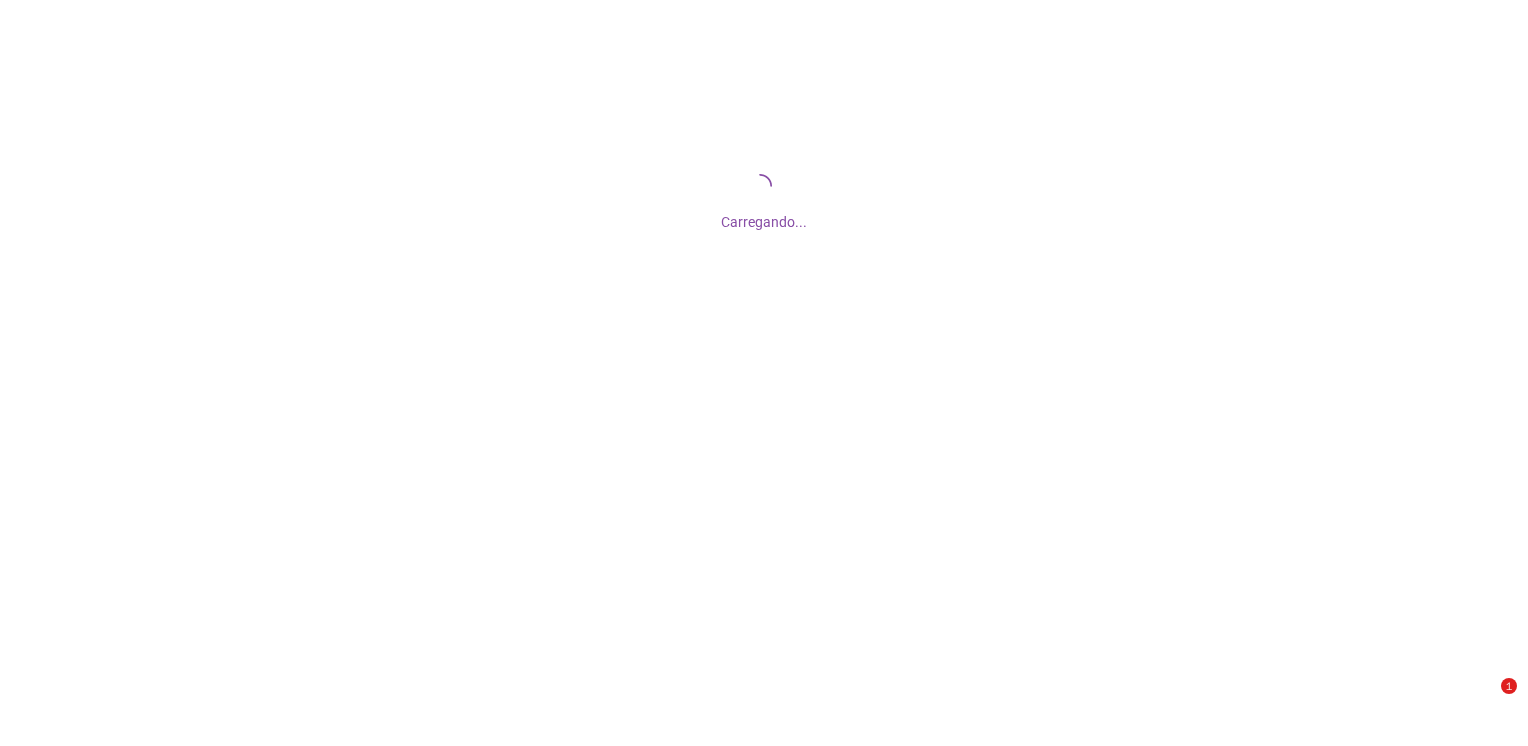 scroll, scrollTop: 0, scrollLeft: 0, axis: both 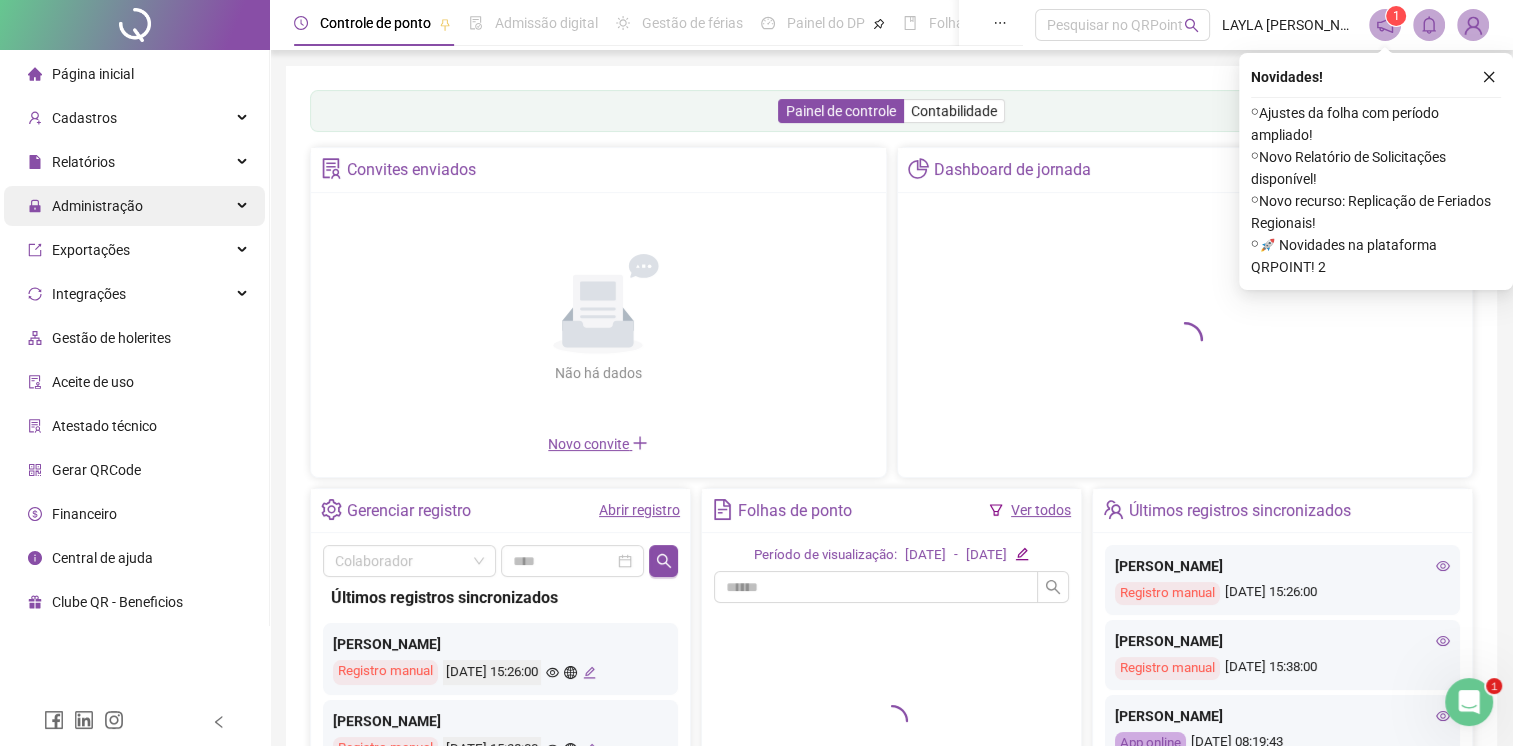 click on "Administração" at bounding box center (85, 206) 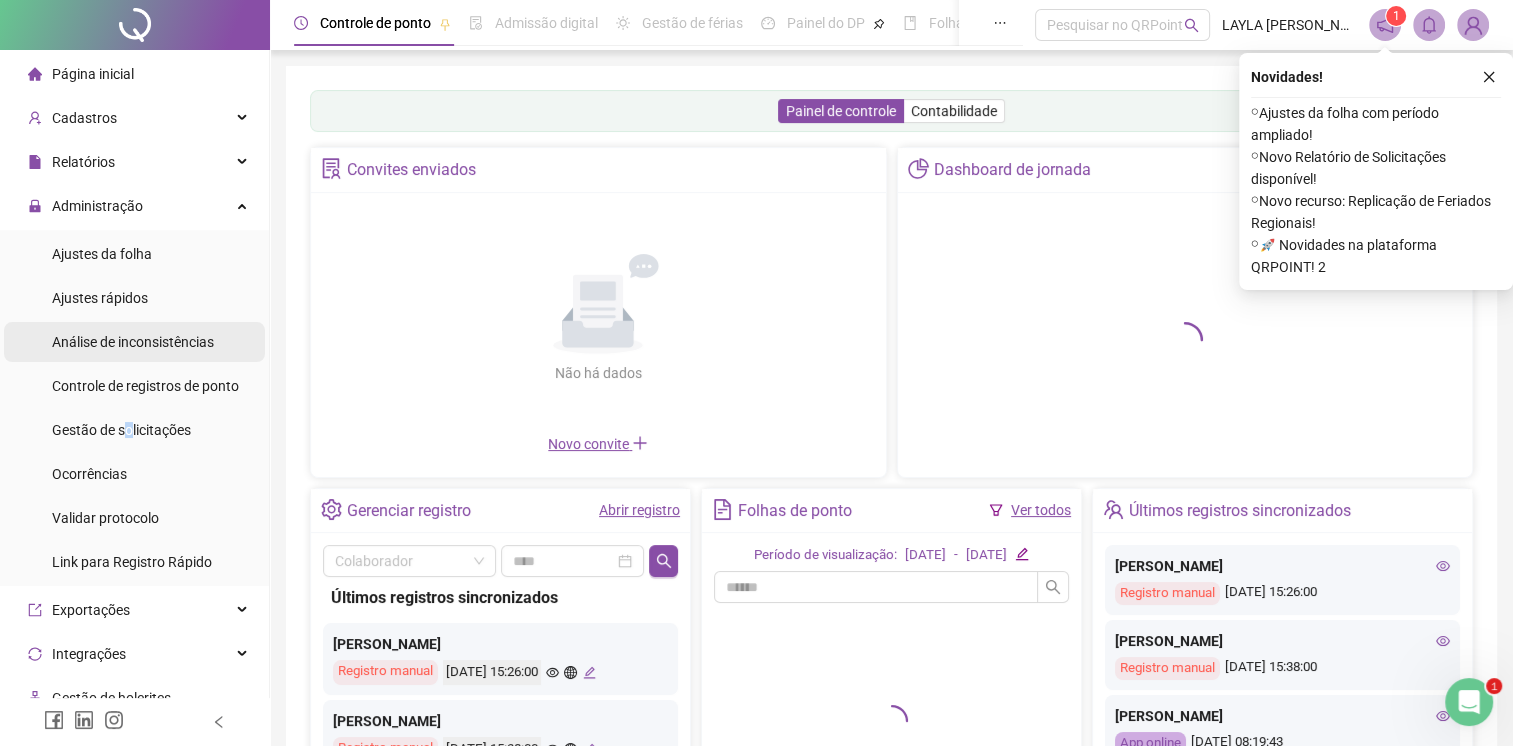 drag, startPoint x: 127, startPoint y: 429, endPoint x: 200, endPoint y: 350, distance: 107.563934 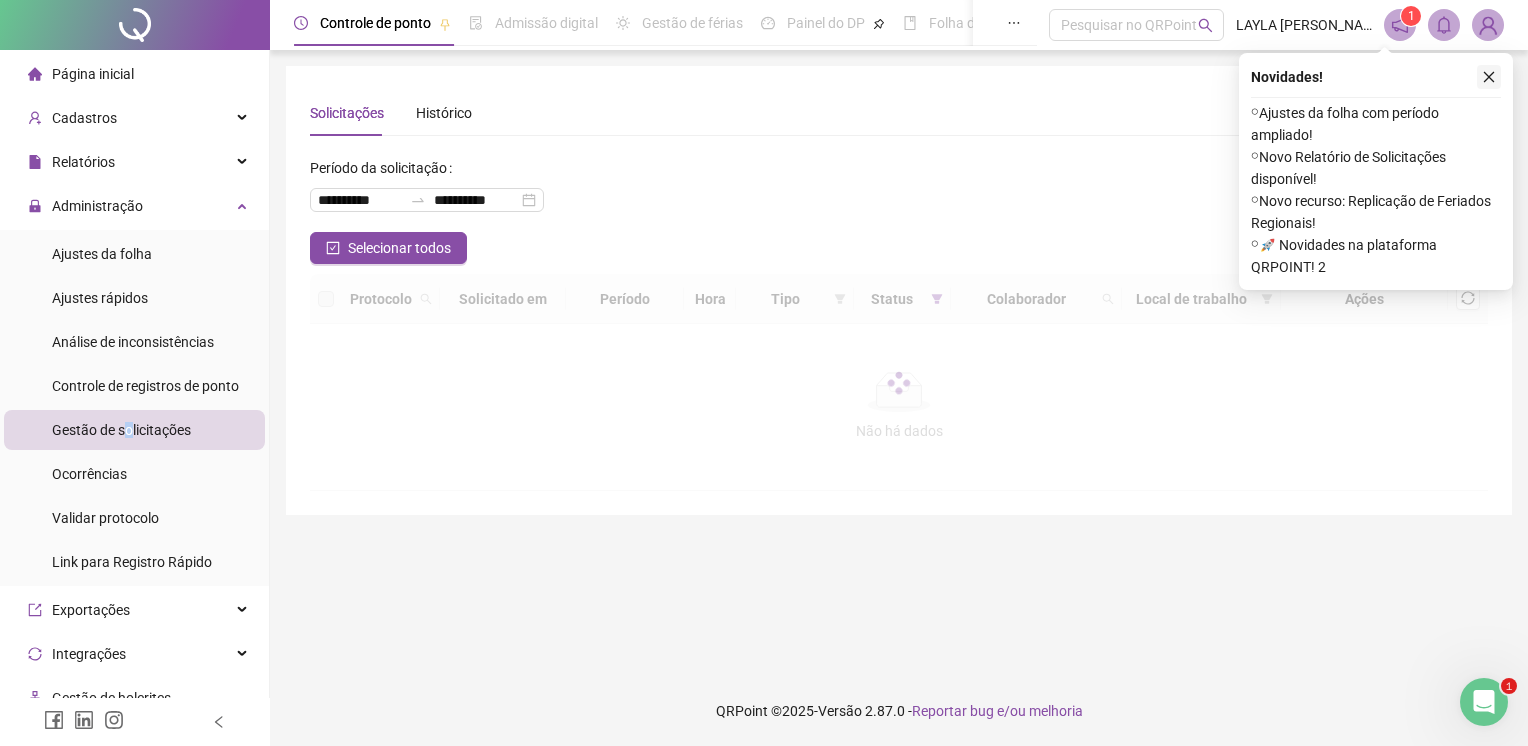 click at bounding box center [1489, 77] 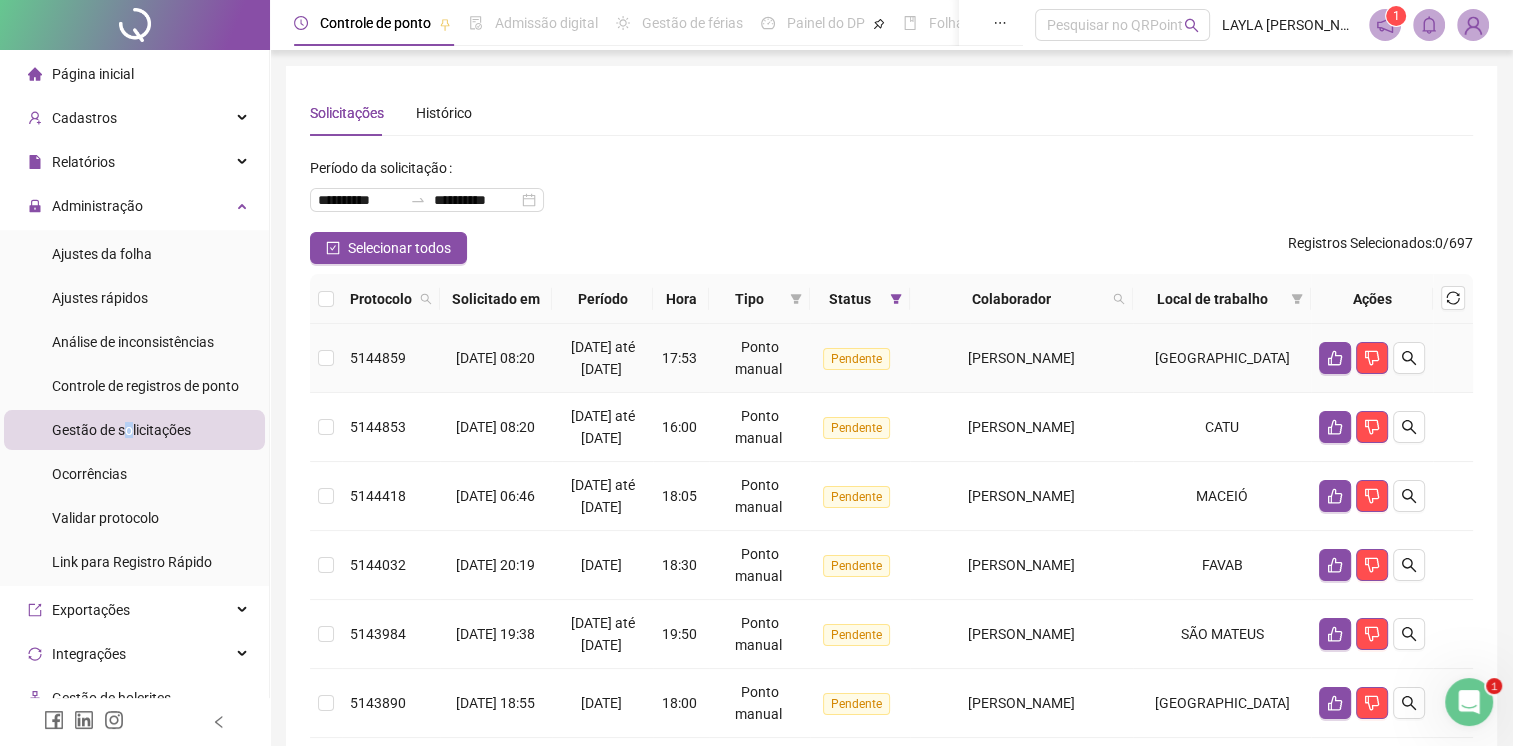 click on "TIAGO MIRANDA MASCENA" at bounding box center [1021, 358] 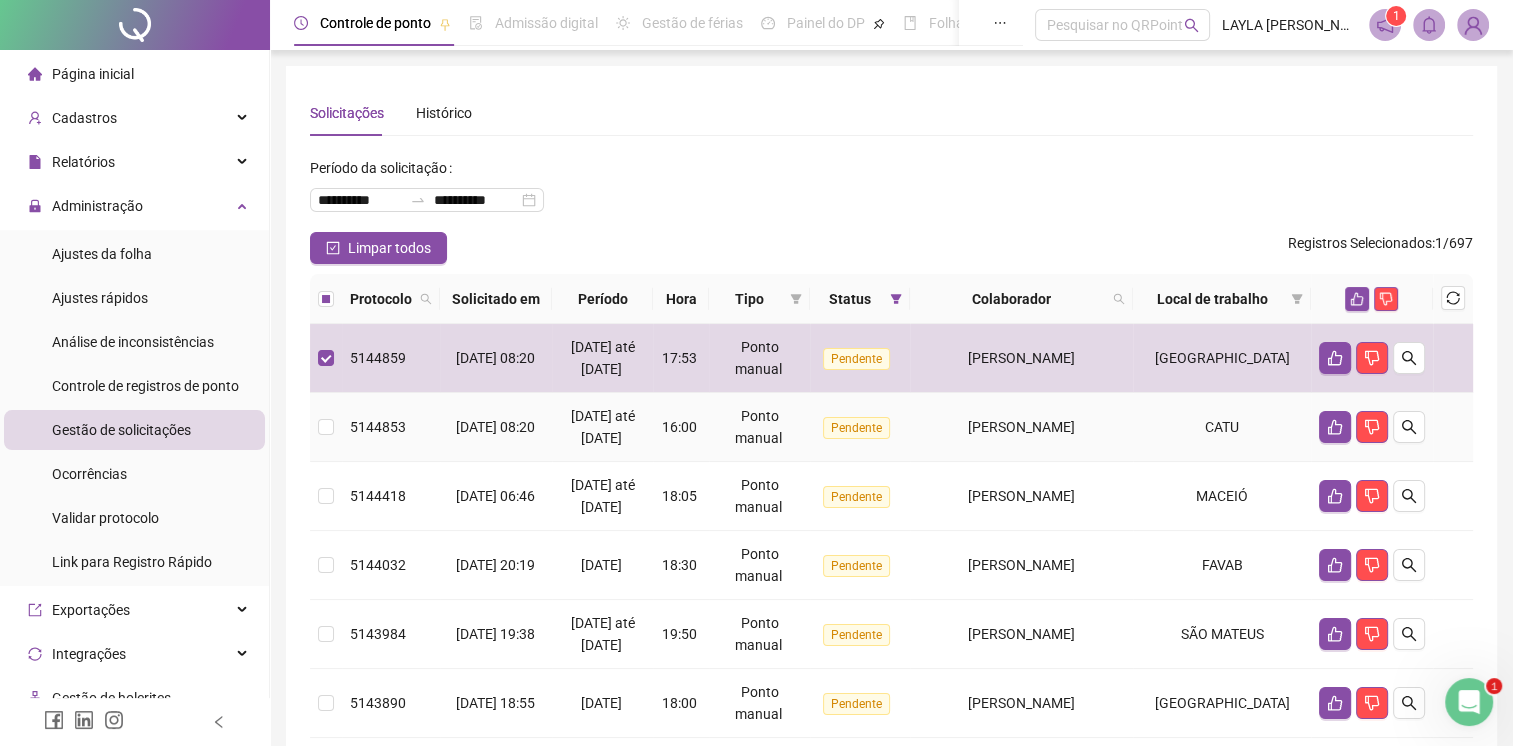 click on "RODRIGO SENA COSTA" at bounding box center [1021, 427] 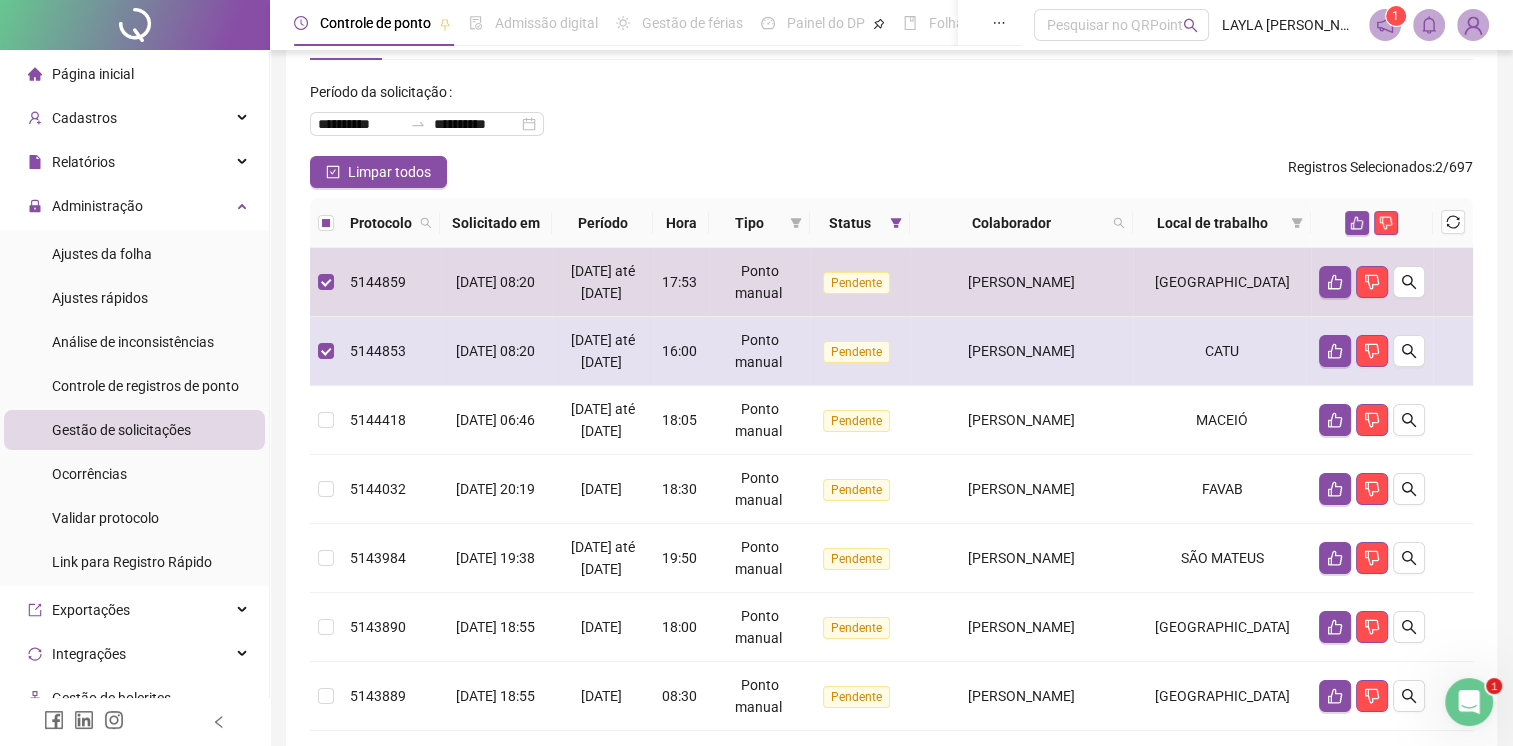 scroll, scrollTop: 200, scrollLeft: 0, axis: vertical 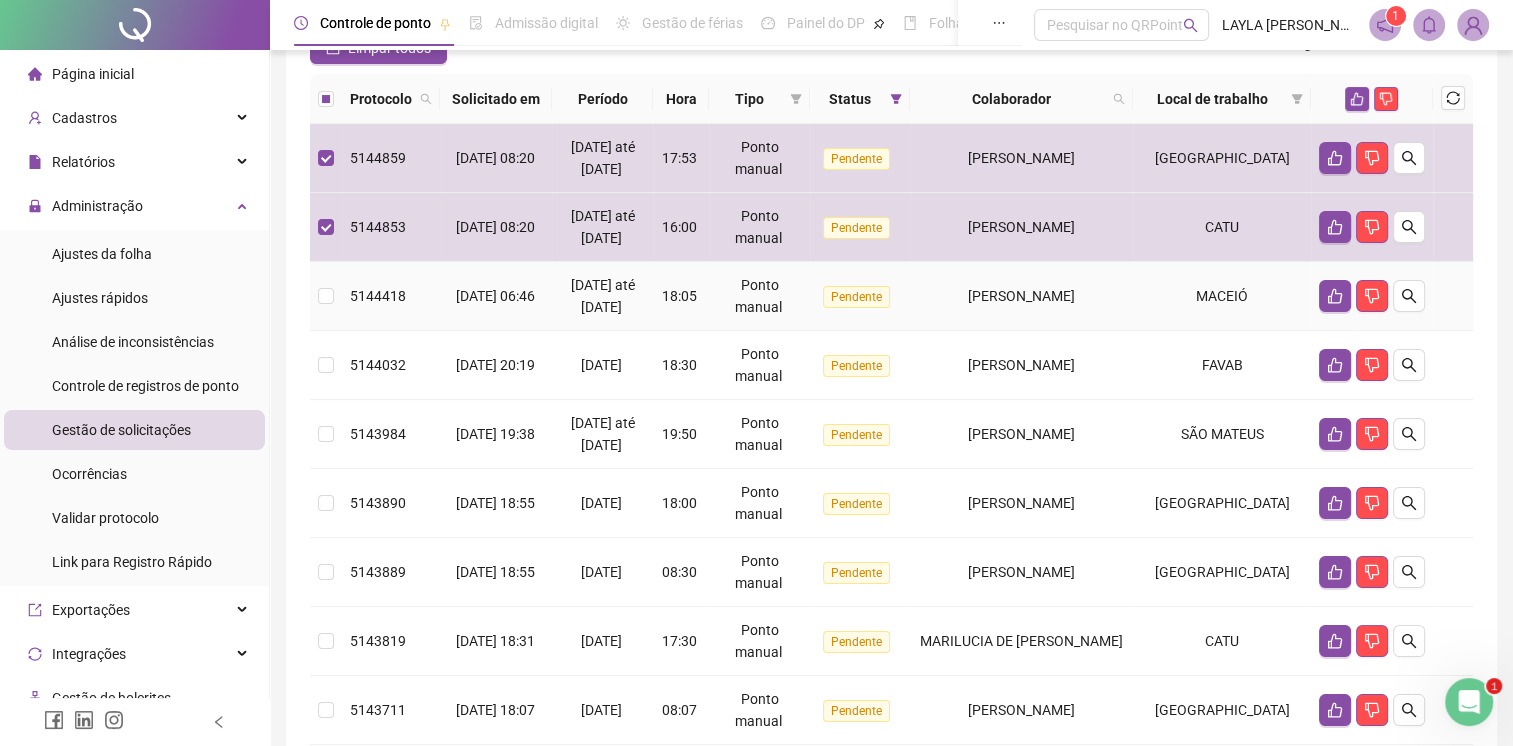 click on "EMERSON LUIS SILVA DINIZ" at bounding box center [1021, 296] 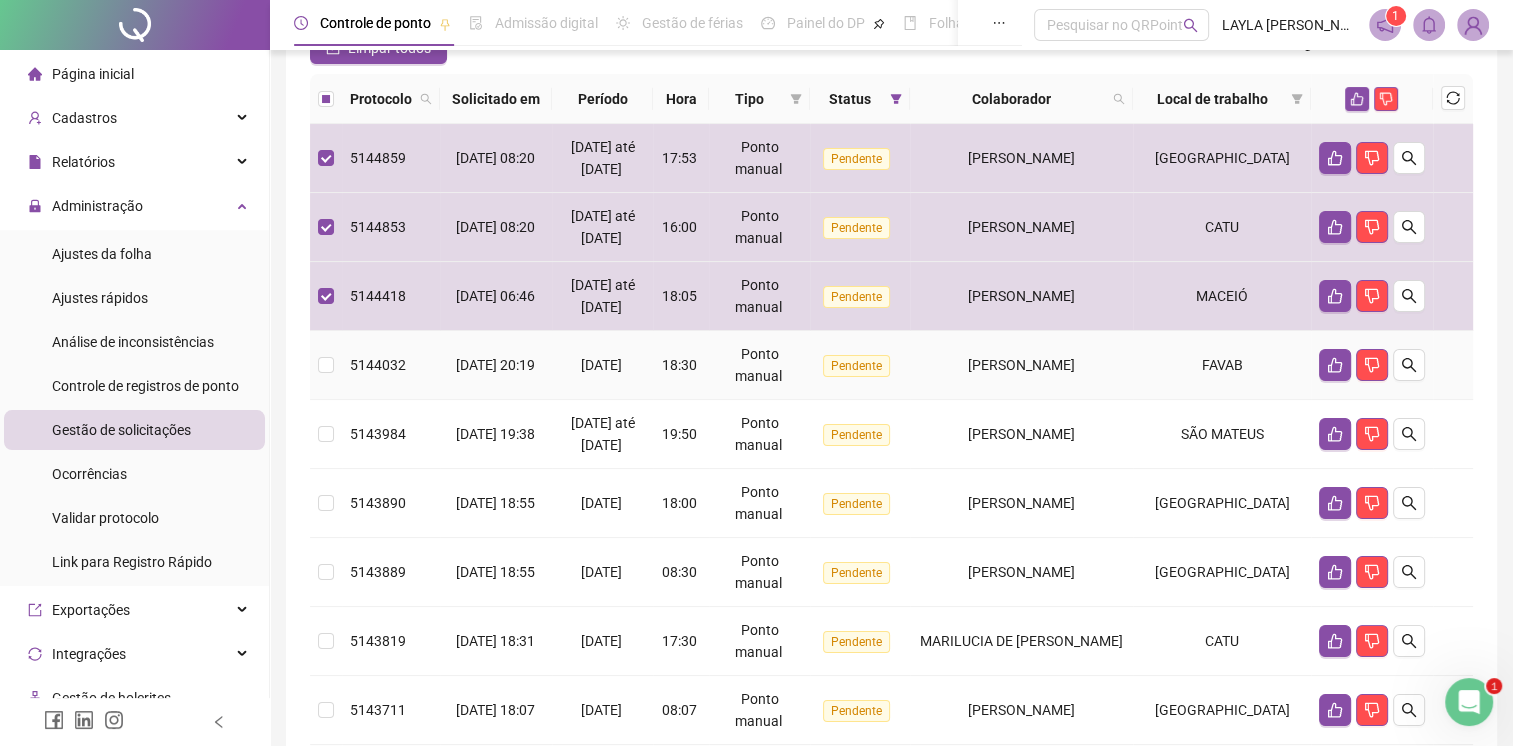 click on "[PERSON_NAME]" at bounding box center (1021, 365) 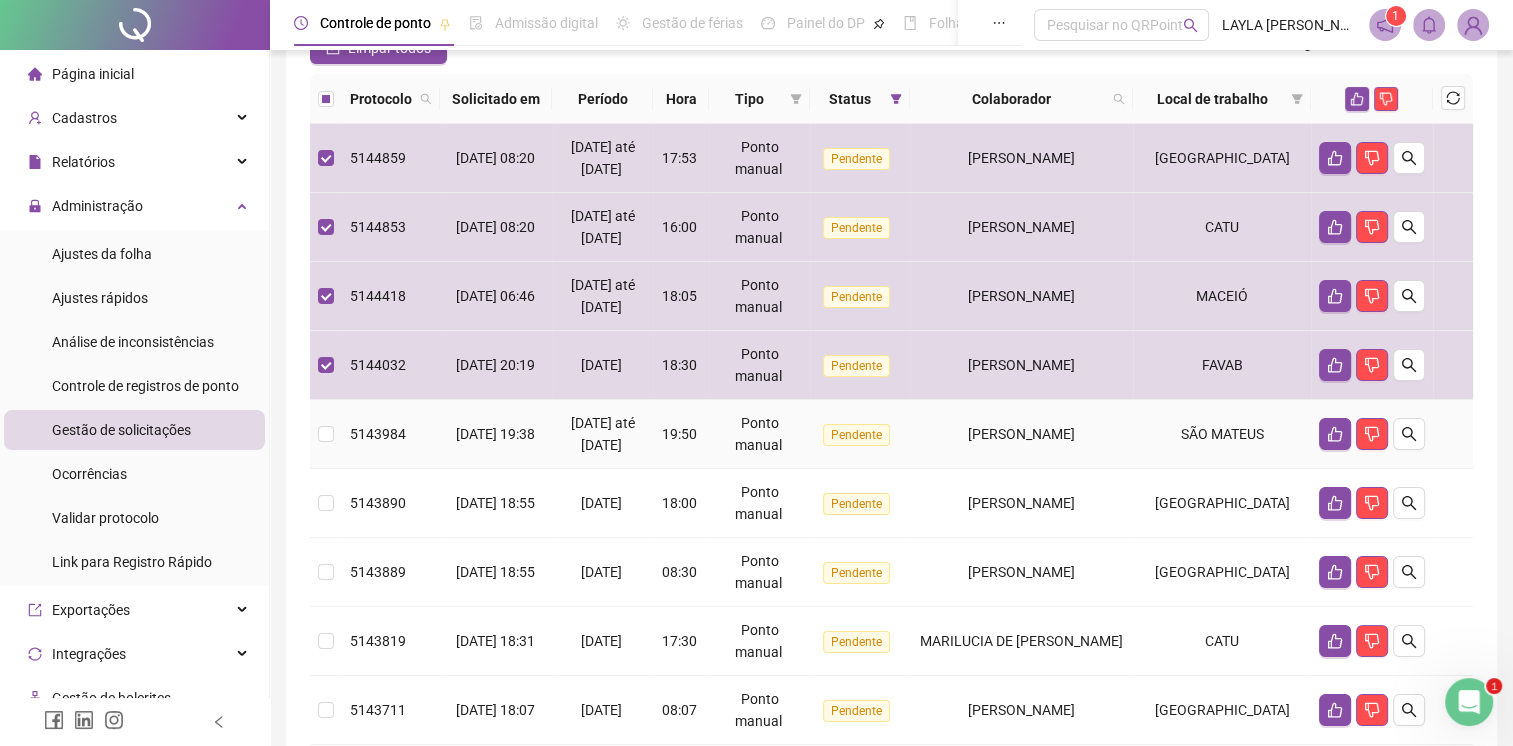 click on "LUANA SANTIAGO LEITE" at bounding box center (1021, 434) 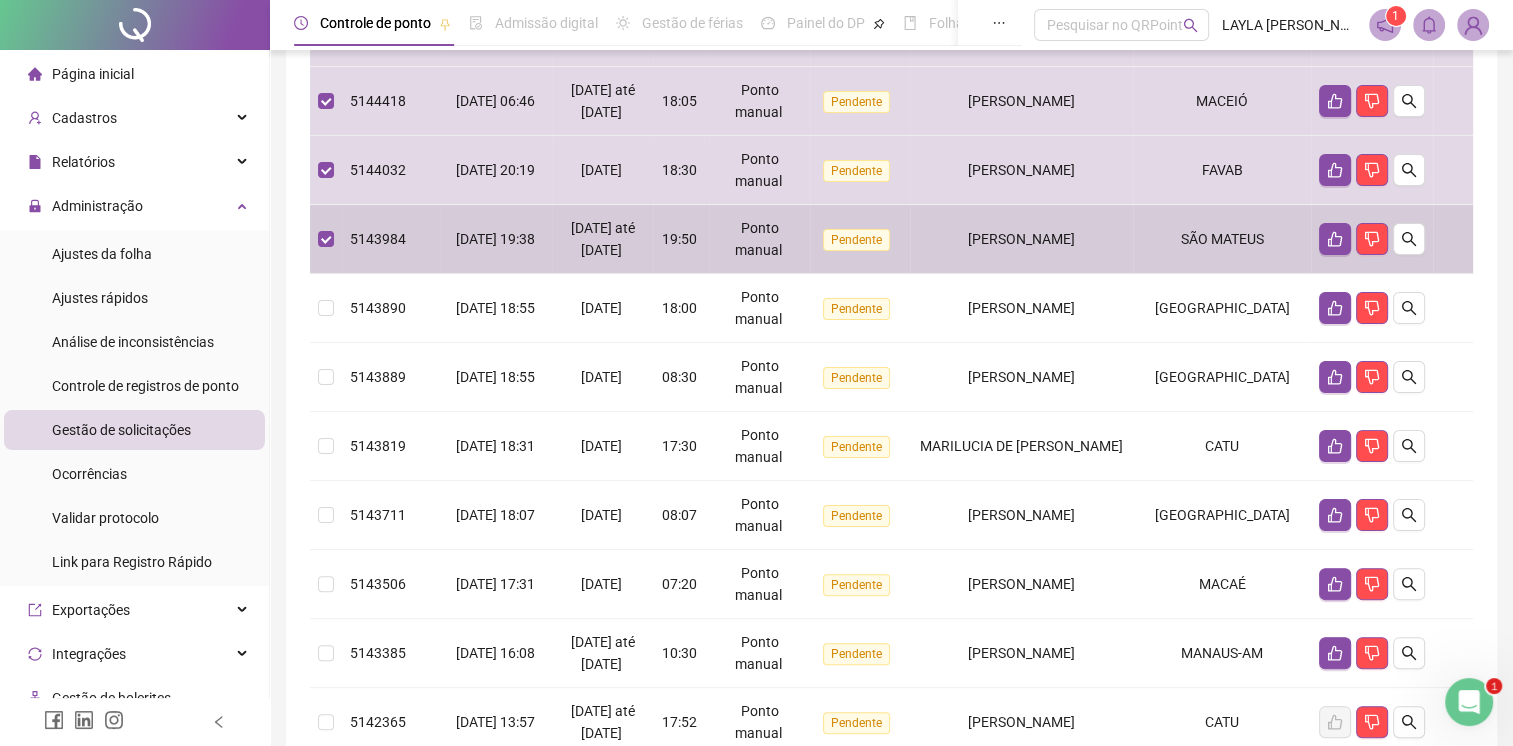 scroll, scrollTop: 400, scrollLeft: 0, axis: vertical 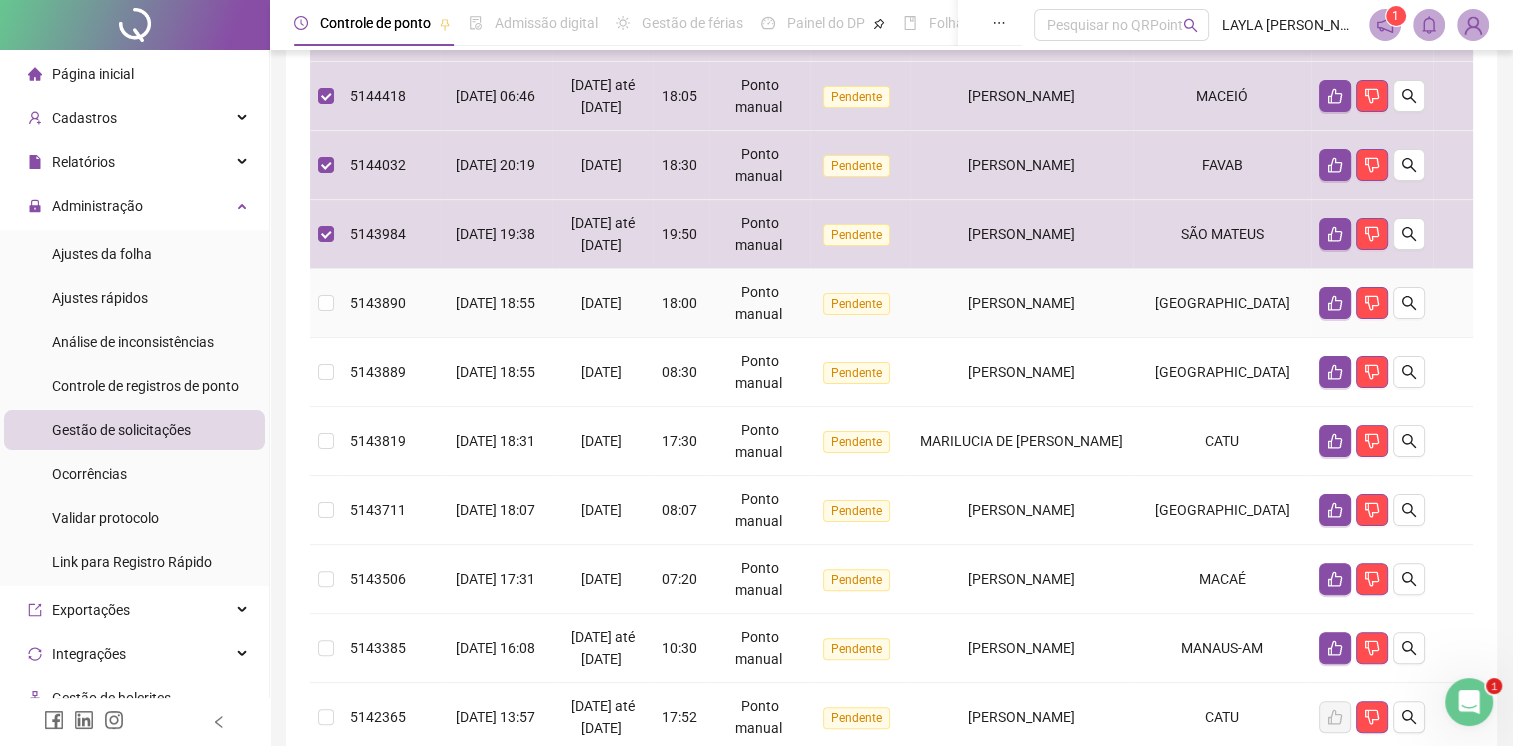 click on "DARLAN NASCIMENTO MORENO DE OLIVEIRA" at bounding box center [1021, 303] 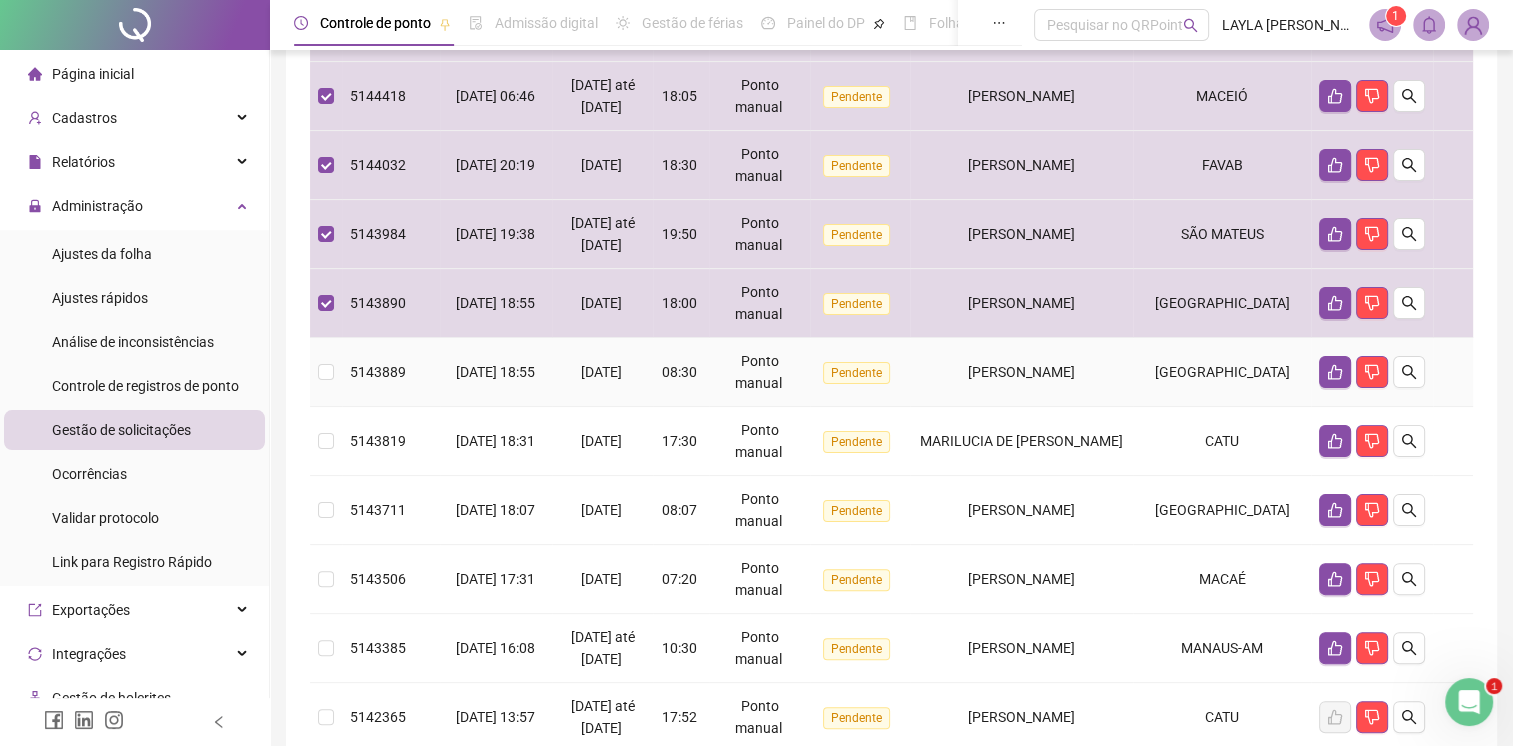 click on "DARLAN NASCIMENTO MORENO DE OLIVEIRA" at bounding box center [1021, 372] 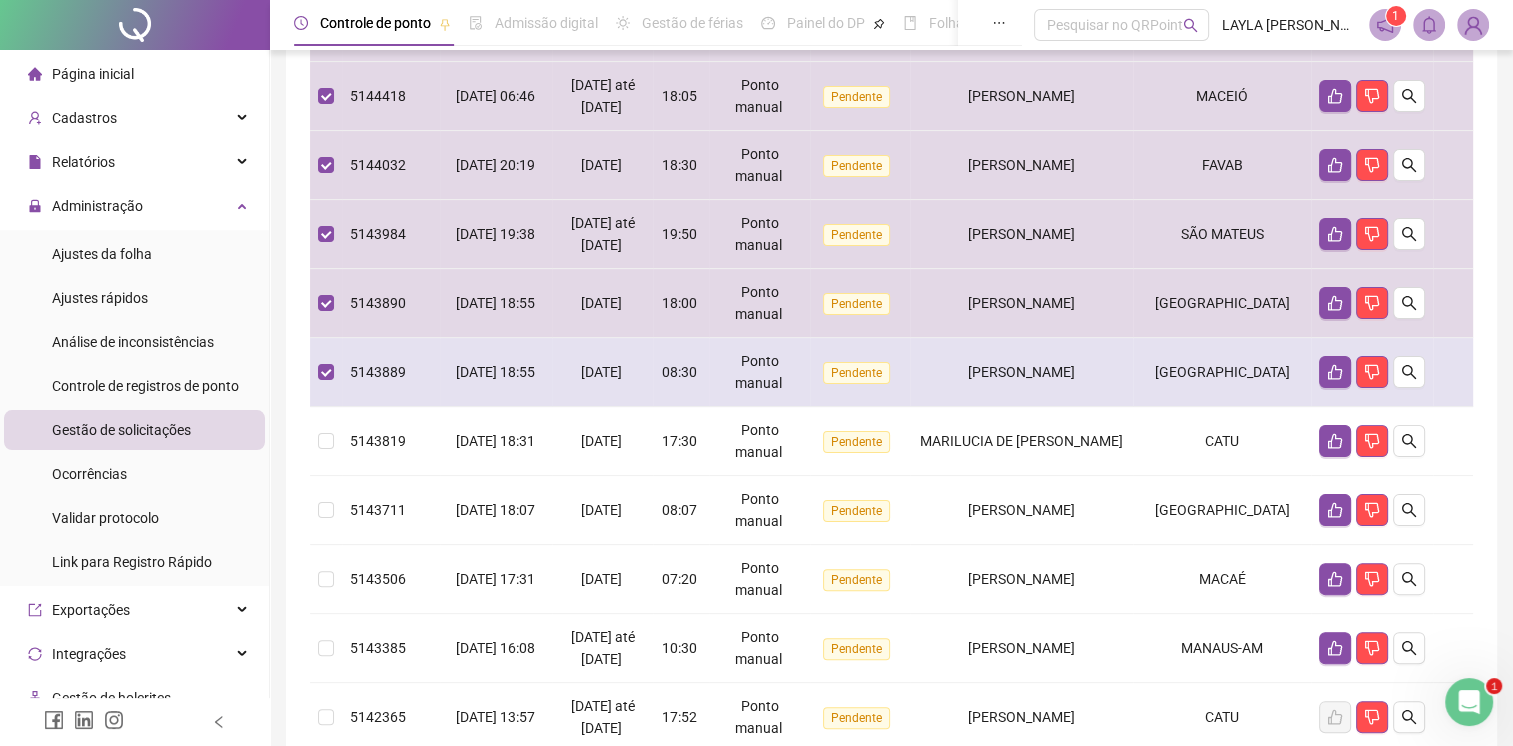 click on "DARLAN NASCIMENTO MORENO DE OLIVEIRA" at bounding box center [1021, 372] 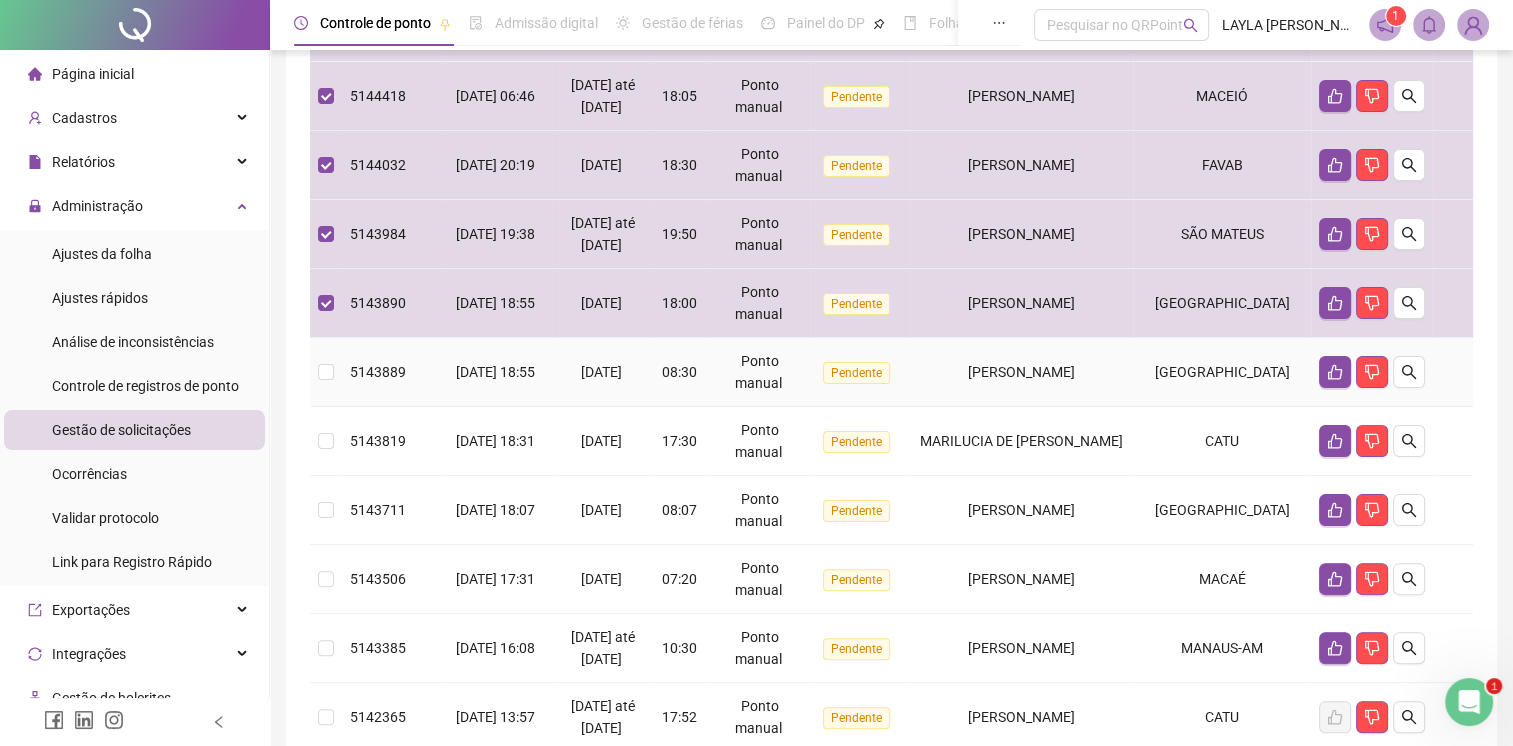 click on "MARILUCIA DE SANTANA NOGUEIRA" at bounding box center (1021, 441) 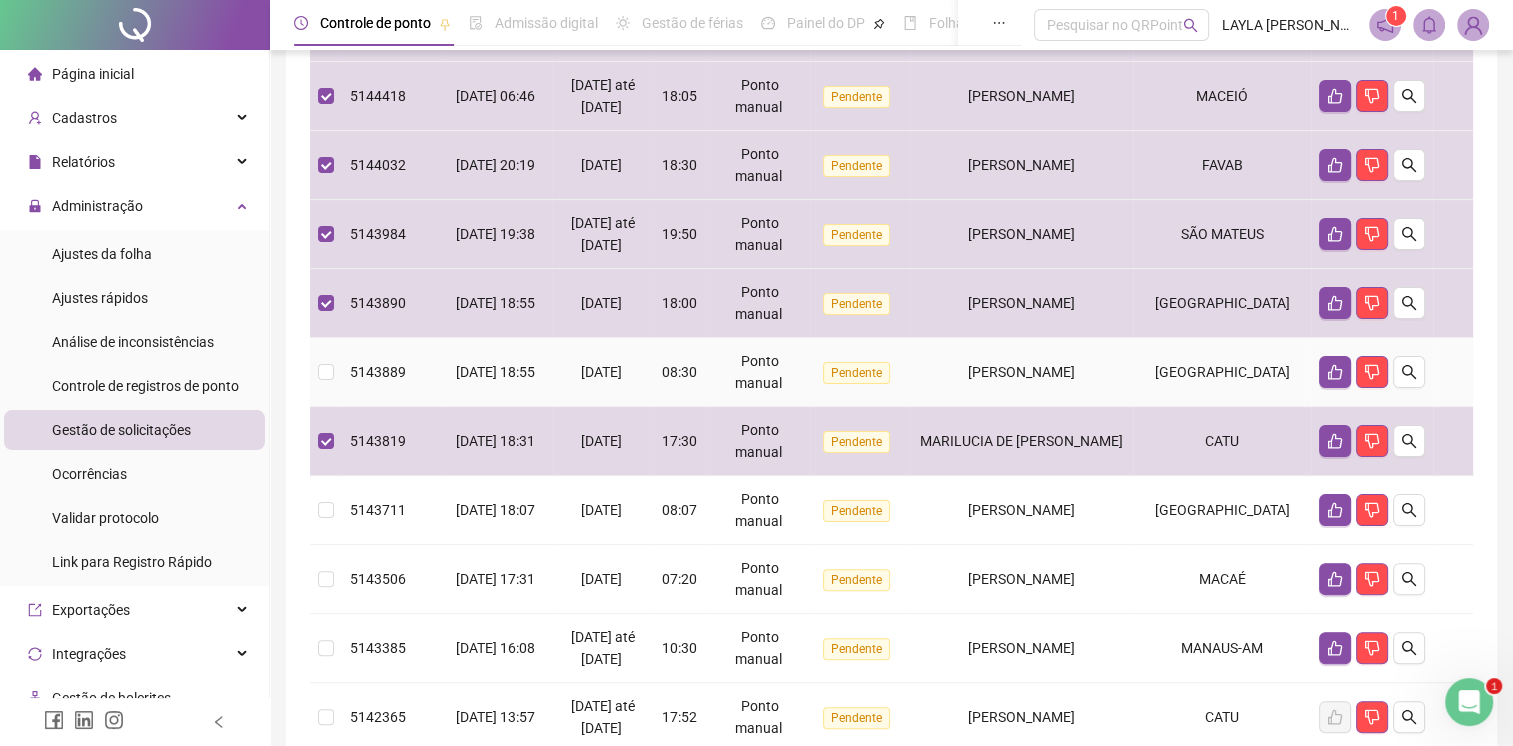 click on "DARLAN NASCIMENTO MORENO DE OLIVEIRA" at bounding box center (1021, 372) 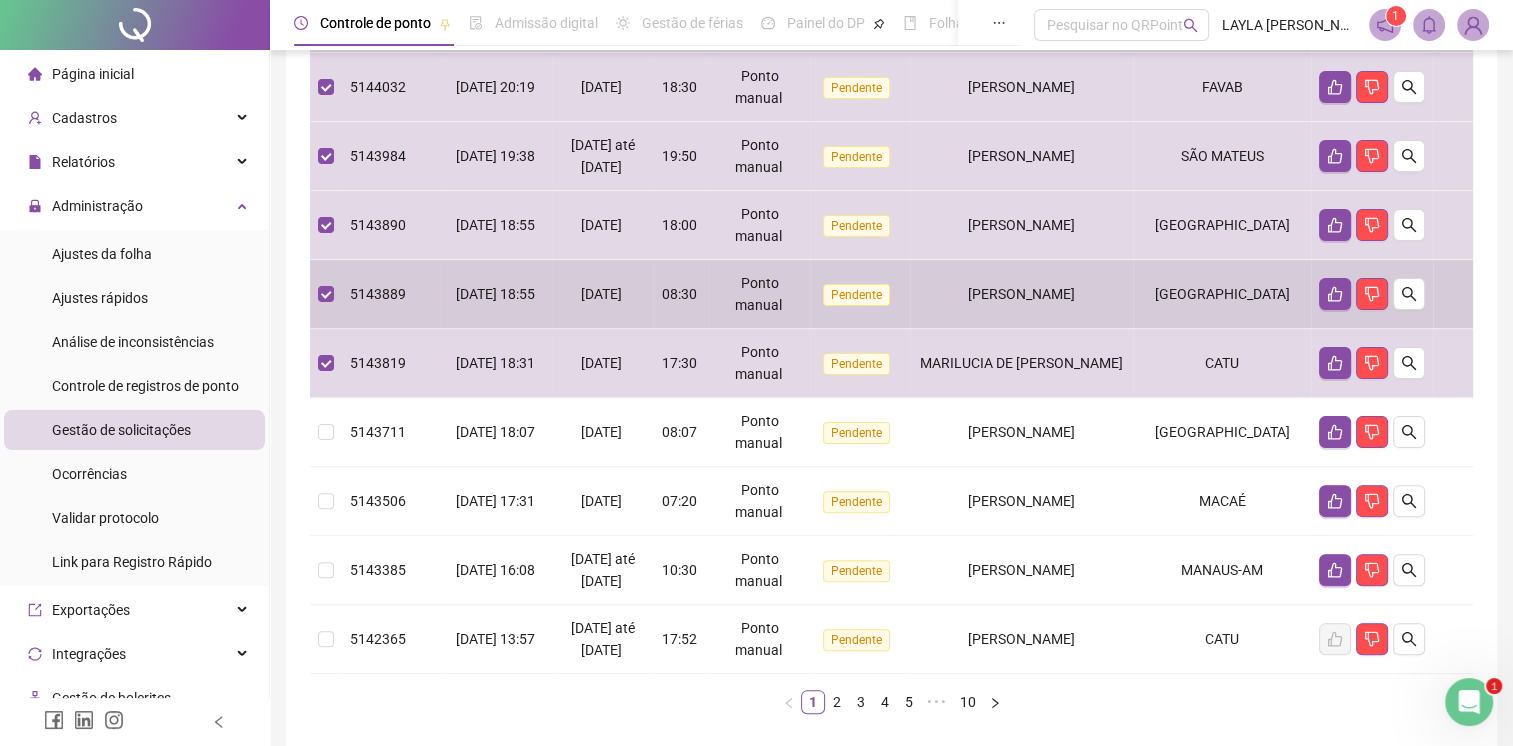 scroll, scrollTop: 588, scrollLeft: 0, axis: vertical 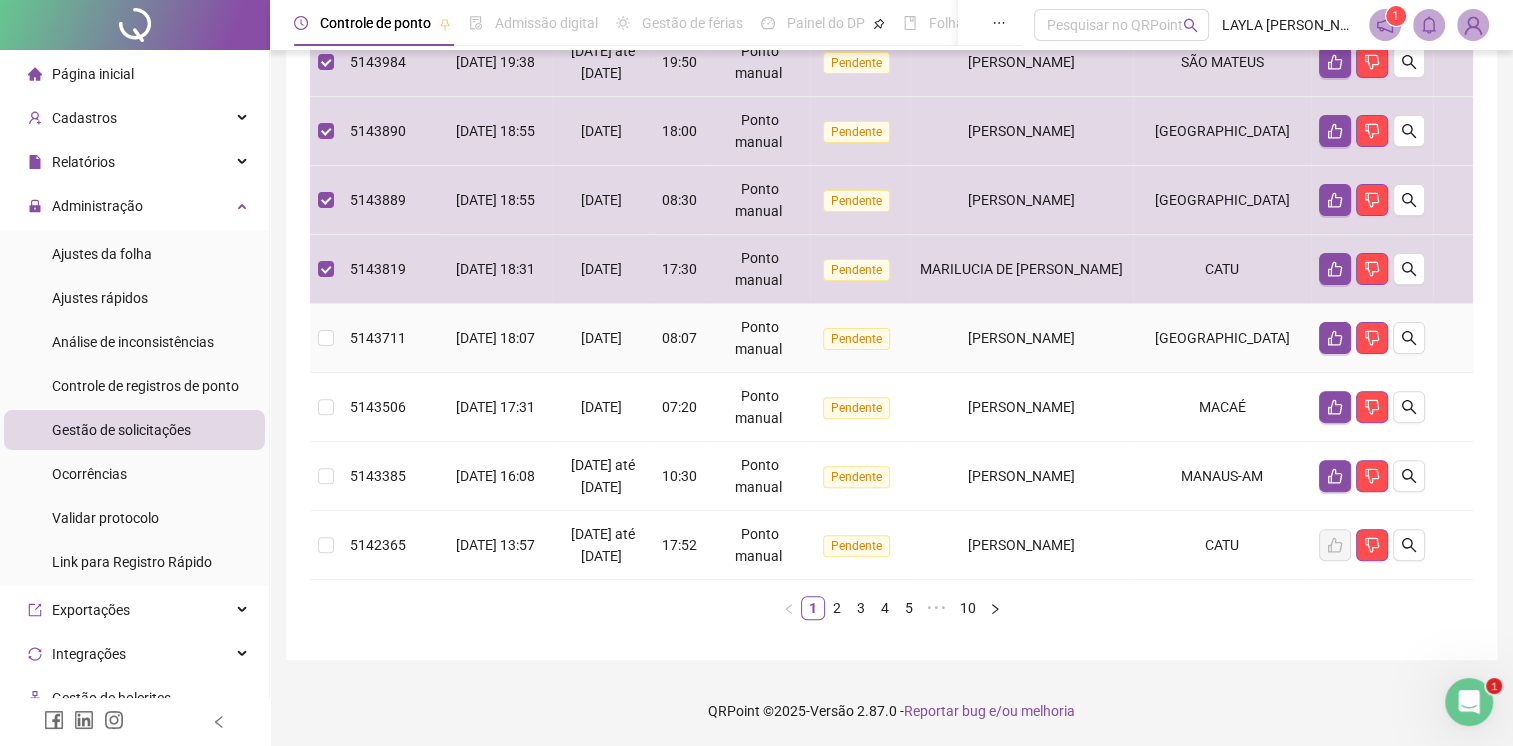 click on "[PERSON_NAME]" at bounding box center (1021, 338) 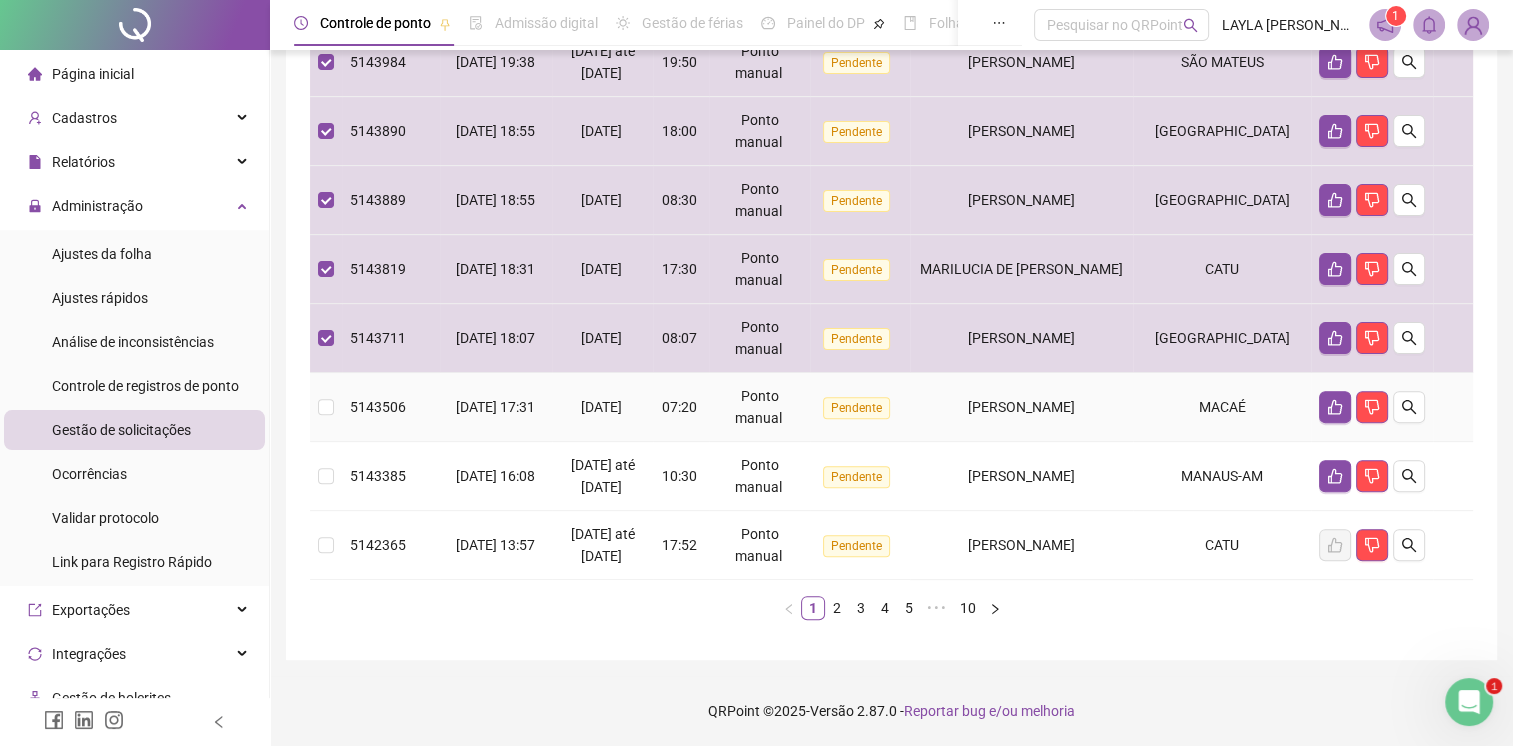 click on "FELYPE TAVARES DA COSTA MEIRA" at bounding box center [1021, 407] 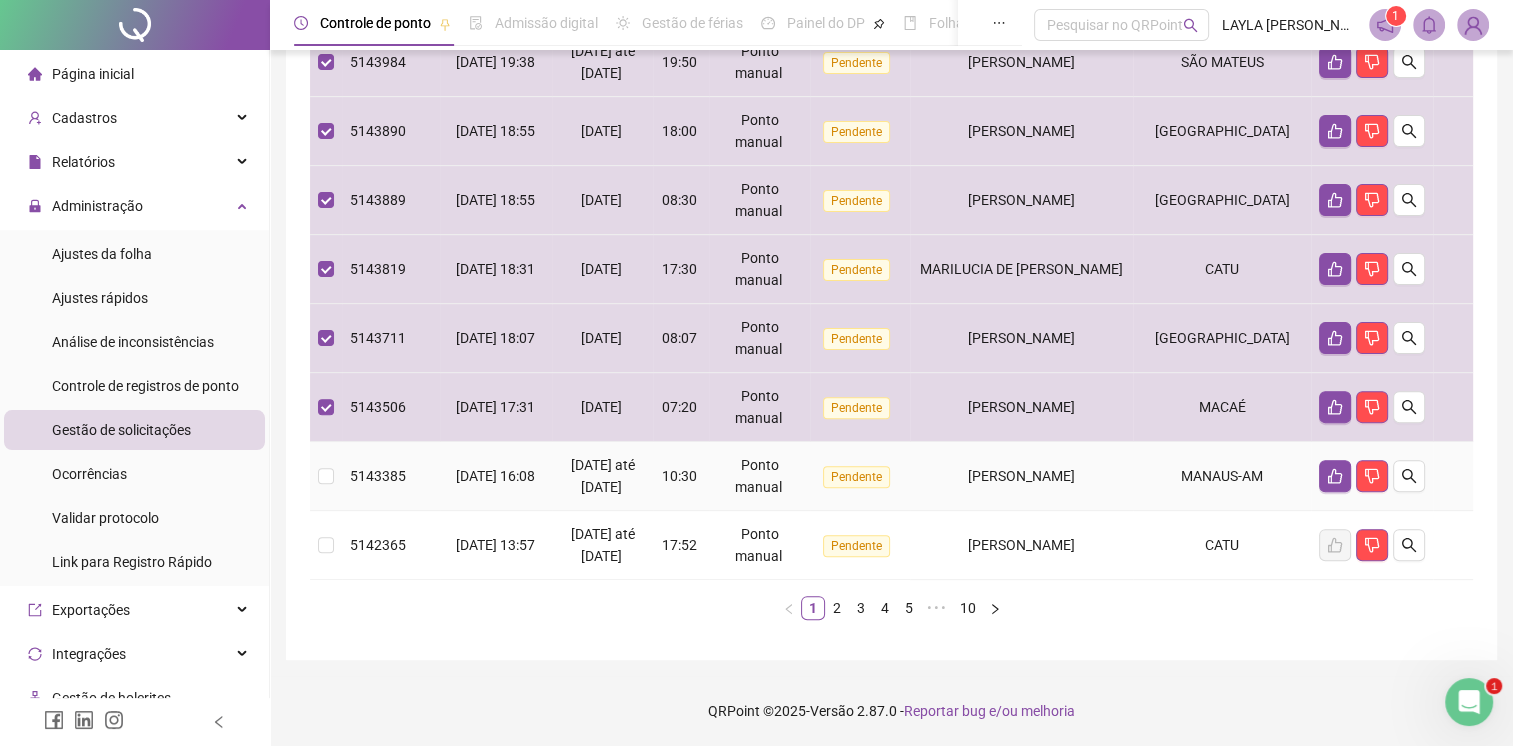 click on "VERONICA BEZERRA" at bounding box center (1021, 476) 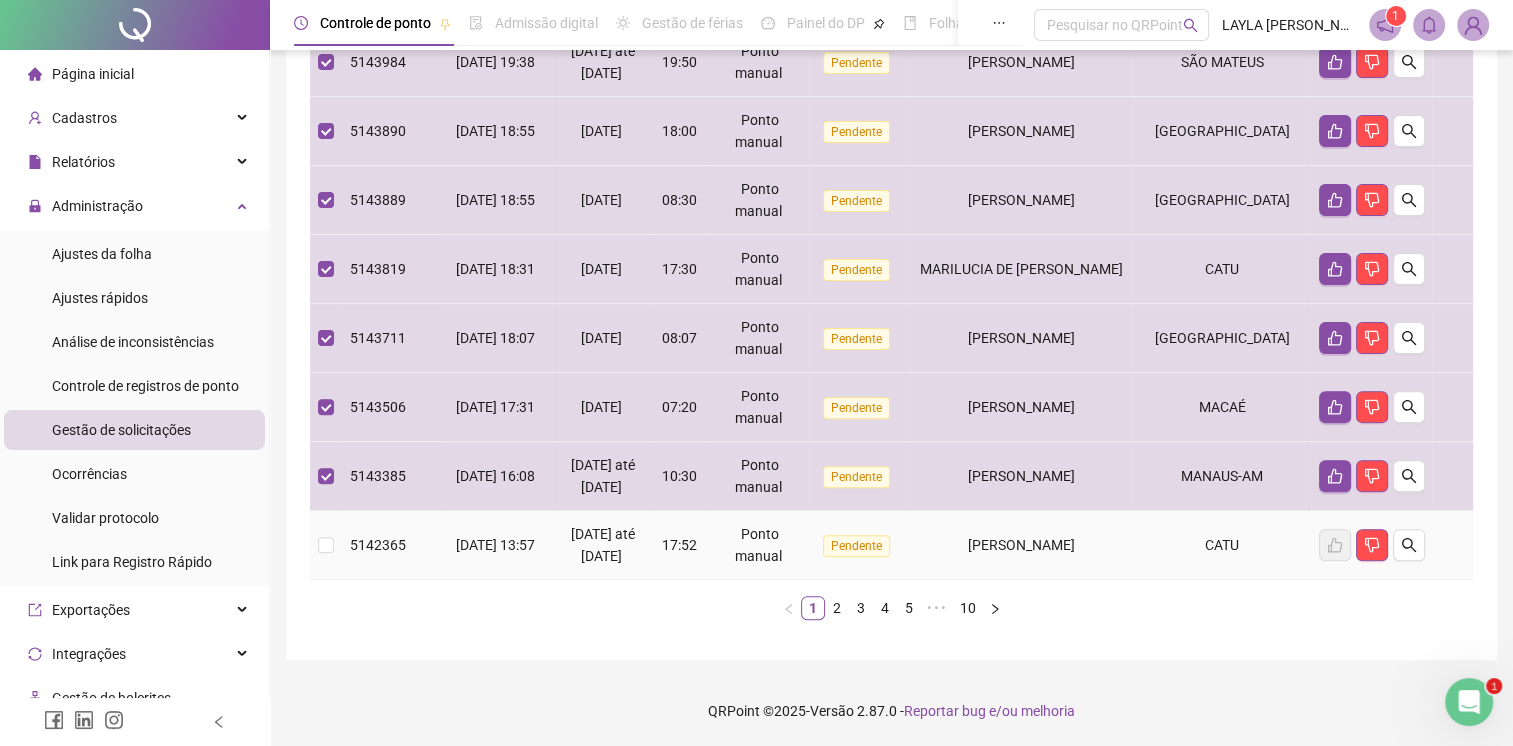 click on "VINICIUS BARBOSA DOS SANTOS" at bounding box center (1021, 545) 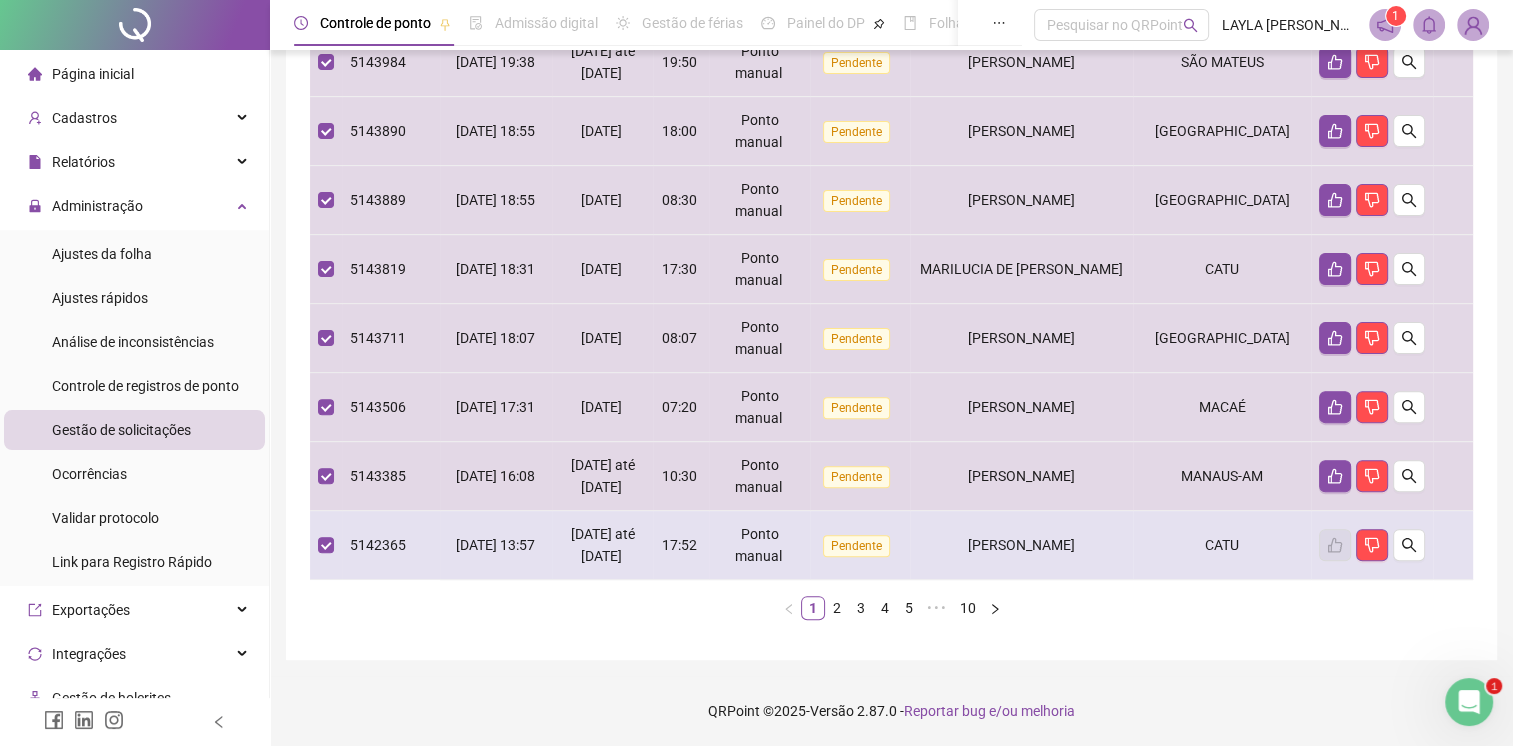 click on "VINICIUS BARBOSA DOS SANTOS" at bounding box center (1021, 545) 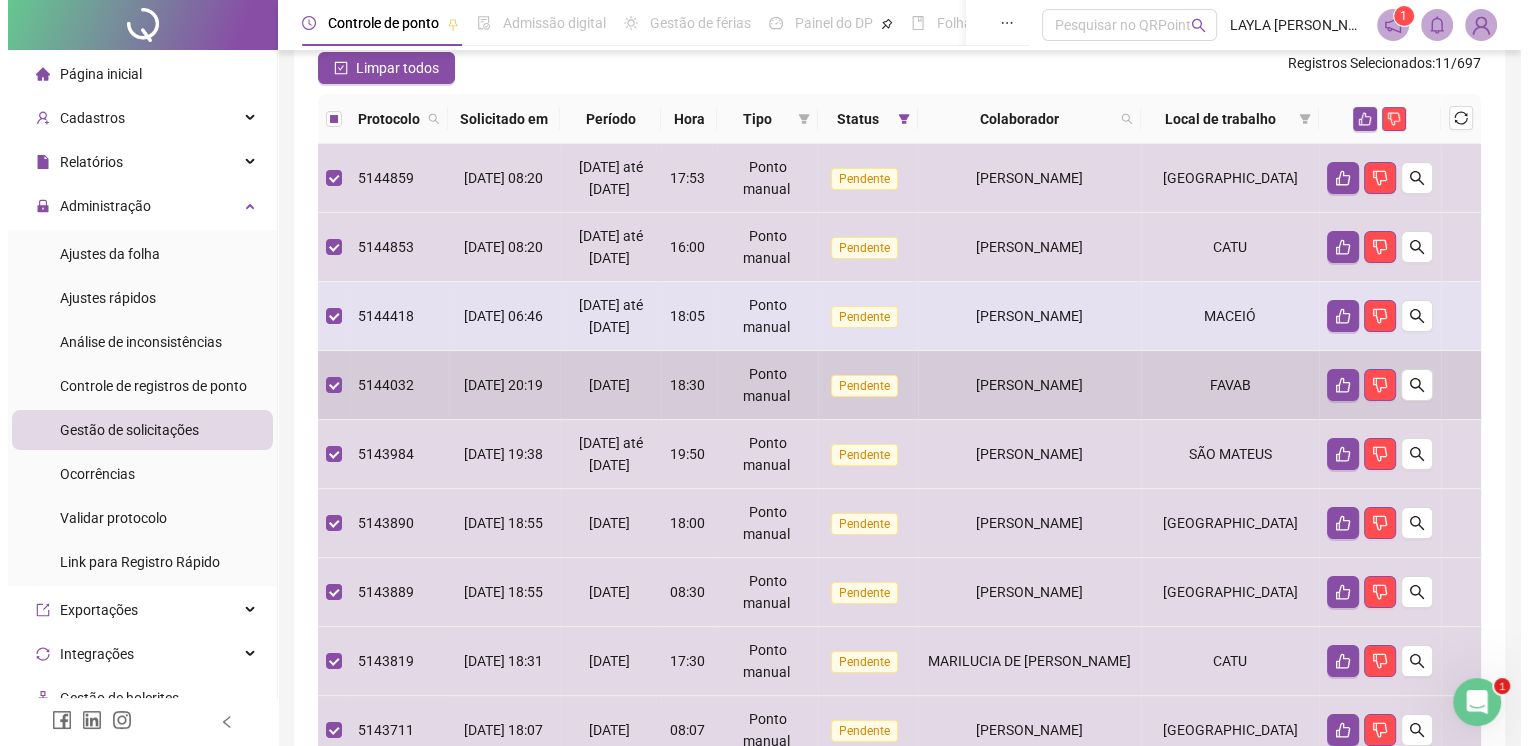 scroll, scrollTop: 0, scrollLeft: 0, axis: both 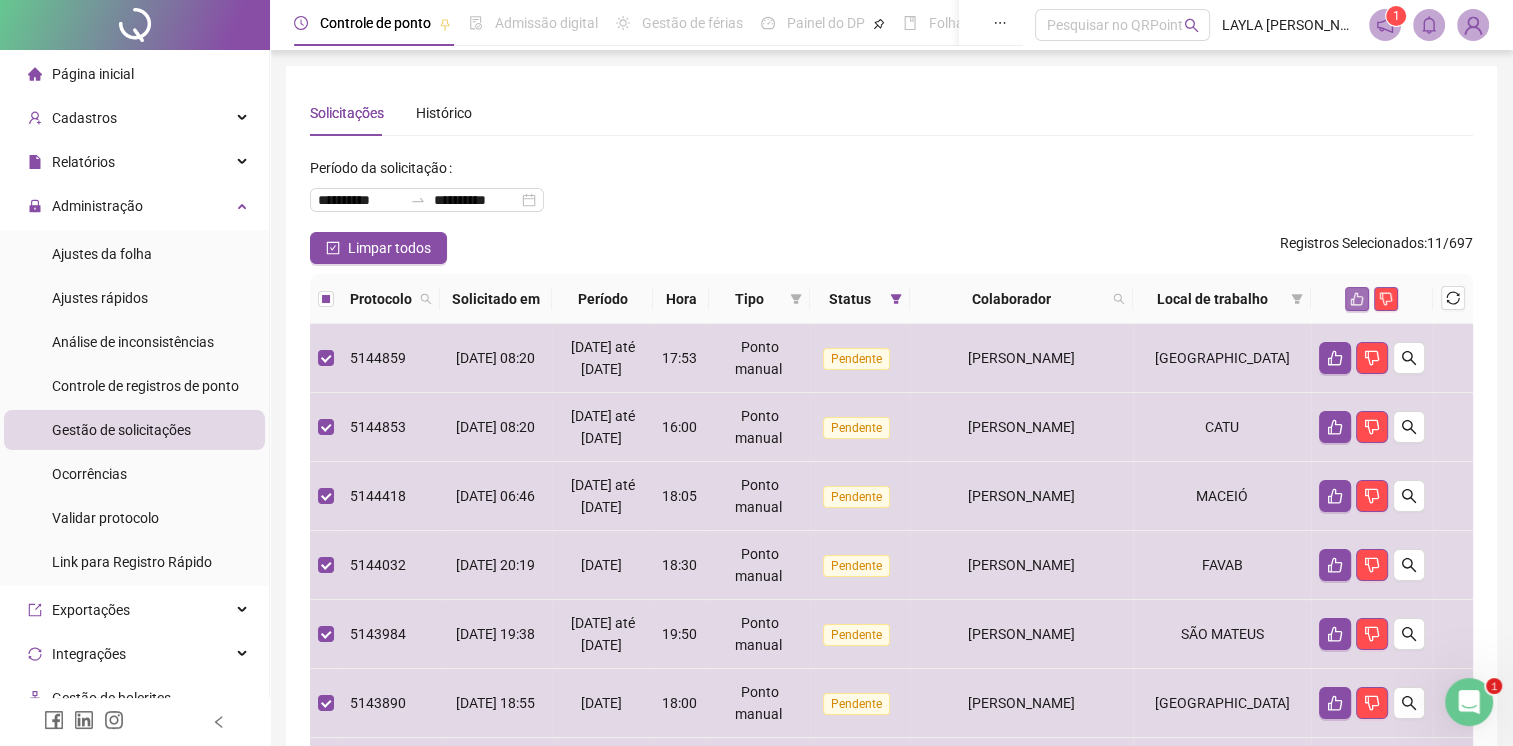 click at bounding box center (1357, 299) 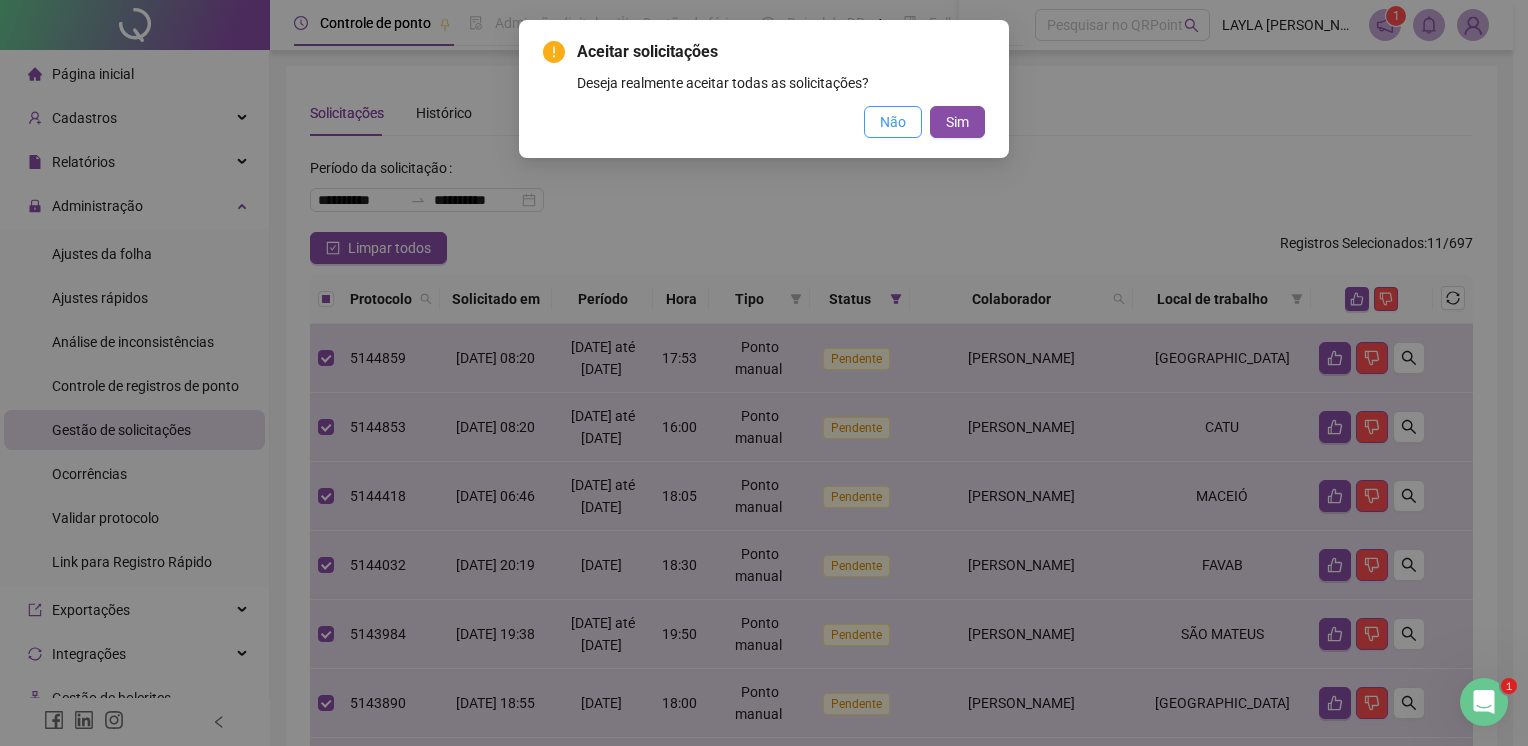 click on "Não" at bounding box center [893, 122] 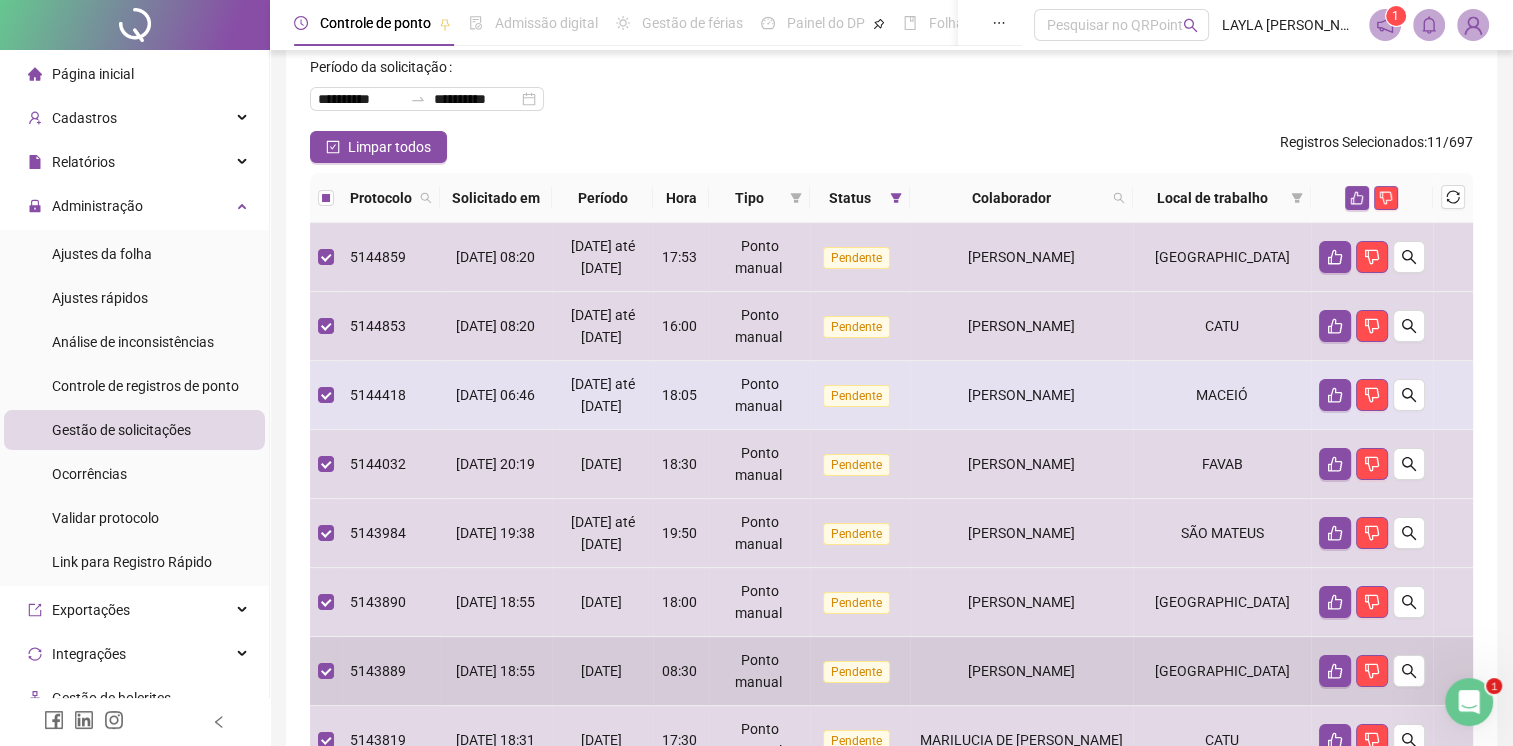 scroll, scrollTop: 100, scrollLeft: 0, axis: vertical 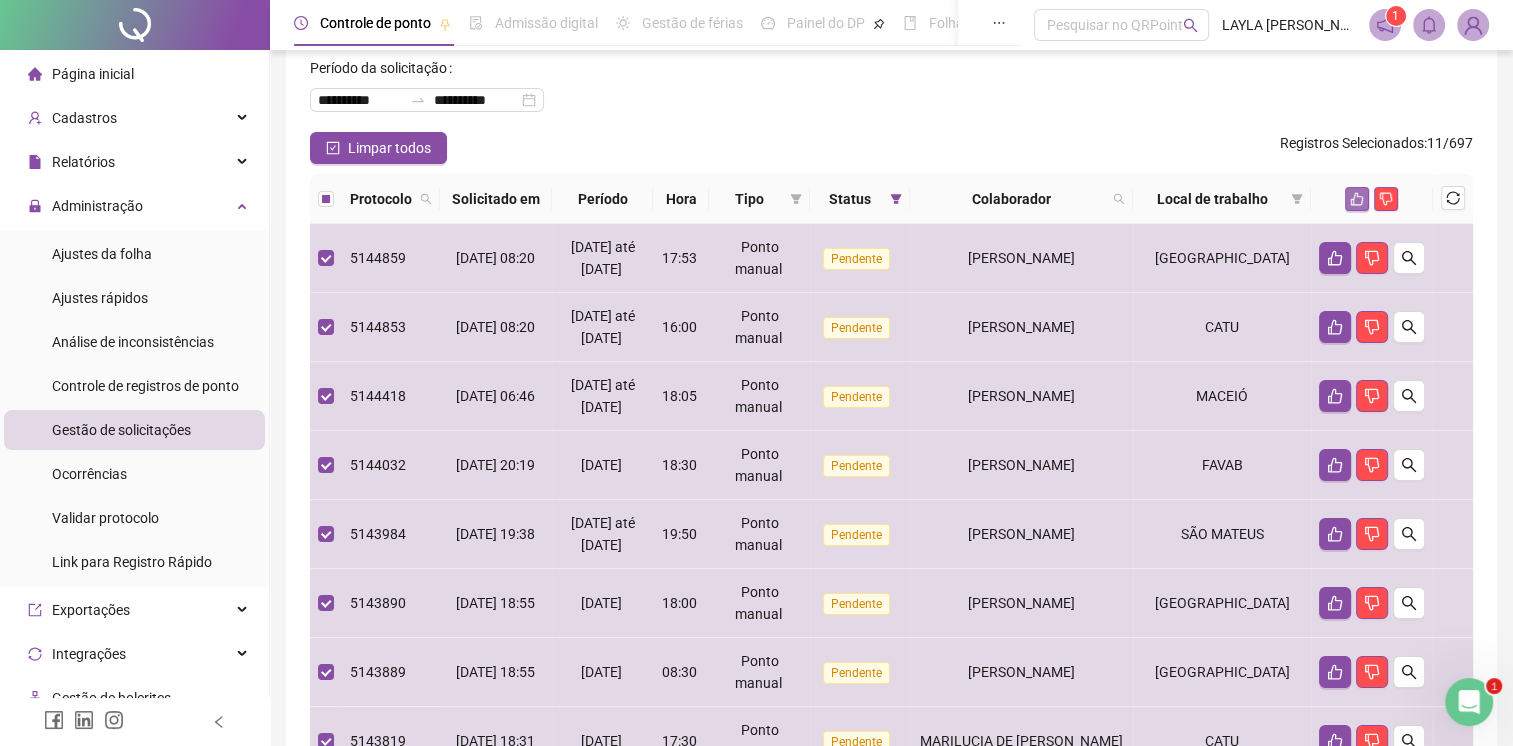 click 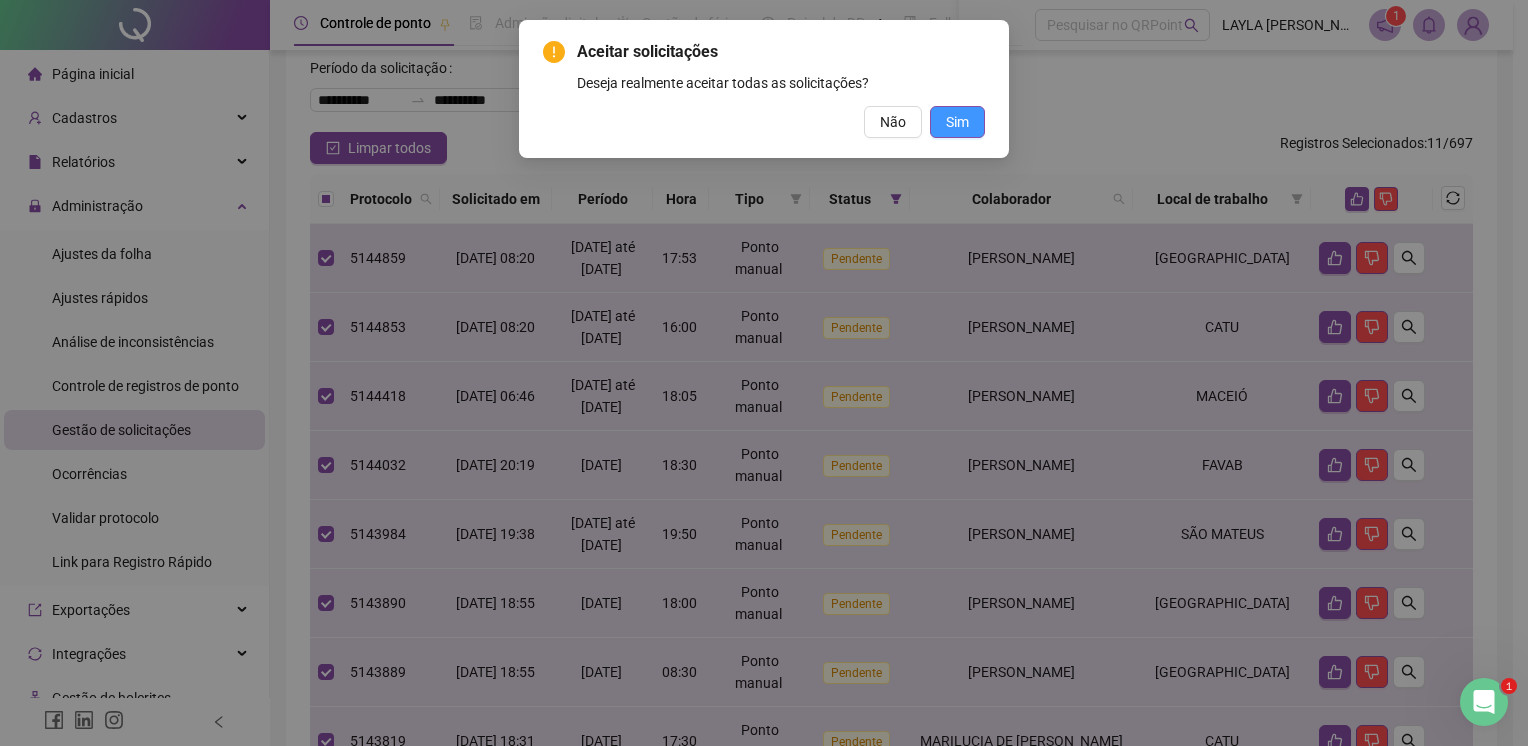 click on "Sim" at bounding box center [957, 122] 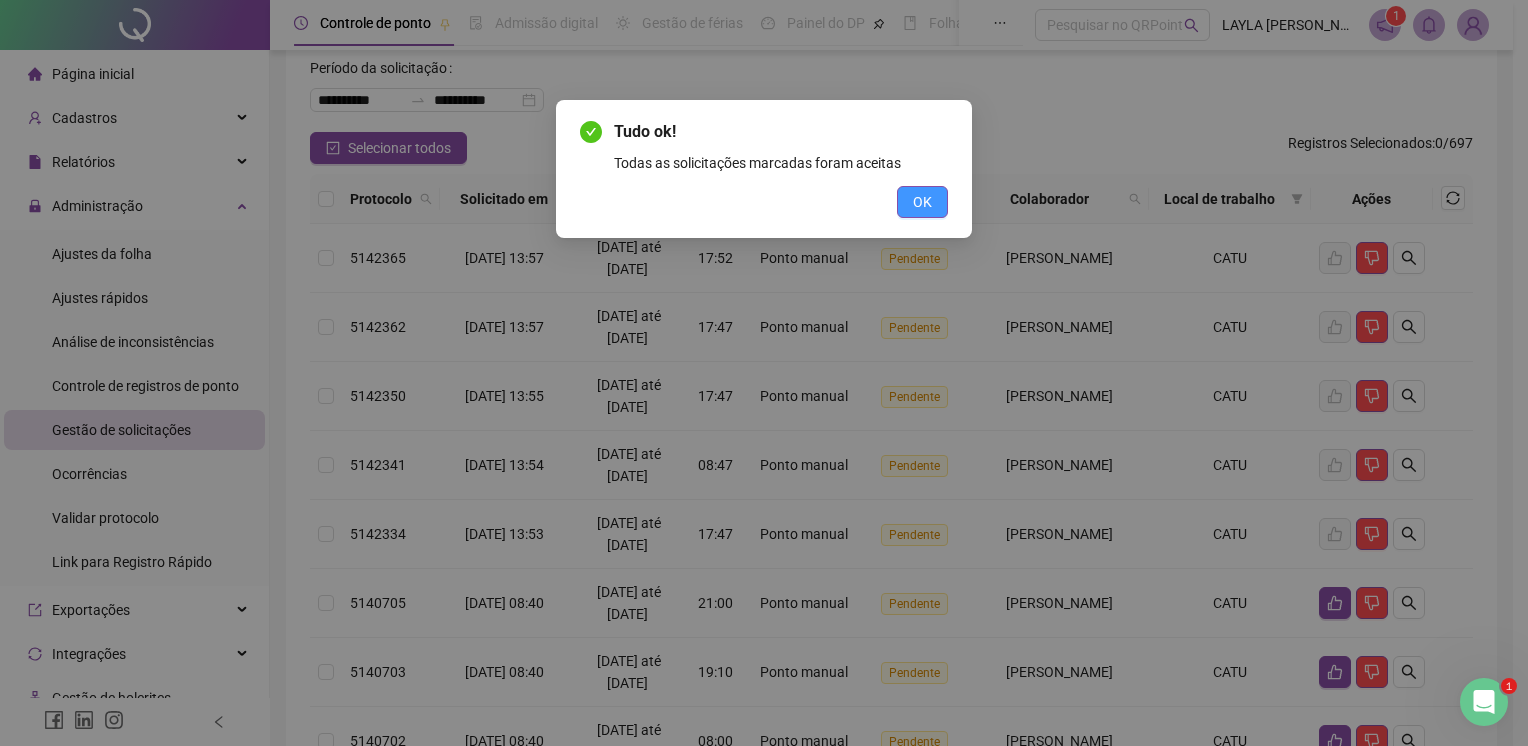 click on "OK" at bounding box center (922, 202) 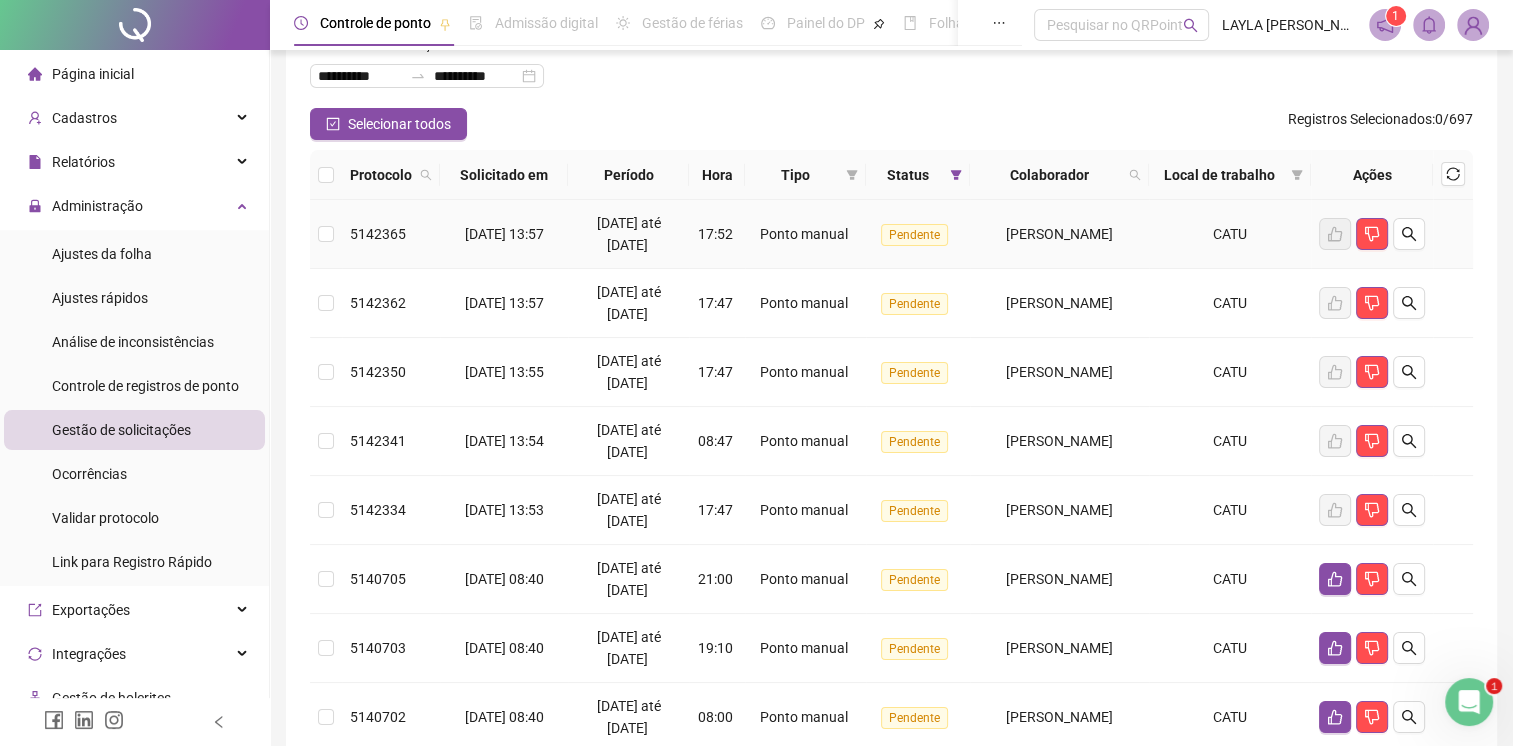 scroll, scrollTop: 0, scrollLeft: 0, axis: both 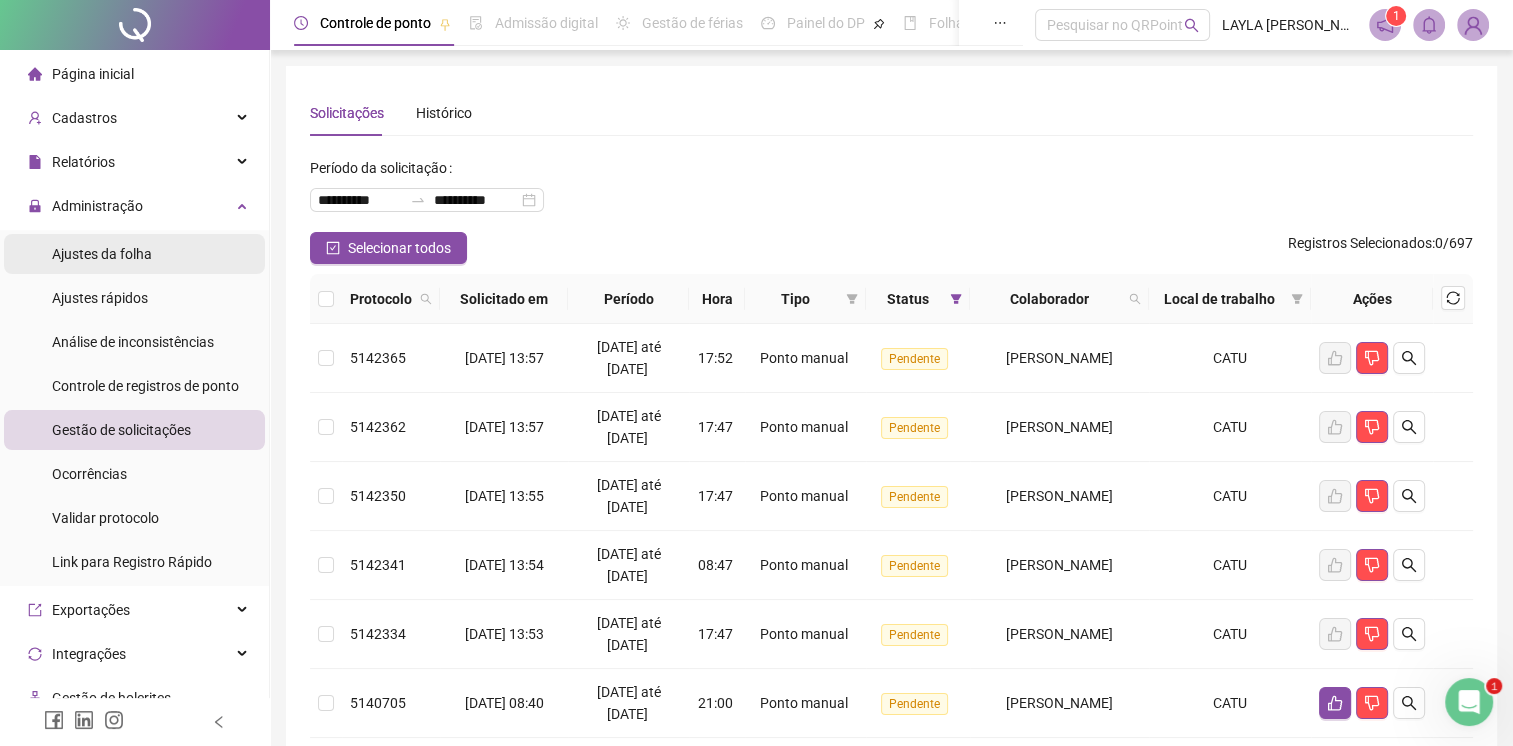 click on "Ajustes da folha" at bounding box center (134, 254) 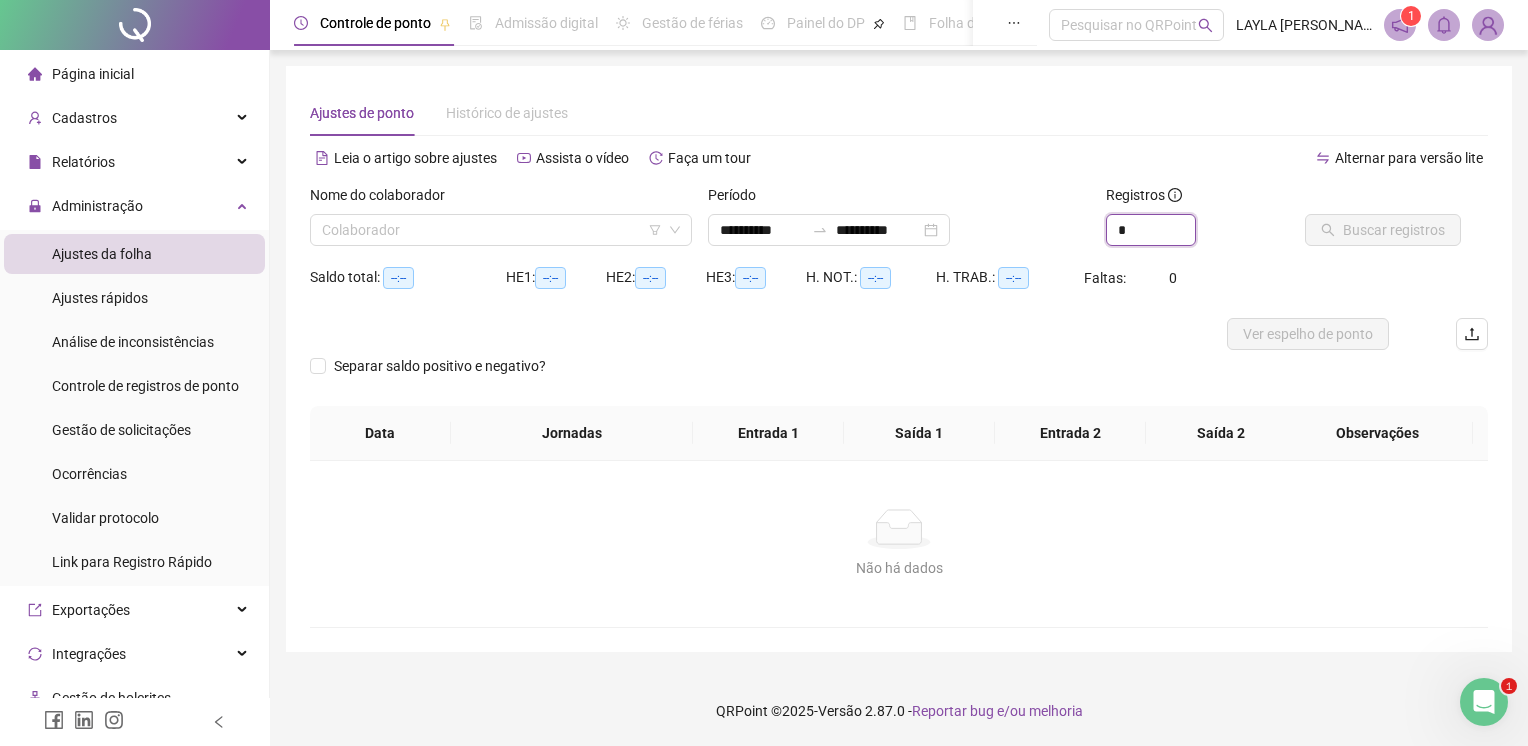 drag, startPoint x: 1156, startPoint y: 221, endPoint x: 1065, endPoint y: 220, distance: 91.00549 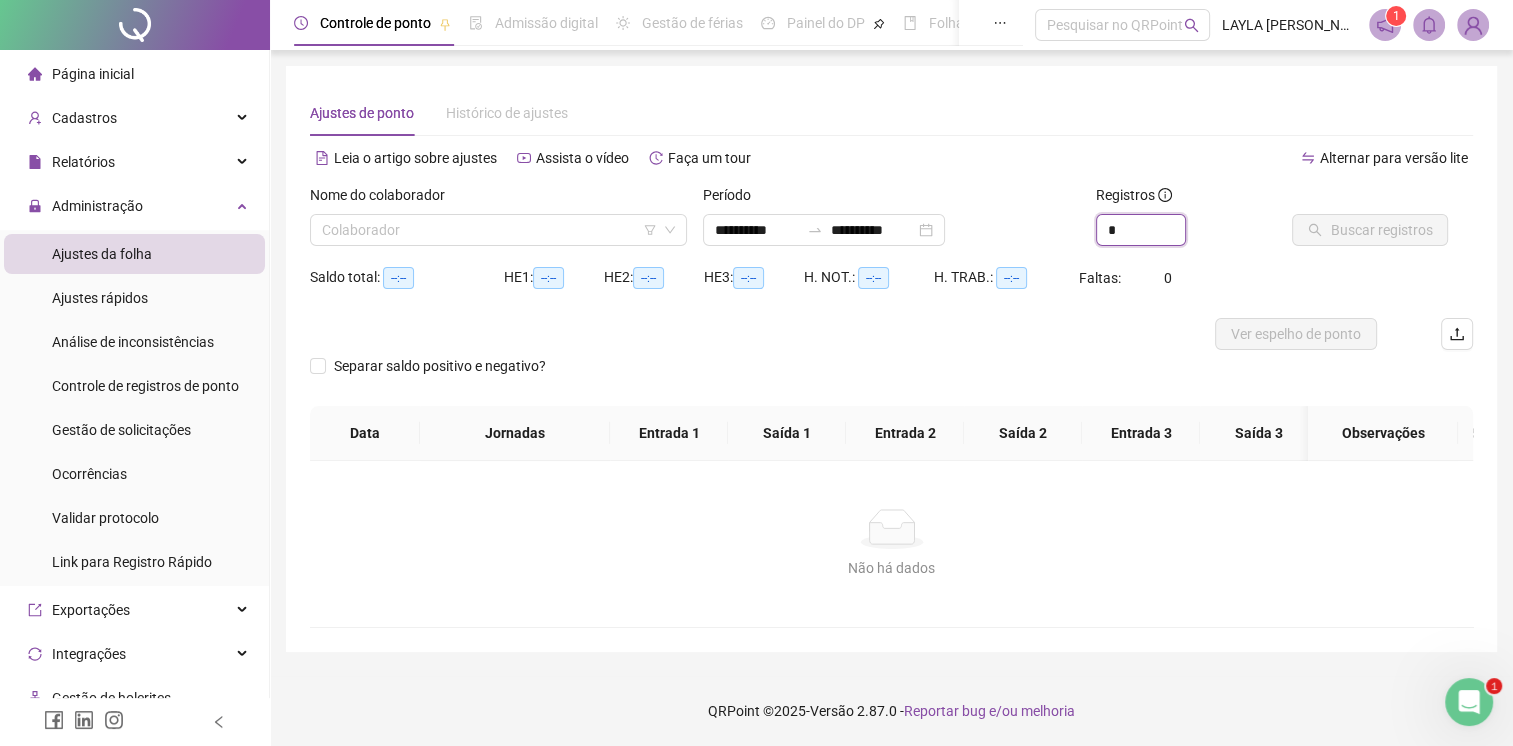type on "*" 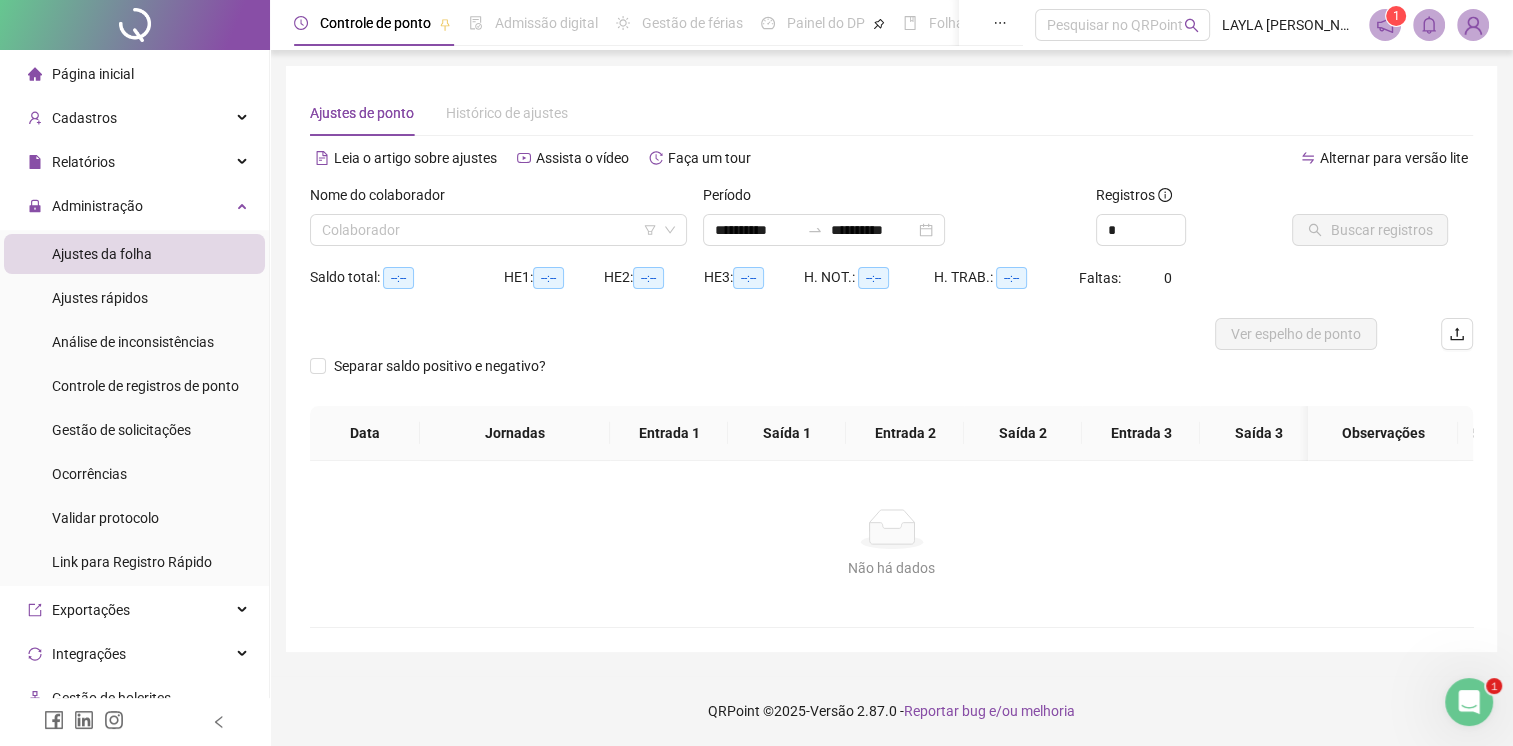 click on "Nome do colaborador" at bounding box center [498, 199] 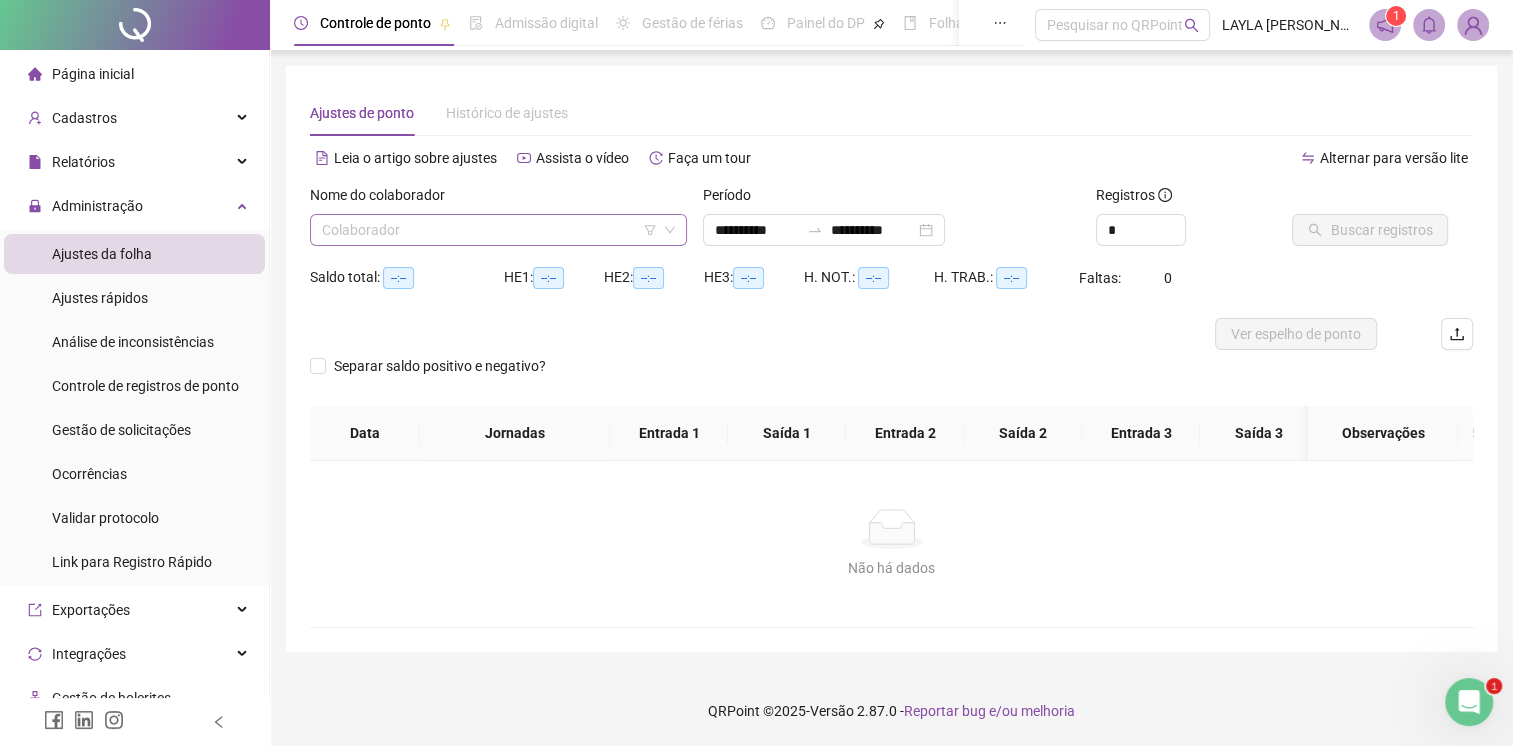 click at bounding box center [492, 230] 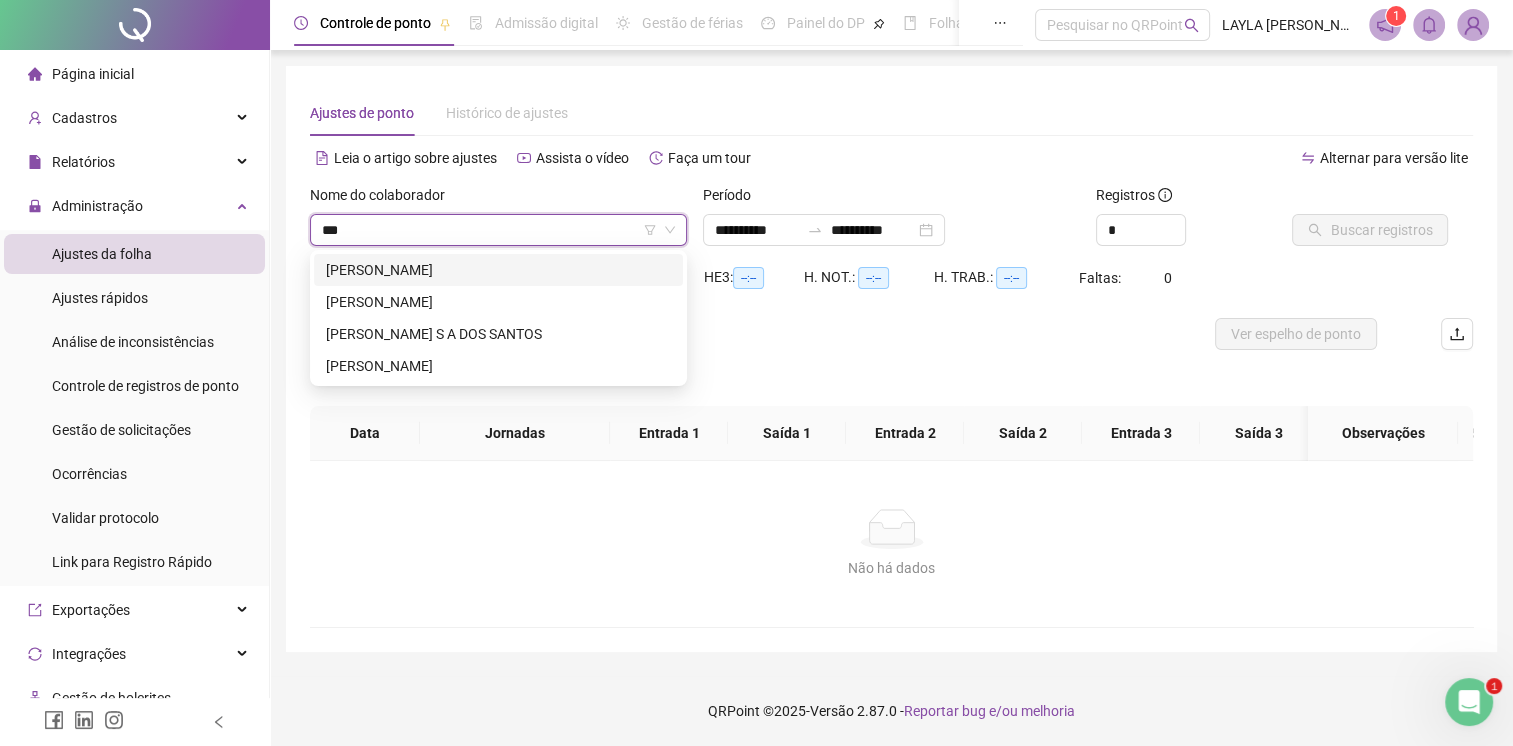 type on "****" 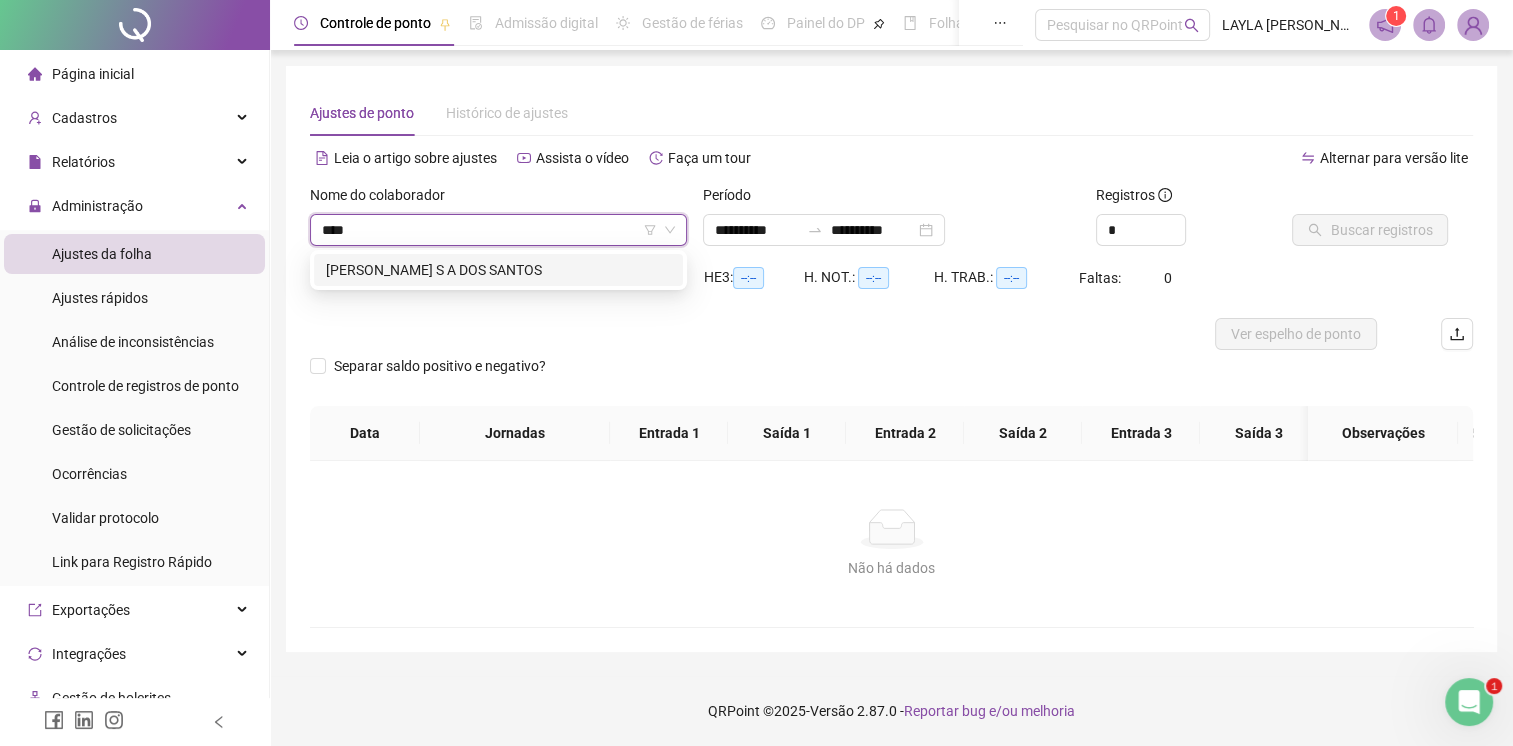 click on "LAURA VICTORIA S A DOS SANTOS" at bounding box center (498, 270) 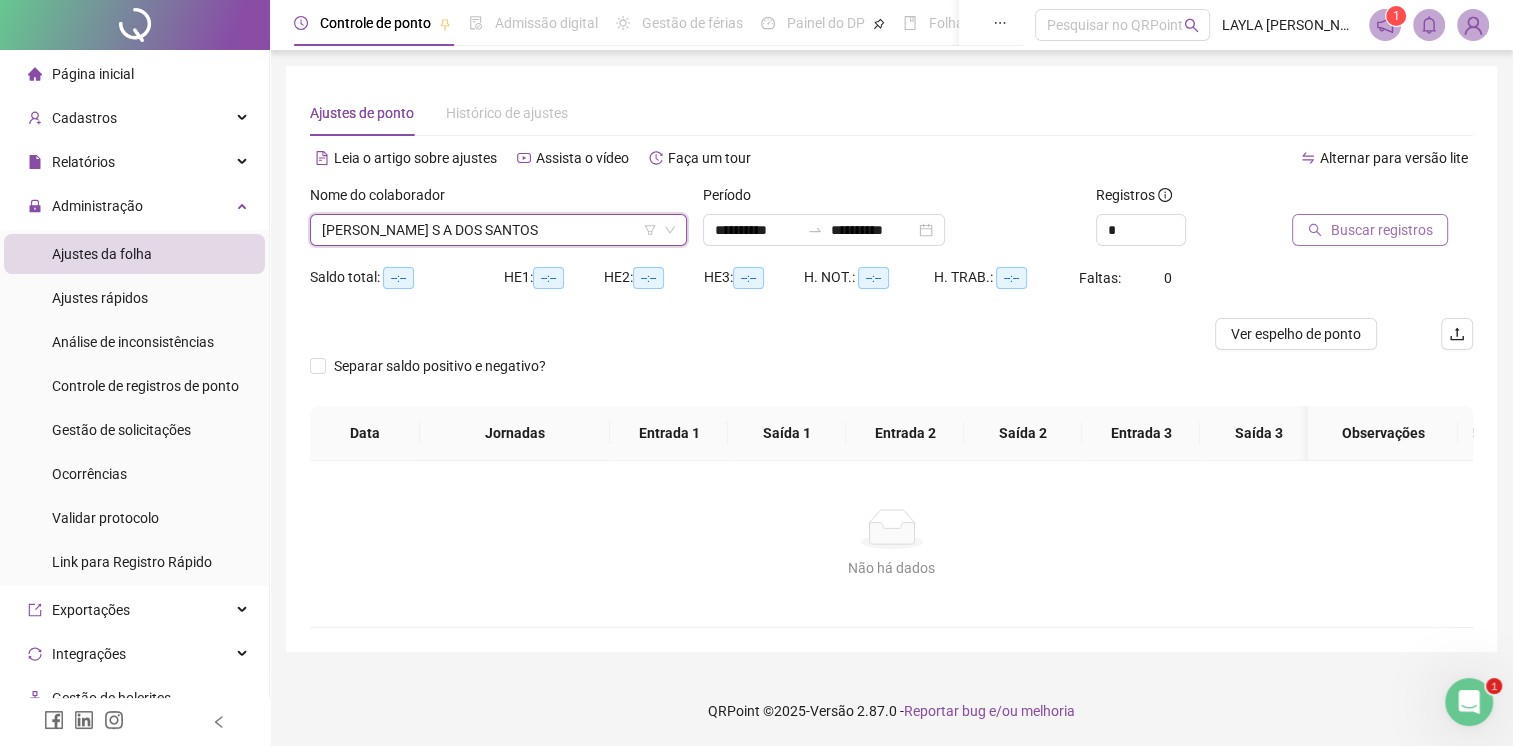click on "Buscar registros" at bounding box center [1381, 230] 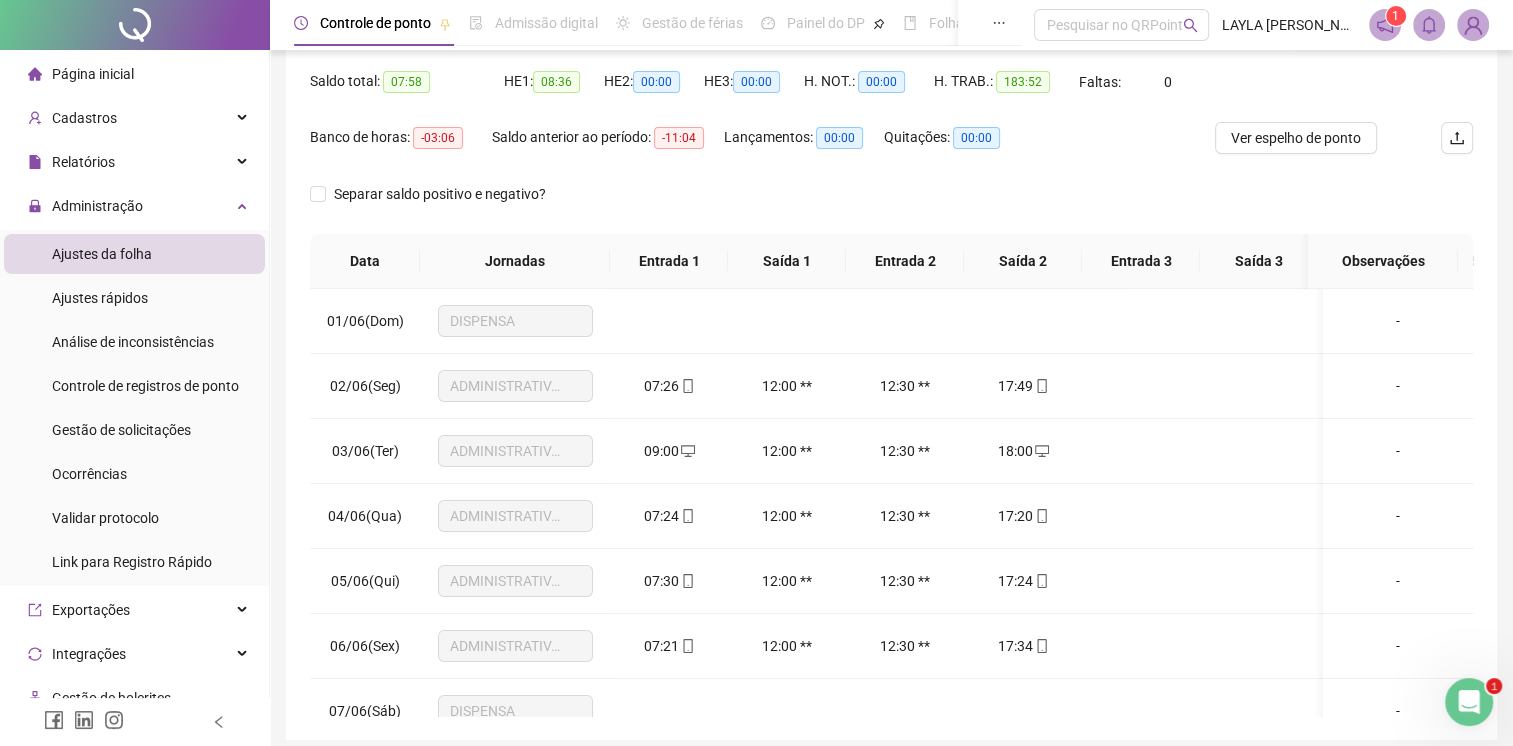 scroll, scrollTop: 200, scrollLeft: 0, axis: vertical 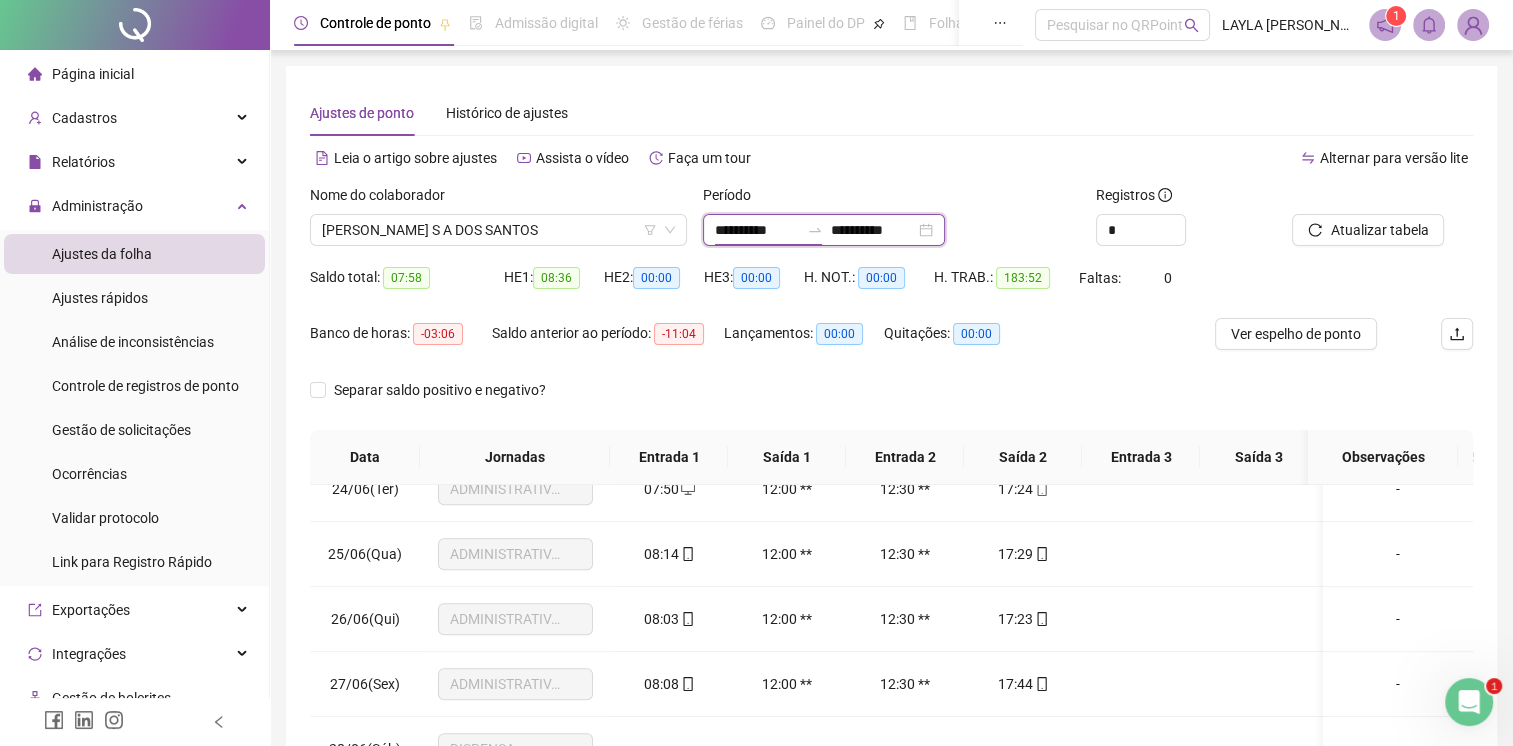 click on "**********" at bounding box center [757, 230] 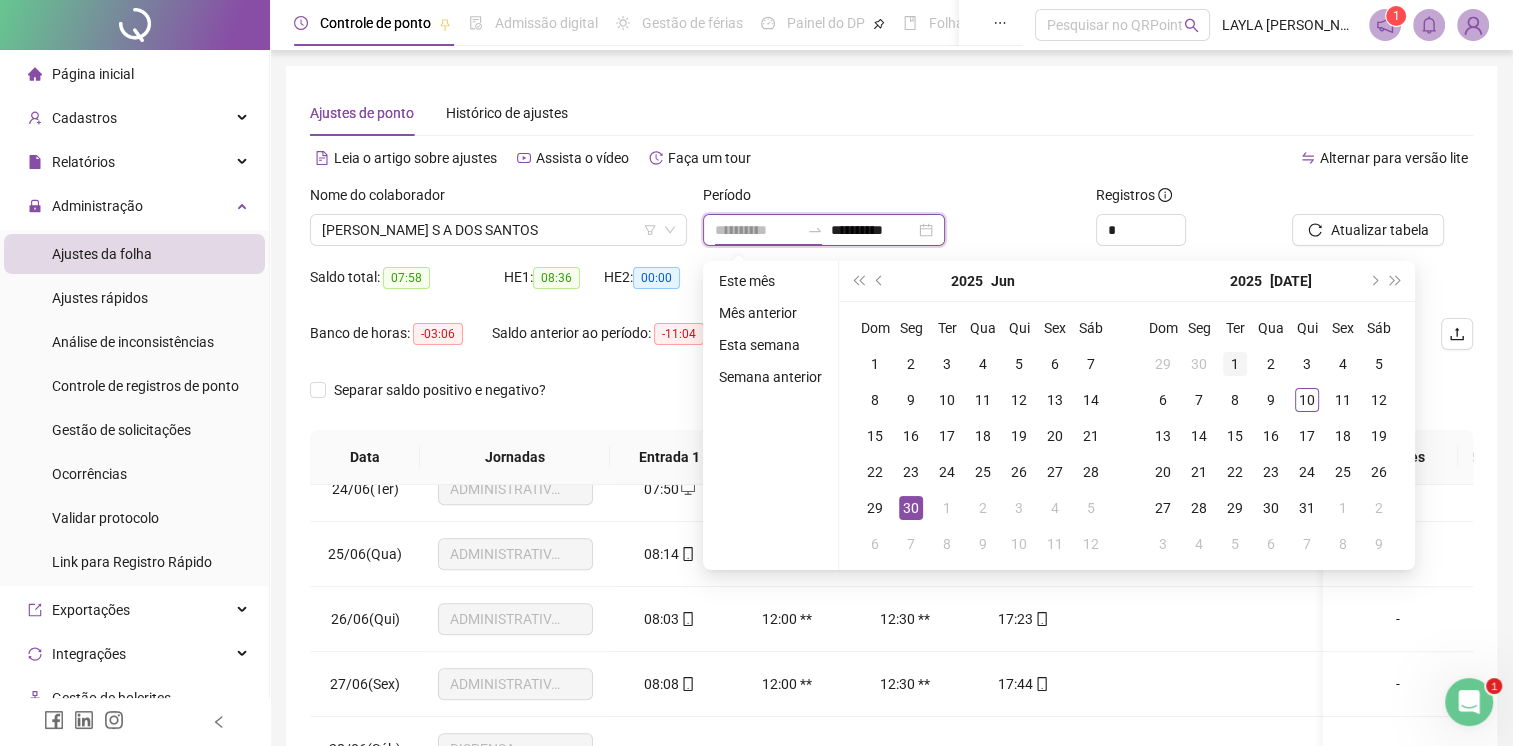 type on "**********" 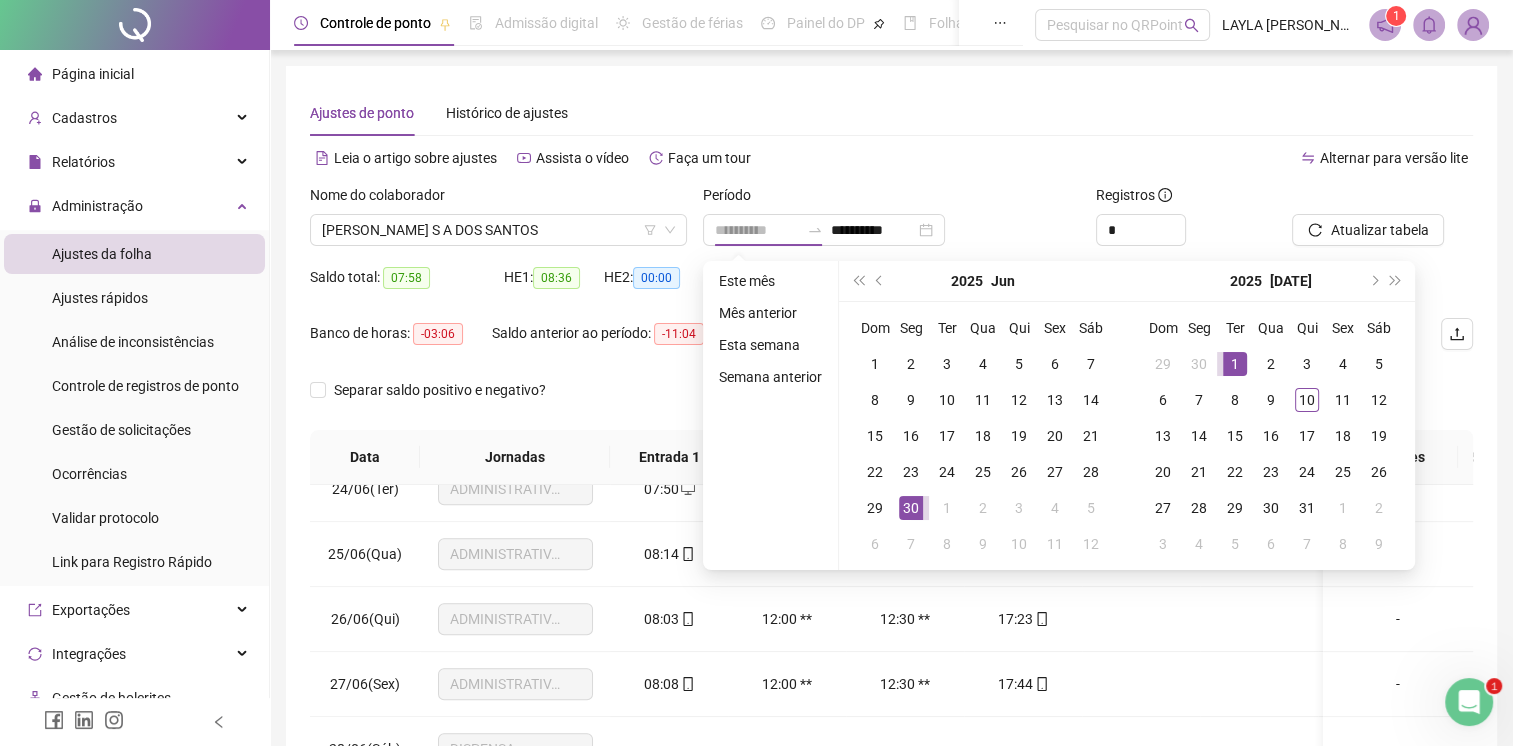 click on "1" at bounding box center (1235, 364) 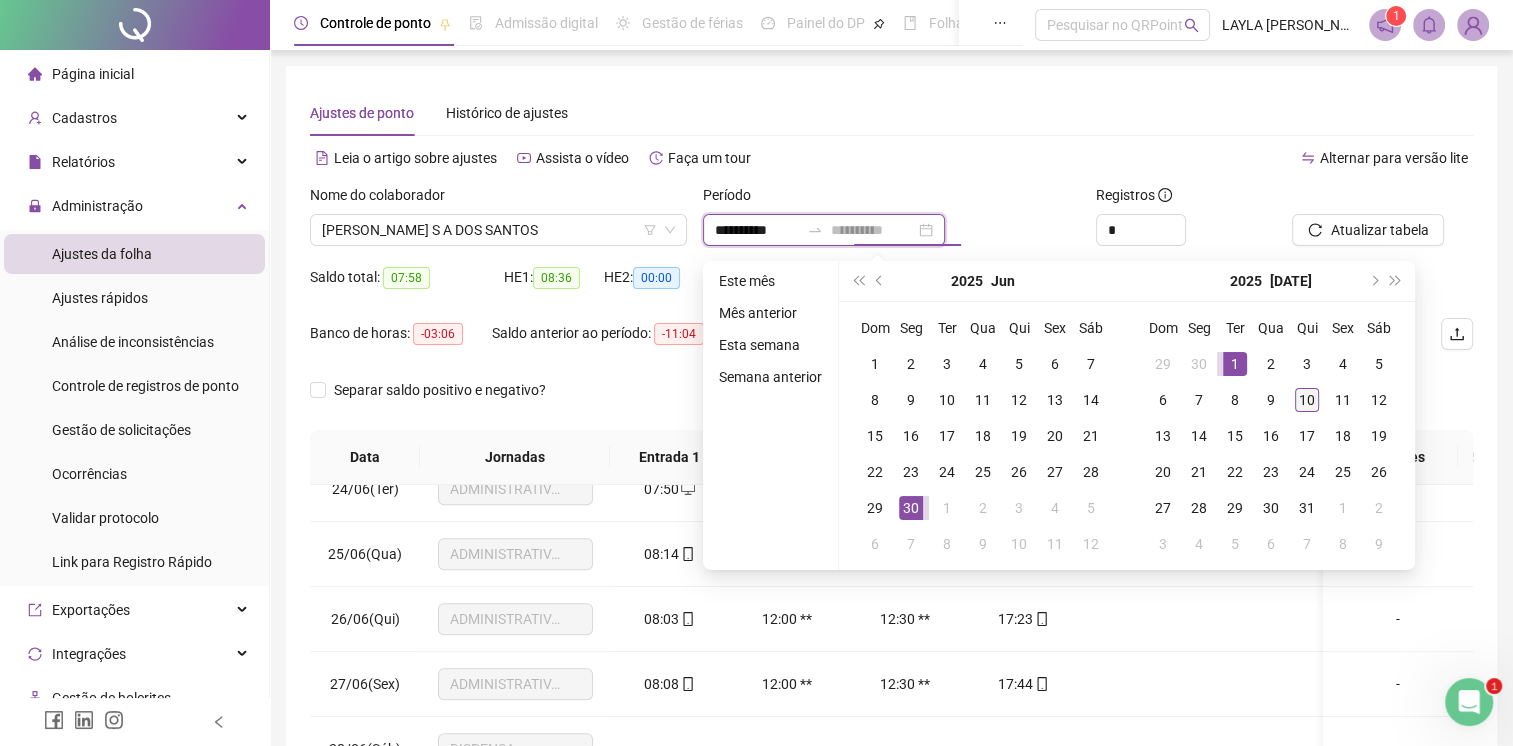 type on "**********" 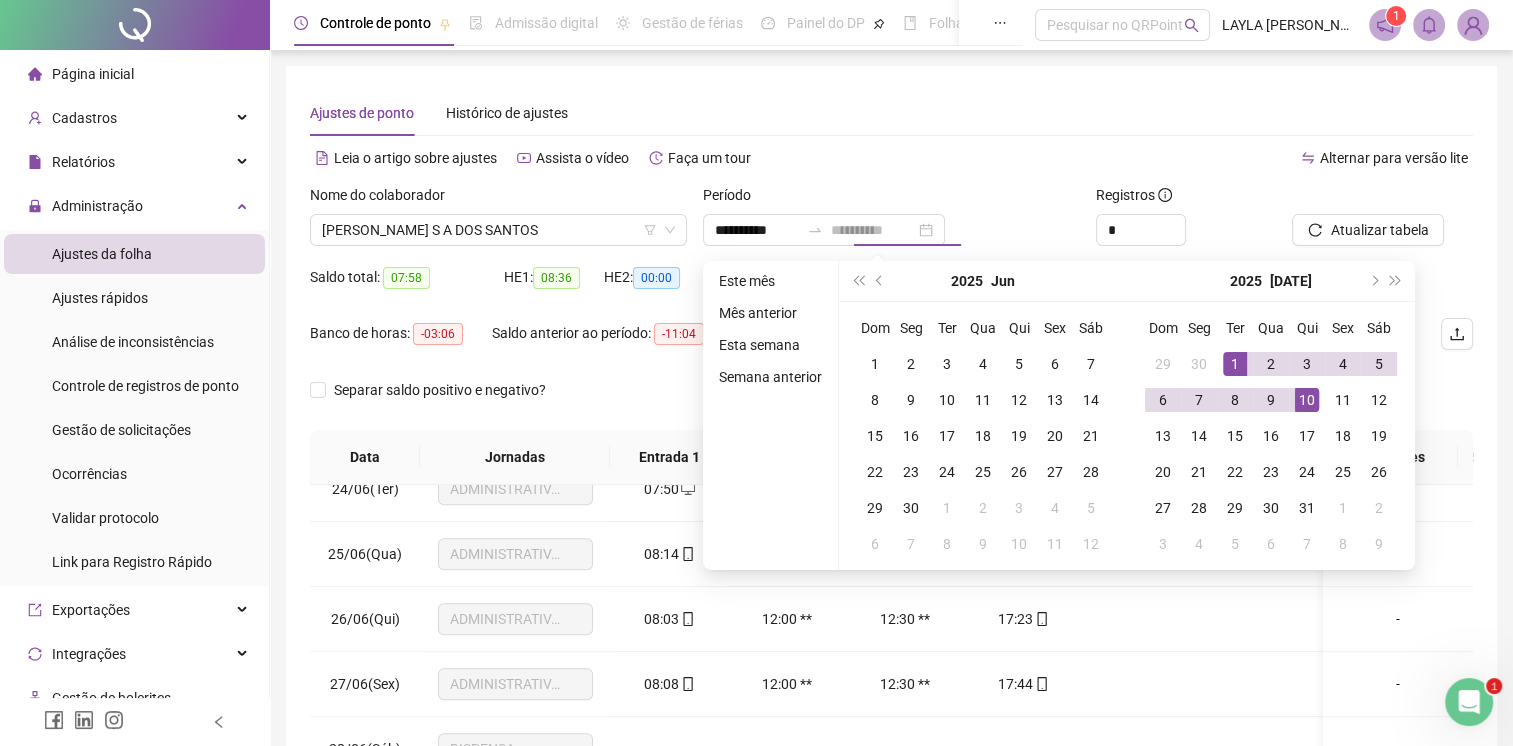 click on "10" at bounding box center [1307, 400] 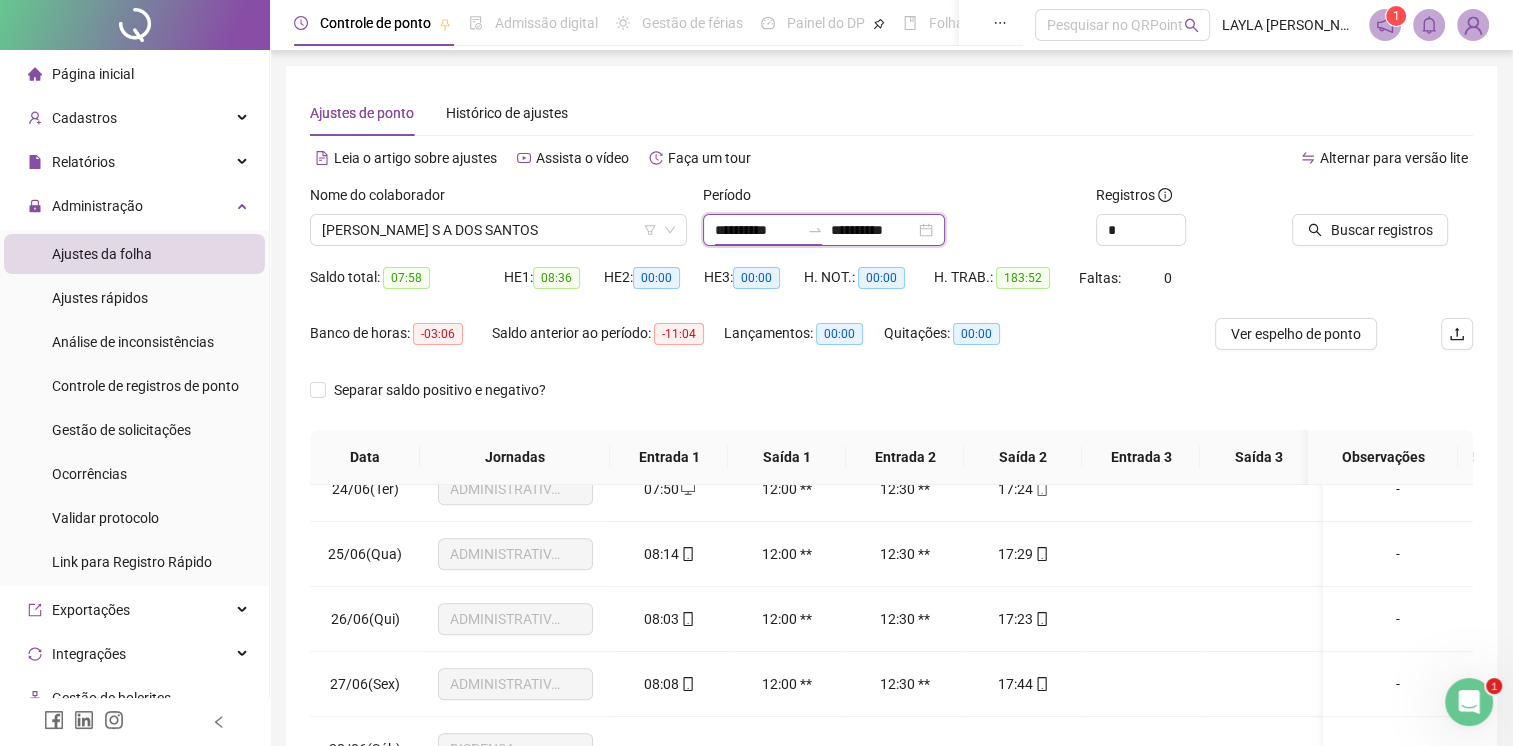 click on "**********" at bounding box center [757, 230] 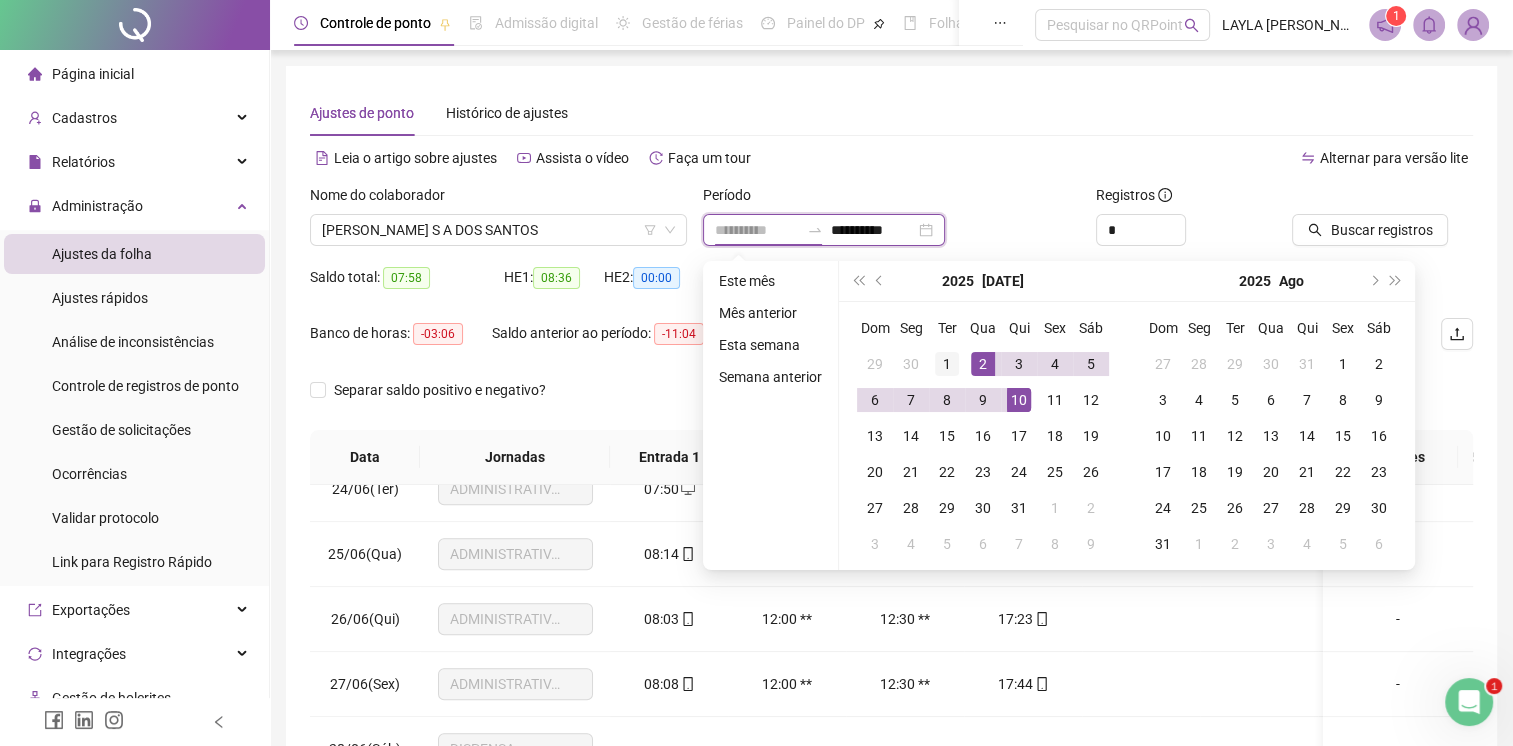 type on "**********" 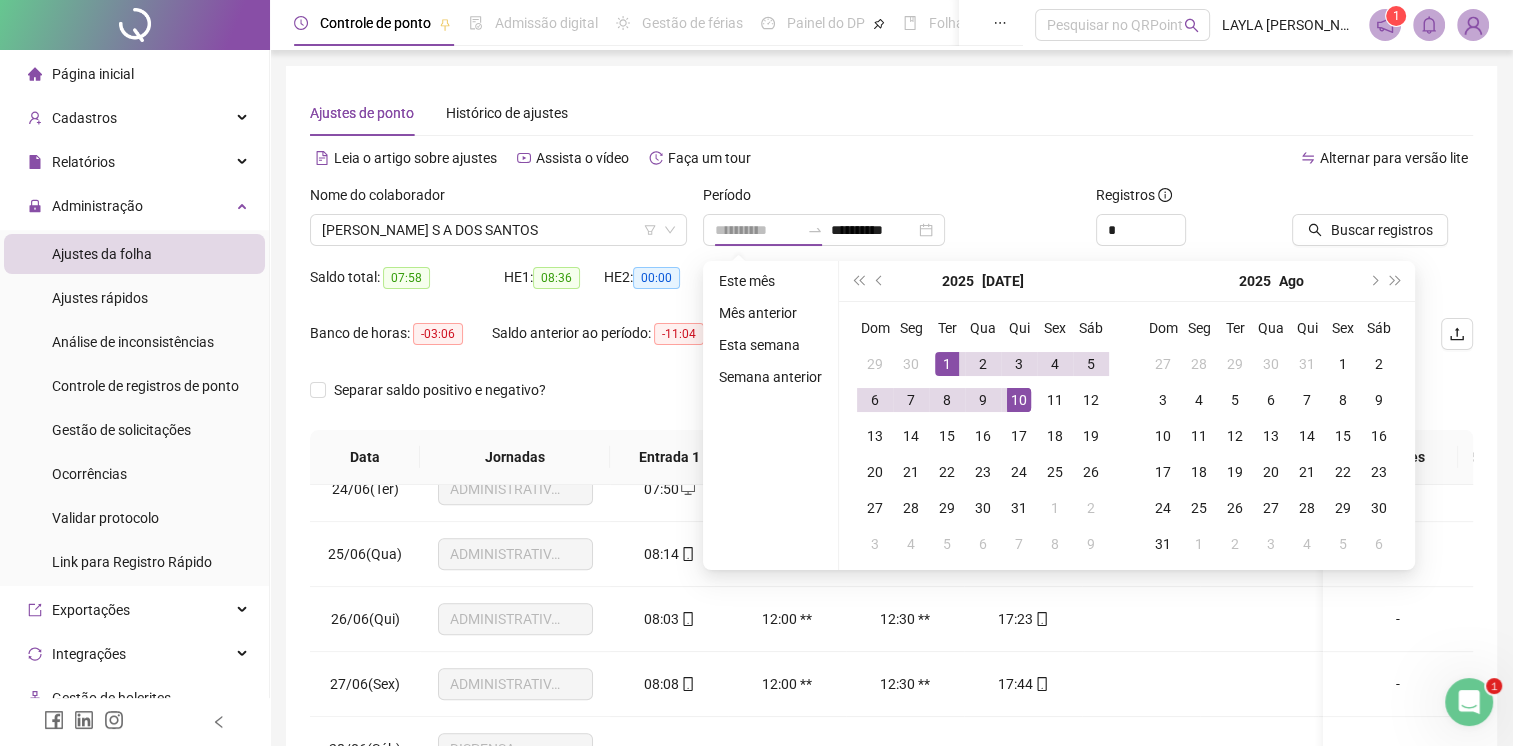 click on "1" at bounding box center [947, 364] 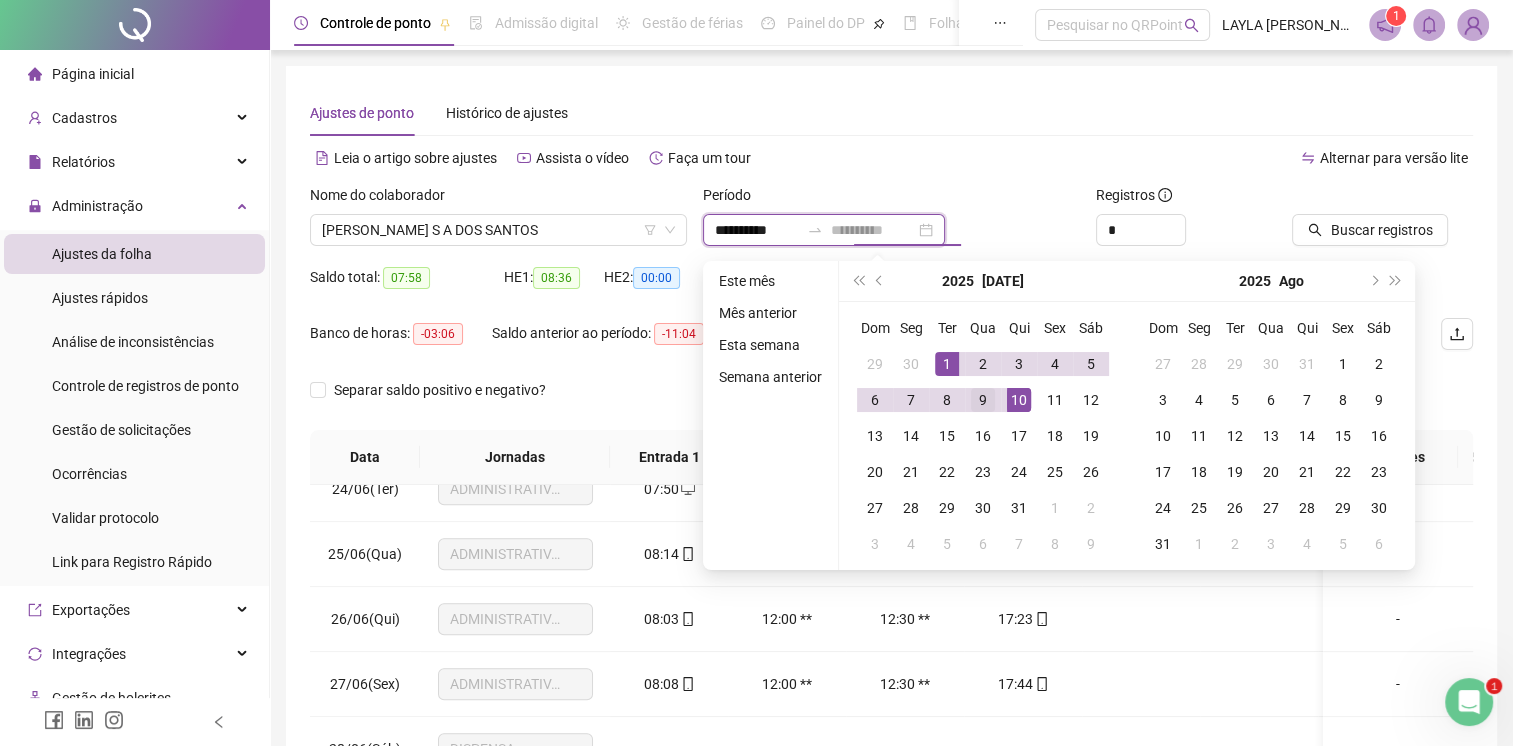 type on "**********" 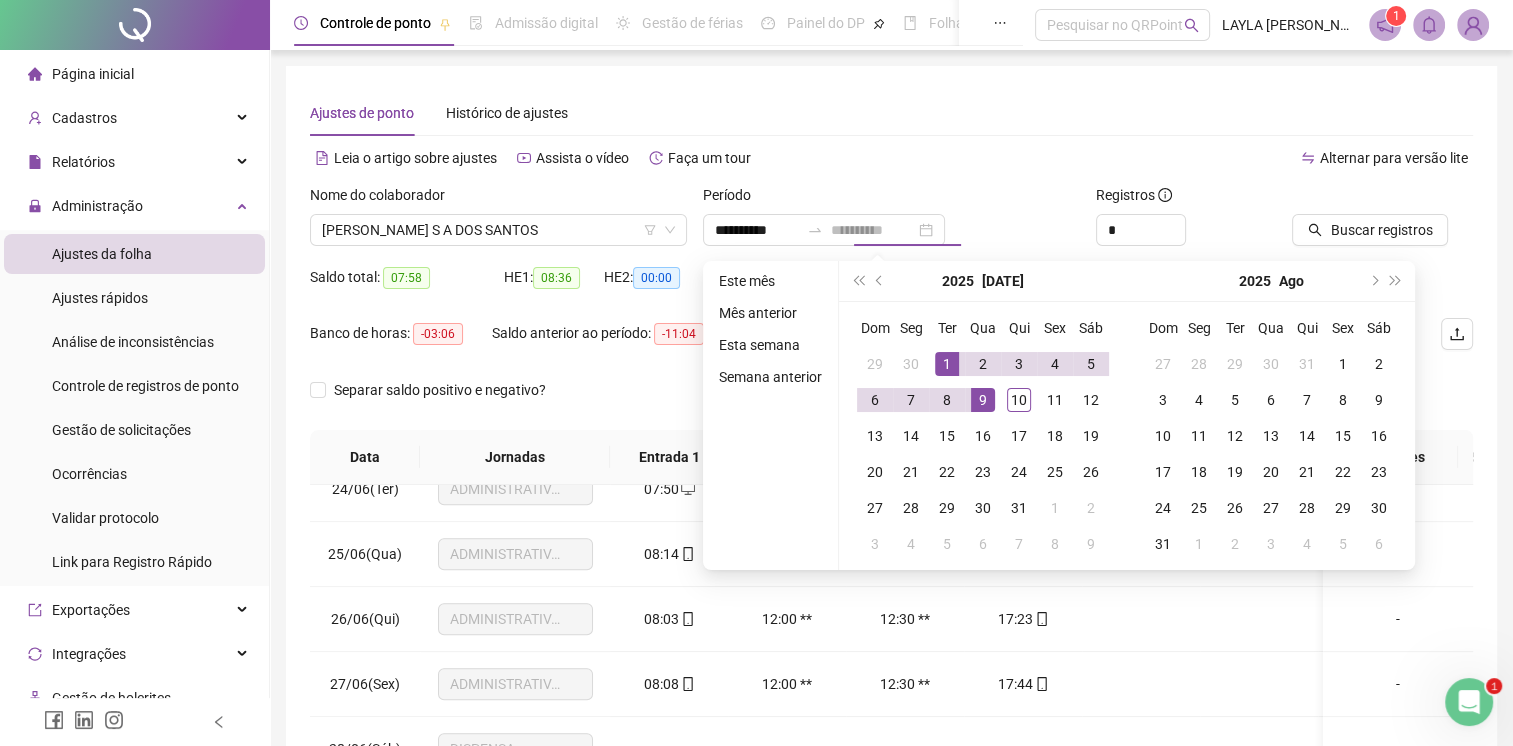 click on "9" at bounding box center [983, 400] 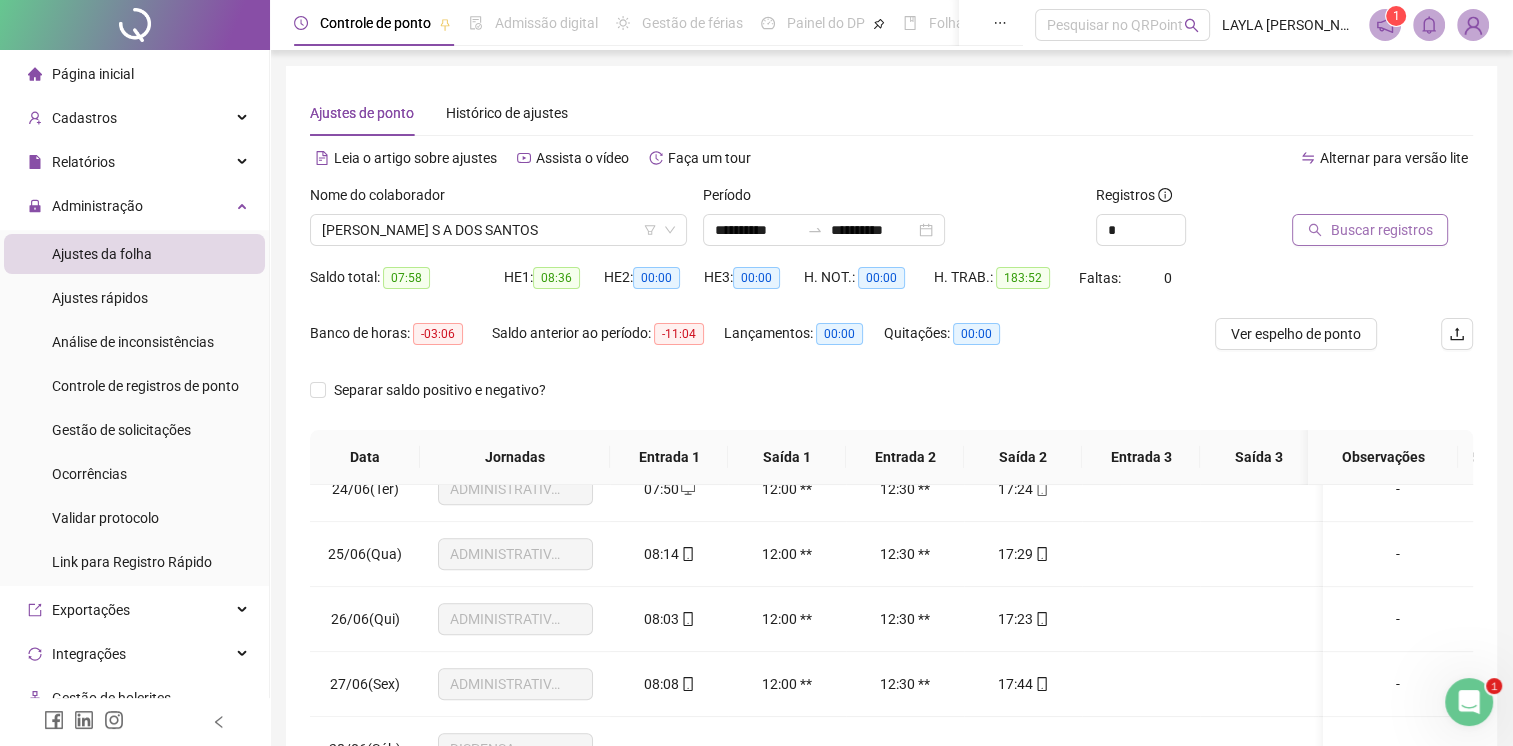 click on "Buscar registros" at bounding box center [1370, 230] 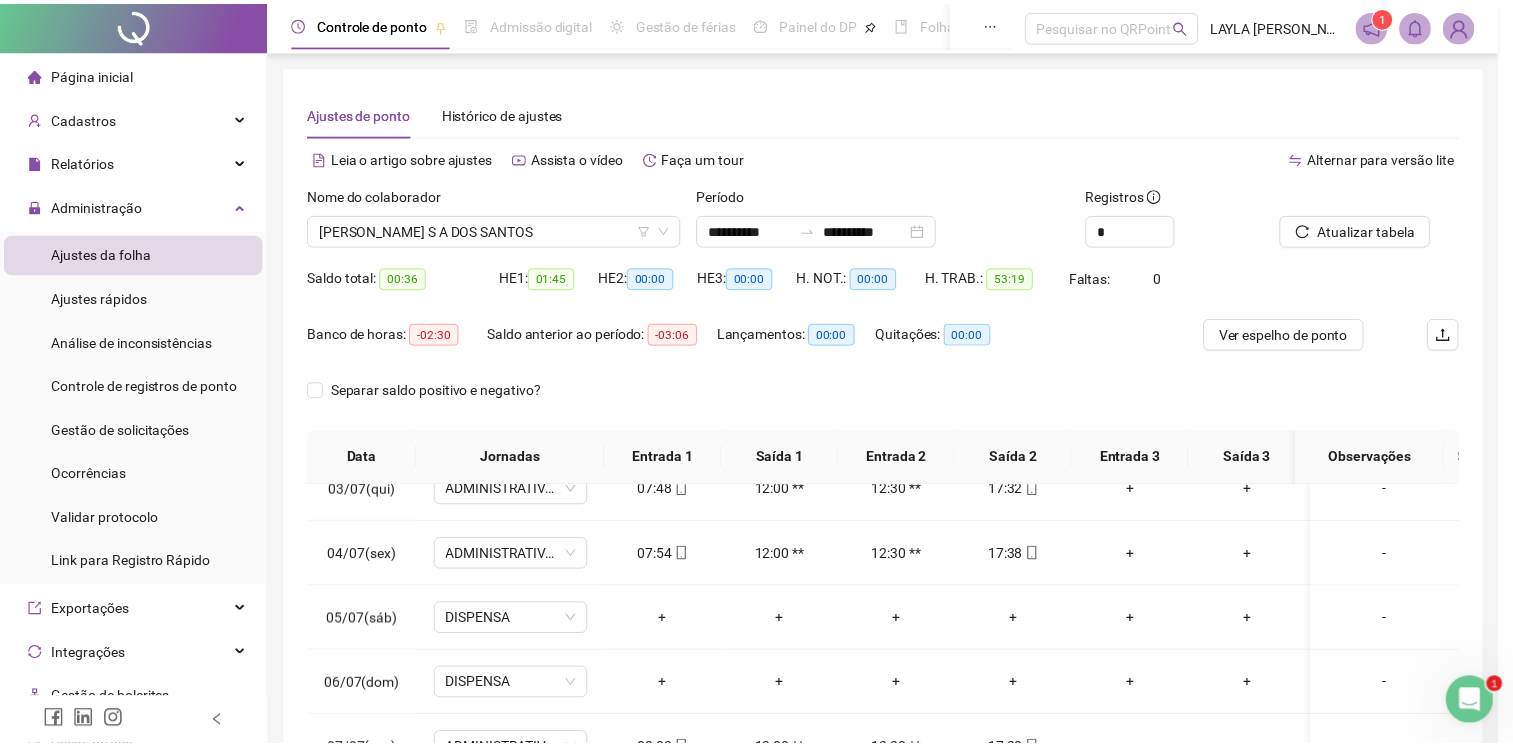 scroll, scrollTop: 171, scrollLeft: 0, axis: vertical 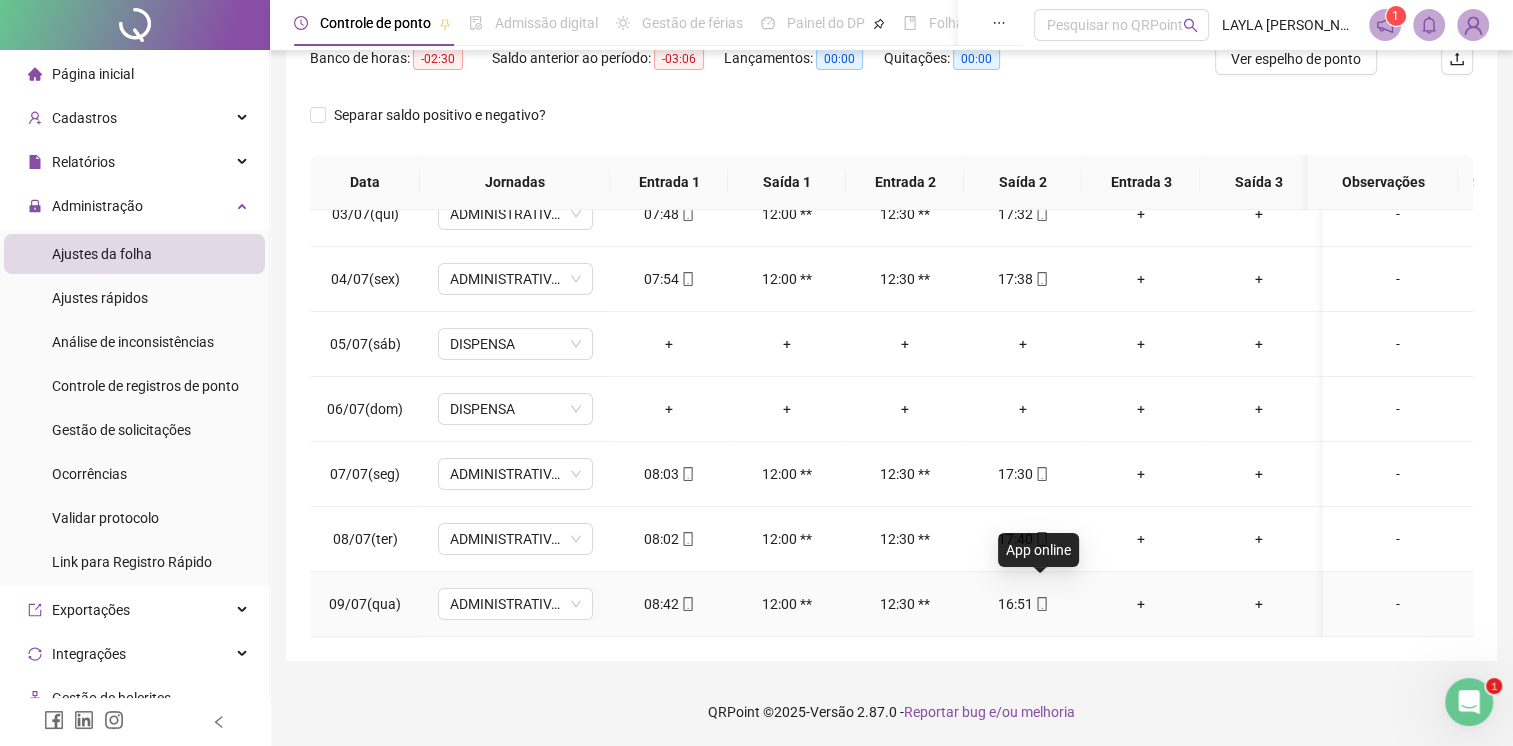 click 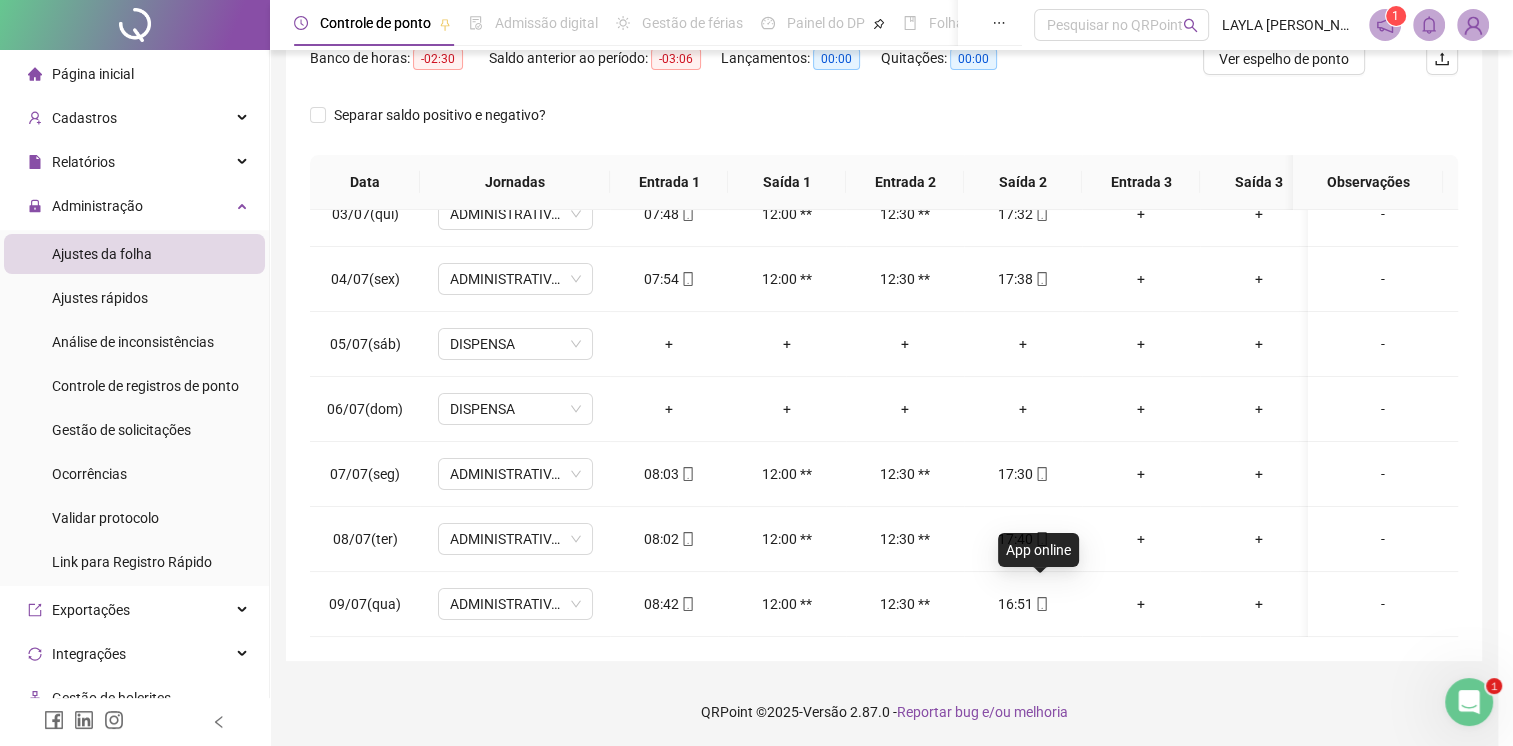 type on "**********" 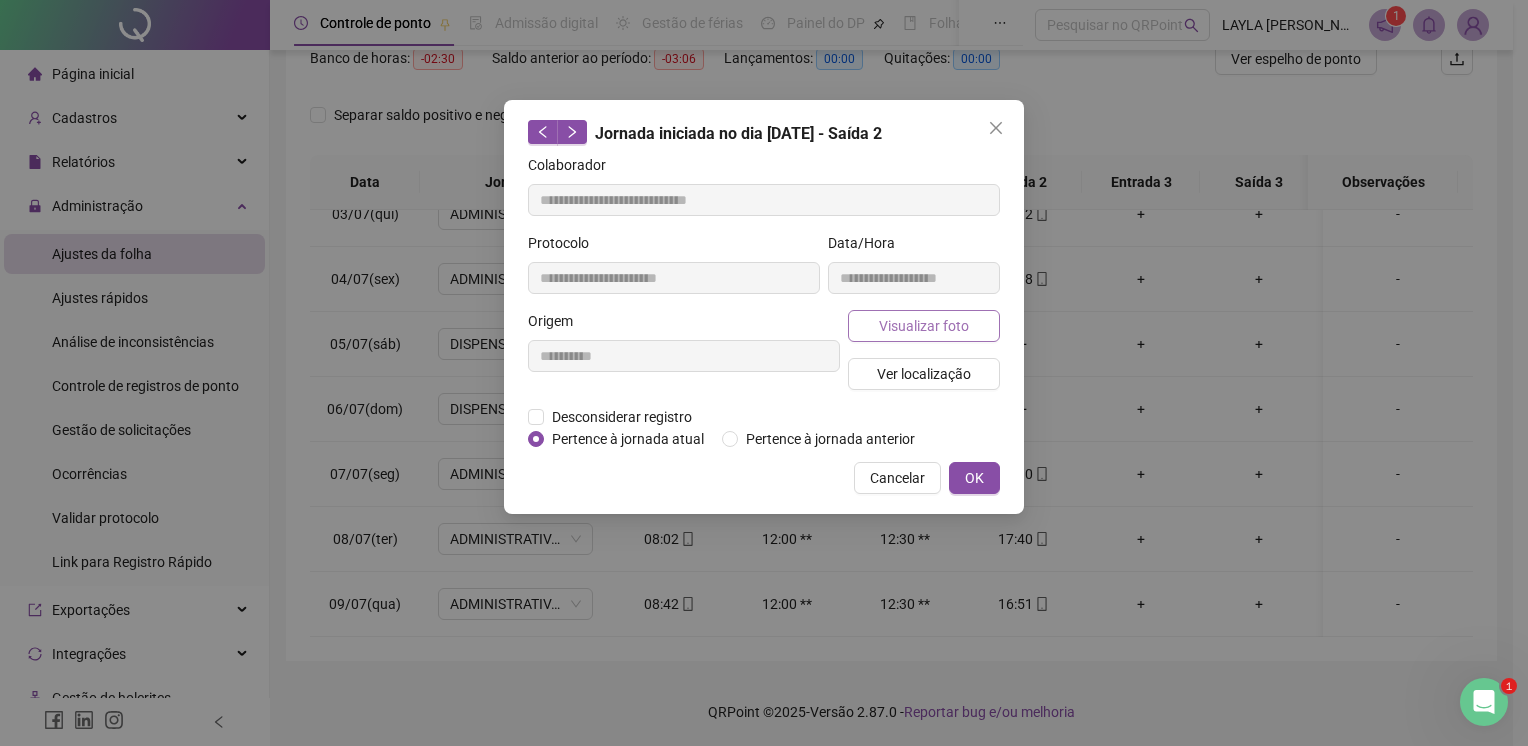 click on "Visualizar foto" at bounding box center (924, 326) 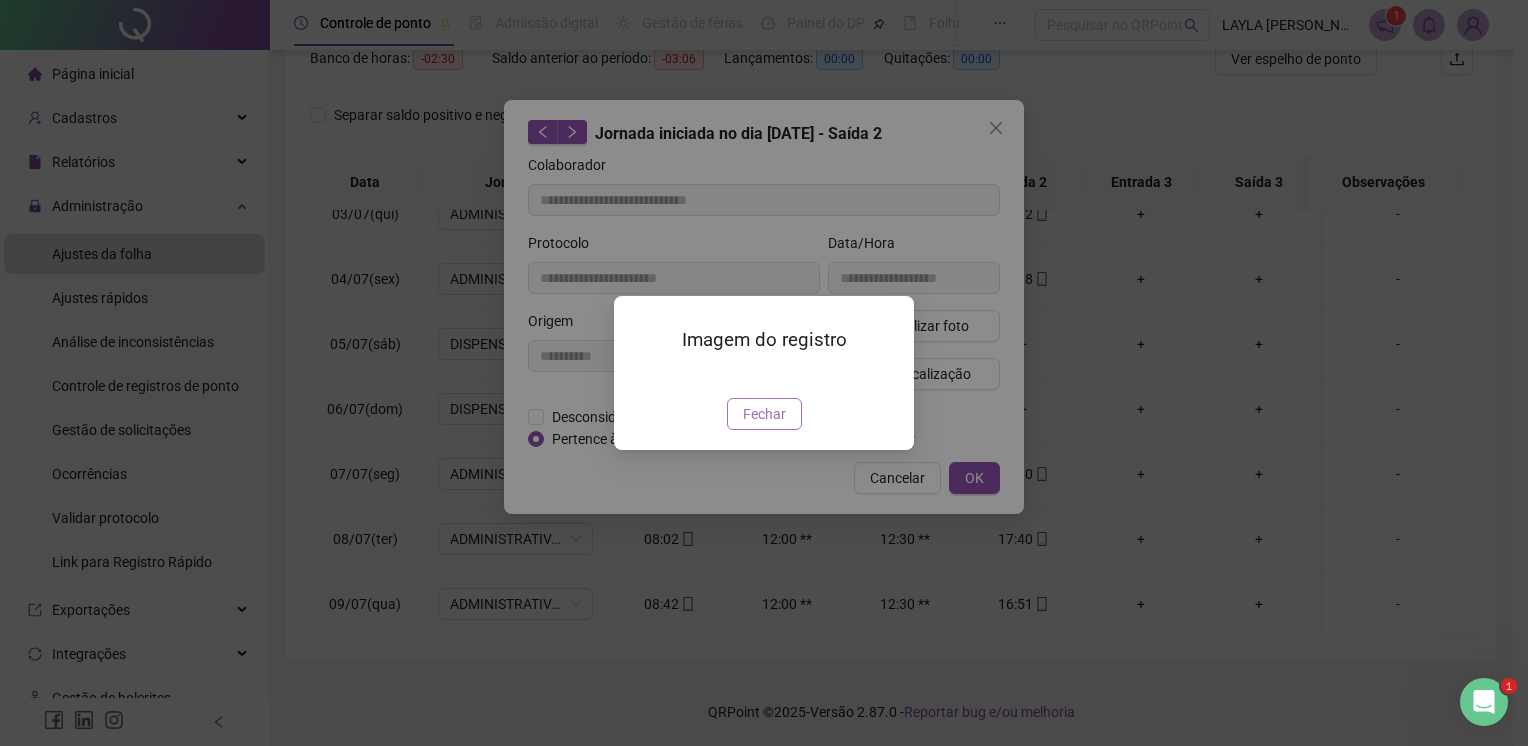 click on "Fechar" at bounding box center [764, 414] 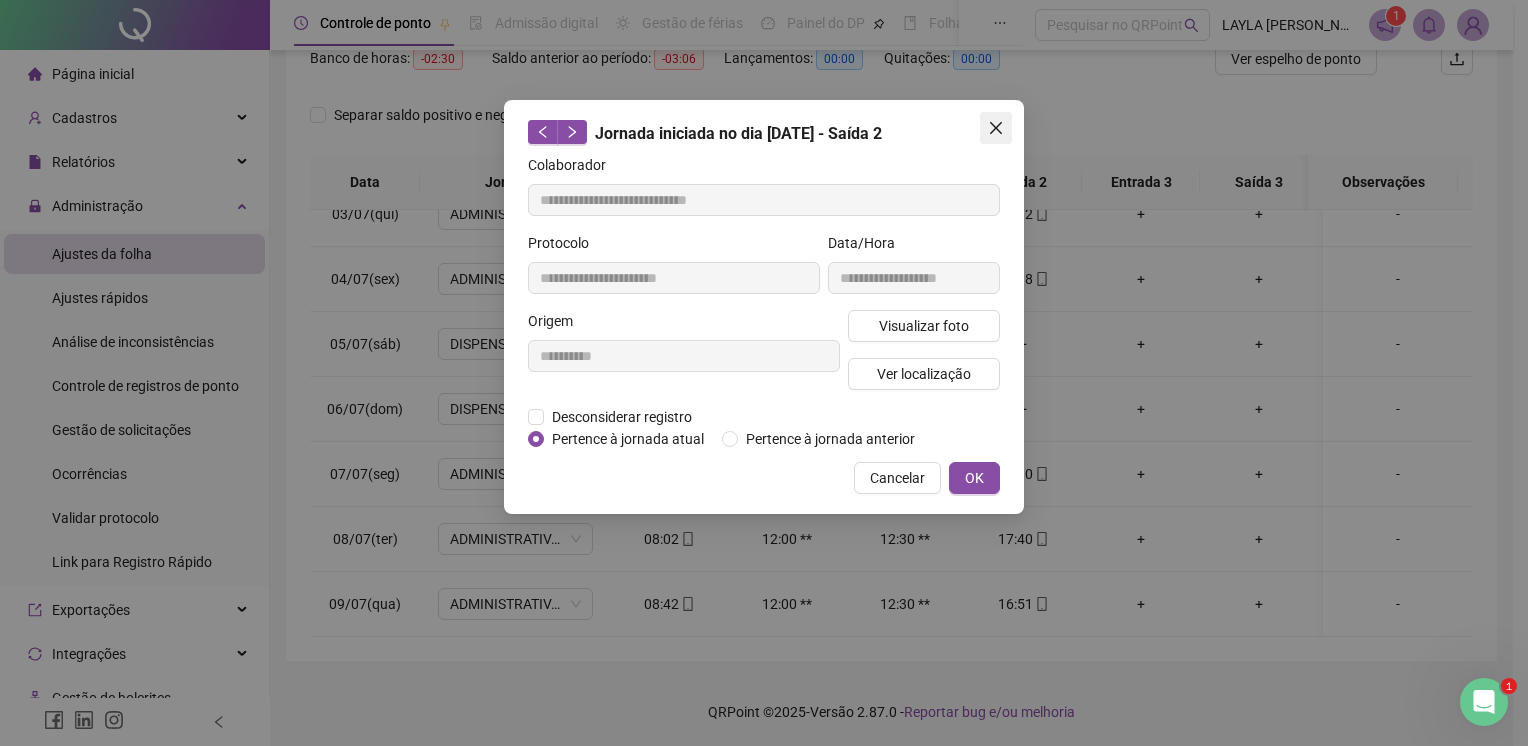 click at bounding box center [996, 128] 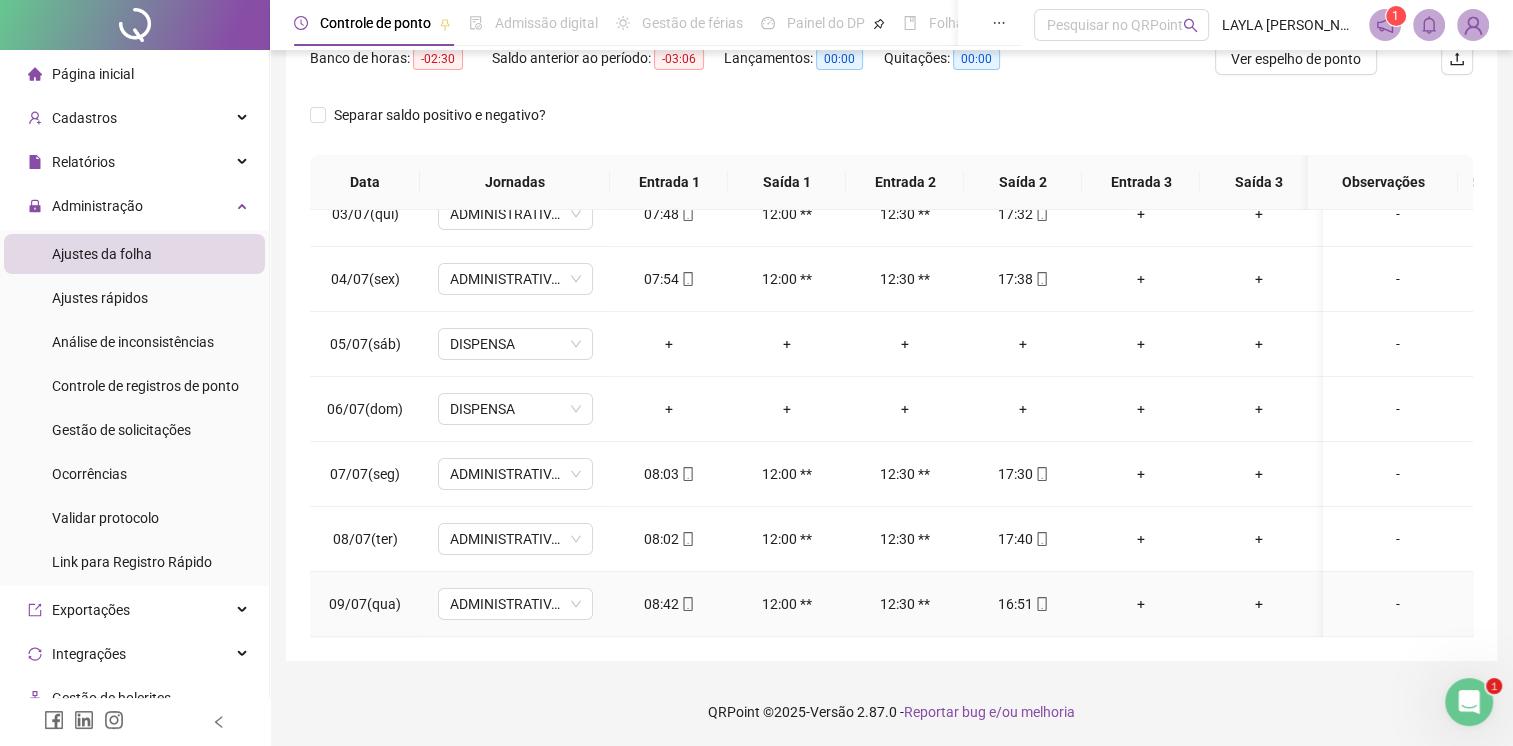 click 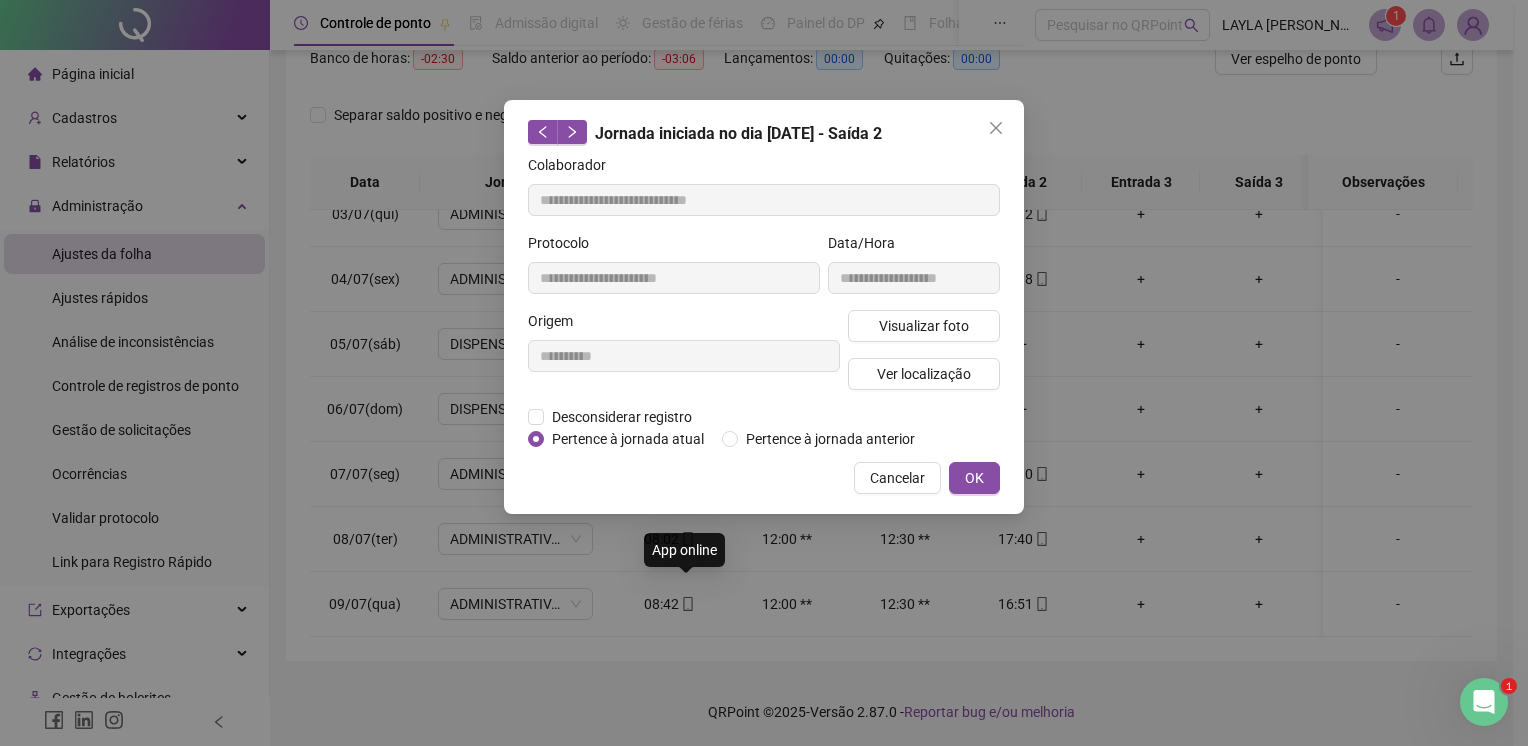 type on "**********" 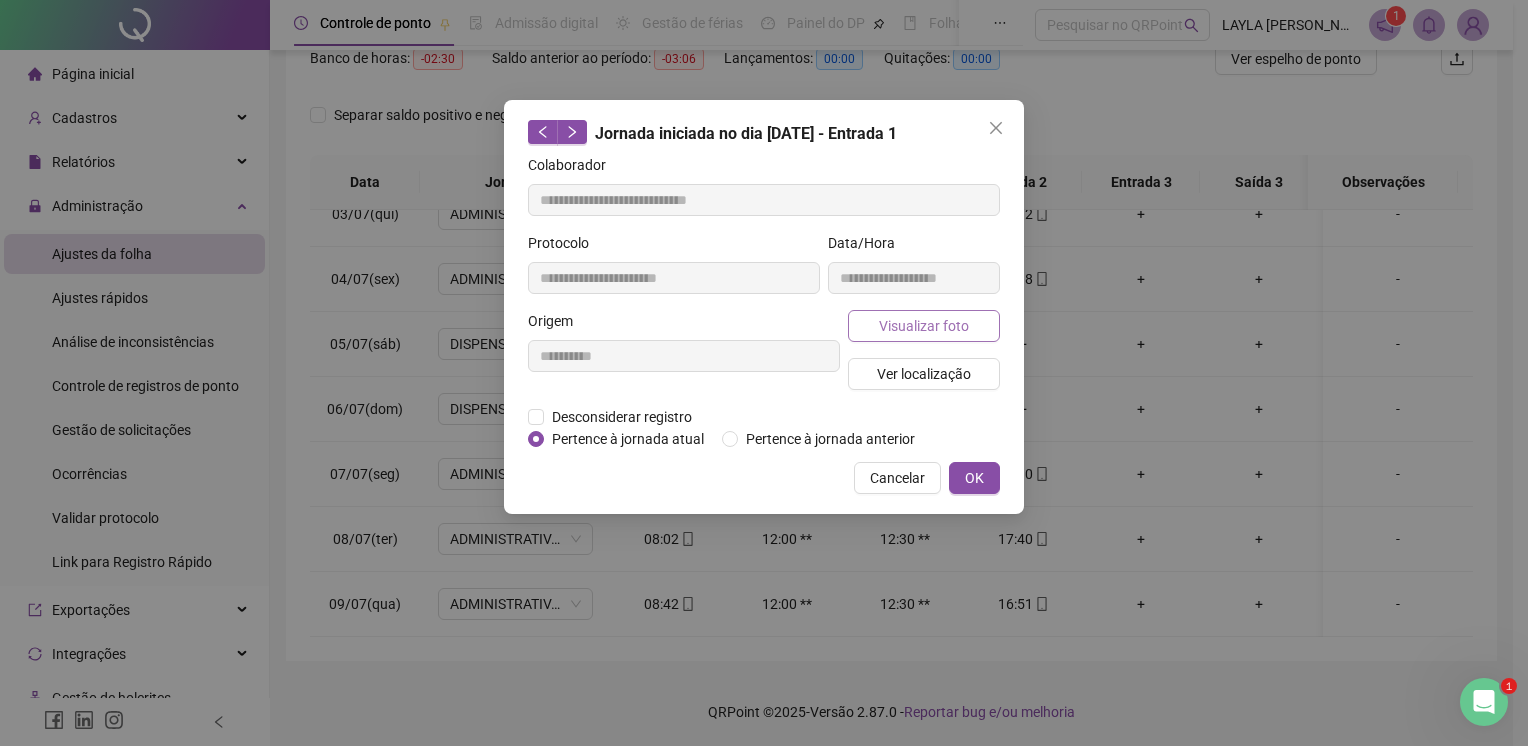 click on "Visualizar foto" at bounding box center (924, 326) 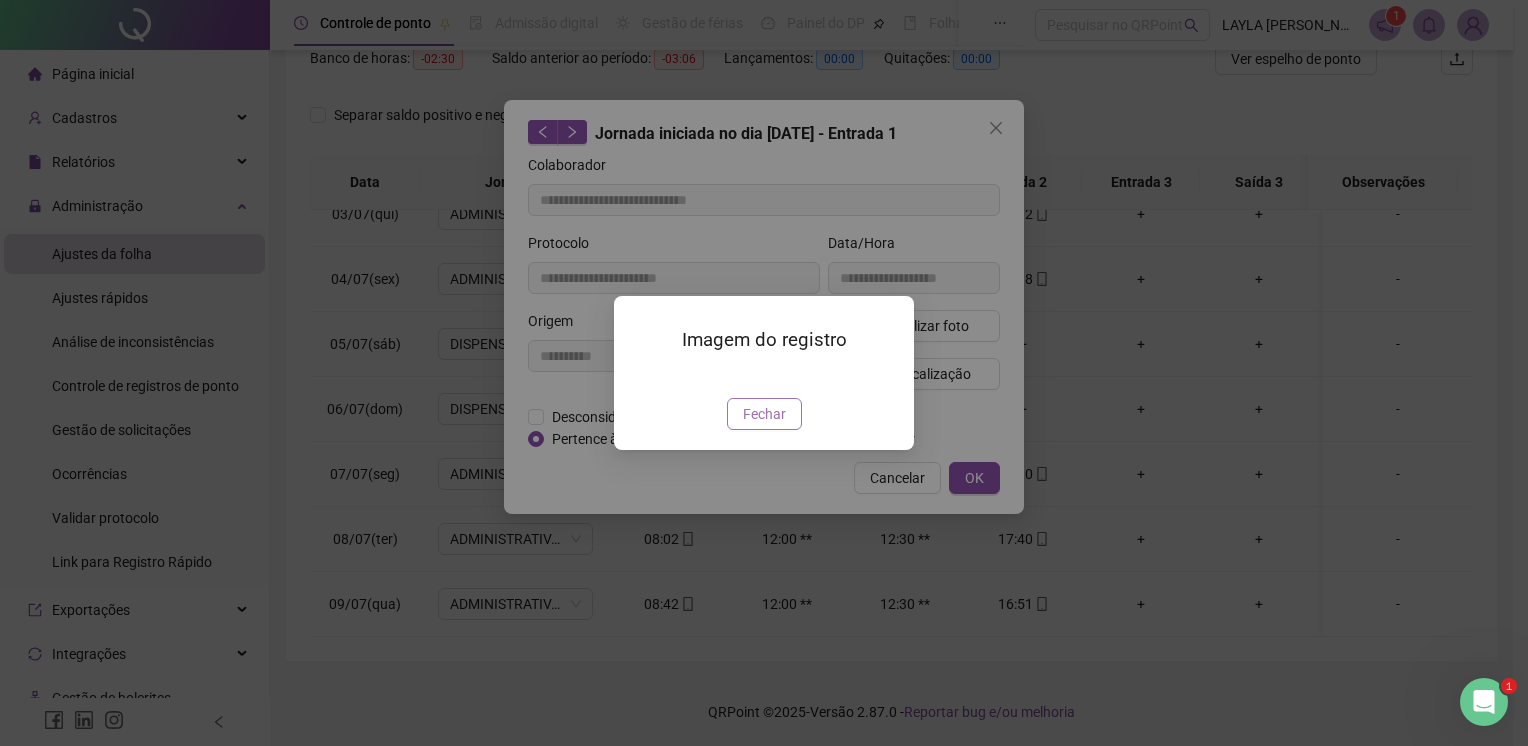 click on "Fechar" at bounding box center (764, 414) 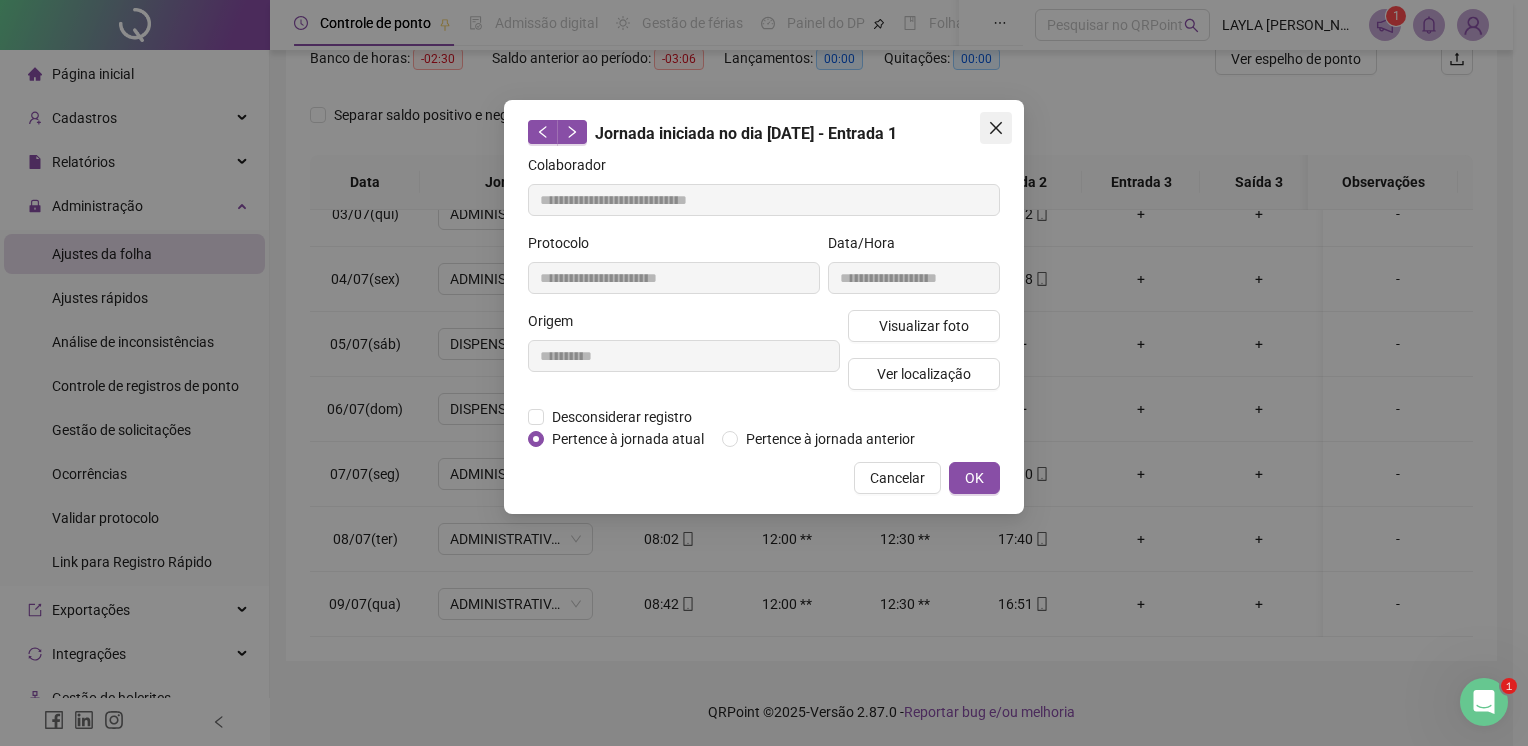 click at bounding box center [996, 128] 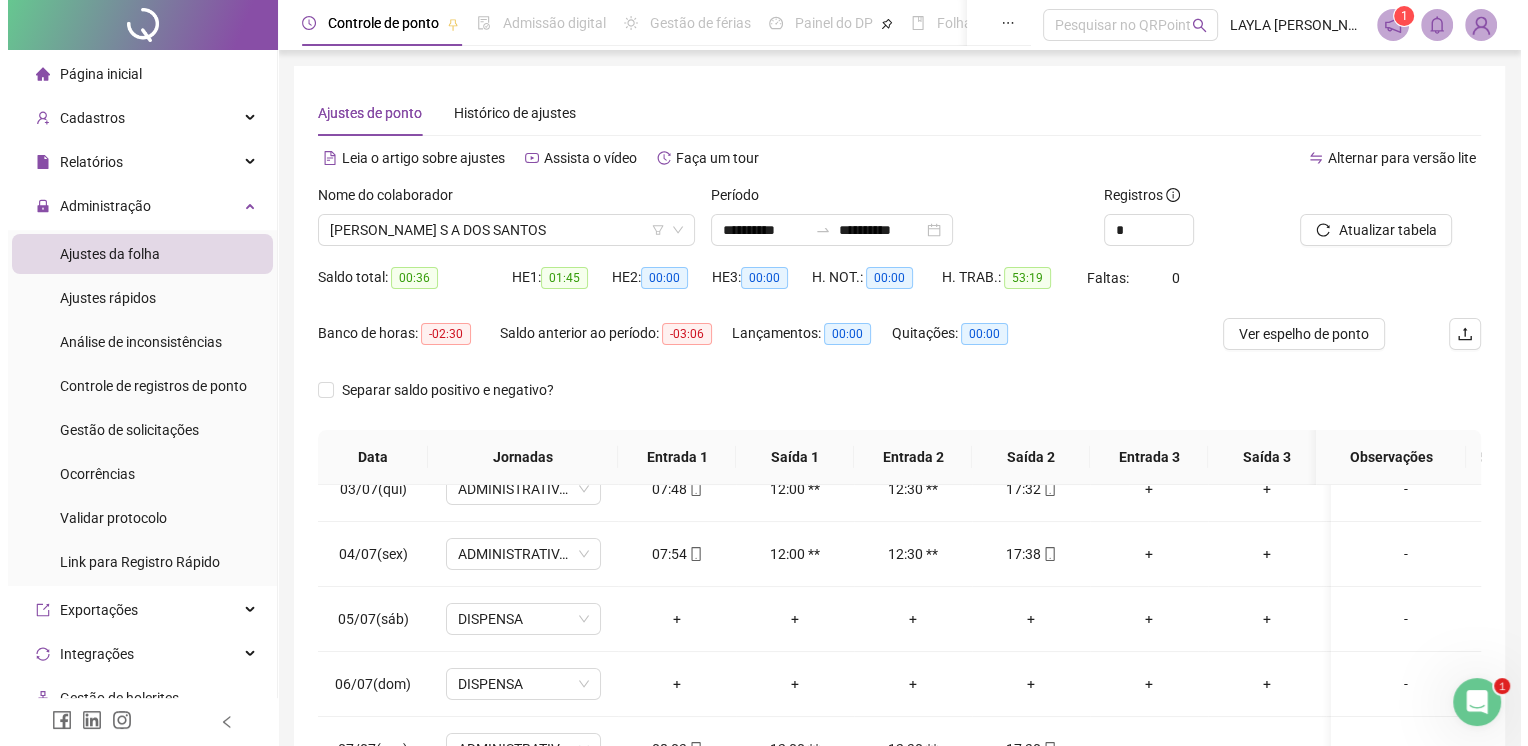 scroll, scrollTop: 0, scrollLeft: 0, axis: both 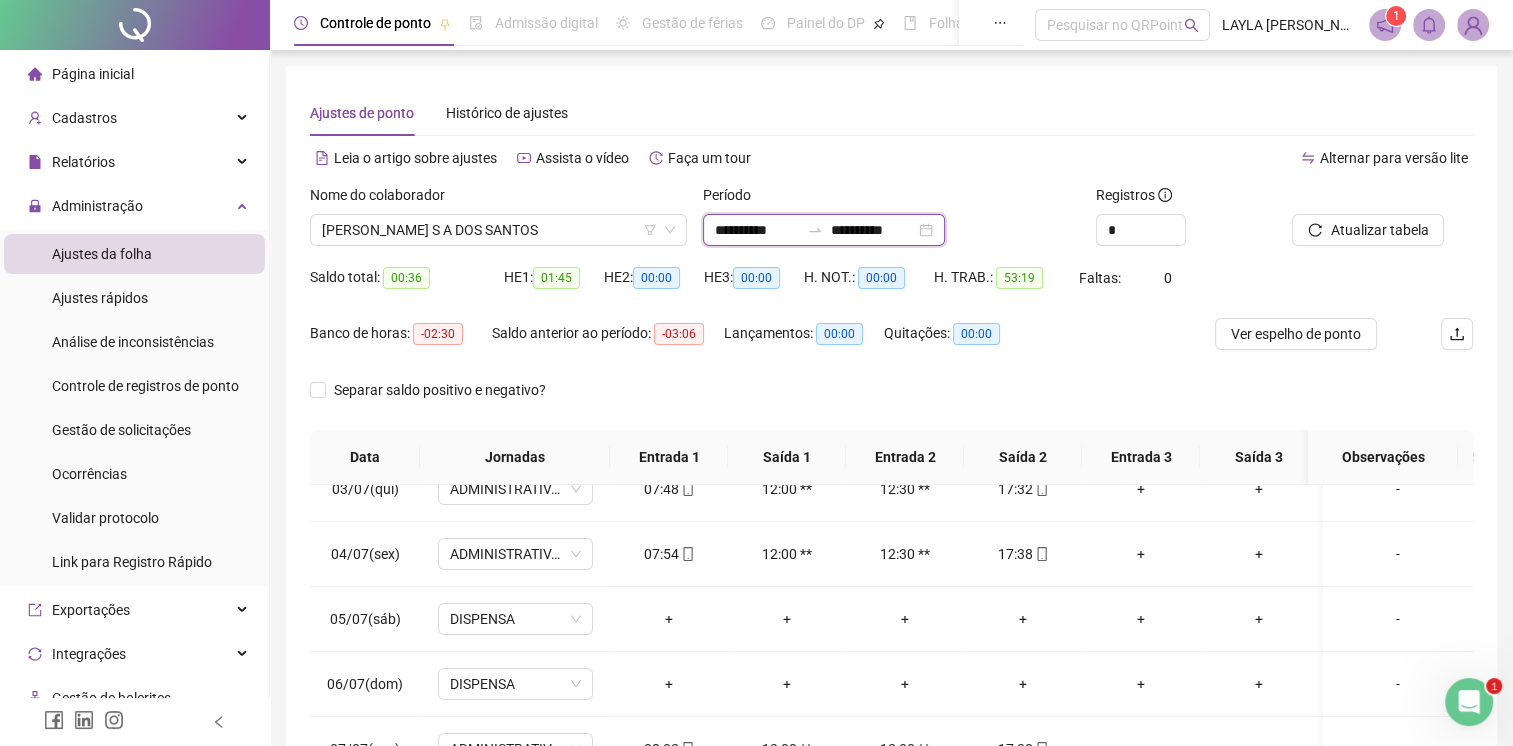 click on "**********" at bounding box center (757, 230) 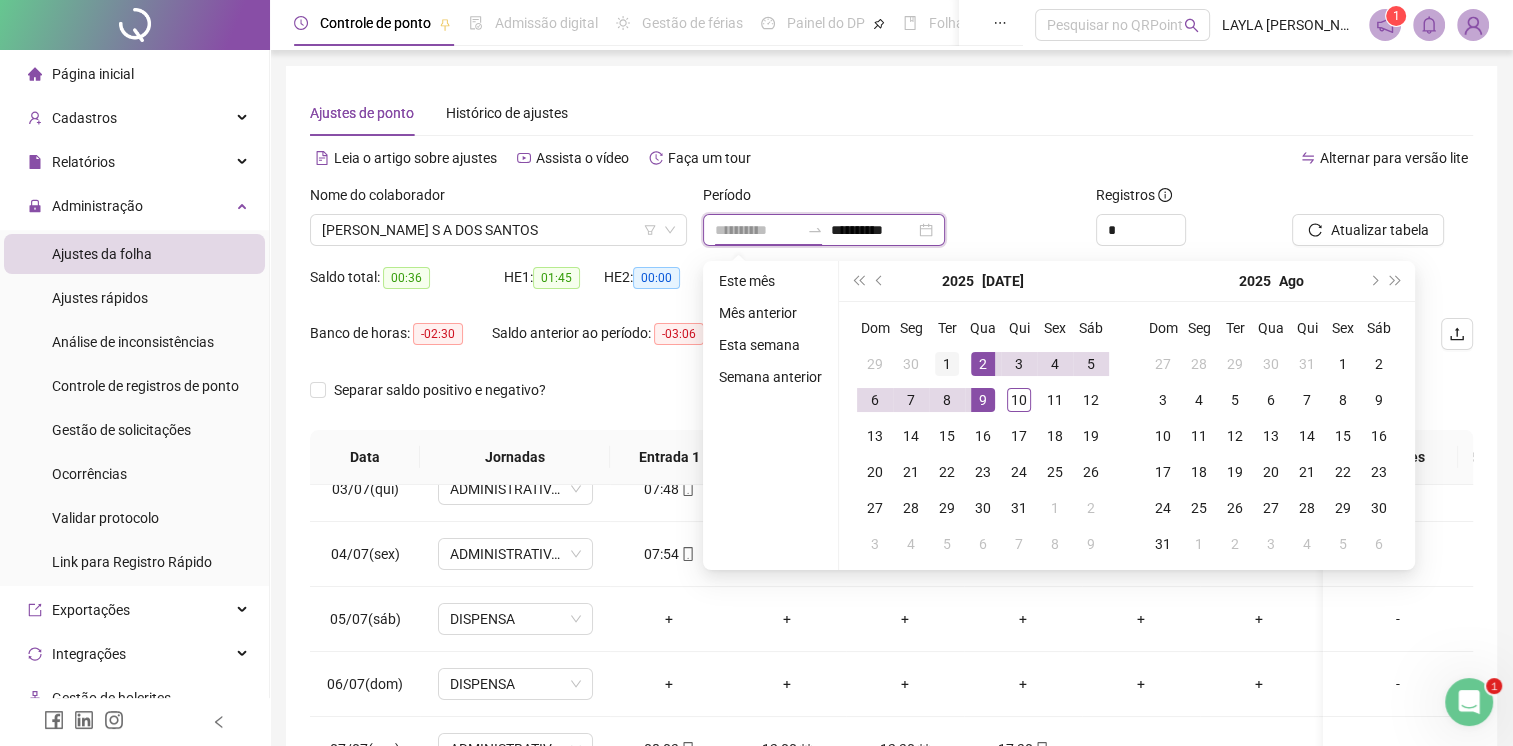 type on "**********" 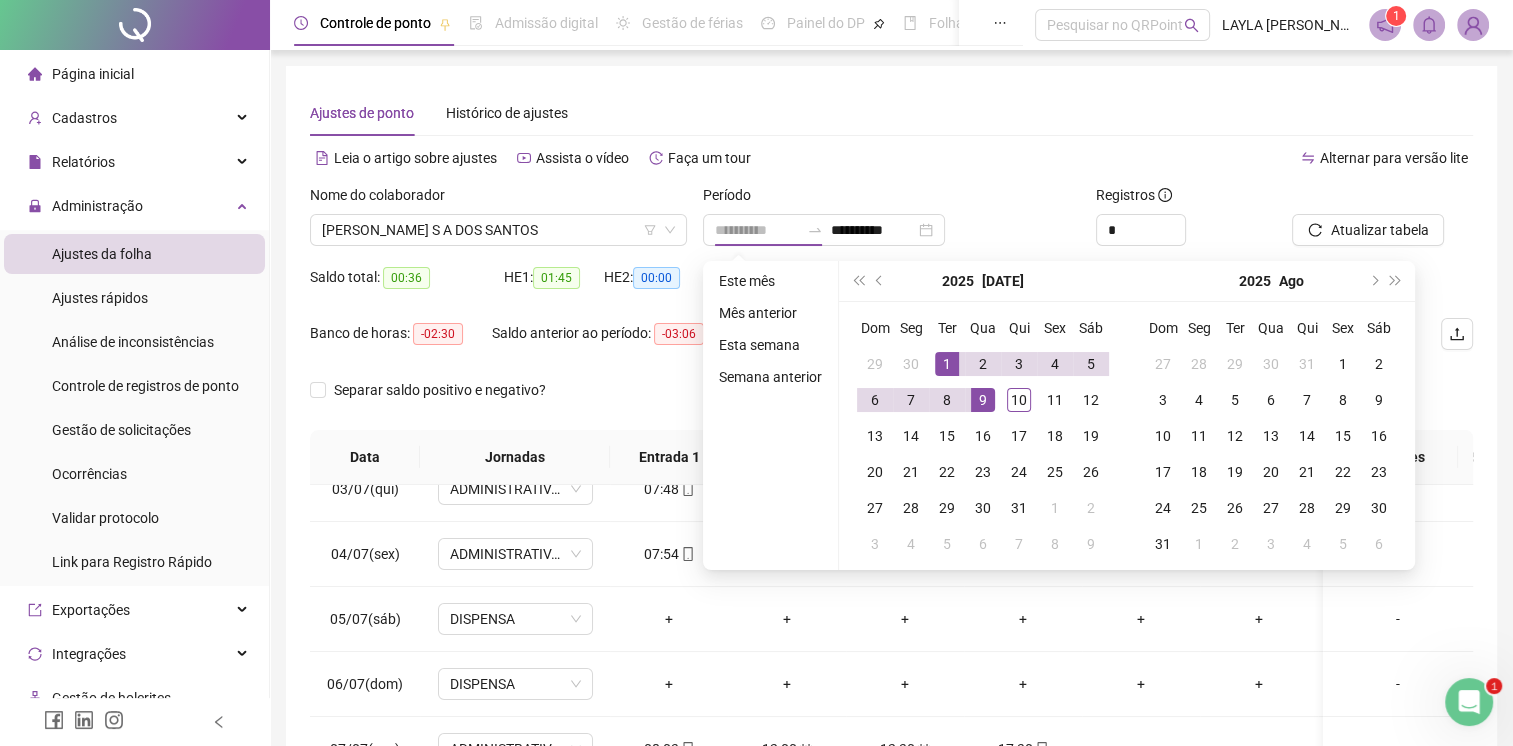 click on "1" at bounding box center (947, 364) 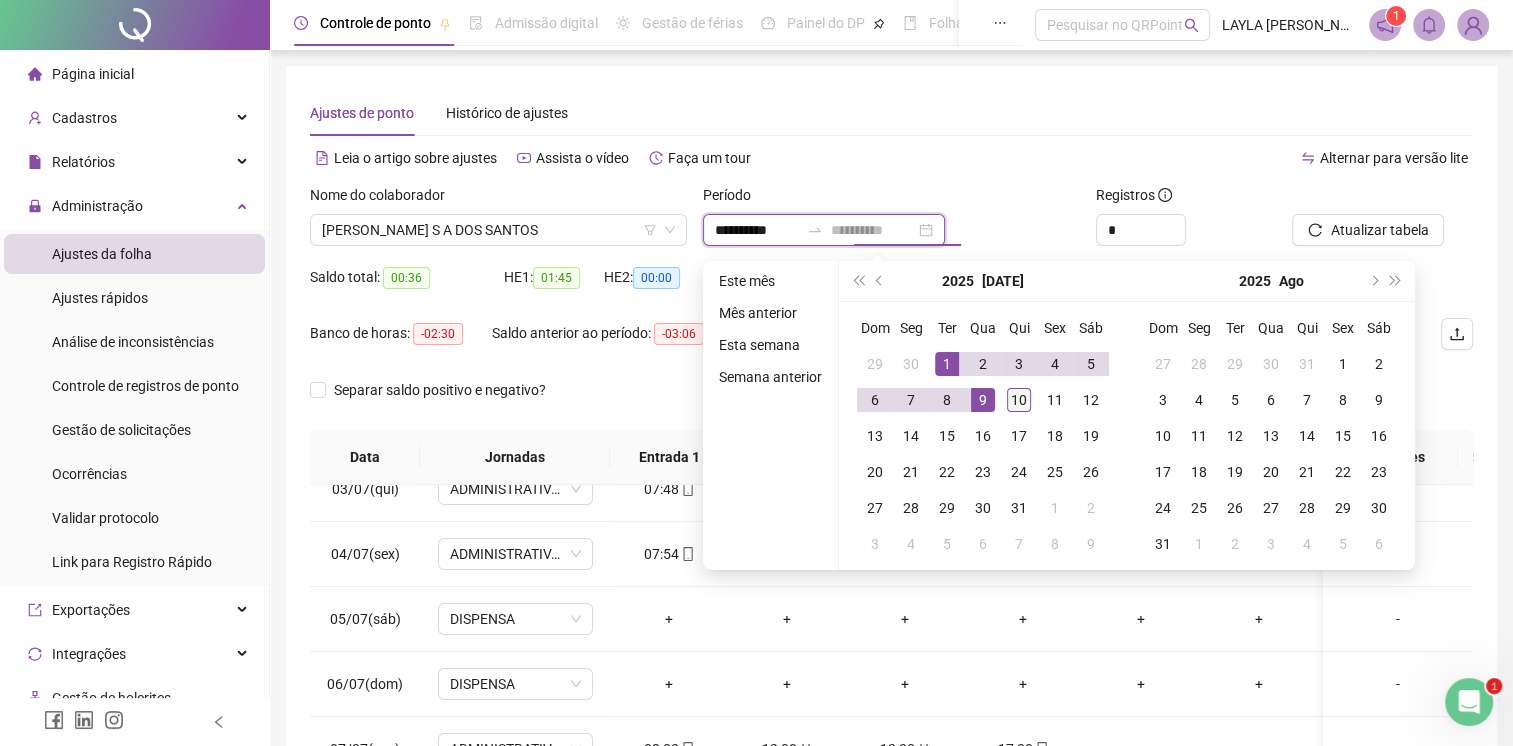 type on "**********" 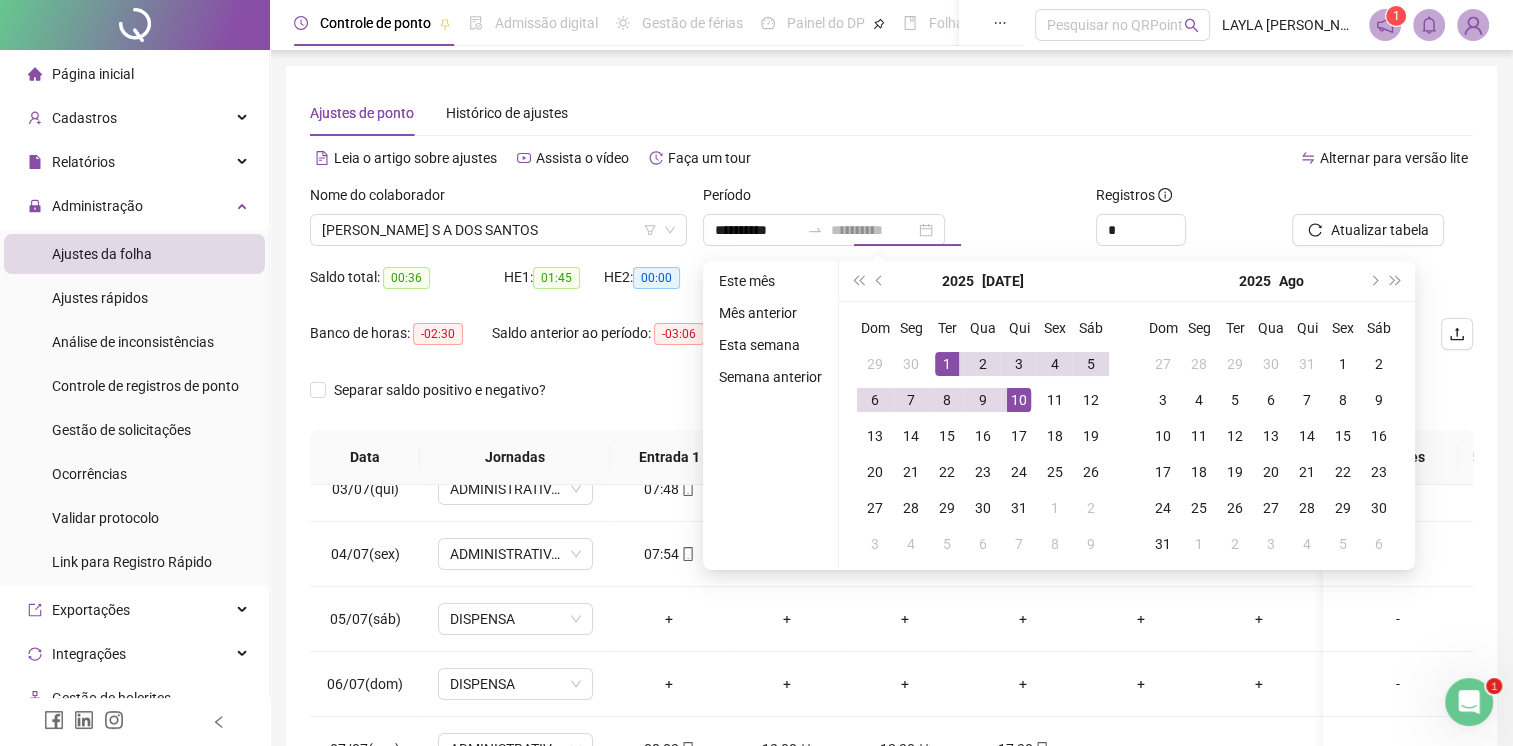 click on "10" at bounding box center (1019, 400) 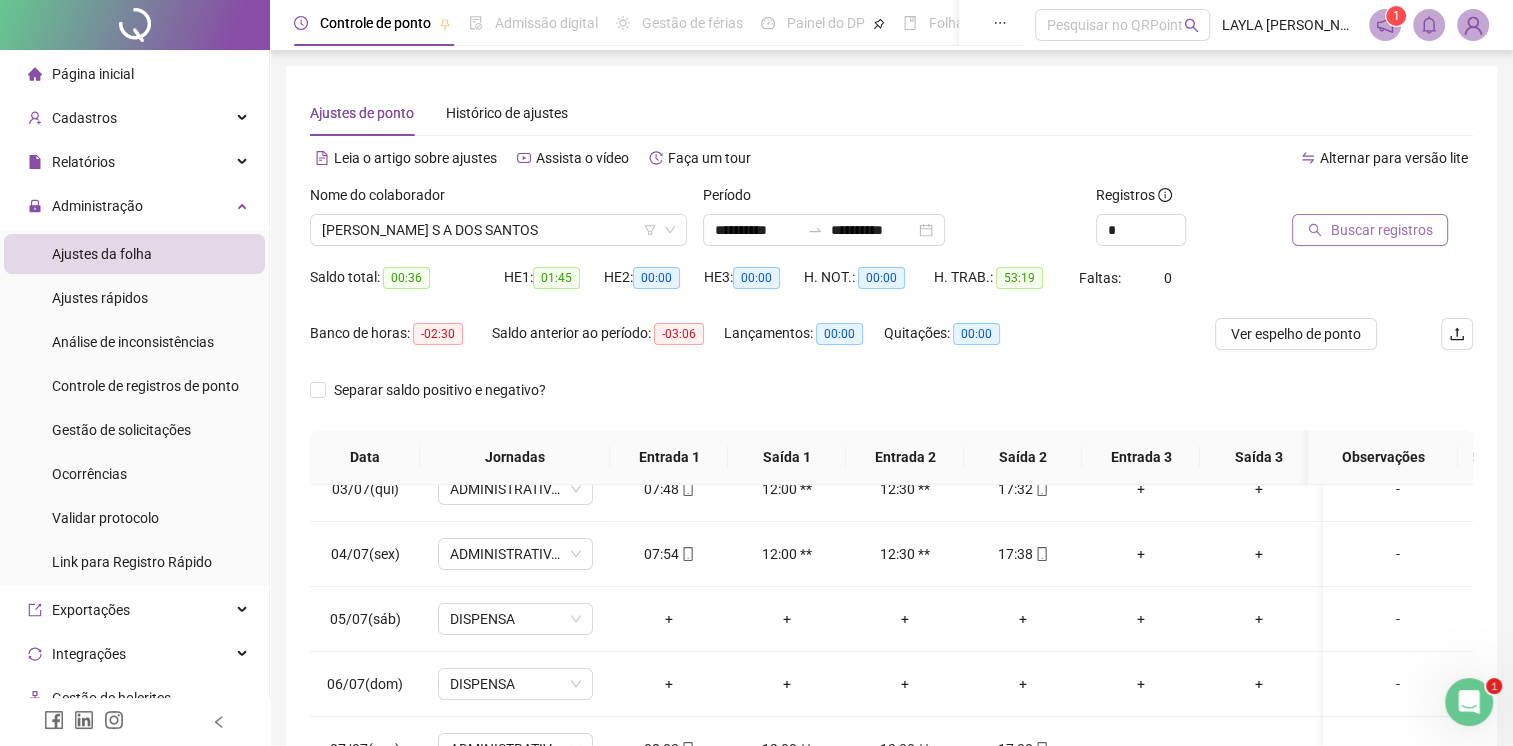 click on "Buscar registros" at bounding box center [1370, 230] 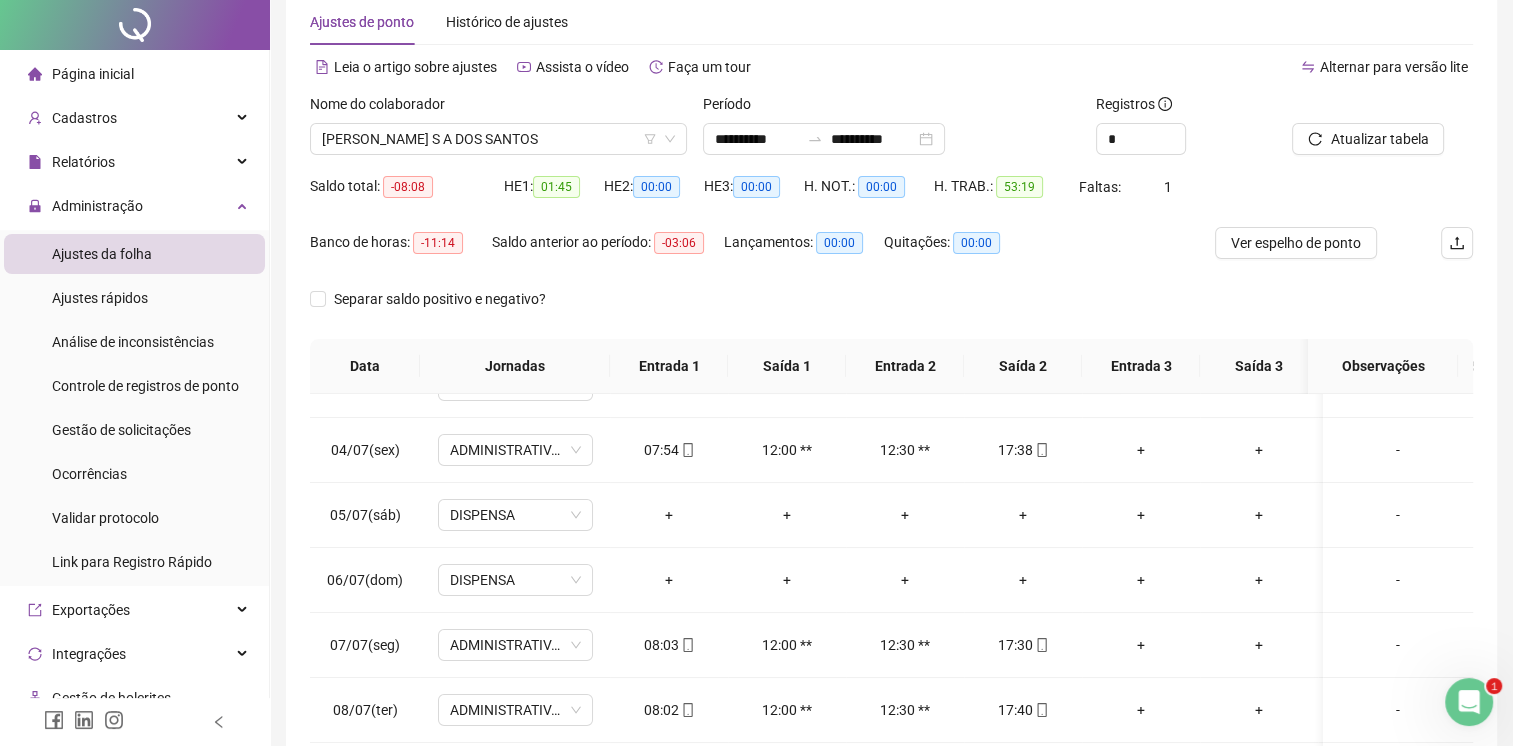 scroll, scrollTop: 200, scrollLeft: 0, axis: vertical 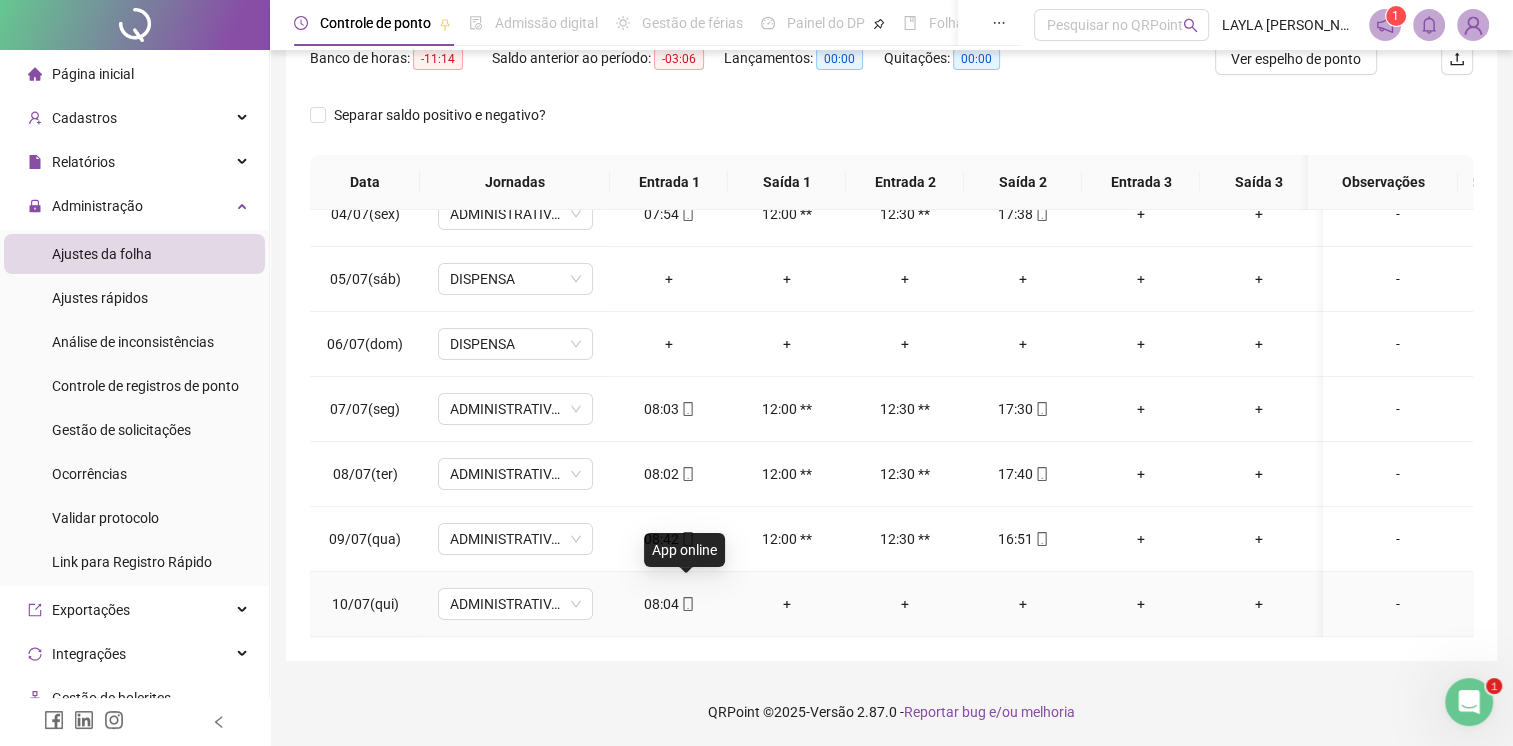 click 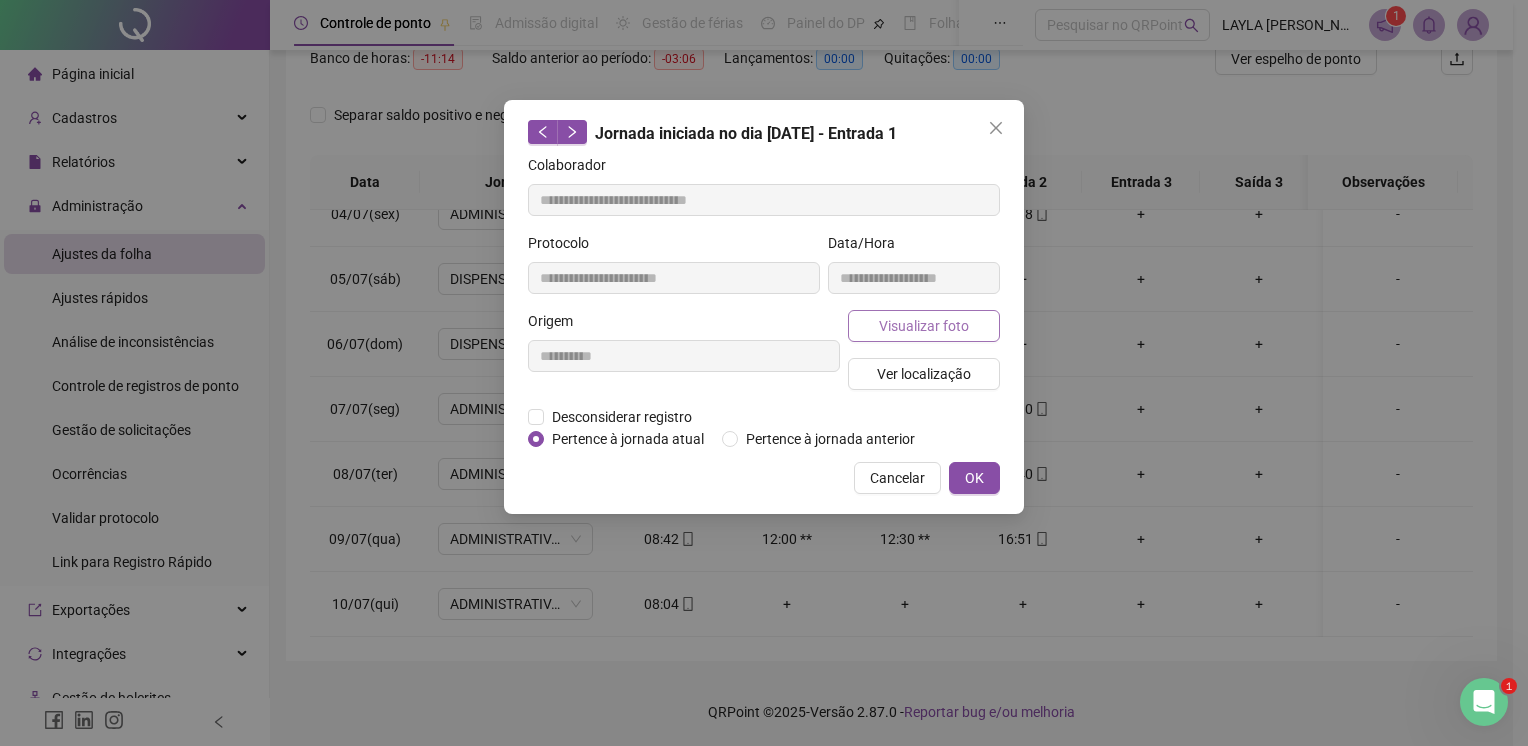 click on "Visualizar foto" at bounding box center (924, 326) 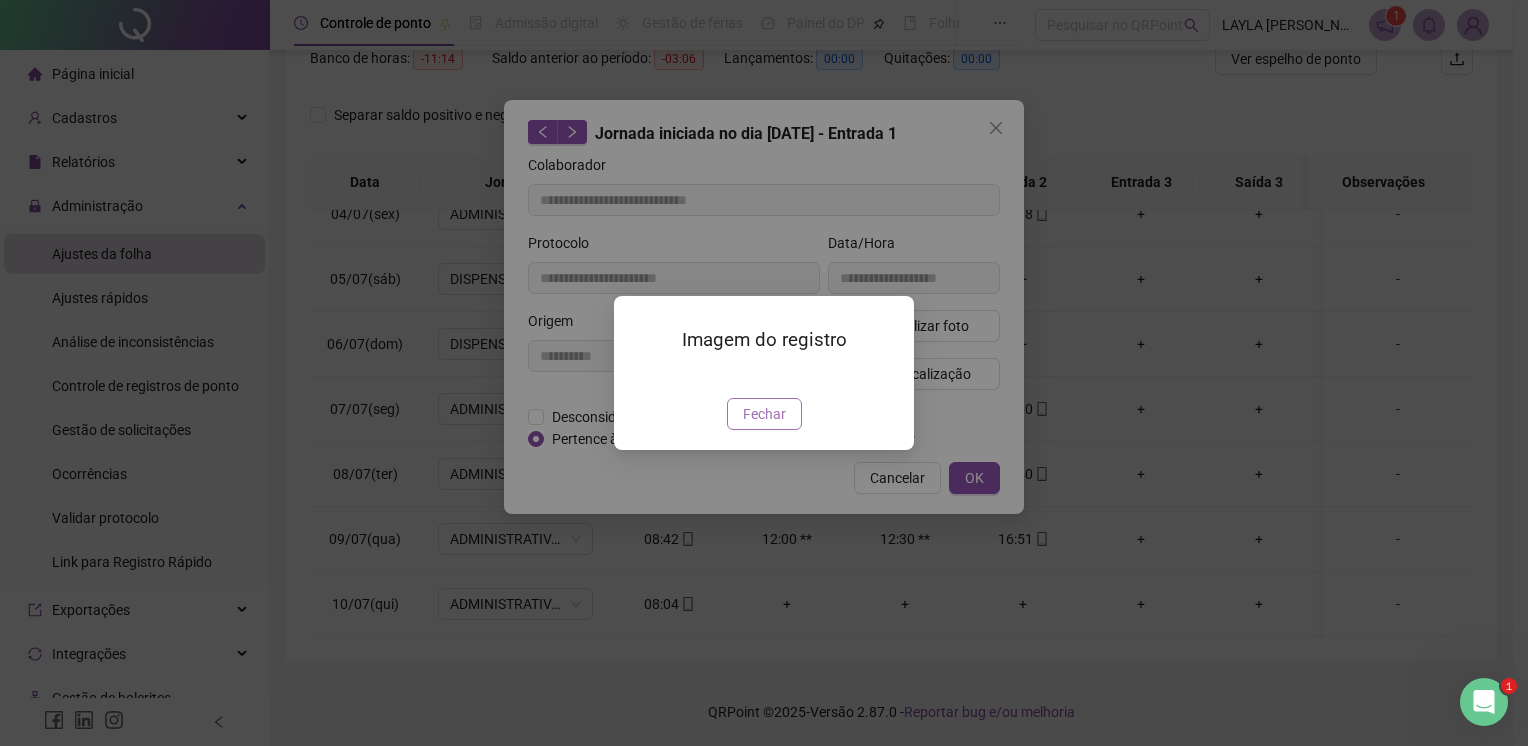 click on "Fechar" at bounding box center (764, 414) 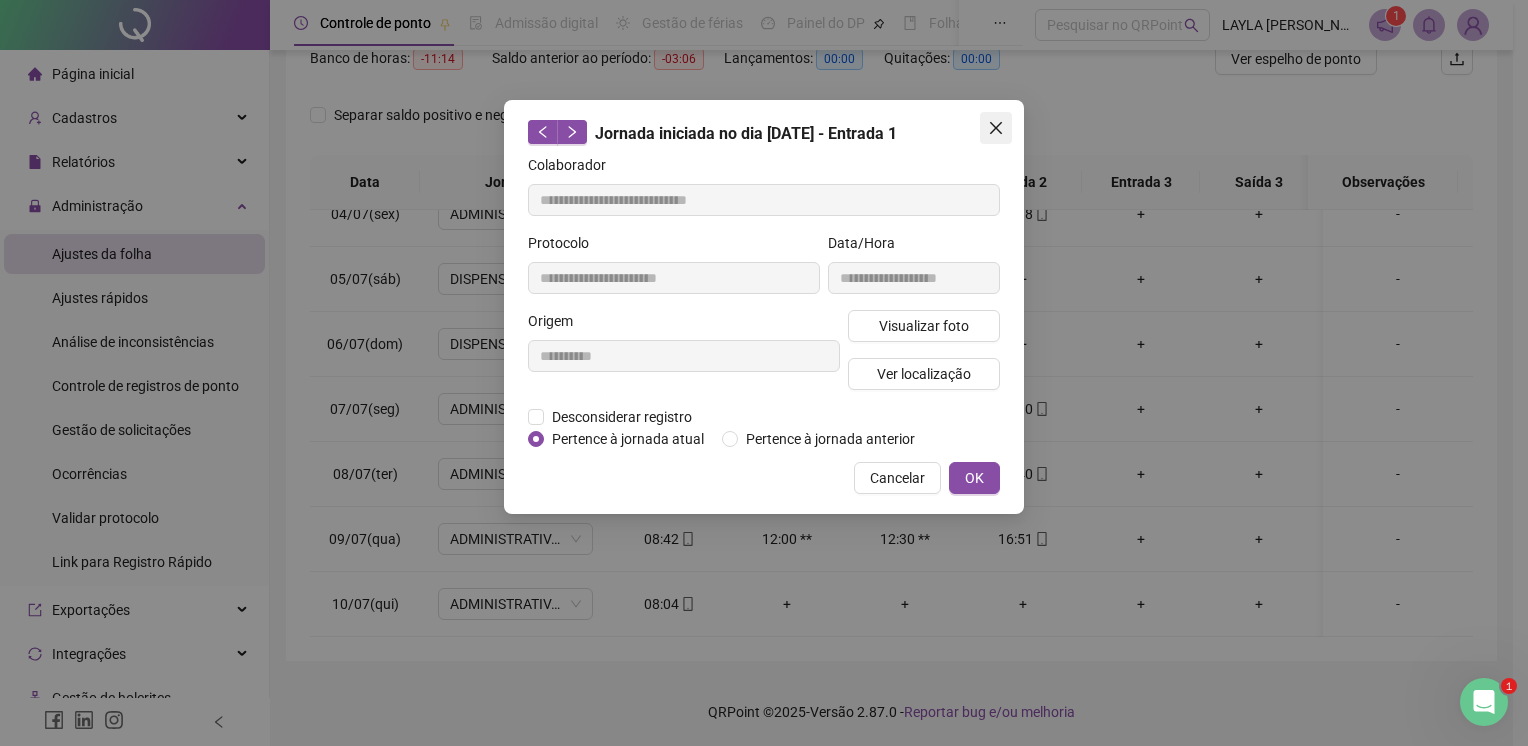 click 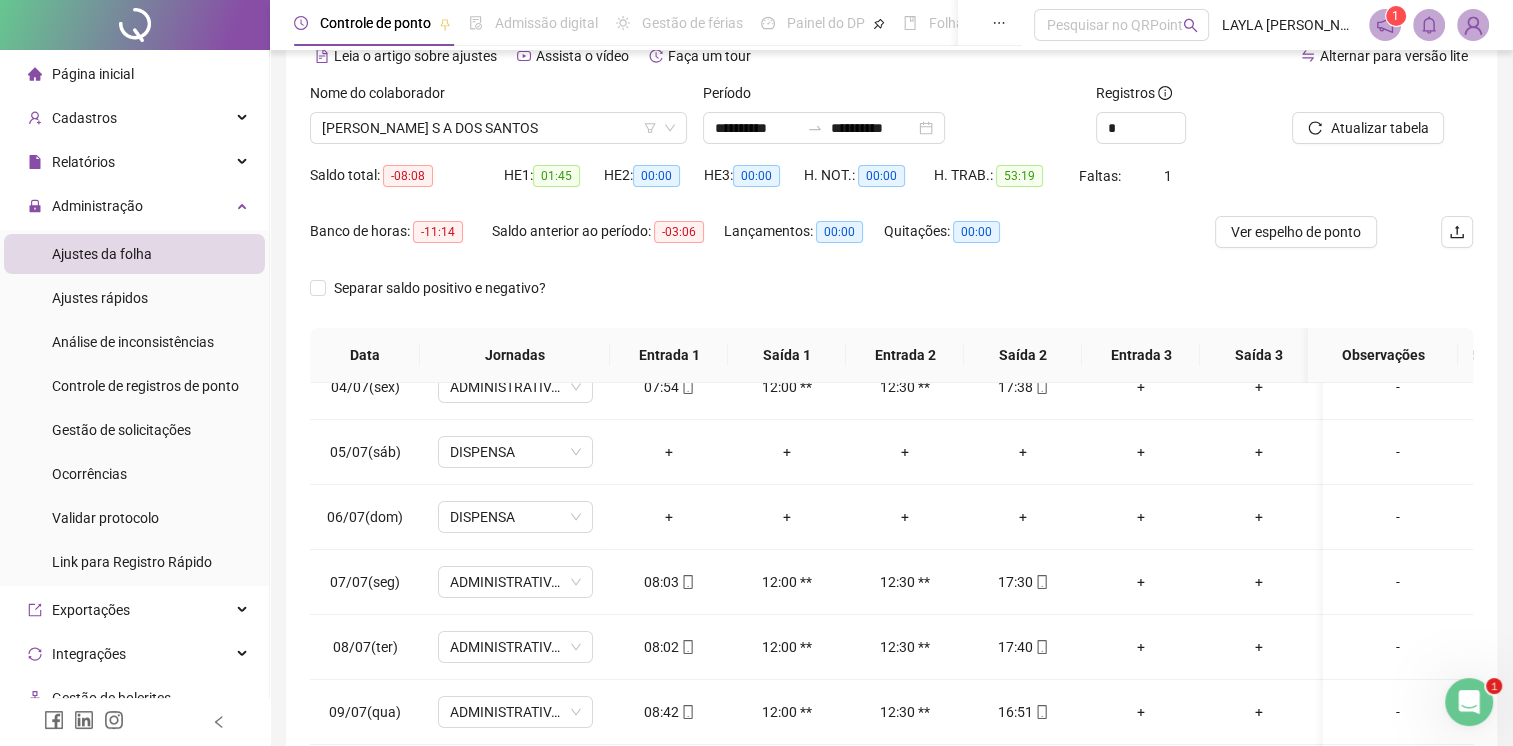 scroll, scrollTop: 275, scrollLeft: 0, axis: vertical 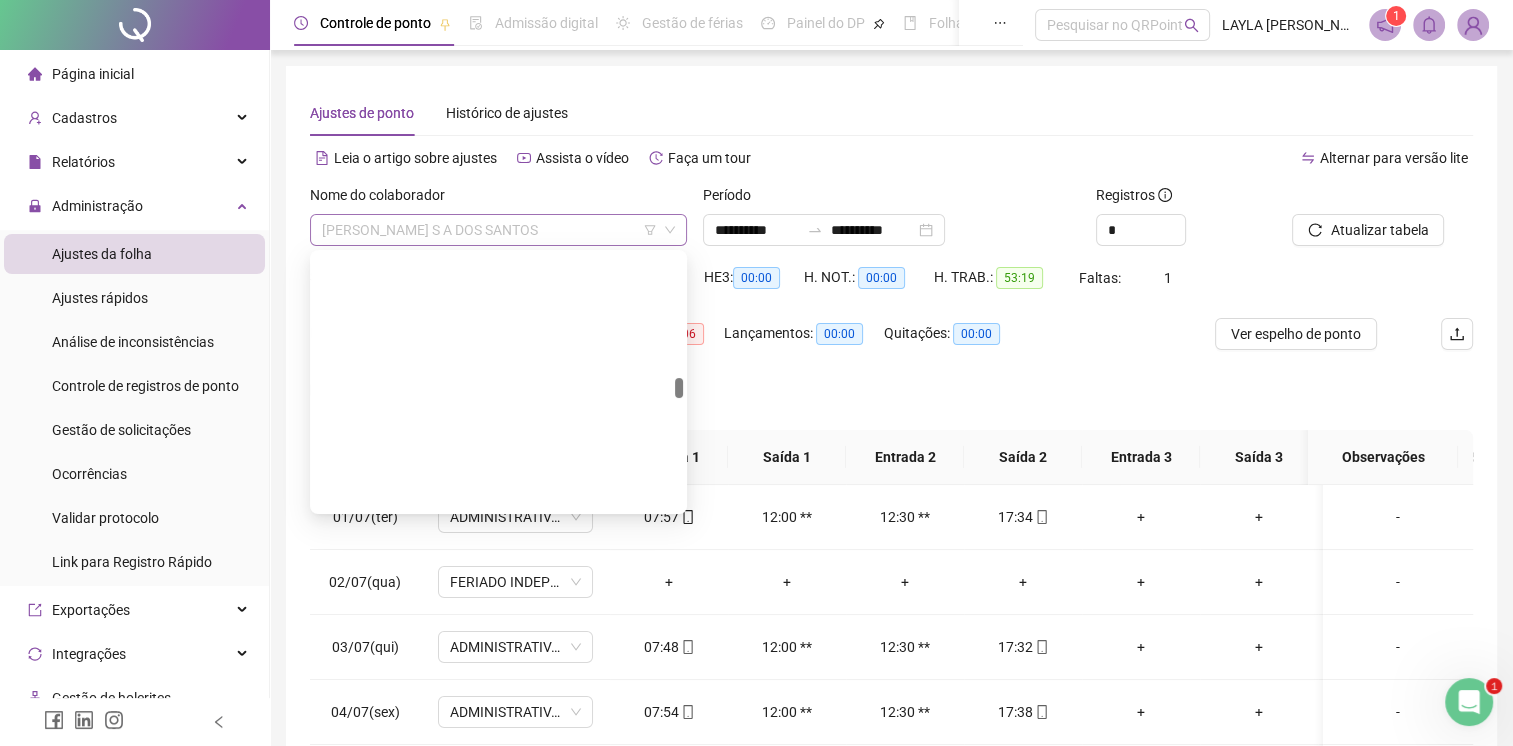 click on "LAURA VICTORIA S A DOS SANTOS" at bounding box center (498, 230) 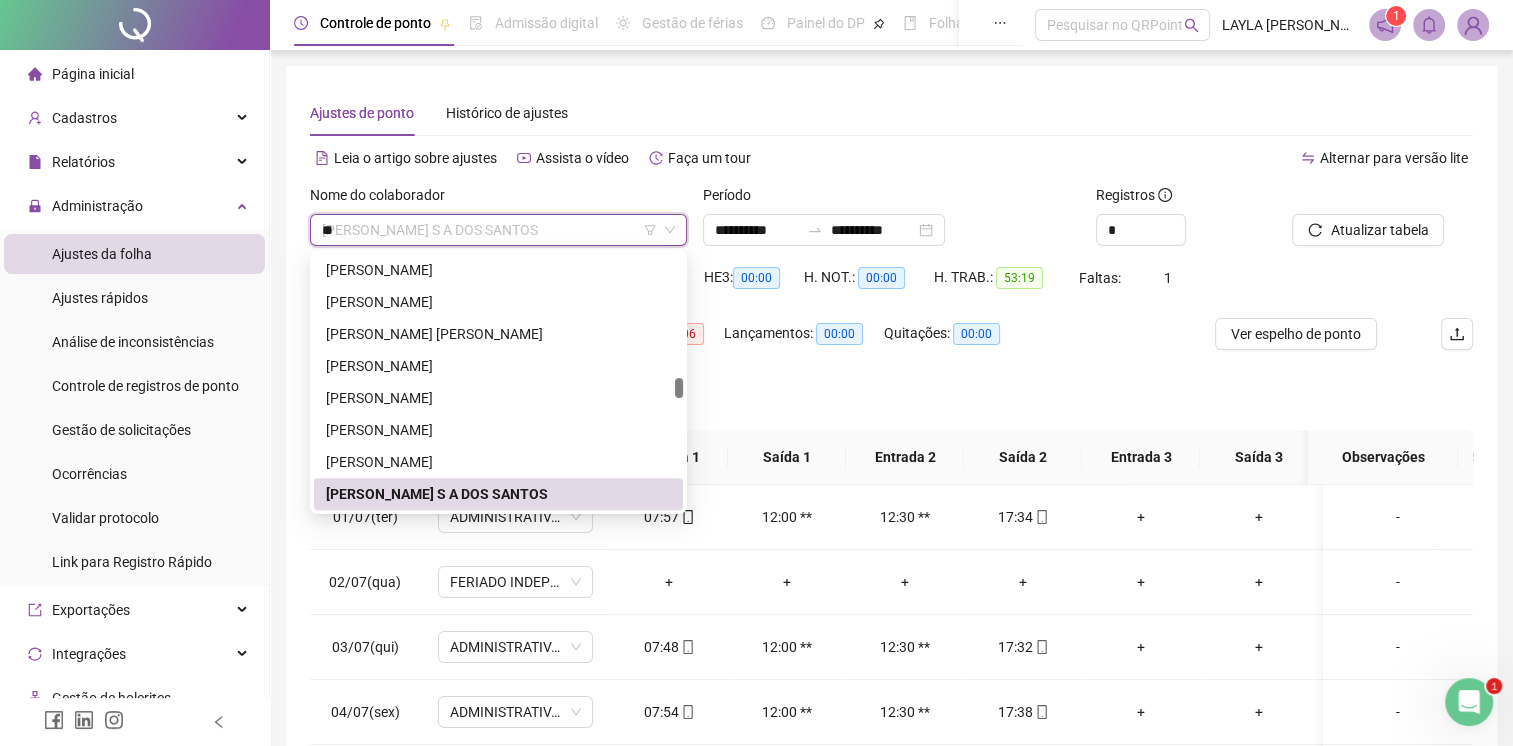 scroll, scrollTop: 0, scrollLeft: 0, axis: both 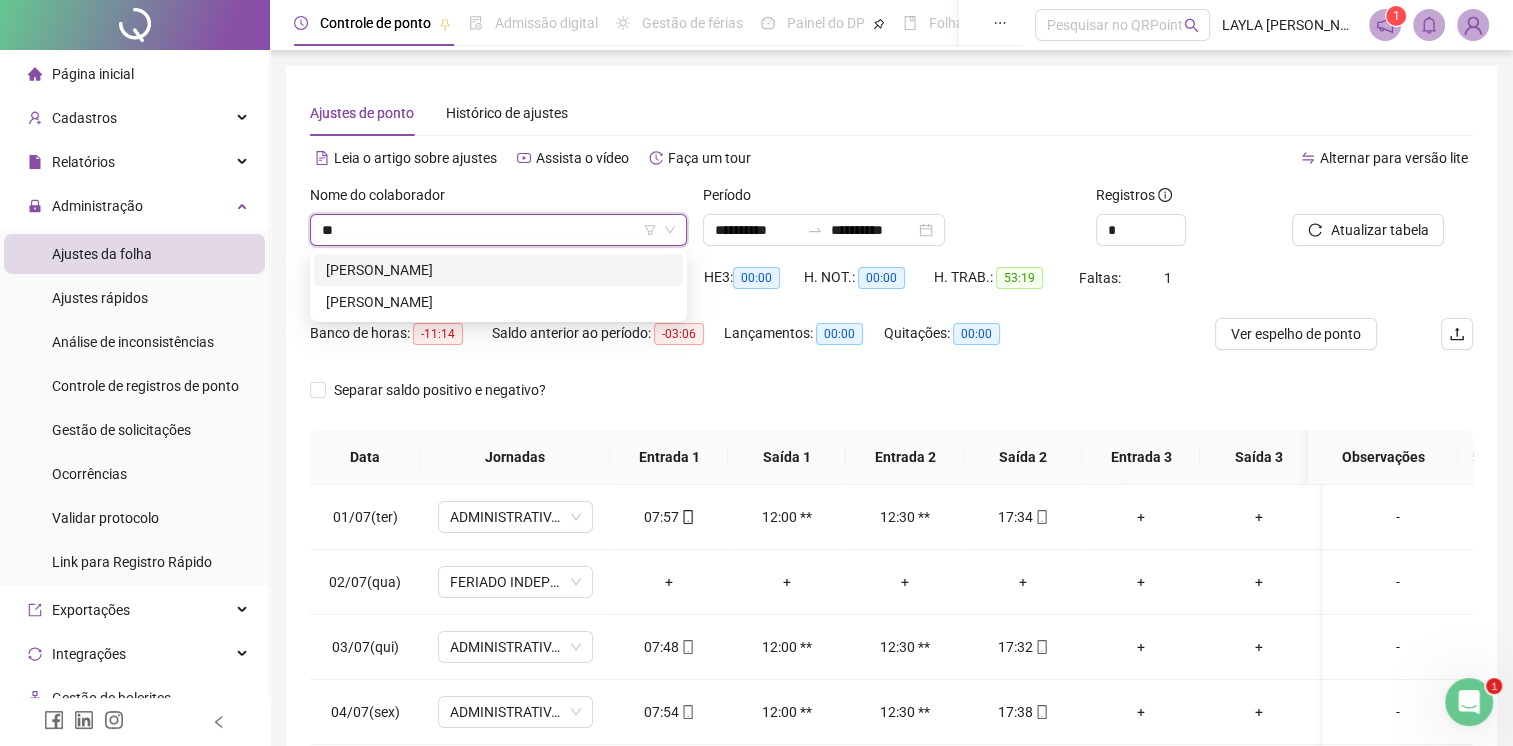 type on "*" 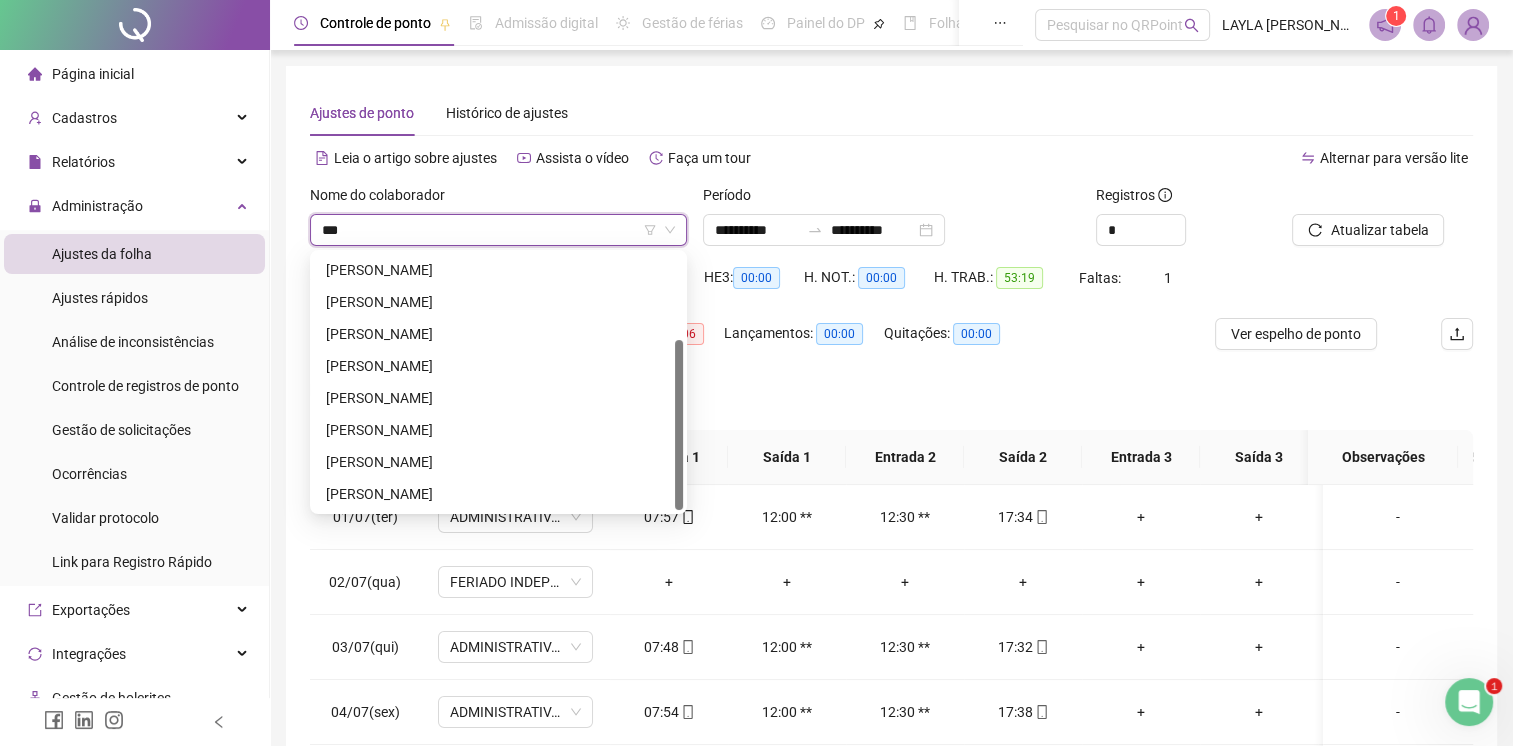 scroll, scrollTop: 0, scrollLeft: 0, axis: both 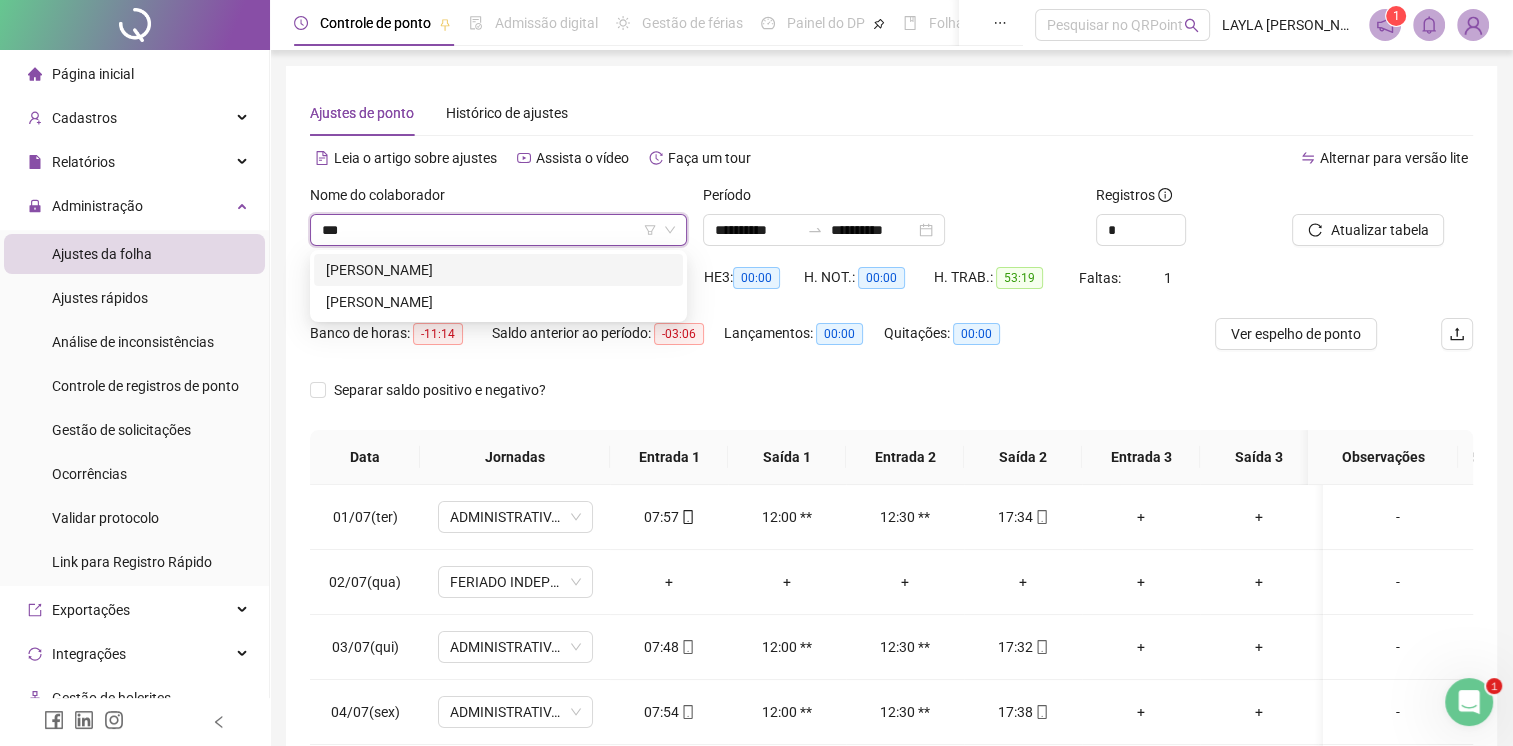 type on "****" 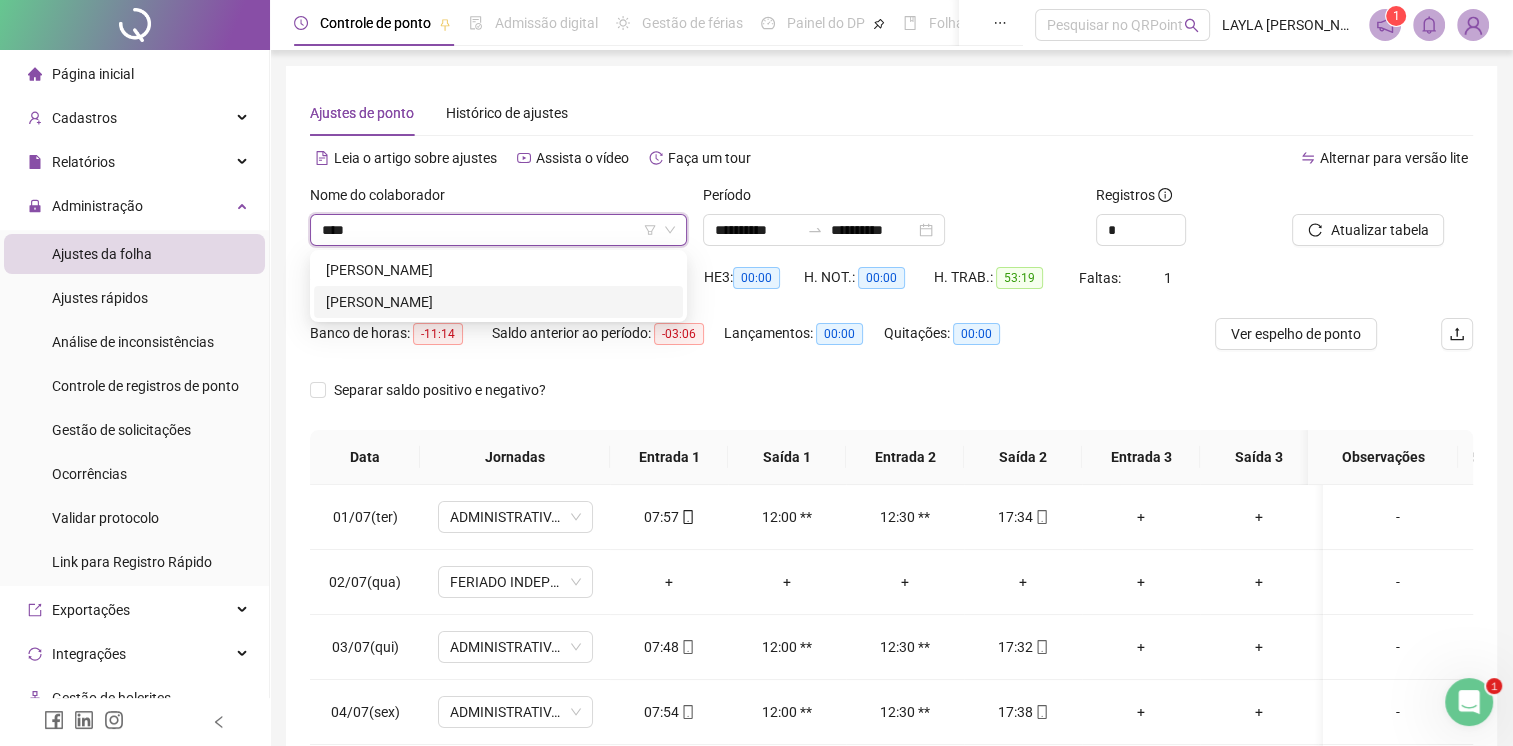 click on "PEDRO SILVA" at bounding box center (498, 302) 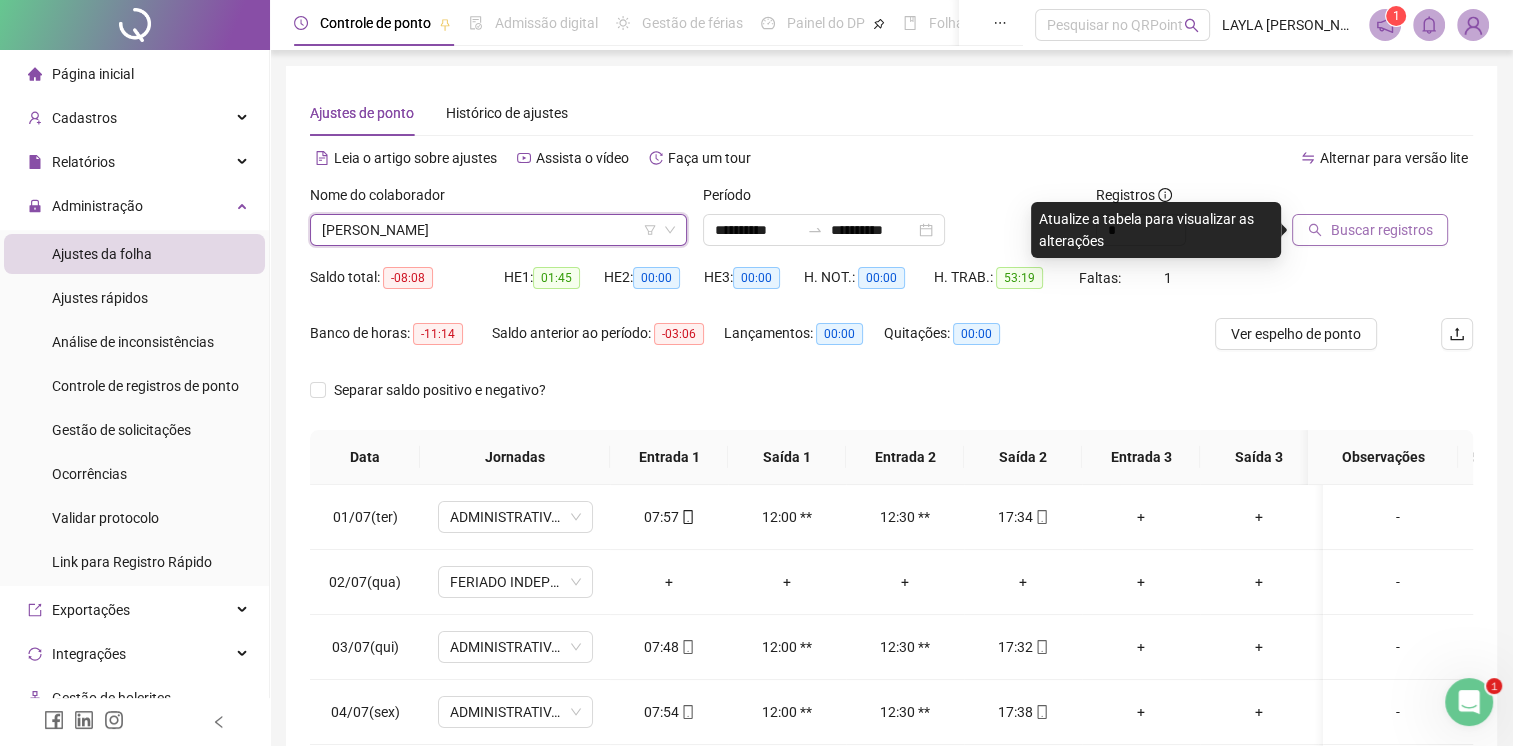 click on "Buscar registros" at bounding box center [1370, 230] 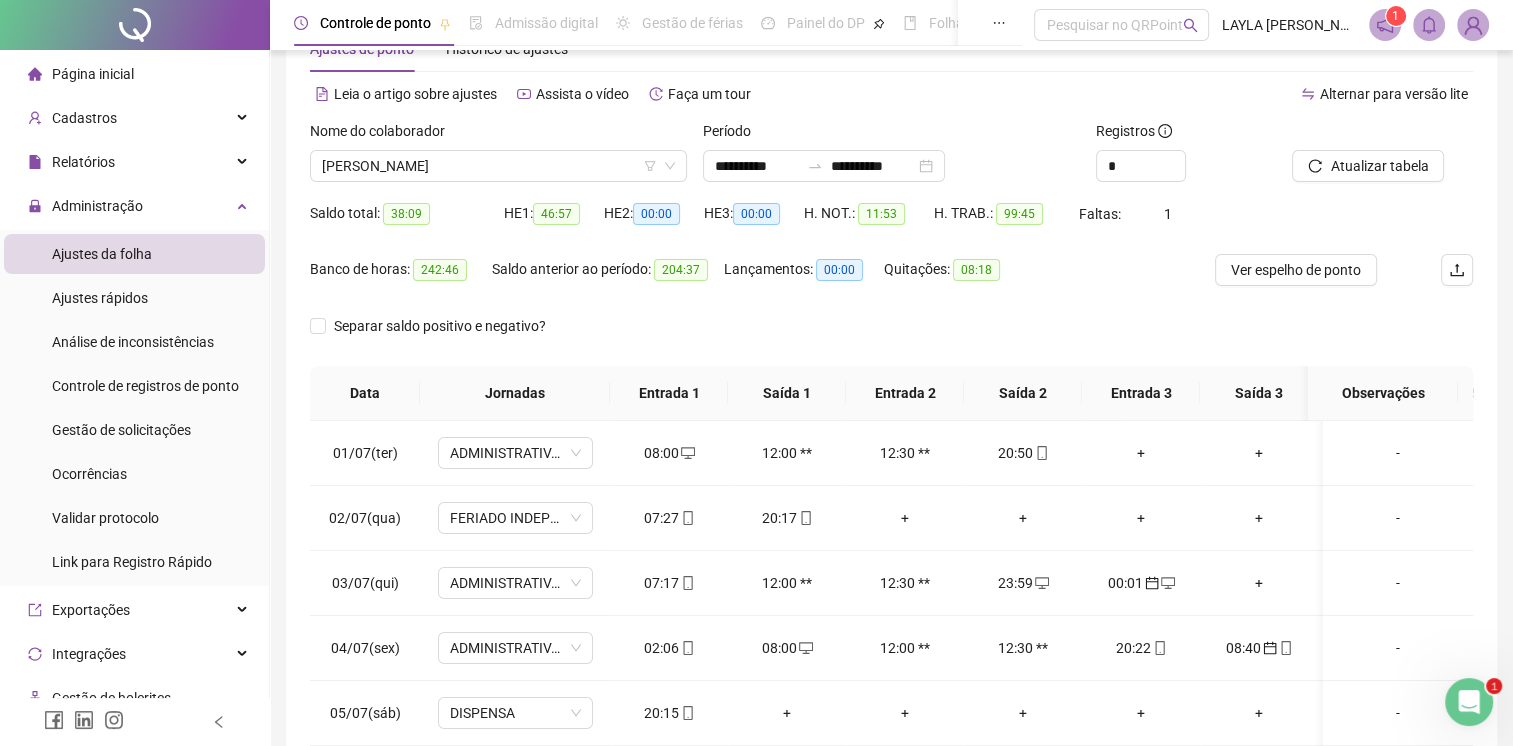 scroll, scrollTop: 100, scrollLeft: 0, axis: vertical 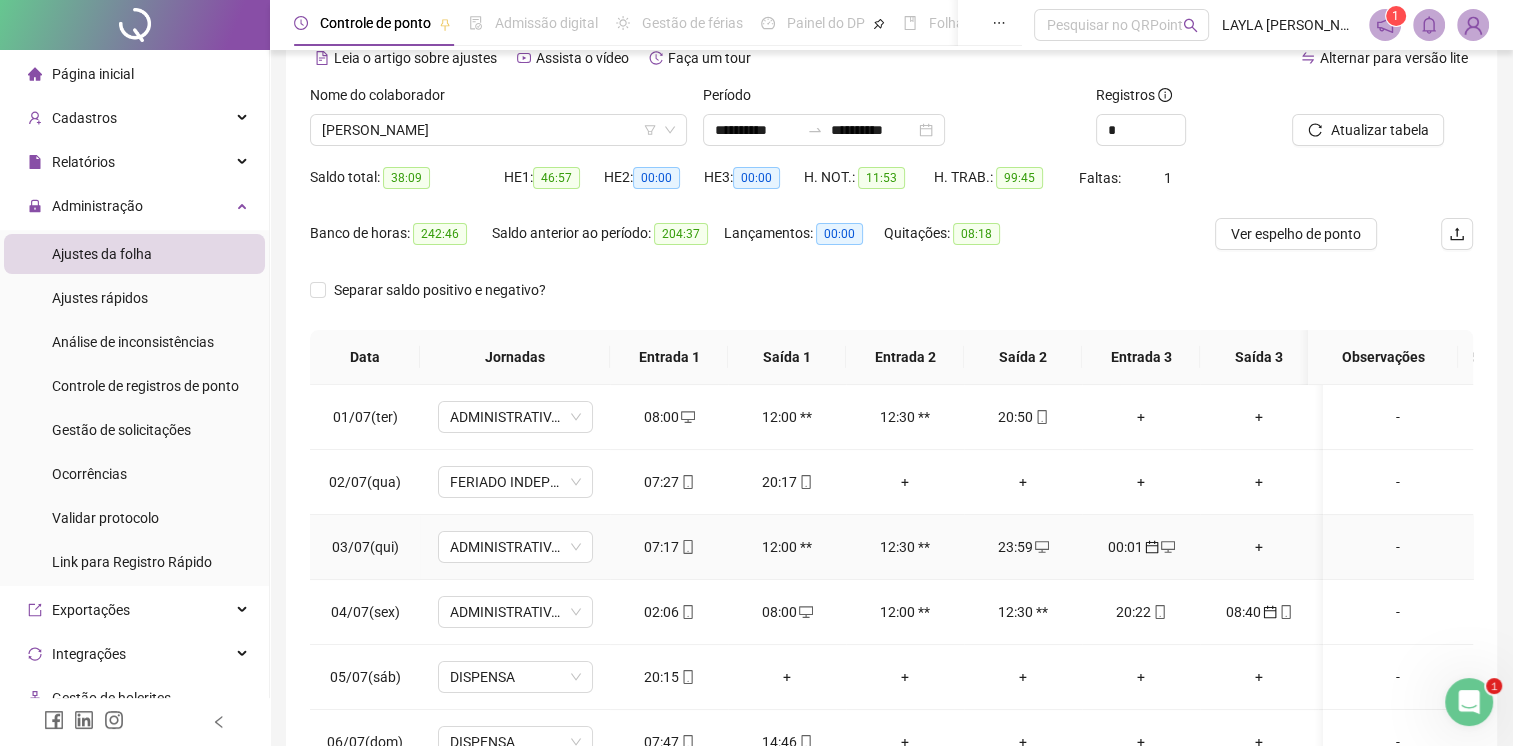 click 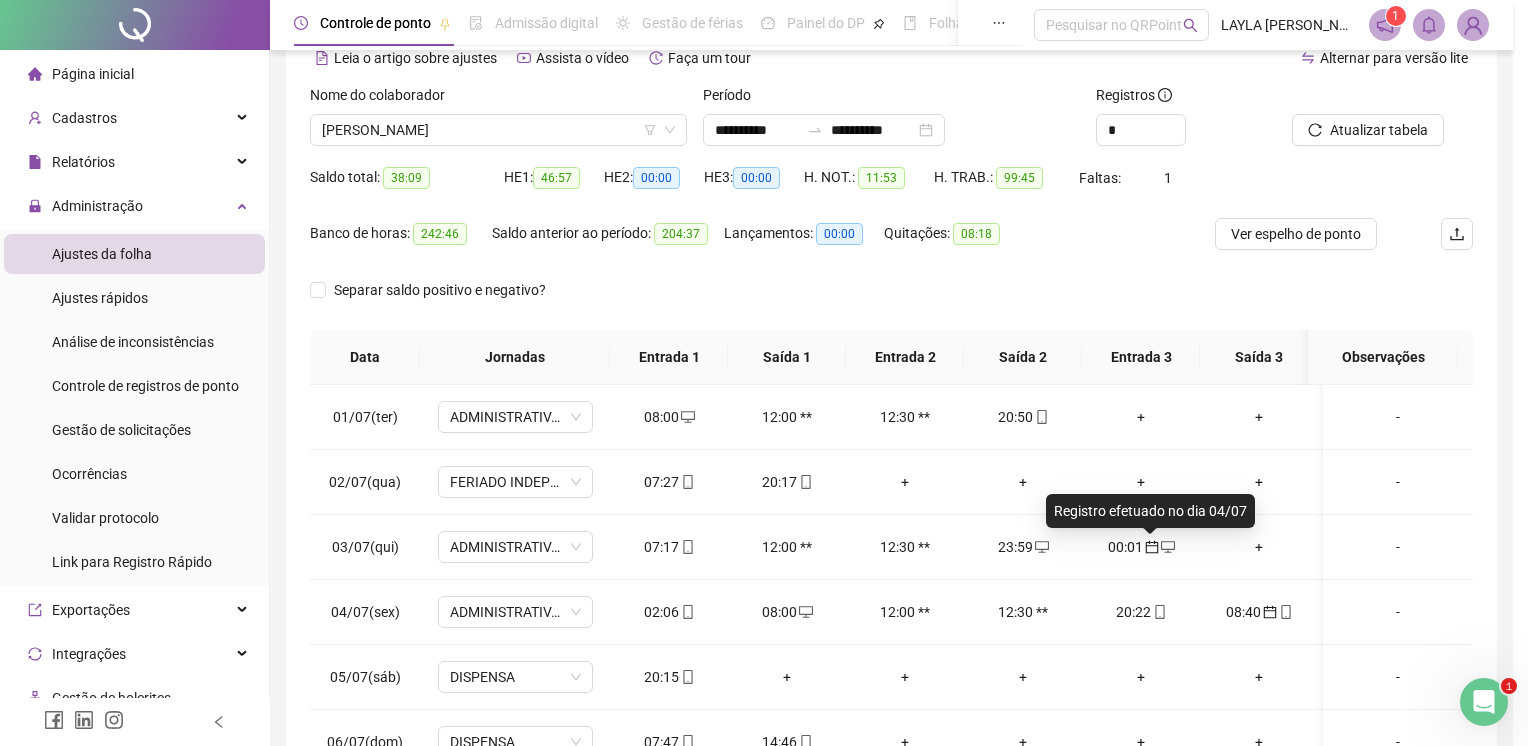 type on "**********" 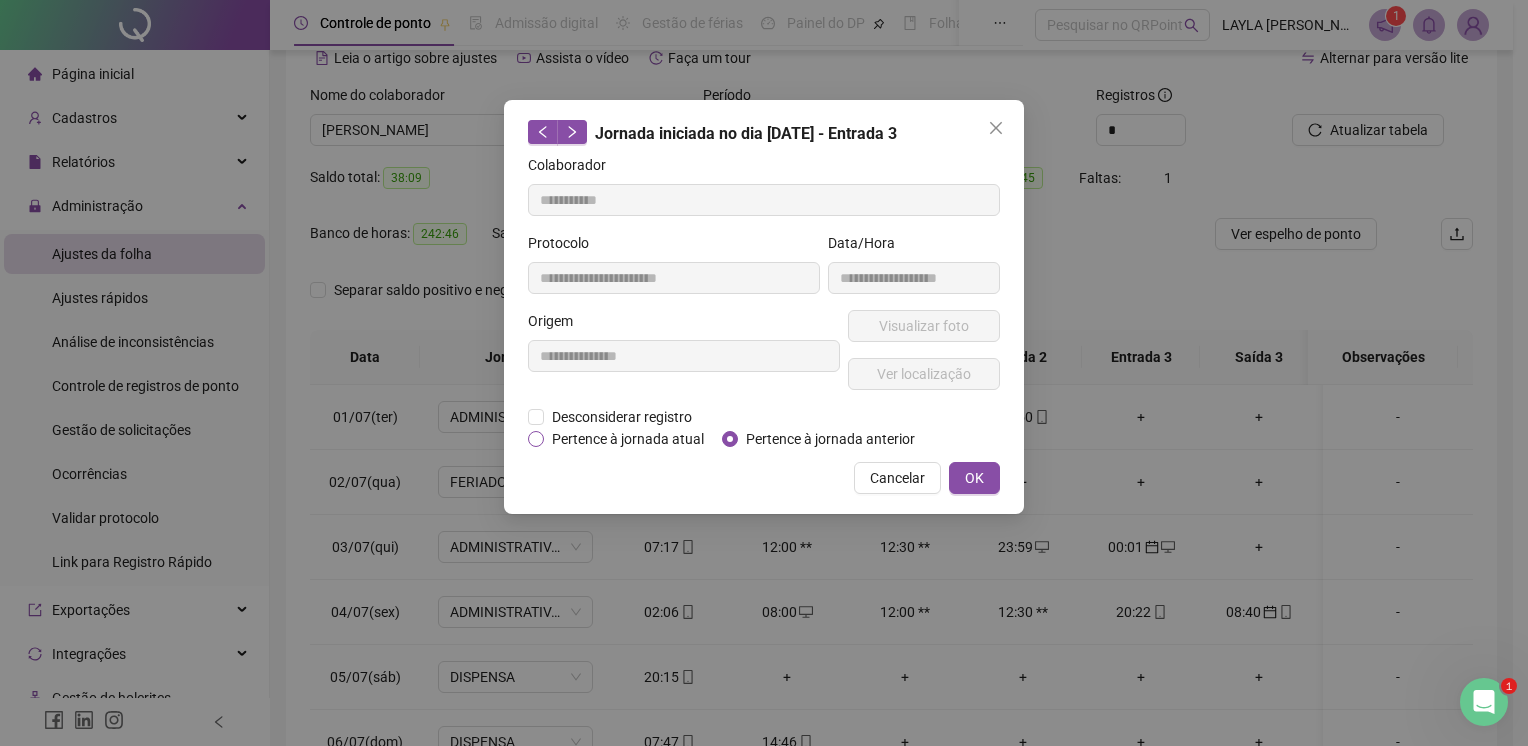click on "Pertence à jornada atual" at bounding box center [628, 439] 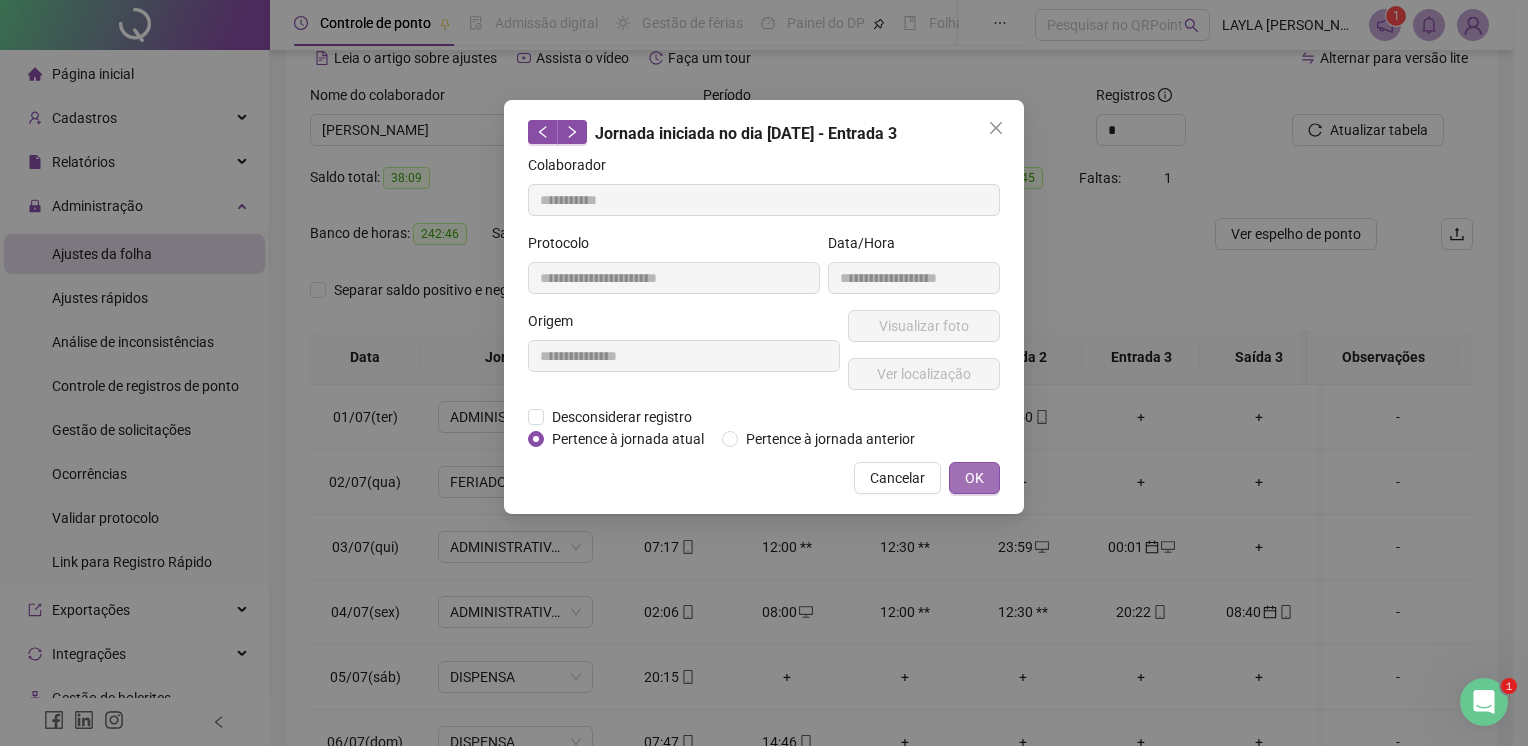 click on "OK" at bounding box center (974, 478) 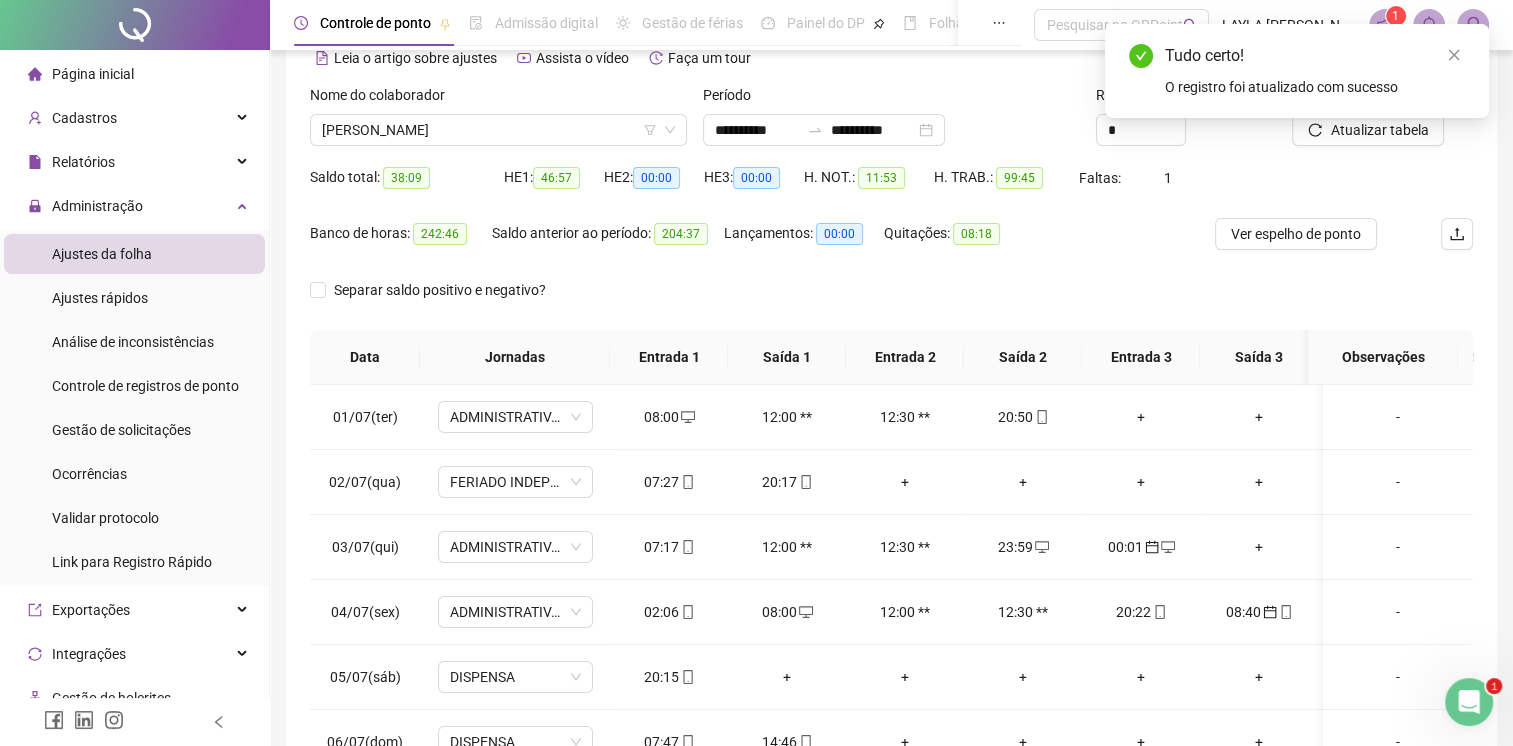 click on "Tudo certo! O registro foi atualizado com sucesso" at bounding box center (1297, 71) 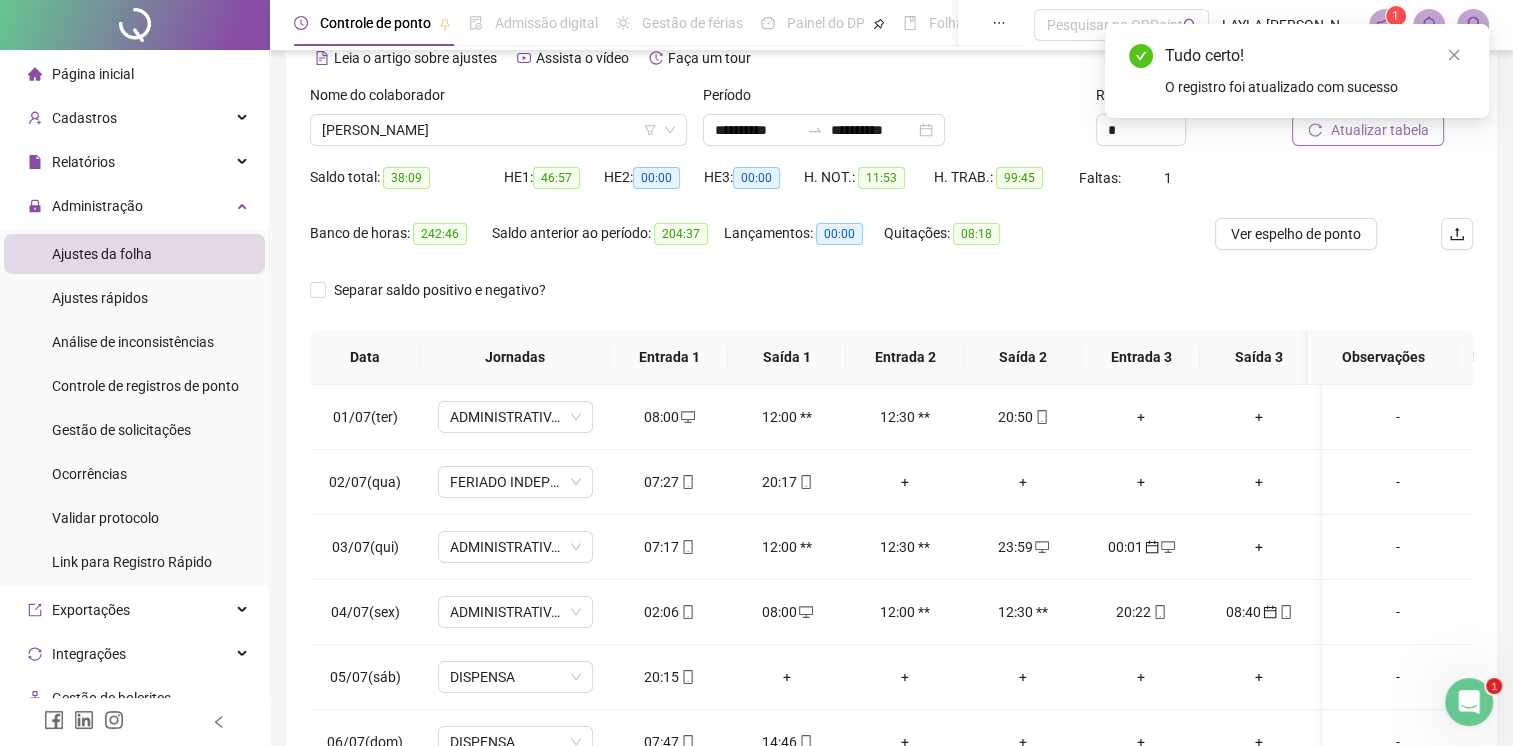 click on "Atualizar tabela" at bounding box center [1379, 130] 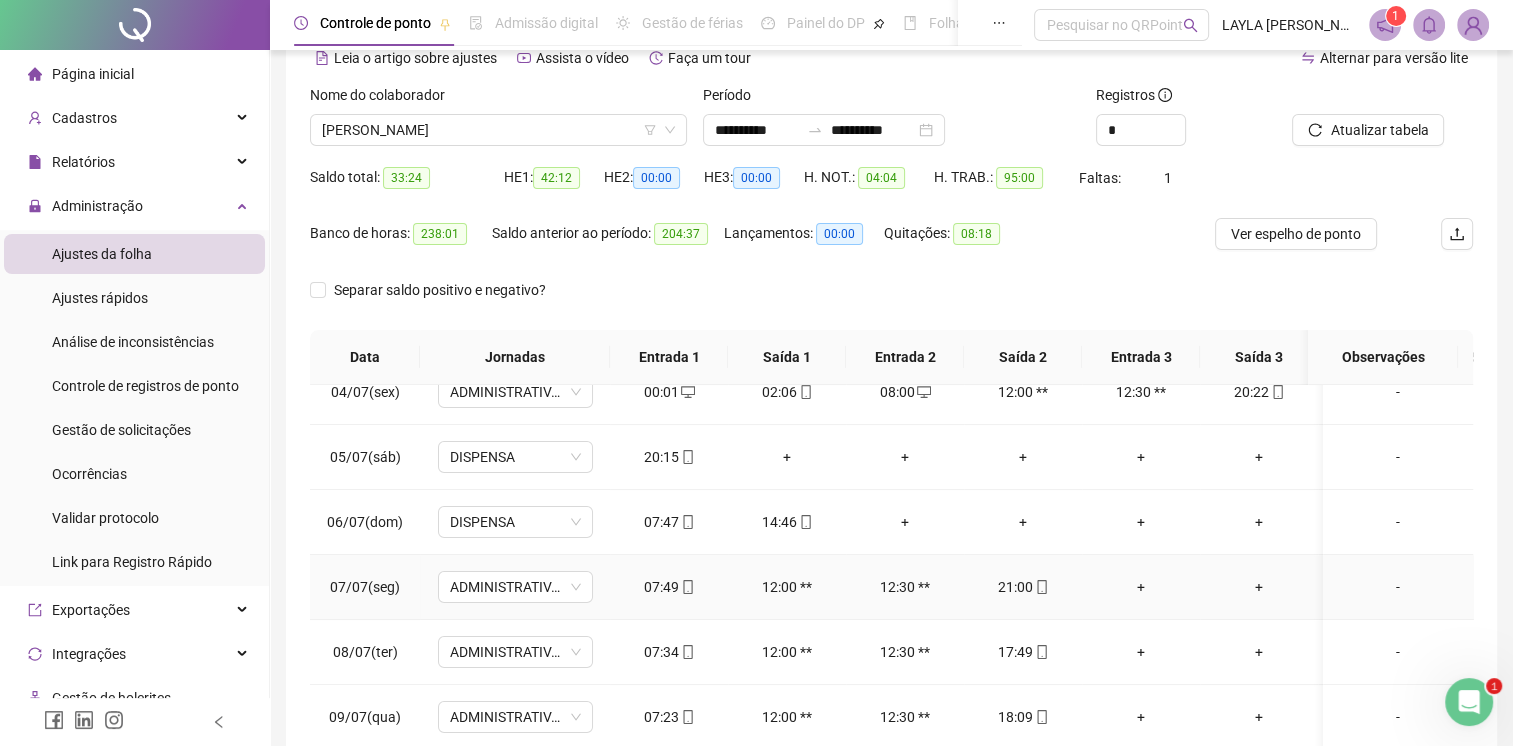 scroll, scrollTop: 236, scrollLeft: 0, axis: vertical 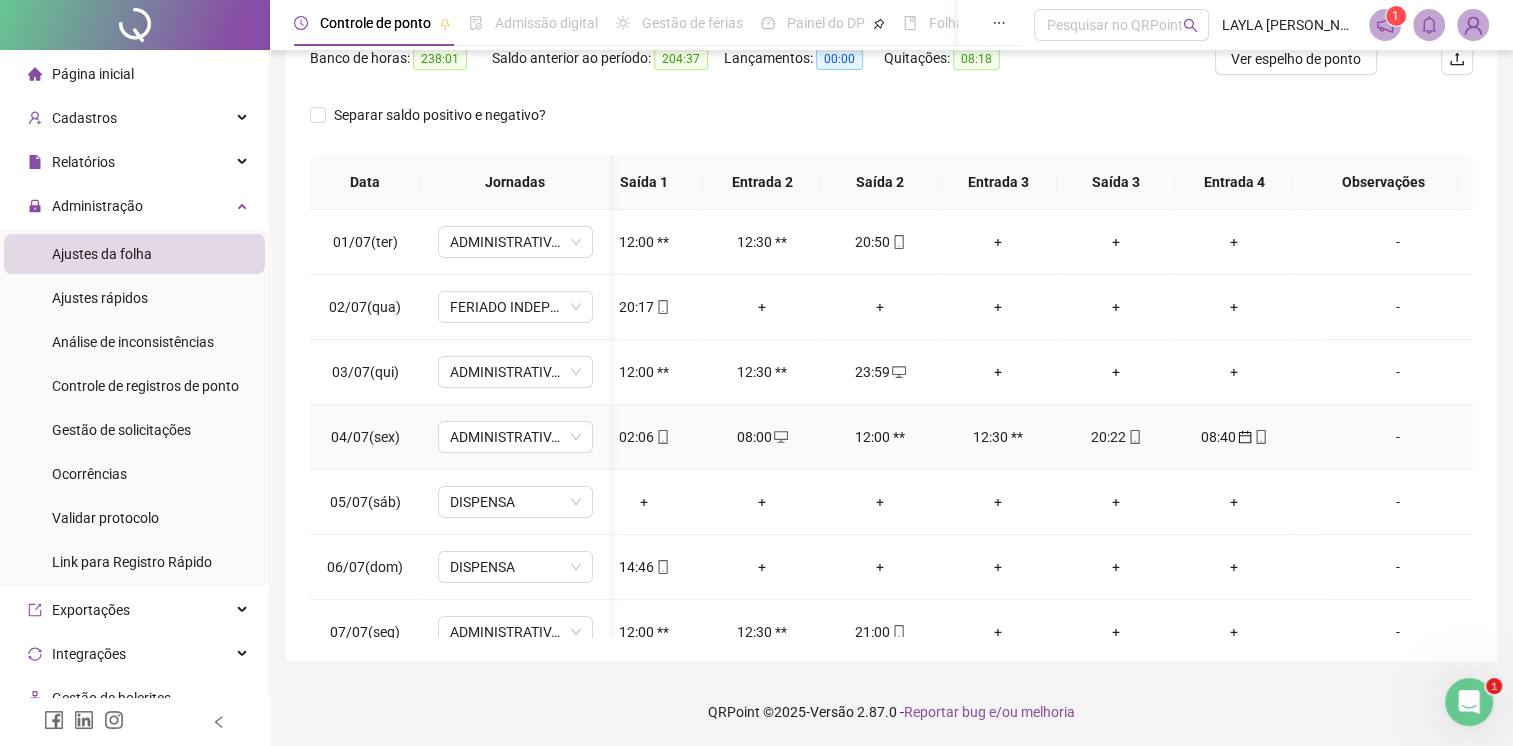 click 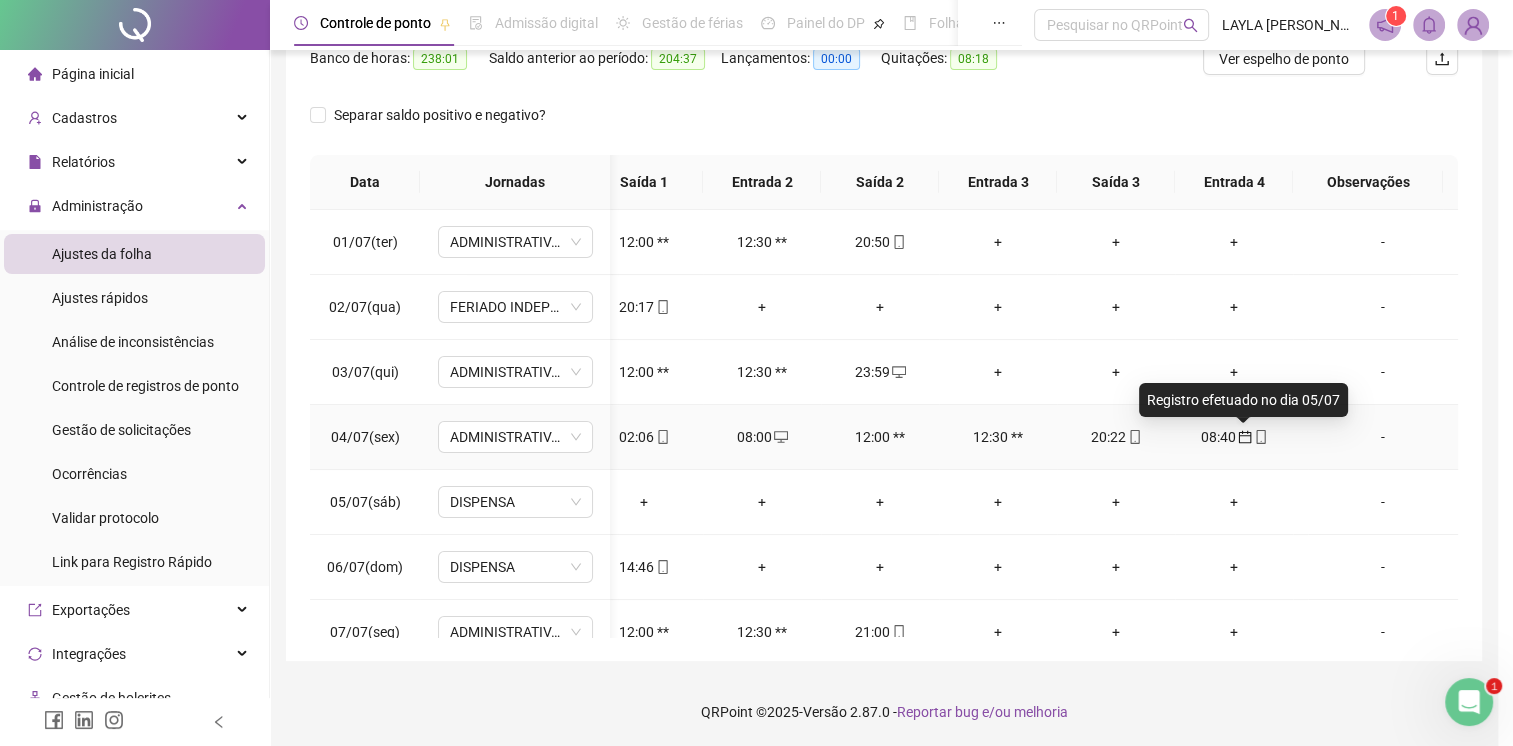 type on "**********" 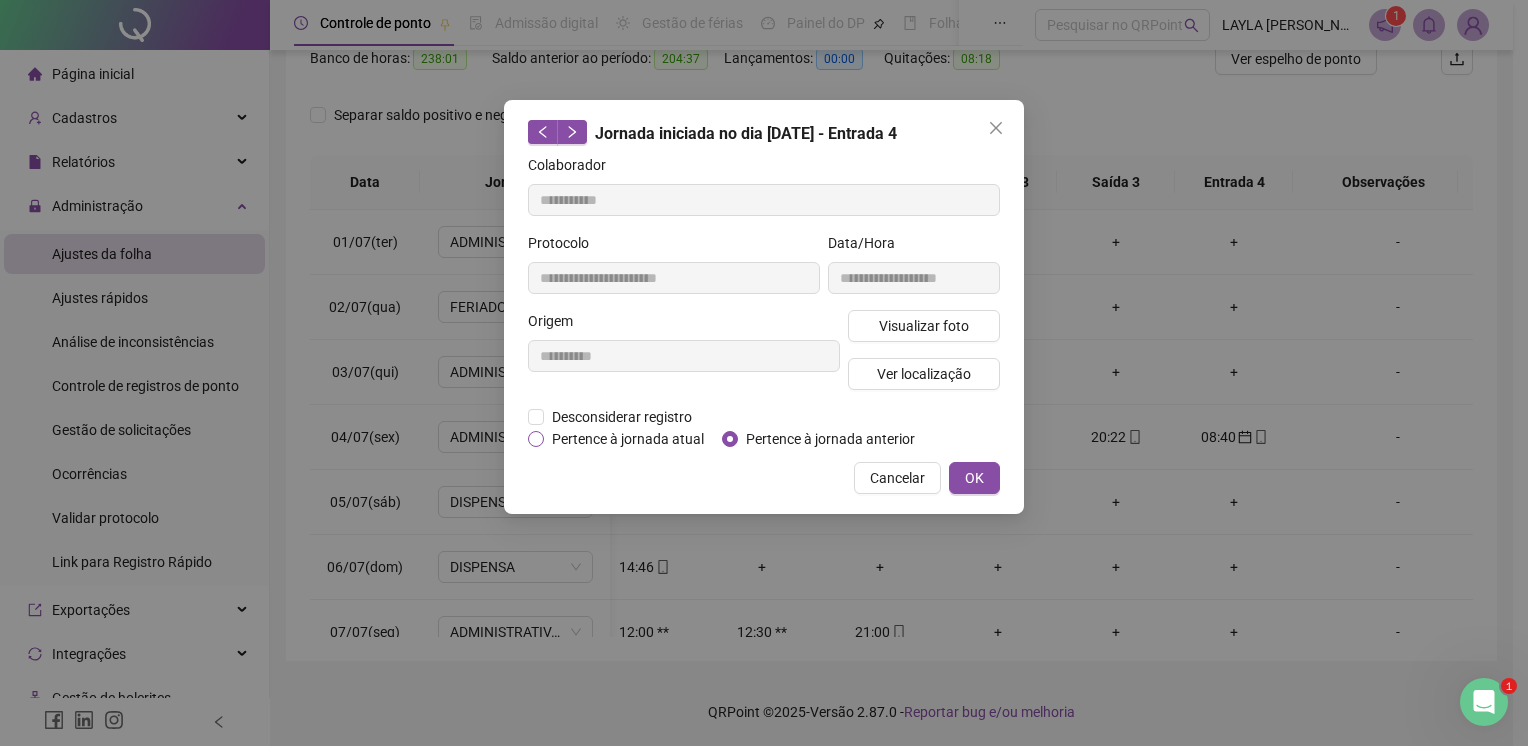 click on "Pertence à jornada atual" at bounding box center (628, 439) 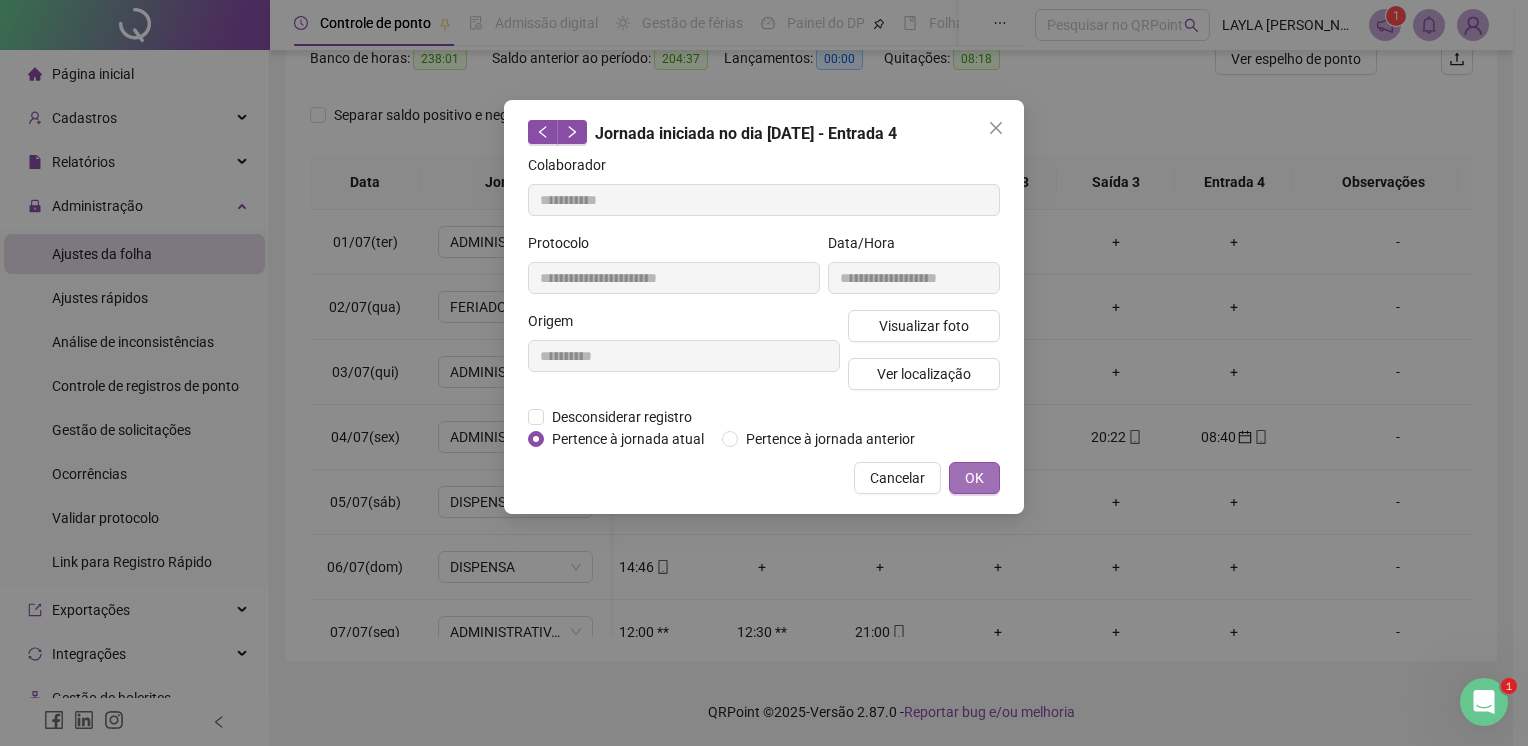 click on "OK" at bounding box center (974, 478) 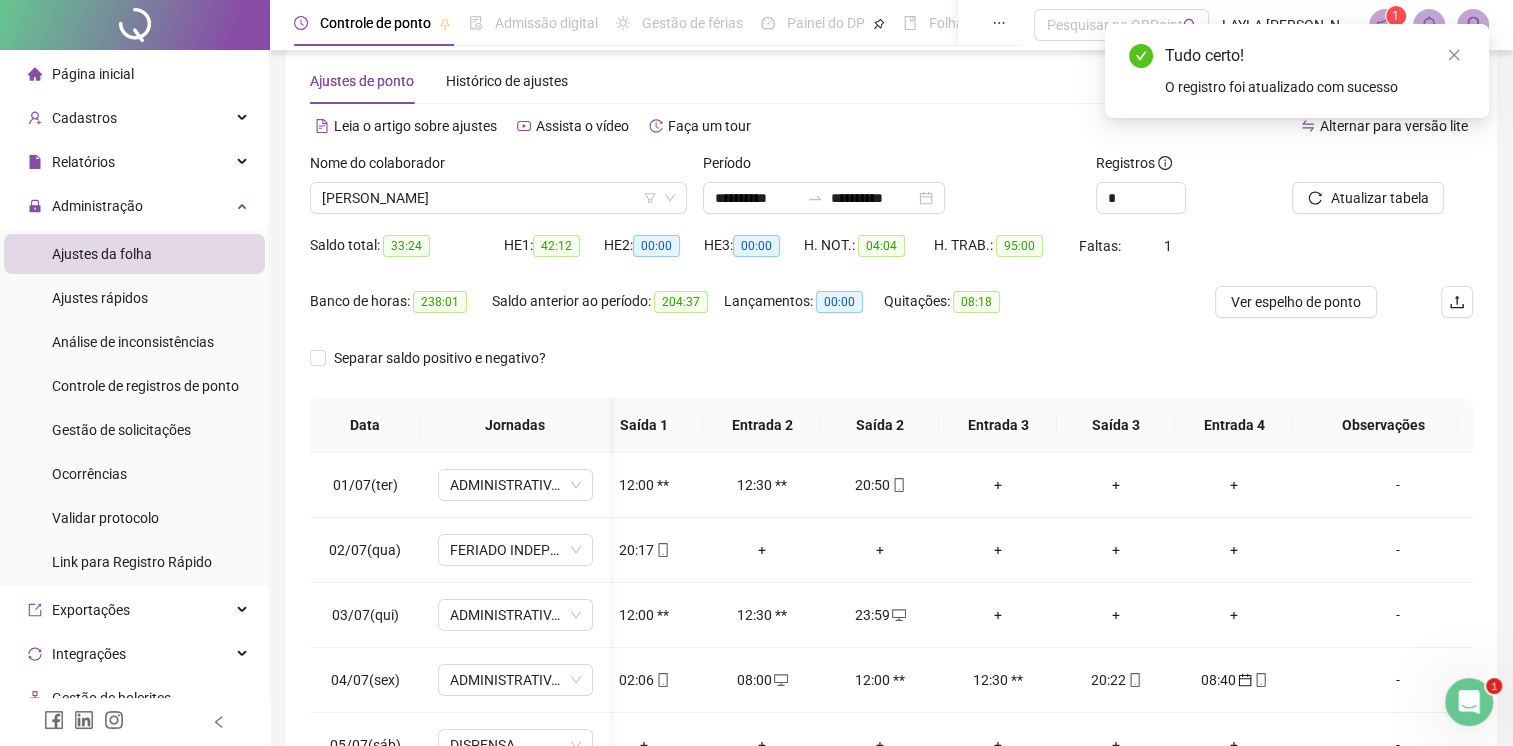 scroll, scrollTop: 0, scrollLeft: 0, axis: both 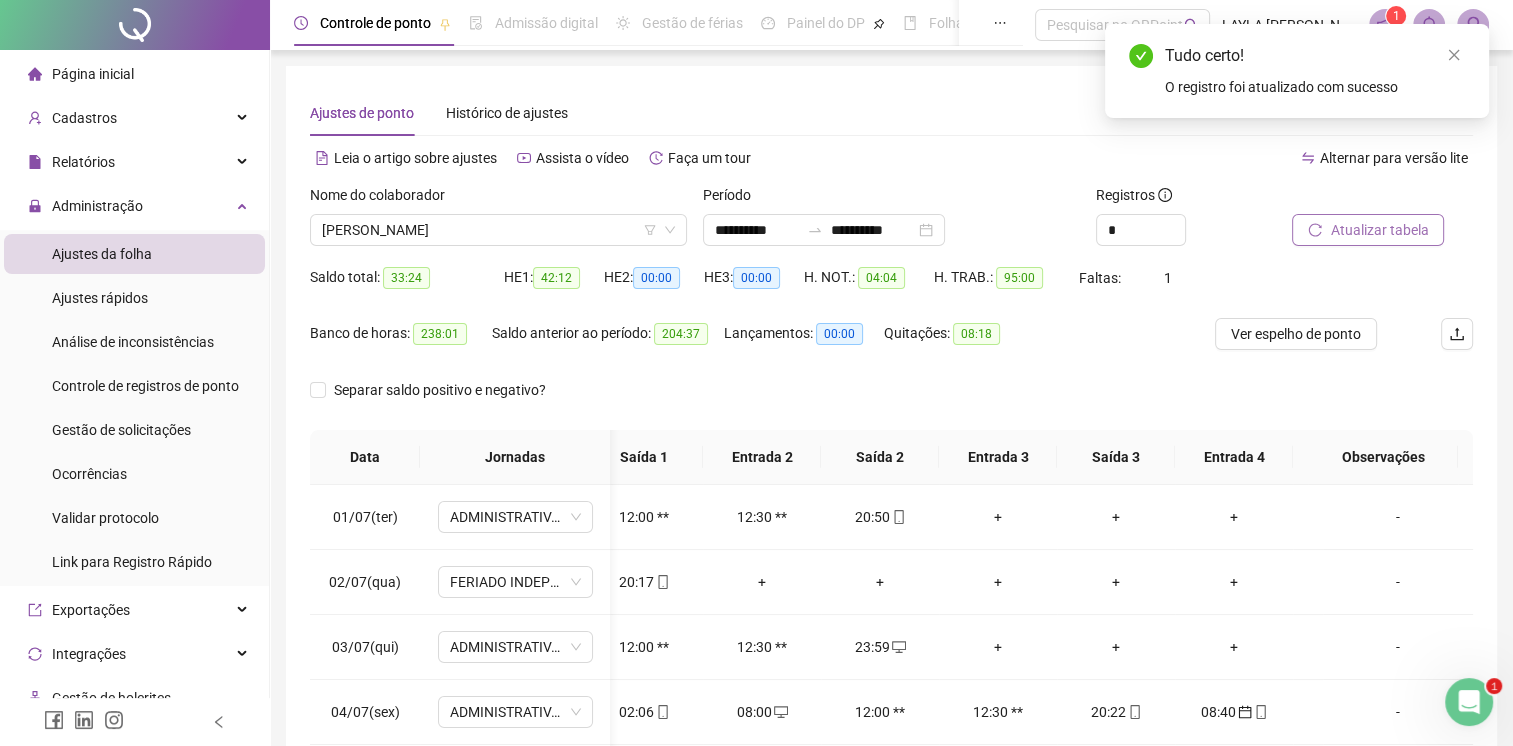 click on "Atualizar tabela" at bounding box center [1379, 230] 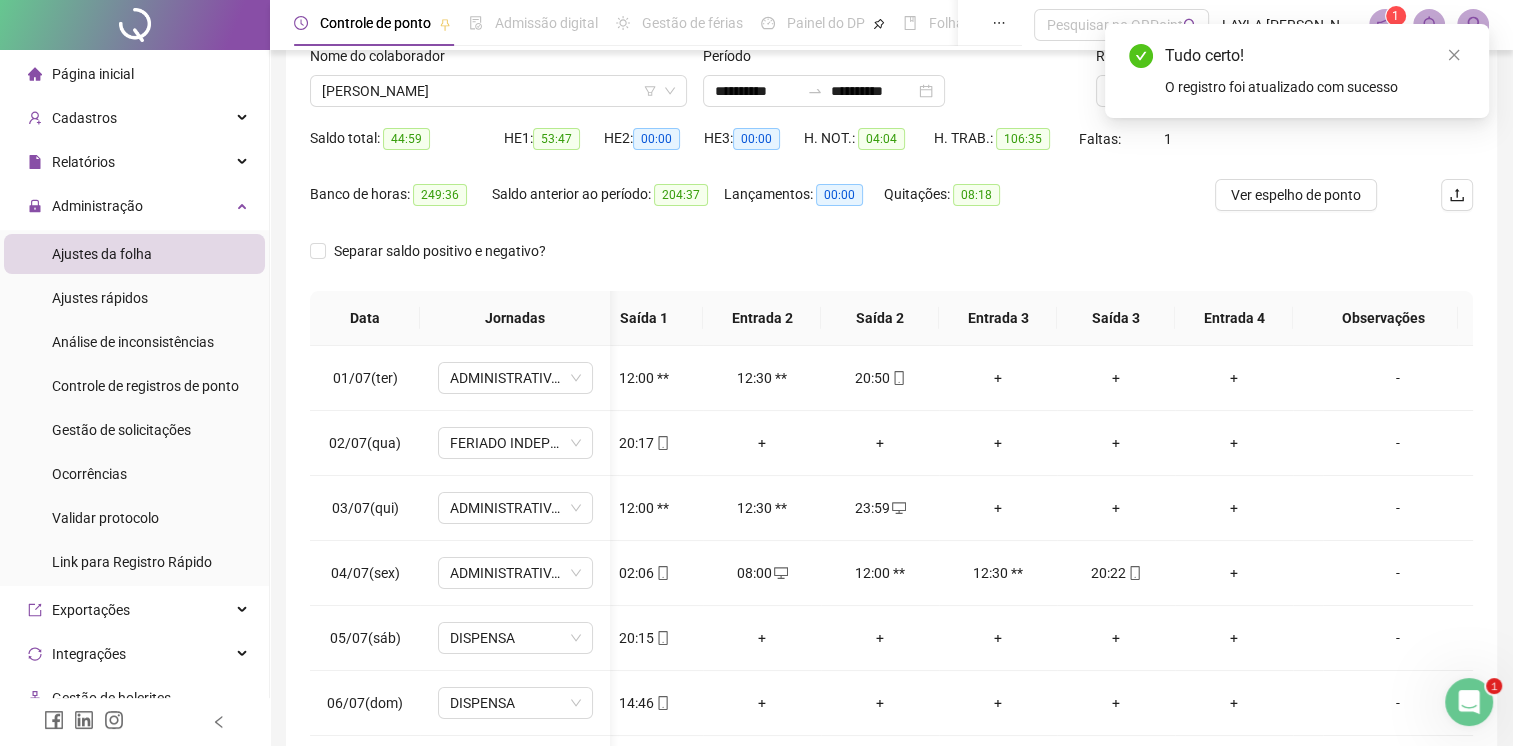 scroll, scrollTop: 275, scrollLeft: 0, axis: vertical 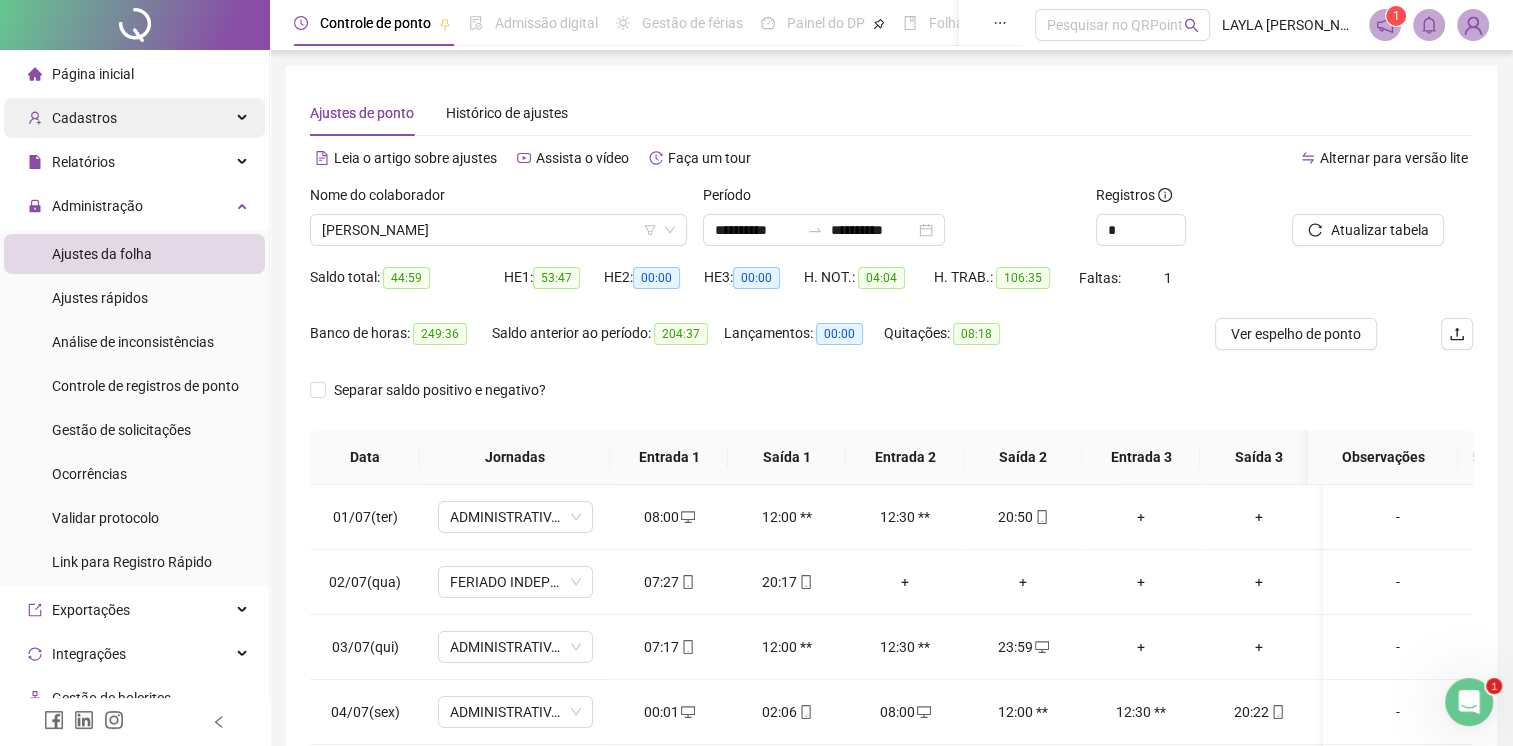 click on "Cadastros" at bounding box center (84, 118) 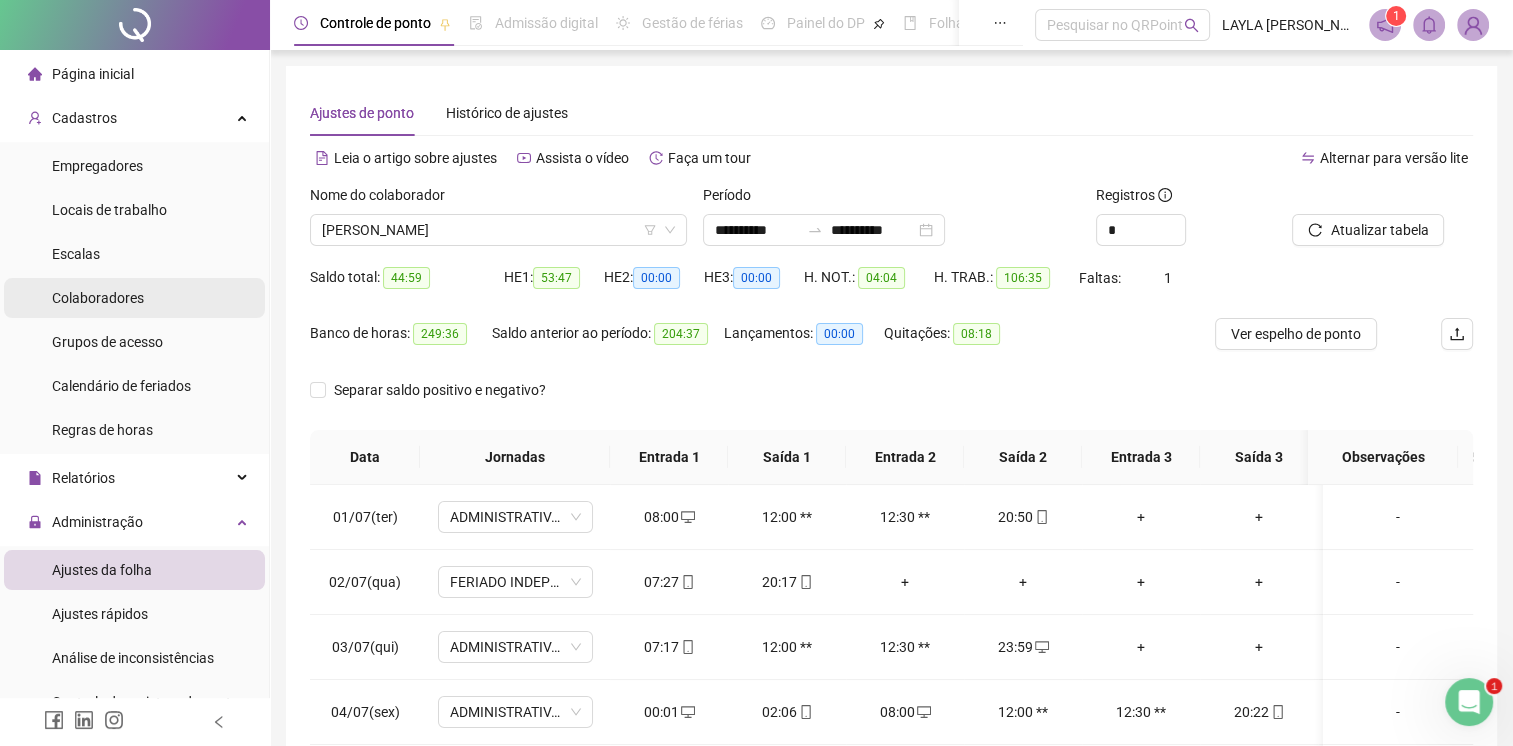 click on "Colaboradores" at bounding box center [98, 298] 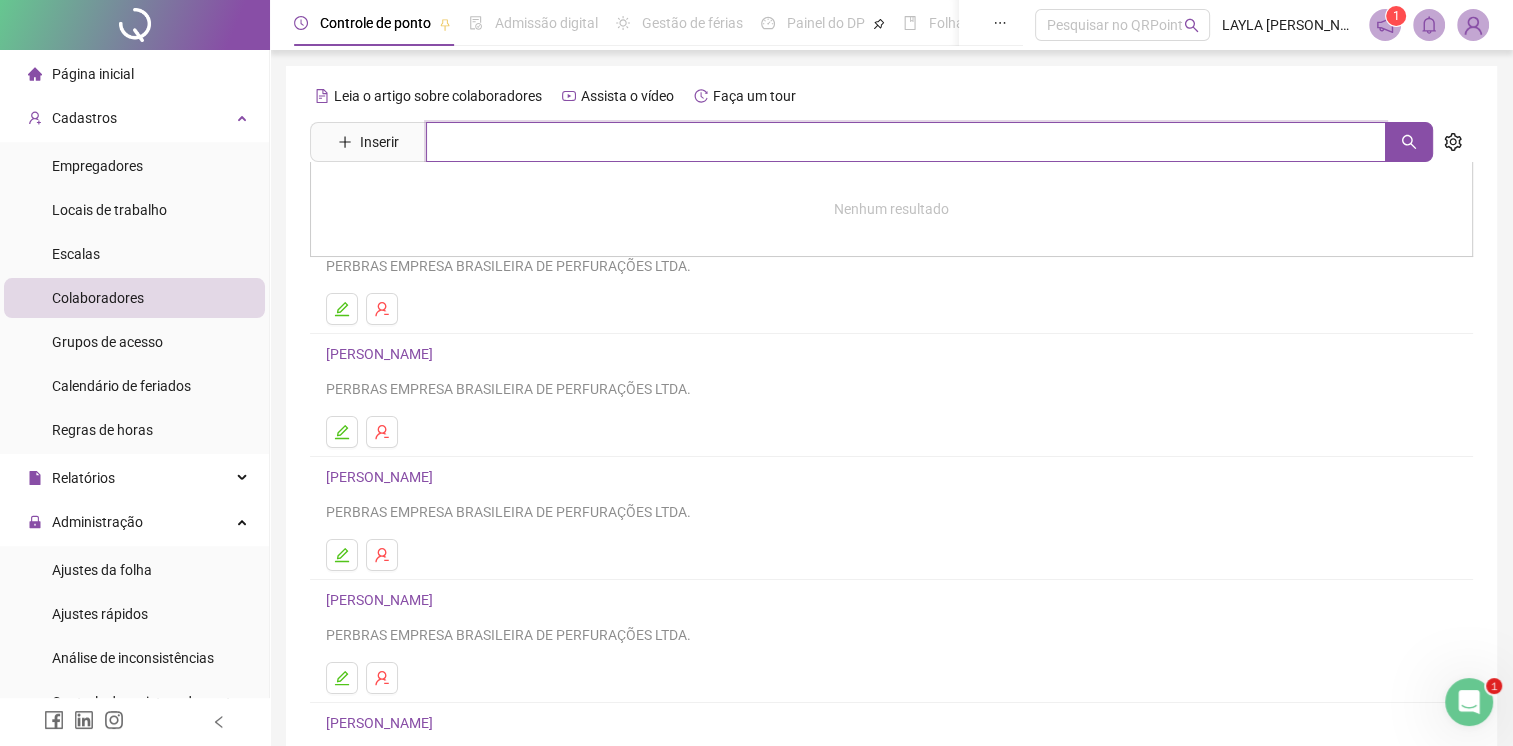 click at bounding box center (906, 142) 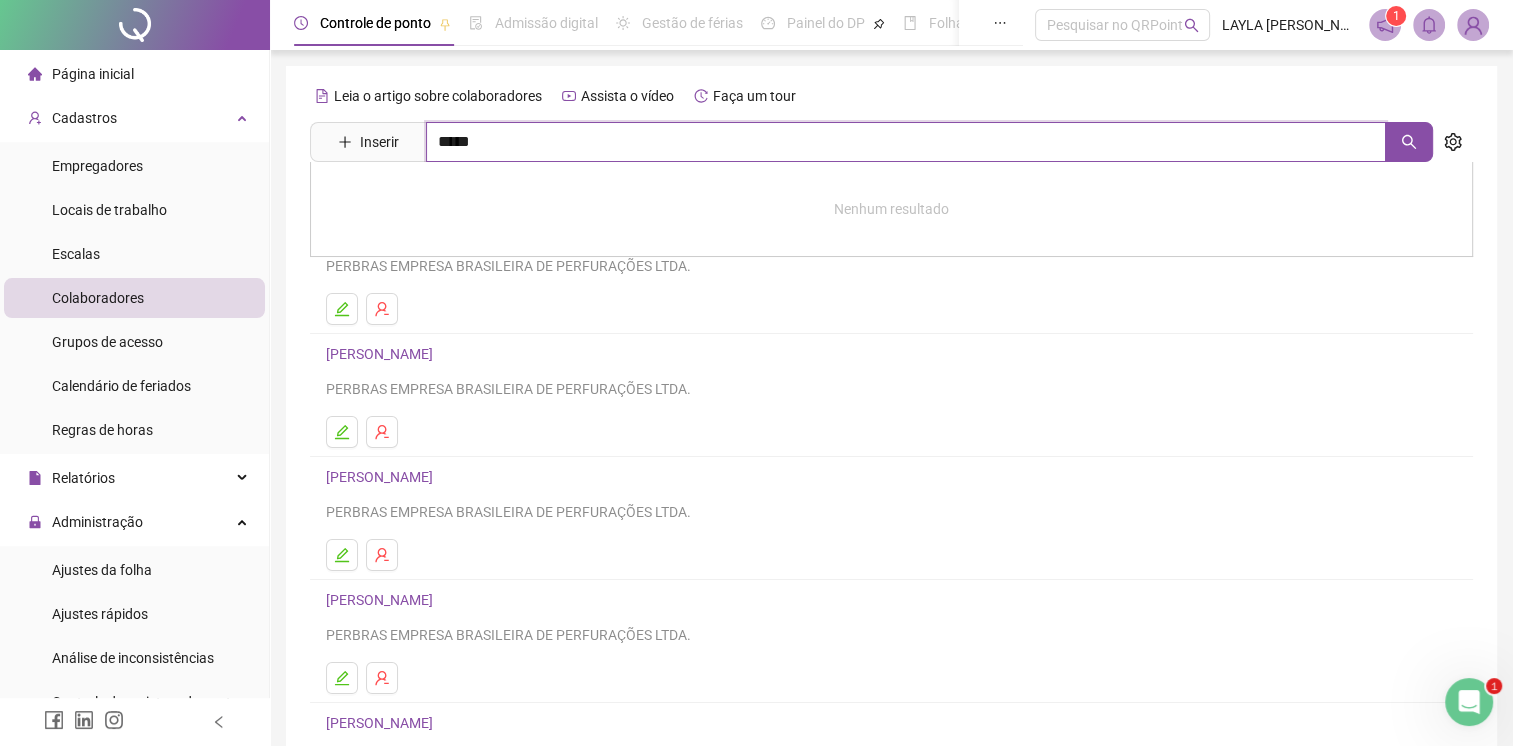 type on "*****" 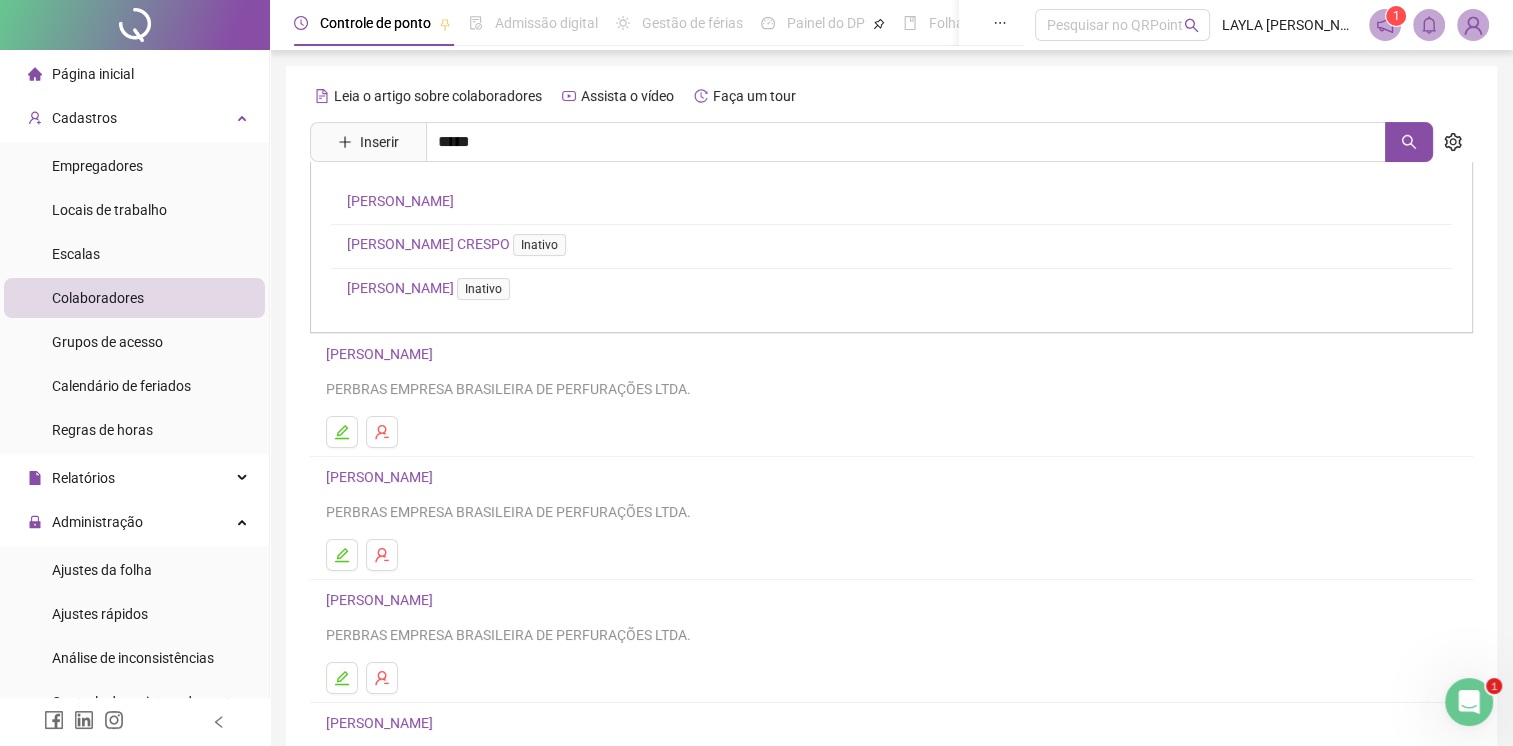 click on "CASSIA EMILIAN DE SIQUEIRA ANDRADE" at bounding box center [400, 201] 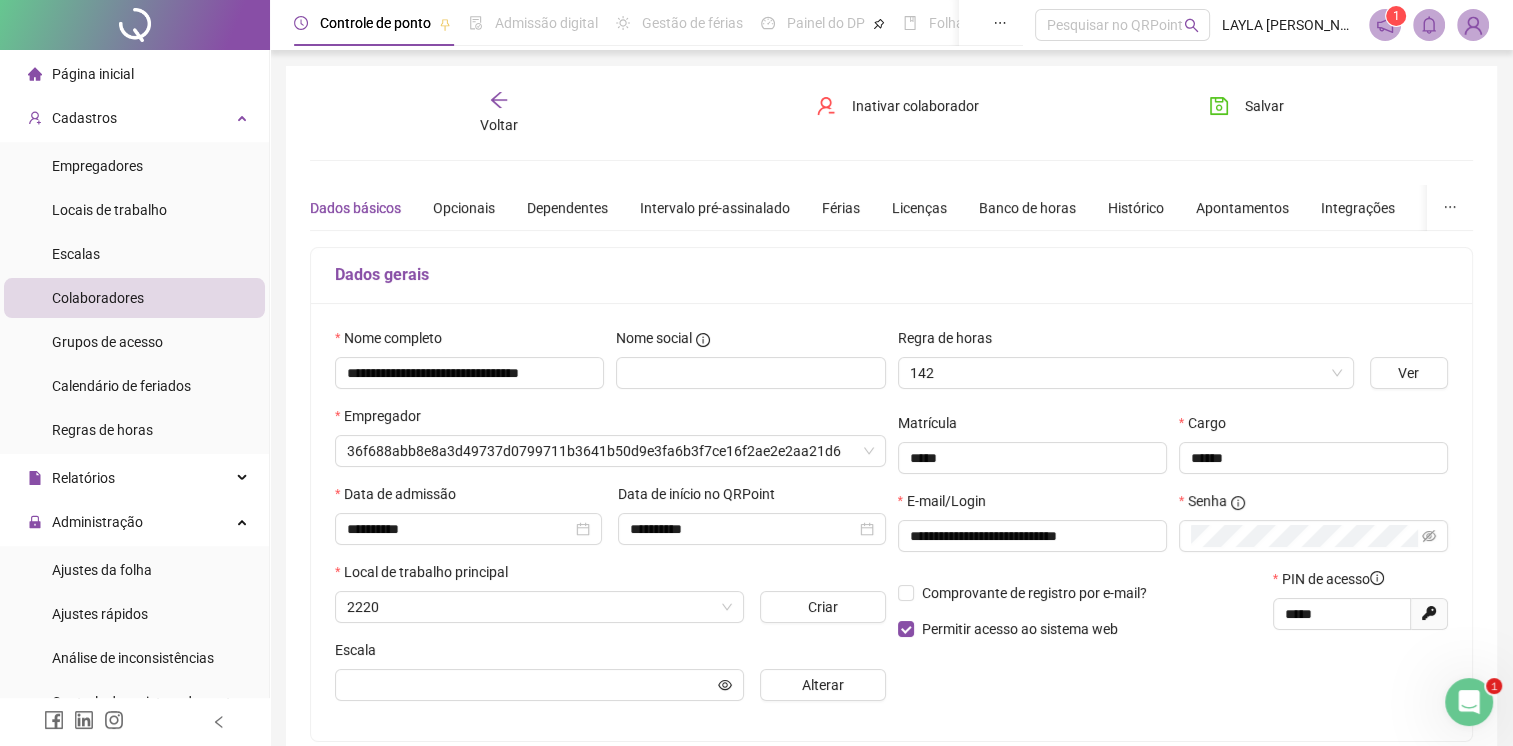 type on "**********" 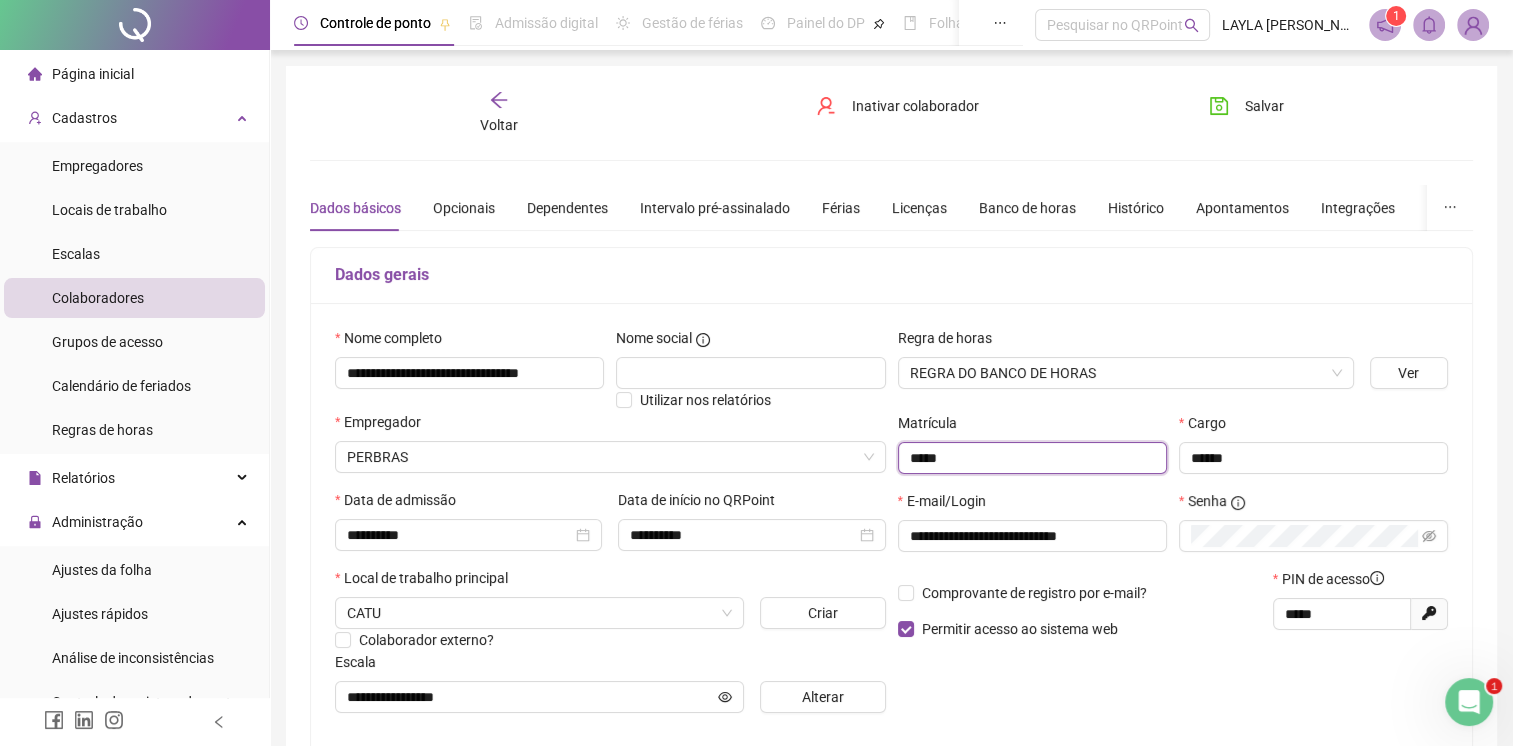 drag, startPoint x: 959, startPoint y: 459, endPoint x: 885, endPoint y: 447, distance: 74.96666 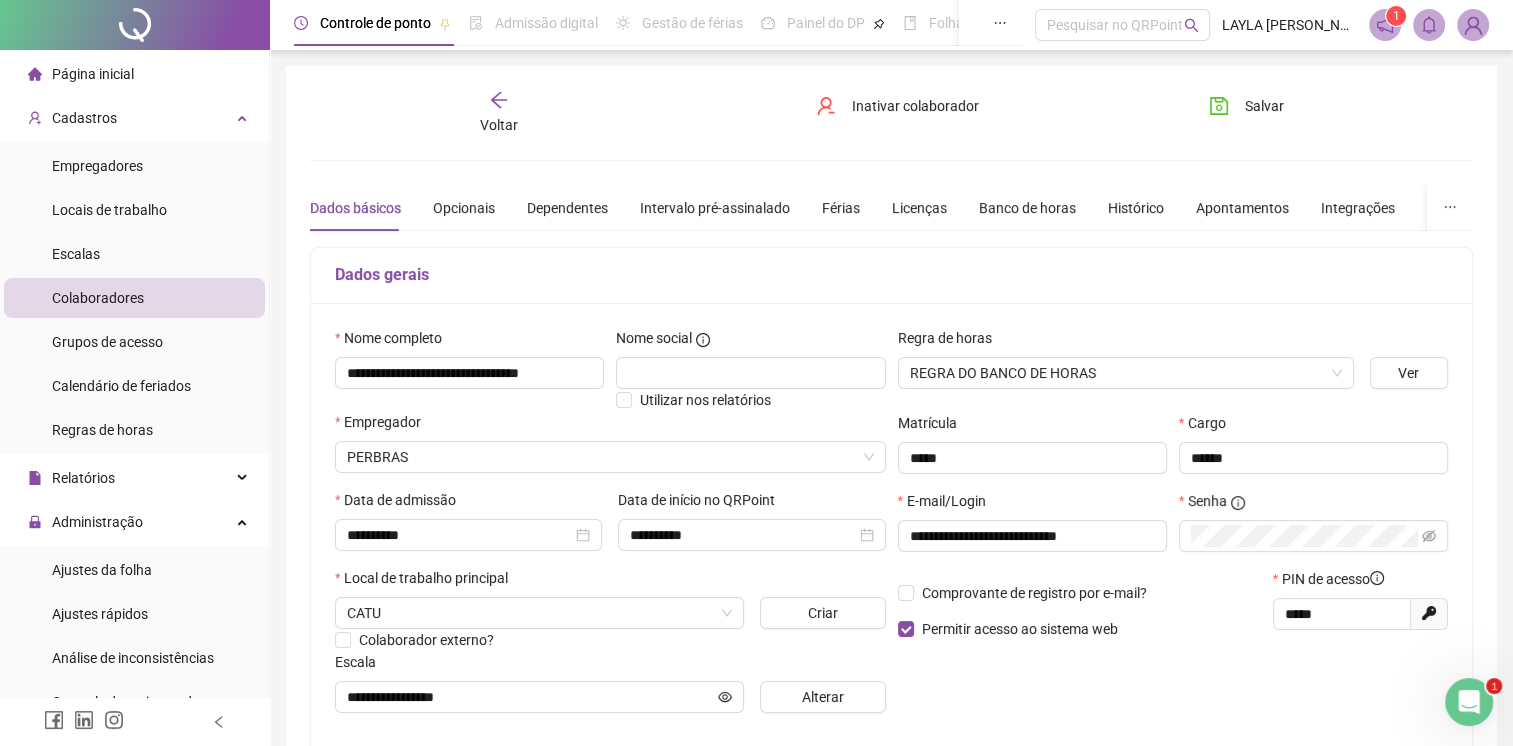 click on "Dados gerais" at bounding box center (891, 275) 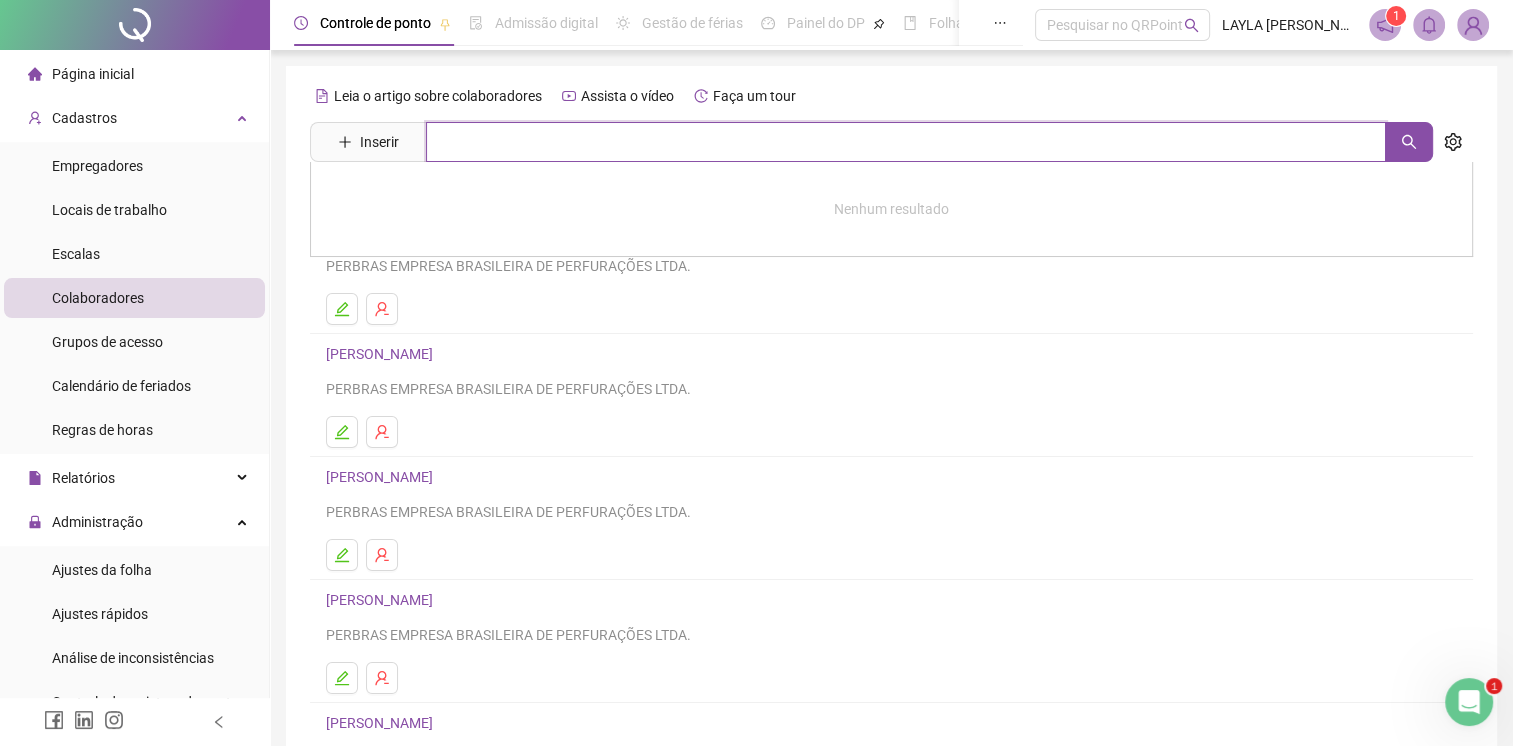 click at bounding box center [906, 142] 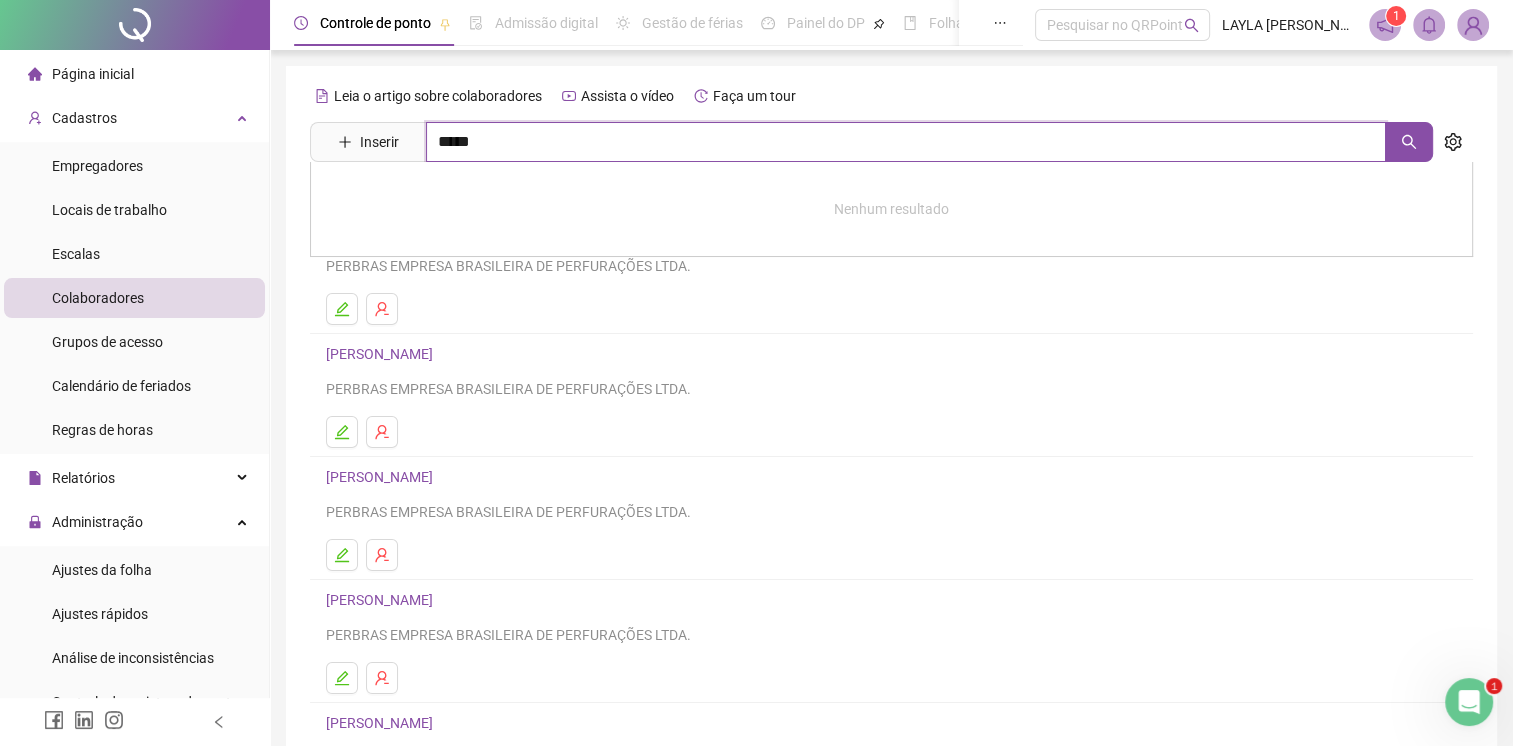type on "*****" 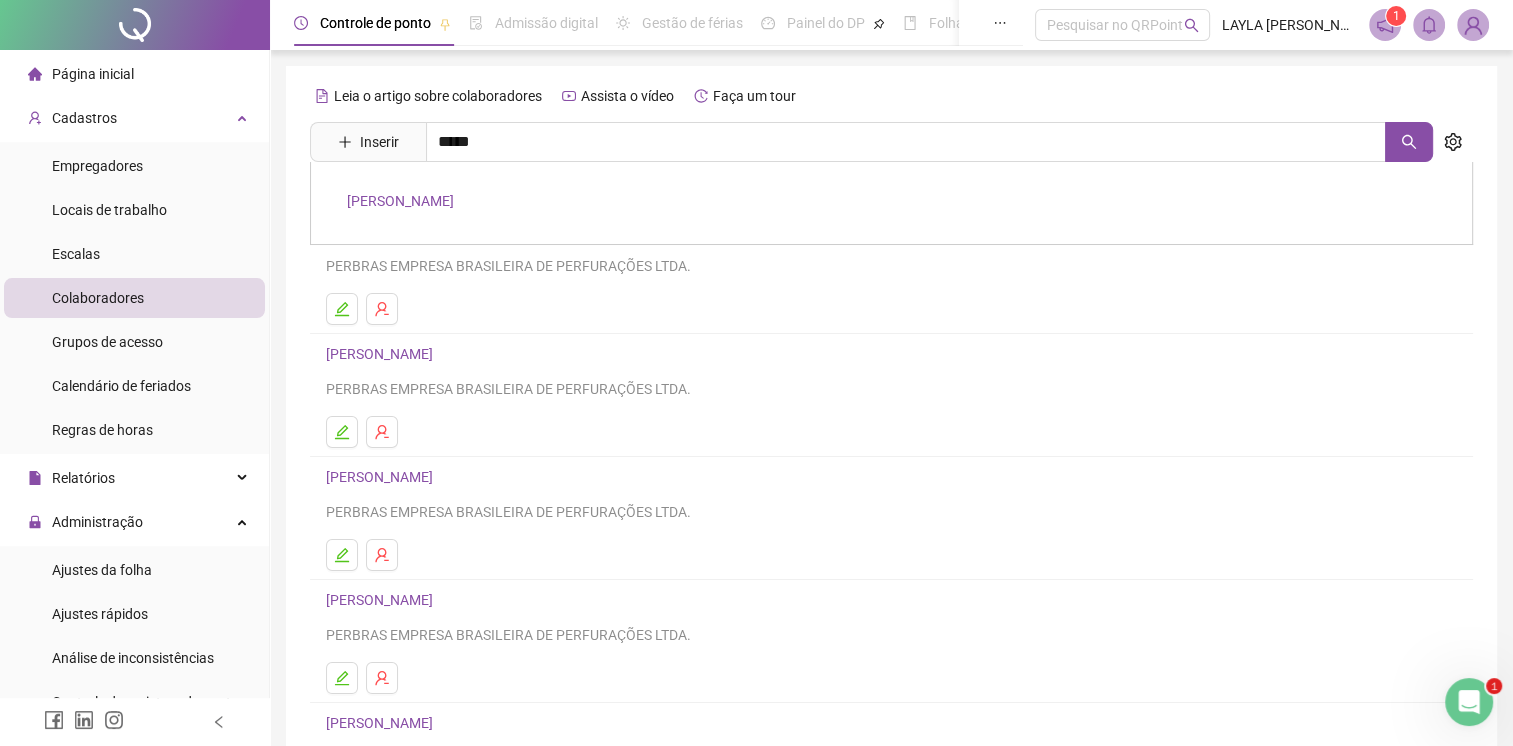 click on "LAYLA MIRELLA GURJÃO DE SOUZA" at bounding box center (400, 201) 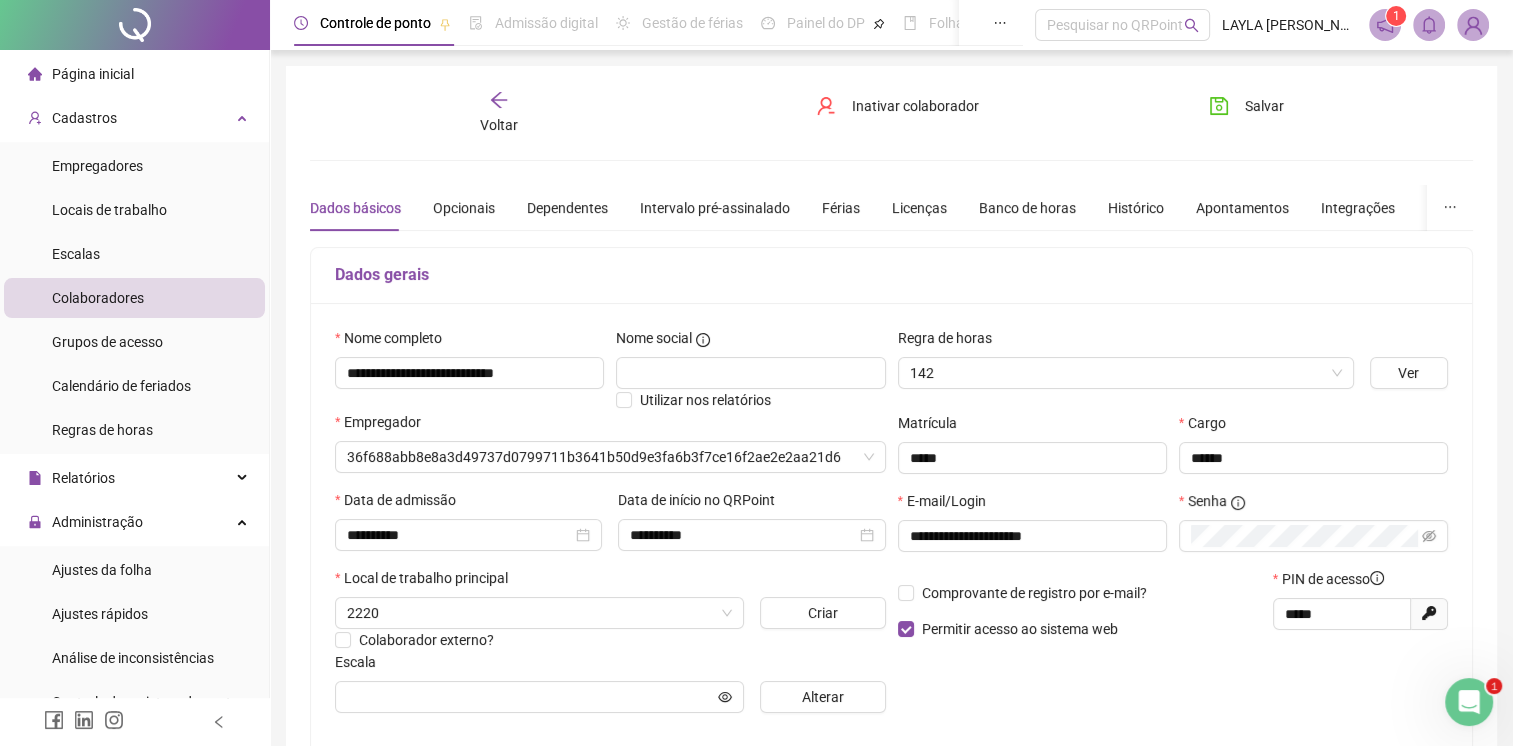 type on "**********" 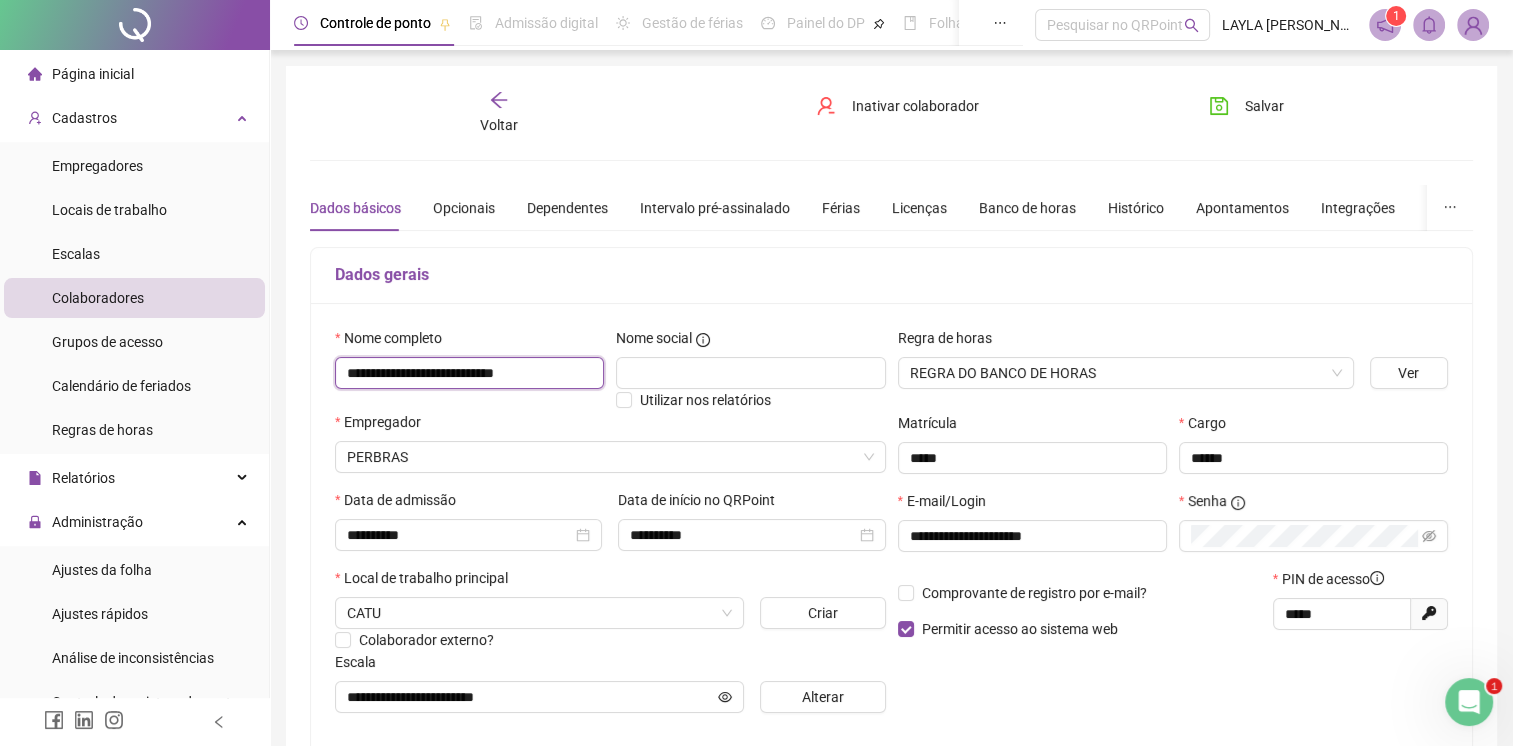 drag, startPoint x: 573, startPoint y: 374, endPoint x: 280, endPoint y: 347, distance: 294.2414 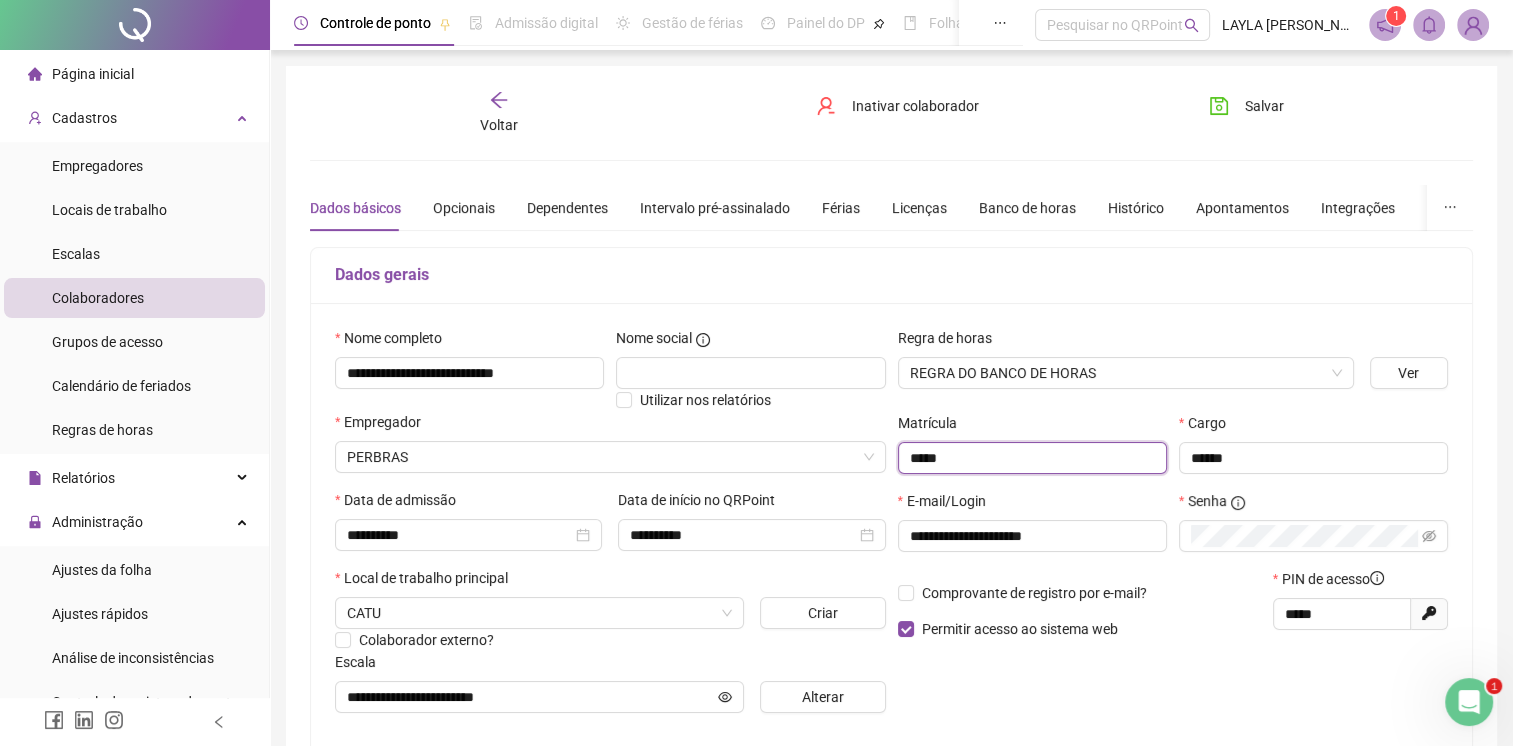 drag, startPoint x: 956, startPoint y: 460, endPoint x: 854, endPoint y: 430, distance: 106.320274 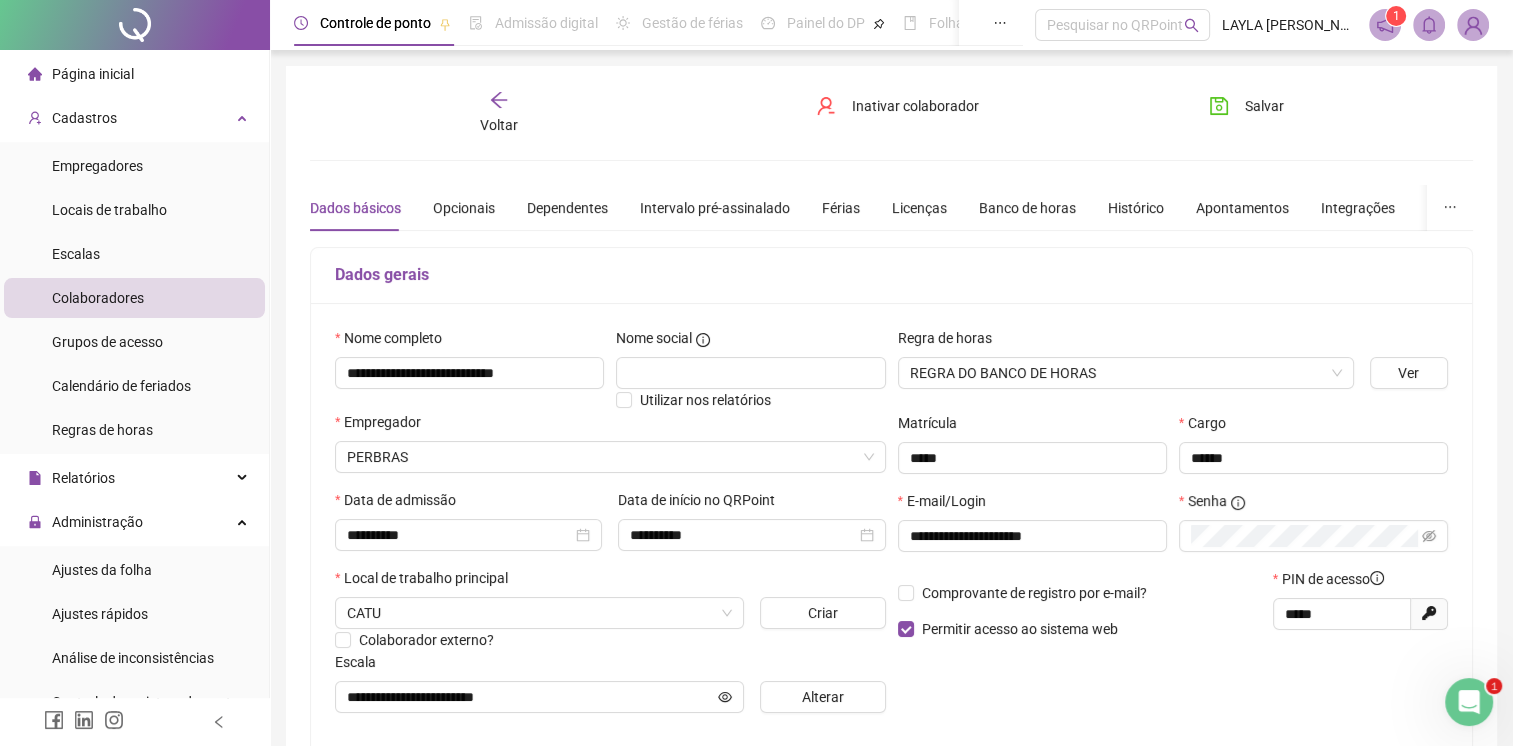 click on "**********" at bounding box center [891, 528] 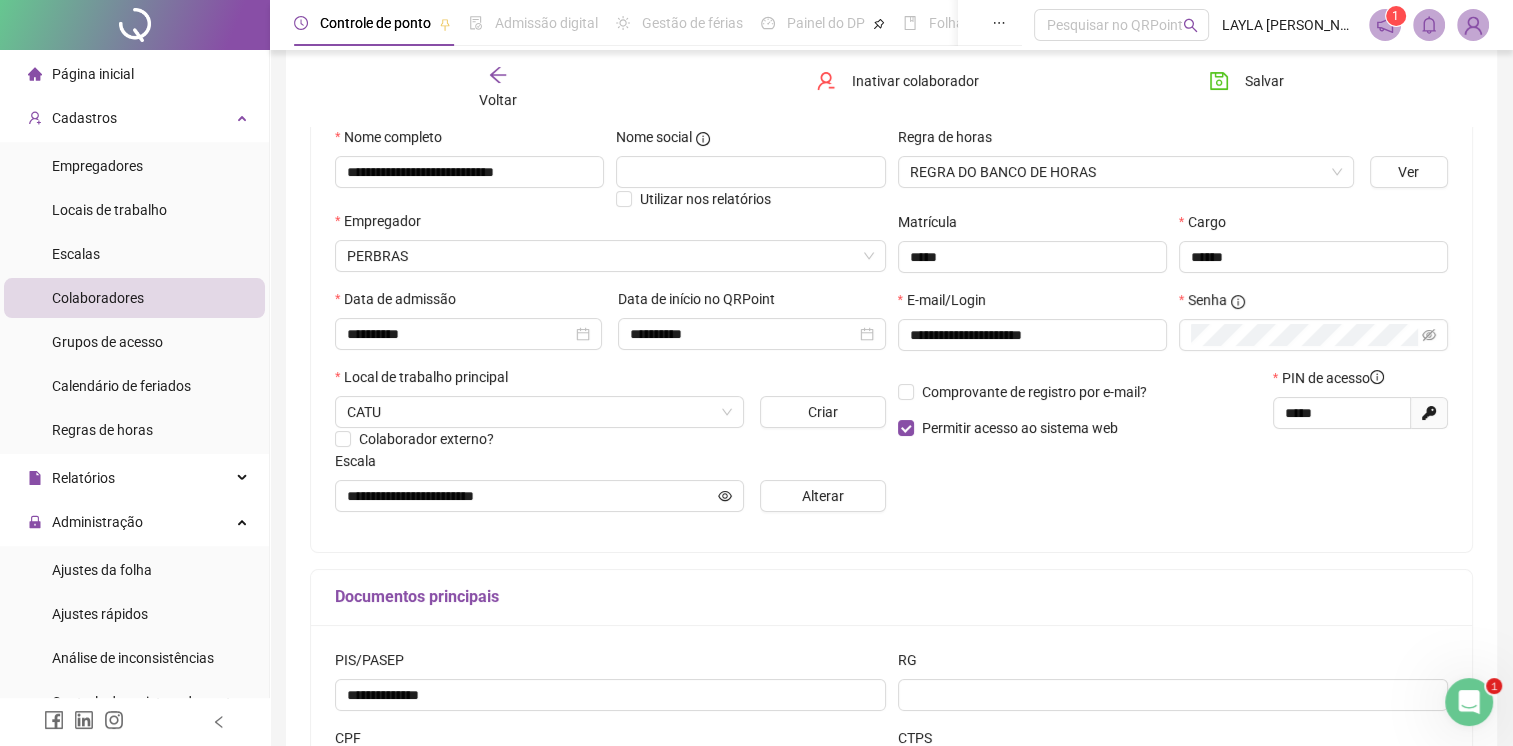 scroll, scrollTop: 0, scrollLeft: 0, axis: both 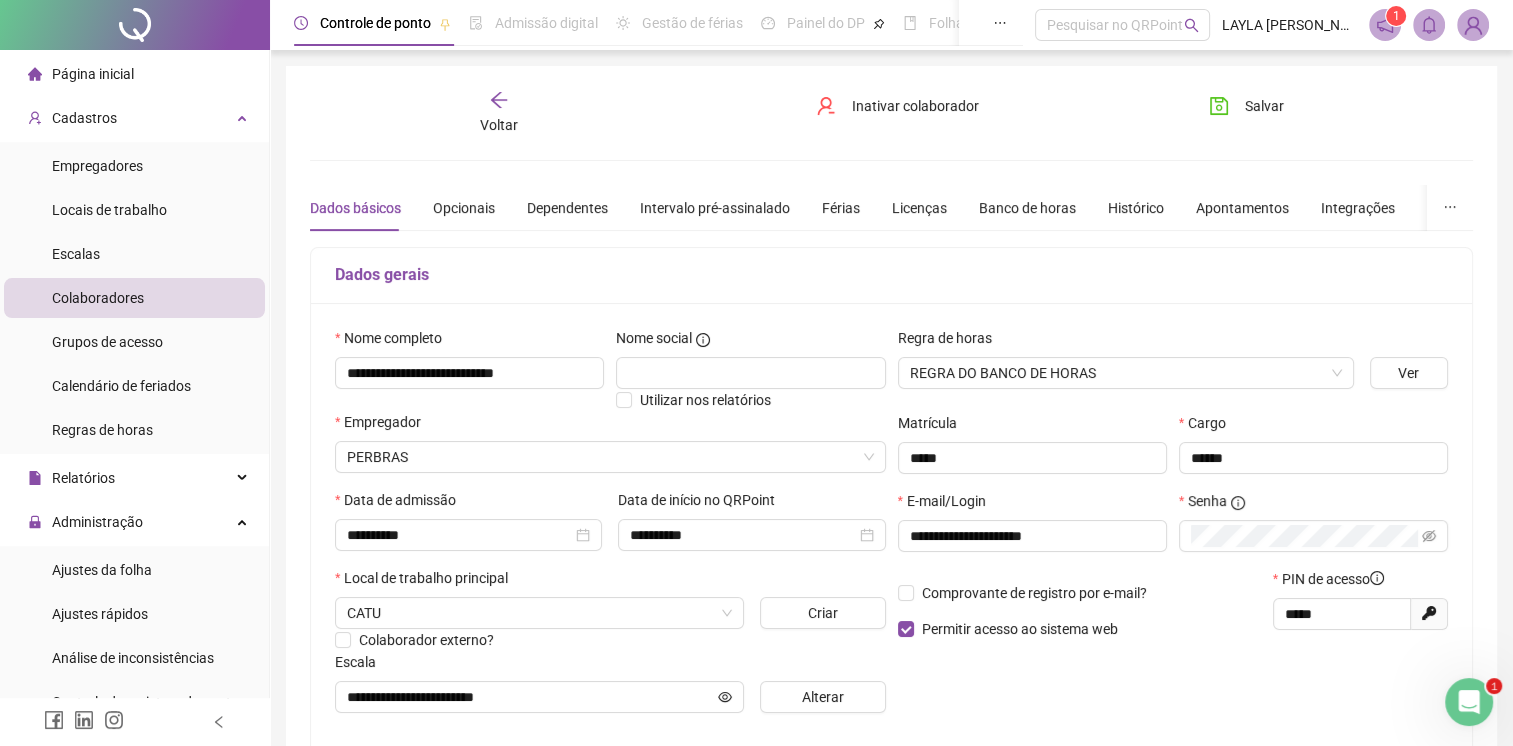 click on "Voltar" at bounding box center (499, 125) 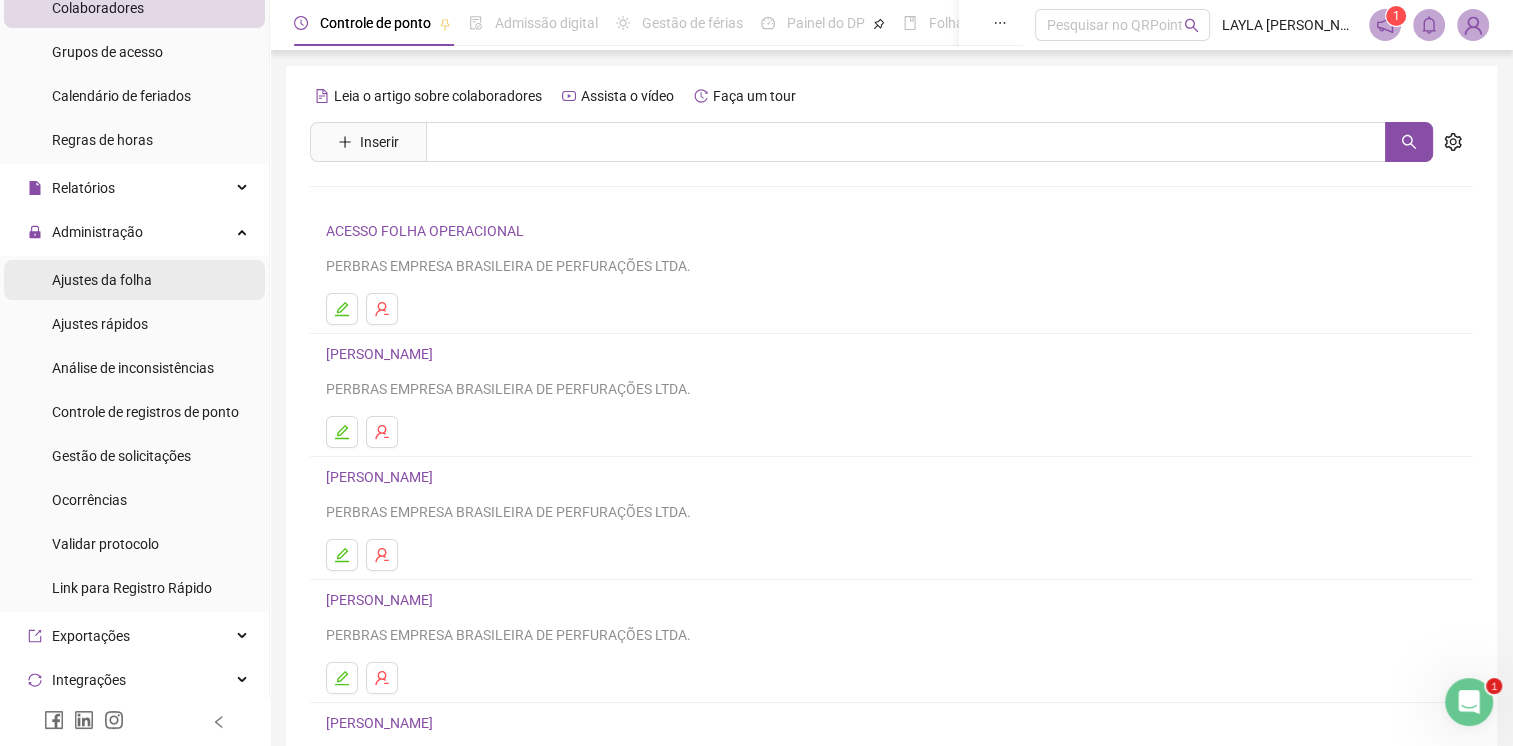 scroll, scrollTop: 300, scrollLeft: 0, axis: vertical 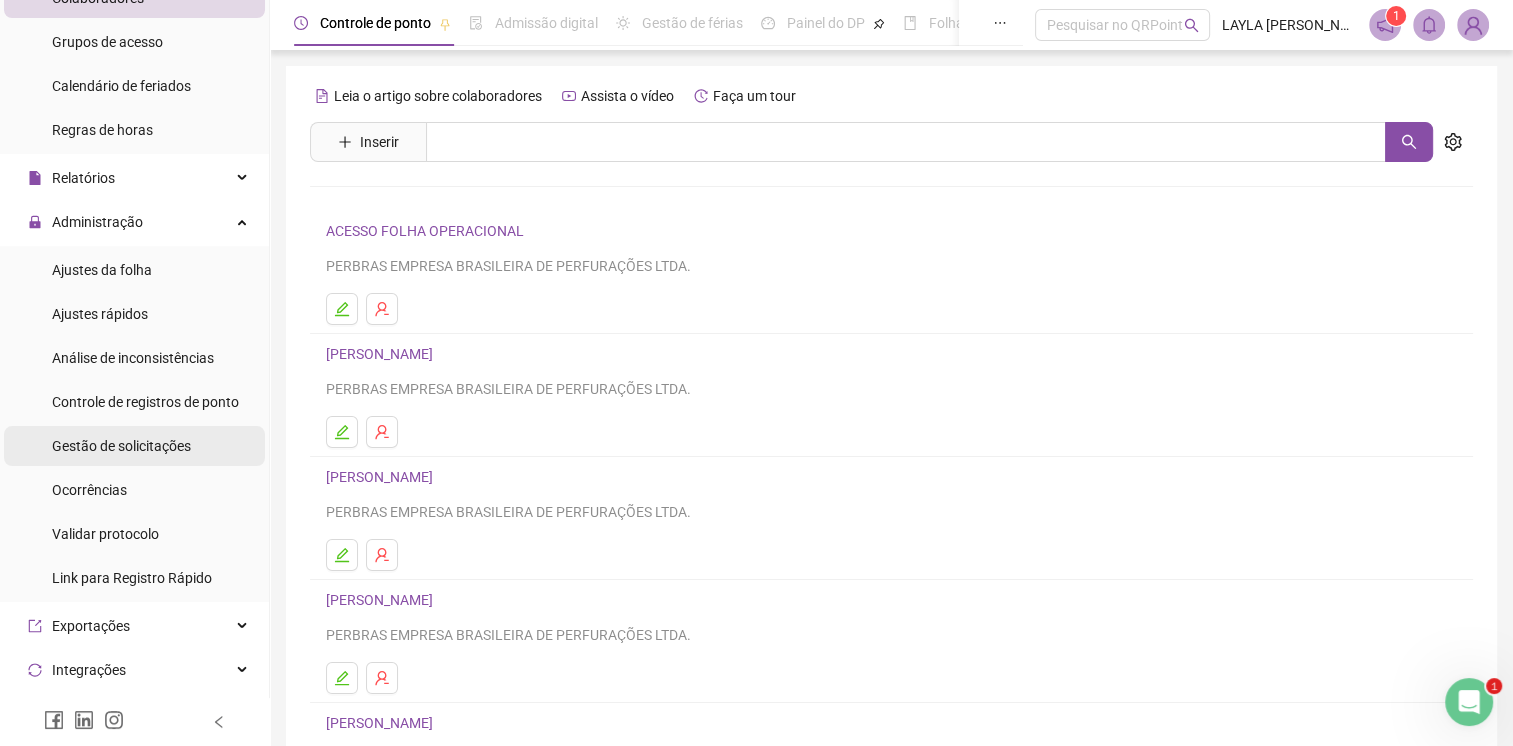 click on "Gestão de solicitações" at bounding box center (121, 446) 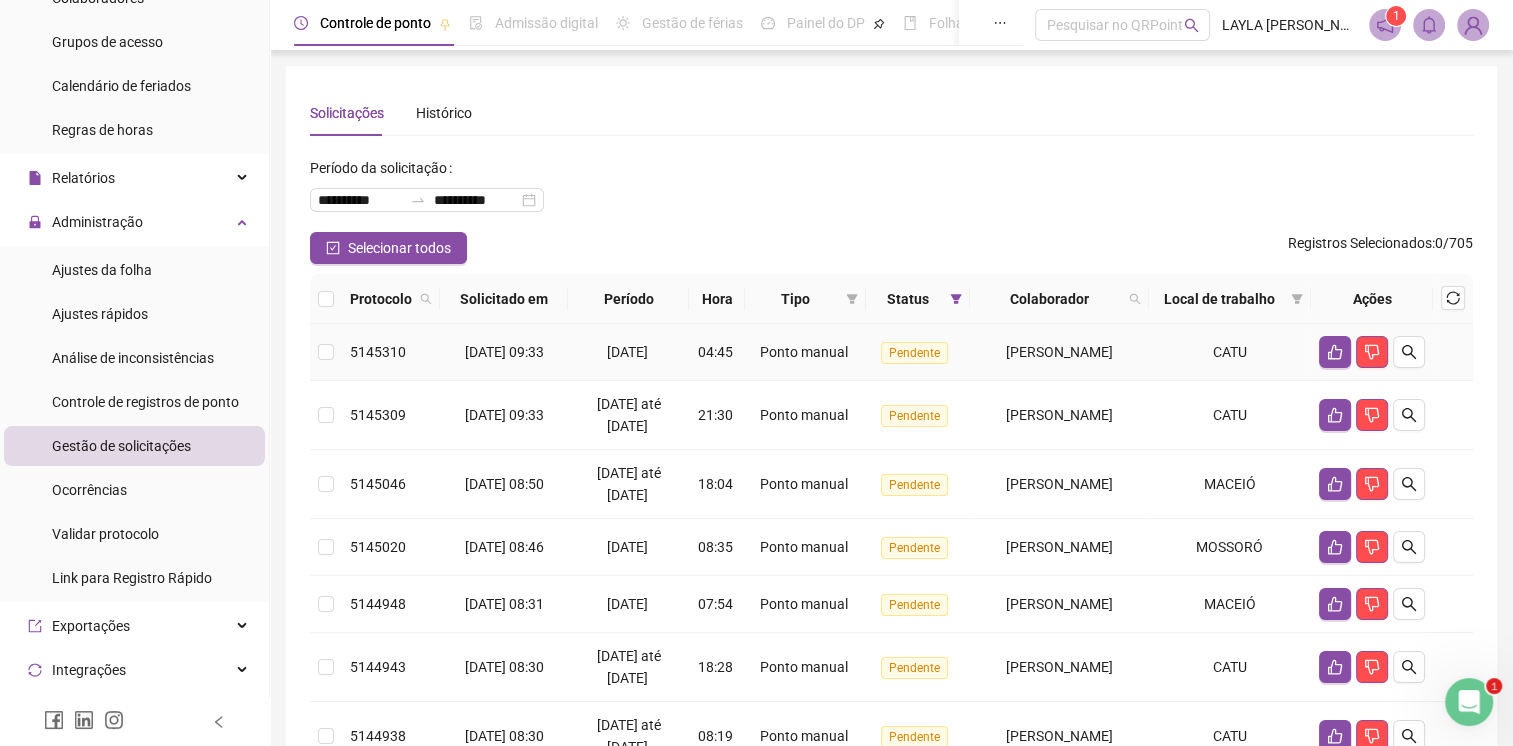 click on "MARINA CARDOSO DOS SANTOS" at bounding box center (1059, 352) 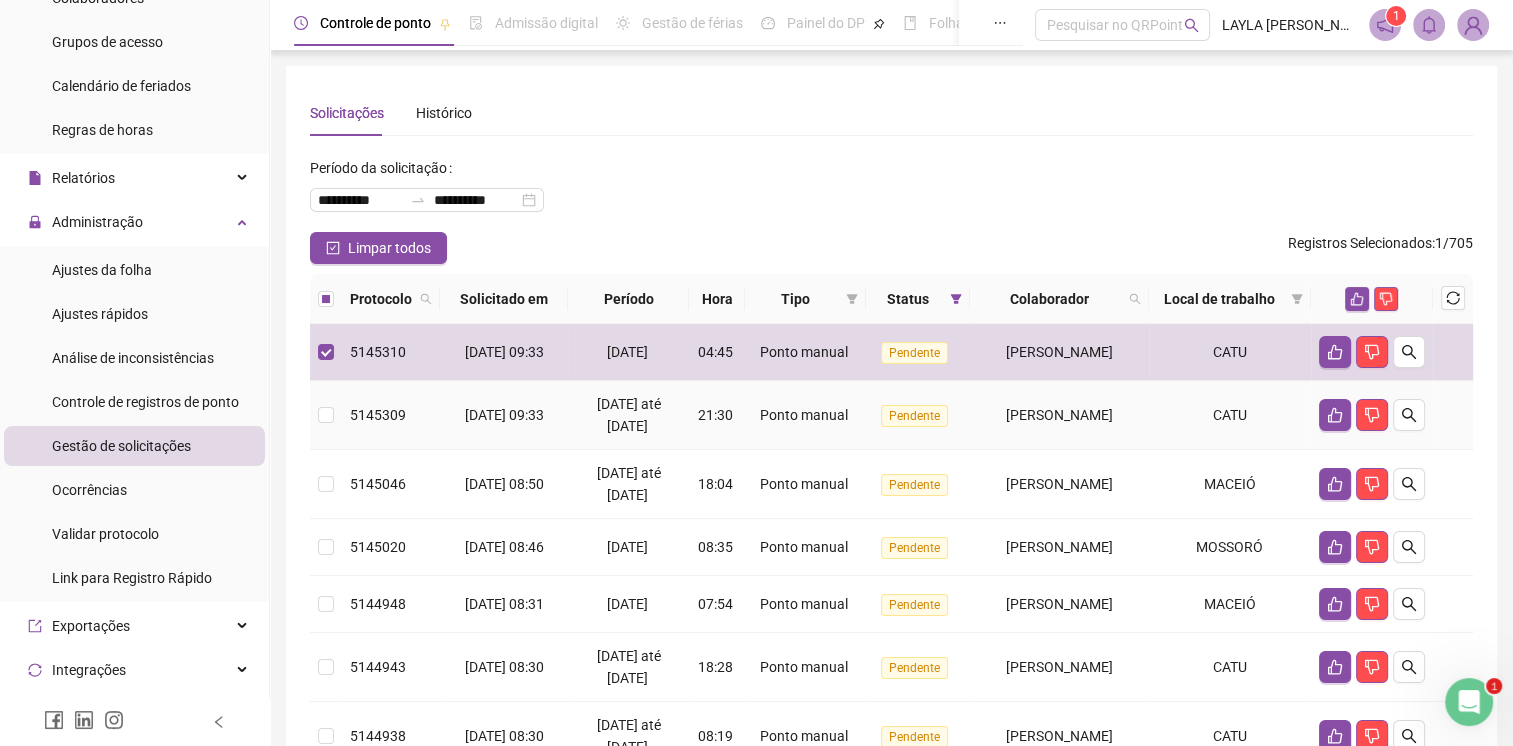 click on "MARINA CARDOSO DOS SANTOS" at bounding box center (1059, 415) 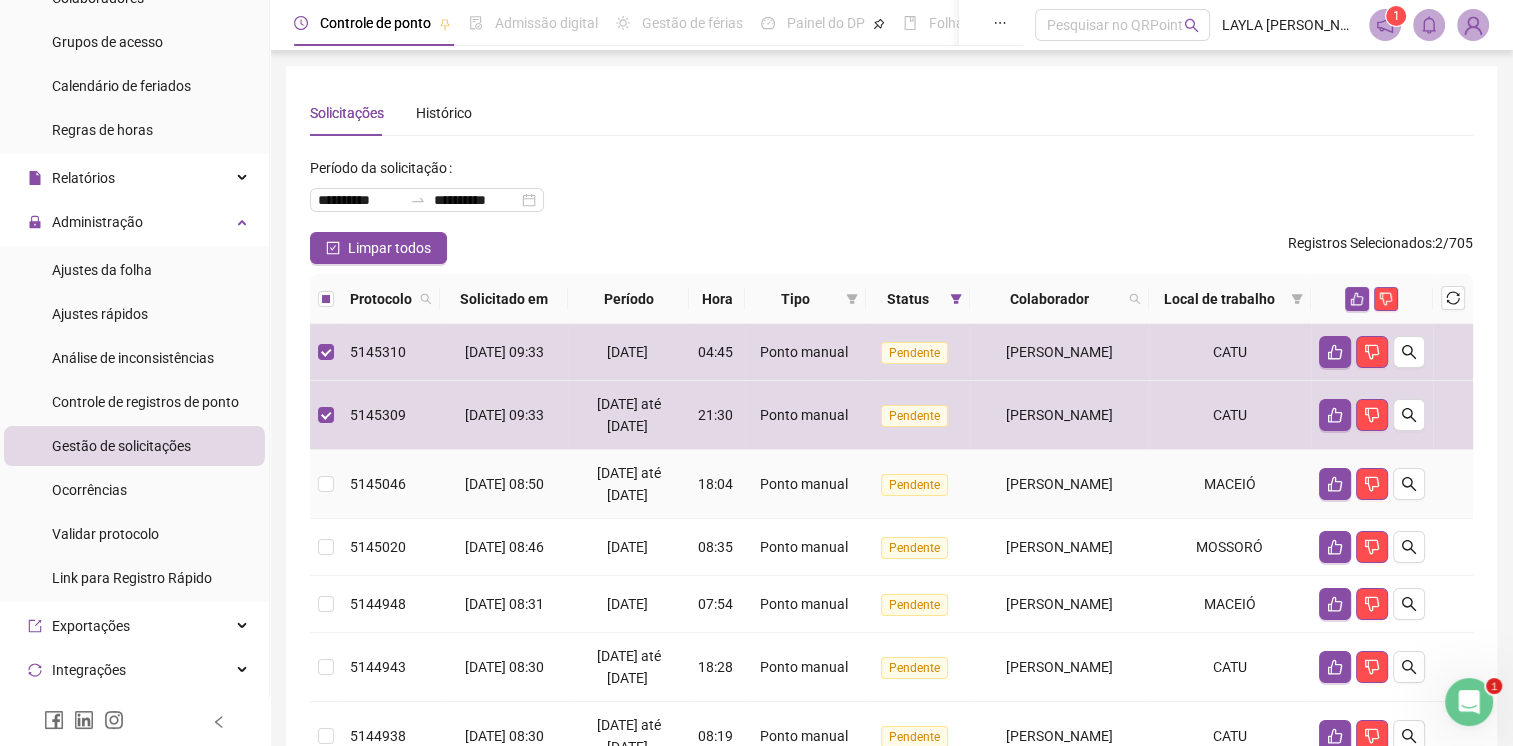 click on "LEONARDO LESZKIEWICZ DE CARVALHO CRUZ" at bounding box center (1059, 484) 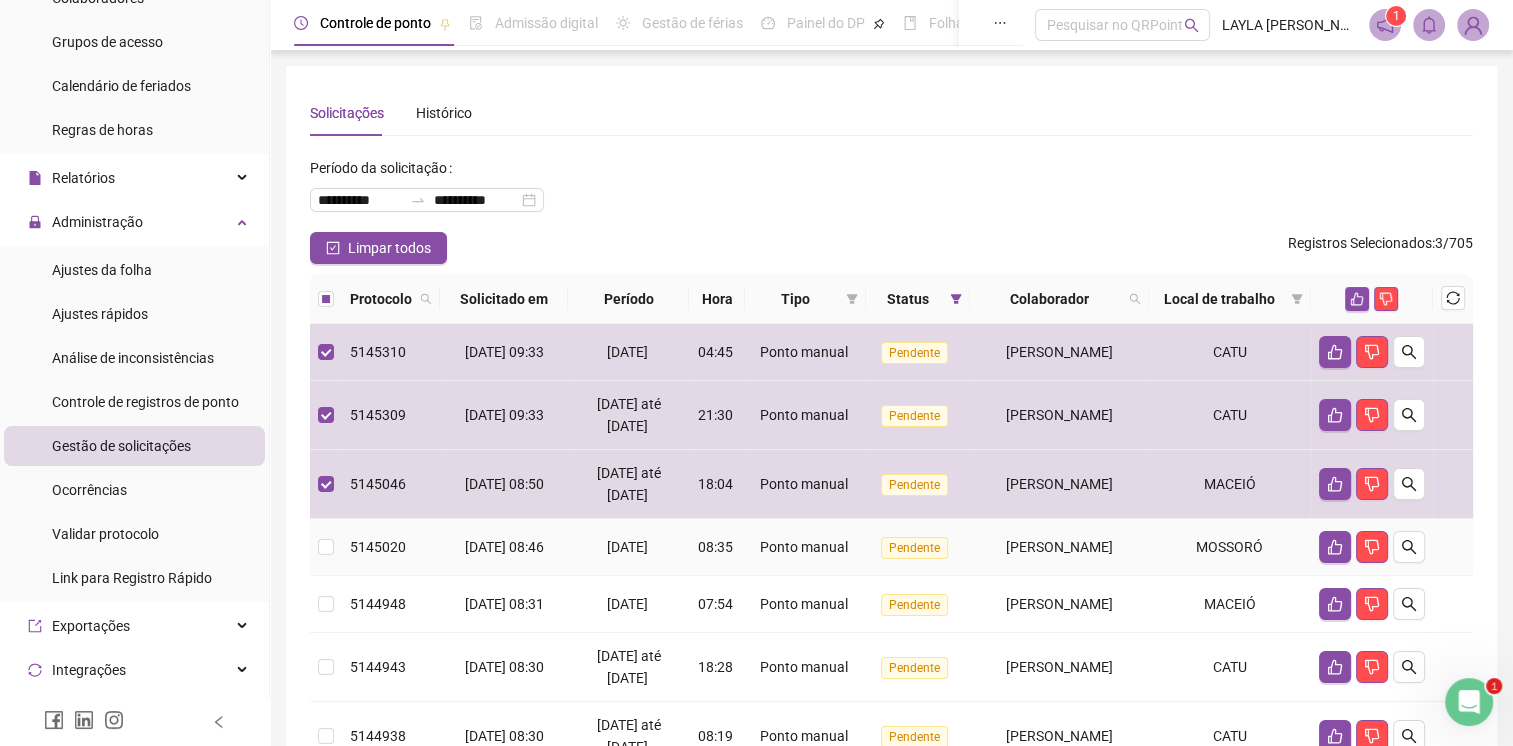 click on "ITALO TAVARES DA CRUZ" at bounding box center [1059, 547] 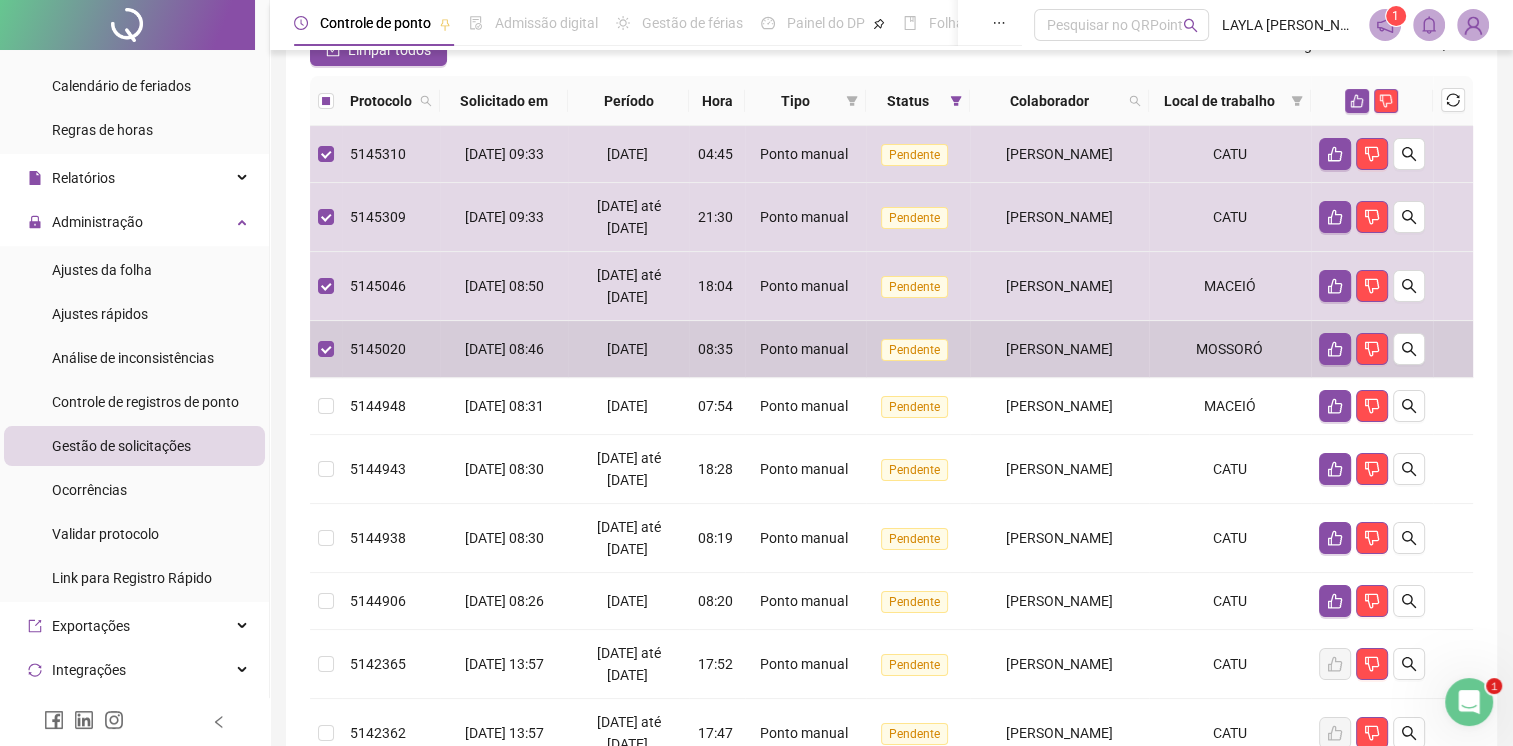 scroll, scrollTop: 200, scrollLeft: 0, axis: vertical 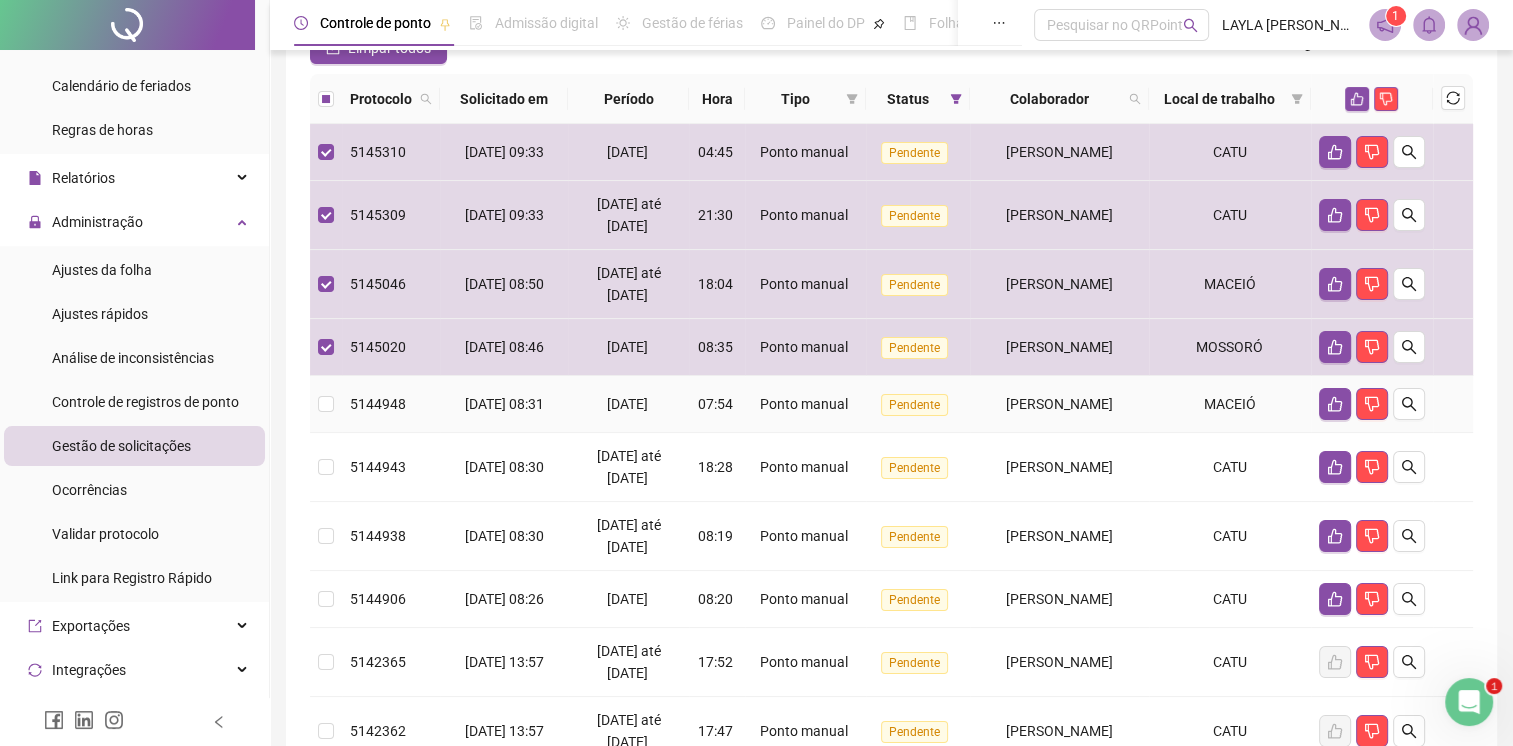 click on "FRANKLIN SILVA ARAUJO" at bounding box center (1059, 404) 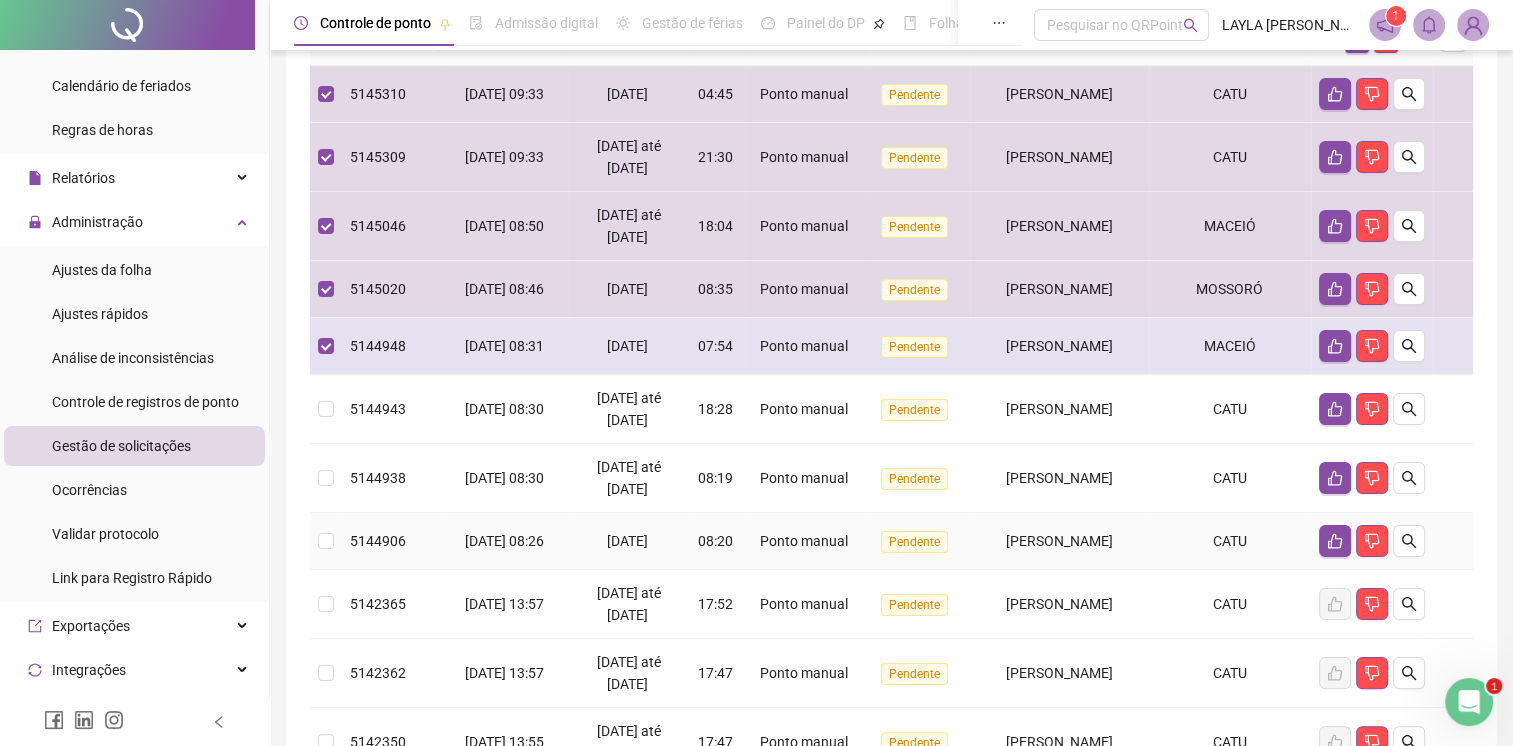 scroll, scrollTop: 200, scrollLeft: 0, axis: vertical 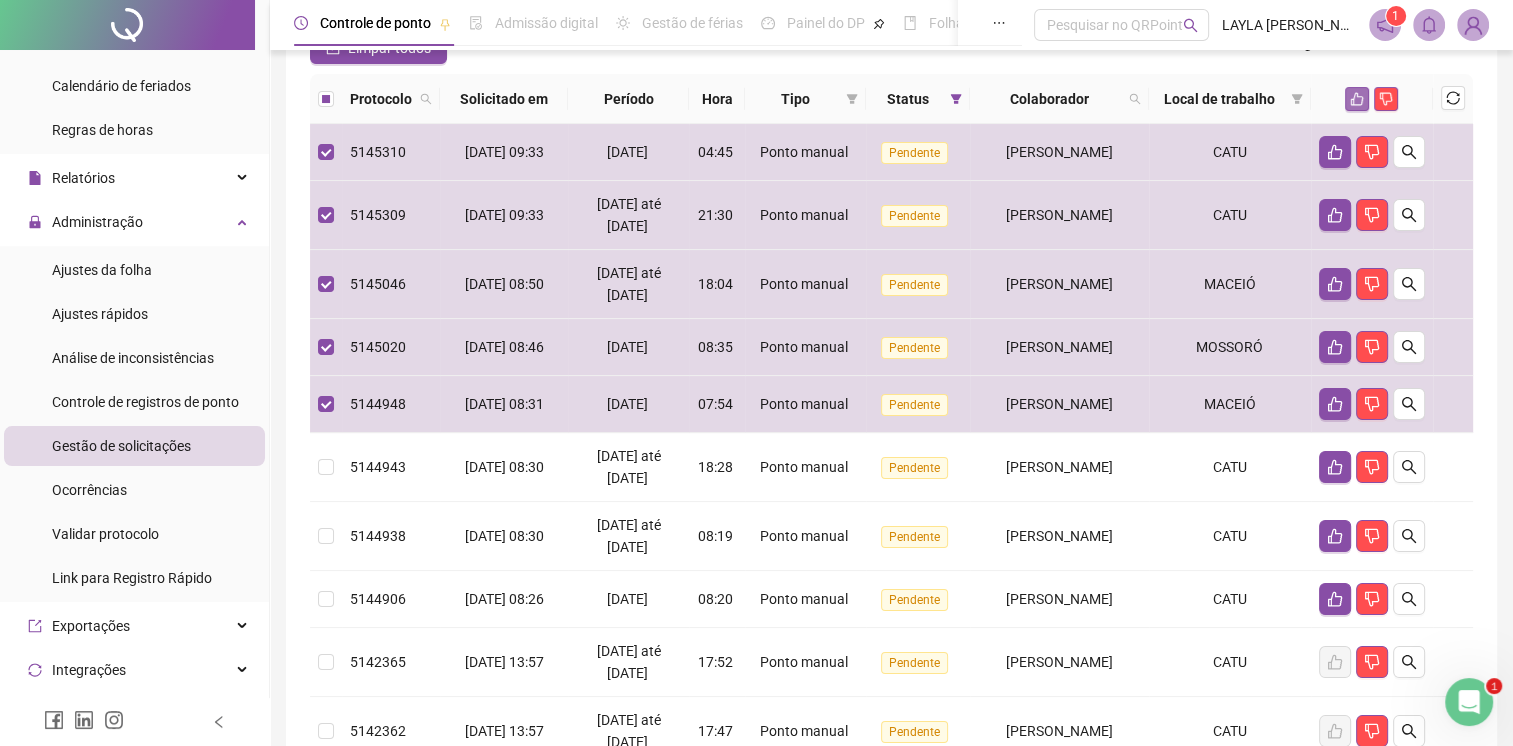 click at bounding box center [1357, 99] 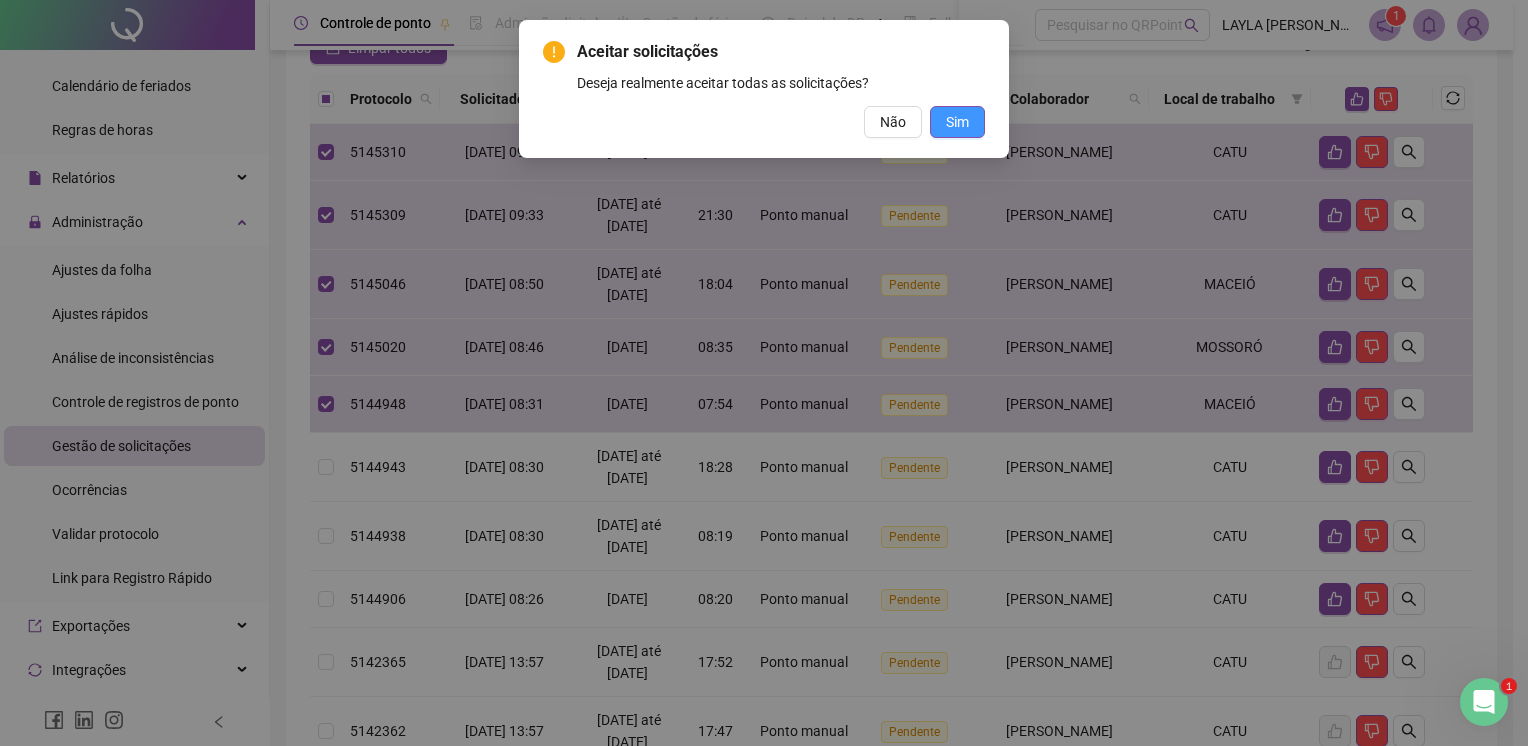 click on "Sim" at bounding box center [957, 122] 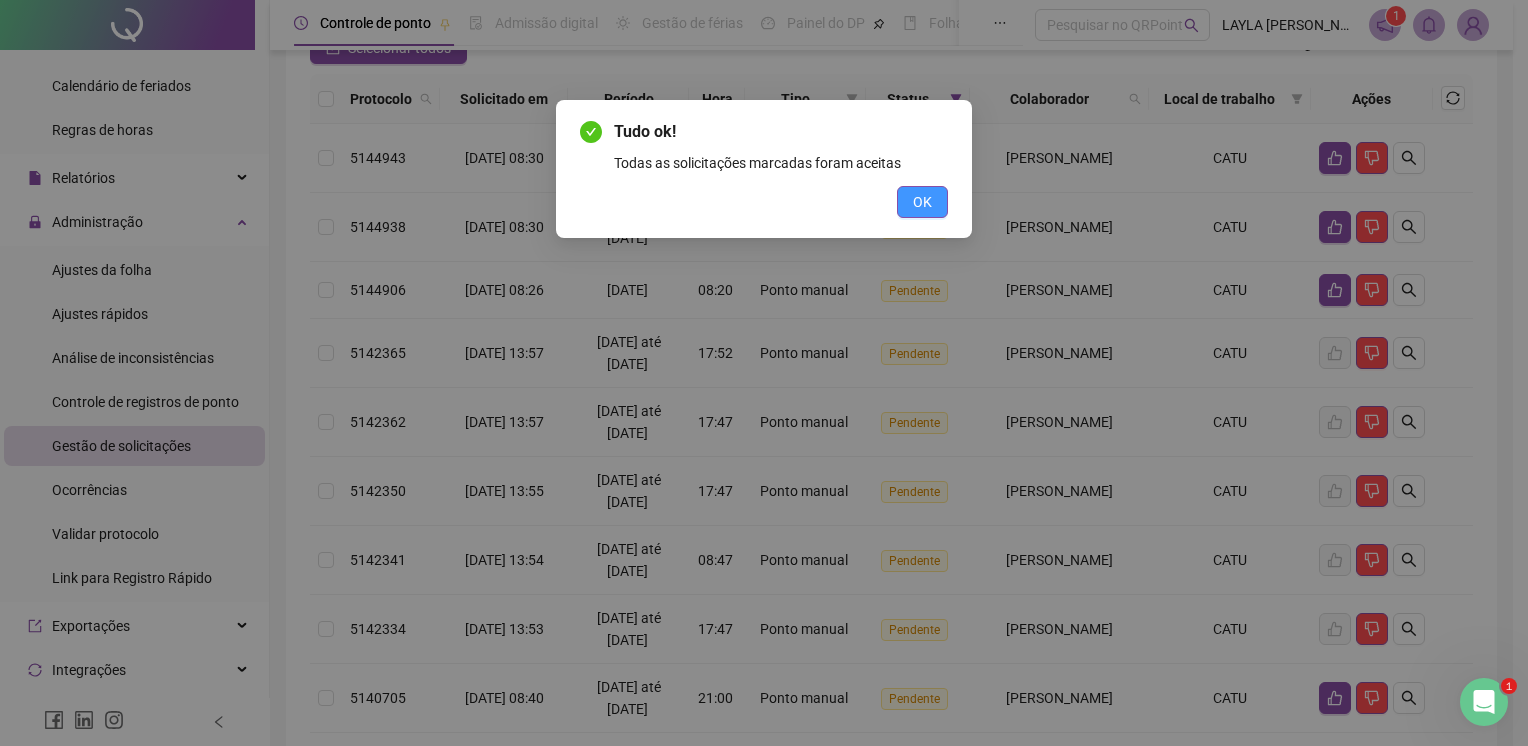 click on "Tudo ok! Todas as solicitações marcadas foram aceitas OK" at bounding box center [764, 169] 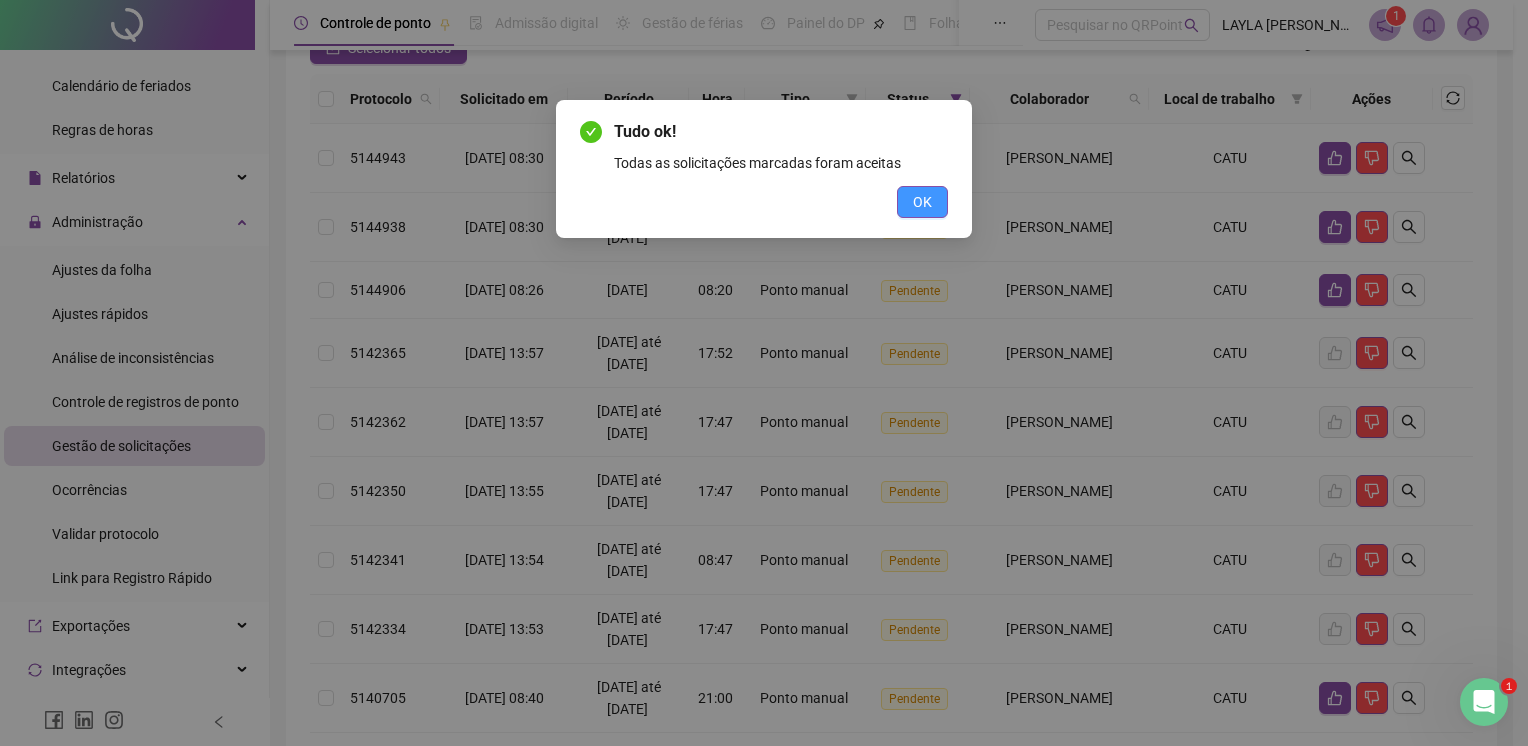 click on "OK" at bounding box center [922, 202] 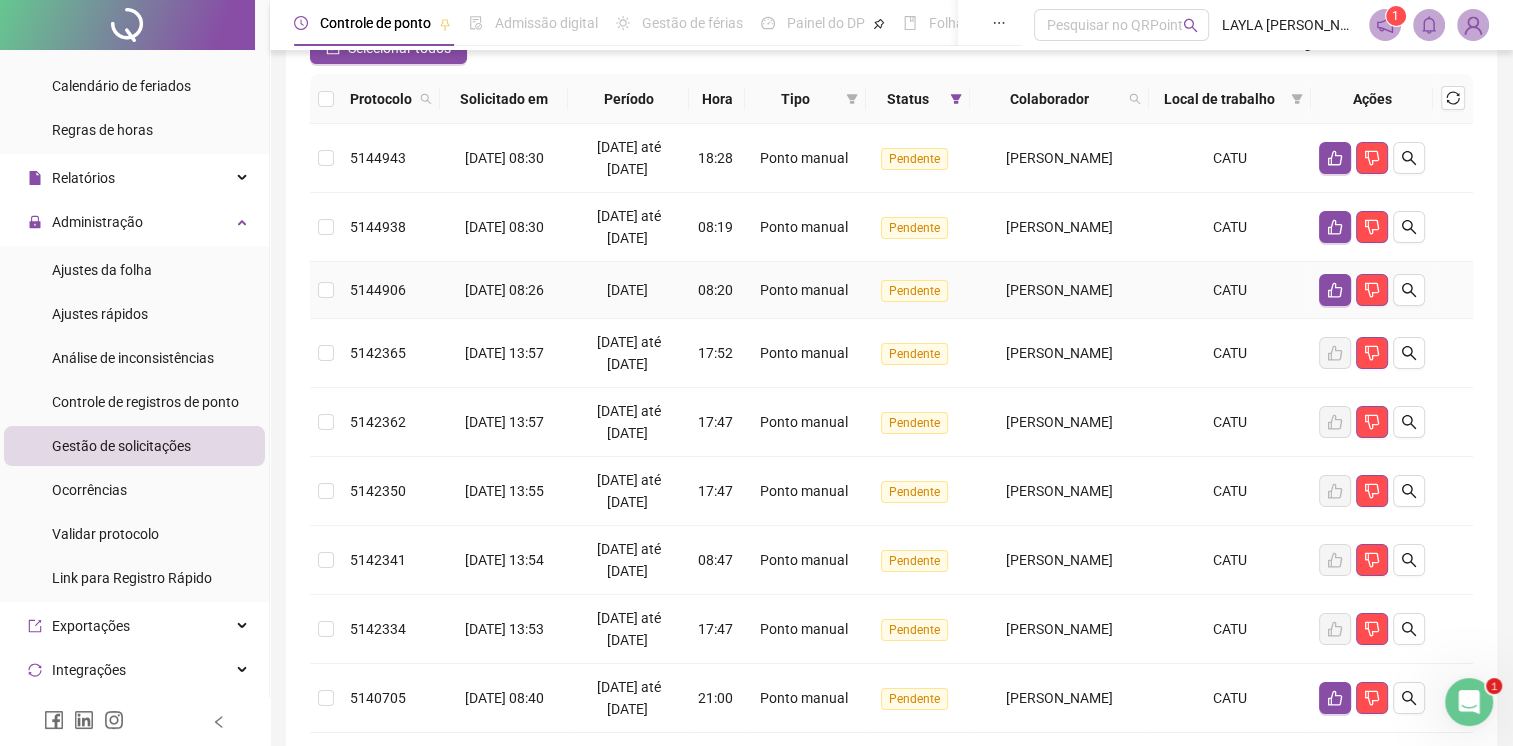 click on "REGIS DJIOVANNI DA CRUZ ROSCA" at bounding box center [1059, 290] 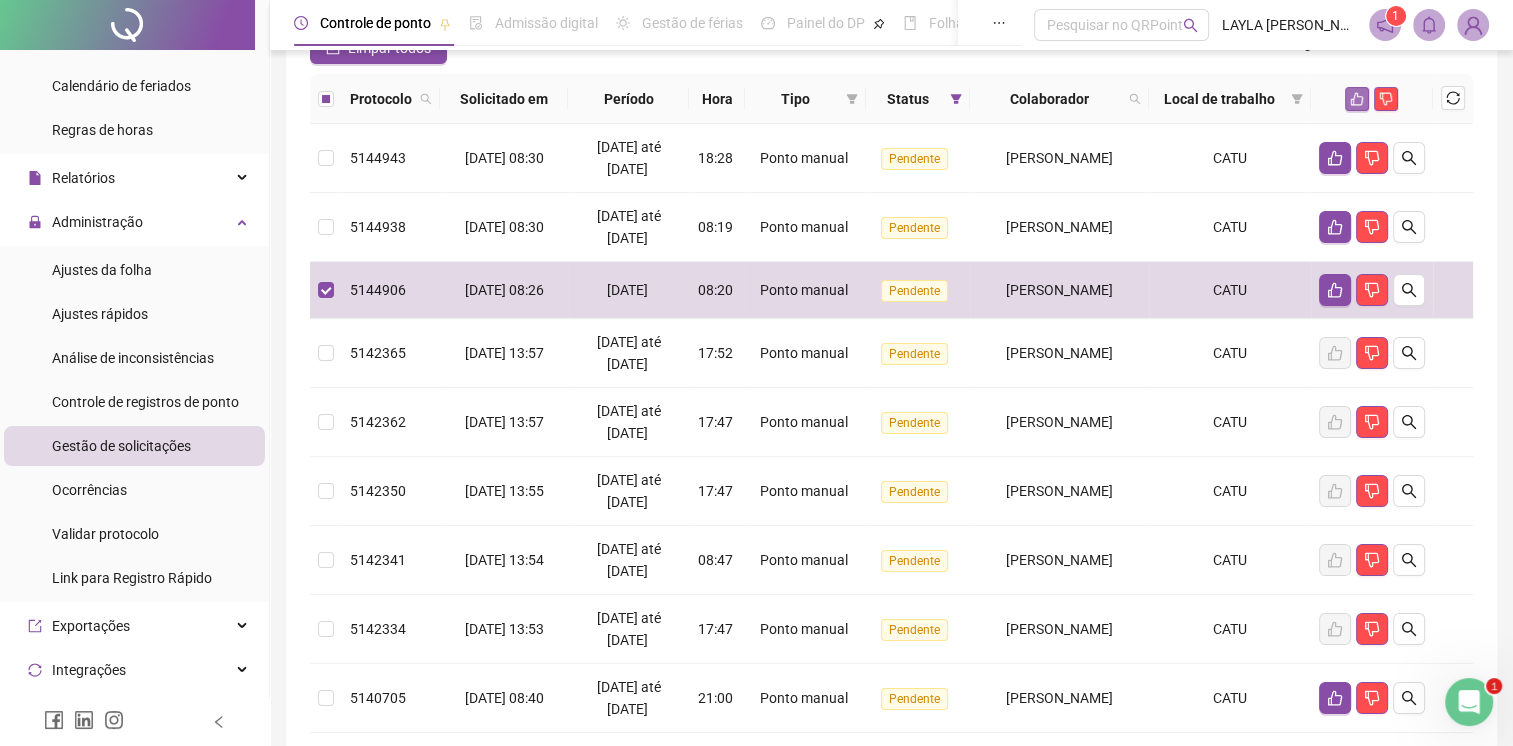 click 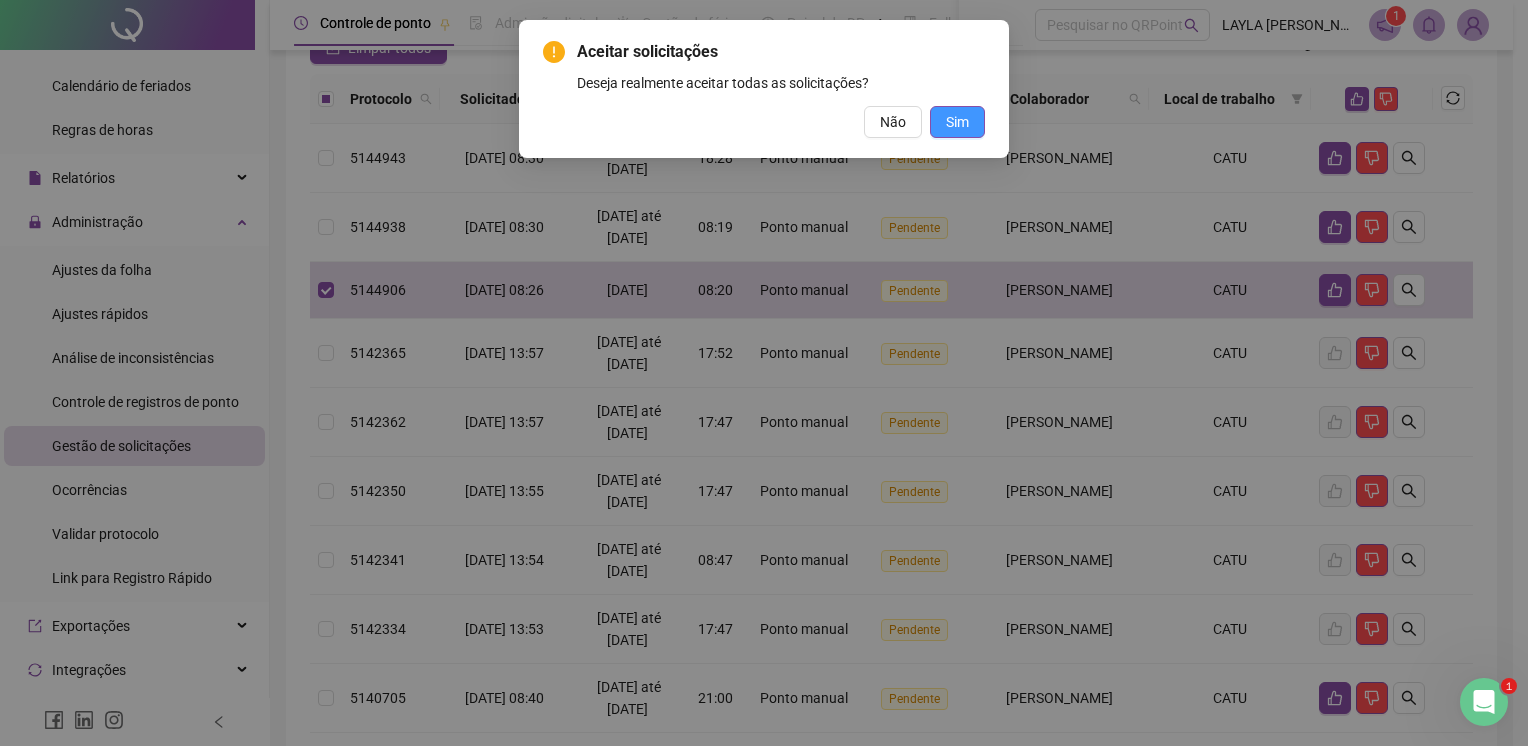 click on "Sim" at bounding box center [957, 122] 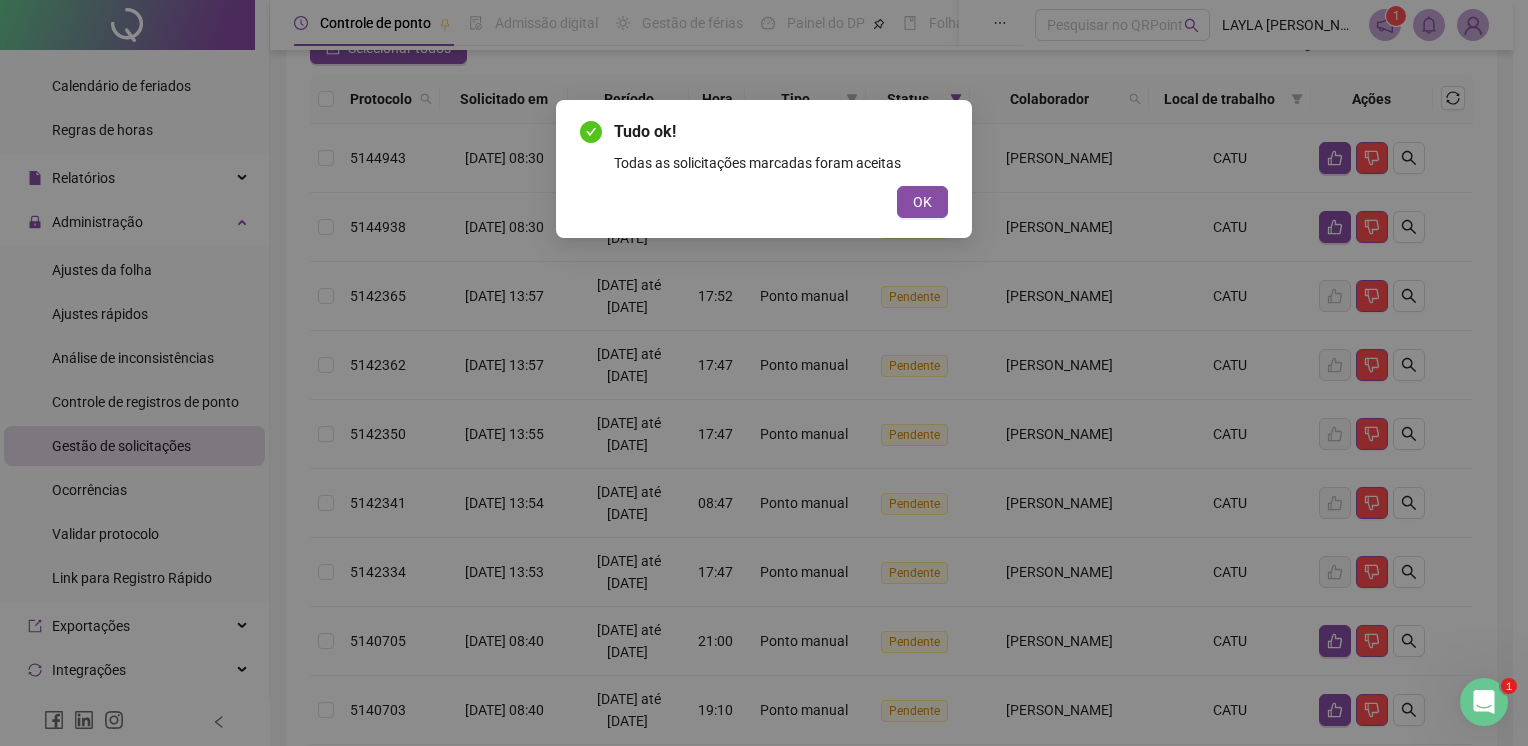 click on "Tudo ok! Todas as solicitações marcadas foram aceitas OK" at bounding box center [764, 169] 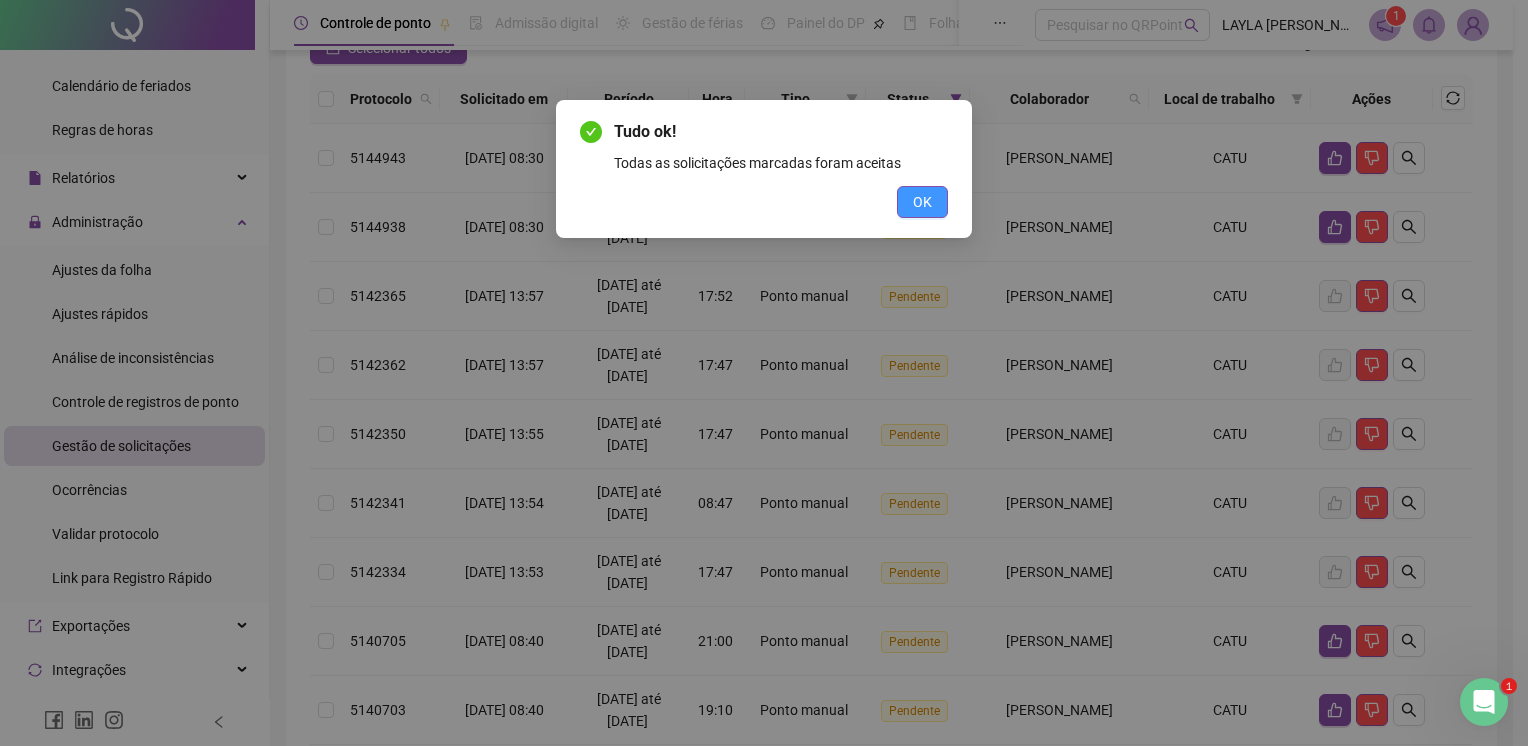 click on "OK" at bounding box center (922, 202) 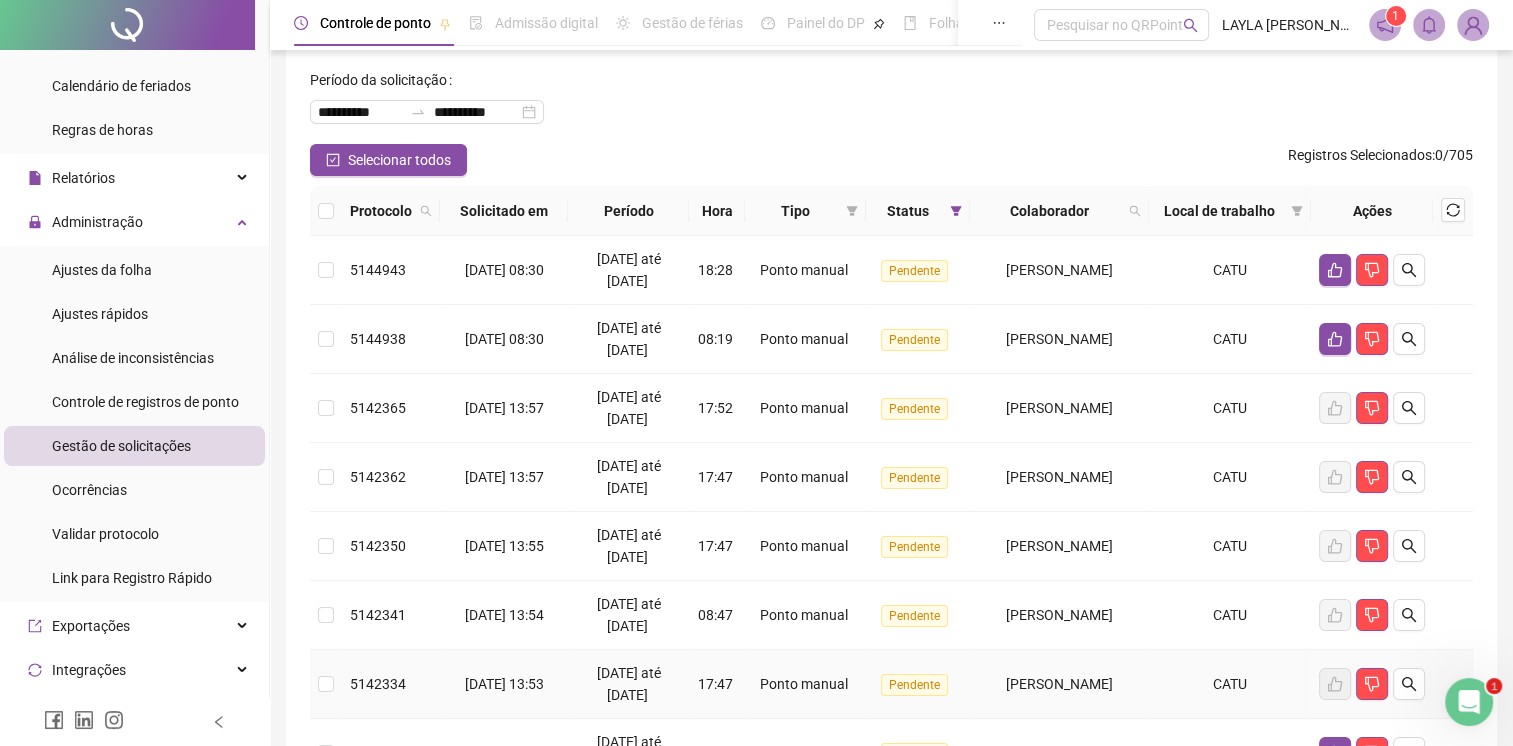 scroll, scrollTop: 0, scrollLeft: 0, axis: both 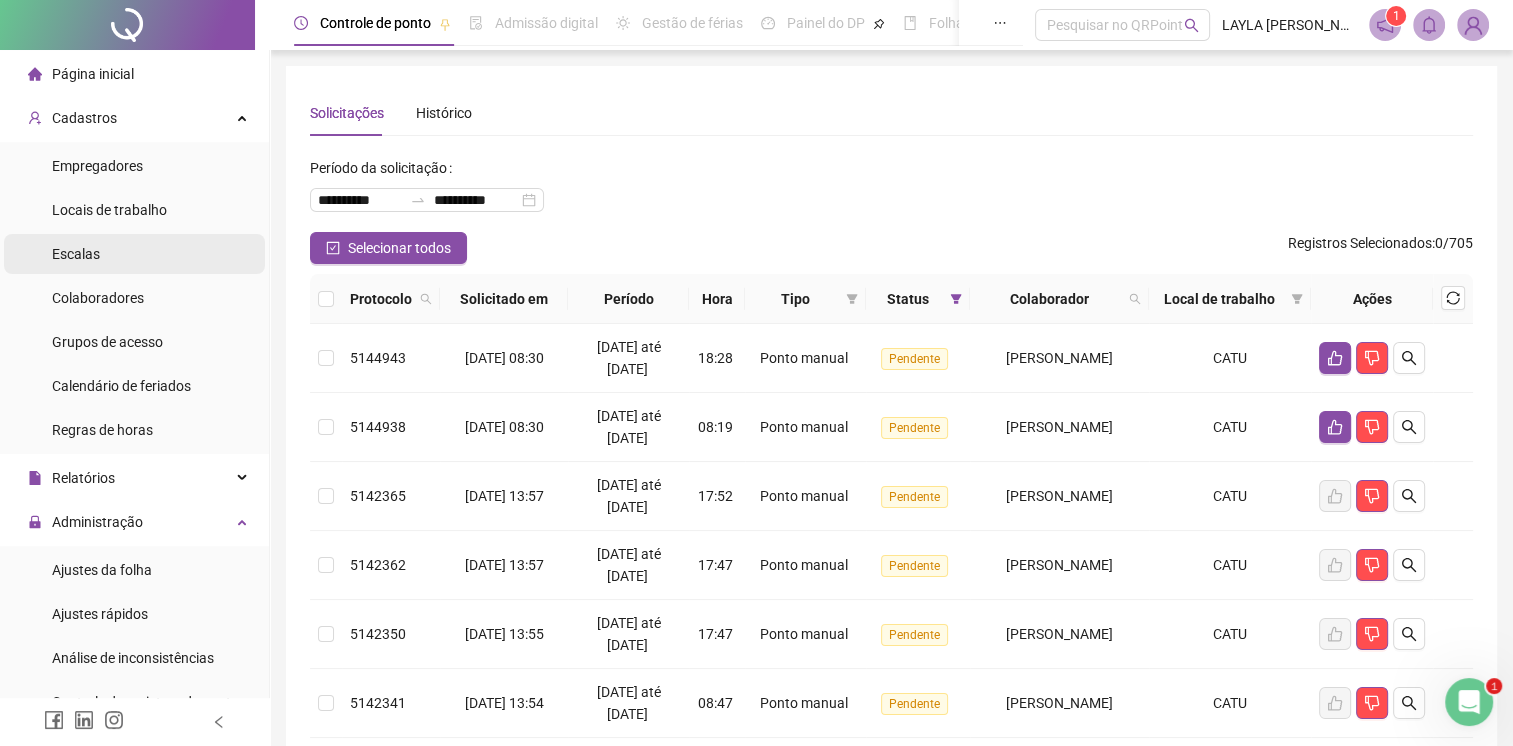 click on "Escalas" at bounding box center (134, 254) 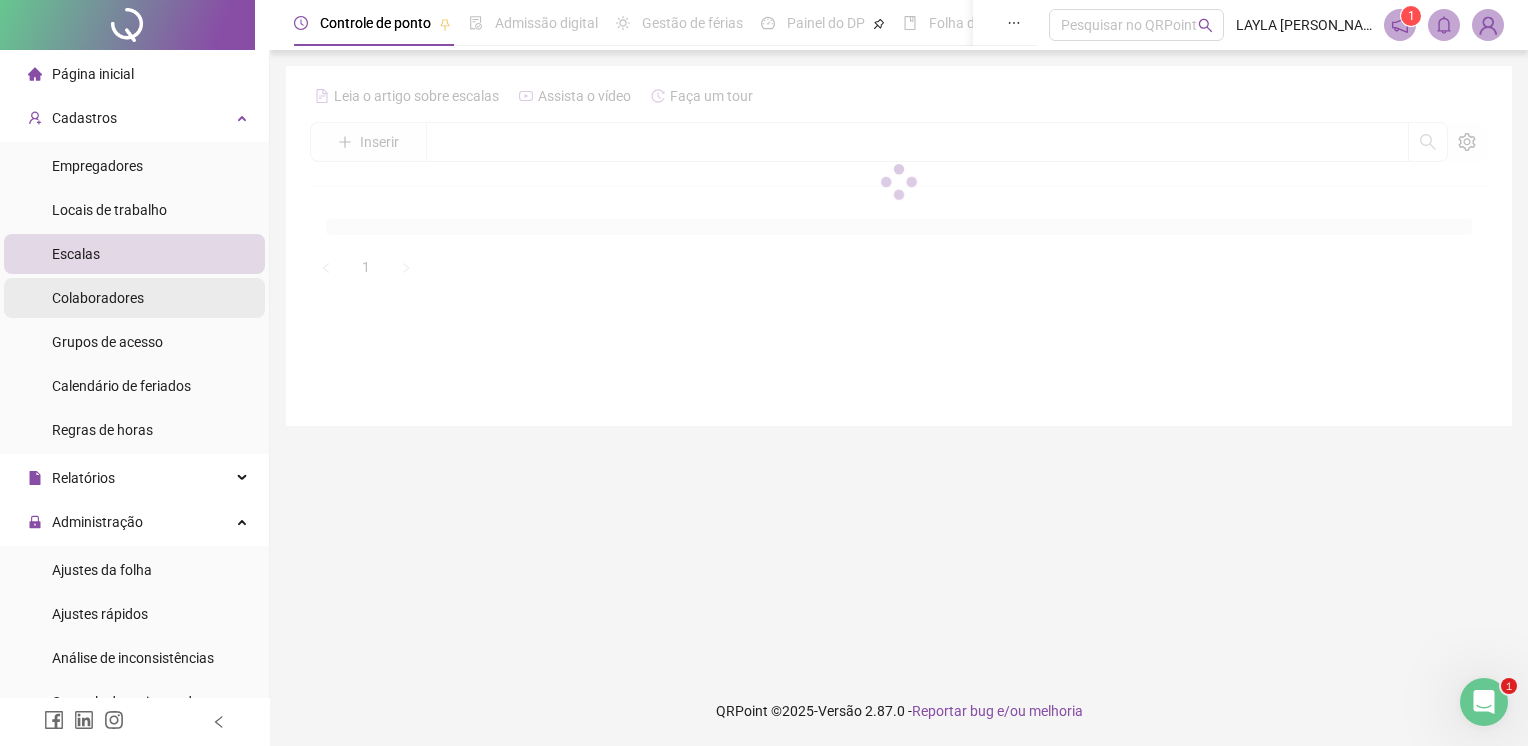 click on "Colaboradores" at bounding box center (98, 298) 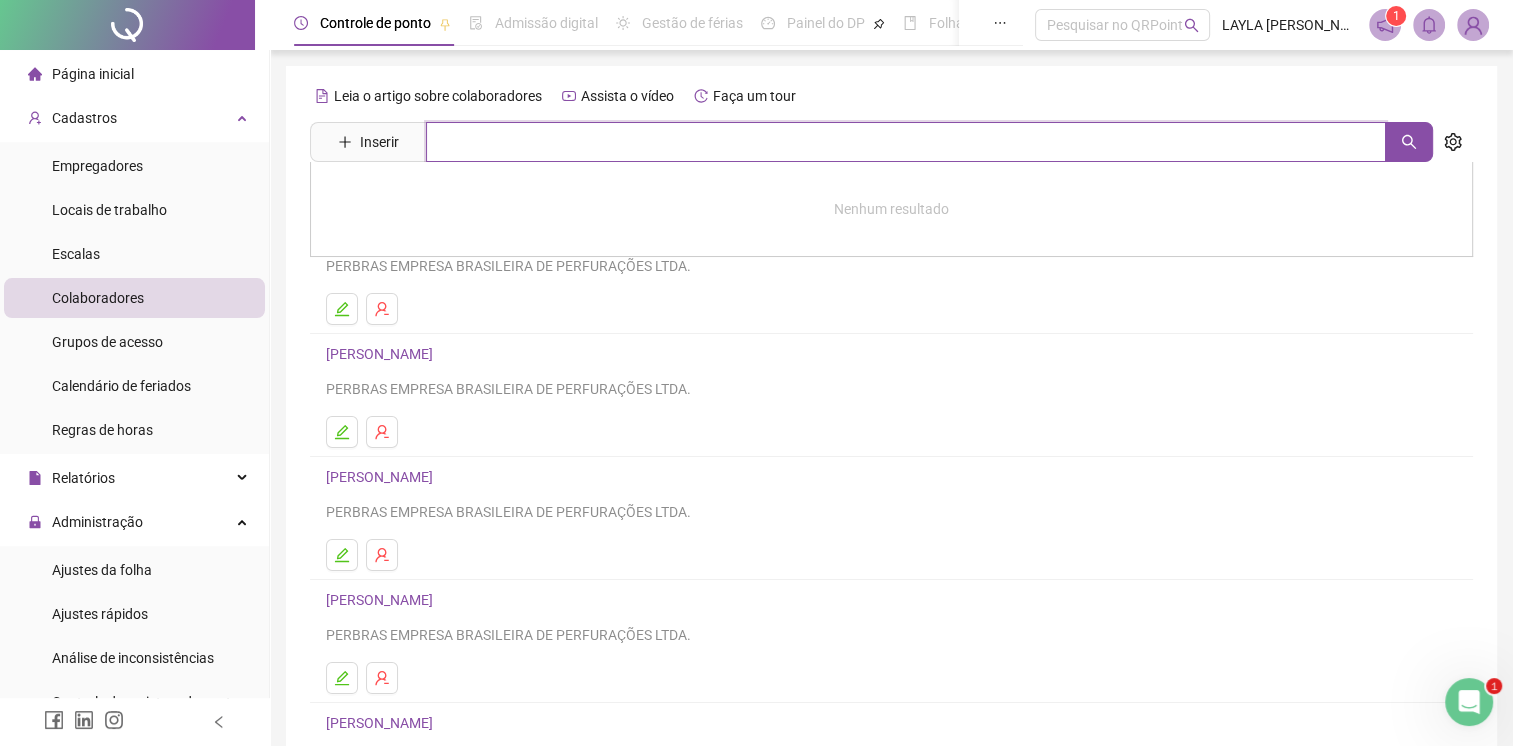 click at bounding box center [906, 142] 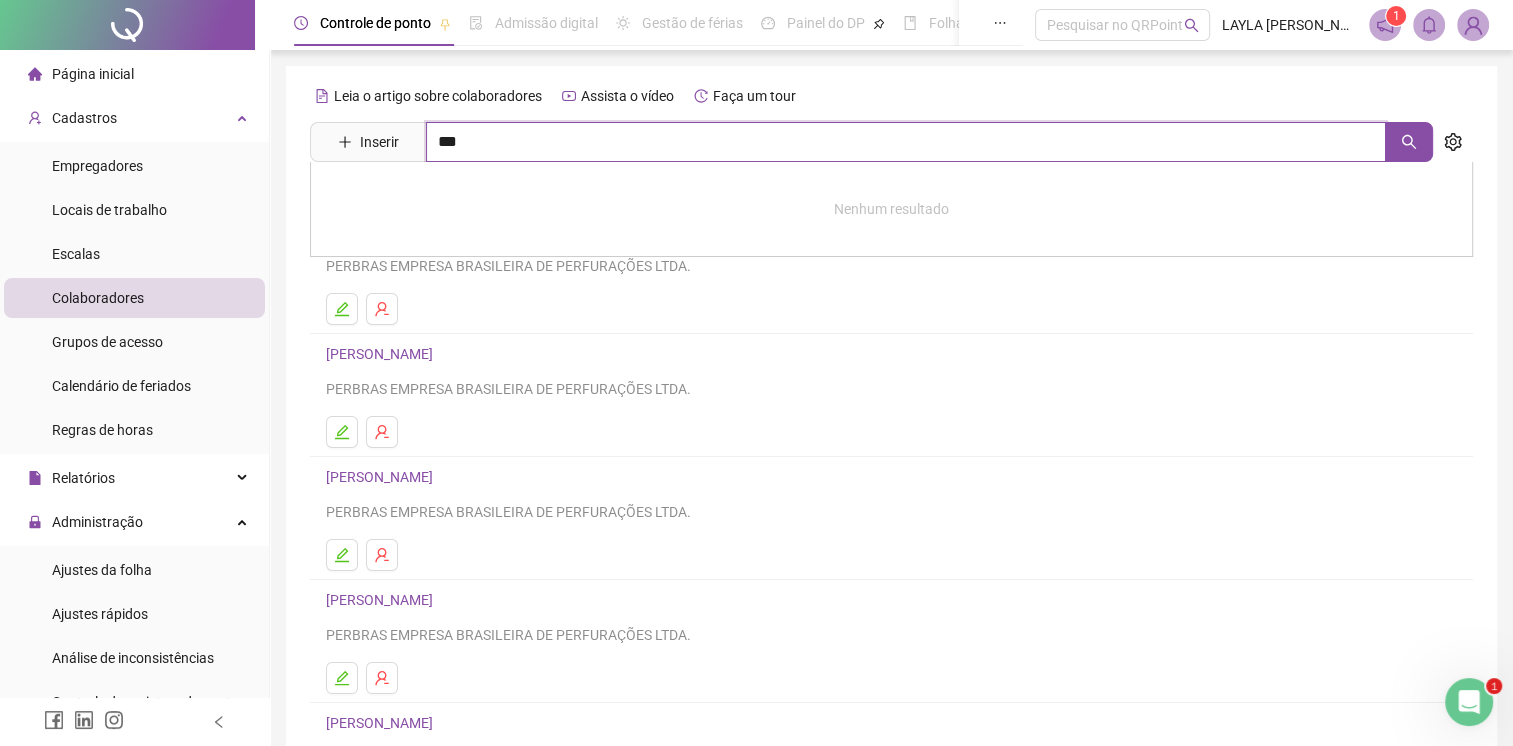 type on "***" 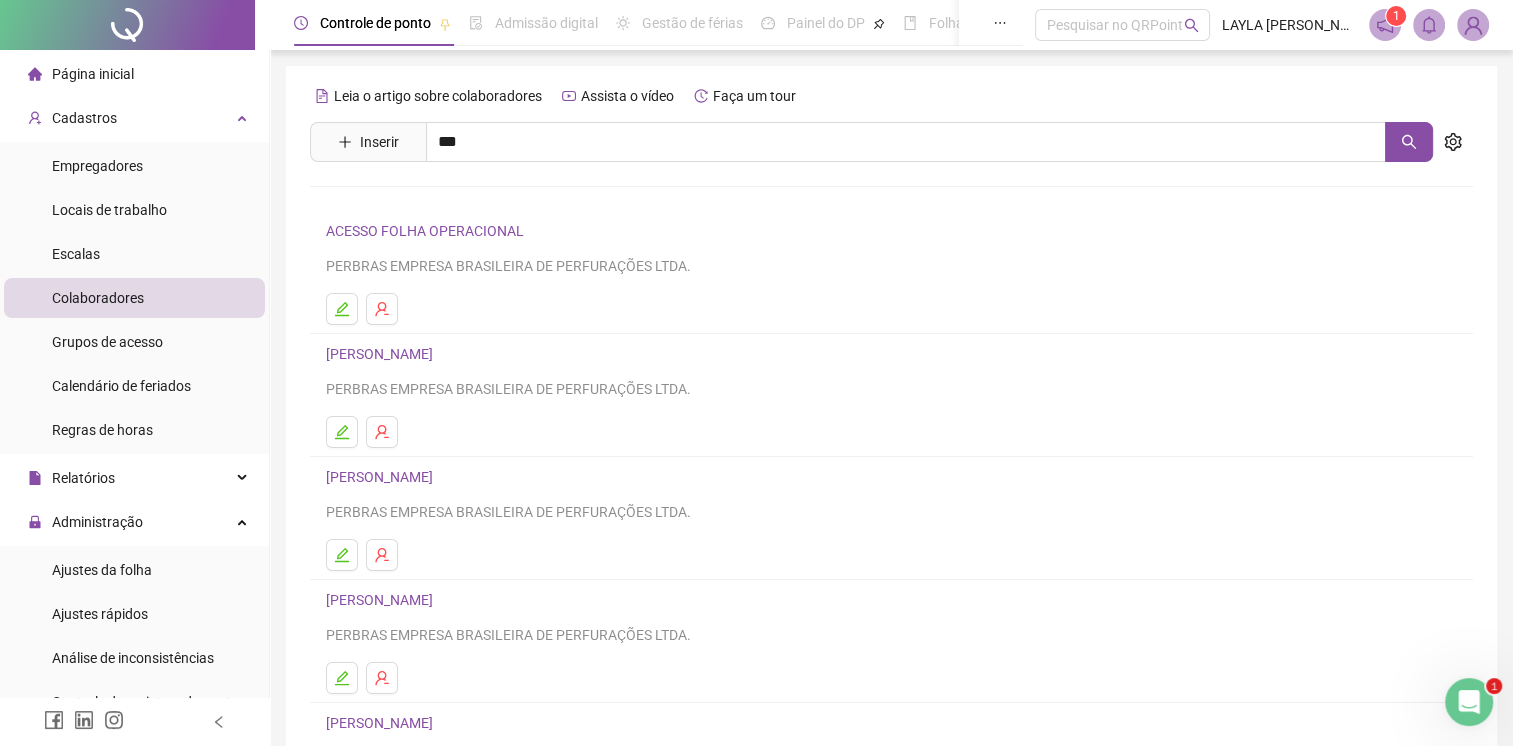 click on "ADALMIR MENEZES SOUZA   Inativo" at bounding box center (432, 201) 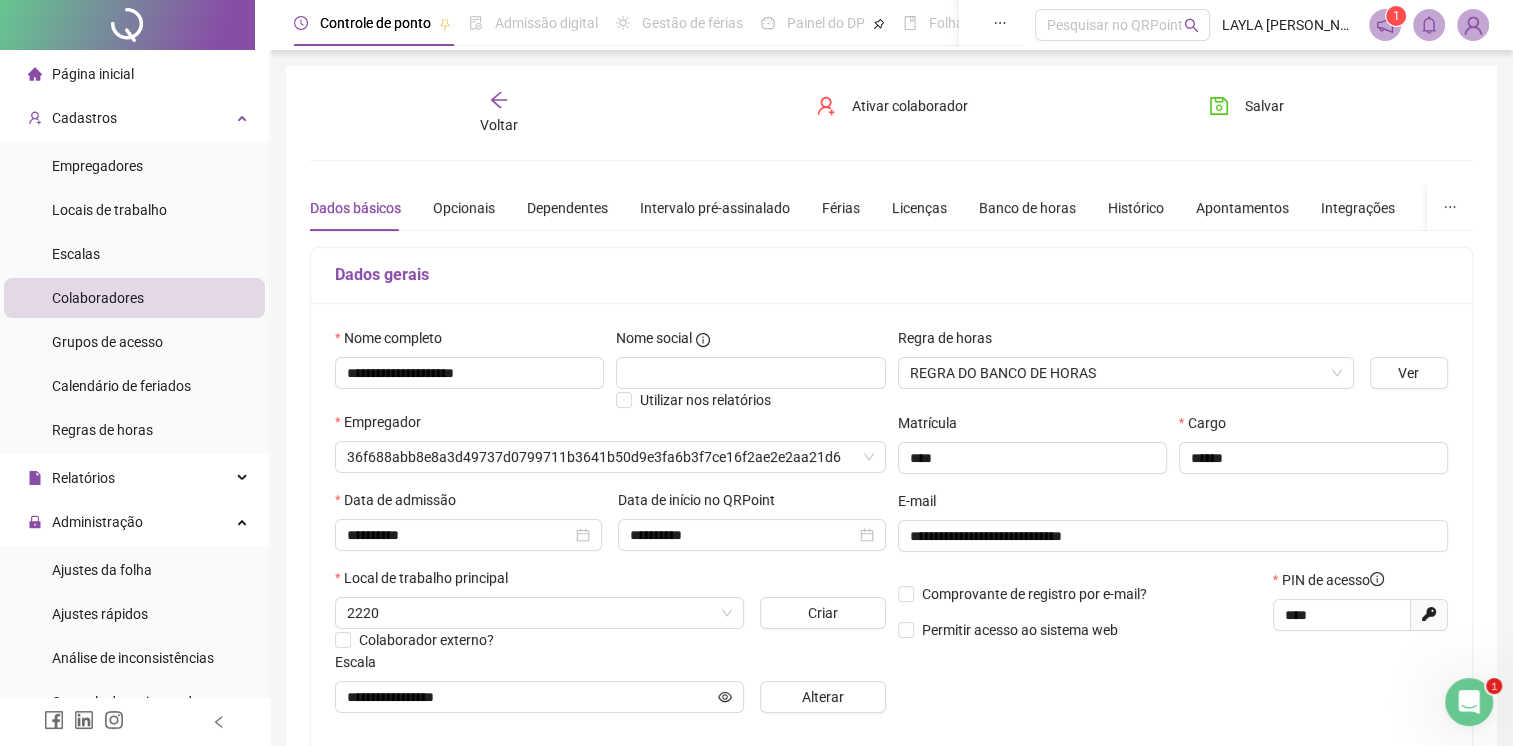 type on "**********" 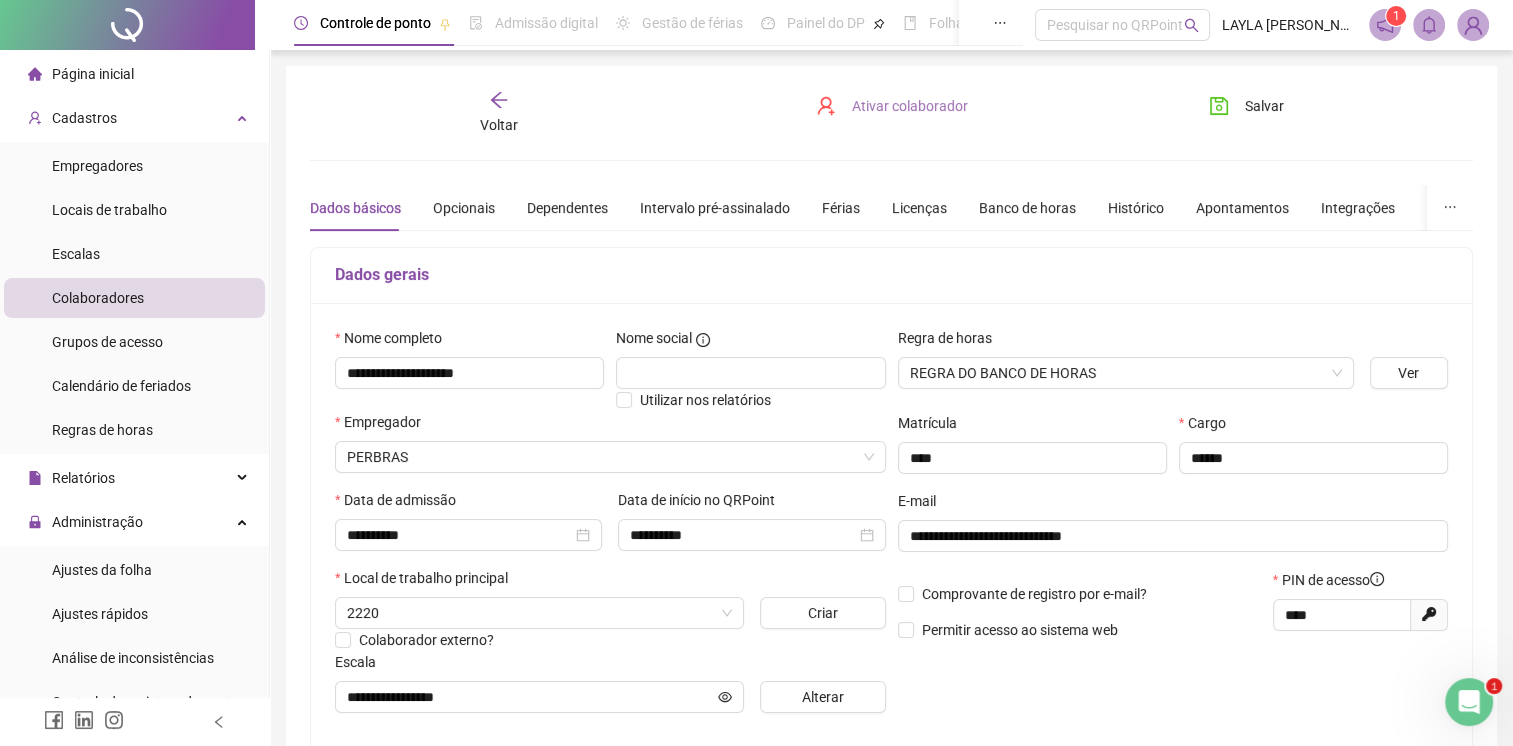 click on "Ativar colaborador" at bounding box center (910, 106) 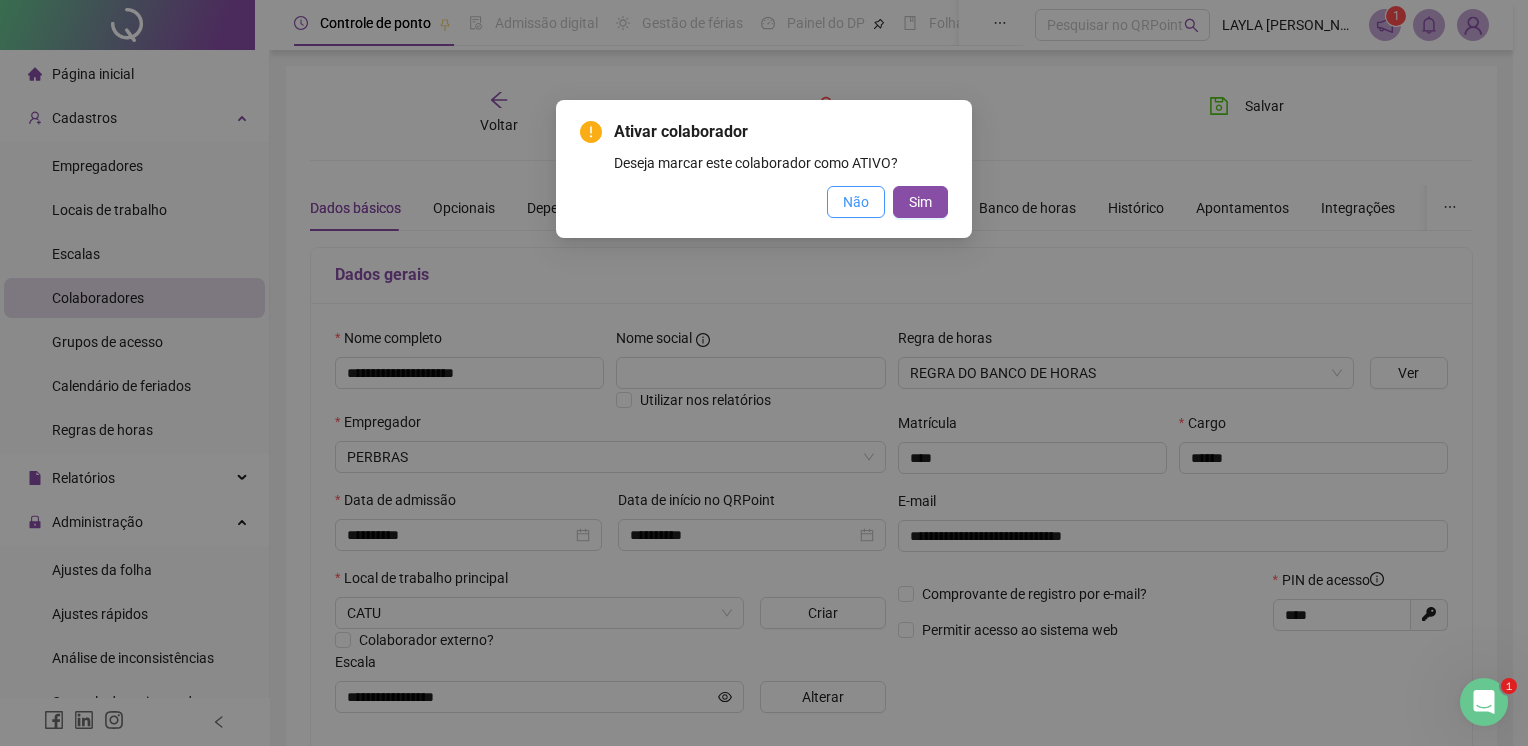 click on "Não" at bounding box center (856, 202) 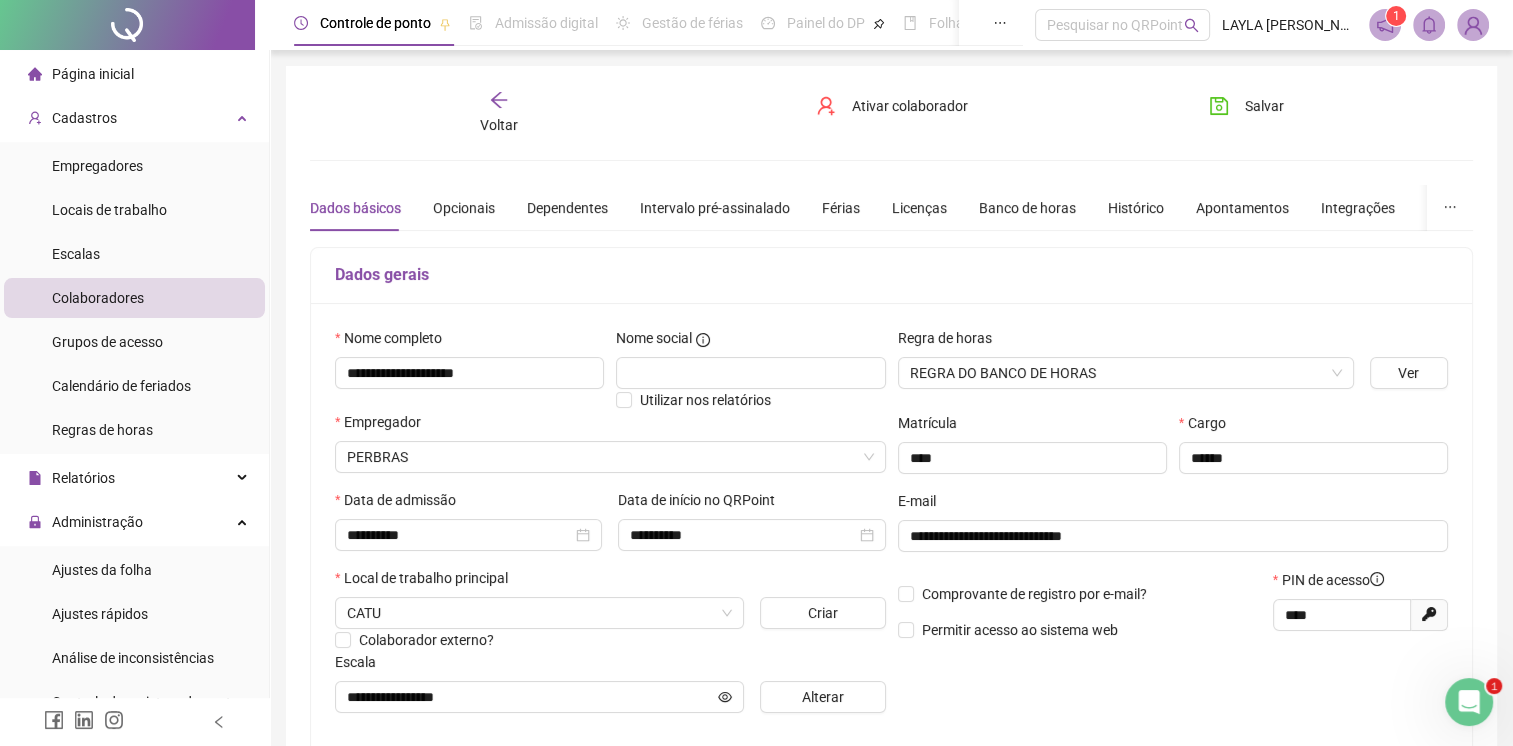click on "Página inicial" at bounding box center [93, 74] 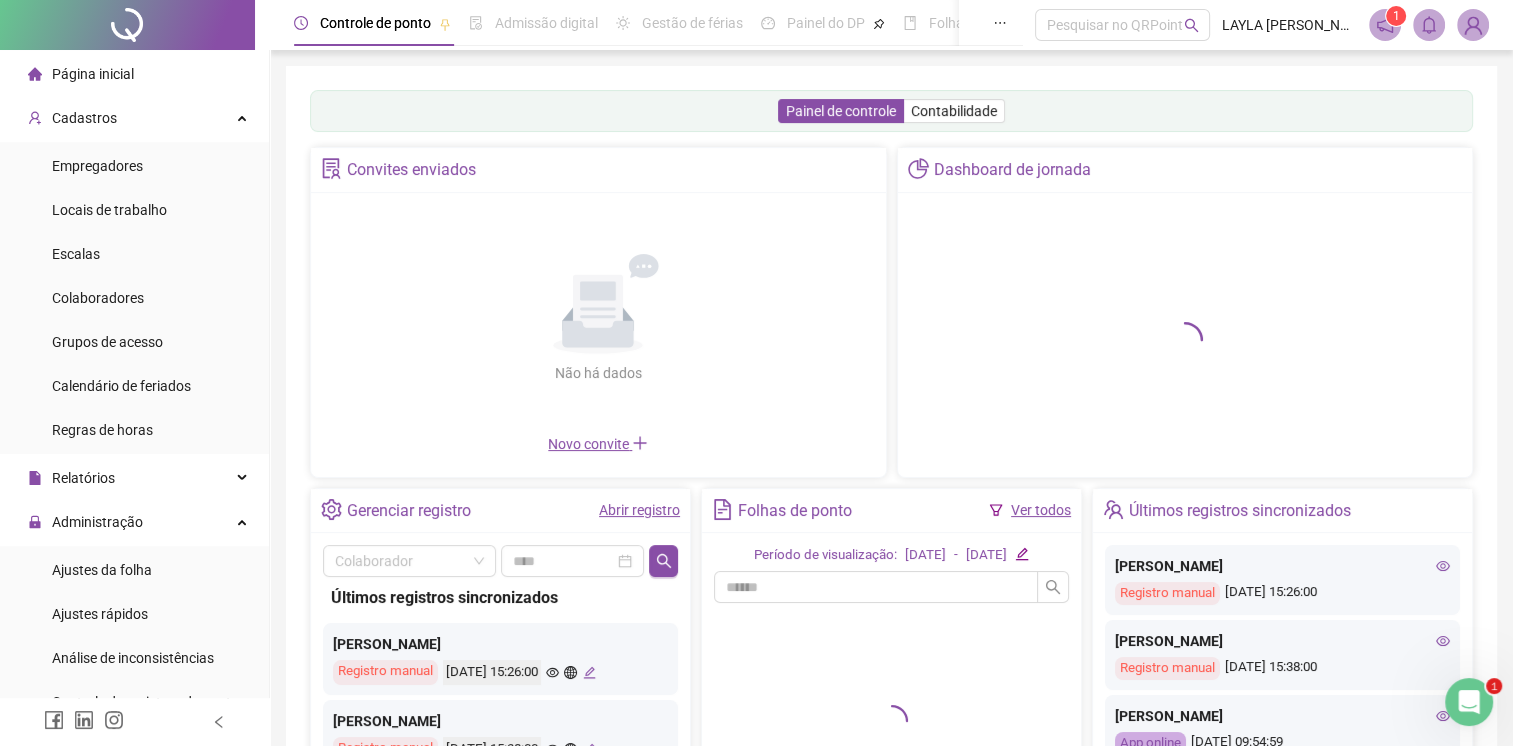click on "Ver todos" at bounding box center [1041, 510] 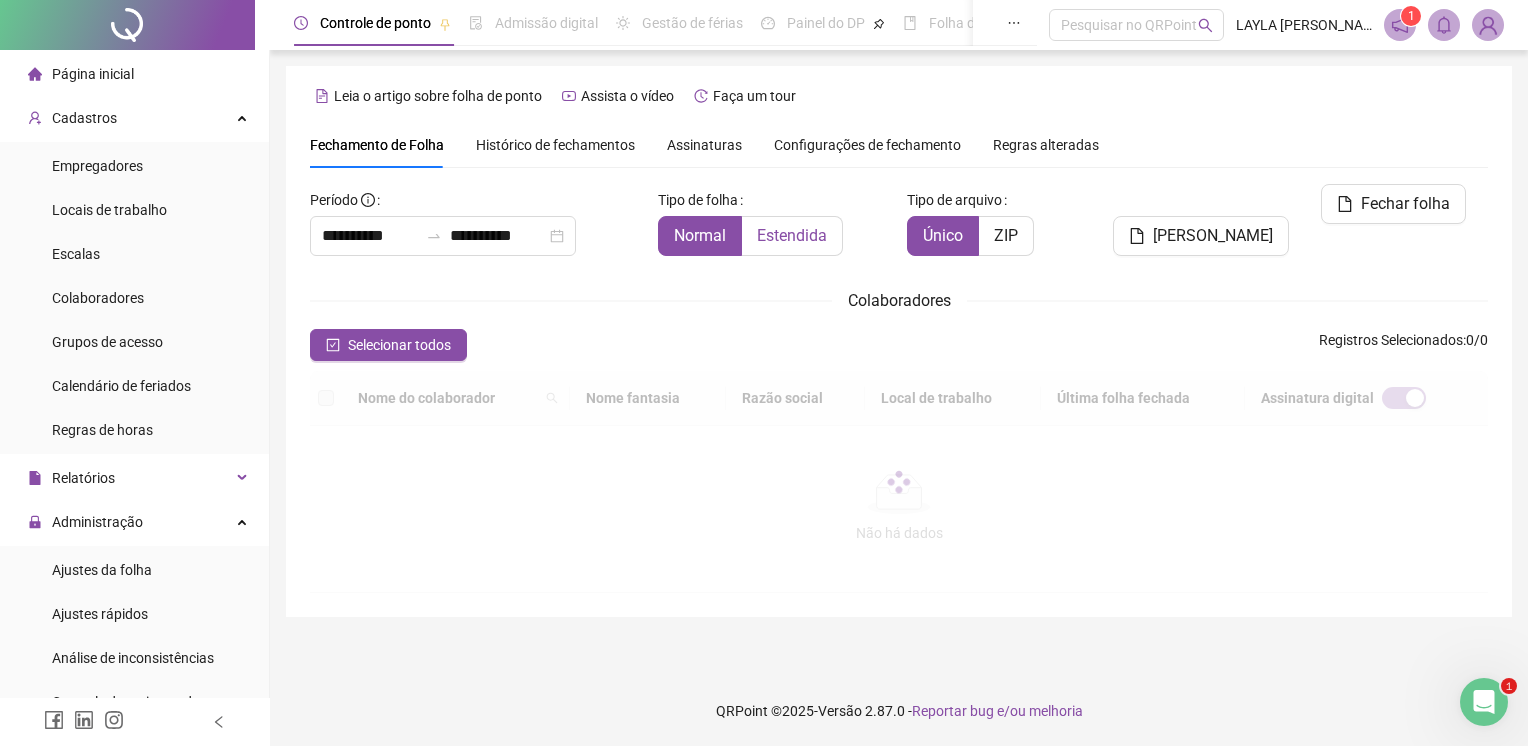 click on "Estendida" at bounding box center [792, 235] 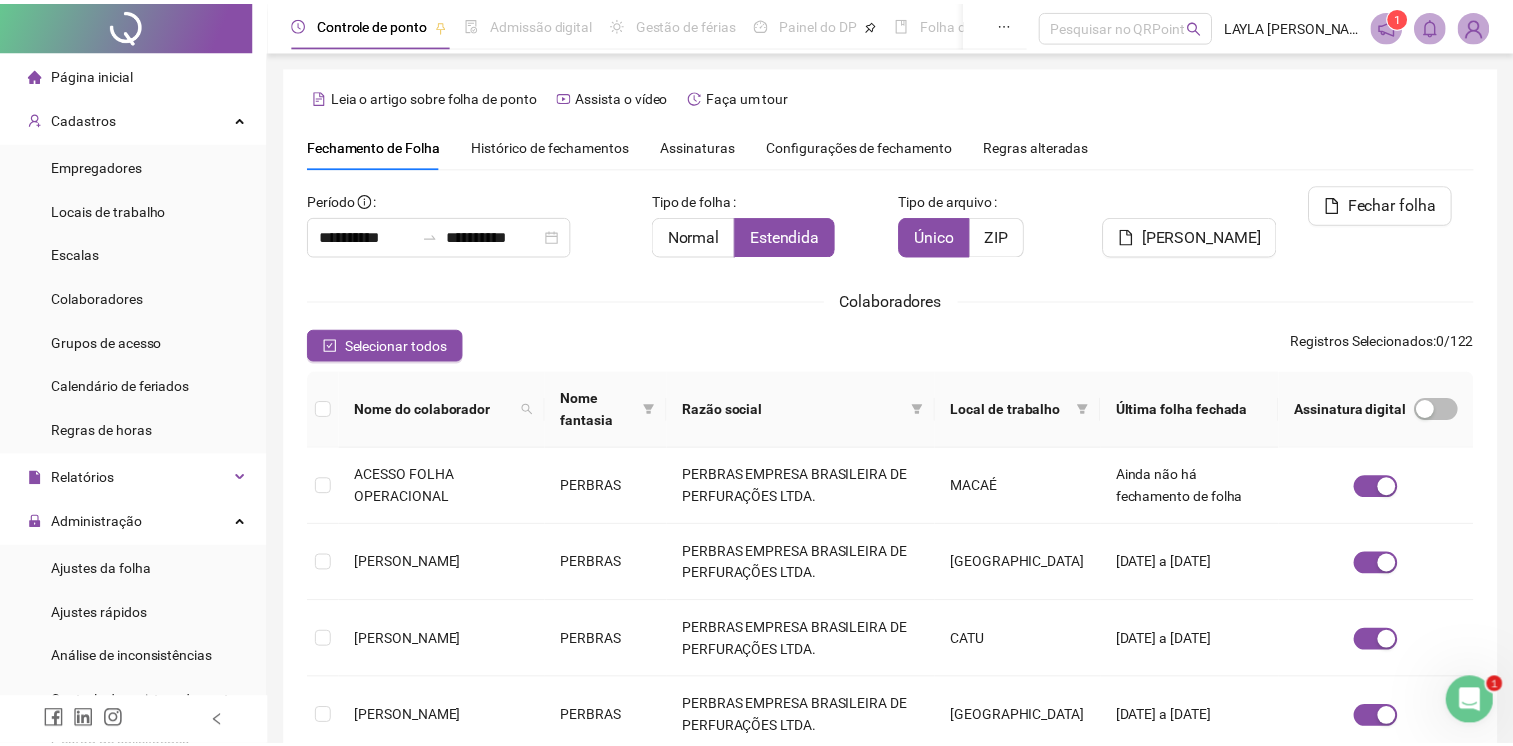 scroll, scrollTop: 36, scrollLeft: 0, axis: vertical 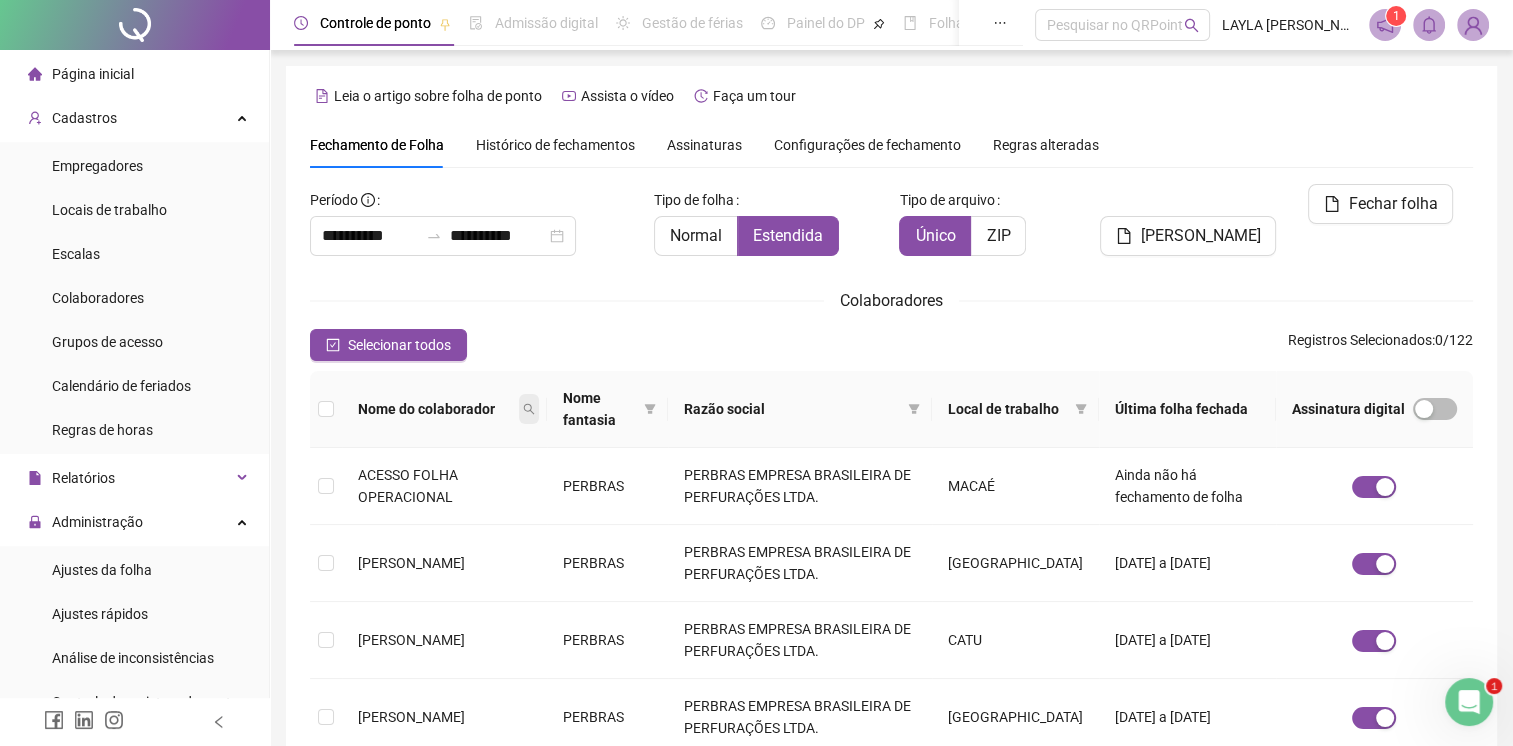 click at bounding box center (529, 409) 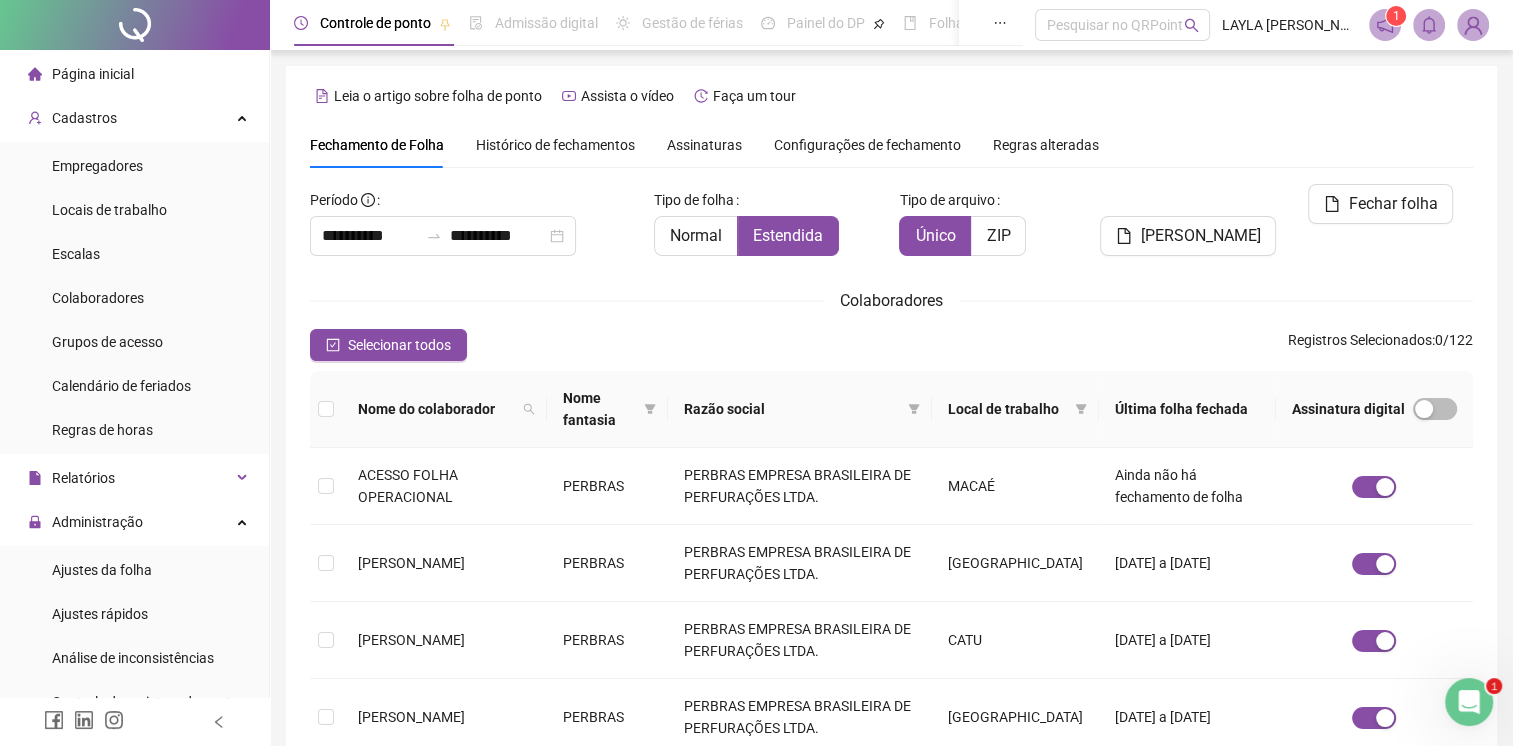 click on "Nome do colaborador" at bounding box center (444, 409) 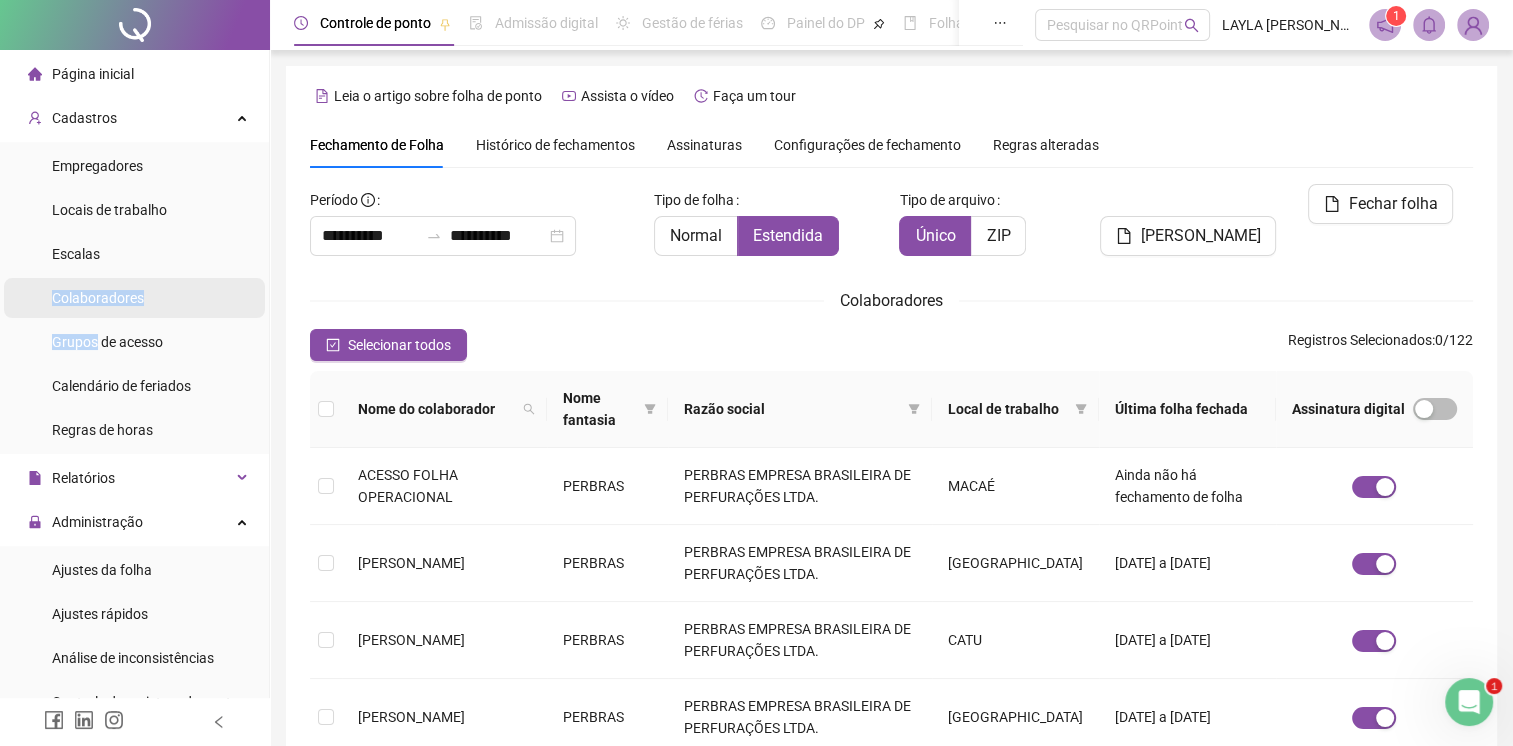 click on "Empregadores Locais de trabalho Escalas Colaboradores Grupos de acesso Calendário de feriados Regras de horas" at bounding box center [134, 298] 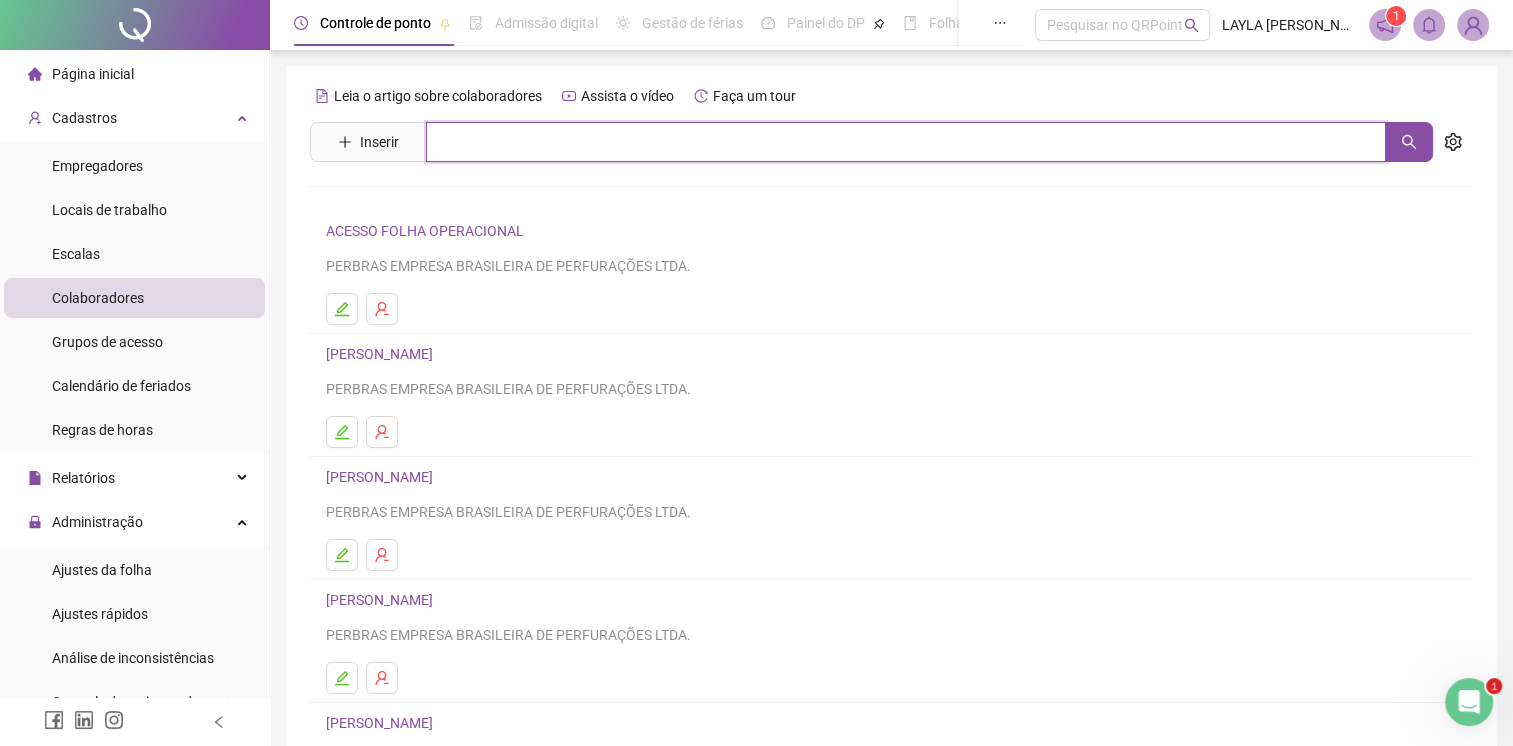 click at bounding box center [906, 142] 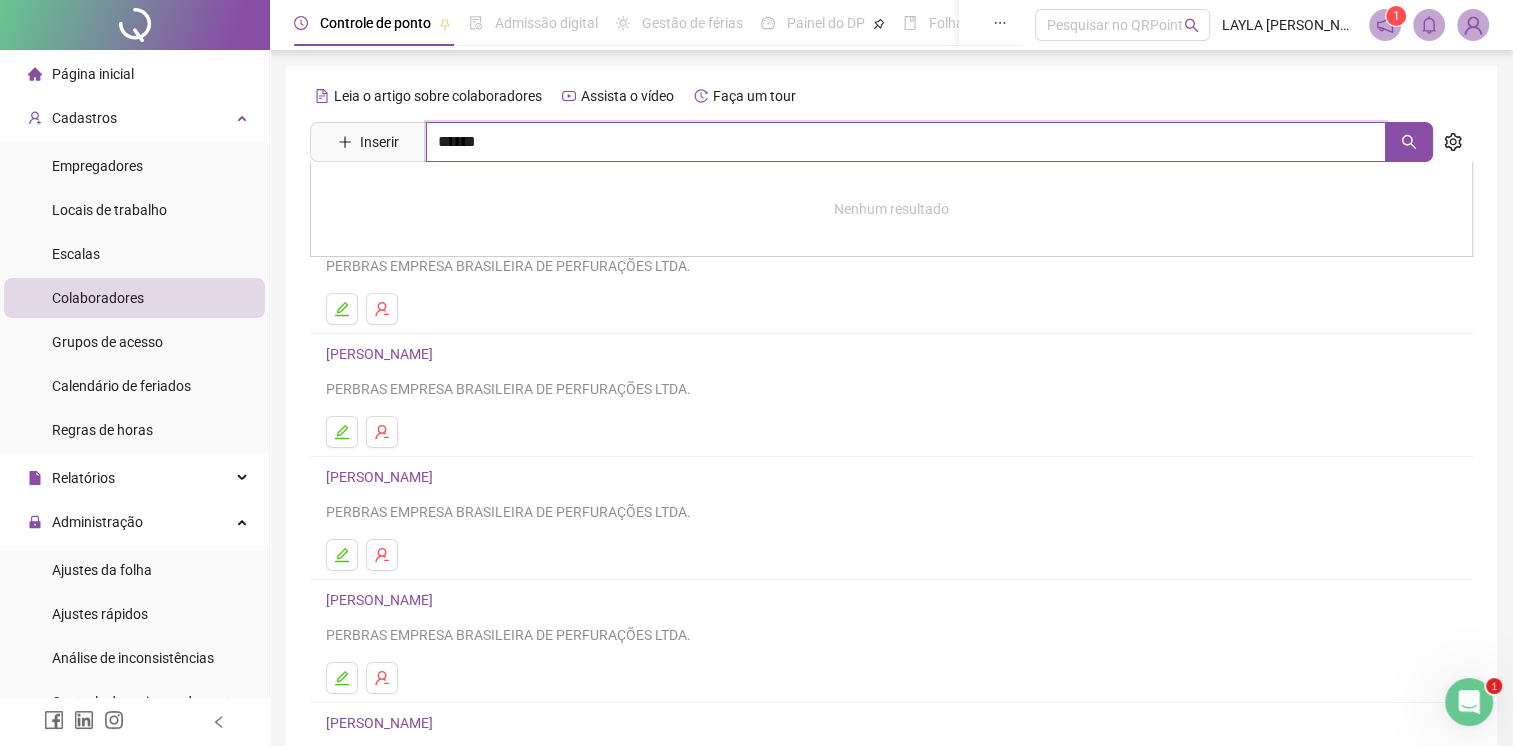 type on "******" 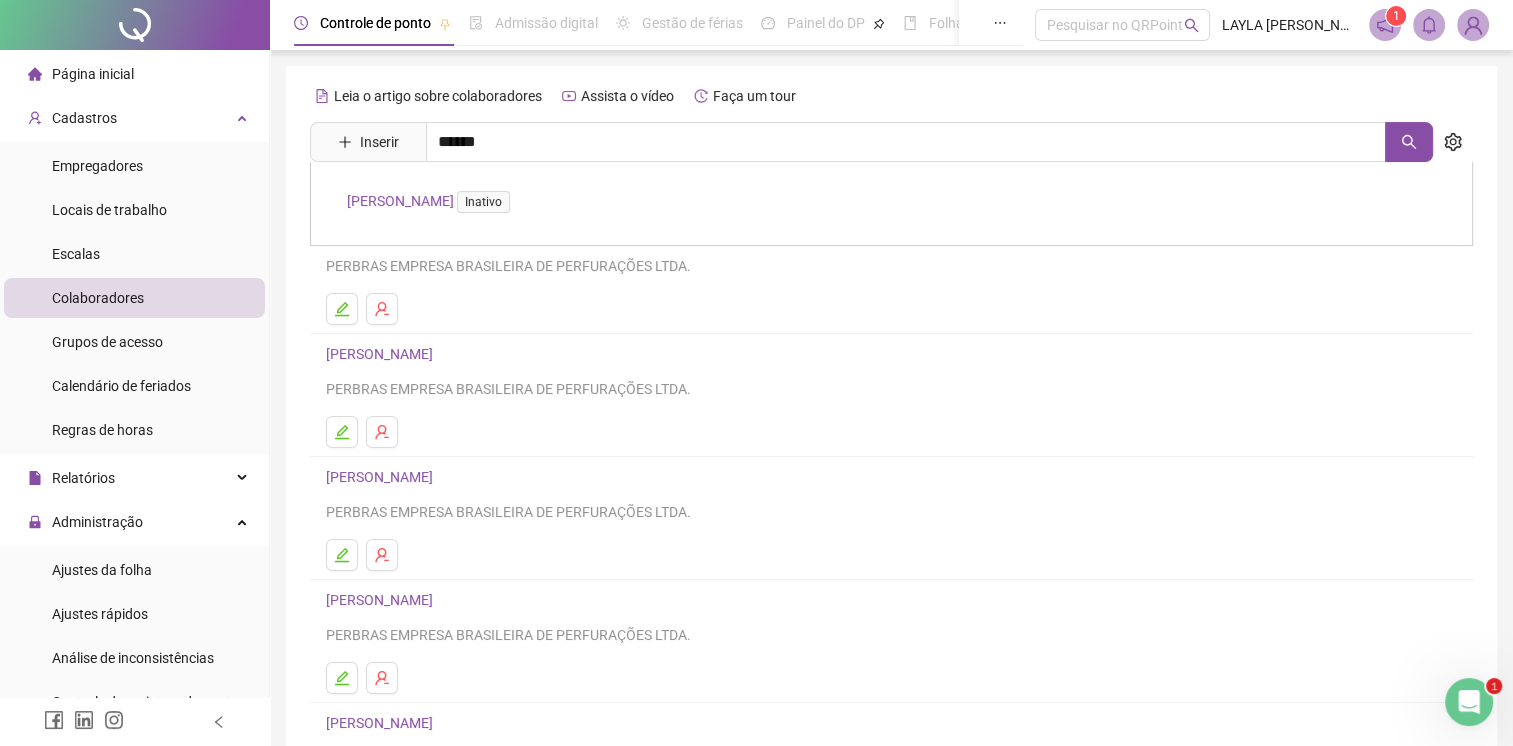 click on "ADALMIR MENEZES SOUZA   Inativo" at bounding box center [432, 201] 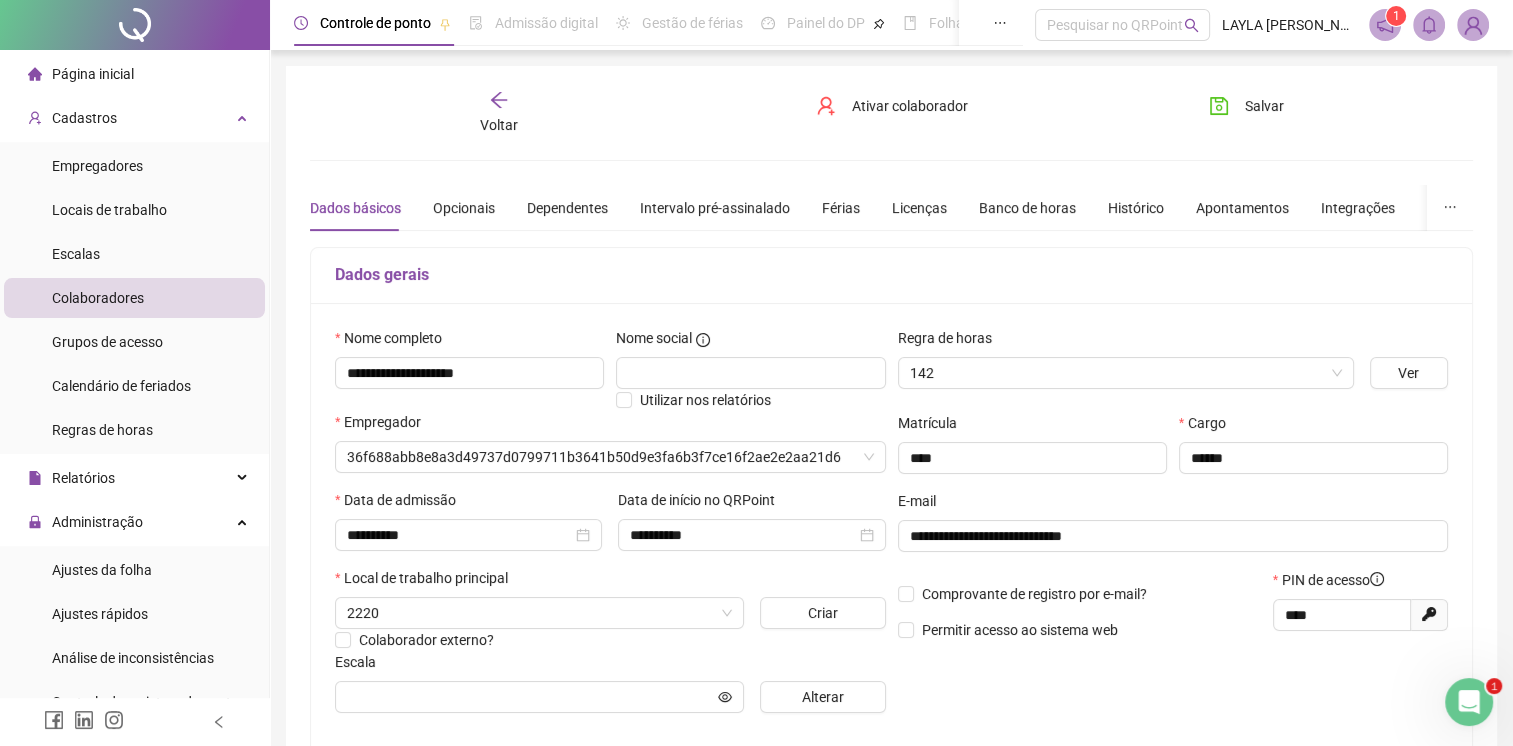 type on "**********" 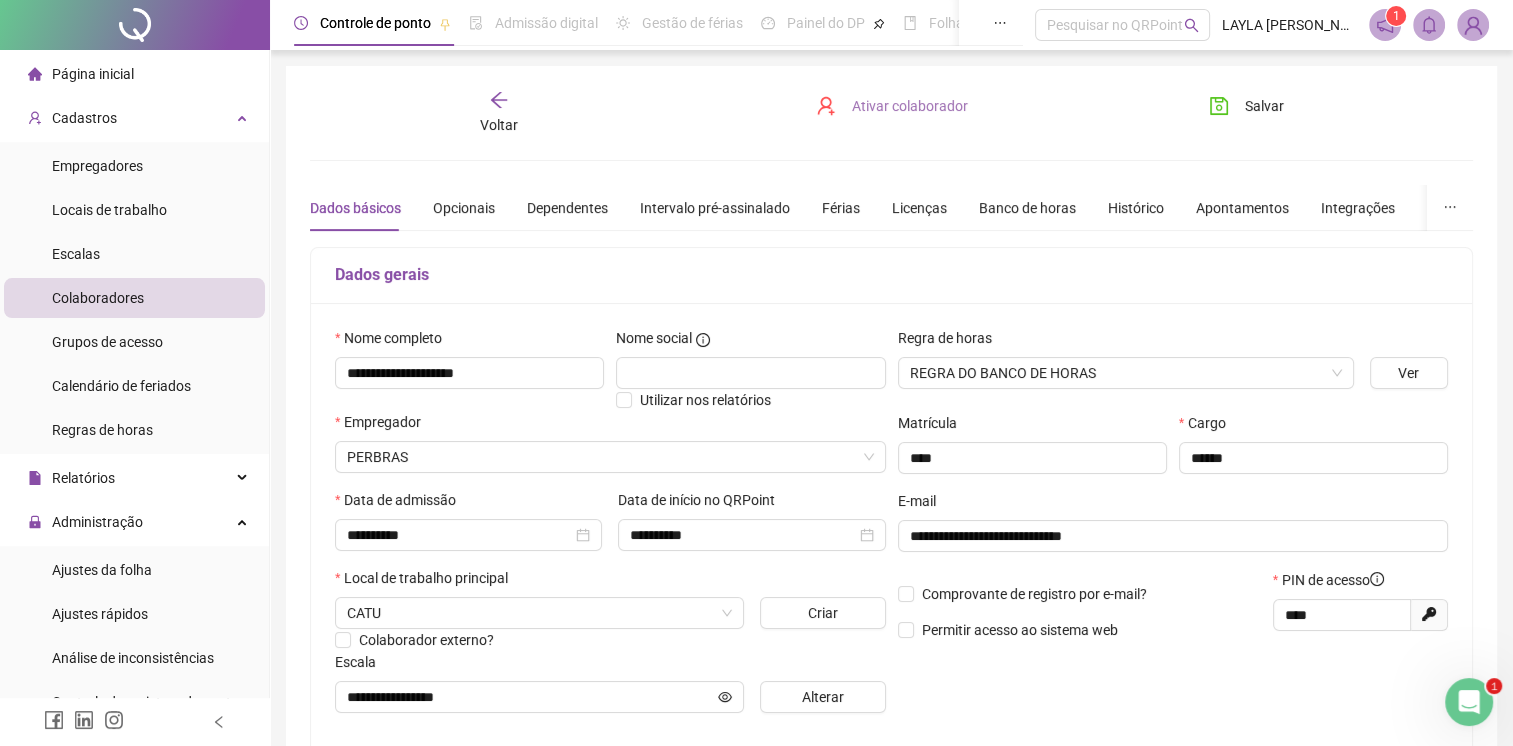 click on "Ativar colaborador" at bounding box center (910, 106) 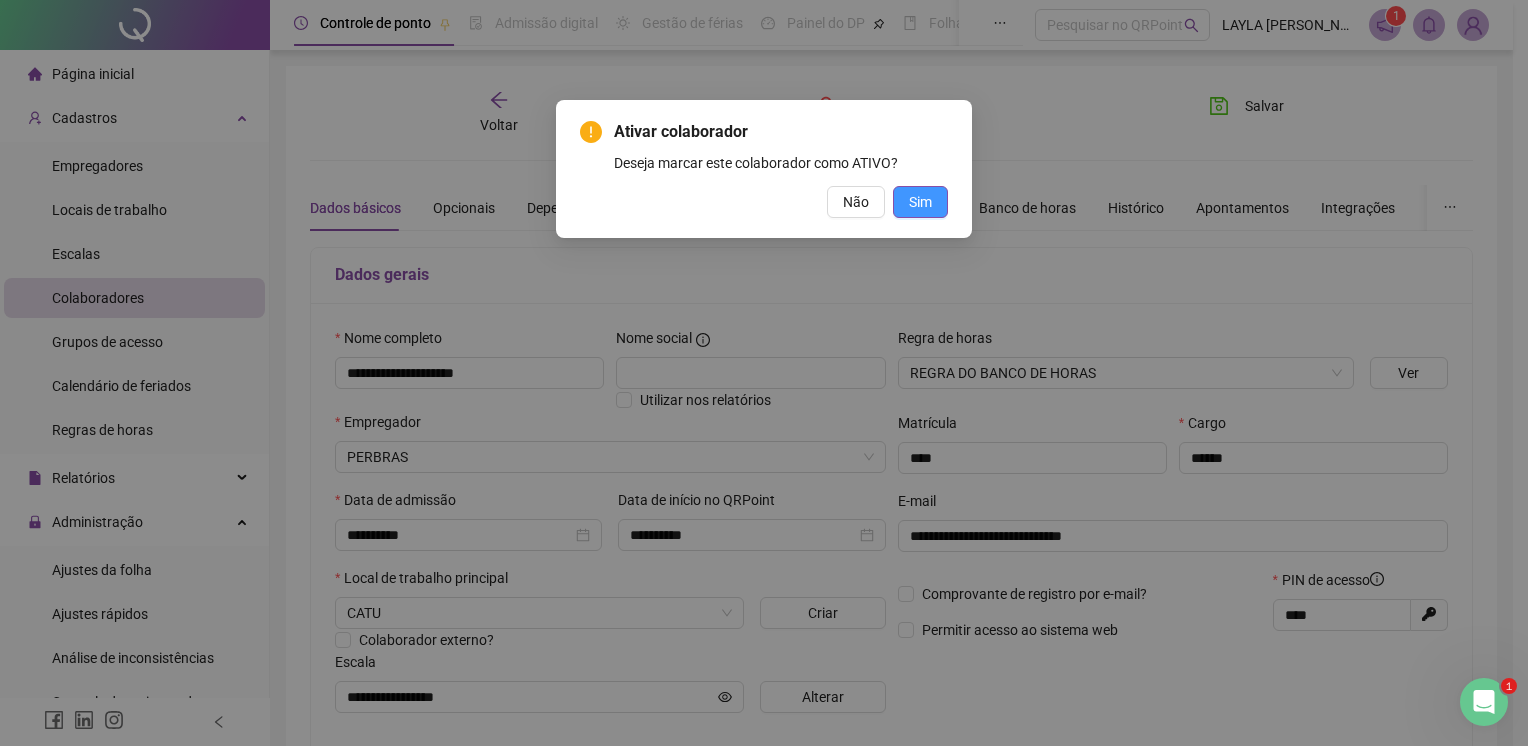 click on "Sim" at bounding box center (920, 202) 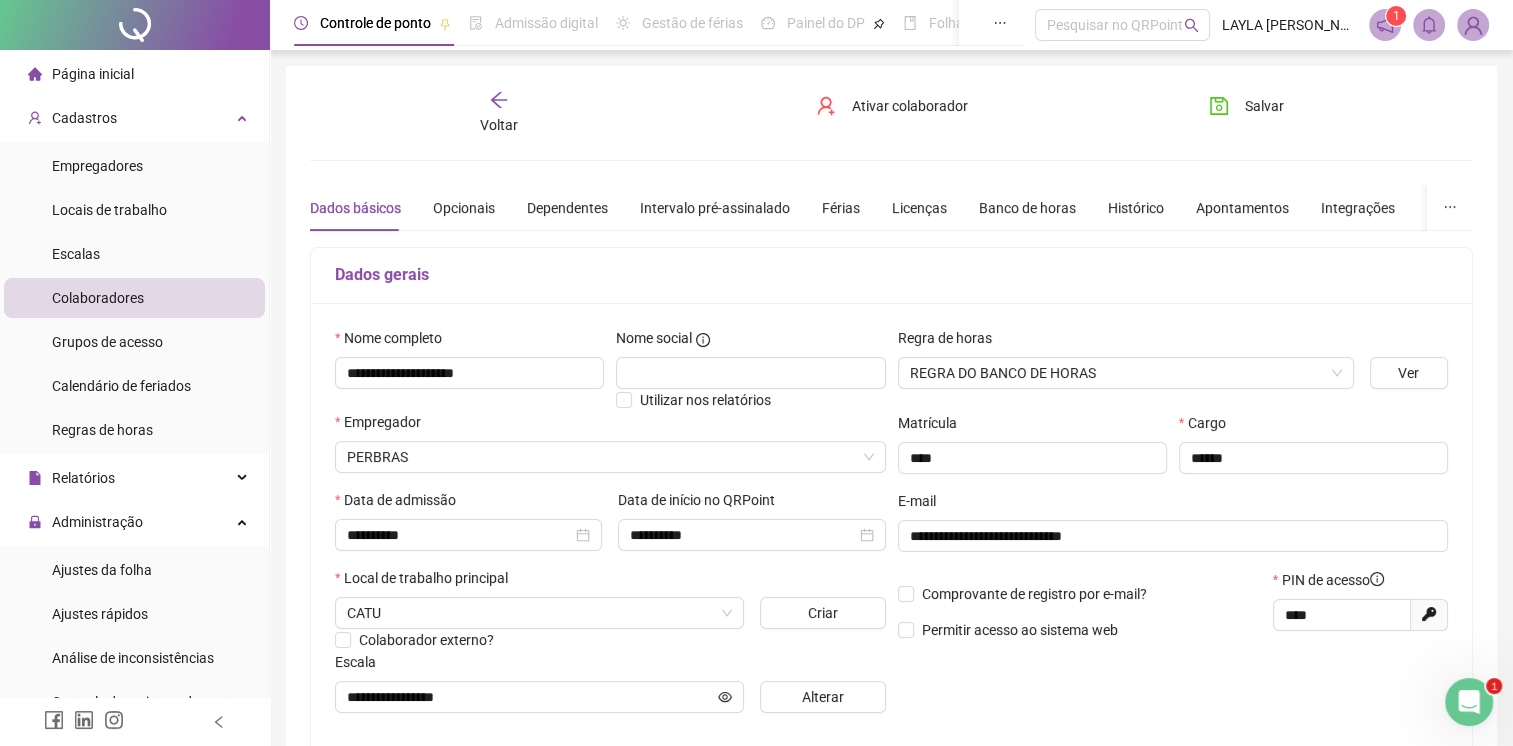 click on "Página inicial" at bounding box center [81, 74] 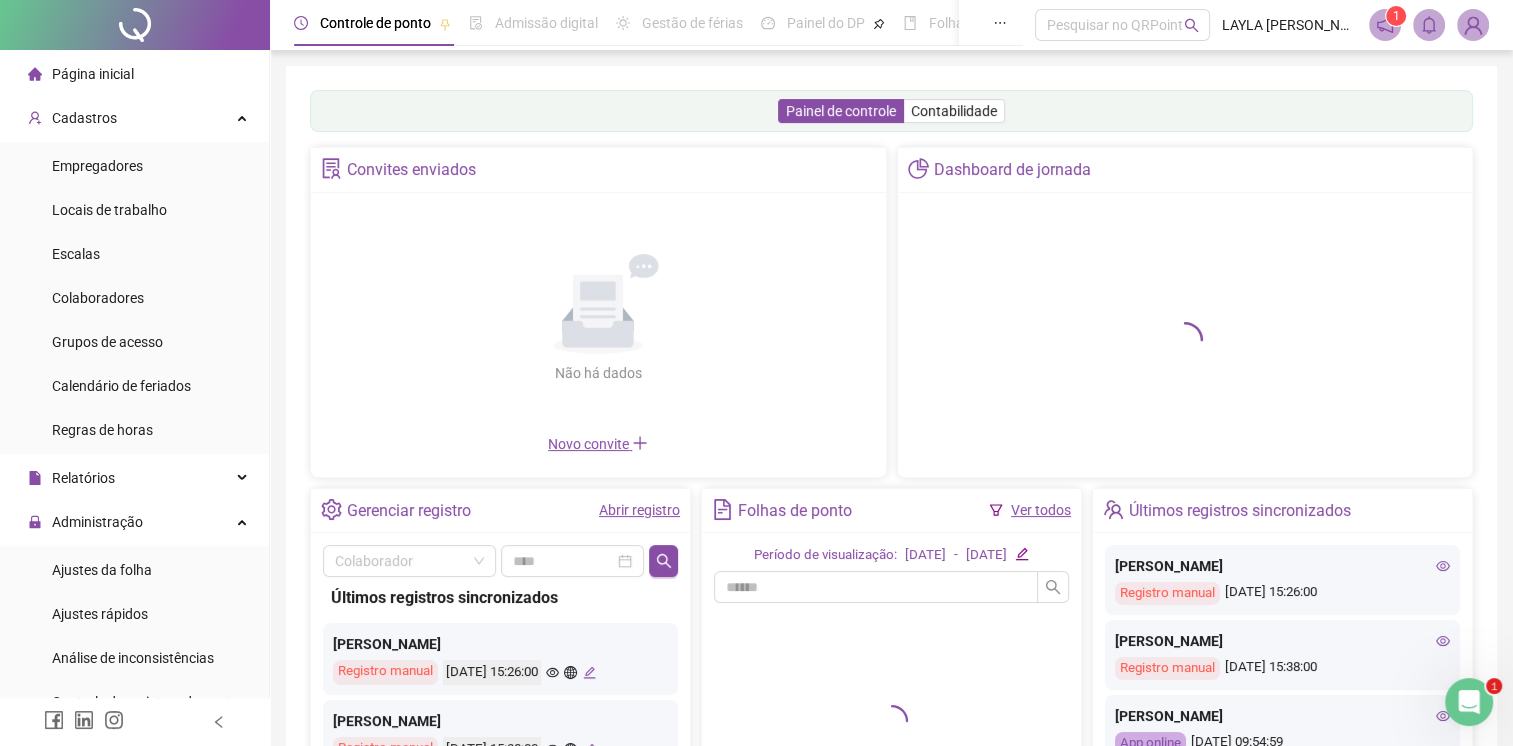 click on "Ver todos" at bounding box center (1030, 511) 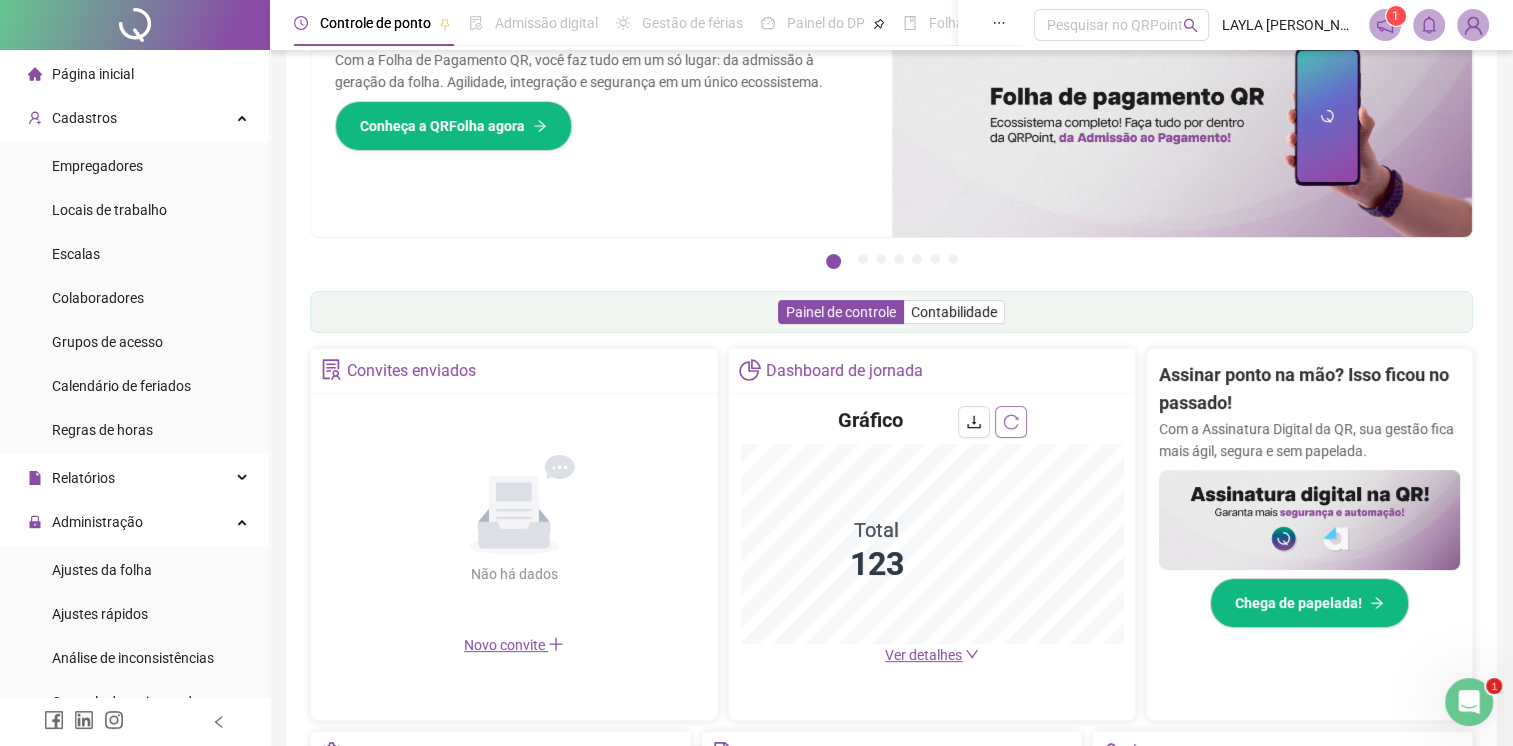 scroll, scrollTop: 200, scrollLeft: 0, axis: vertical 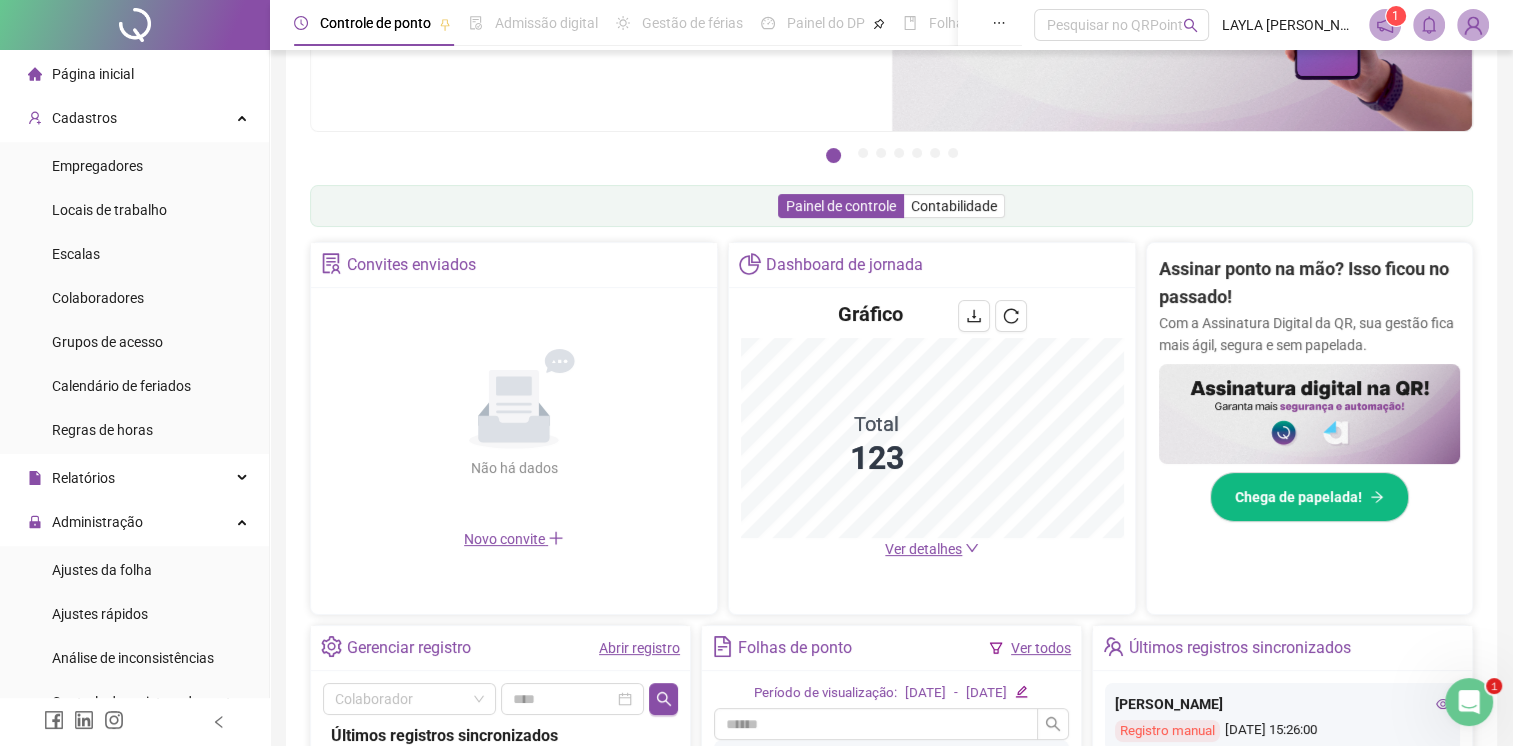 click on "Ver todos" at bounding box center (1041, 648) 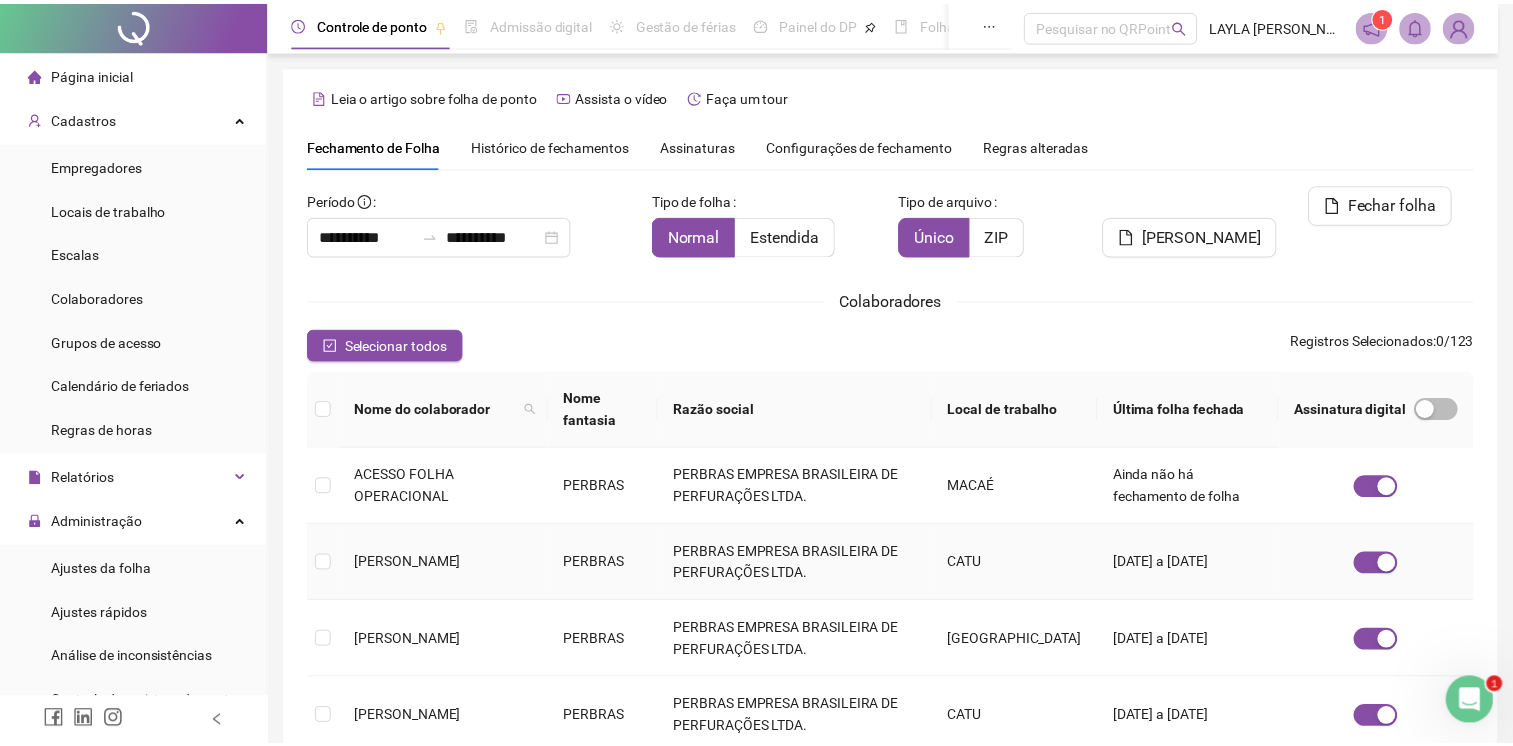 scroll, scrollTop: 36, scrollLeft: 0, axis: vertical 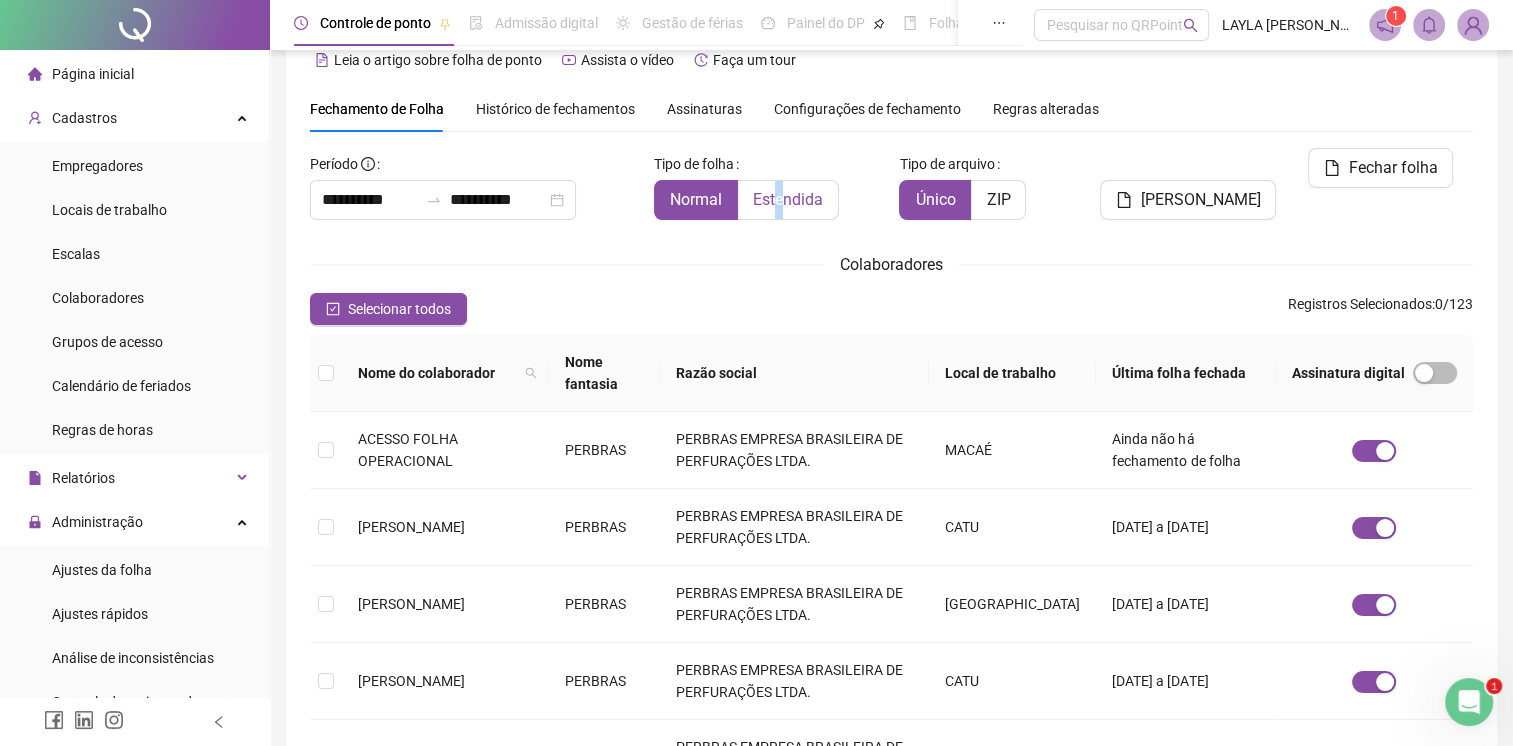 click on "Estendida" at bounding box center (788, 199) 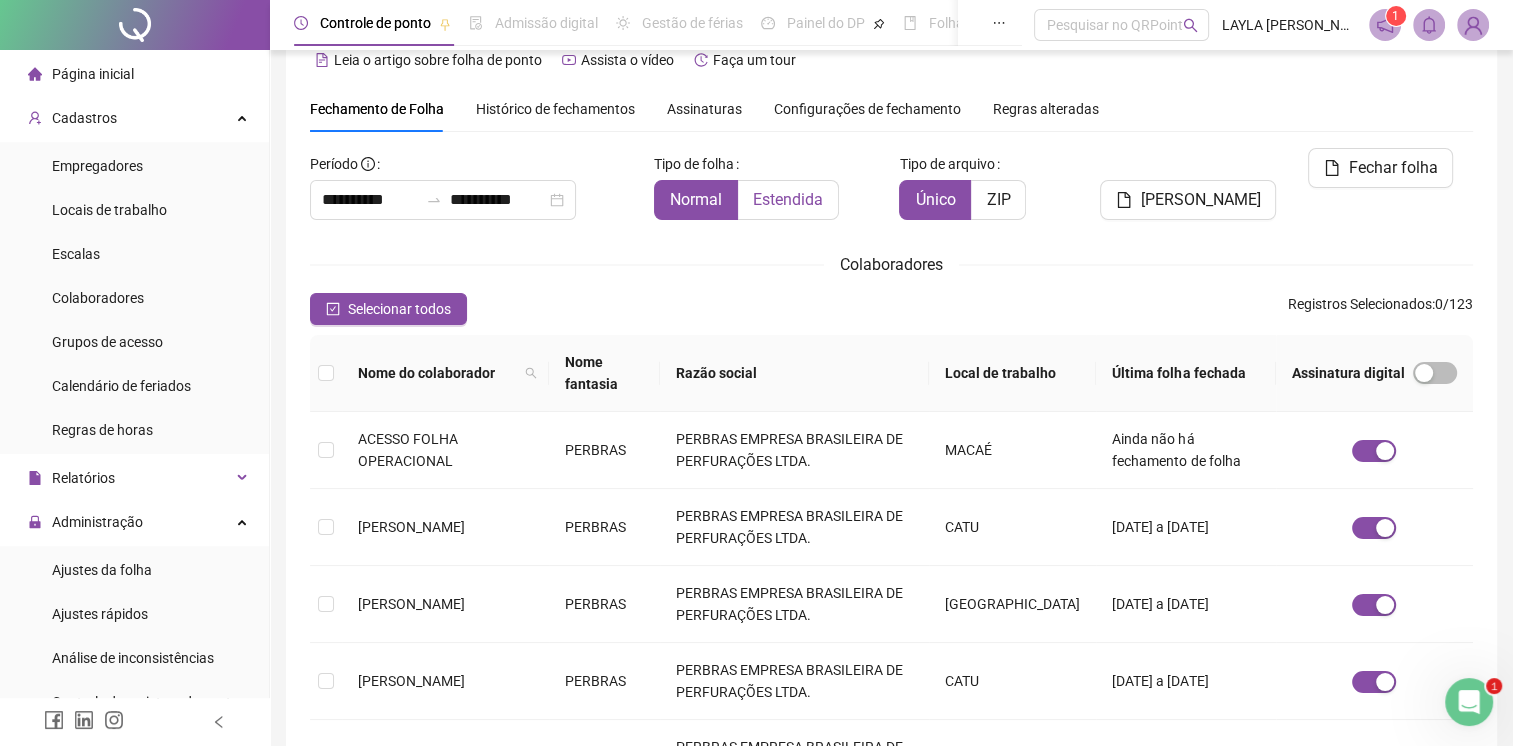 click on "Estendida" at bounding box center [788, 200] 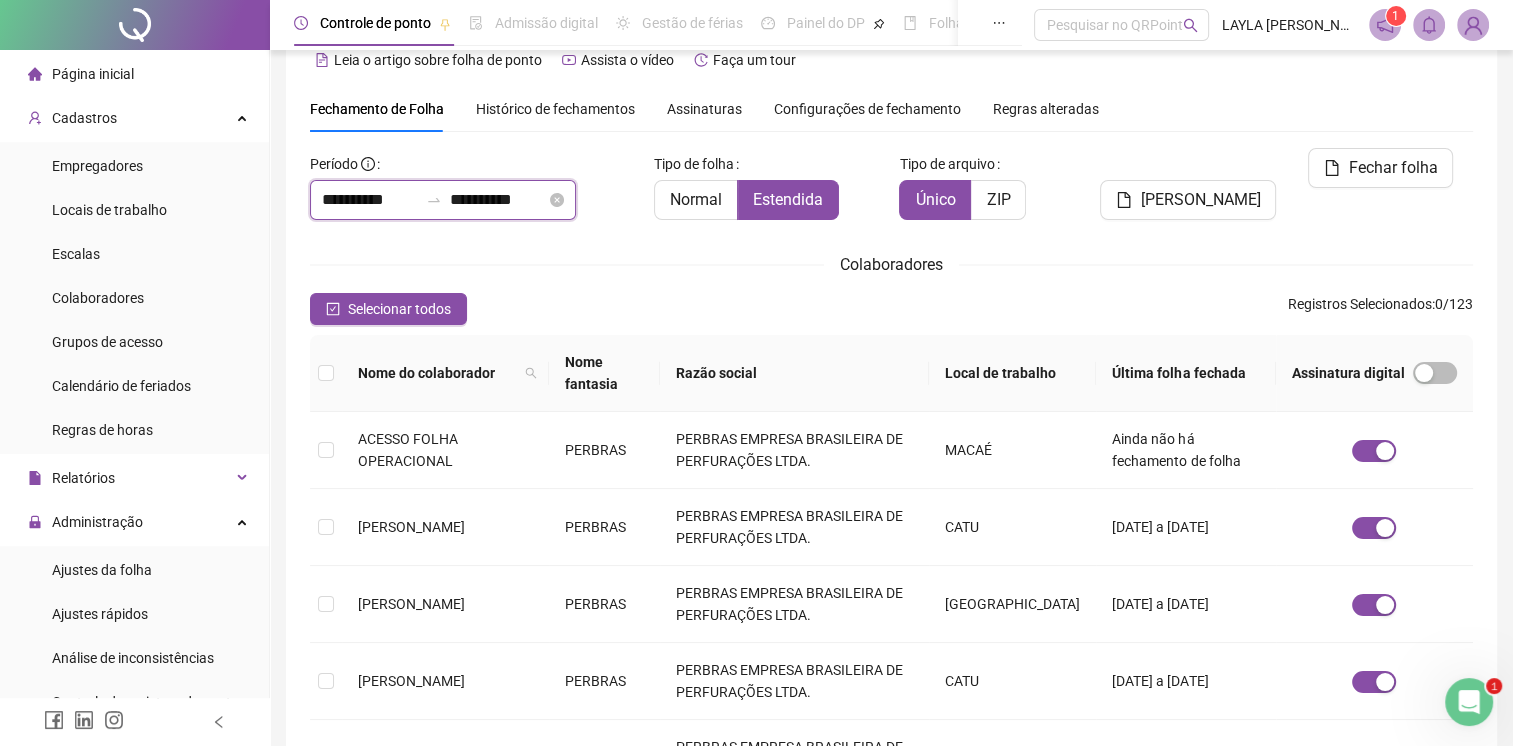 click on "**********" at bounding box center [370, 200] 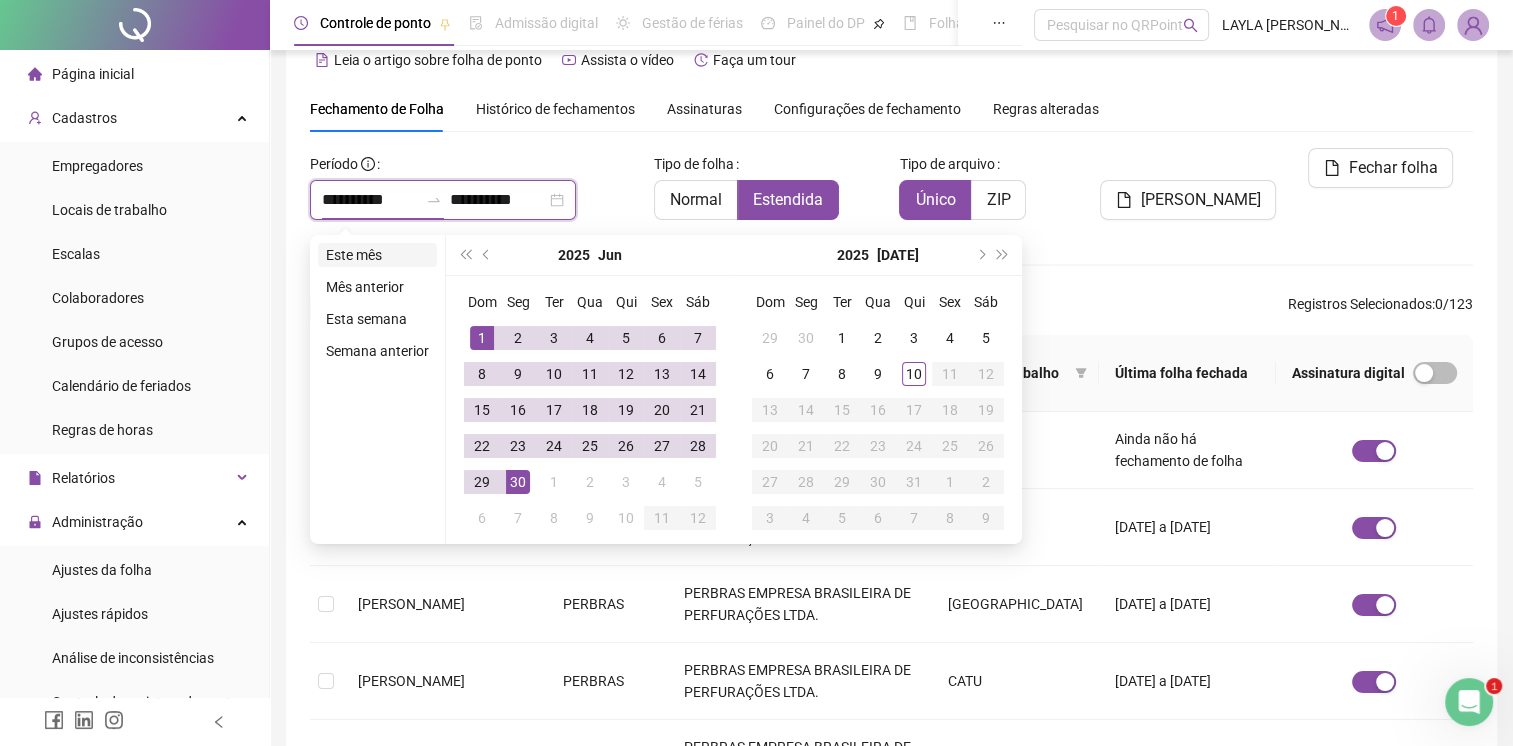 type on "**********" 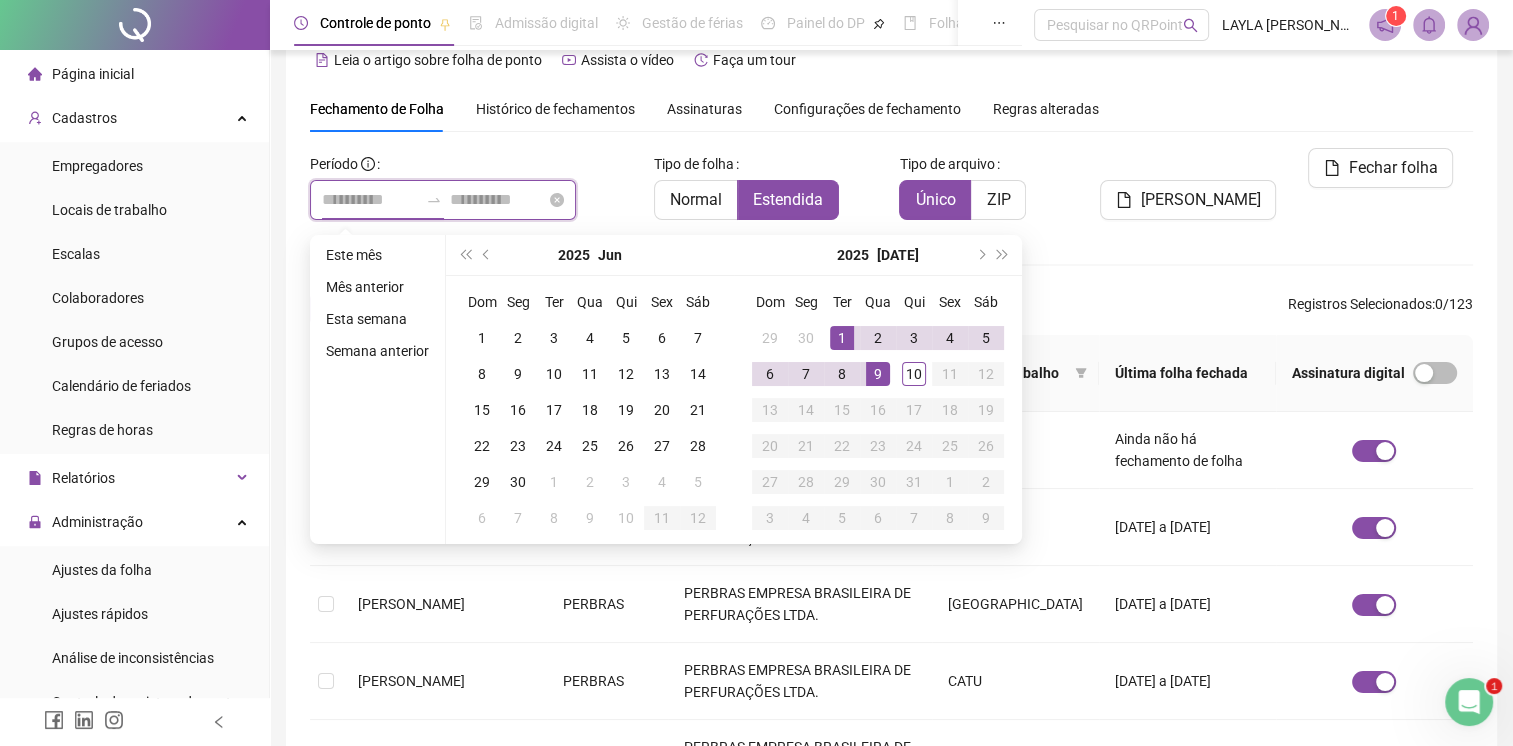 type on "**********" 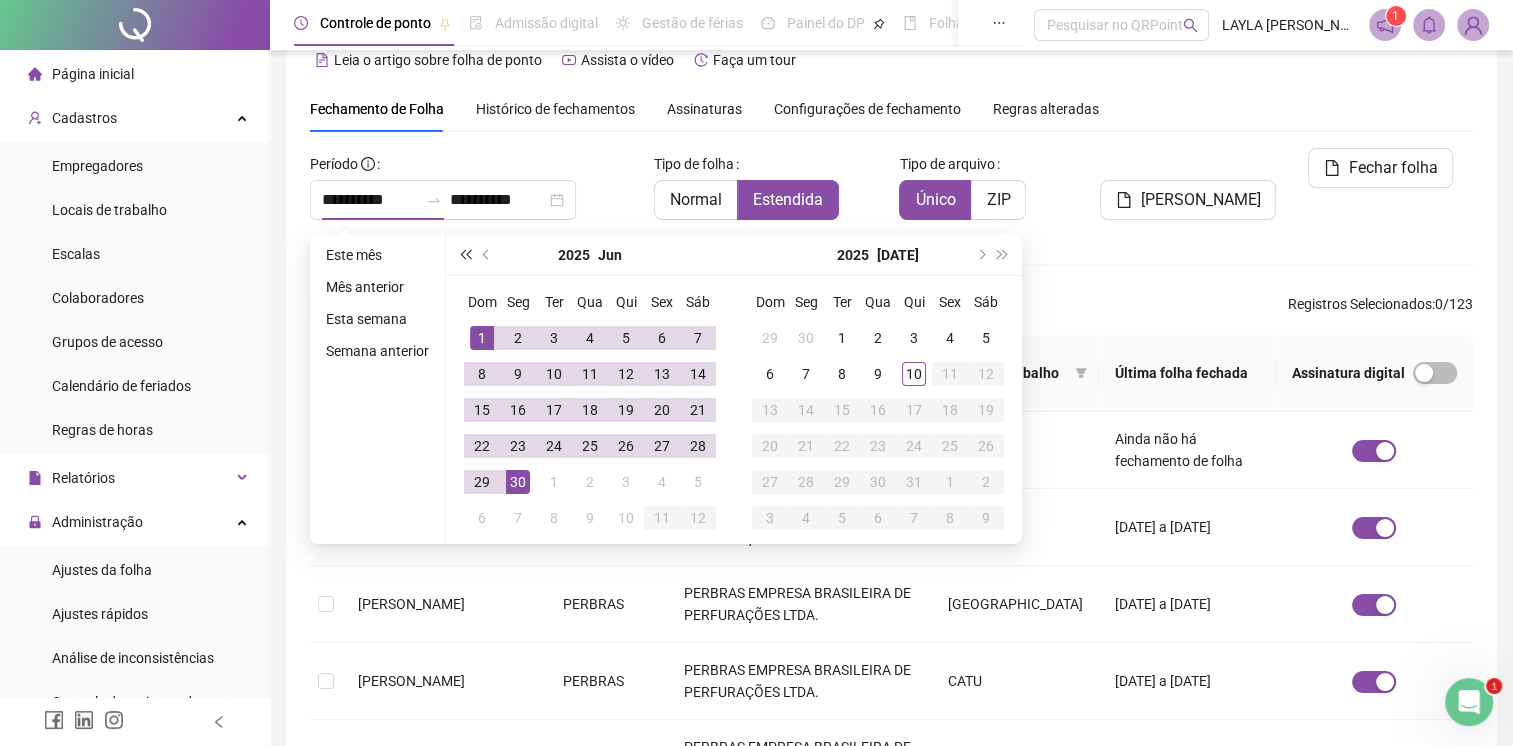 click at bounding box center (465, 255) 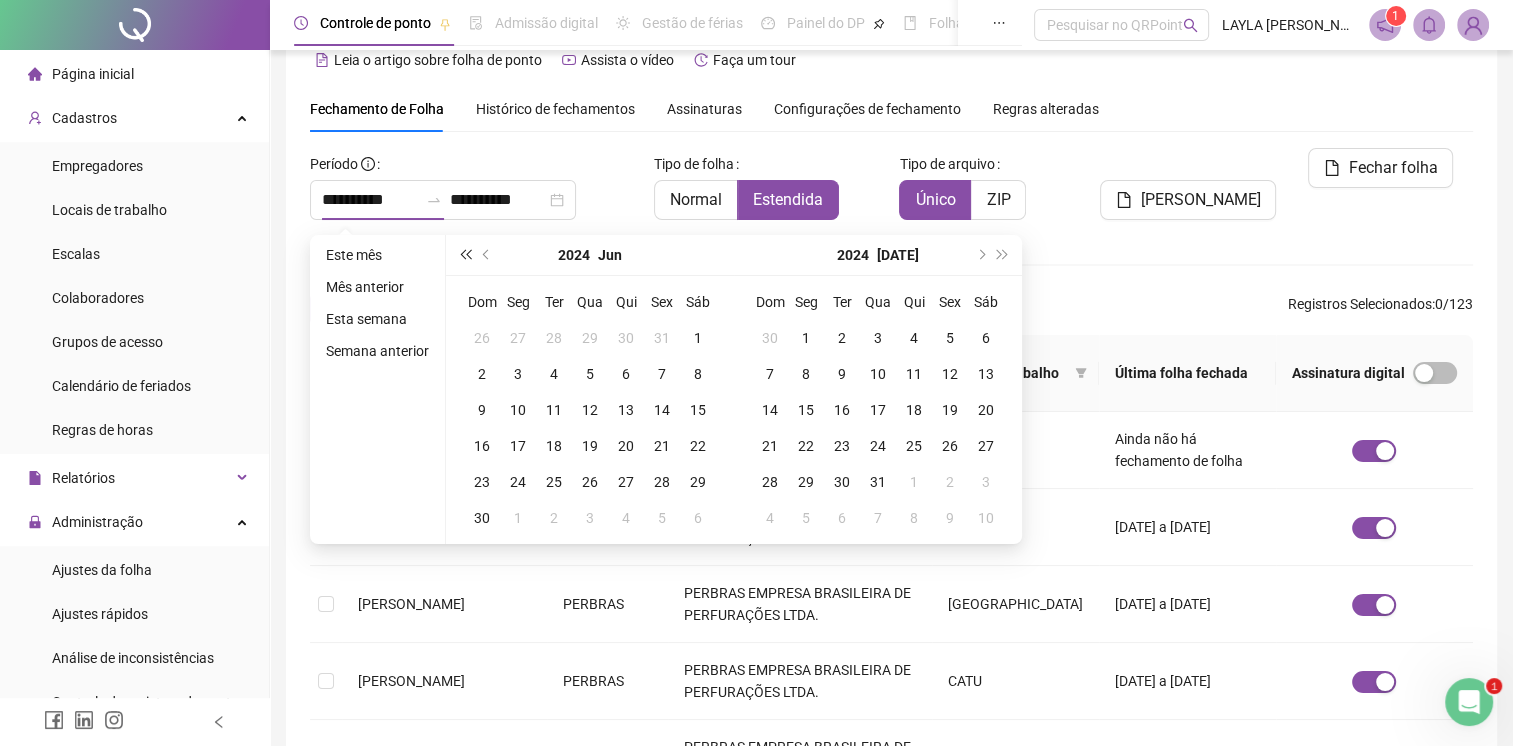 click at bounding box center [465, 255] 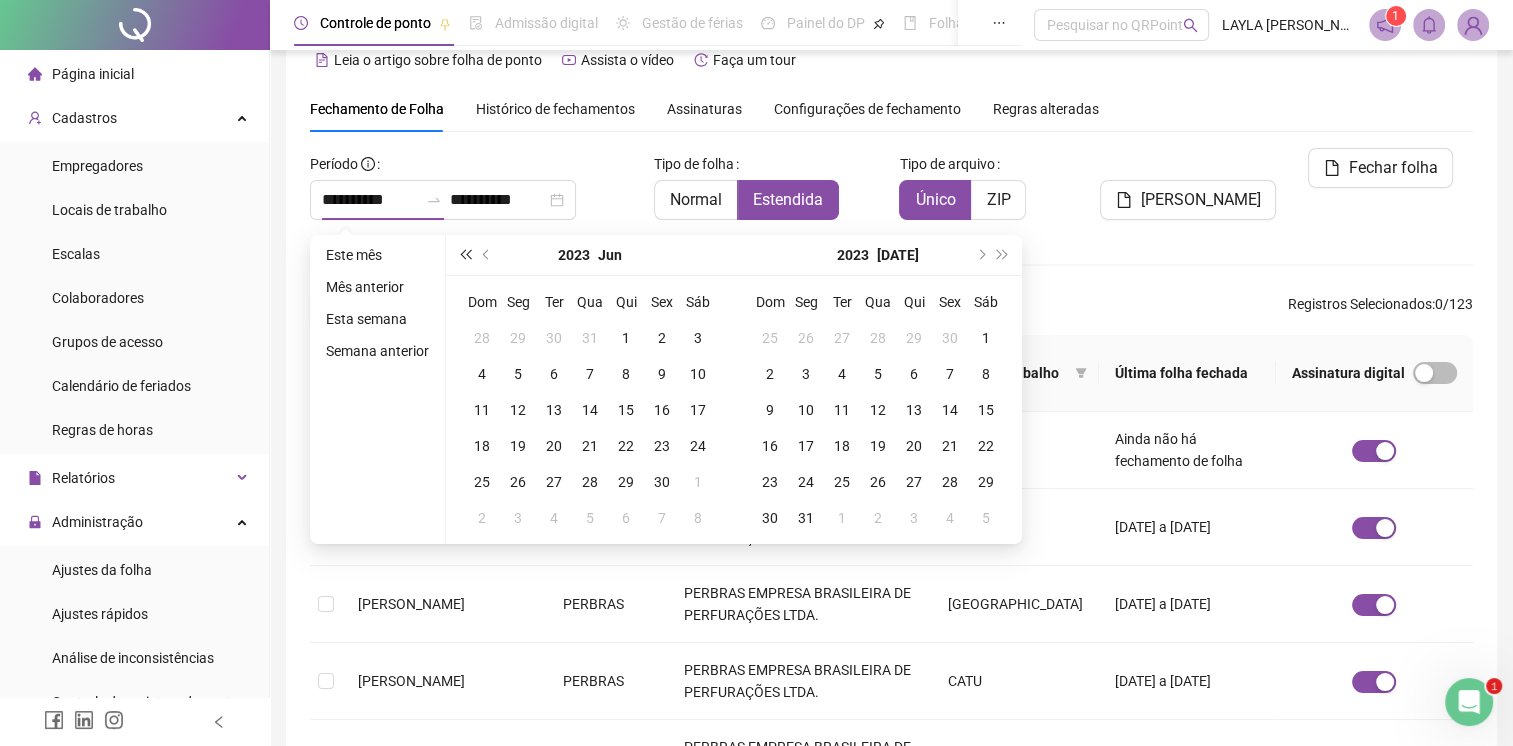 click at bounding box center (465, 255) 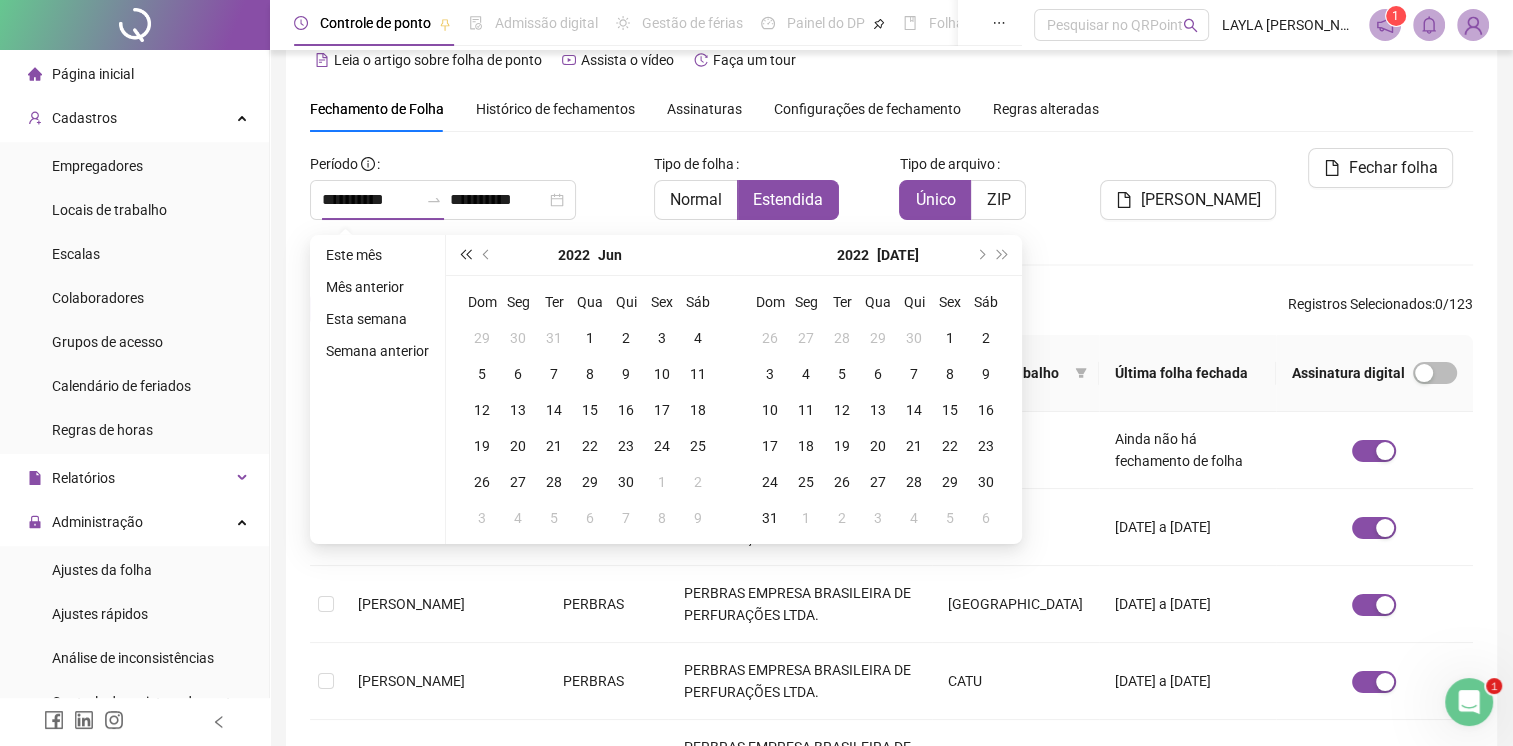 click at bounding box center [465, 255] 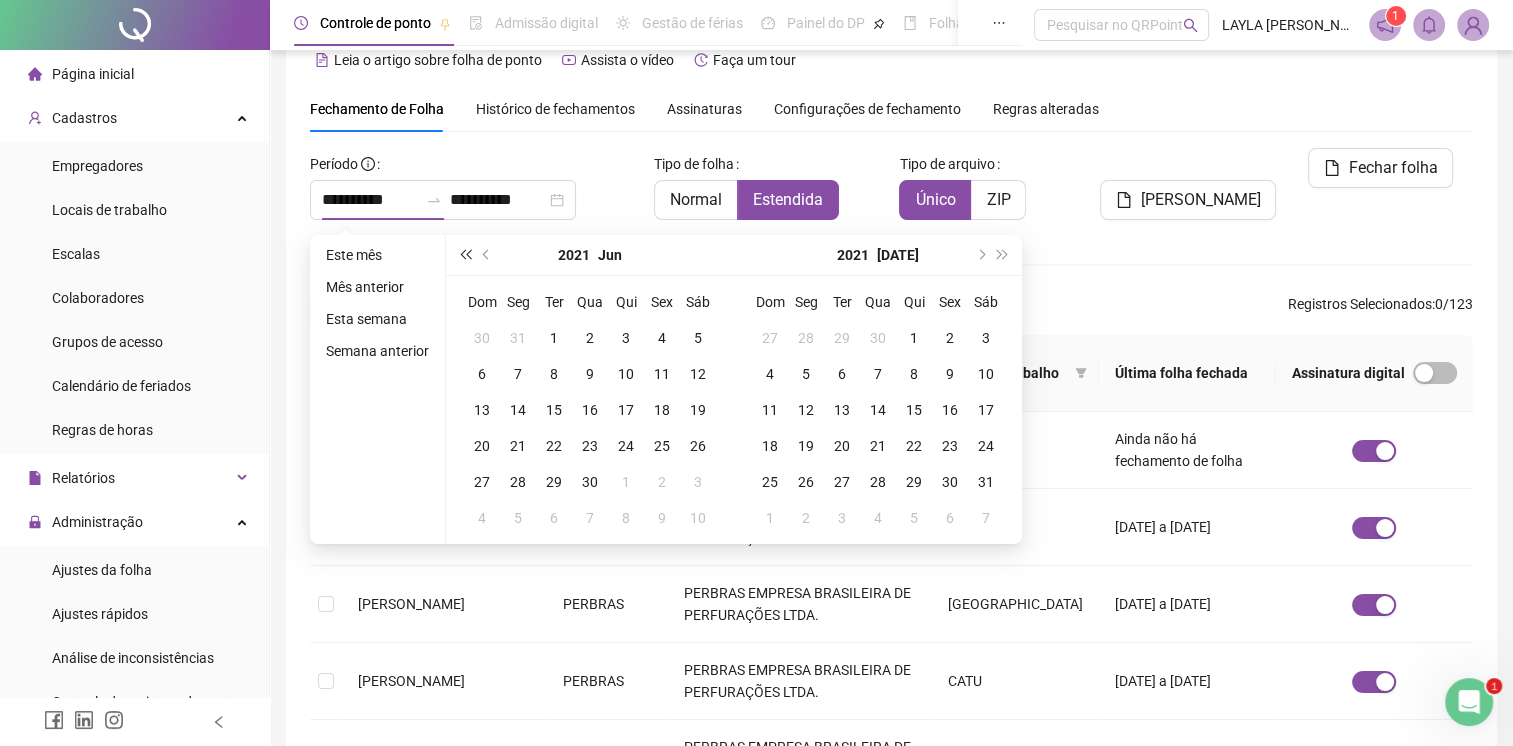click at bounding box center [465, 255] 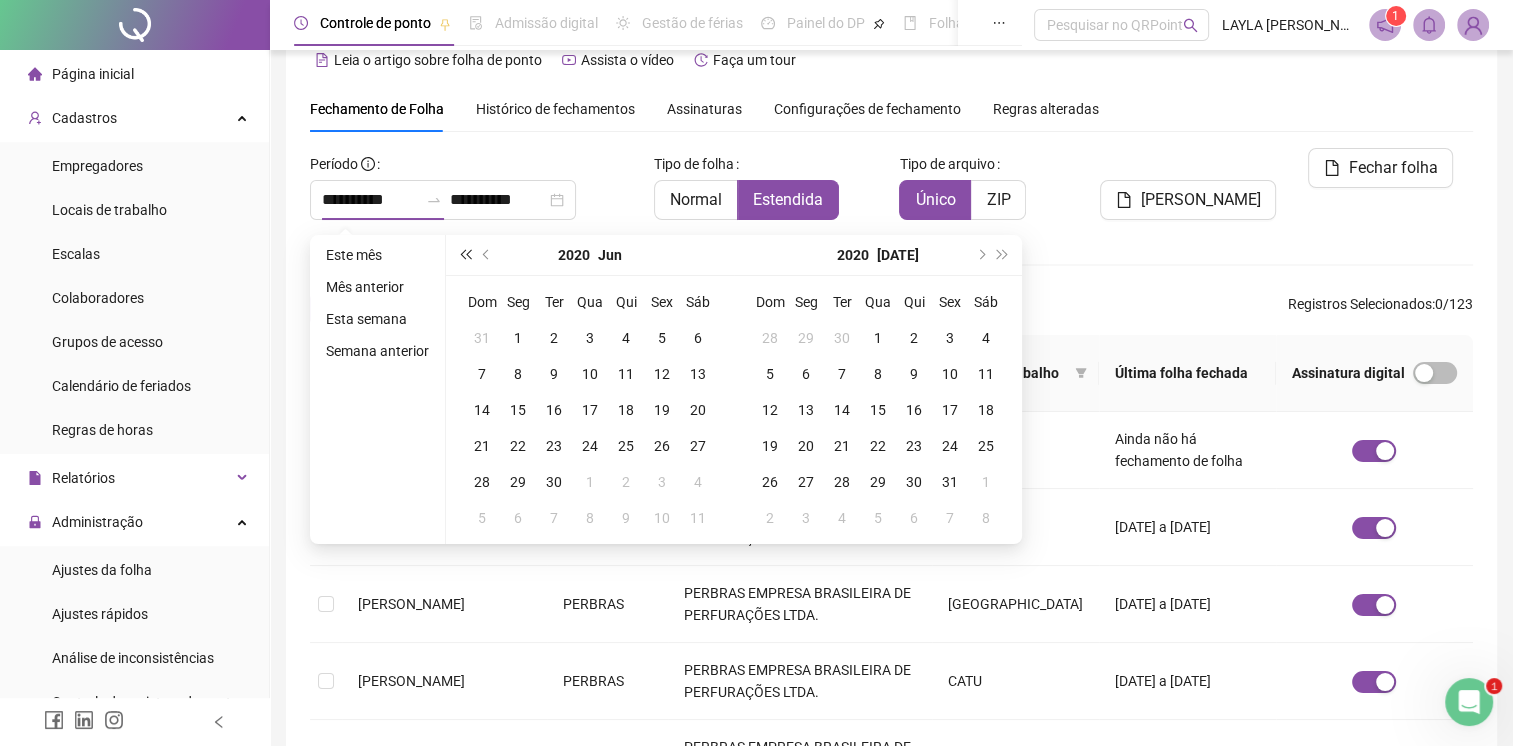 click at bounding box center [465, 255] 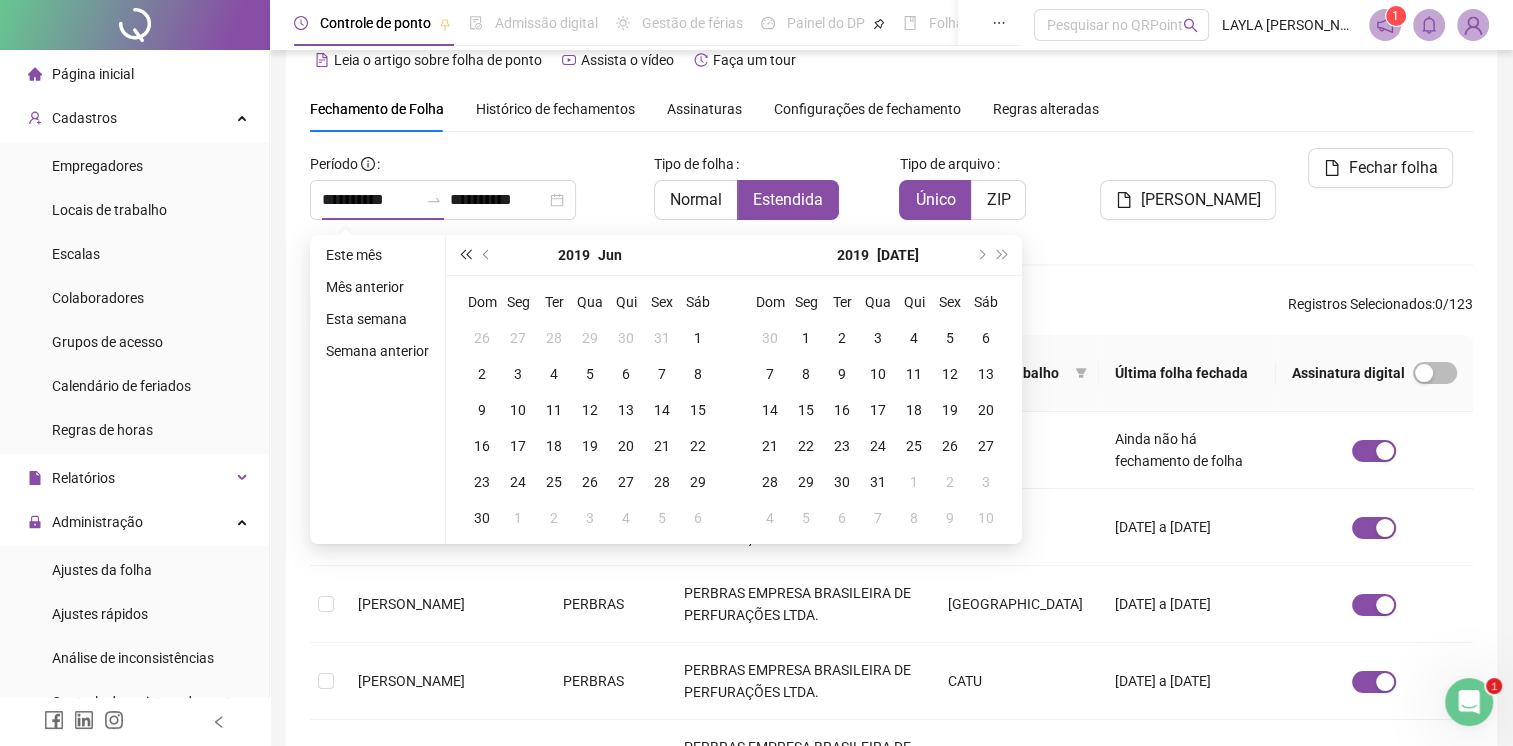 click at bounding box center (465, 255) 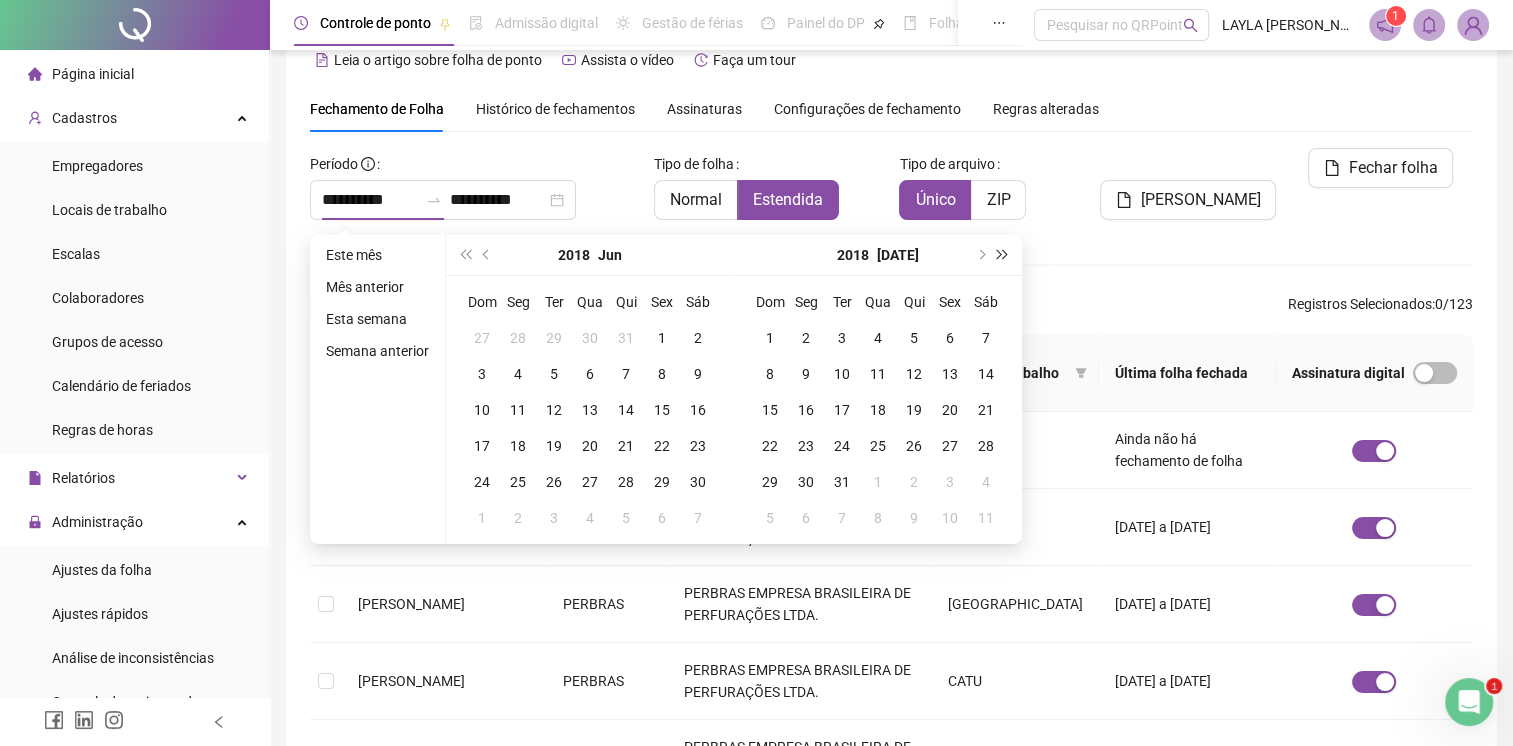 click at bounding box center (1003, 255) 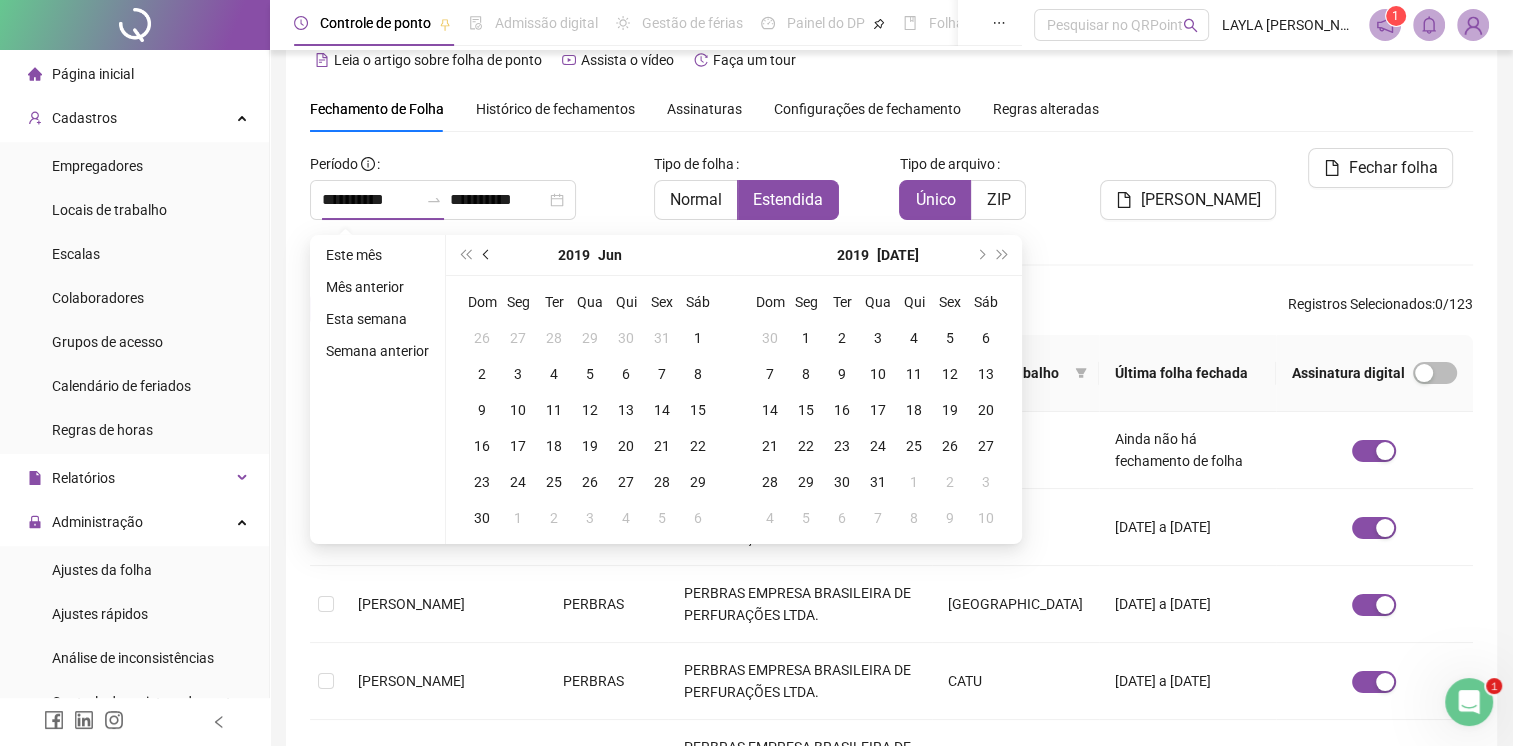 click at bounding box center (487, 255) 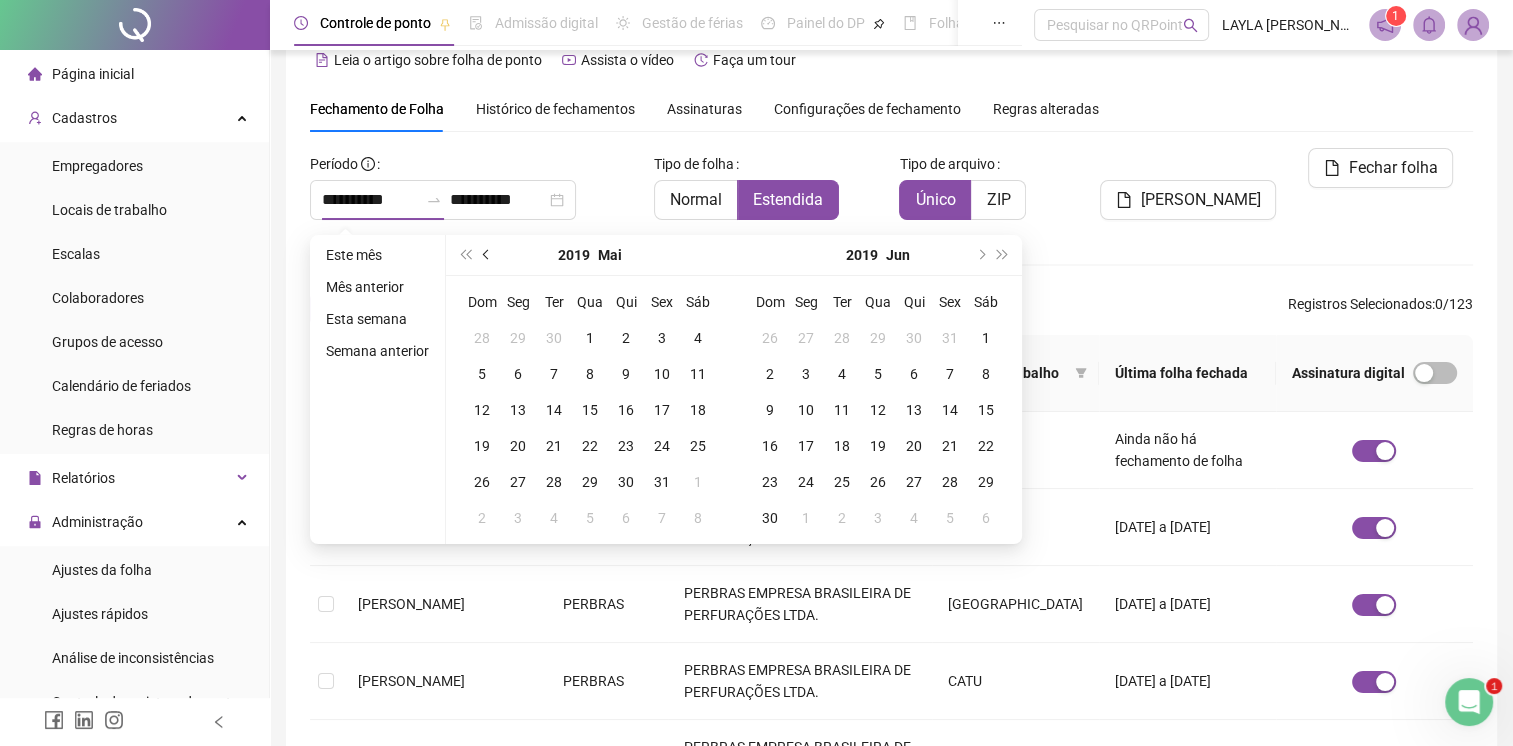 click at bounding box center [487, 255] 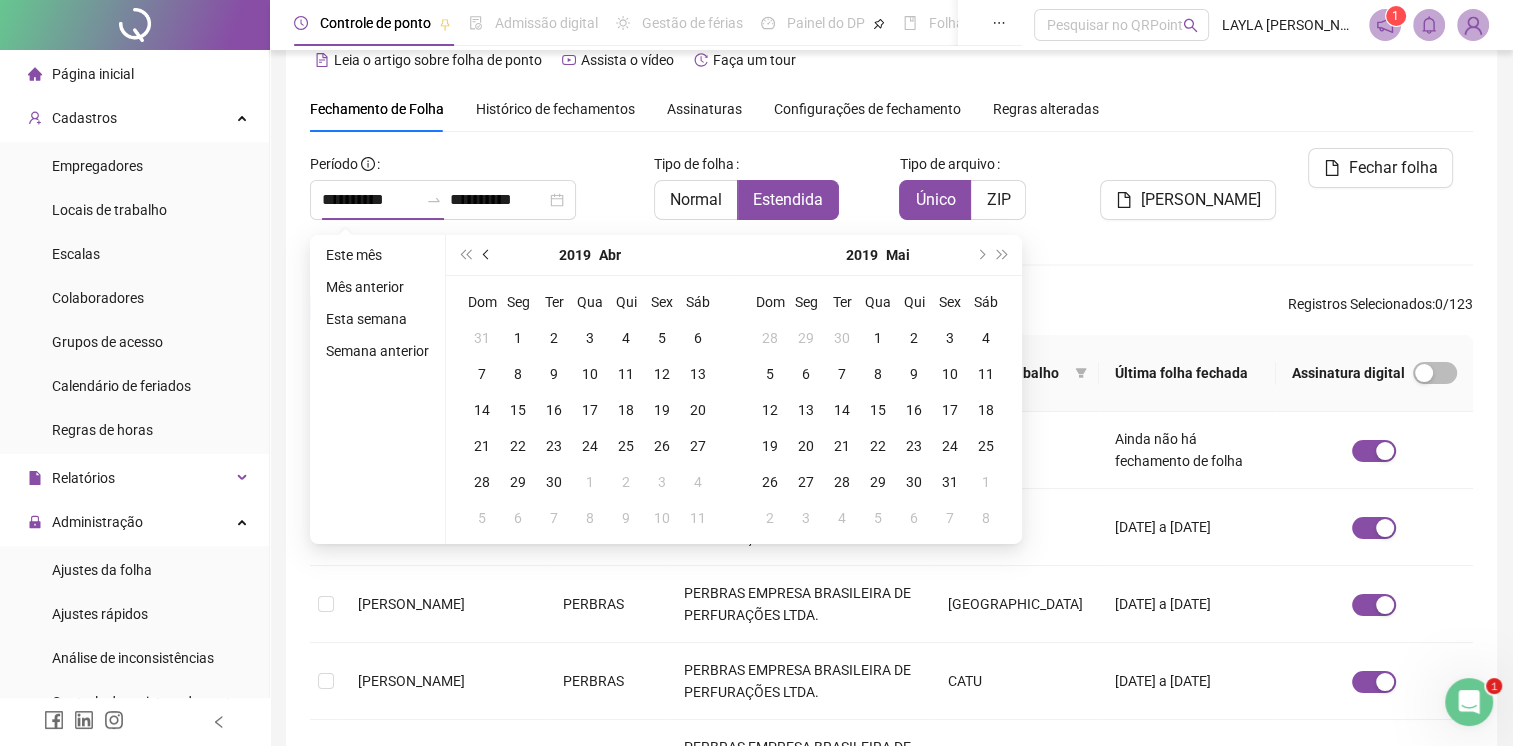click at bounding box center [487, 255] 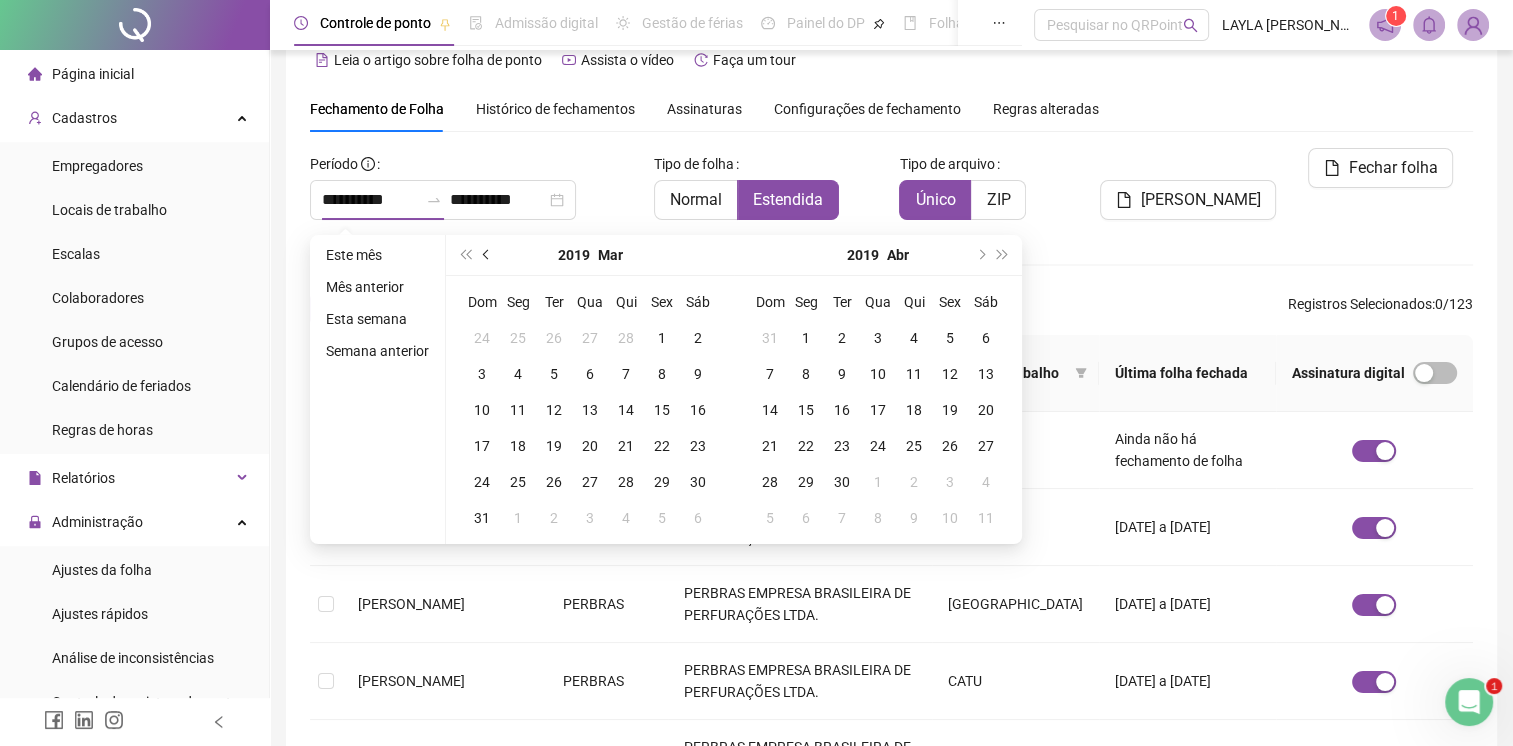 click at bounding box center [487, 255] 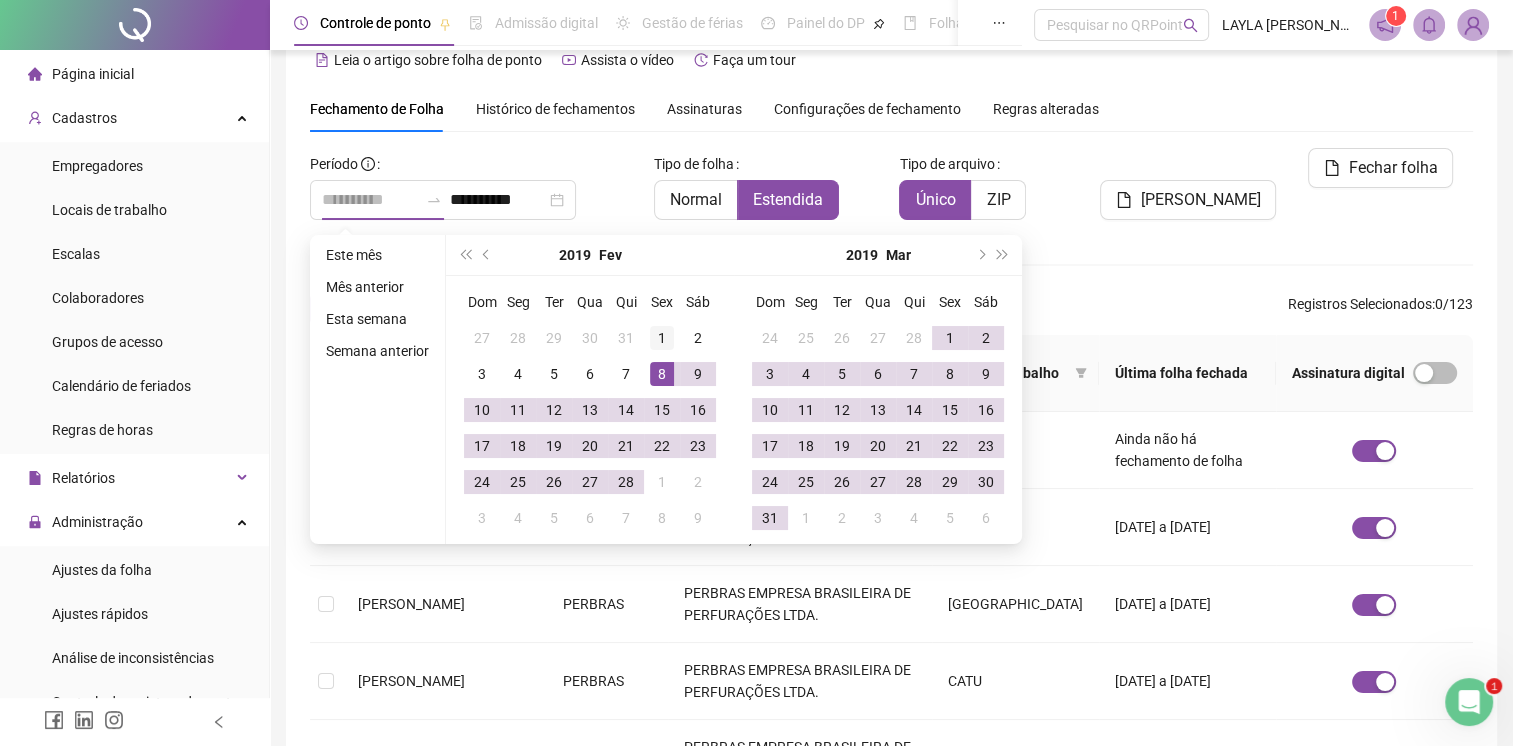 type on "**********" 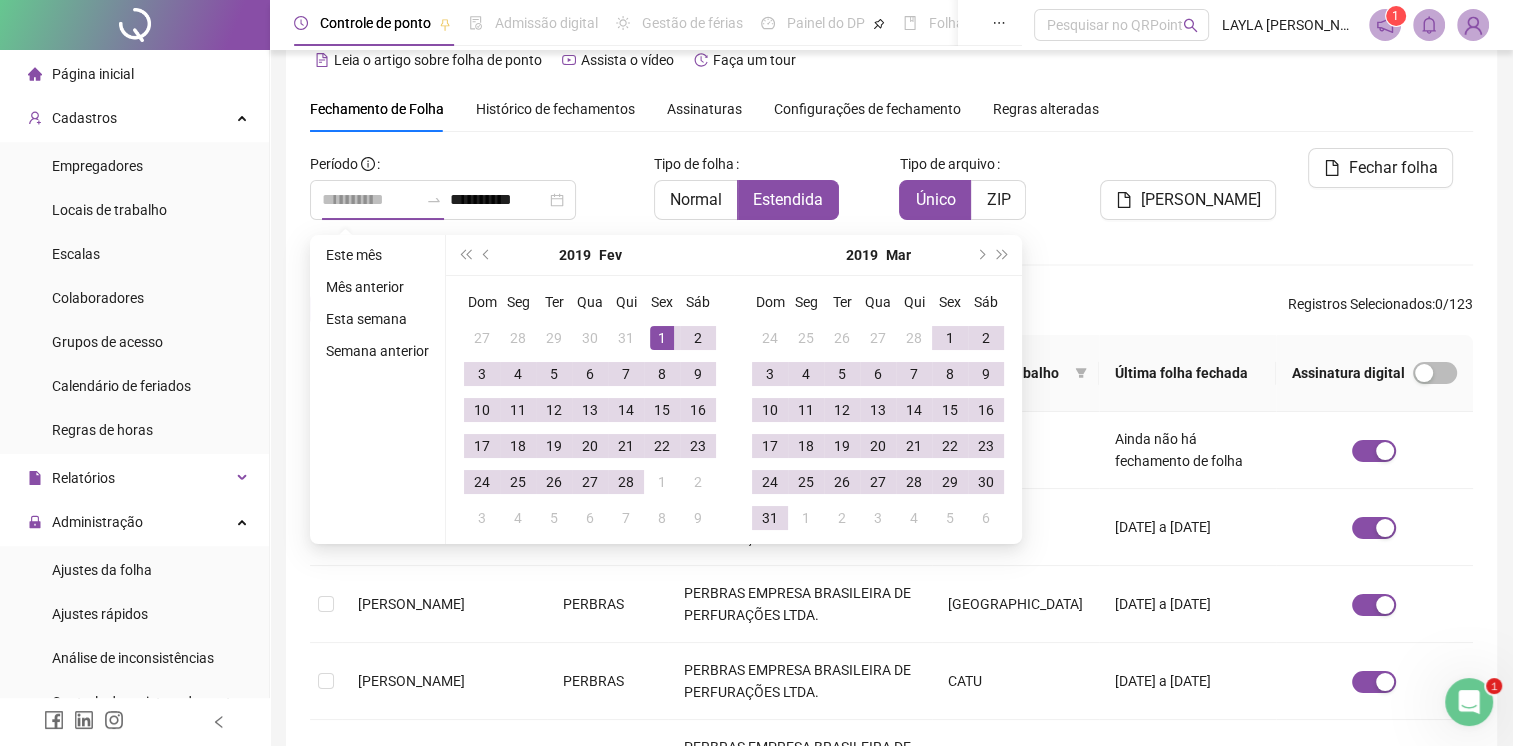 click on "1" at bounding box center [662, 338] 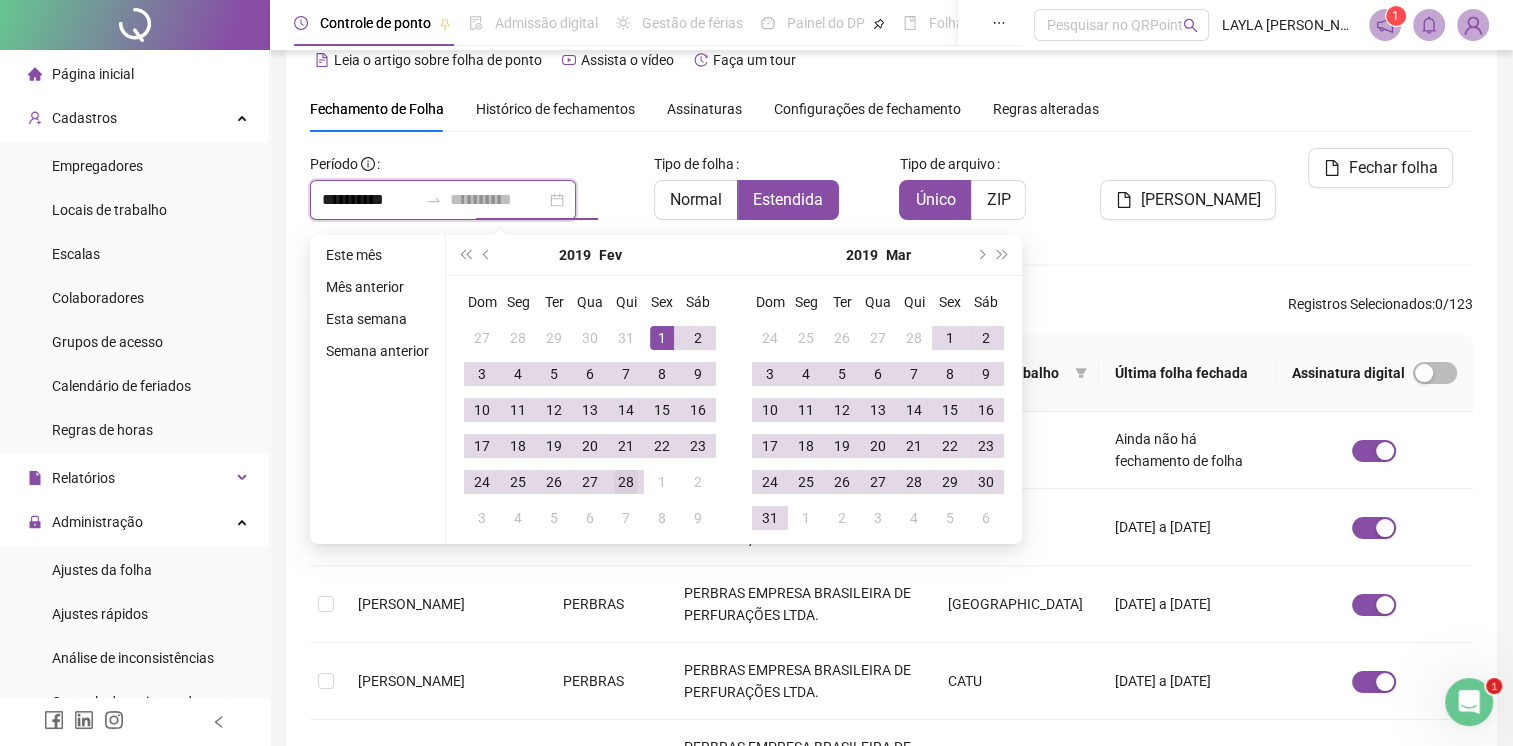 type on "**********" 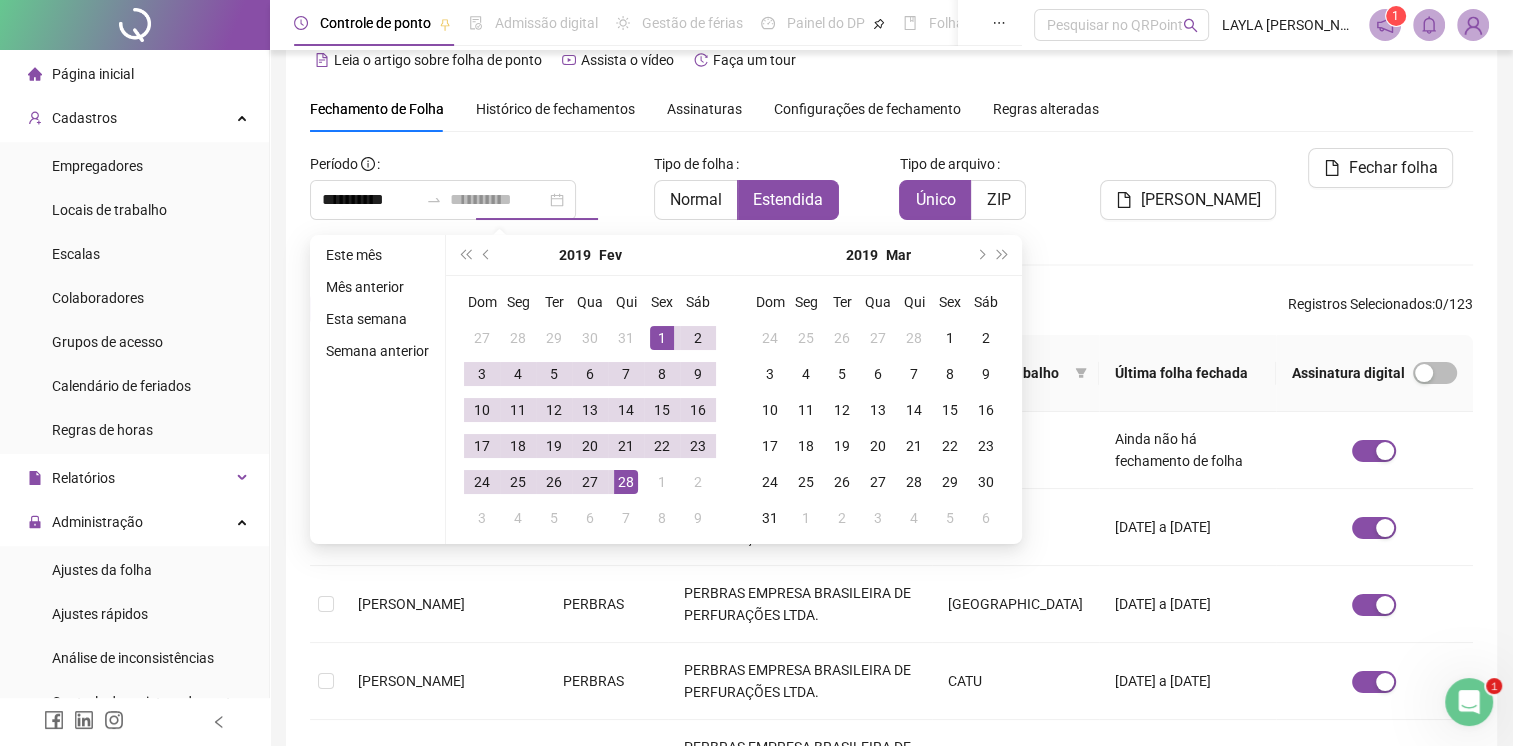click on "28" at bounding box center [626, 482] 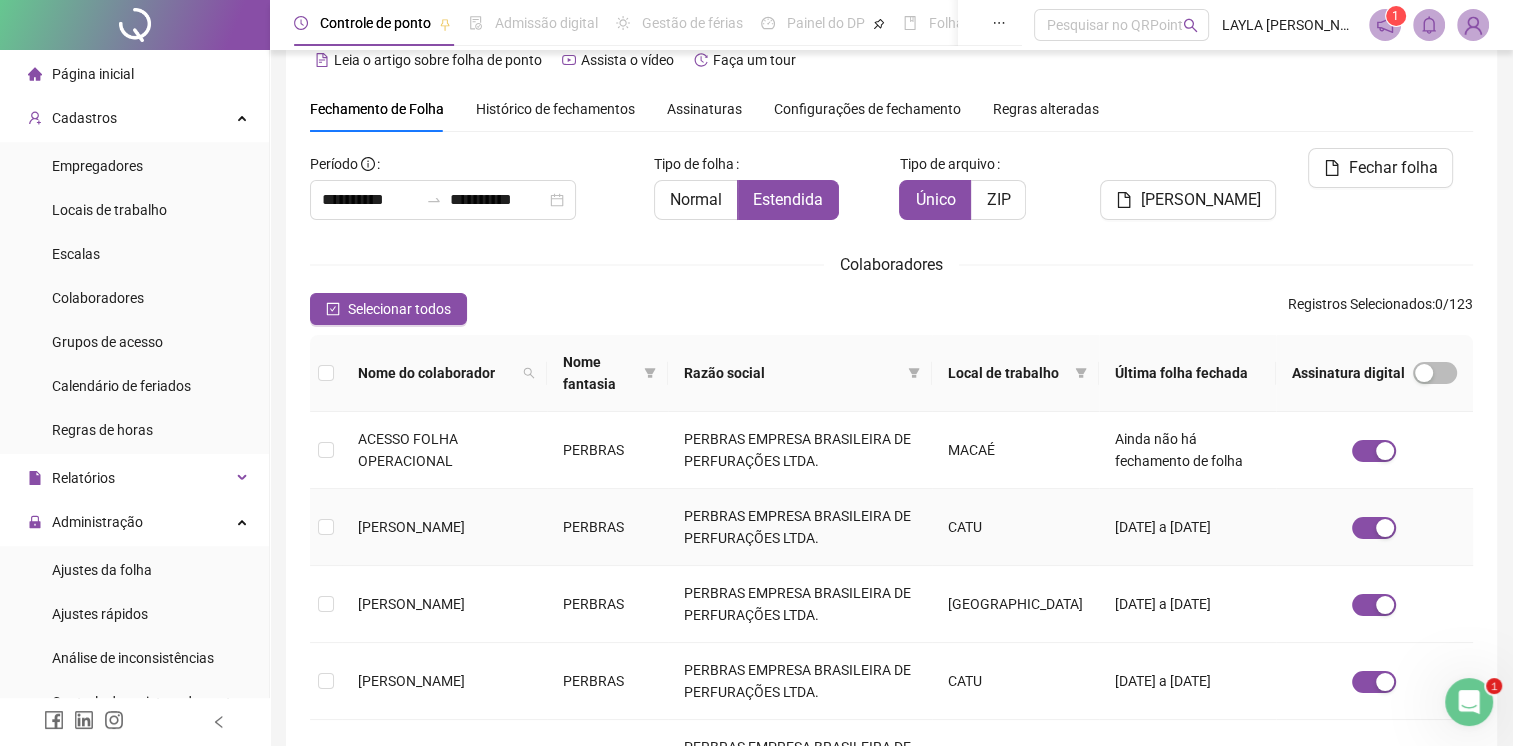click on "[PERSON_NAME]" at bounding box center (411, 527) 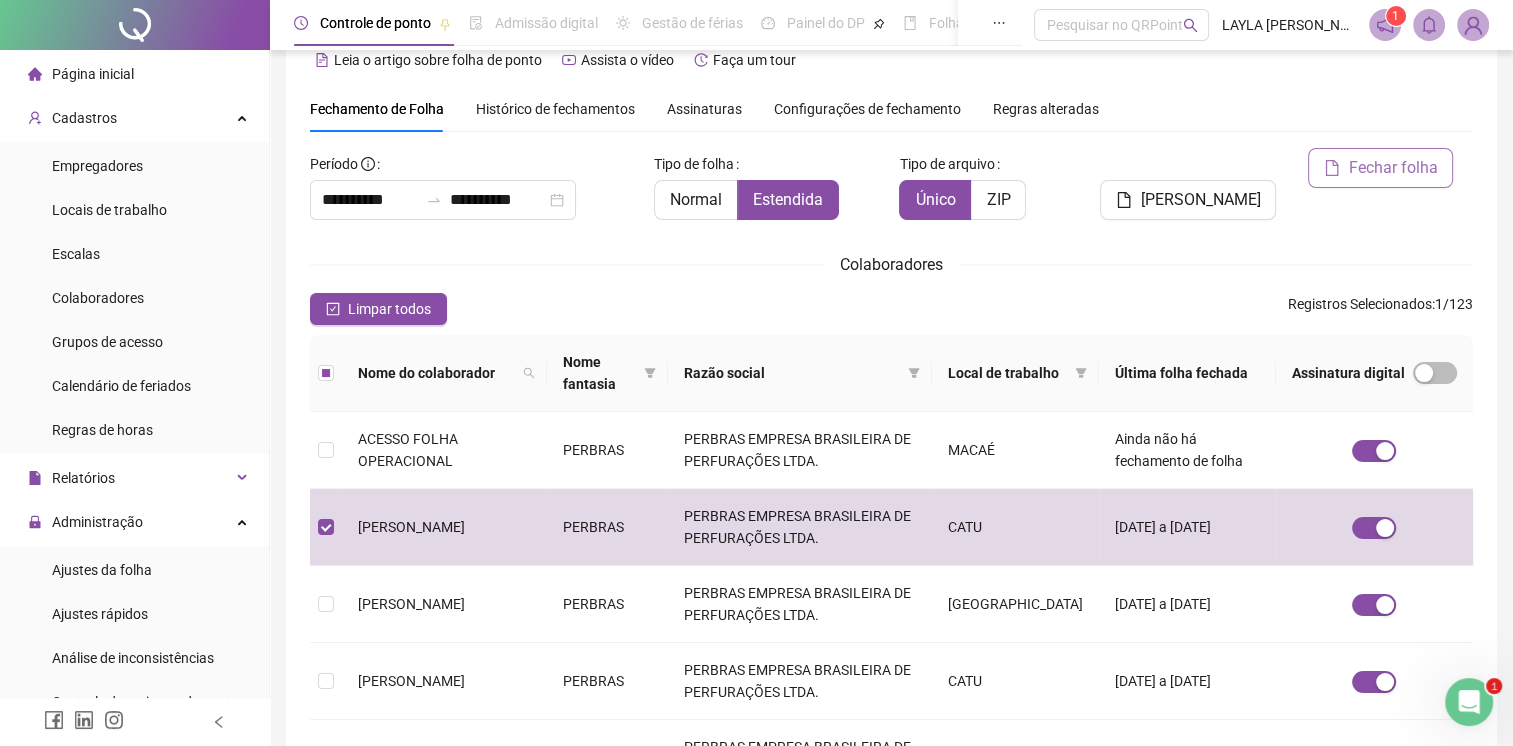 click on "Fechar folha" at bounding box center (1392, 168) 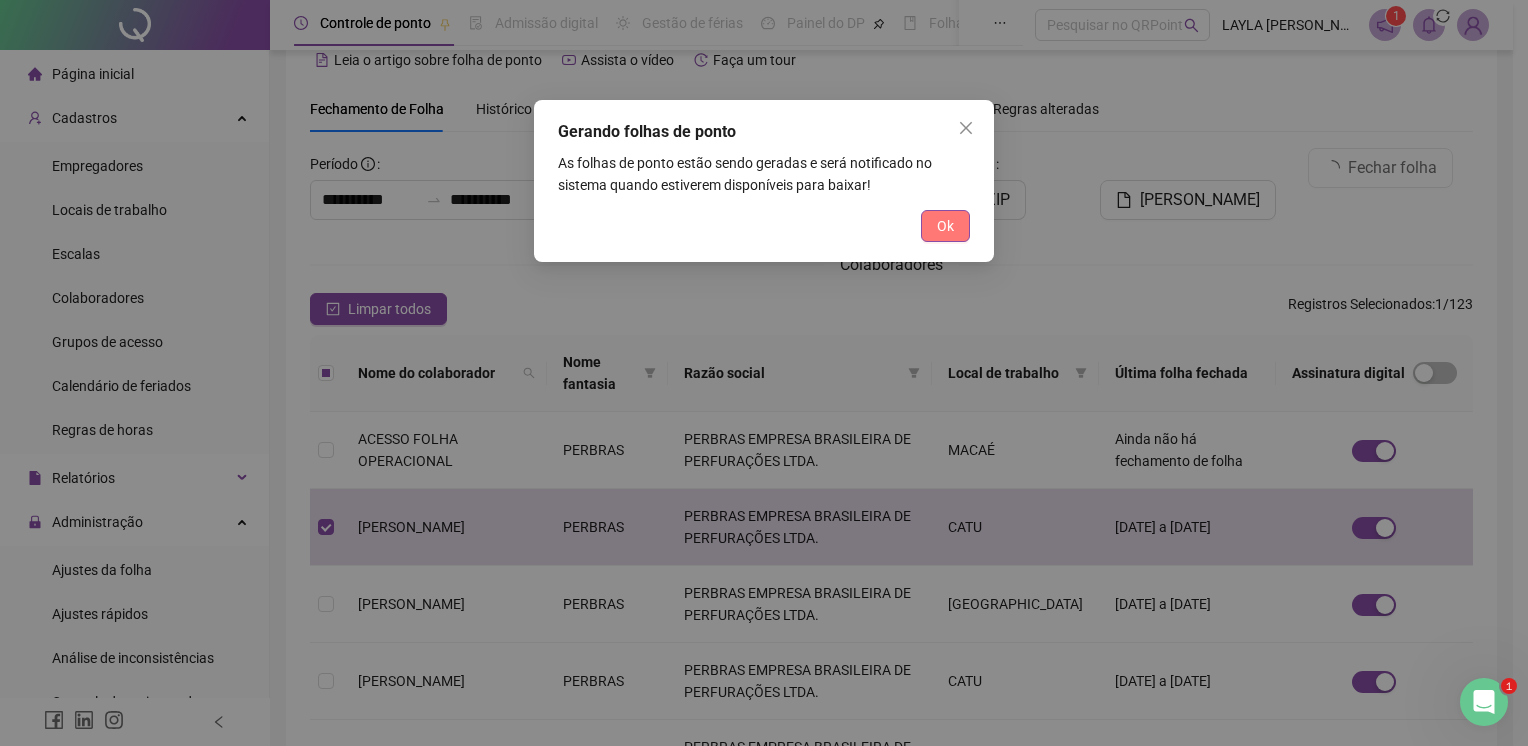 click on "Ok" at bounding box center [945, 226] 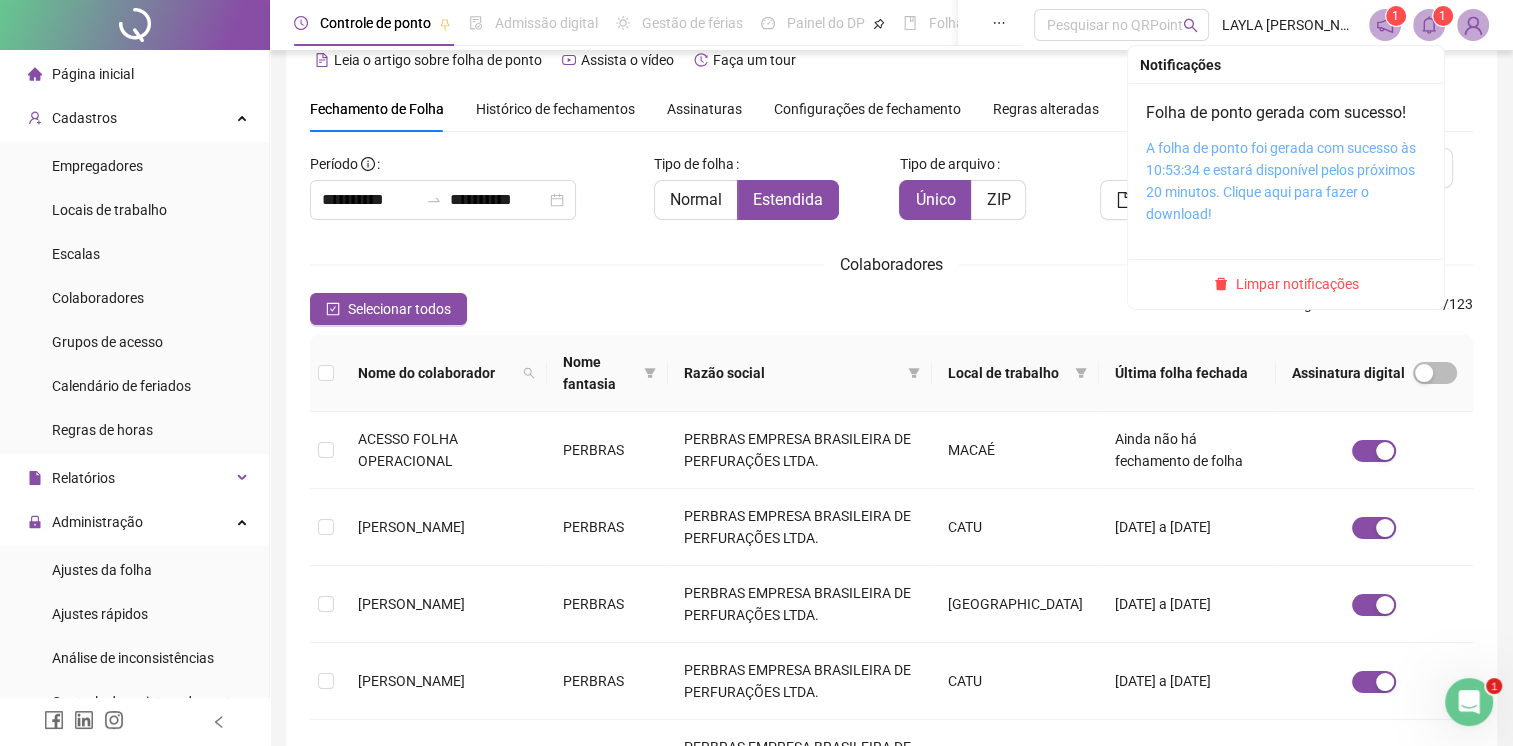 click on "A folha de ponto foi gerada com sucesso às 10:53:34 e estará disponível pelos próximos 20 minutos.
Clique aqui para fazer o download!" at bounding box center [1281, 181] 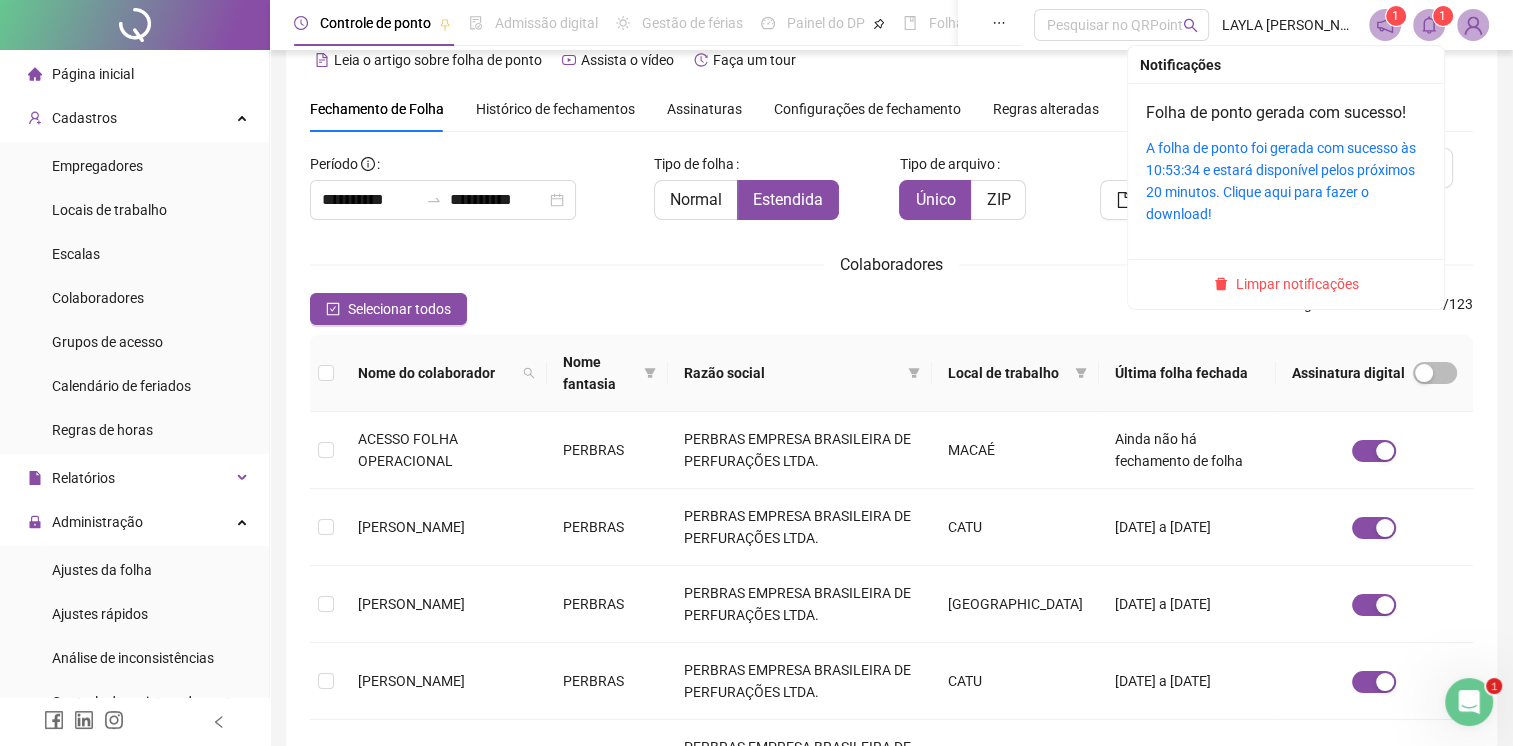 drag, startPoint x: 1263, startPoint y: 284, endPoint x: 1193, endPoint y: 292, distance: 70.45566 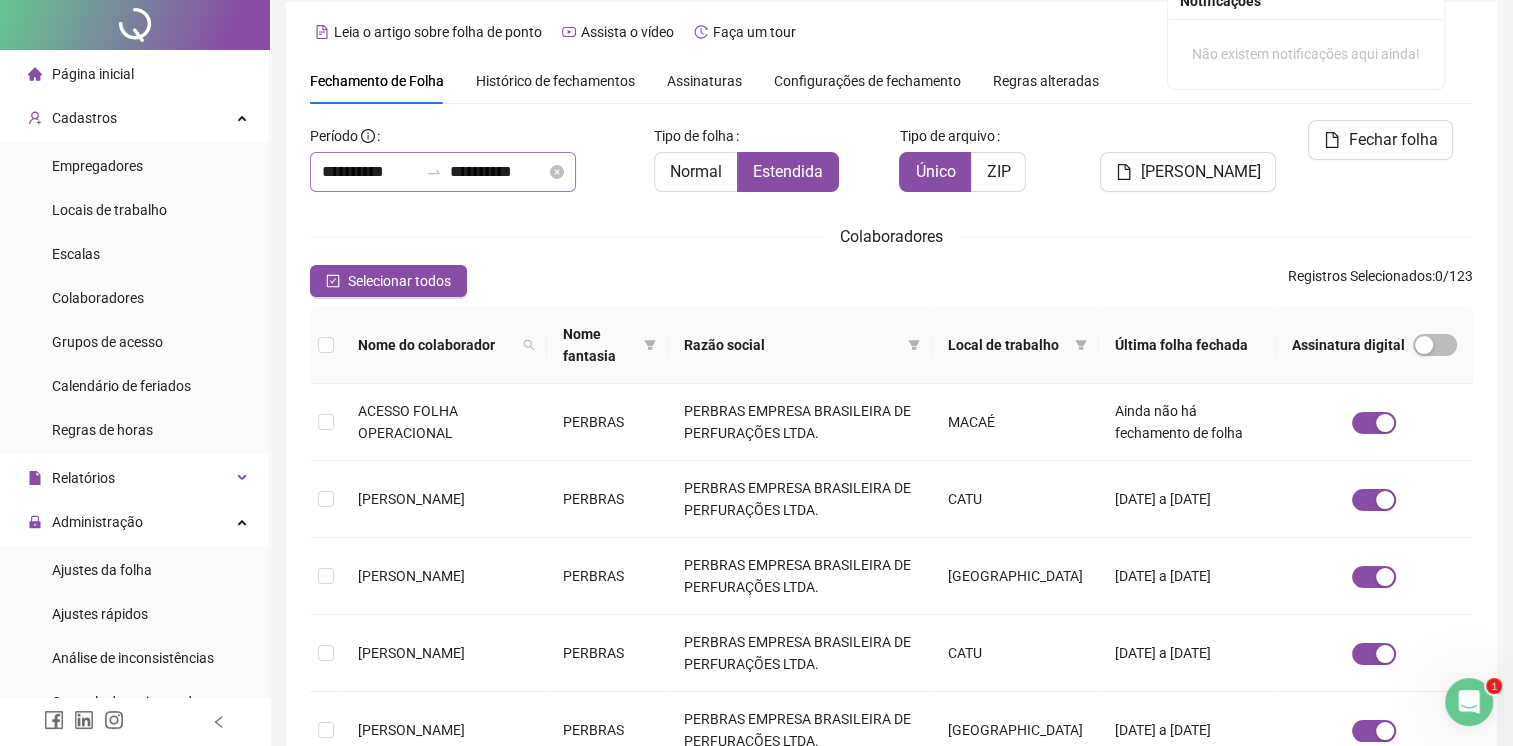scroll, scrollTop: 100, scrollLeft: 0, axis: vertical 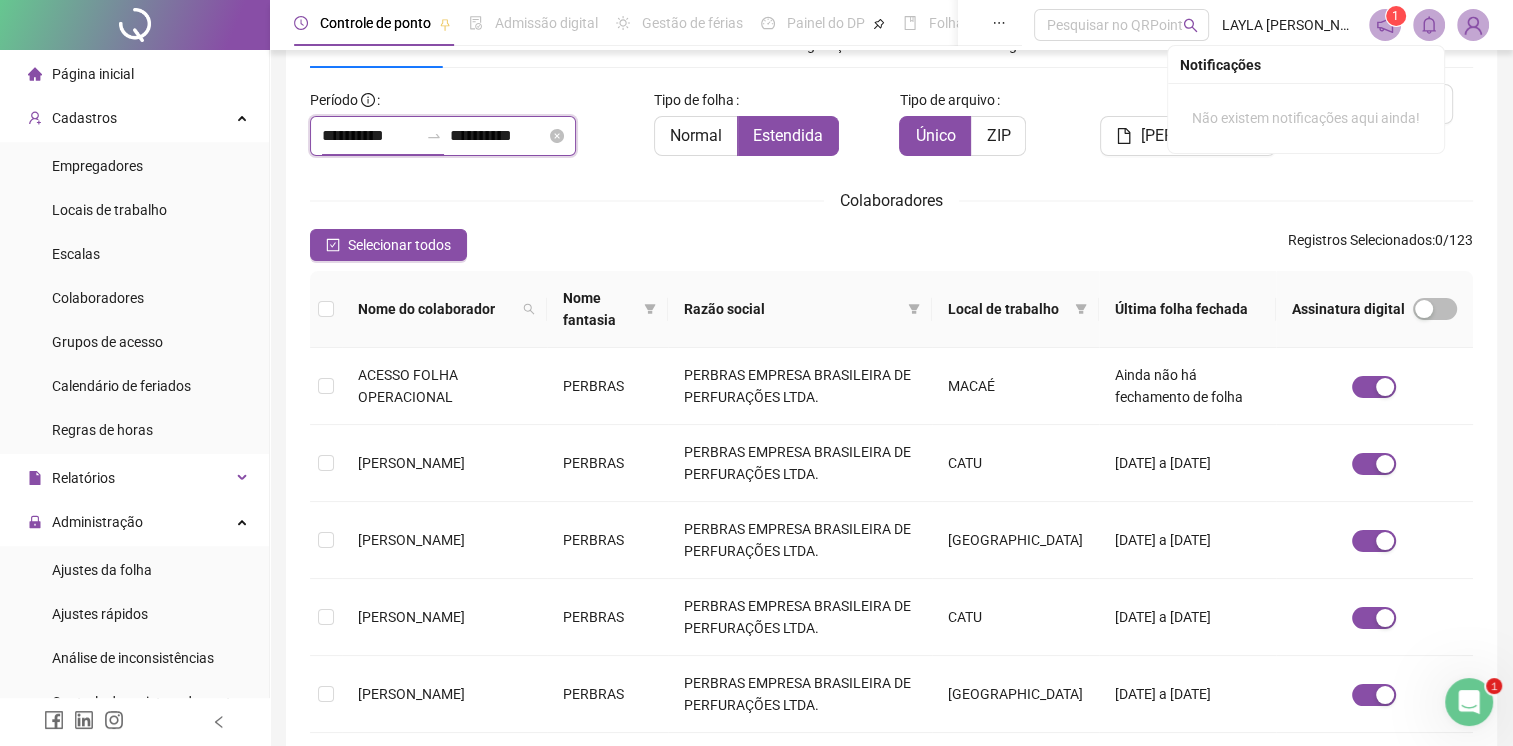 click on "**********" at bounding box center (370, 136) 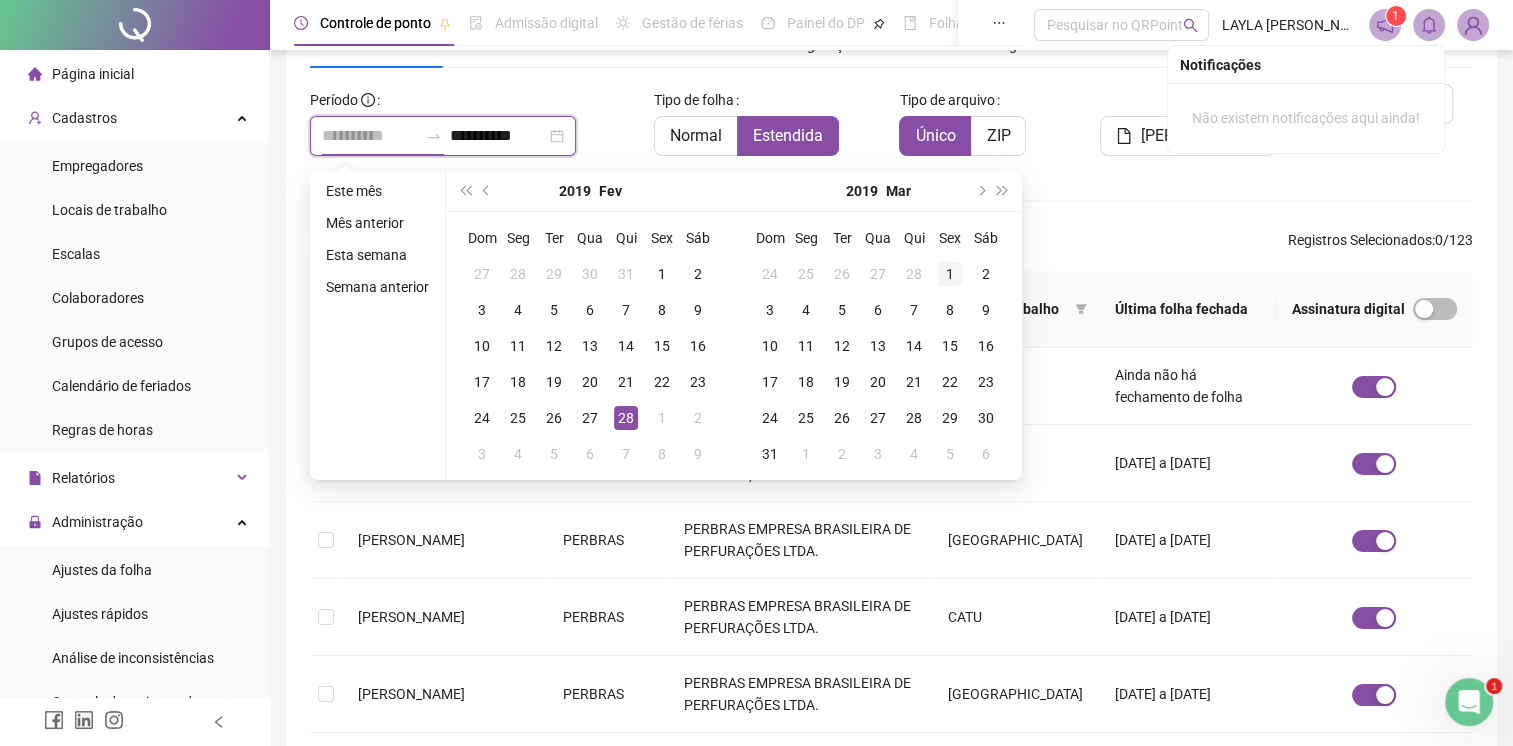type on "**********" 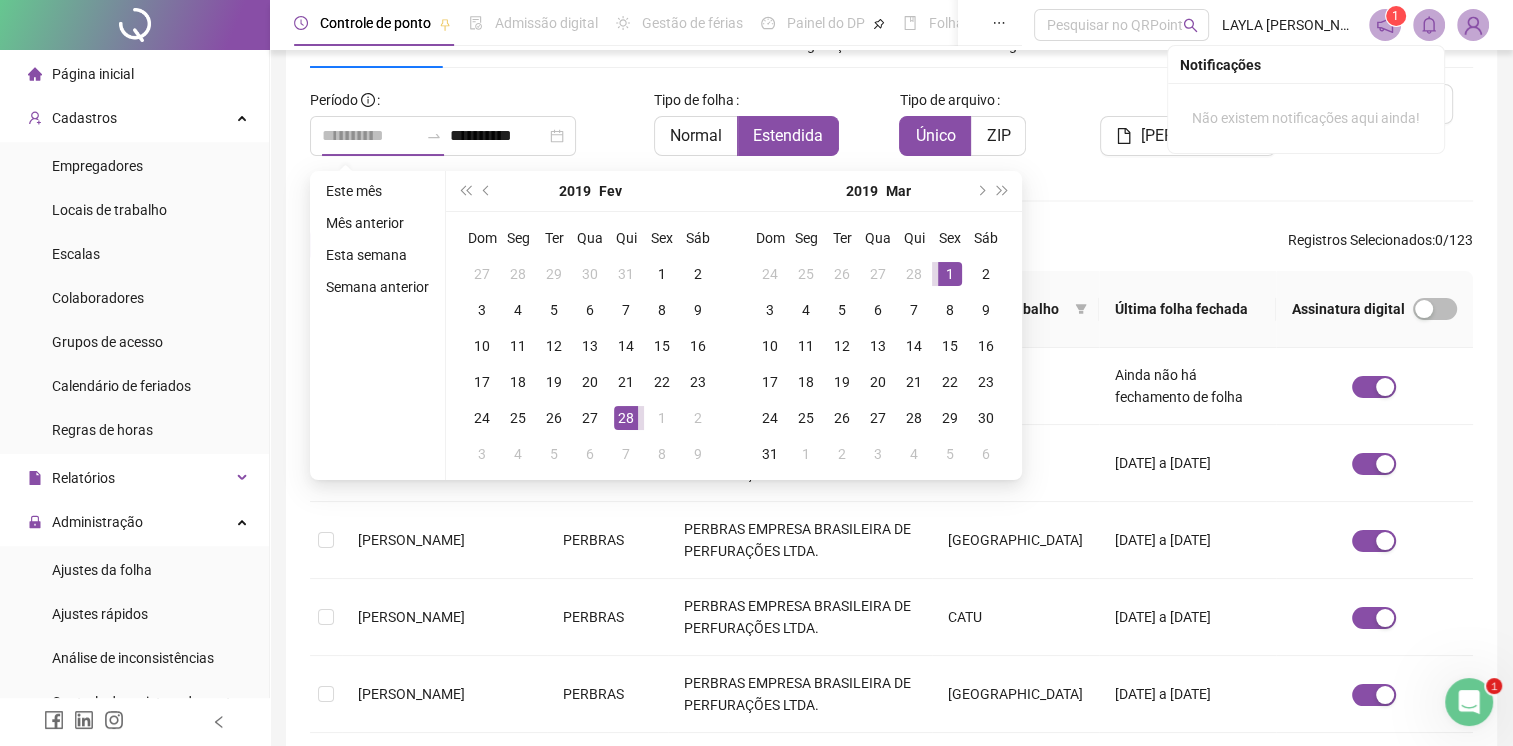 click on "1" at bounding box center (950, 274) 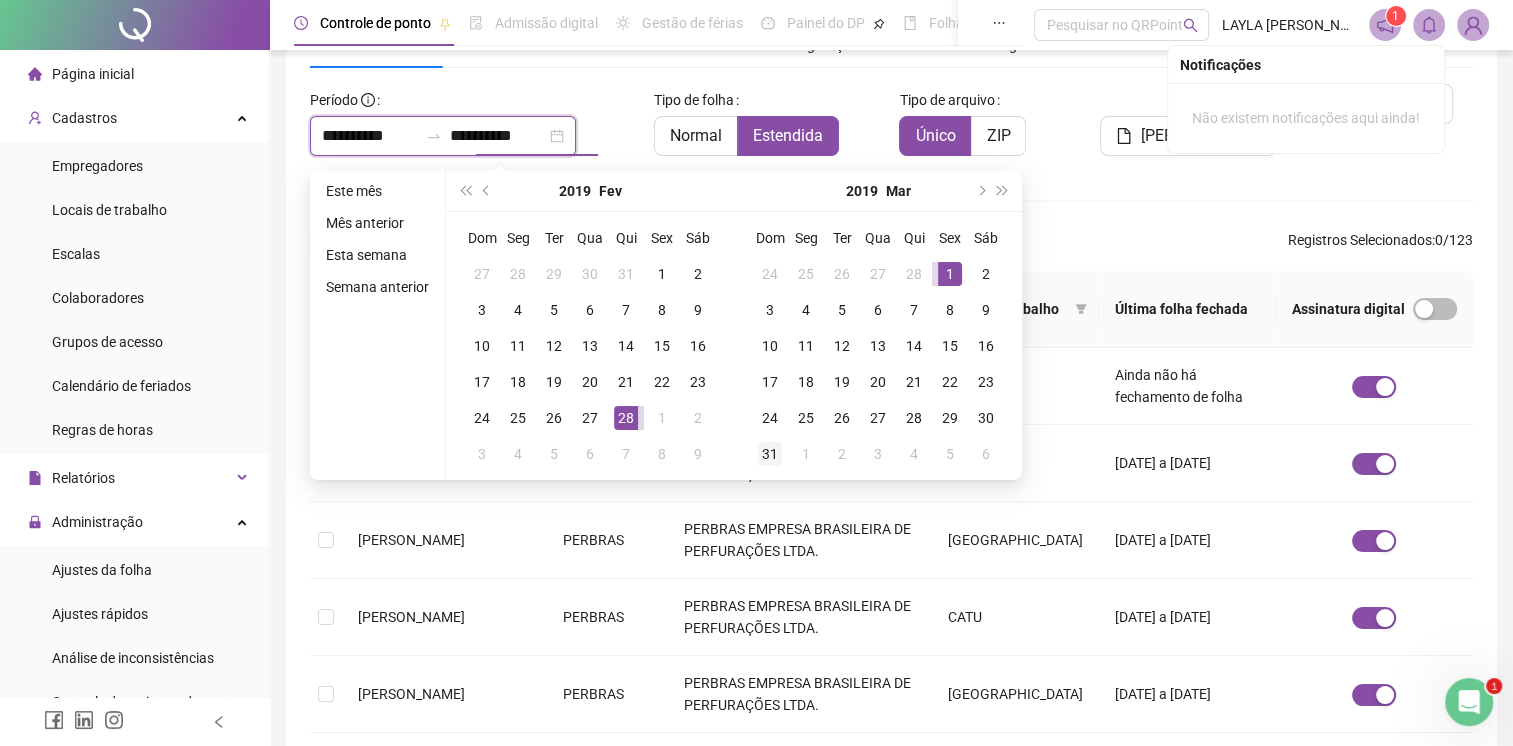 type on "**********" 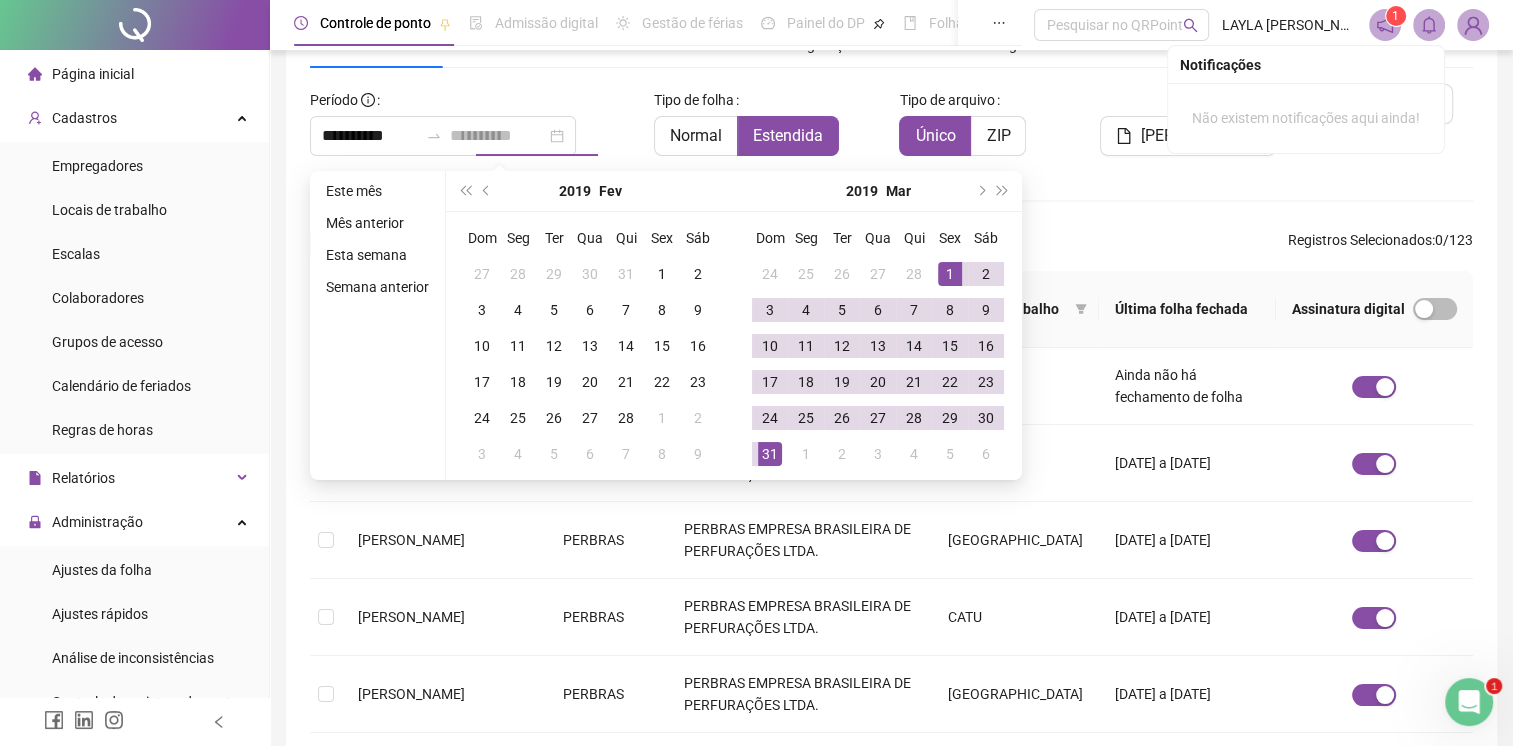 click on "31" at bounding box center [770, 454] 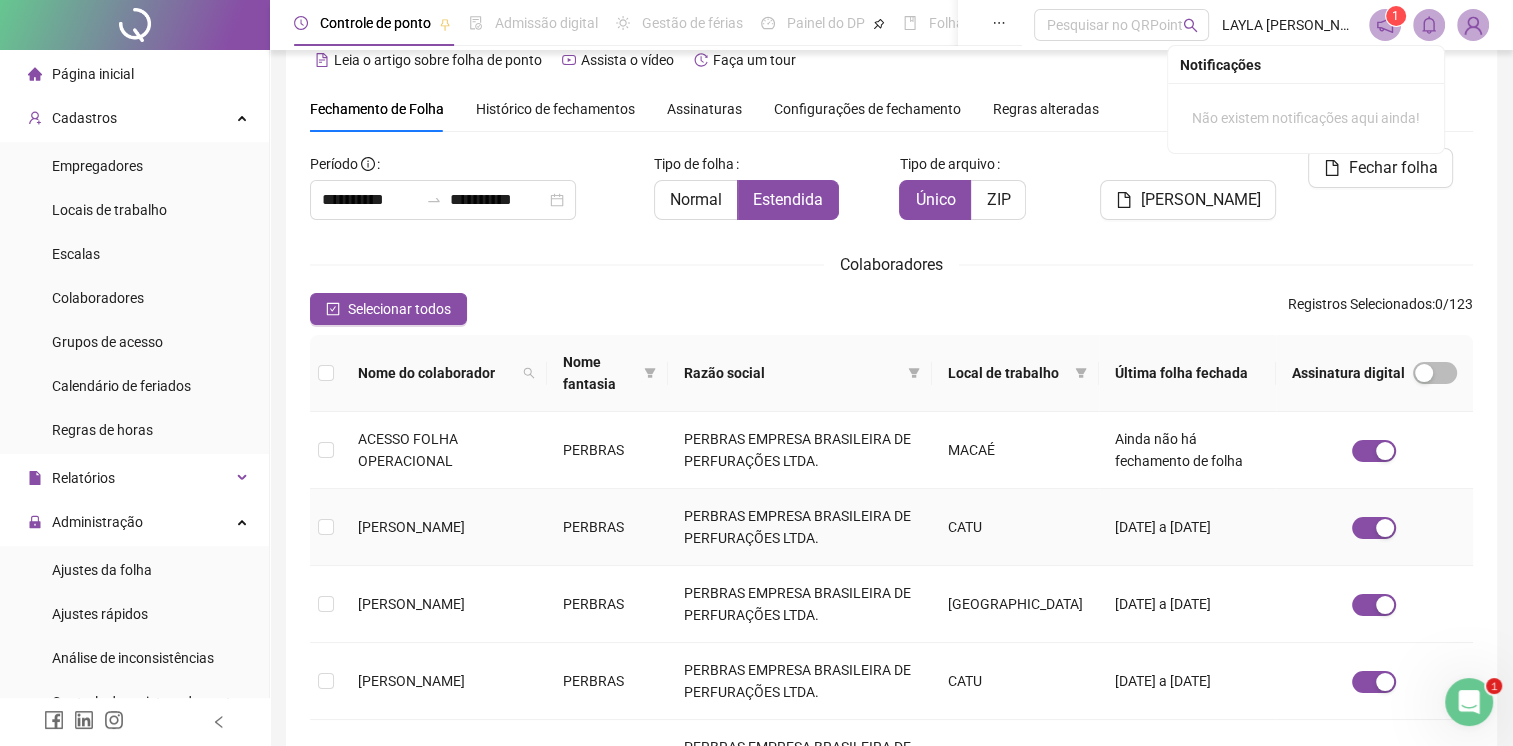 click on "[PERSON_NAME]" at bounding box center [444, 527] 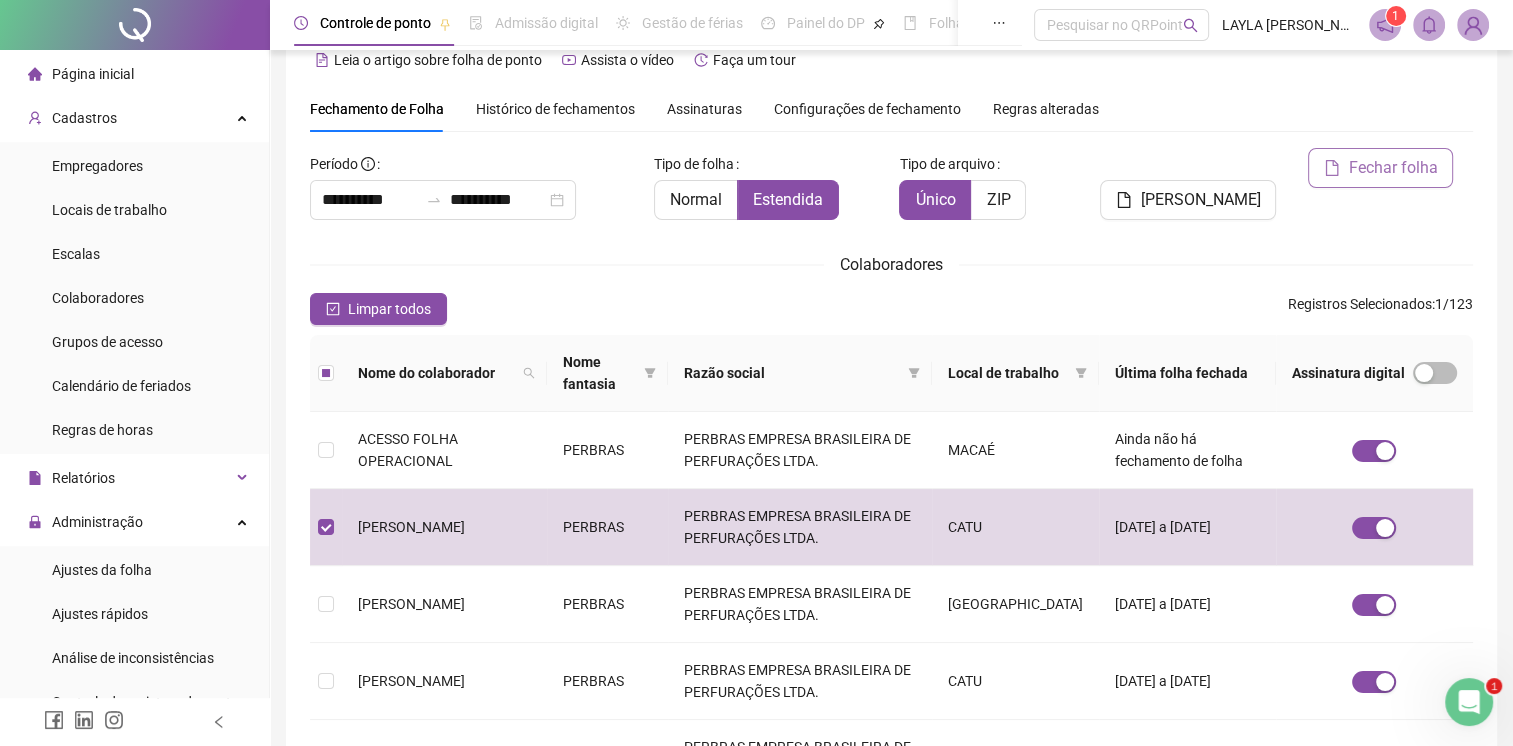 click on "Fechar folha" at bounding box center (1392, 168) 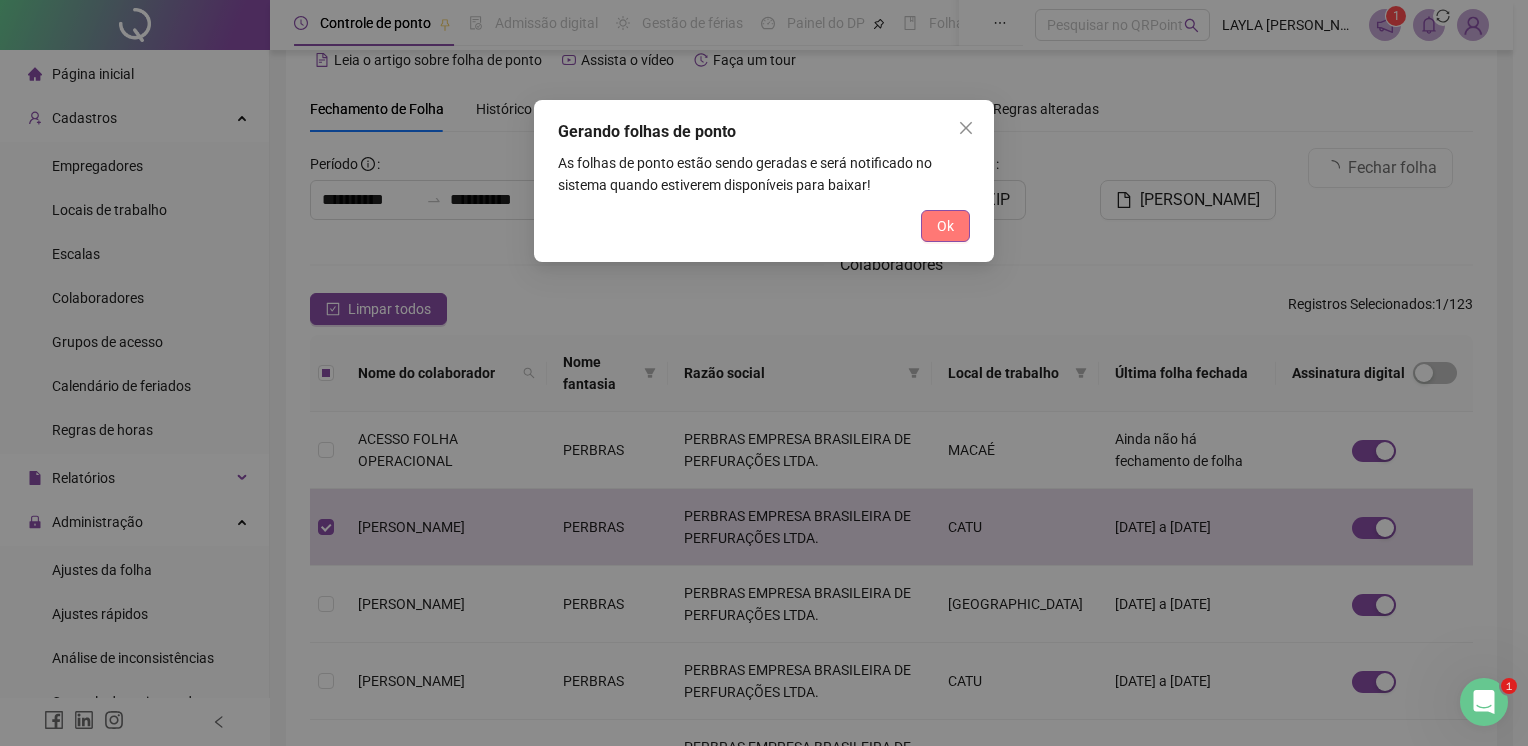 click on "Ok" at bounding box center [945, 226] 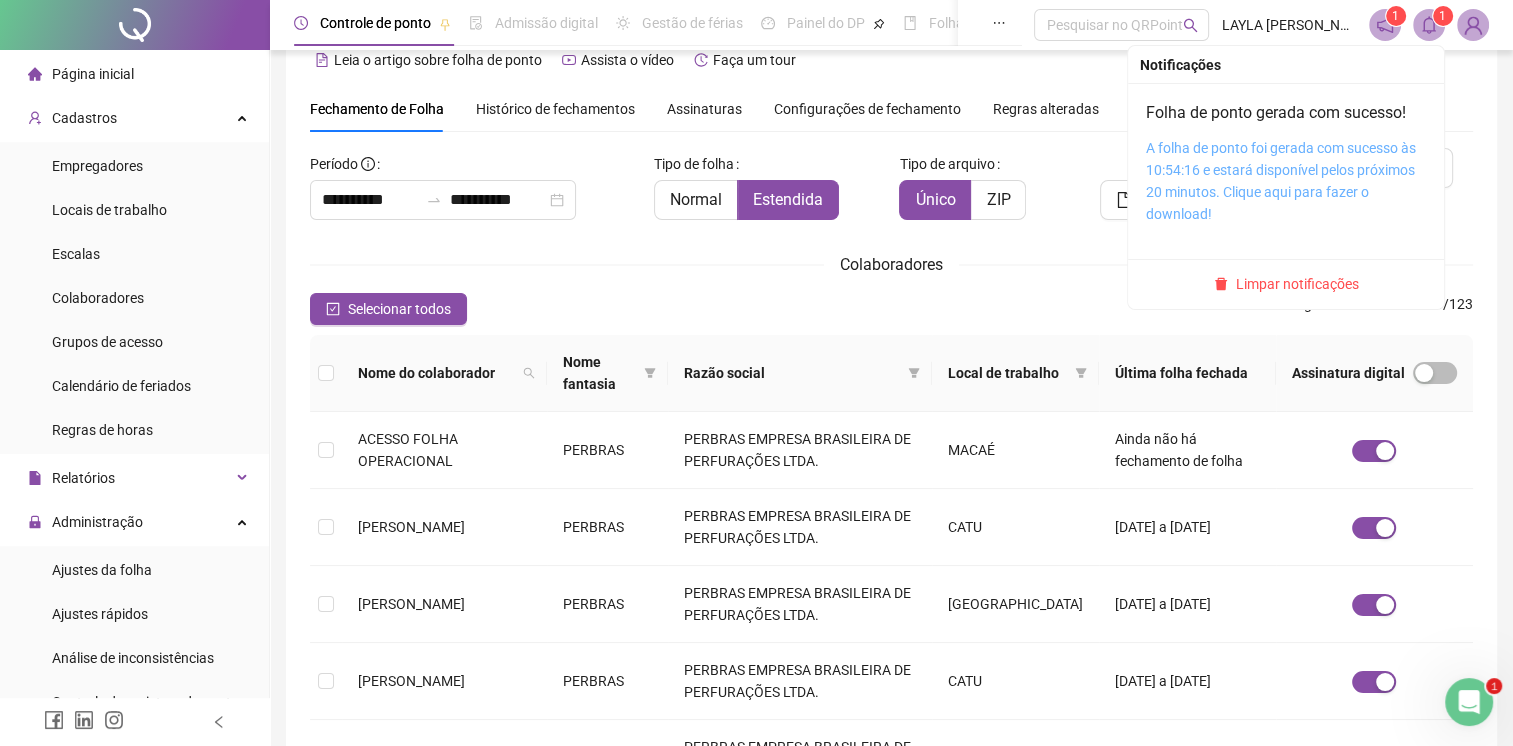 click on "A folha de ponto foi gerada com sucesso às 10:54:16 e estará disponível pelos próximos 20 minutos.
Clique aqui para fazer o download!" at bounding box center (1281, 181) 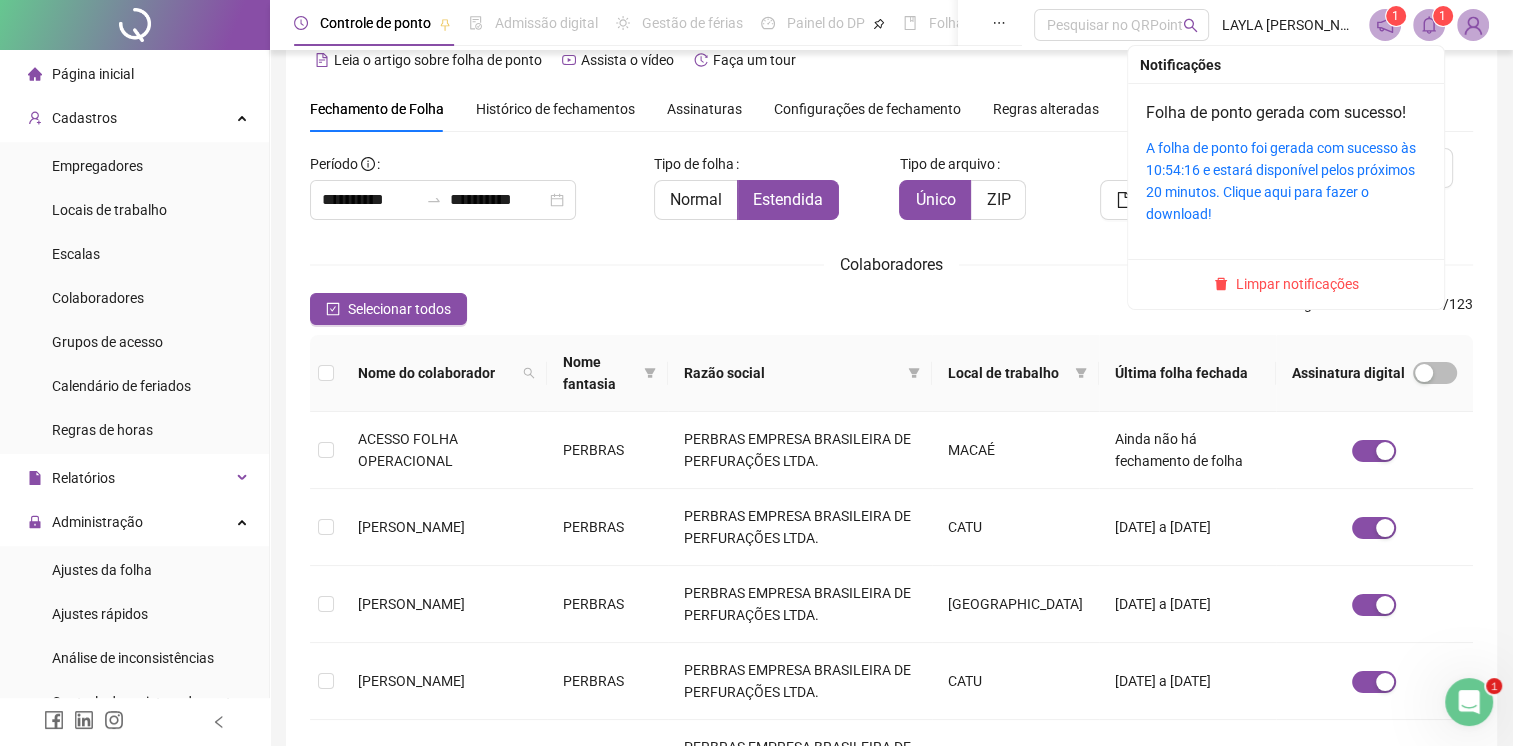 click on "Limpar notificações" at bounding box center [1297, 284] 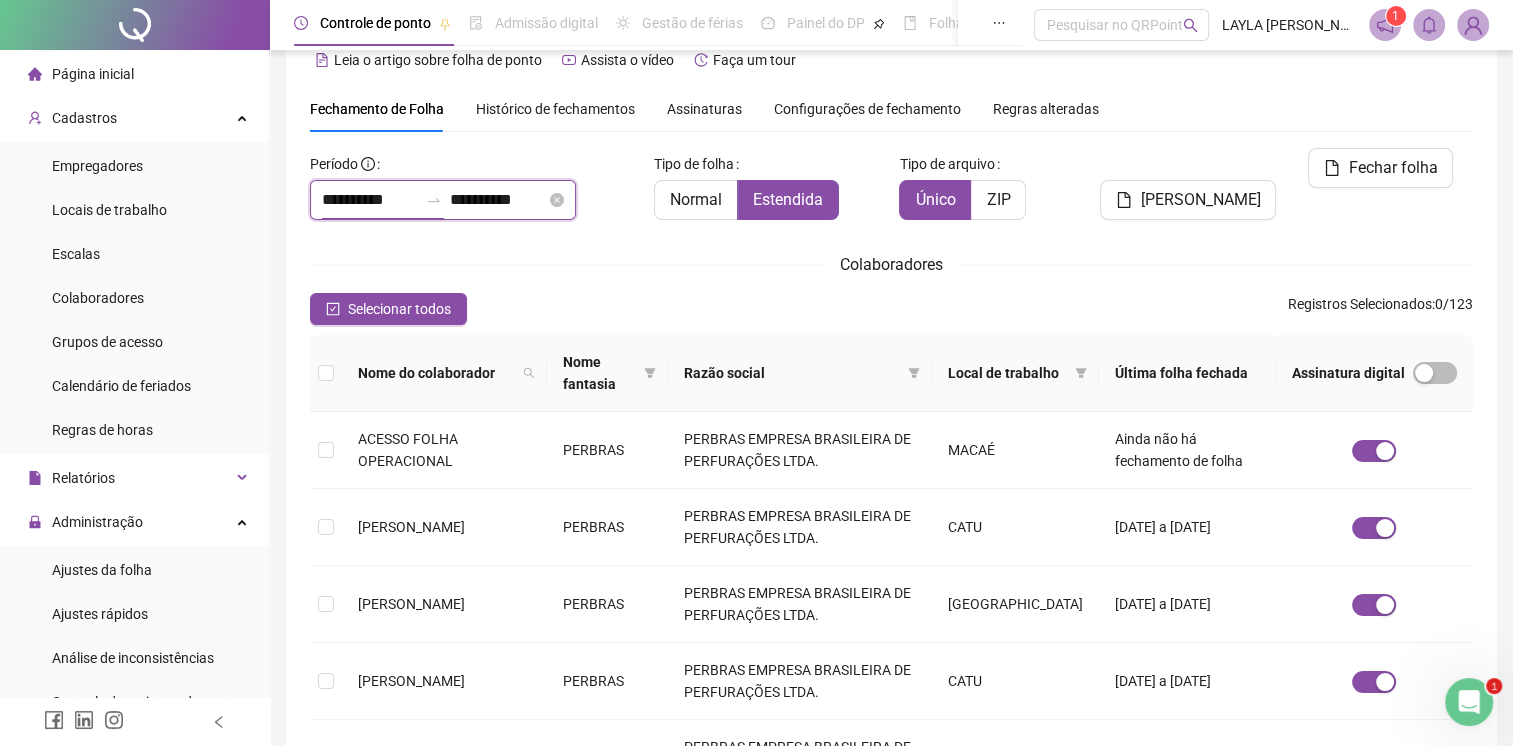 click on "**********" at bounding box center (370, 200) 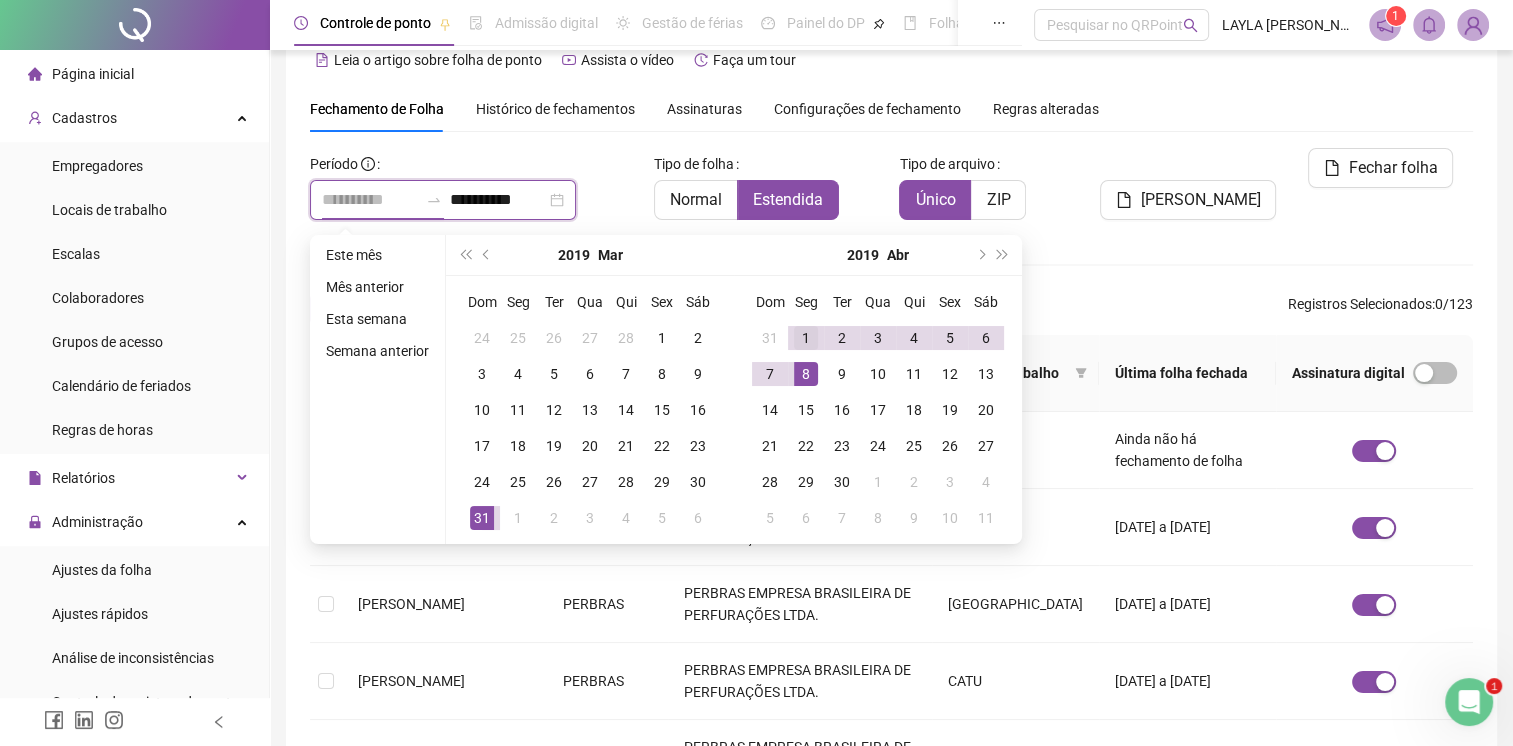 type on "**********" 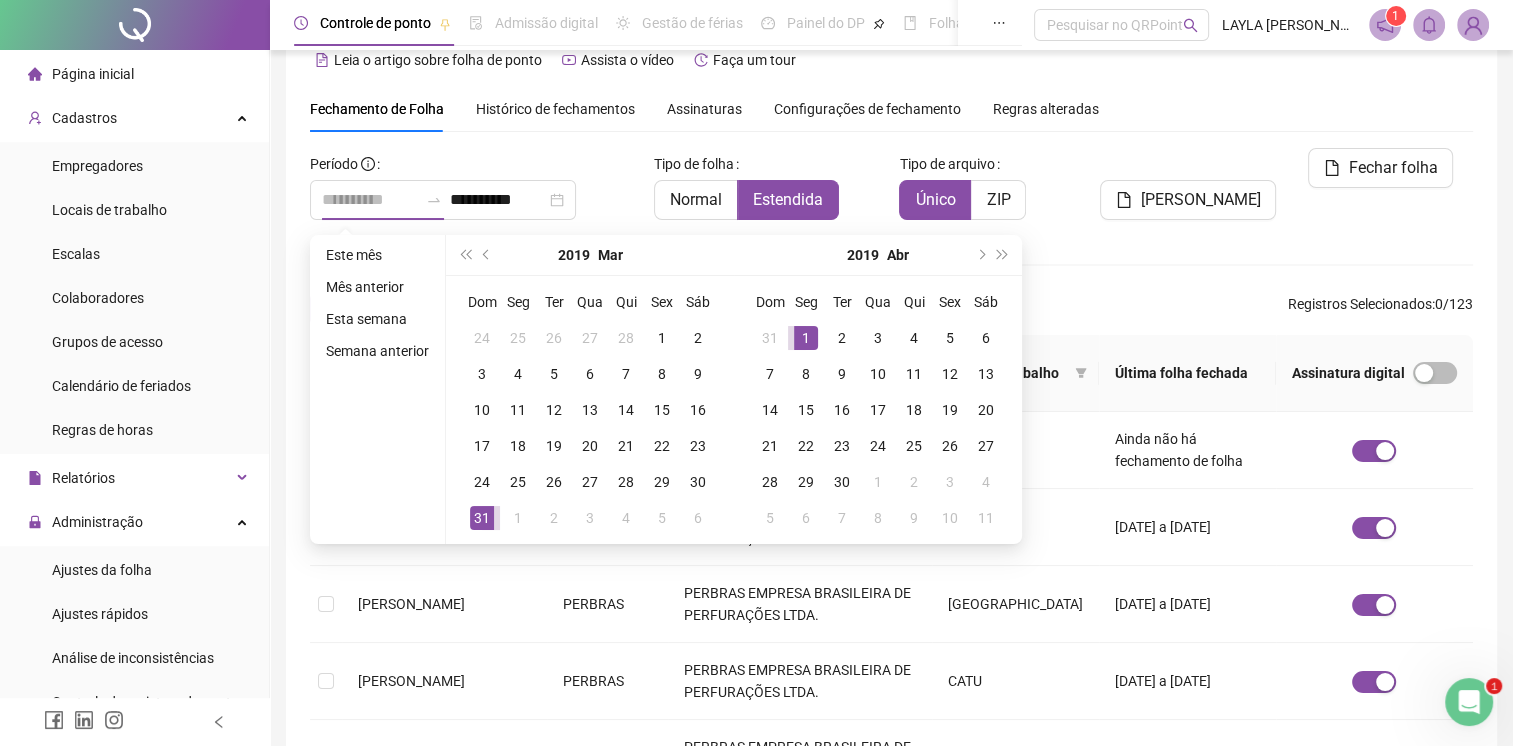 click on "1" at bounding box center (806, 338) 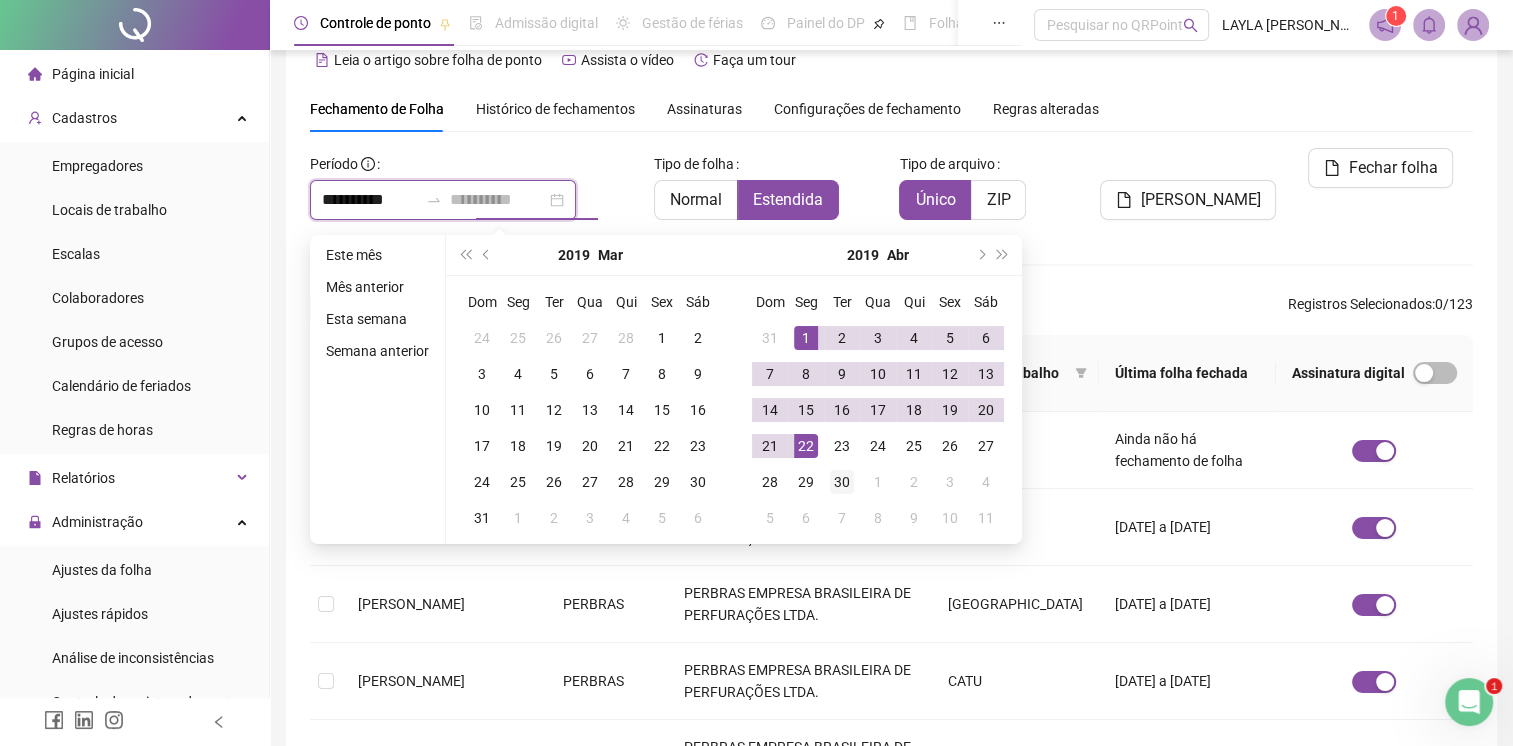 type on "**********" 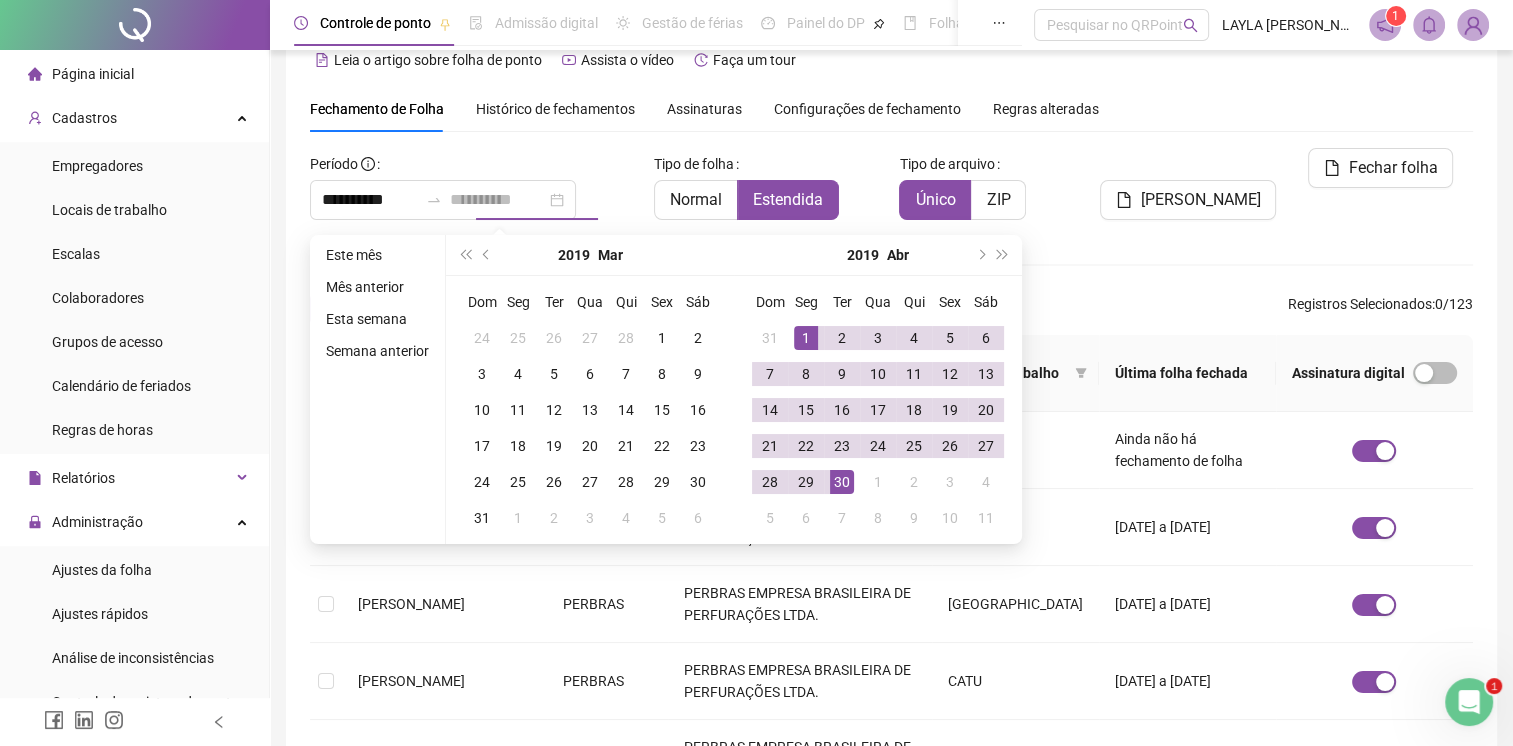 click on "30" at bounding box center (842, 482) 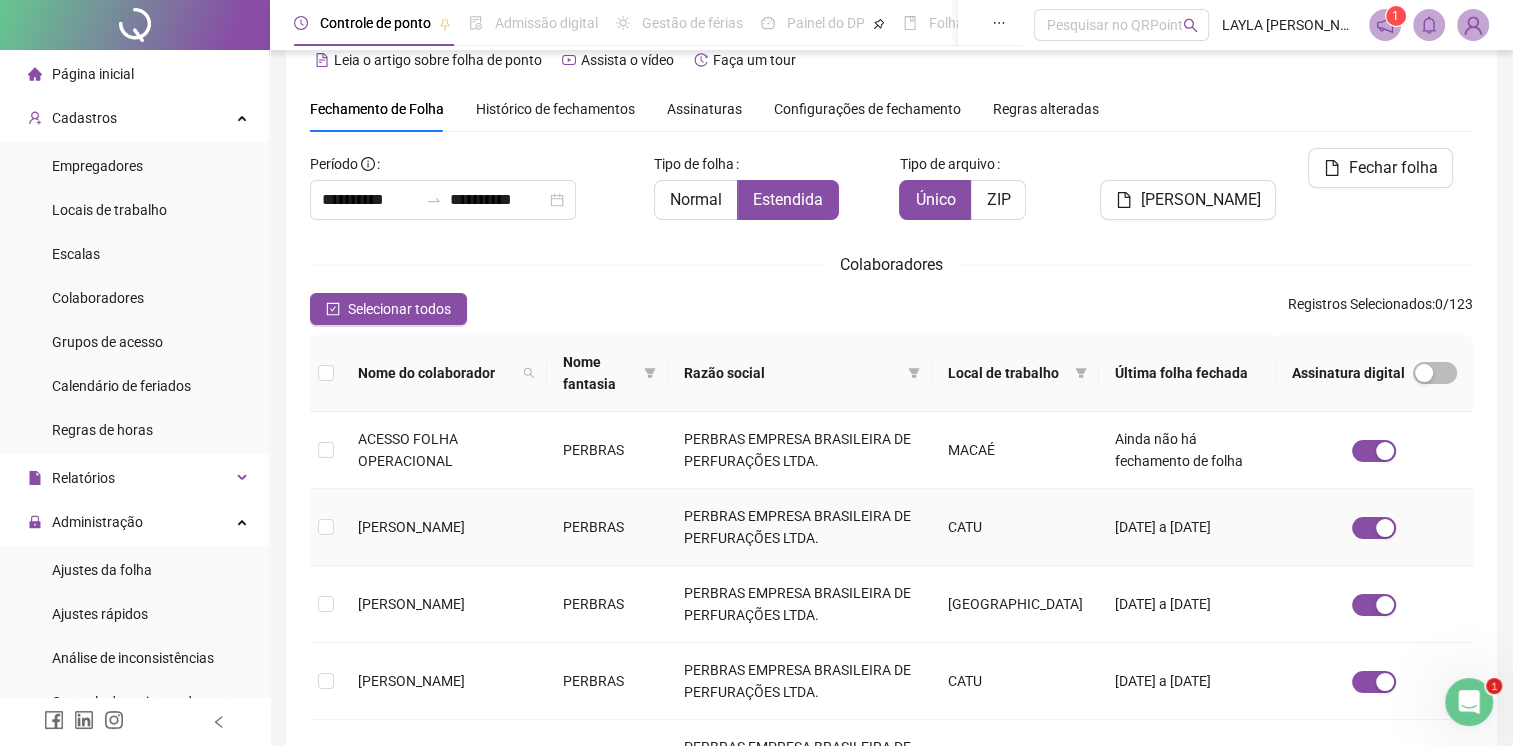 click on "[PERSON_NAME]" at bounding box center (411, 527) 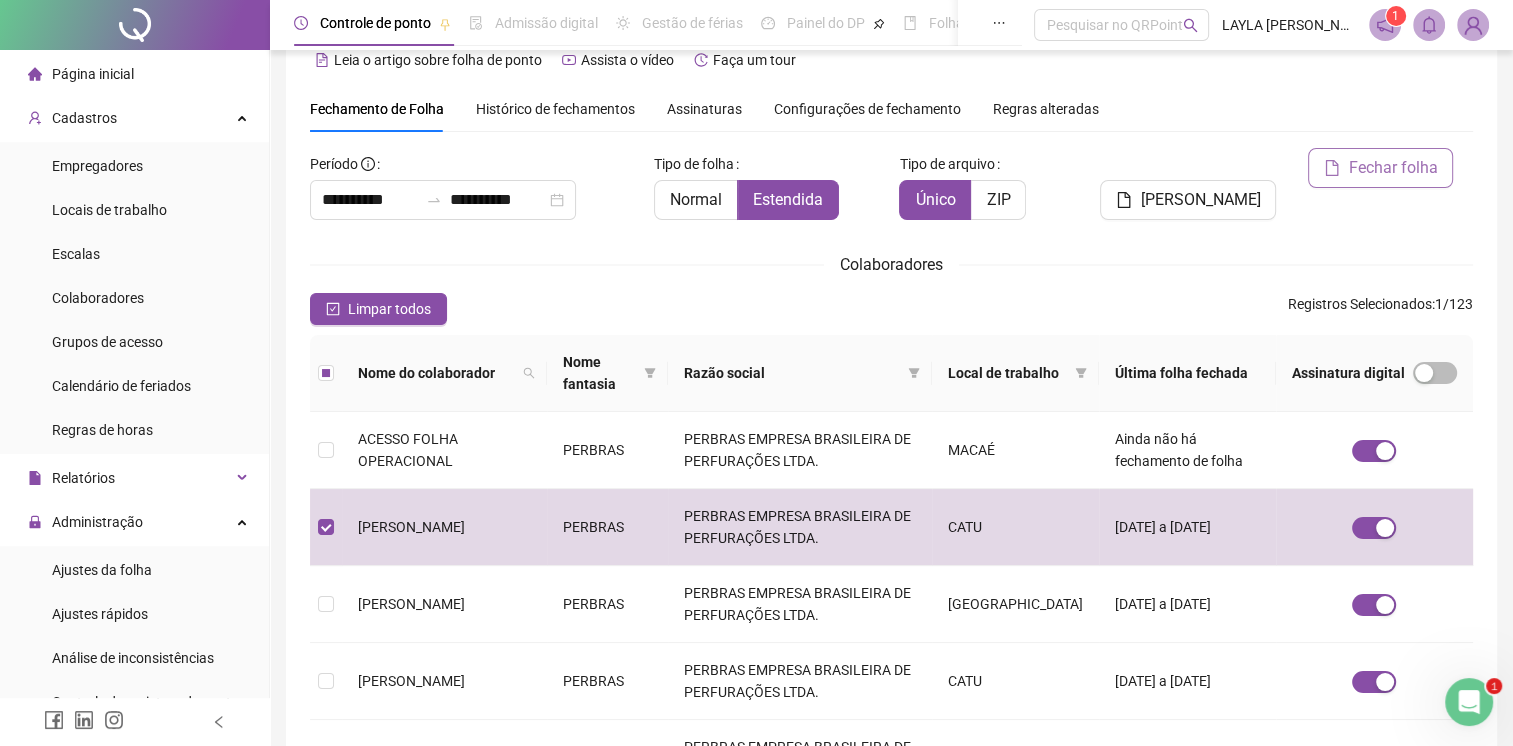 click 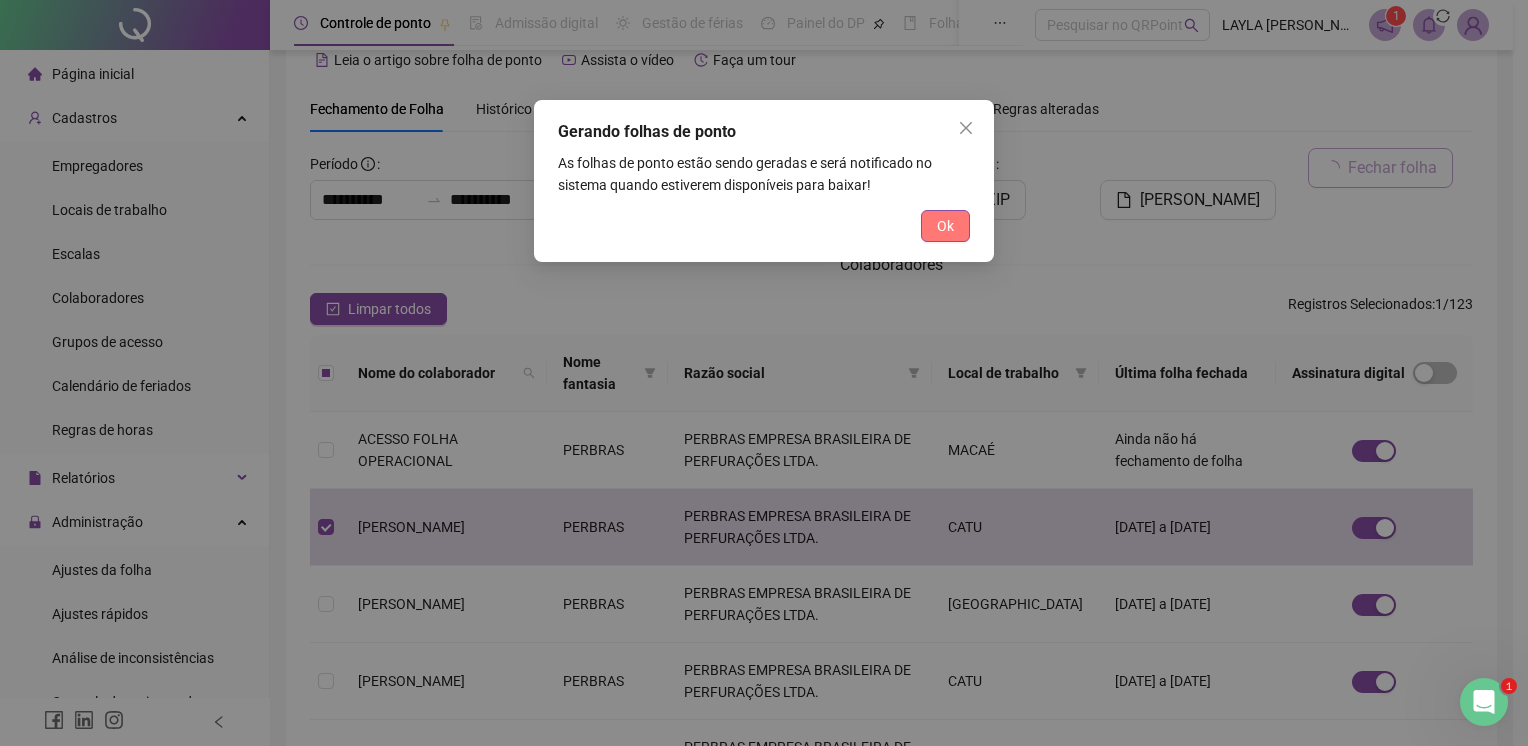 click on "Ok" at bounding box center (945, 226) 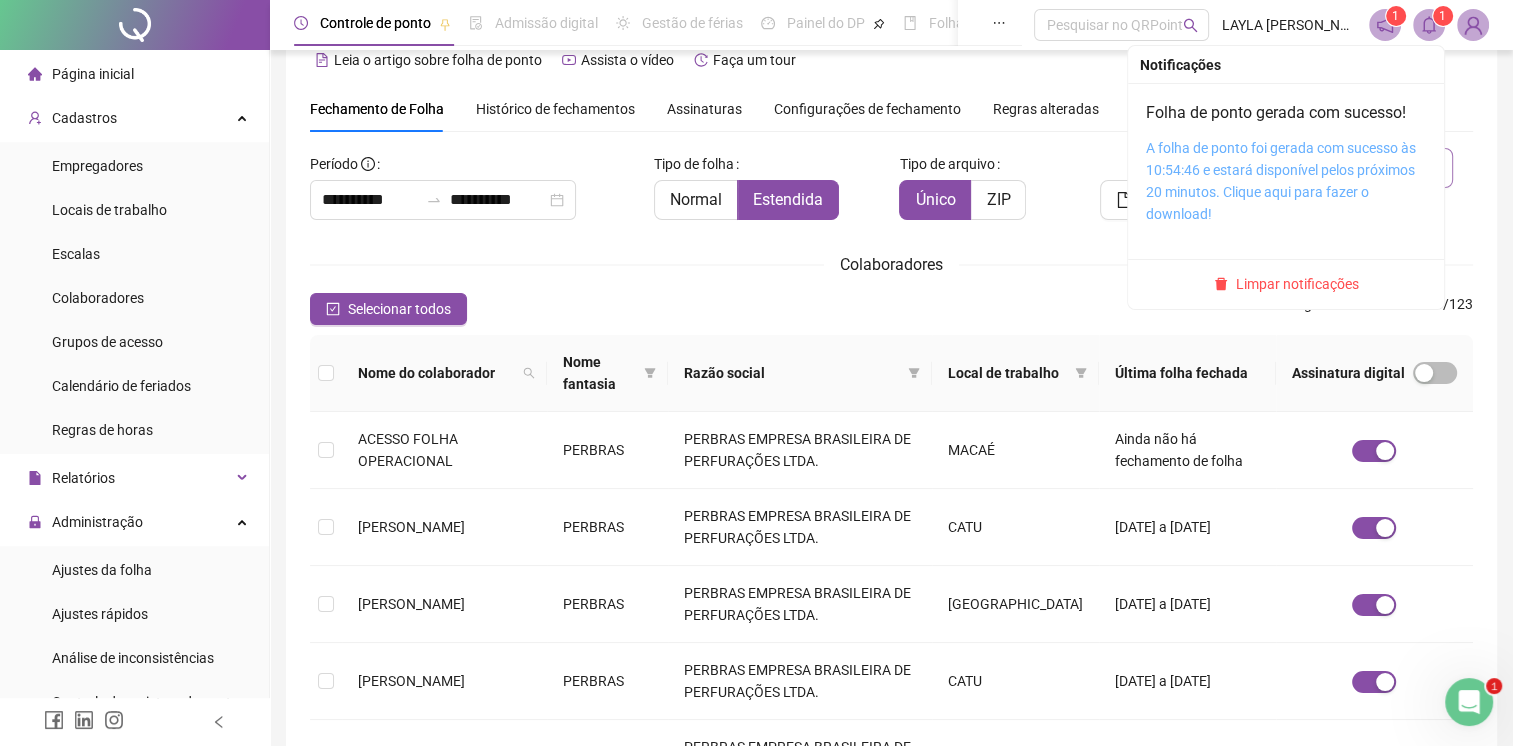 click on "A folha de ponto foi gerada com sucesso às 10:54:46 e estará disponível pelos próximos 20 minutos.
Clique aqui para fazer o download!" at bounding box center [1281, 181] 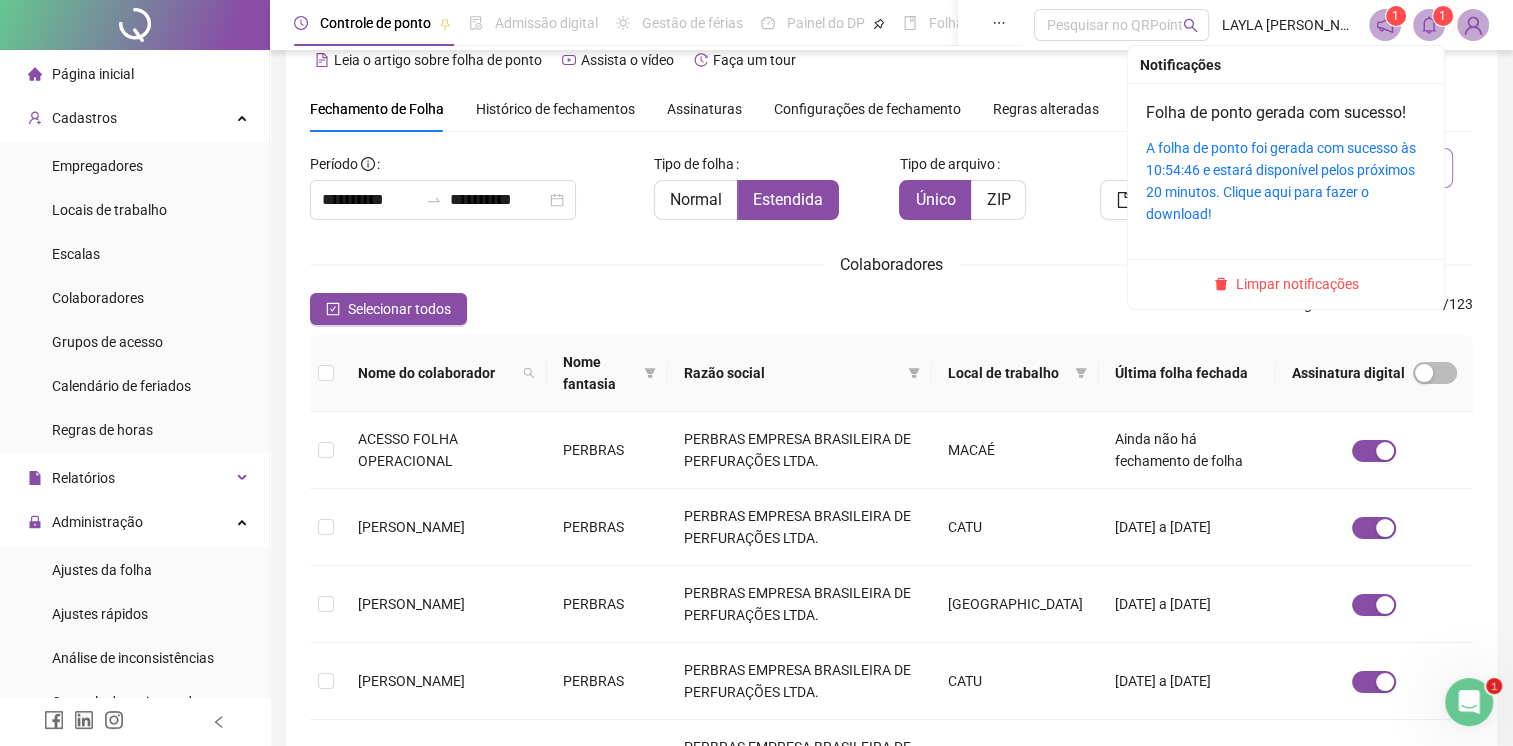click on "Limpar notificações" at bounding box center [1297, 284] 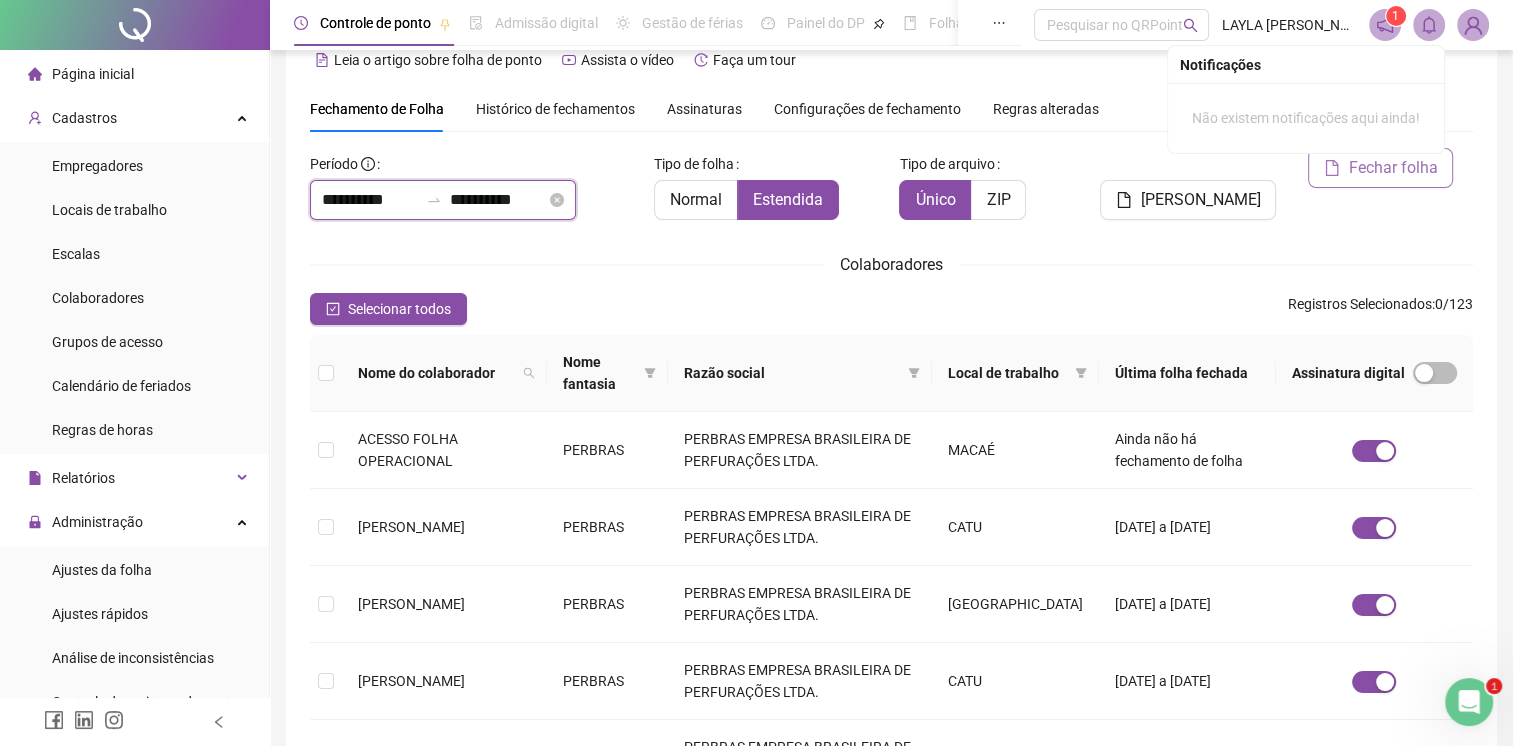 click on "**********" at bounding box center (370, 200) 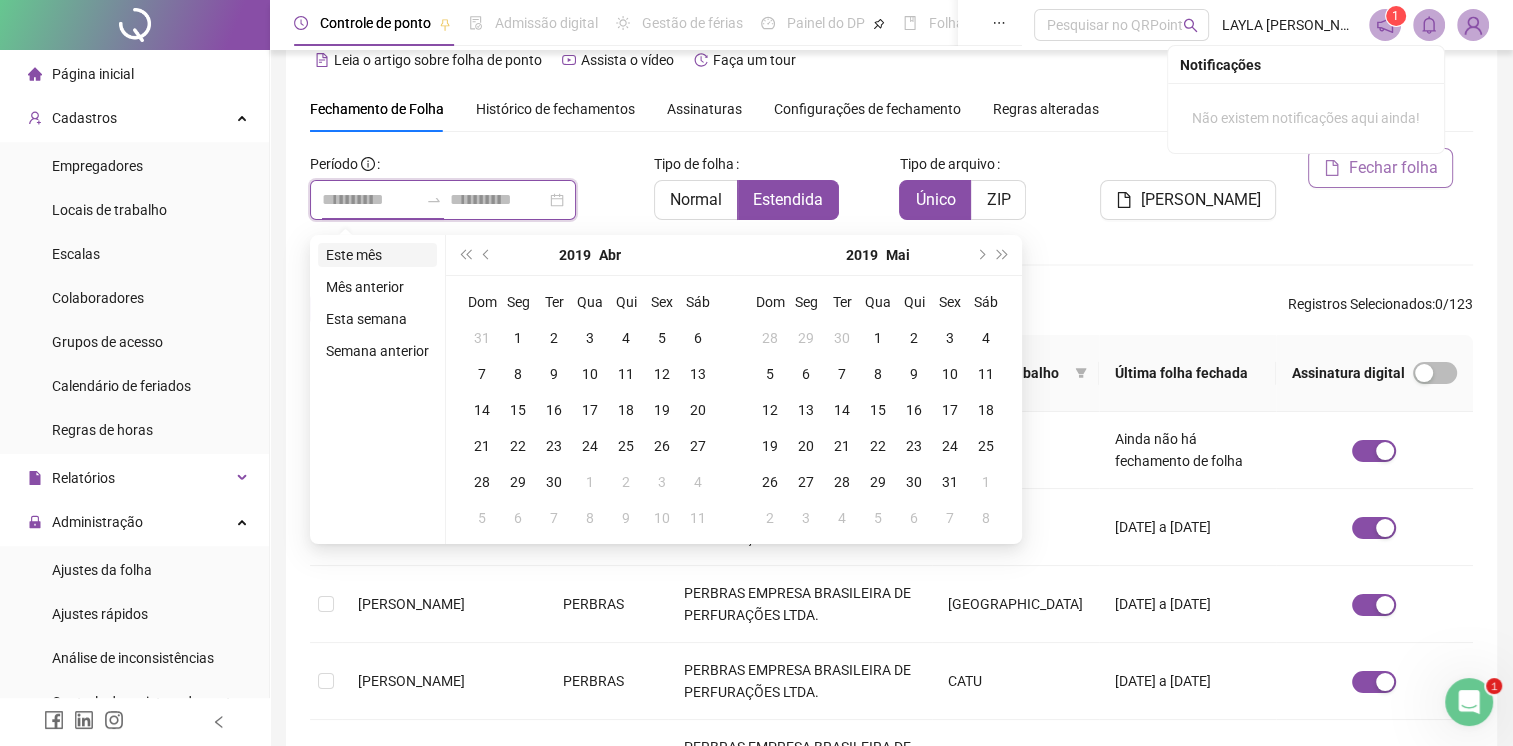 type on "**********" 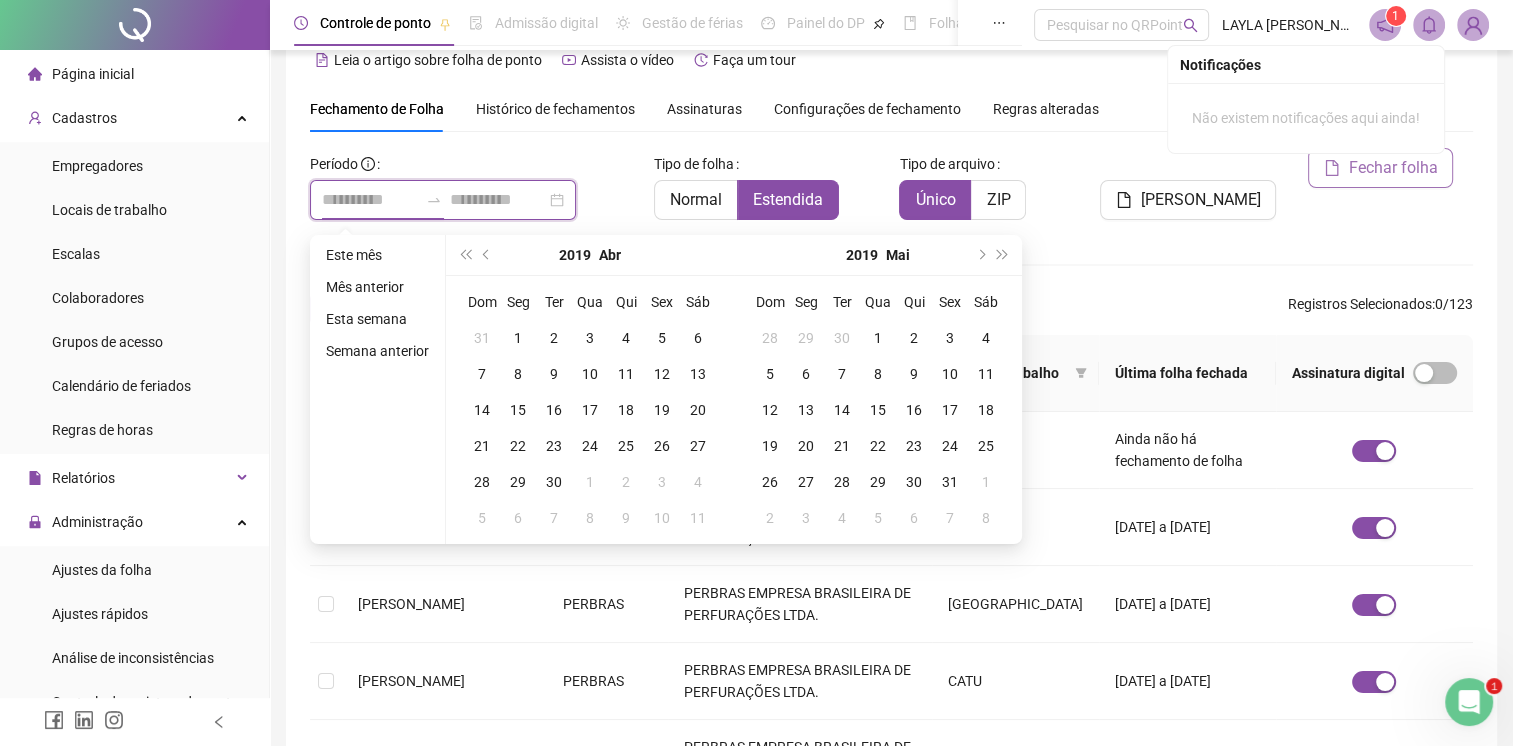 type on "**********" 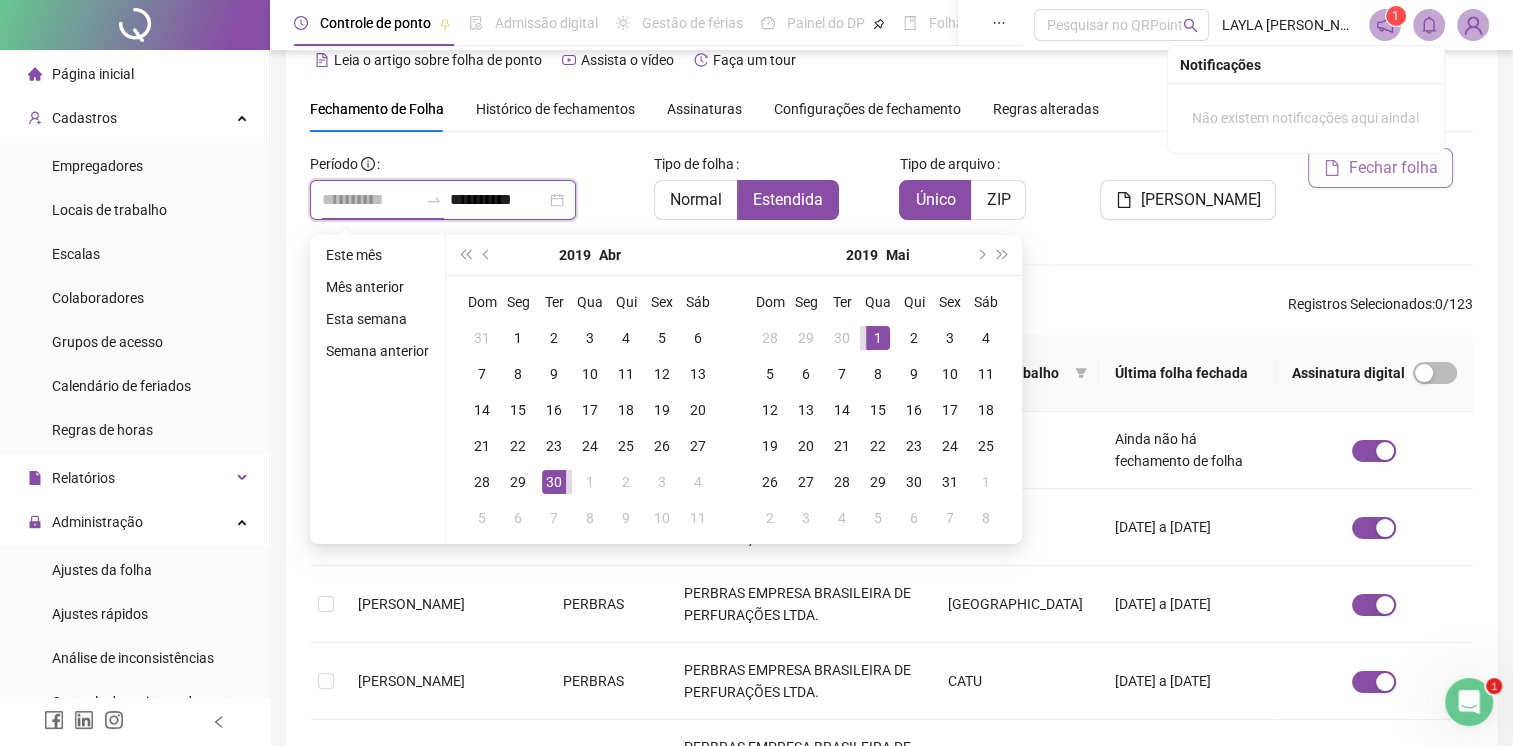 type on "**********" 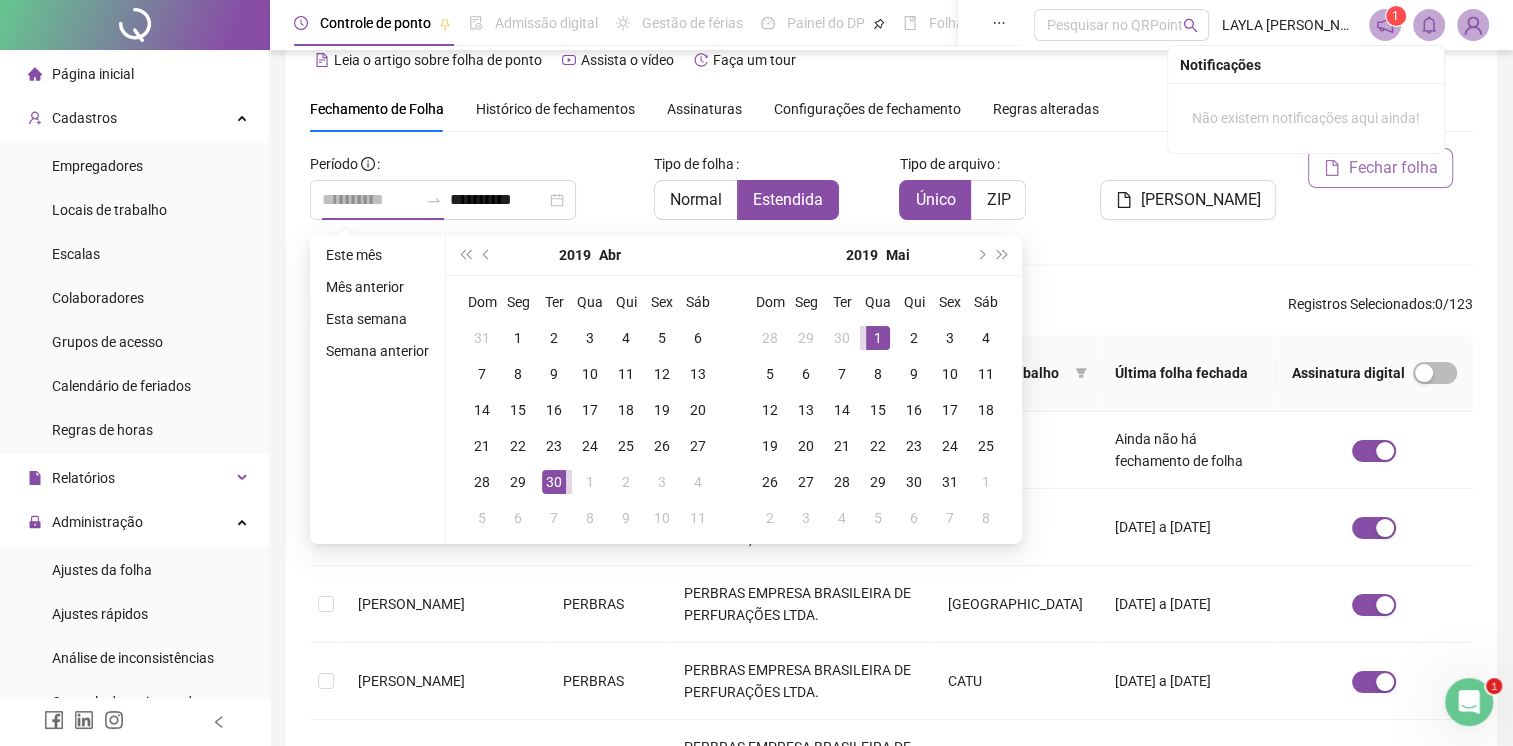 click on "1" at bounding box center (878, 338) 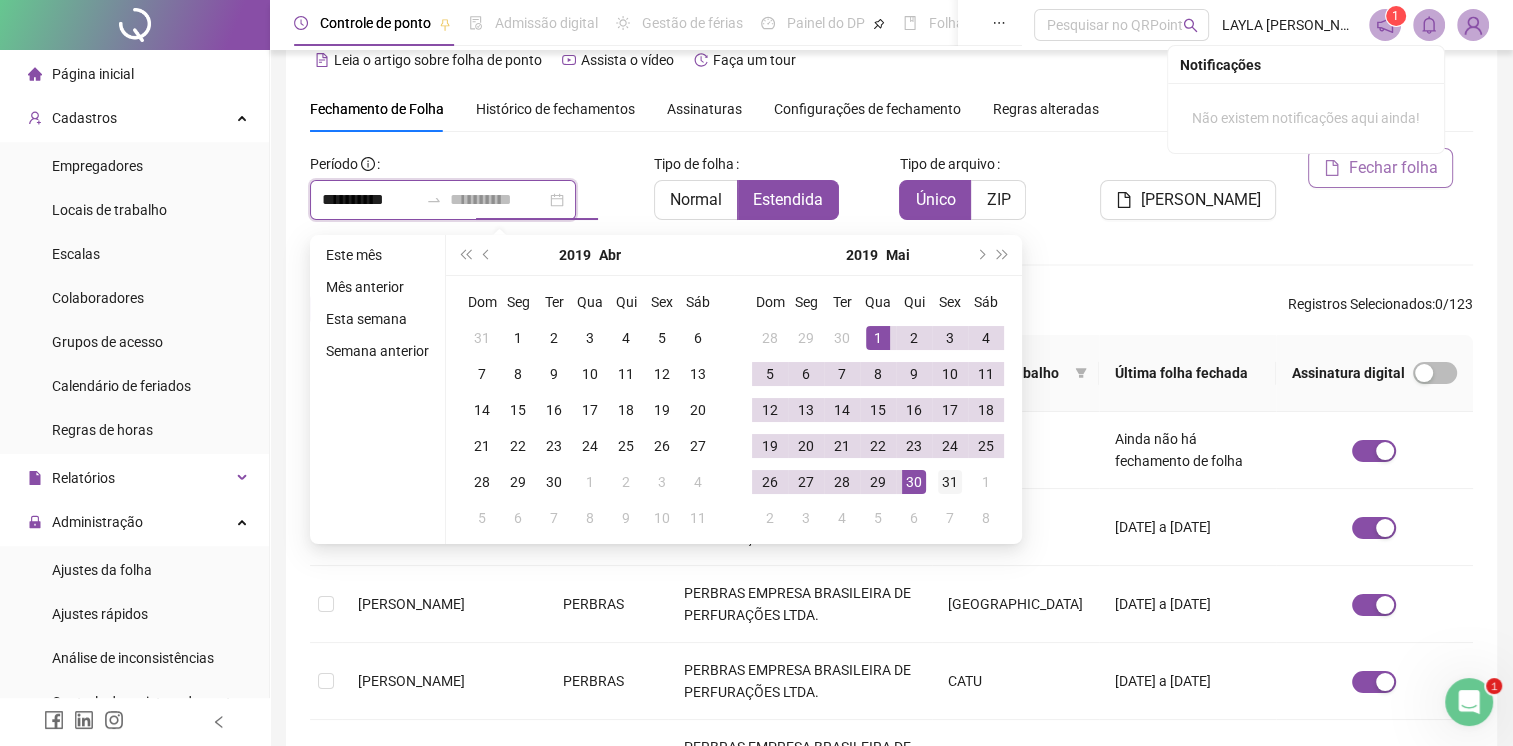 type on "**********" 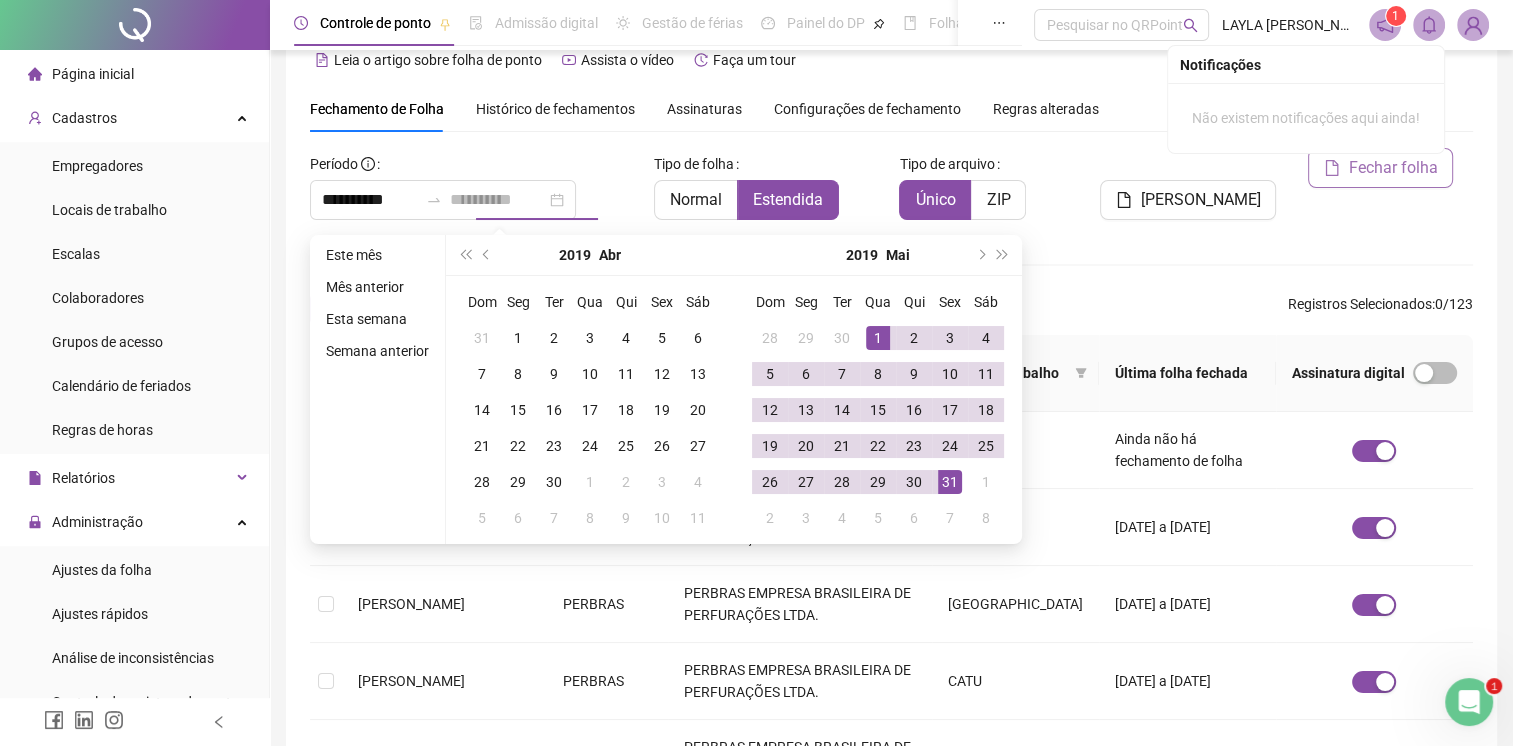 click on "31" at bounding box center (950, 482) 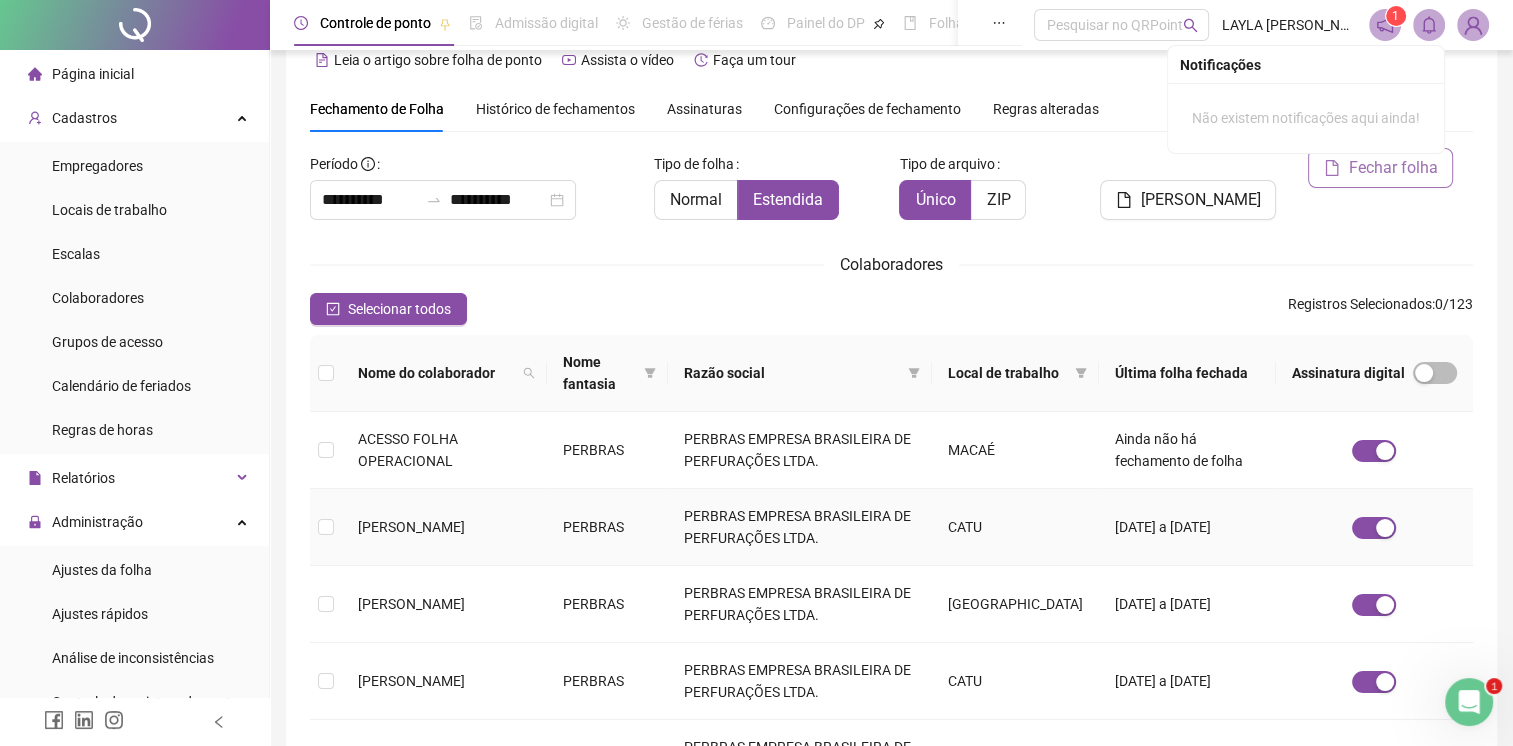 click on "[PERSON_NAME]" at bounding box center (411, 527) 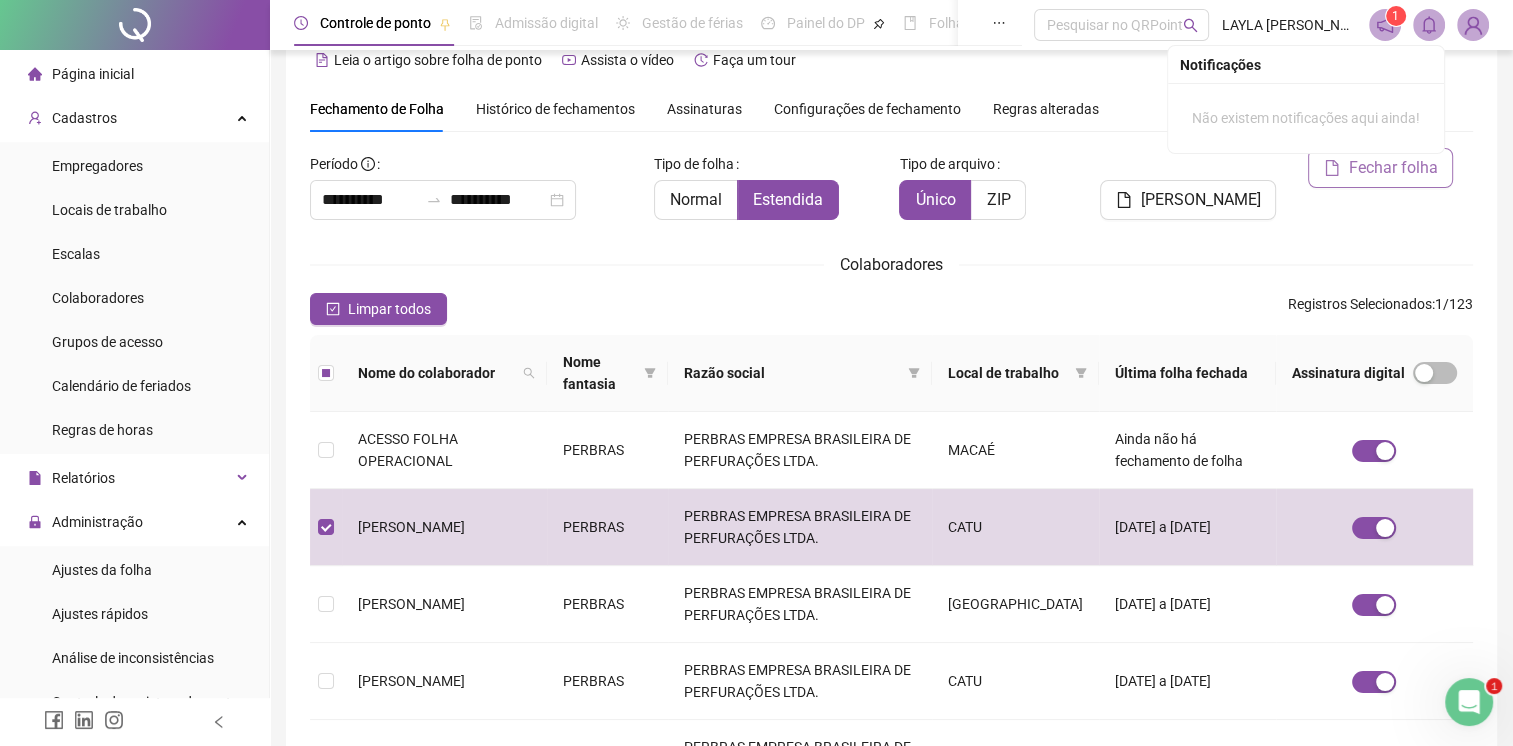 click on "Fechar folha" at bounding box center (1392, 168) 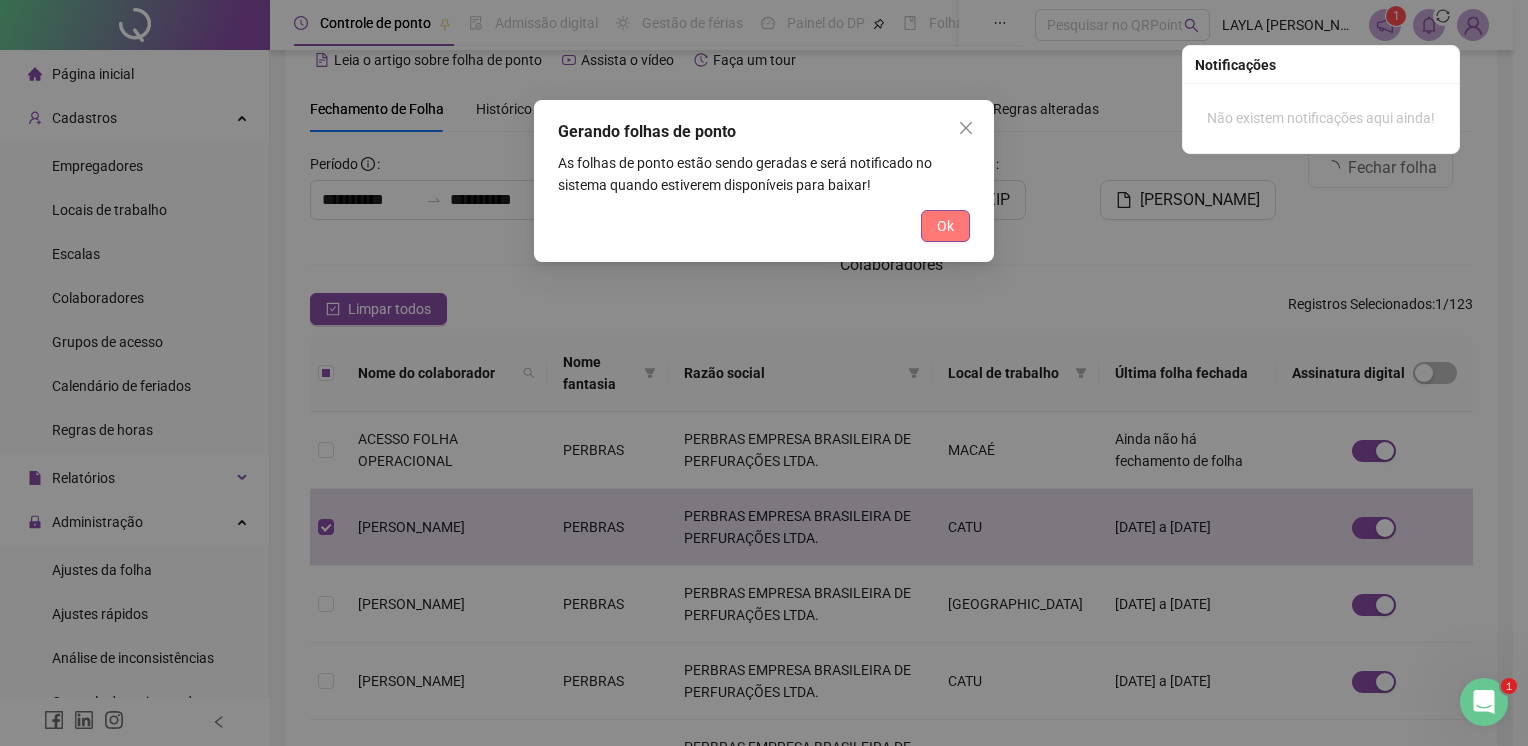 click on "Ok" at bounding box center [945, 226] 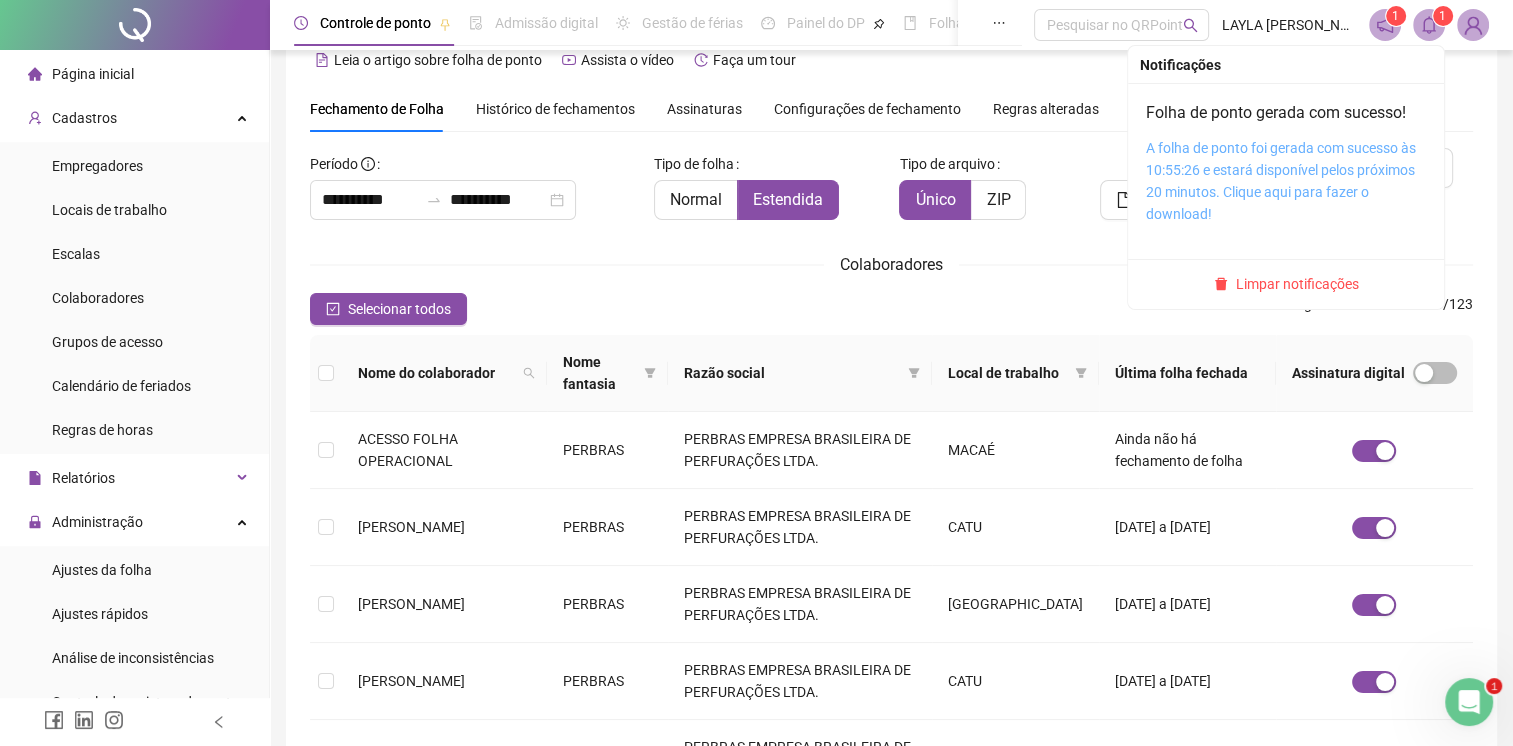 click on "A folha de ponto foi gerada com sucesso às 10:55:26 e estará disponível pelos próximos 20 minutos.
Clique aqui para fazer o download!" at bounding box center [1281, 181] 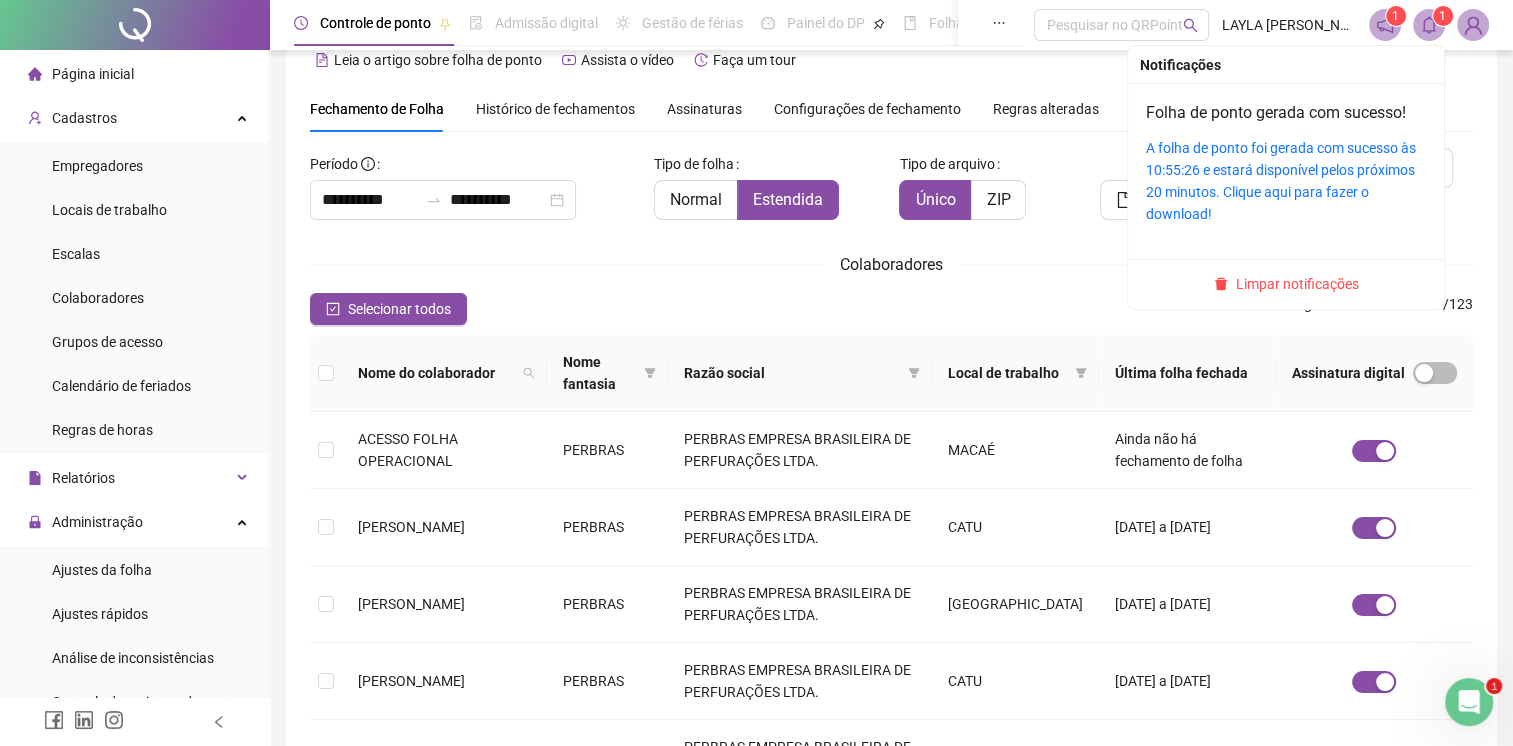 click on "Limpar notificações" at bounding box center (1297, 284) 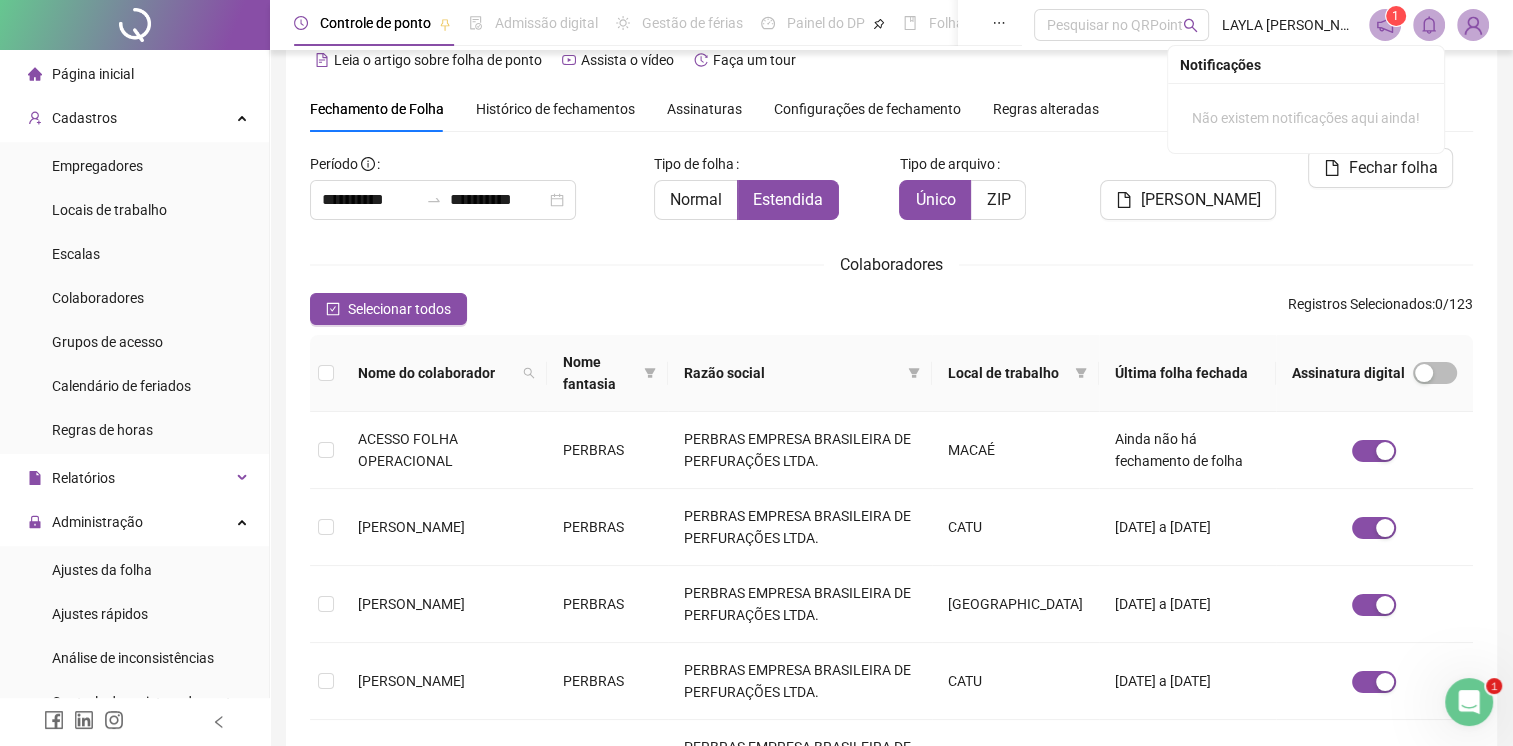 click on "Colaboradores" at bounding box center (891, 264) 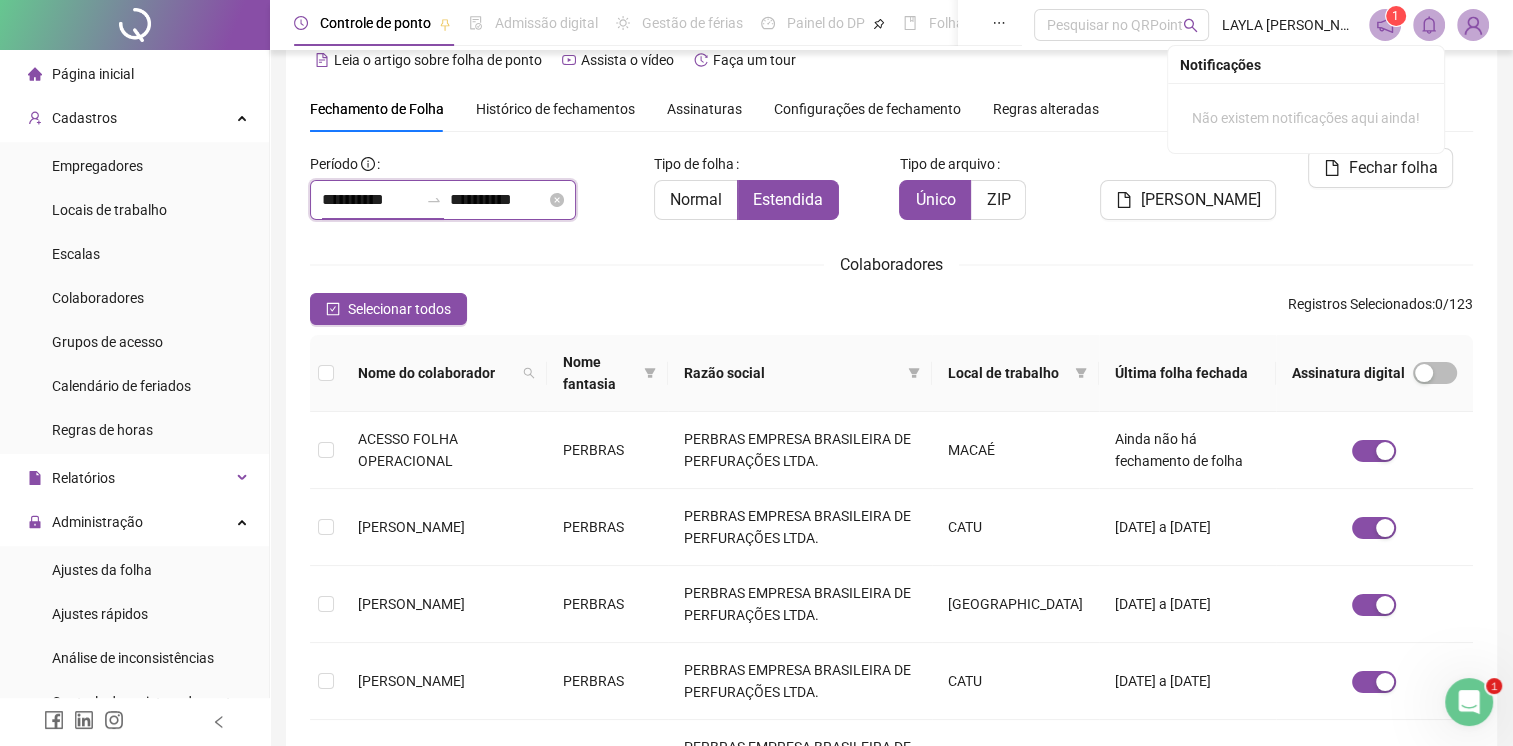 click on "**********" at bounding box center (370, 200) 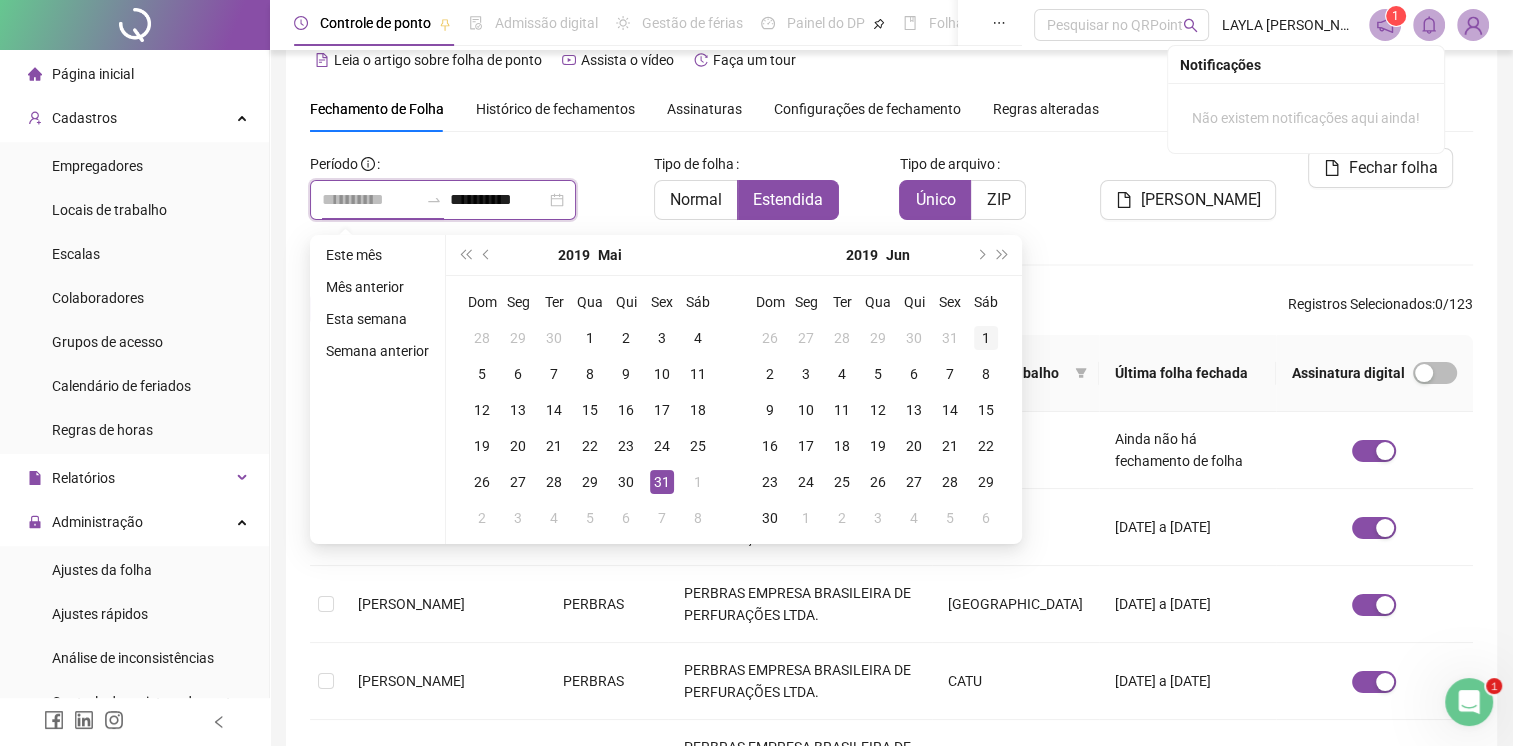 type on "**********" 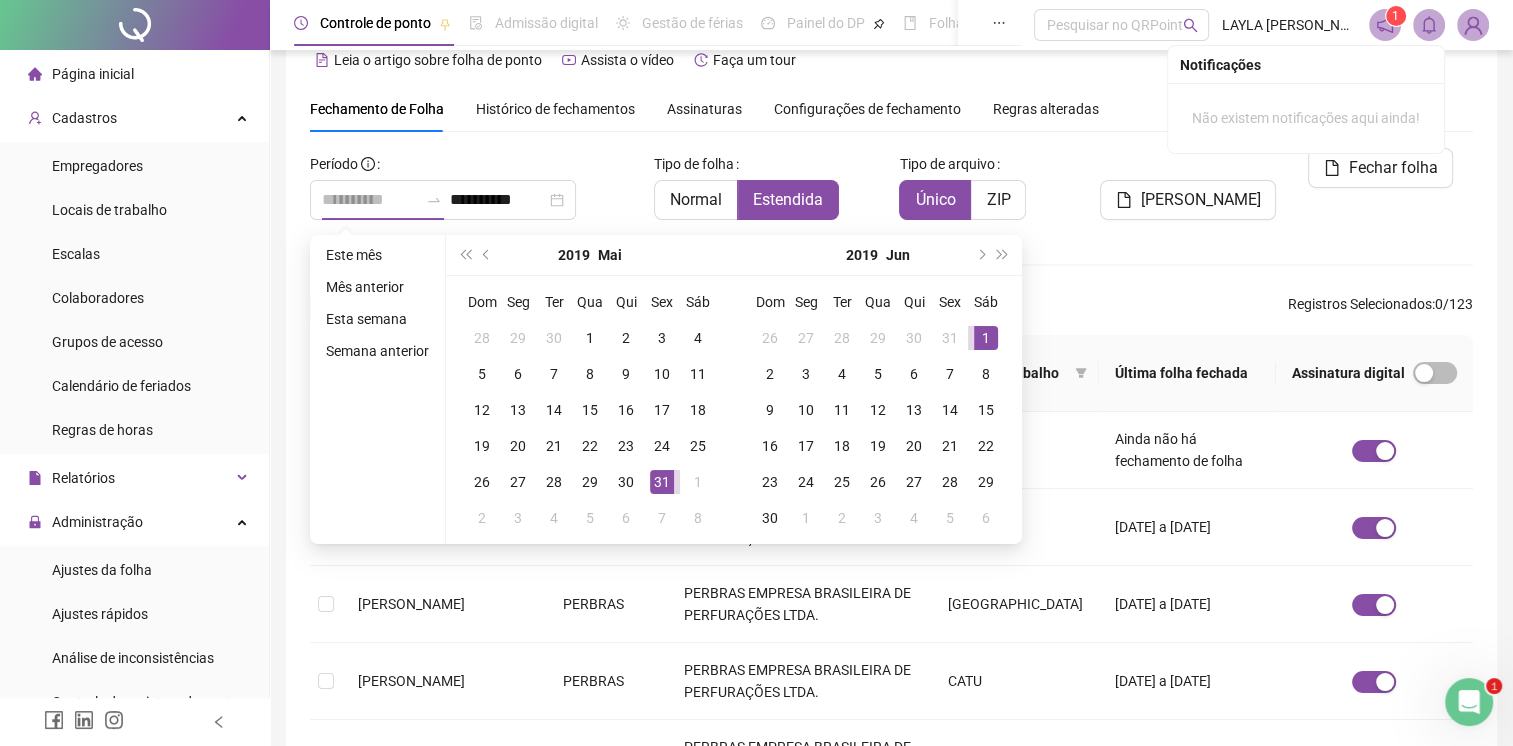 click on "1" at bounding box center (986, 338) 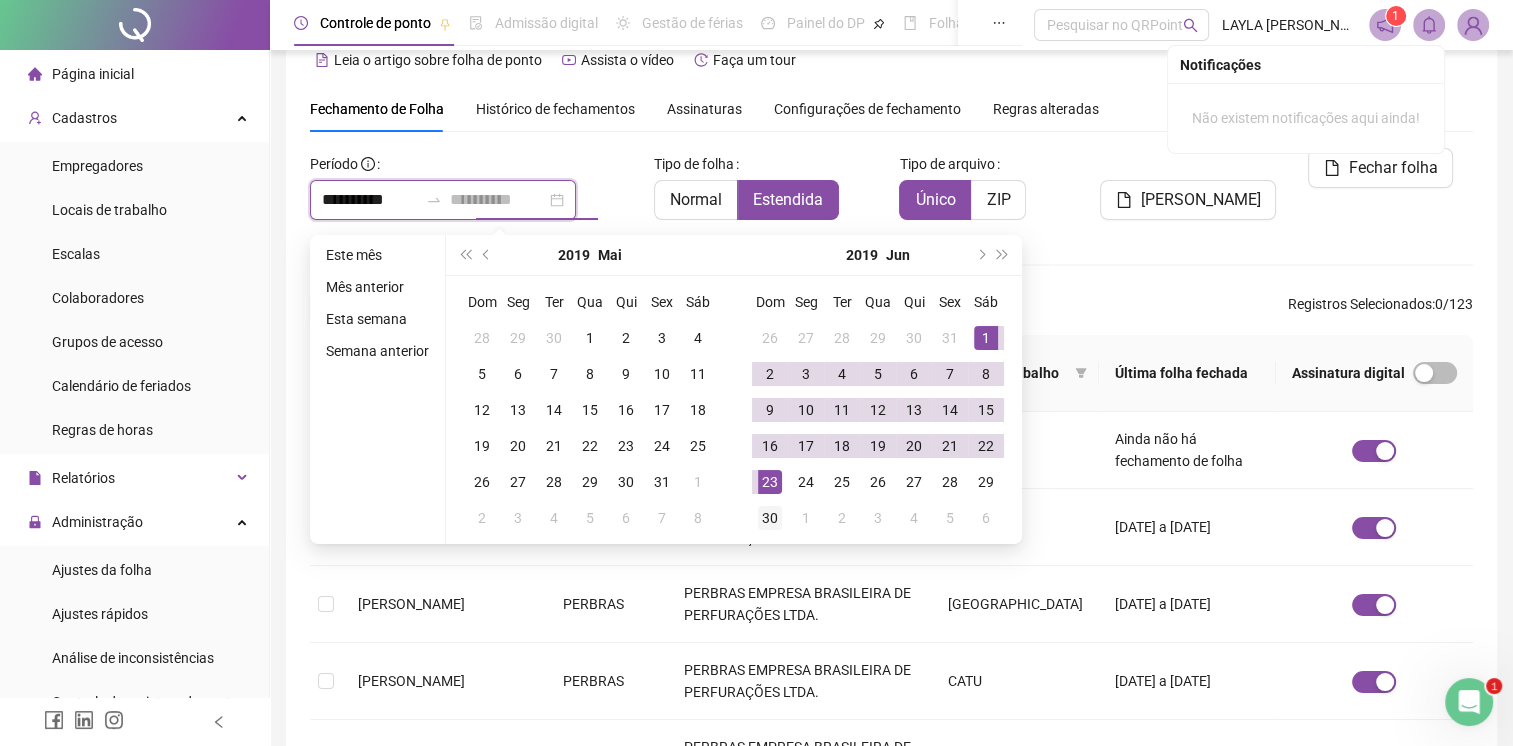 type on "**********" 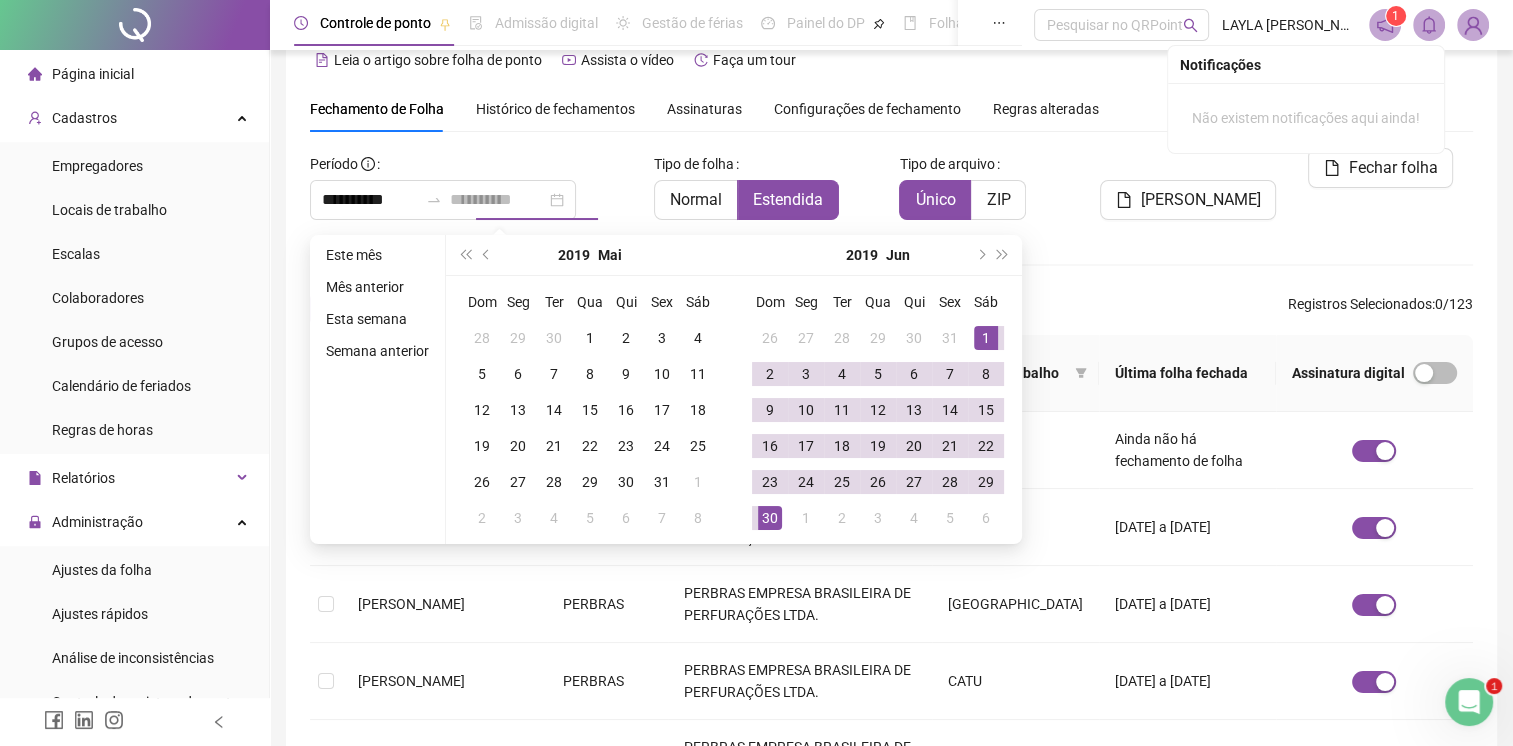 click on "30" at bounding box center (770, 518) 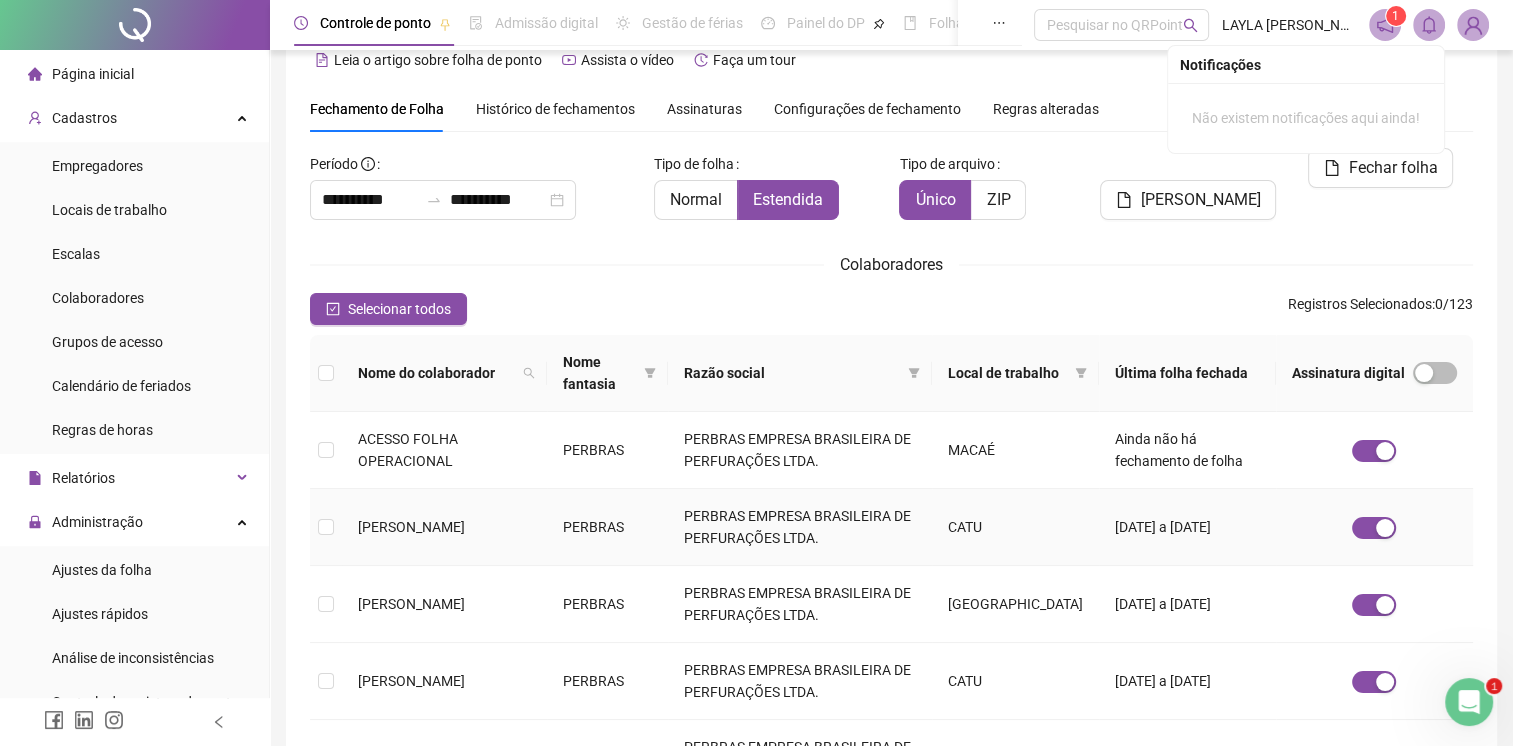 click on "[PERSON_NAME]" at bounding box center (444, 527) 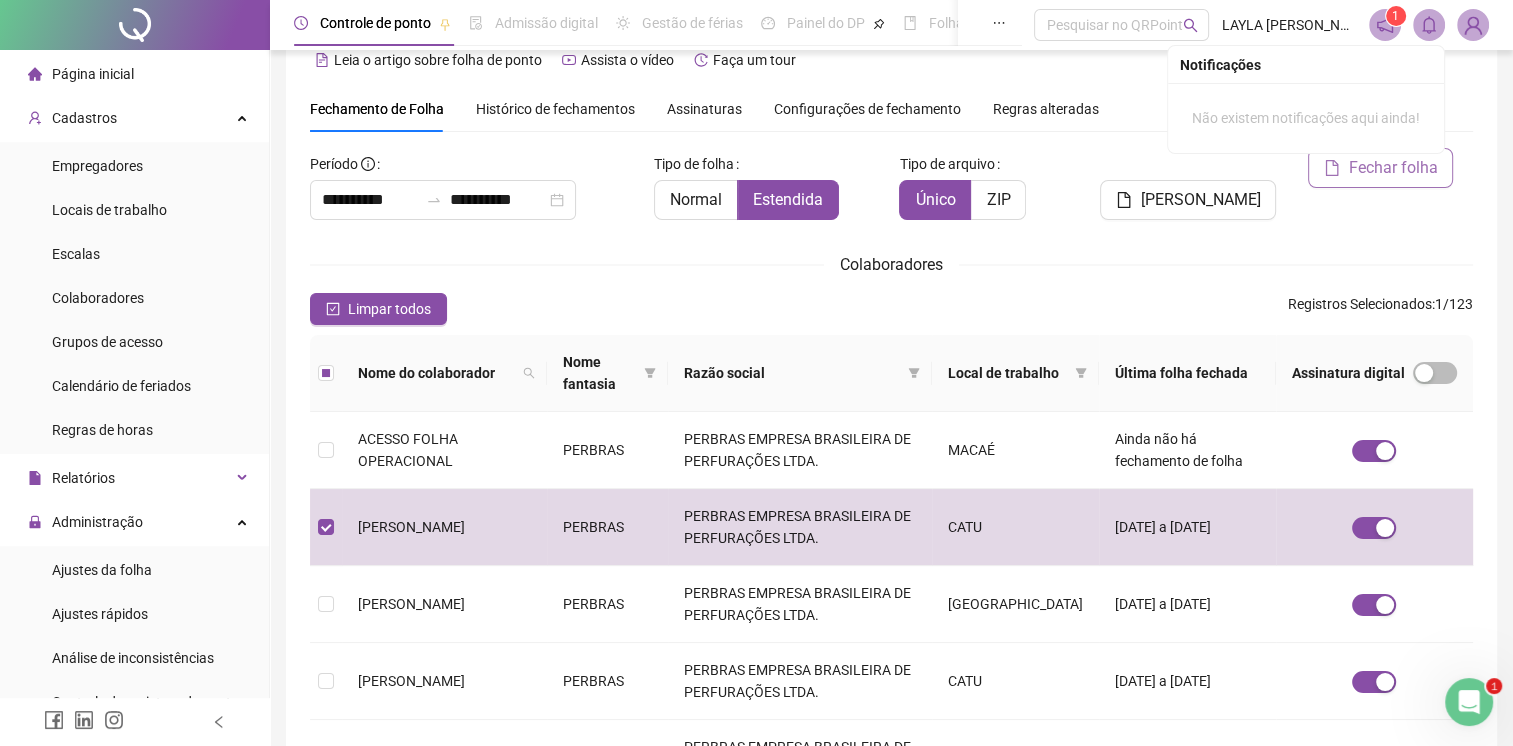 click on "Fechar folha" at bounding box center (1392, 168) 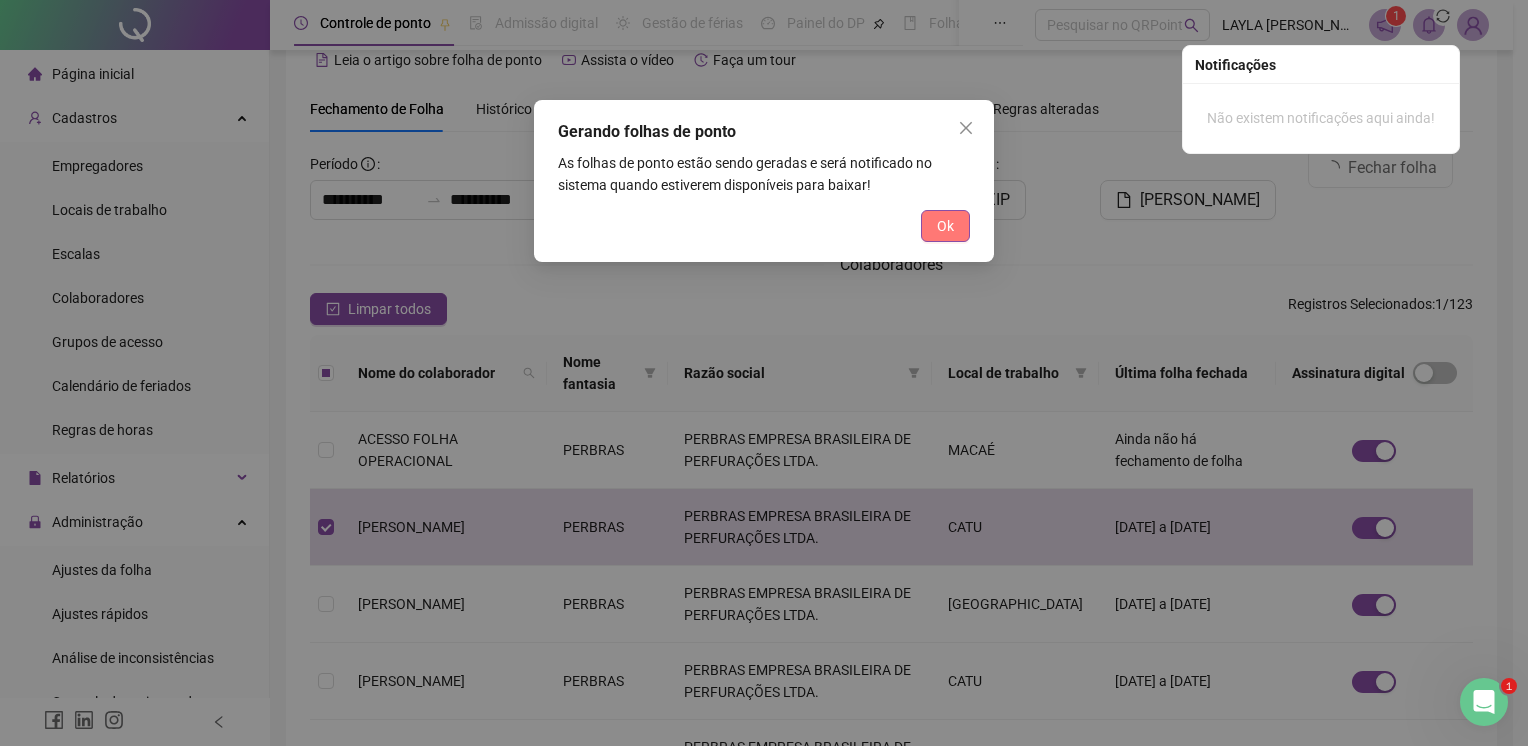 click on "Ok" at bounding box center [945, 226] 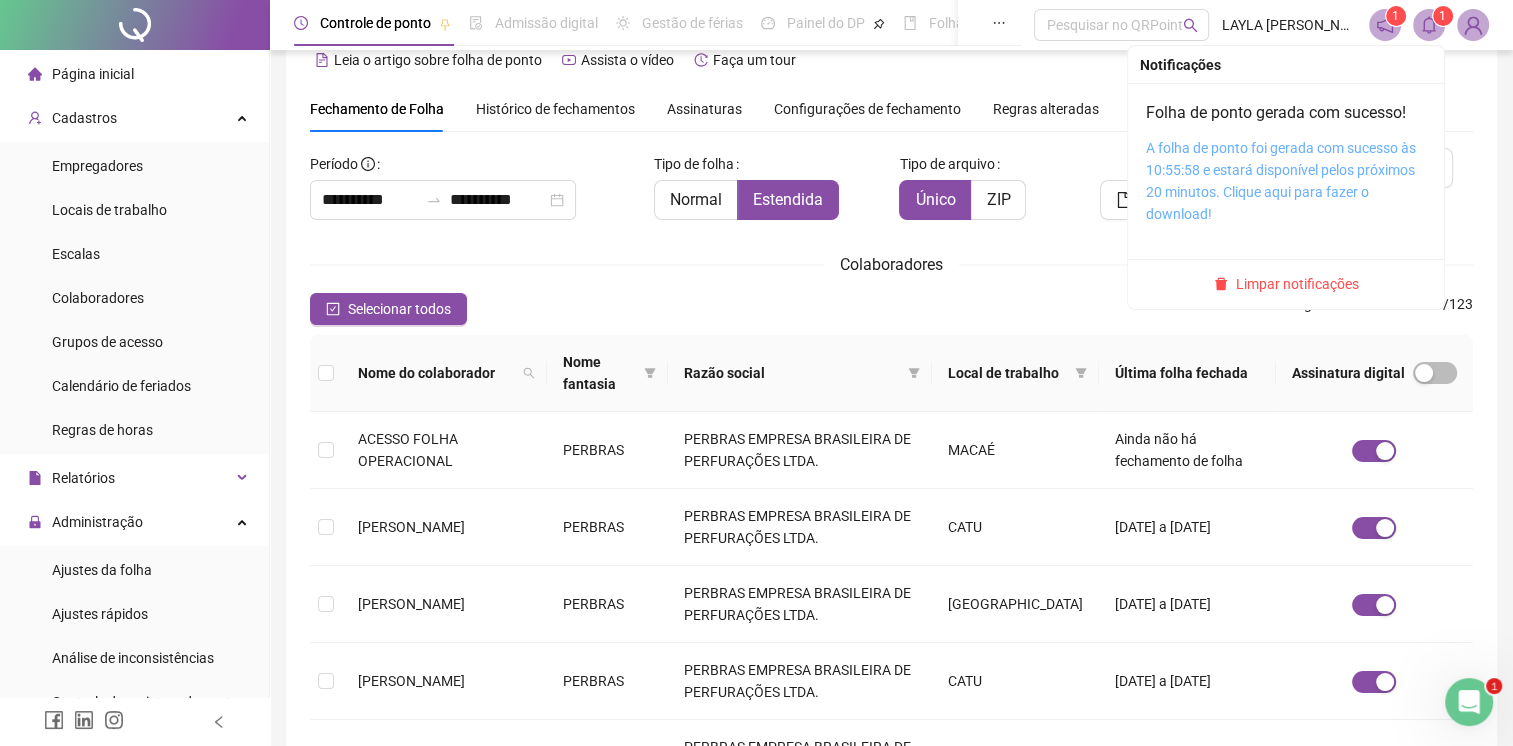 click on "A folha de ponto foi gerada com sucesso às 10:55:58 e estará disponível pelos próximos 20 minutos.
Clique aqui para fazer o download!" at bounding box center [1281, 181] 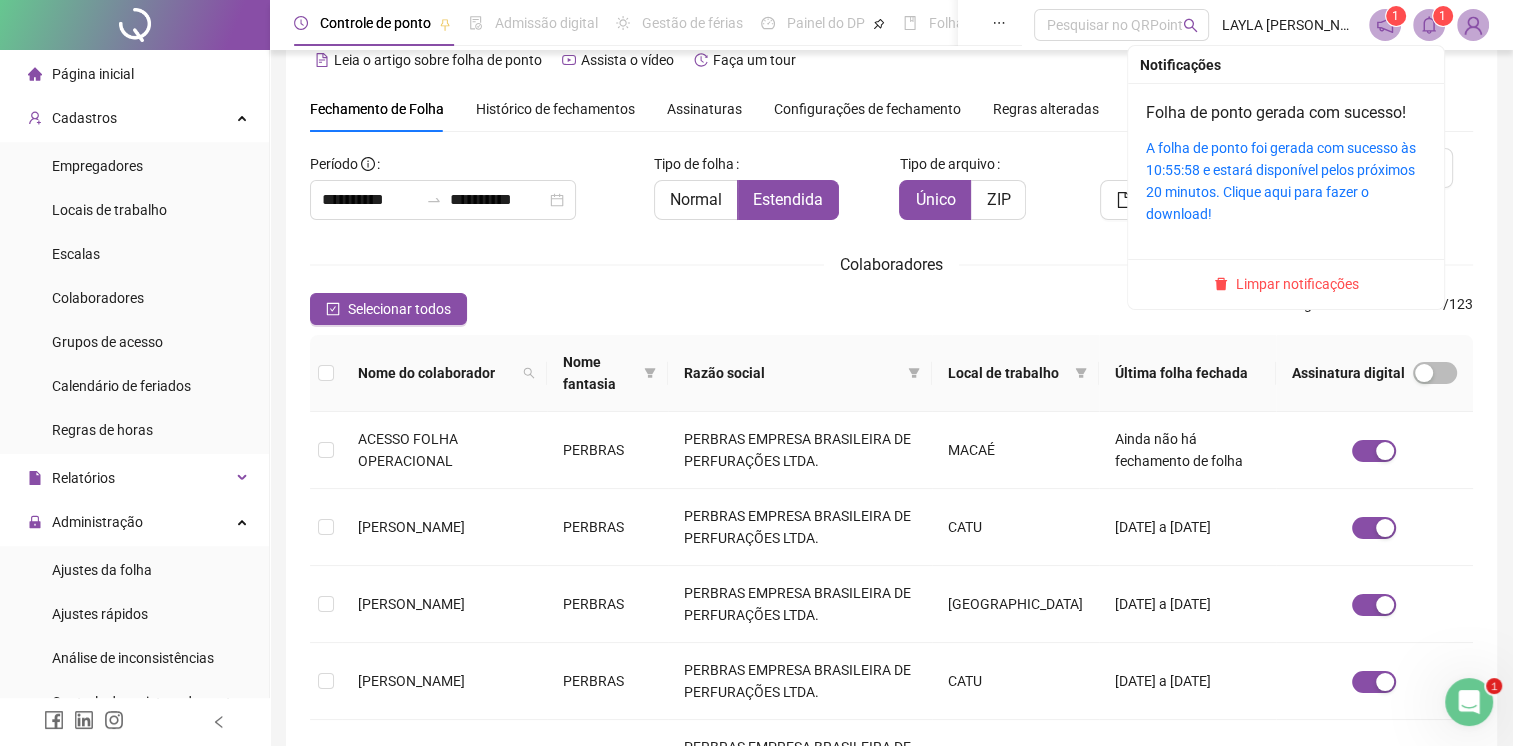 drag, startPoint x: 1219, startPoint y: 283, endPoint x: 837, endPoint y: 502, distance: 440.32373 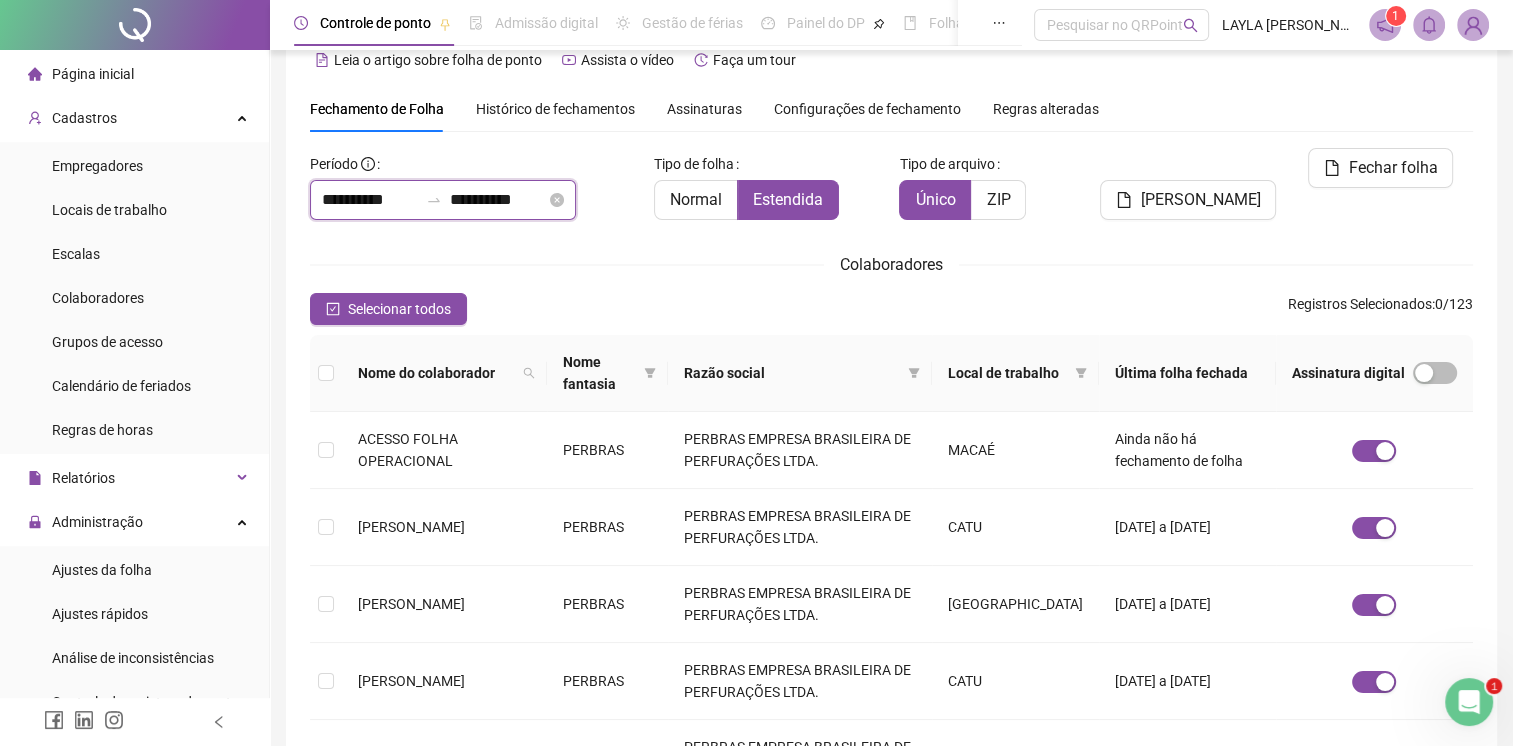 click on "**********" at bounding box center (370, 200) 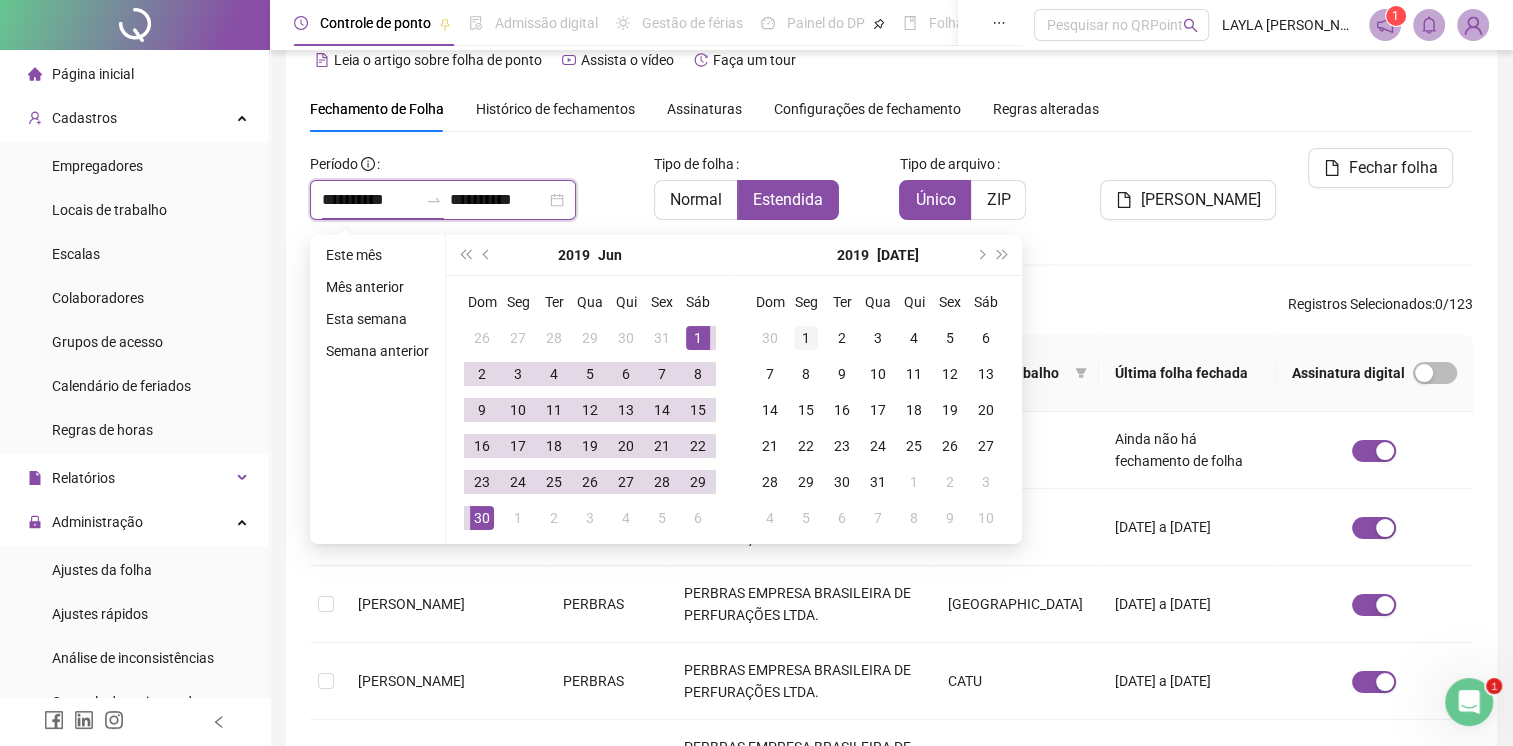 type on "**********" 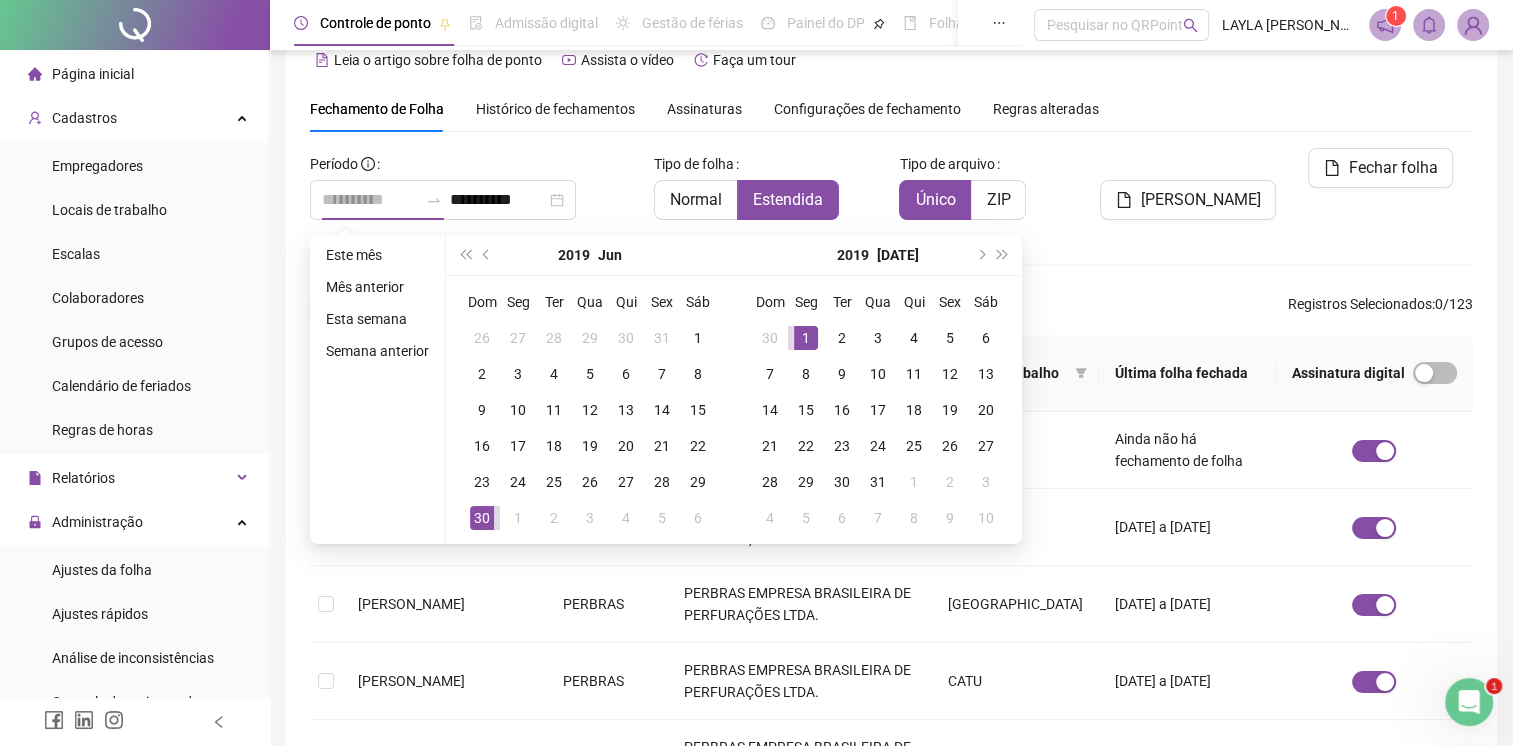 click on "1" at bounding box center (806, 338) 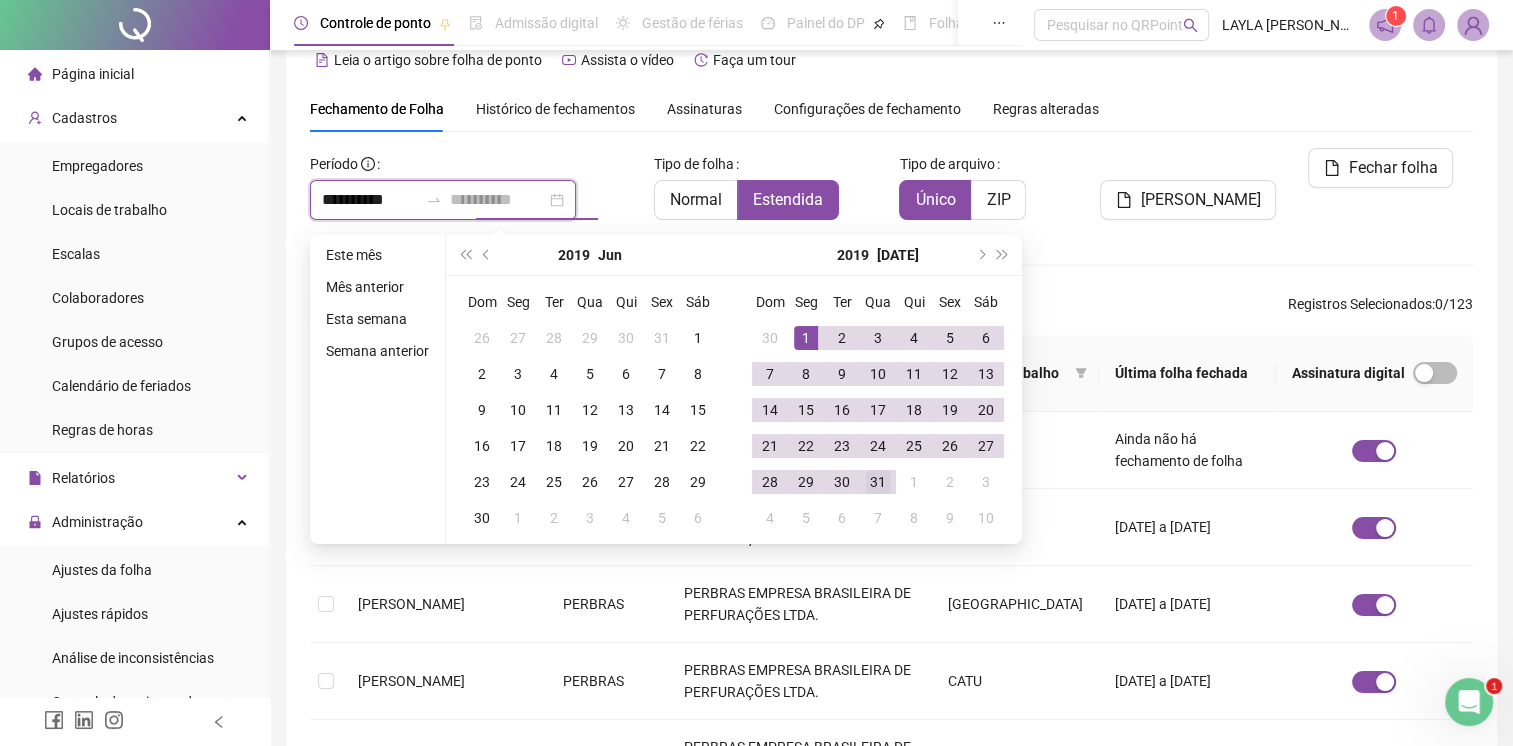 type on "**********" 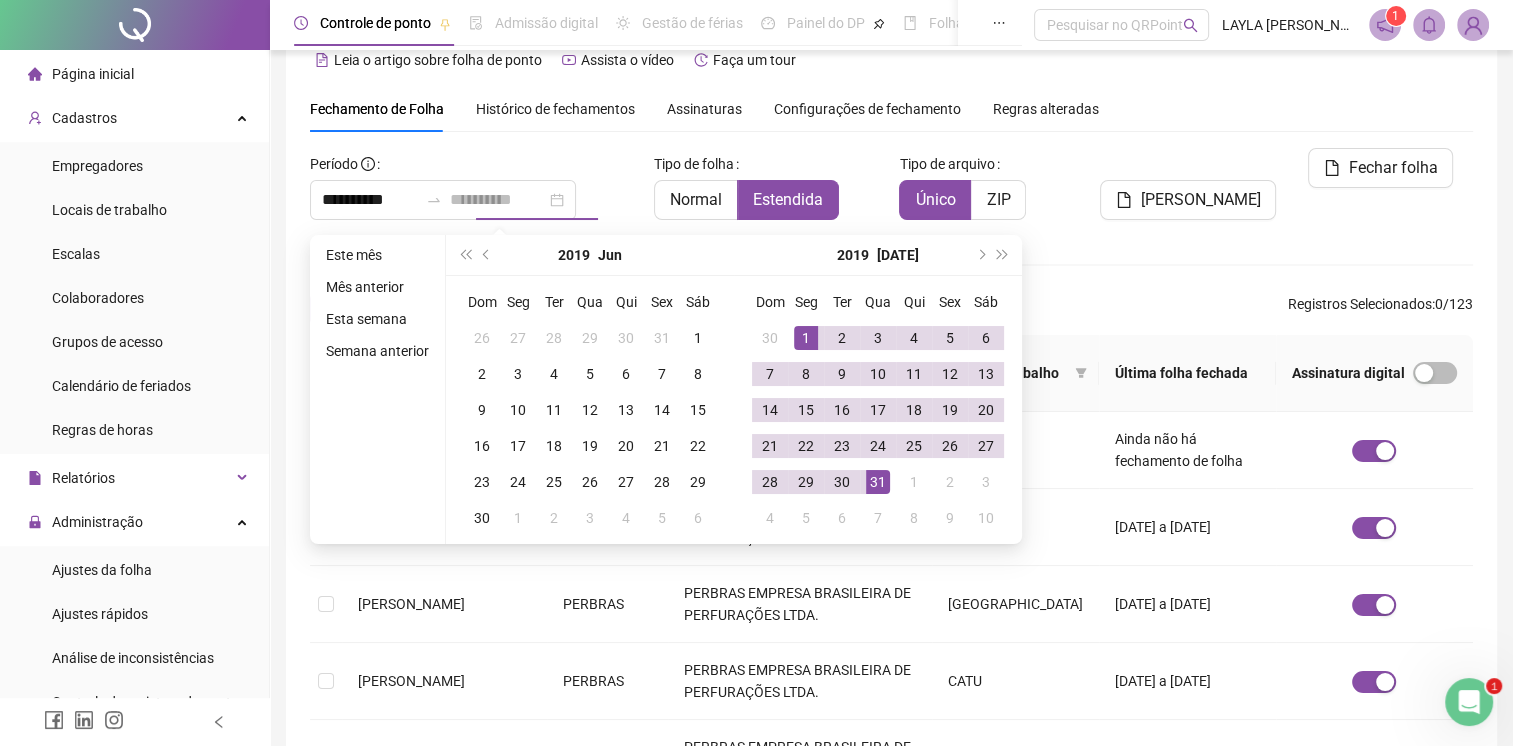 click on "31" at bounding box center [878, 482] 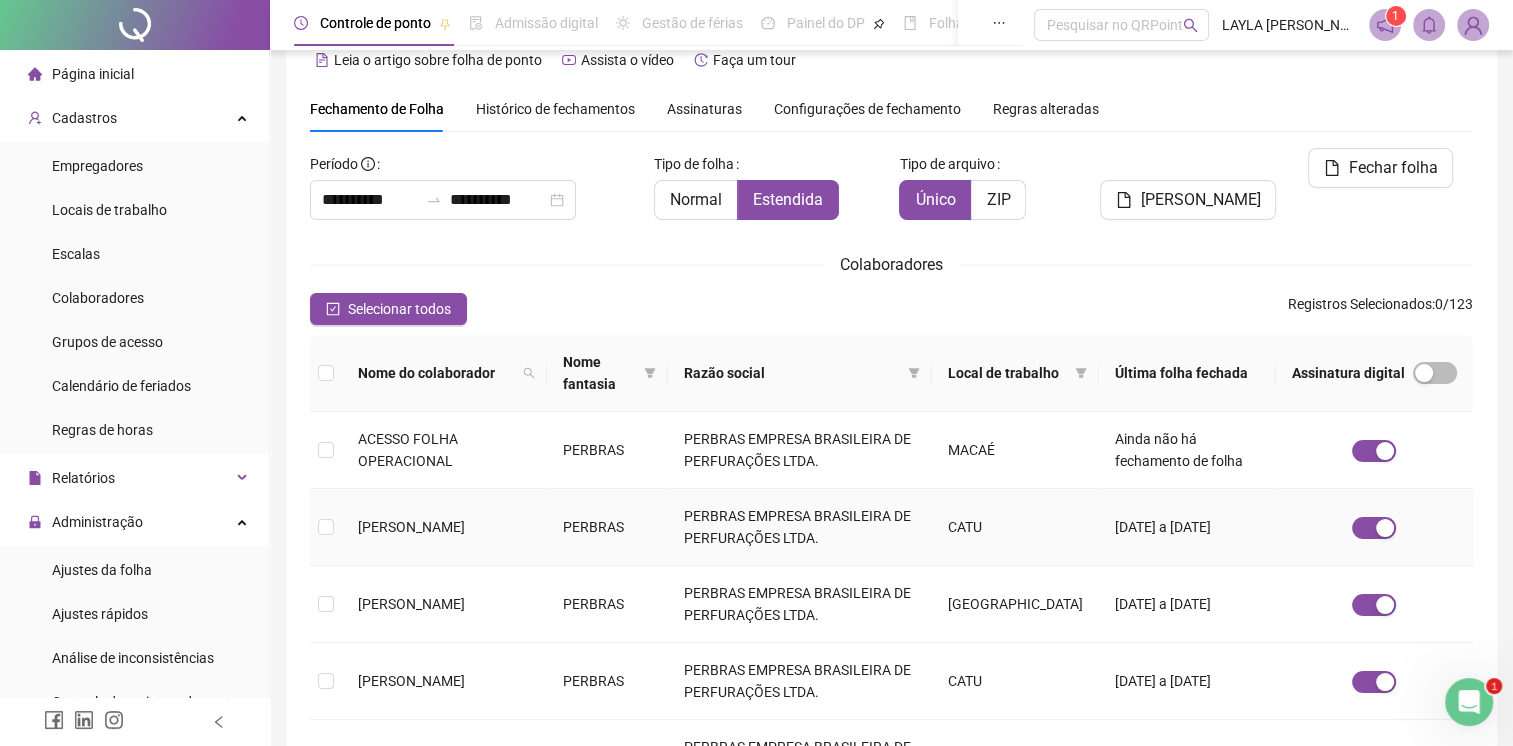 click on "[PERSON_NAME]" at bounding box center (411, 527) 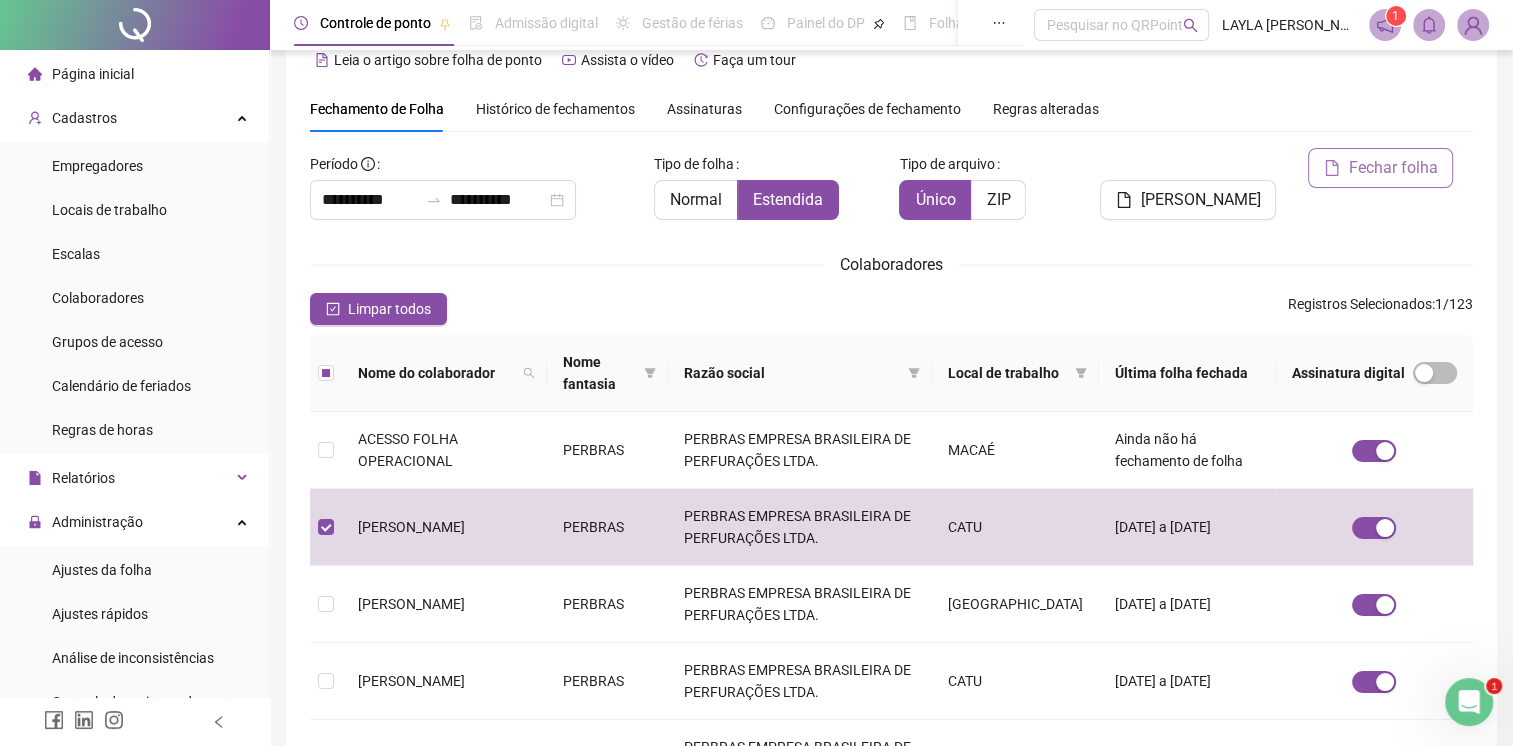 click on "Fechar folha" at bounding box center (1392, 168) 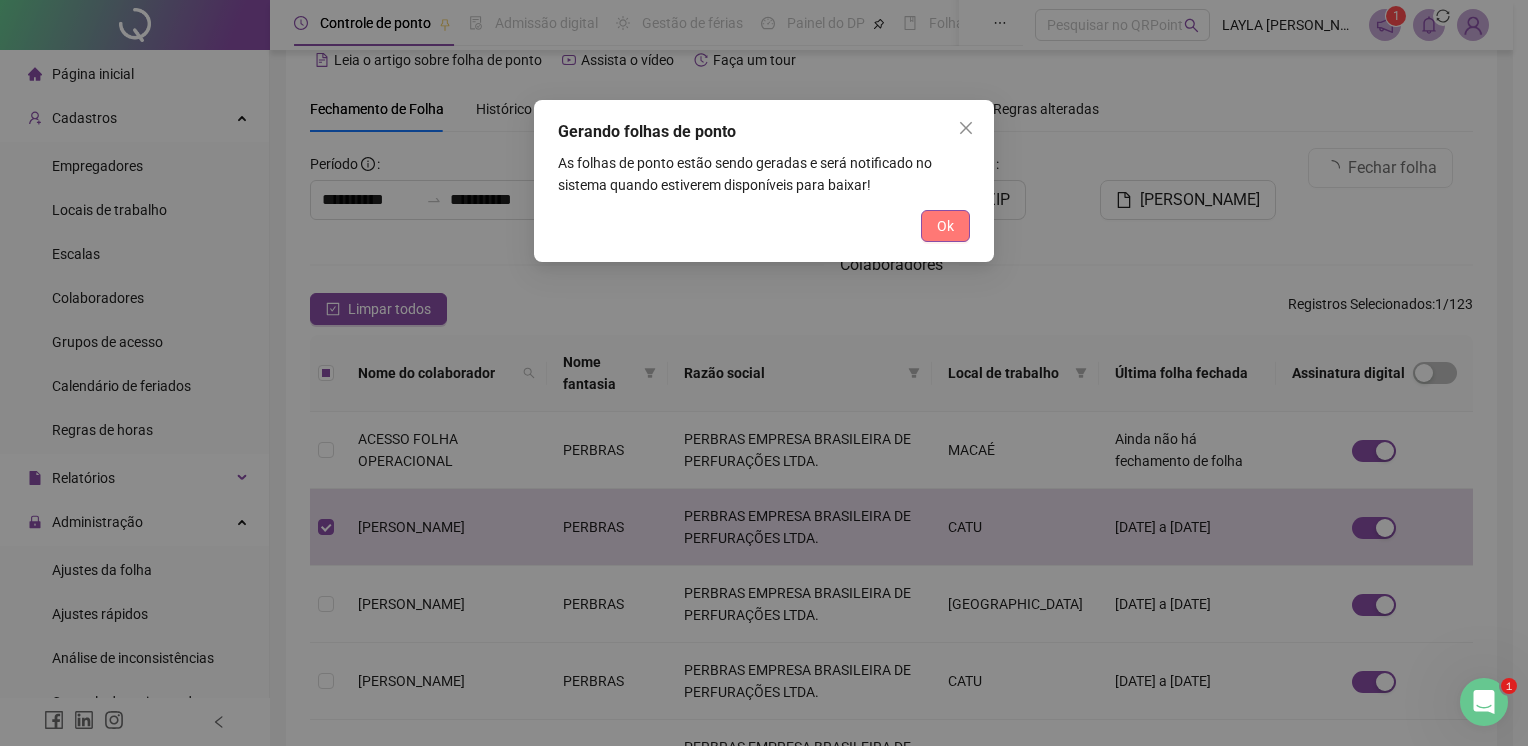 click on "Ok" at bounding box center (945, 226) 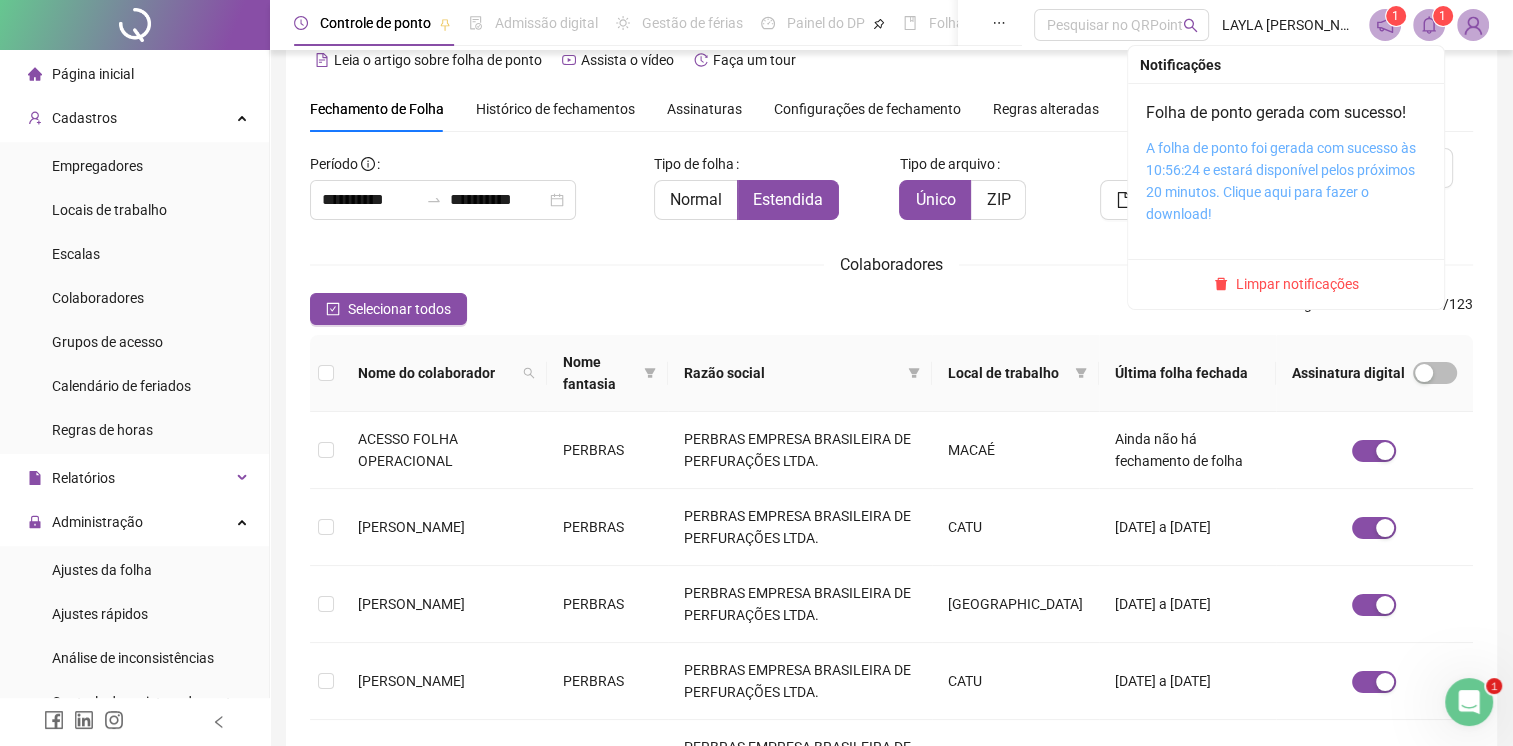 click on "A folha de ponto foi gerada com sucesso às 10:56:24 e estará disponível pelos próximos 20 minutos.
Clique aqui para fazer o download!" at bounding box center (1281, 181) 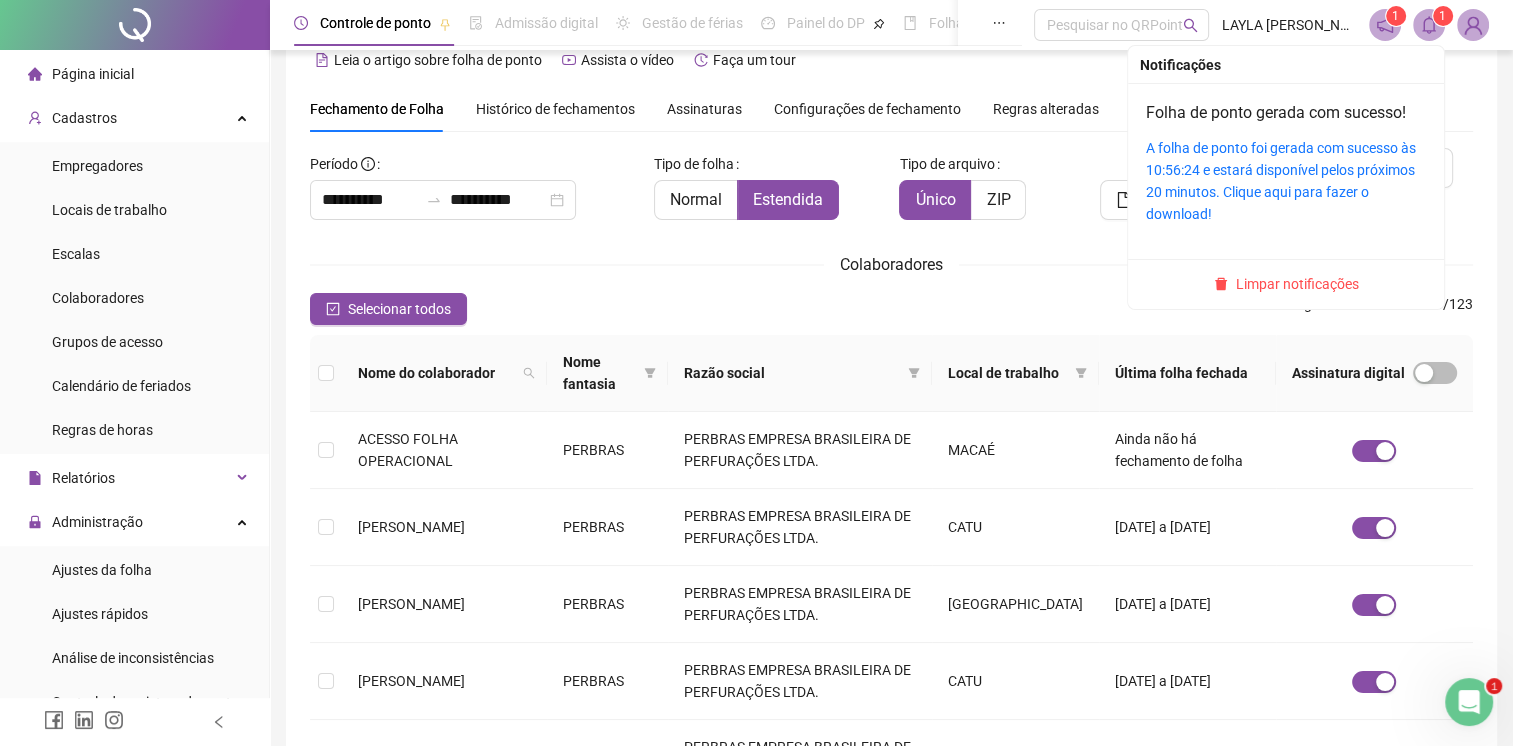drag, startPoint x: 1276, startPoint y: 288, endPoint x: 1164, endPoint y: 356, distance: 131.02672 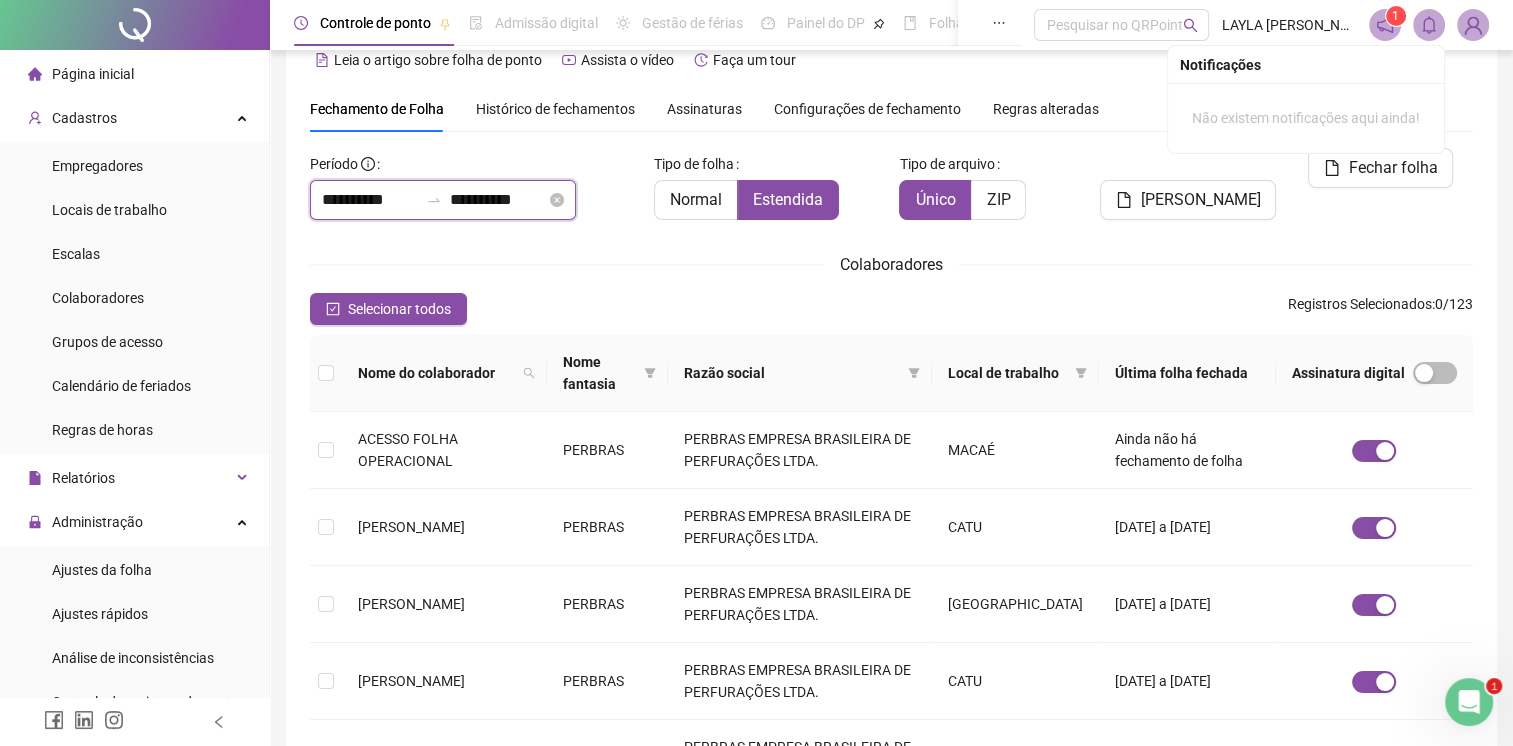 click on "**********" at bounding box center (370, 200) 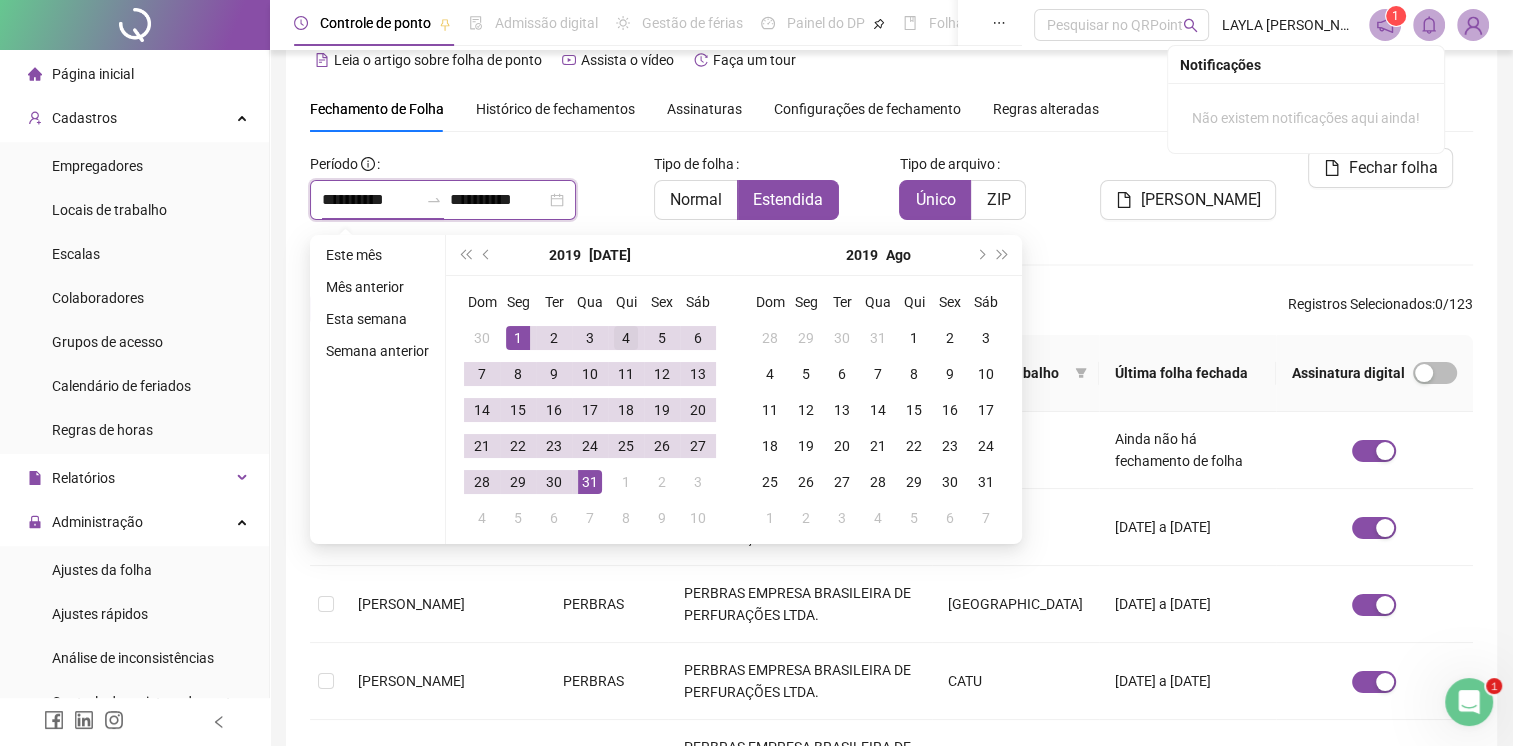type on "**********" 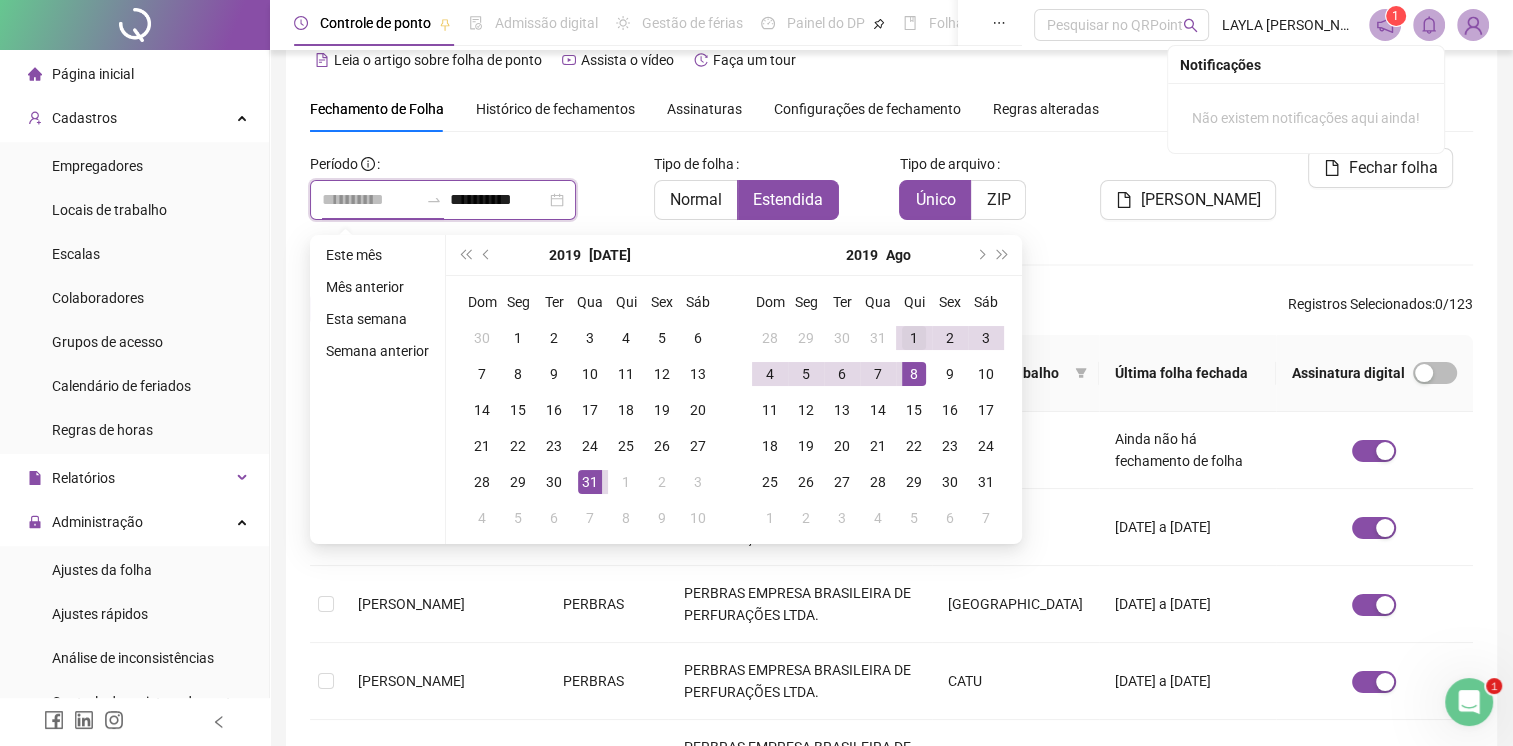 type on "**********" 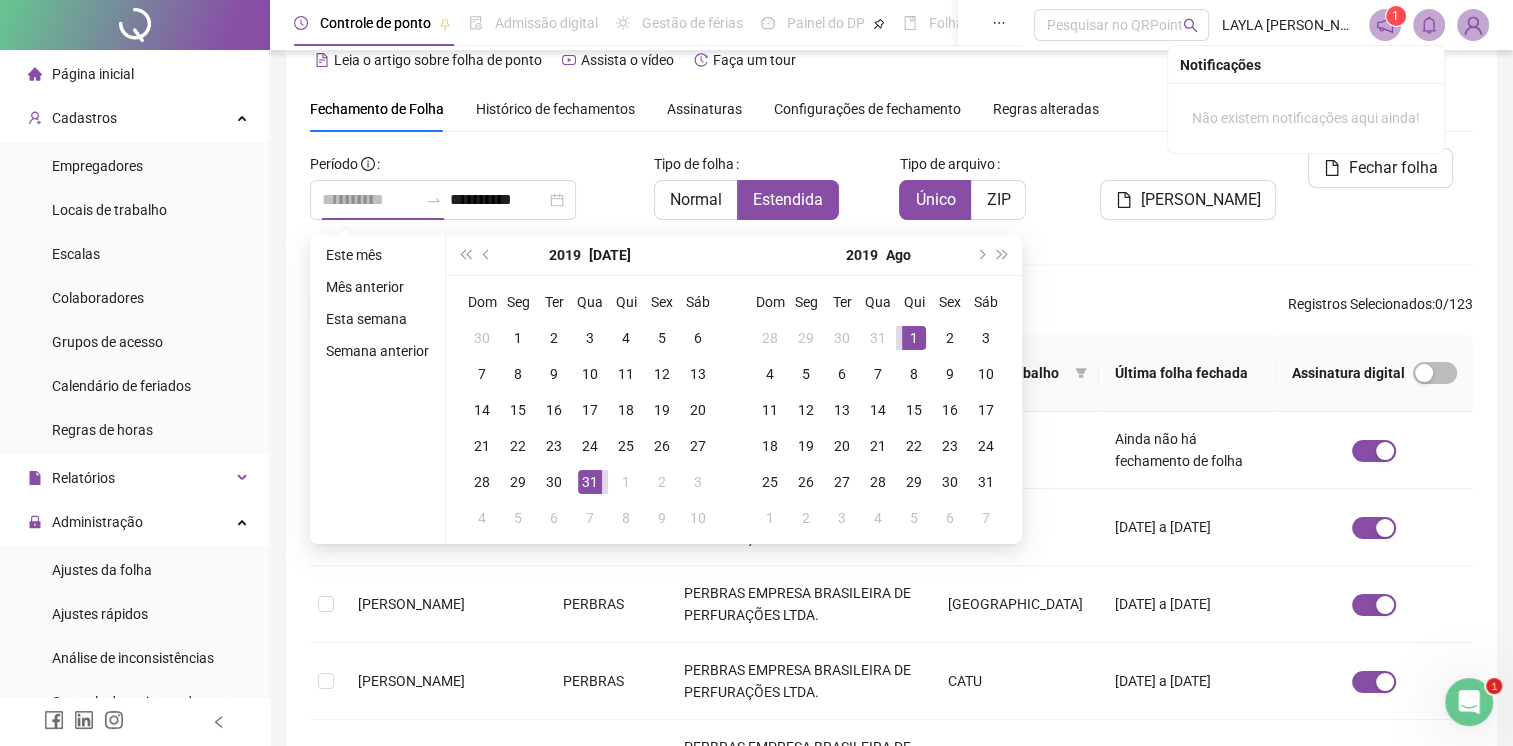 click on "1" at bounding box center (914, 338) 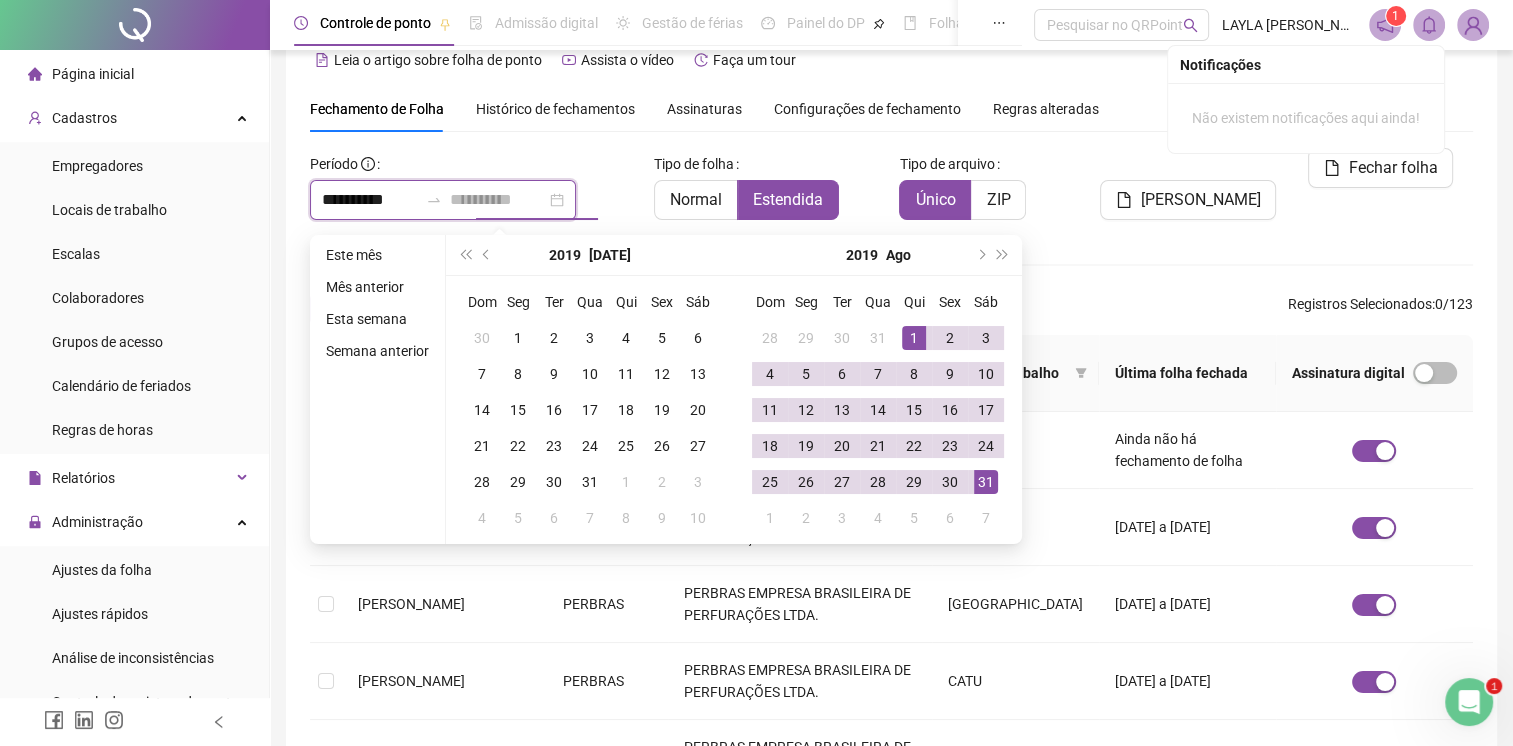 type on "**********" 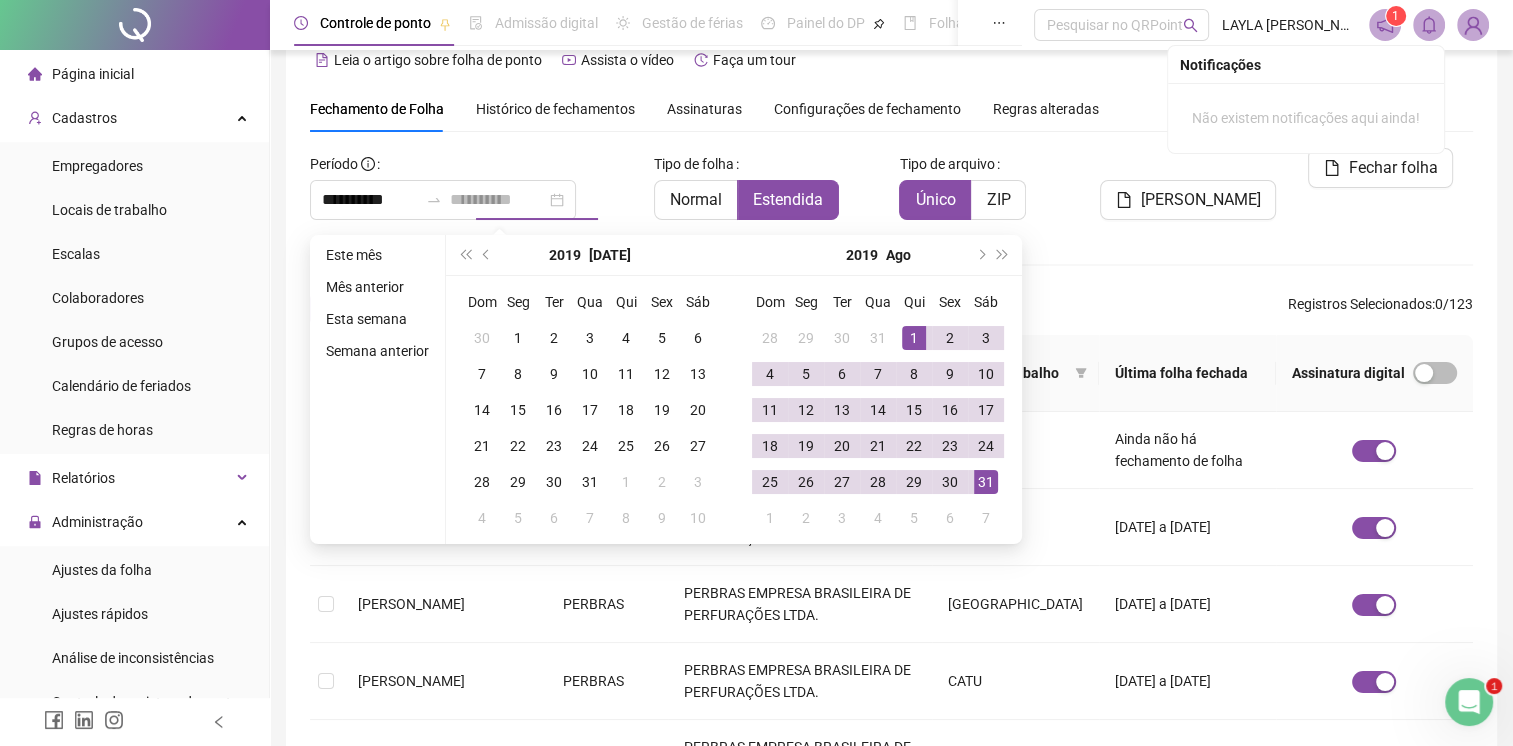 click on "31" at bounding box center [986, 482] 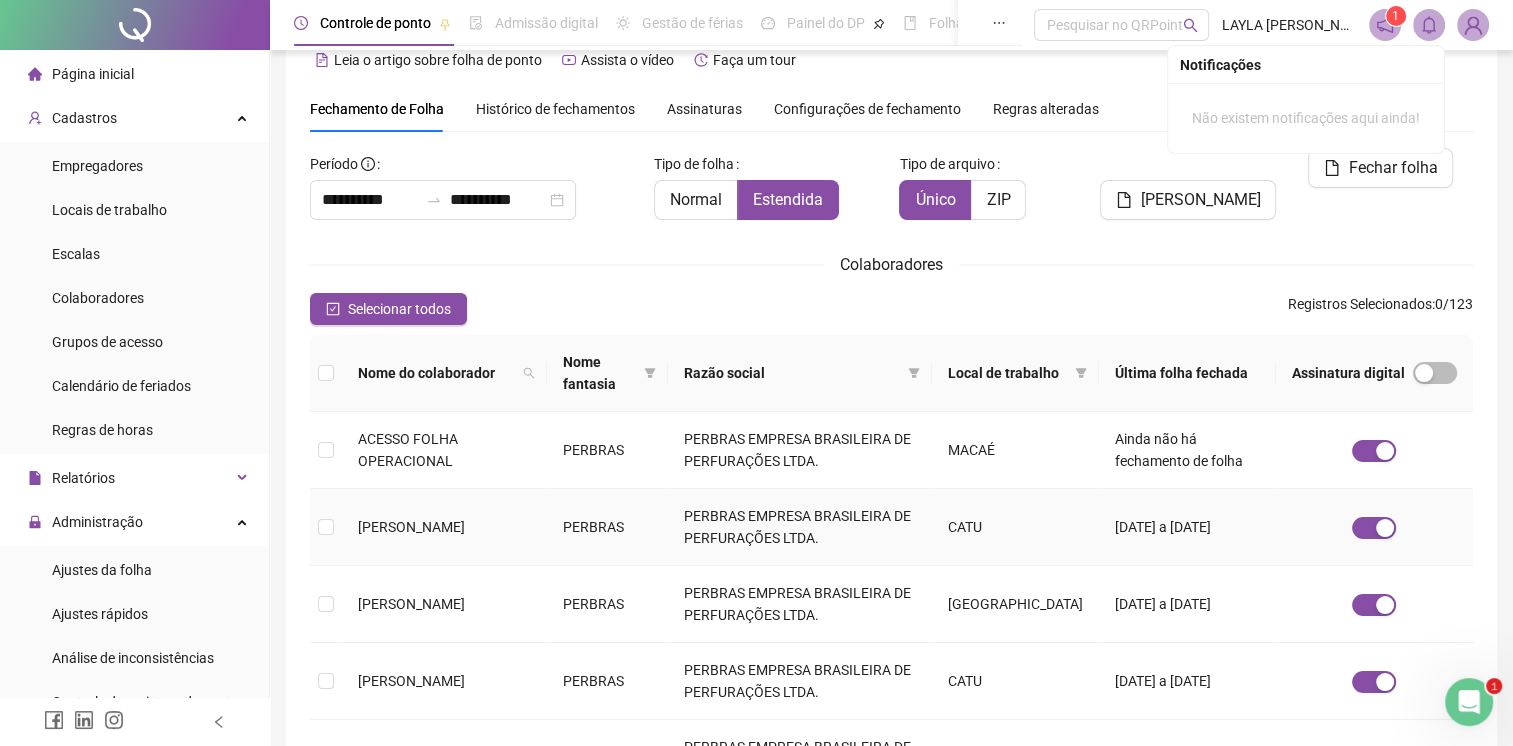 click on "[PERSON_NAME]" at bounding box center [411, 527] 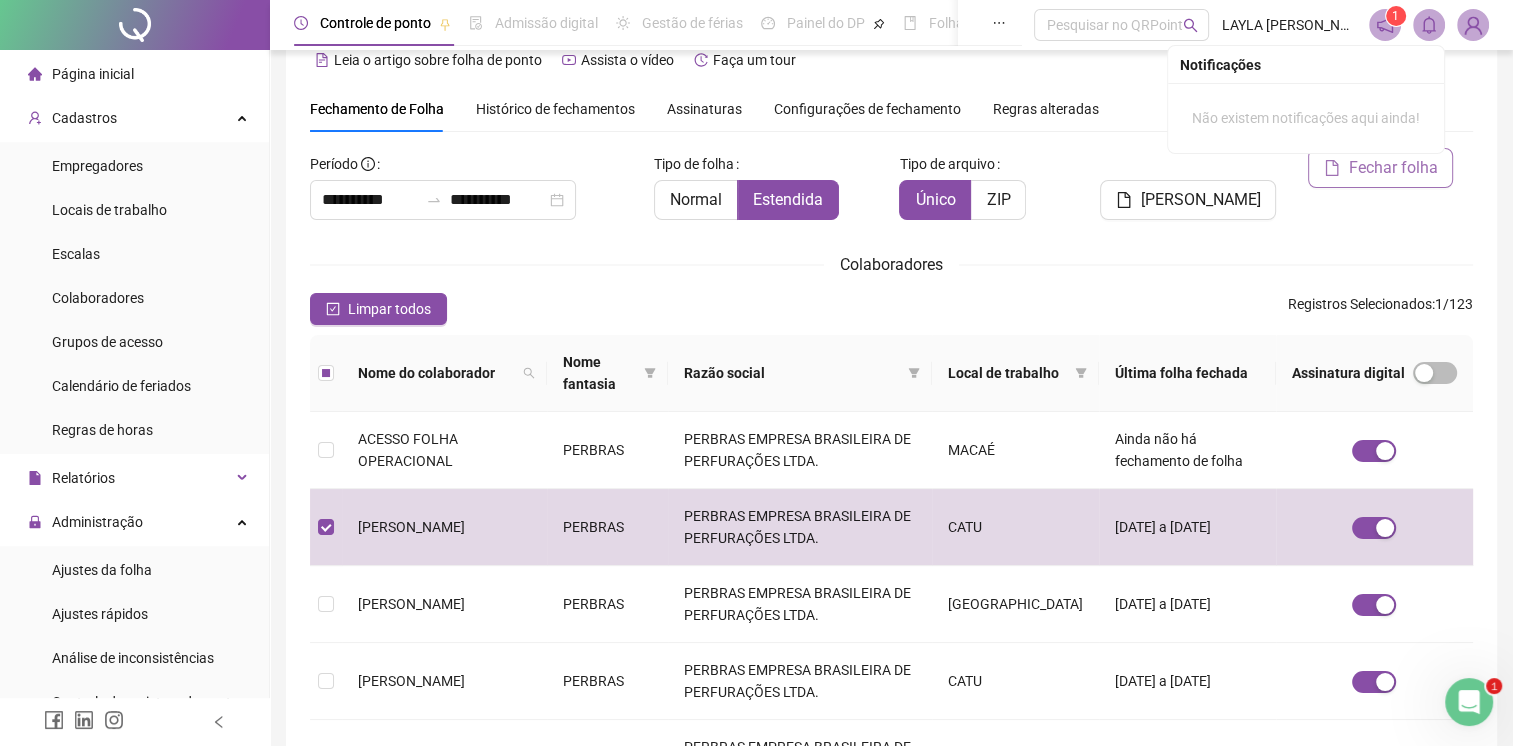 click 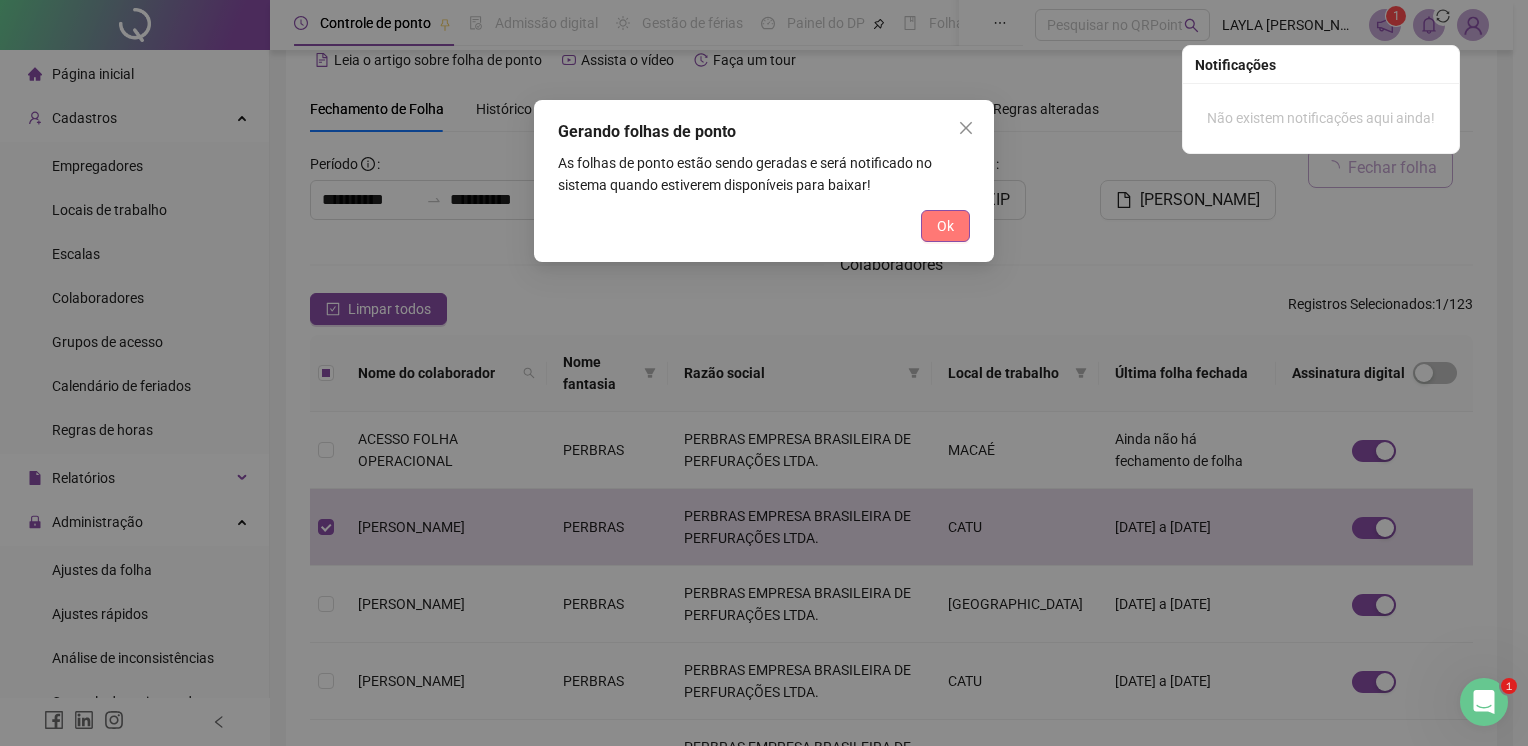 click on "Ok" at bounding box center [945, 226] 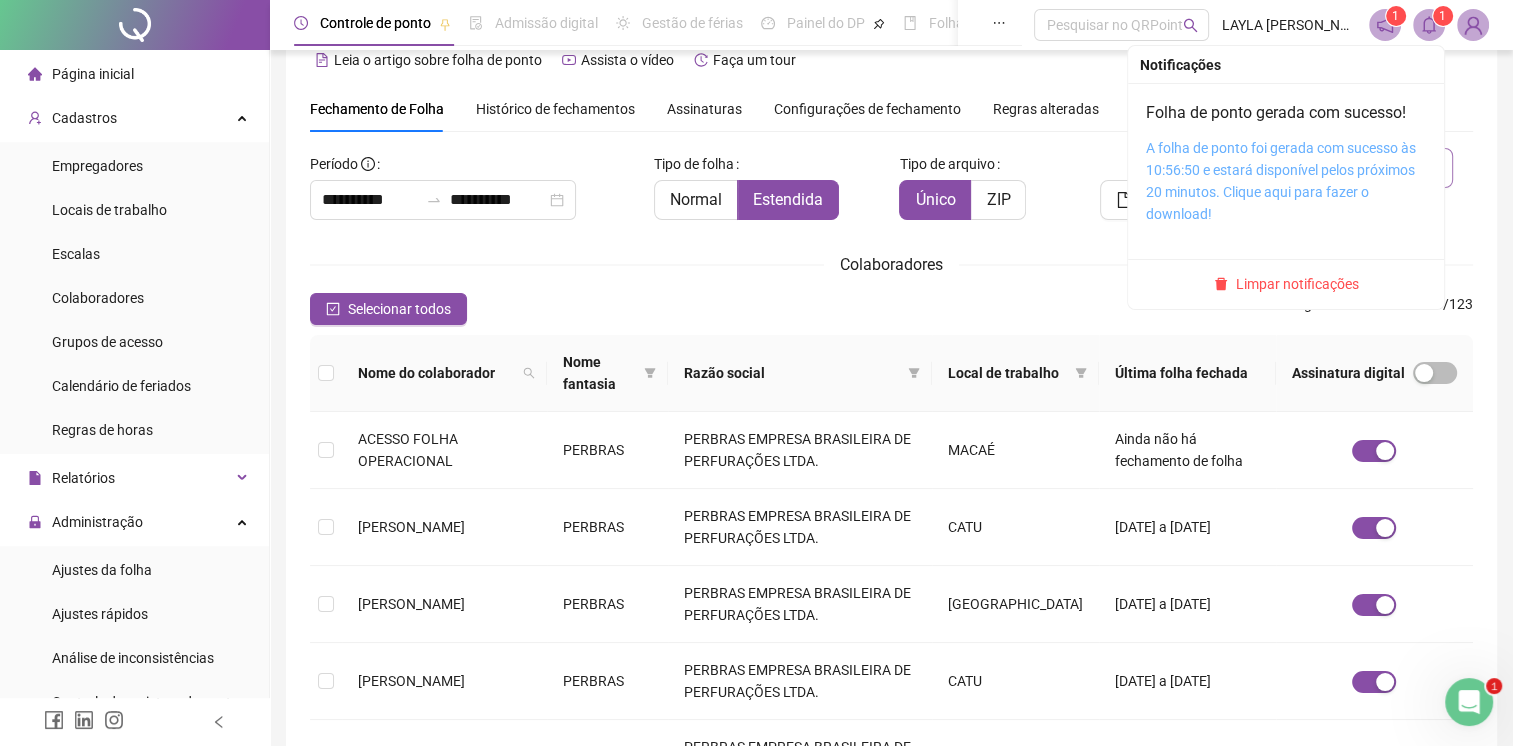 click on "A folha de ponto foi gerada com sucesso às 10:56:50 e estará disponível pelos próximos 20 minutos.
Clique aqui para fazer o download!" at bounding box center (1281, 181) 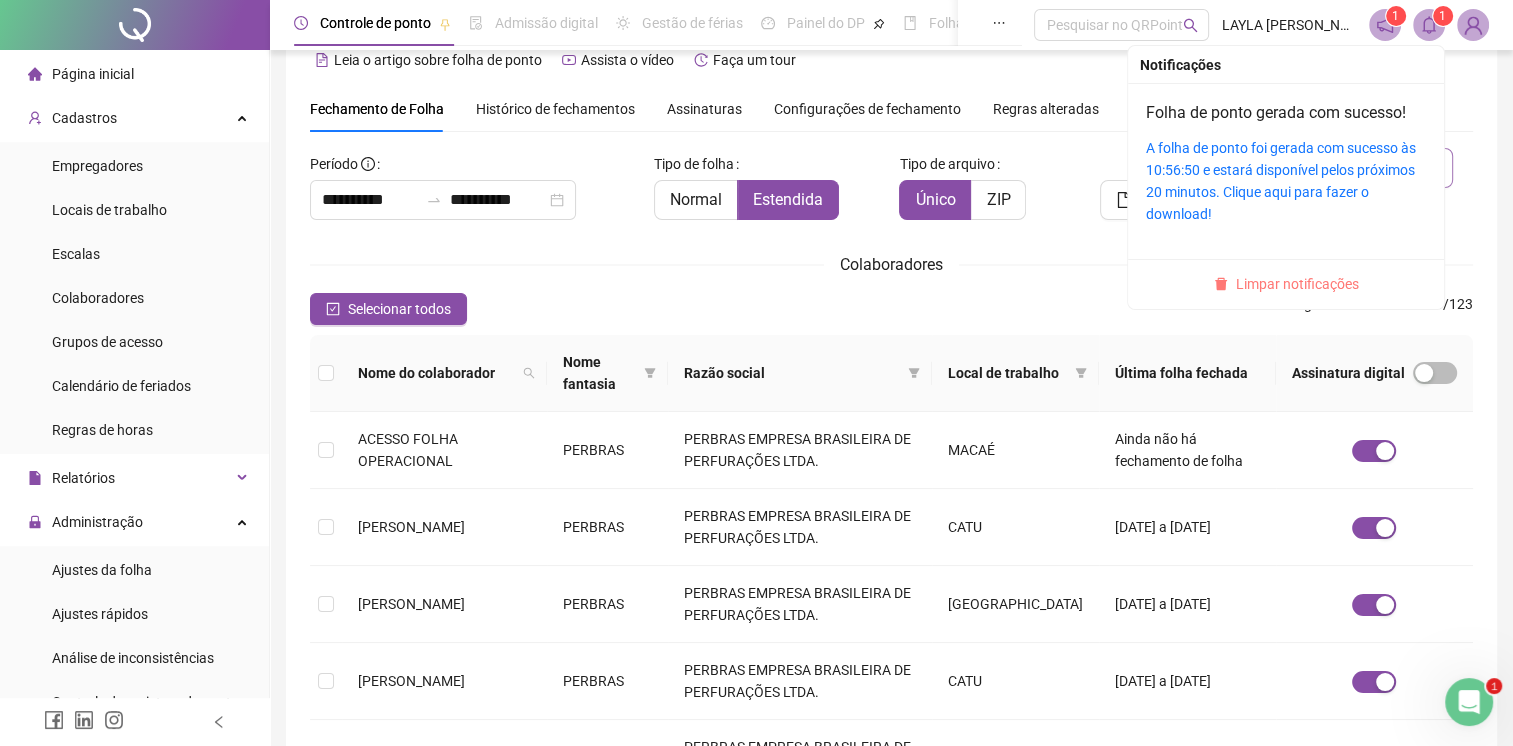 click on "Limpar notificações" at bounding box center [1297, 284] 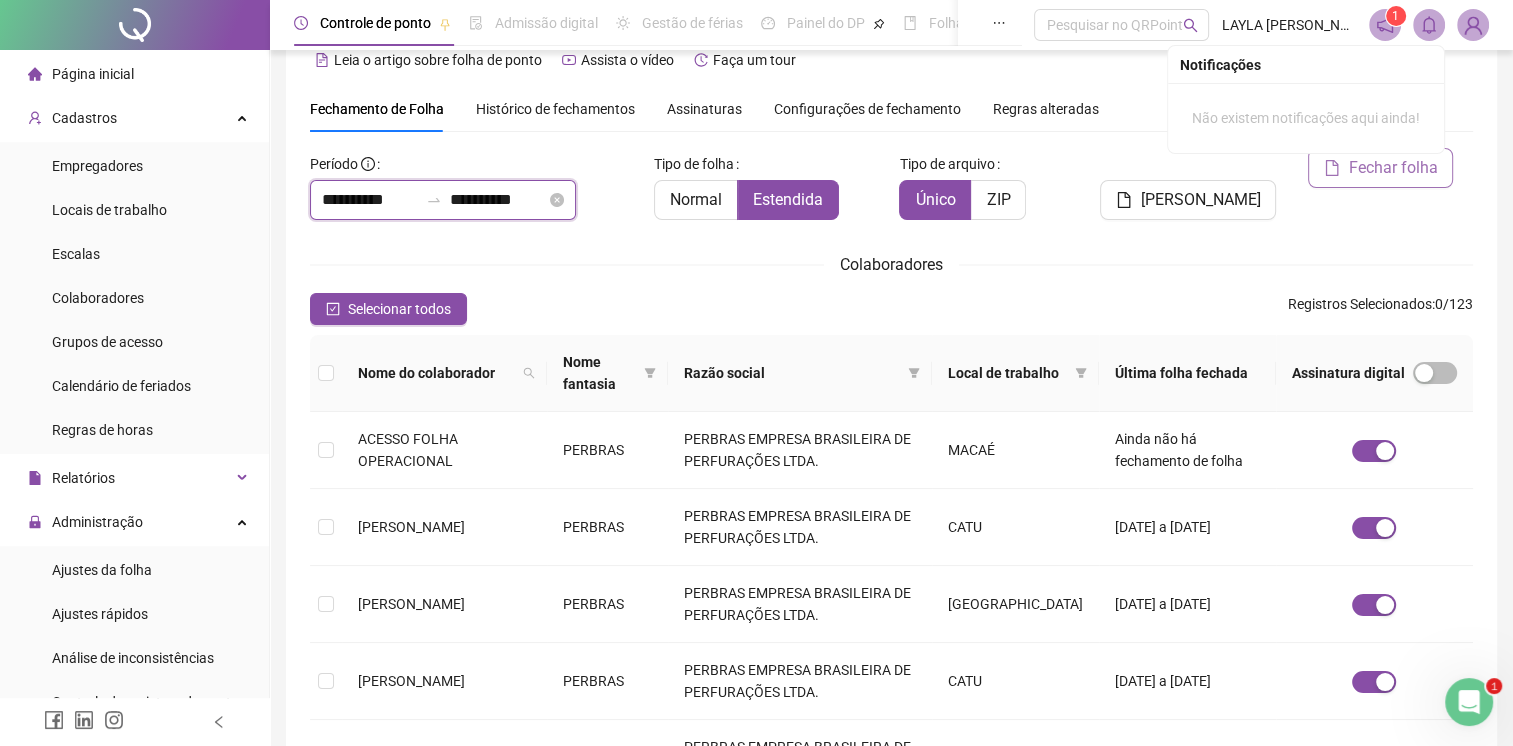 click on "**********" at bounding box center [370, 200] 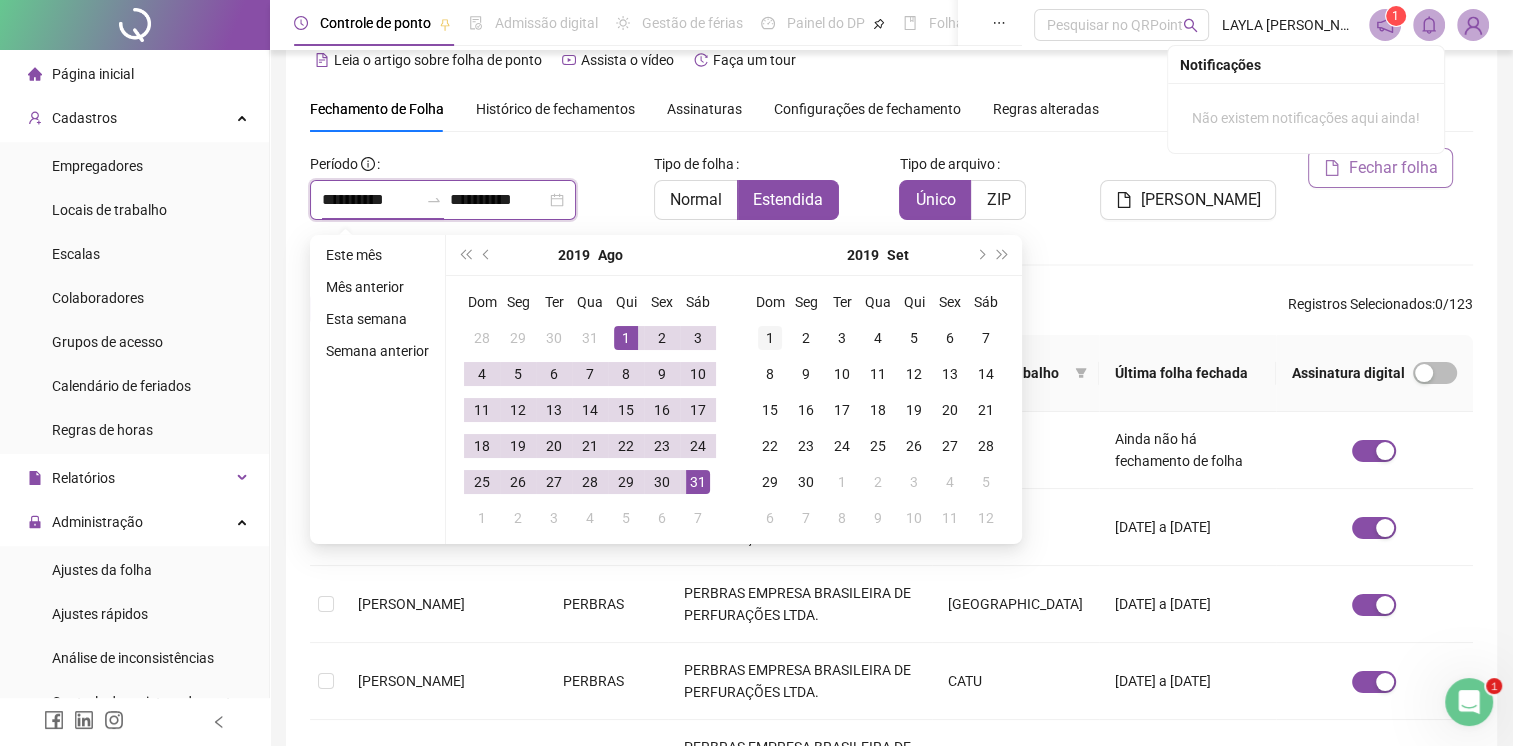type on "**********" 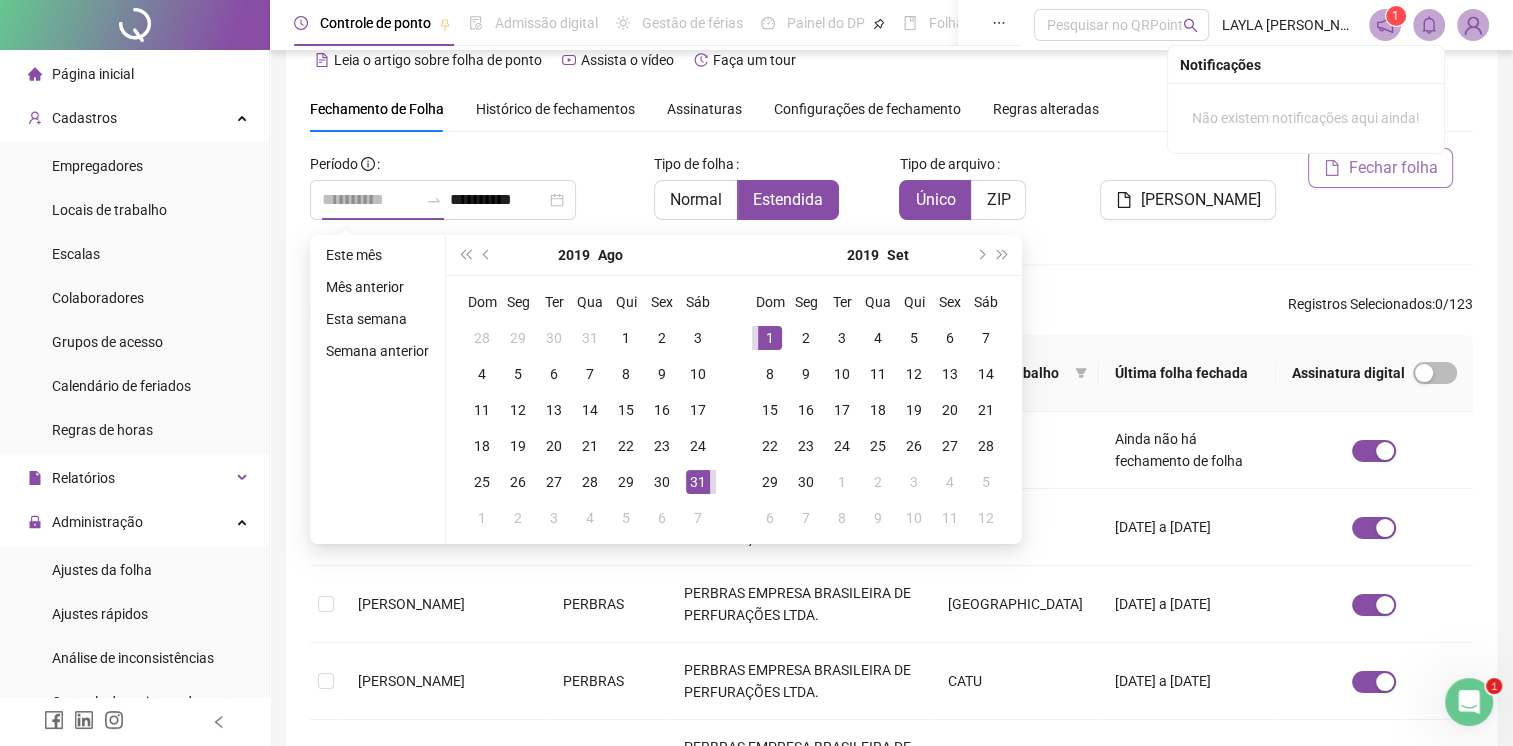 click on "1" at bounding box center [770, 338] 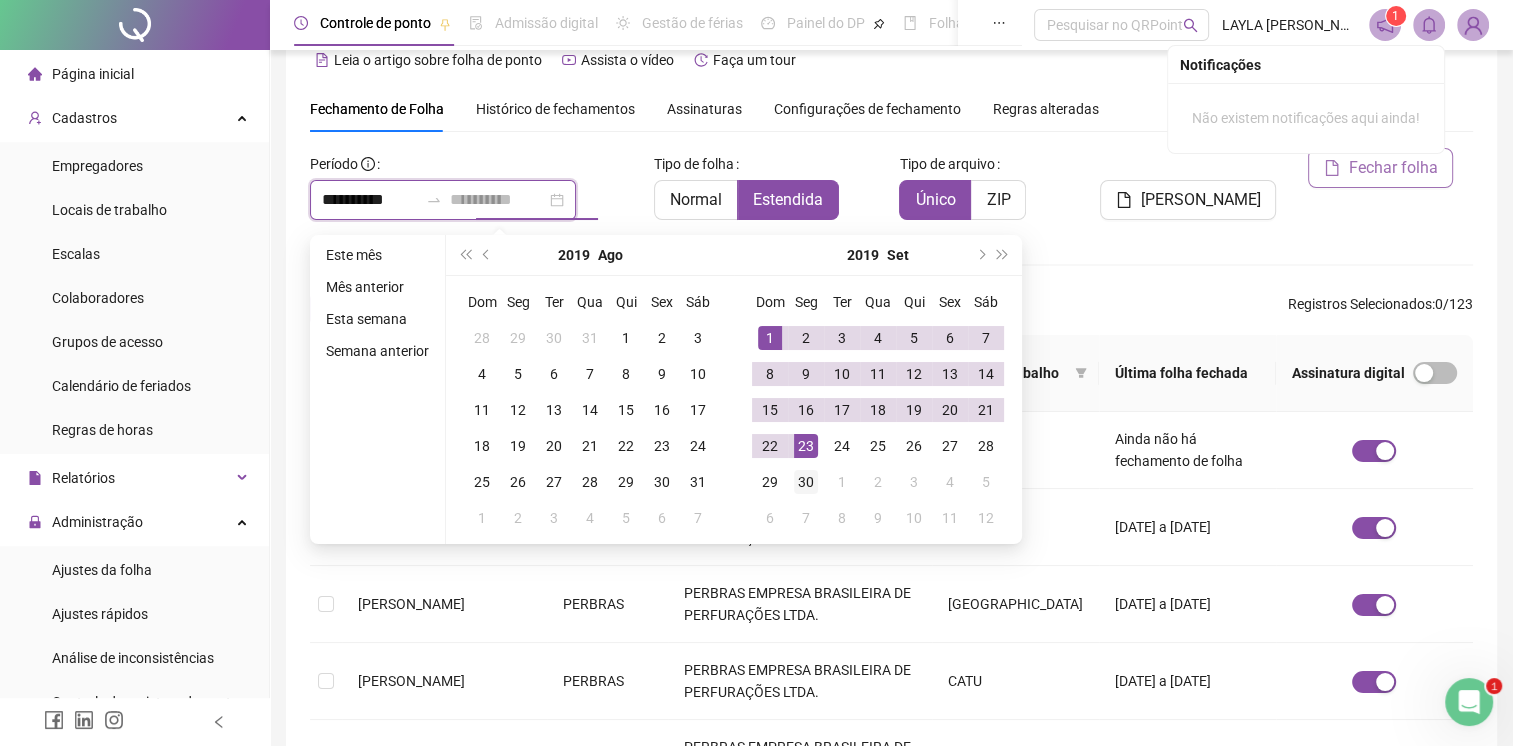 type on "**********" 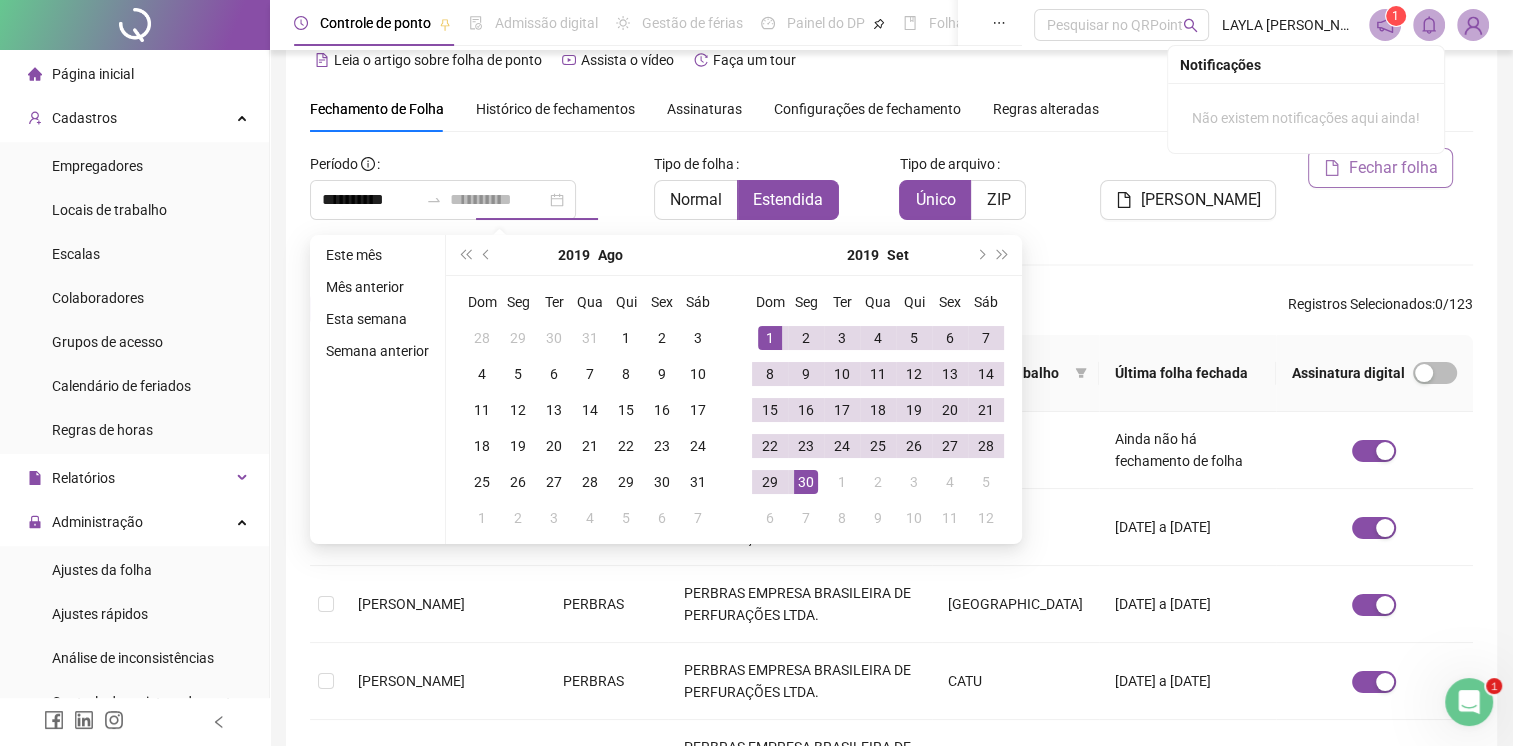 click on "30" at bounding box center [806, 482] 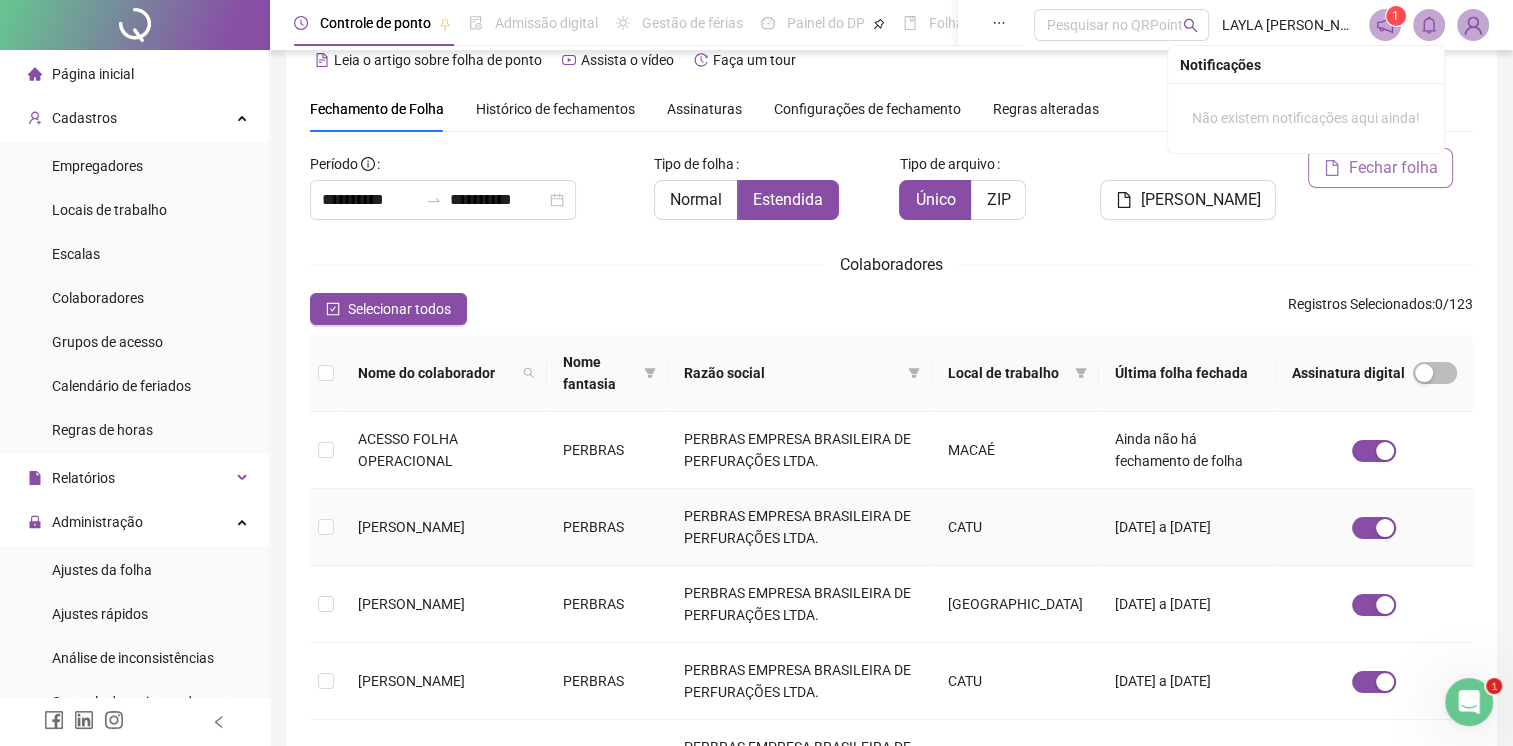 click on "[PERSON_NAME]" at bounding box center [411, 527] 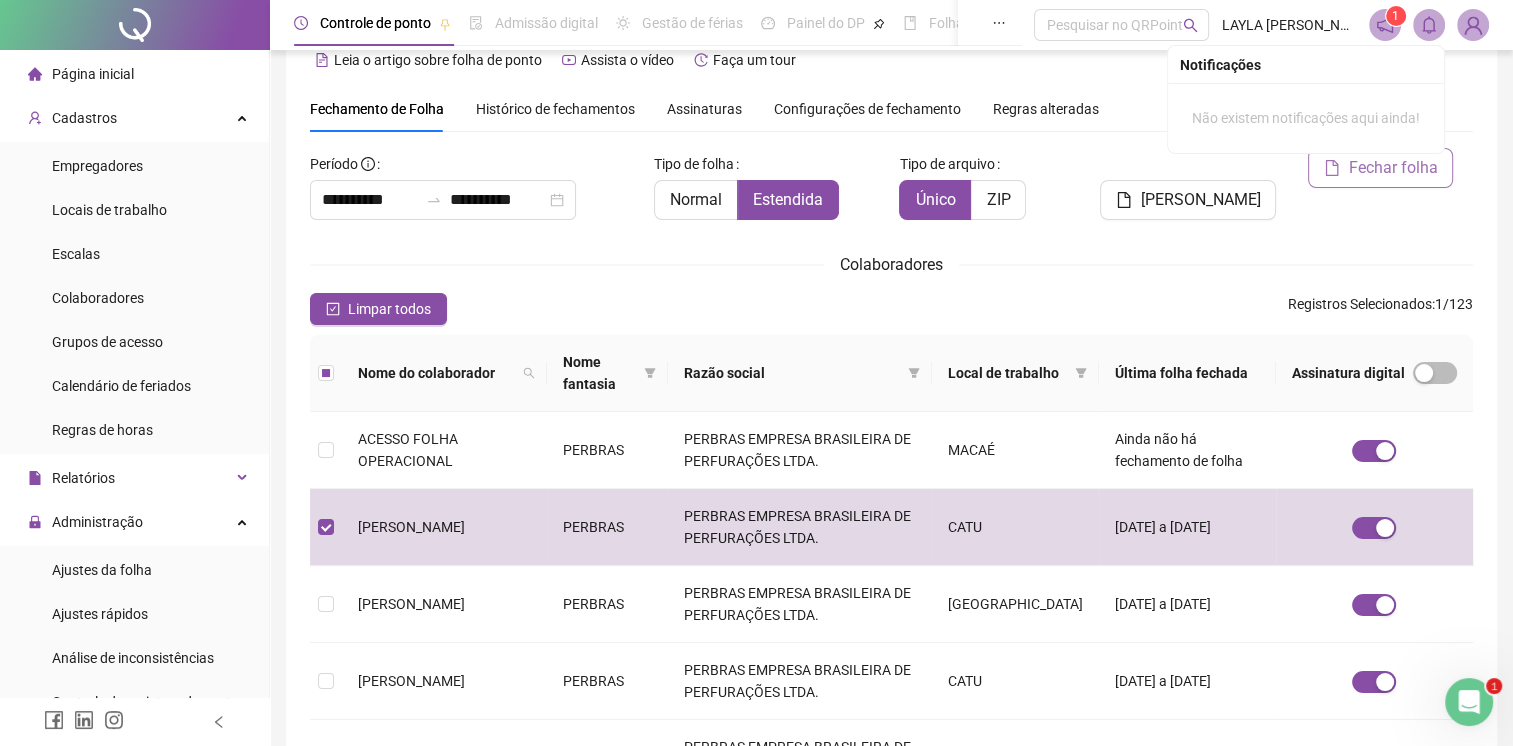 click on "Fechar folha" at bounding box center (1380, 168) 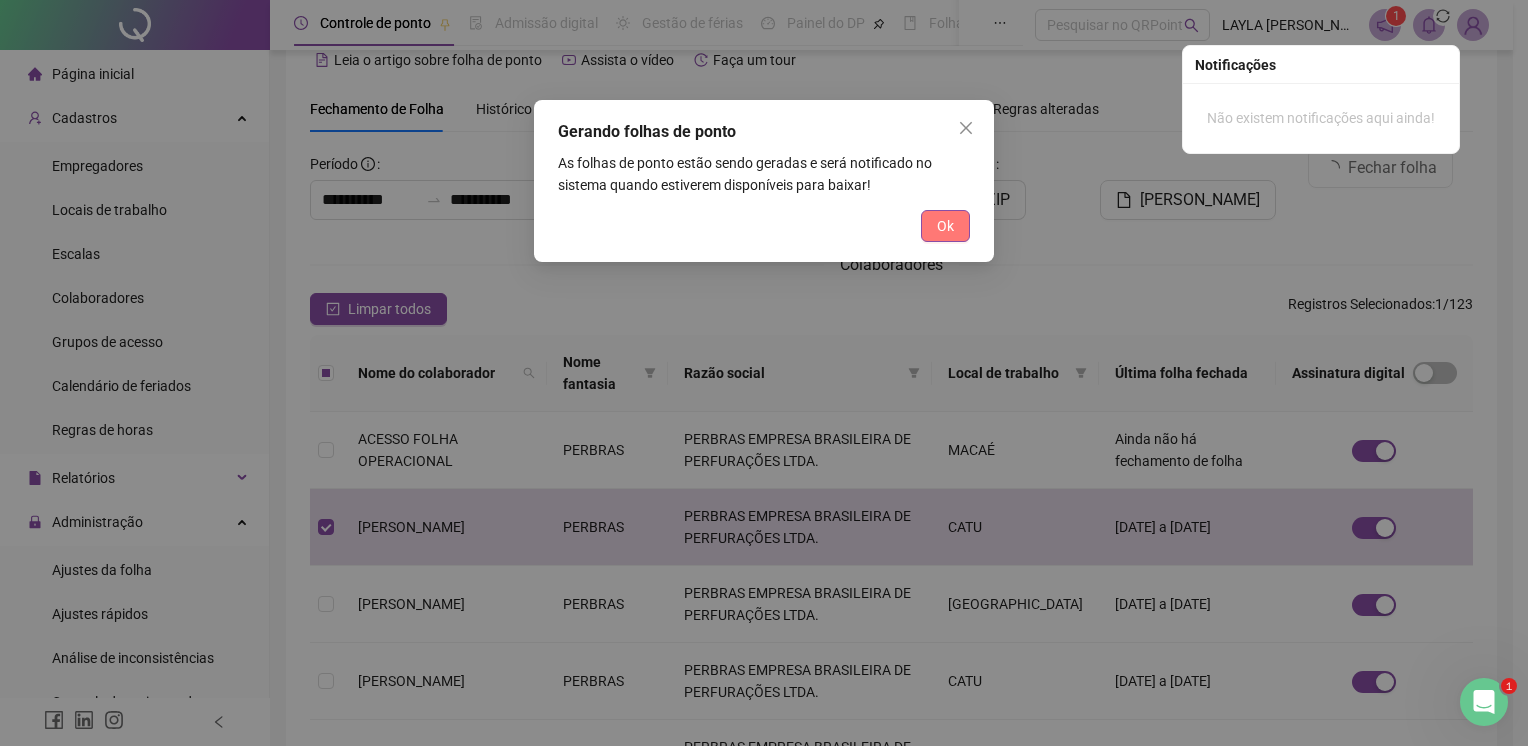 click on "Ok" at bounding box center (945, 226) 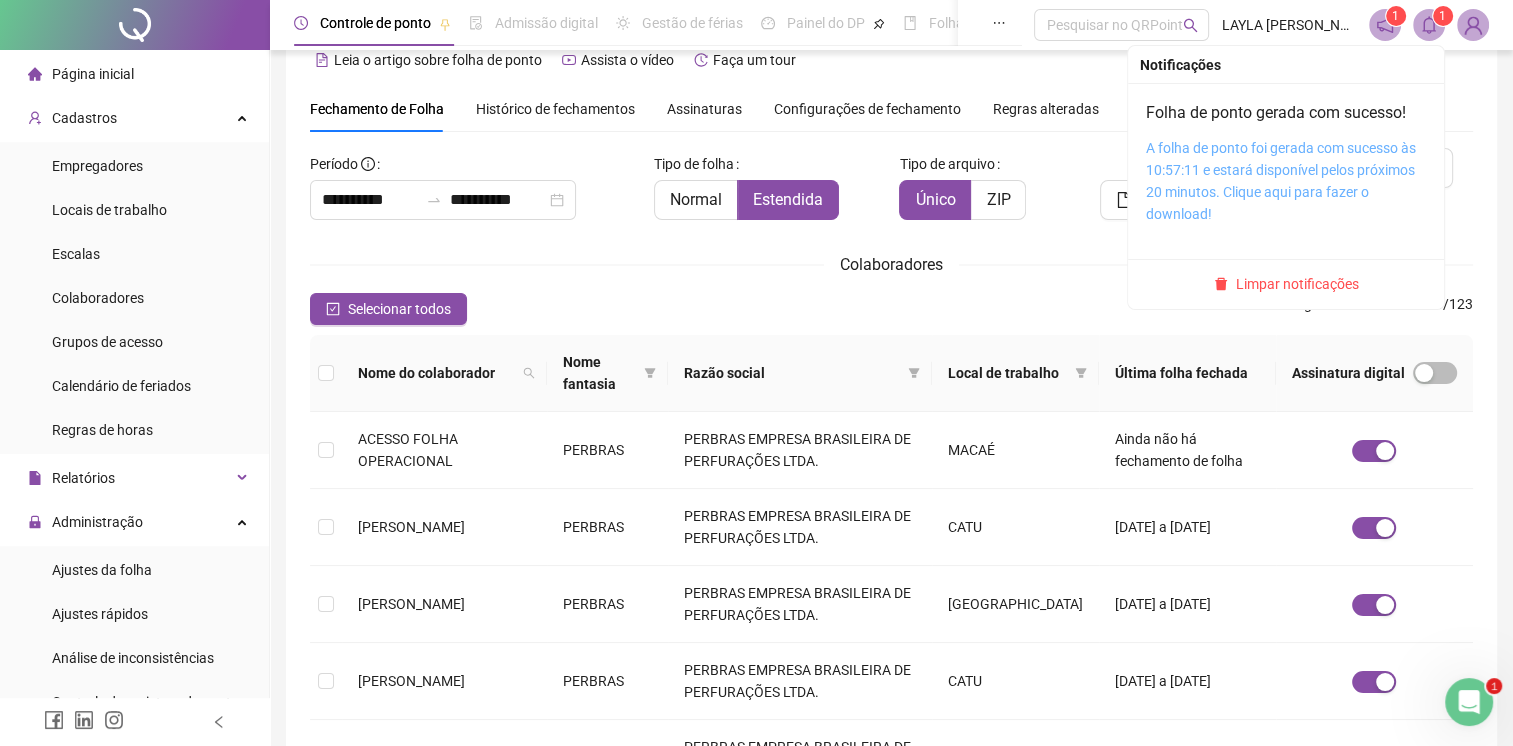 click on "A folha de ponto foi gerada com sucesso às 10:57:11 e estará disponível pelos próximos 20 minutos.
Clique aqui para fazer o download!" at bounding box center (1281, 181) 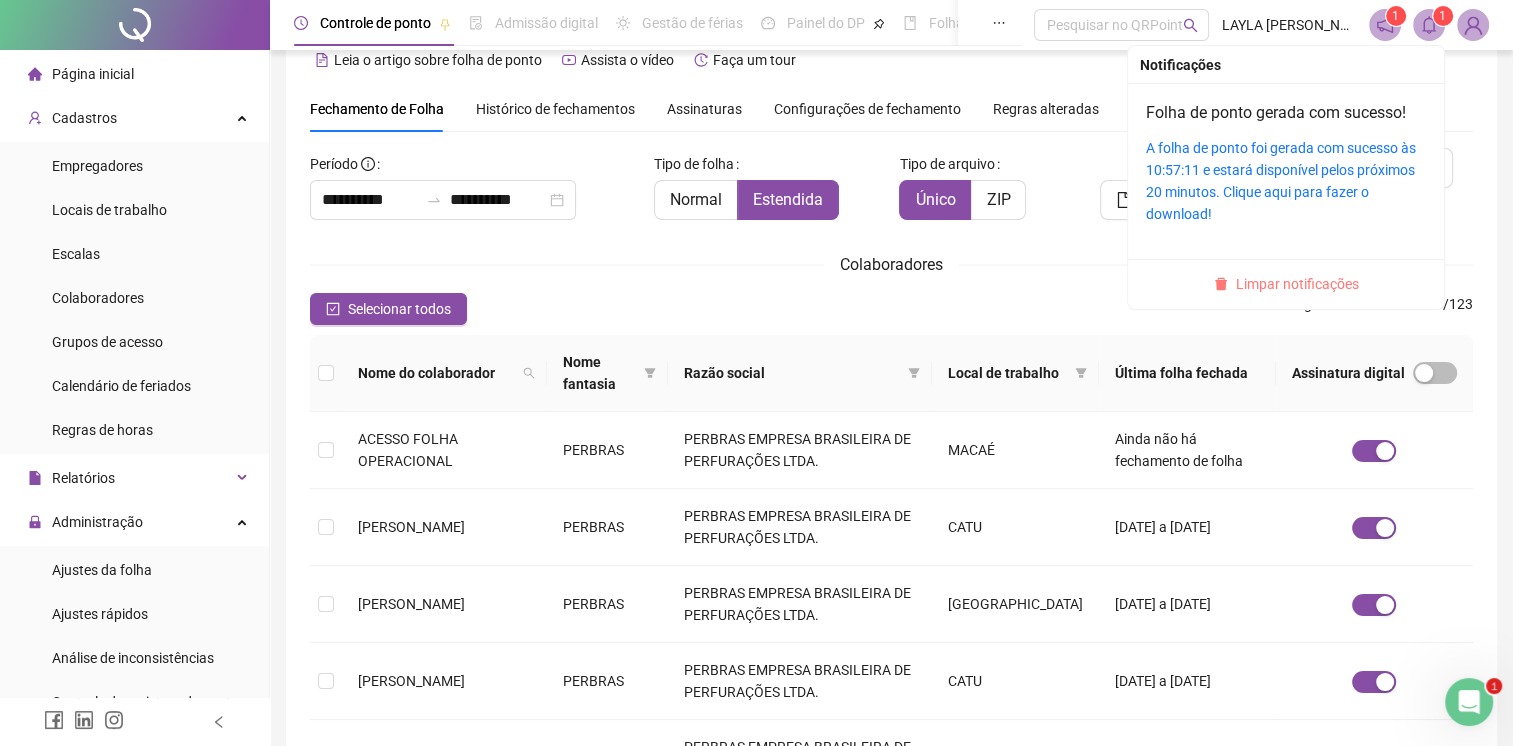 click 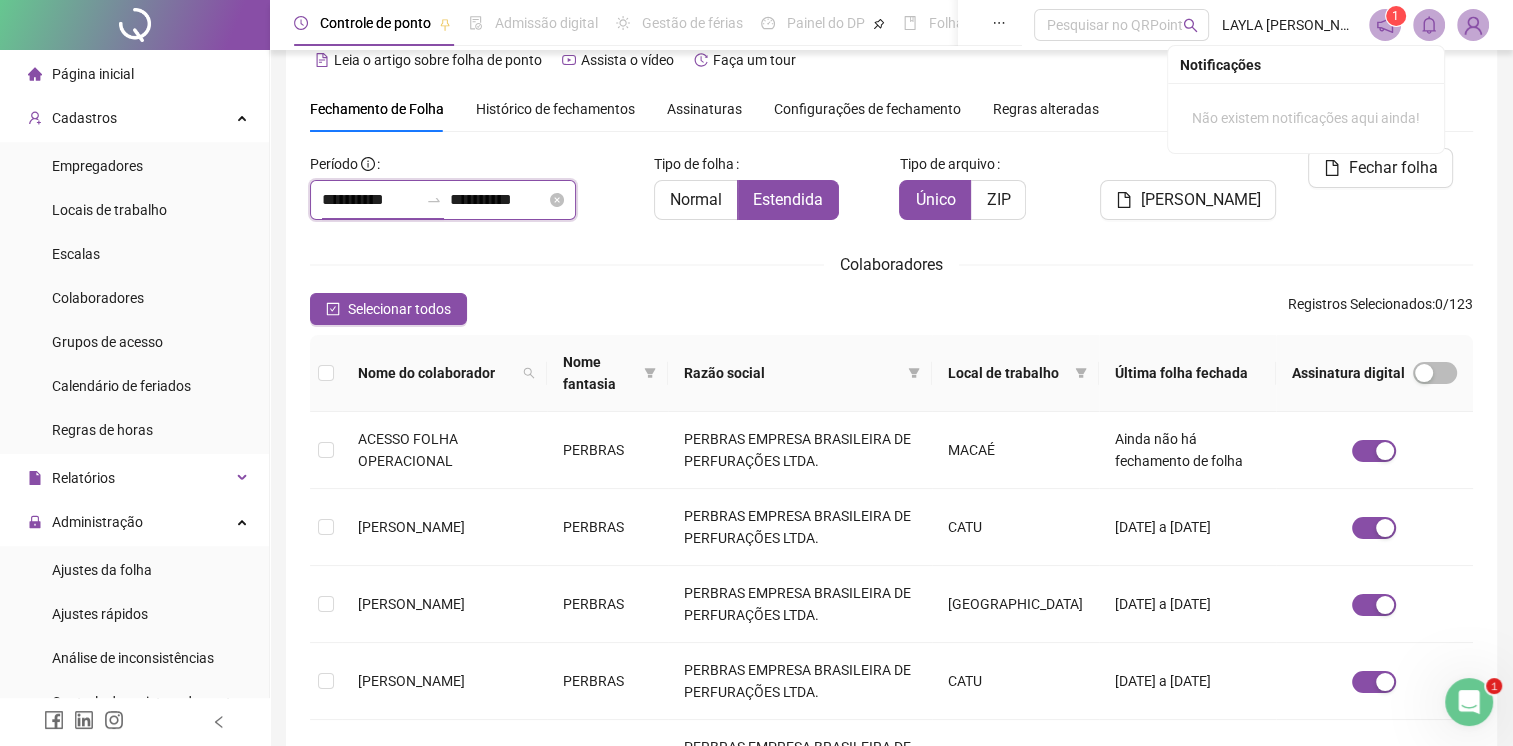 click on "**********" at bounding box center (370, 200) 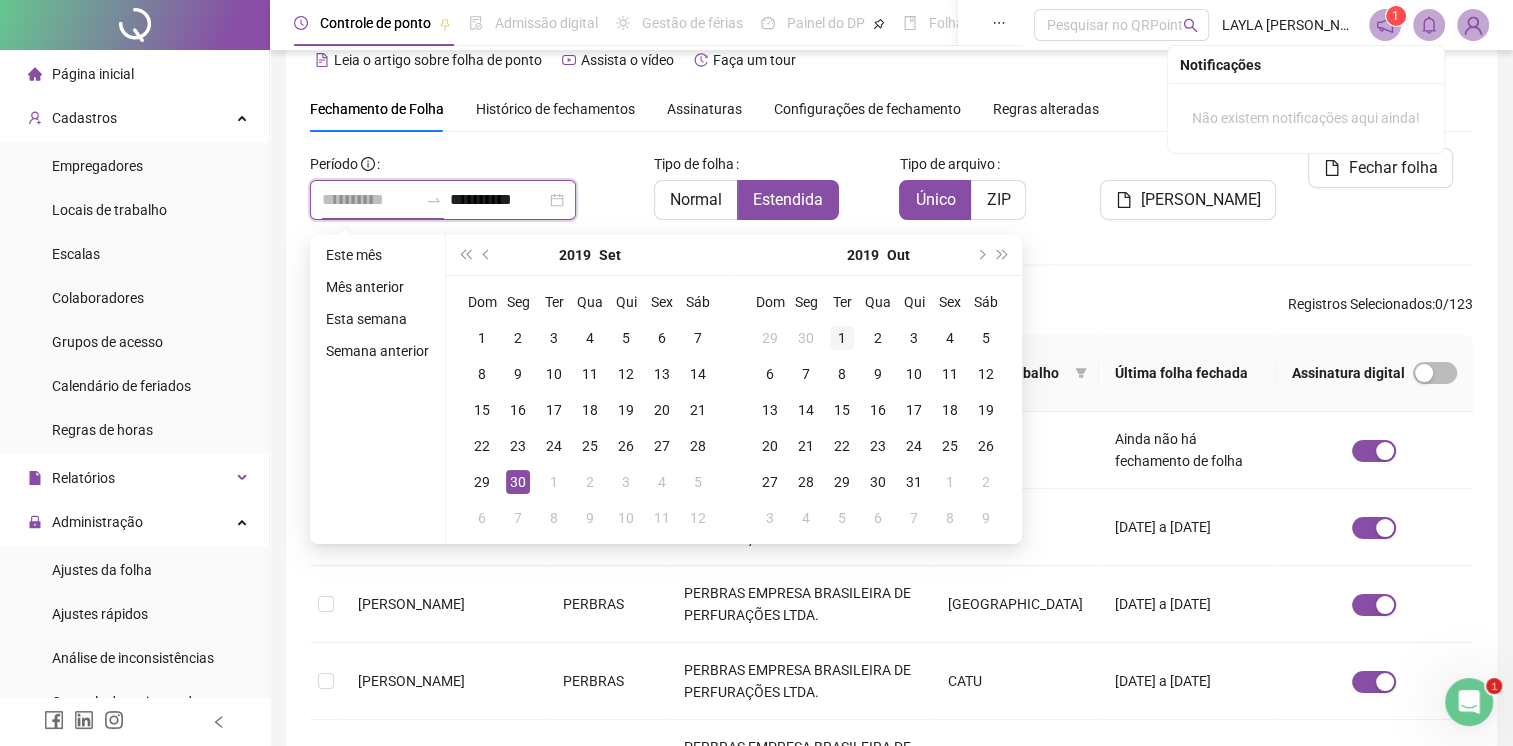 type on "**********" 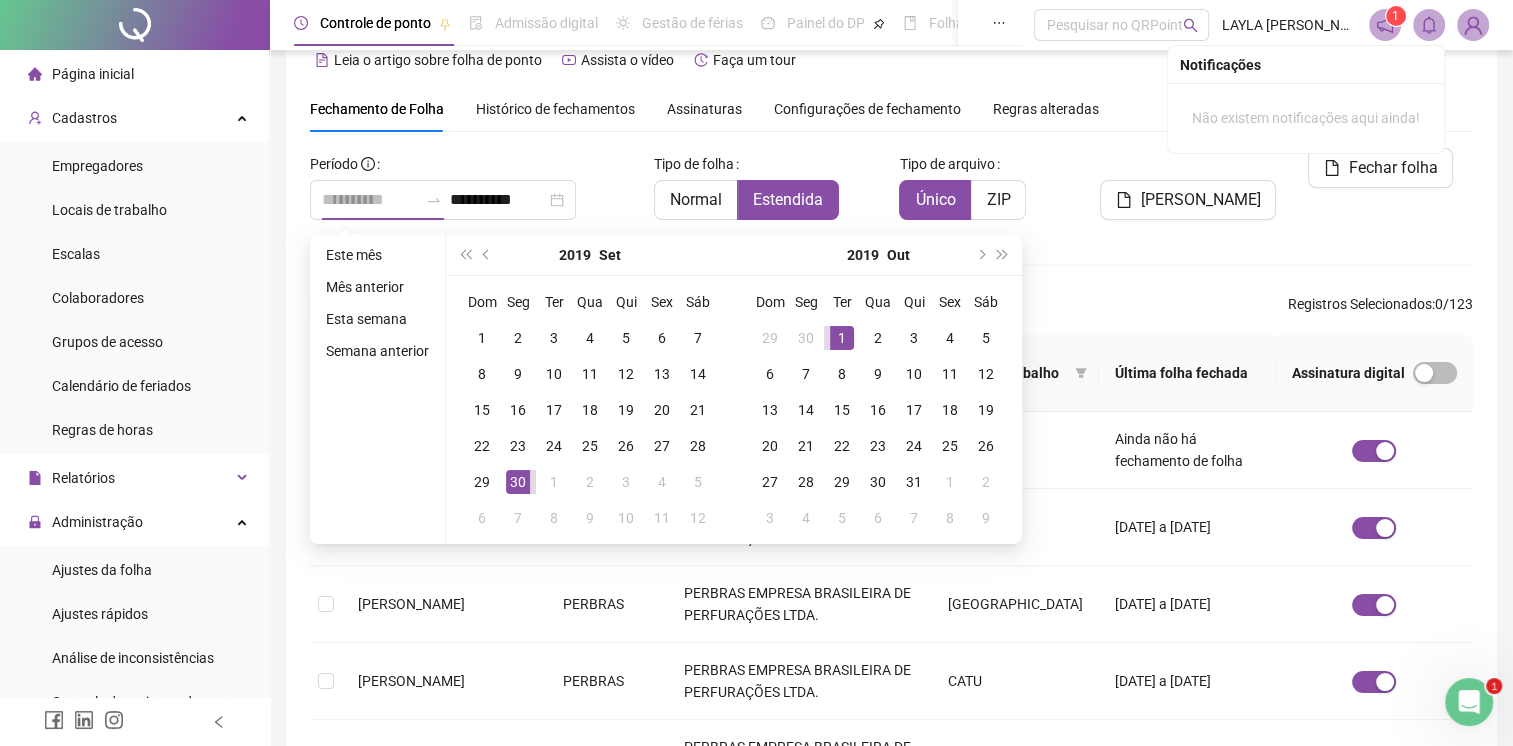 click on "1" at bounding box center [842, 338] 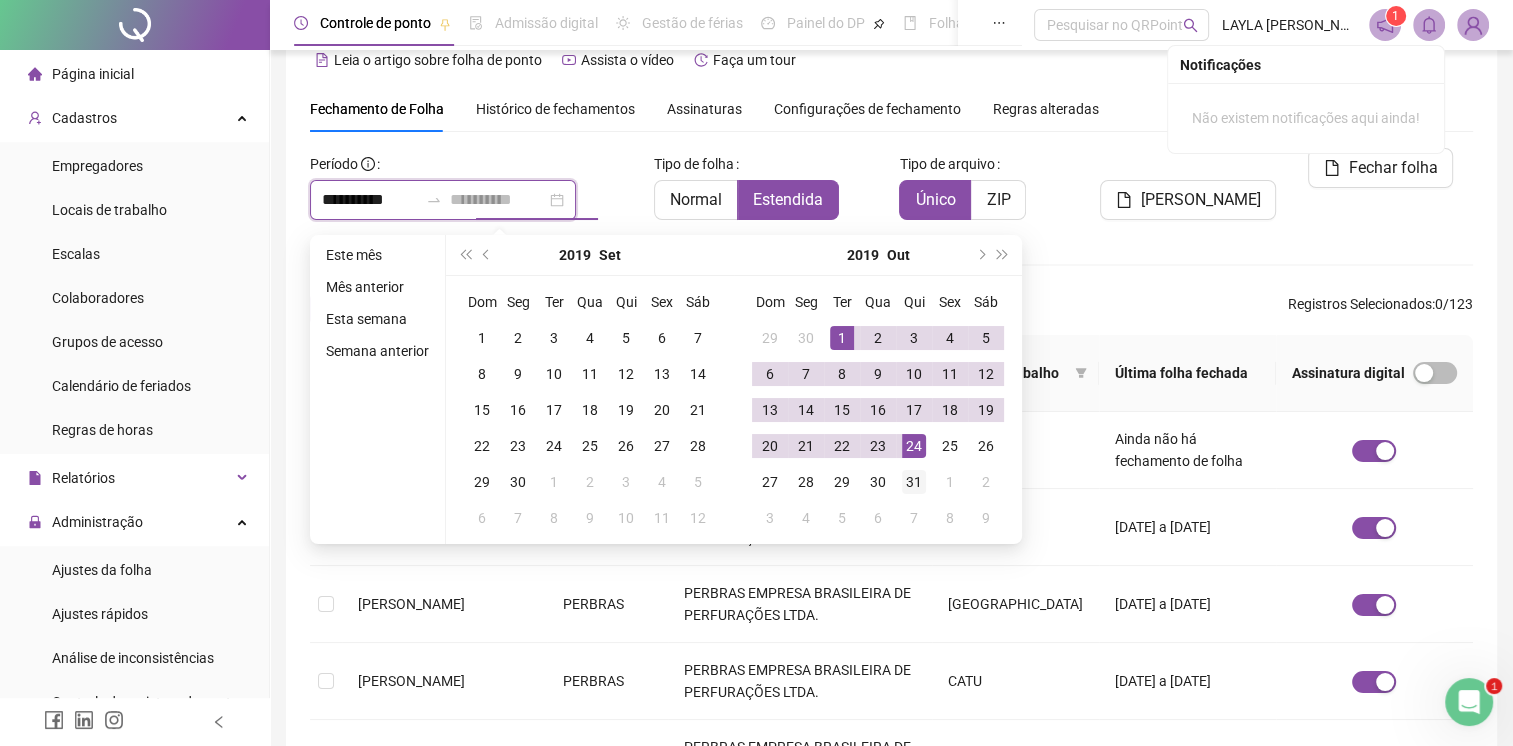 type on "**********" 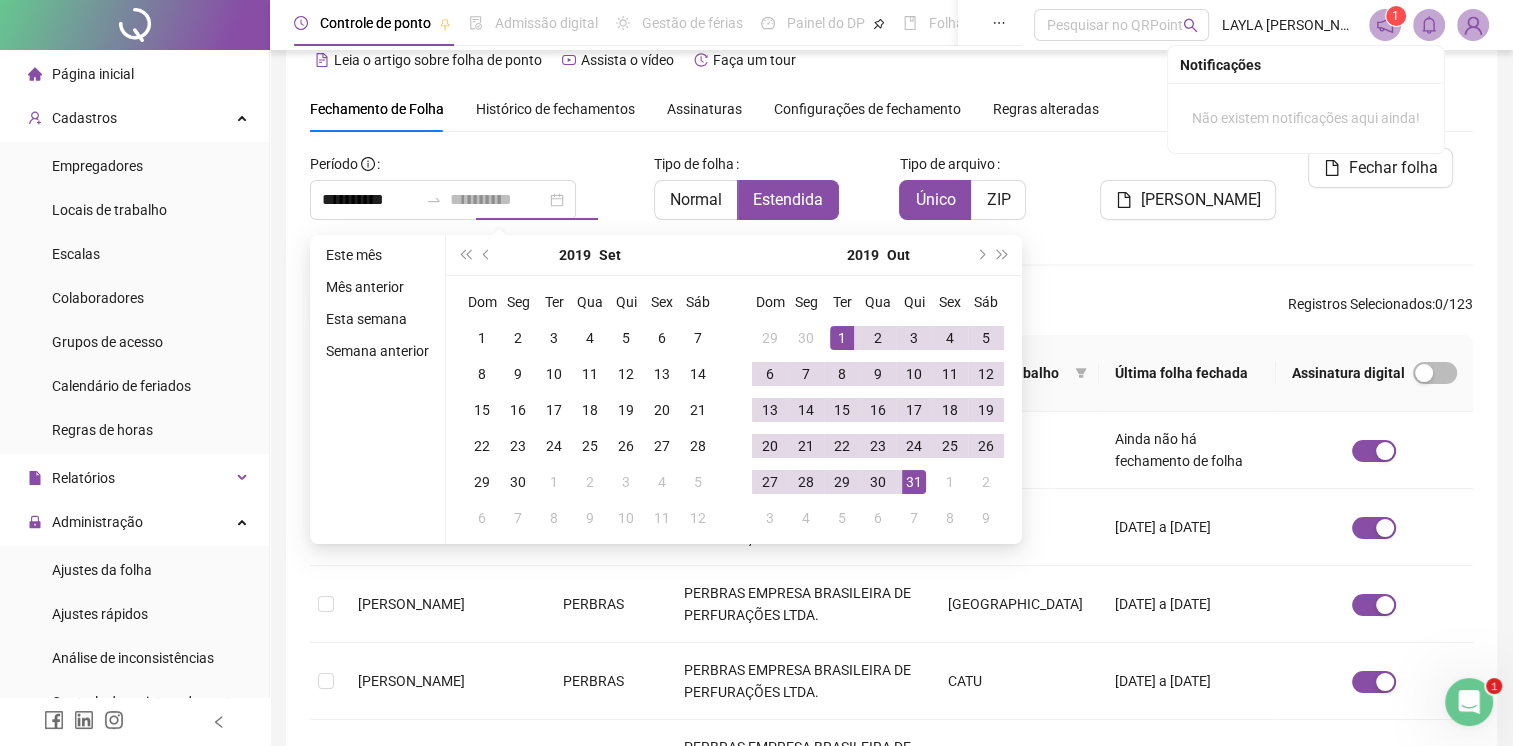 click on "31" at bounding box center (914, 482) 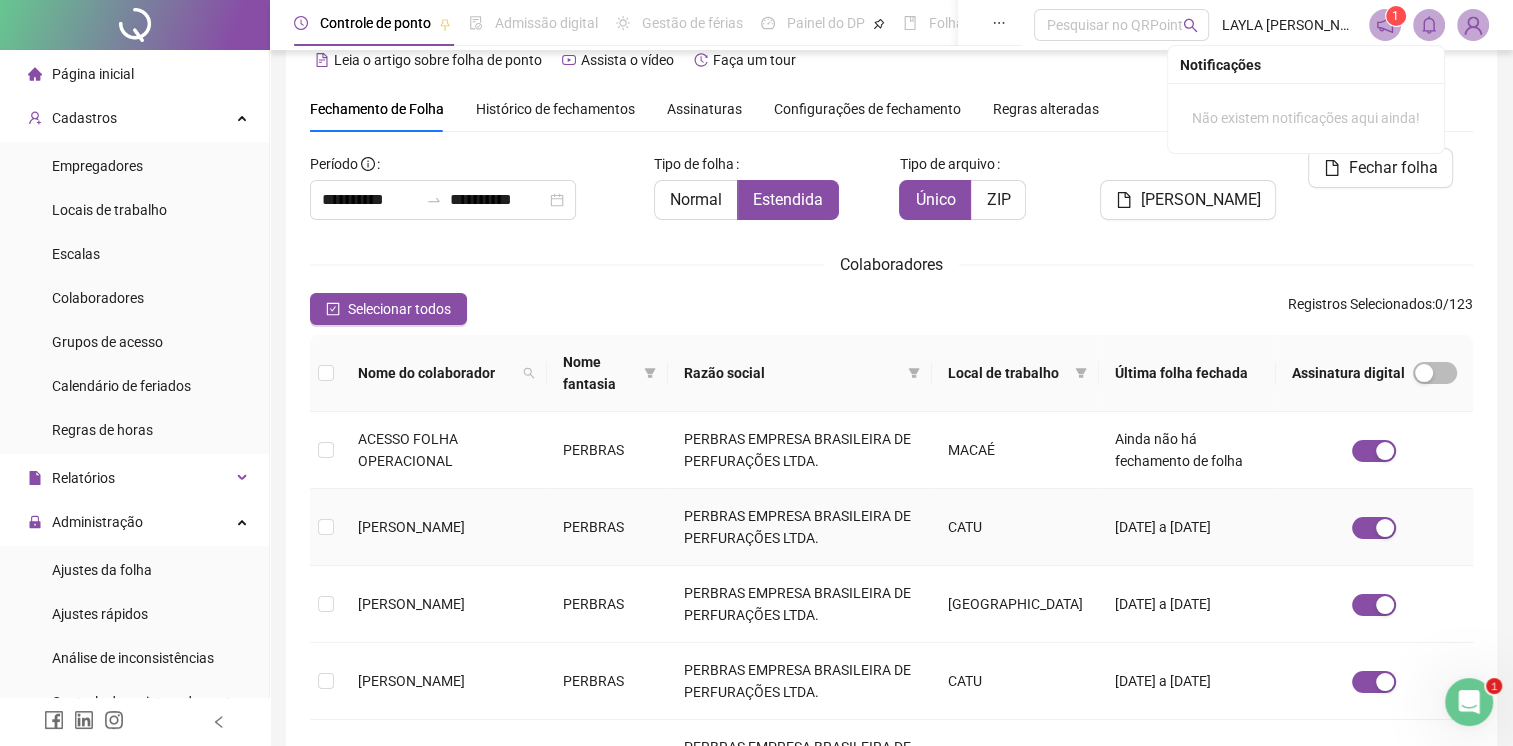 click on "[PERSON_NAME]" at bounding box center (444, 527) 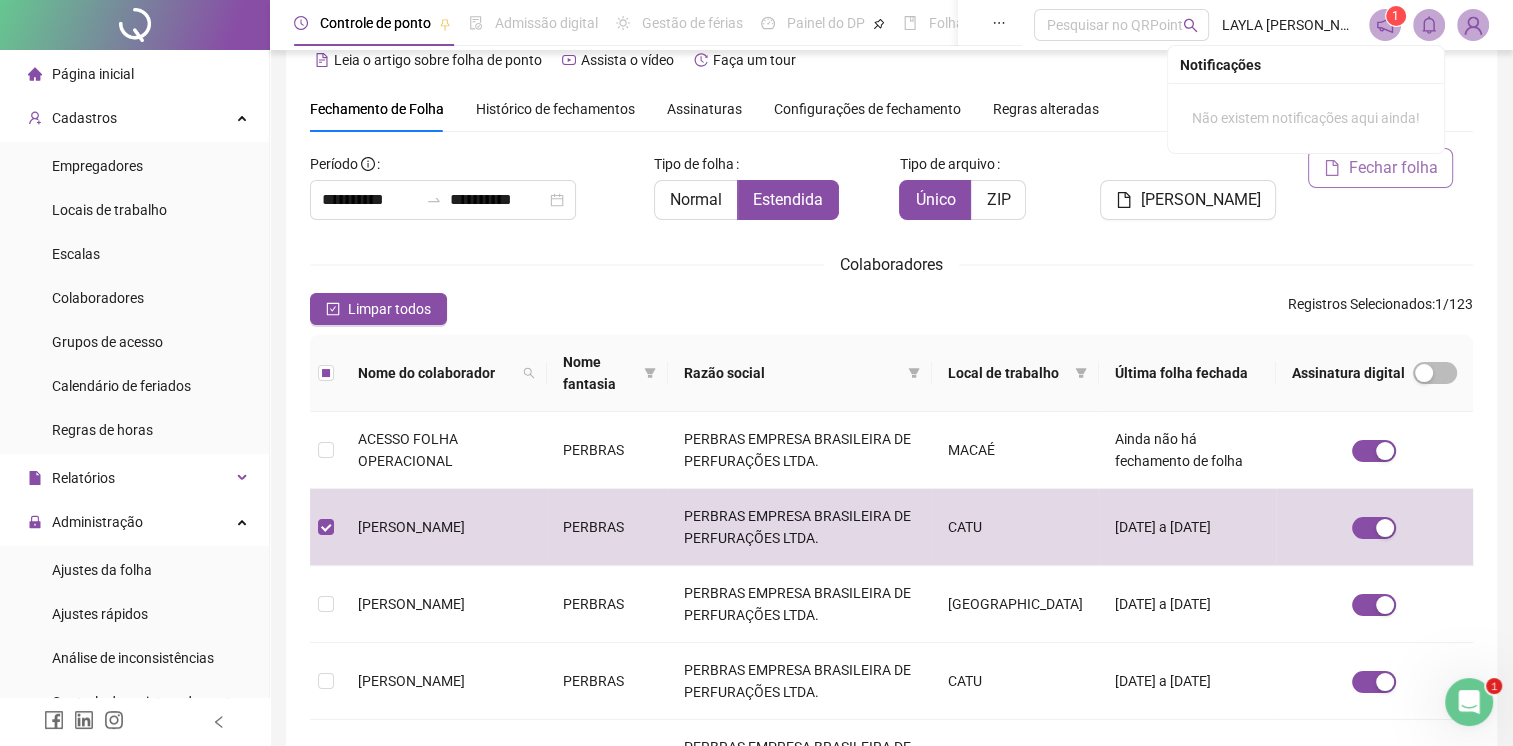 click on "Fechar folha" at bounding box center (1392, 168) 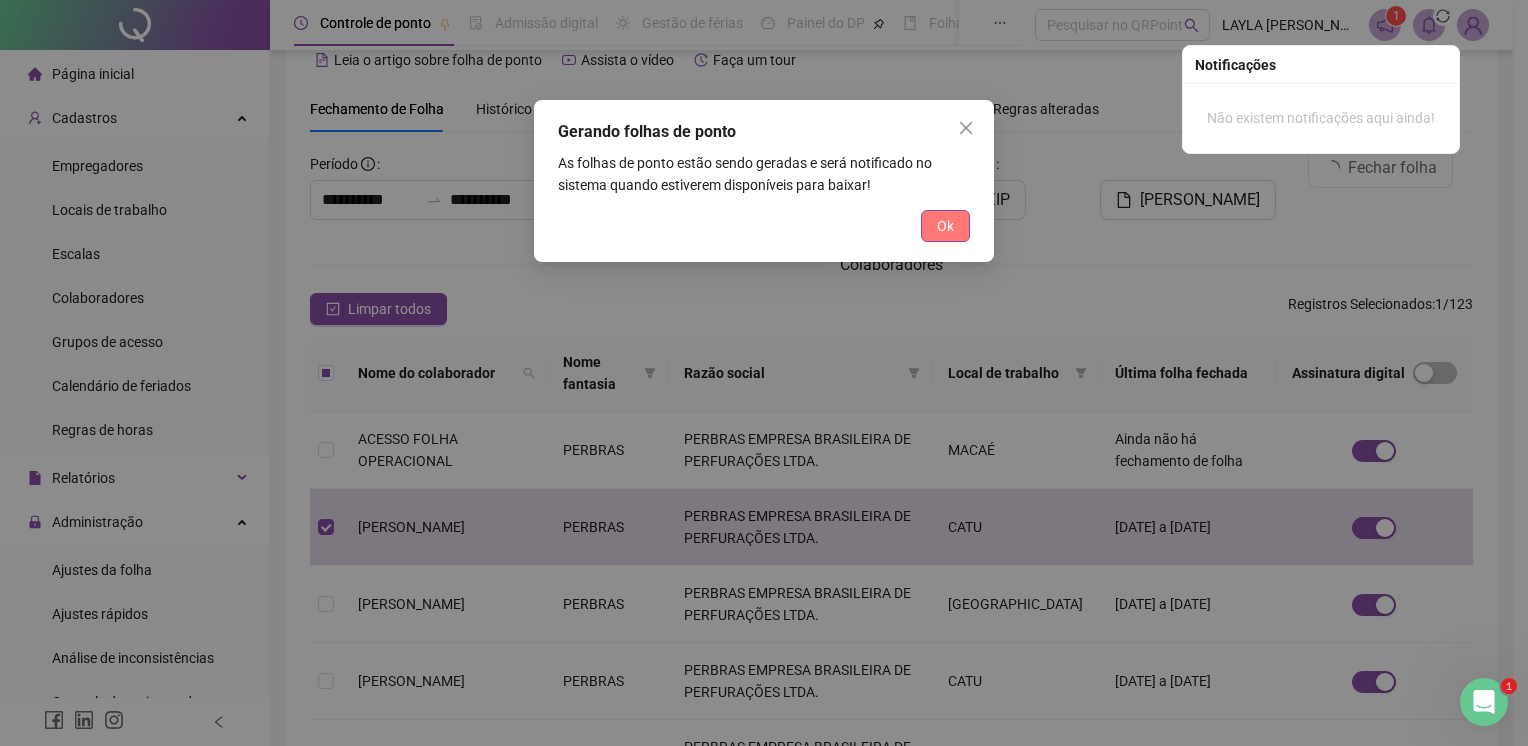 click on "Ok" at bounding box center [945, 226] 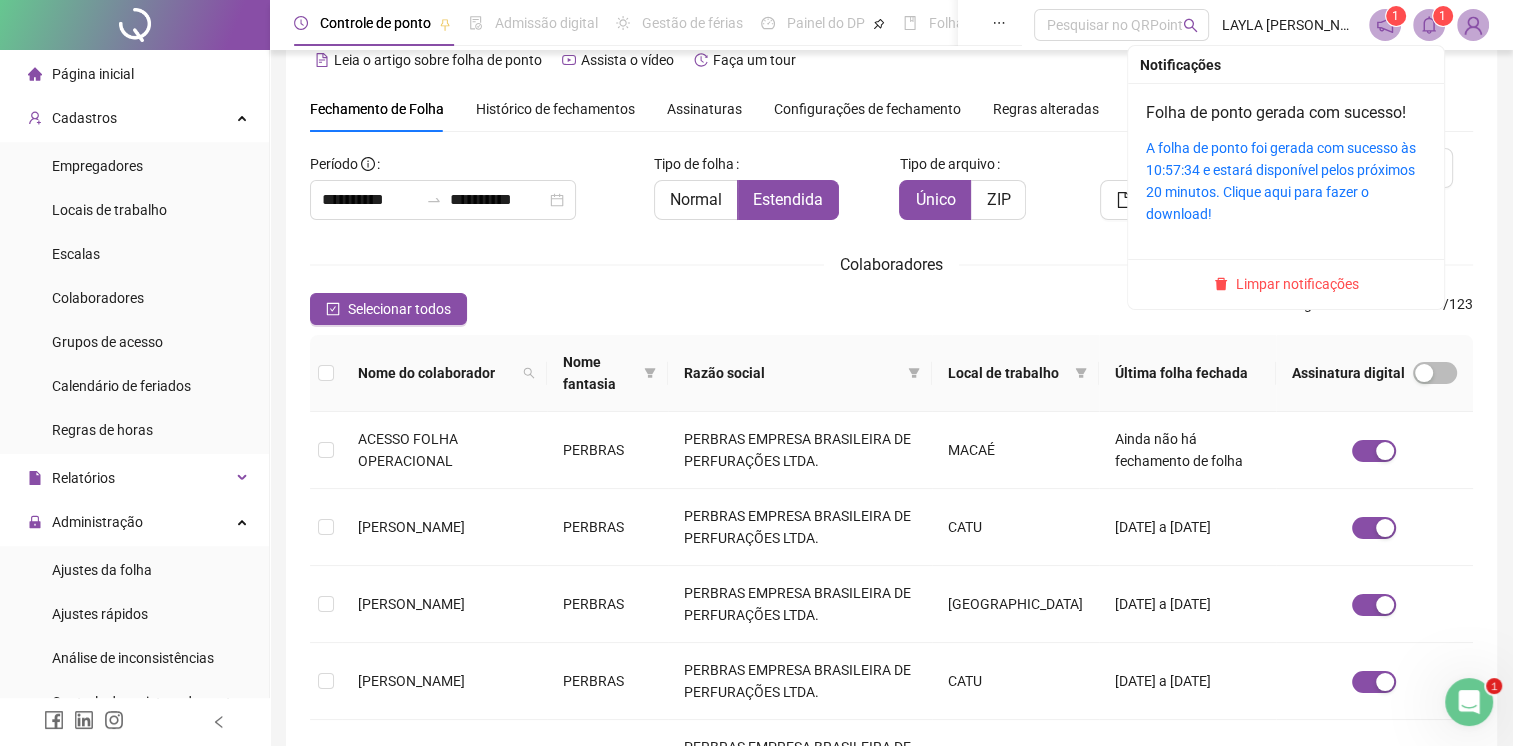 click on "A folha de ponto foi gerada com sucesso às 10:57:34 e estará disponível pelos próximos 20 minutos.
Clique aqui para fazer o download!" at bounding box center (1286, 181) 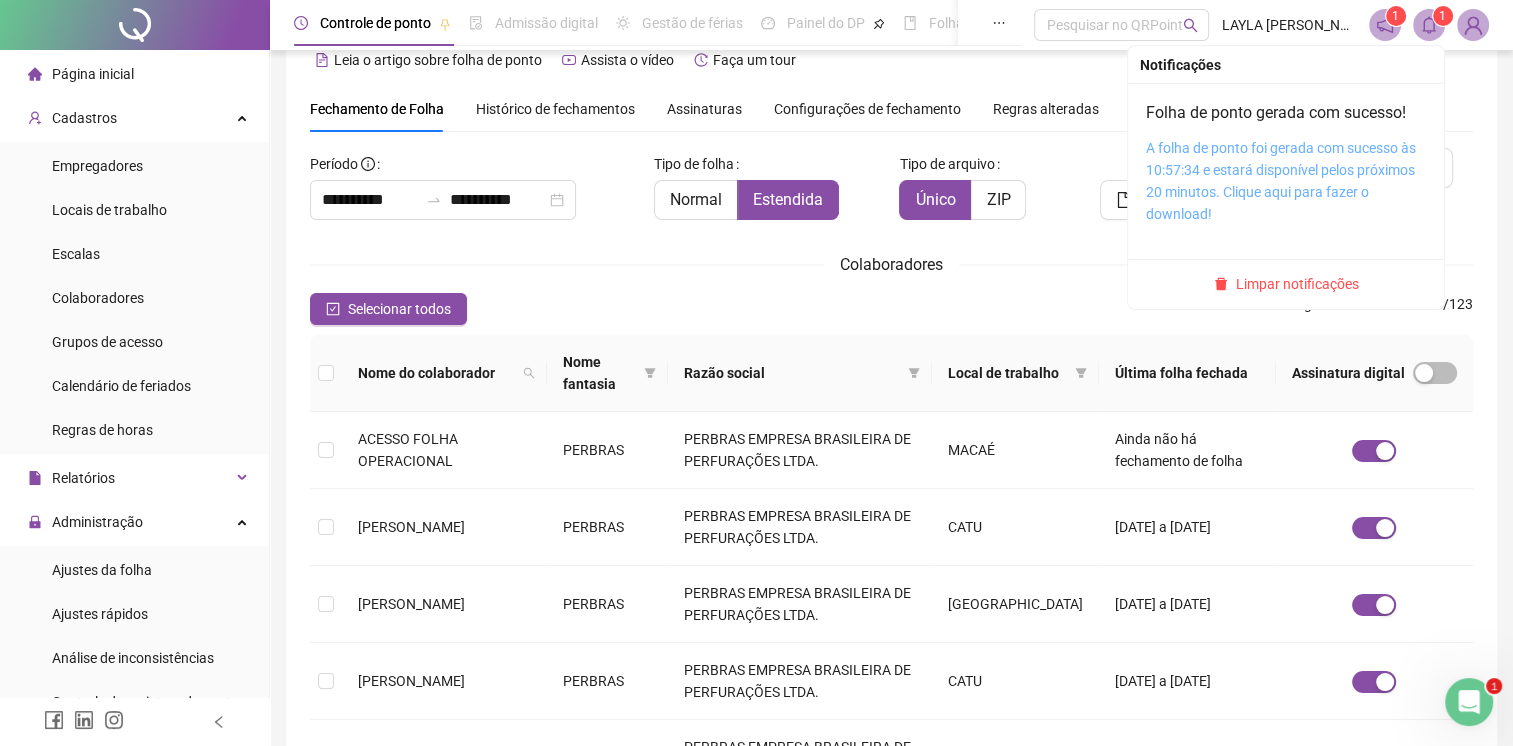 click on "A folha de ponto foi gerada com sucesso às 10:57:34 e estará disponível pelos próximos 20 minutos.
Clique aqui para fazer o download!" at bounding box center [1281, 181] 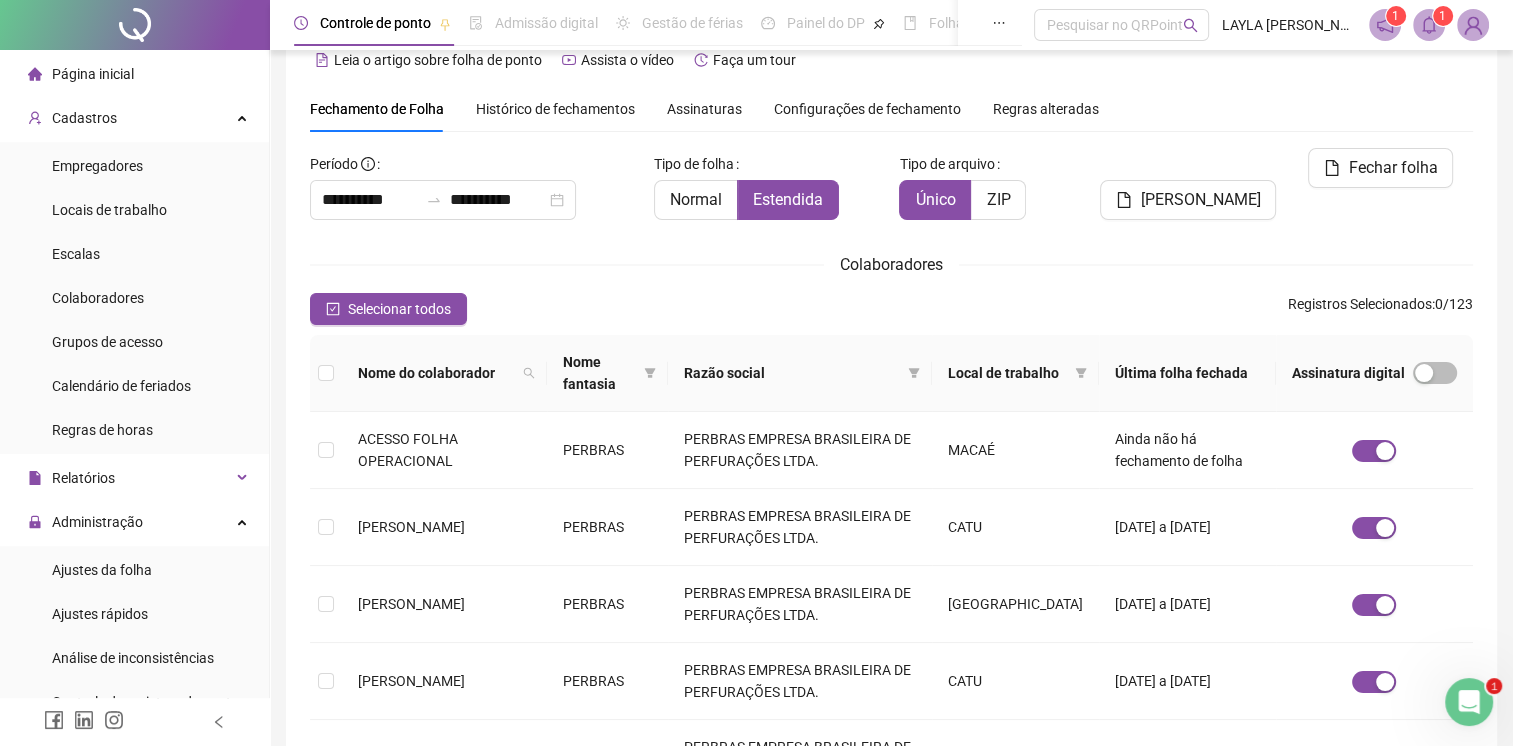 click on "Fechamento de Folha Histórico de fechamentos Assinaturas Configurações de fechamento Regras alteradas" at bounding box center (891, 109) 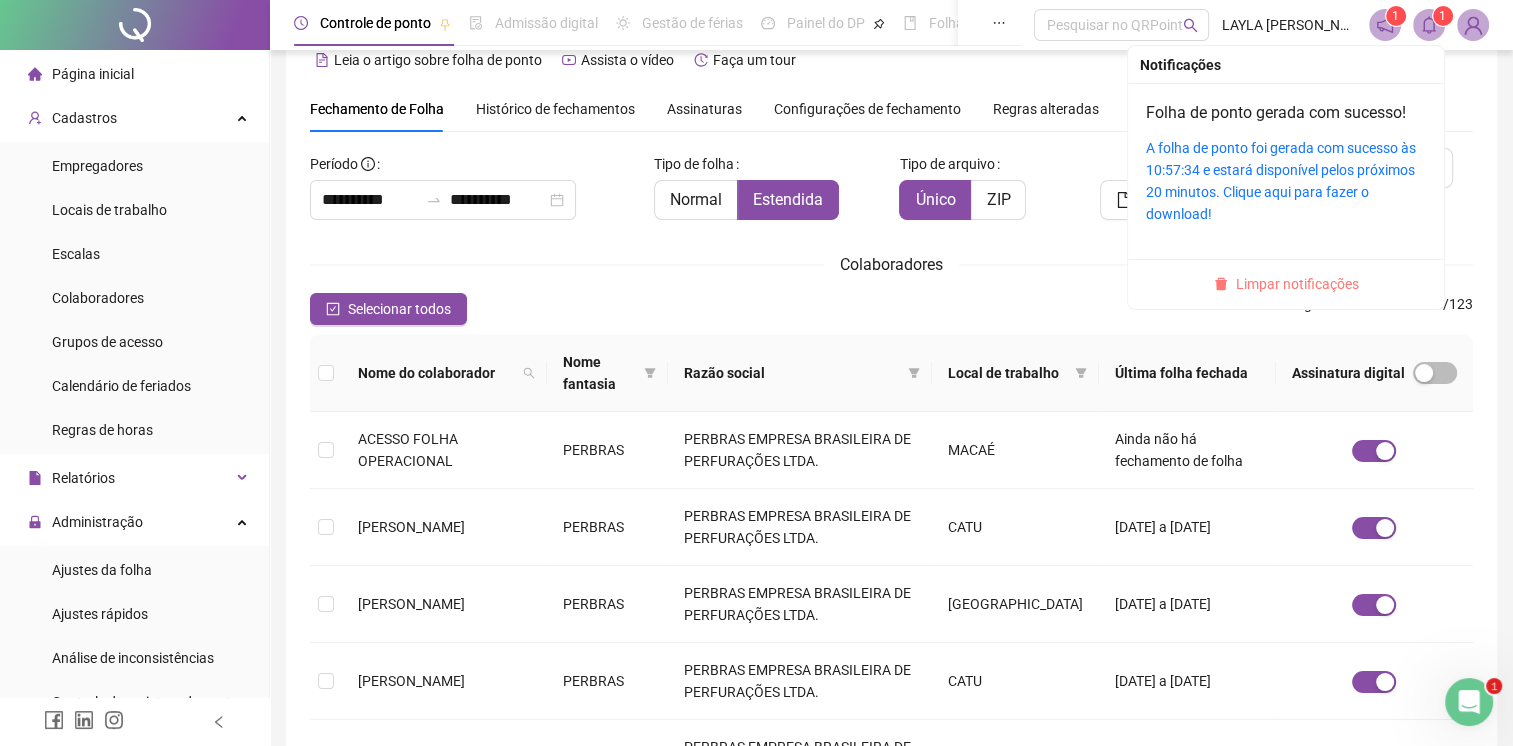 click on "Limpar notificações" at bounding box center (1297, 284) 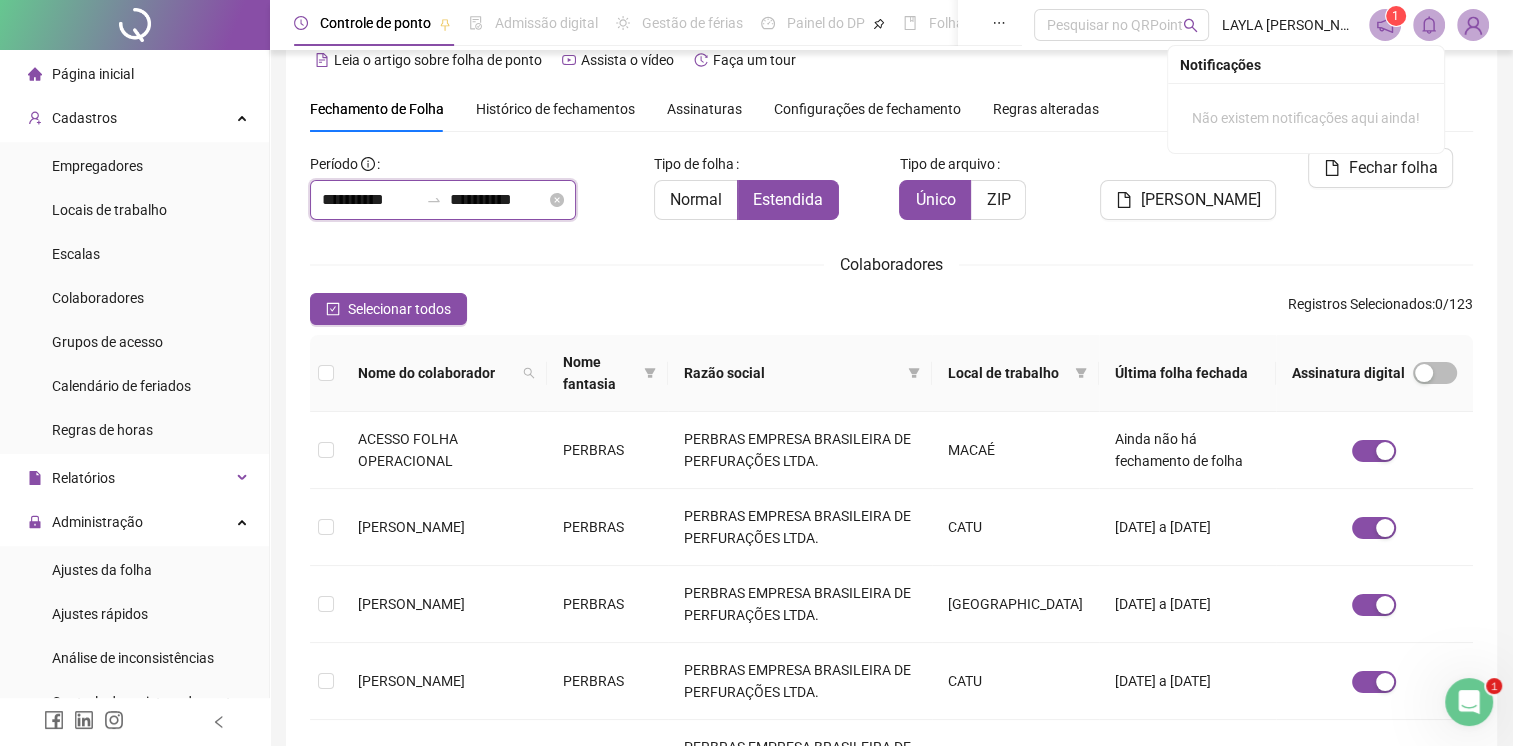 click on "**********" at bounding box center [370, 200] 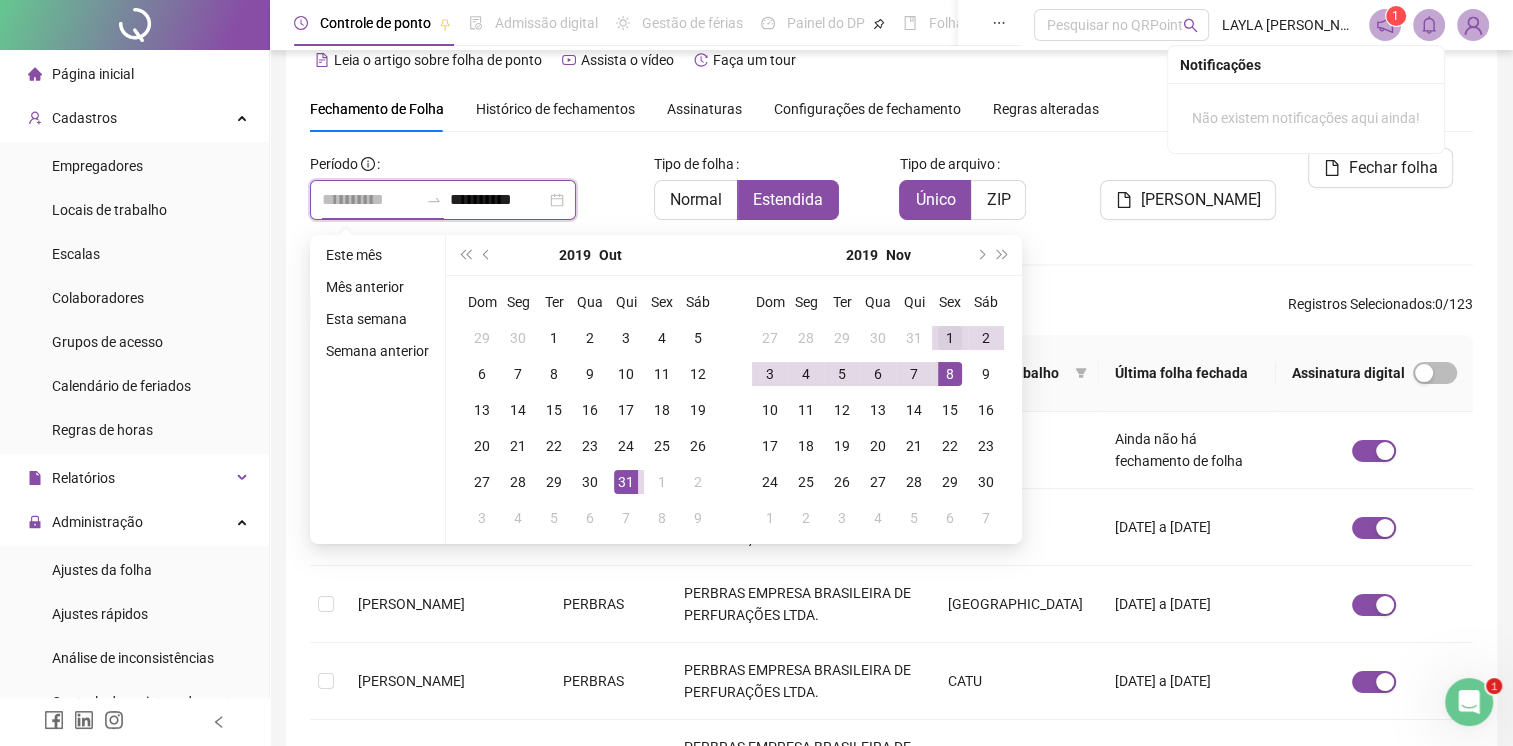 type on "**********" 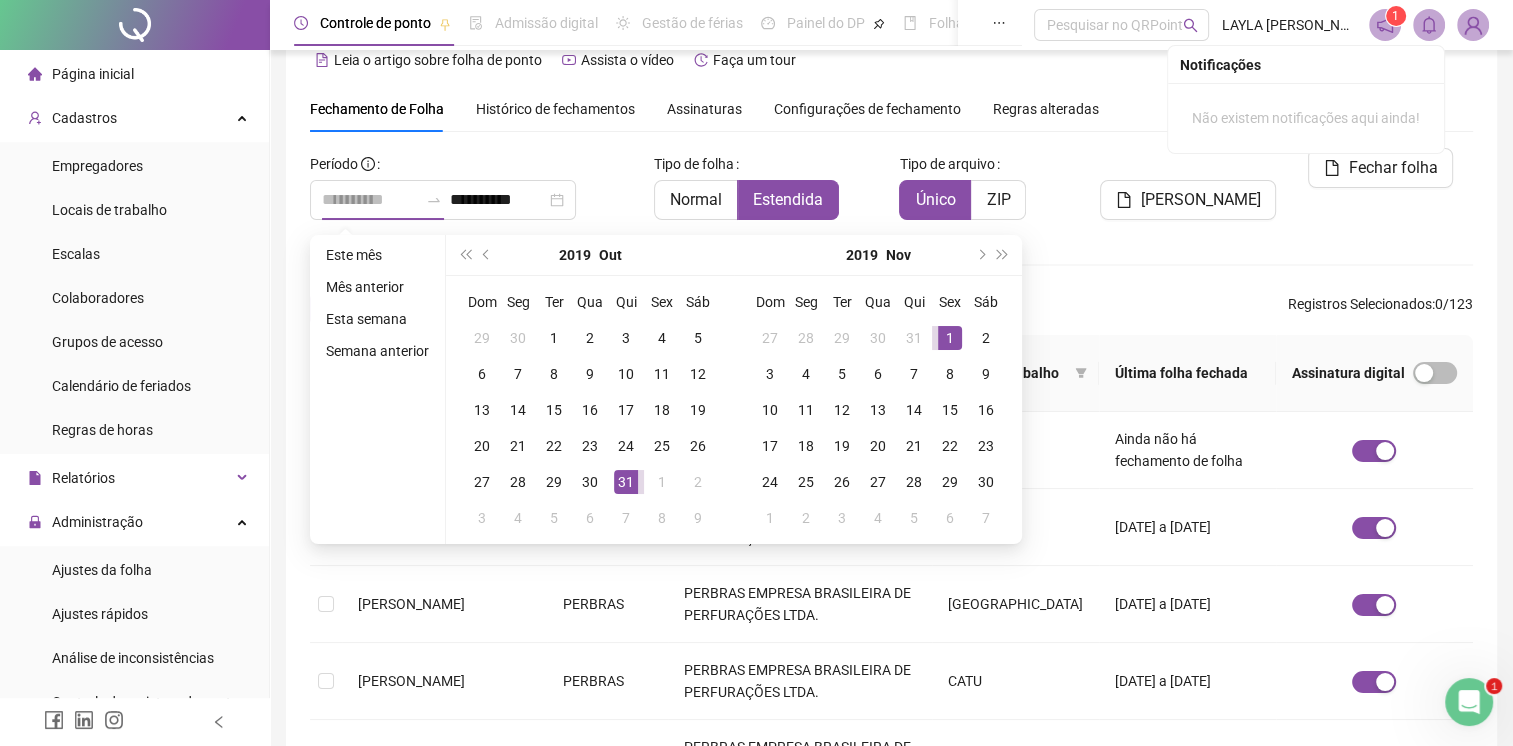 click on "1" at bounding box center (950, 338) 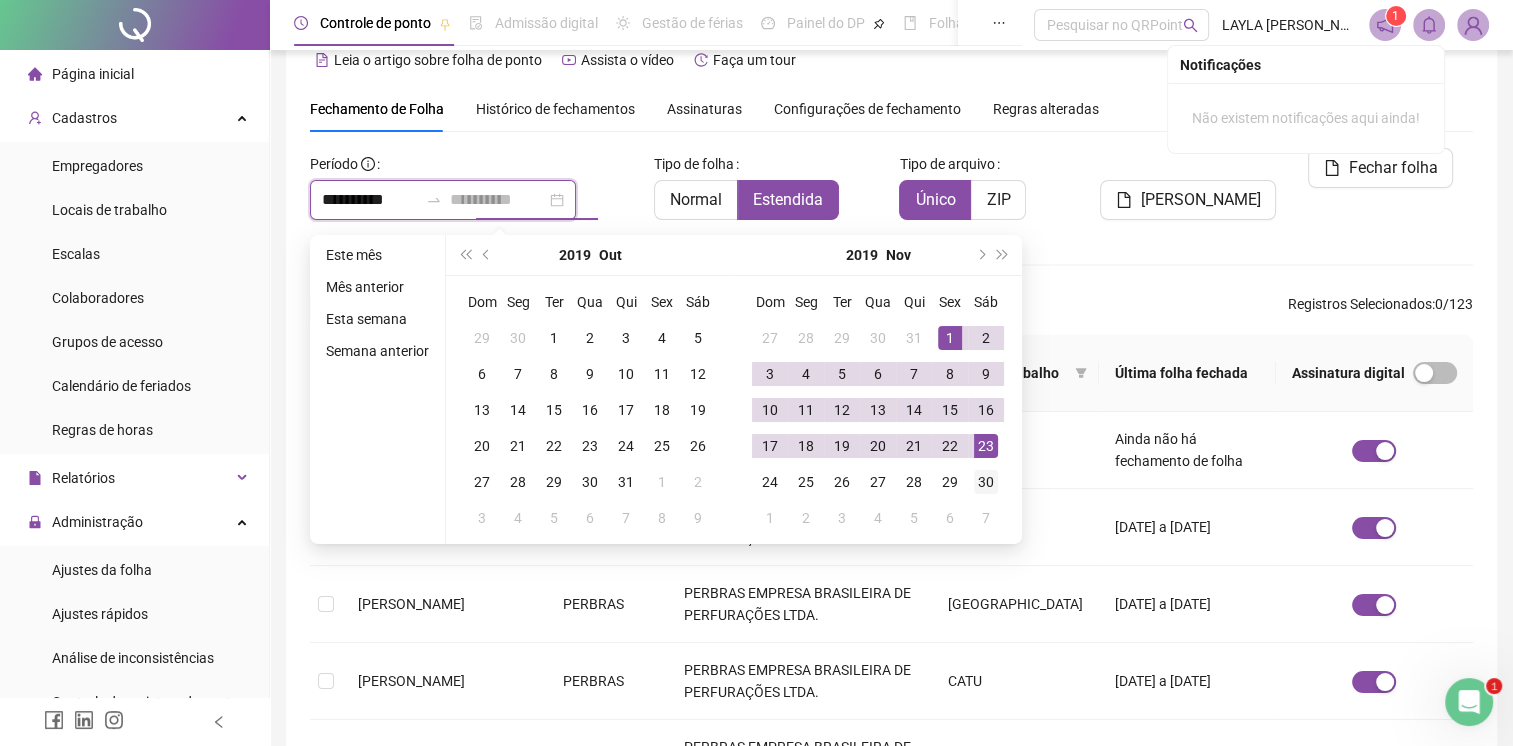 type on "**********" 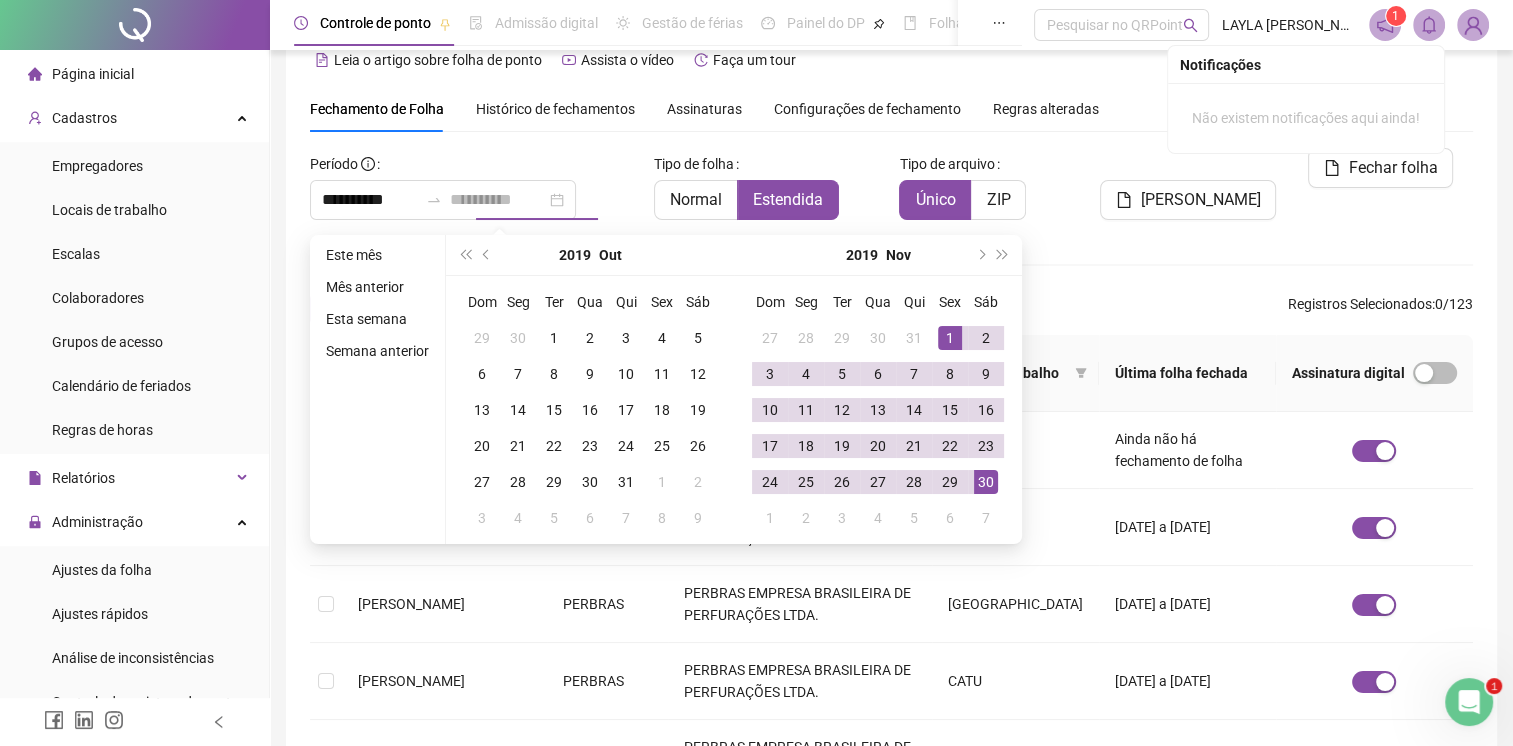 click on "30" at bounding box center [986, 482] 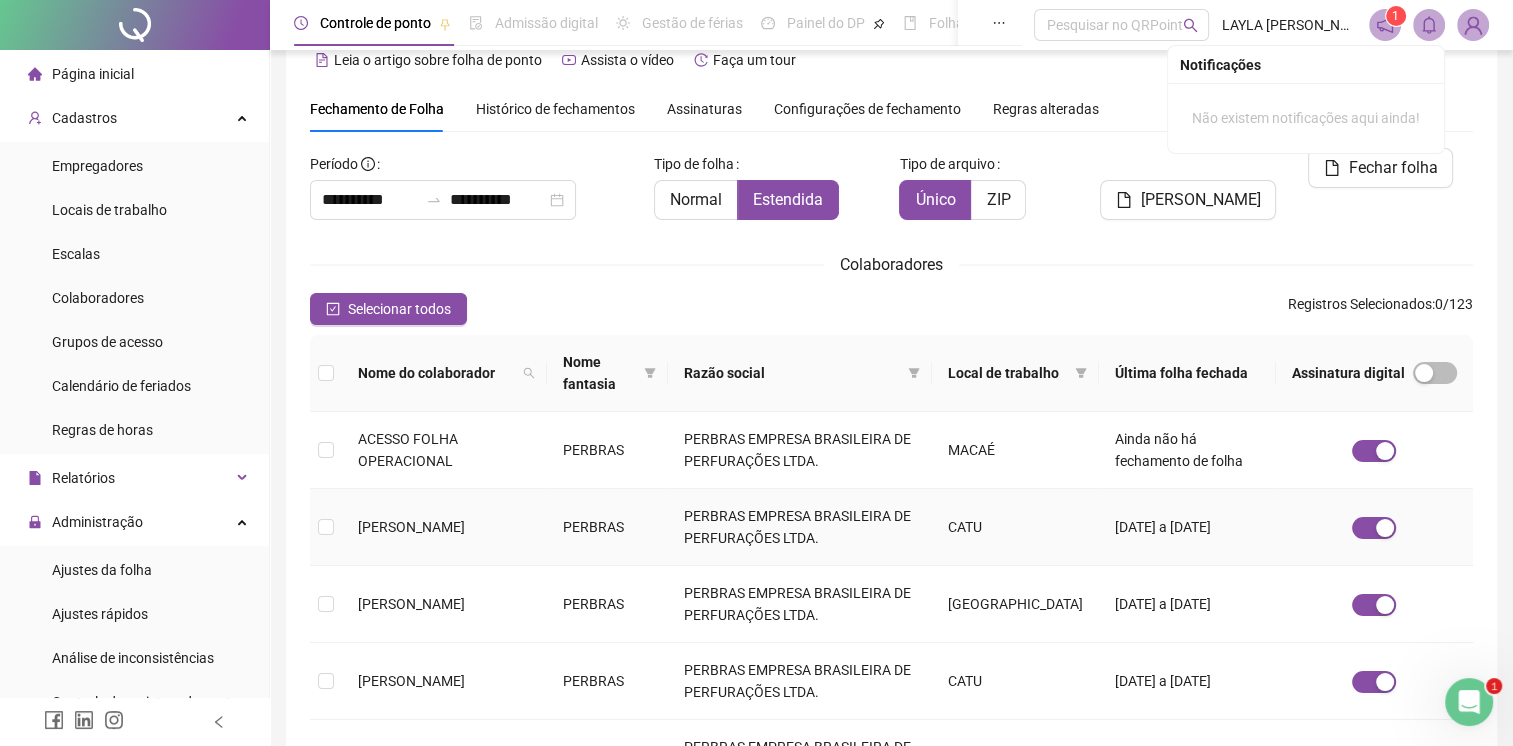 click on "[PERSON_NAME]" at bounding box center [444, 527] 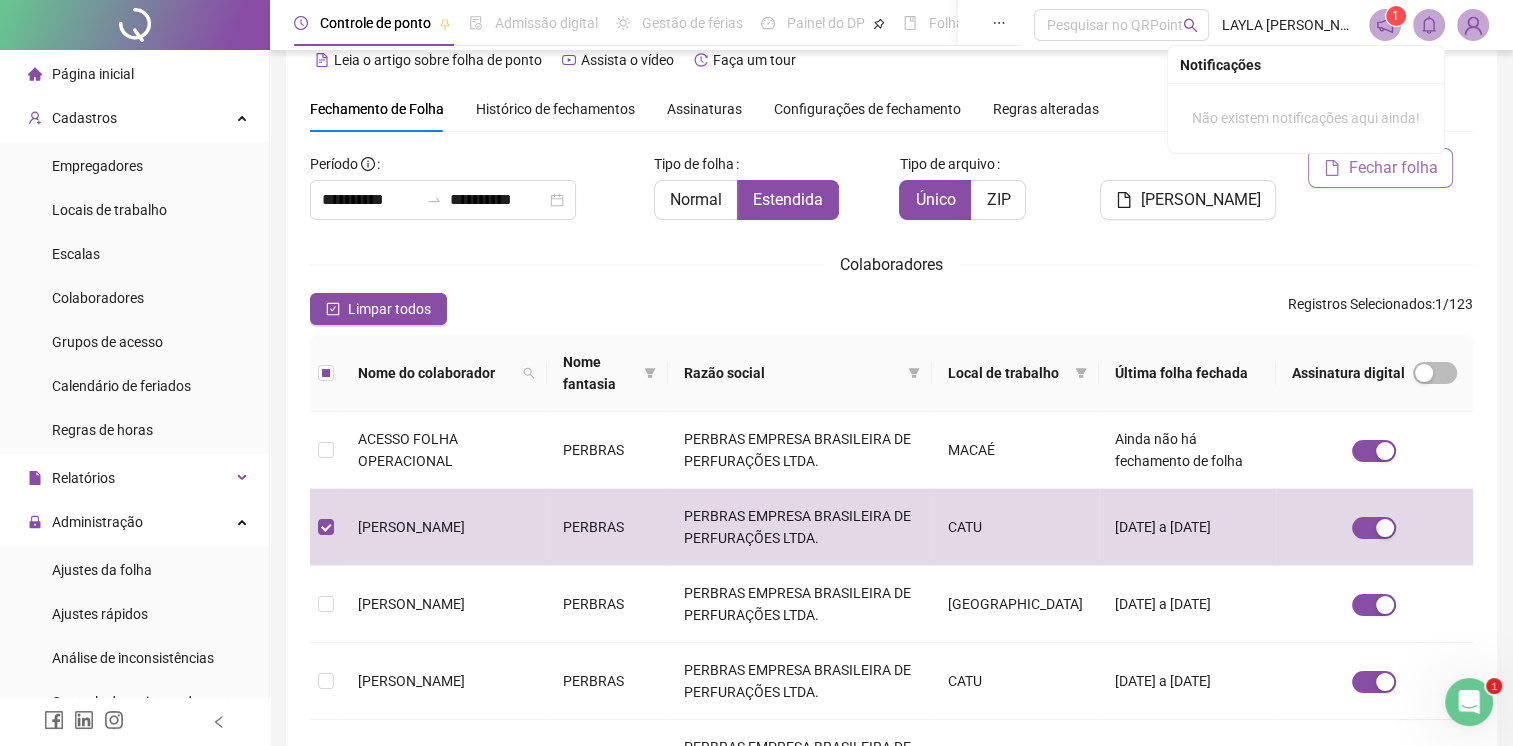 click on "Fechar folha" at bounding box center [1392, 168] 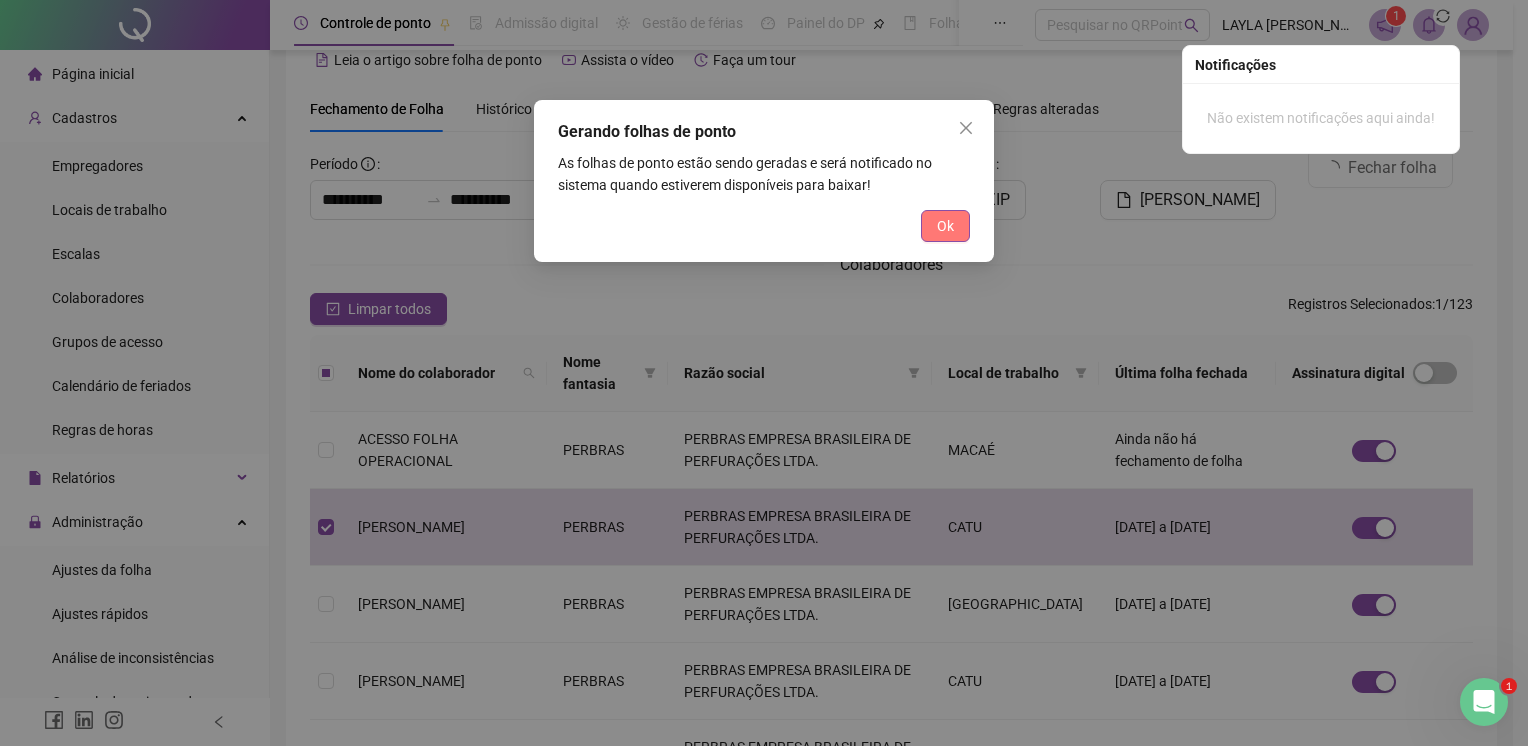 click on "Ok" at bounding box center [945, 226] 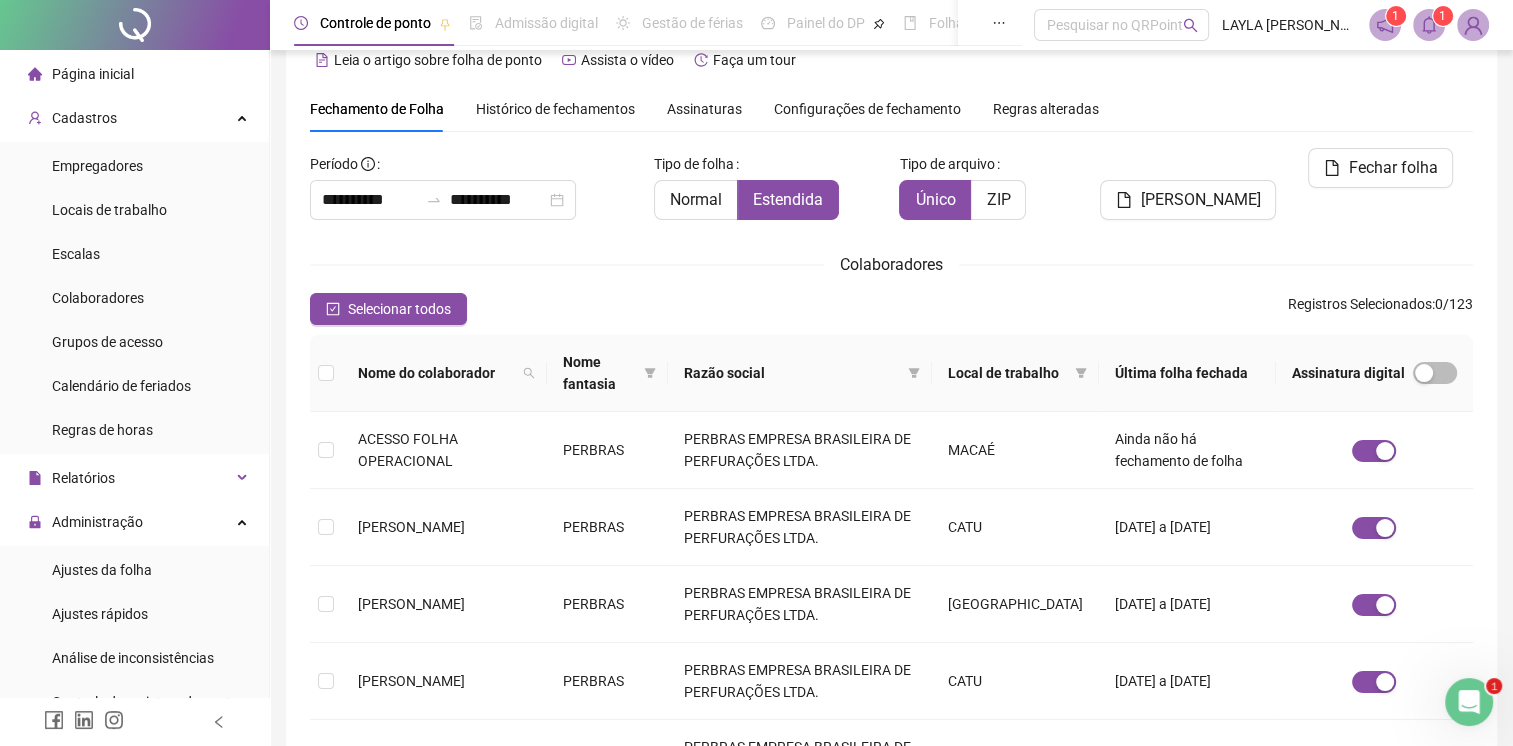 click 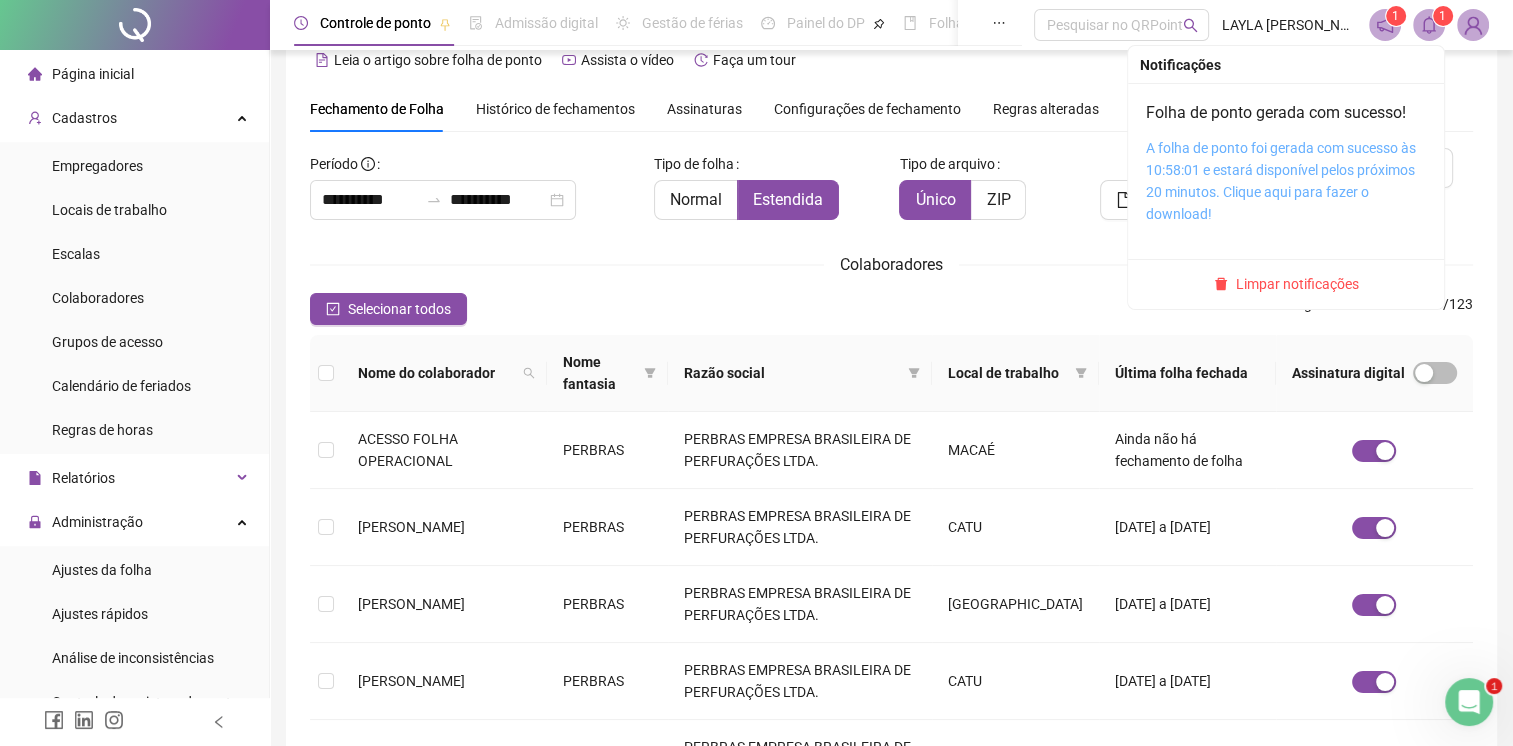 click on "A folha de ponto foi gerada com sucesso às 10:58:01 e estará disponível pelos próximos 20 minutos.
Clique aqui para fazer o download!" at bounding box center (1281, 181) 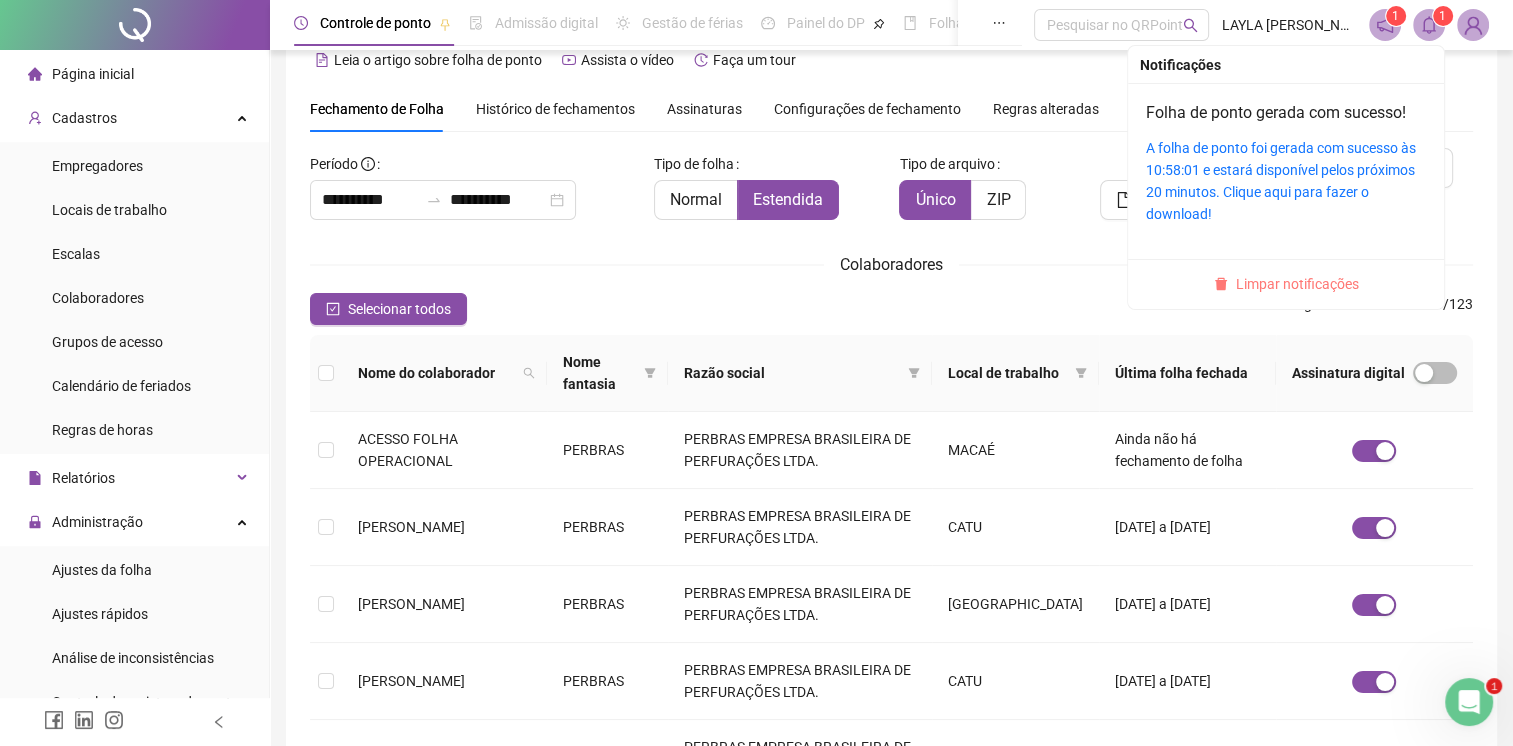 click on "Limpar notificações" at bounding box center [1297, 284] 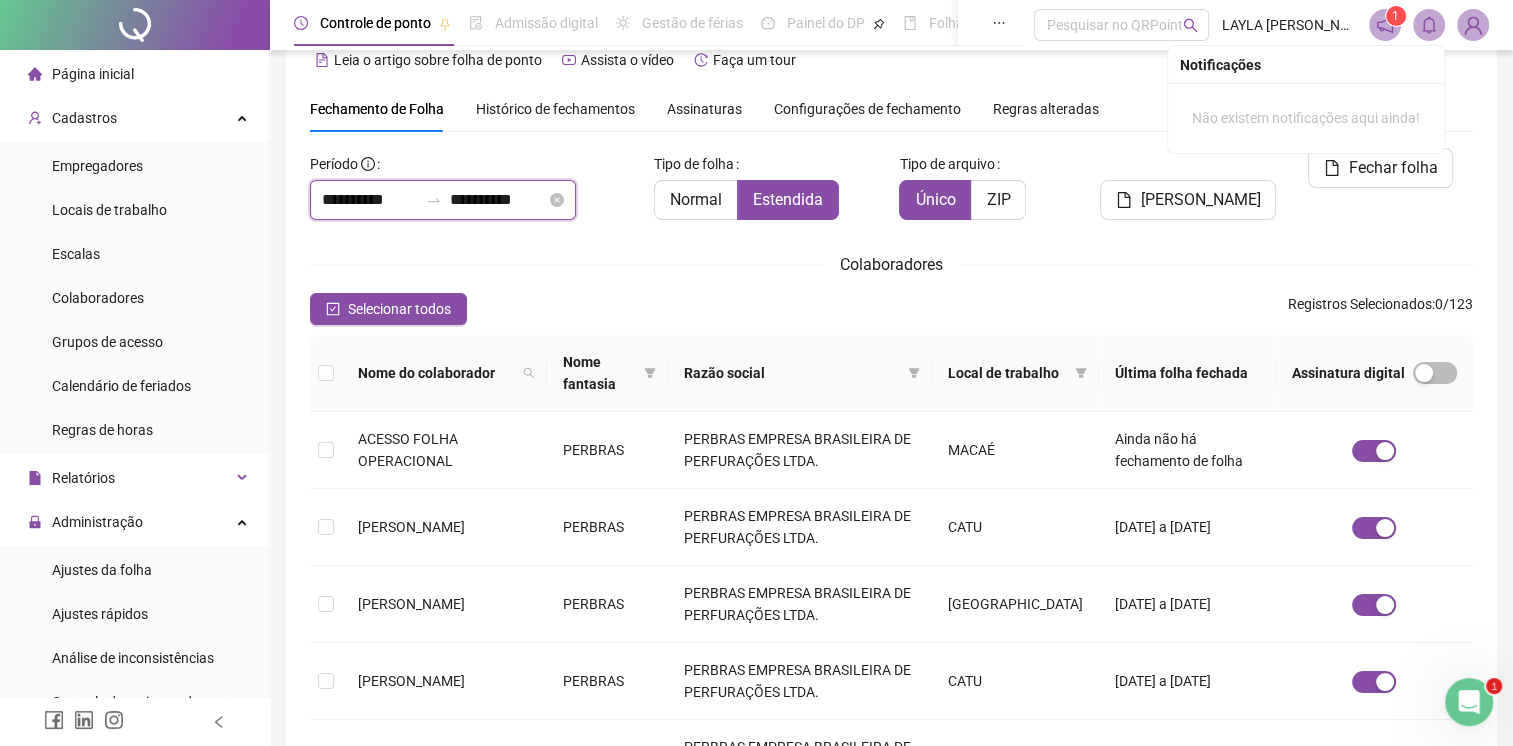 click on "**********" at bounding box center [370, 200] 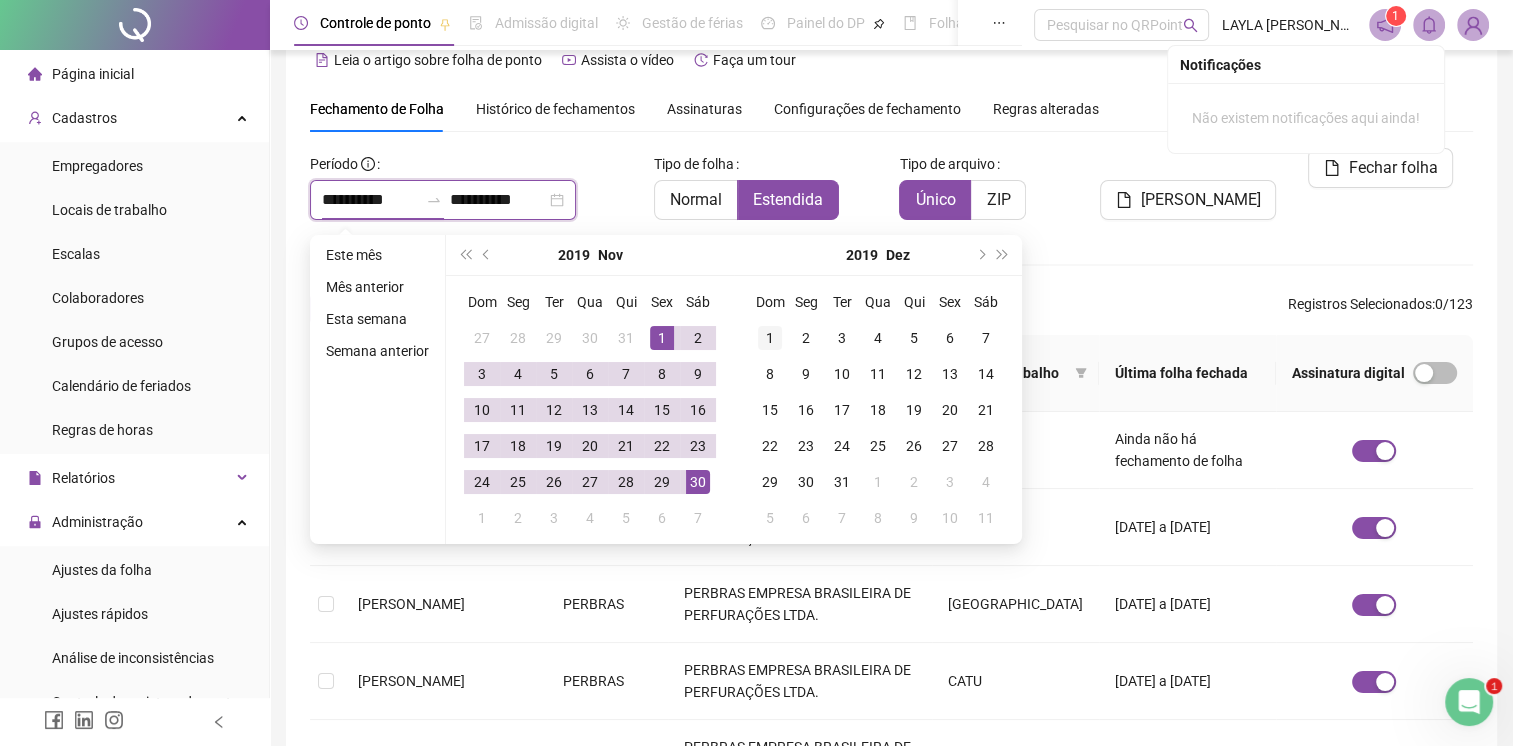 type on "**********" 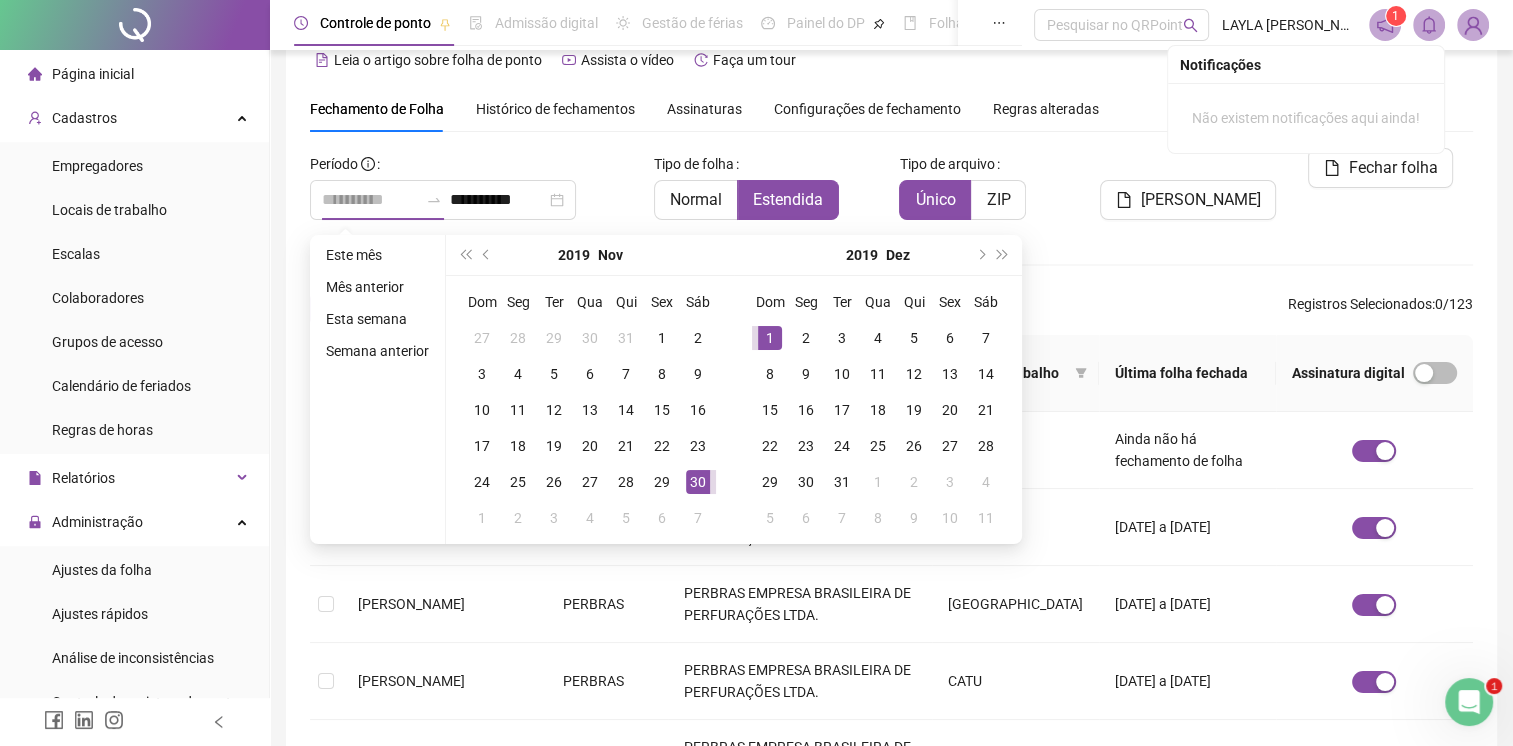click on "1" at bounding box center [770, 338] 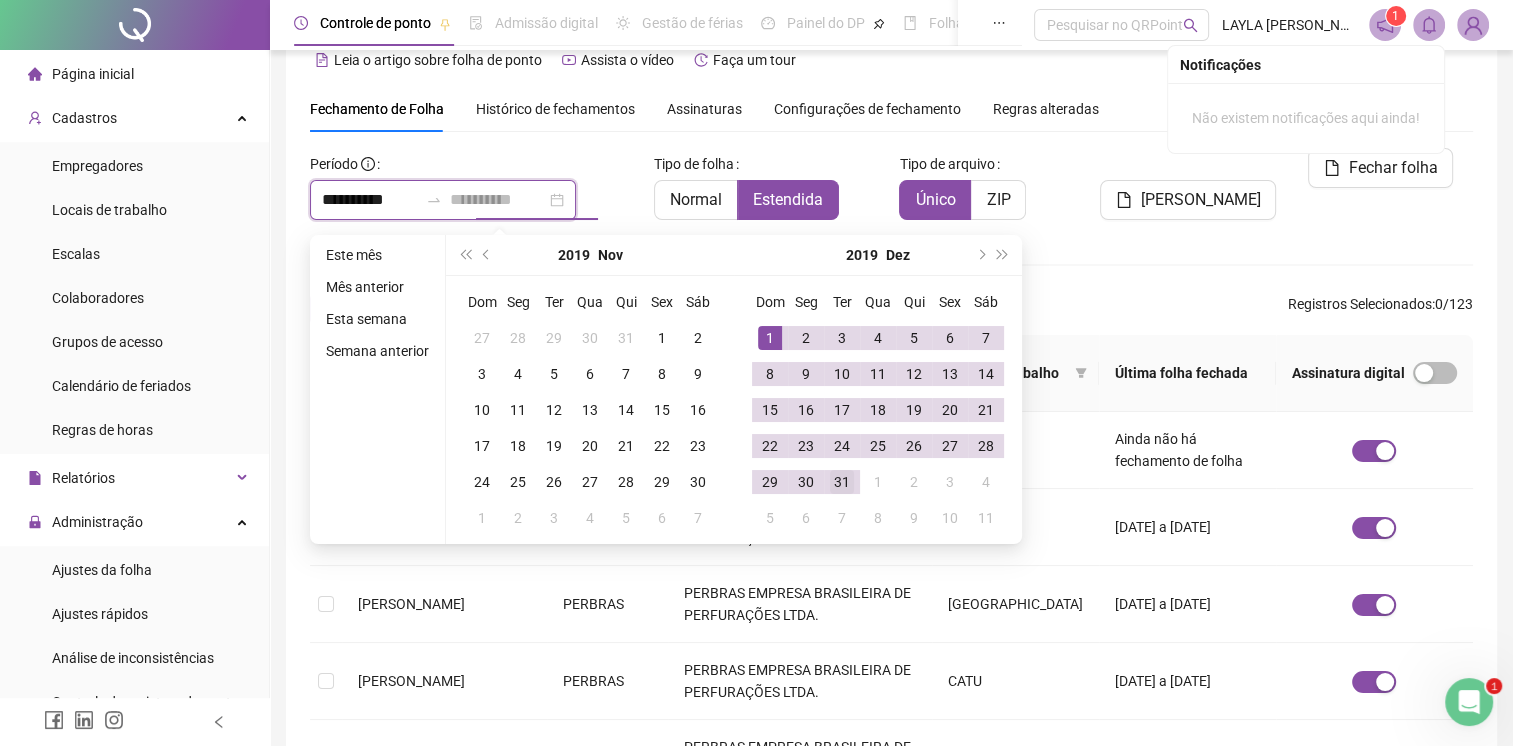 type on "**********" 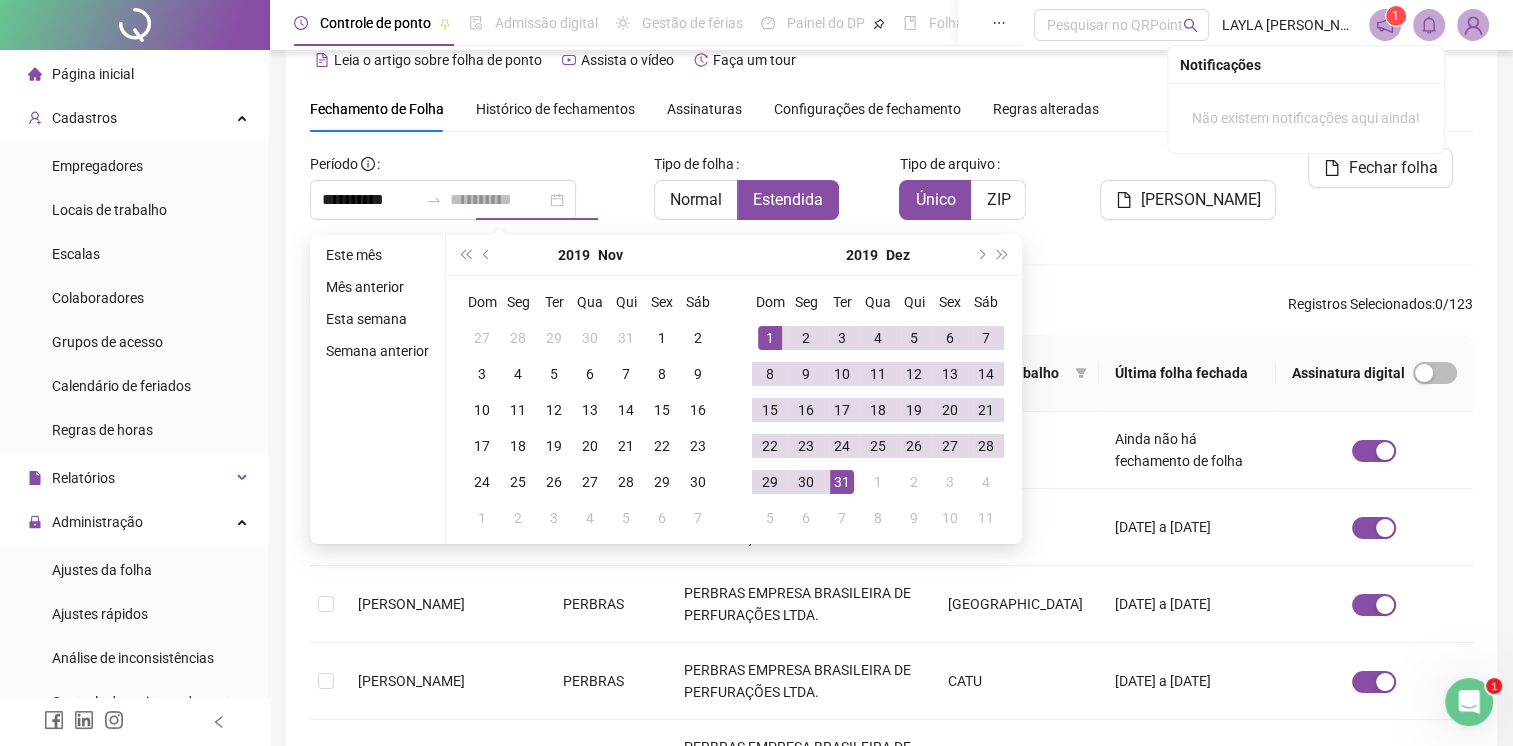 click on "31" at bounding box center (842, 482) 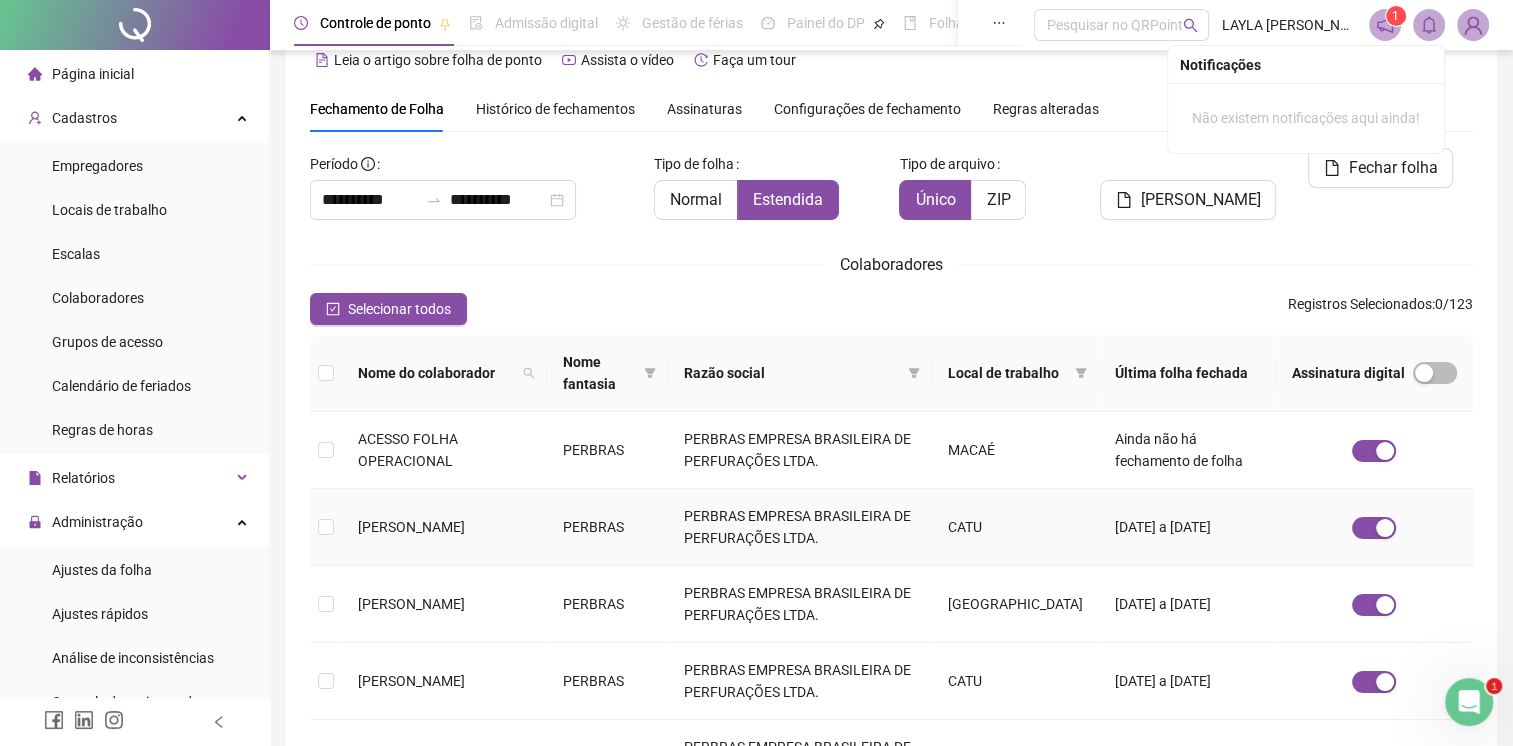 click on "[PERSON_NAME]" at bounding box center [411, 527] 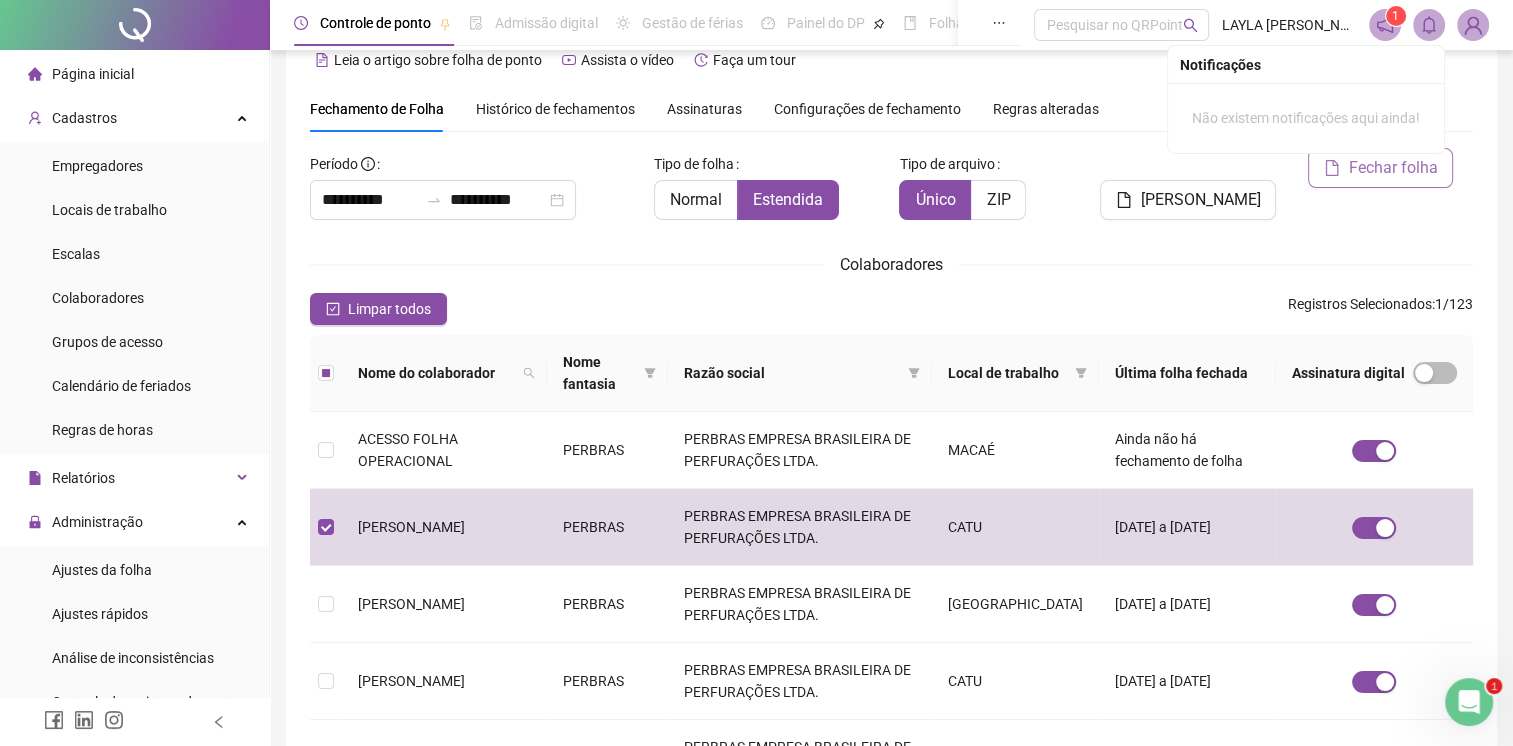 click on "Fechar folha" at bounding box center [1380, 168] 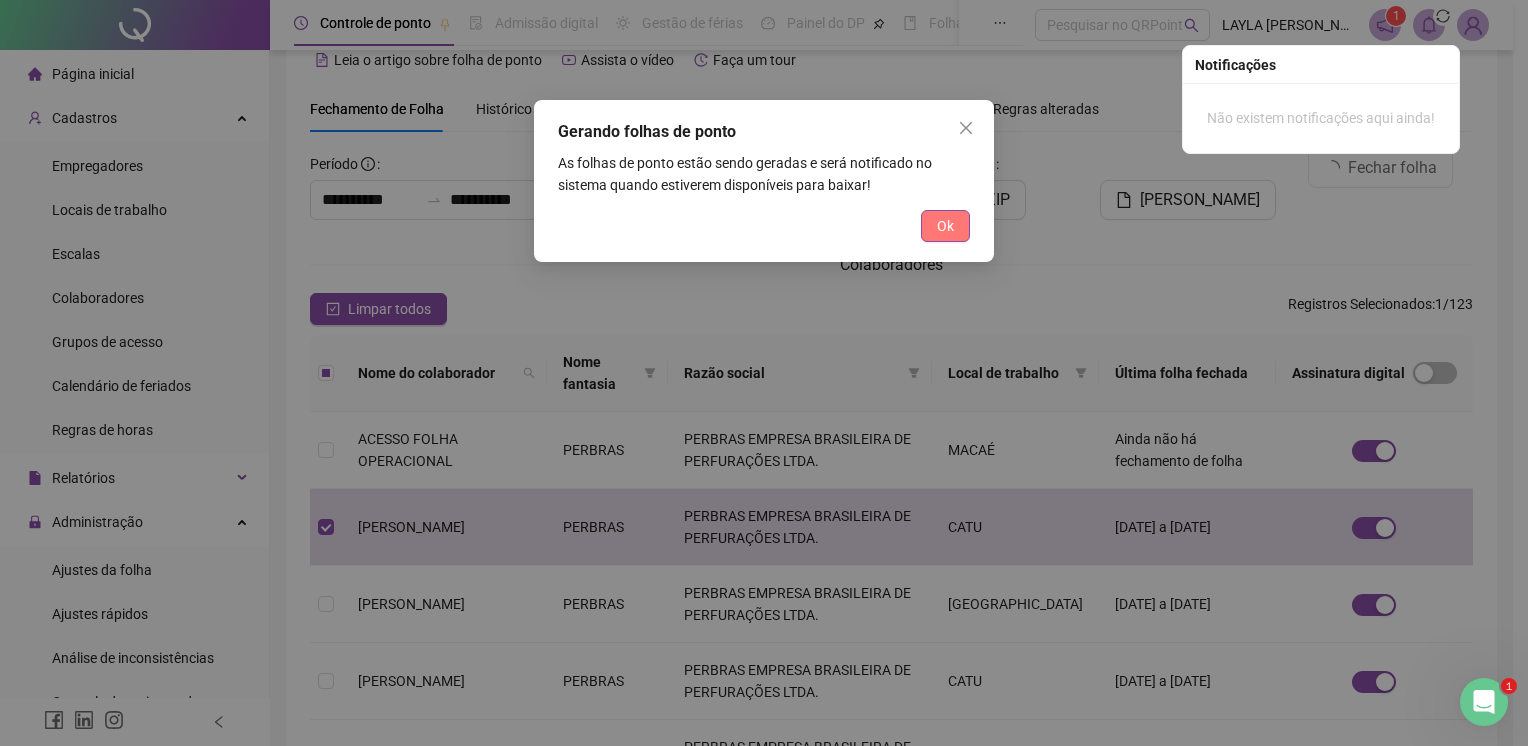click on "Ok" at bounding box center (945, 226) 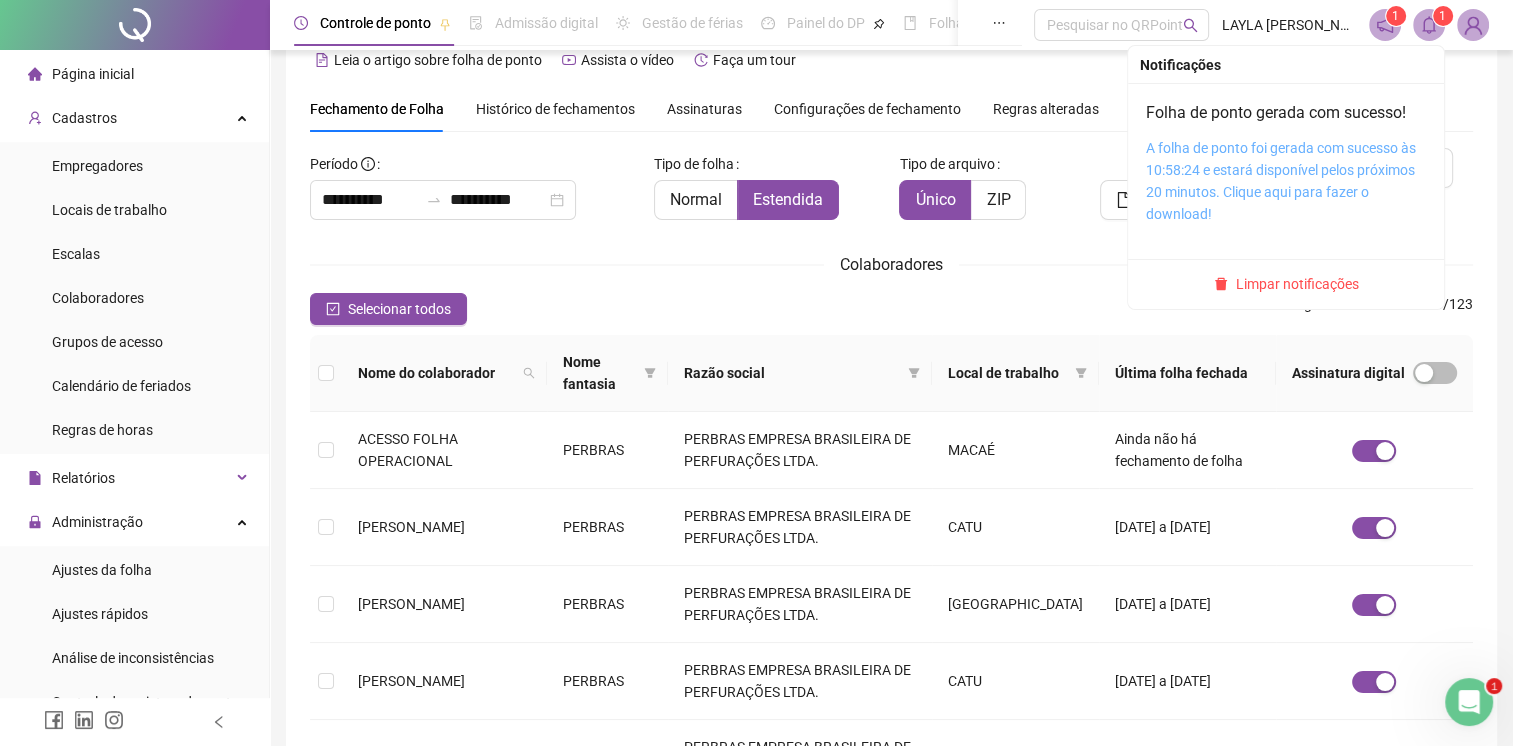 click on "A folha de ponto foi gerada com sucesso às 10:58:24 e estará disponível pelos próximos 20 minutos.
Clique aqui para fazer o download!" at bounding box center (1281, 181) 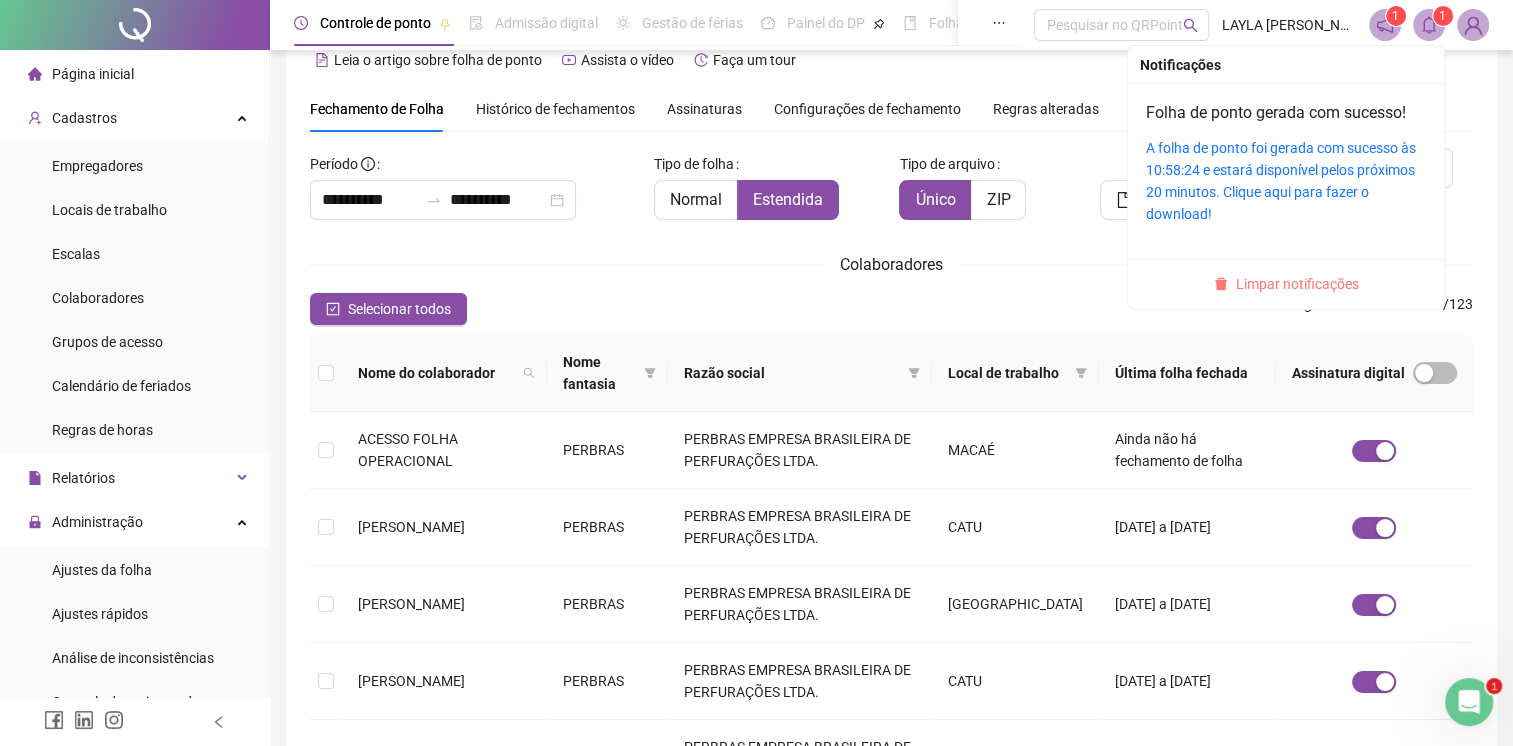 drag, startPoint x: 1262, startPoint y: 276, endPoint x: 1041, endPoint y: 398, distance: 252.43811 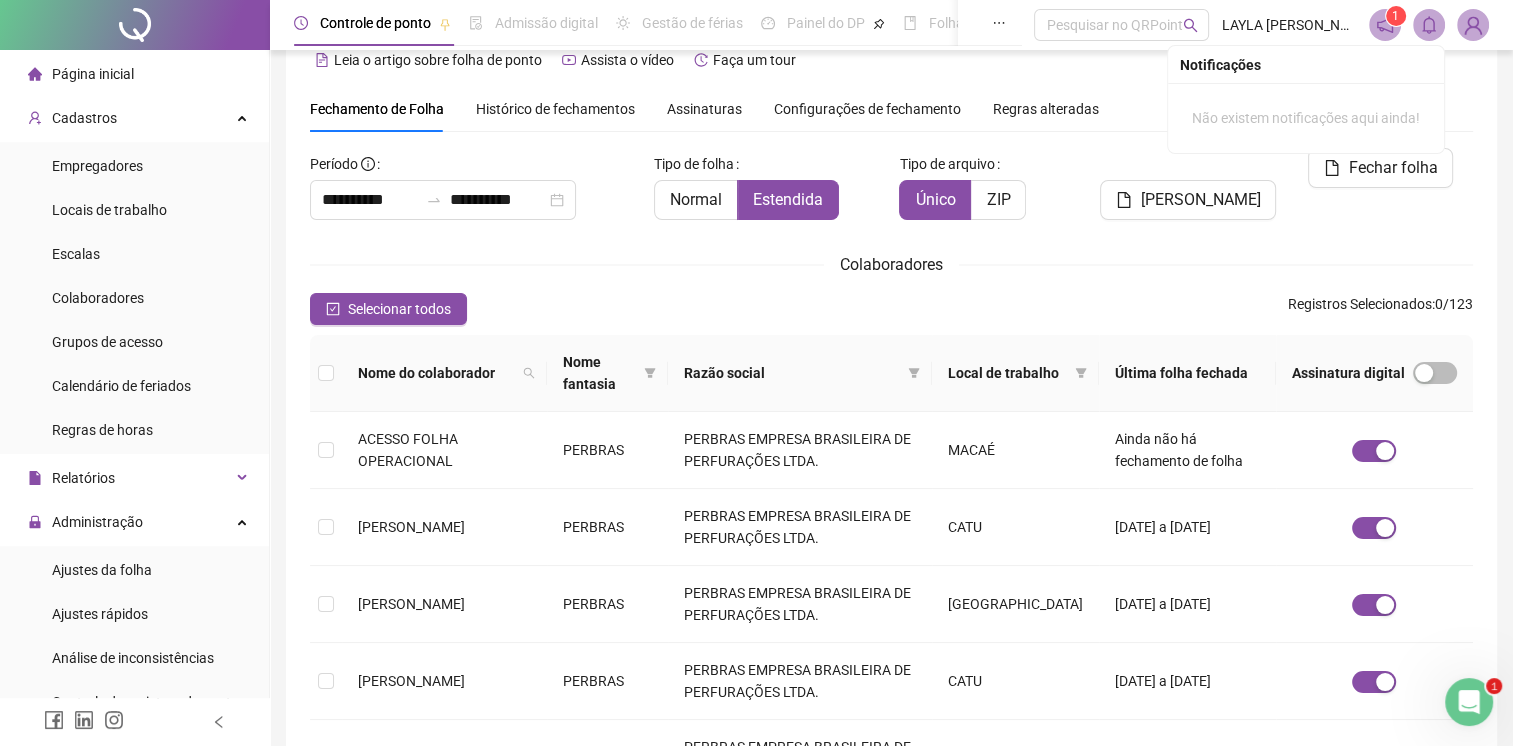 click on "**********" at bounding box center [891, 697] 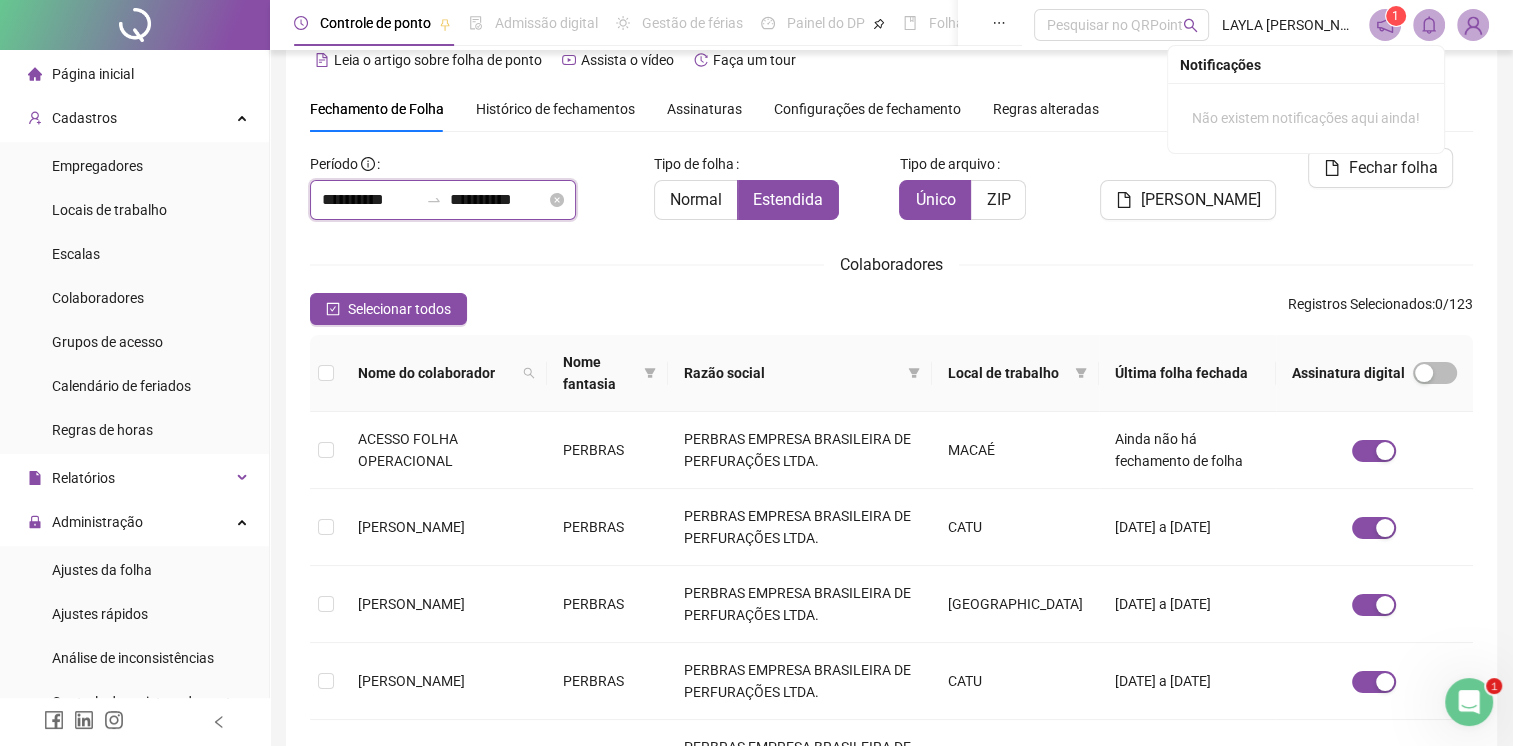 click on "**********" at bounding box center (370, 200) 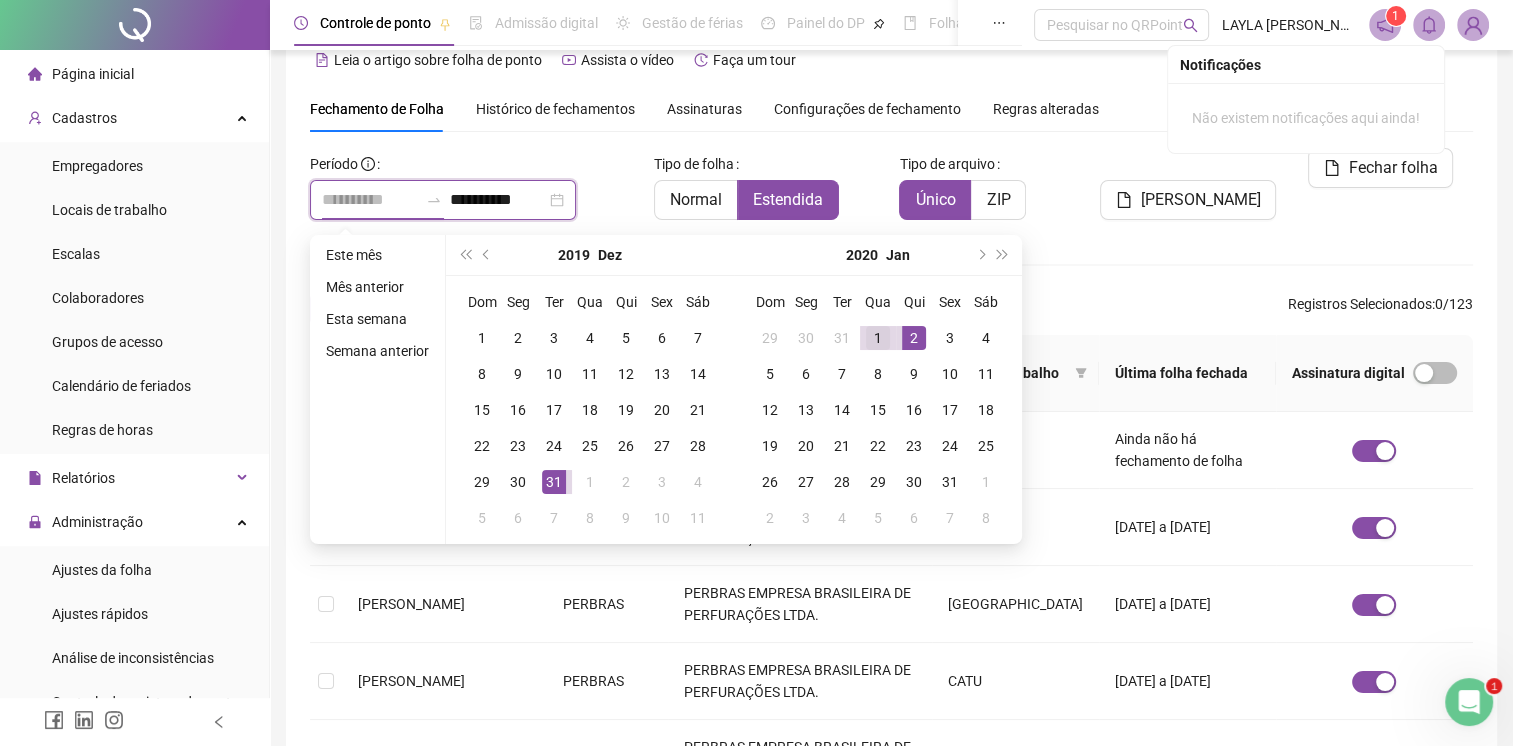 type on "**********" 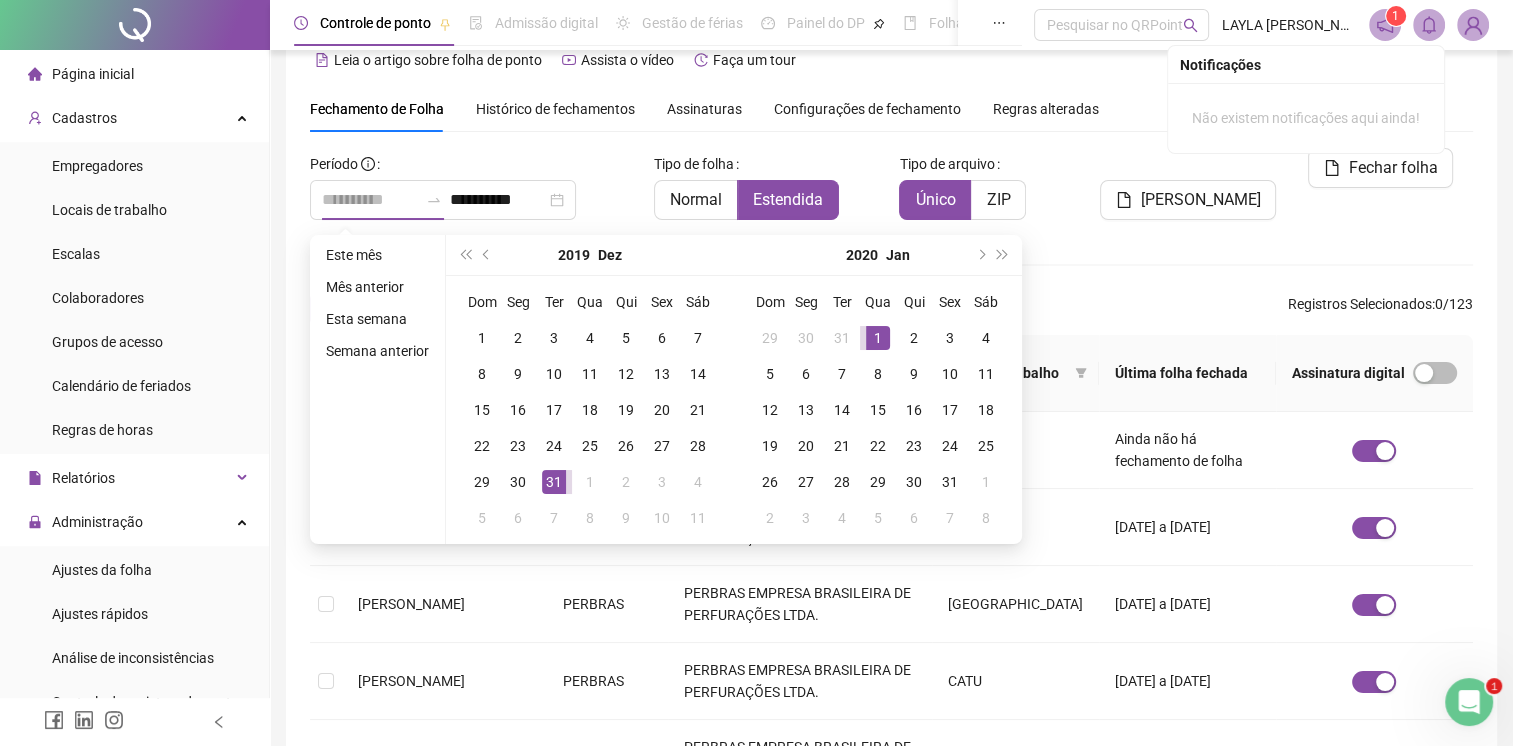 click on "1" at bounding box center [878, 338] 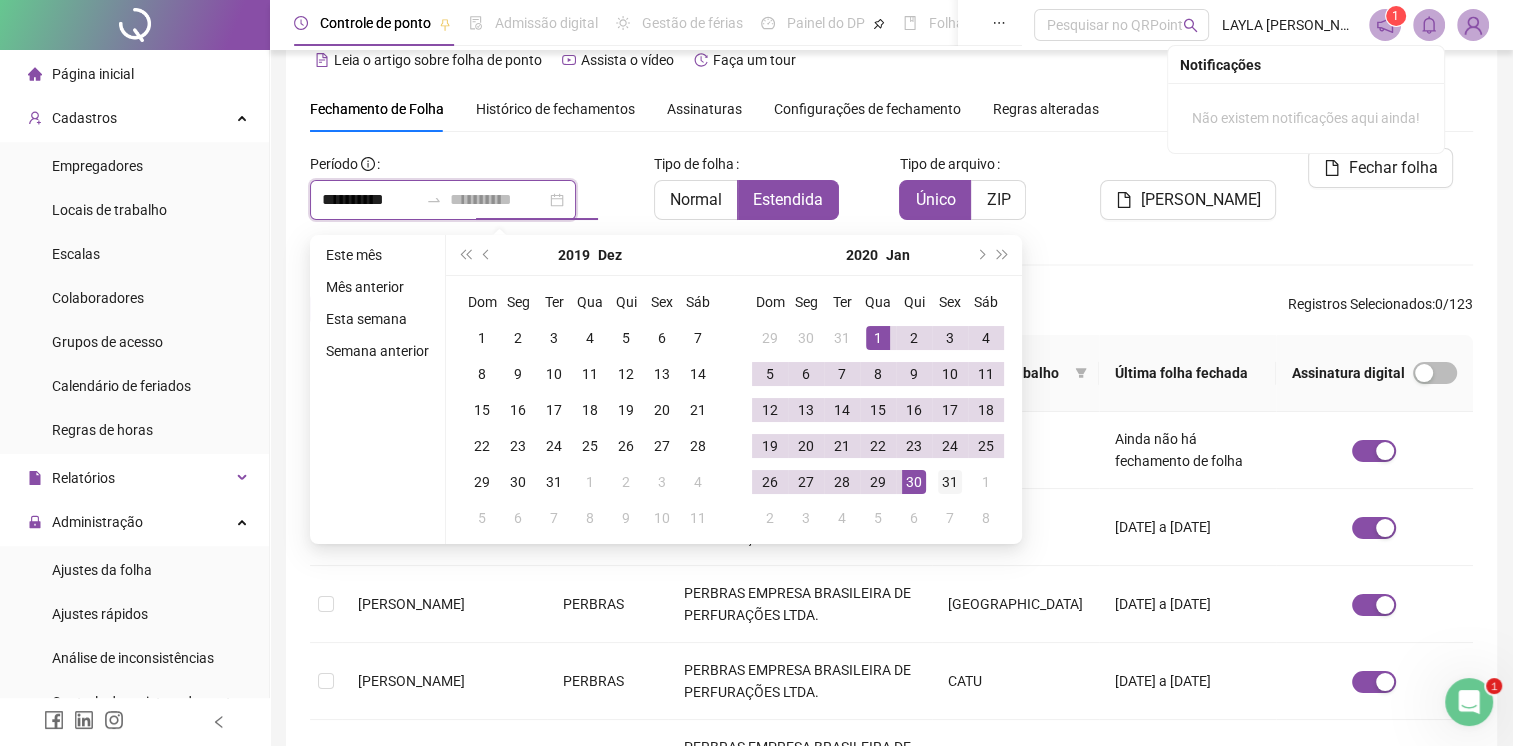 type on "**********" 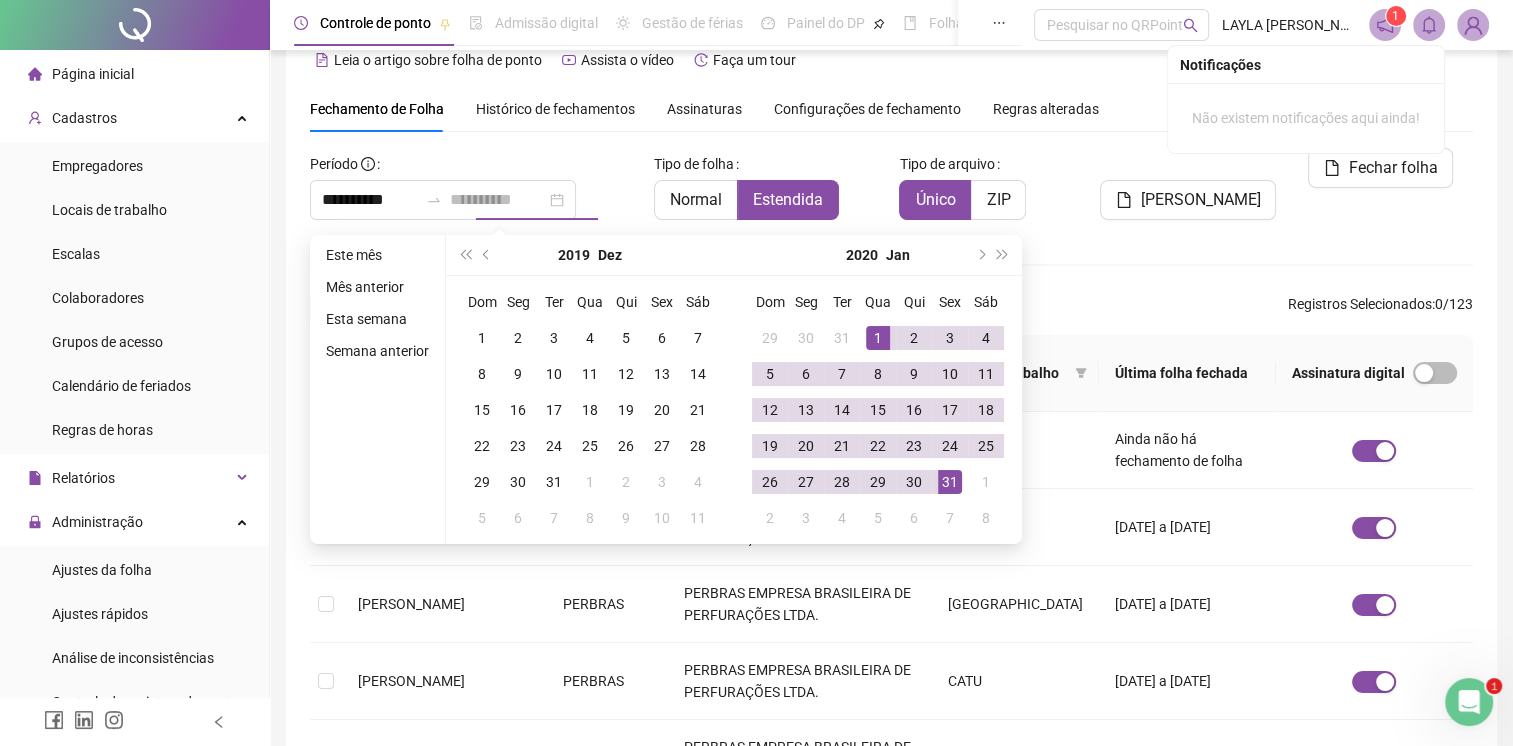 click on "31" at bounding box center (950, 482) 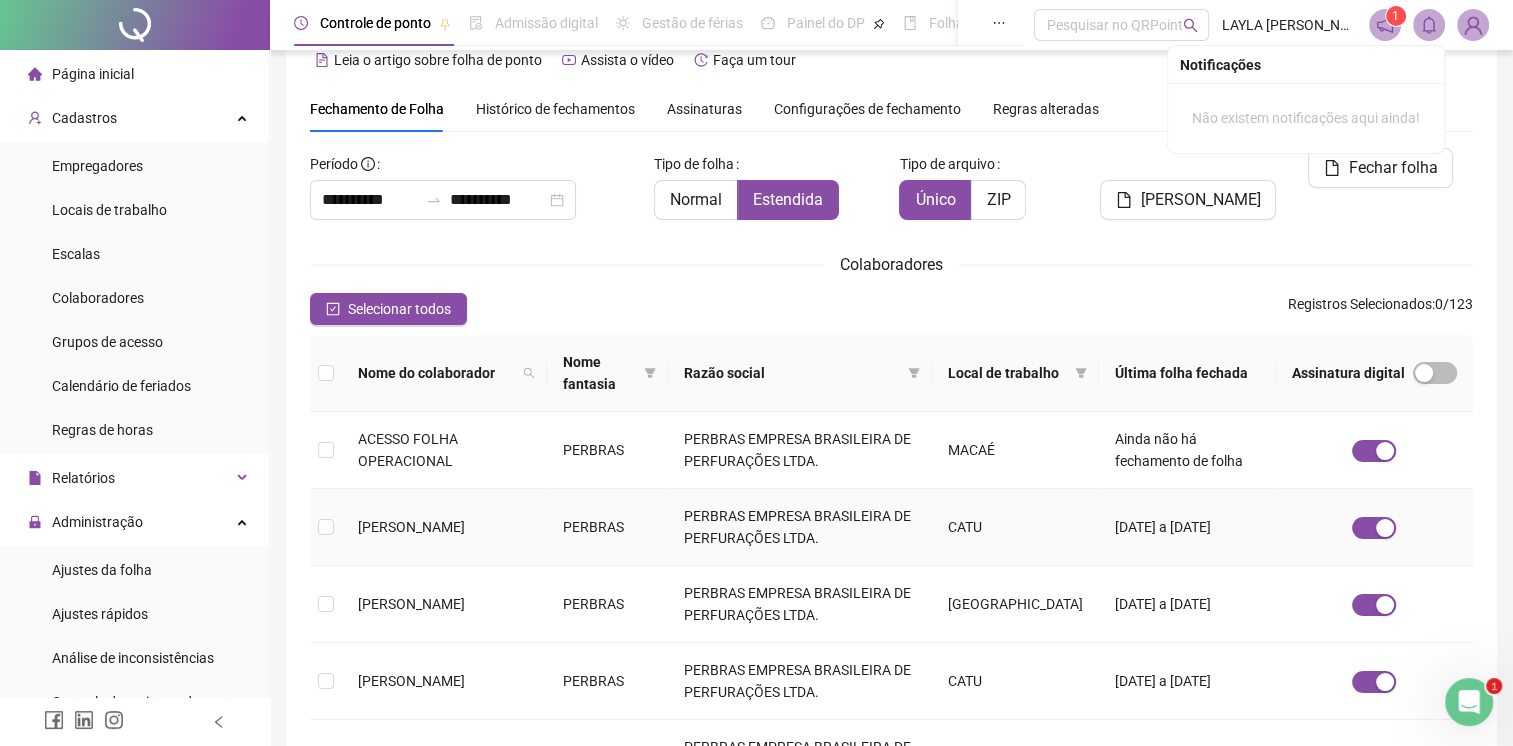 click on "[PERSON_NAME]" at bounding box center [411, 527] 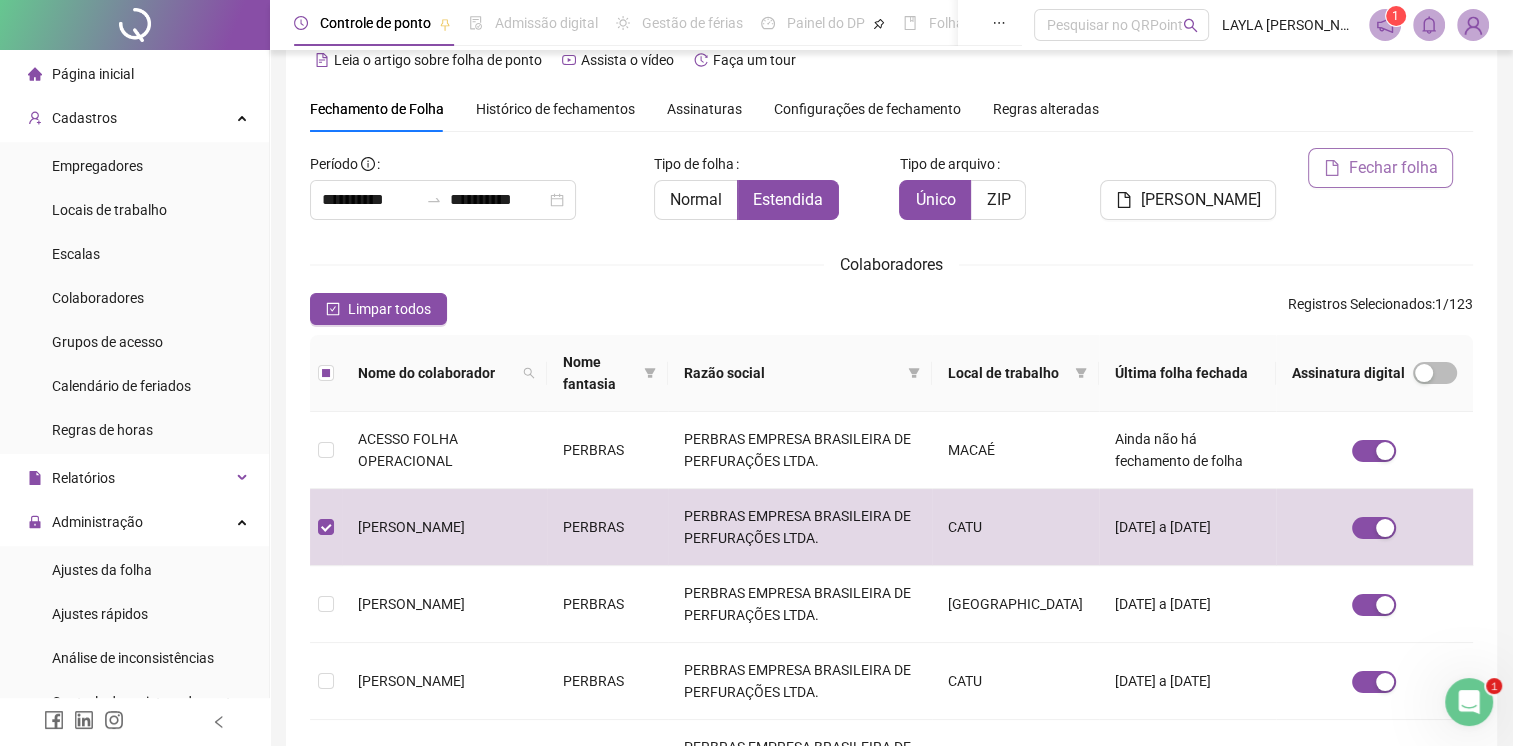 click on "Fechar folha" at bounding box center (1392, 168) 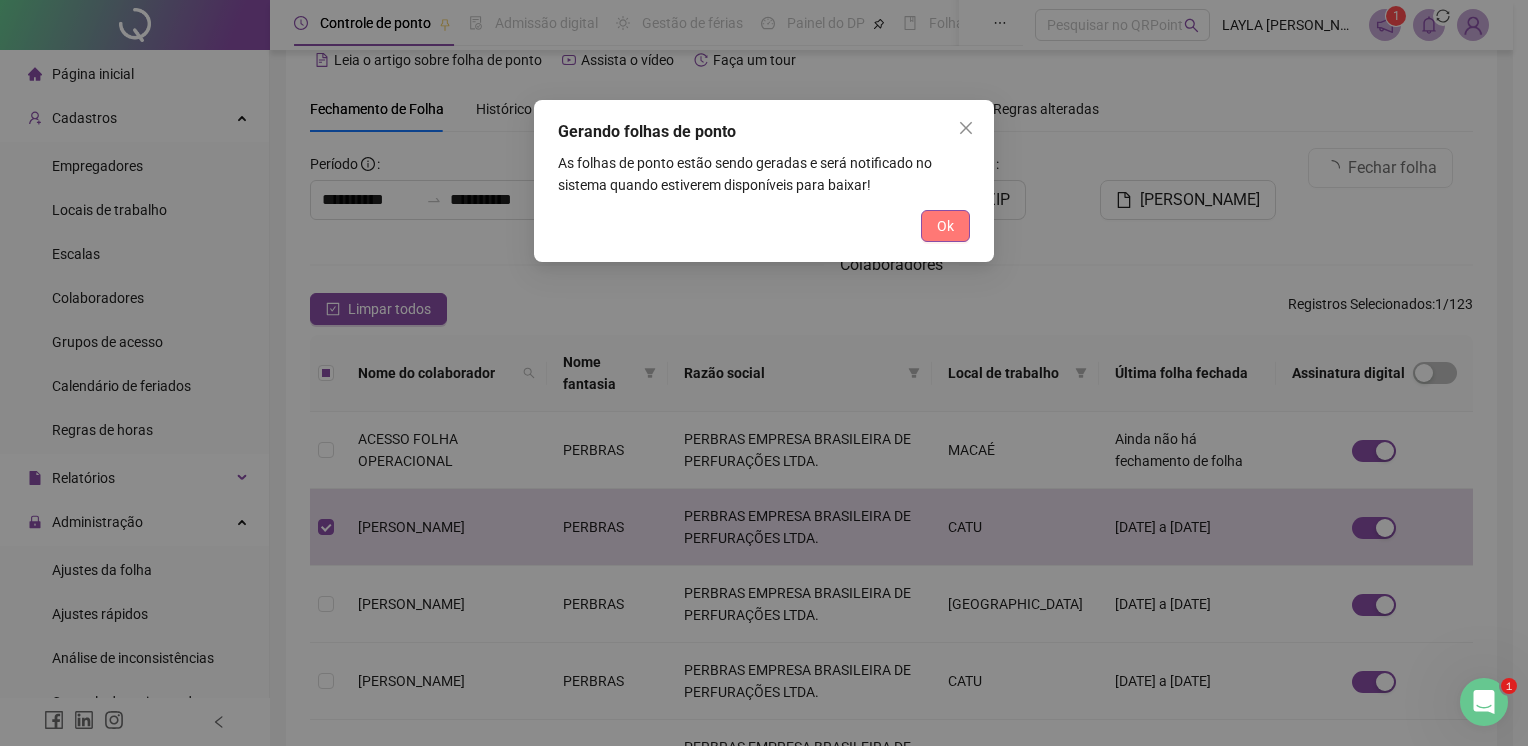 click on "Ok" at bounding box center (945, 226) 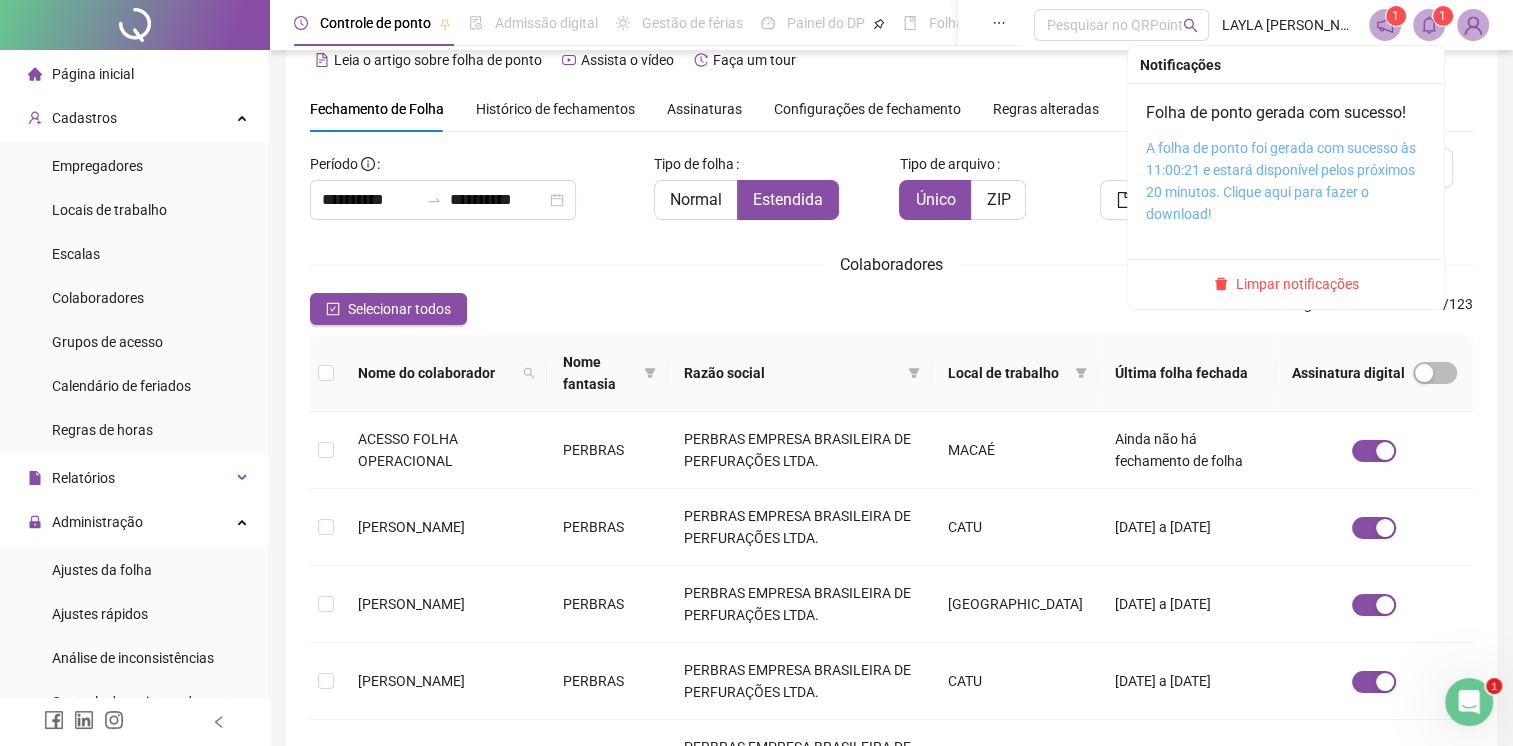click on "A folha de ponto foi gerada com sucesso às 11:00:21 e estará disponível pelos próximos 20 minutos.
Clique aqui para fazer o download!" at bounding box center (1281, 181) 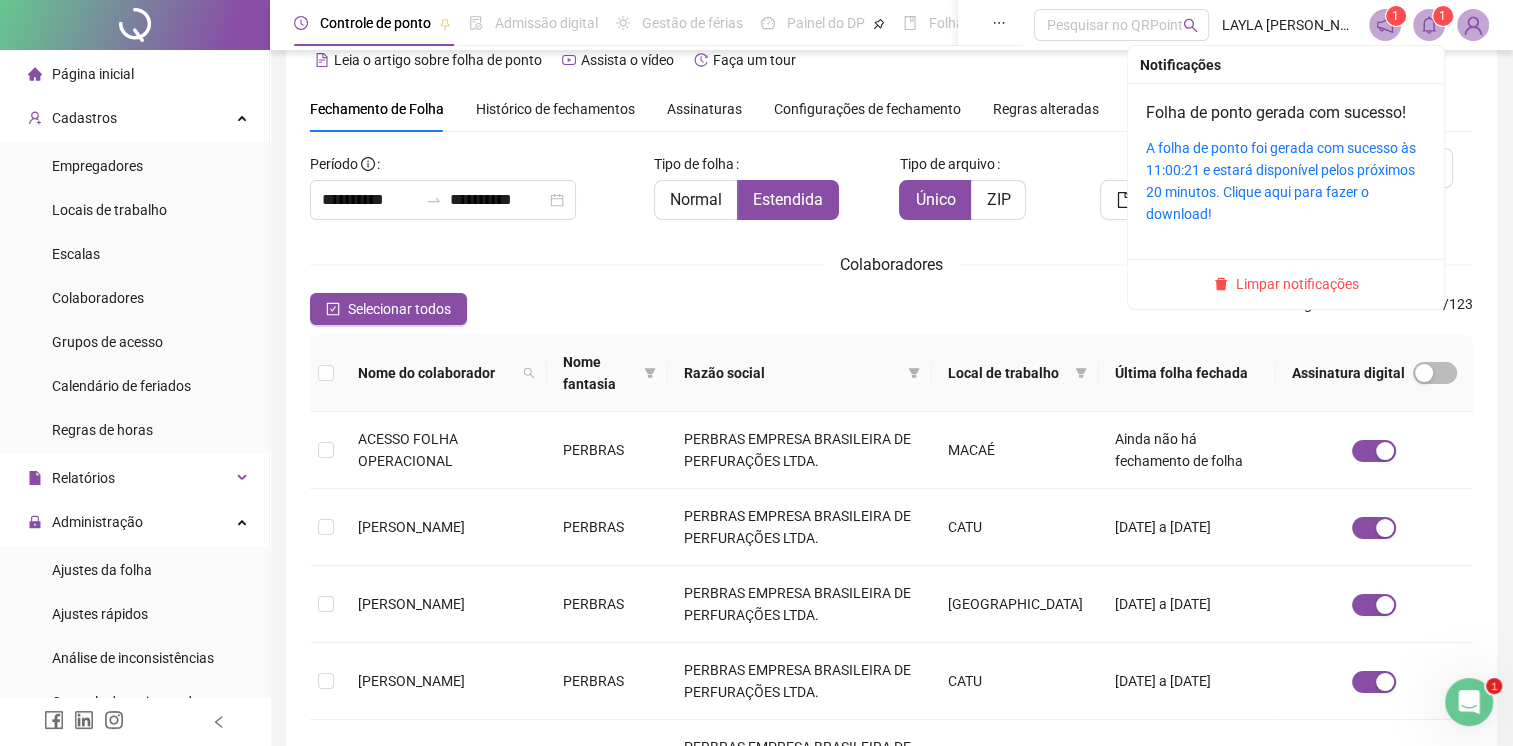 drag, startPoint x: 1242, startPoint y: 285, endPoint x: 740, endPoint y: 552, distance: 568.5886 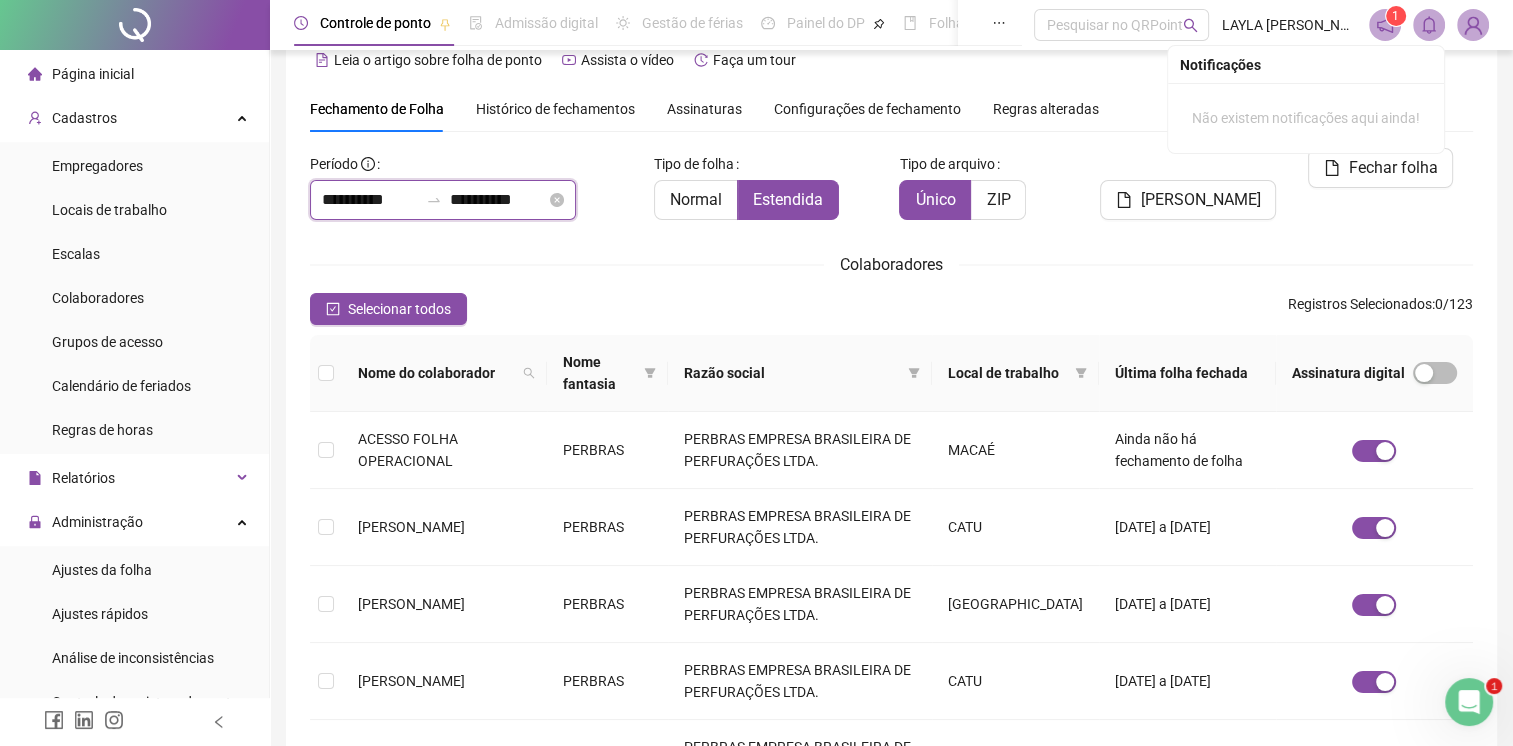 click on "**********" at bounding box center [370, 200] 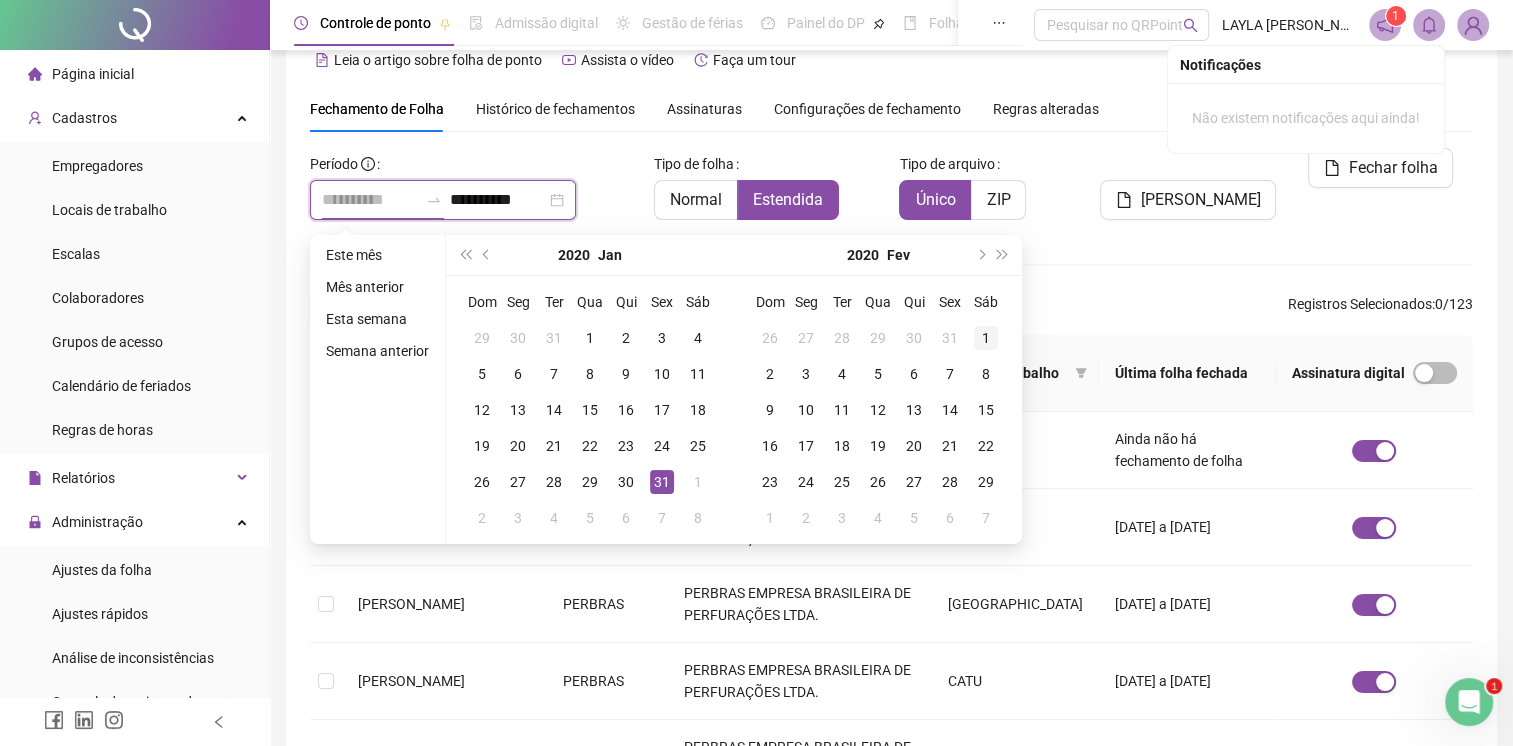 type on "**********" 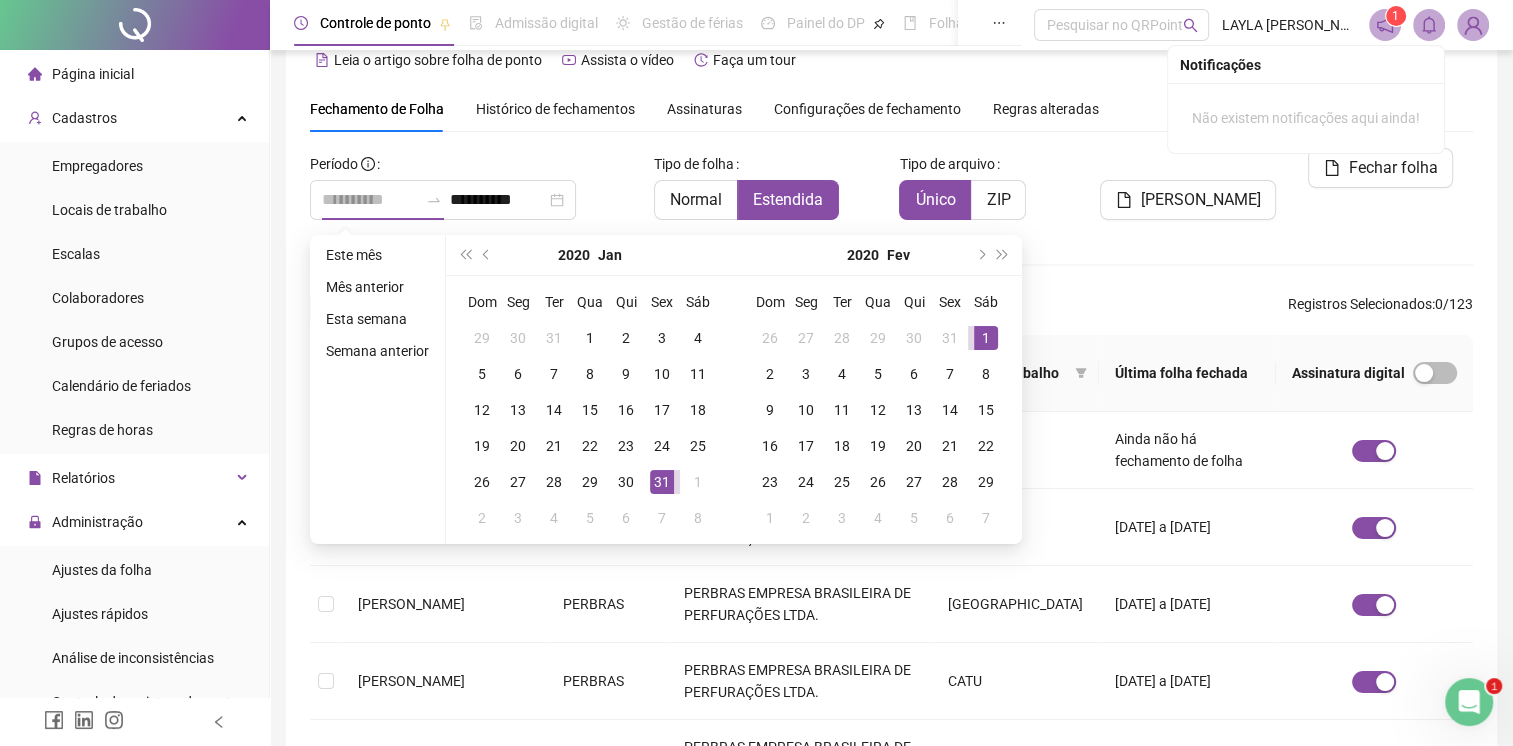 click on "1" at bounding box center [986, 338] 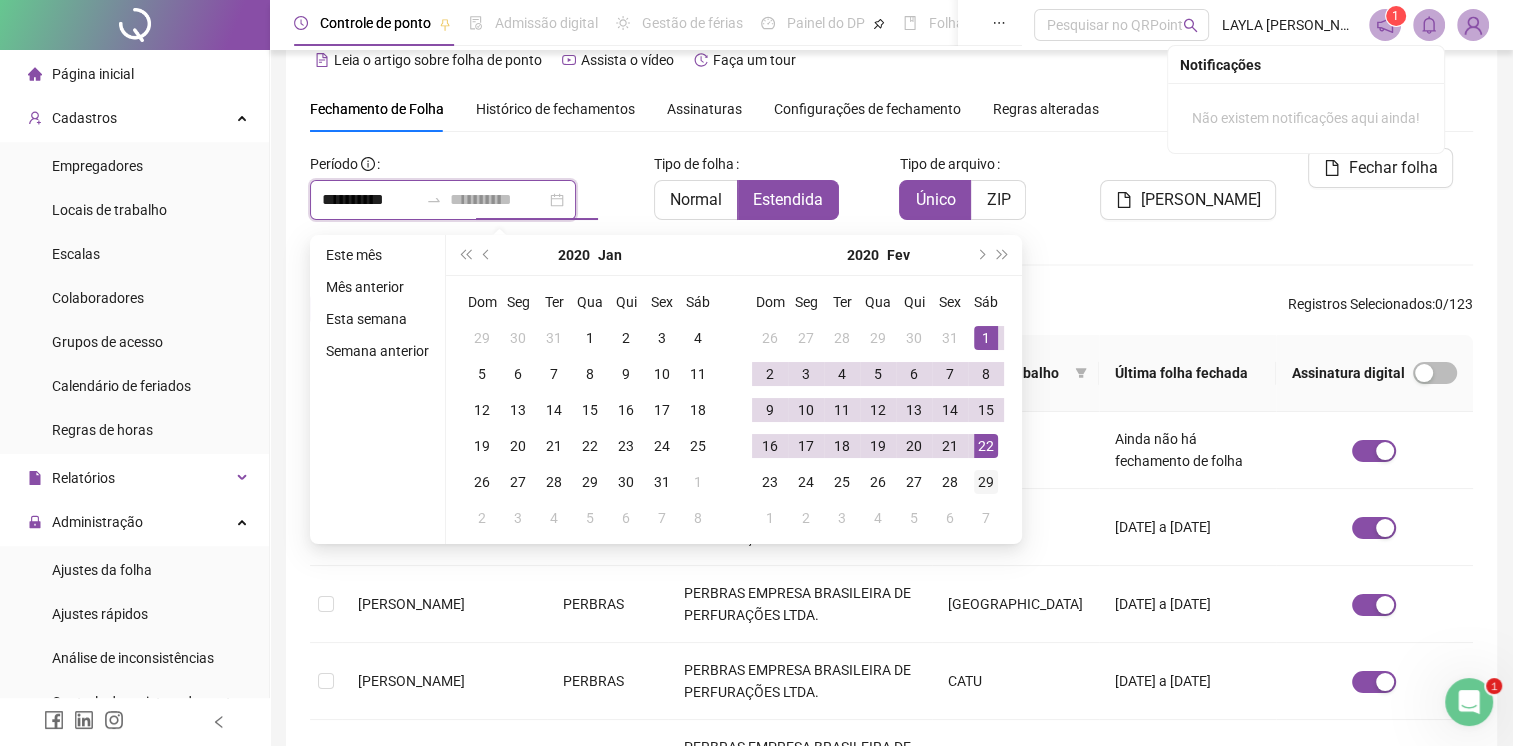 type on "**********" 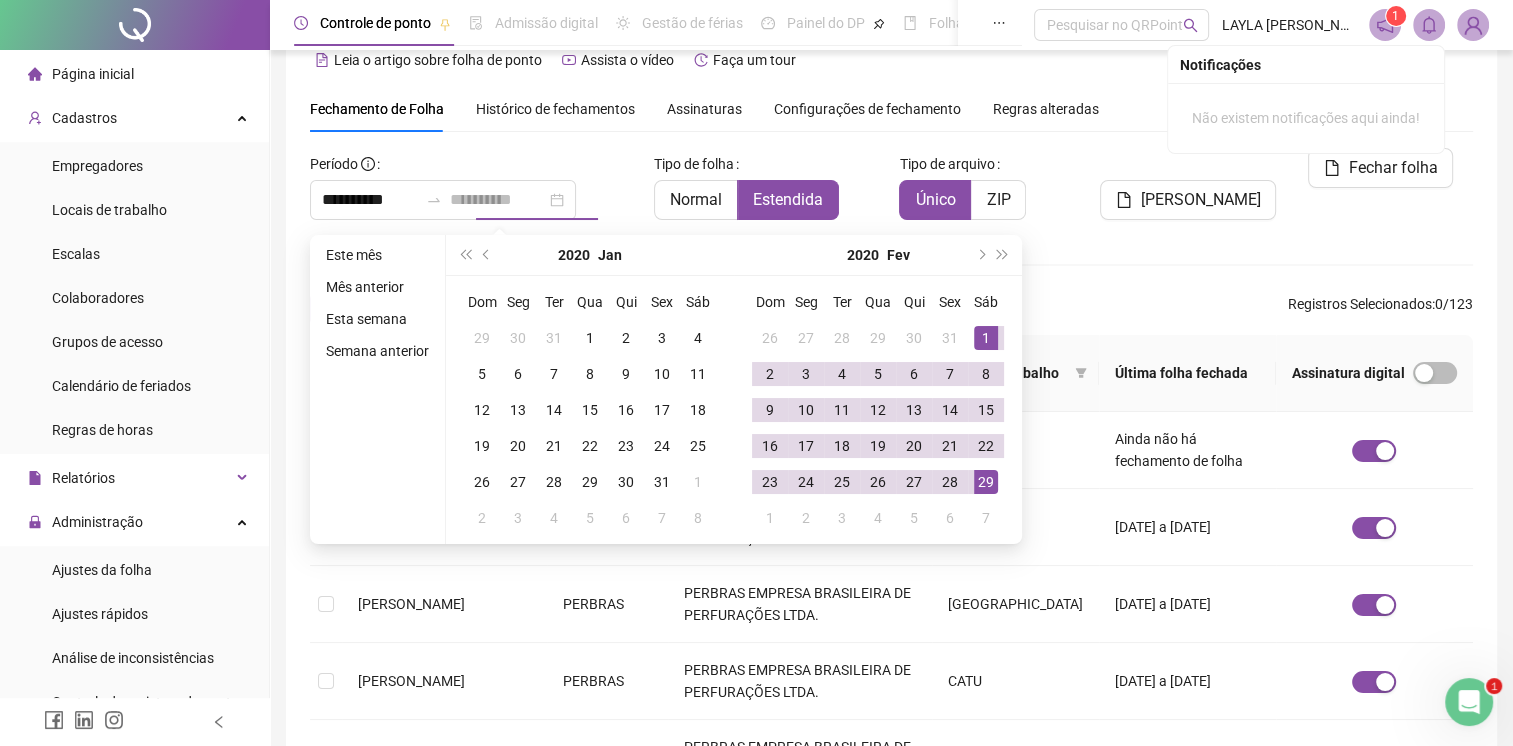 click on "29" at bounding box center [986, 482] 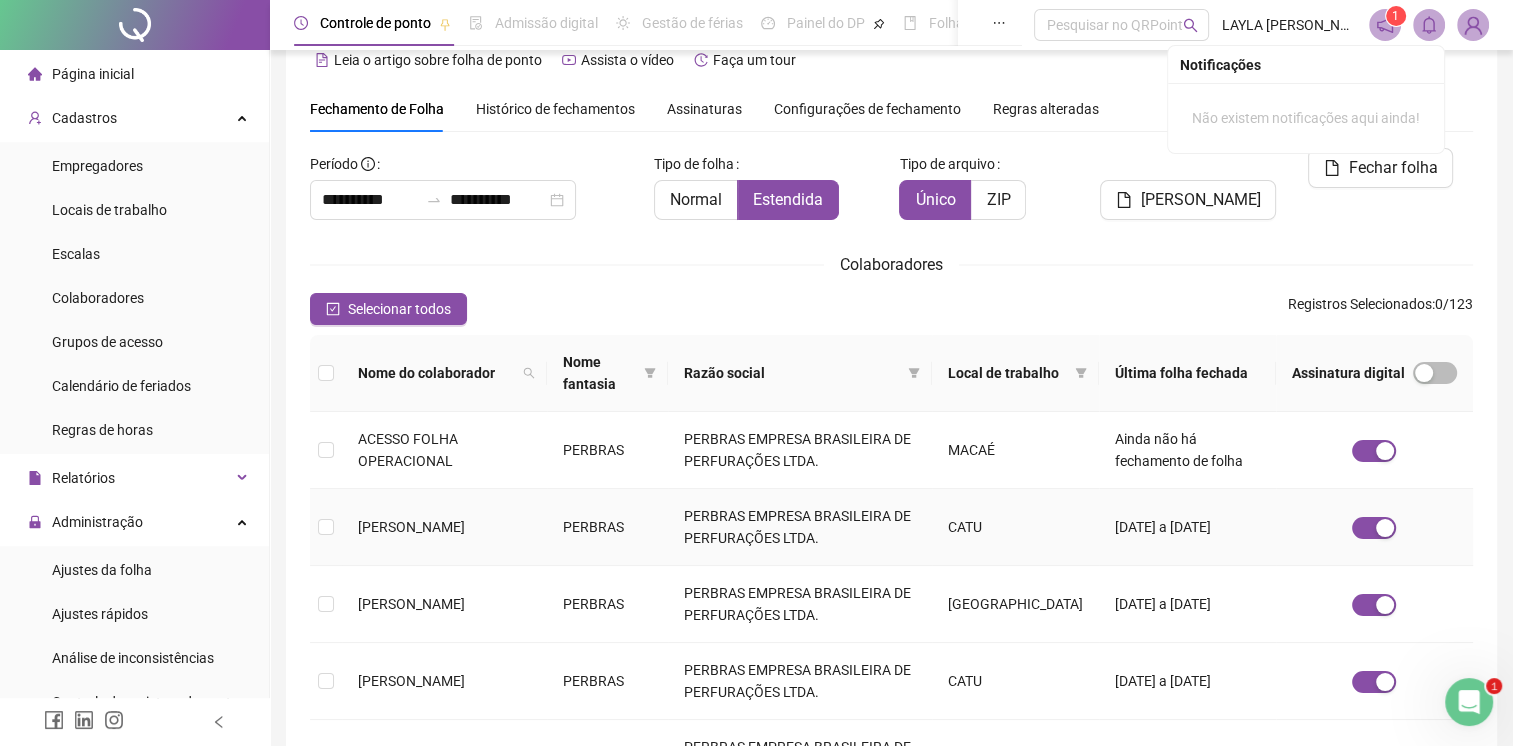 click on "[PERSON_NAME]" at bounding box center [411, 527] 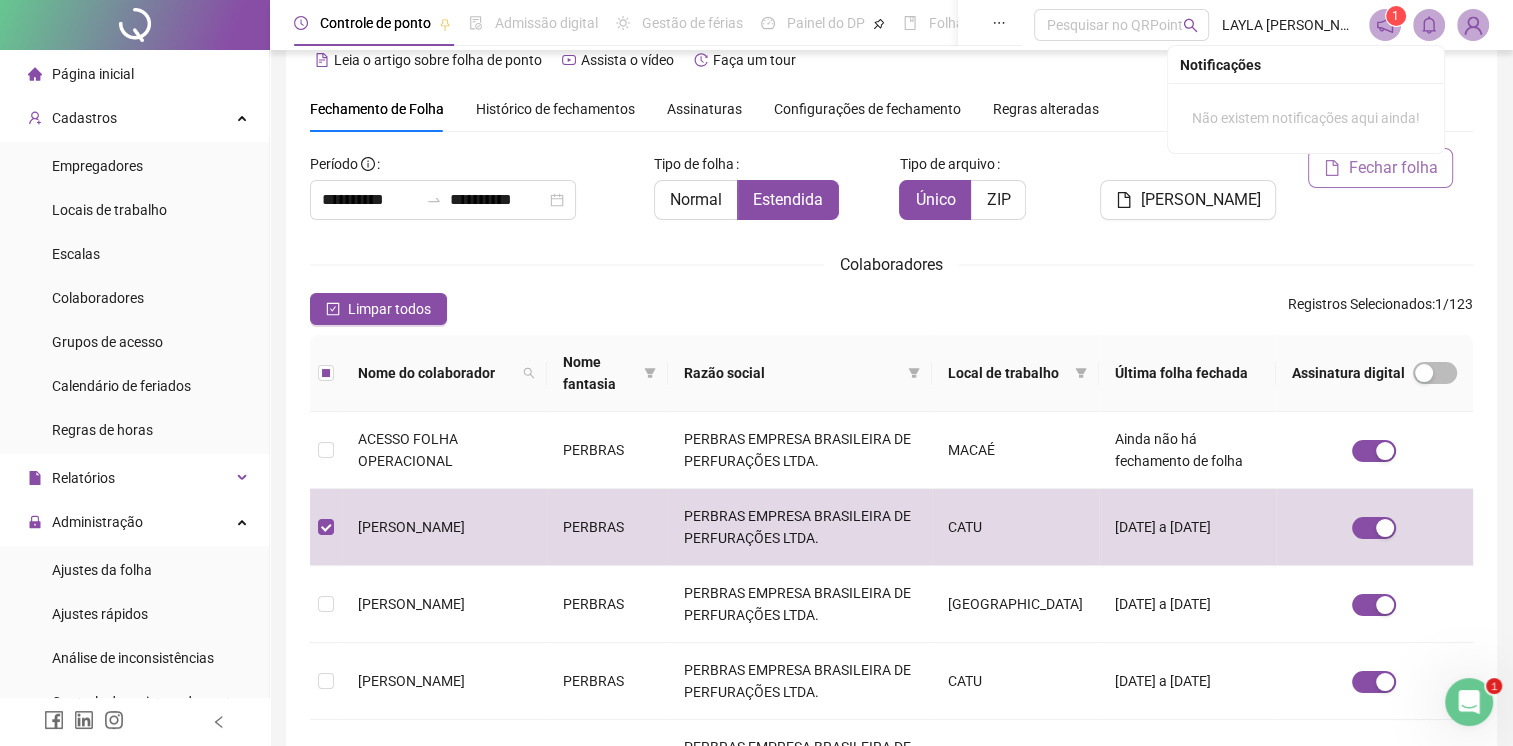 click on "Fechar folha" at bounding box center [1380, 168] 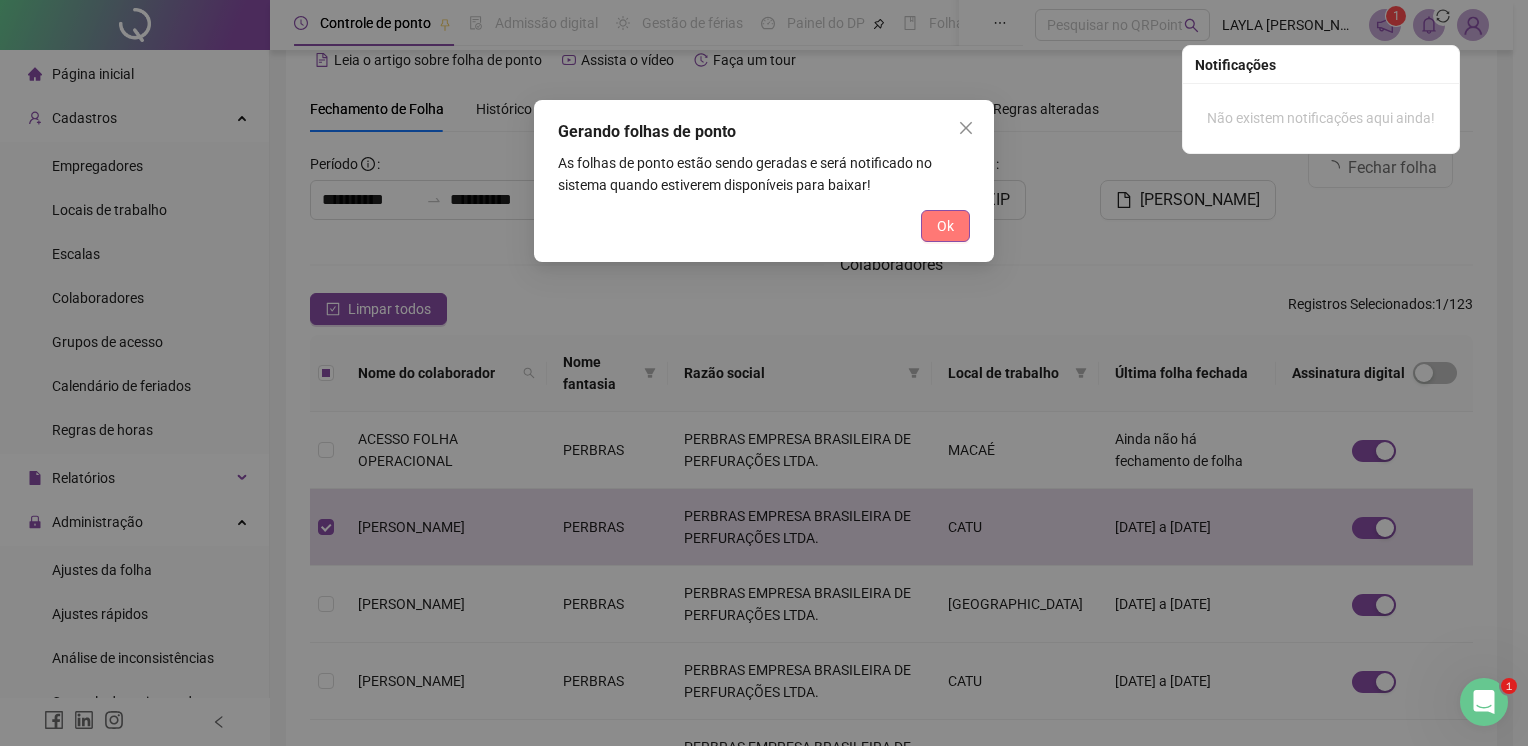 click on "Ok" at bounding box center (945, 226) 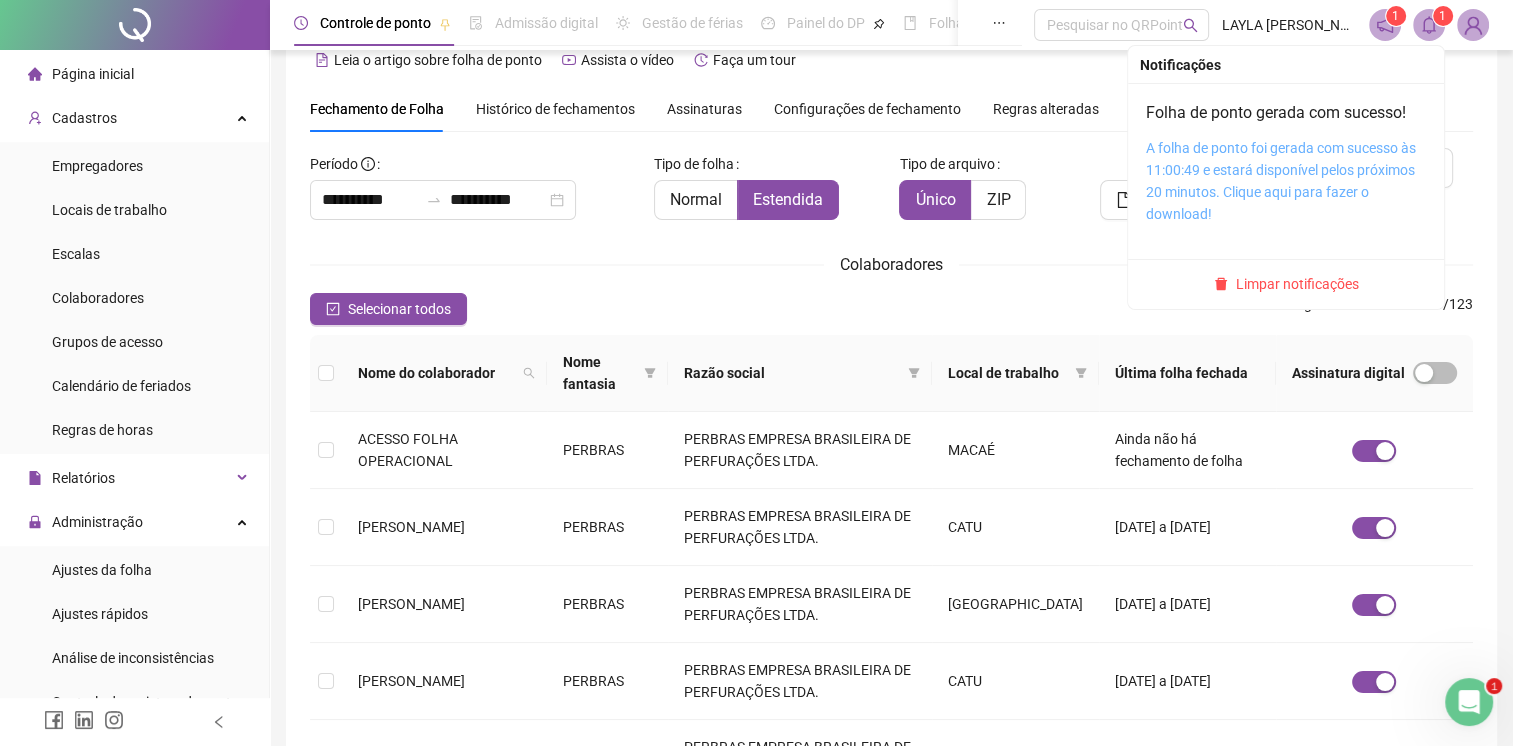 click on "A folha de ponto foi gerada com sucesso às 11:00:49 e estará disponível pelos próximos 20 minutos.
Clique aqui para fazer o download!" at bounding box center [1281, 181] 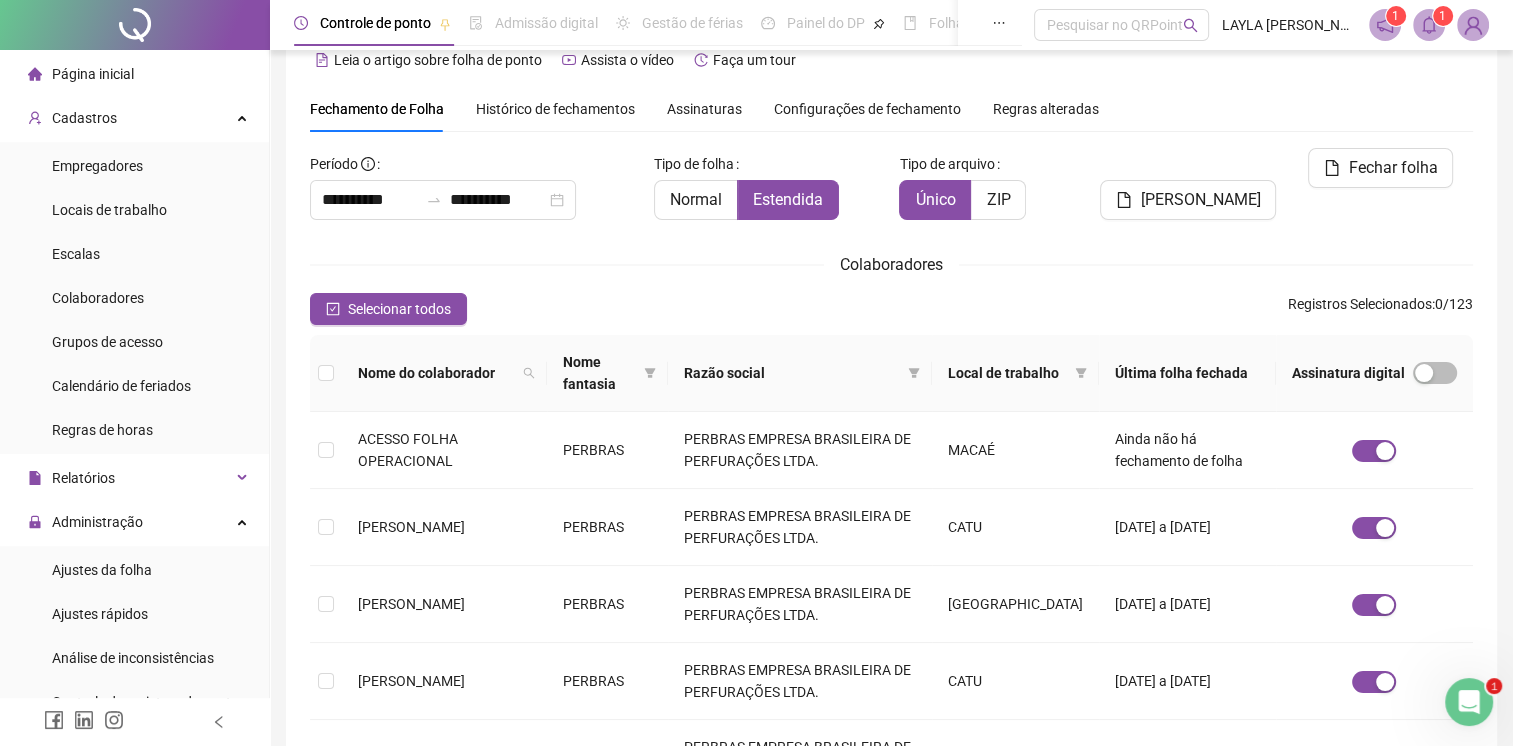 click on "Fechar folha" at bounding box center (1382, 192) 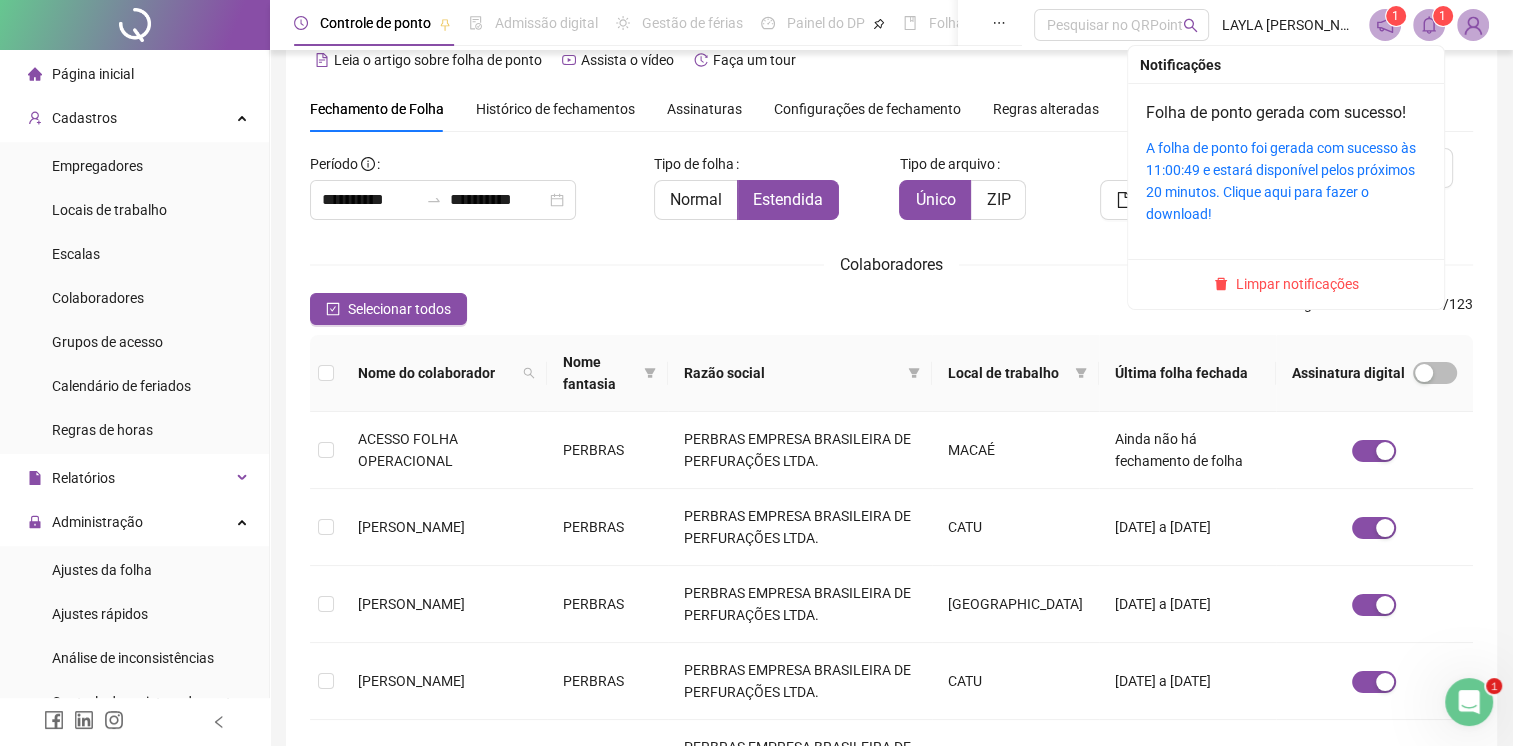 click on "Limpar notificações" at bounding box center [1286, 284] 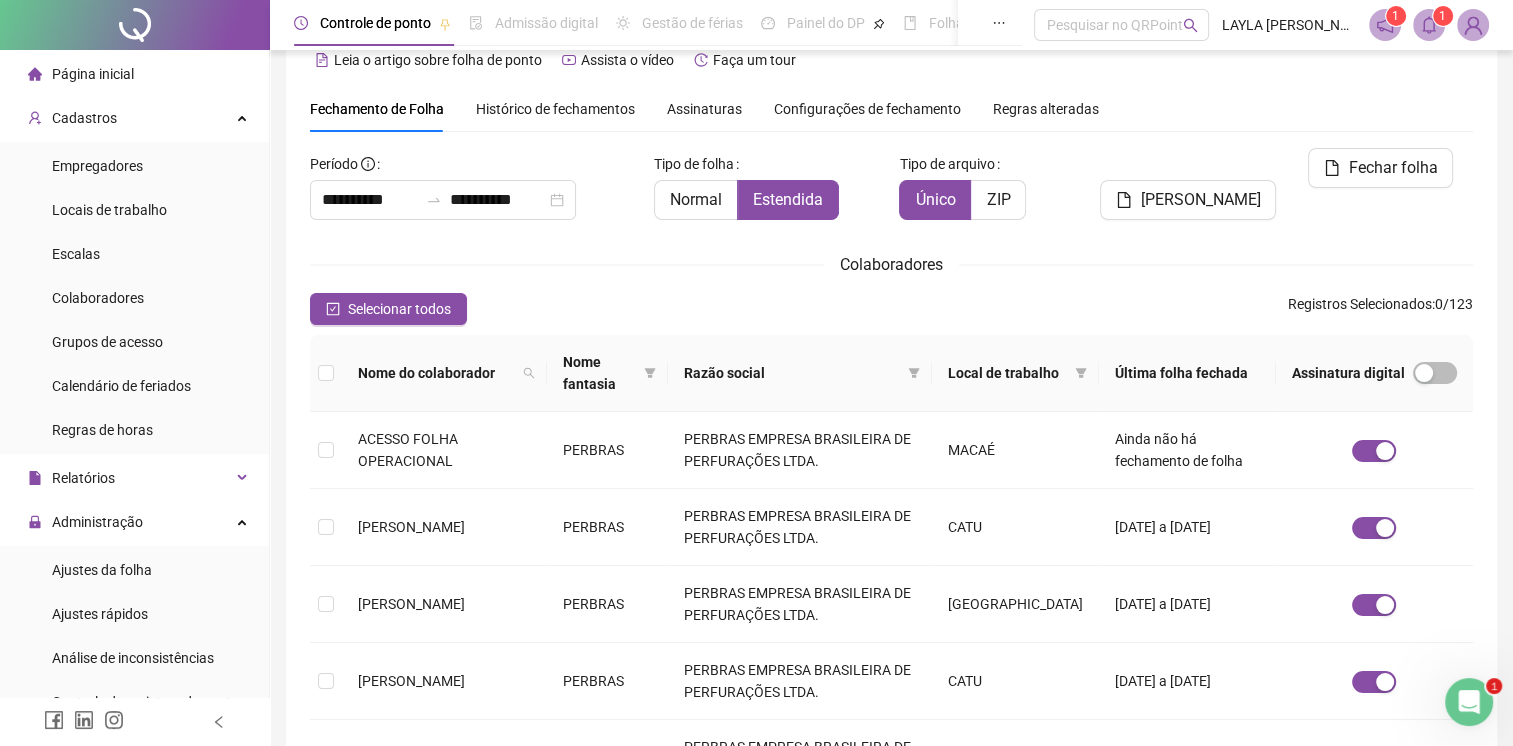 click at bounding box center [1429, 25] 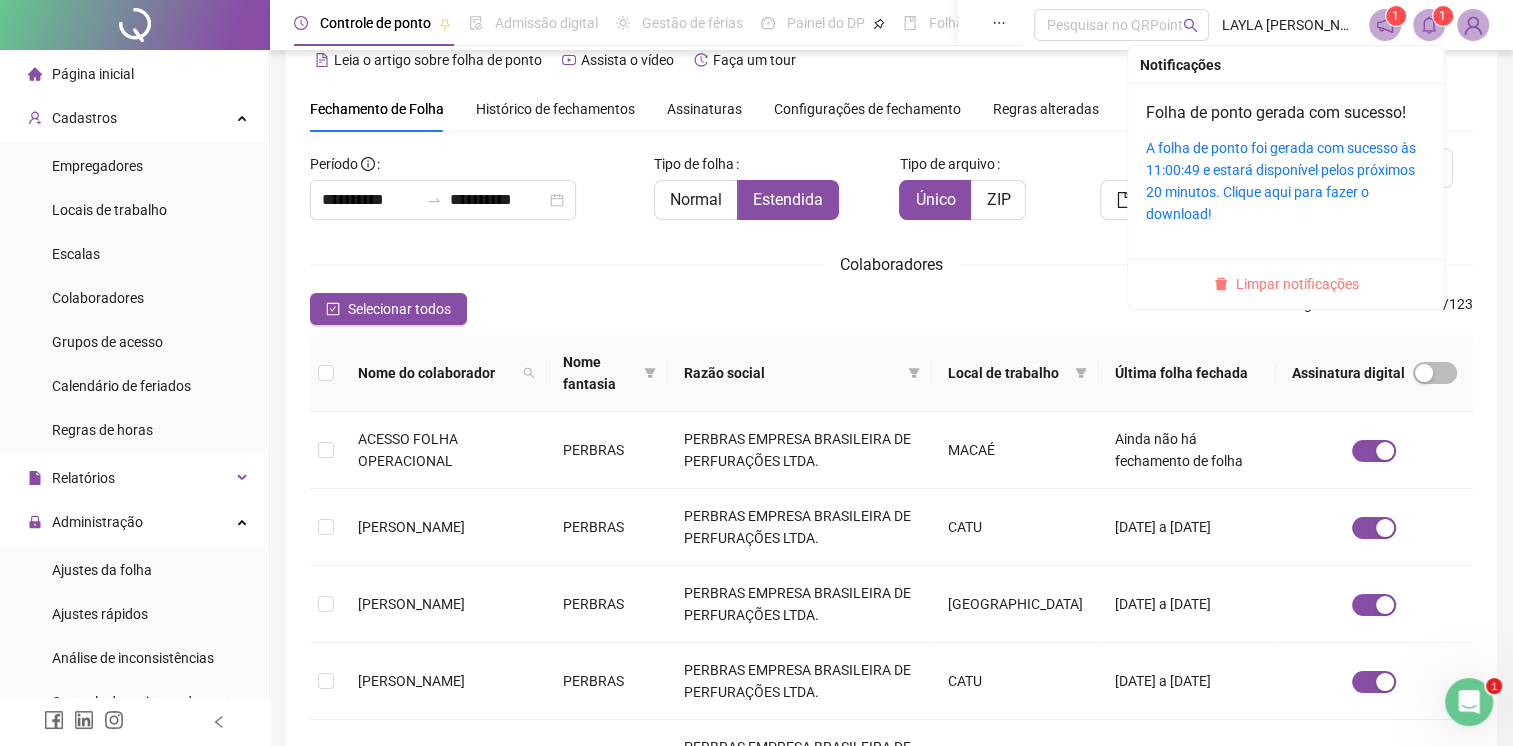 click on "Limpar notificações" at bounding box center [1297, 284] 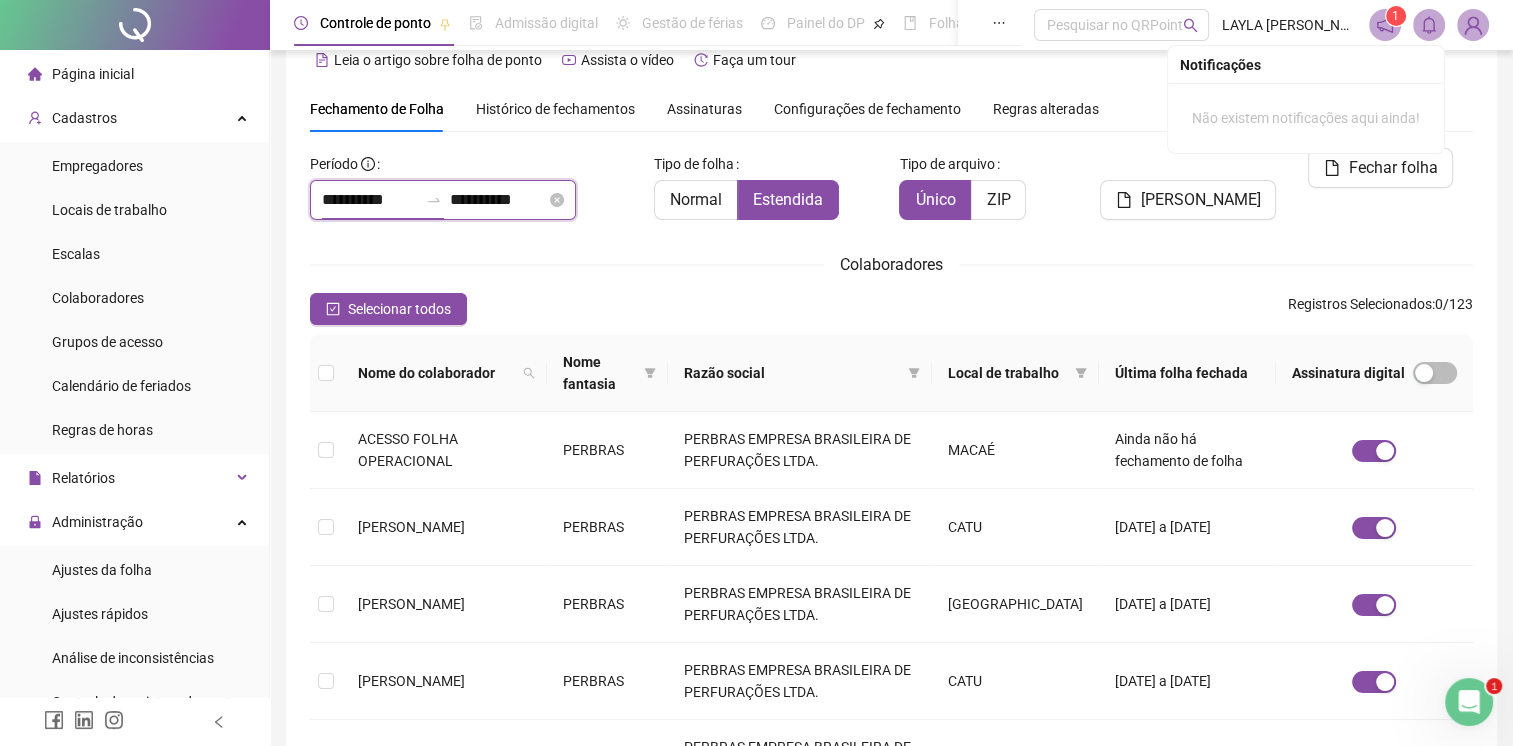 click on "**********" at bounding box center (370, 200) 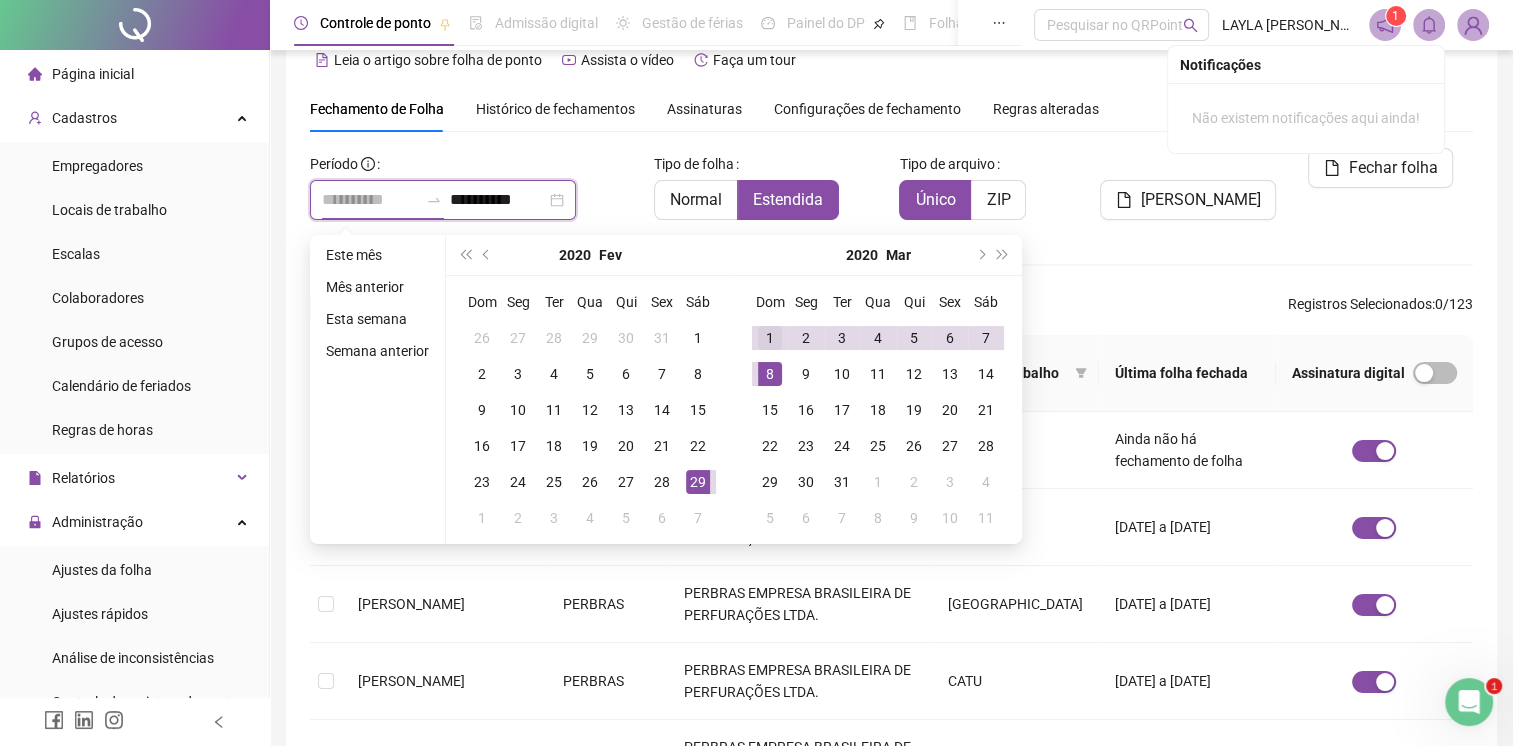 type on "**********" 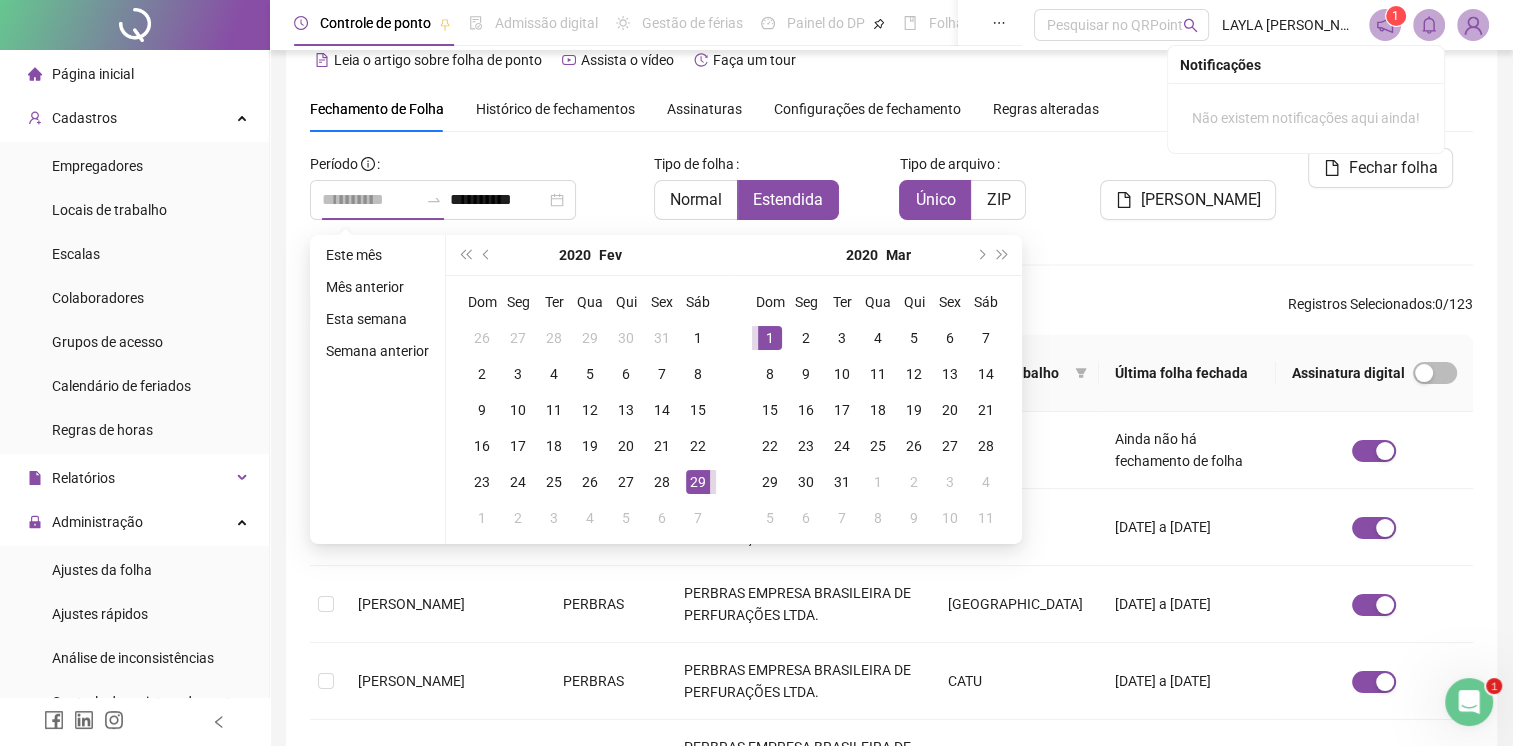 click on "1" at bounding box center (770, 338) 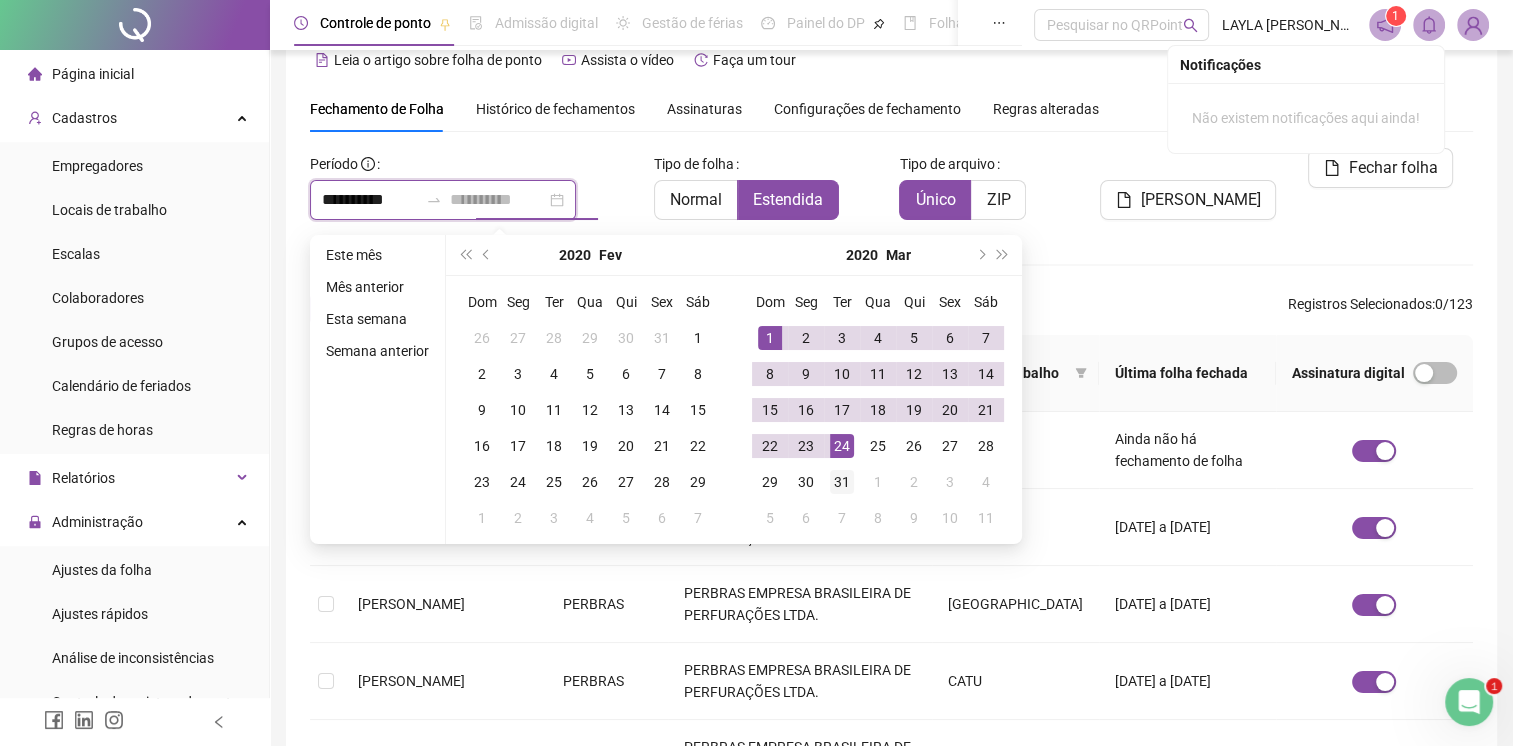 type on "**********" 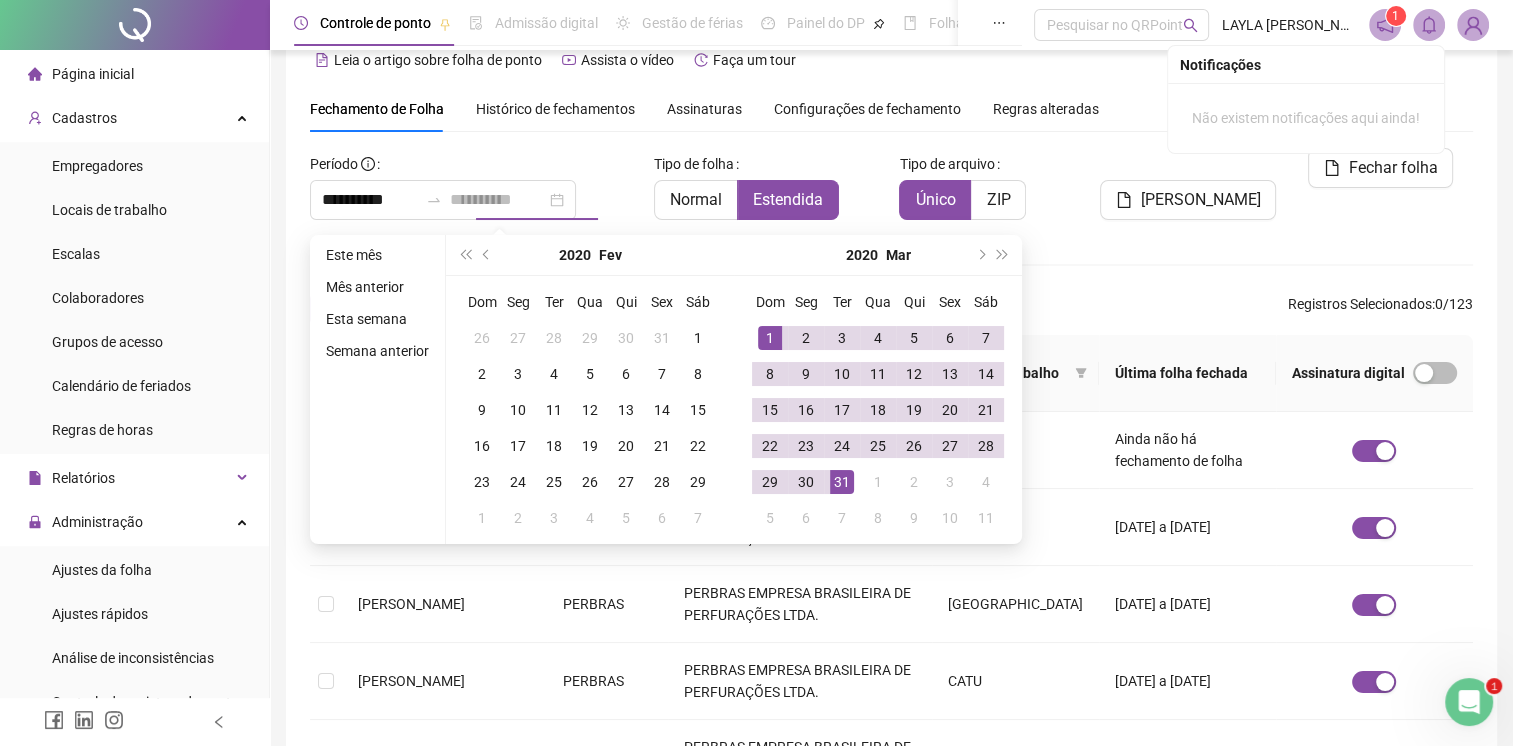 click on "31" at bounding box center (842, 482) 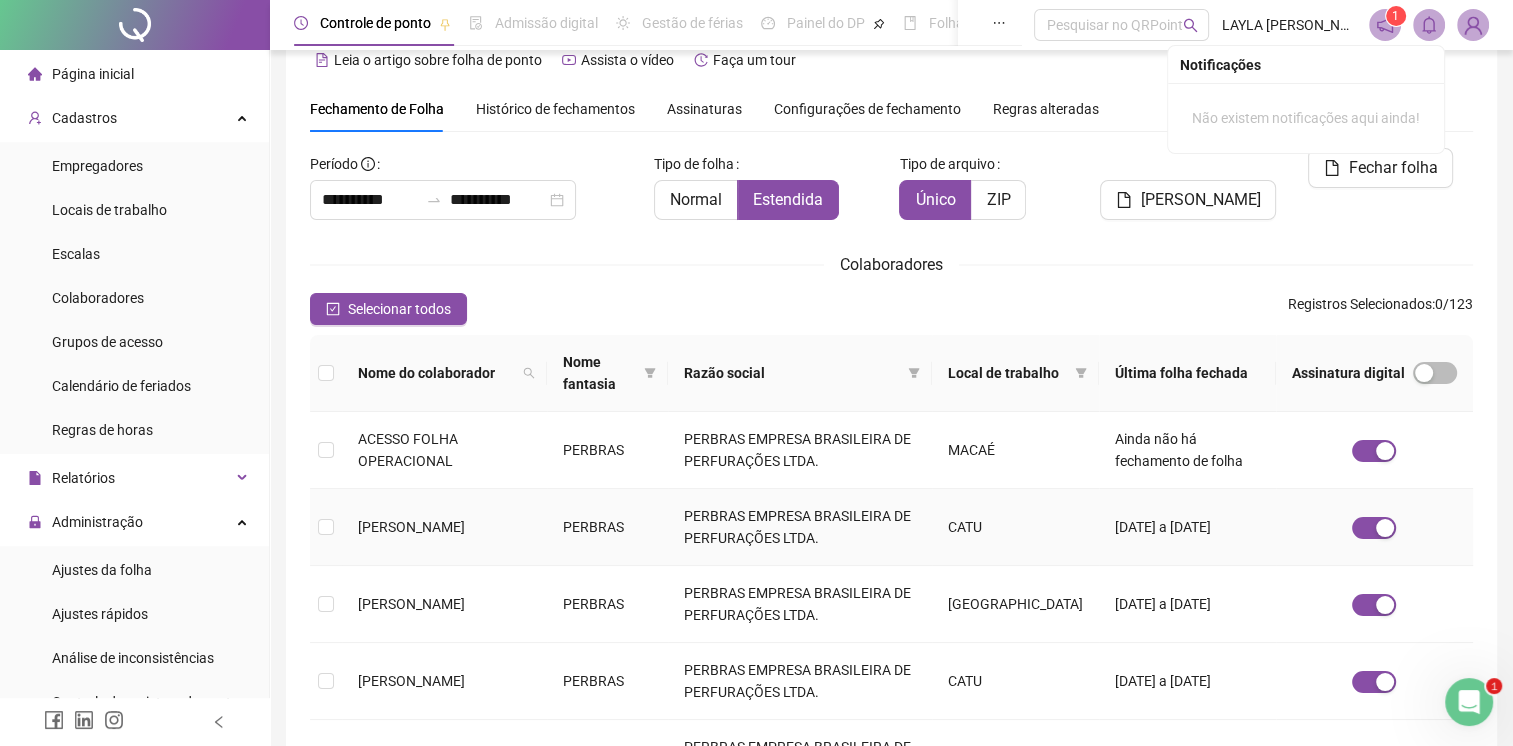 click on "[PERSON_NAME]" at bounding box center (411, 527) 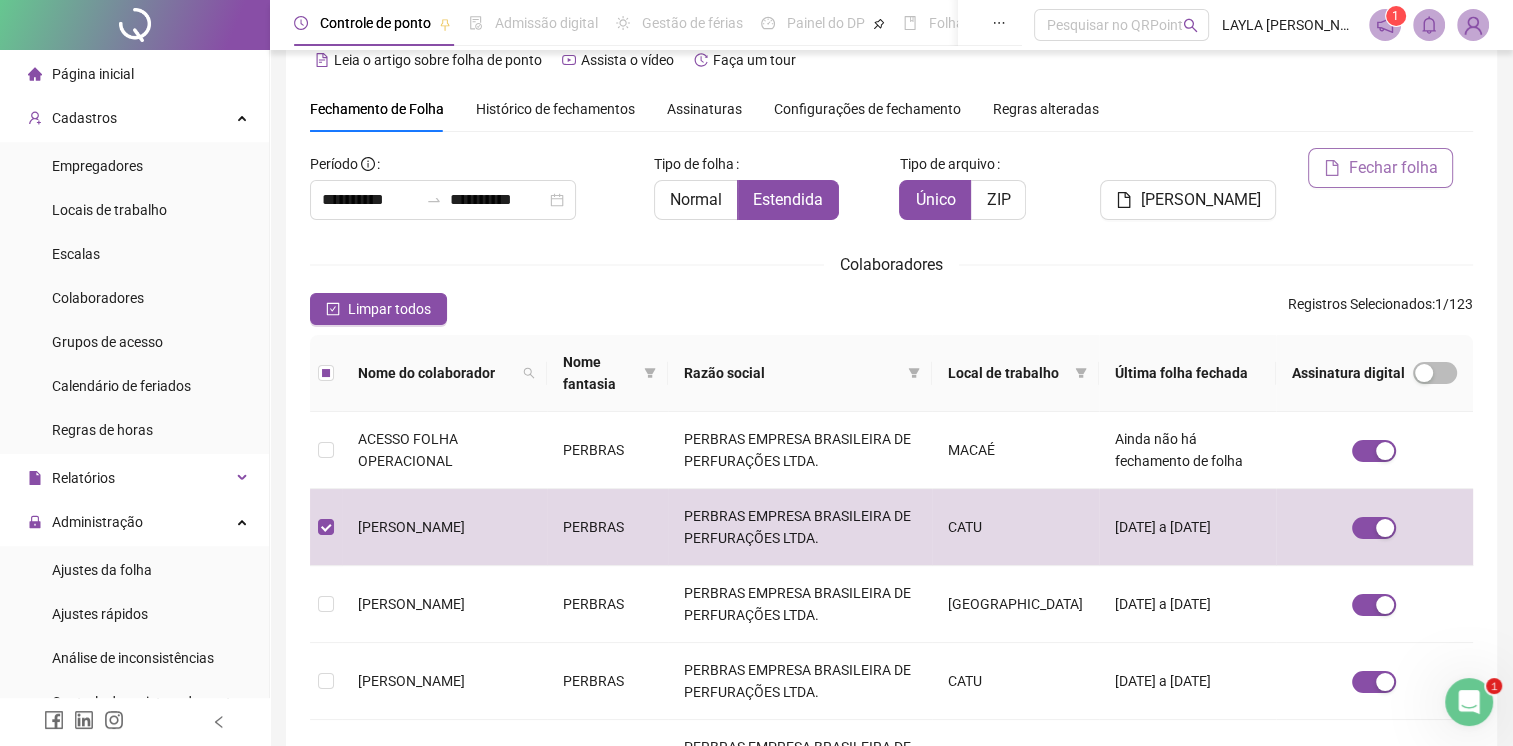 click on "Fechar folha" at bounding box center (1380, 168) 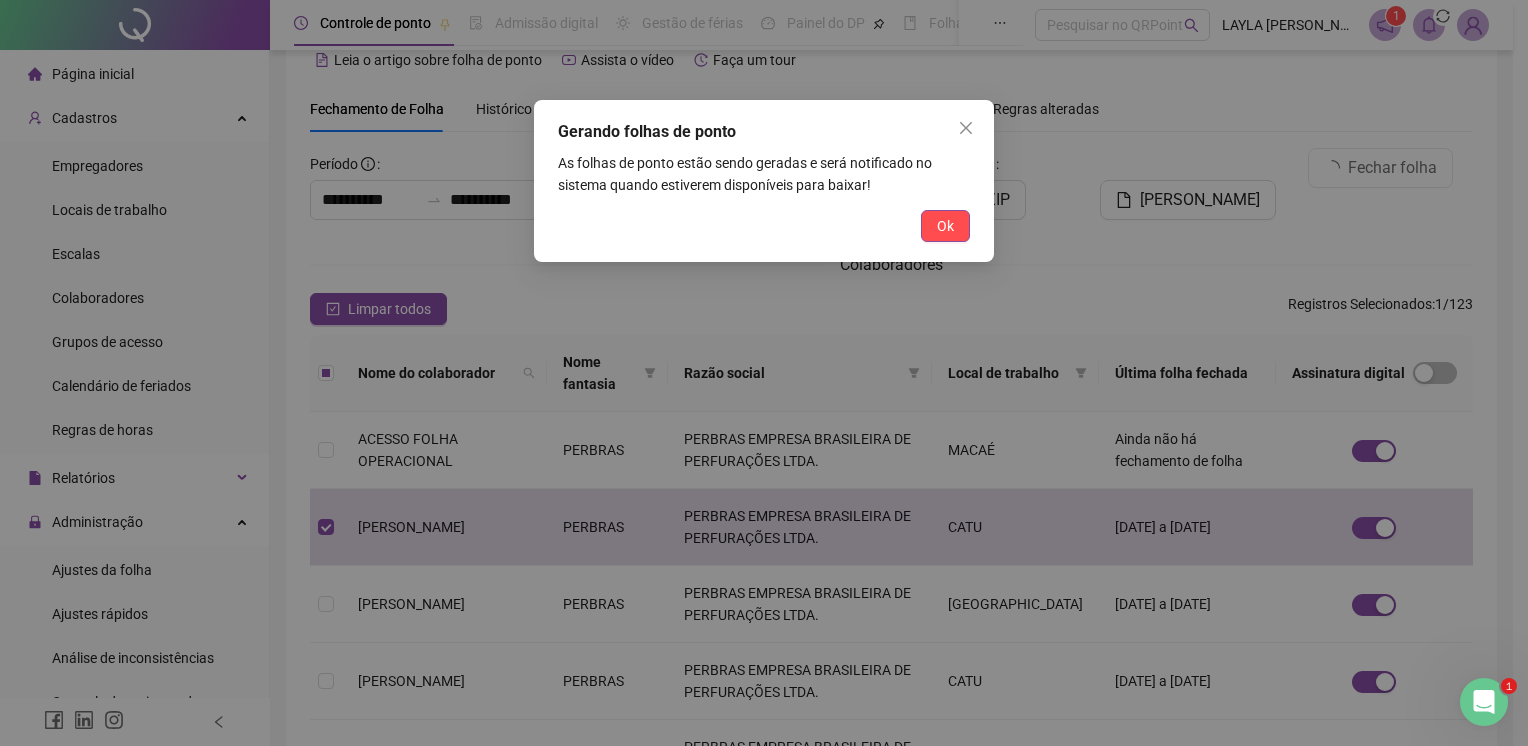 click on "Ok" at bounding box center (945, 226) 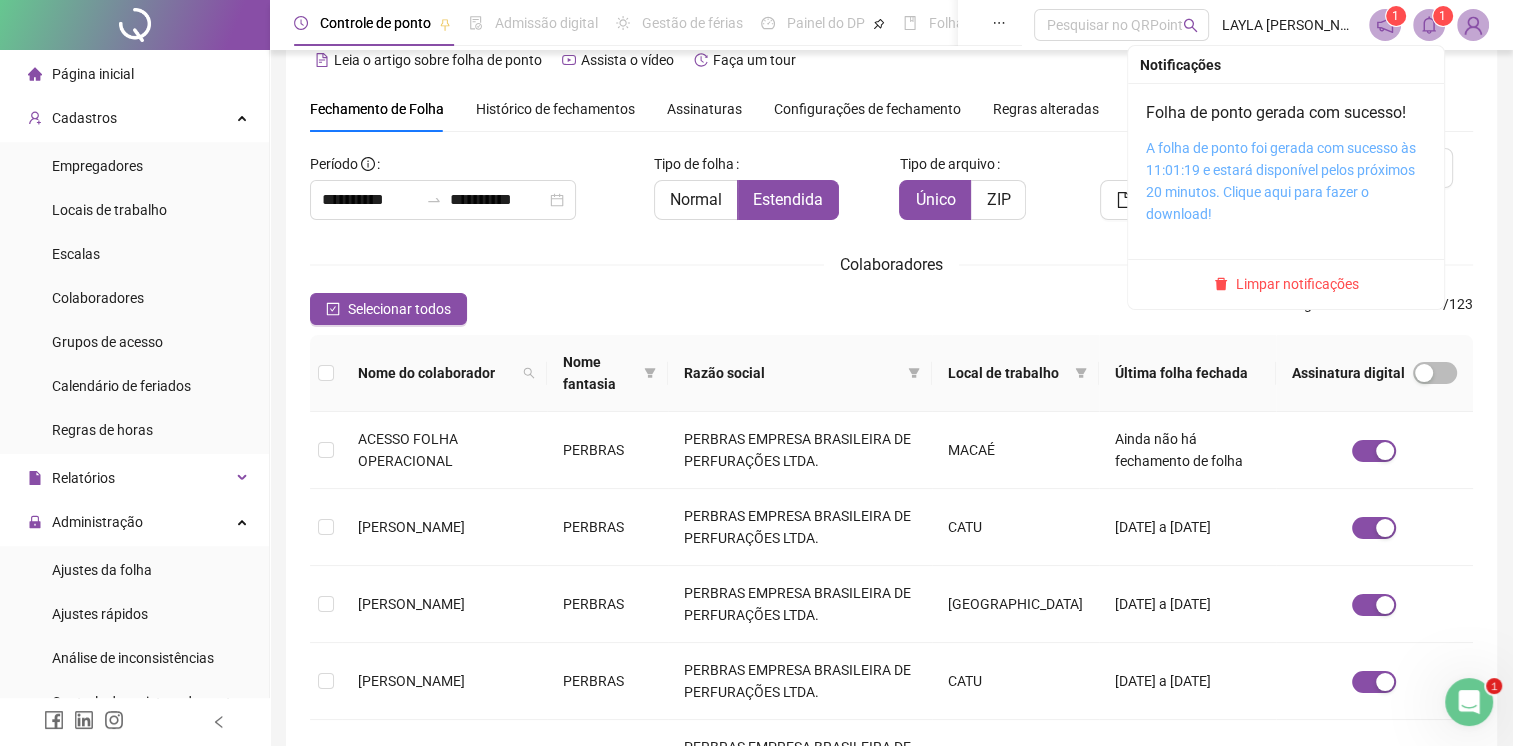 click on "A folha de ponto foi gerada com sucesso às 11:01:19 e estará disponível pelos próximos 20 minutos.
Clique aqui para fazer o download!" at bounding box center [1281, 181] 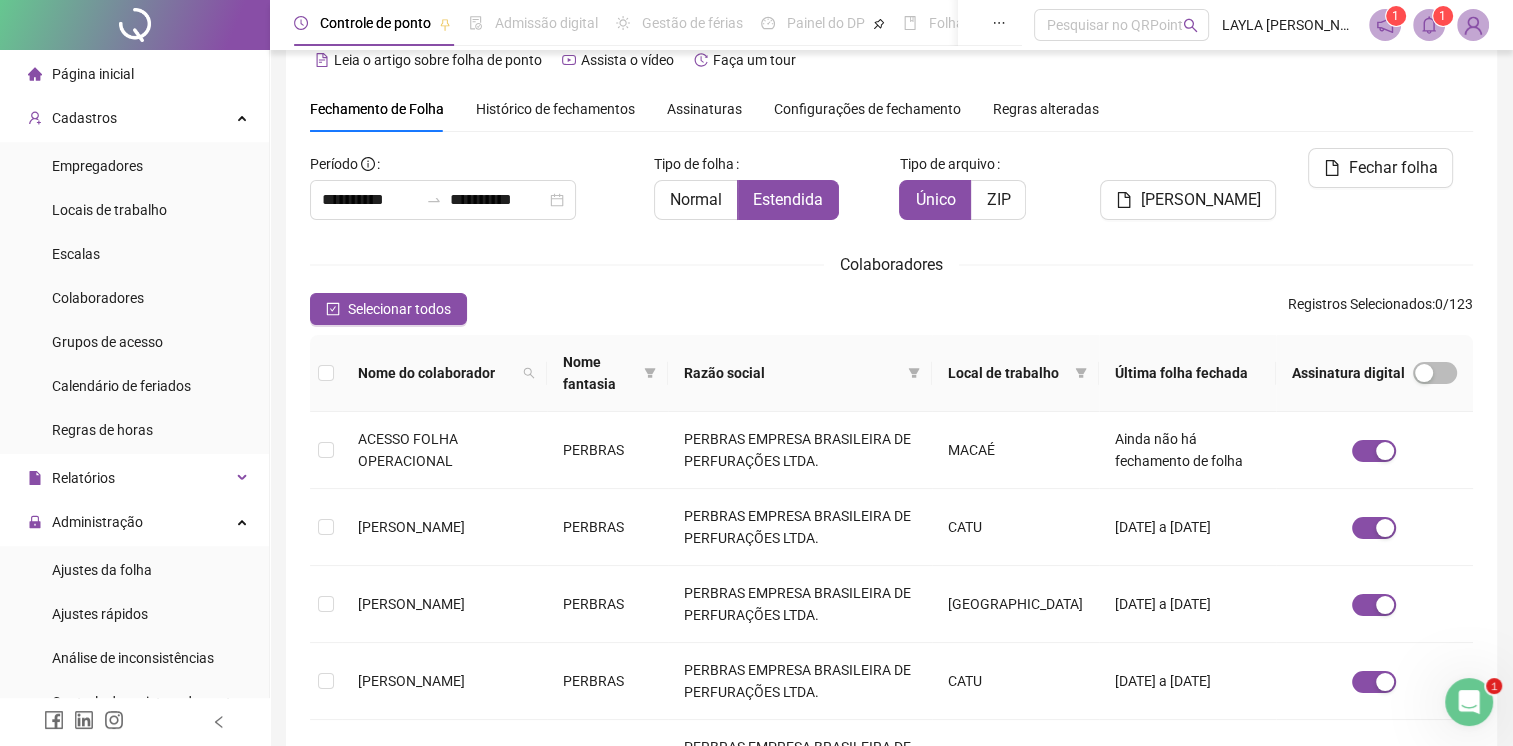 click on "**********" at bounding box center (891, 650) 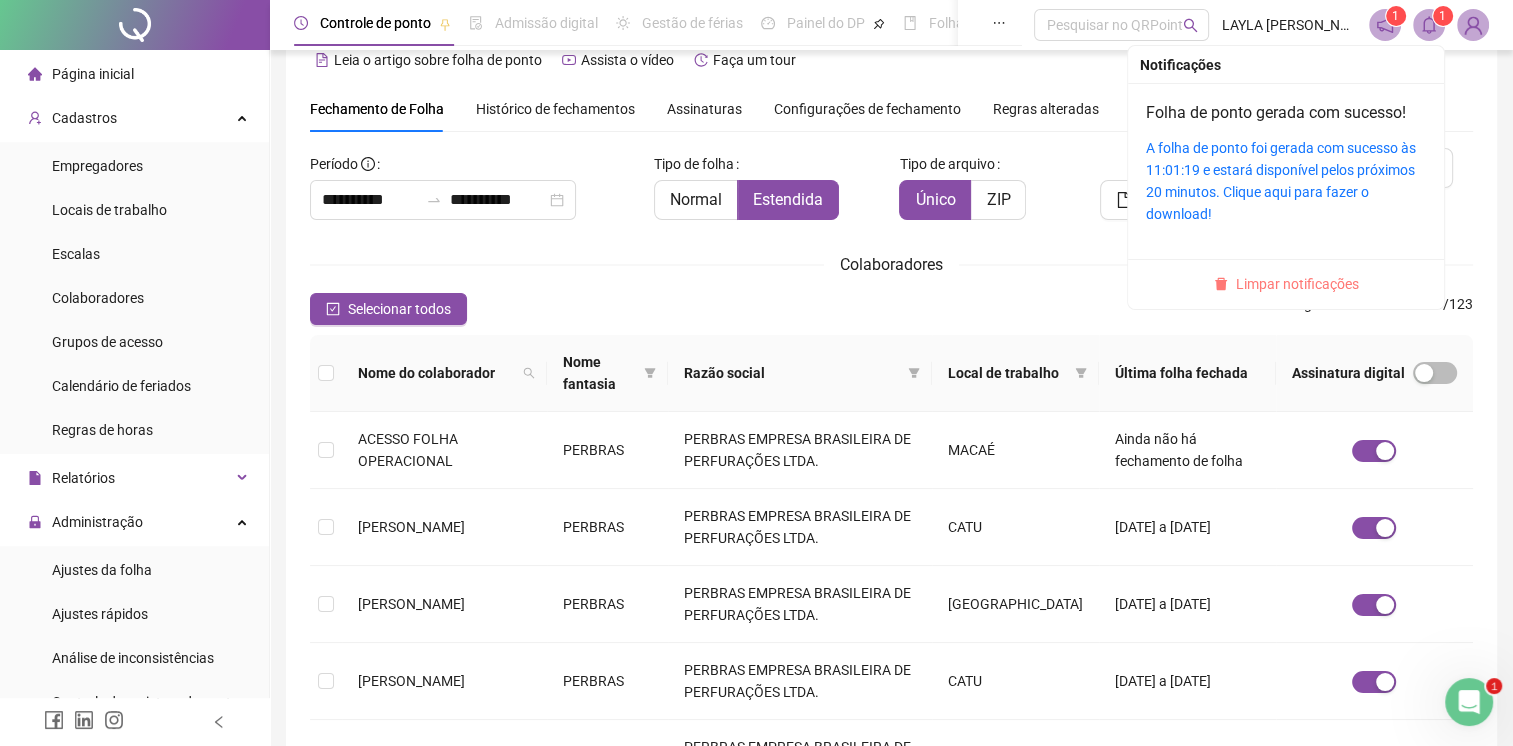 click on "Limpar notificações" at bounding box center (1297, 284) 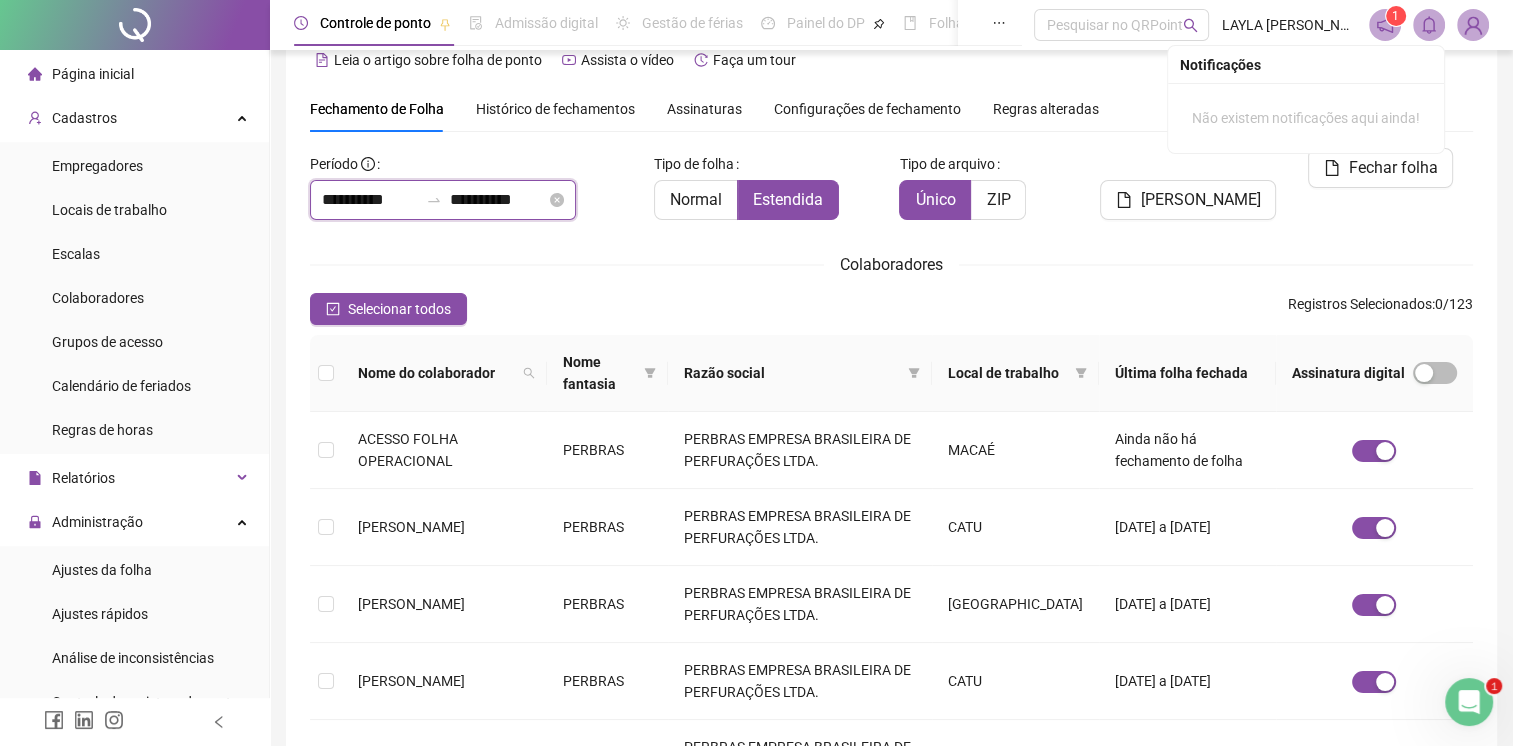 click on "**********" at bounding box center (370, 200) 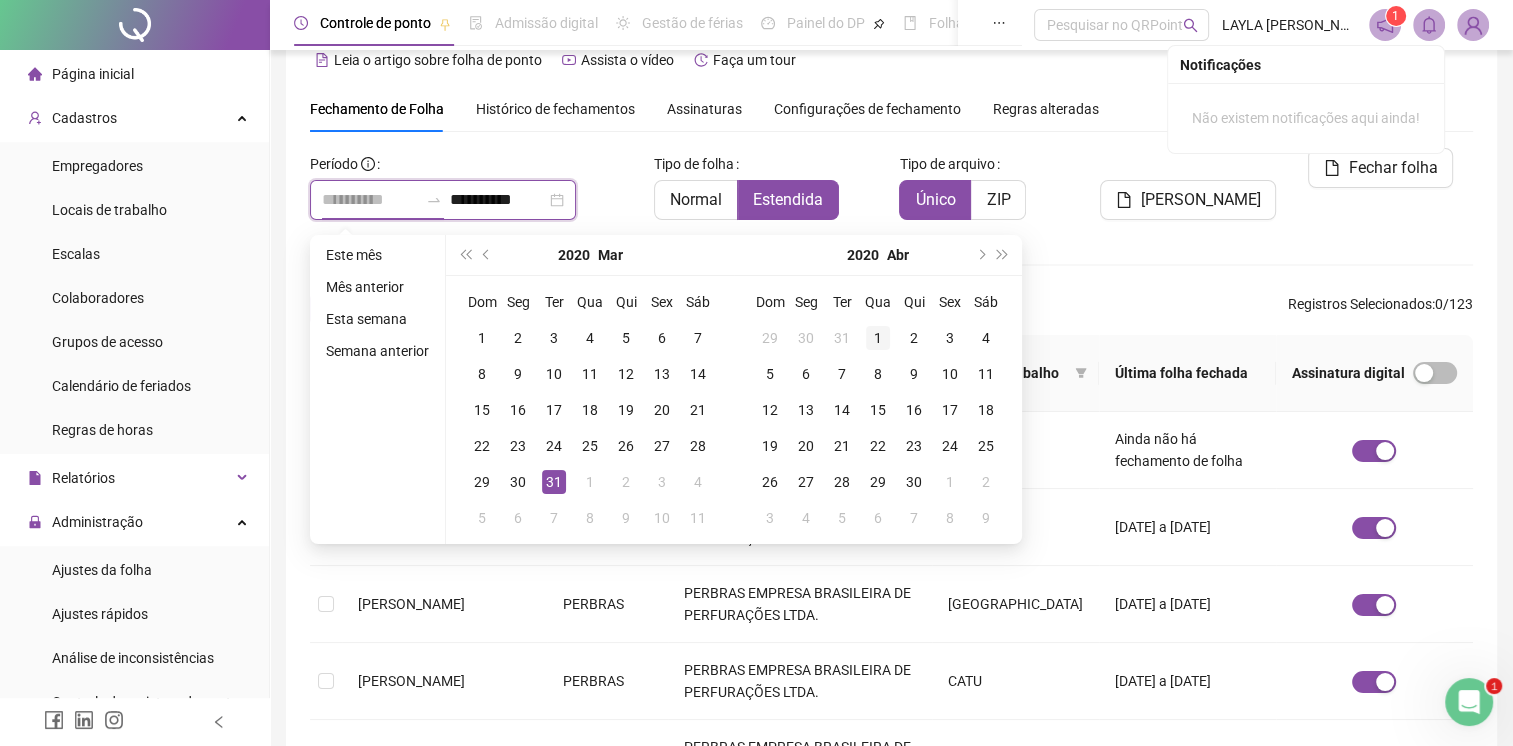 type on "**********" 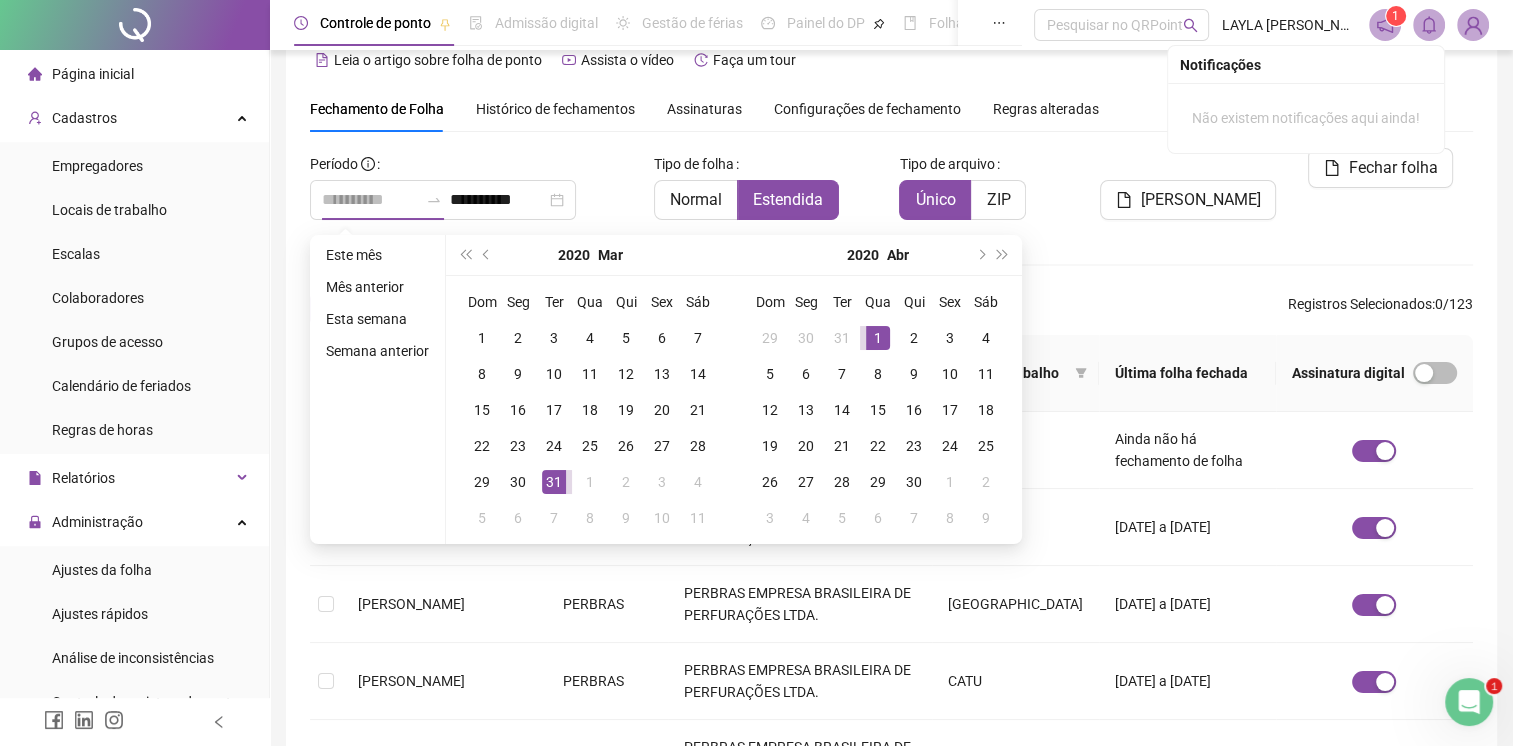 click on "1" at bounding box center [878, 338] 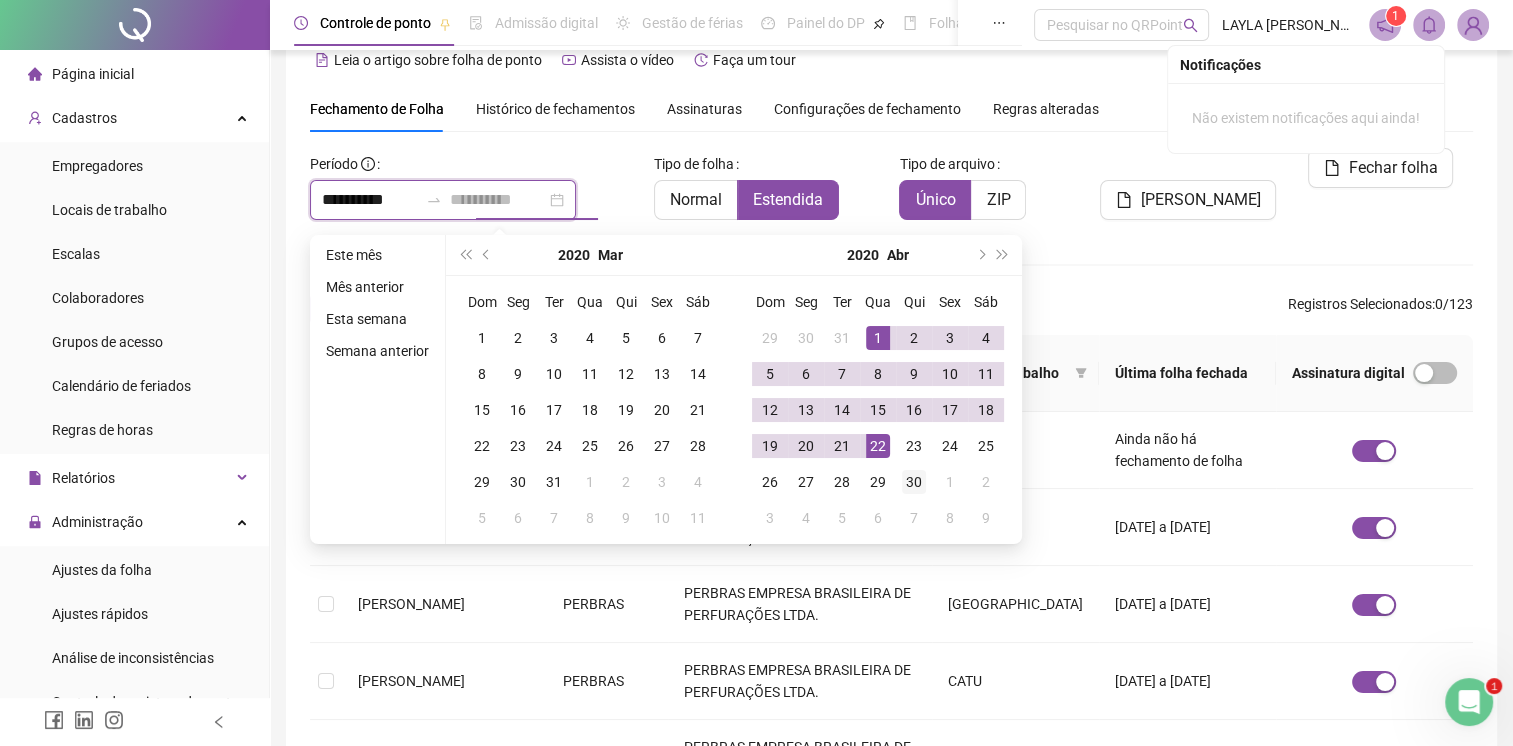 type on "**********" 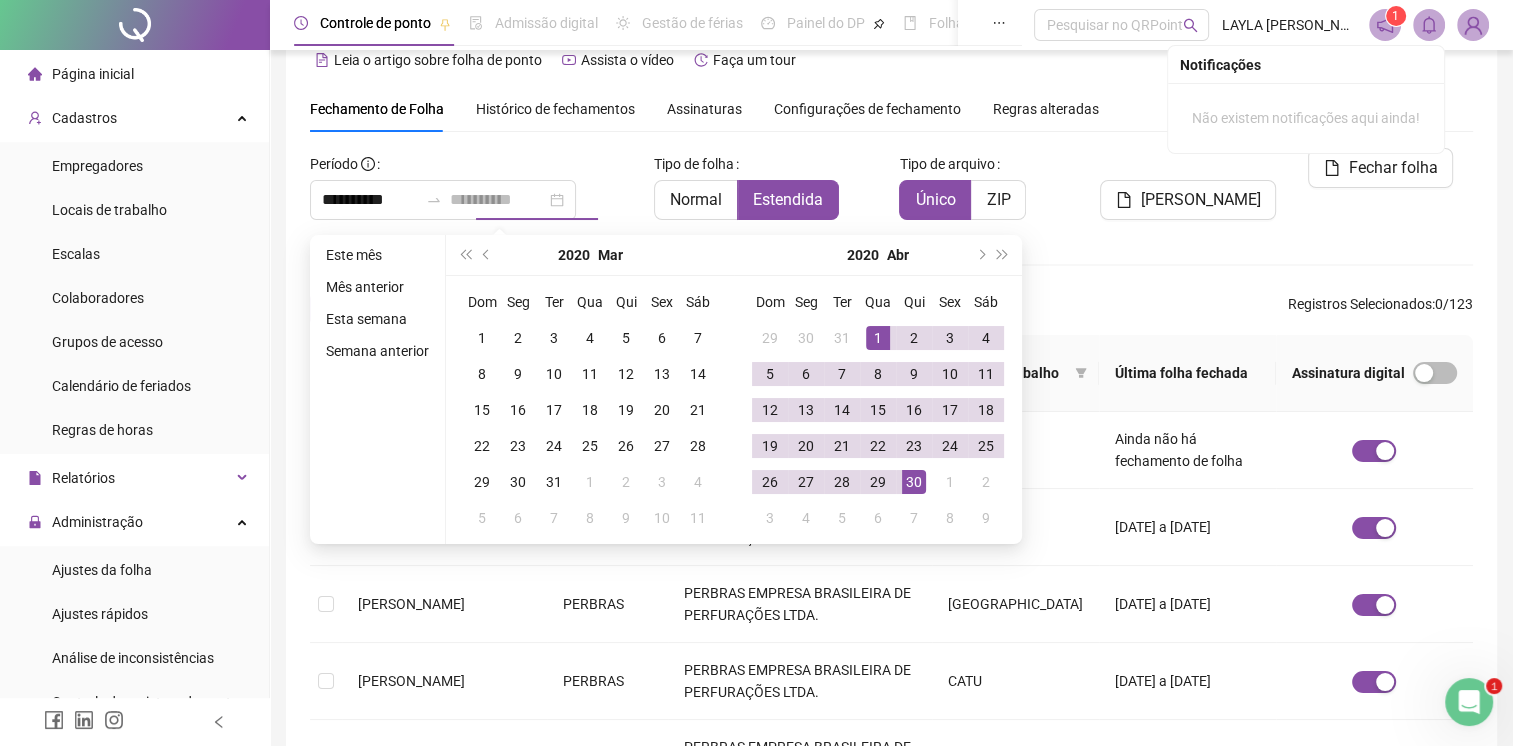 click on "30" at bounding box center (914, 482) 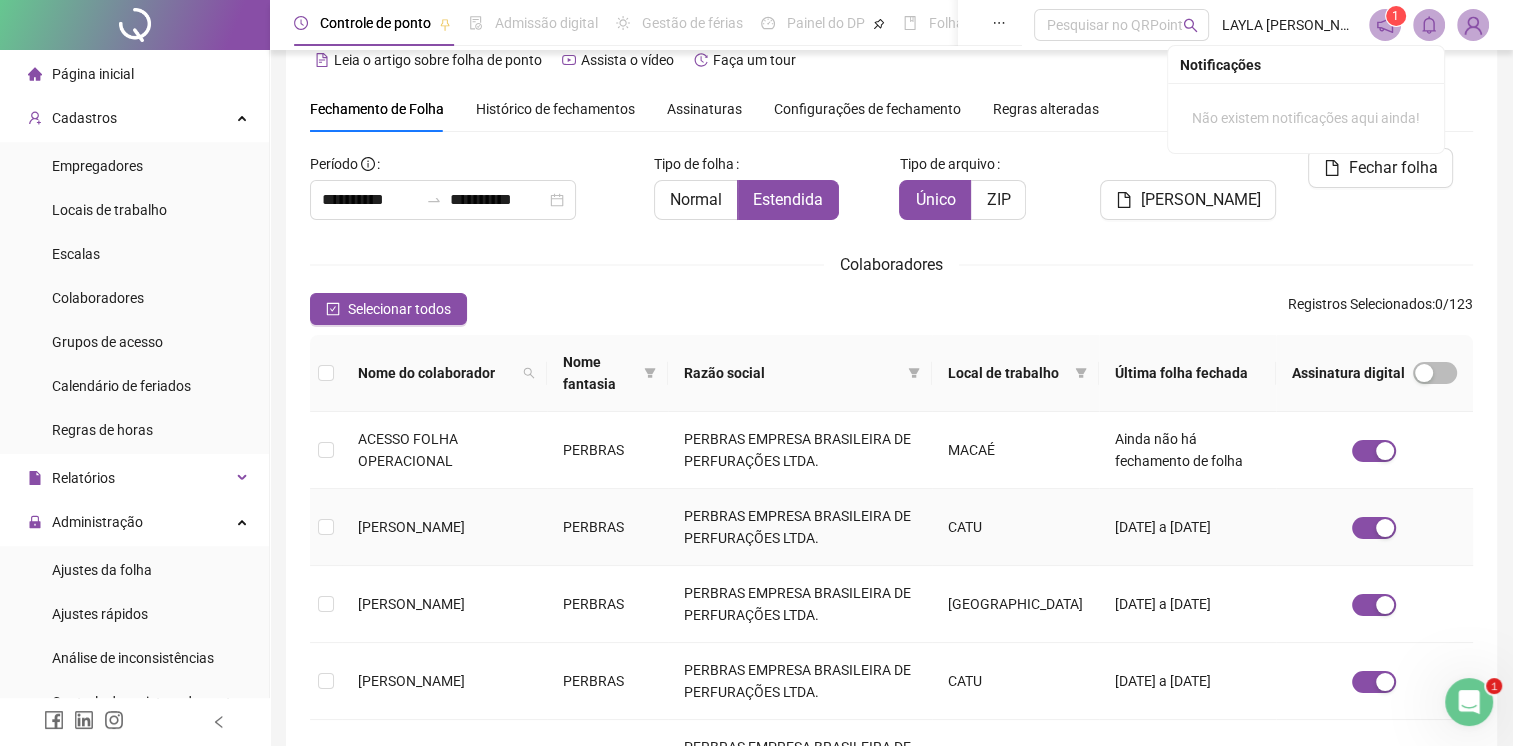 click on "[PERSON_NAME]" at bounding box center [444, 527] 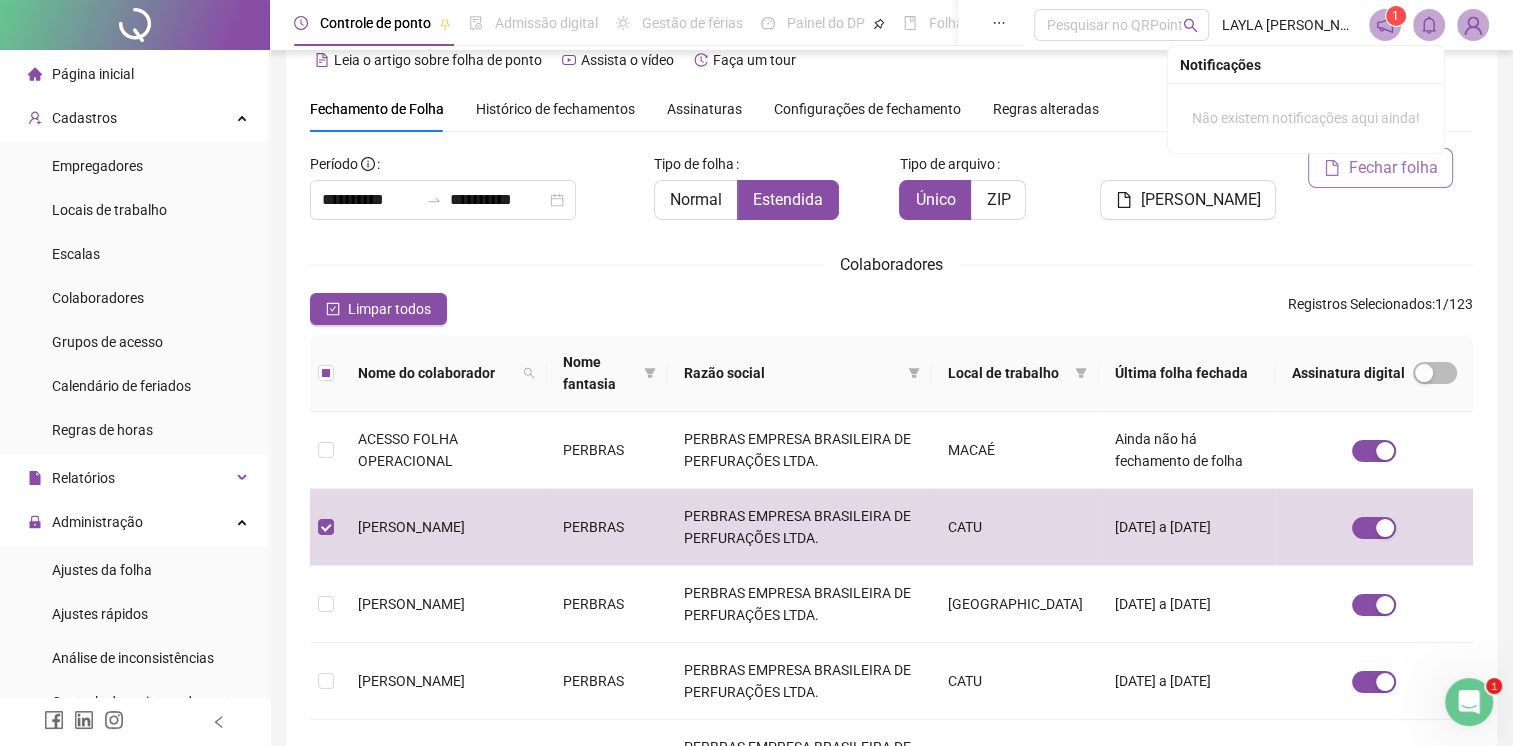 click on "Fechar folha" at bounding box center [1392, 168] 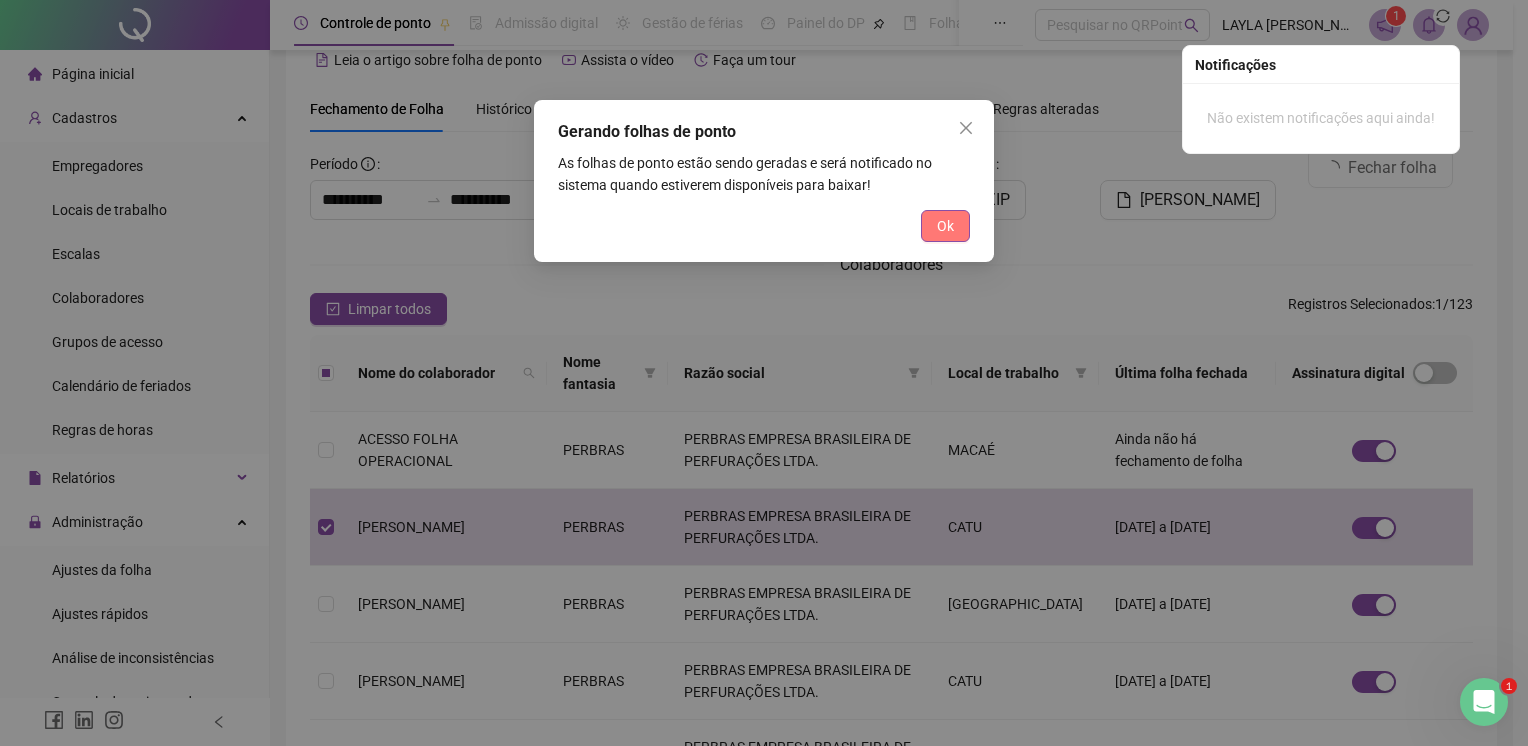 click on "Ok" at bounding box center (945, 226) 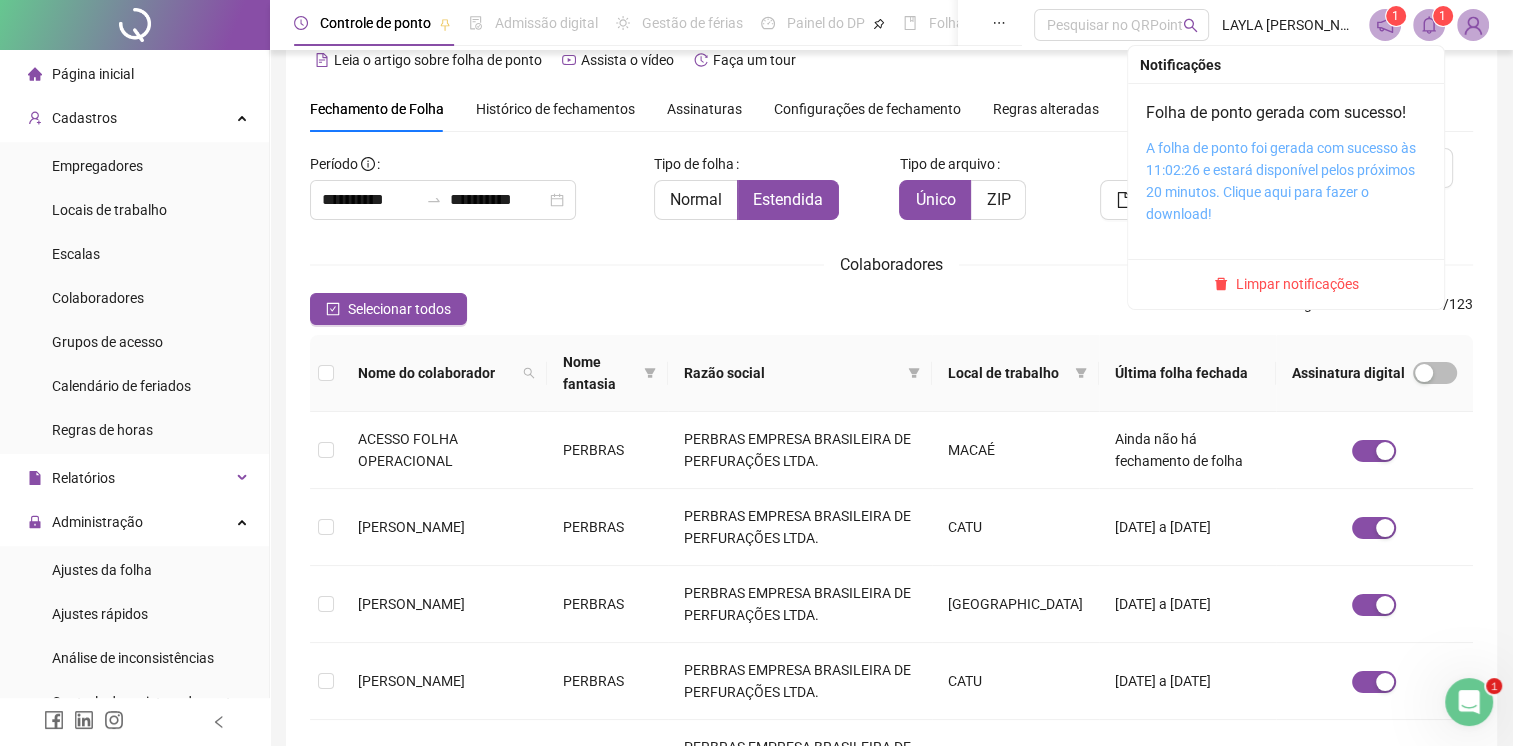 click on "A folha de ponto foi gerada com sucesso às 11:02:26 e estará disponível pelos próximos 20 minutos.
Clique aqui para fazer o download!" at bounding box center (1281, 181) 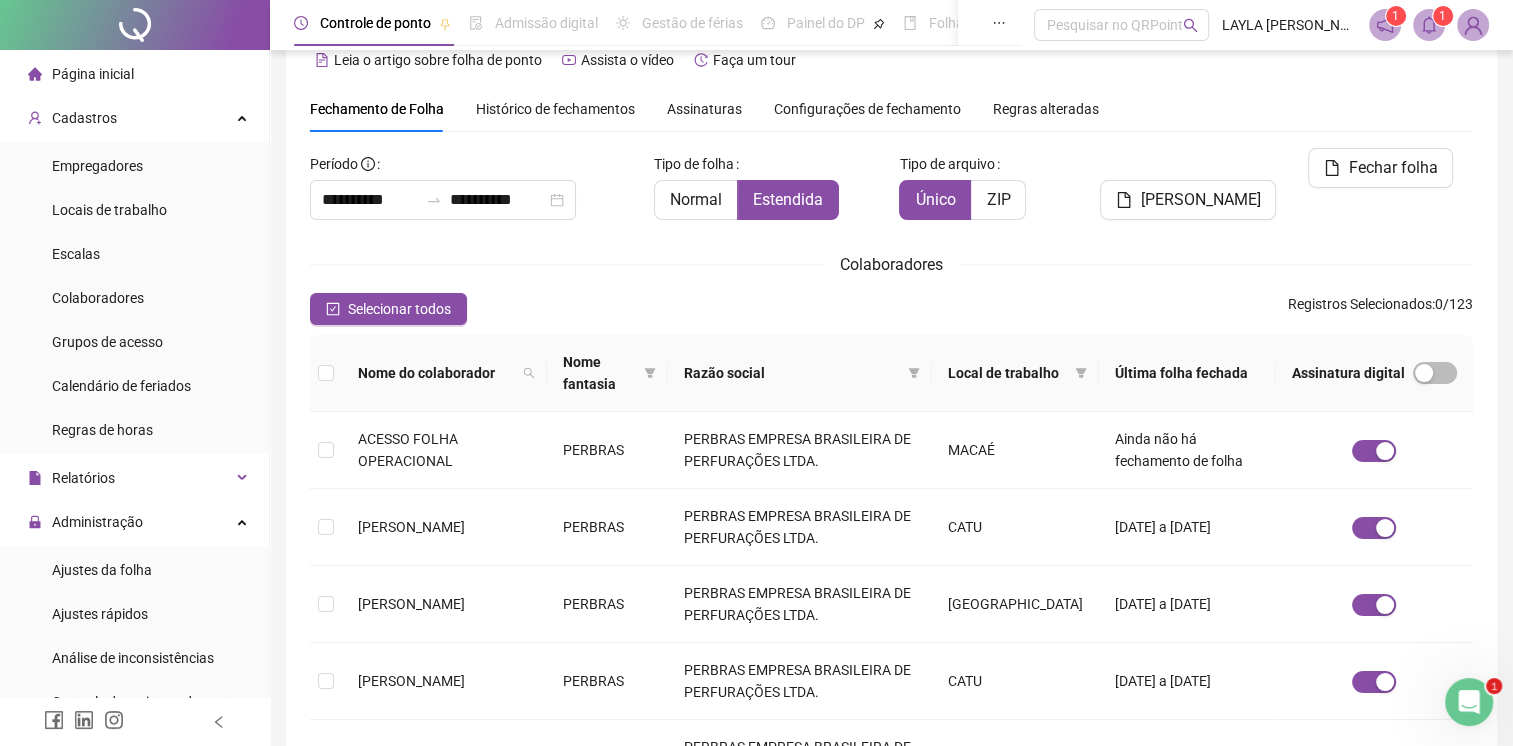 click on "**********" at bounding box center [891, 697] 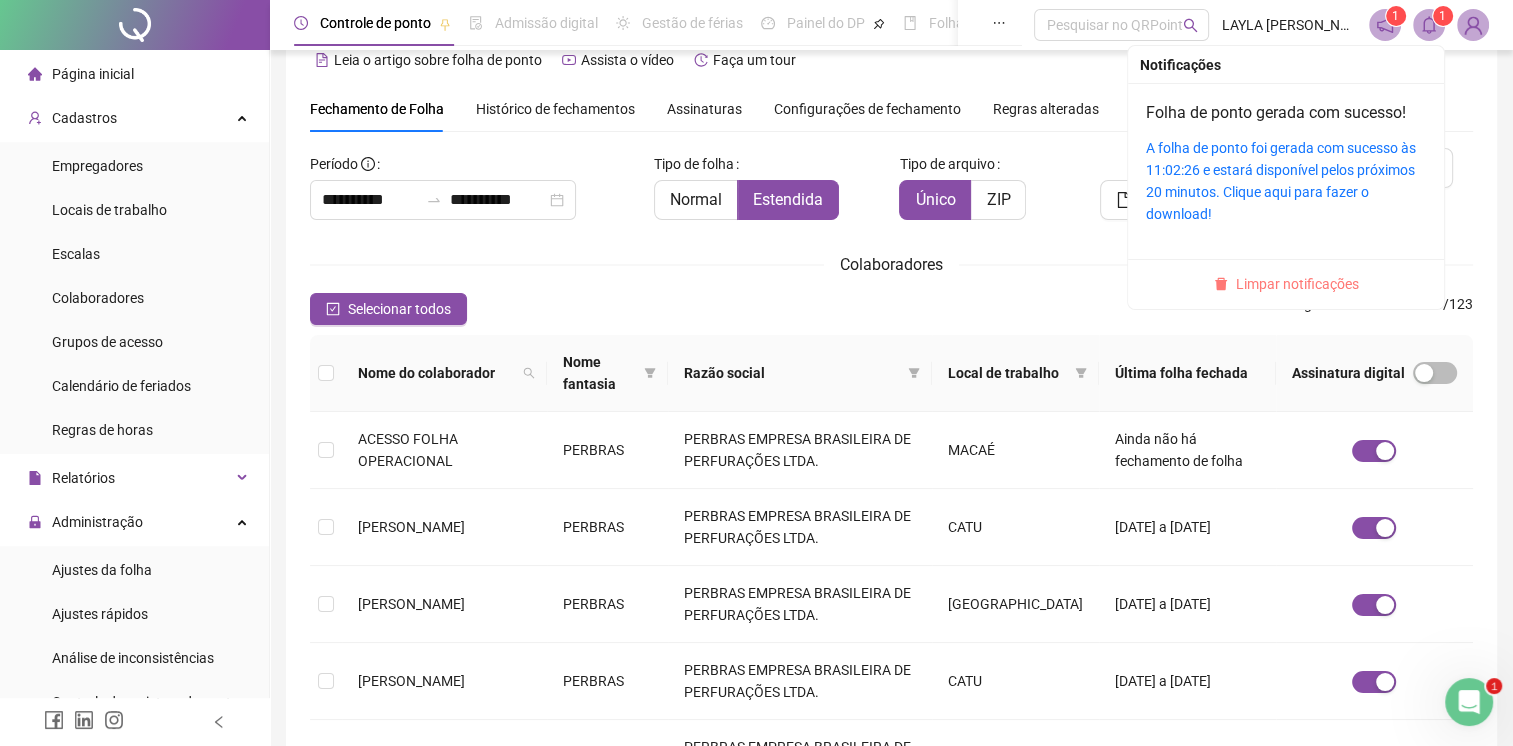 click on "Limpar notificações" at bounding box center [1297, 284] 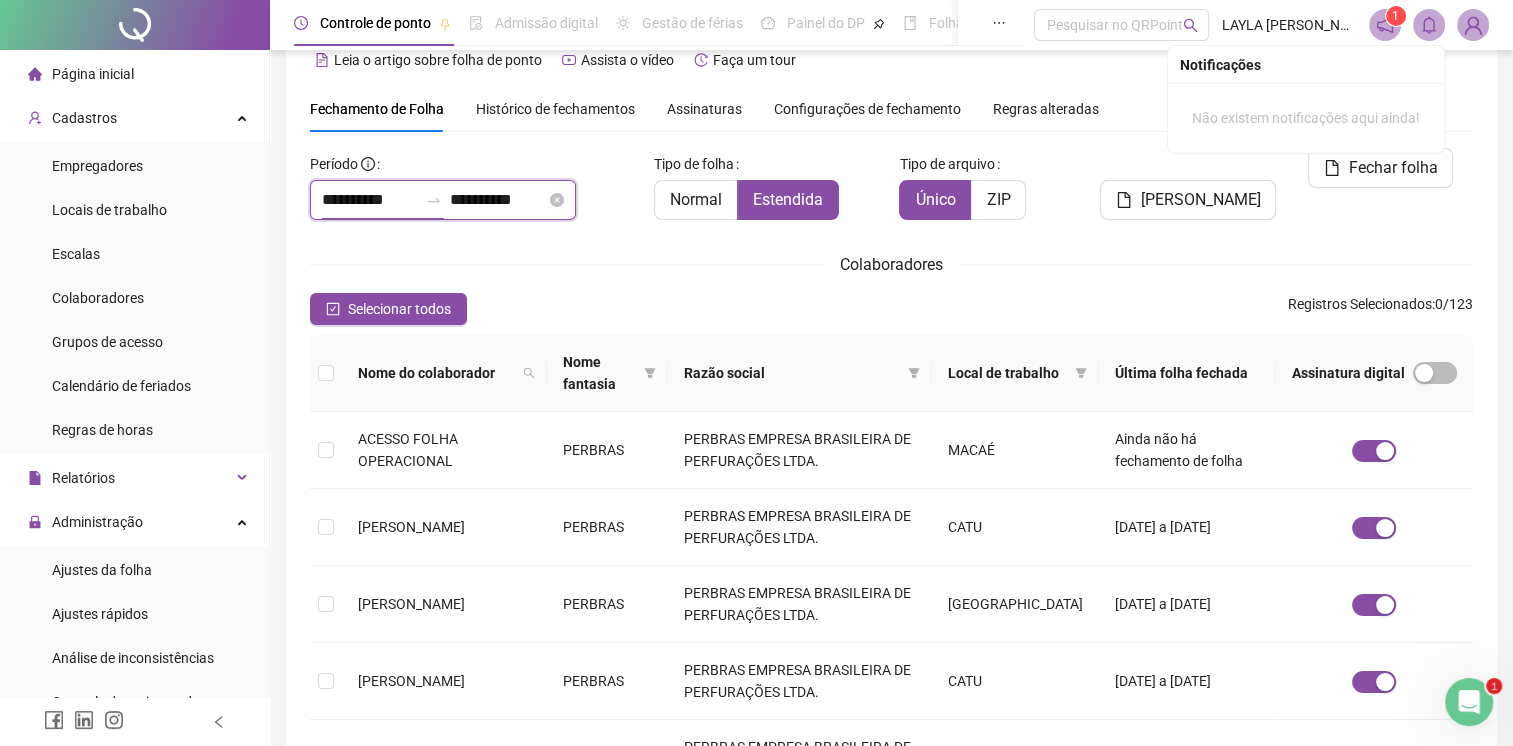 click on "**********" at bounding box center (370, 200) 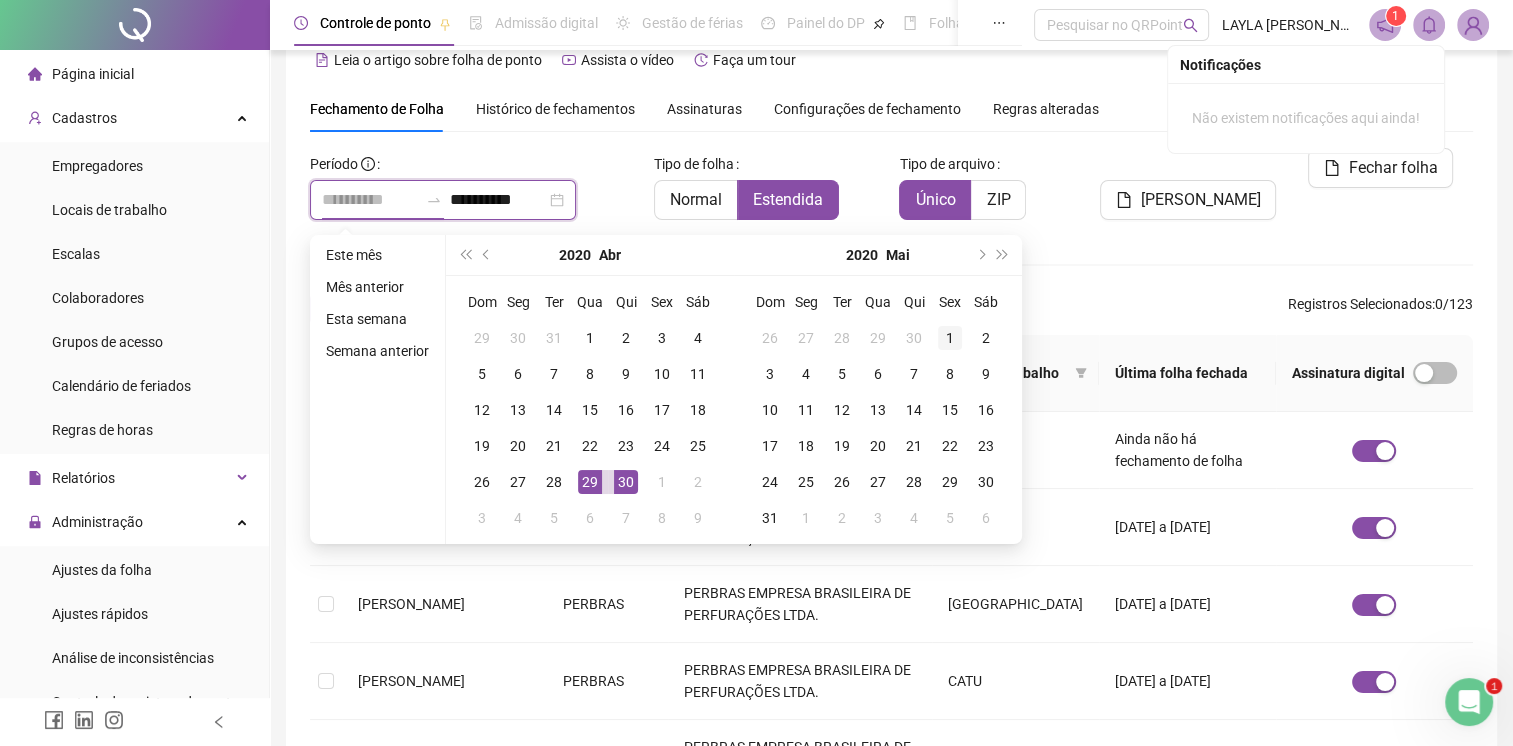 type on "**********" 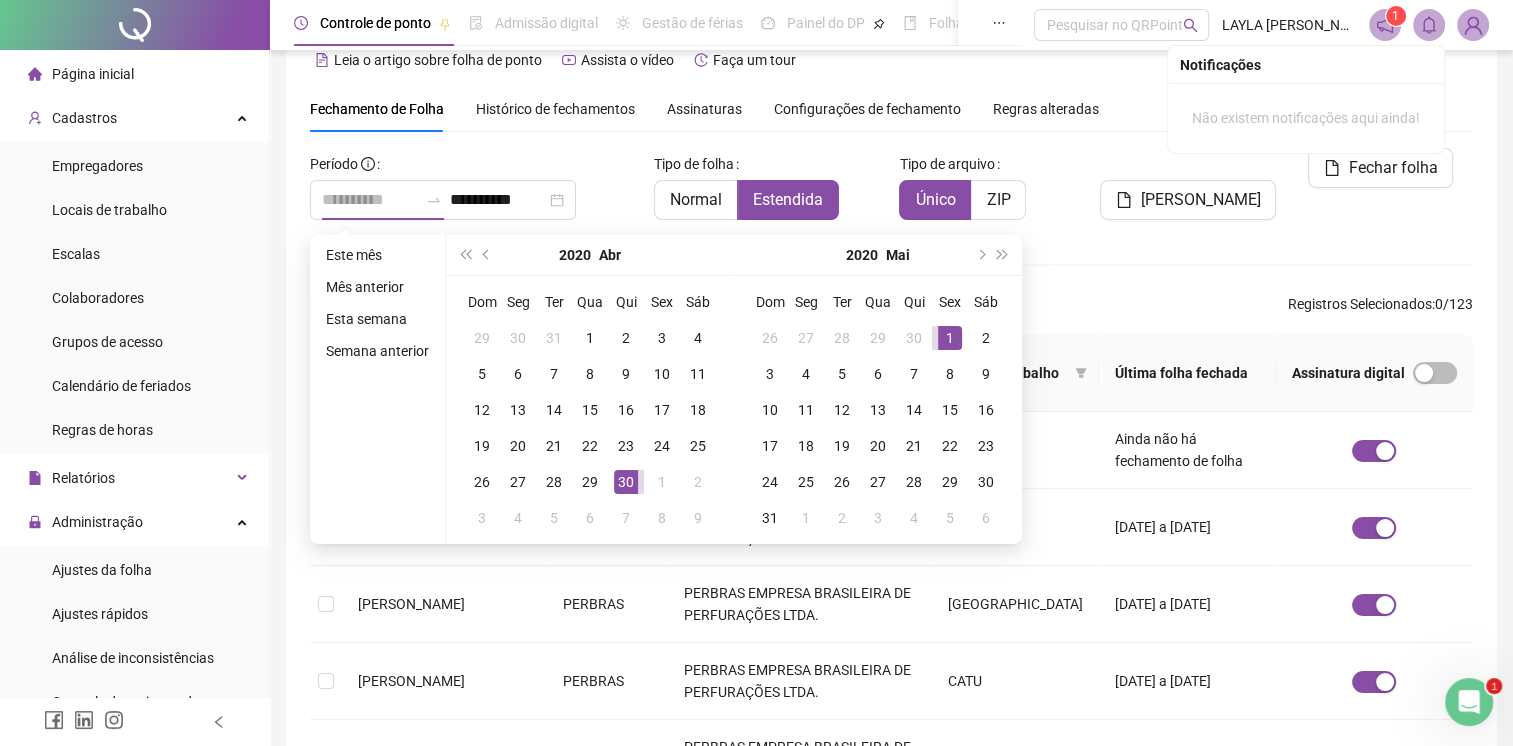 click on "1" at bounding box center (950, 338) 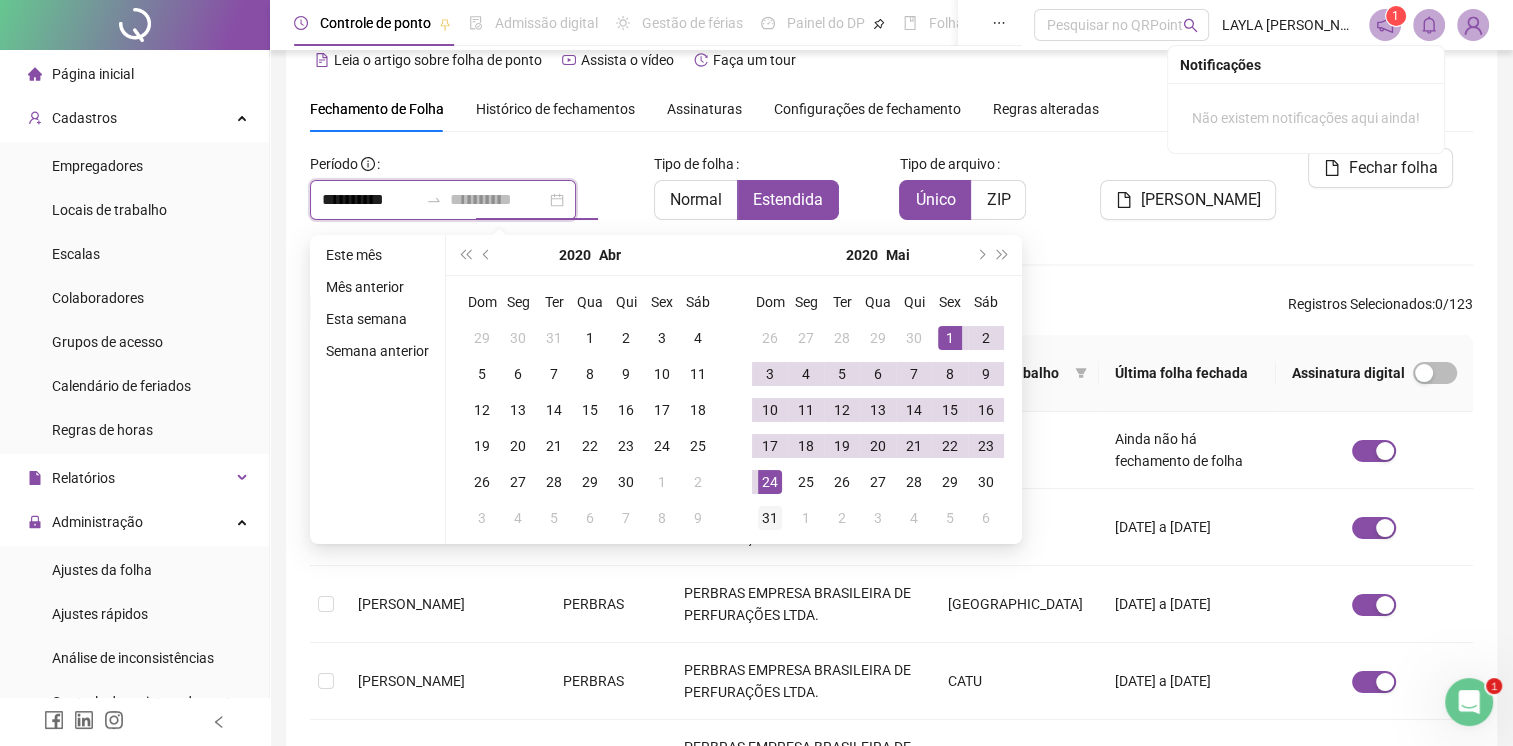 type on "**********" 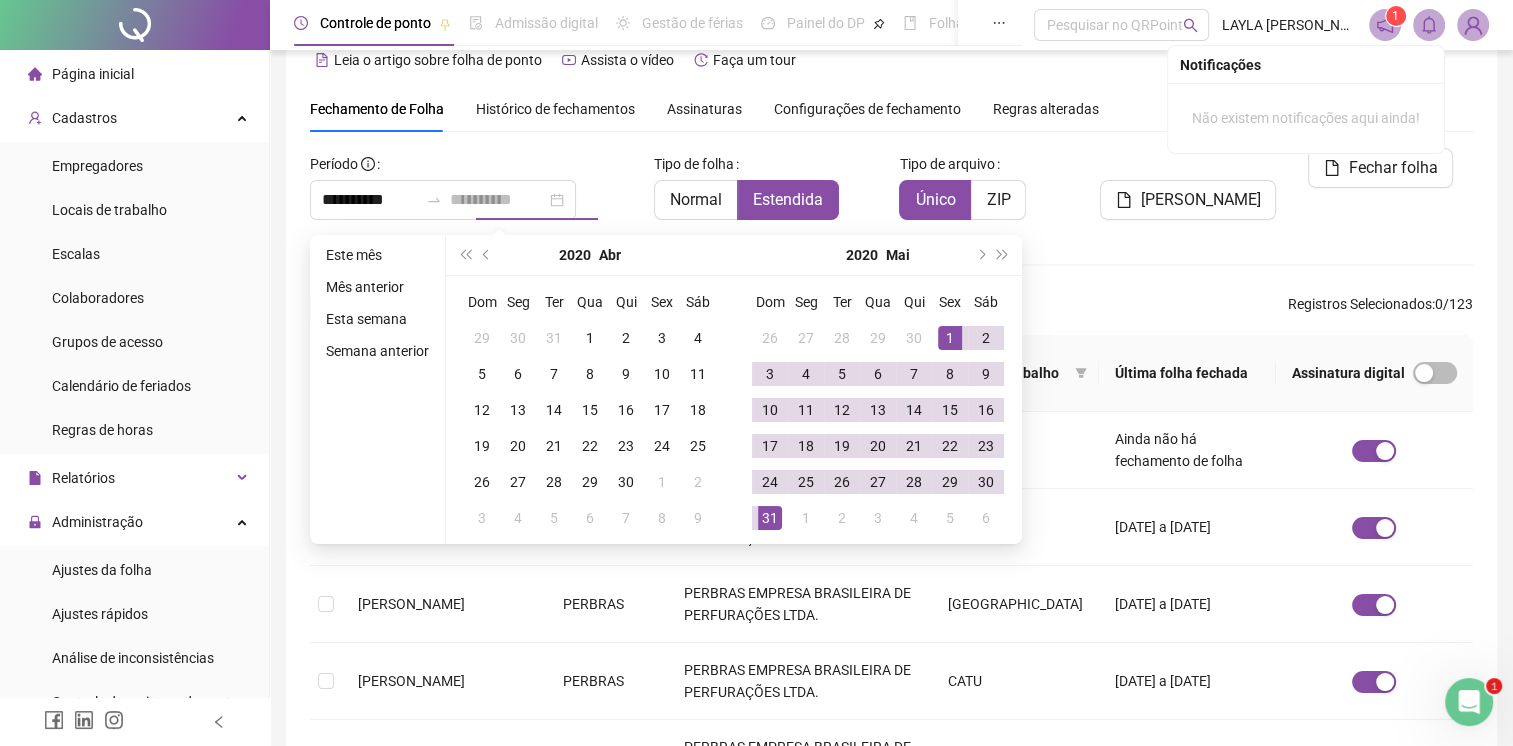 click on "31" at bounding box center [770, 518] 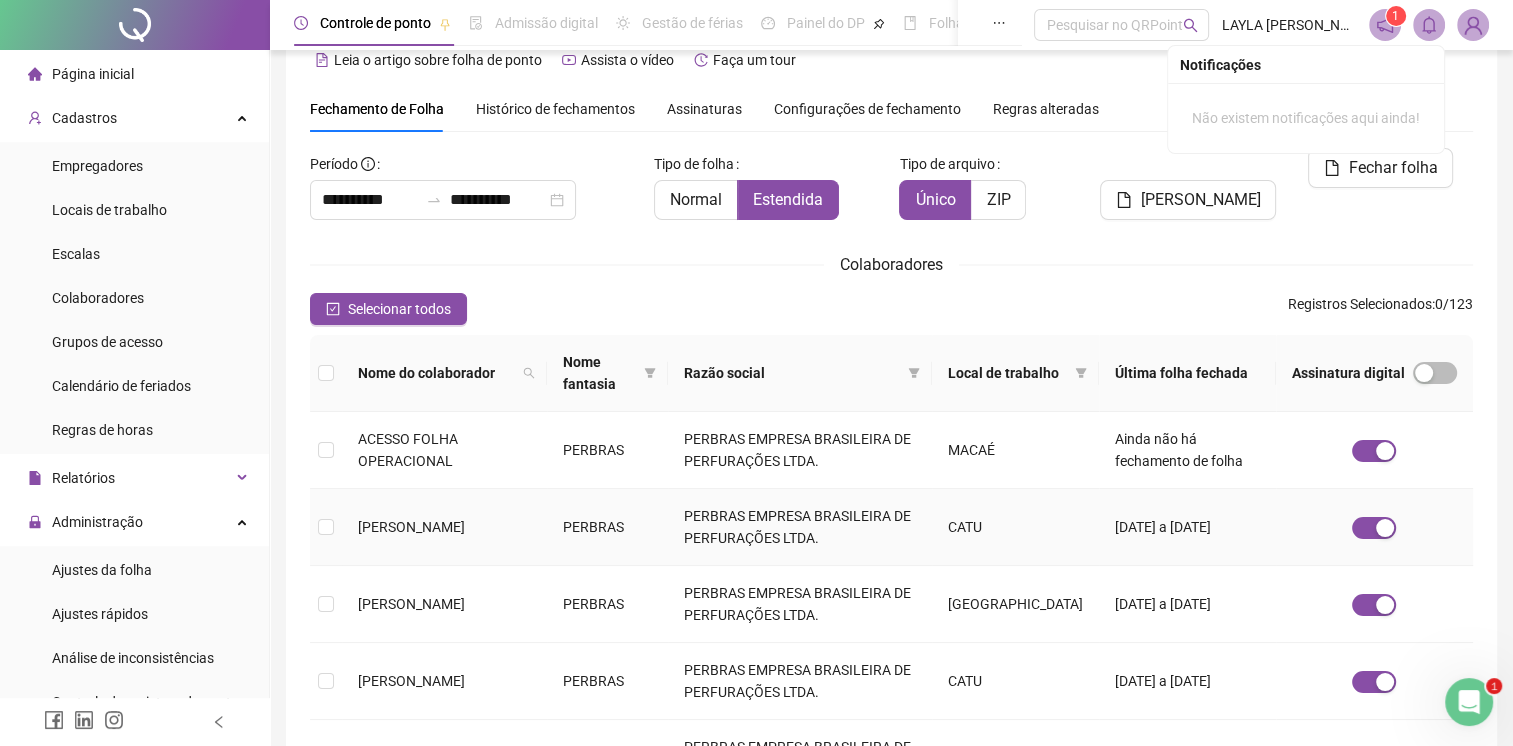 click on "[PERSON_NAME]" at bounding box center [444, 527] 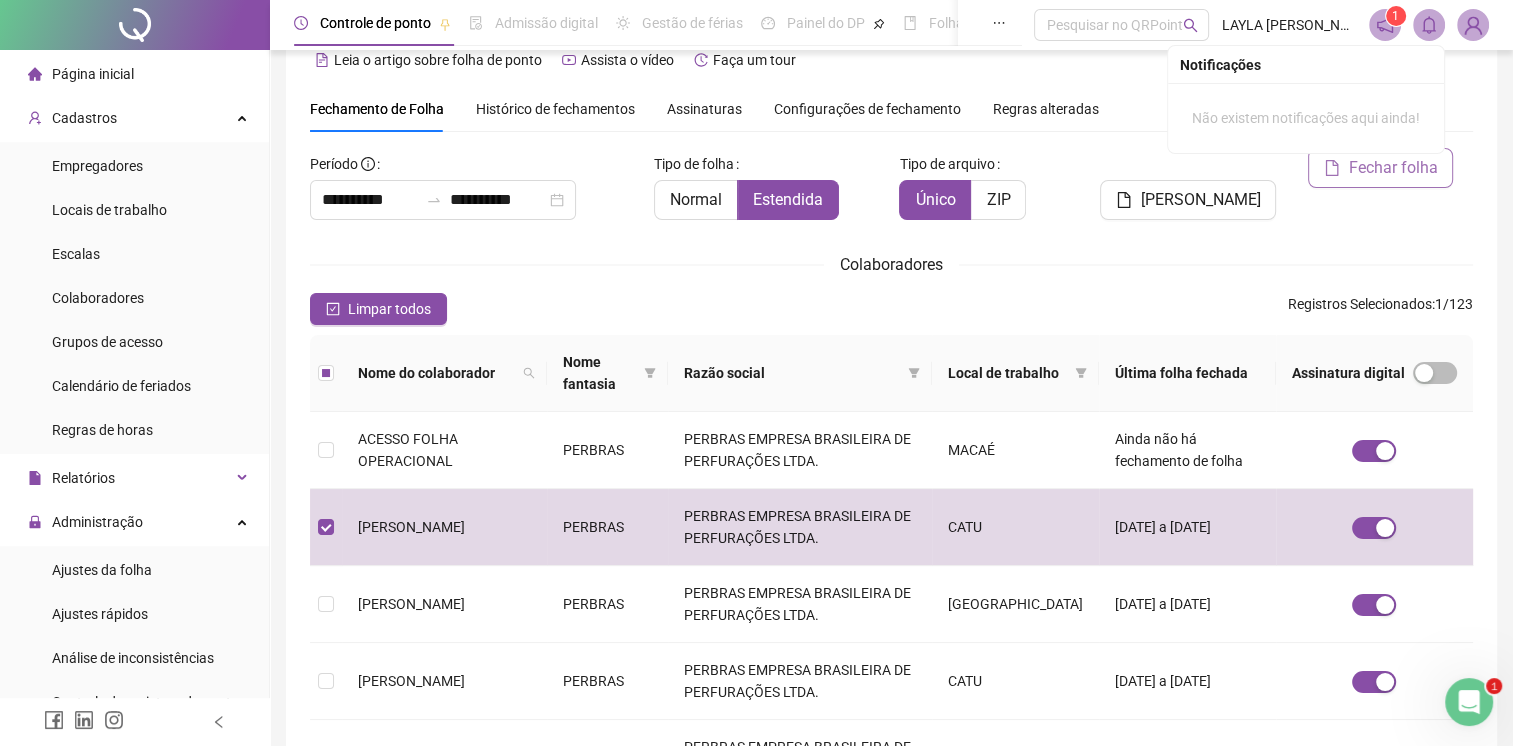 click on "Fechar folha" at bounding box center (1392, 168) 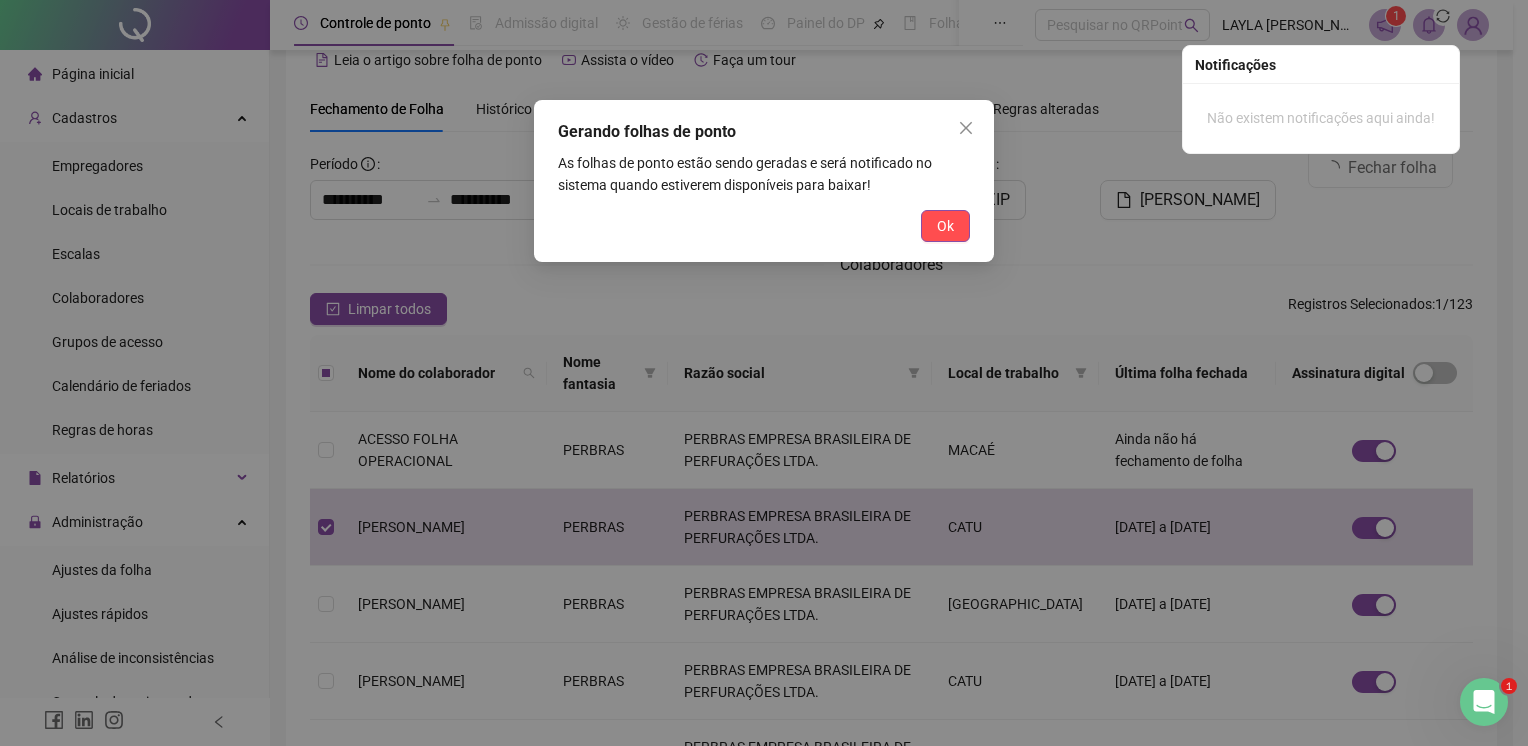 click on "Ok" at bounding box center [945, 226] 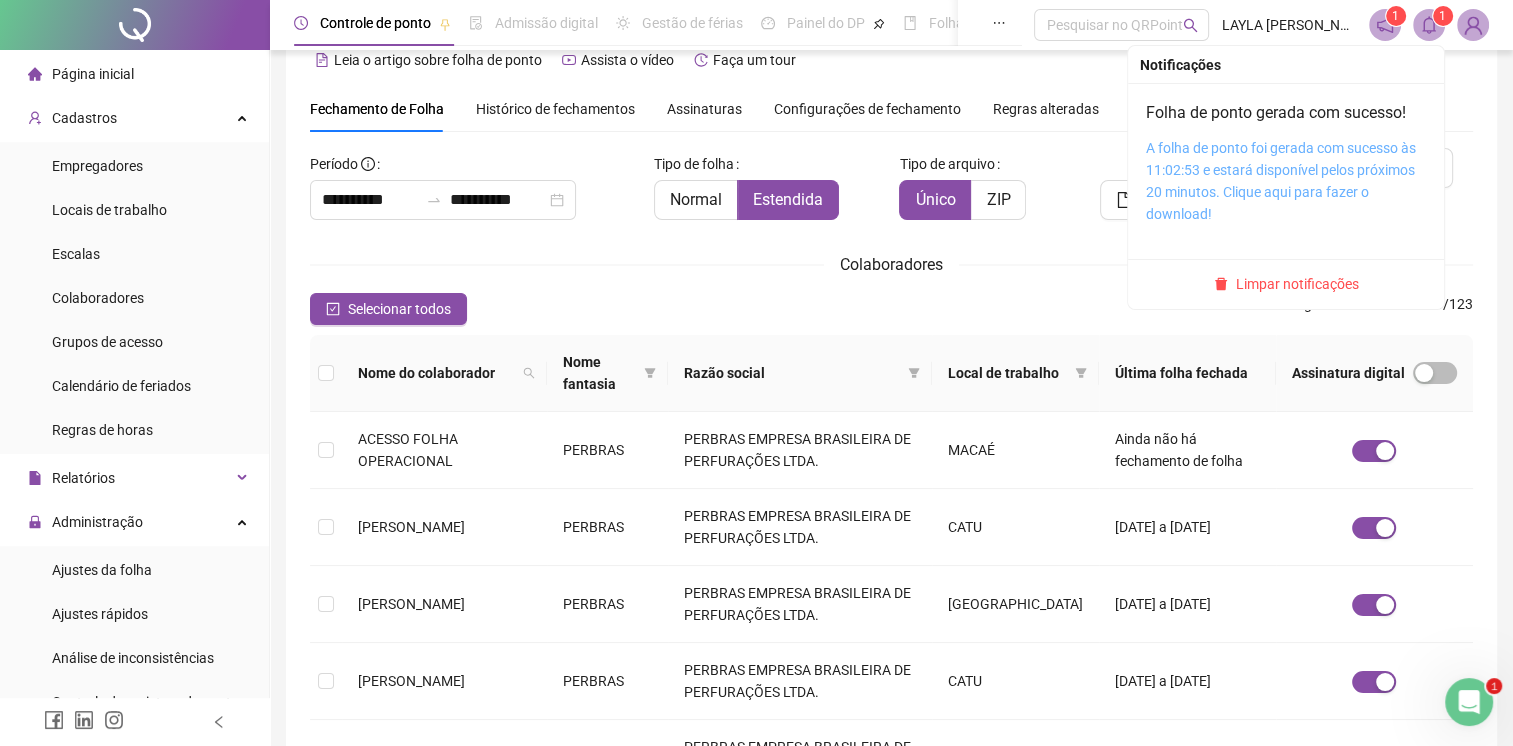 click on "A folha de ponto foi gerada com sucesso às 11:02:53 e estará disponível pelos próximos 20 minutos.
Clique aqui para fazer o download!" at bounding box center [1281, 181] 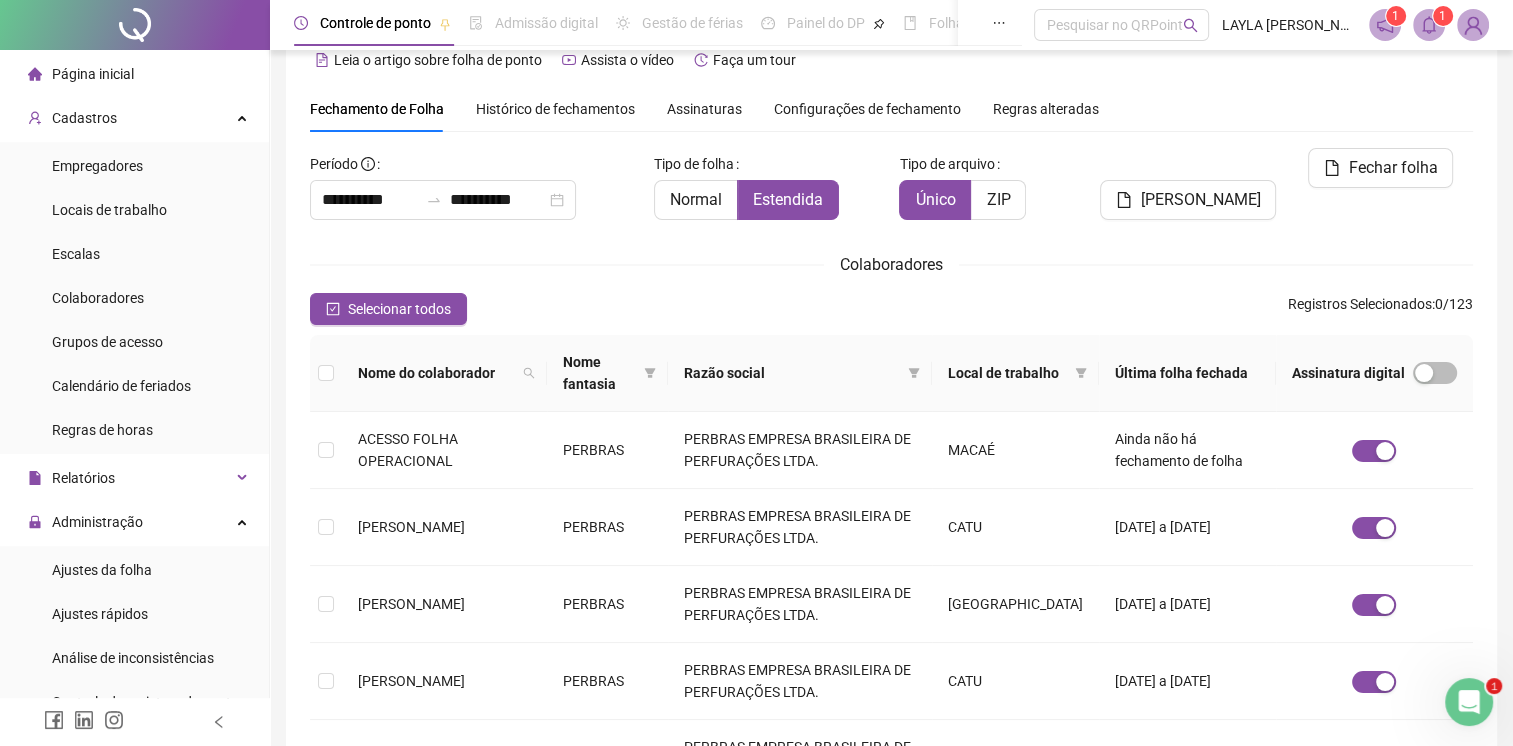 click on "**********" at bounding box center [891, 660] 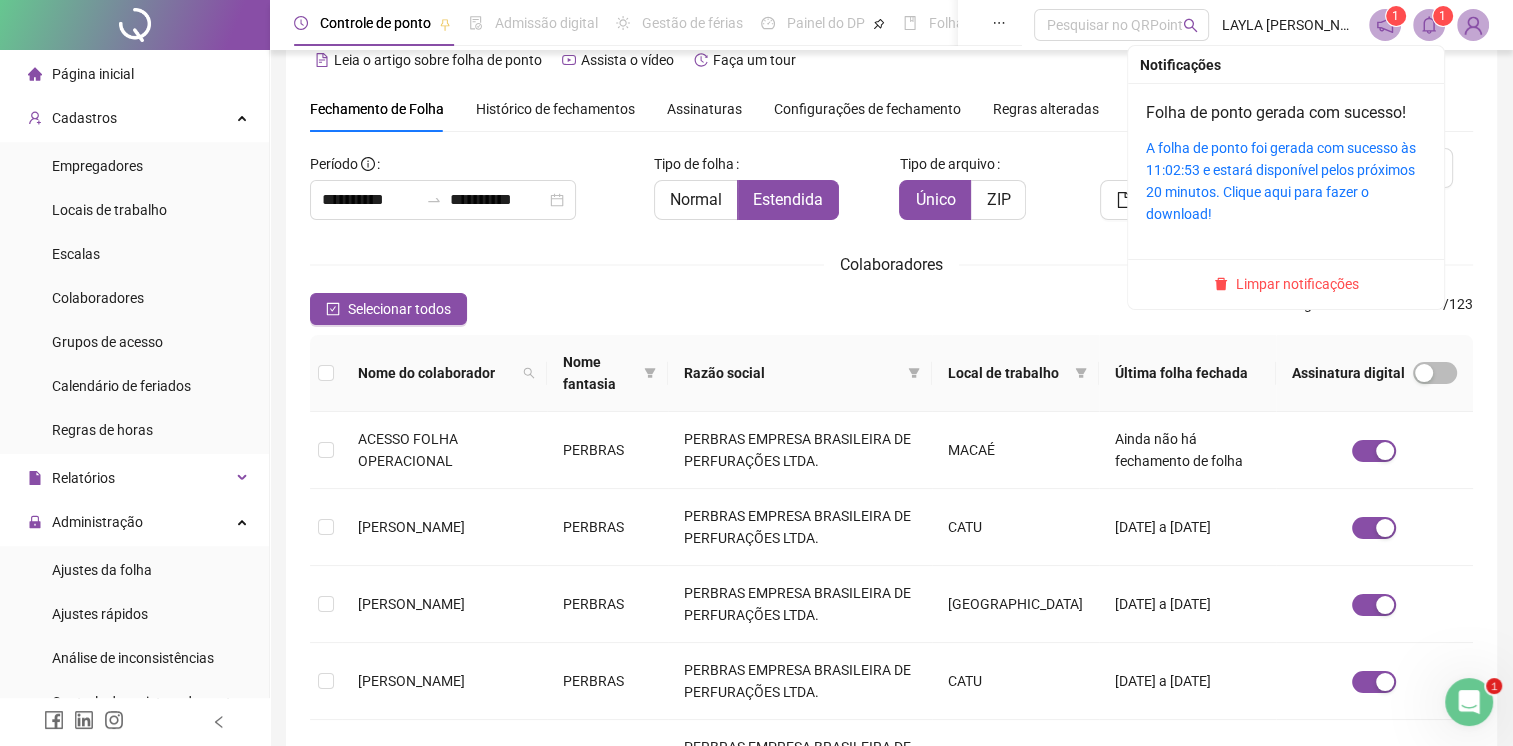 click 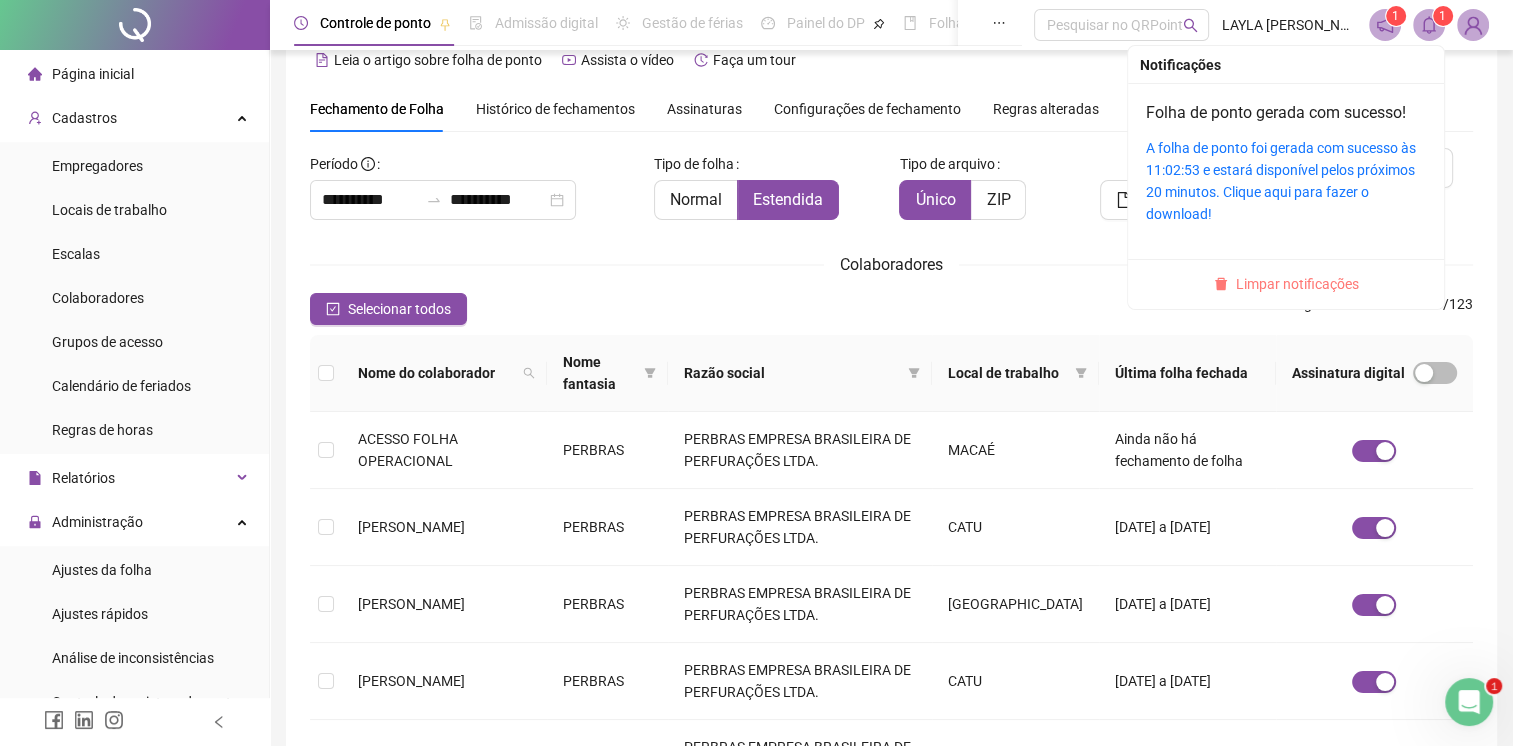 click on "Limpar notificações" at bounding box center [1297, 284] 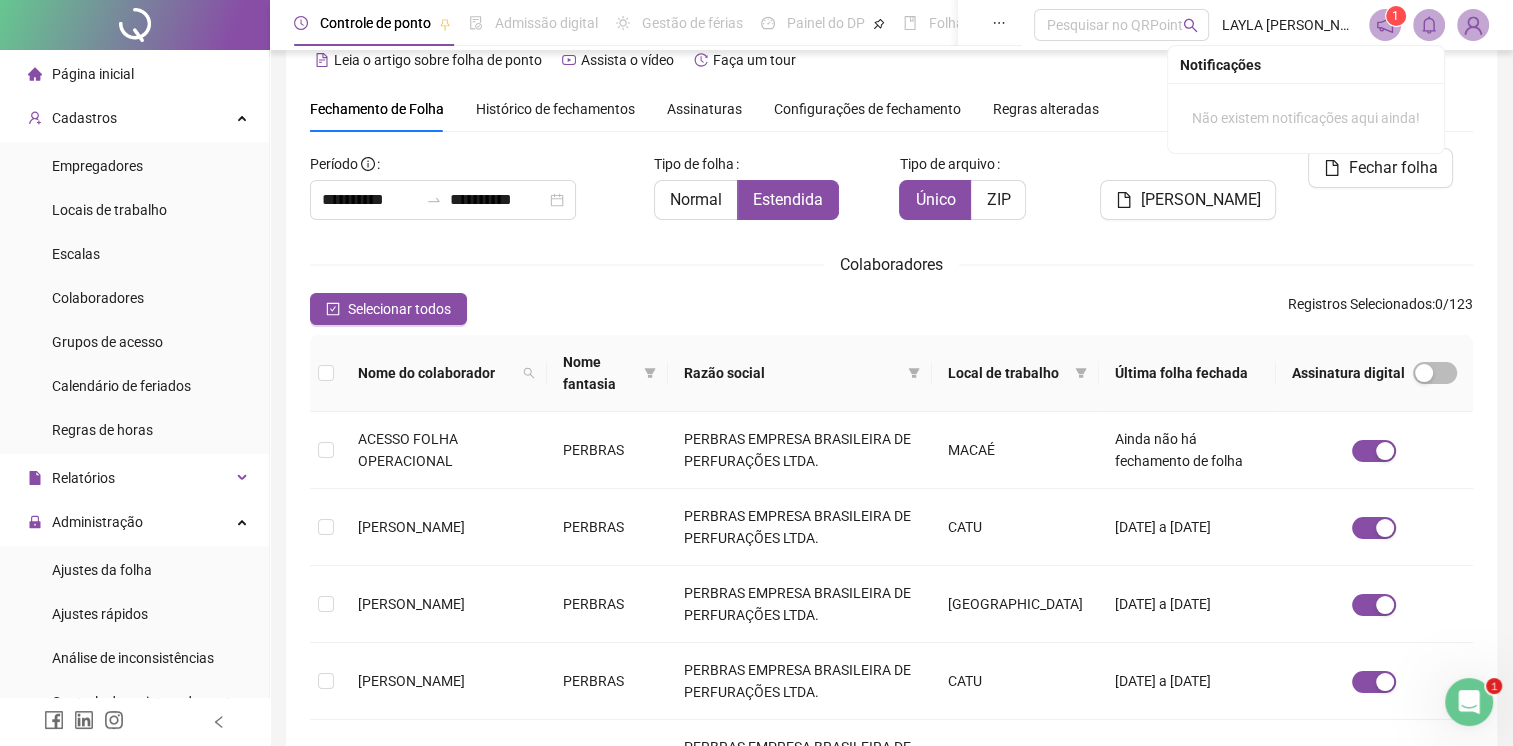 click on "Colaboradores" at bounding box center [891, 264] 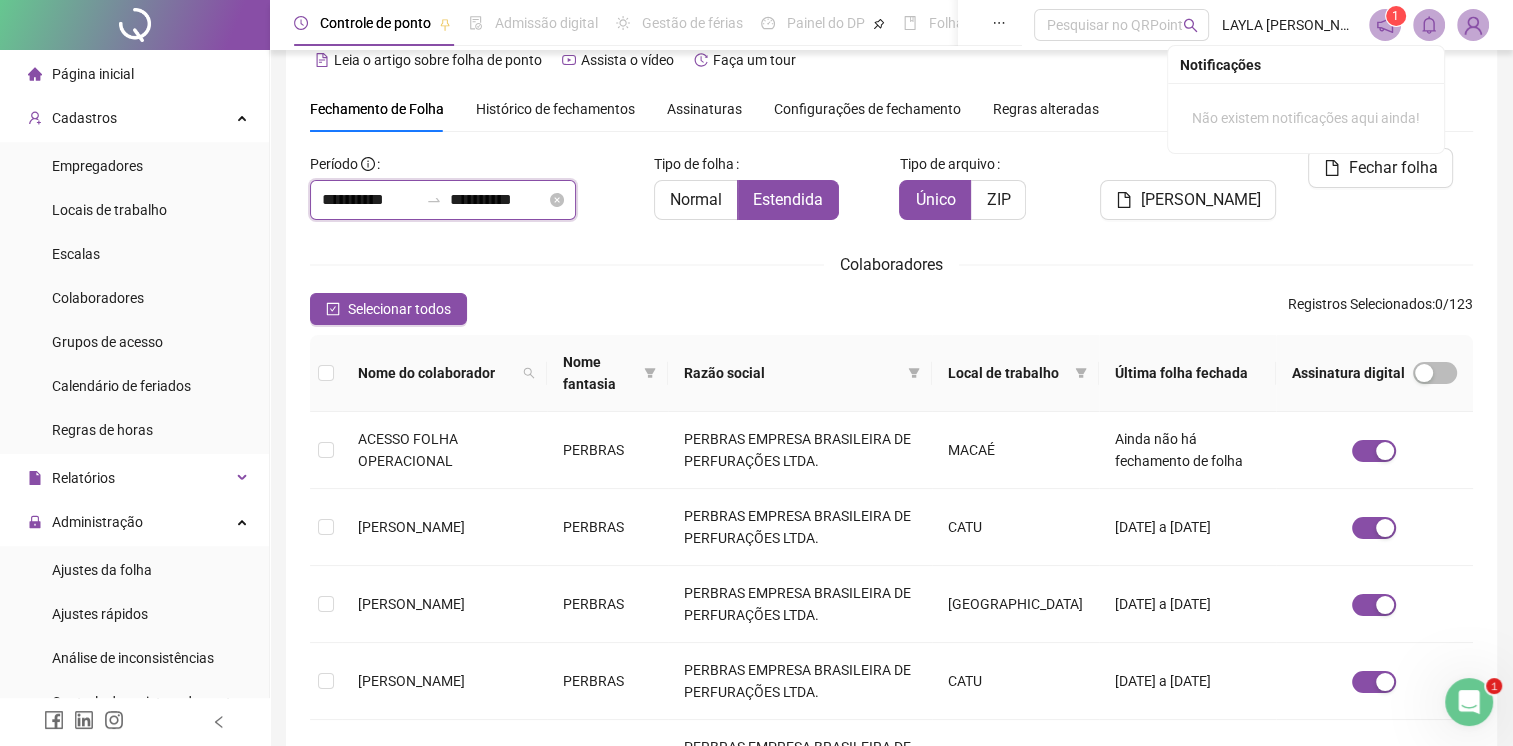 click on "**********" at bounding box center (370, 200) 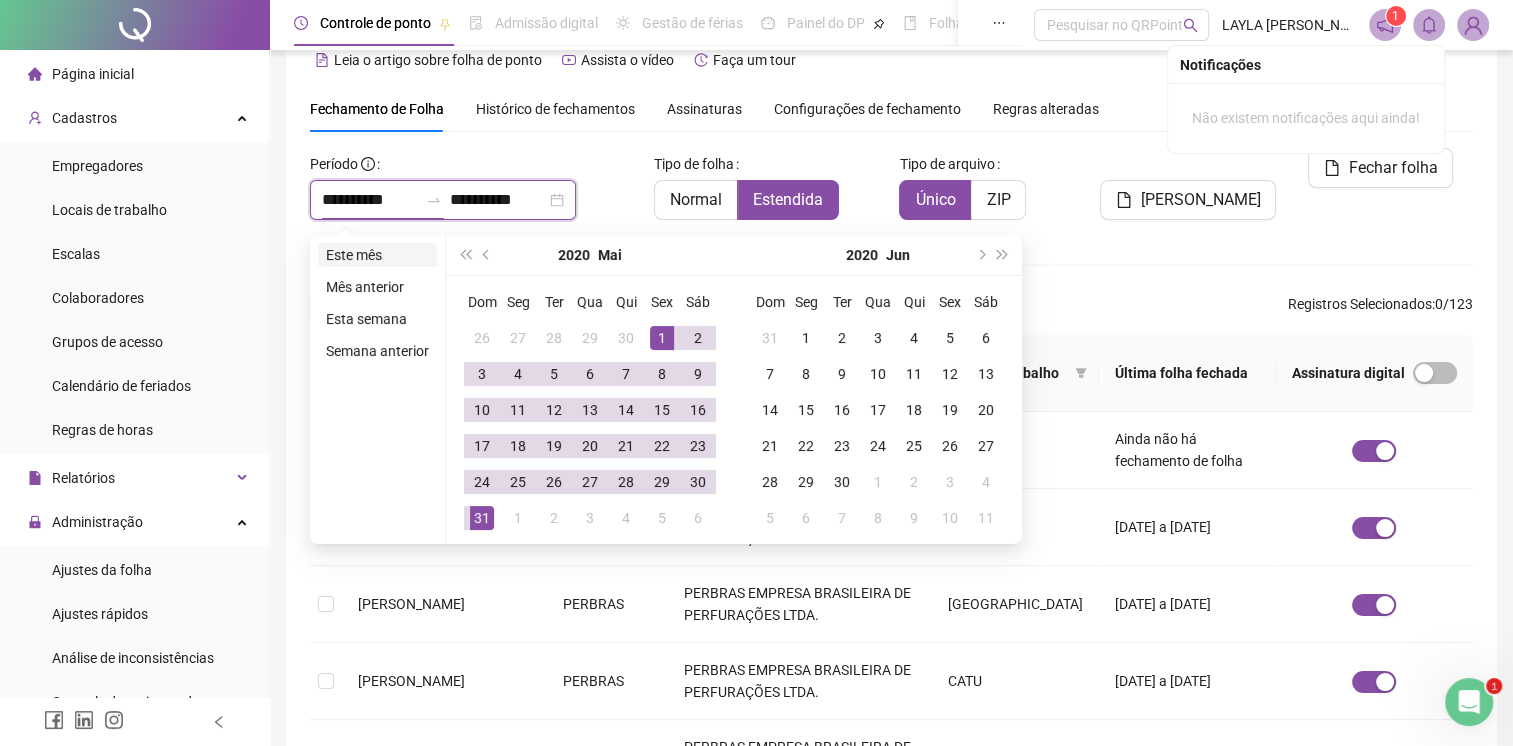 type on "**********" 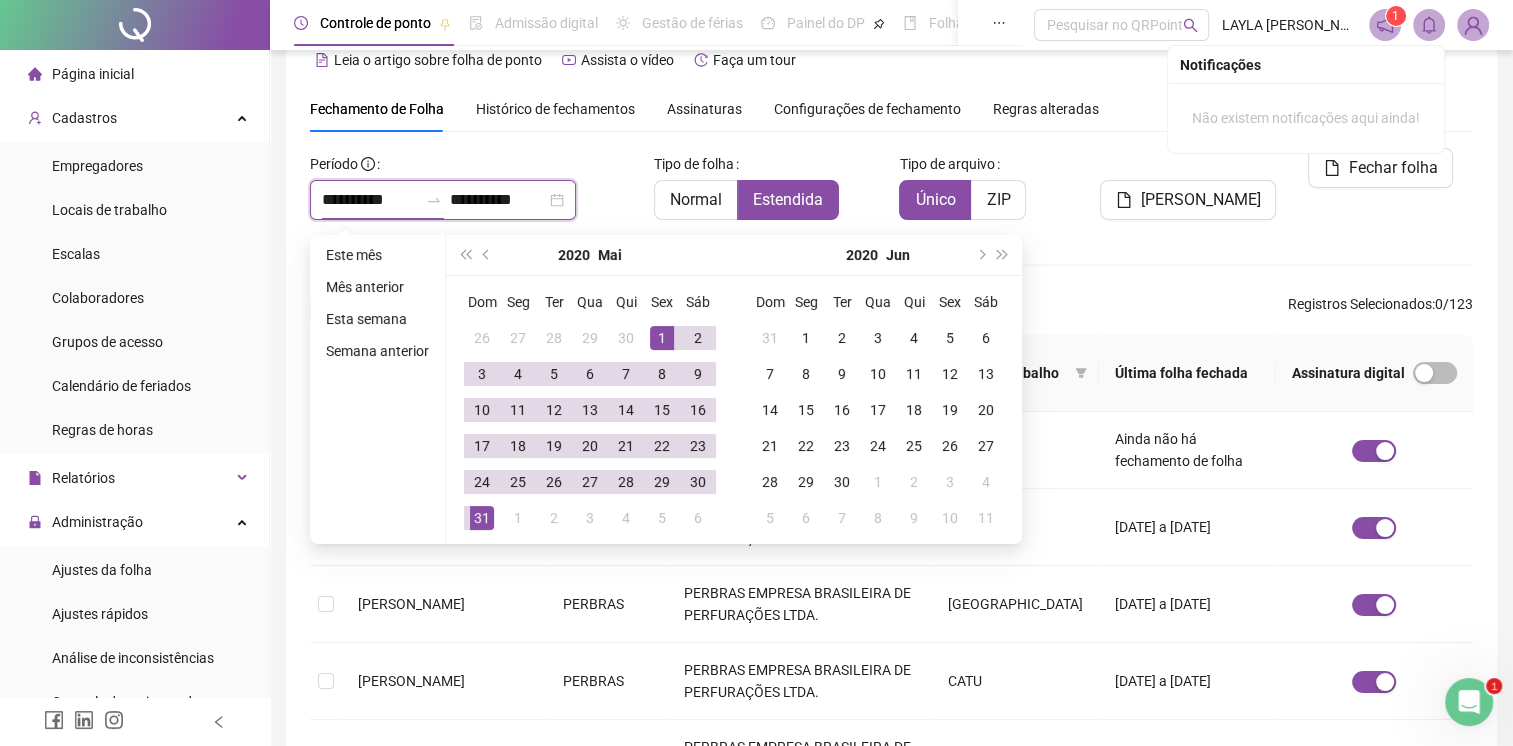 type on "**********" 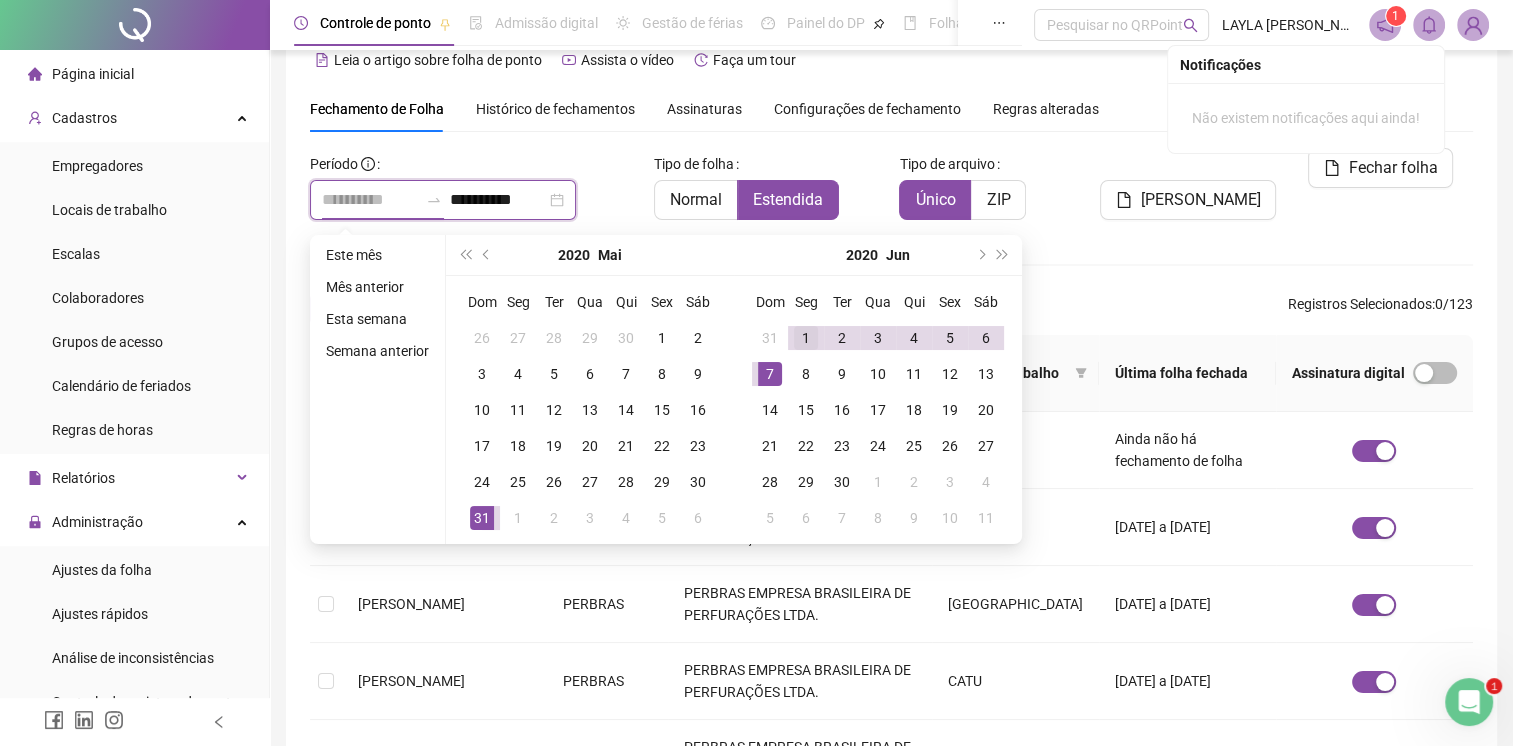 type on "**********" 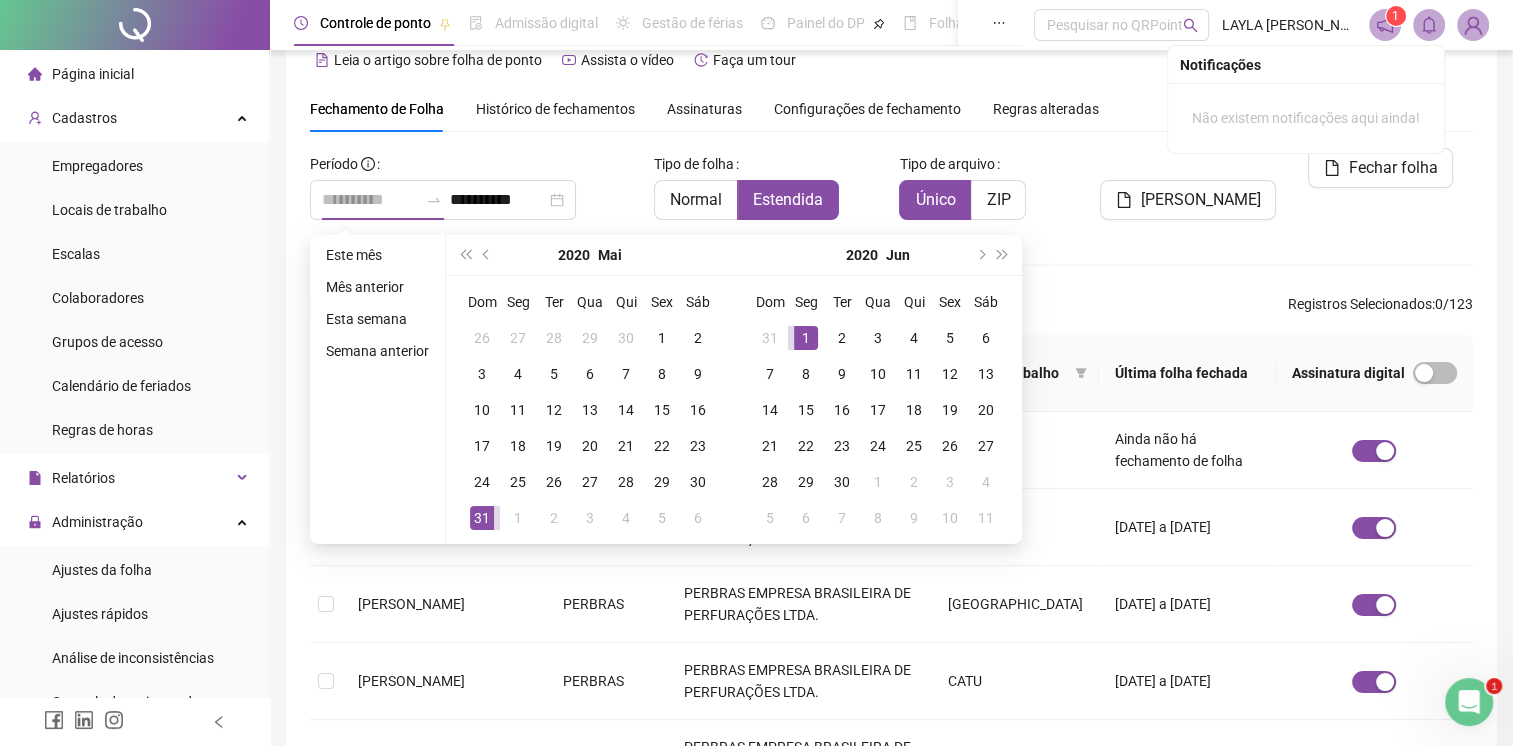 click on "1" at bounding box center (806, 338) 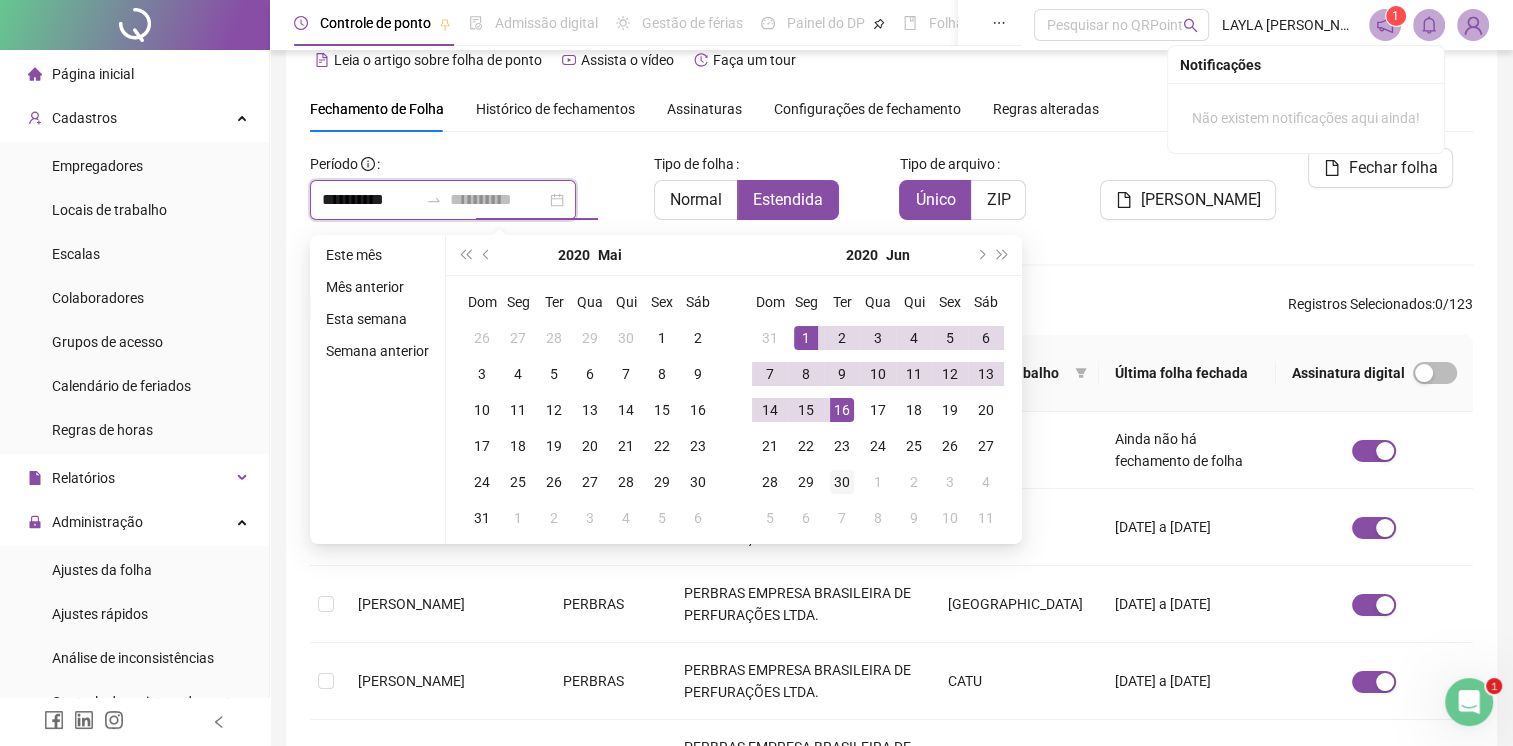 type on "**********" 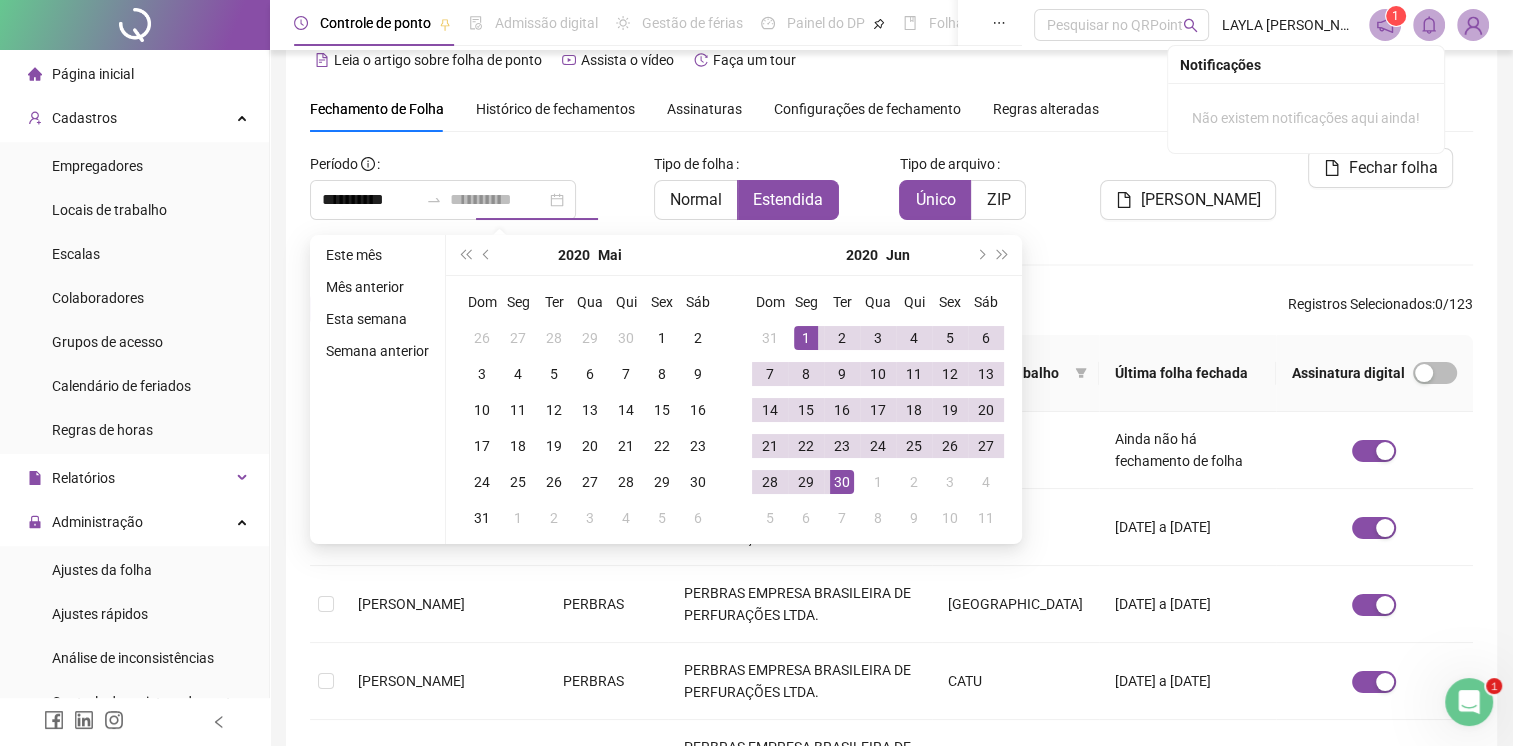 click on "30" at bounding box center (842, 482) 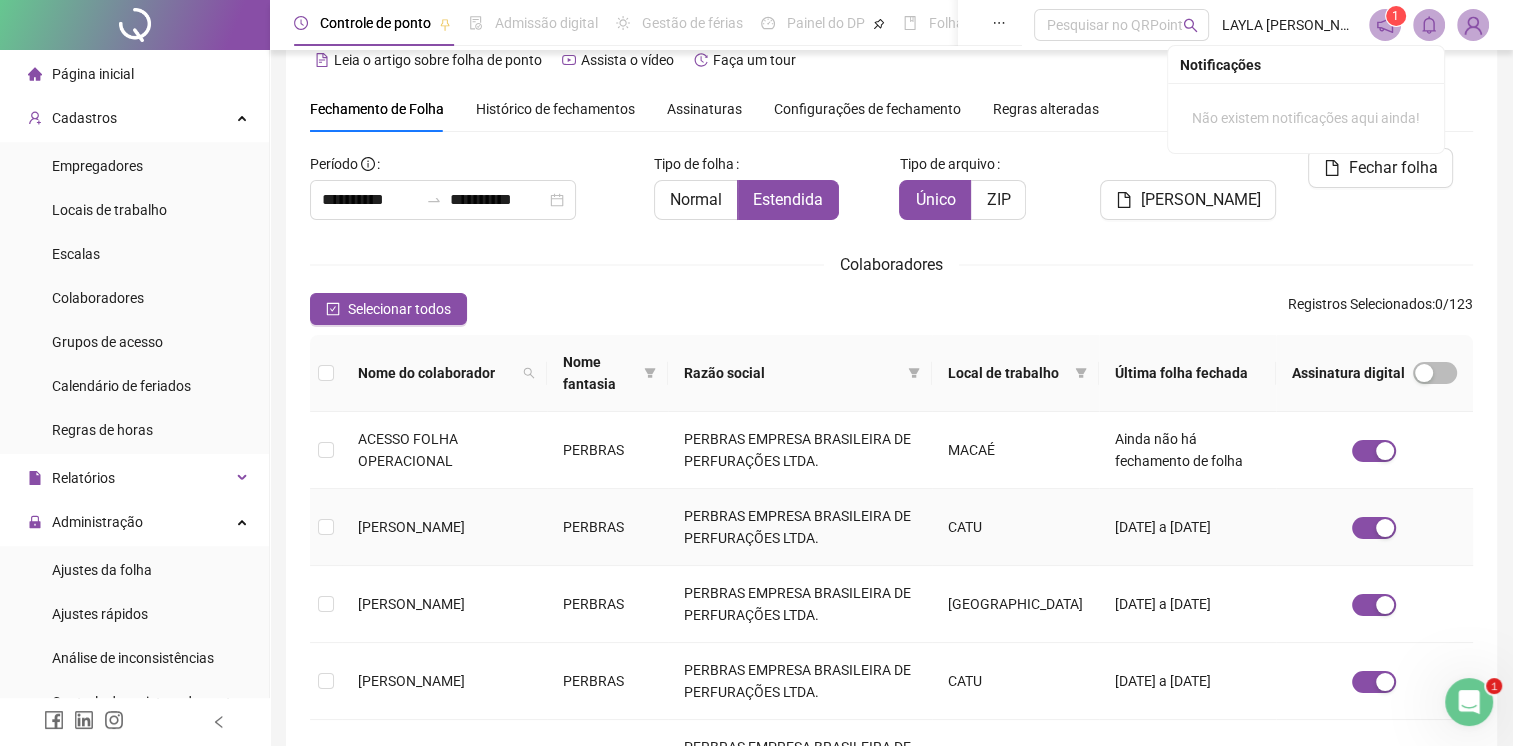 click on "[PERSON_NAME]" at bounding box center [411, 527] 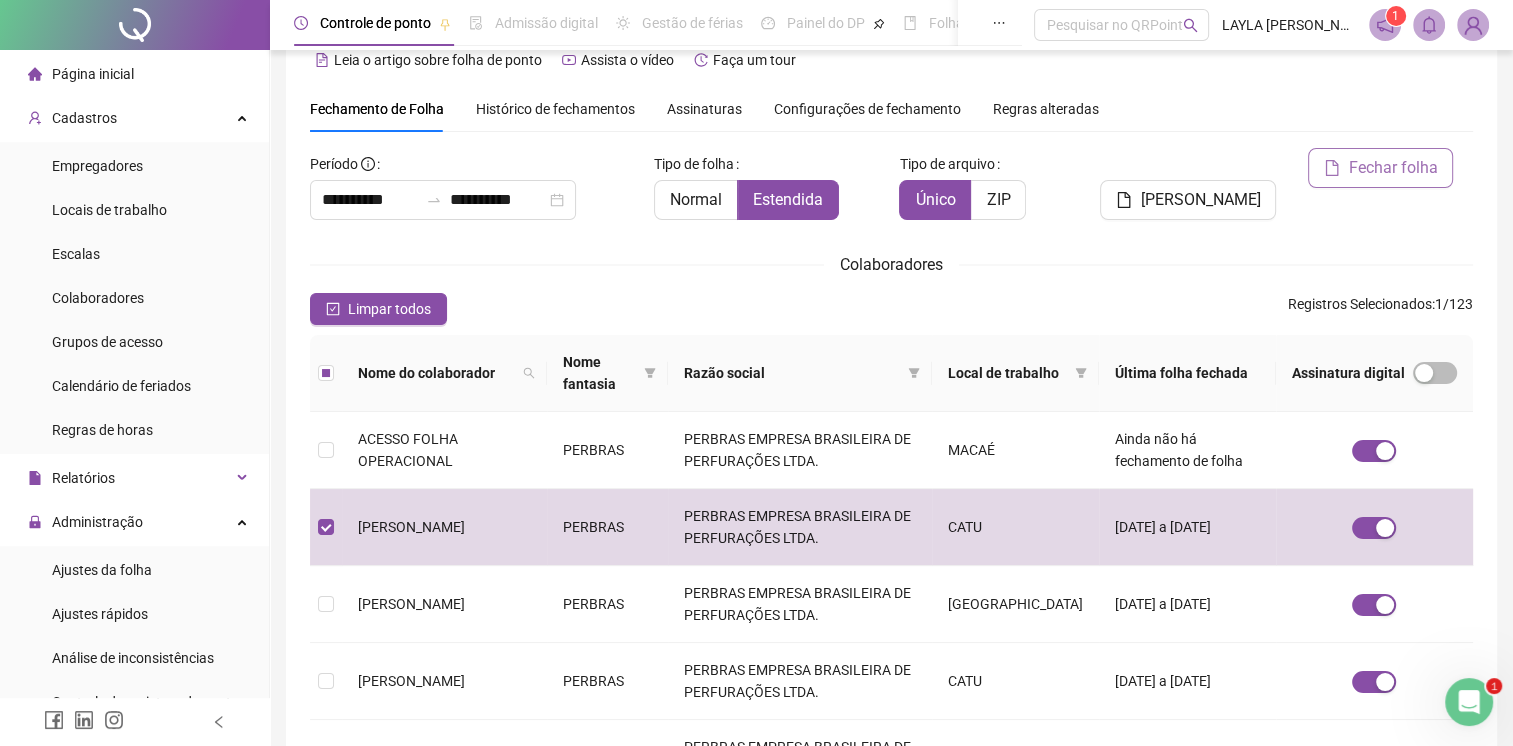 click on "Fechar folha" at bounding box center [1392, 168] 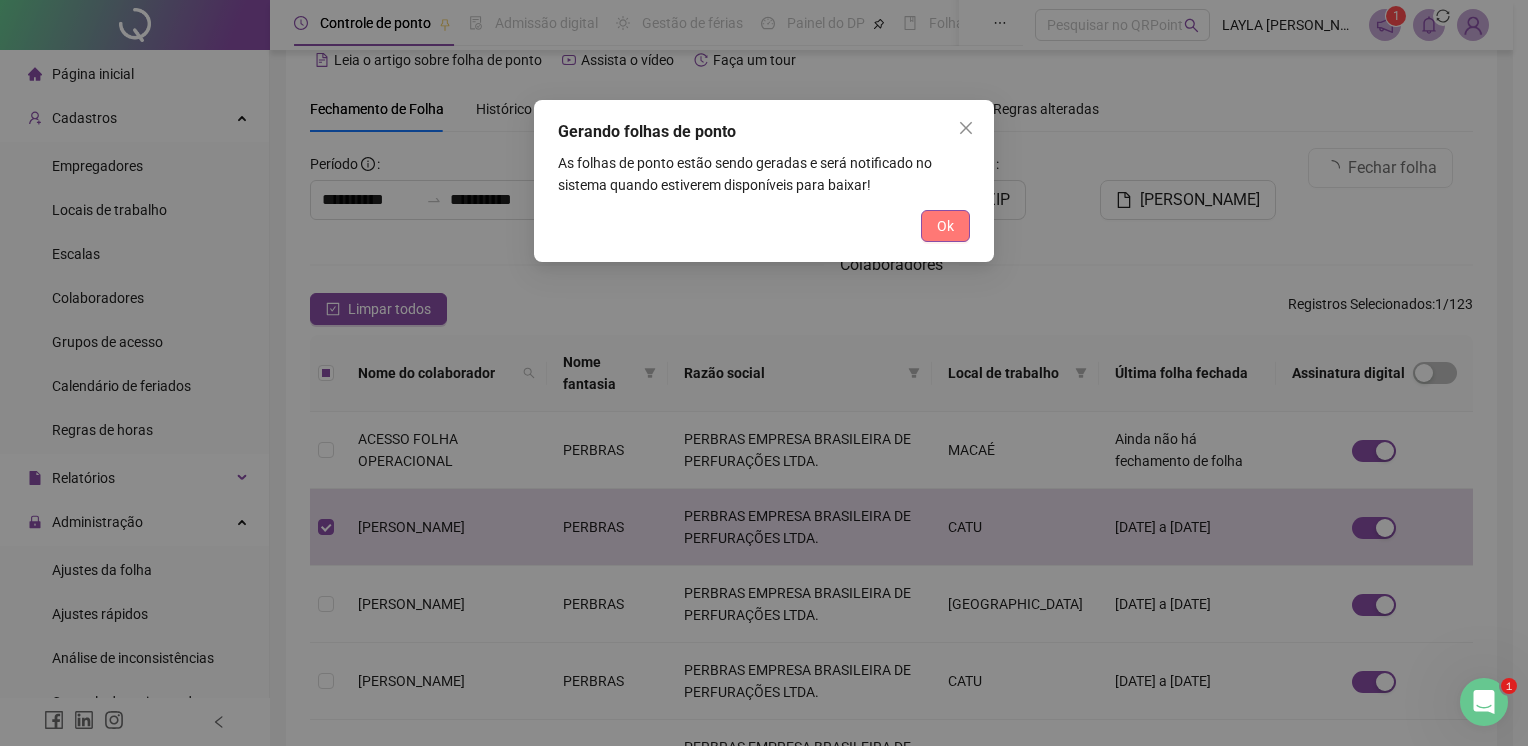 click on "Ok" at bounding box center (945, 226) 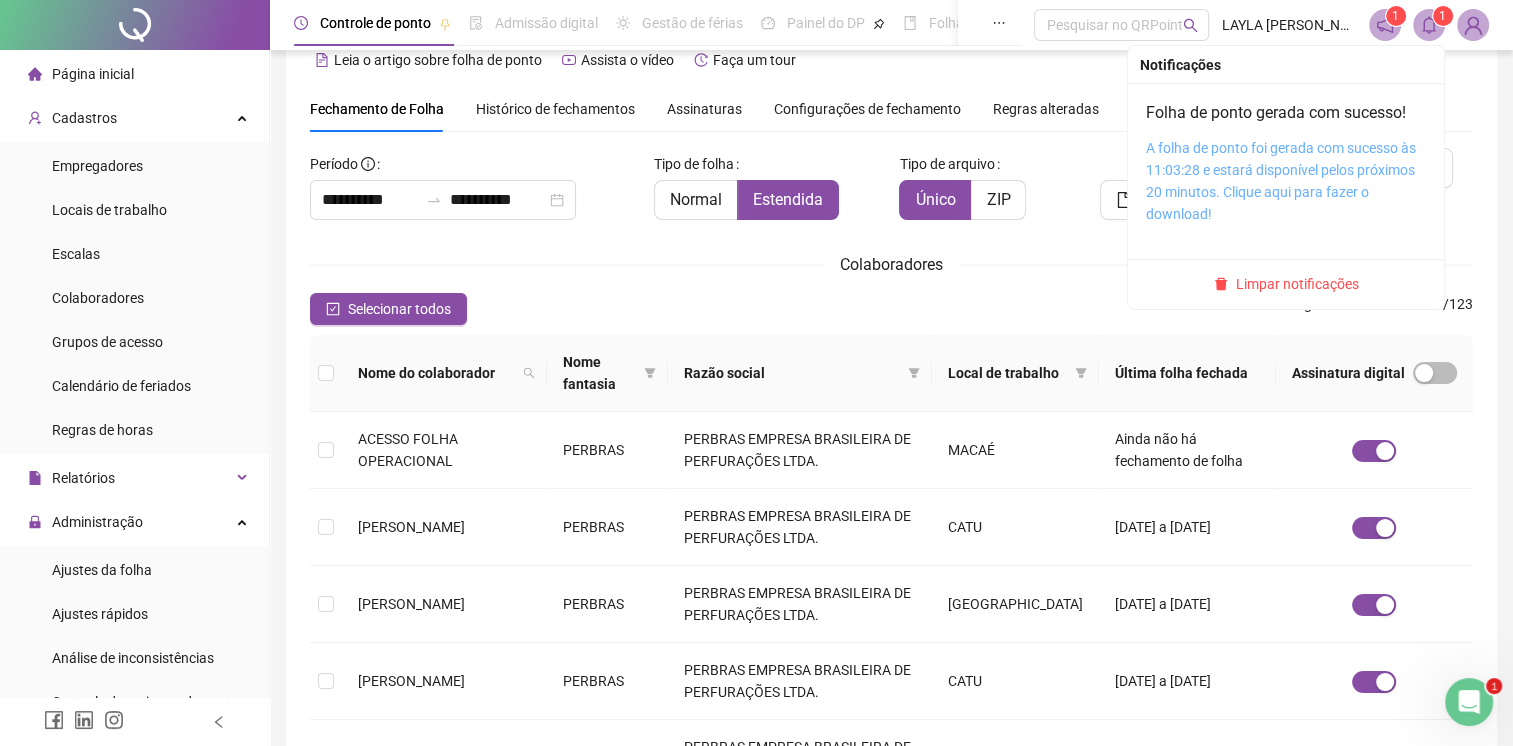 click on "A folha de ponto foi gerada com sucesso às 11:03:28 e estará disponível pelos próximos 20 minutos.
Clique aqui para fazer o download!" at bounding box center (1281, 181) 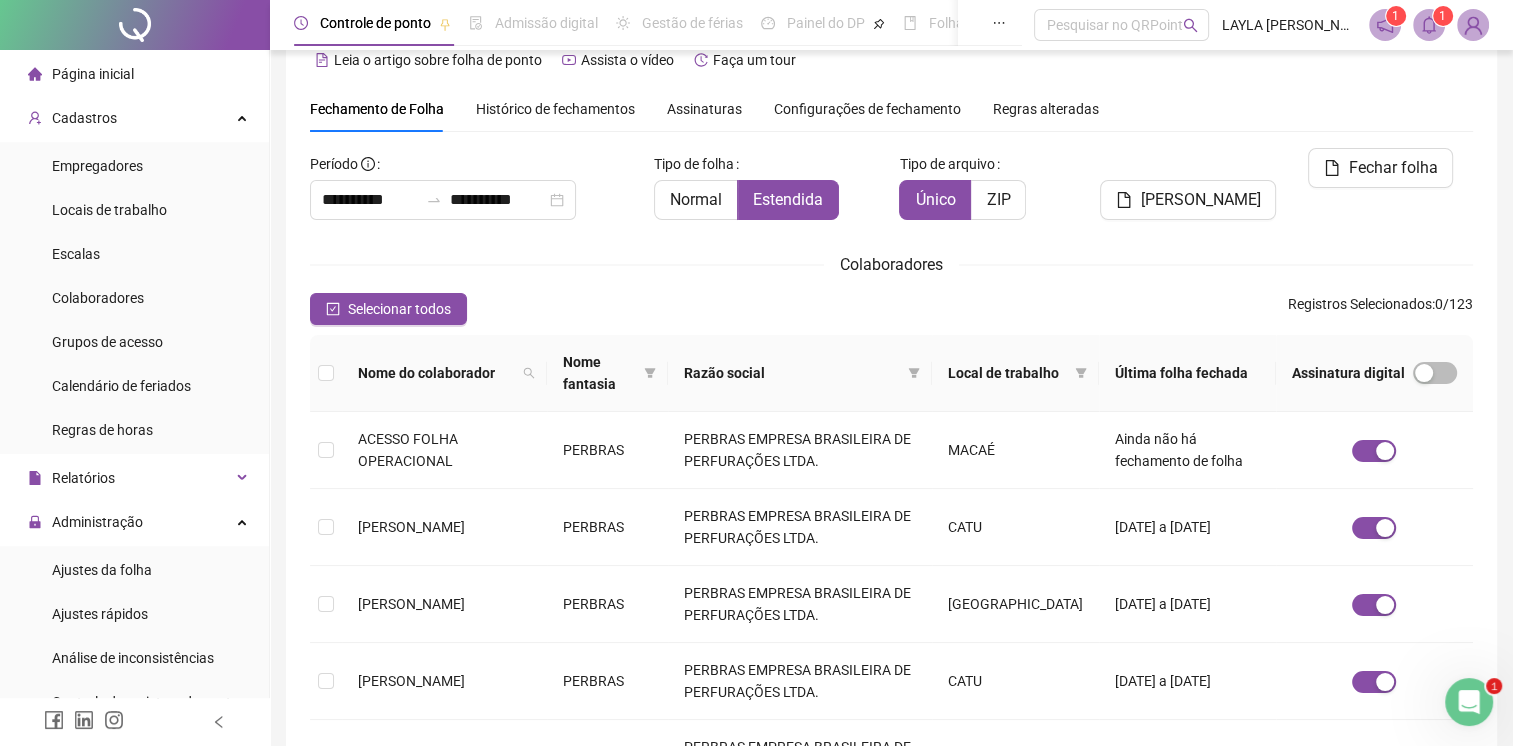 click on "Fechamento de Folha Histórico de fechamentos Assinaturas Configurações de fechamento Regras alteradas" at bounding box center [891, 109] 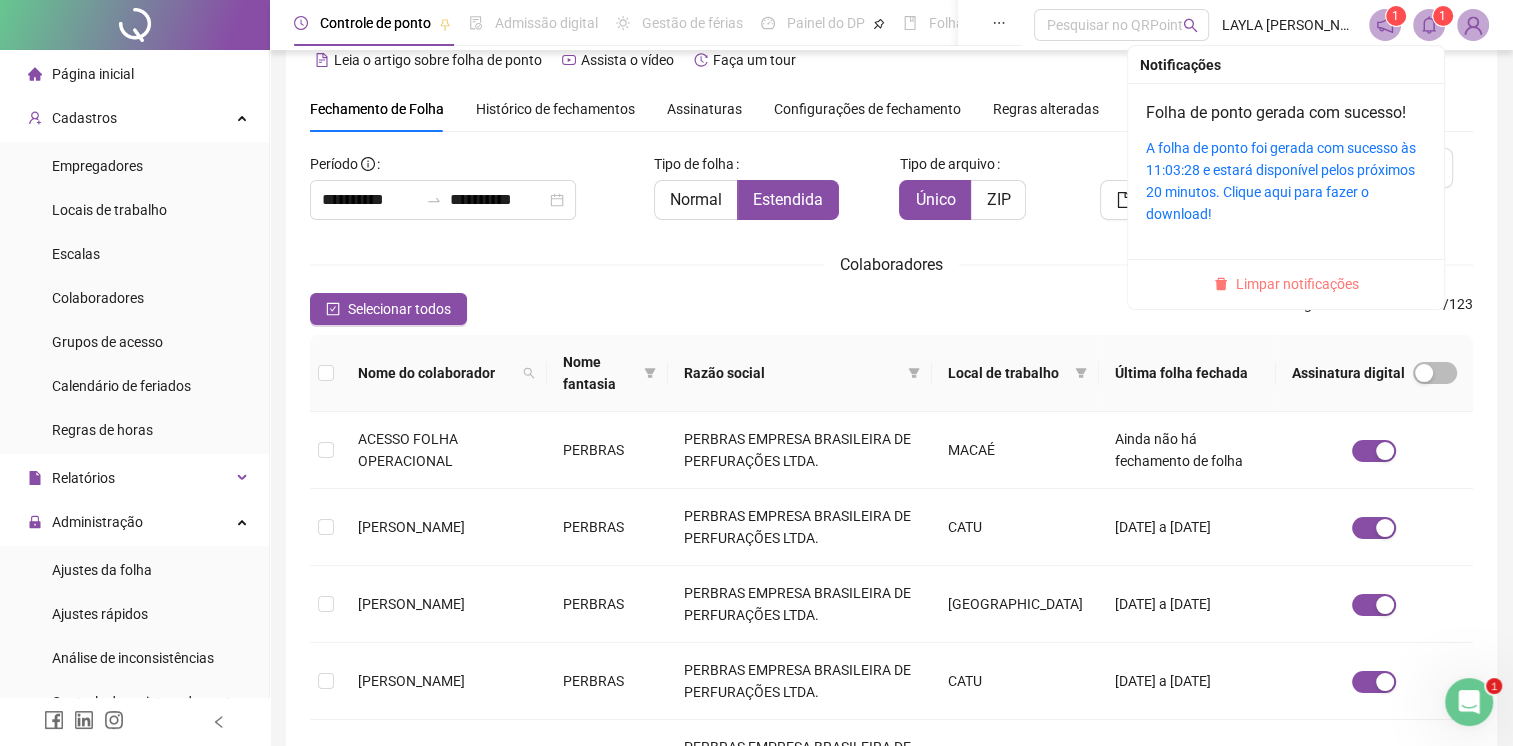 click on "Limpar notificações" at bounding box center (1297, 284) 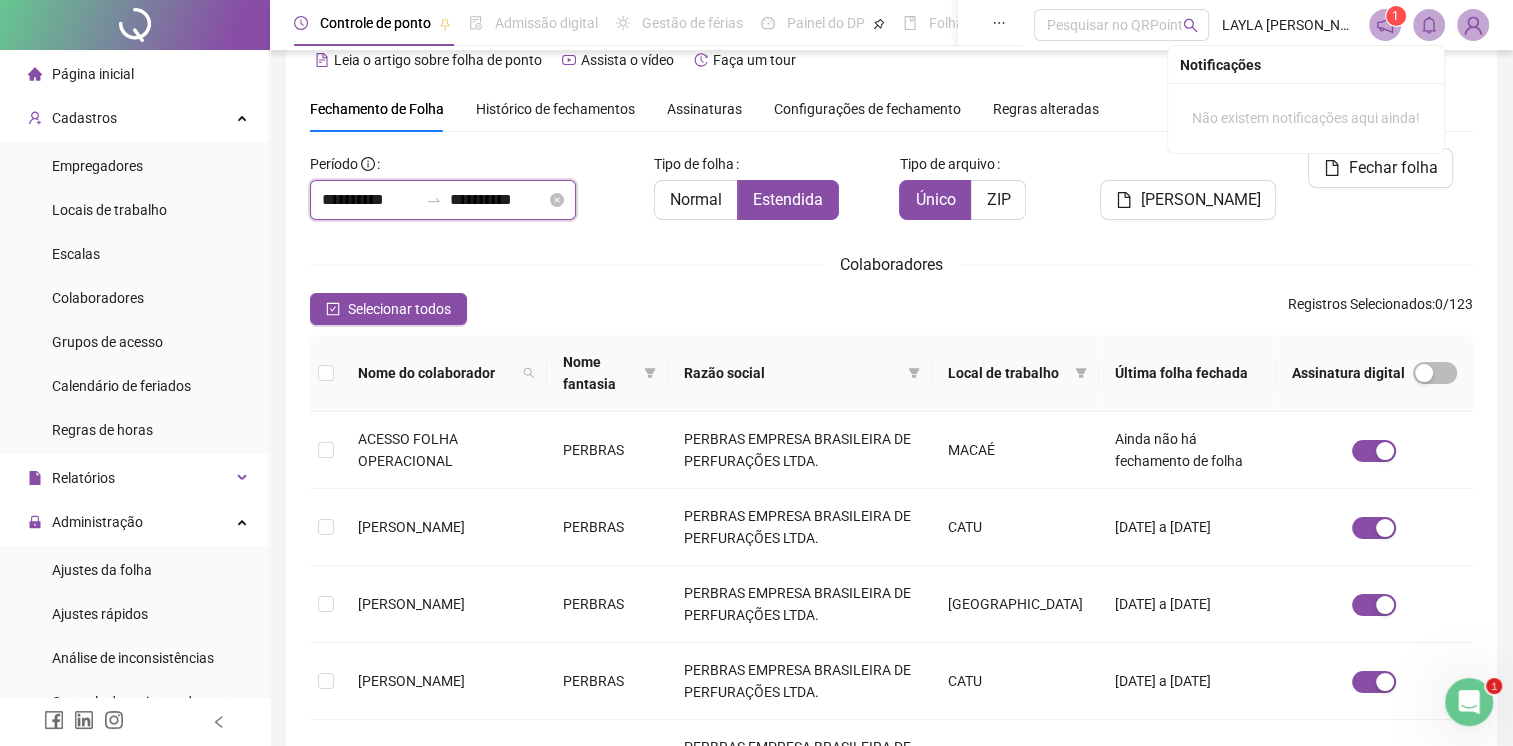 click on "**********" at bounding box center (370, 200) 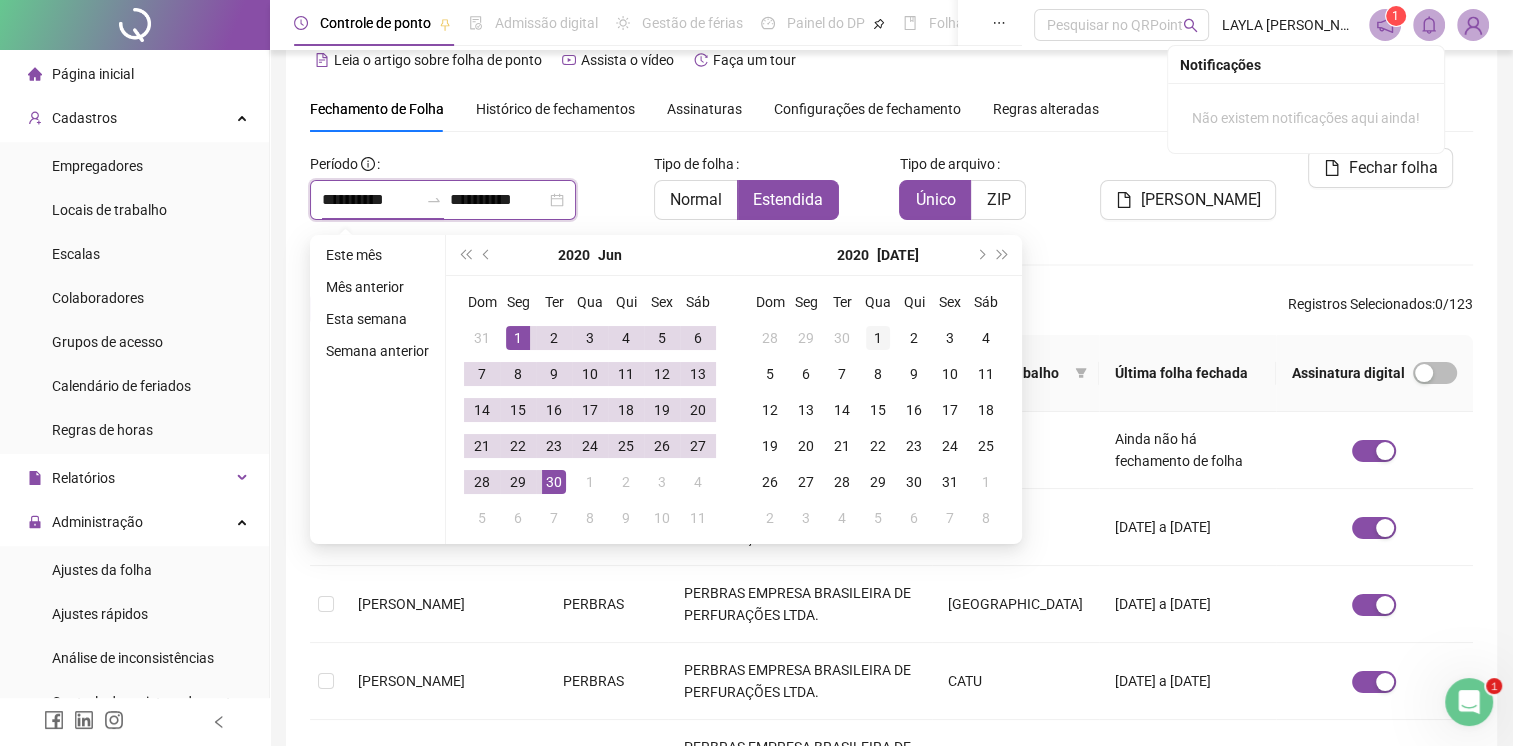 type on "**********" 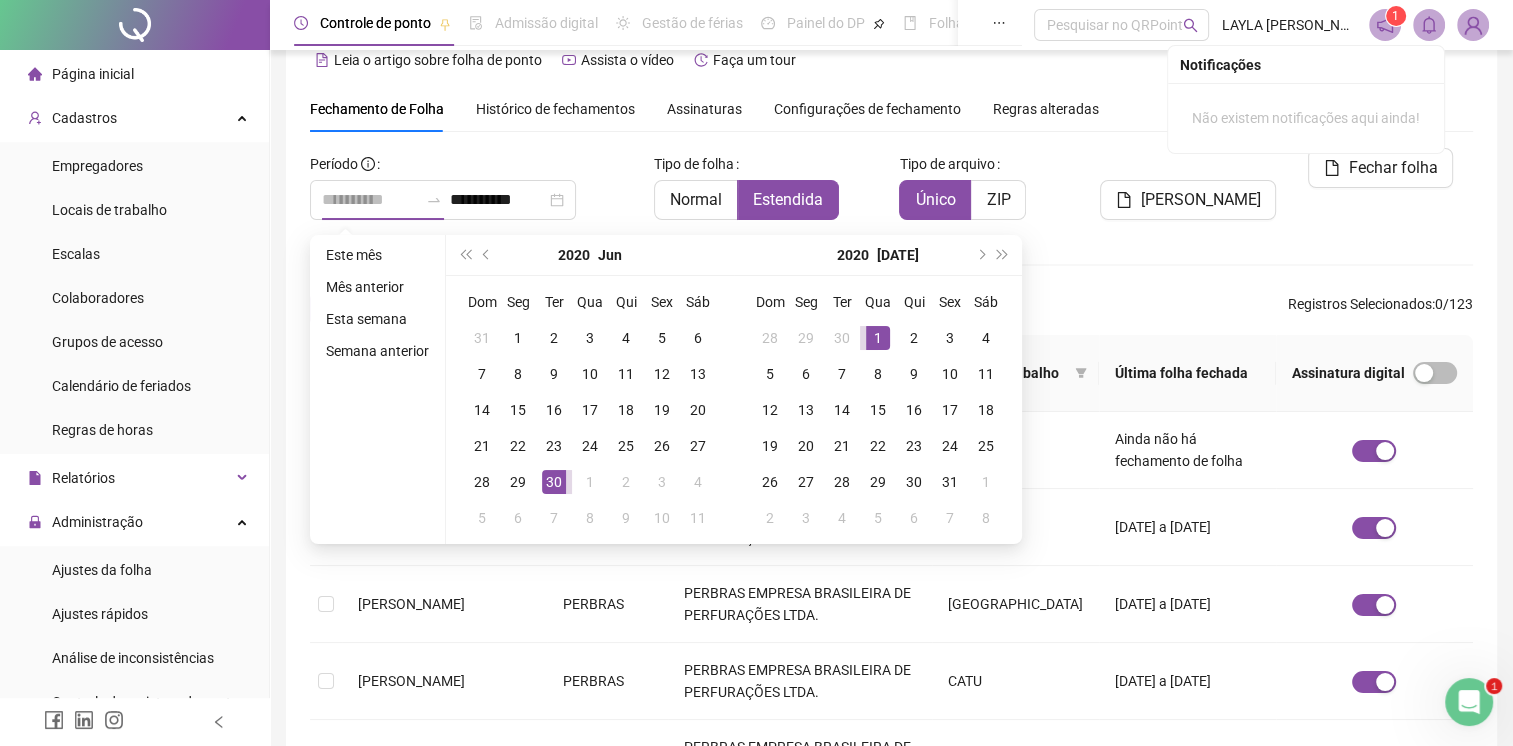 click on "1" at bounding box center [878, 338] 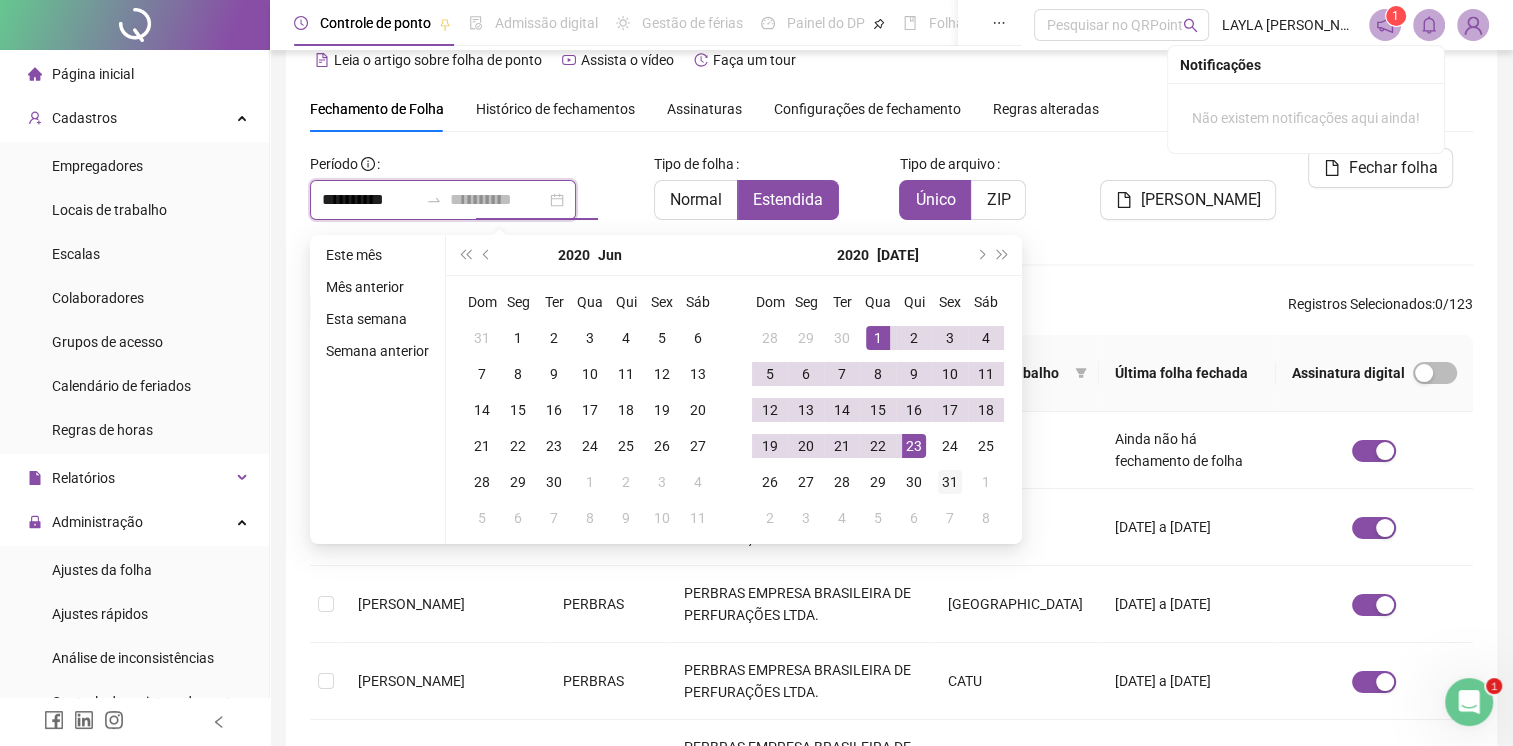 type on "**********" 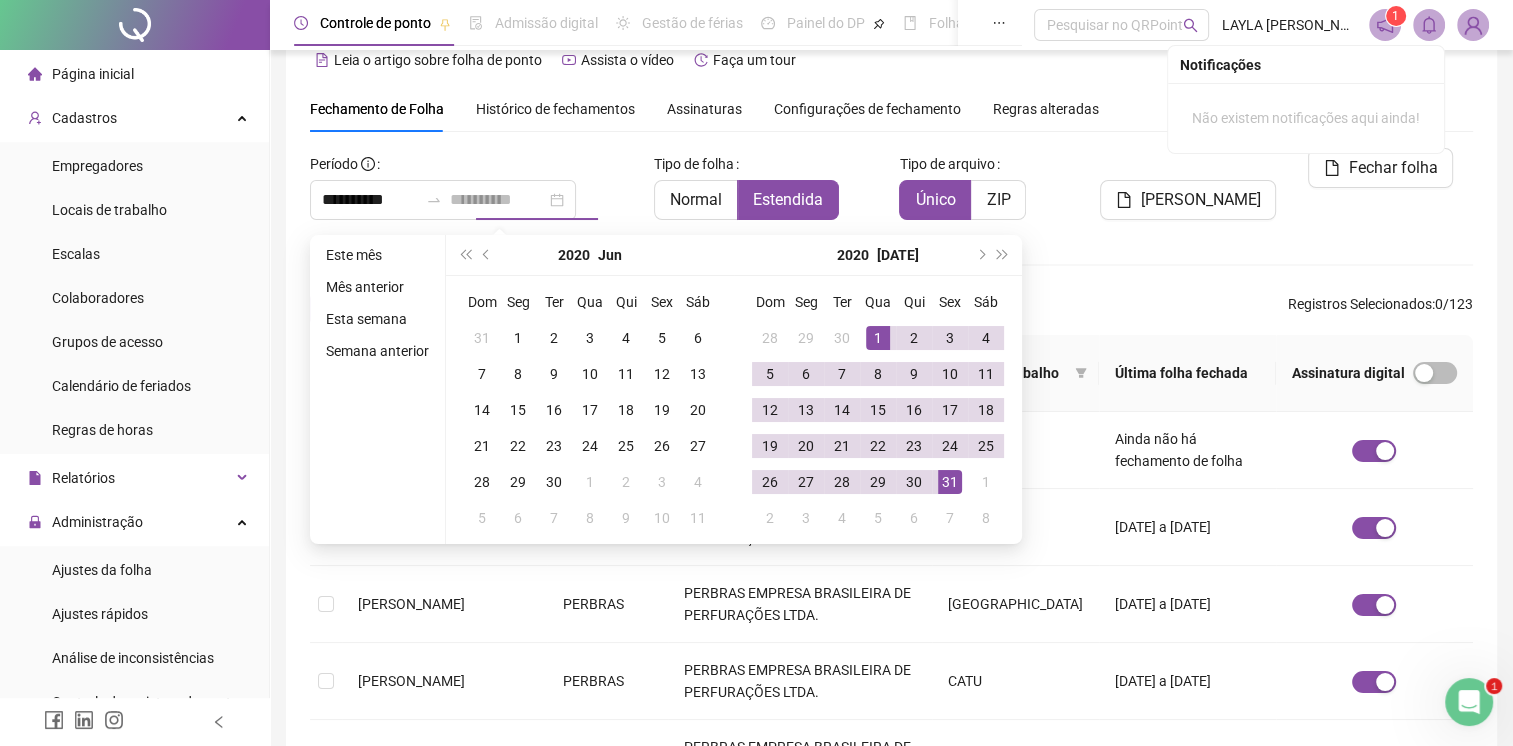 click on "31" at bounding box center [950, 482] 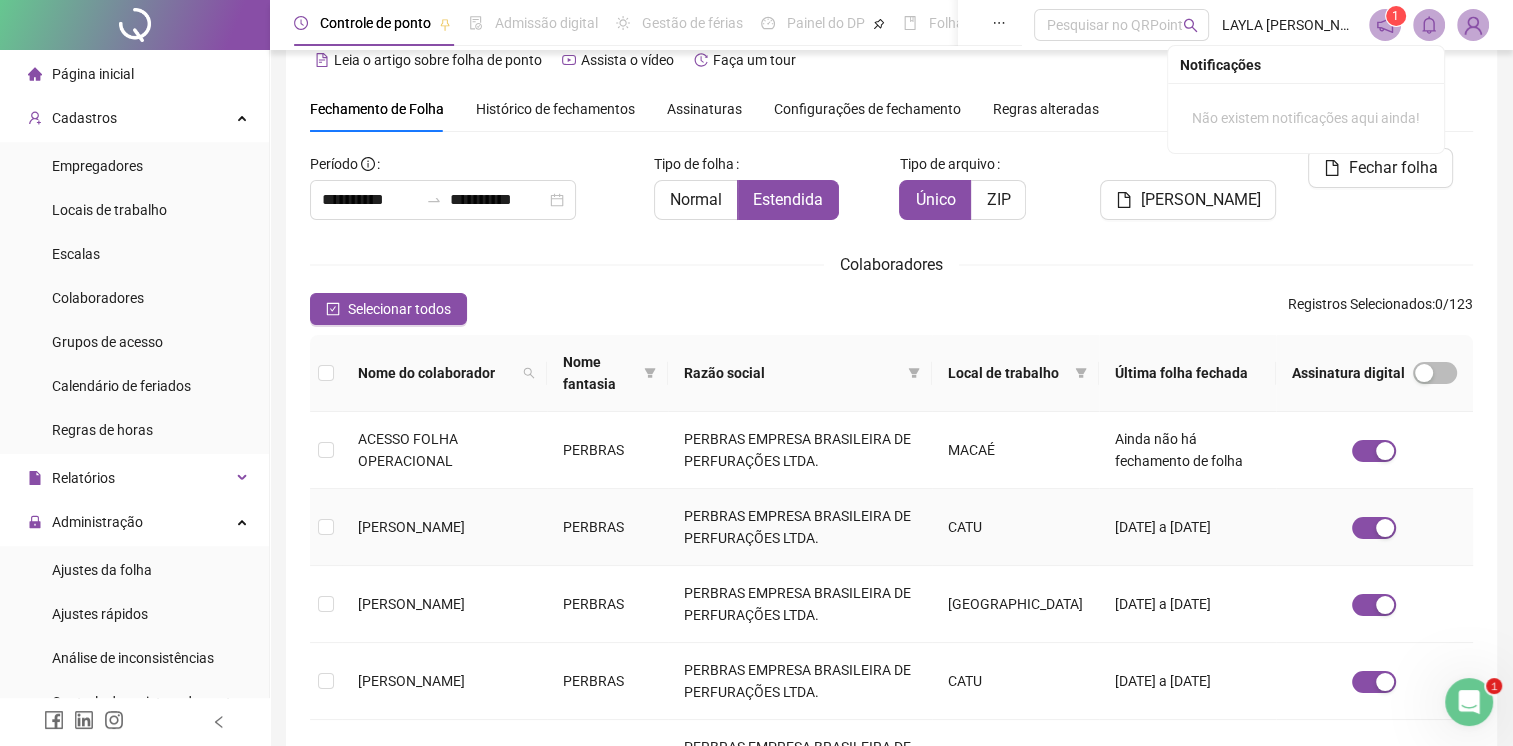 click on "[PERSON_NAME]" at bounding box center (411, 527) 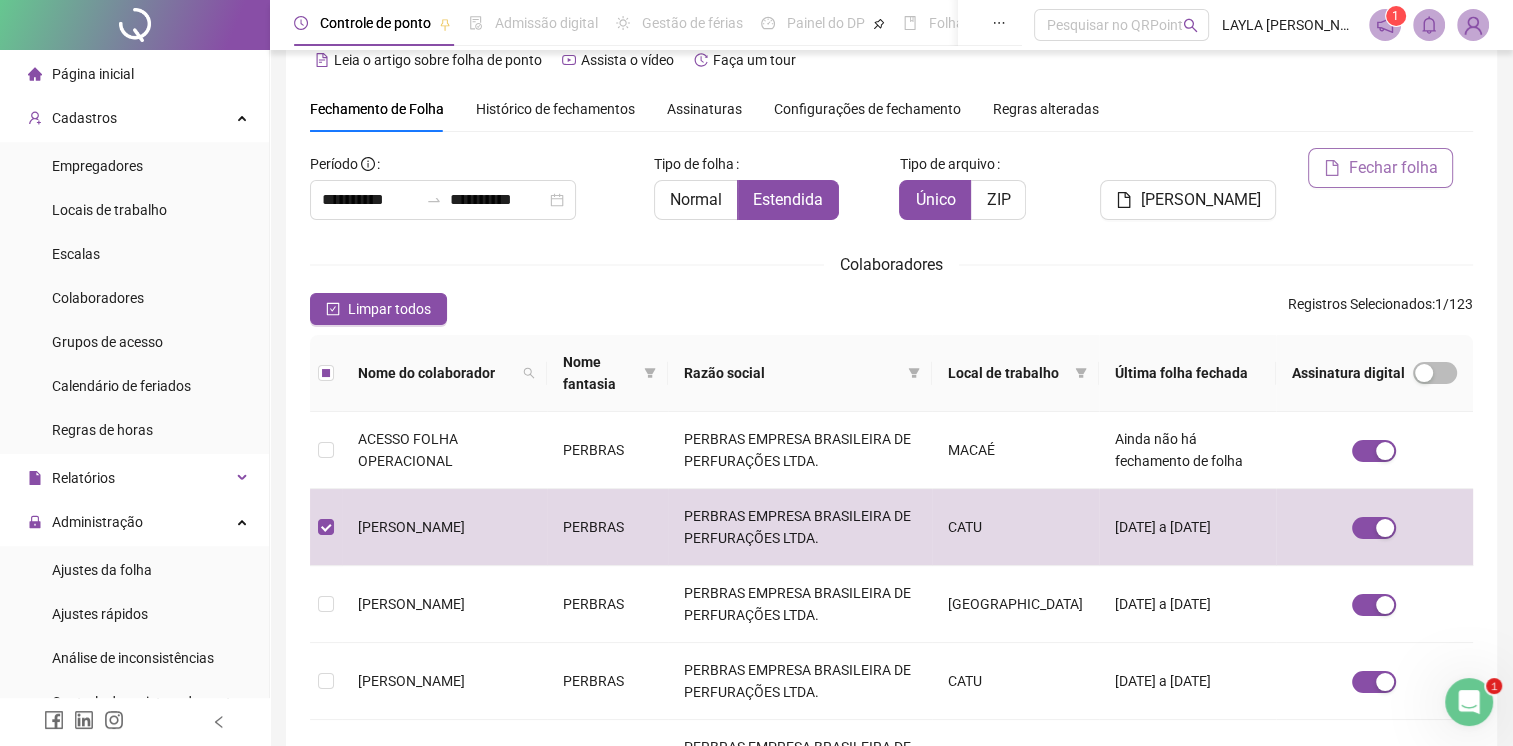click on "Fechar folha" at bounding box center [1380, 168] 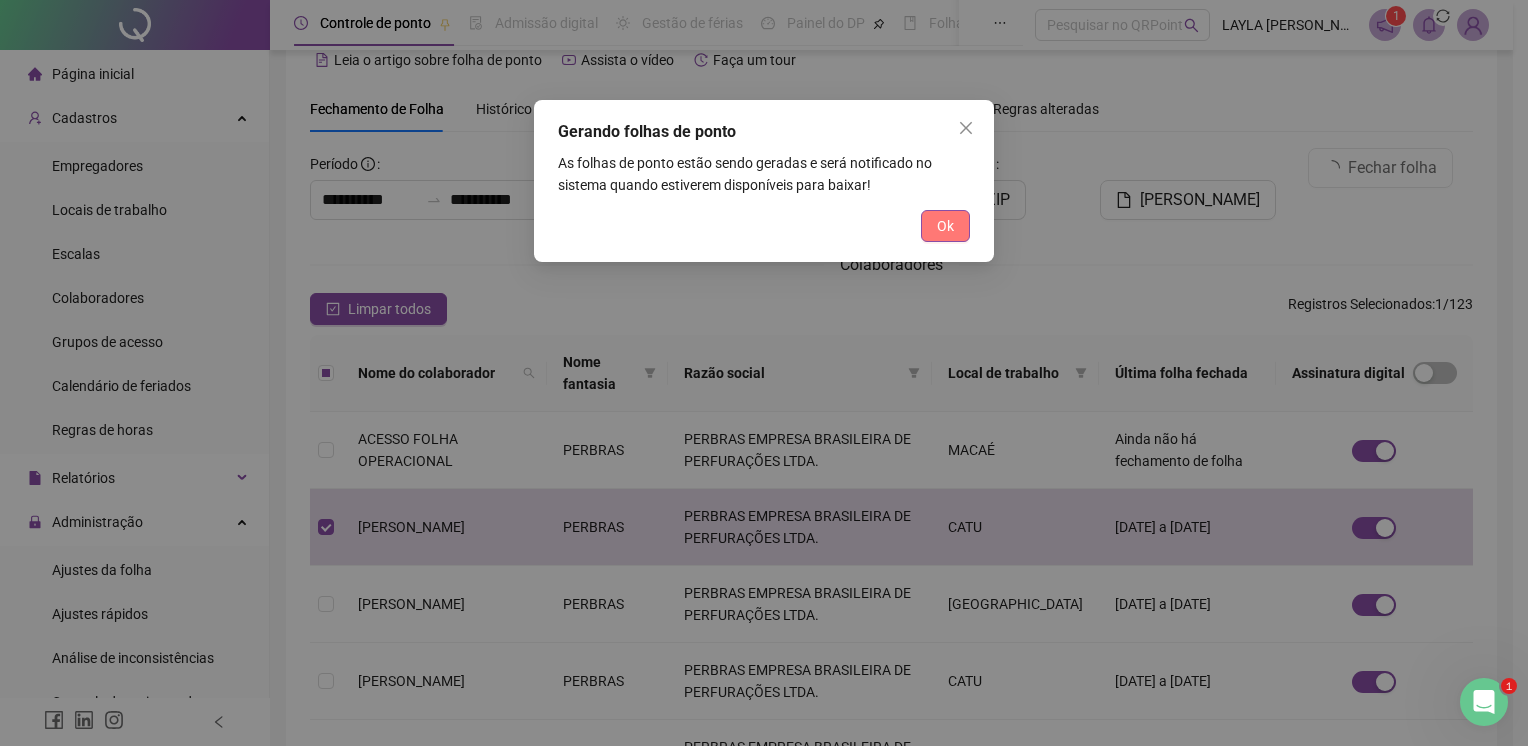 click on "Ok" at bounding box center [945, 226] 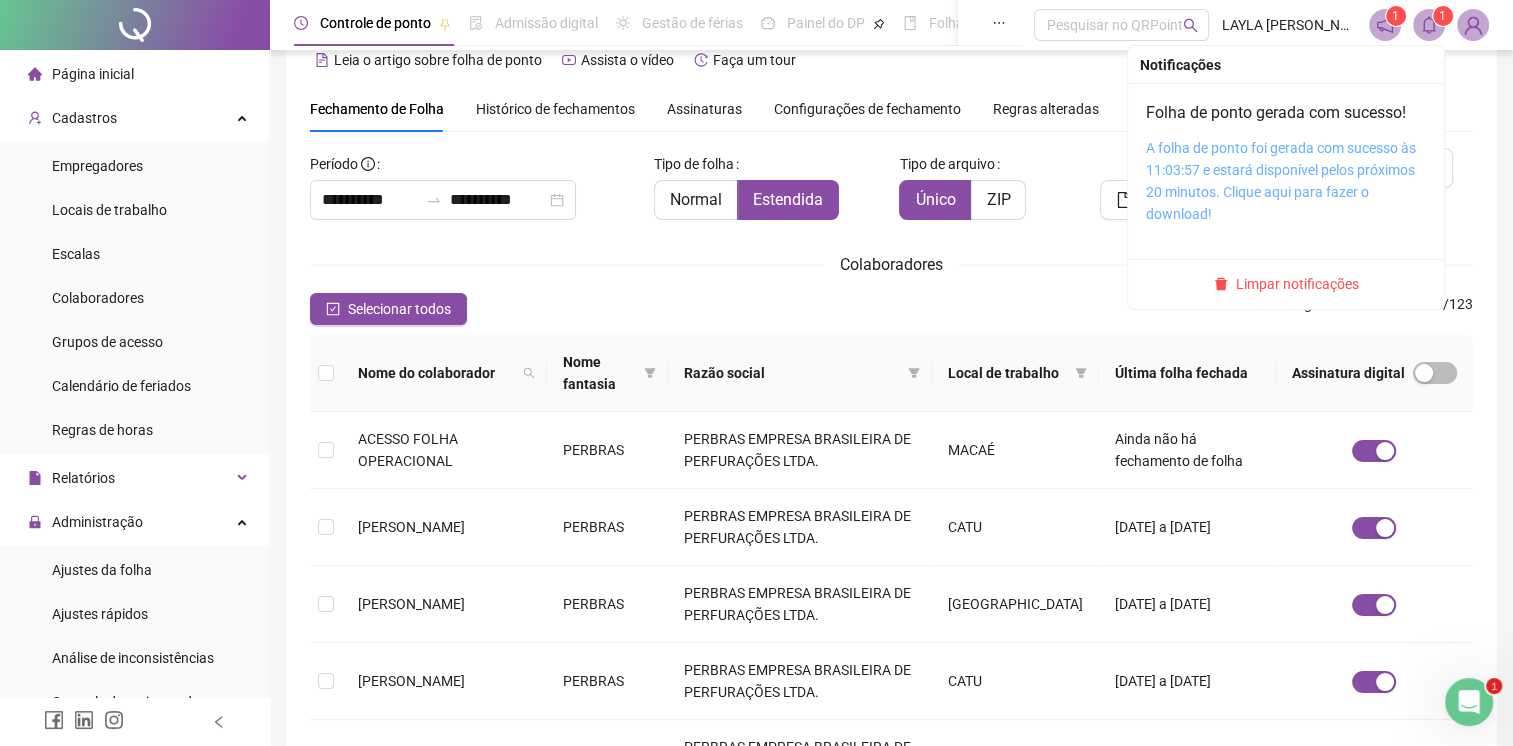 click on "A folha de ponto foi gerada com sucesso às 11:03:57 e estará disponível pelos próximos 20 minutos.
Clique aqui para fazer o download!" at bounding box center [1281, 181] 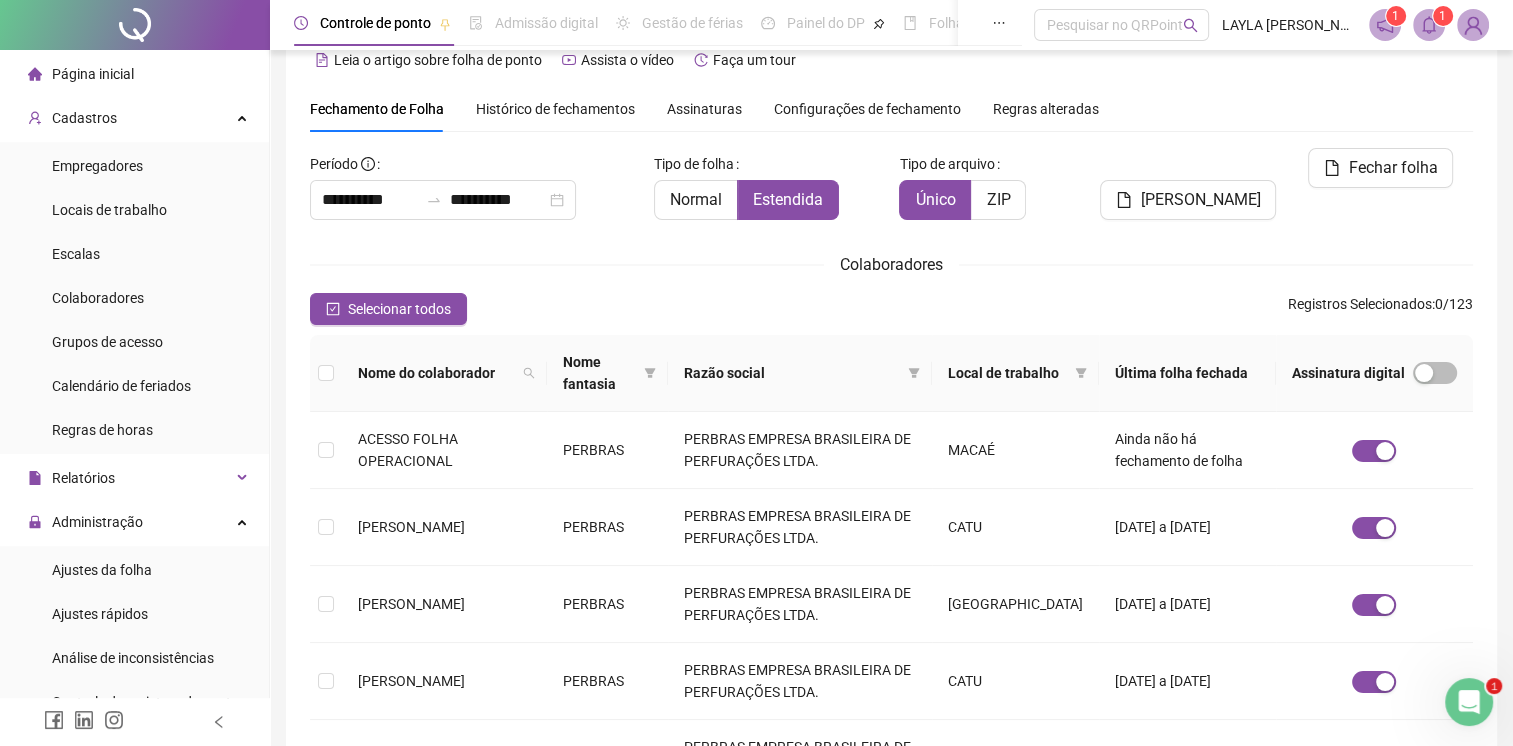 click on "**********" at bounding box center [891, 650] 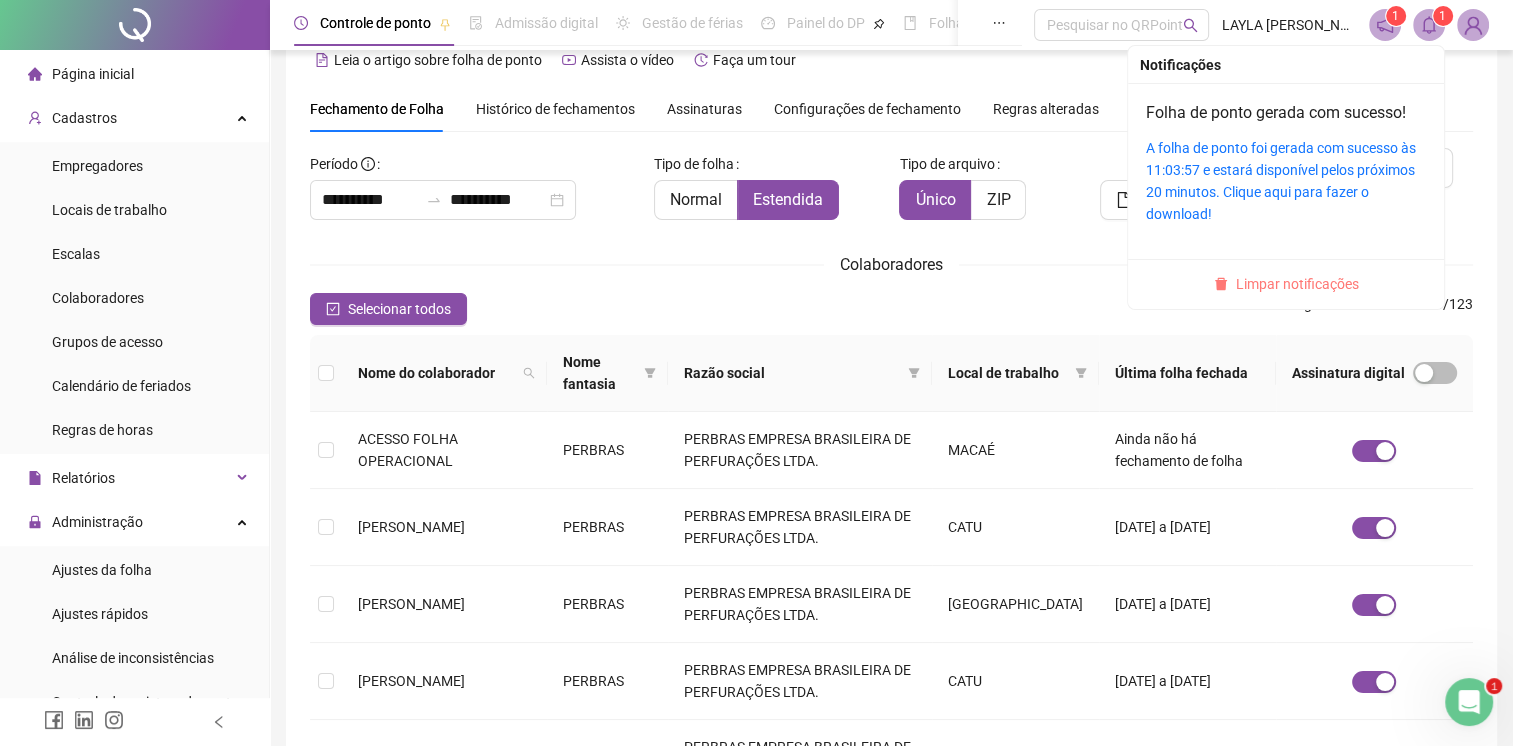 click on "Limpar notificações" at bounding box center [1297, 284] 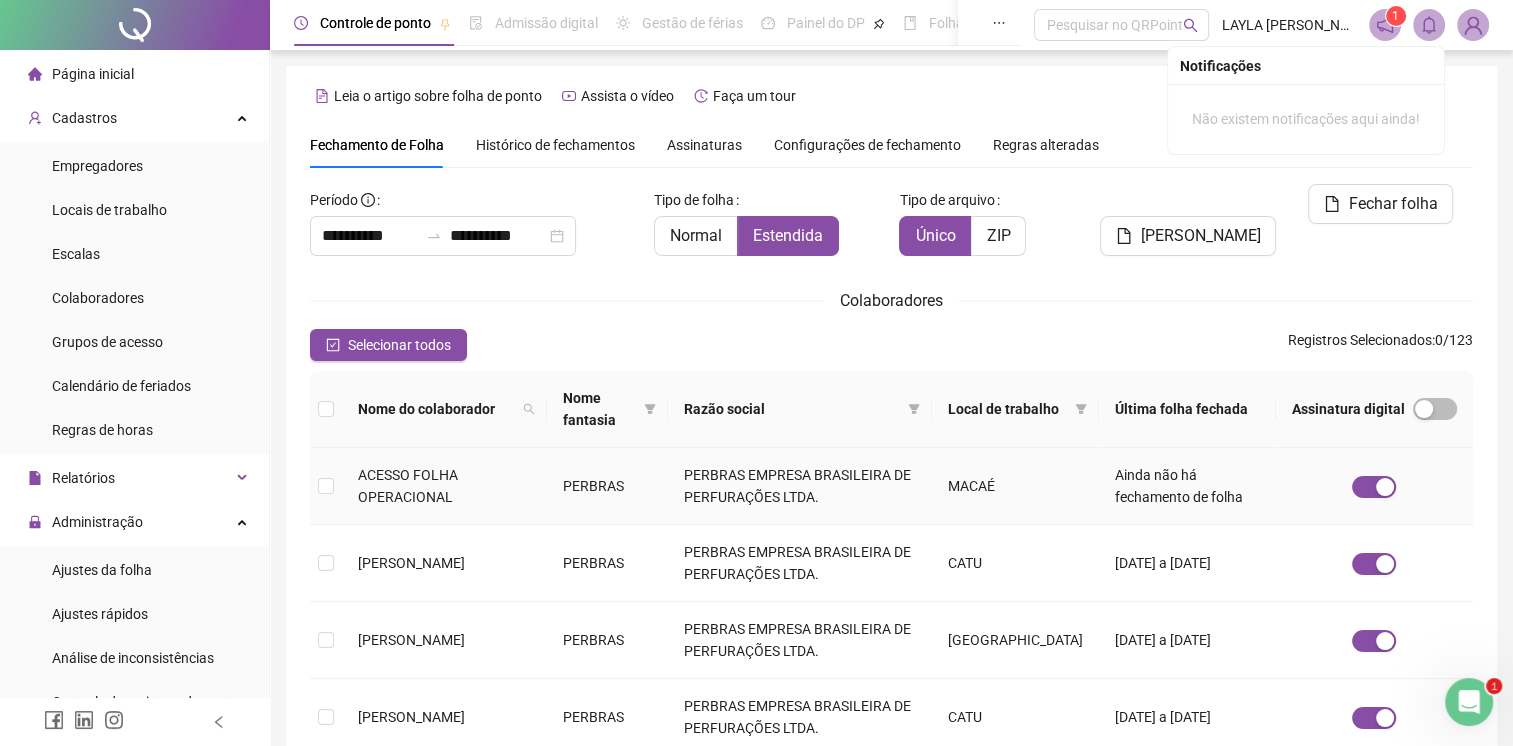 scroll, scrollTop: 0, scrollLeft: 0, axis: both 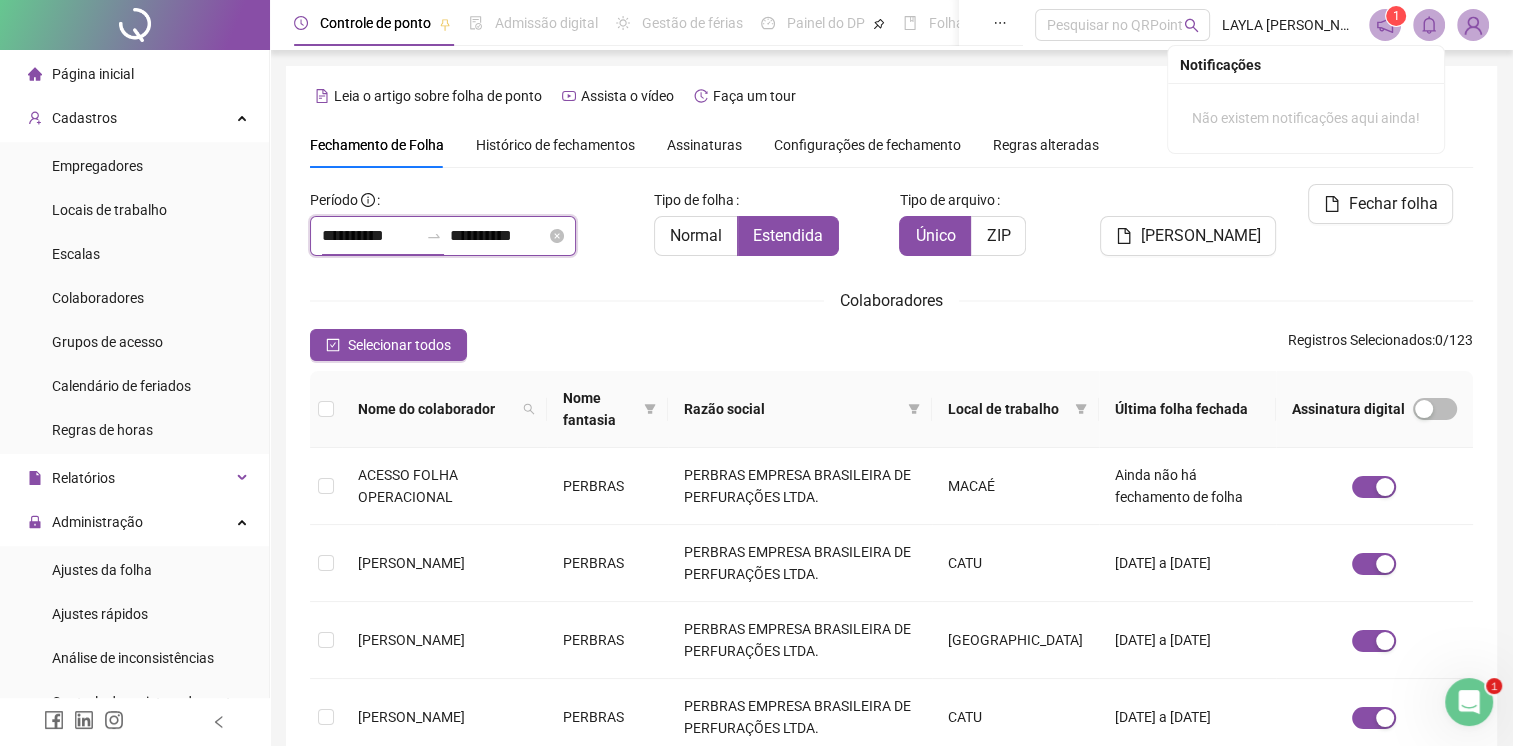 click on "**********" at bounding box center (370, 236) 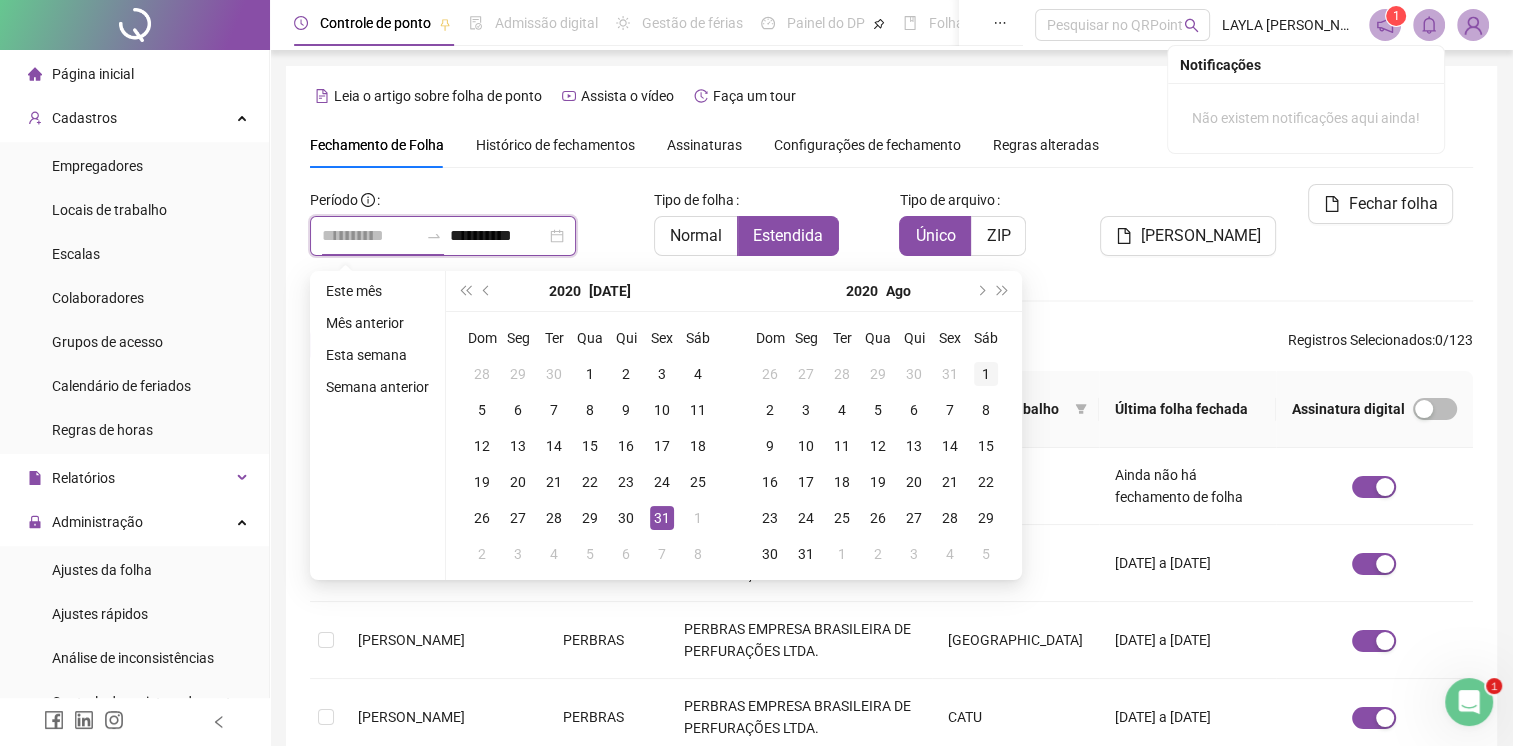 type on "**********" 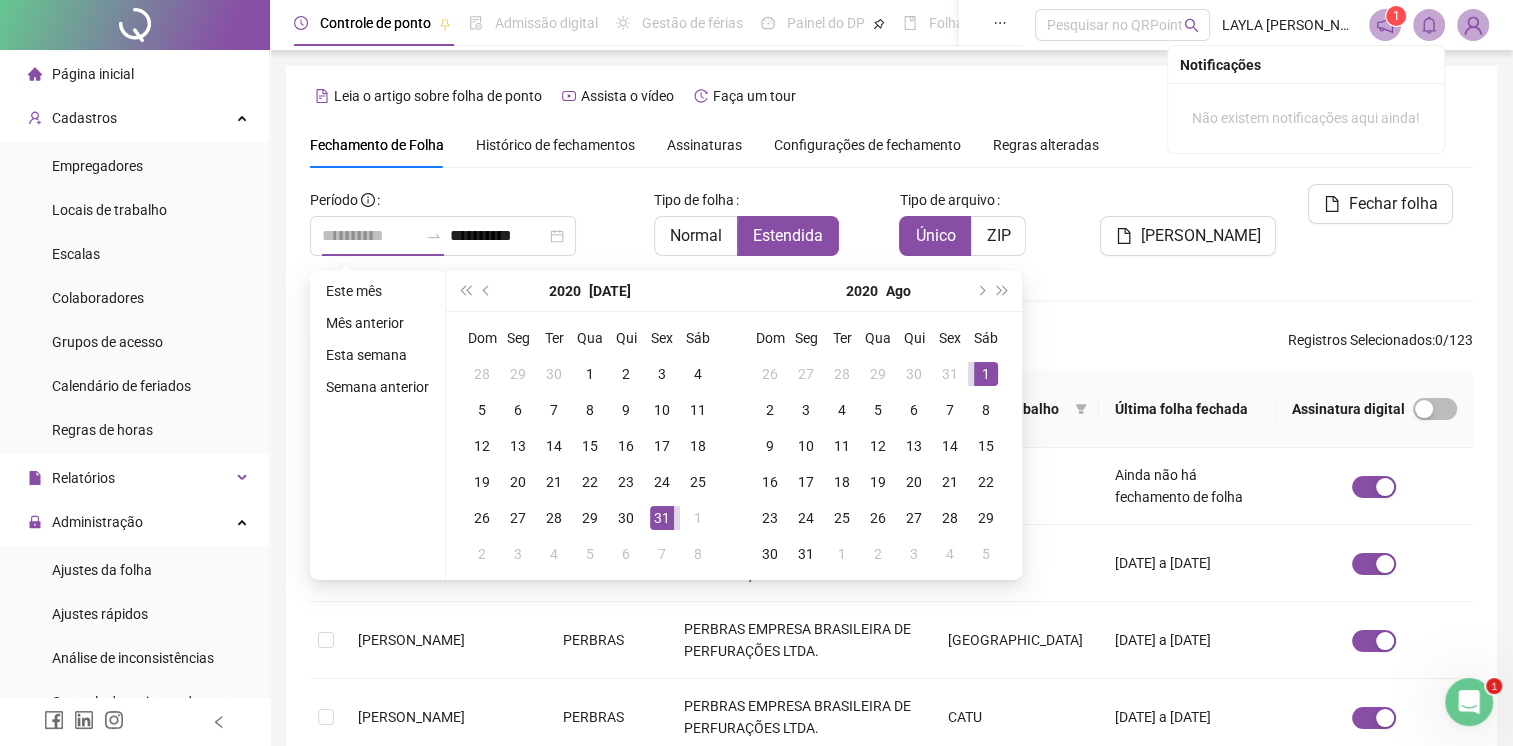 click on "1" at bounding box center [986, 374] 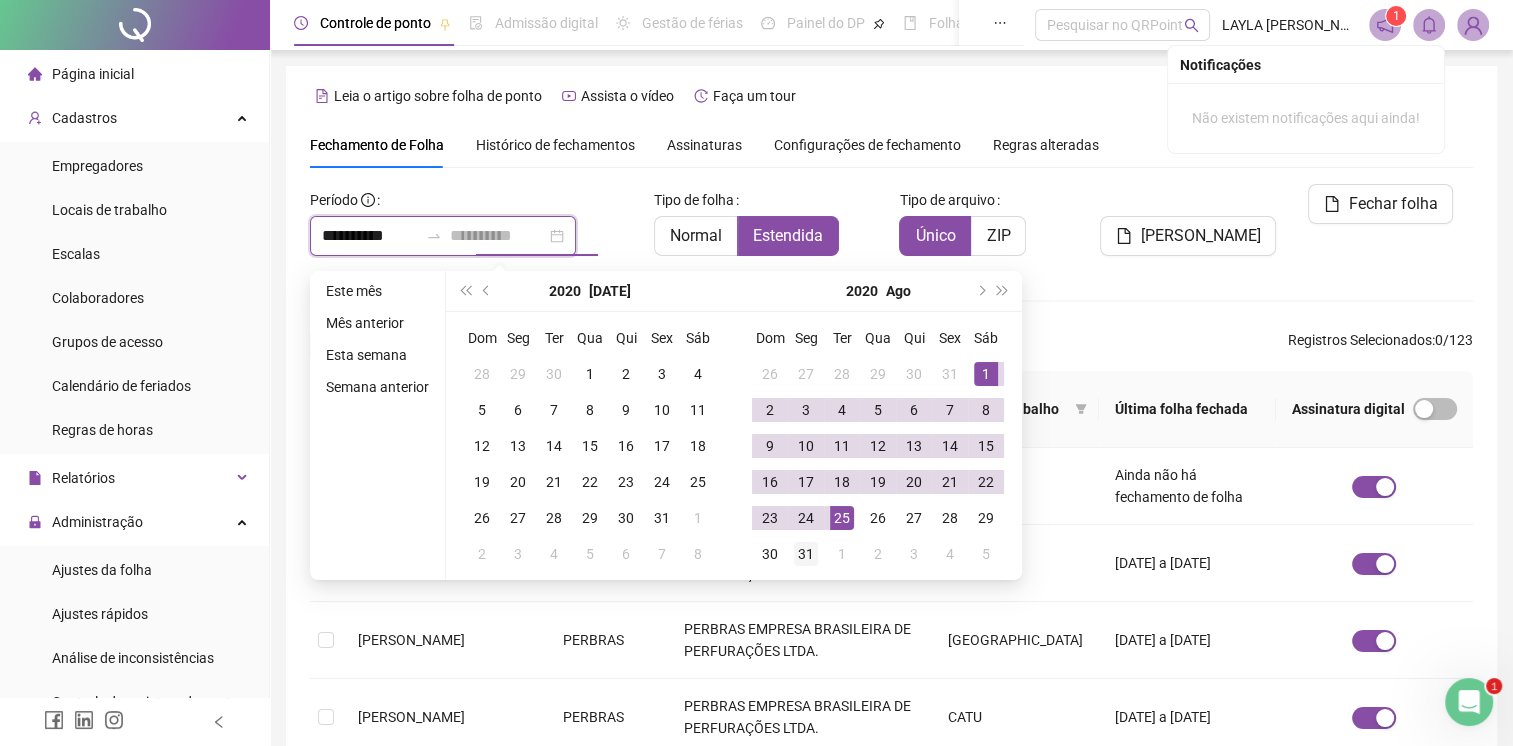 type on "**********" 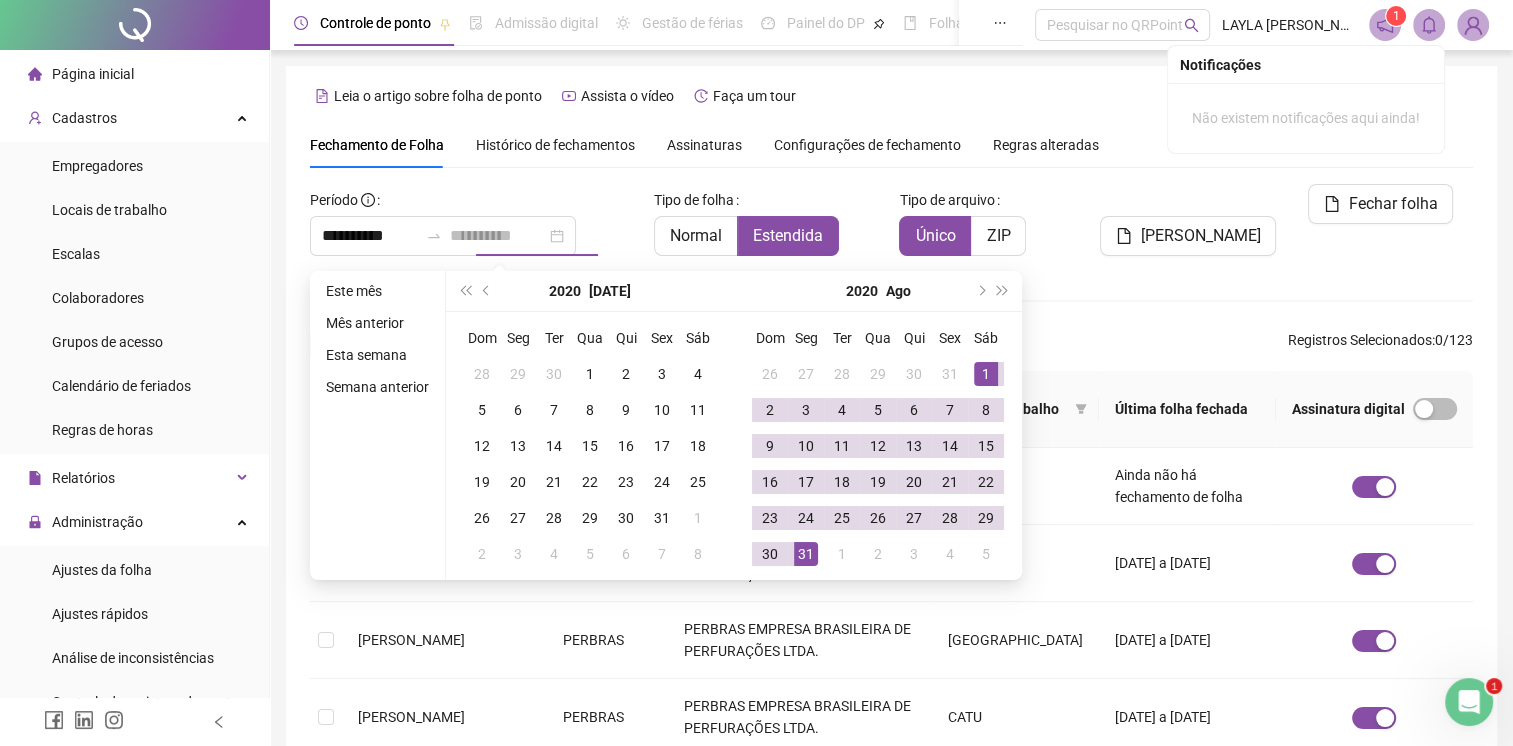 click on "31" at bounding box center [806, 554] 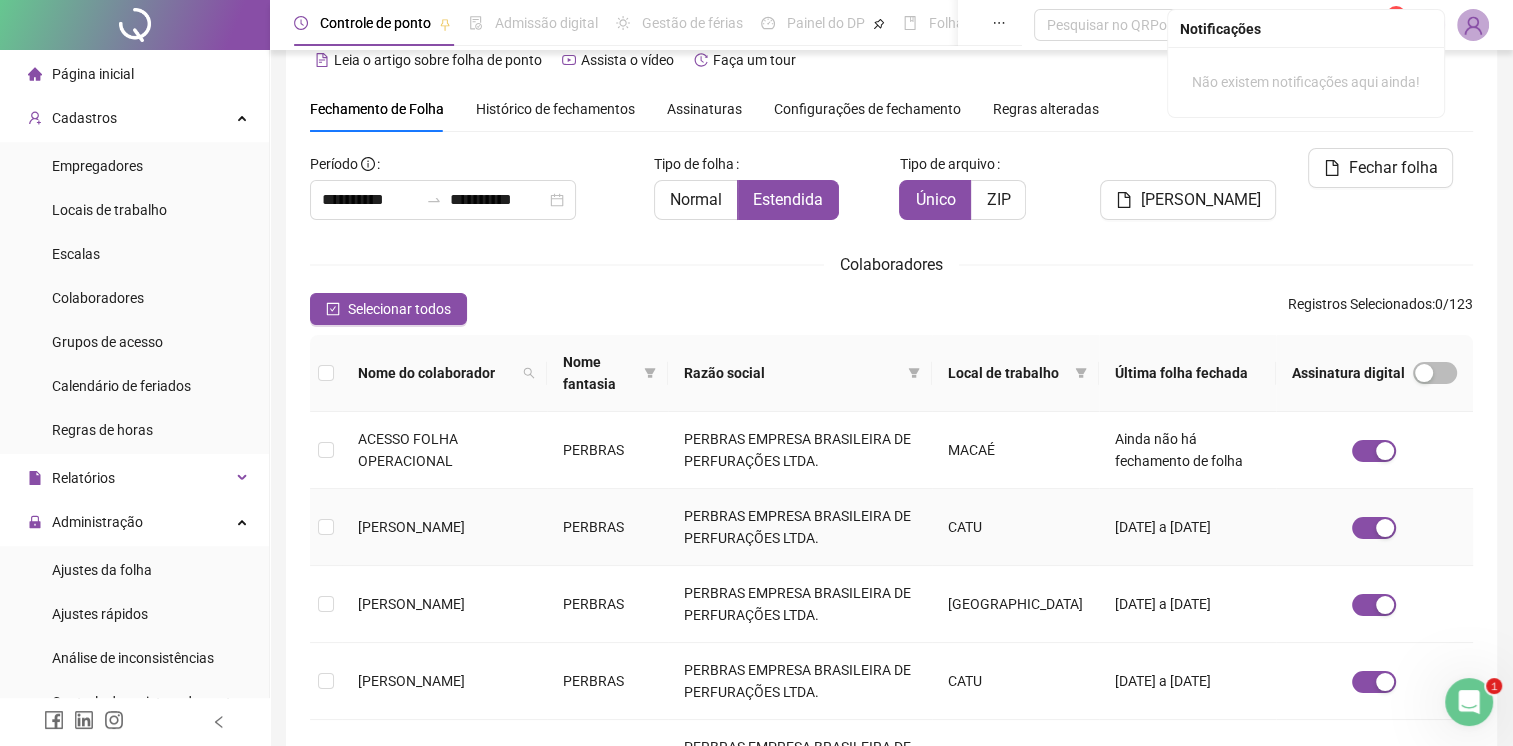 click on "[PERSON_NAME]" at bounding box center [411, 527] 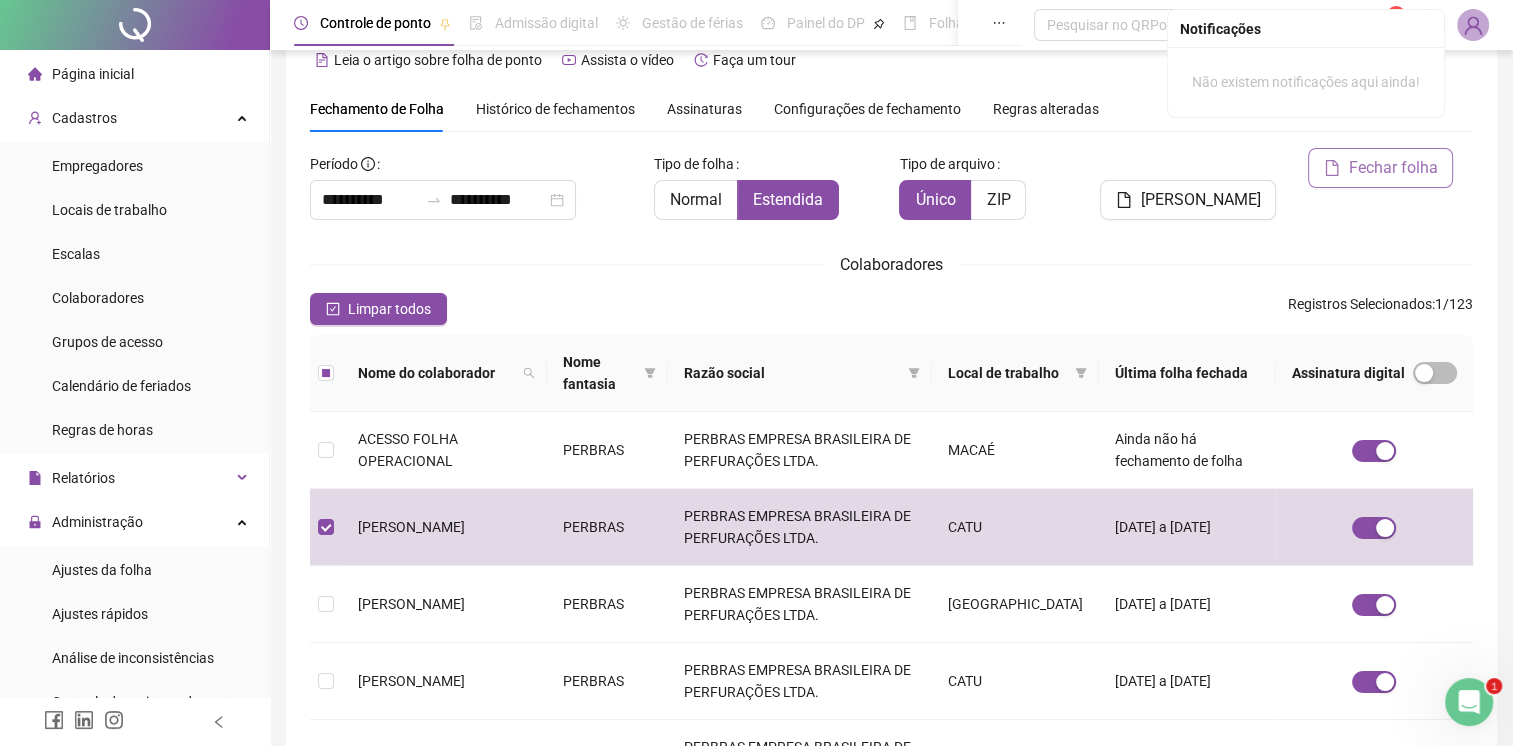 click on "Fechar folha" at bounding box center (1380, 168) 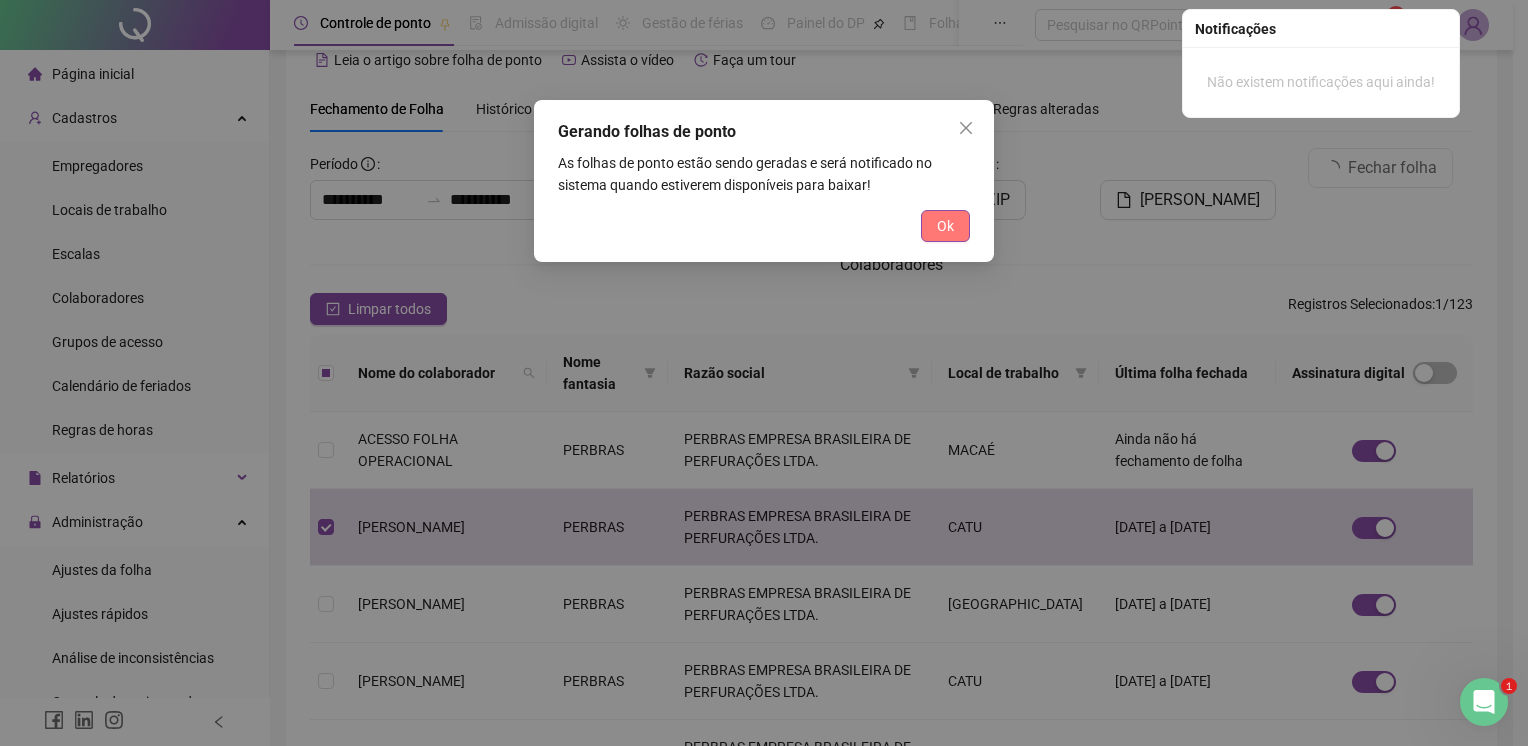 click on "Ok" at bounding box center [945, 226] 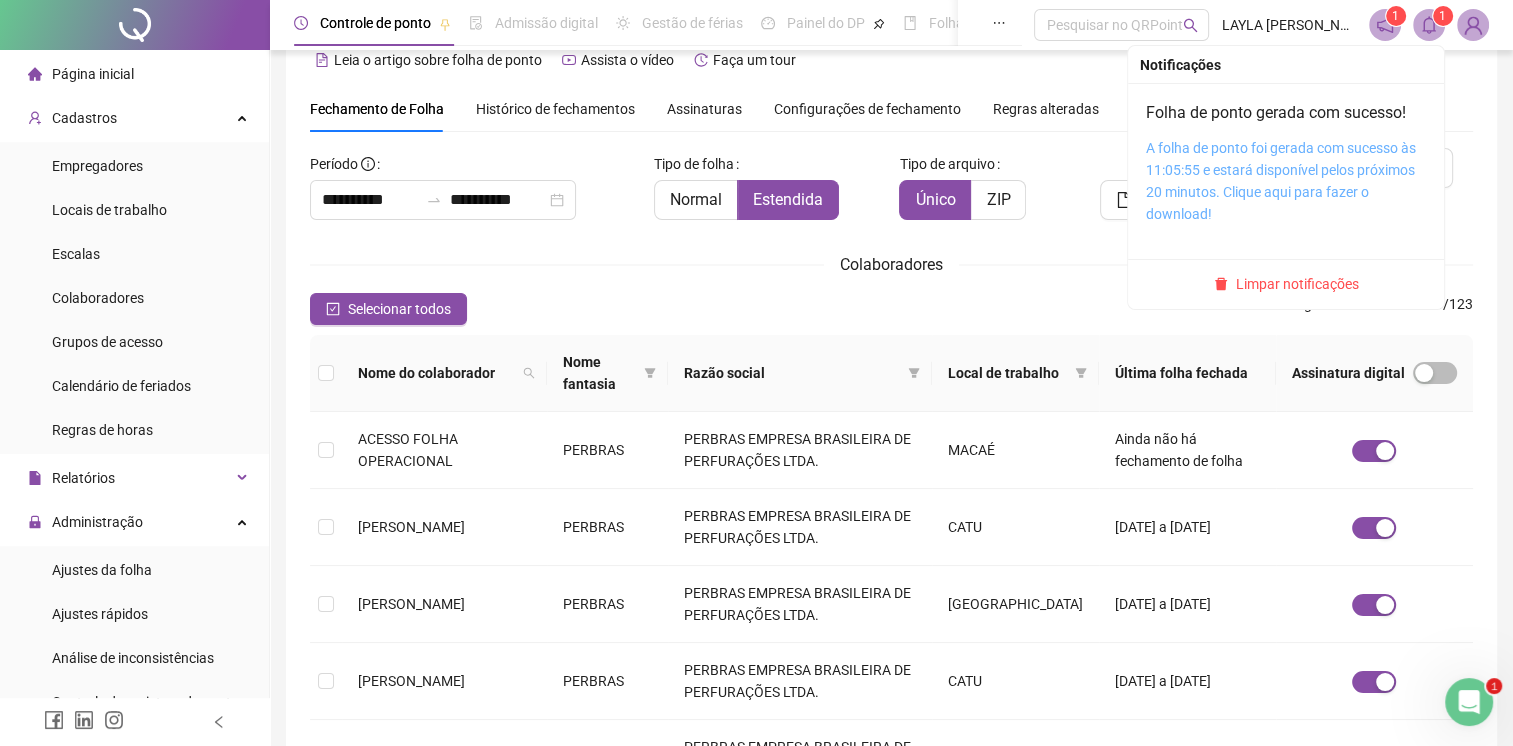 click on "A folha de ponto foi gerada com sucesso às 11:05:55 e estará disponível pelos próximos 20 minutos.
Clique aqui para fazer o download!" at bounding box center [1281, 181] 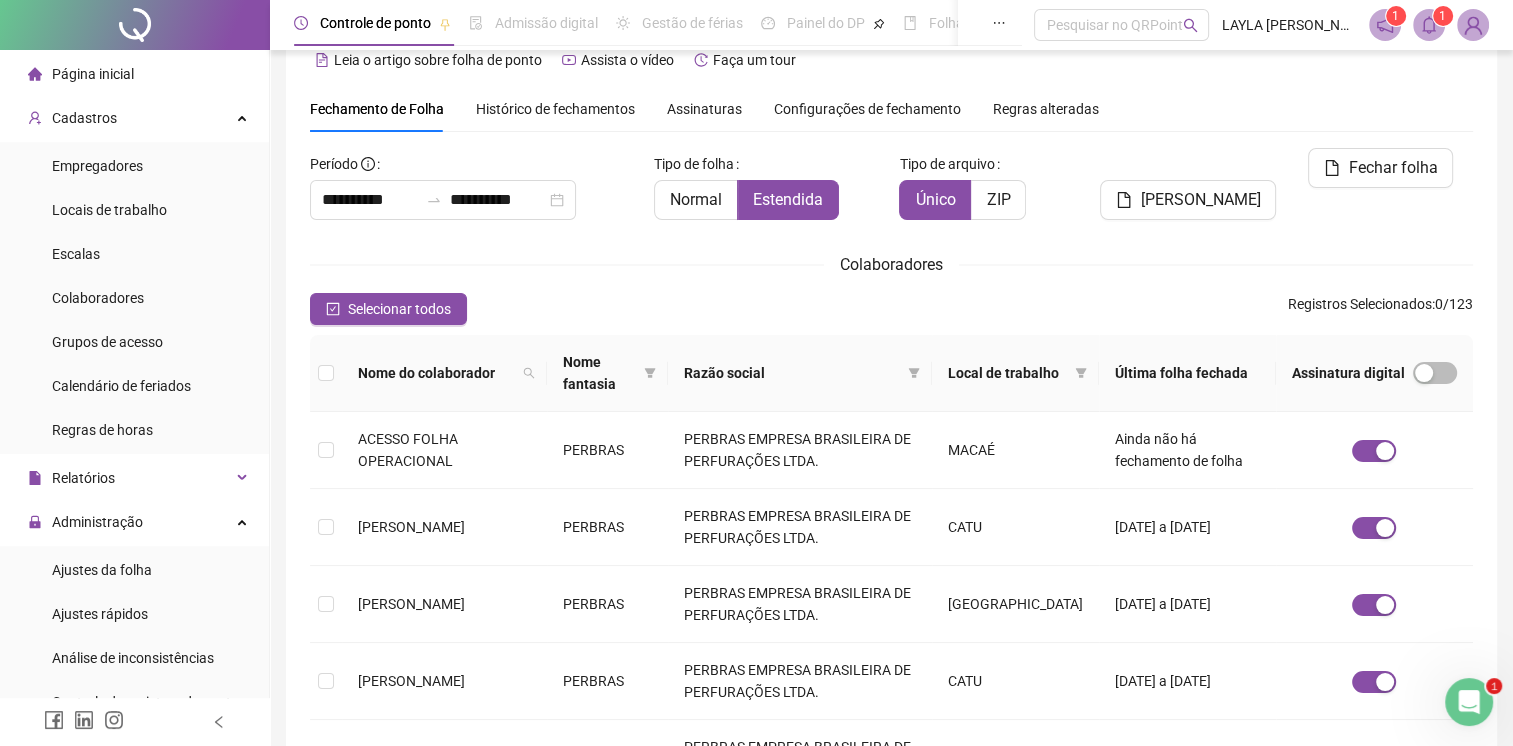 click on "Fechar folha" at bounding box center (1390, 168) 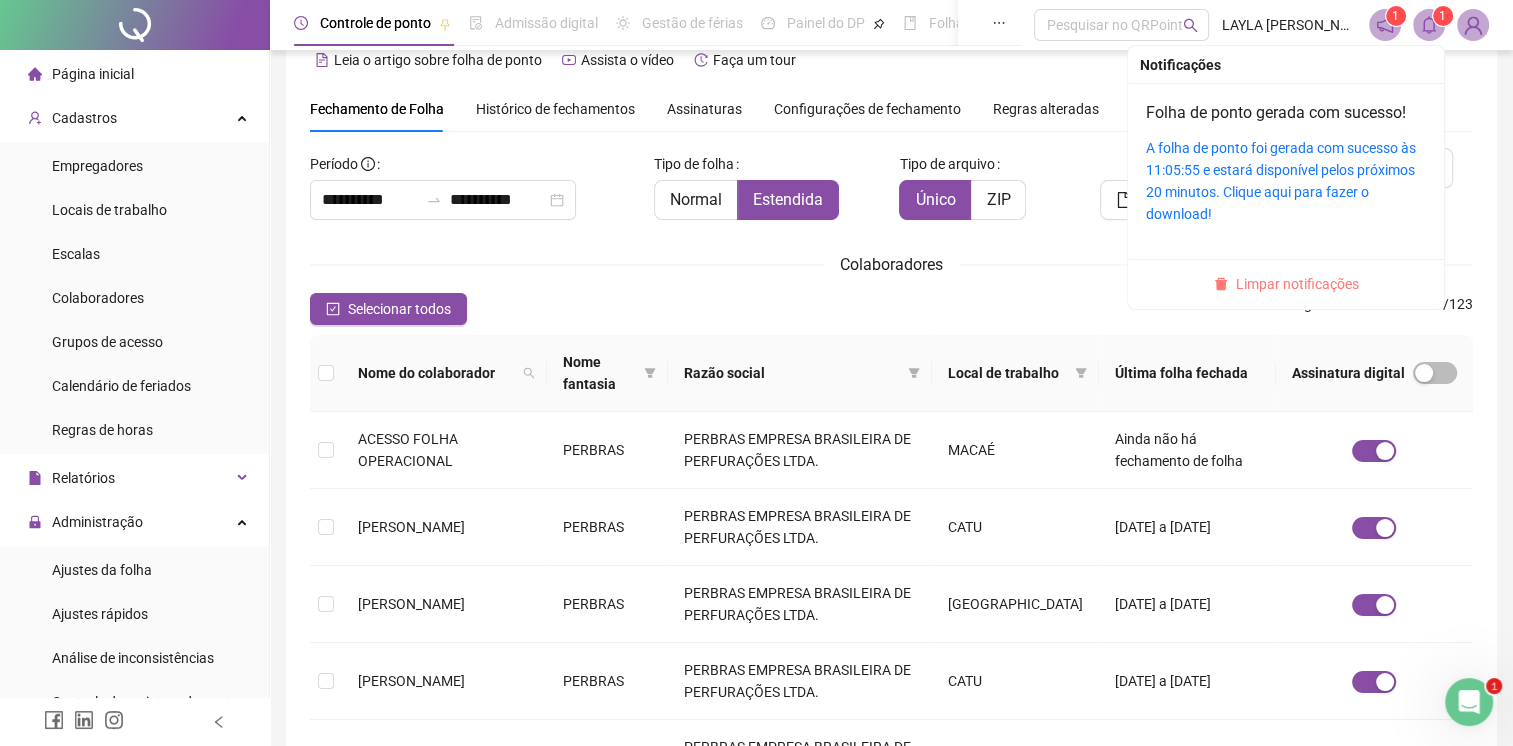 click on "Limpar notificações" at bounding box center (1297, 284) 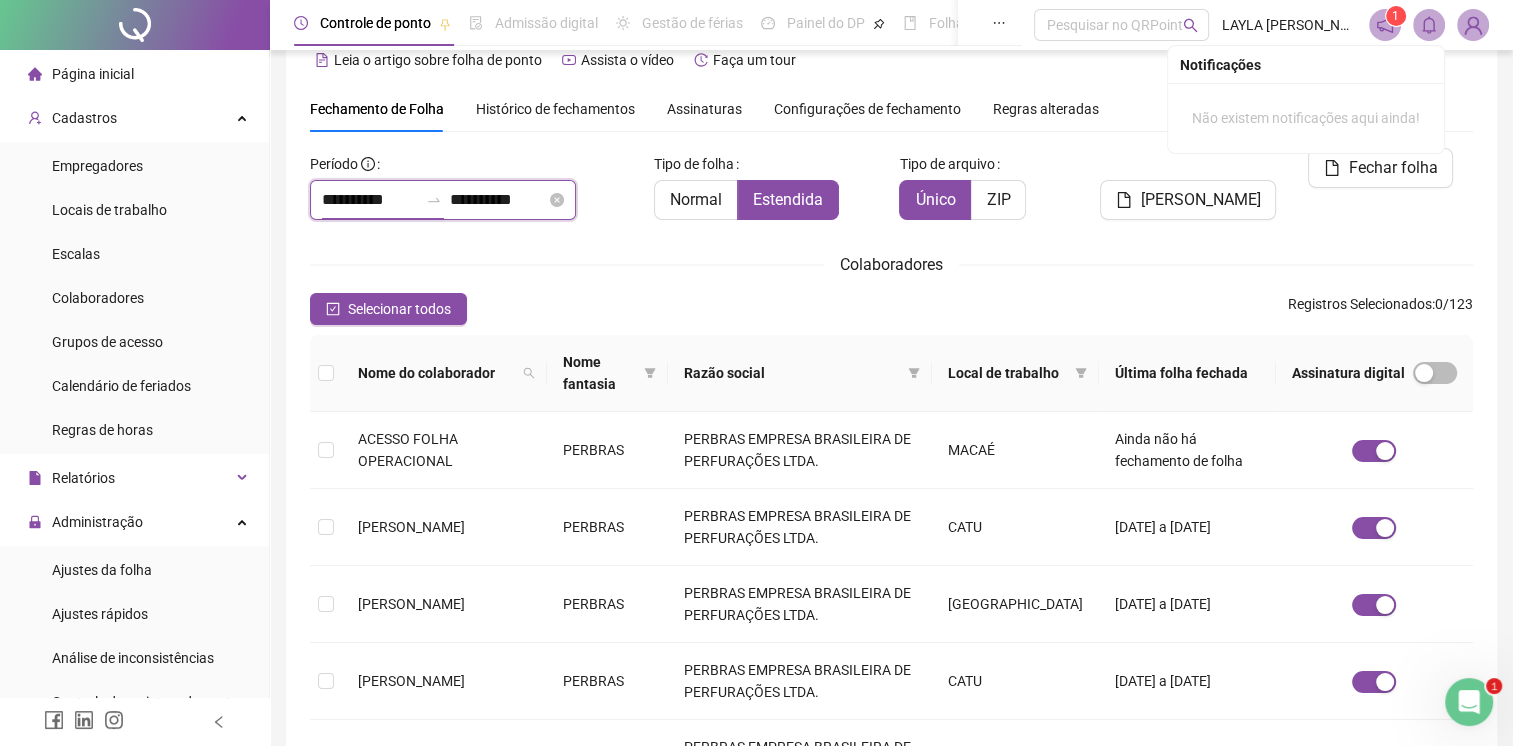 click on "**********" at bounding box center (370, 200) 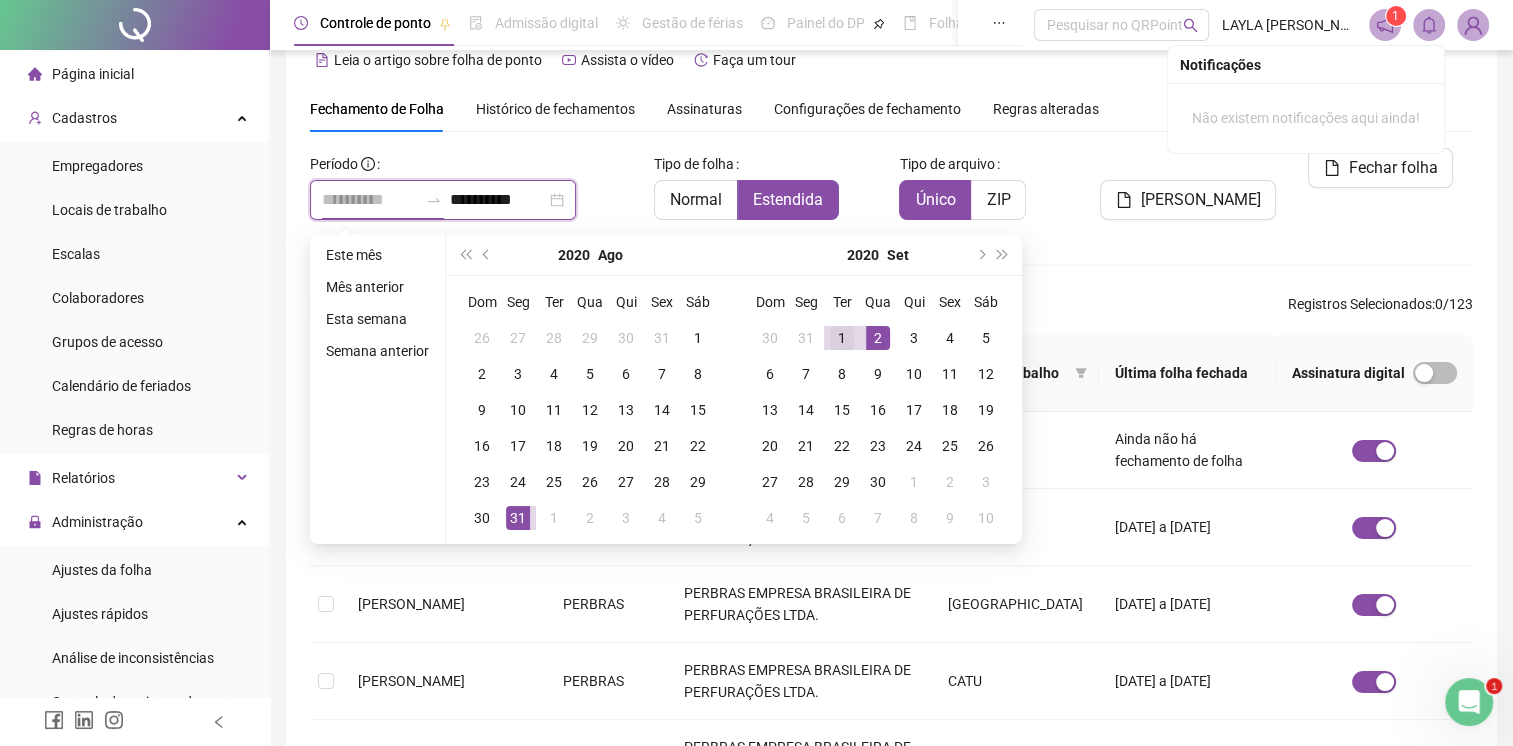 type on "**********" 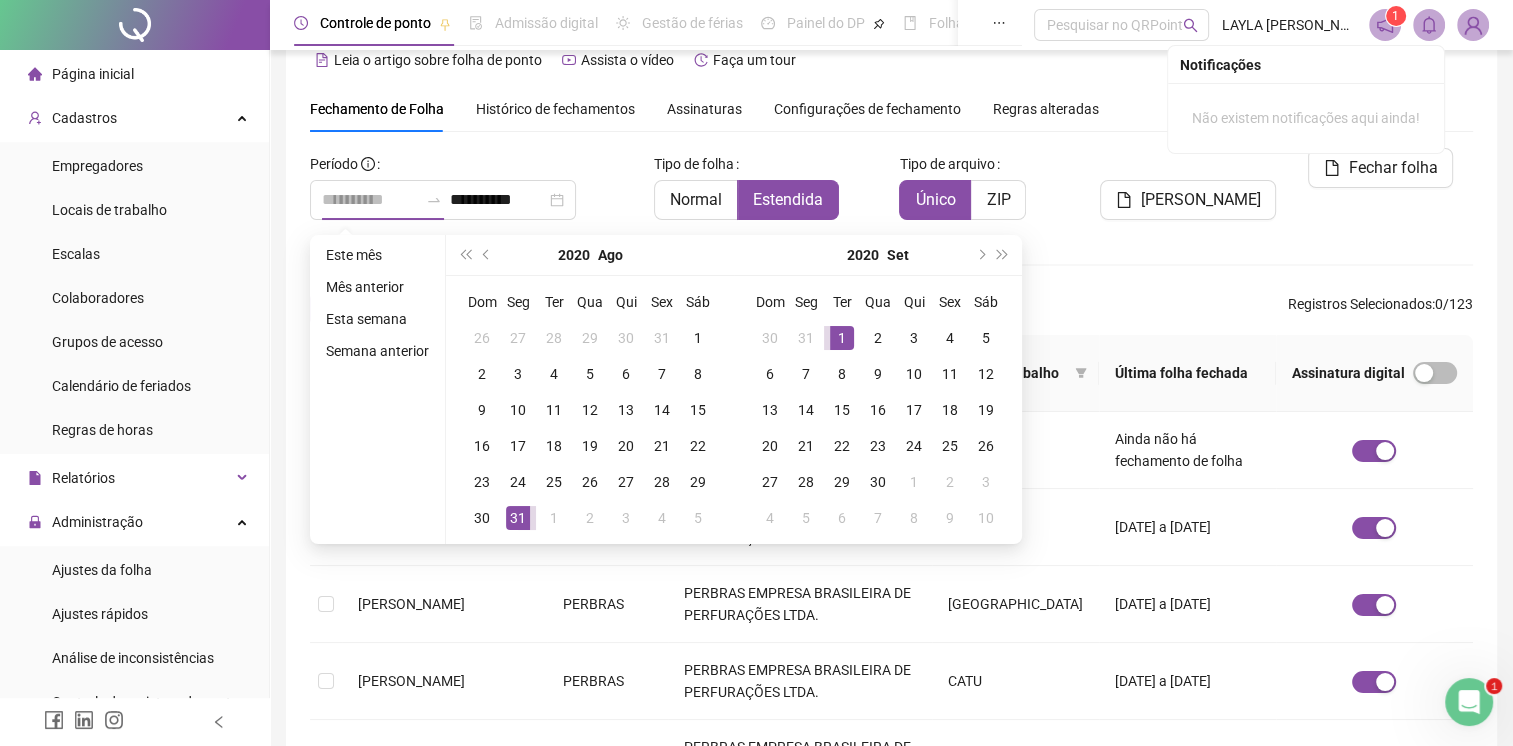 click on "1" at bounding box center [842, 338] 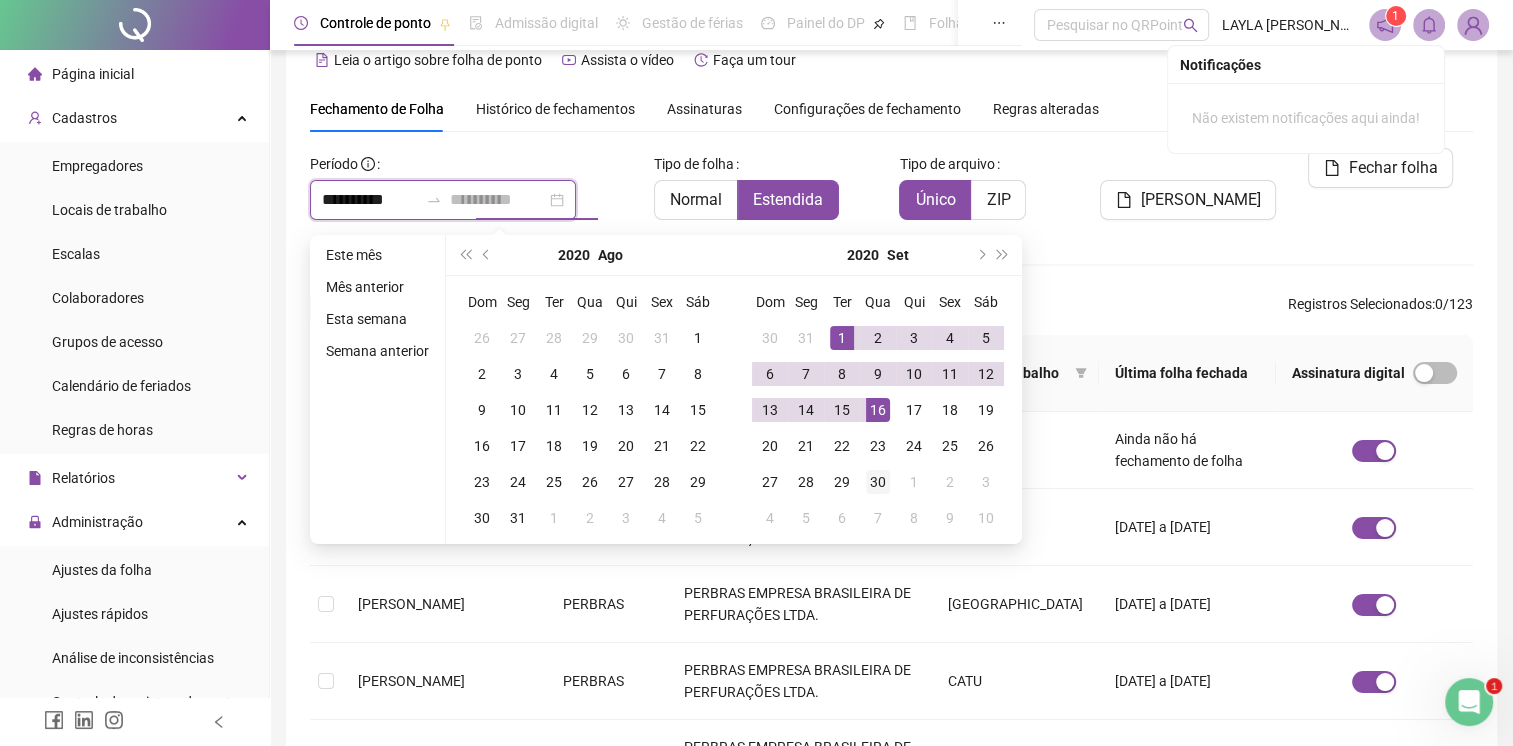 type on "**********" 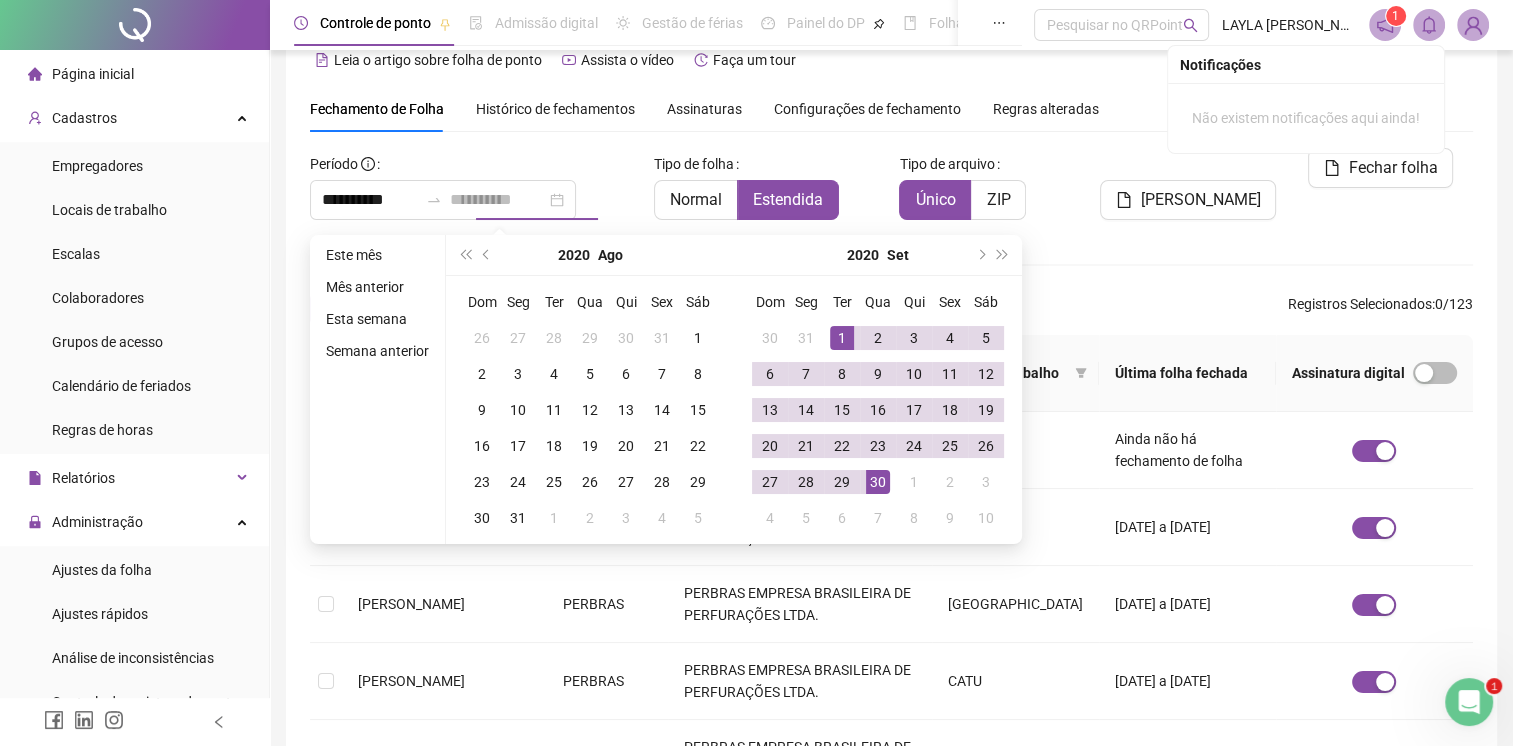 click on "30" at bounding box center [878, 482] 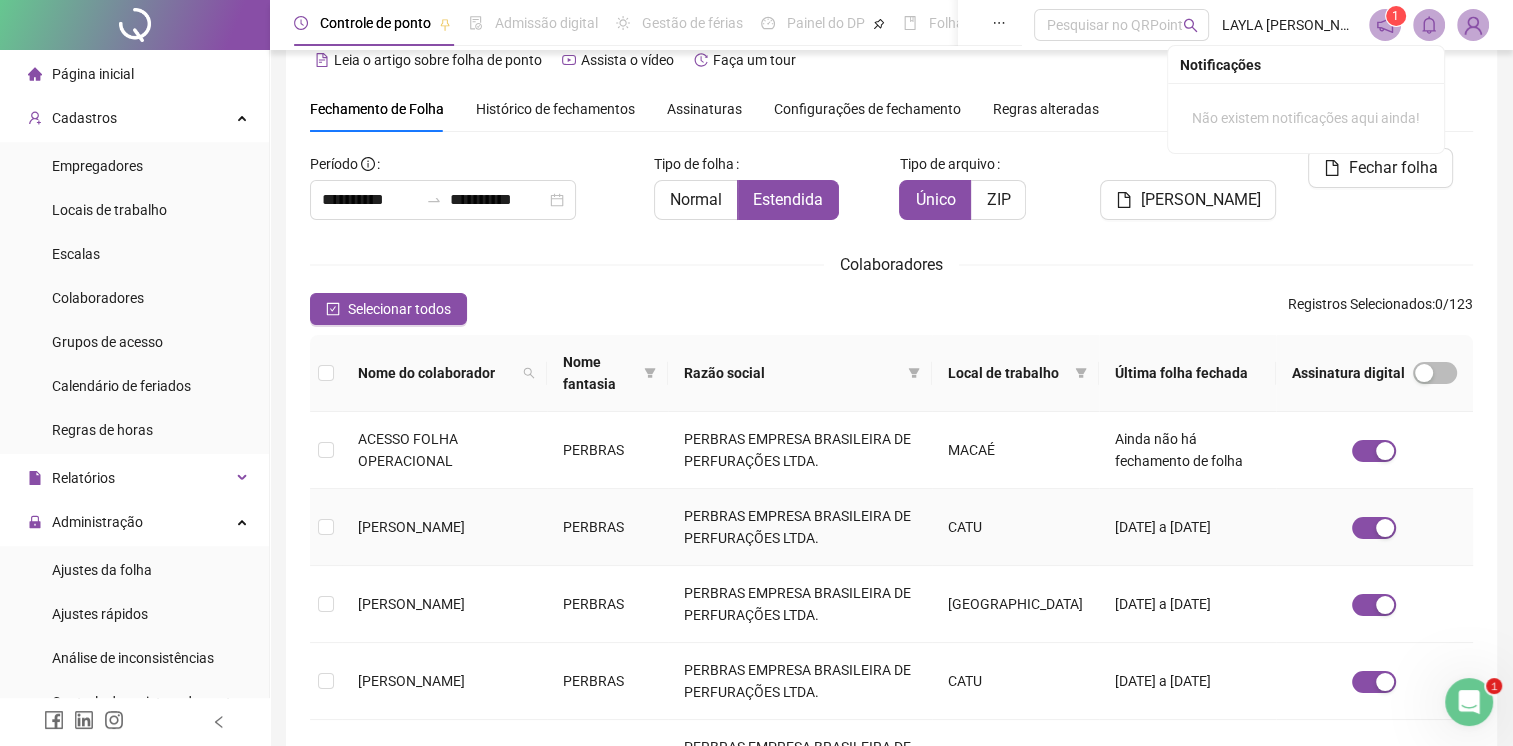 click on "[PERSON_NAME]" at bounding box center [444, 527] 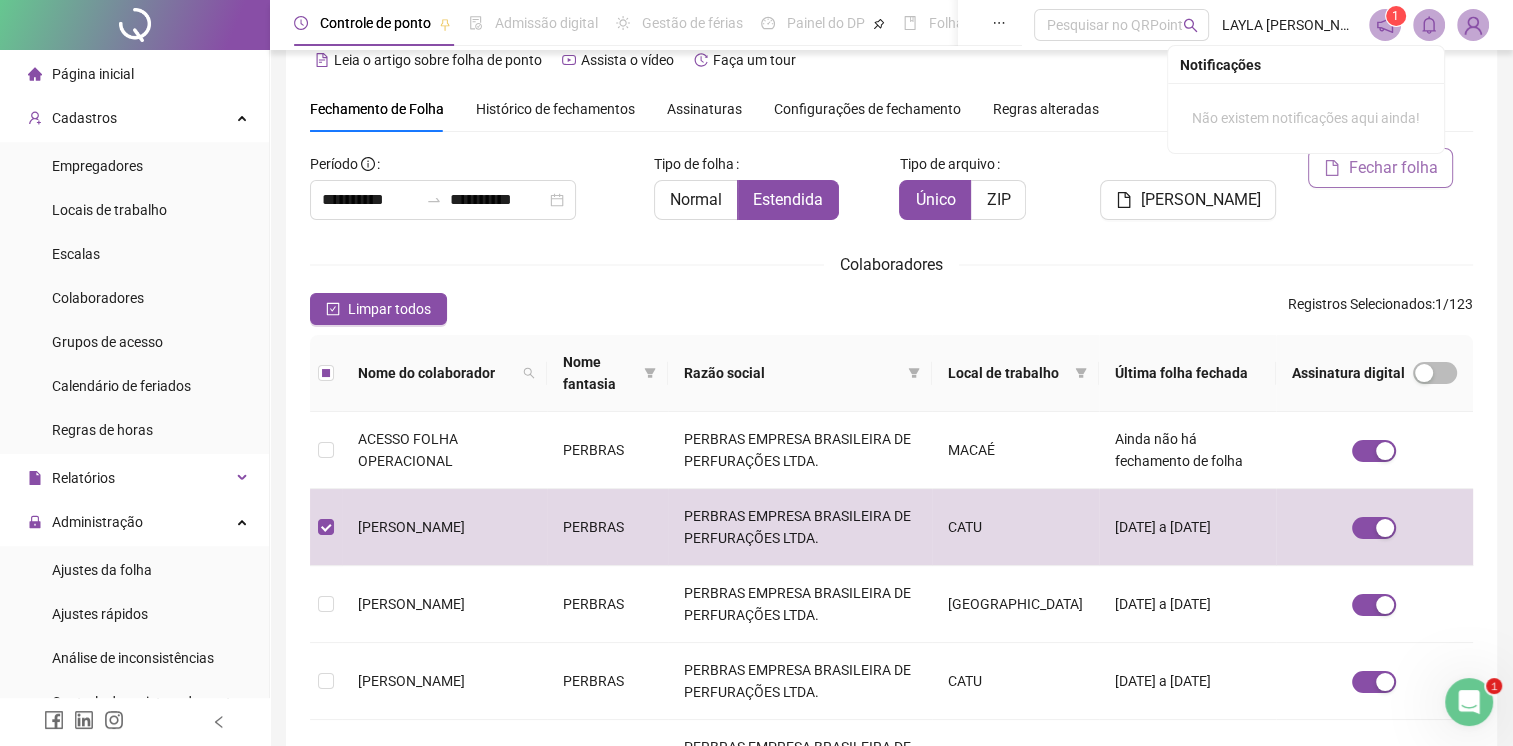 click on "Fechar folha" at bounding box center (1392, 168) 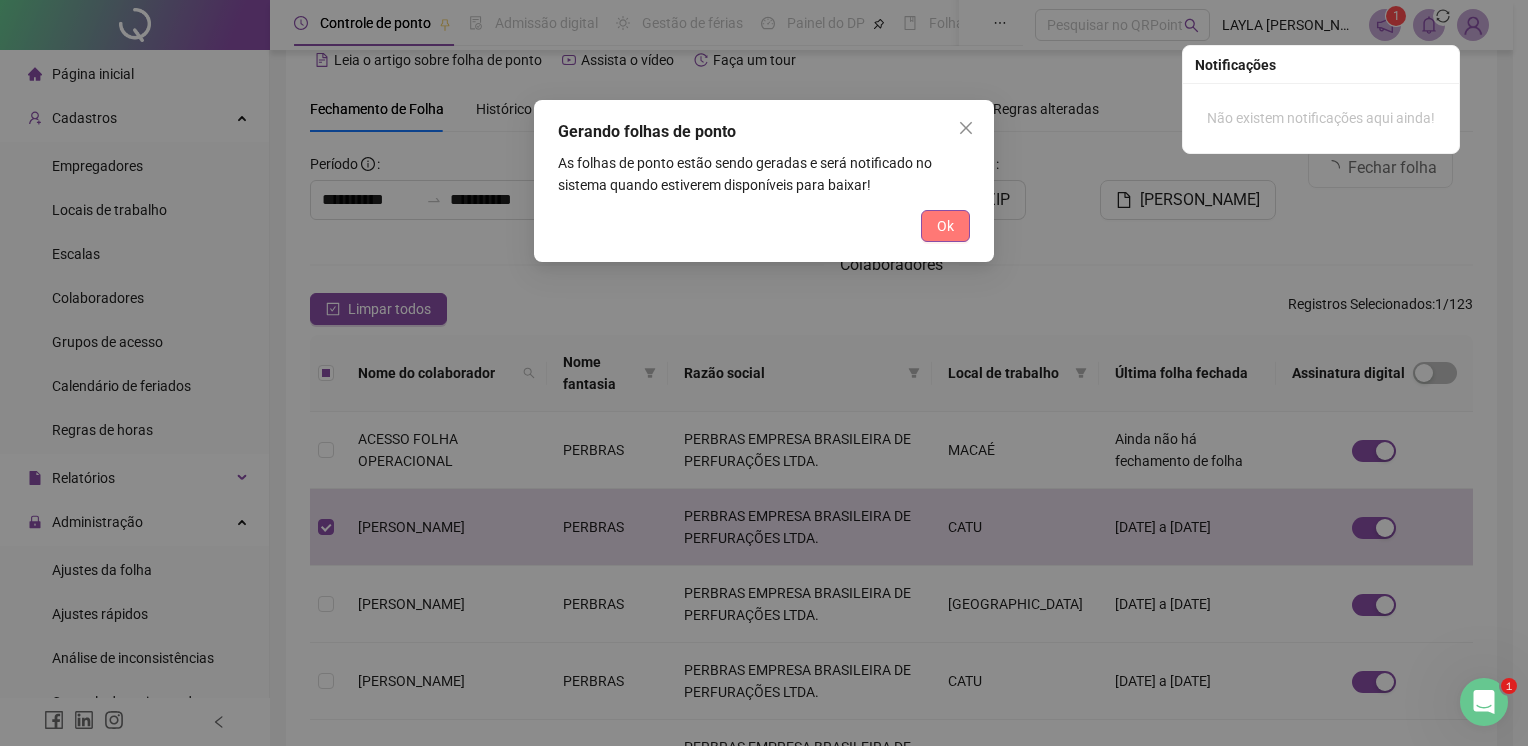 click on "Ok" at bounding box center [945, 226] 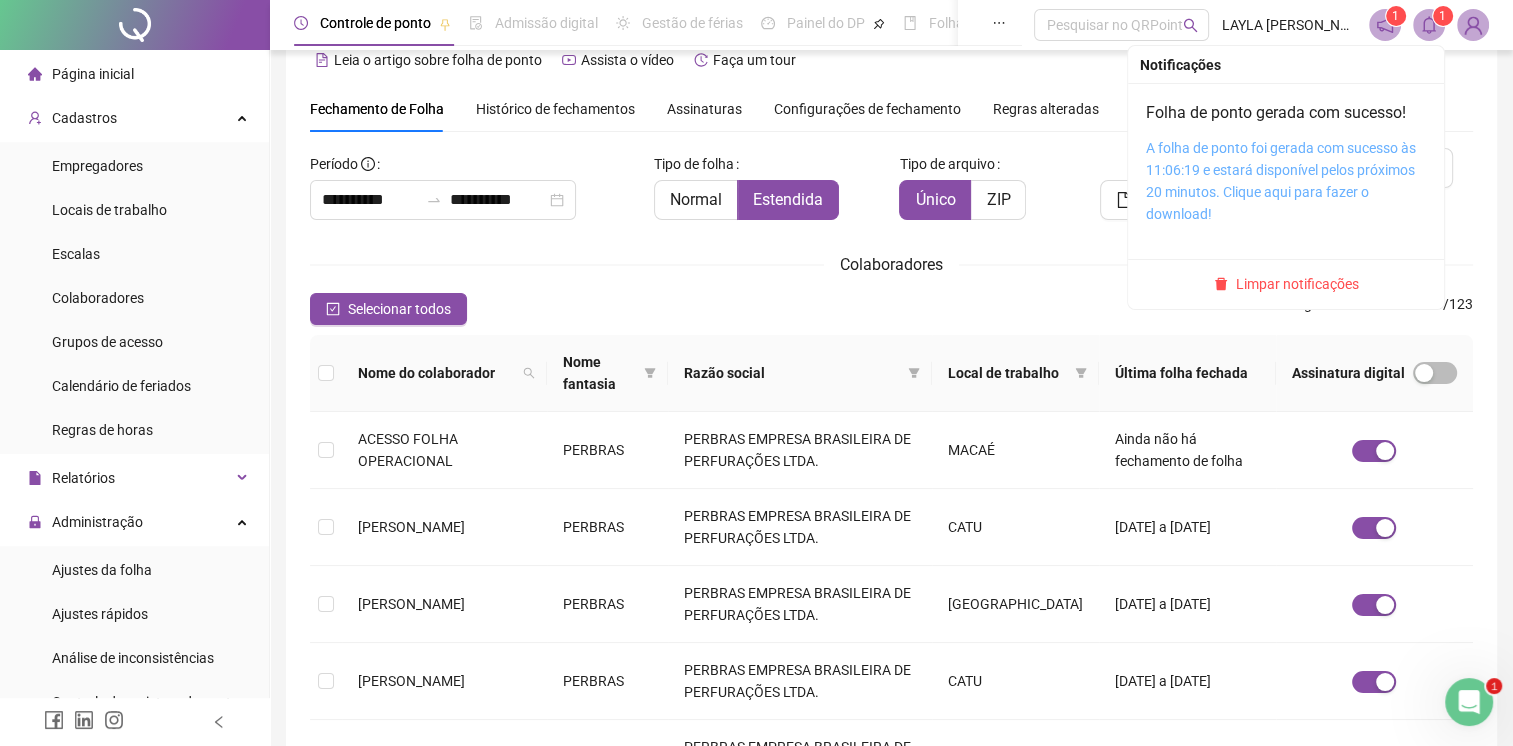click on "A folha de ponto foi gerada com sucesso às 11:06:19 e estará disponível pelos próximos 20 minutos.
Clique aqui para fazer o download!" at bounding box center [1281, 181] 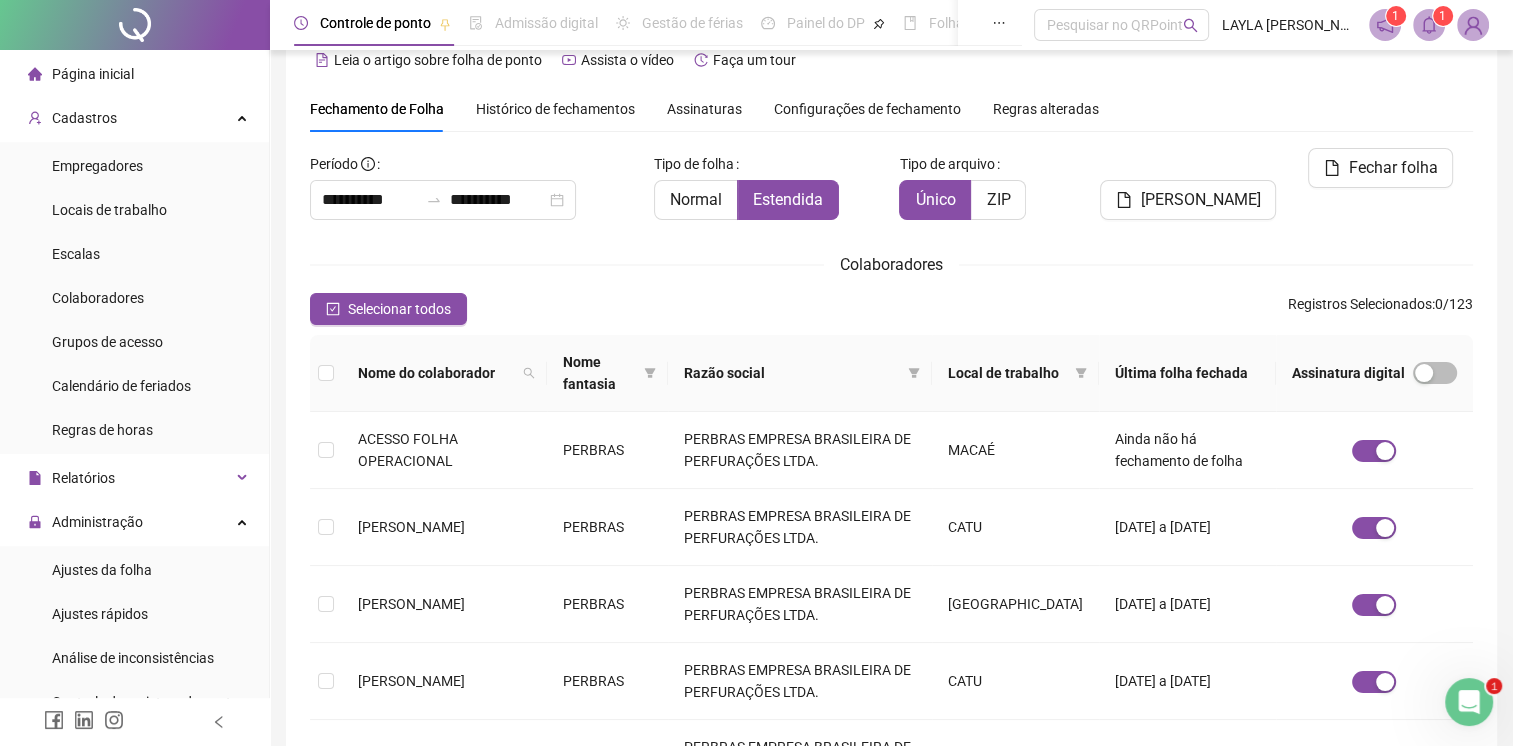 click on "**********" at bounding box center (891, 650) 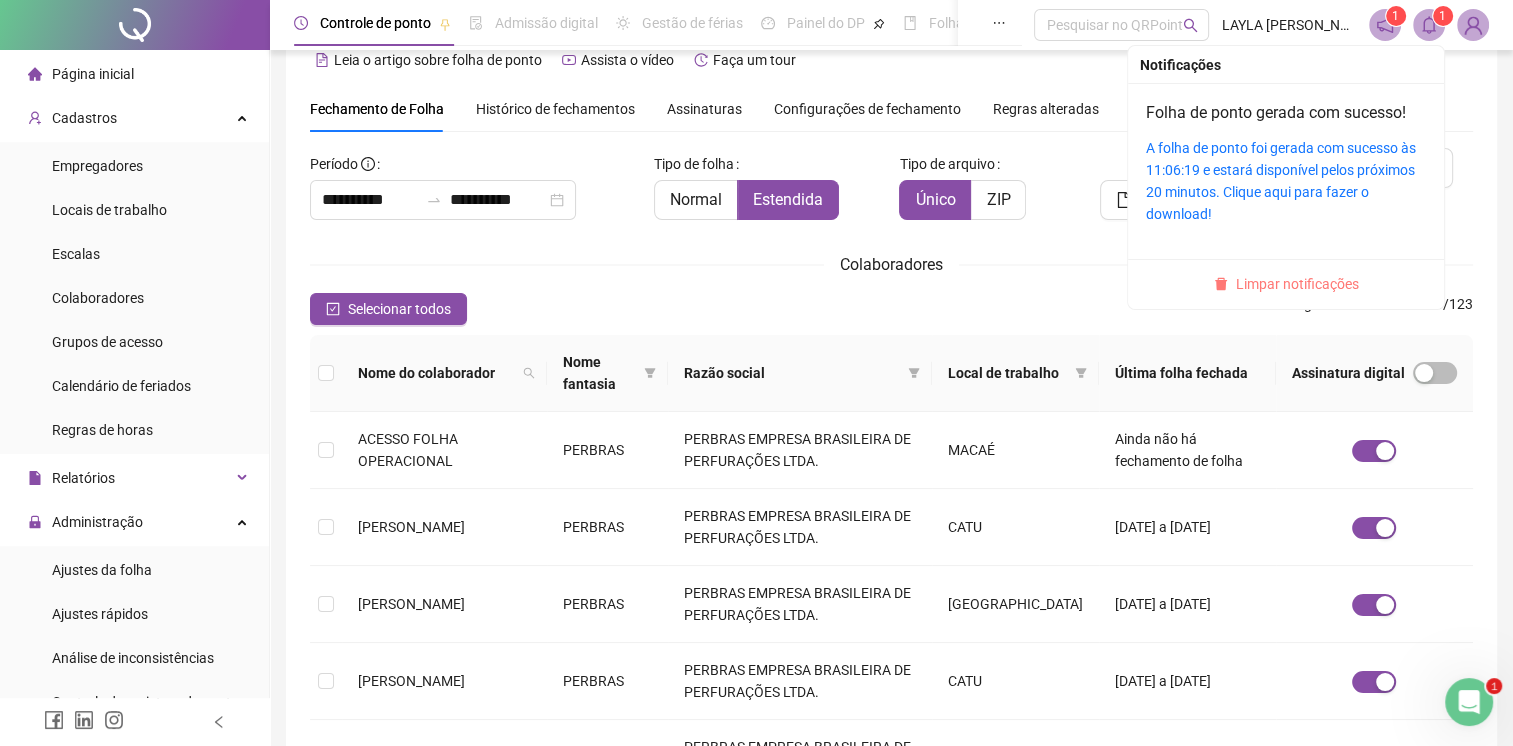 click on "Limpar notificações" at bounding box center [1297, 284] 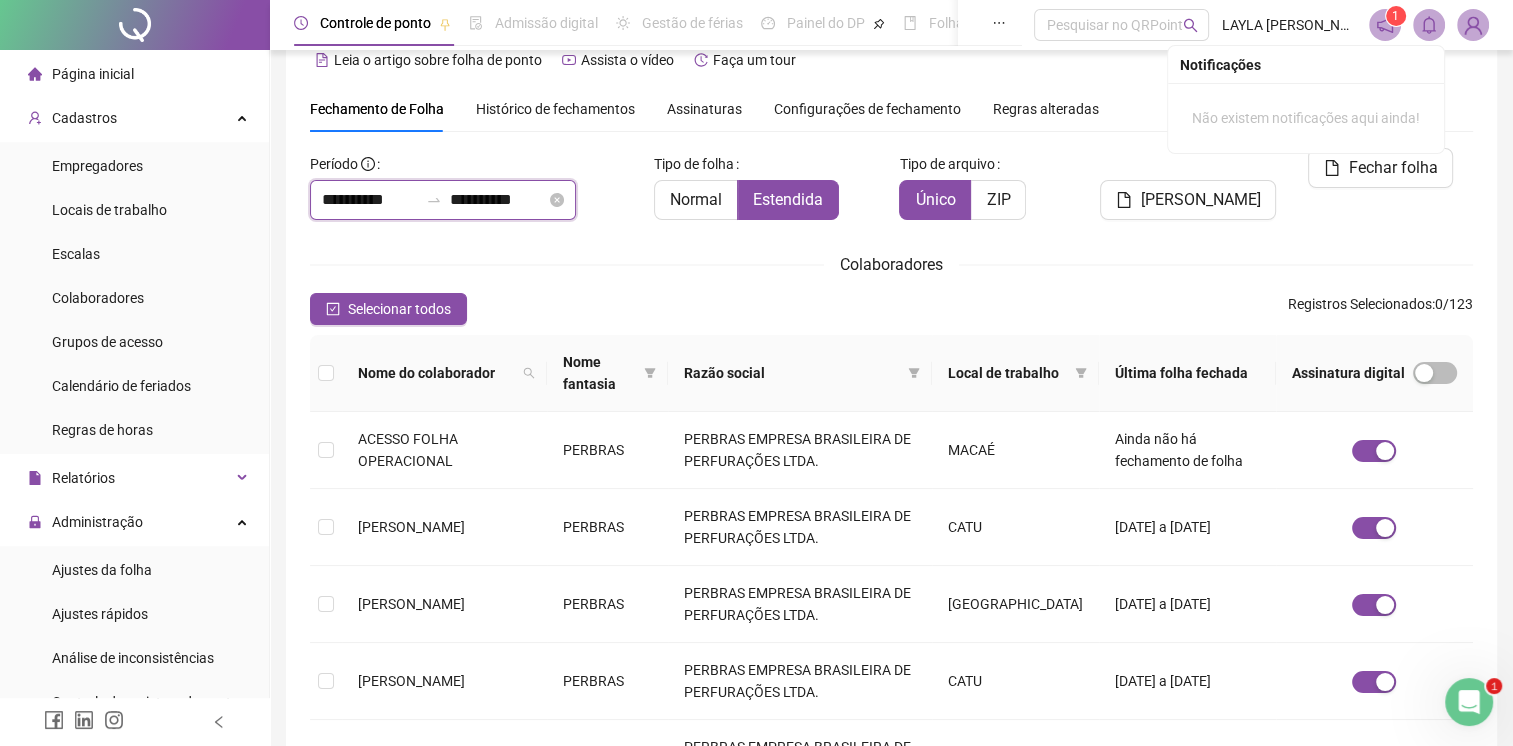 click on "**********" at bounding box center (370, 200) 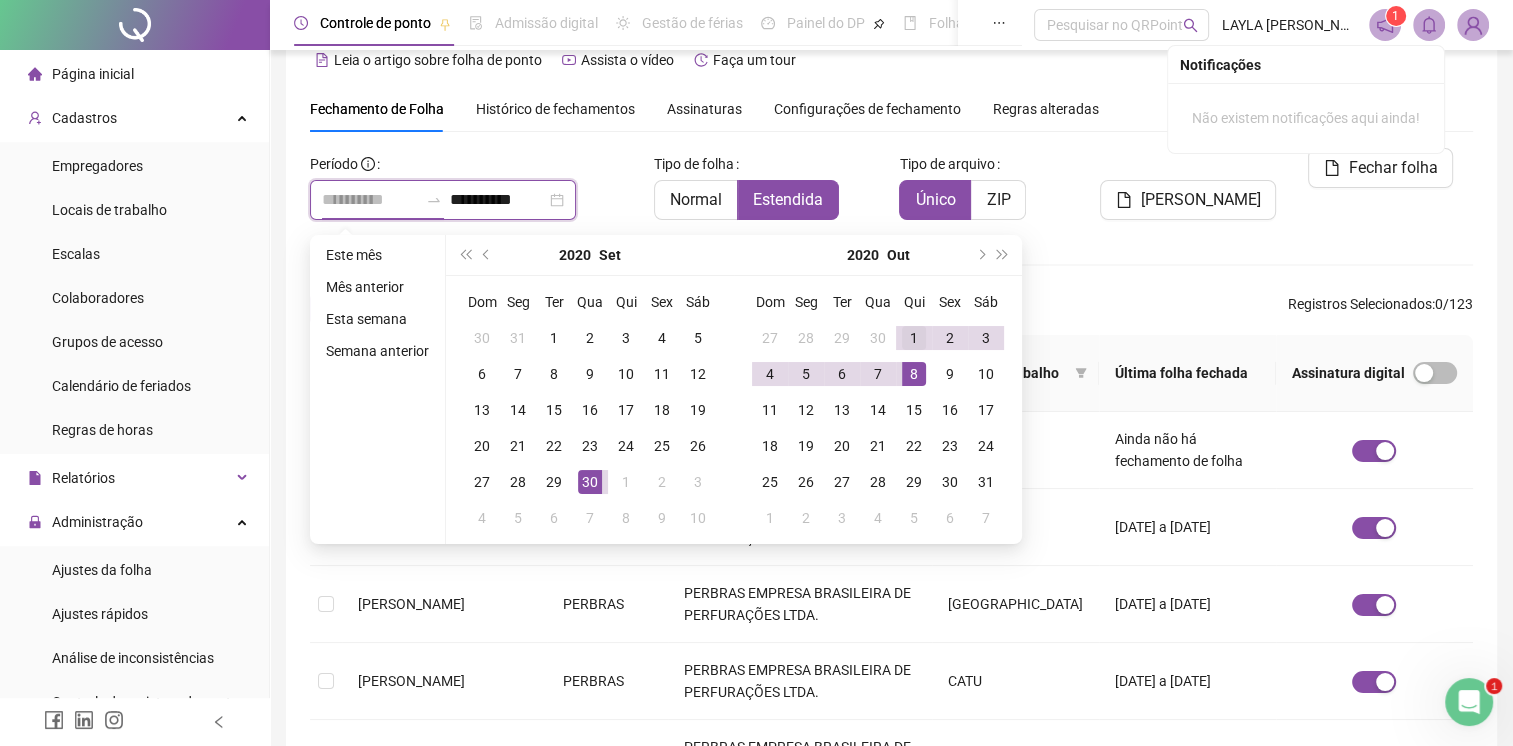 type on "**********" 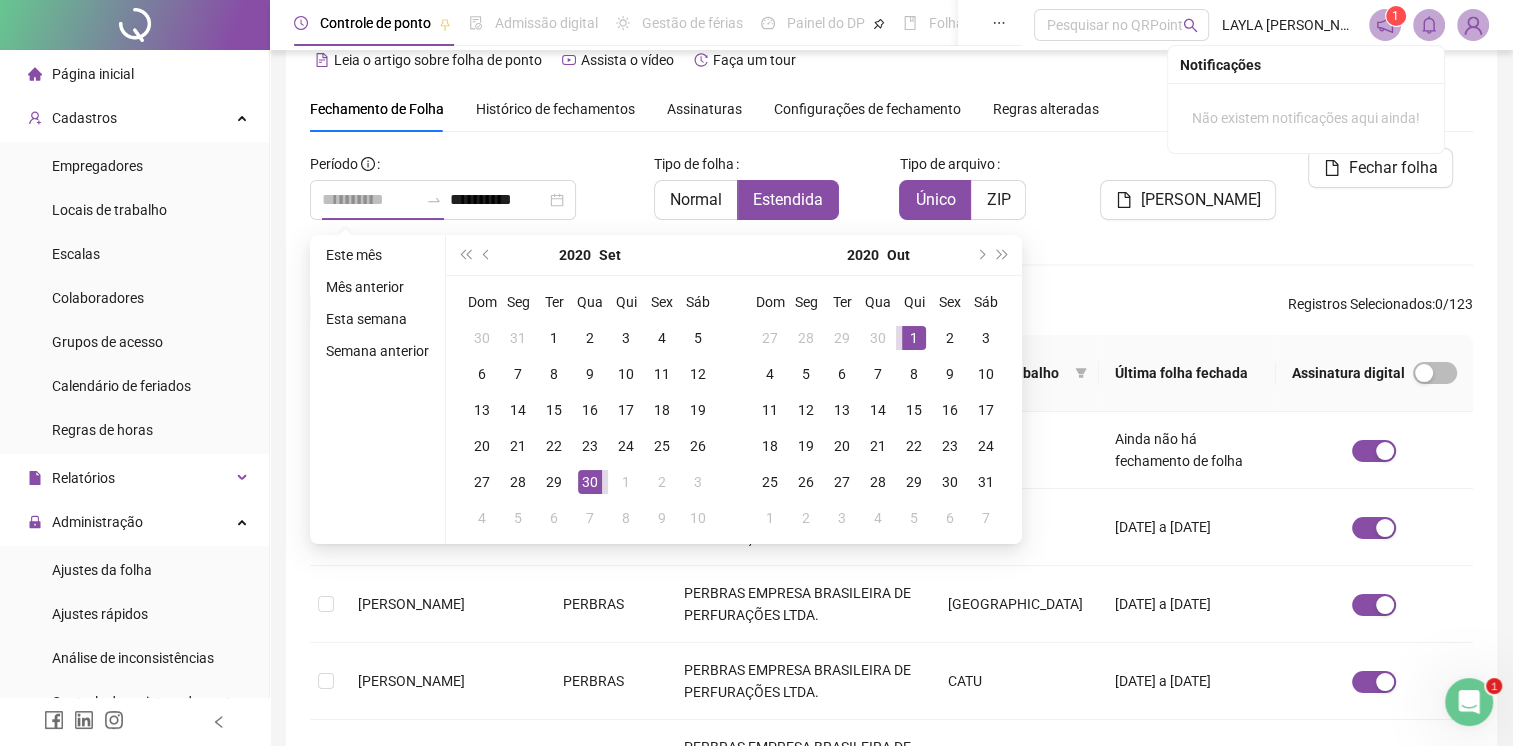 click on "1" at bounding box center (914, 338) 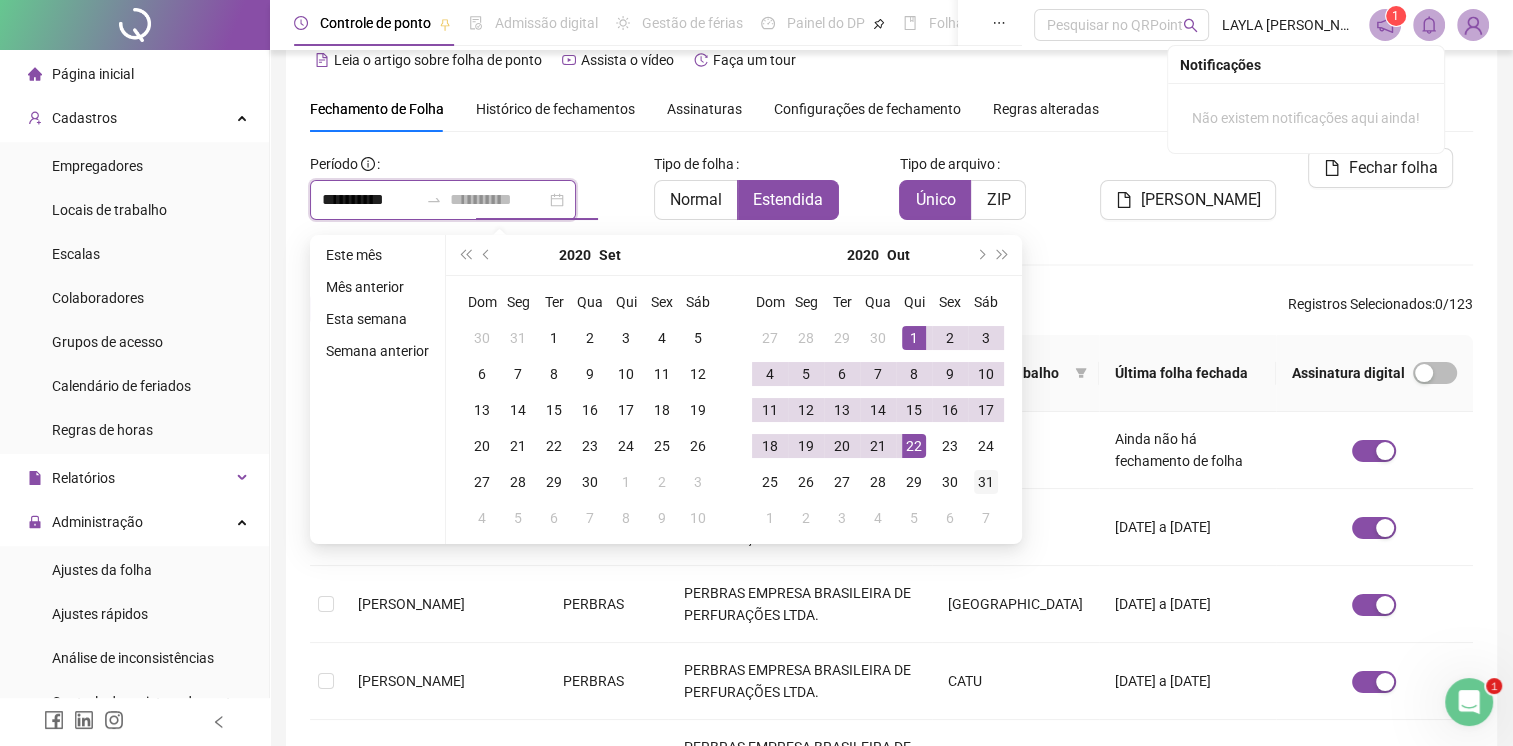type on "**********" 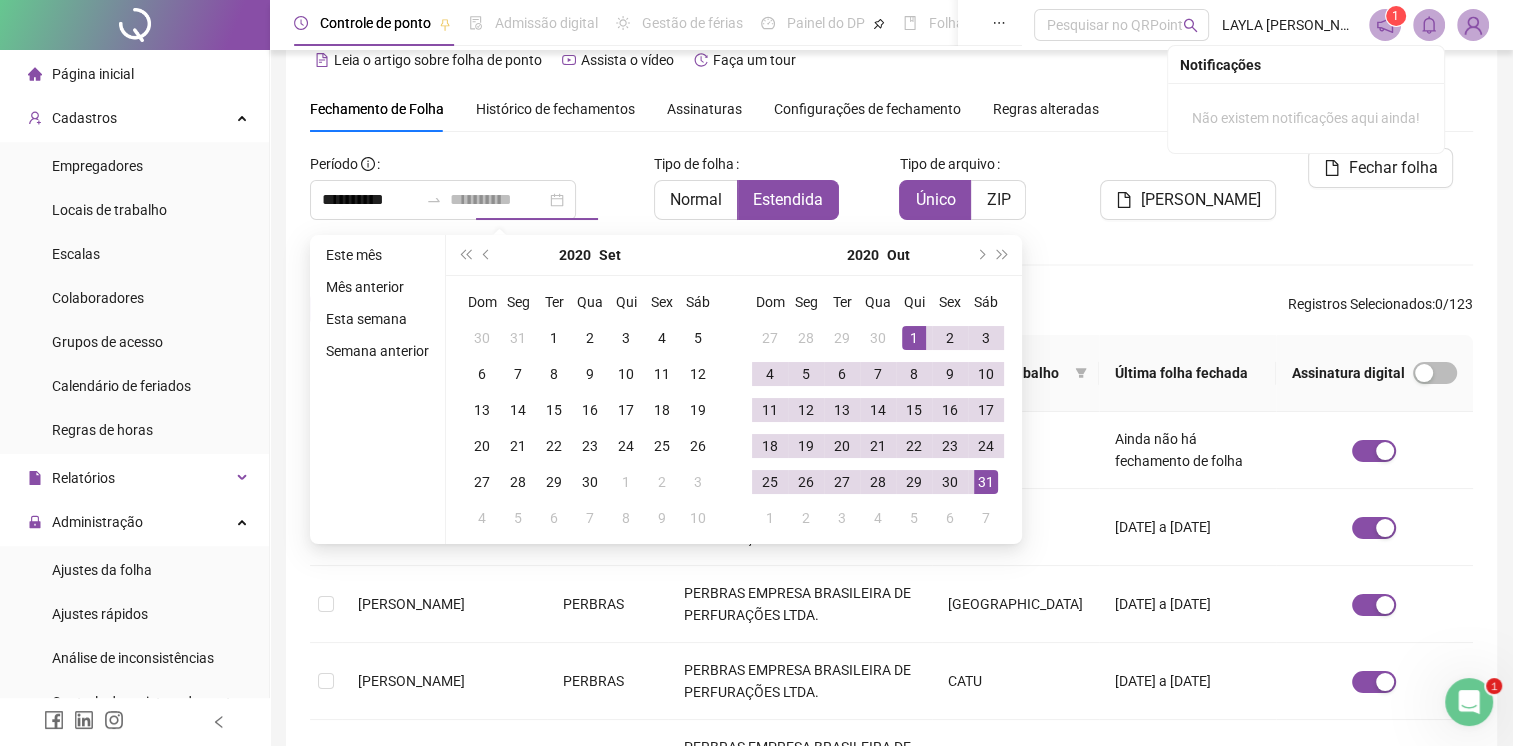 click on "31" at bounding box center [986, 482] 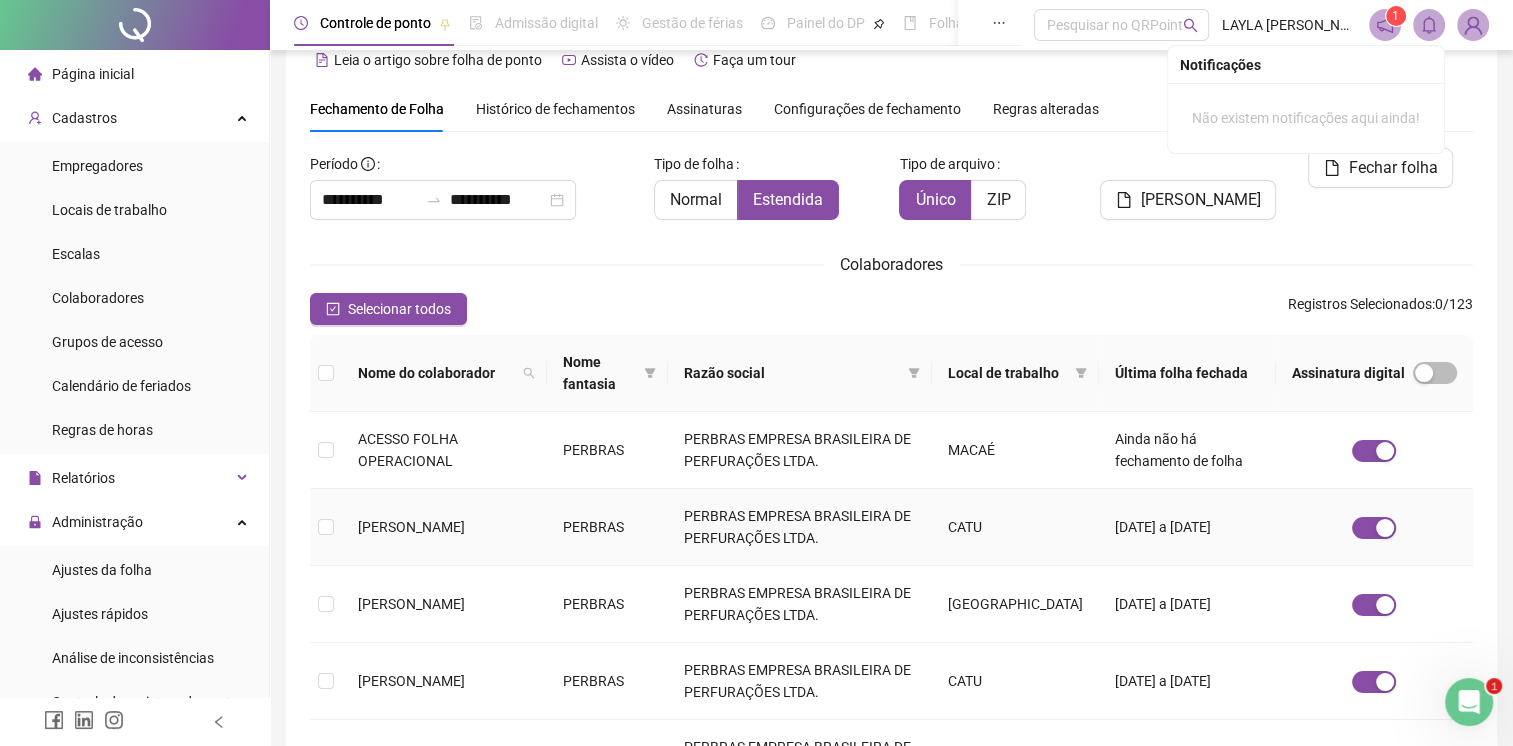 click on "[PERSON_NAME]" at bounding box center (411, 527) 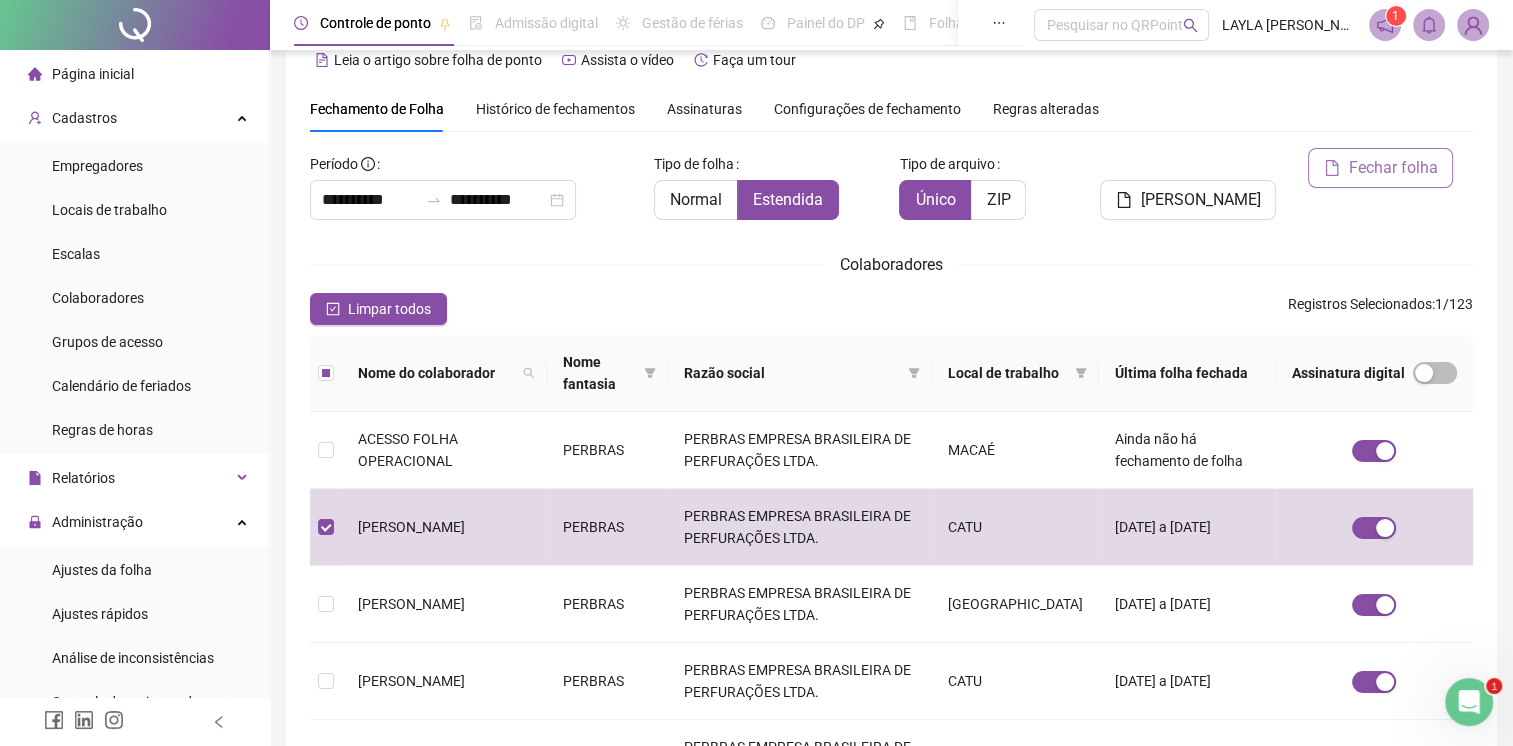 click on "Fechar folha" at bounding box center [1392, 168] 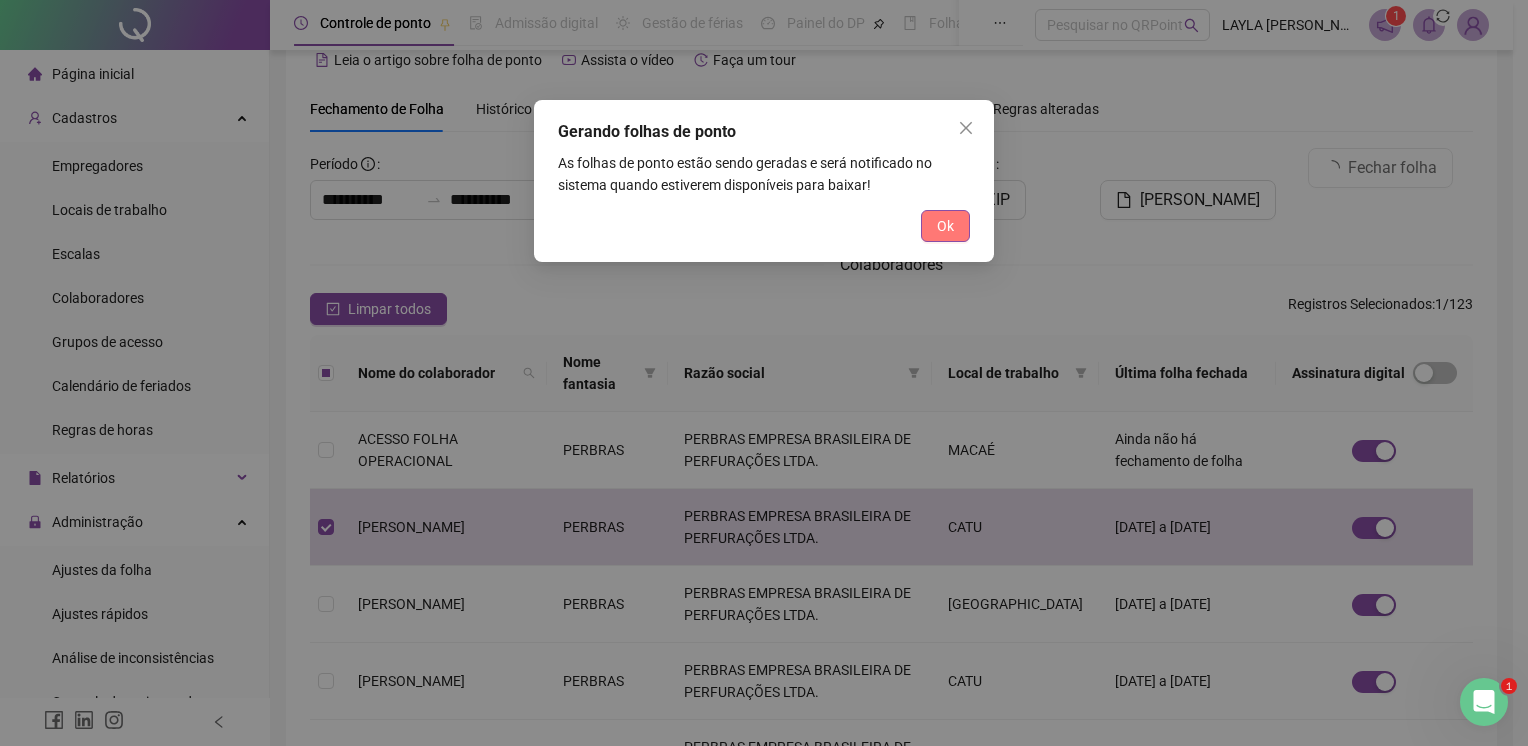 click on "Ok" at bounding box center (945, 226) 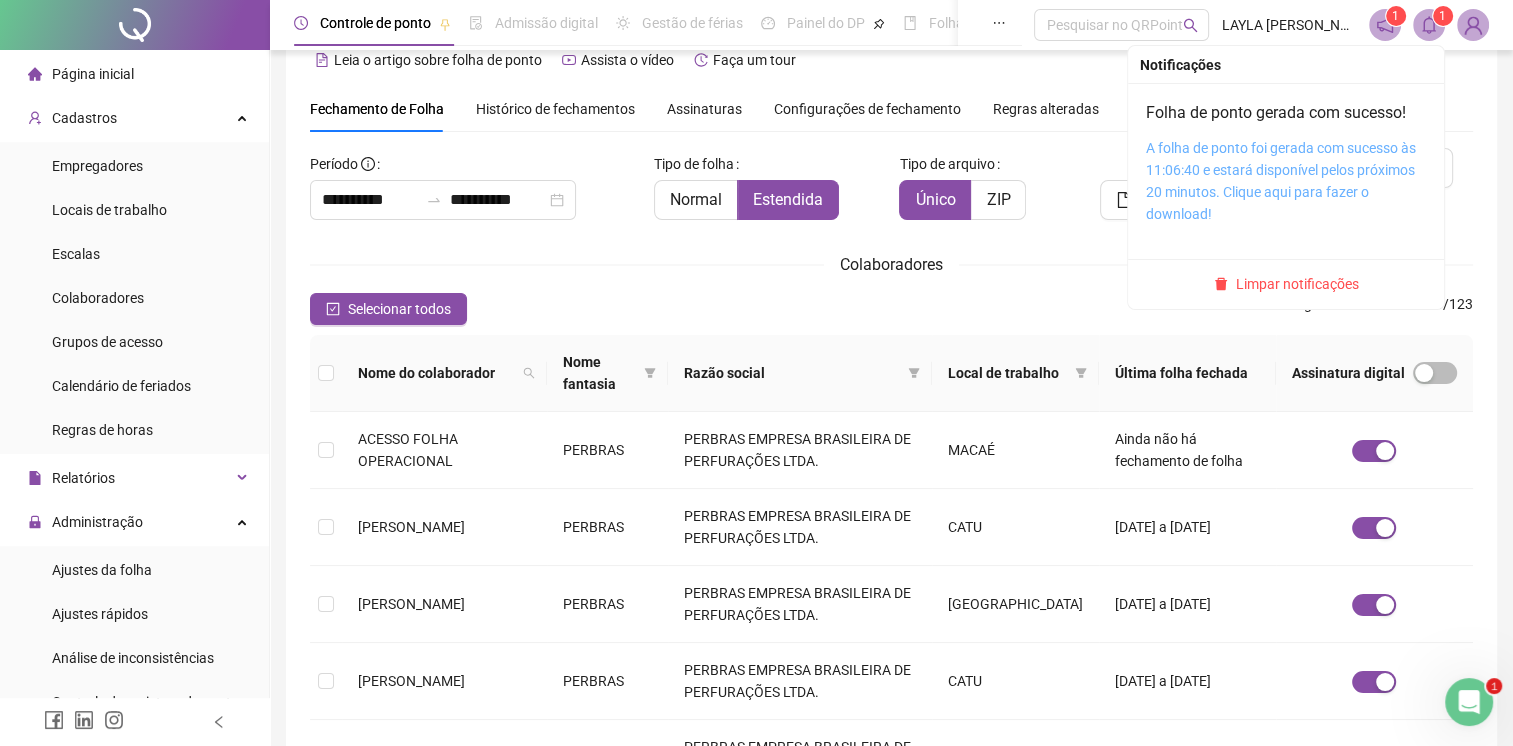 click on "A folha de ponto foi gerada com sucesso às 11:06:40 e estará disponível pelos próximos 20 minutos.
Clique aqui para fazer o download!" at bounding box center [1281, 181] 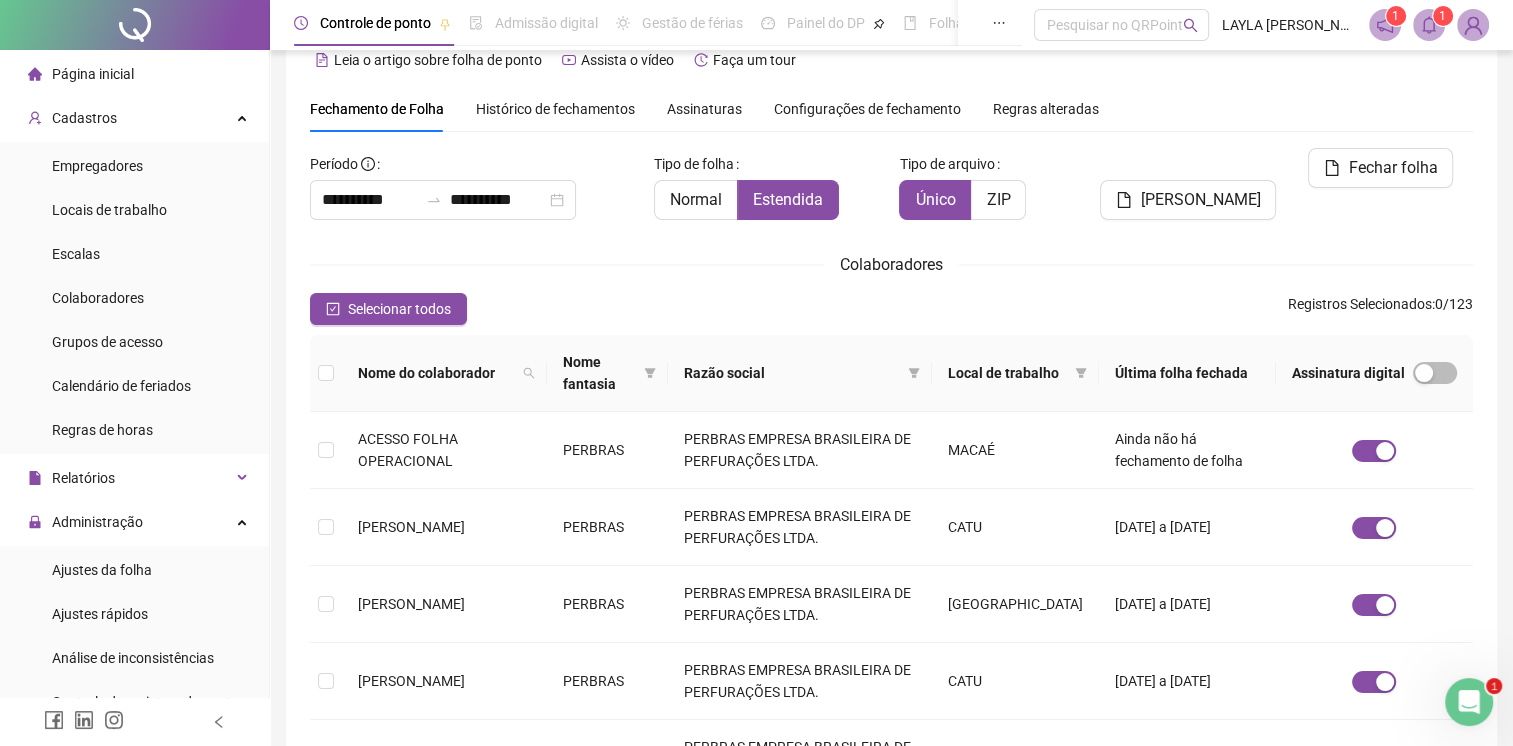 click on "**********" at bounding box center [891, 650] 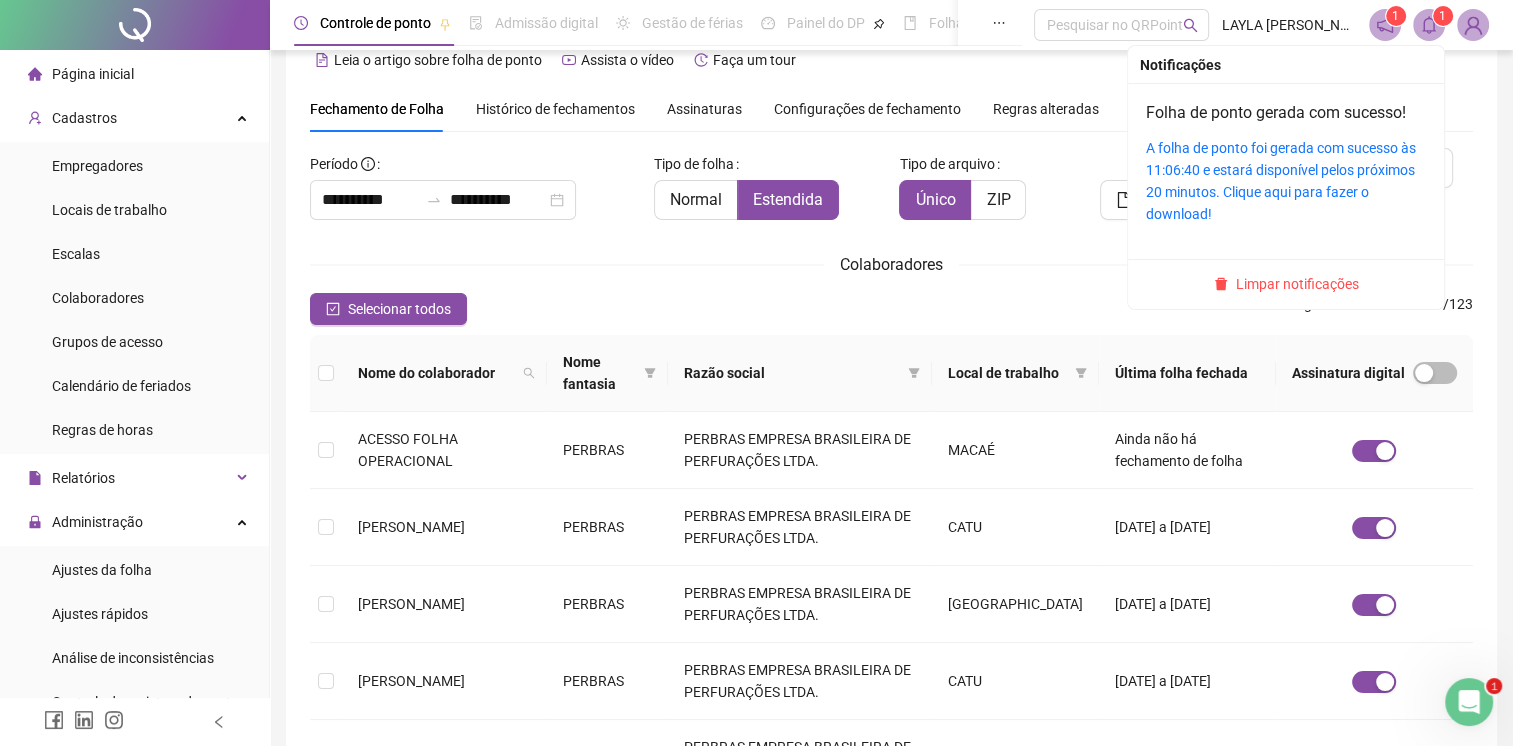click on "Limpar notificações" at bounding box center (1297, 284) 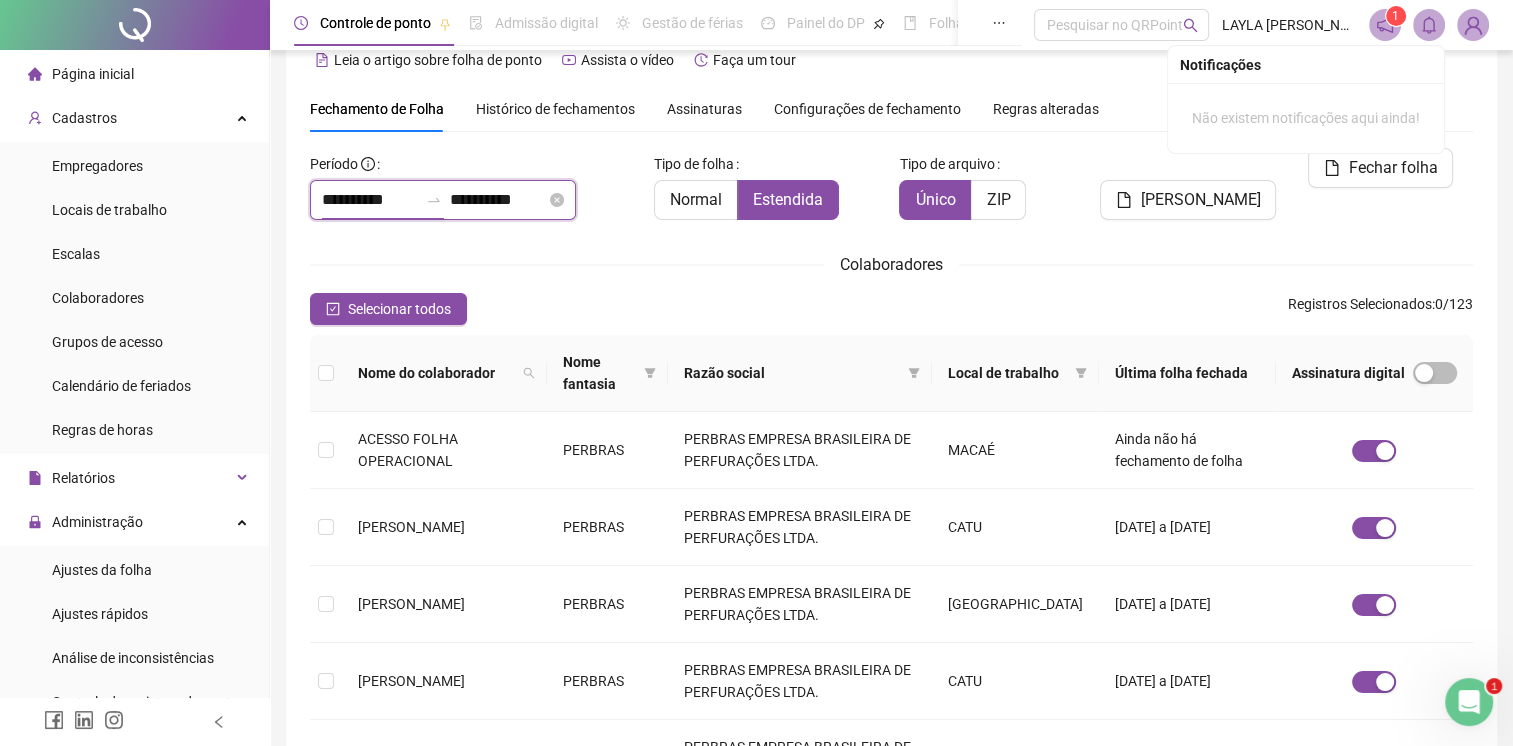 click on "**********" at bounding box center (370, 200) 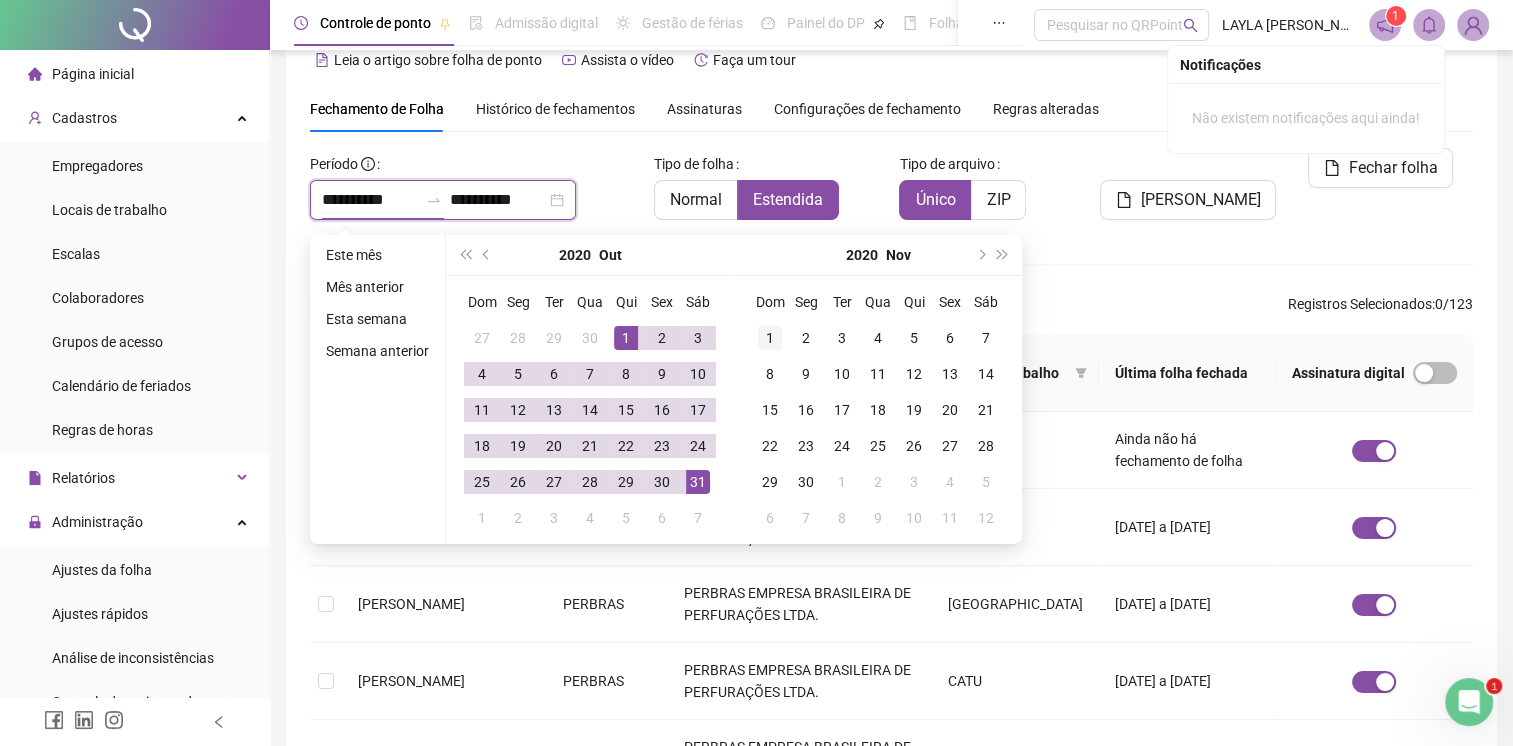 type on "**********" 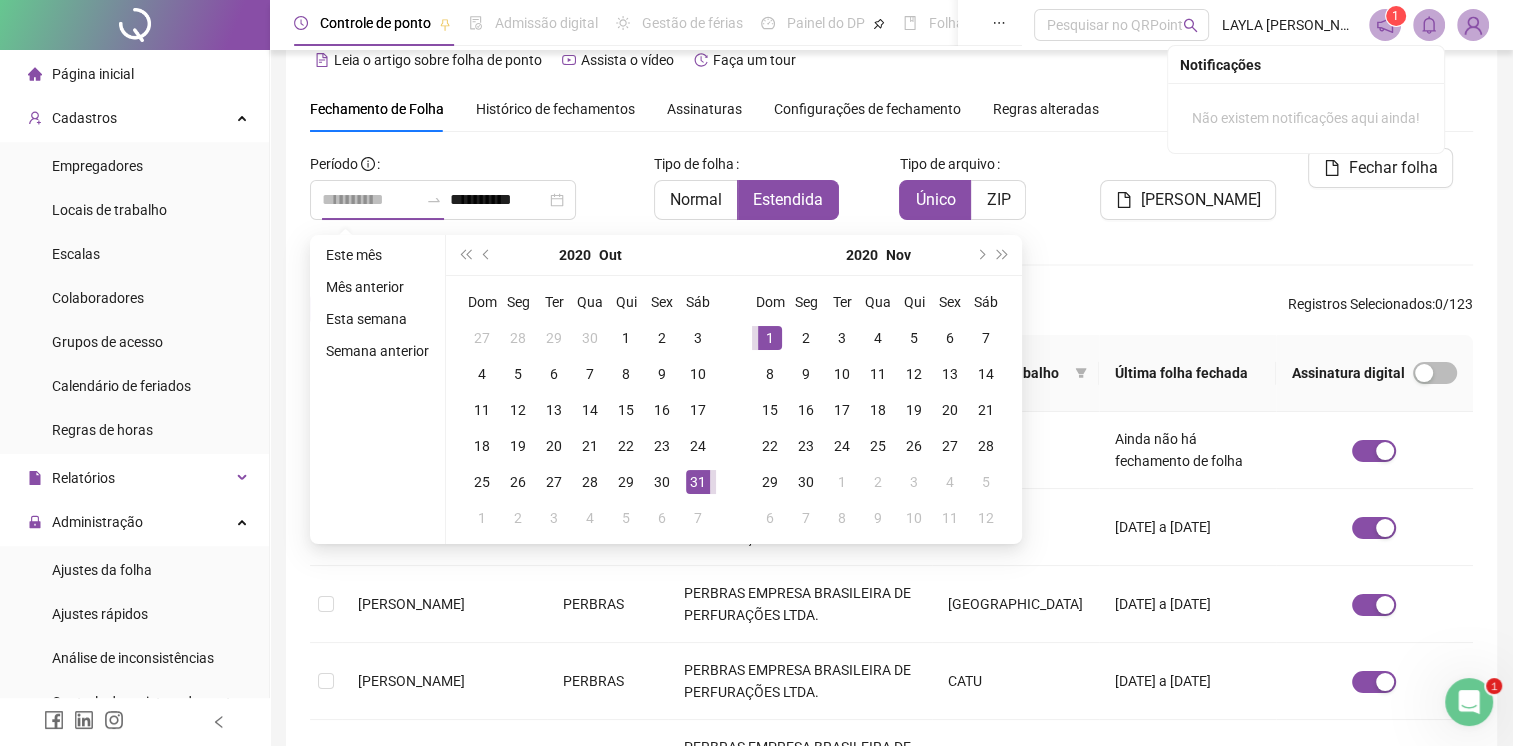 click on "1" at bounding box center [770, 338] 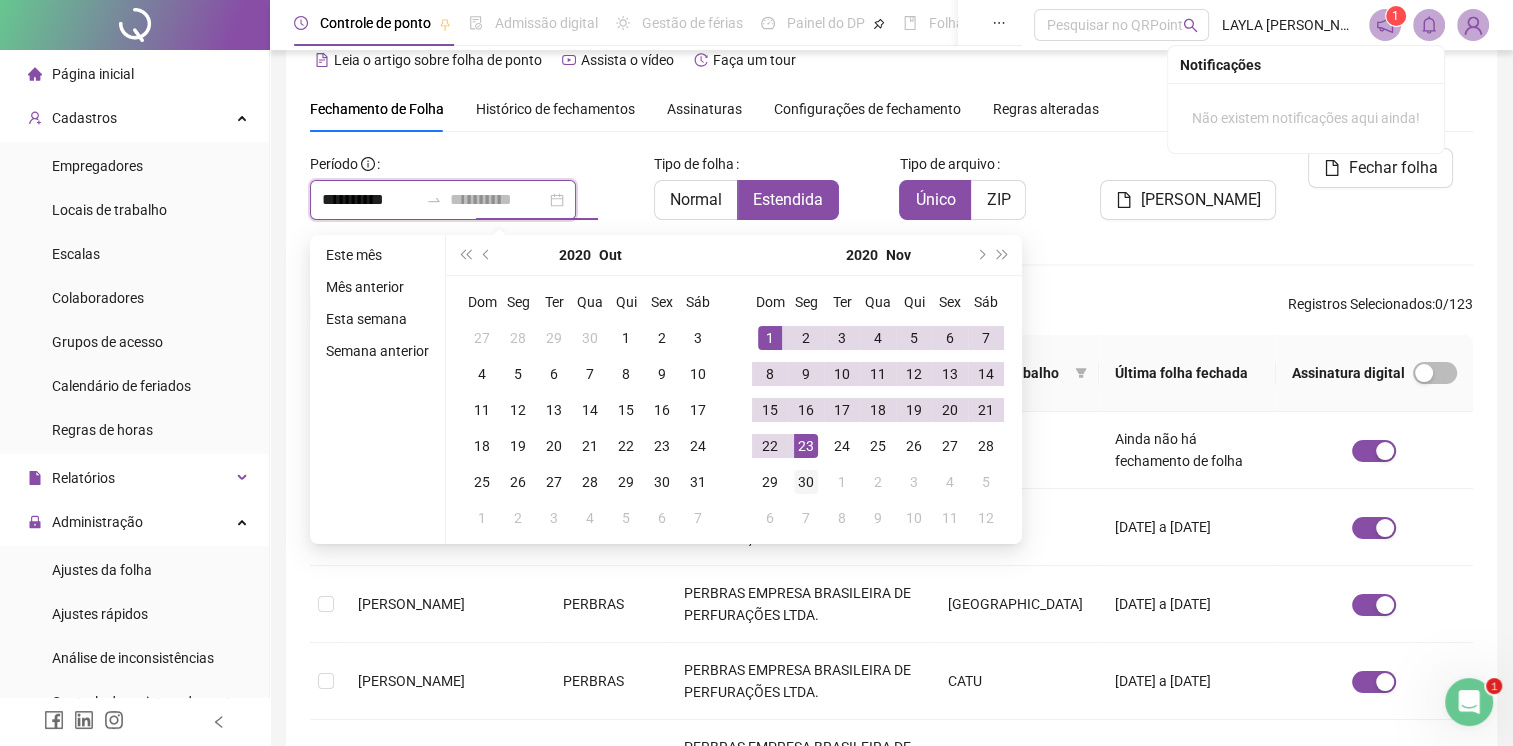 type on "**********" 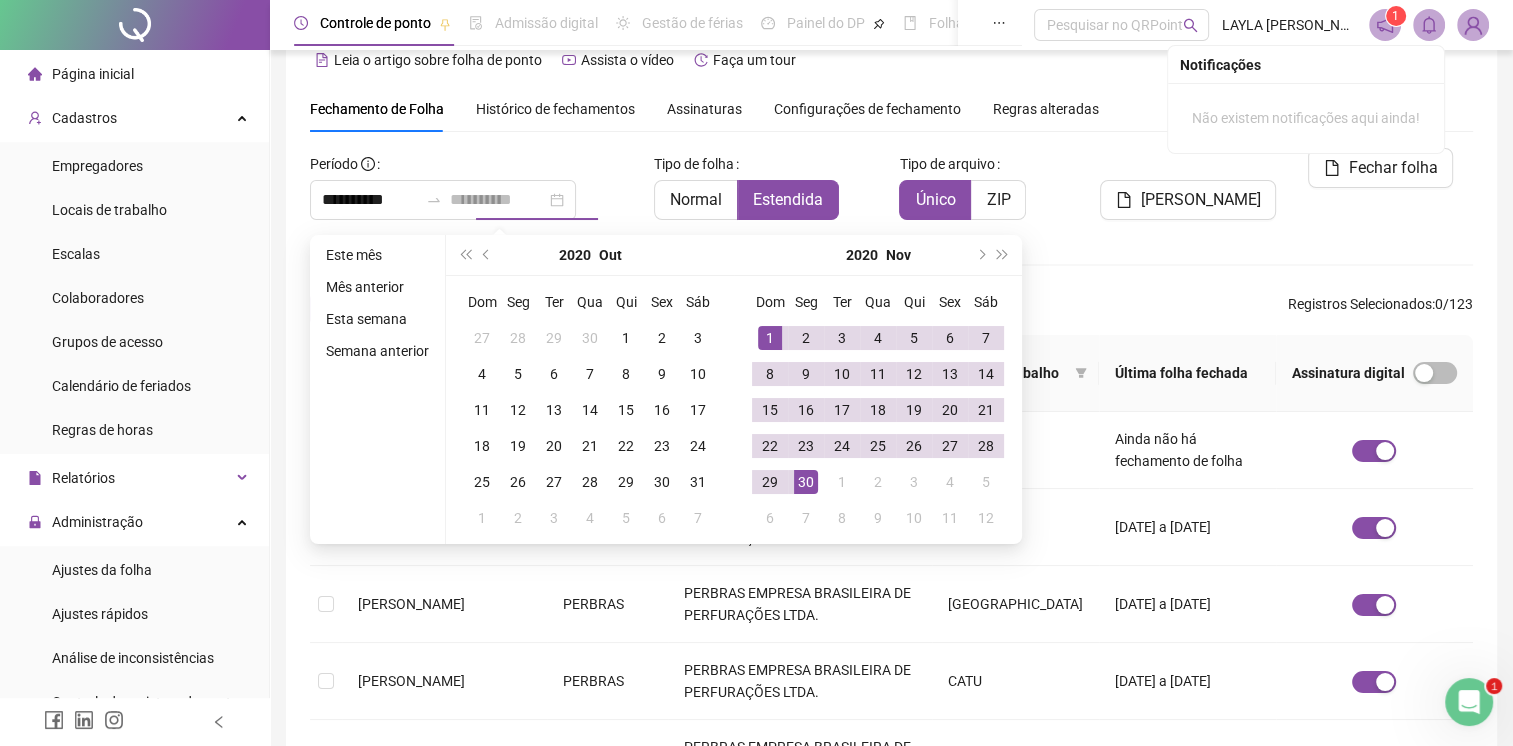 click on "30" at bounding box center [806, 482] 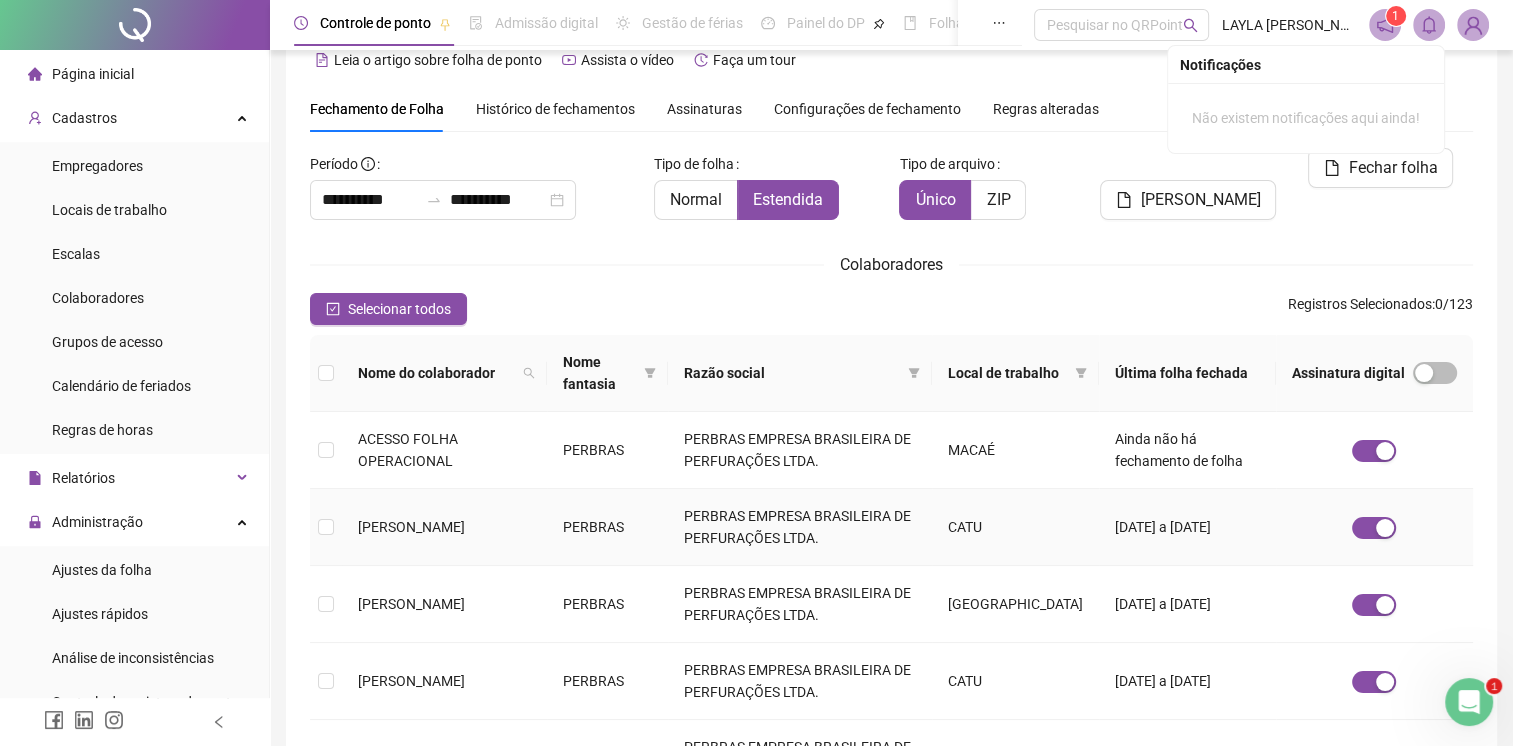 click on "[PERSON_NAME]" at bounding box center (444, 527) 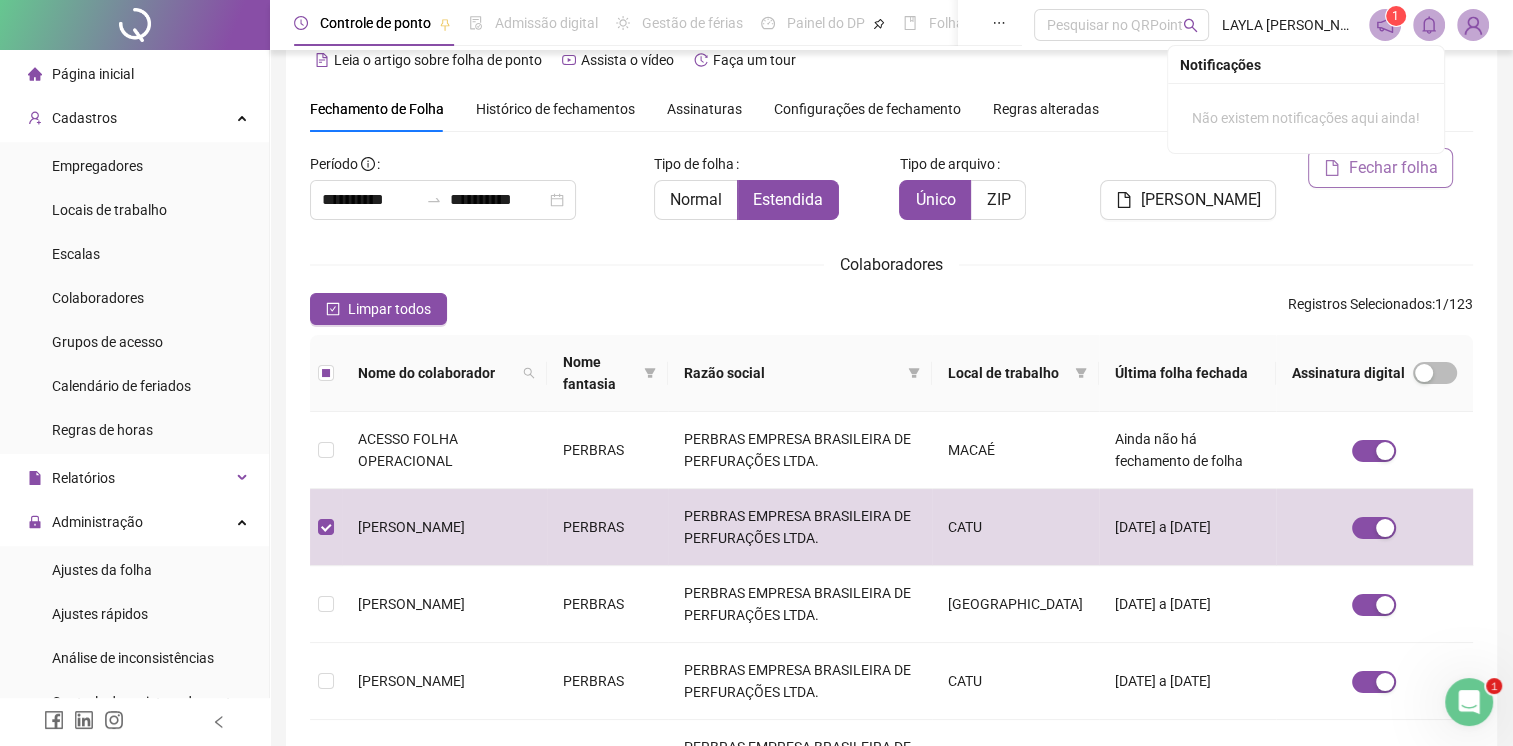 click on "Fechar folha" at bounding box center [1392, 168] 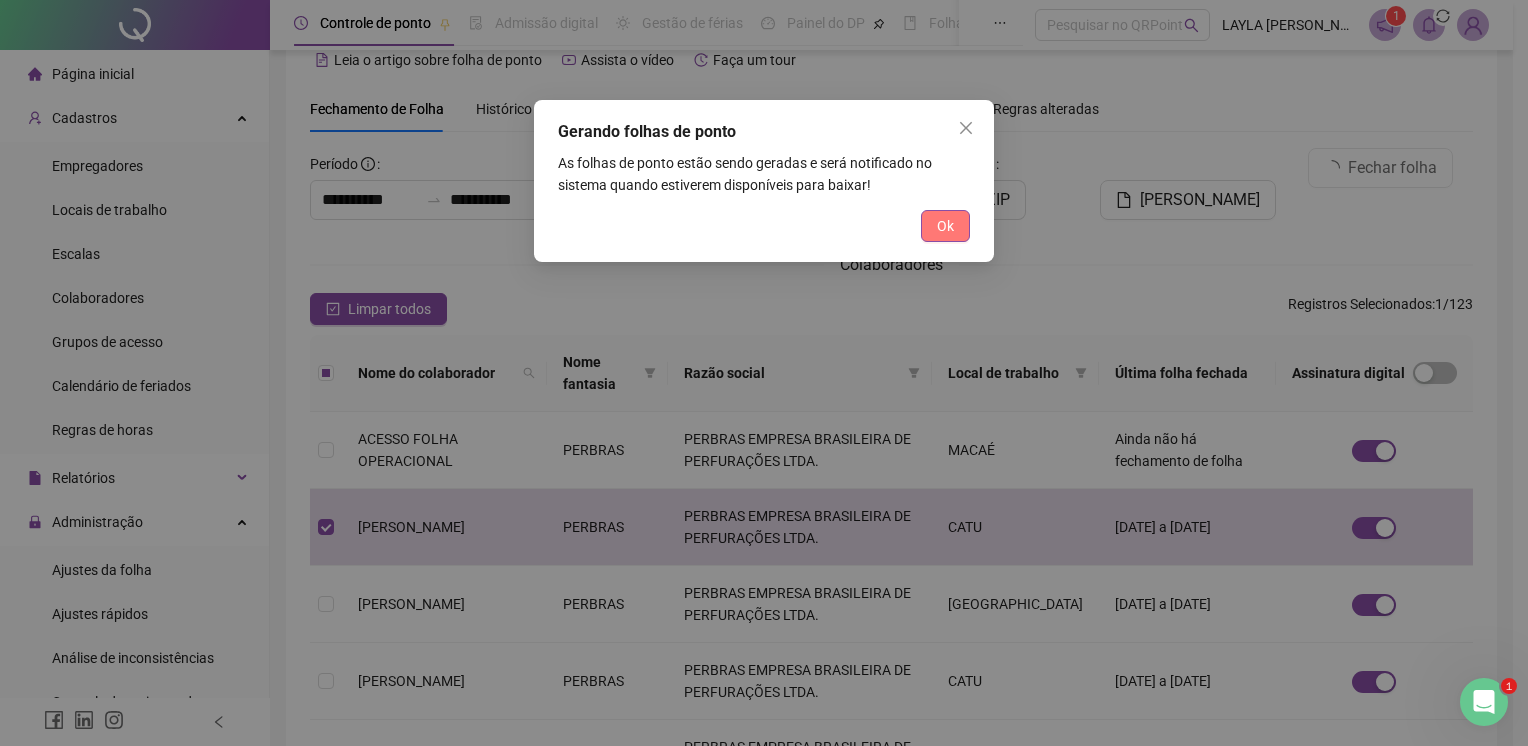 click on "Ok" at bounding box center [945, 226] 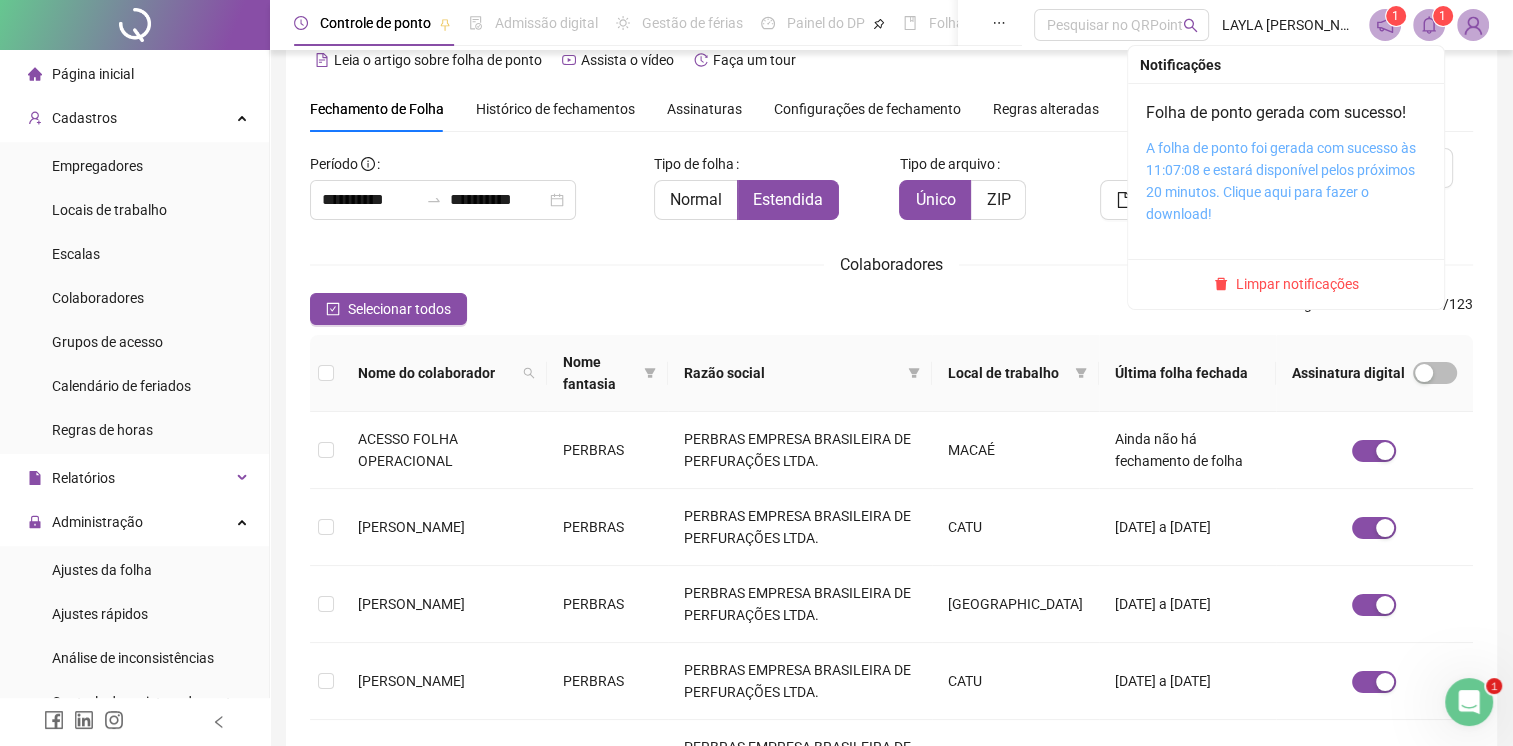 click on "A folha de ponto foi gerada com sucesso às 11:07:08 e estará disponível pelos próximos 20 minutos.
Clique aqui para fazer o download!" at bounding box center [1281, 181] 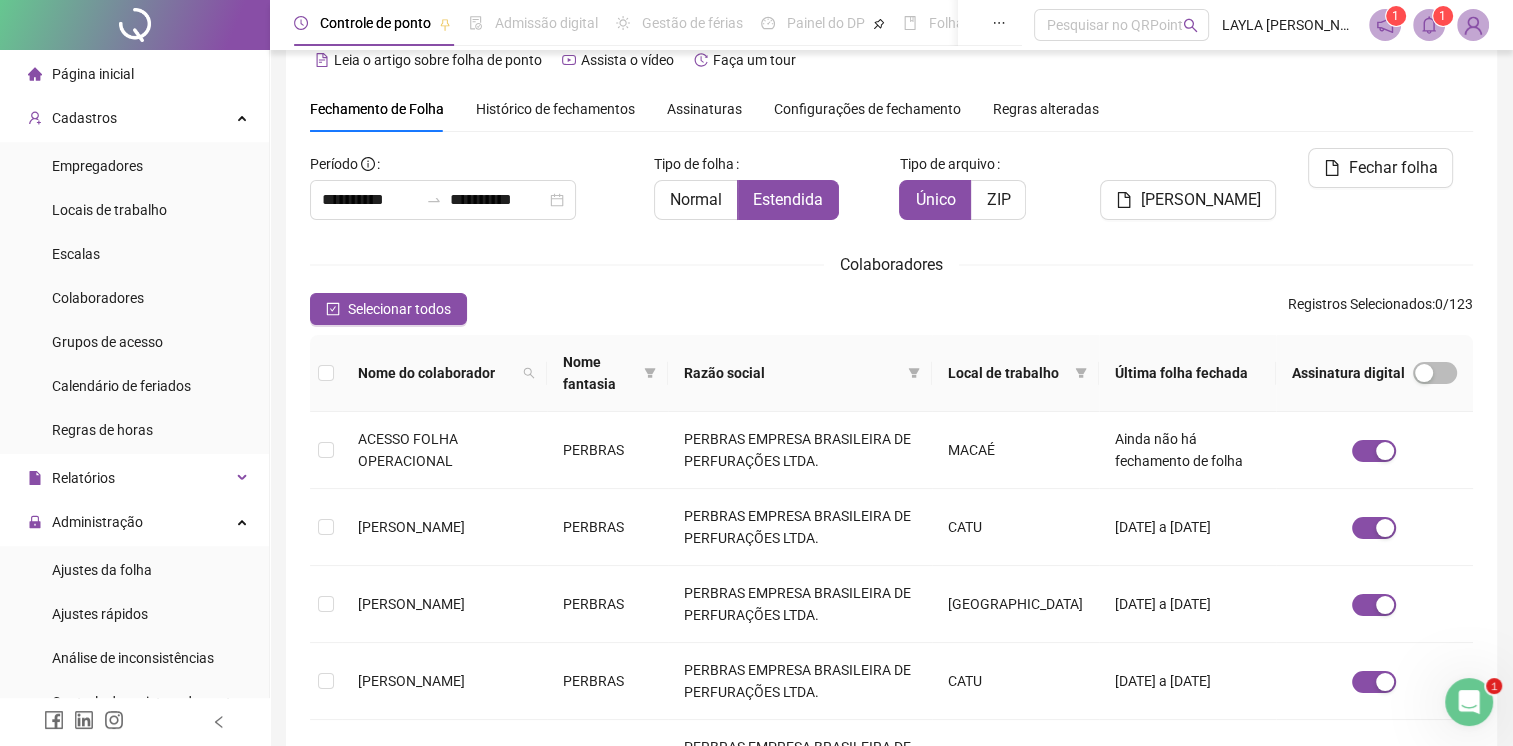 click on "Fechamento de Folha Histórico de fechamentos Assinaturas Configurações de fechamento Regras alteradas" at bounding box center (891, 109) 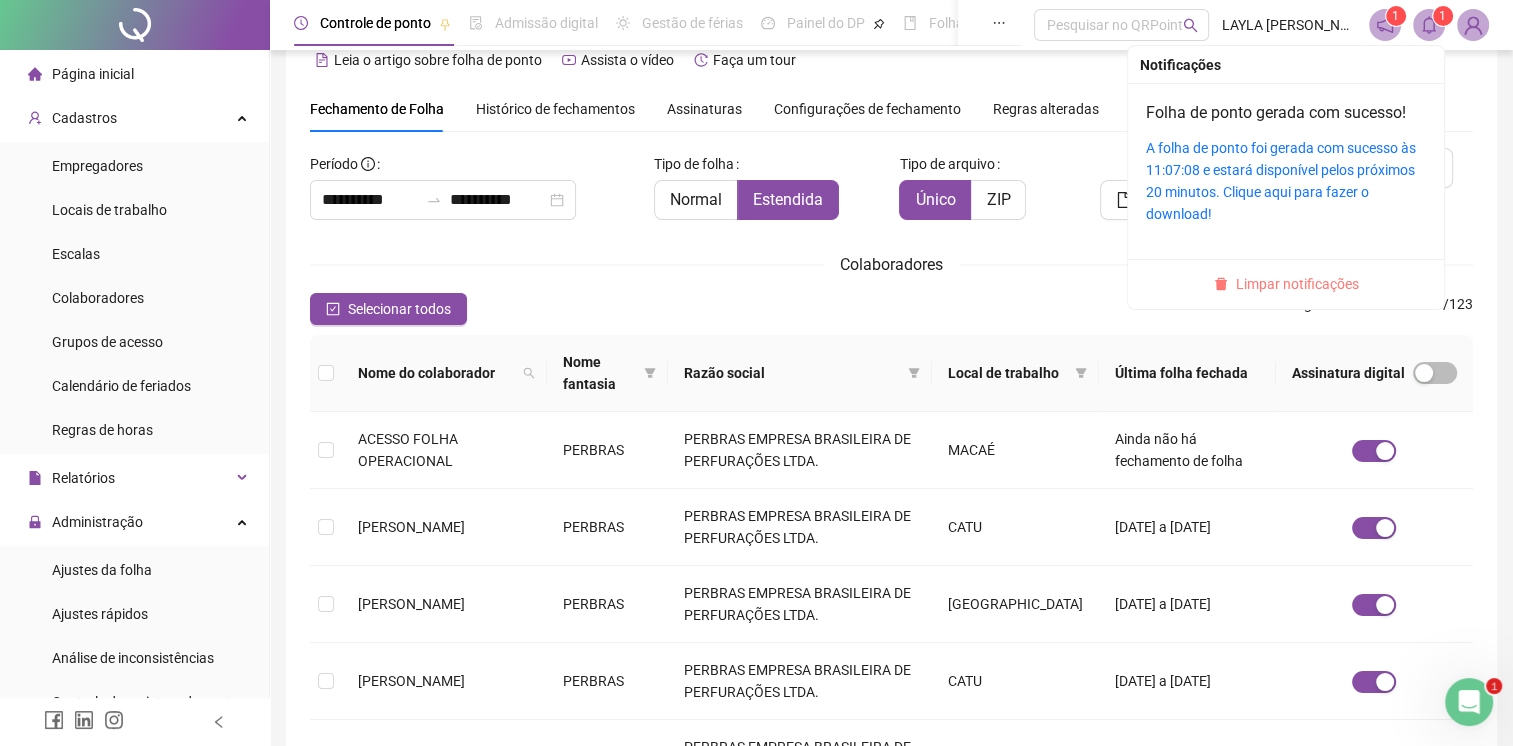 click on "Limpar notificações" at bounding box center (1297, 284) 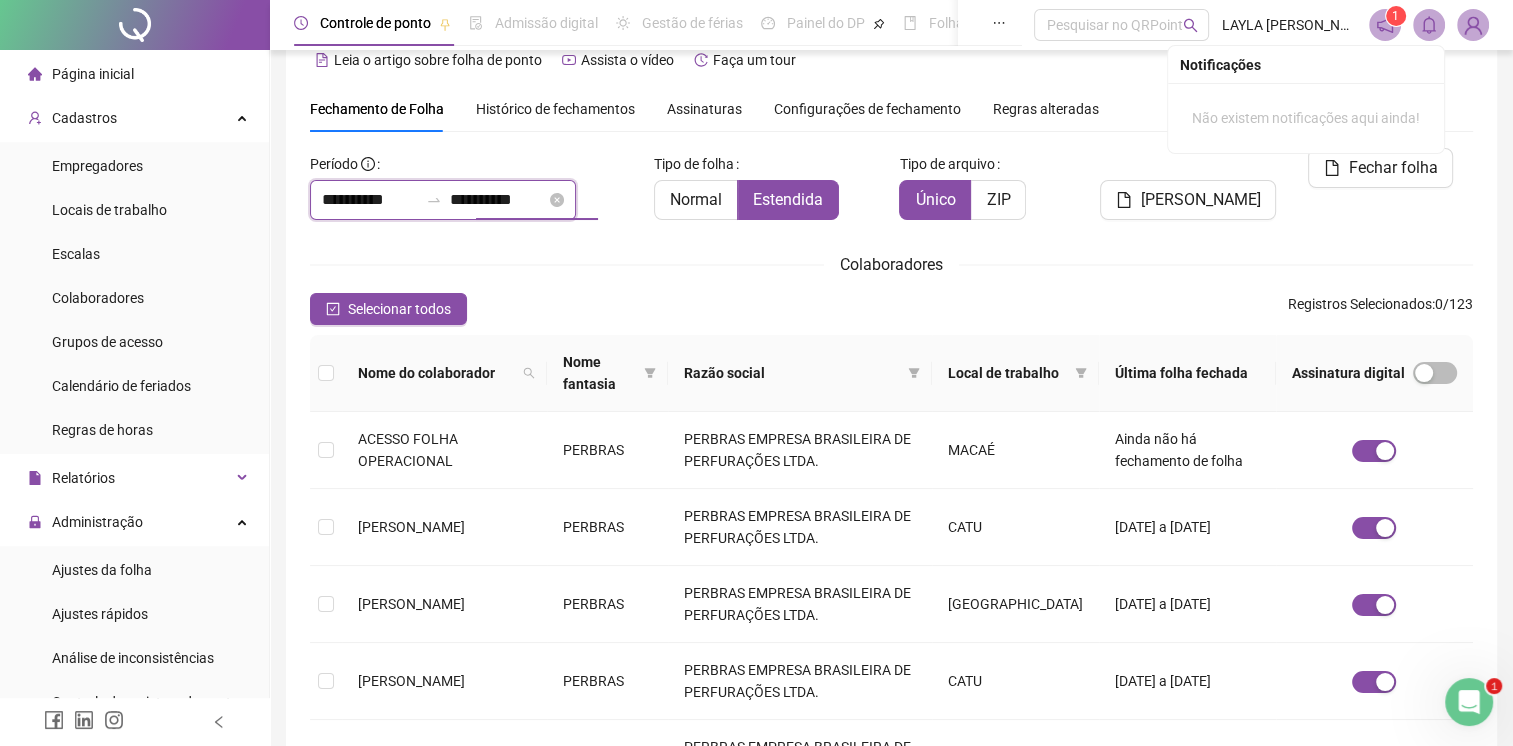 click on "**********" at bounding box center (370, 200) 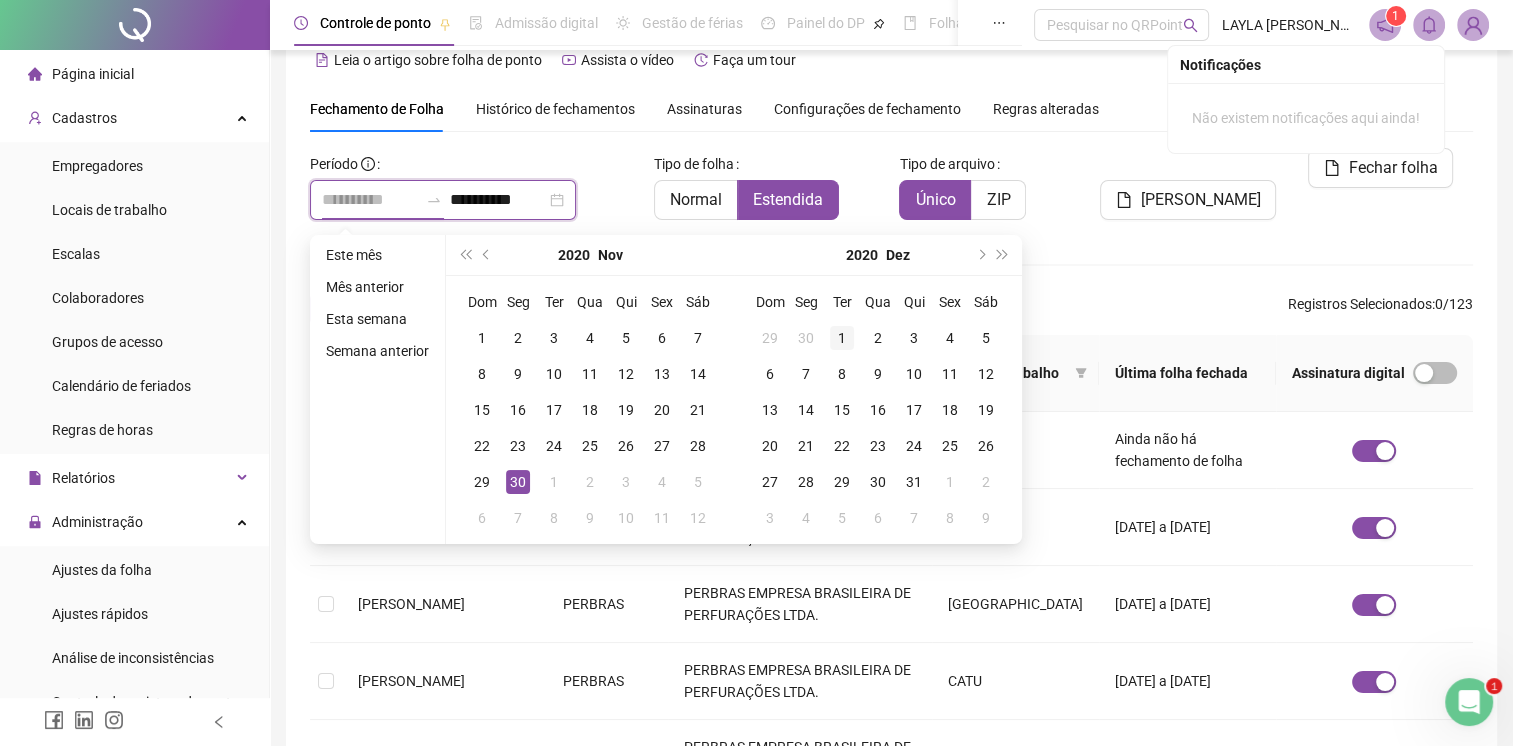 type on "**********" 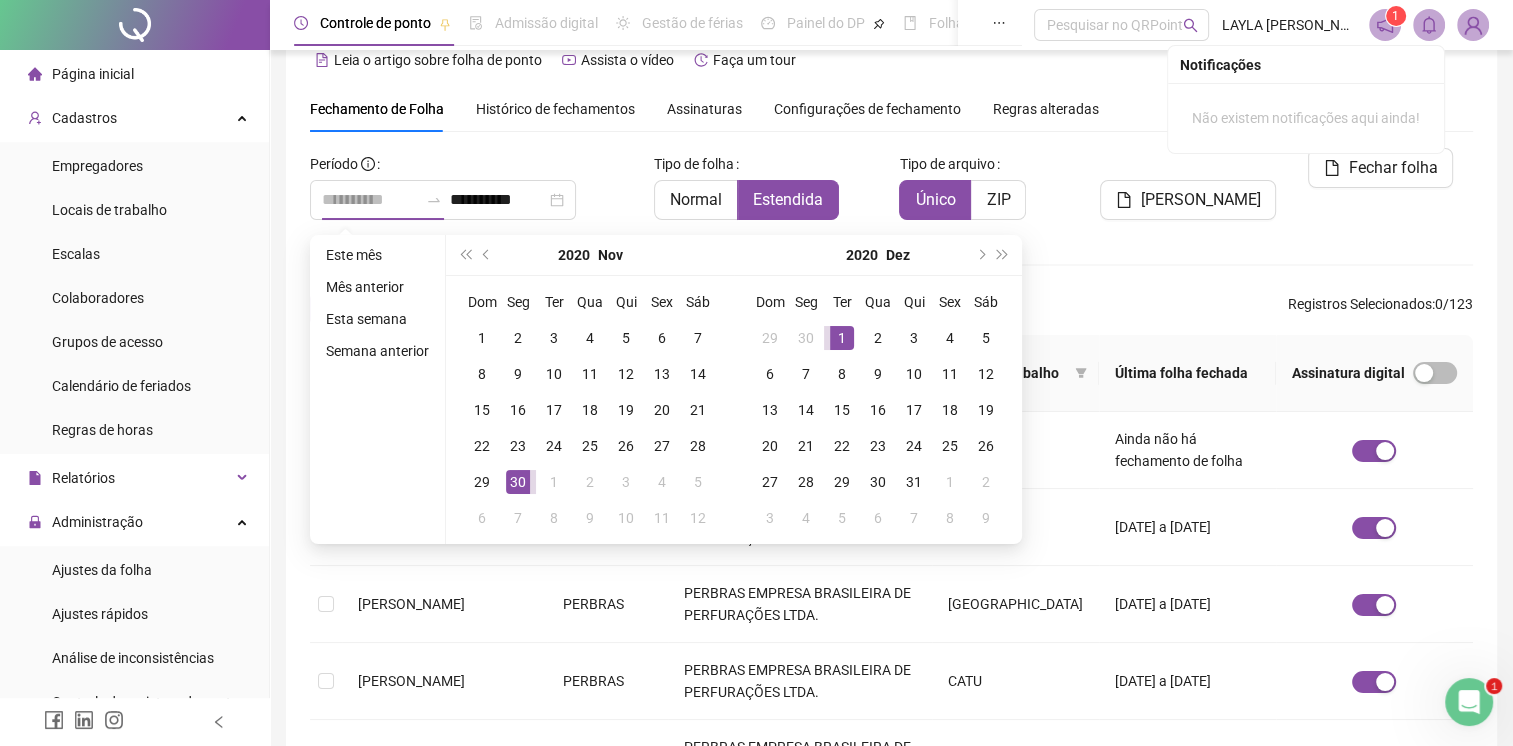 click on "1" at bounding box center [842, 338] 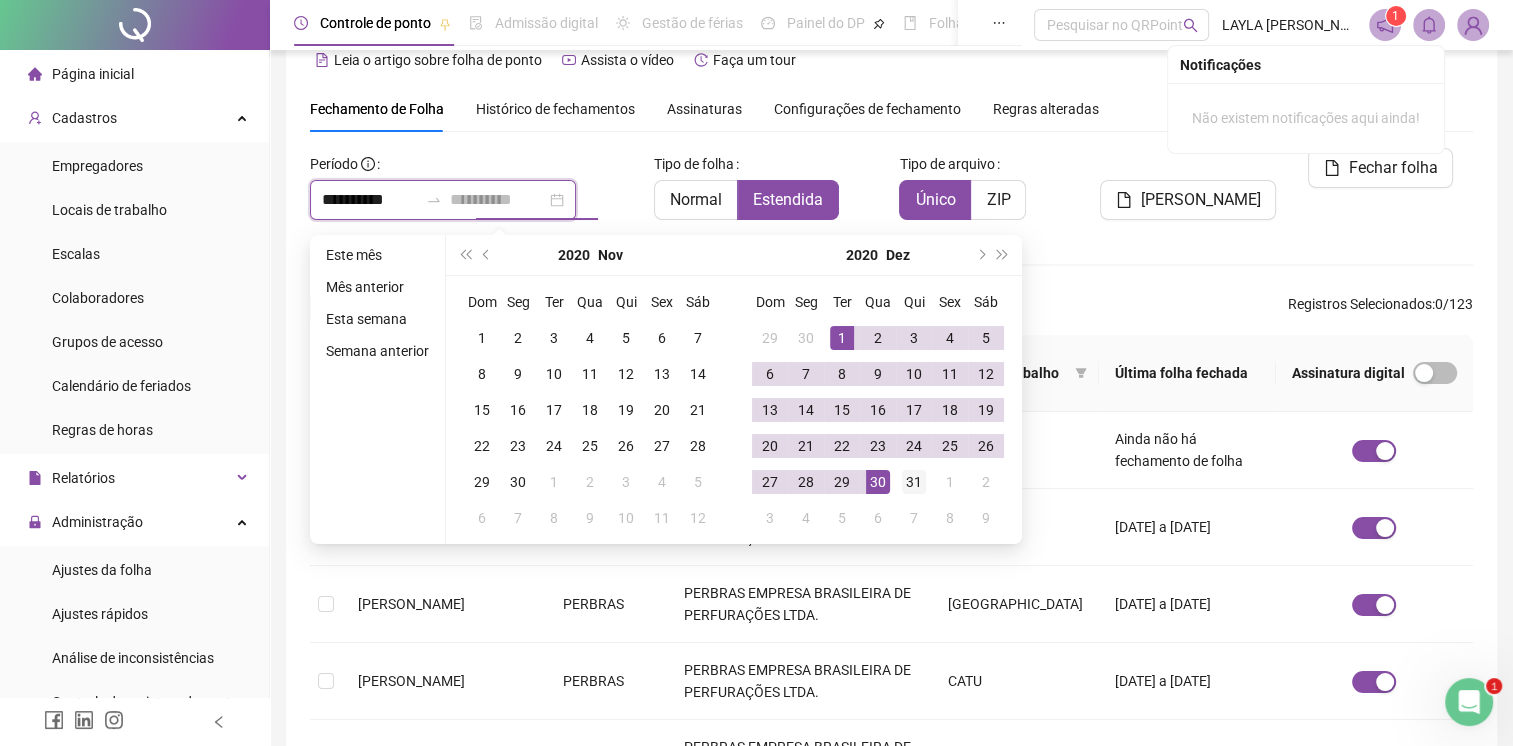 type on "**********" 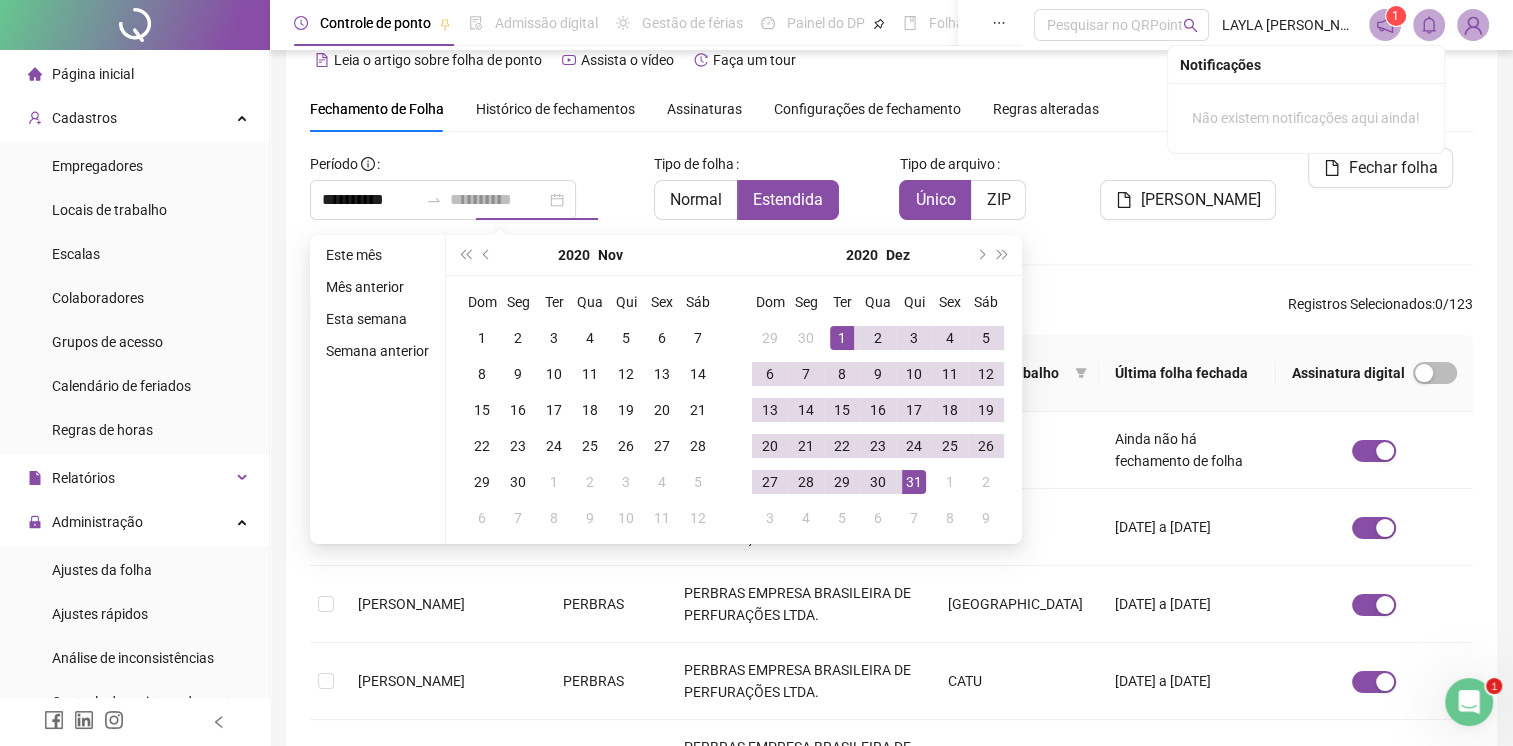 click on "31" at bounding box center [914, 482] 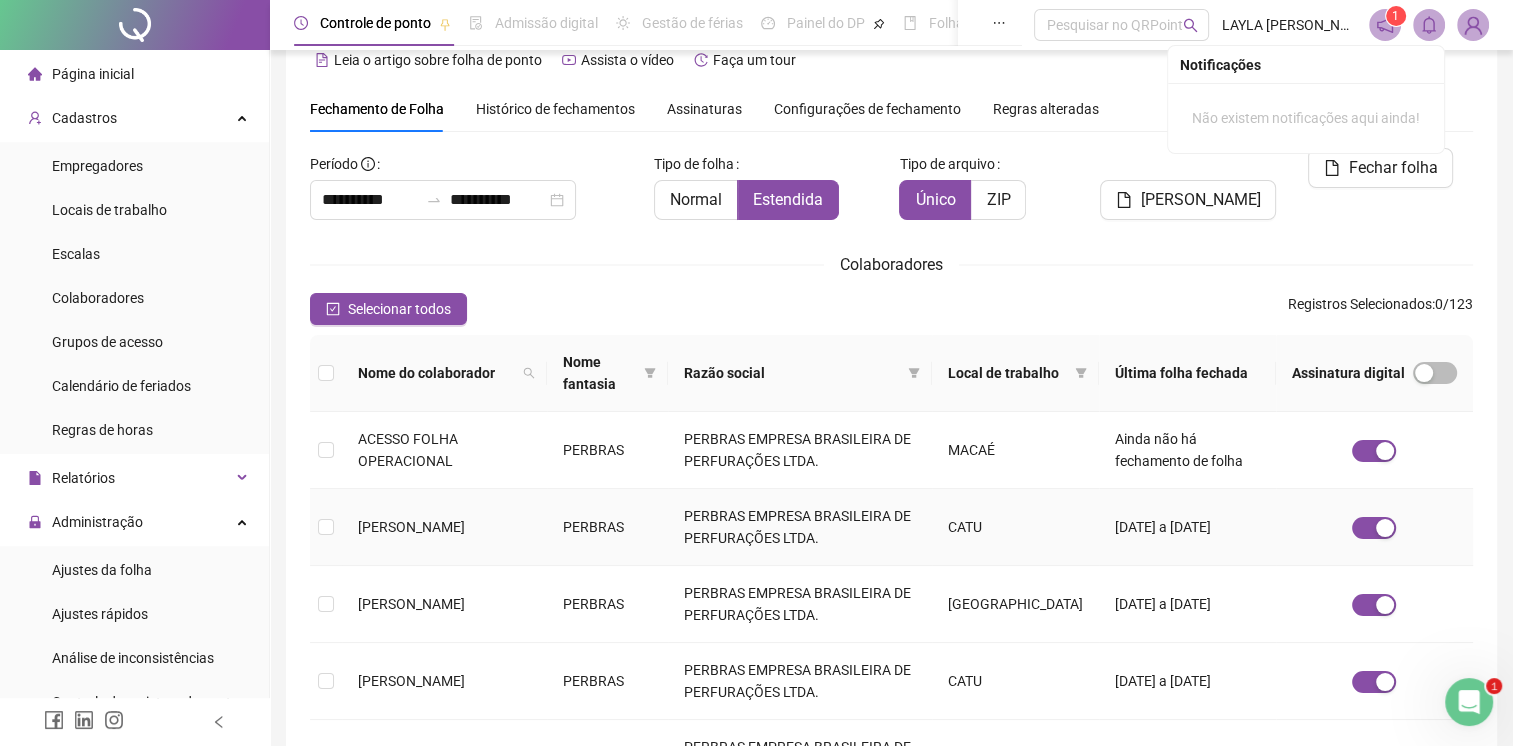 click on "[PERSON_NAME]" at bounding box center (444, 527) 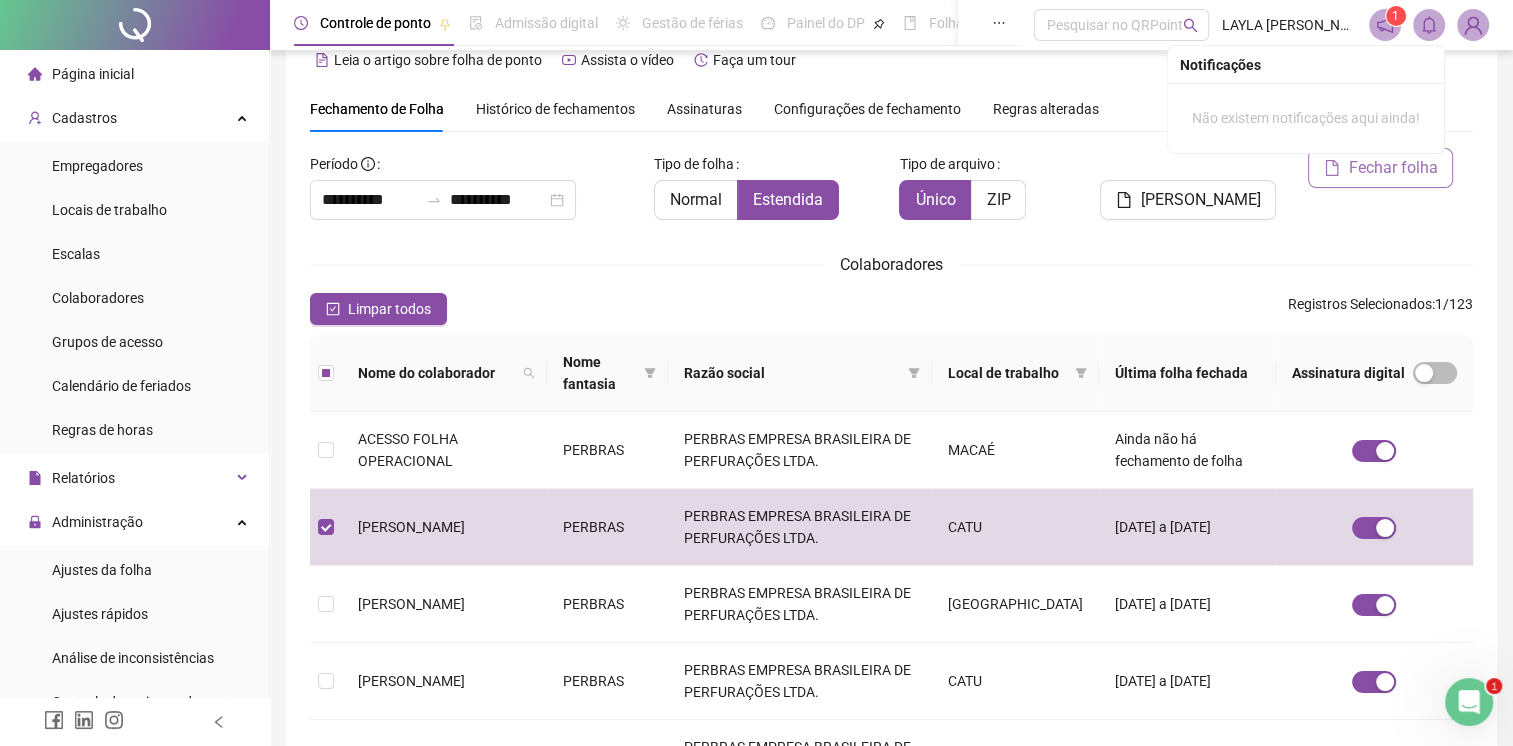 click on "Fechar folha" at bounding box center (1392, 168) 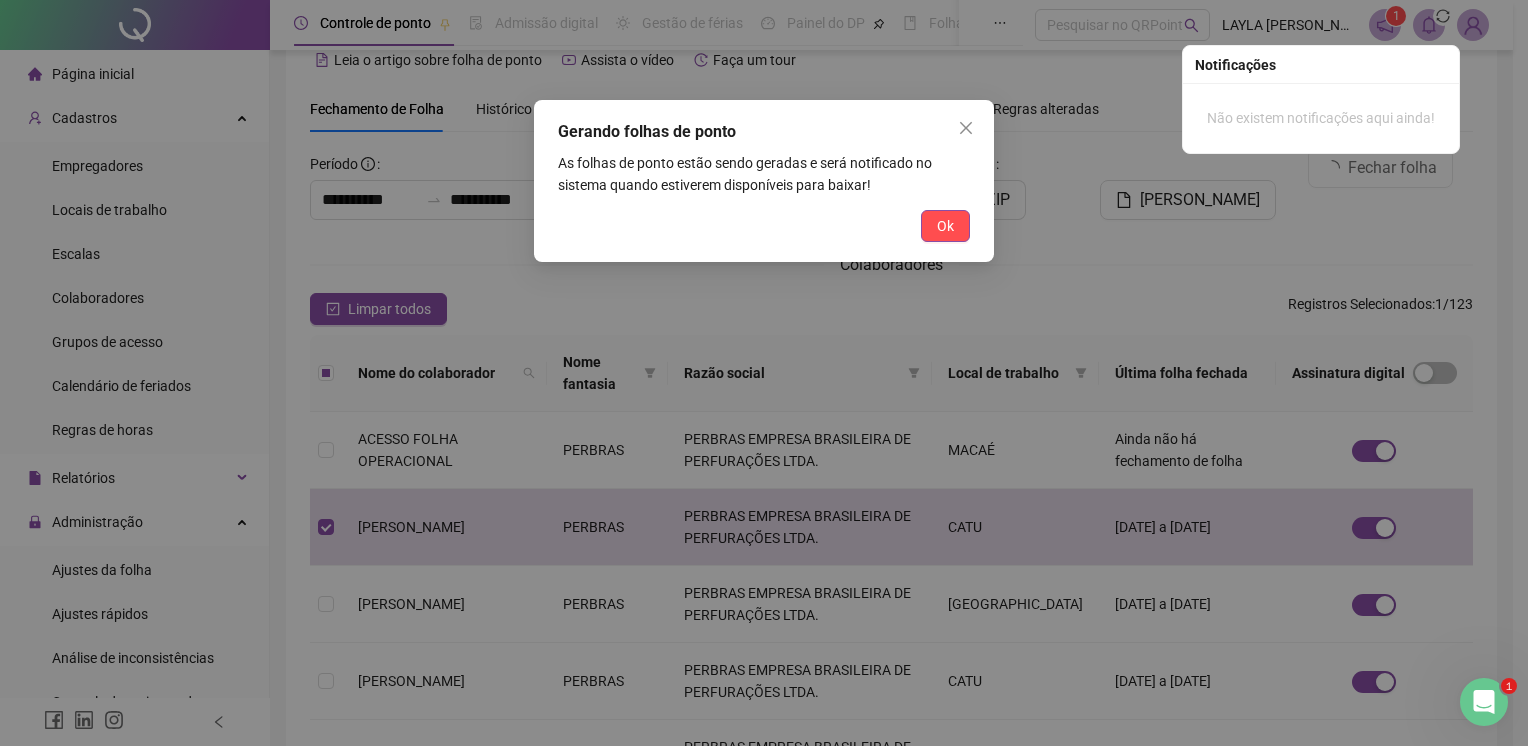click on "Ok" at bounding box center (945, 226) 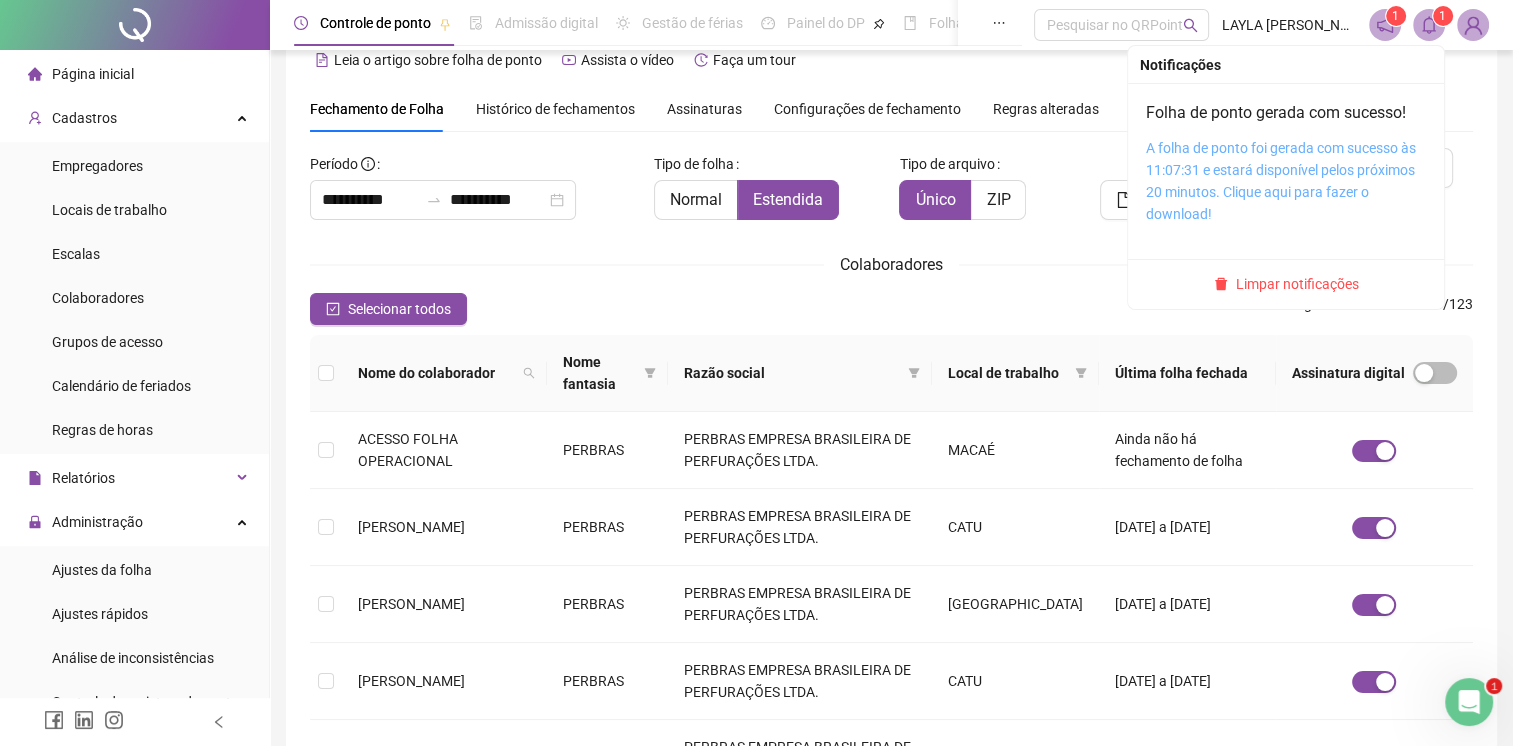 click on "A folha de ponto foi gerada com sucesso às 11:07:31 e estará disponível pelos próximos 20 minutos.
Clique aqui para fazer o download!" at bounding box center (1281, 181) 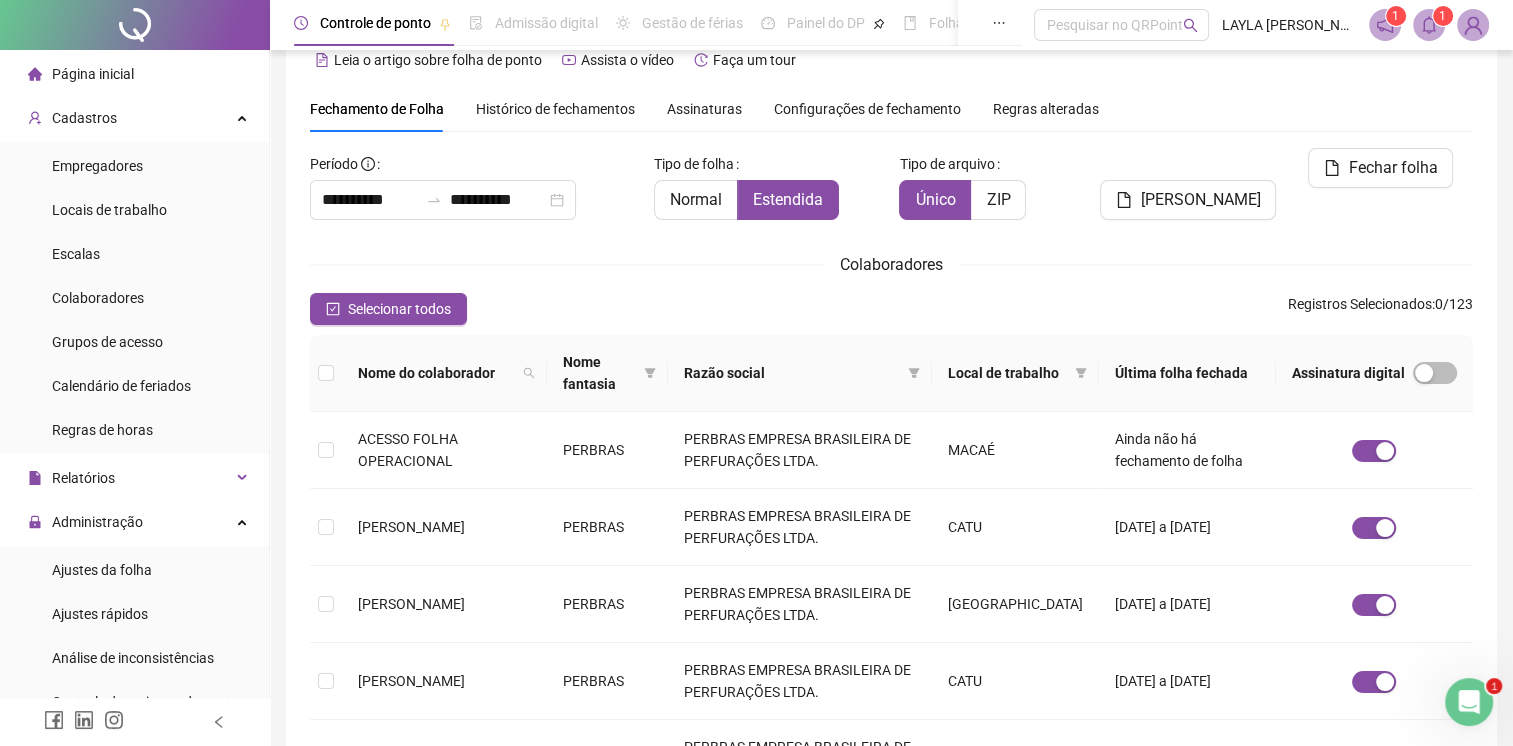 click on "**********" at bounding box center (891, 650) 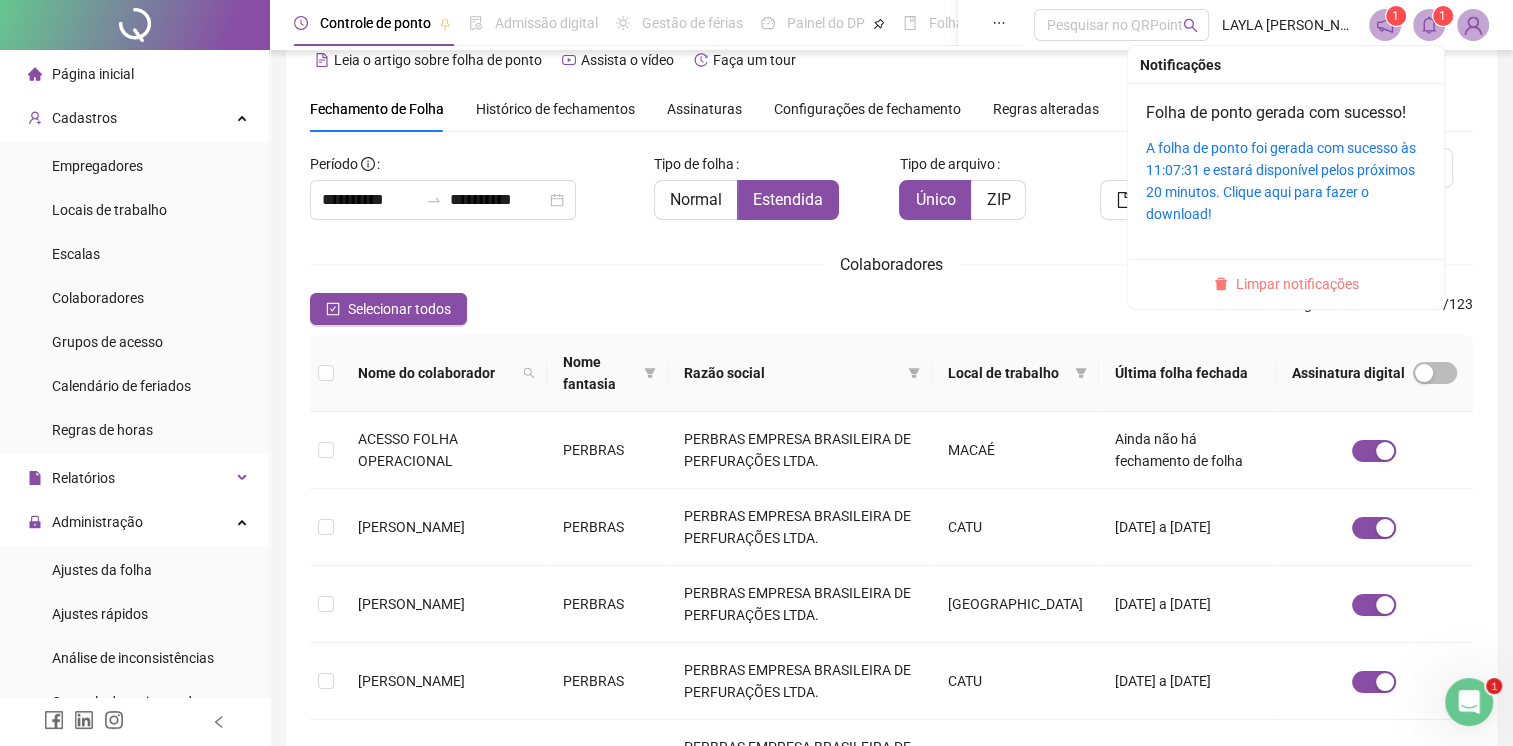 click on "Limpar notificações" at bounding box center [1297, 284] 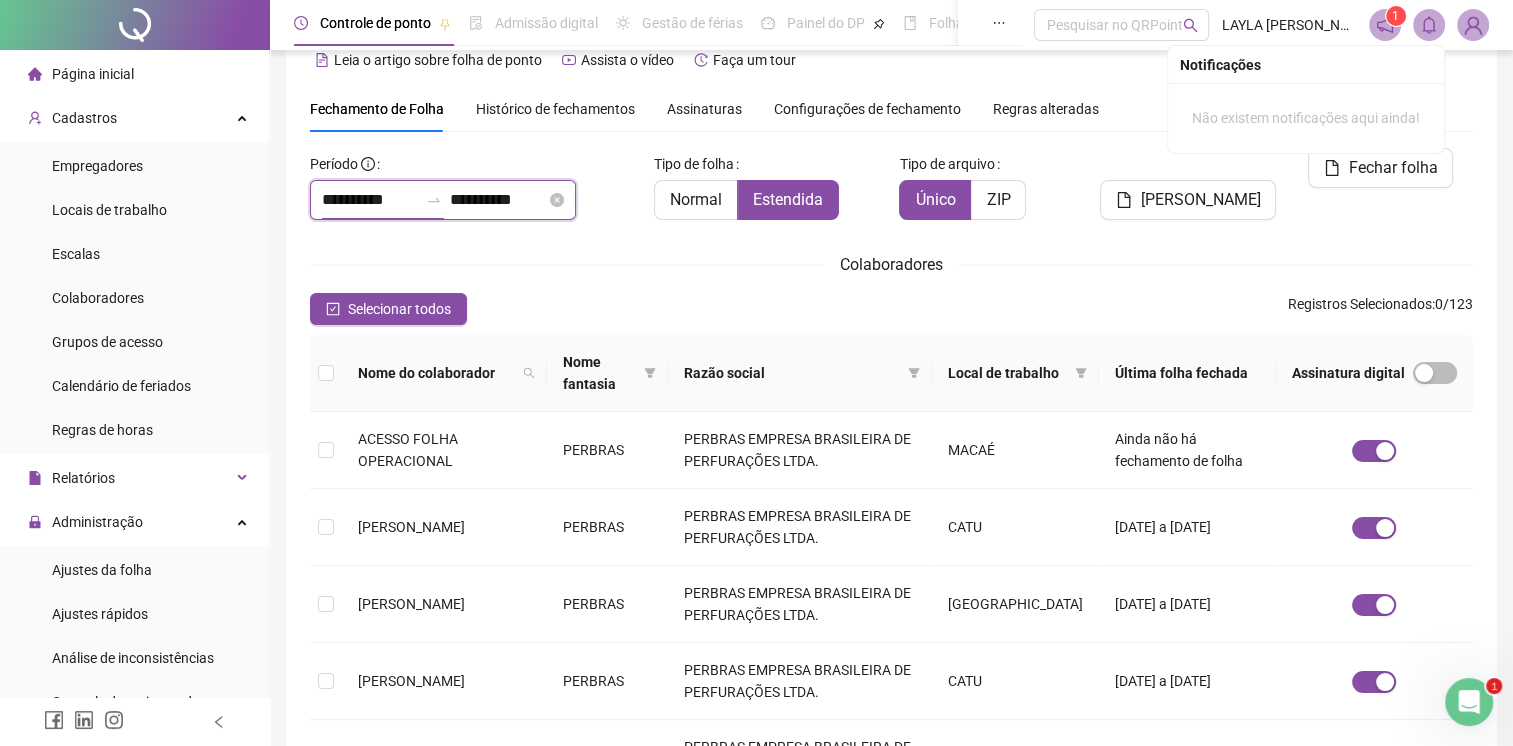click on "**********" at bounding box center (370, 200) 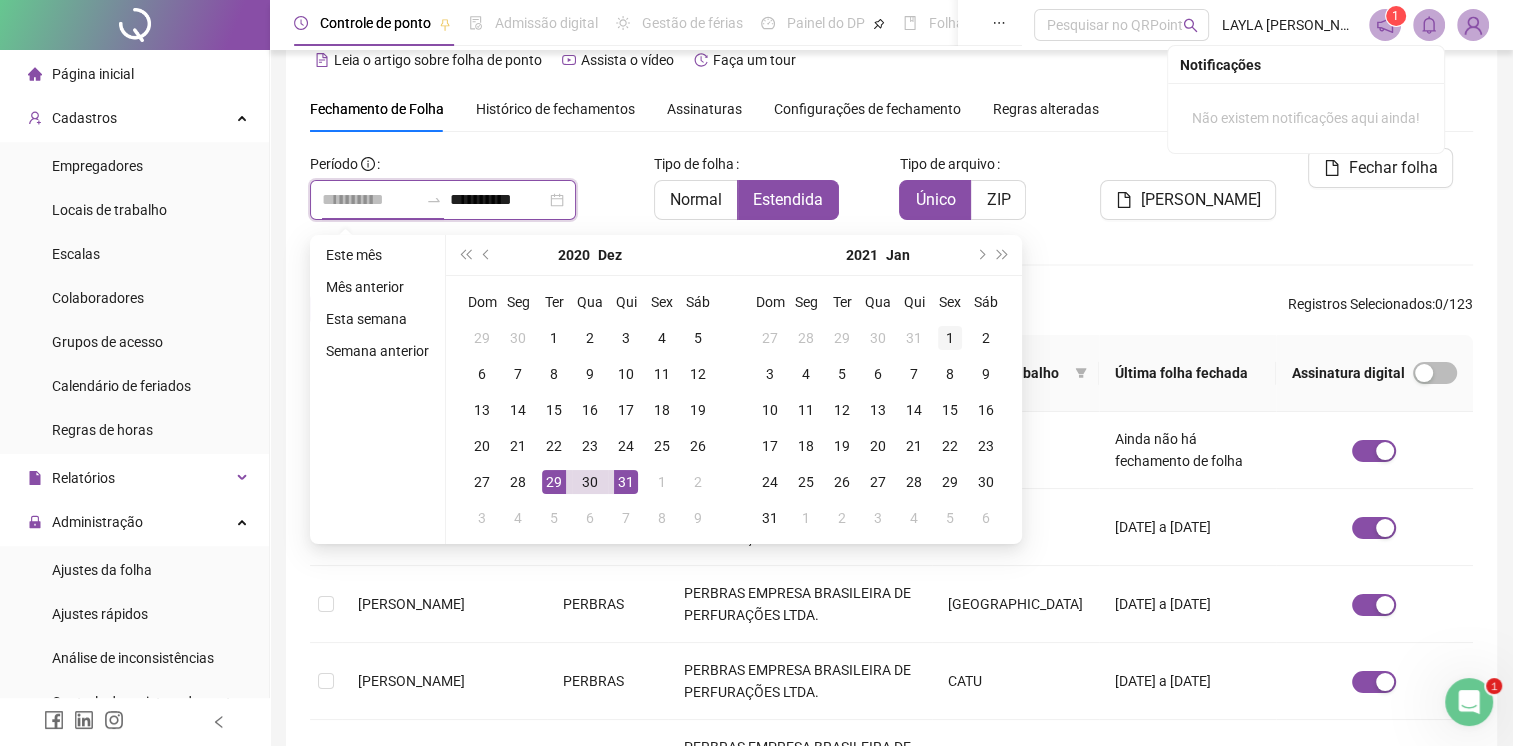type on "**********" 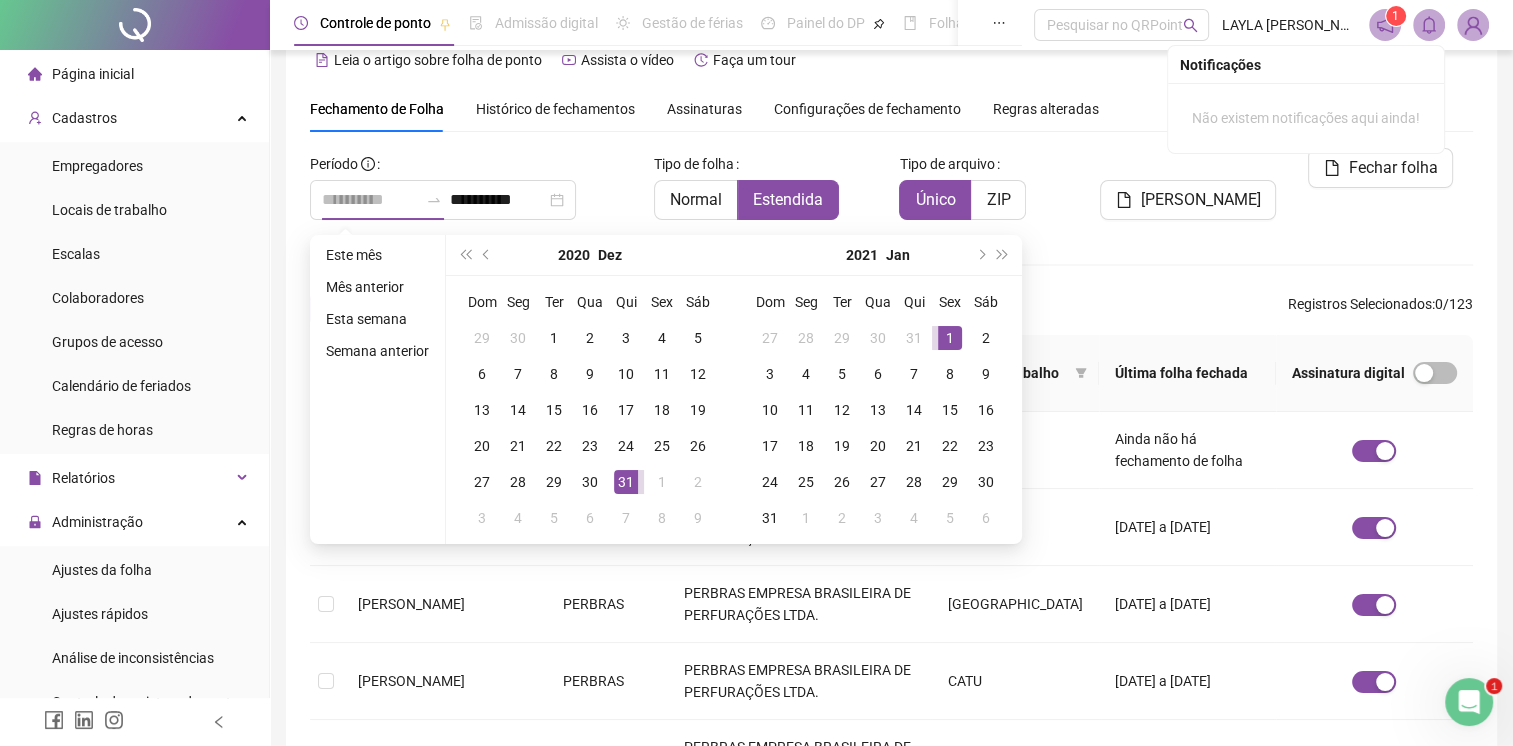click on "1" at bounding box center [950, 338] 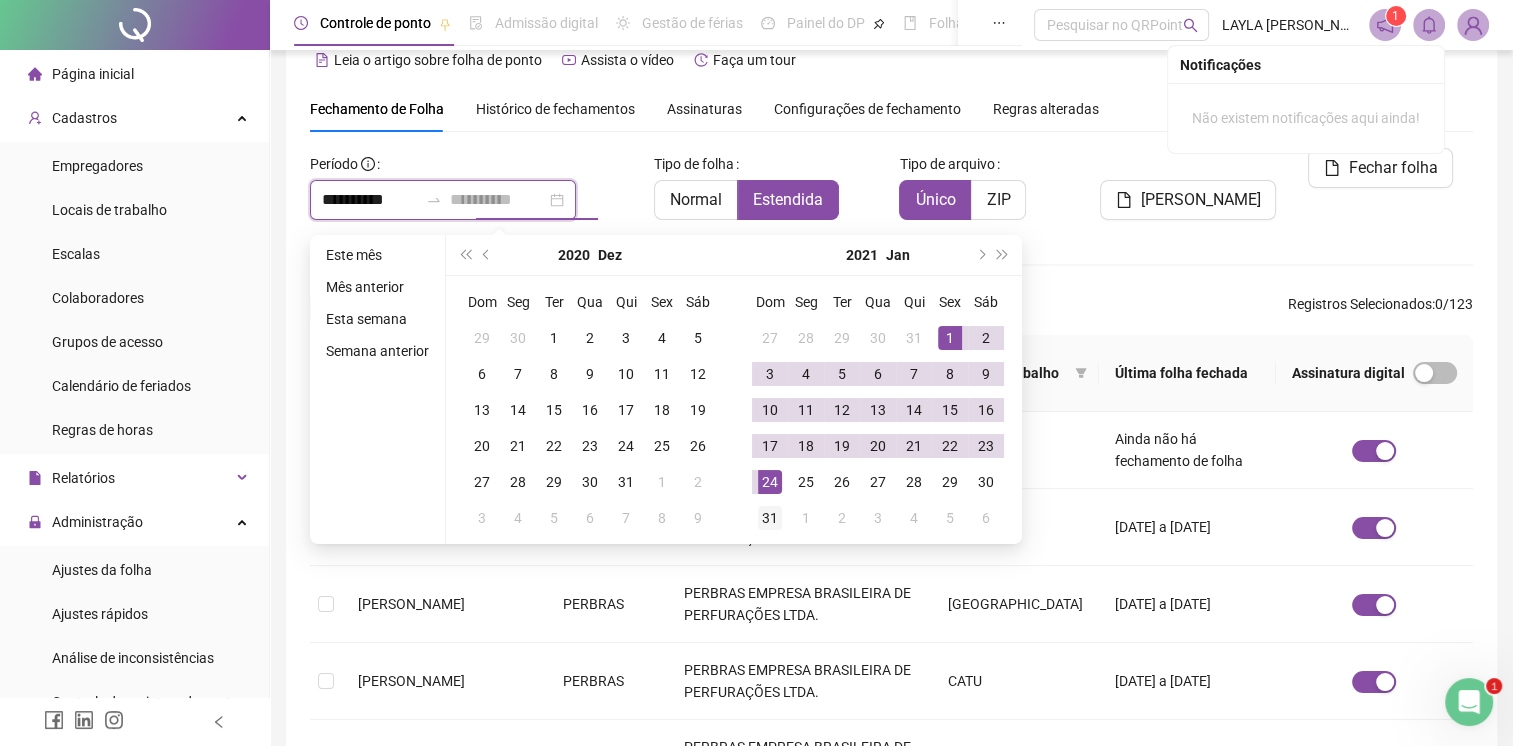 type on "**********" 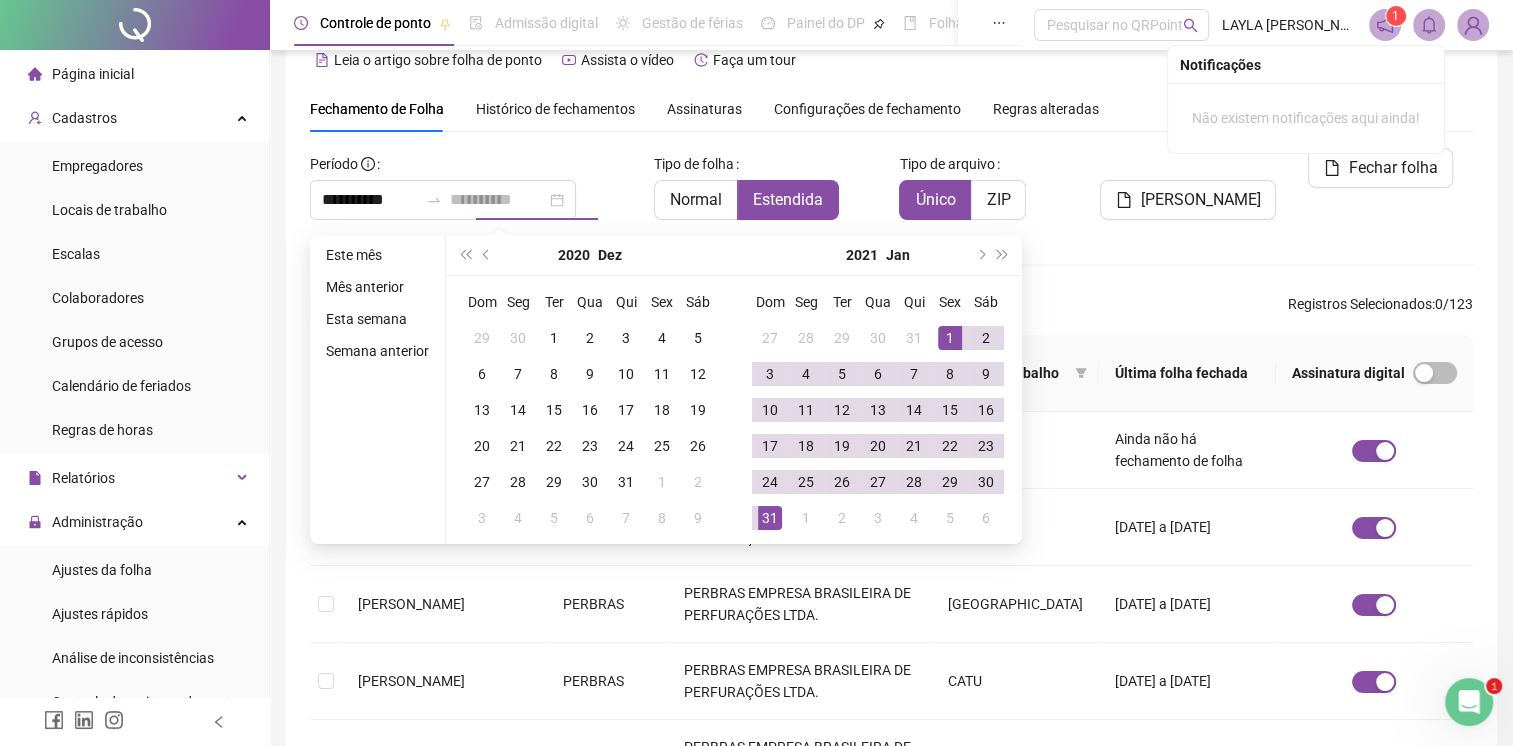 click on "31" at bounding box center (770, 518) 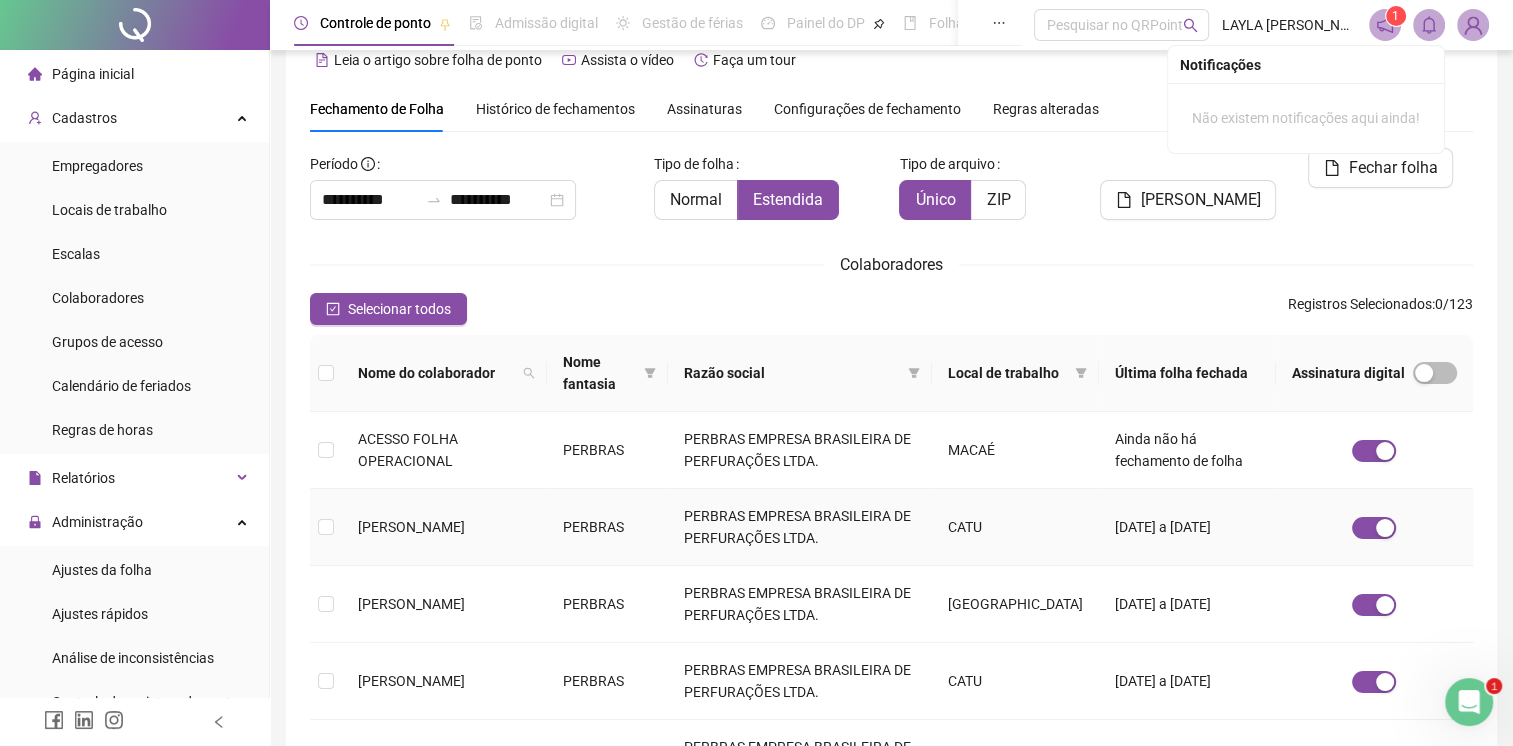click on "[PERSON_NAME]" at bounding box center (444, 527) 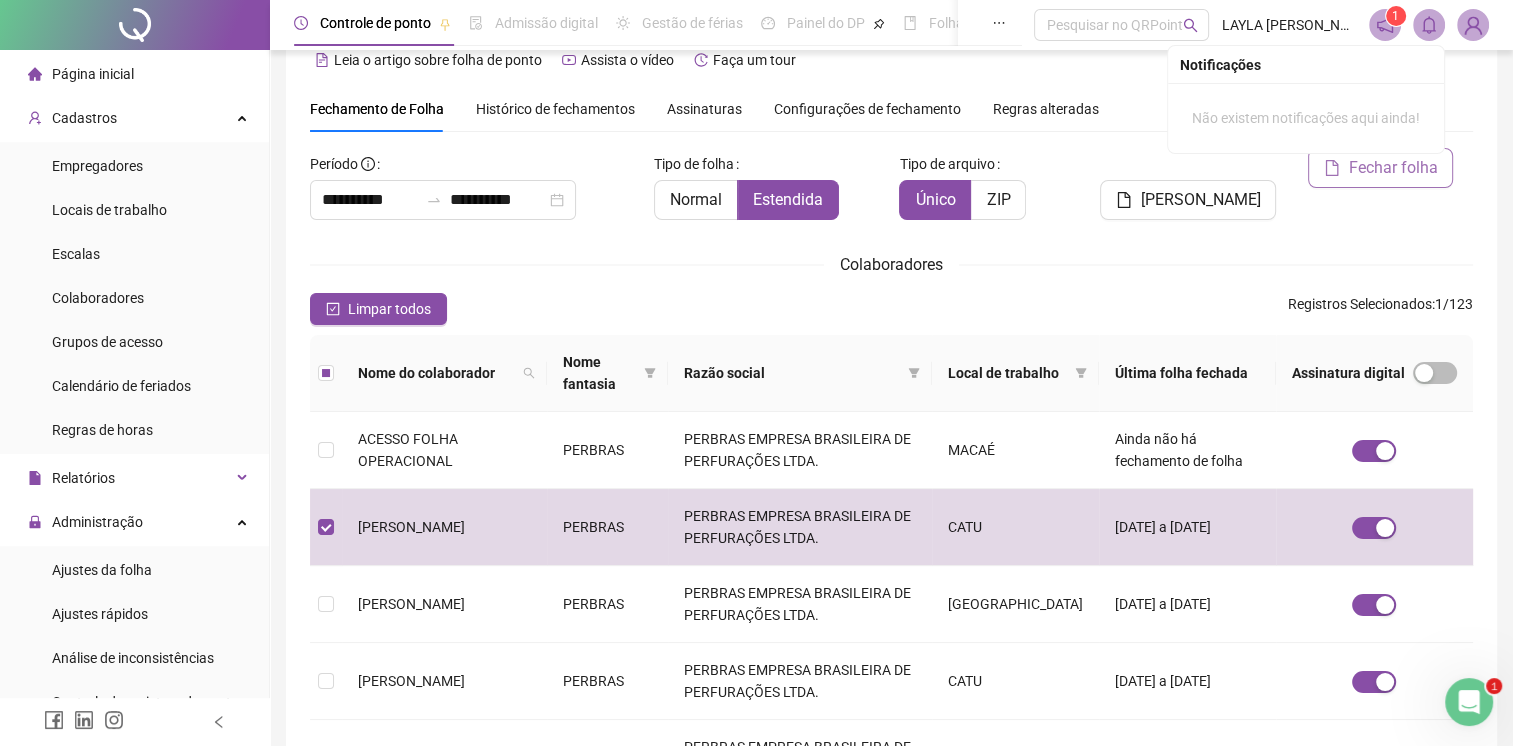 click on "Fechar folha" at bounding box center (1392, 168) 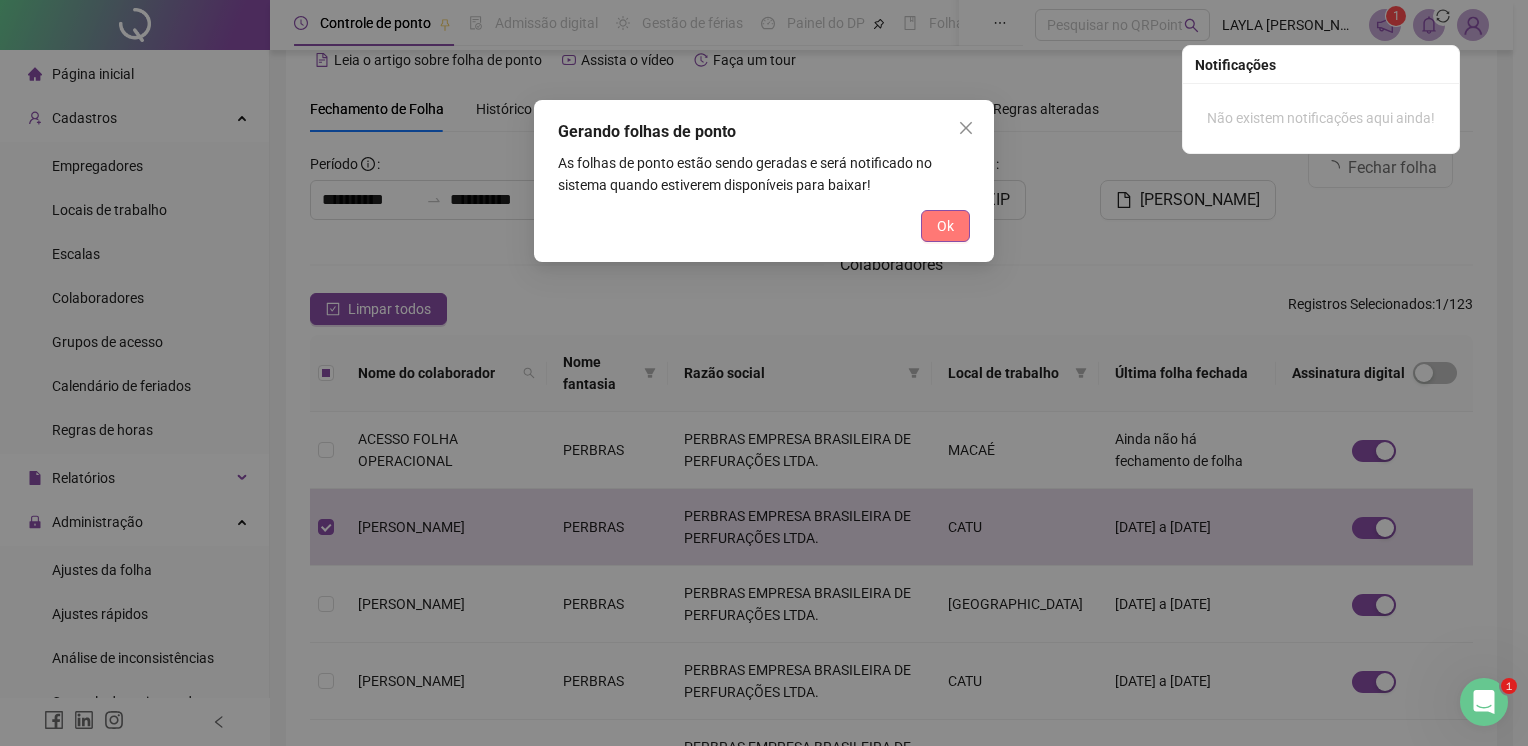 click on "Ok" at bounding box center (945, 226) 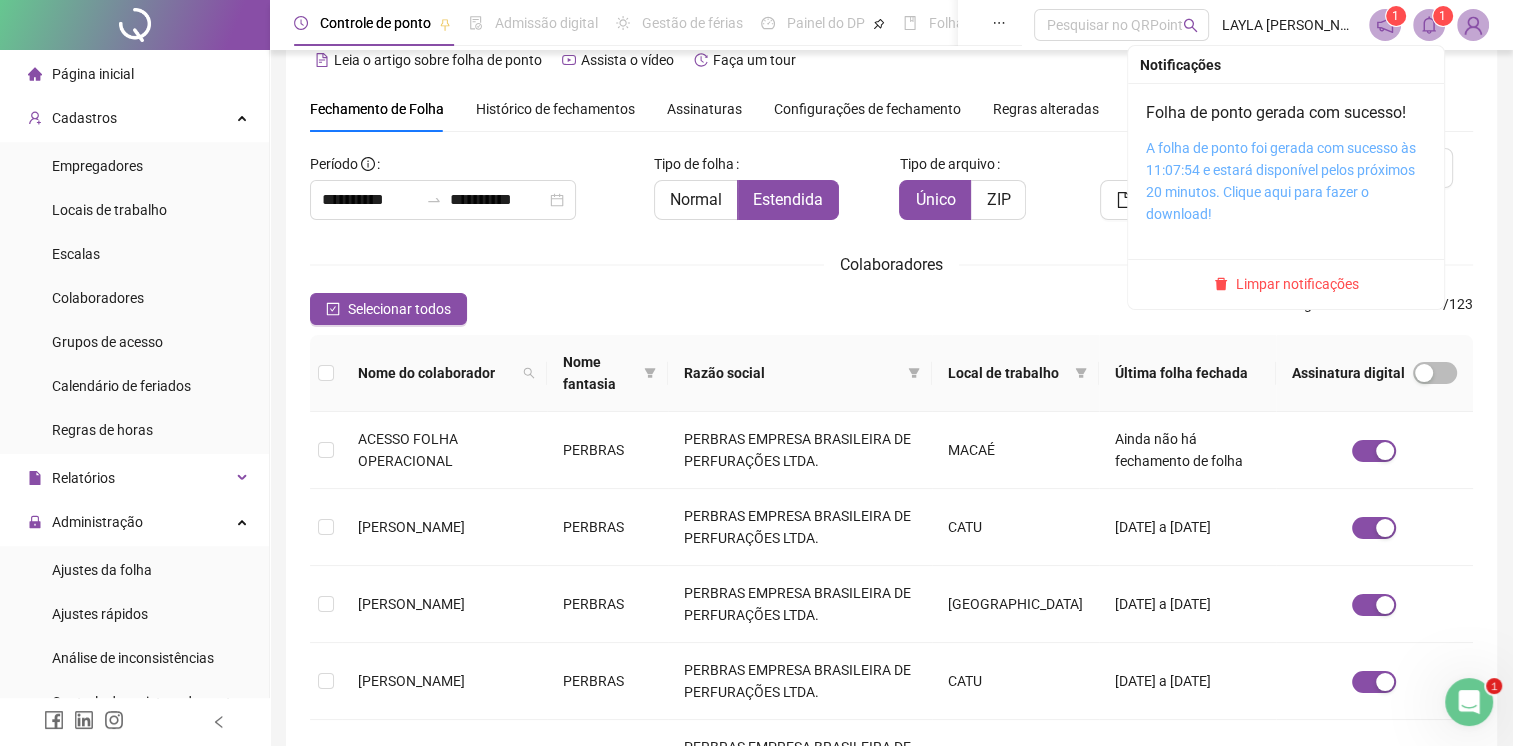 click on "A folha de ponto foi gerada com sucesso às 11:07:54 e estará disponível pelos próximos 20 minutos.
Clique aqui para fazer o download!" at bounding box center (1281, 181) 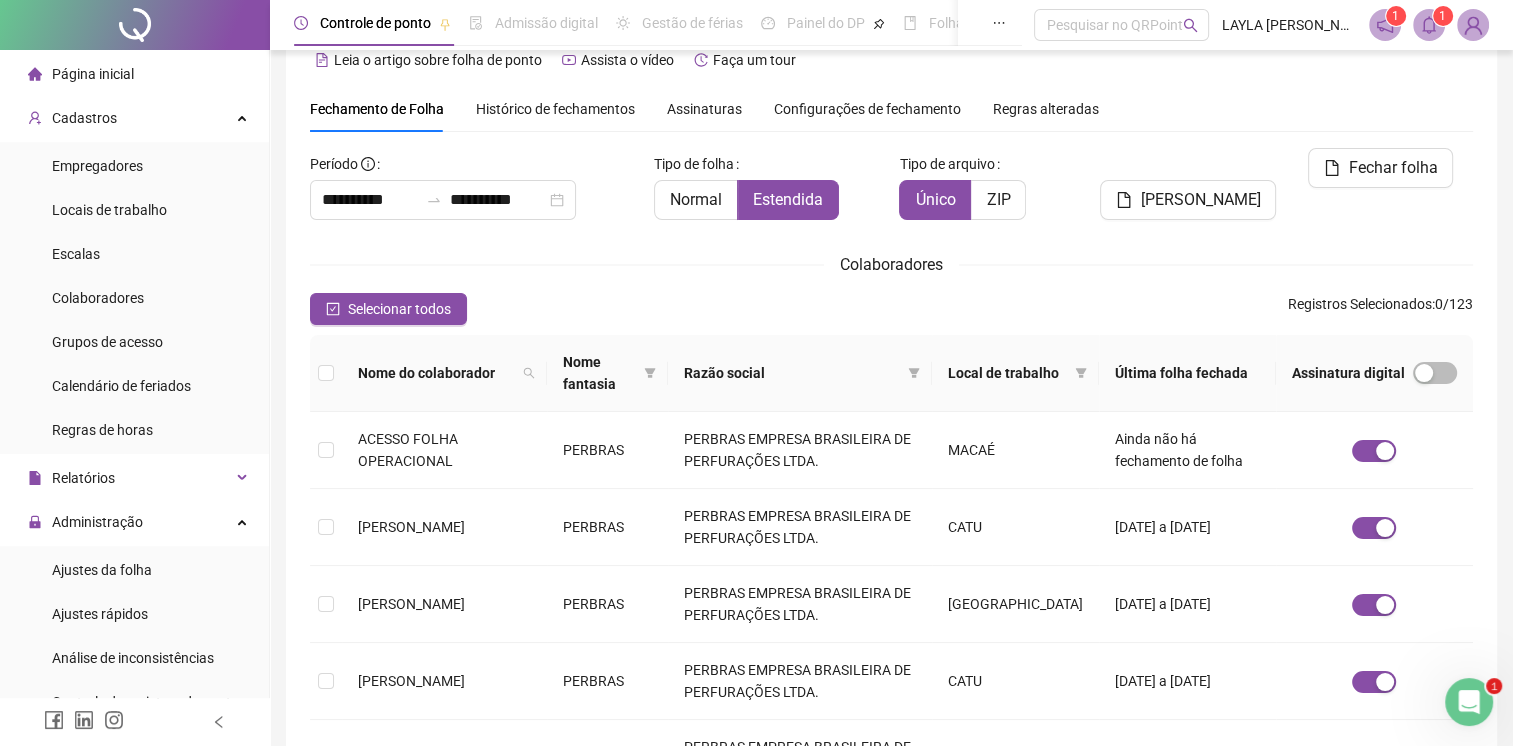 click on "**********" at bounding box center [891, 650] 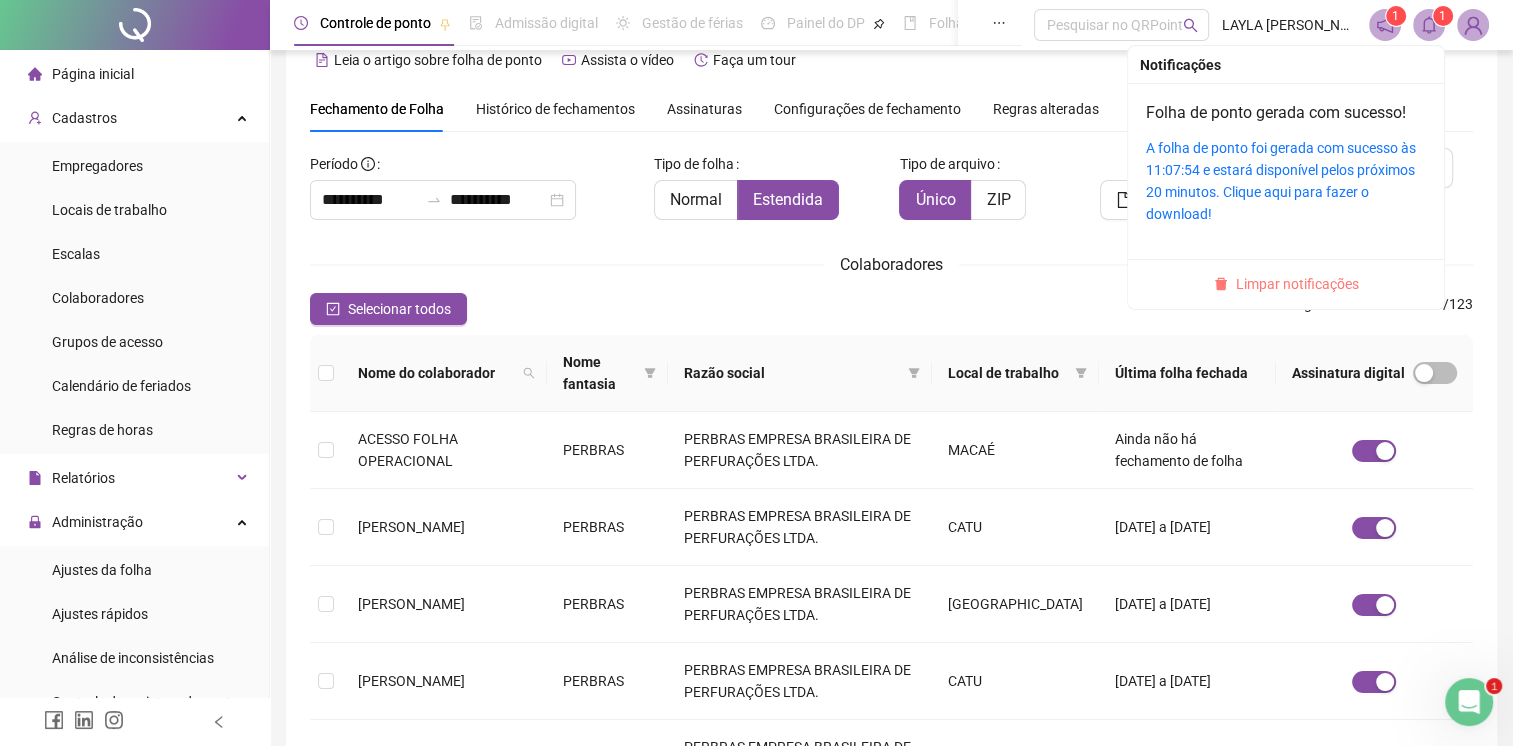 click on "Limpar notificações" at bounding box center (1297, 284) 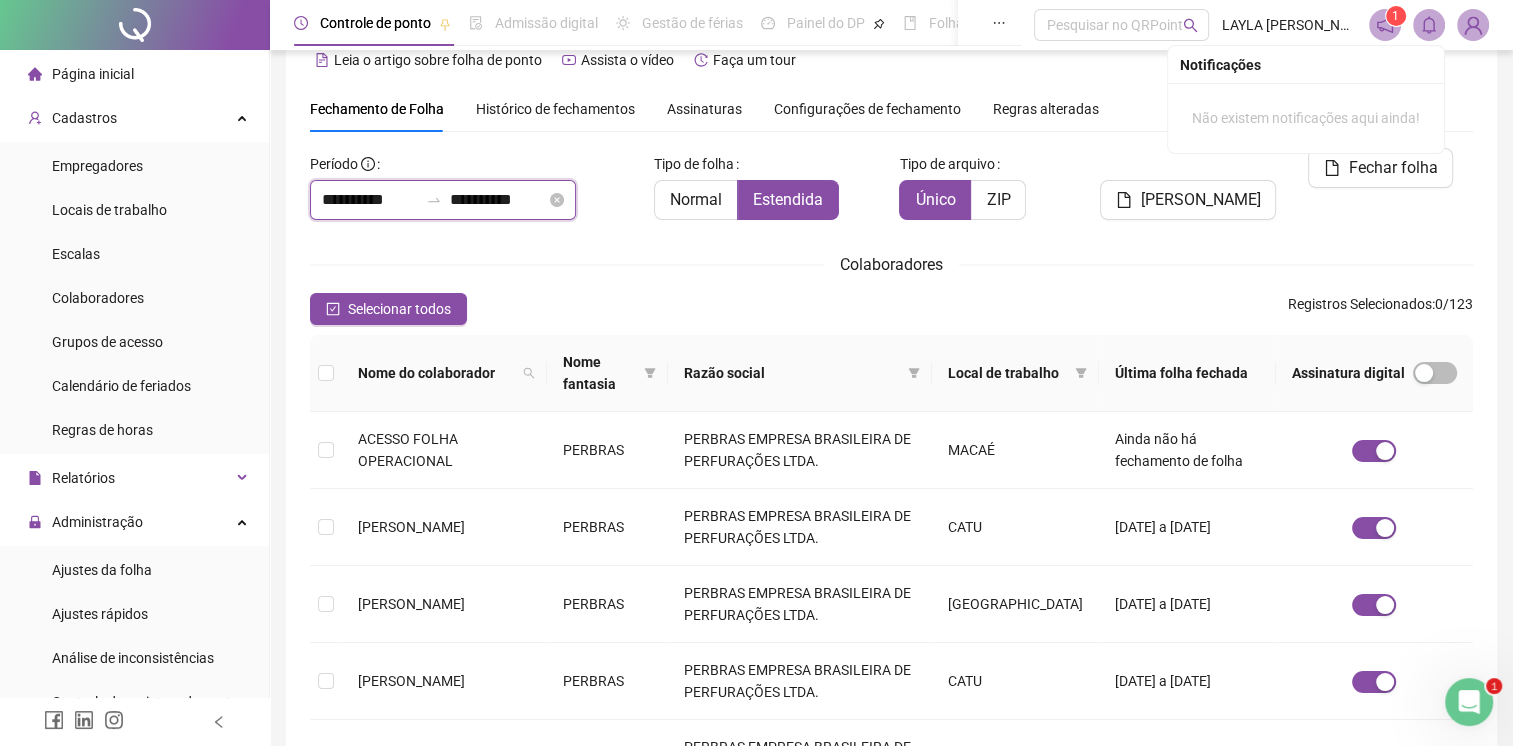 click on "**********" at bounding box center (370, 200) 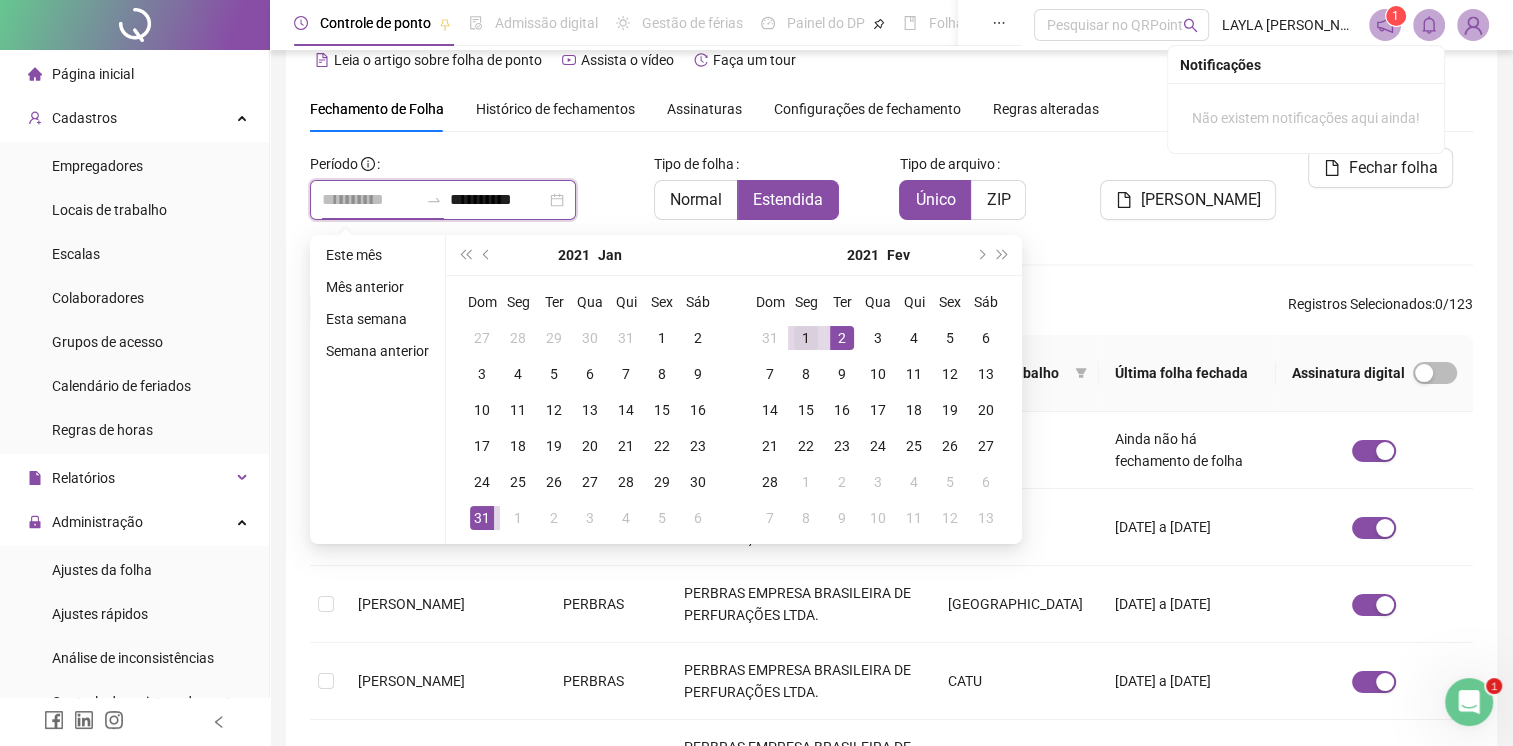type on "**********" 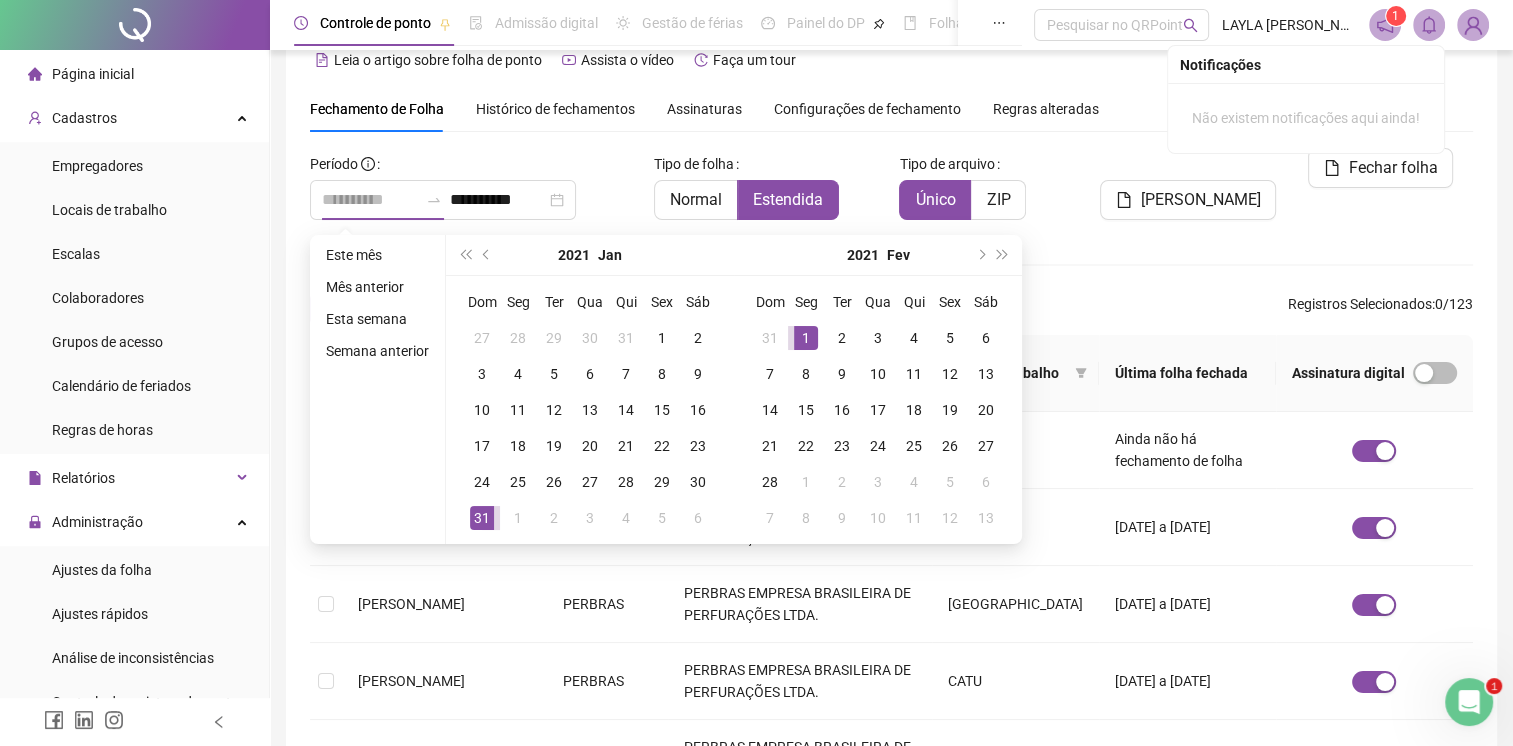 click on "1" at bounding box center (806, 338) 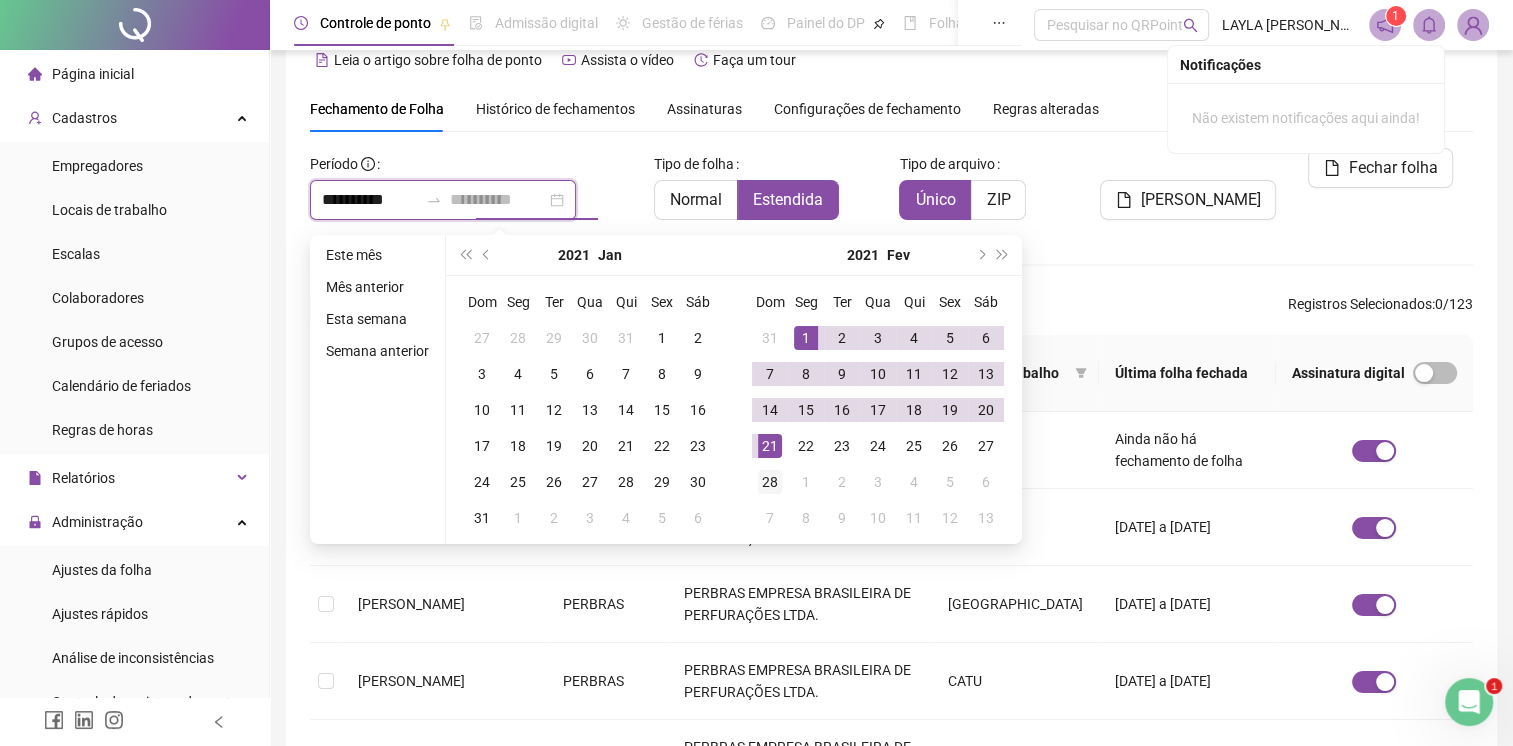 type on "**********" 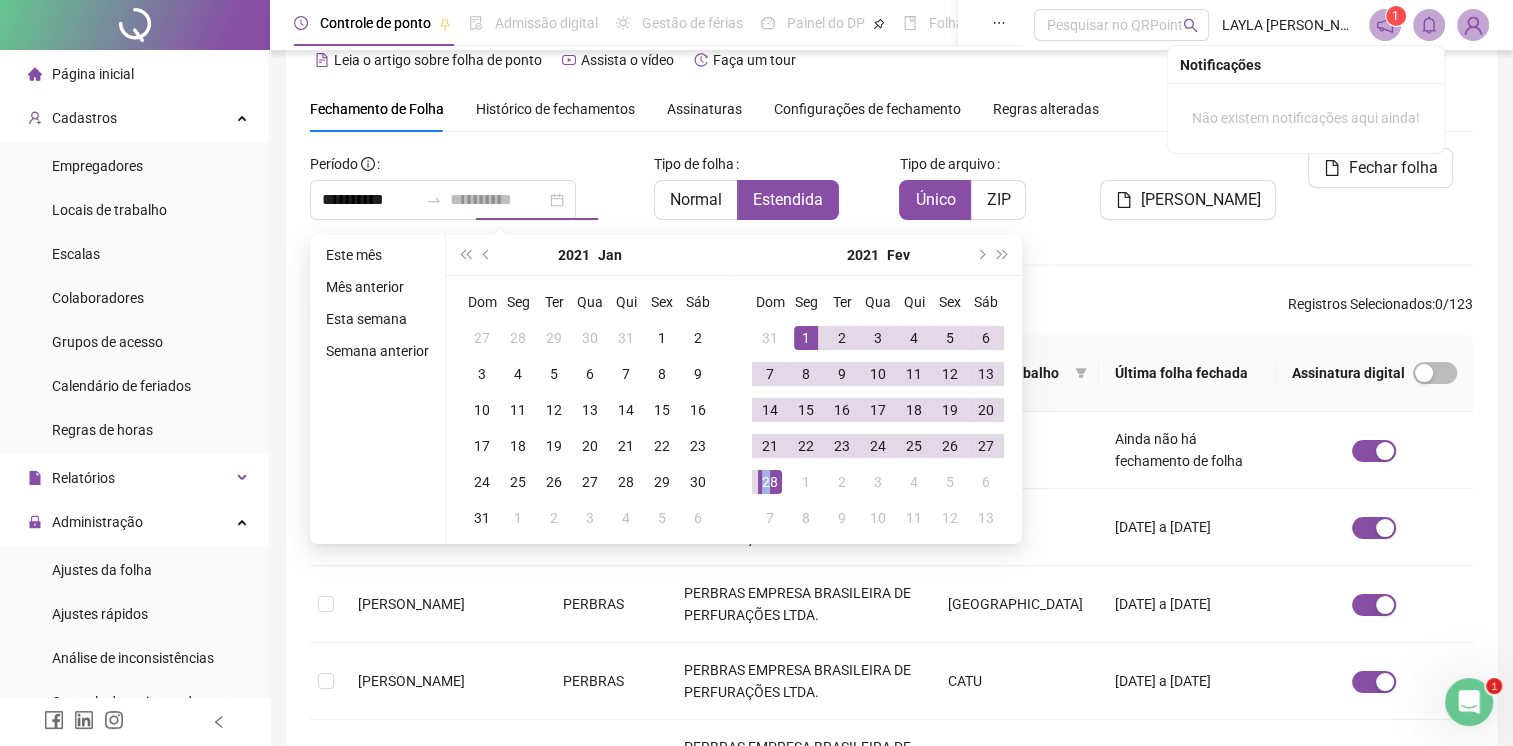 click on "28" at bounding box center (770, 482) 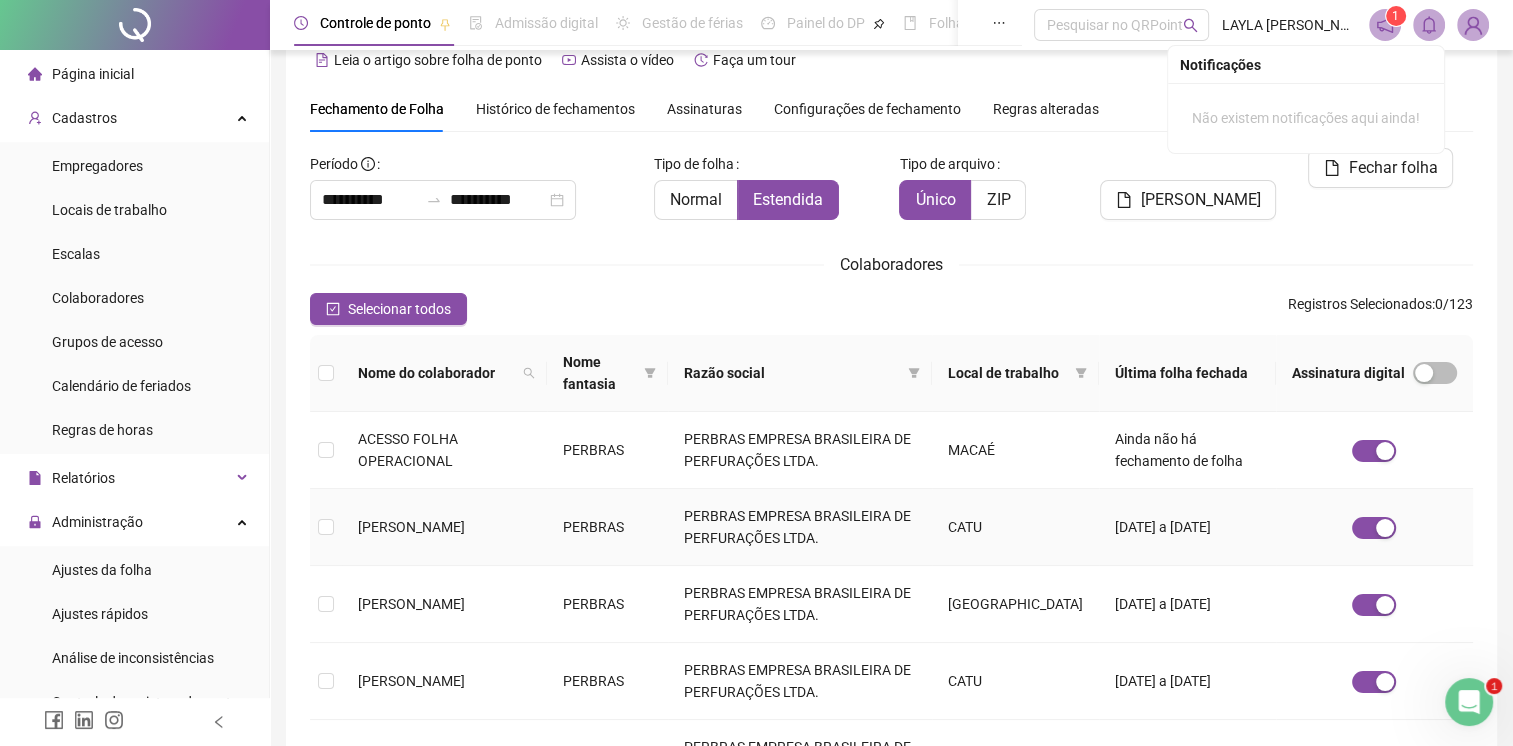 click on "[PERSON_NAME]" at bounding box center (444, 527) 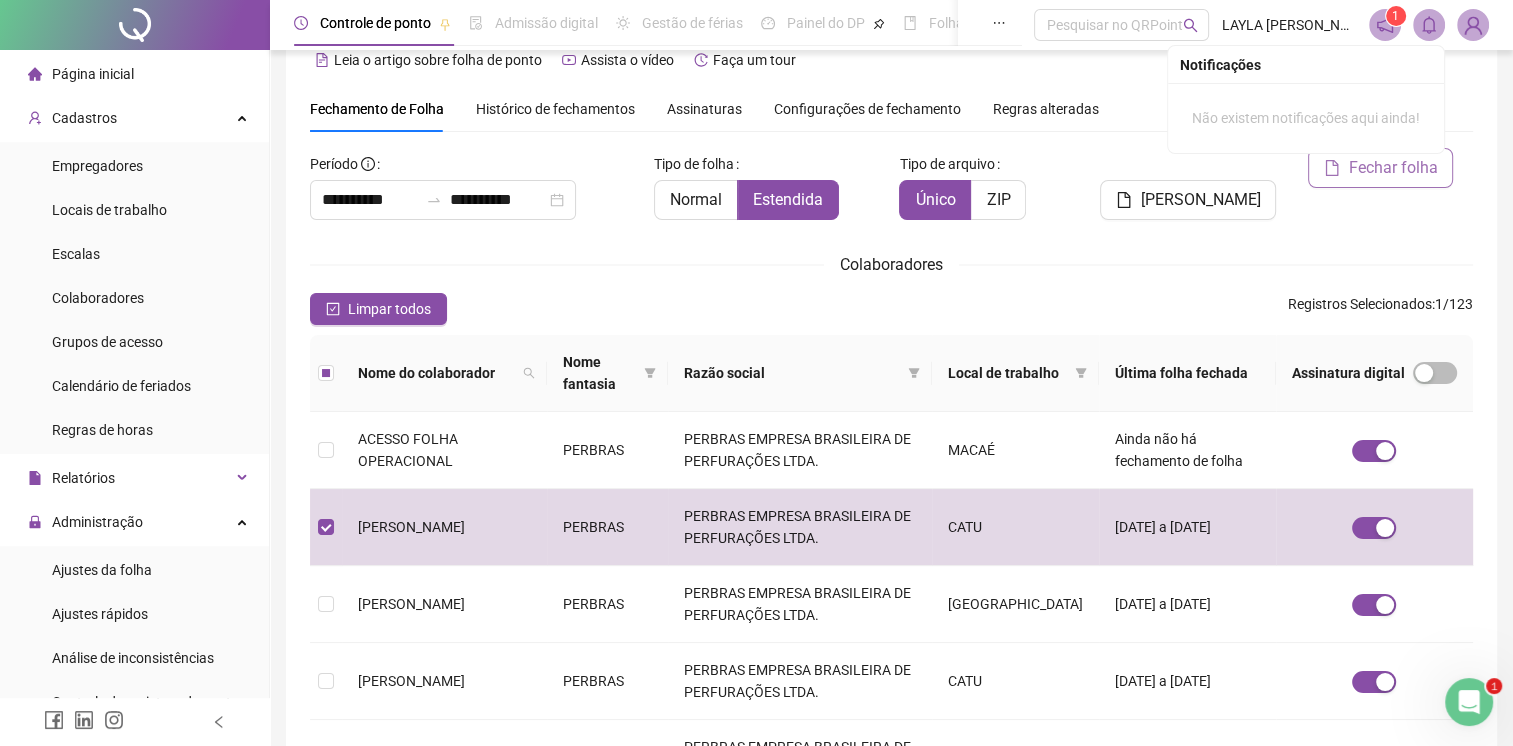 click on "Fechar folha" at bounding box center (1392, 168) 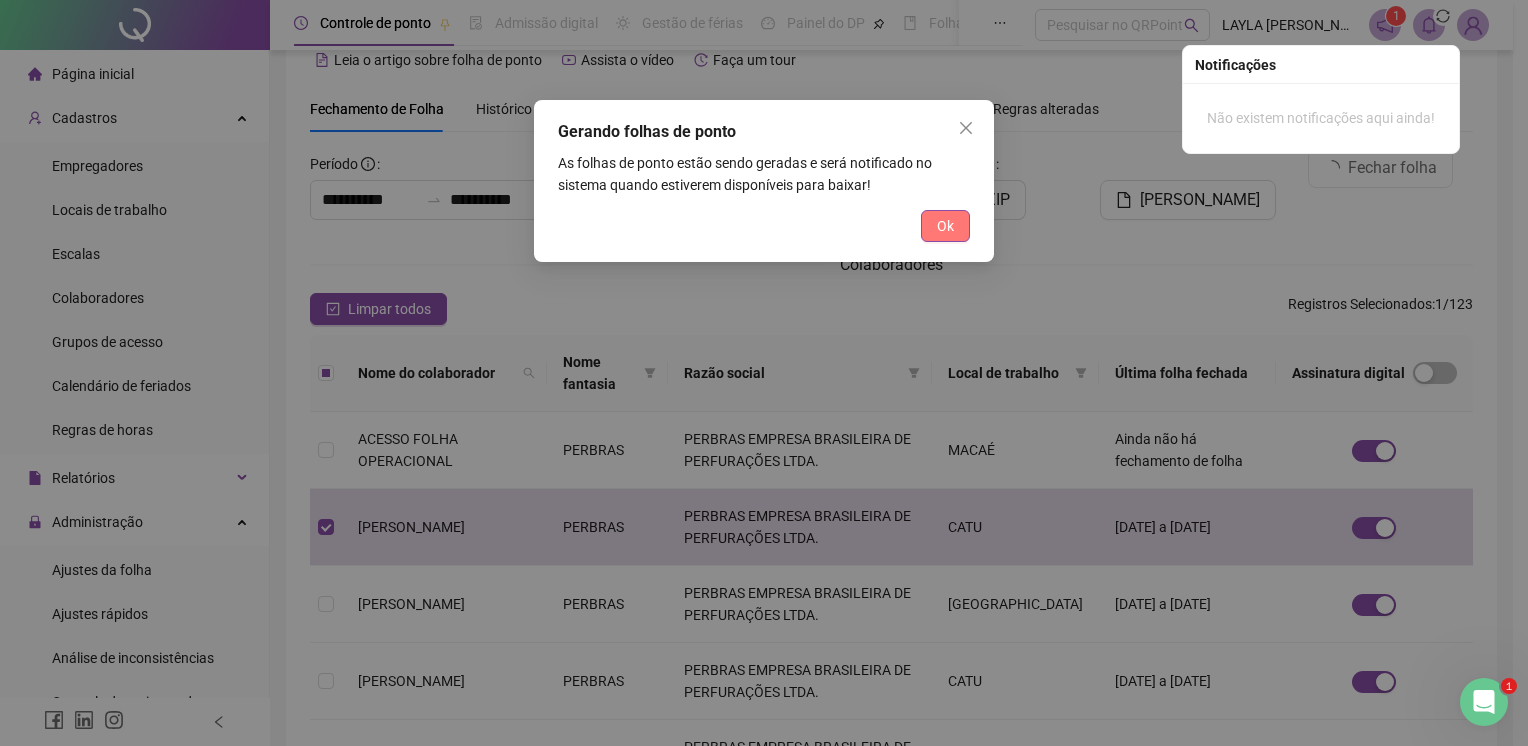 click on "Ok" at bounding box center [945, 226] 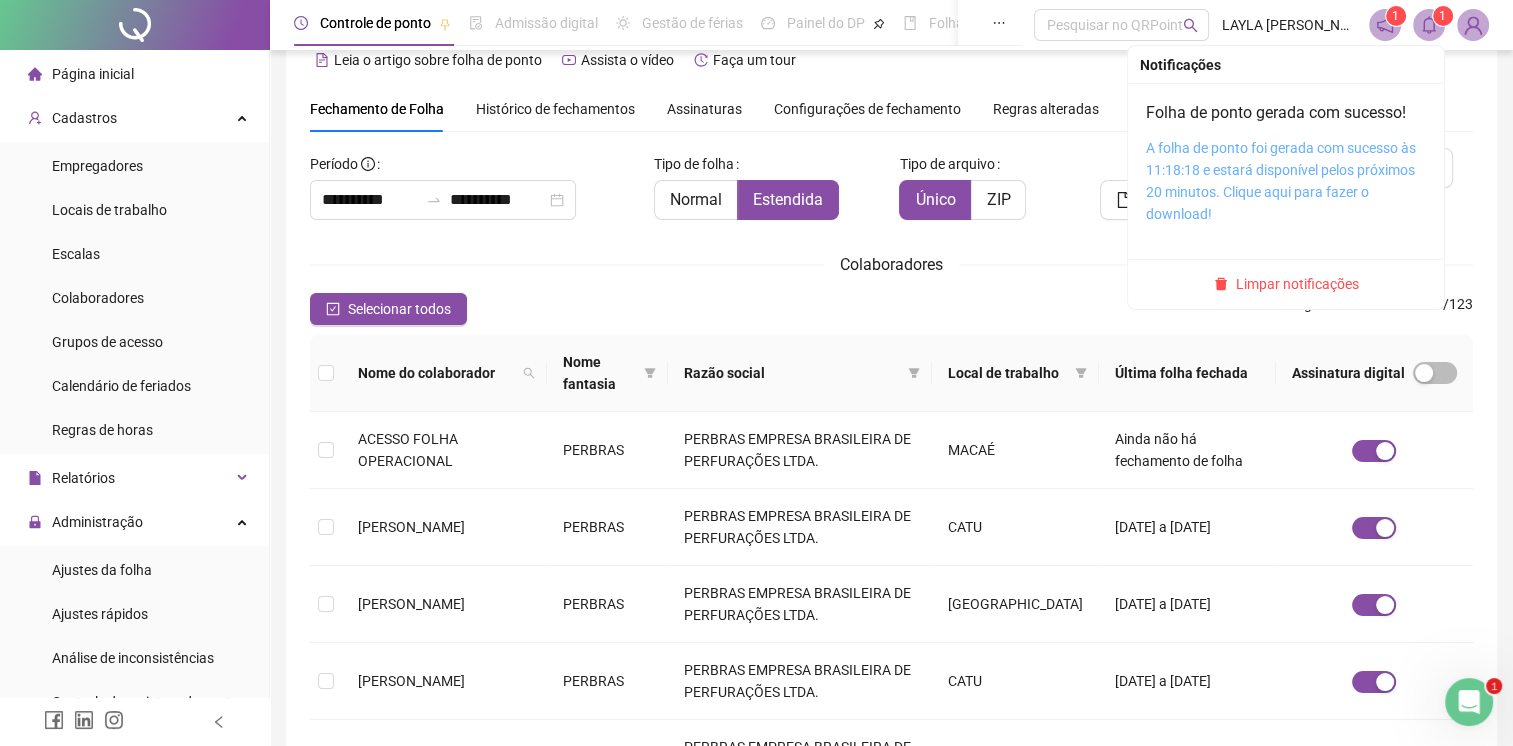 click on "A folha de ponto foi gerada com sucesso às 11:18:18 e estará disponível pelos próximos 20 minutos.
Clique aqui para fazer o download!" at bounding box center (1281, 181) 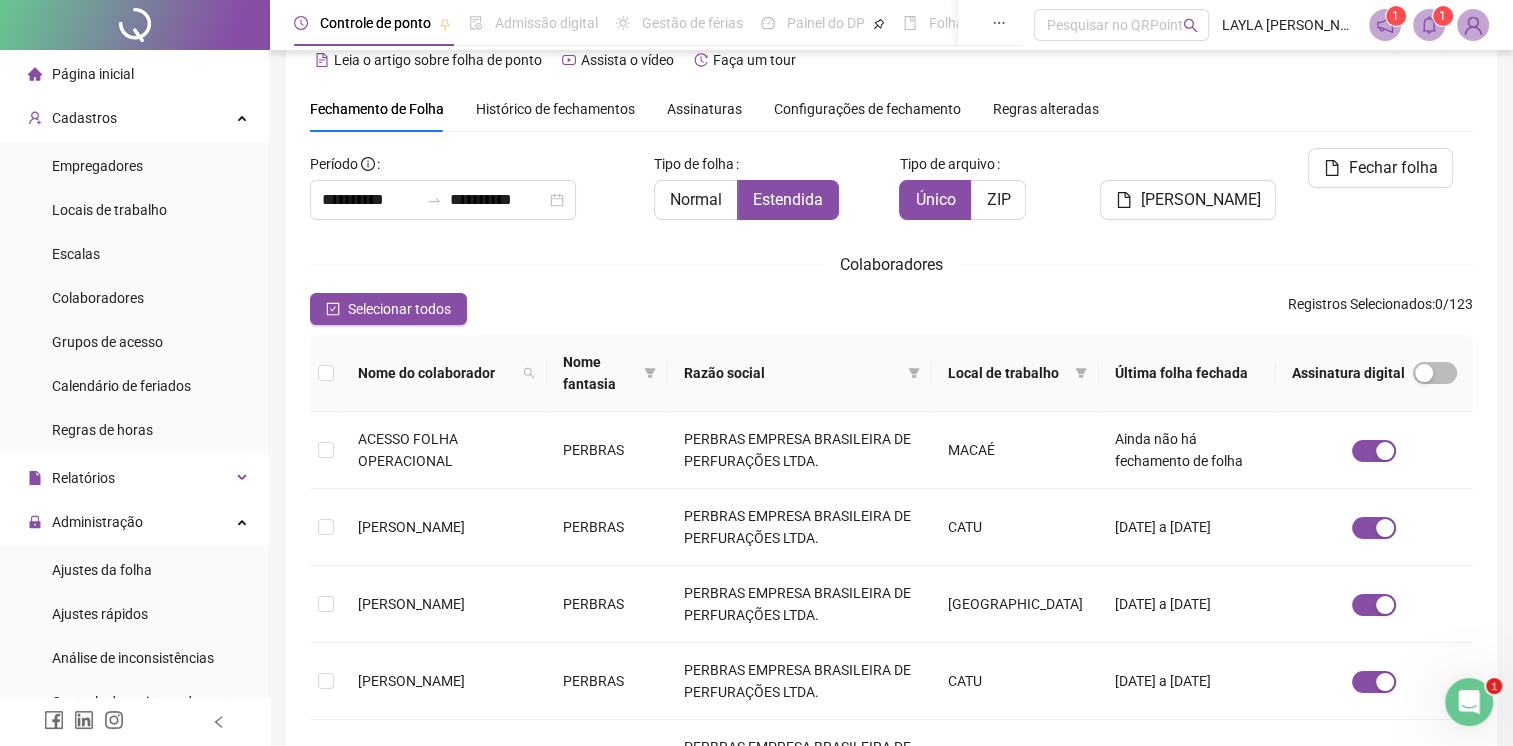click on "**********" at bounding box center (891, 650) 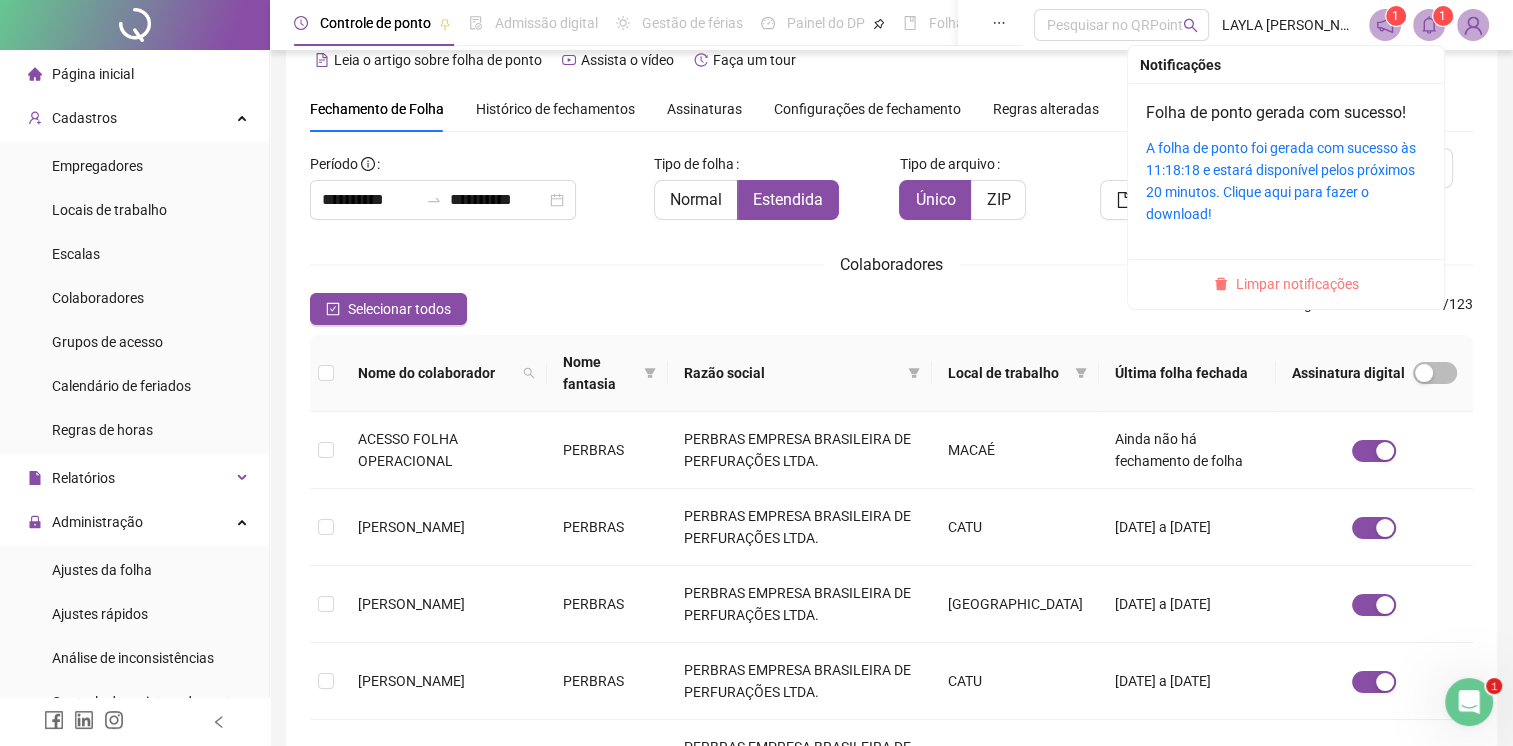 click on "Limpar notificações" at bounding box center [1297, 284] 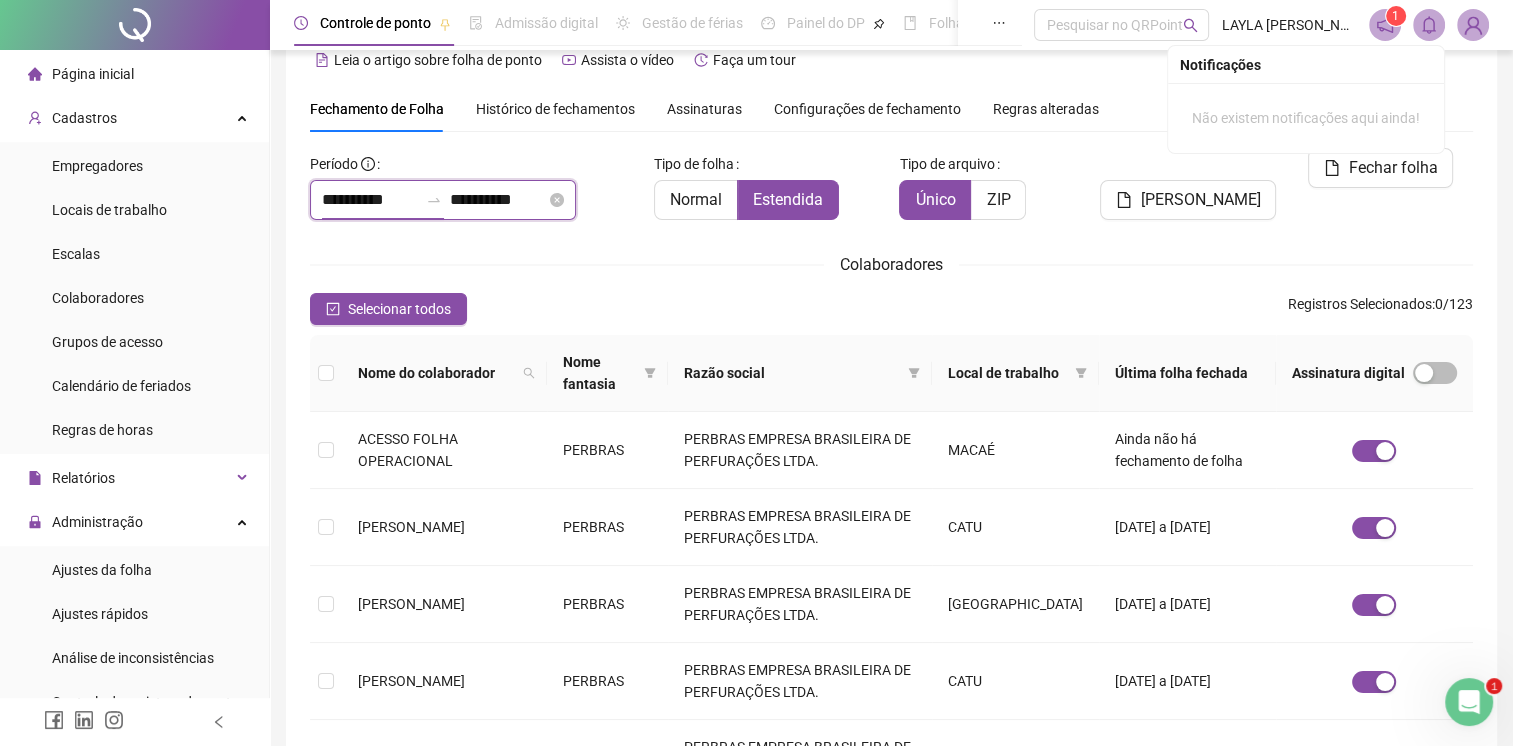 click on "**********" at bounding box center [370, 200] 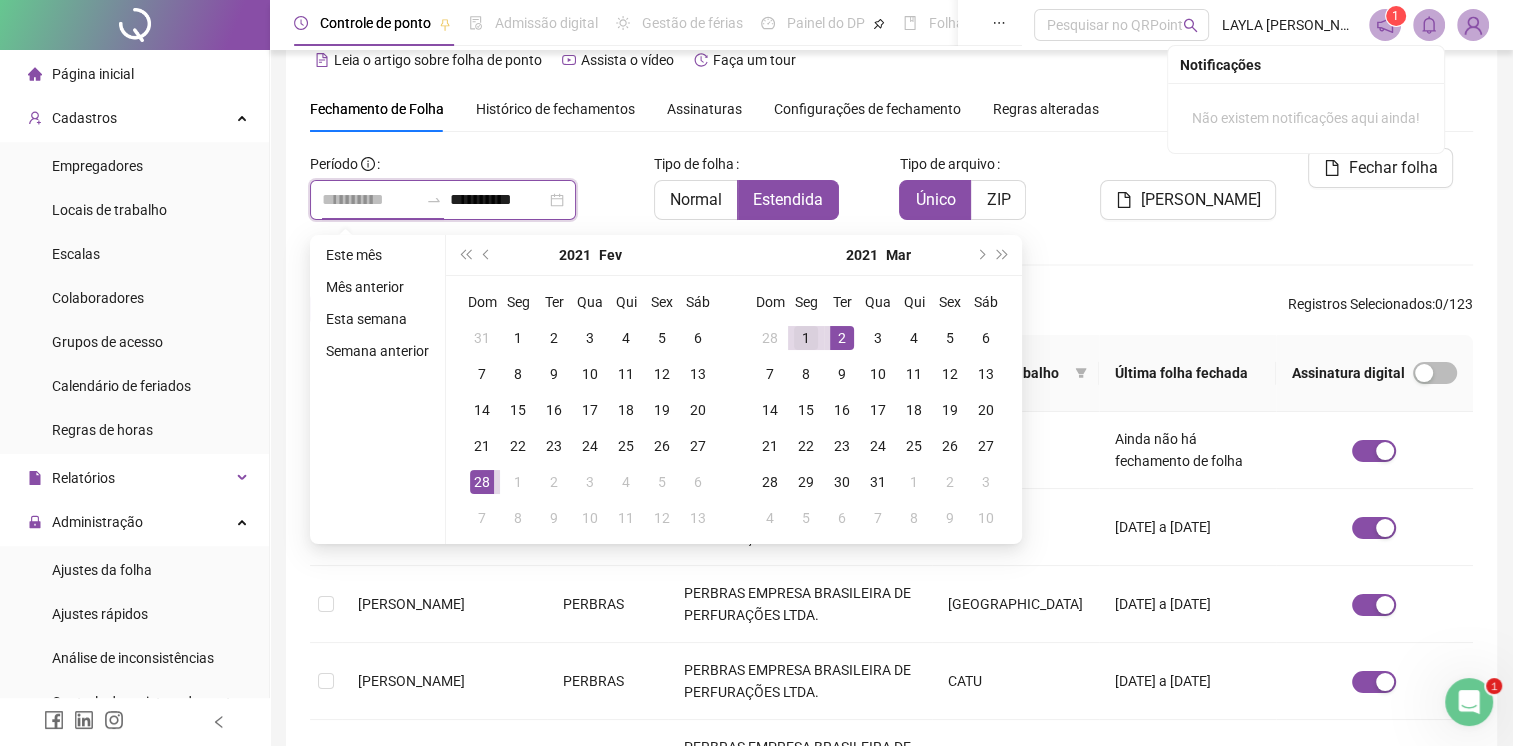 type on "**********" 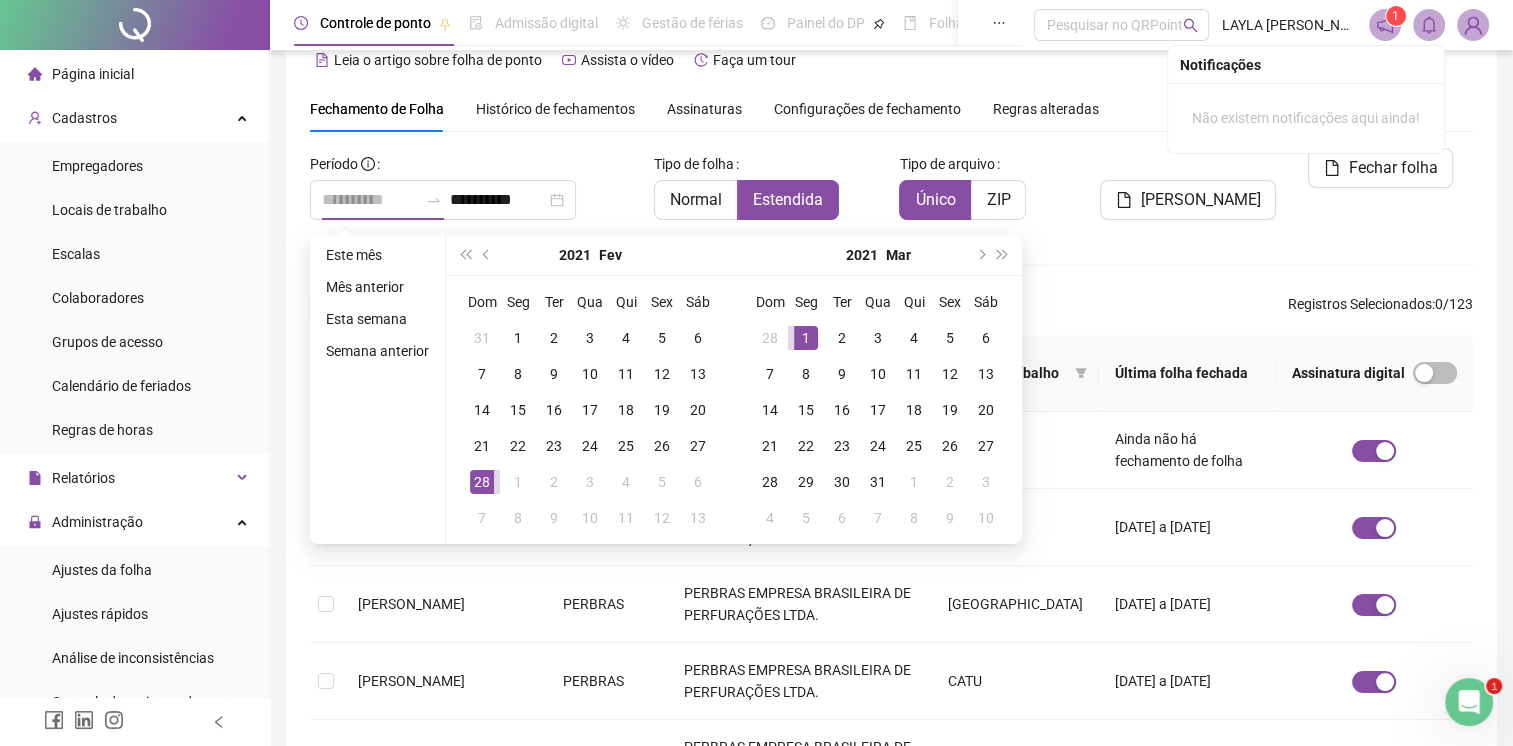 click on "1" at bounding box center [806, 338] 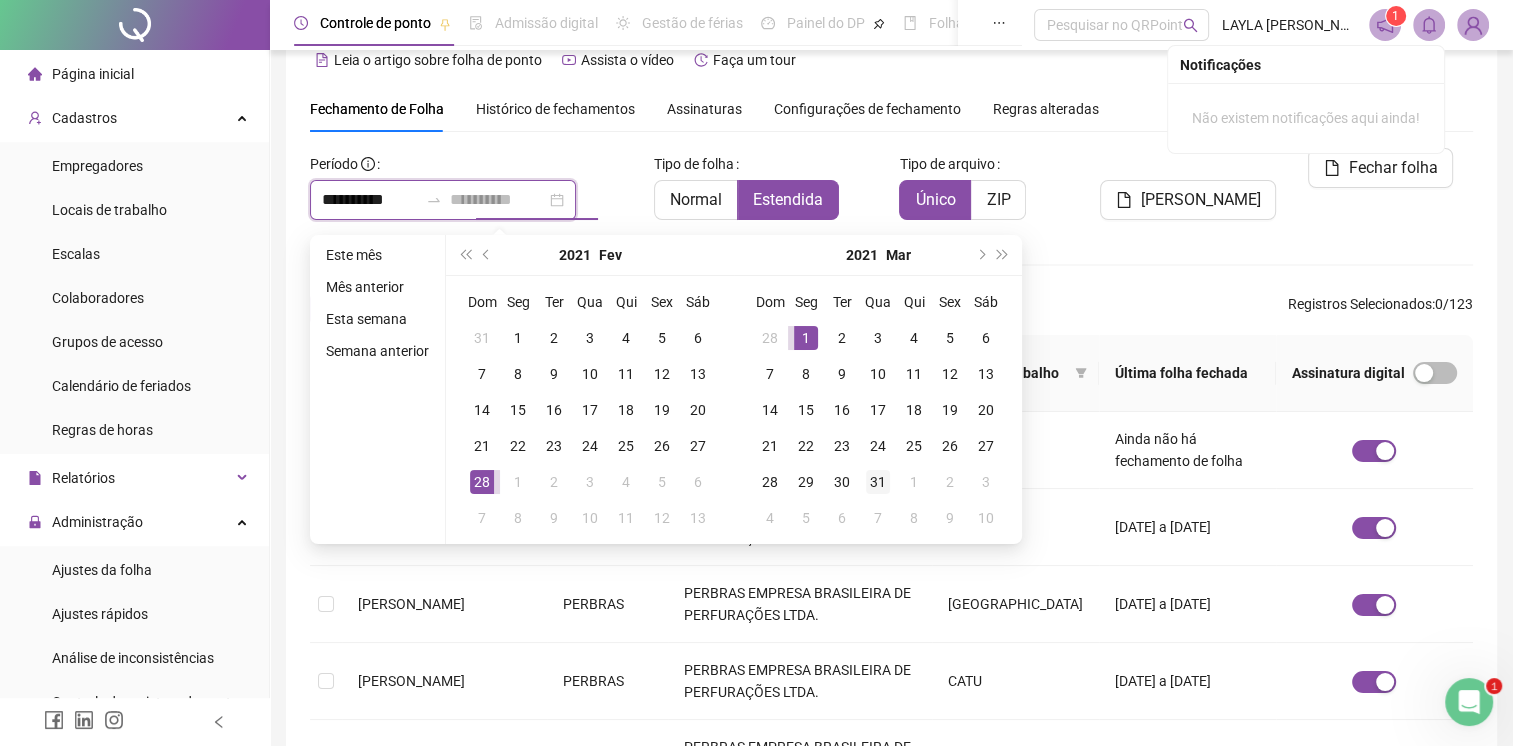 type on "**********" 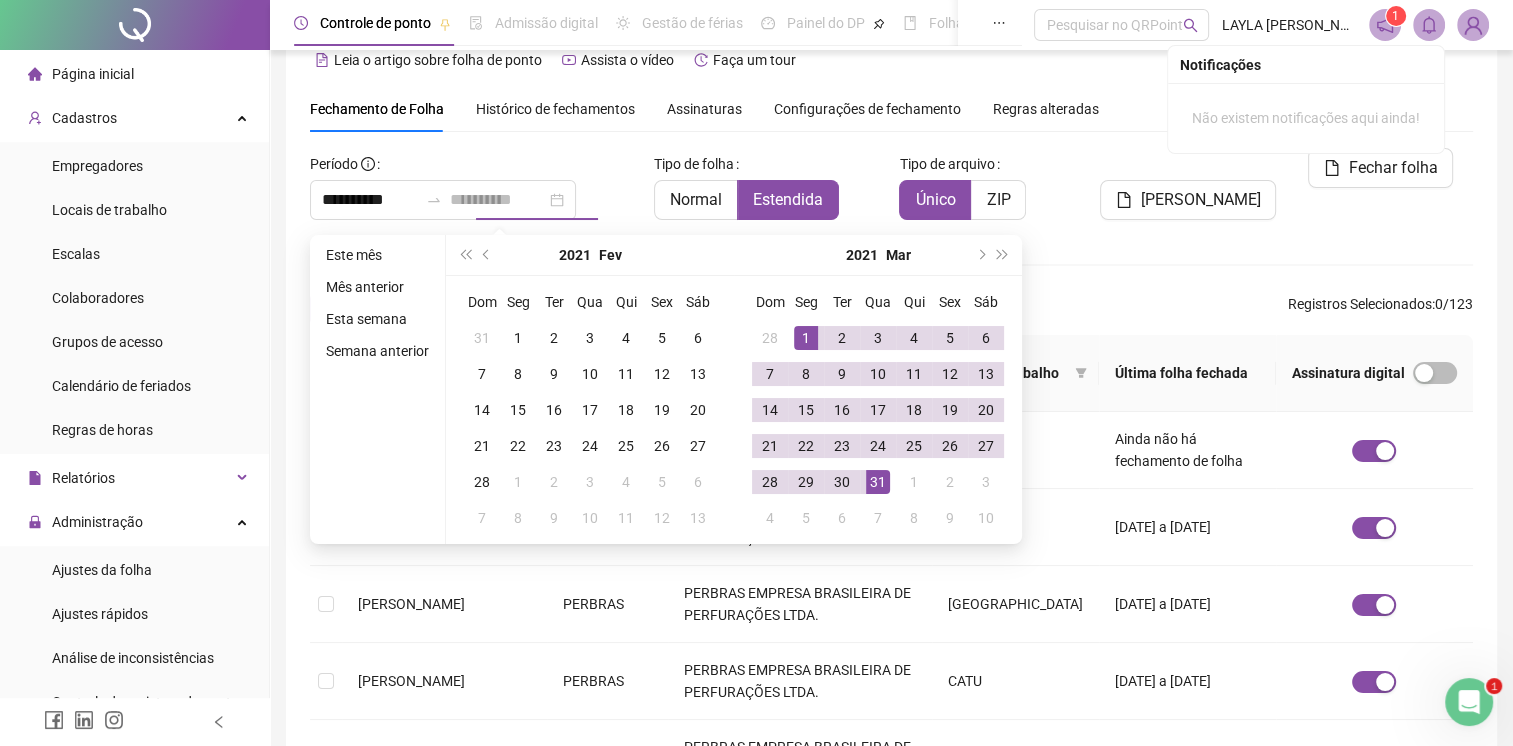 click on "31" at bounding box center (878, 482) 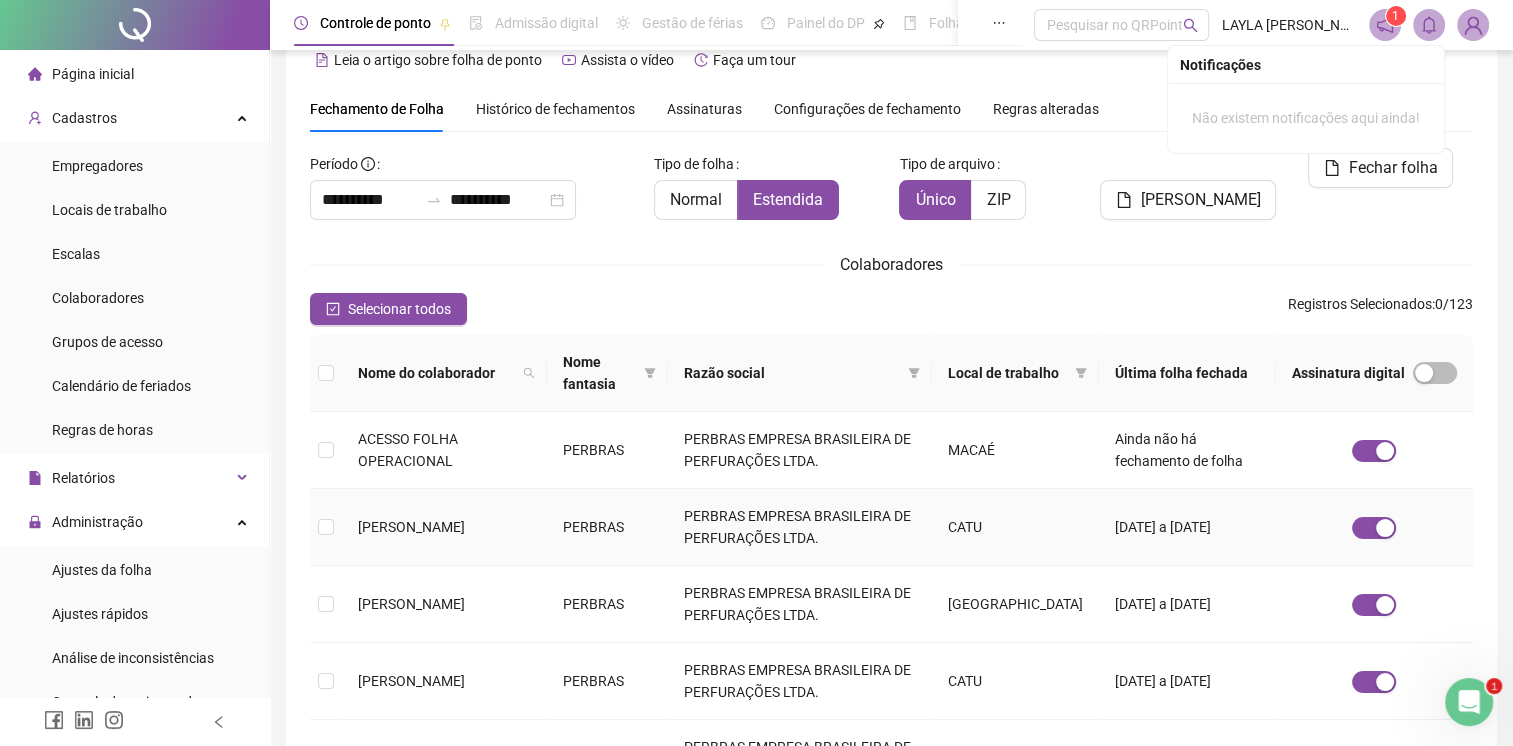 click on "[PERSON_NAME]" at bounding box center [444, 527] 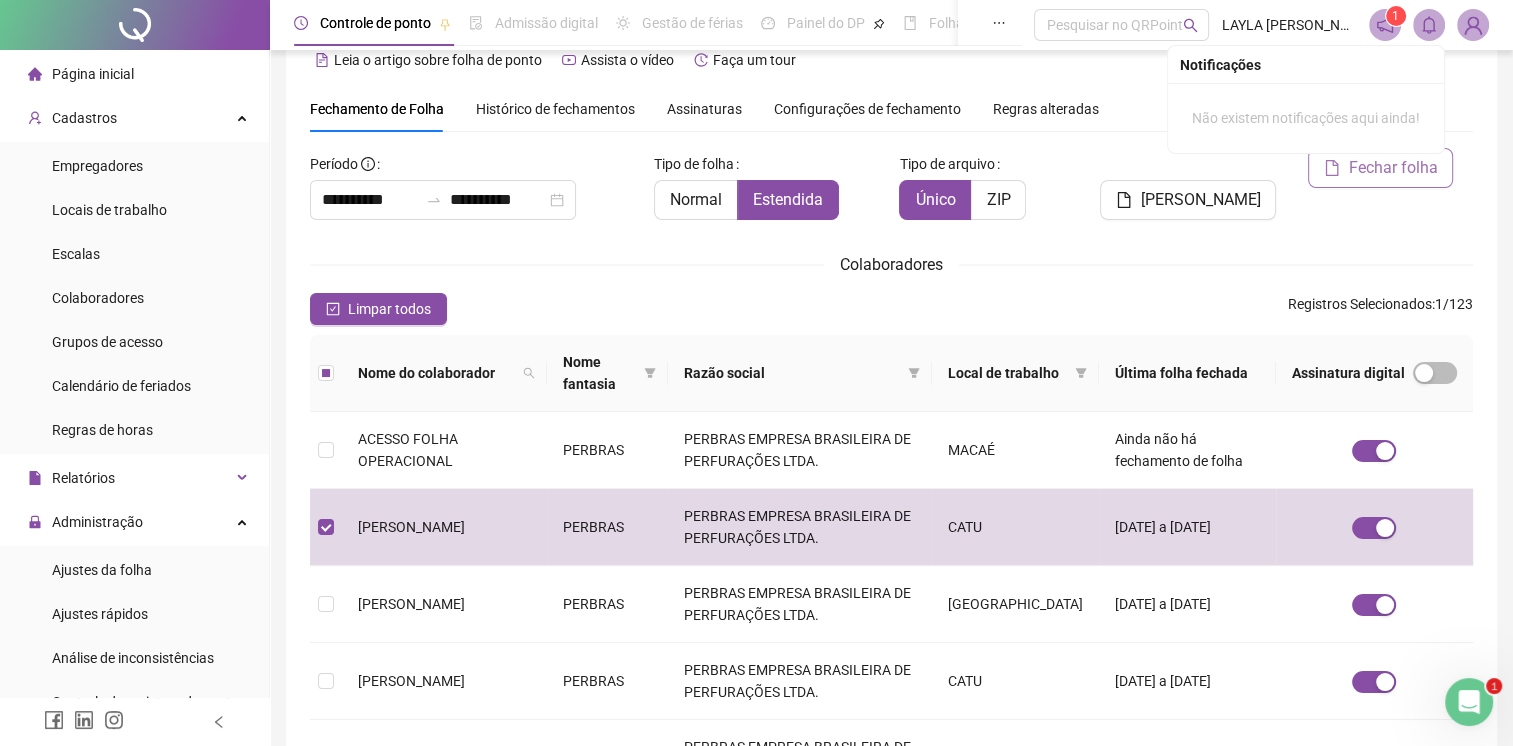 click on "Fechar folha" at bounding box center [1392, 168] 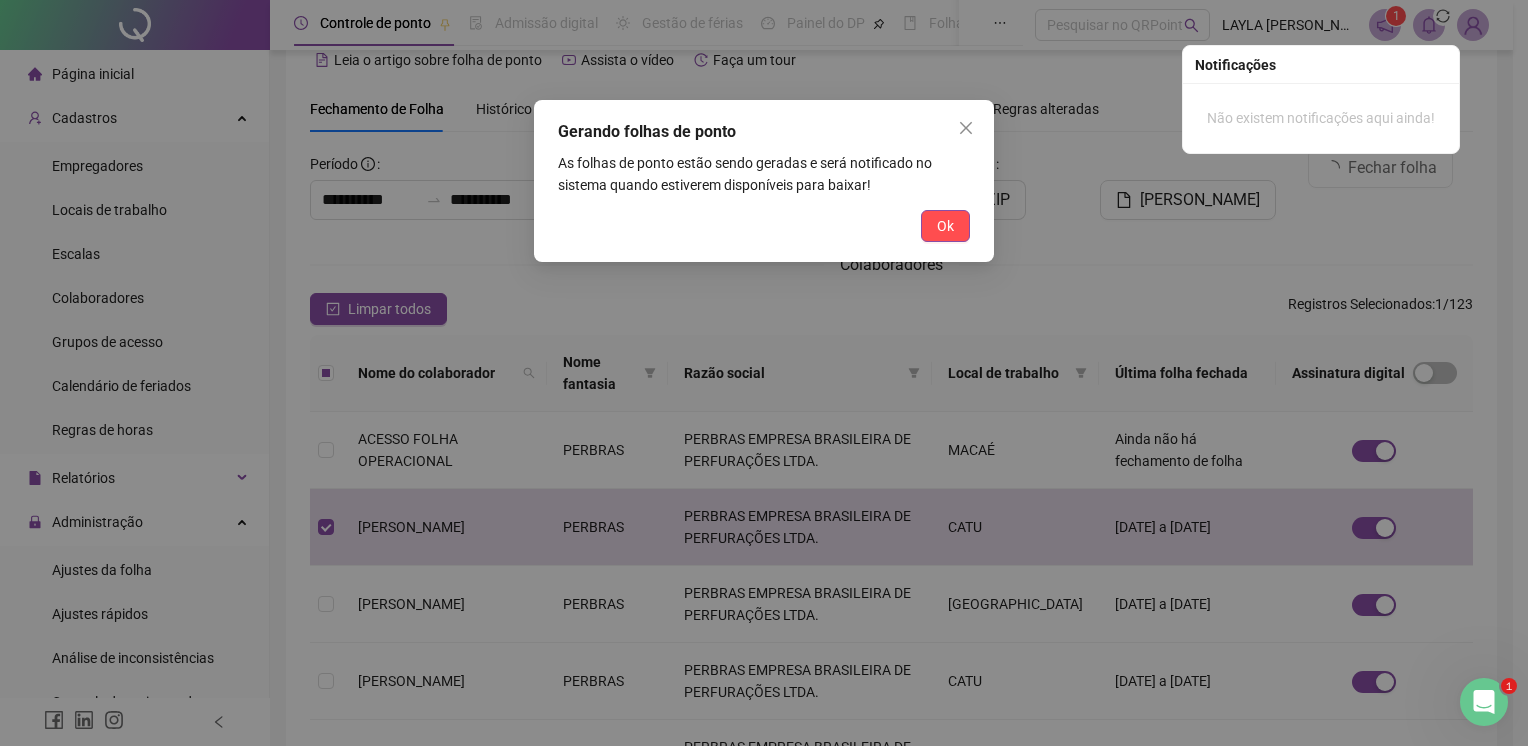 click on "Ok" at bounding box center (945, 226) 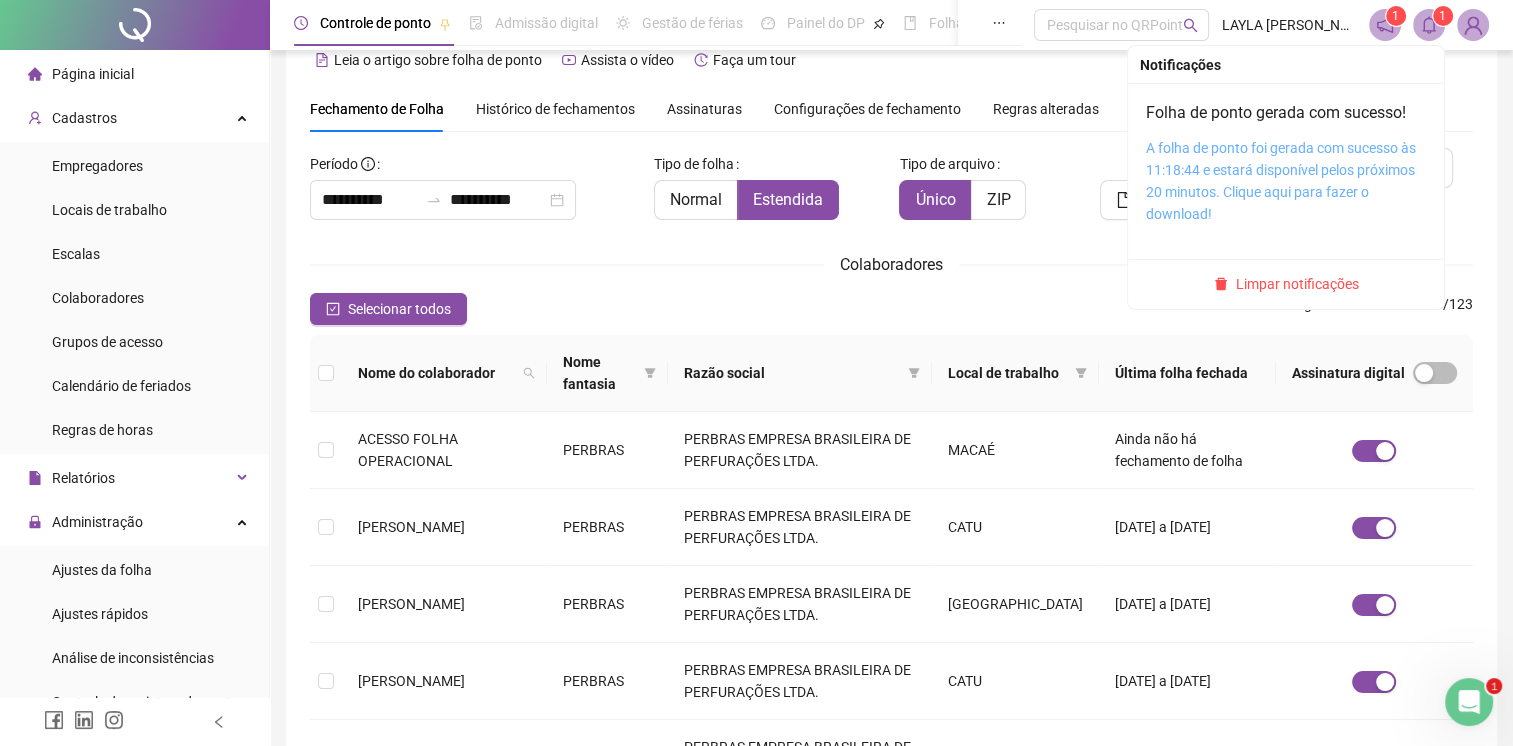 click on "A folha de ponto foi gerada com sucesso às 11:18:44 e estará disponível pelos próximos 20 minutos.
Clique aqui para fazer o download!" at bounding box center (1281, 181) 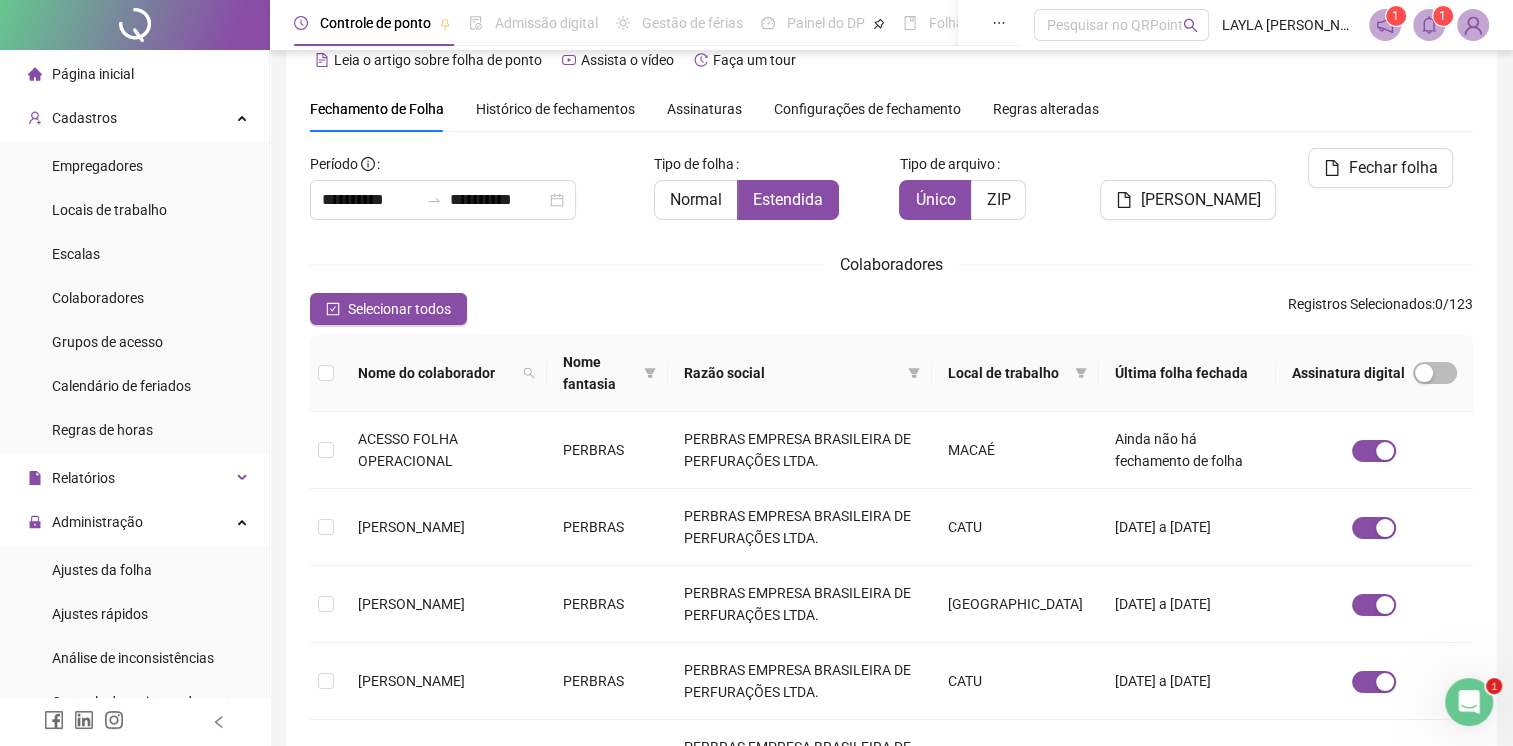 click on "**********" at bounding box center [891, 660] 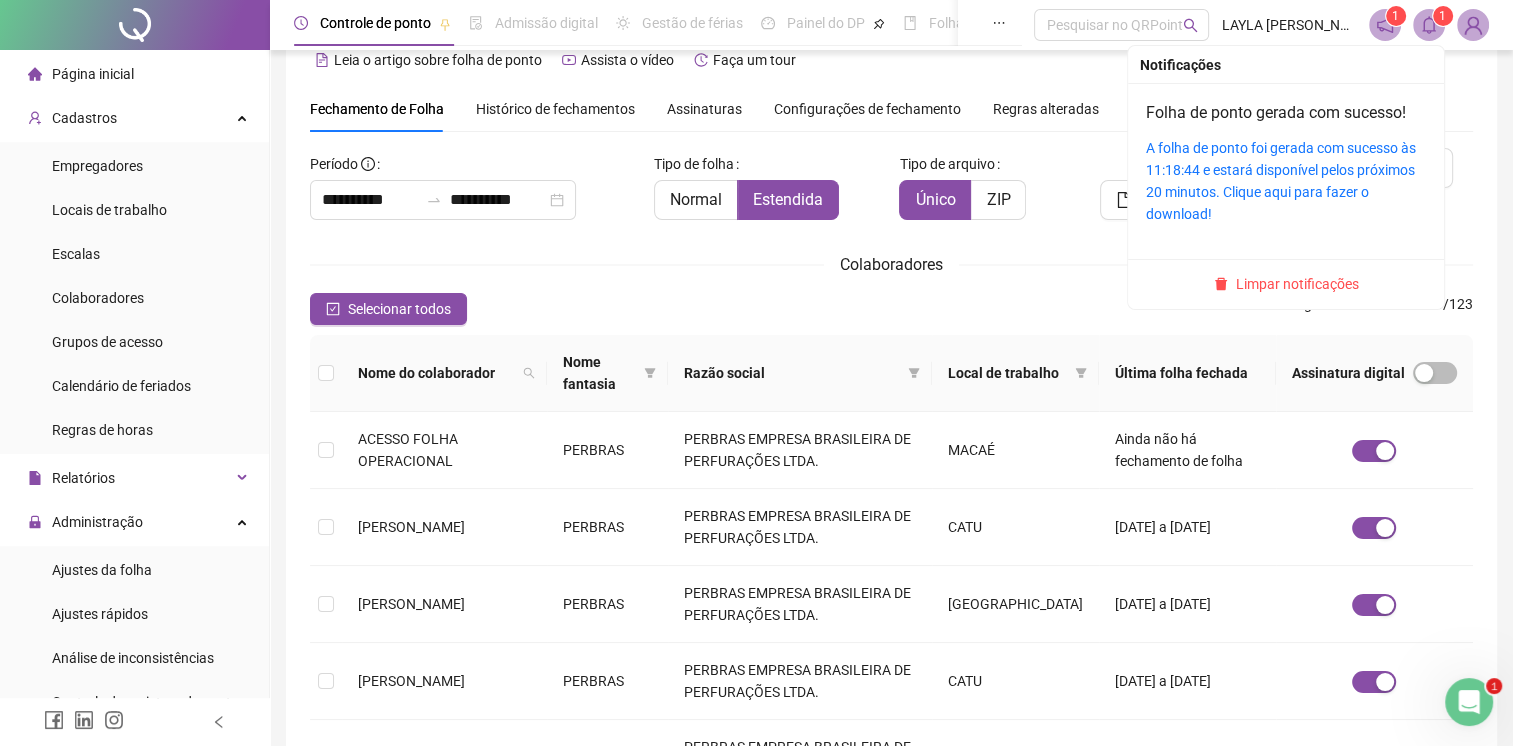 drag, startPoint x: 1316, startPoint y: 286, endPoint x: 1167, endPoint y: 365, distance: 168.64757 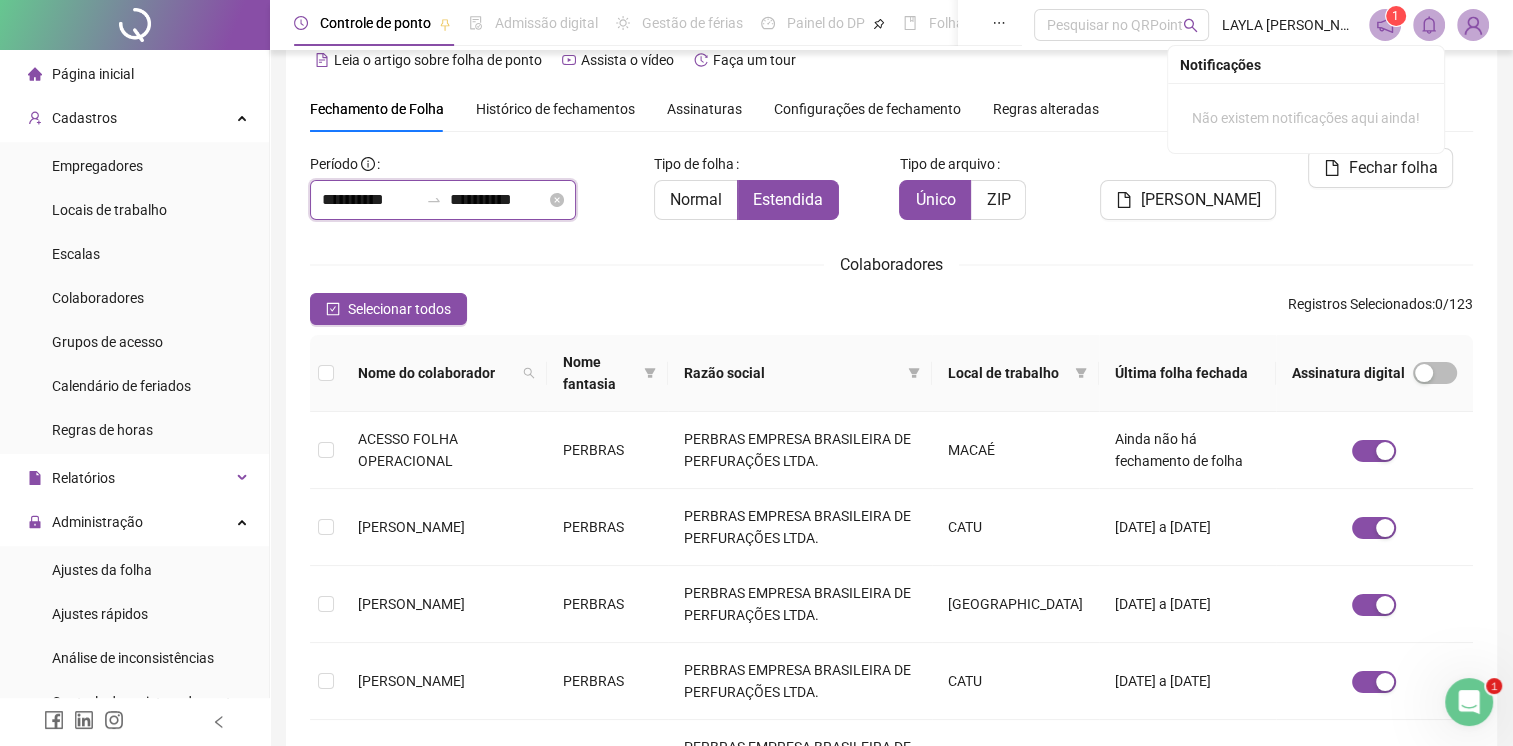 click on "**********" at bounding box center [370, 200] 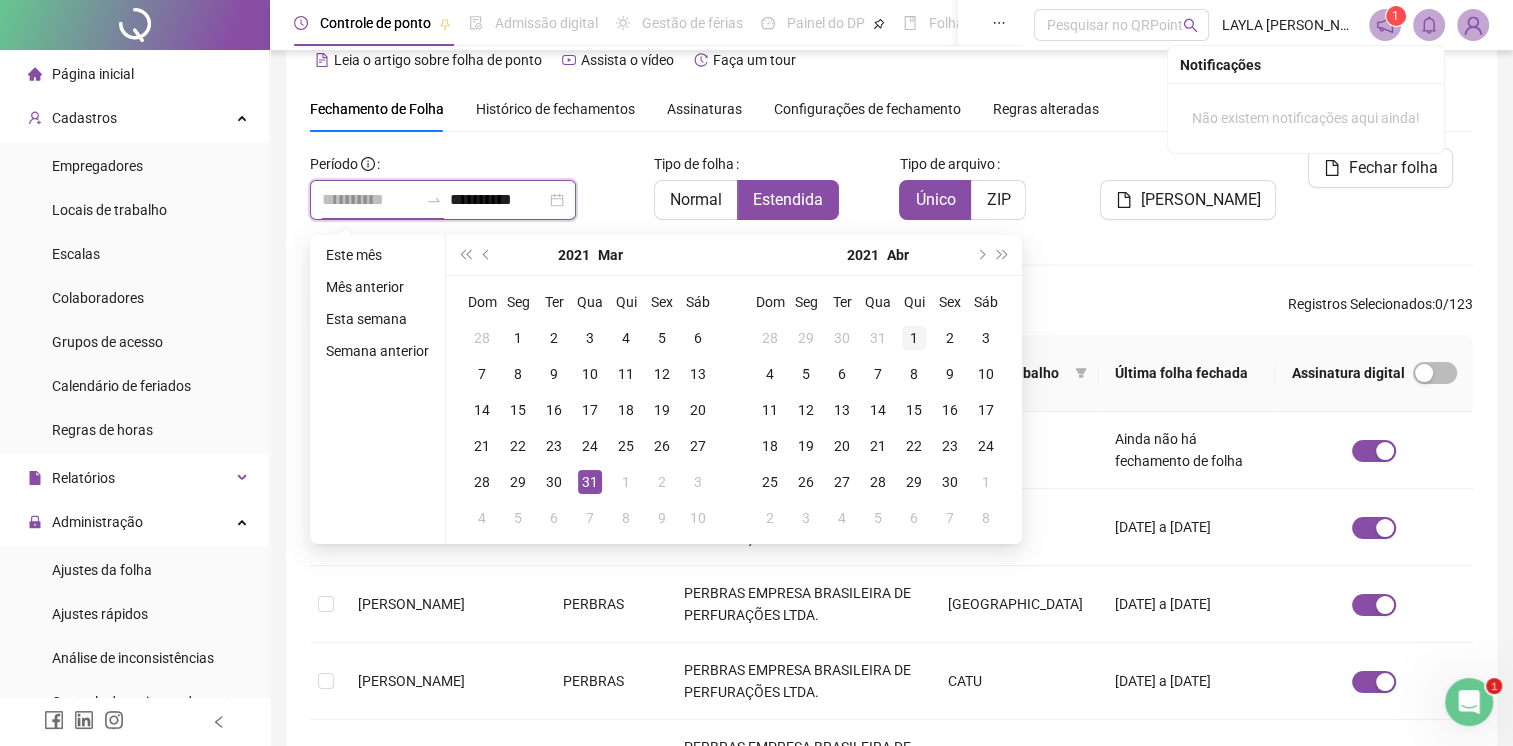 type on "**********" 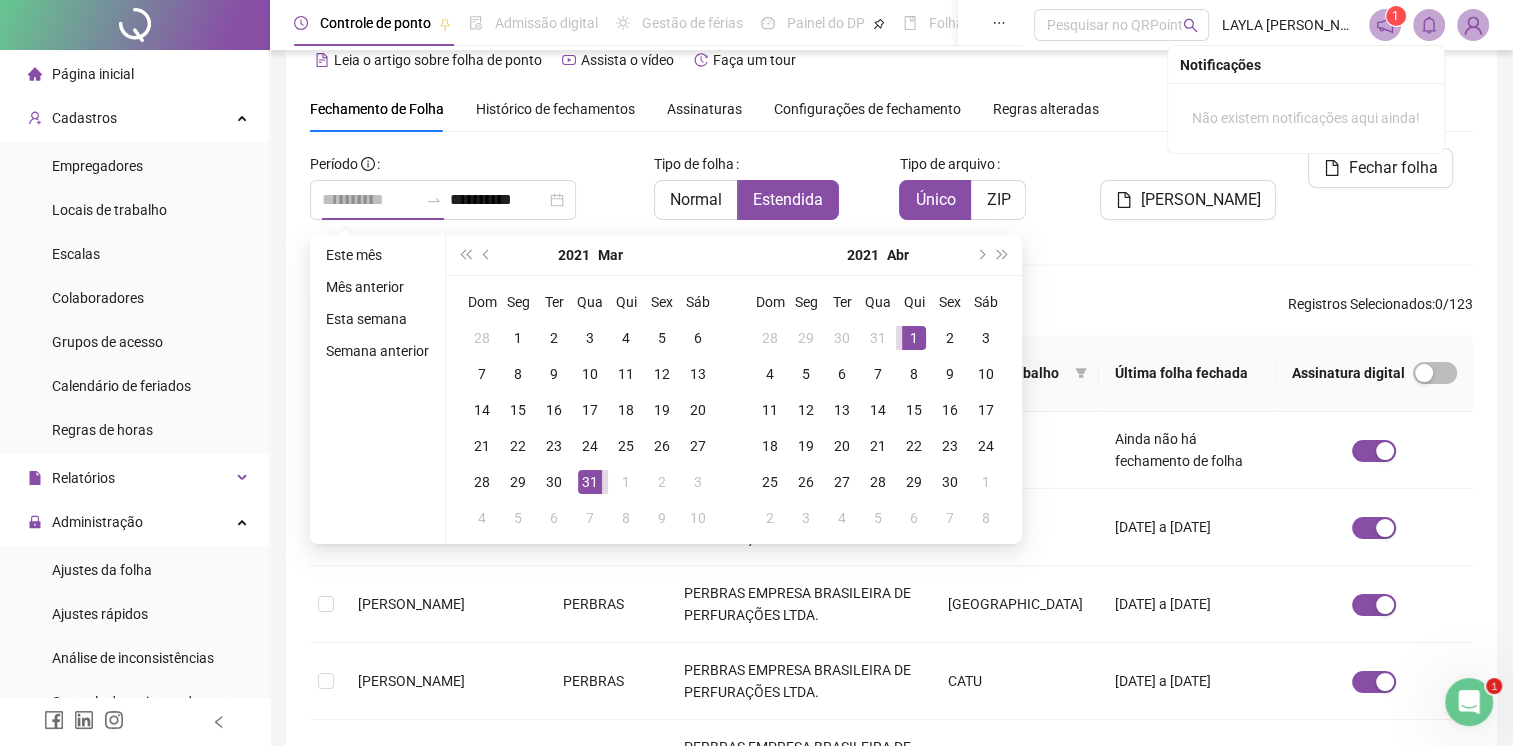 click on "1" at bounding box center (914, 338) 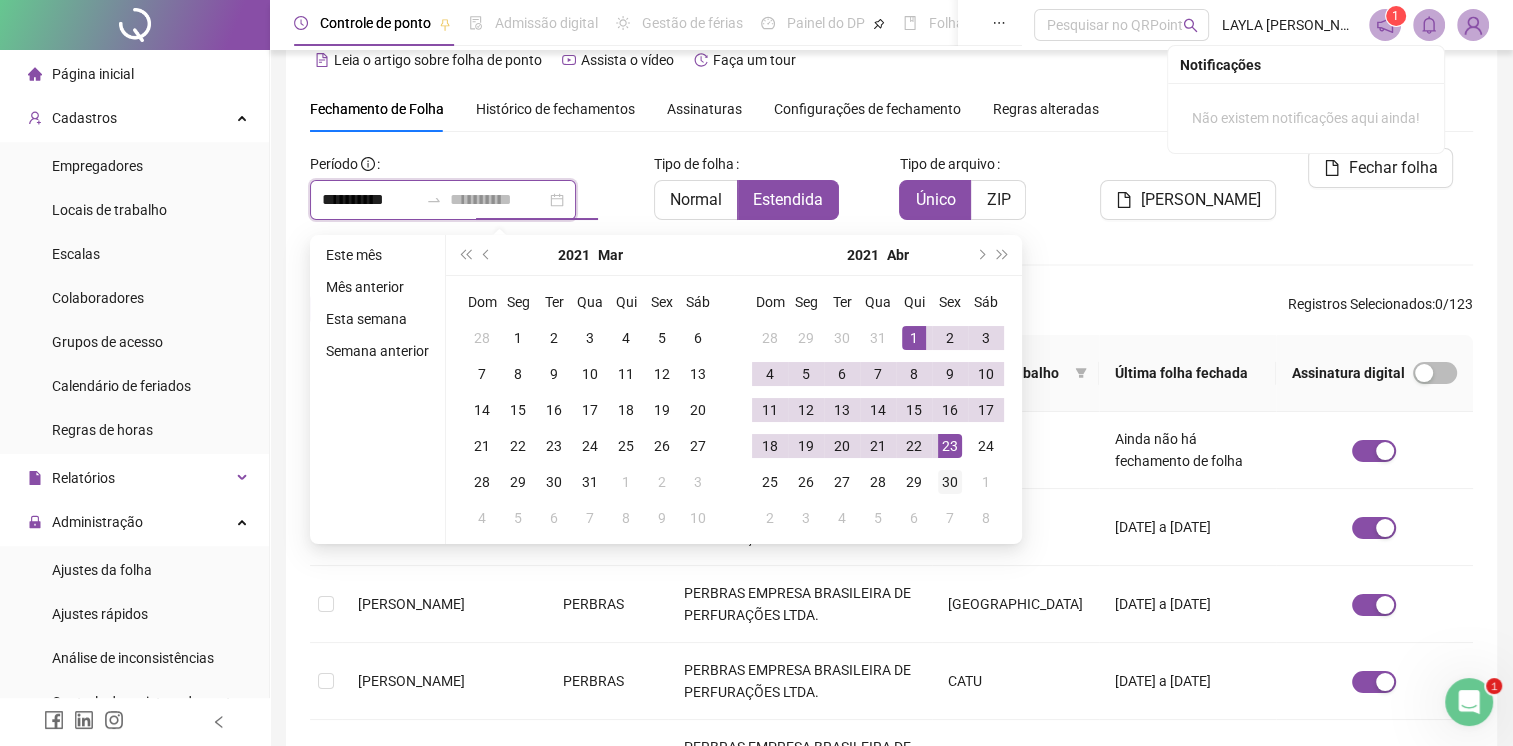 type on "**********" 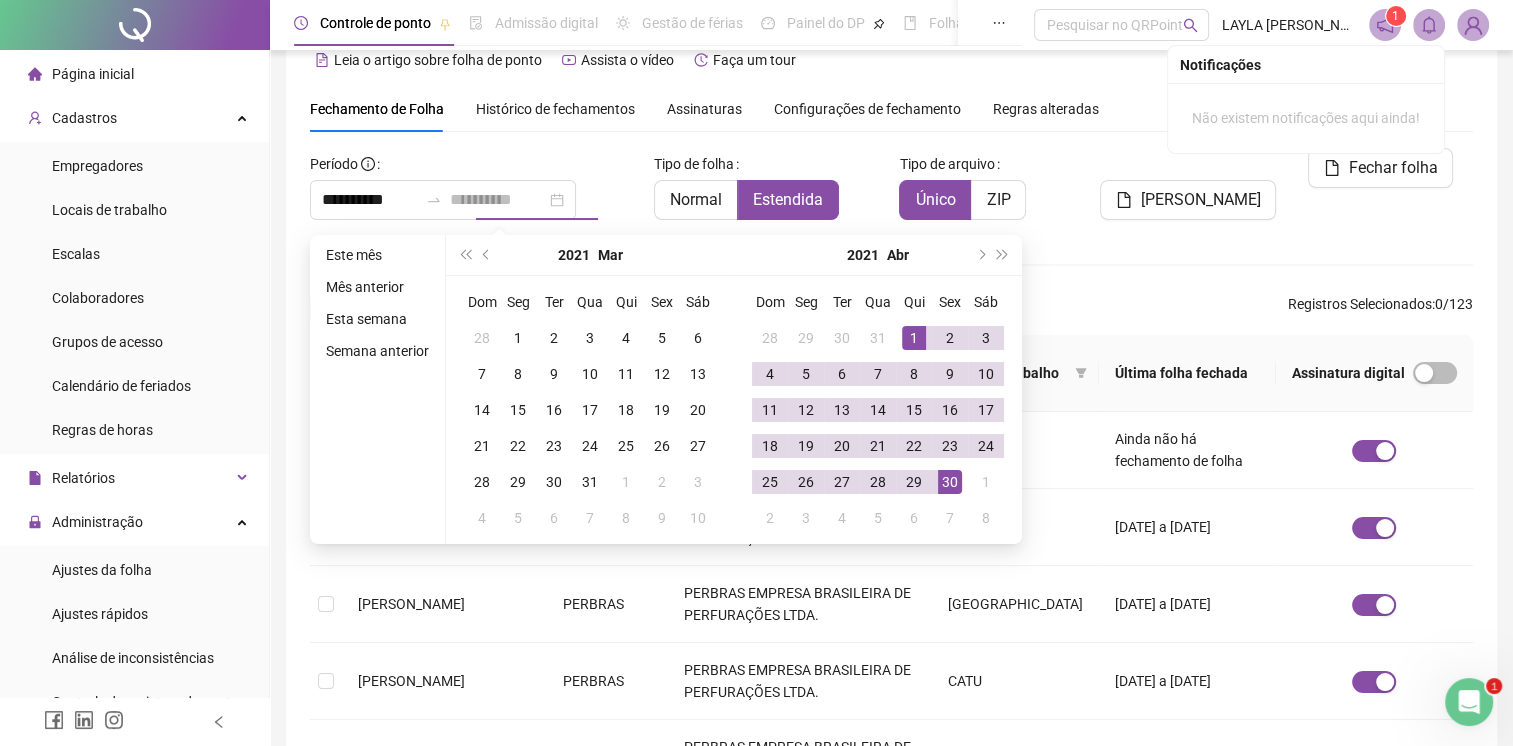 click on "30" at bounding box center (950, 482) 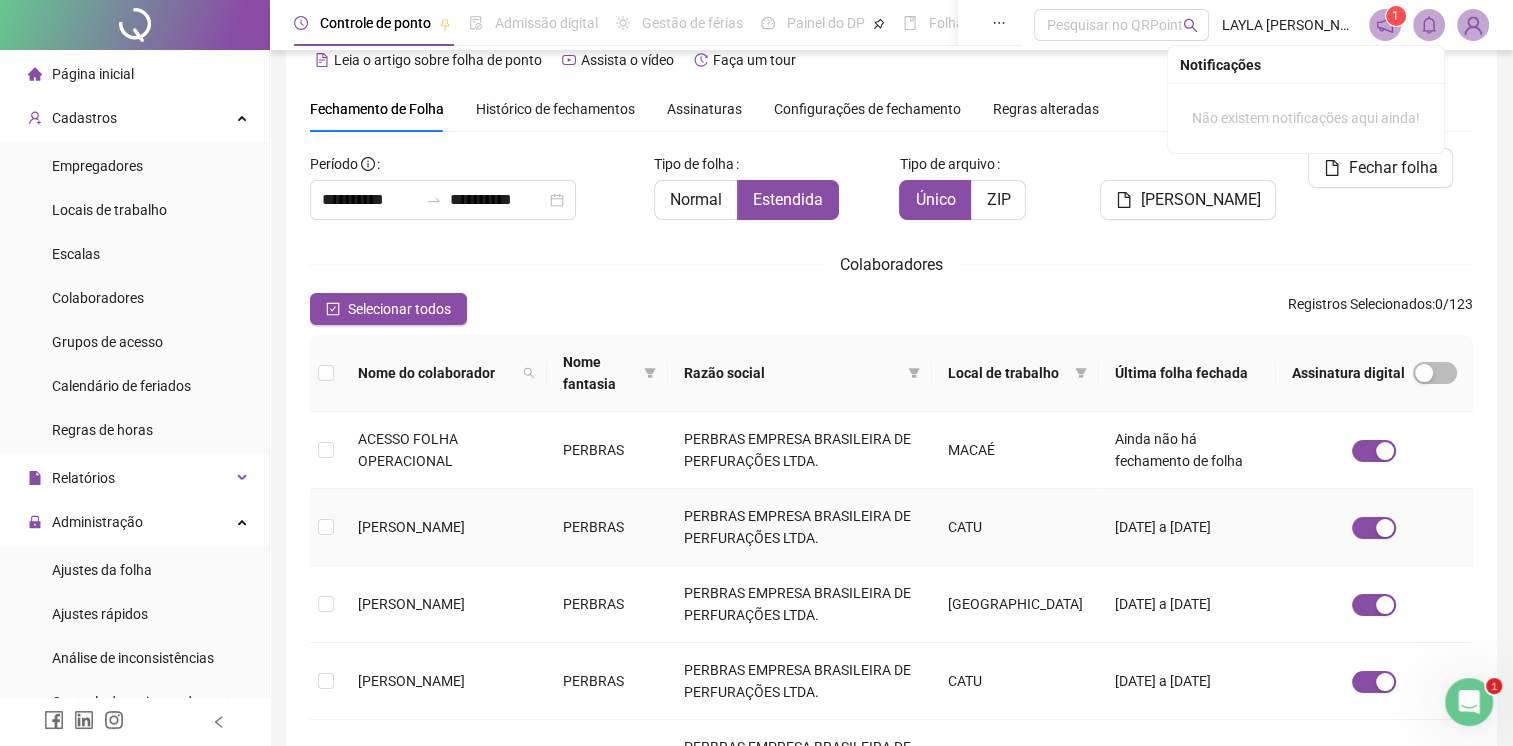 click on "[PERSON_NAME]" at bounding box center [444, 527] 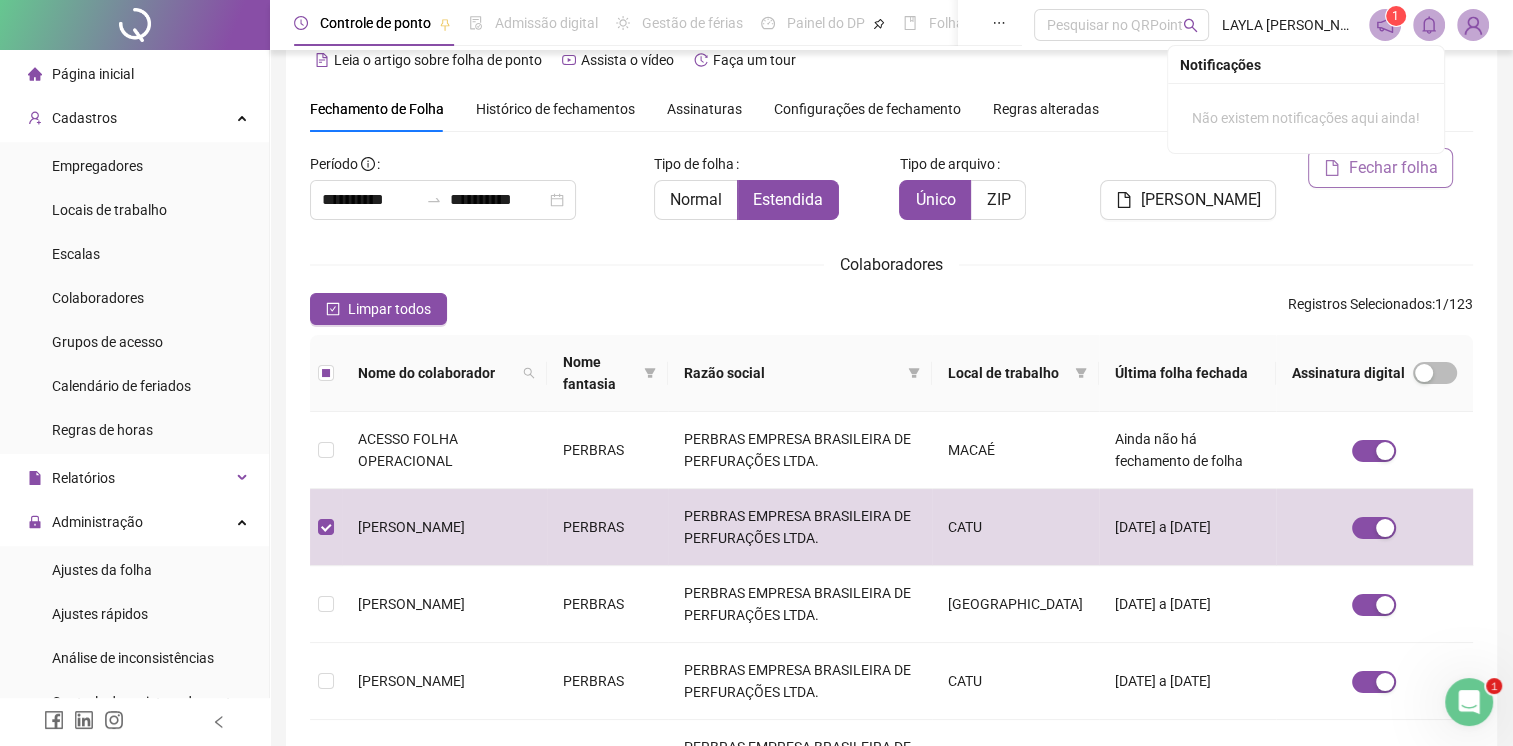 click on "Fechar folha" at bounding box center (1380, 168) 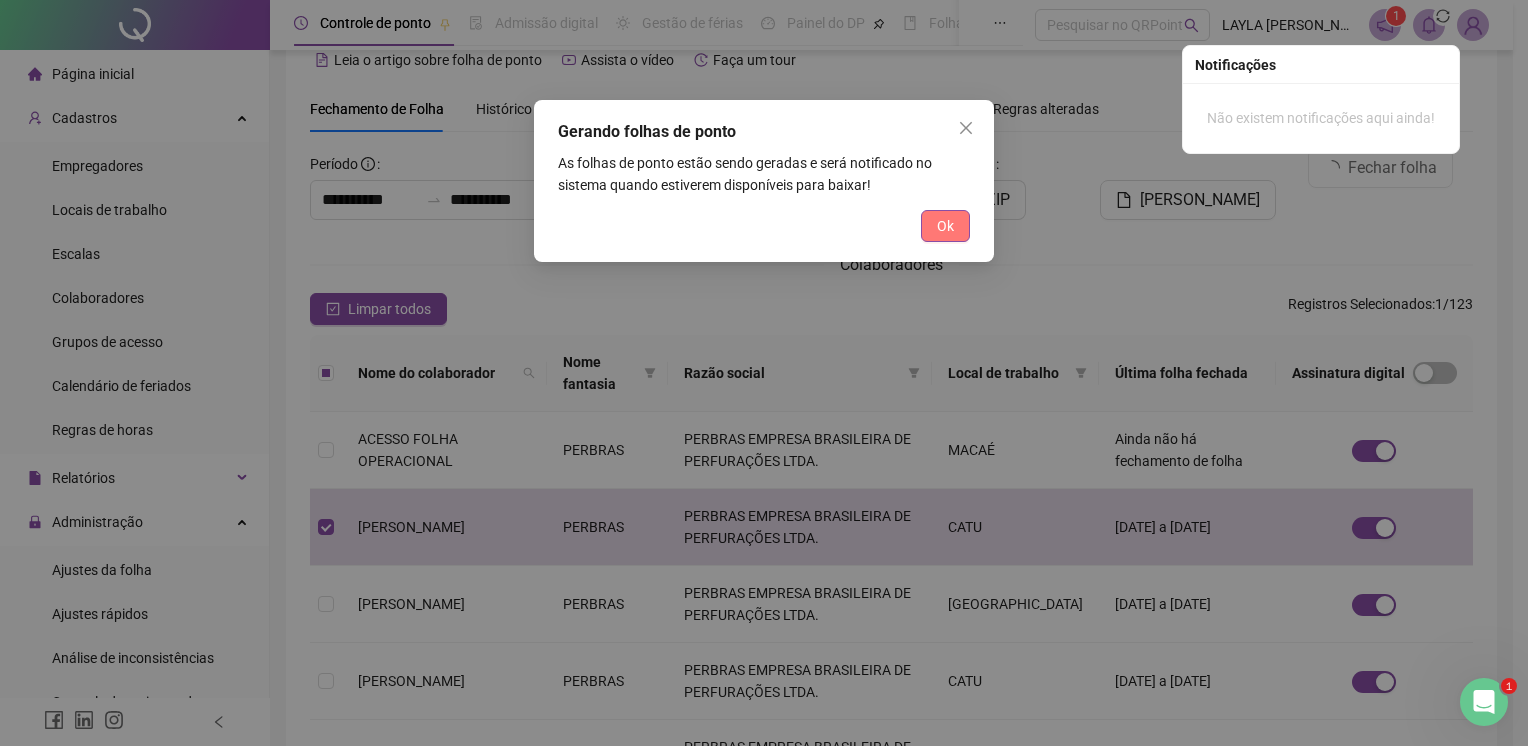 click on "Ok" at bounding box center [945, 226] 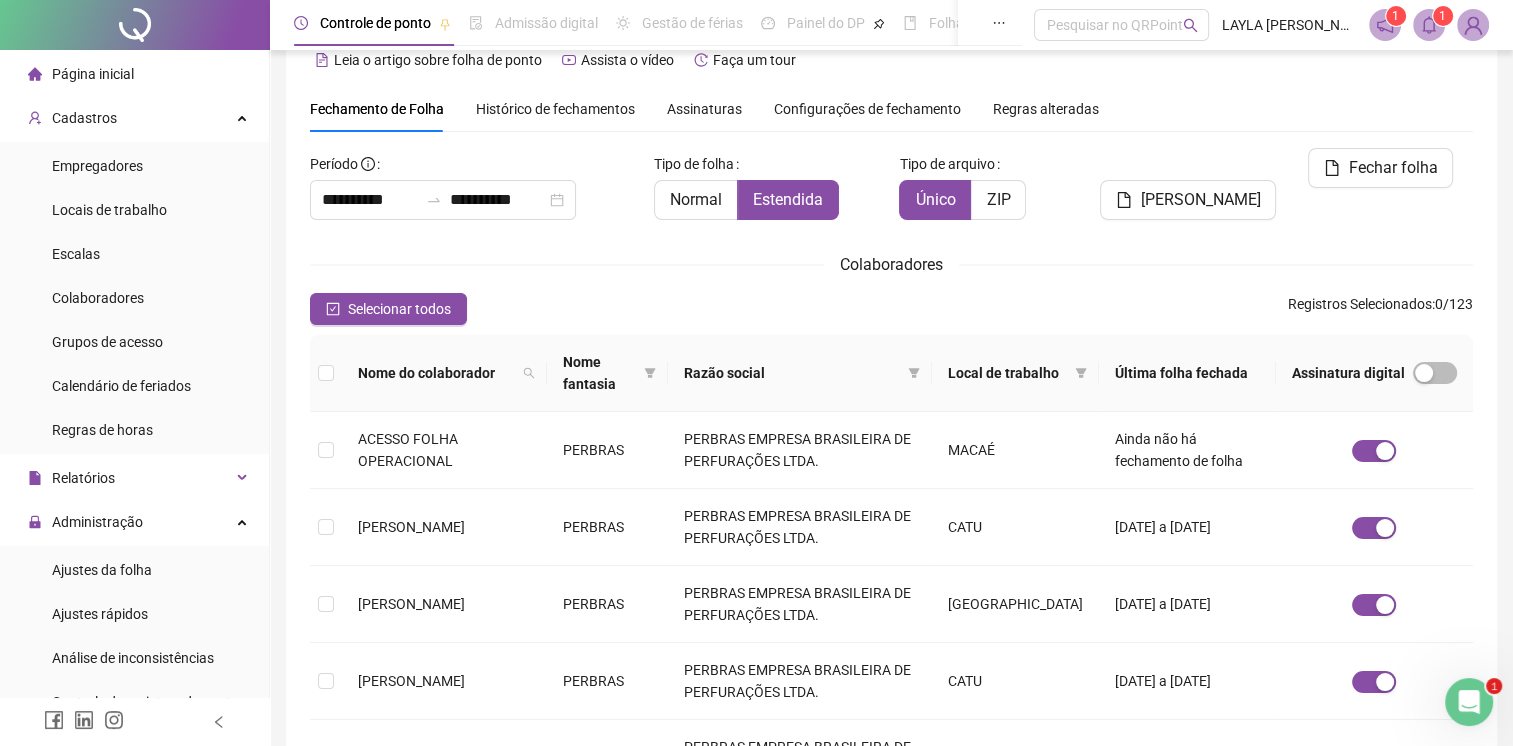 click on "**********" at bounding box center [891, 650] 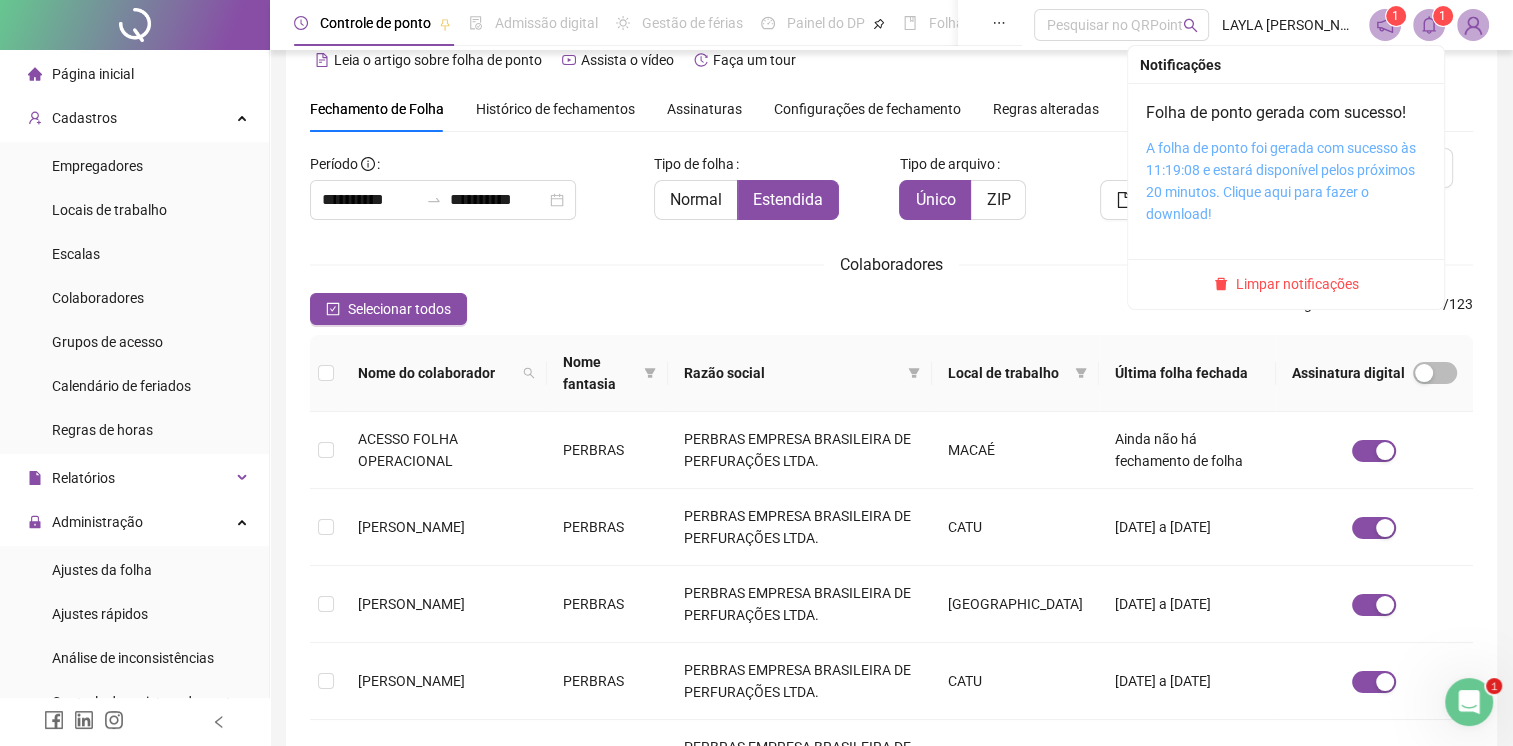 click on "A folha de ponto foi gerada com sucesso às 11:19:08 e estará disponível pelos próximos 20 minutos.
Clique aqui para fazer o download!" at bounding box center [1281, 181] 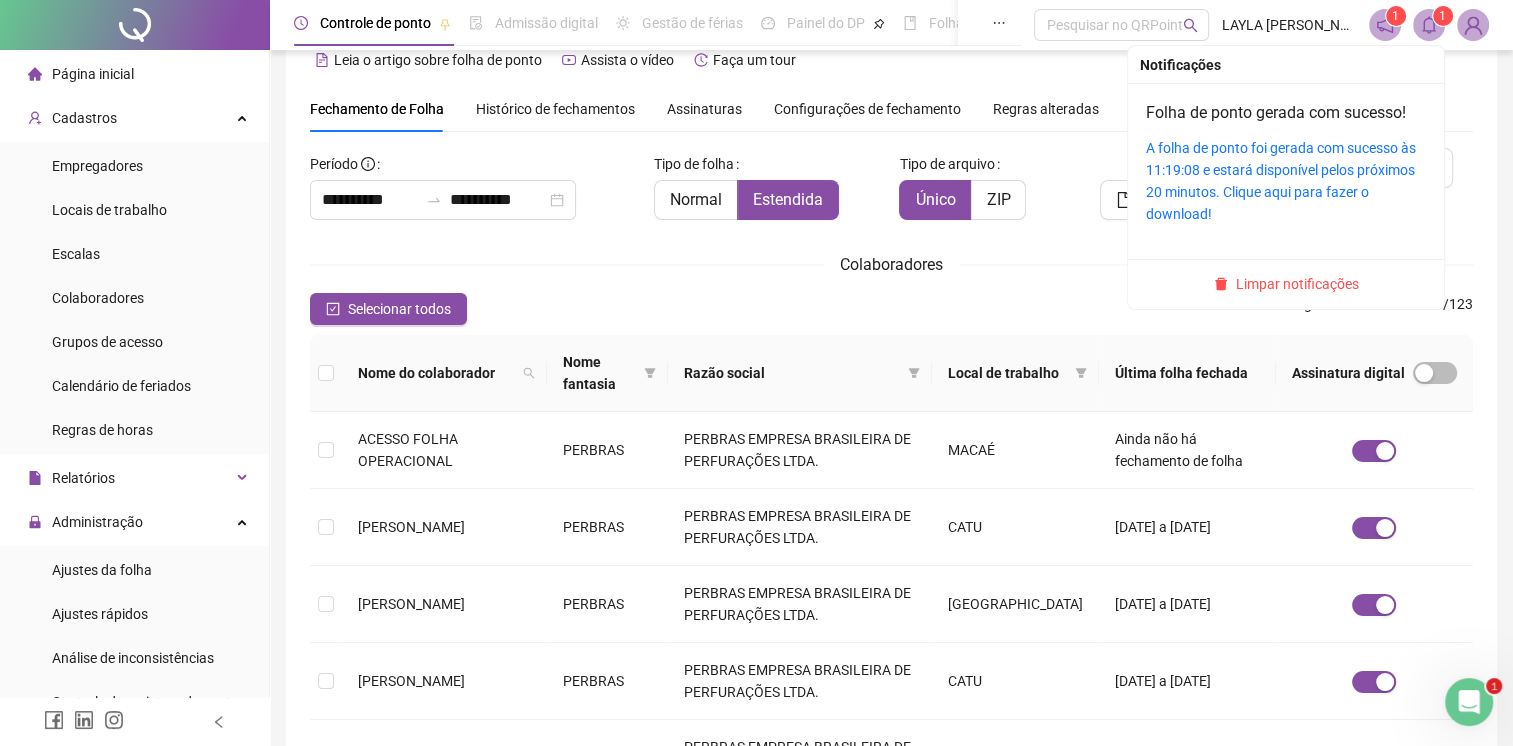 click on "1" at bounding box center (1442, 16) 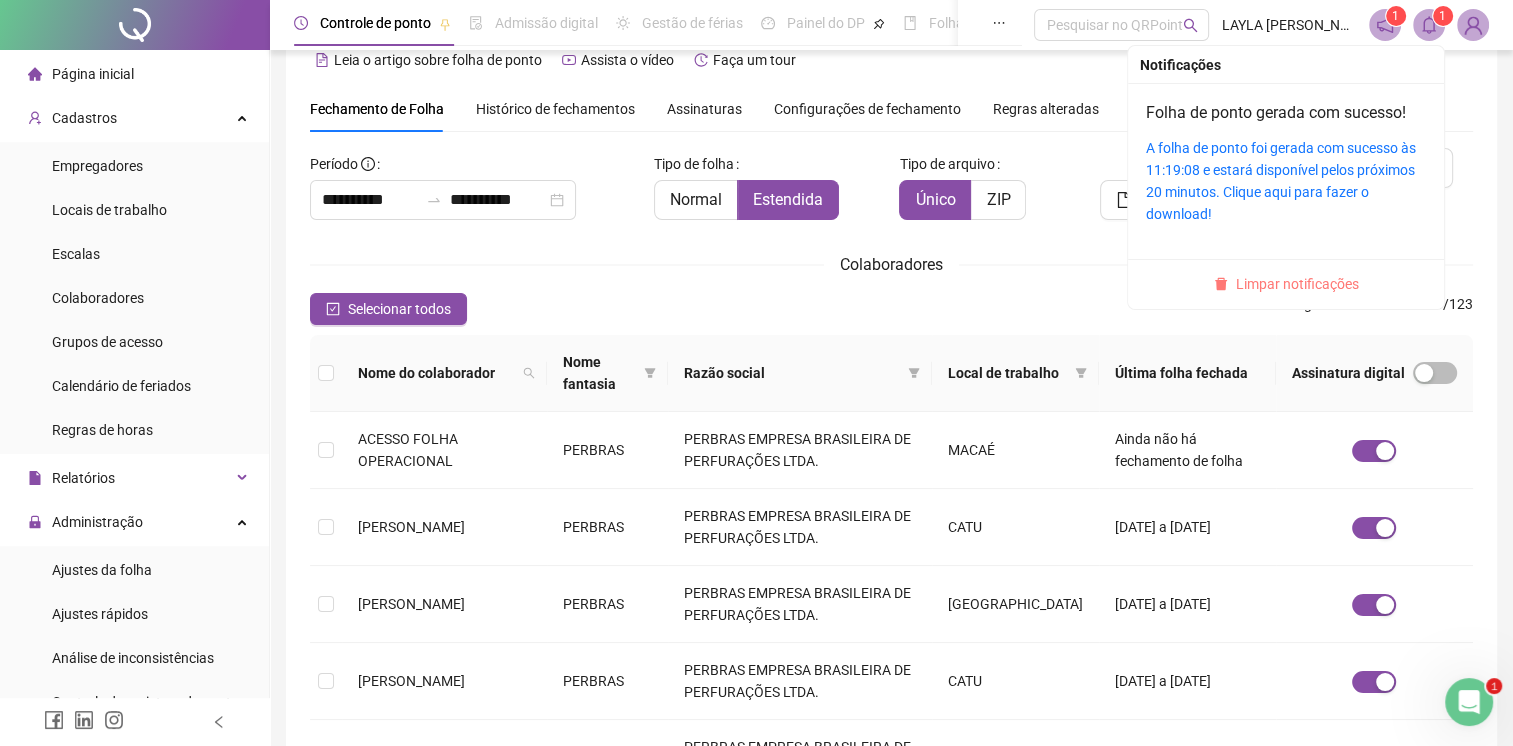 click on "Limpar notificações" at bounding box center [1297, 284] 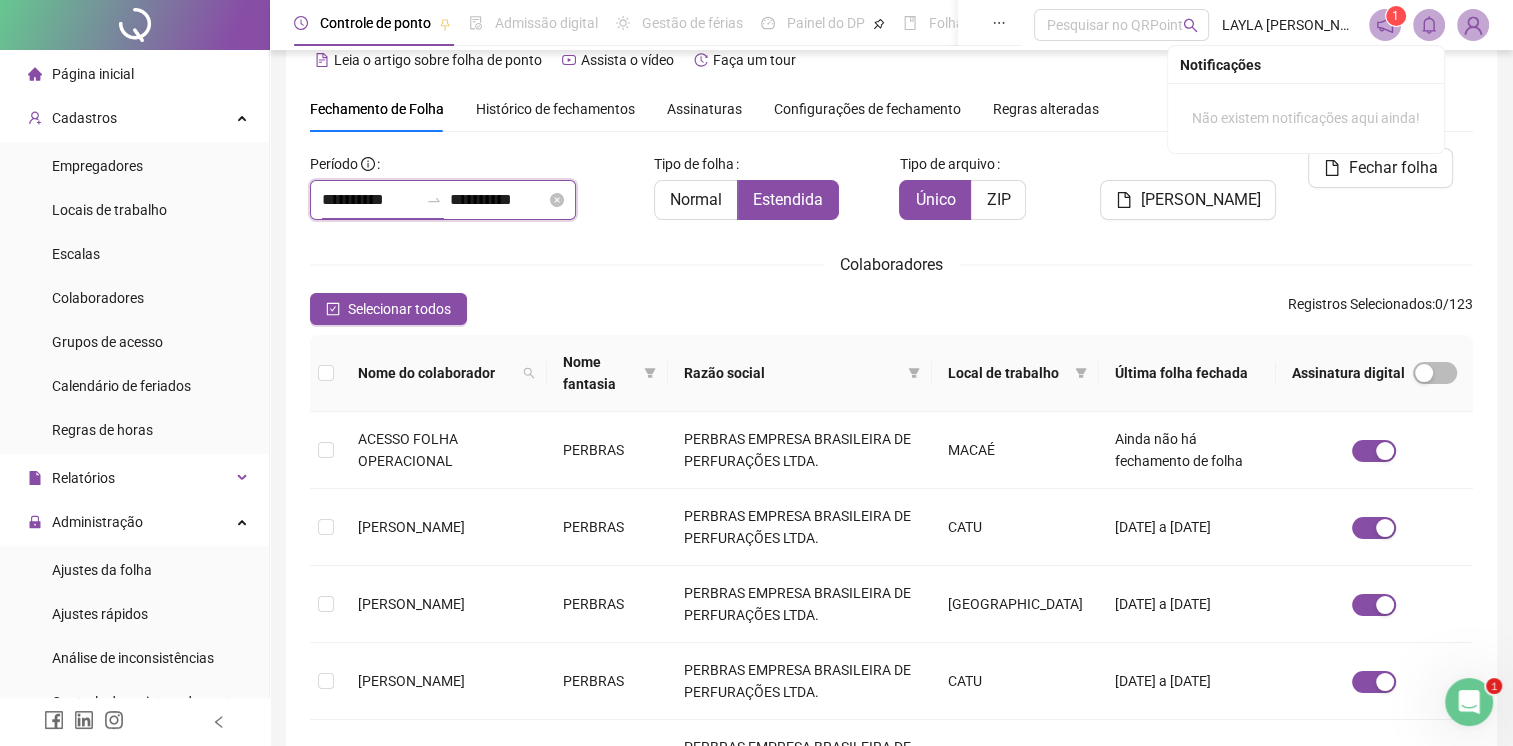 click on "**********" at bounding box center [370, 200] 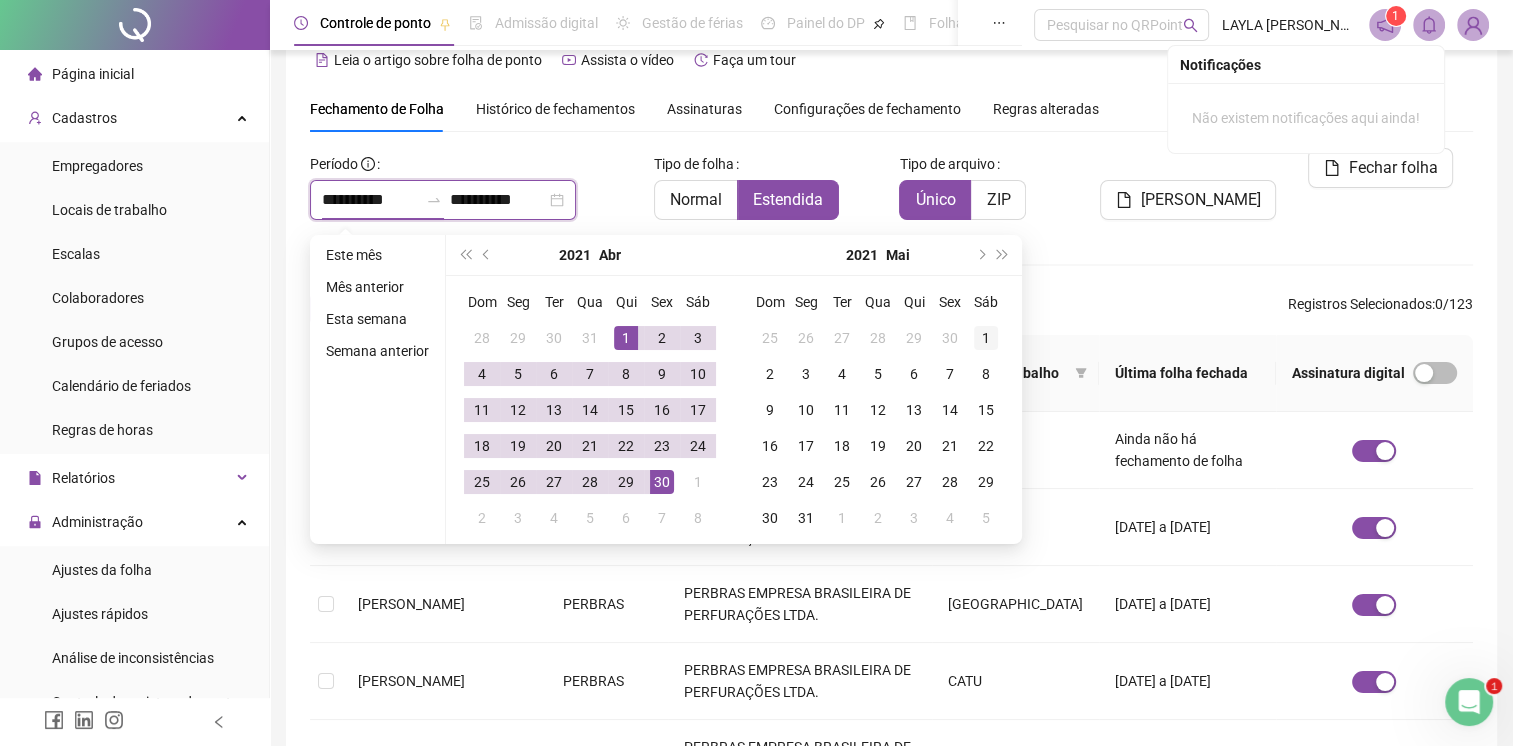 type on "**********" 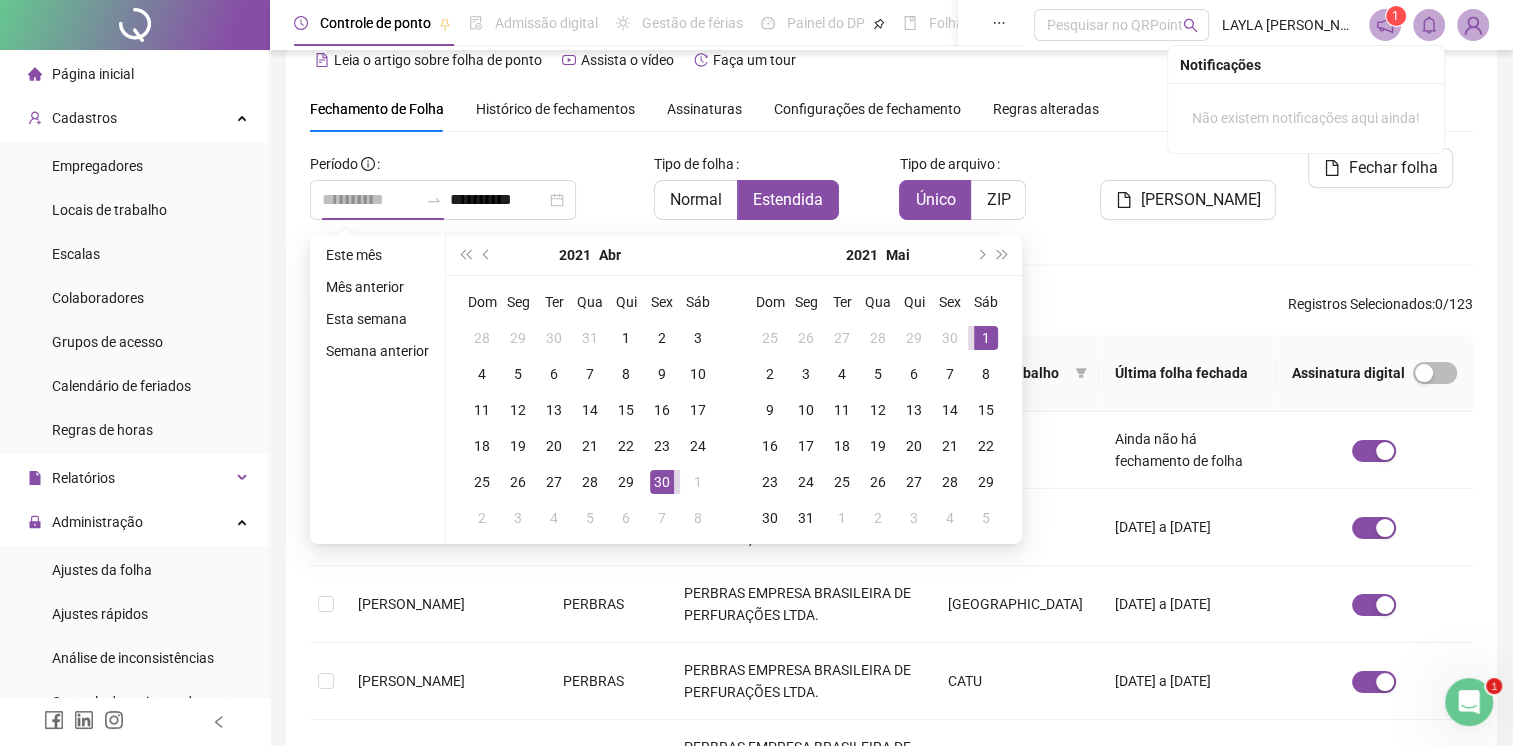 click on "1" at bounding box center [986, 338] 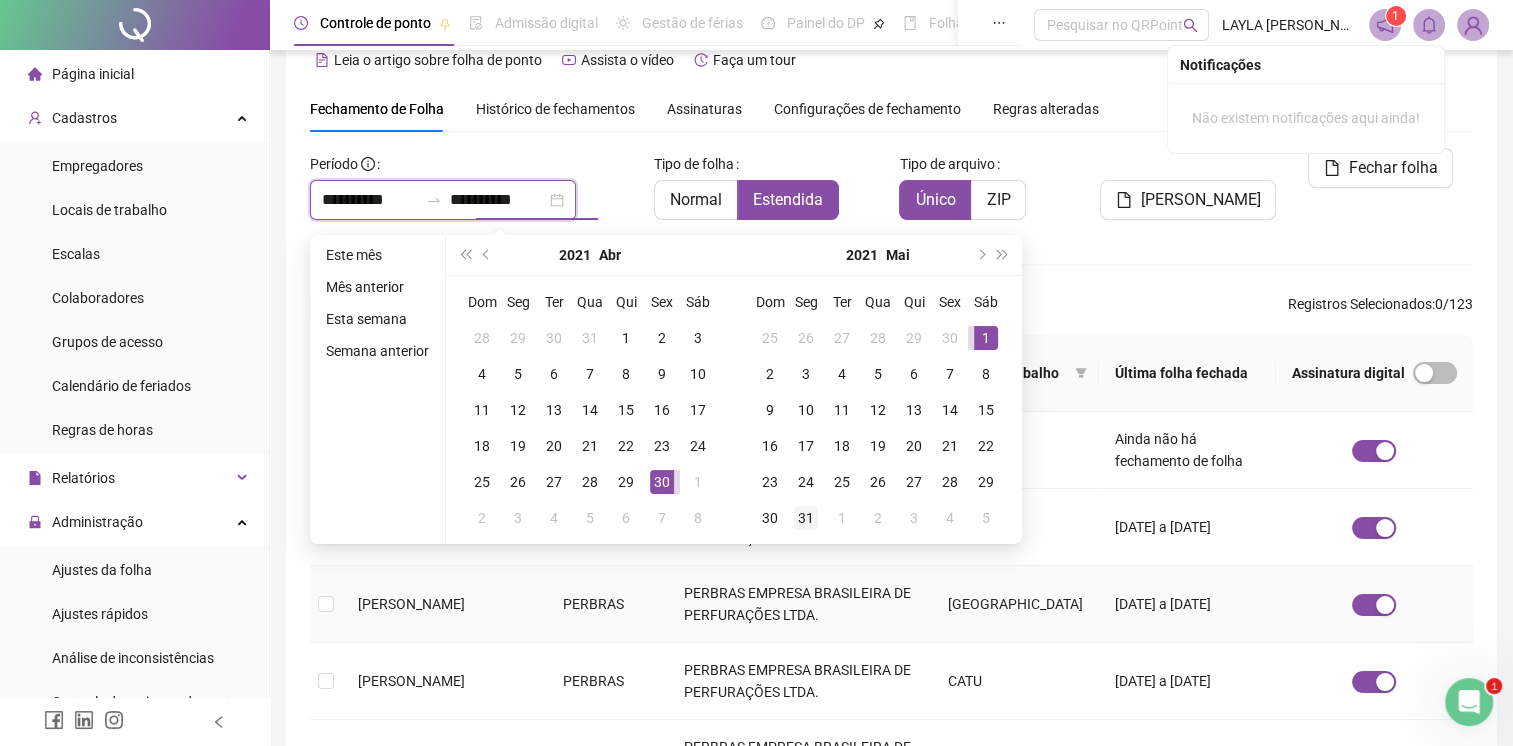 type on "**********" 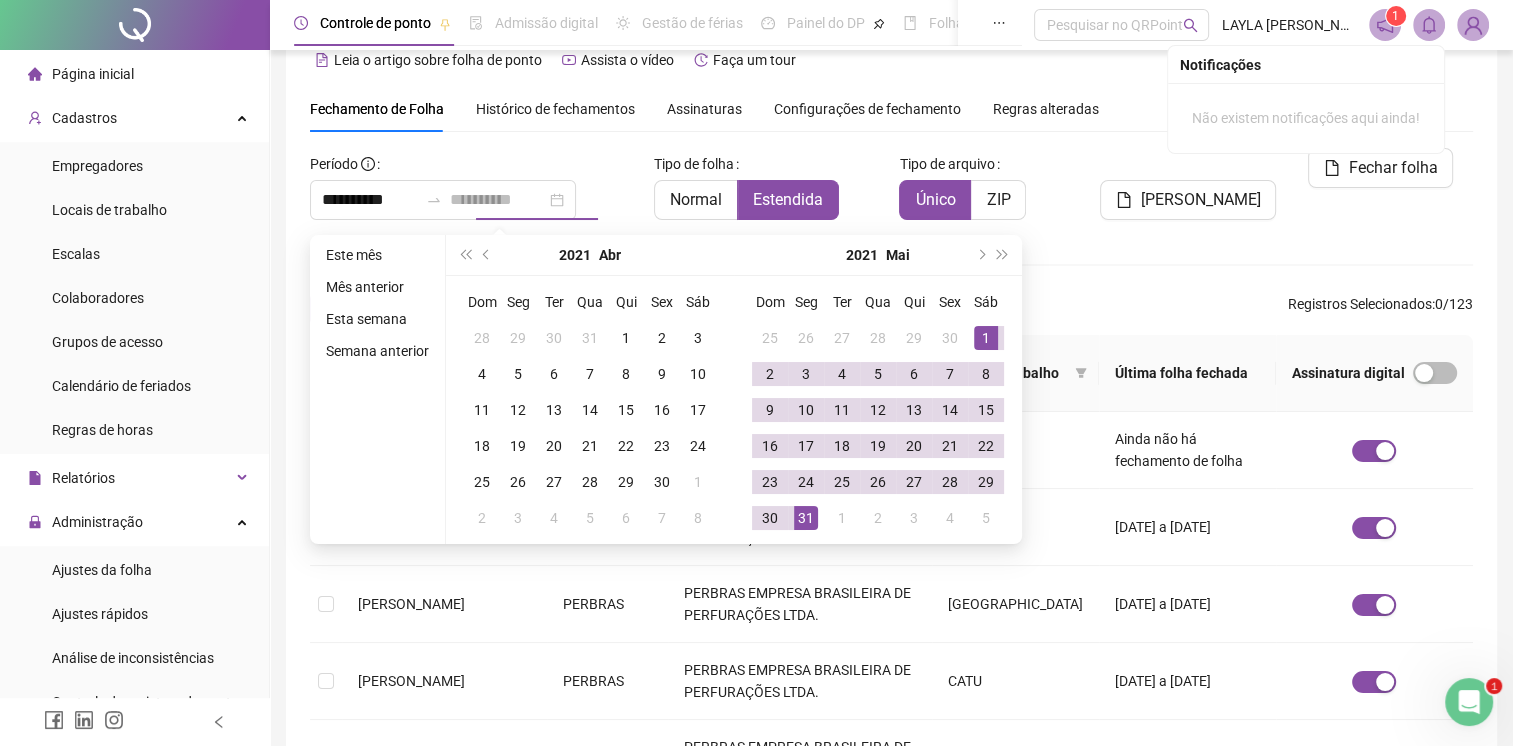 click on "31" at bounding box center (806, 518) 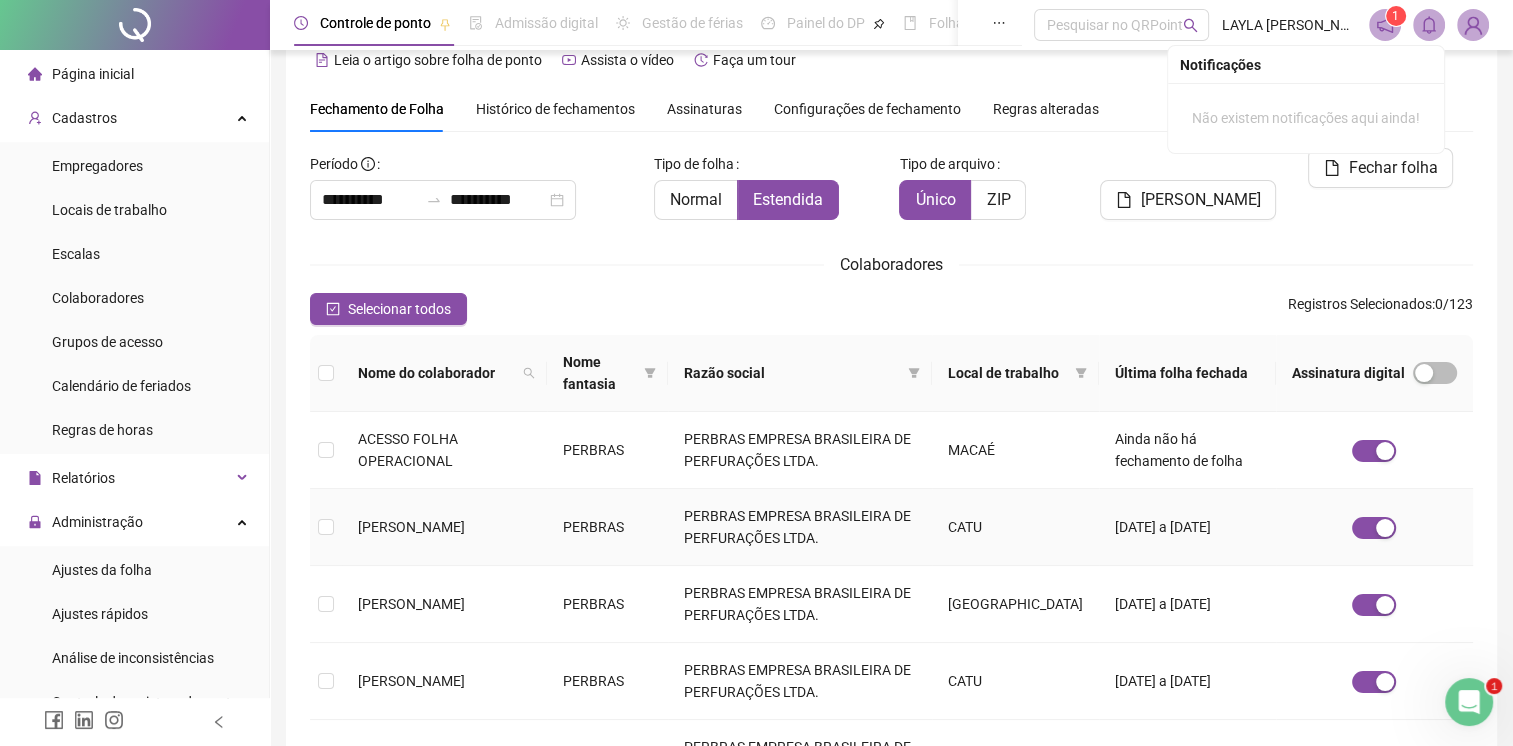 click on "[PERSON_NAME]" at bounding box center [411, 527] 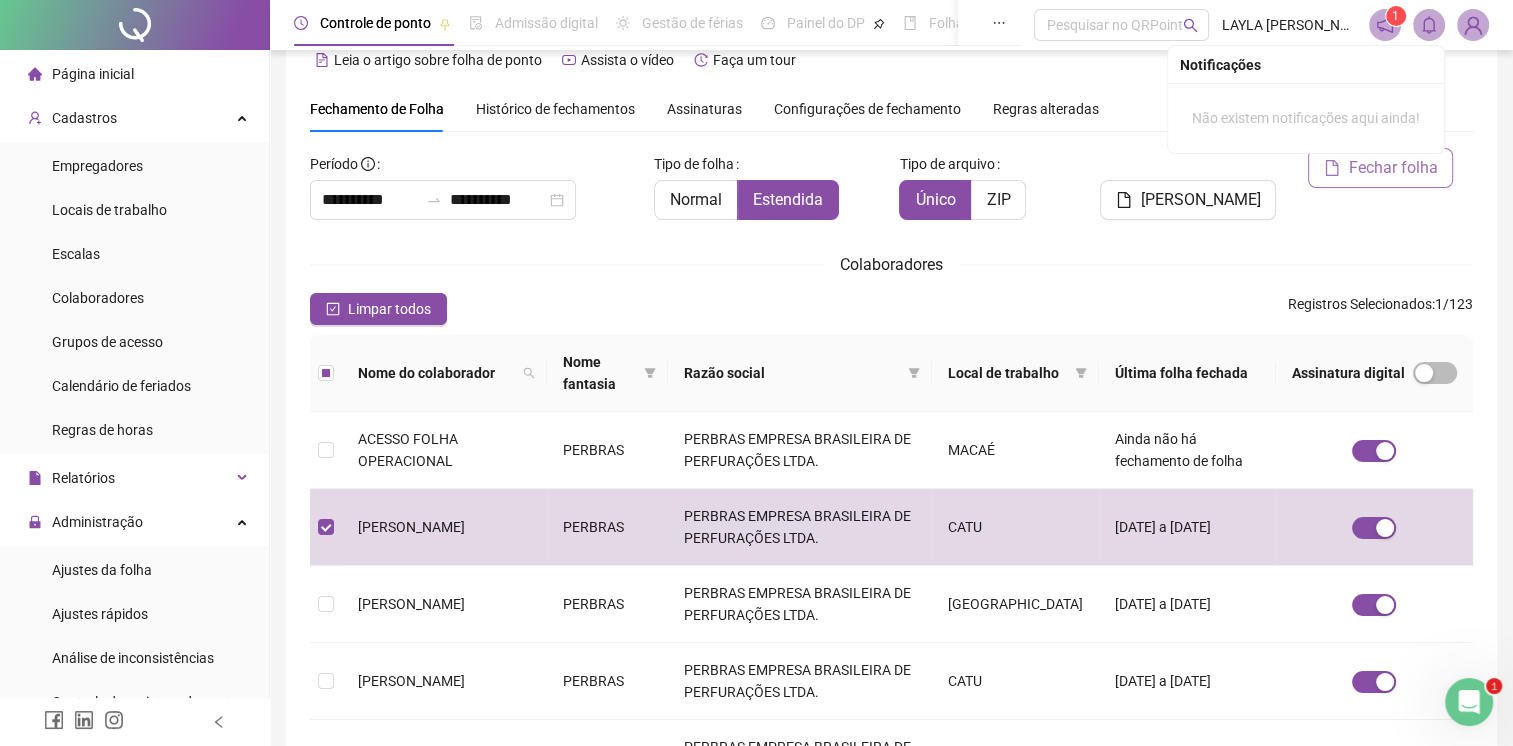 click on "Fechar folha" at bounding box center [1392, 168] 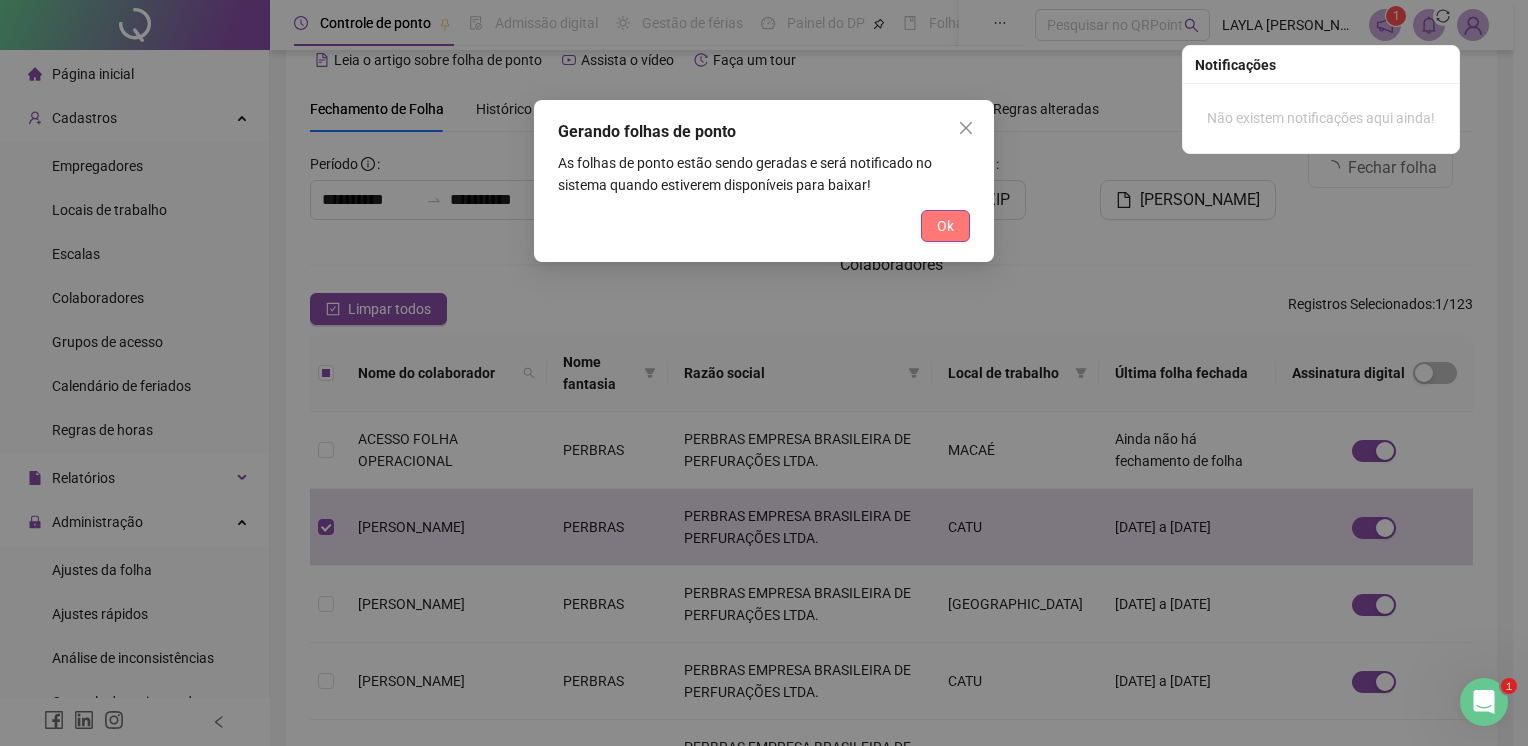 click on "Ok" at bounding box center (945, 226) 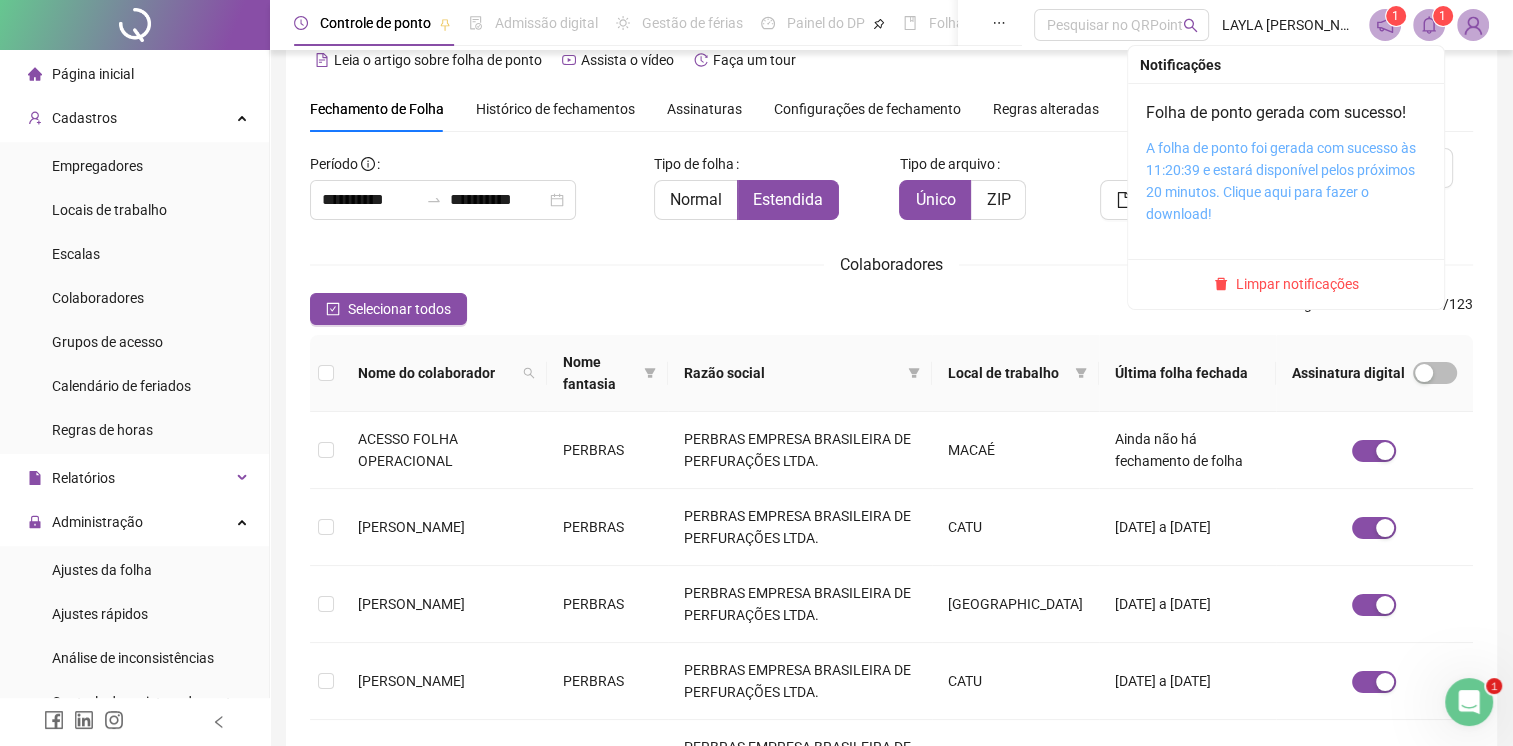 click on "A folha de ponto foi gerada com sucesso às 11:20:39 e estará disponível pelos próximos 20 minutos.
Clique aqui para fazer o download!" at bounding box center [1281, 181] 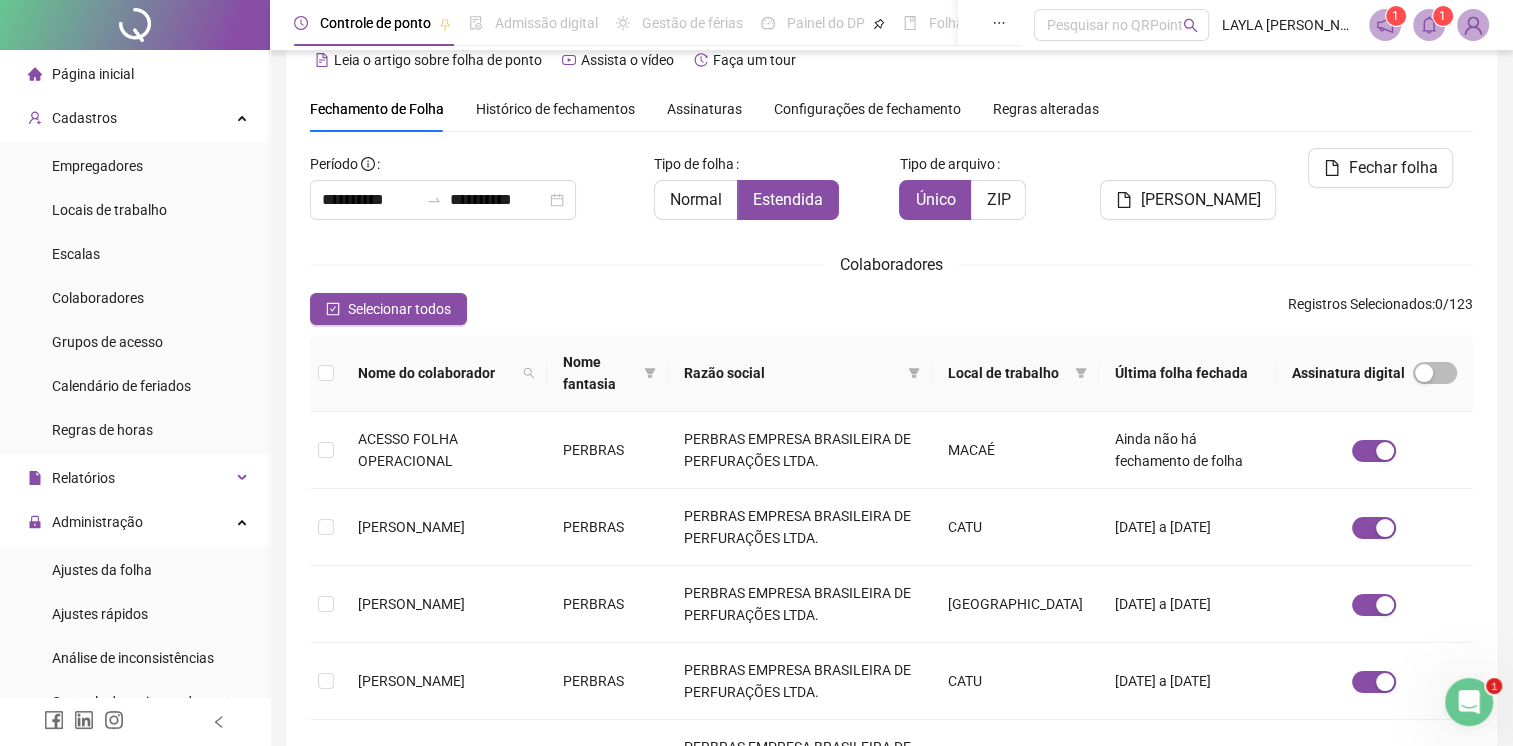 click on "**********" at bounding box center (891, 650) 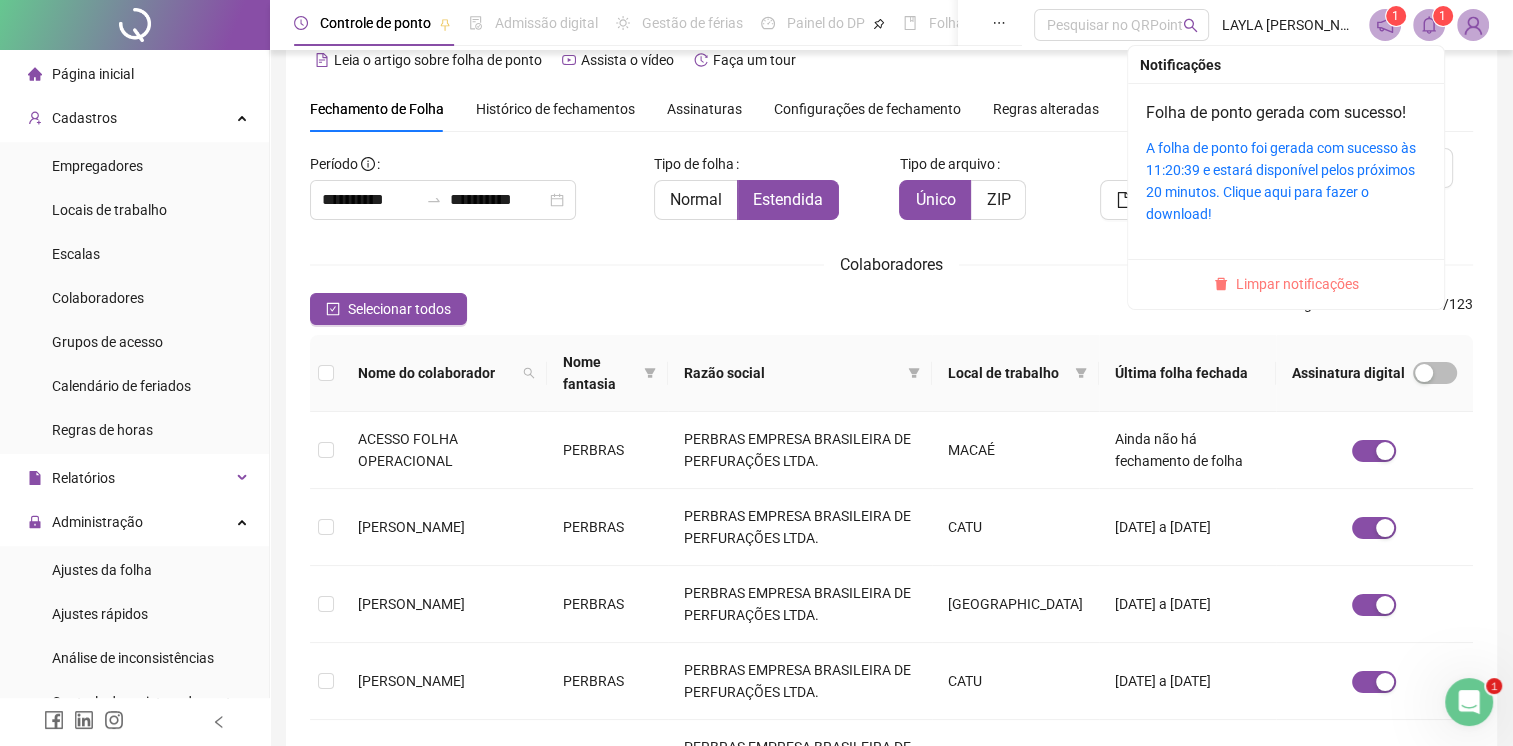 click on "Limpar notificações" at bounding box center (1297, 284) 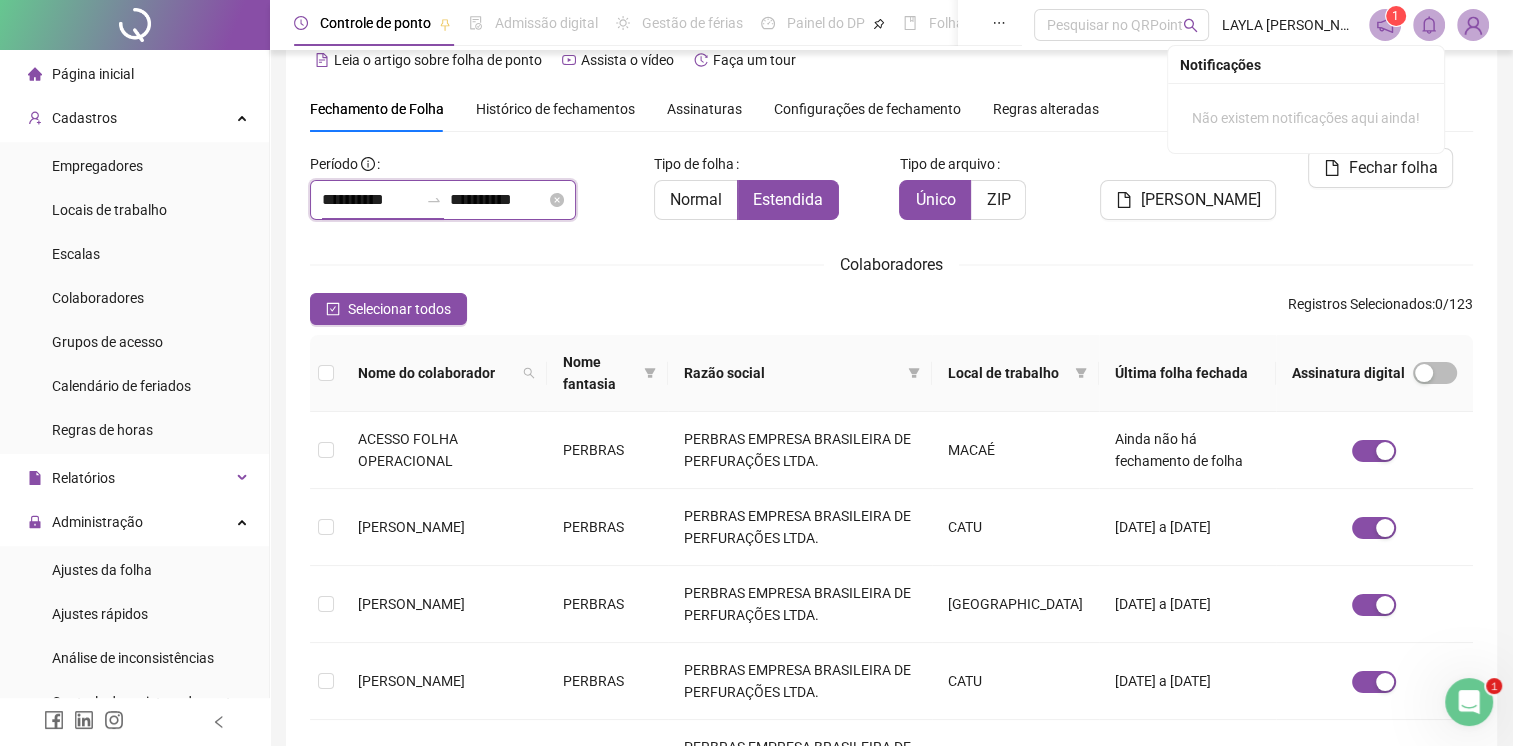 click on "**********" at bounding box center (370, 200) 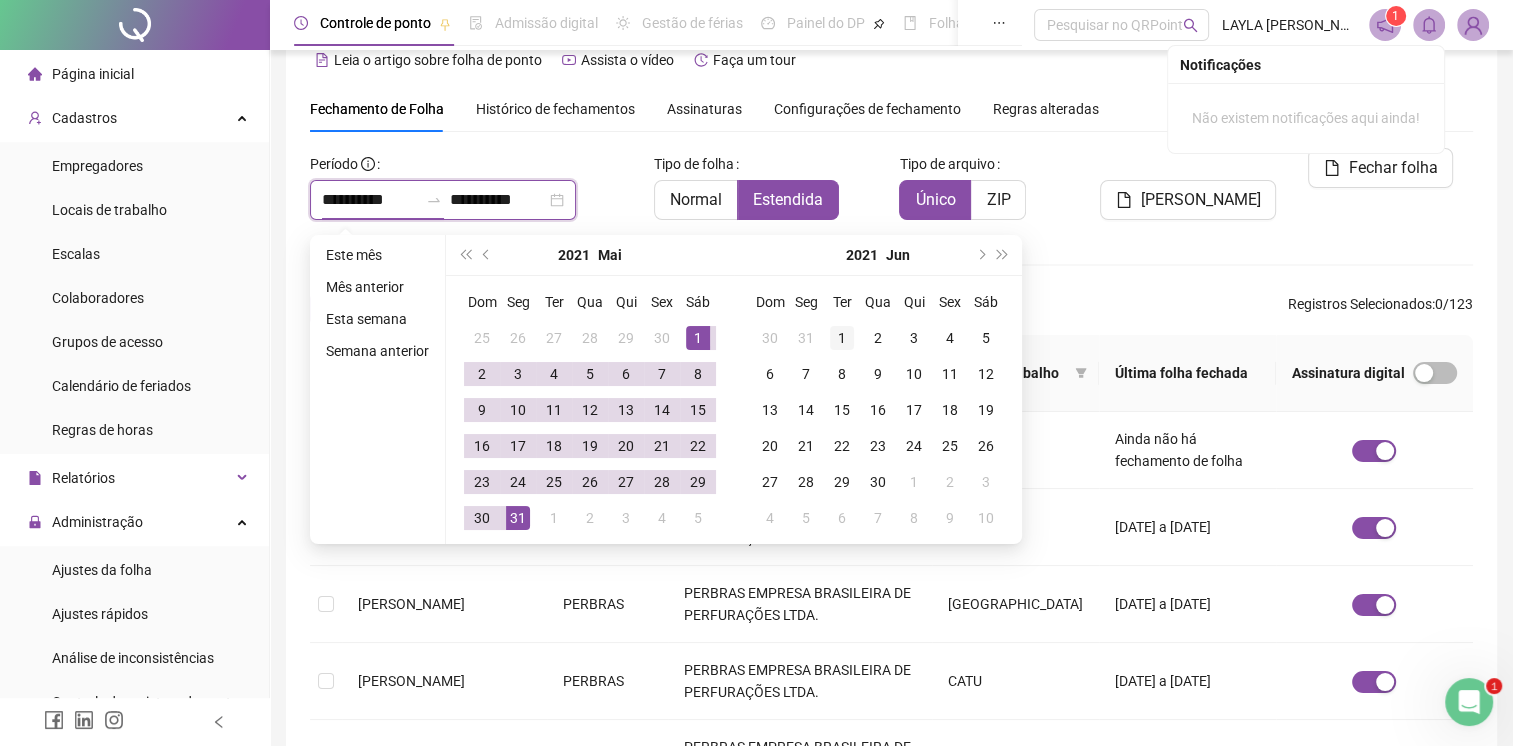 type on "**********" 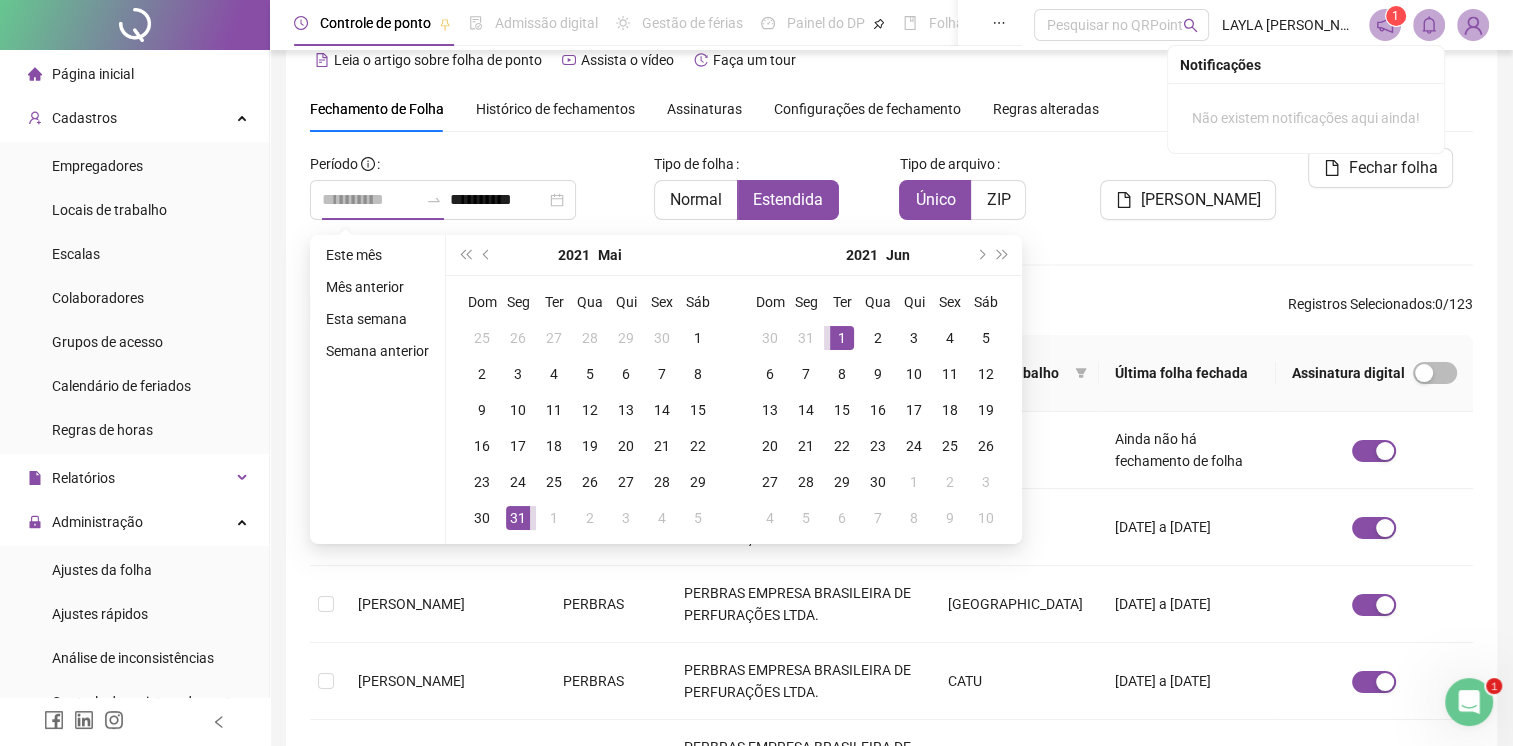 click on "1" at bounding box center (842, 338) 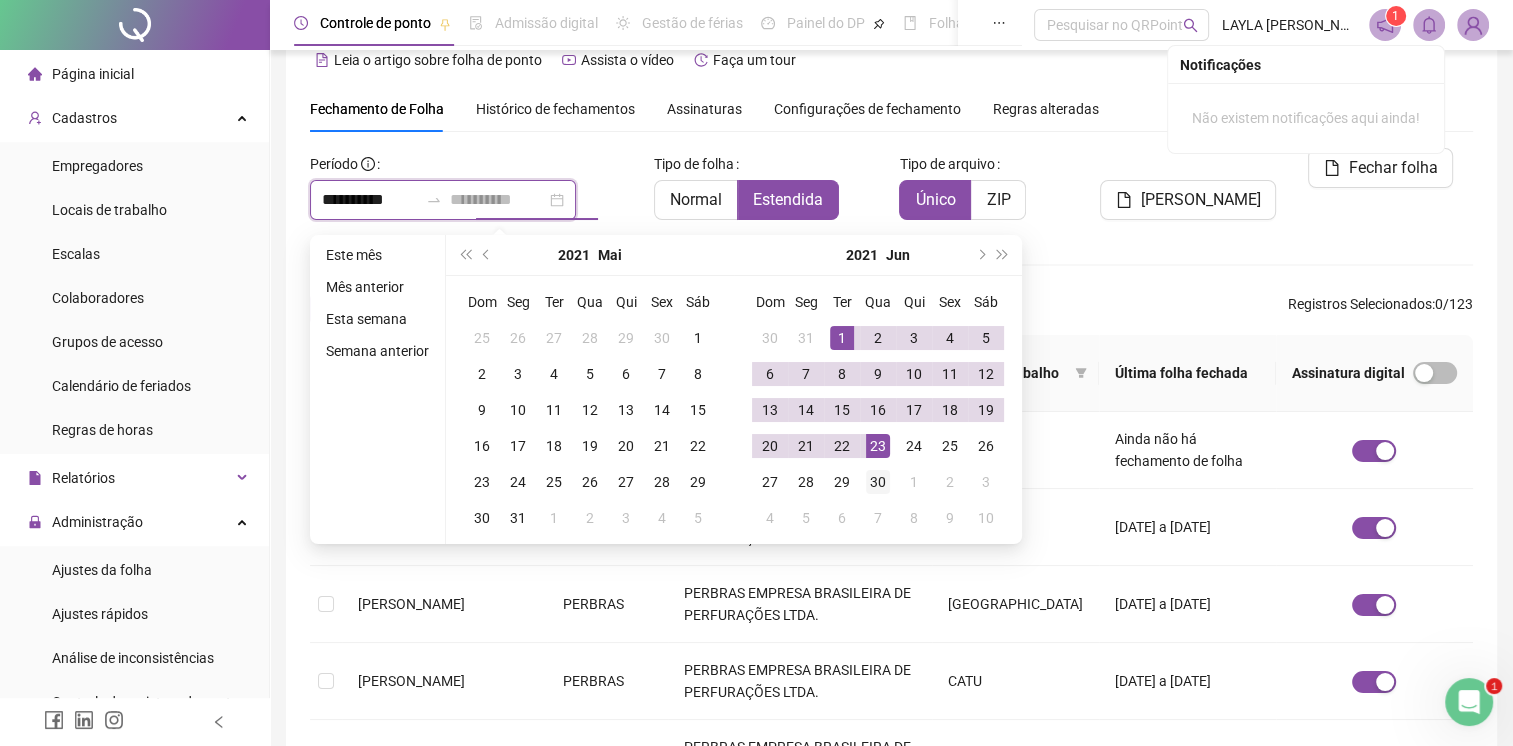 type on "**********" 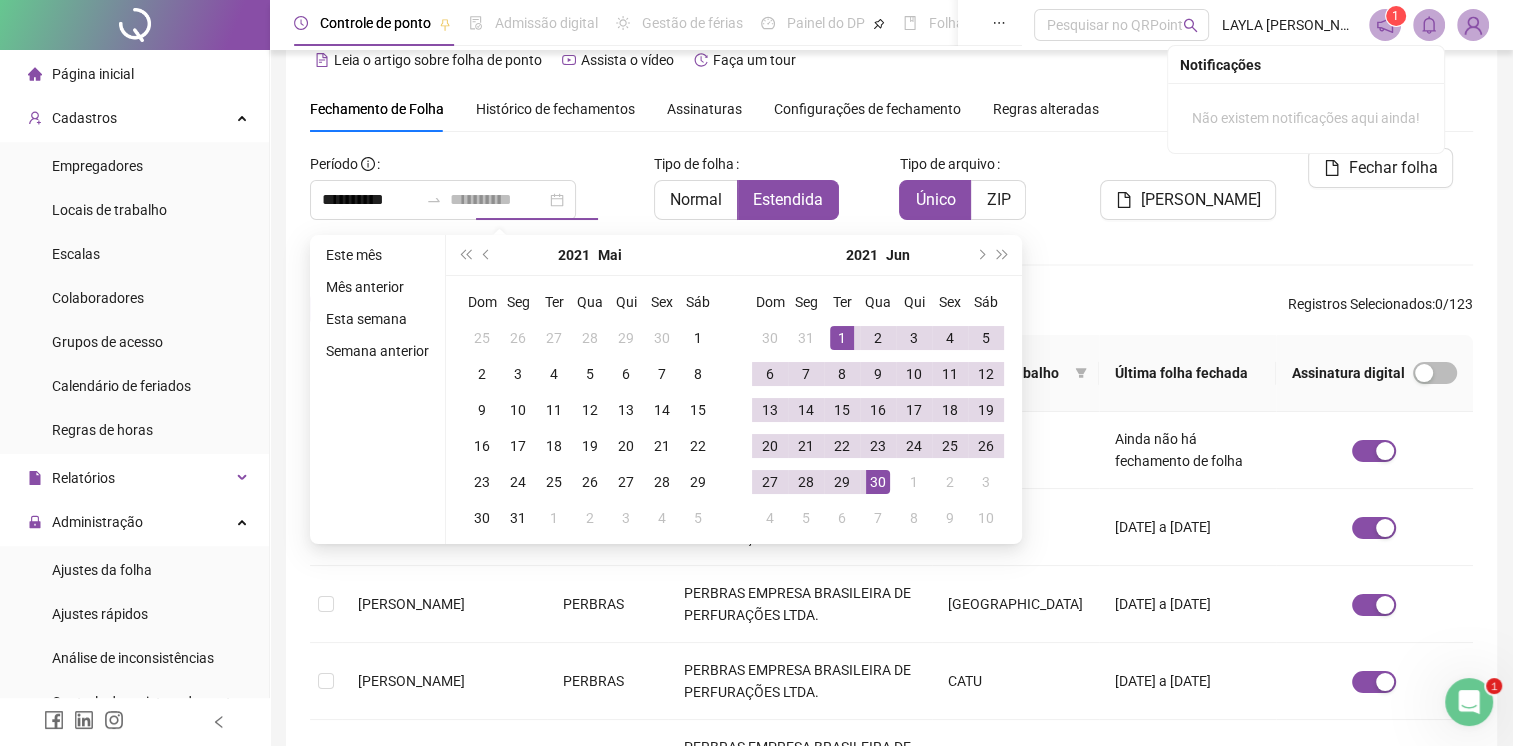 click on "30" at bounding box center (878, 482) 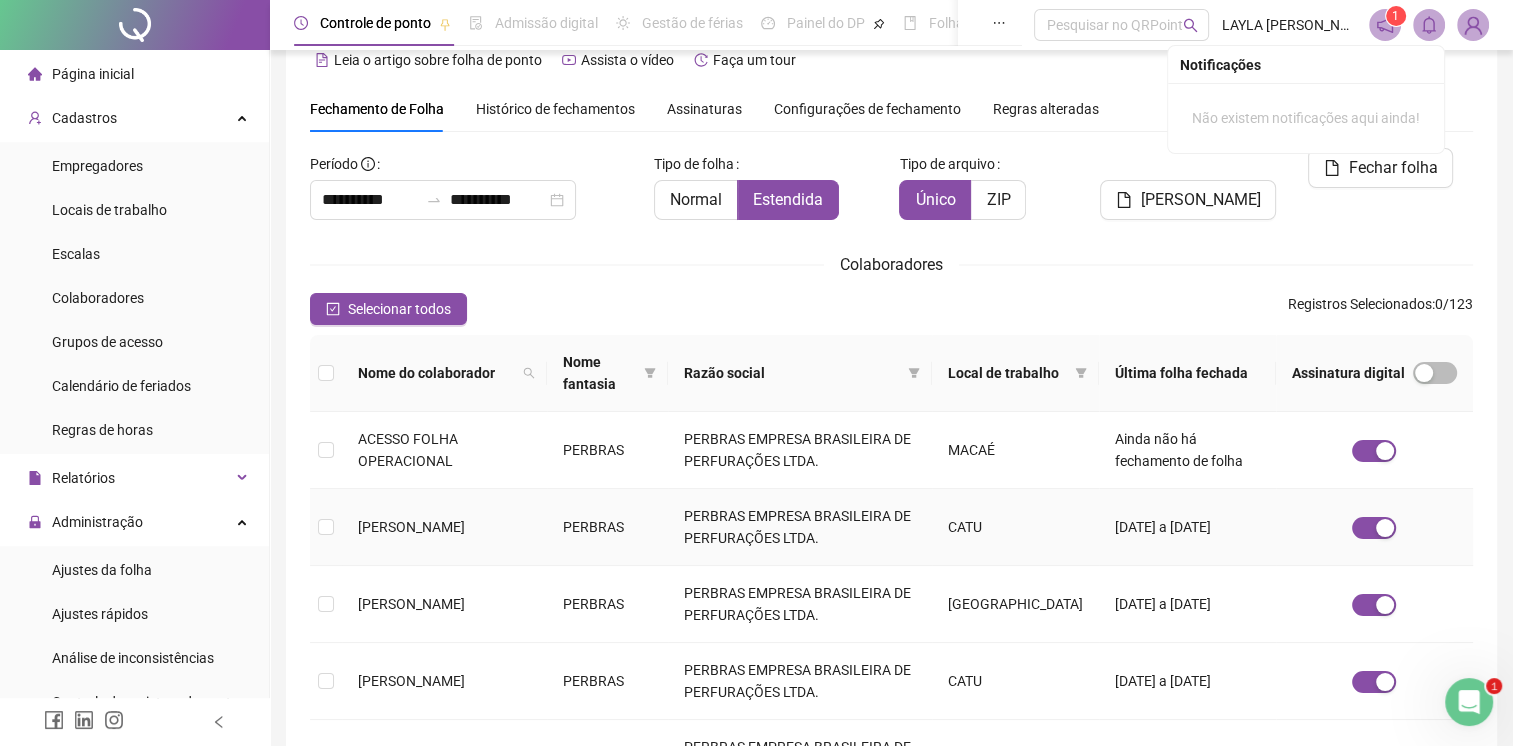 click on "[PERSON_NAME]" at bounding box center (411, 527) 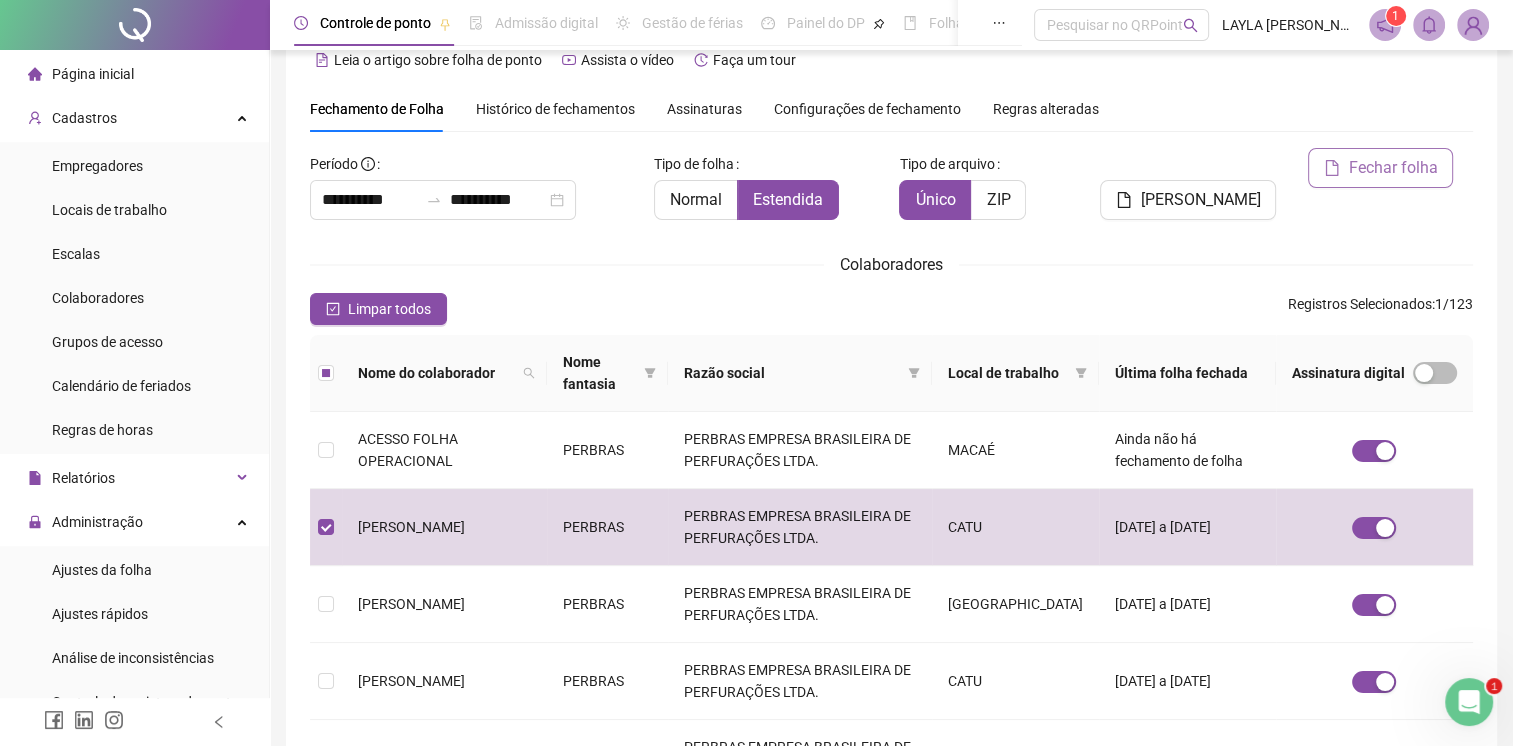 click on "Fechar folha" at bounding box center [1392, 168] 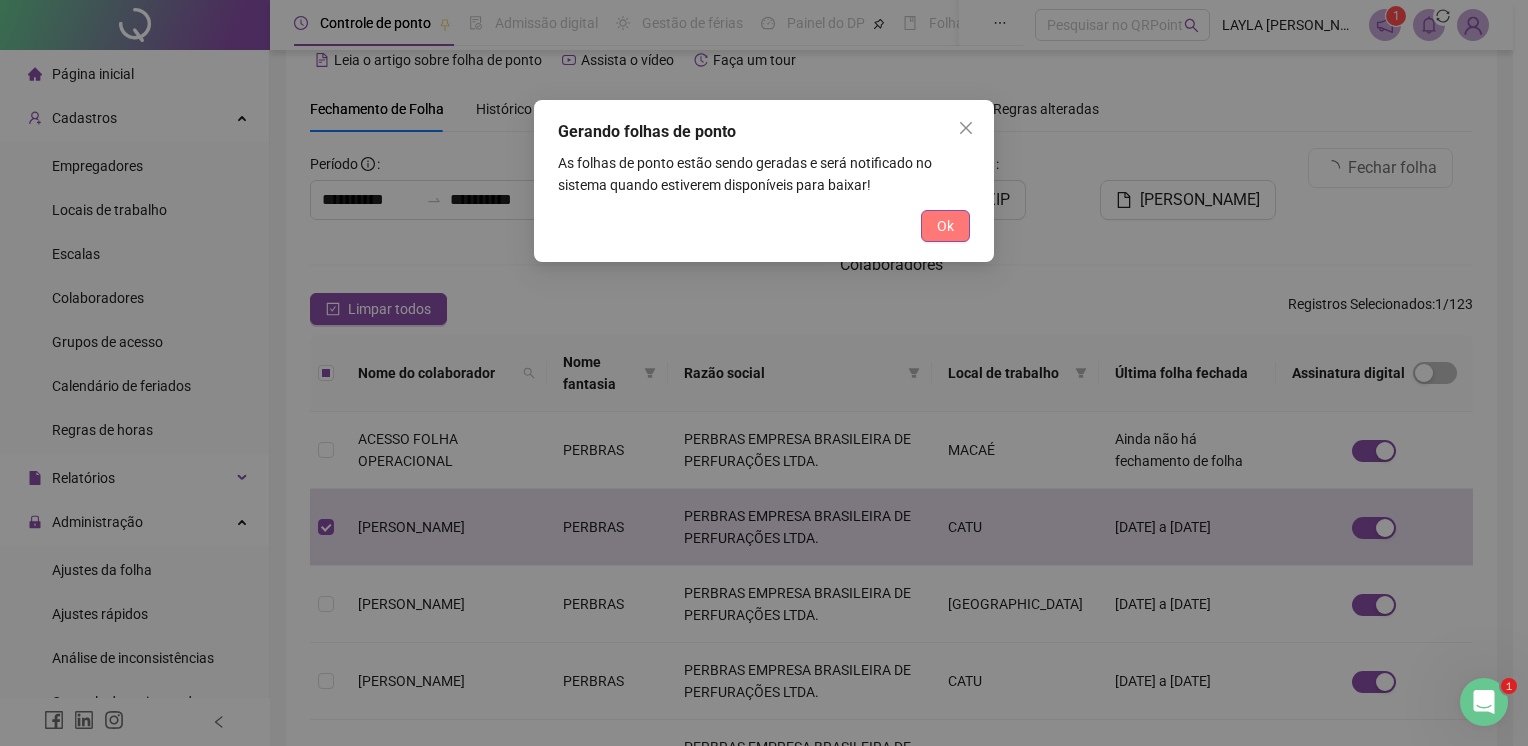 click on "Ok" at bounding box center (945, 226) 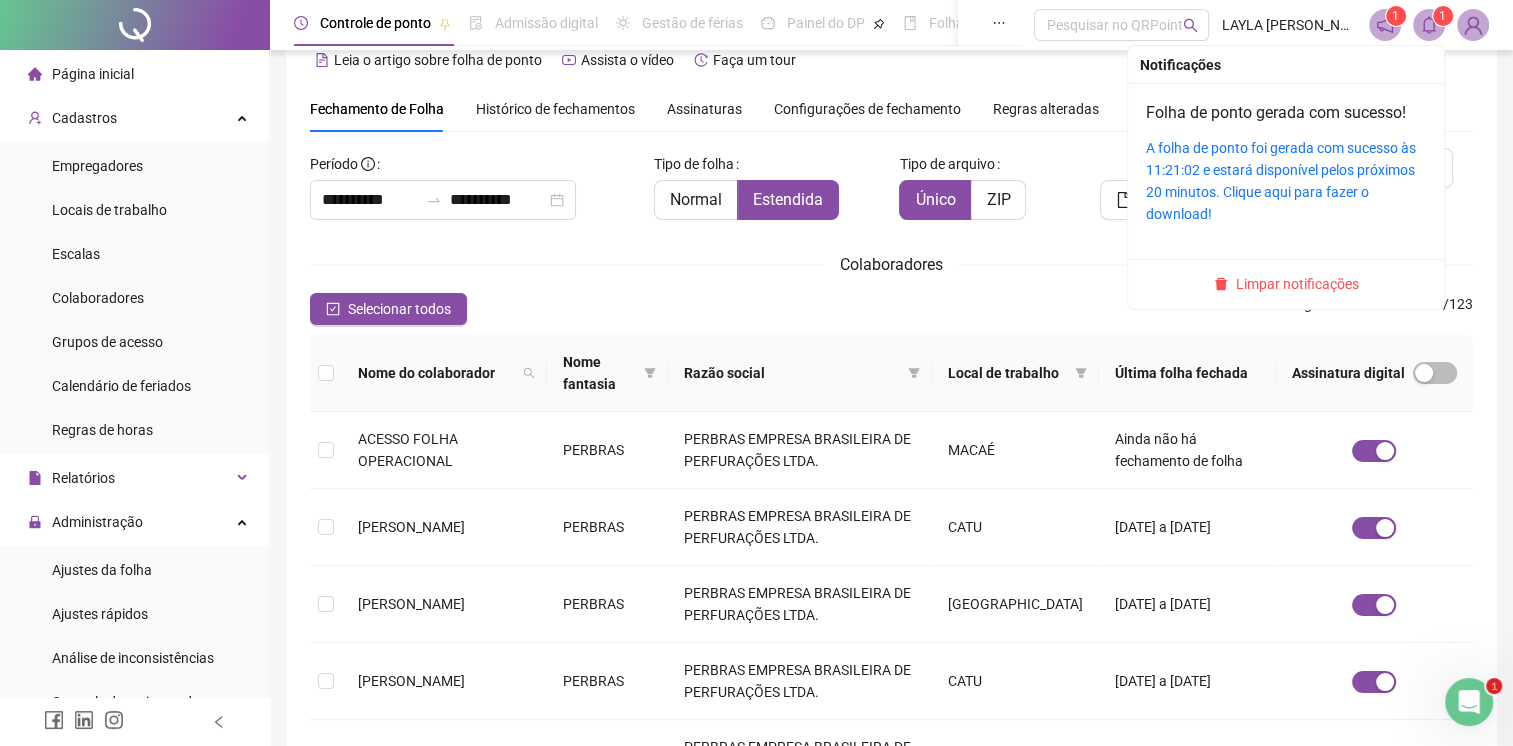 click on "A folha de ponto foi gerada com sucesso às 11:21:02 e estará disponível pelos próximos 20 minutos.
Clique aqui para fazer o download!" at bounding box center [1286, 181] 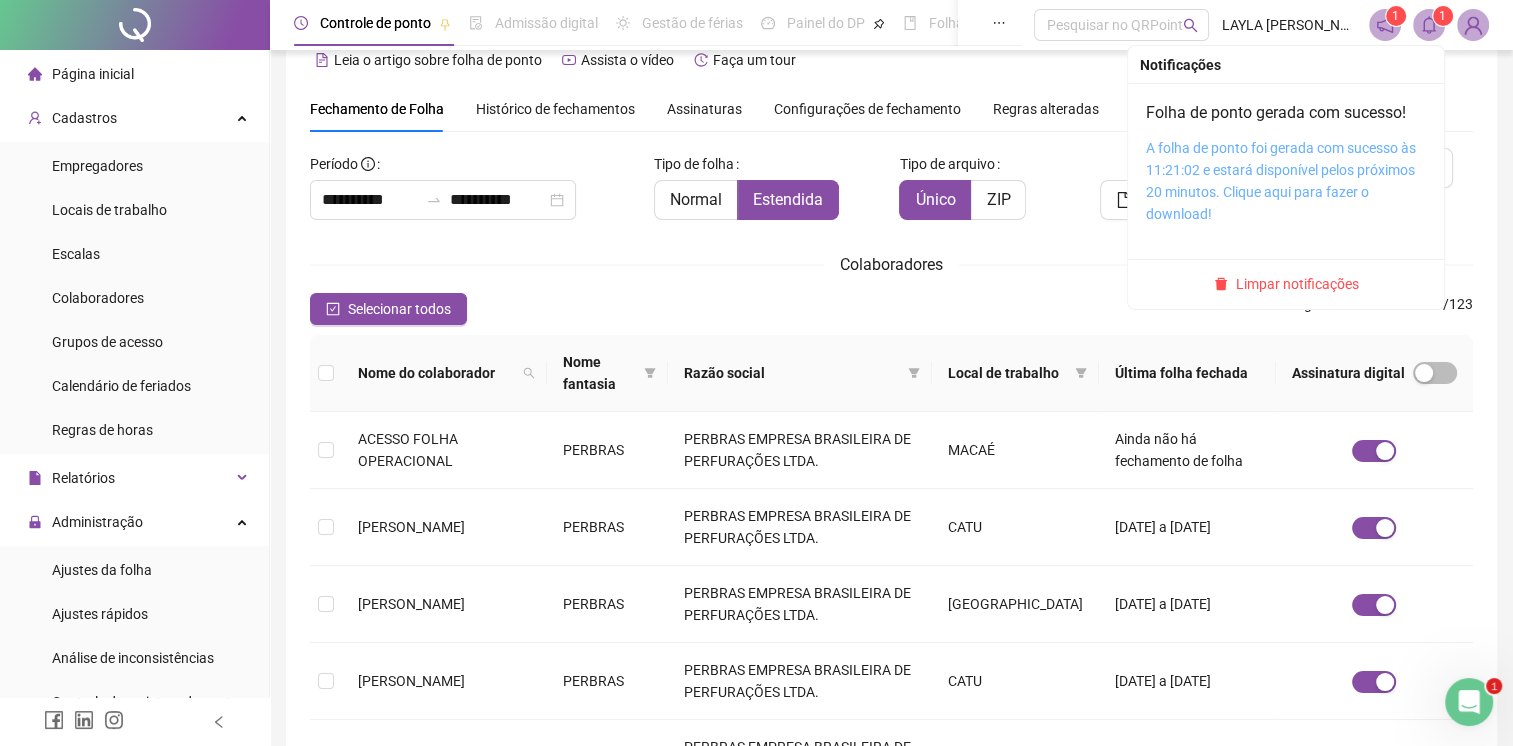 click on "A folha de ponto foi gerada com sucesso às 11:21:02 e estará disponível pelos próximos 20 minutos.
Clique aqui para fazer o download!" at bounding box center (1281, 181) 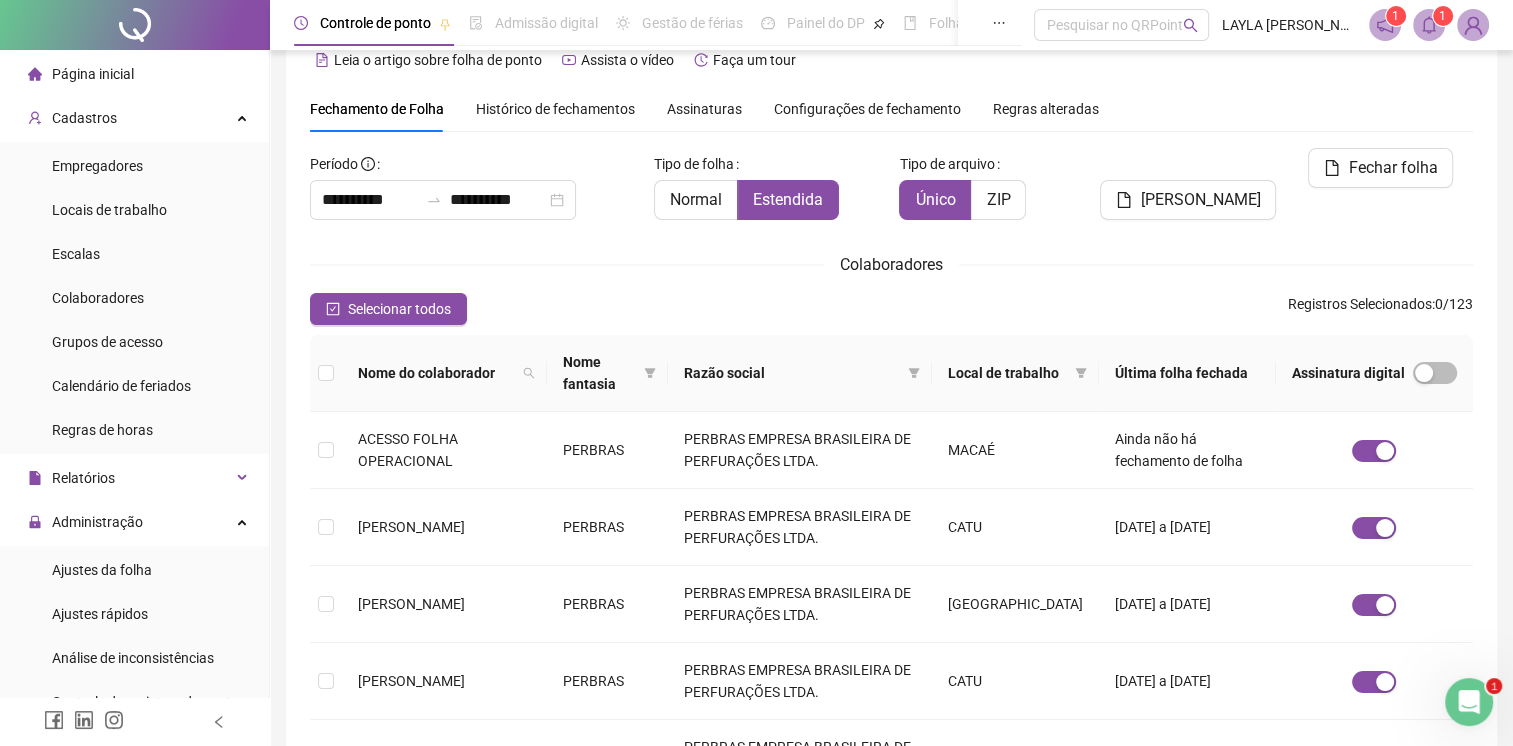 click on "Leia o artigo sobre folha de ponto Assista o vídeo Faça um tour" at bounding box center (891, 60) 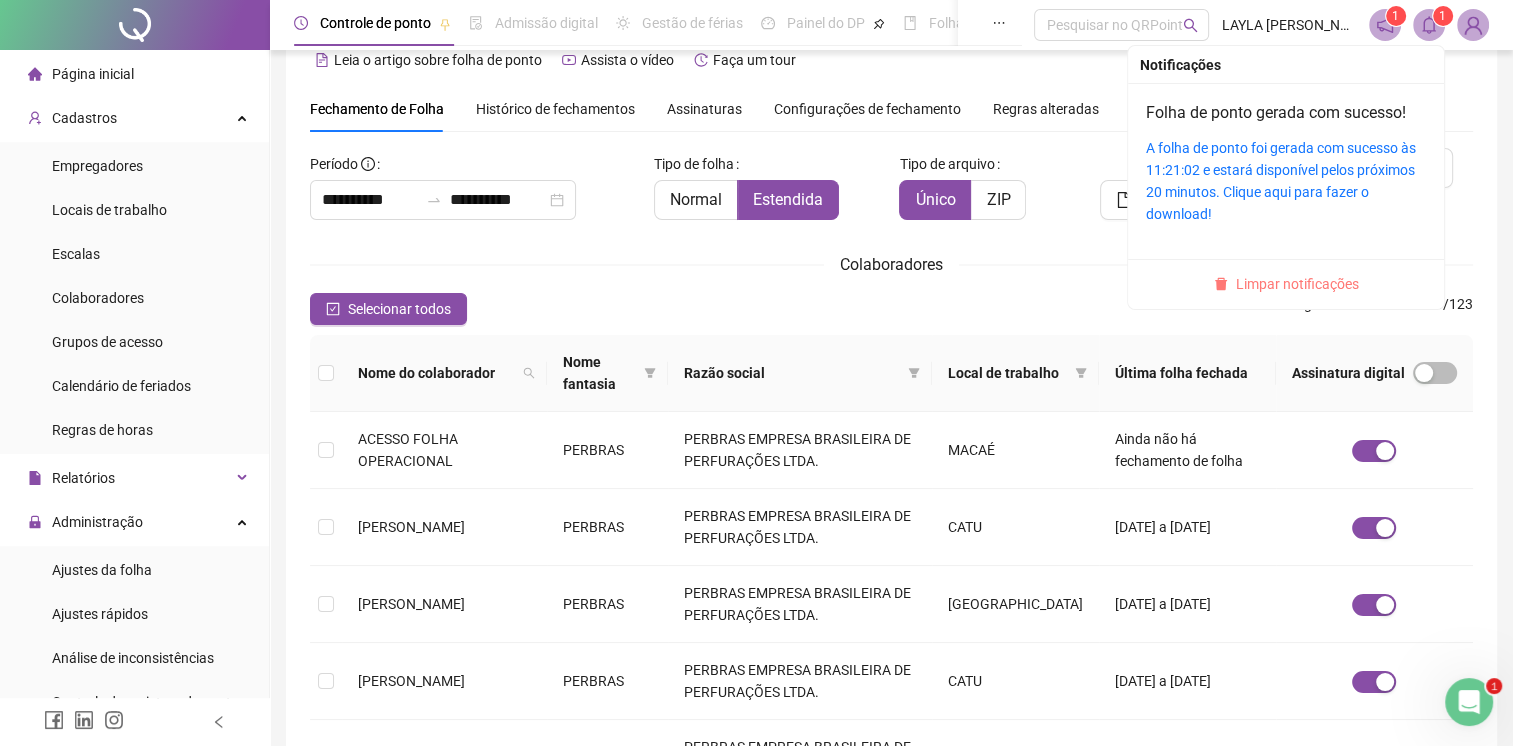 click on "Limpar notificações" at bounding box center [1297, 284] 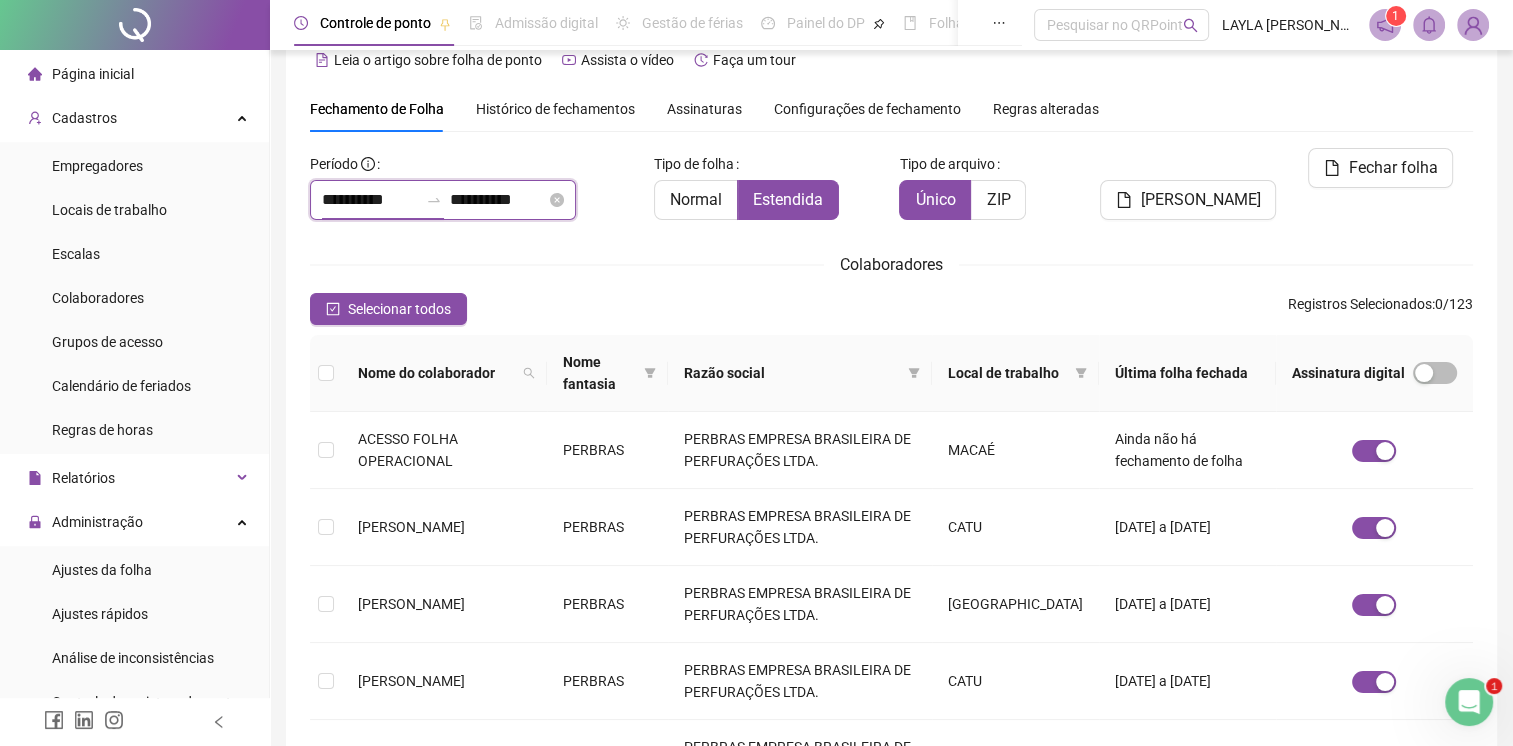 click on "**********" at bounding box center [370, 200] 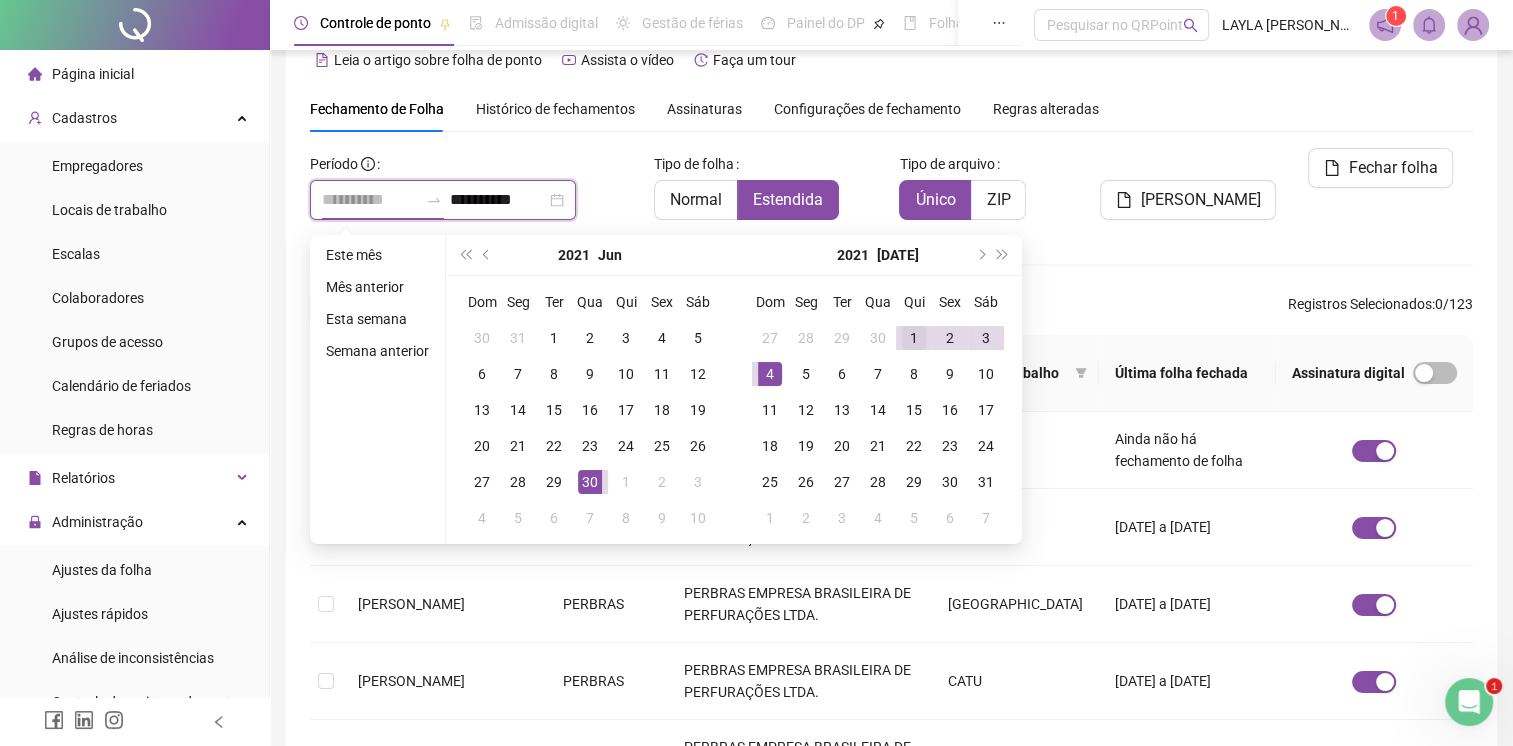type on "**********" 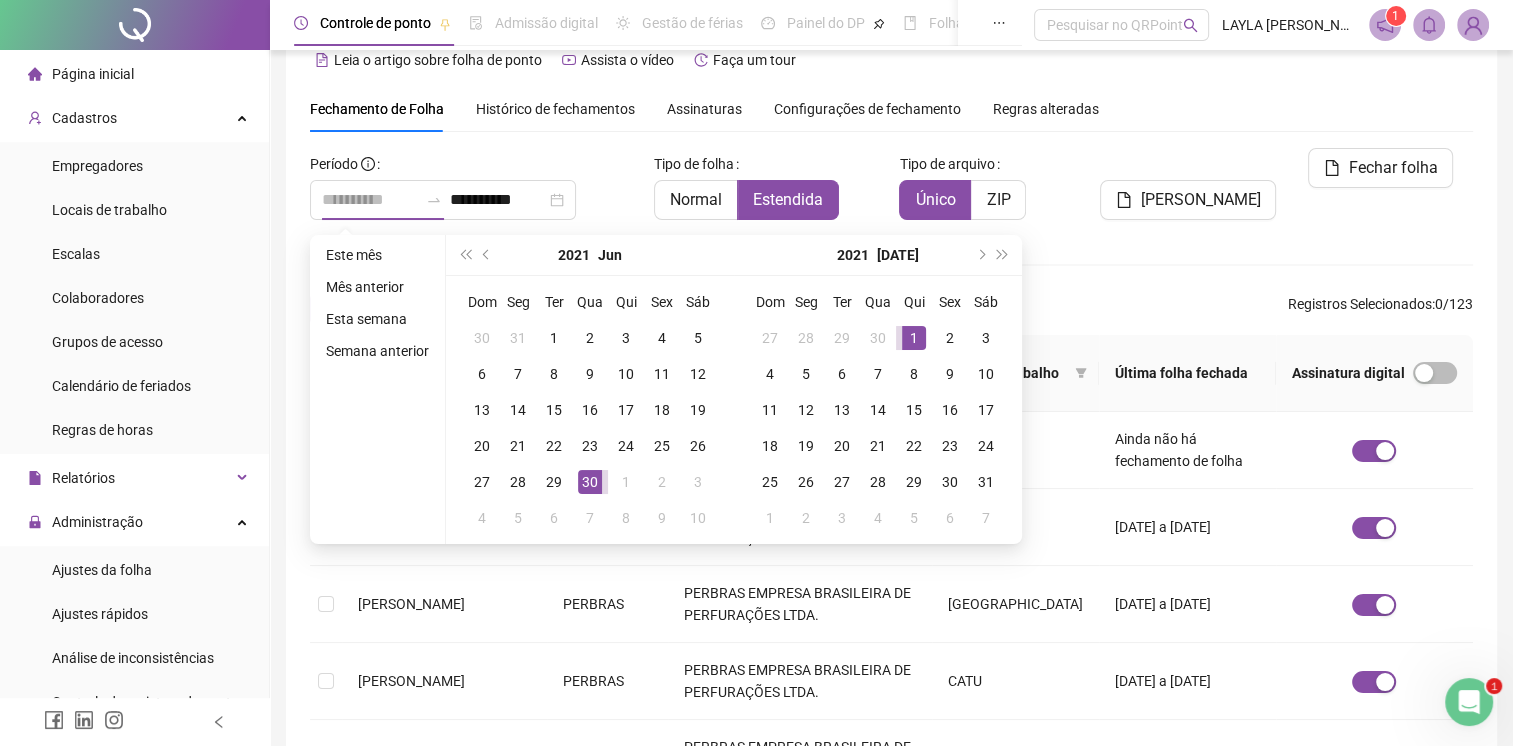 click on "1" at bounding box center (914, 338) 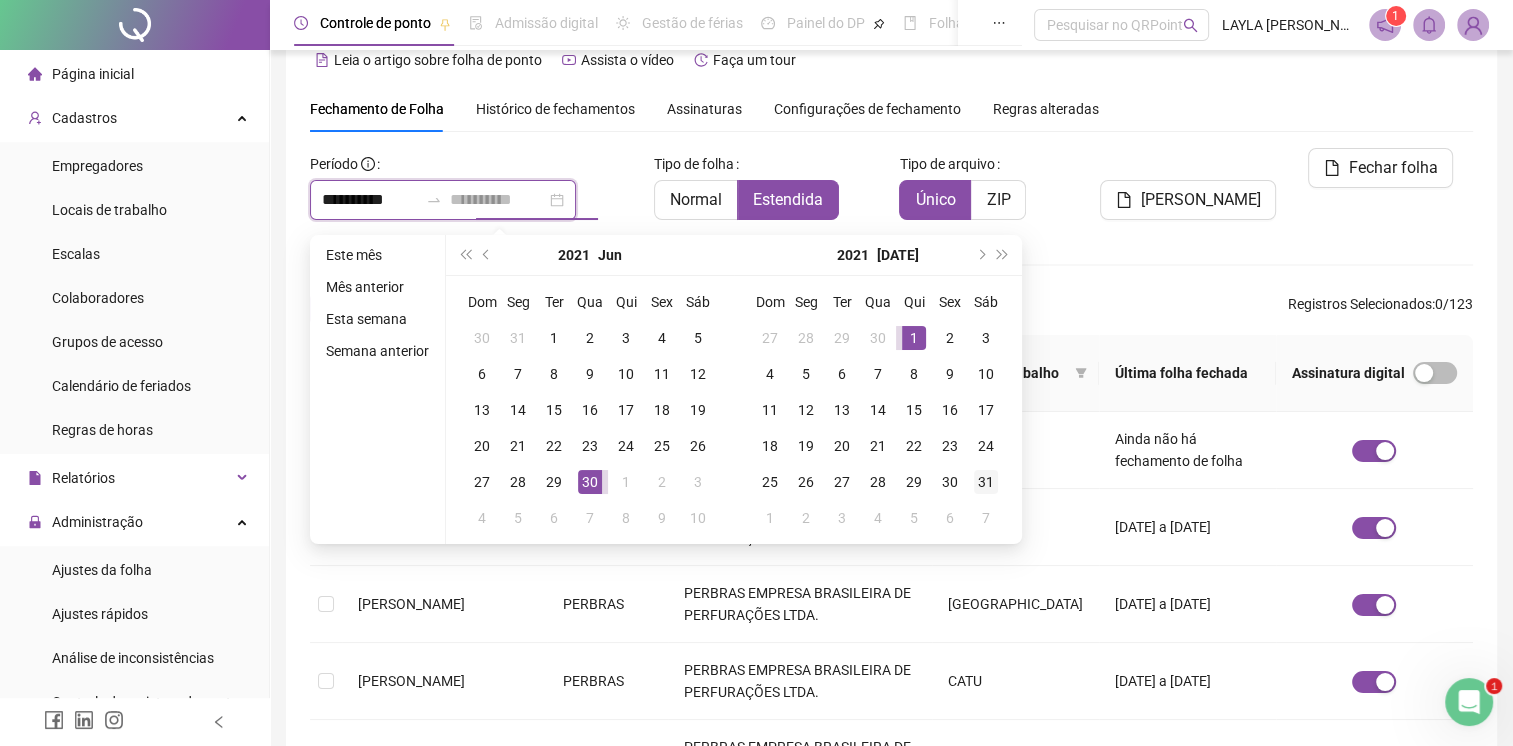 type on "**********" 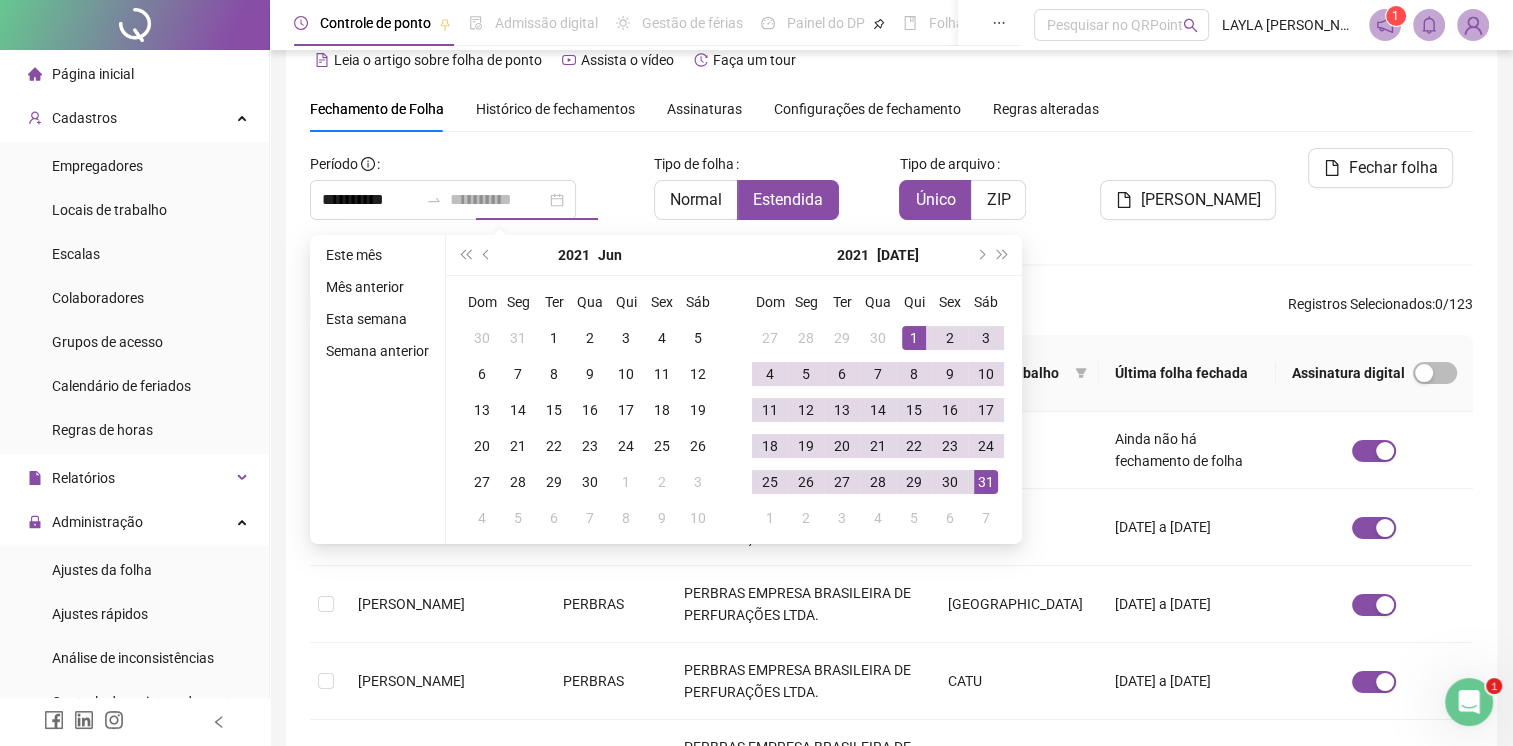 click on "31" at bounding box center [986, 482] 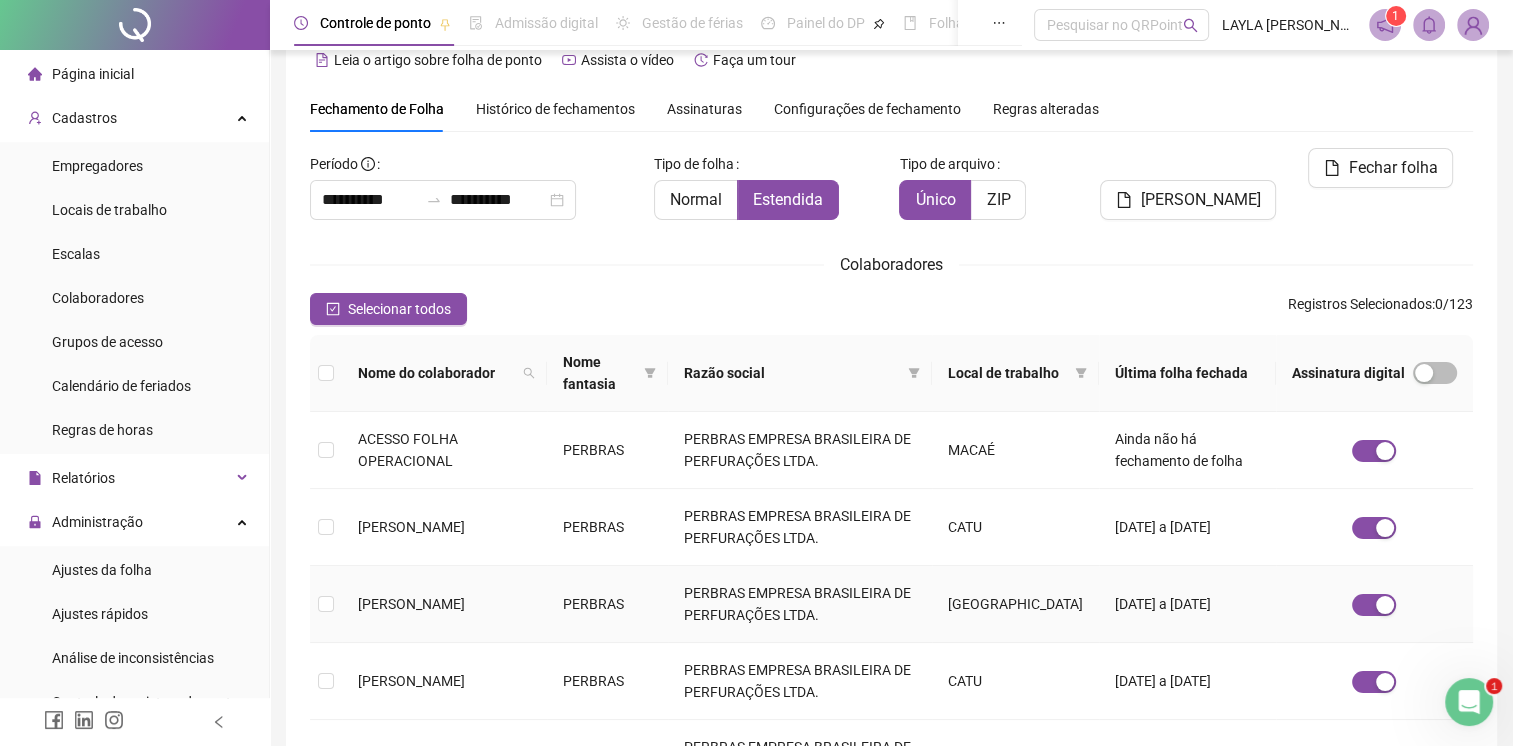 click on "[PERSON_NAME]" at bounding box center [411, 604] 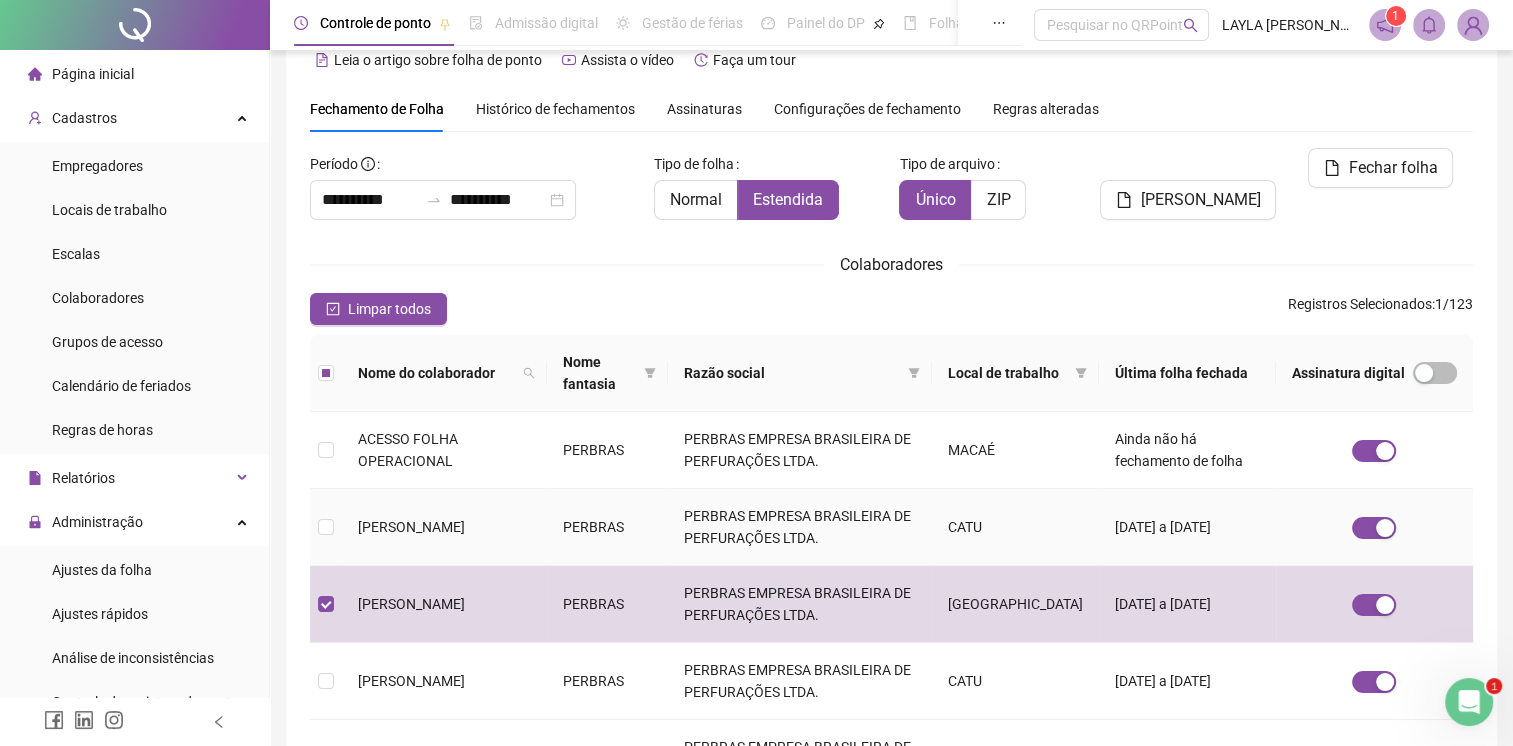 click at bounding box center [326, 527] 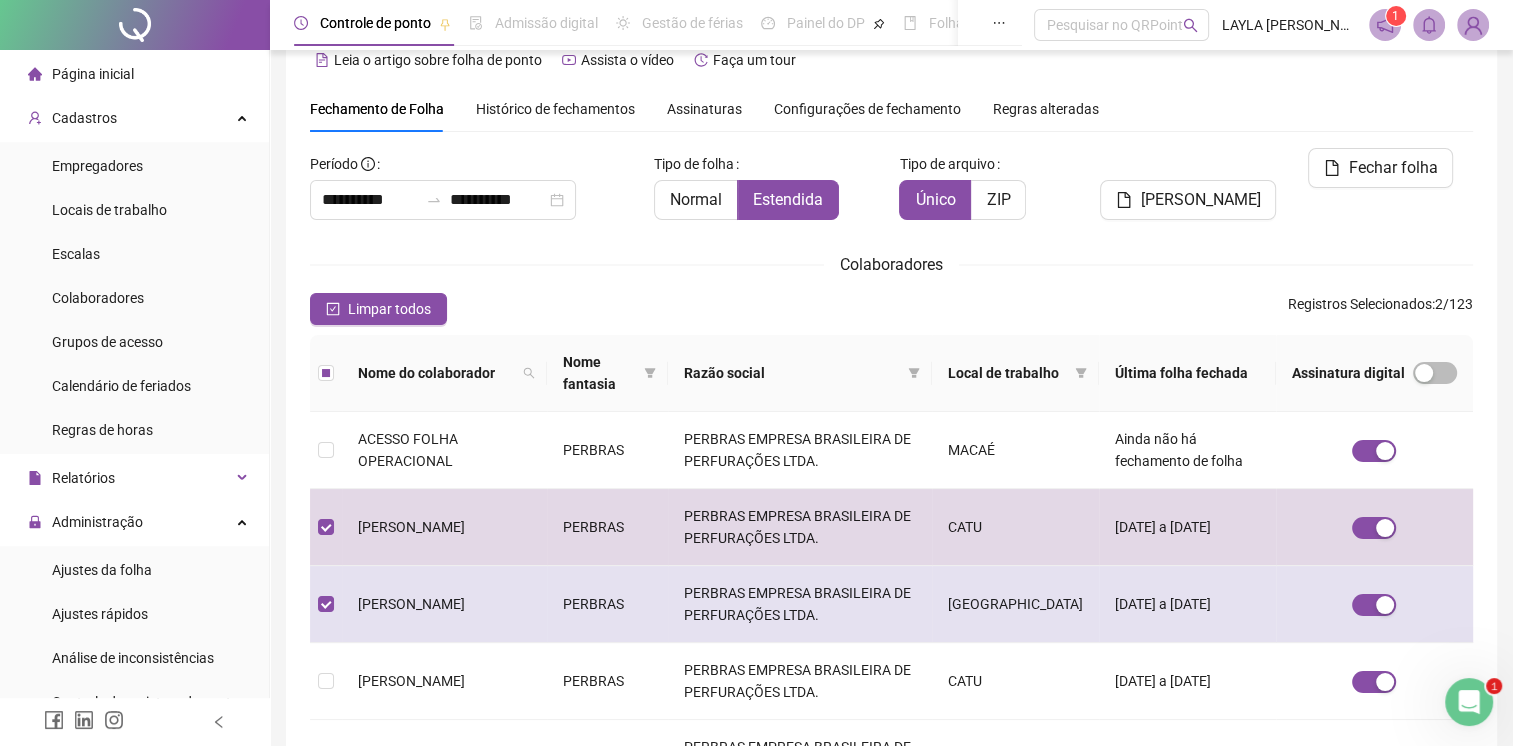 click at bounding box center [326, 604] 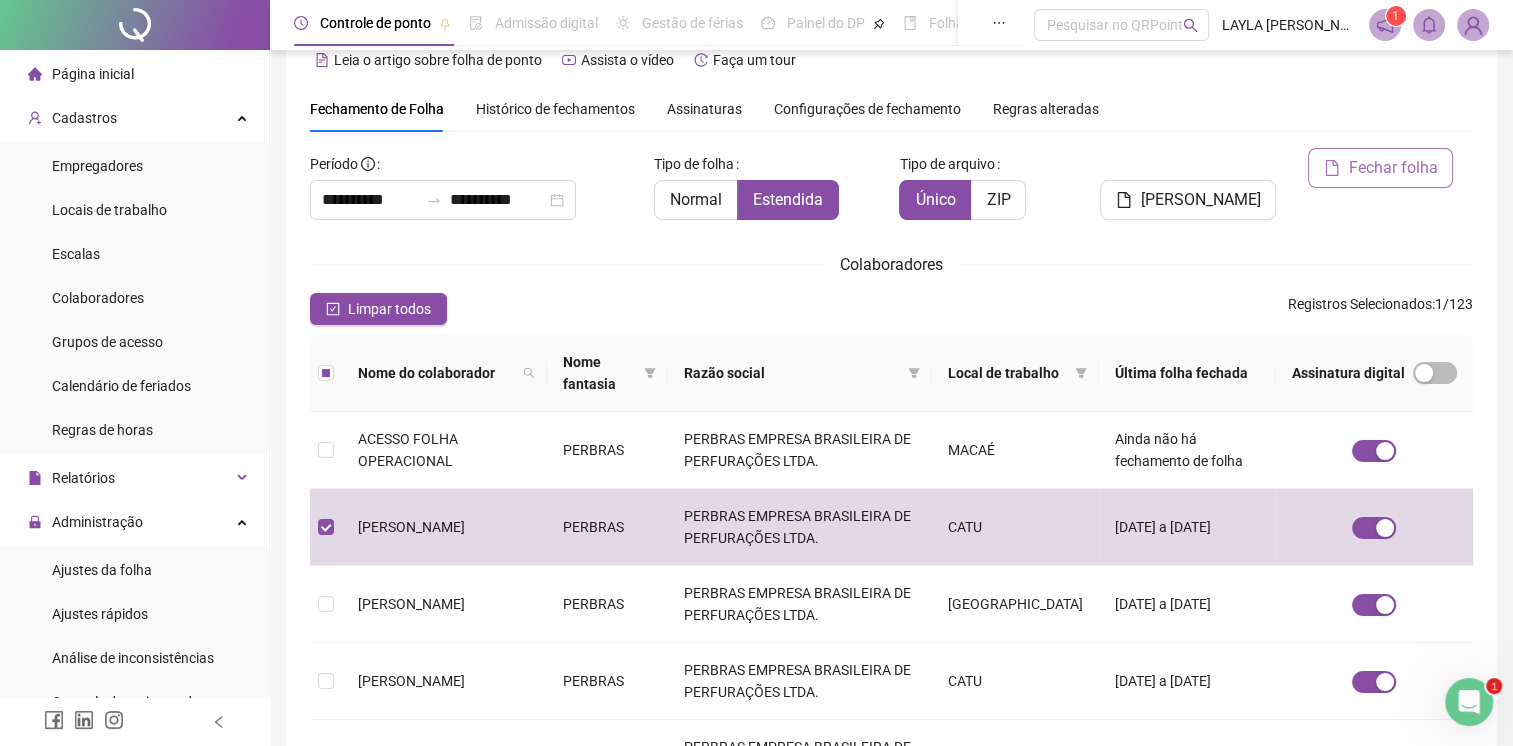 click on "Fechar folha" at bounding box center (1392, 168) 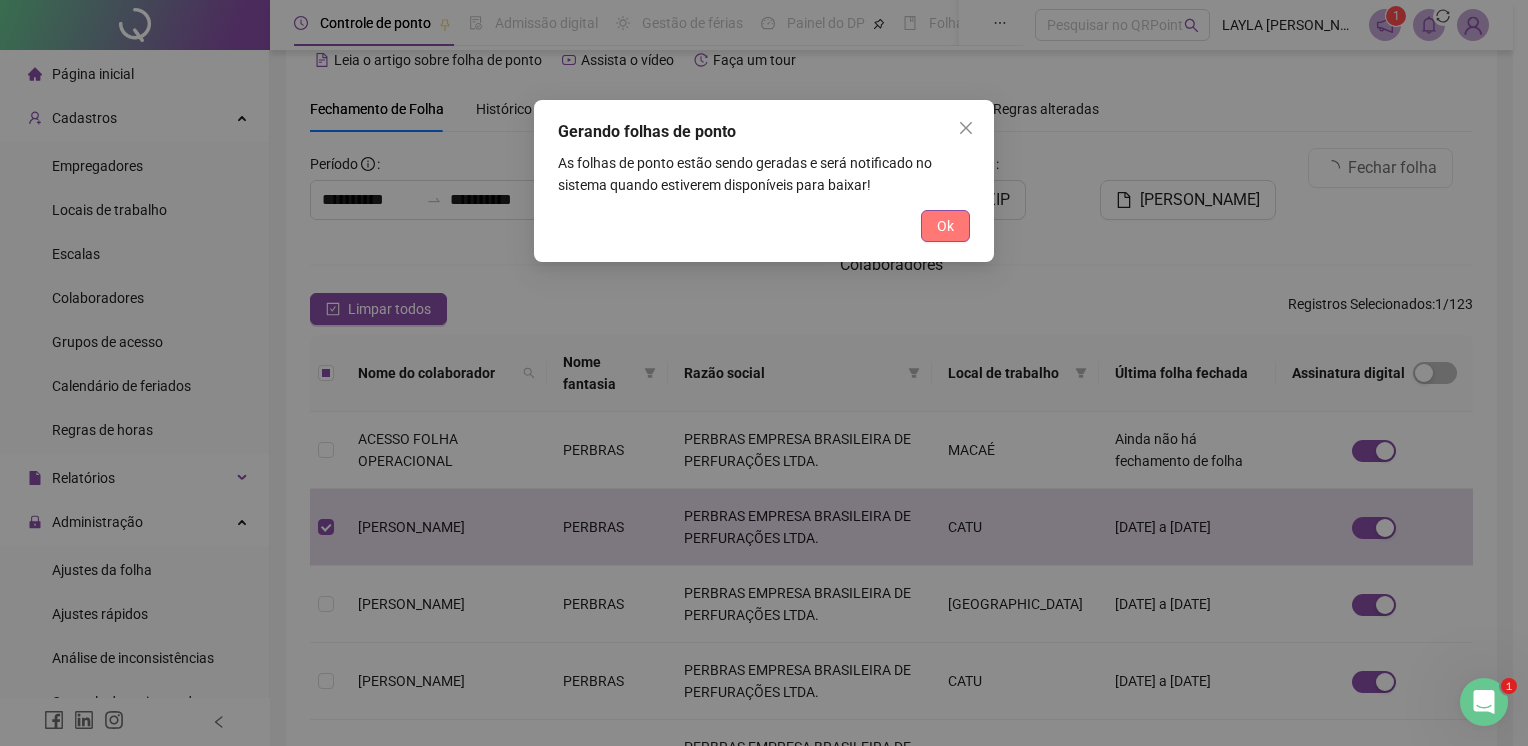 click on "Ok" at bounding box center [945, 226] 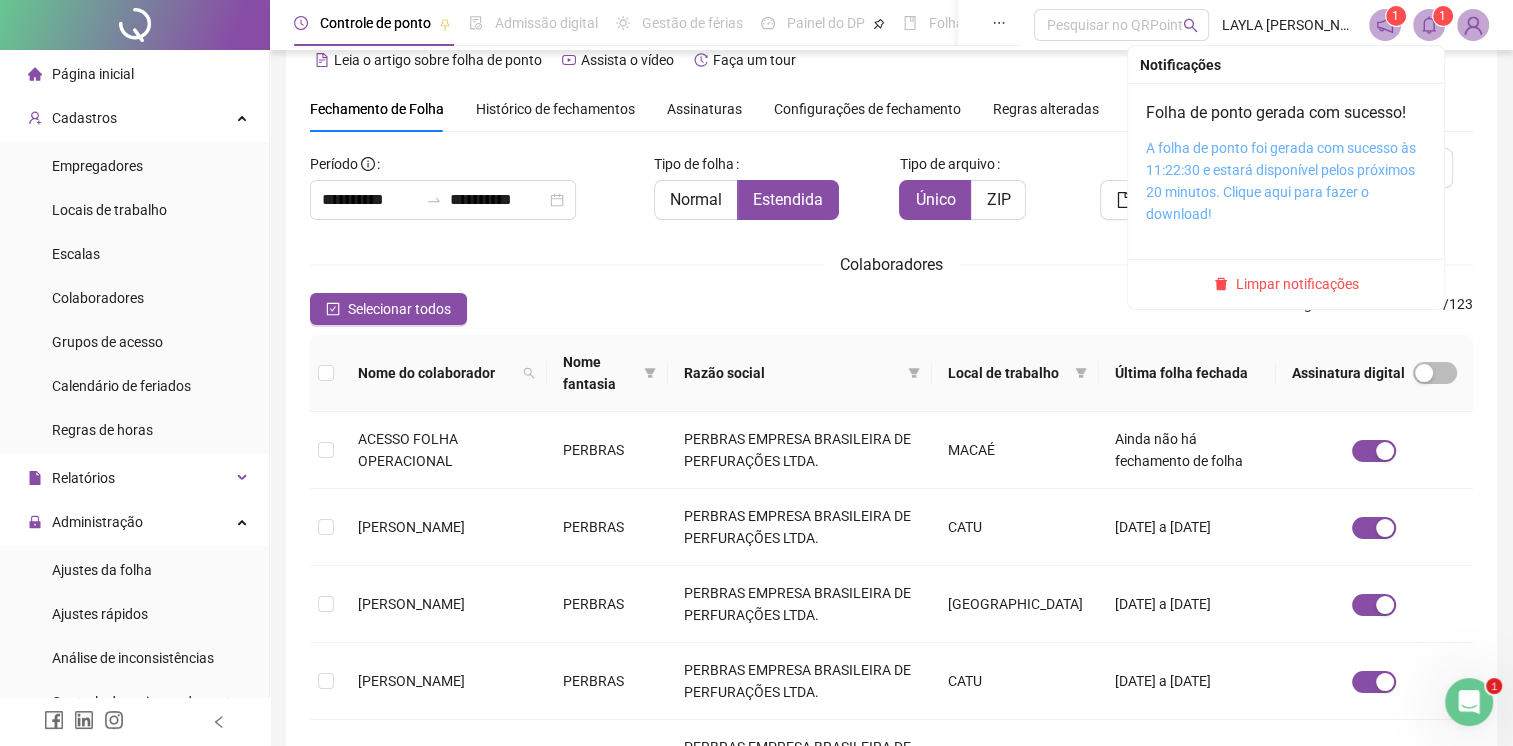 click on "A folha de ponto foi gerada com sucesso às 11:22:30 e estará disponível pelos próximos 20 minutos.
Clique aqui para fazer o download!" at bounding box center [1281, 181] 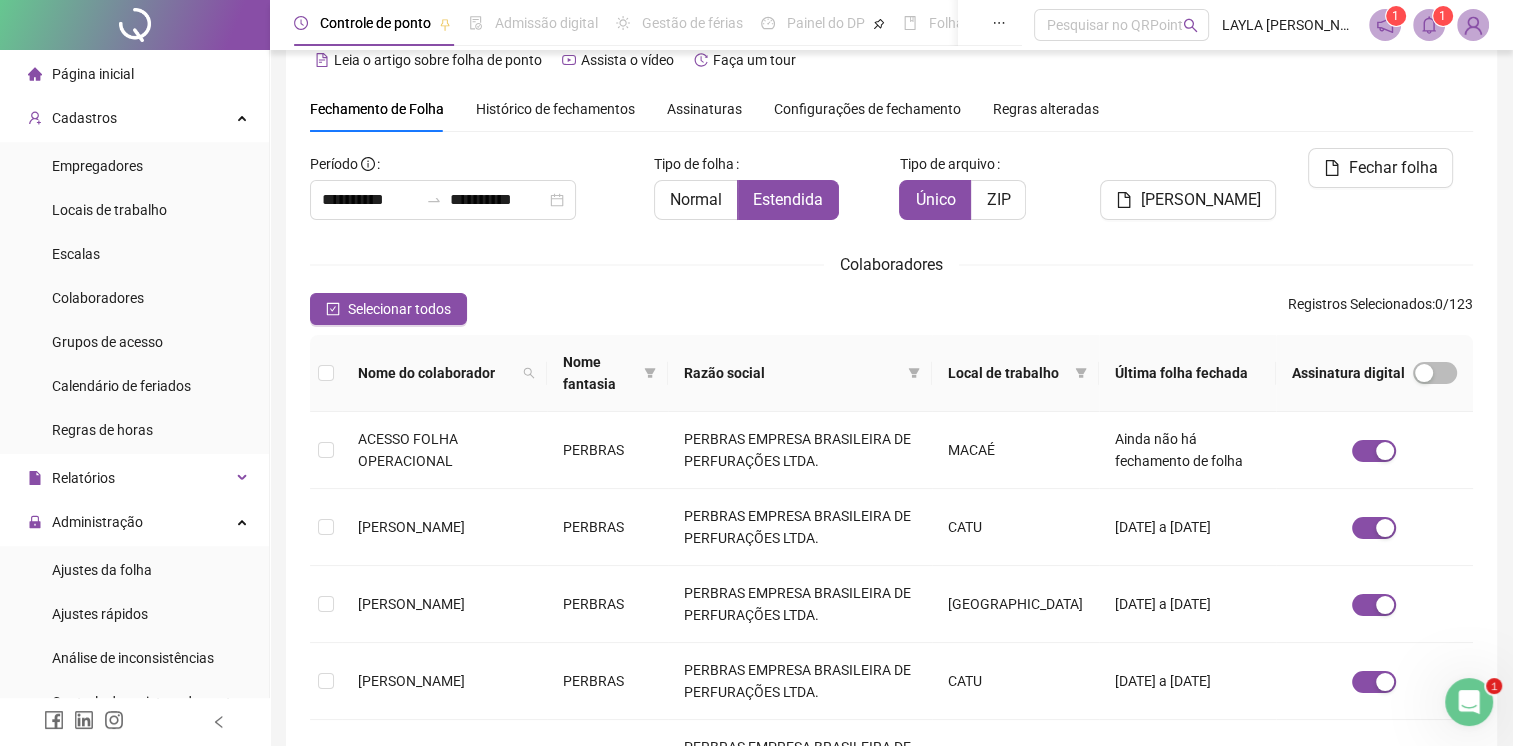click on "Fechamento de Folha Histórico de fechamentos Assinaturas Configurações de fechamento Regras alteradas" at bounding box center (891, 109) 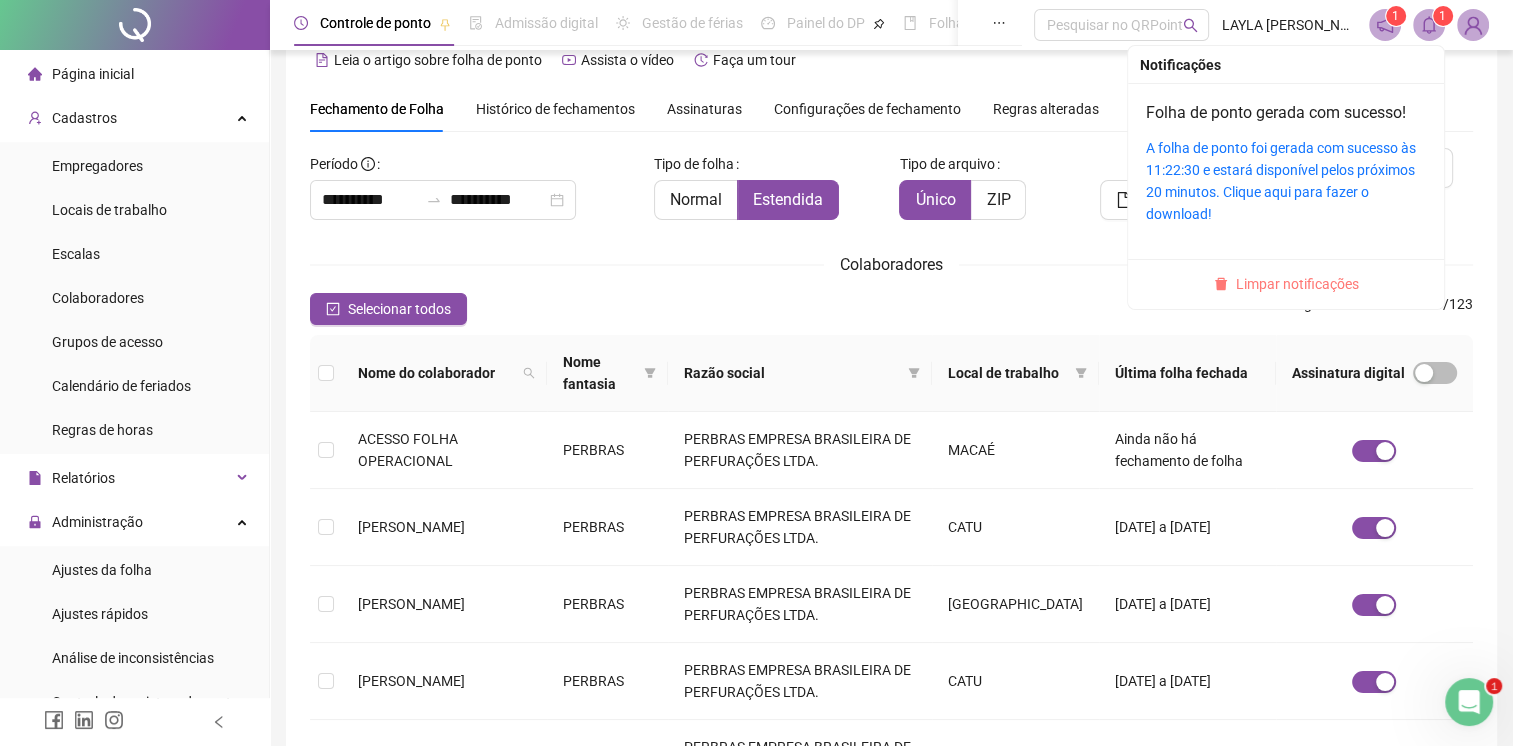 click on "Limpar notificações" at bounding box center (1297, 284) 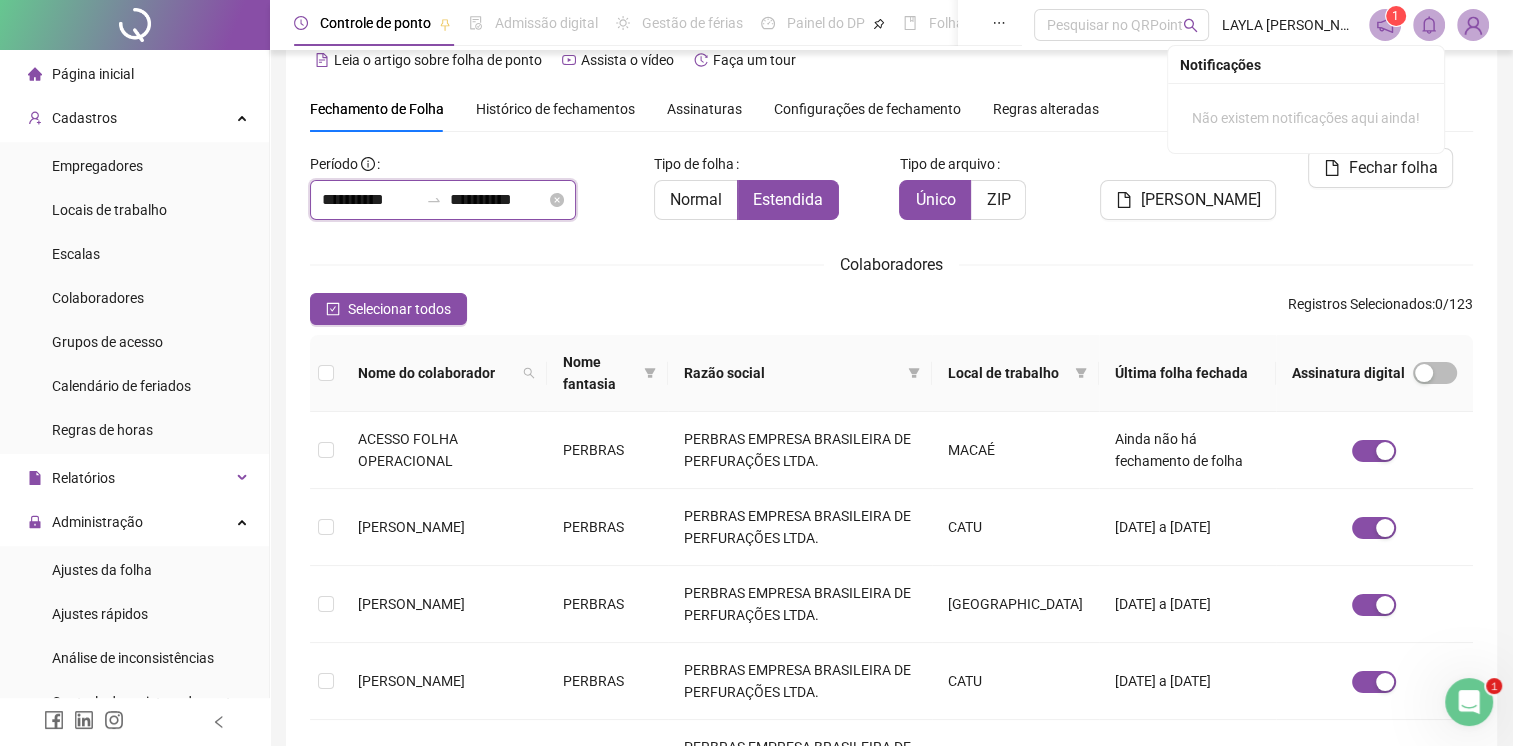 click on "**********" at bounding box center [370, 200] 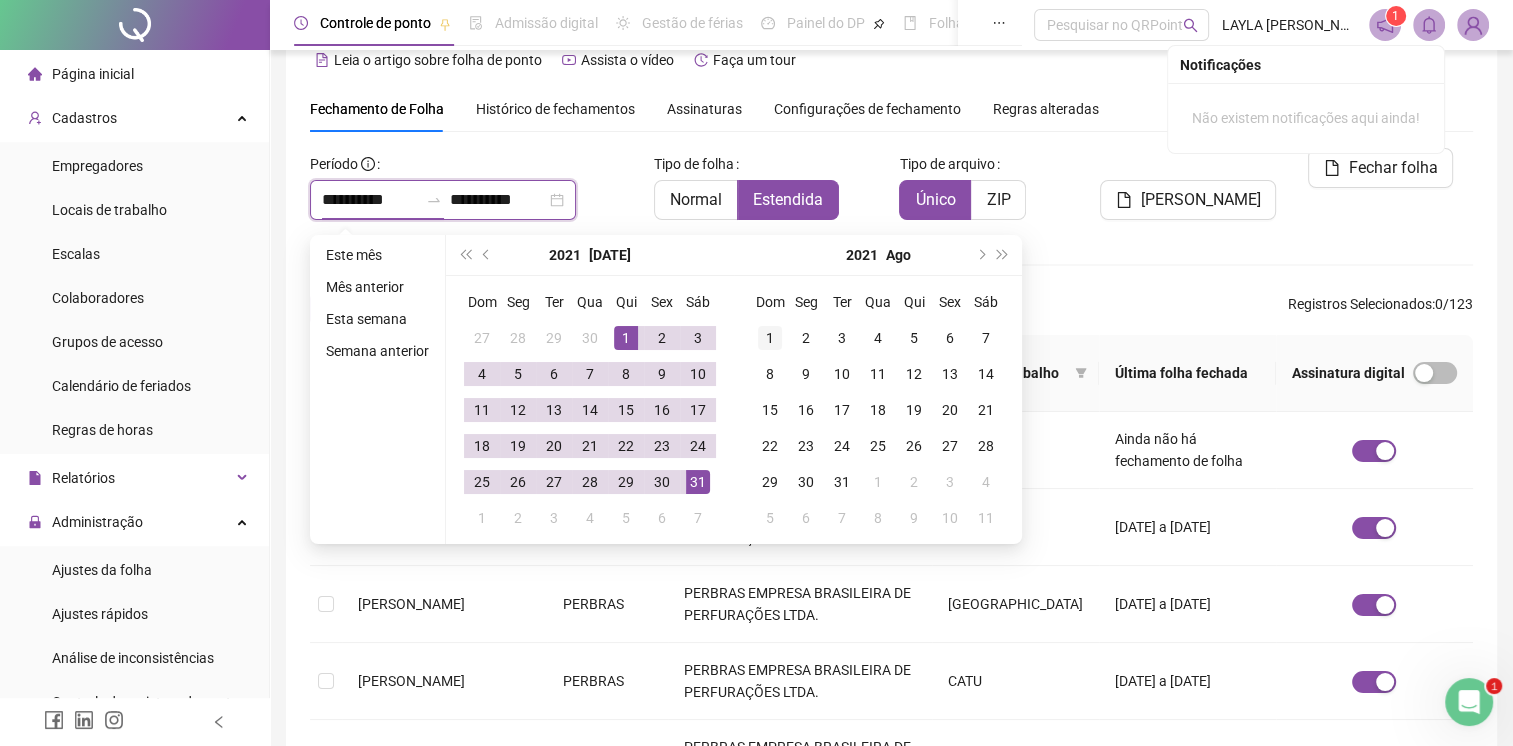 type on "**********" 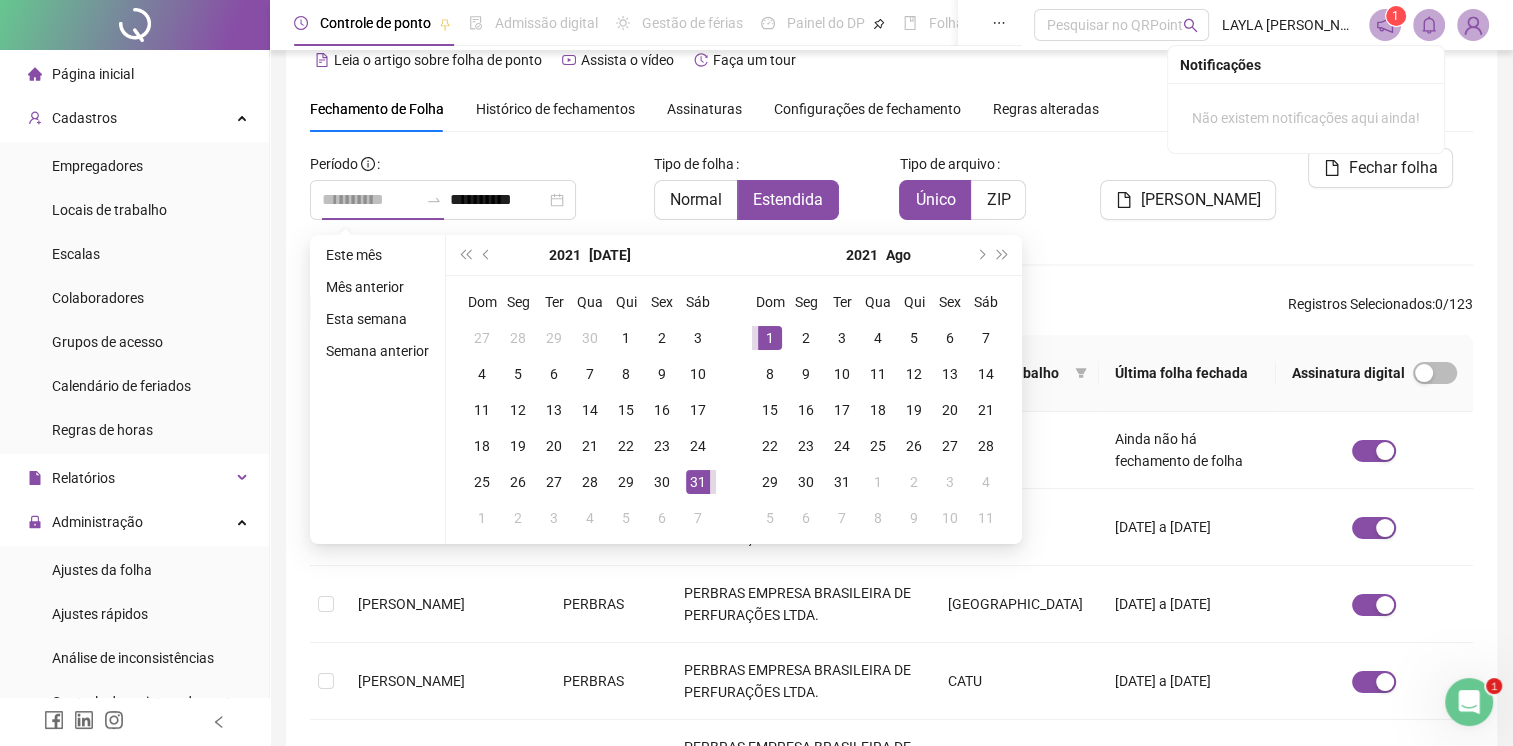 click on "1" at bounding box center (770, 338) 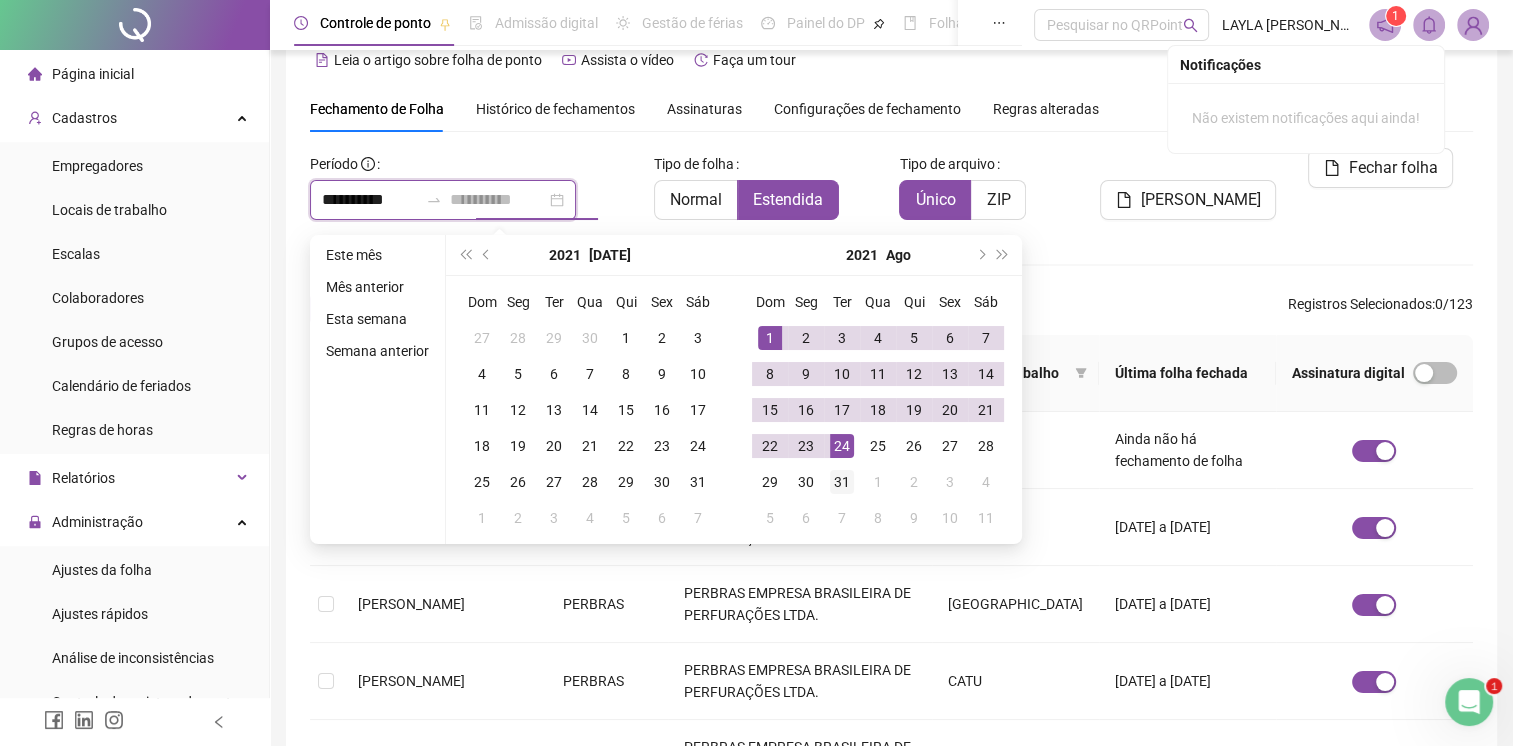 type on "**********" 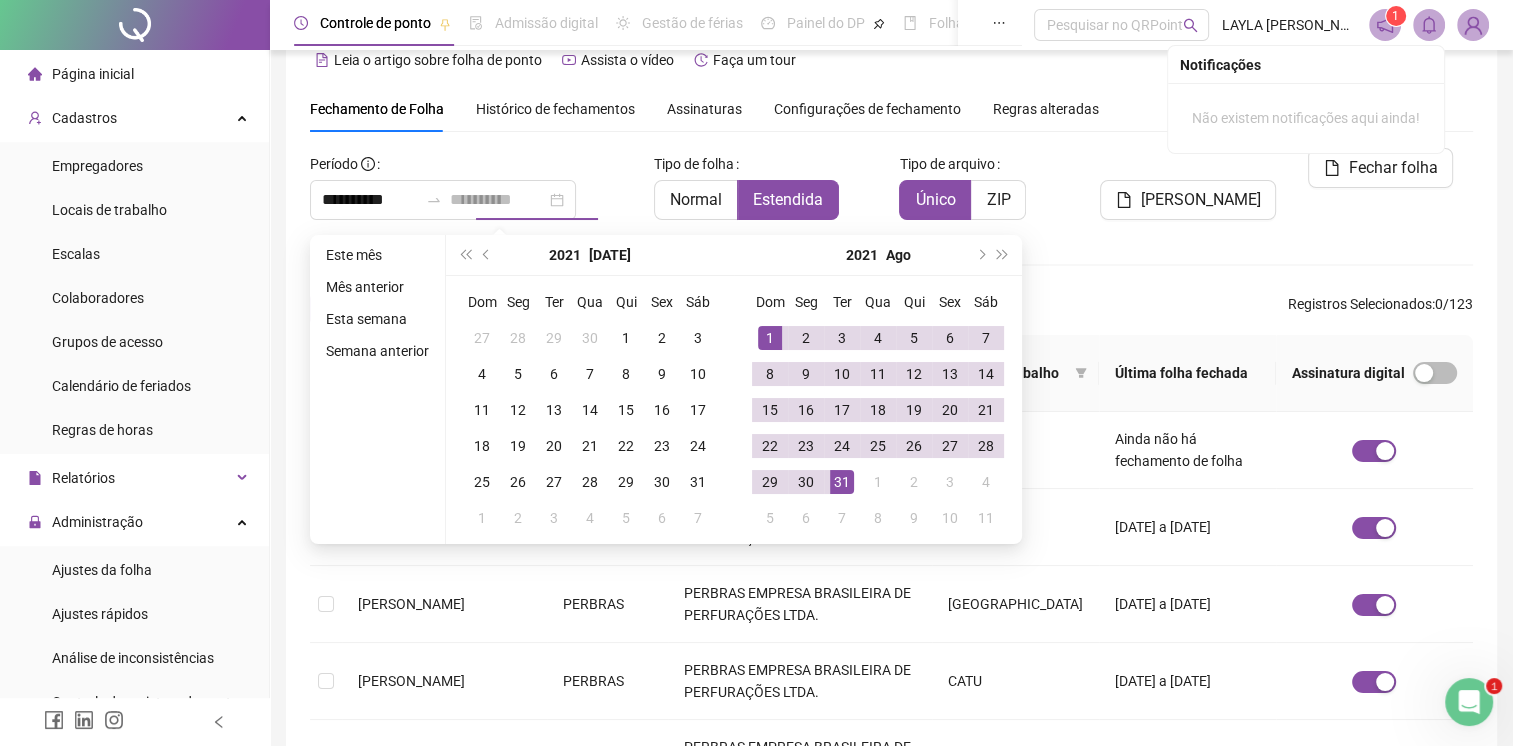 click on "31" at bounding box center (842, 482) 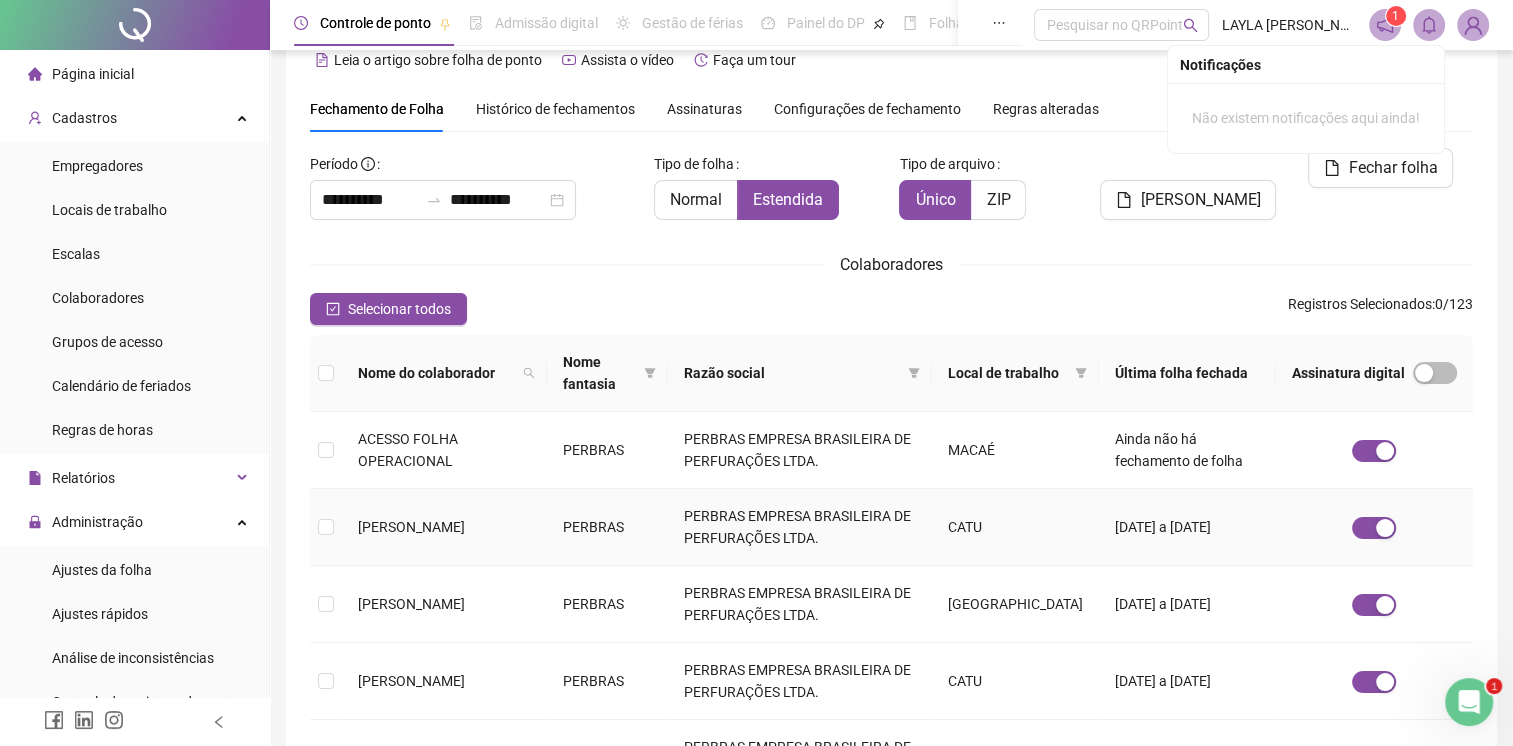 click on "[PERSON_NAME]" at bounding box center [444, 527] 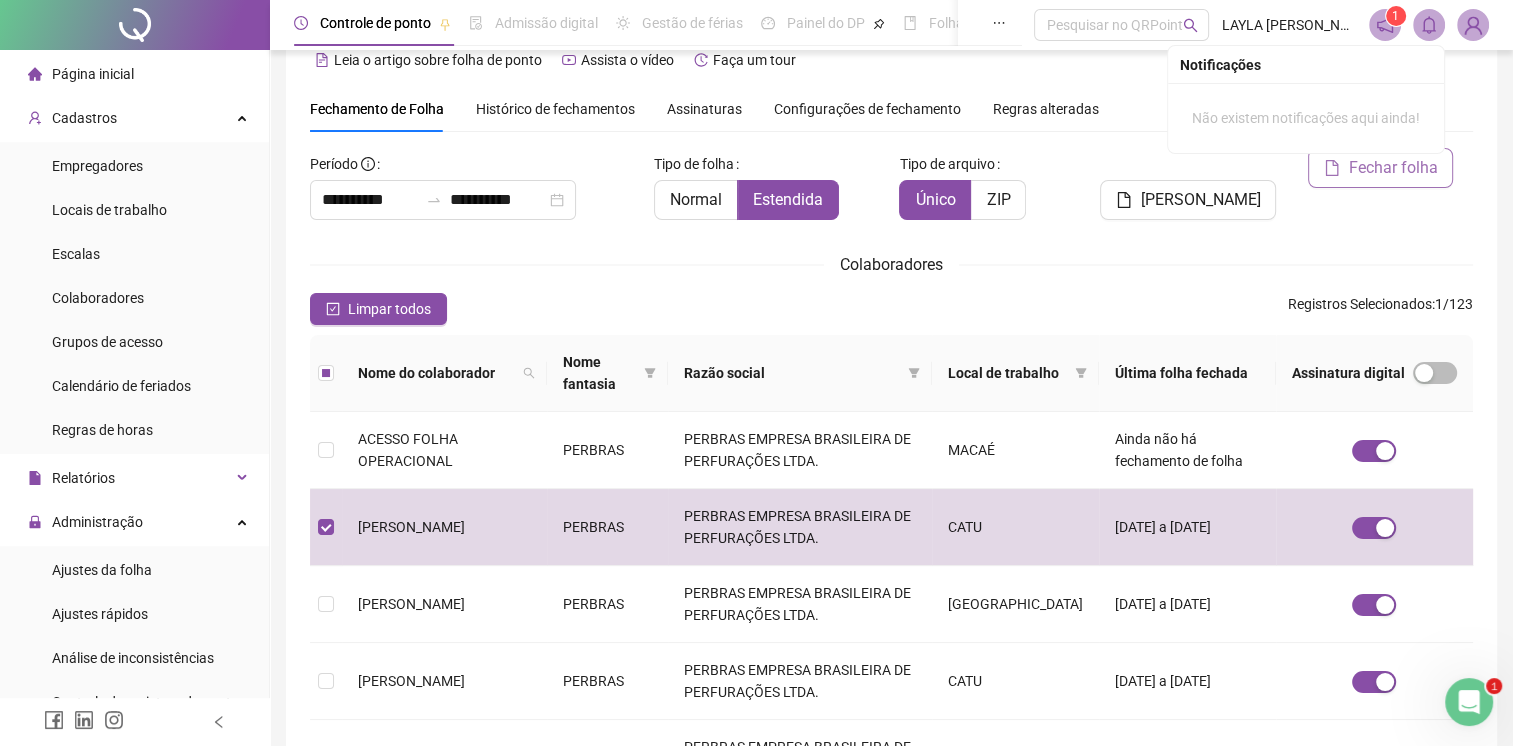 click on "Fechar folha" at bounding box center (1392, 168) 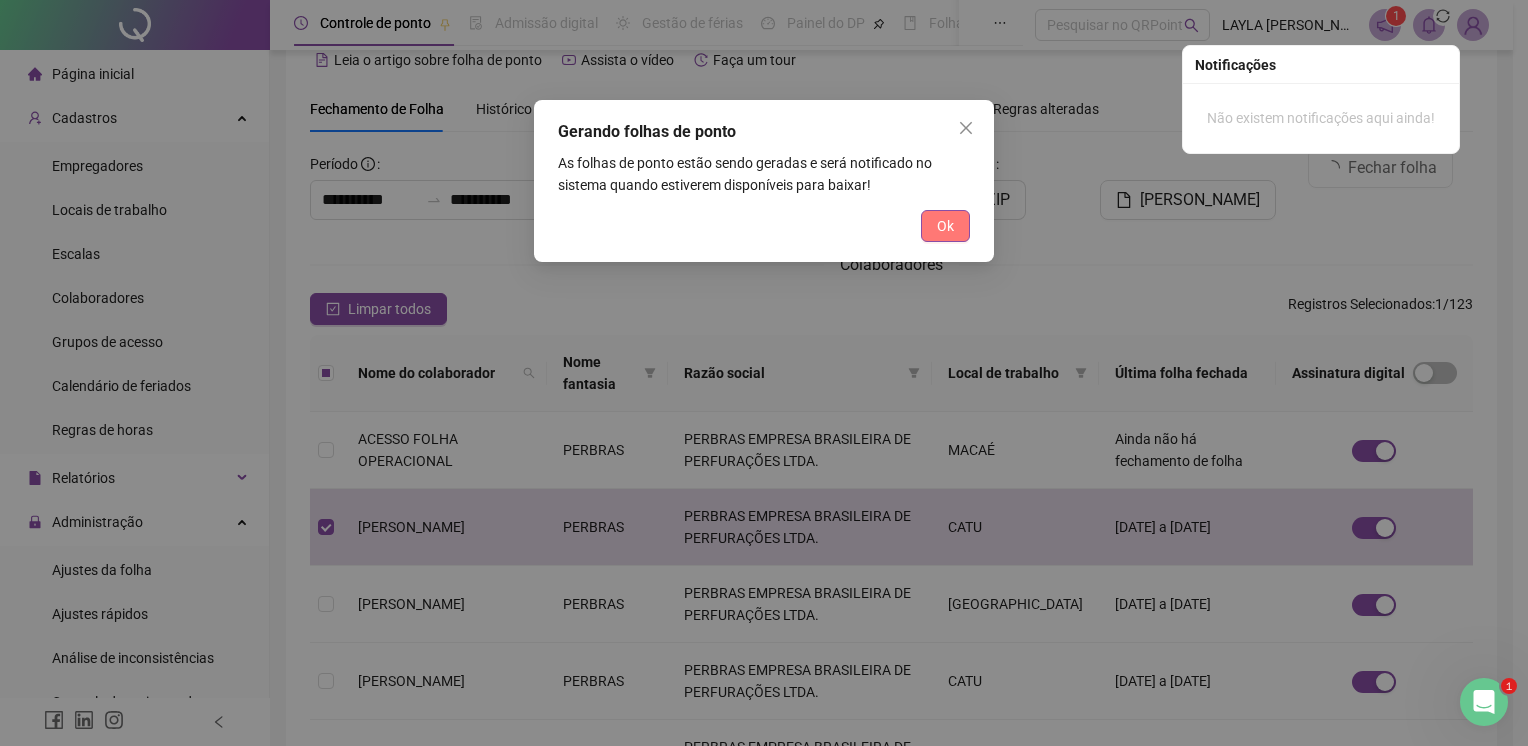 click on "Gerando folhas de ponto As folhas de ponto estão sendo geradas e será notificado no
sistema quando estiverem disponíveis para baixar! Ok" at bounding box center [764, 181] 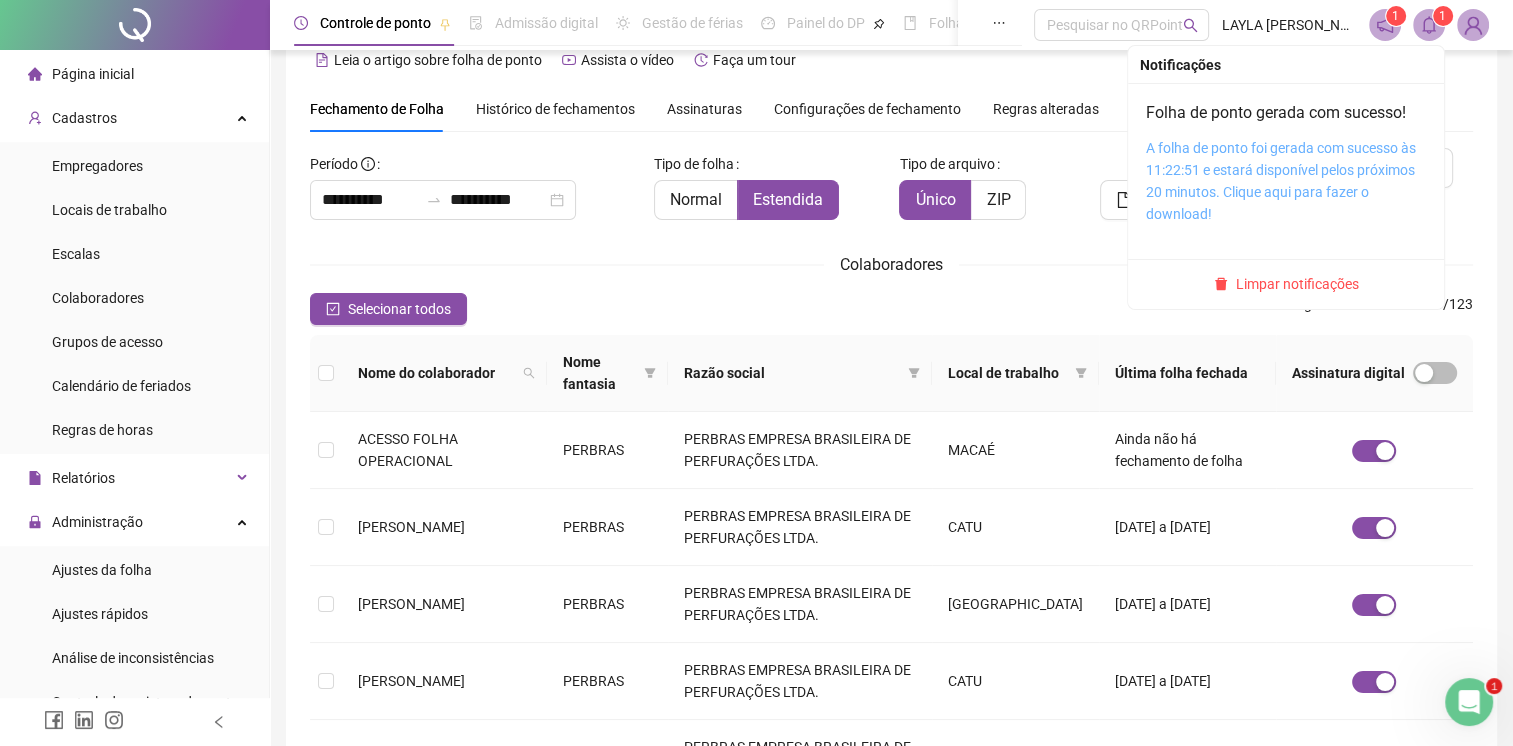 click on "A folha de ponto foi gerada com sucesso às 11:22:51 e estará disponível pelos próximos 20 minutos.
Clique aqui para fazer o download!" at bounding box center (1281, 181) 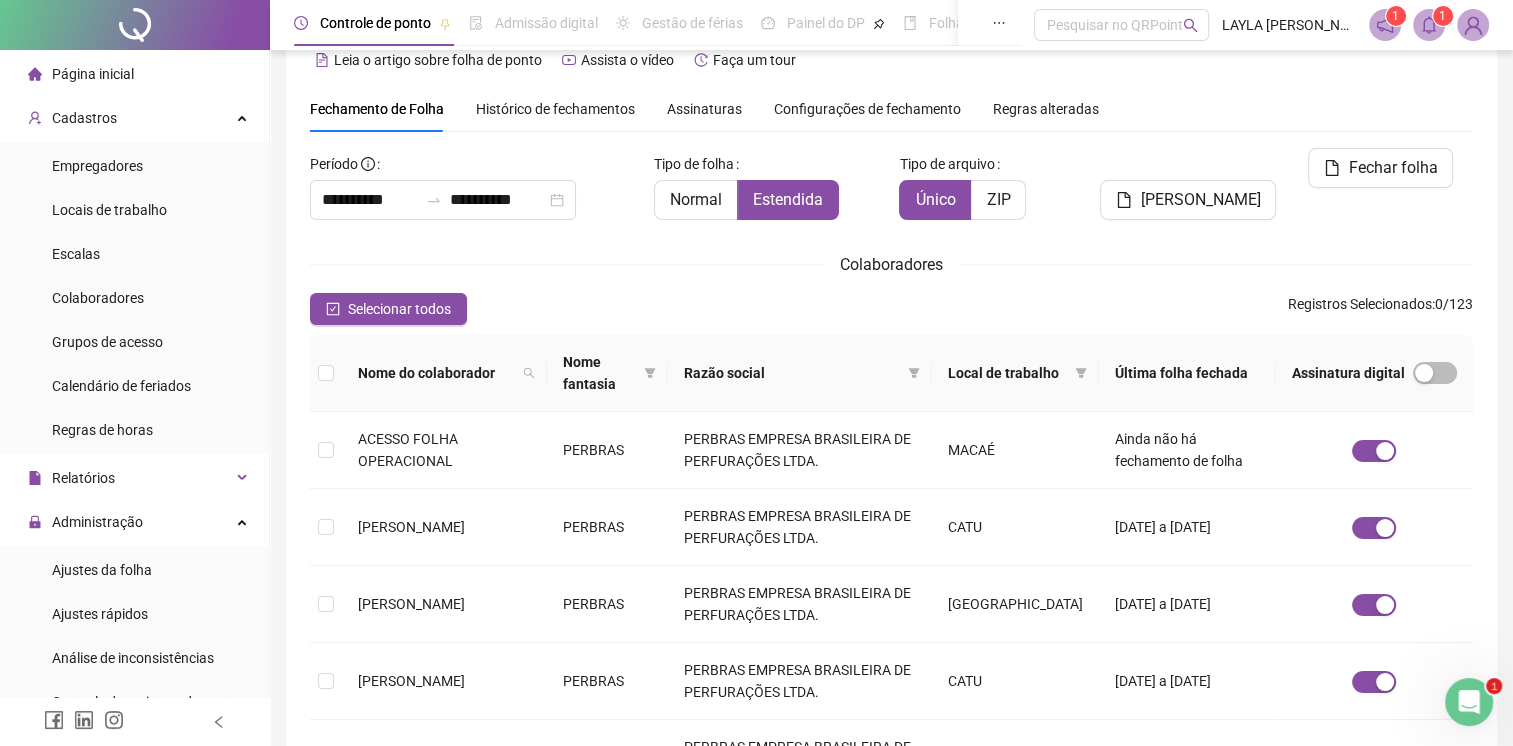 click on "**********" at bounding box center [891, 660] 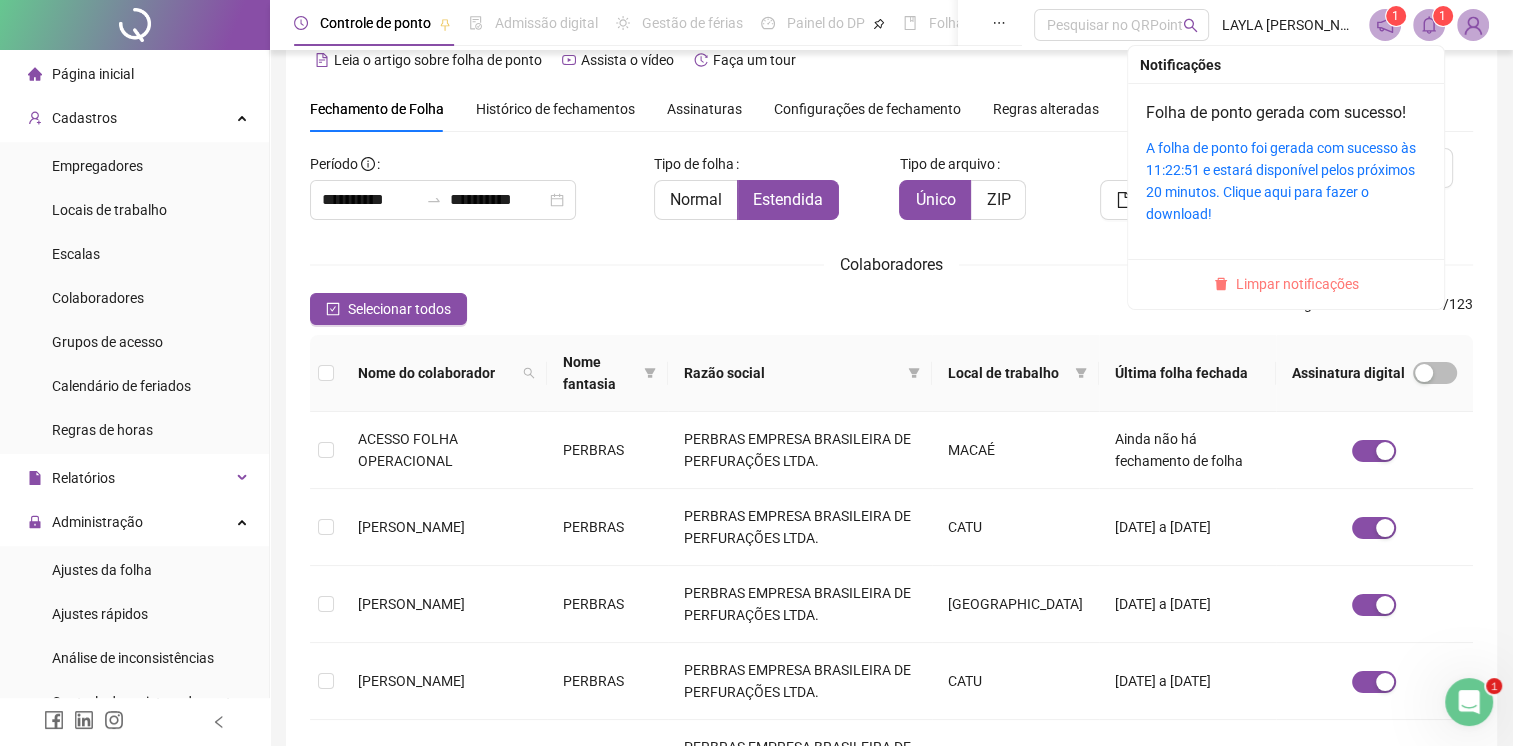 click on "Limpar notificações" at bounding box center [1297, 284] 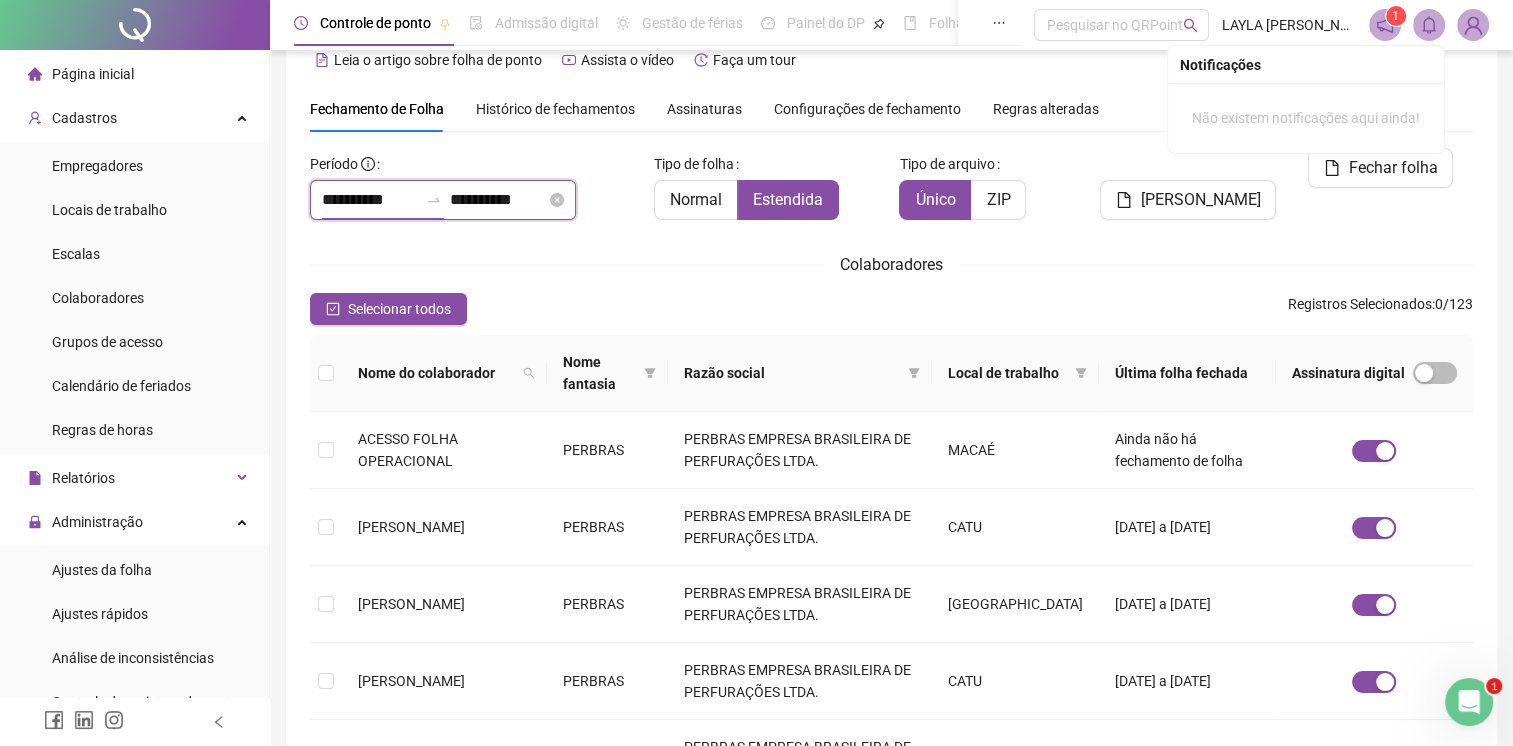 click on "**********" at bounding box center [370, 200] 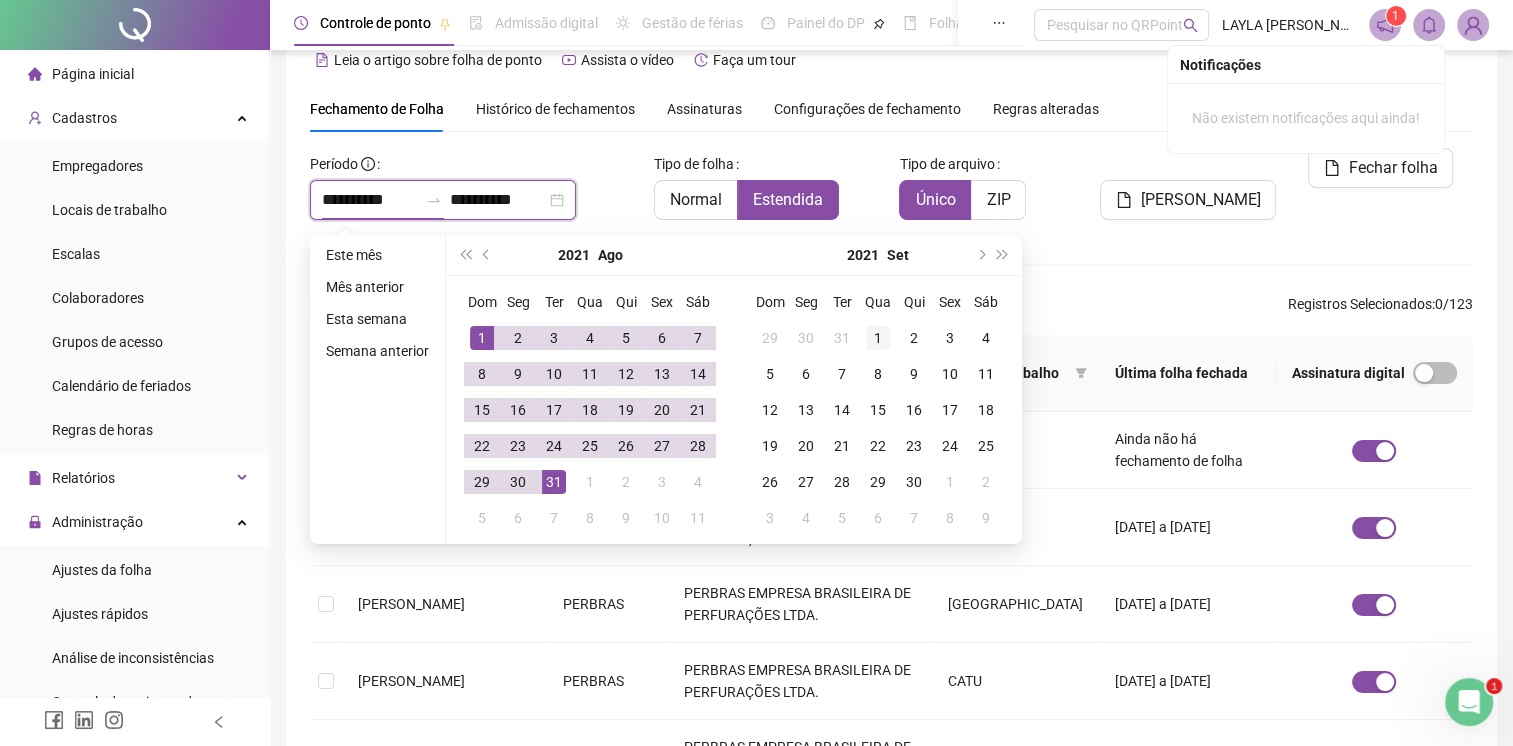 type on "**********" 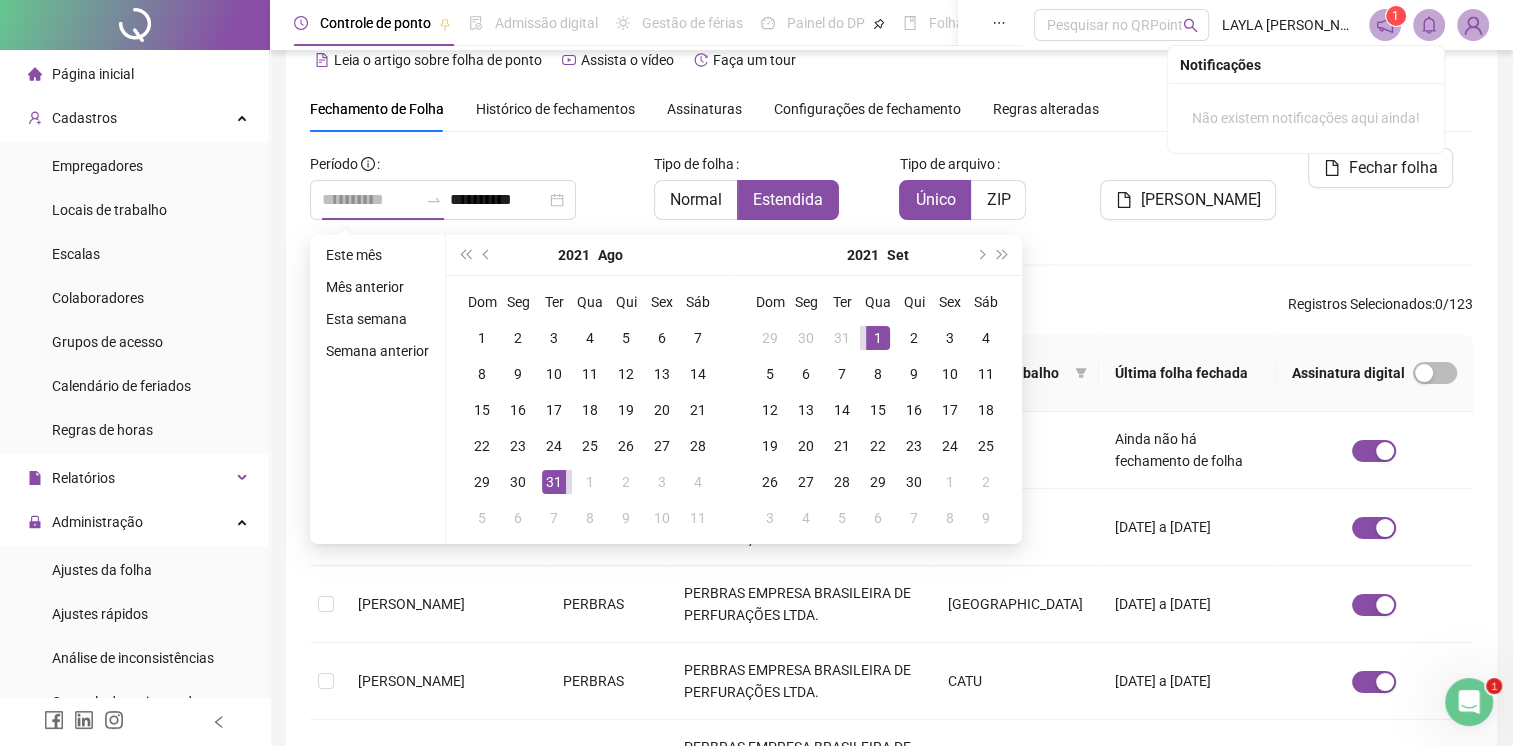 click on "1" at bounding box center (878, 338) 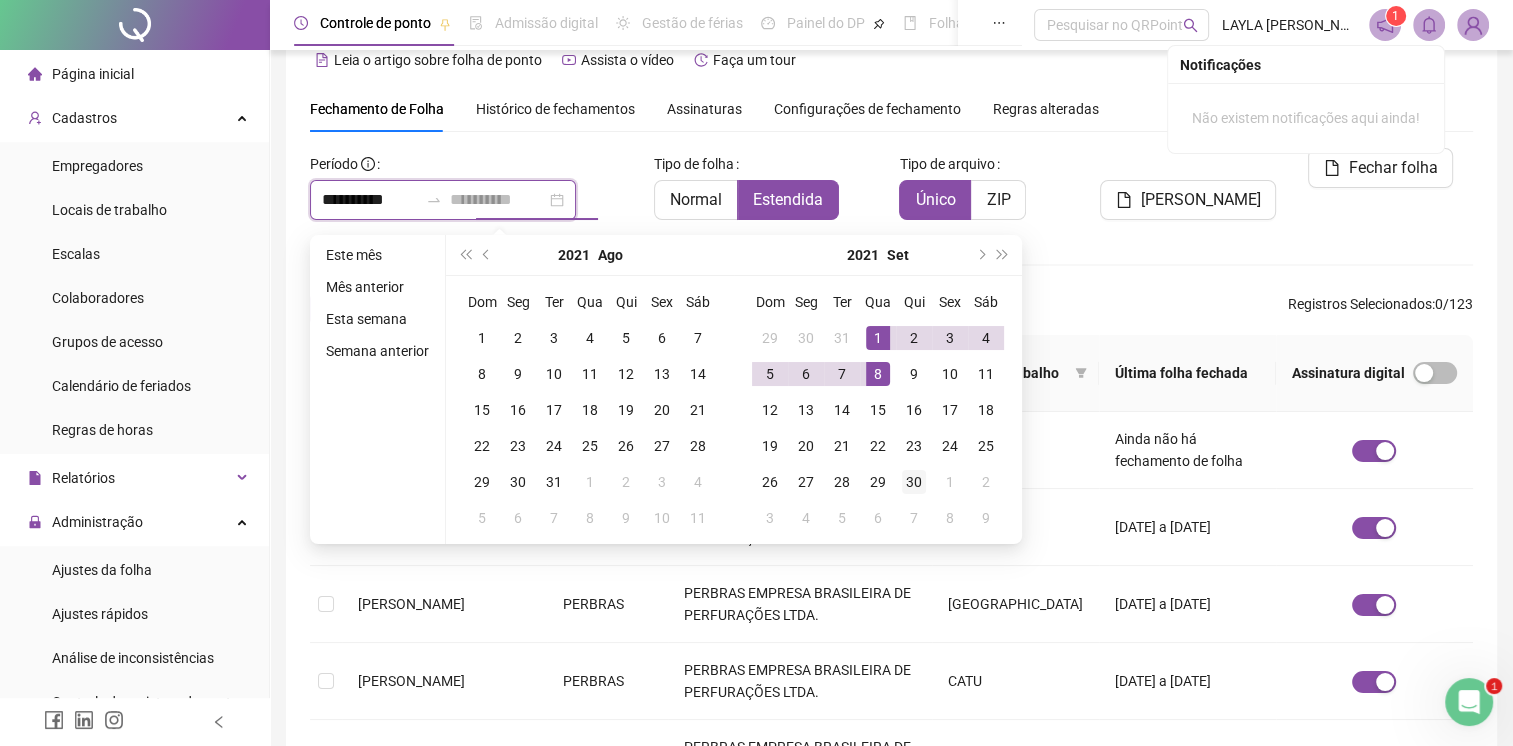type on "**********" 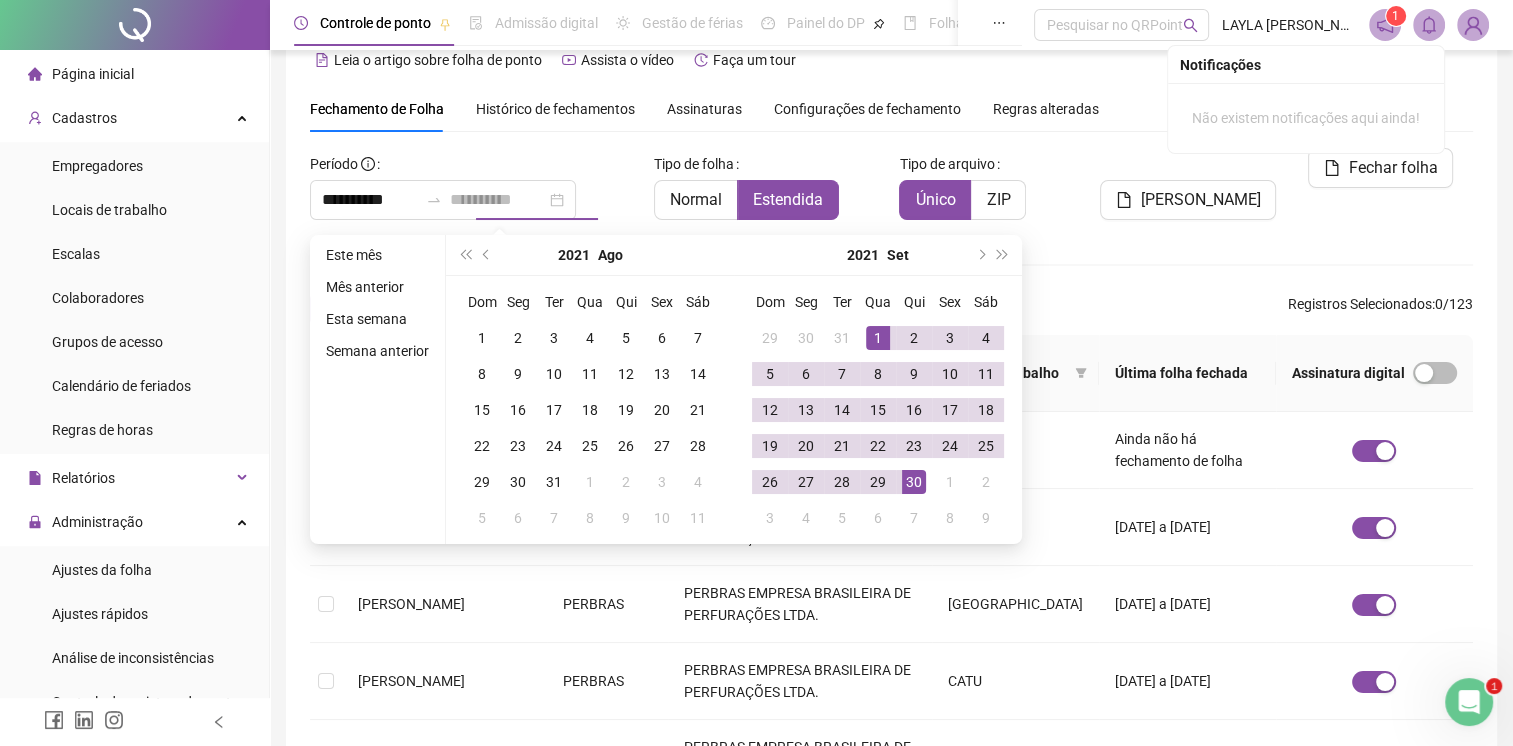 click on "30" at bounding box center (914, 482) 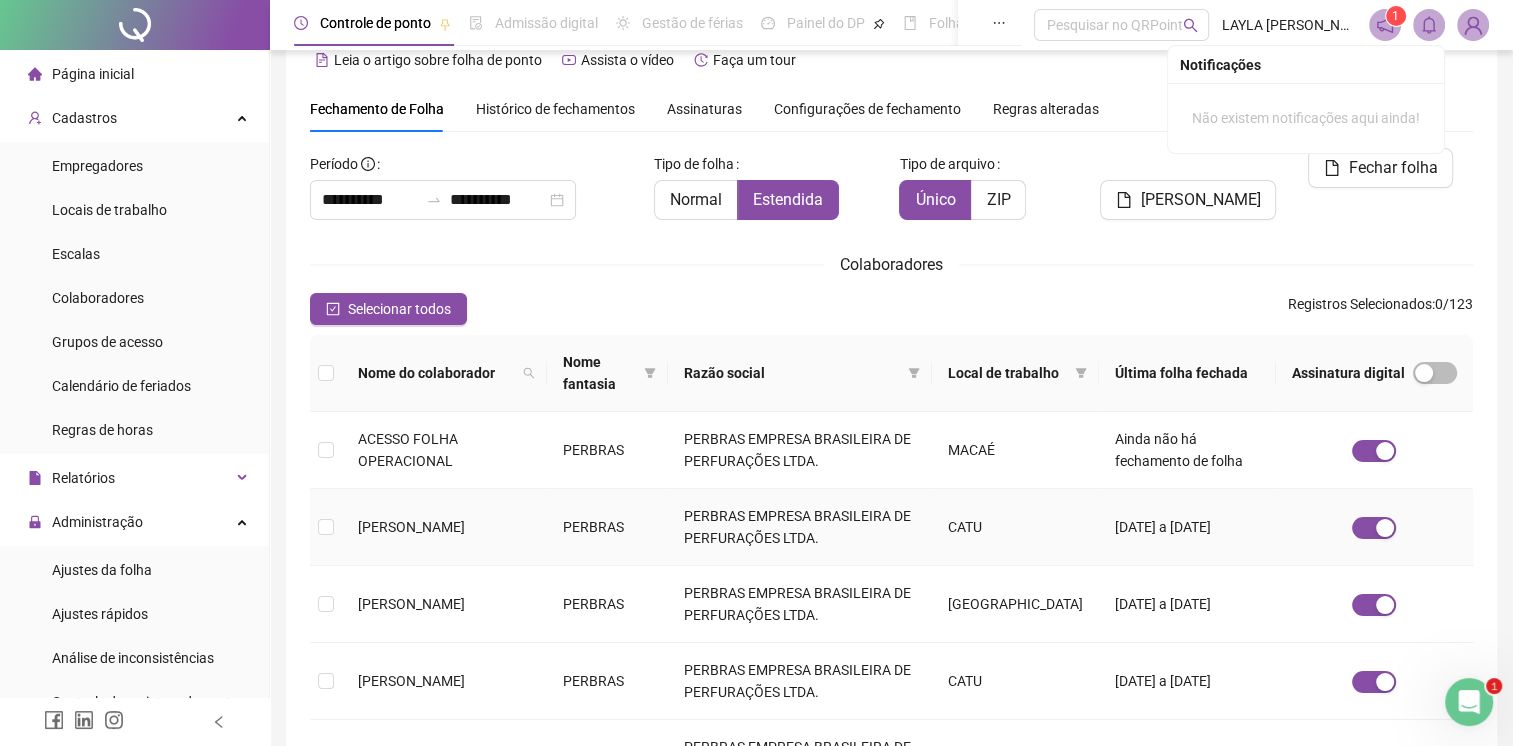 click on "[PERSON_NAME]" at bounding box center (444, 527) 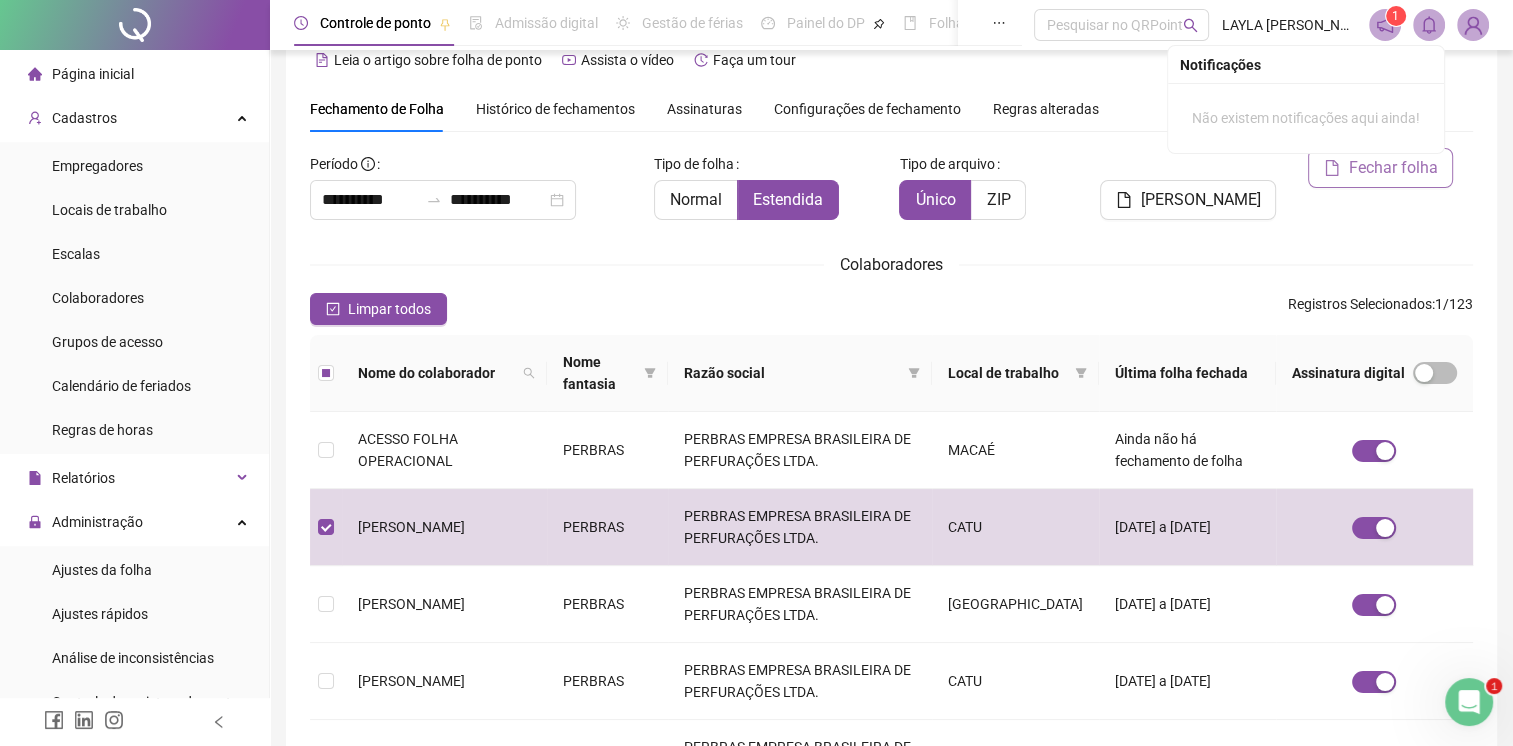 click on "Fechar folha" at bounding box center (1392, 168) 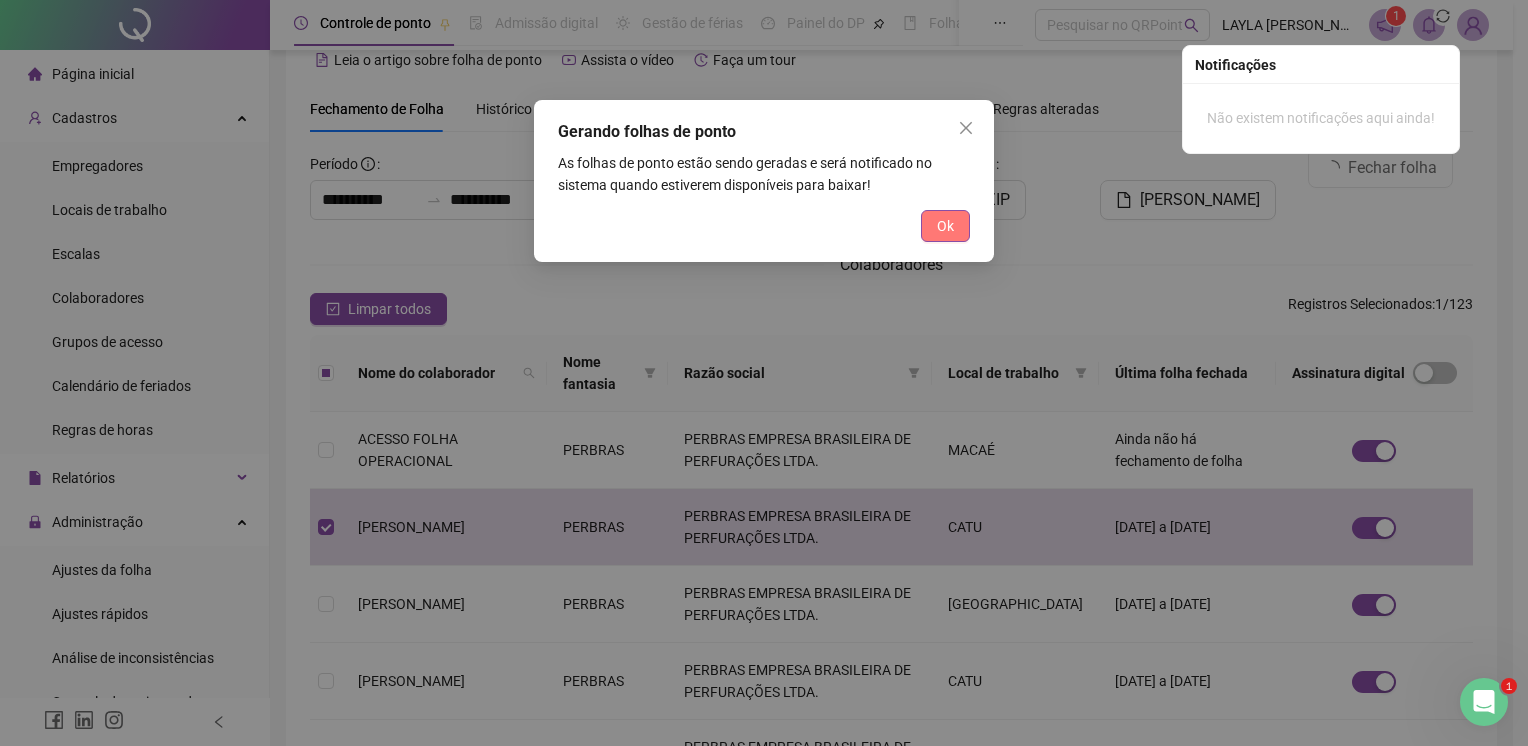 click on "Ok" at bounding box center (945, 226) 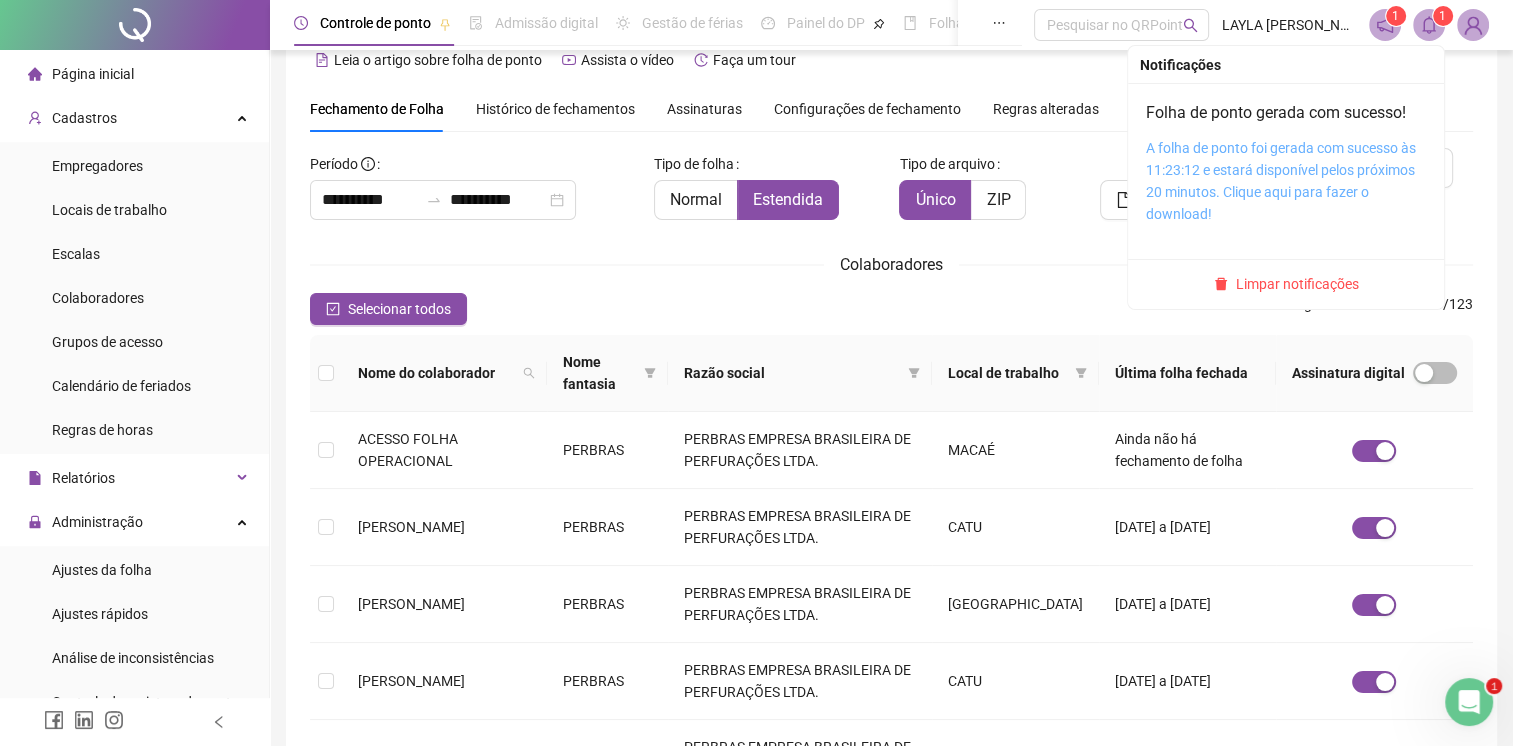 click on "A folha de ponto foi gerada com sucesso às 11:23:12 e estará disponível pelos próximos 20 minutos.
Clique aqui para fazer o download!" at bounding box center [1281, 181] 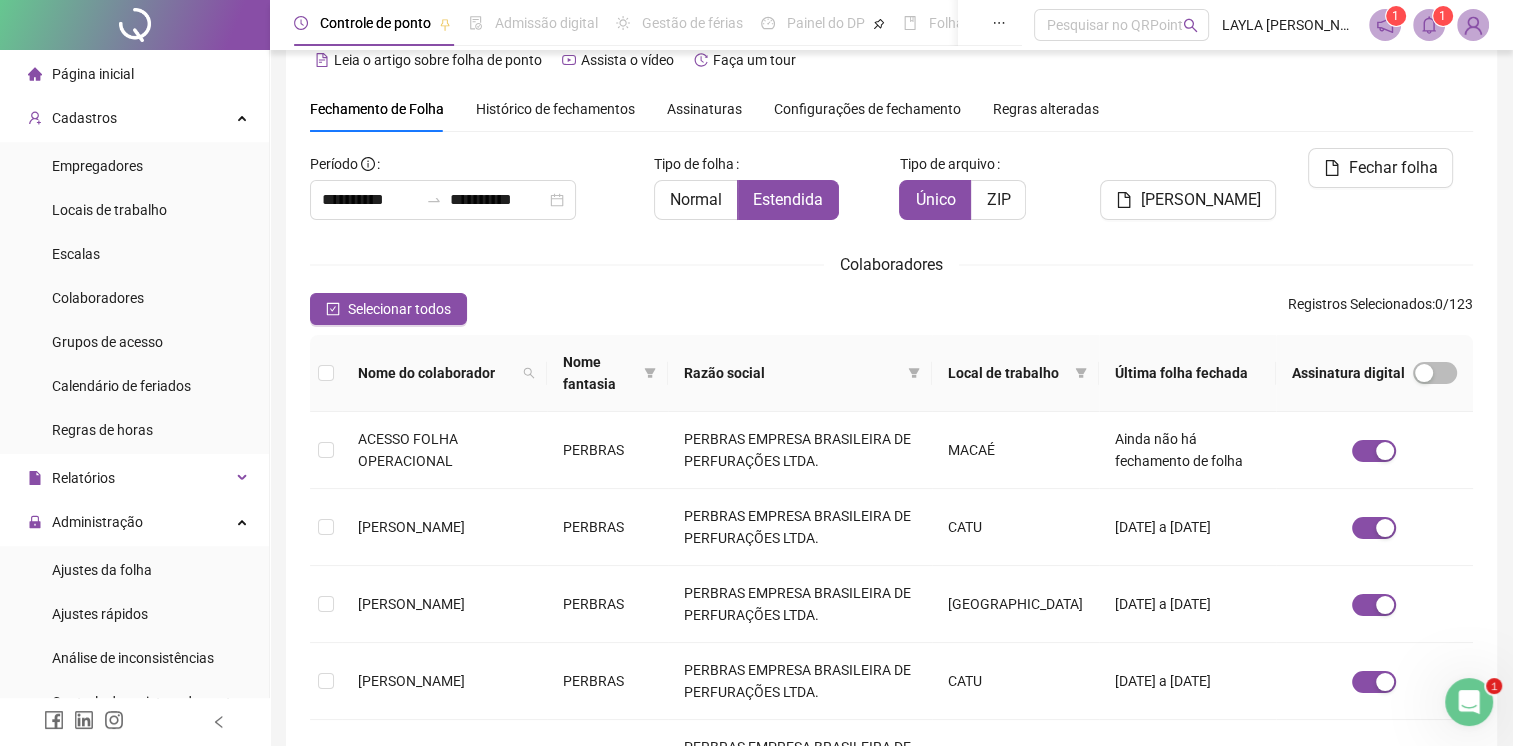 drag, startPoint x: 1484, startPoint y: 86, endPoint x: 1476, endPoint y: 76, distance: 12.806249 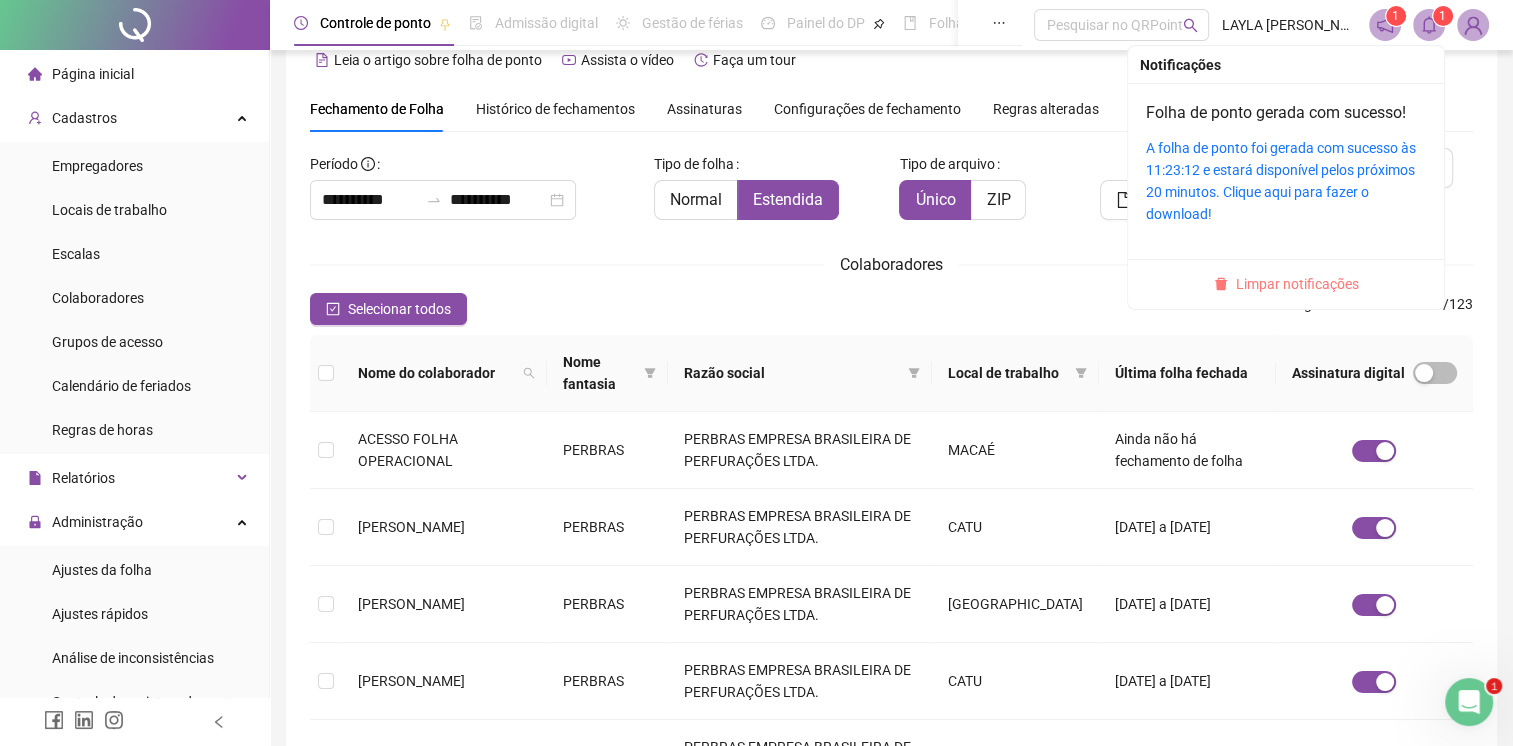 click on "Limpar notificações" at bounding box center [1297, 284] 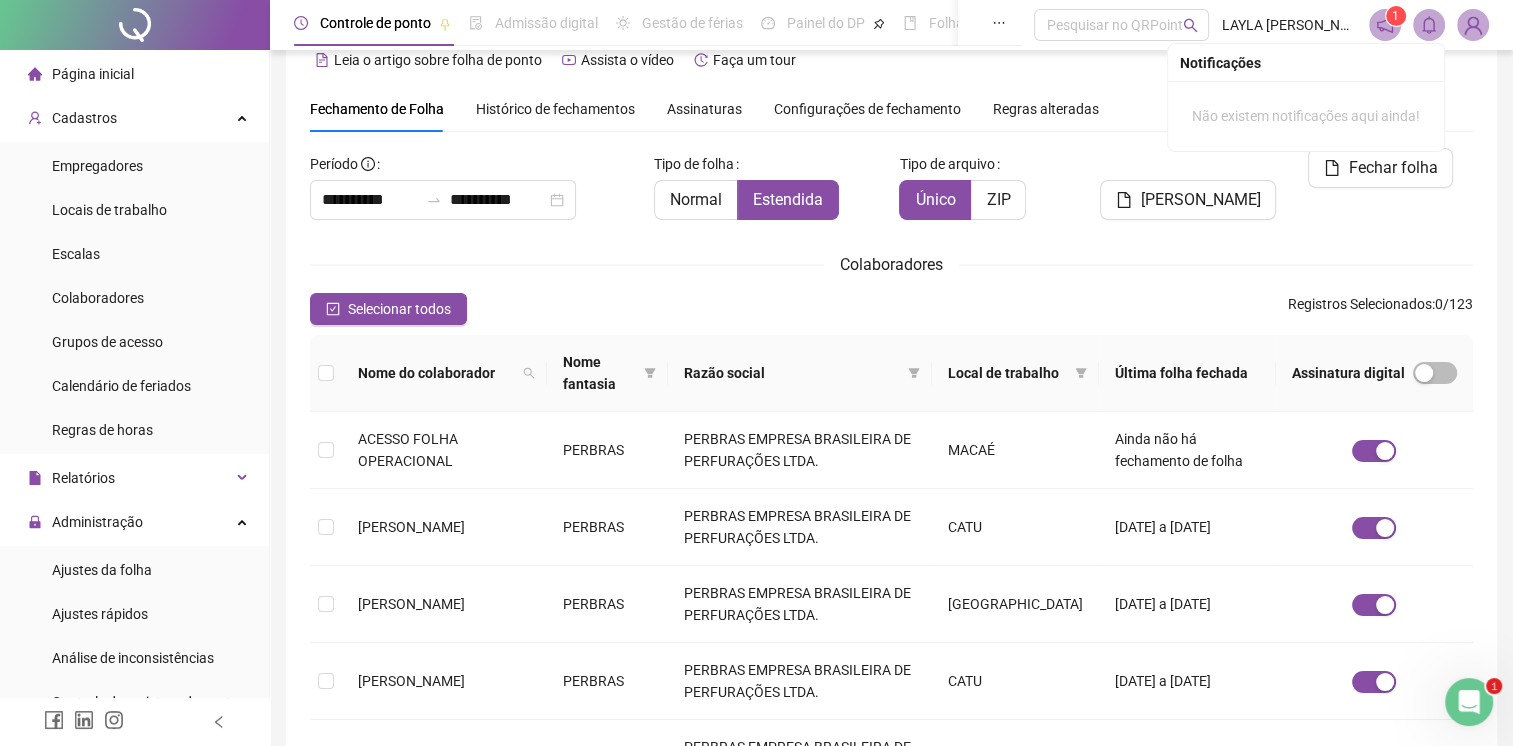 scroll, scrollTop: 0, scrollLeft: 0, axis: both 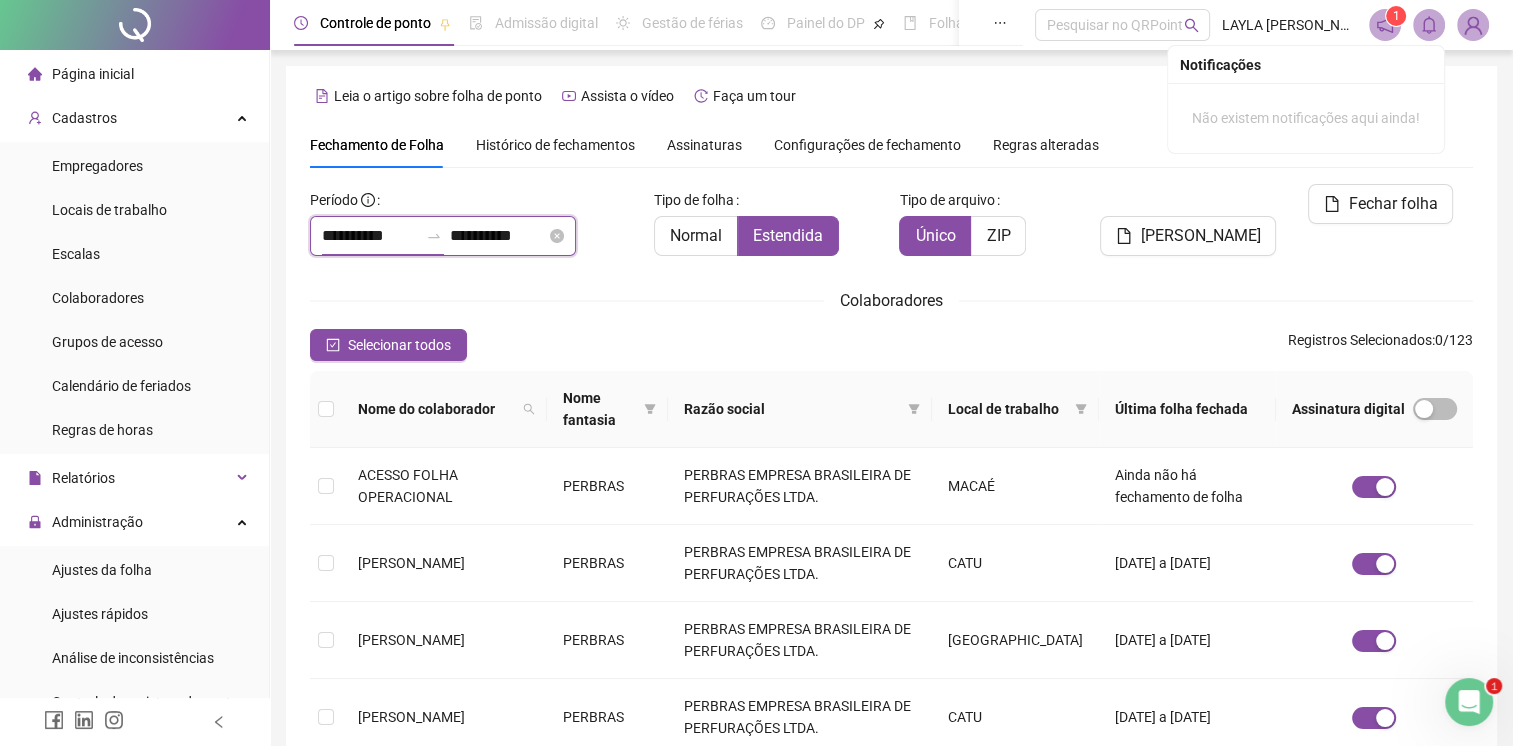 click on "**********" at bounding box center [370, 236] 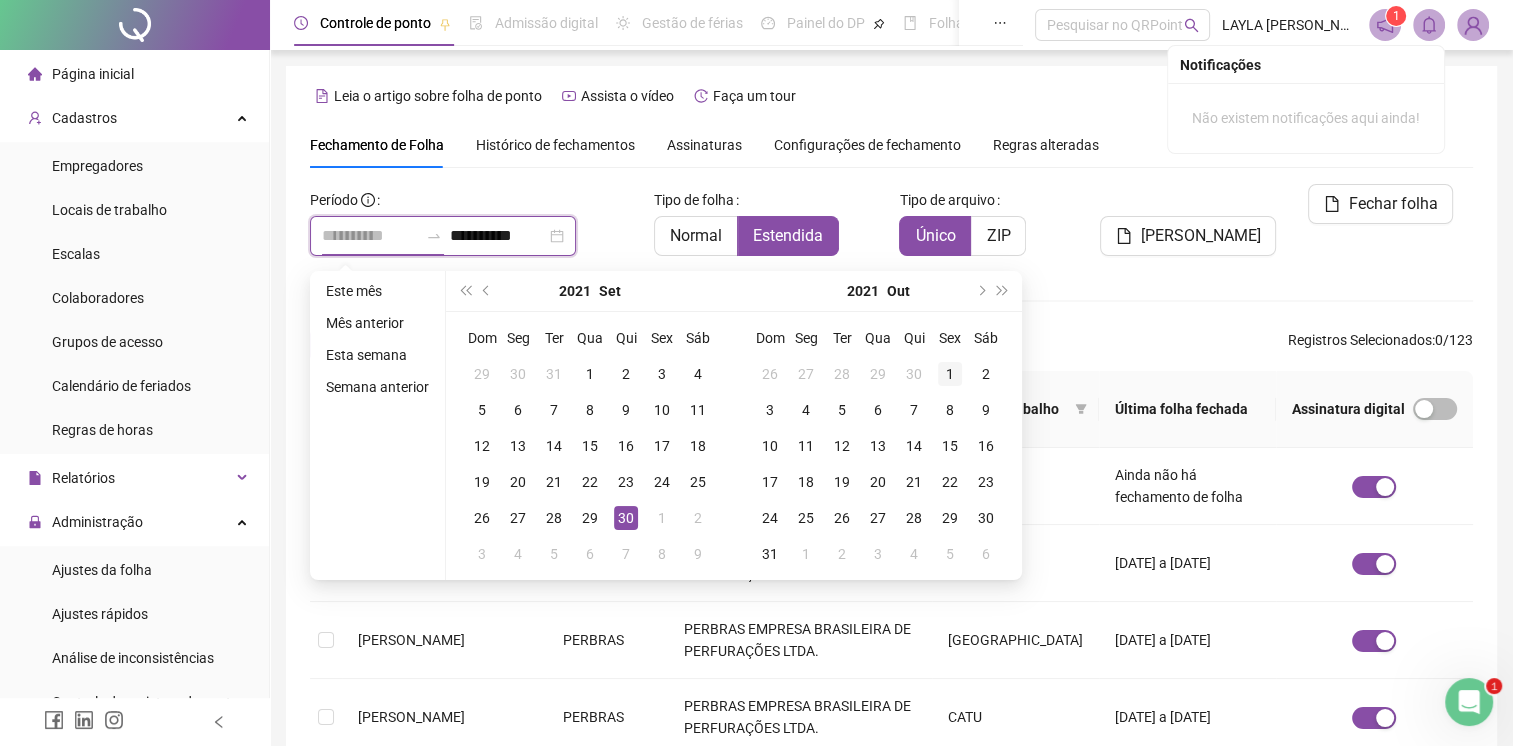 type on "**********" 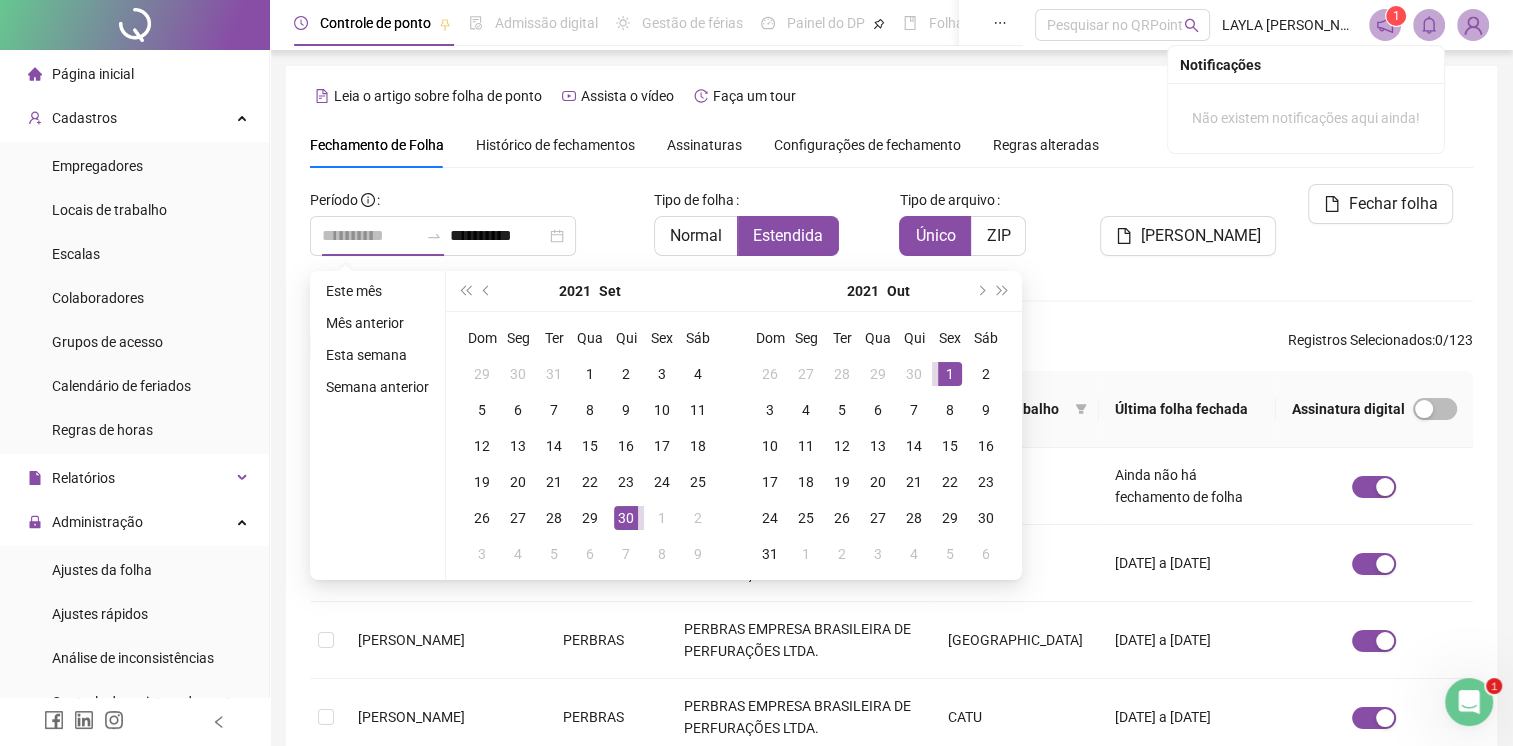 click on "1" at bounding box center [950, 374] 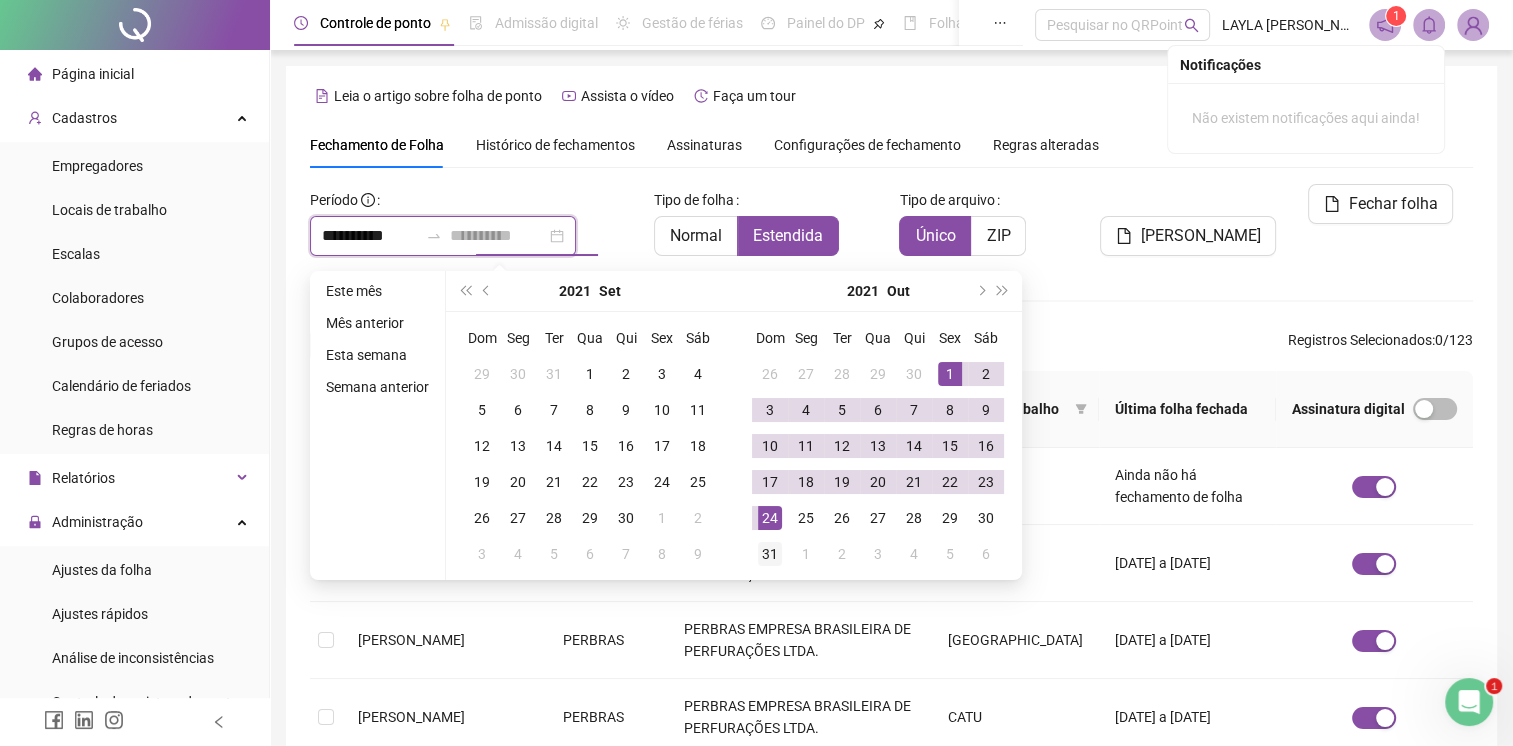 type on "**********" 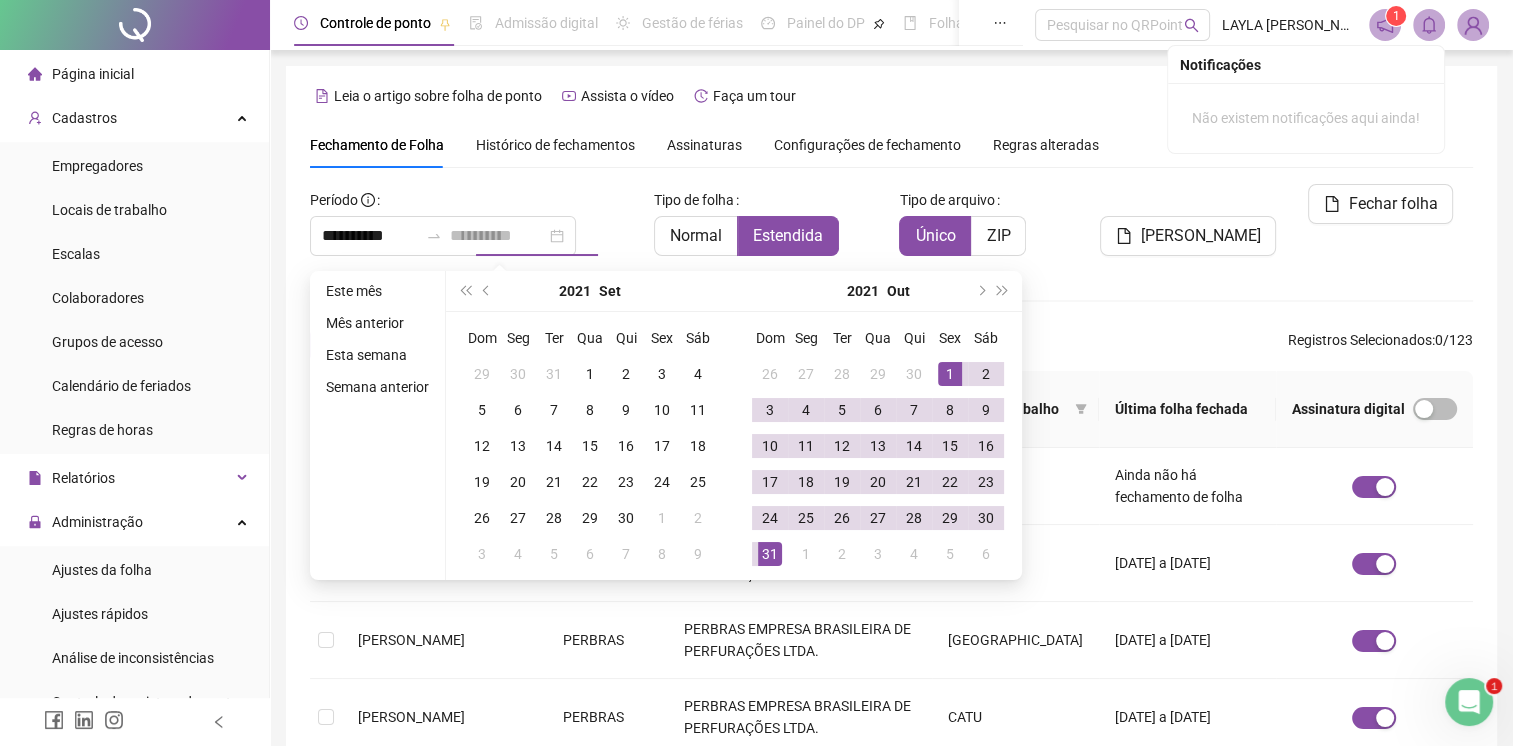 click on "31" at bounding box center [770, 554] 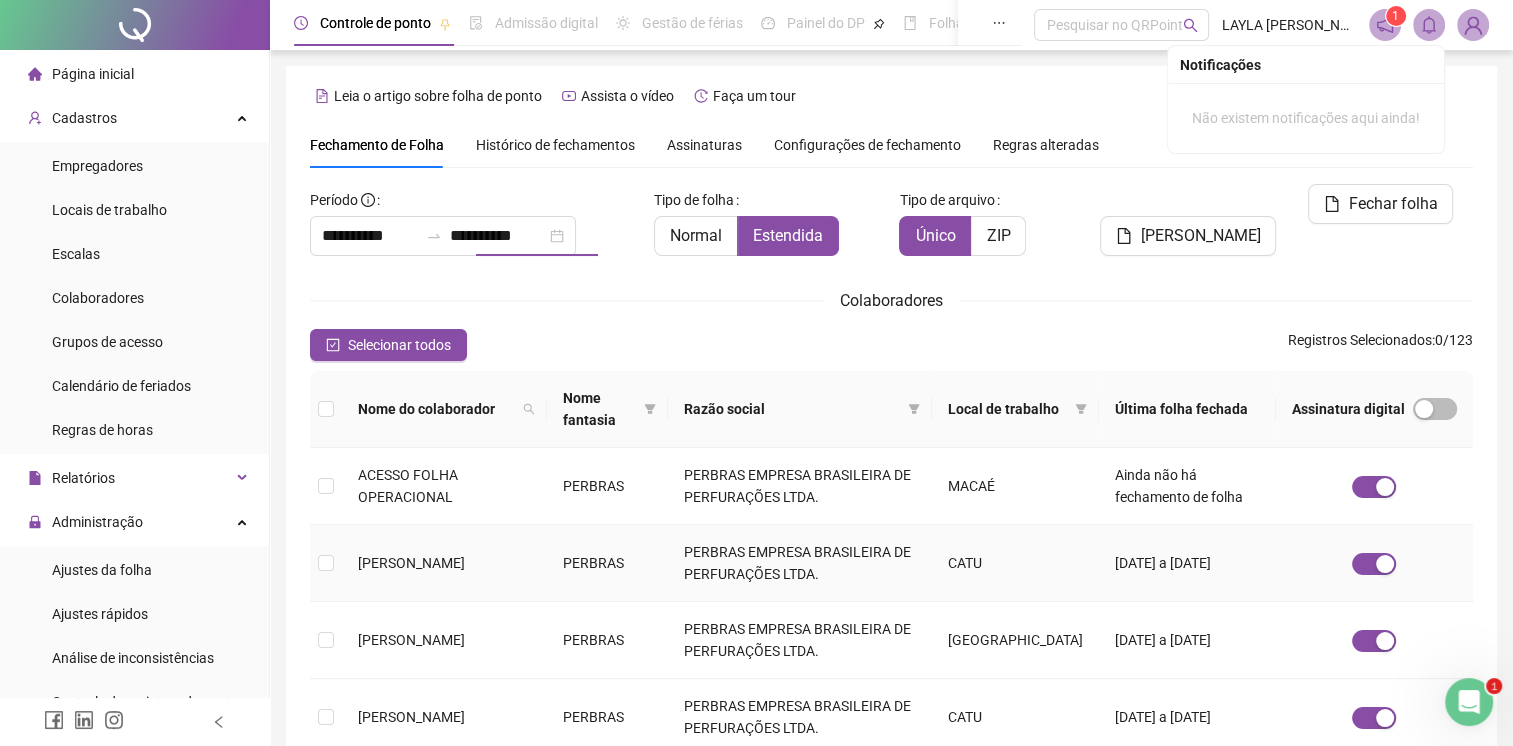 scroll, scrollTop: 36, scrollLeft: 0, axis: vertical 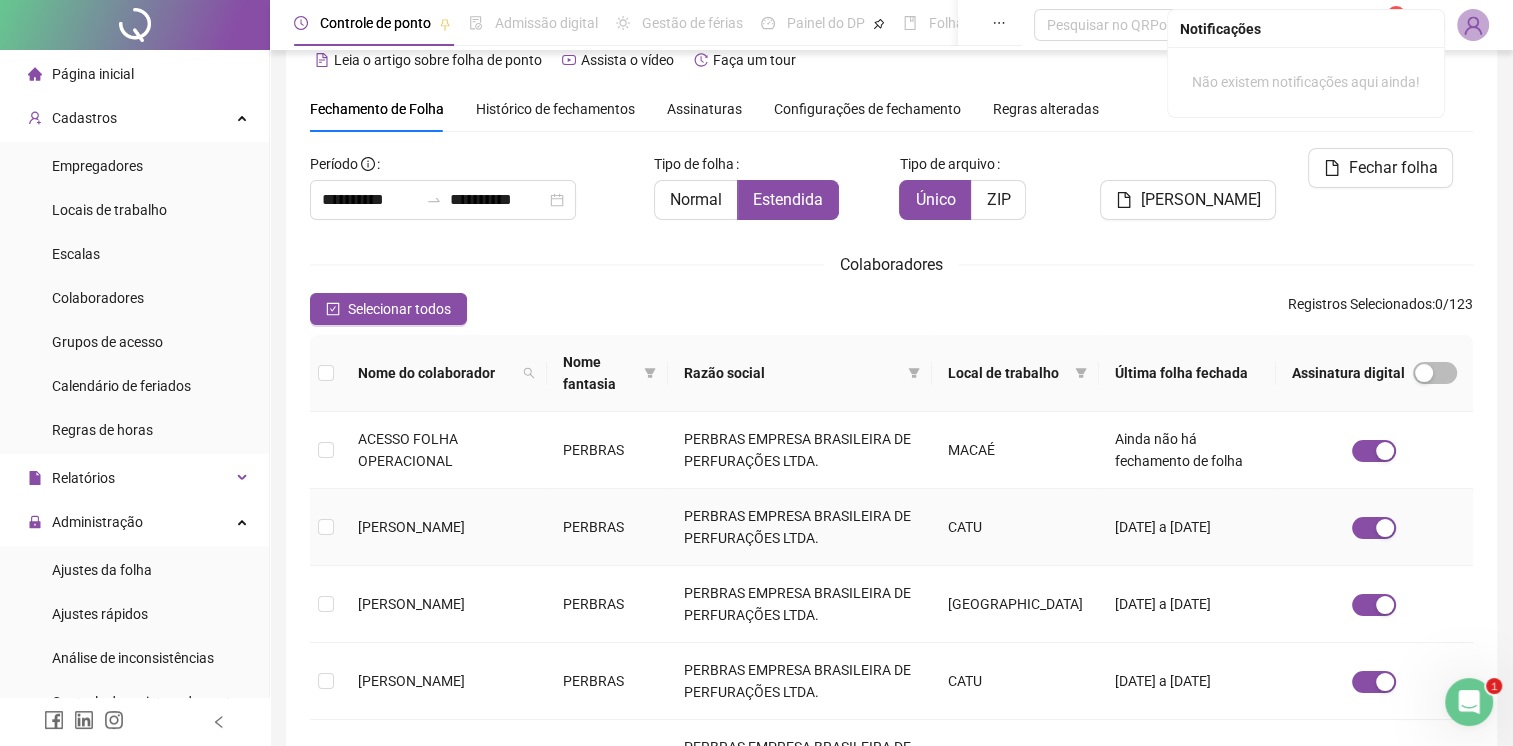 click on "[PERSON_NAME]" at bounding box center [444, 527] 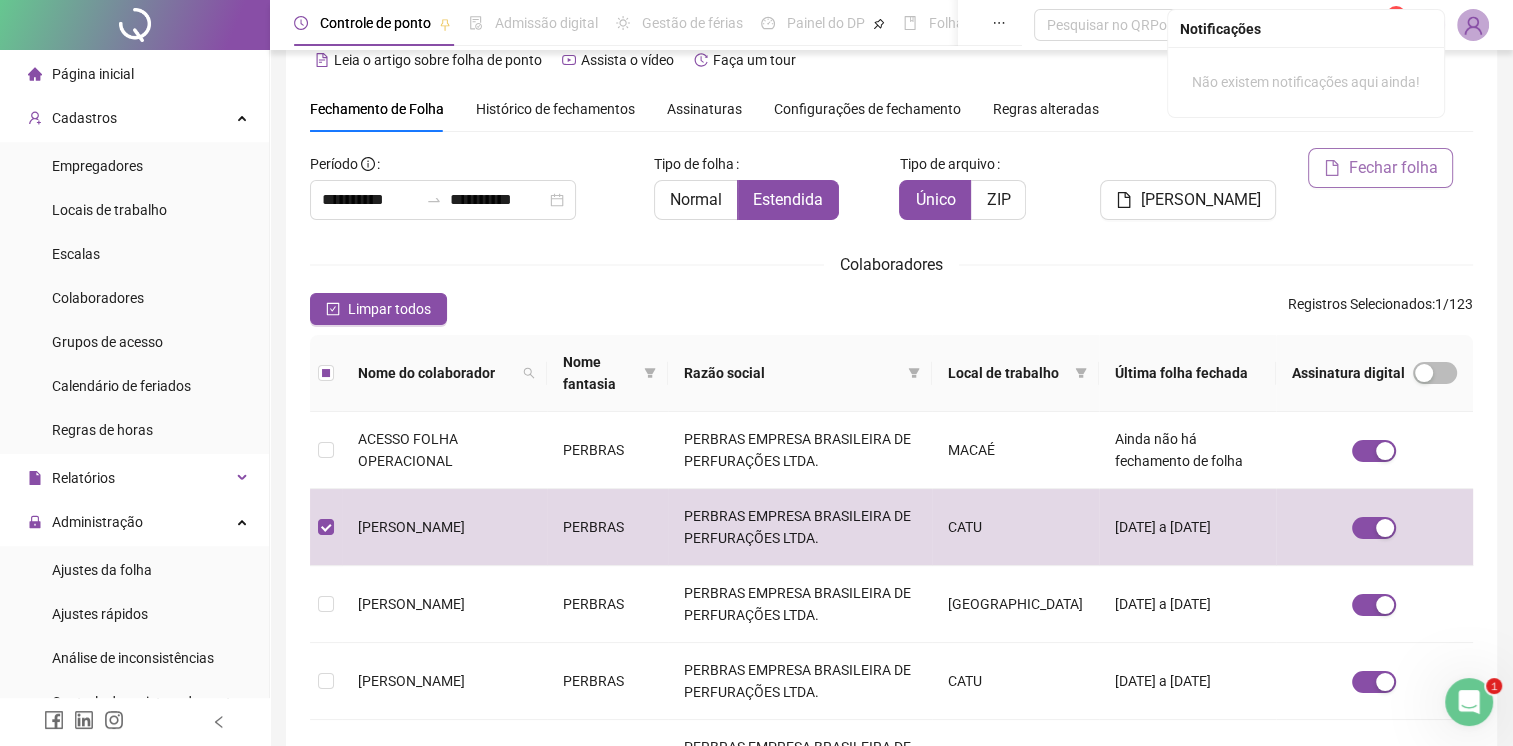 click on "Fechar folha" at bounding box center [1380, 168] 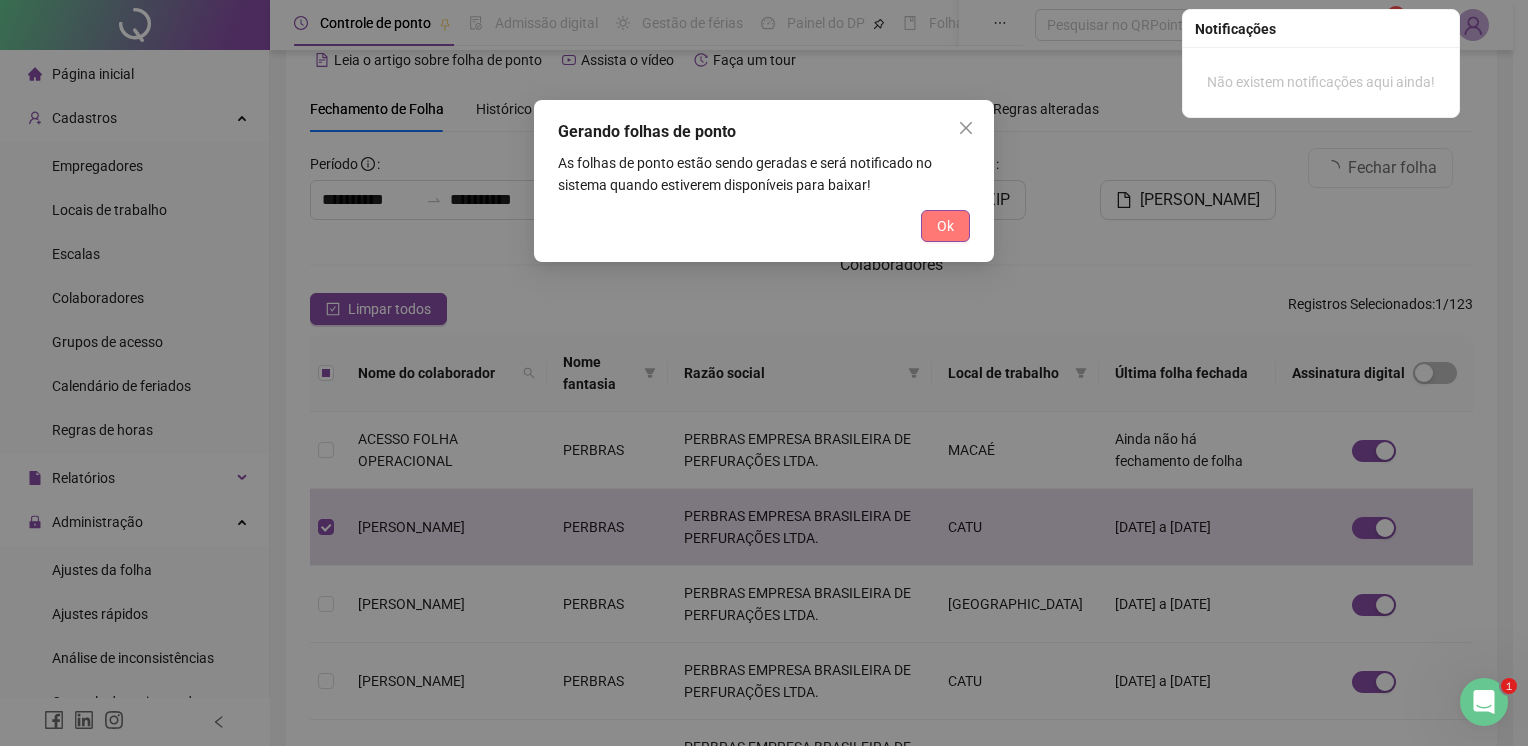 click on "Ok" at bounding box center [945, 226] 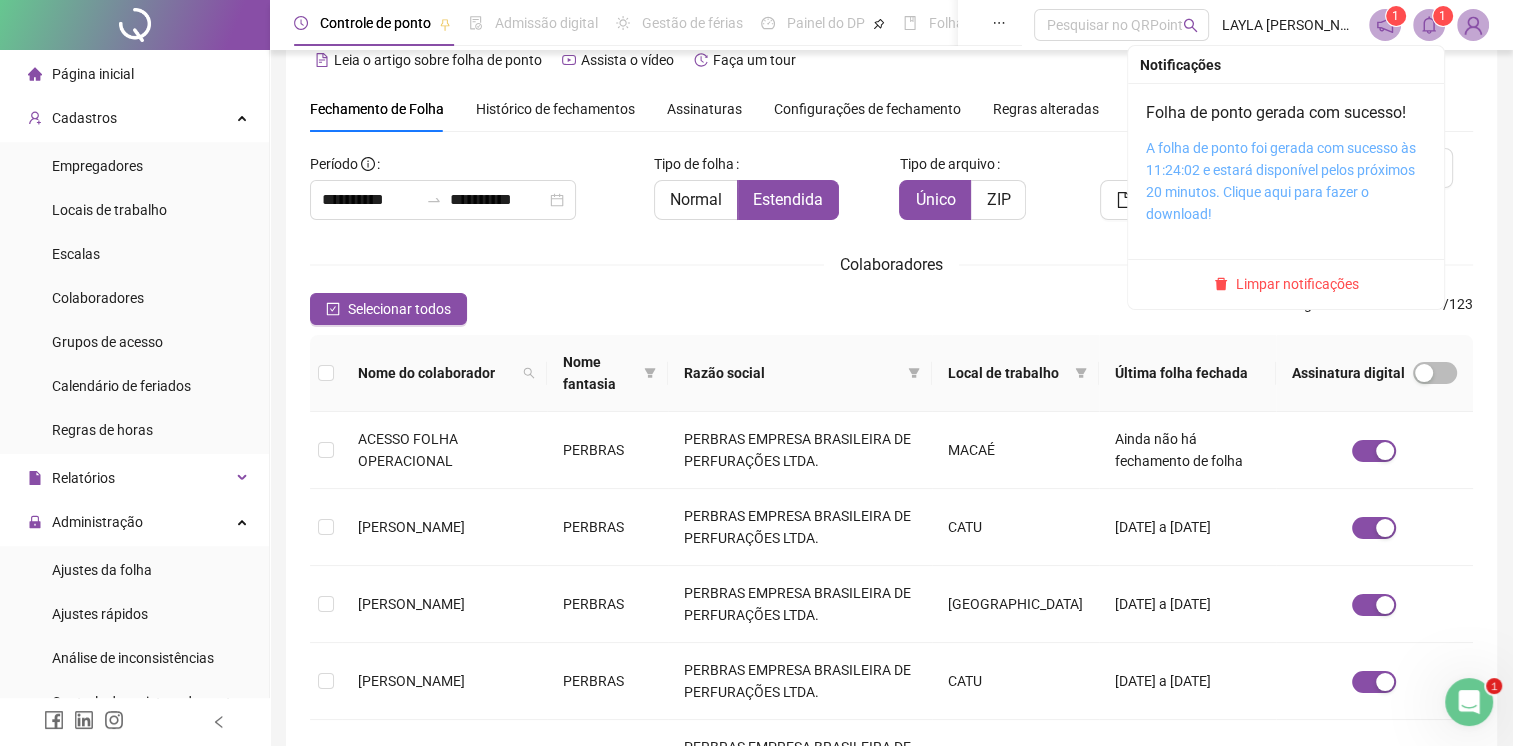 click on "A folha de ponto foi gerada com sucesso às 11:24:02 e estará disponível pelos próximos 20 minutos.
Clique aqui para fazer o download!" at bounding box center [1281, 181] 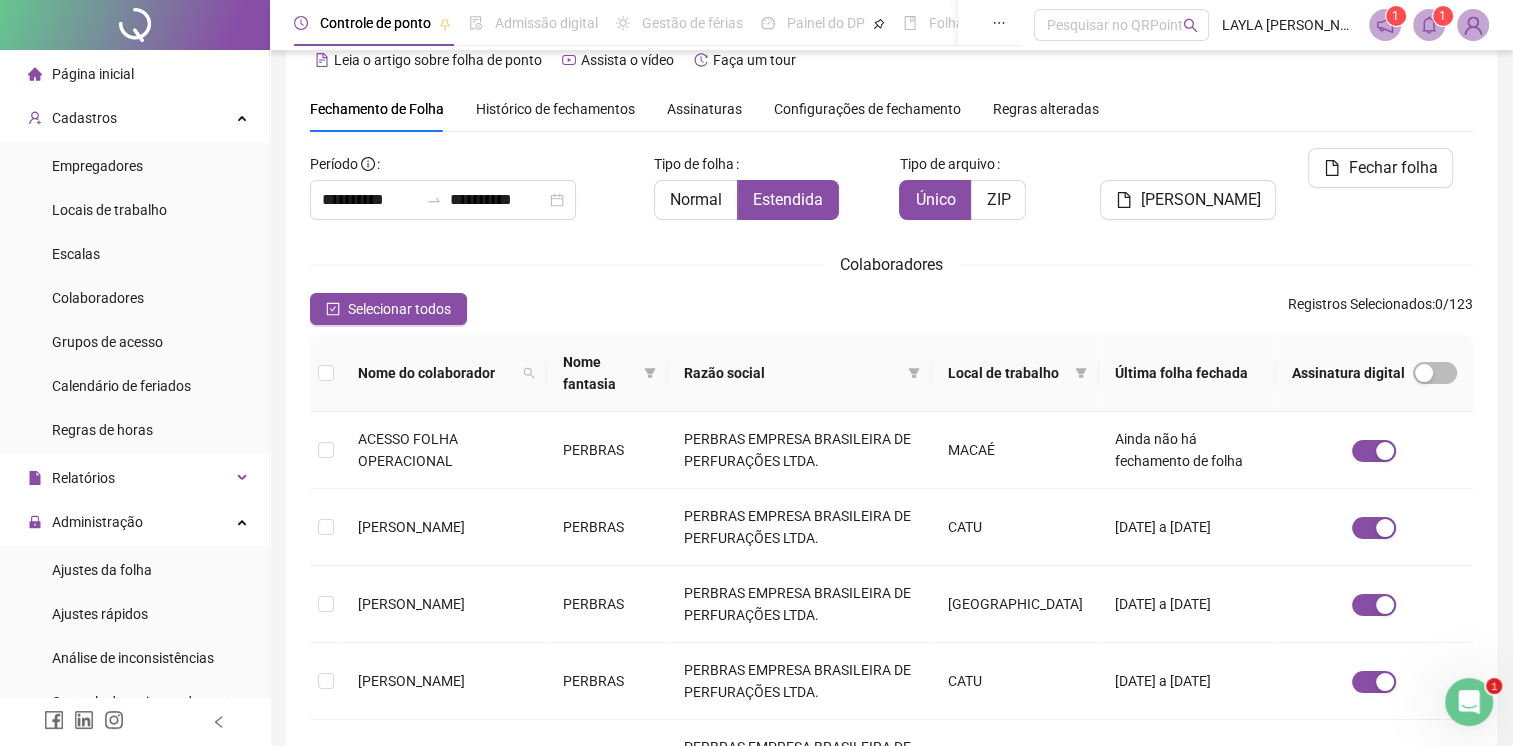 click on "**********" at bounding box center [891, 660] 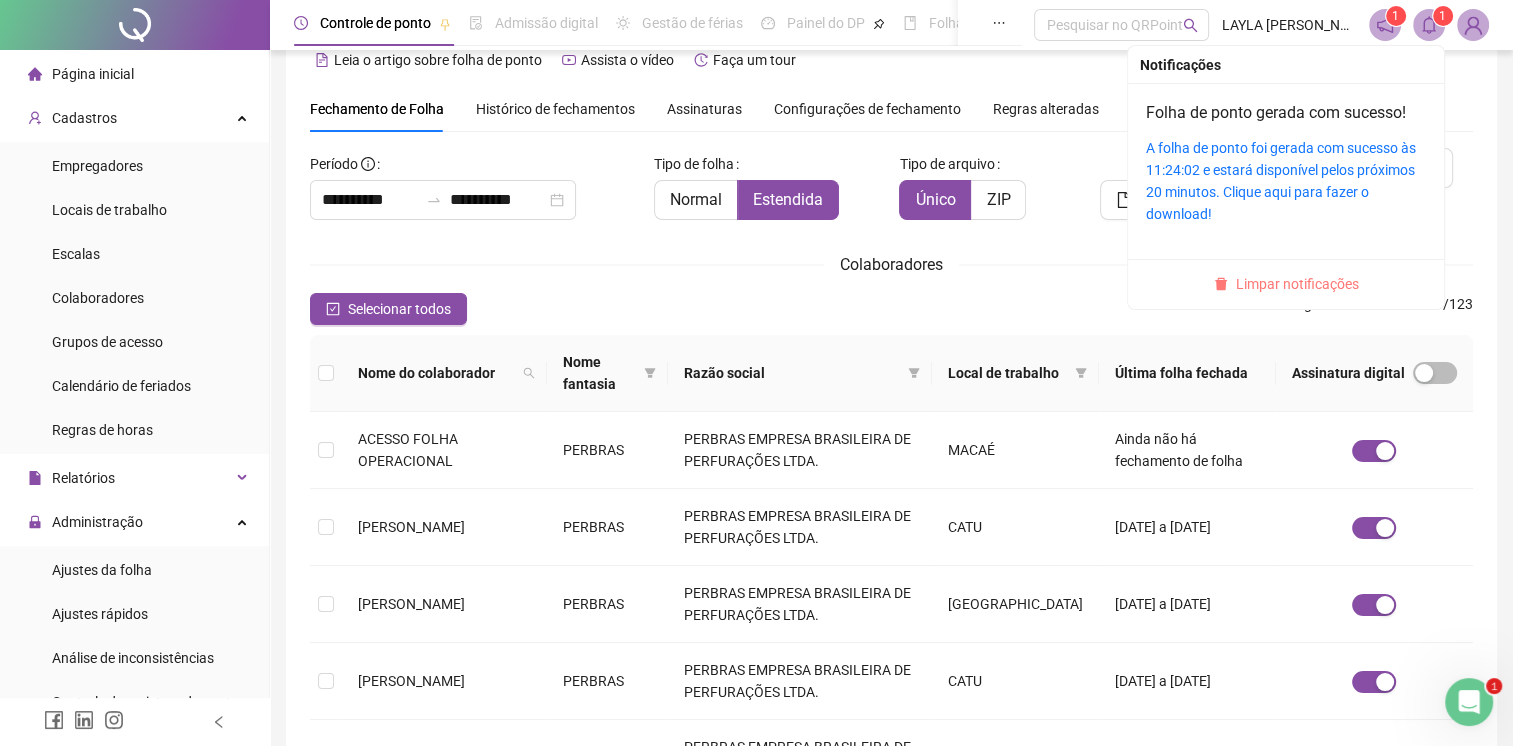click on "Limpar notificações" at bounding box center (1297, 284) 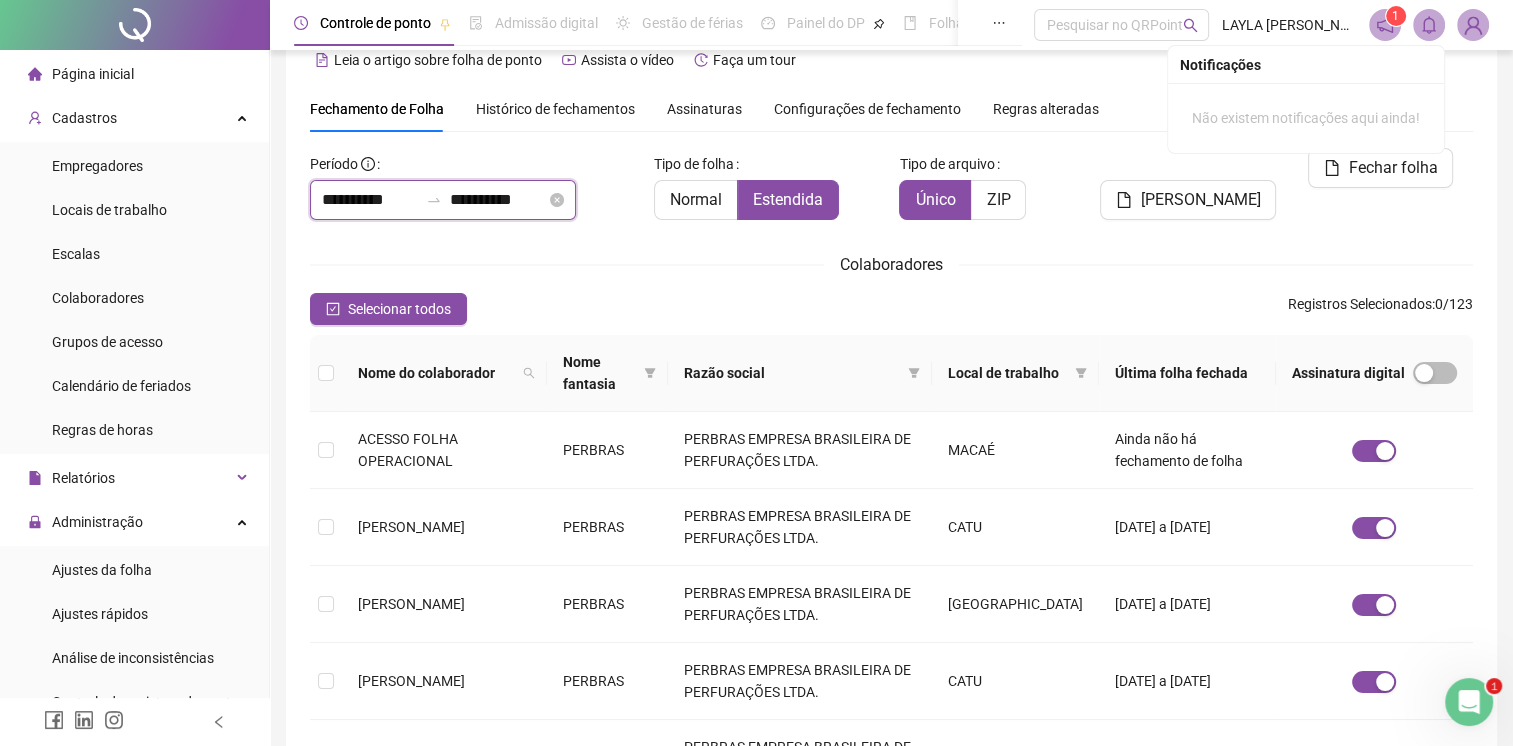 click on "**********" at bounding box center [370, 200] 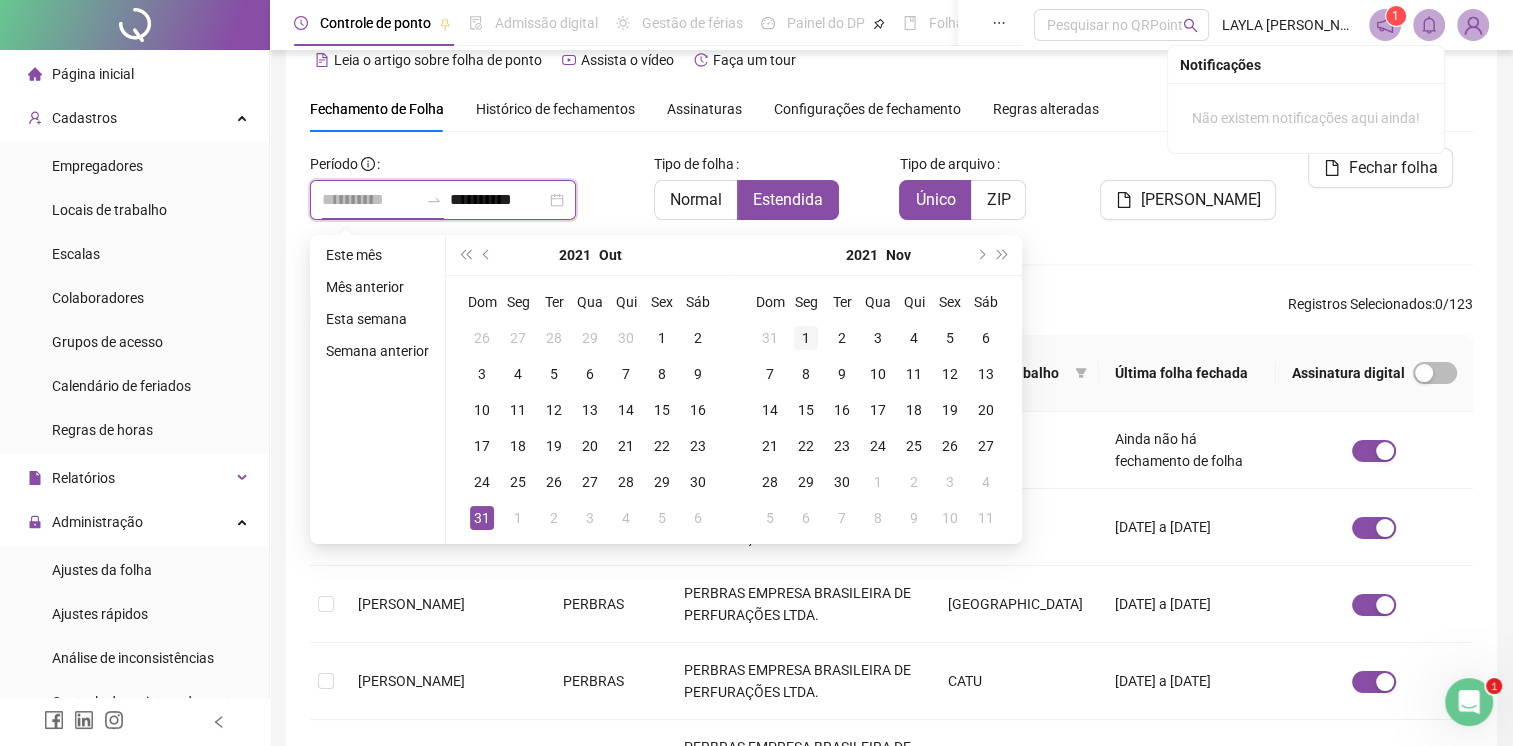 type on "**********" 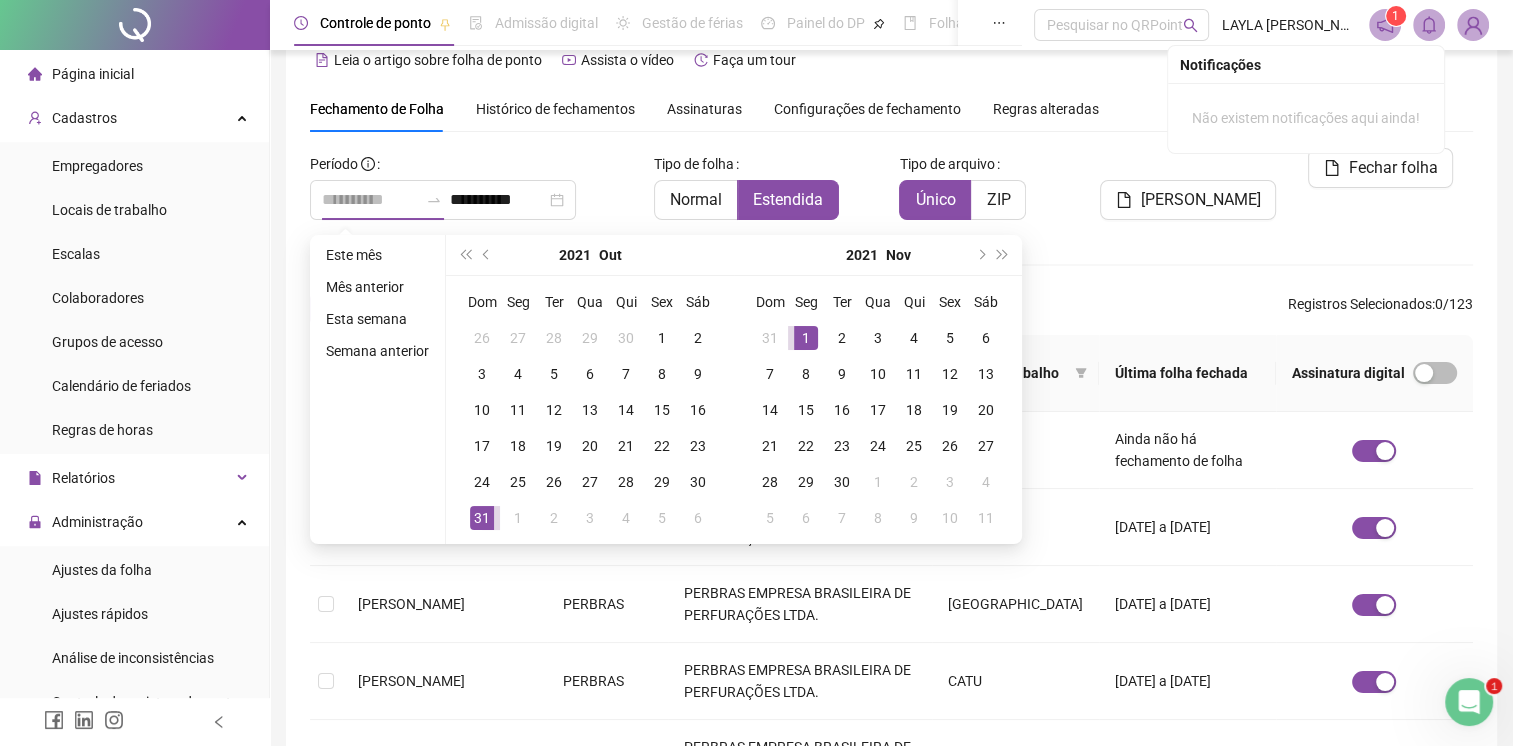 click on "1" at bounding box center [806, 338] 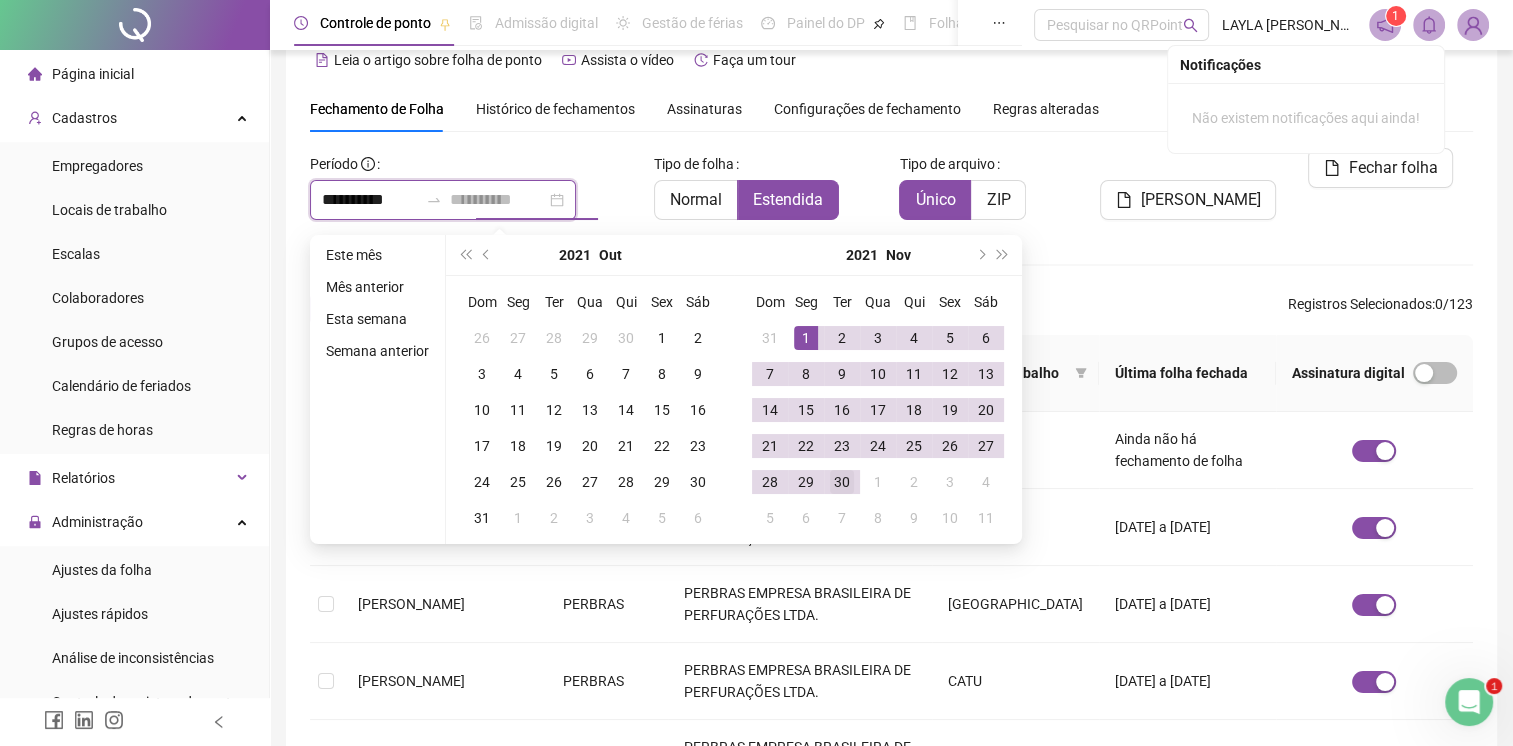 type on "**********" 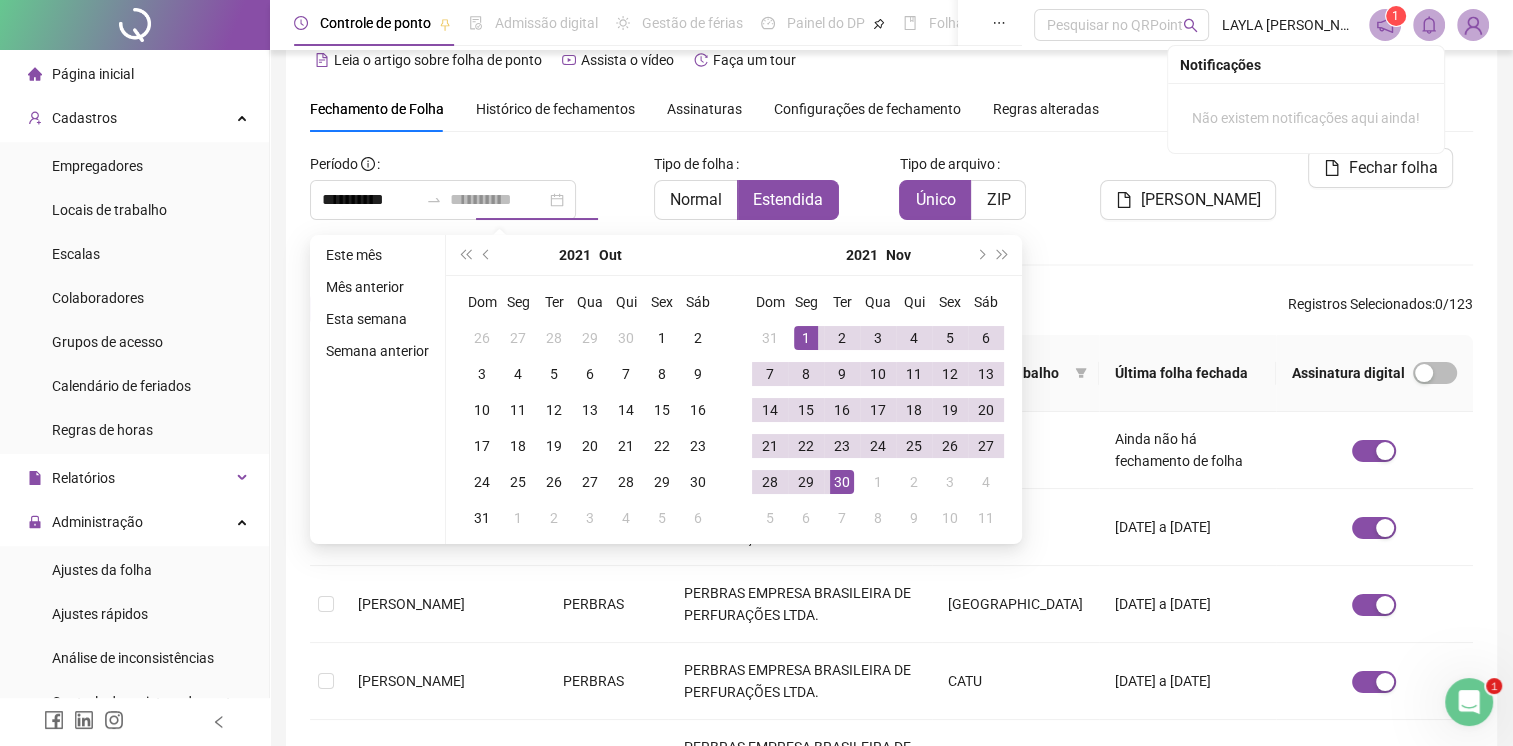 click on "30" at bounding box center [842, 482] 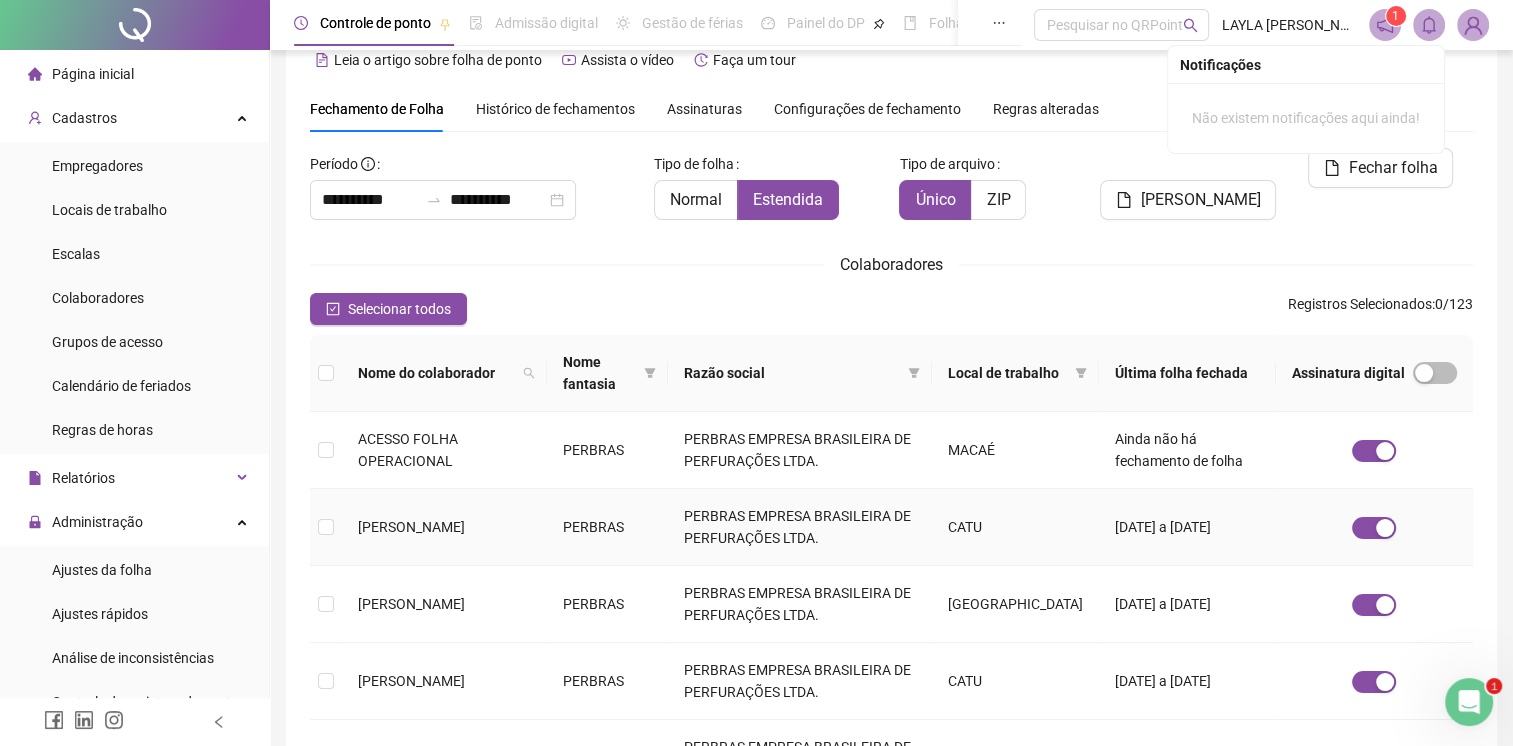 click on "[PERSON_NAME]" at bounding box center [444, 527] 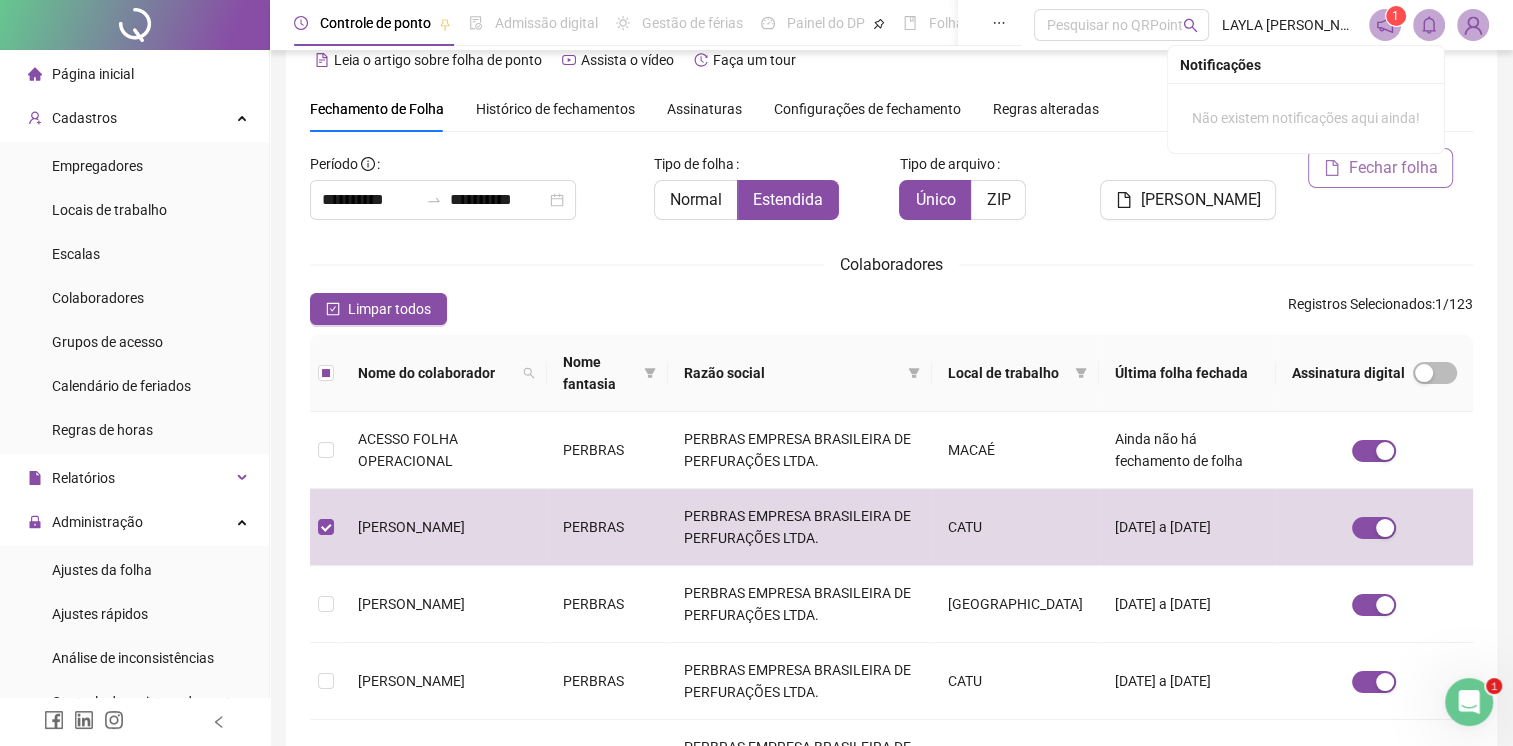 click on "Fechar folha" at bounding box center (1392, 168) 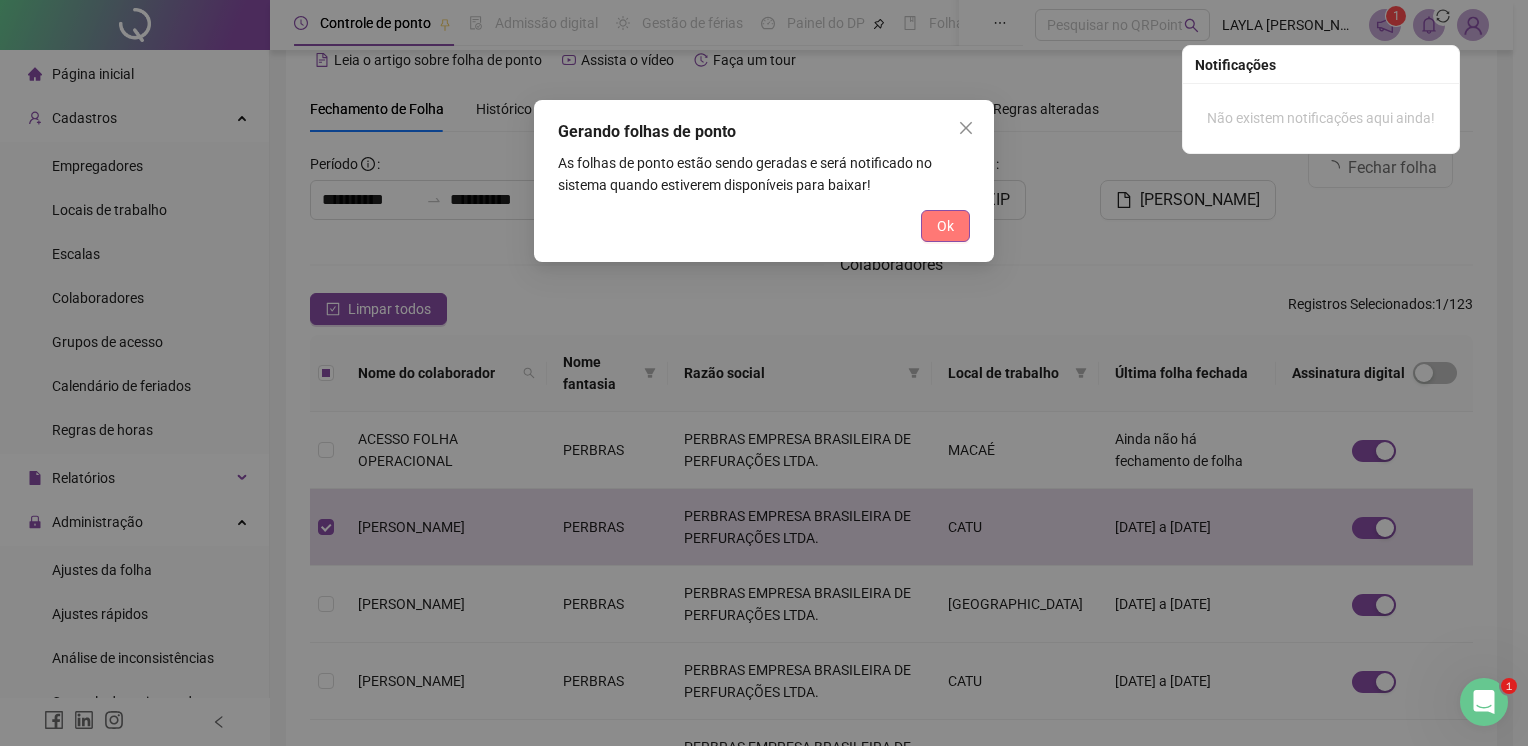 click on "Ok" at bounding box center [945, 226] 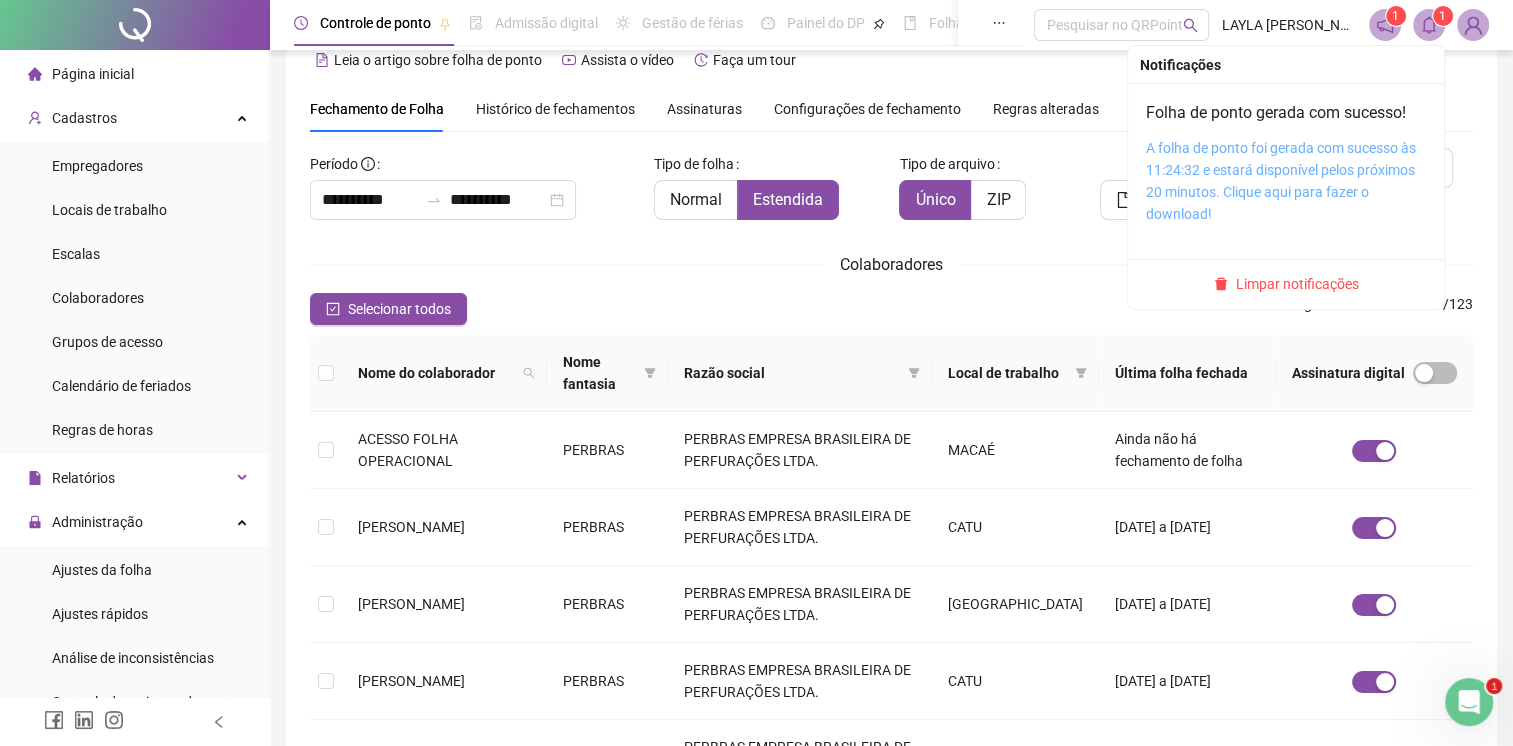 click on "A folha de ponto foi gerada com sucesso às 11:24:32 e estará disponível pelos próximos 20 minutos.
Clique aqui para fazer o download!" at bounding box center (1281, 181) 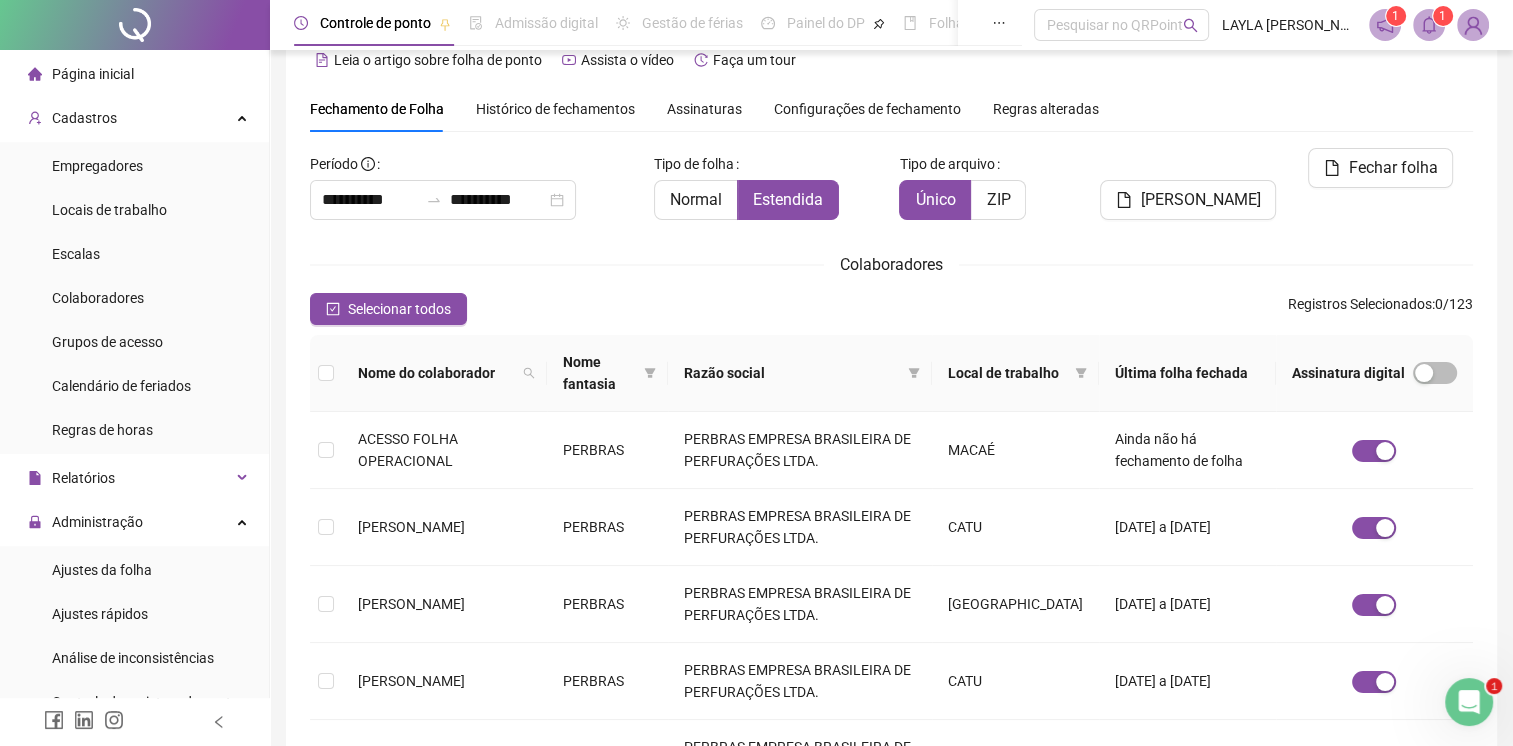 scroll, scrollTop: 35, scrollLeft: 0, axis: vertical 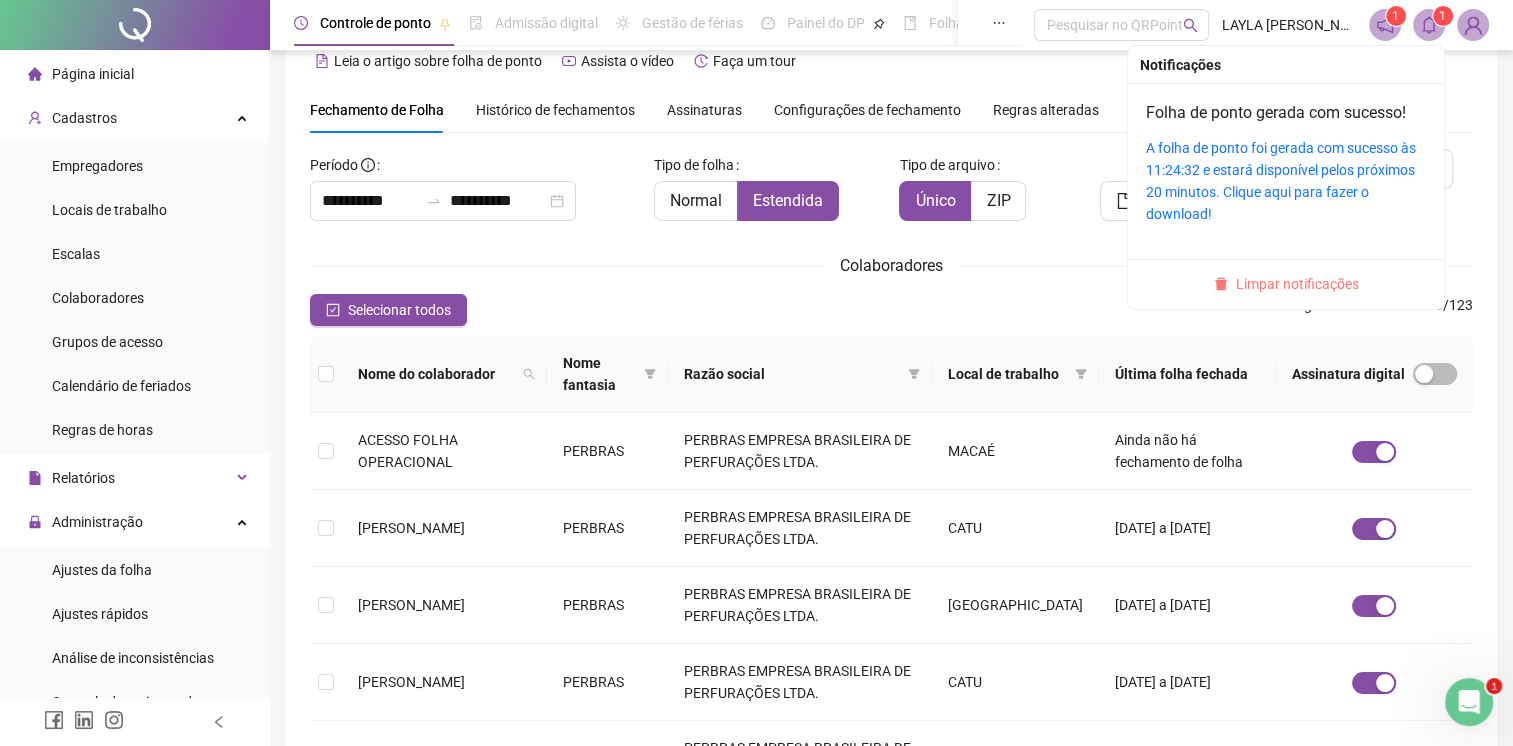 click on "Limpar notificações" at bounding box center (1297, 284) 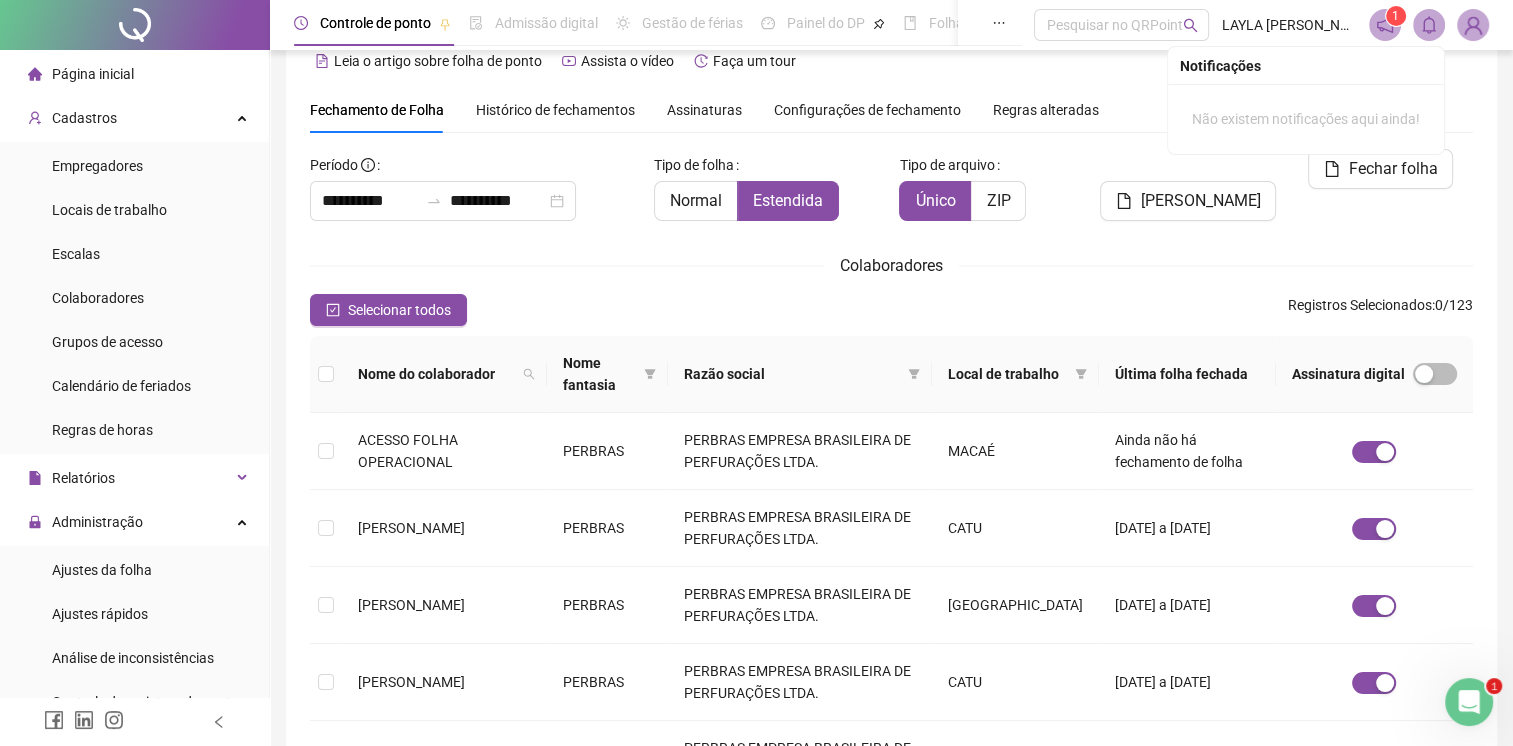 scroll, scrollTop: 36, scrollLeft: 0, axis: vertical 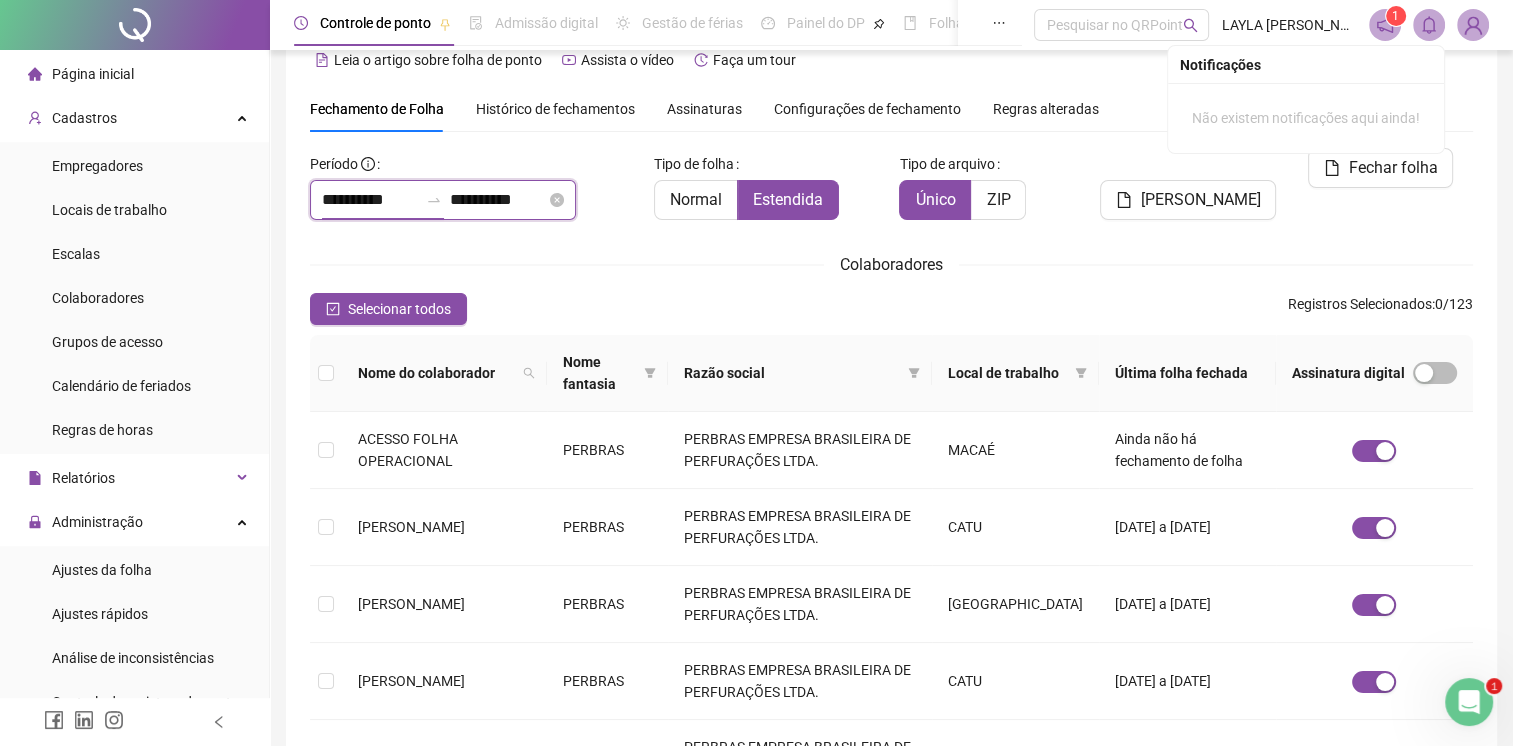 click on "**********" at bounding box center (370, 200) 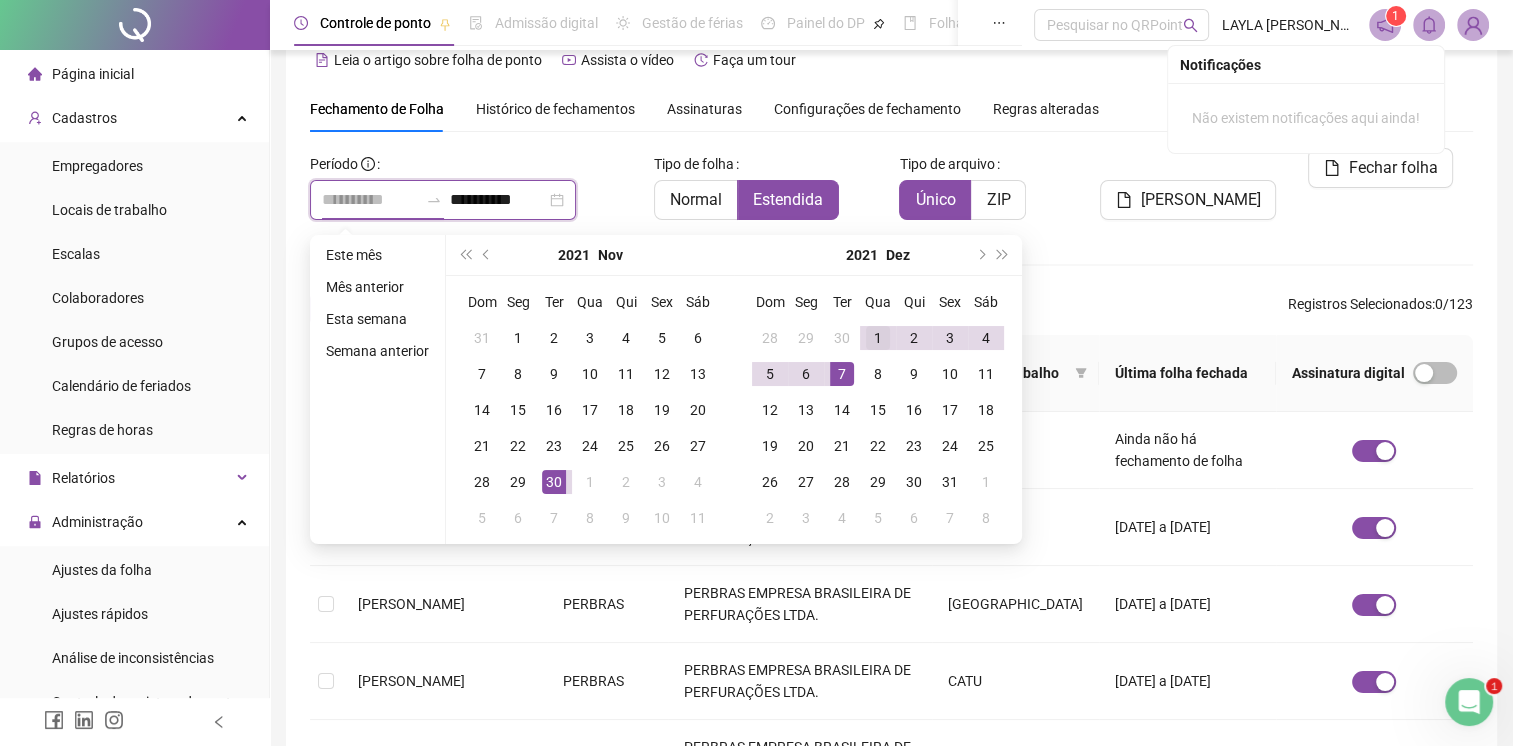 type on "**********" 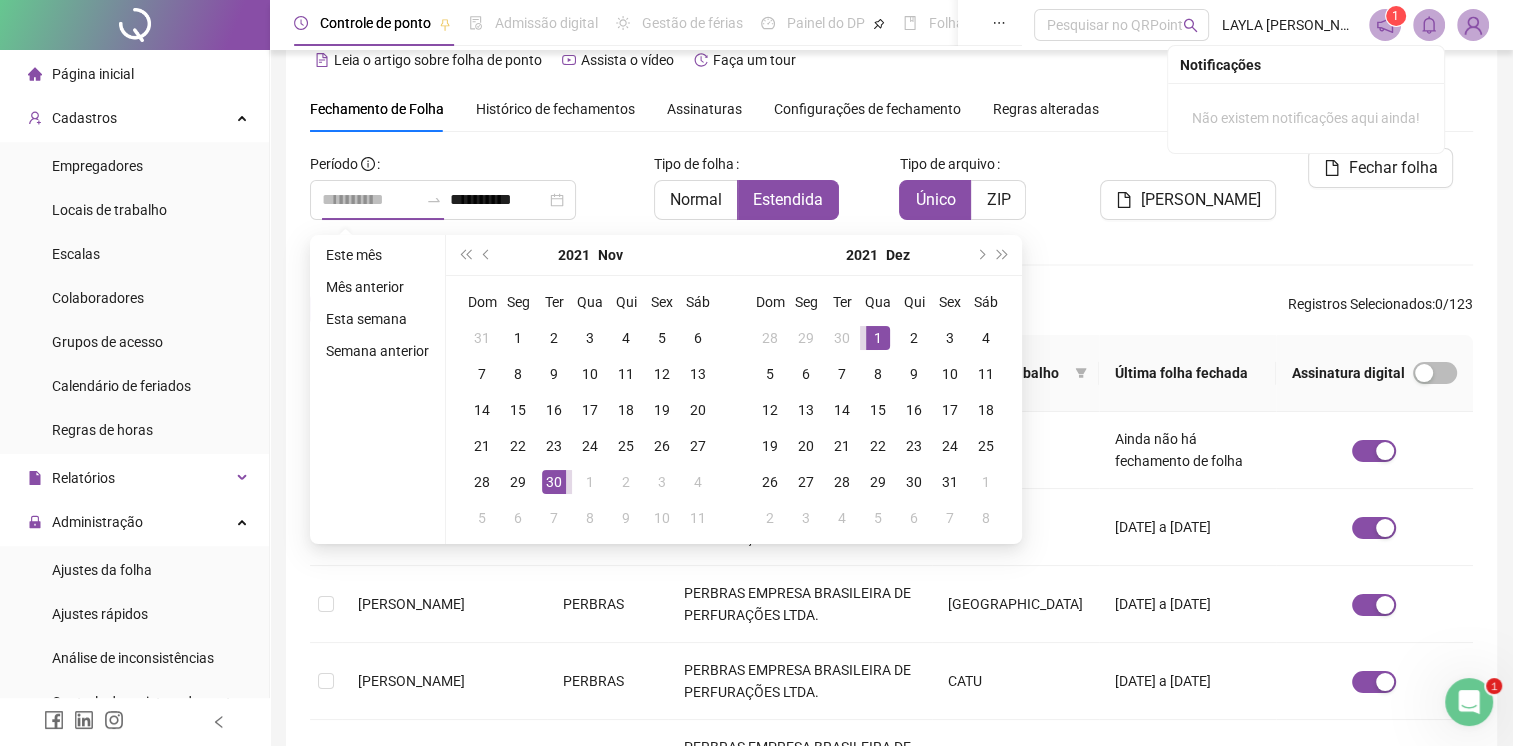 click on "1" at bounding box center [878, 338] 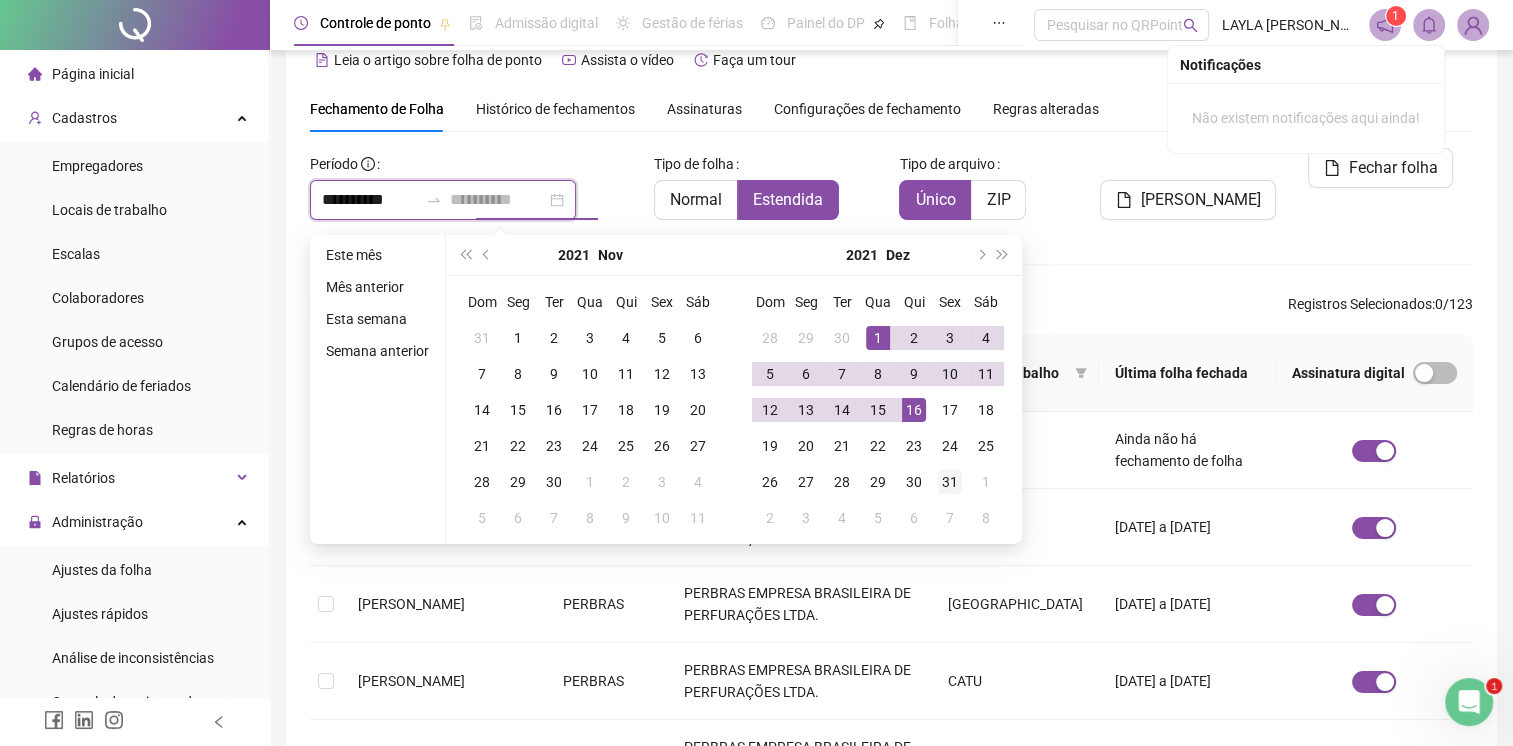 type on "**********" 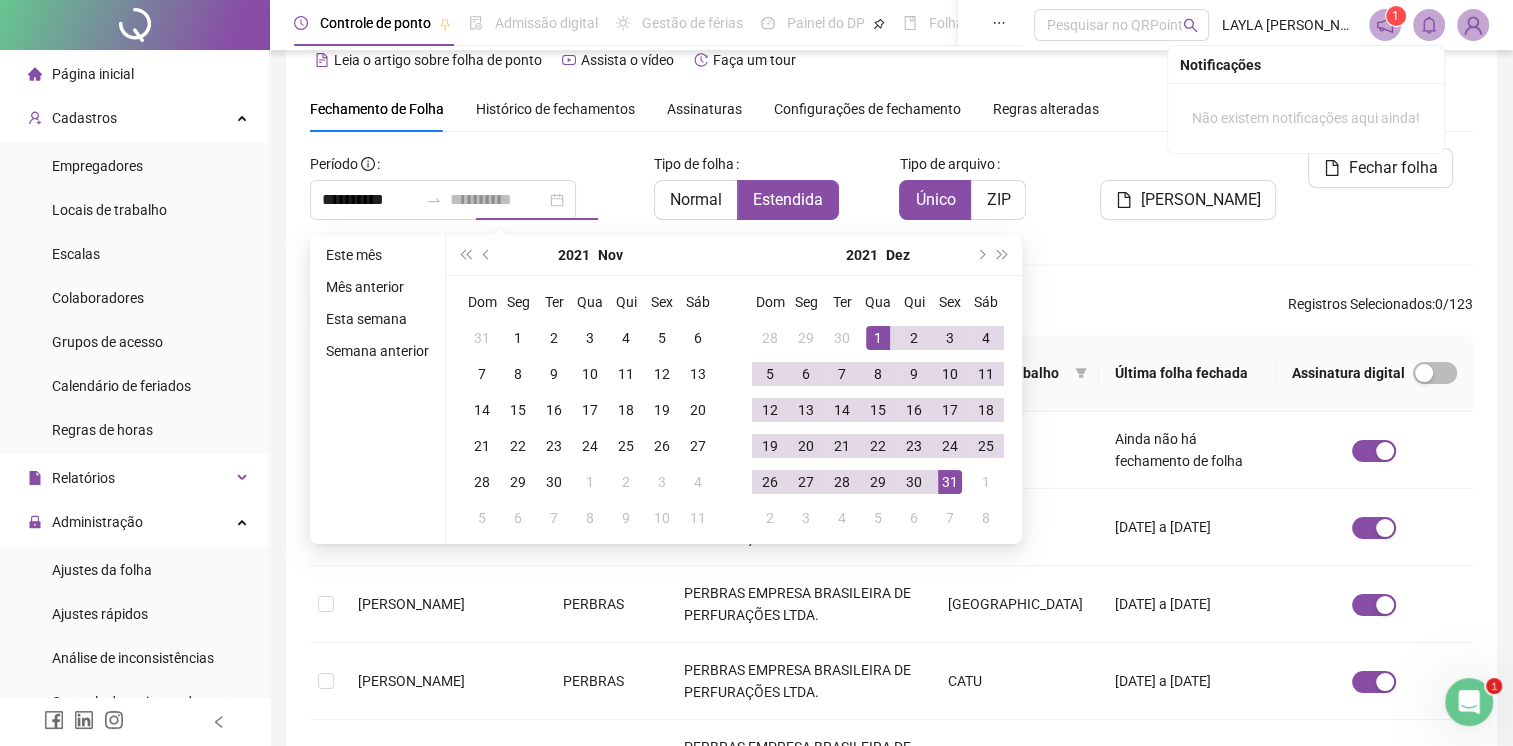 click on "31" at bounding box center (950, 482) 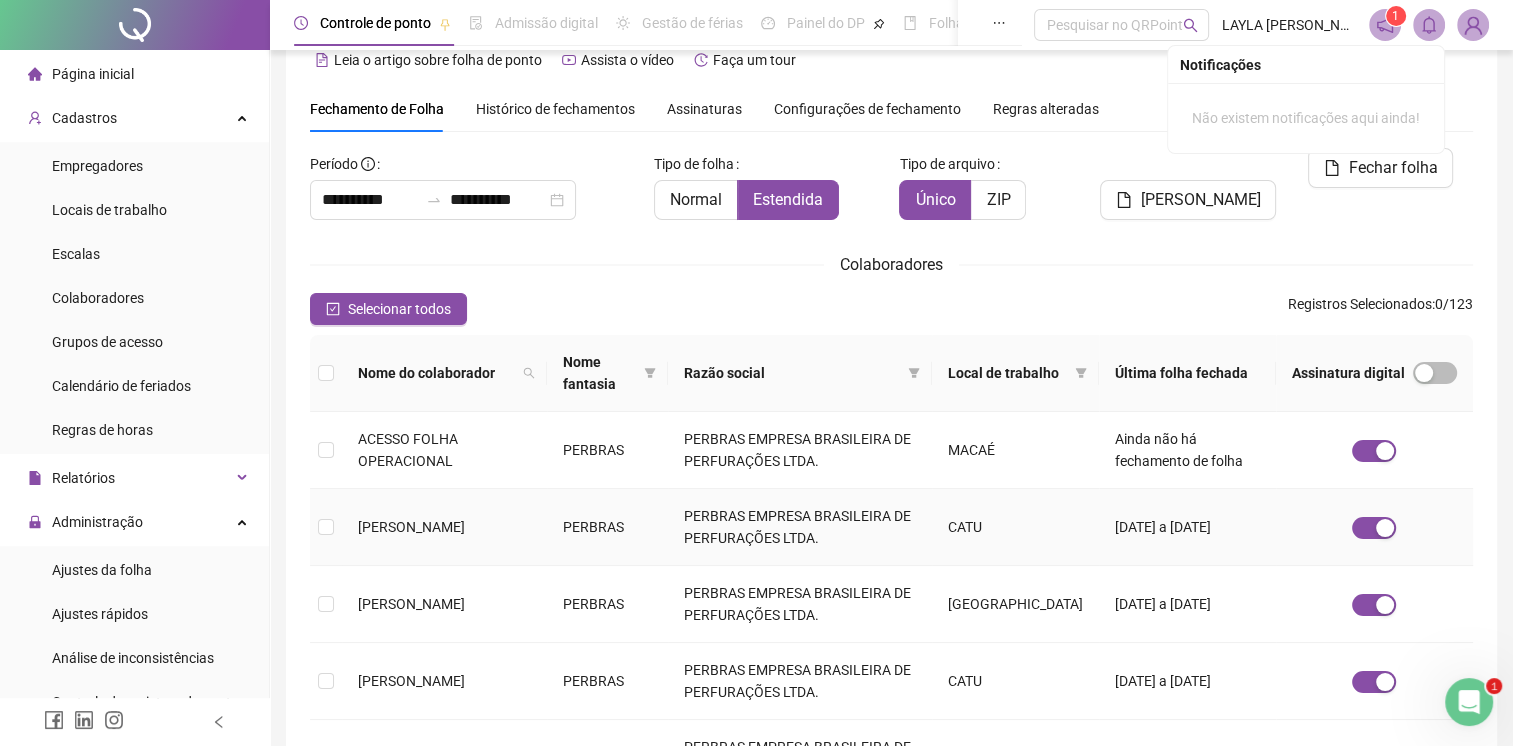 click on "[PERSON_NAME]" at bounding box center (444, 527) 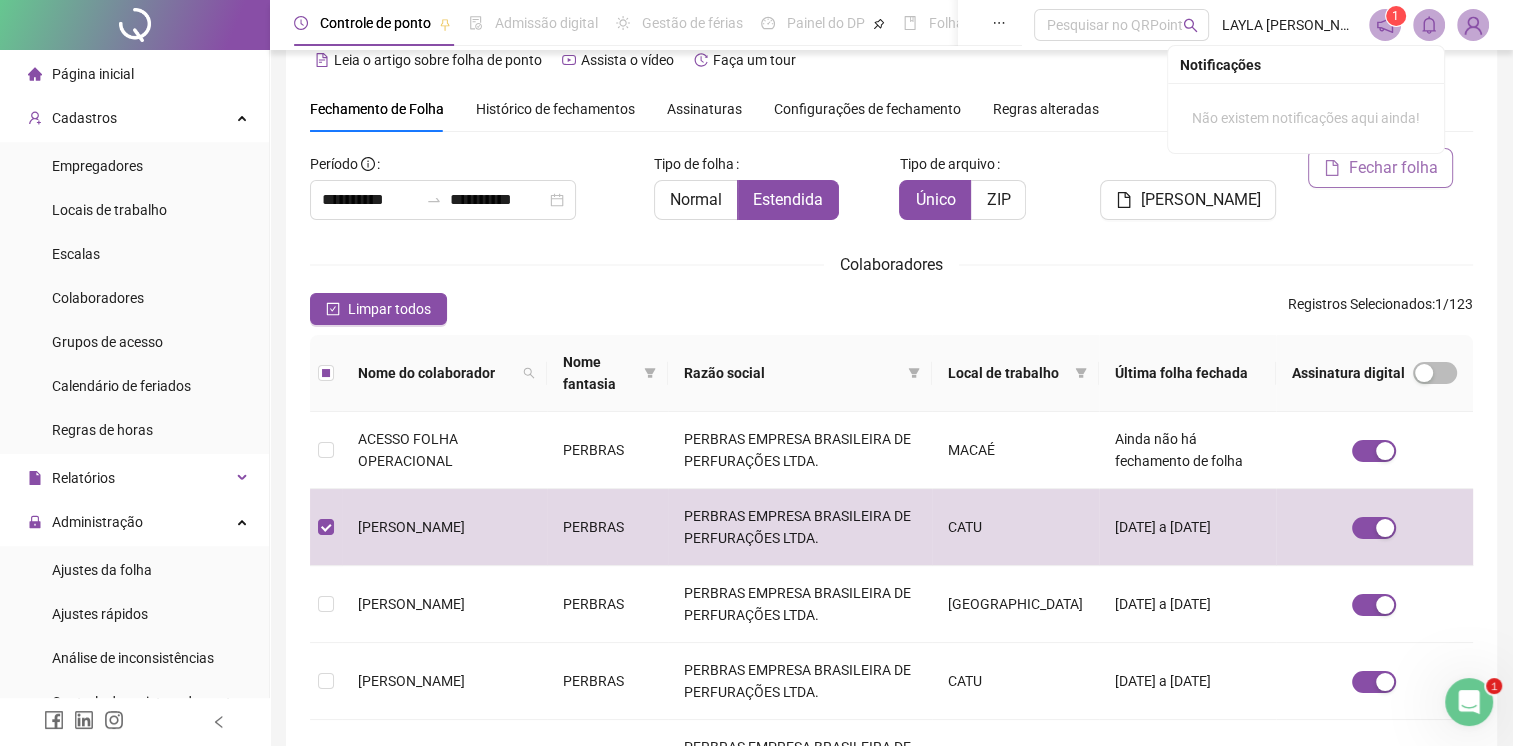 click on "Fechar folha" at bounding box center [1380, 168] 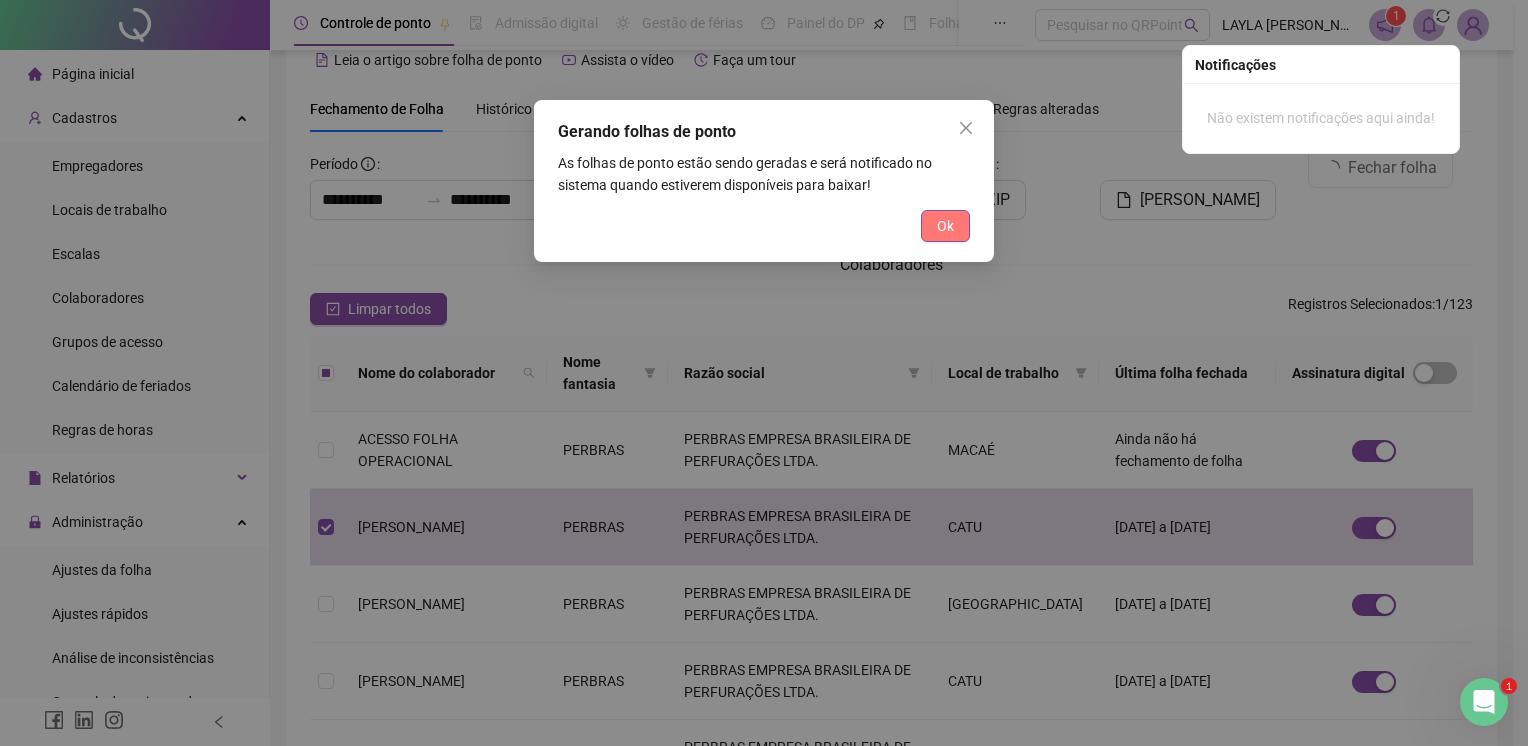 click on "Ok" at bounding box center (945, 226) 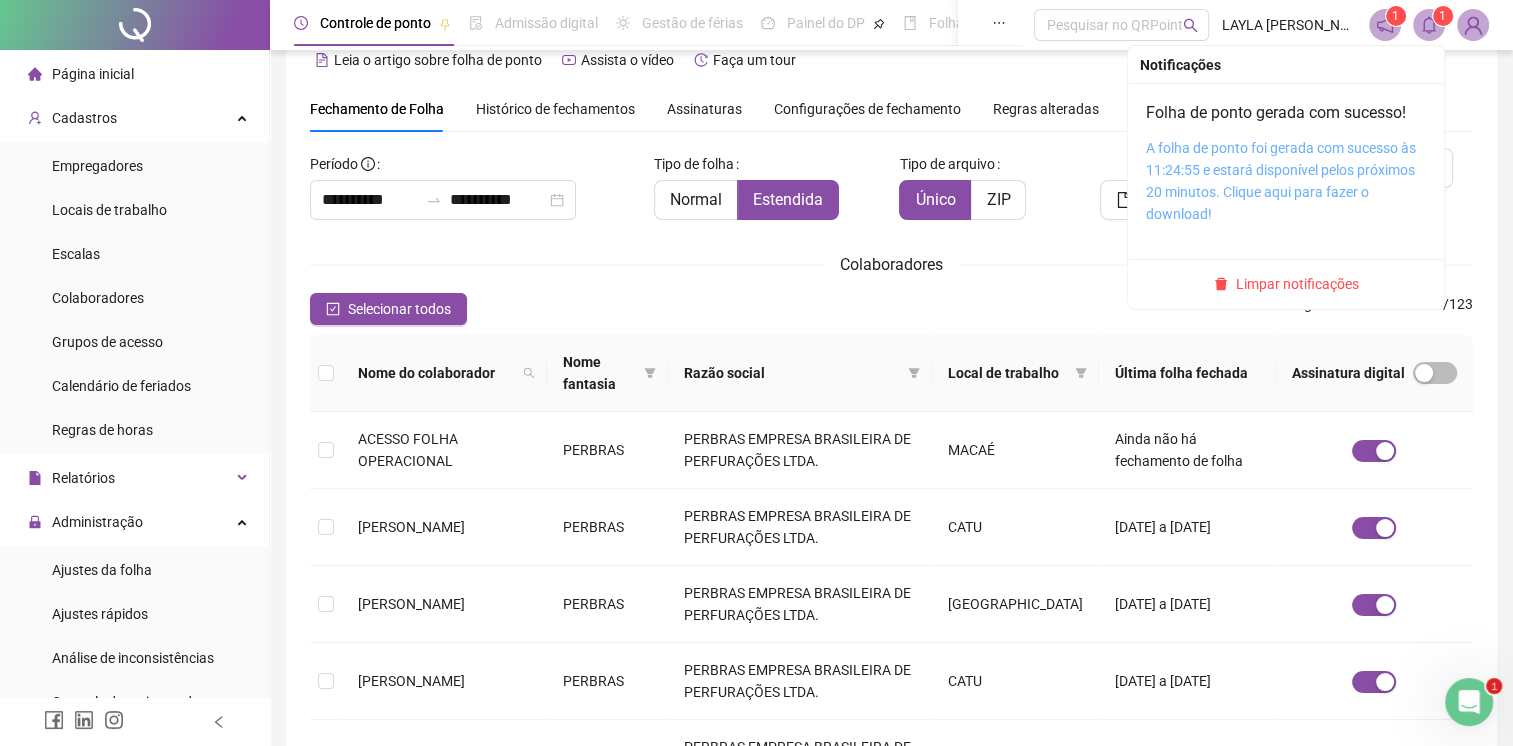 click on "A folha de ponto foi gerada com sucesso às 11:24:55 e estará disponível pelos próximos 20 minutos.
Clique aqui para fazer o download!" at bounding box center (1281, 181) 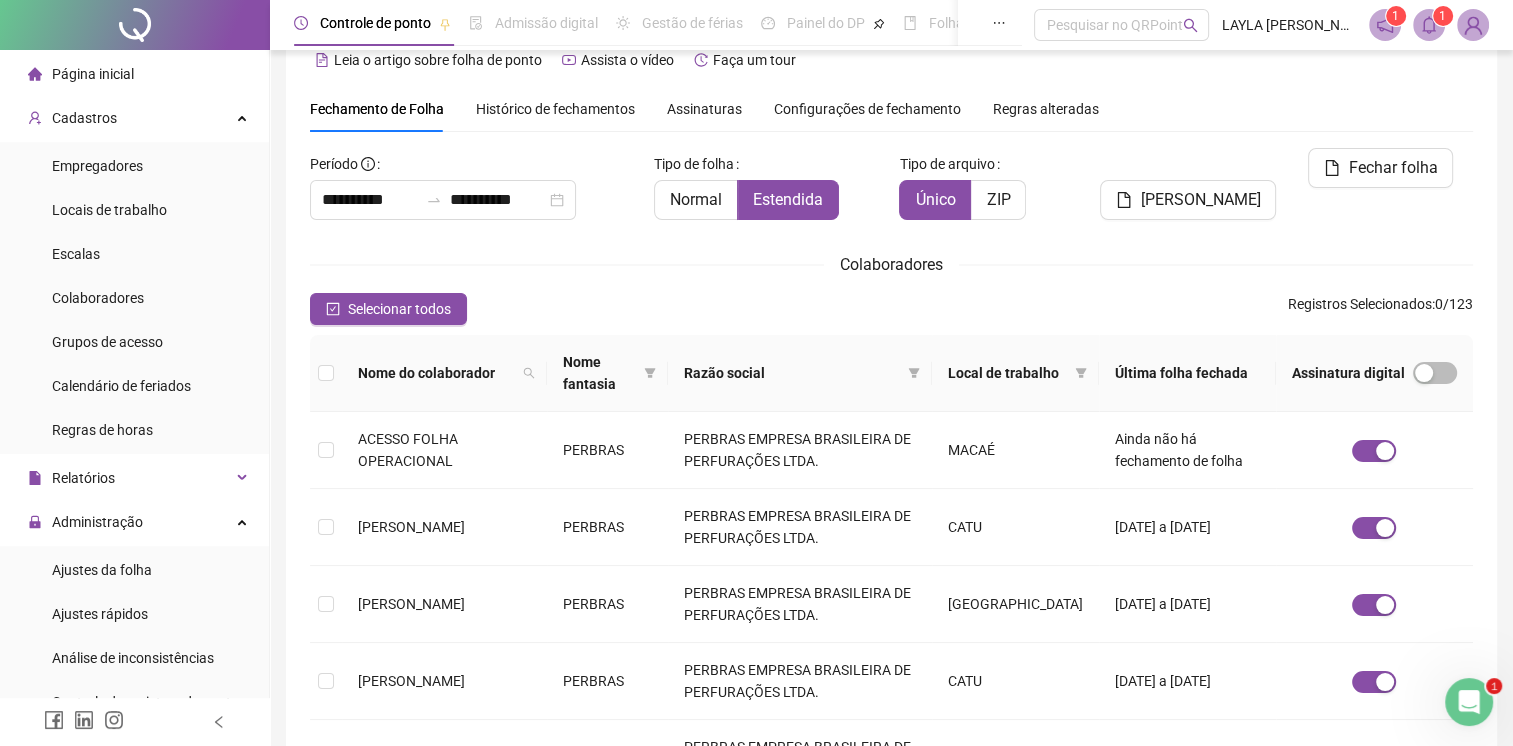 click on "**********" at bounding box center (891, 650) 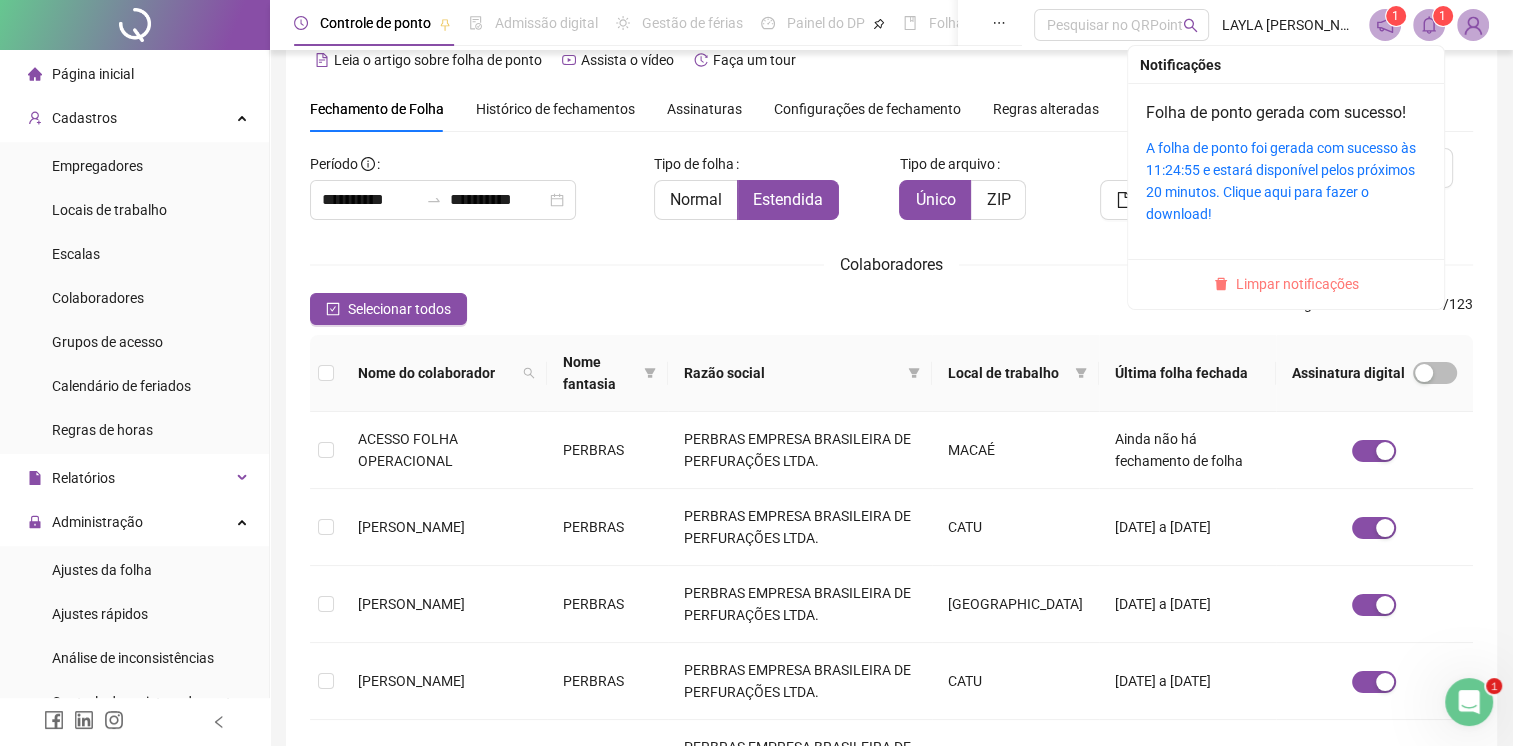 click on "Limpar notificações" at bounding box center [1297, 284] 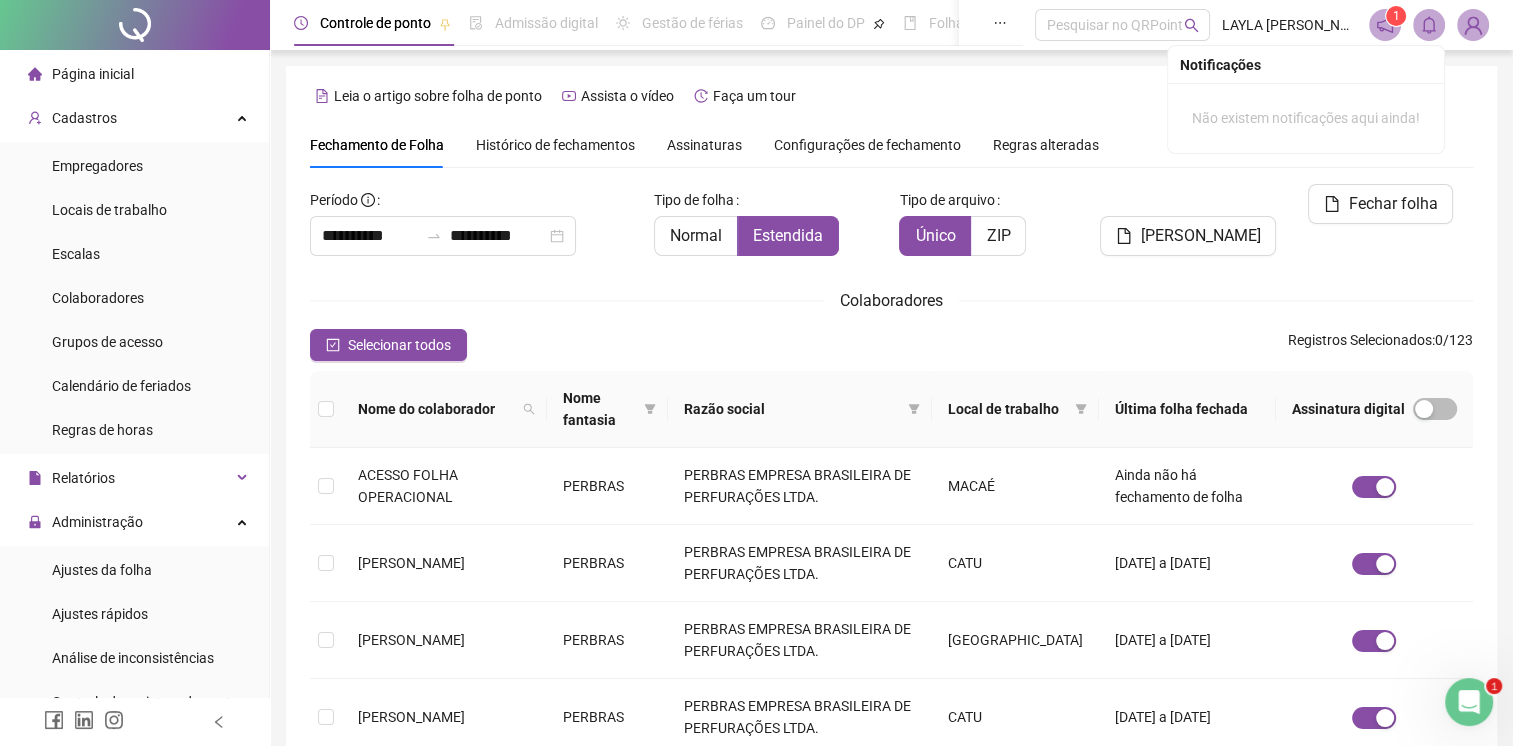 scroll, scrollTop: 36, scrollLeft: 0, axis: vertical 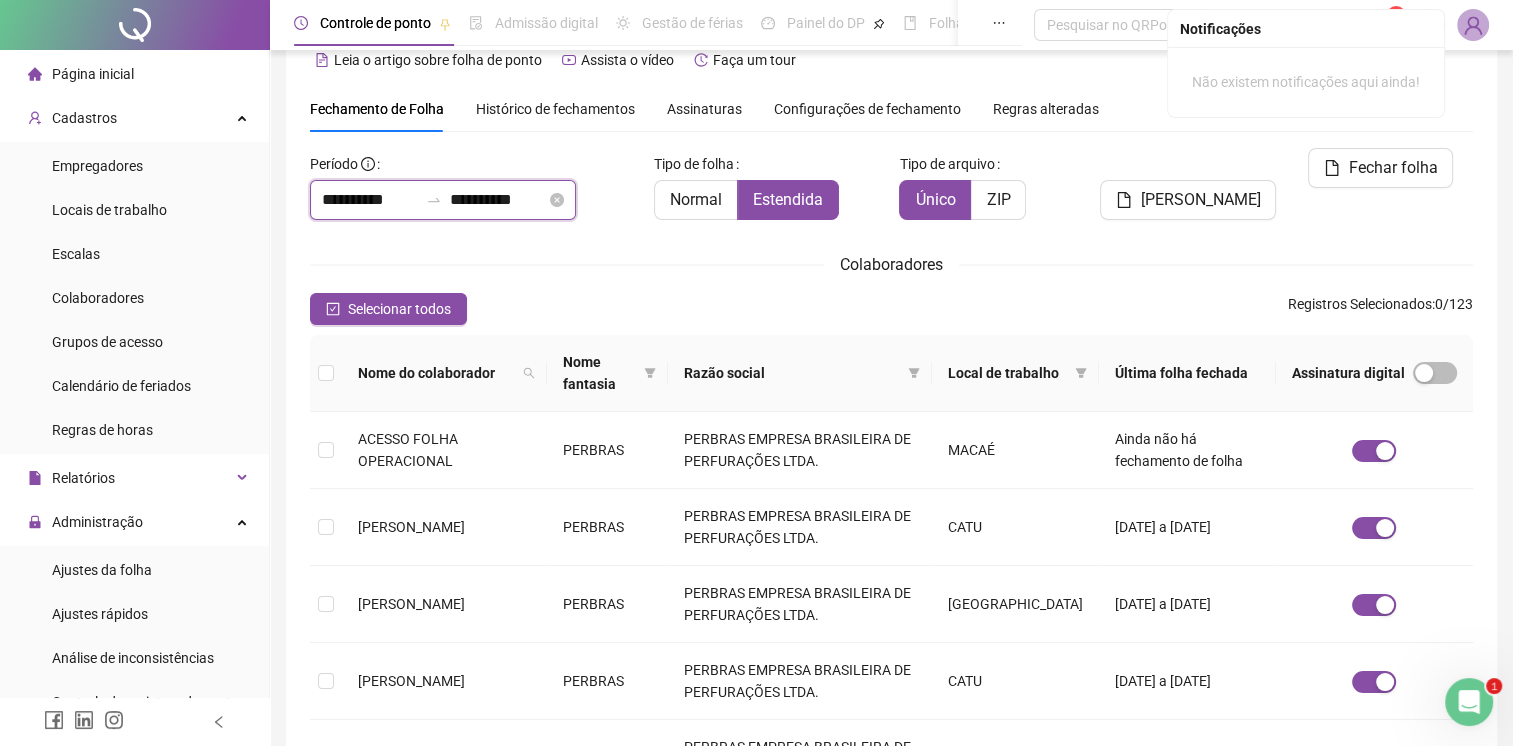 click on "**********" at bounding box center (370, 200) 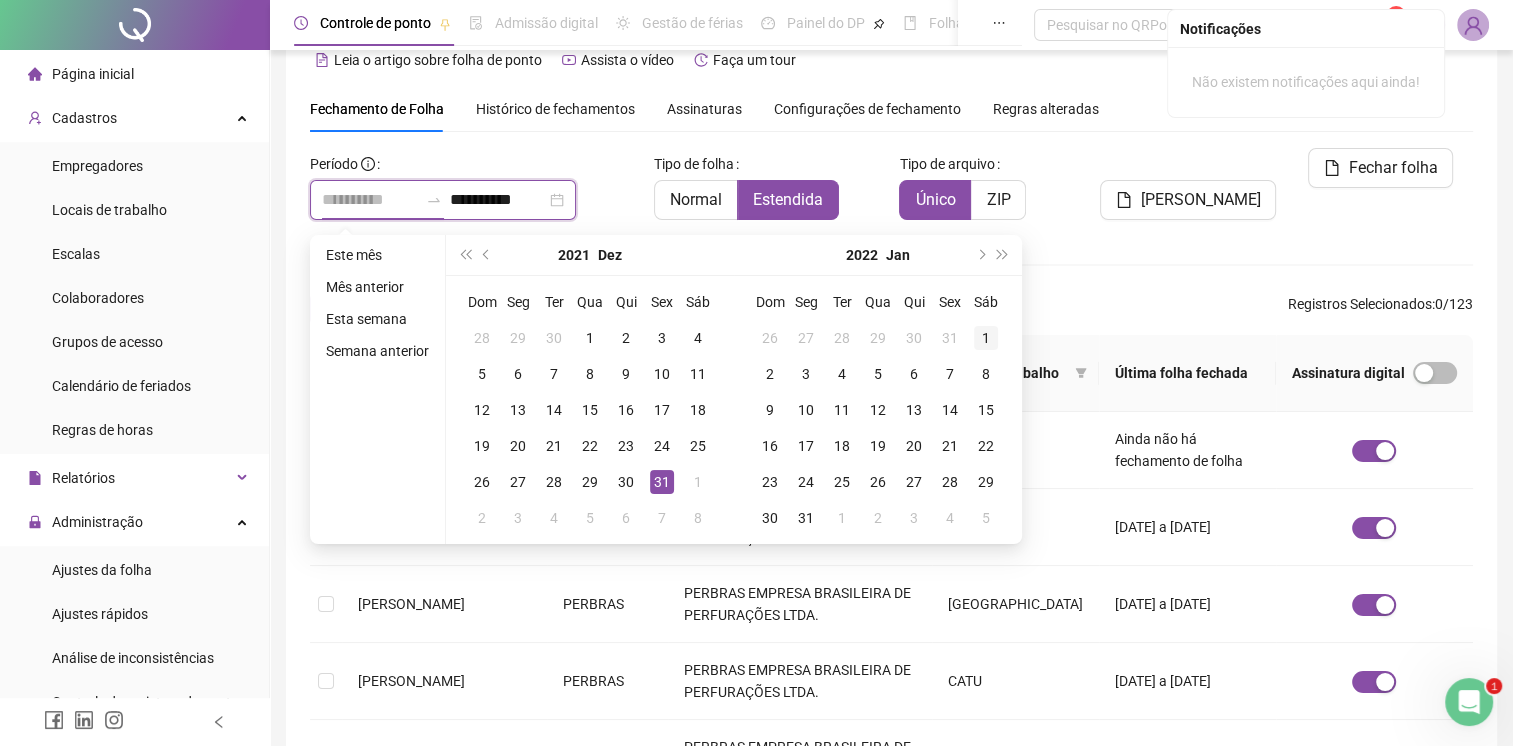 type on "**********" 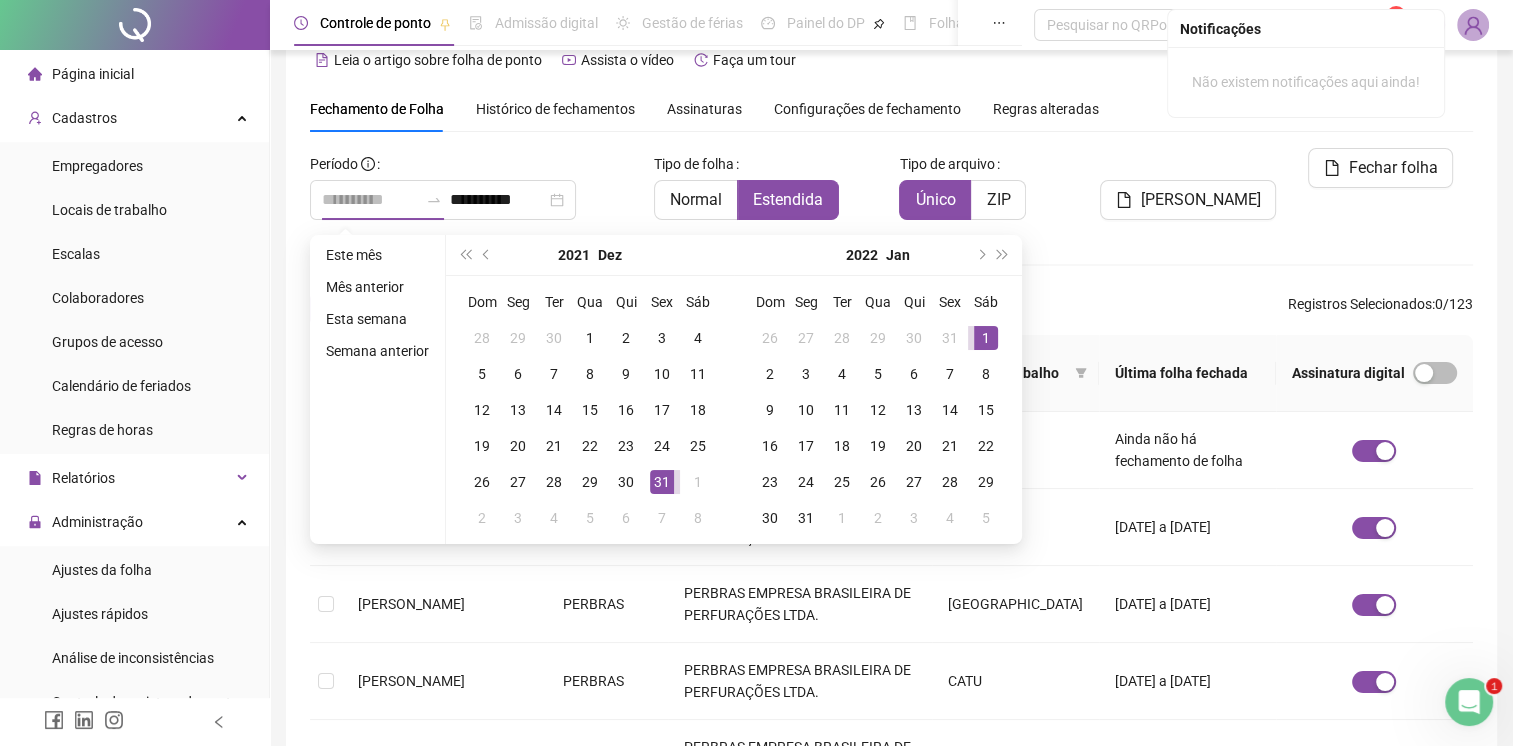 click on "1" at bounding box center (986, 338) 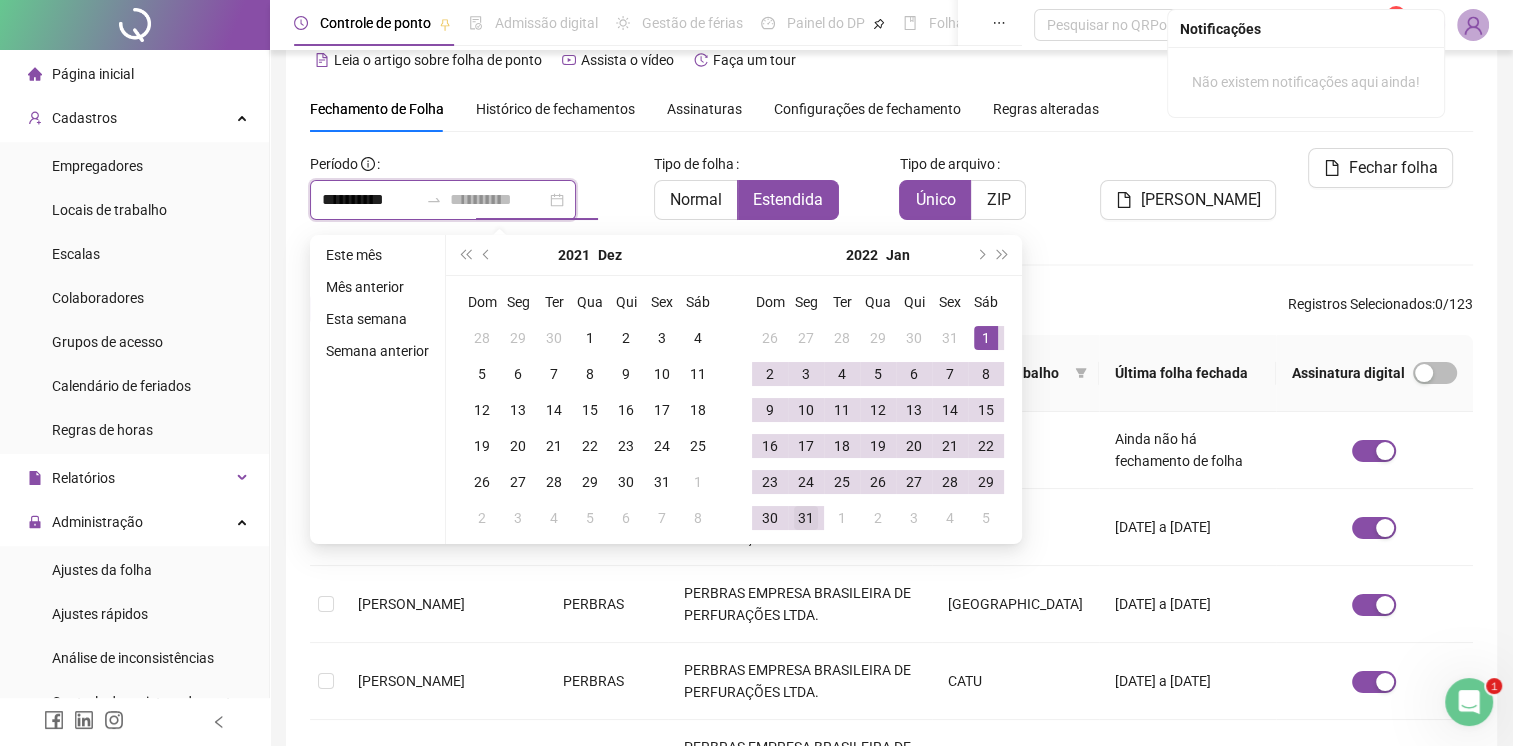 type on "**********" 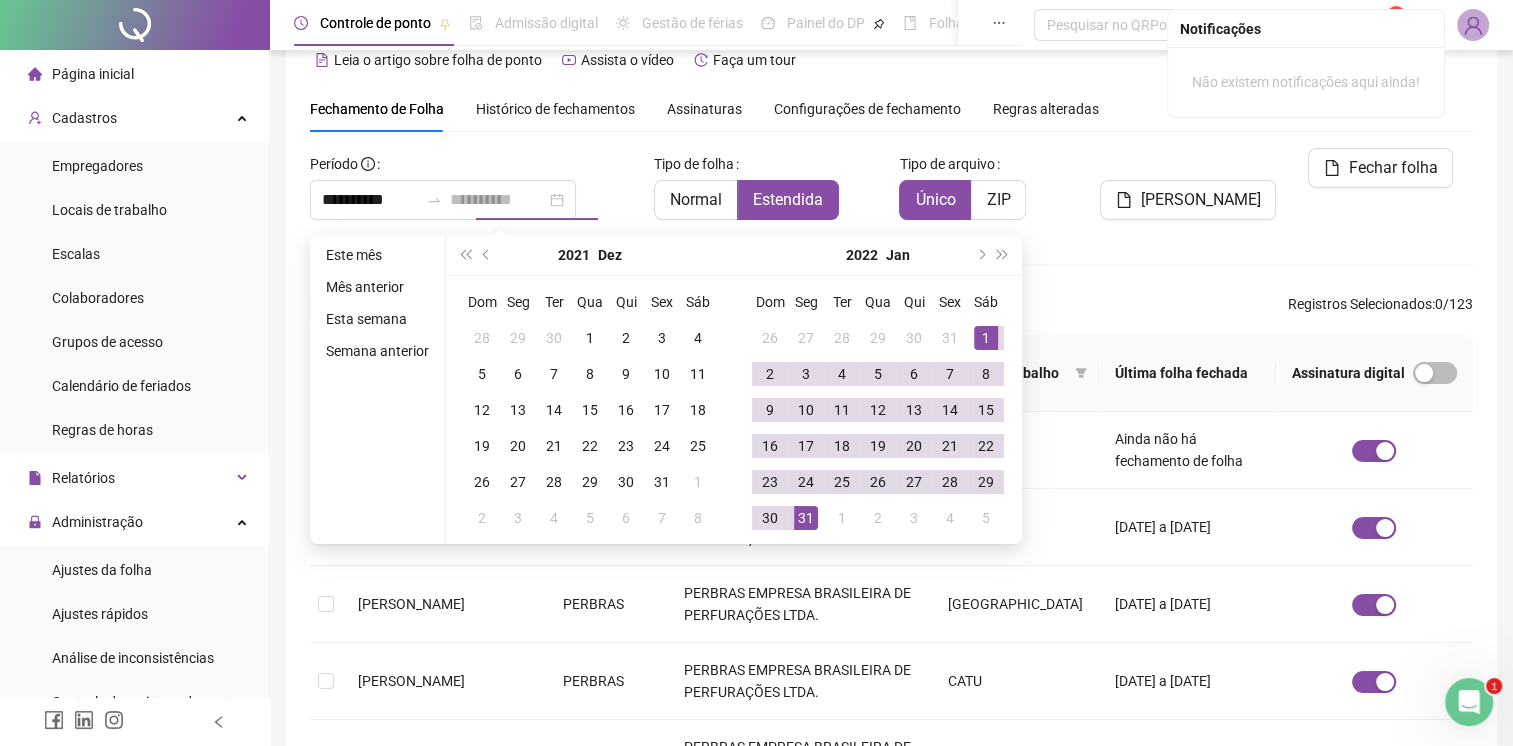 click on "31" at bounding box center (806, 518) 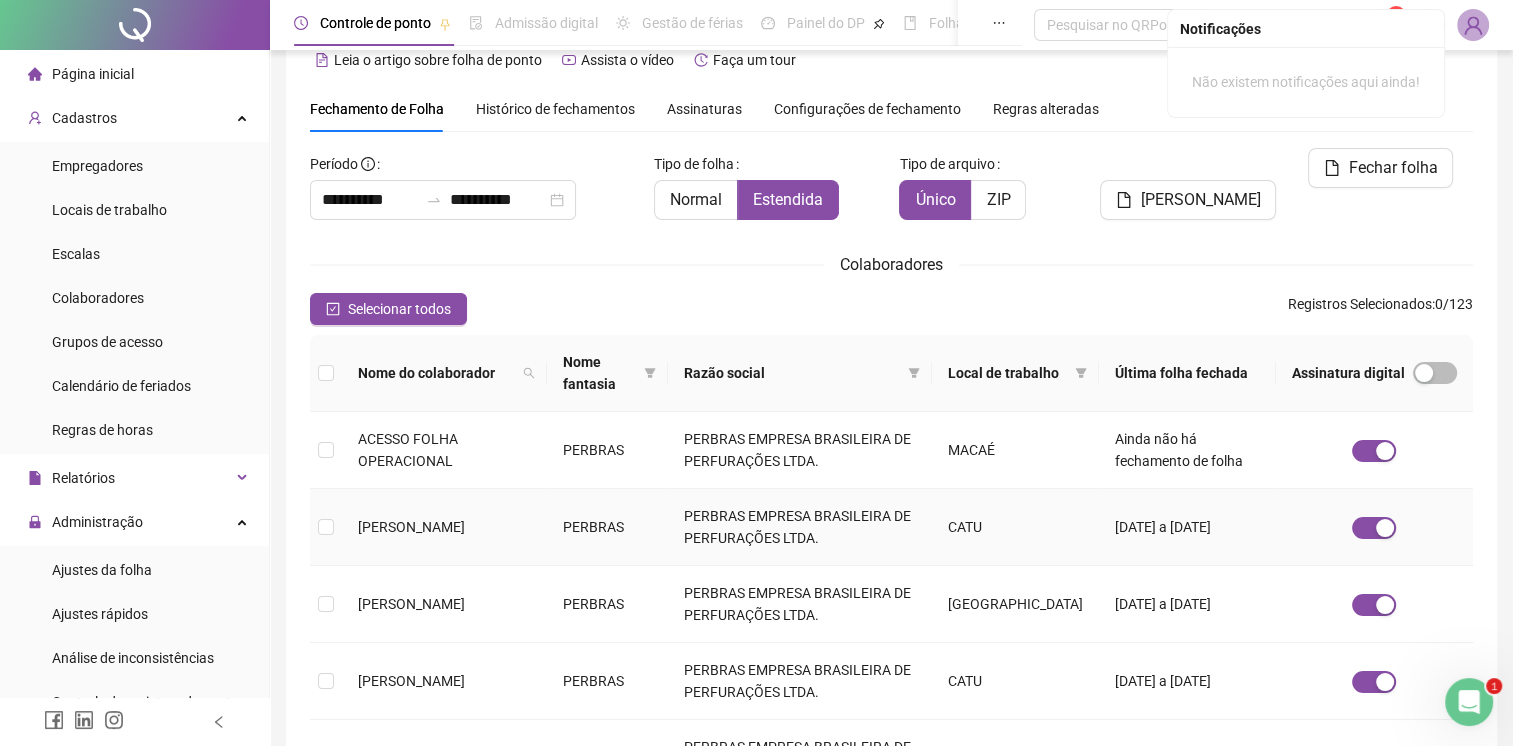 click on "[PERSON_NAME]" at bounding box center (411, 527) 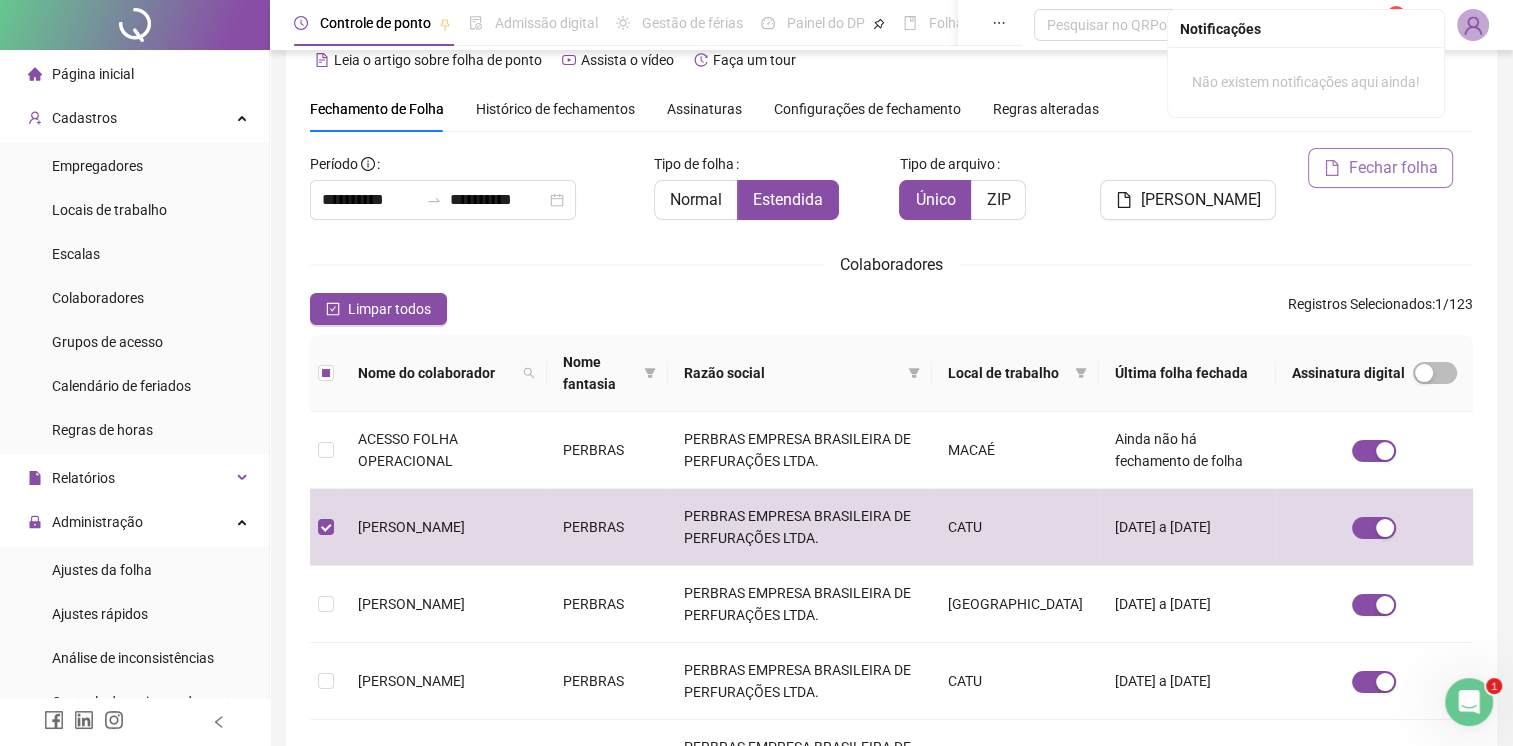click on "Fechar folha" at bounding box center (1380, 168) 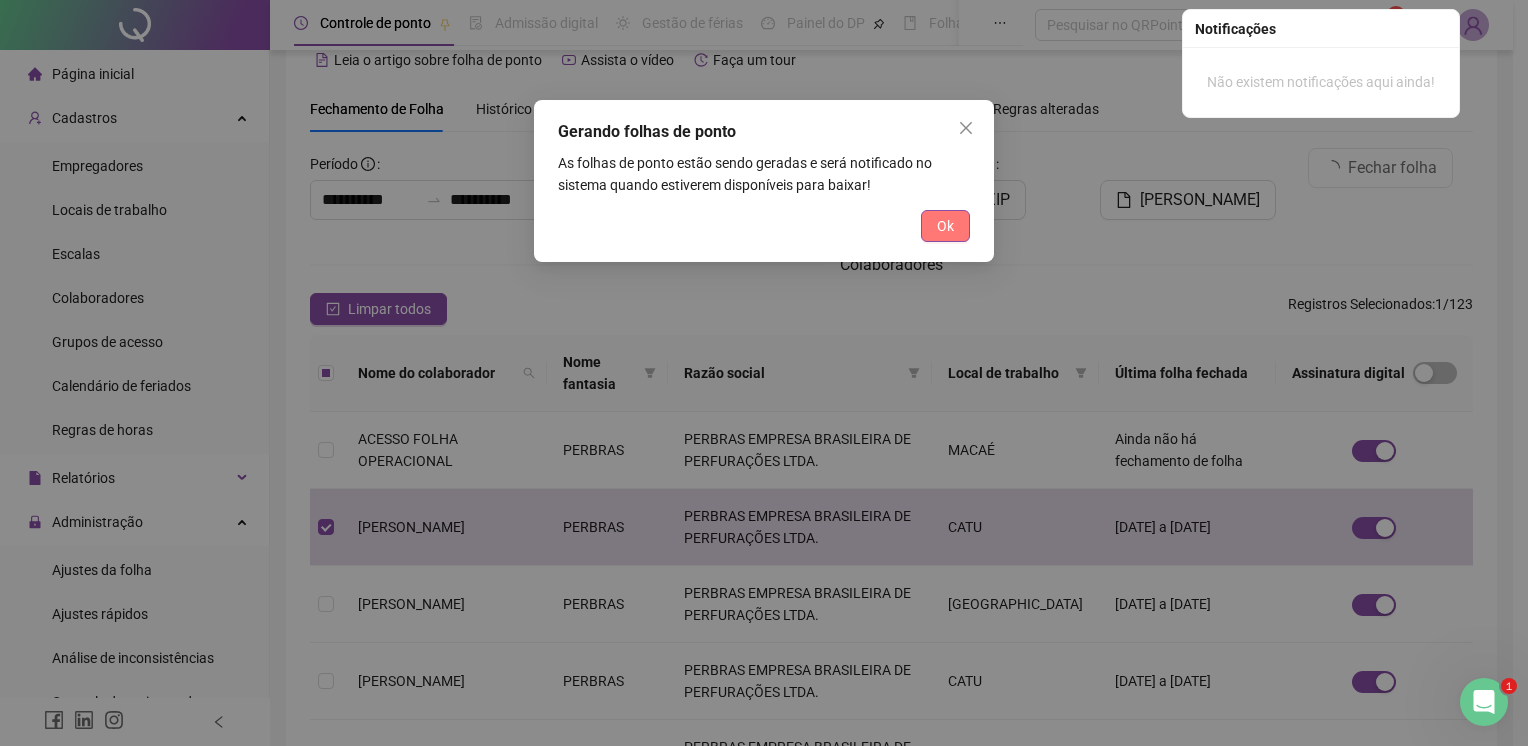 click on "Ok" at bounding box center [945, 226] 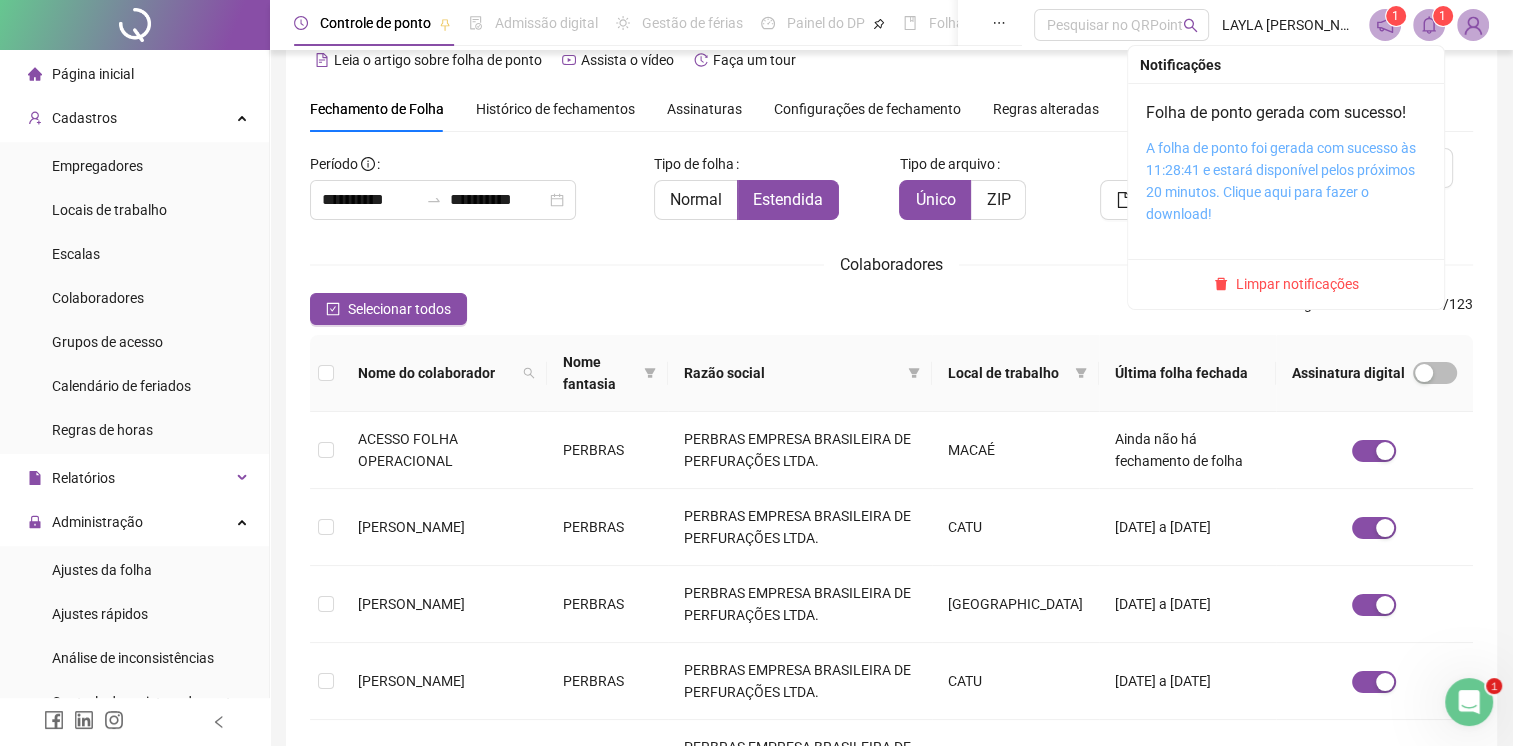 click on "A folha de ponto foi gerada com sucesso às 11:28:41 e estará disponível pelos próximos 20 minutos.
Clique aqui para fazer o download!" at bounding box center [1281, 181] 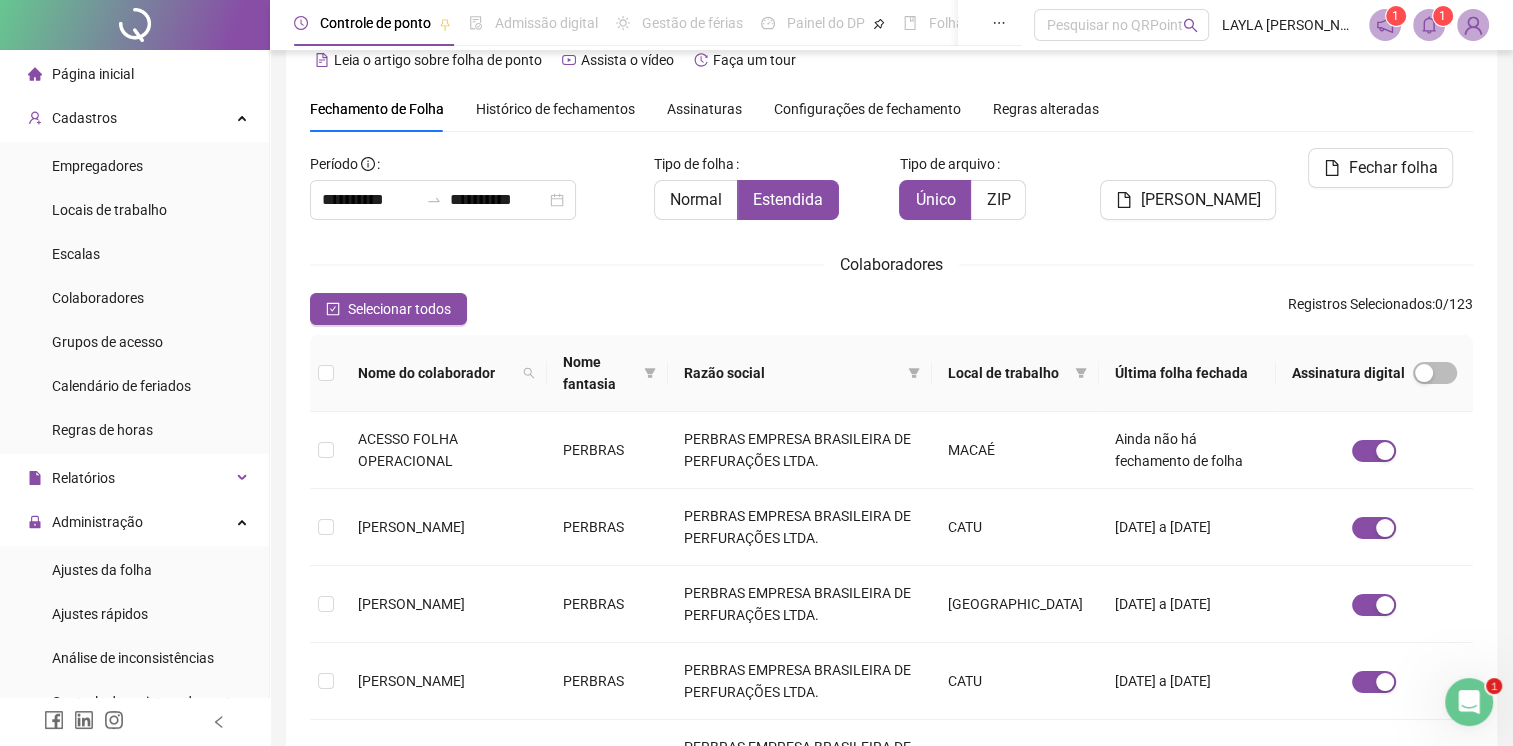 click on "**********" at bounding box center [891, 650] 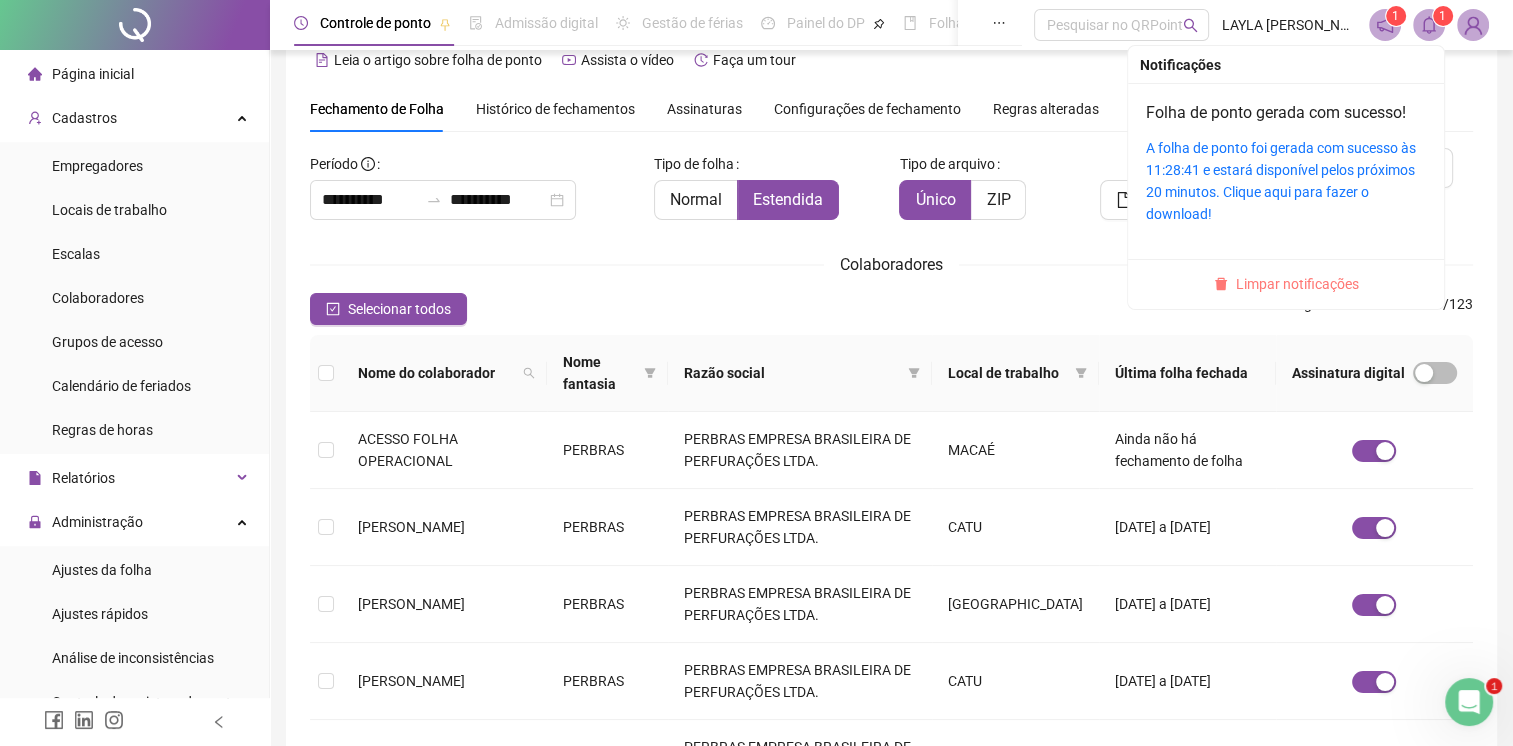 click on "Limpar notificações" at bounding box center [1297, 284] 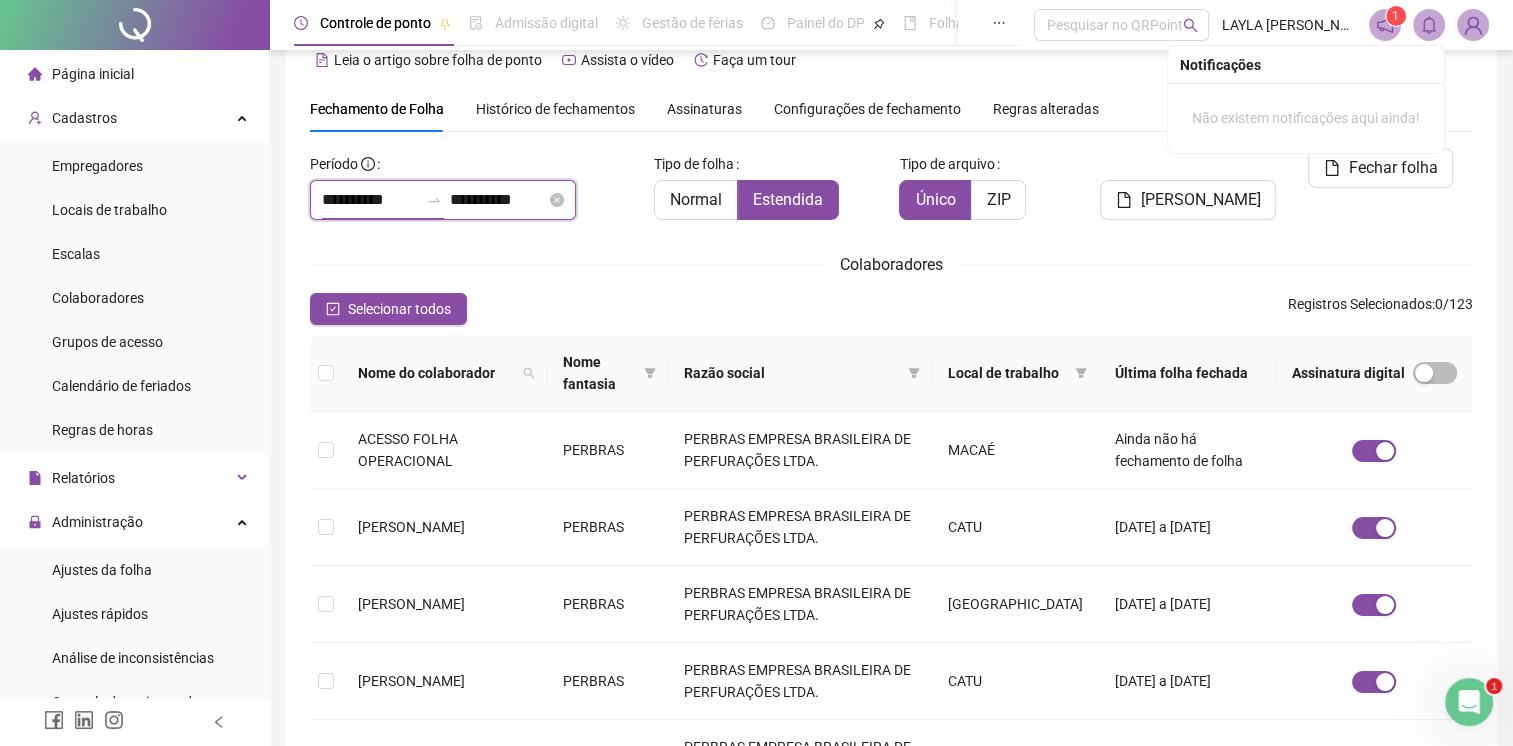 click on "**********" at bounding box center [370, 200] 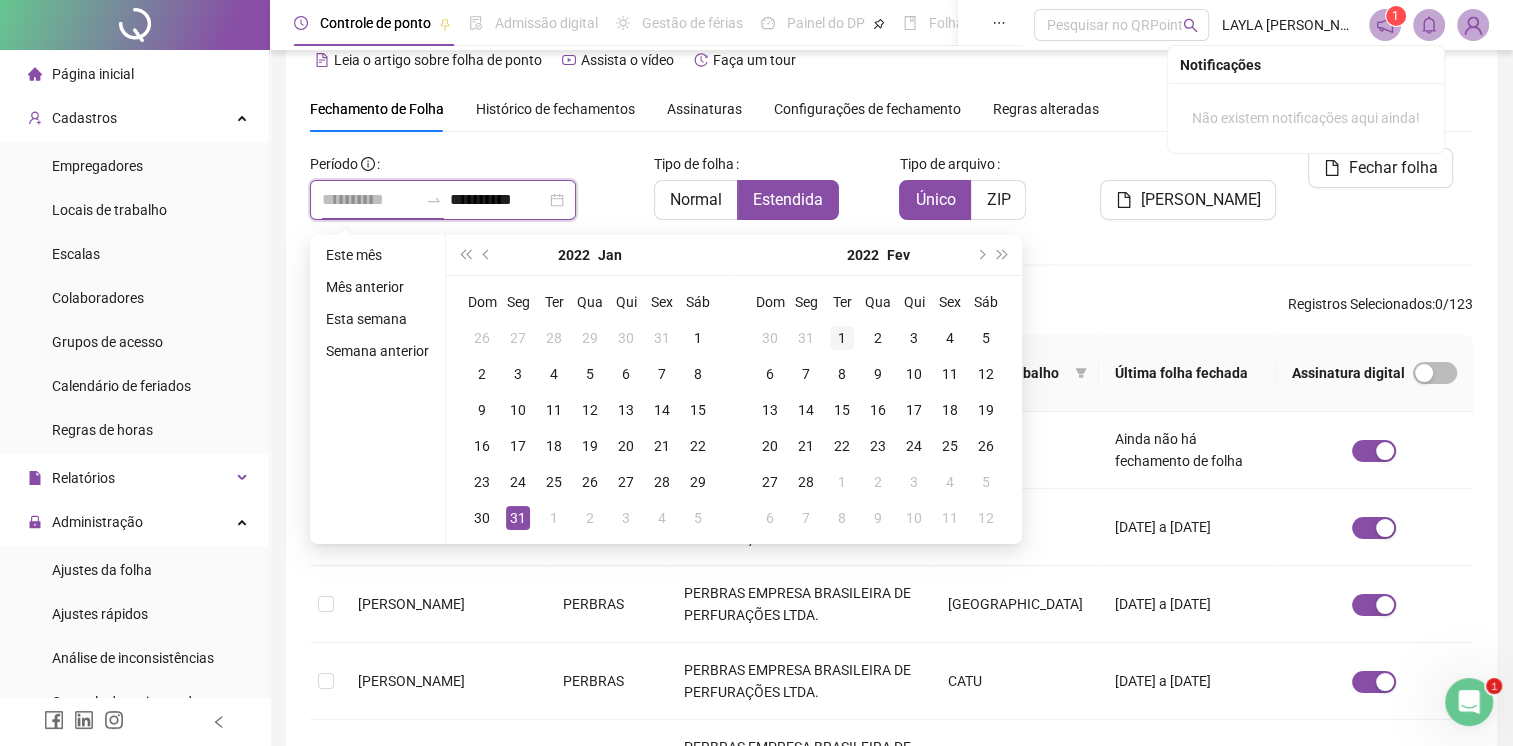 type on "**********" 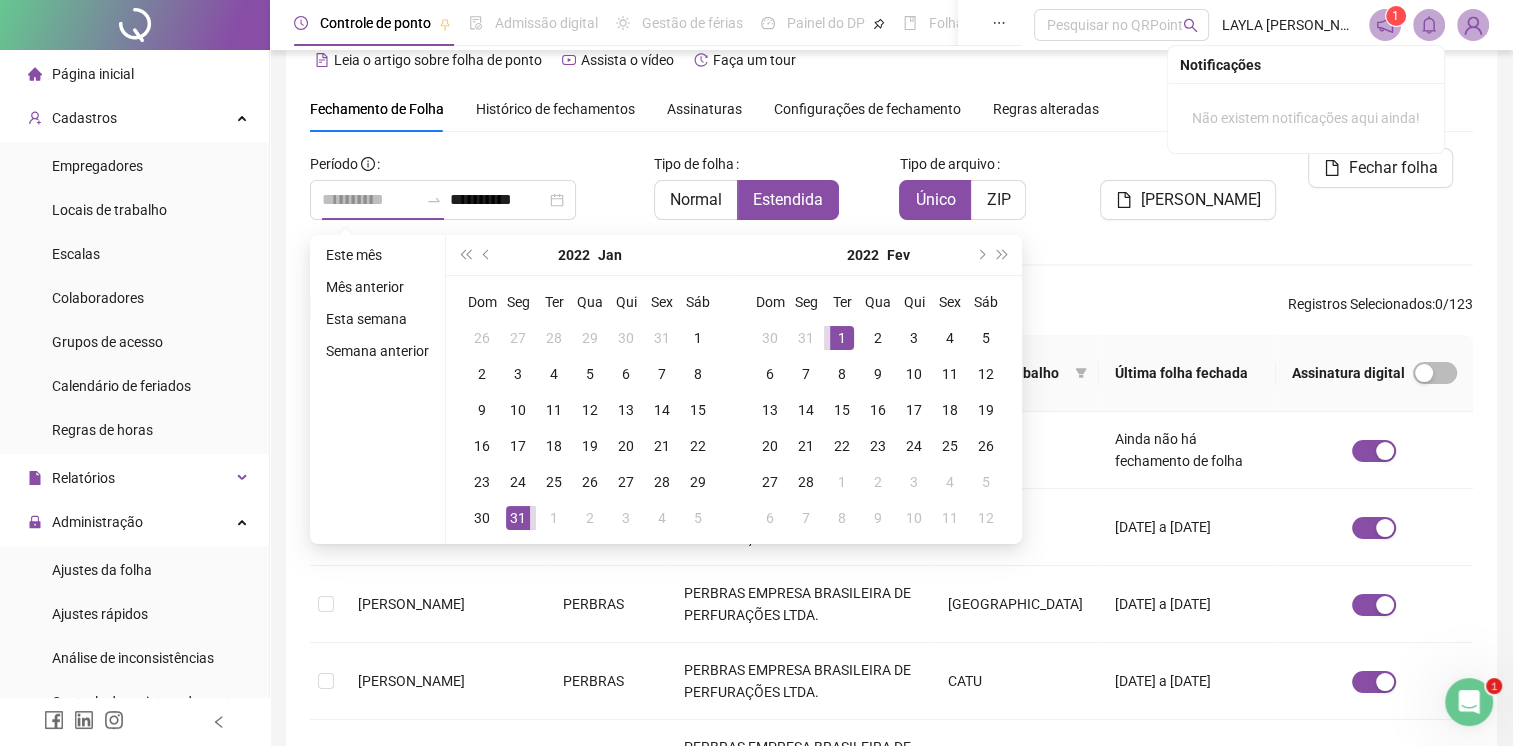 click on "1" at bounding box center [842, 338] 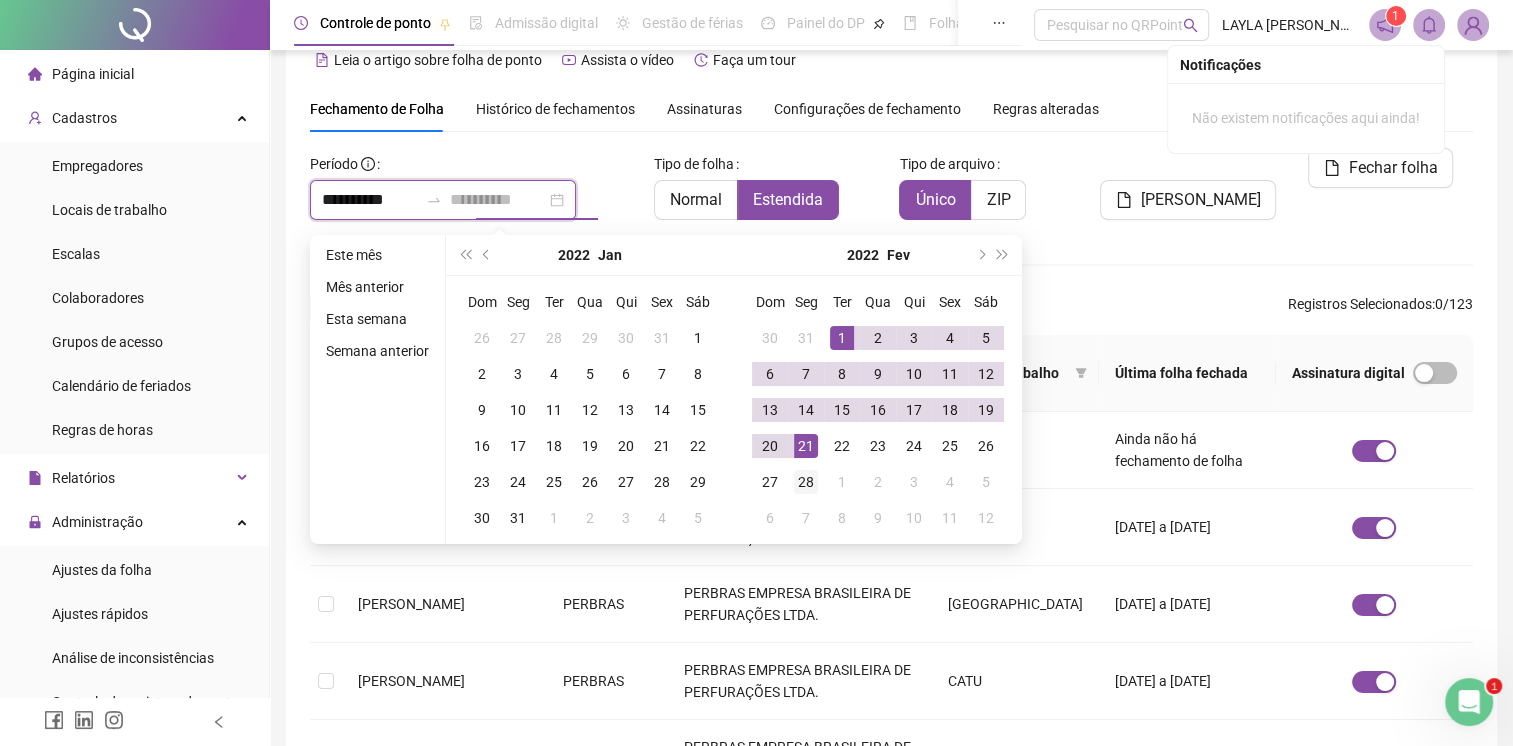 type on "**********" 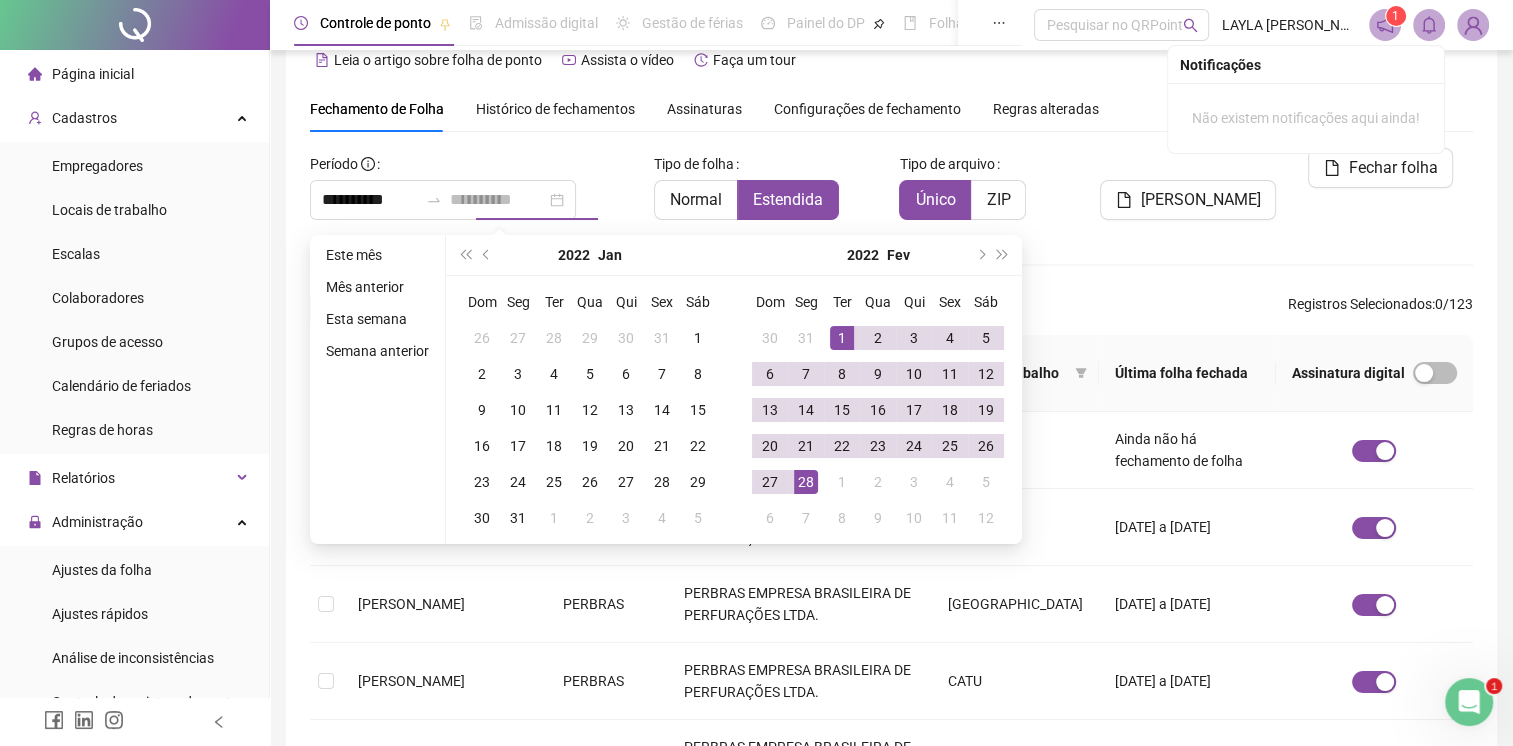 click on "28" at bounding box center [806, 482] 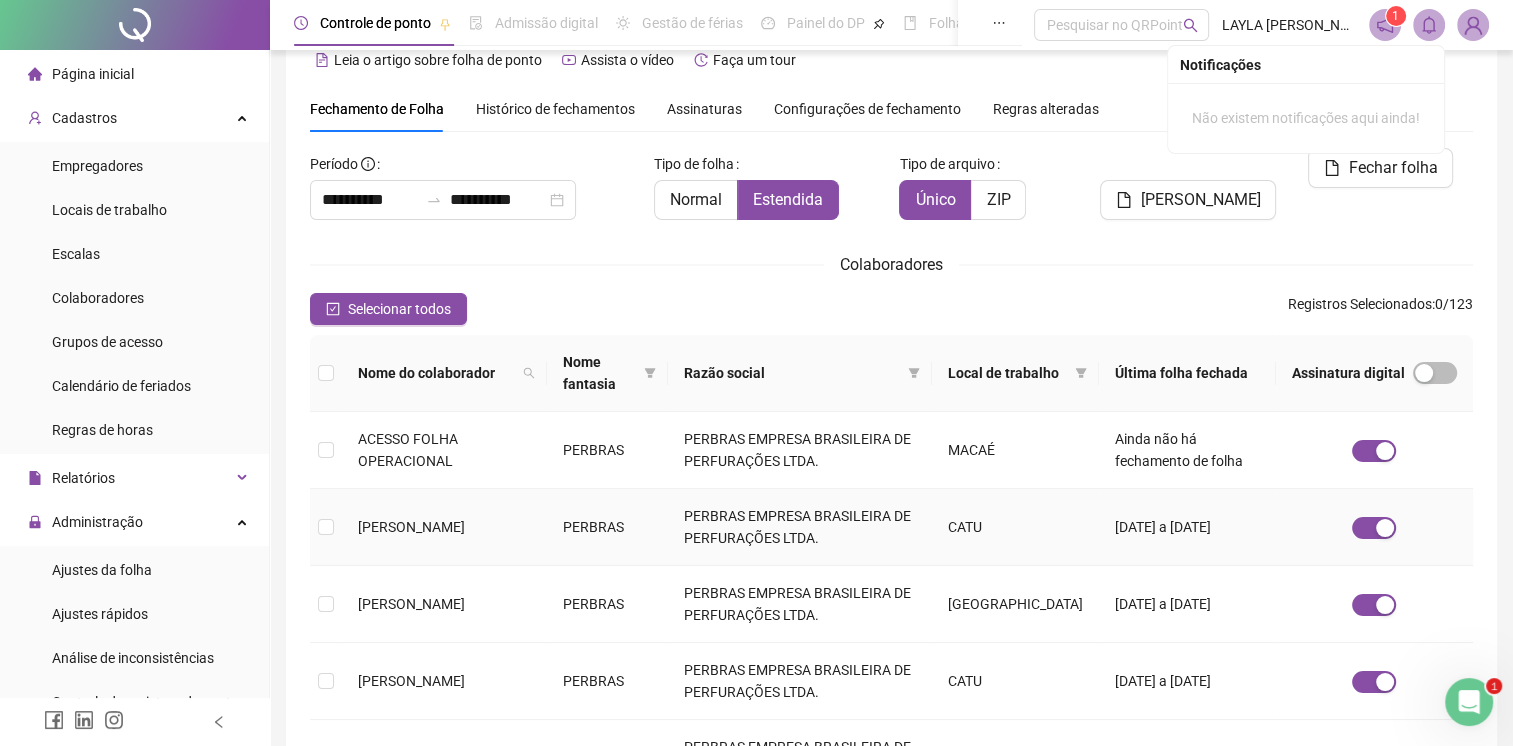 click on "[PERSON_NAME]" at bounding box center (444, 527) 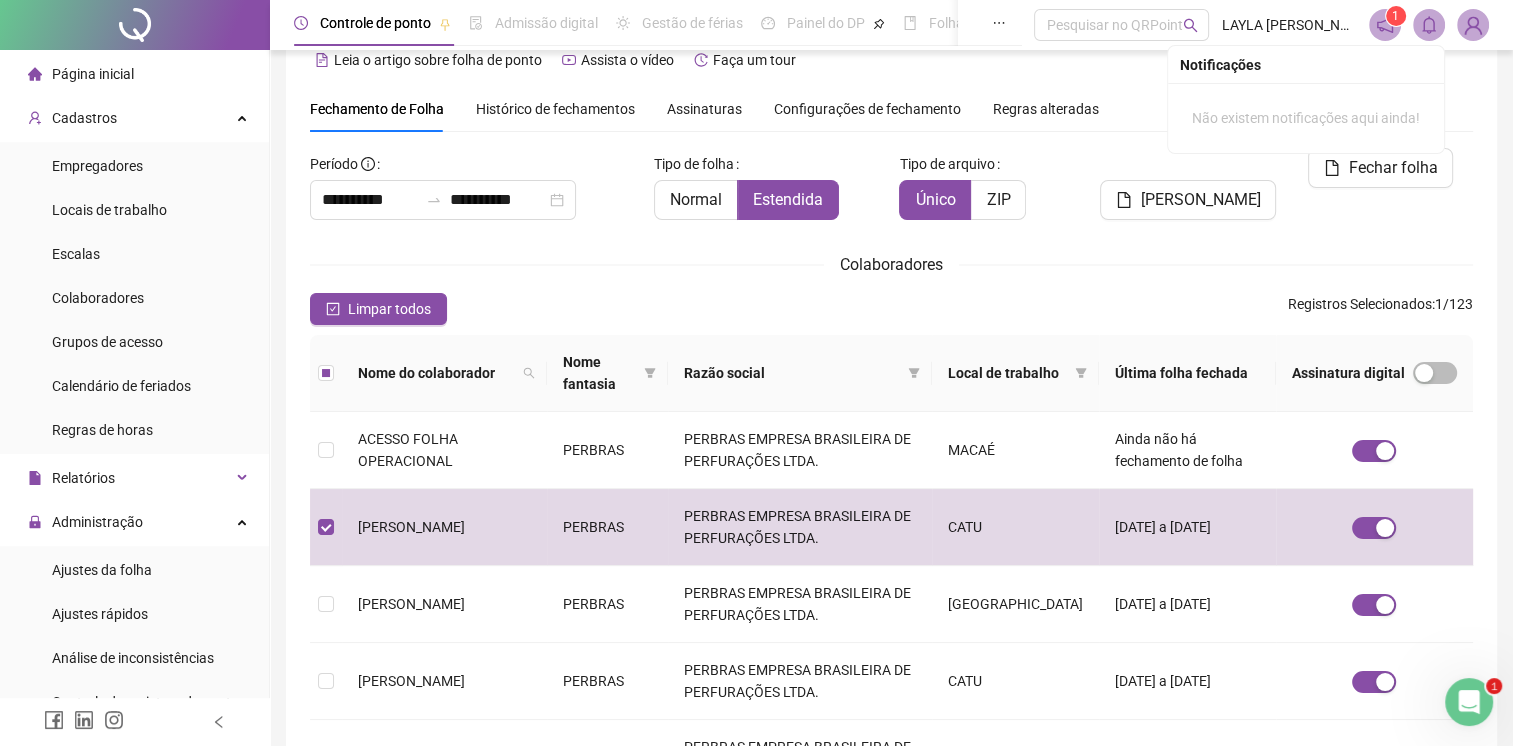 click on "Fechar folha" at bounding box center [1382, 192] 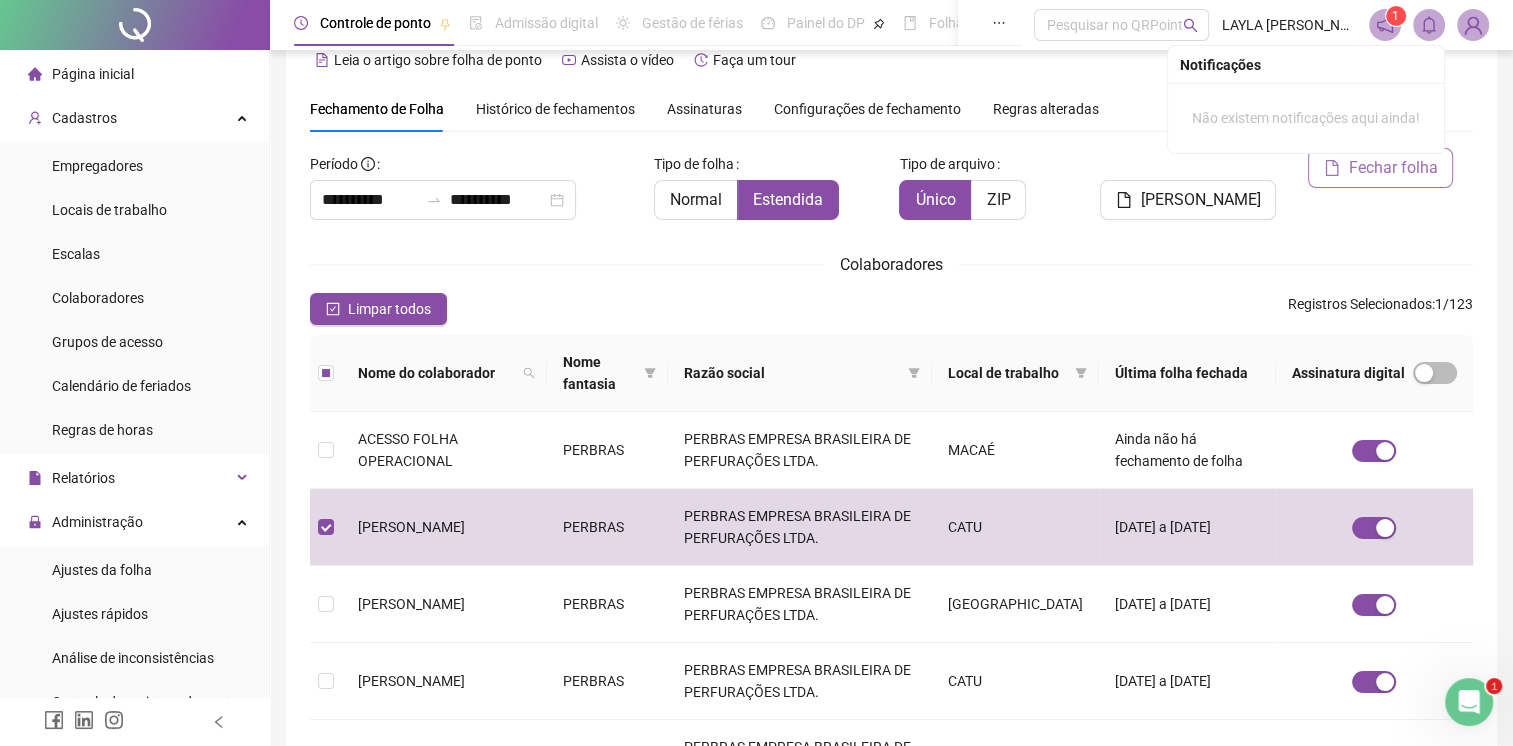 click on "Fechar folha" at bounding box center [1380, 168] 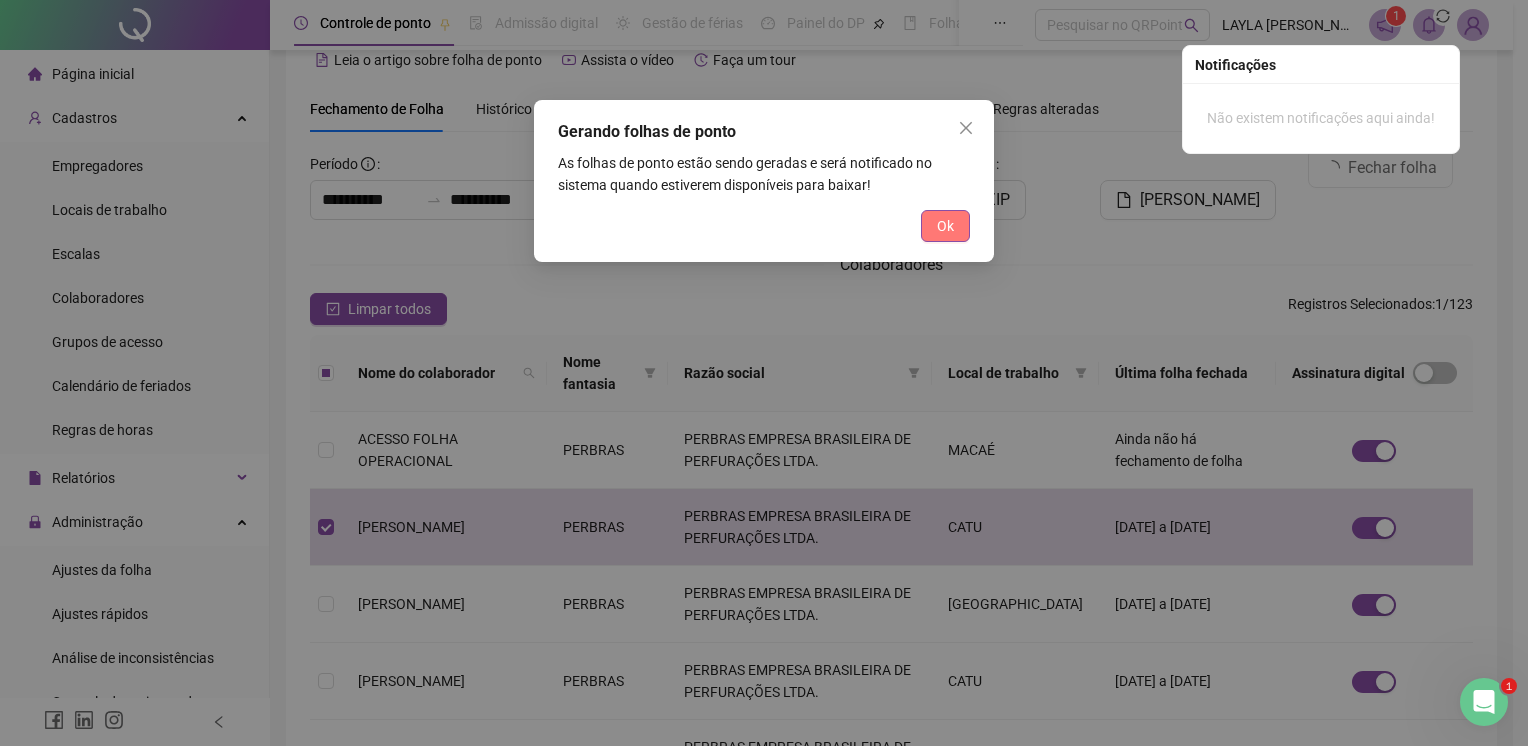 click on "Ok" at bounding box center (945, 226) 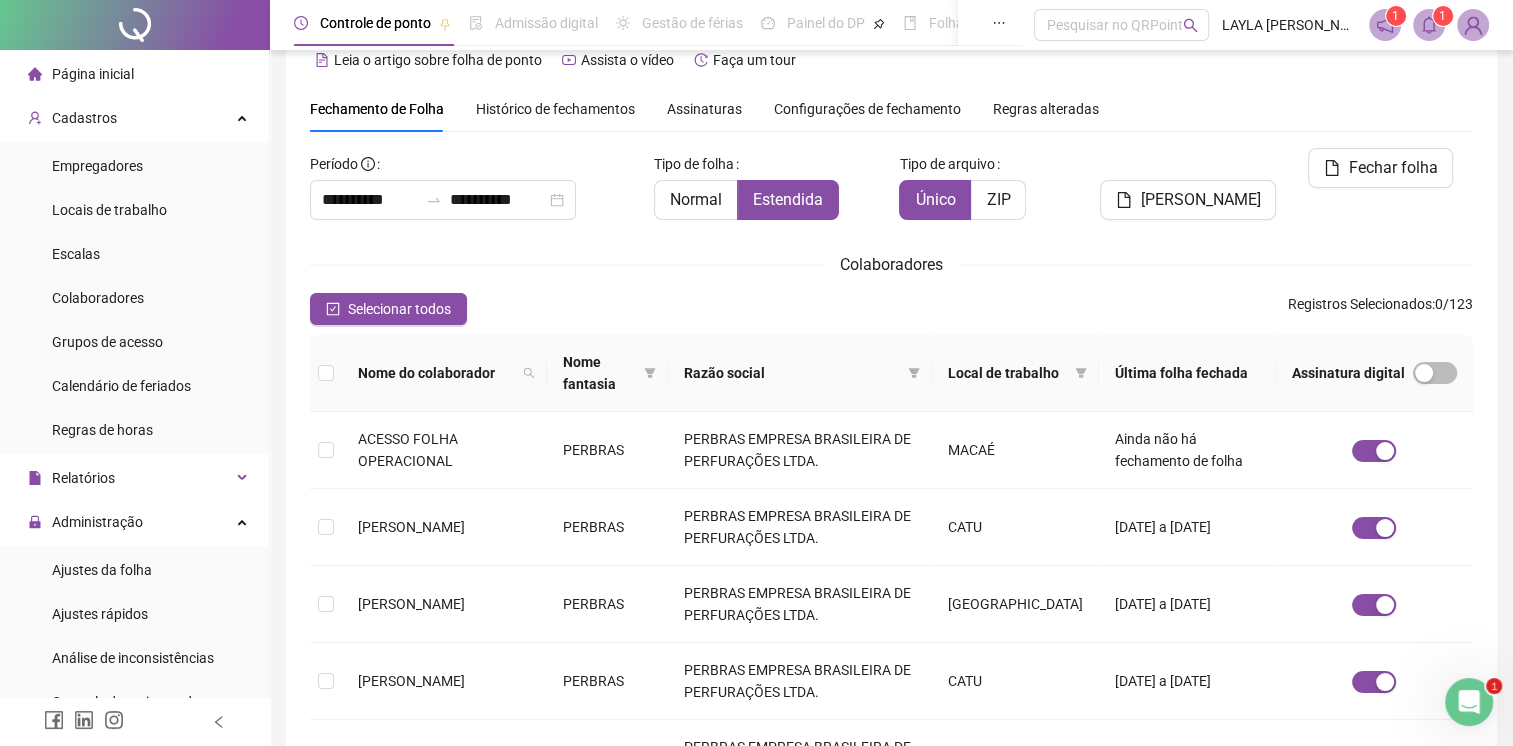 click on "**********" at bounding box center (891, 660) 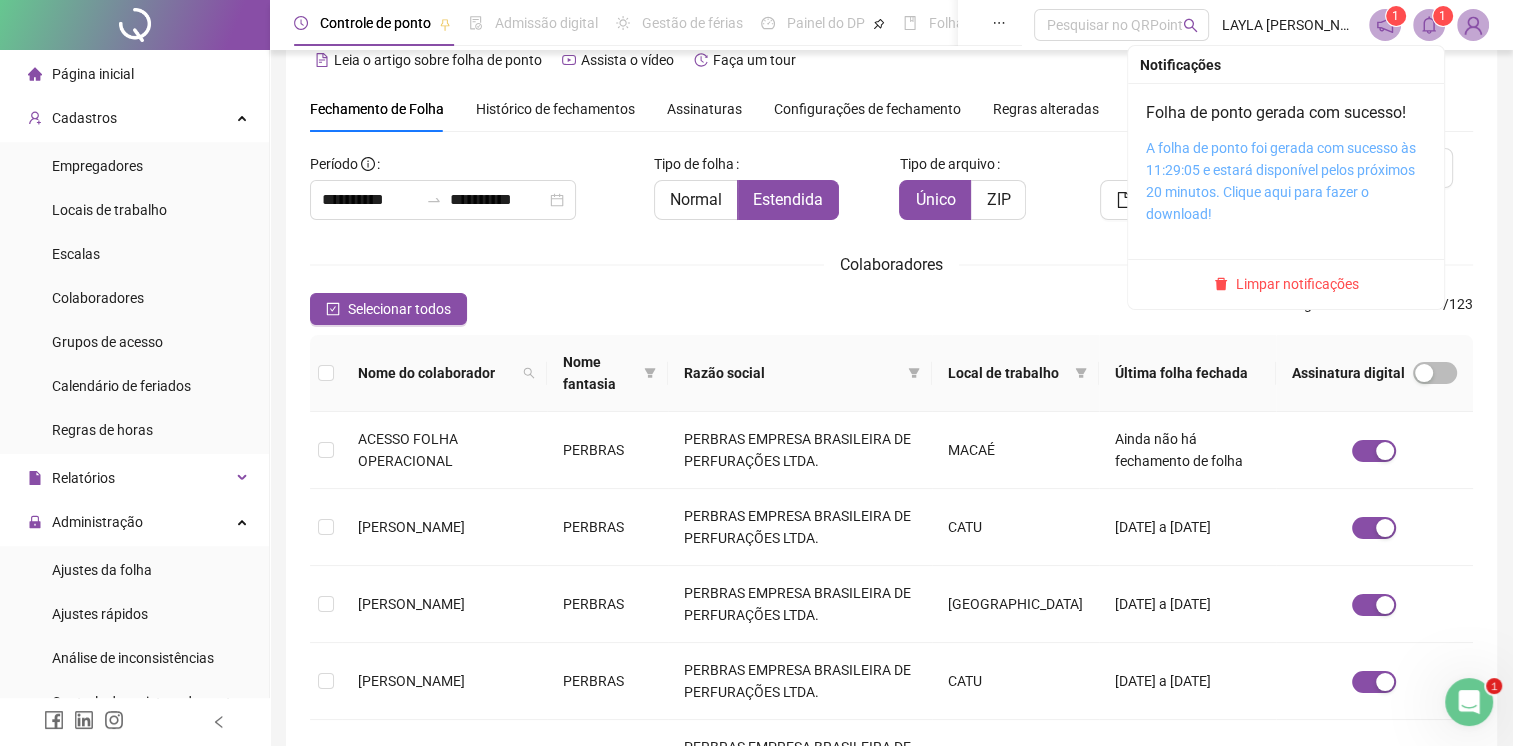 click on "A folha de ponto foi gerada com sucesso às 11:29:05 e estará disponível pelos próximos 20 minutos.
Clique aqui para fazer o download!" at bounding box center [1281, 181] 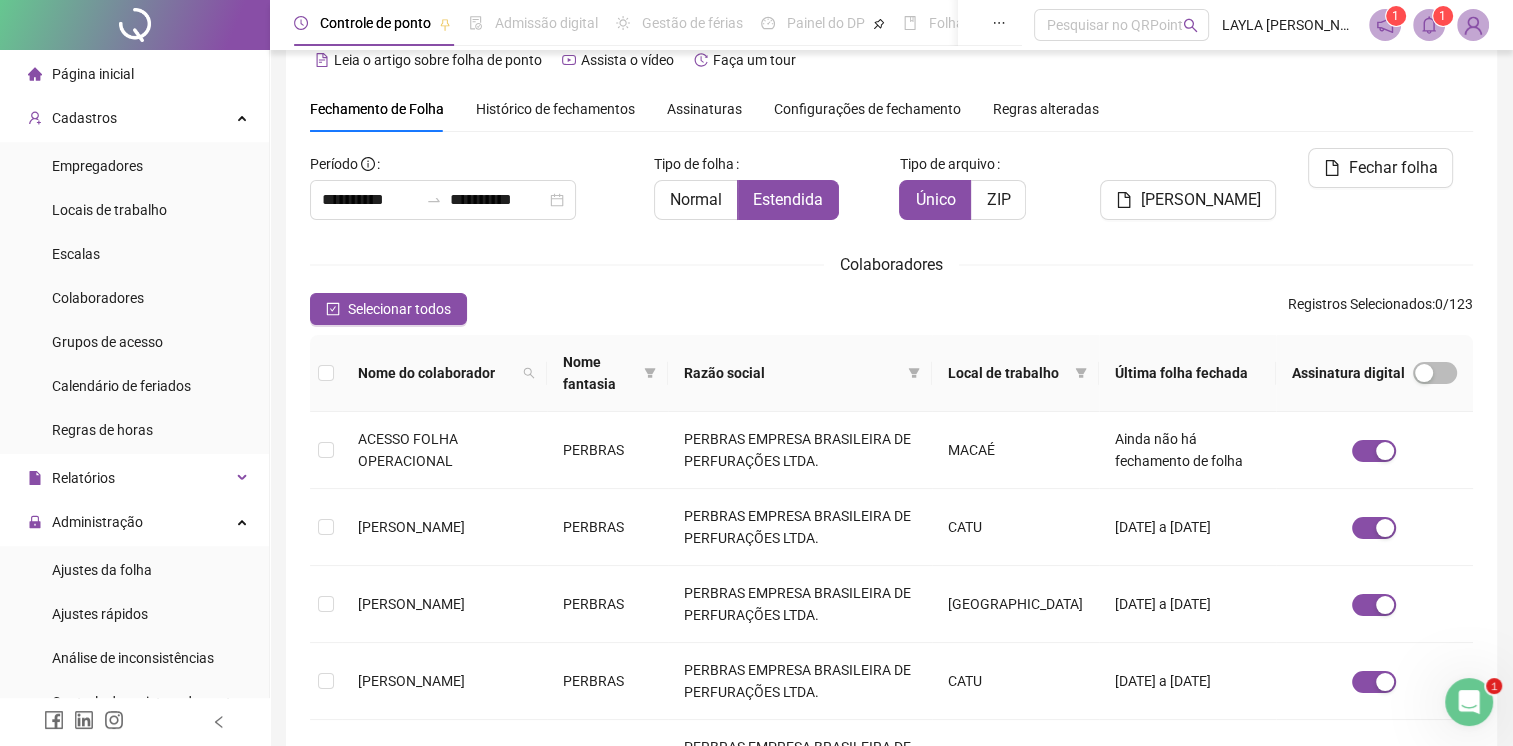 click on "**********" at bounding box center [891, 660] 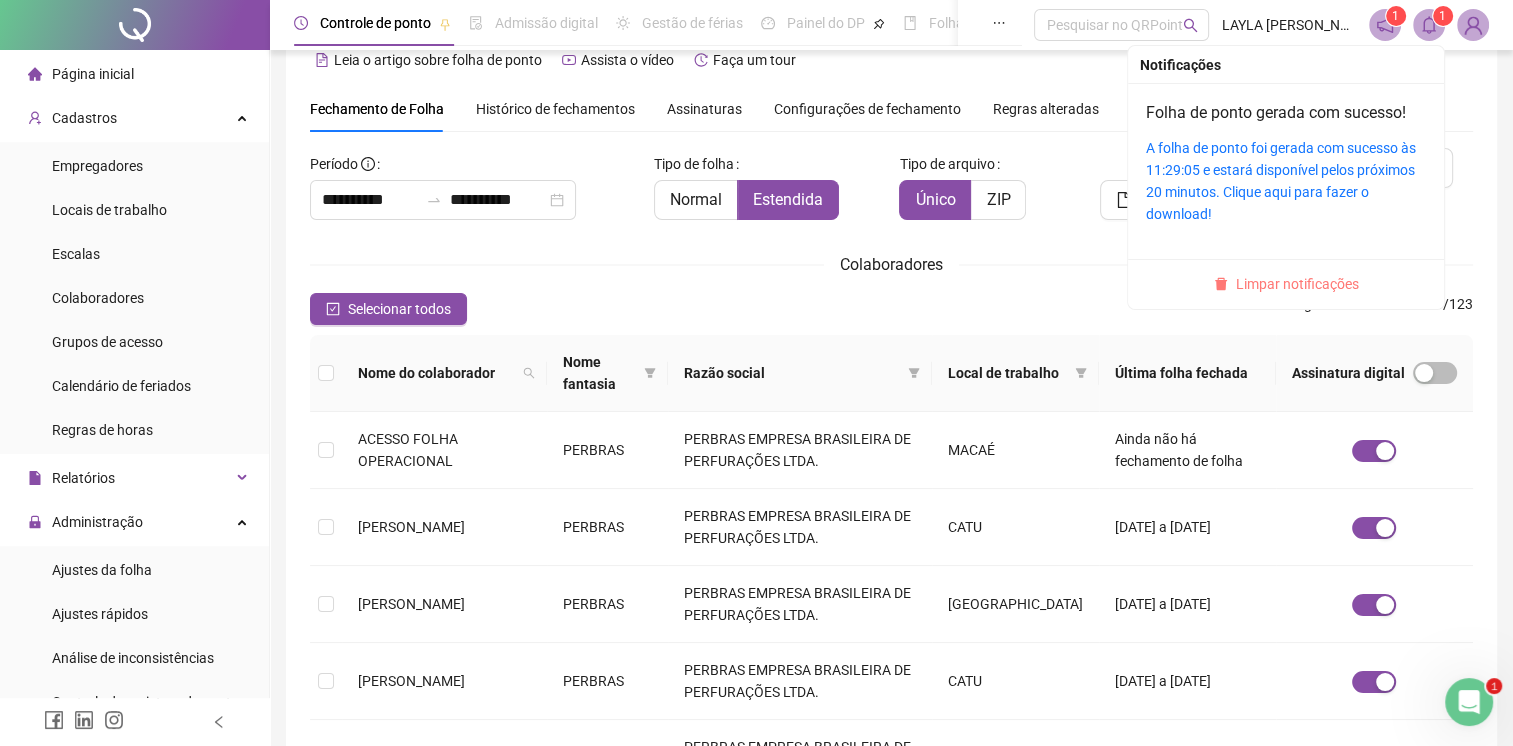 click on "Limpar notificações" at bounding box center [1297, 284] 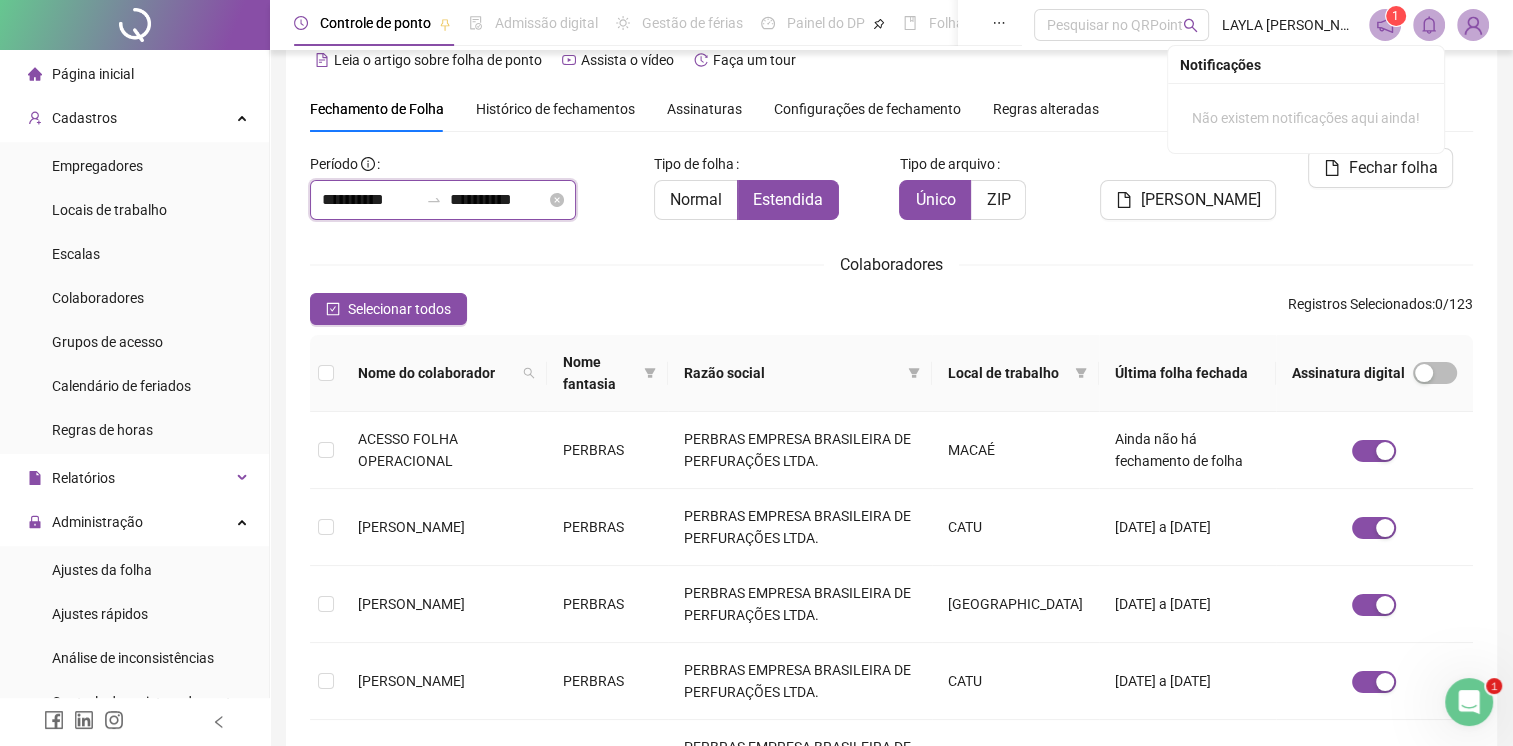 click on "**********" at bounding box center (370, 200) 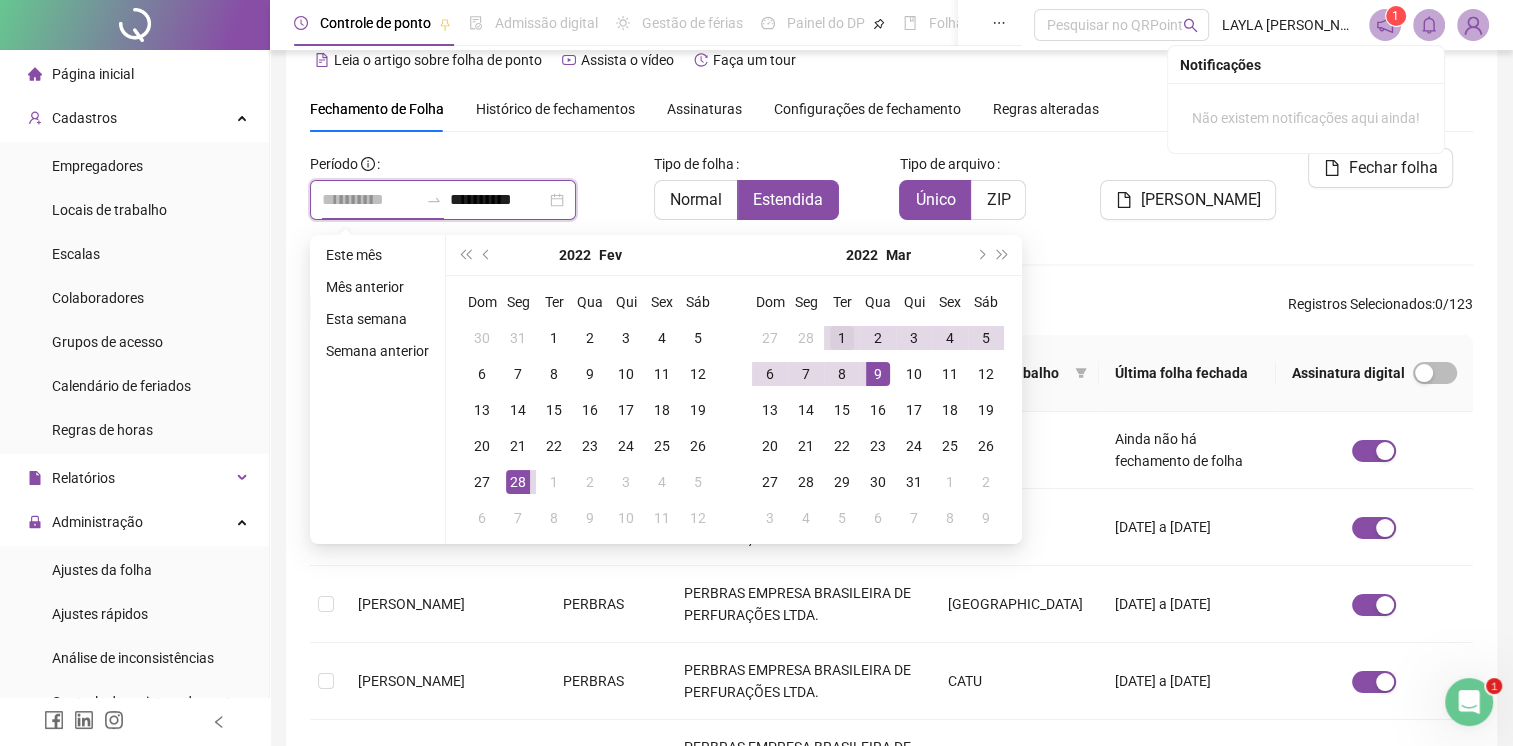 type on "**********" 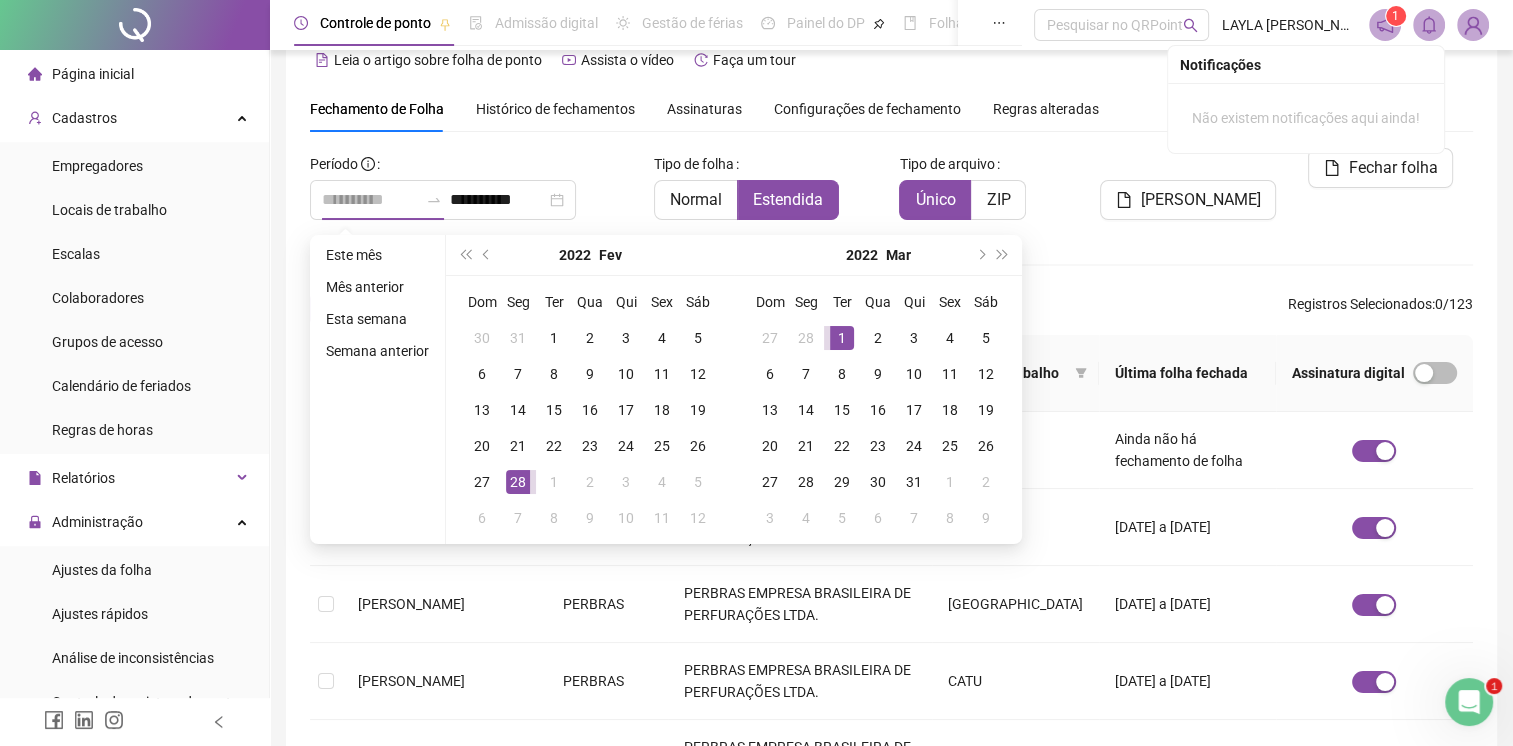 click on "1" at bounding box center [842, 338] 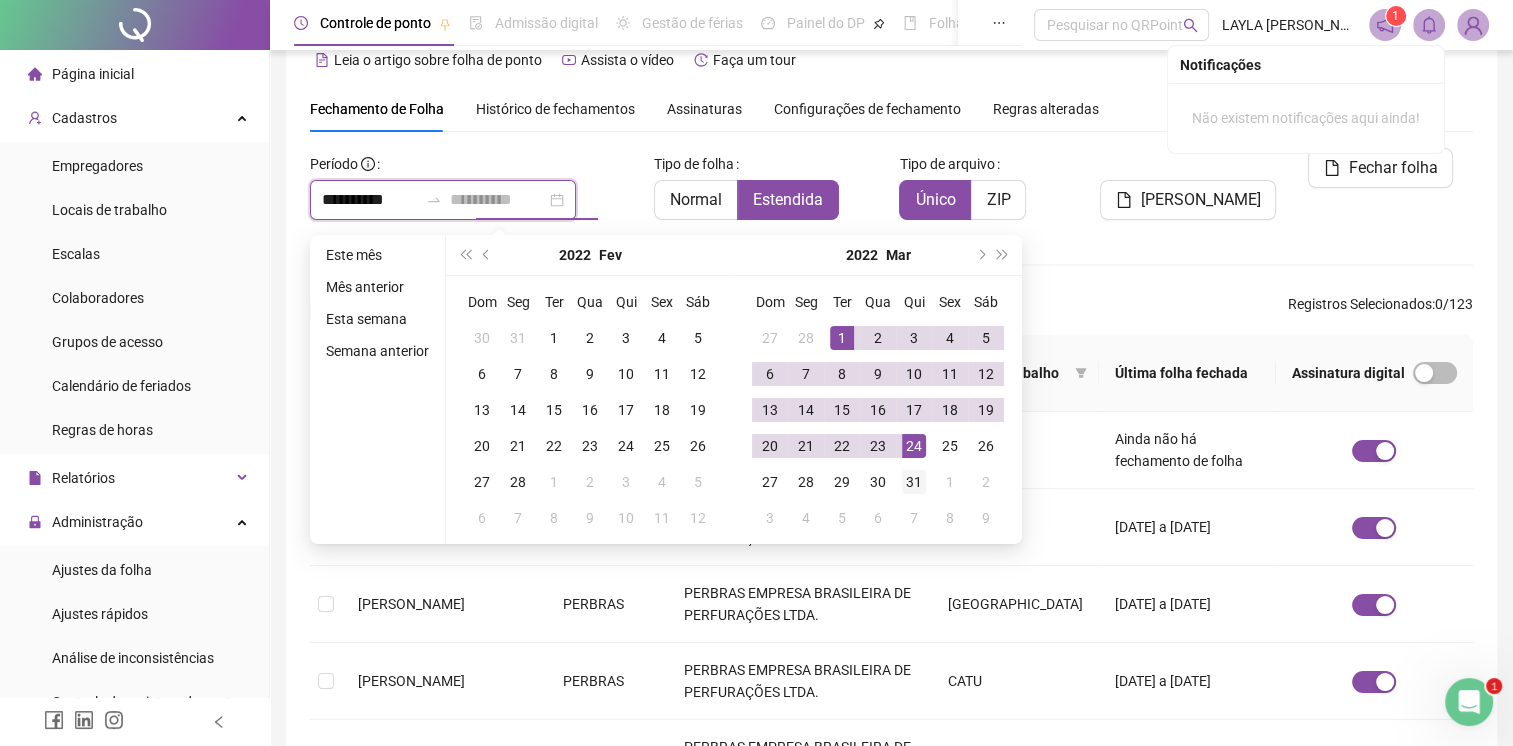 type on "**********" 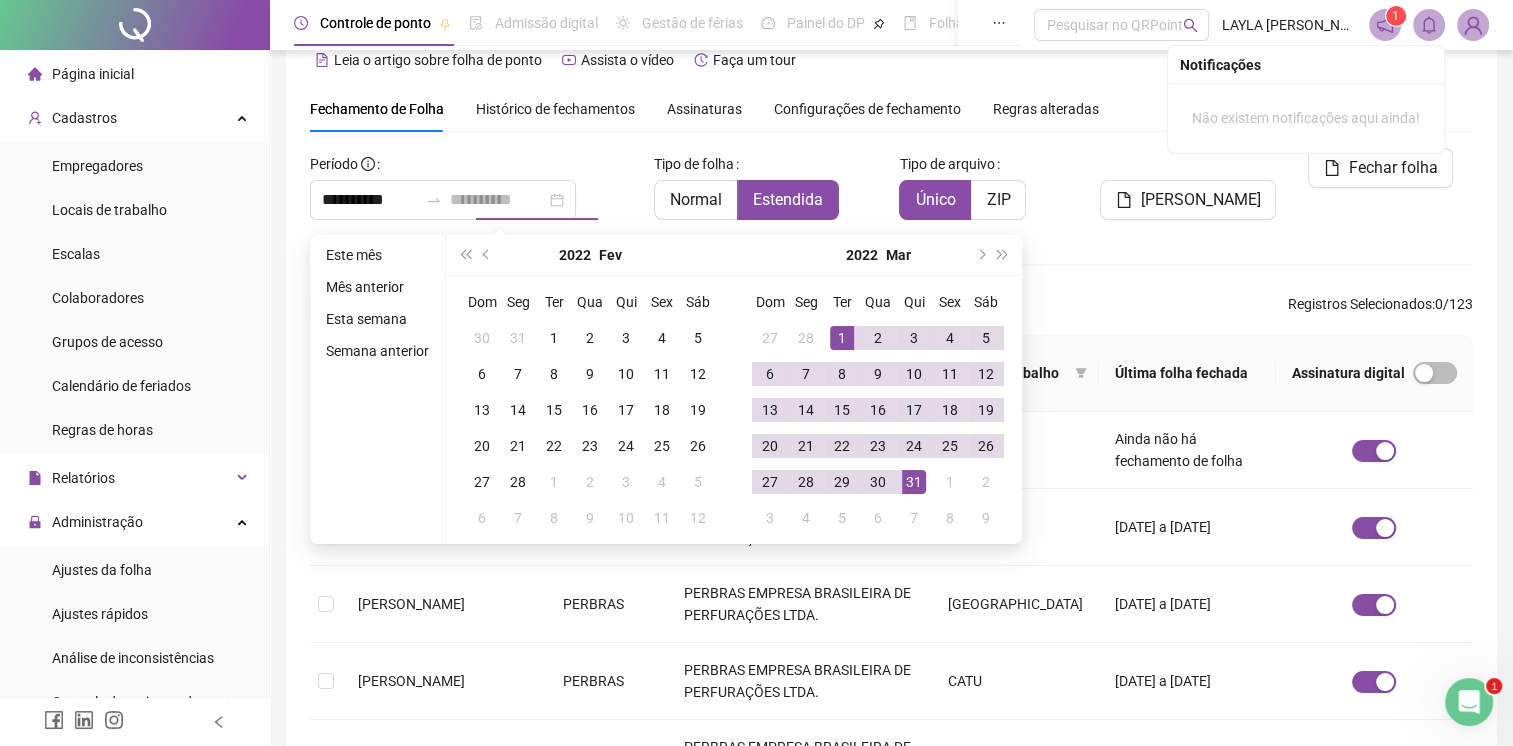 click on "31" at bounding box center (914, 482) 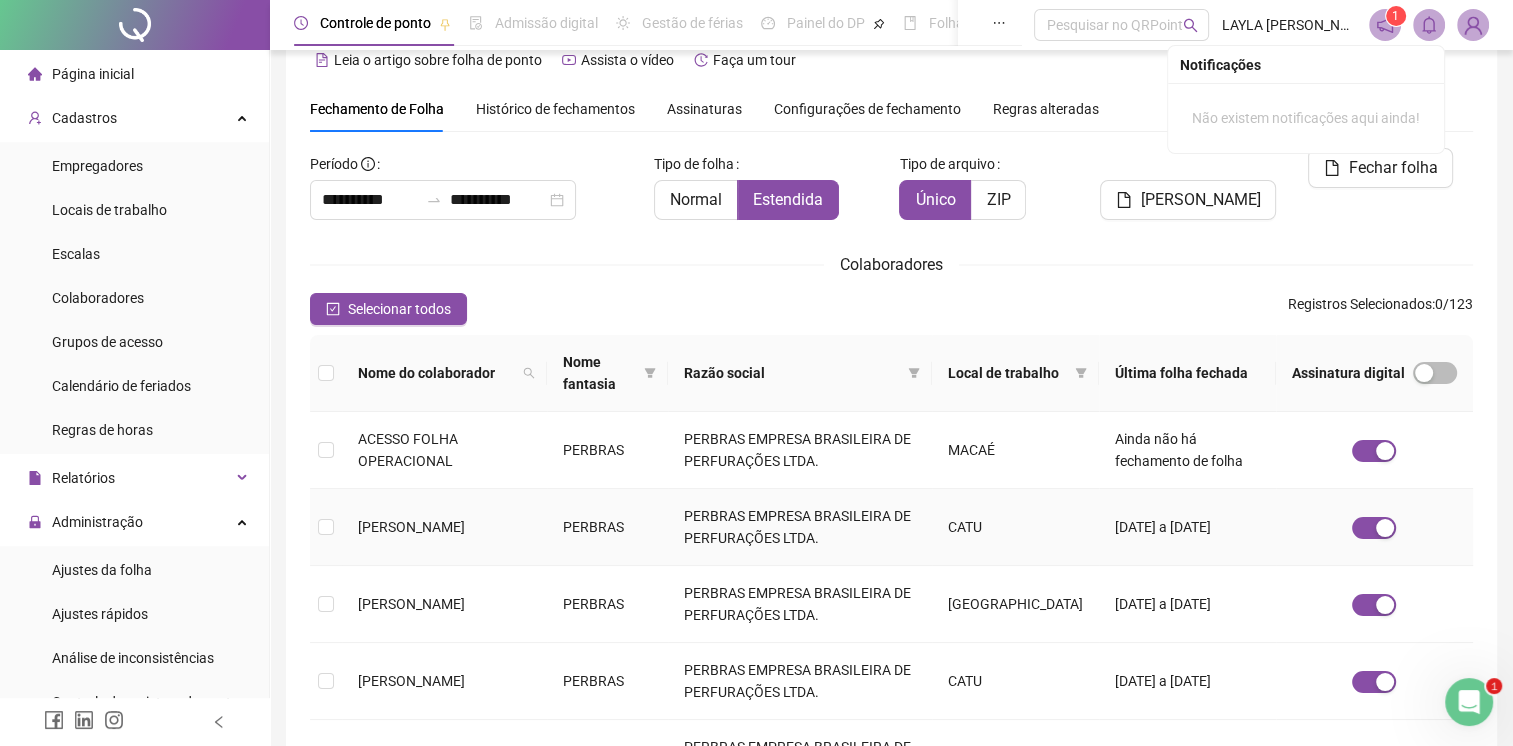 click on "[PERSON_NAME]" at bounding box center [444, 527] 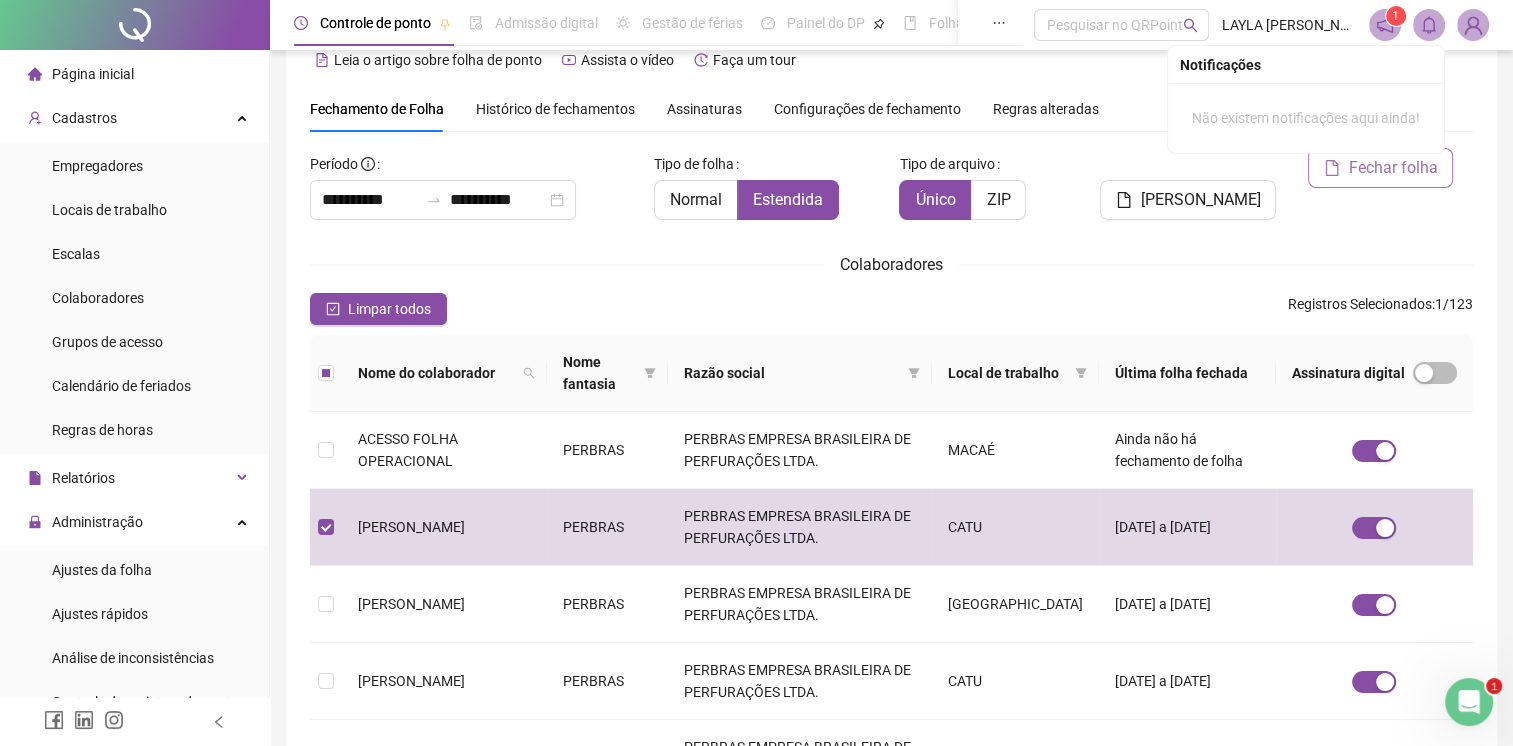 click on "Fechar folha" at bounding box center [1392, 168] 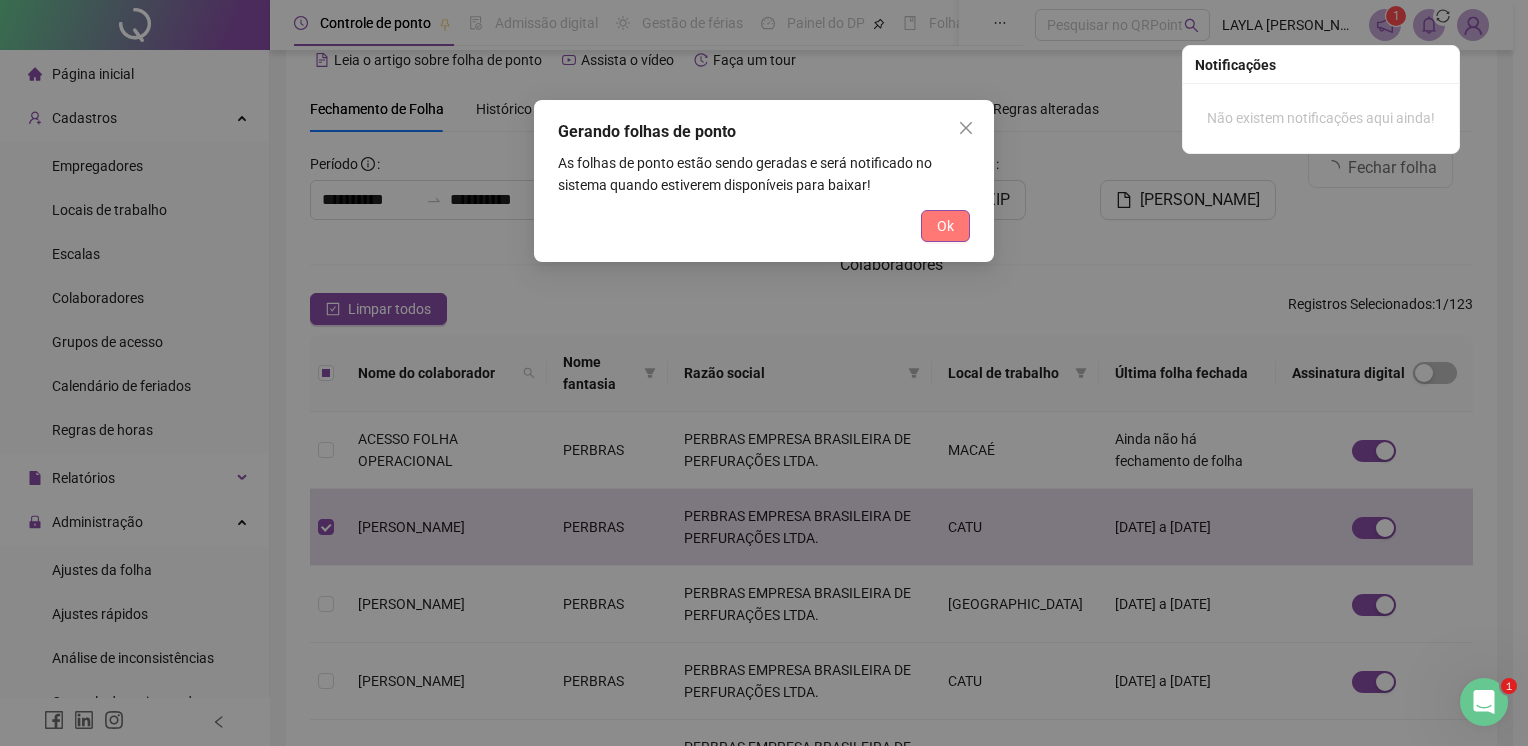 click on "Ok" at bounding box center (945, 226) 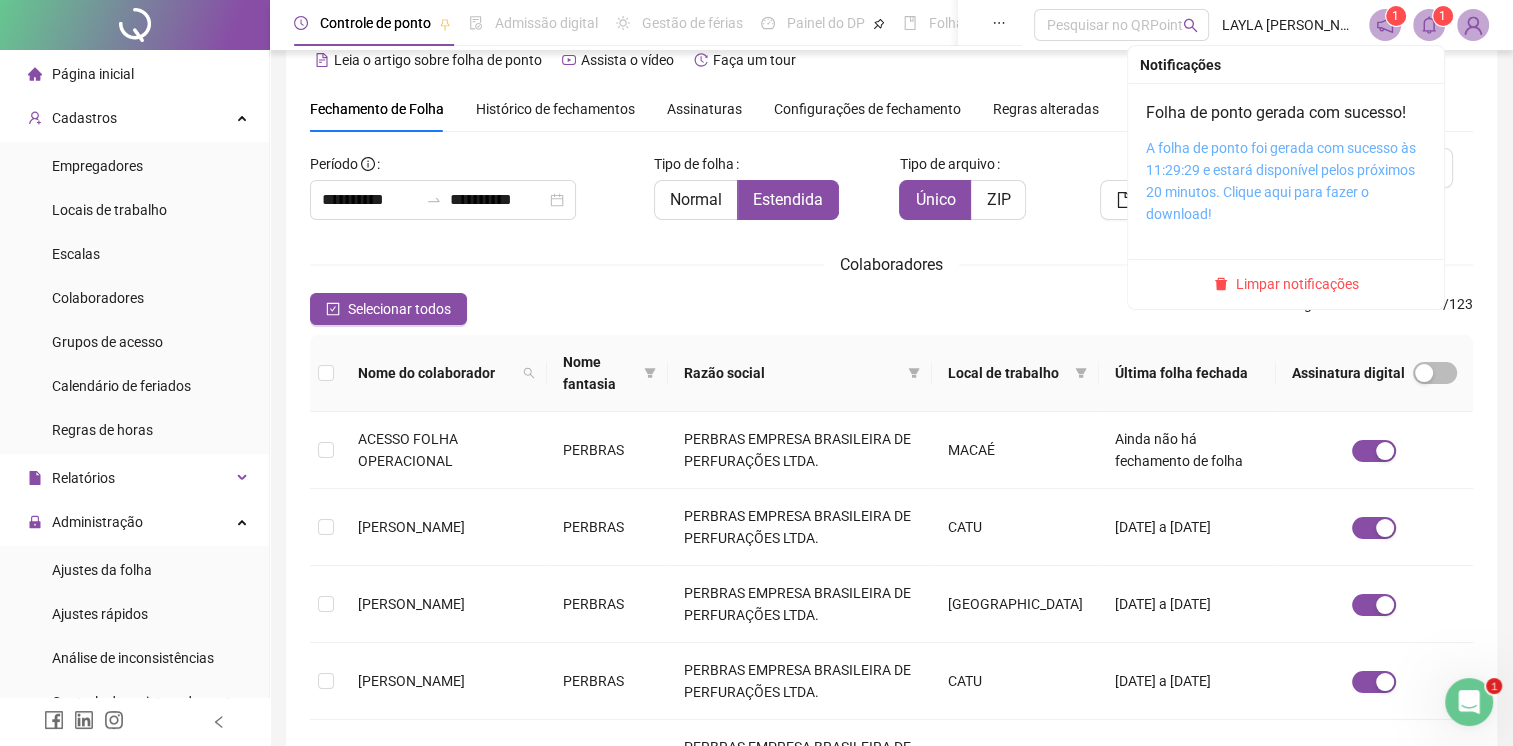 click on "A folha de ponto foi gerada com sucesso às 11:29:29 e estará disponível pelos próximos 20 minutos.
Clique aqui para fazer o download!" at bounding box center (1281, 181) 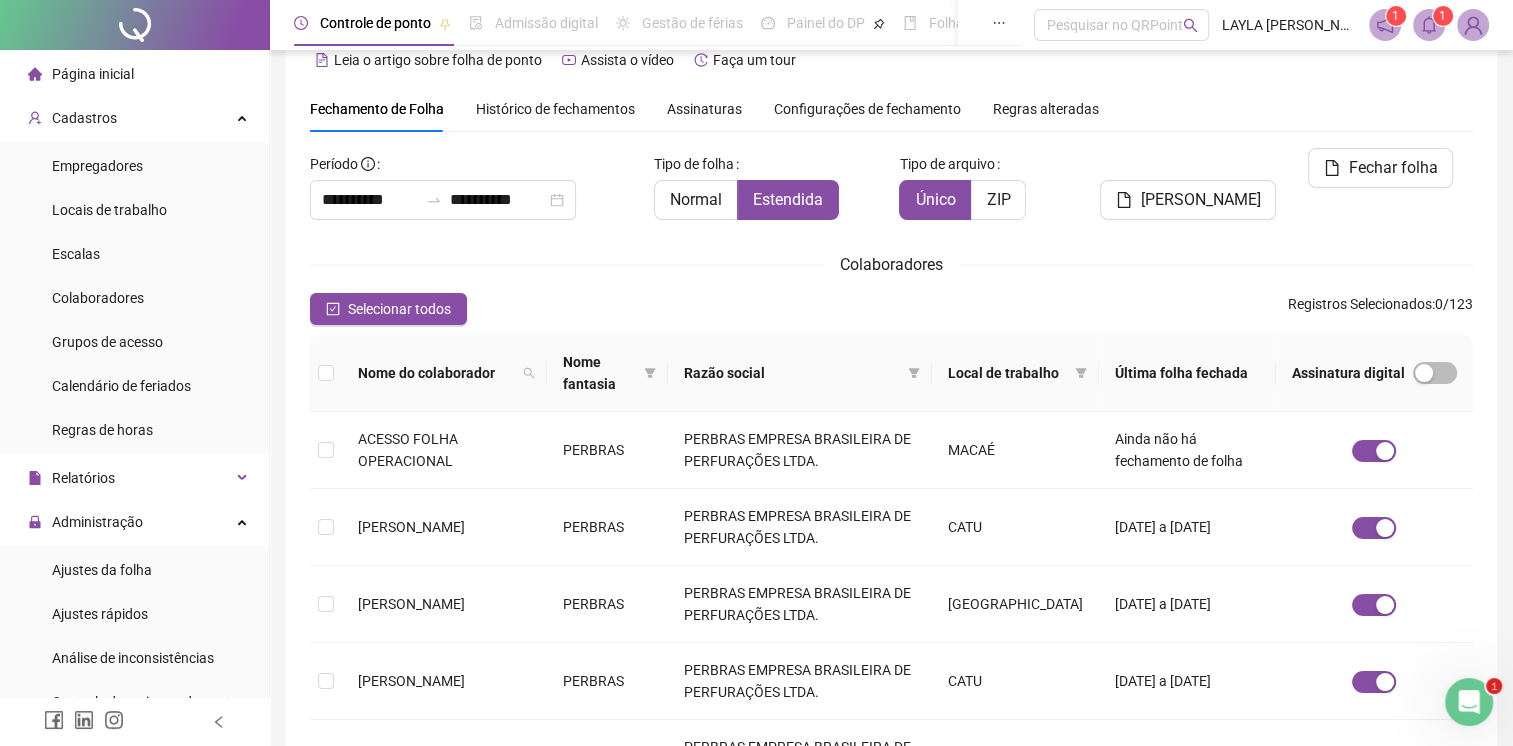 click on "**********" at bounding box center [891, 650] 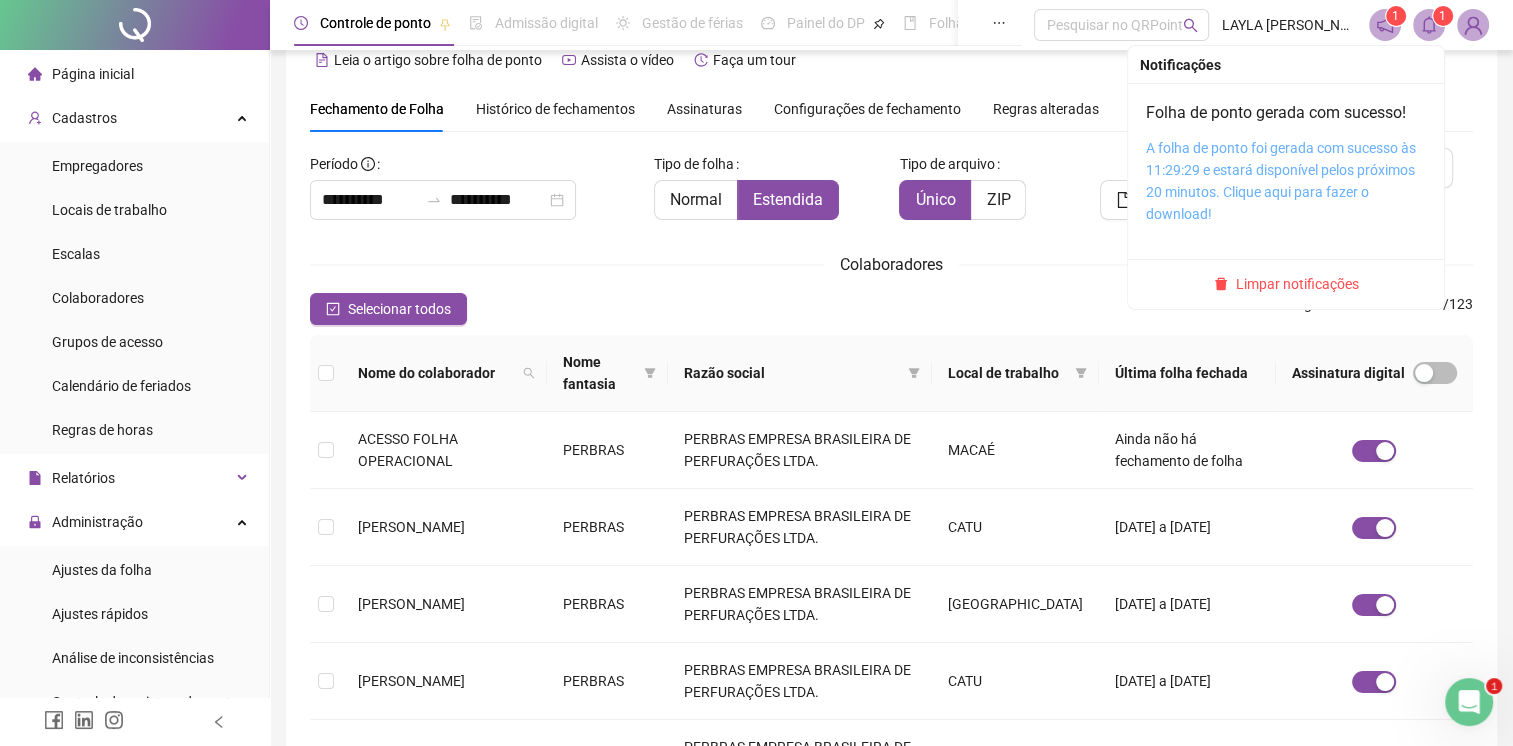 click on "A folha de ponto foi gerada com sucesso às 11:29:29 e estará disponível pelos próximos 20 minutos.
Clique aqui para fazer o download!" at bounding box center (1281, 181) 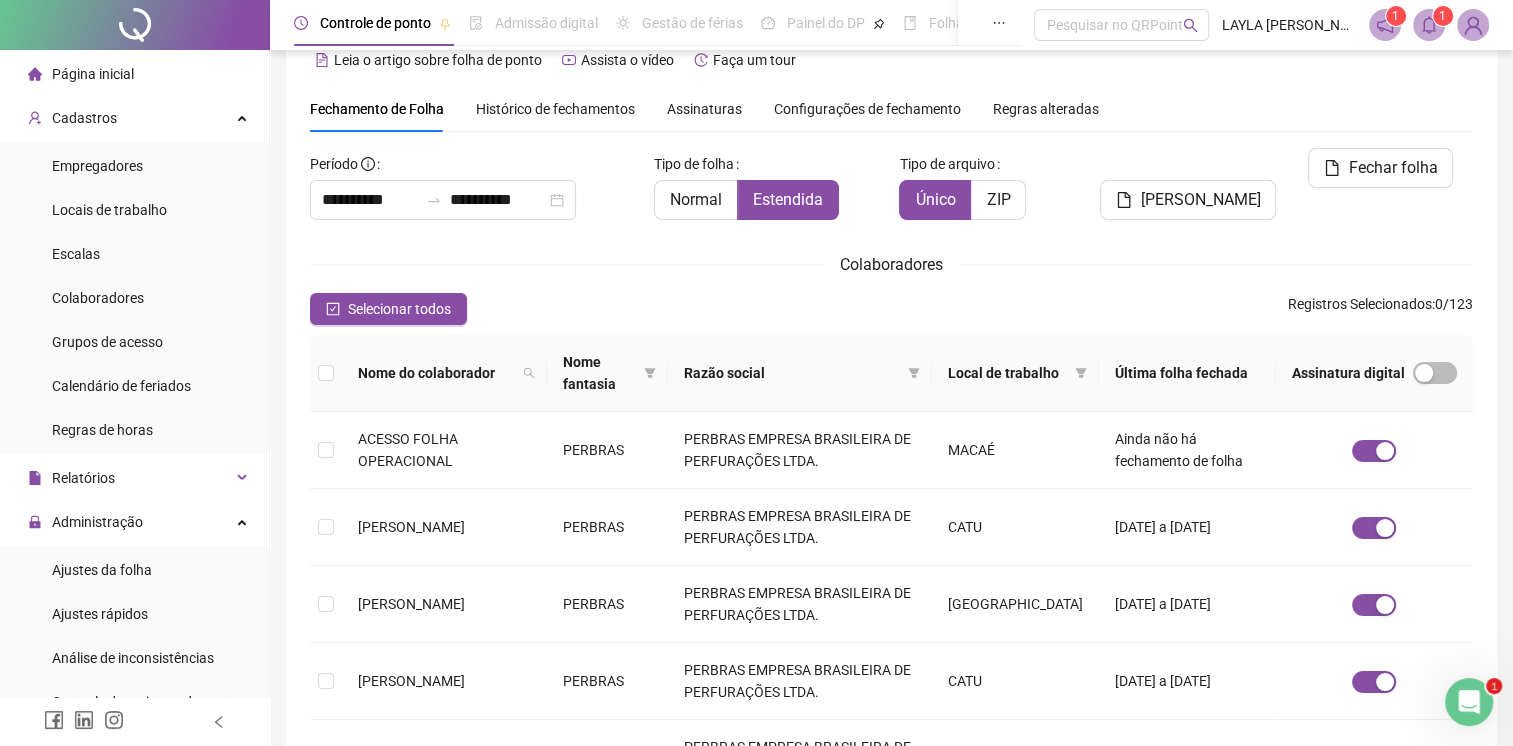 drag, startPoint x: 1484, startPoint y: 127, endPoint x: 1458, endPoint y: 93, distance: 42.80187 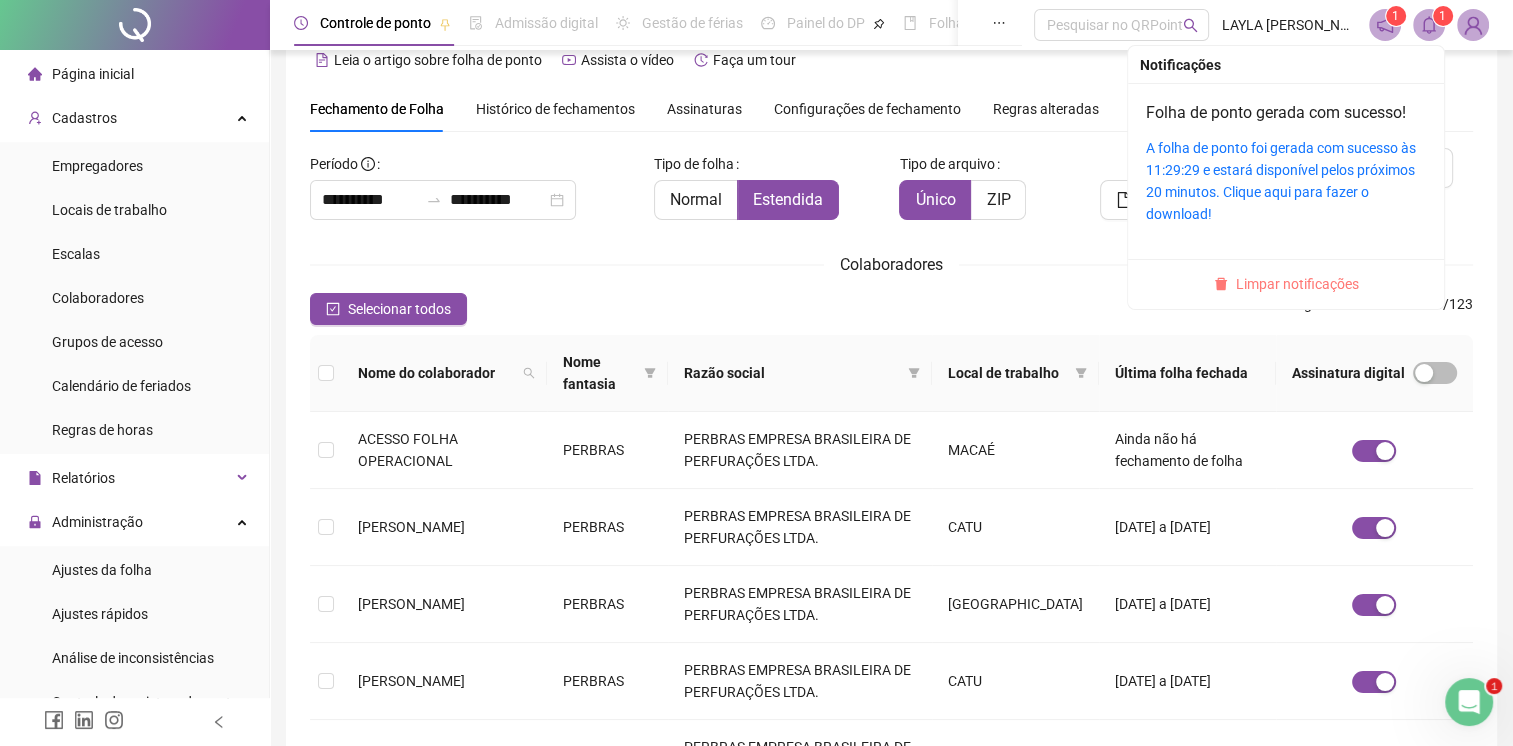 click on "Limpar notificações" at bounding box center [1297, 284] 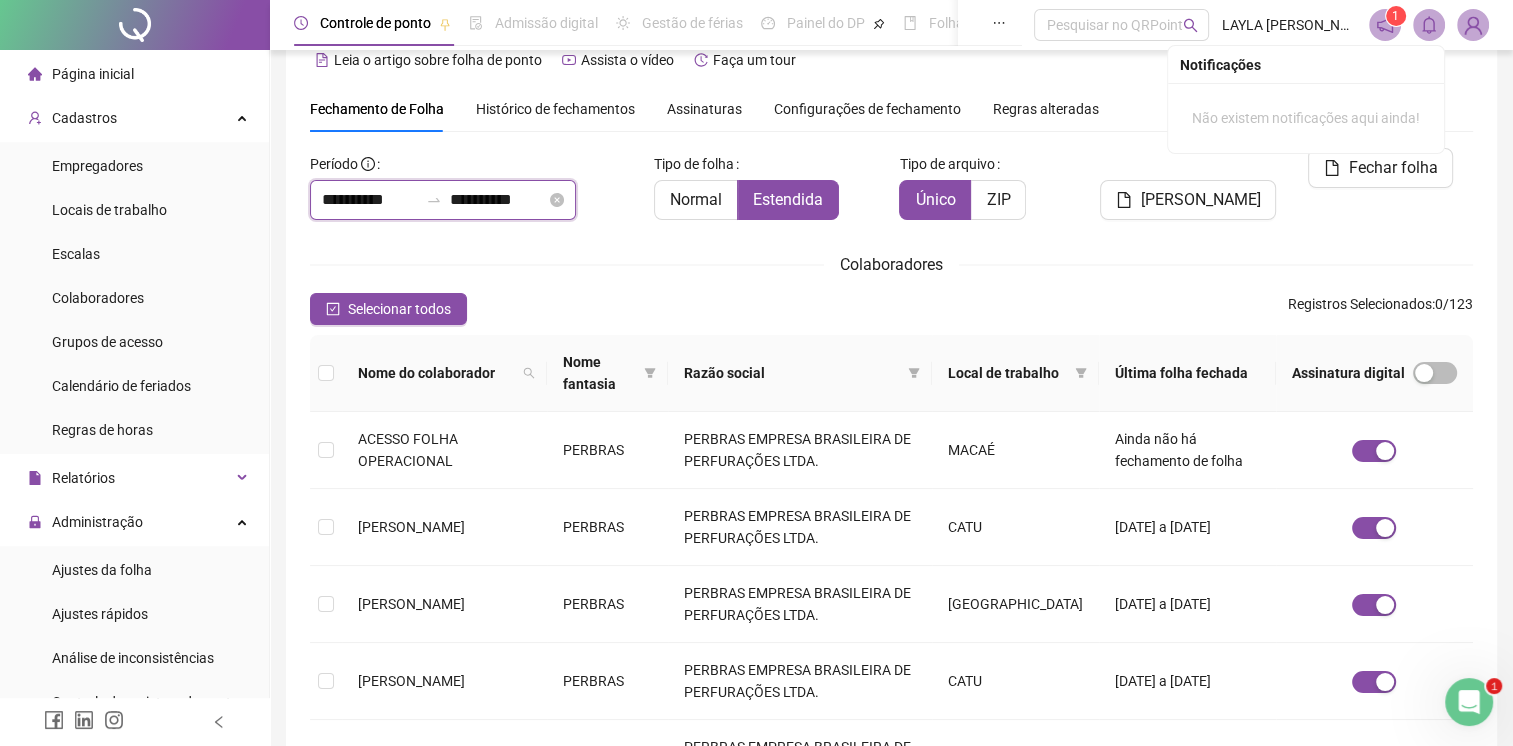 click on "**********" at bounding box center (370, 200) 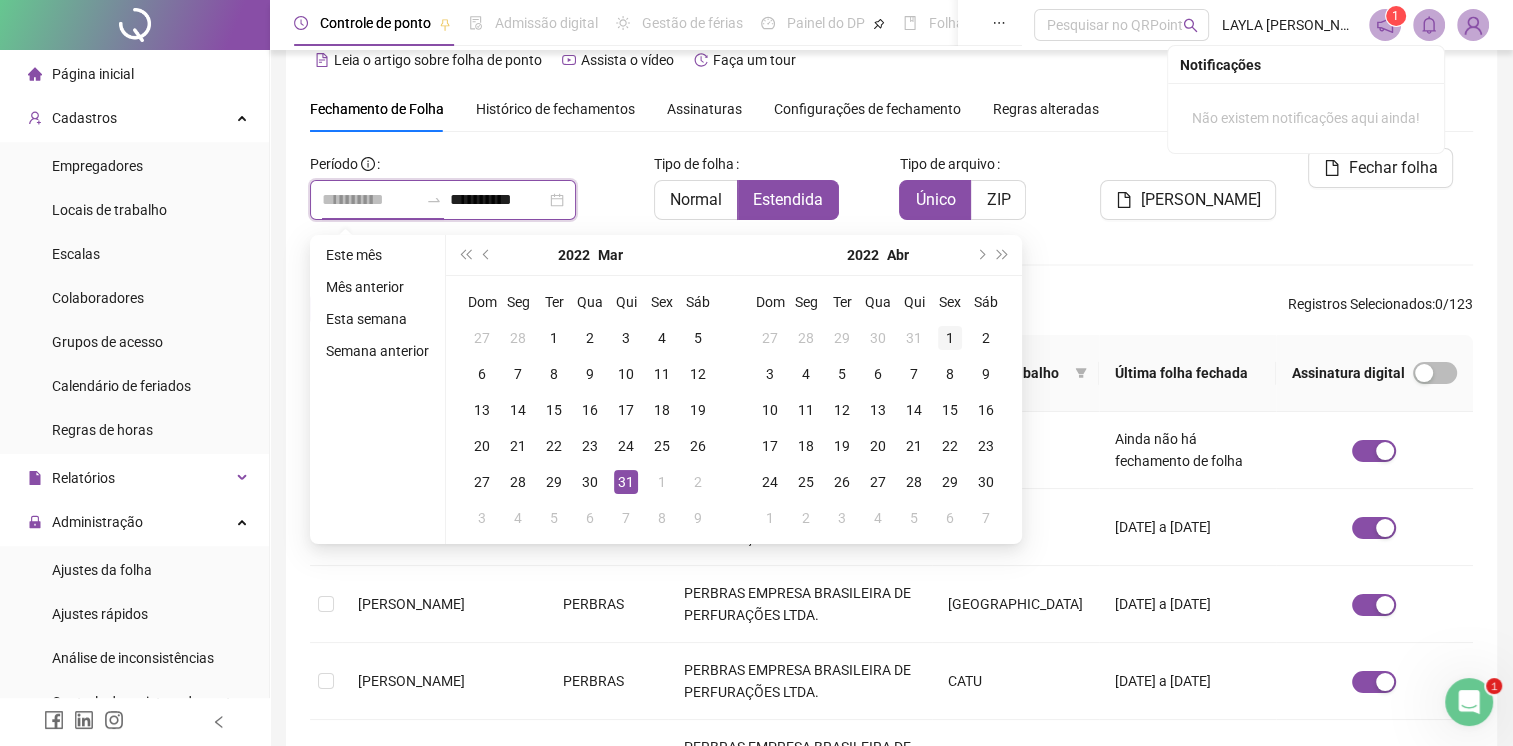 type on "**********" 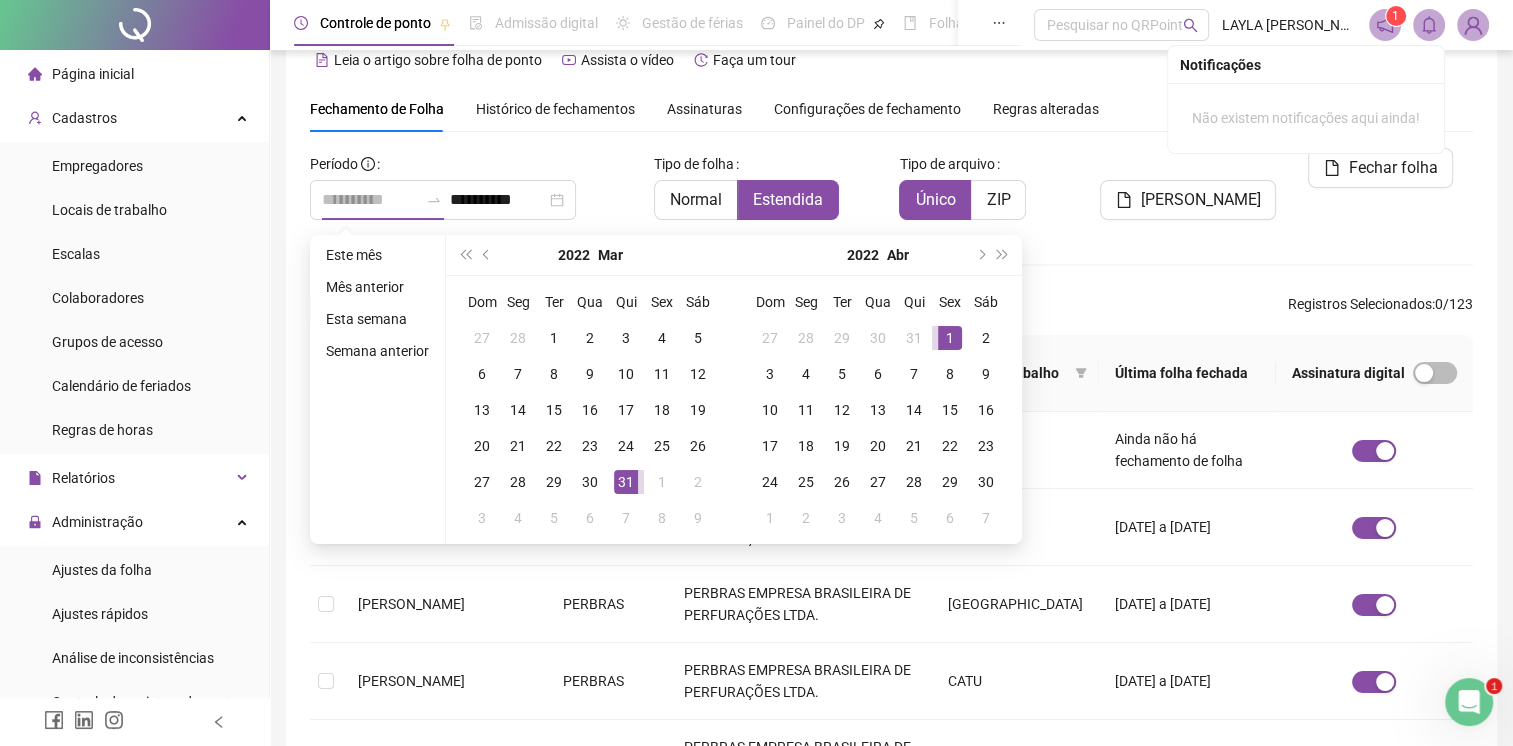 click on "1" at bounding box center (950, 338) 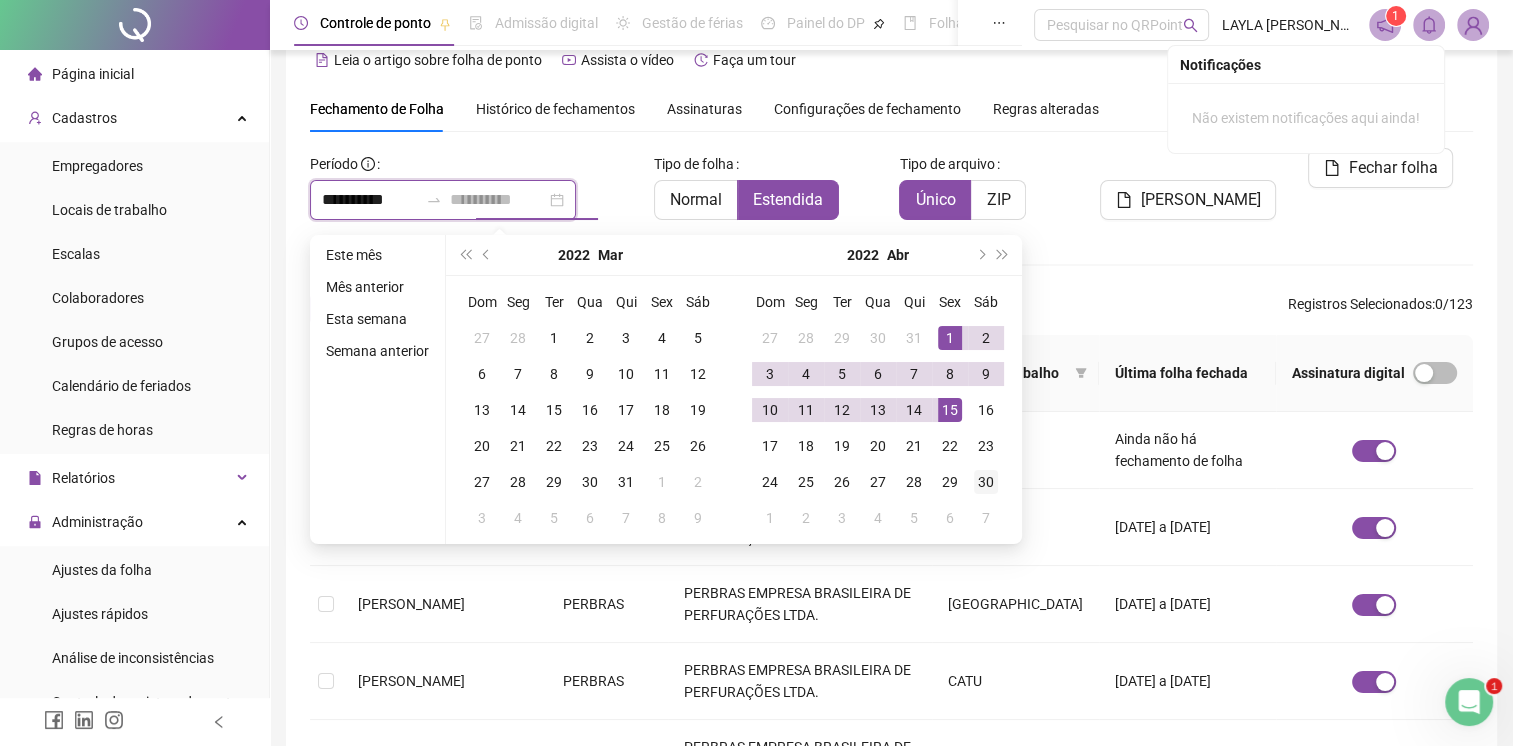 type on "**********" 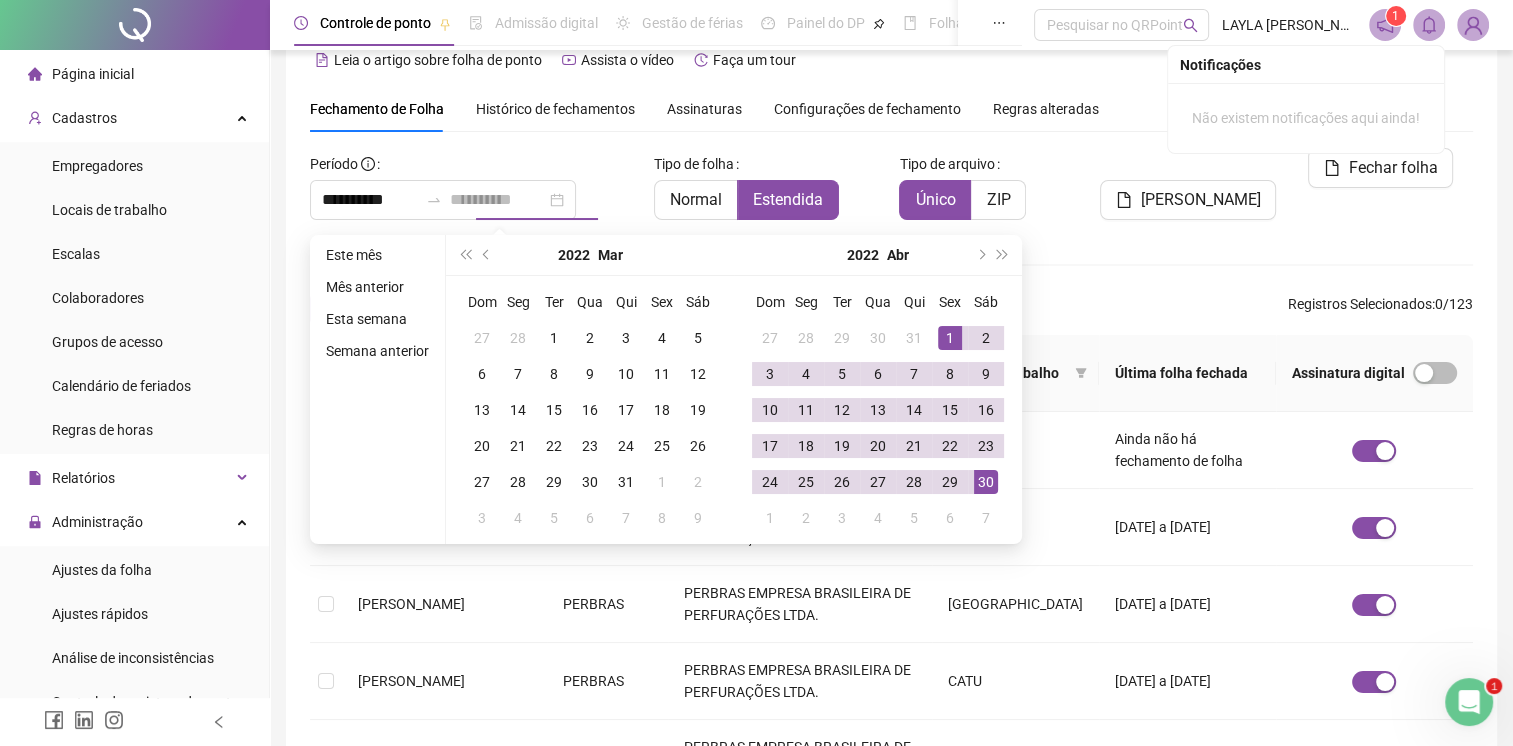 click on "30" at bounding box center [986, 482] 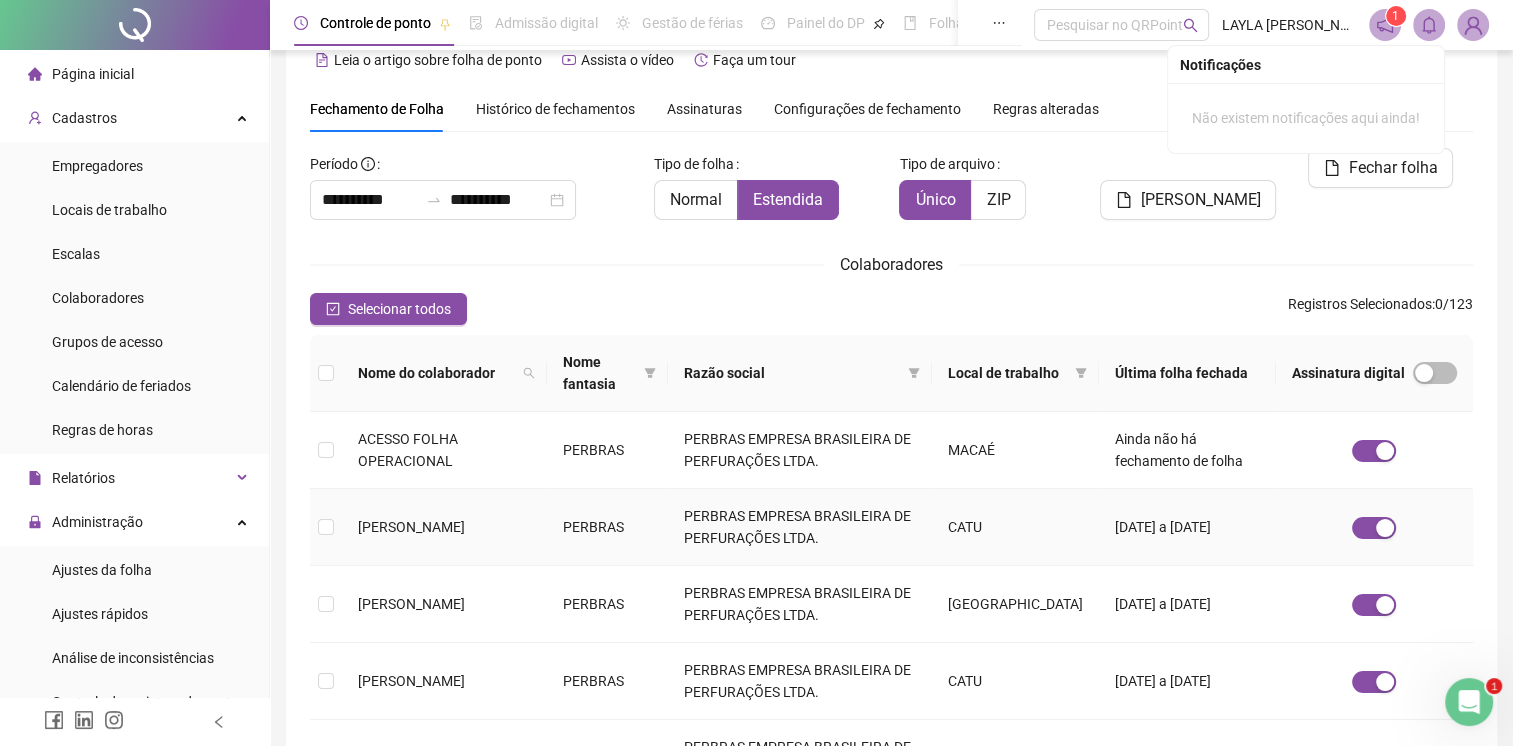 click on "[PERSON_NAME]" at bounding box center (411, 527) 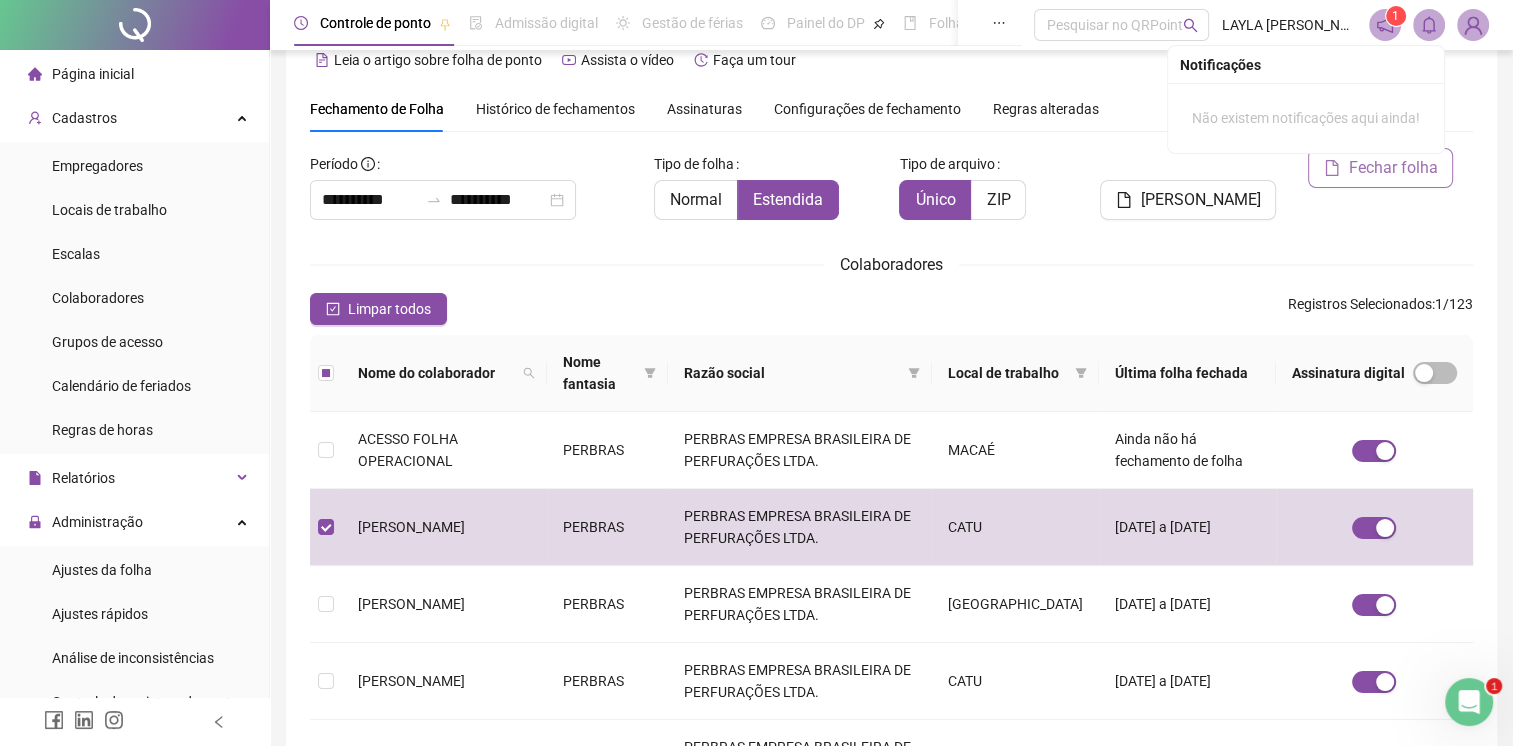 click 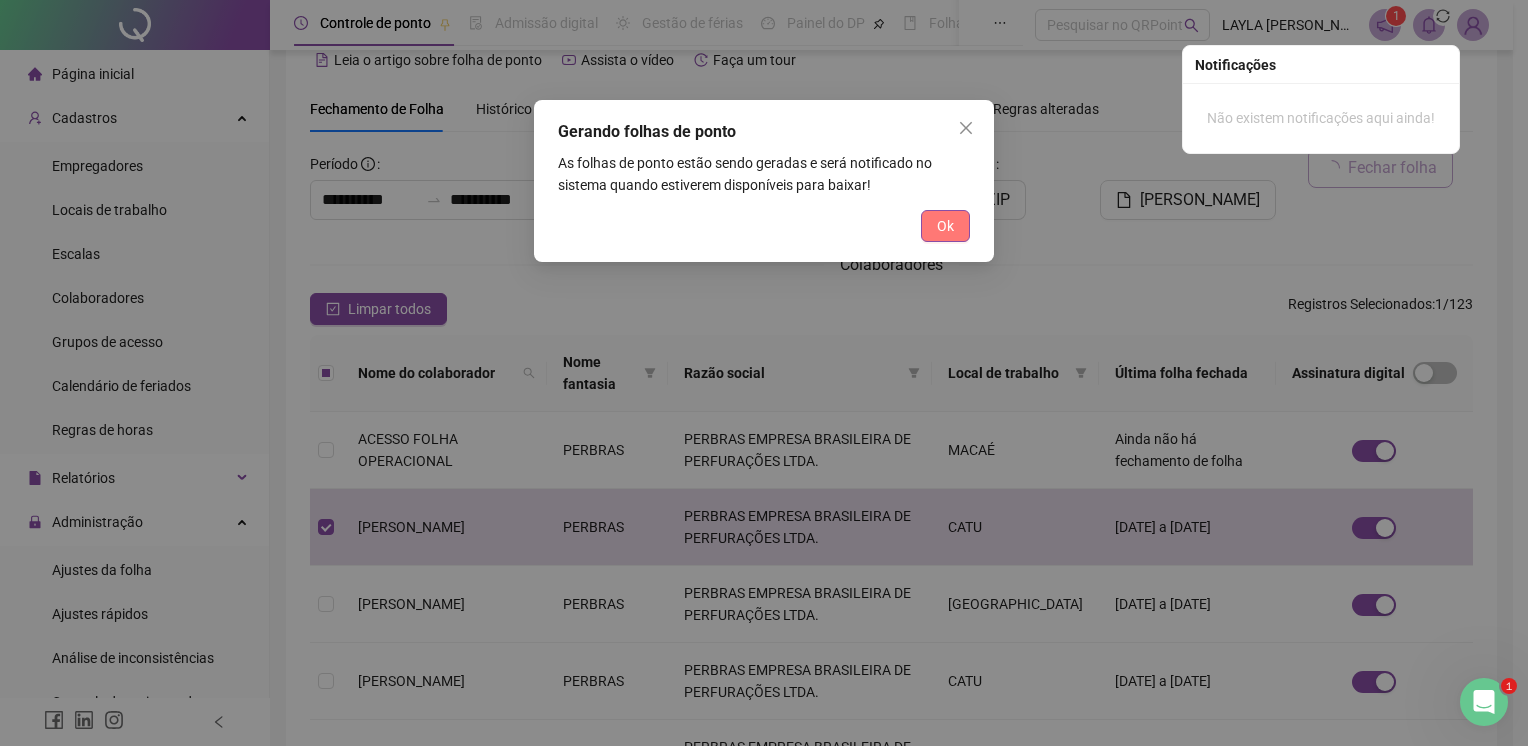 click on "Ok" at bounding box center (945, 226) 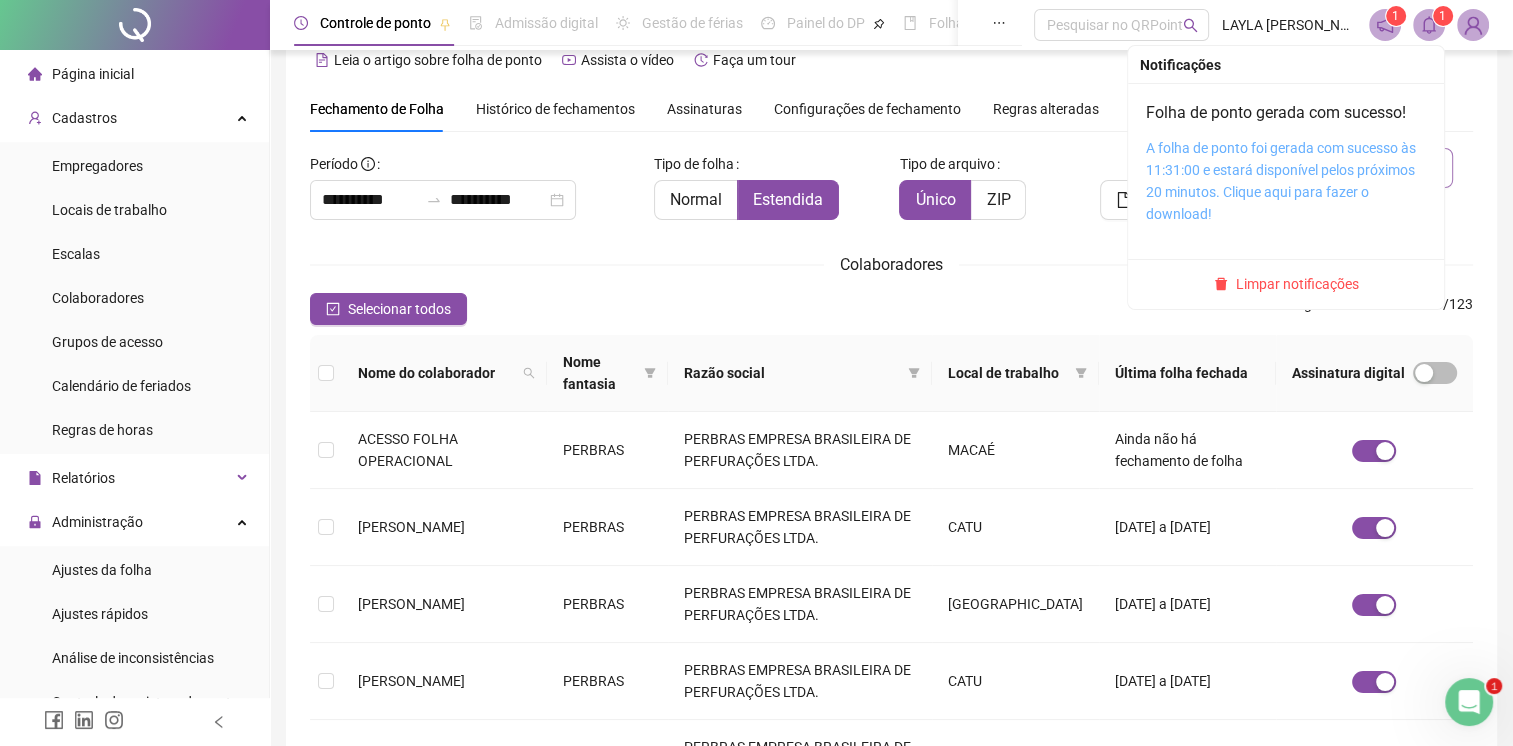 click on "A folha de ponto foi gerada com sucesso às 11:31:00 e estará disponível pelos próximos 20 minutos.
Clique aqui para fazer o download!" at bounding box center [1281, 181] 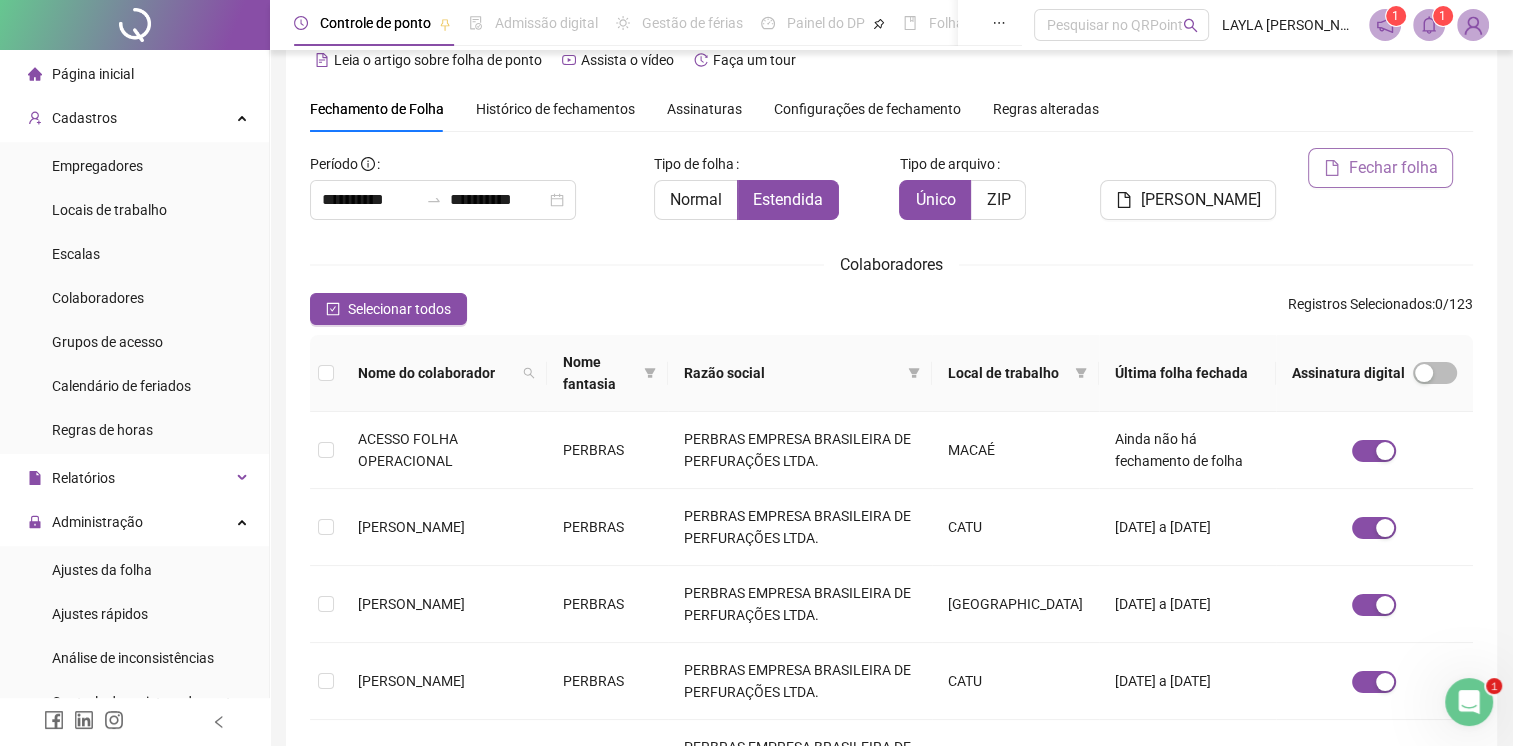 scroll, scrollTop: 35, scrollLeft: 0, axis: vertical 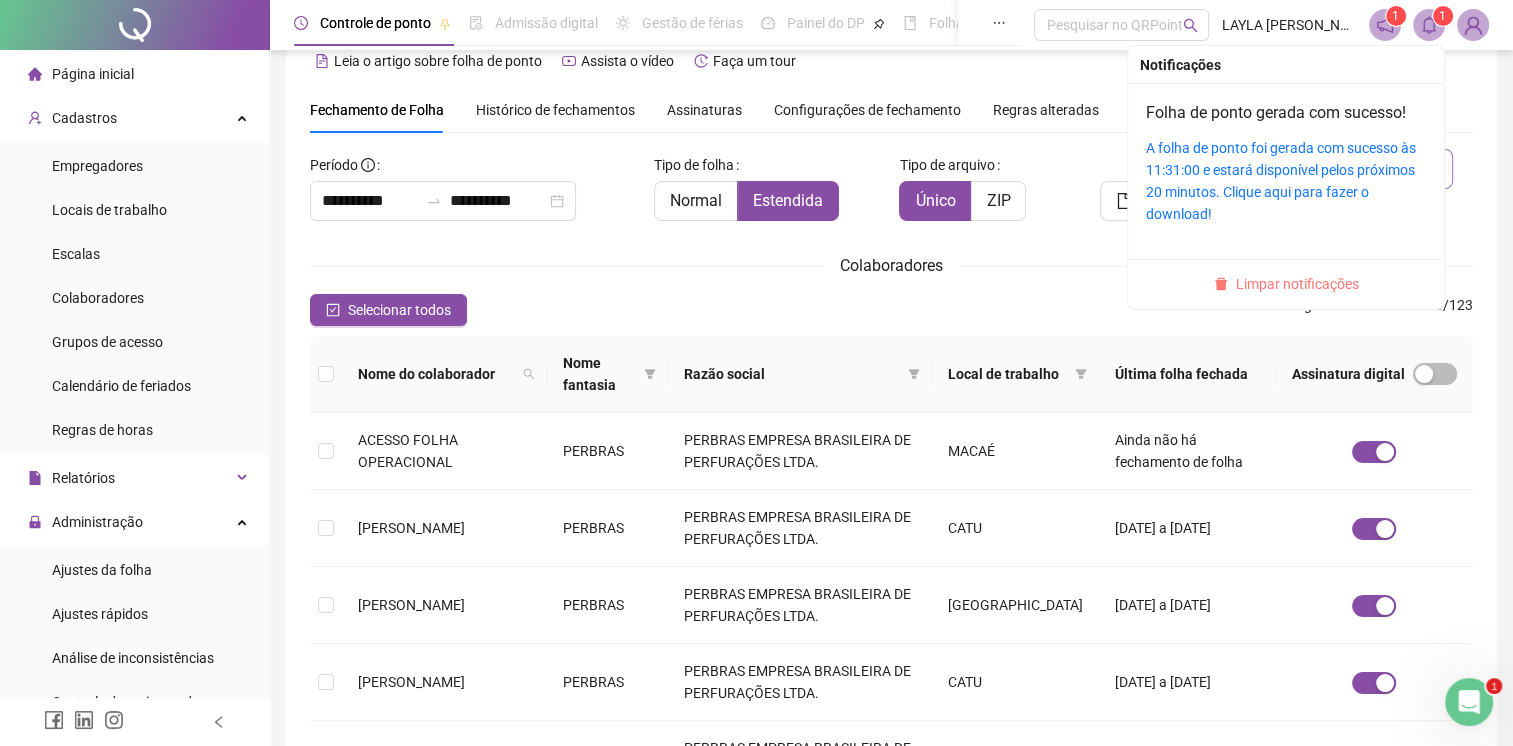click on "Limpar notificações" at bounding box center [1297, 284] 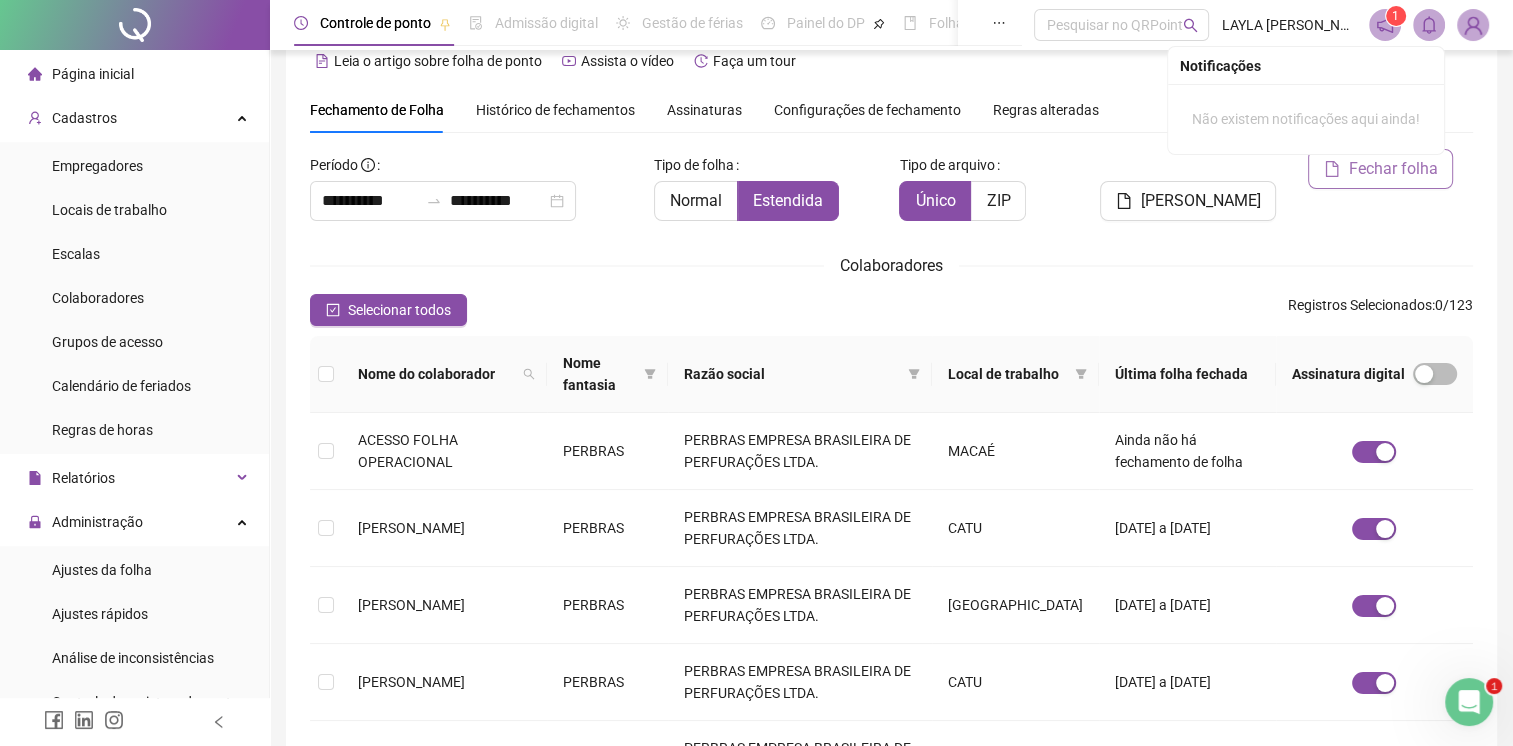 scroll, scrollTop: 36, scrollLeft: 0, axis: vertical 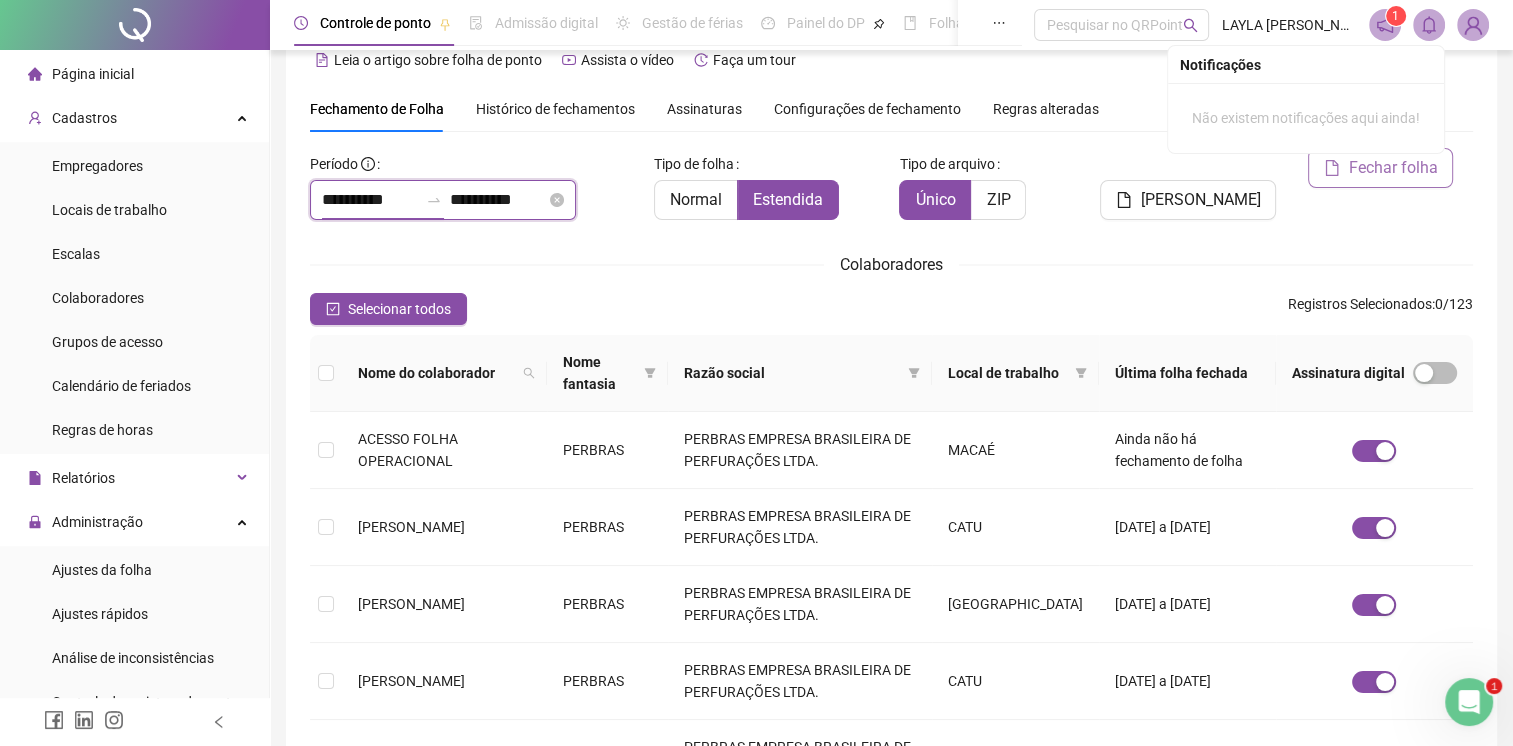 click on "**********" at bounding box center (370, 200) 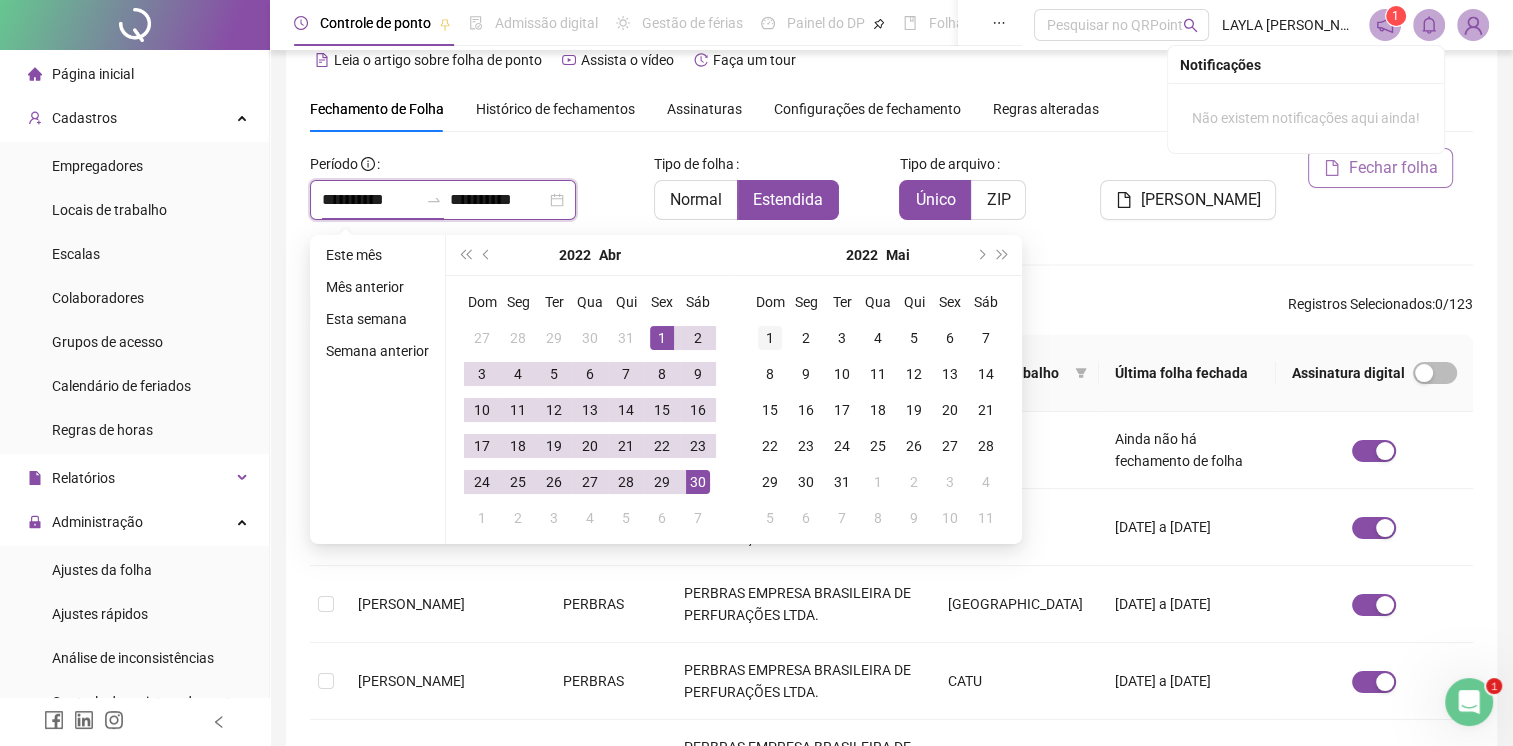 type on "**********" 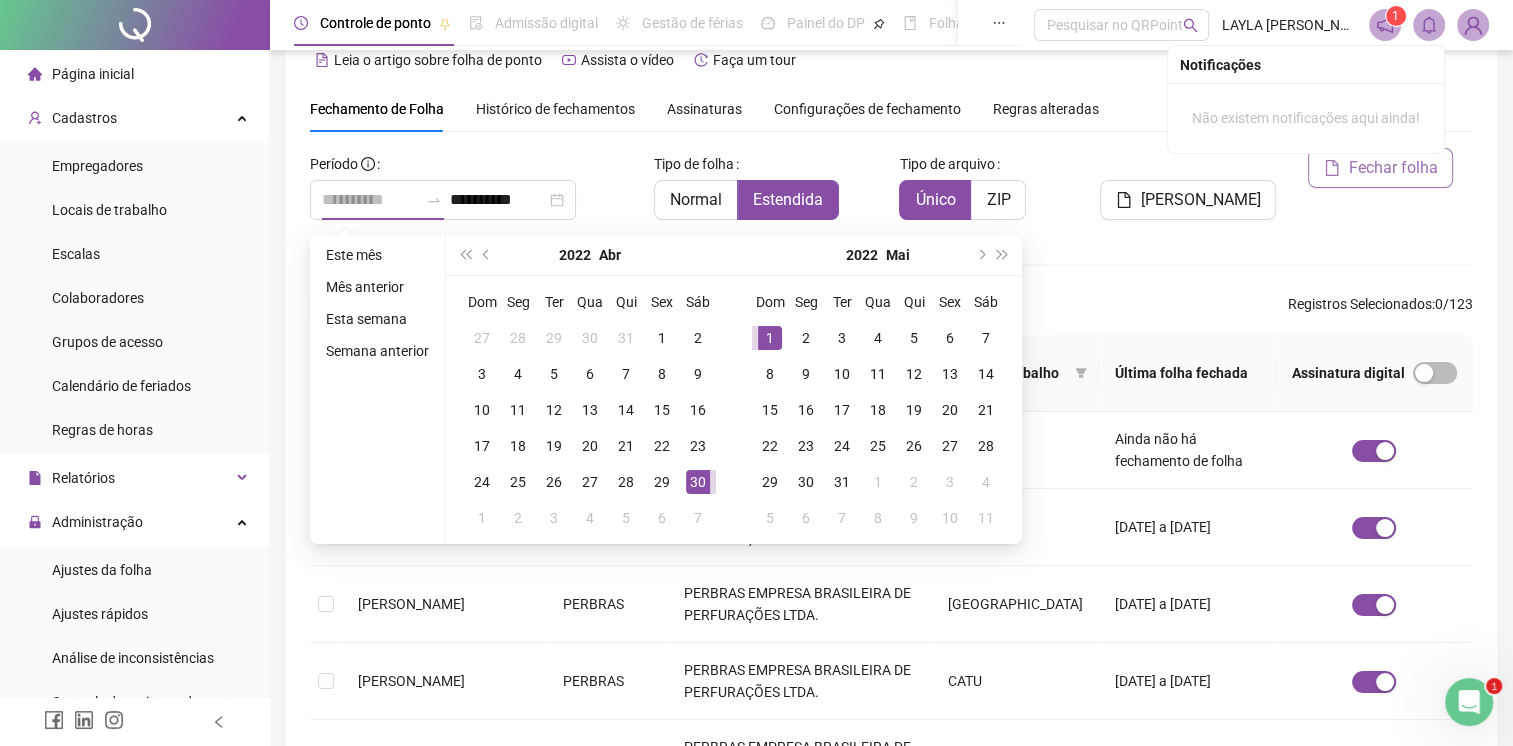 click on "1" at bounding box center (770, 338) 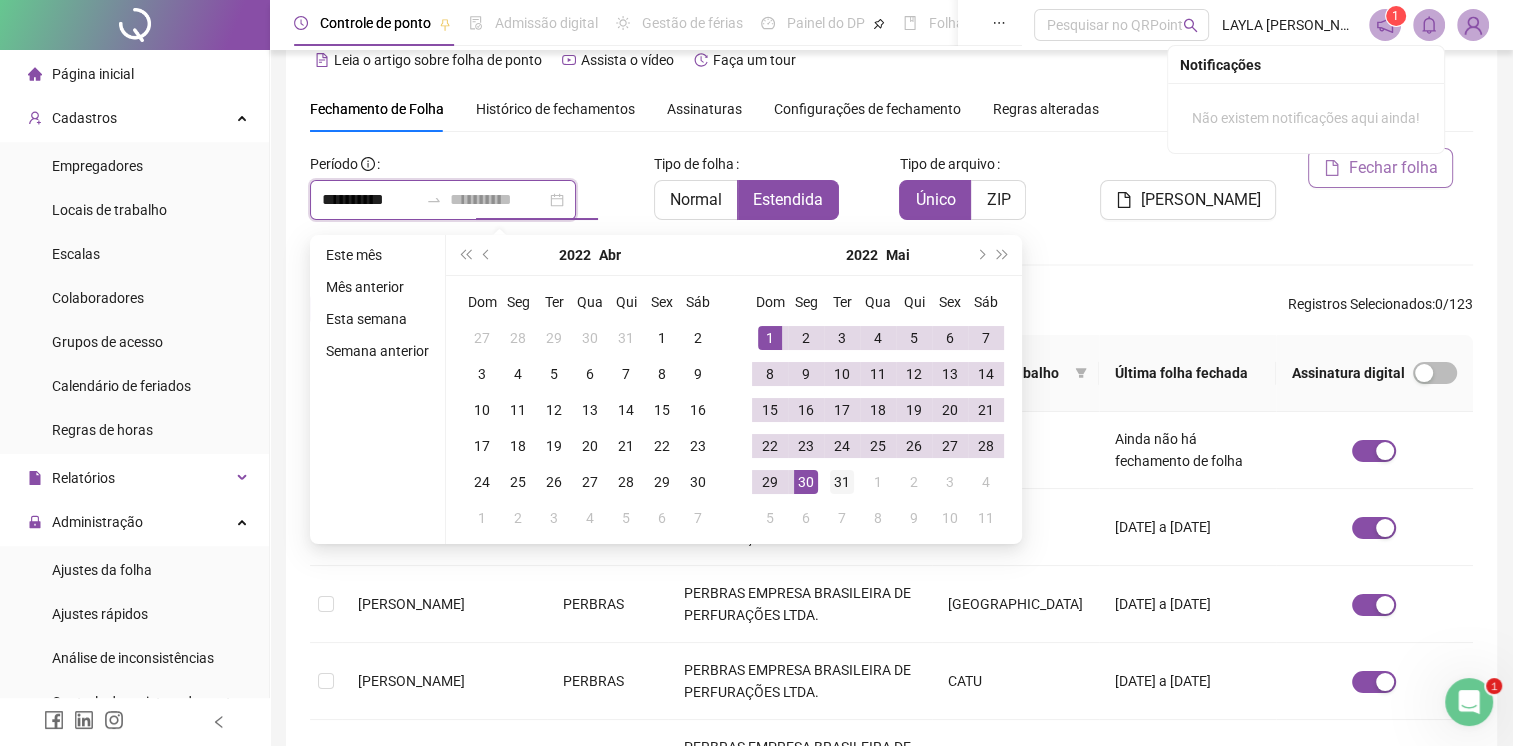 type on "**********" 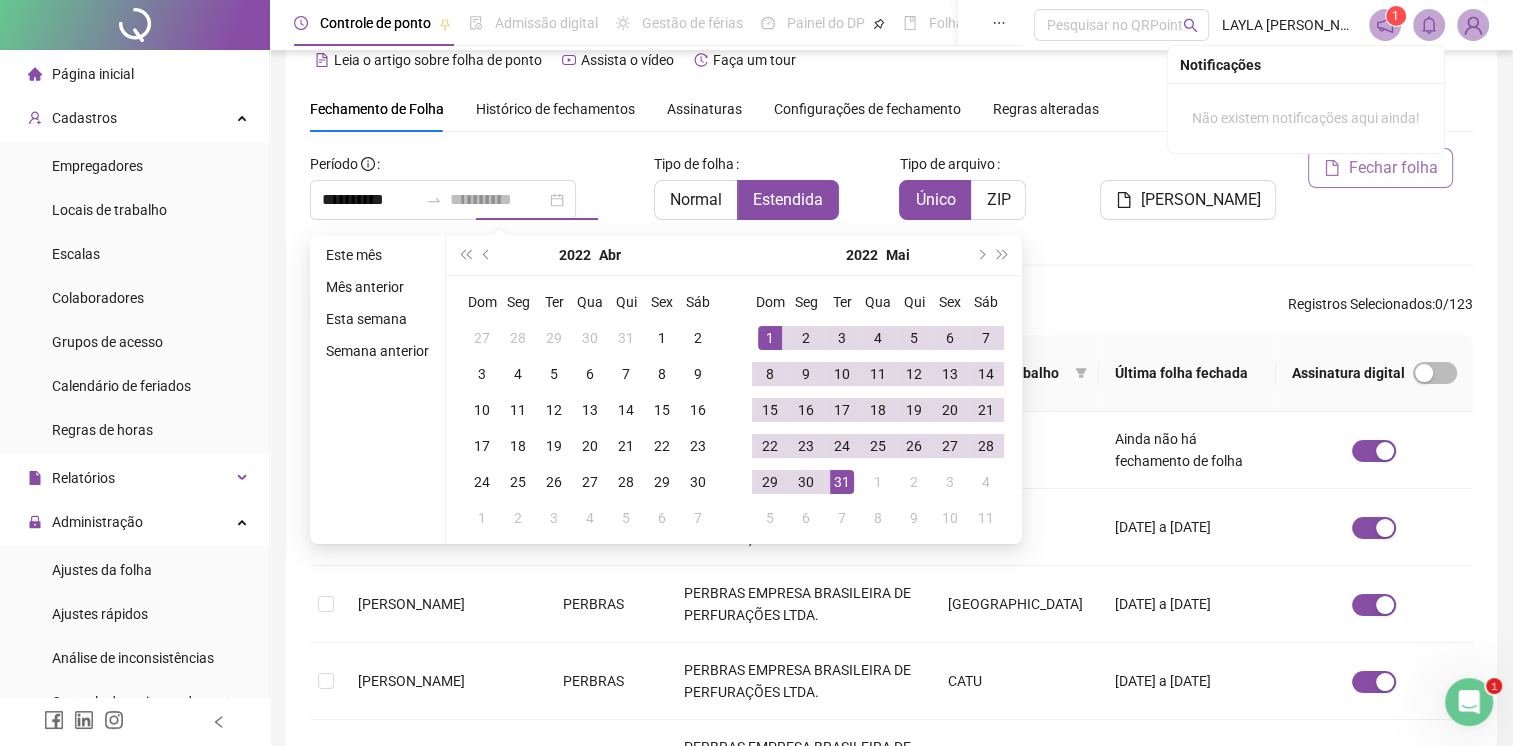 click on "31" at bounding box center (842, 482) 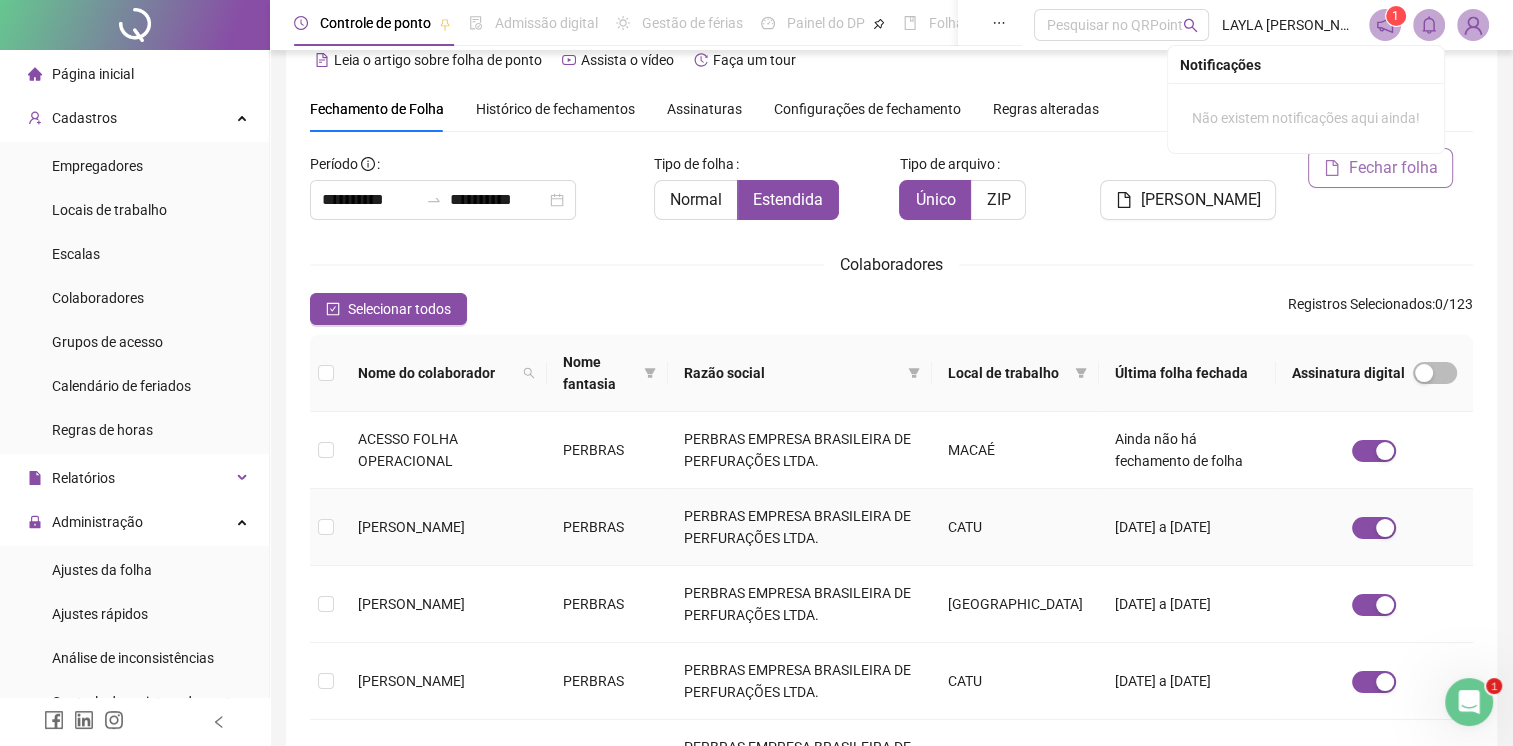 click on "[PERSON_NAME]" at bounding box center (411, 527) 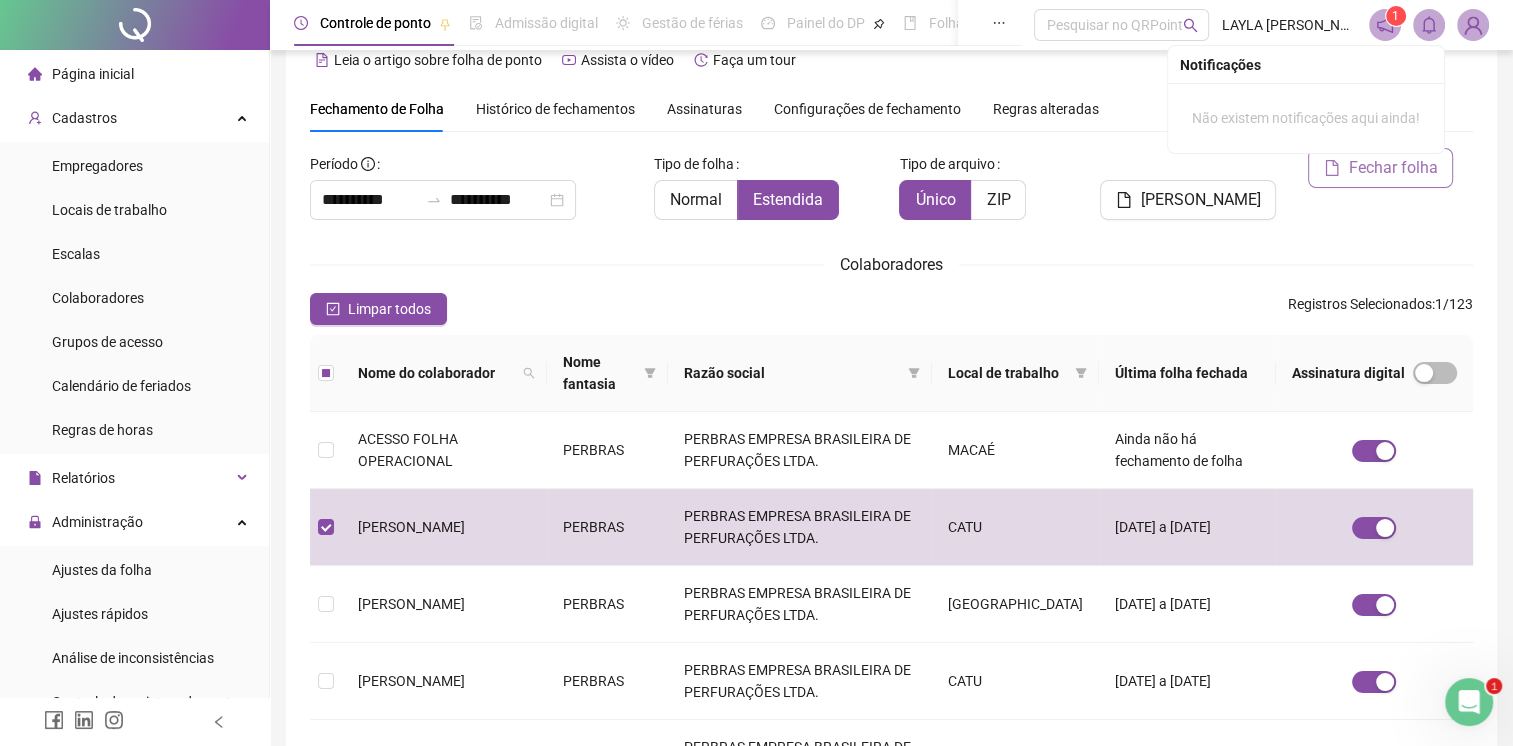 click on "Fechar folha" at bounding box center [1380, 168] 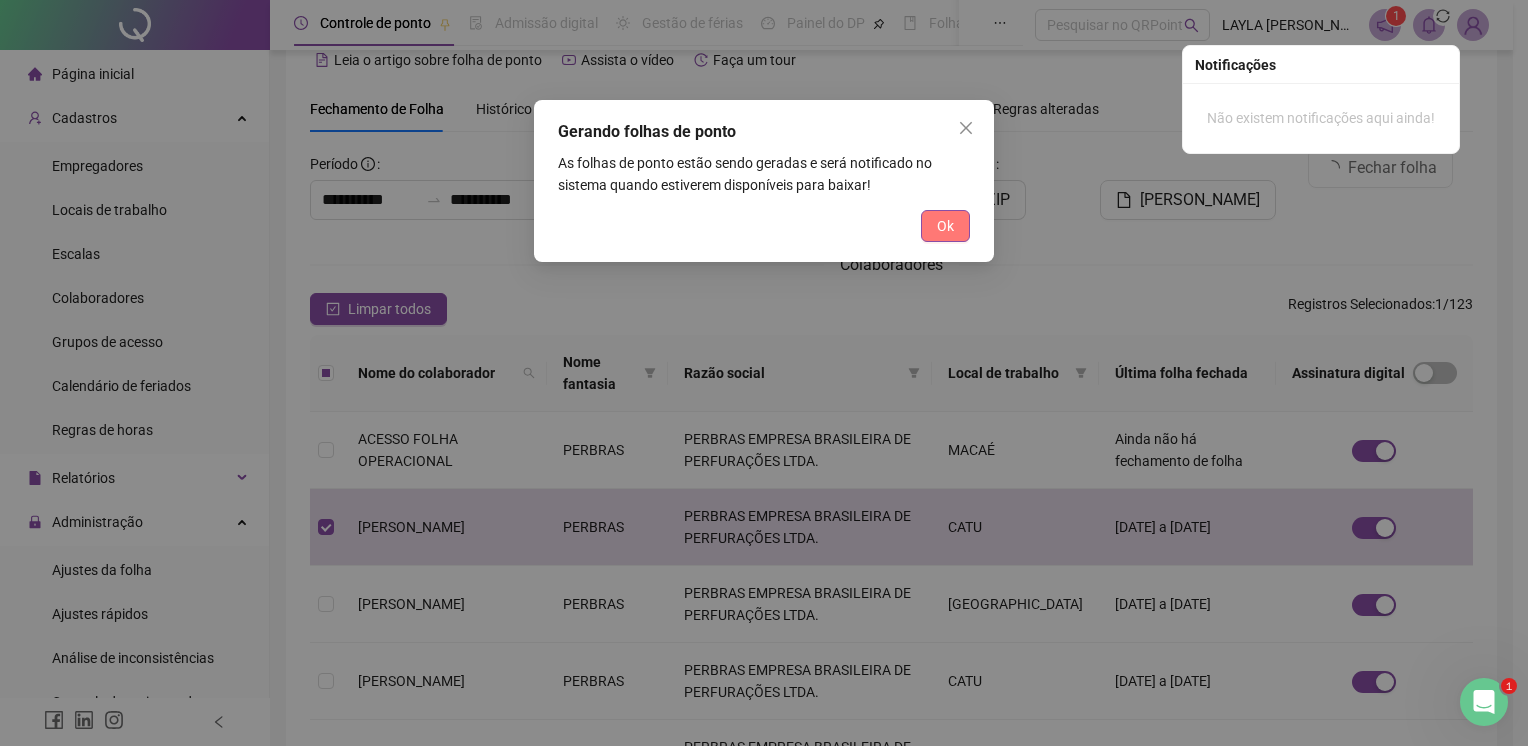 click on "Ok" at bounding box center [945, 226] 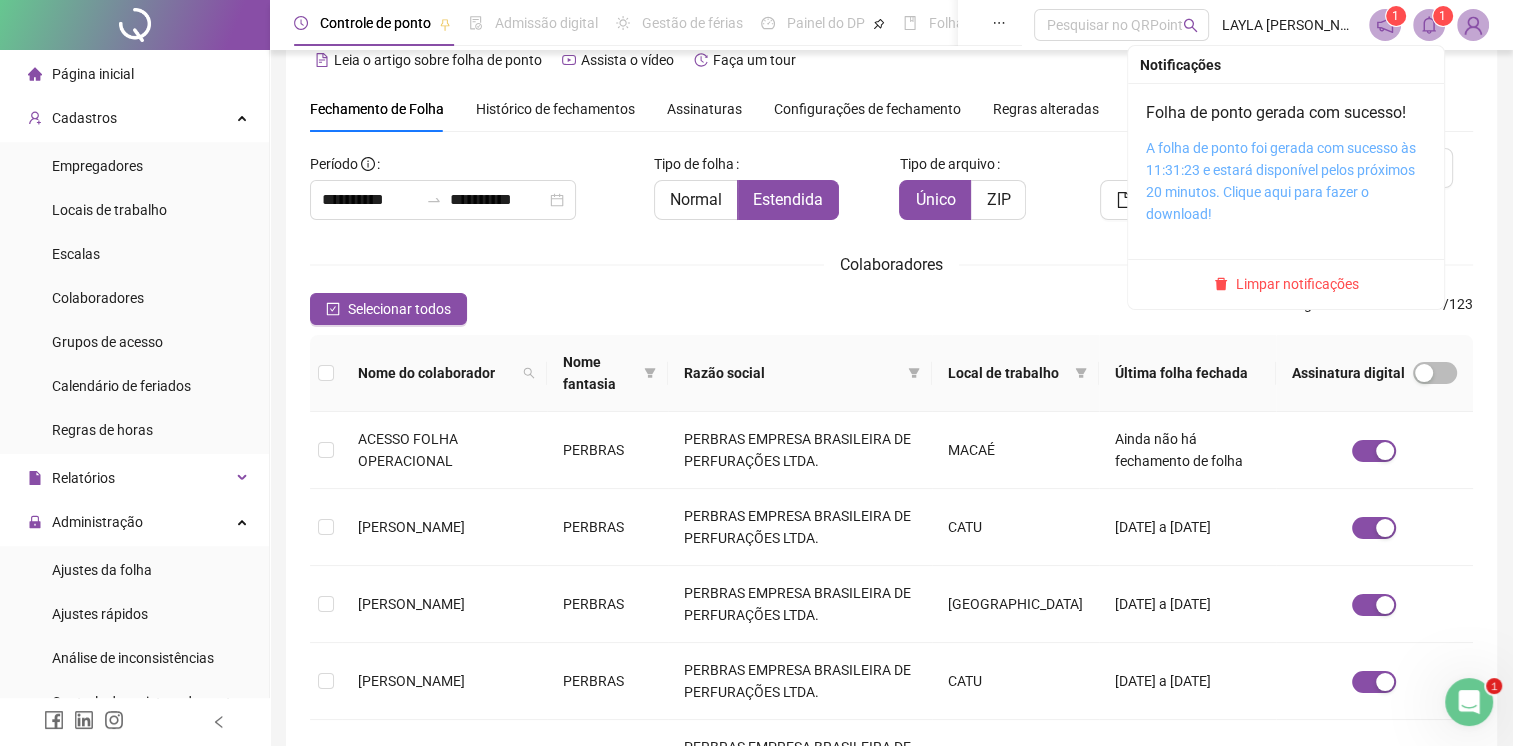 click on "A folha de ponto foi gerada com sucesso às 11:31:23 e estará disponível pelos próximos 20 minutos.
Clique aqui para fazer o download!" at bounding box center (1281, 181) 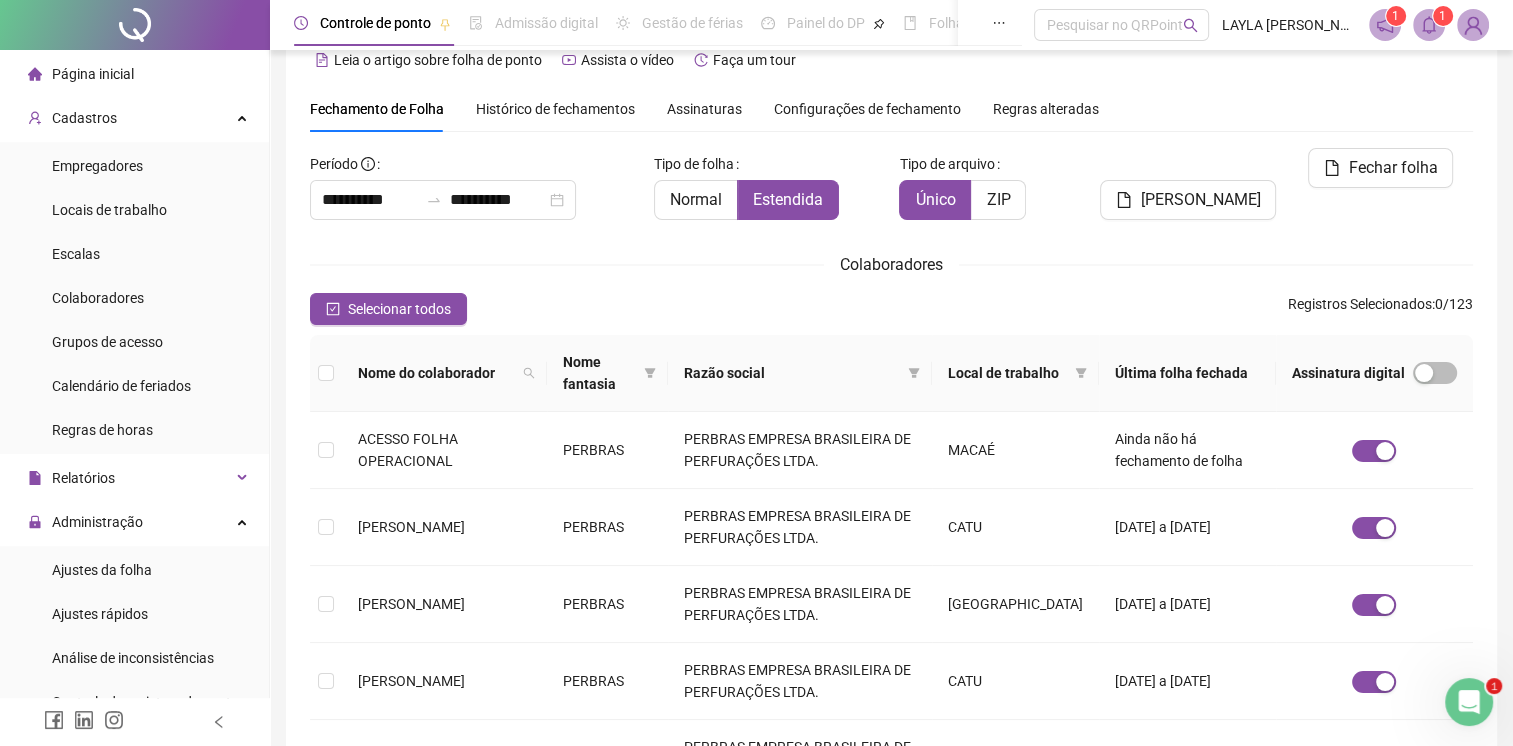 click on "**********" at bounding box center [891, 650] 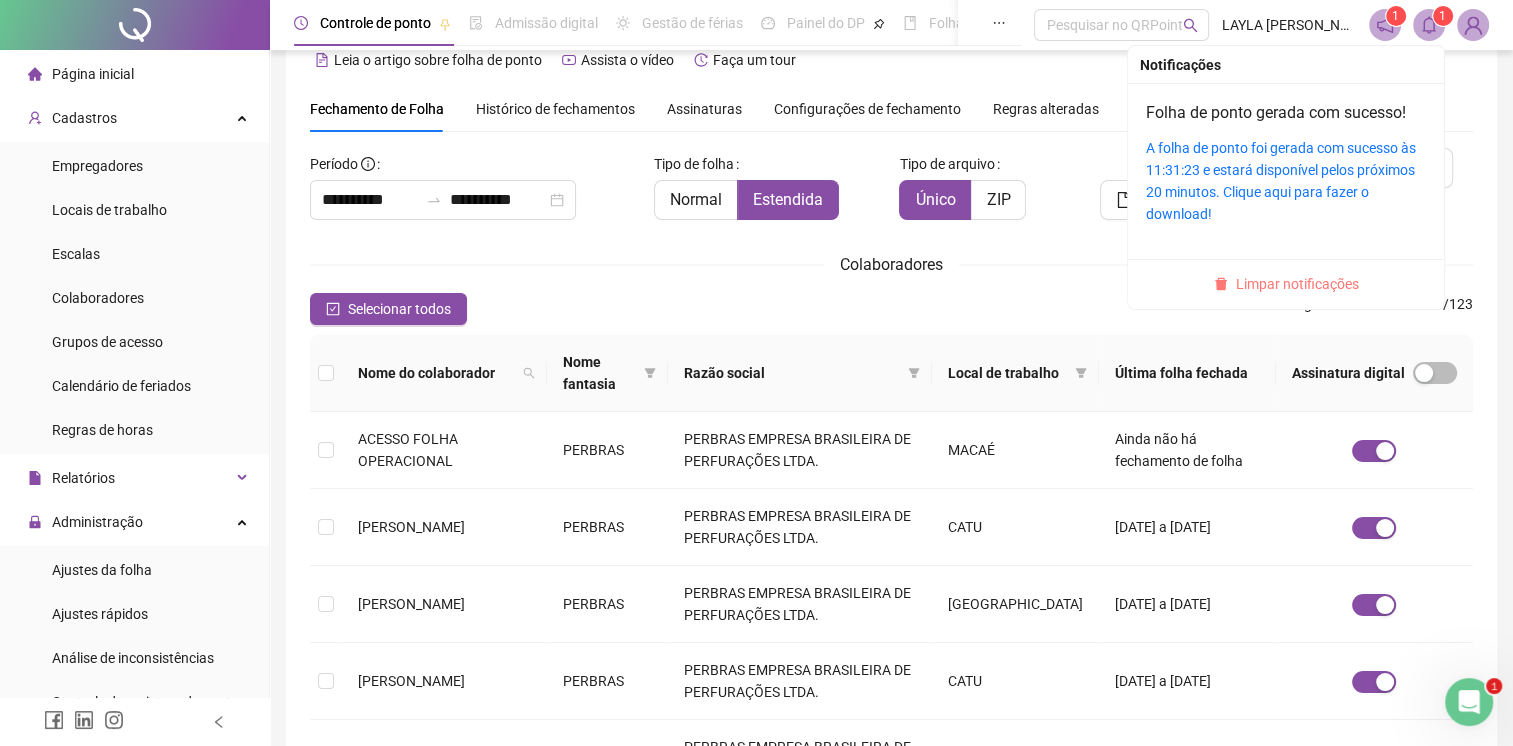 click on "Limpar notificações" at bounding box center (1297, 284) 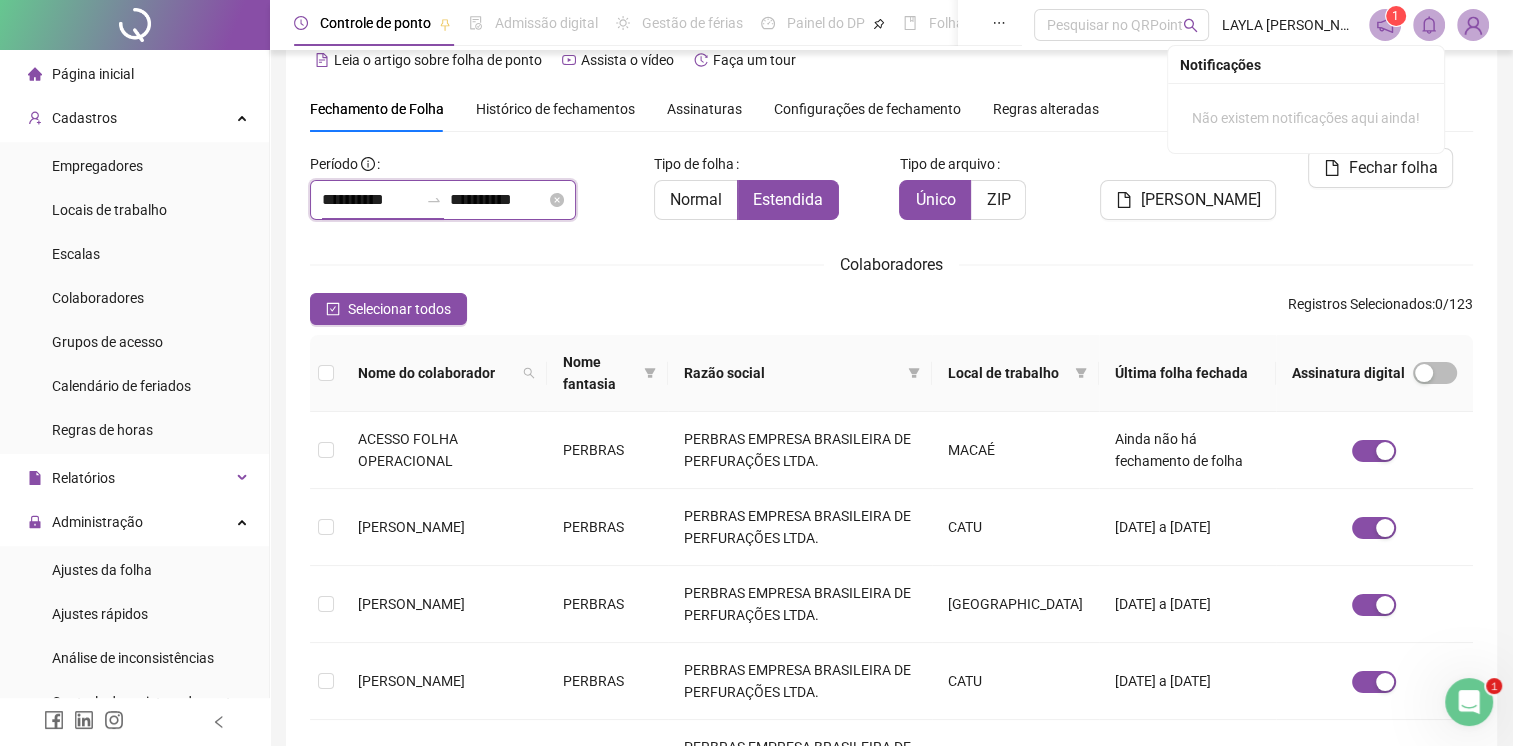 click on "**********" at bounding box center [370, 200] 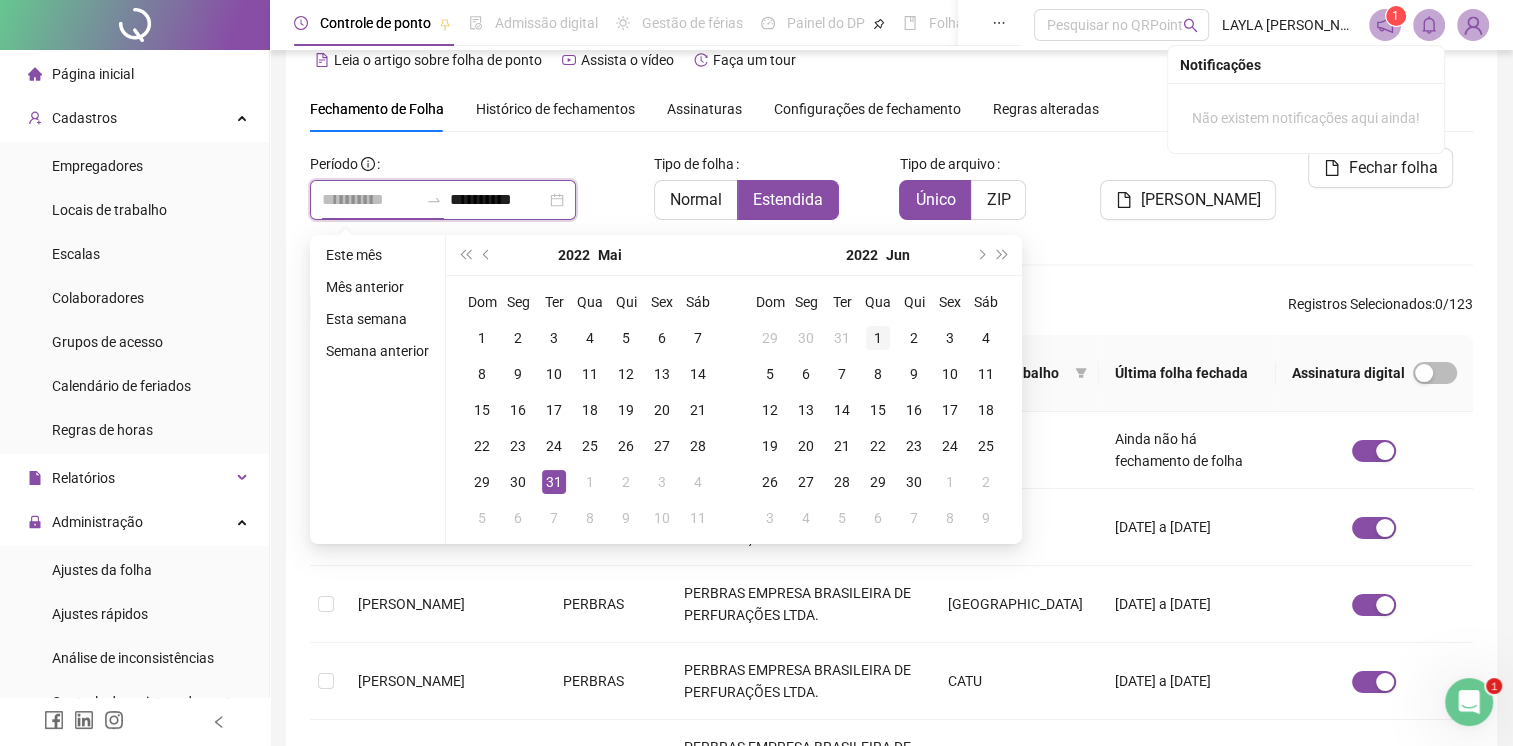 type on "**********" 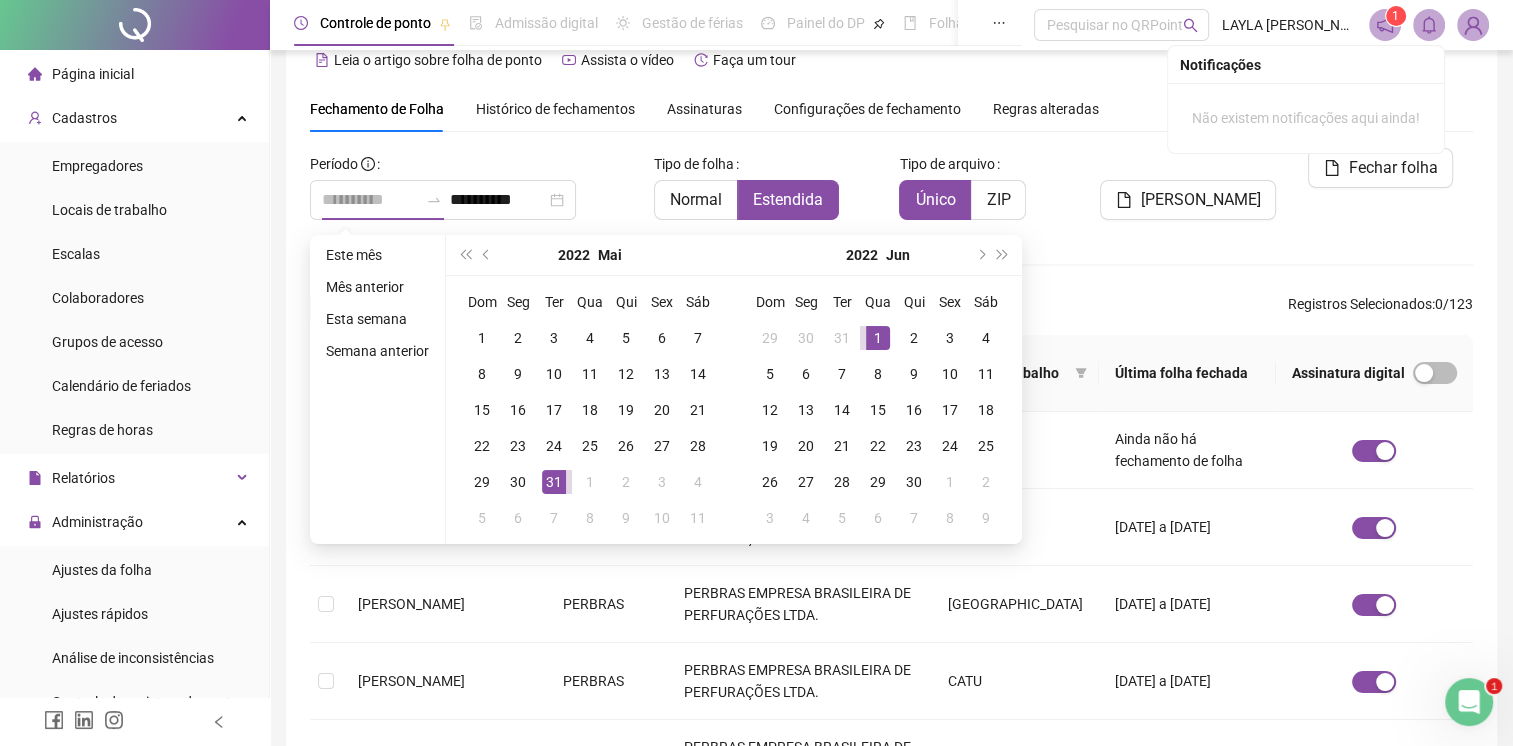 click on "1" at bounding box center [878, 338] 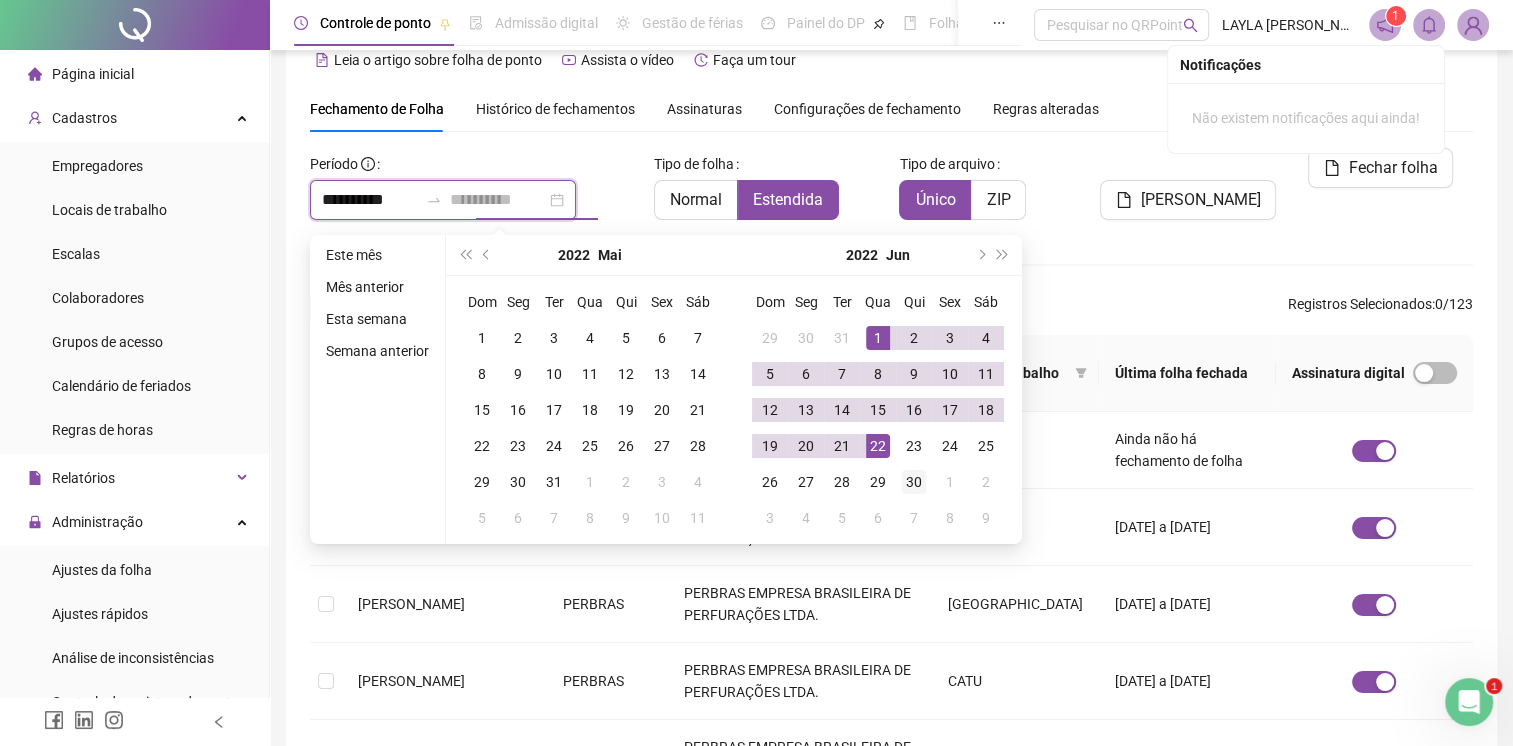 type on "**********" 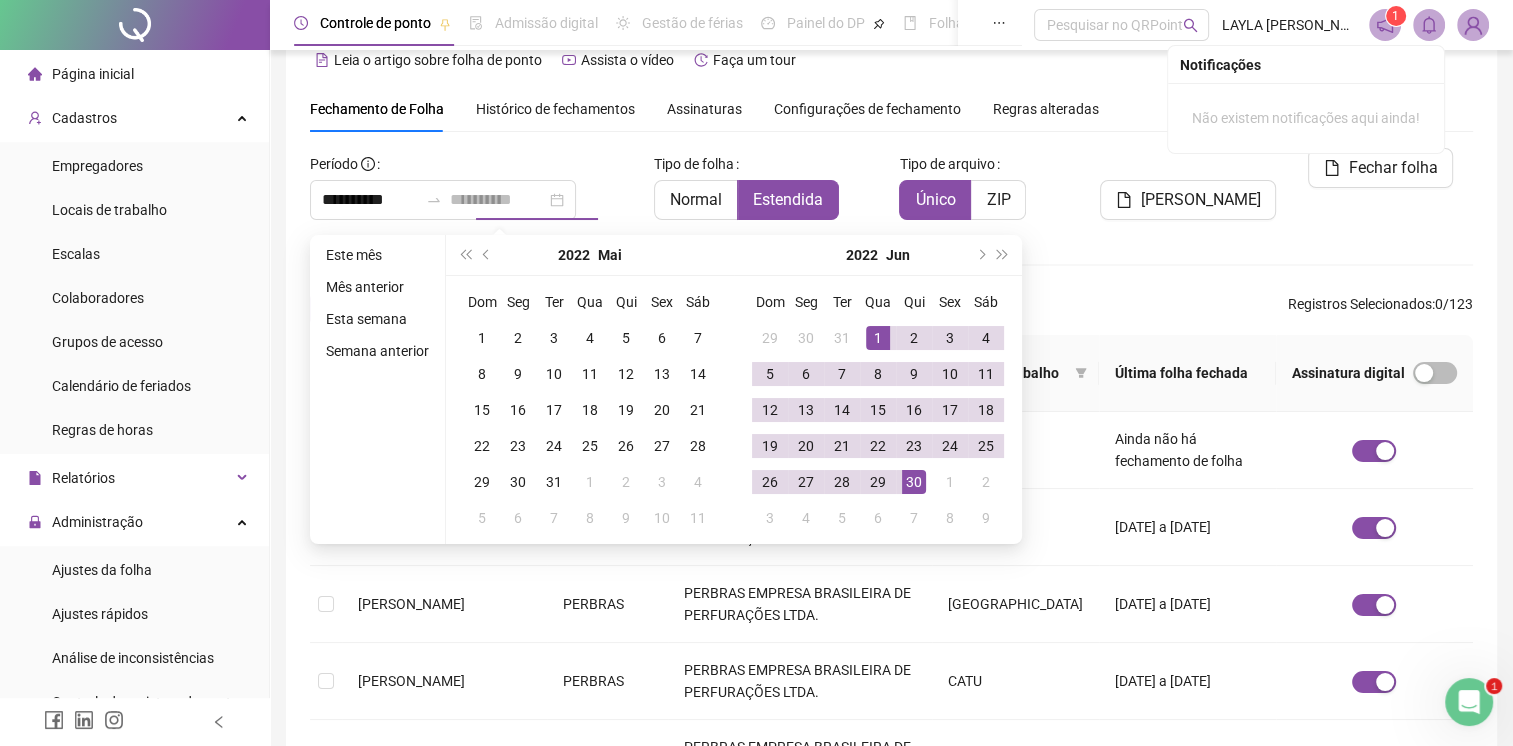 click on "30" at bounding box center (914, 482) 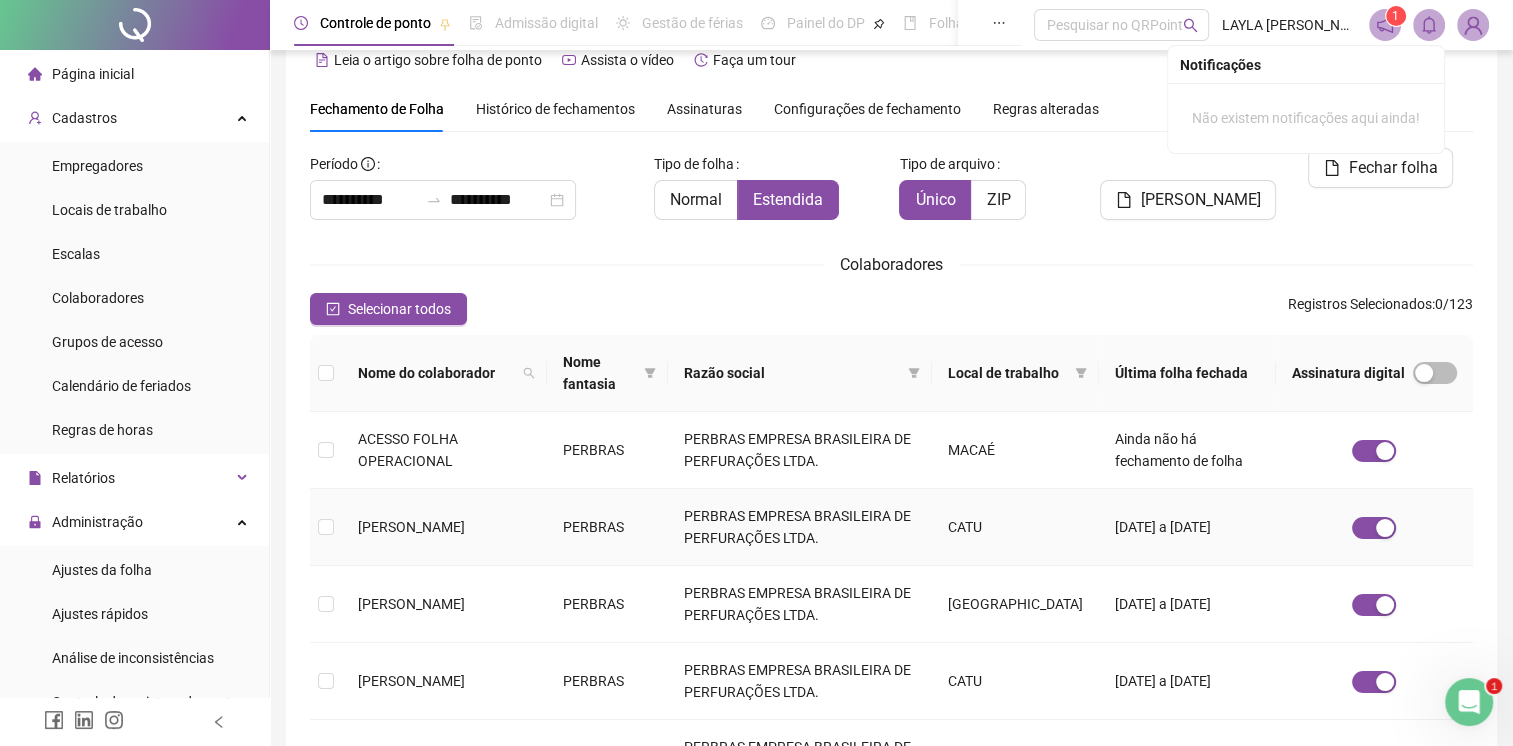click on "[PERSON_NAME]" at bounding box center [444, 527] 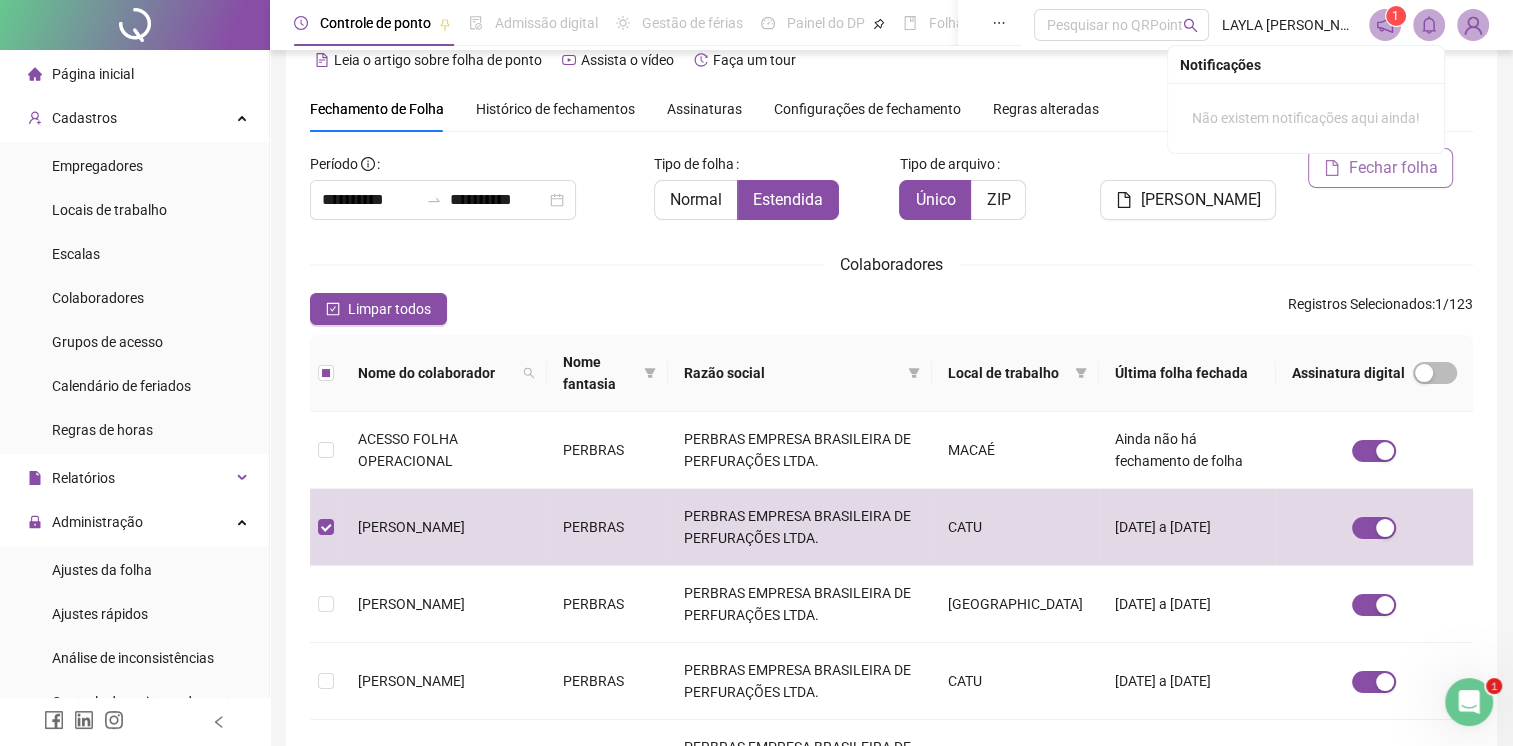 click on "Fechar folha" at bounding box center (1380, 168) 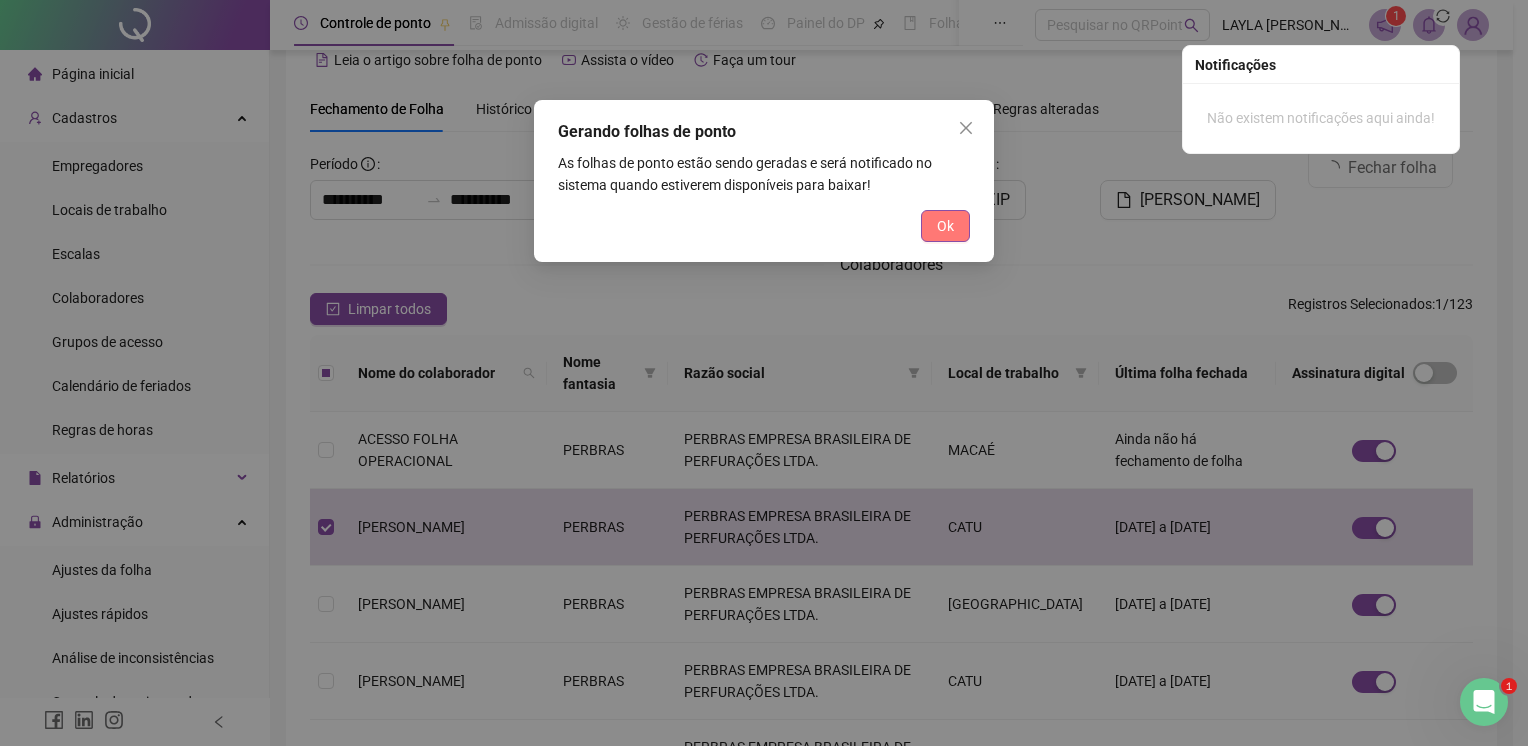 click on "Ok" at bounding box center (945, 226) 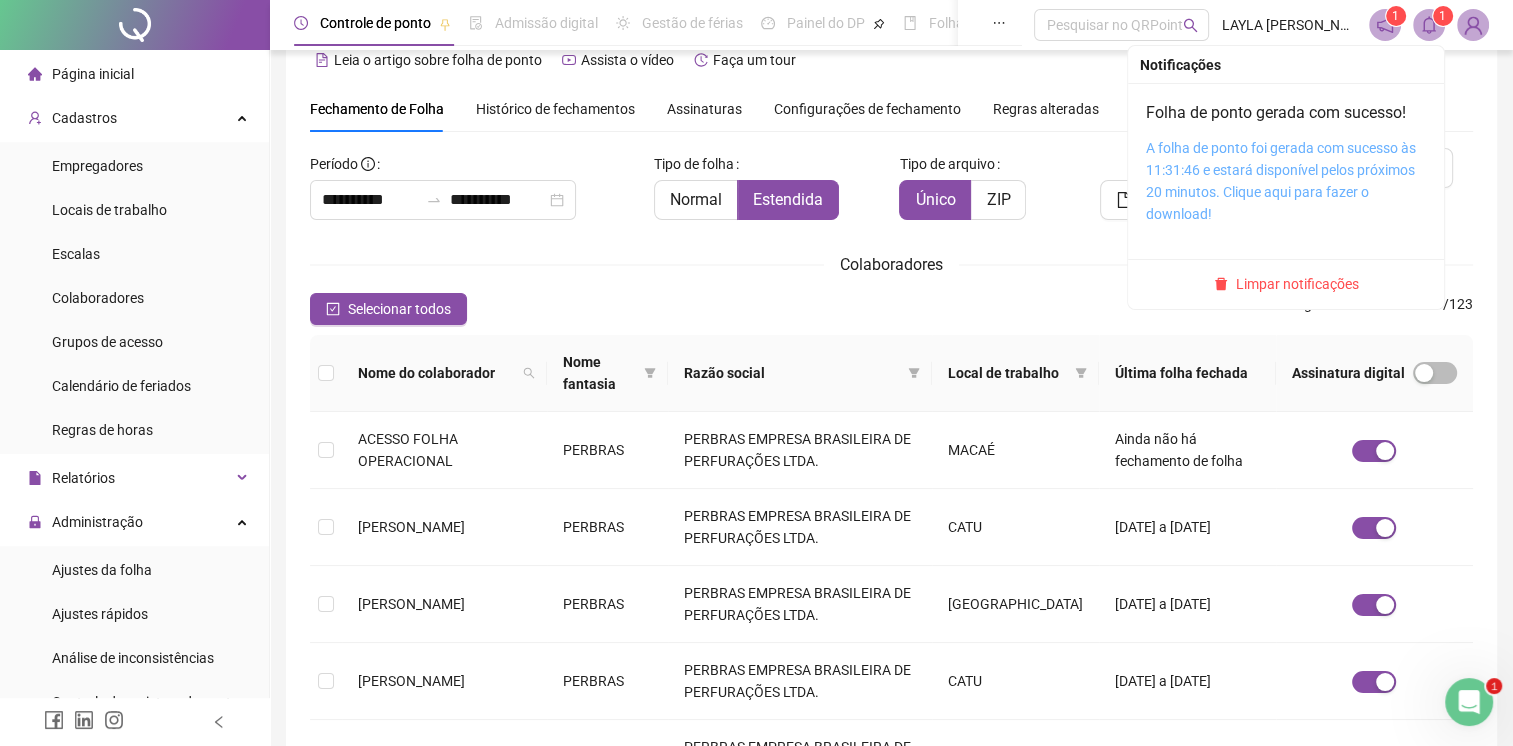 click on "A folha de ponto foi gerada com sucesso às 11:31:46 e estará disponível pelos próximos 20 minutos.
Clique aqui para fazer o download!" at bounding box center (1281, 181) 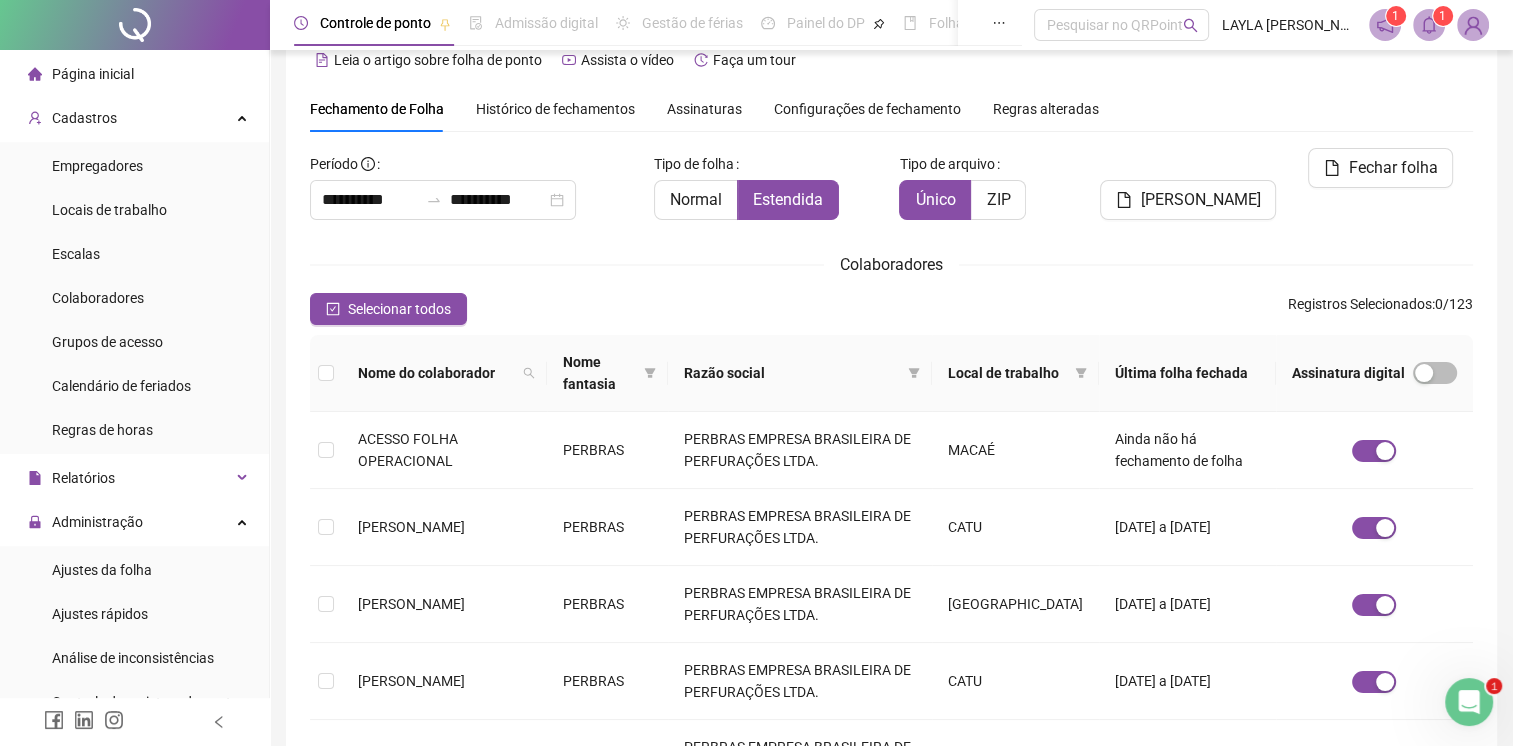 click on "**********" at bounding box center [891, 660] 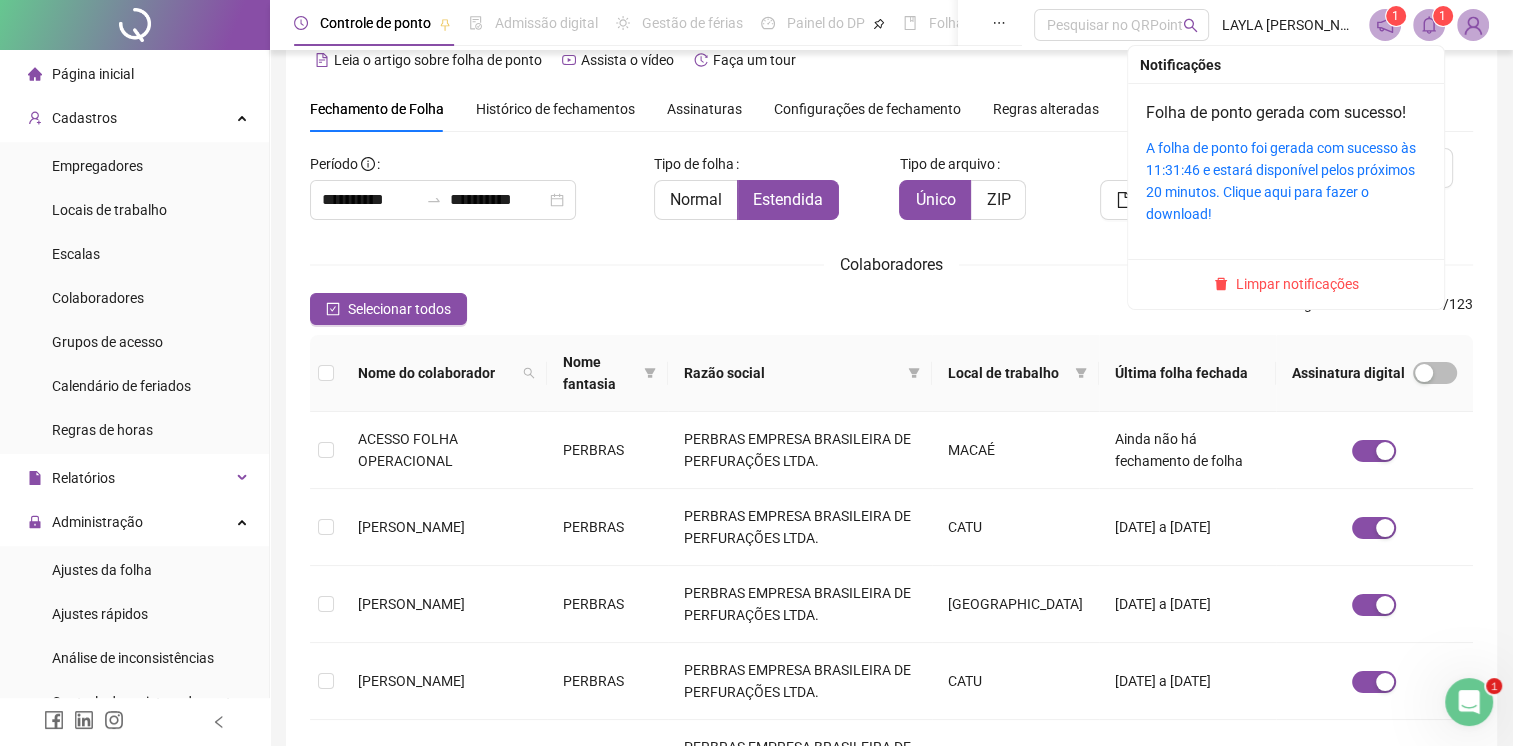 drag, startPoint x: 1276, startPoint y: 287, endPoint x: 1244, endPoint y: 281, distance: 32.55764 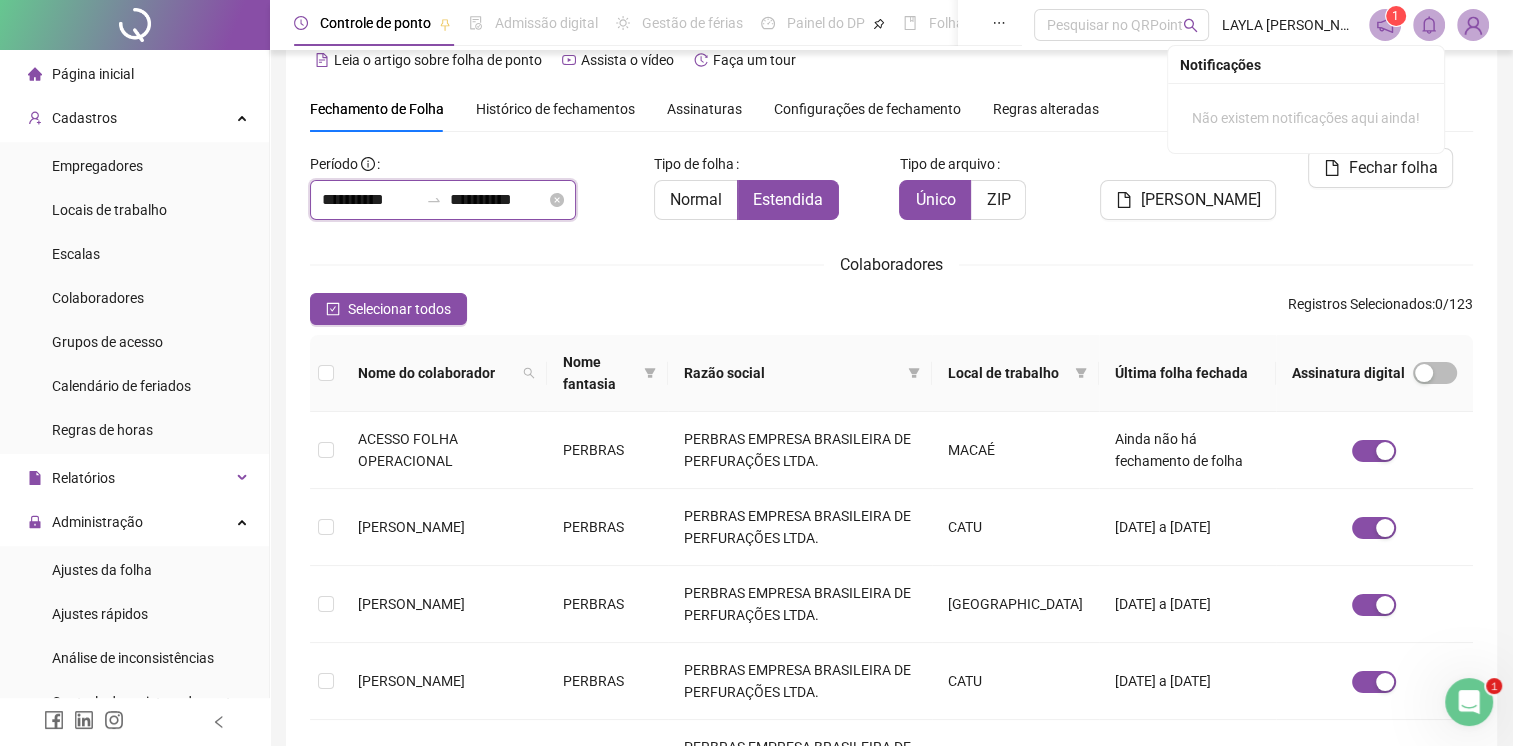 click on "**********" at bounding box center [370, 200] 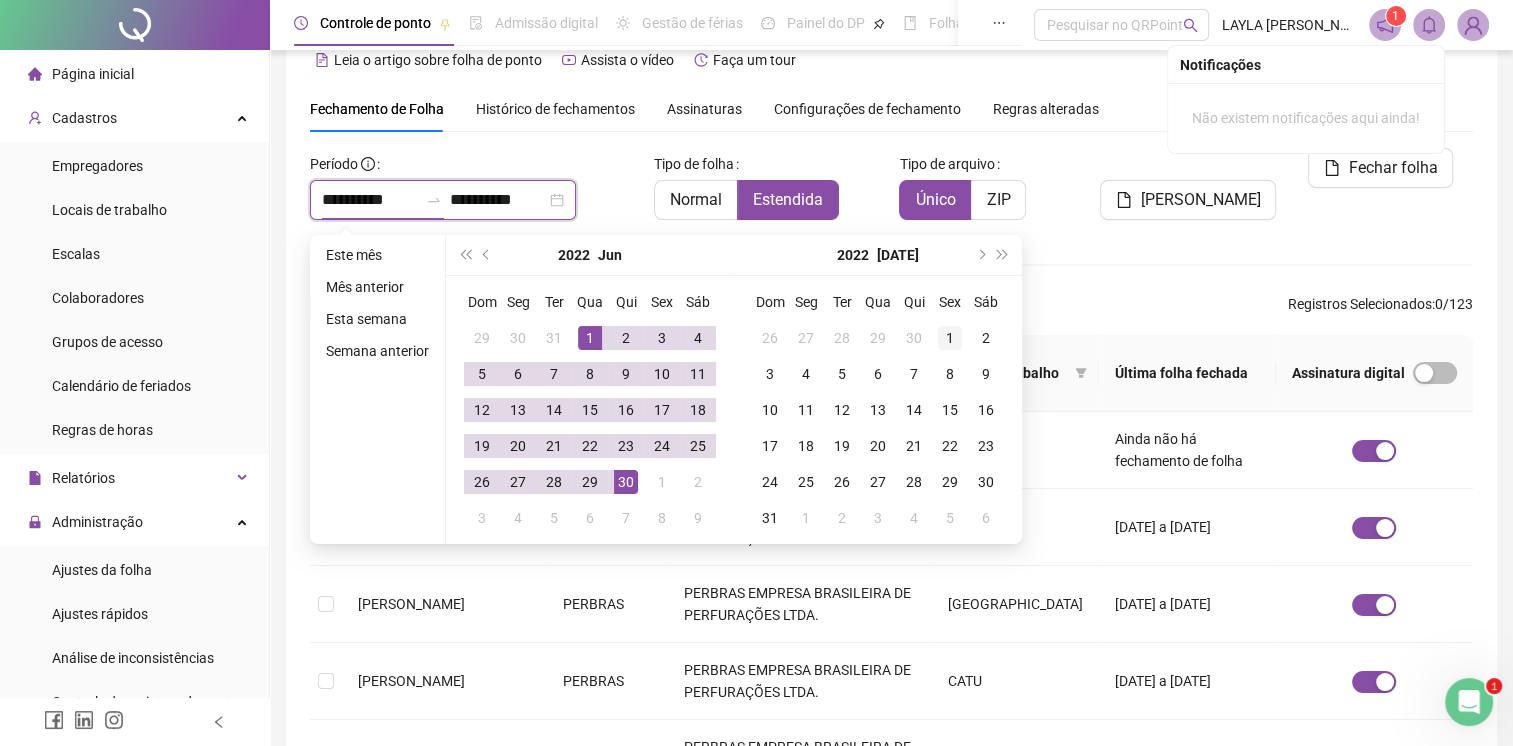type on "**********" 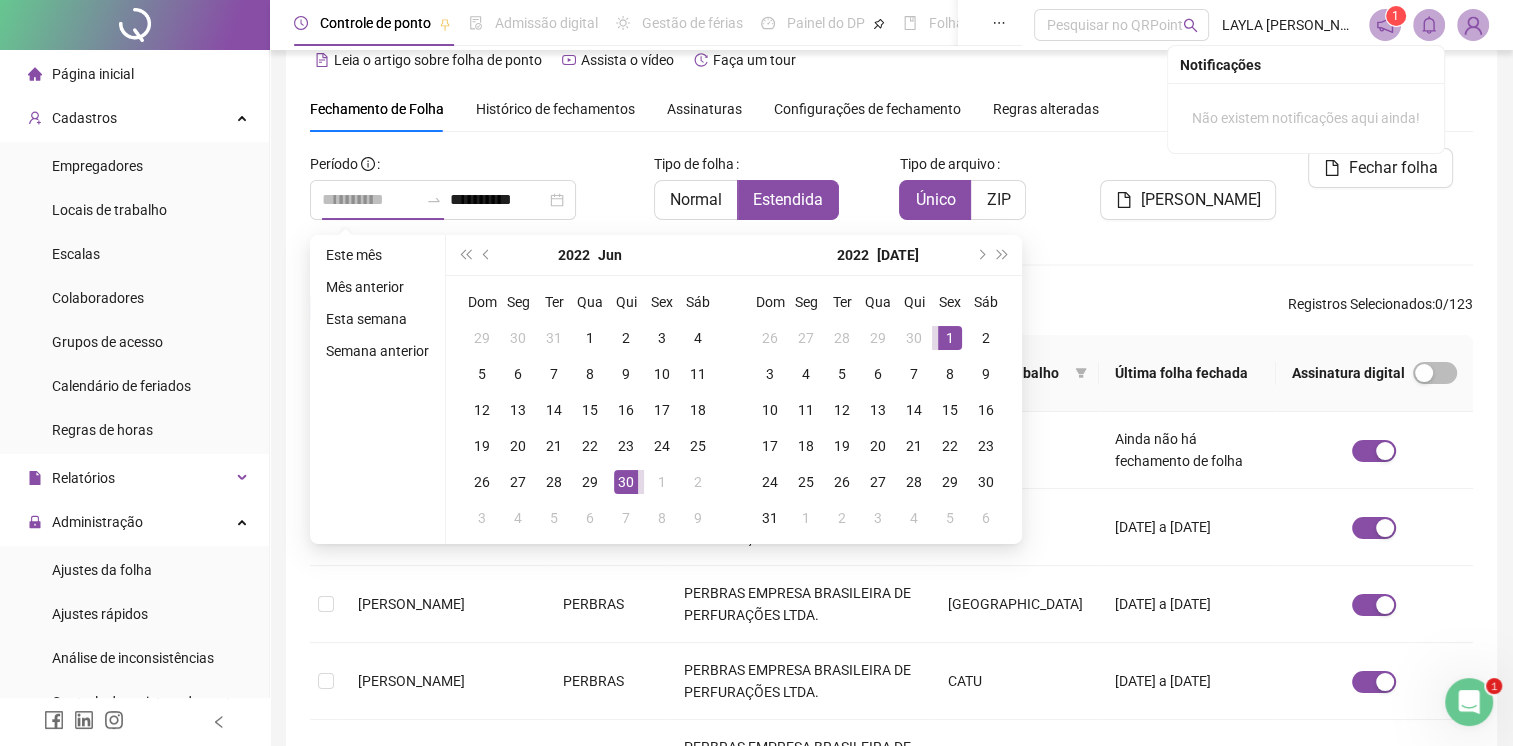 click on "1" at bounding box center [950, 338] 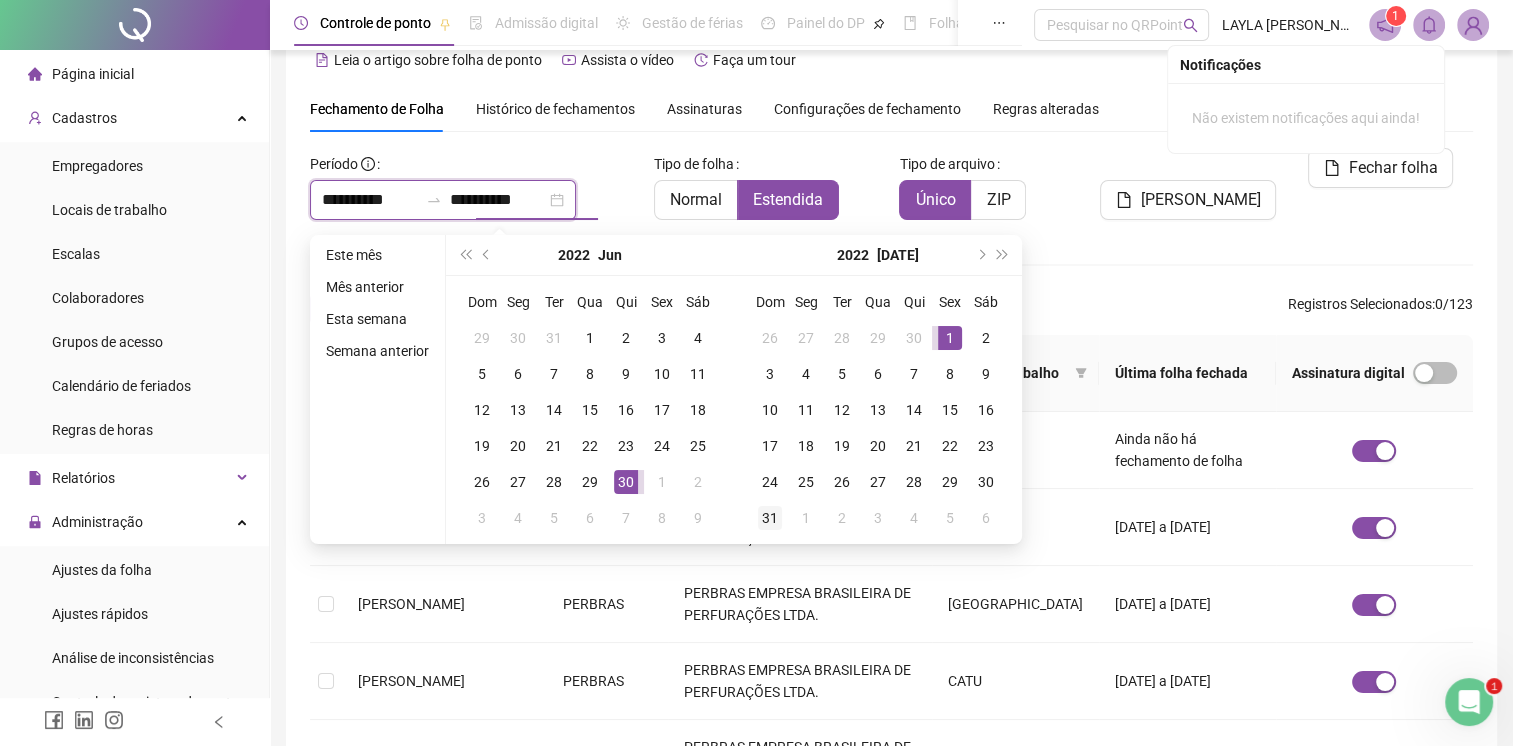 type on "**********" 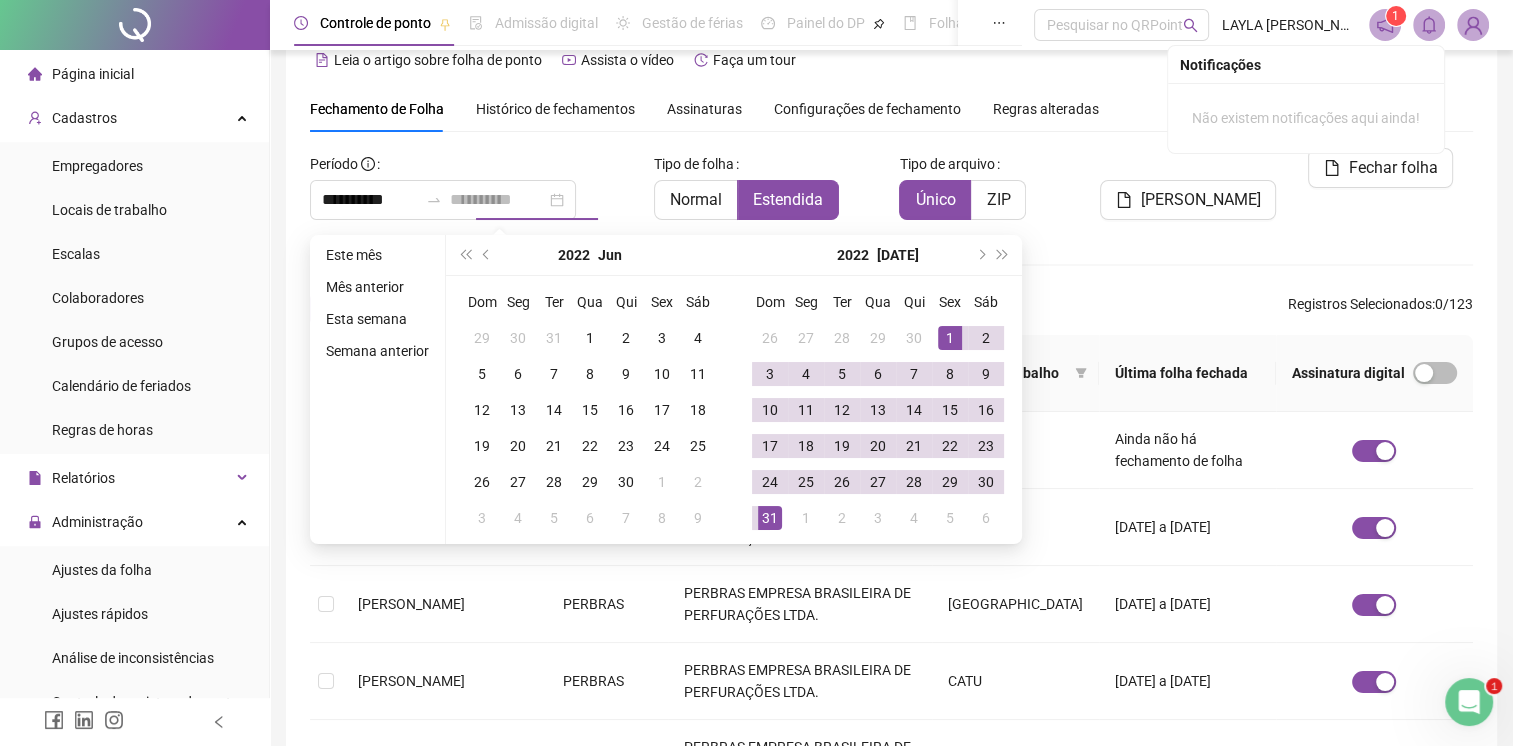 click on "31" at bounding box center (770, 518) 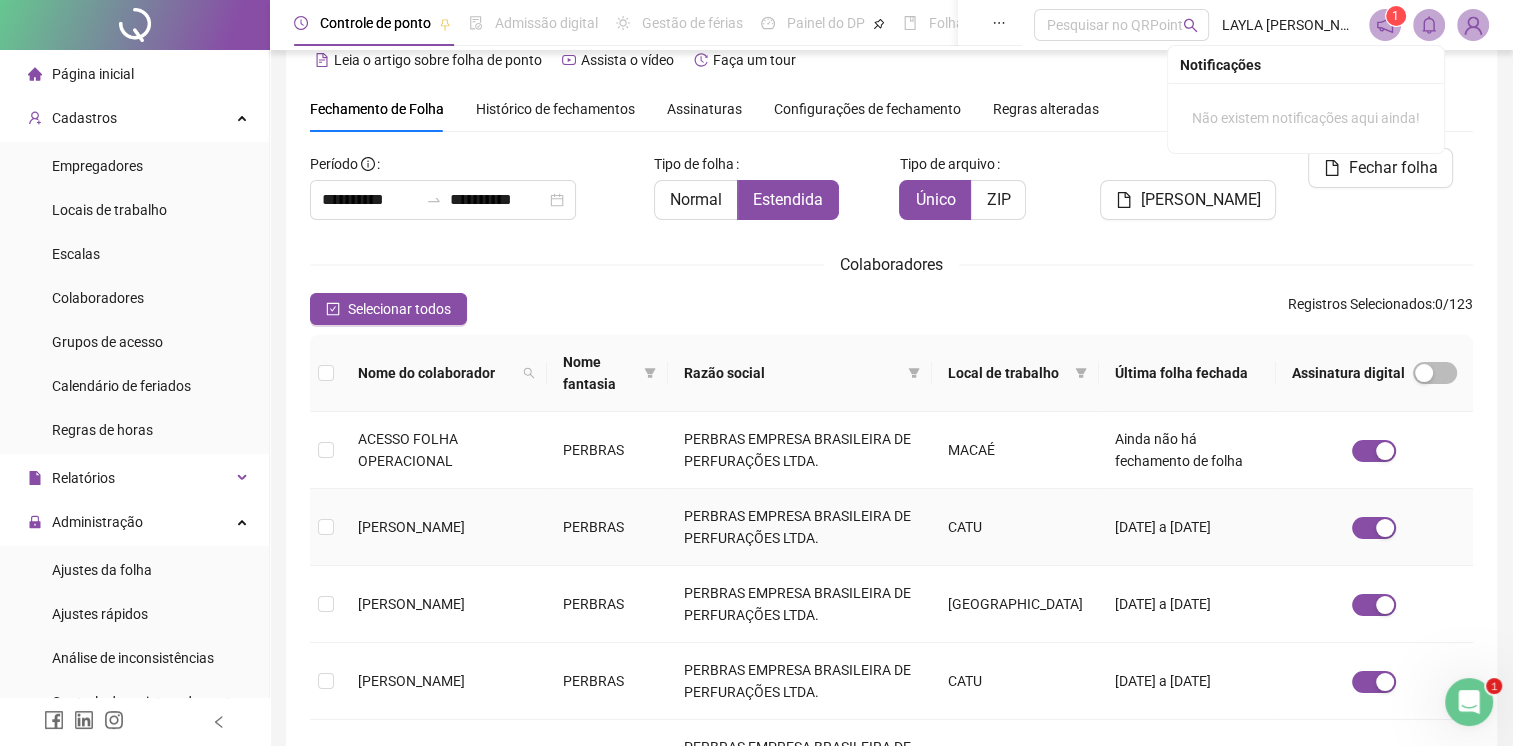 click on "[PERSON_NAME]" at bounding box center [444, 527] 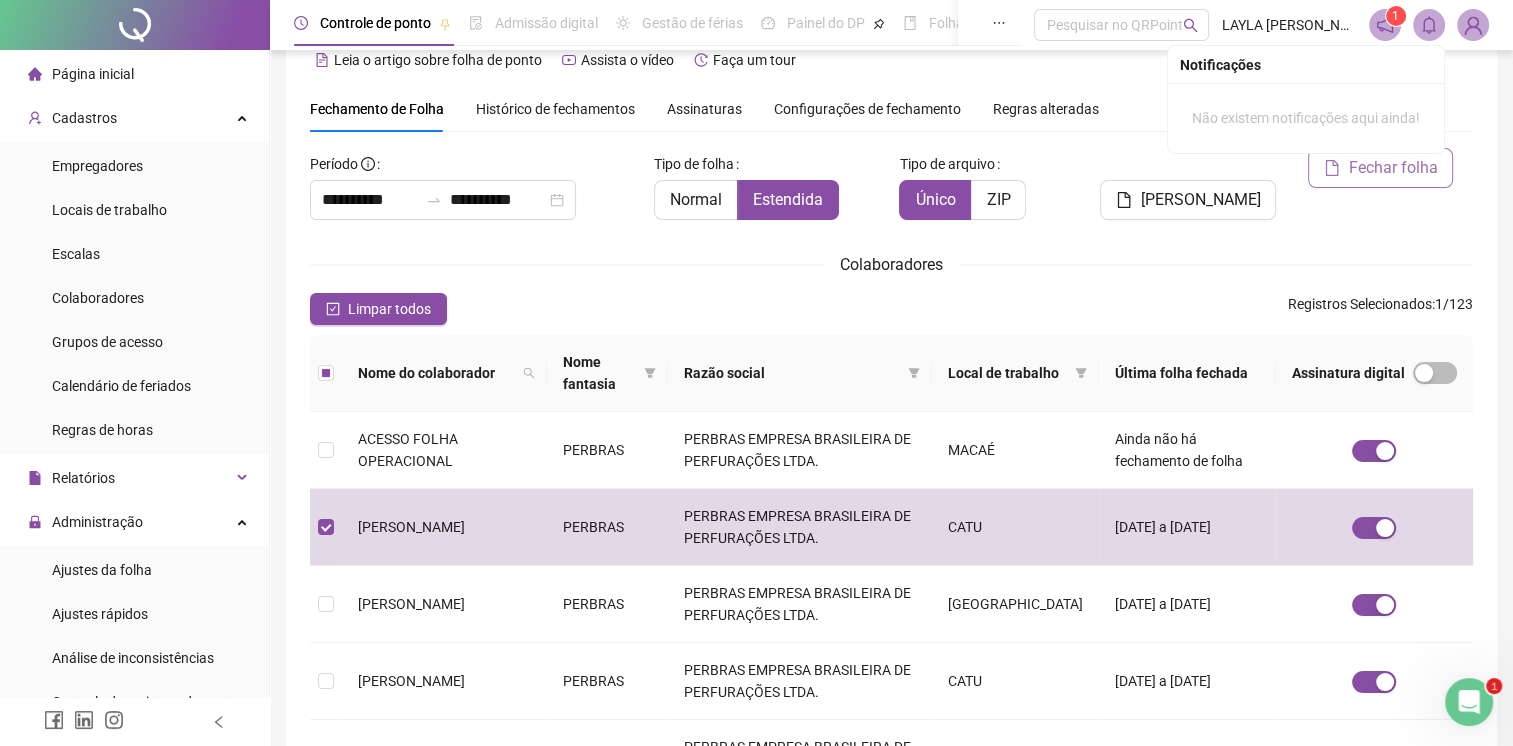 click on "Fechar folha" at bounding box center (1392, 168) 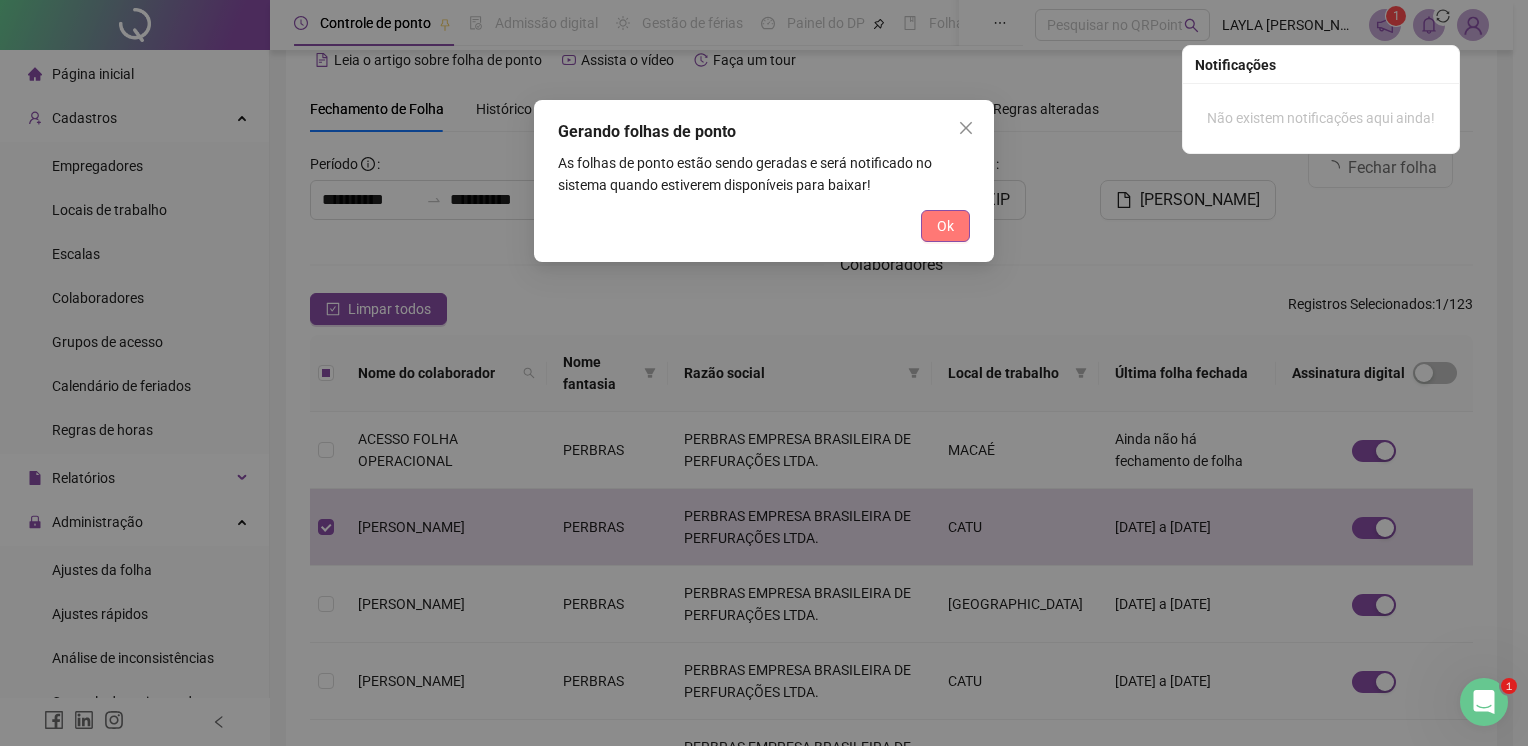 click on "Ok" at bounding box center [945, 226] 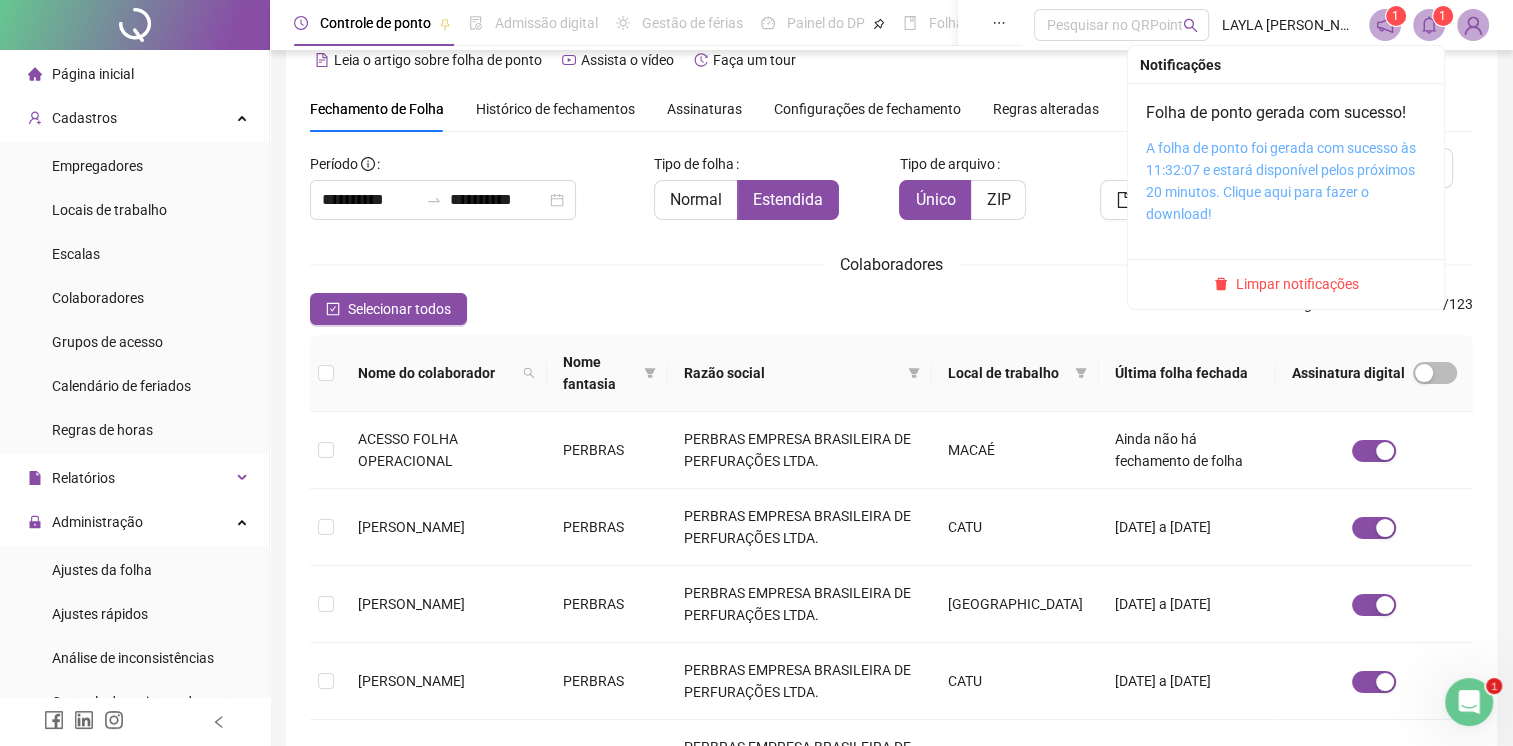 click on "A folha de ponto foi gerada com sucesso às 11:32:07 e estará disponível pelos próximos 20 minutos.
Clique aqui para fazer o download!" at bounding box center [1281, 181] 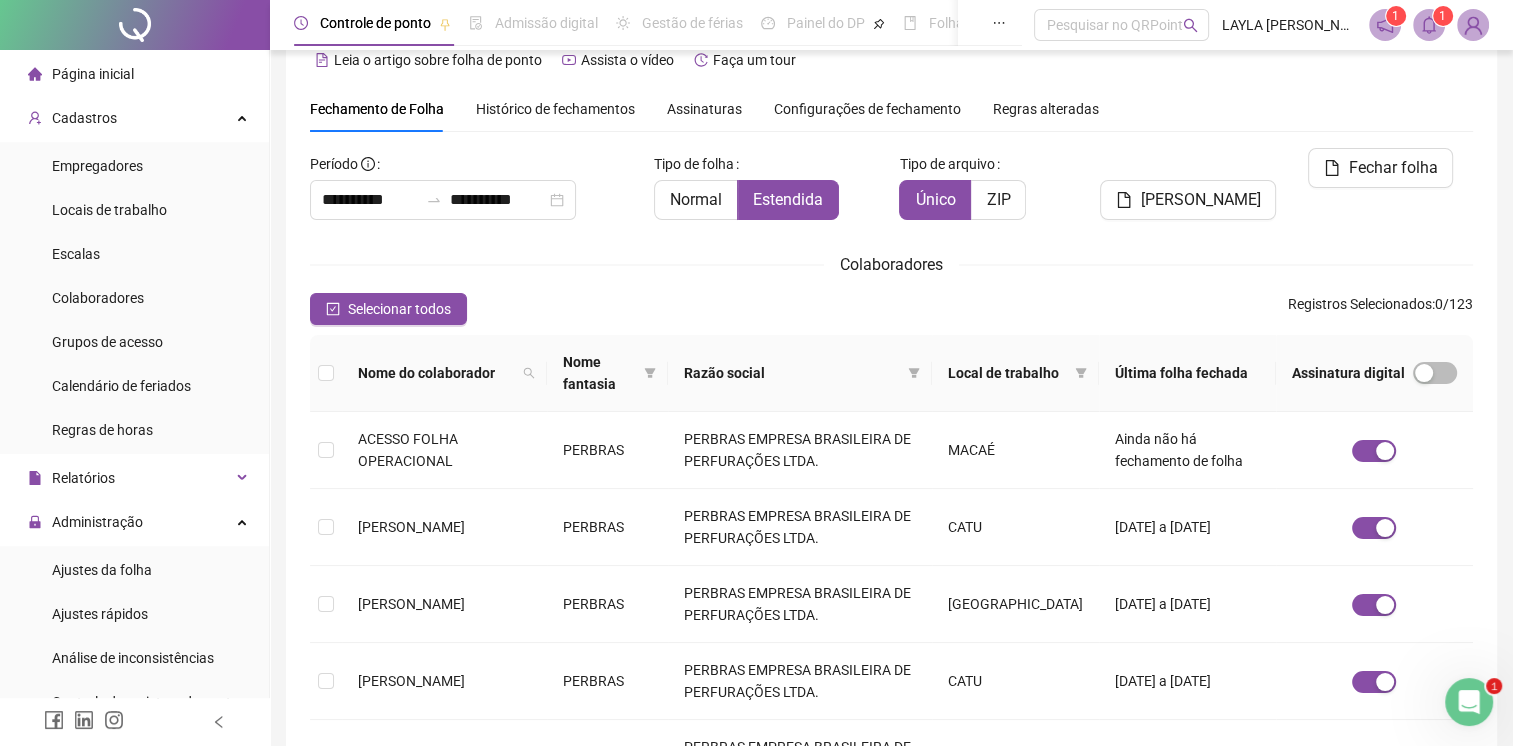 click on "**********" at bounding box center (891, 660) 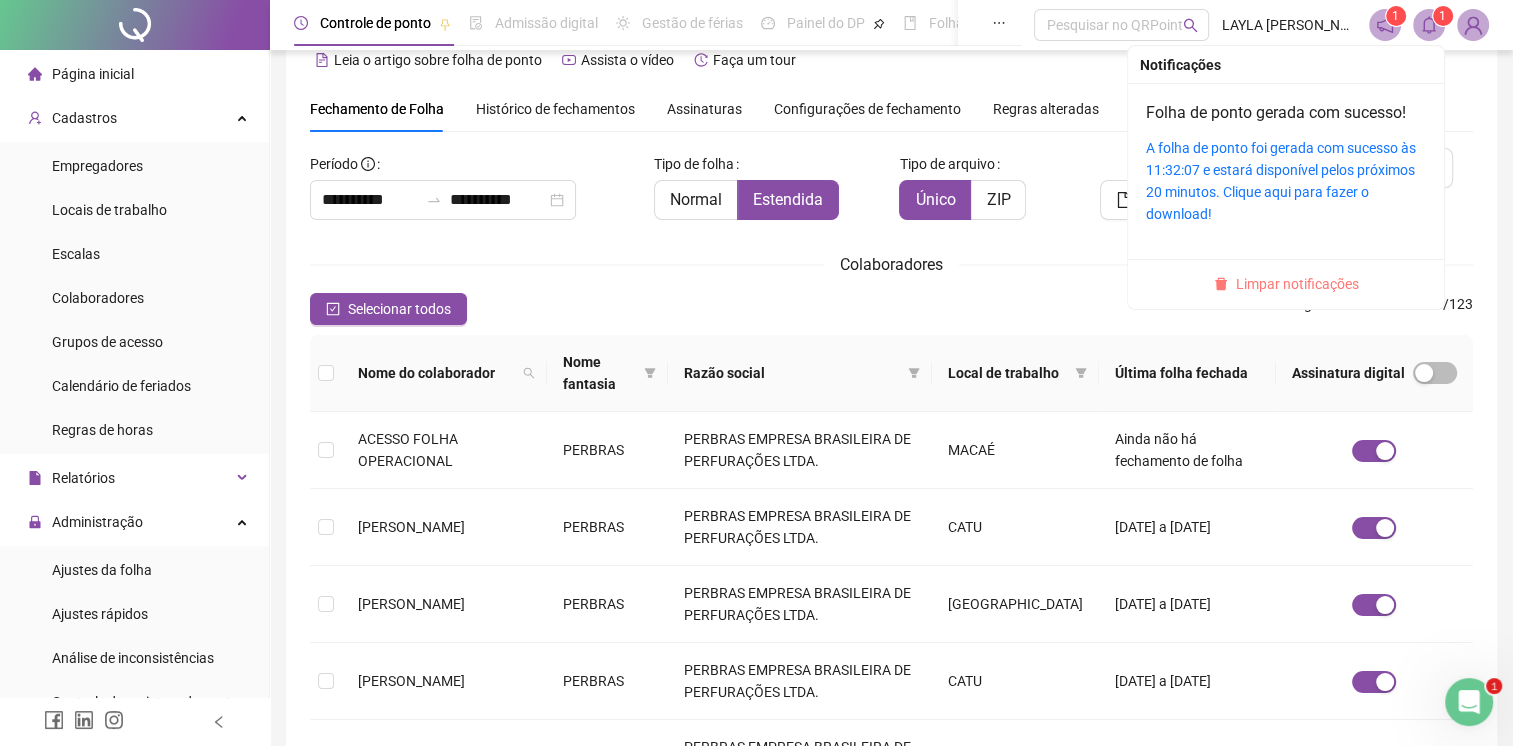 click on "Limpar notificações" at bounding box center (1297, 284) 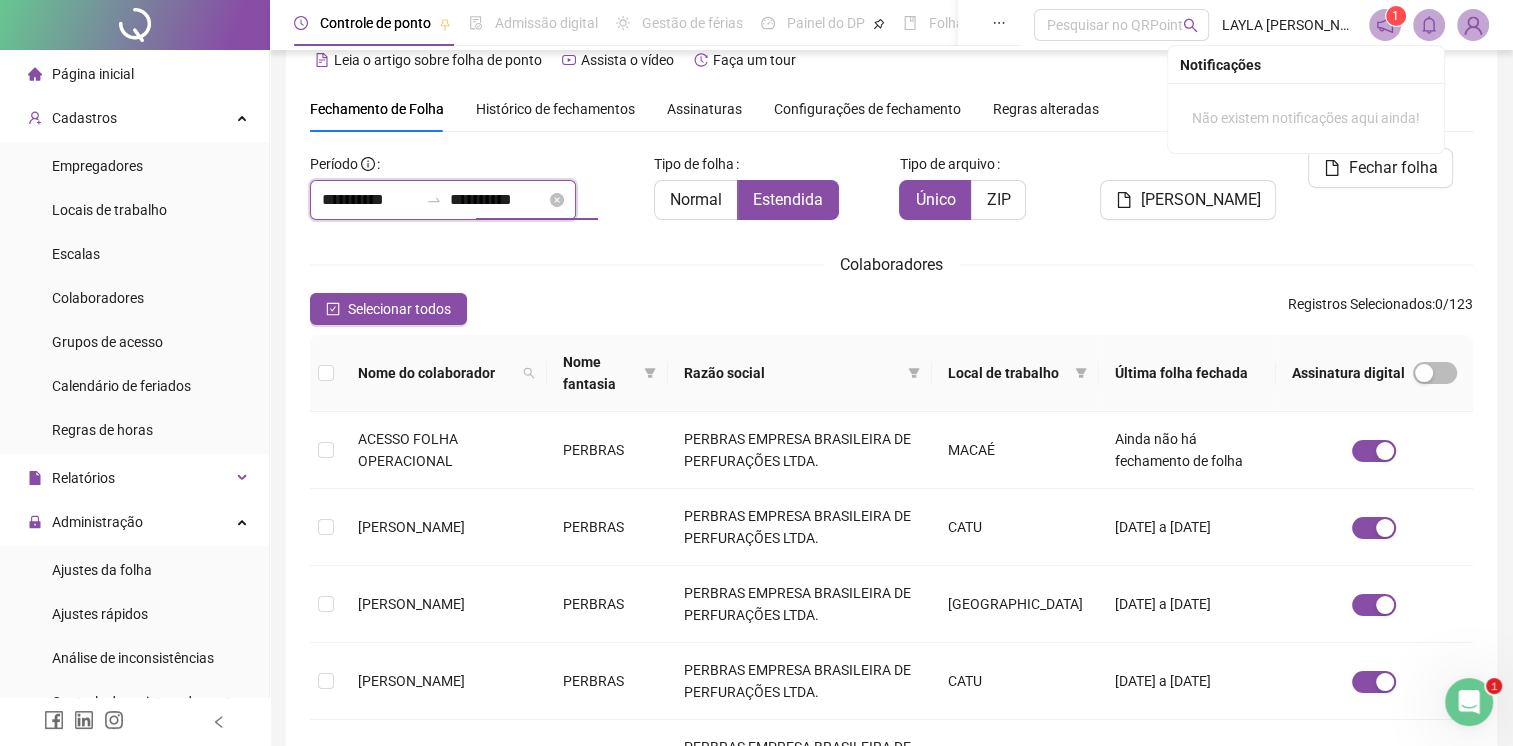 click on "**********" at bounding box center [370, 200] 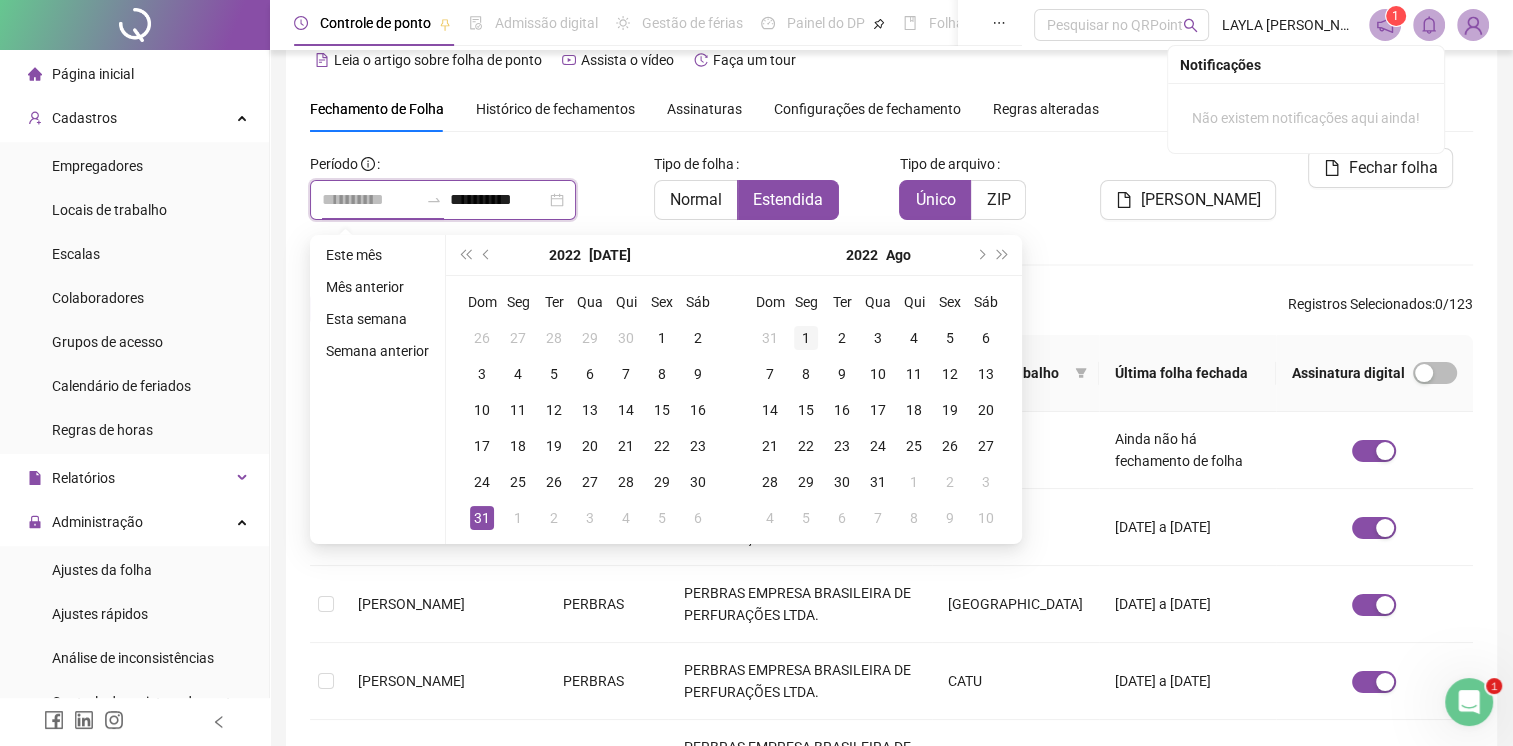 type on "**********" 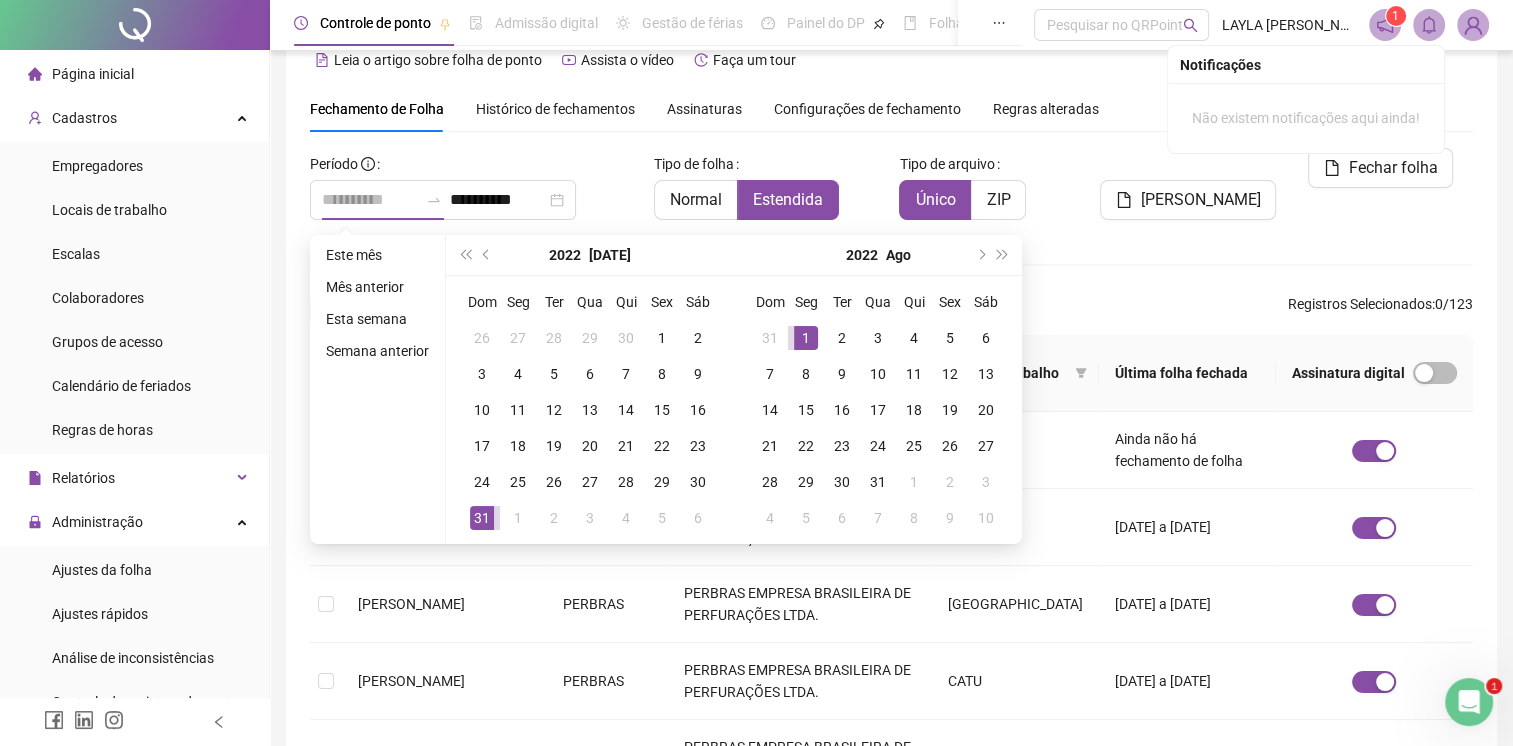 click on "1" at bounding box center [806, 338] 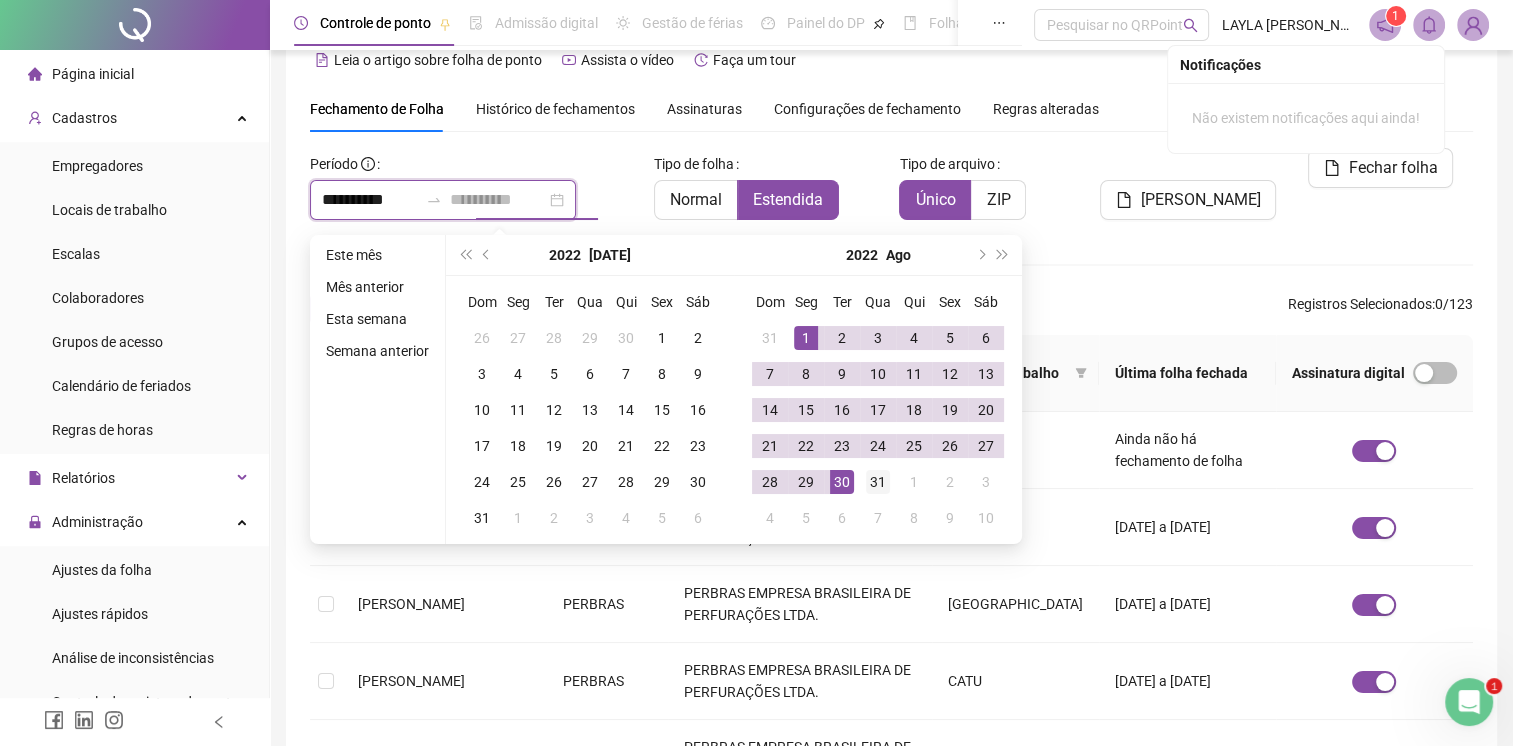 type on "**********" 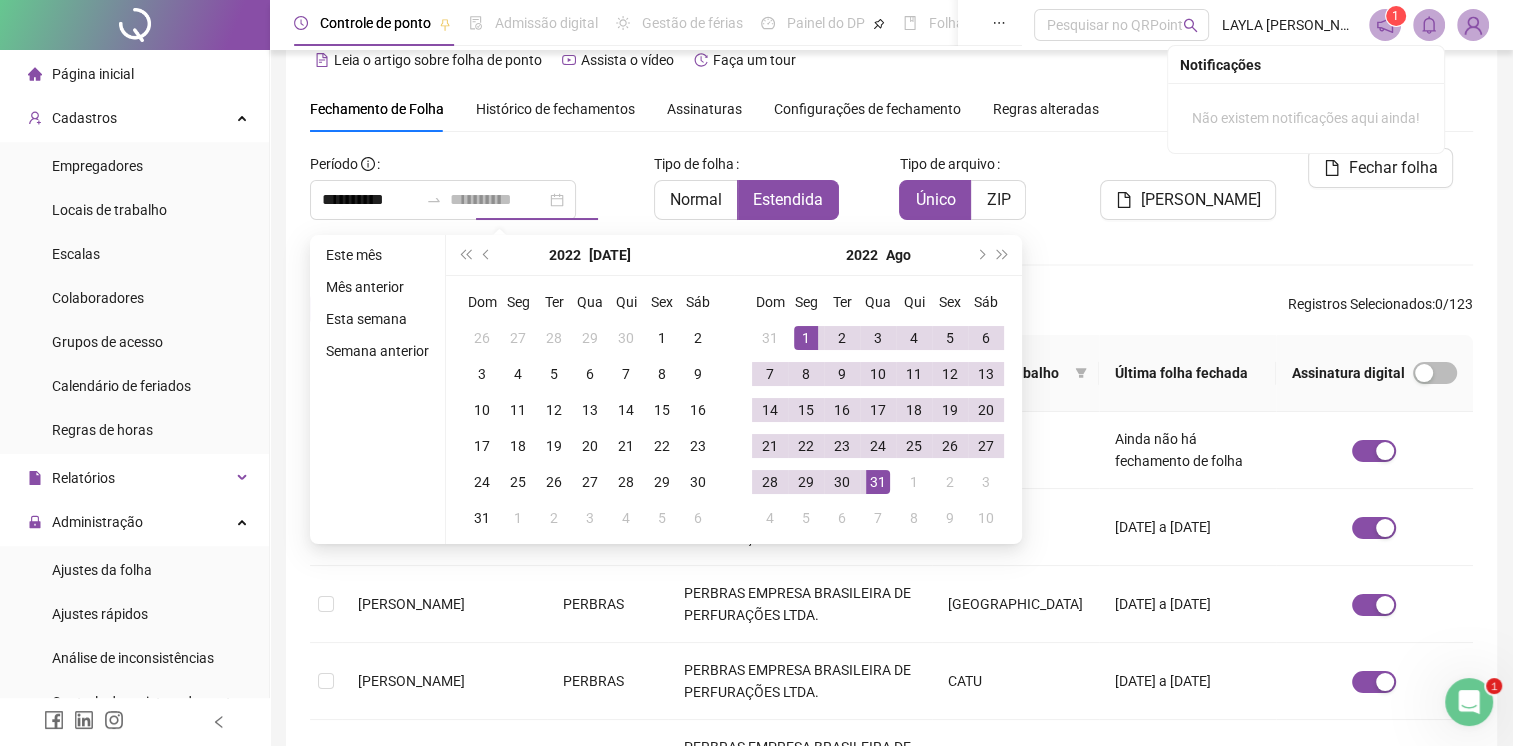 click on "31" at bounding box center (878, 482) 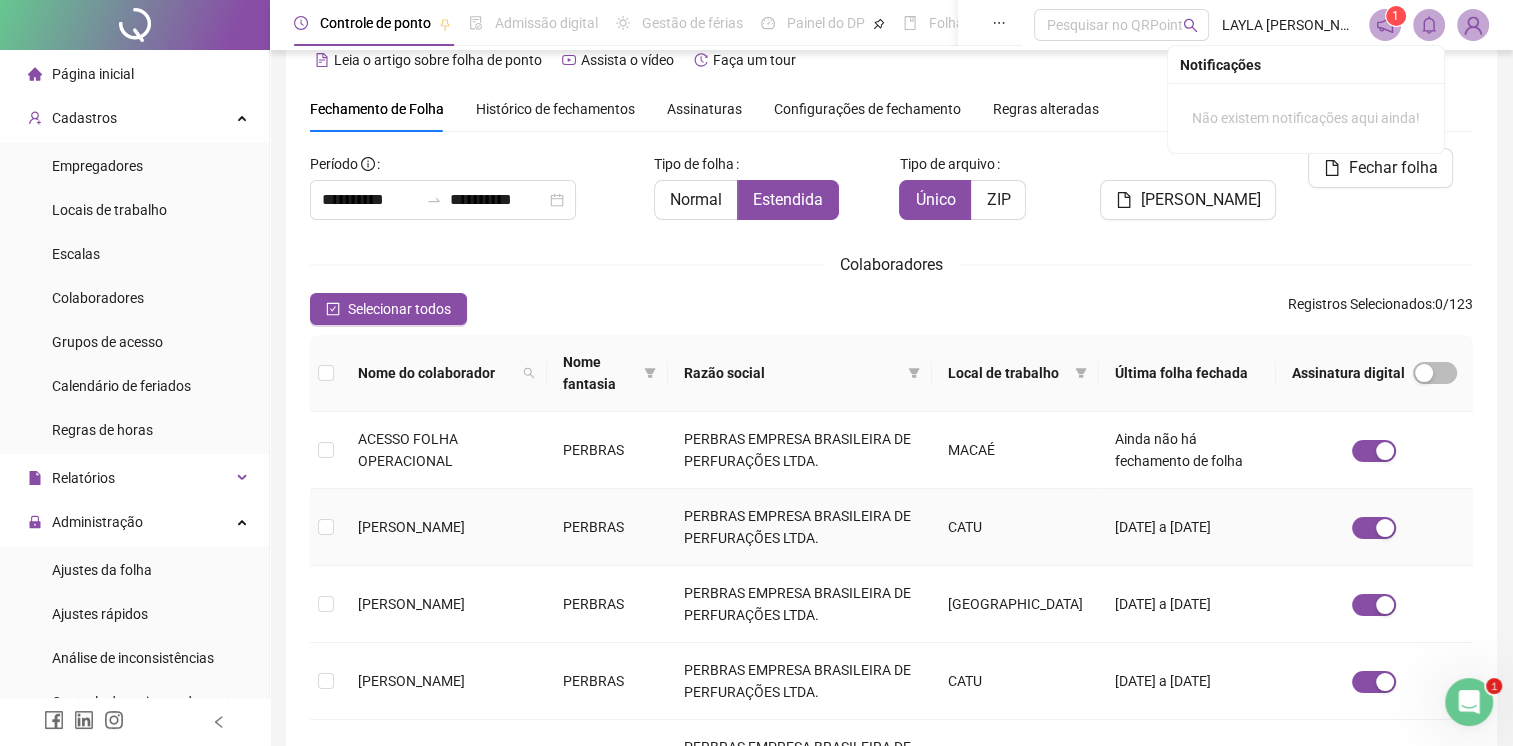 click on "[PERSON_NAME]" at bounding box center (411, 527) 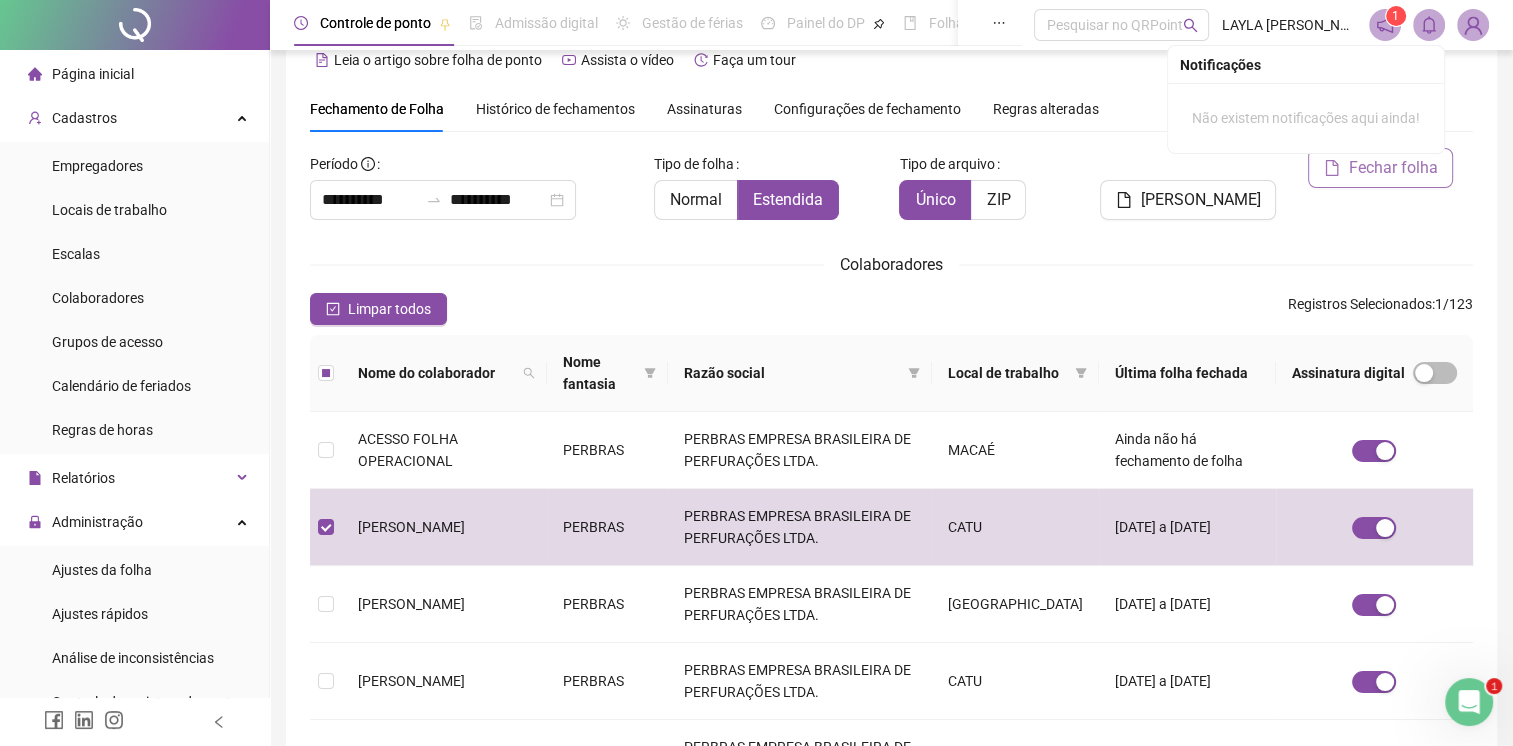 click on "Fechar folha" at bounding box center (1392, 168) 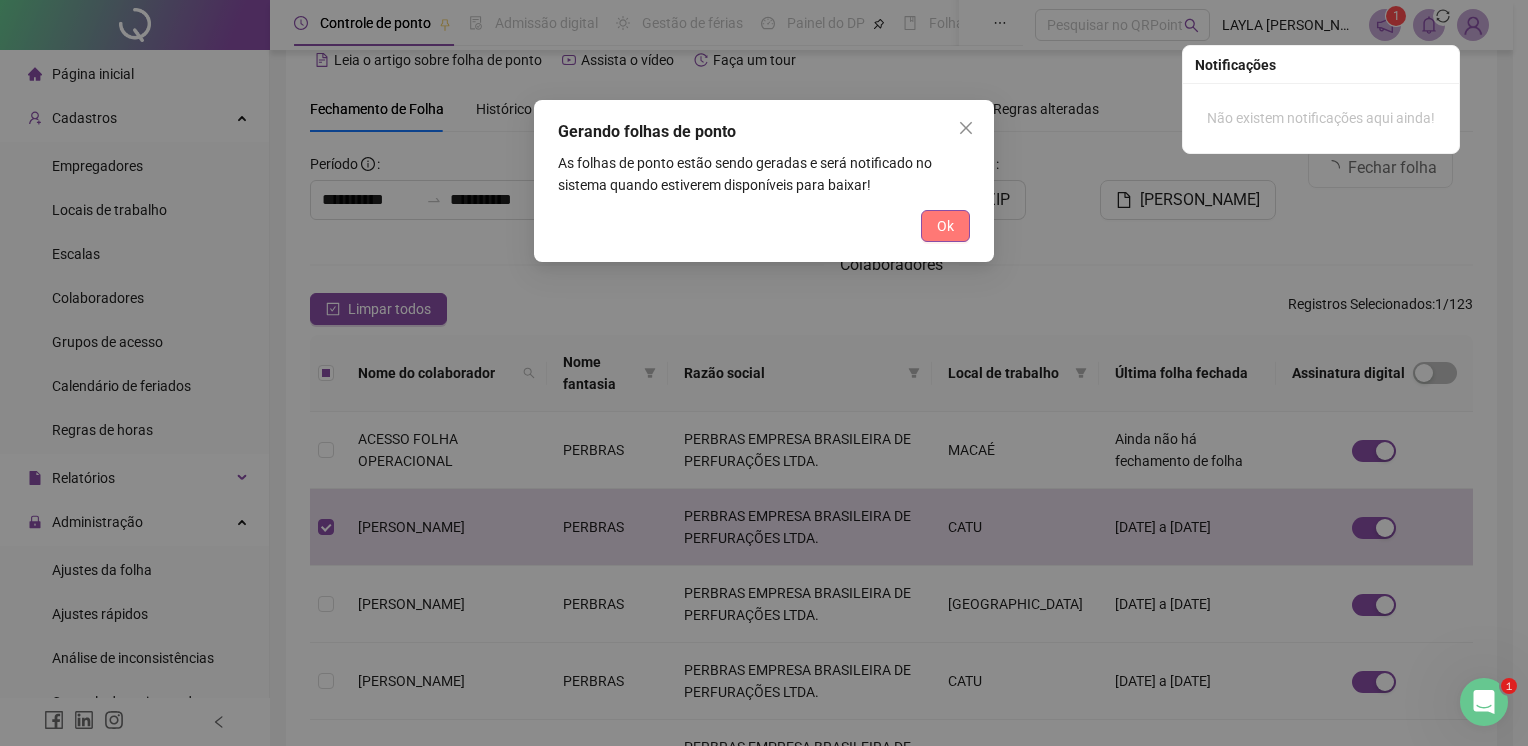 click on "Ok" at bounding box center [945, 226] 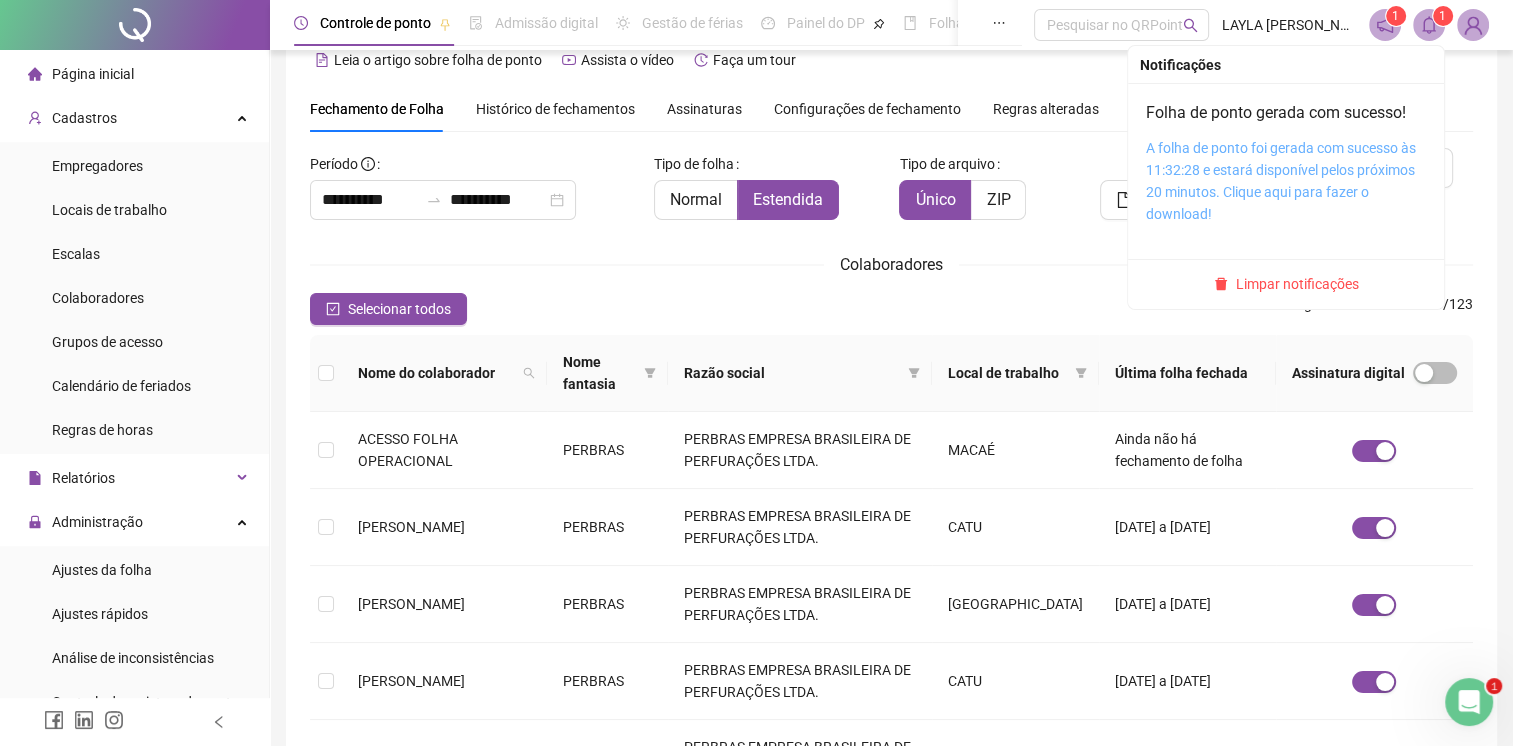 click on "A folha de ponto foi gerada com sucesso às 11:32:28 e estará disponível pelos próximos 20 minutos.
Clique aqui para fazer o download!" at bounding box center [1281, 181] 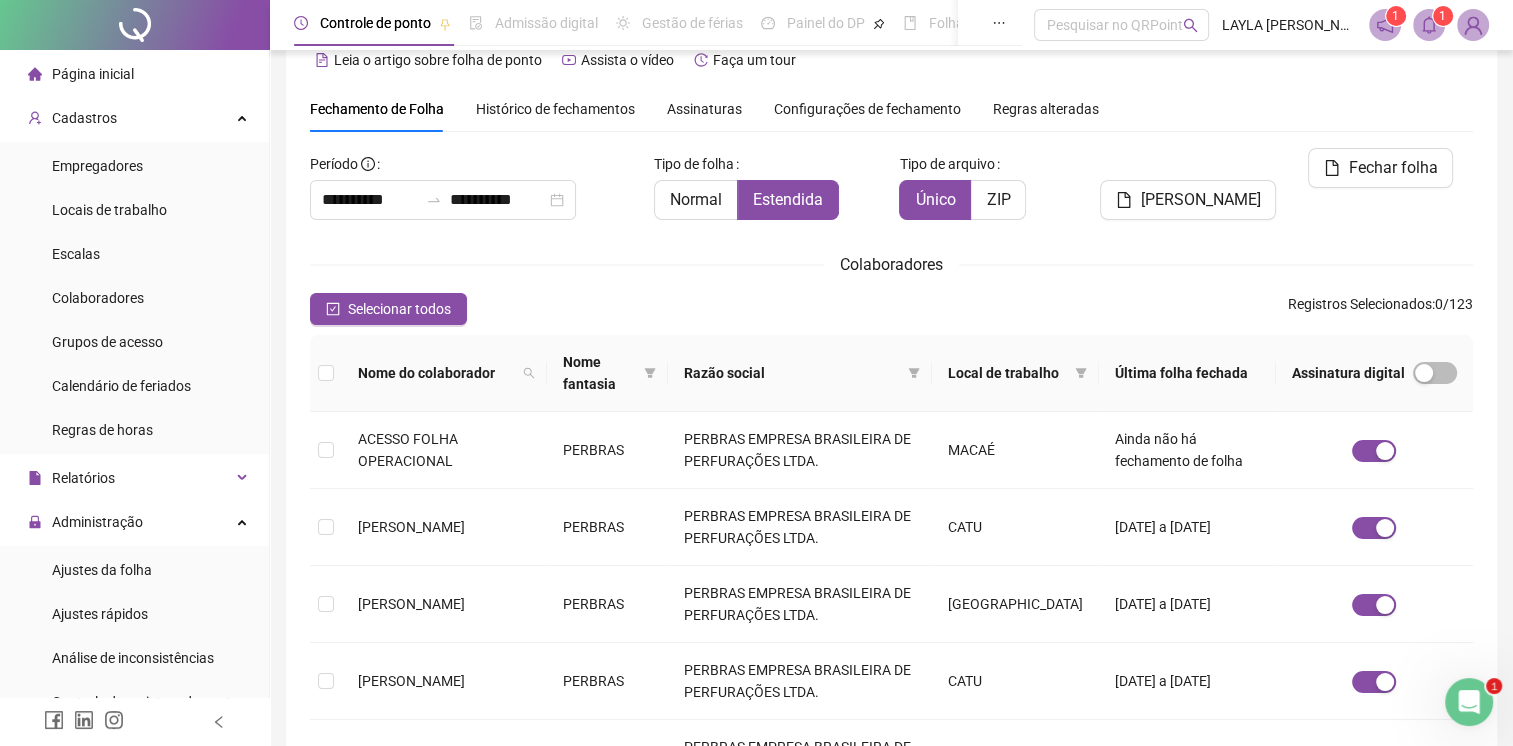 scroll, scrollTop: 35, scrollLeft: 0, axis: vertical 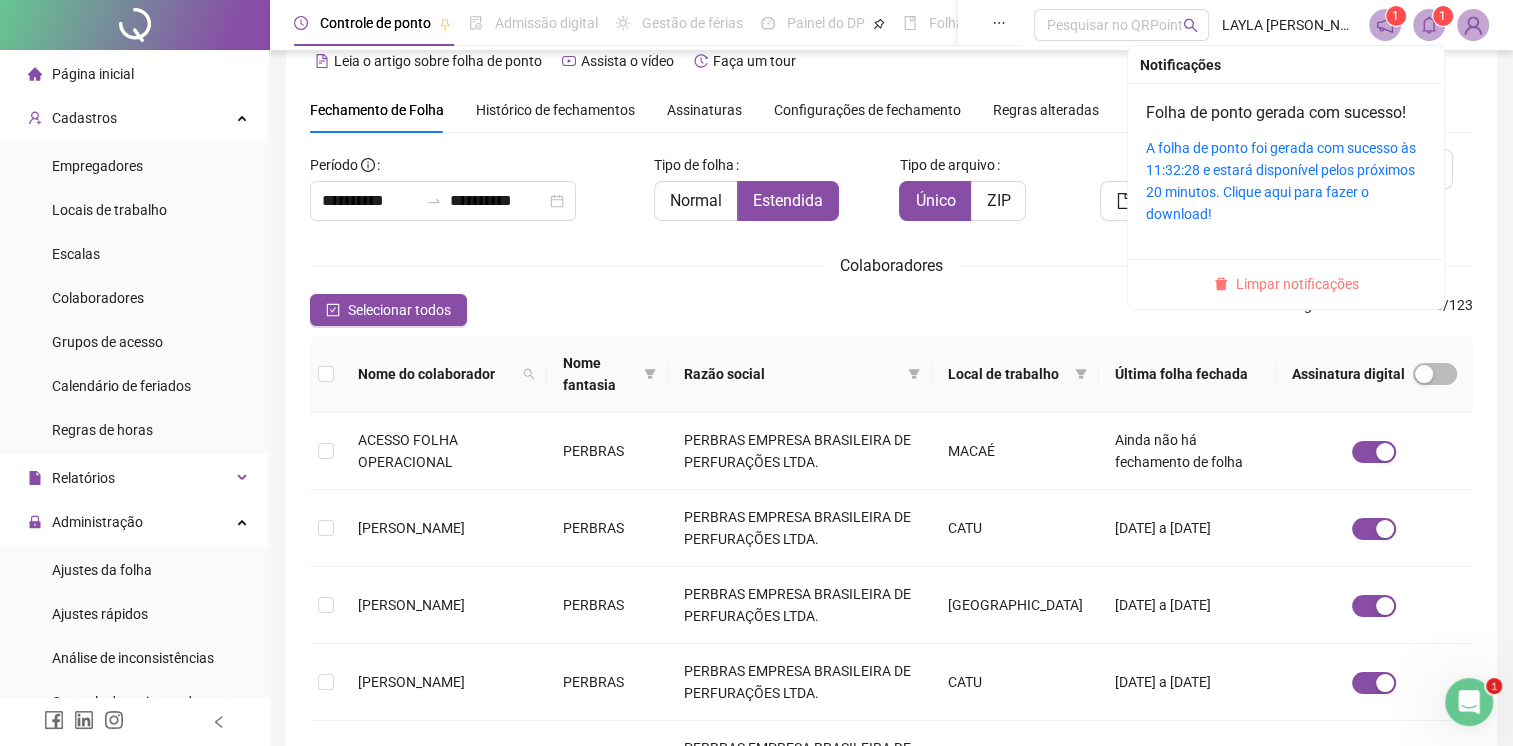 click on "Limpar notificações" at bounding box center (1297, 284) 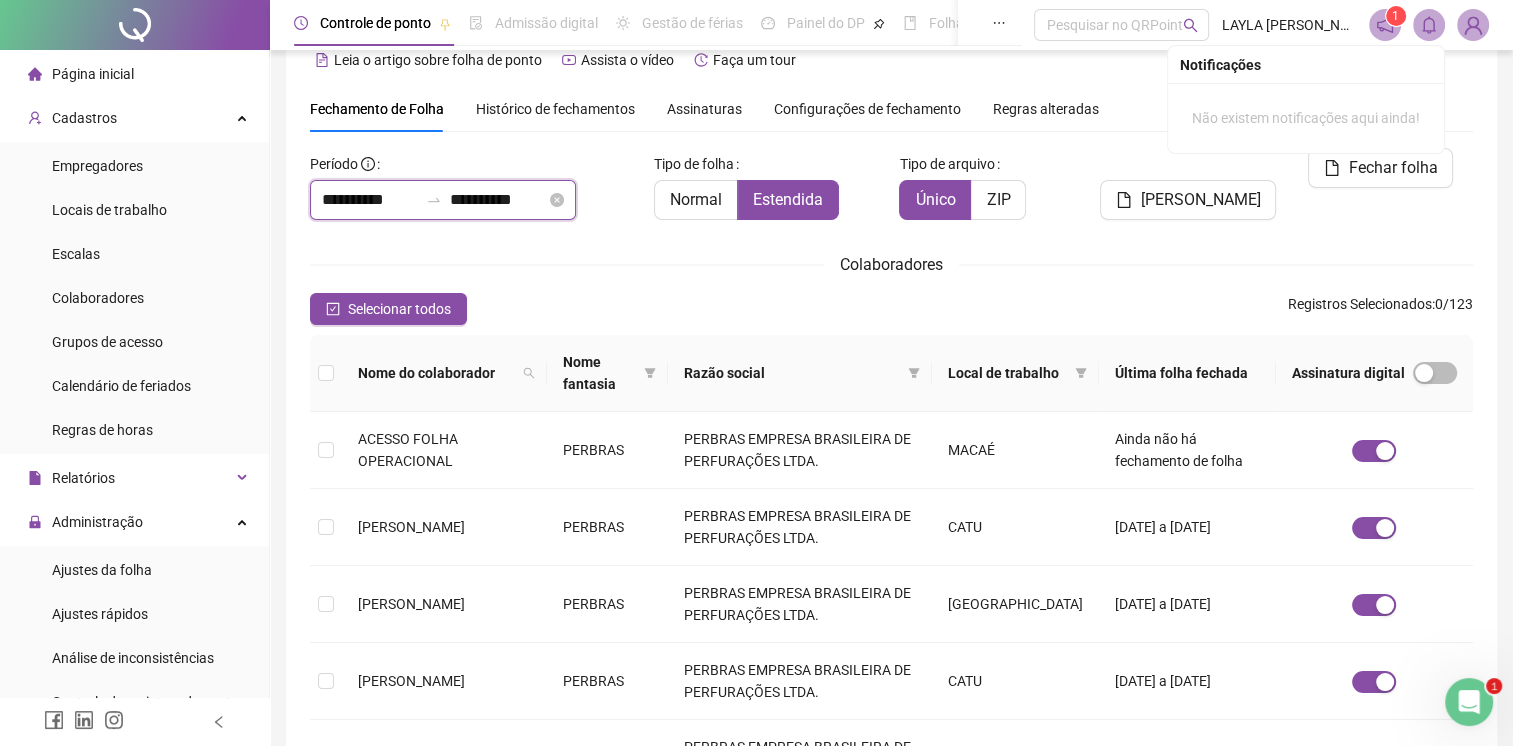 click on "**********" at bounding box center (370, 200) 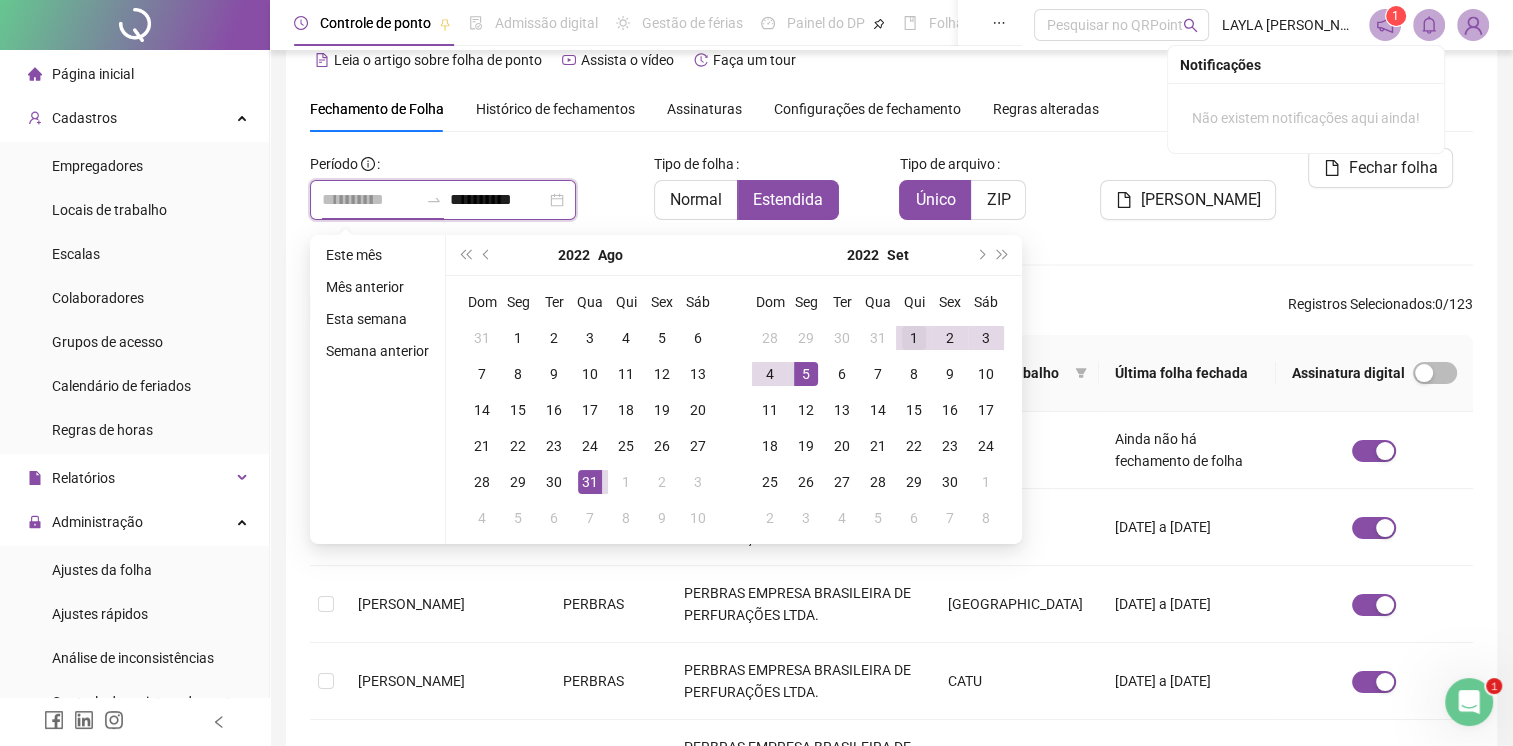 type on "**********" 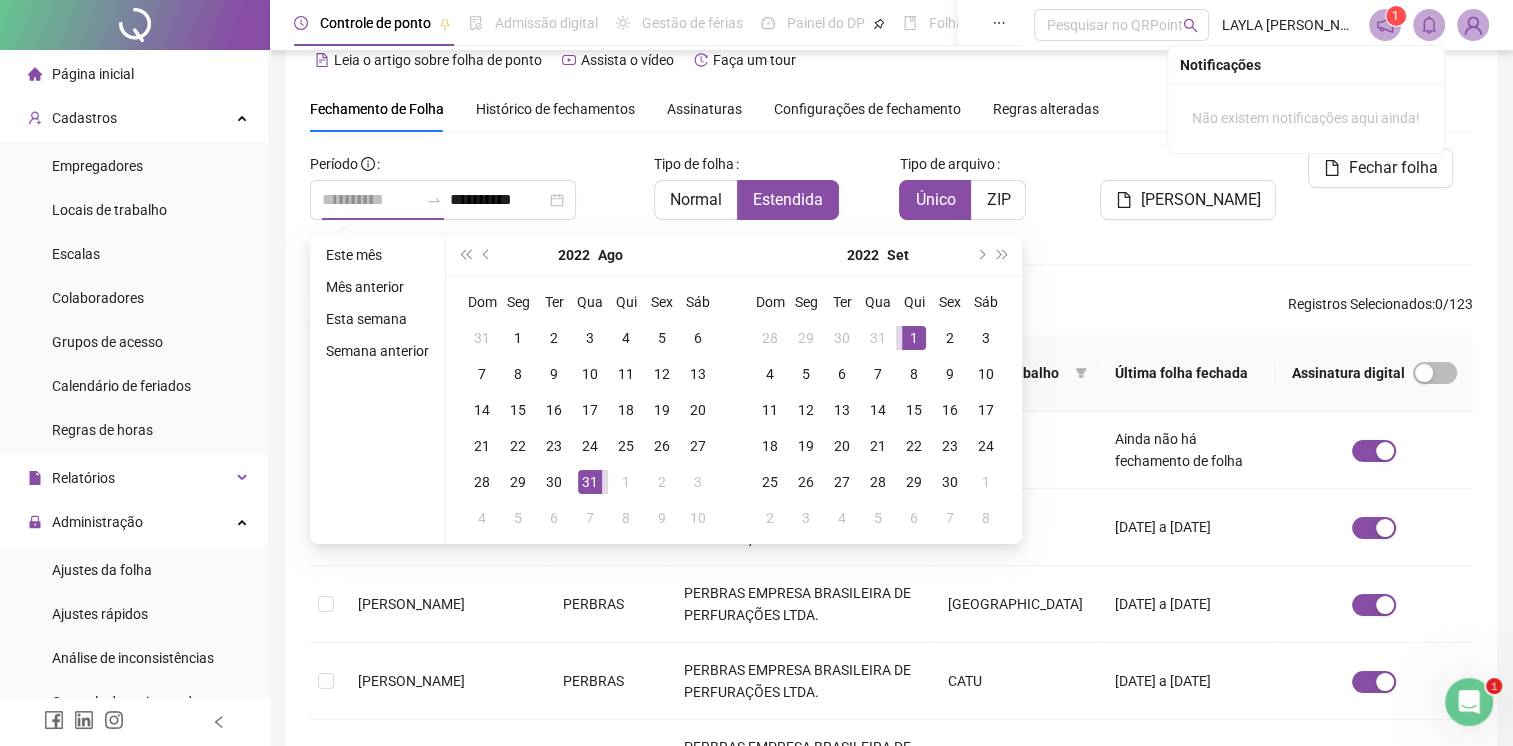 click on "1" at bounding box center [914, 338] 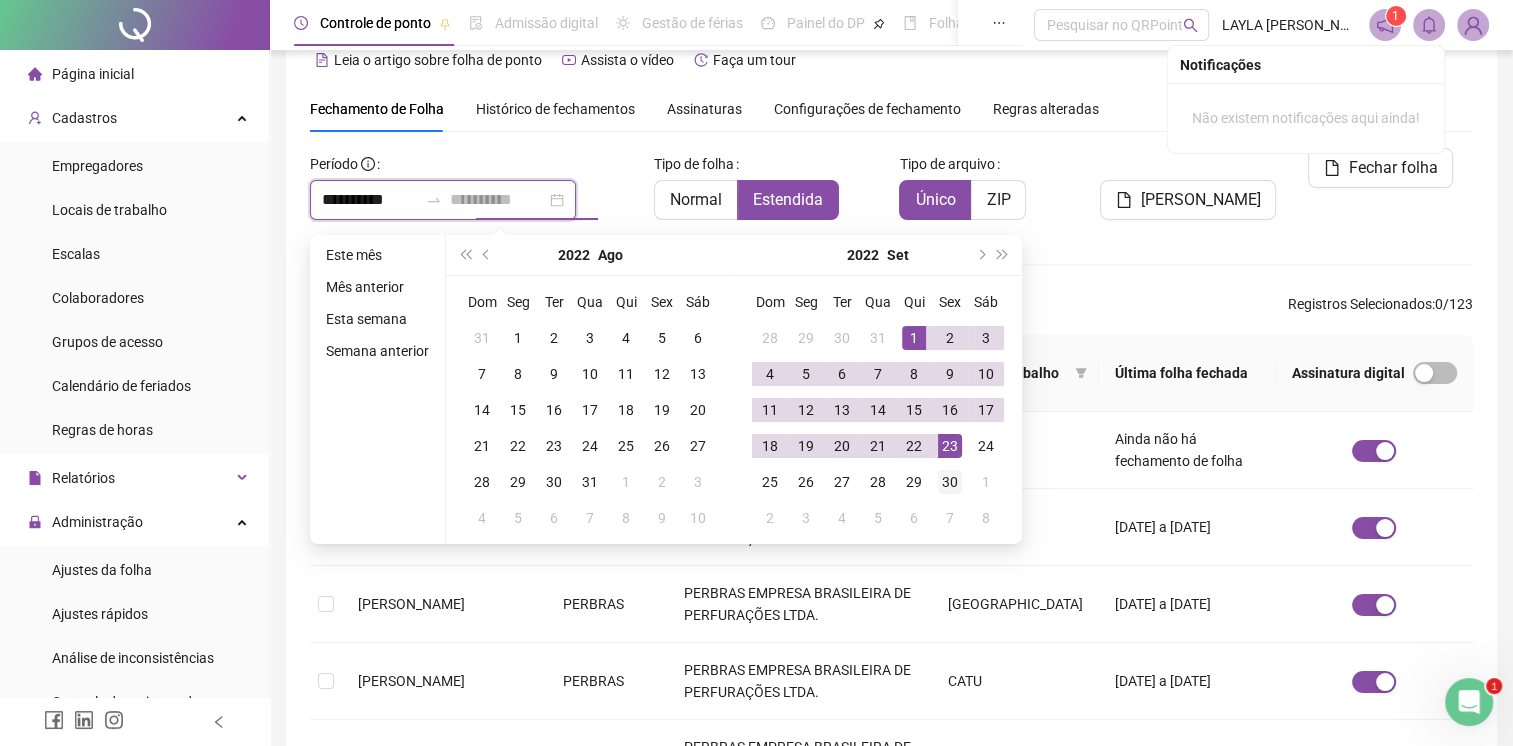 type on "**********" 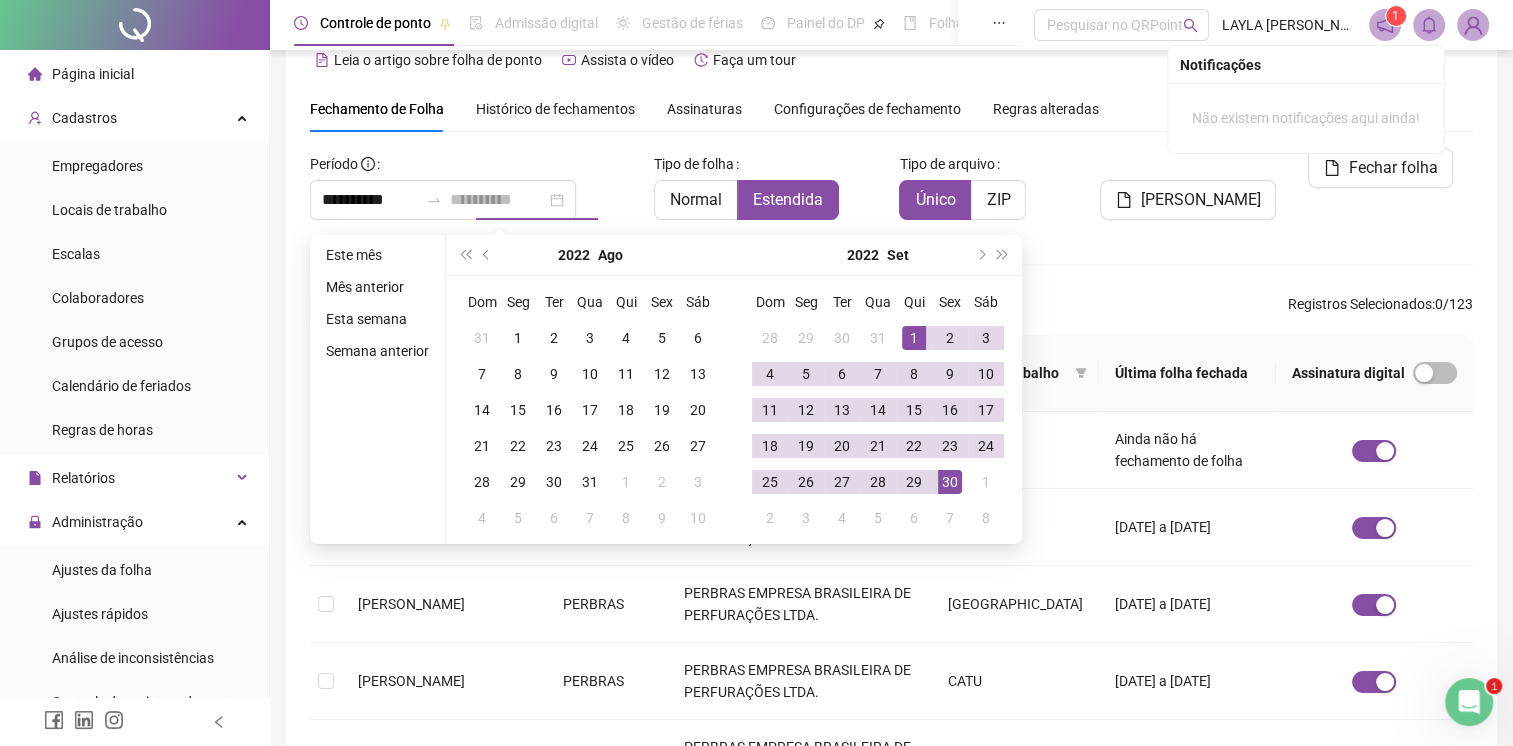 click on "30" at bounding box center [950, 482] 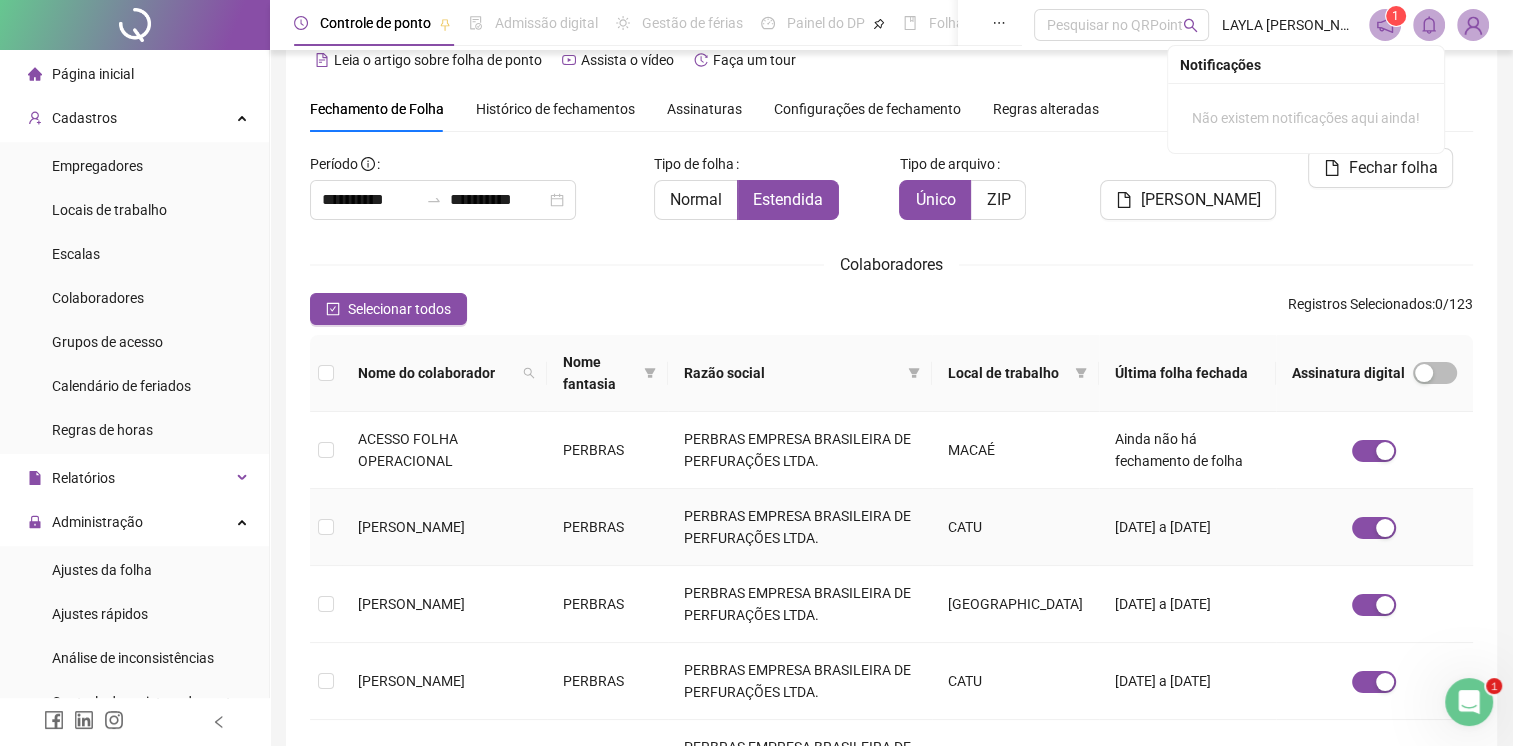 click on "[PERSON_NAME]" at bounding box center [444, 527] 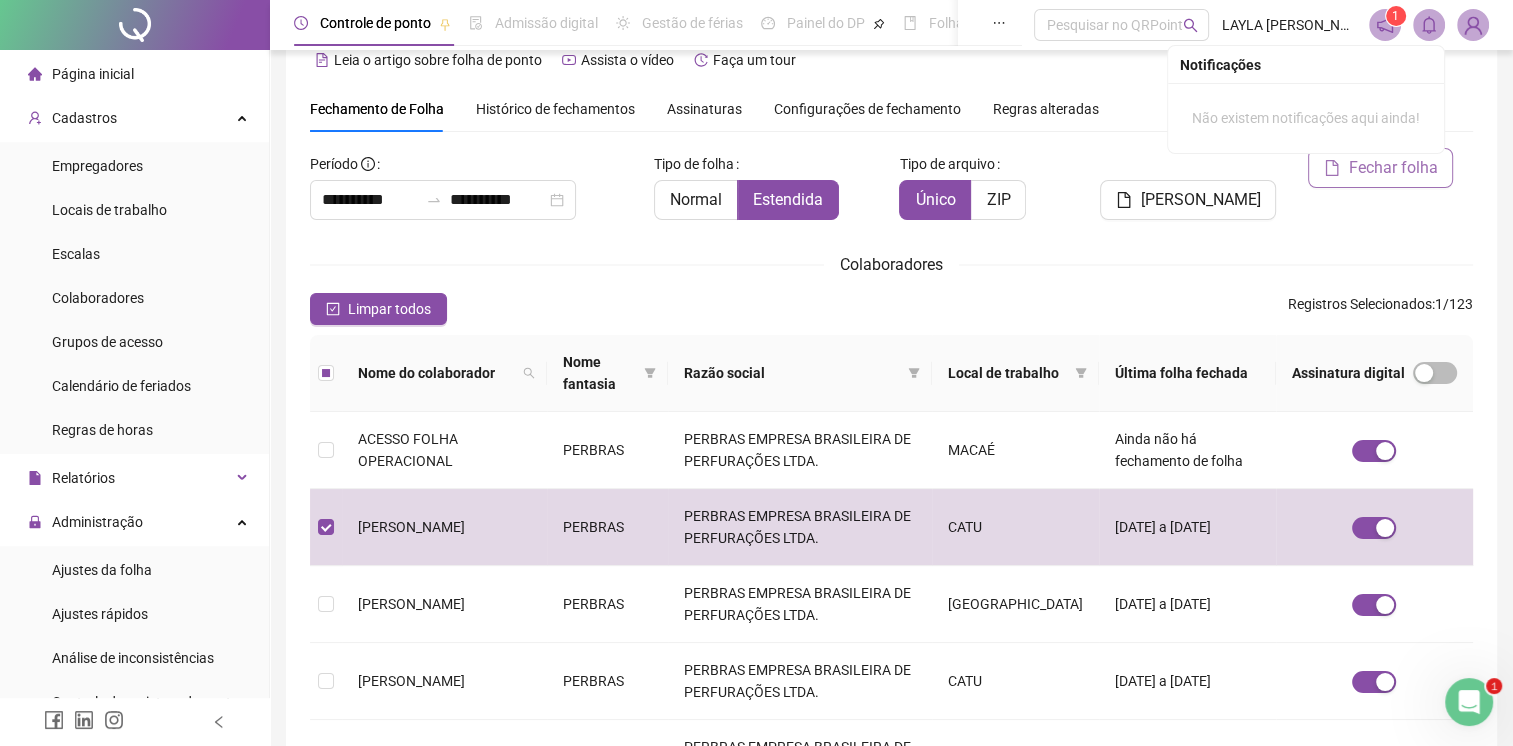 click on "Fechar folha" at bounding box center (1392, 168) 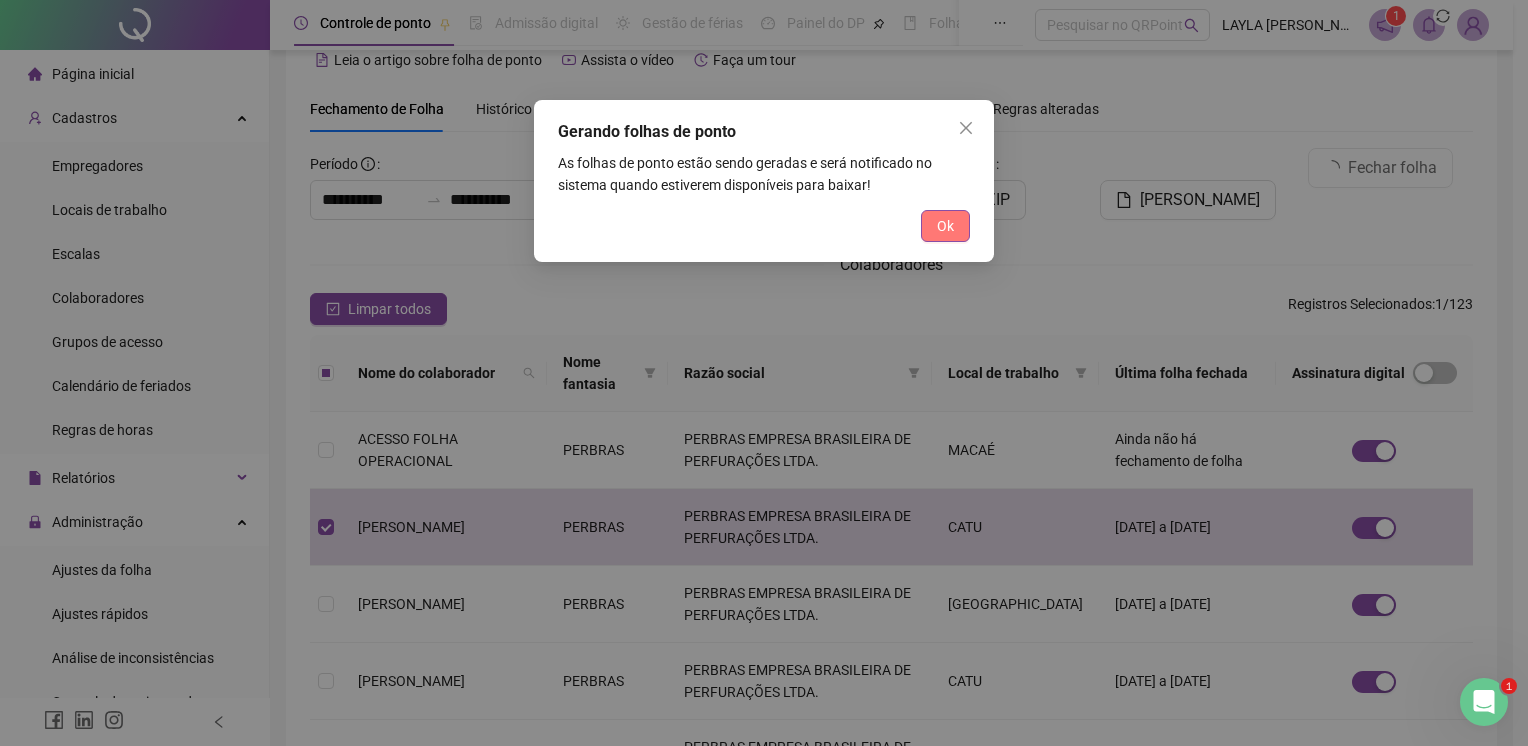 click on "Ok" at bounding box center (945, 226) 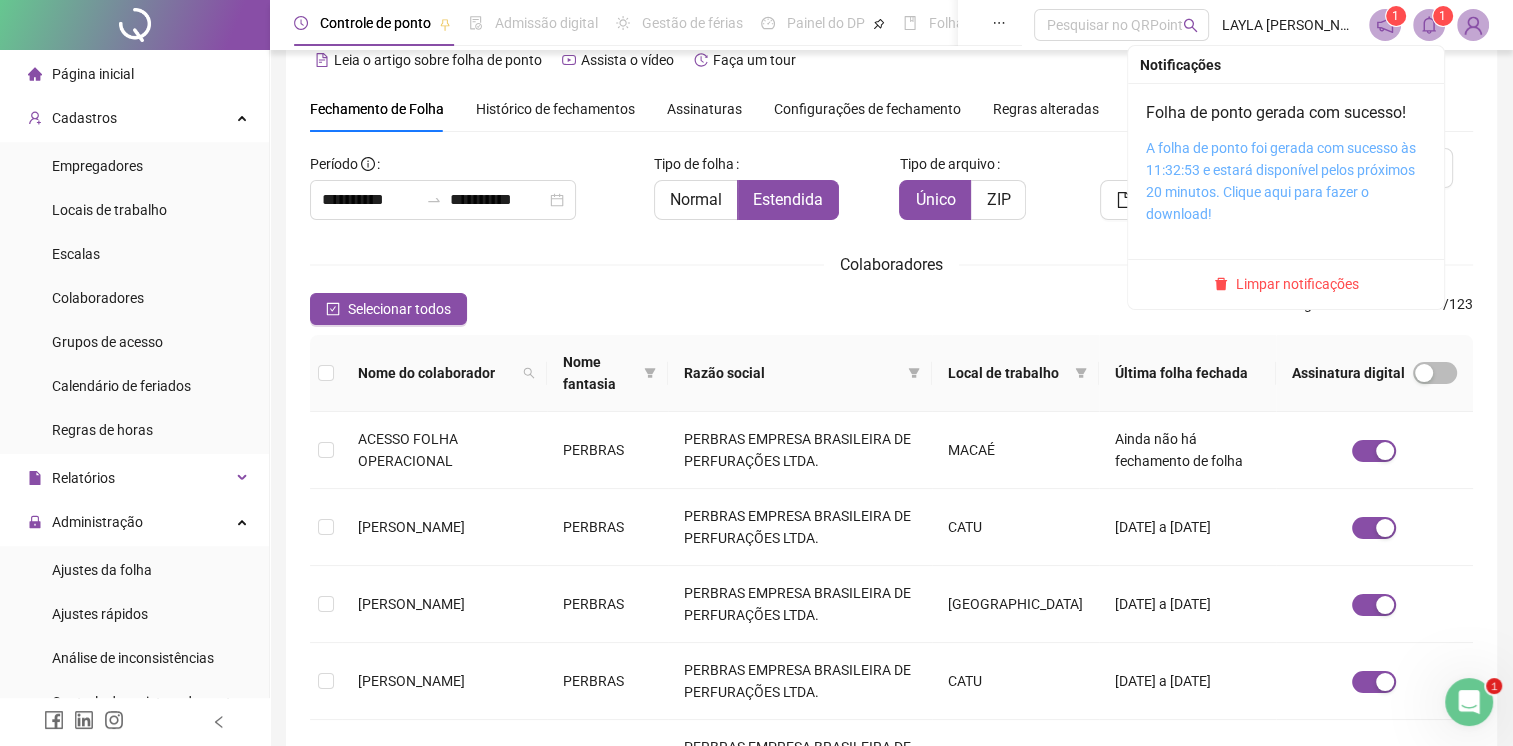 click on "A folha de ponto foi gerada com sucesso às 11:32:53 e estará disponível pelos próximos 20 minutos.
Clique aqui para fazer o download!" at bounding box center (1281, 181) 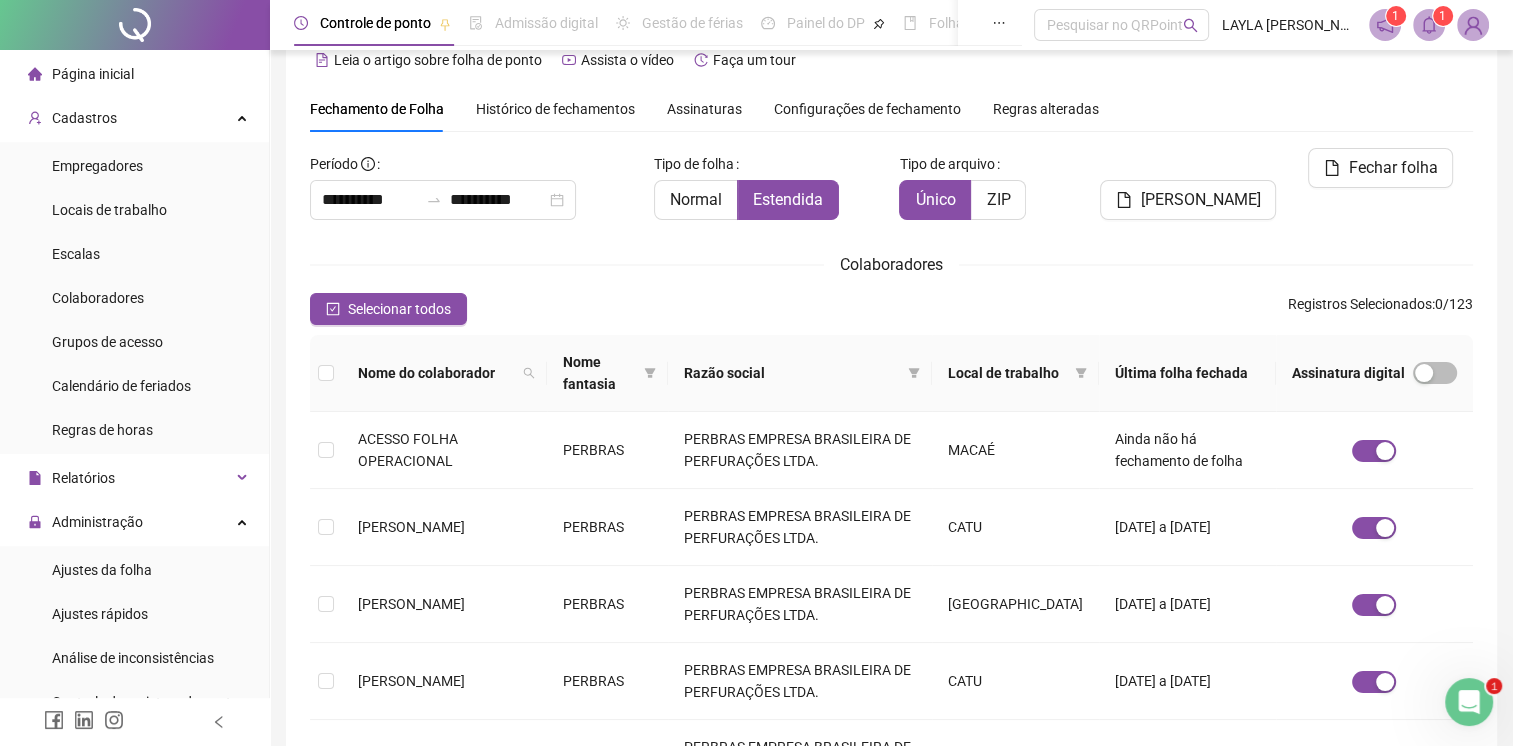 click on "**********" at bounding box center [891, 650] 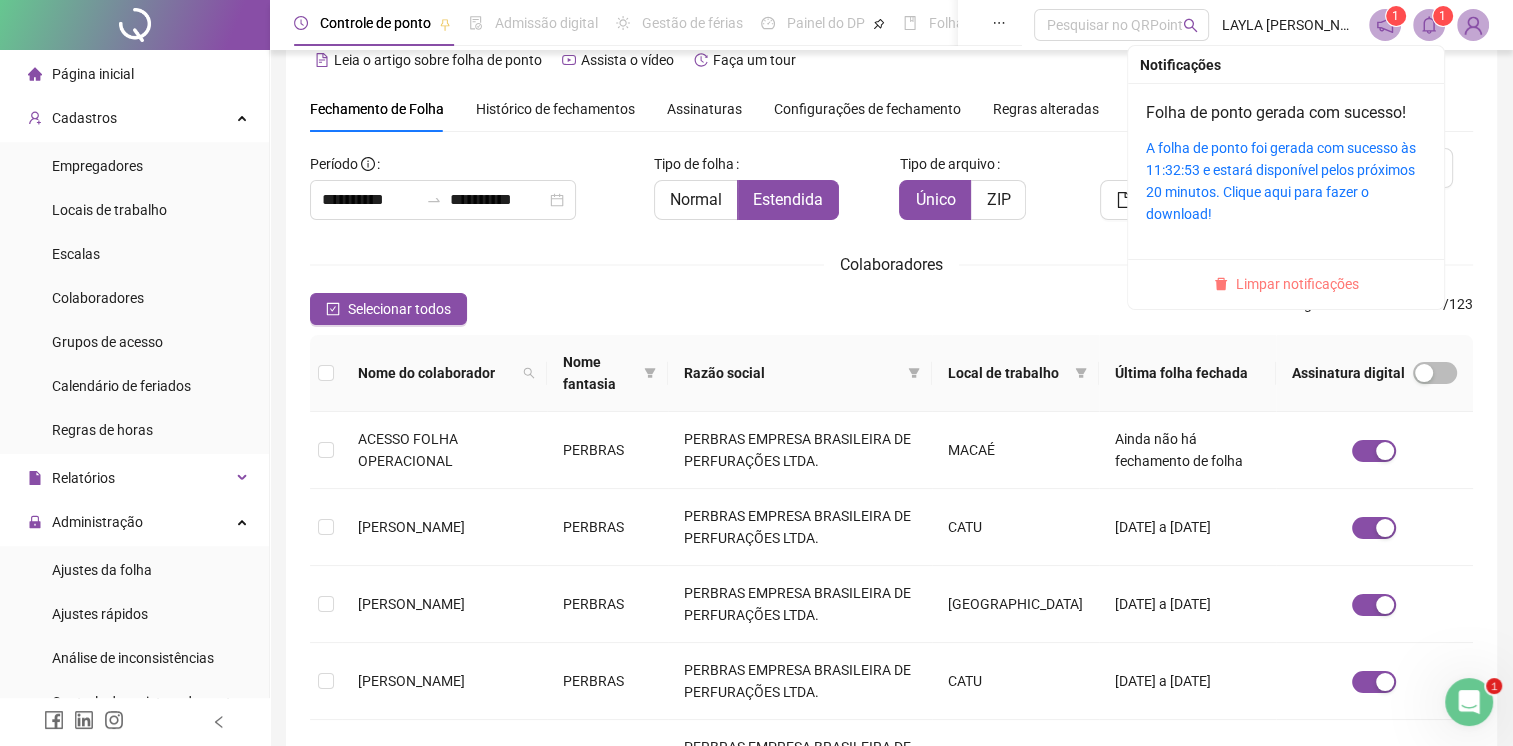 click on "Limpar notificações" at bounding box center (1297, 284) 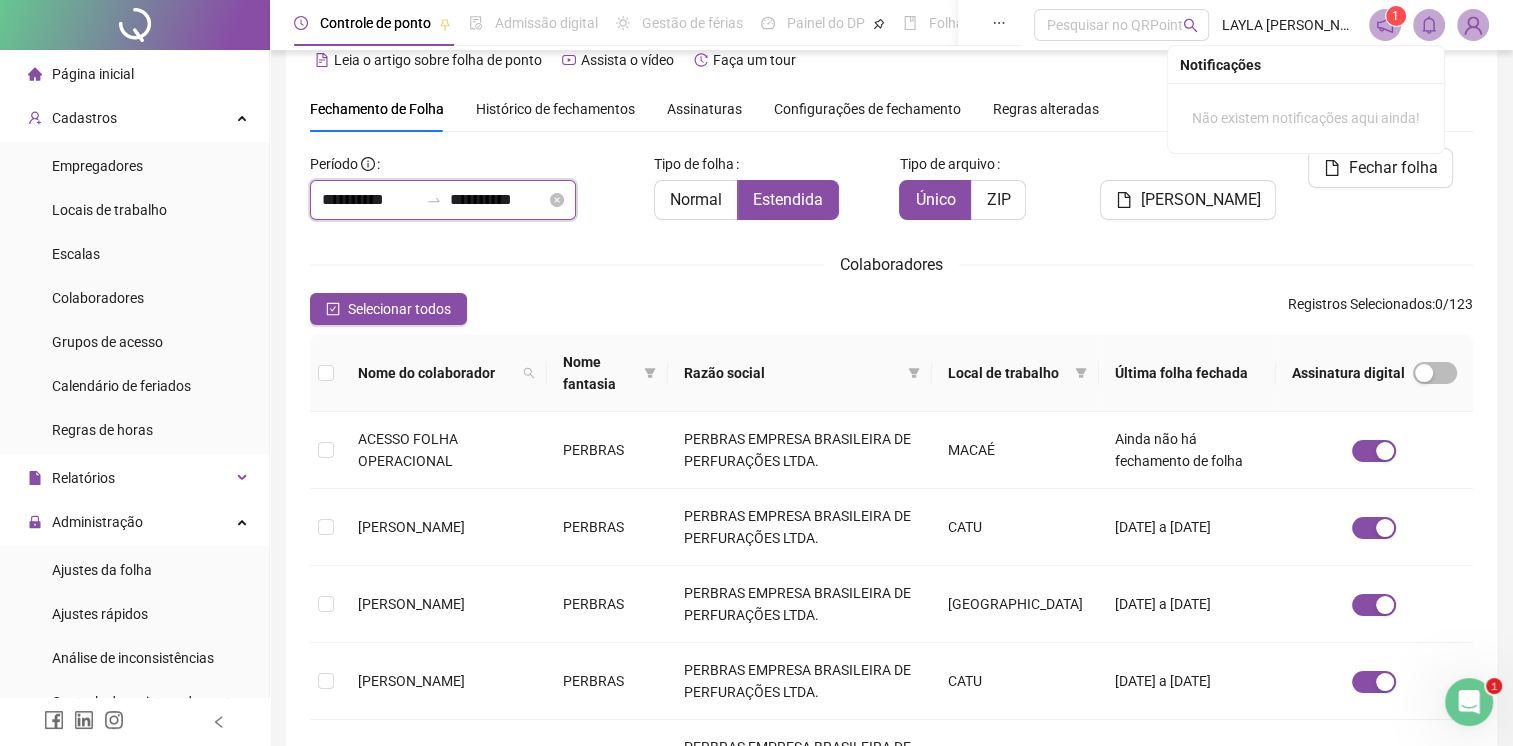 click on "**********" at bounding box center [370, 200] 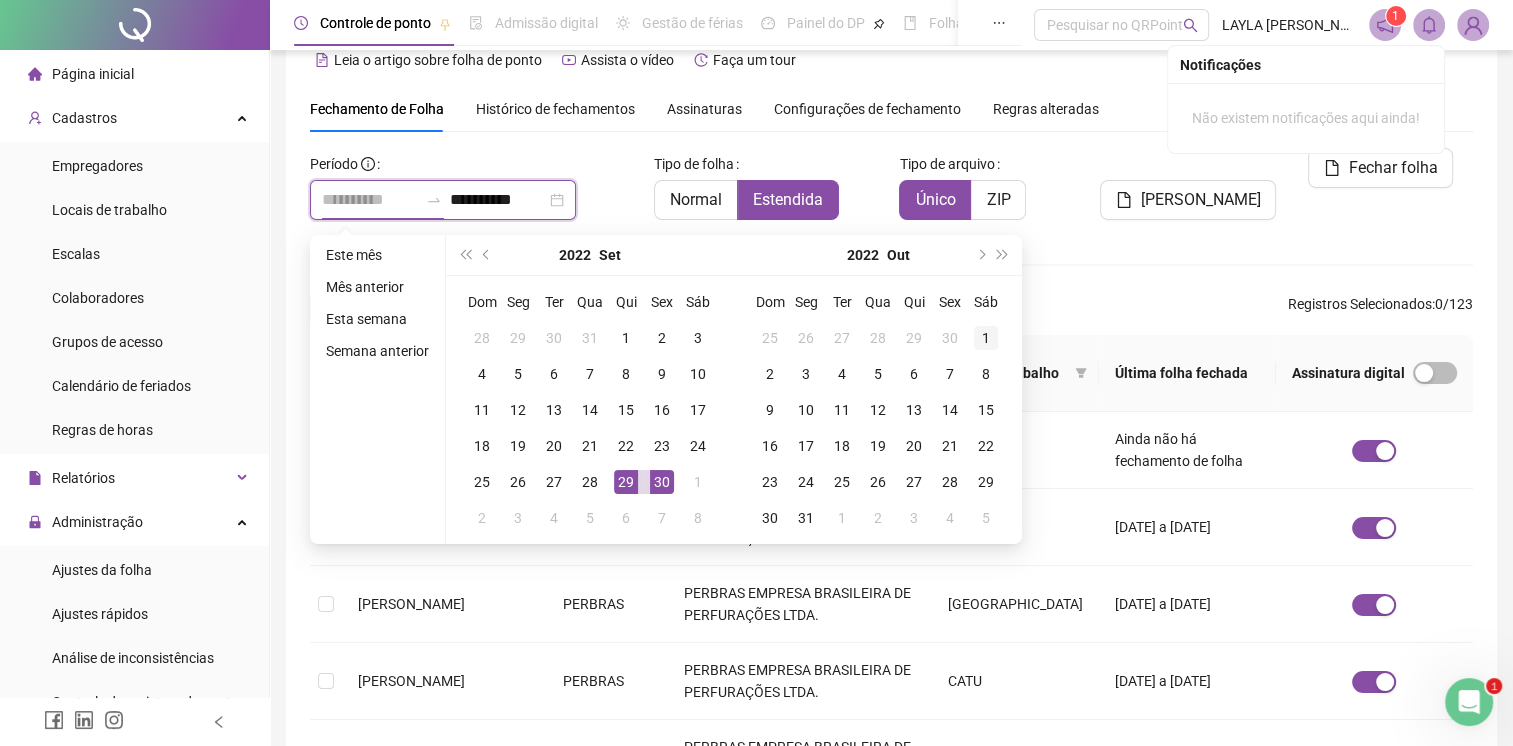 type on "**********" 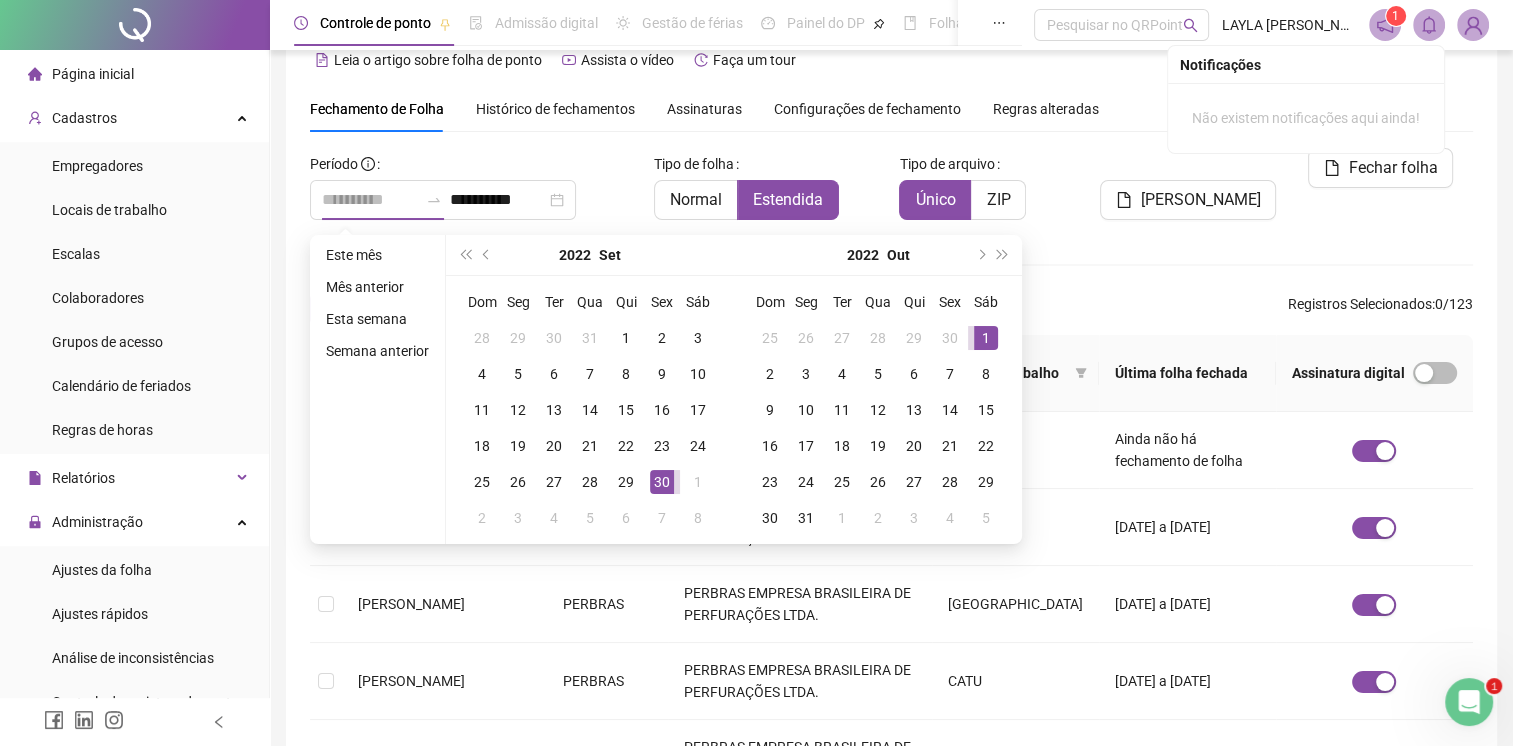 click on "1" at bounding box center (986, 338) 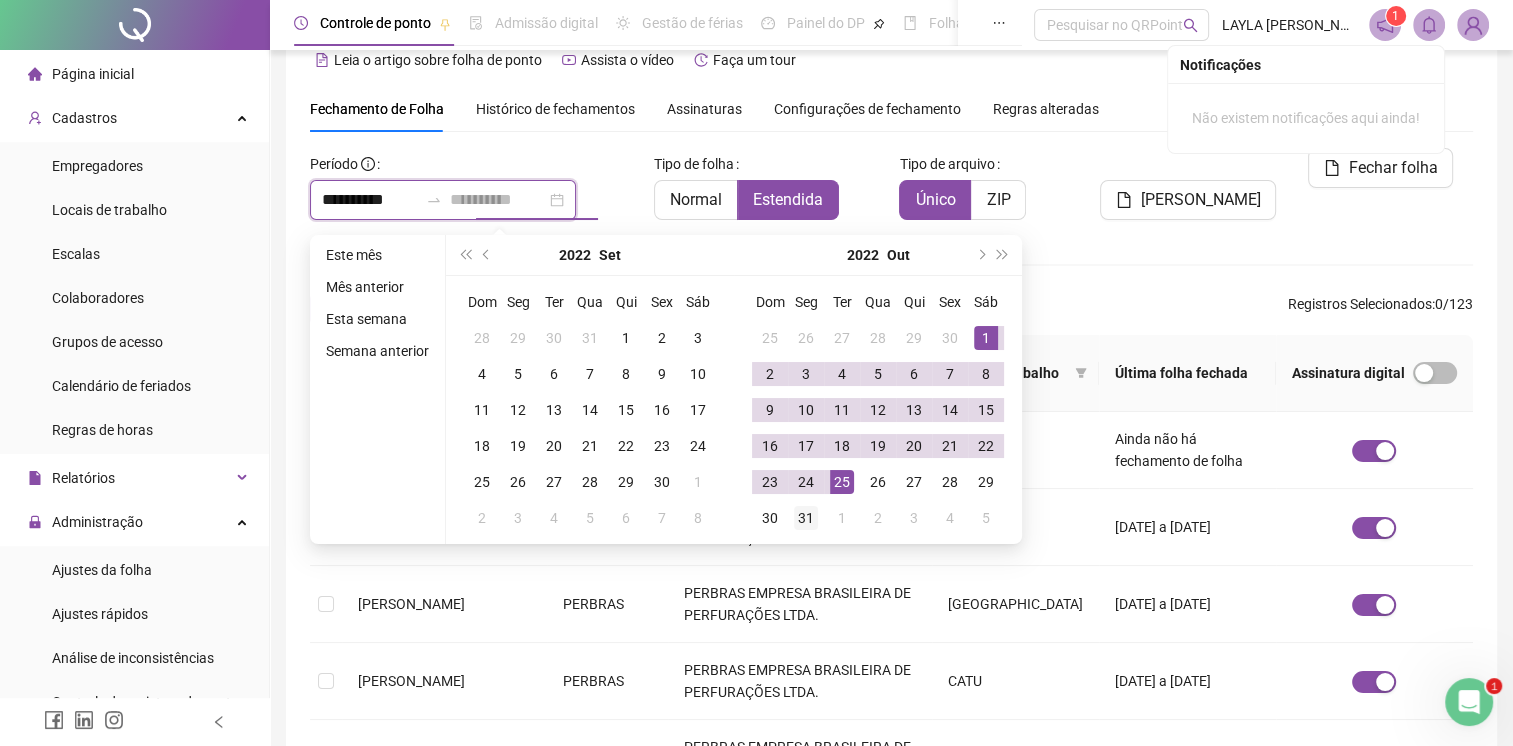 type on "**********" 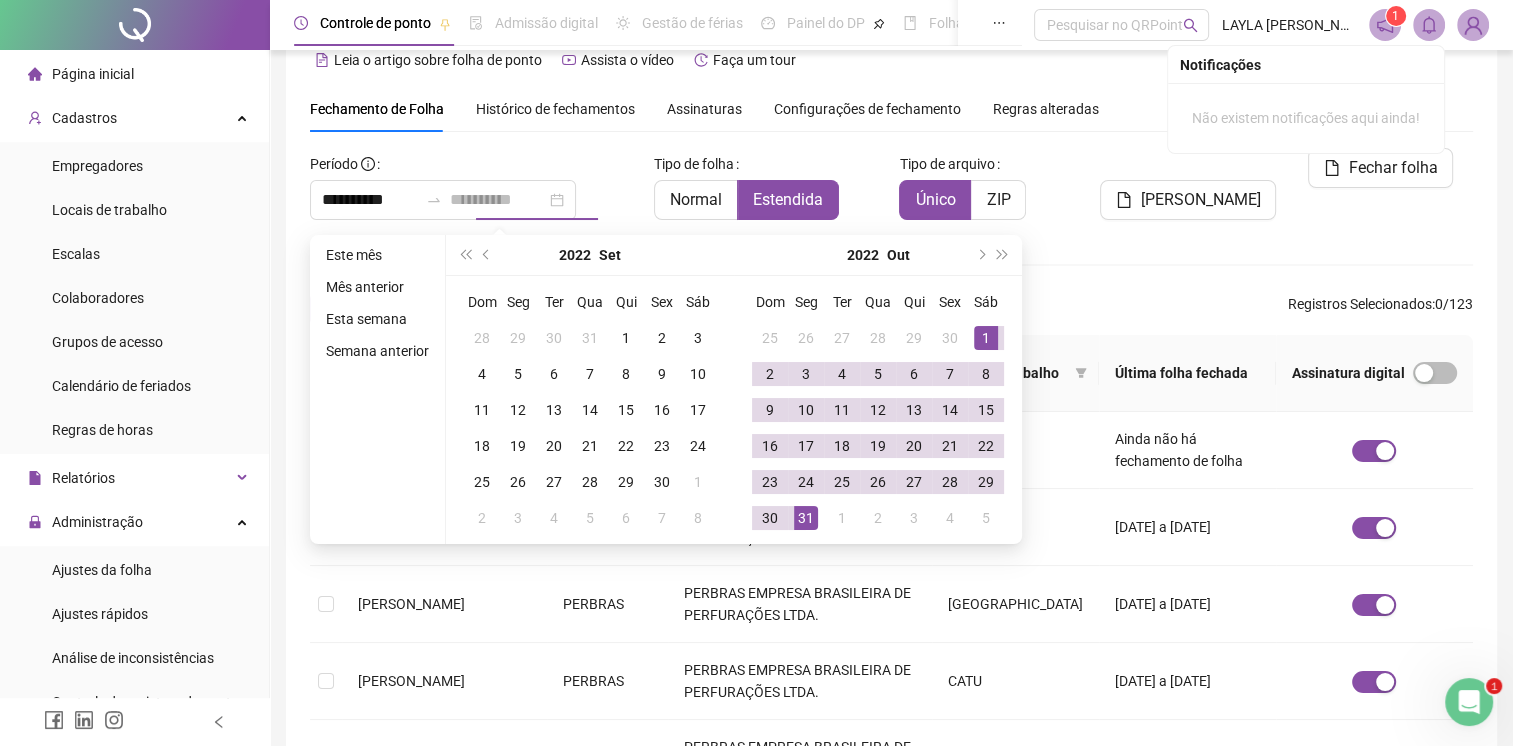 click on "31" at bounding box center (806, 518) 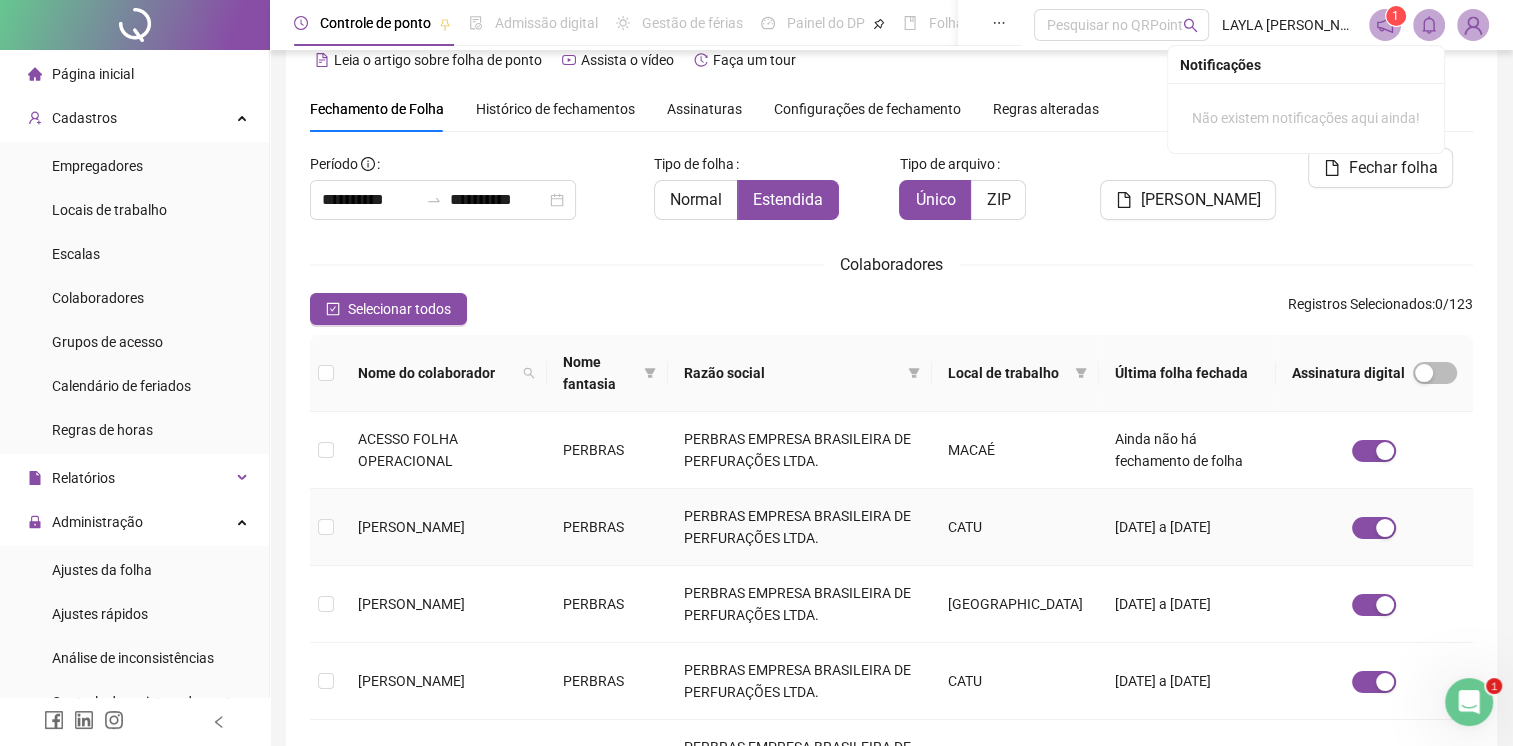click on "[PERSON_NAME]" at bounding box center (444, 527) 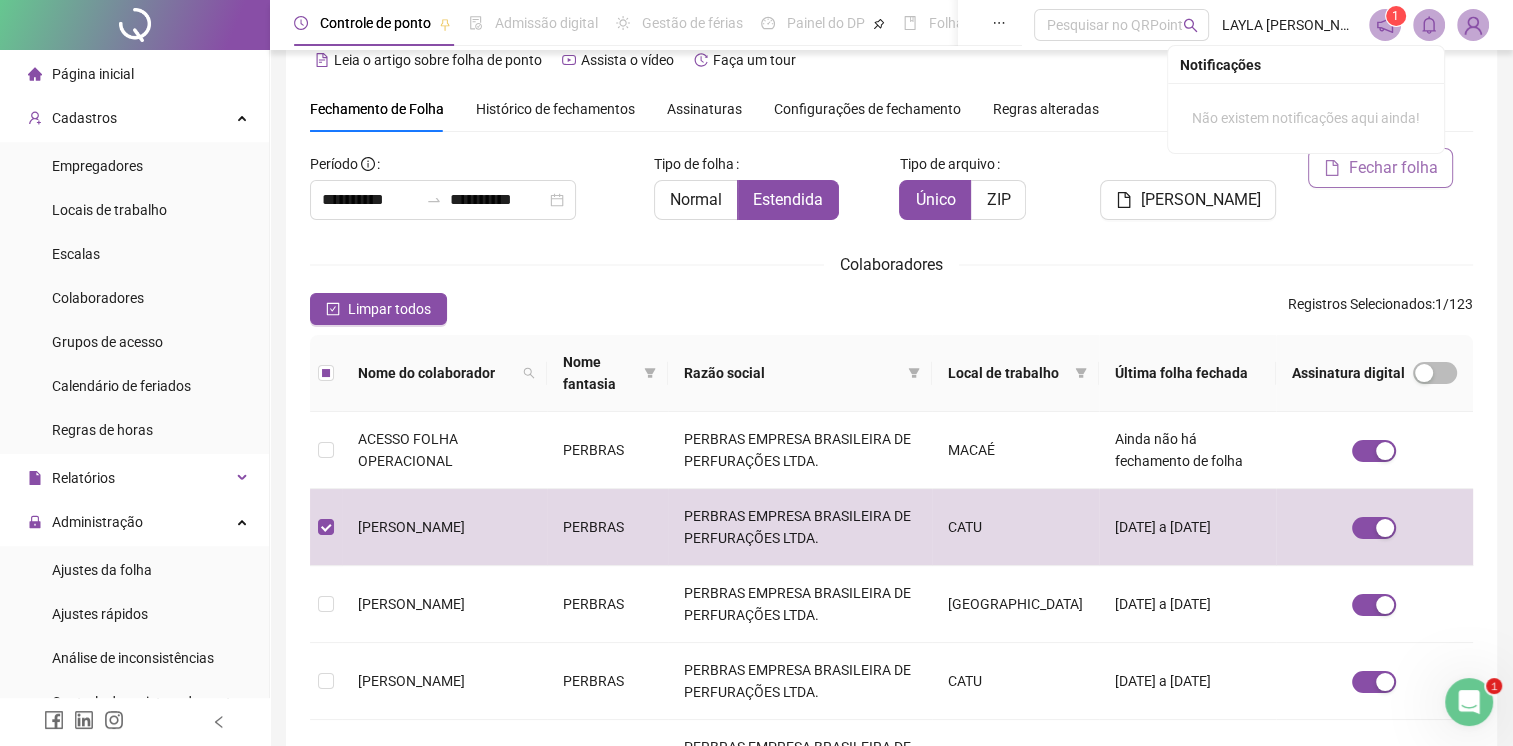 click on "Fechar folha" at bounding box center (1392, 168) 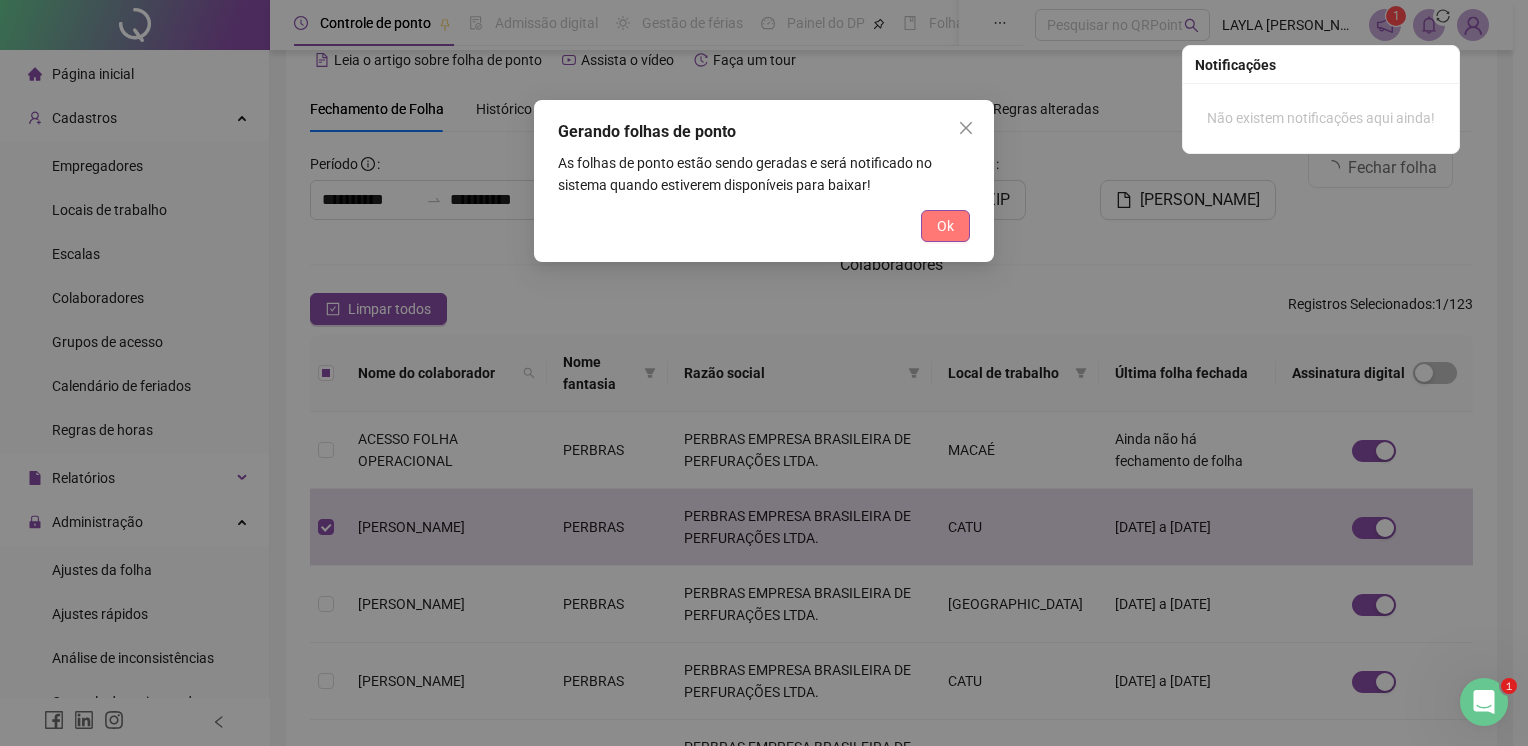 click on "Ok" at bounding box center [945, 226] 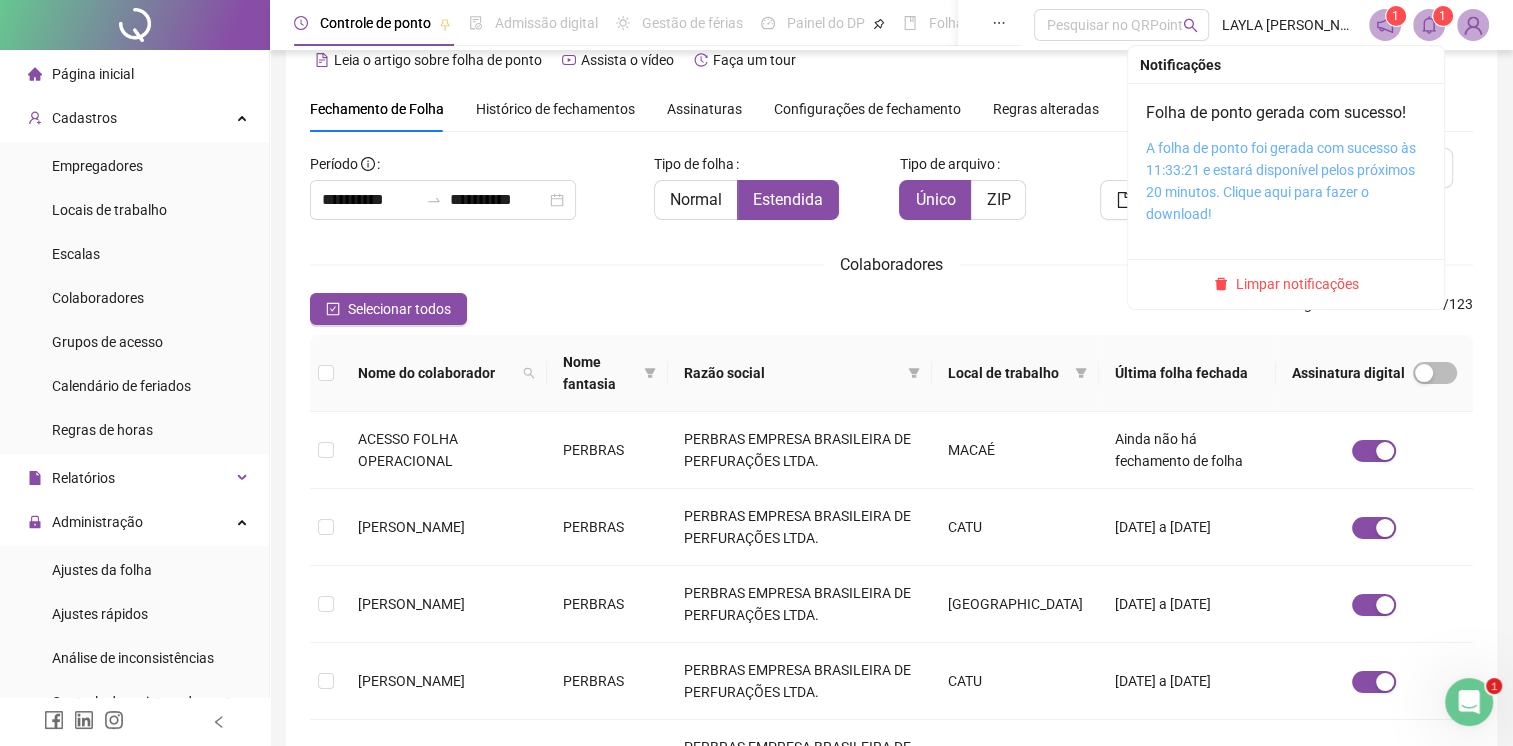 click on "A folha de ponto foi gerada com sucesso às 11:33:21 e estará disponível pelos próximos 20 minutos.
Clique aqui para fazer o download!" at bounding box center (1281, 181) 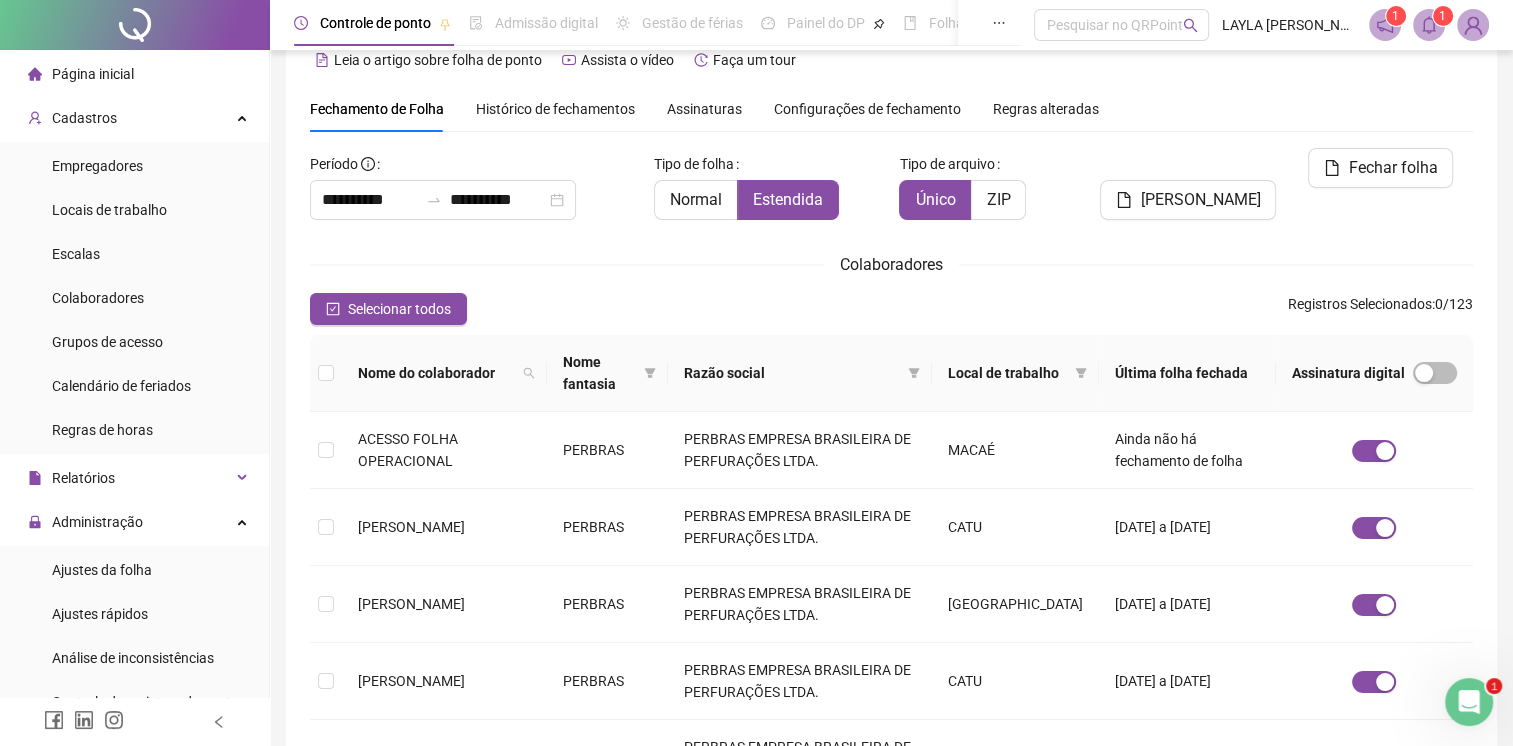 click on "**********" at bounding box center (891, 650) 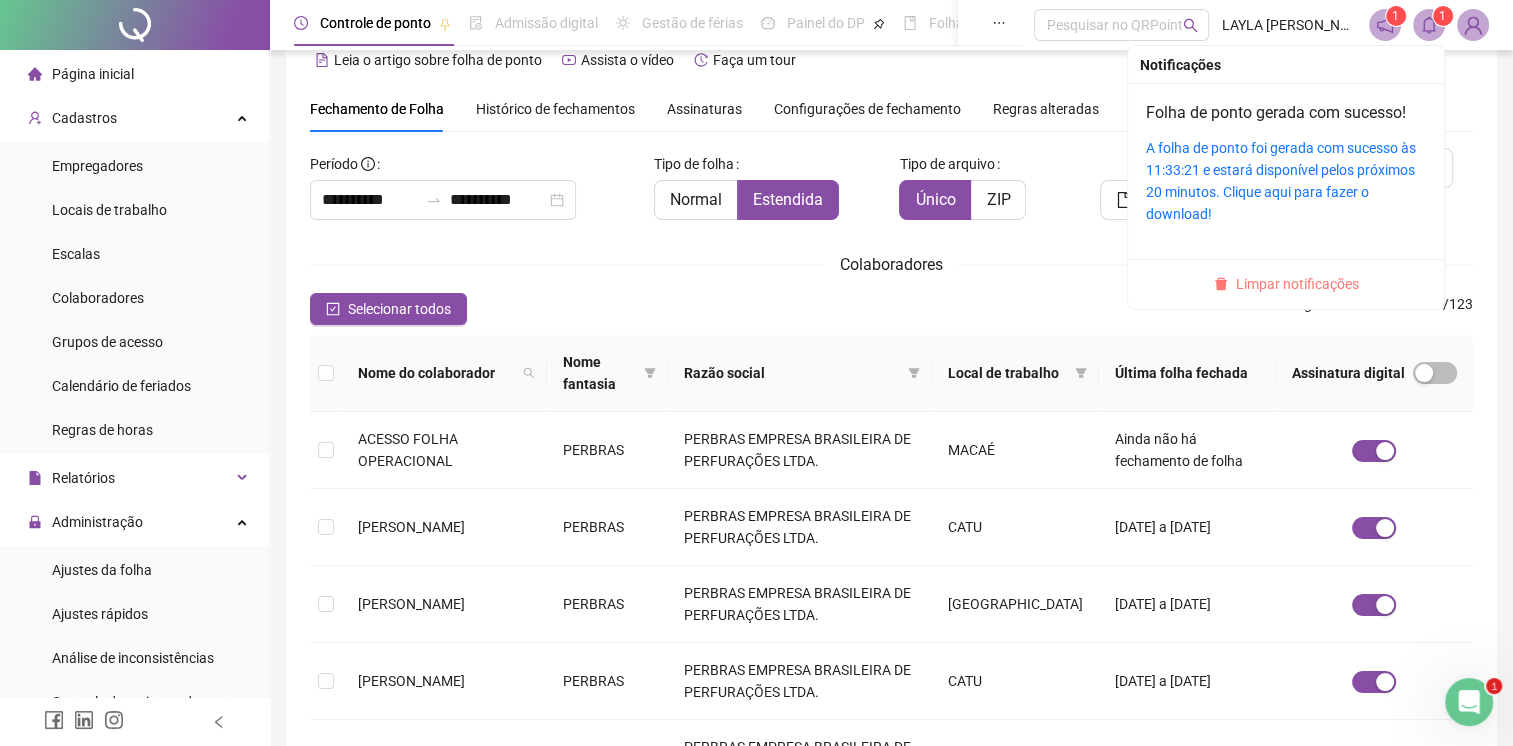 click on "Limpar notificações" at bounding box center [1297, 284] 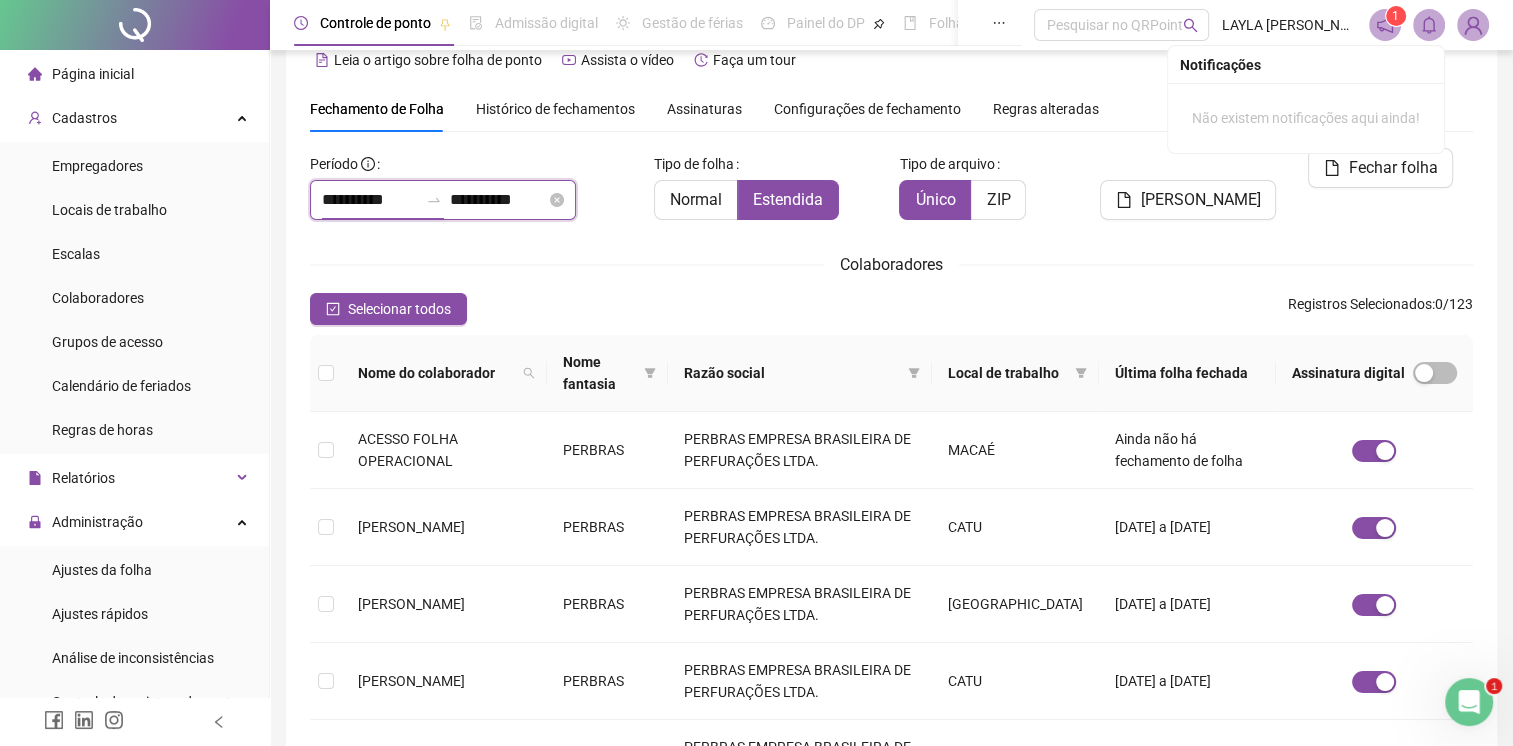 click on "**********" at bounding box center (370, 200) 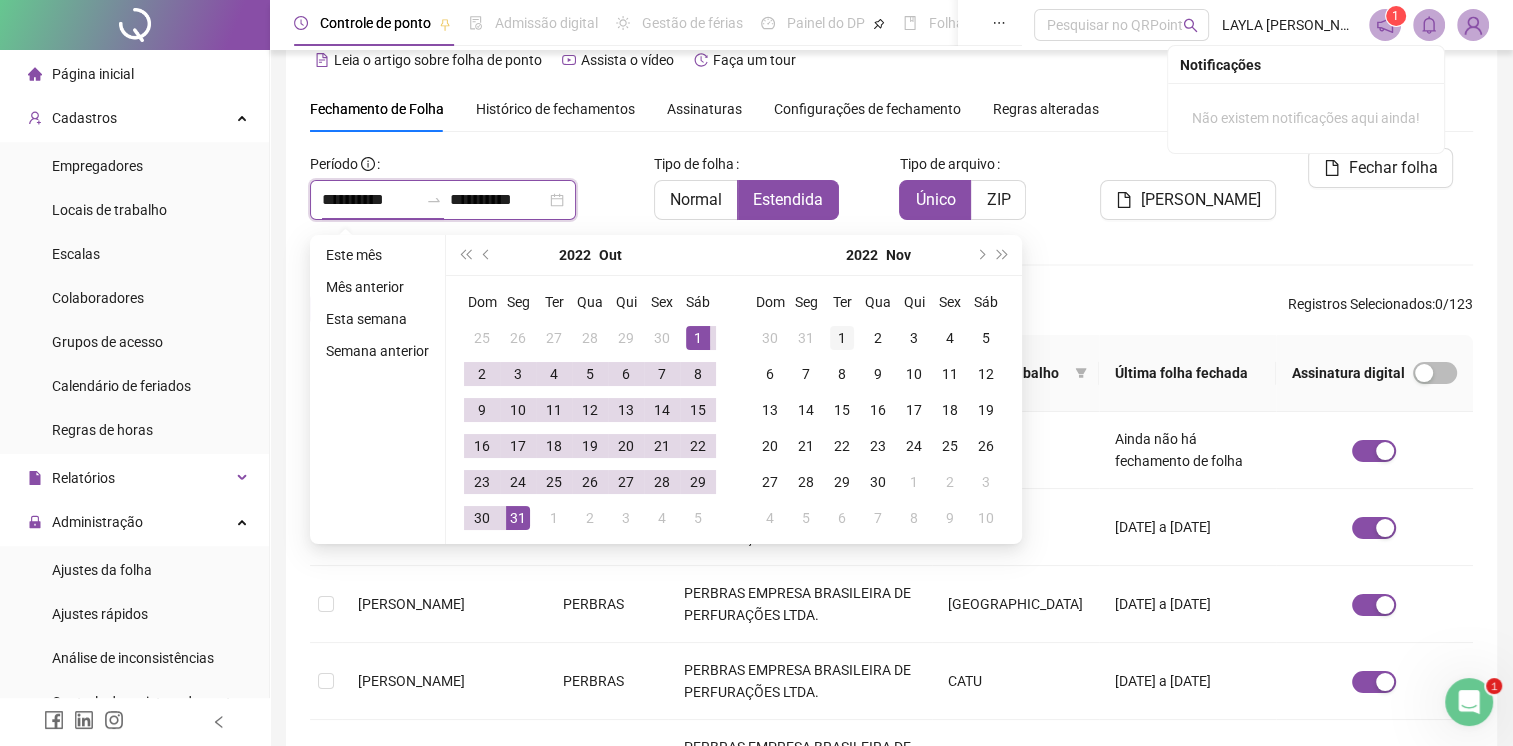 type on "**********" 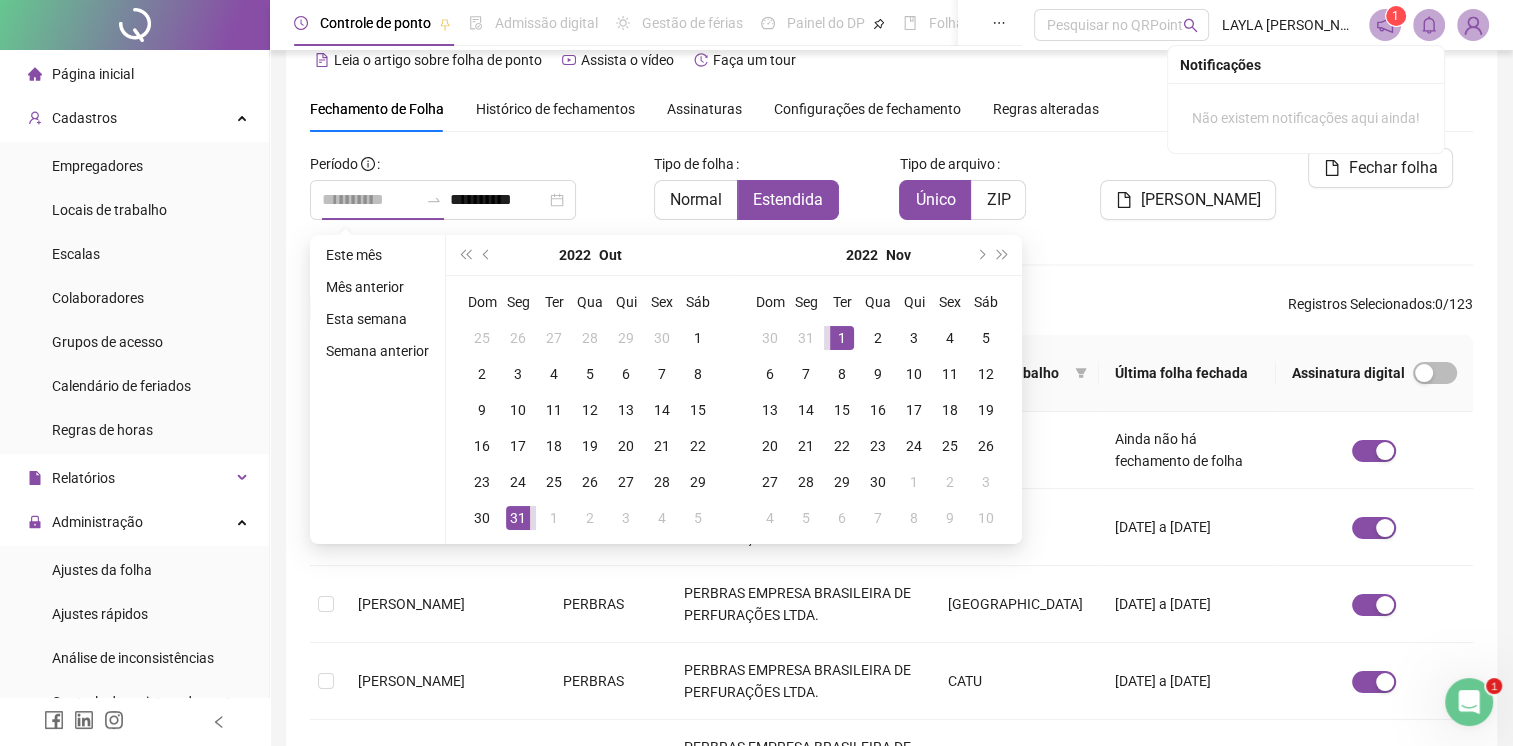 click on "1" at bounding box center (842, 338) 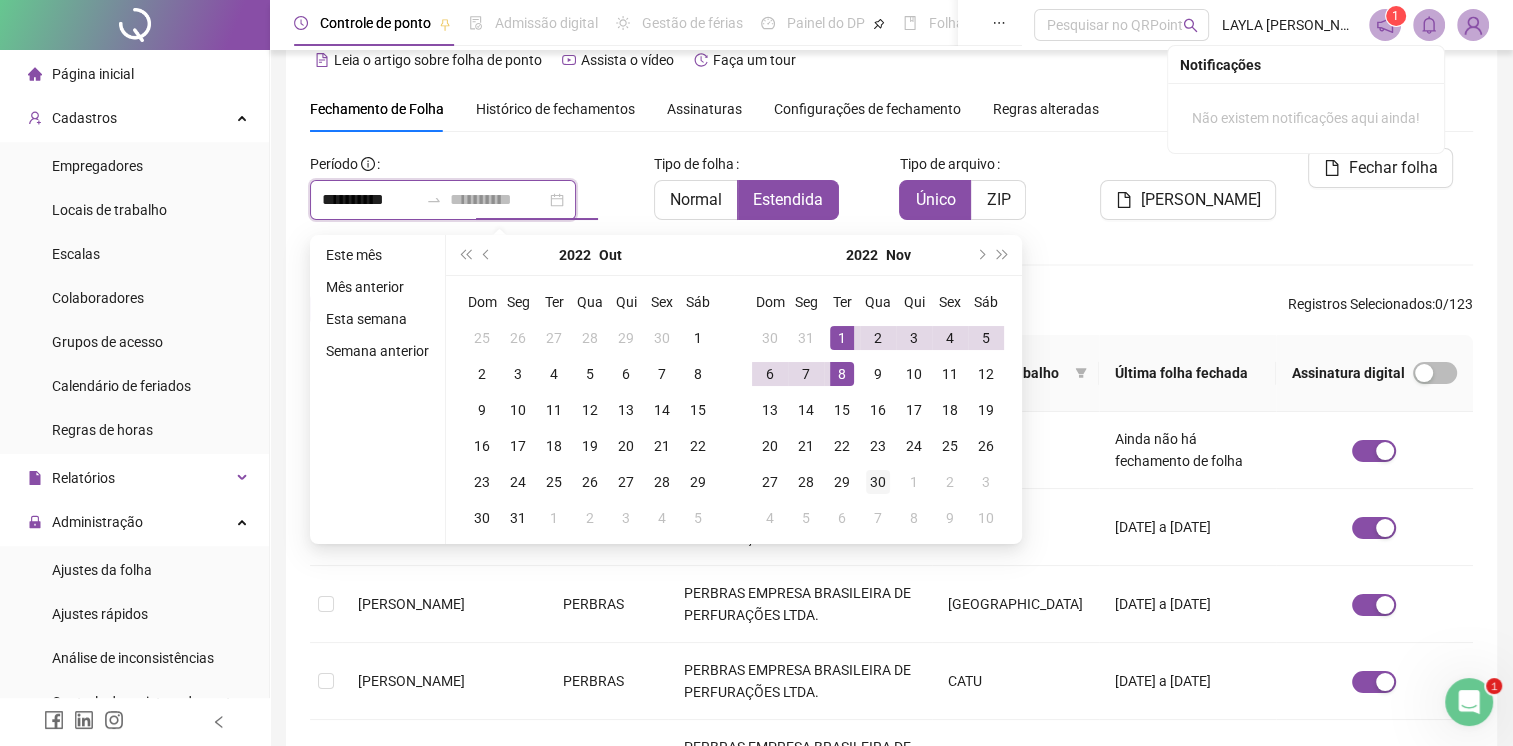 type on "**********" 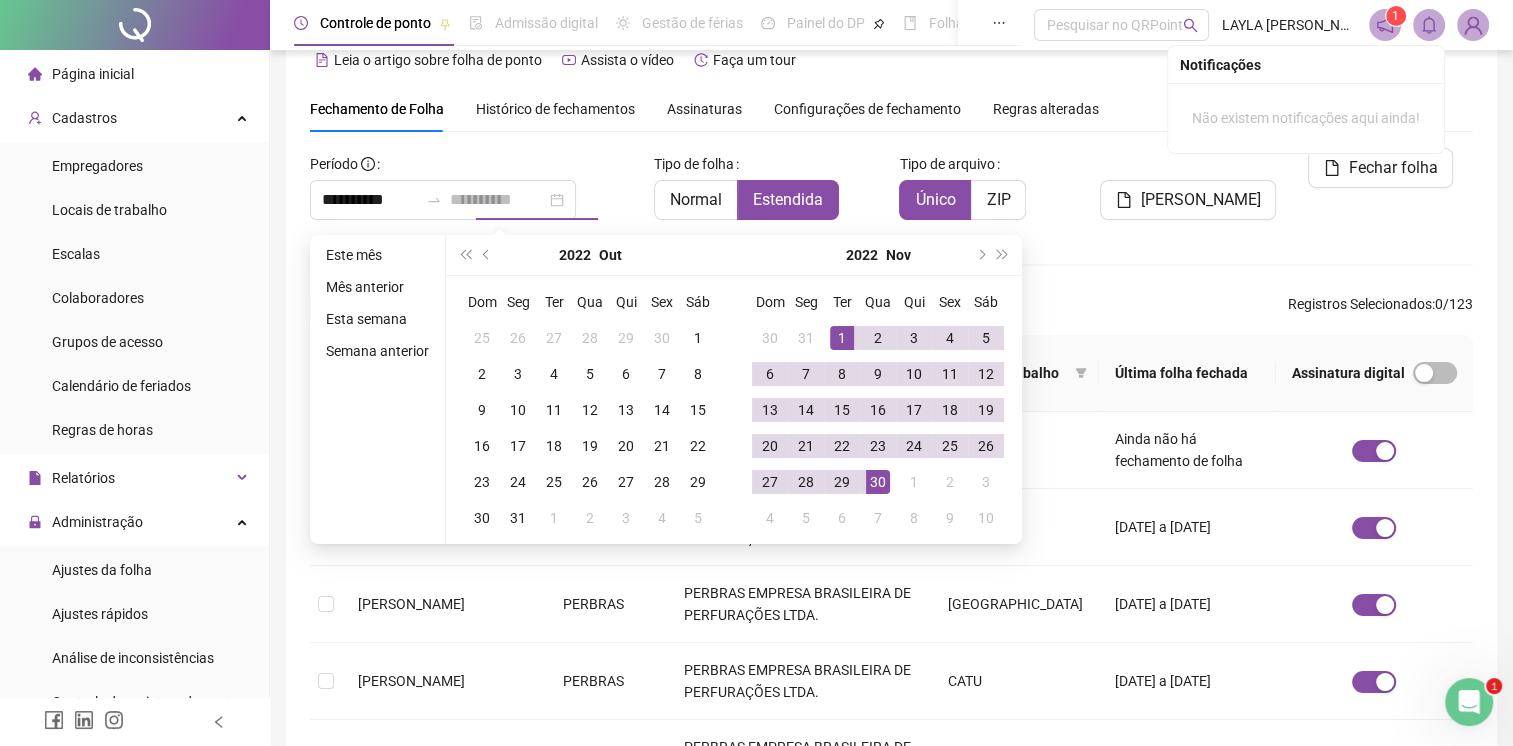 click on "30" at bounding box center (878, 482) 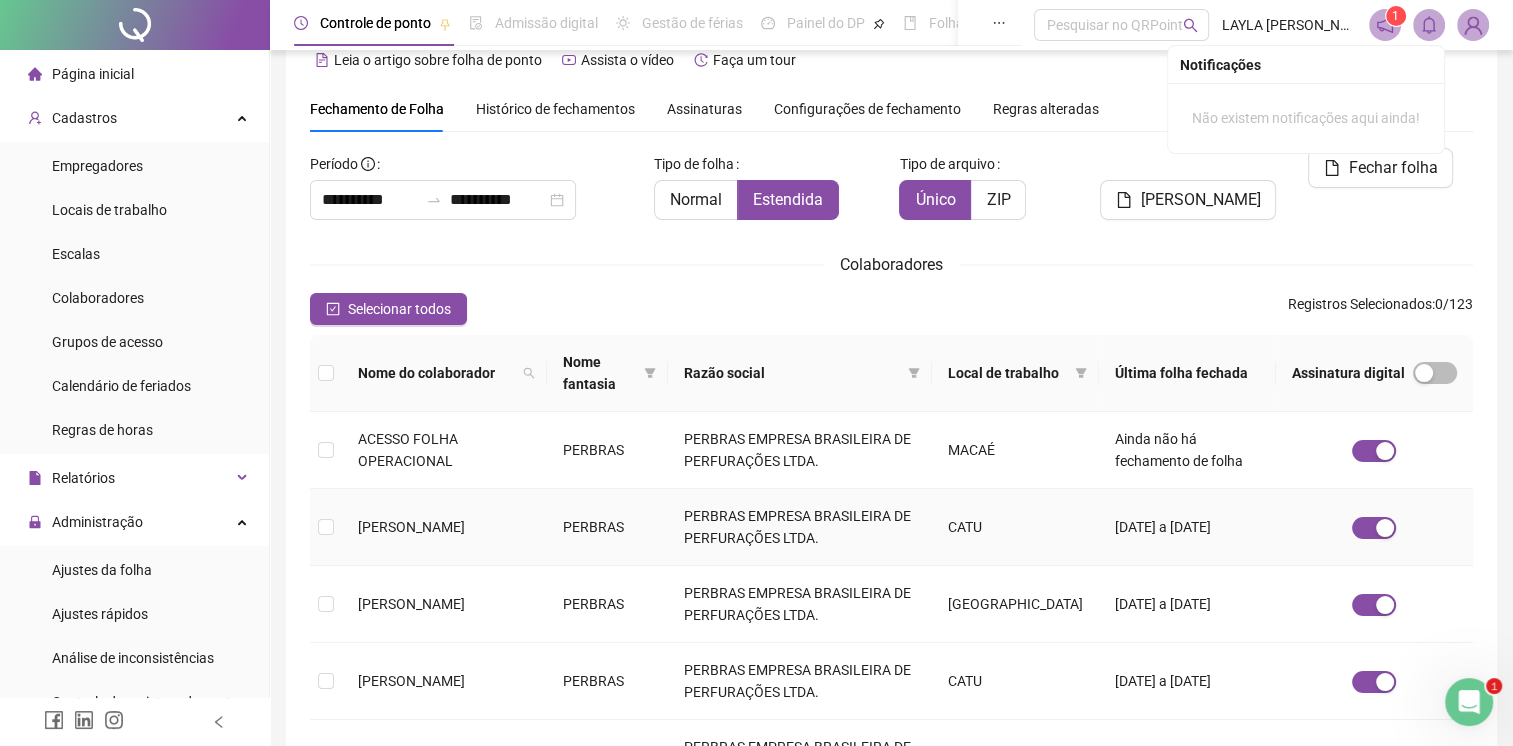 click on "[PERSON_NAME]" at bounding box center (411, 527) 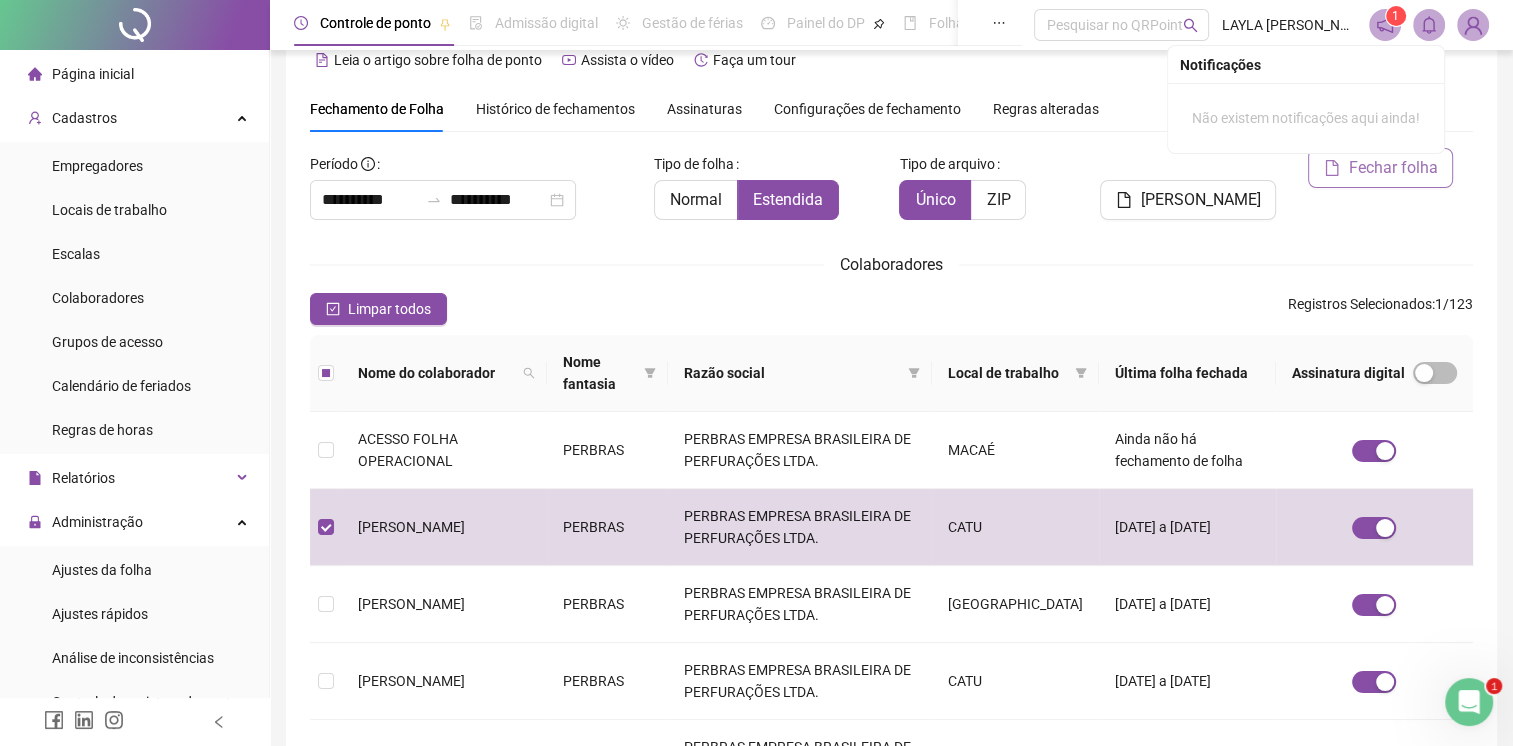 click on "Fechar folha" at bounding box center (1380, 168) 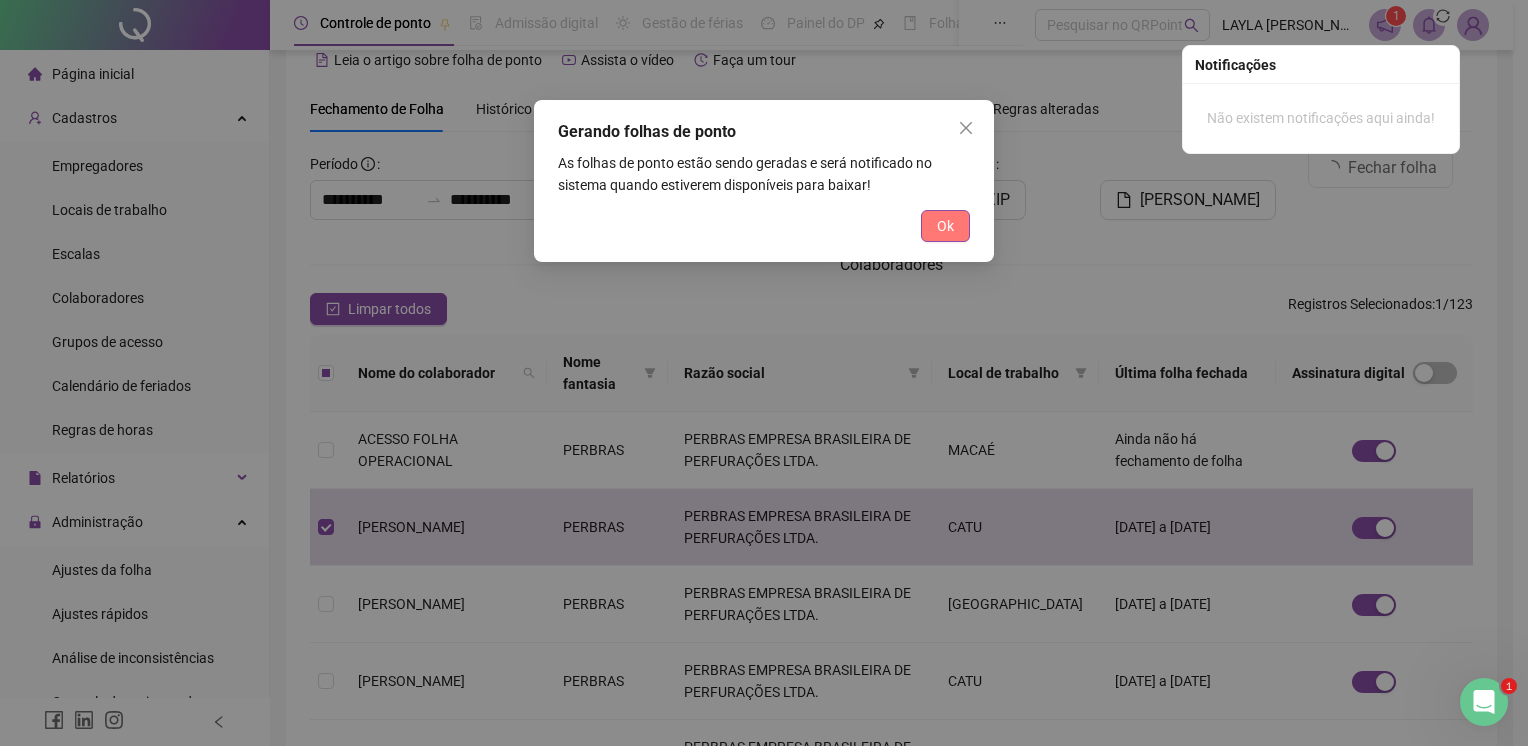 click on "Ok" at bounding box center [945, 226] 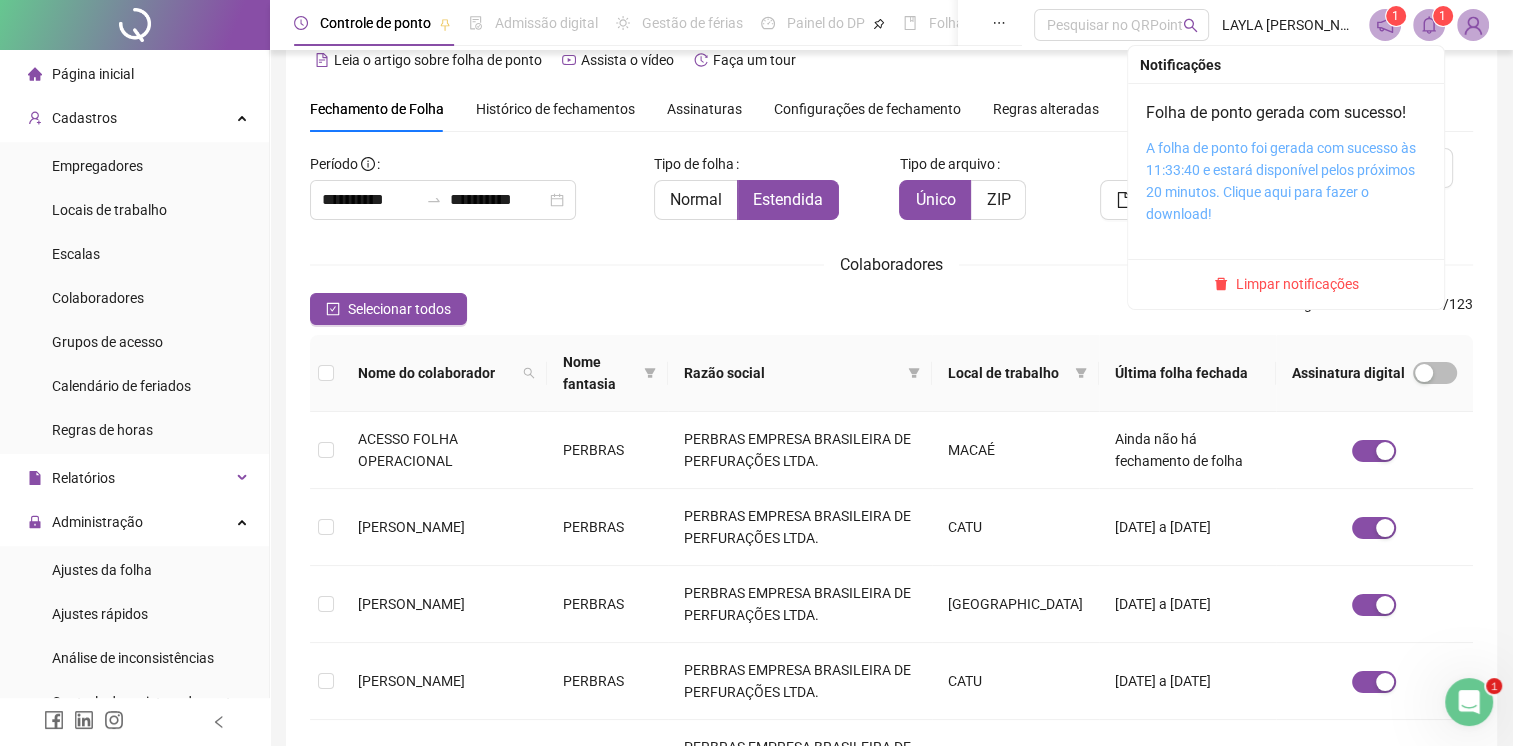 click on "A folha de ponto foi gerada com sucesso às 11:33:40 e estará disponível pelos próximos 20 minutos.
Clique aqui para fazer o download!" at bounding box center (1281, 181) 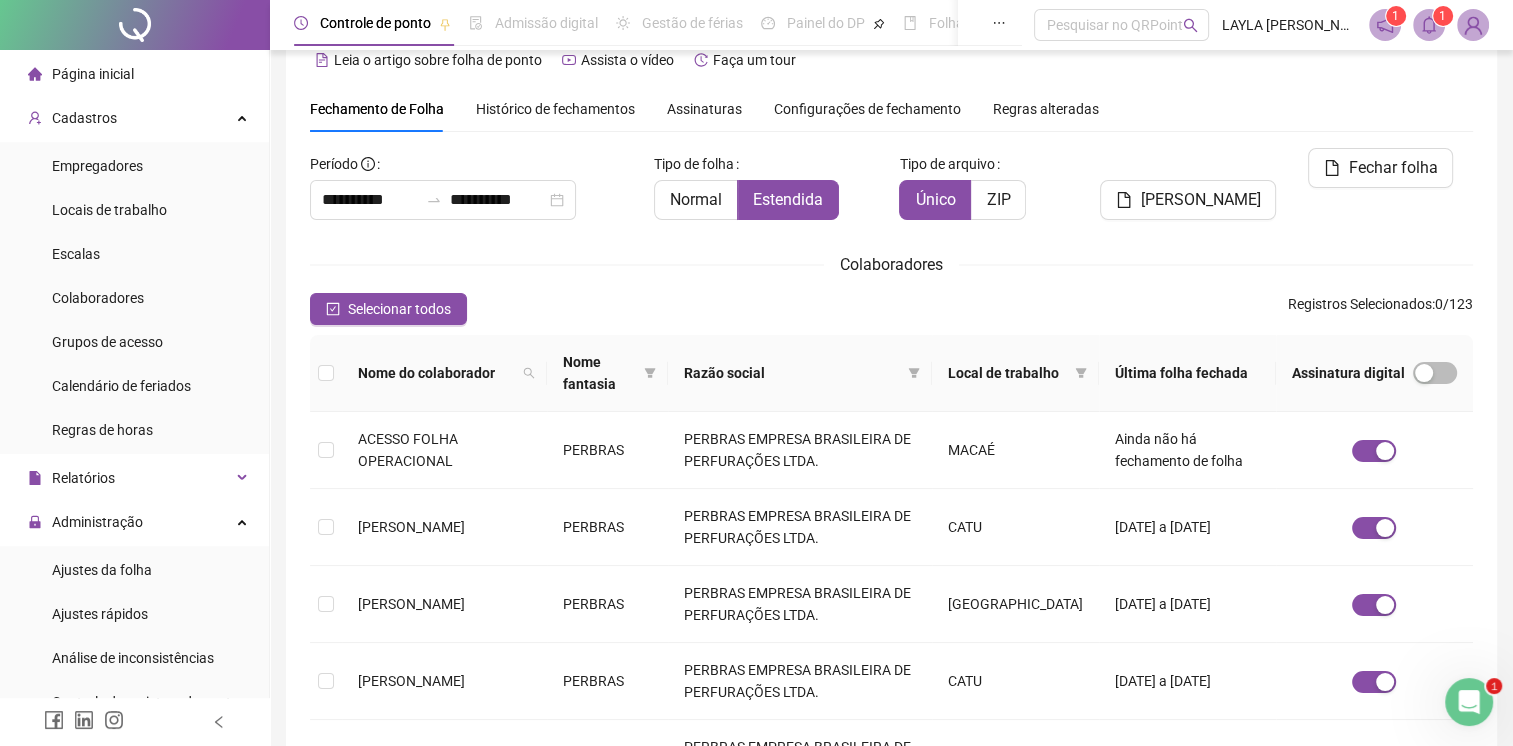 scroll, scrollTop: 35, scrollLeft: 0, axis: vertical 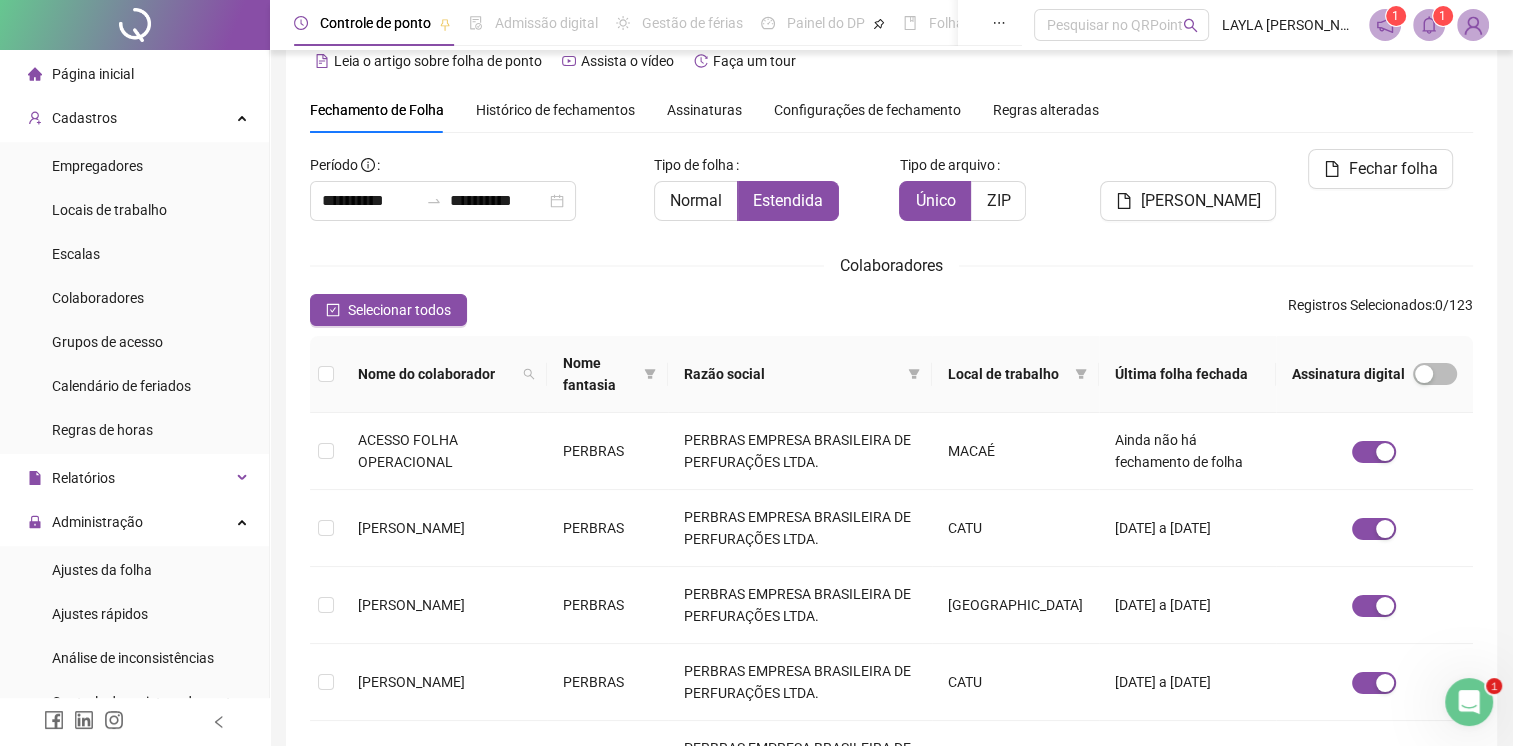 click 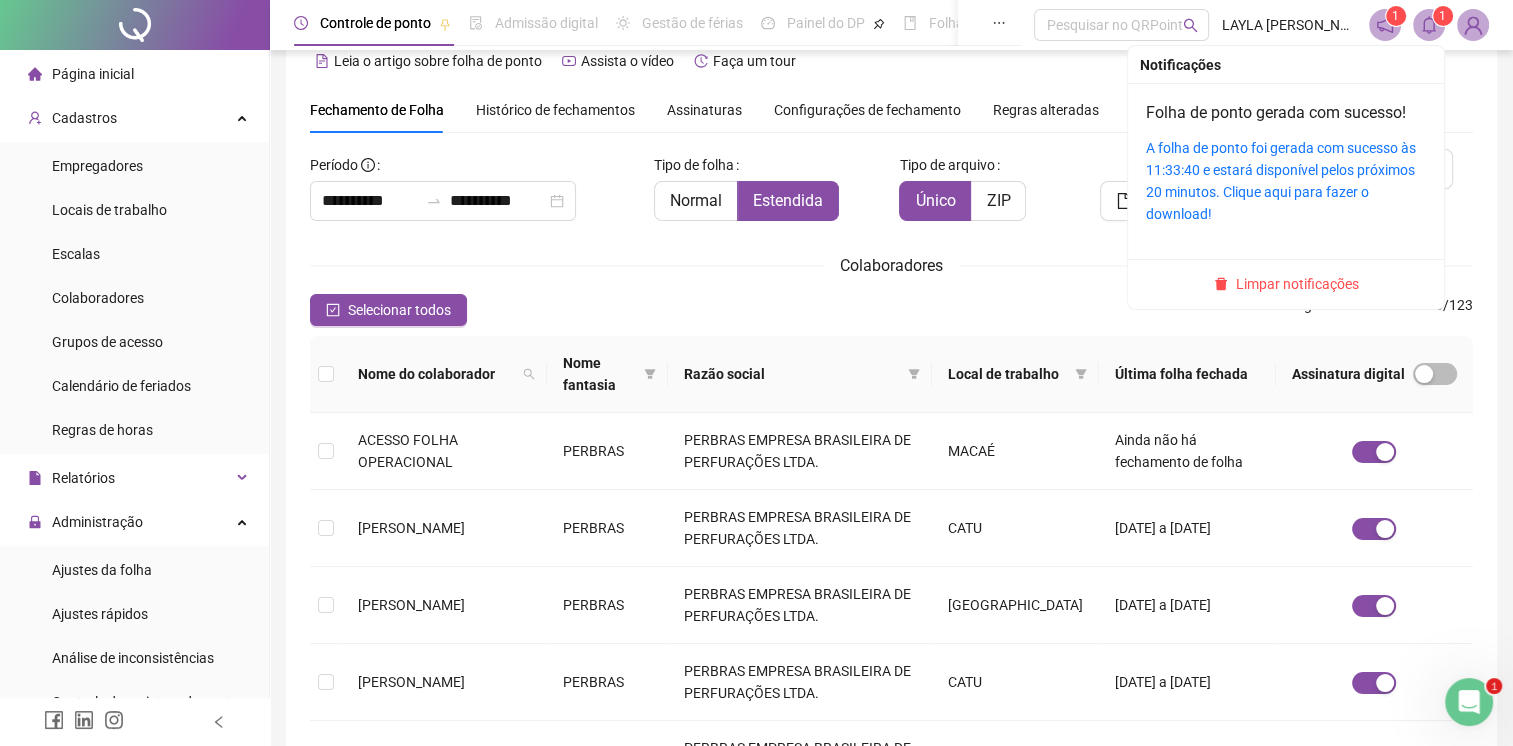 click on "Limpar notificações" at bounding box center [1297, 284] 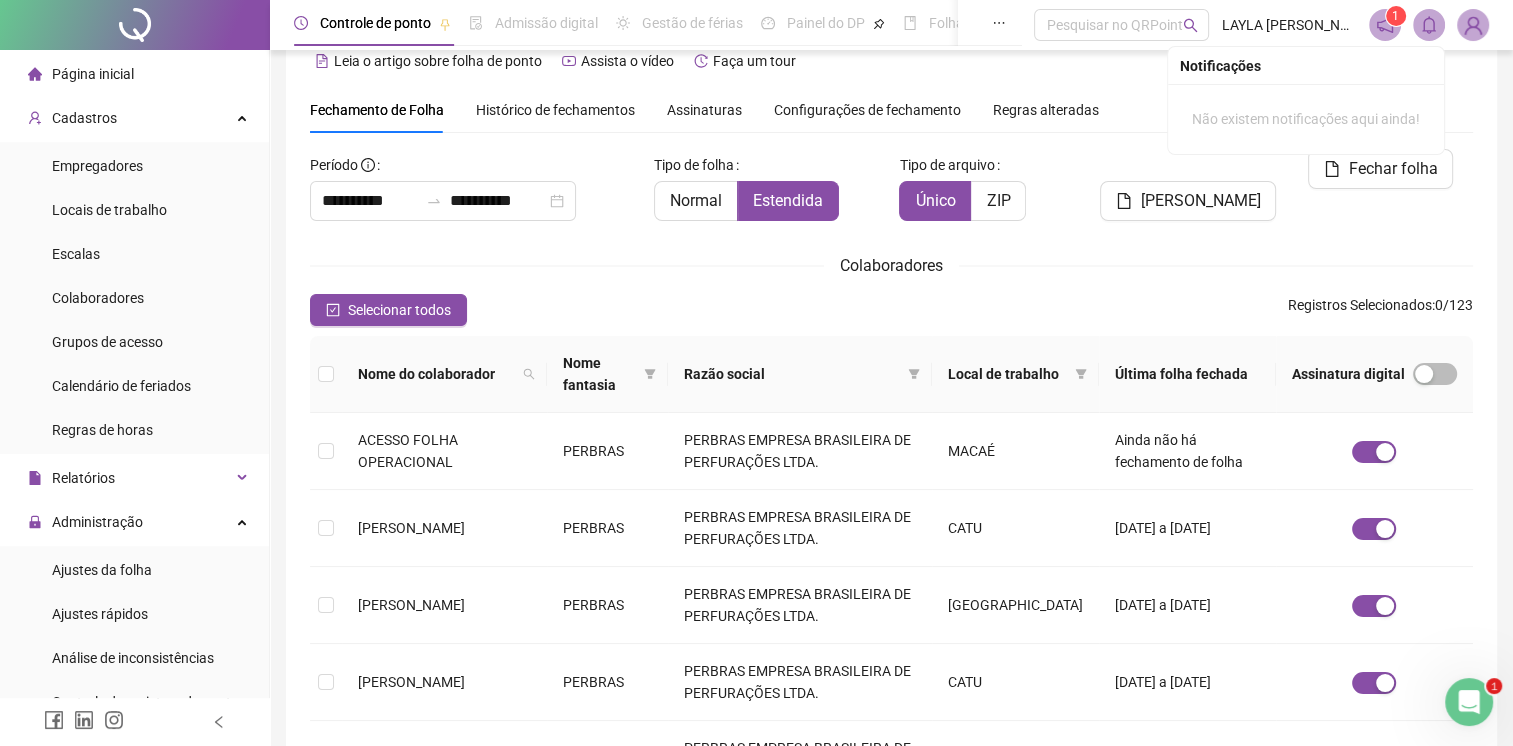 scroll, scrollTop: 36, scrollLeft: 0, axis: vertical 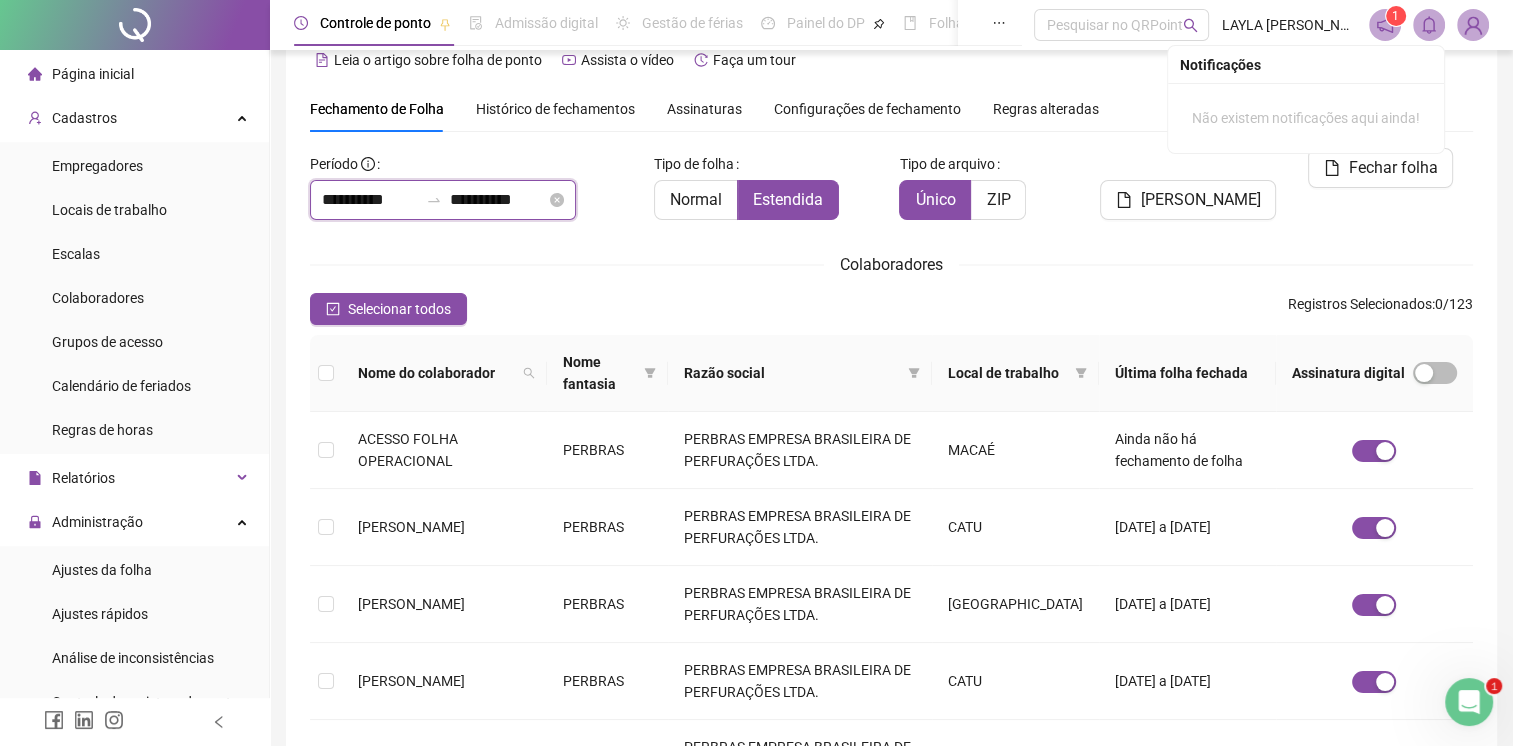 click on "**********" at bounding box center (370, 200) 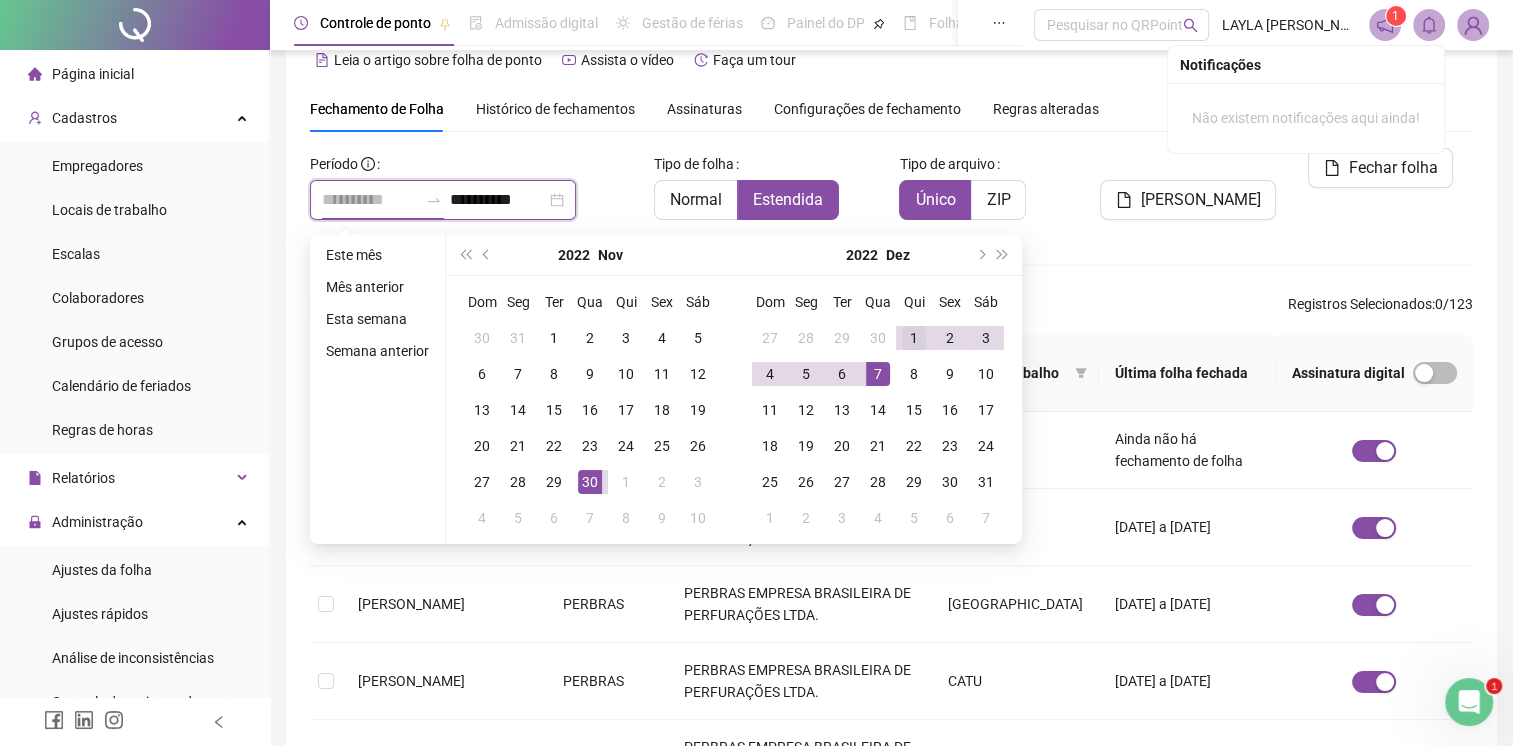 type on "**********" 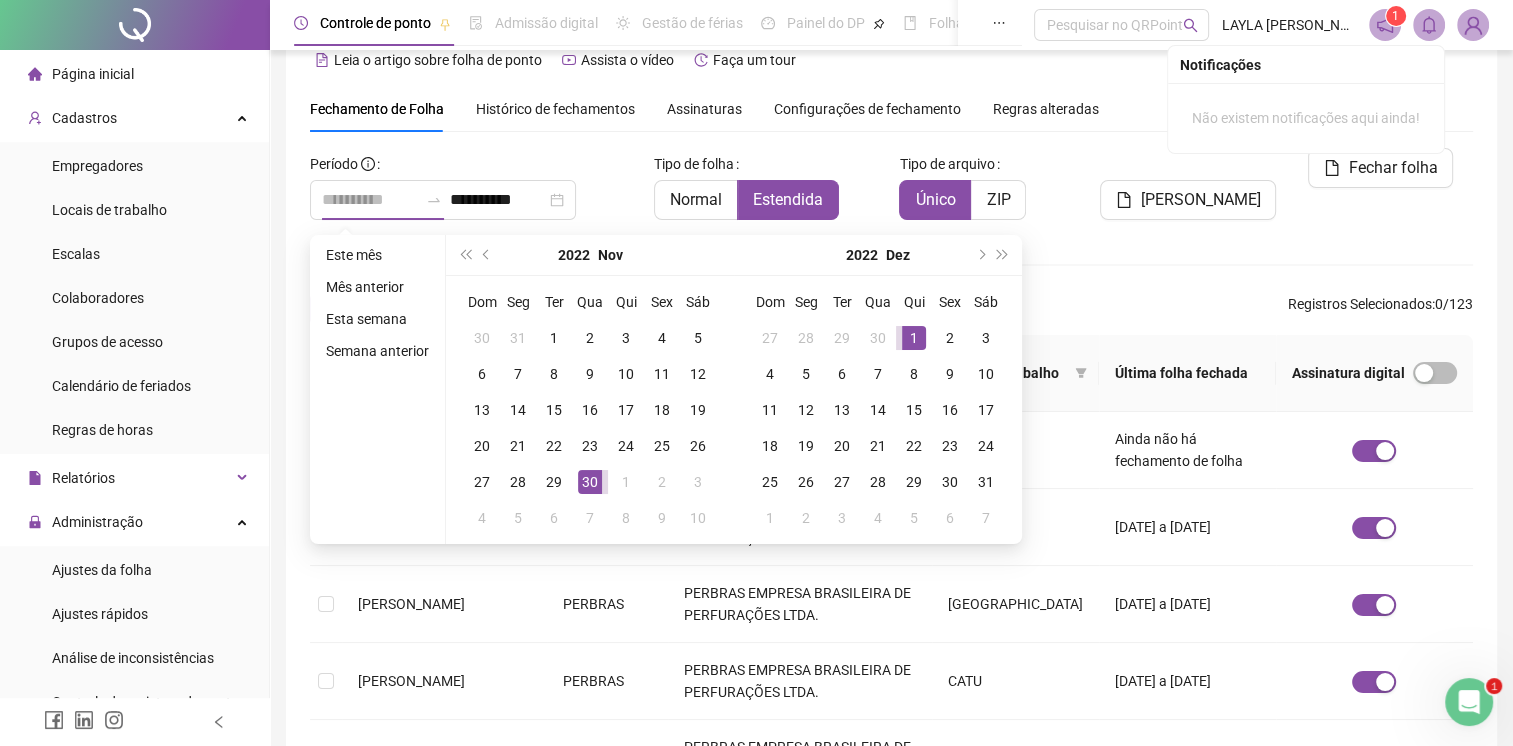 click on "1" at bounding box center [914, 338] 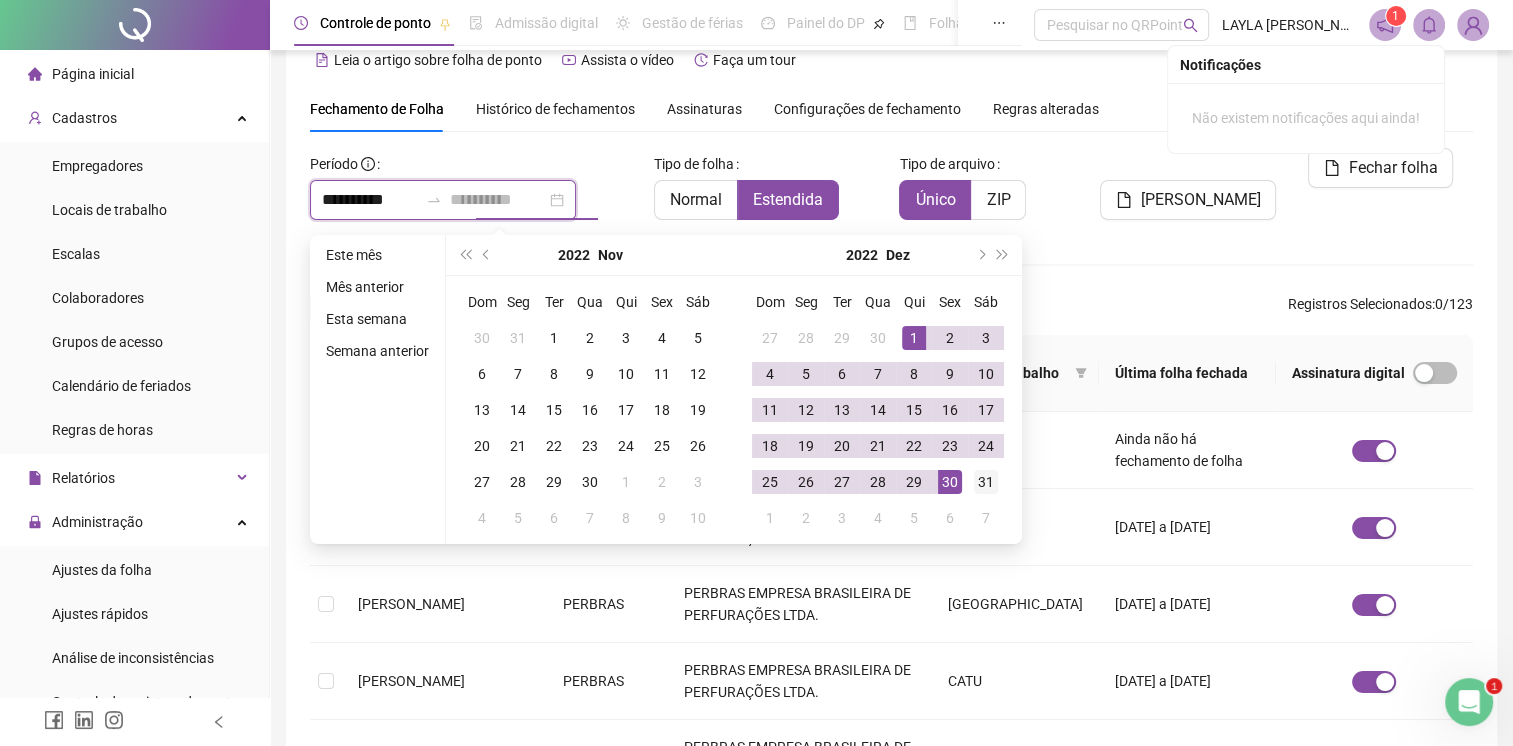 type on "**********" 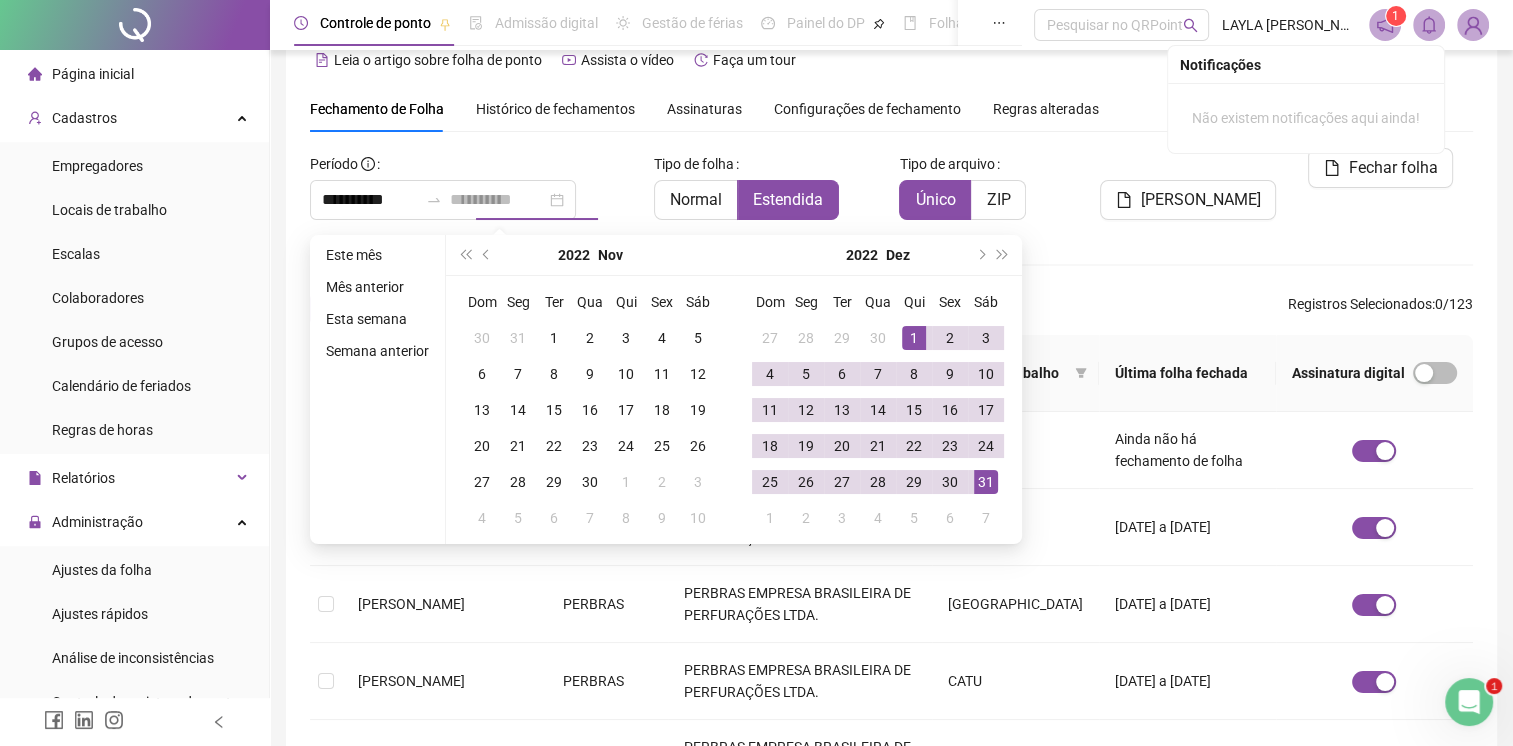 click on "31" at bounding box center (986, 482) 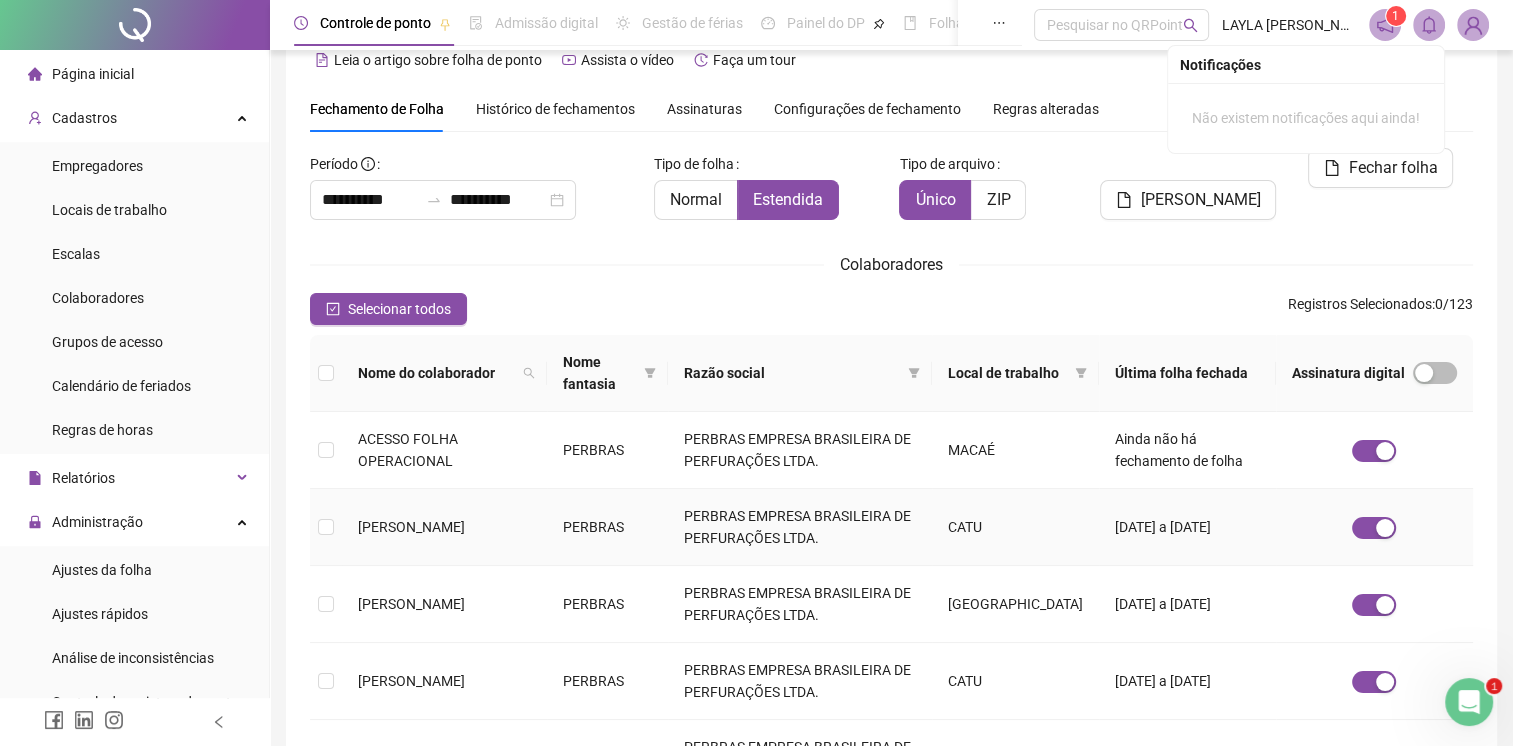 click on "[PERSON_NAME]" at bounding box center [411, 527] 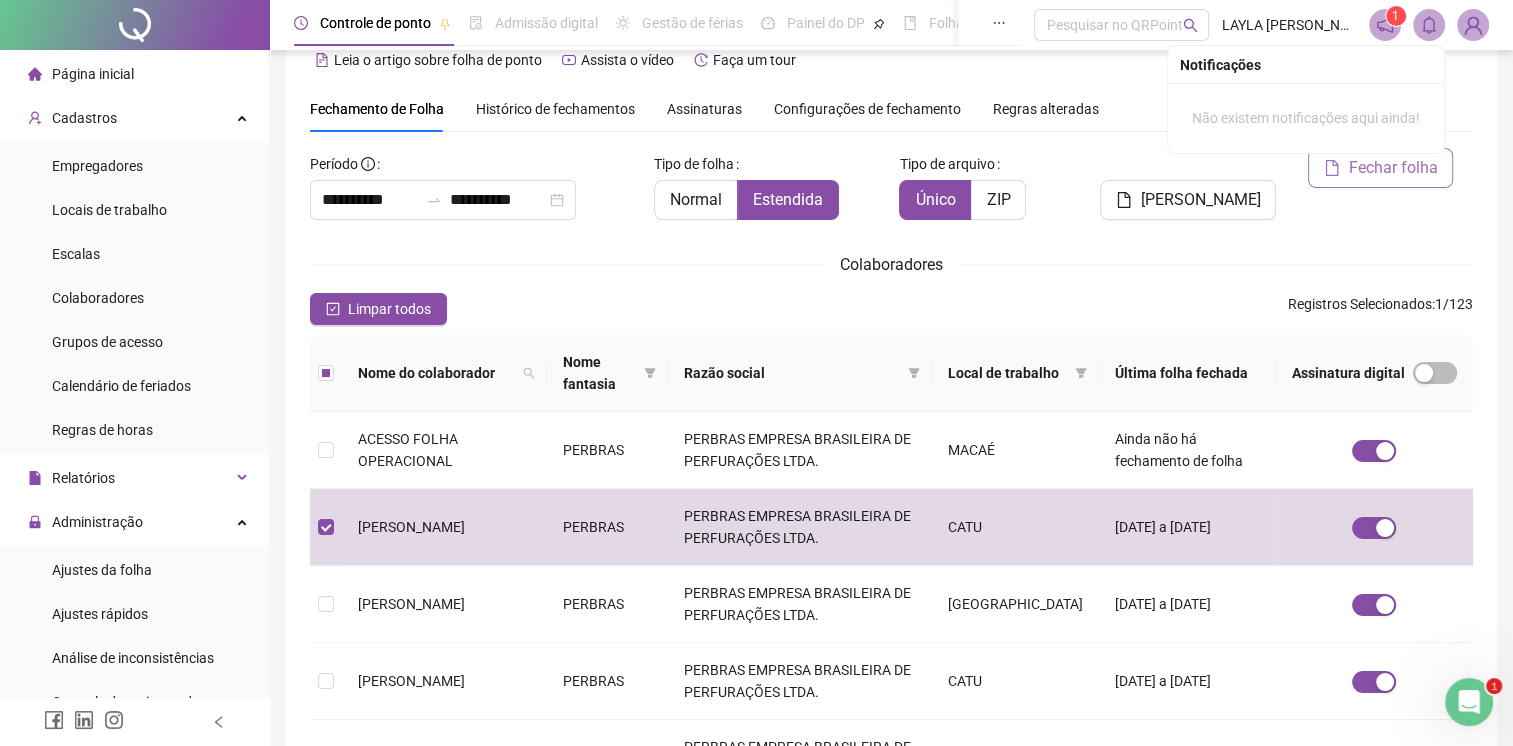 click on "Fechar folha" at bounding box center [1392, 168] 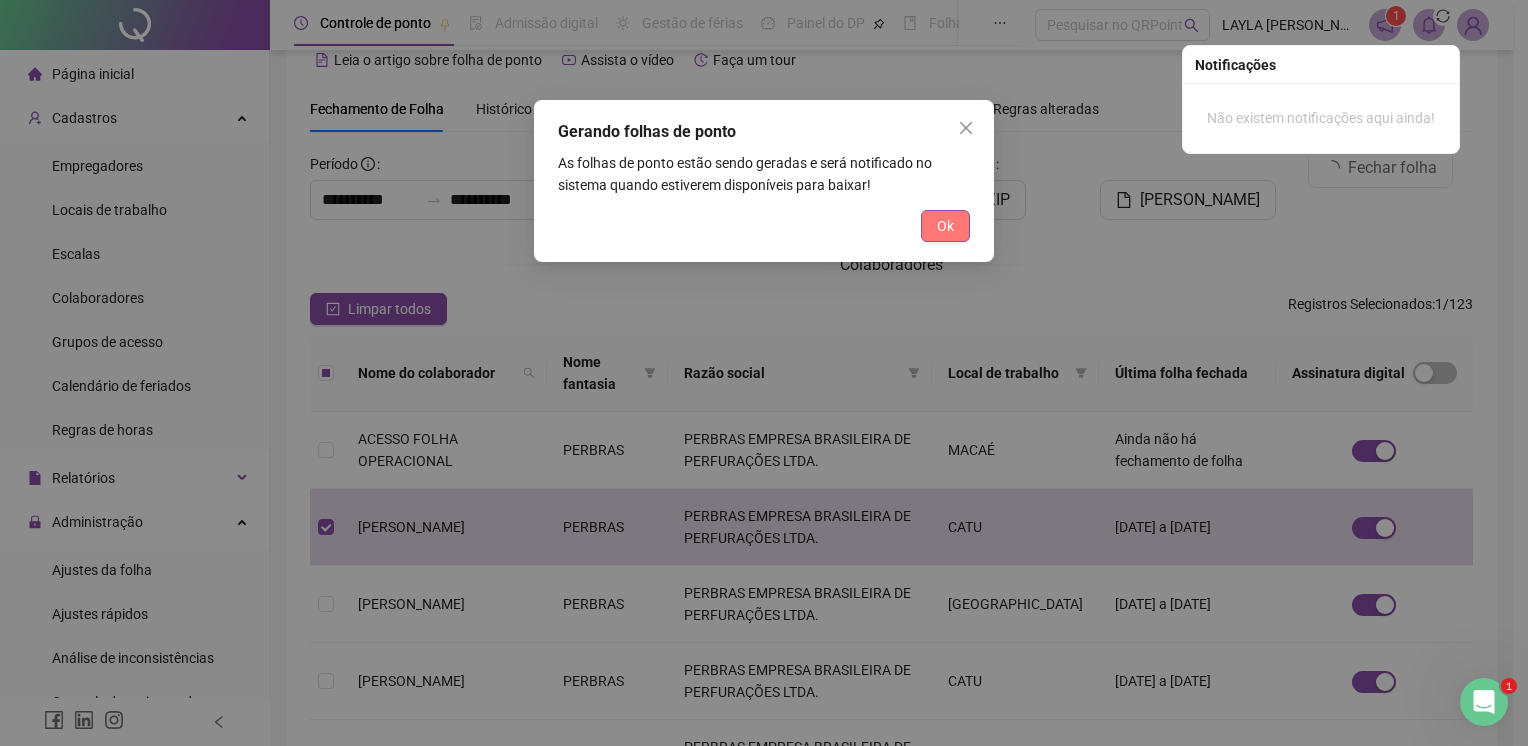 click on "Ok" at bounding box center (945, 226) 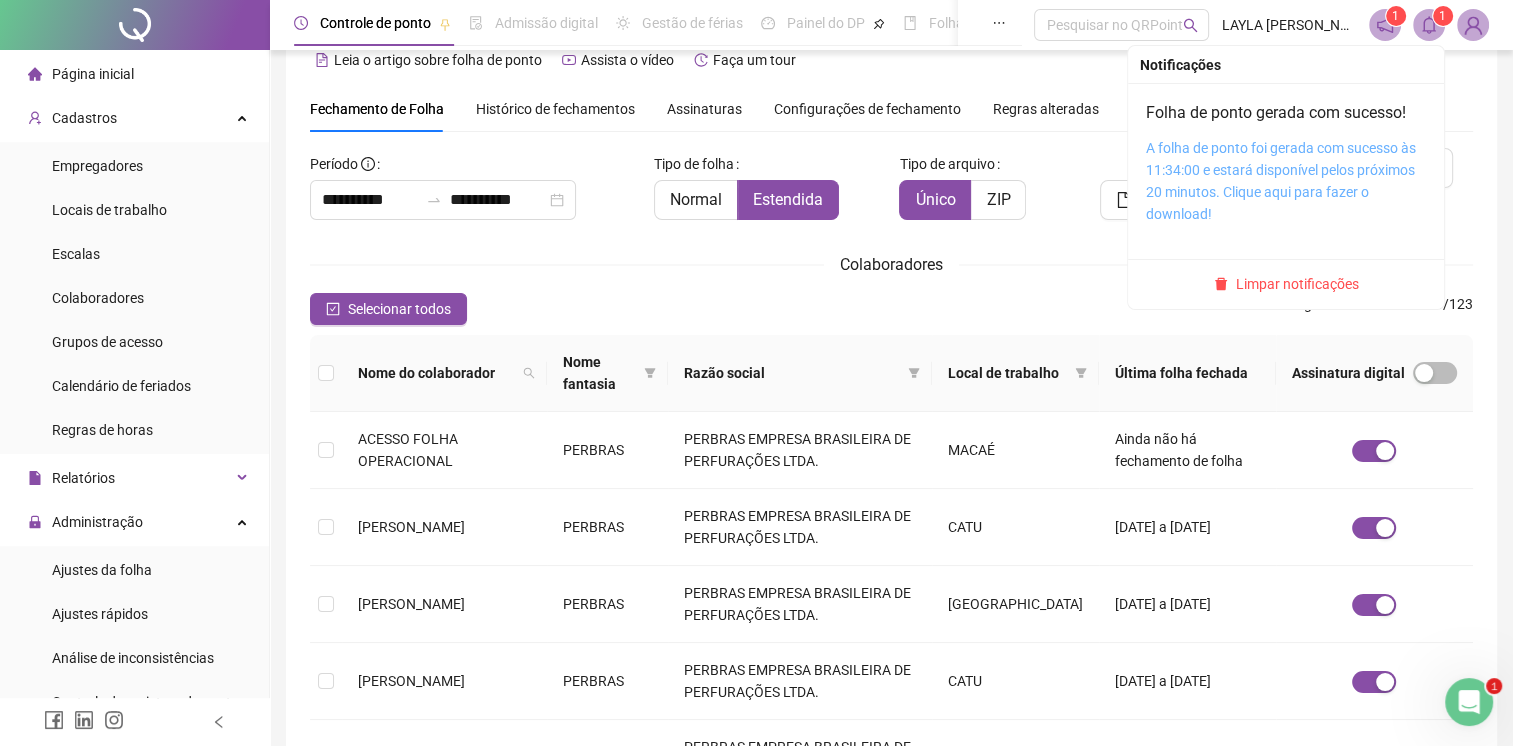 click on "A folha de ponto foi gerada com sucesso às 11:34:00 e estará disponível pelos próximos 20 minutos.
Clique aqui para fazer o download!" at bounding box center (1281, 181) 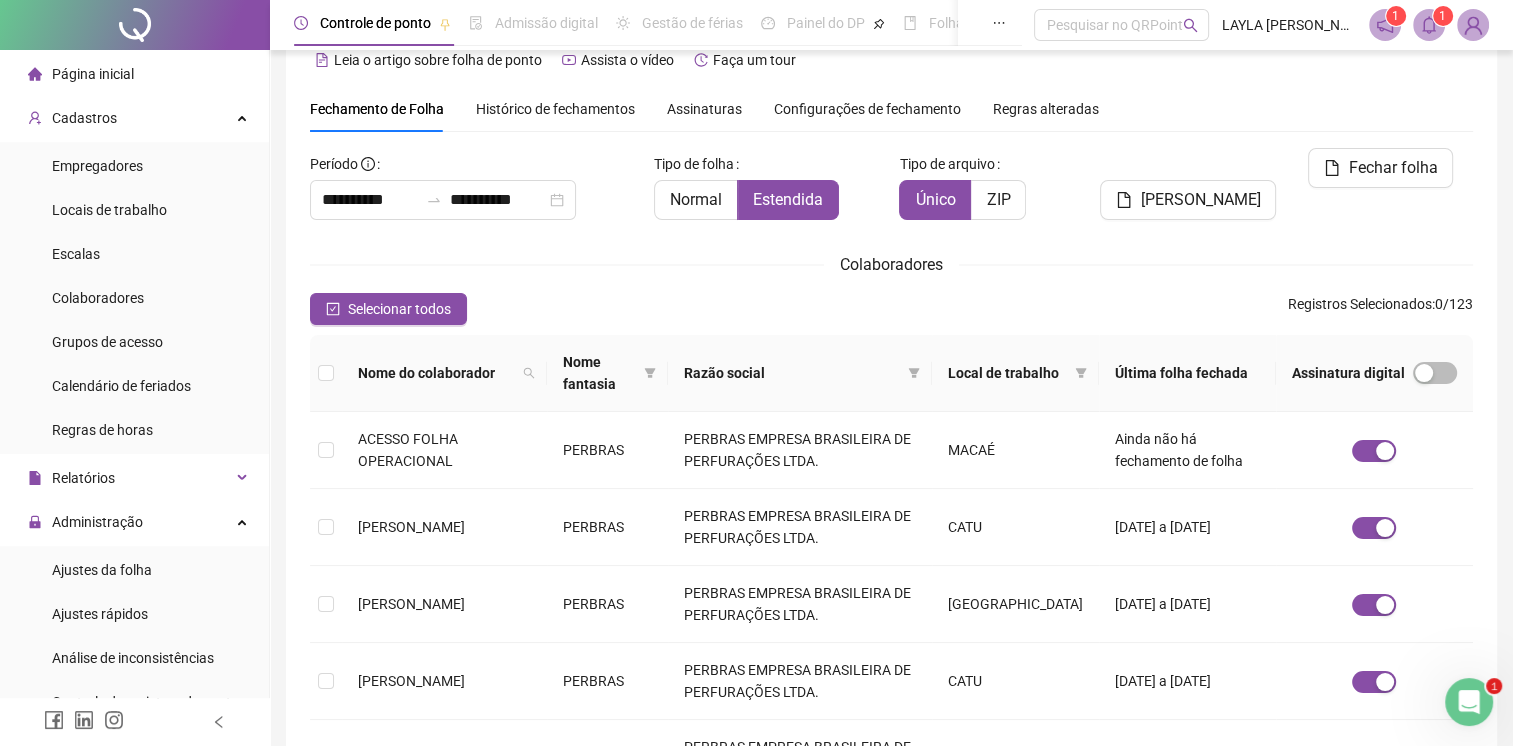 drag, startPoint x: 1496, startPoint y: 154, endPoint x: 1484, endPoint y: 140, distance: 18.439089 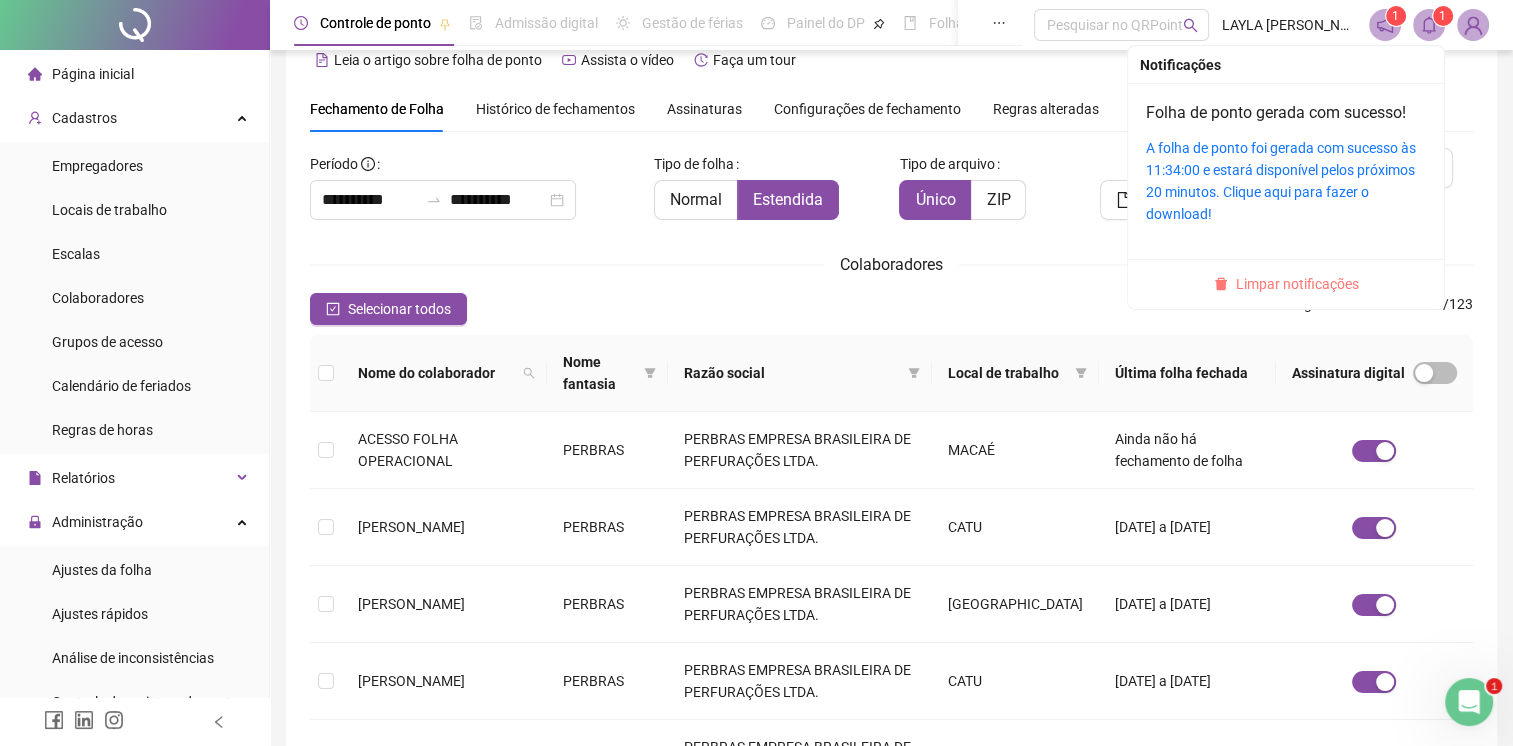 click on "Limpar notificações" at bounding box center (1297, 284) 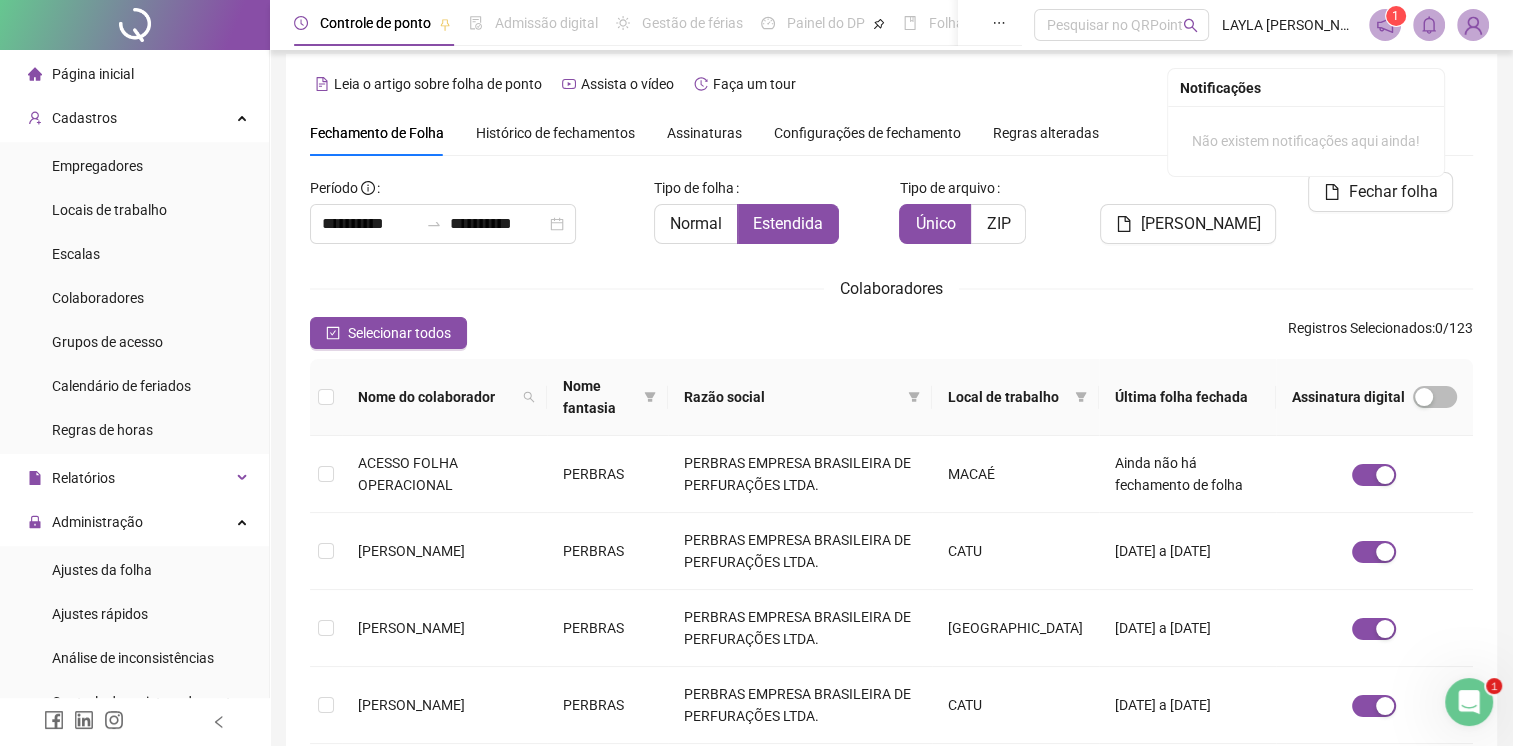scroll, scrollTop: 0, scrollLeft: 0, axis: both 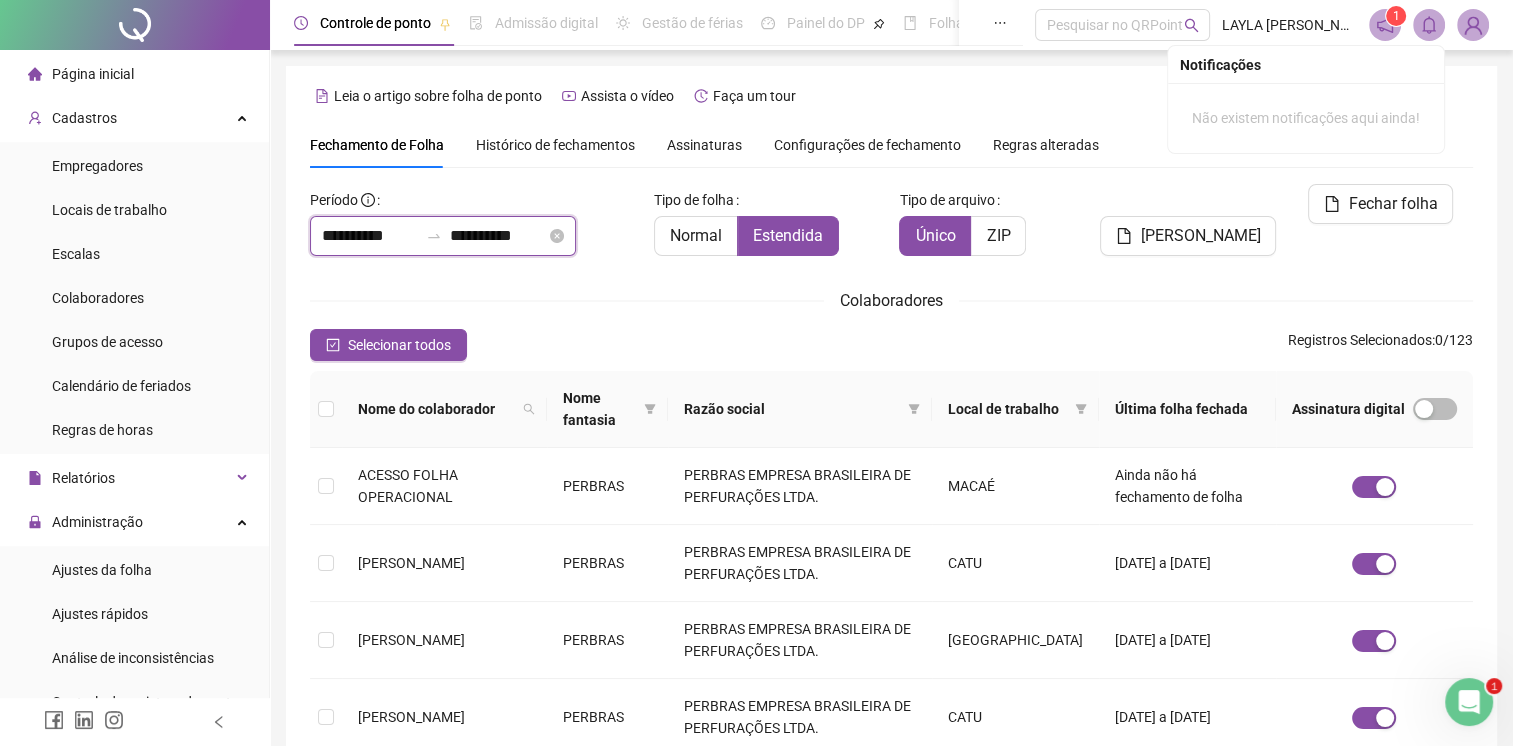 click on "**********" at bounding box center [370, 236] 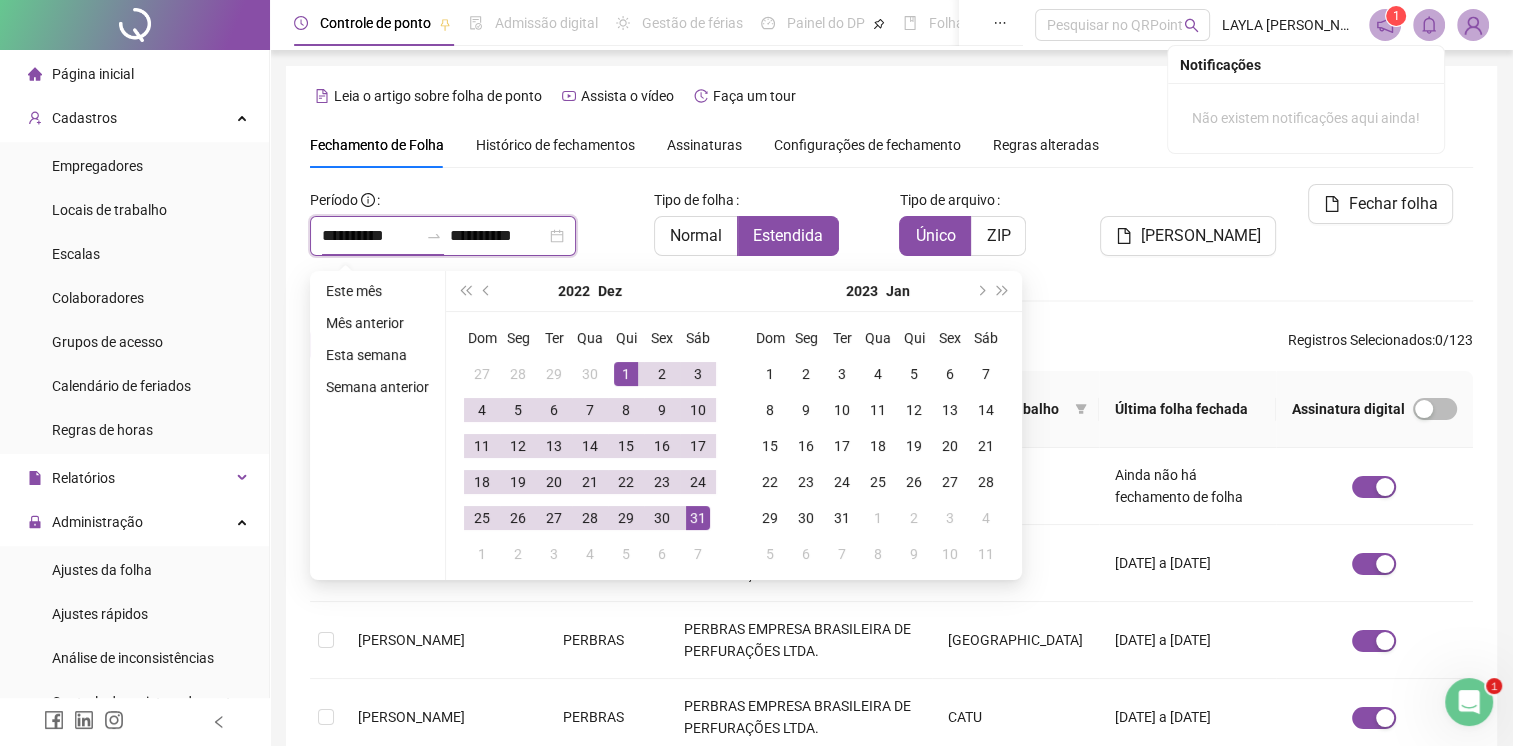 type on "**********" 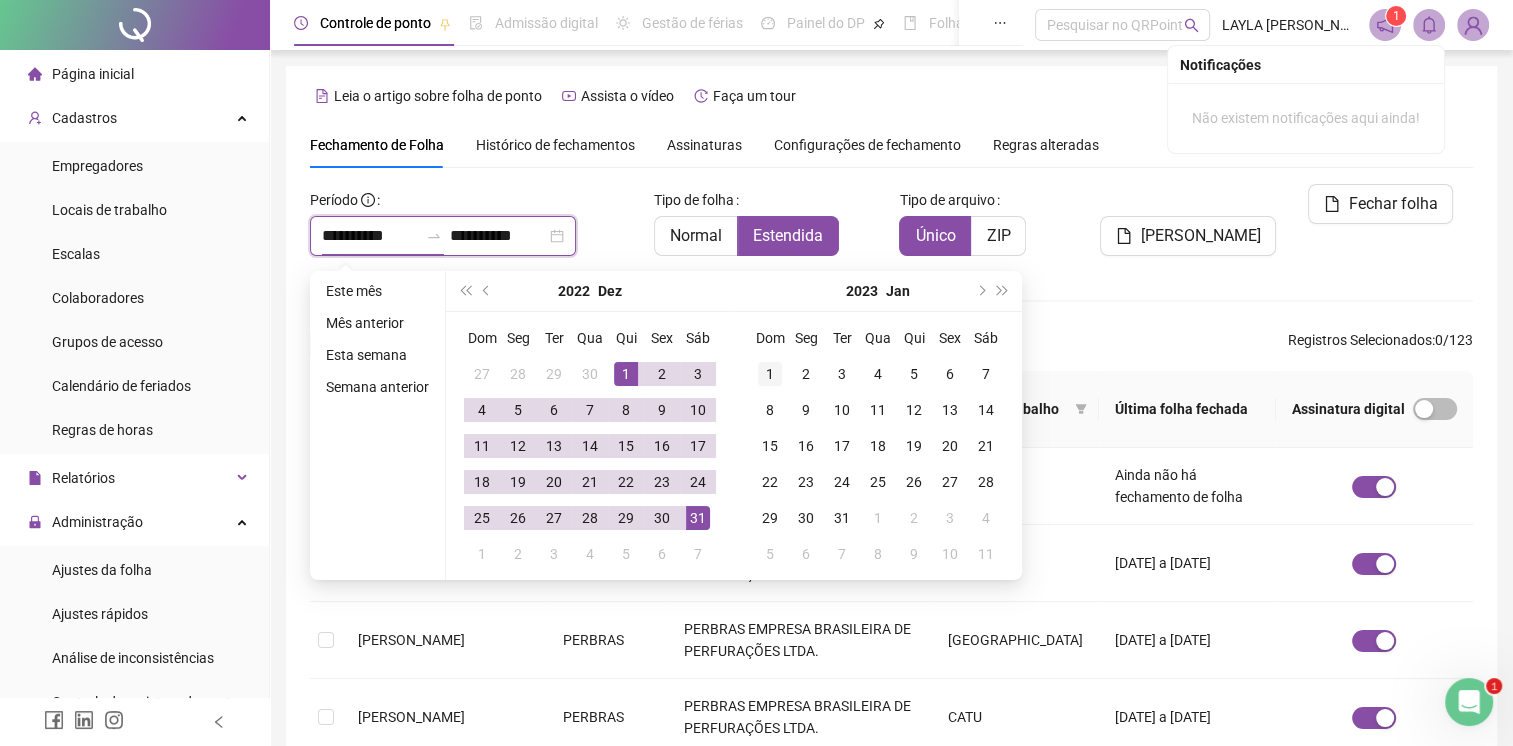 type on "**********" 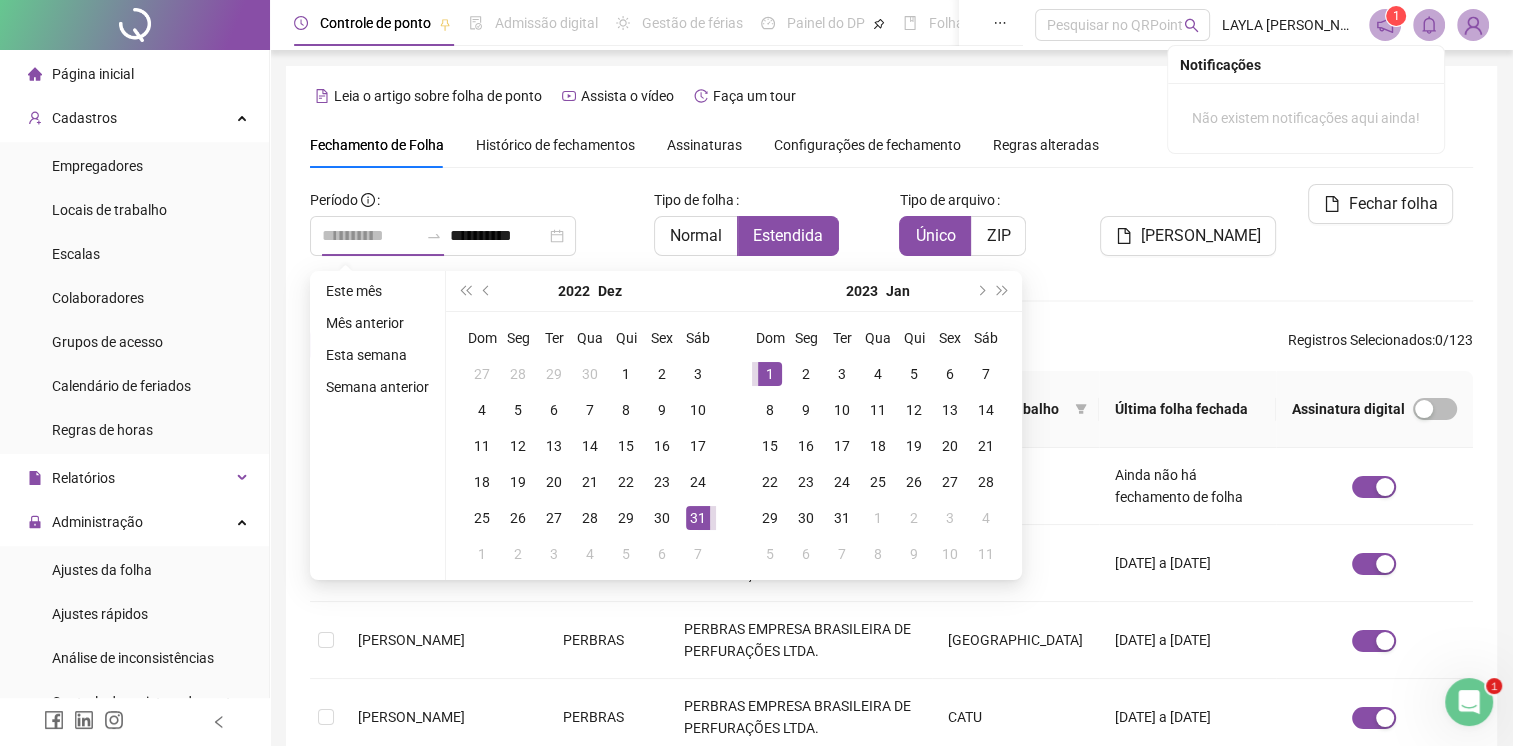 click on "1" at bounding box center [770, 374] 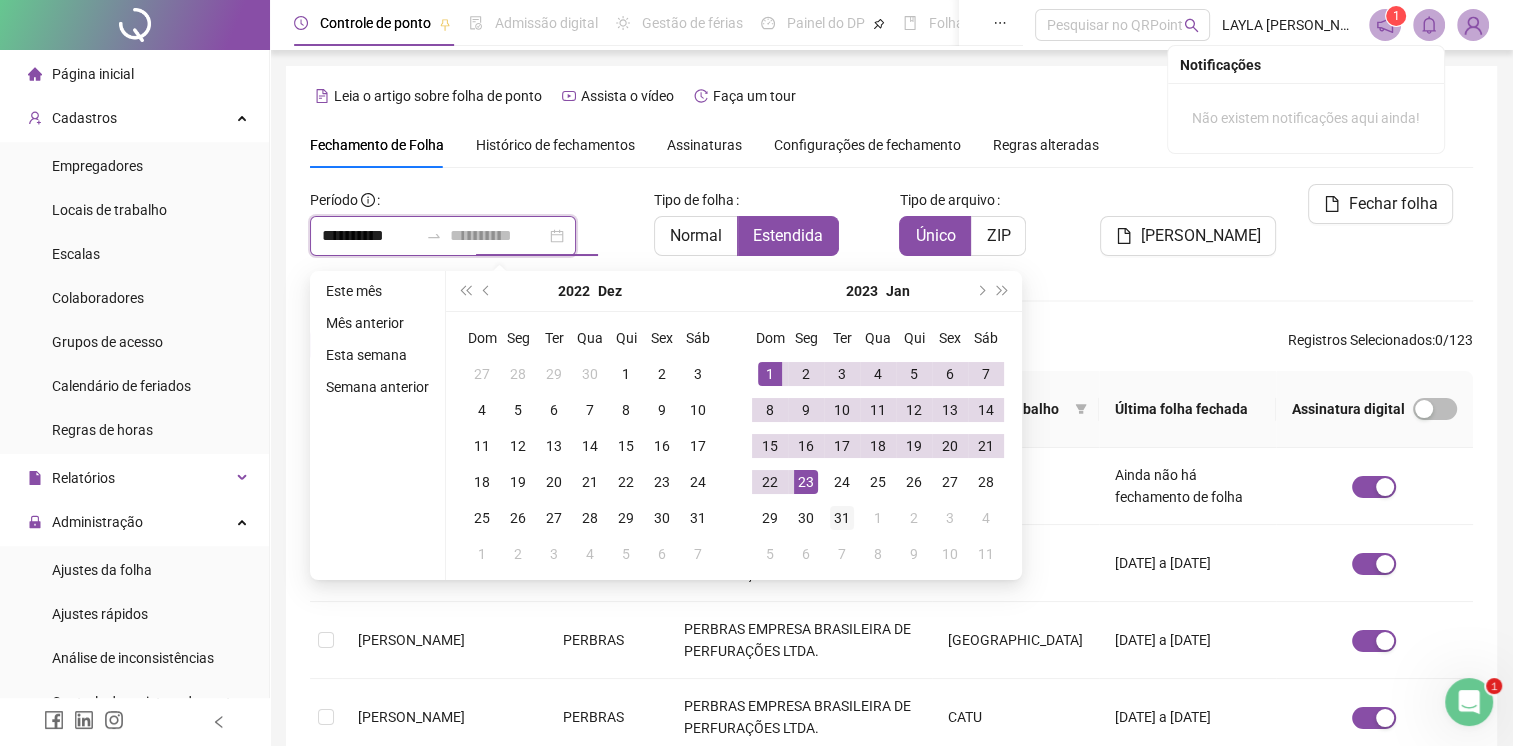 type on "**********" 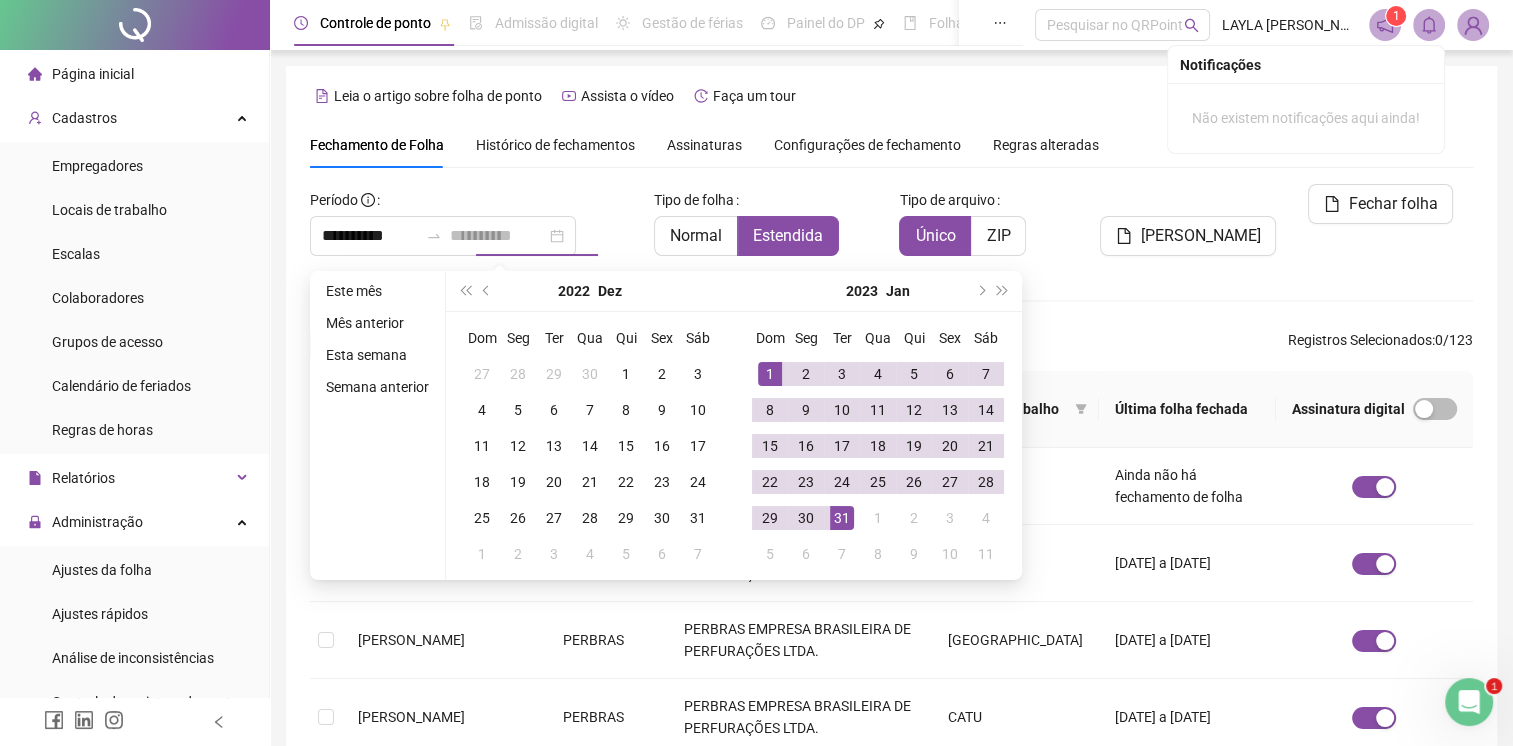 click on "31" at bounding box center [842, 518] 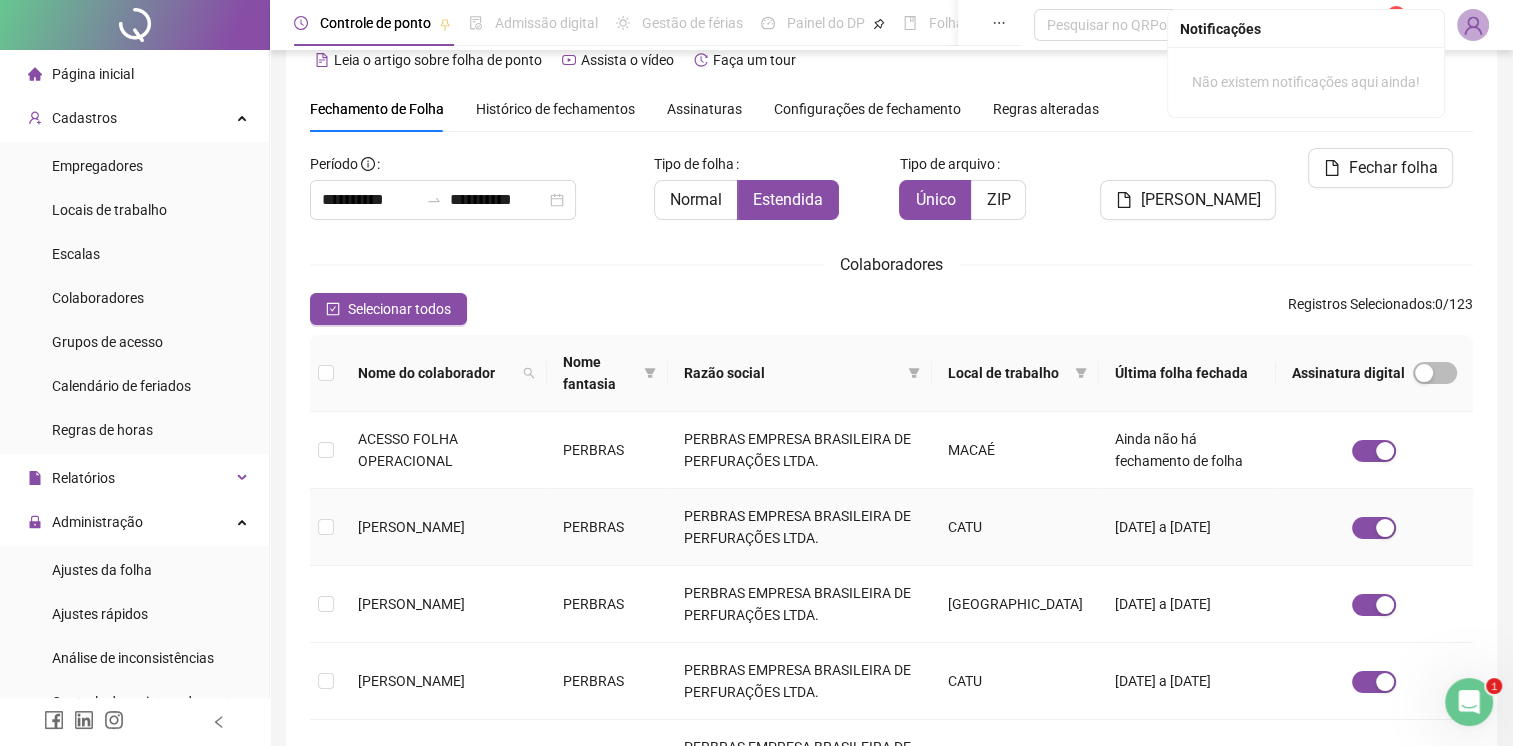 click on "[PERSON_NAME]" at bounding box center (411, 527) 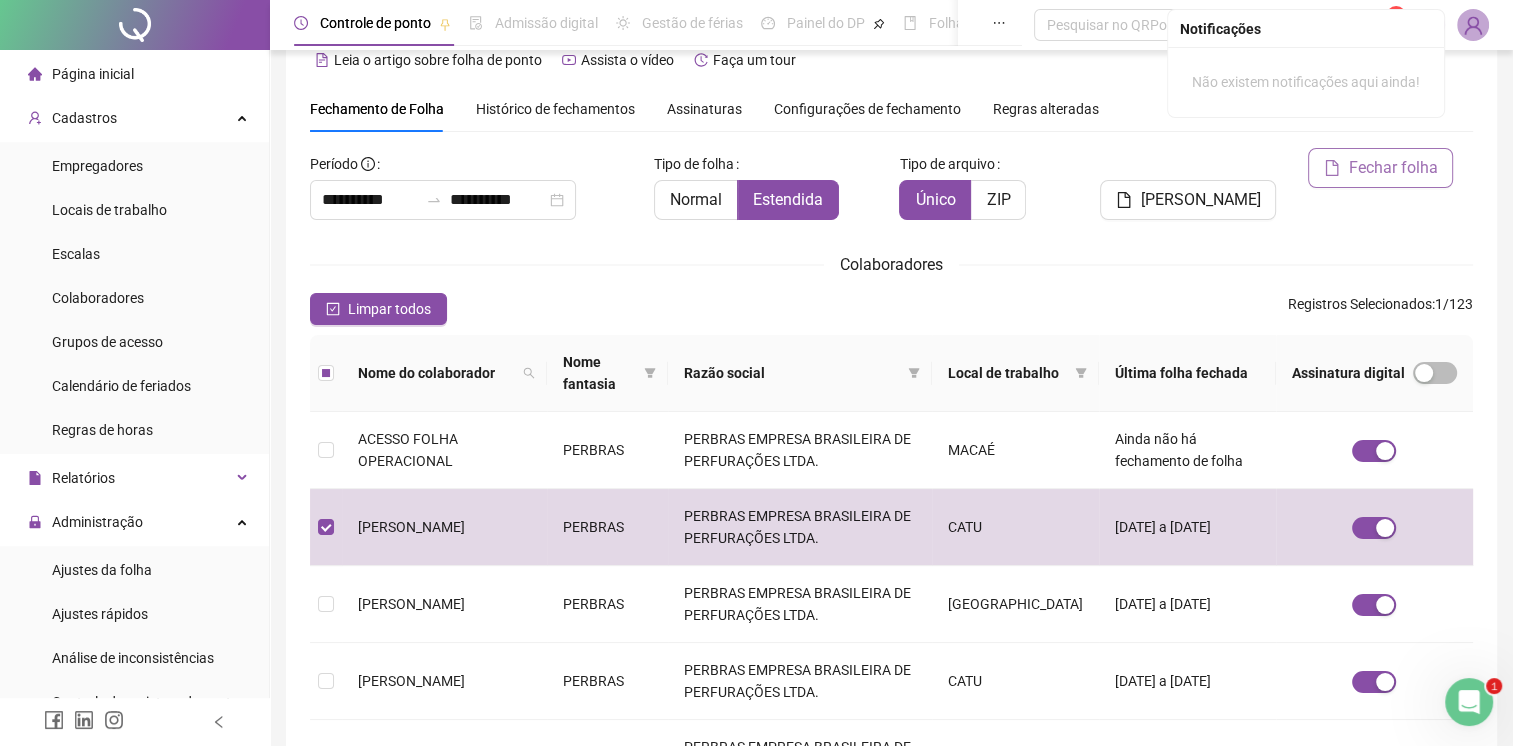 click on "Fechar folha" at bounding box center [1380, 168] 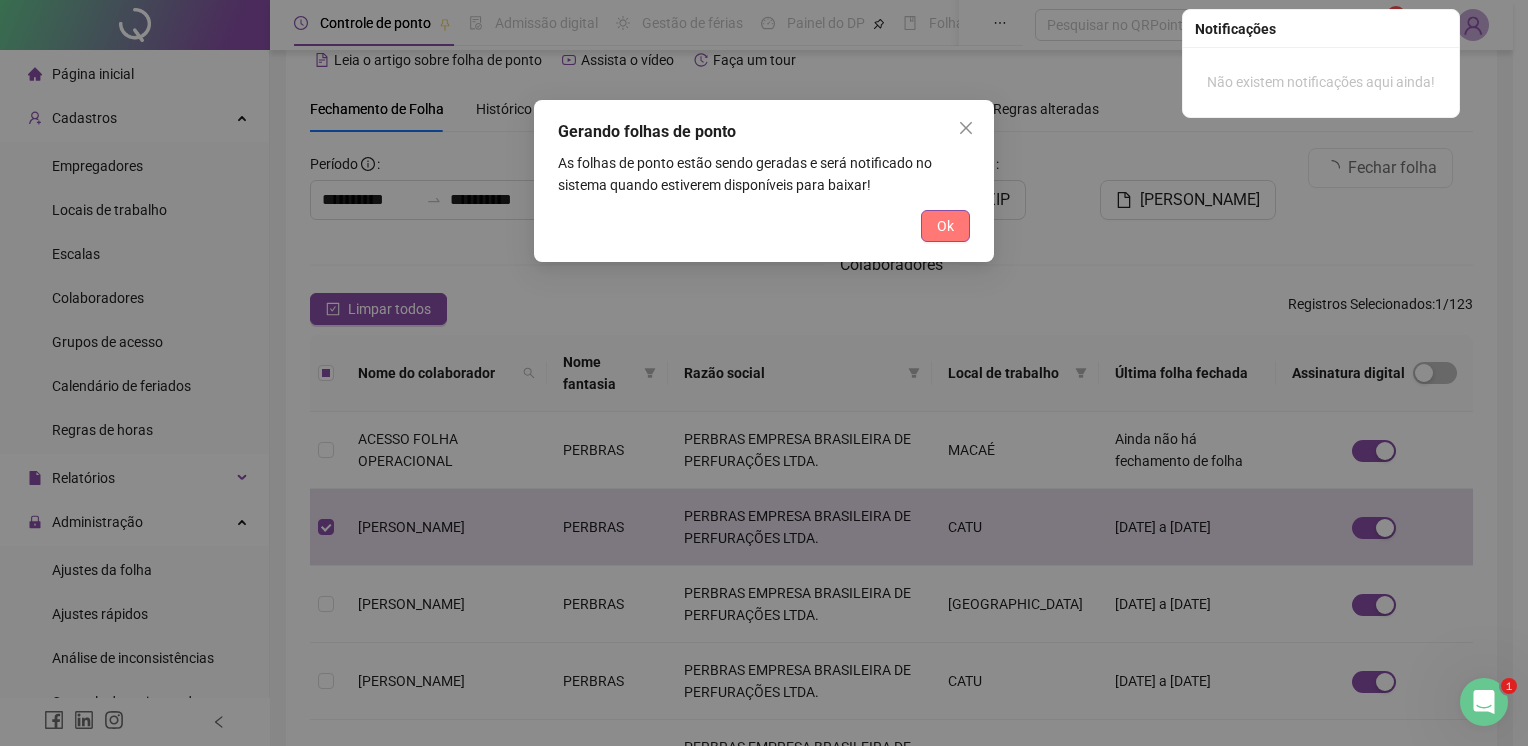 click on "Ok" at bounding box center (945, 226) 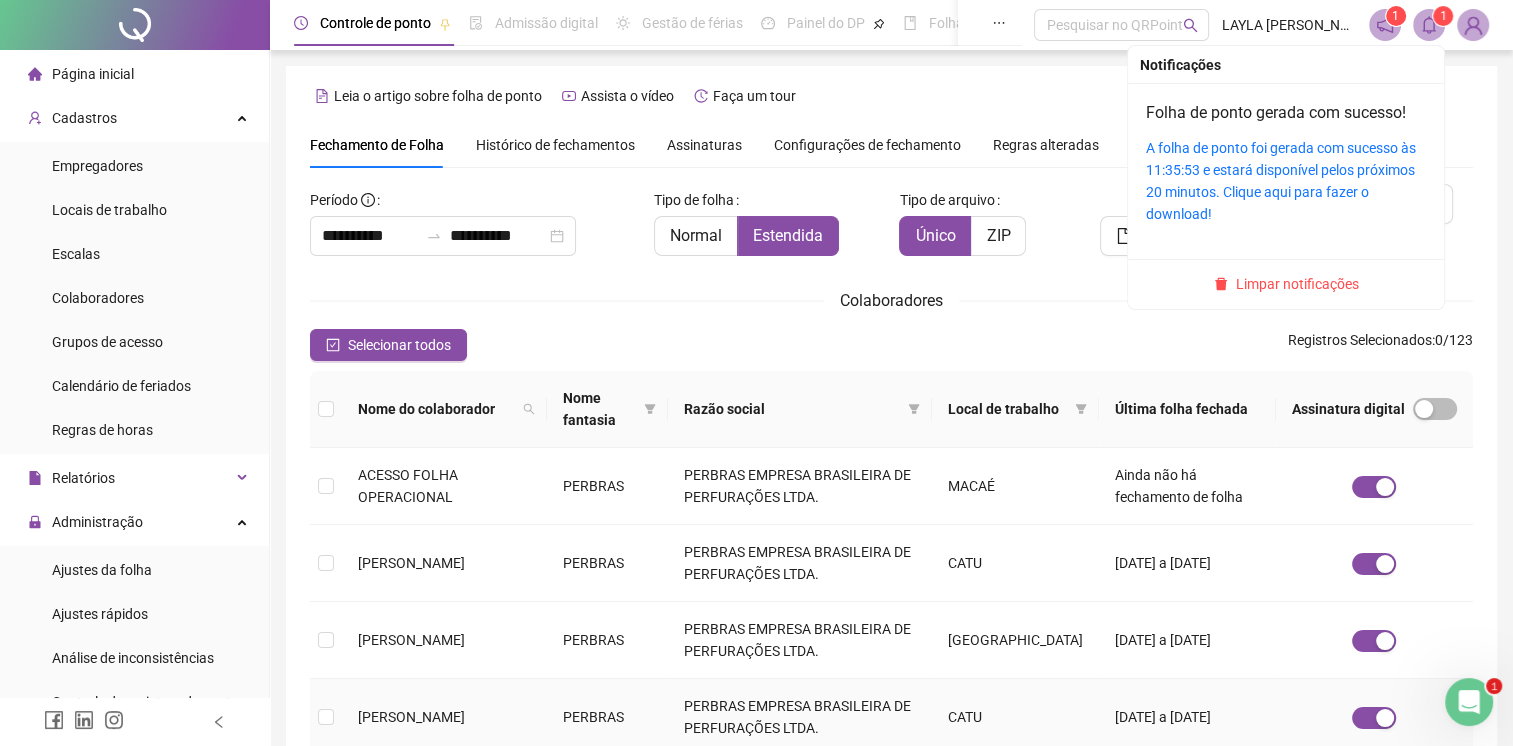 scroll, scrollTop: 36, scrollLeft: 0, axis: vertical 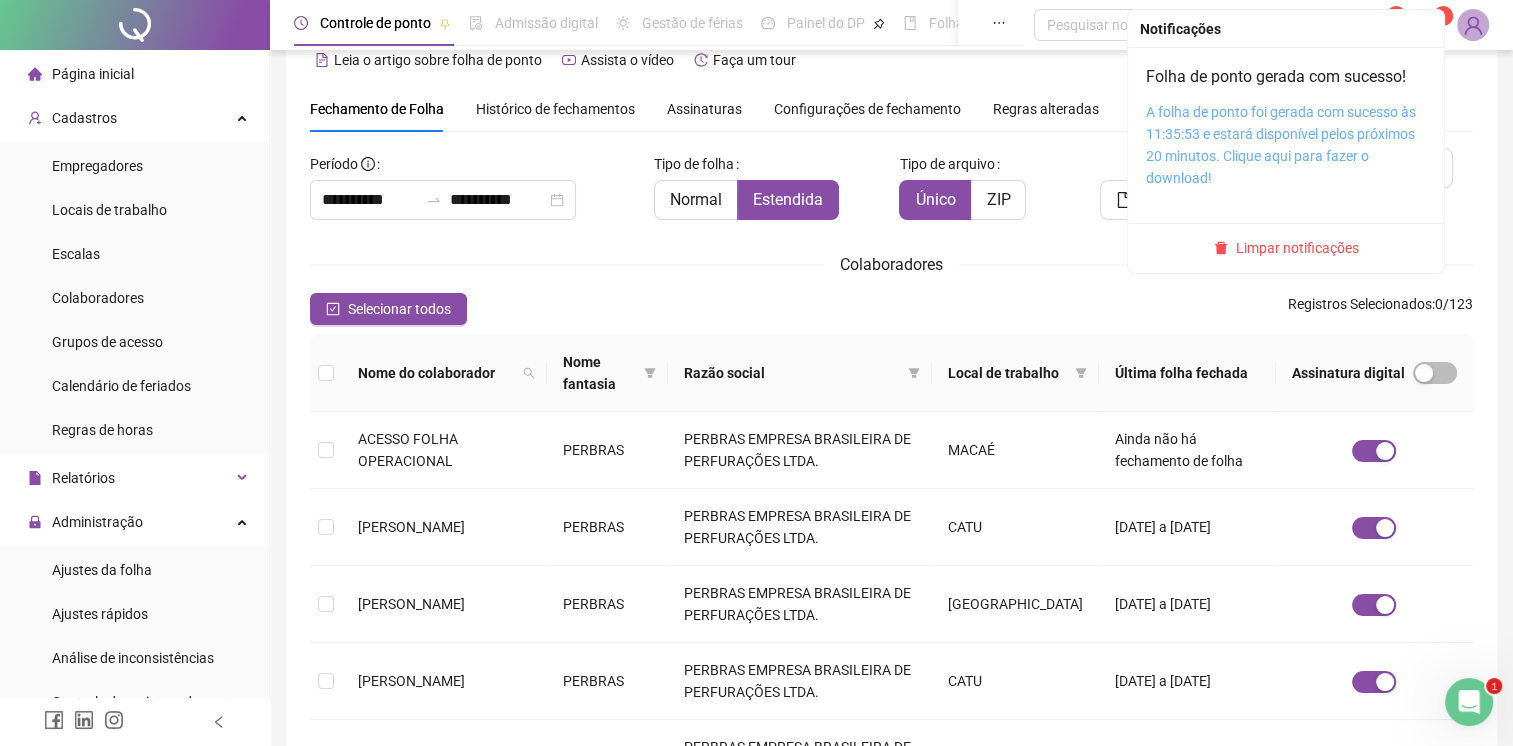 click on "A folha de ponto foi gerada com sucesso às 11:35:53 e estará disponível pelos próximos 20 minutos.
Clique aqui para fazer o download!" at bounding box center [1281, 145] 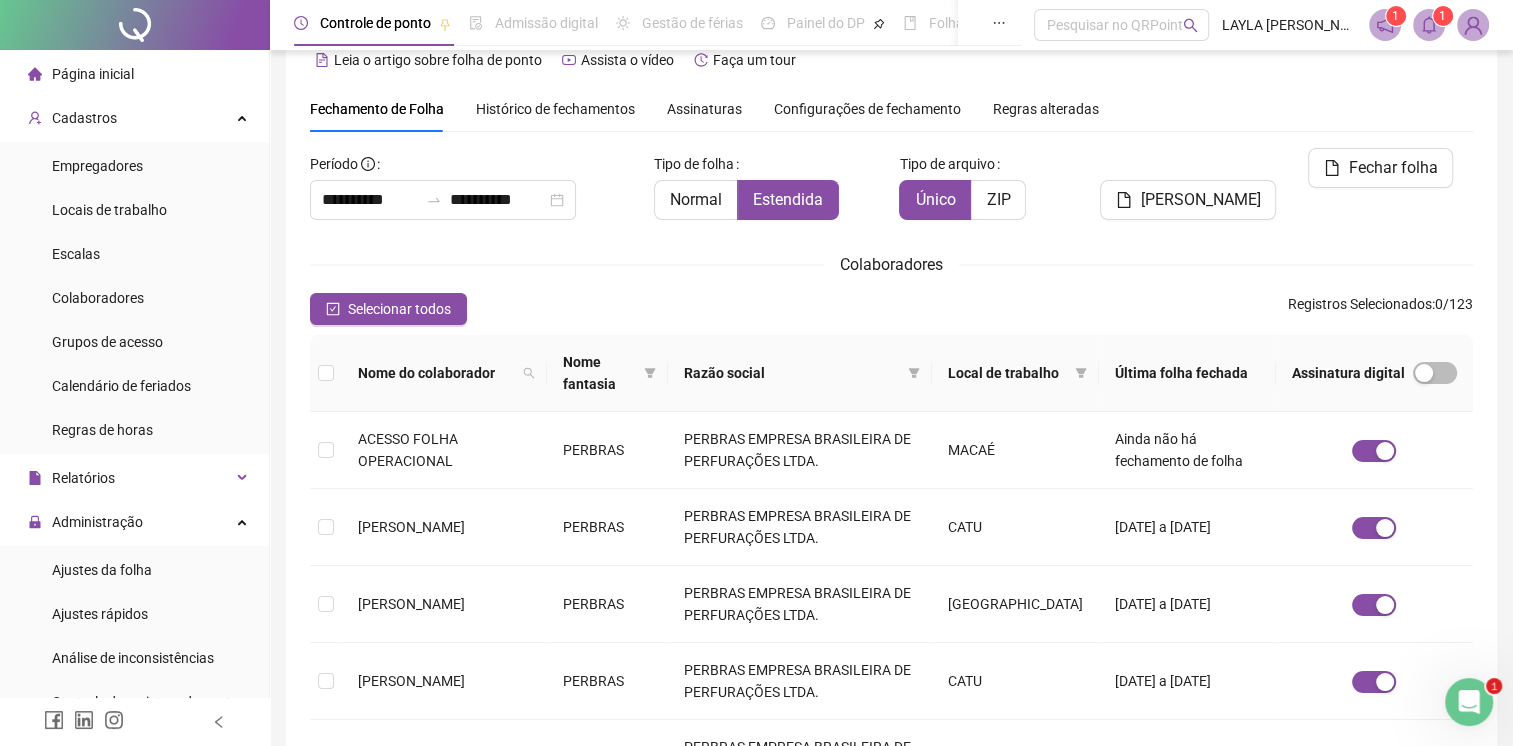 click on "**********" at bounding box center [891, 660] 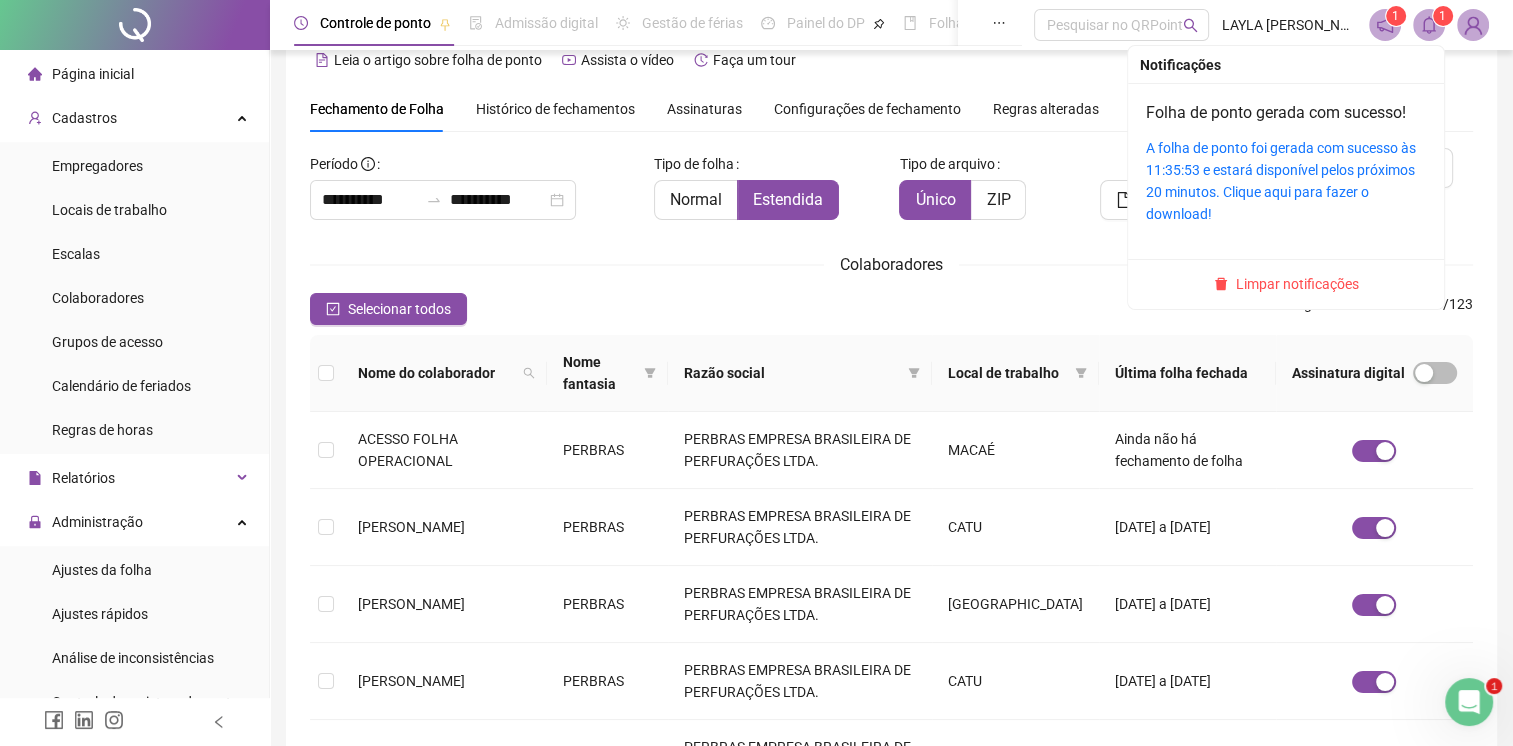 click on "Limpar notificações" at bounding box center [1297, 284] 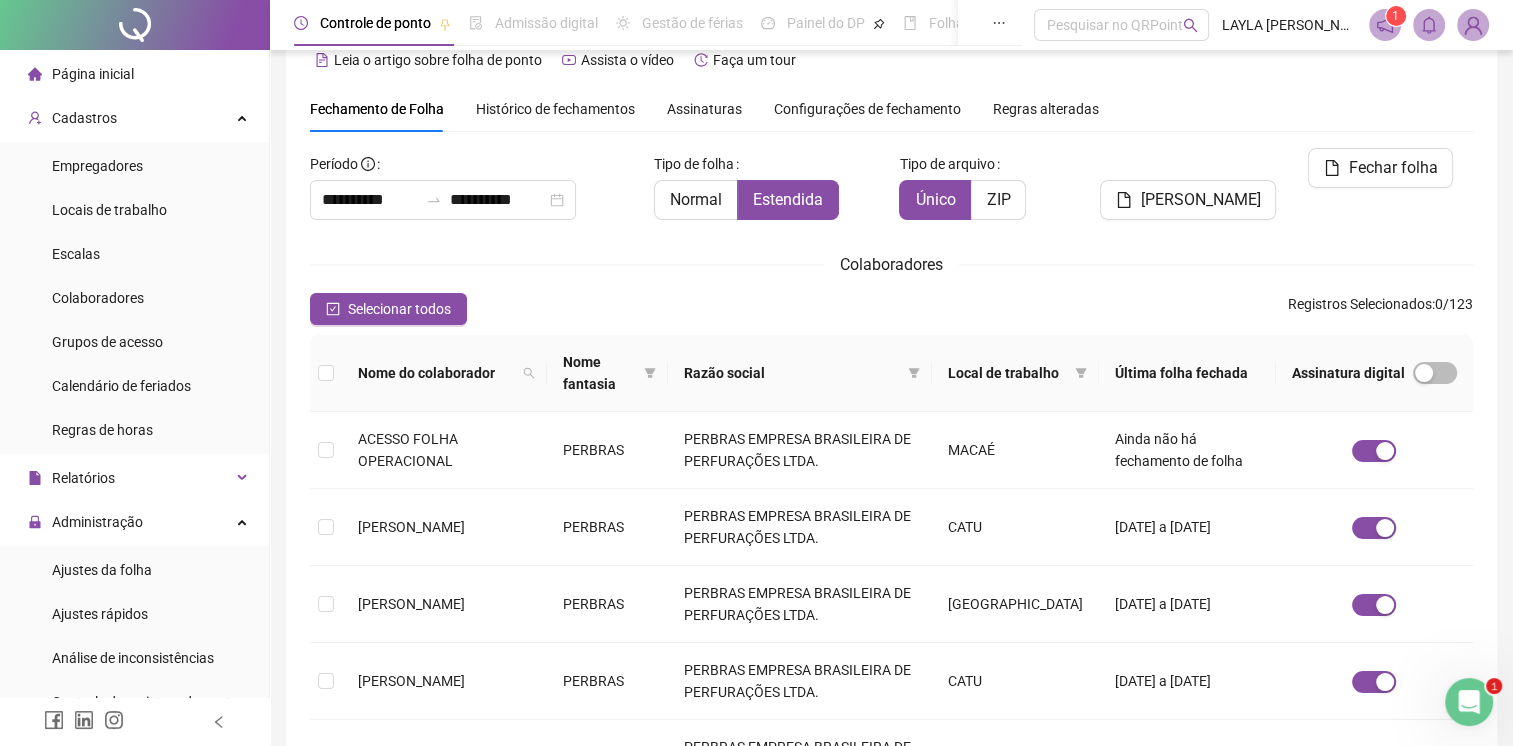 drag, startPoint x: 1469, startPoint y: 76, endPoint x: 861, endPoint y: 204, distance: 621.32764 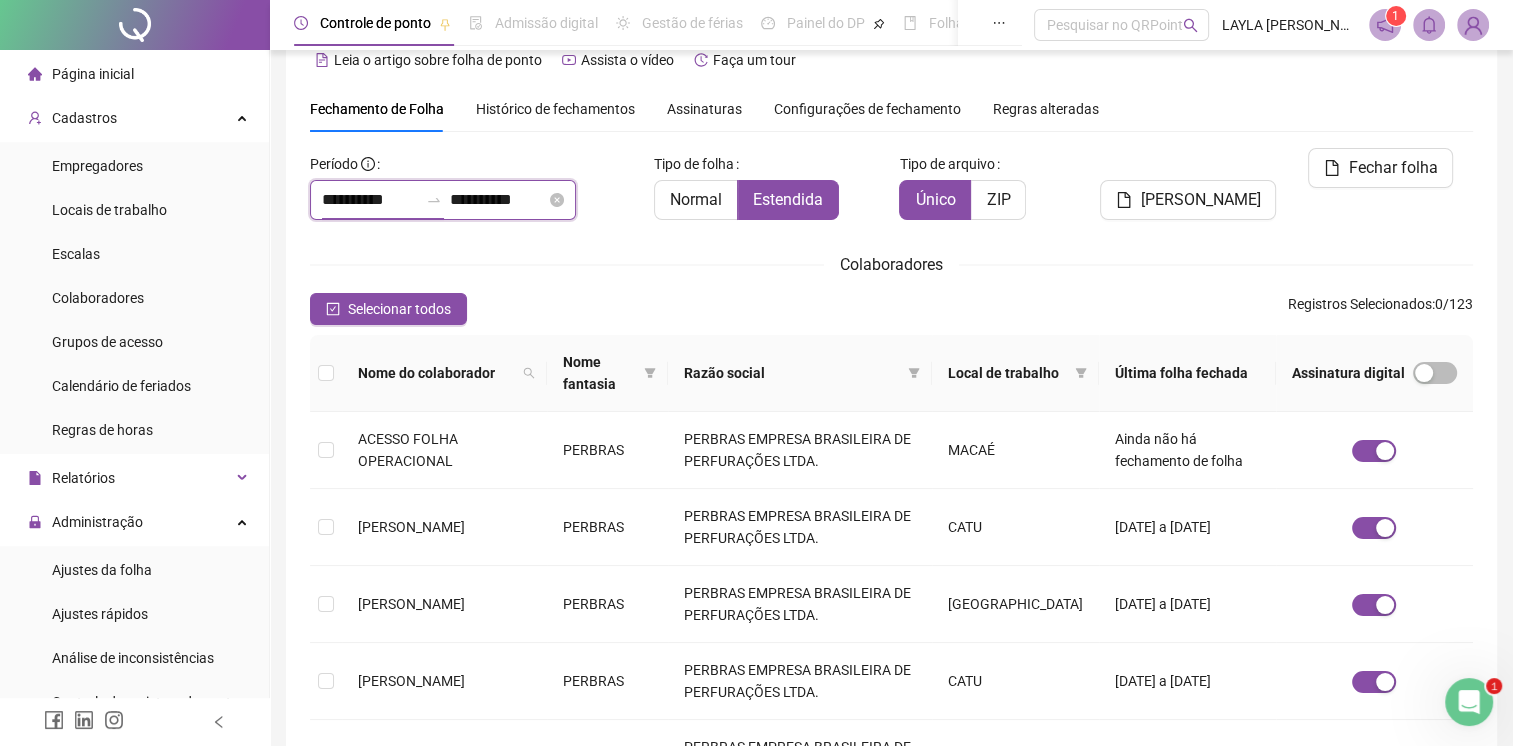 click on "**********" at bounding box center [370, 200] 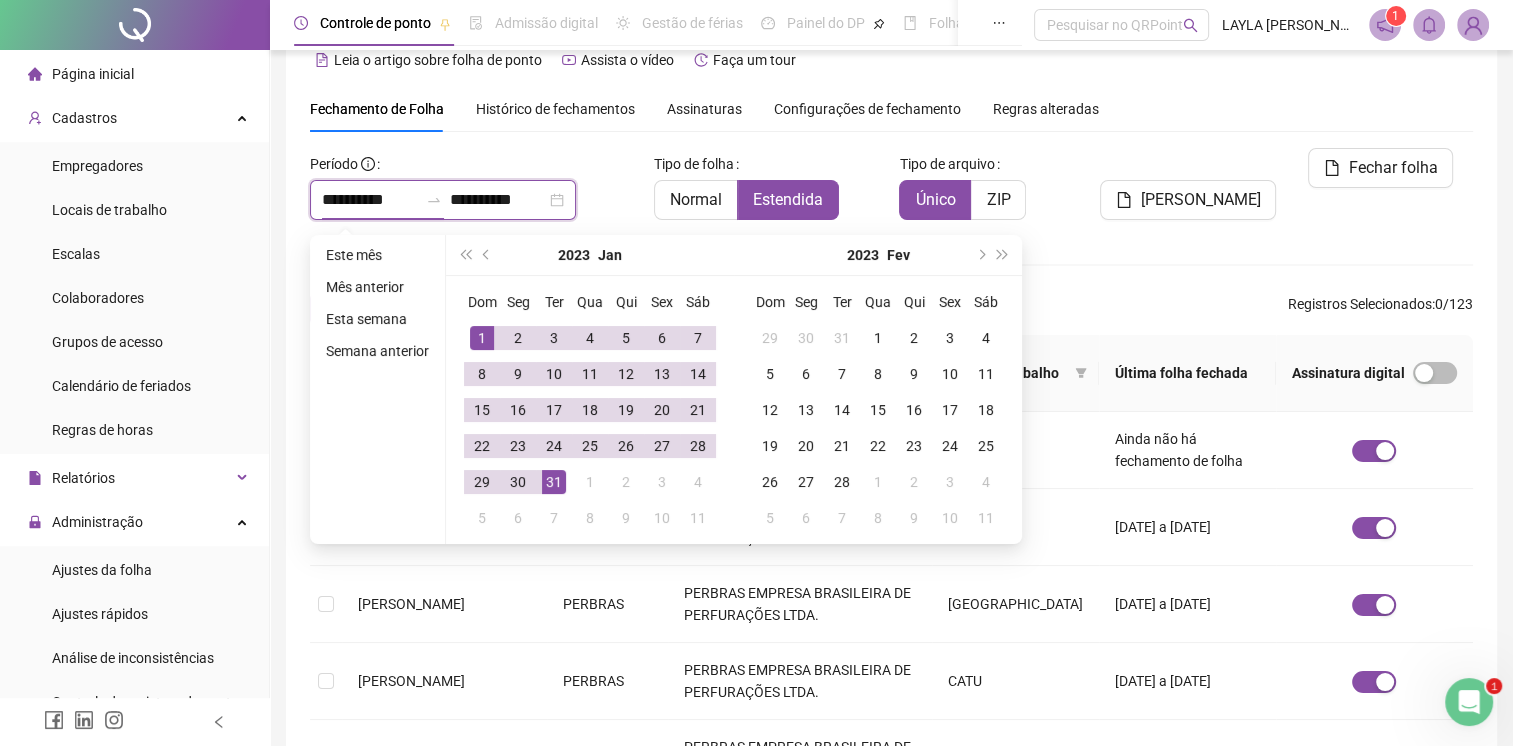 type on "**********" 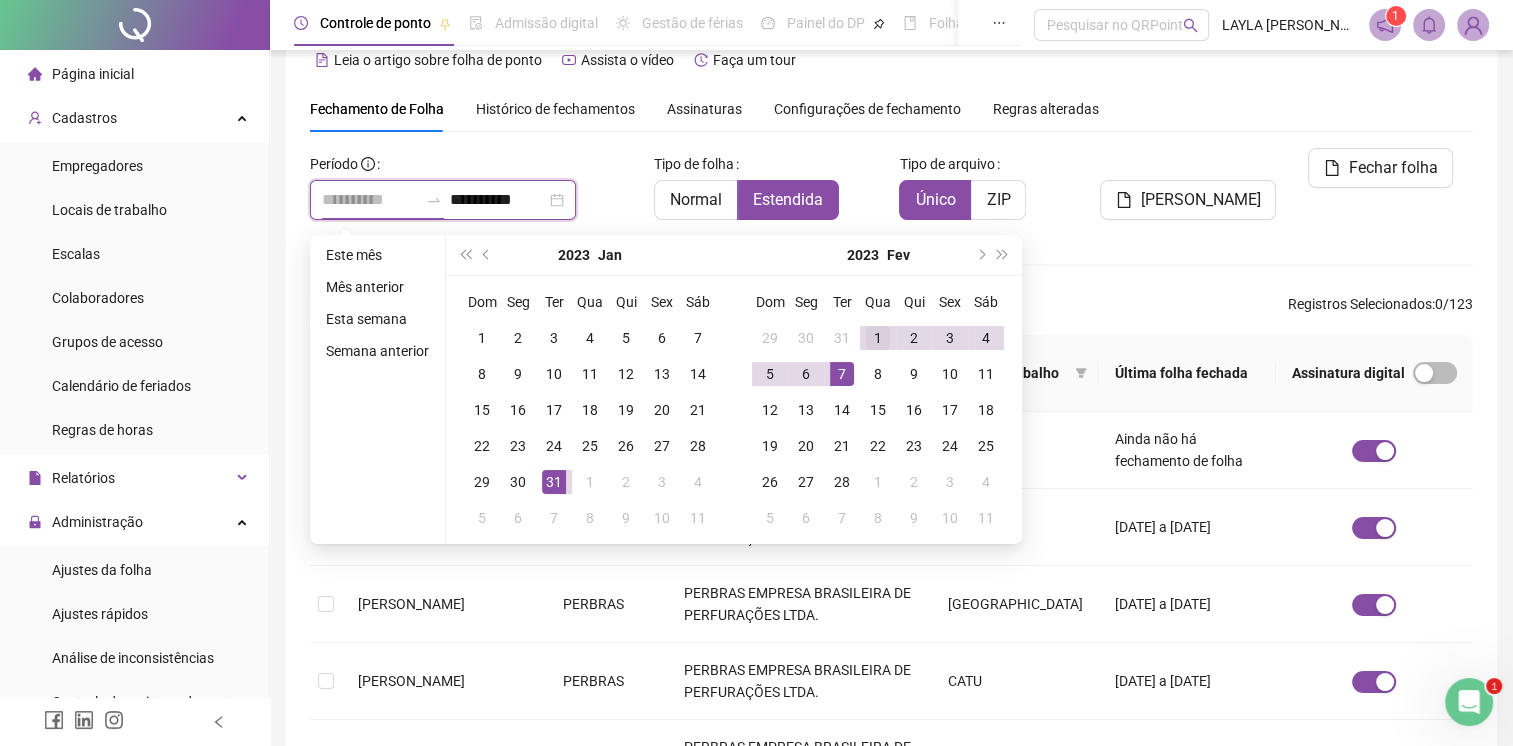 type on "**********" 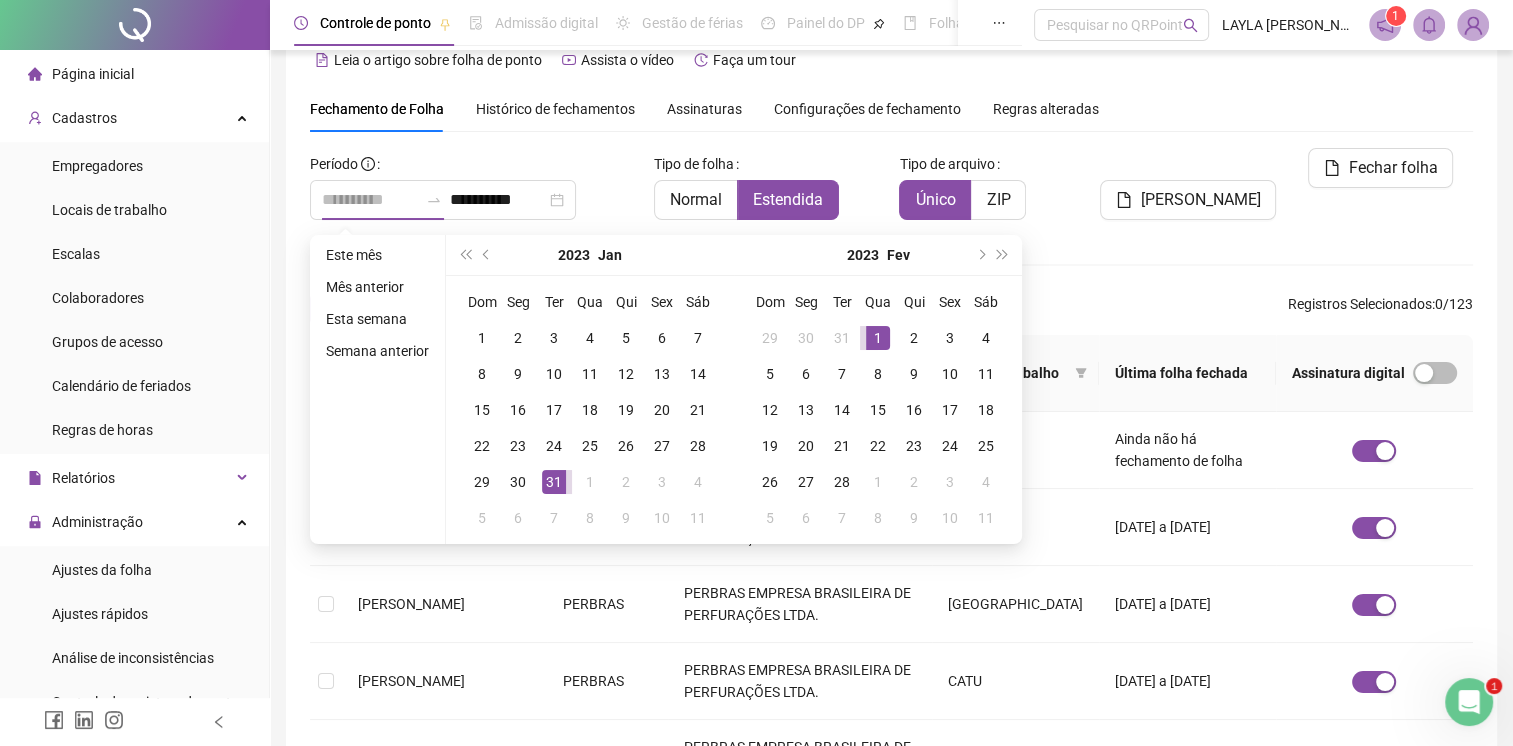 click on "1" at bounding box center [878, 338] 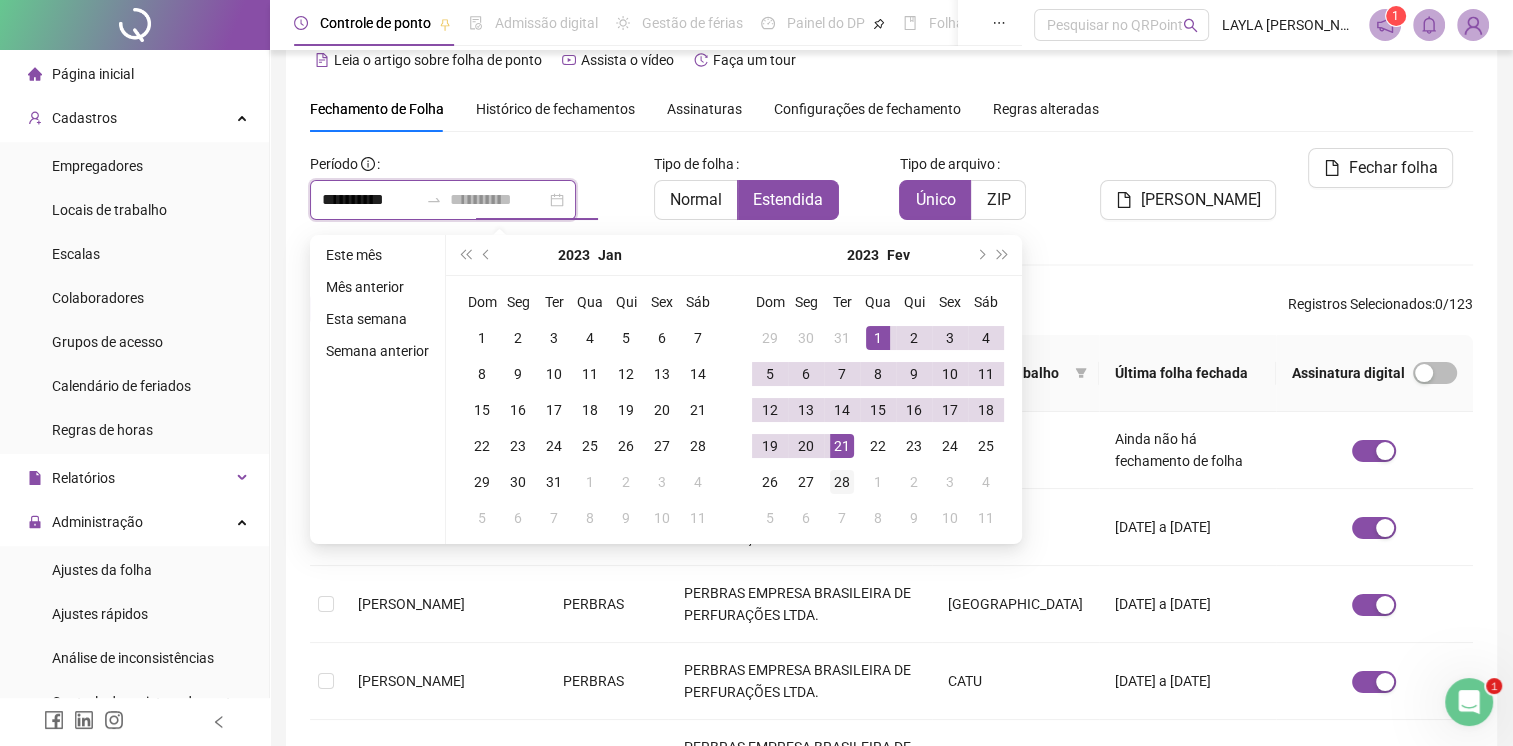 type on "**********" 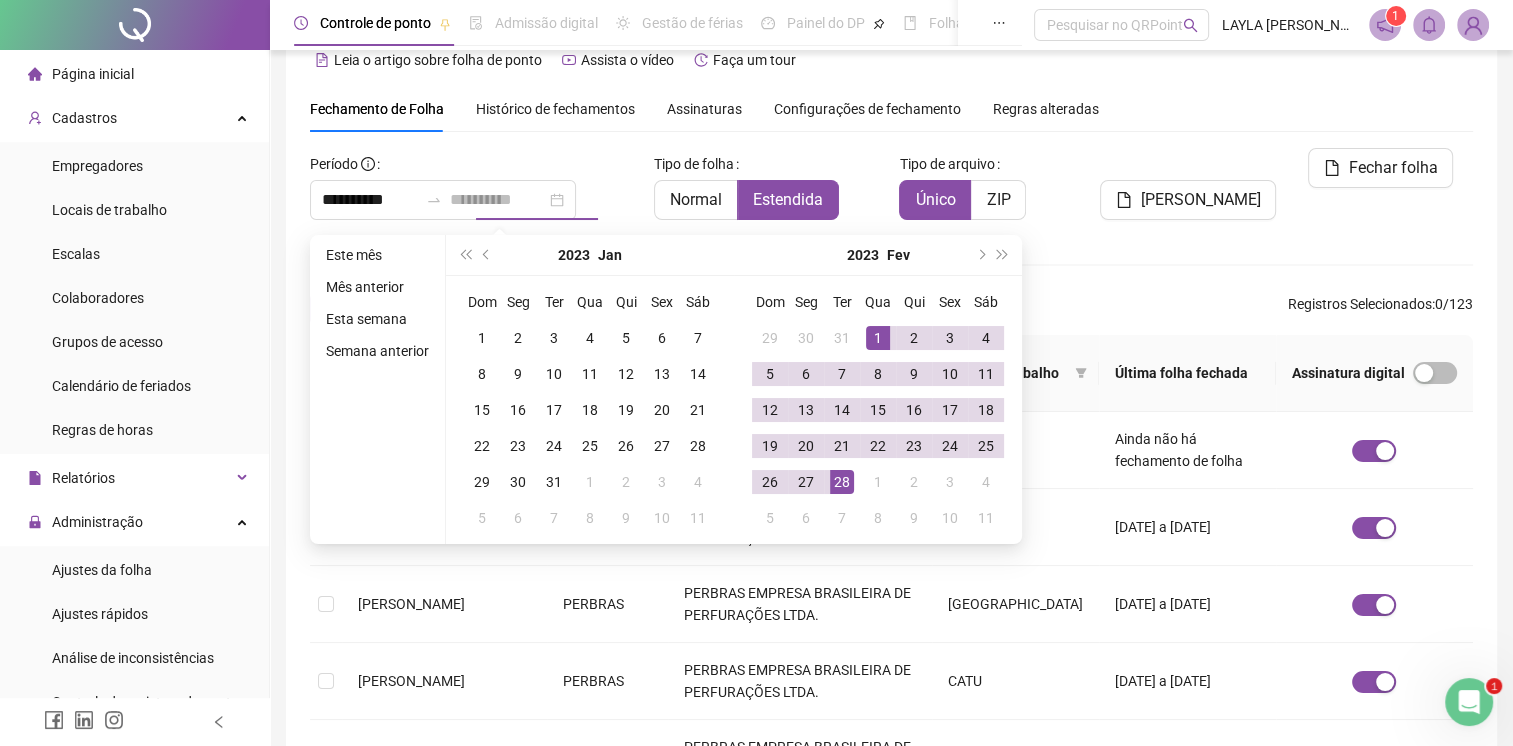 click on "28" at bounding box center (842, 482) 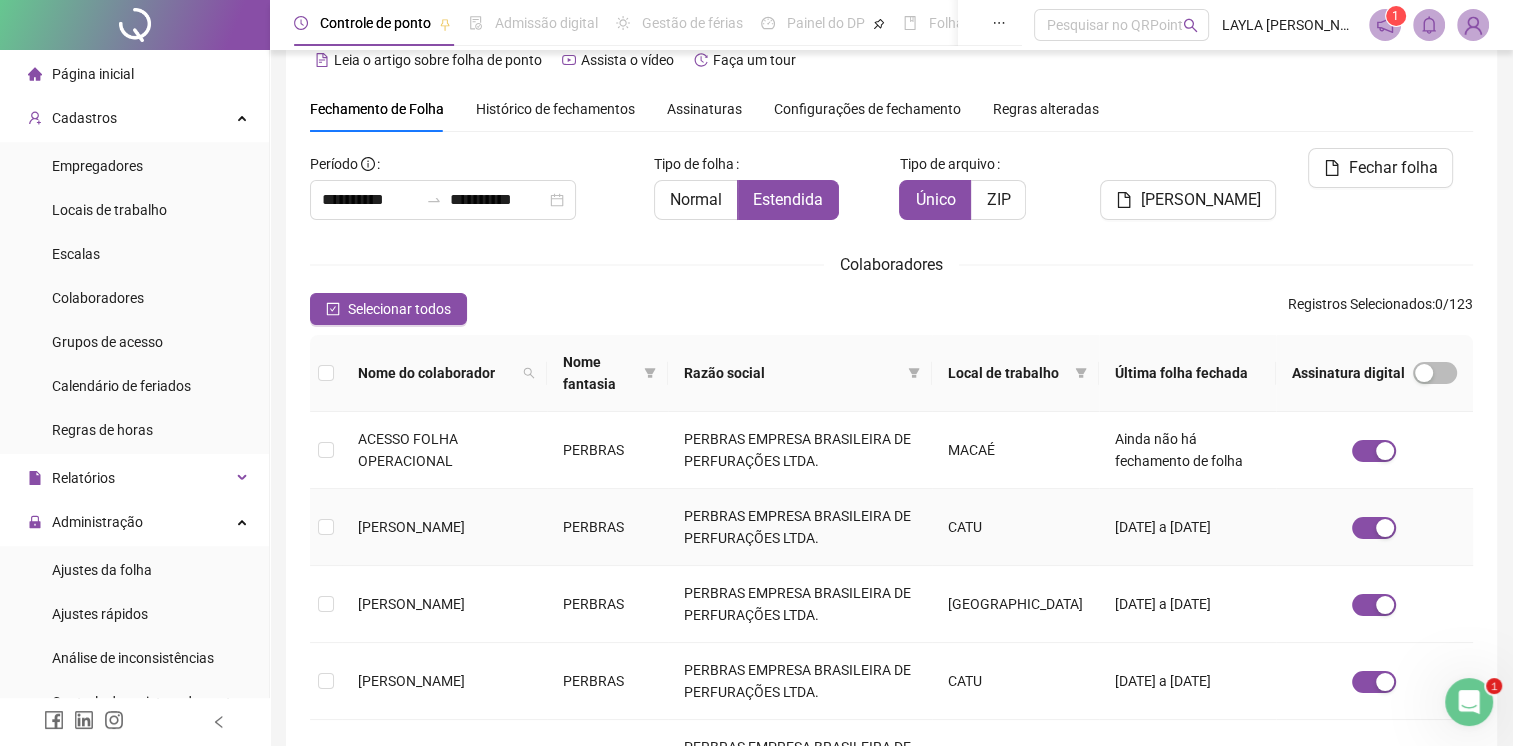 click on "[PERSON_NAME]" at bounding box center [411, 527] 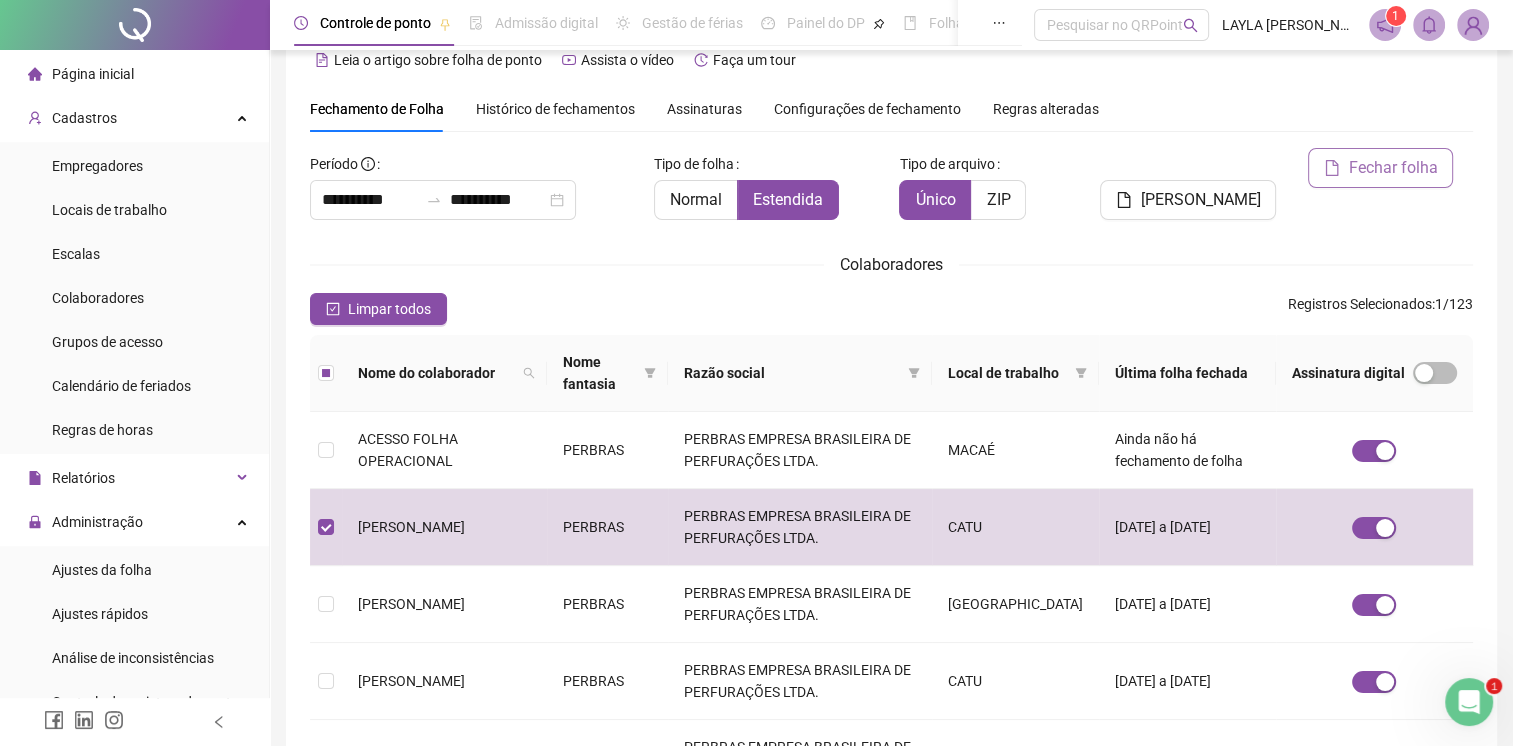 click on "Fechar folha" at bounding box center [1392, 168] 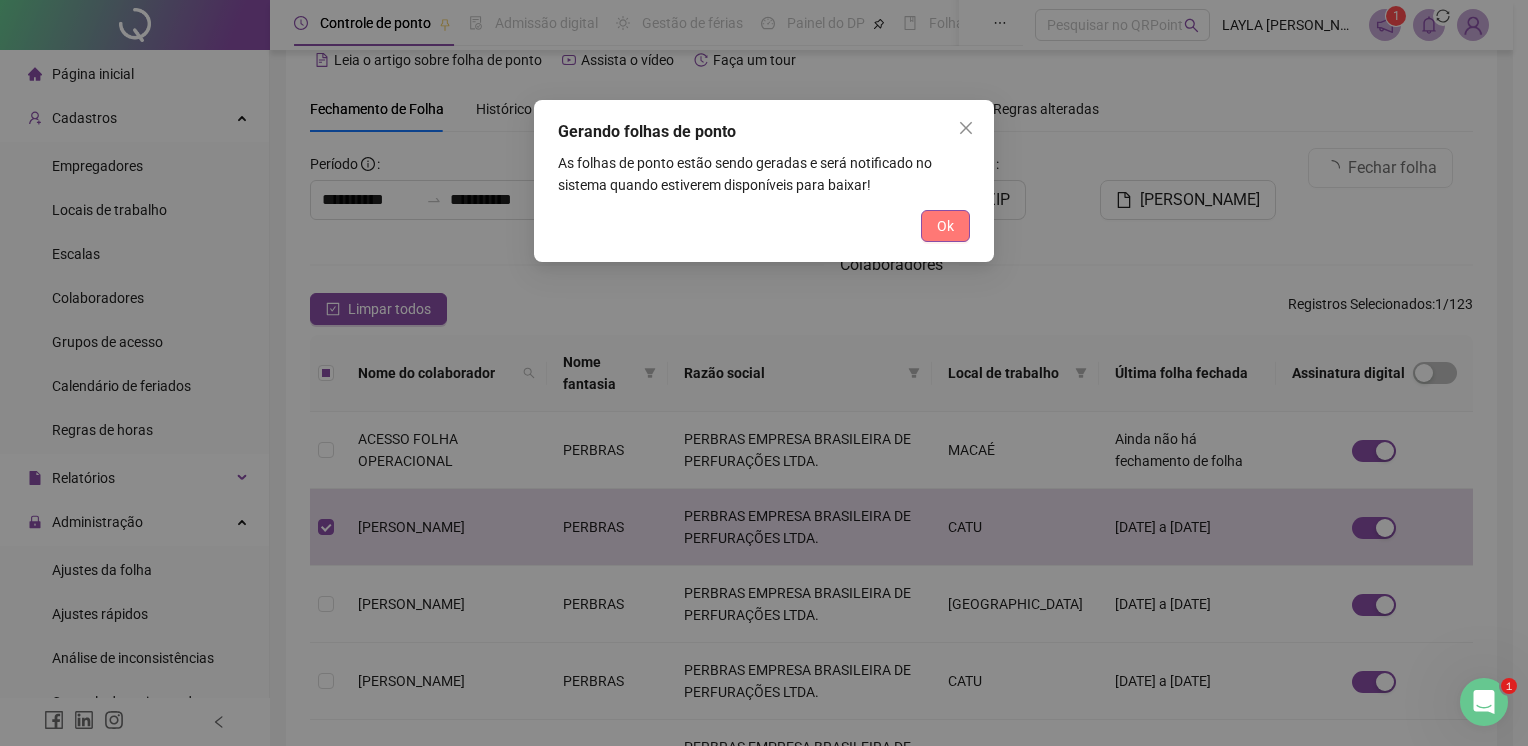 click on "Ok" at bounding box center [945, 226] 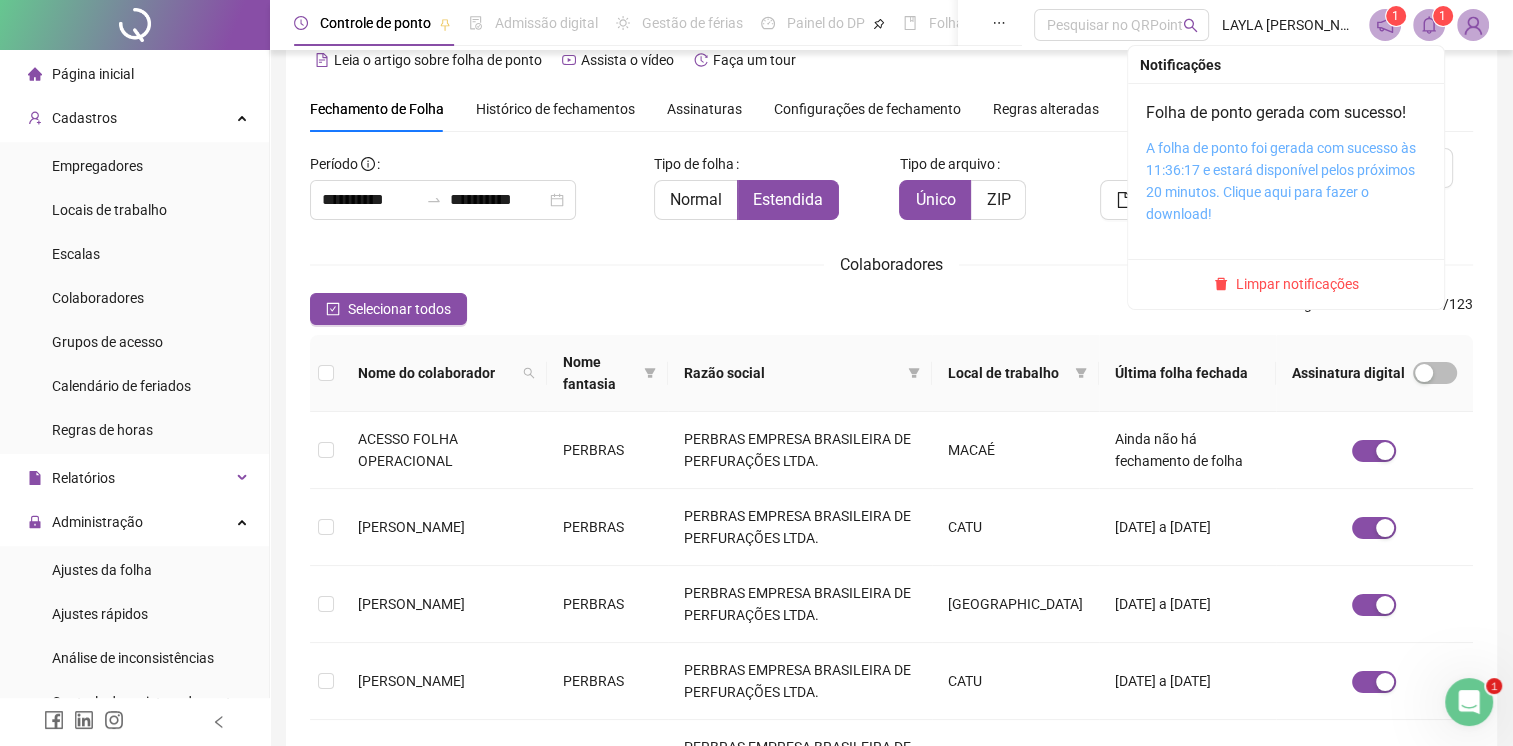 click on "A folha de ponto foi gerada com sucesso às 11:36:17 e estará disponível pelos próximos 20 minutos.
Clique aqui para fazer o download!" at bounding box center (1281, 181) 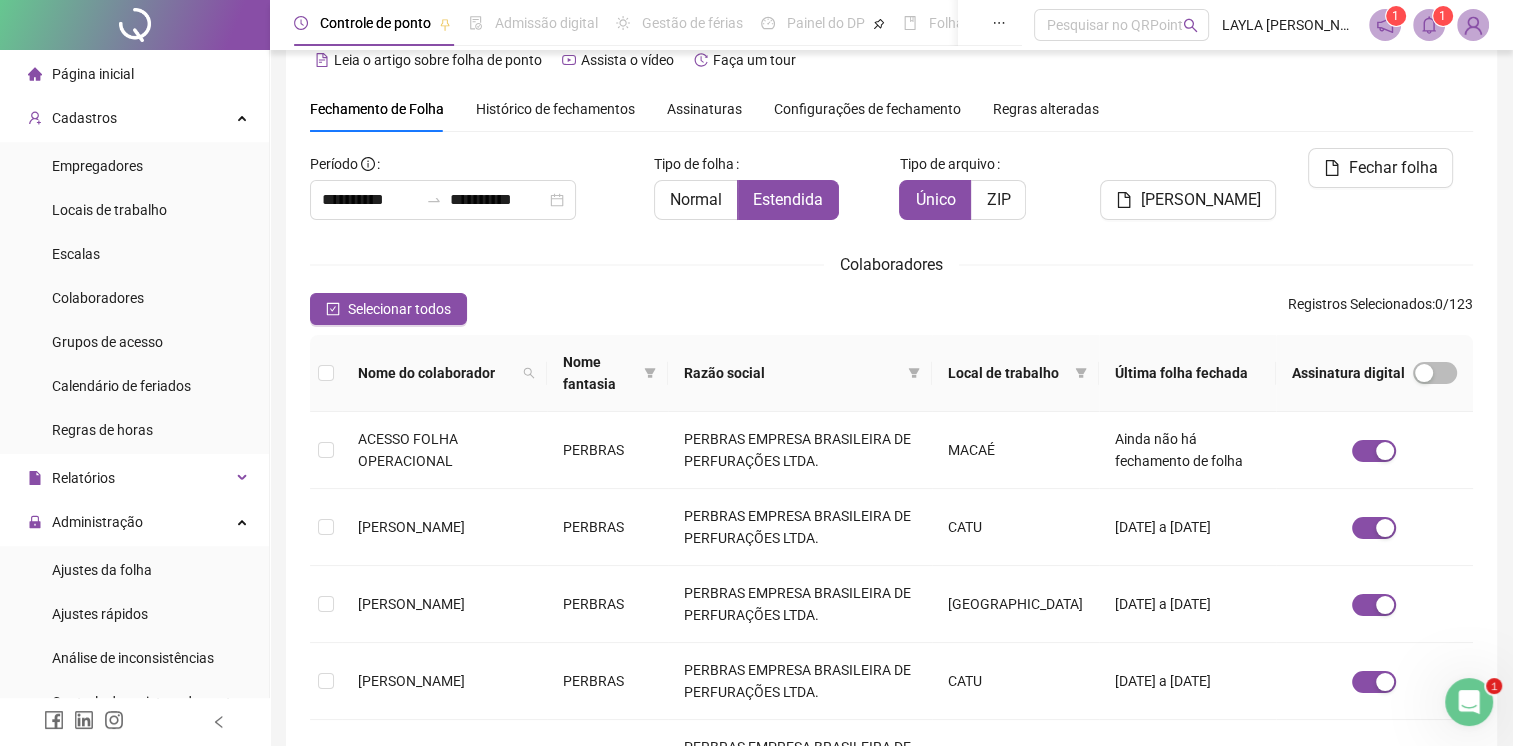 click on "**********" at bounding box center [891, 660] 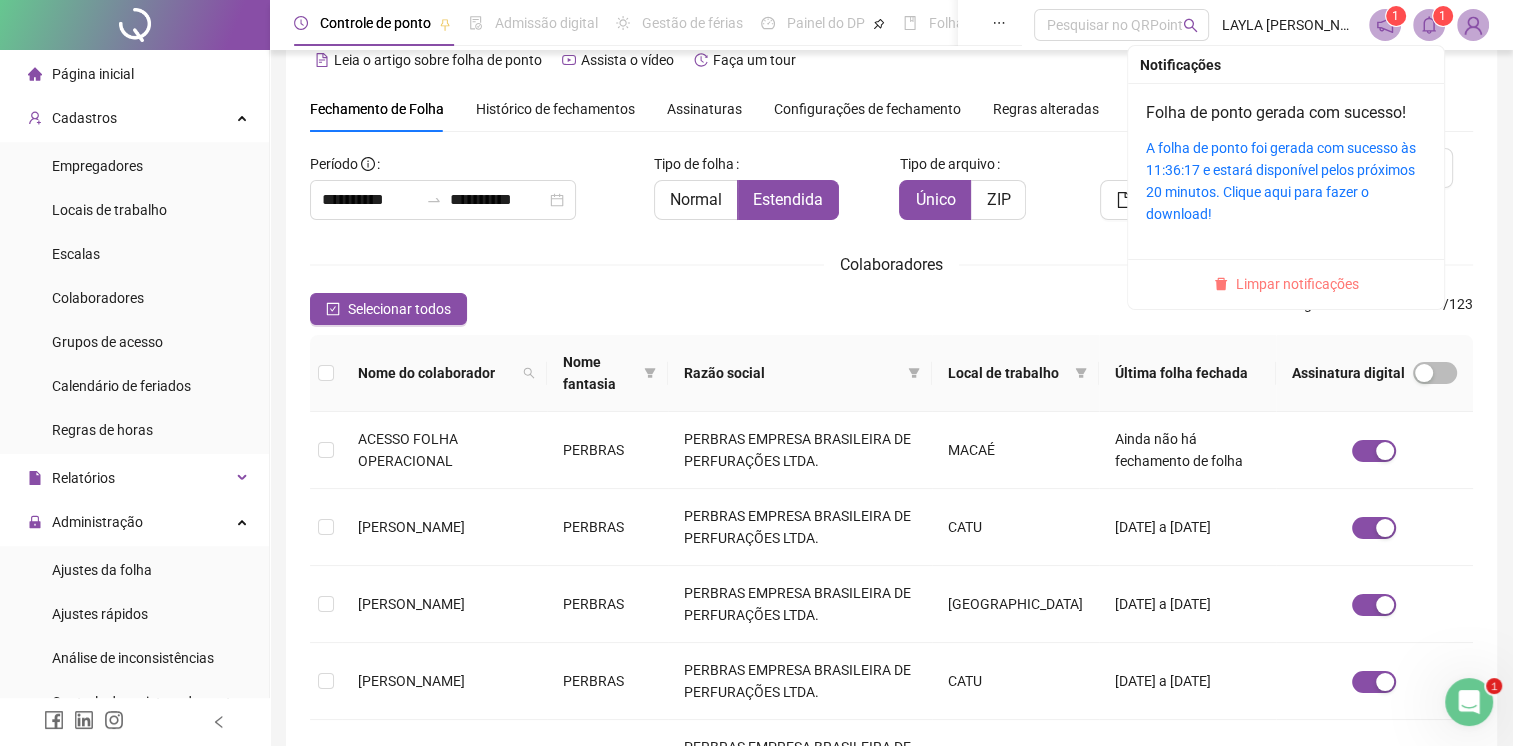 click on "Limpar notificações" at bounding box center [1297, 284] 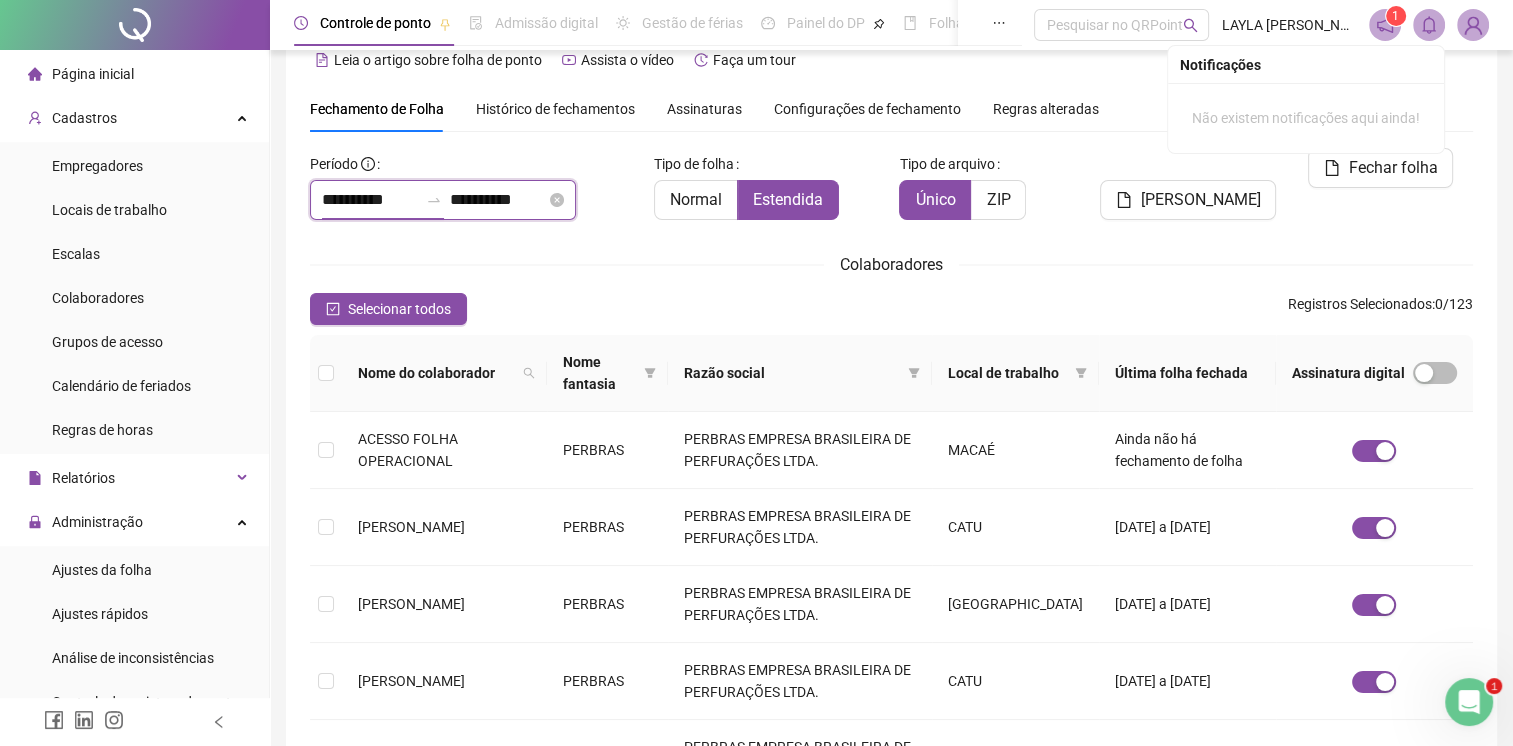 click on "**********" at bounding box center [370, 200] 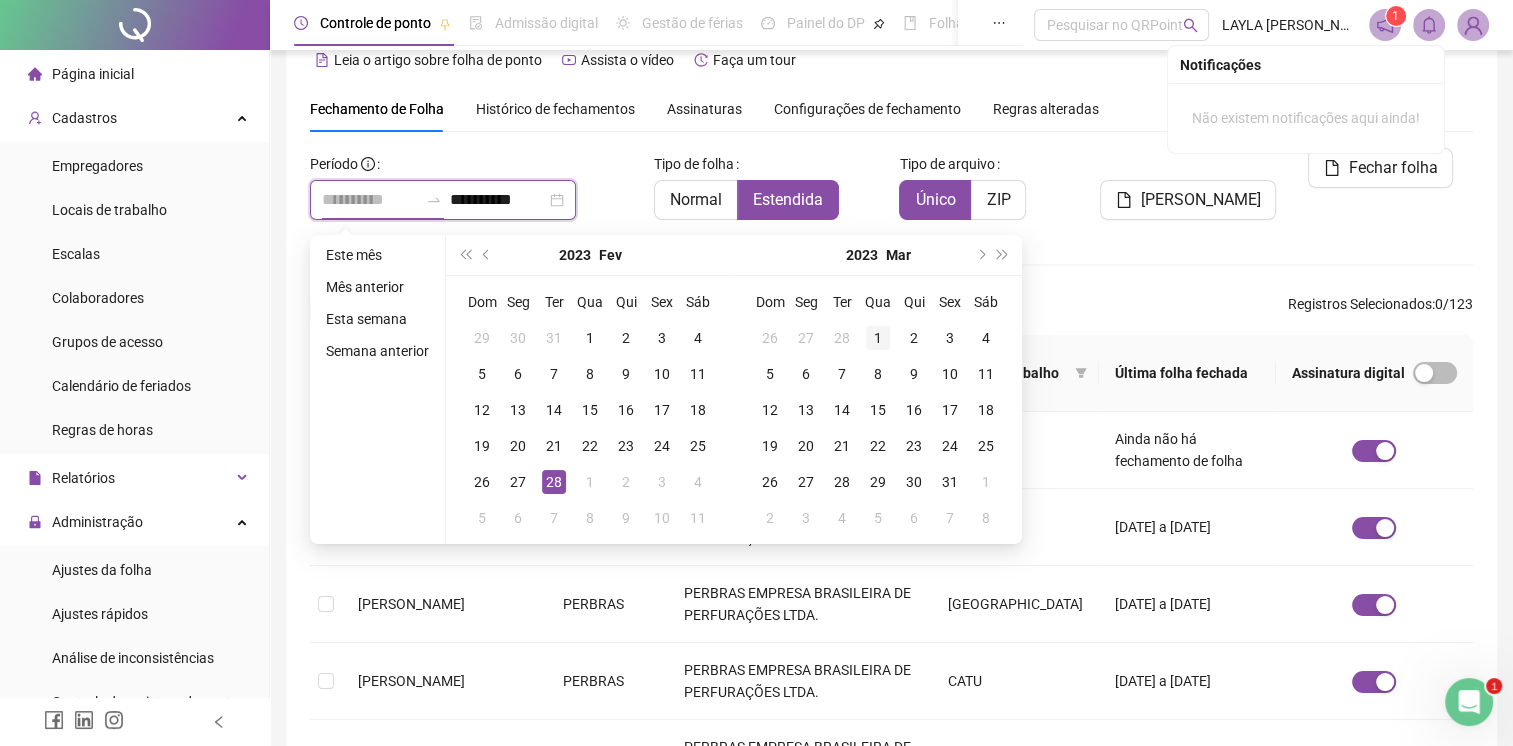type on "**********" 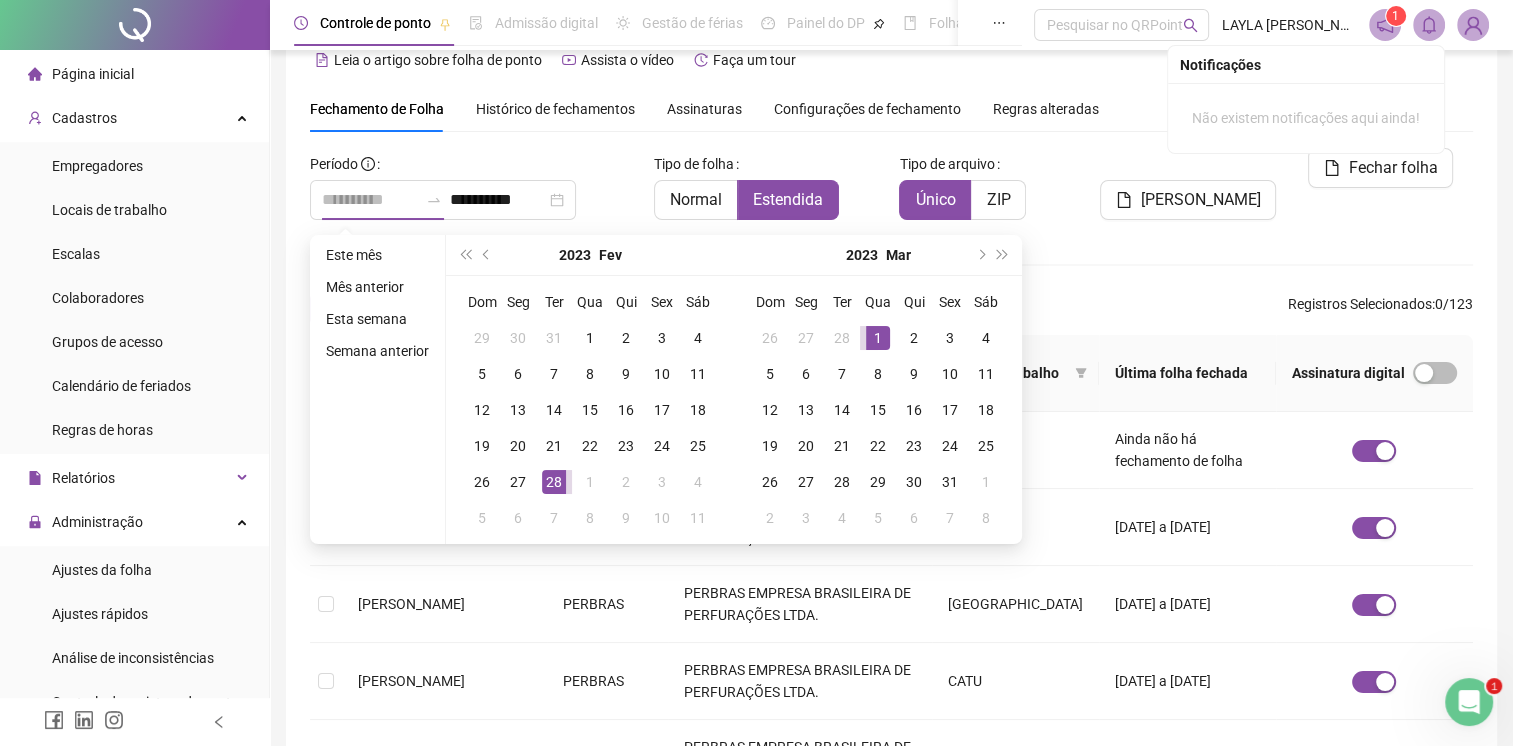 click on "1" at bounding box center [878, 338] 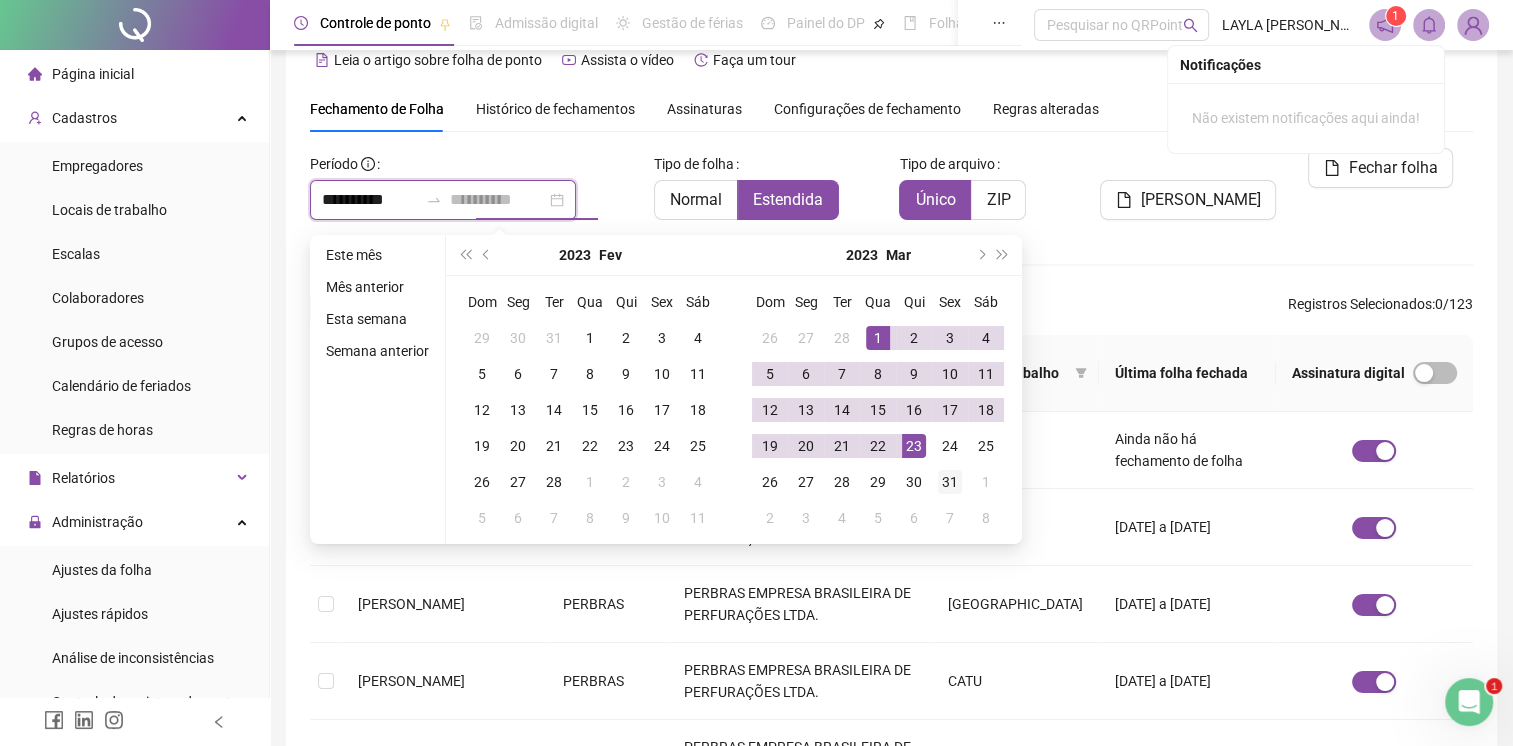 type on "**********" 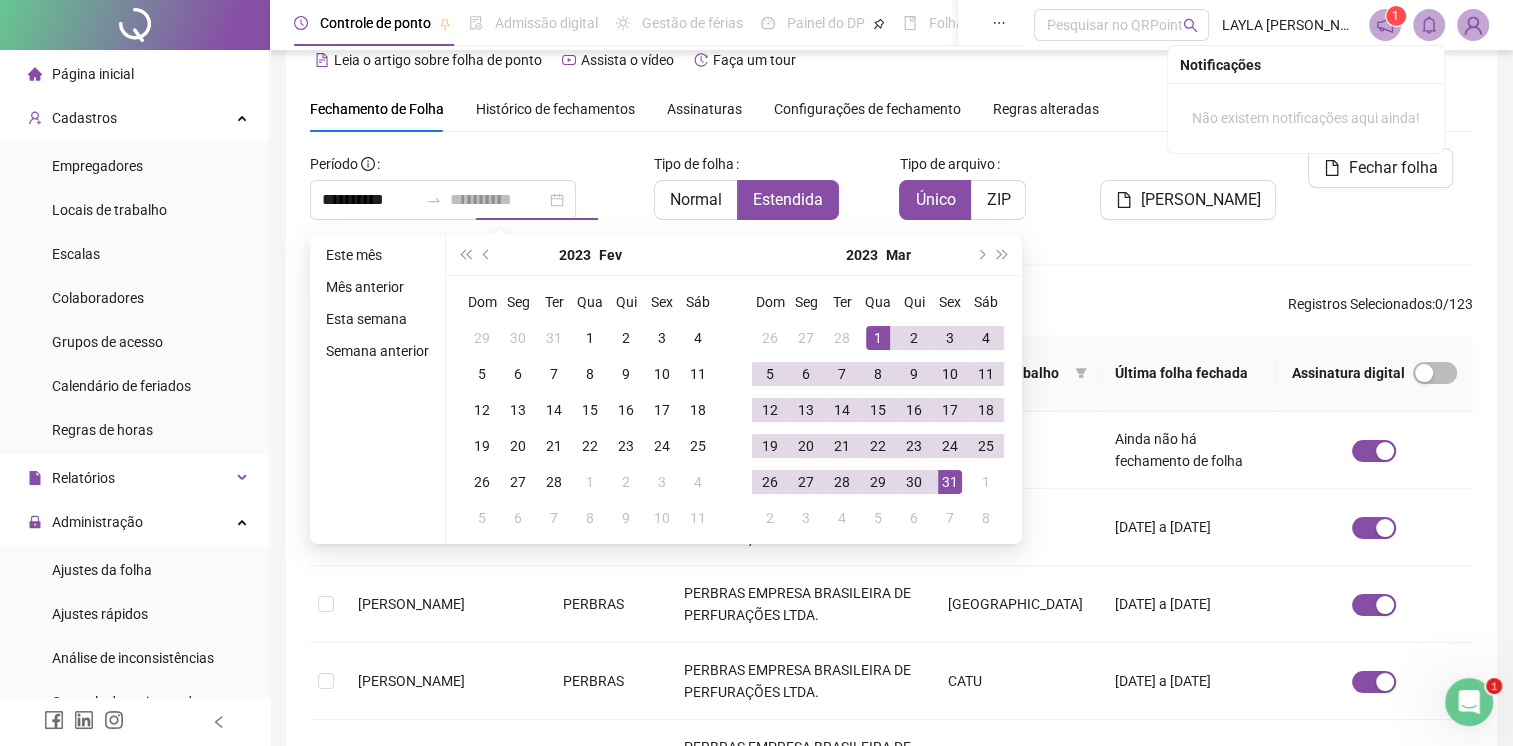 click on "31" at bounding box center (950, 482) 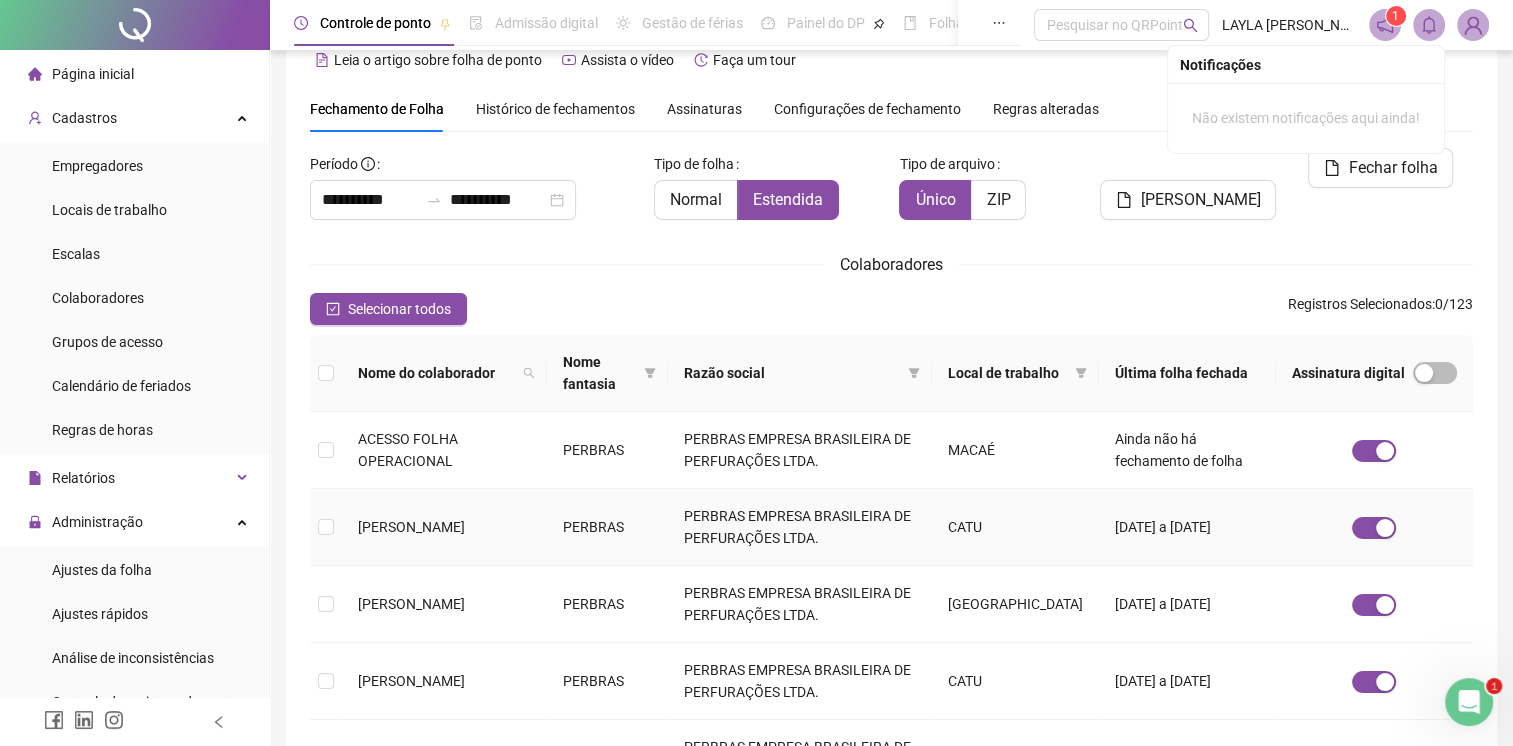 click on "[PERSON_NAME]" at bounding box center [444, 527] 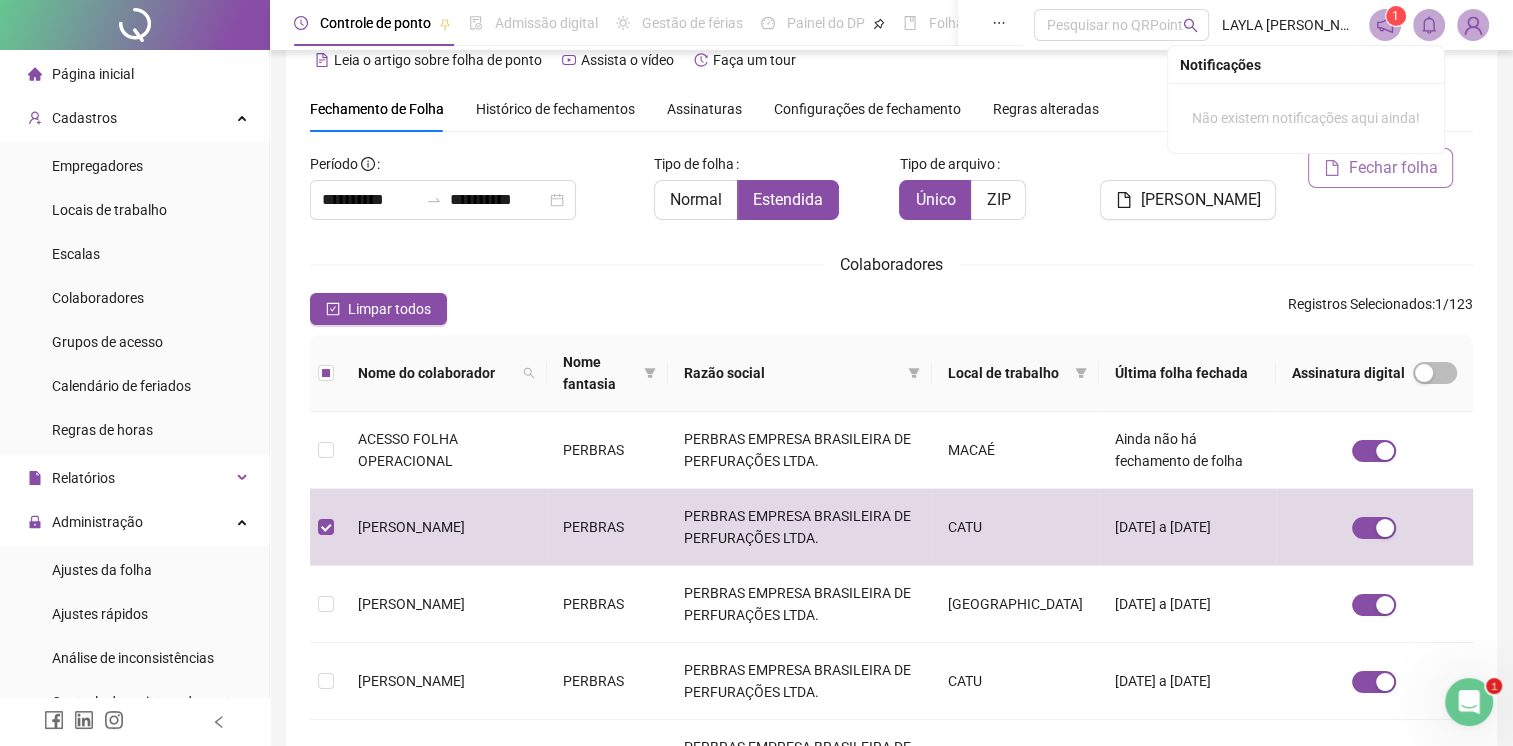 click on "Fechar folha" at bounding box center [1380, 168] 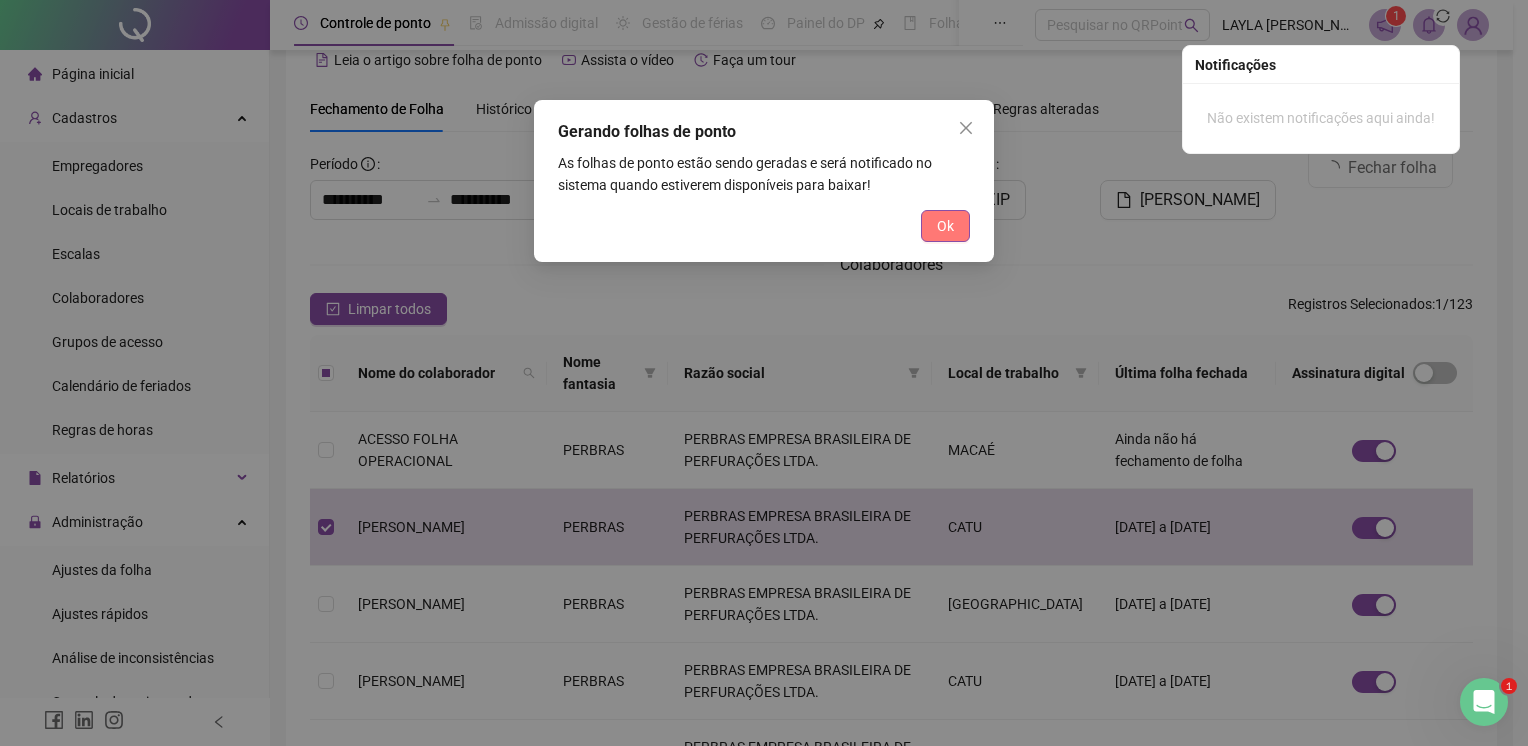 click on "Ok" at bounding box center (945, 226) 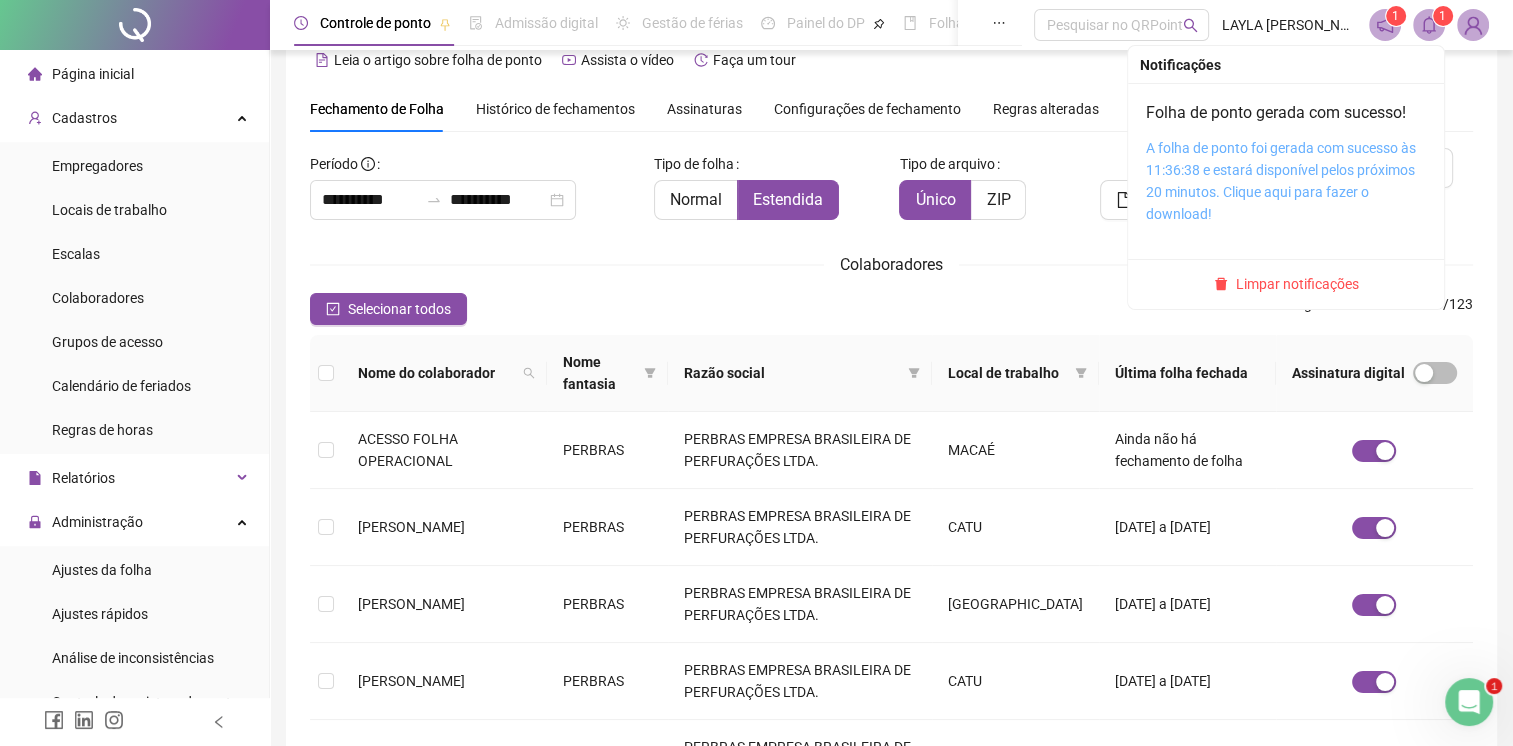 click on "A folha de ponto foi gerada com sucesso às 11:36:38 e estará disponível pelos próximos 20 minutos.
Clique aqui para fazer o download!" at bounding box center [1281, 181] 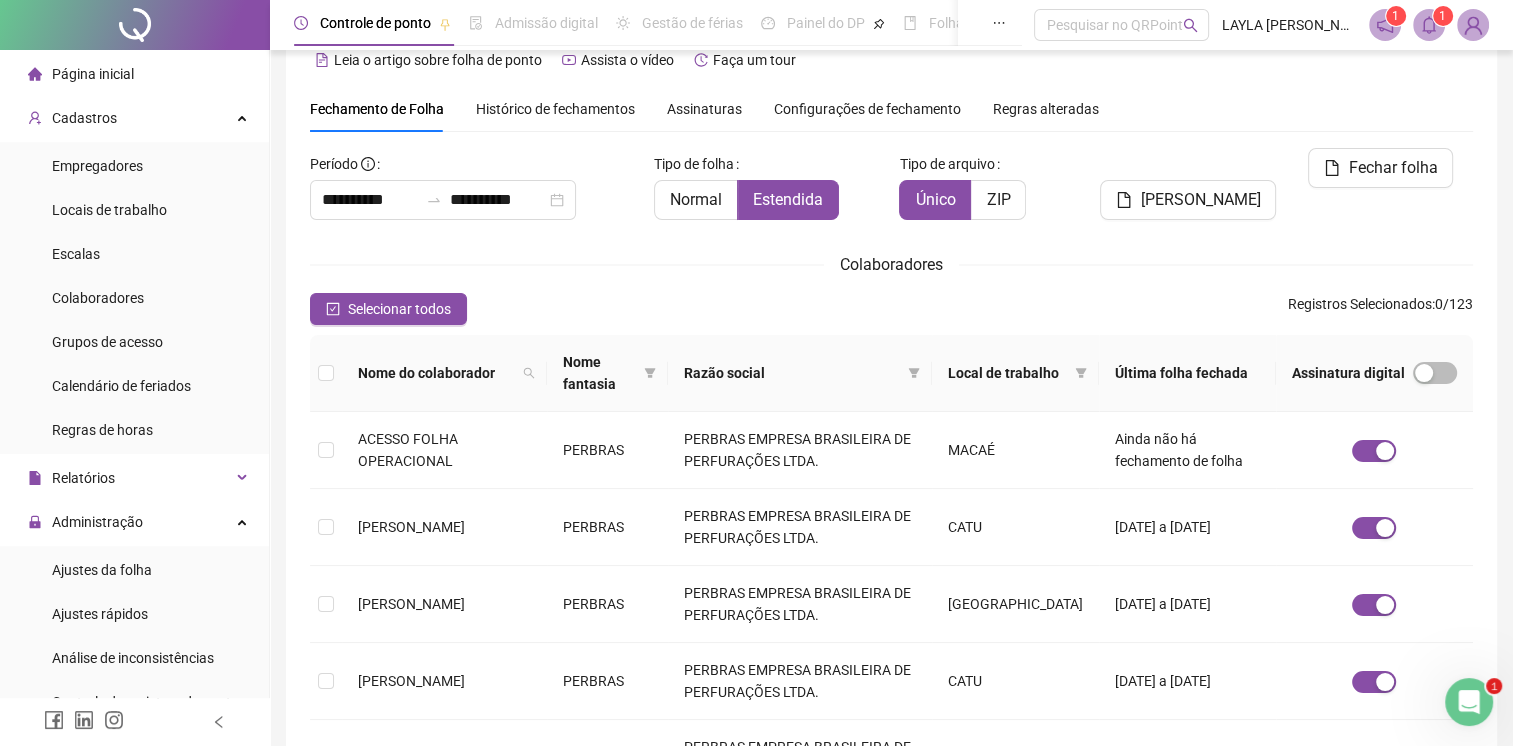 click on "**********" at bounding box center [891, 660] 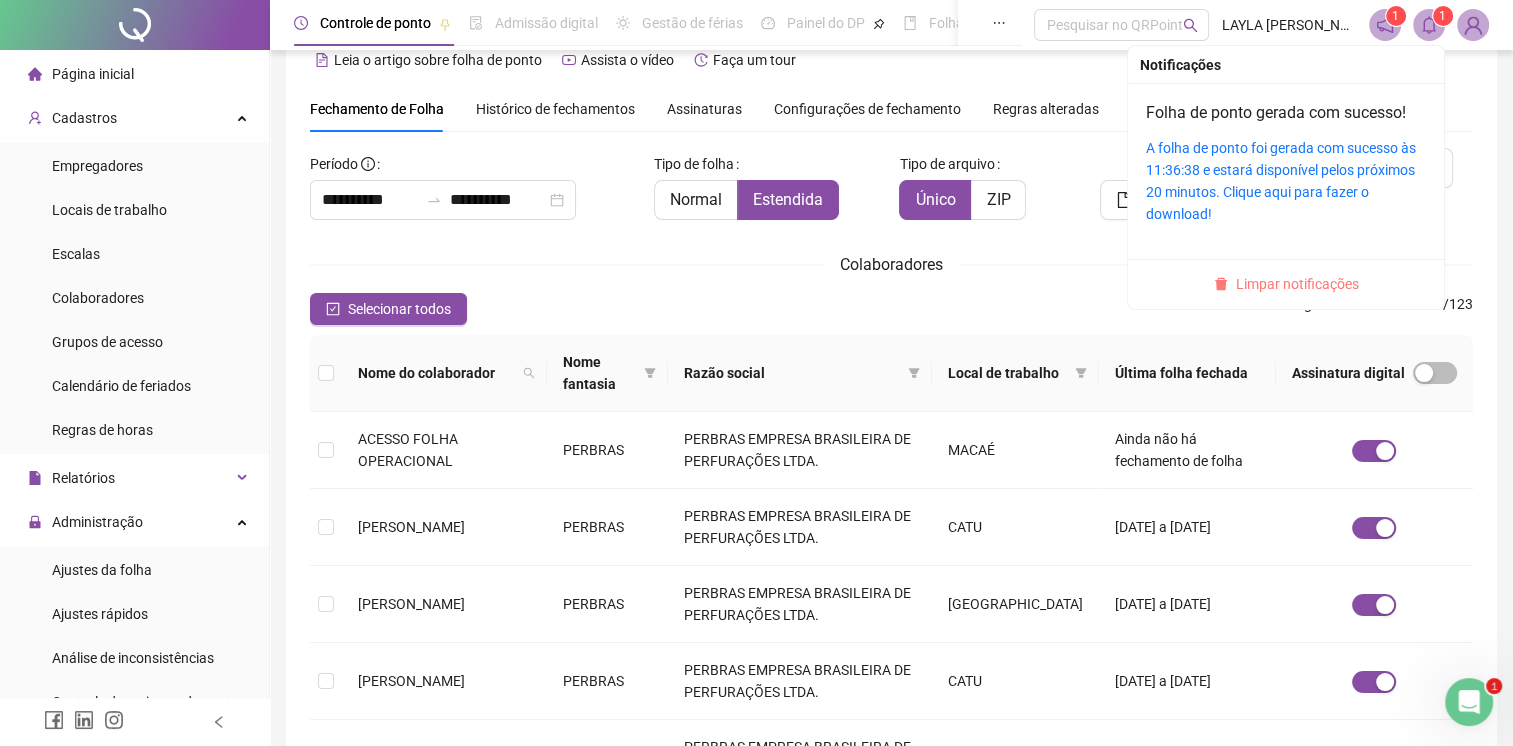 click on "Limpar notificações" at bounding box center [1297, 284] 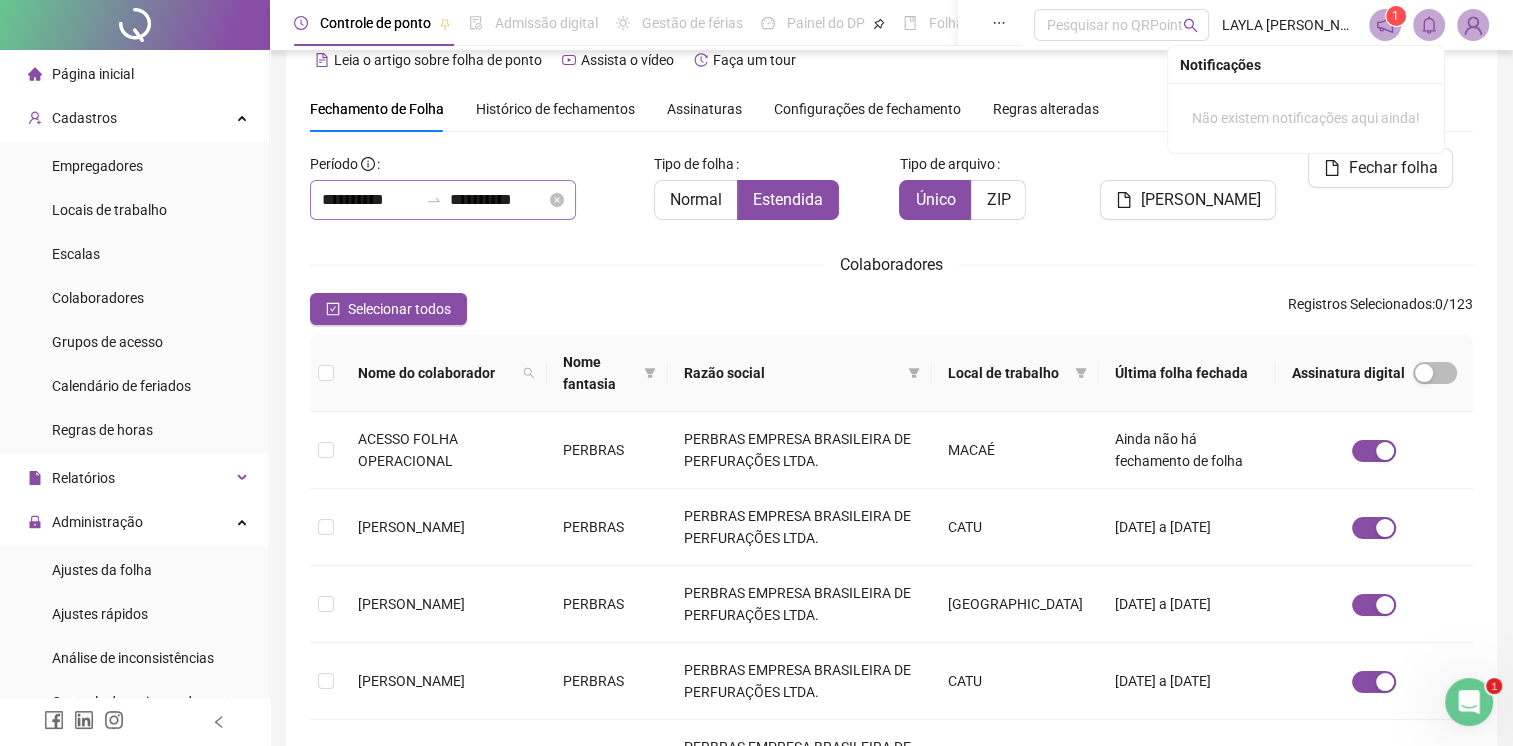 click on "**********" at bounding box center [443, 200] 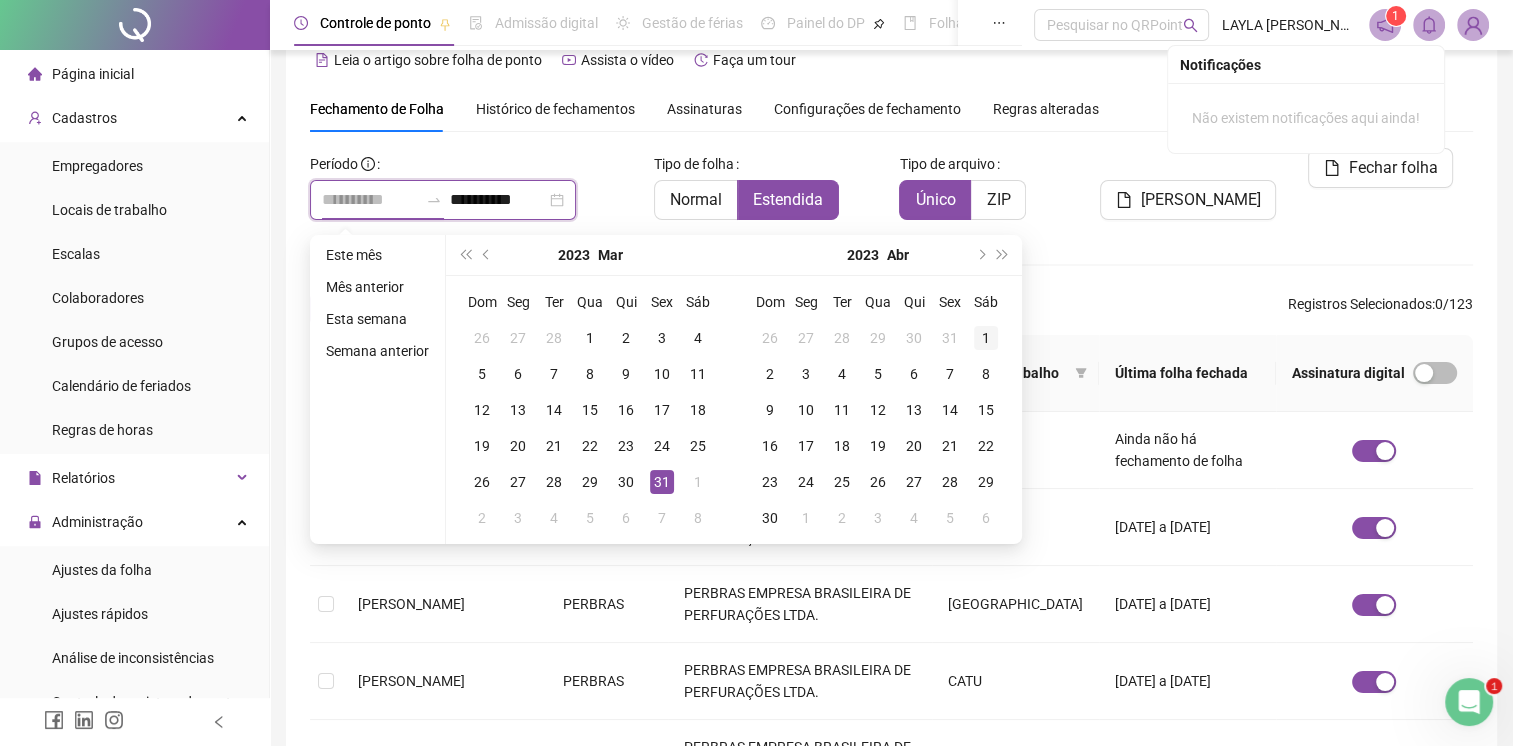 type on "**********" 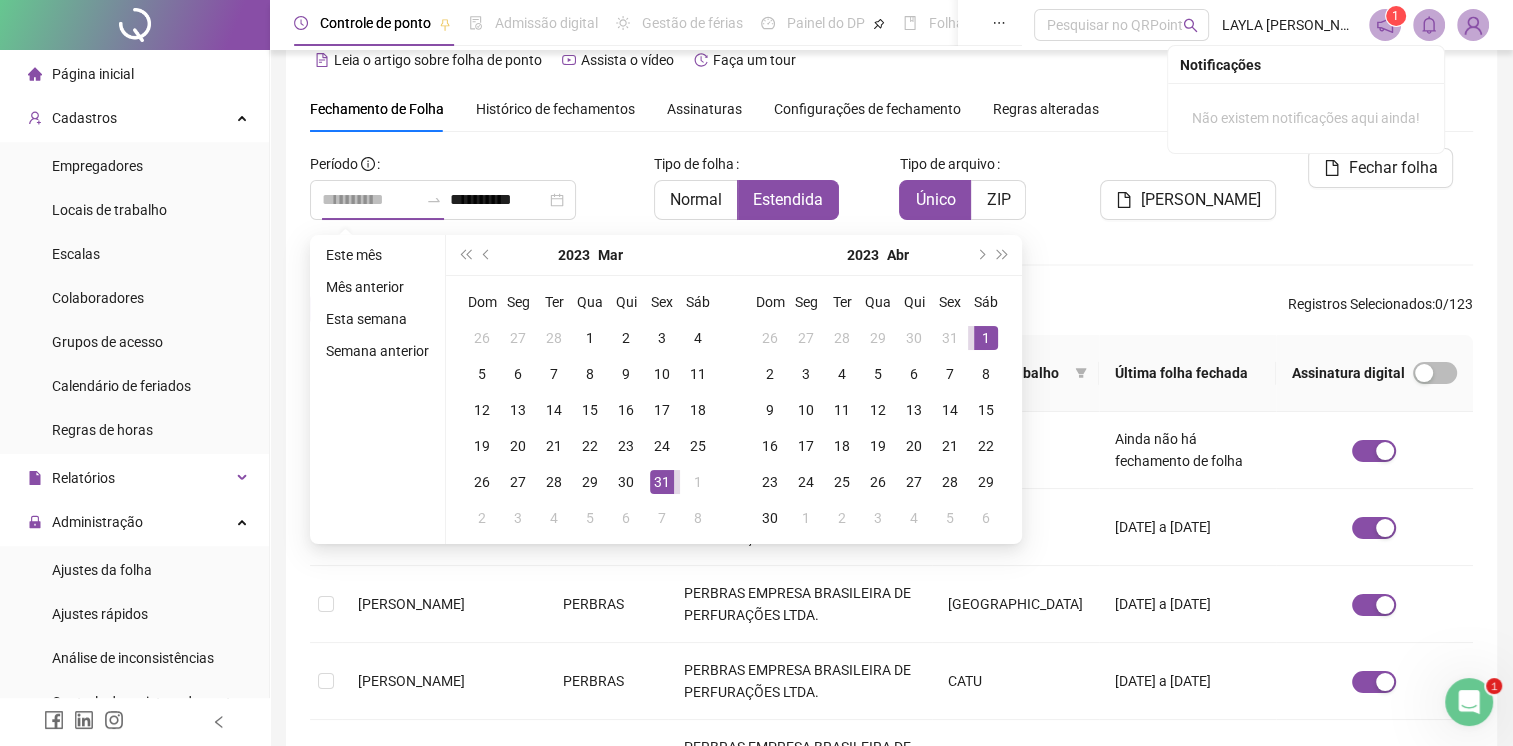 click on "1" at bounding box center (986, 338) 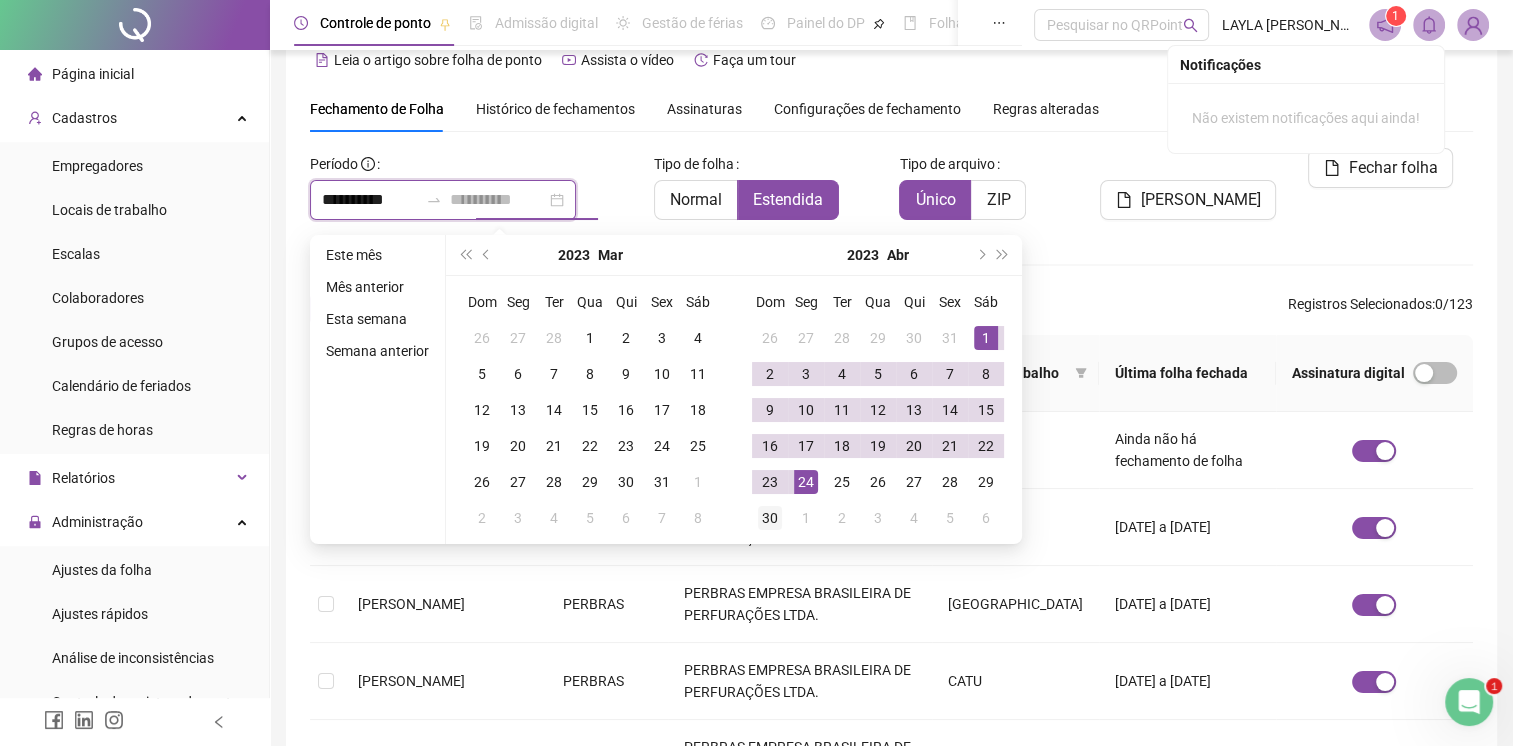 type on "**********" 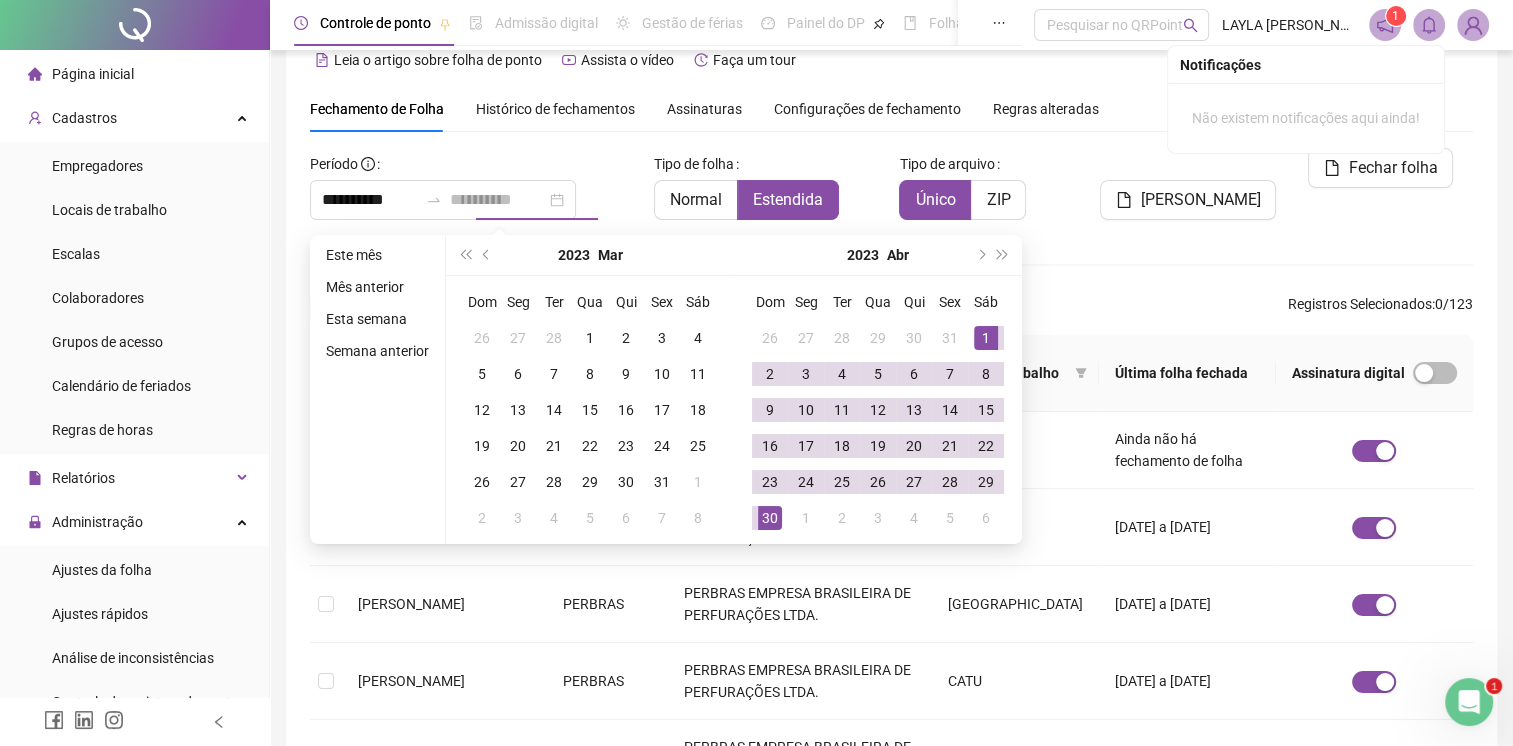 click on "30" at bounding box center (770, 518) 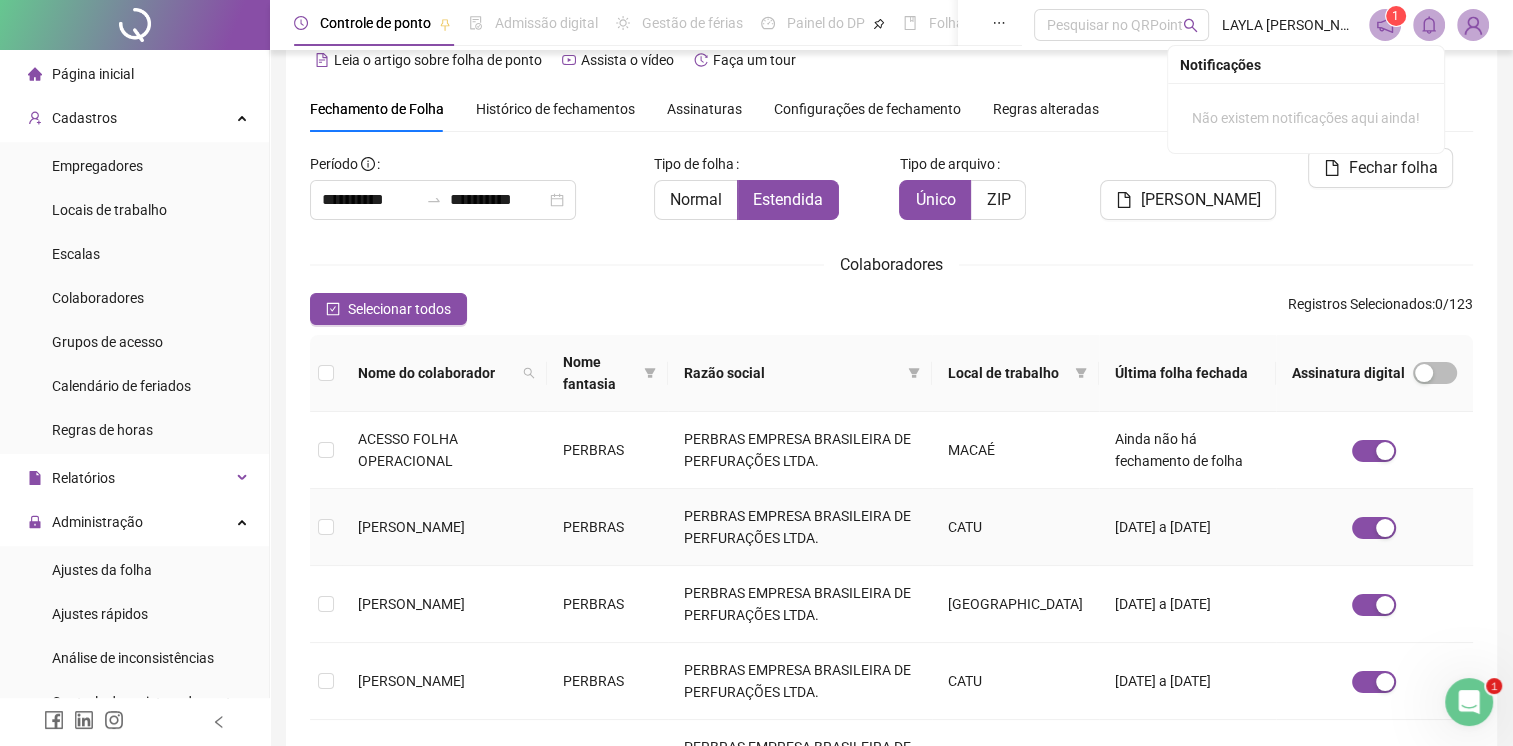 click on "[PERSON_NAME]" at bounding box center [444, 527] 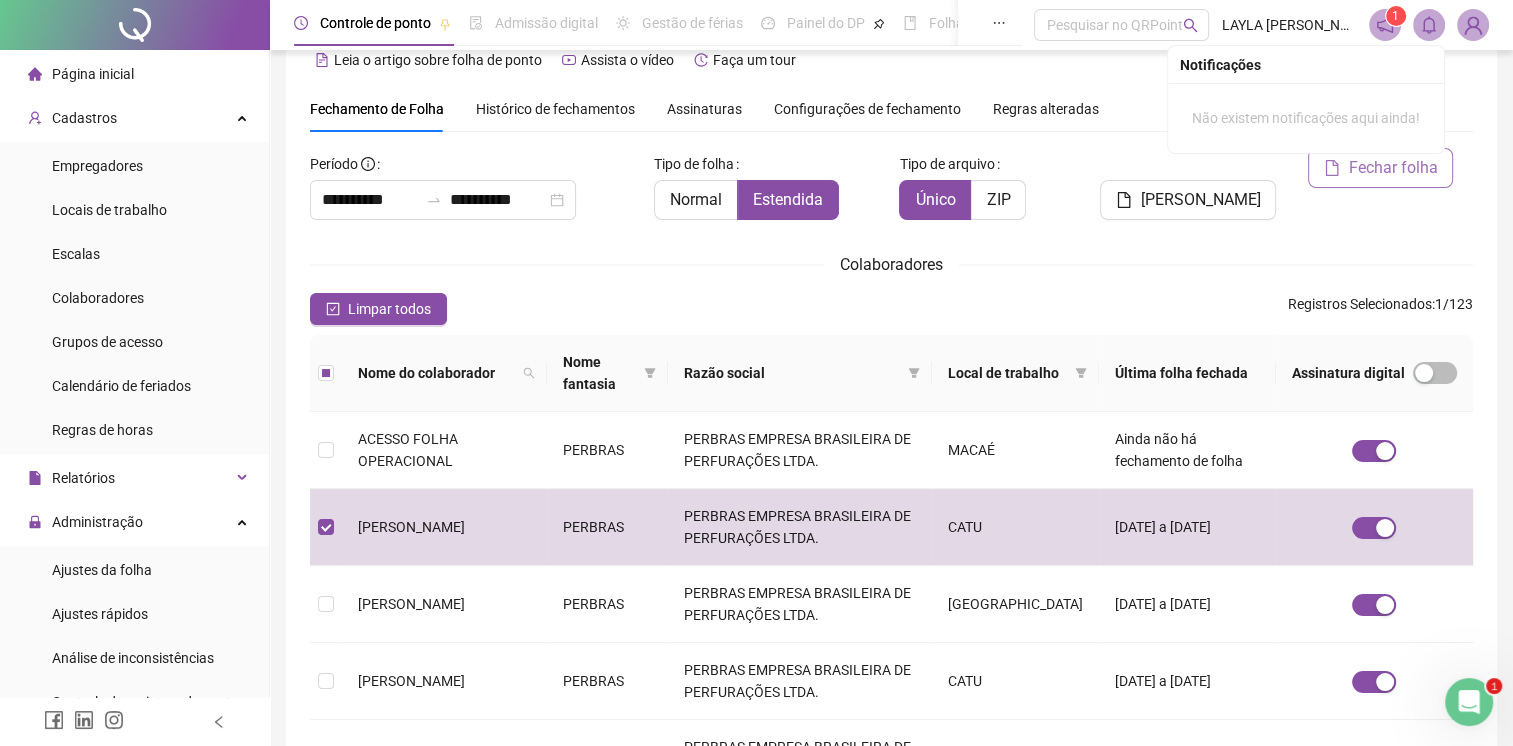 click on "Fechar folha" at bounding box center [1380, 168] 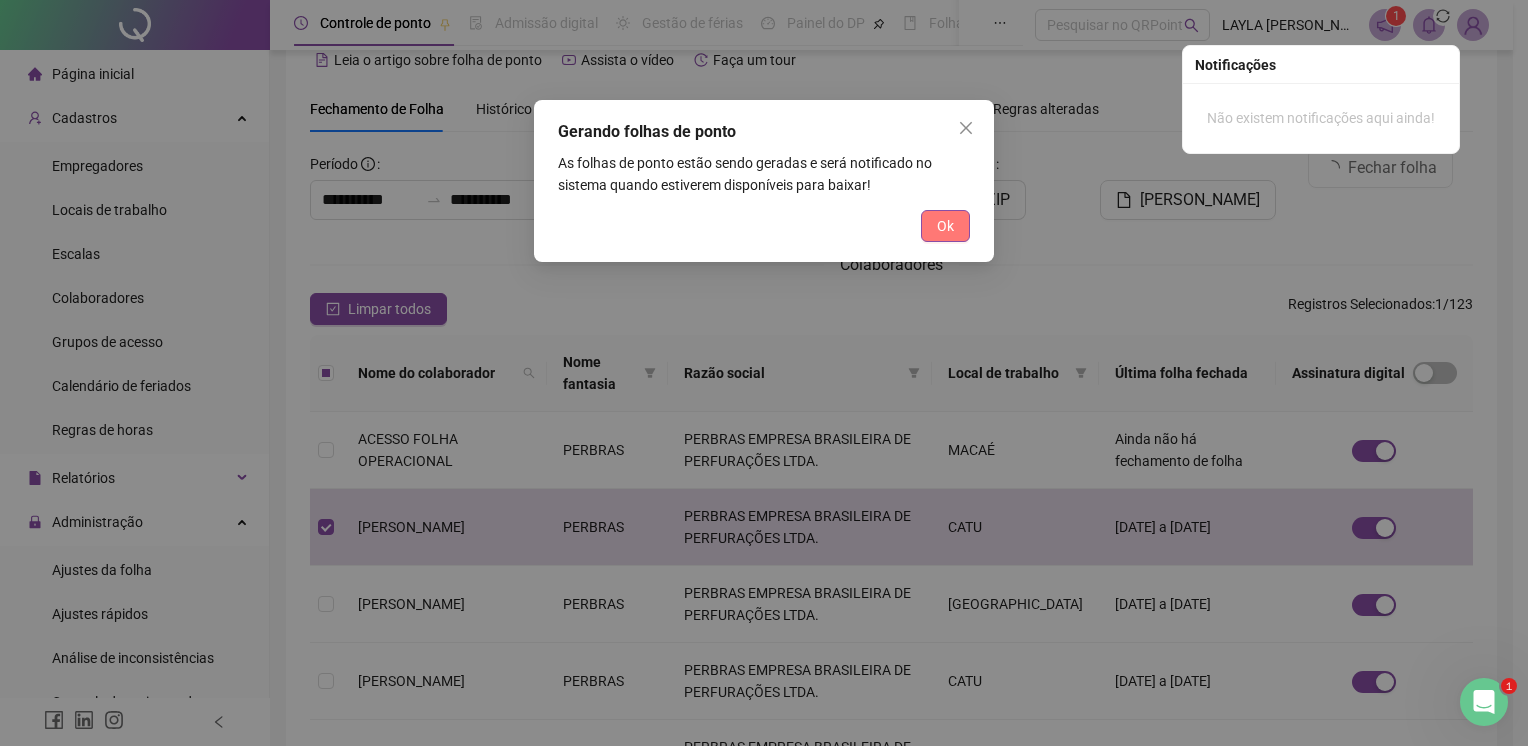 click on "Ok" at bounding box center [945, 226] 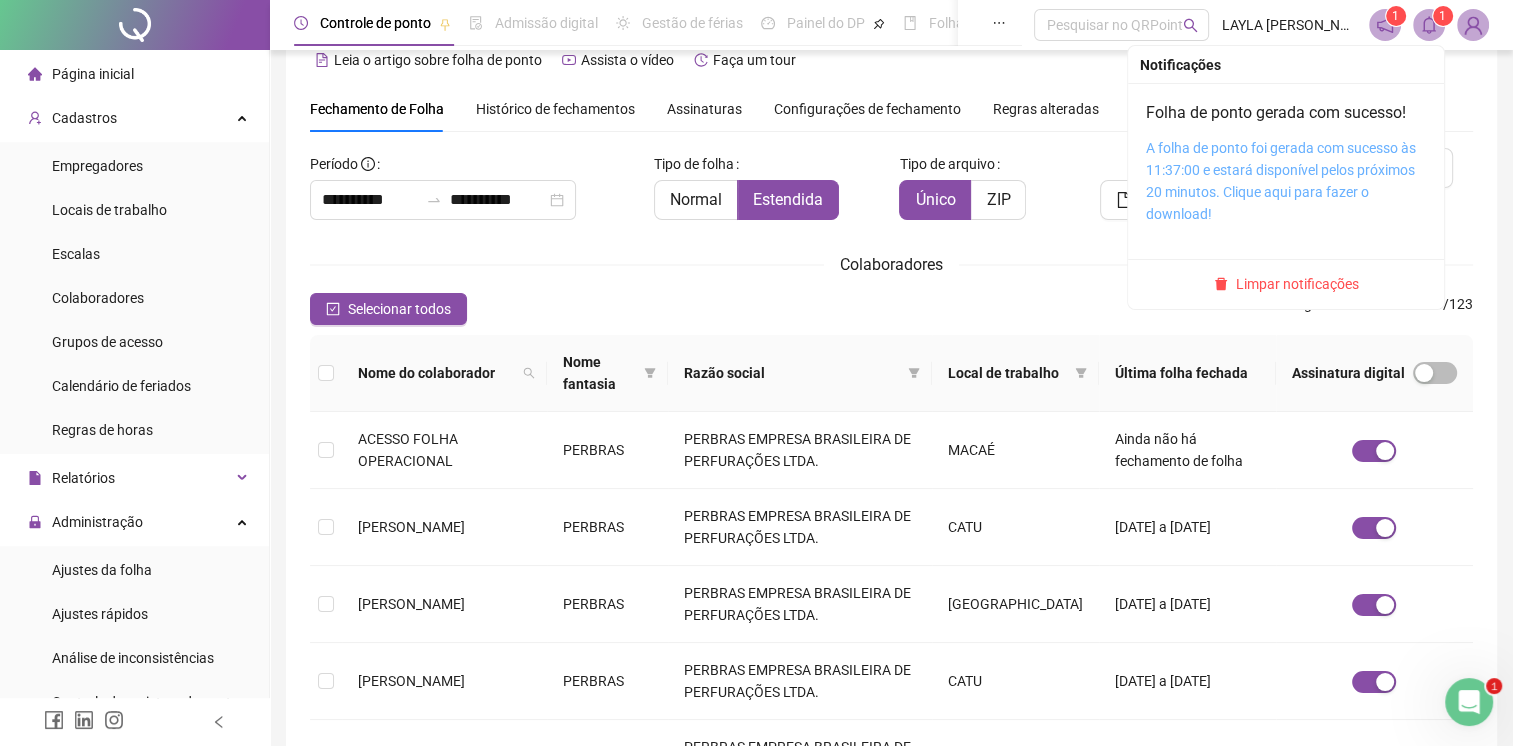 click on "A folha de ponto foi gerada com sucesso às 11:37:00 e estará disponível pelos próximos 20 minutos.
Clique aqui para fazer o download!" at bounding box center (1281, 181) 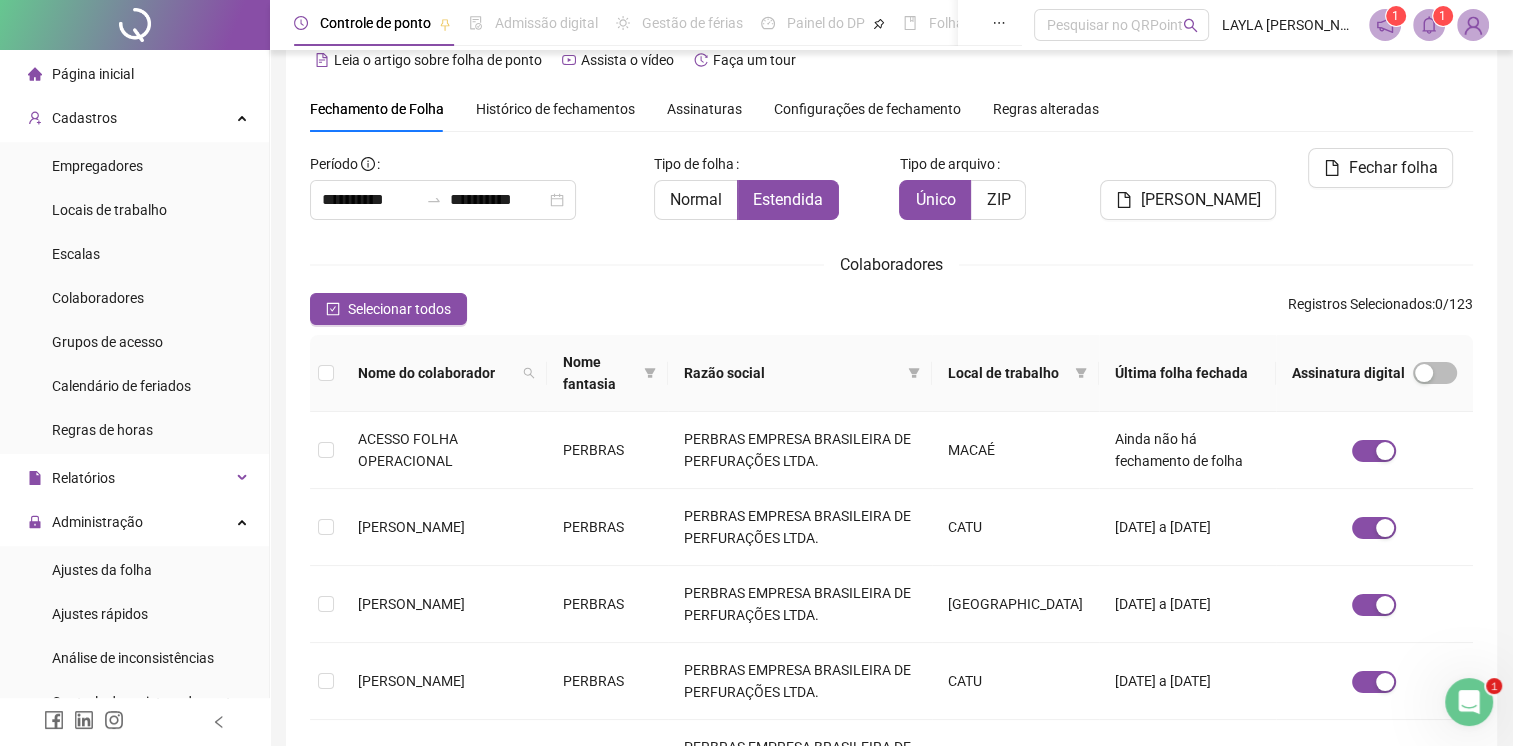 drag, startPoint x: 1508, startPoint y: 120, endPoint x: 1490, endPoint y: 97, distance: 29.206163 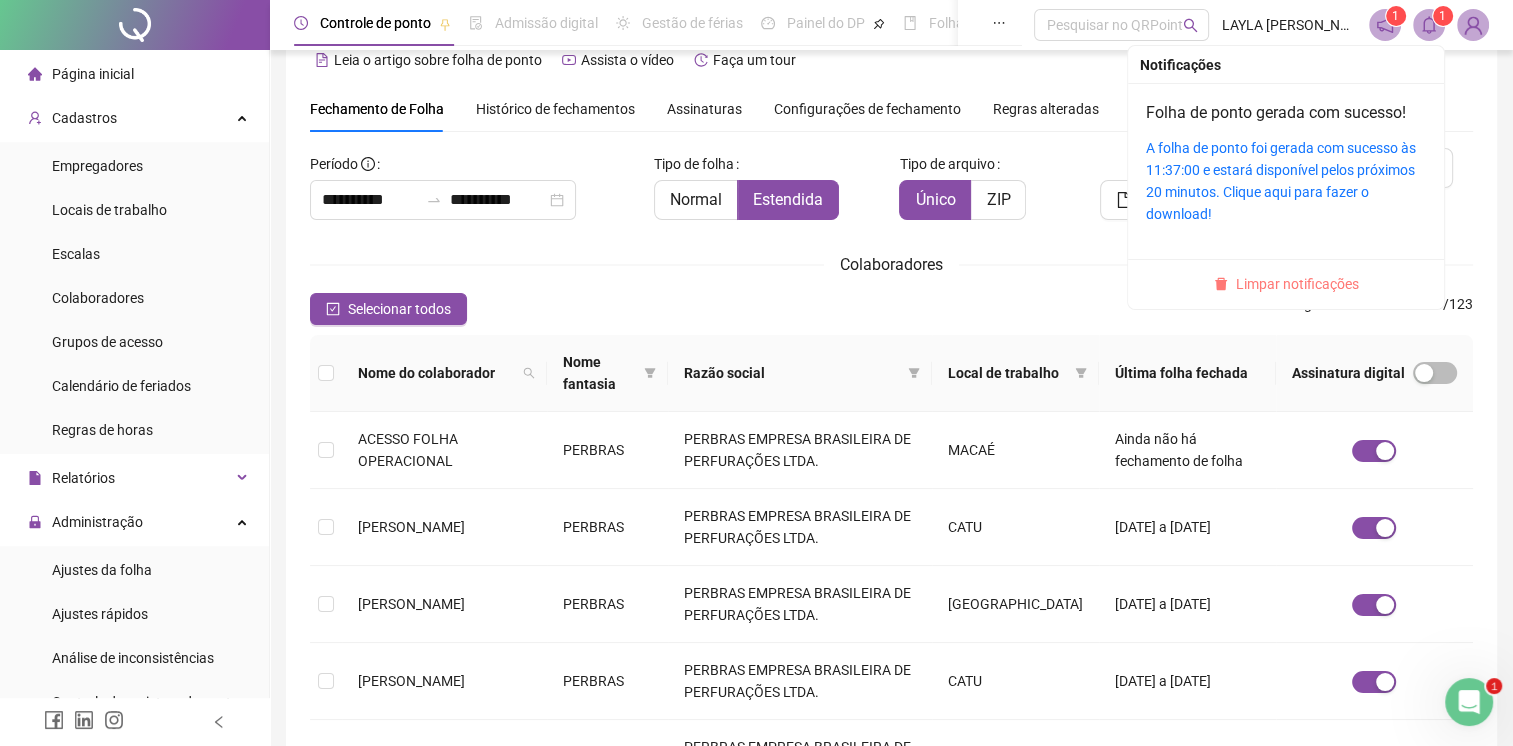 click on "Limpar notificações" at bounding box center [1297, 284] 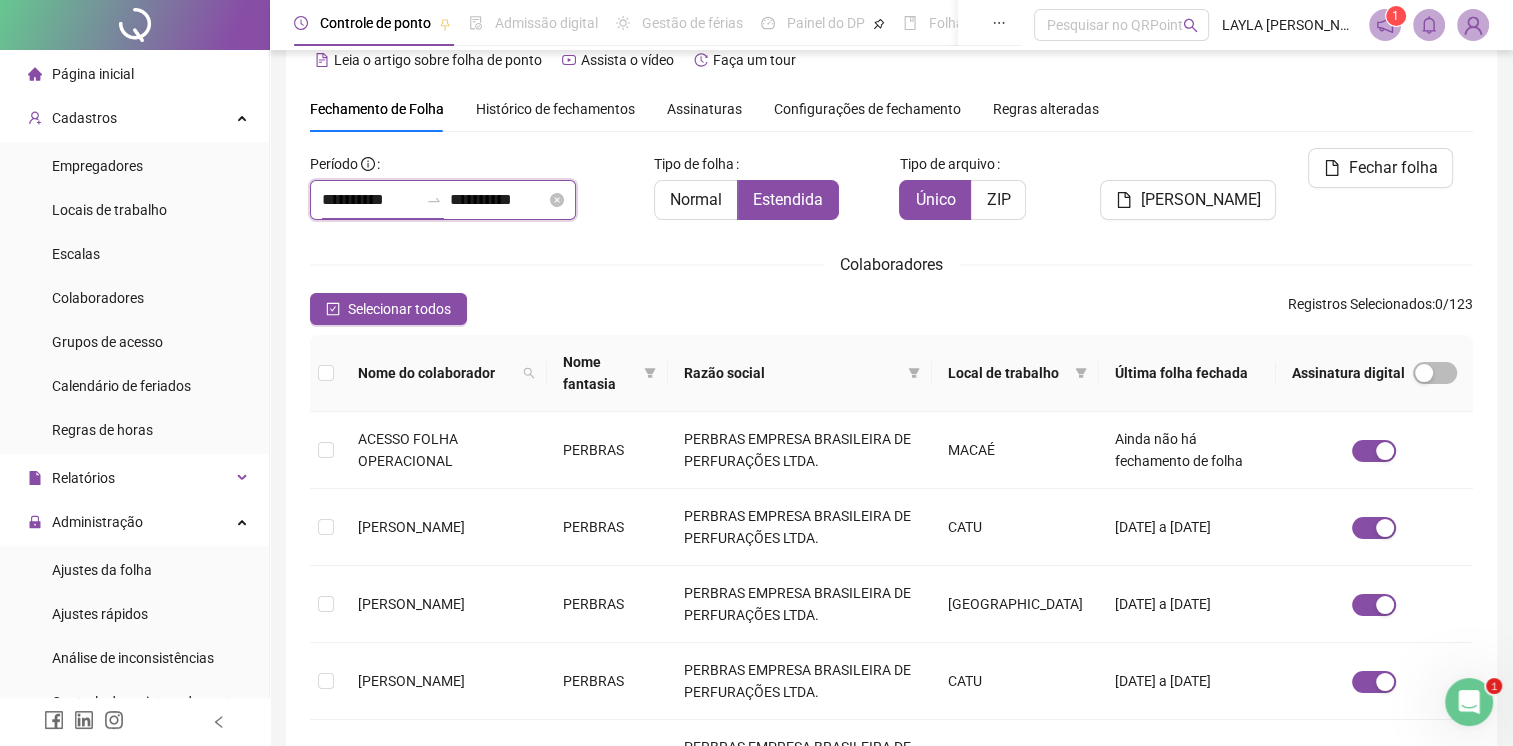 click on "**********" at bounding box center (370, 200) 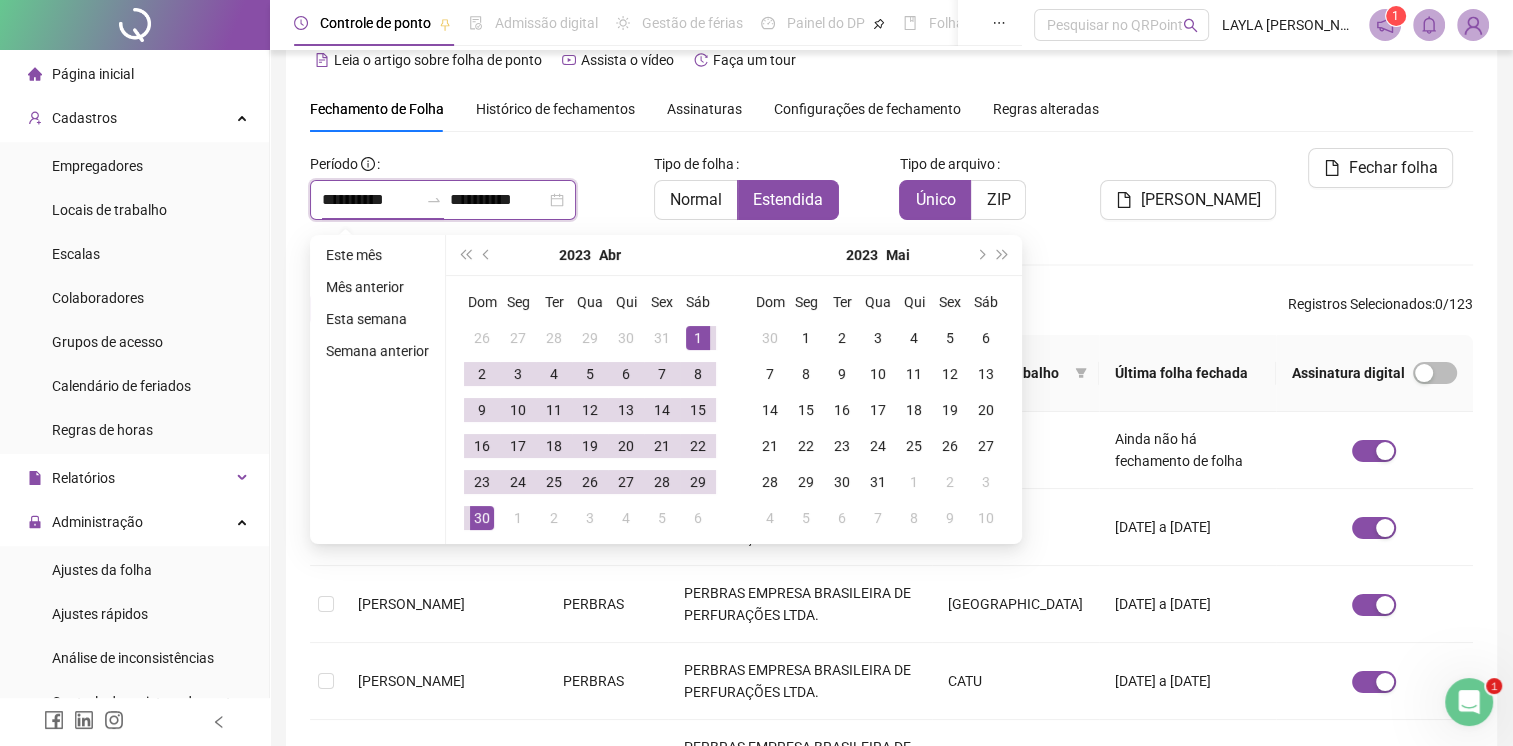 type on "**********" 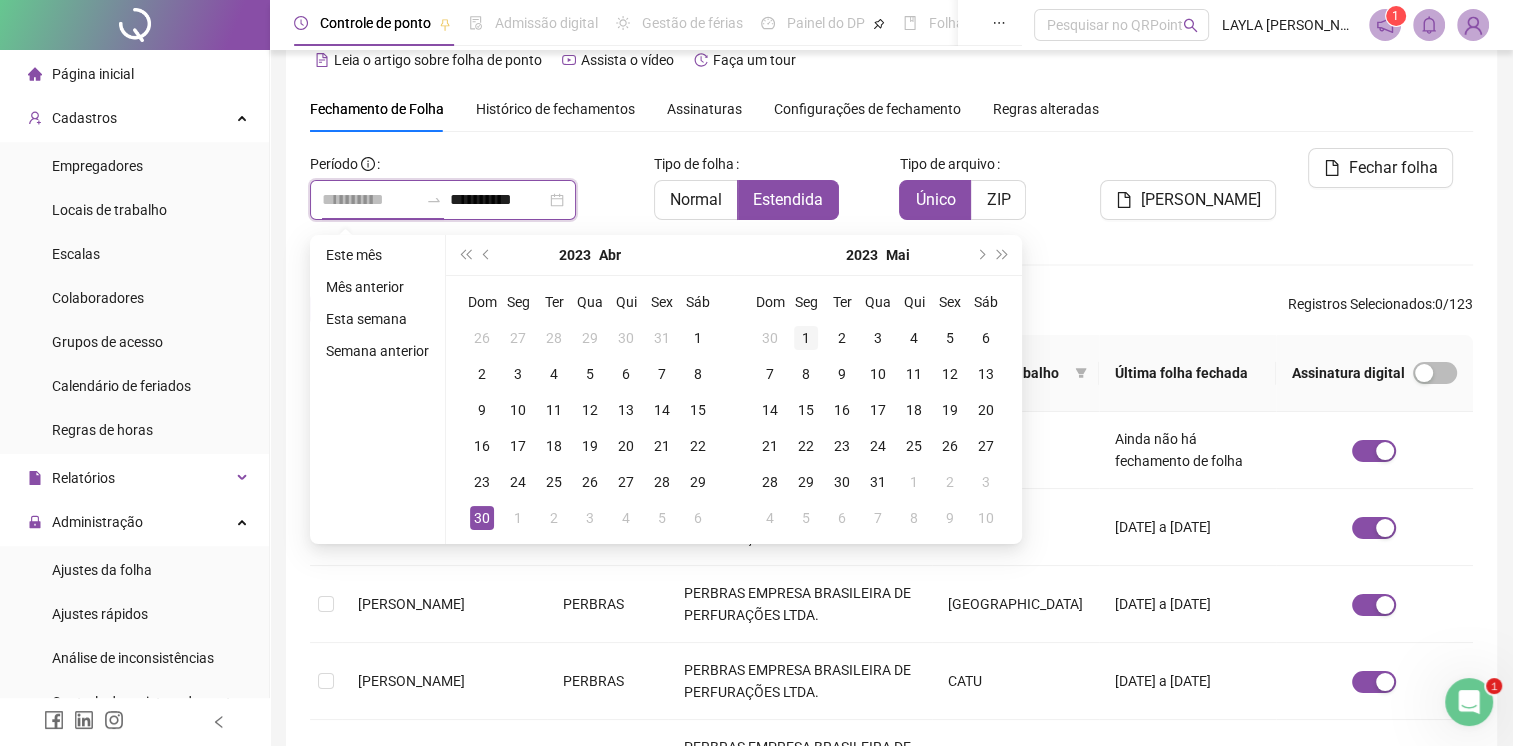 type on "**********" 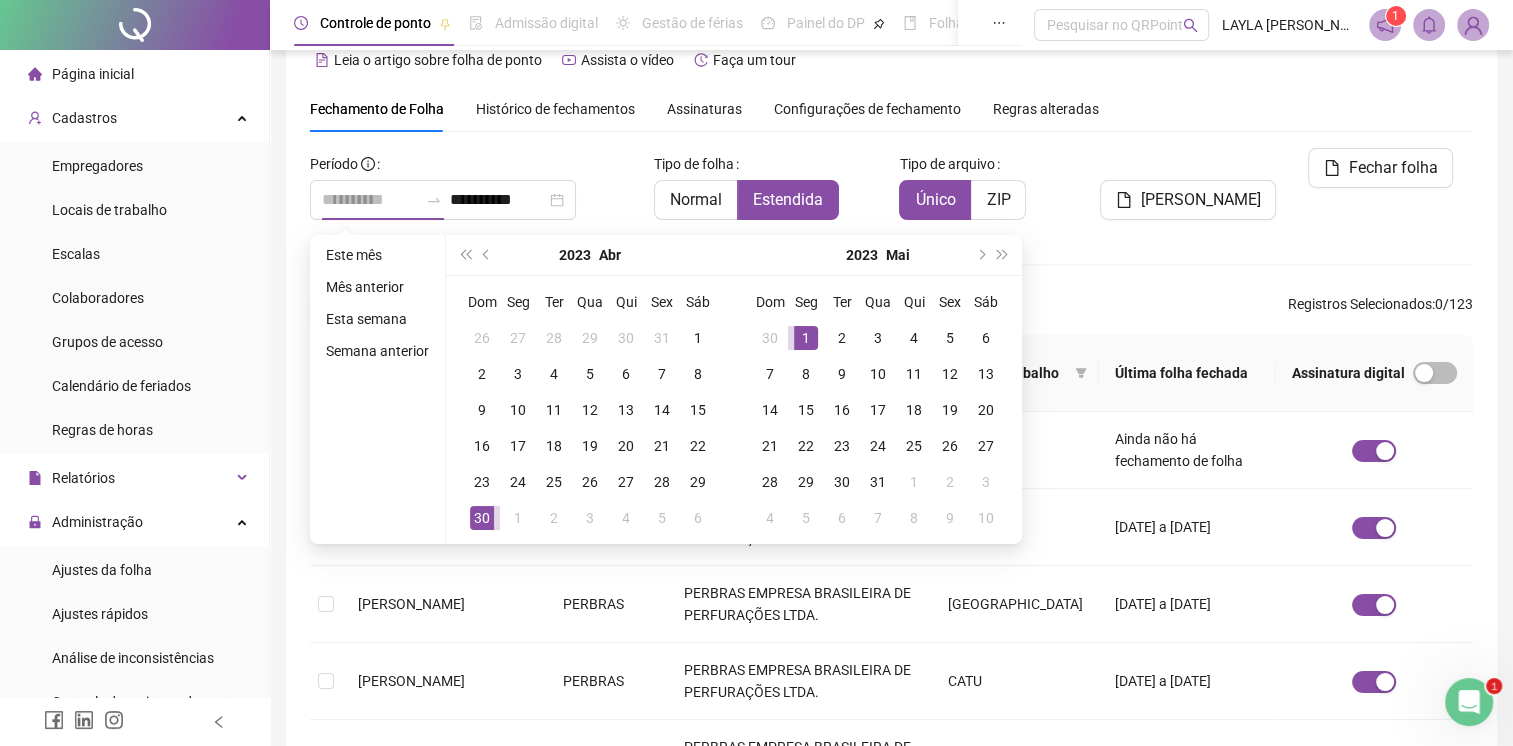 click on "1" at bounding box center (806, 338) 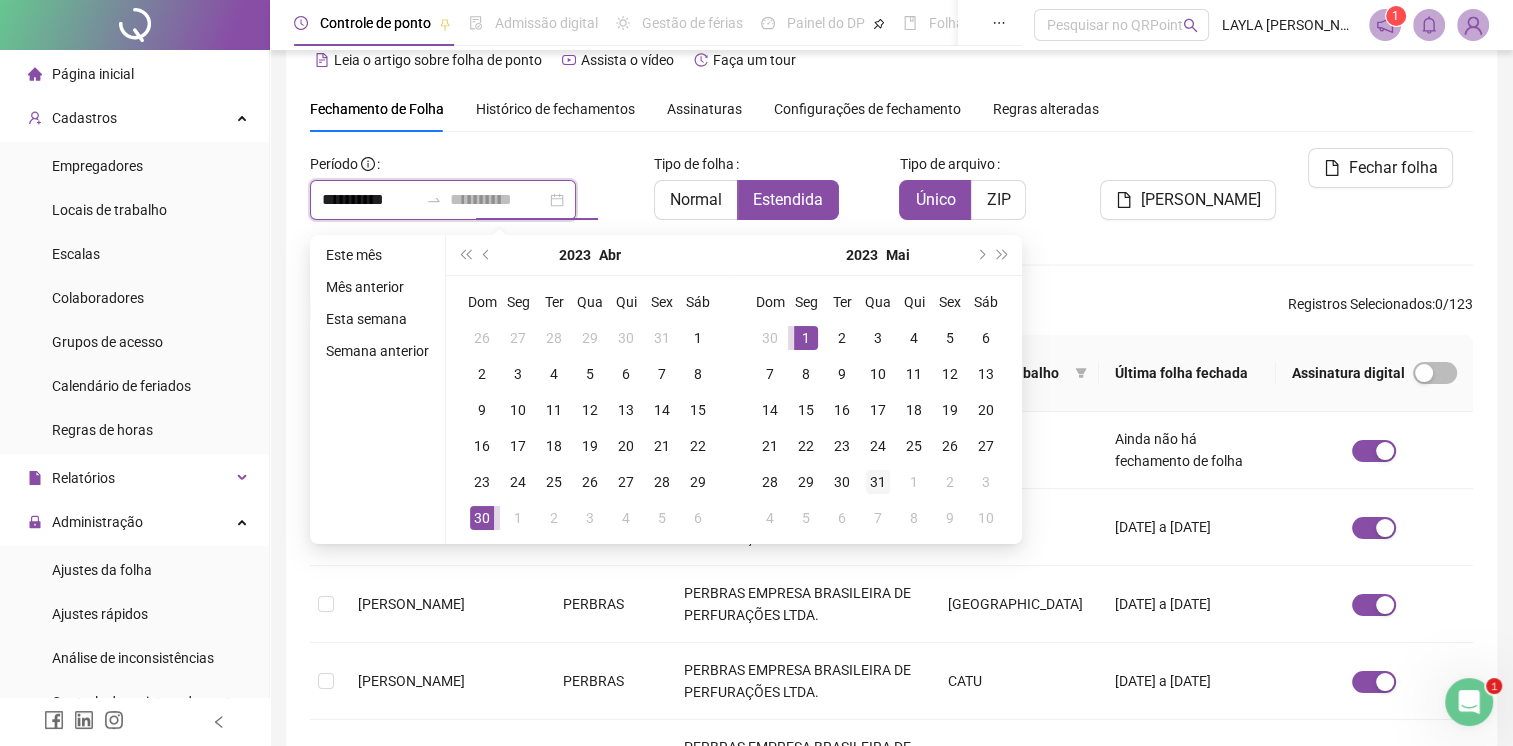 type on "**********" 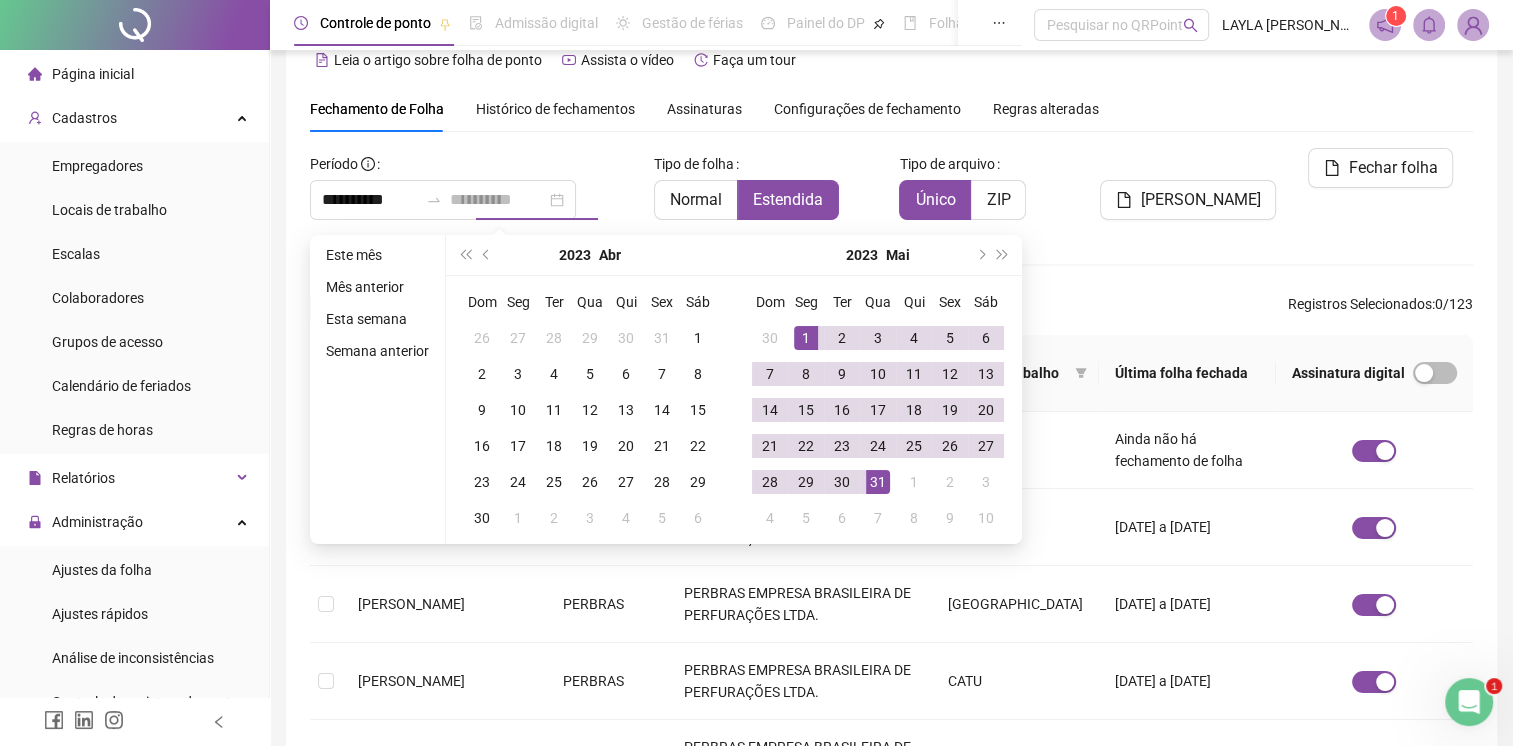click on "31" at bounding box center [878, 482] 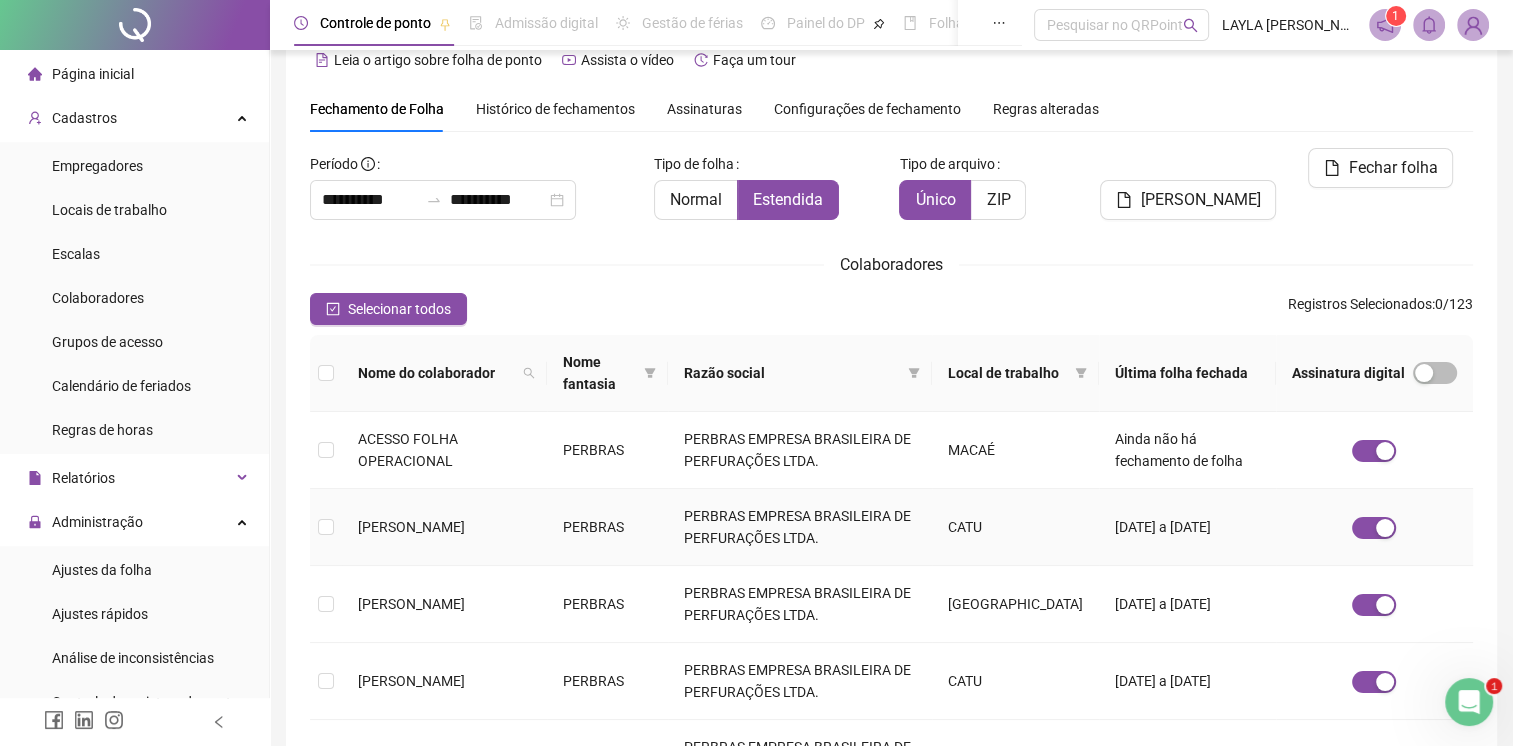 click on "[PERSON_NAME]" at bounding box center [444, 527] 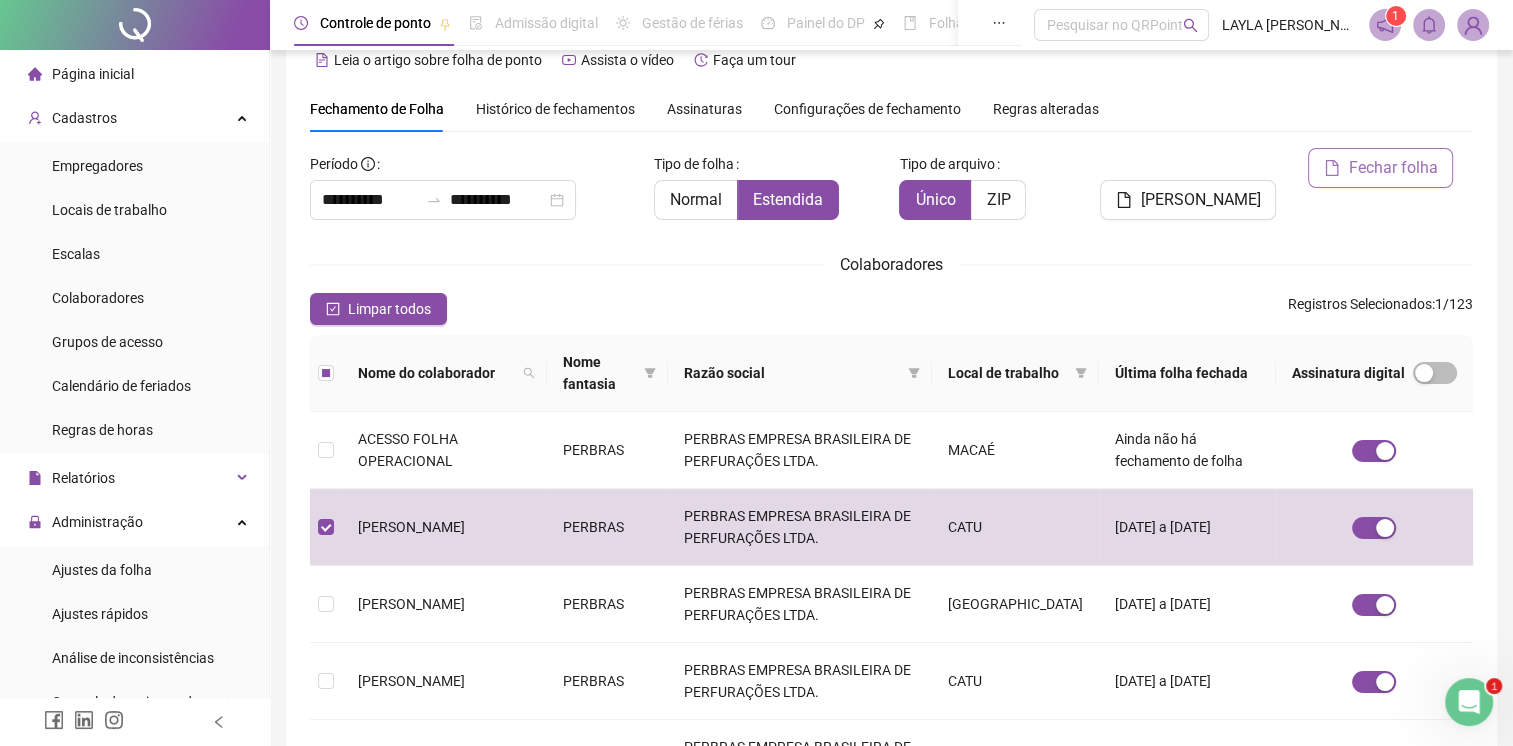 click 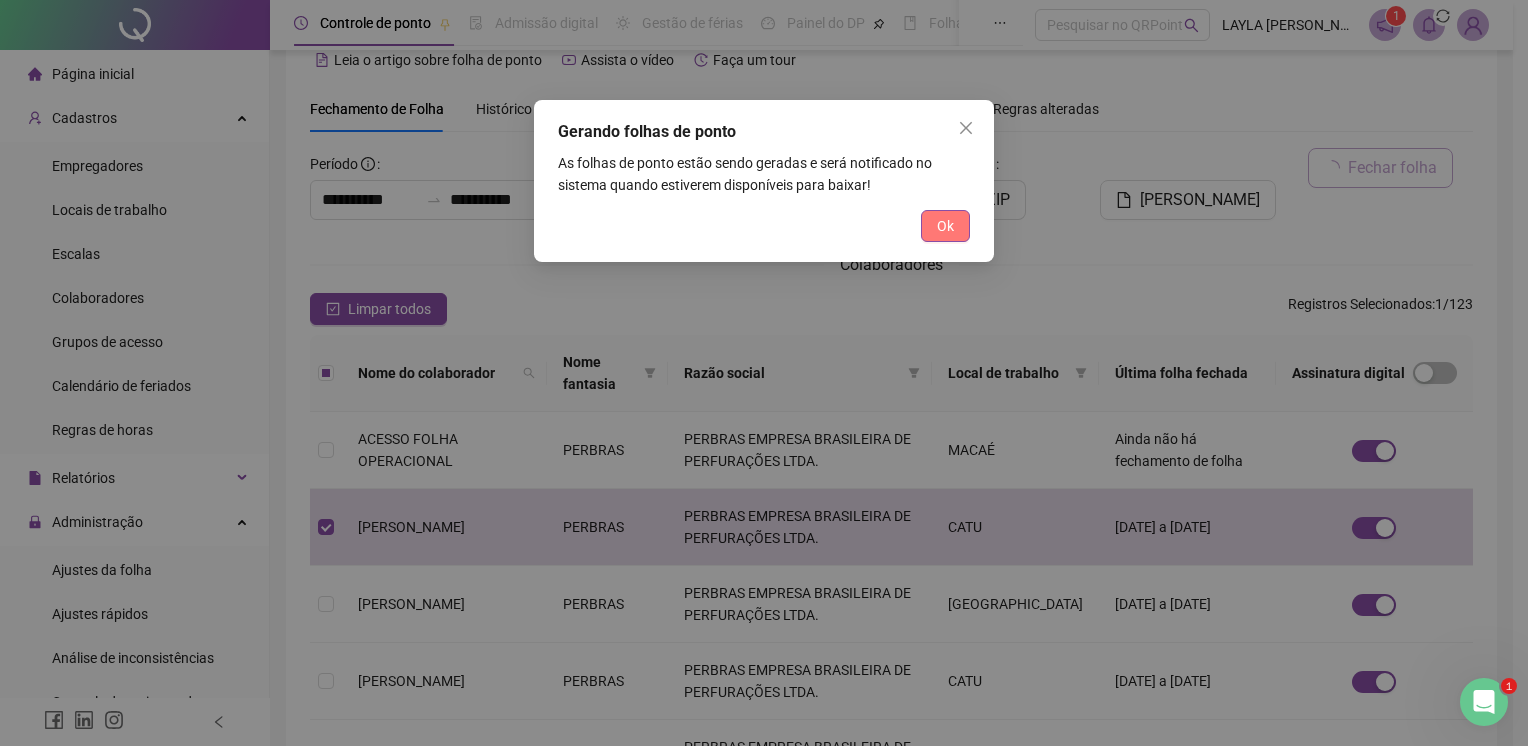 click on "Ok" at bounding box center [945, 226] 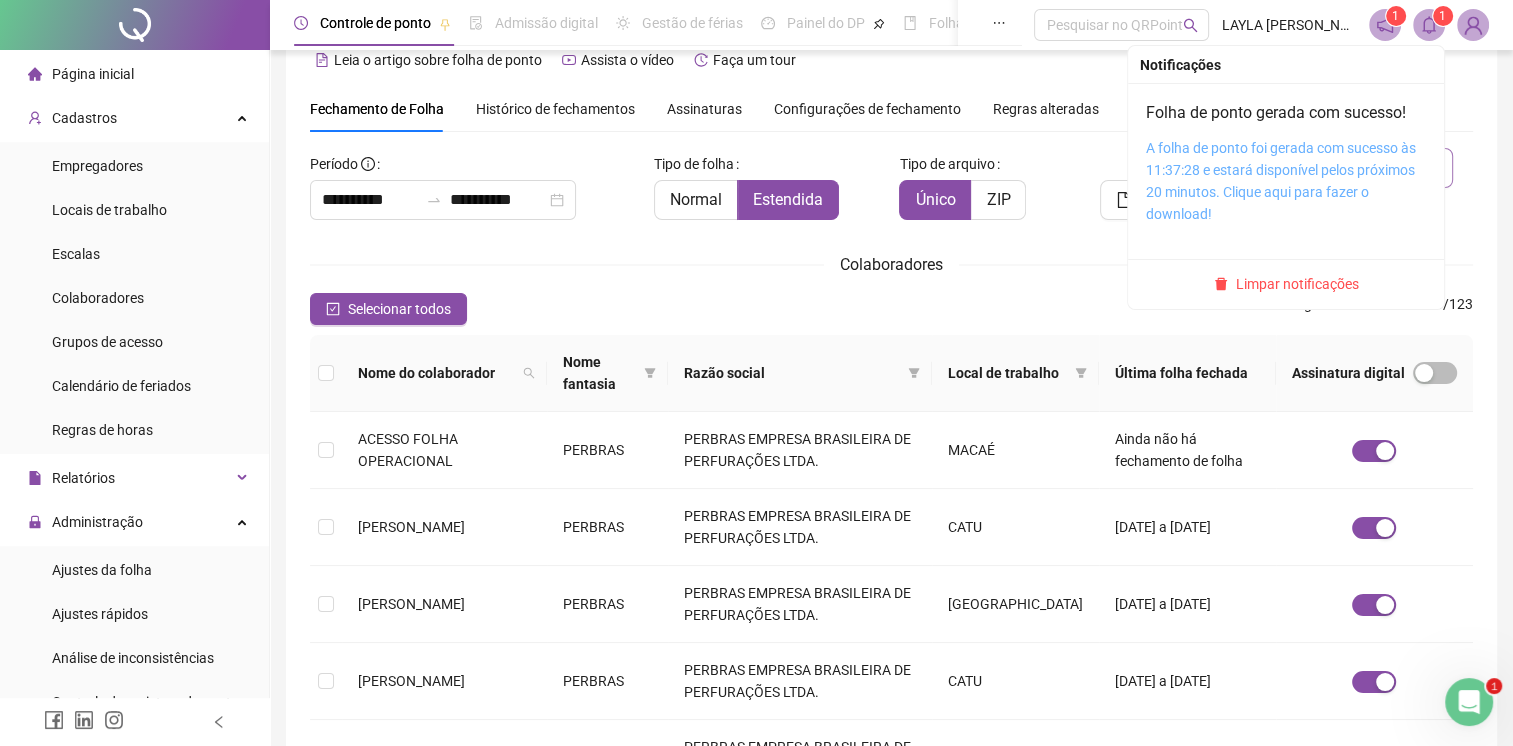 click on "A folha de ponto foi gerada com sucesso às 11:37:28 e estará disponível pelos próximos 20 minutos.
Clique aqui para fazer o download!" at bounding box center (1281, 181) 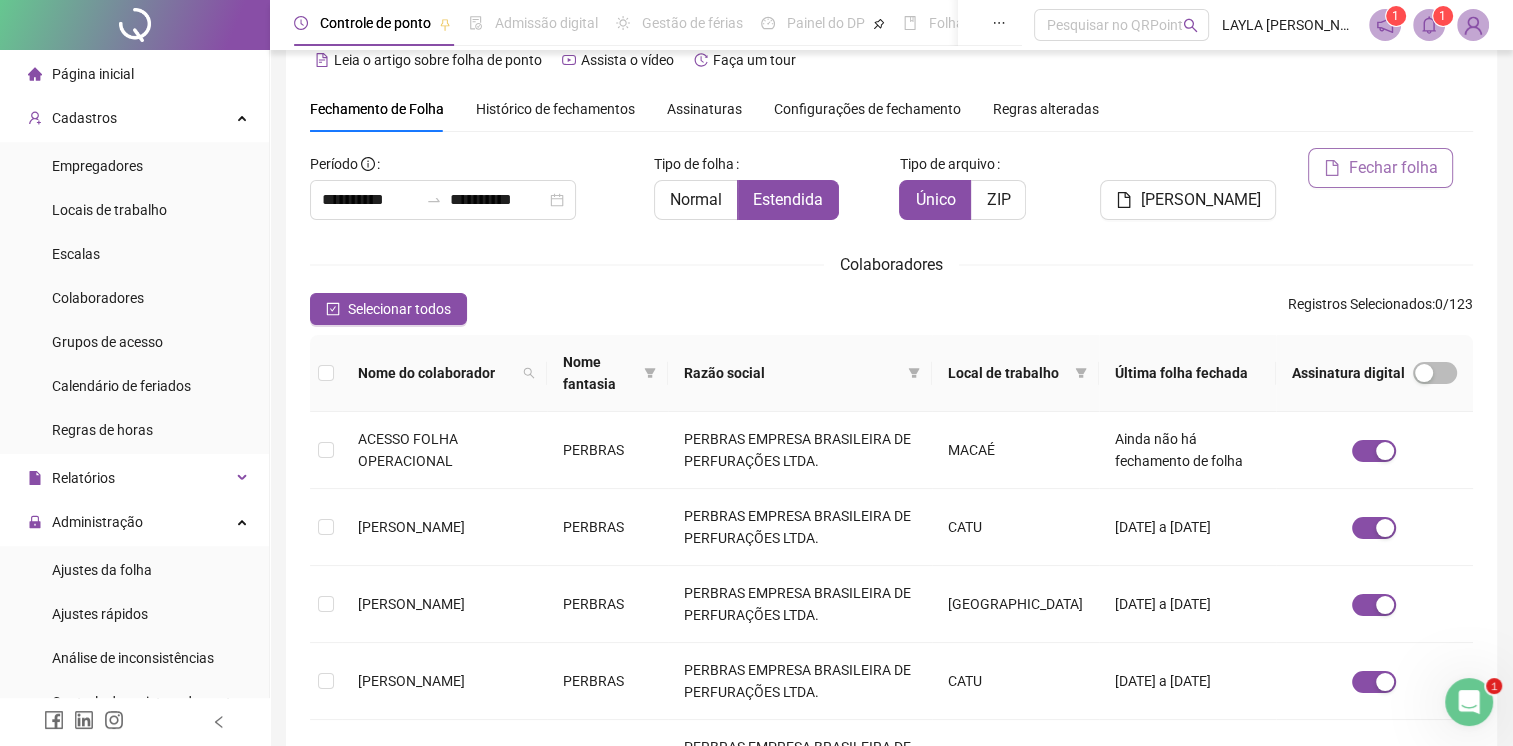 click on "**********" at bounding box center (891, 650) 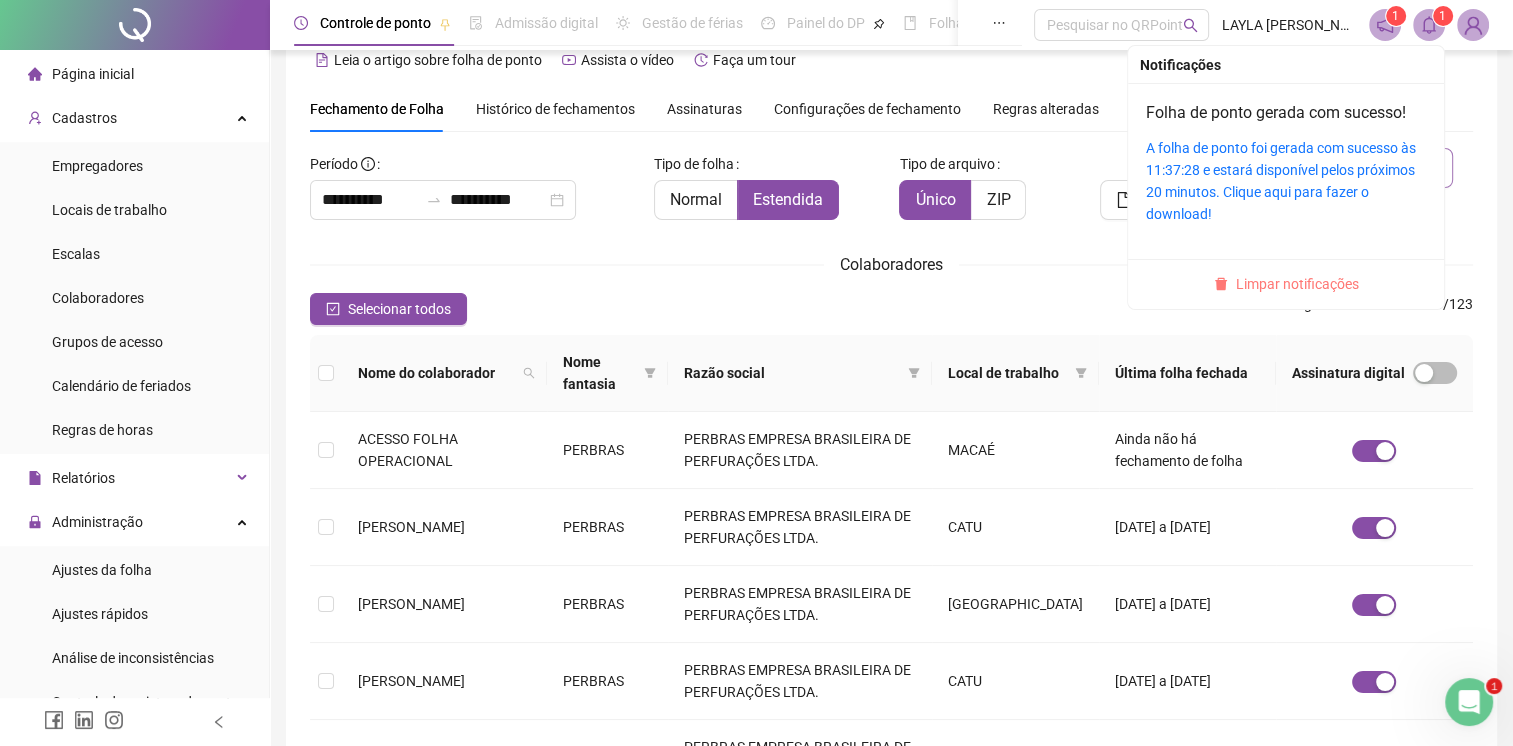 click on "Limpar notificações" at bounding box center (1297, 284) 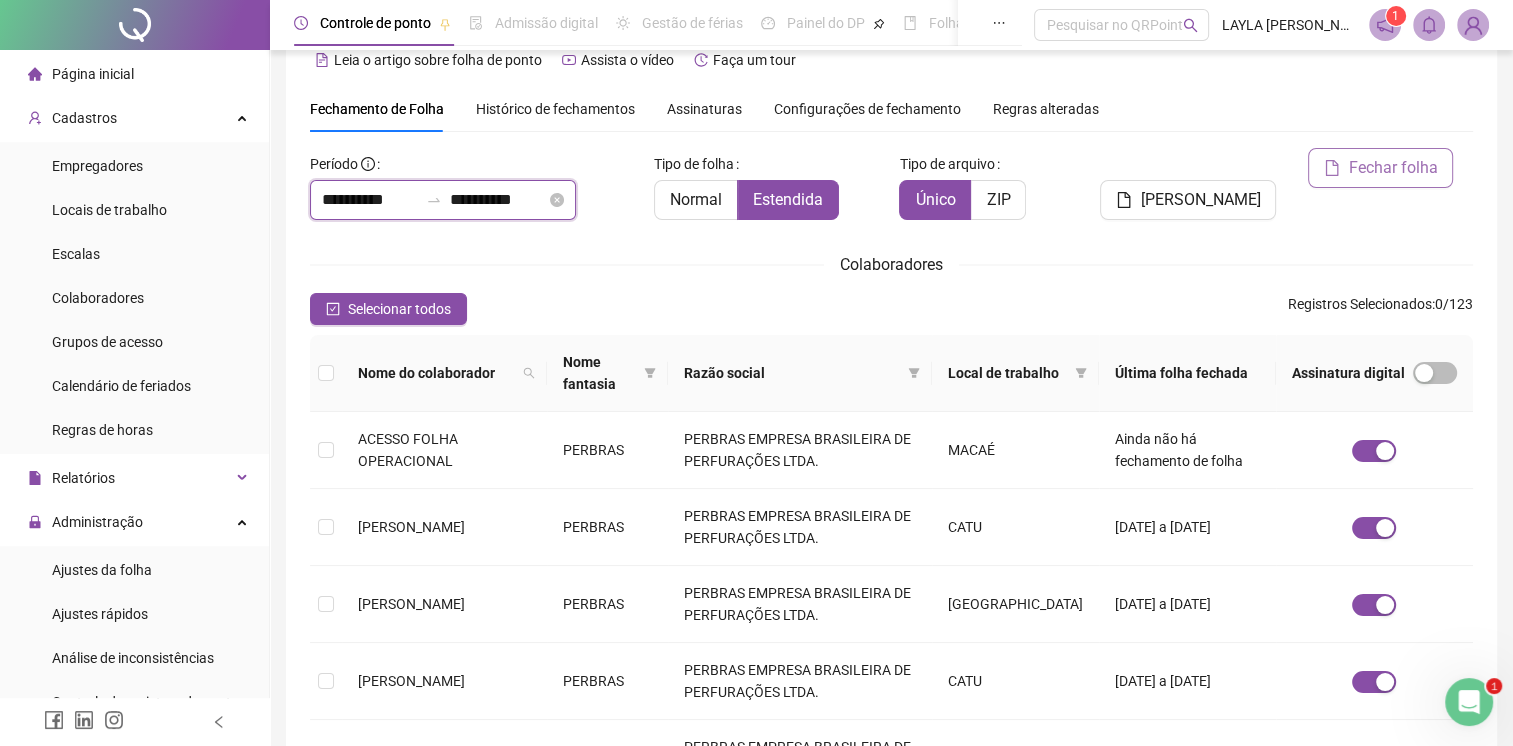 click on "**********" at bounding box center (370, 200) 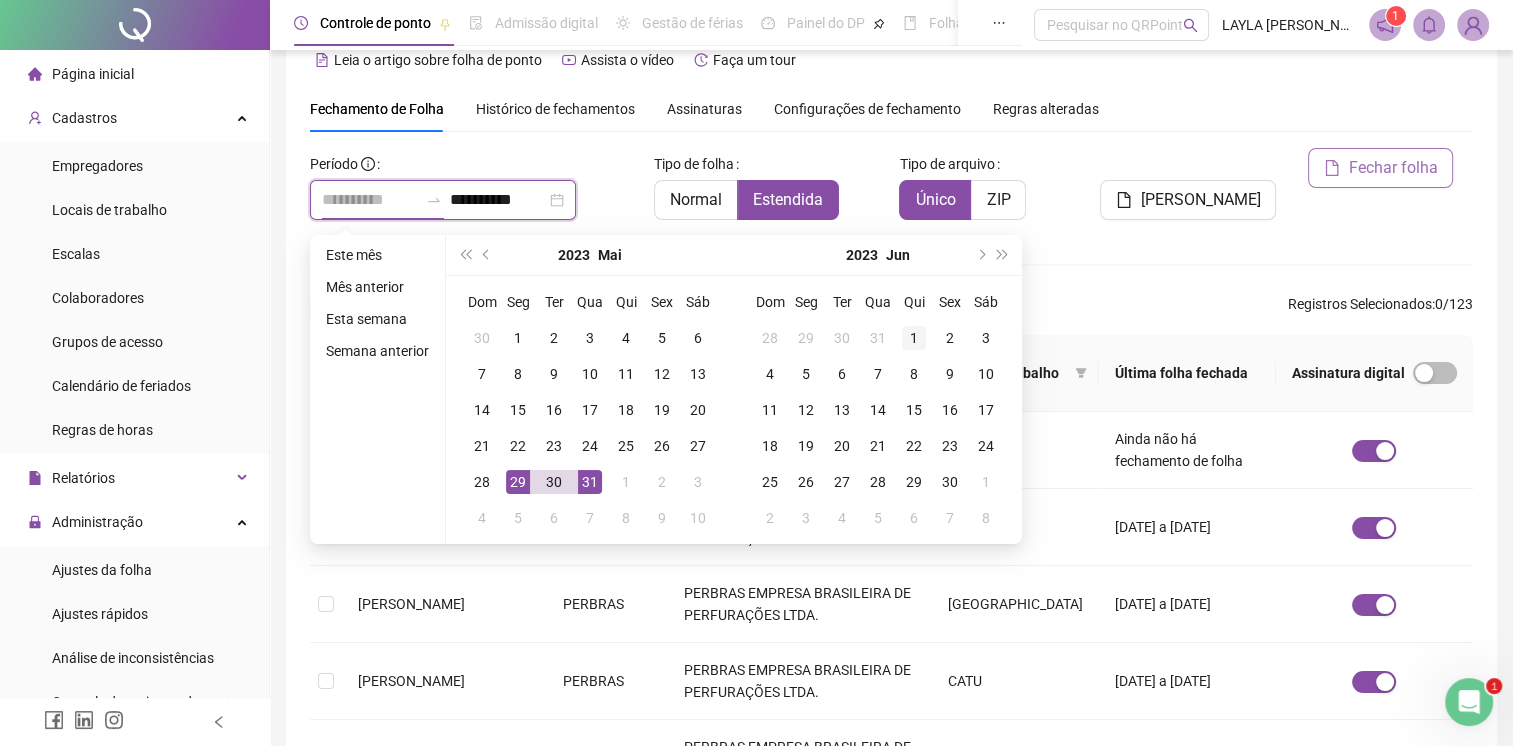 type on "**********" 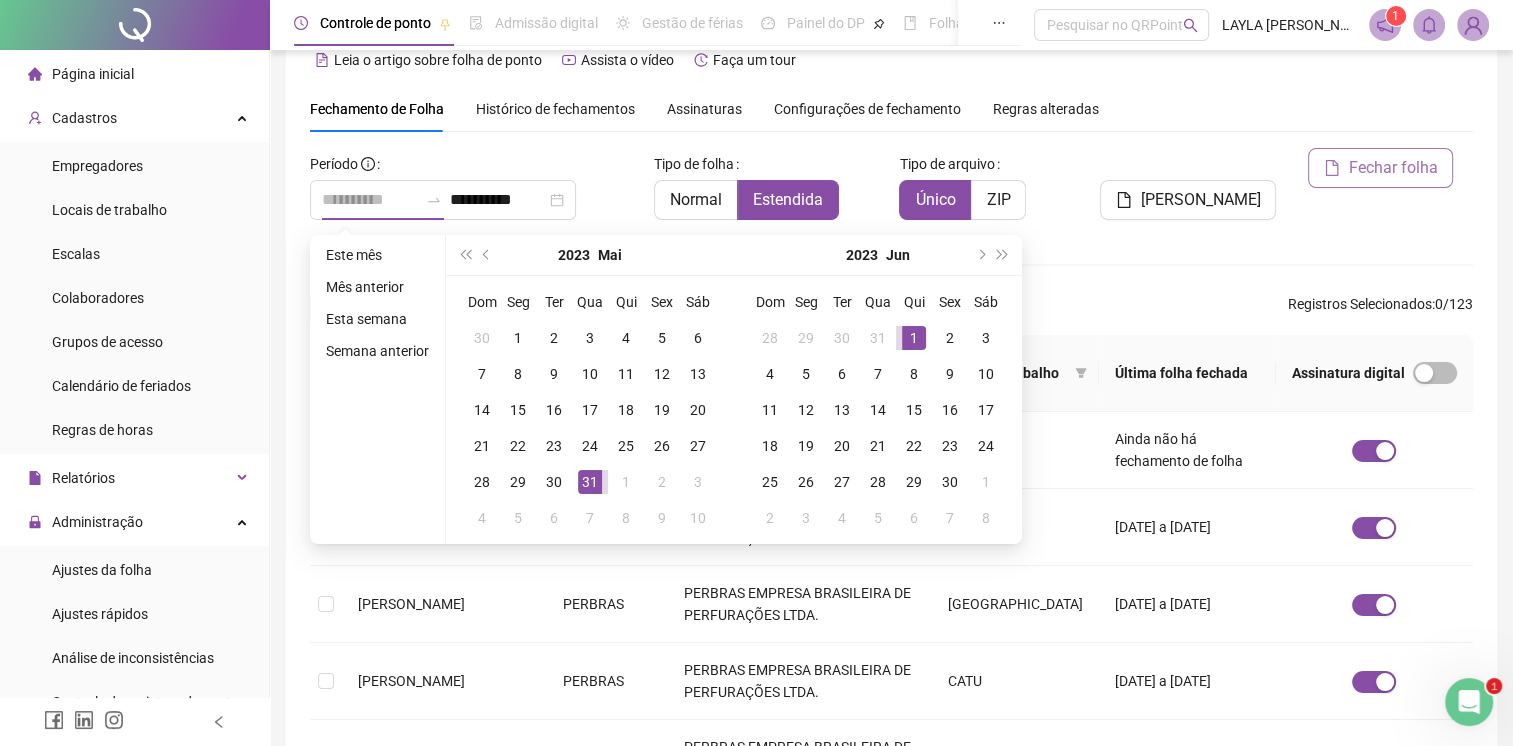 click on "1" at bounding box center (914, 338) 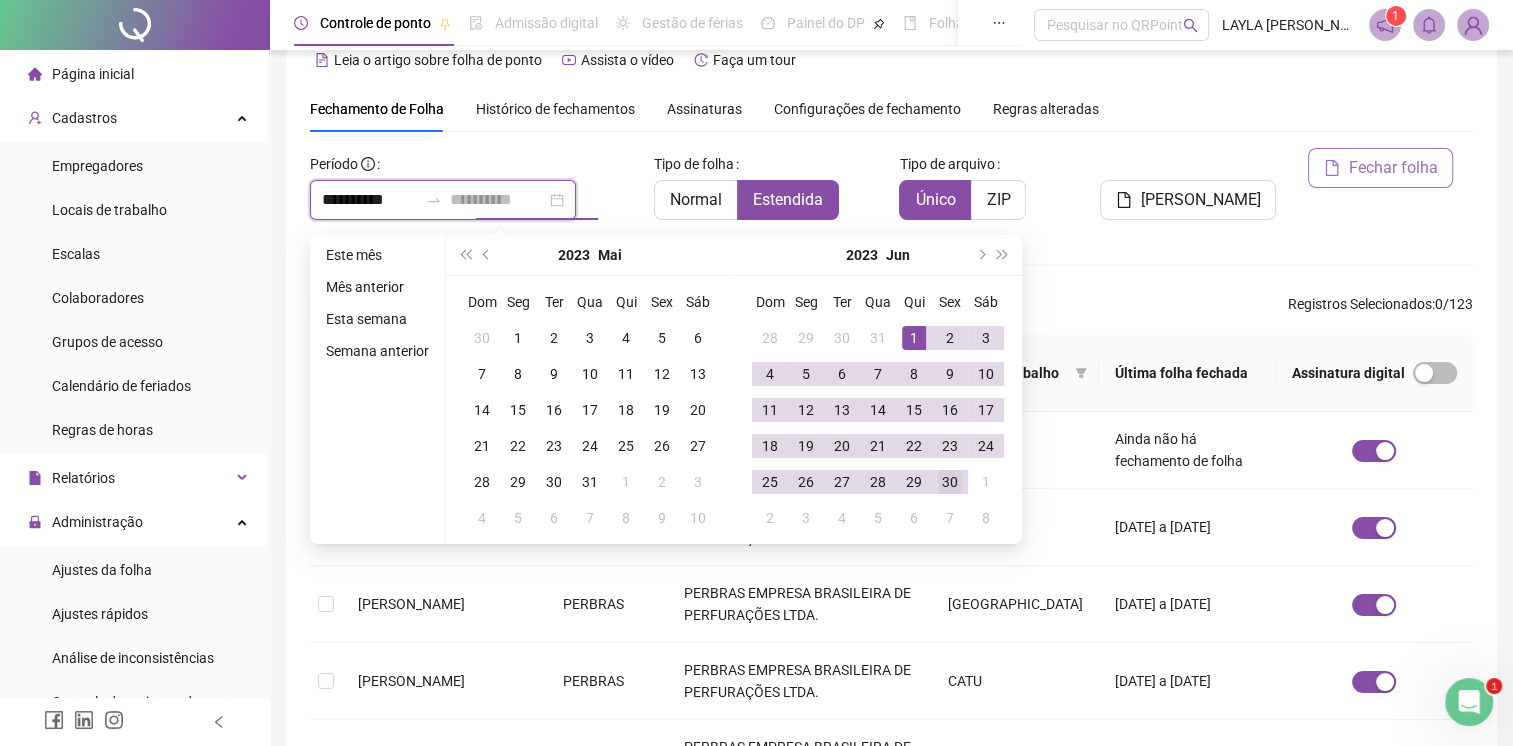 type on "**********" 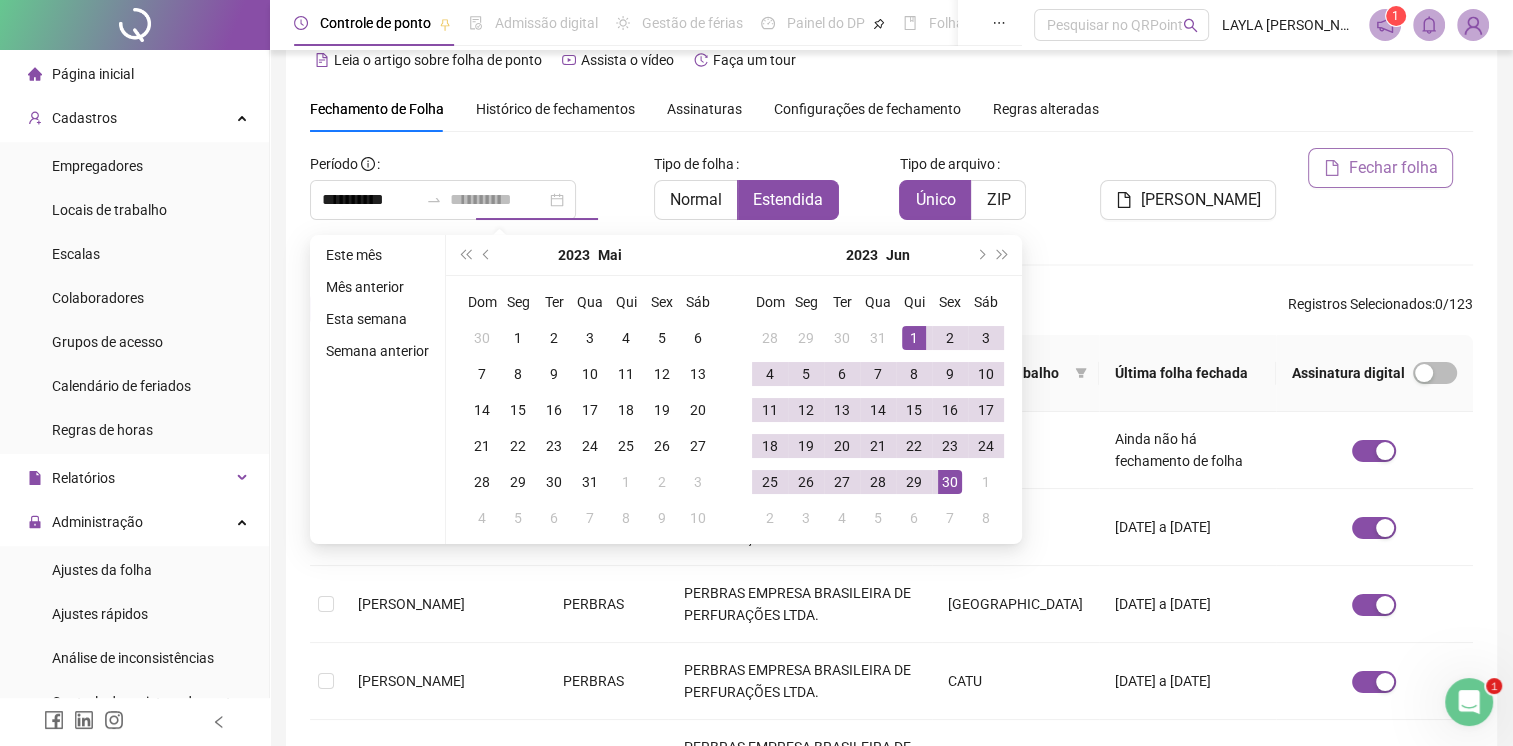 click on "30" at bounding box center [950, 482] 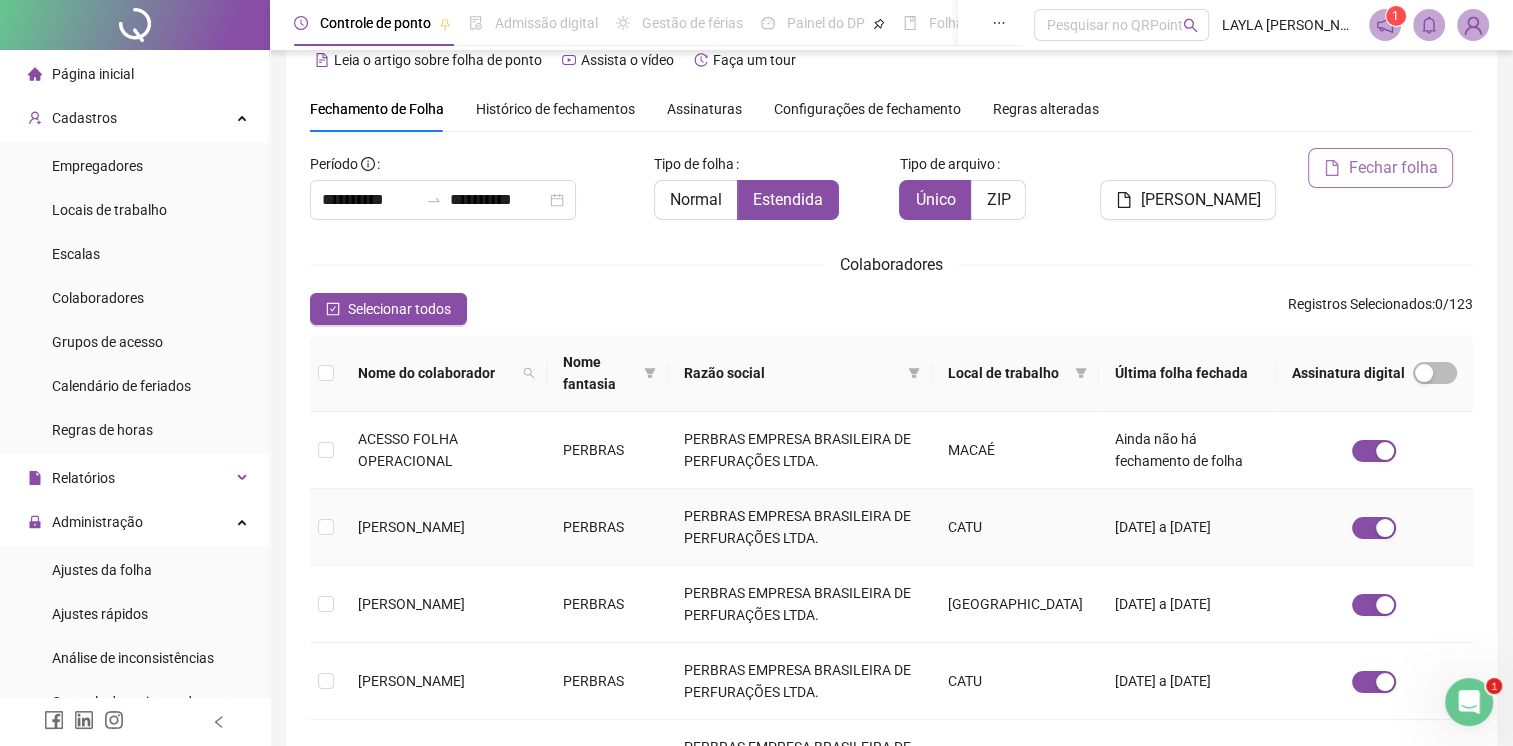 click on "[PERSON_NAME]" at bounding box center [444, 527] 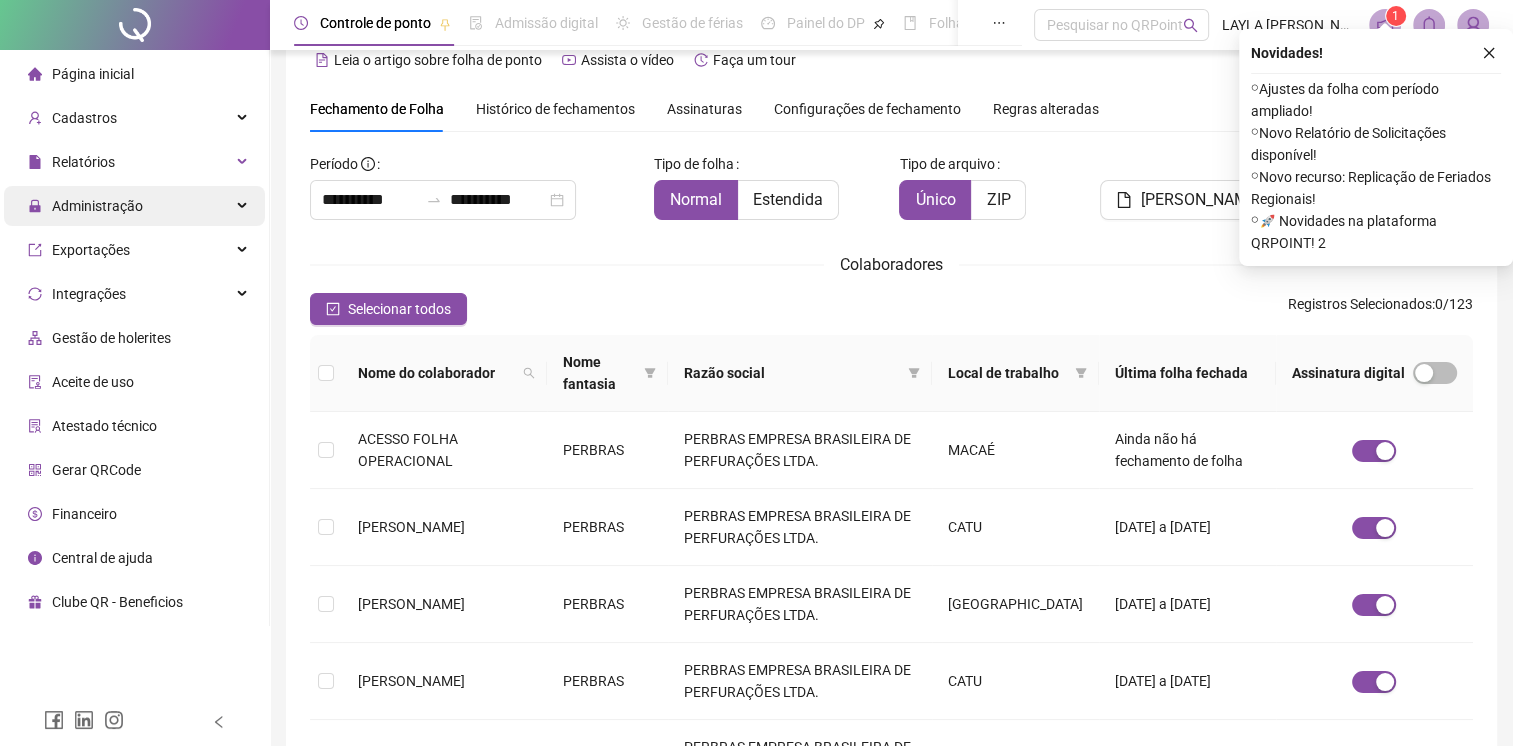 scroll, scrollTop: 0, scrollLeft: 0, axis: both 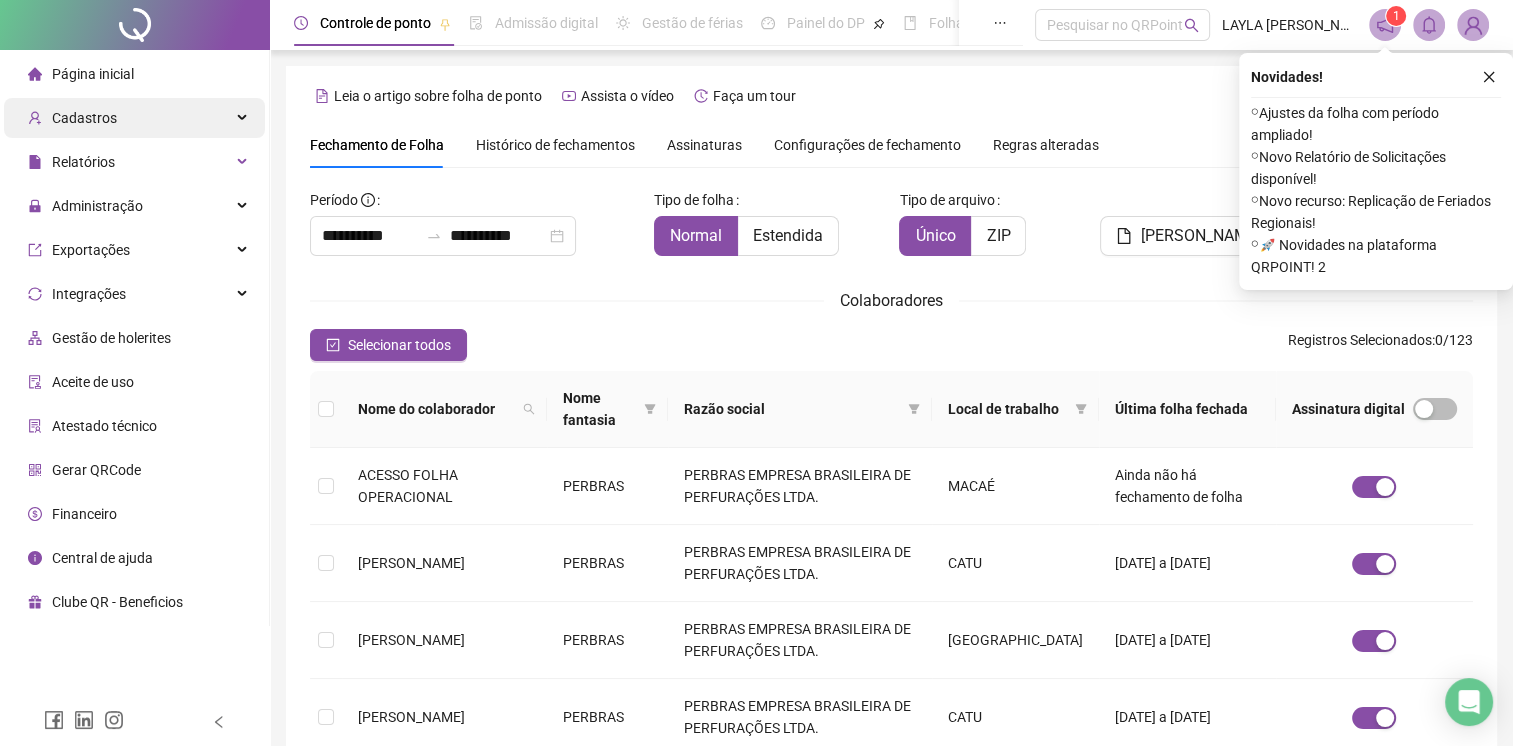 click on "Cadastros" at bounding box center [134, 118] 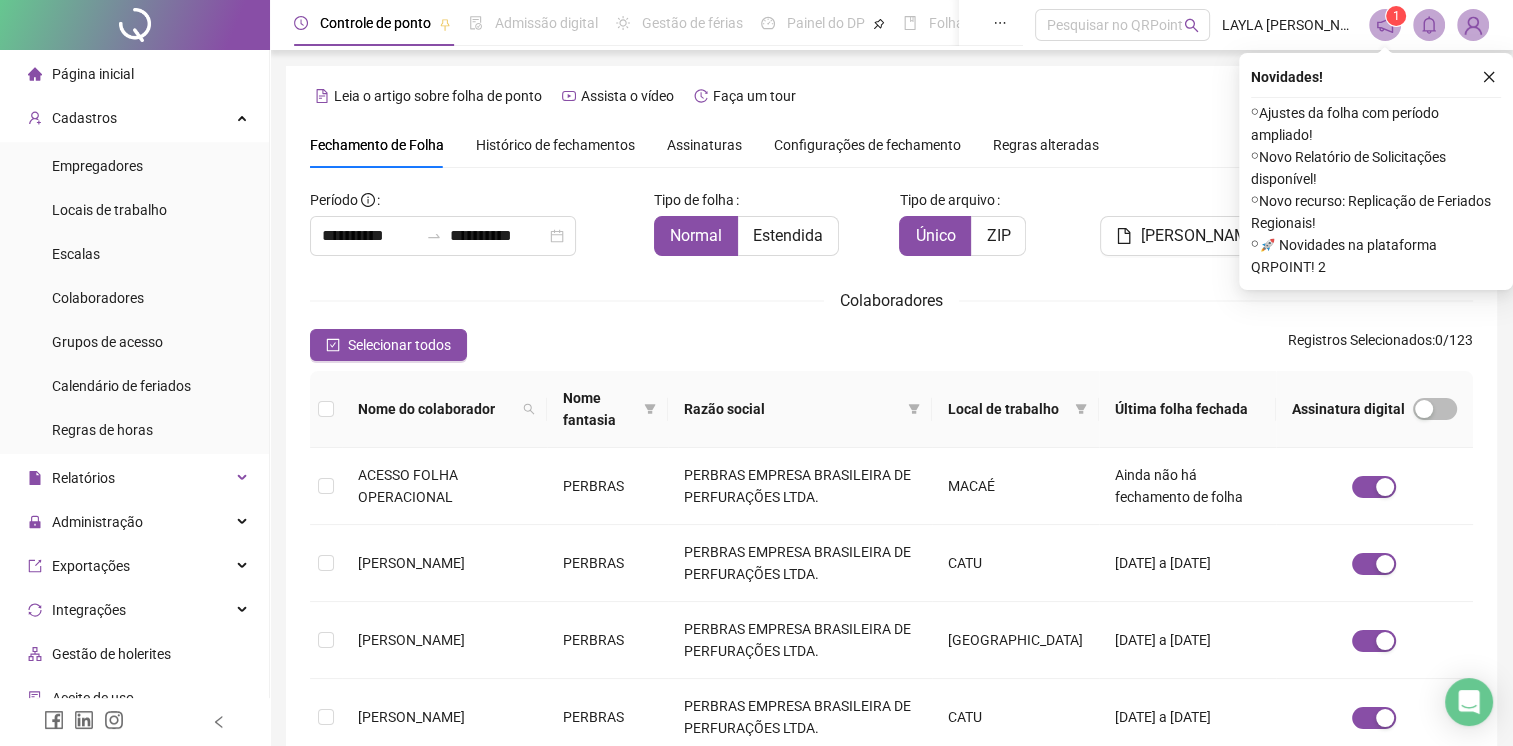 drag, startPoint x: 144, startPoint y: 288, endPoint x: 286, endPoint y: 211, distance: 161.53328 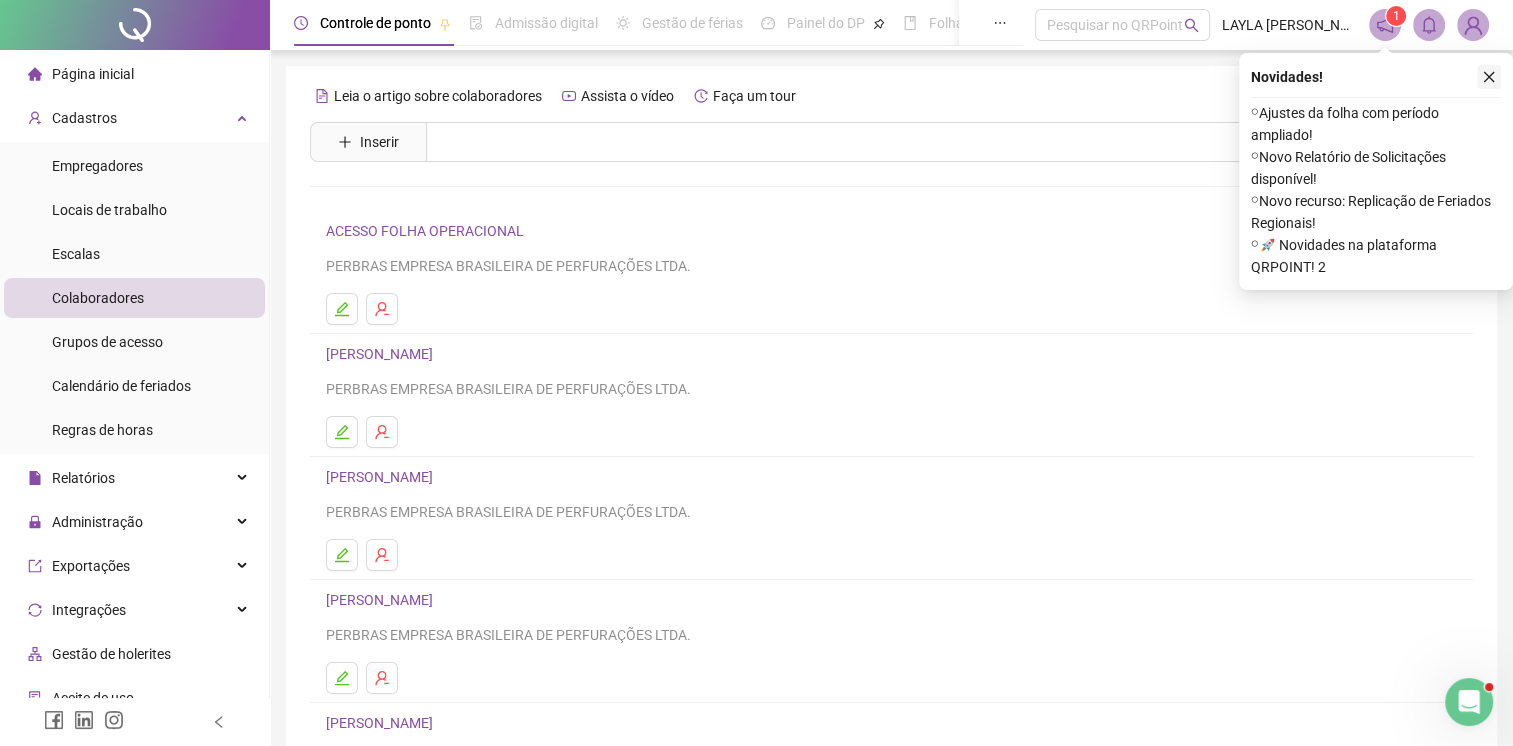 click at bounding box center (1489, 77) 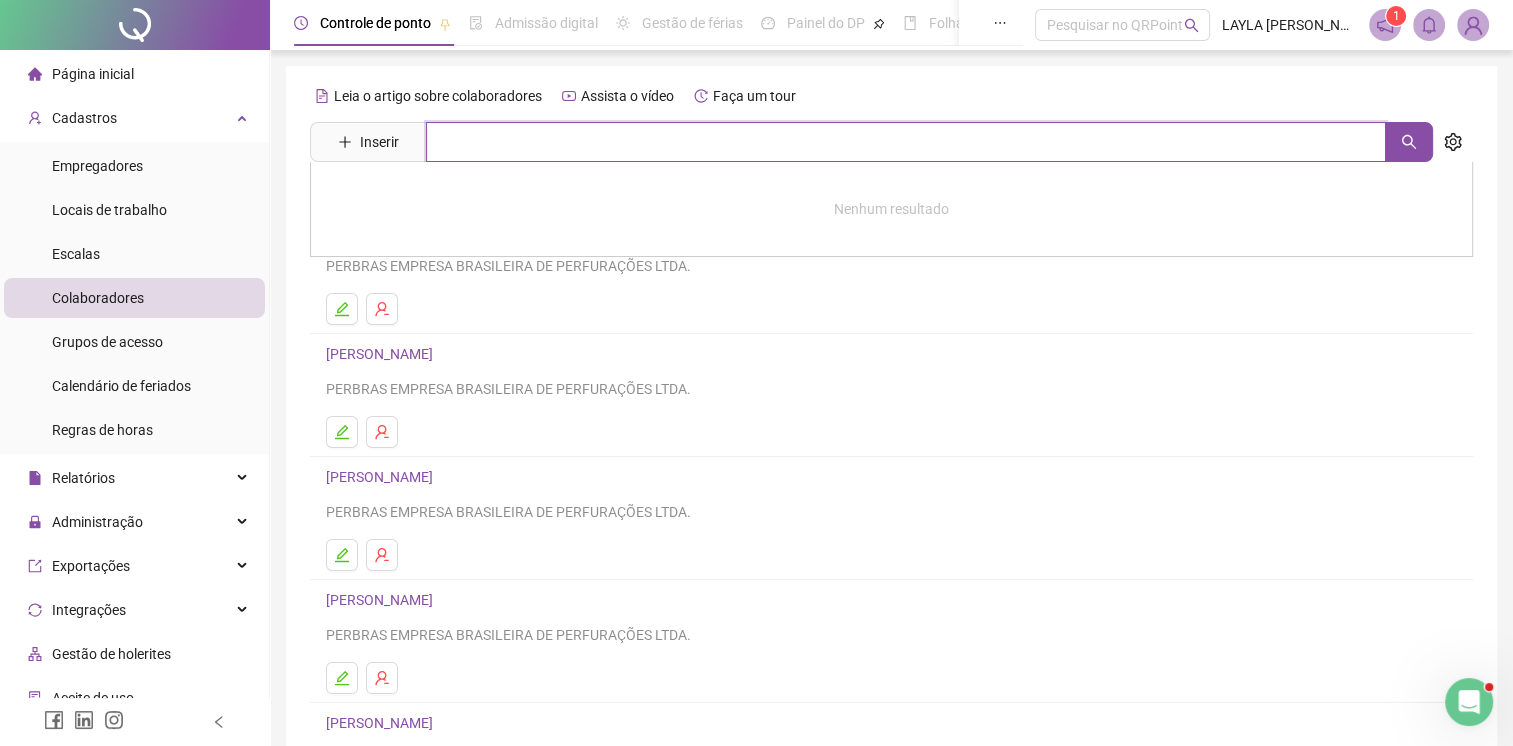 click at bounding box center [906, 142] 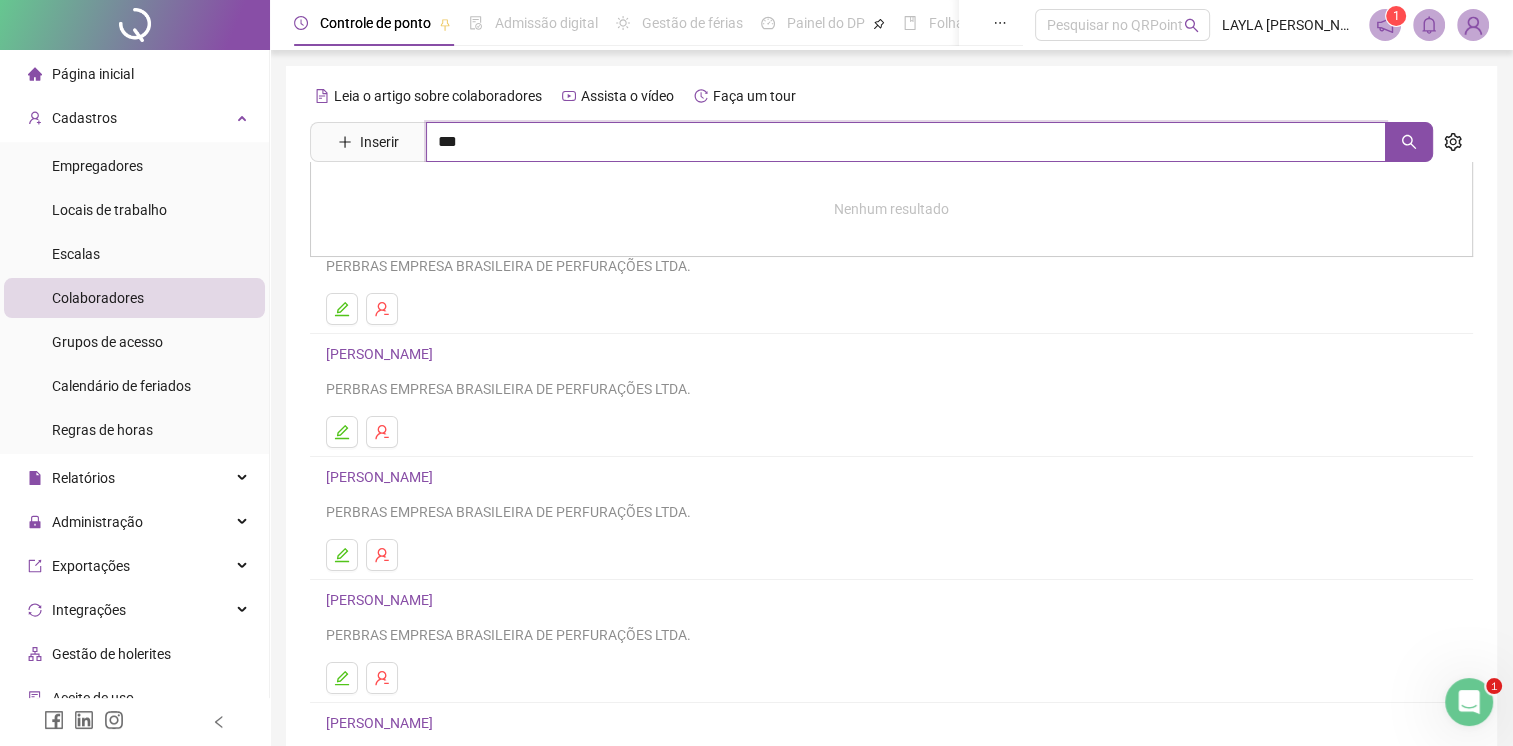 type on "***" 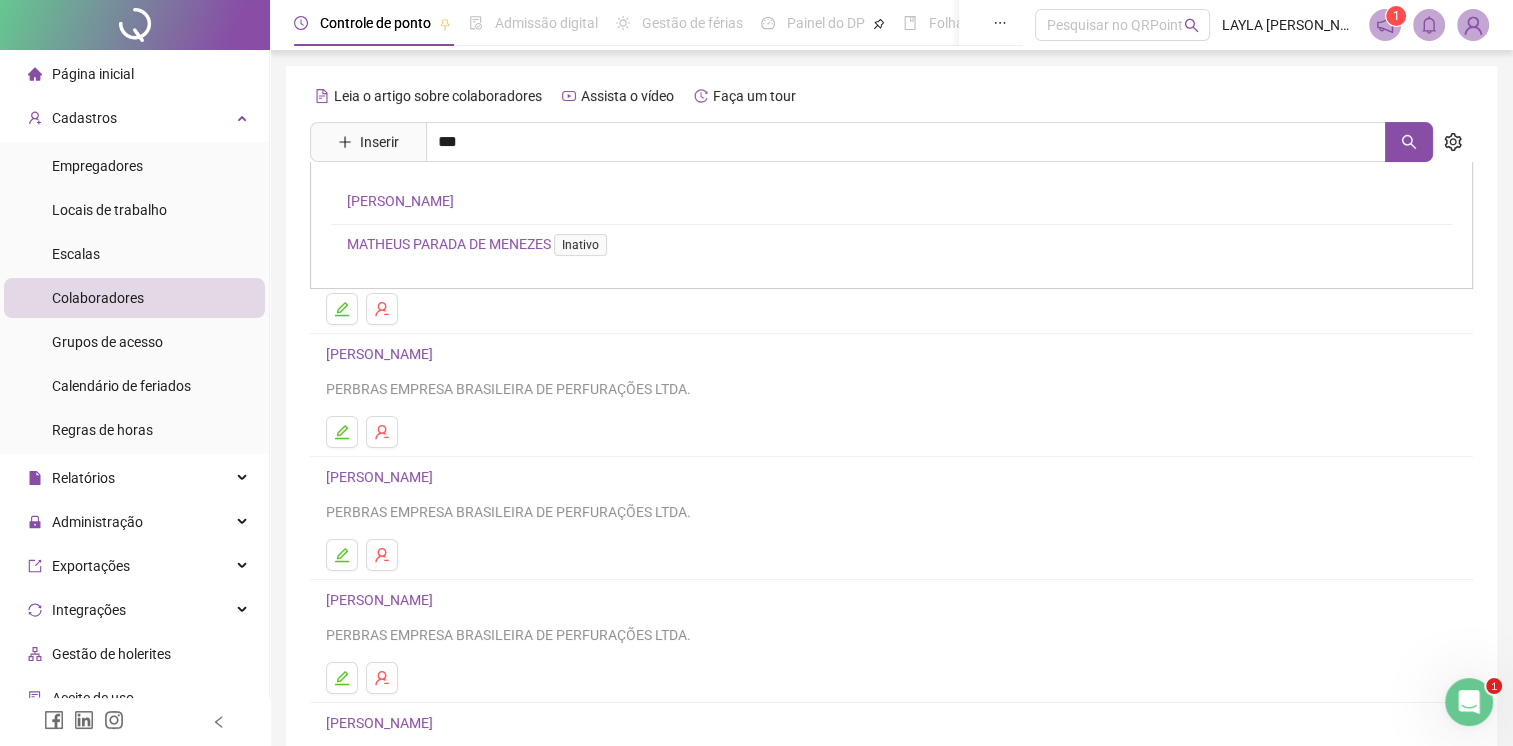 click on "[PERSON_NAME]" at bounding box center [400, 201] 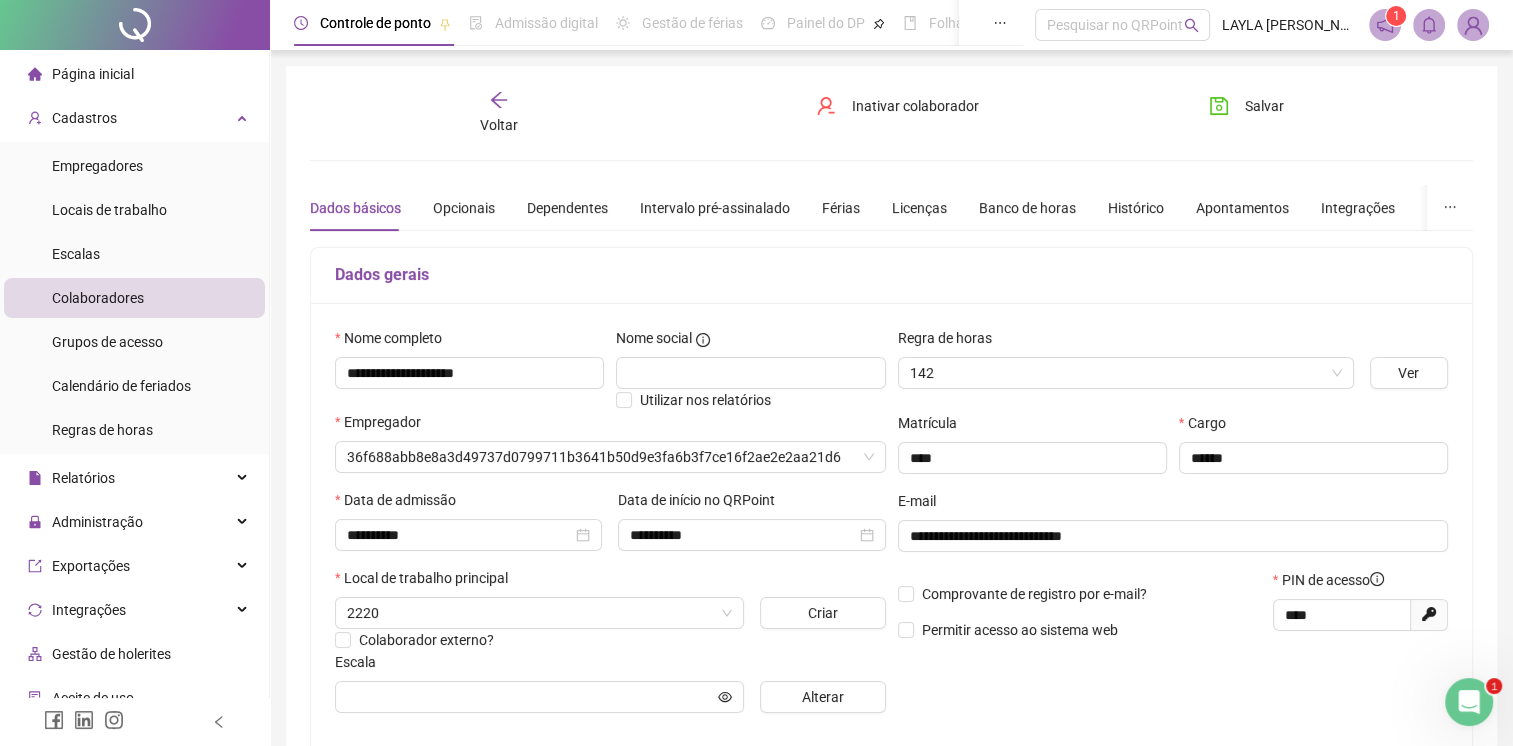 type on "**********" 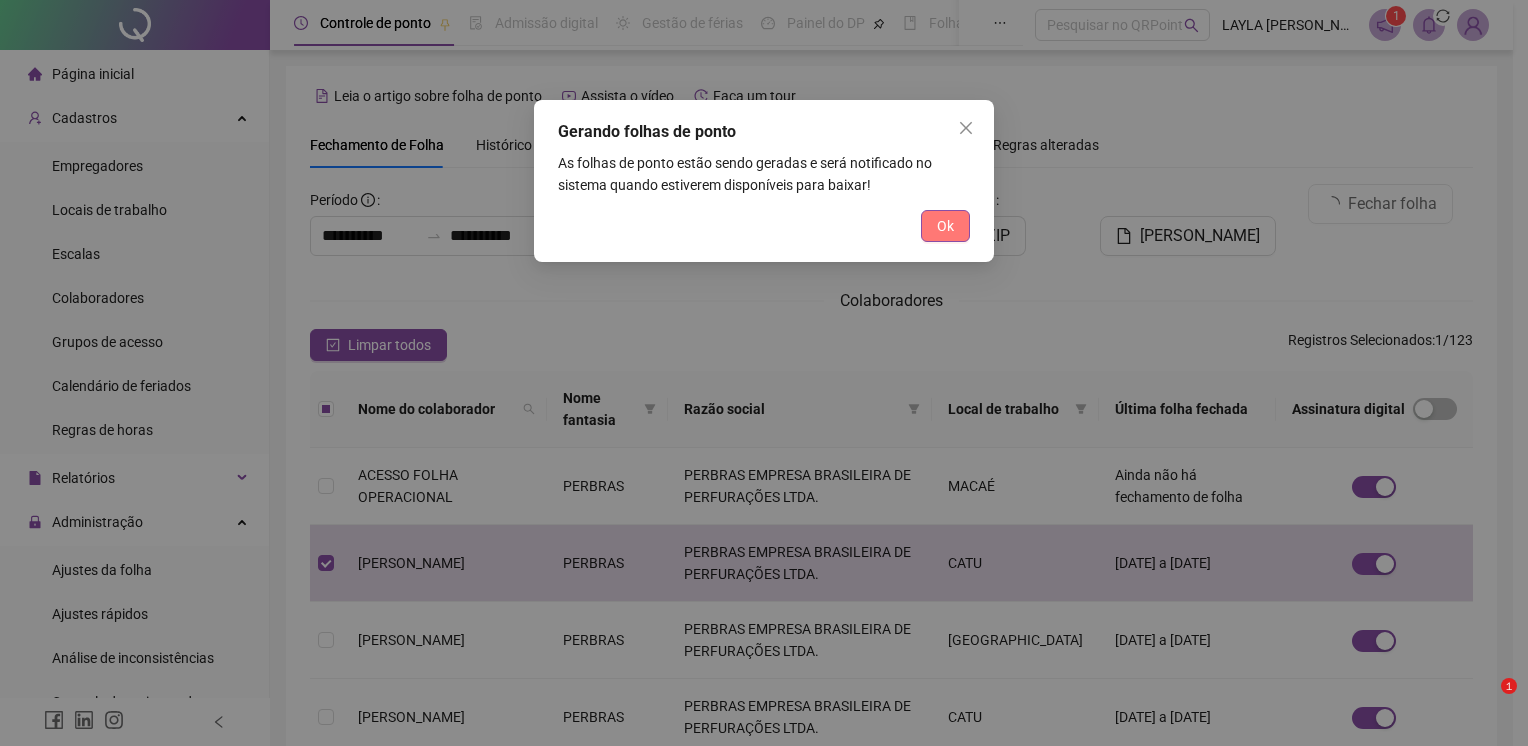 scroll, scrollTop: 36, scrollLeft: 0, axis: vertical 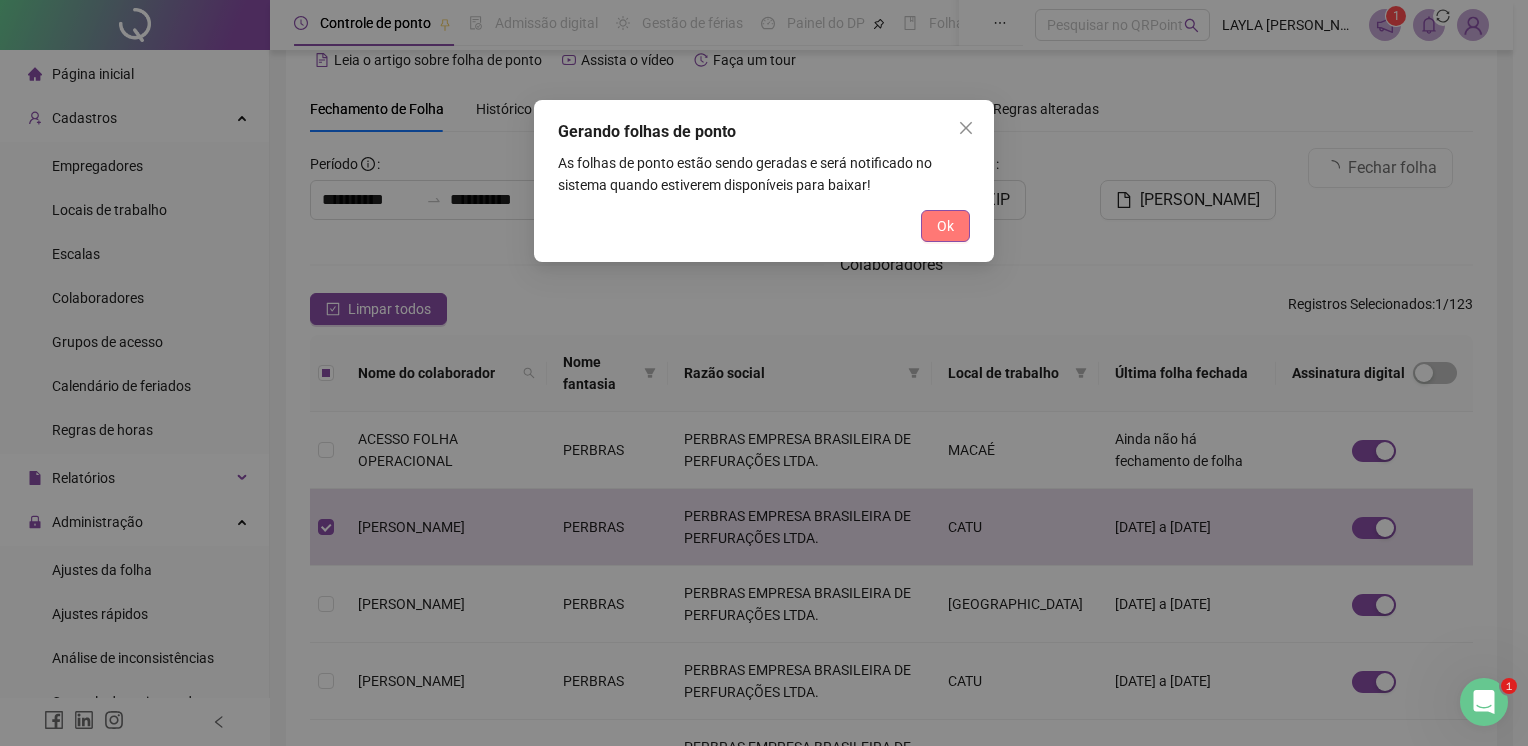 click on "Ok" at bounding box center (945, 226) 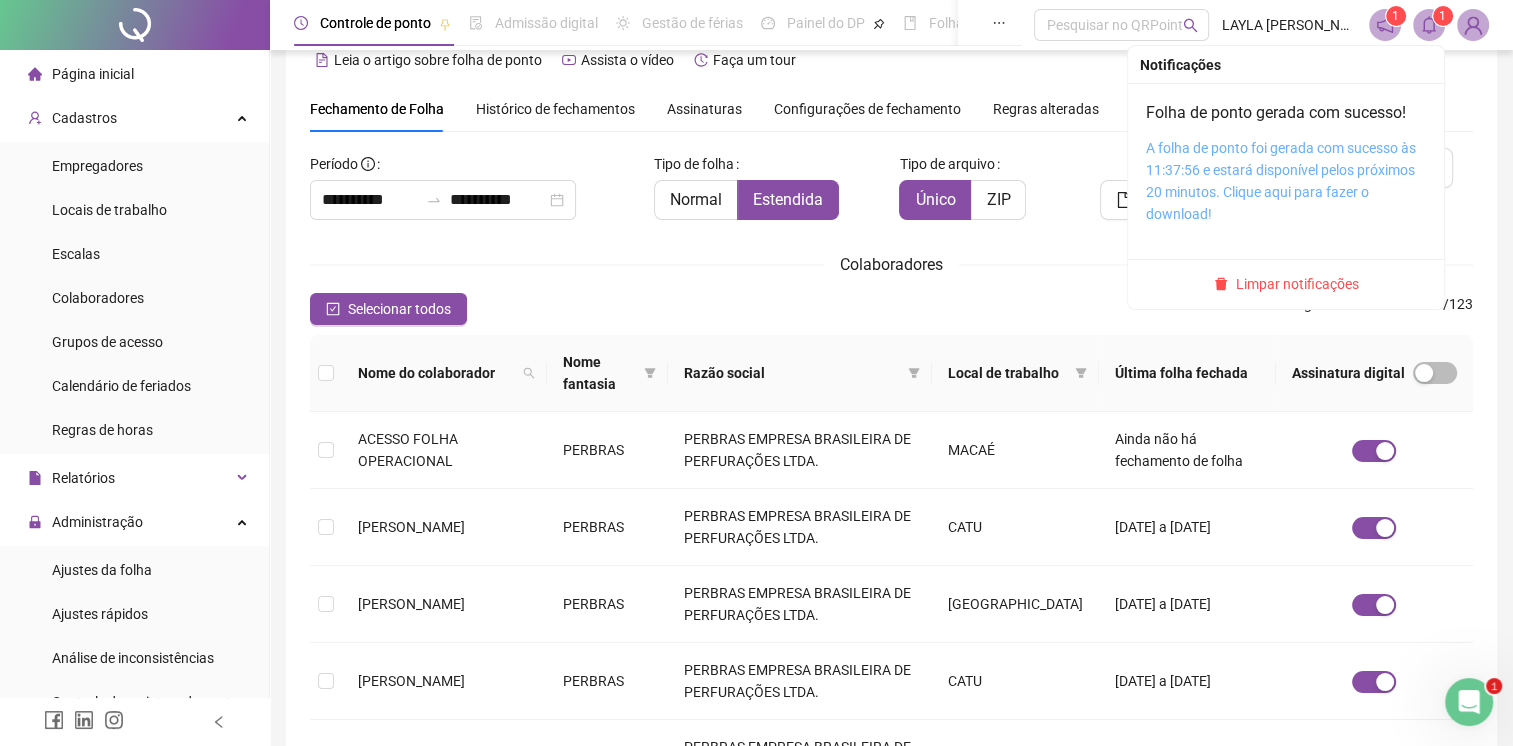 click on "A folha de ponto foi gerada com sucesso às 11:37:56 e estará disponível pelos próximos 20 minutos.
Clique aqui para fazer o download!" at bounding box center [1281, 181] 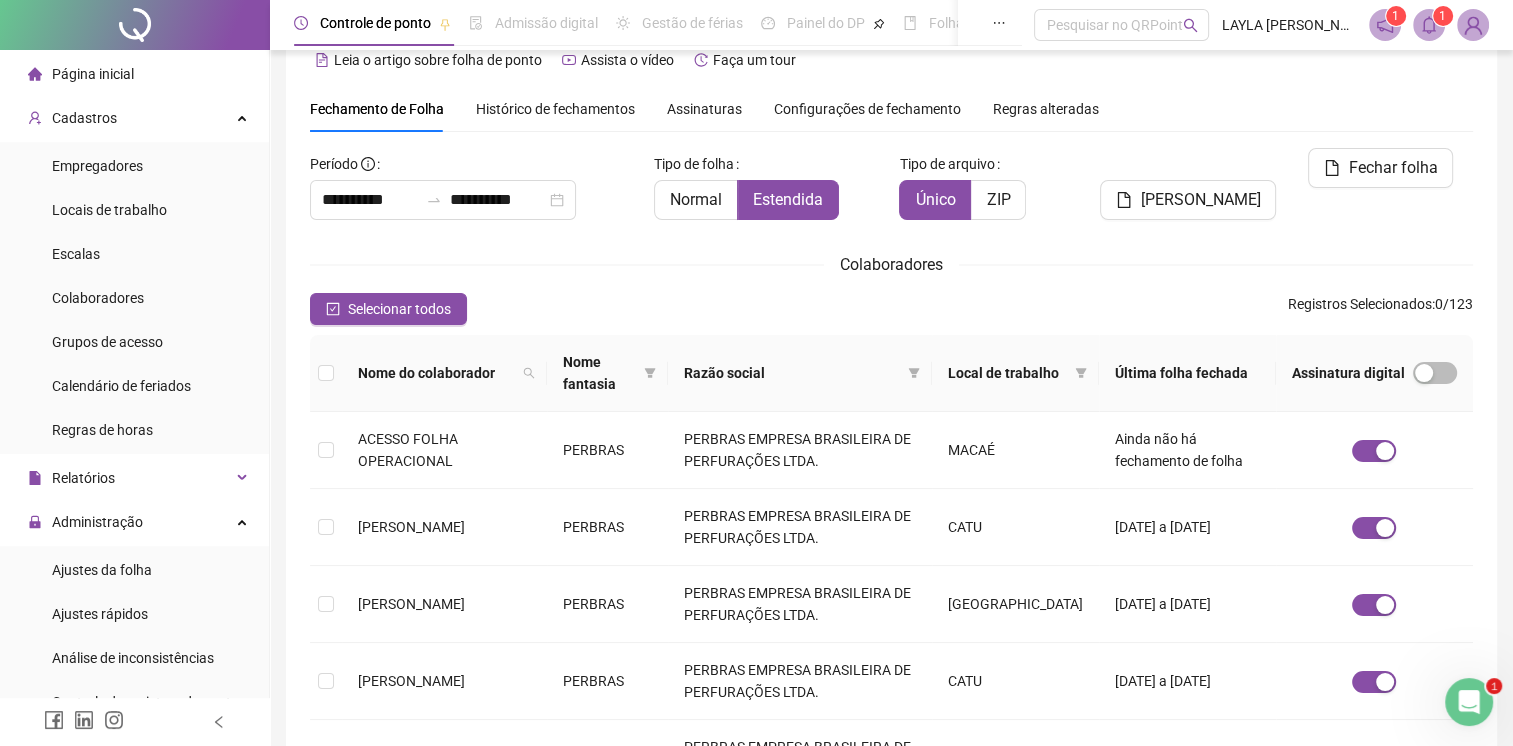 drag, startPoint x: 1508, startPoint y: 172, endPoint x: 1496, endPoint y: 143, distance: 31.38471 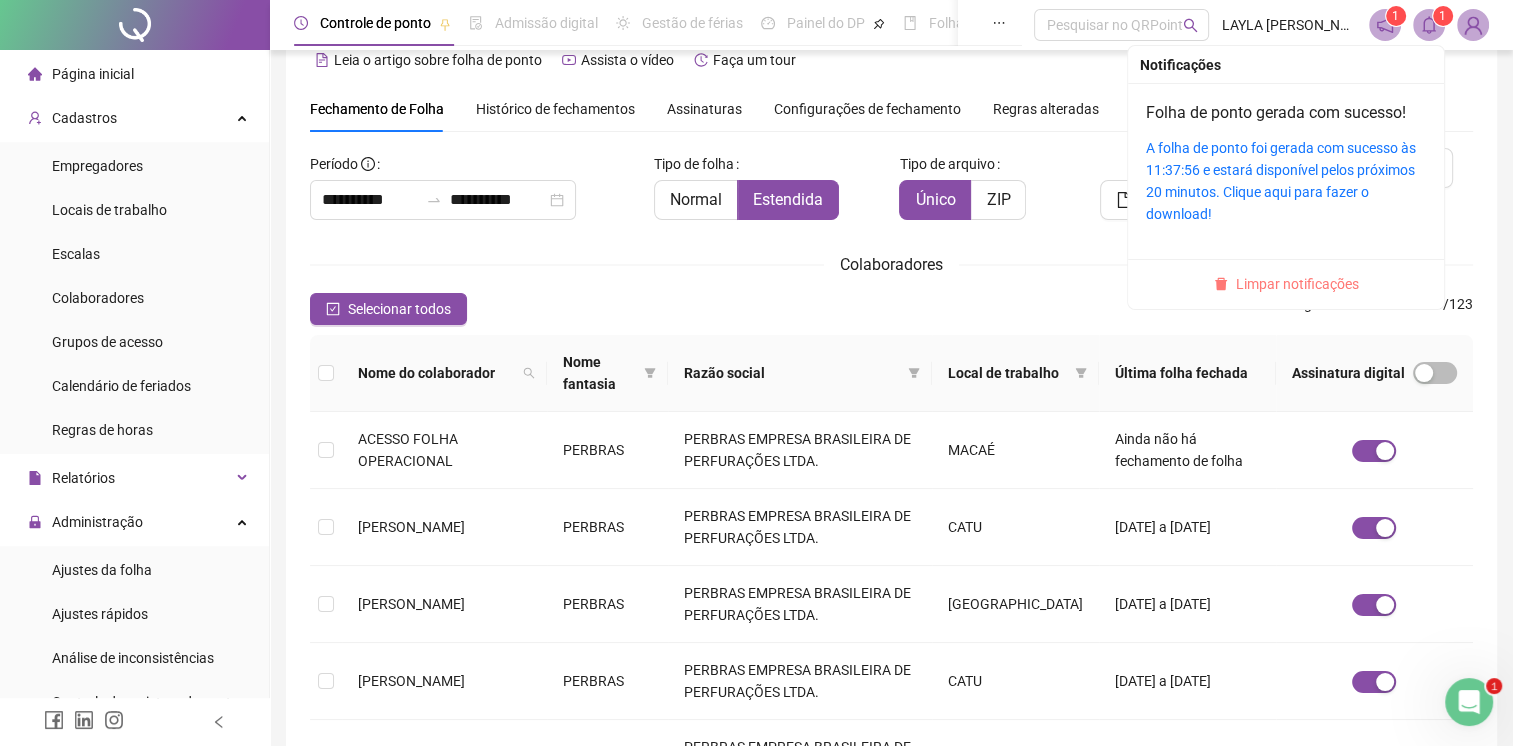 click on "Limpar notificações" at bounding box center (1286, 284) 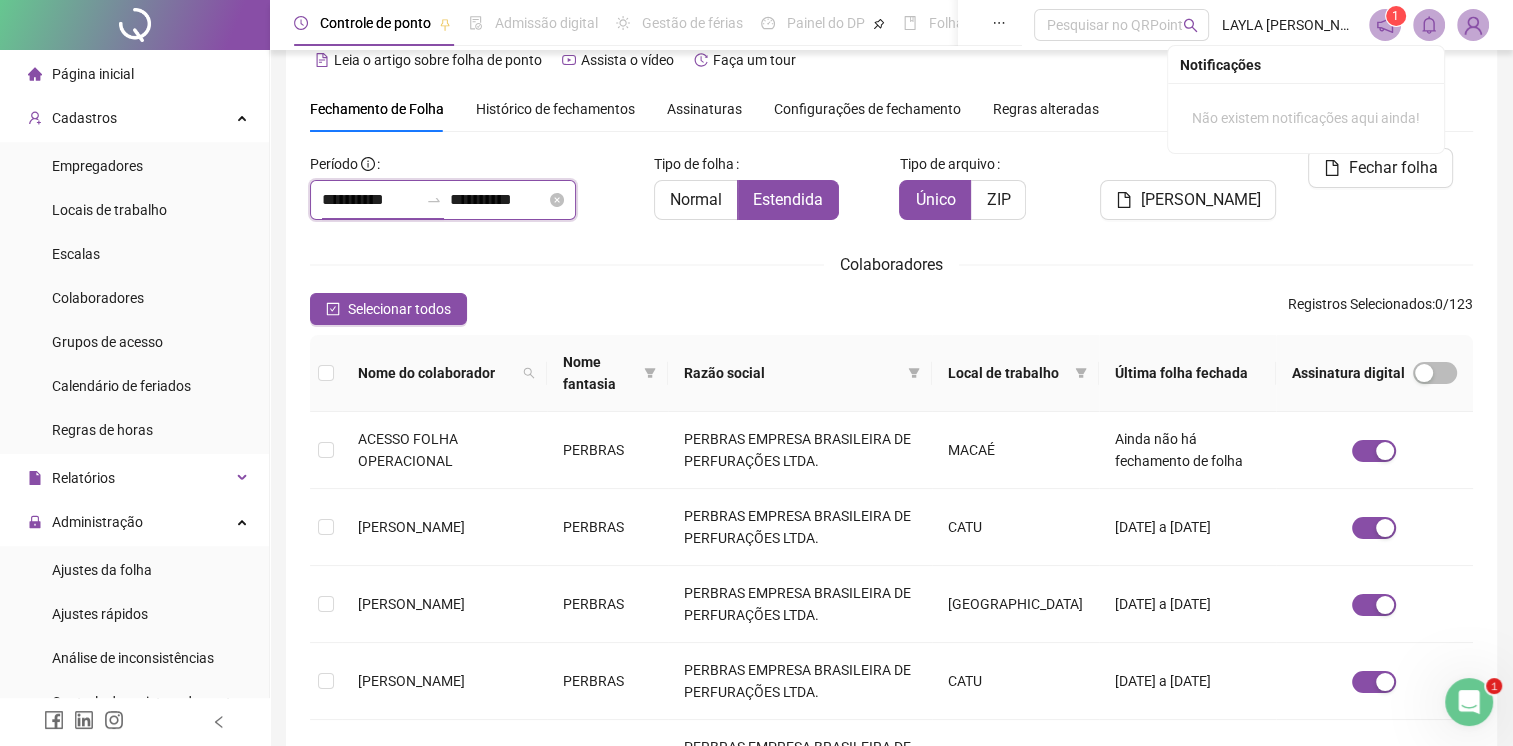 click on "**********" at bounding box center [370, 200] 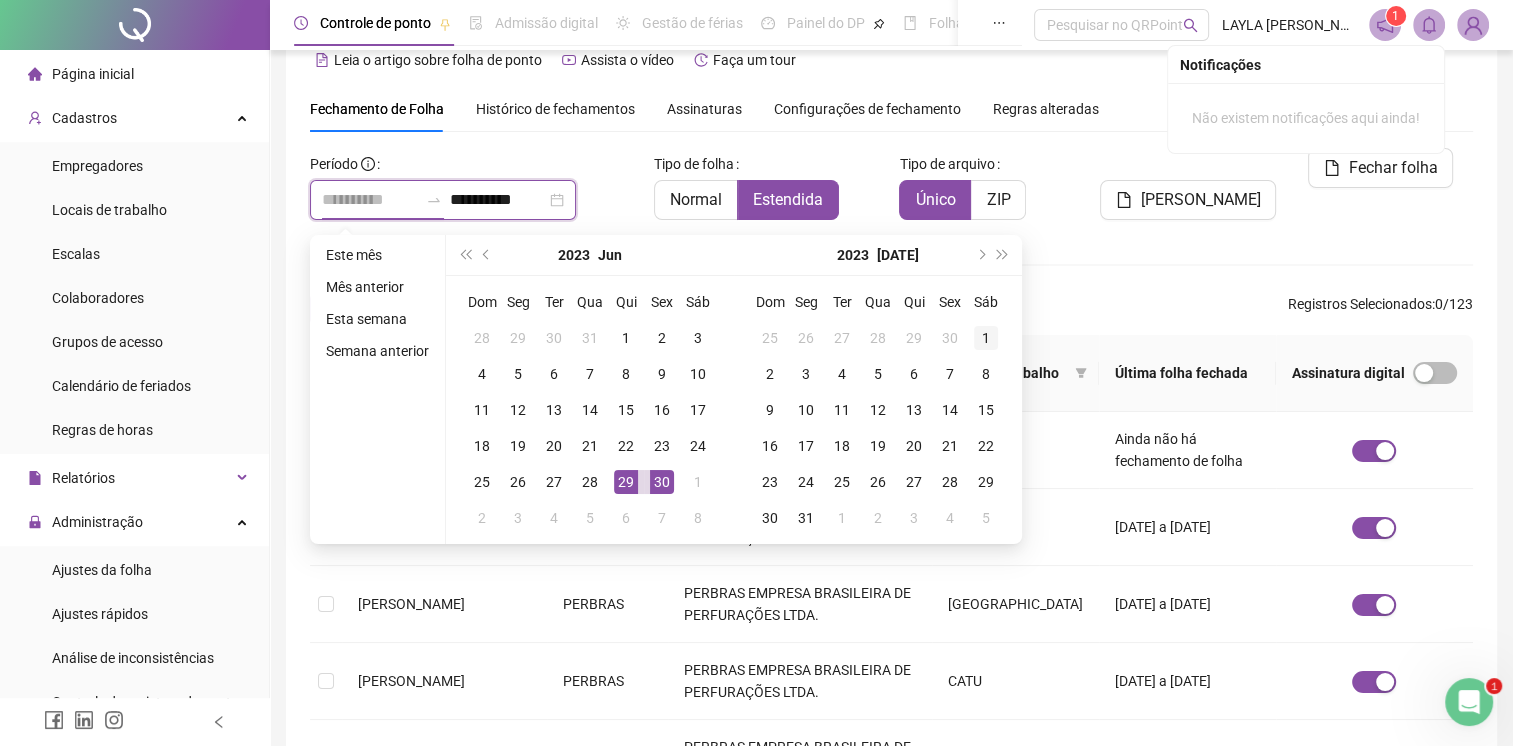 type on "**********" 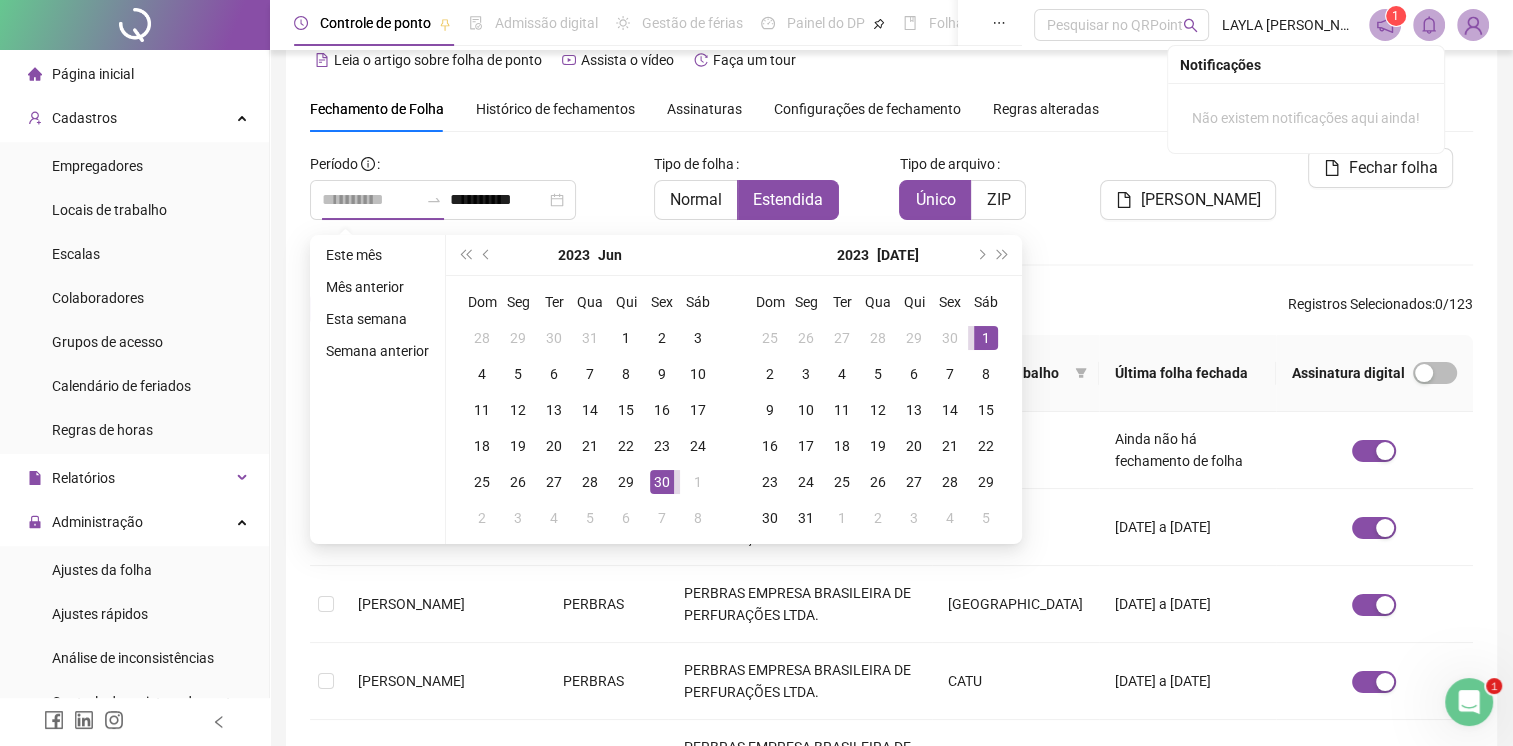 click on "1" at bounding box center [986, 338] 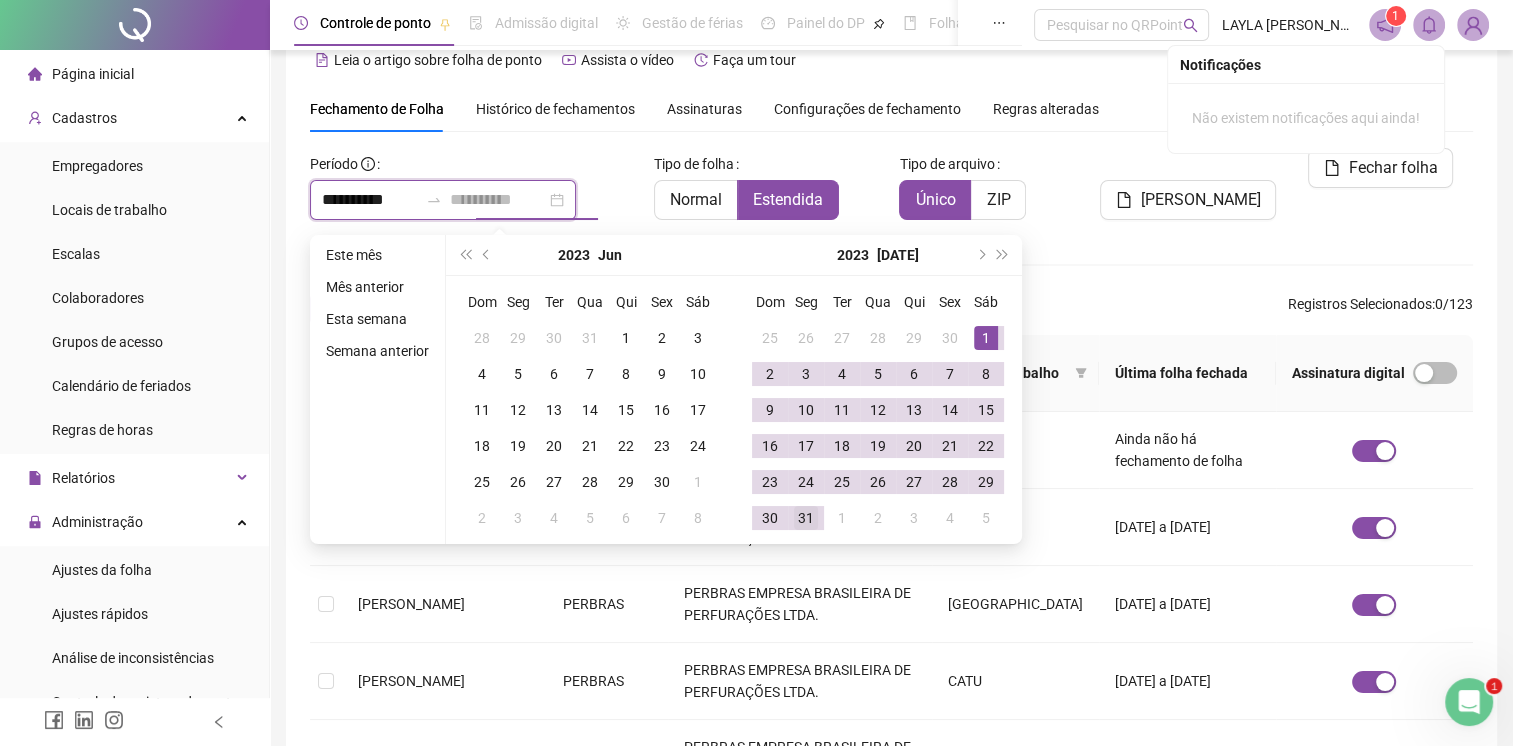 type on "**********" 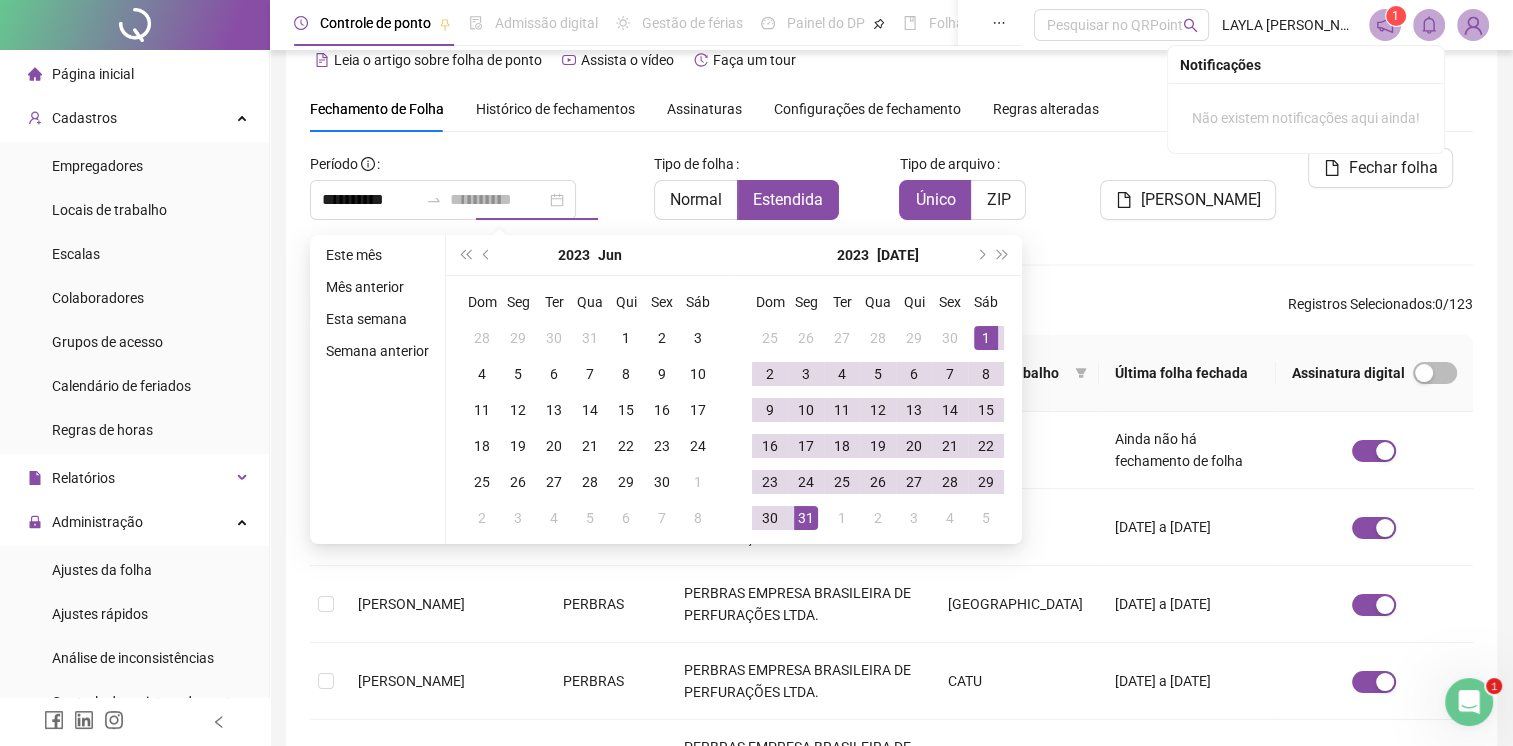 click on "31" at bounding box center [806, 518] 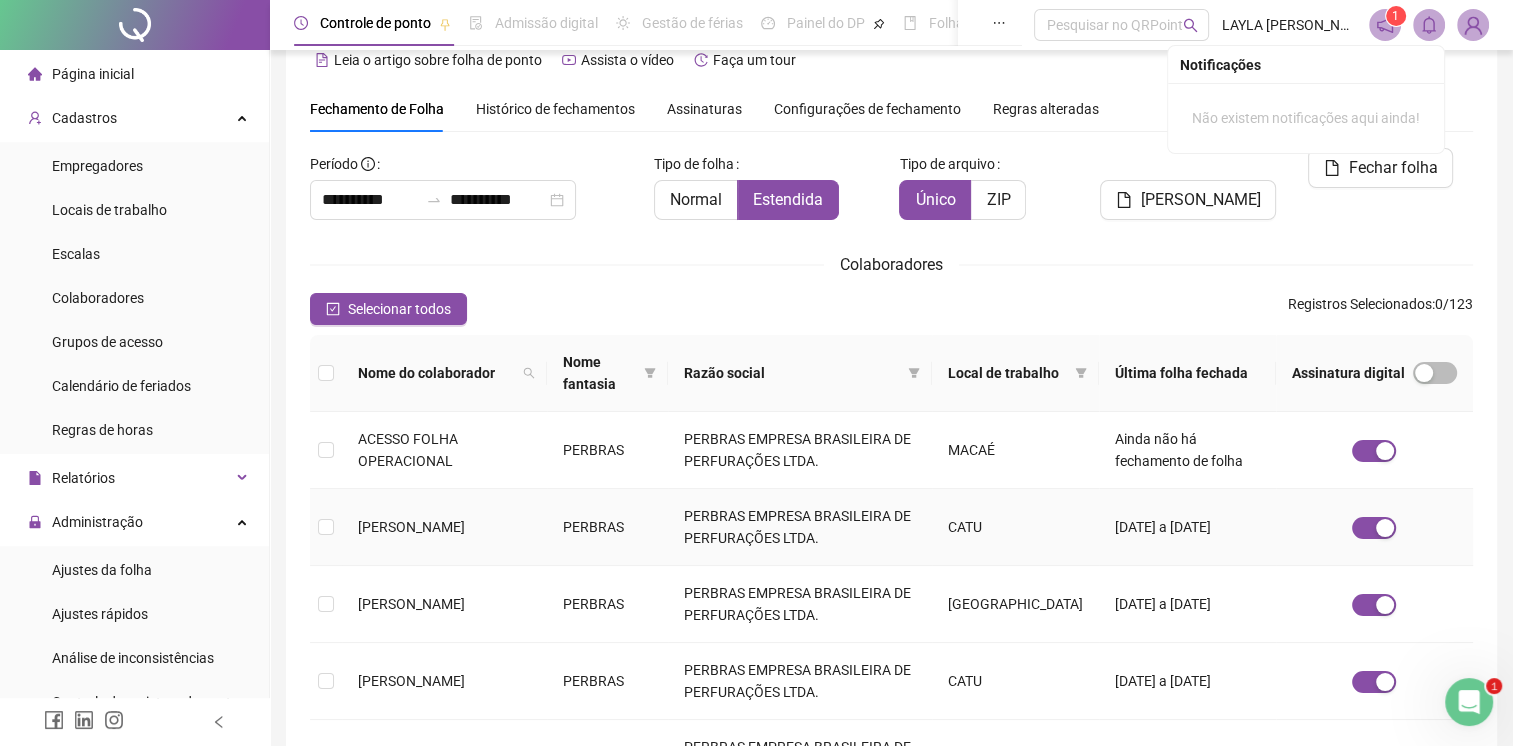 click on "[PERSON_NAME]" at bounding box center (411, 527) 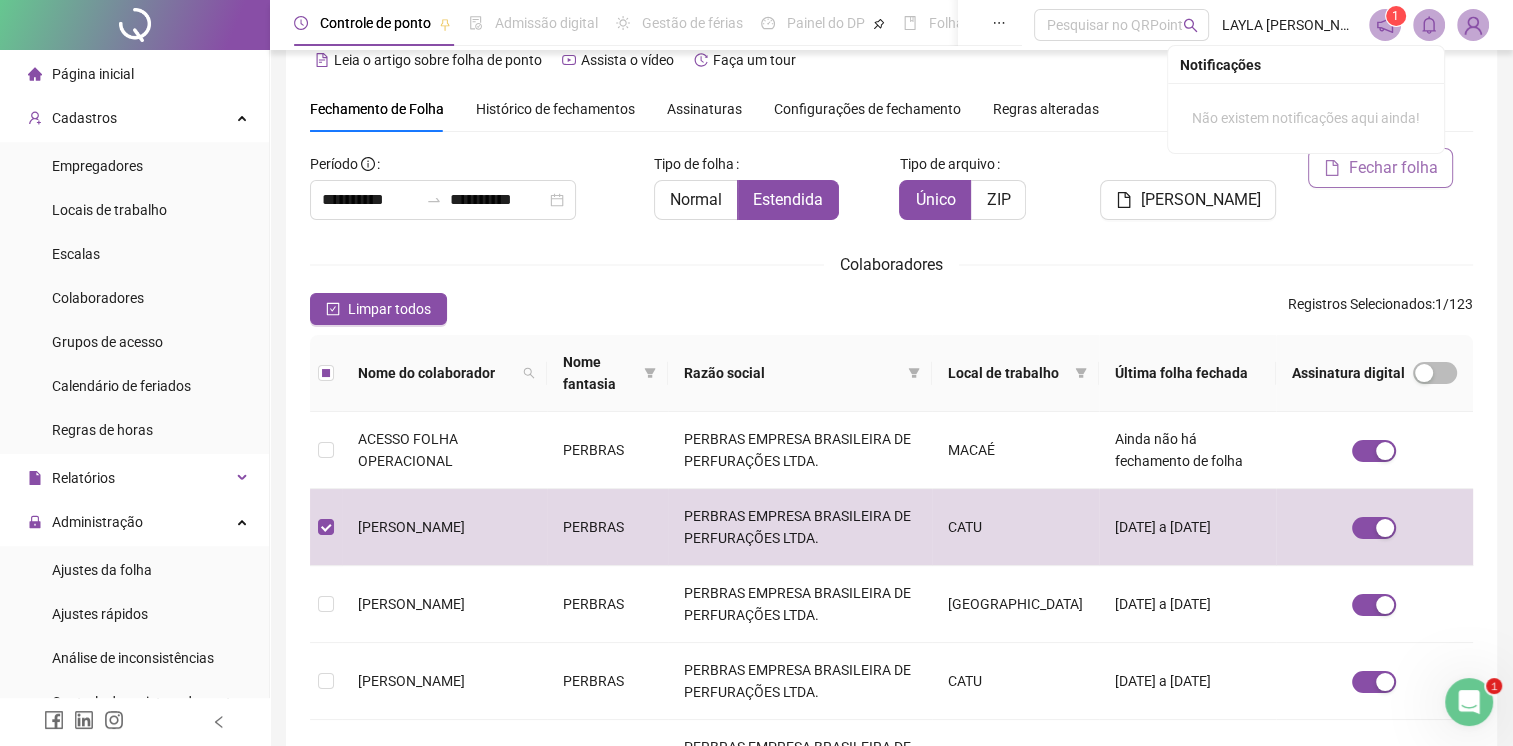 click on "Fechar folha" at bounding box center (1392, 168) 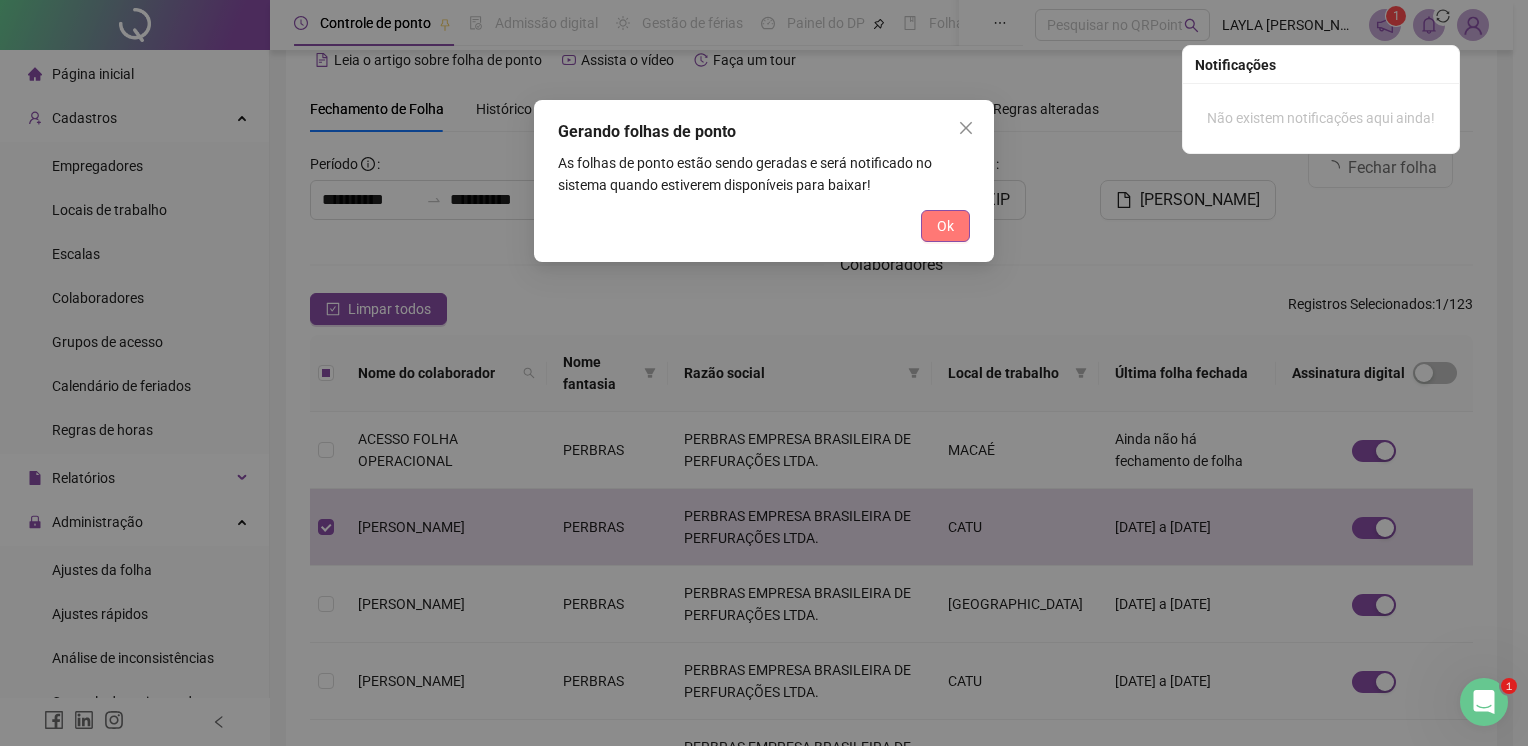 click on "Ok" at bounding box center (945, 226) 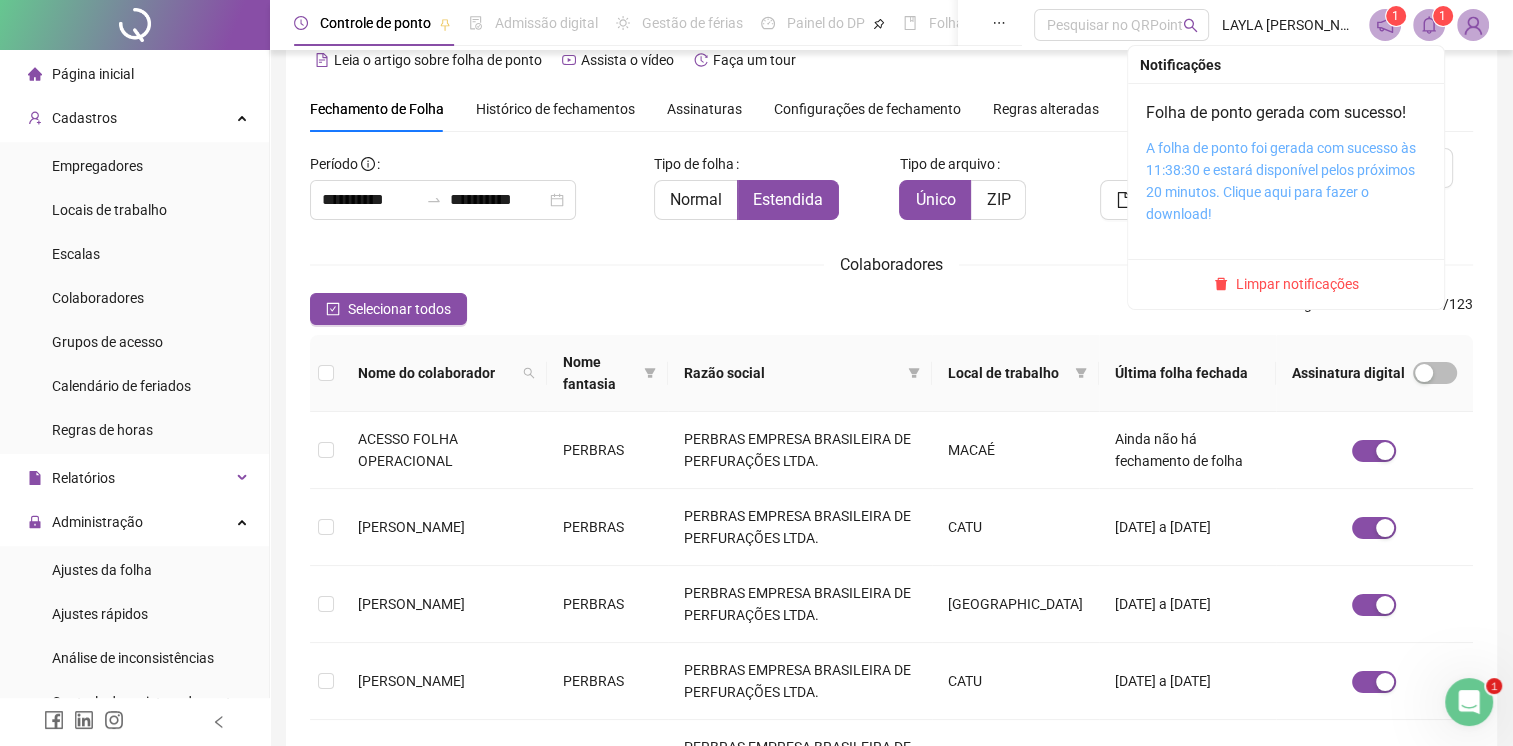 click on "A folha de ponto foi gerada com sucesso às 11:38:30 e estará disponível pelos próximos 20 minutos.
Clique aqui para fazer o download!" at bounding box center (1281, 181) 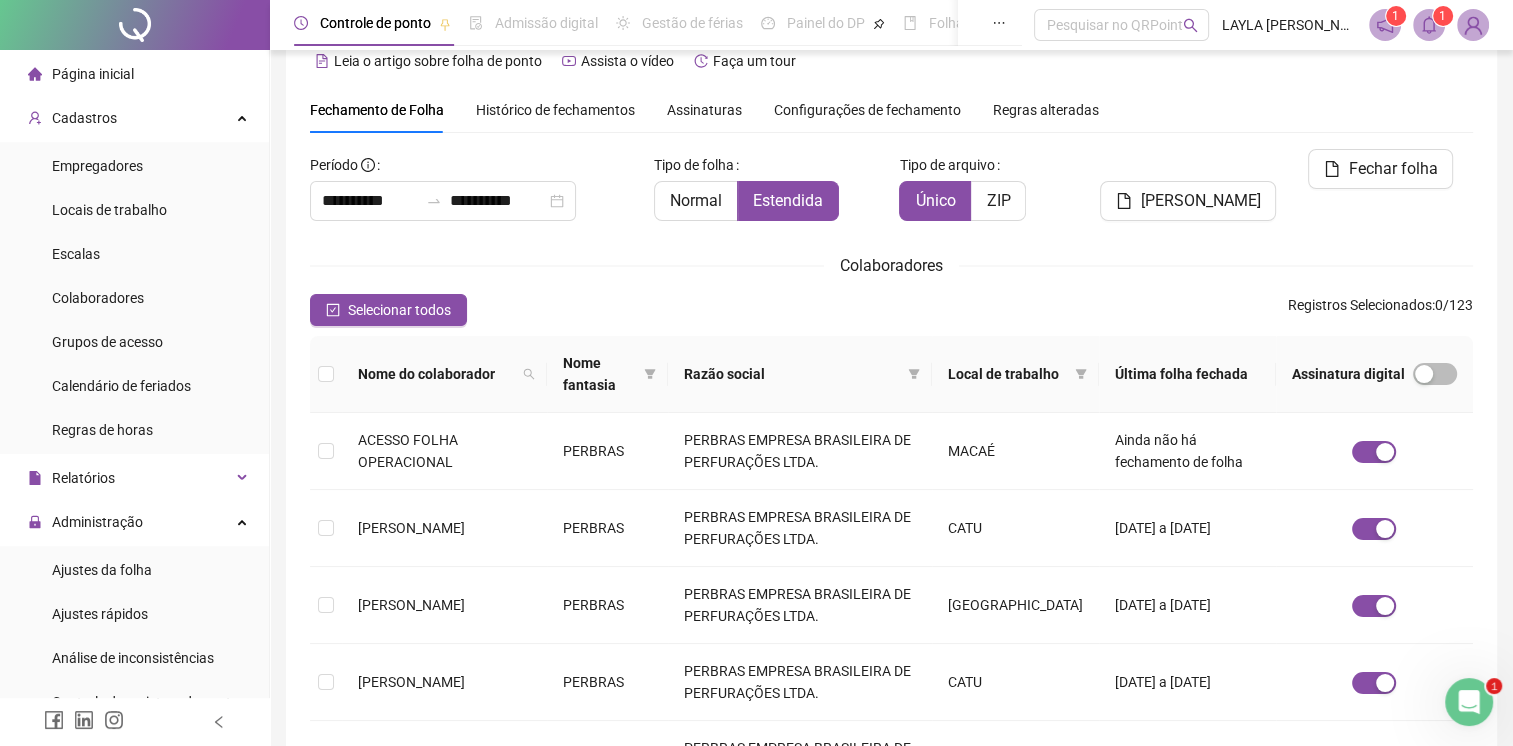 scroll, scrollTop: 32, scrollLeft: 0, axis: vertical 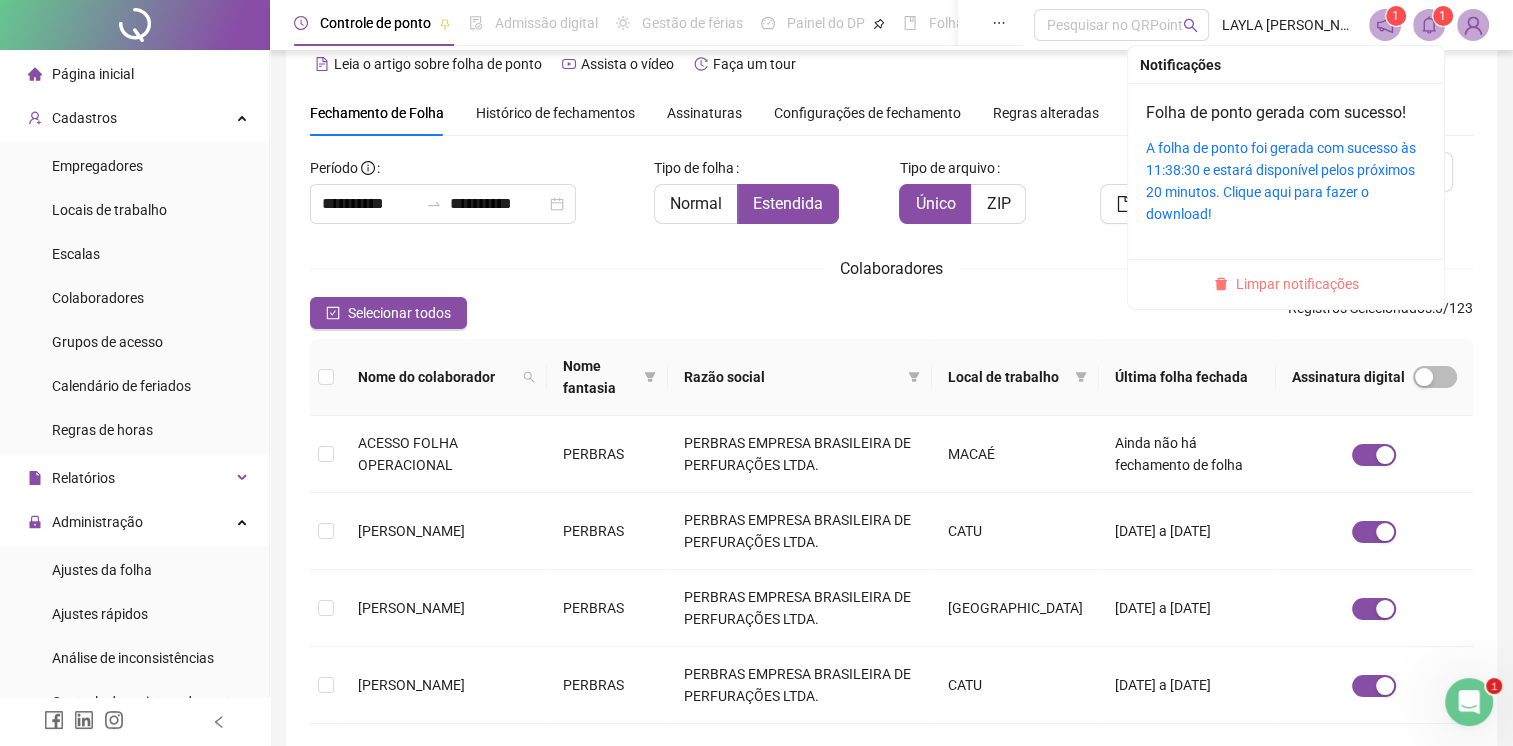 click on "Limpar notificações" at bounding box center (1297, 284) 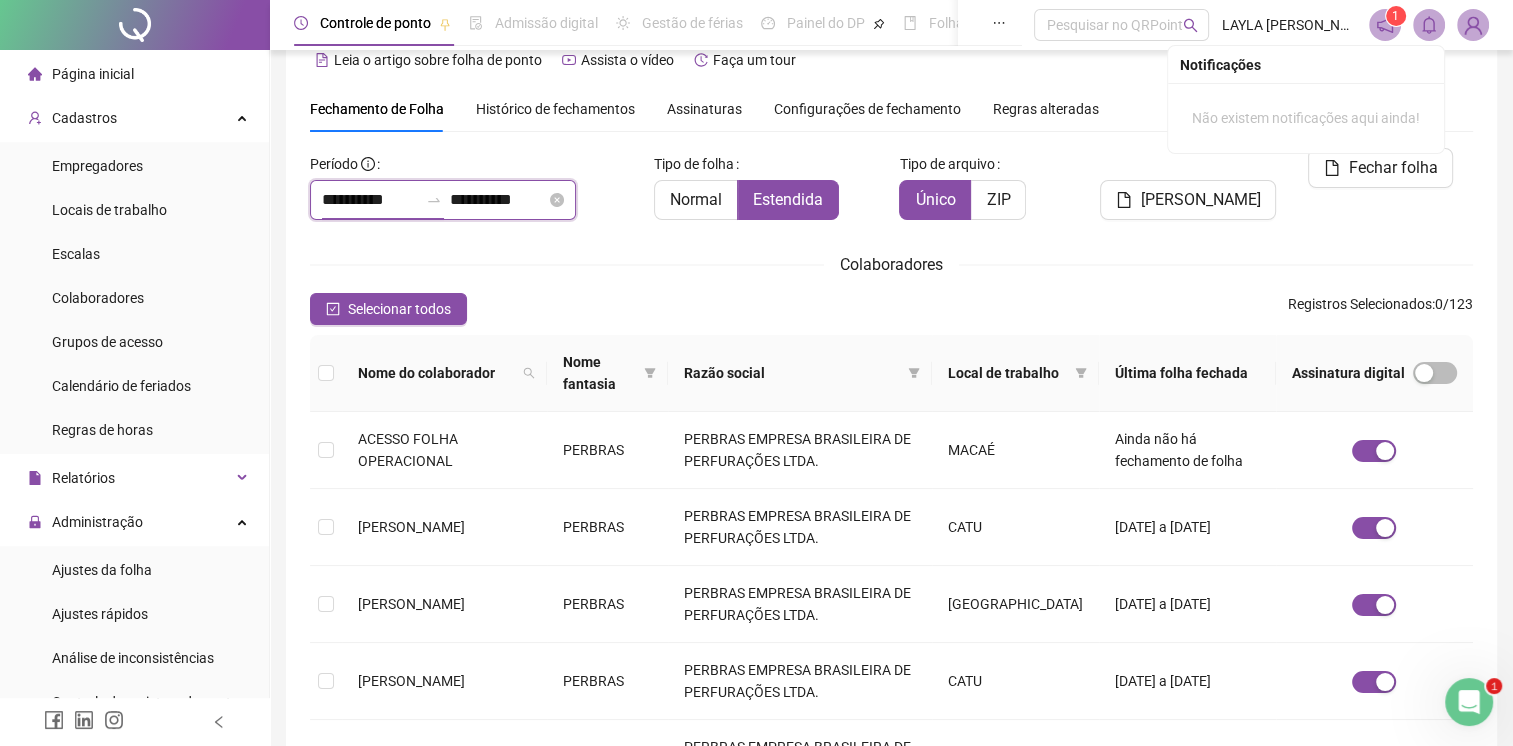 click on "**********" at bounding box center [370, 200] 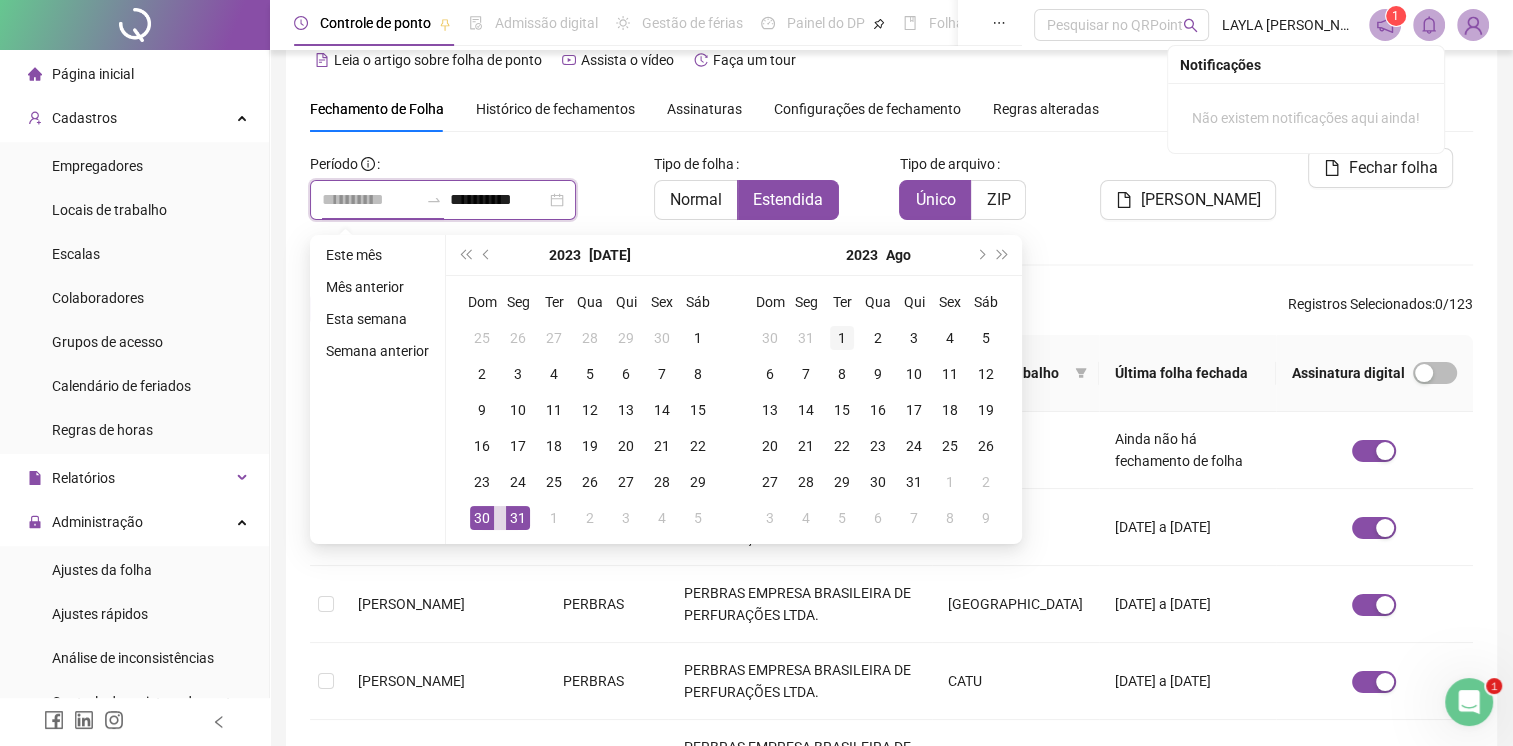 type on "**********" 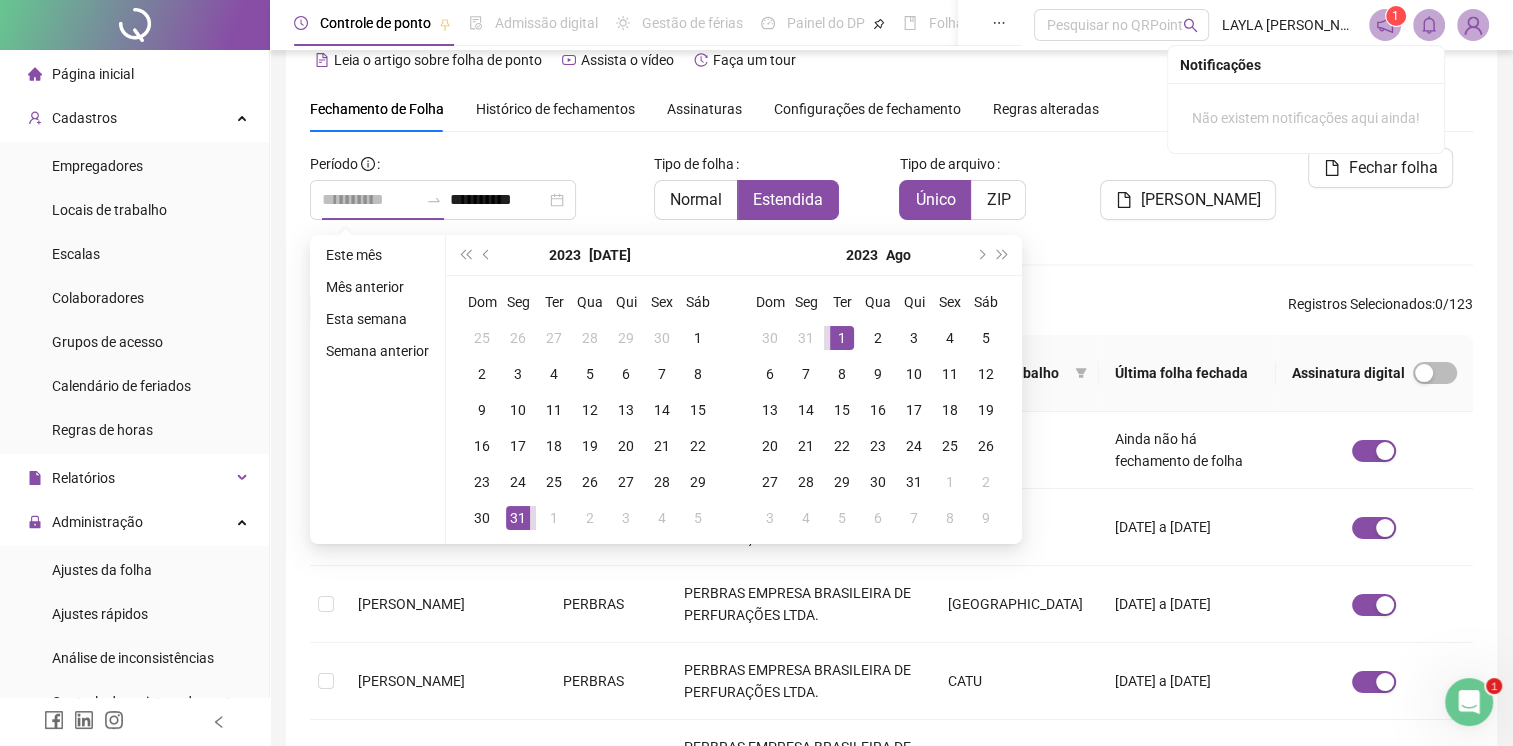 click on "1" at bounding box center [842, 338] 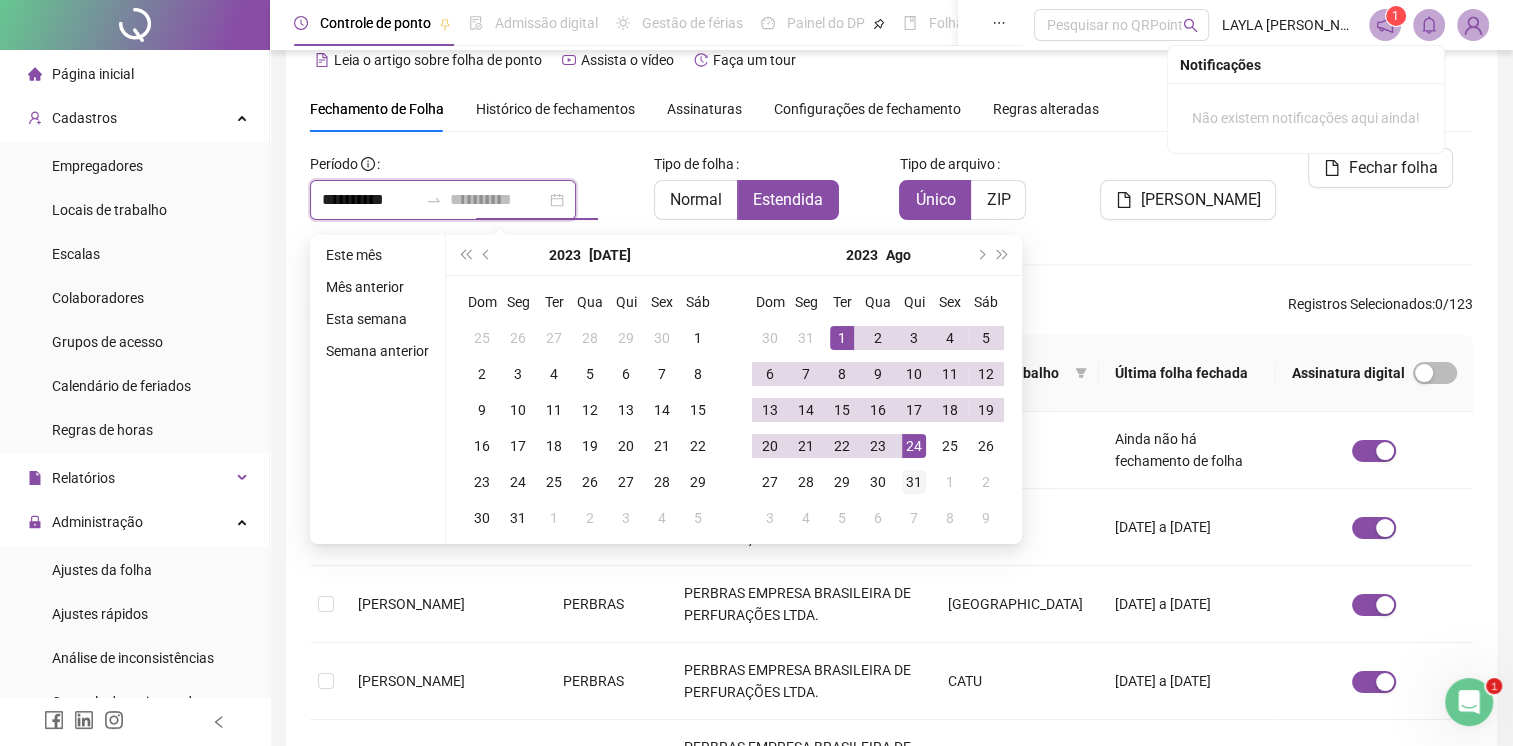 type on "**********" 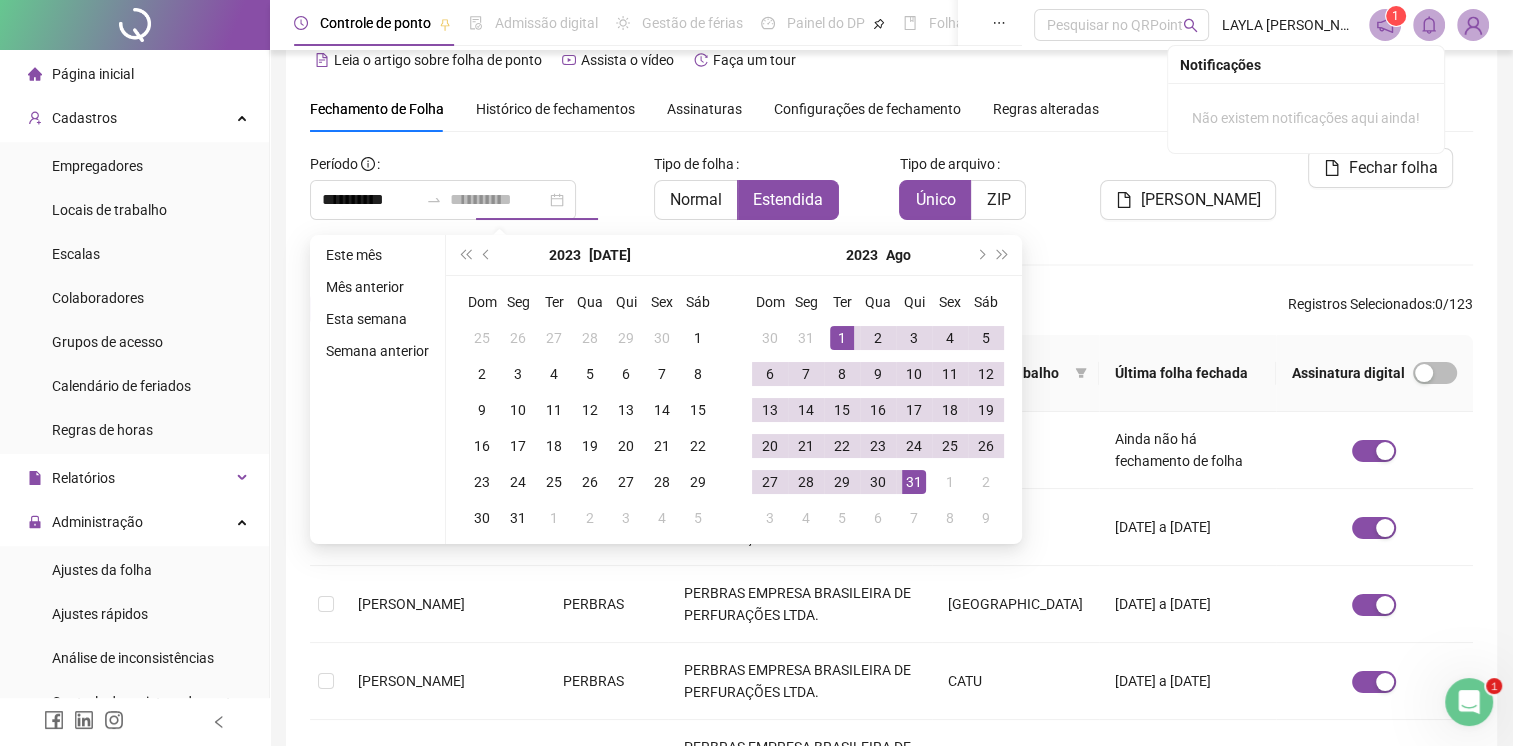 click on "31" at bounding box center (914, 482) 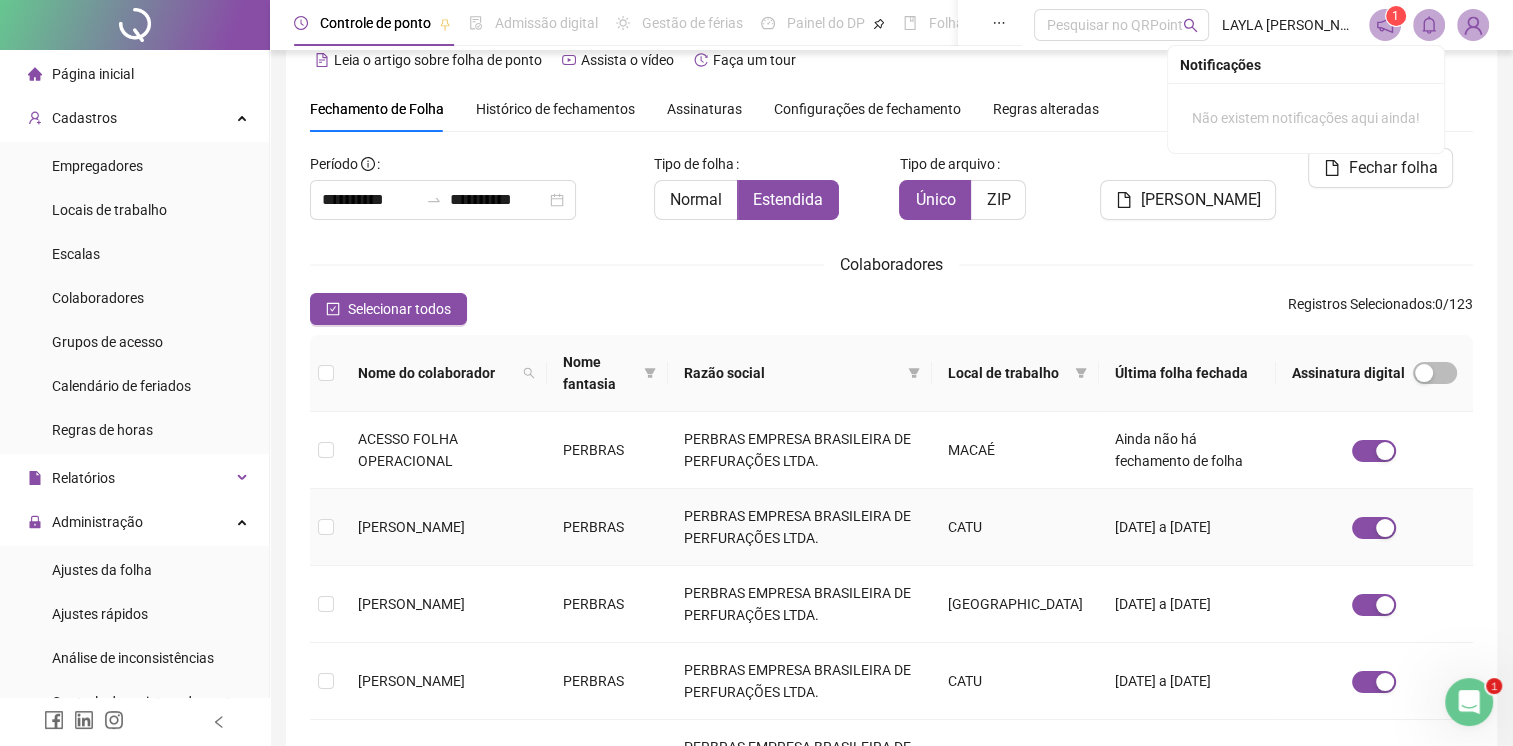 click on "[PERSON_NAME]" at bounding box center (411, 527) 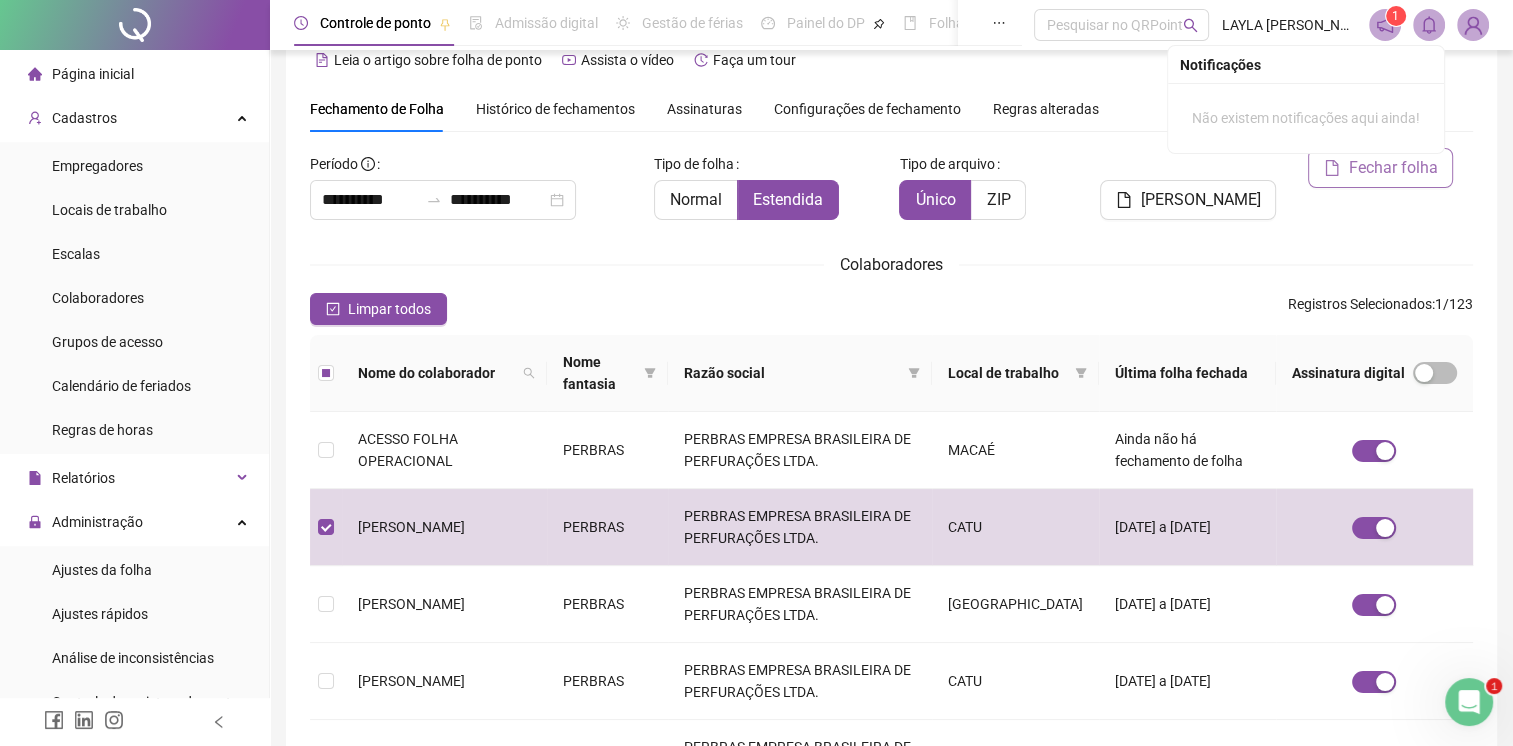 click 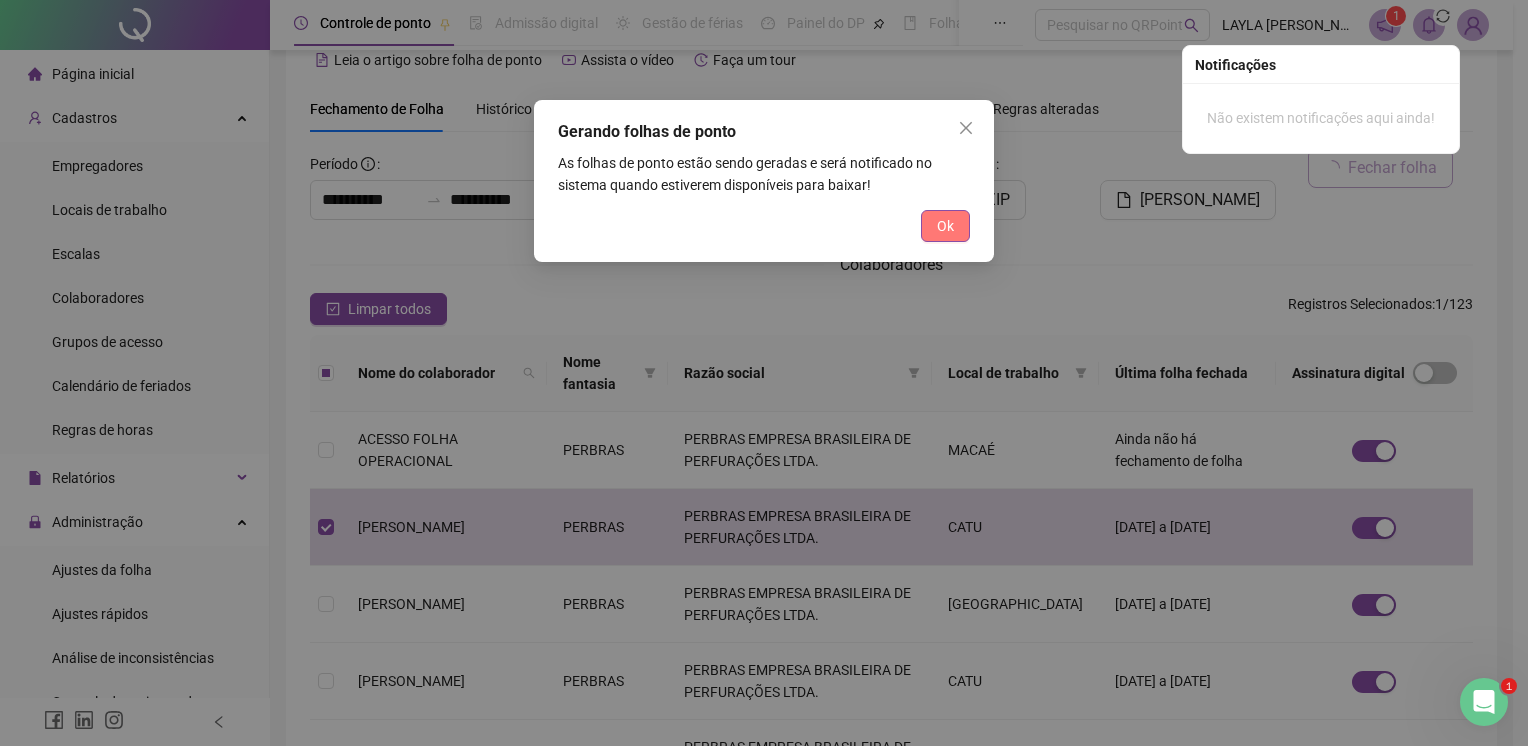 click on "Ok" at bounding box center [945, 226] 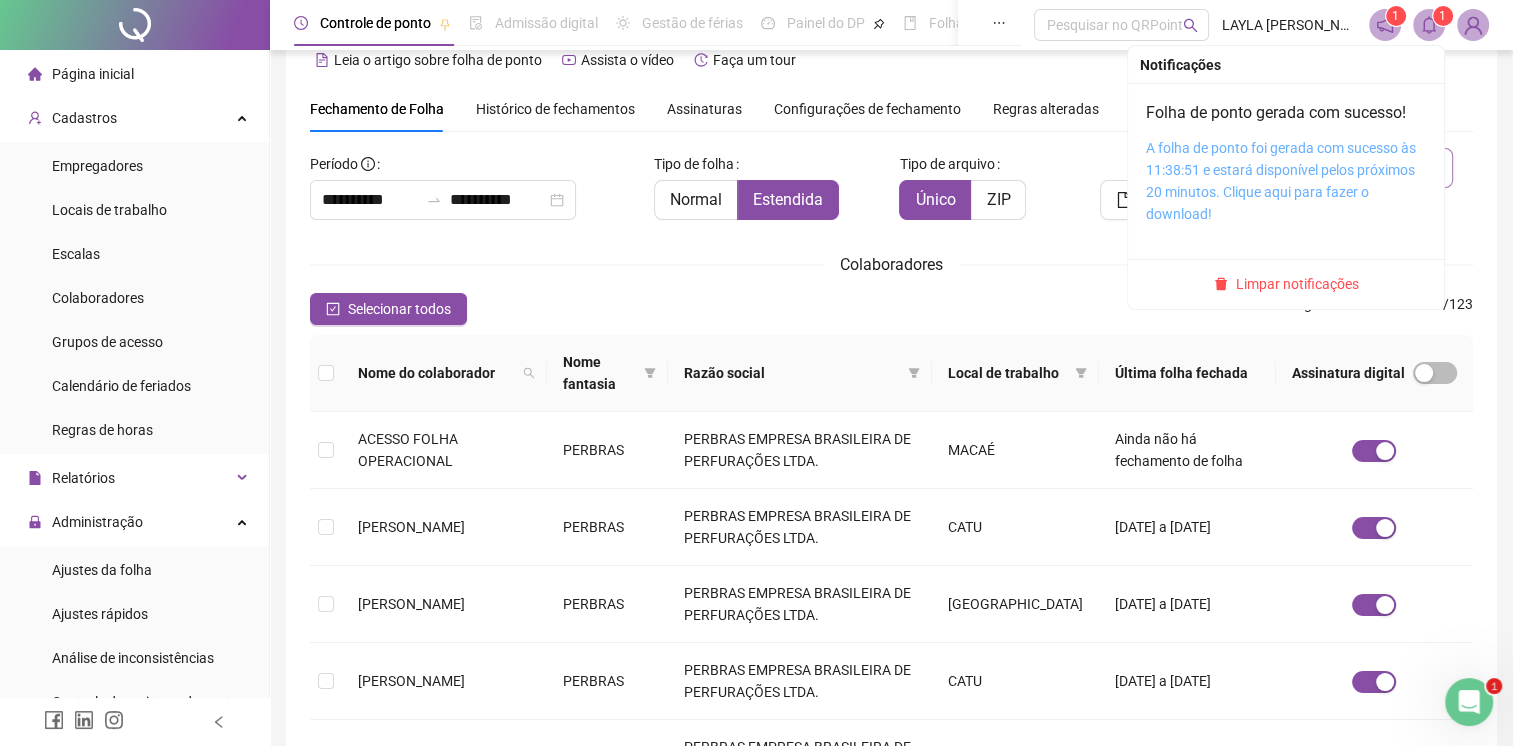 click on "A folha de ponto foi gerada com sucesso às 11:38:51 e estará disponível pelos próximos 20 minutos.
Clique aqui para fazer o download!" at bounding box center (1281, 181) 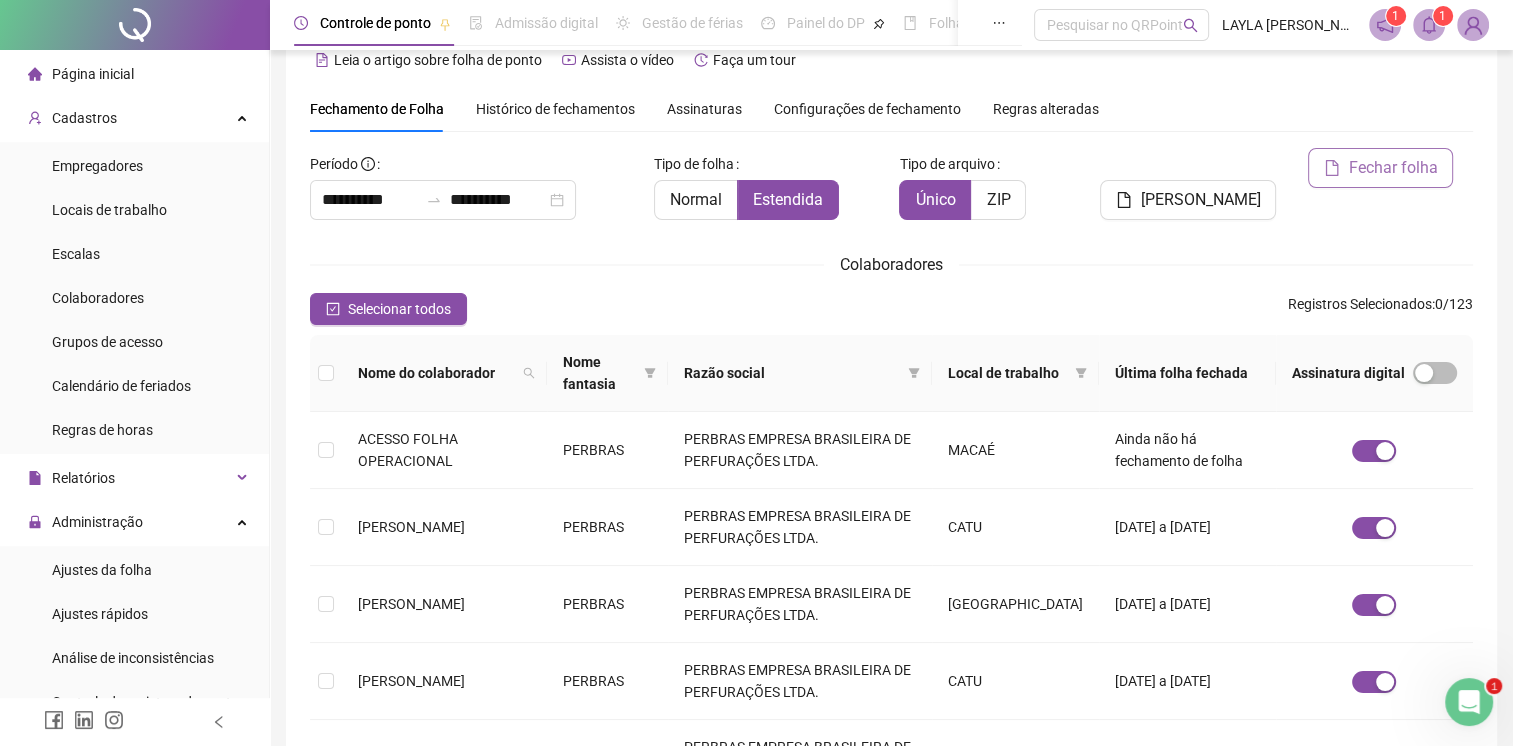 drag, startPoint x: 1502, startPoint y: 123, endPoint x: 1492, endPoint y: 104, distance: 21.470911 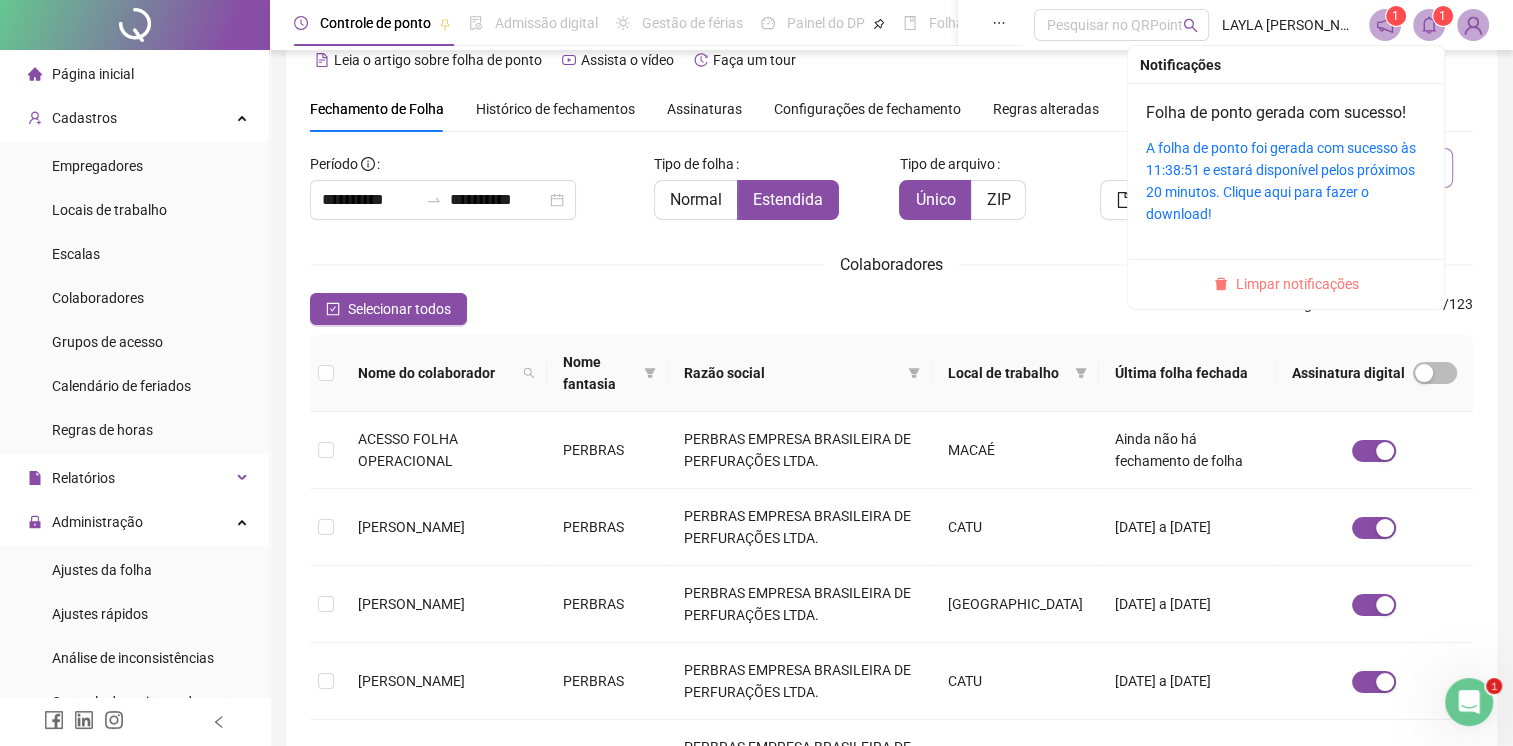 click on "Limpar notificações" at bounding box center [1297, 284] 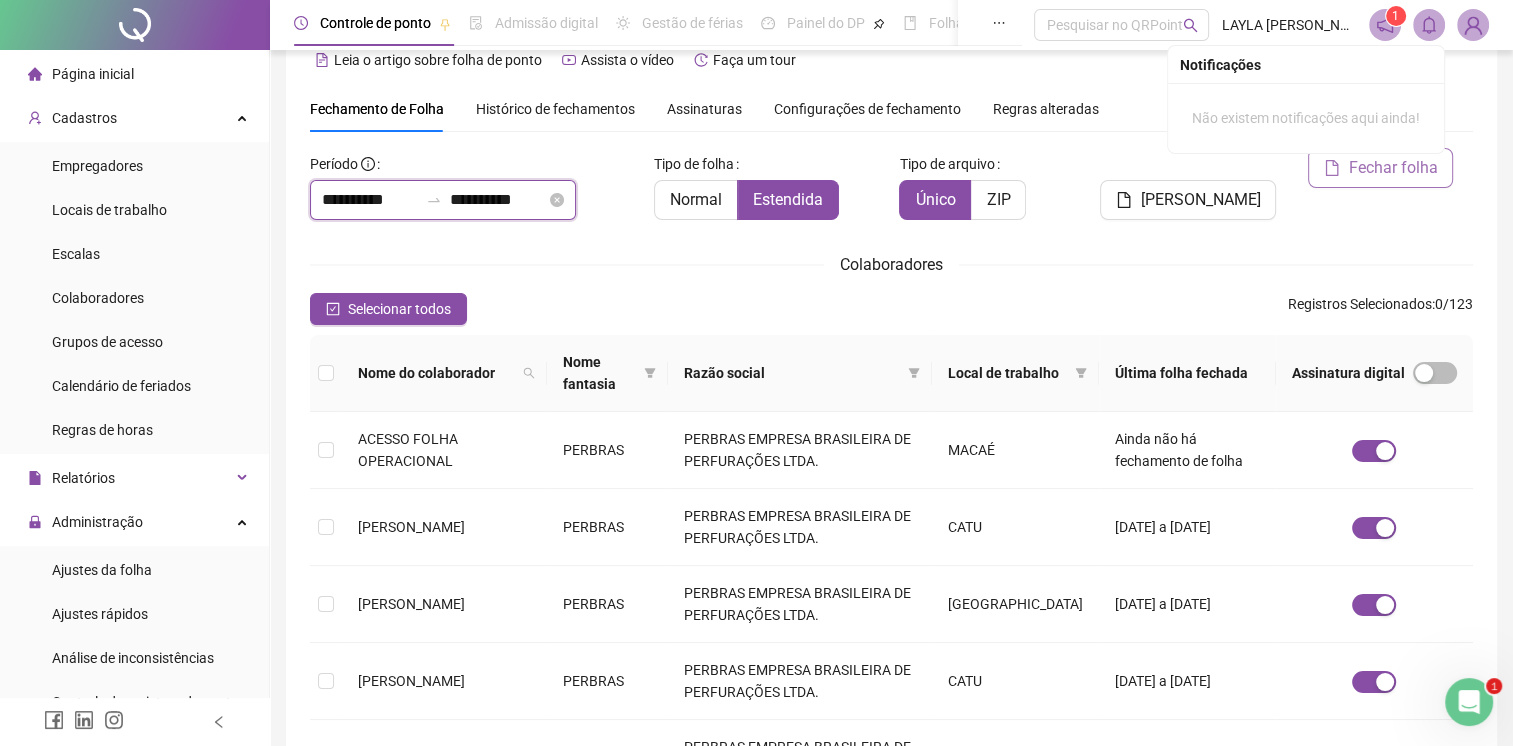 click on "**********" at bounding box center (370, 200) 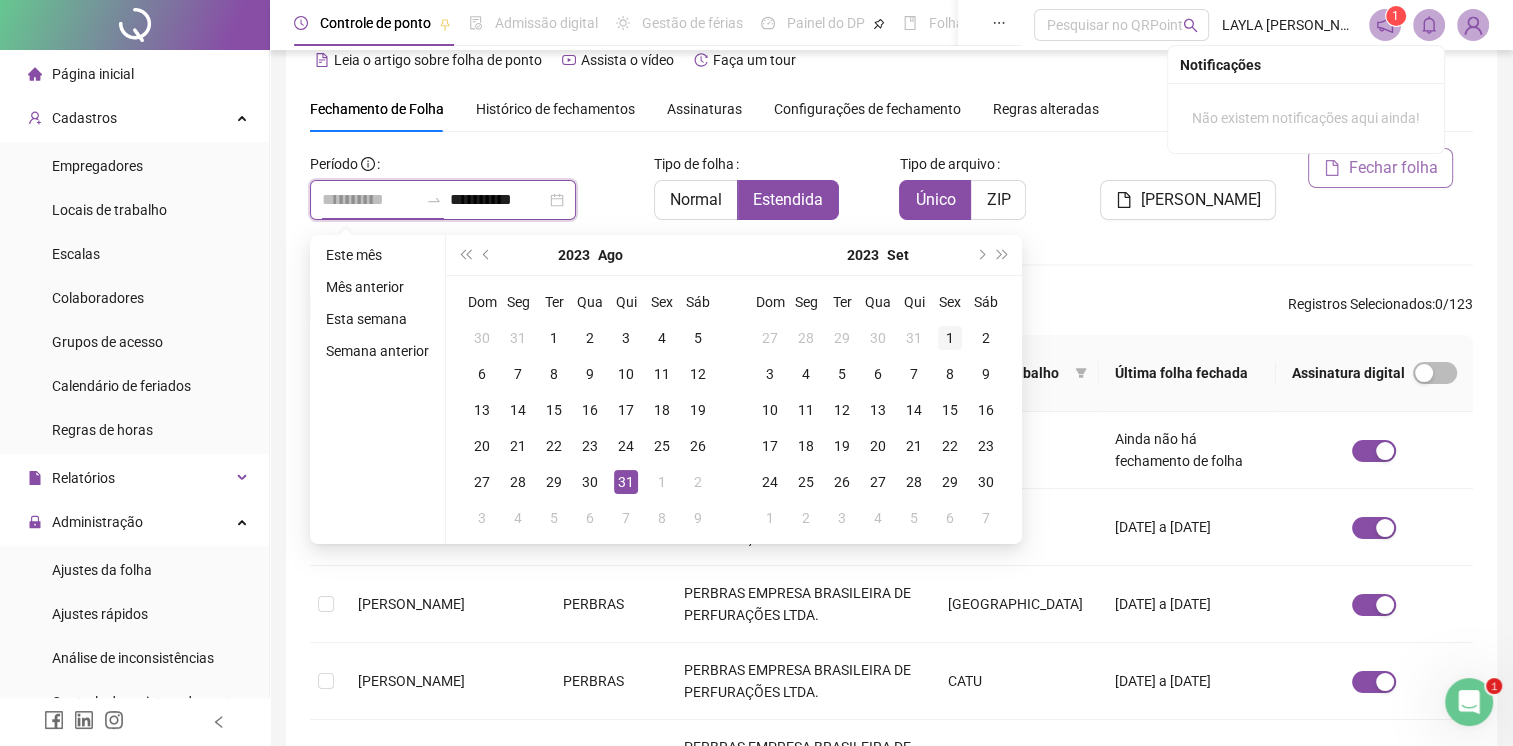 type on "**********" 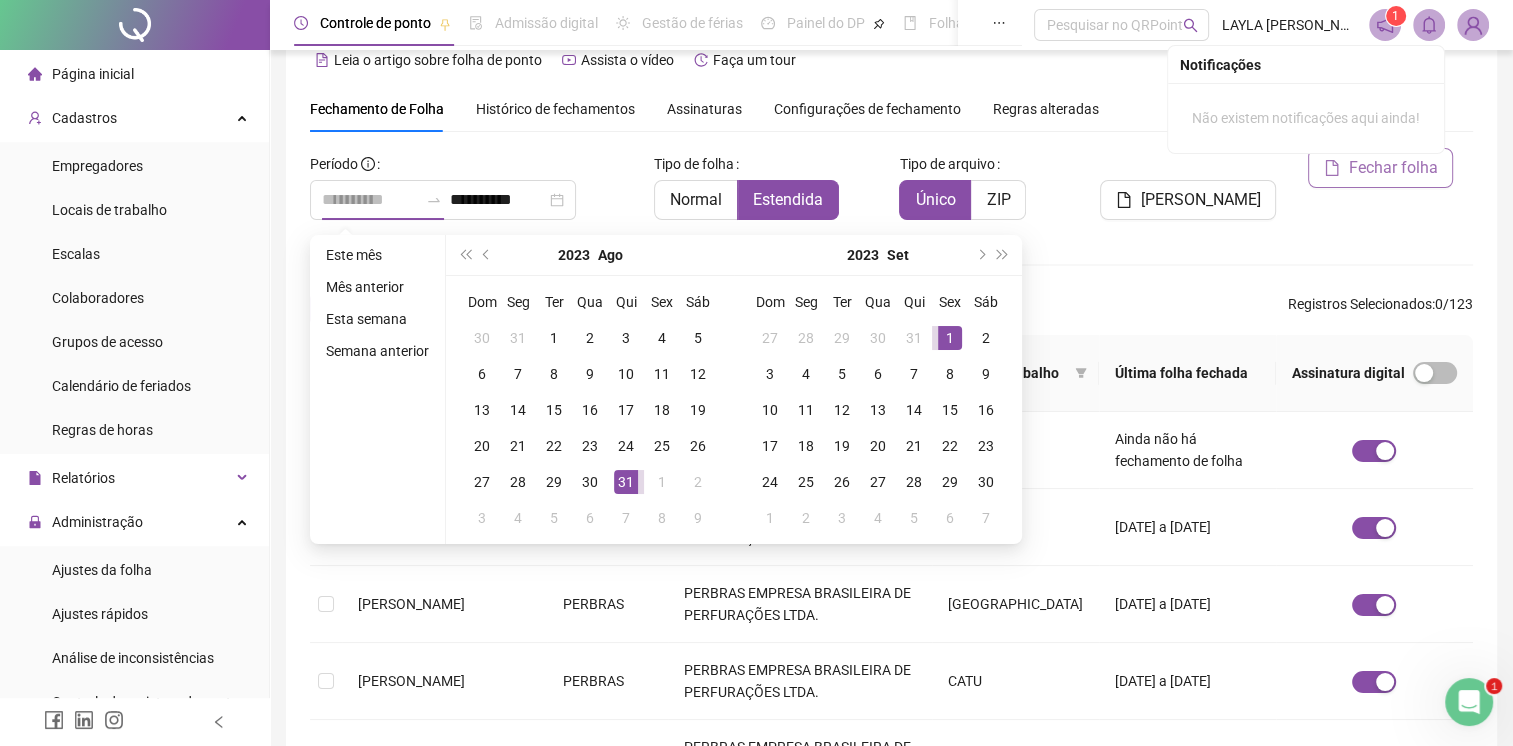 click on "1" at bounding box center (950, 338) 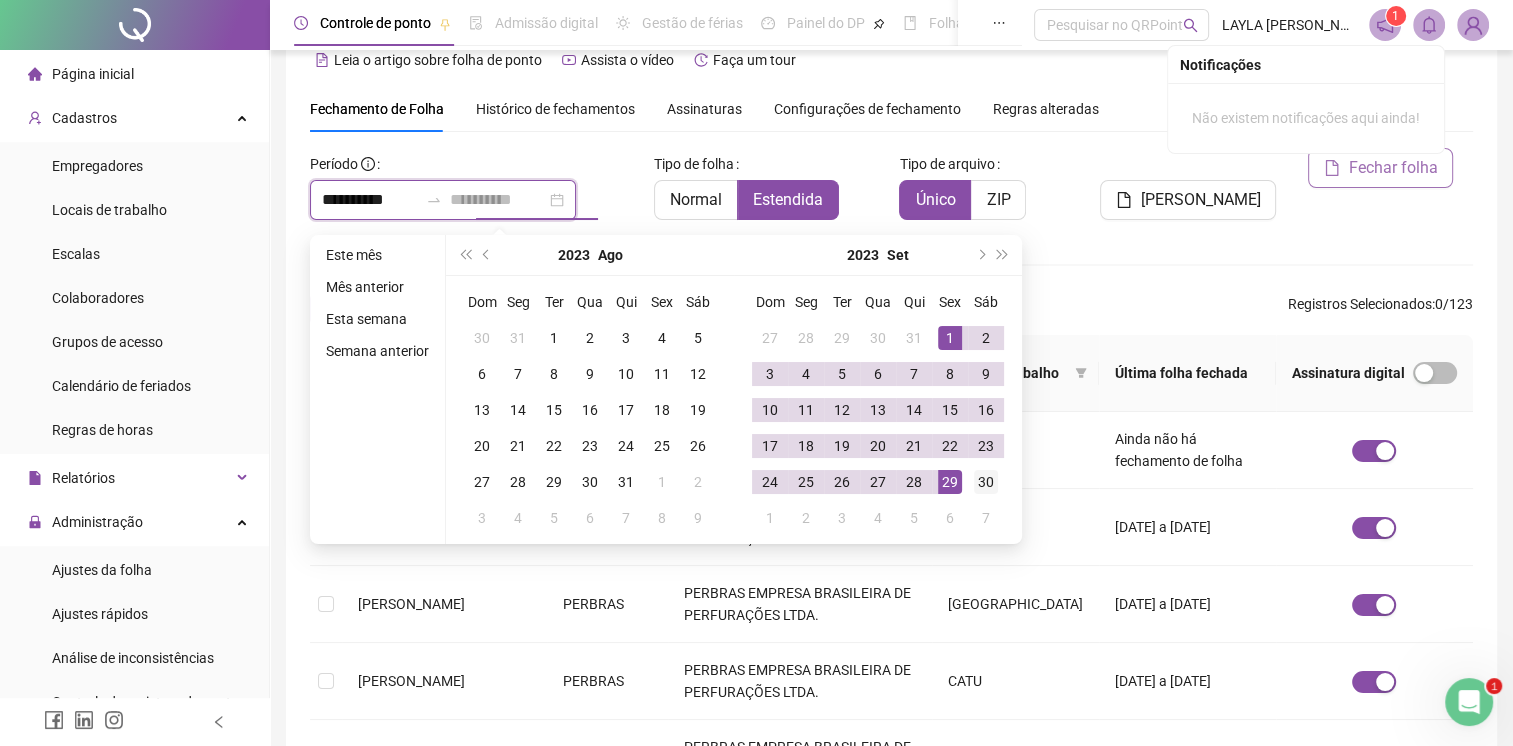 type on "**********" 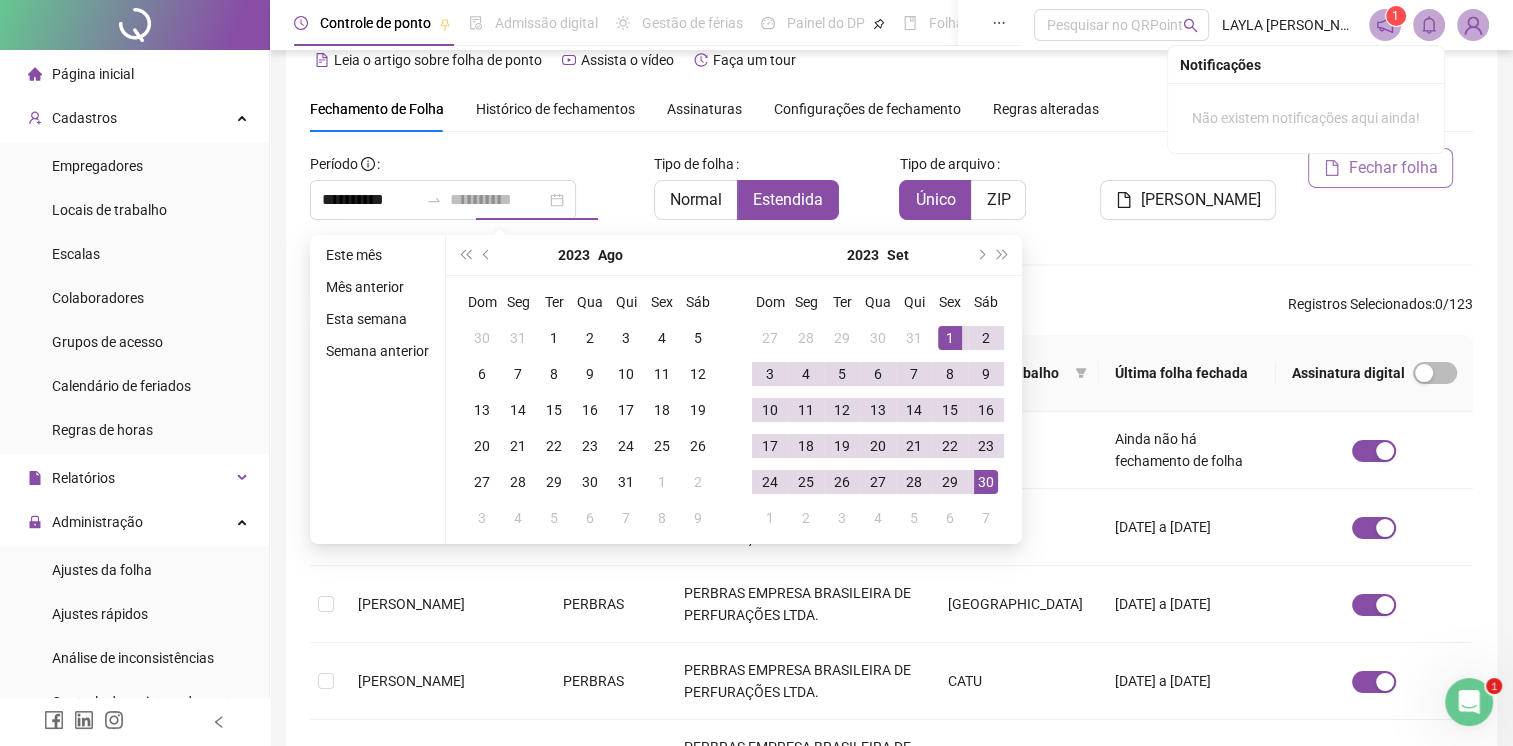 click on "30" at bounding box center [986, 482] 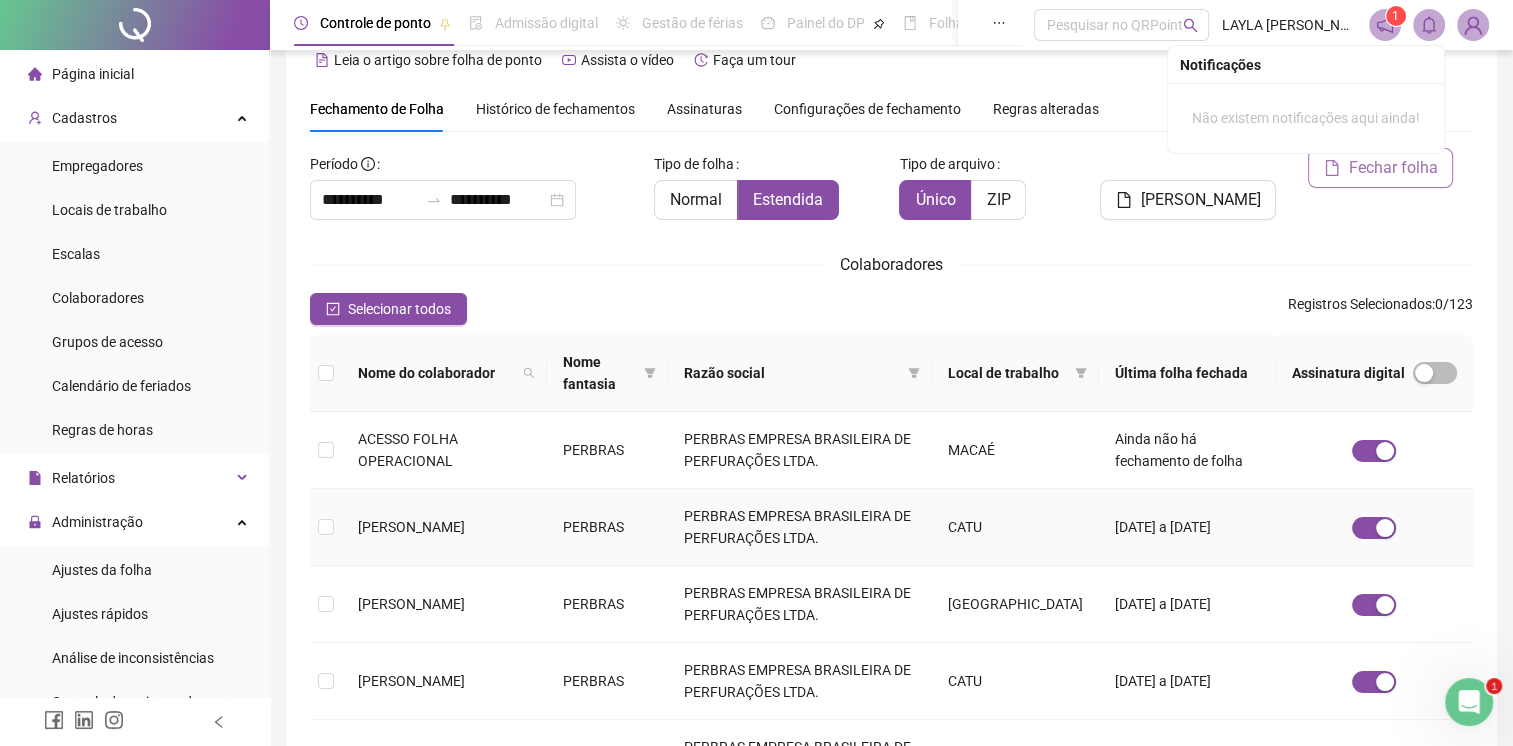 click on "[PERSON_NAME]" at bounding box center [411, 527] 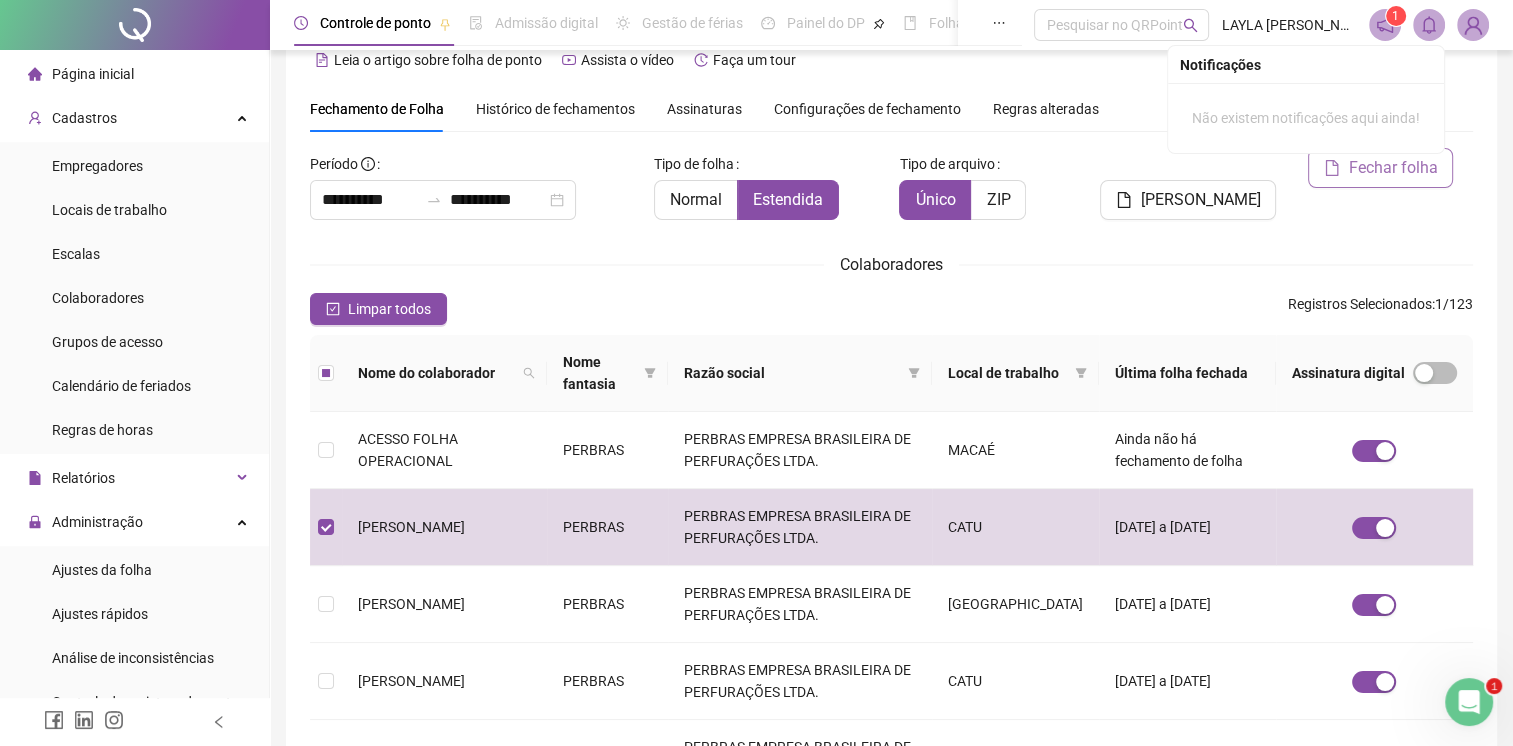 click on "Fechar folha" at bounding box center [1392, 168] 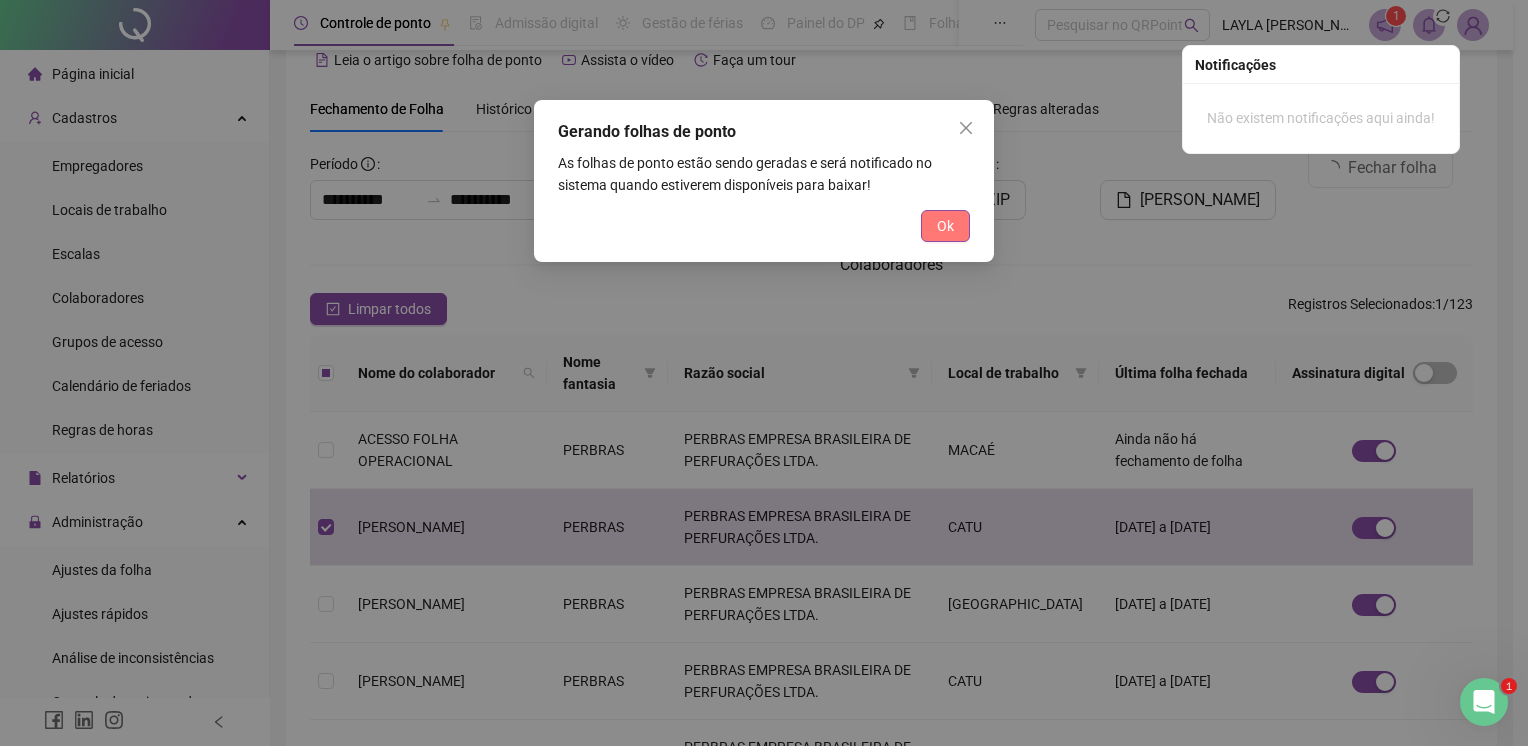 click on "Ok" at bounding box center [945, 226] 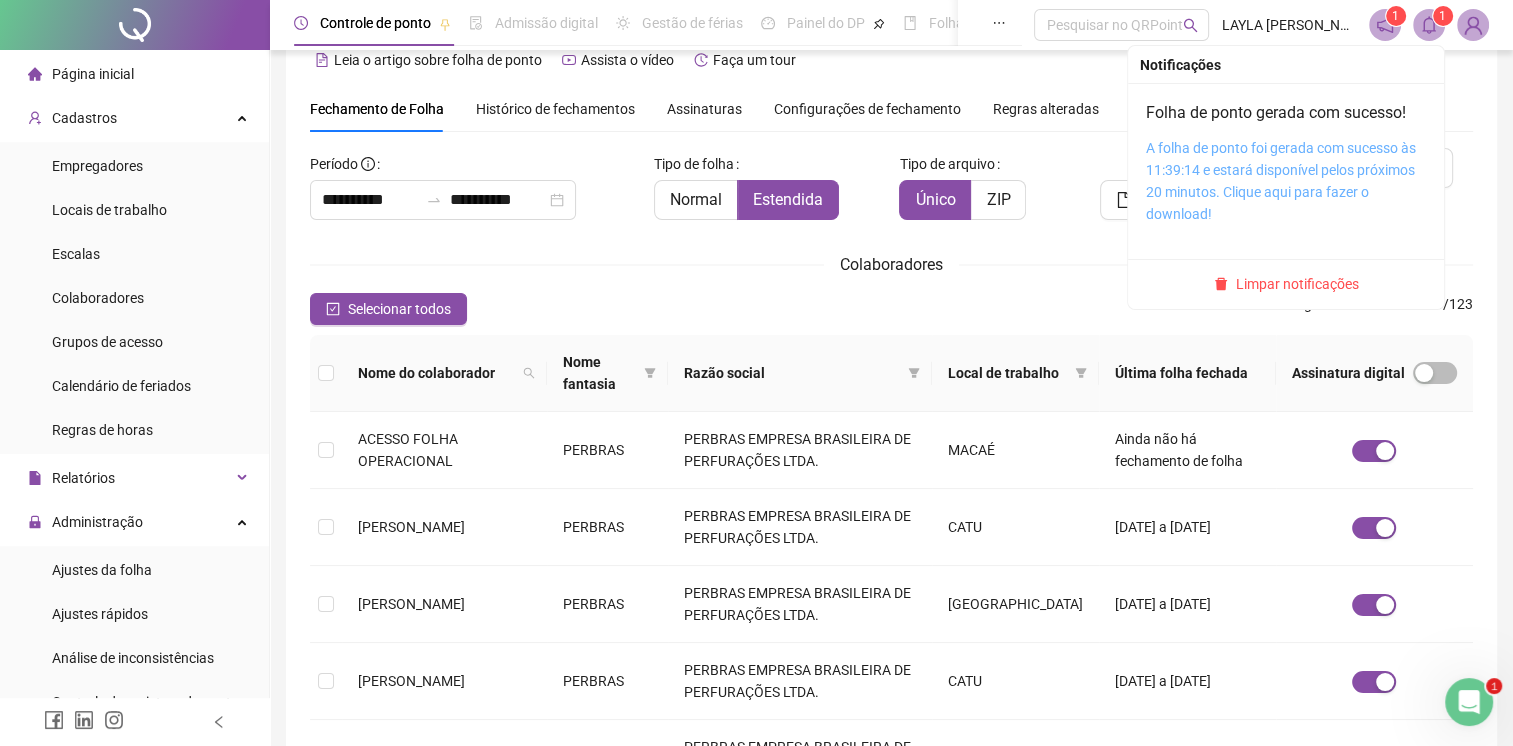 click on "A folha de ponto foi gerada com sucesso às 11:39:14 e estará disponível pelos próximos 20 minutos.
Clique aqui para fazer o download!" at bounding box center (1281, 181) 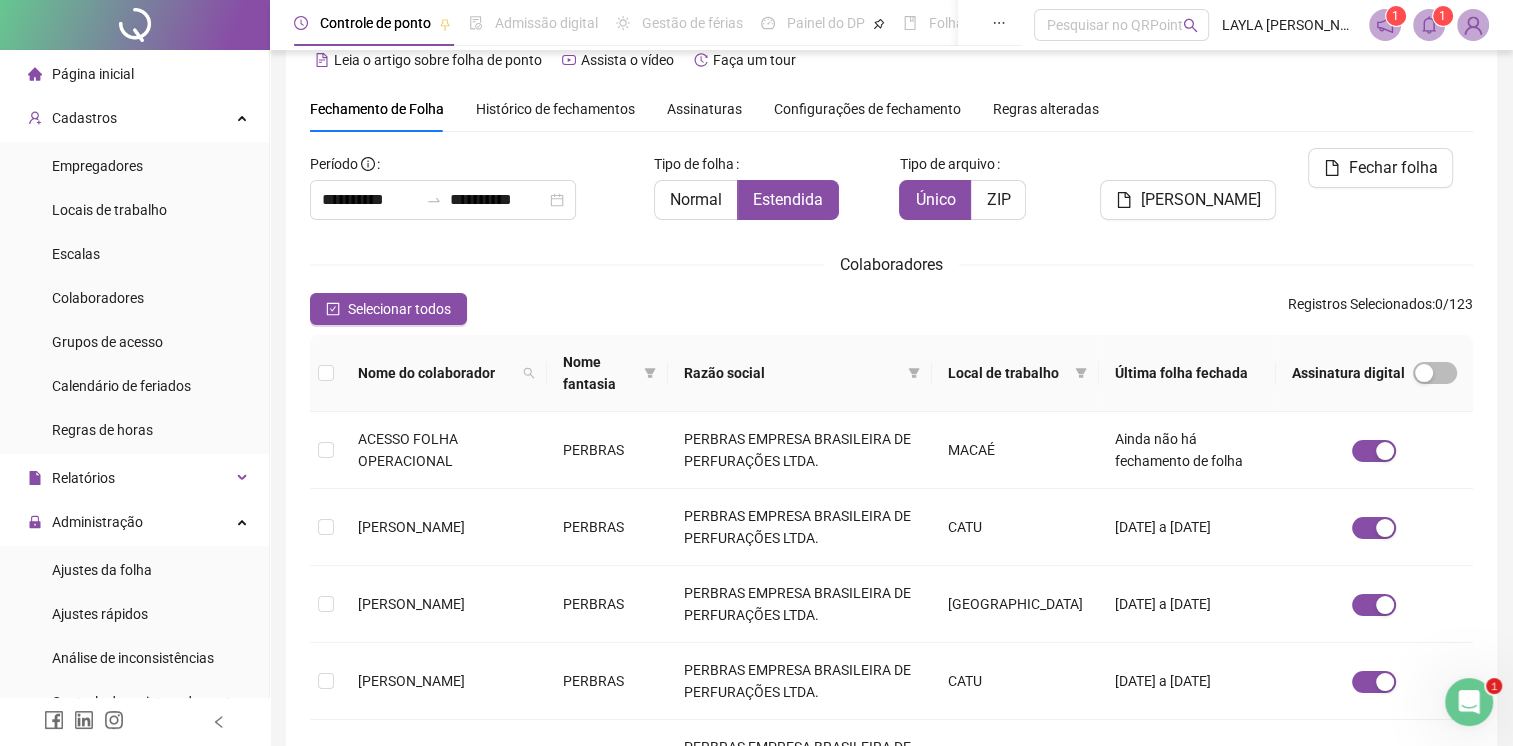 click on "**********" at bounding box center [891, 660] 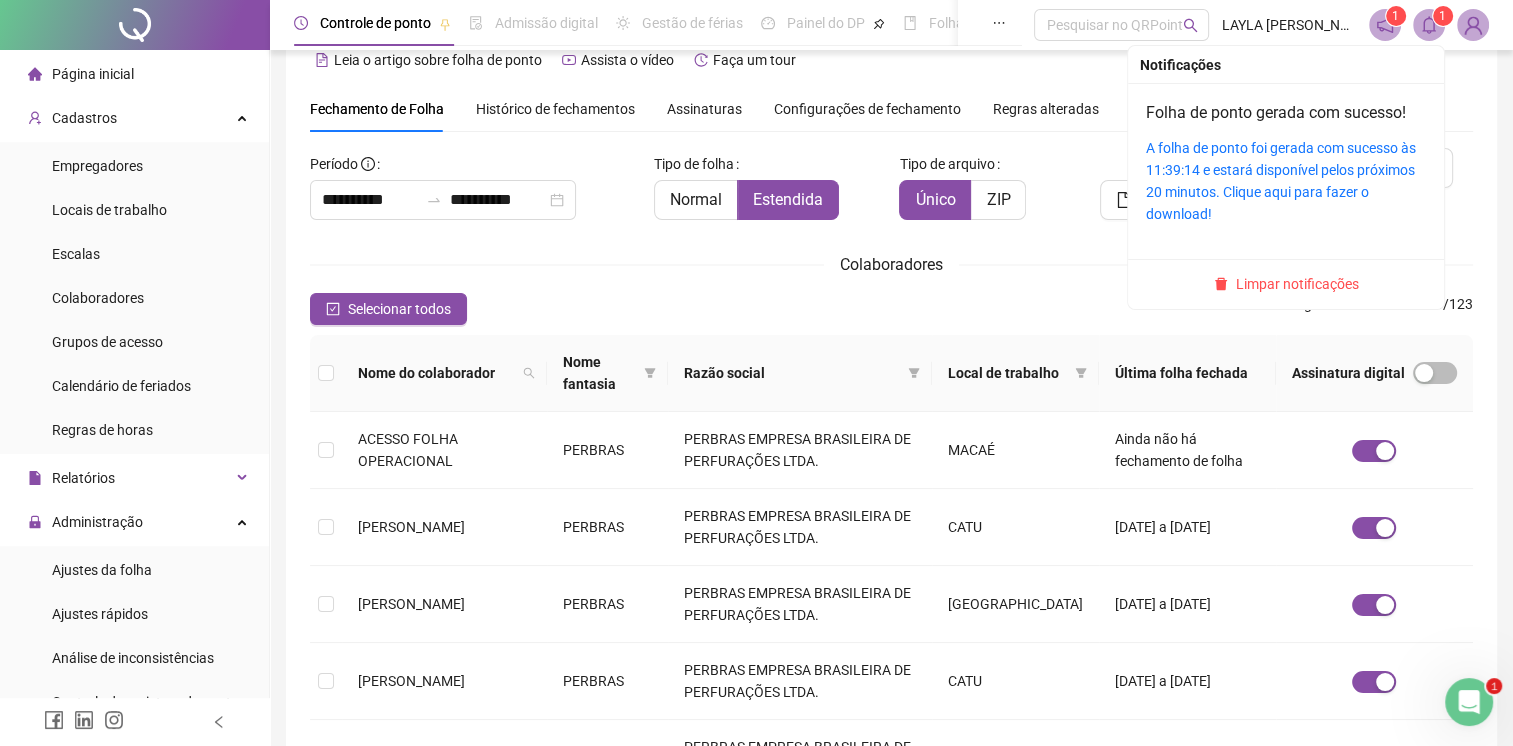click on "Limpar notificações" at bounding box center [1297, 284] 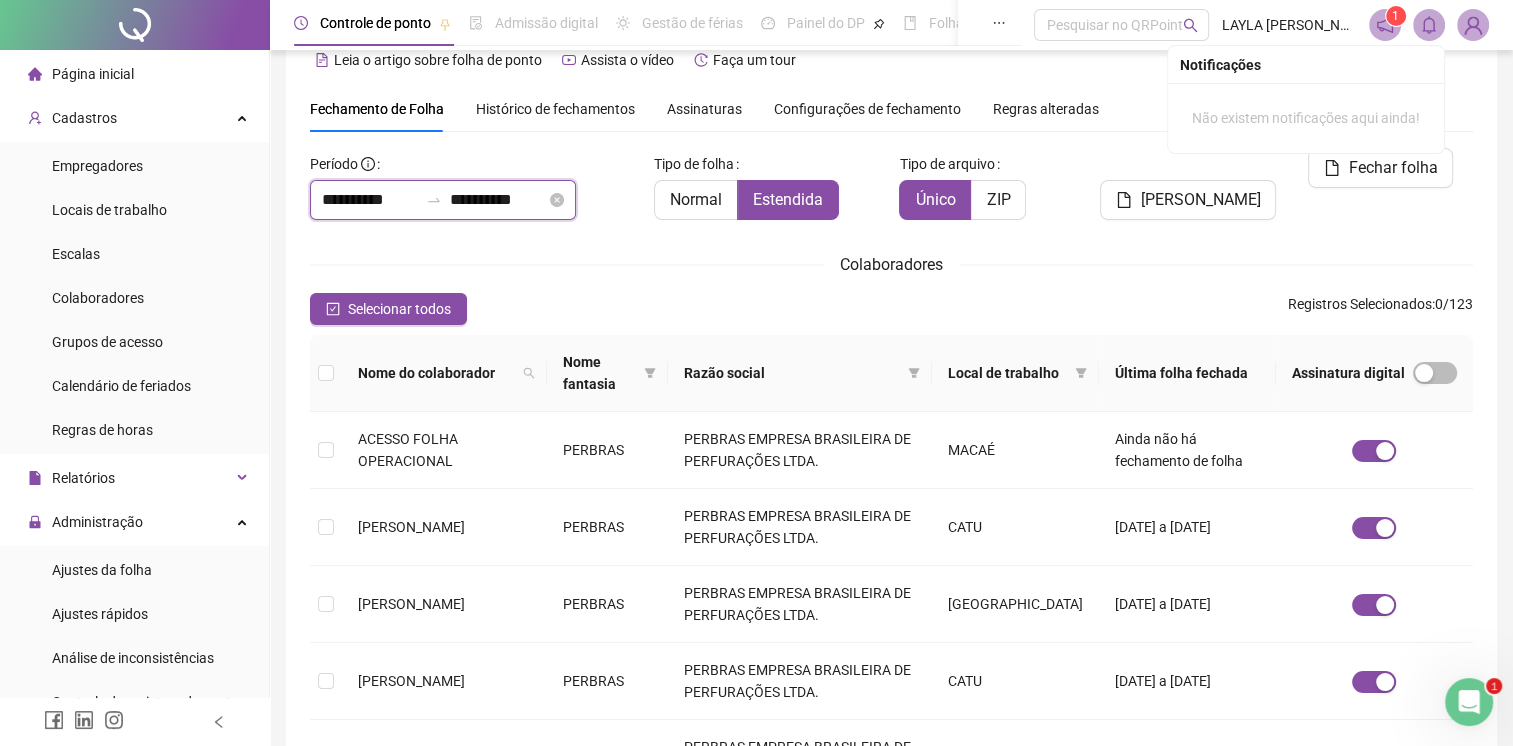 click on "**********" at bounding box center (370, 200) 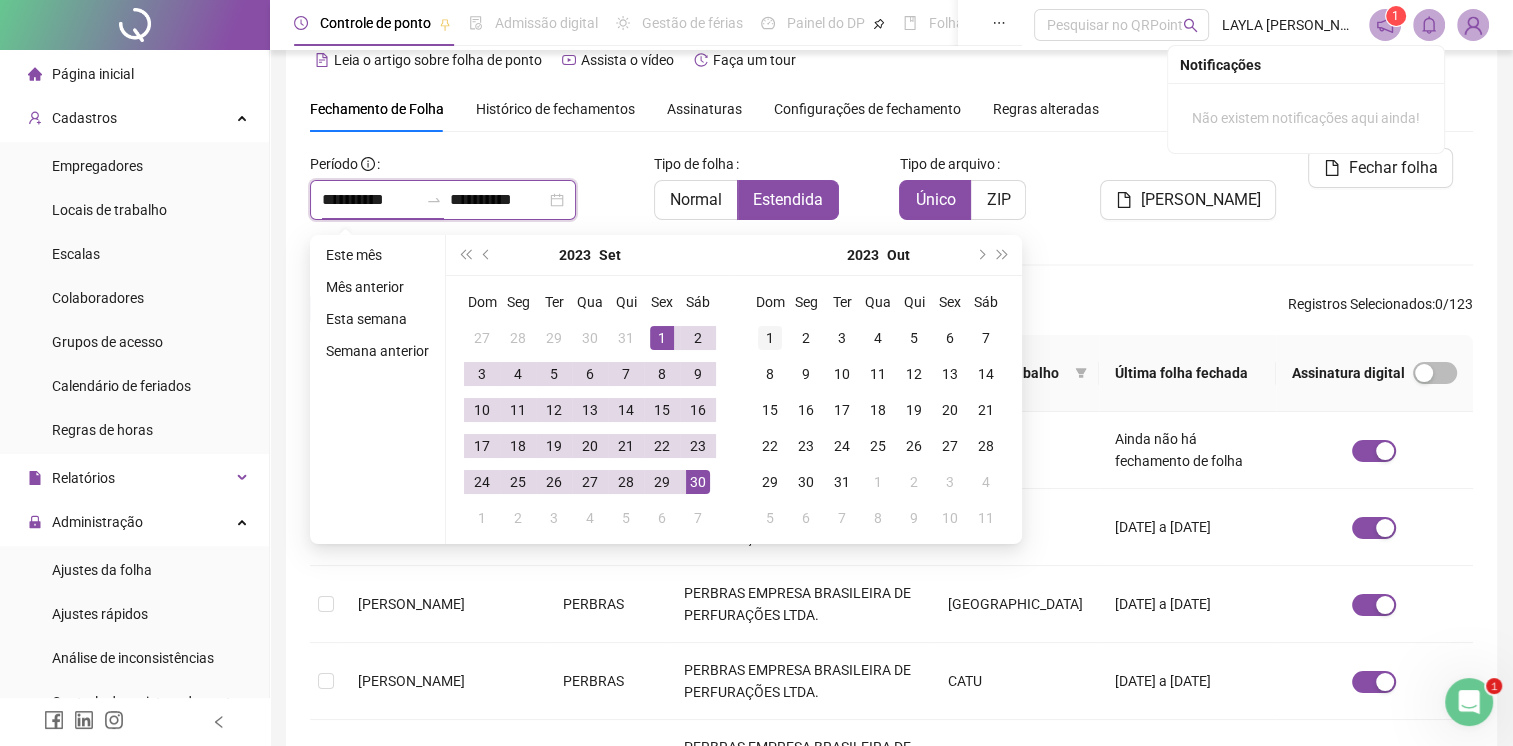 type on "**********" 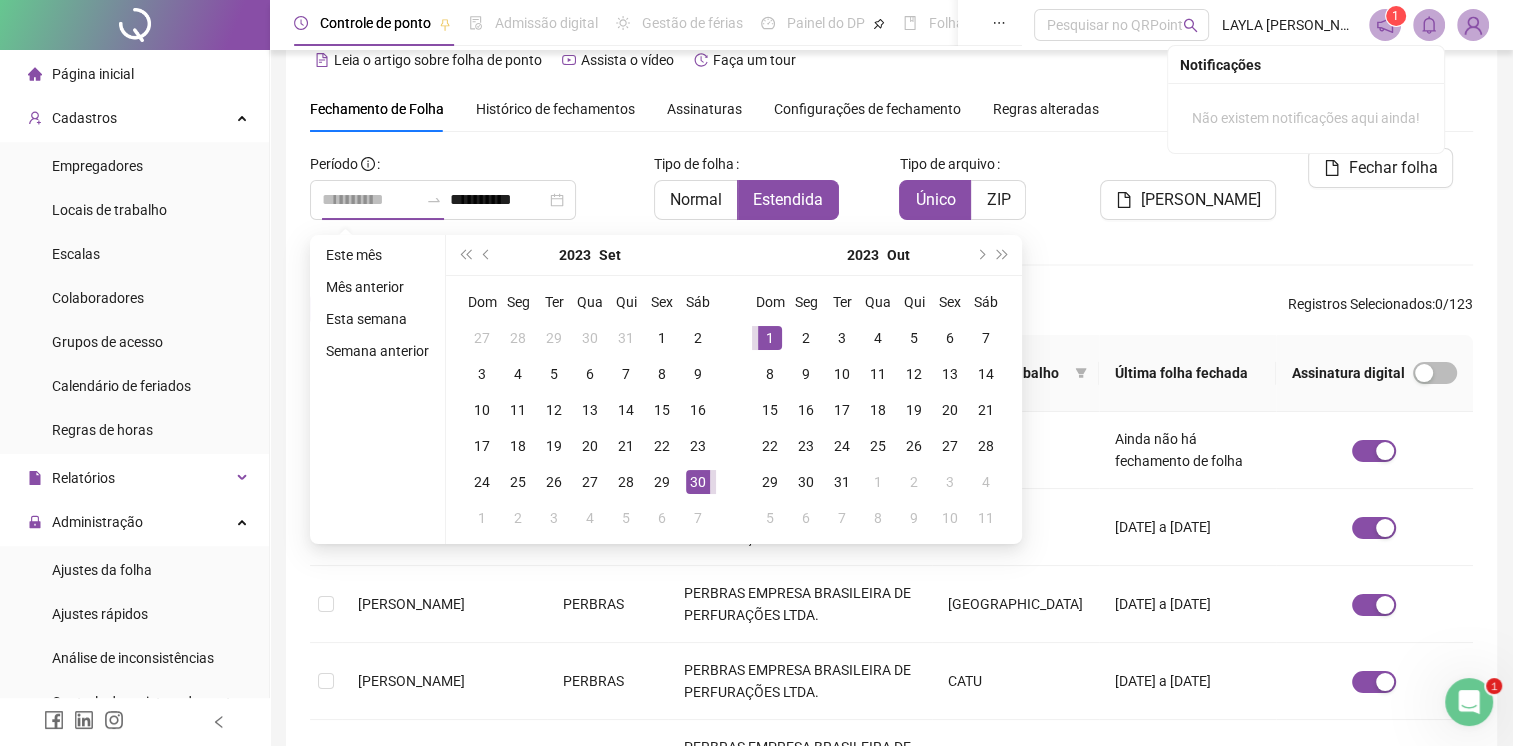 click on "1" at bounding box center (770, 338) 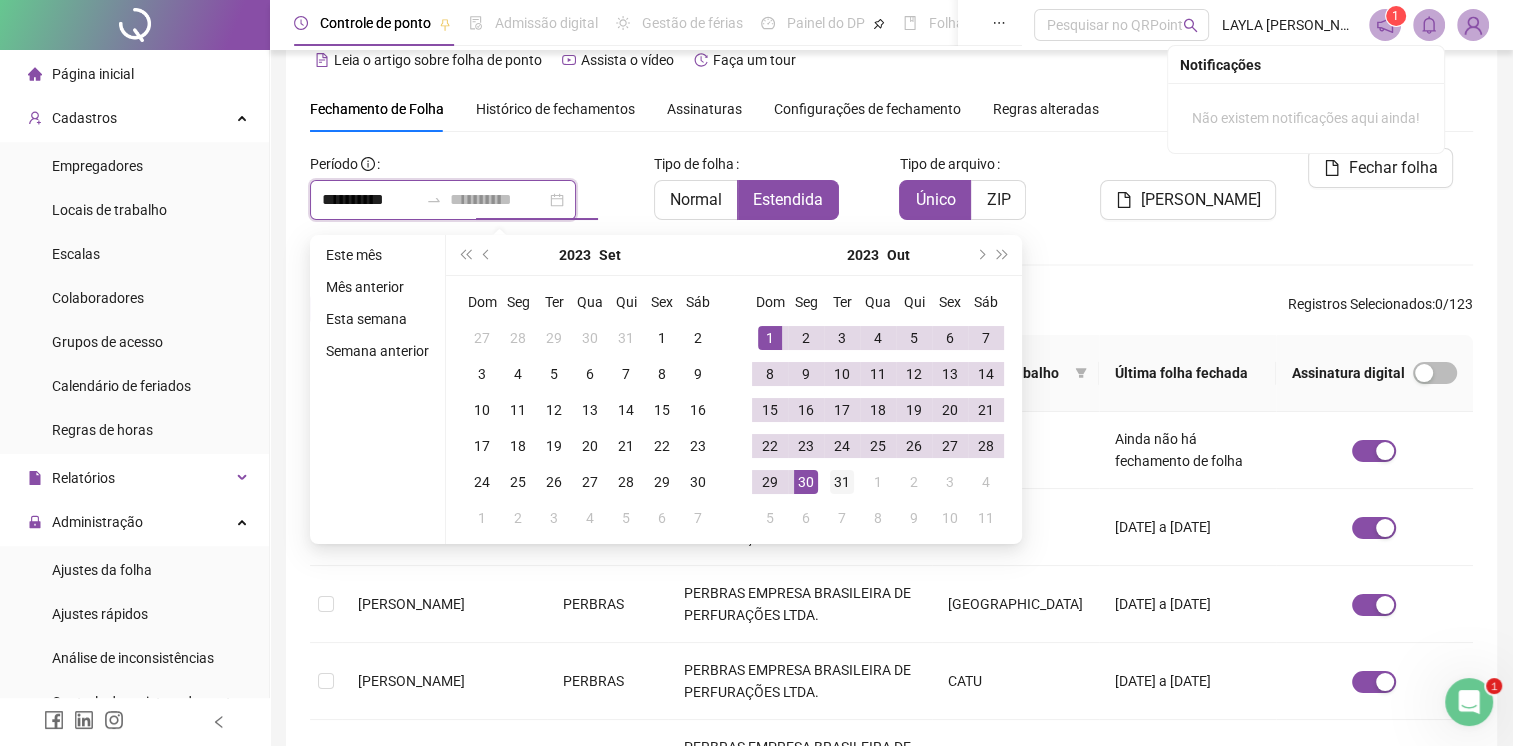 type on "**********" 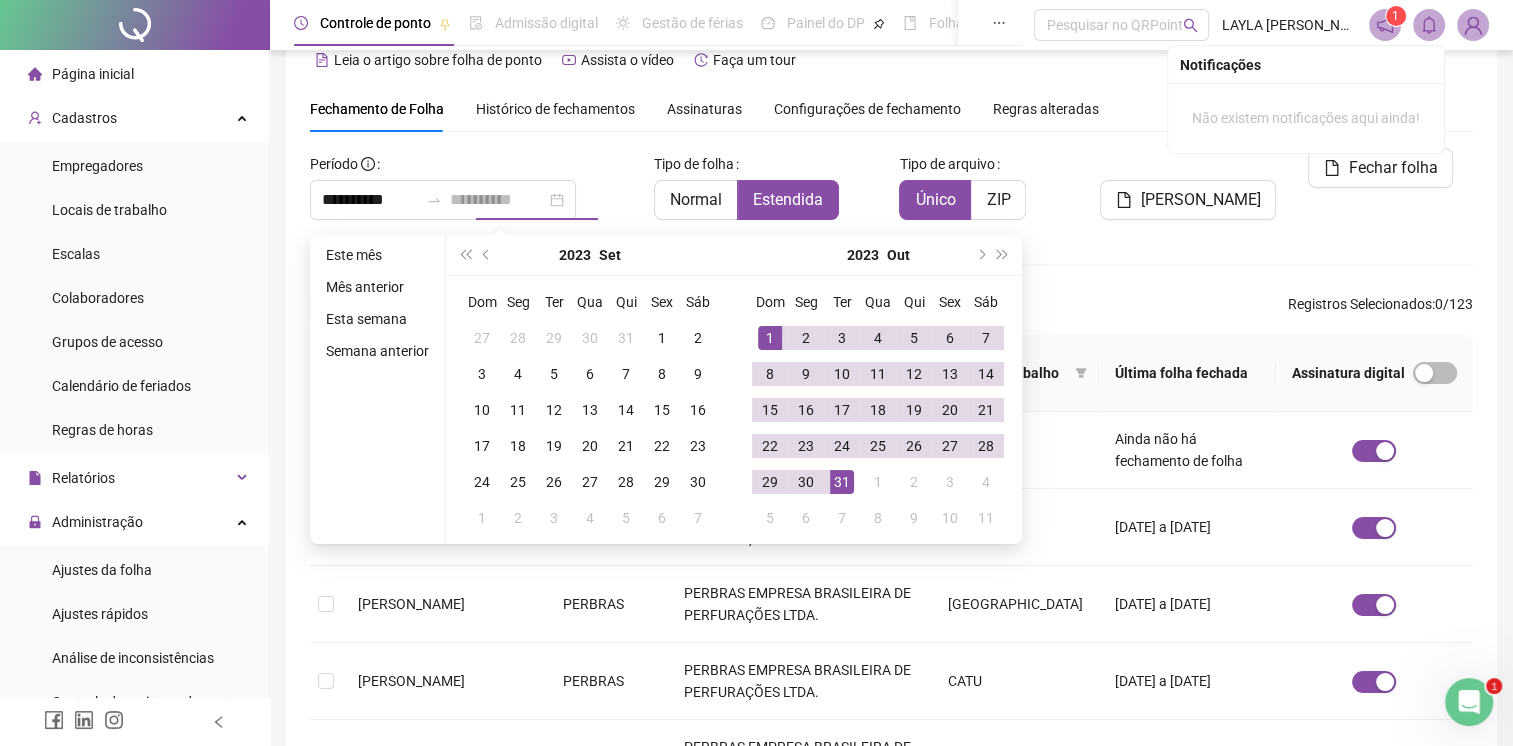 click on "31" at bounding box center [842, 482] 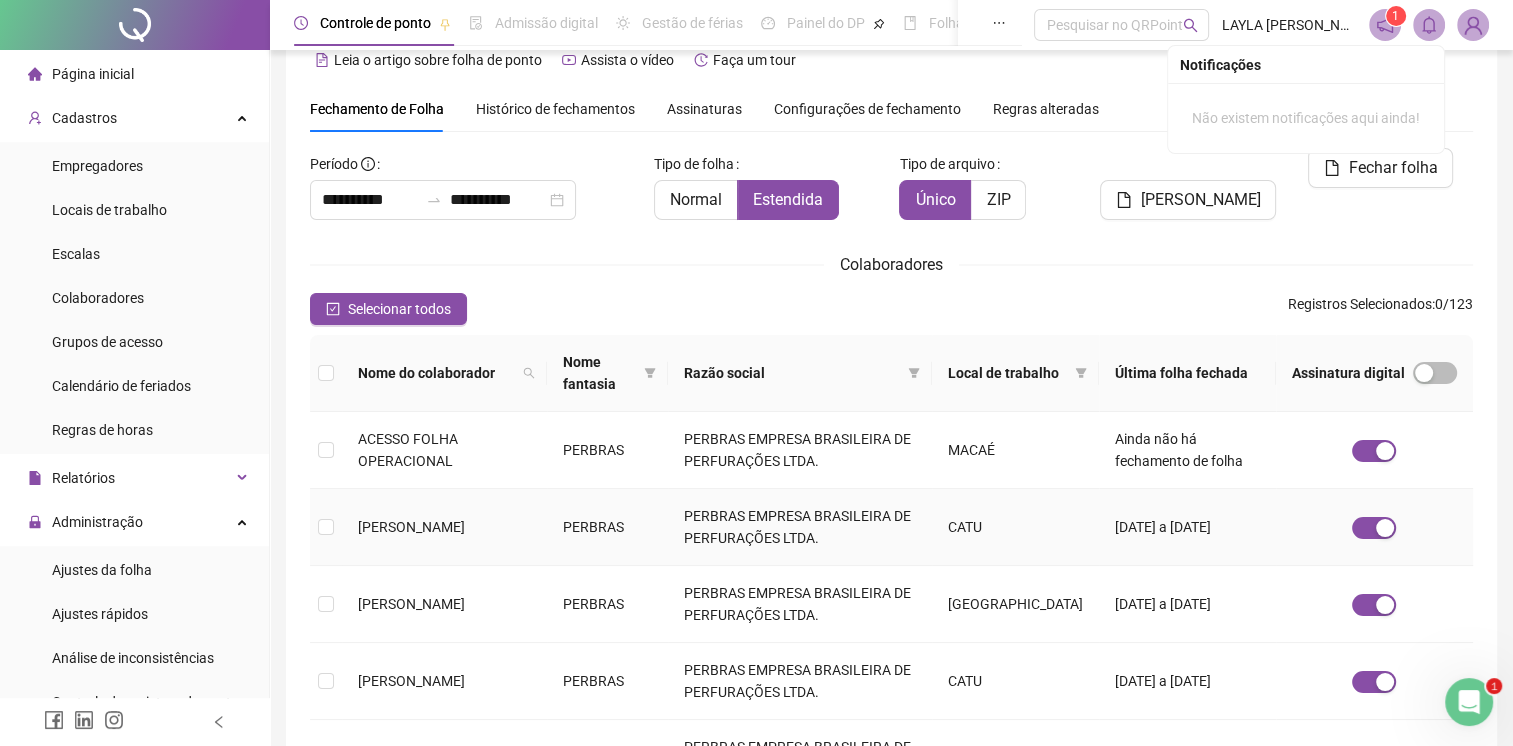 click on "[PERSON_NAME]" at bounding box center [444, 527] 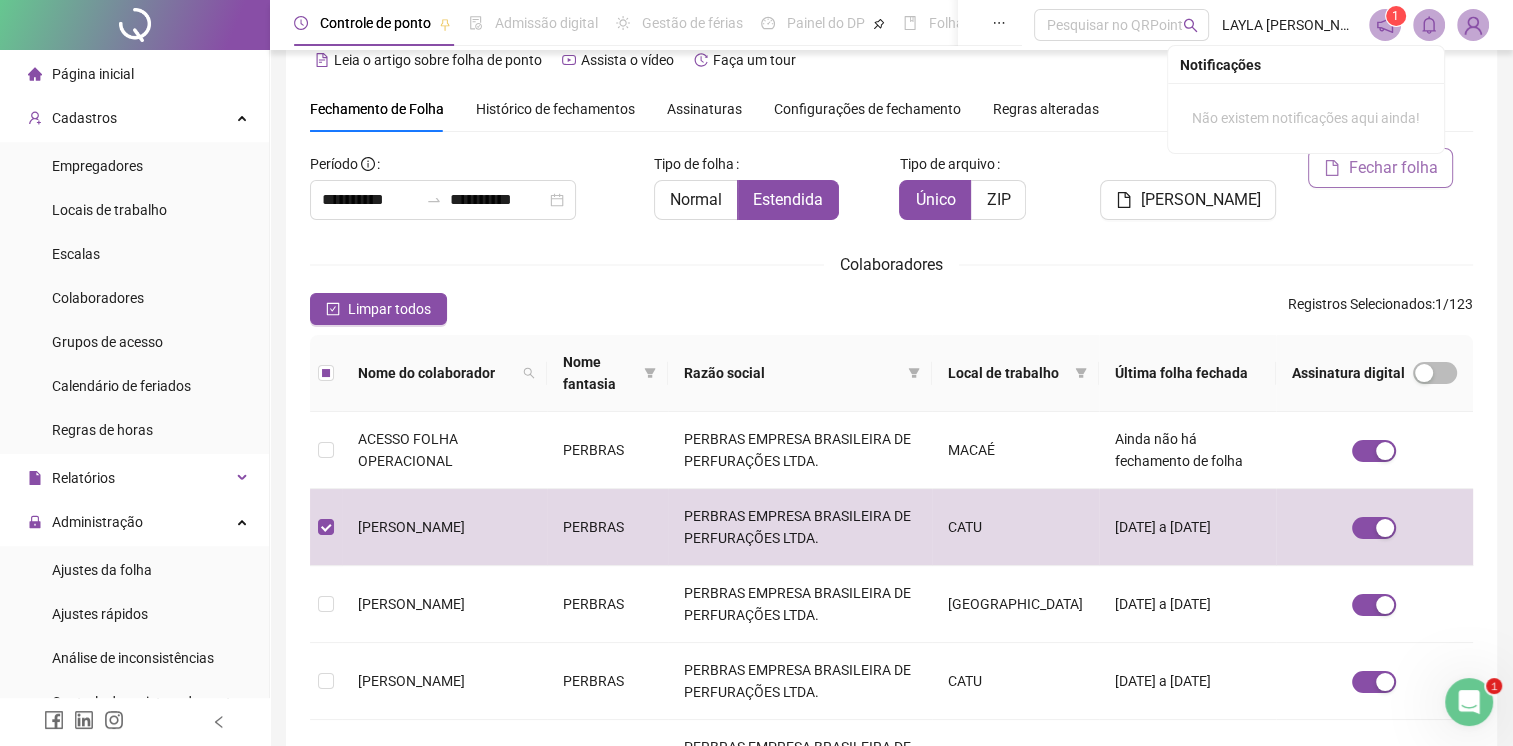 click on "Fechar folha" at bounding box center [1380, 168] 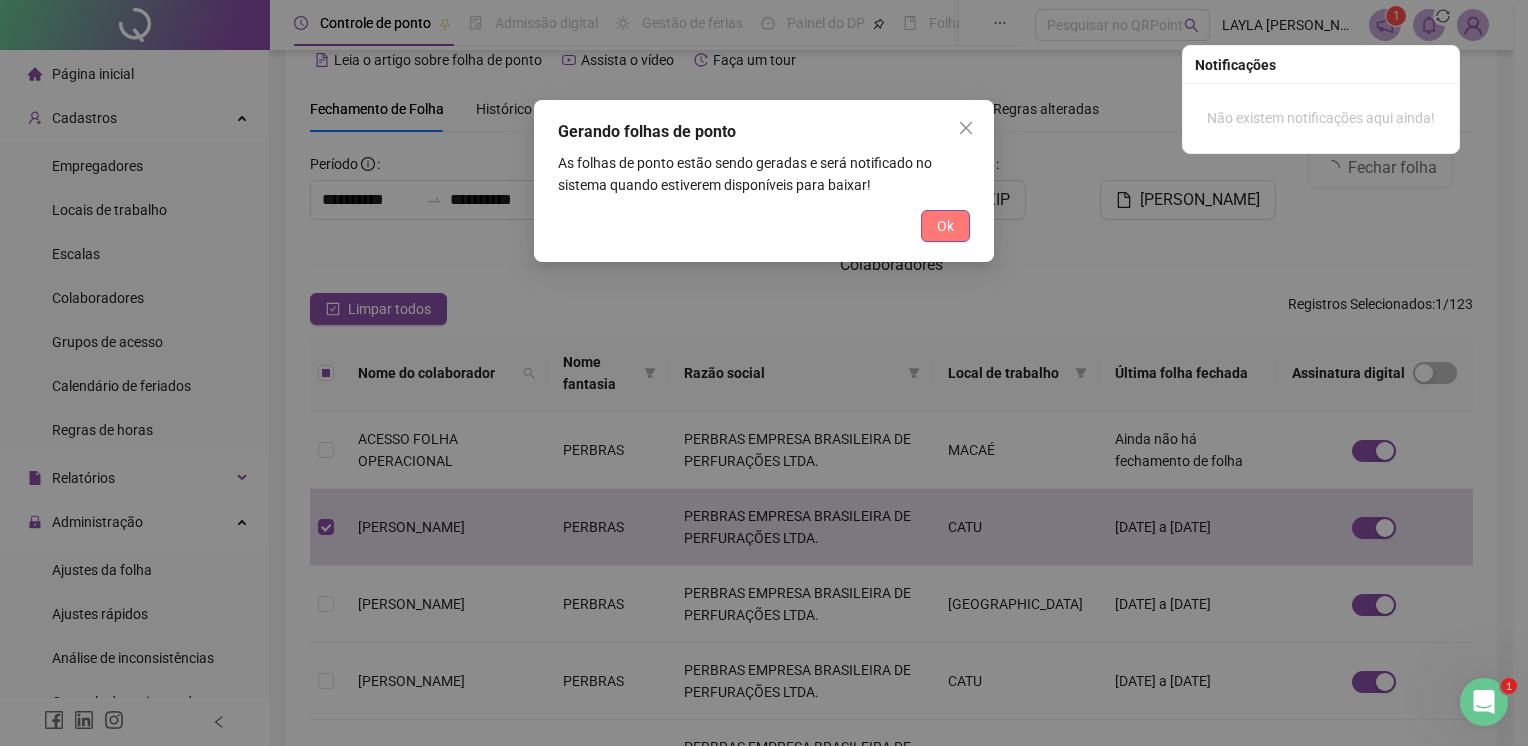 click on "Ok" at bounding box center (945, 226) 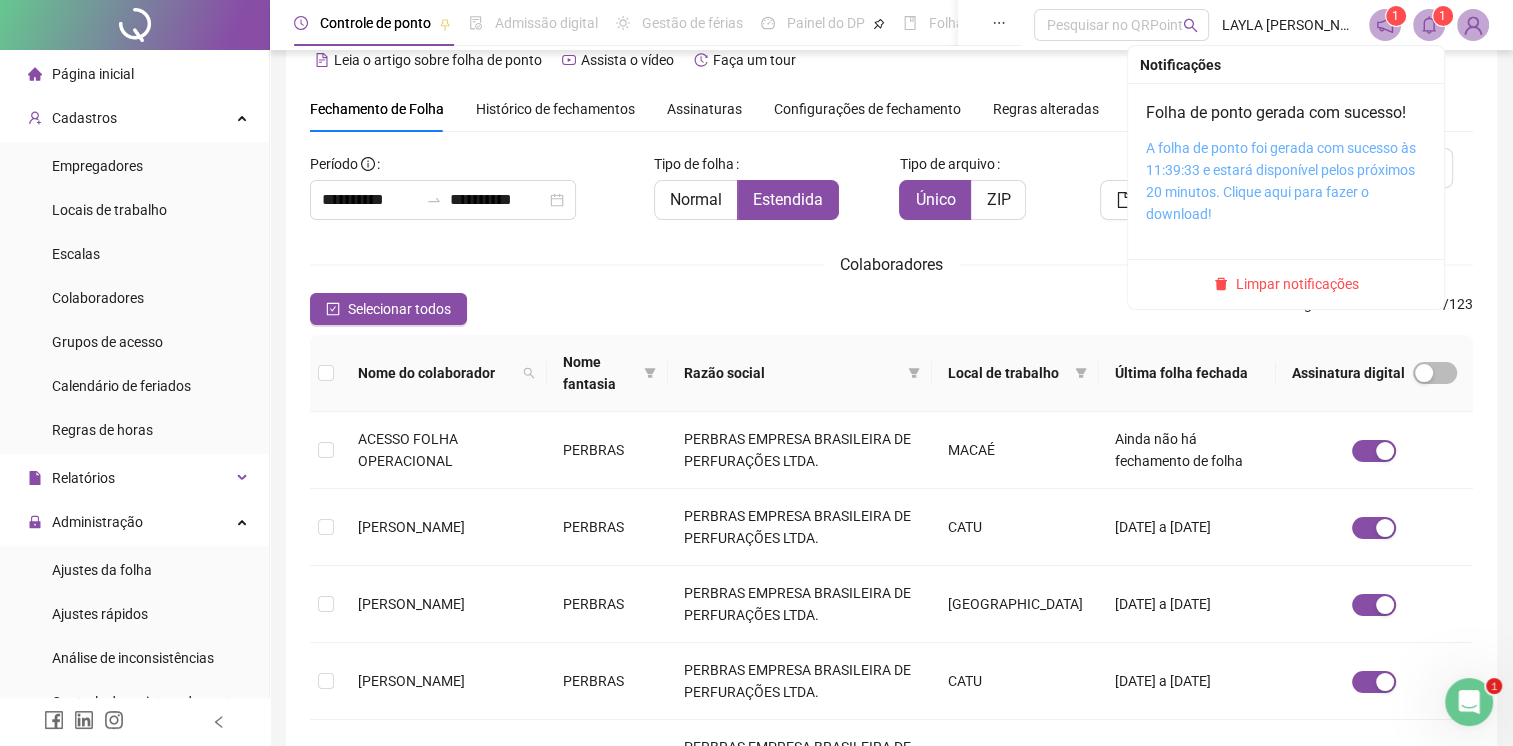 click on "A folha de ponto foi gerada com sucesso às 11:39:33 e estará disponível pelos próximos 20 minutos.
Clique aqui para fazer o download!" at bounding box center [1281, 181] 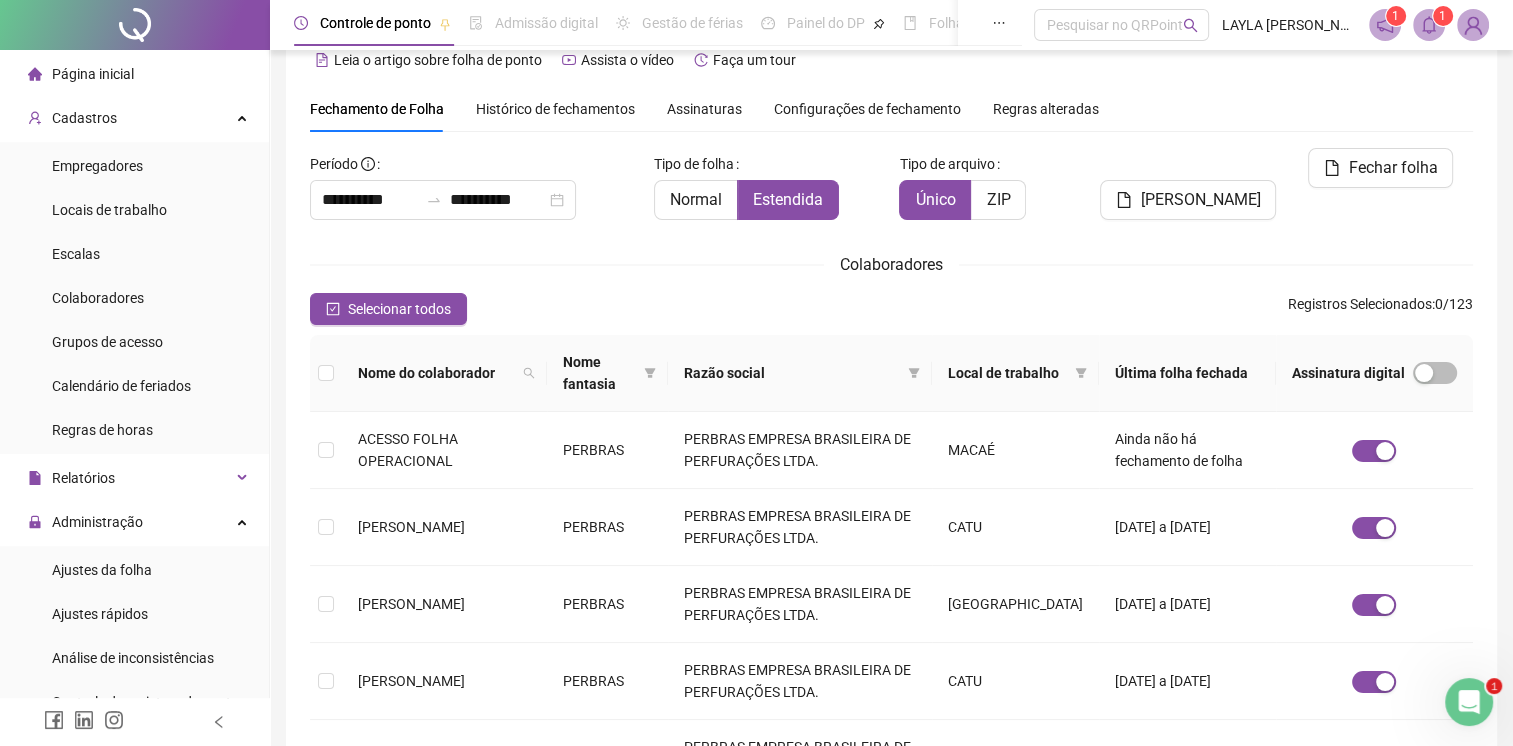 click on "**********" at bounding box center [891, 650] 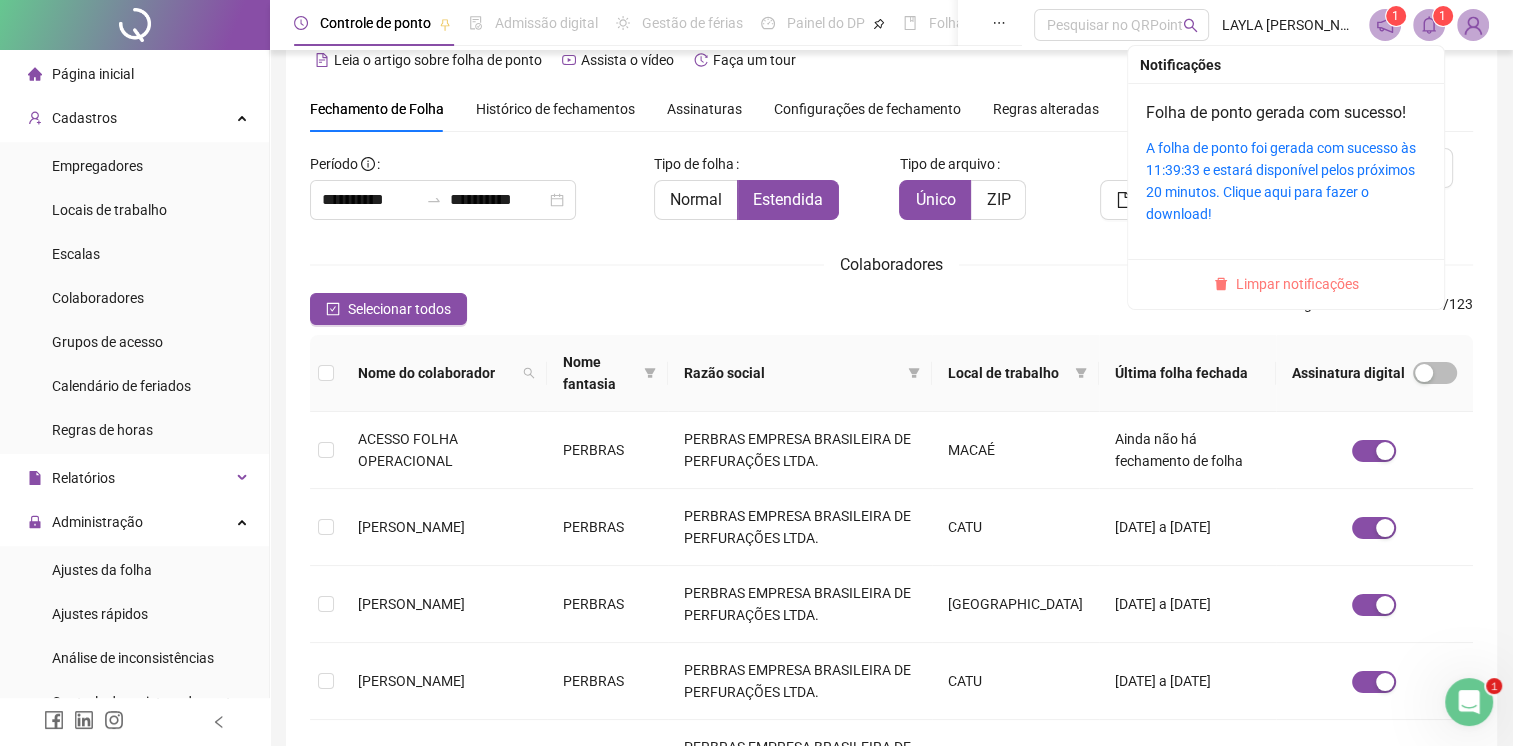 click on "Limpar notificações" at bounding box center (1297, 284) 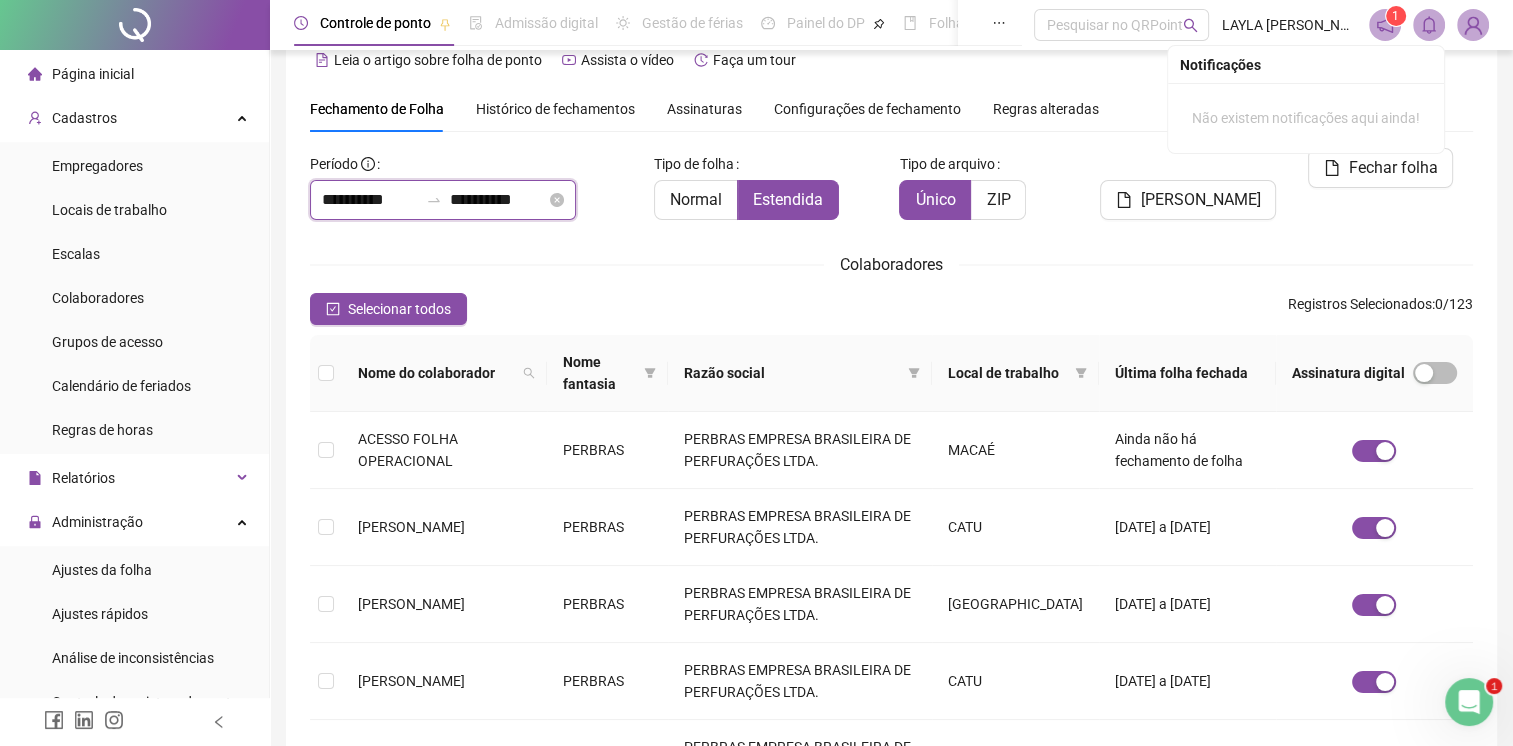 click on "**********" at bounding box center (370, 200) 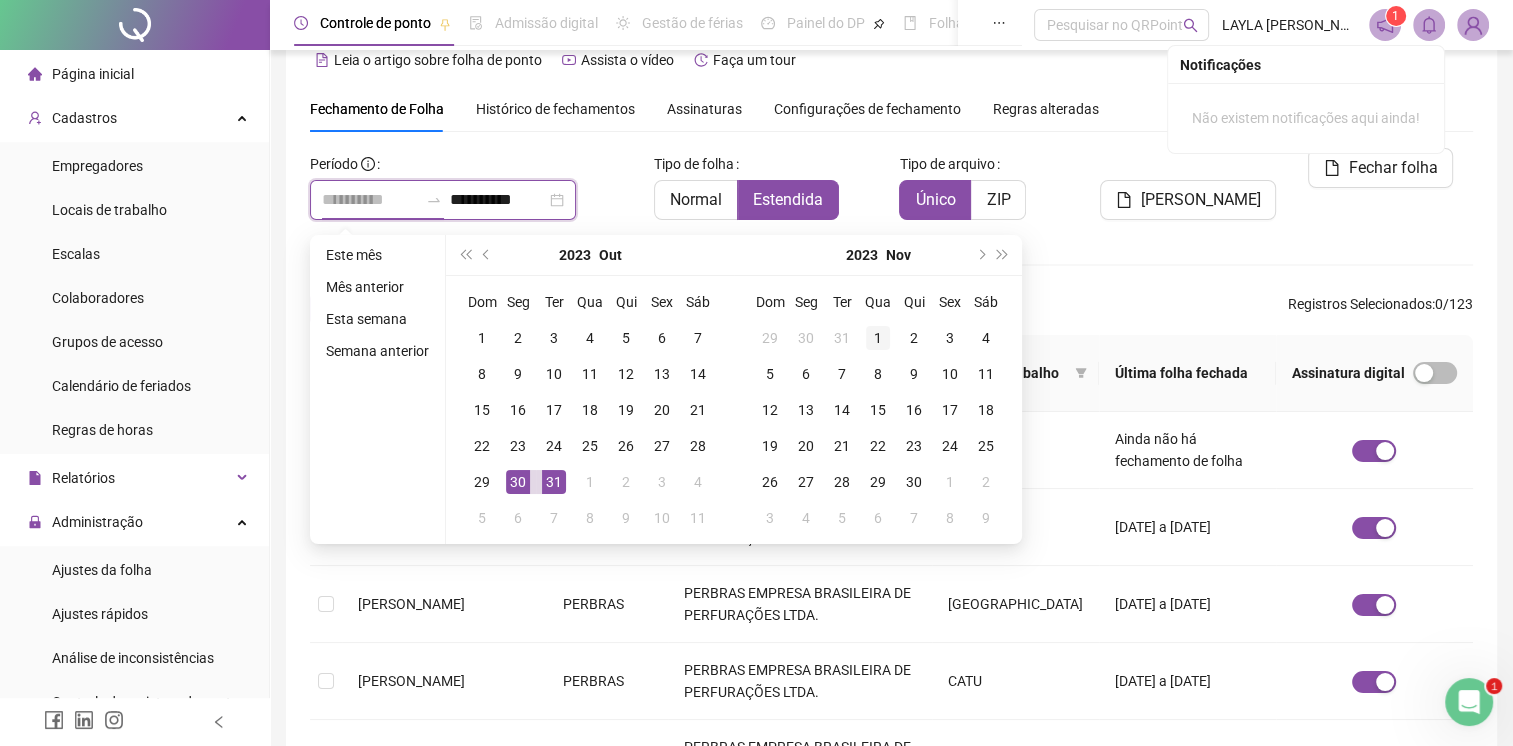 type on "**********" 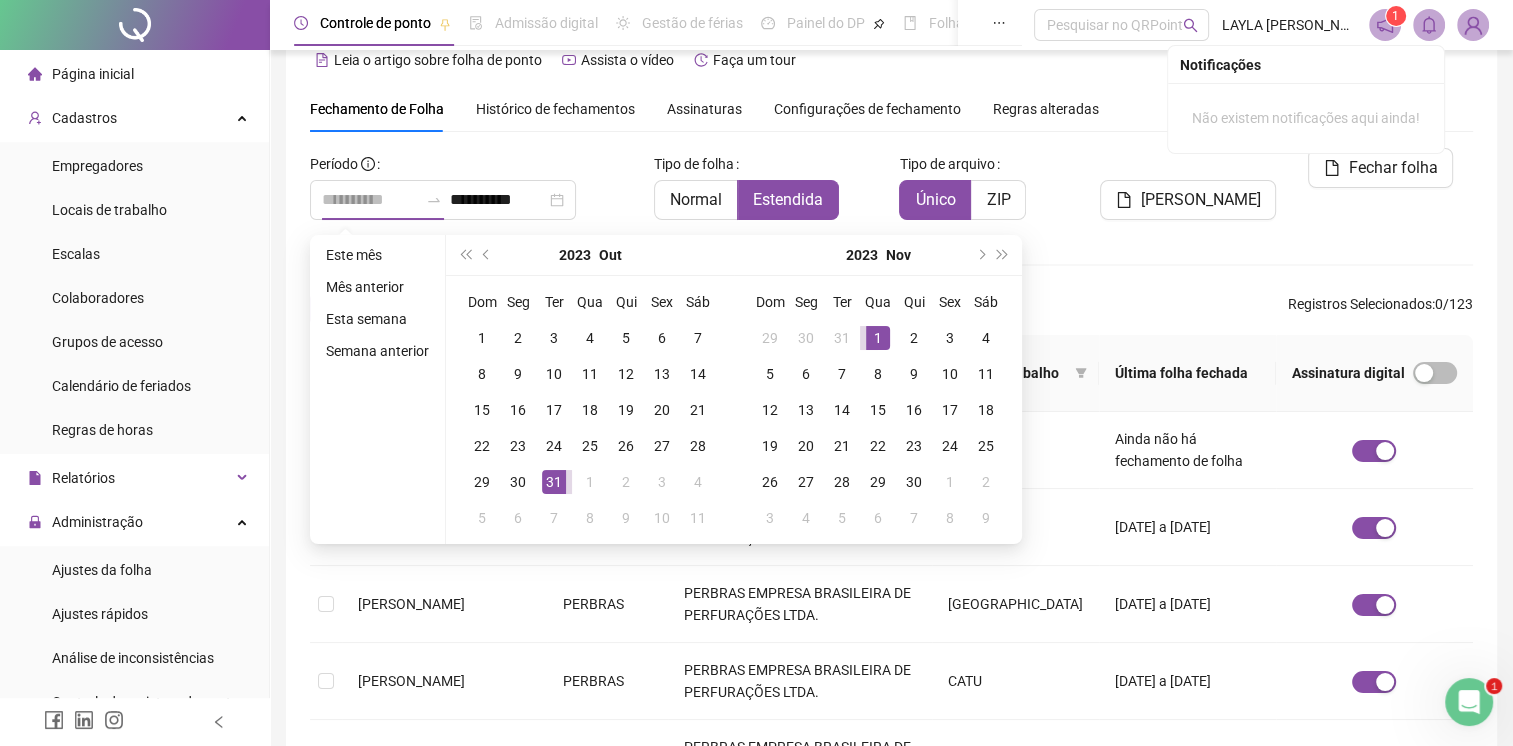 click on "1" at bounding box center [878, 338] 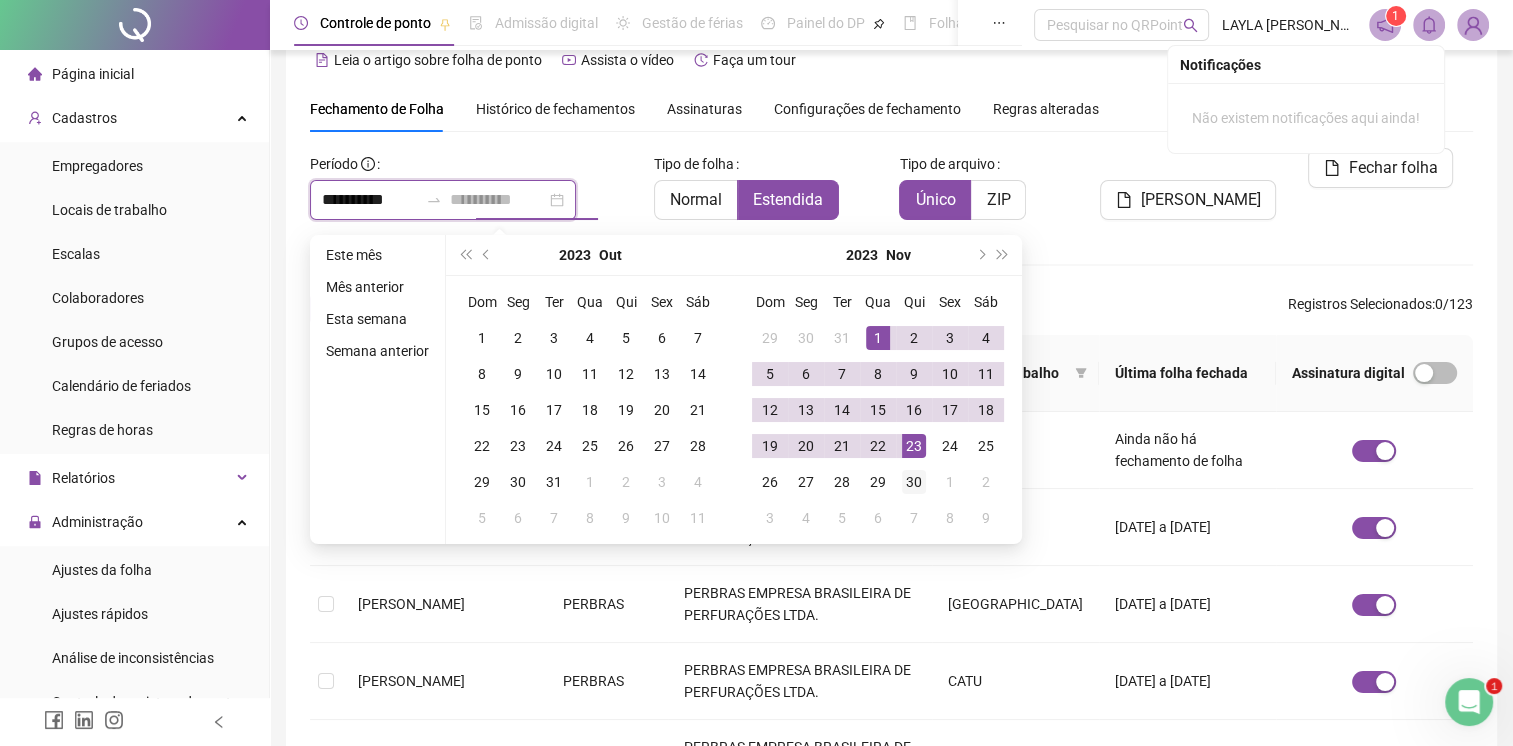 type on "**********" 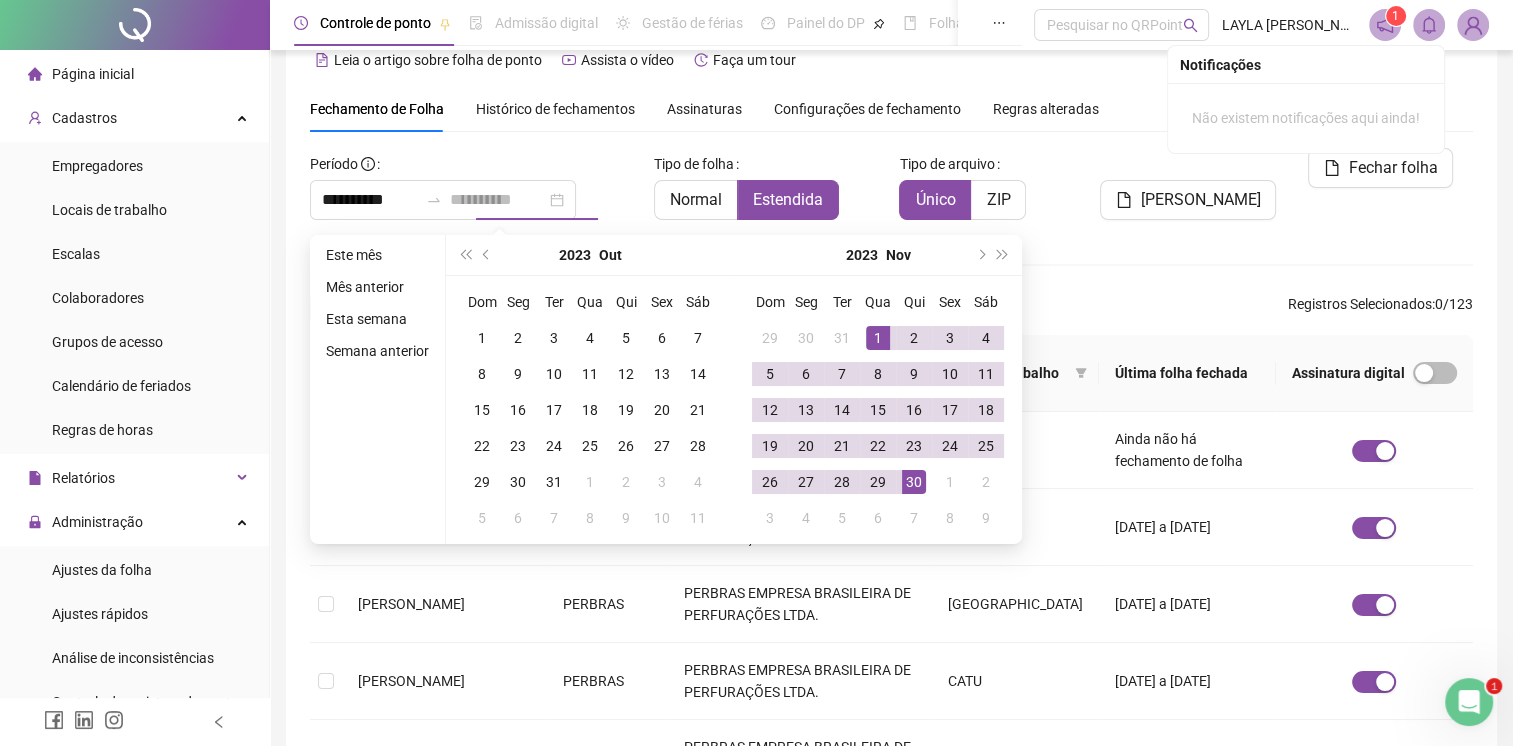 click on "30" at bounding box center (914, 482) 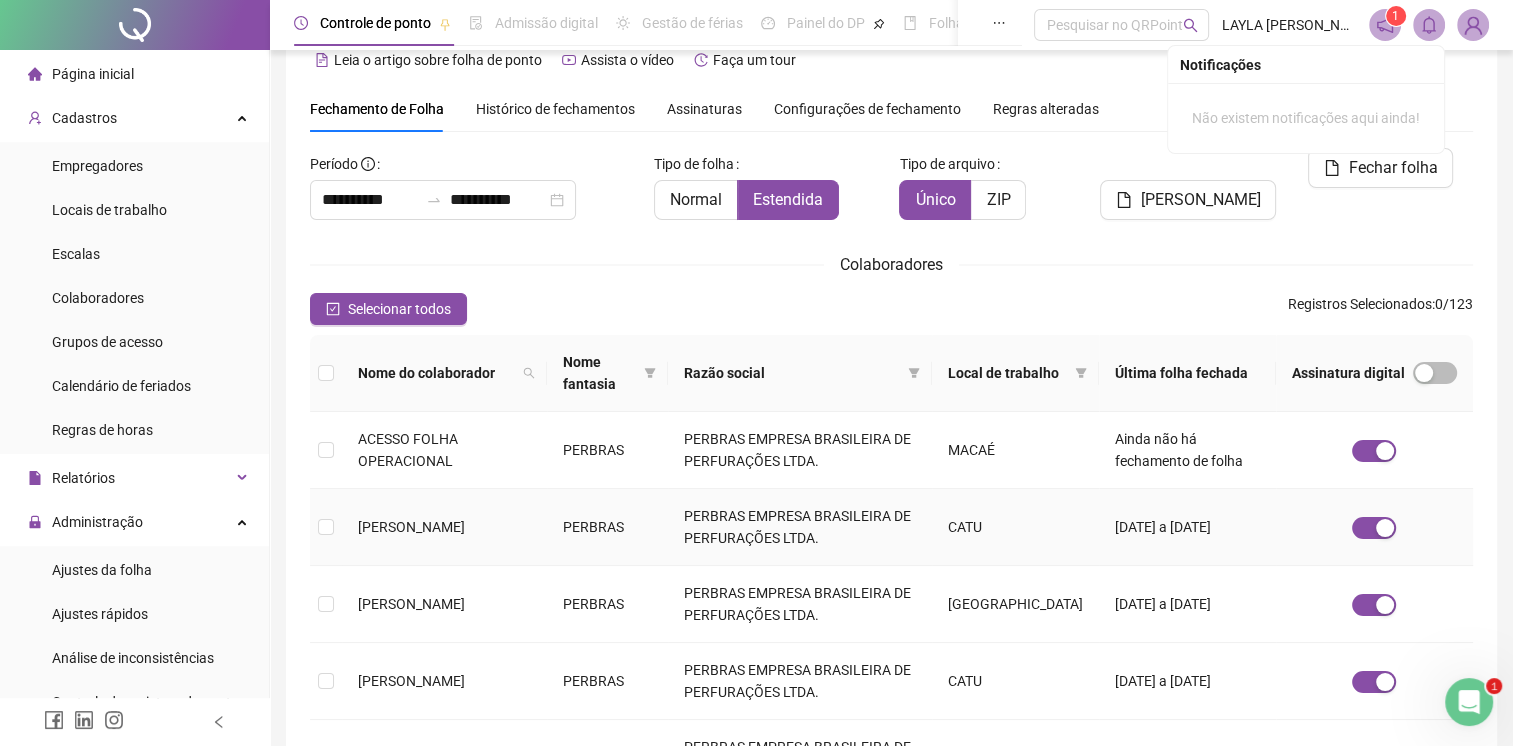 click on "[PERSON_NAME]" at bounding box center (411, 527) 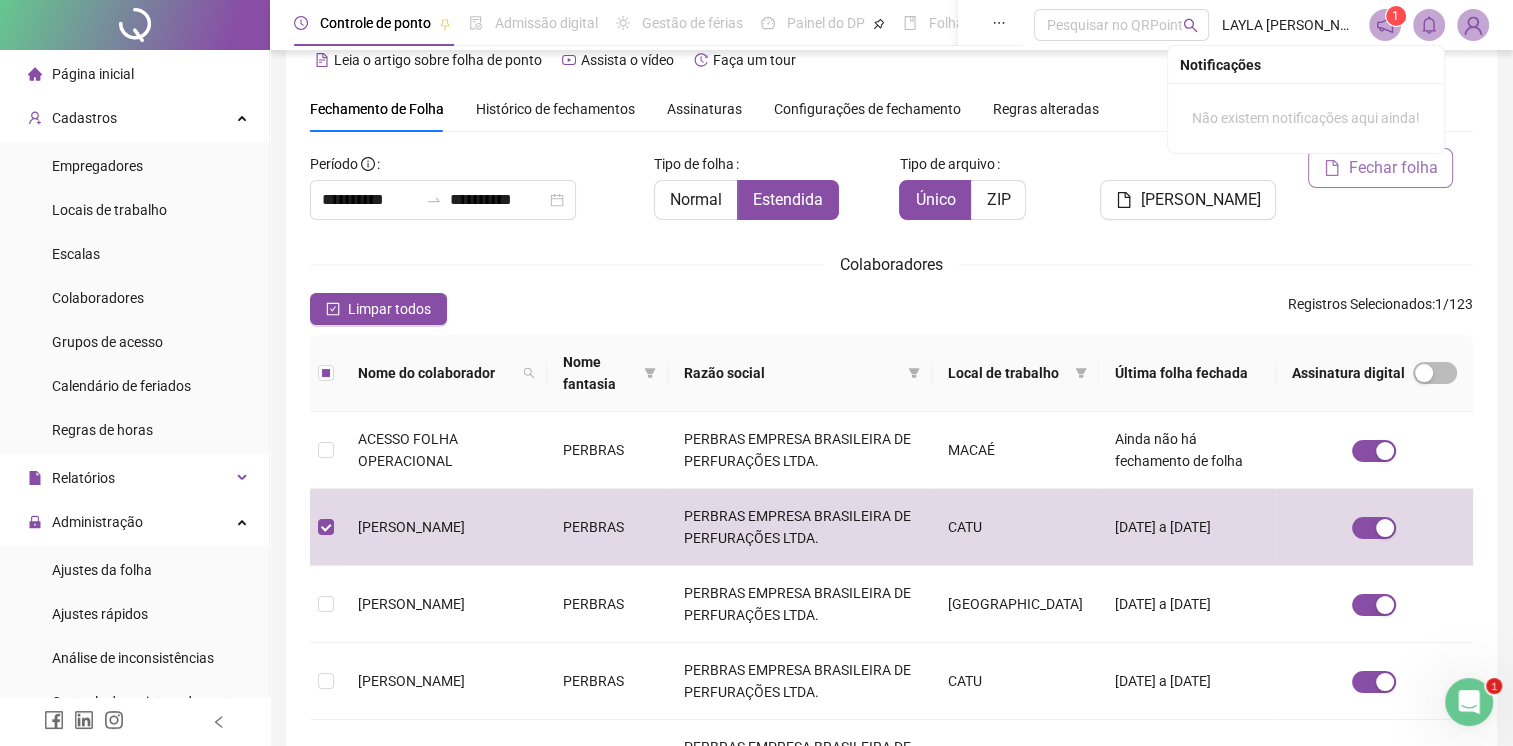 click on "Fechar folha" at bounding box center (1392, 168) 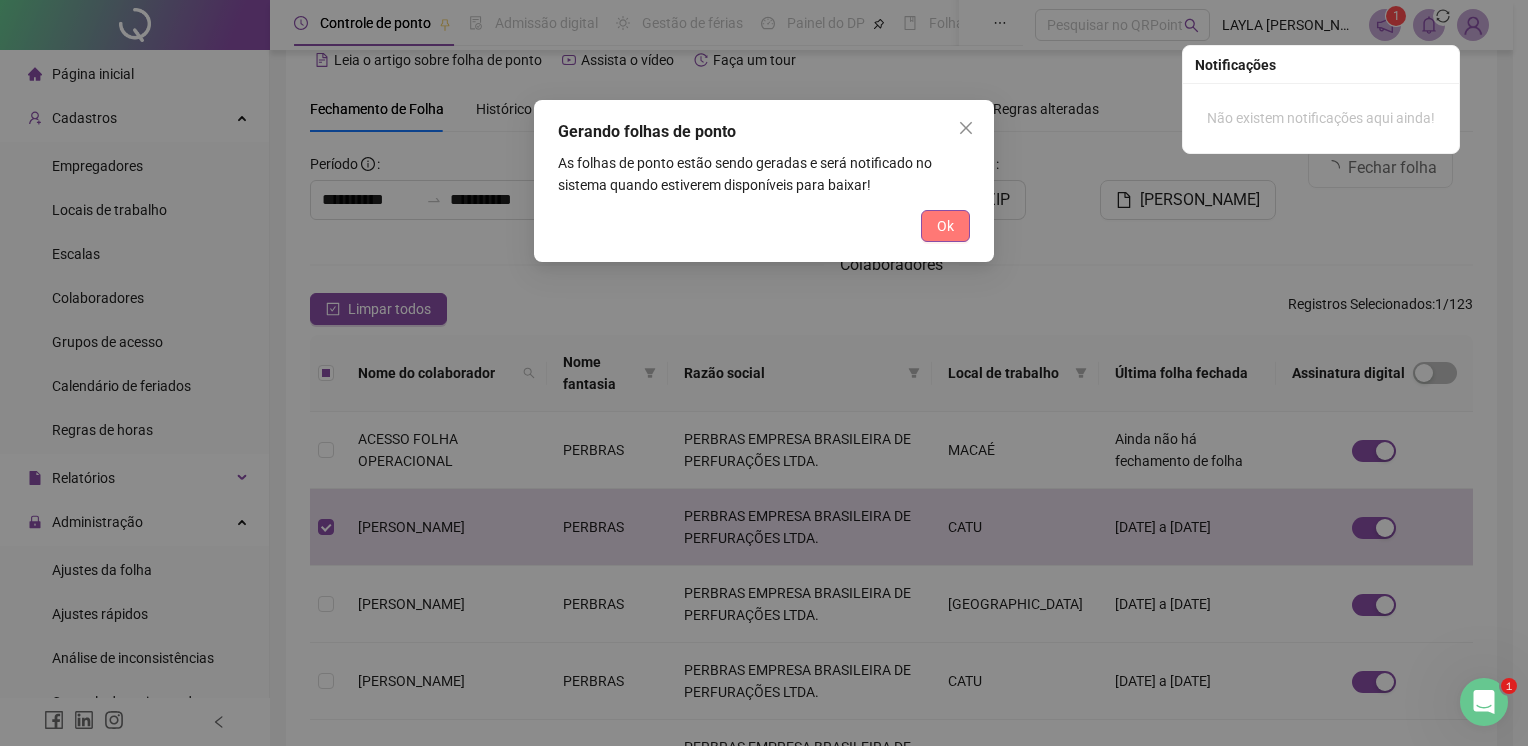 click on "Ok" at bounding box center (945, 226) 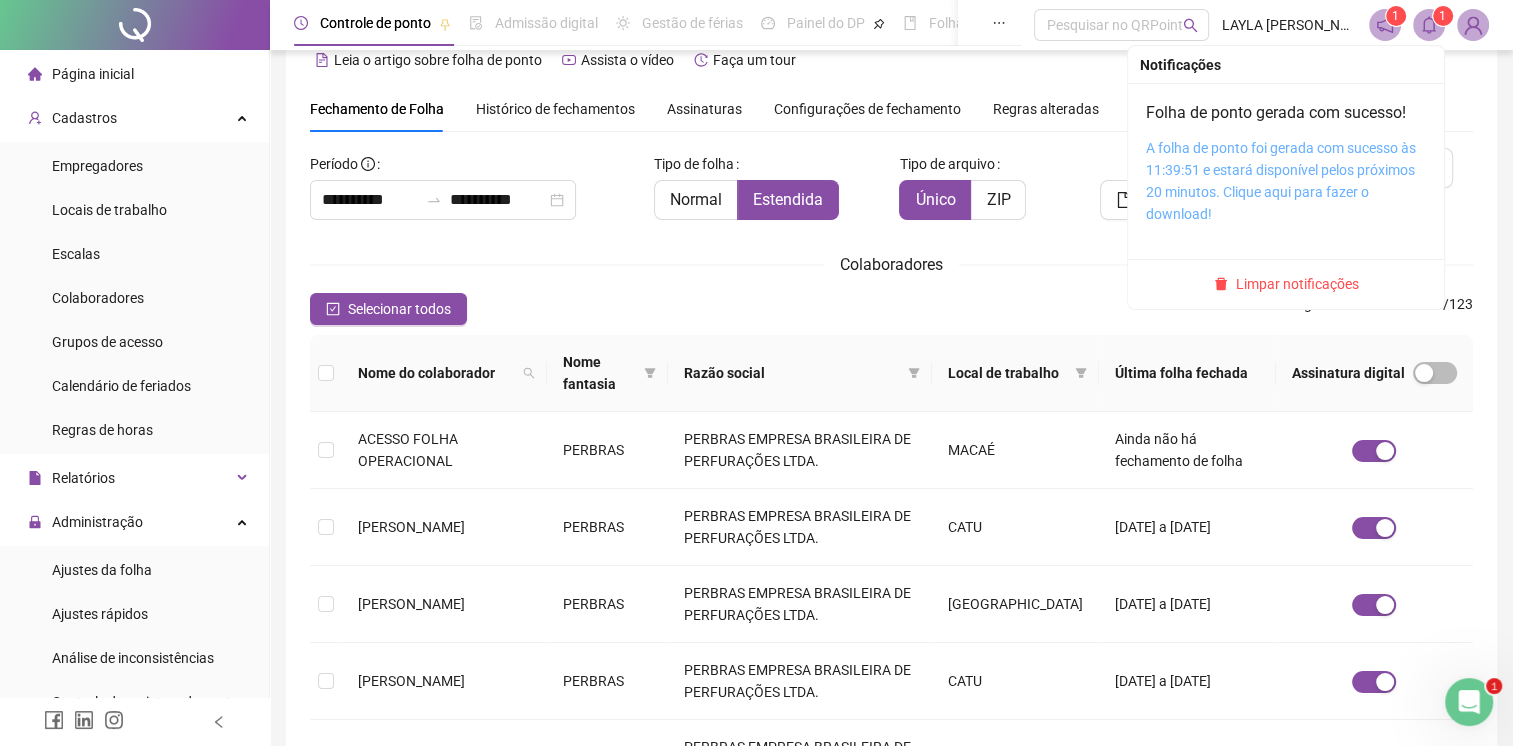 click on "A folha de ponto foi gerada com sucesso às 11:39:51 e estará disponível pelos próximos 20 minutos.
Clique aqui para fazer o download!" at bounding box center (1281, 181) 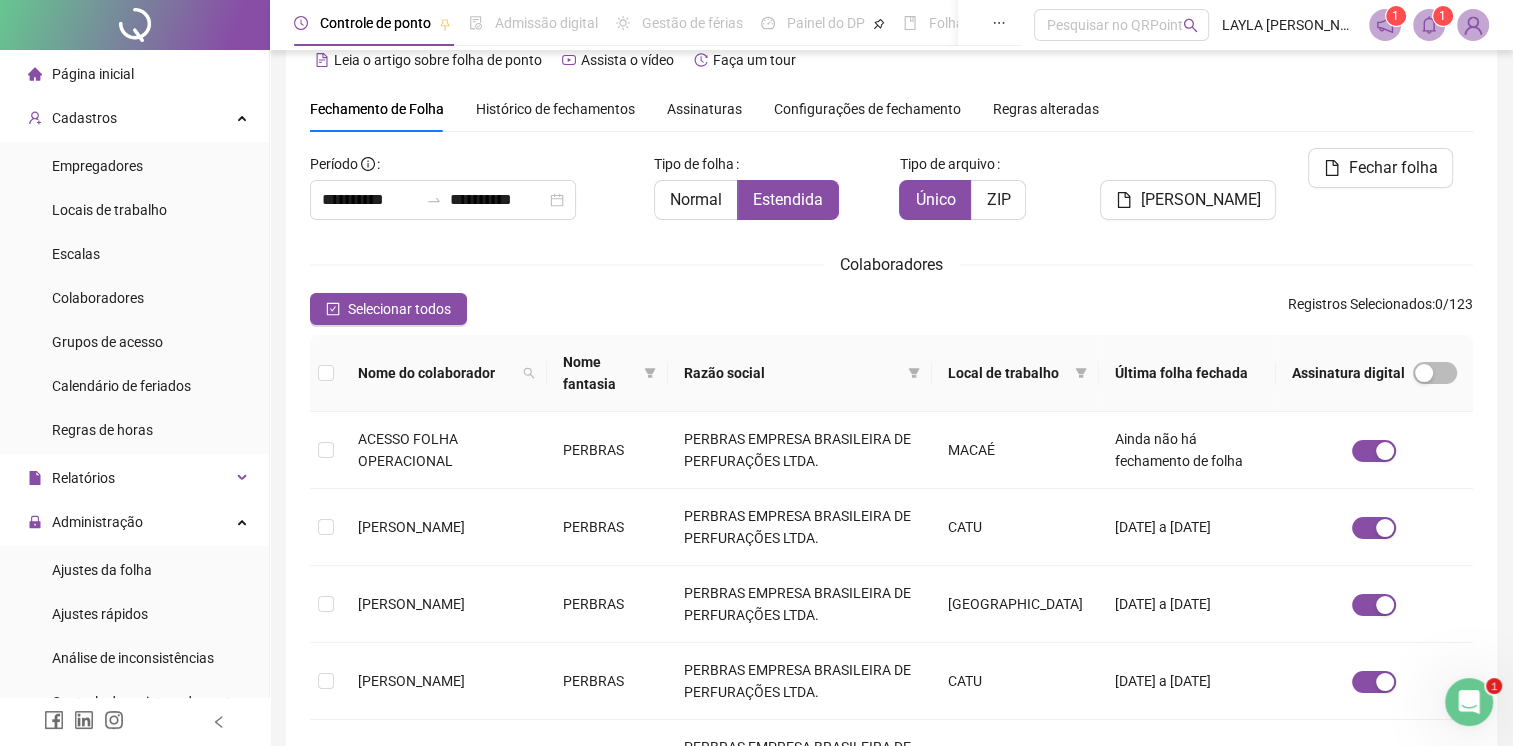 drag, startPoint x: 1487, startPoint y: 90, endPoint x: 1471, endPoint y: 66, distance: 28.84441 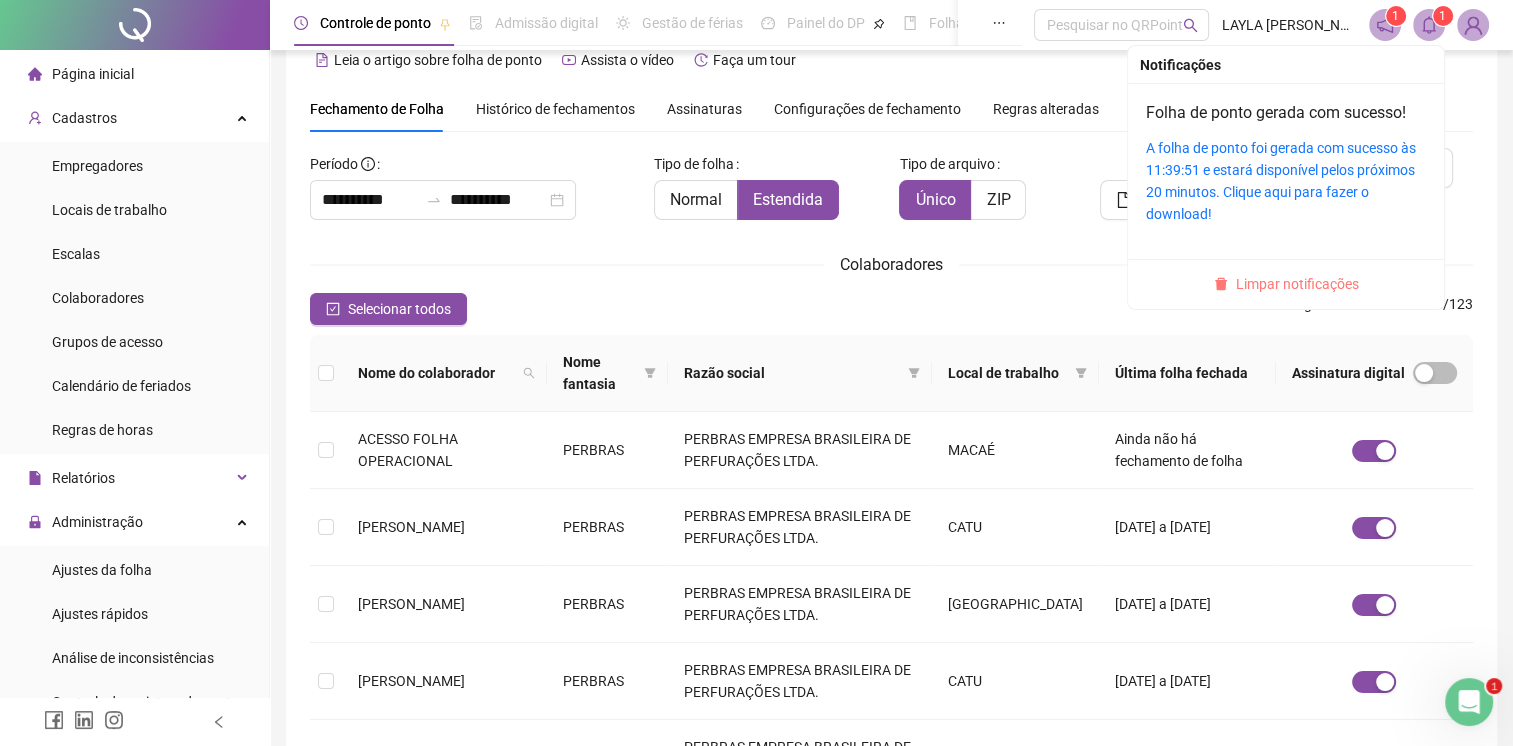 click on "Limpar notificações" at bounding box center [1297, 284] 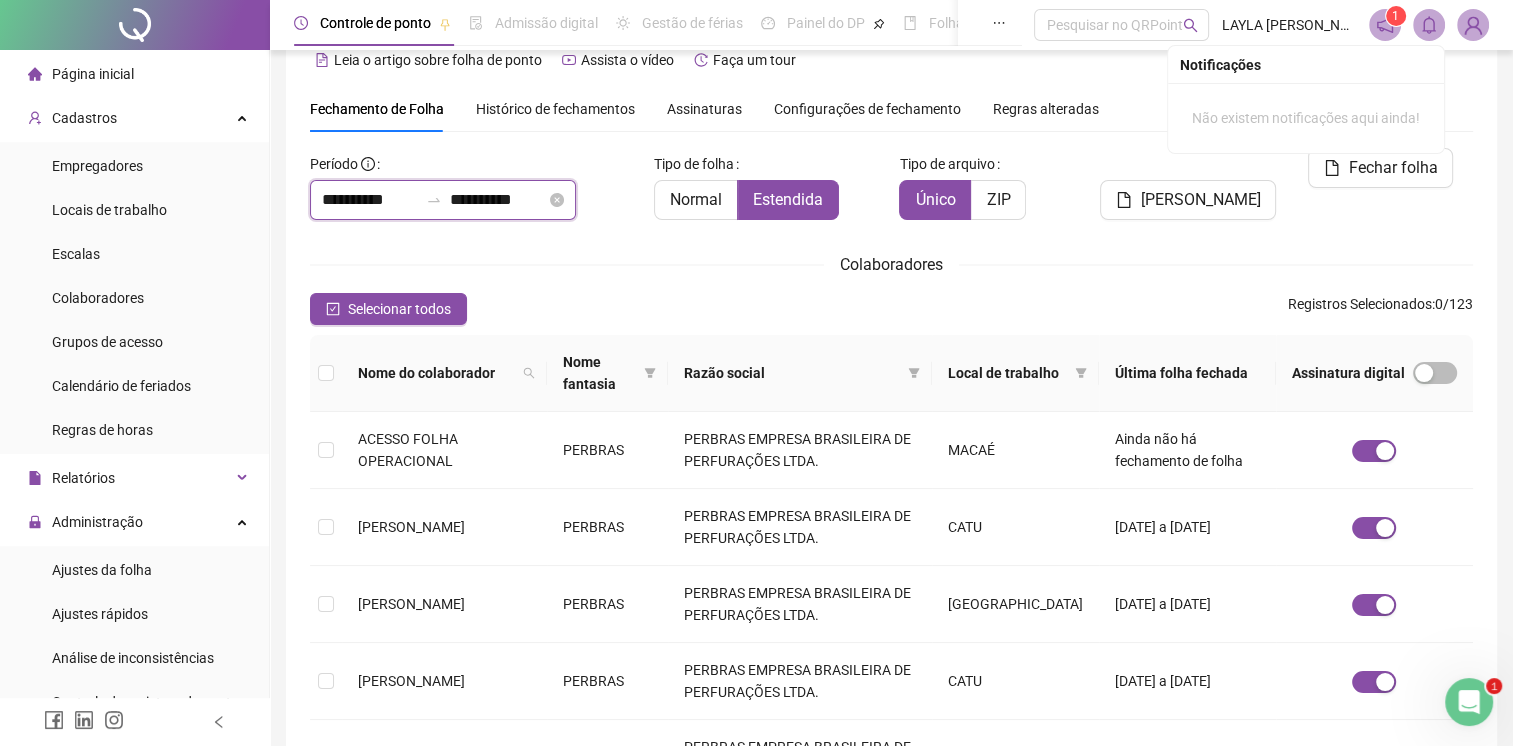 click on "**********" at bounding box center (370, 200) 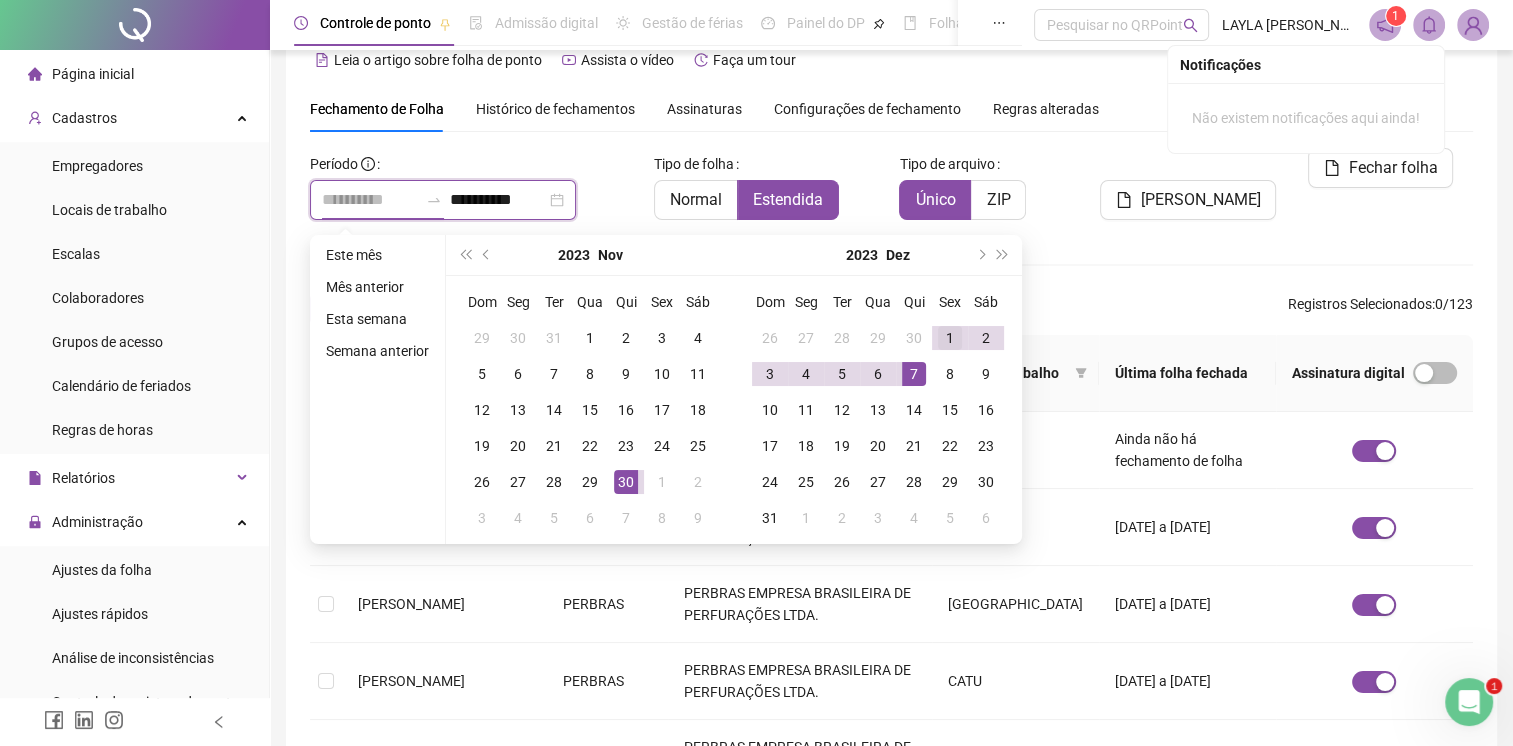 type on "**********" 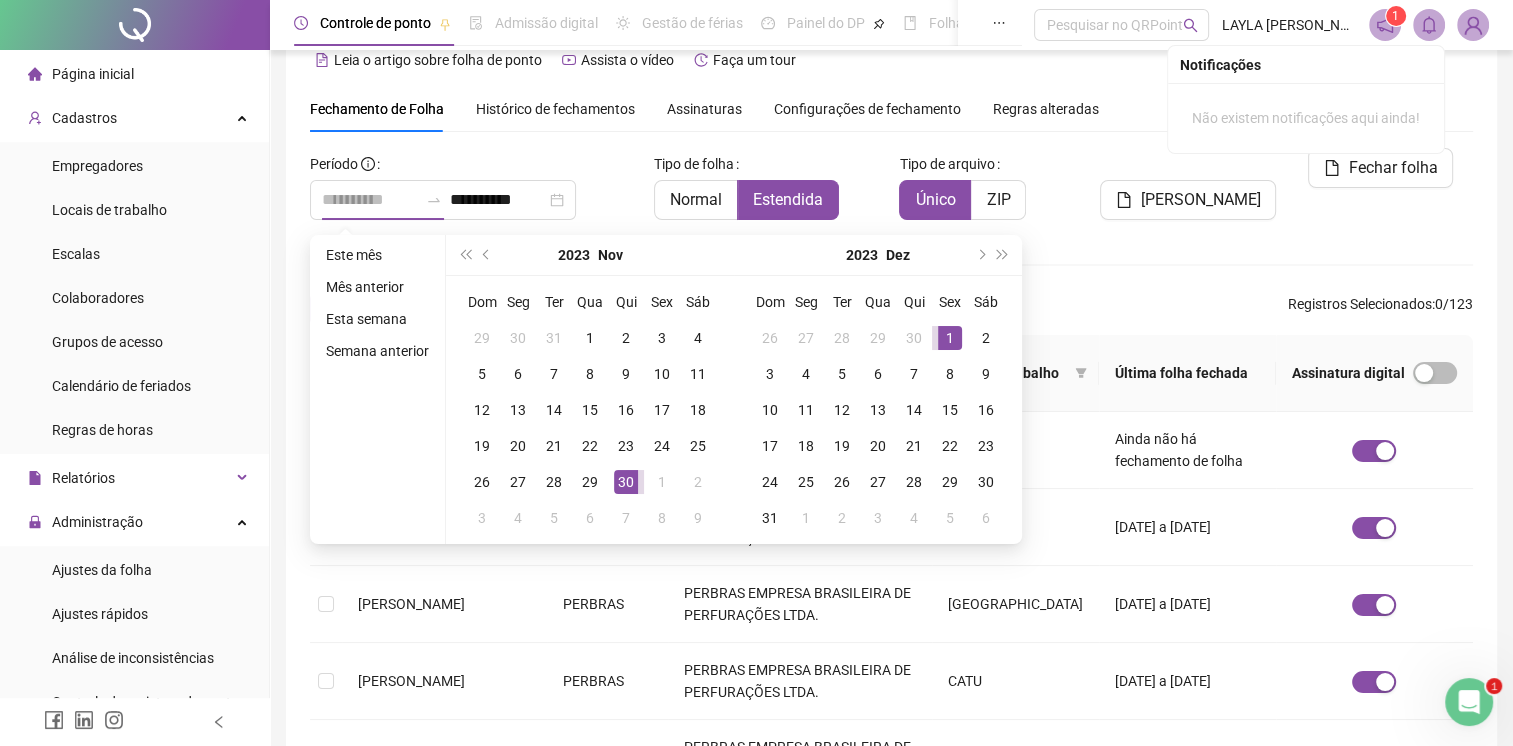 click on "1" at bounding box center [950, 338] 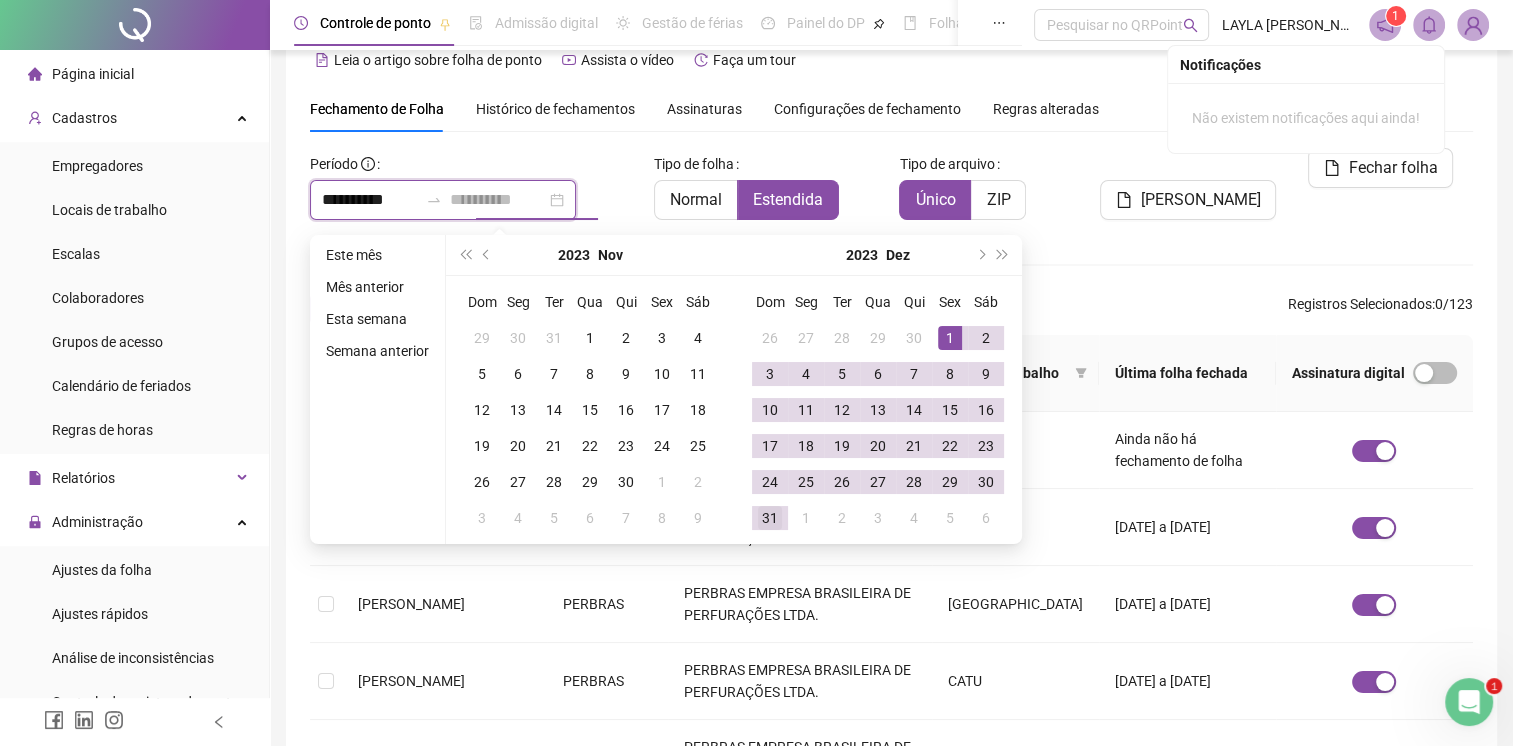 type on "**********" 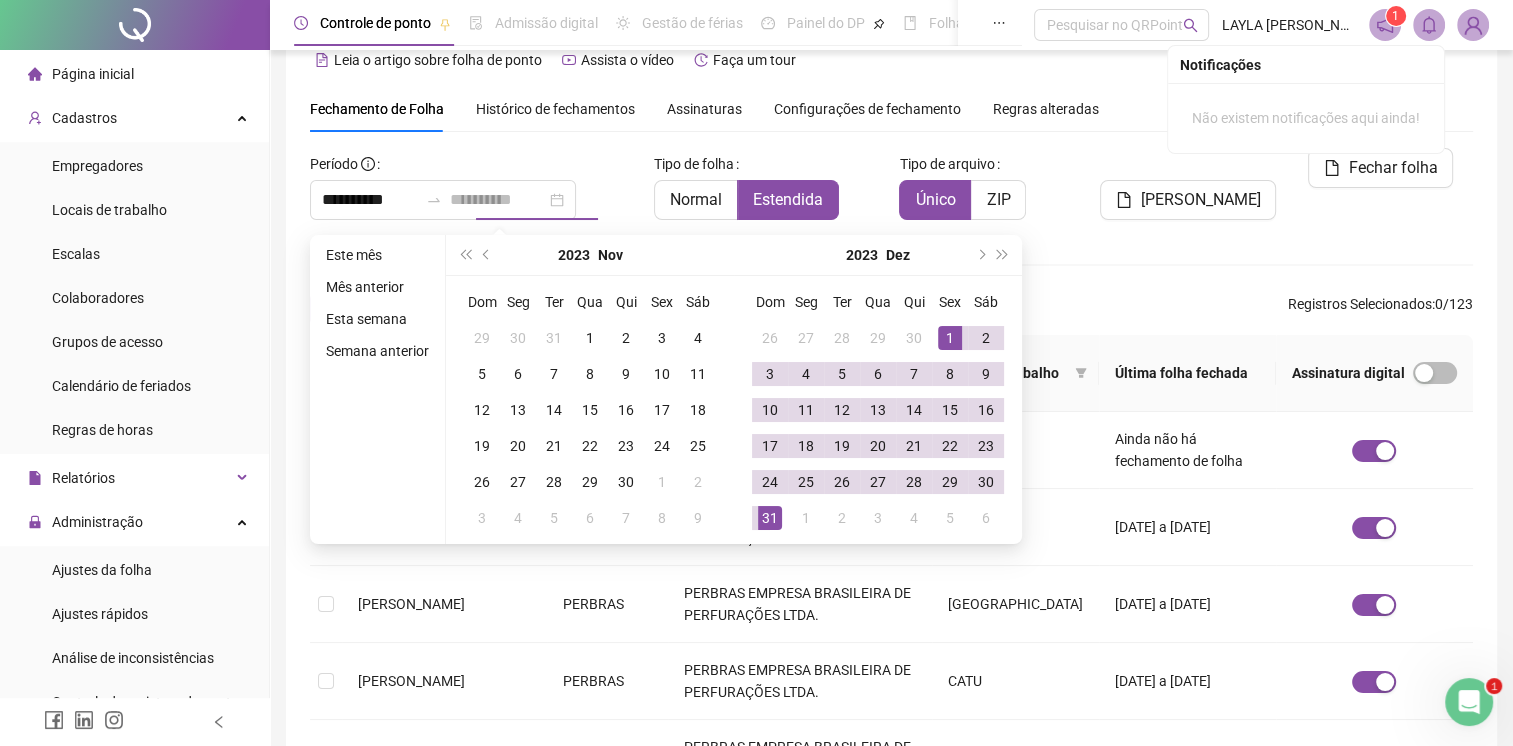 click on "31" at bounding box center (770, 518) 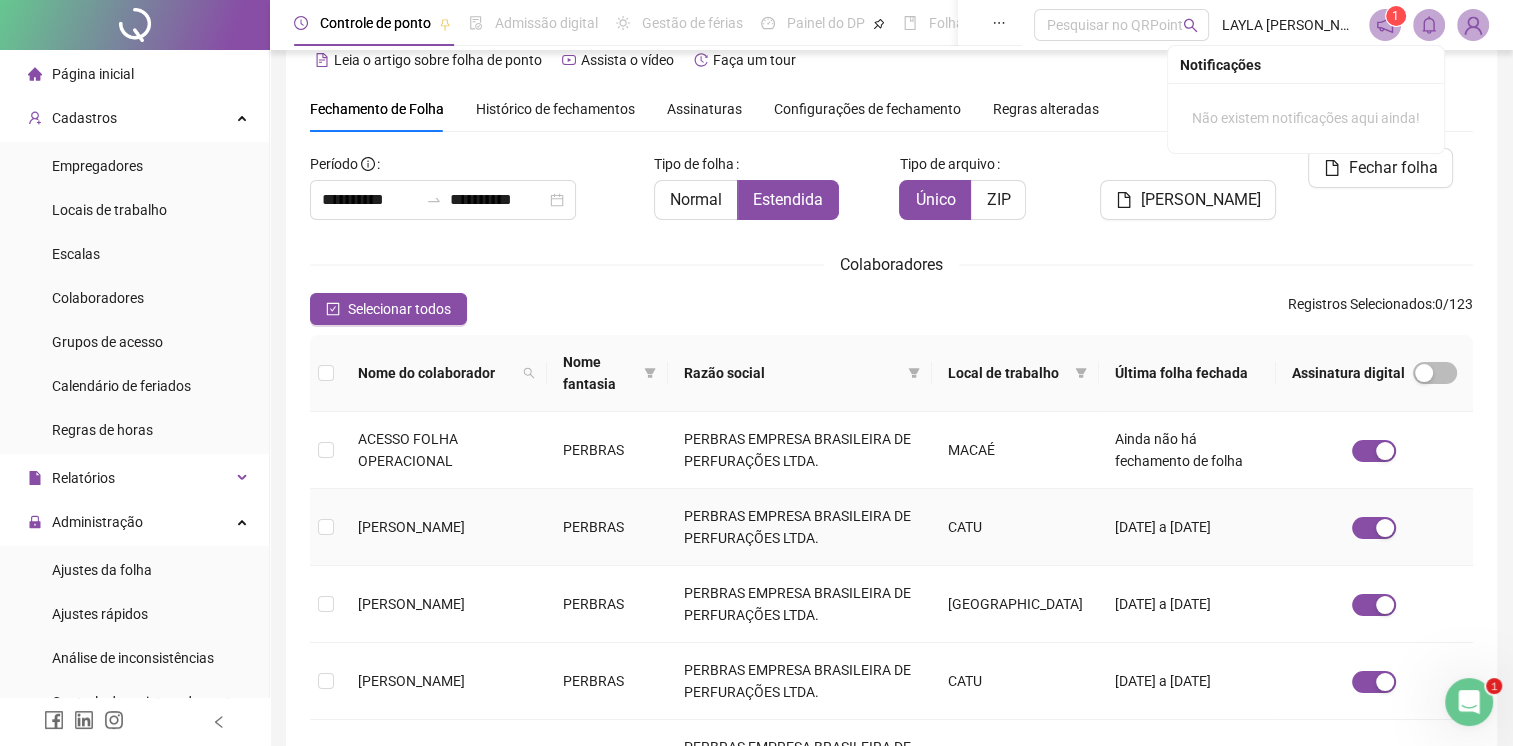 click on "[PERSON_NAME]" at bounding box center (444, 527) 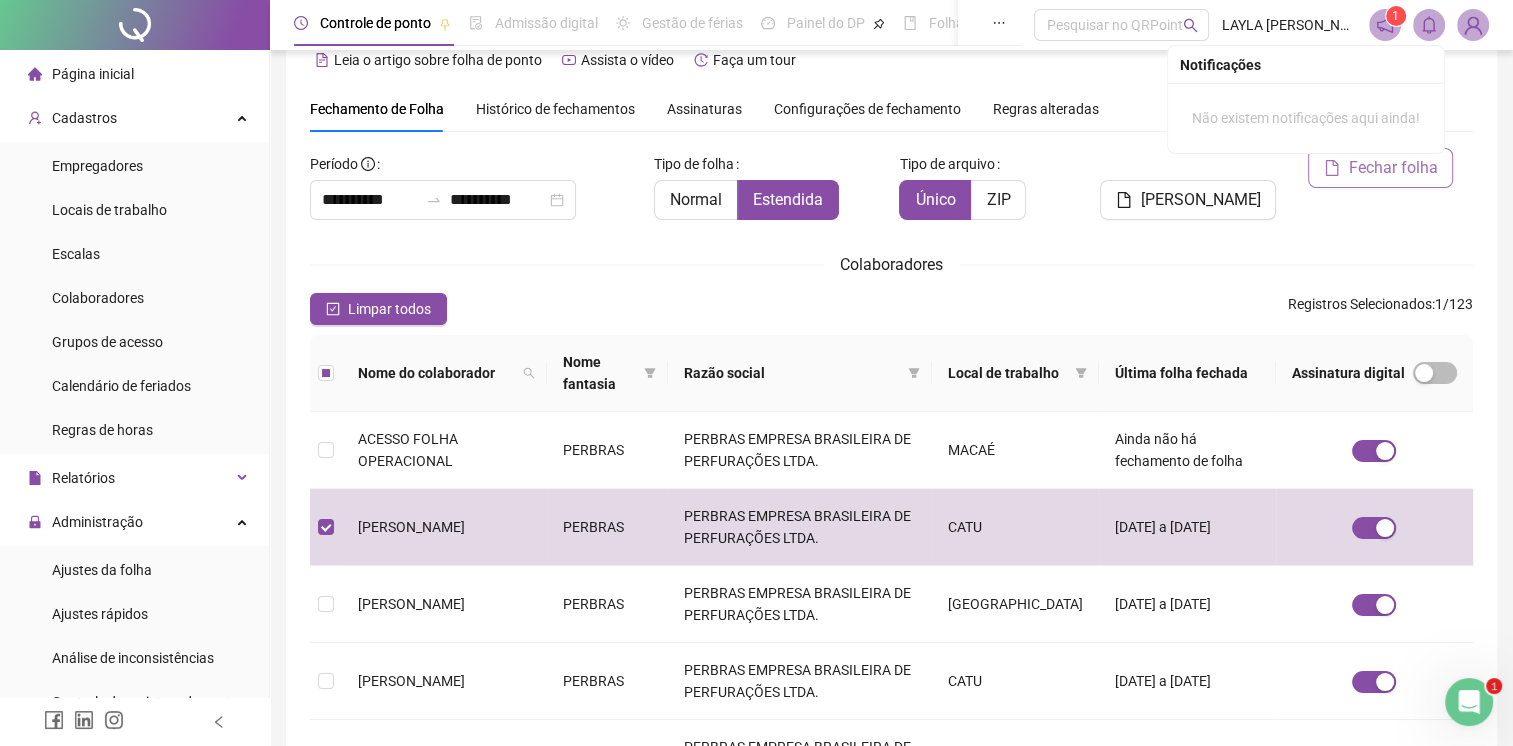 click on "Fechar folha" at bounding box center (1380, 168) 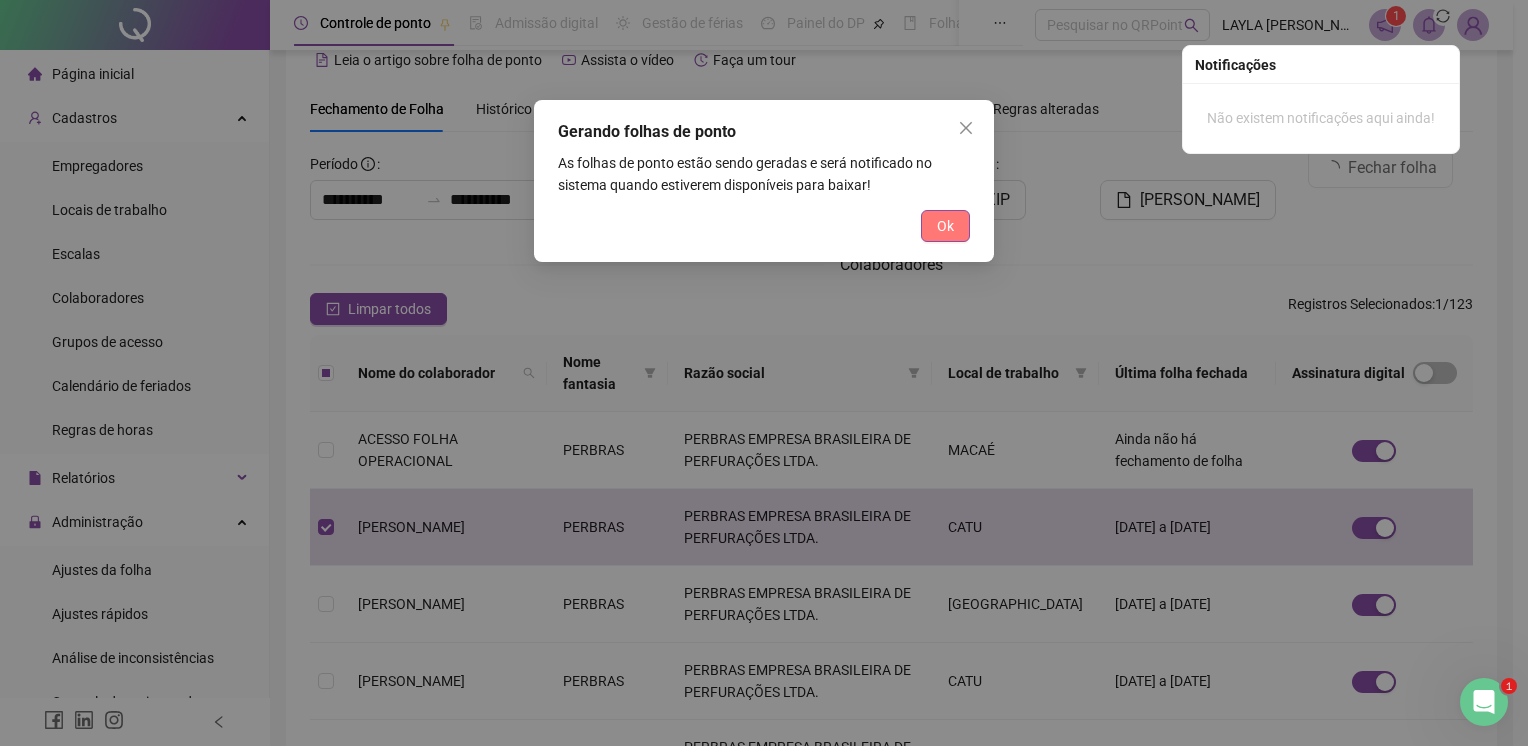click on "Ok" at bounding box center [945, 226] 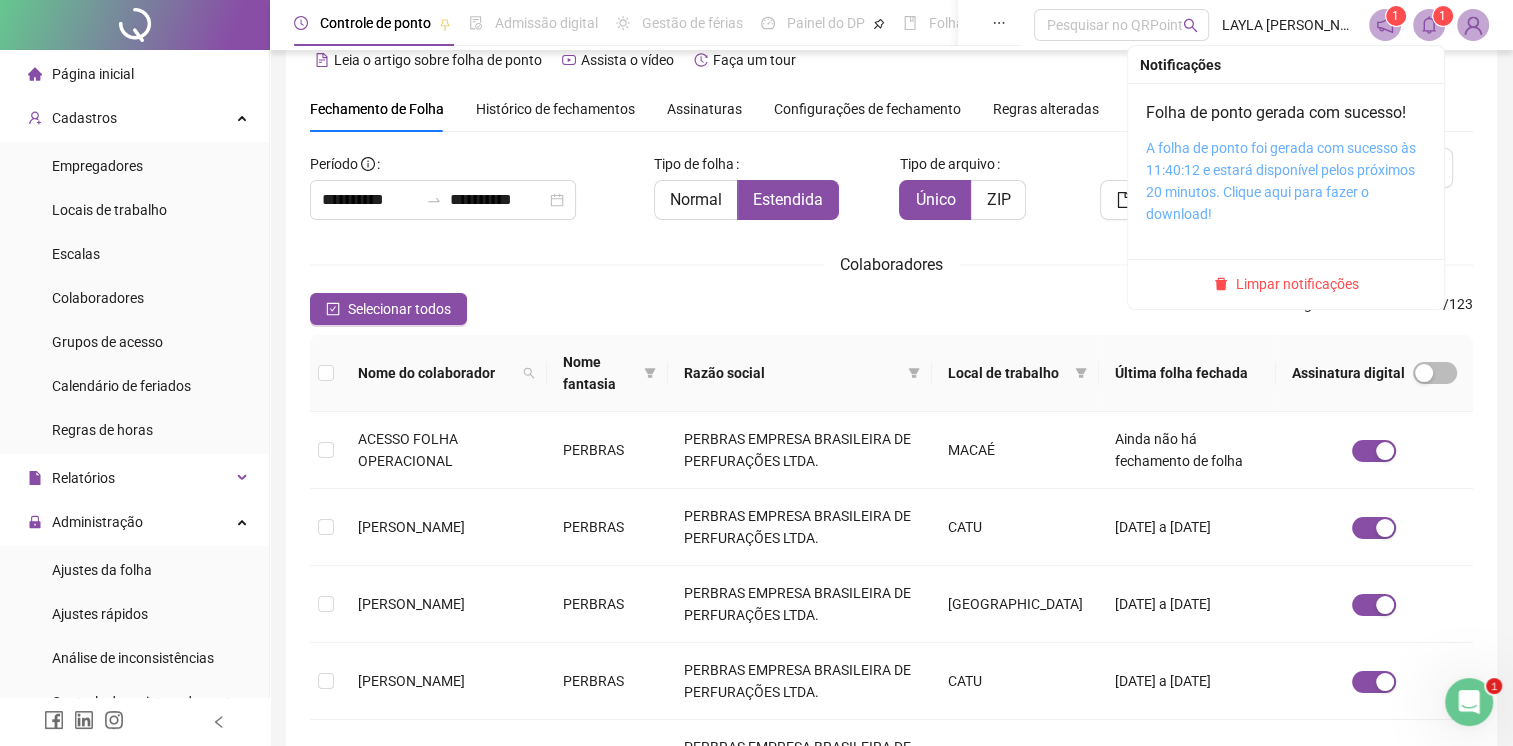 click on "A folha de ponto foi gerada com sucesso às 11:40:12 e estará disponível pelos próximos 20 minutos.
Clique aqui para fazer o download!" at bounding box center [1281, 181] 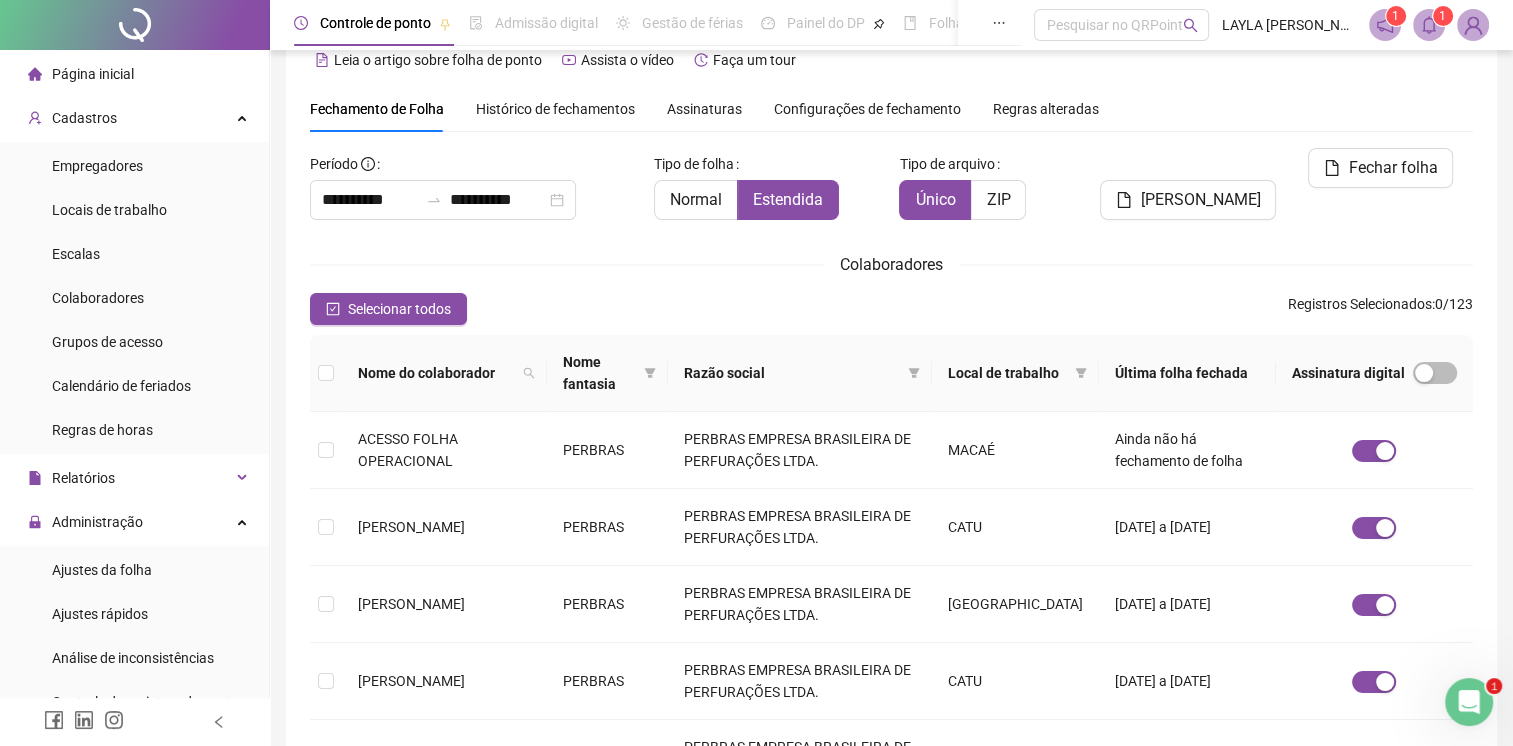 click on "**********" at bounding box center (891, 650) 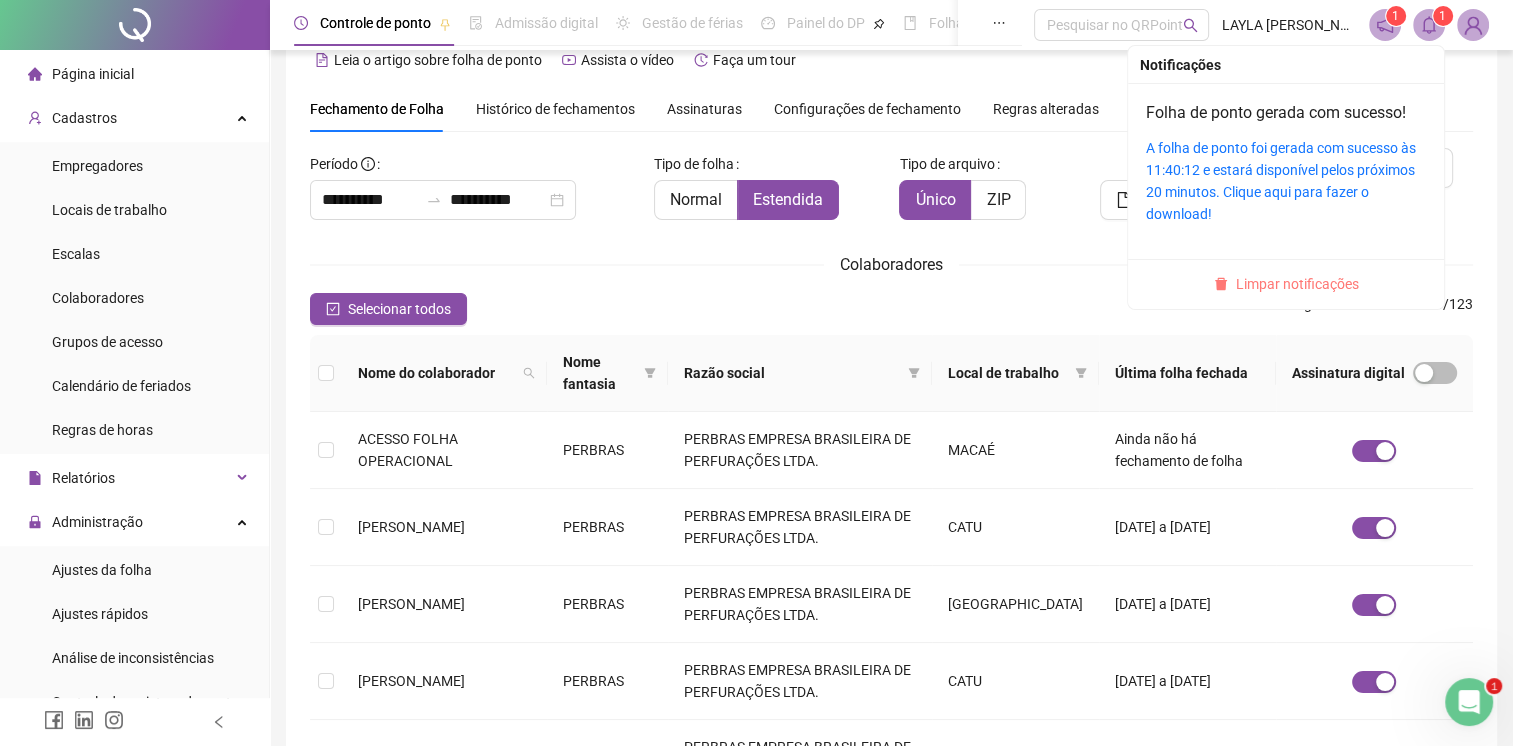 click on "Limpar notificações" at bounding box center [1297, 284] 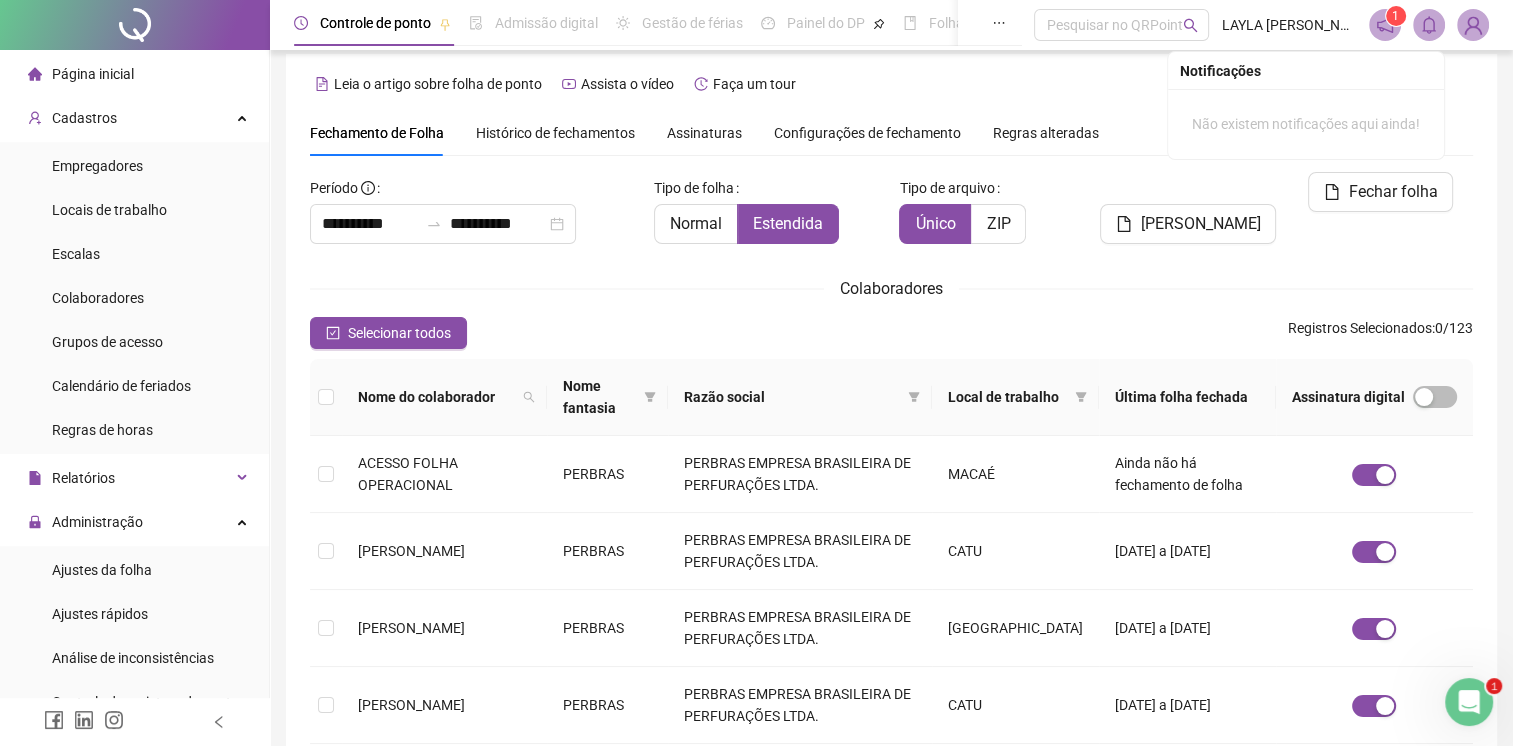 scroll, scrollTop: 0, scrollLeft: 0, axis: both 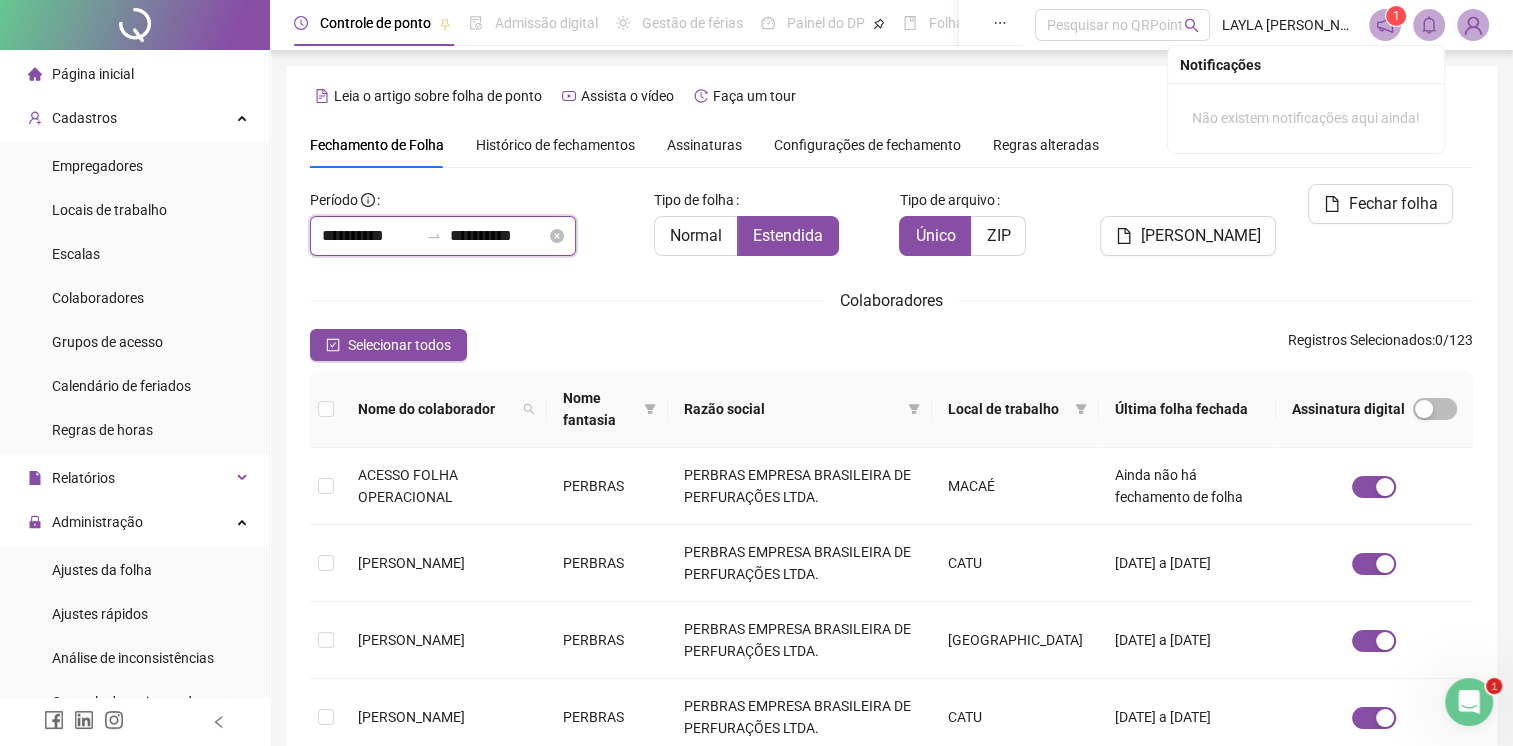 click on "**********" at bounding box center (370, 236) 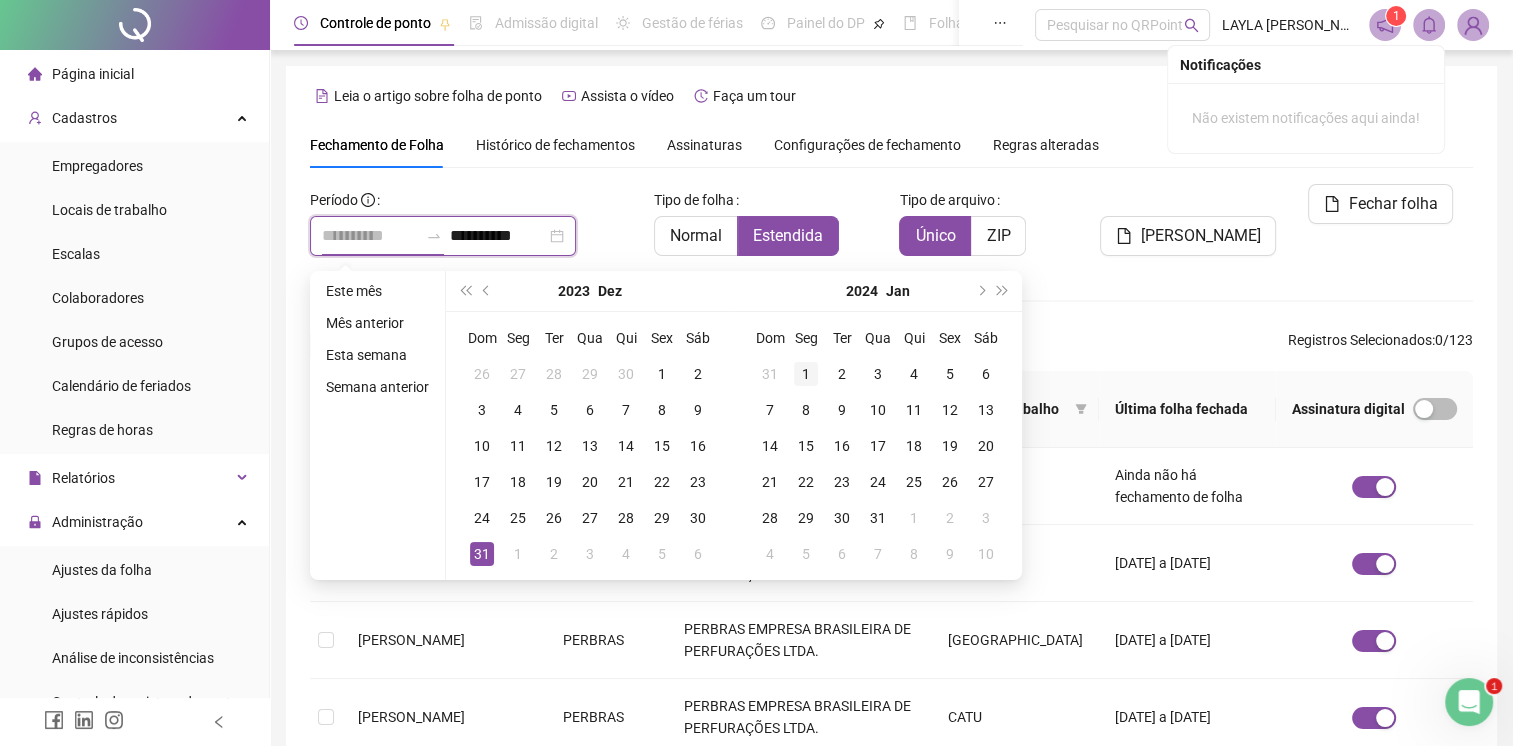 type on "**********" 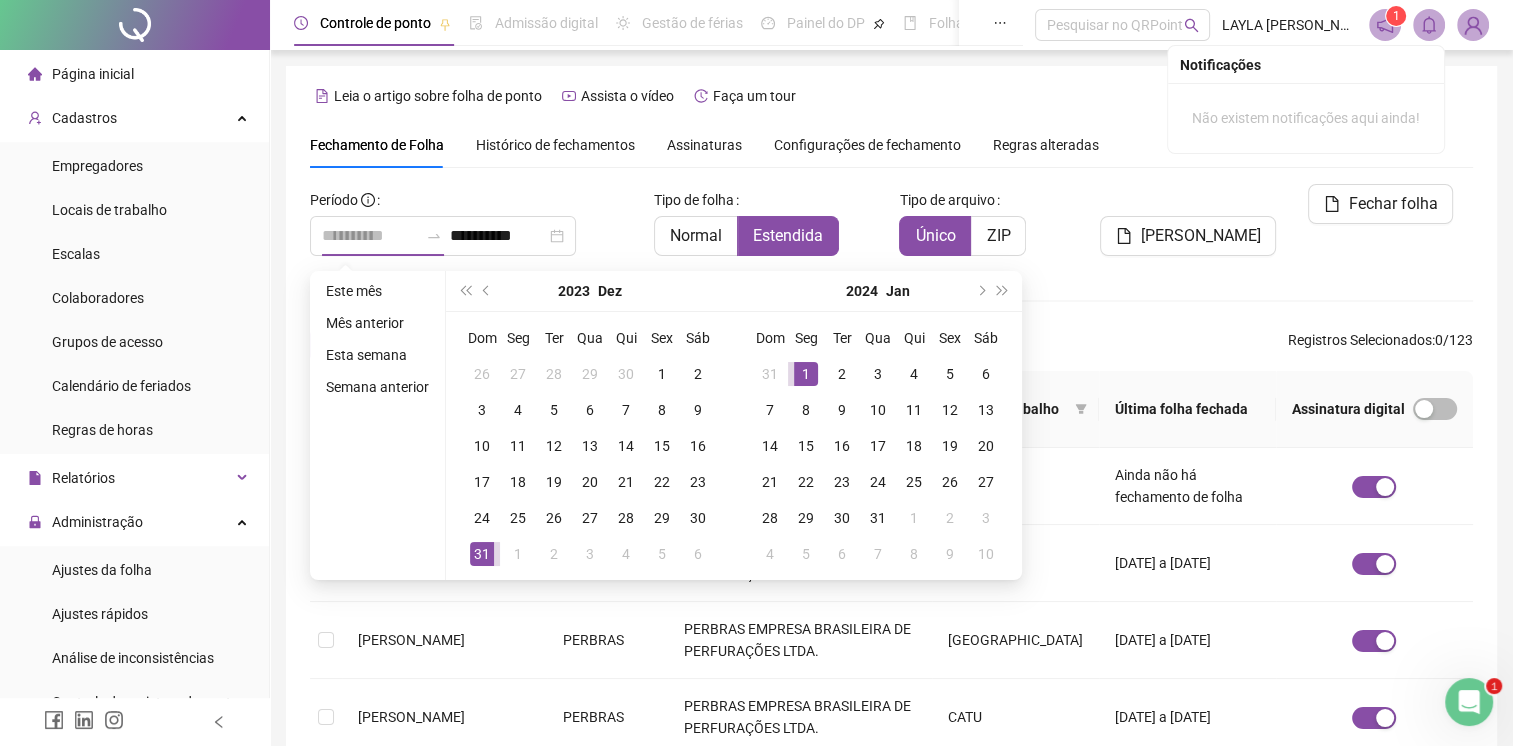 click on "1" at bounding box center [806, 374] 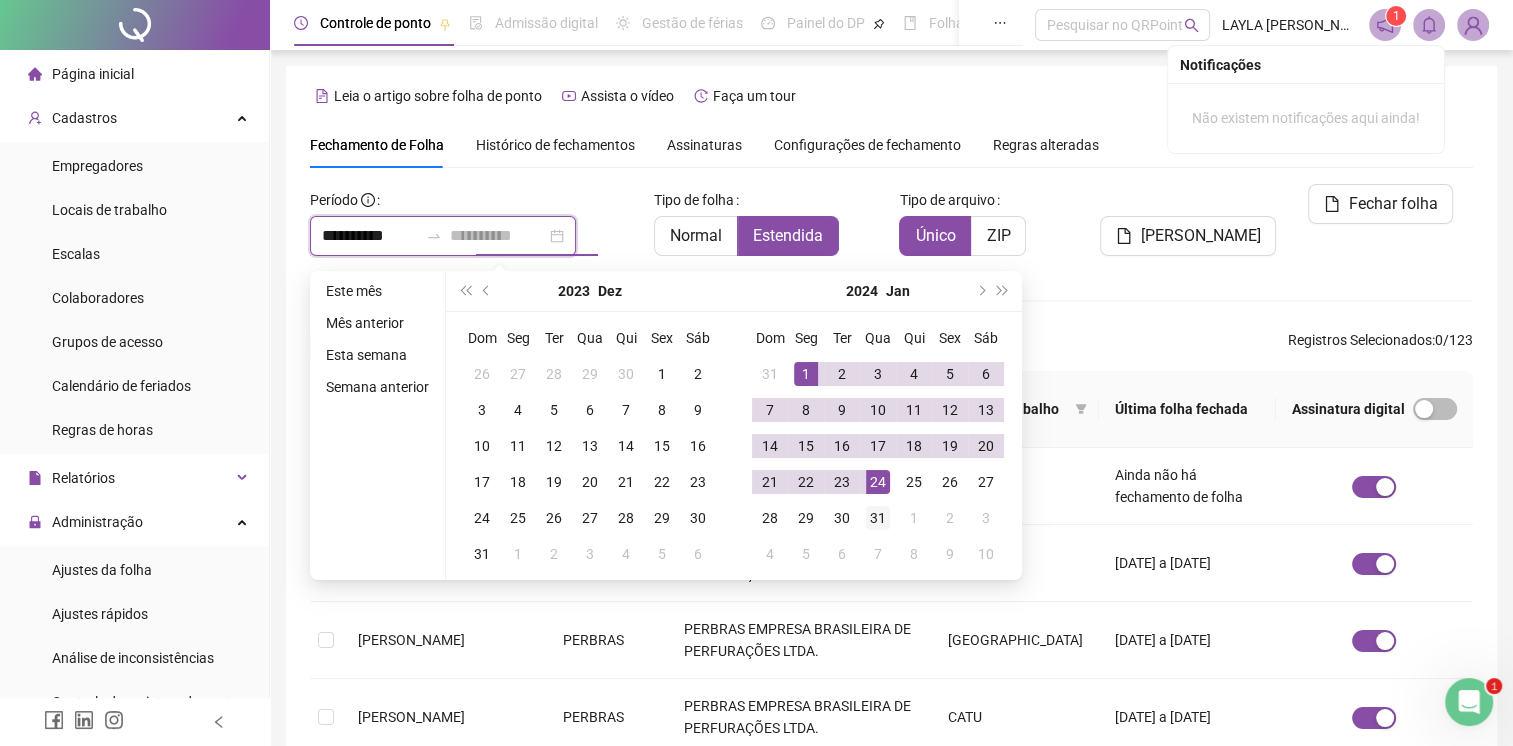 type on "**********" 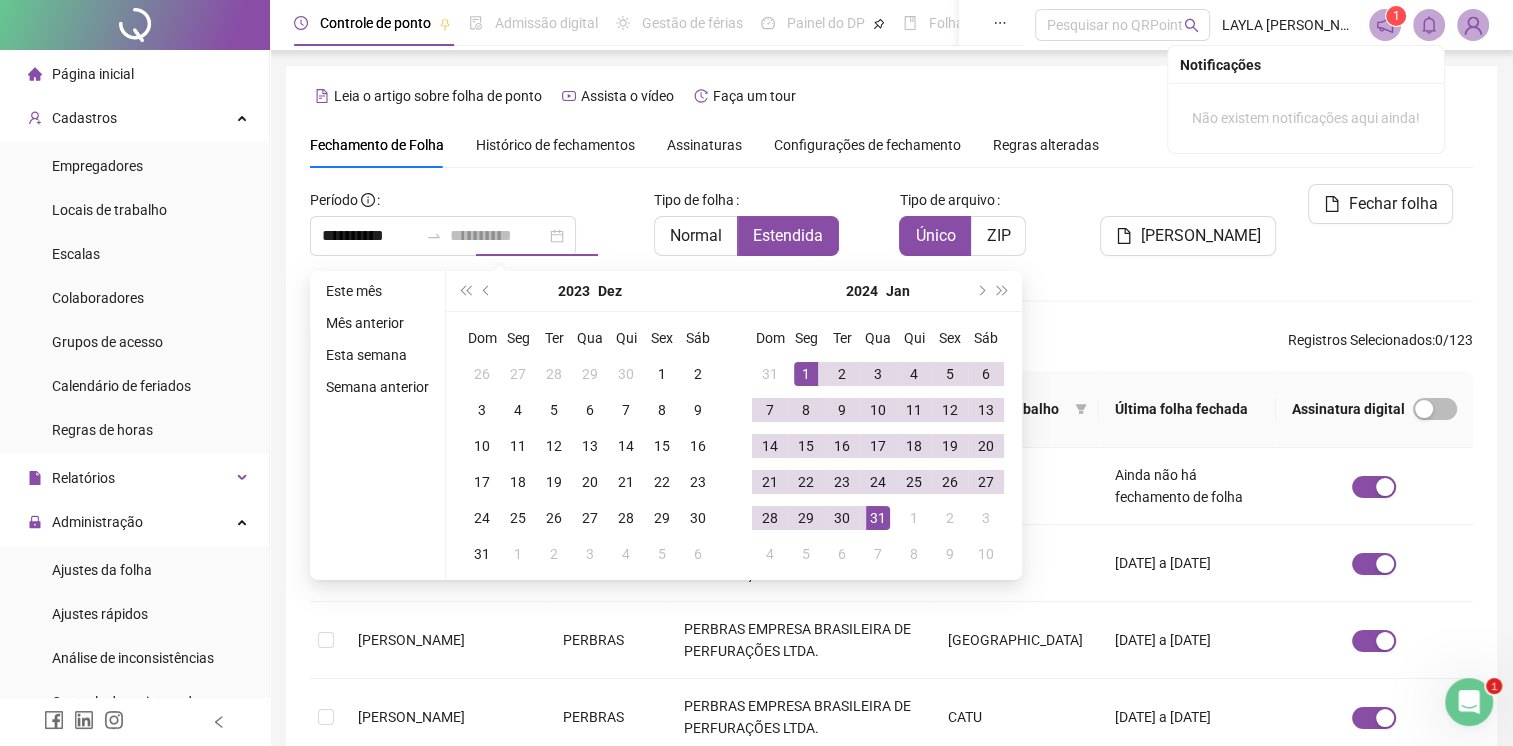 click on "31" at bounding box center (878, 518) 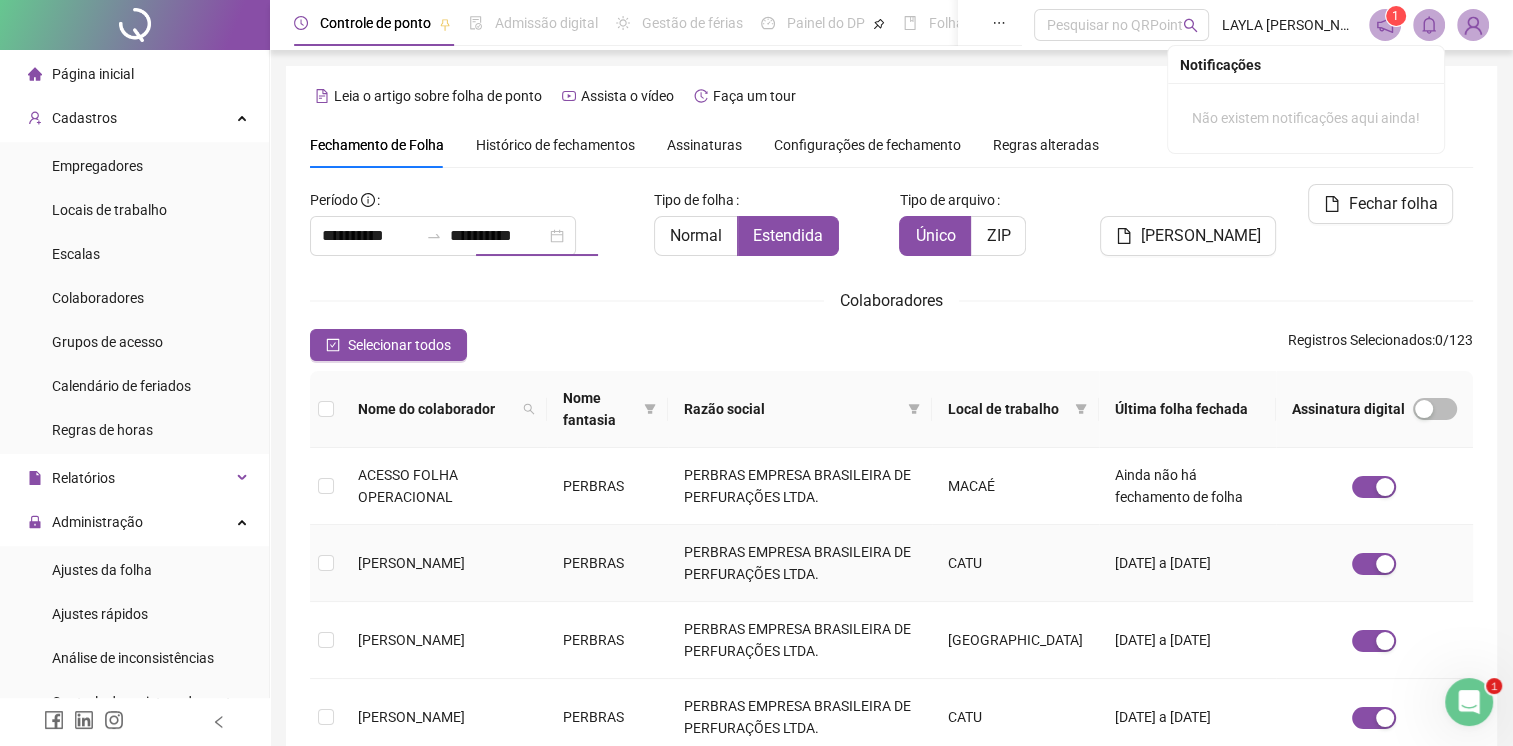 scroll, scrollTop: 36, scrollLeft: 0, axis: vertical 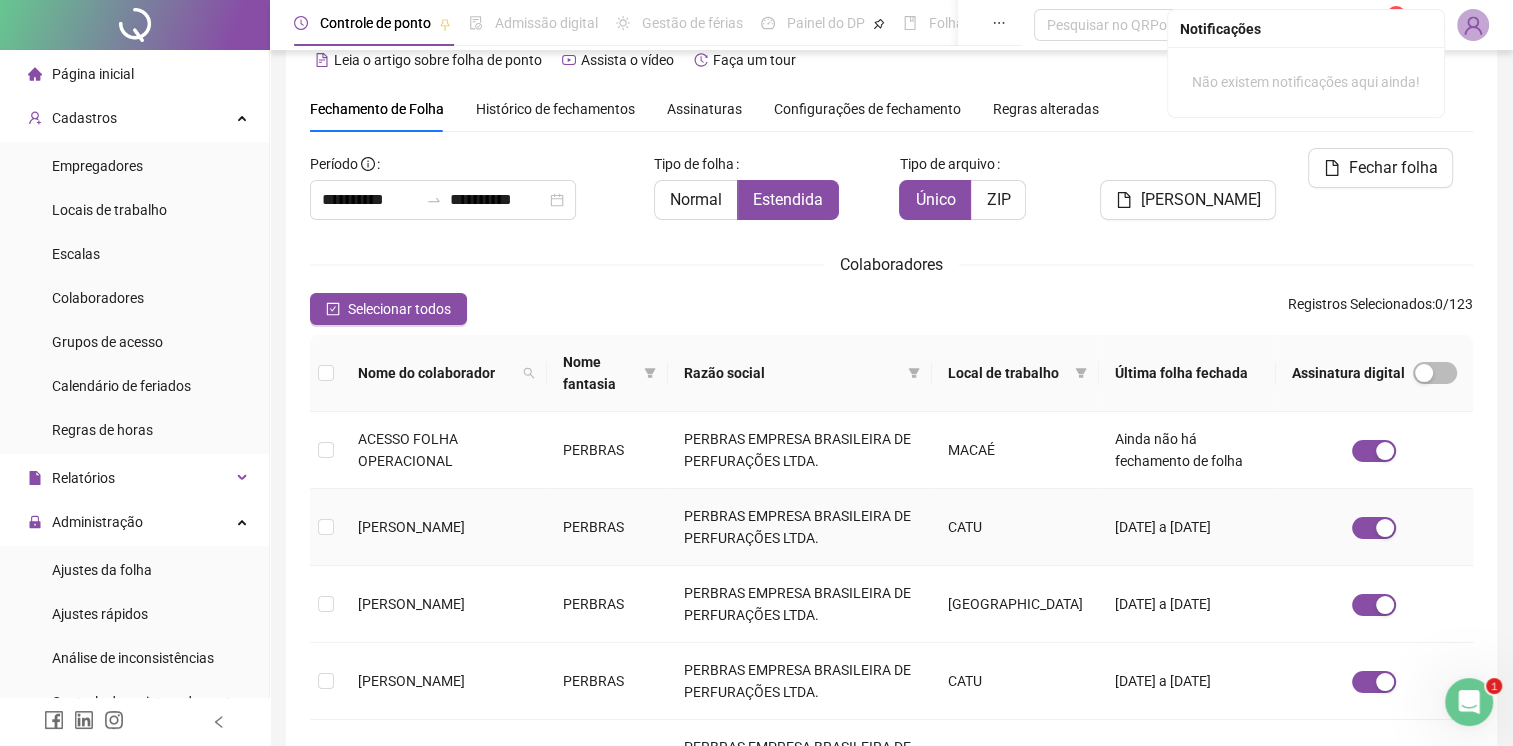 click on "[PERSON_NAME]" at bounding box center (411, 527) 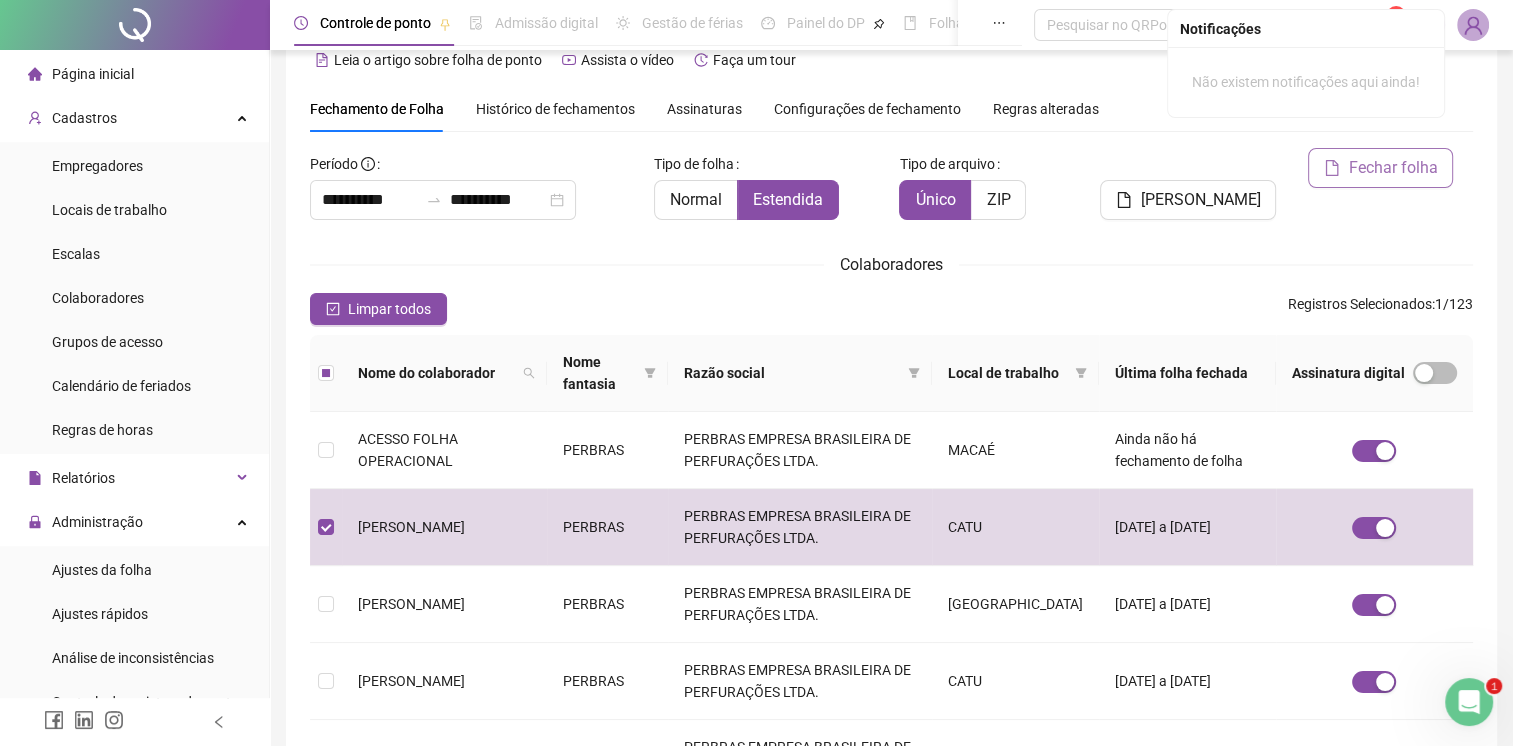 click on "Fechar folha" at bounding box center (1380, 168) 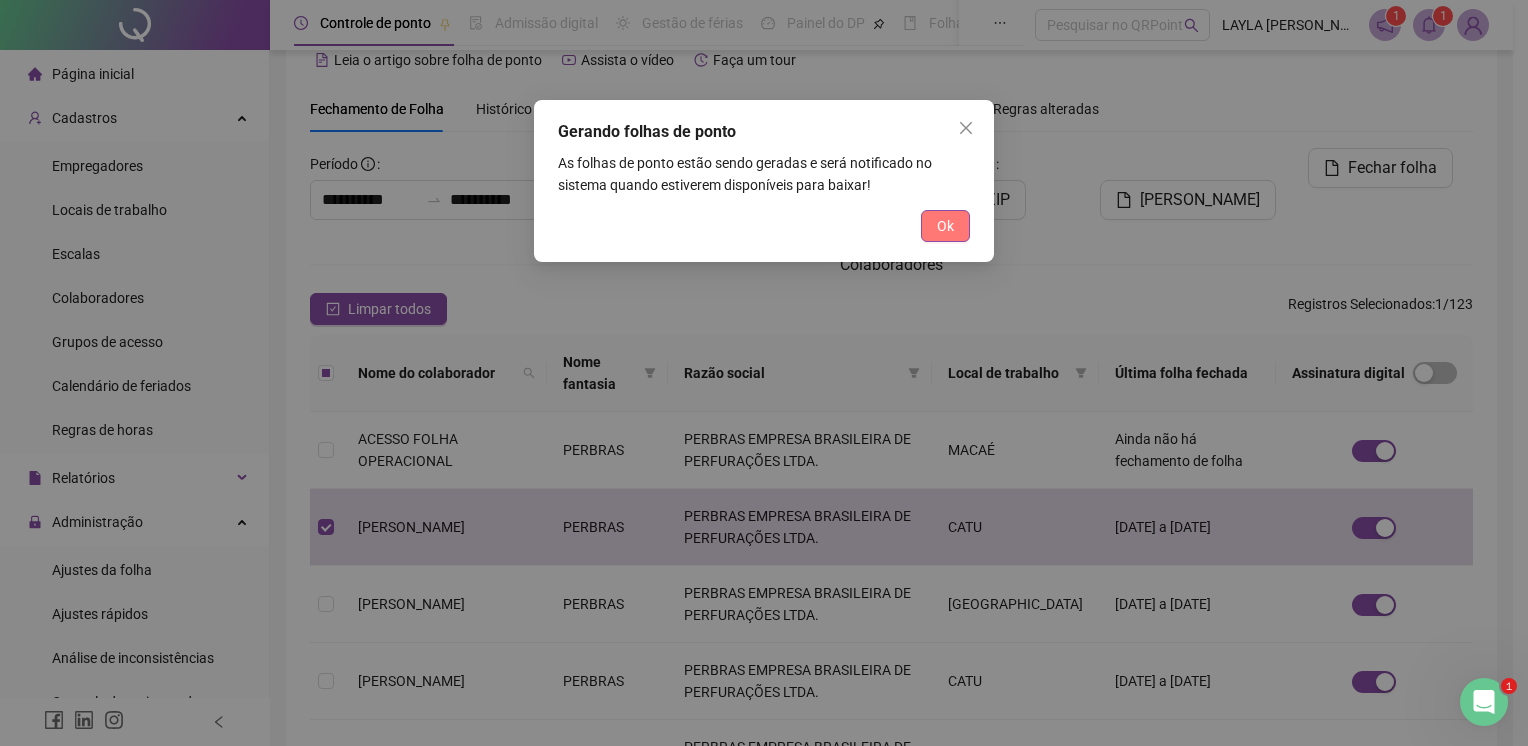 click on "Ok" at bounding box center [945, 226] 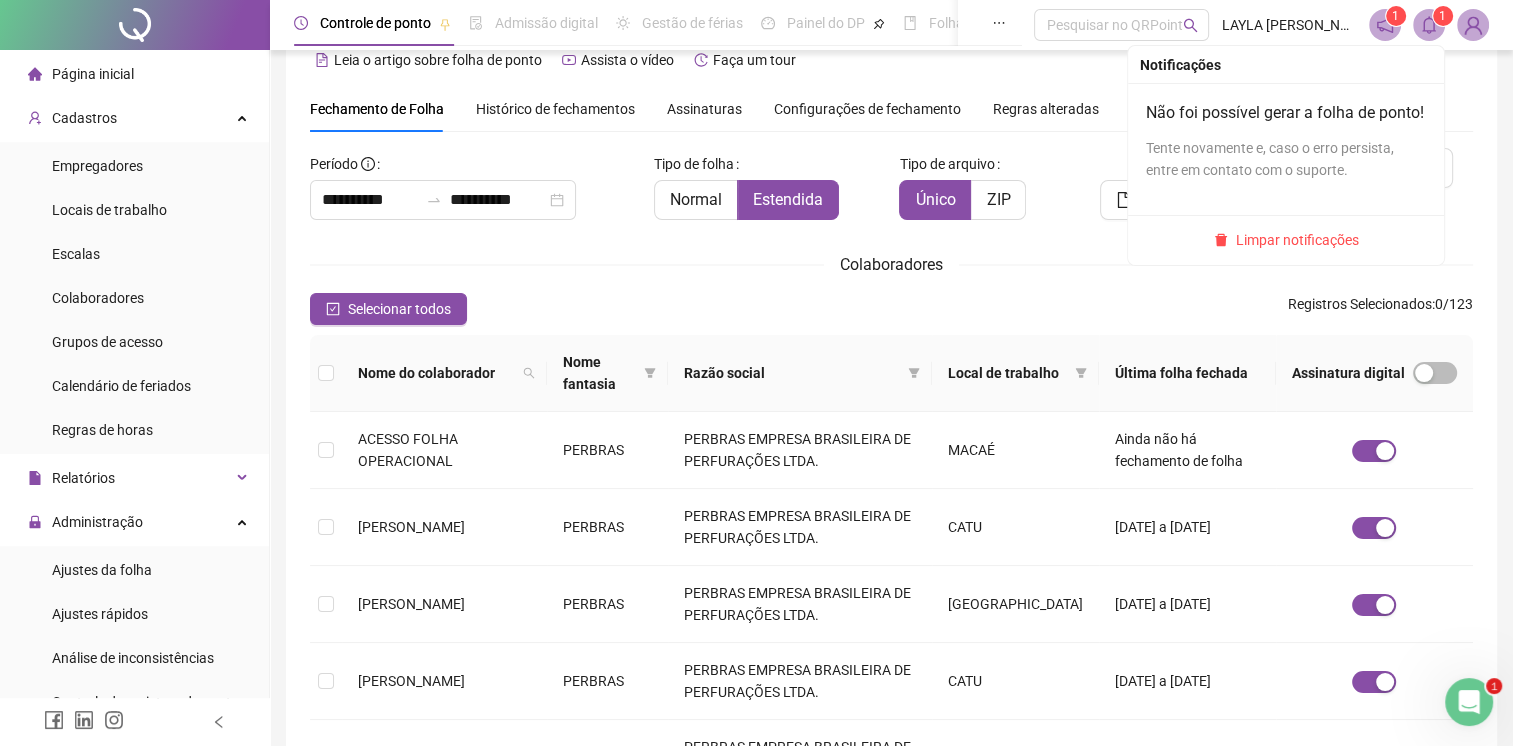 click 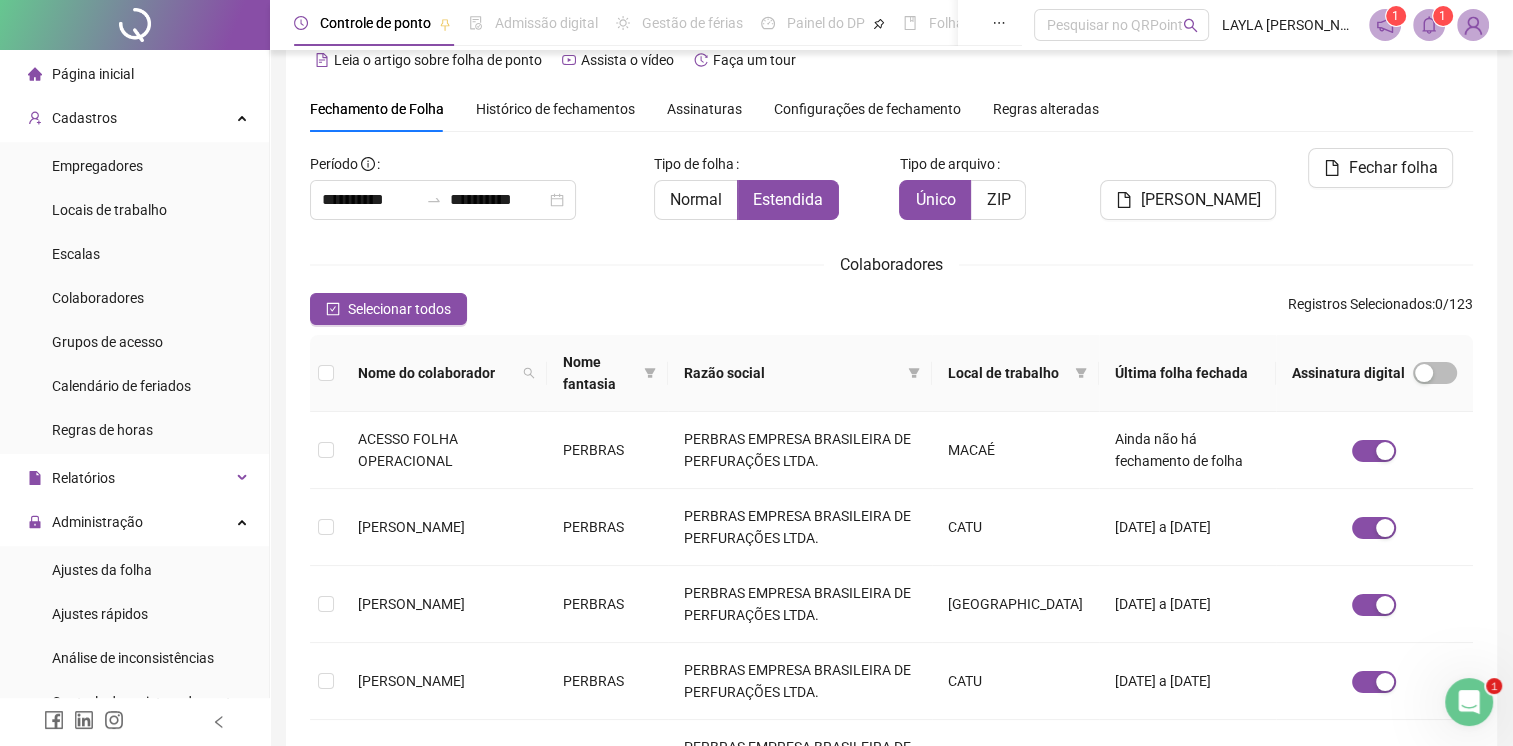 click on "Colaboradores" at bounding box center [891, 264] 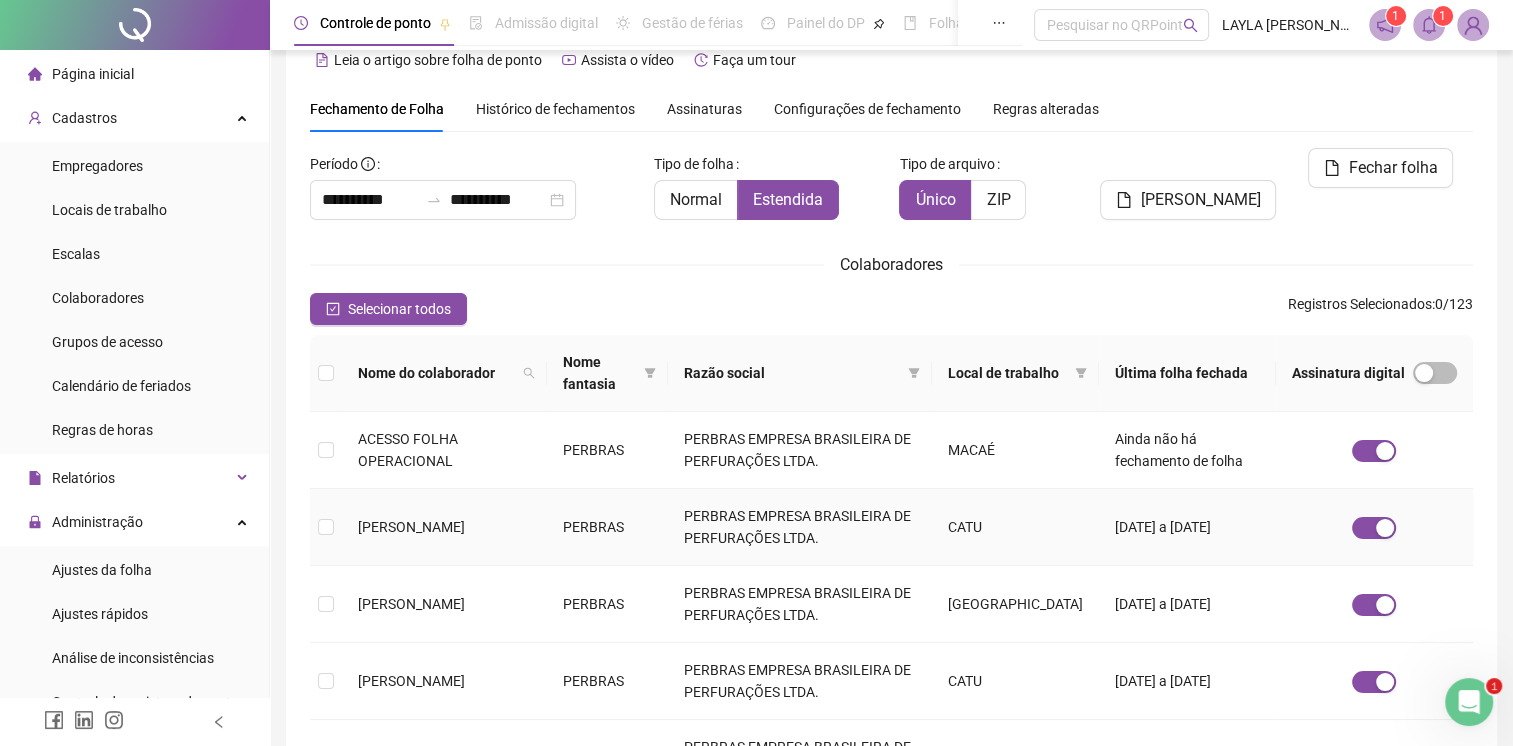 click on "[PERSON_NAME]" at bounding box center (444, 527) 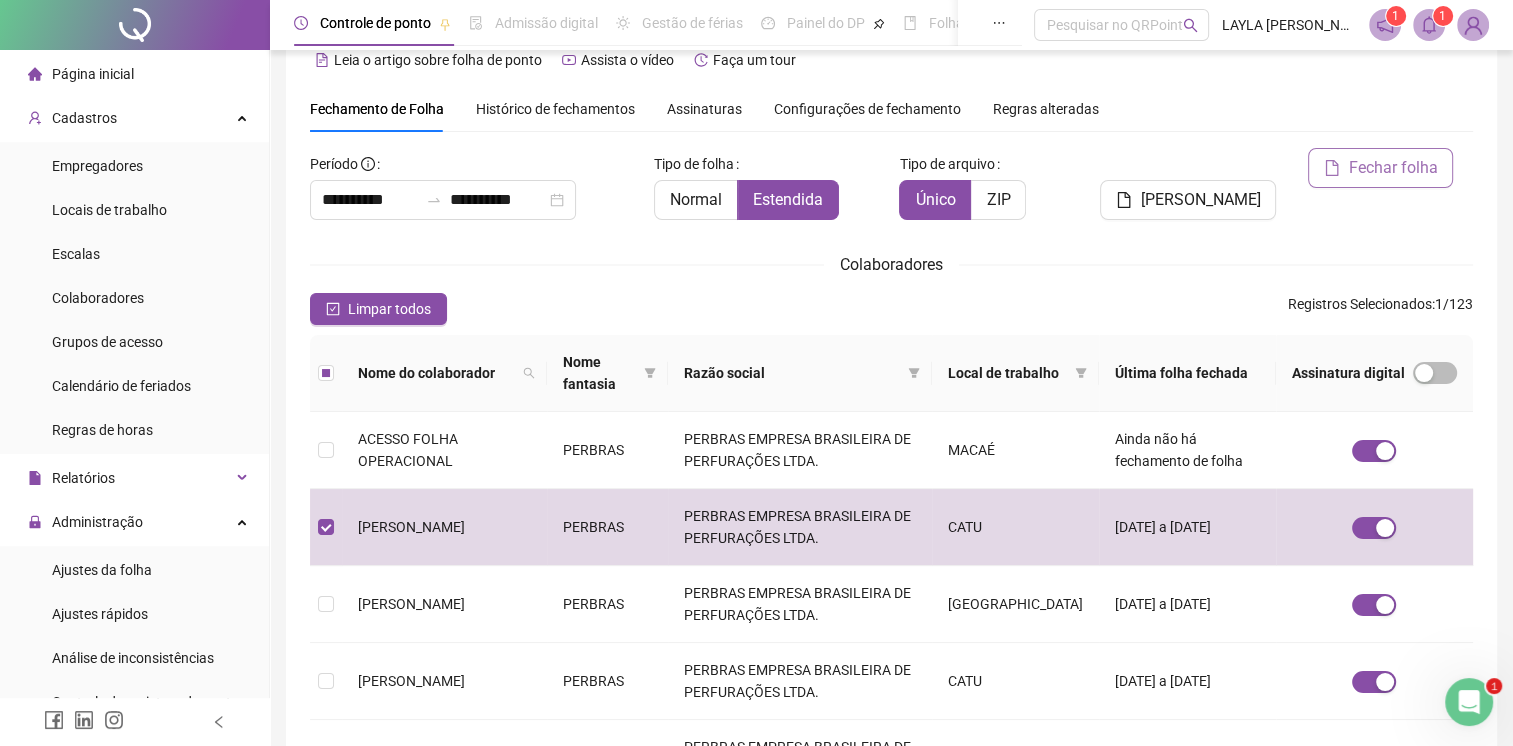 click on "Fechar folha" at bounding box center (1392, 168) 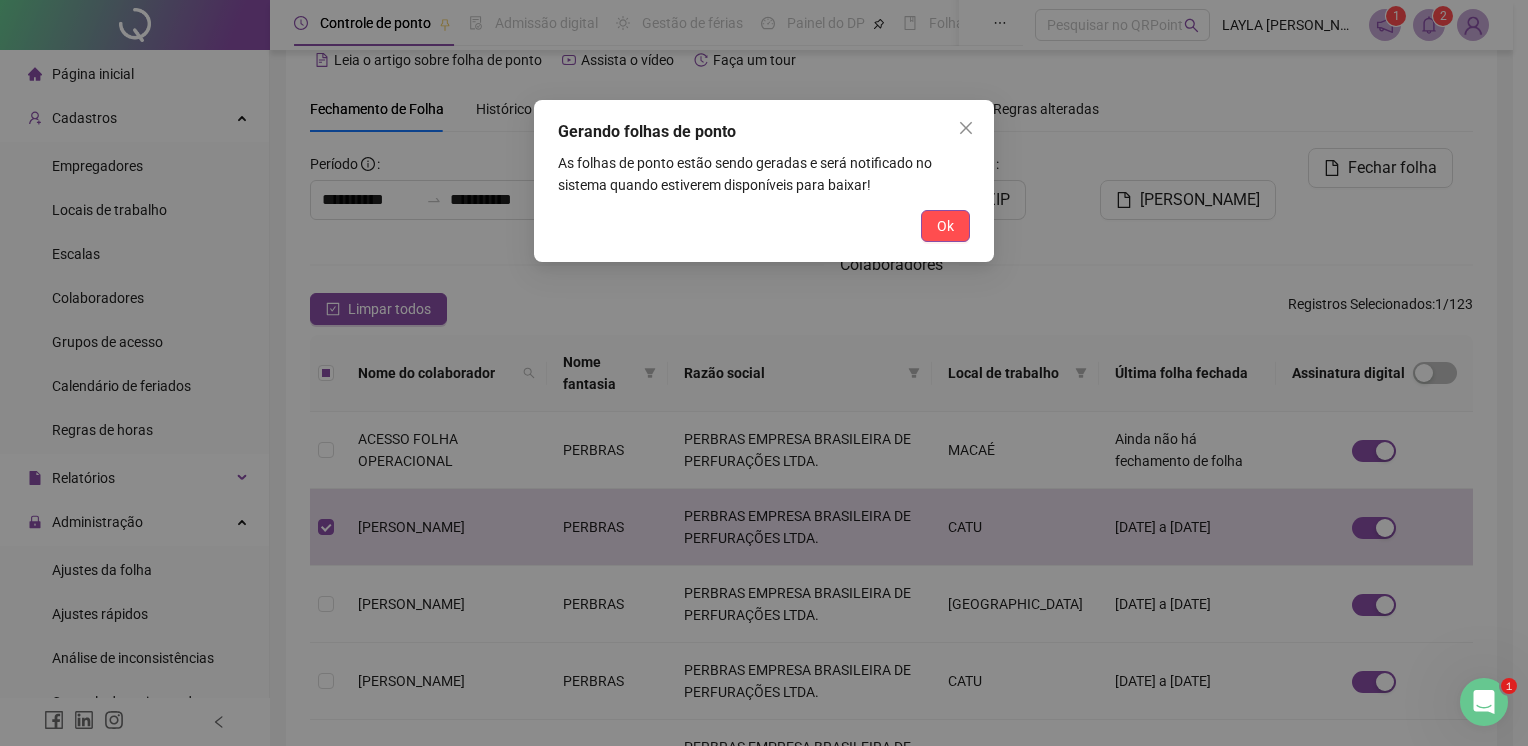 click on "Gerando folhas de ponto As folhas de ponto estão sendo geradas e será notificado no
sistema quando estiverem disponíveis para baixar! Ok" at bounding box center [764, 181] 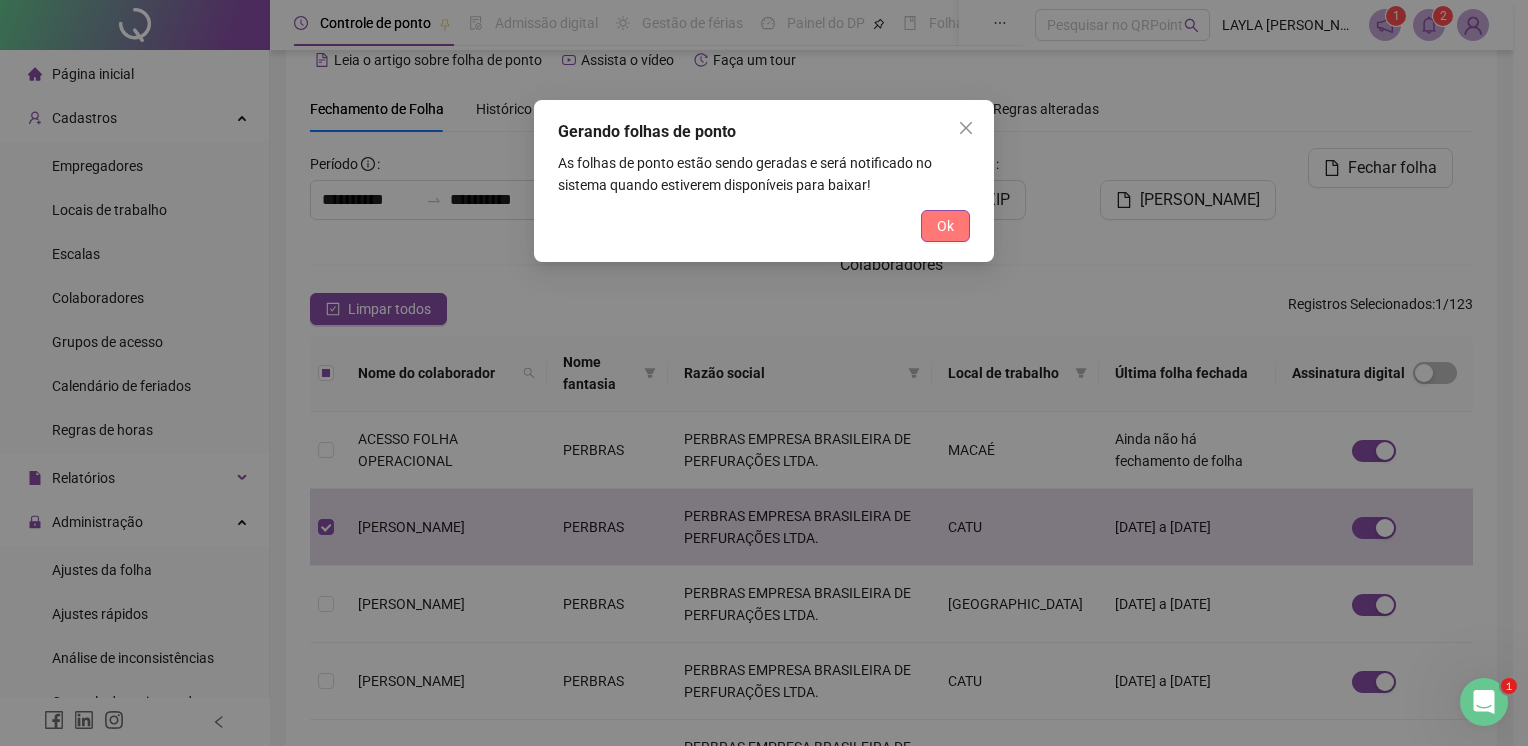 click on "Ok" at bounding box center (945, 226) 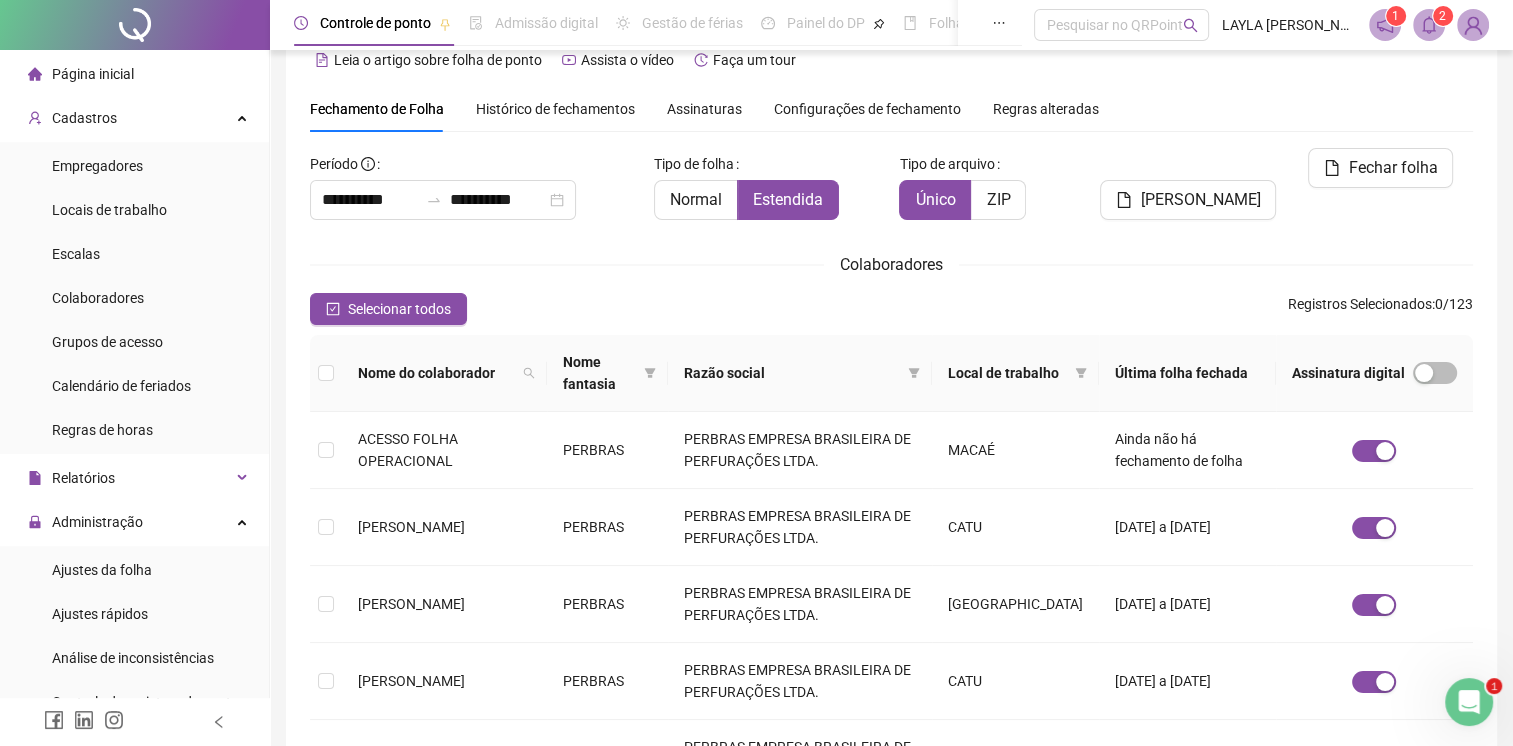 click 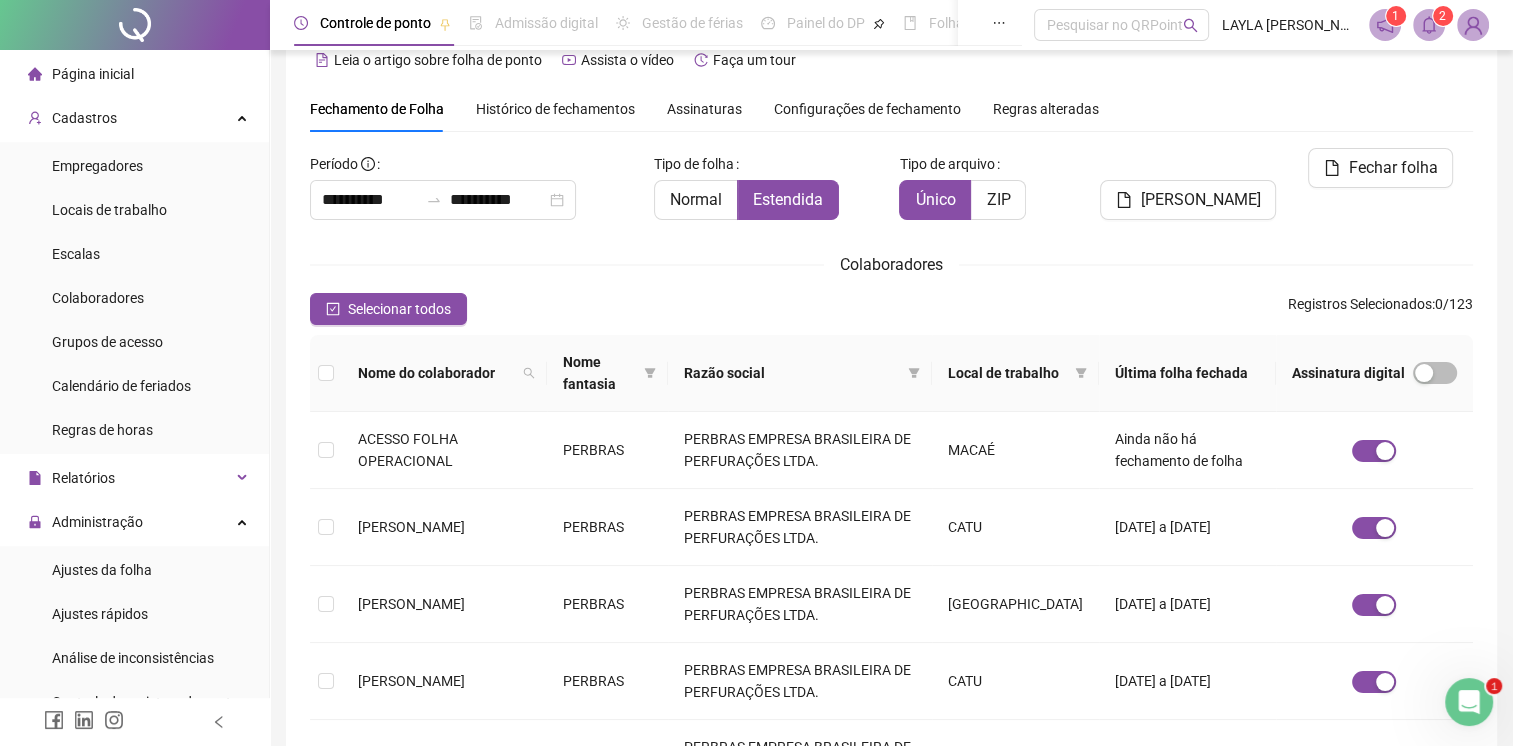 click on "Assinatura digital" at bounding box center (1374, 373) 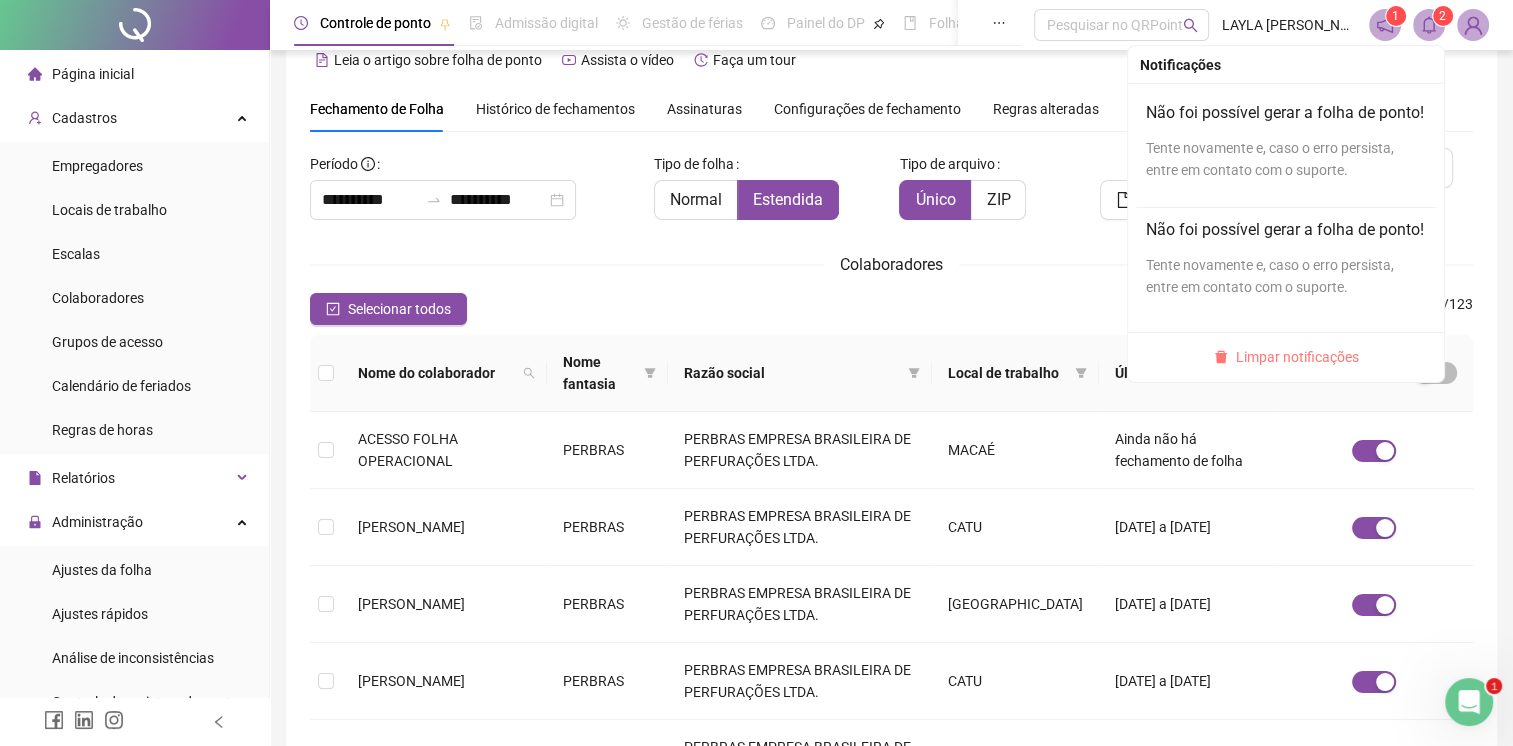 click on "Limpar notificações" at bounding box center (1297, 357) 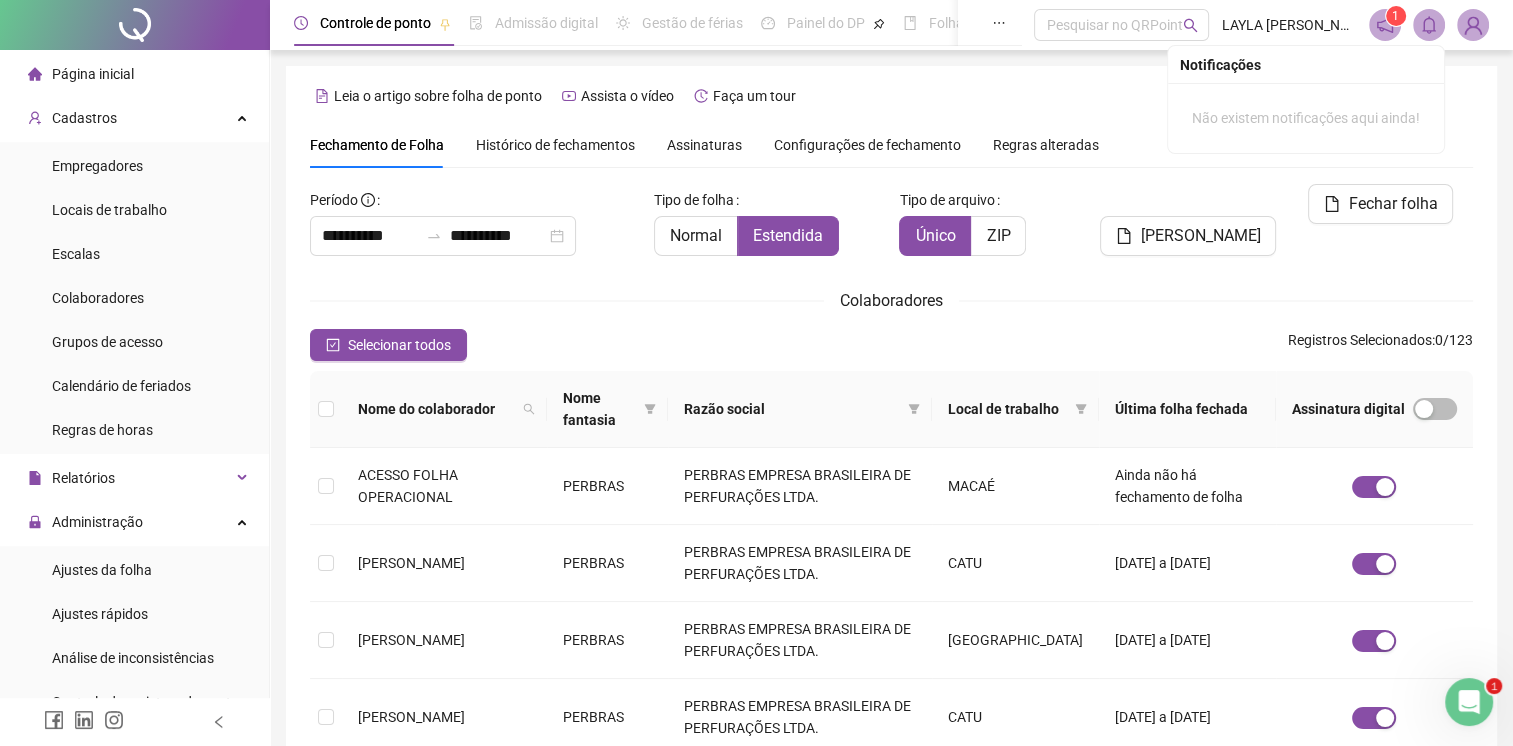 scroll, scrollTop: 36, scrollLeft: 0, axis: vertical 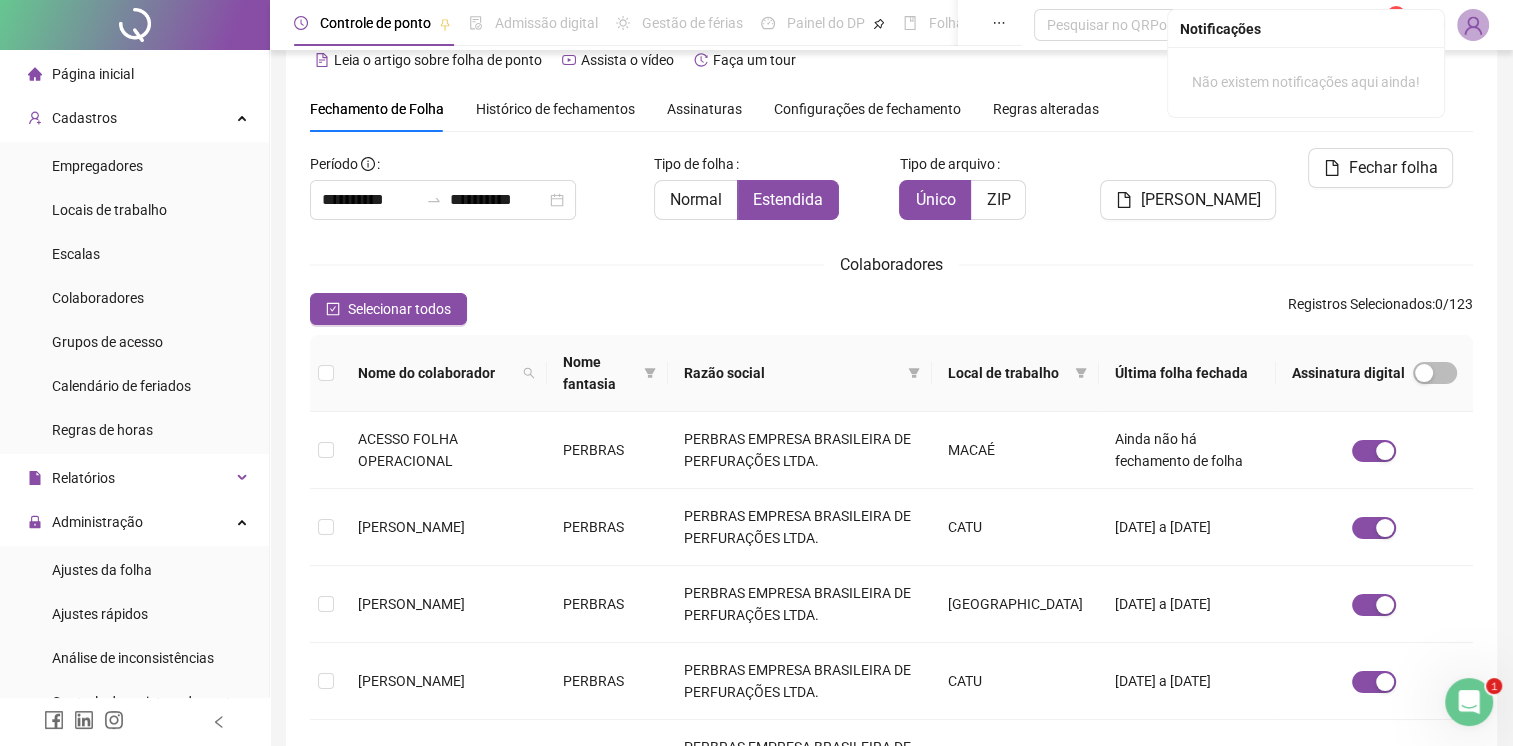 drag, startPoint x: 995, startPoint y: 0, endPoint x: 1036, endPoint y: 58, distance: 71.02816 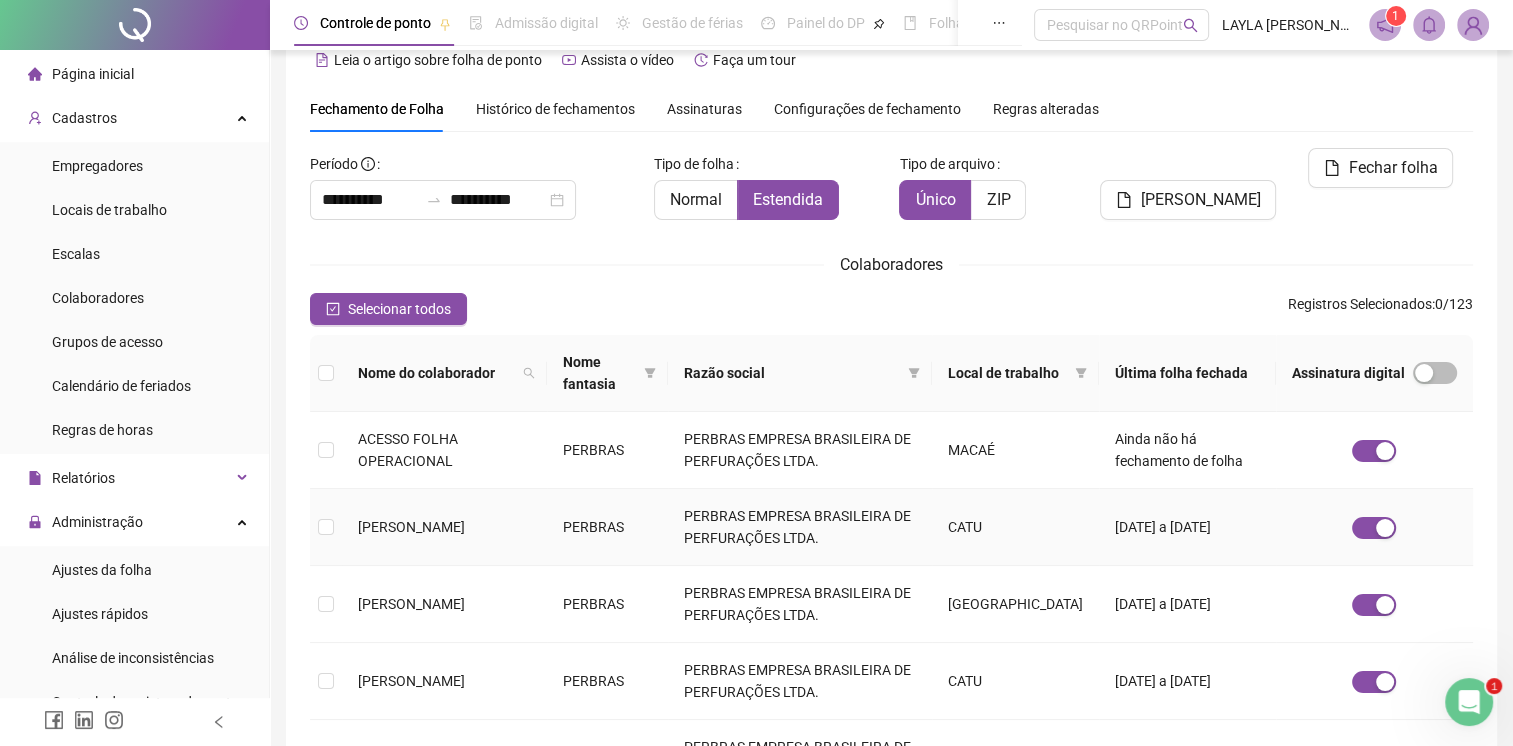 click on "[PERSON_NAME]" at bounding box center [444, 527] 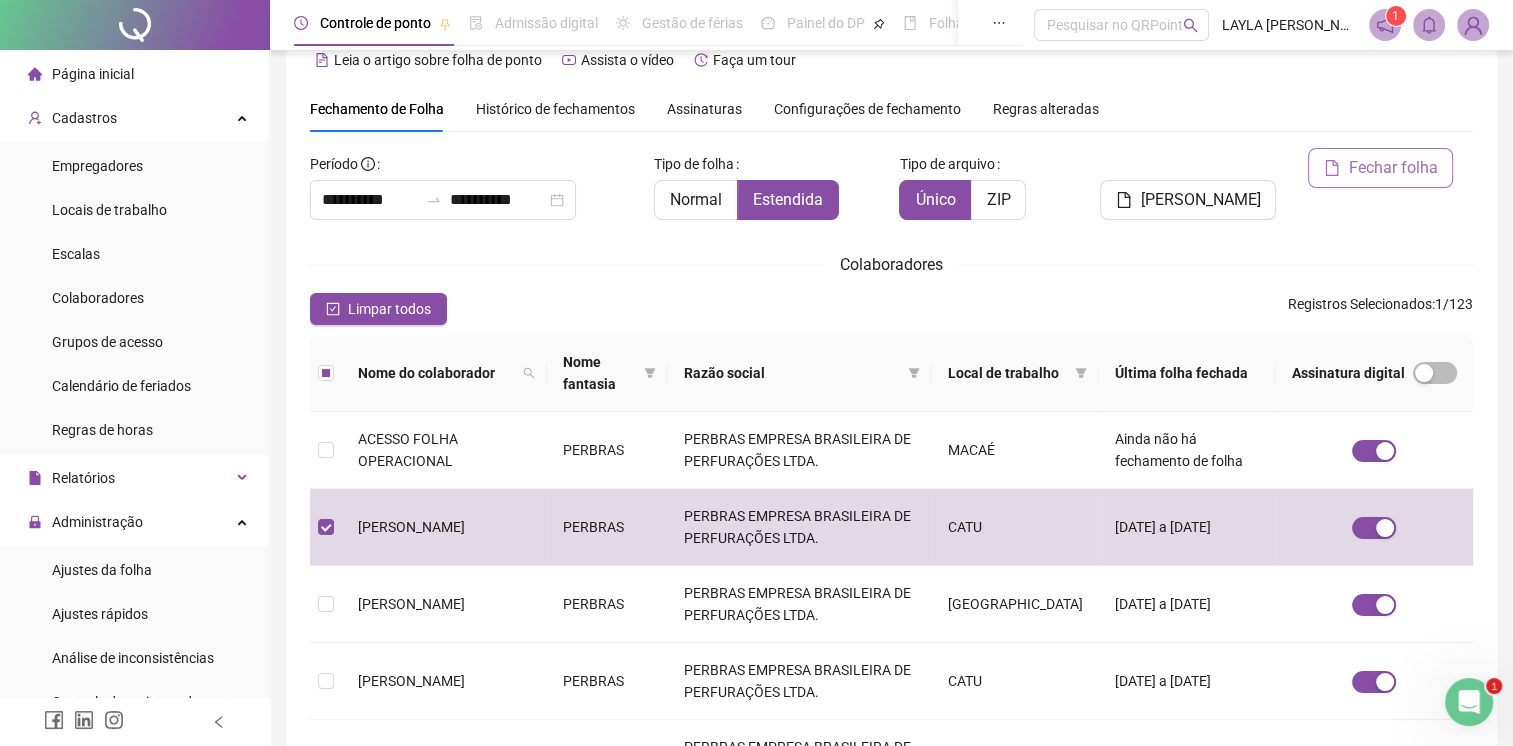 click on "Fechar folha" at bounding box center (1380, 168) 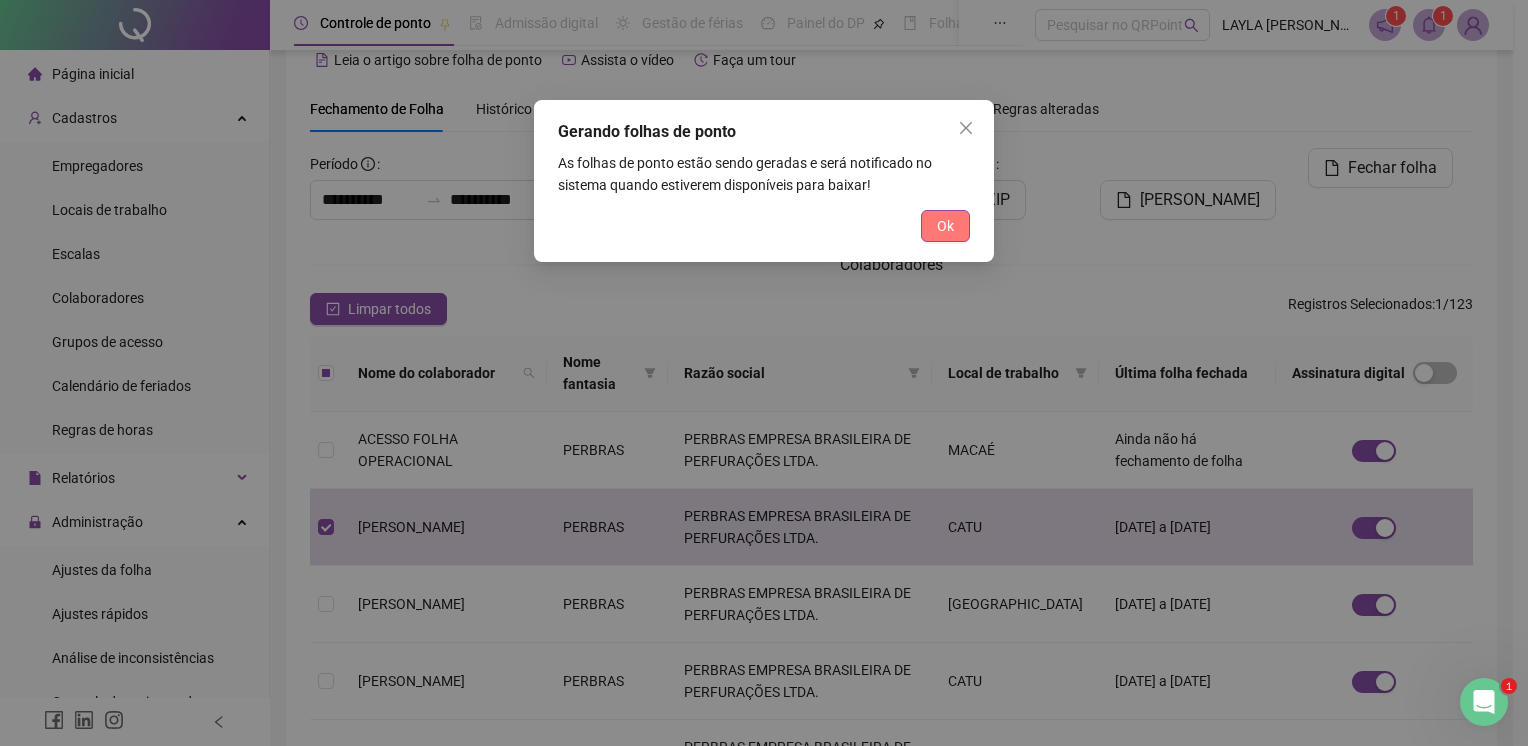 click on "Ok" at bounding box center (945, 226) 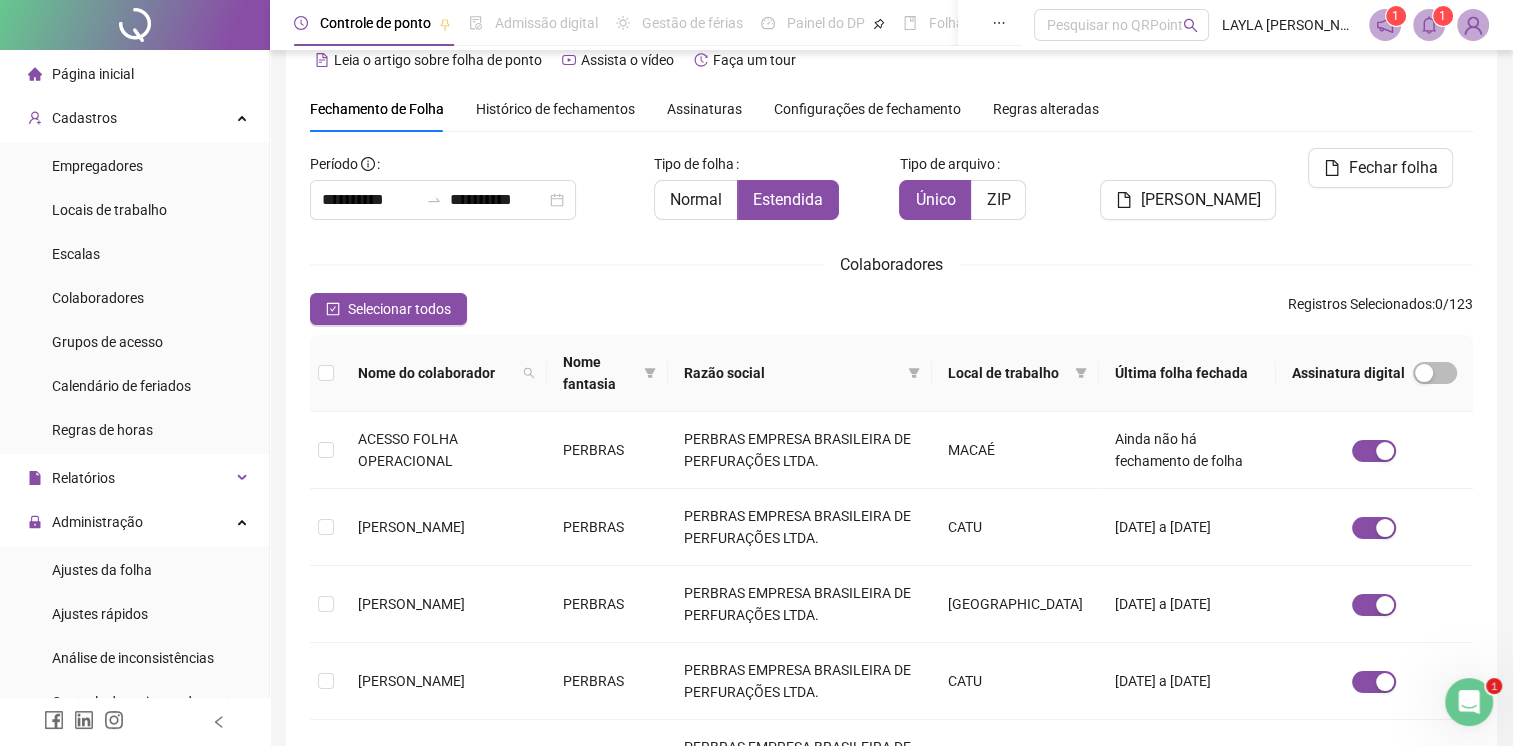 click at bounding box center (1429, 25) 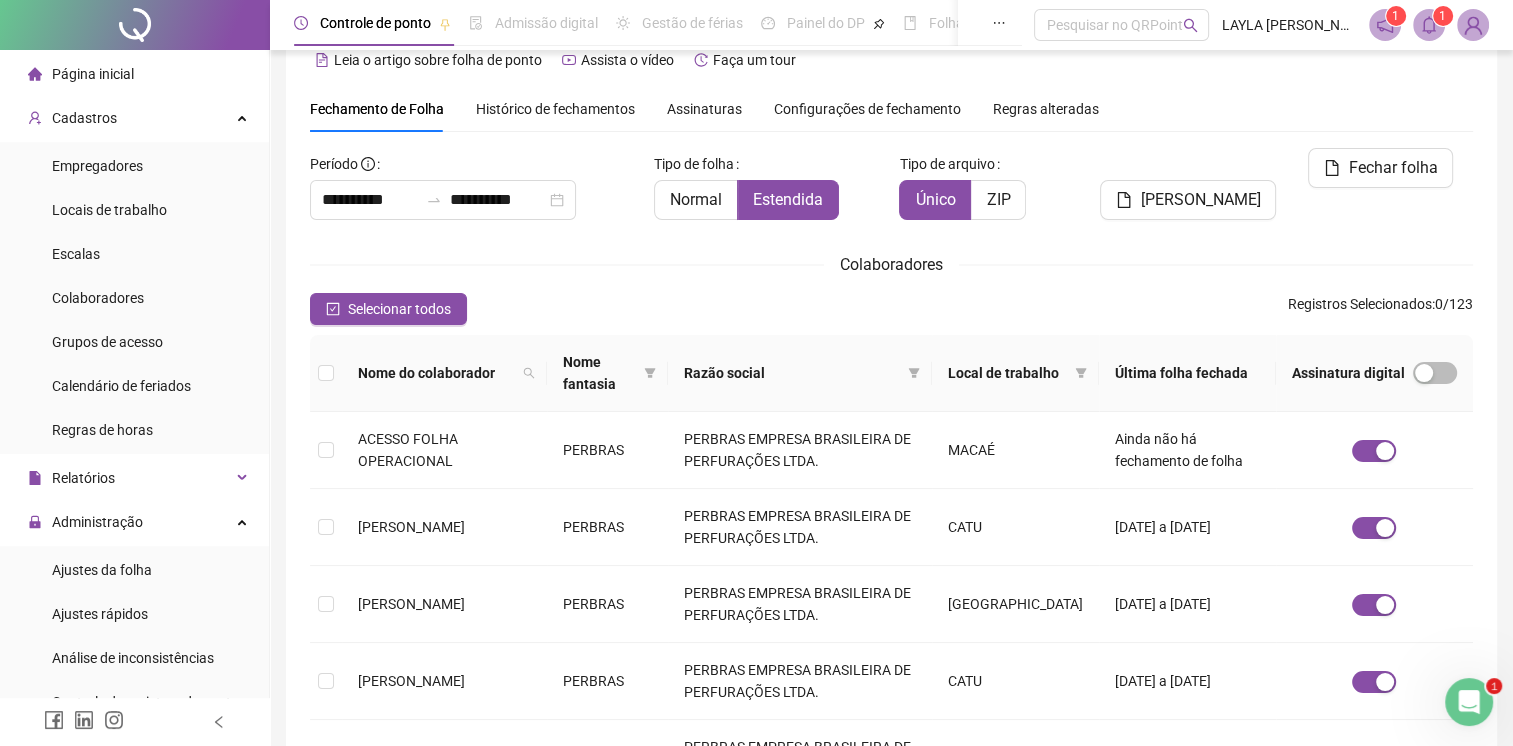 click on "Colaboradores" at bounding box center [891, 264] 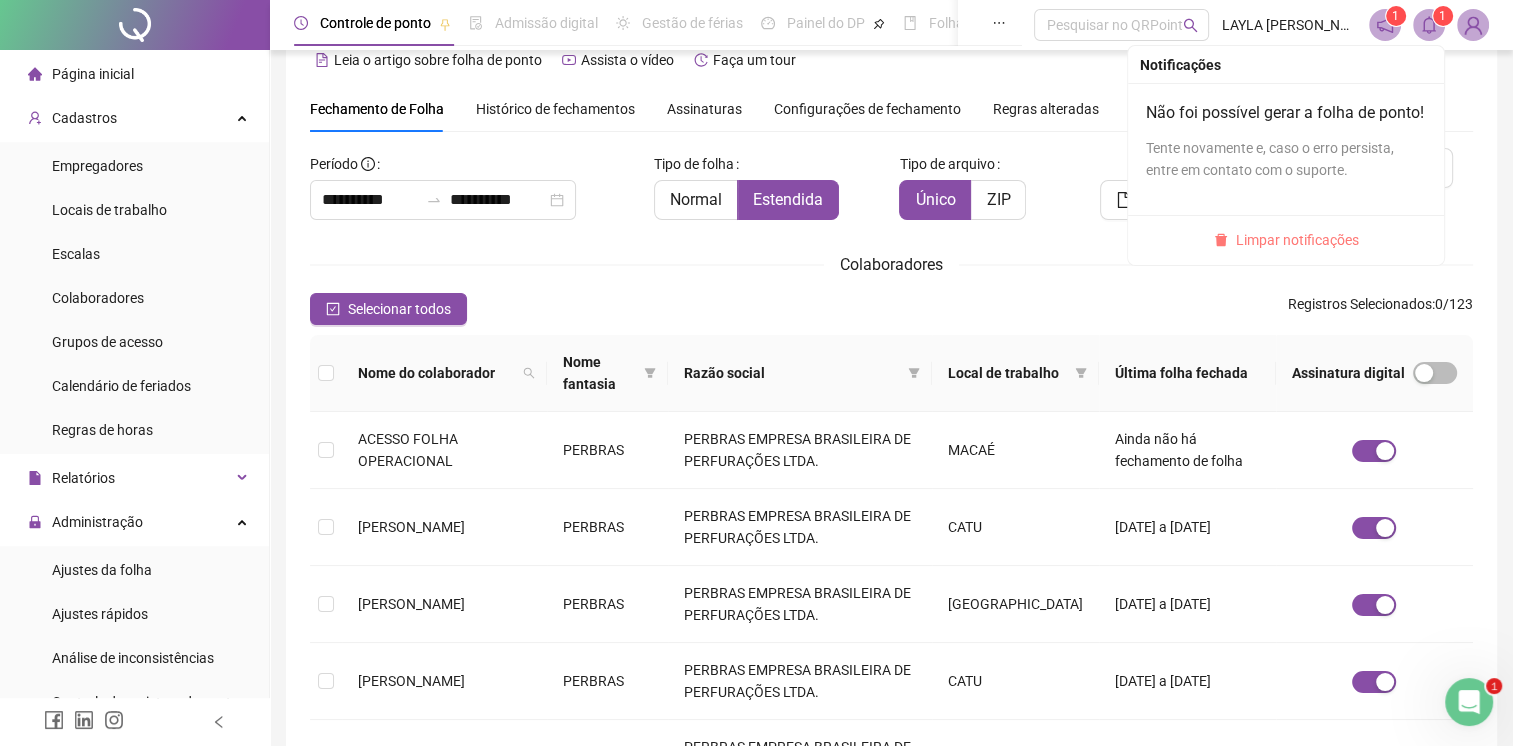 click on "Limpar notificações" at bounding box center (1297, 240) 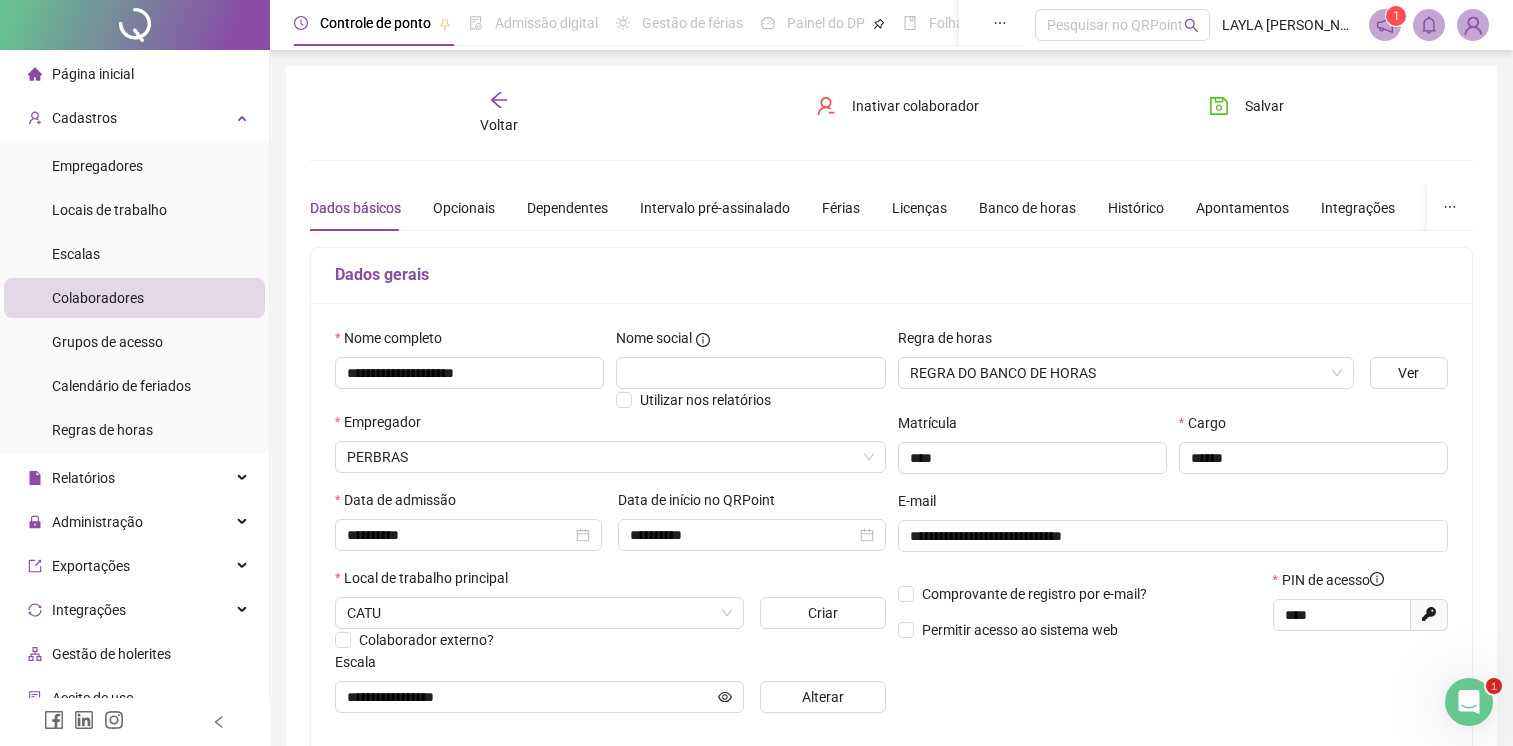 scroll, scrollTop: 0, scrollLeft: 0, axis: both 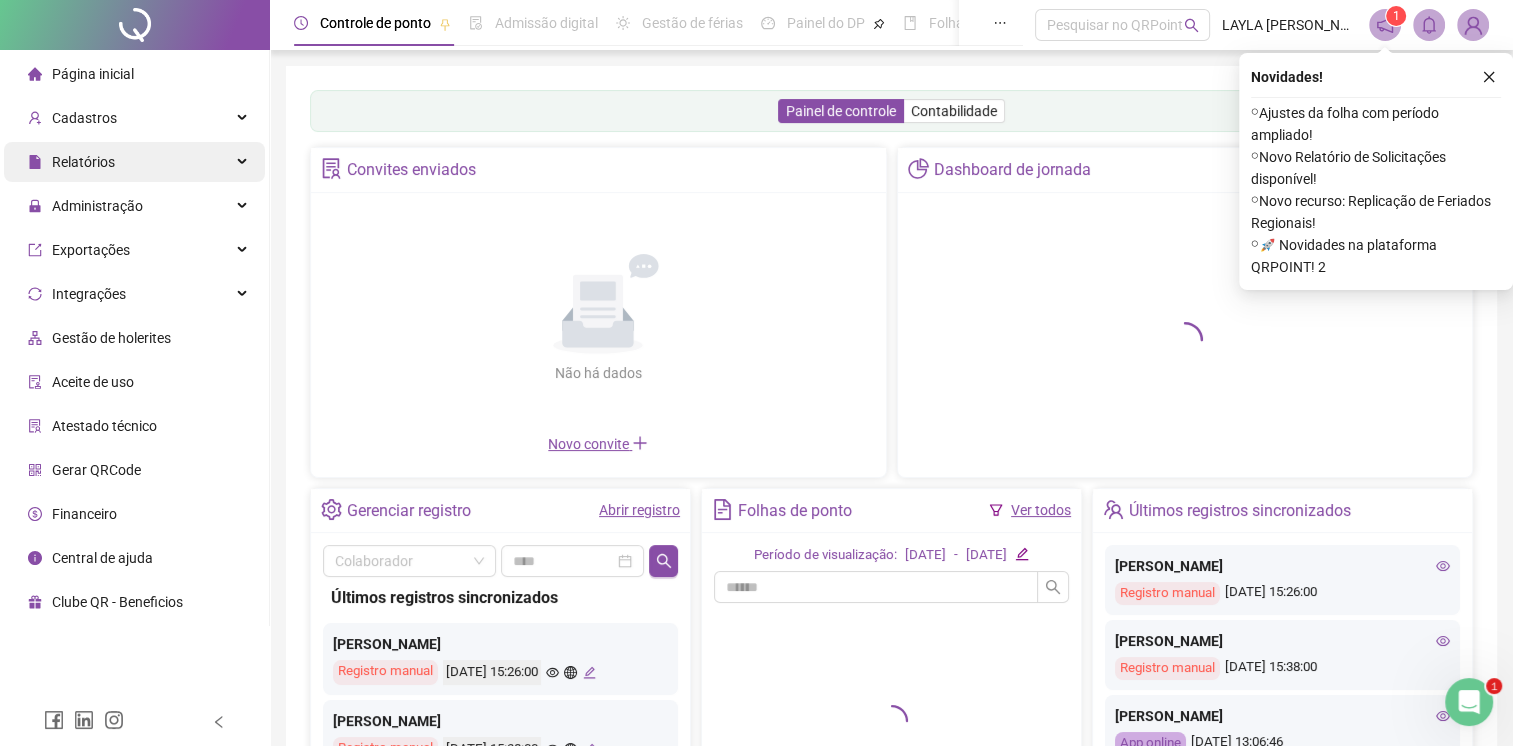 click on "Relatórios" at bounding box center [134, 162] 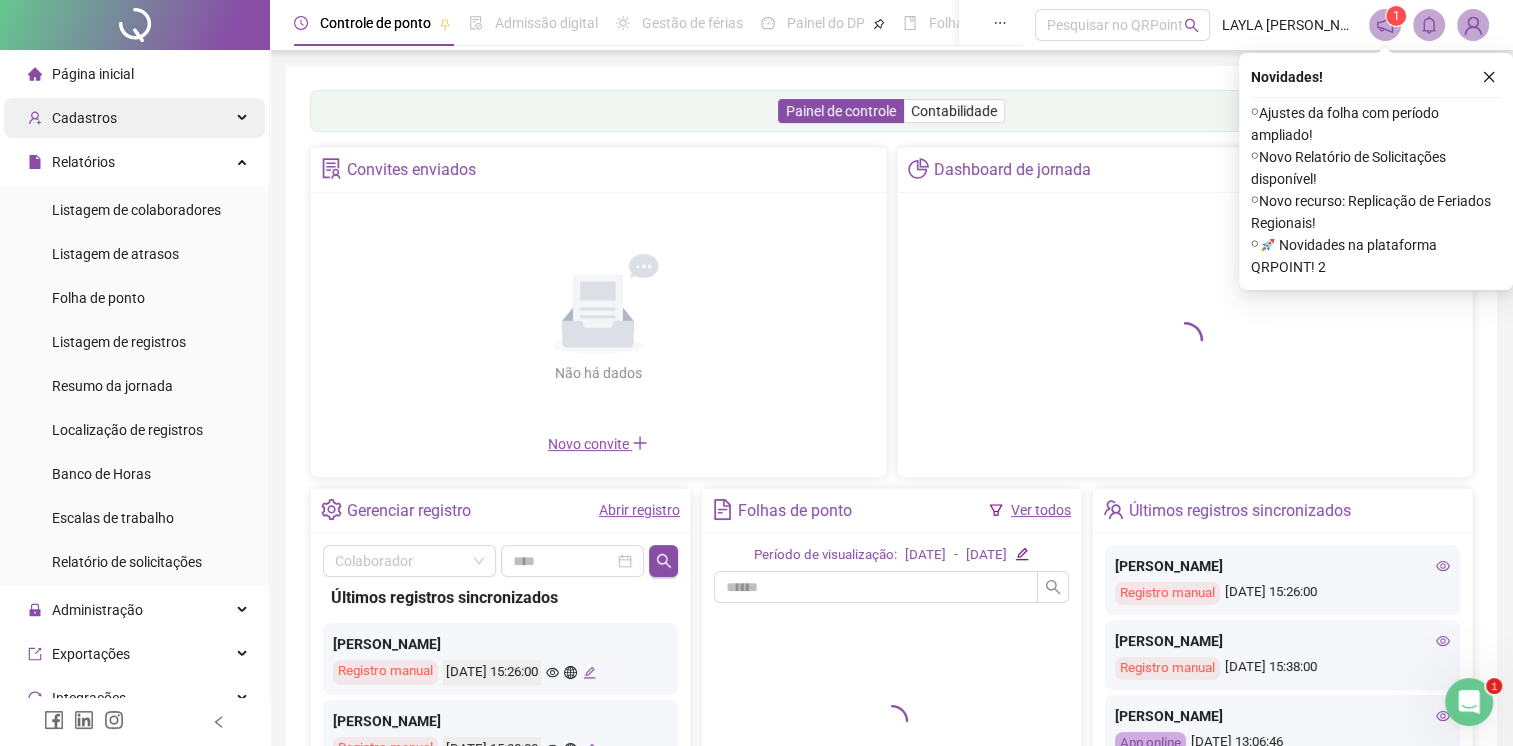 click on "Cadastros" at bounding box center (134, 118) 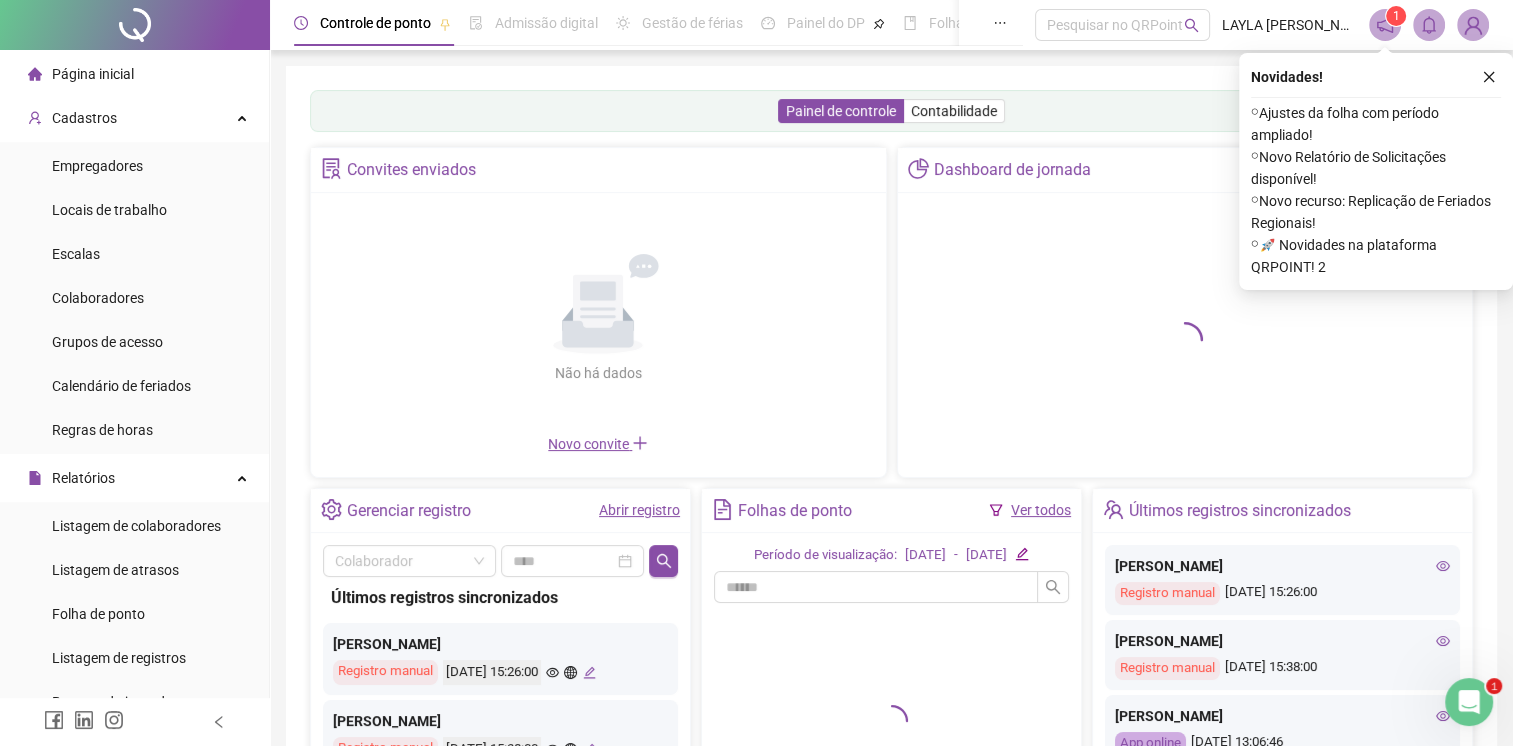click on "Página inicial" at bounding box center (134, 74) 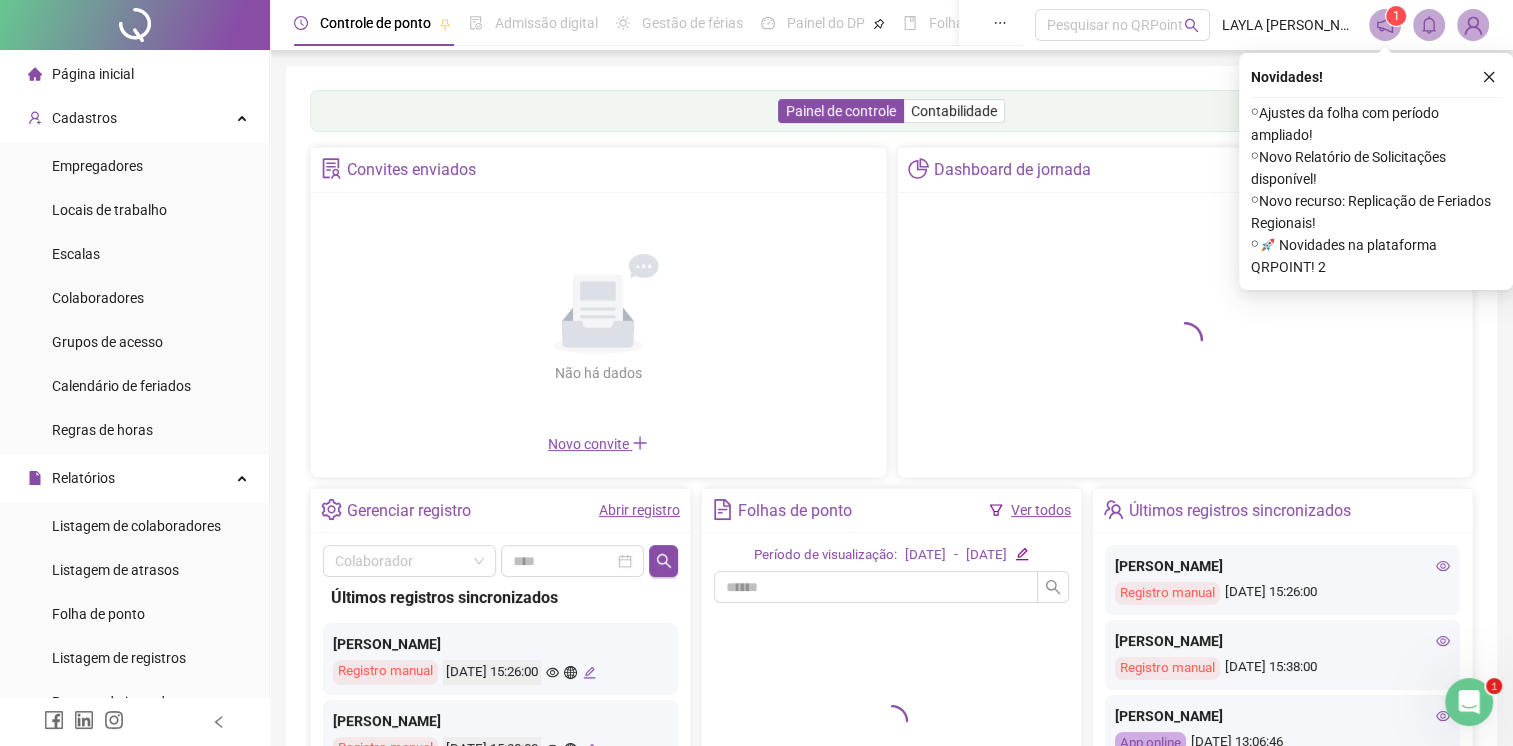 click on "Ver todos" at bounding box center (1041, 510) 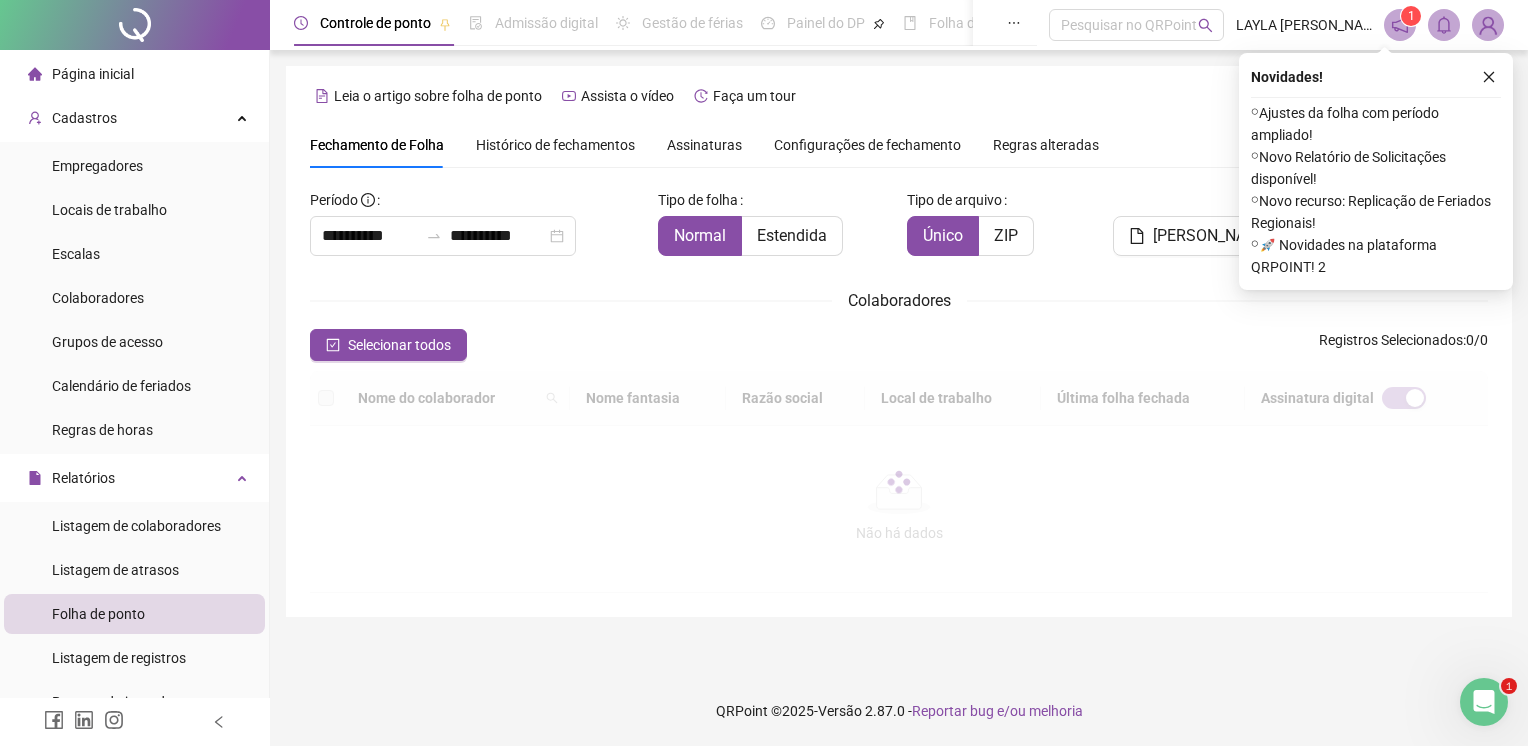 click on "Tipo de folha Normal Estendida" at bounding box center [774, 220] 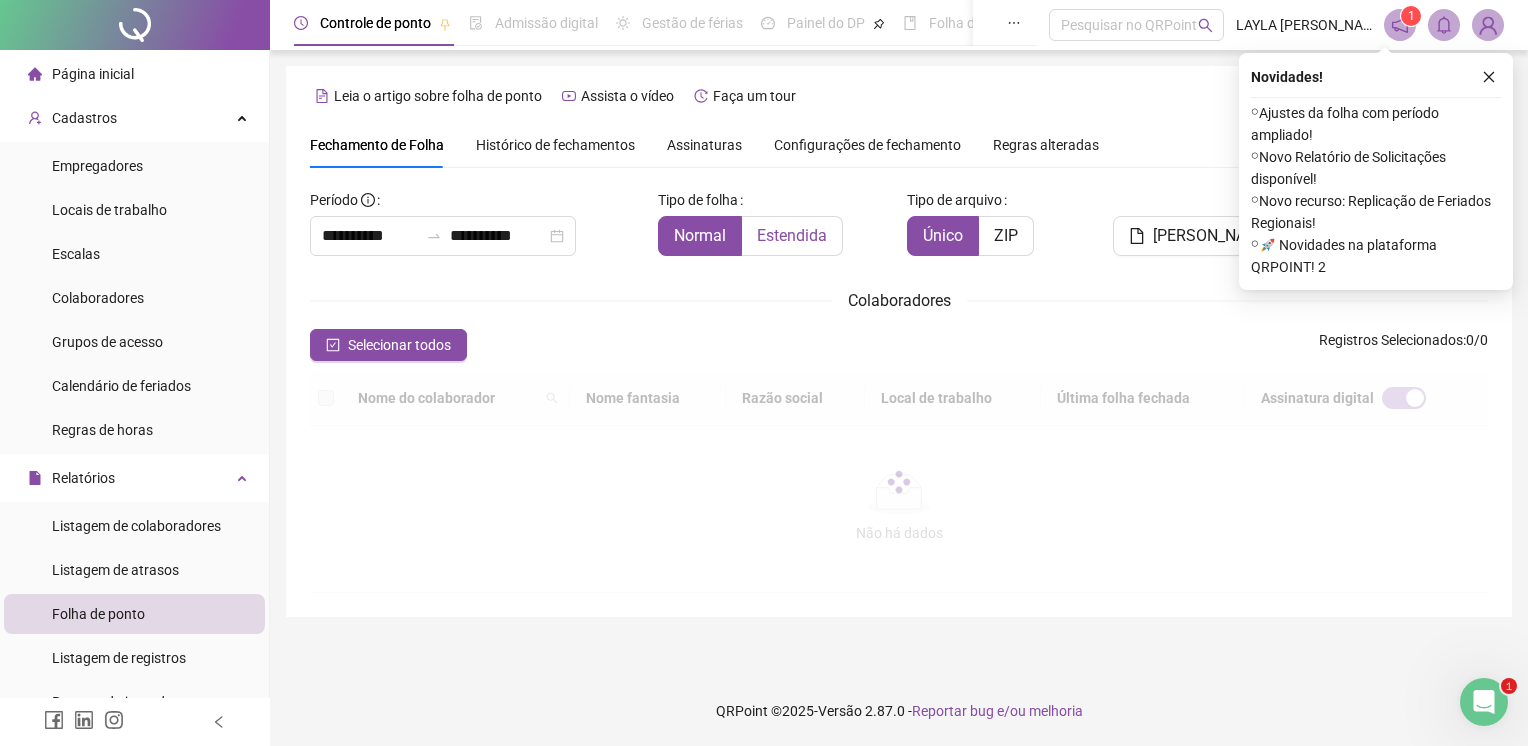 click on "Estendida" at bounding box center (792, 236) 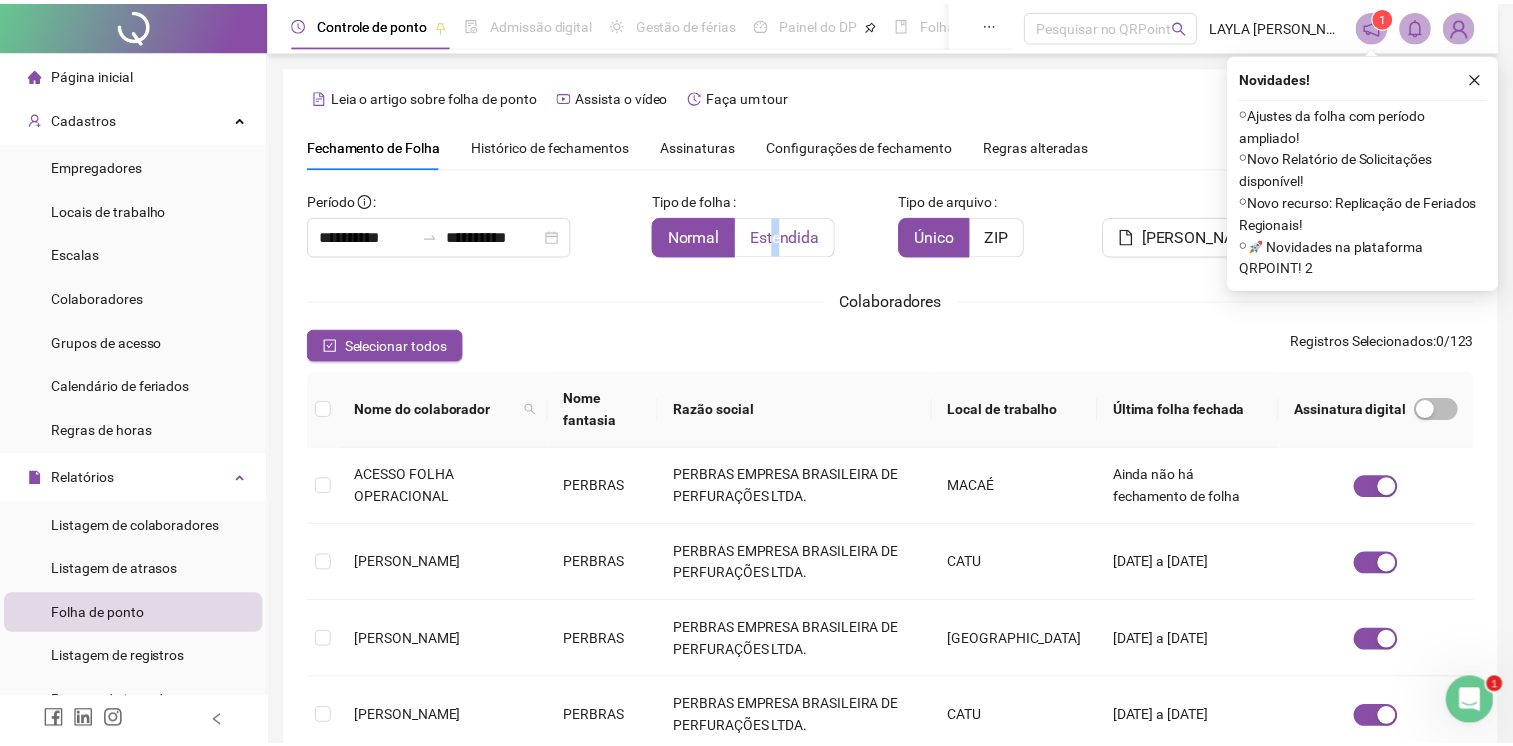 scroll, scrollTop: 36, scrollLeft: 0, axis: vertical 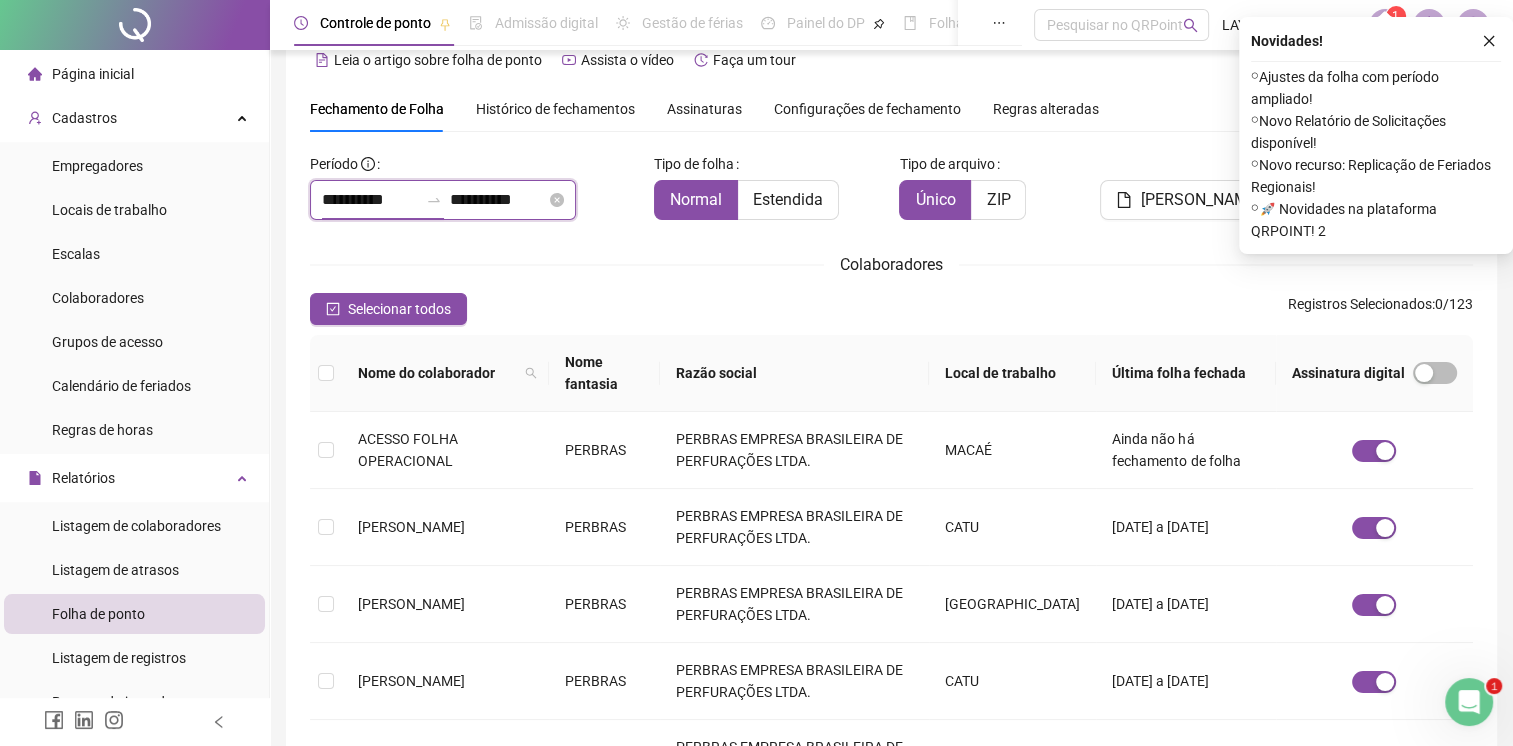 click on "**********" at bounding box center (370, 200) 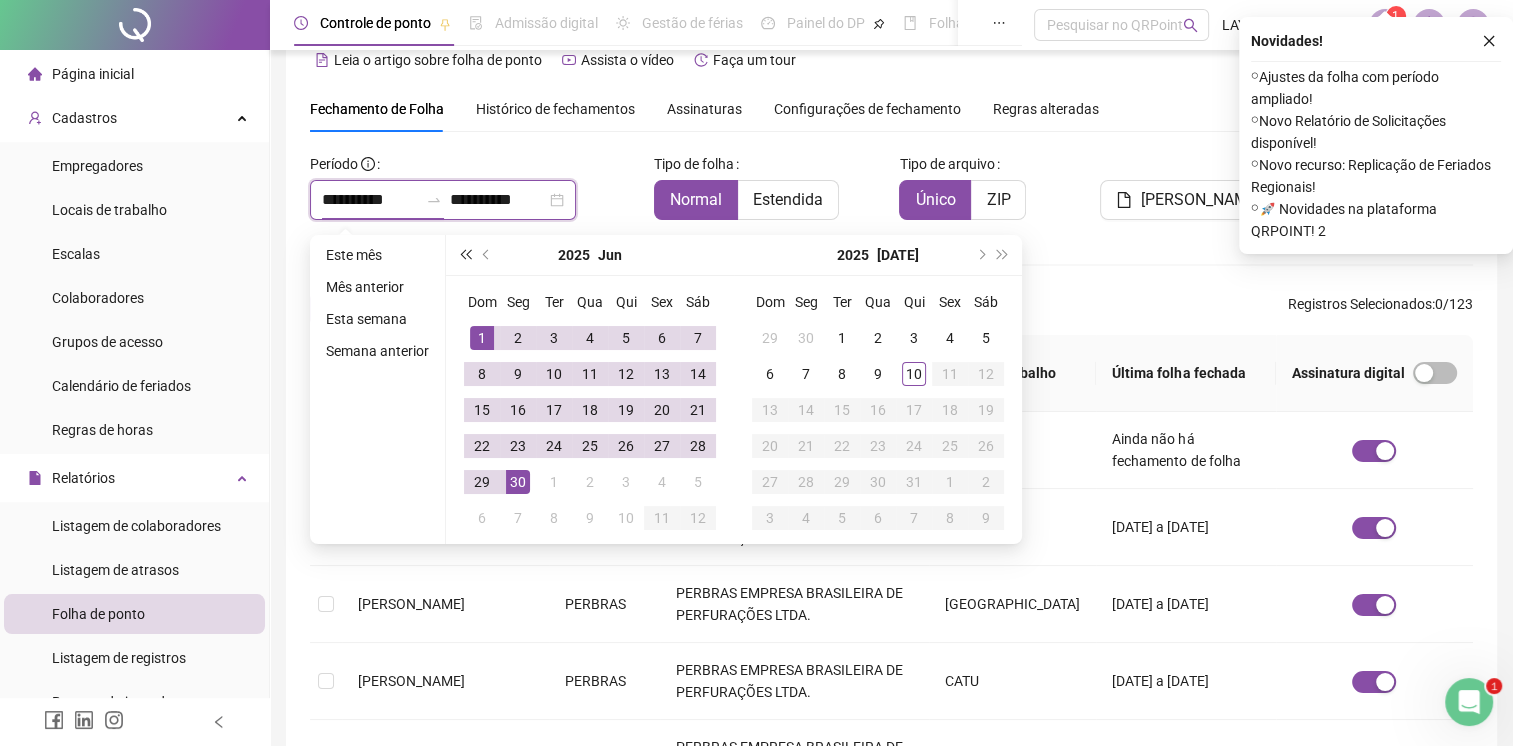 type on "**********" 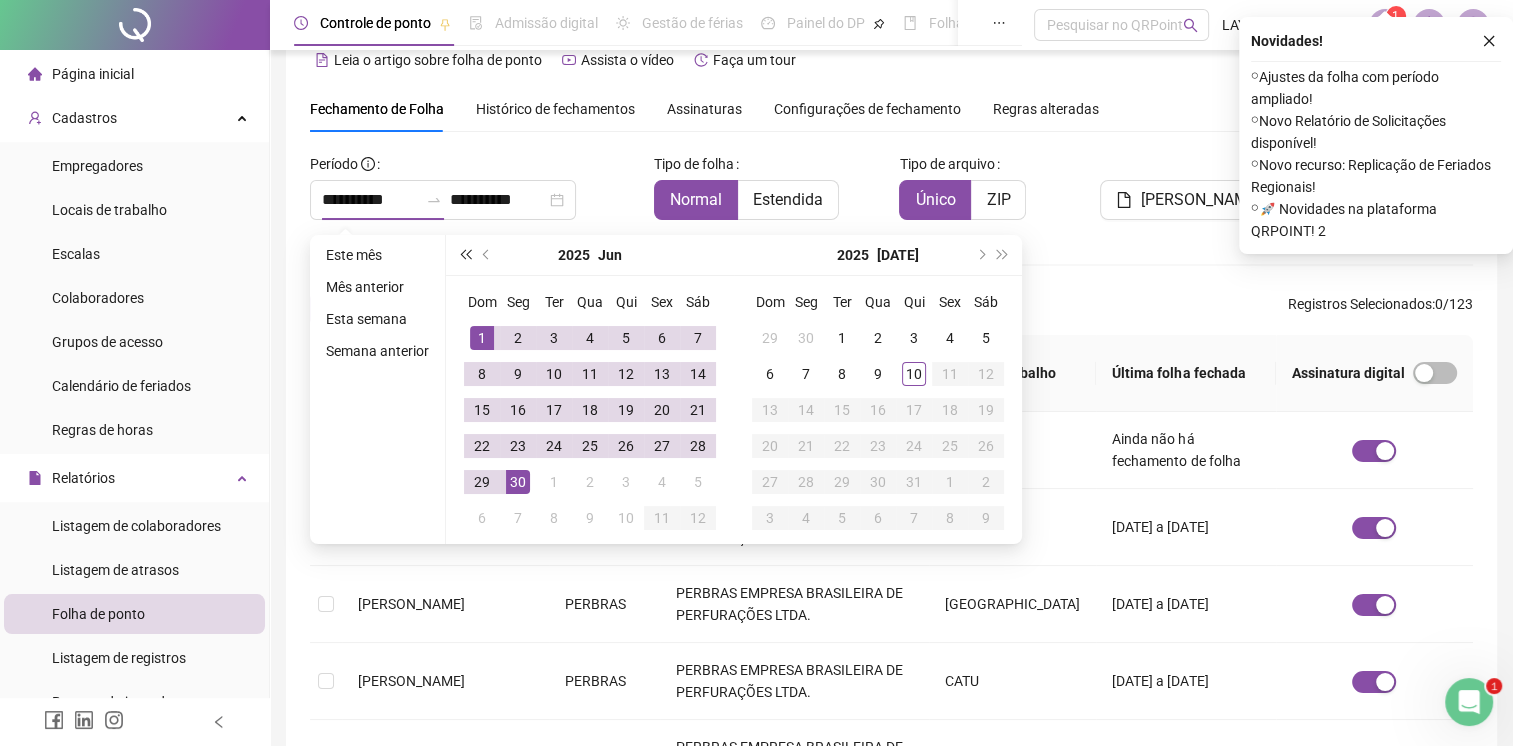click at bounding box center (465, 255) 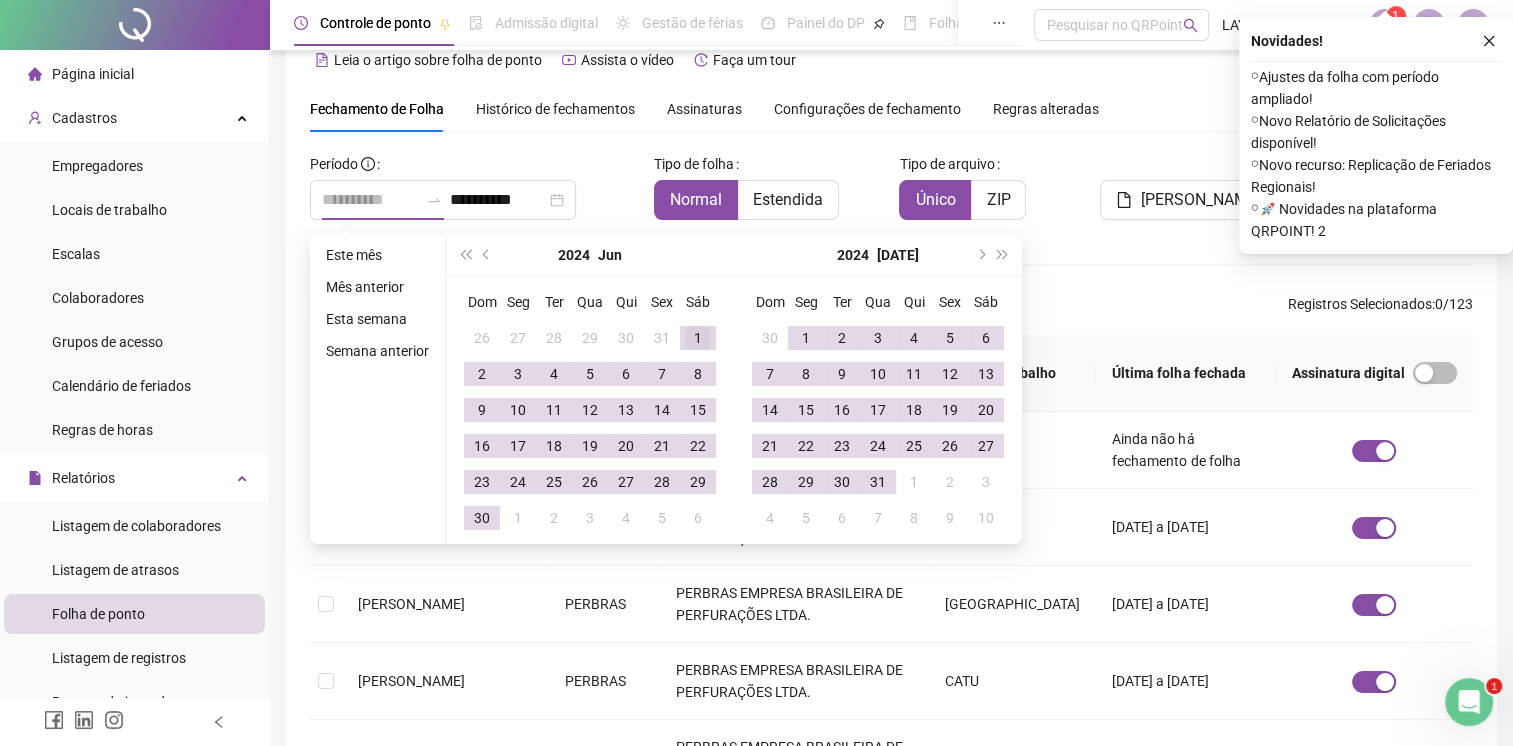 type on "**********" 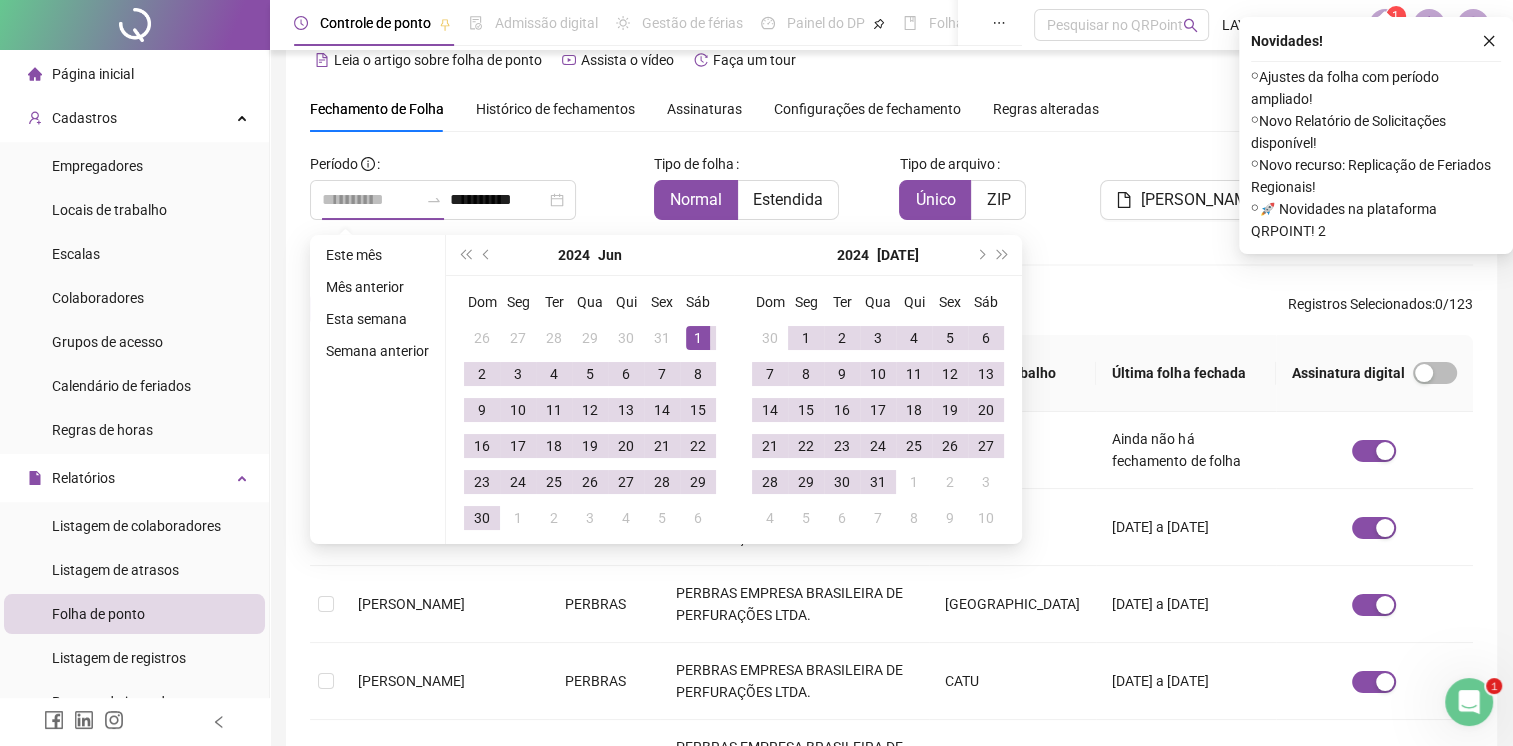click on "1" at bounding box center (698, 338) 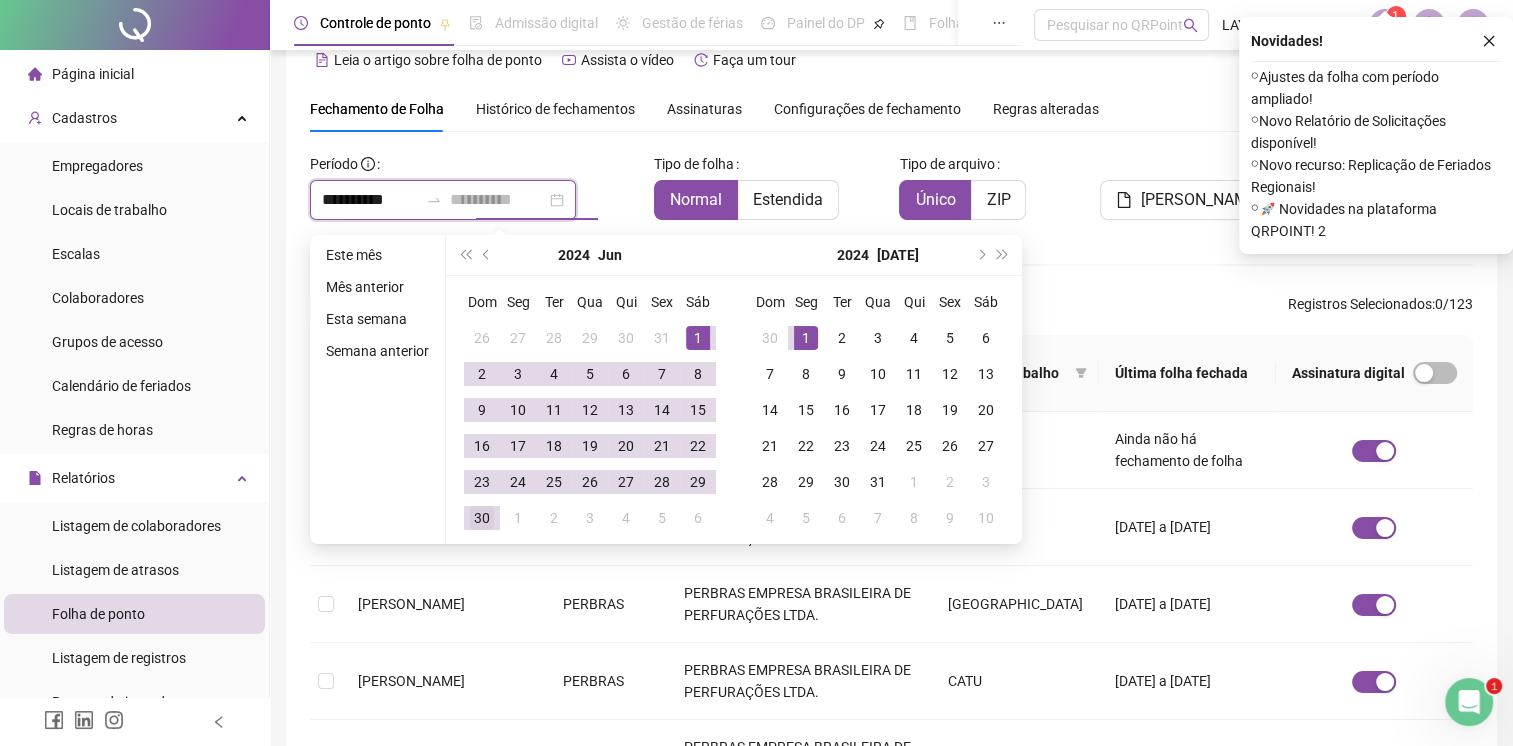 type on "**********" 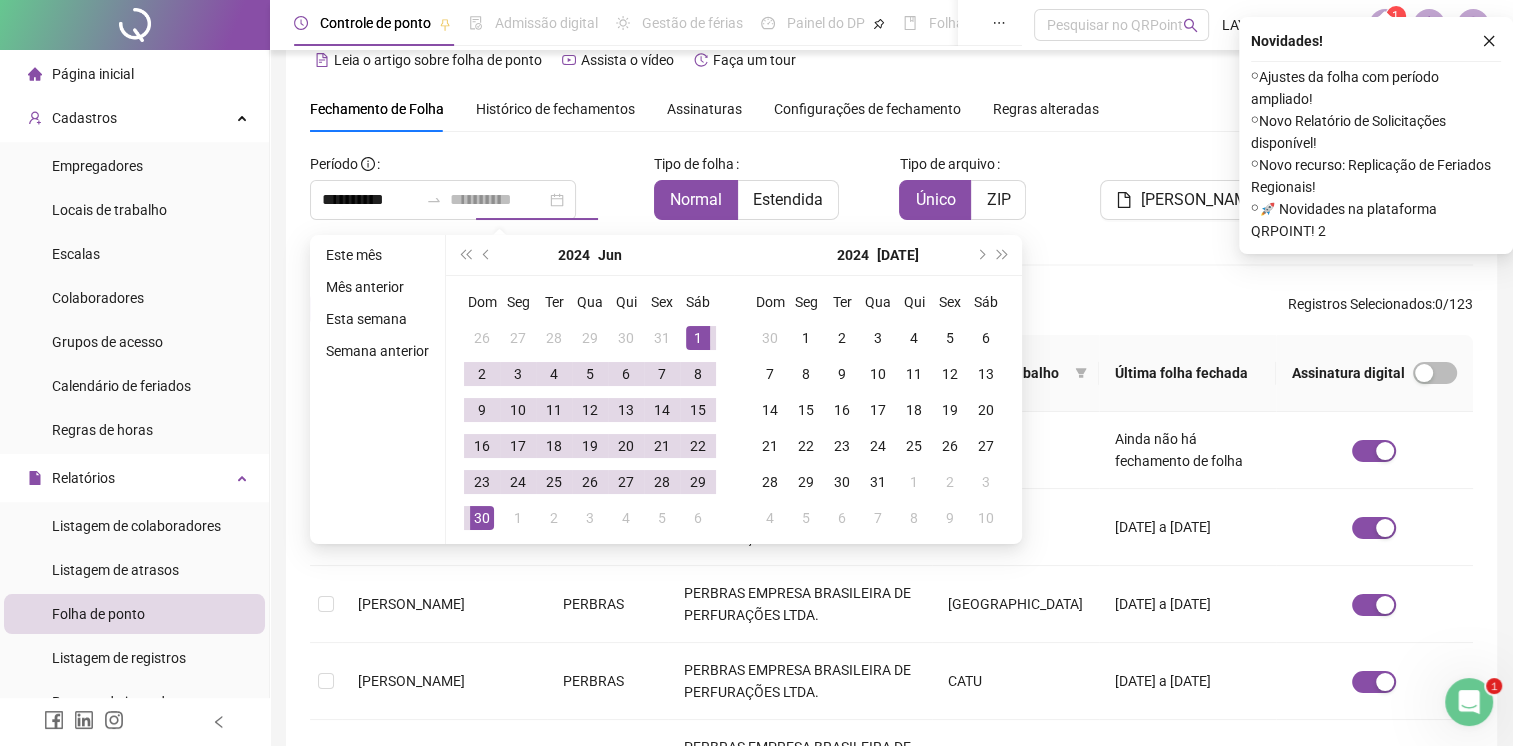 click on "30" at bounding box center [482, 518] 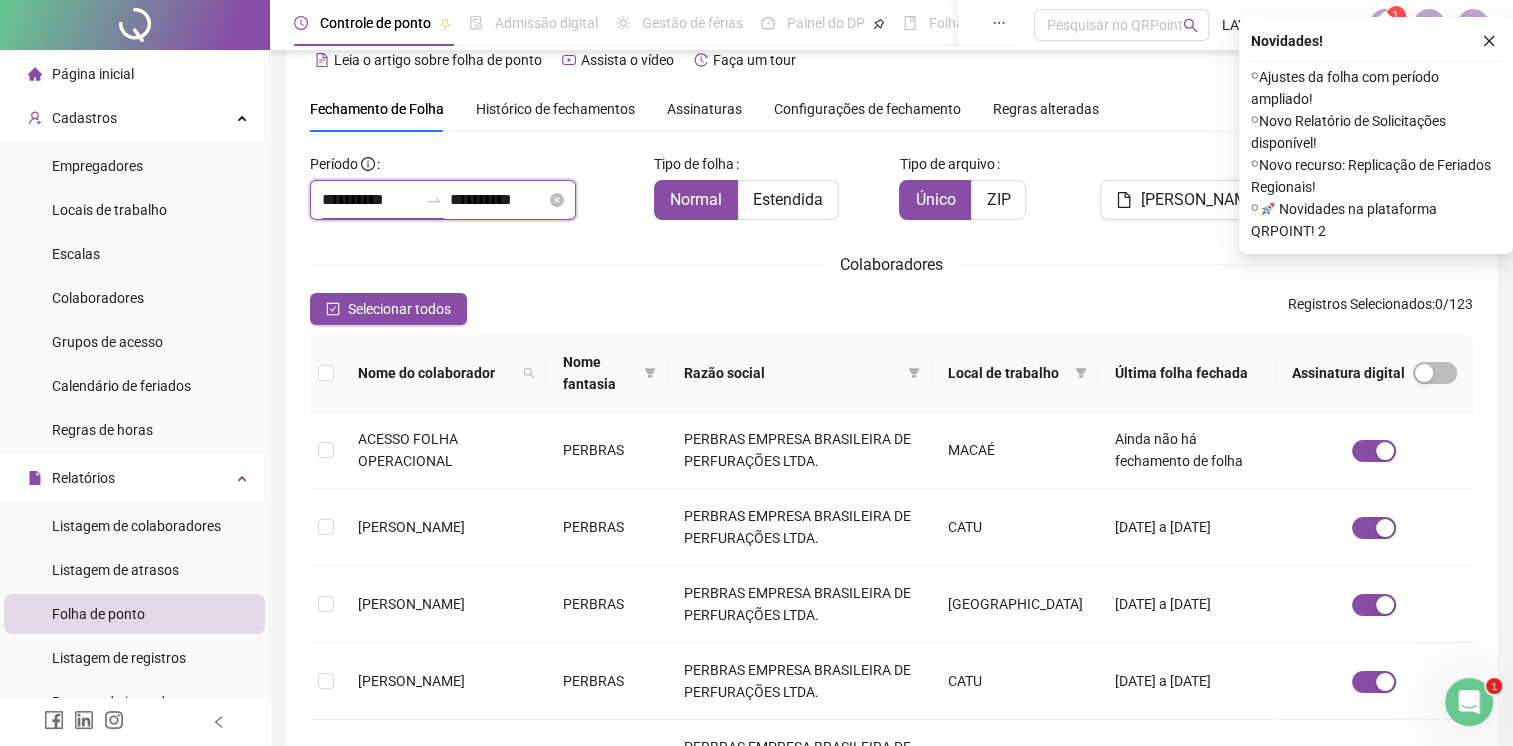 click on "**********" at bounding box center (370, 200) 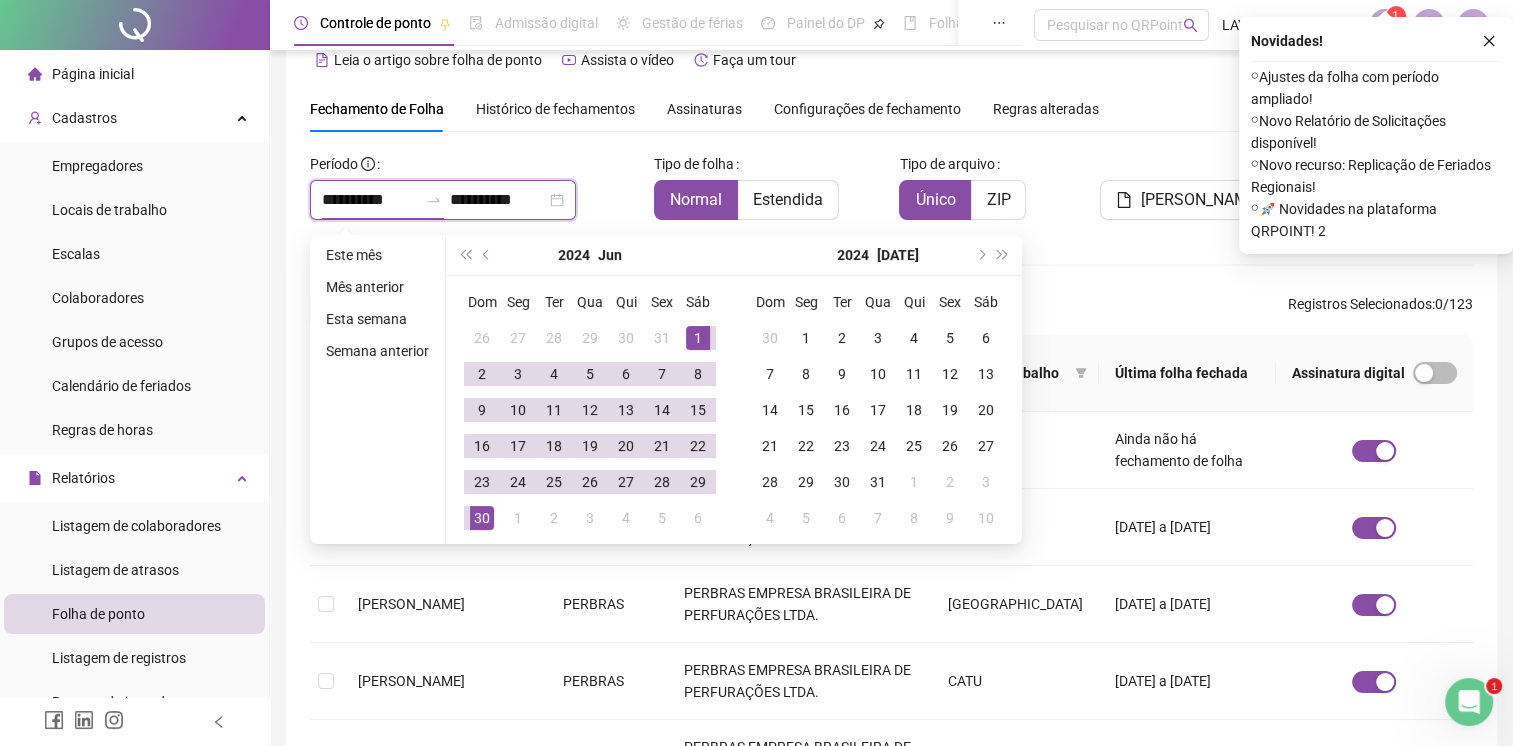 type on "**********" 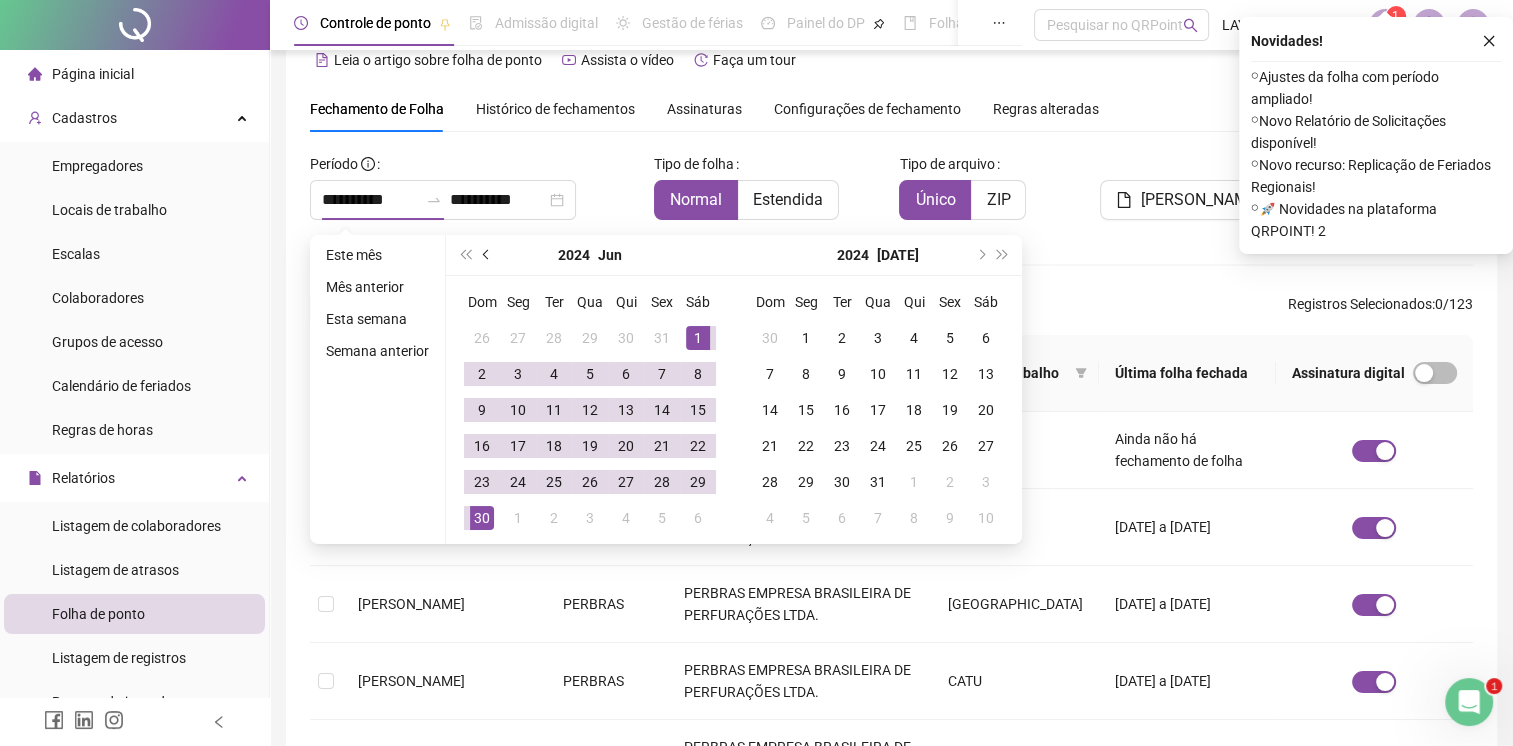 click at bounding box center (487, 255) 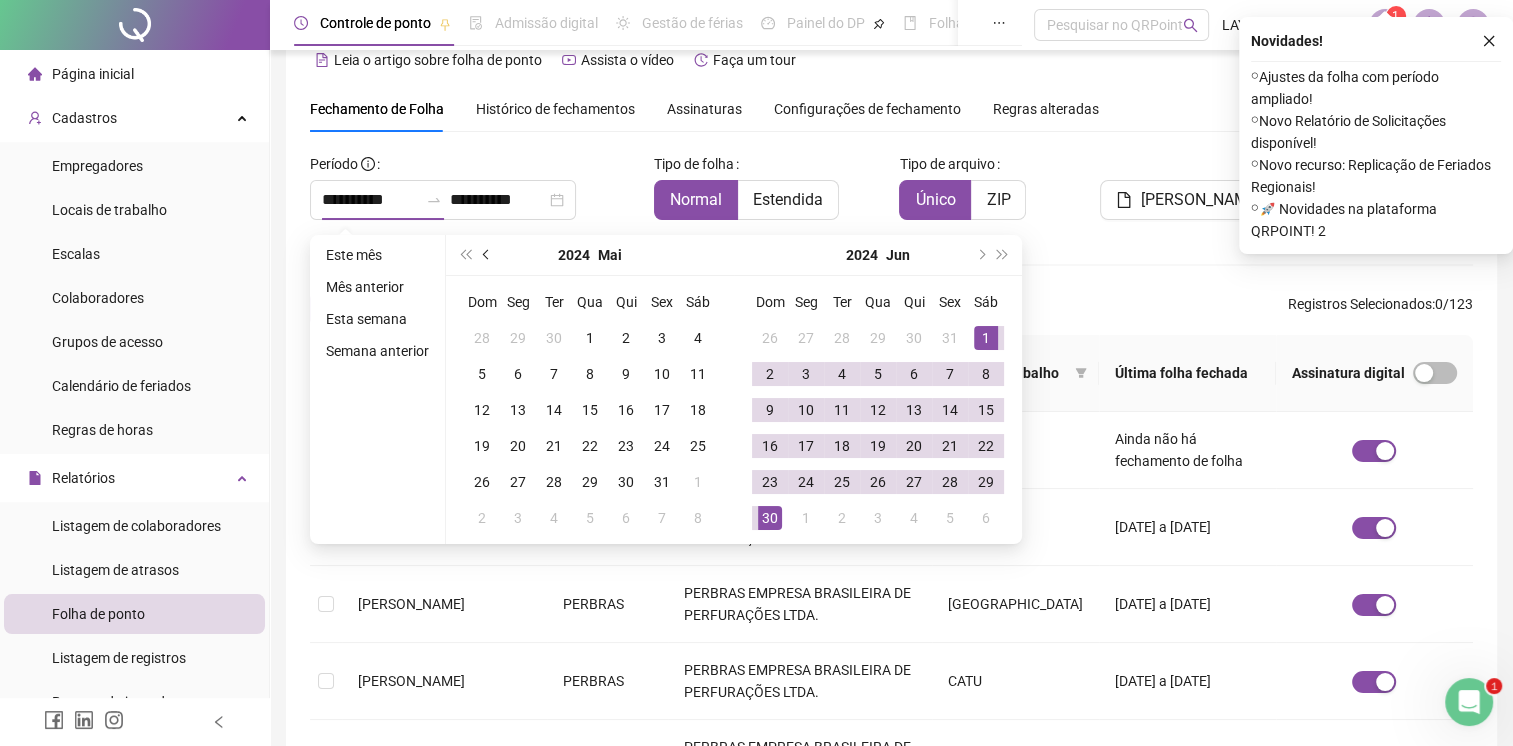 click at bounding box center (487, 255) 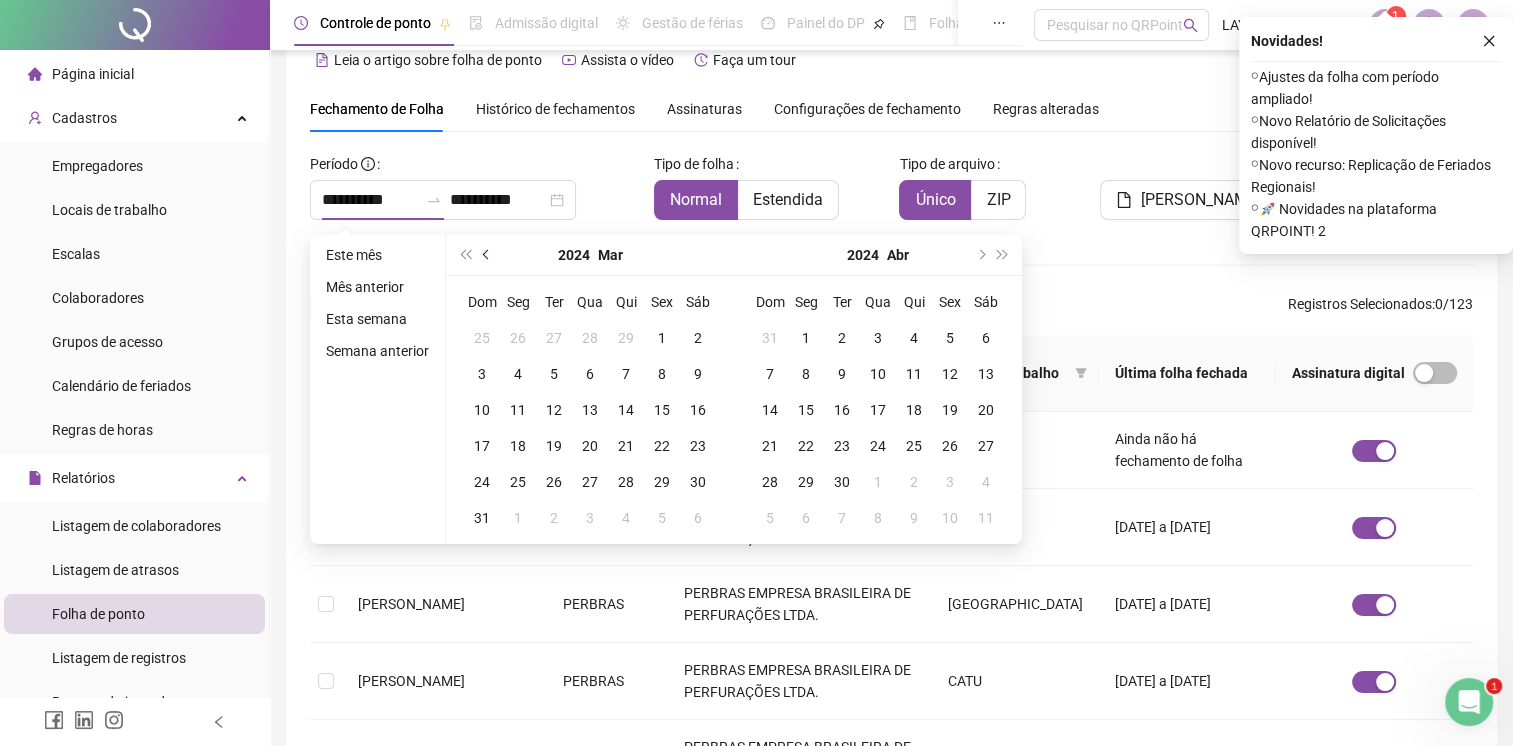 click at bounding box center [487, 255] 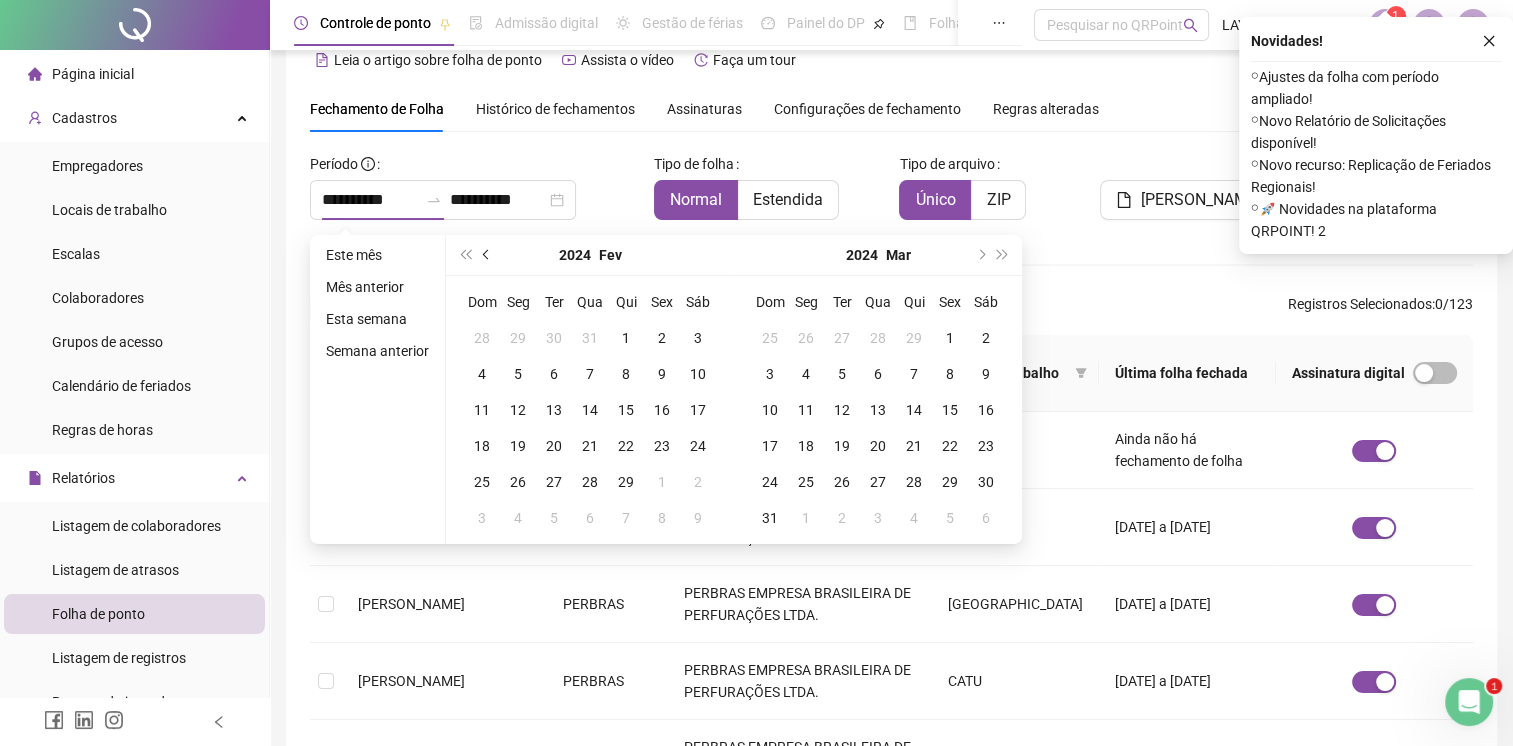 click at bounding box center [487, 255] 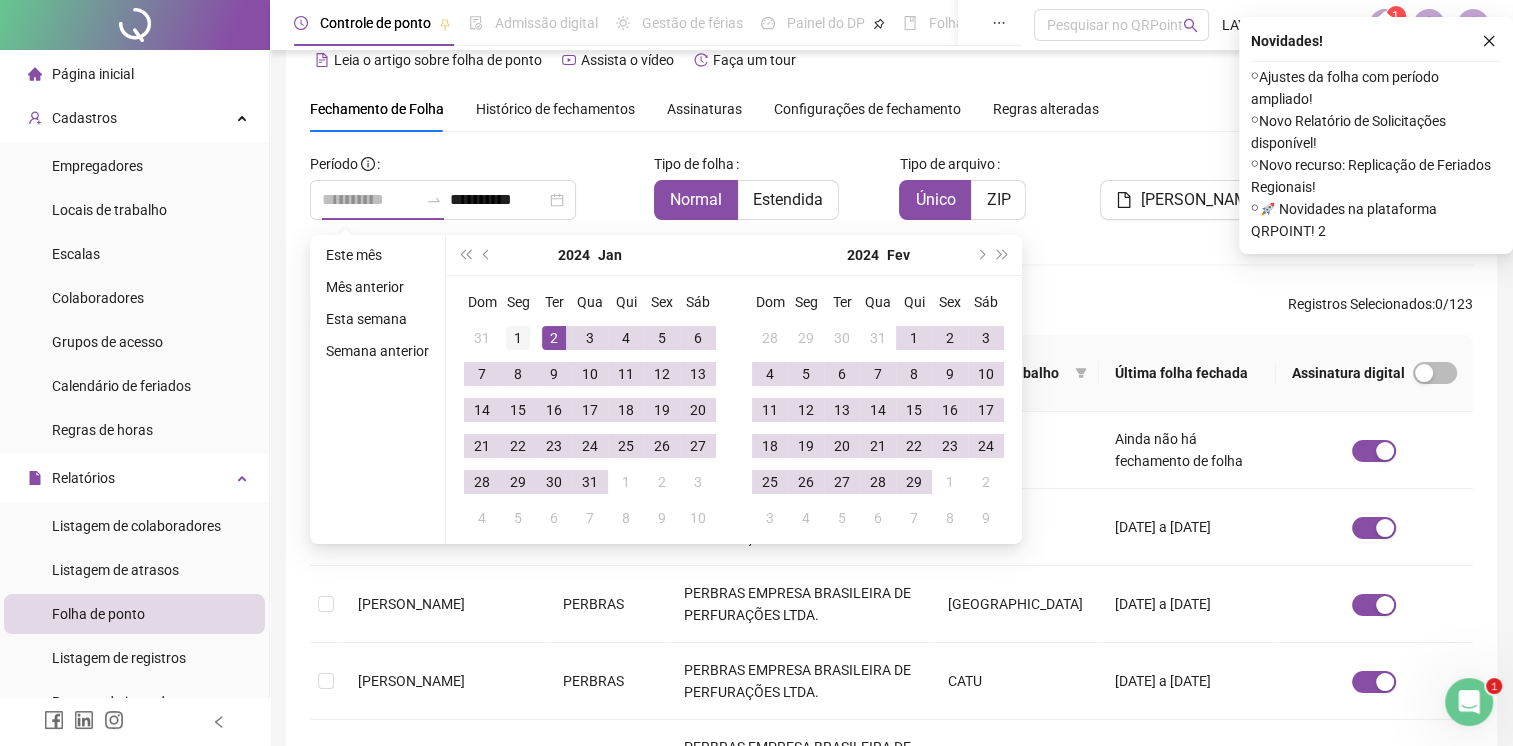 type on "**********" 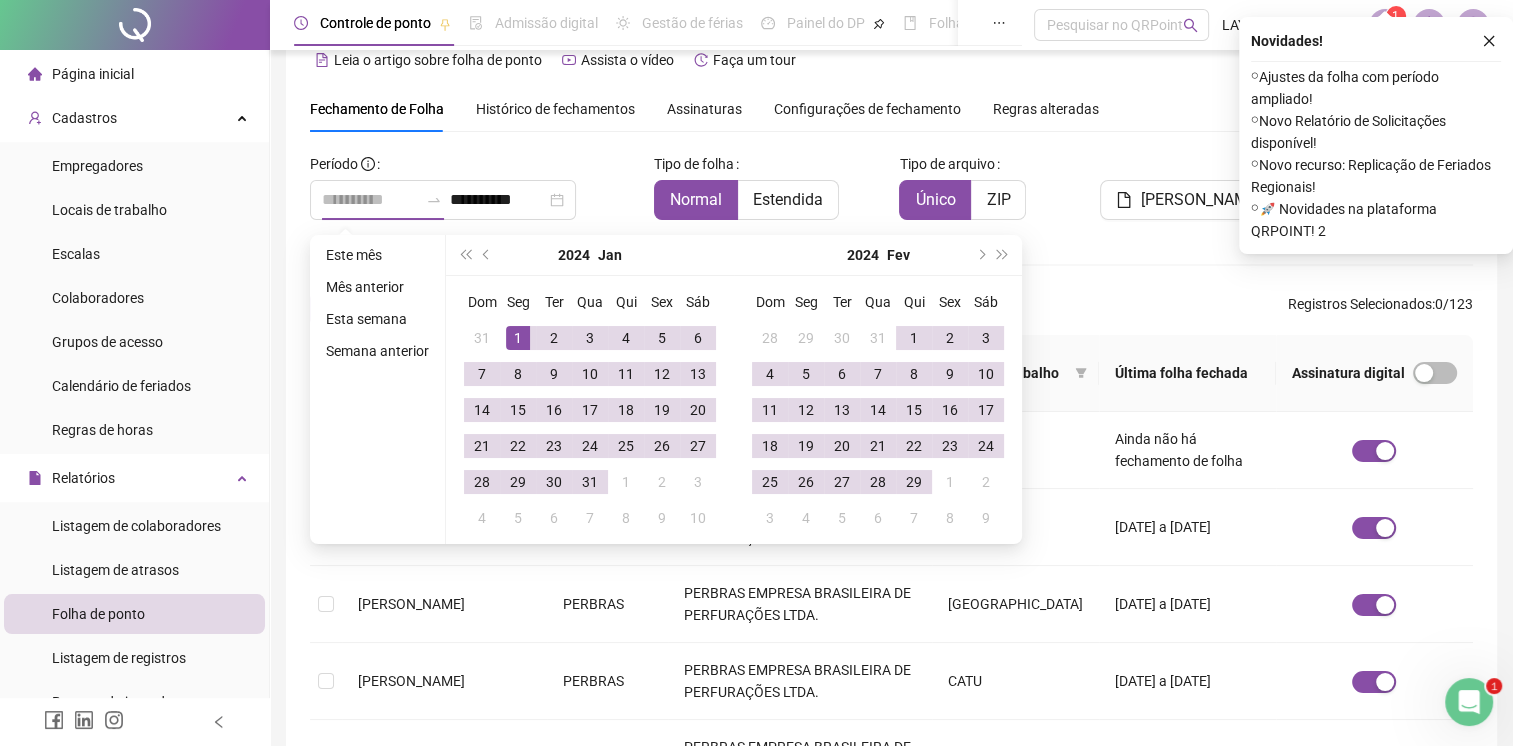 click on "1" at bounding box center [518, 338] 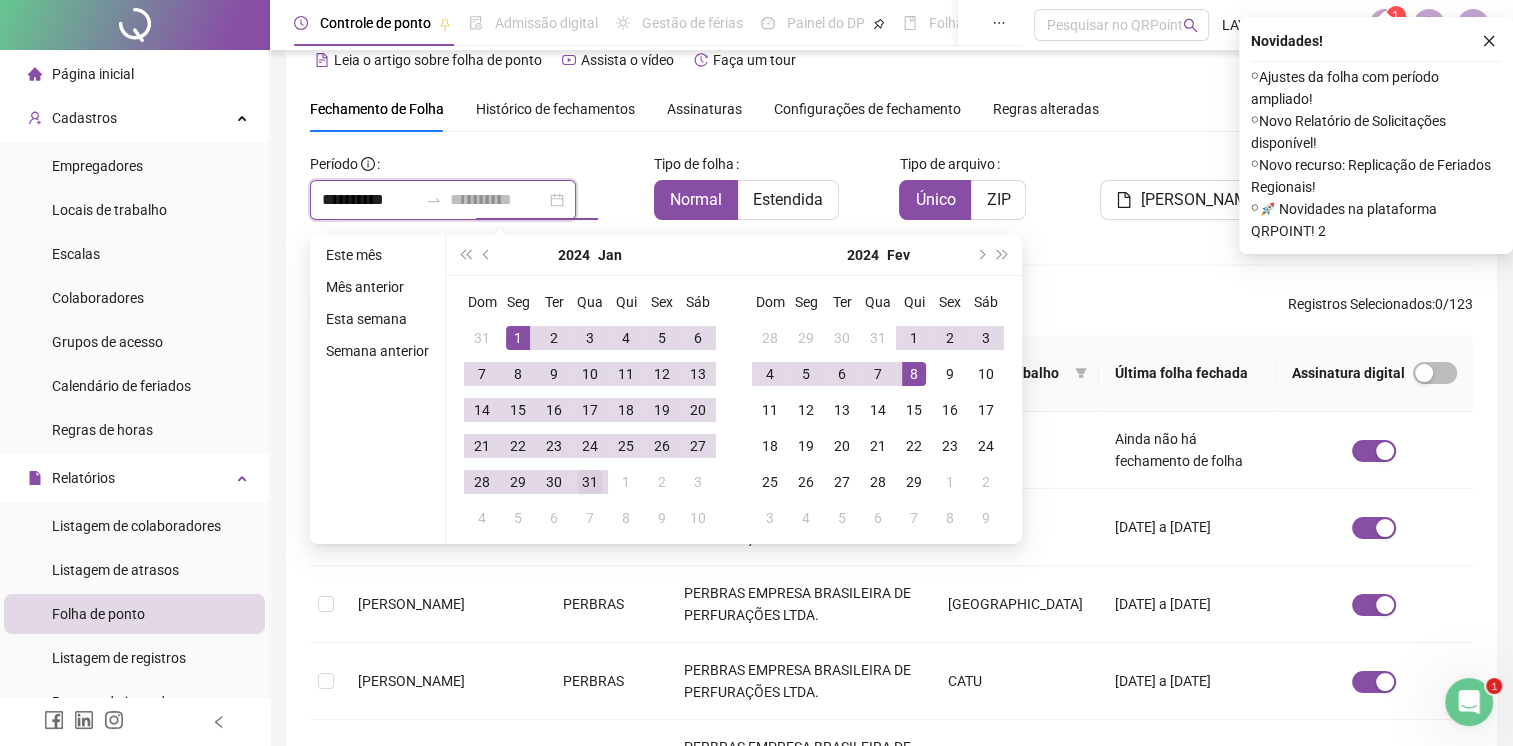 type on "**********" 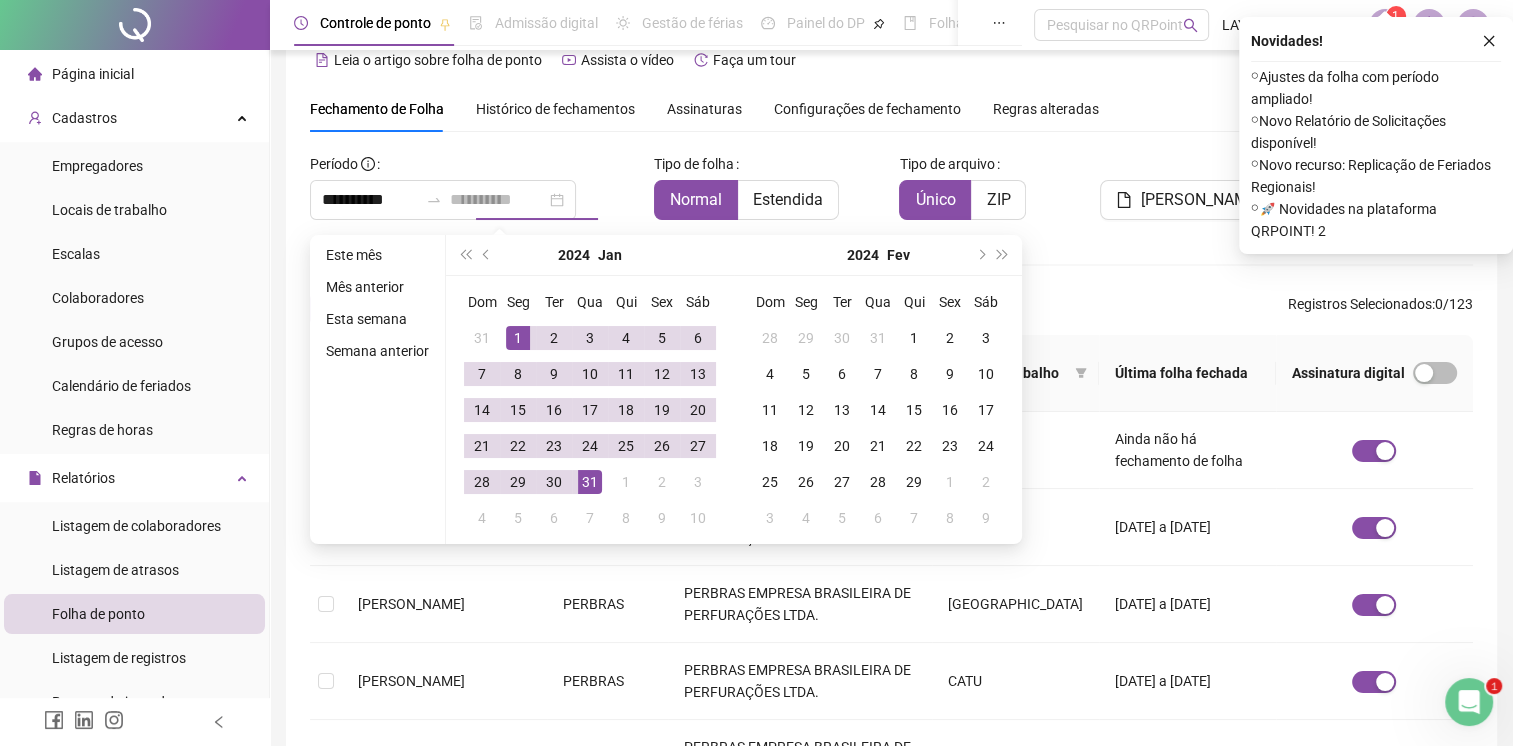 click on "31" at bounding box center (590, 482) 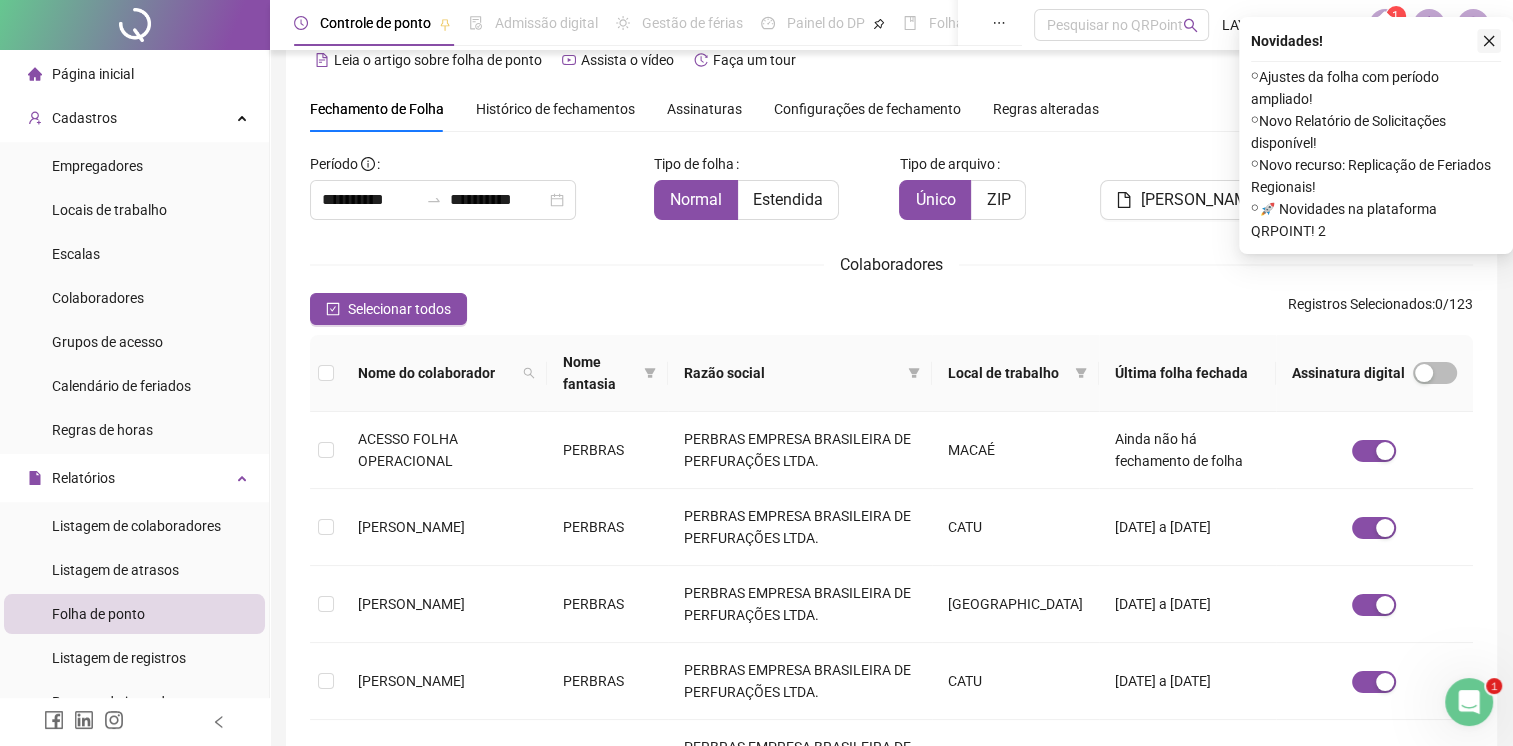 click 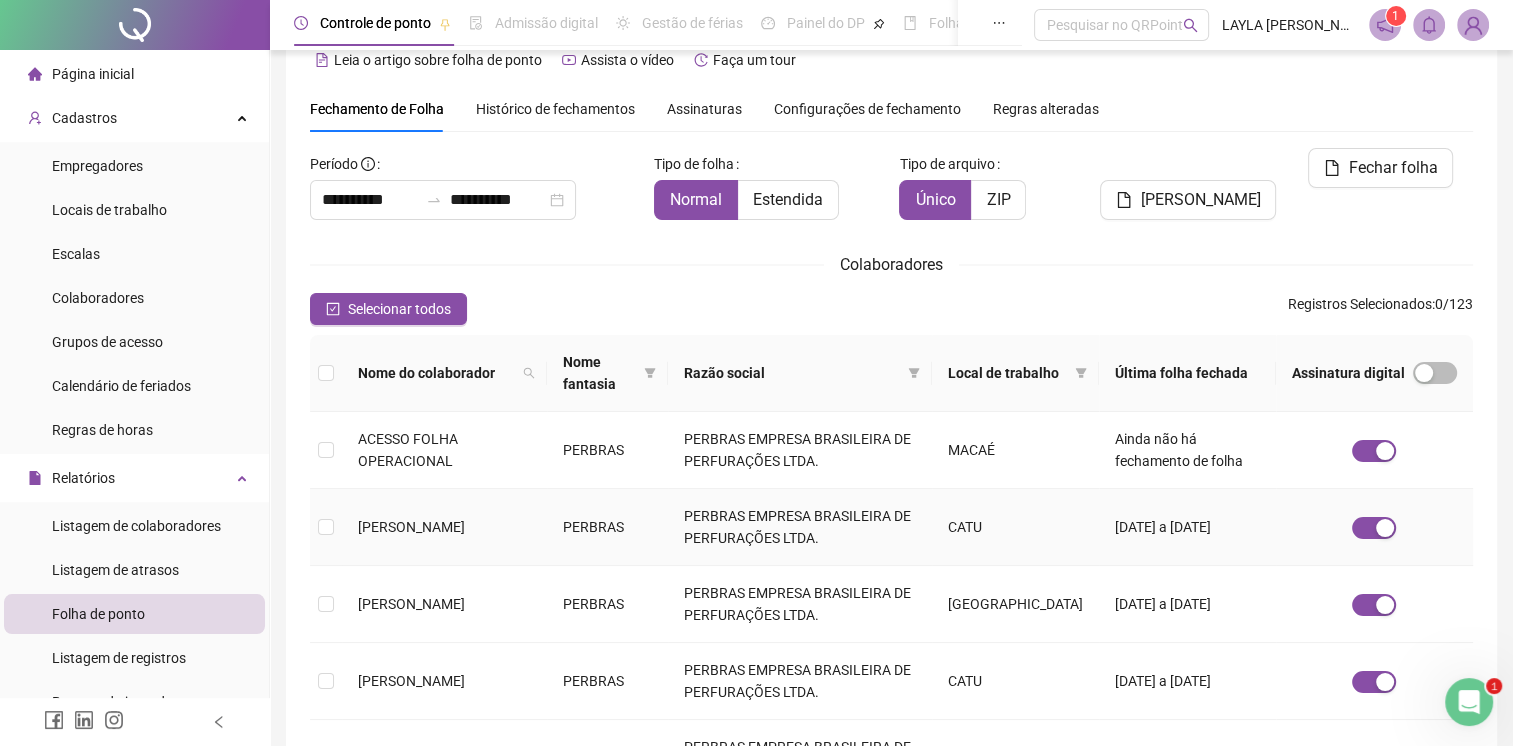 click on "[PERSON_NAME]" at bounding box center (411, 527) 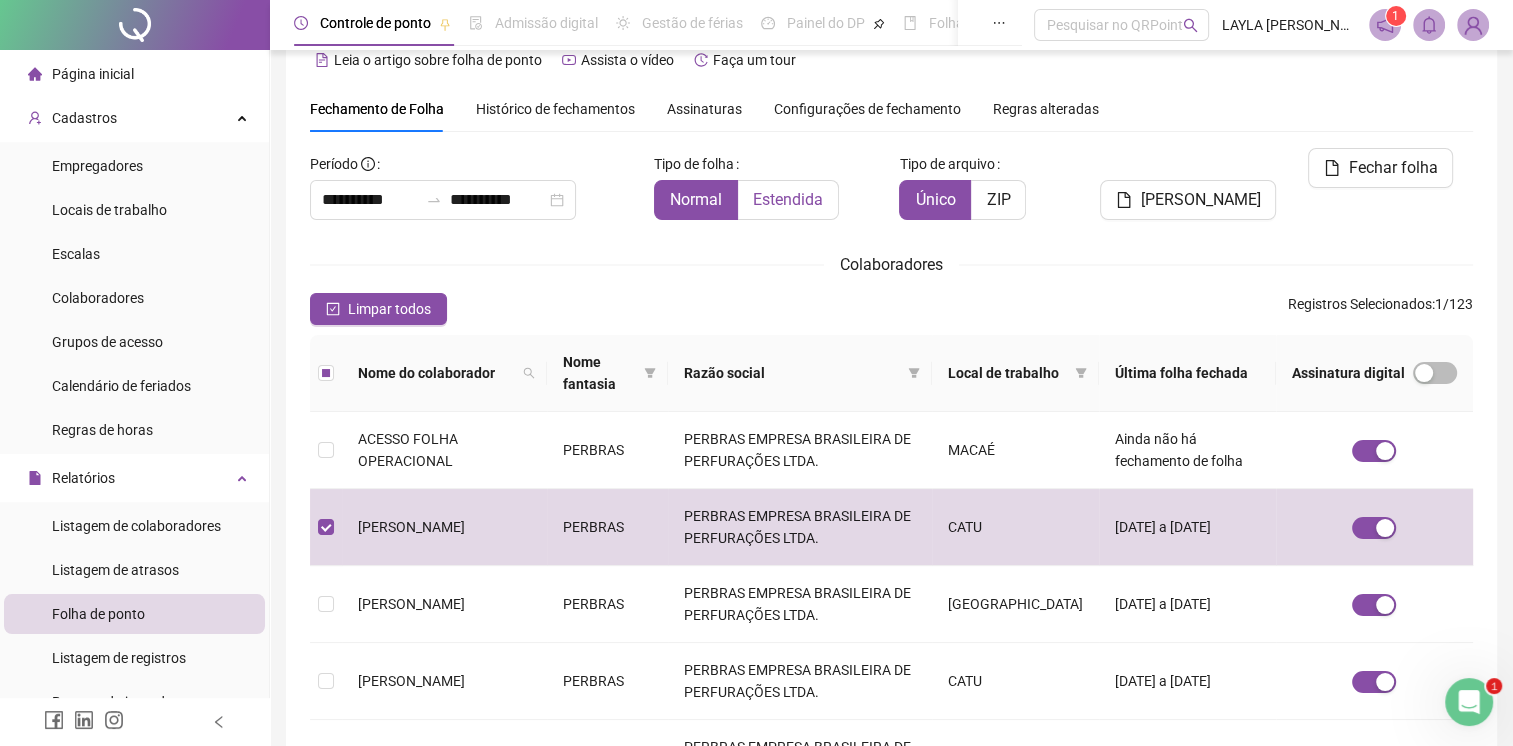 drag, startPoint x: 426, startPoint y: 517, endPoint x: 803, endPoint y: 205, distance: 489.35977 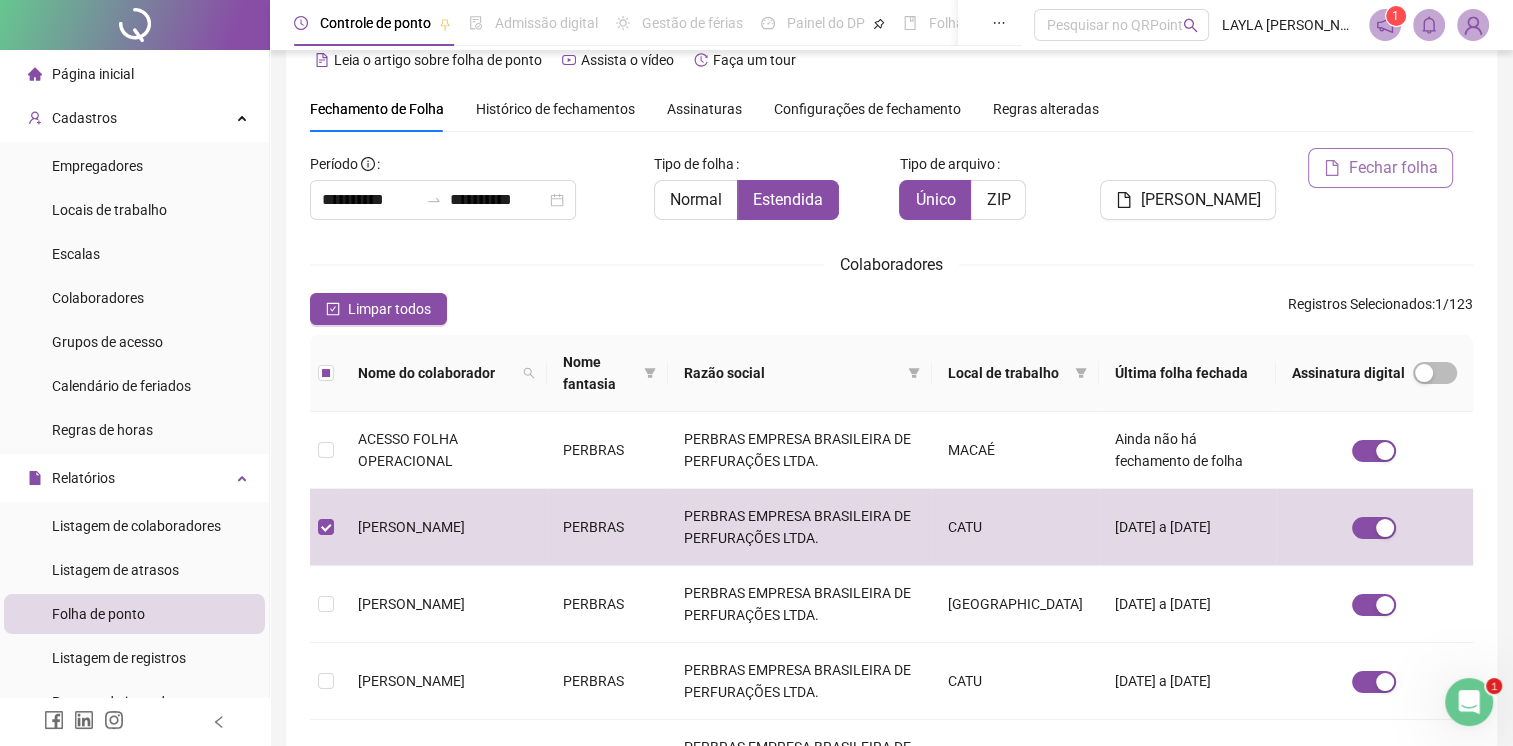 click on "Fechar folha" at bounding box center (1380, 168) 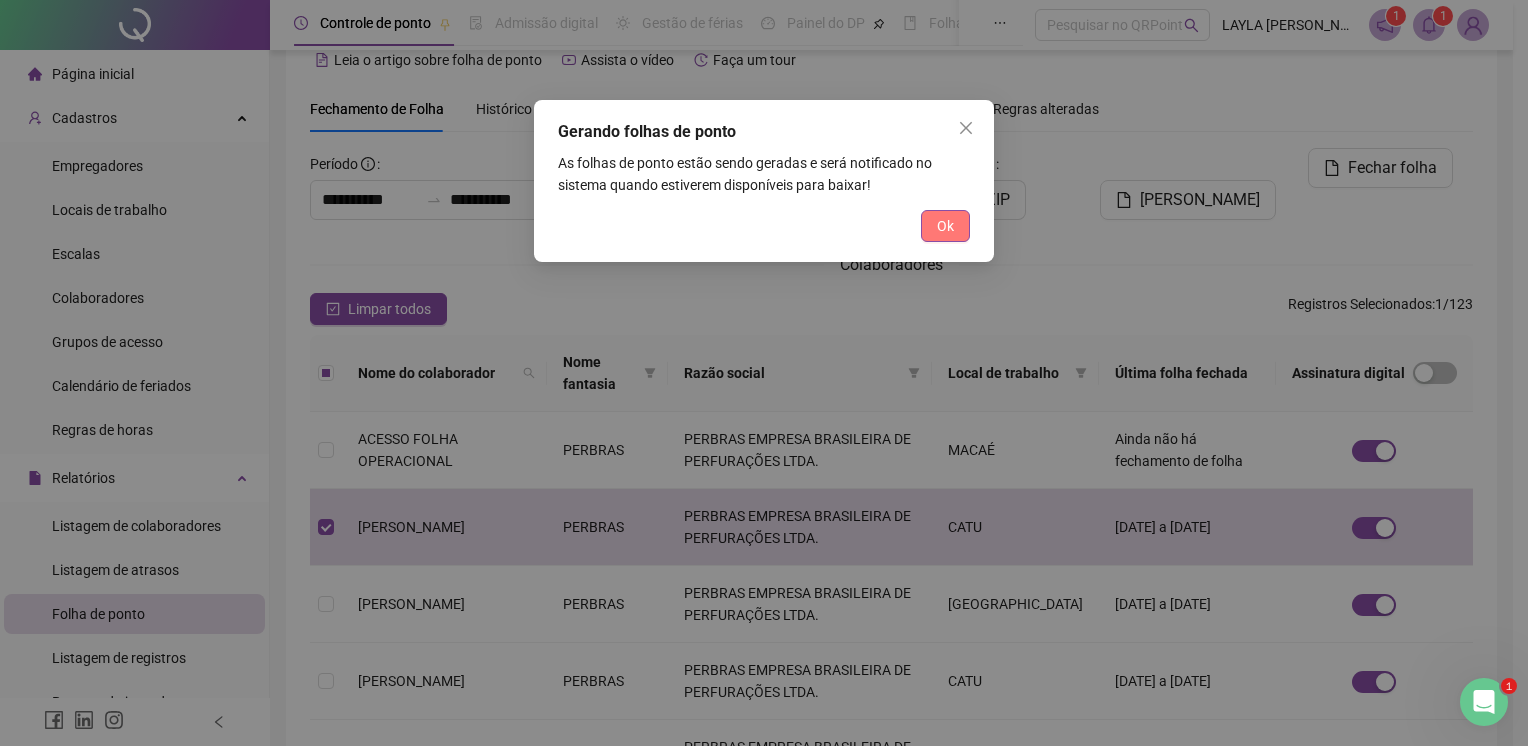 click on "Ok" at bounding box center [945, 226] 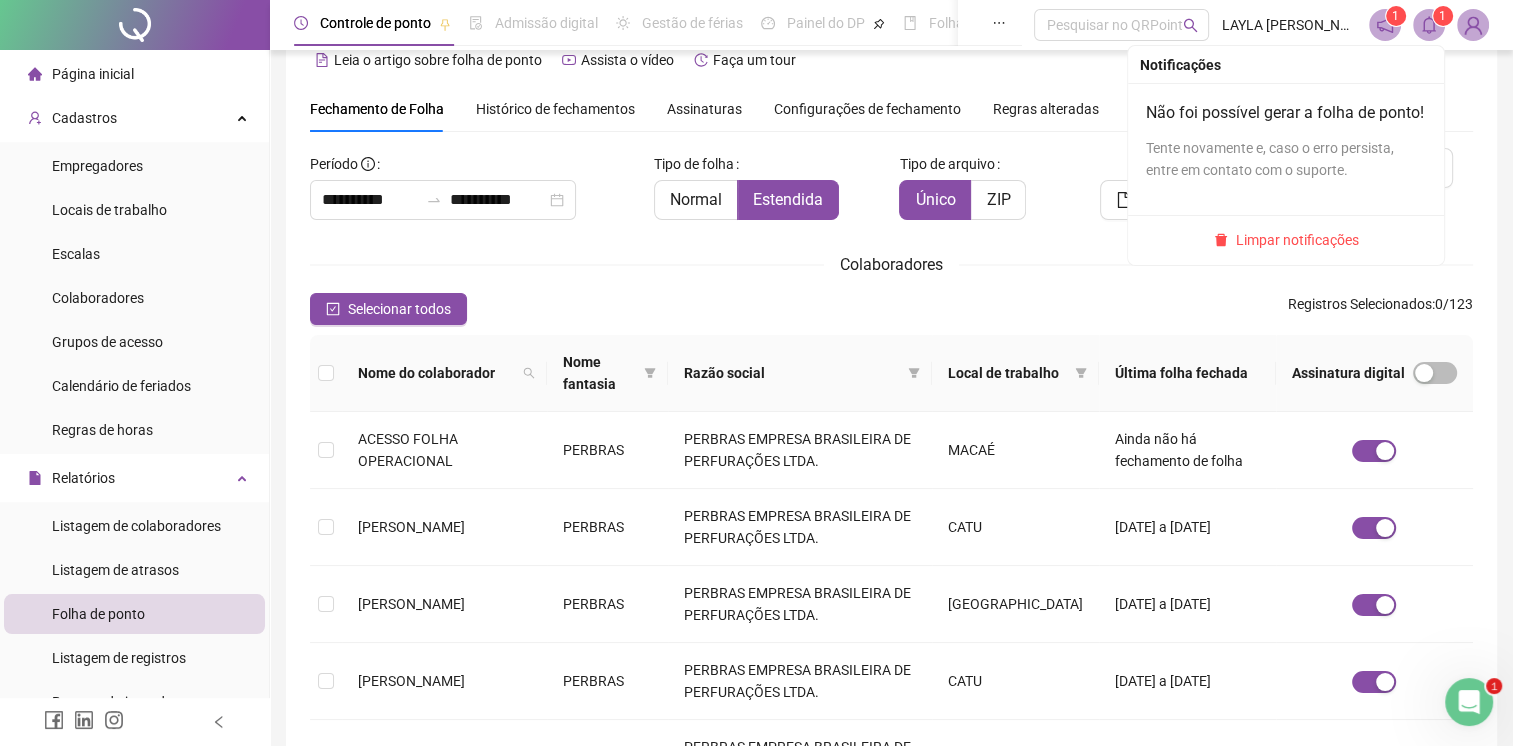click at bounding box center (1429, 25) 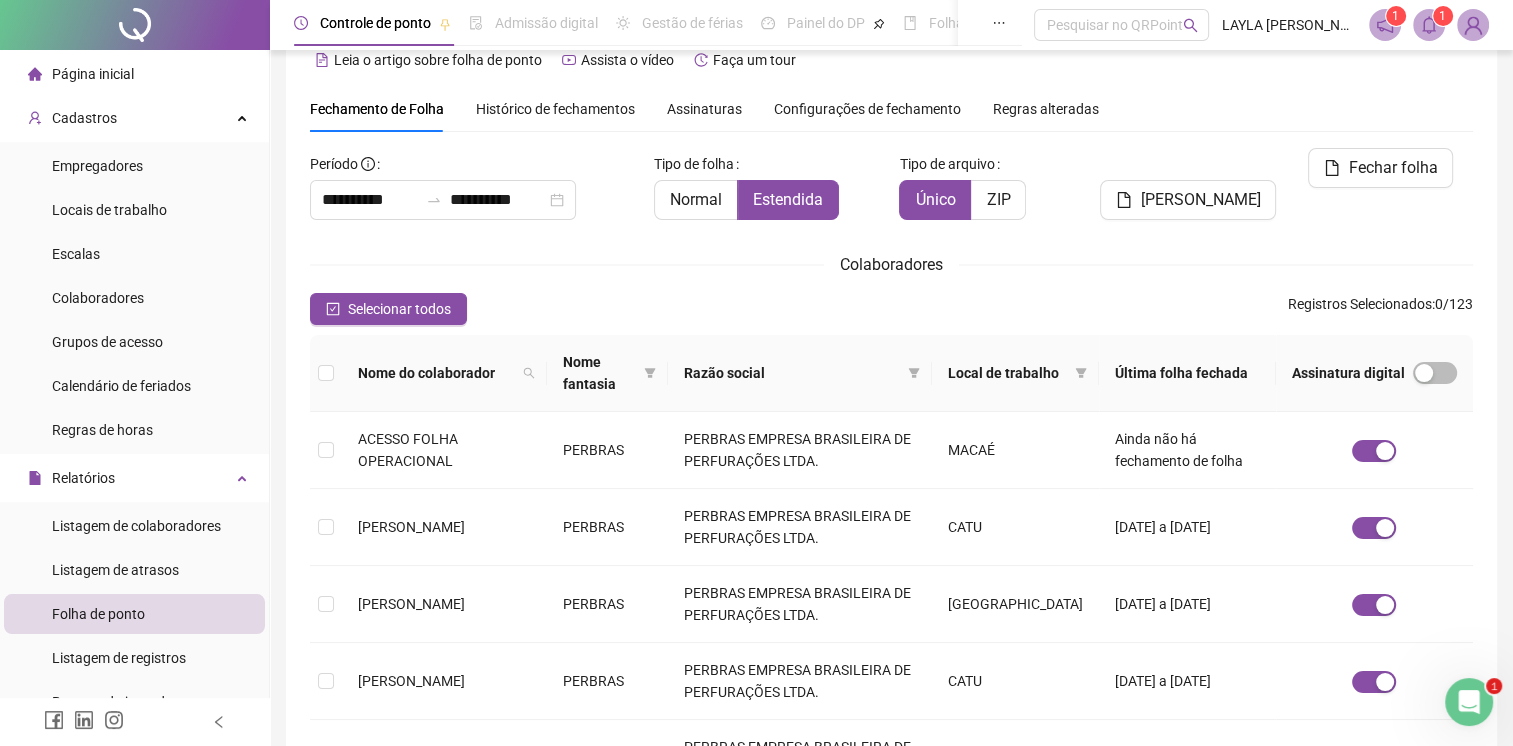 click 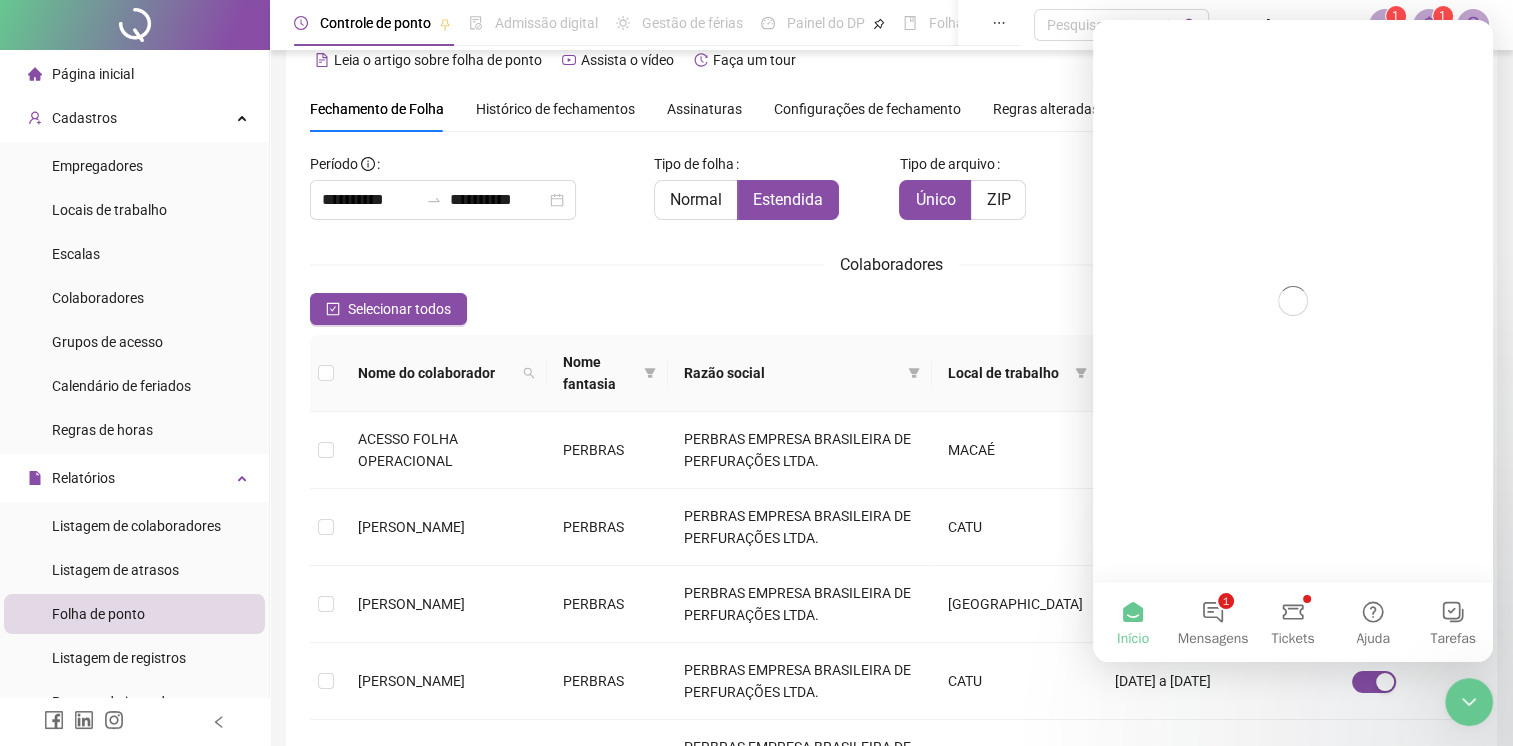 scroll, scrollTop: 0, scrollLeft: 0, axis: both 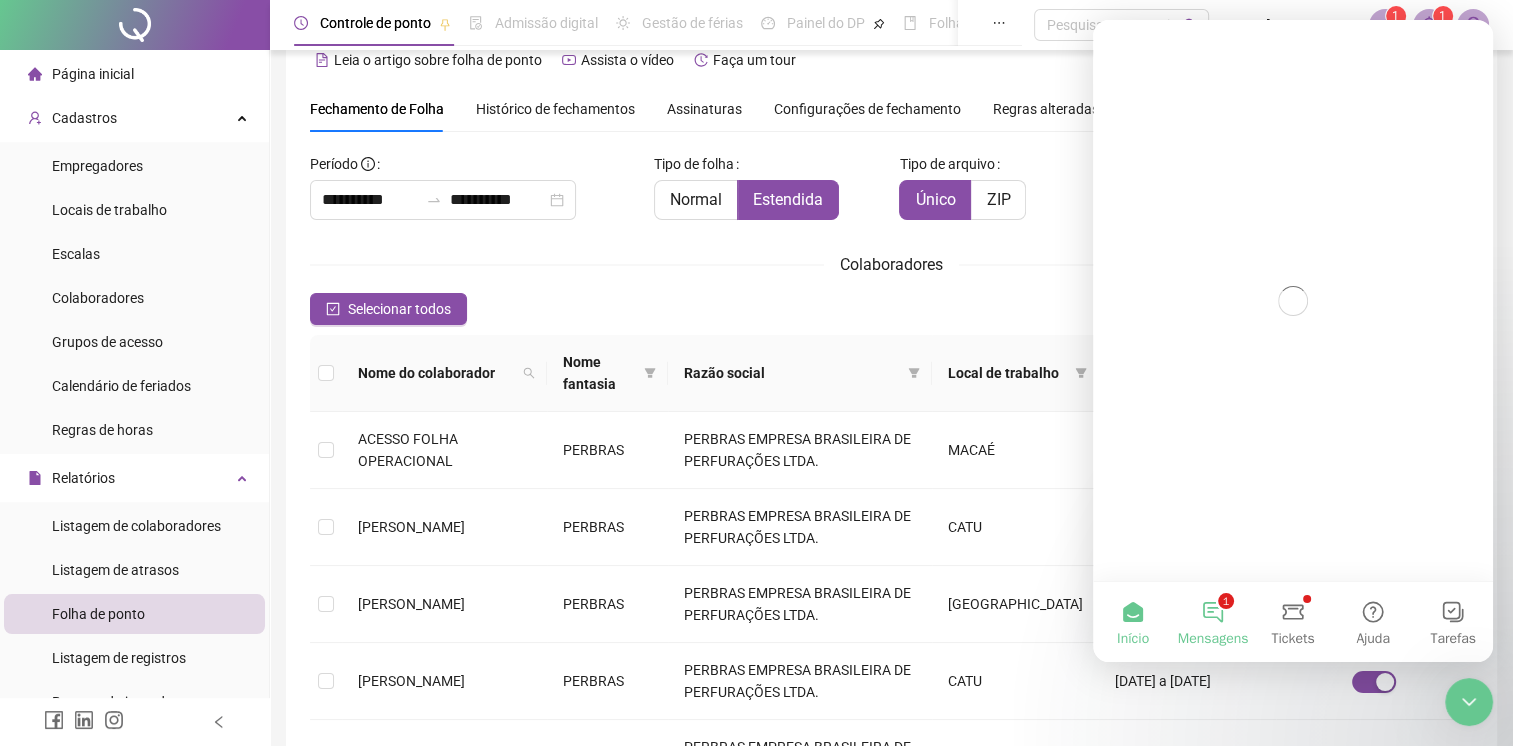 click on "1 Mensagens" at bounding box center (1213, 622) 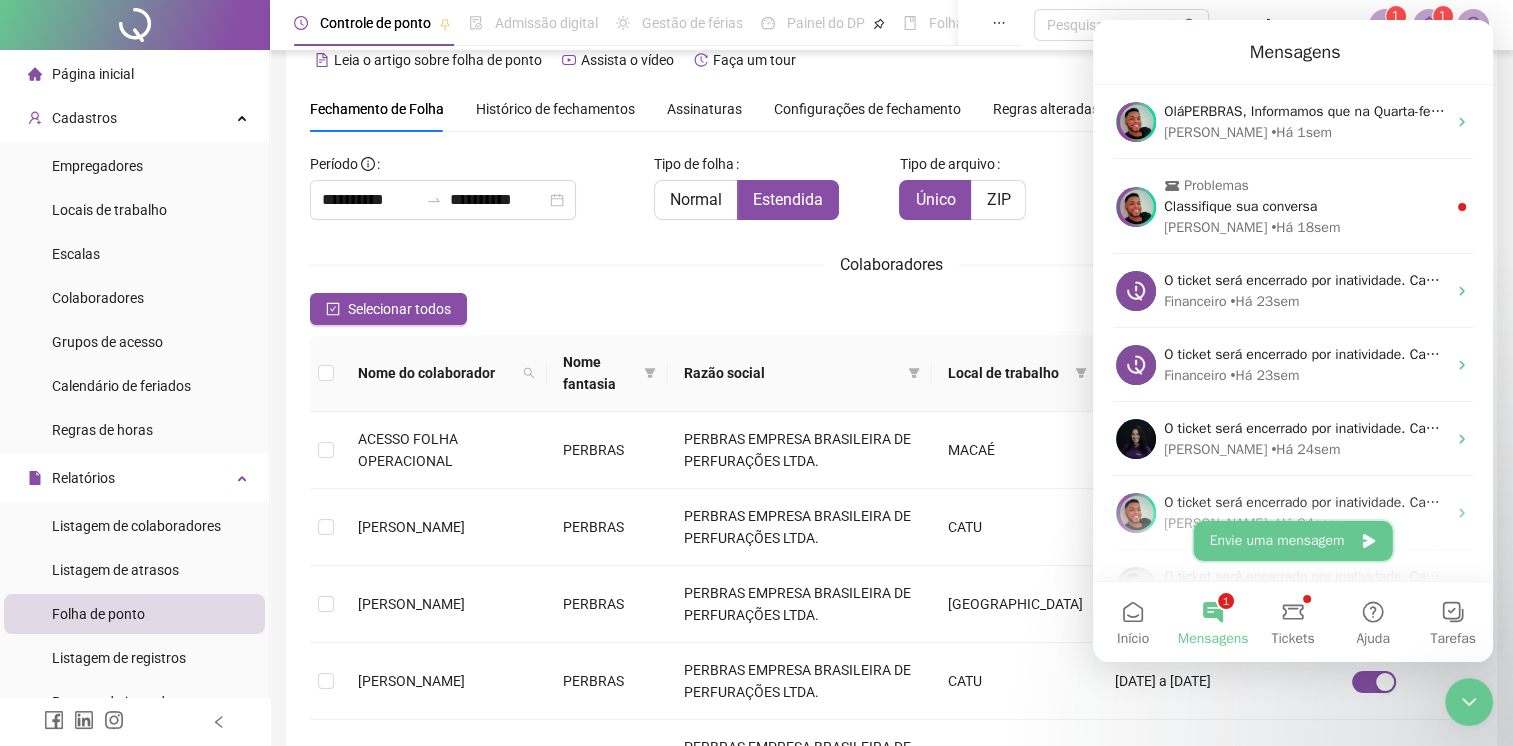click on "Envie uma mensagem" at bounding box center (1293, 541) 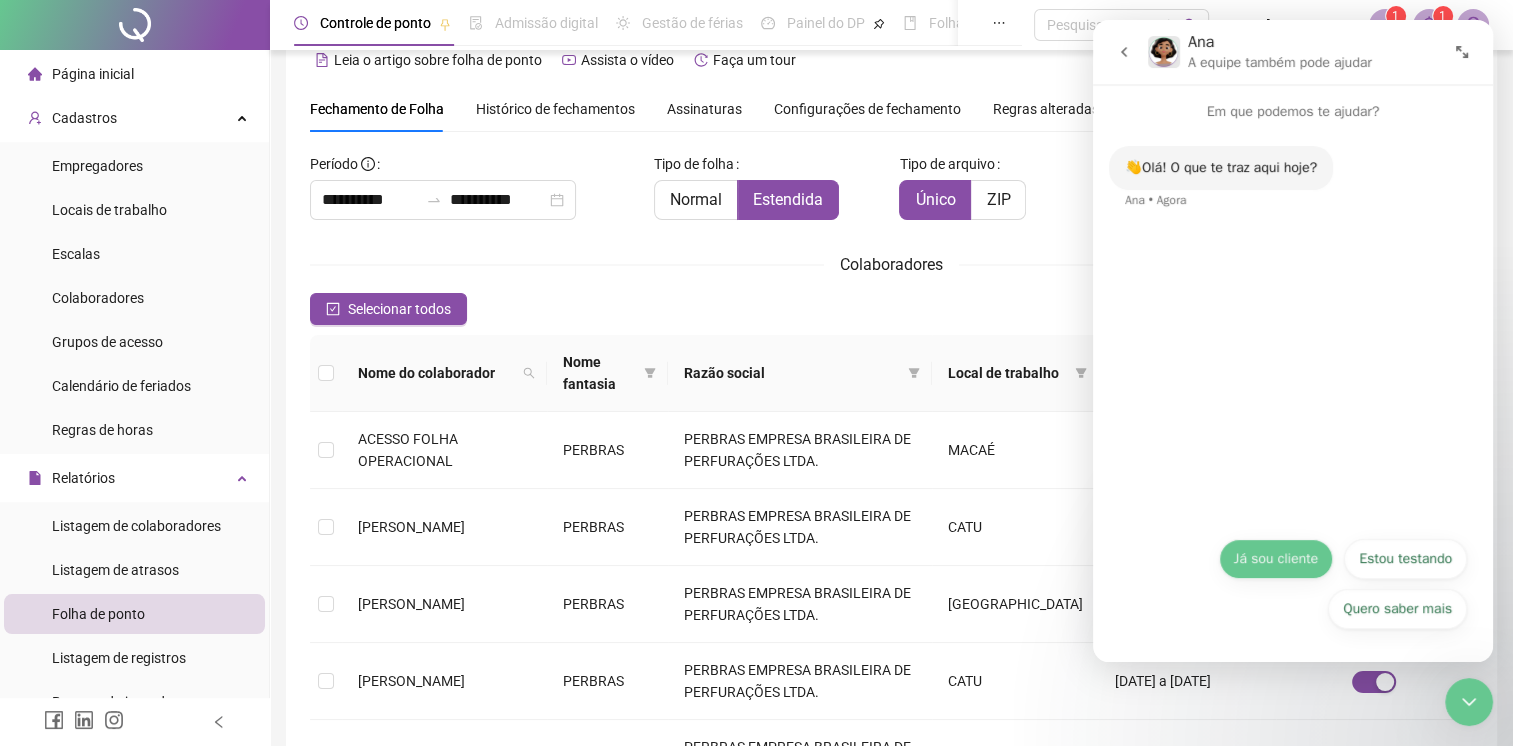 click on "Quero saber mais Já sou cliente Estou testando Quero saber mais Já sou cliente Estou testando Quero saber mais" at bounding box center [1293, 589] 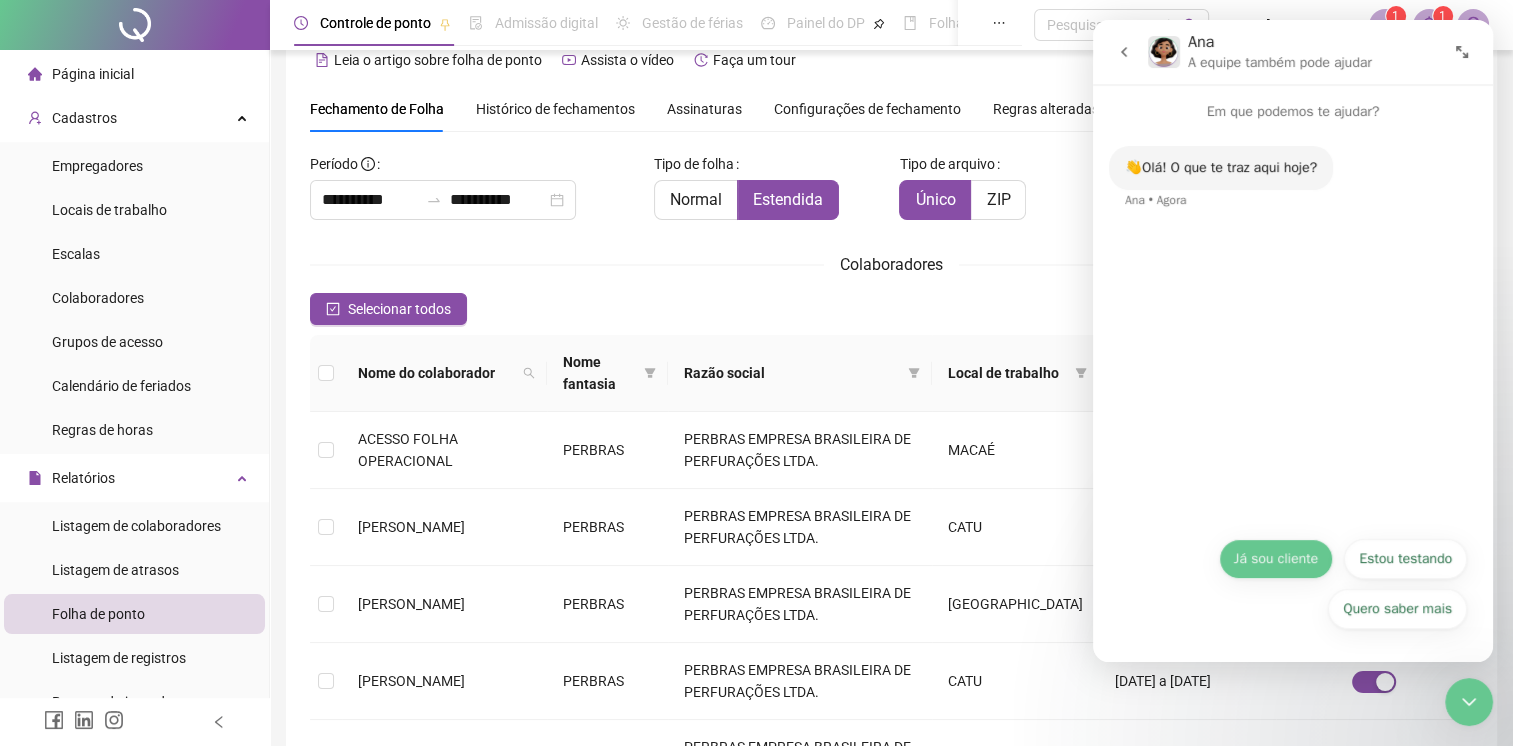 click on "Já sou cliente" at bounding box center [1276, 559] 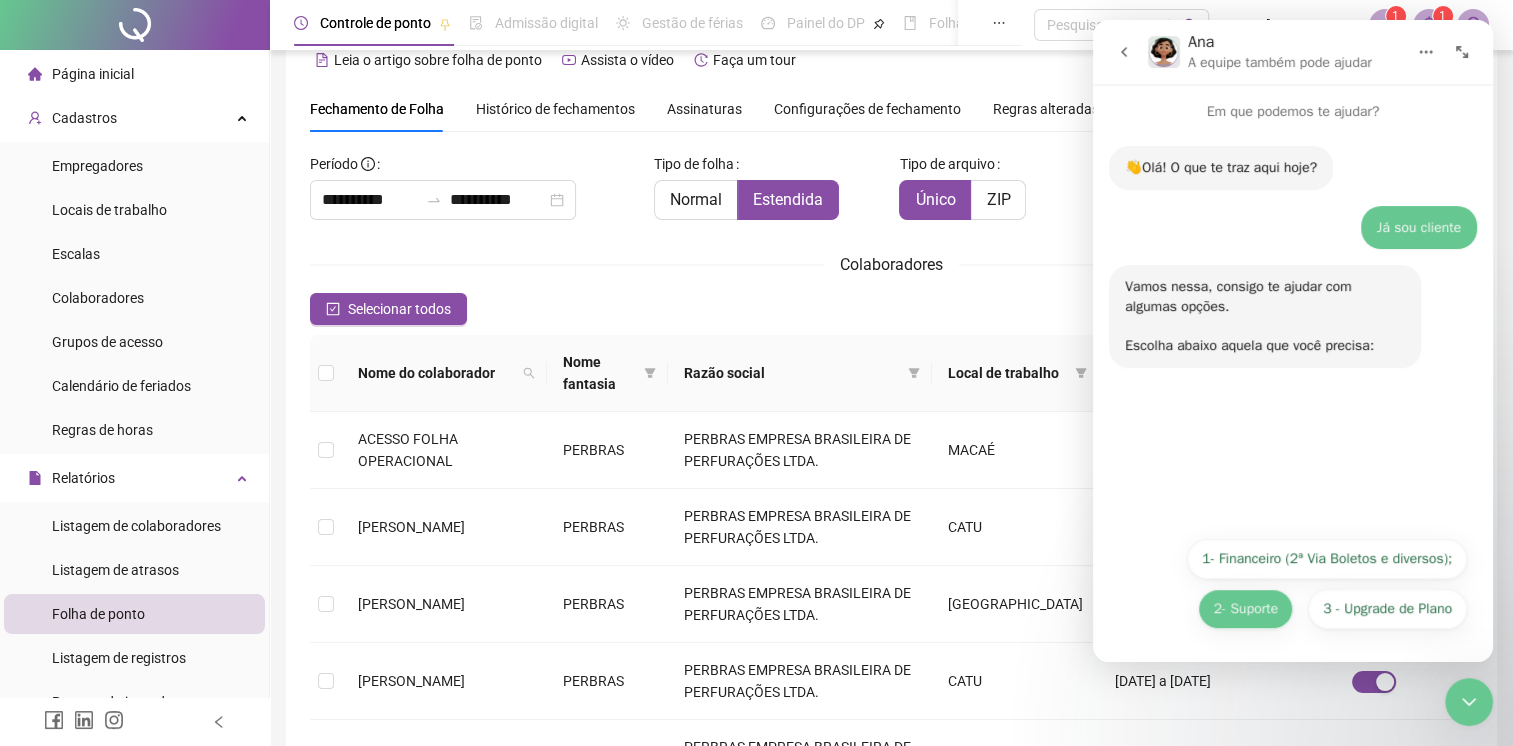click on "2- Suporte" at bounding box center [1245, 609] 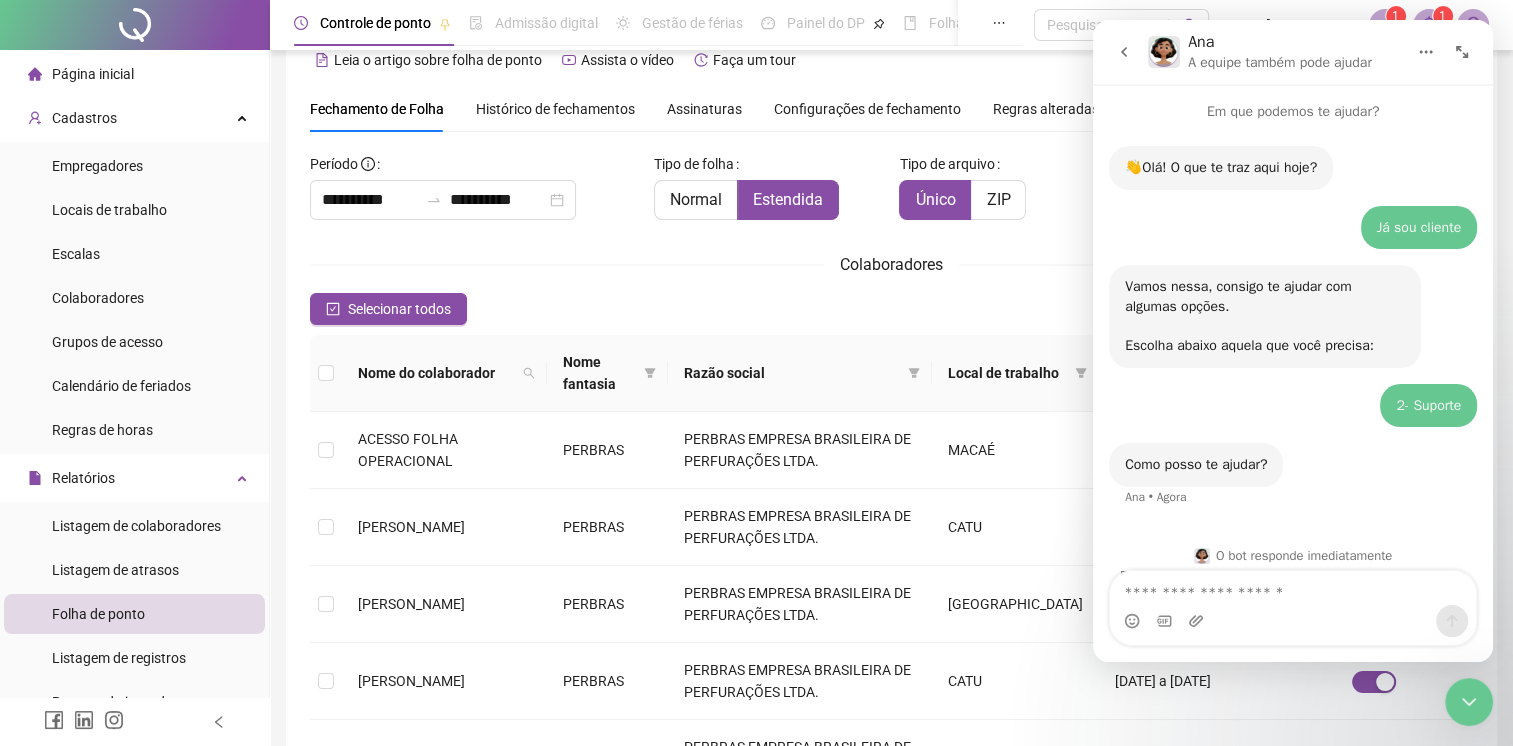 scroll, scrollTop: 46, scrollLeft: 0, axis: vertical 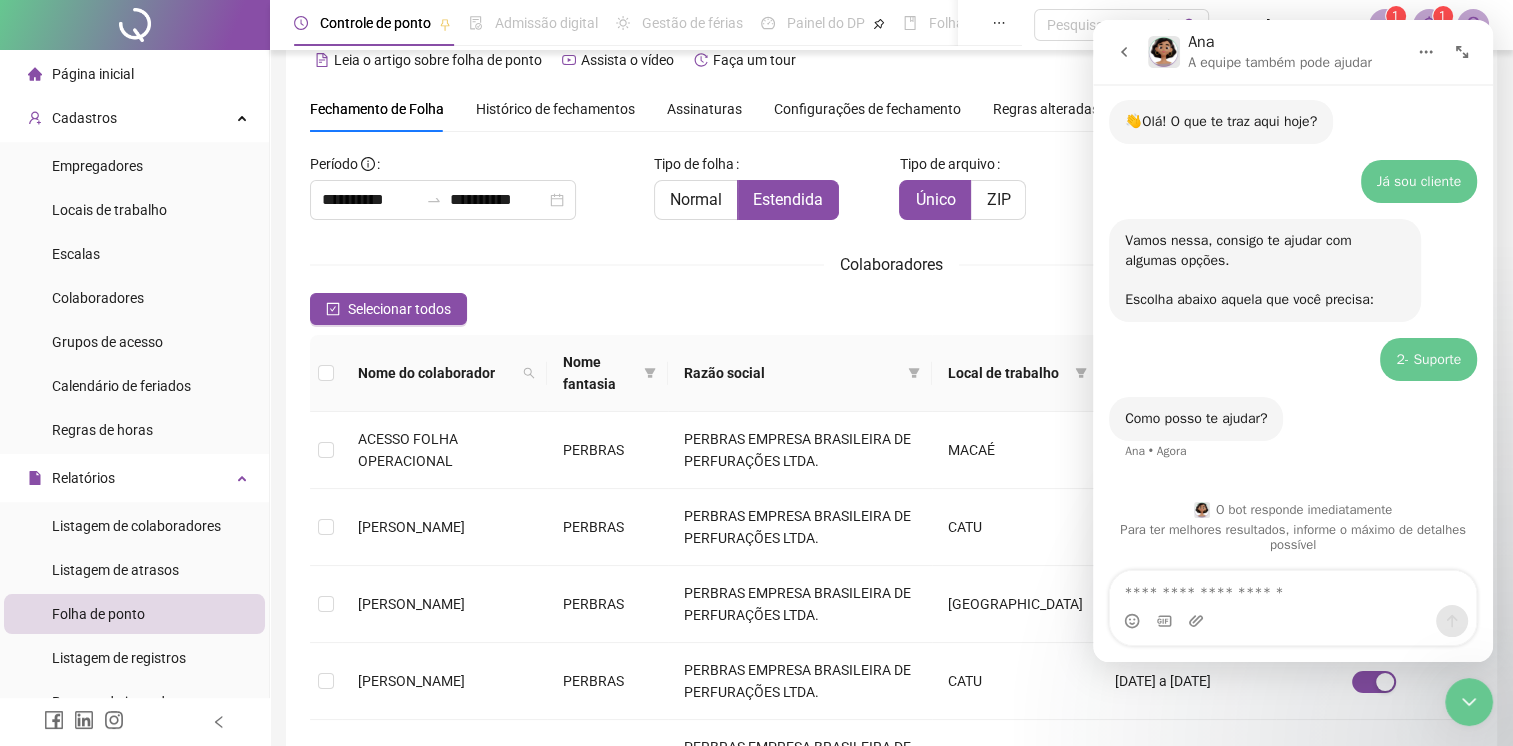 click at bounding box center [1293, 588] 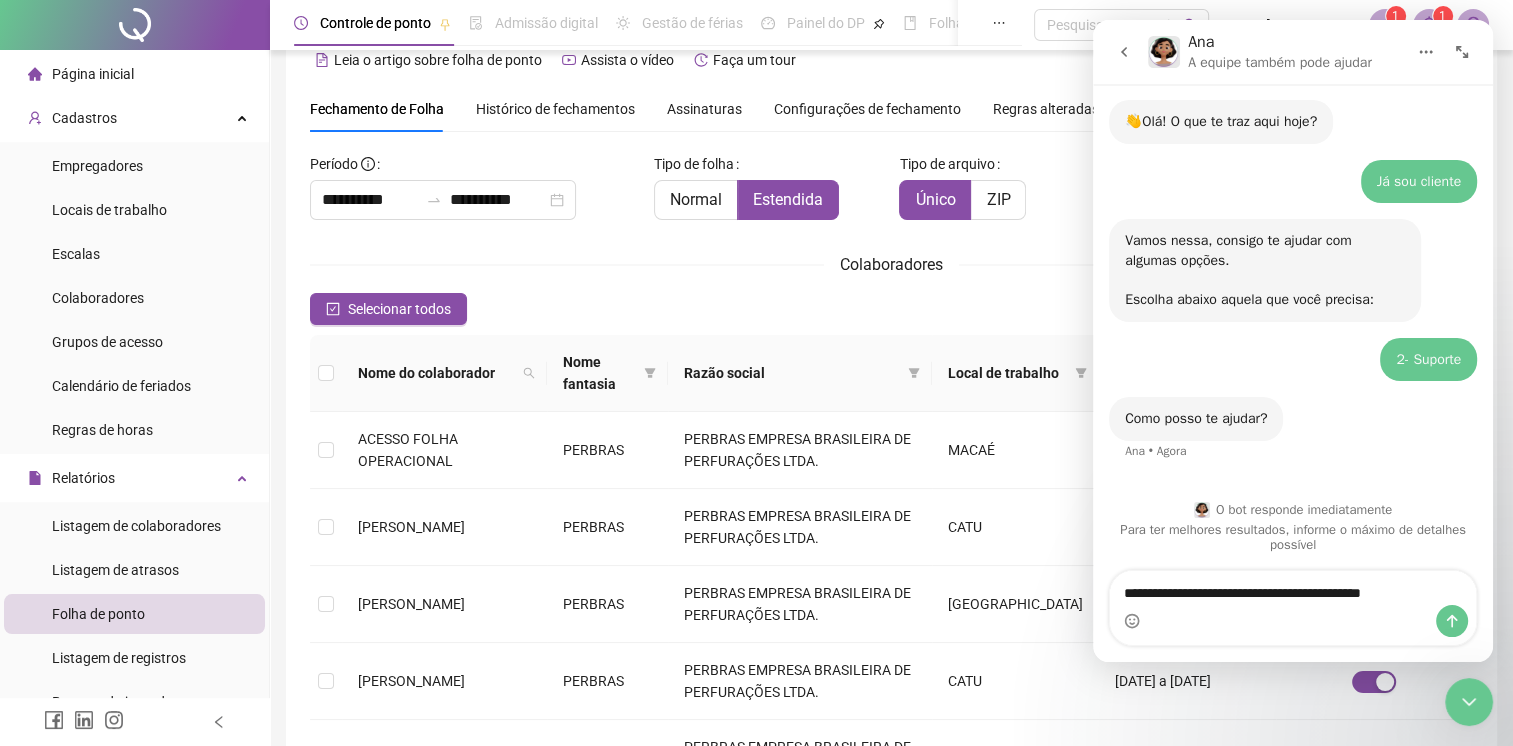 type on "**********" 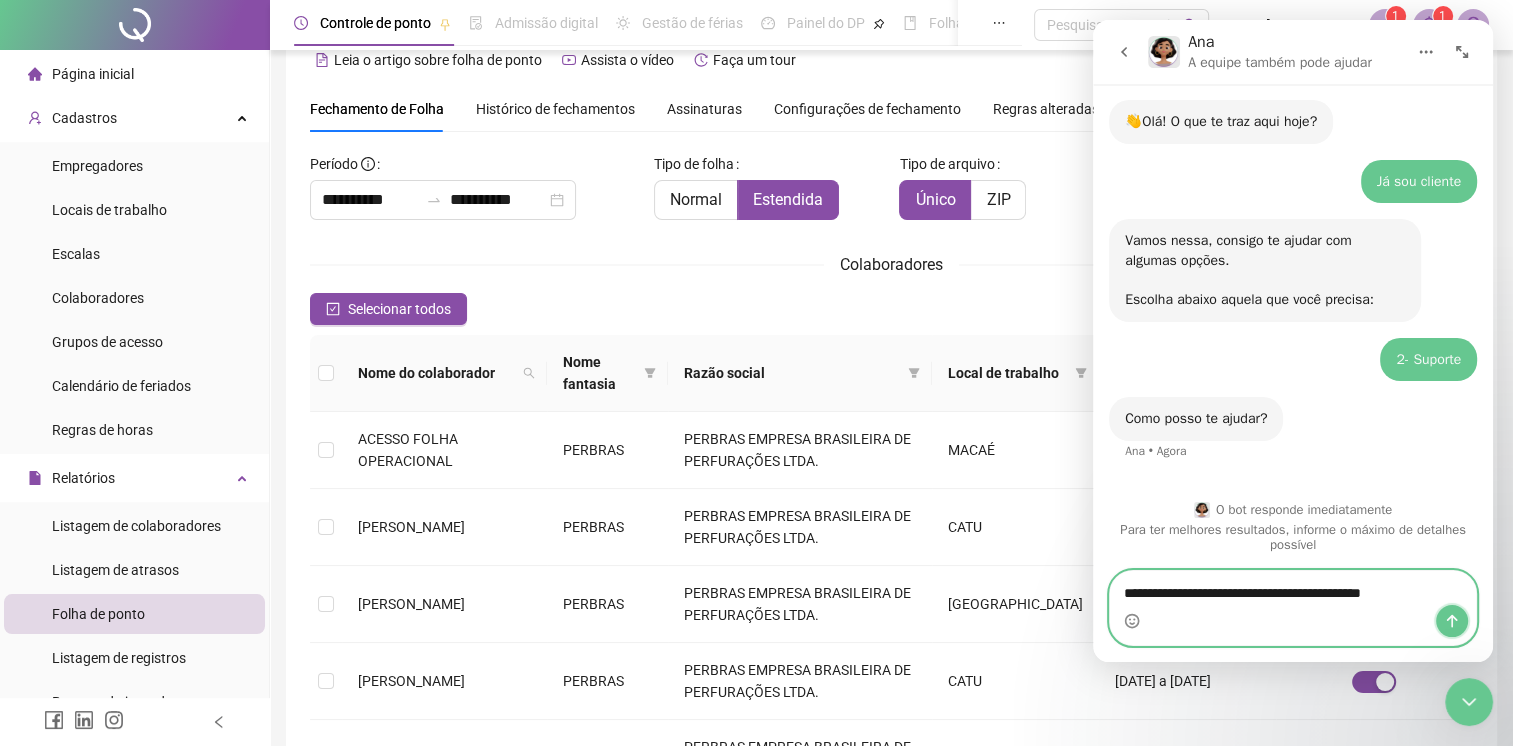 click 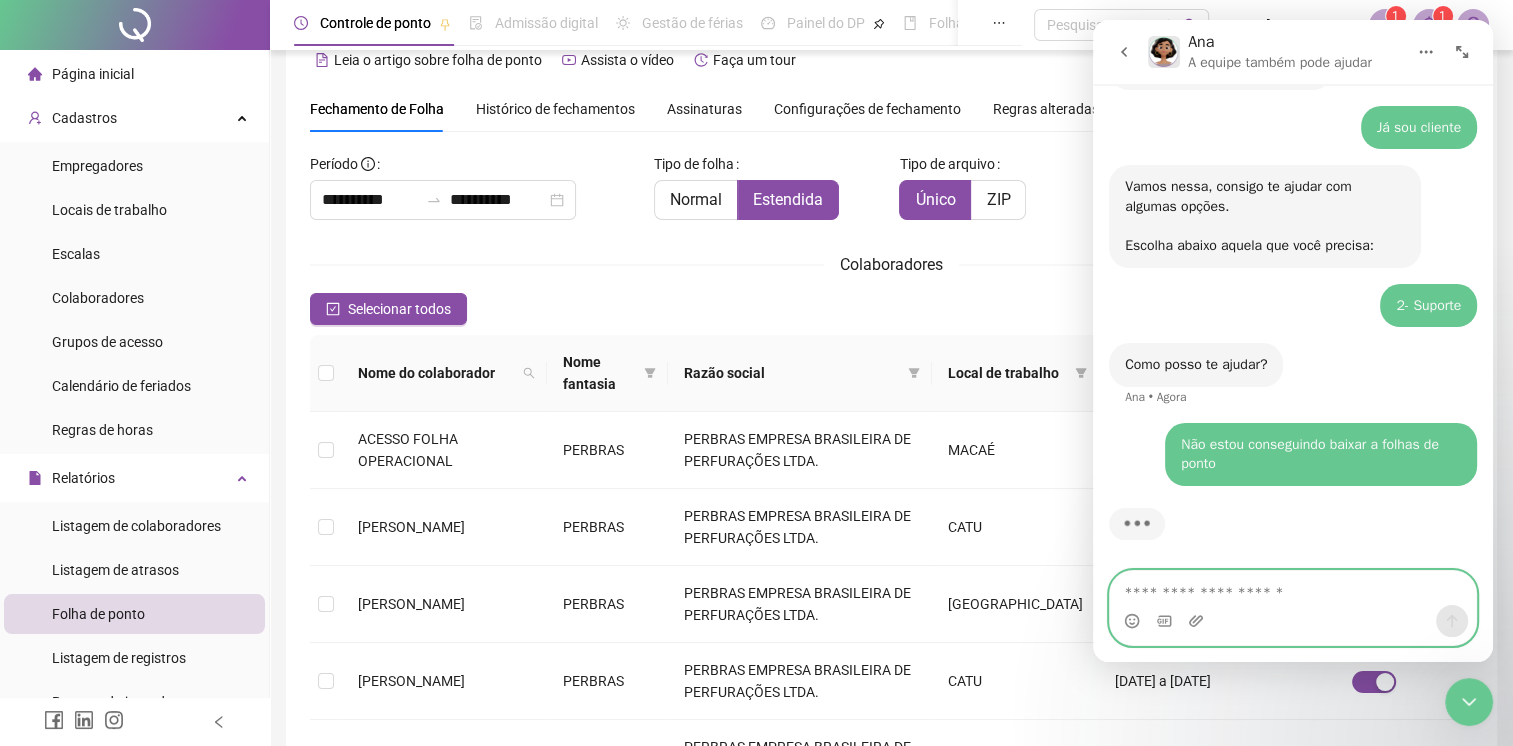 scroll, scrollTop: 125, scrollLeft: 0, axis: vertical 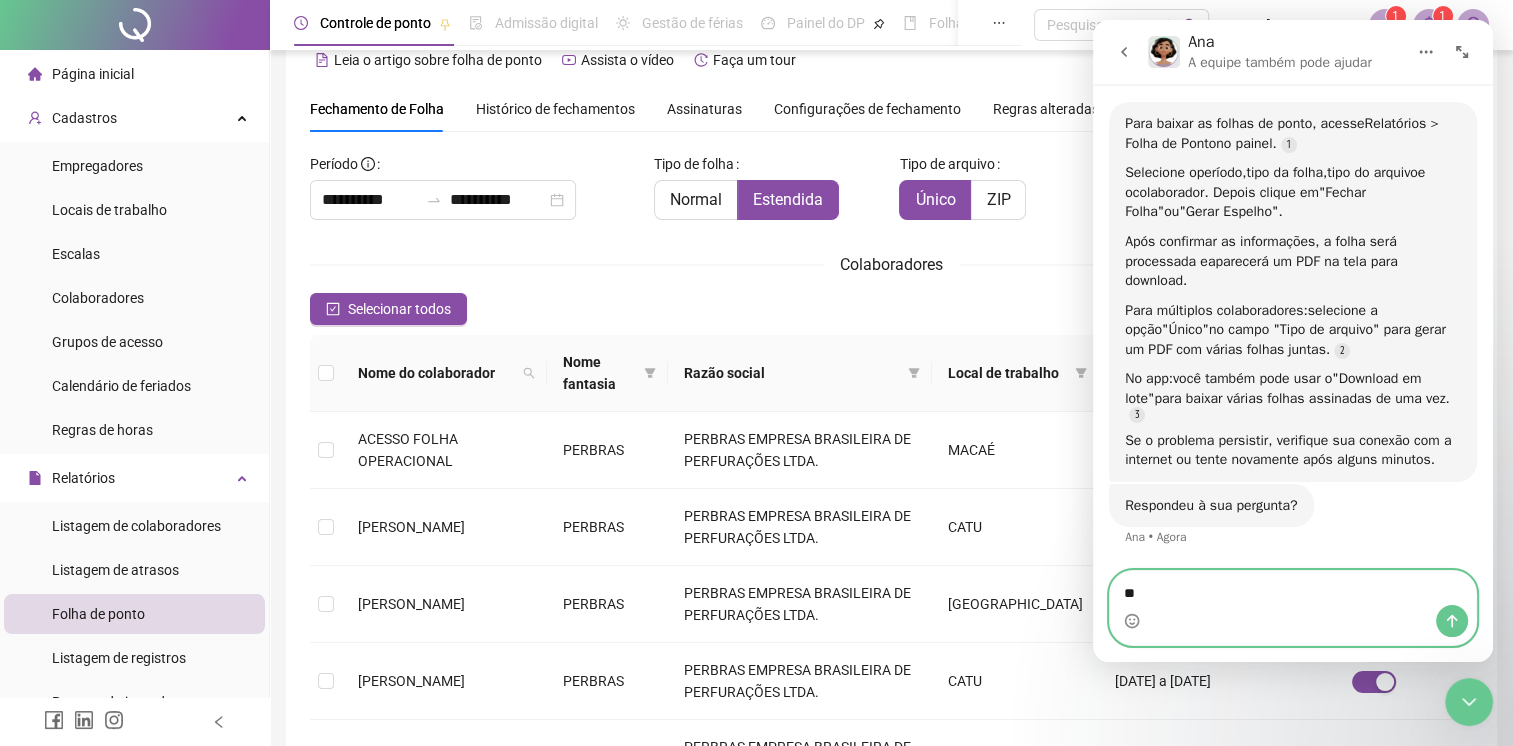 type on "***" 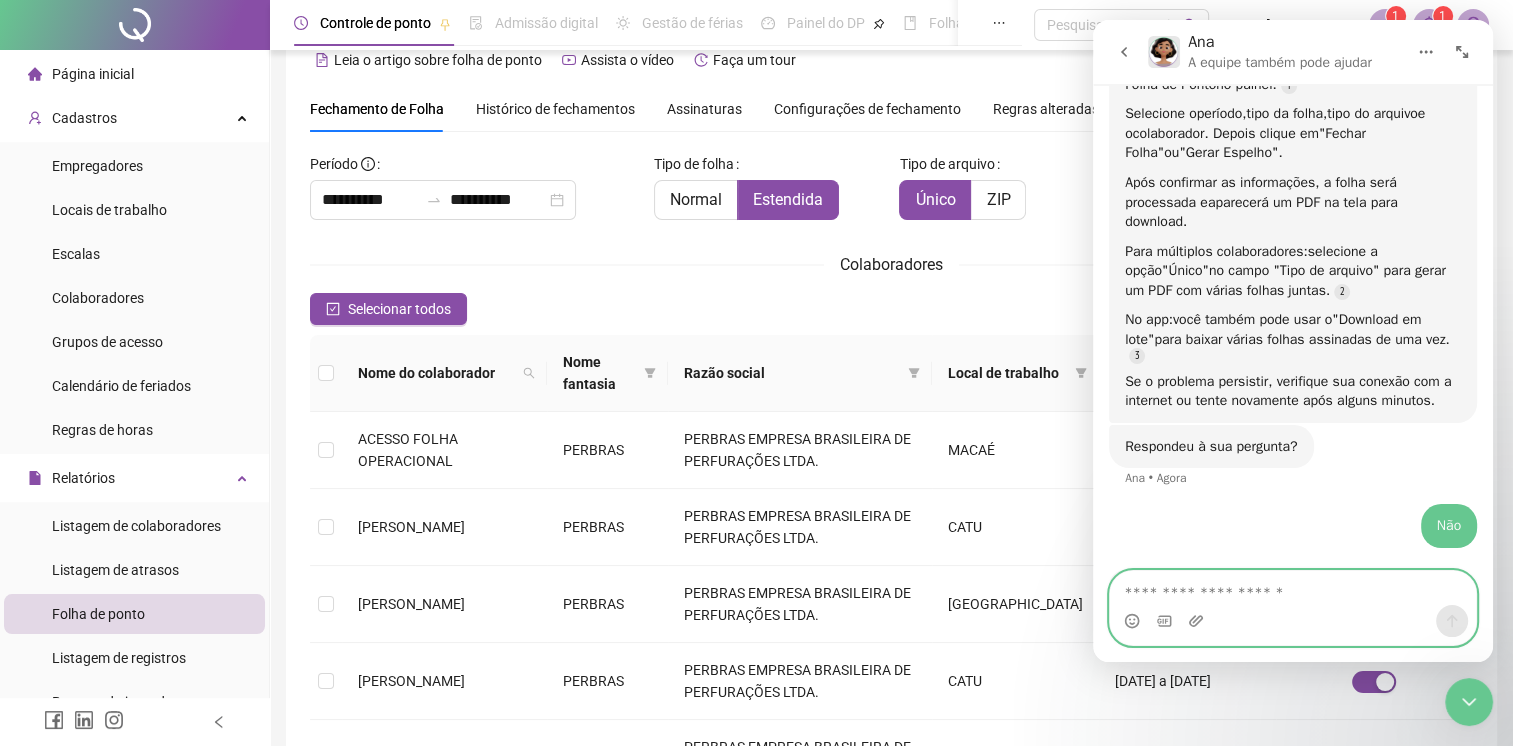 scroll, scrollTop: 601, scrollLeft: 0, axis: vertical 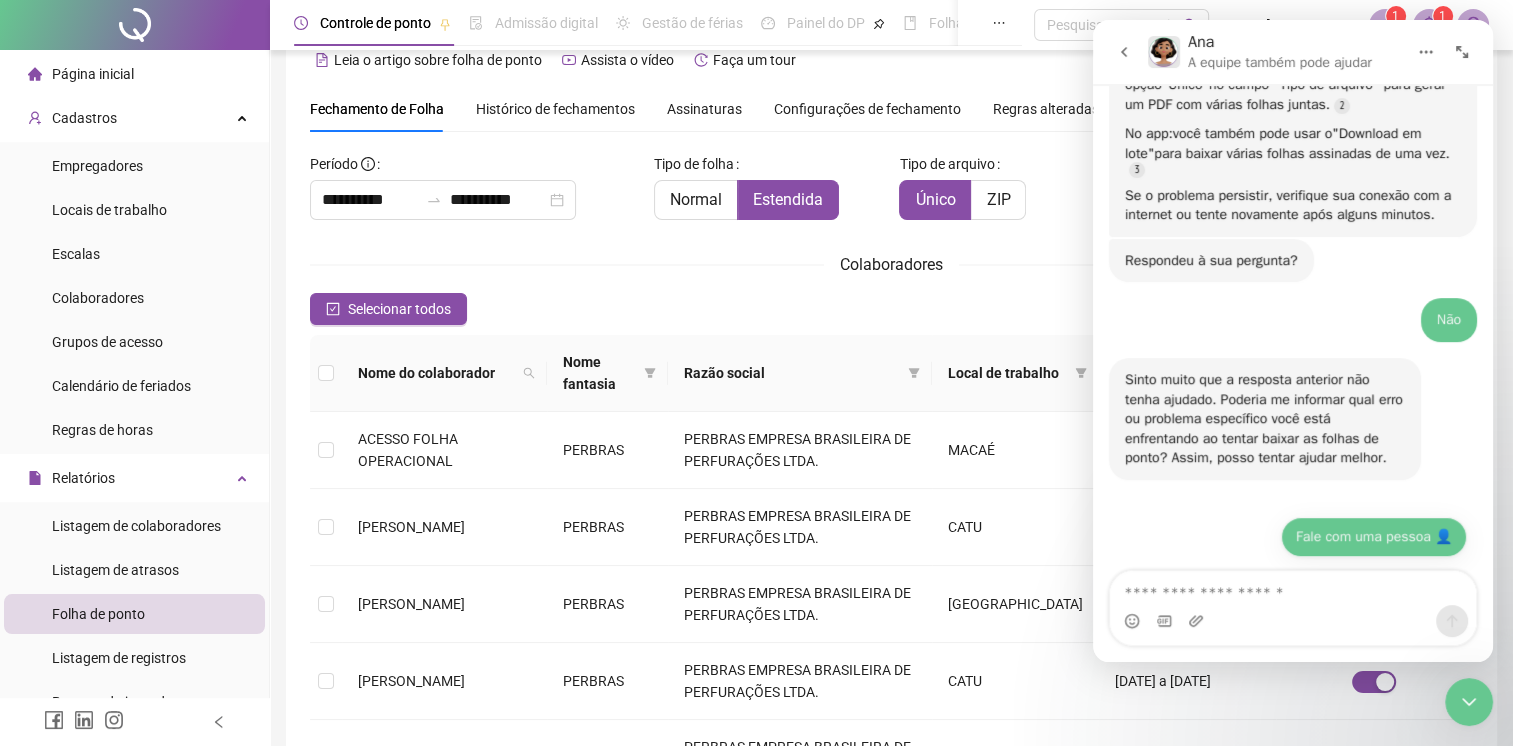 click on "Fale com uma pessoa 👤" at bounding box center (1374, 537) 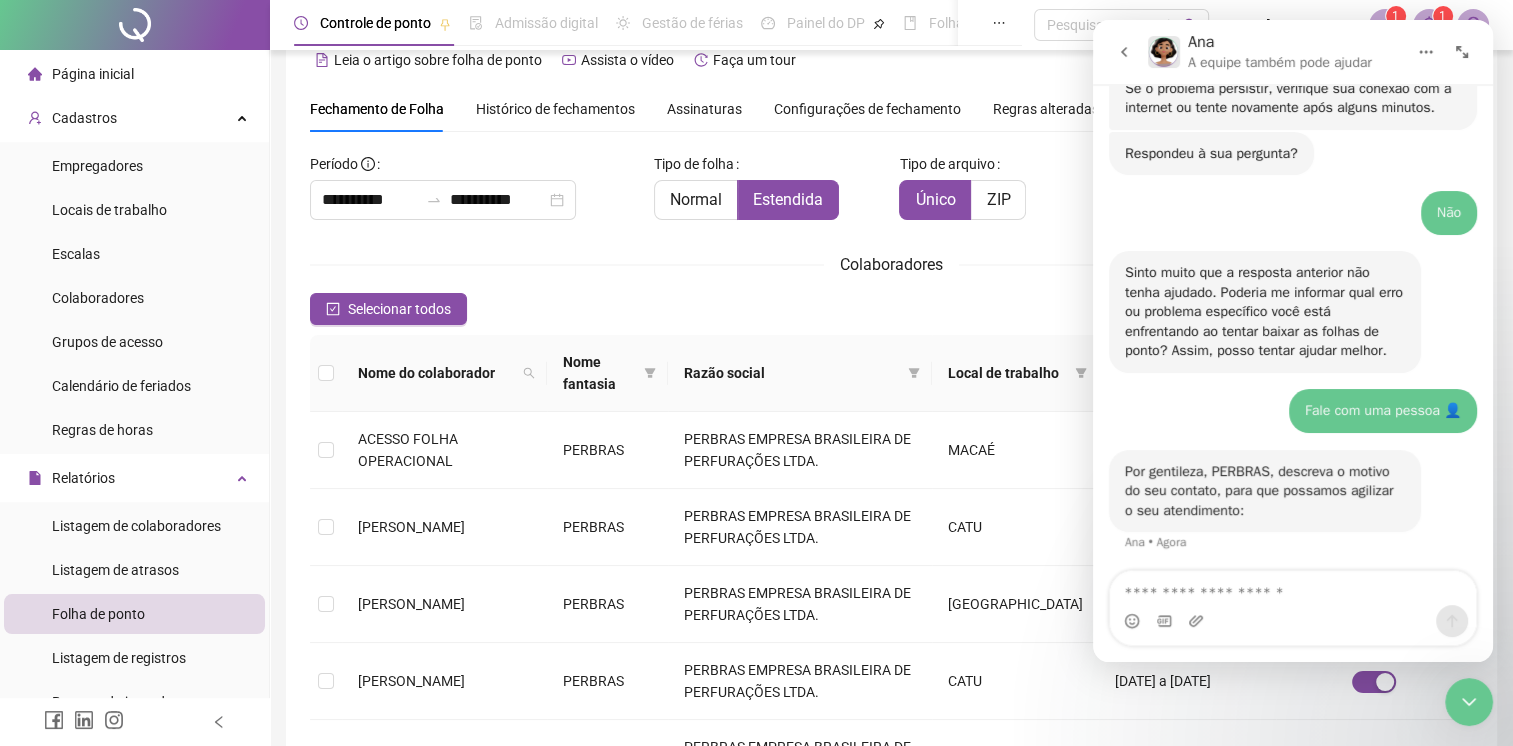 scroll, scrollTop: 833, scrollLeft: 0, axis: vertical 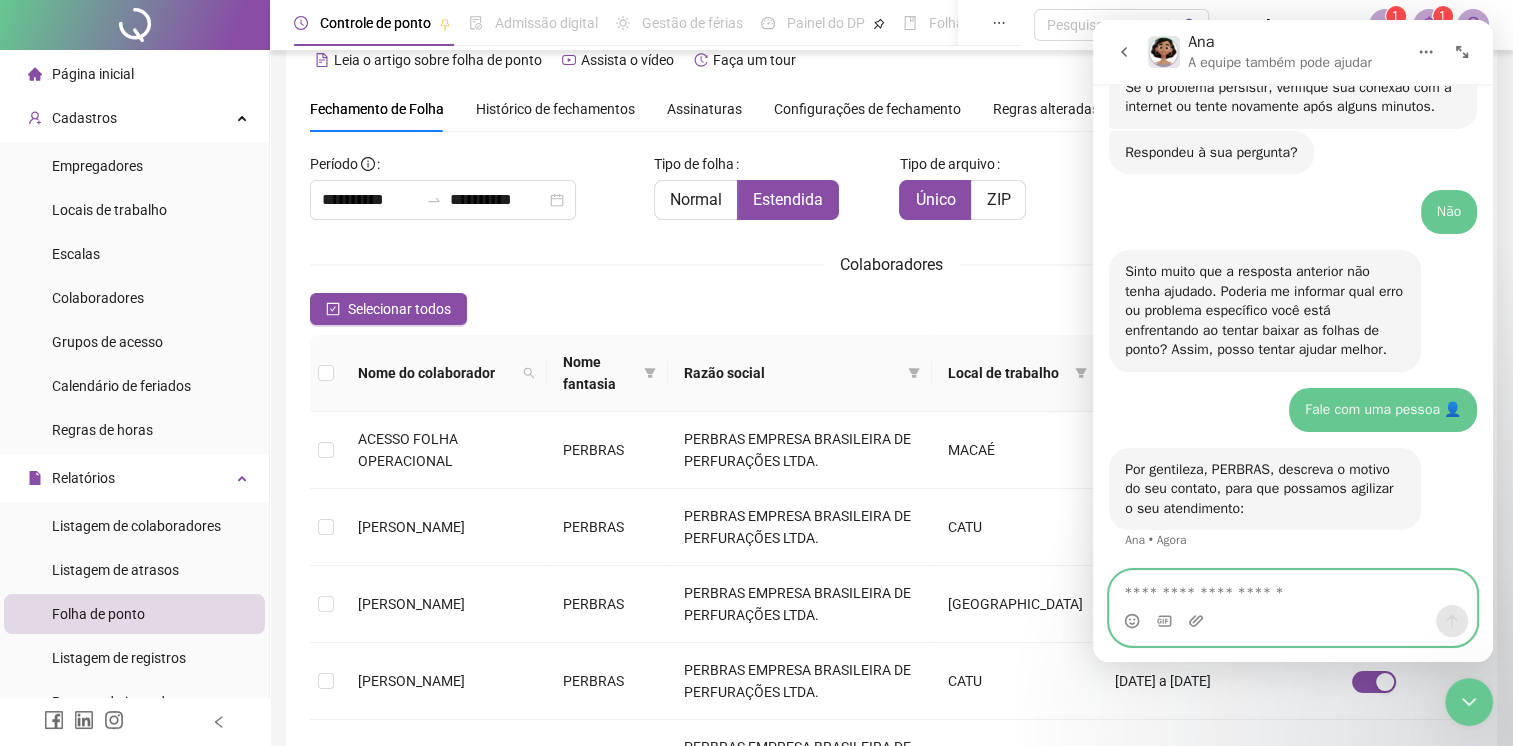 click at bounding box center (1293, 588) 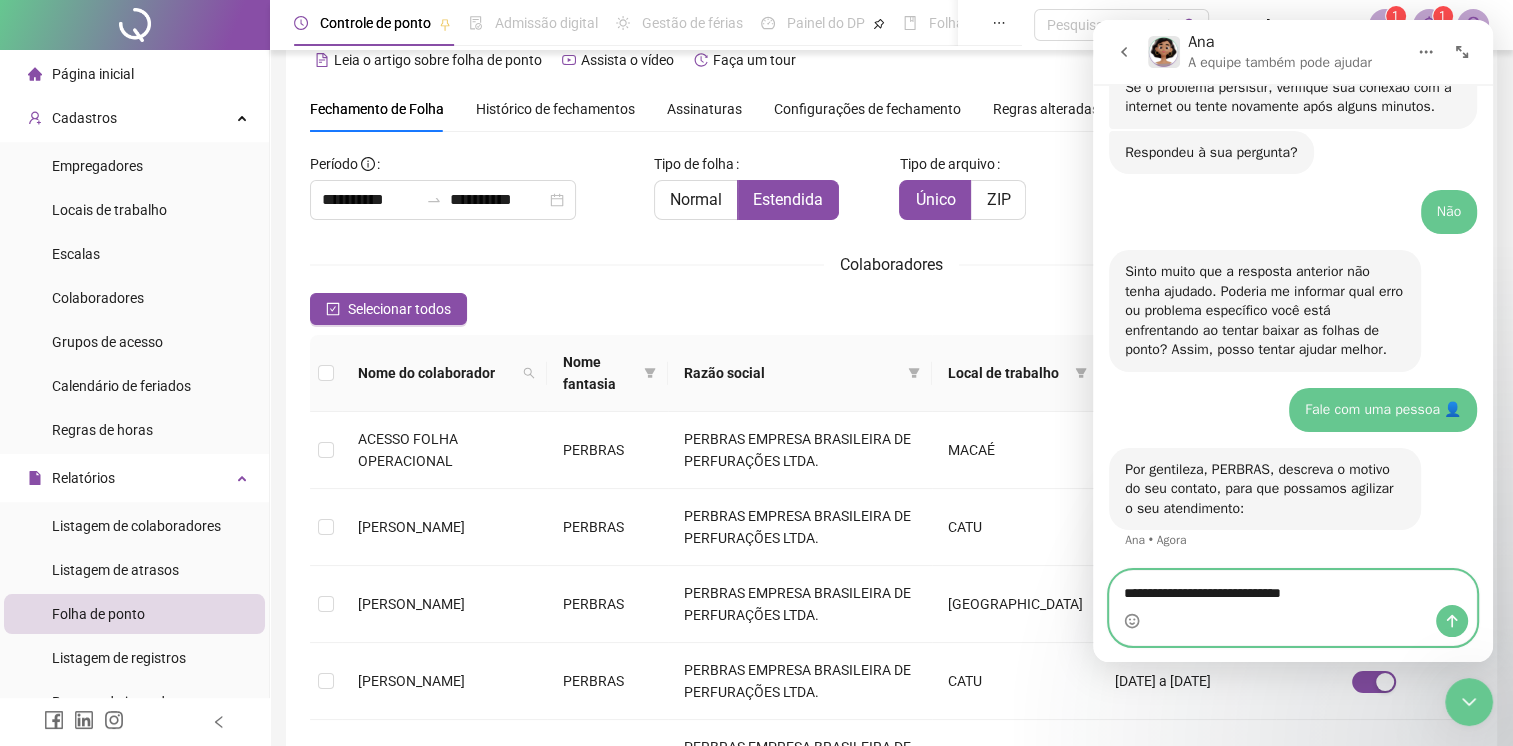 type on "**********" 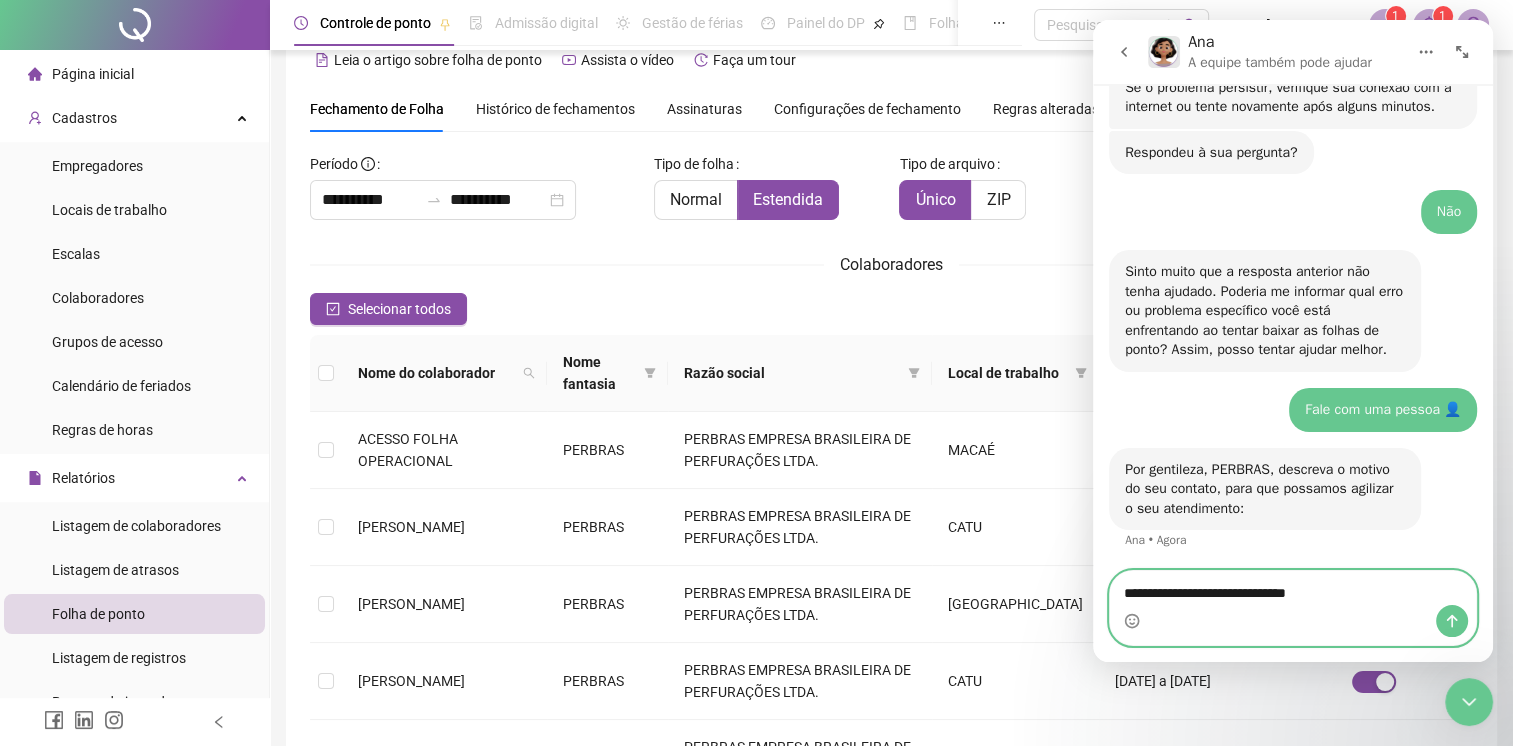 type 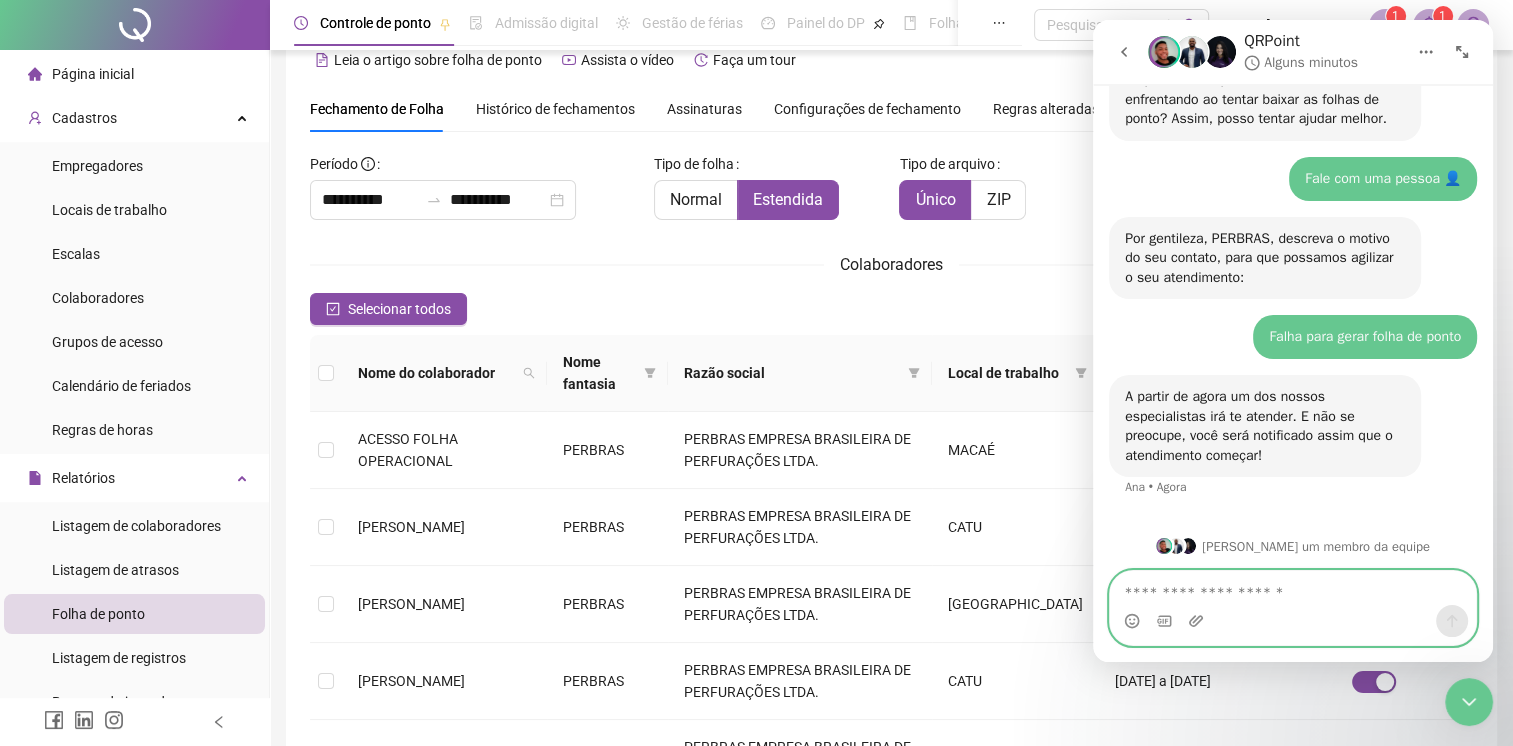 scroll, scrollTop: 1067, scrollLeft: 0, axis: vertical 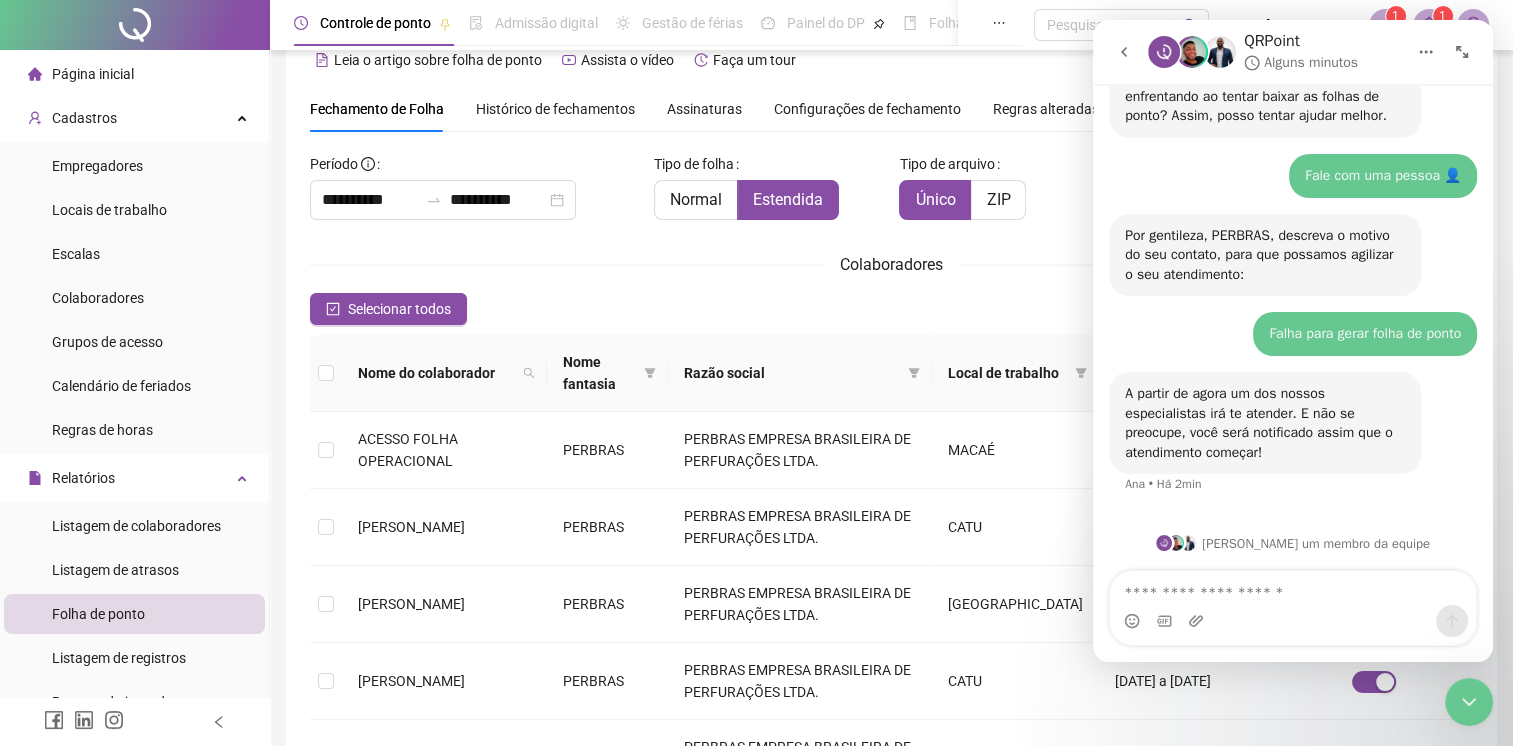 click at bounding box center [1469, 702] 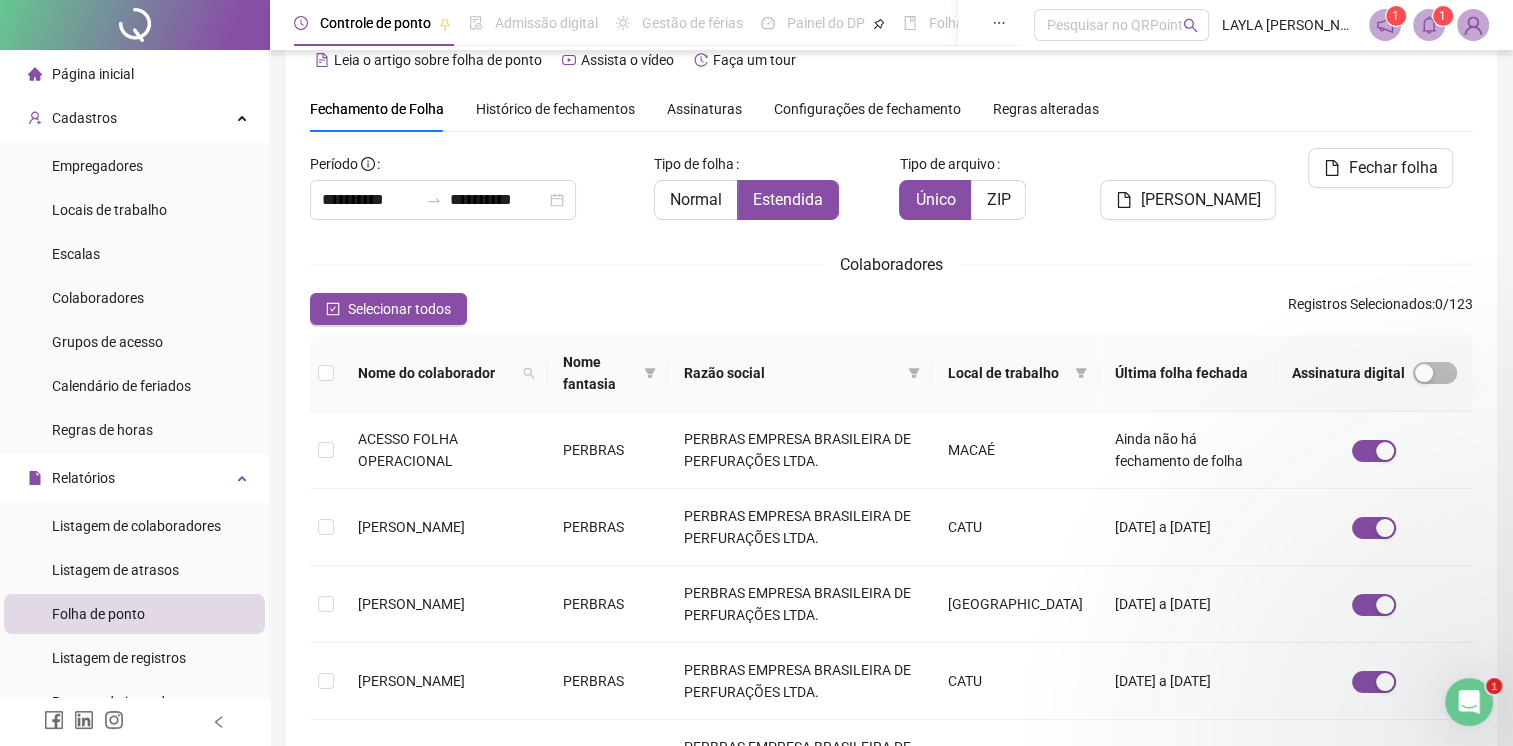 scroll, scrollTop: 0, scrollLeft: 0, axis: both 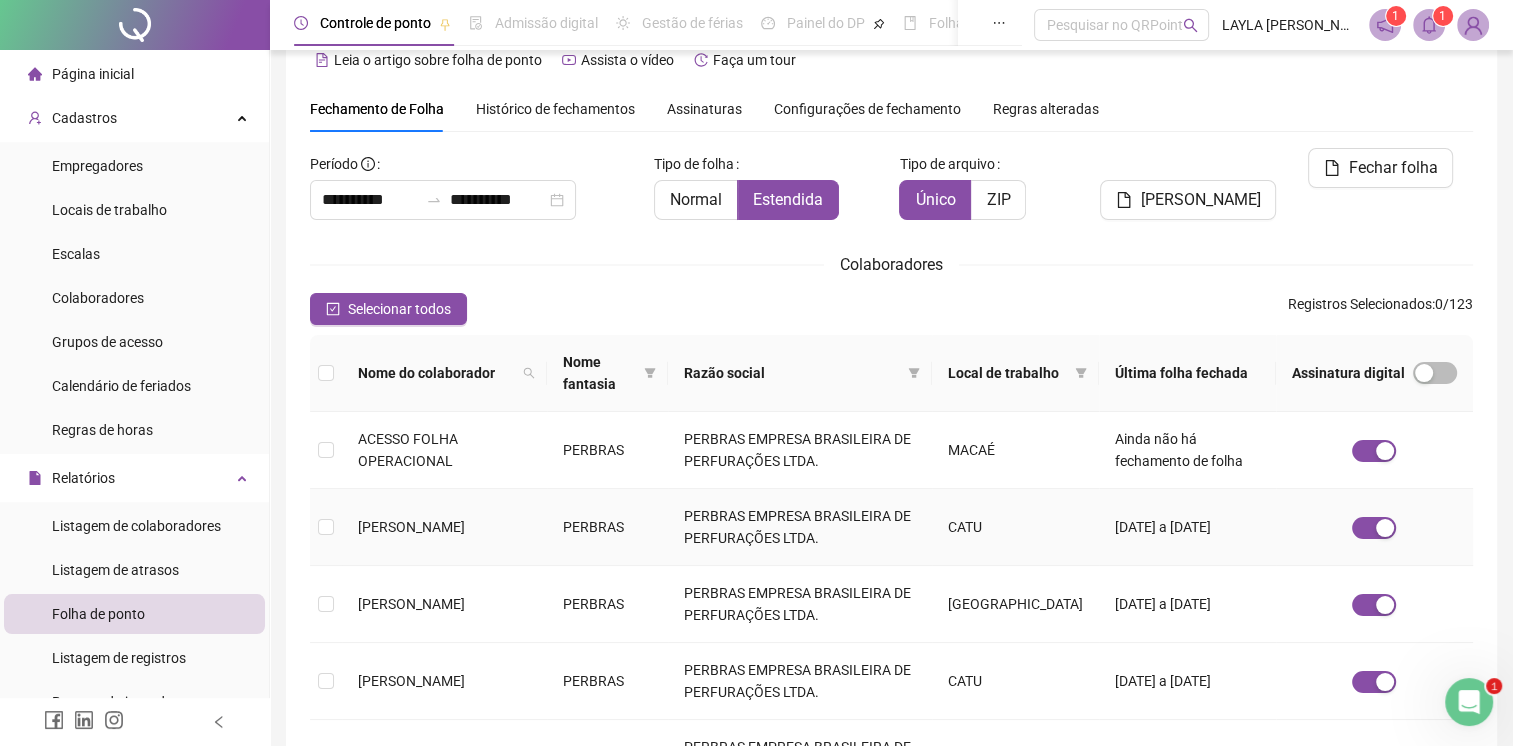 click on "[PERSON_NAME]" at bounding box center (444, 527) 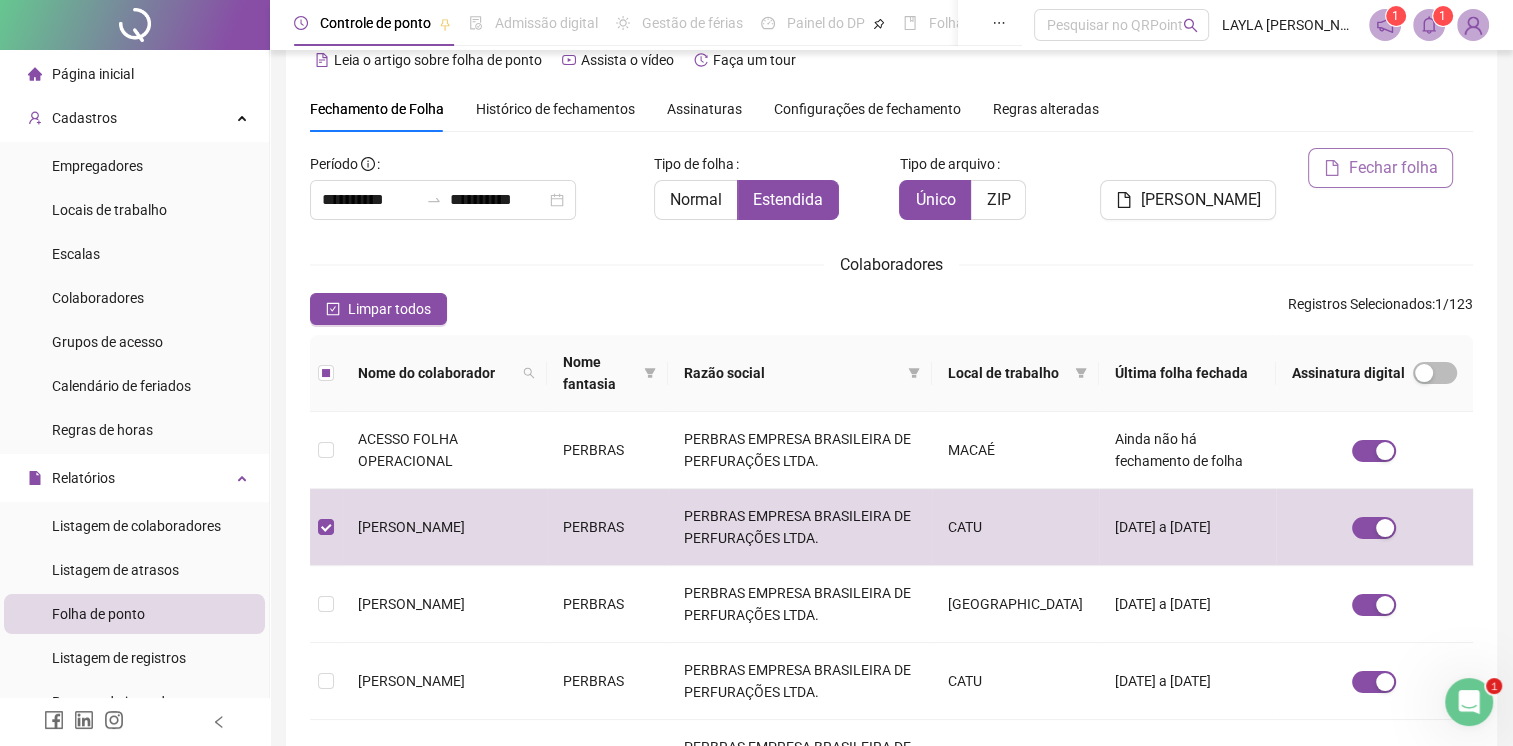 click on "Fechar folha" at bounding box center (1392, 168) 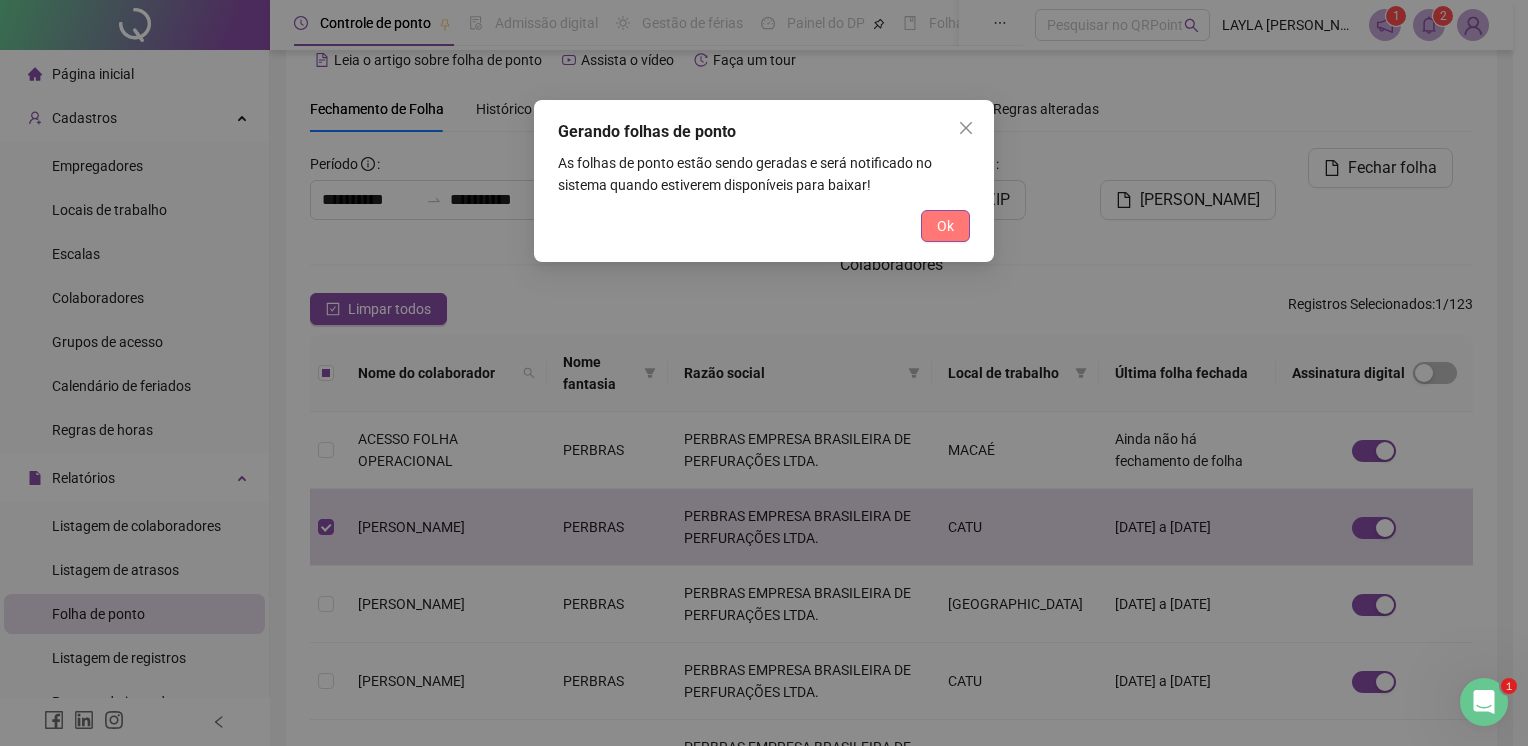 click on "Ok" at bounding box center [945, 226] 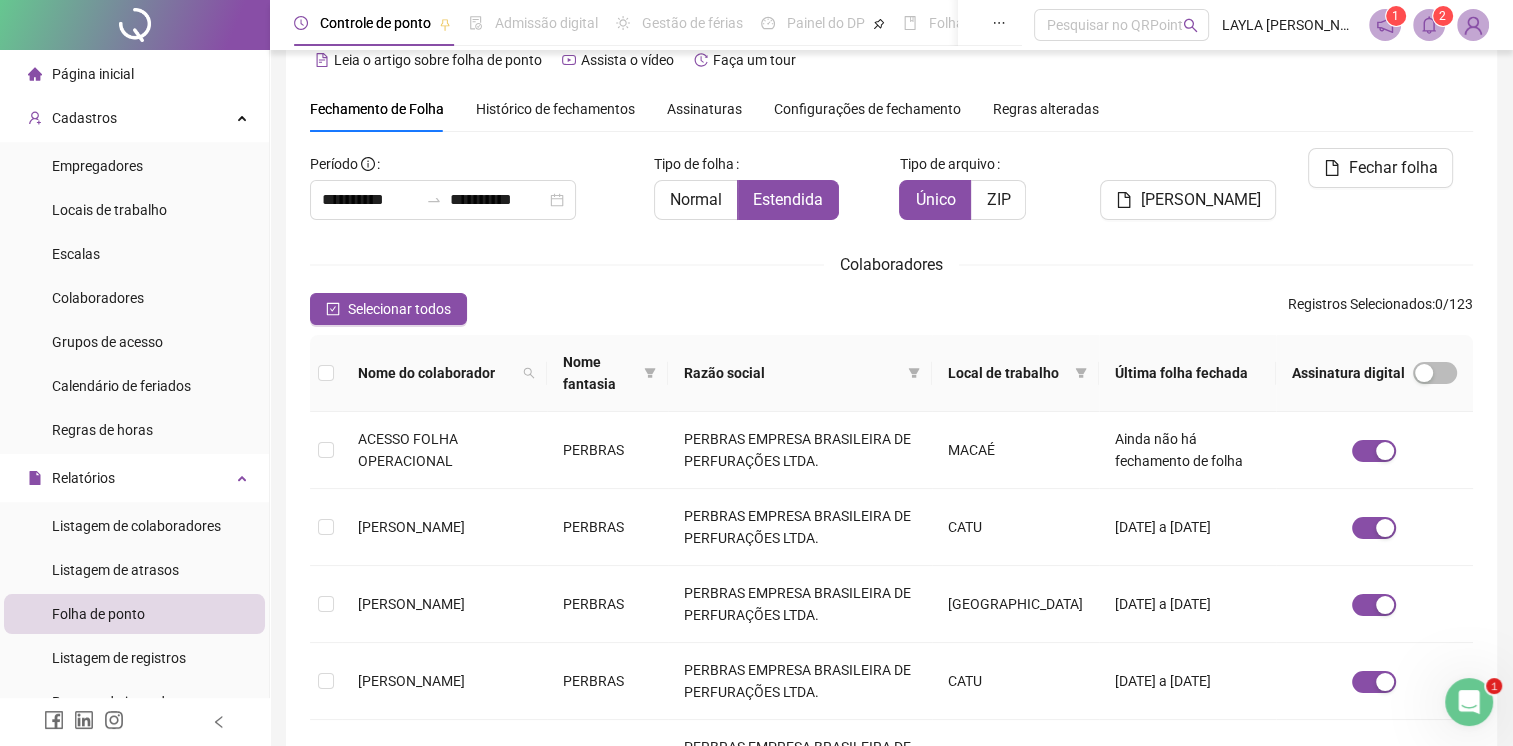 click on "2" at bounding box center [1442, 16] 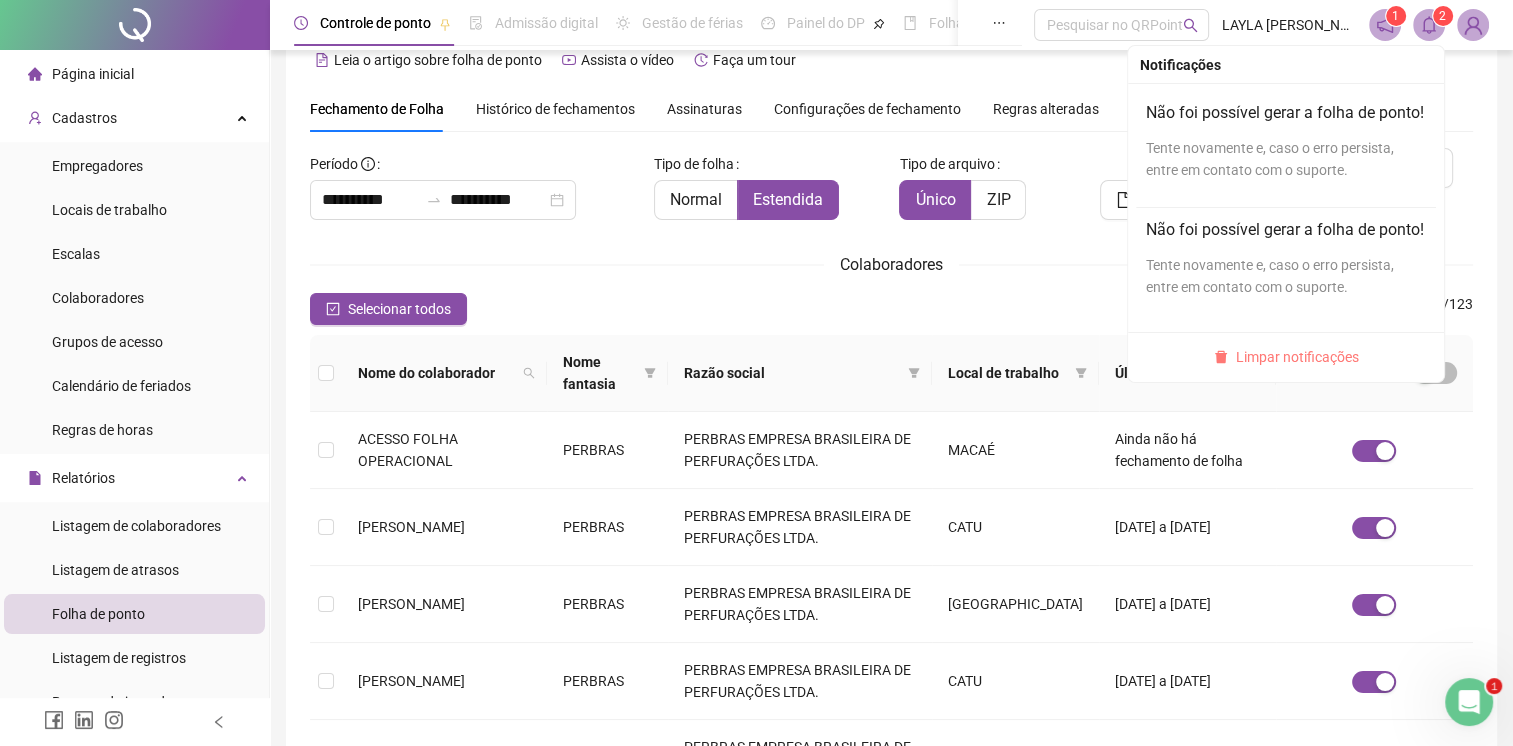 click on "Limpar notificações" at bounding box center (1297, 357) 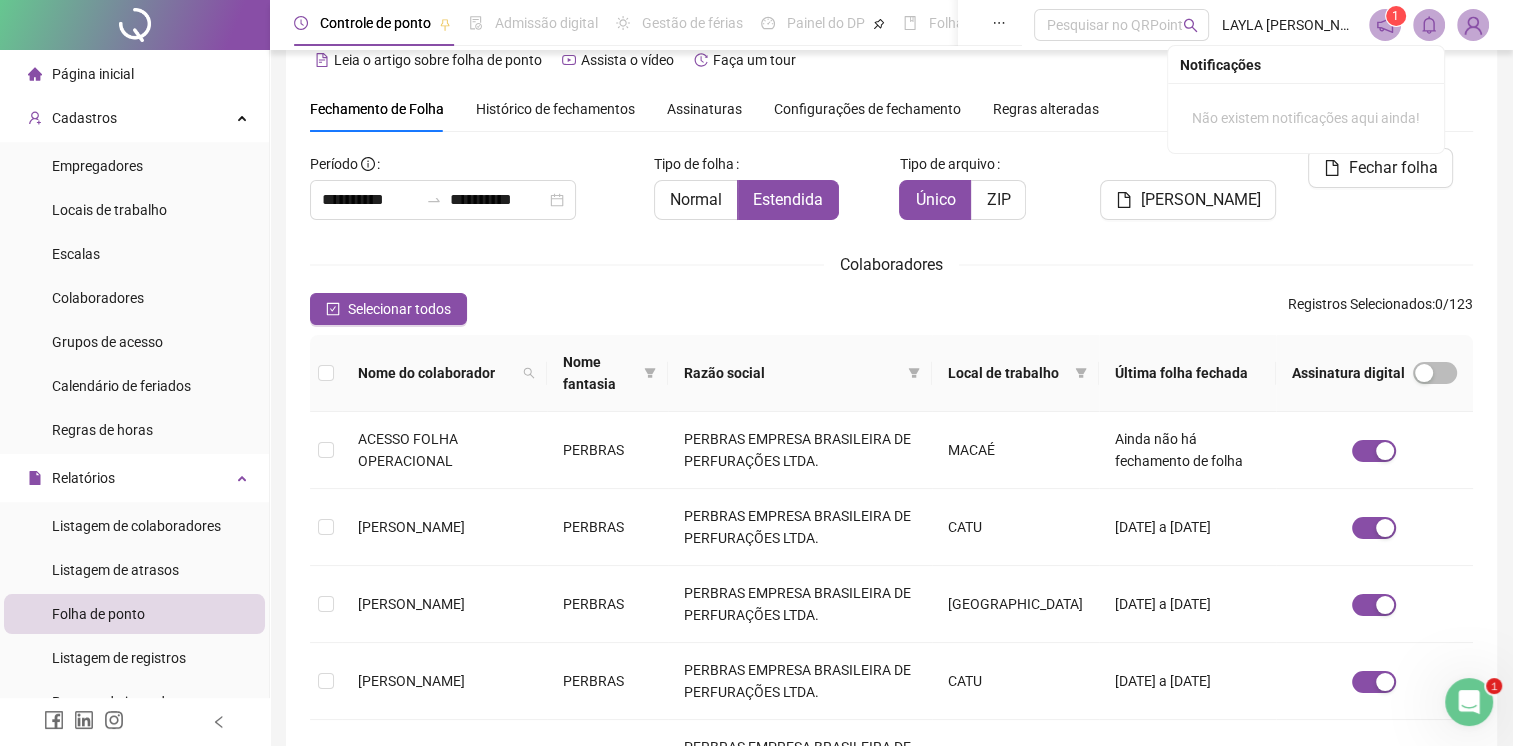 click on "[PERSON_NAME]" at bounding box center (1186, 192) 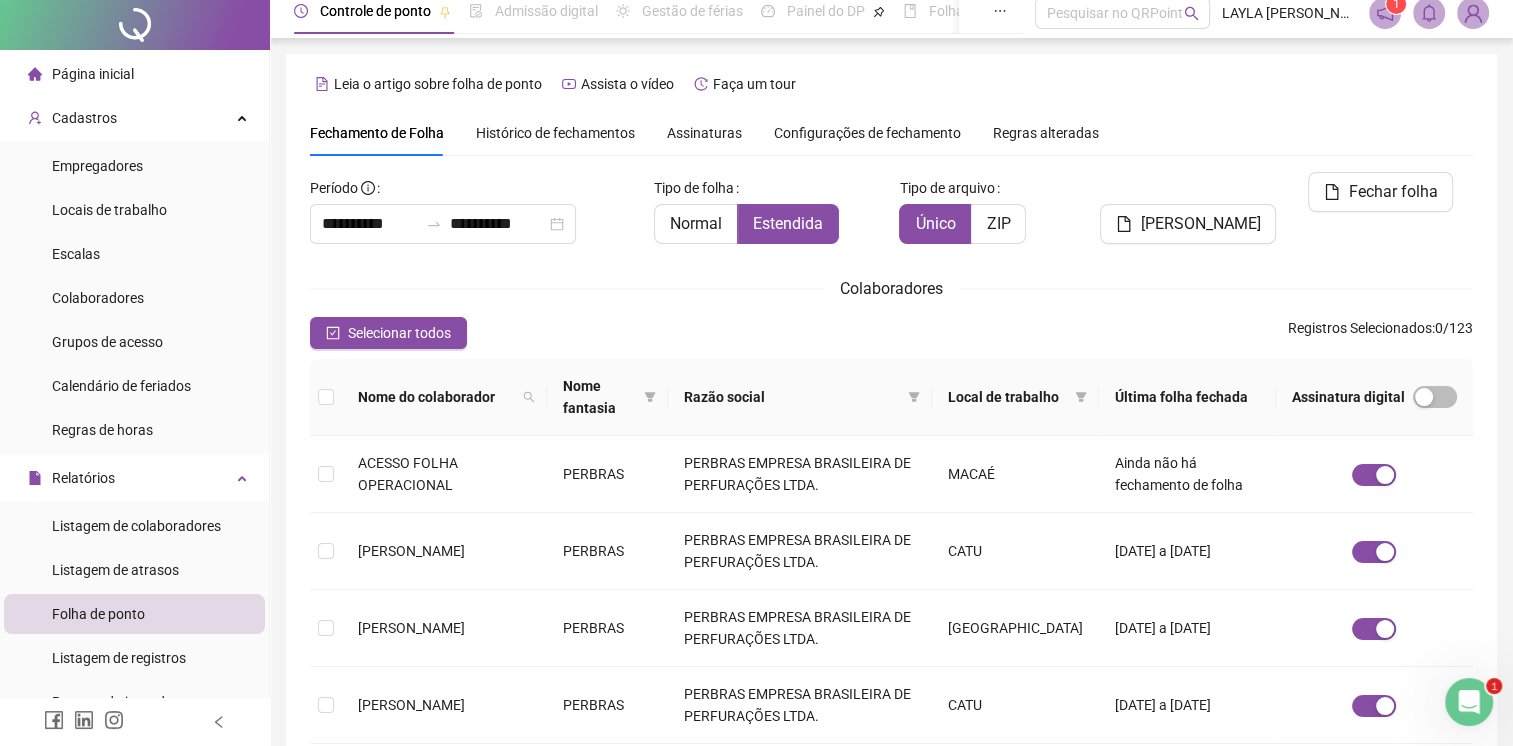 scroll, scrollTop: 0, scrollLeft: 0, axis: both 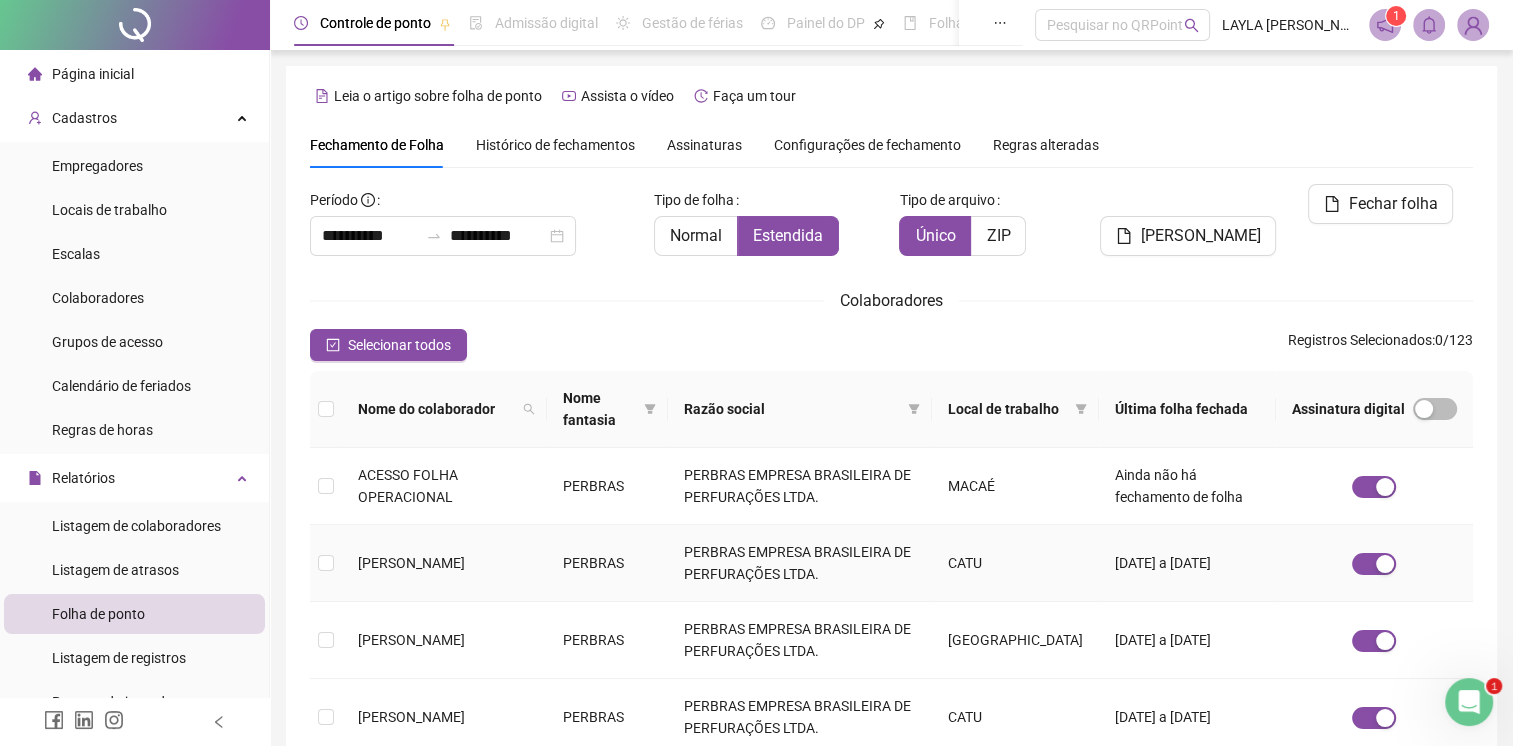 click on "[PERSON_NAME]" at bounding box center (444, 563) 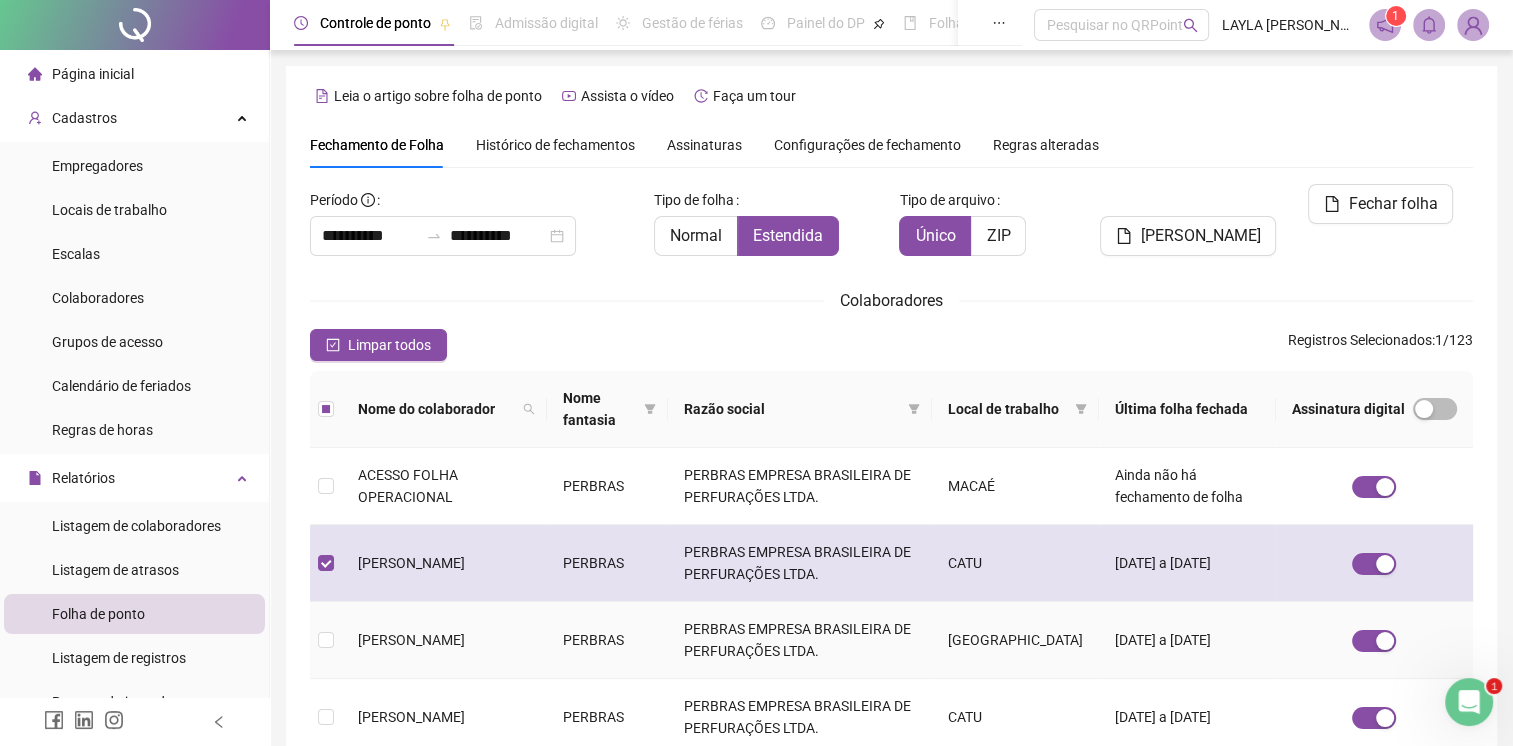 scroll, scrollTop: 36, scrollLeft: 0, axis: vertical 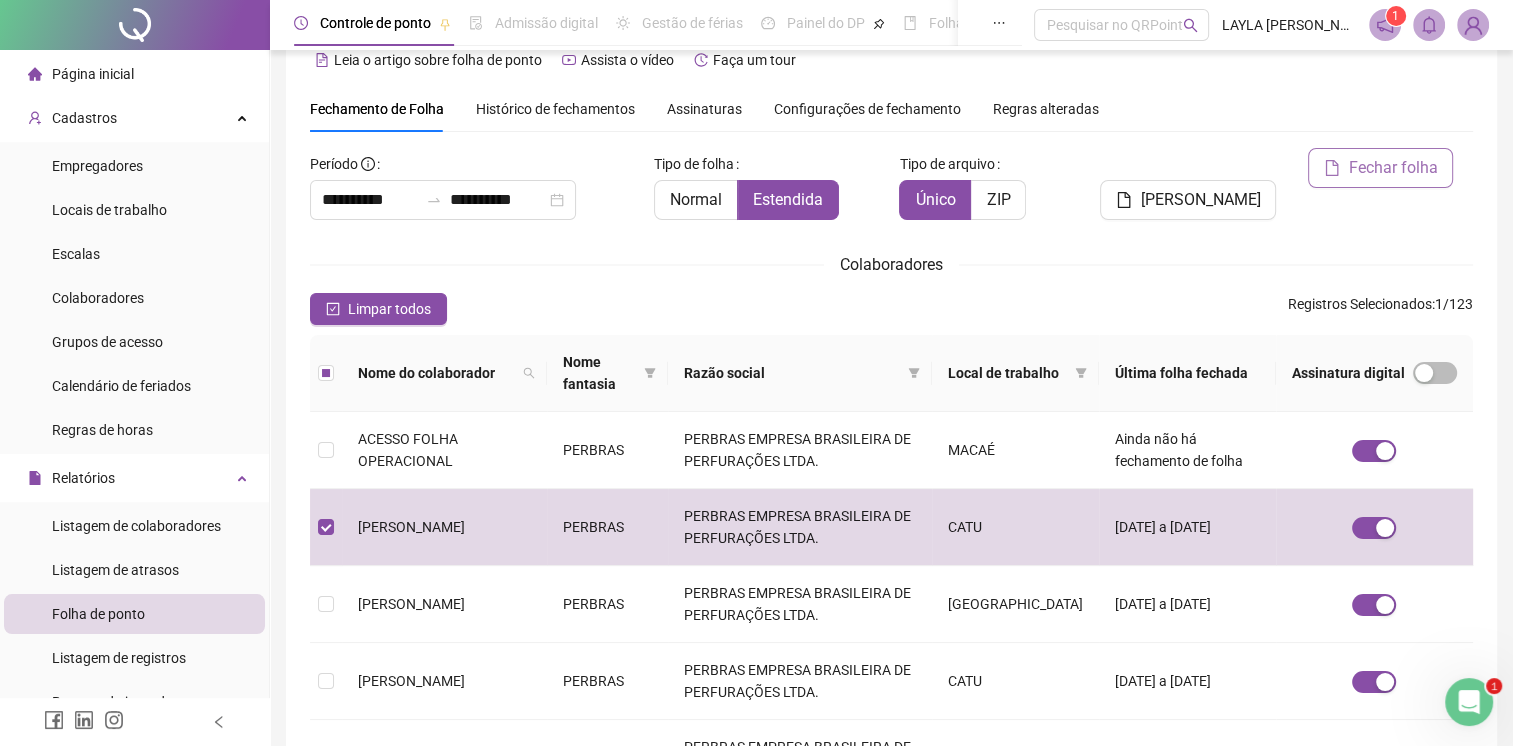 click on "Fechar folha" at bounding box center (1380, 168) 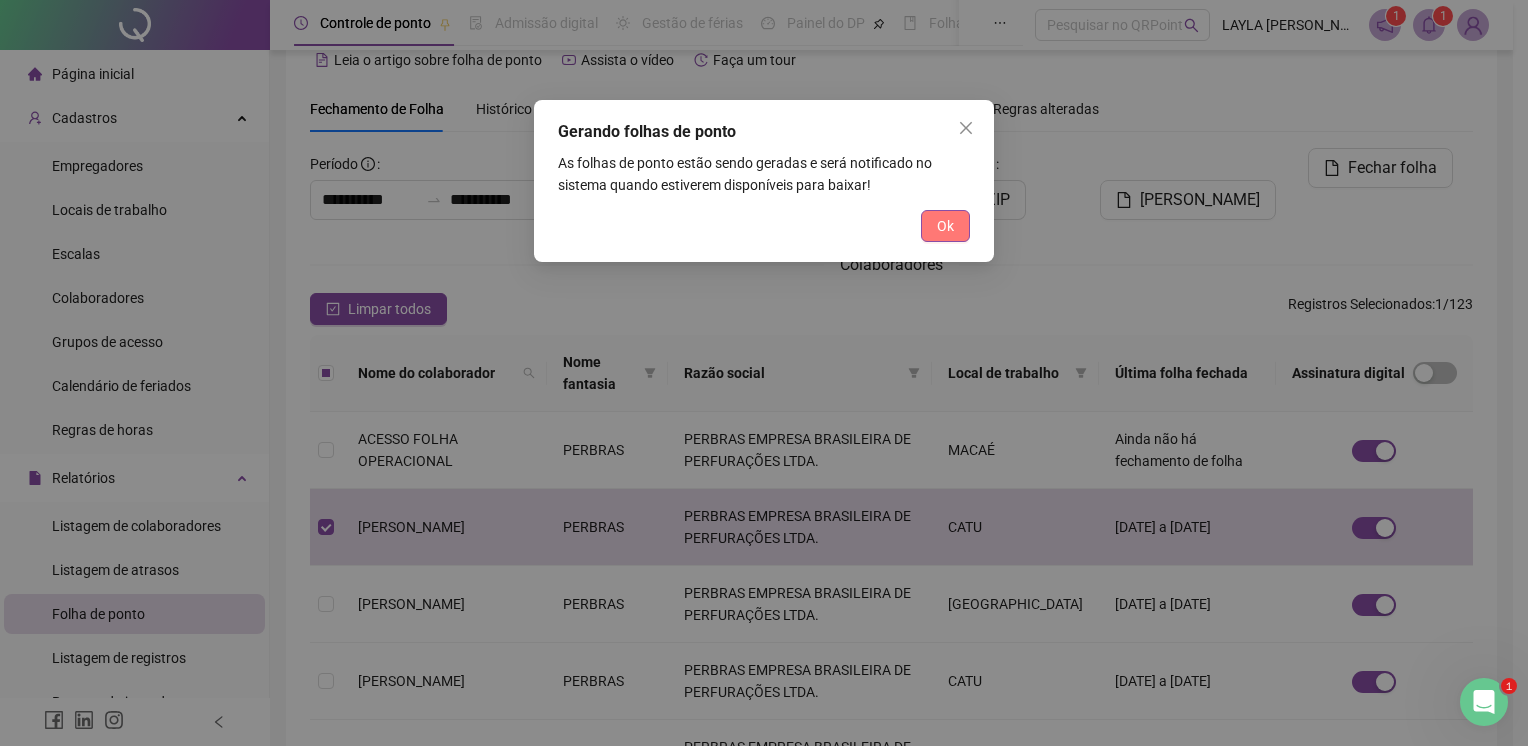 click on "Ok" at bounding box center [945, 226] 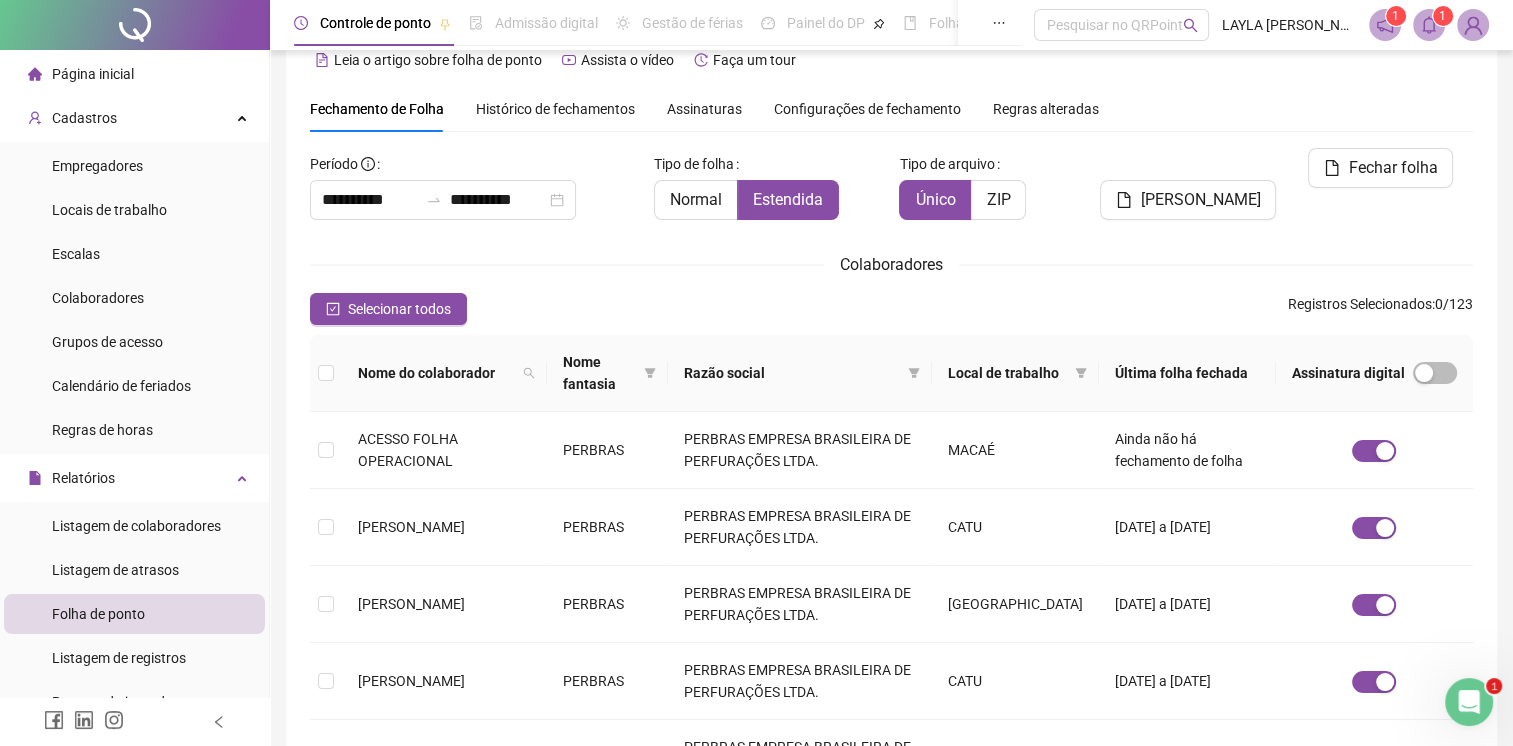 click at bounding box center (1429, 25) 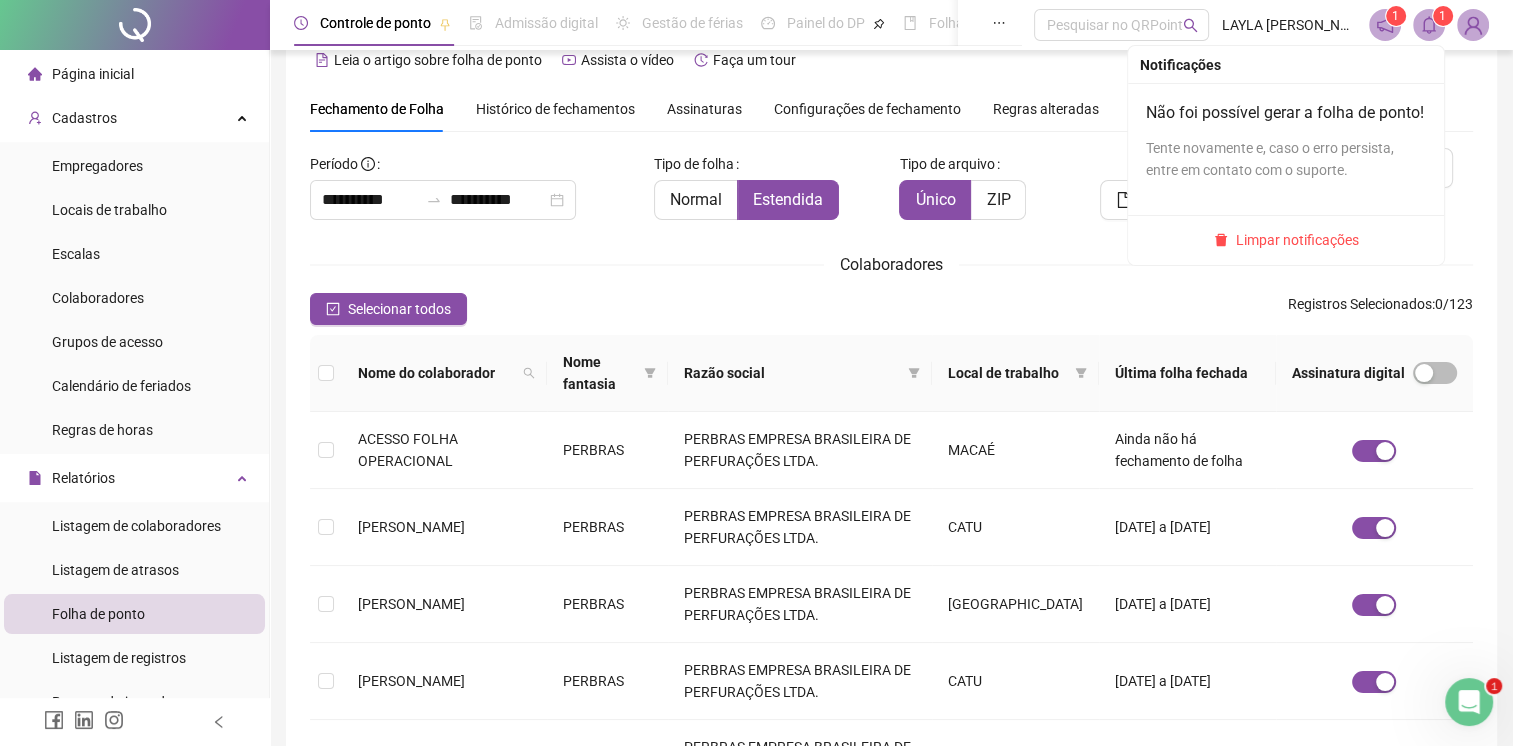 click on "Limpar notificações" at bounding box center [1297, 240] 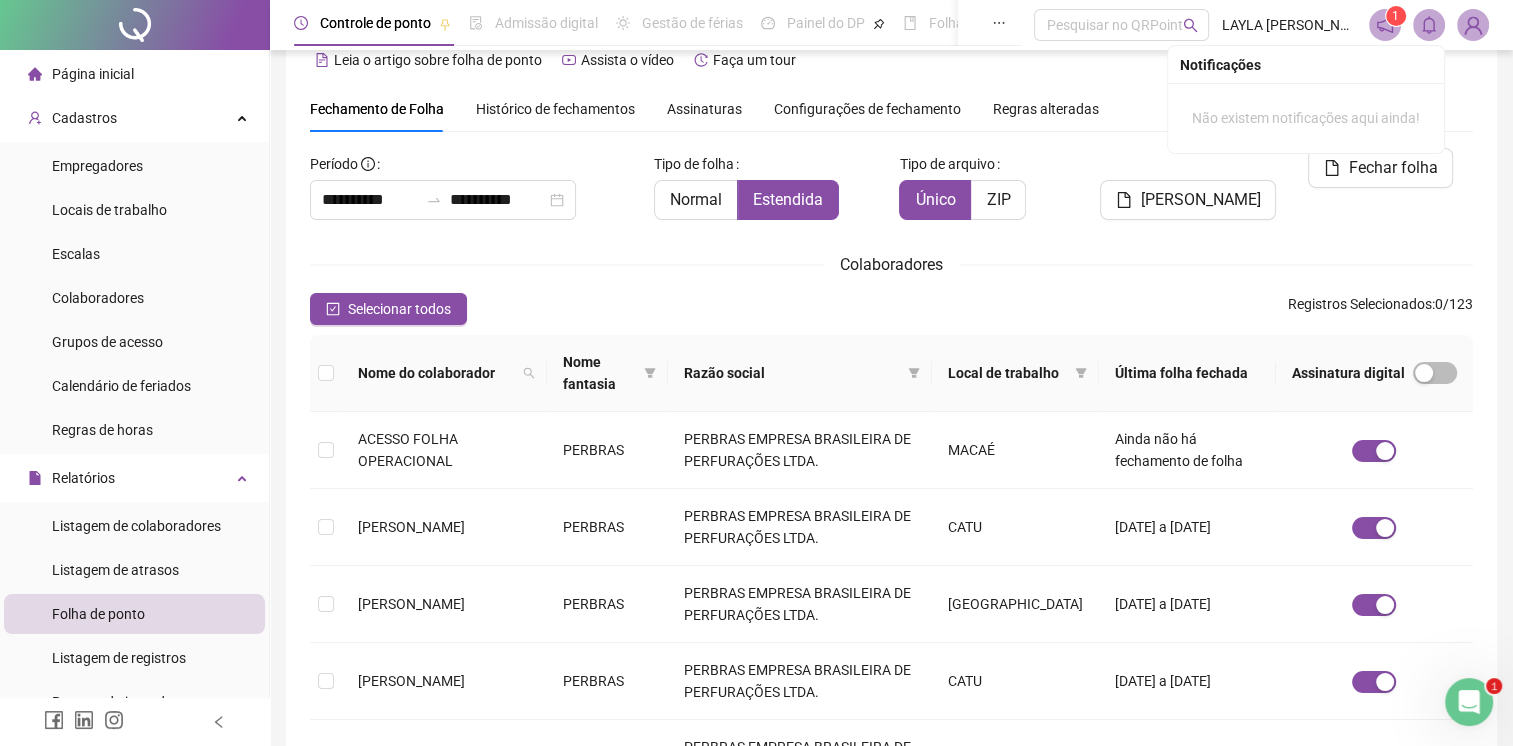 click at bounding box center [1469, 702] 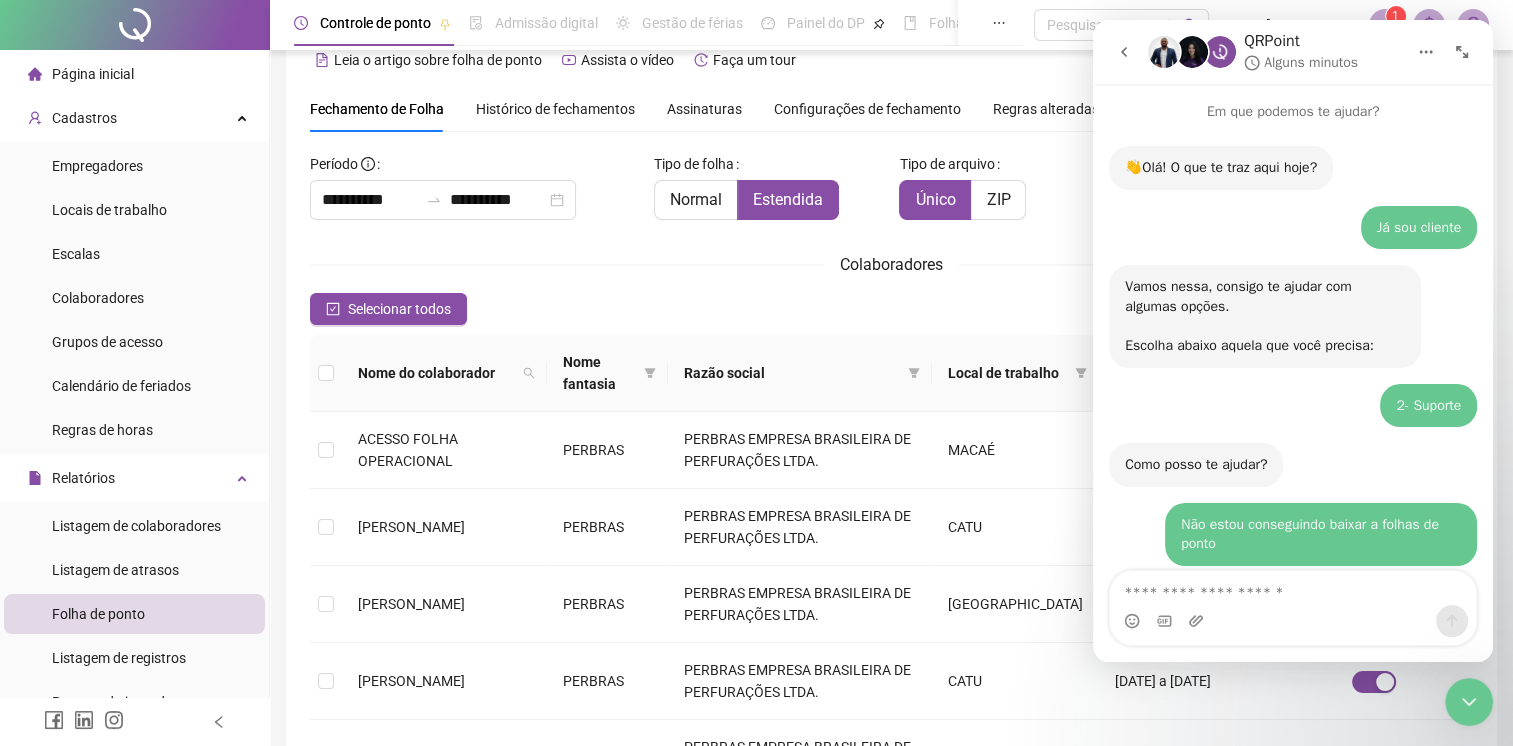 scroll, scrollTop: 1067, scrollLeft: 0, axis: vertical 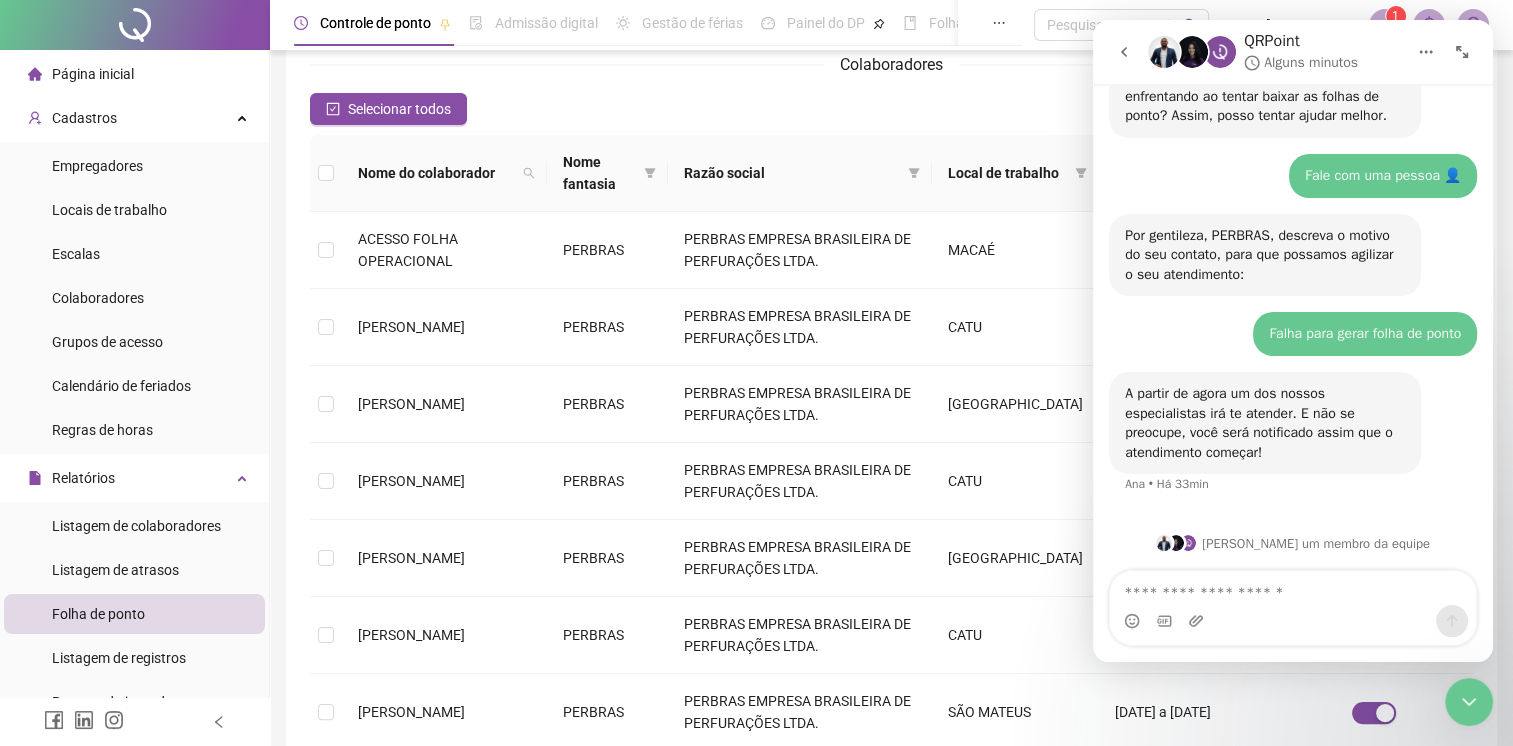click 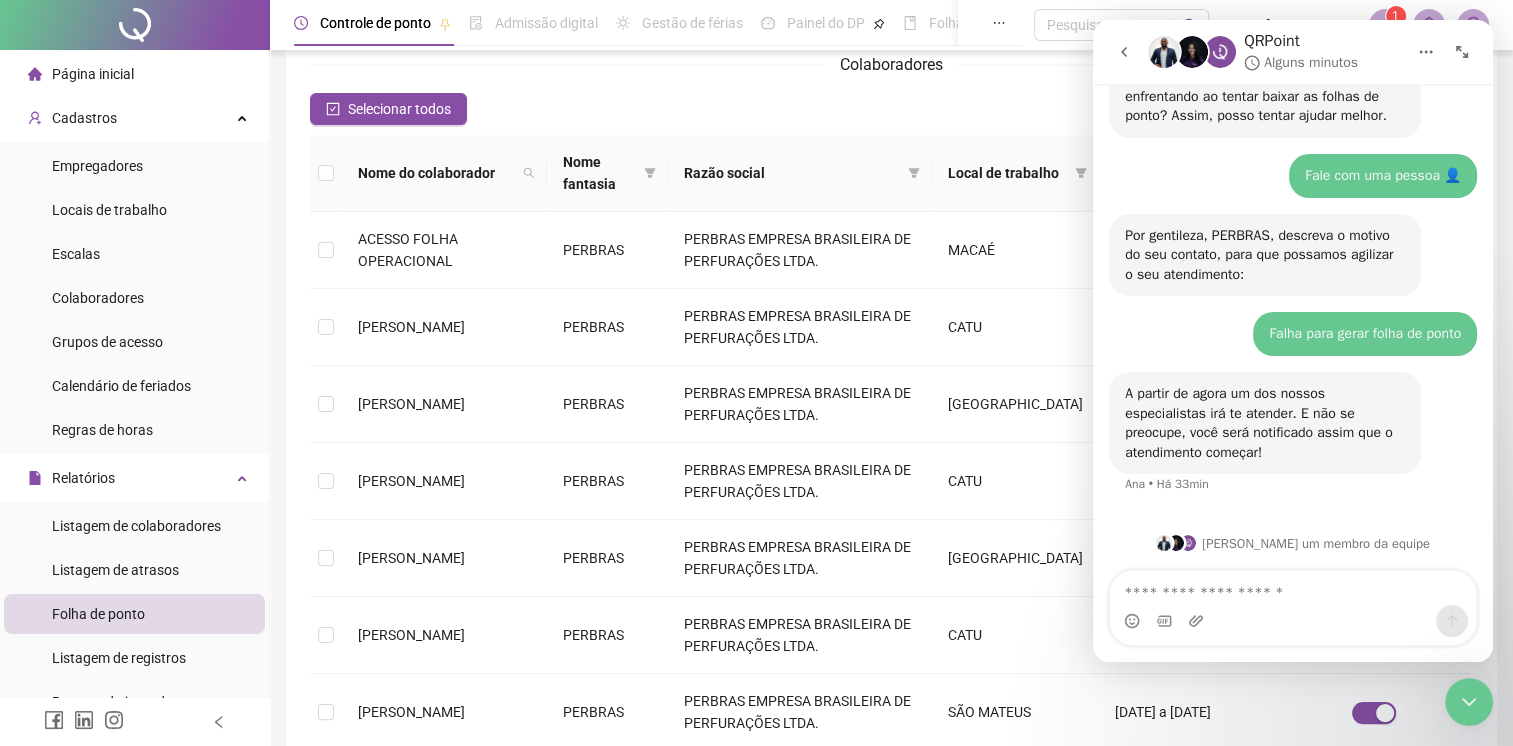 scroll, scrollTop: 0, scrollLeft: 0, axis: both 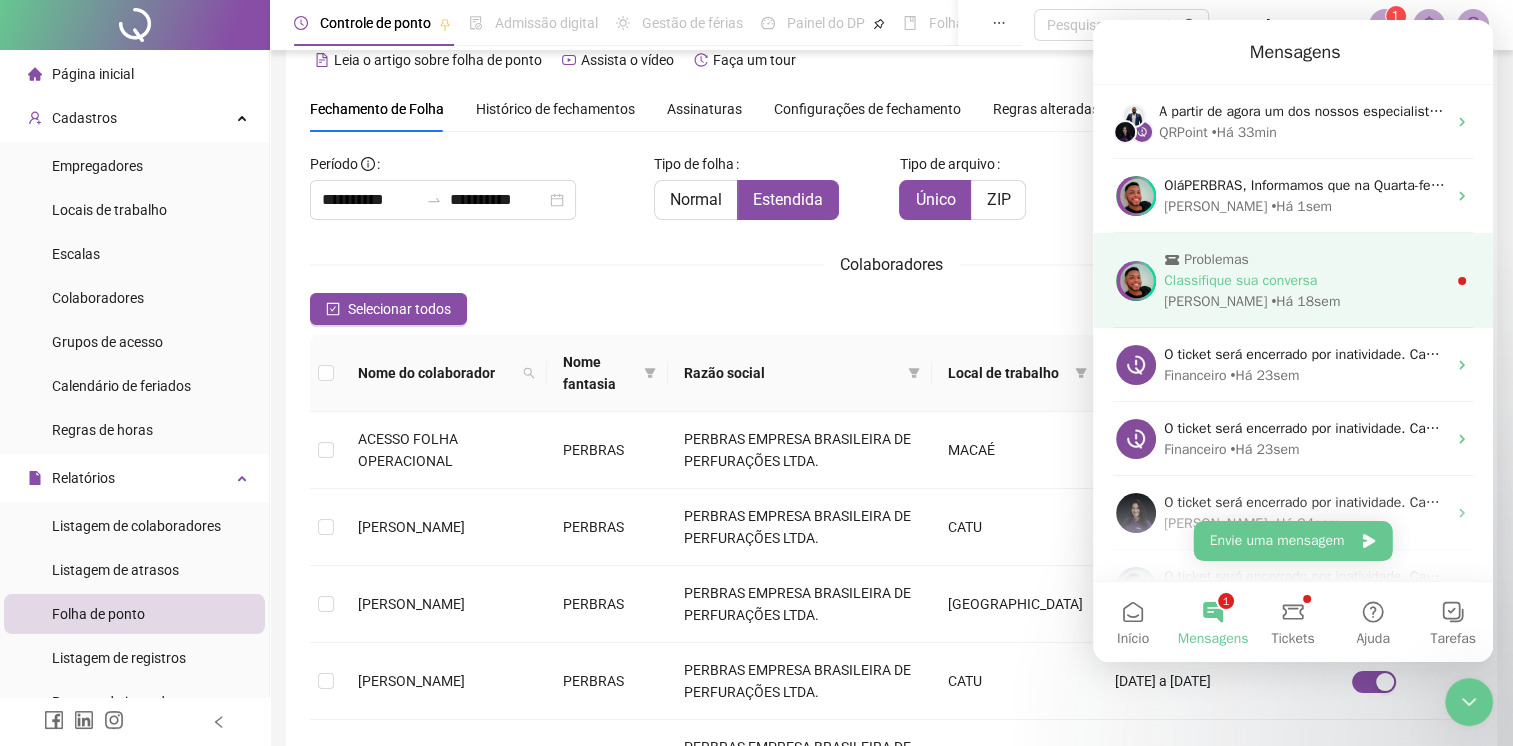 click on "•  Há 18sem" at bounding box center (1305, 301) 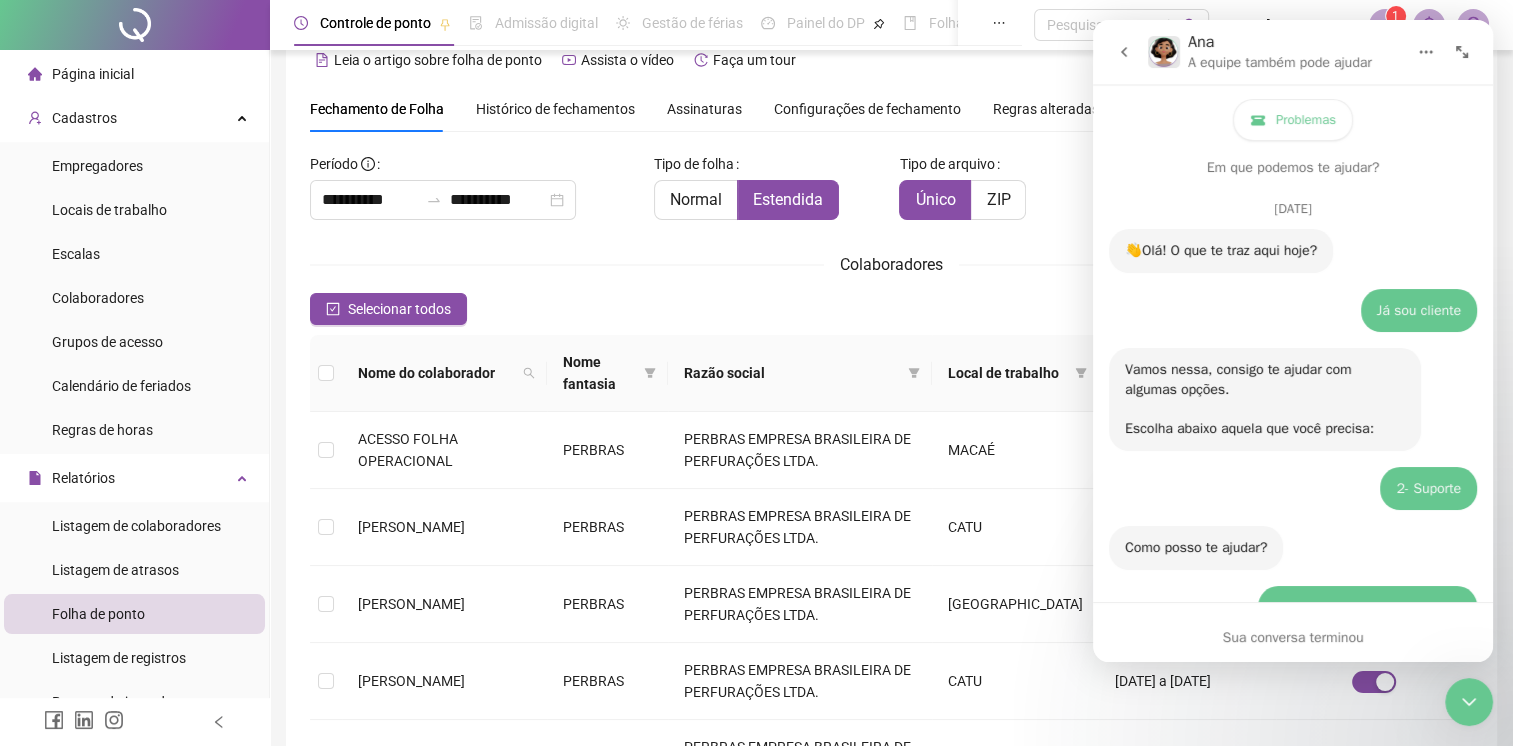 scroll, scrollTop: 2, scrollLeft: 0, axis: vertical 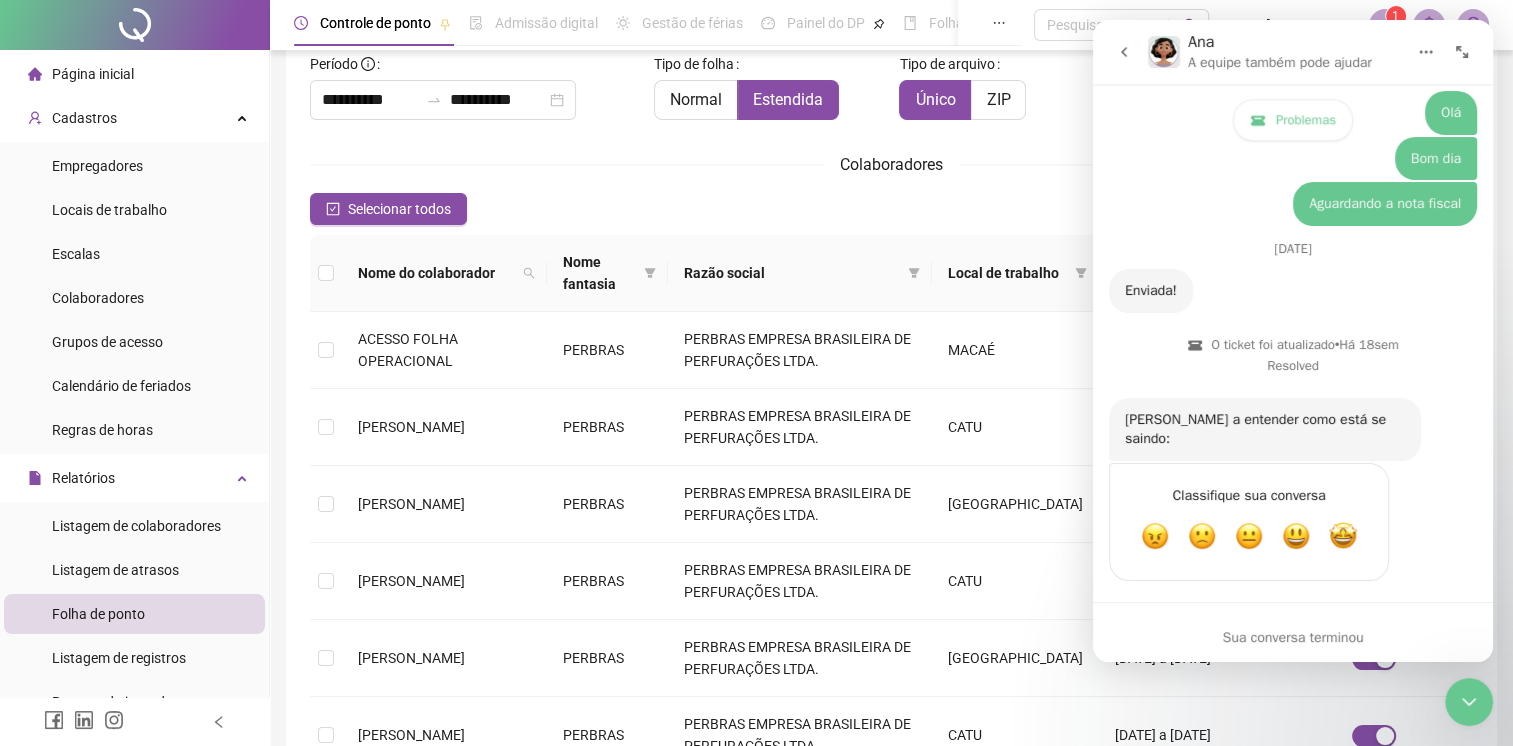 click at bounding box center (1124, 52) 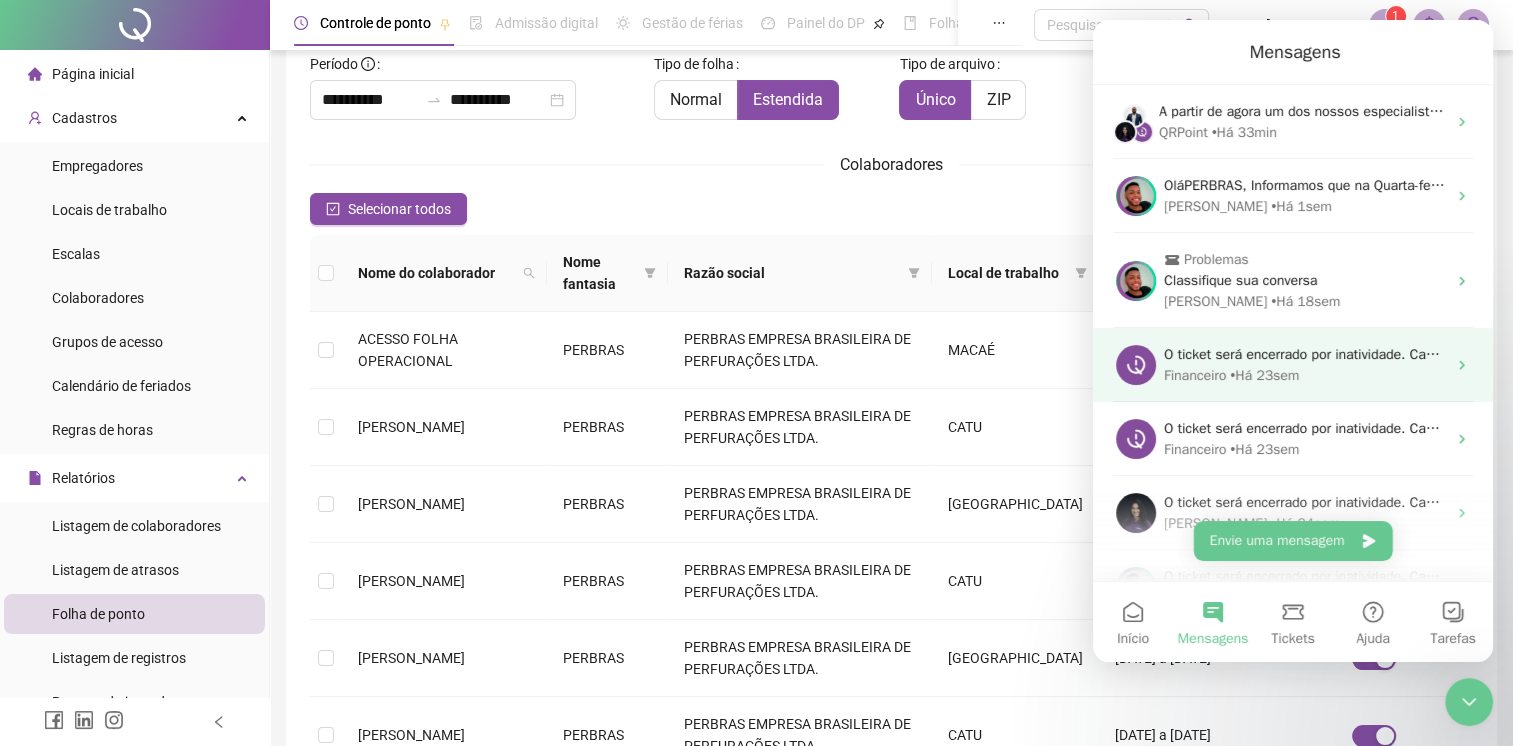 scroll, scrollTop: 0, scrollLeft: 0, axis: both 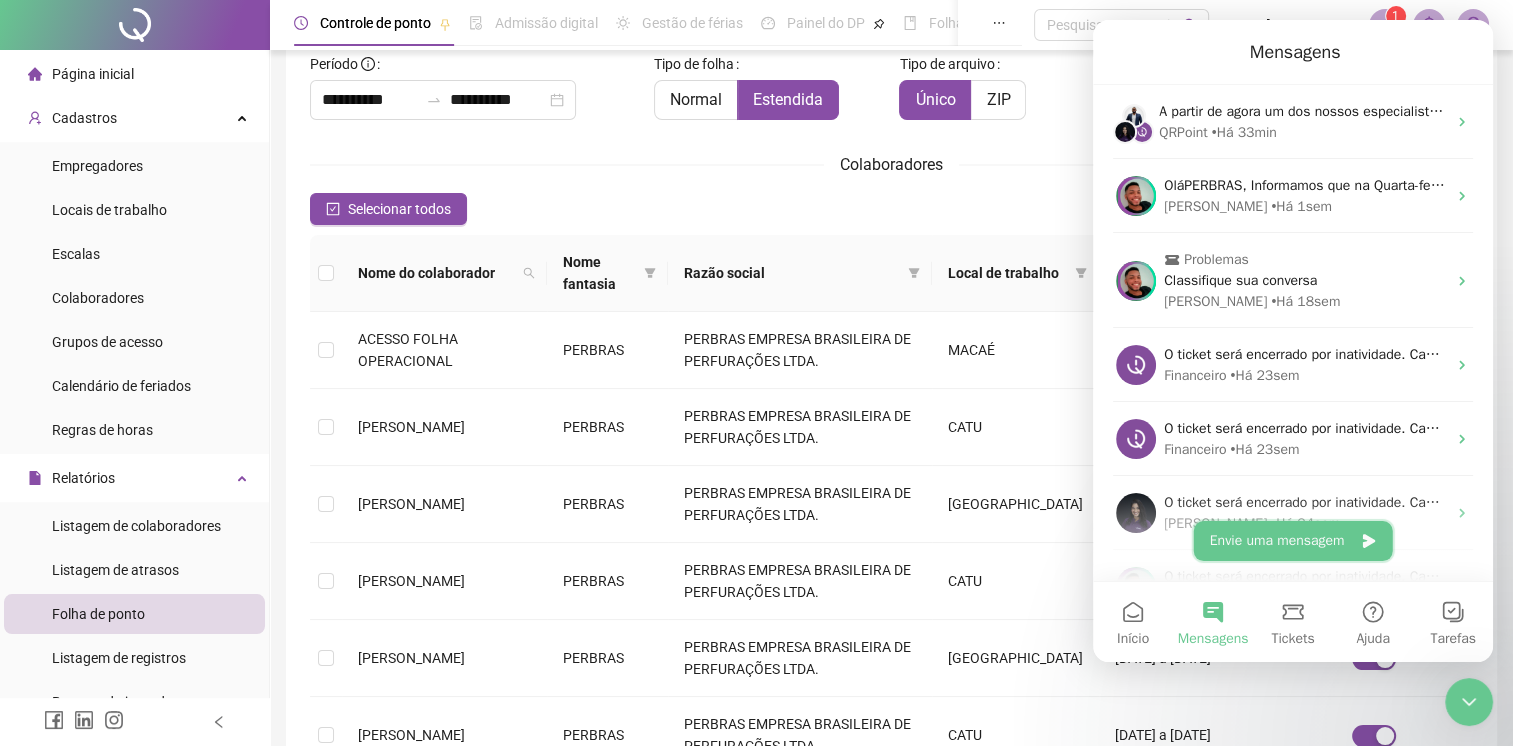 click on "Envie uma mensagem" at bounding box center [1293, 541] 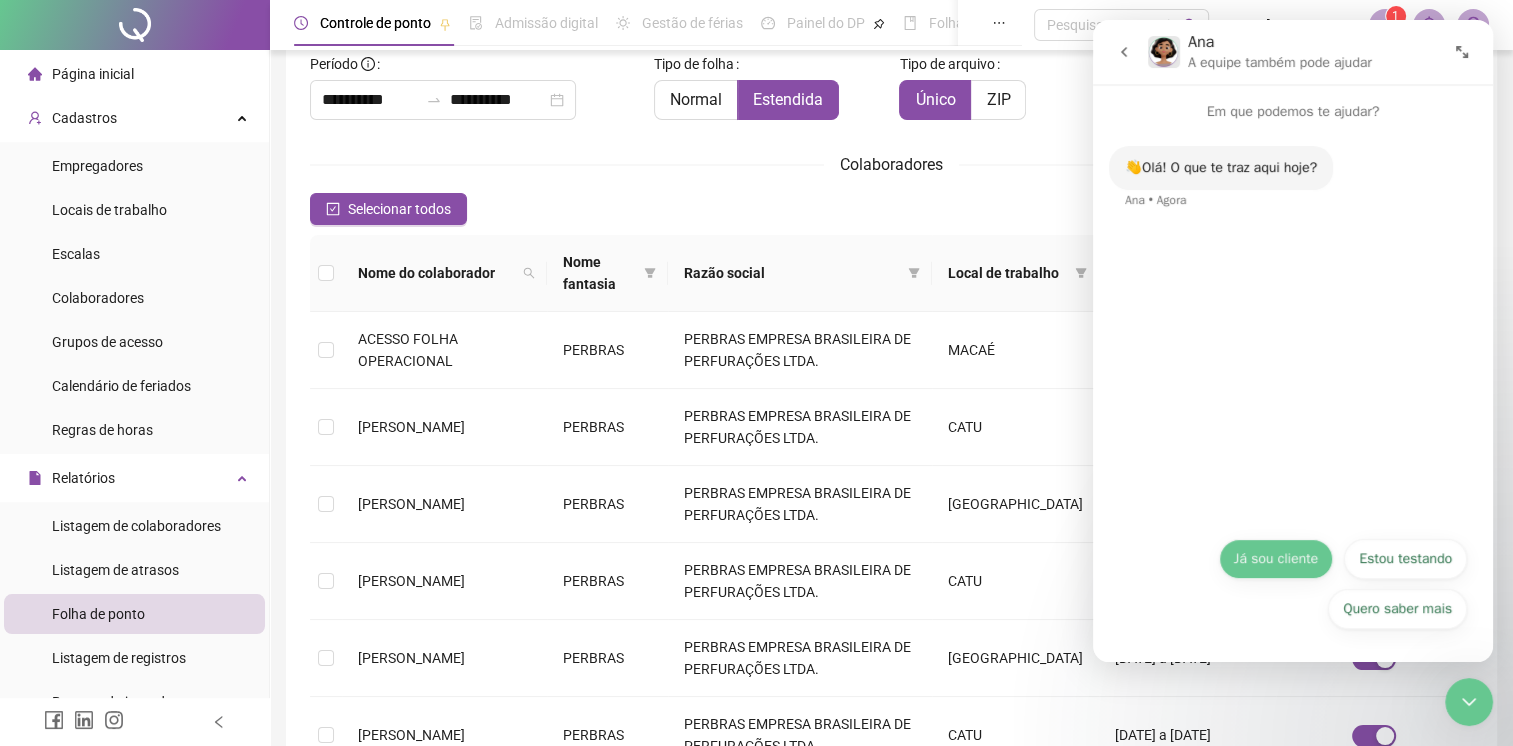 click on "Já sou cliente" at bounding box center [1276, 559] 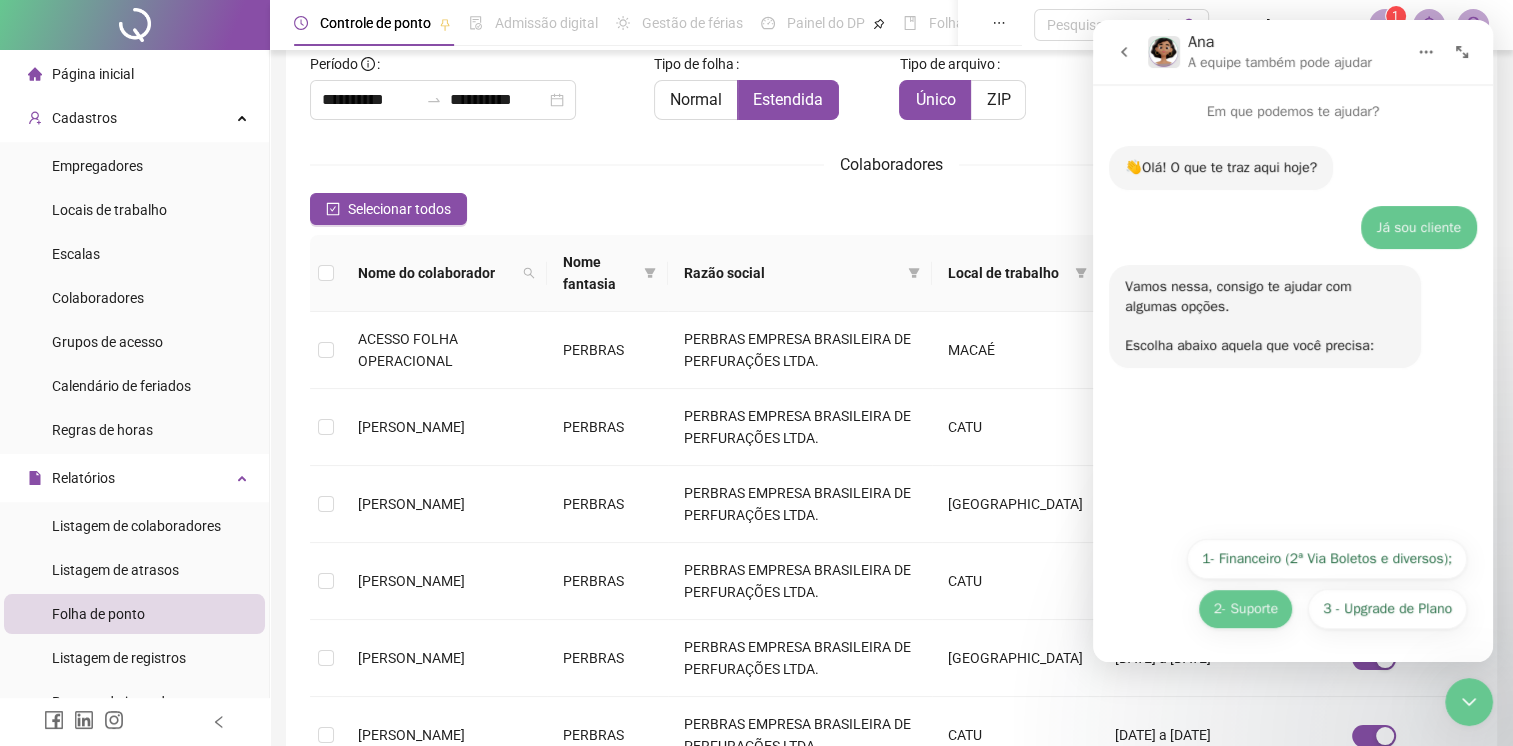 click on "2- Suporte" at bounding box center [1245, 609] 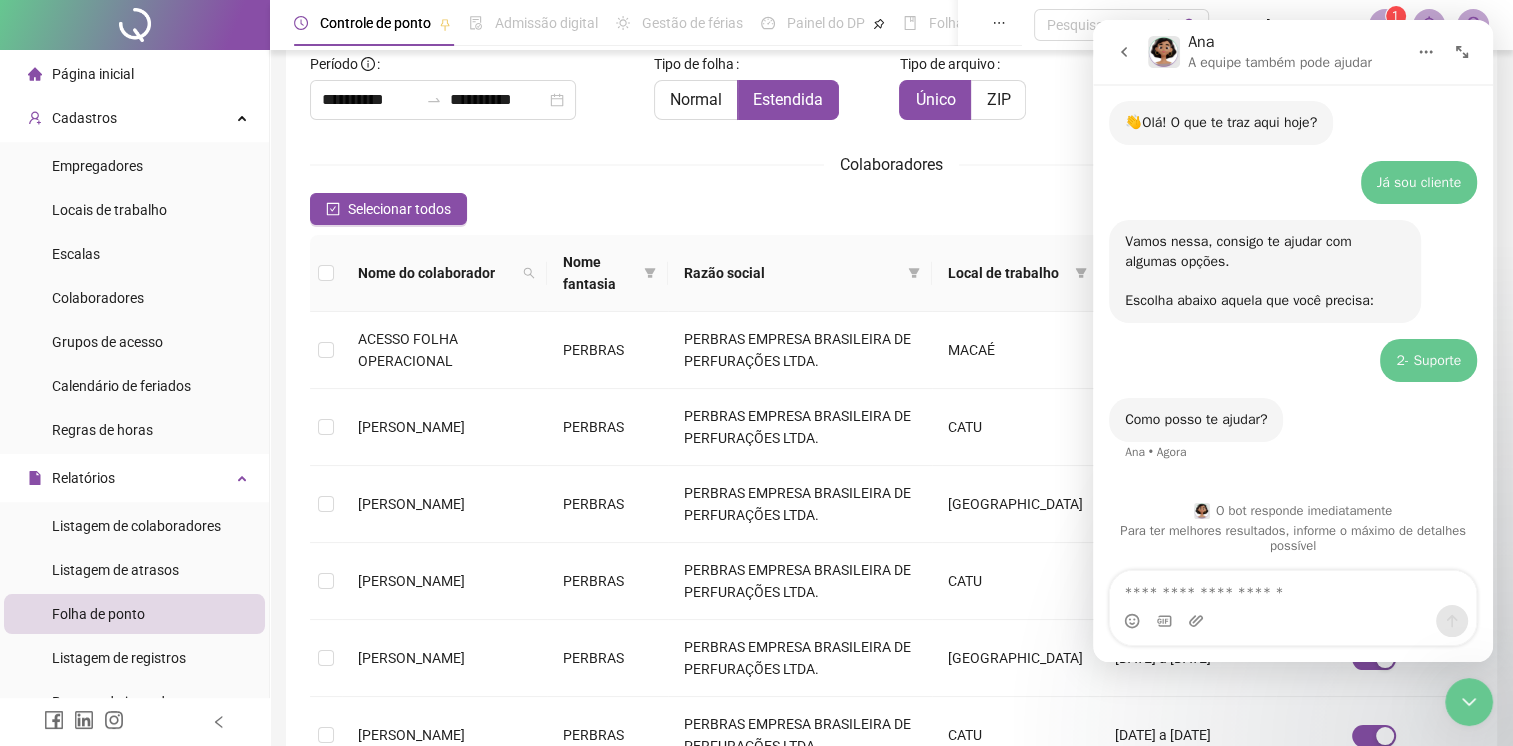 scroll, scrollTop: 46, scrollLeft: 0, axis: vertical 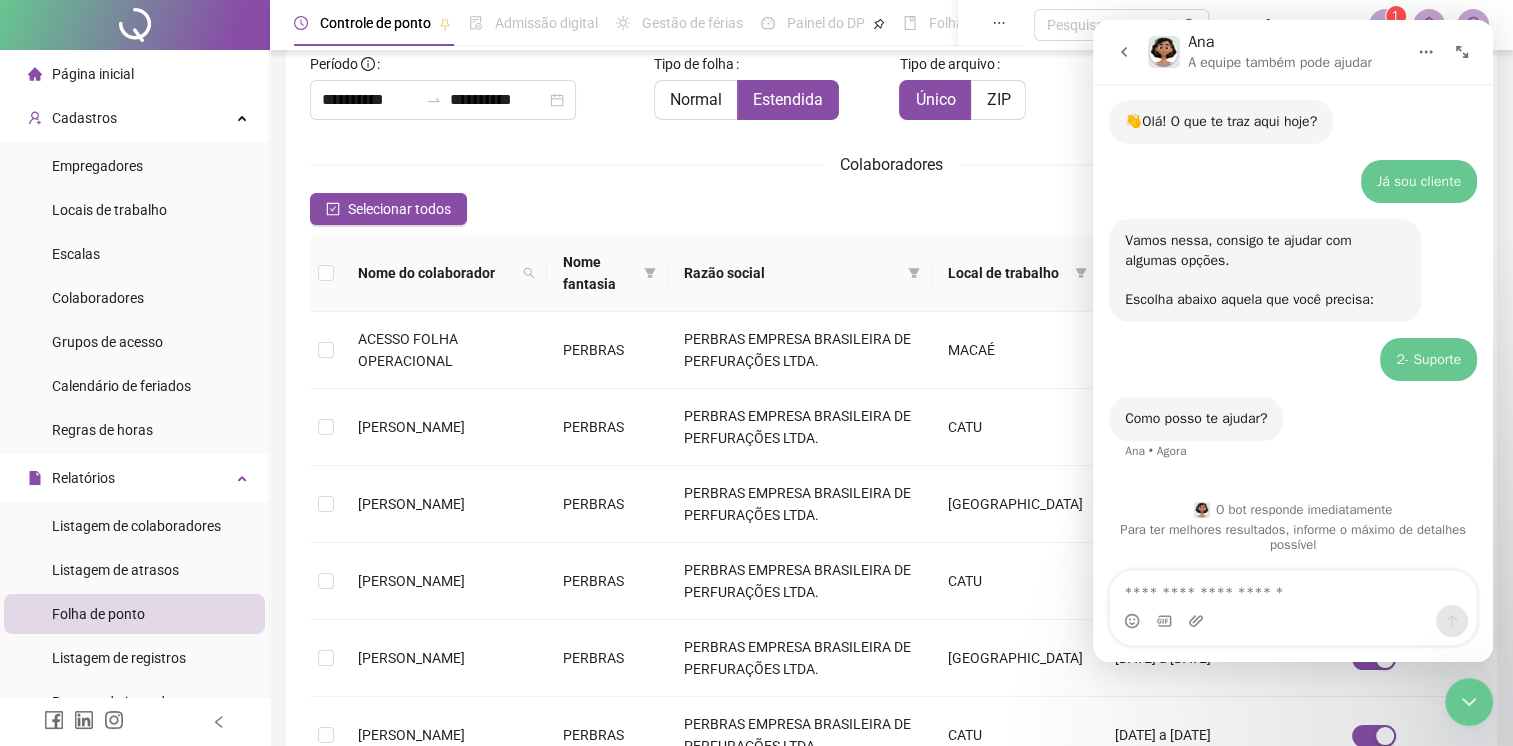 click at bounding box center [1293, 588] 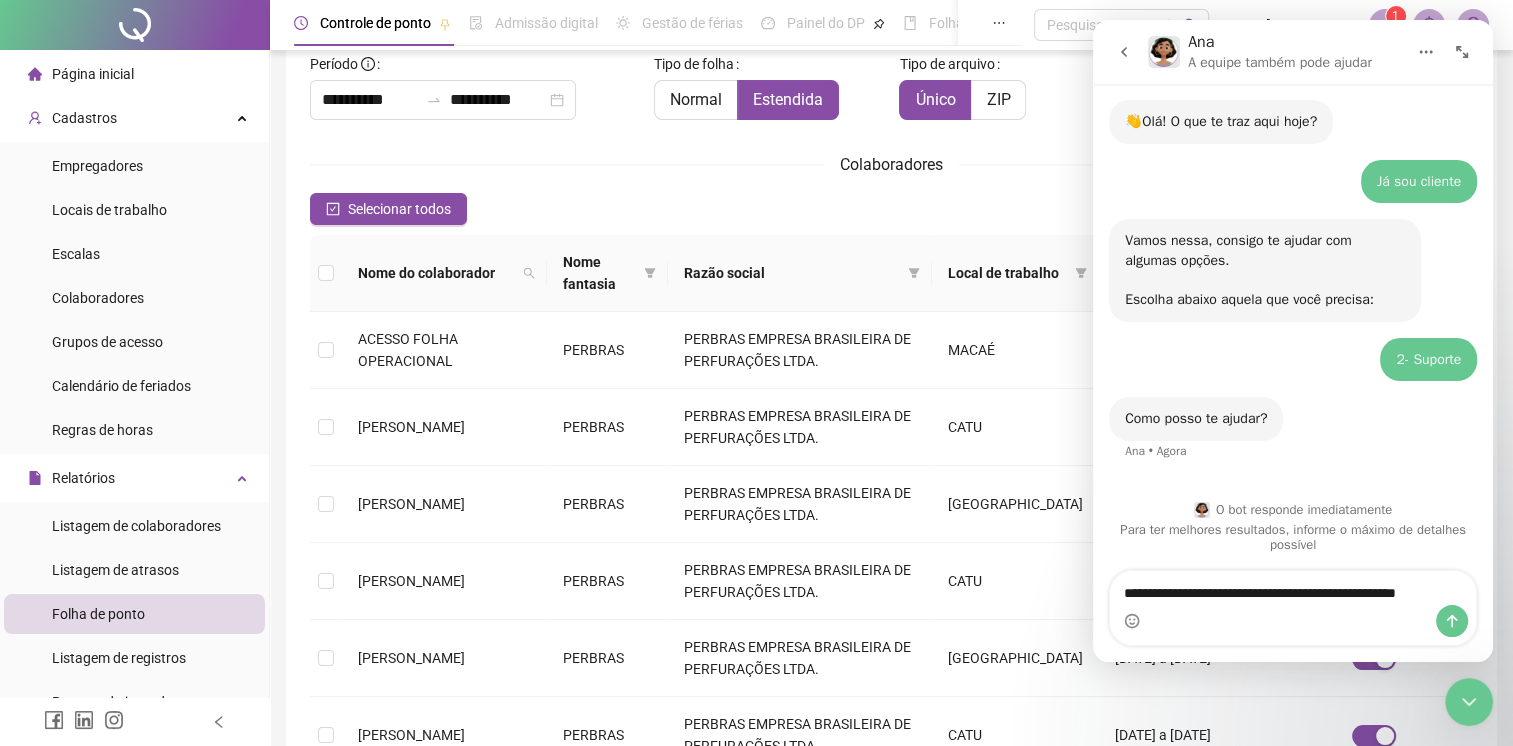 type on "**********" 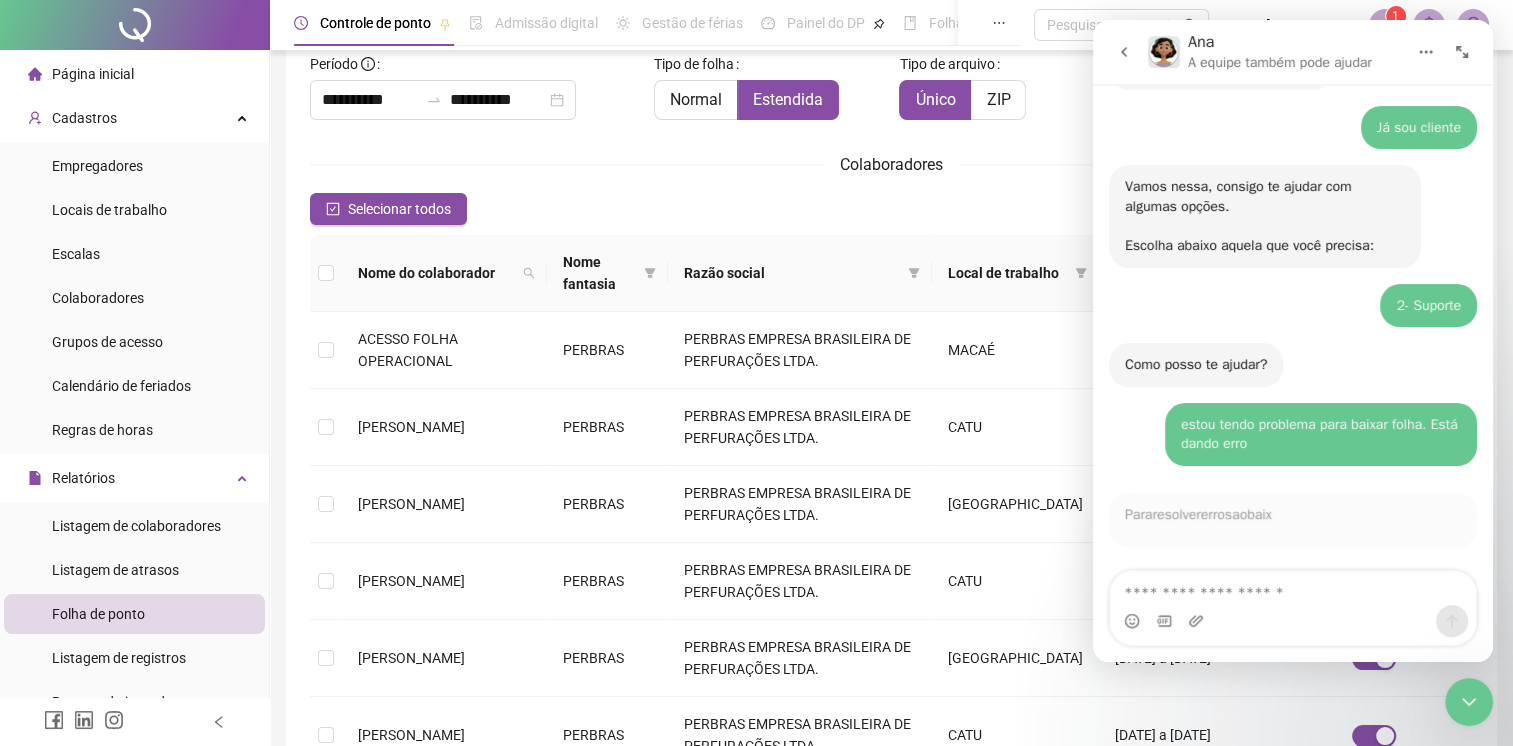 scroll, scrollTop: 125, scrollLeft: 0, axis: vertical 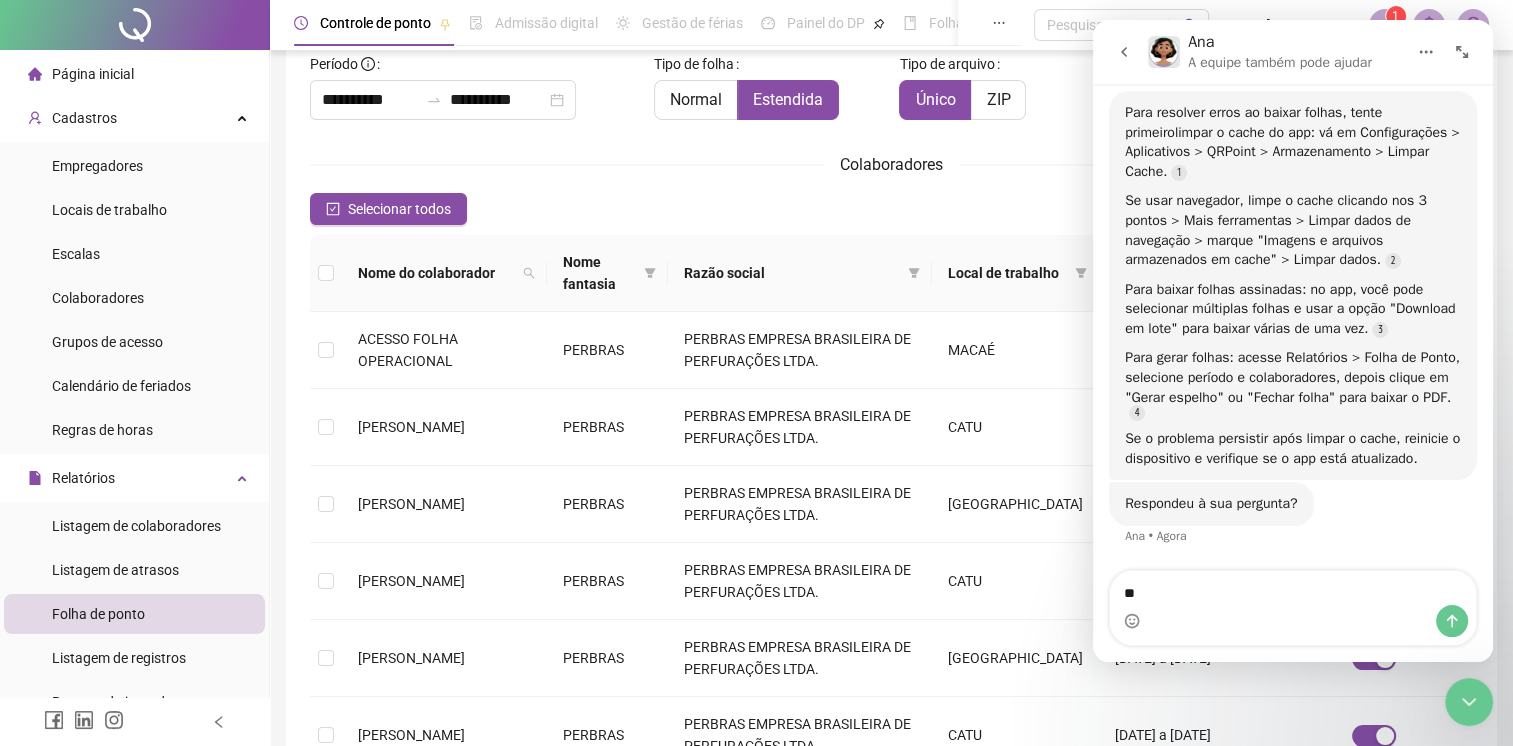 type on "***" 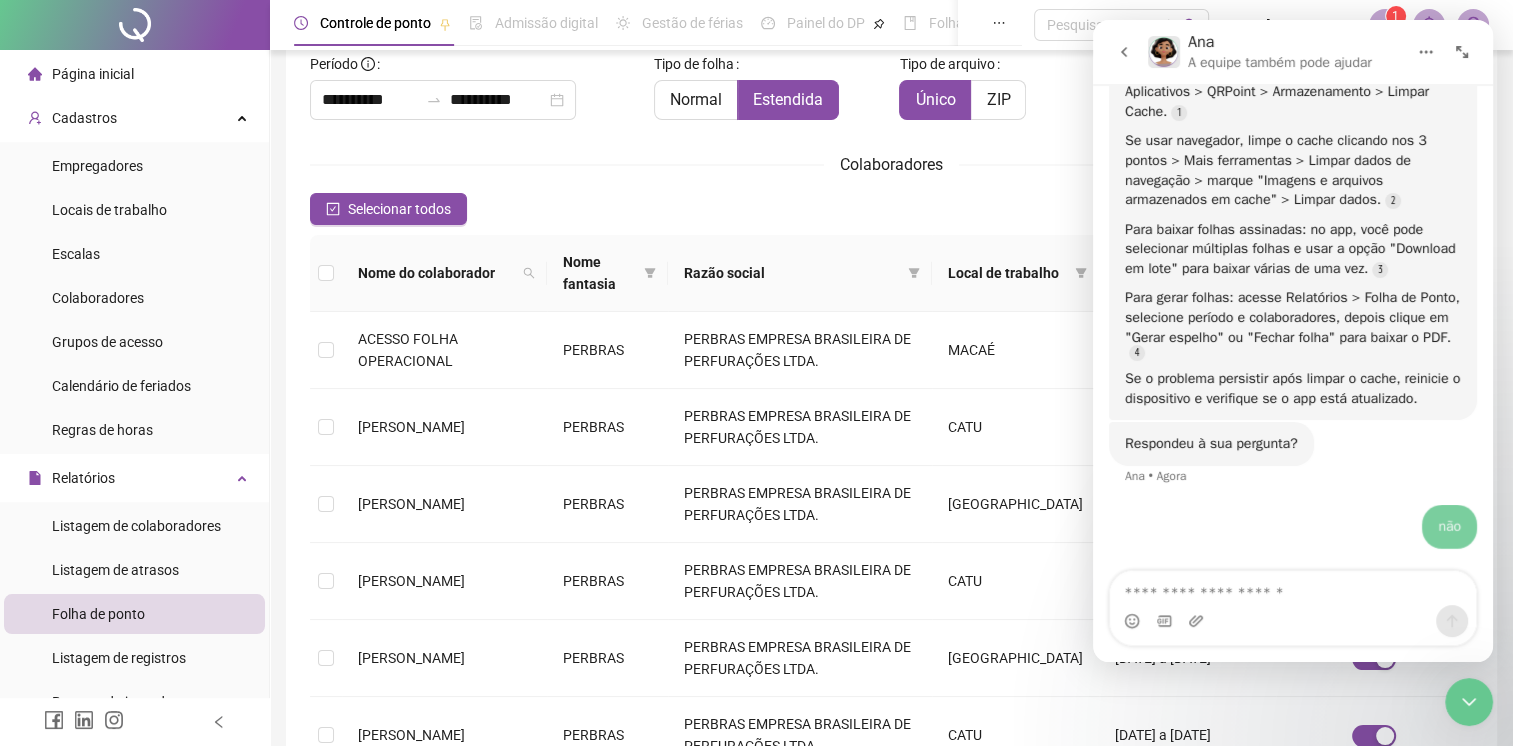 scroll, scrollTop: 566, scrollLeft: 0, axis: vertical 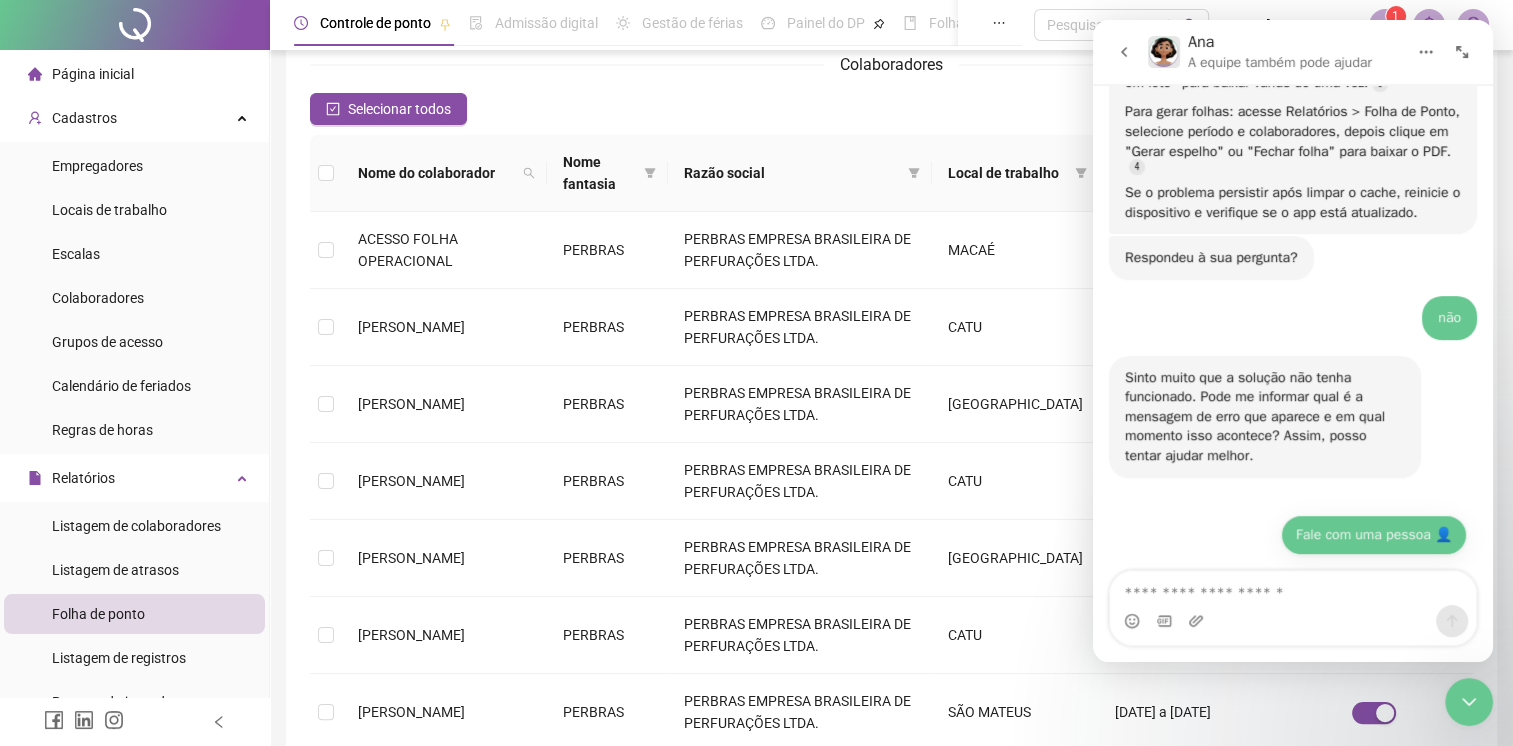 click on "Fale com uma pessoa 👤" at bounding box center (1374, 535) 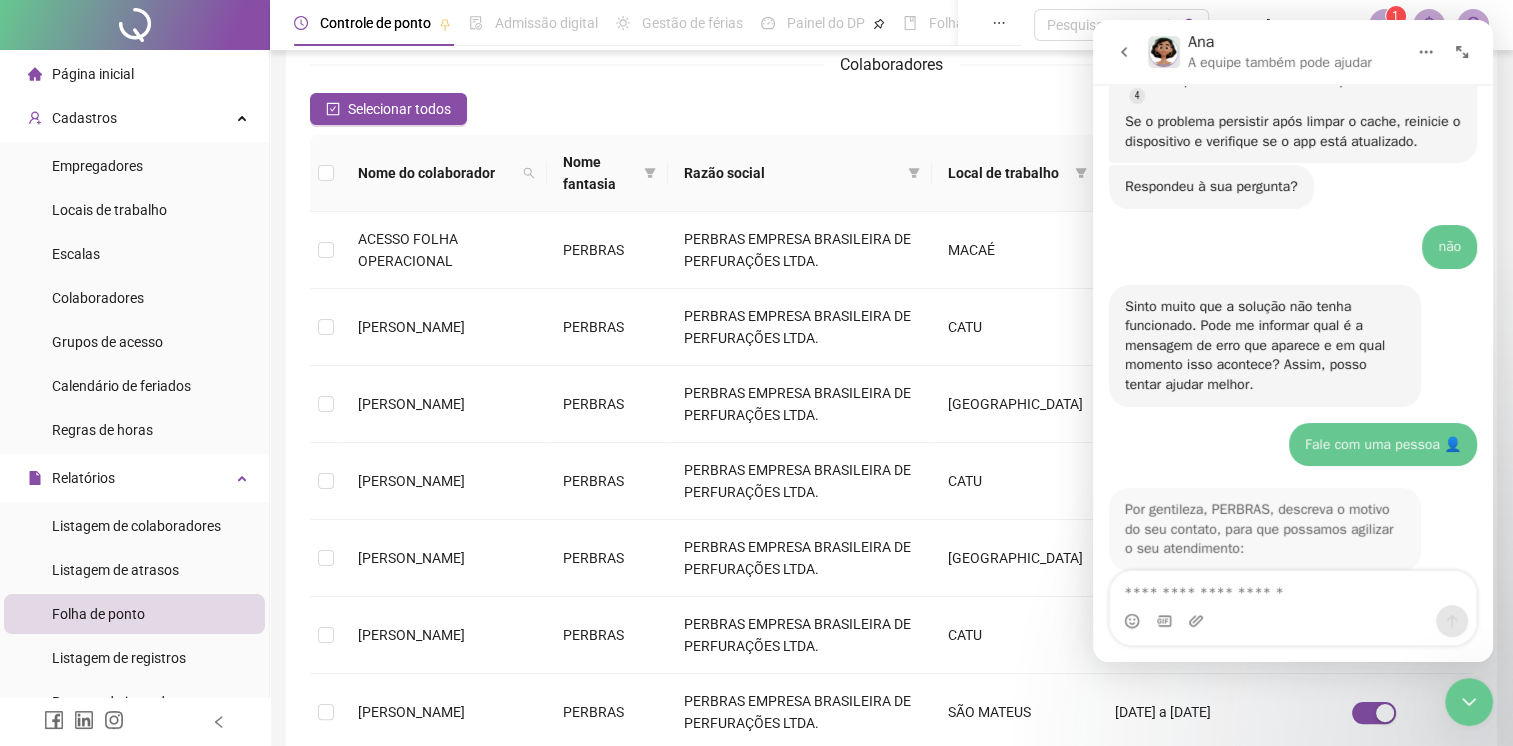 scroll, scrollTop: 862, scrollLeft: 0, axis: vertical 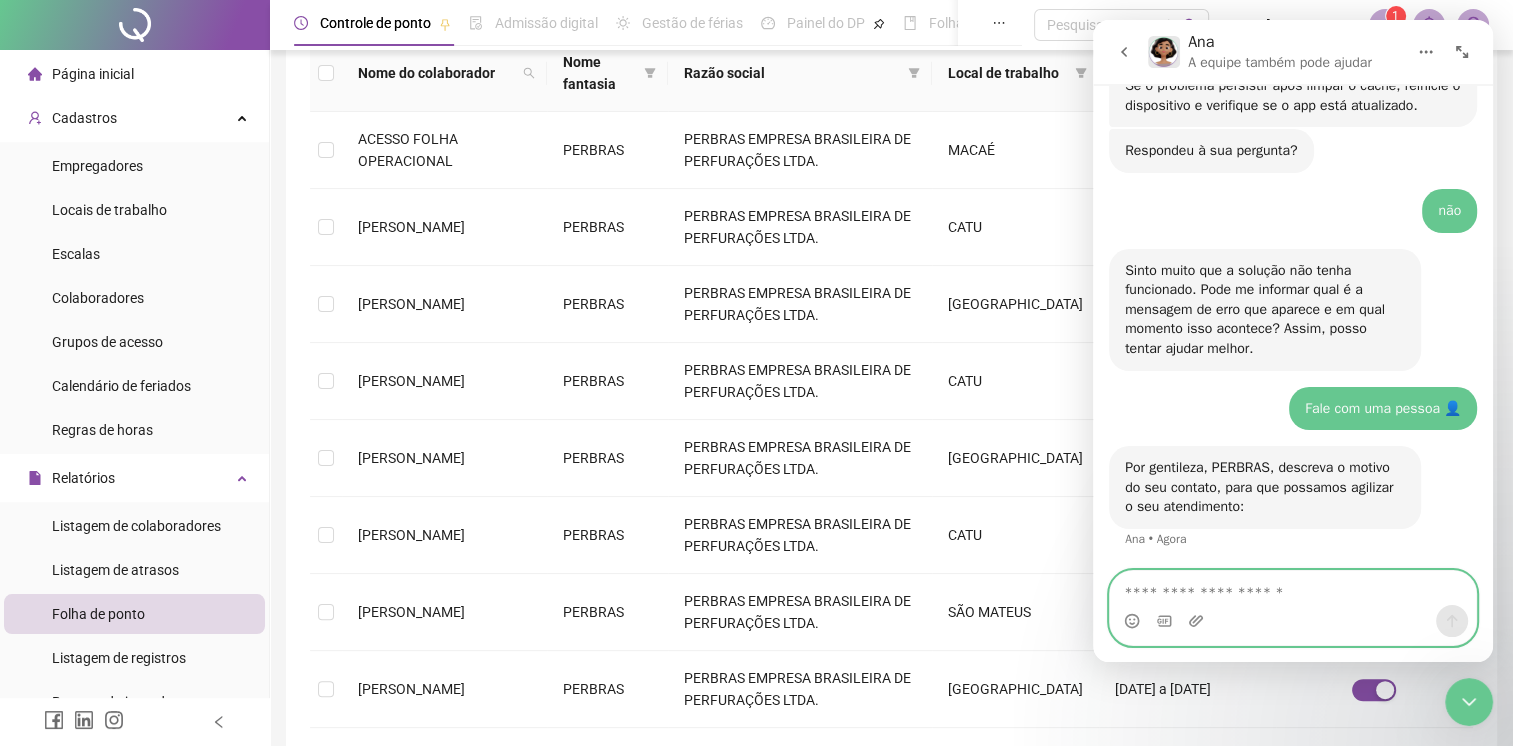 click at bounding box center [1293, 588] 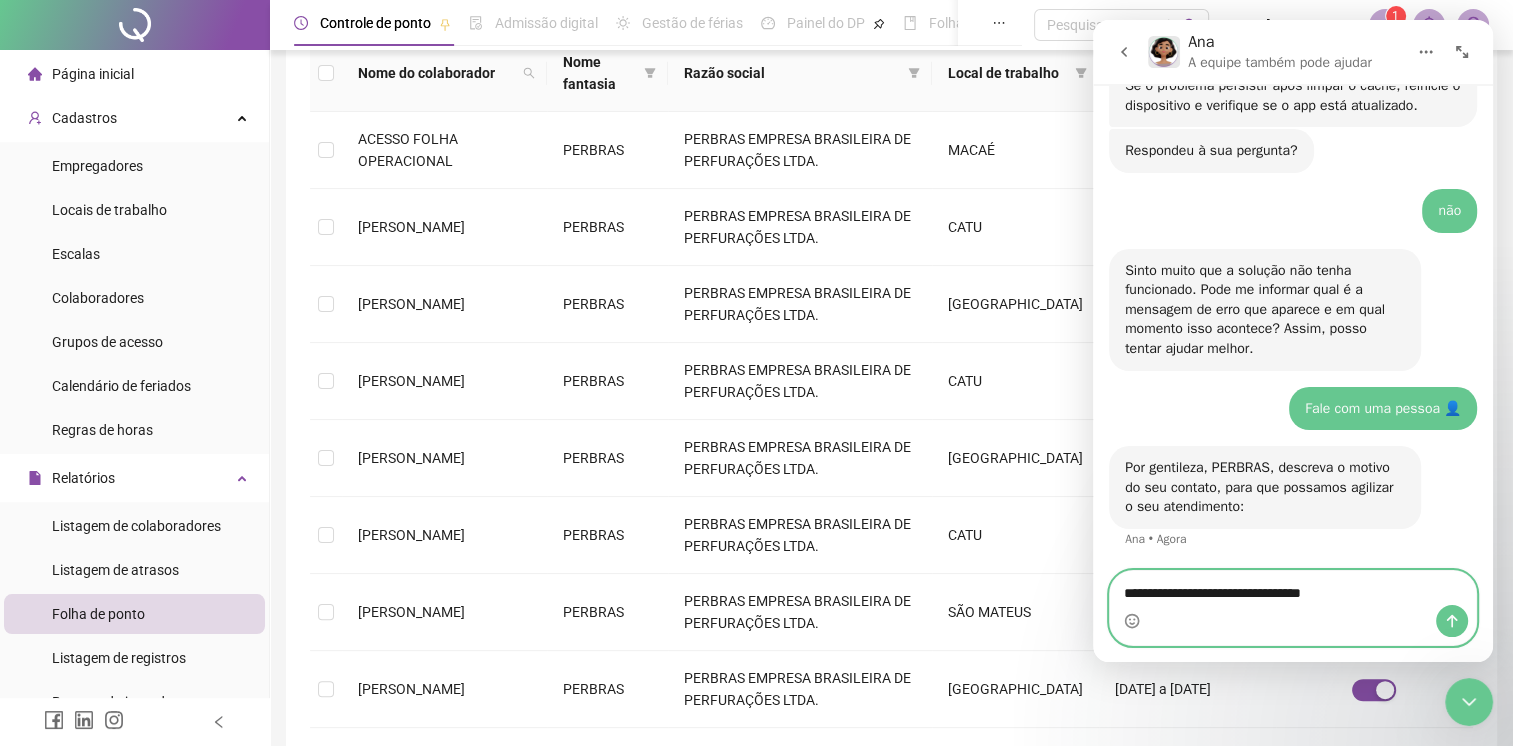 type on "**********" 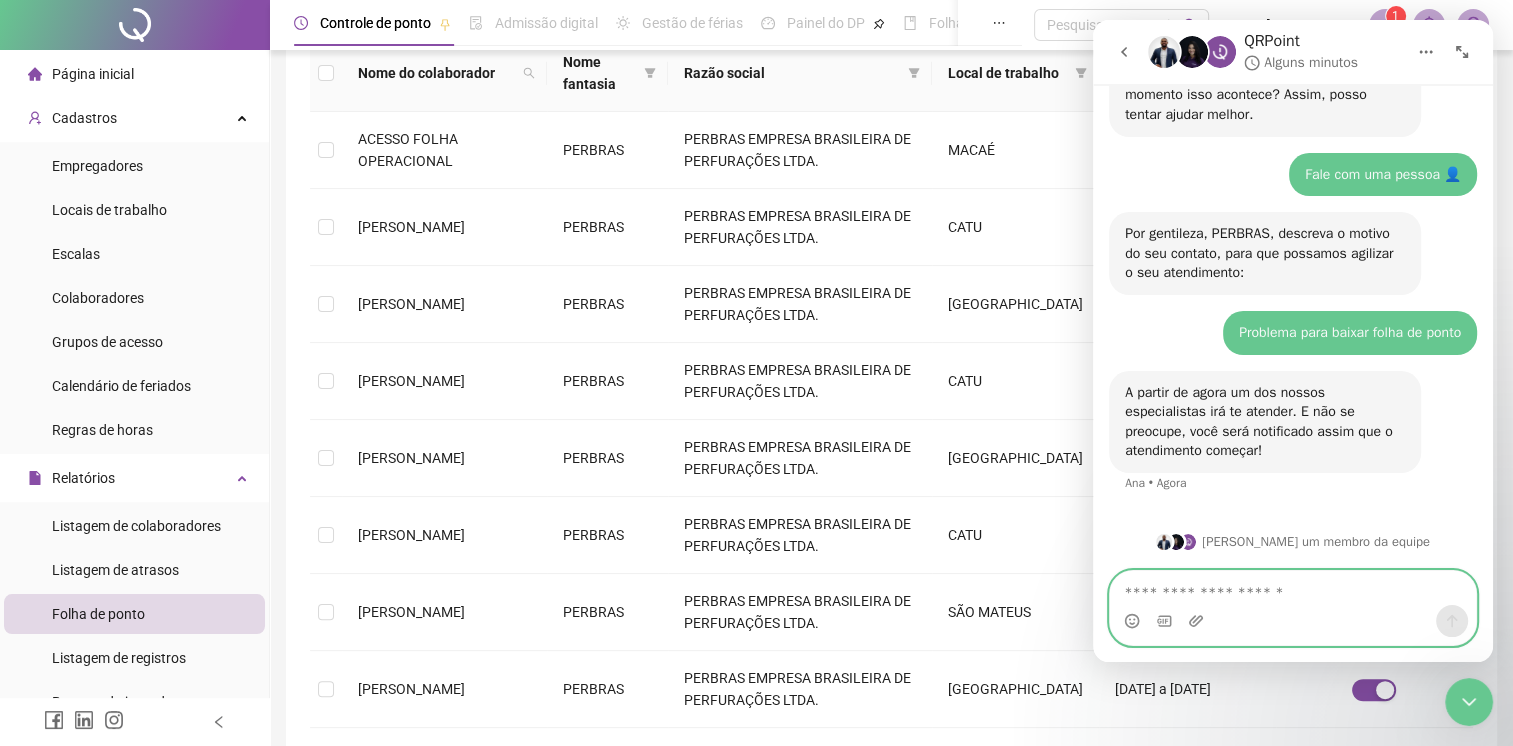 scroll, scrollTop: 1096, scrollLeft: 0, axis: vertical 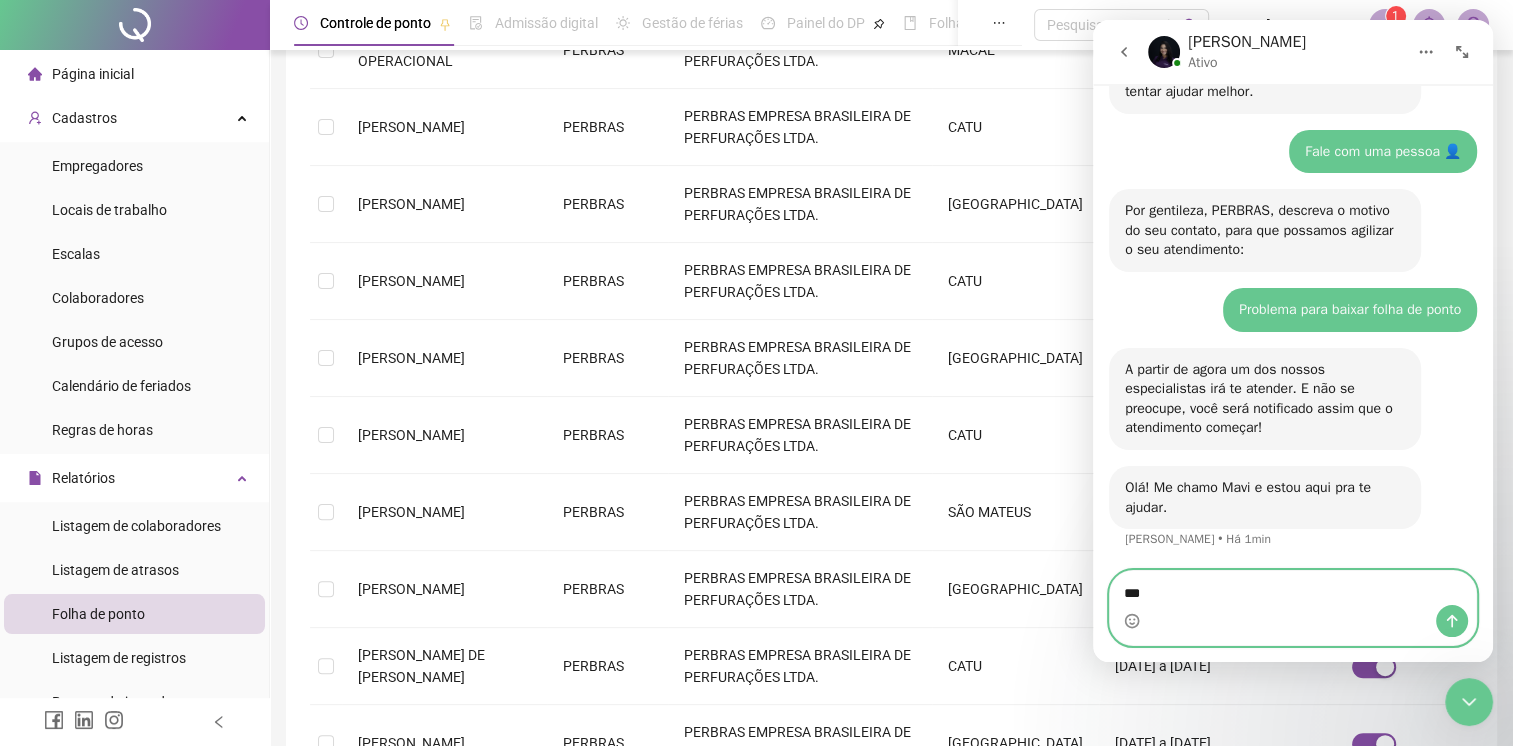 type on "***" 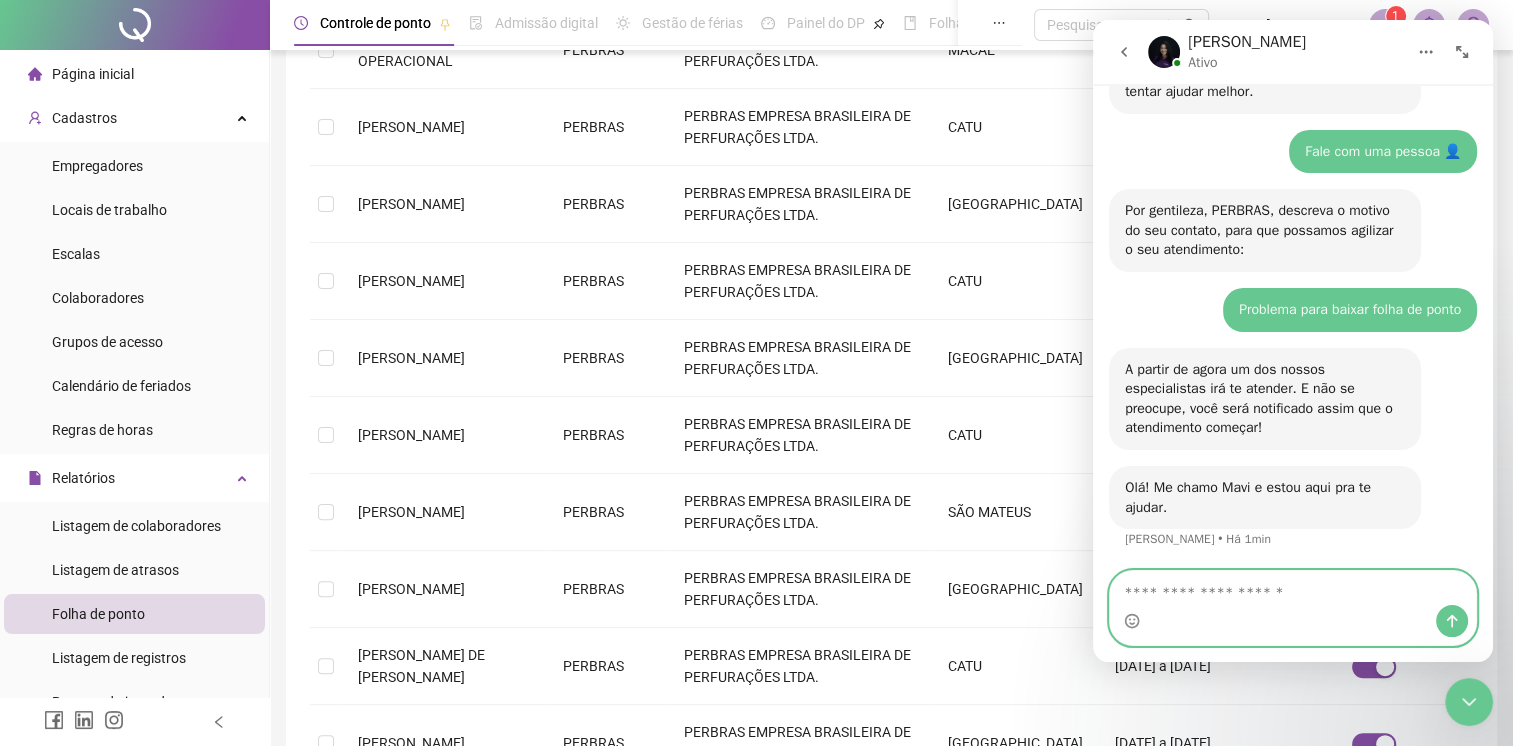 scroll, scrollTop: 1179, scrollLeft: 0, axis: vertical 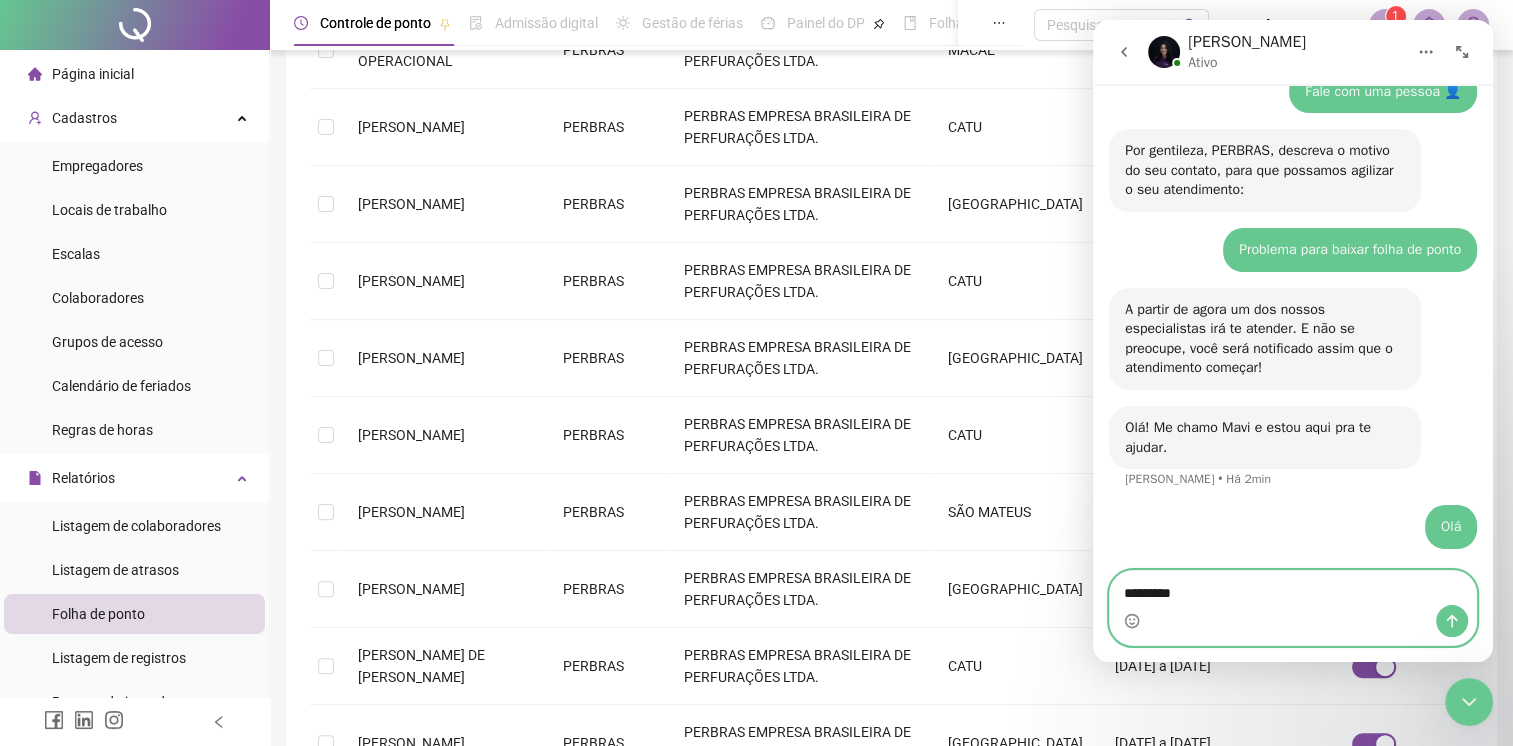 type on "*********" 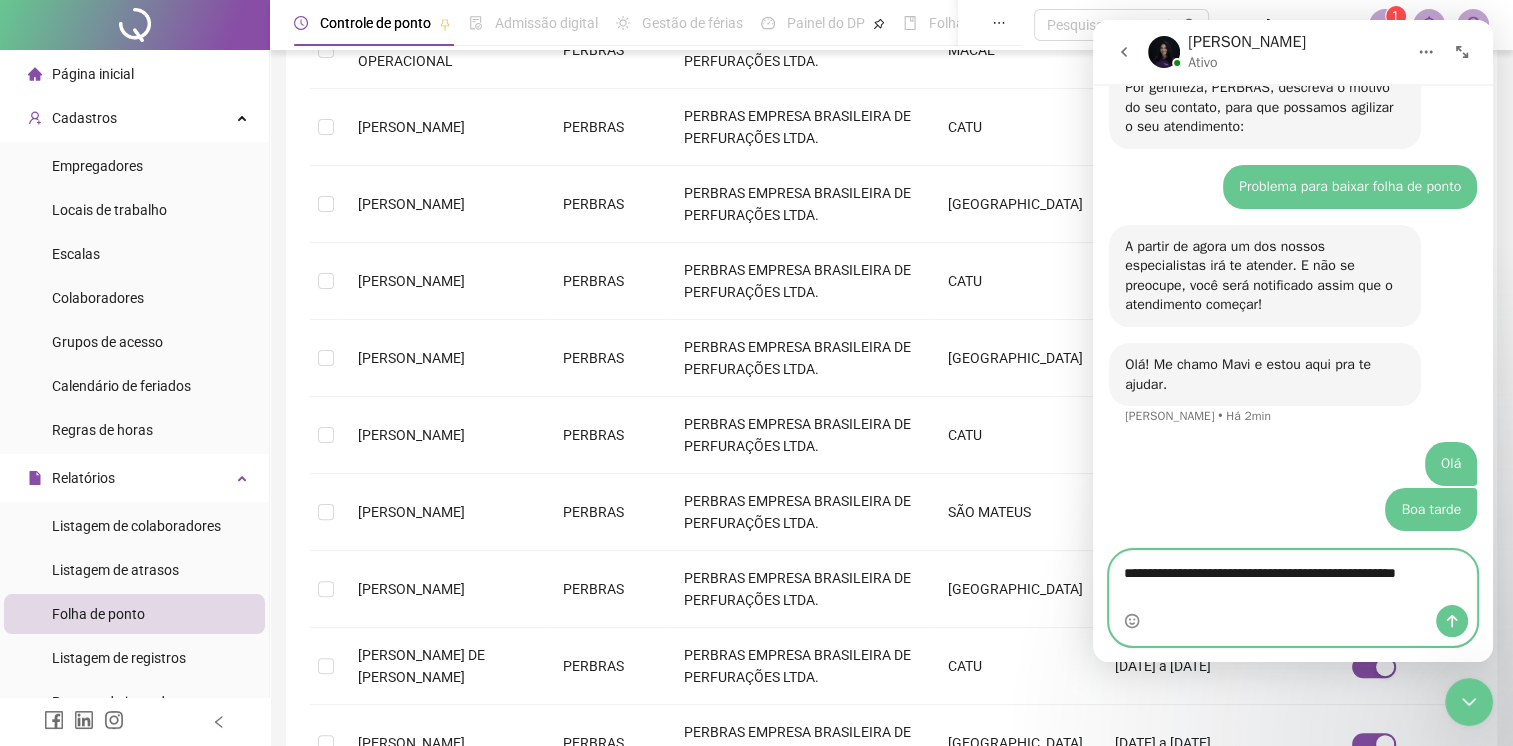 scroll, scrollTop: 1244, scrollLeft: 0, axis: vertical 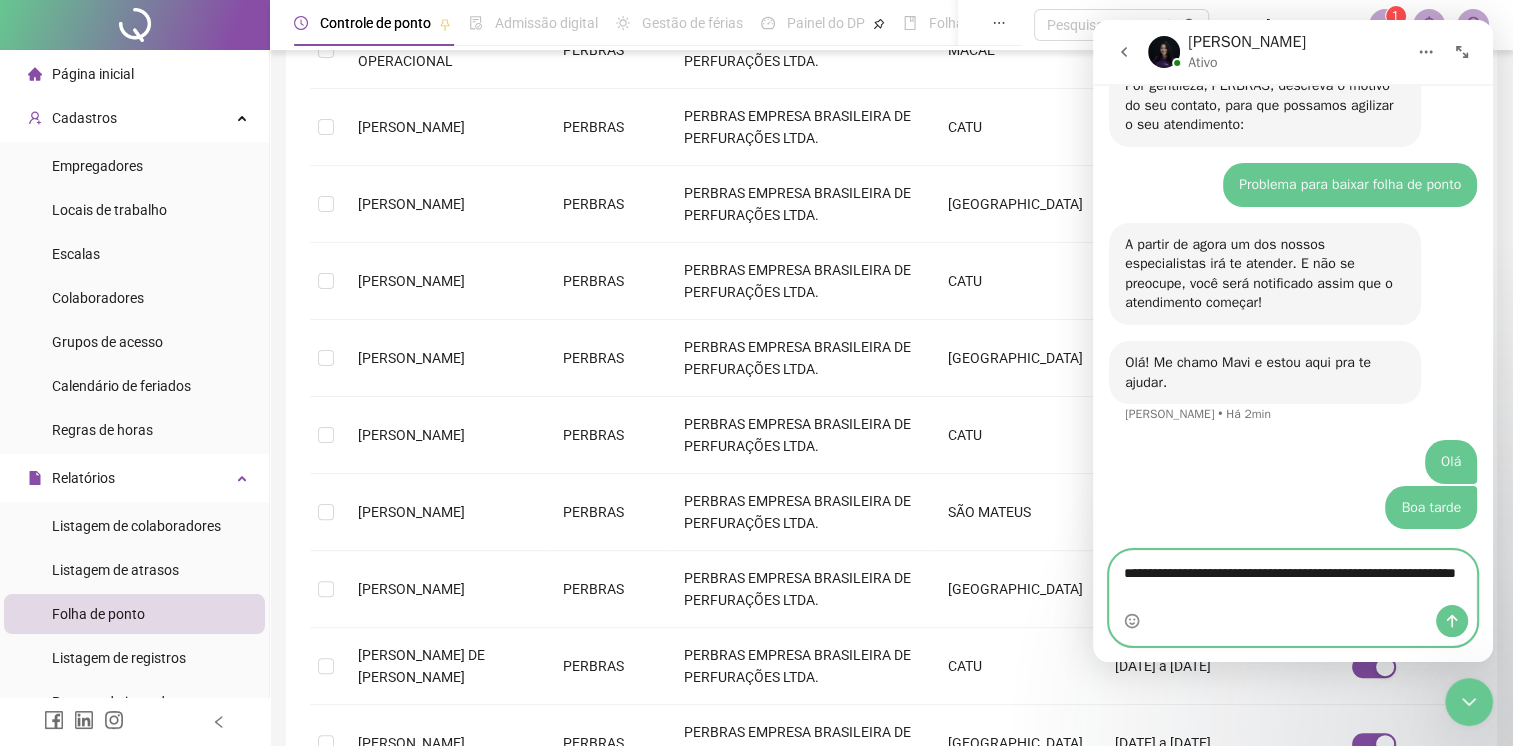 type on "**********" 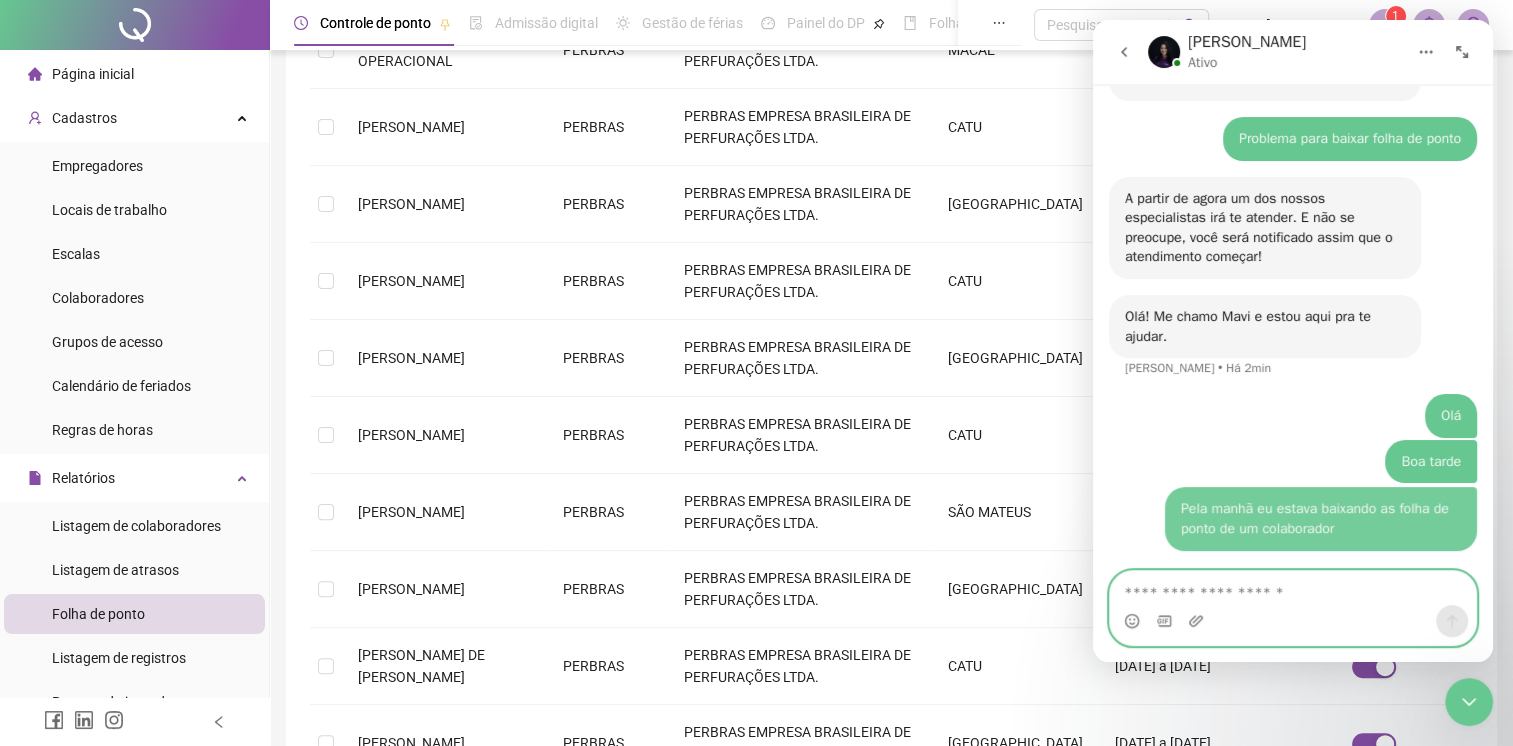scroll, scrollTop: 1290, scrollLeft: 0, axis: vertical 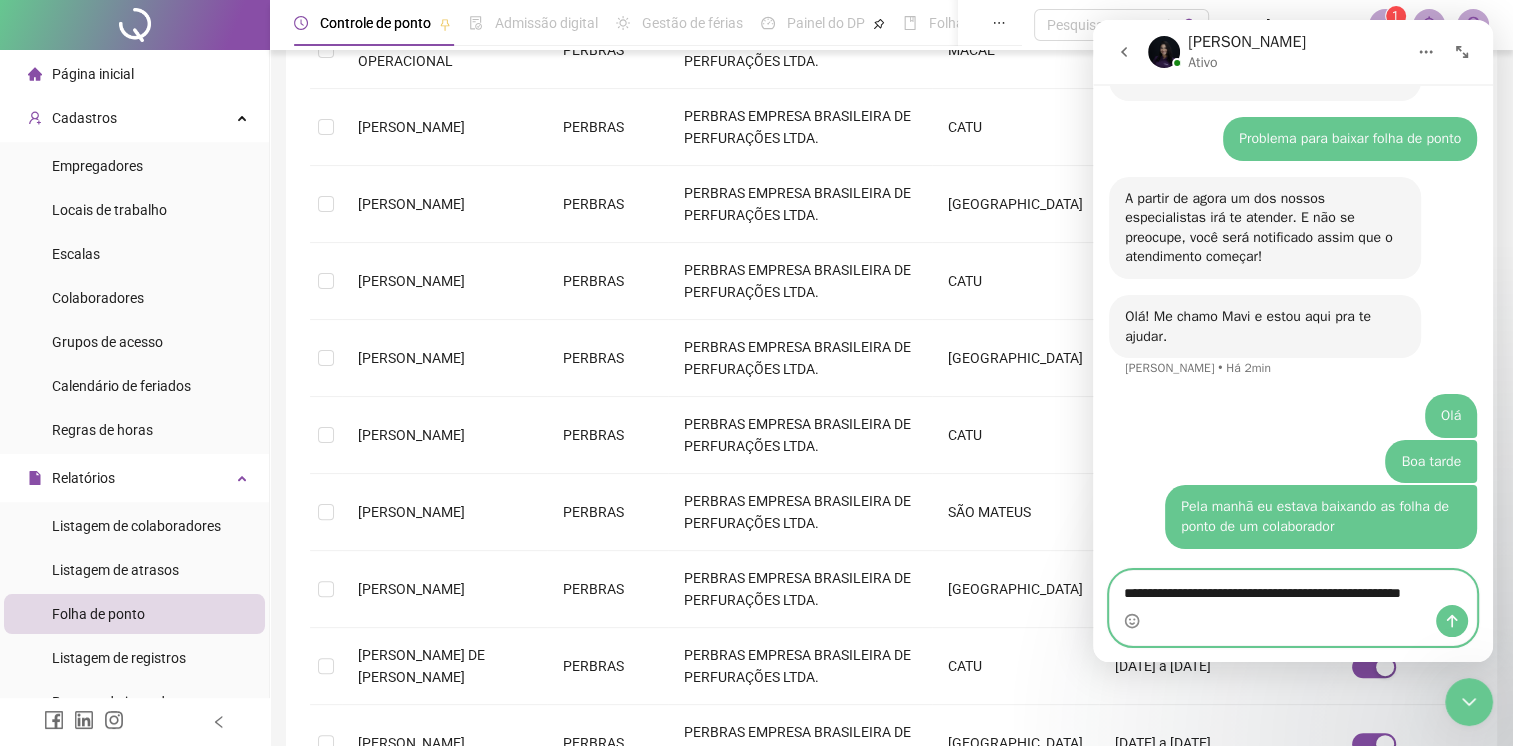 click on "**********" at bounding box center (1293, 588) 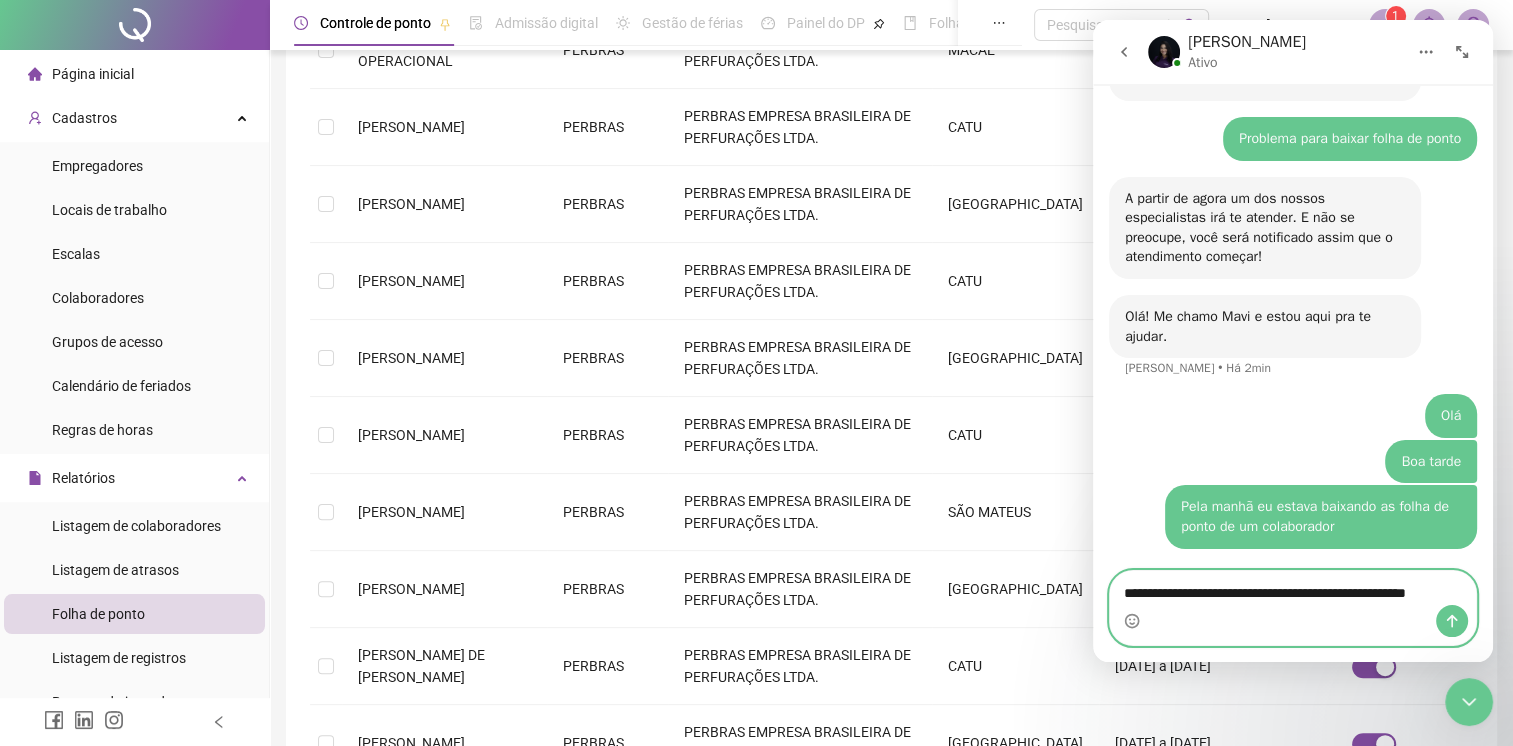 type on "**********" 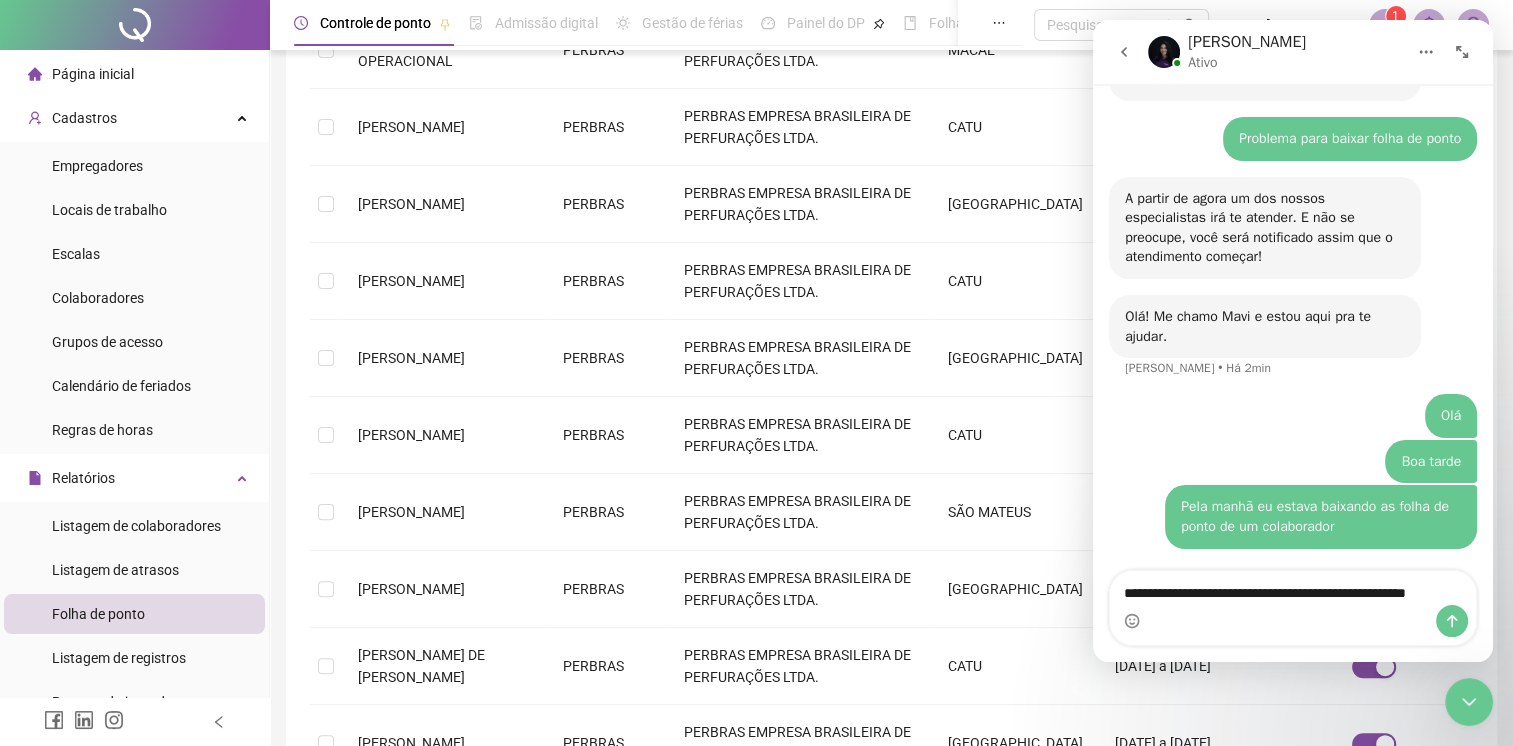 click at bounding box center [1293, 621] 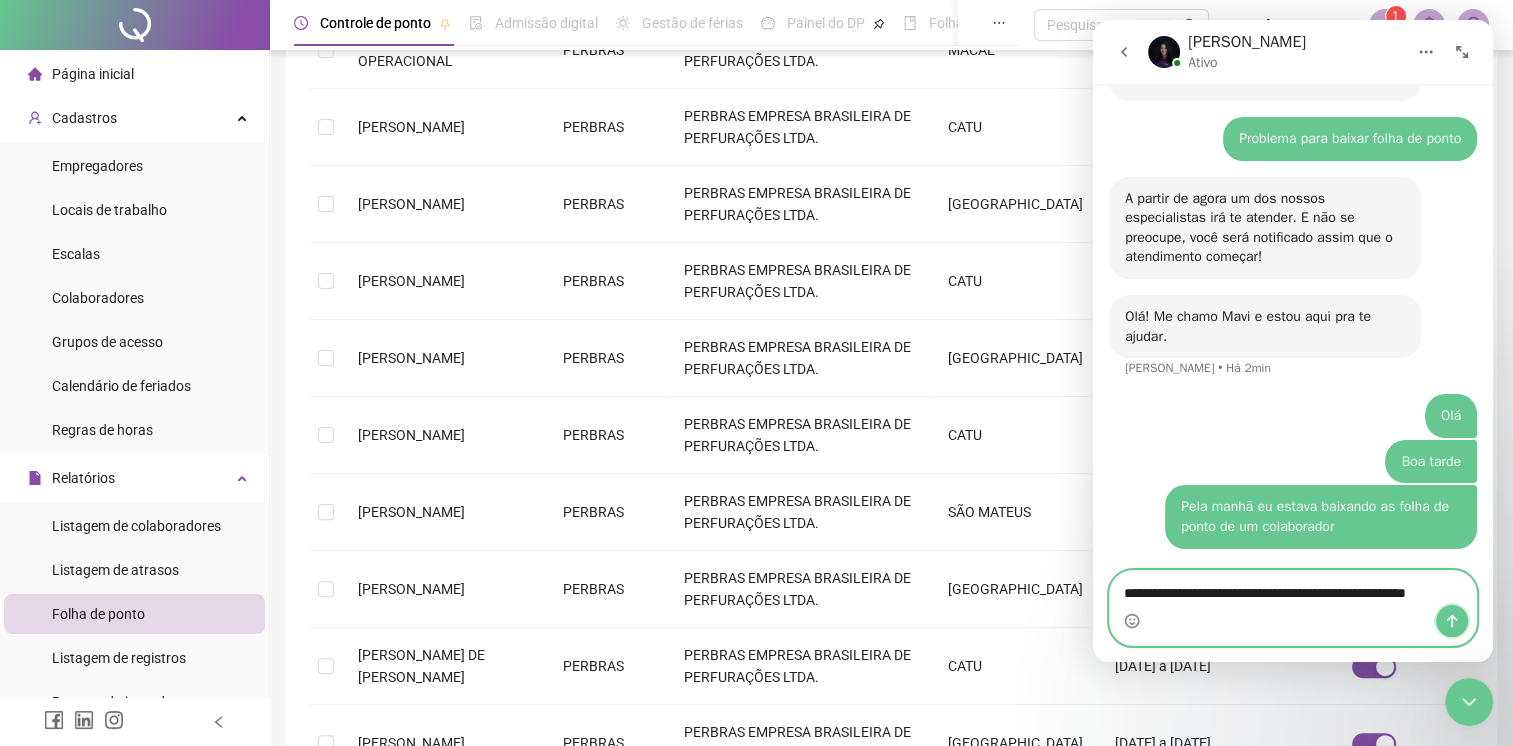 click 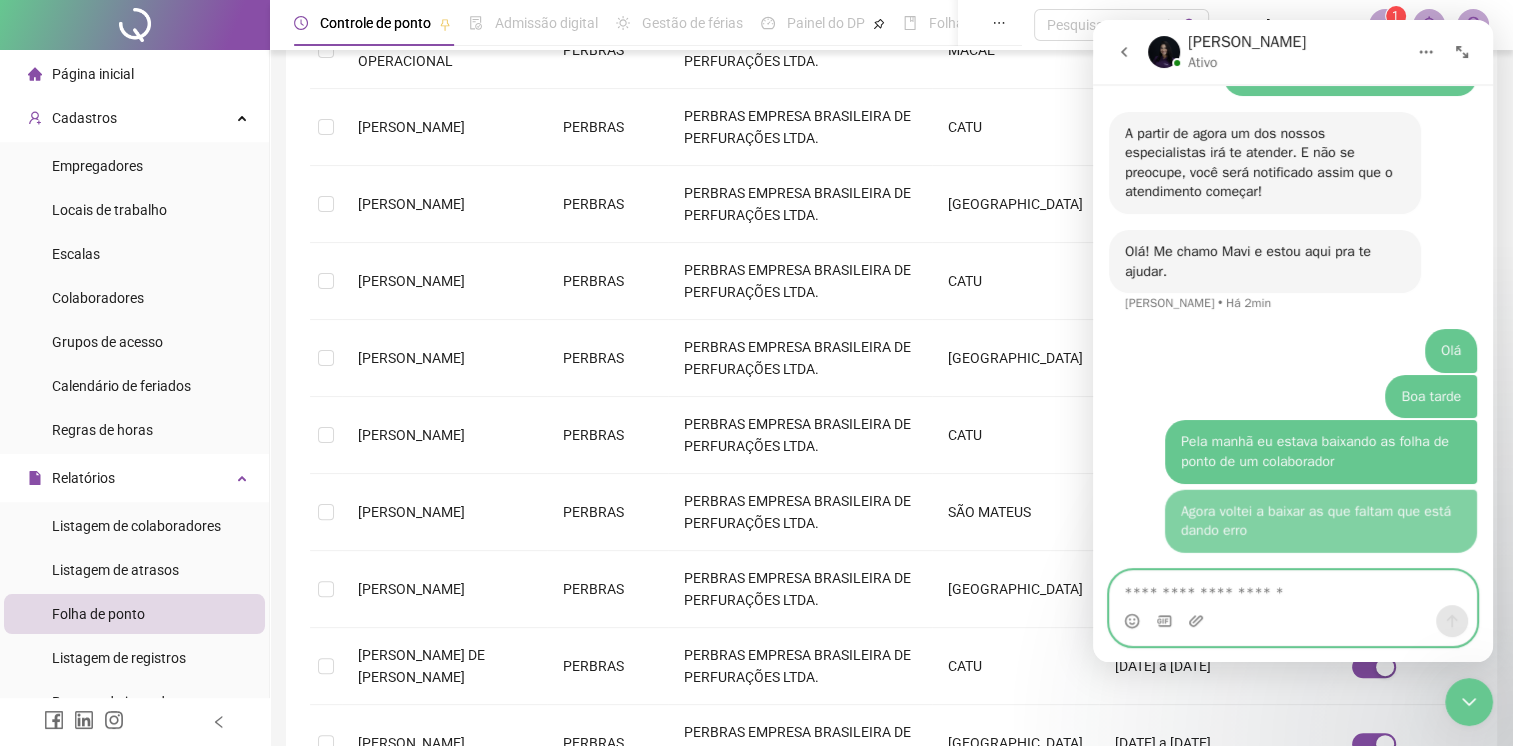 scroll, scrollTop: 1355, scrollLeft: 0, axis: vertical 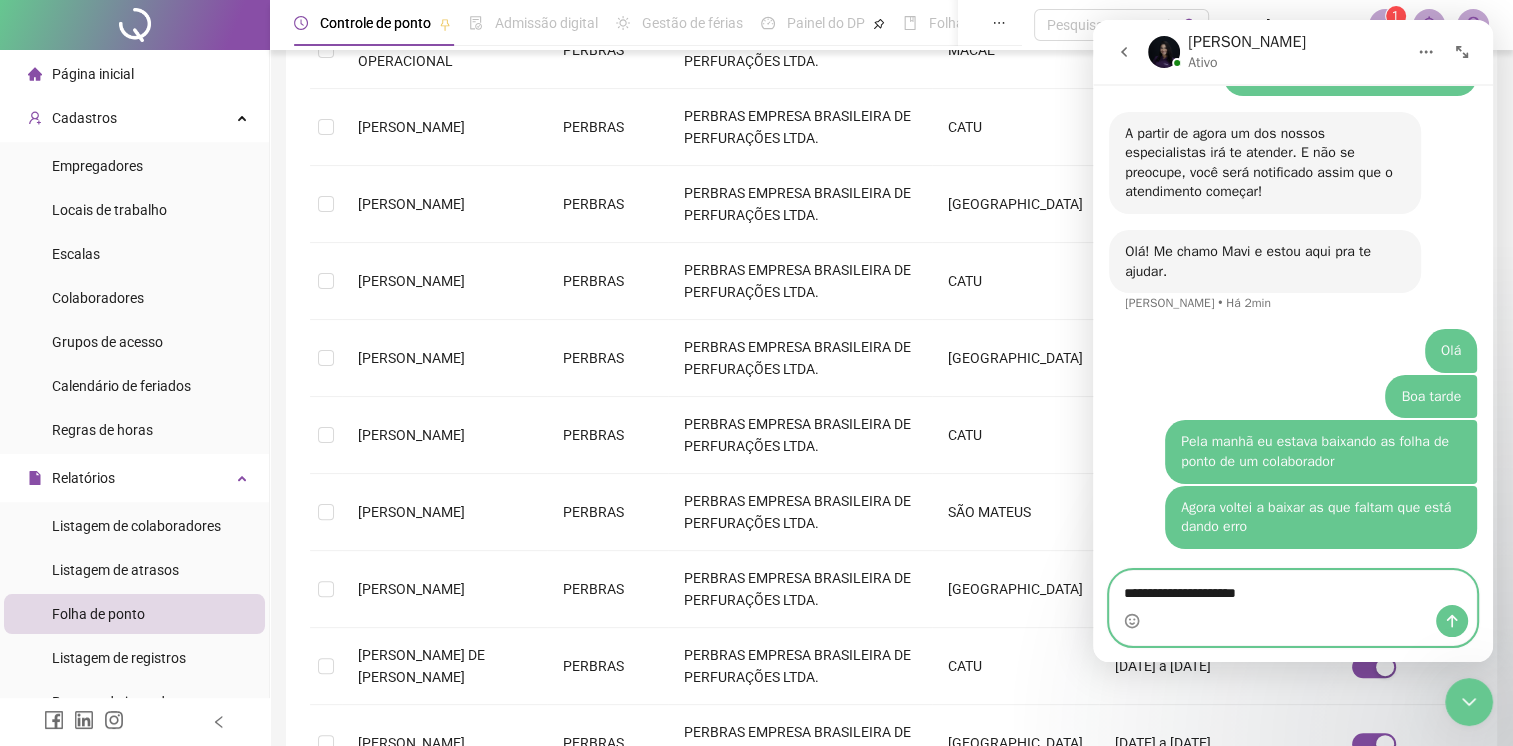 type on "**********" 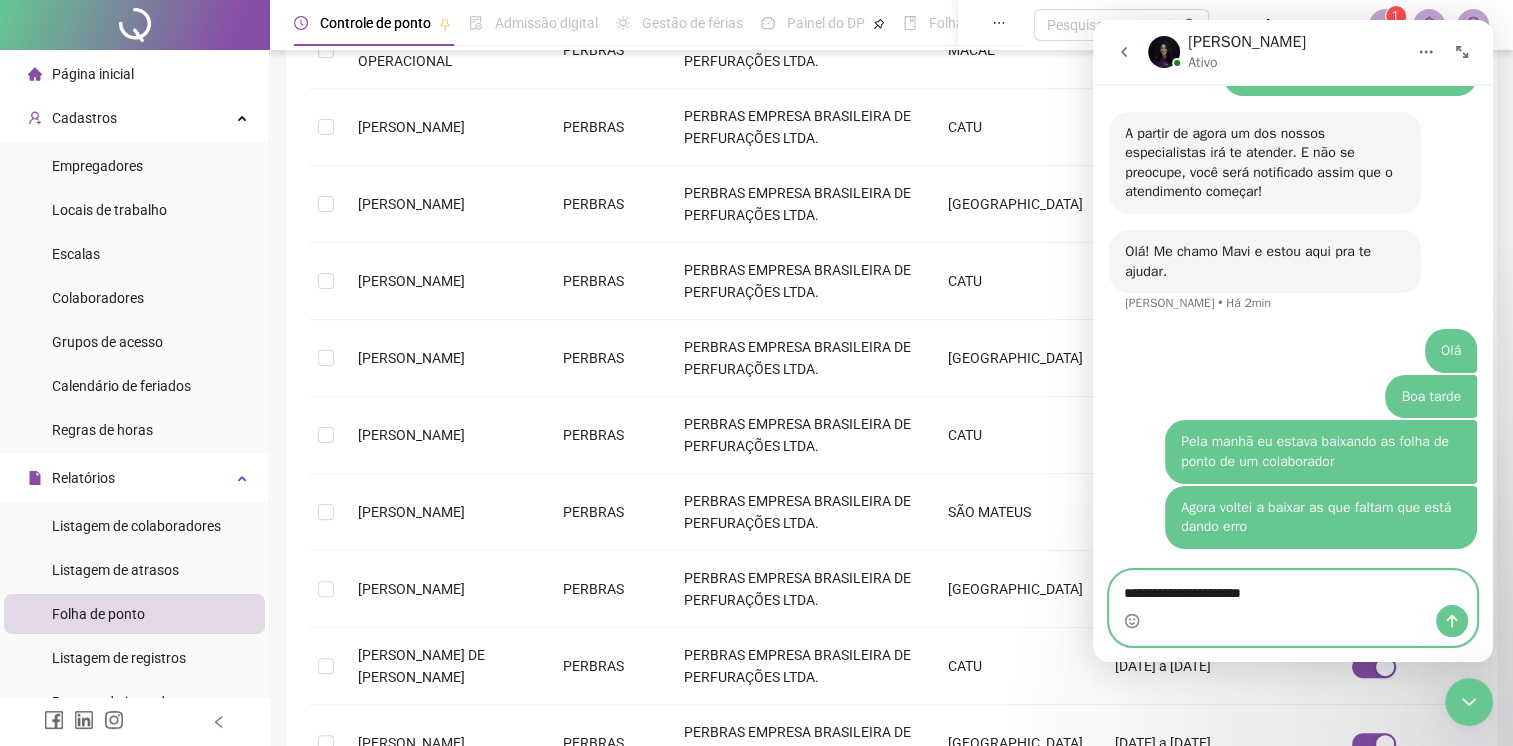 type 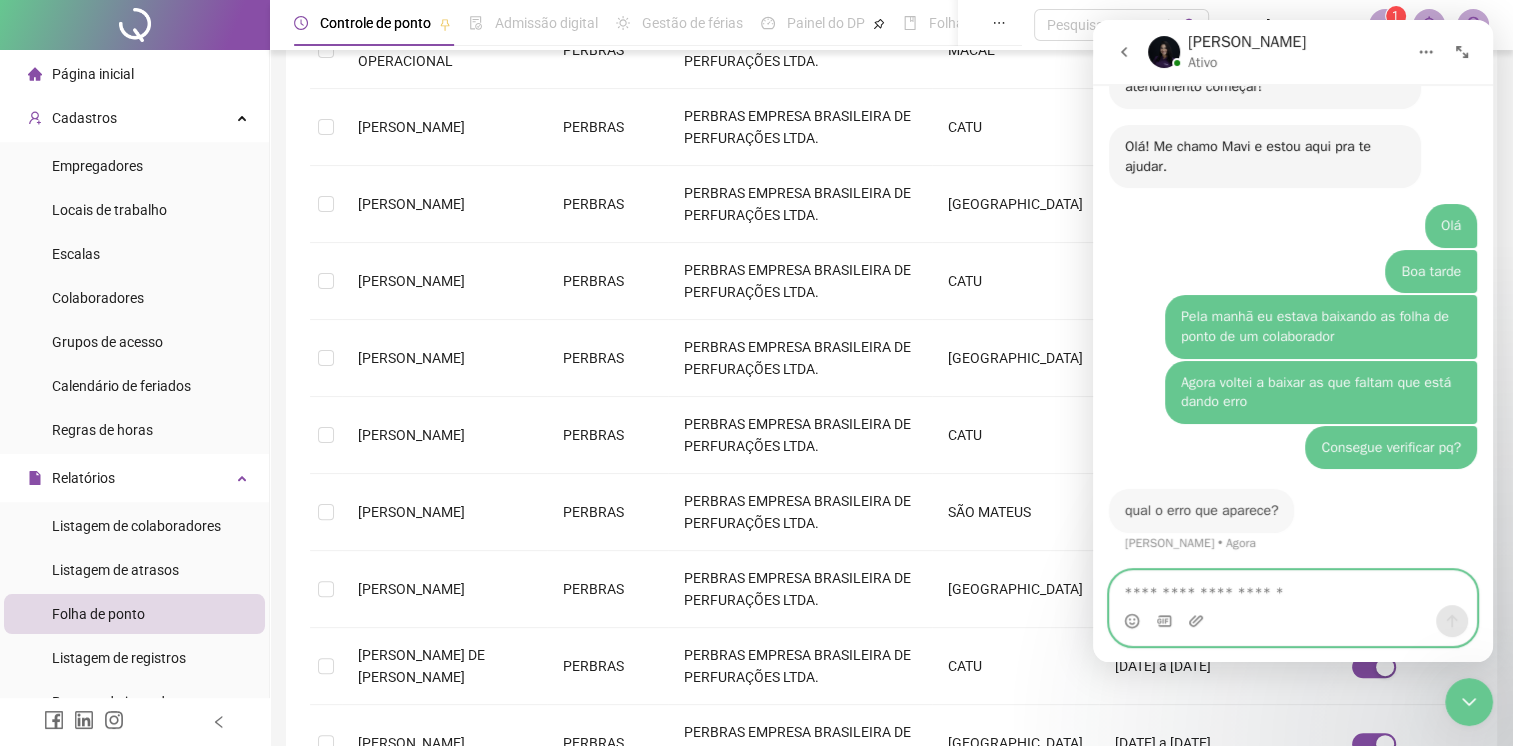 scroll, scrollTop: 1460, scrollLeft: 0, axis: vertical 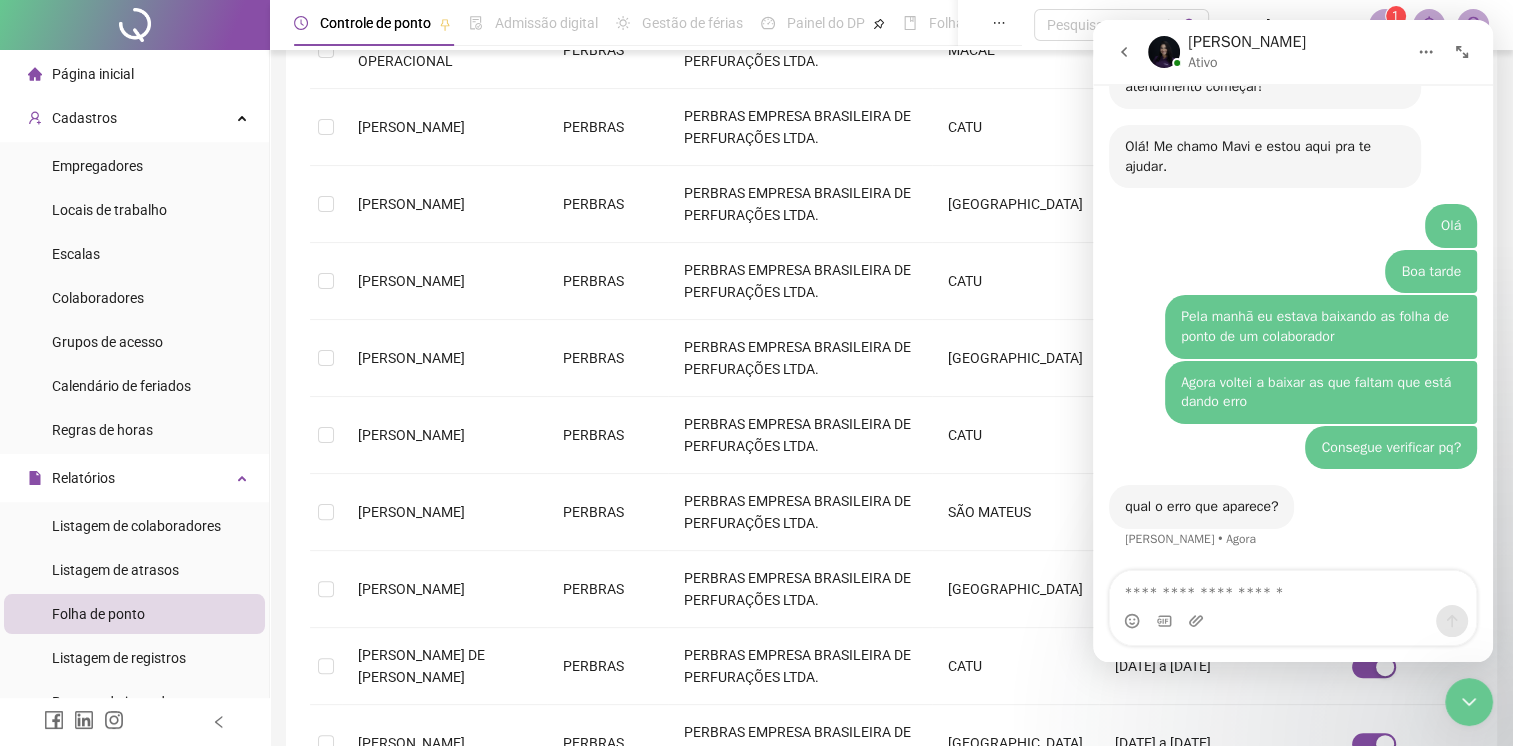 click at bounding box center [1469, 702] 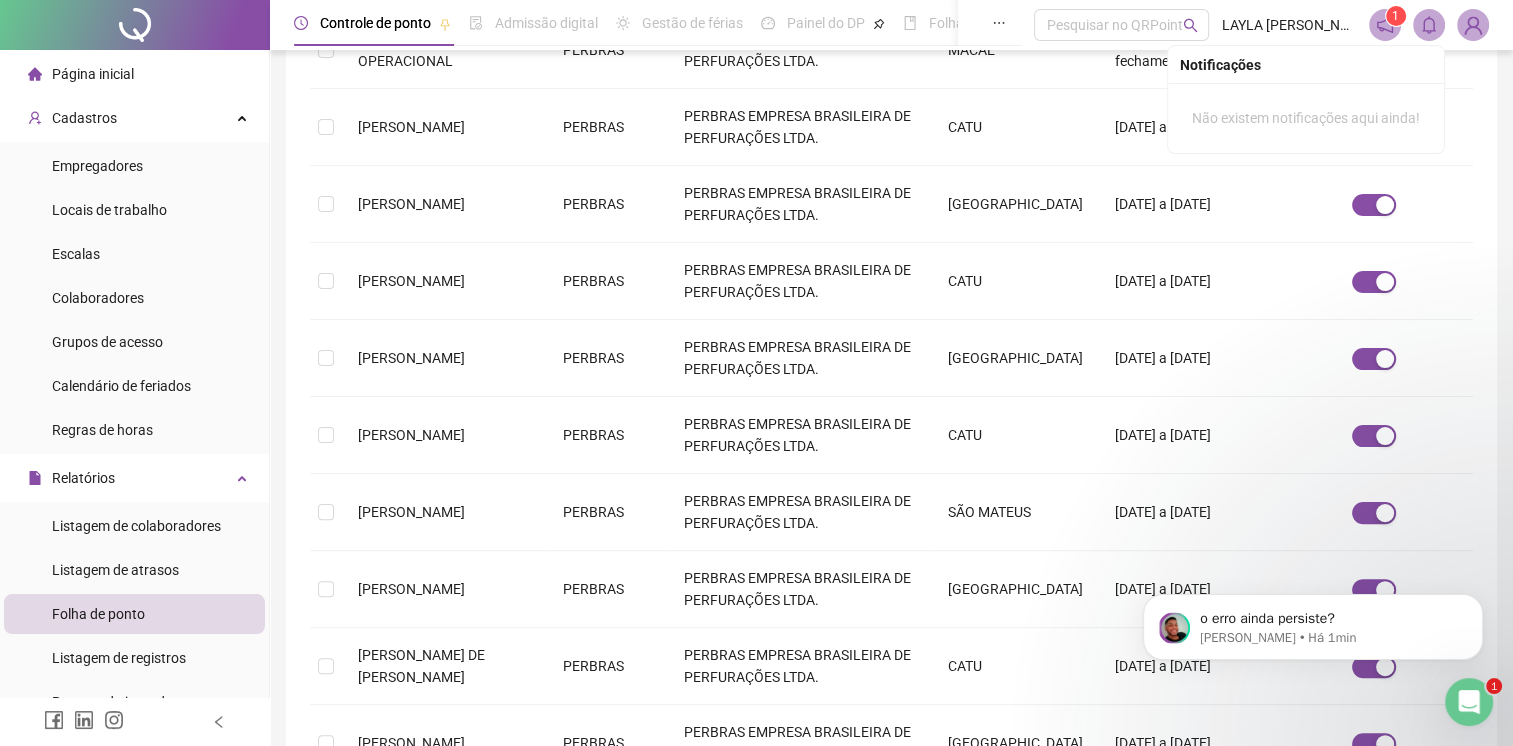 scroll, scrollTop: 0, scrollLeft: 0, axis: both 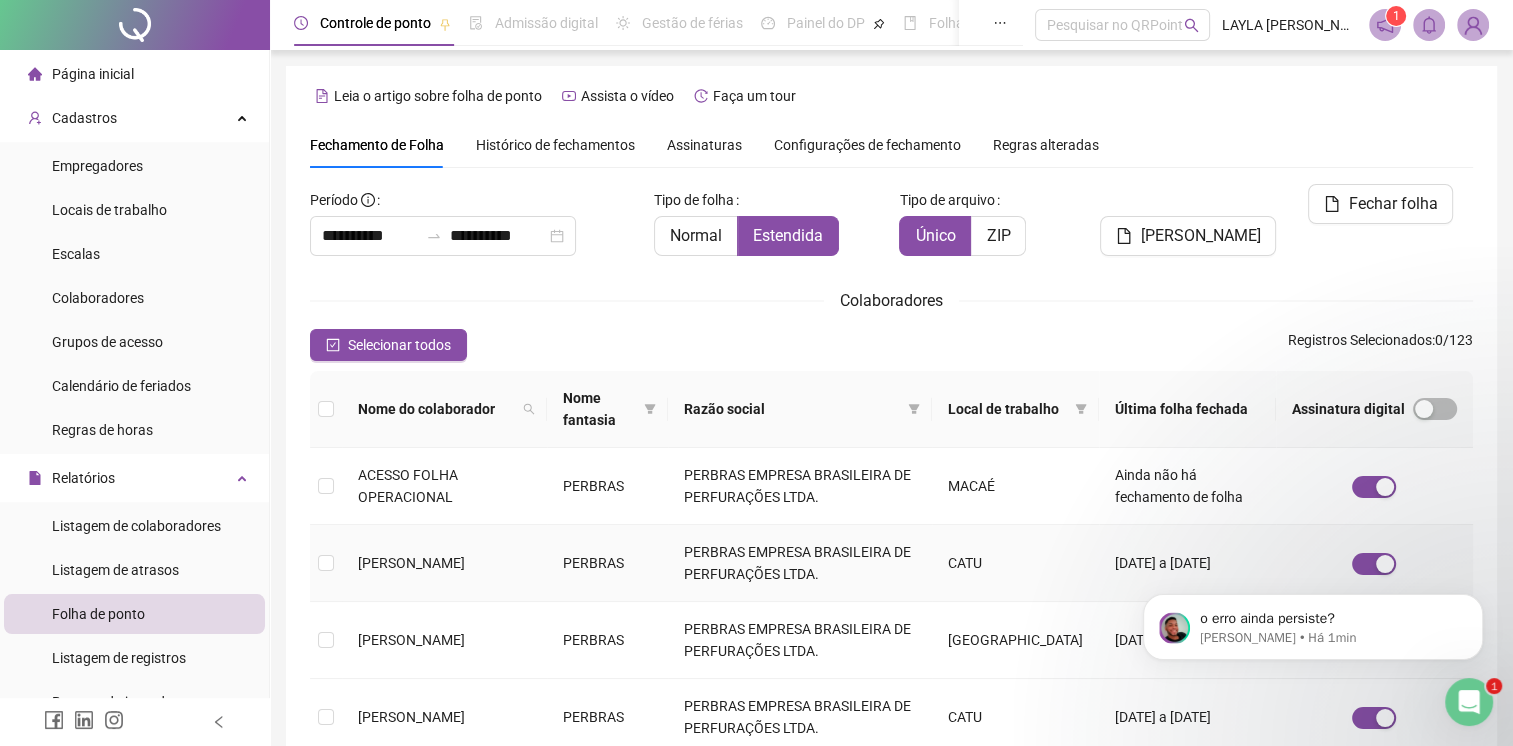 click on "[PERSON_NAME]" at bounding box center (411, 563) 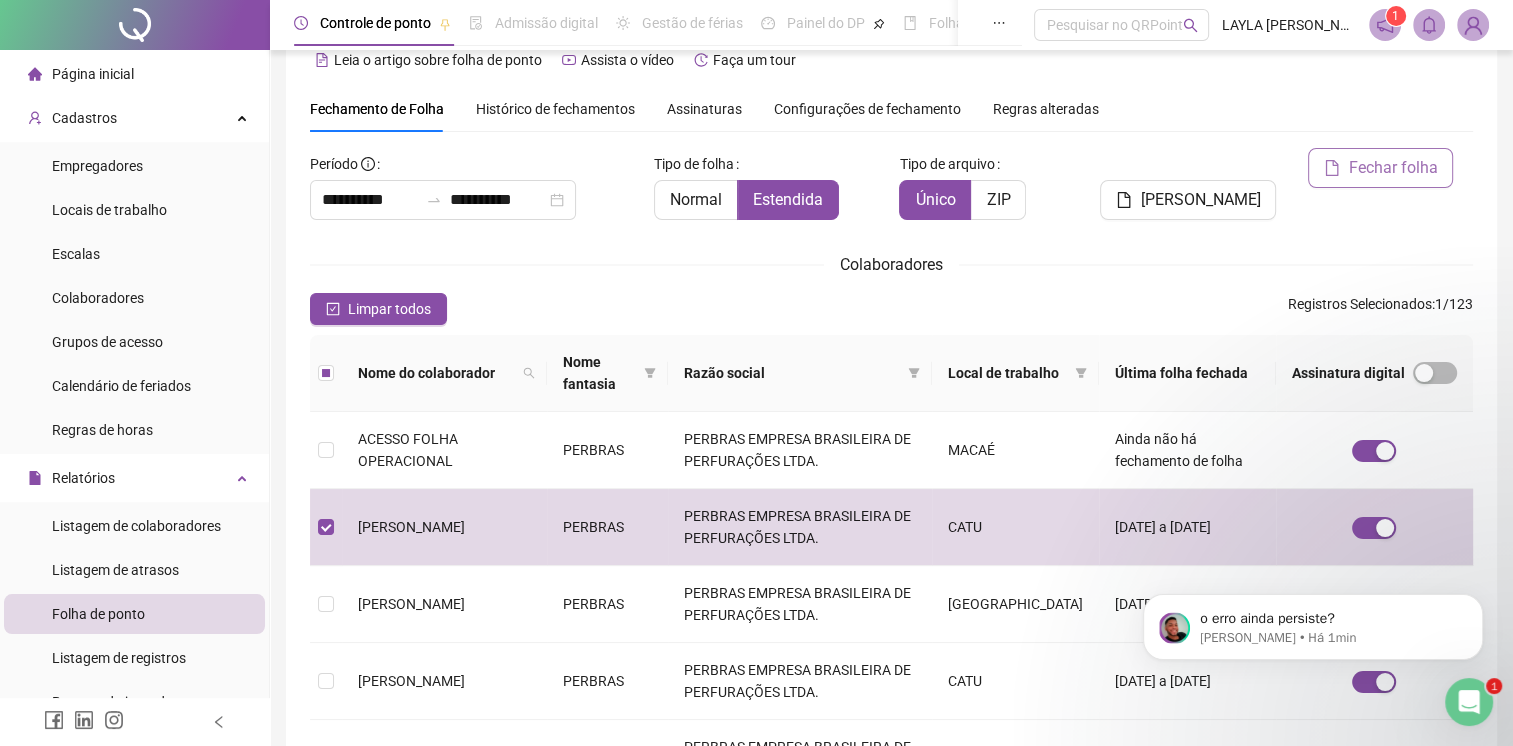 click on "Fechar folha" at bounding box center [1392, 168] 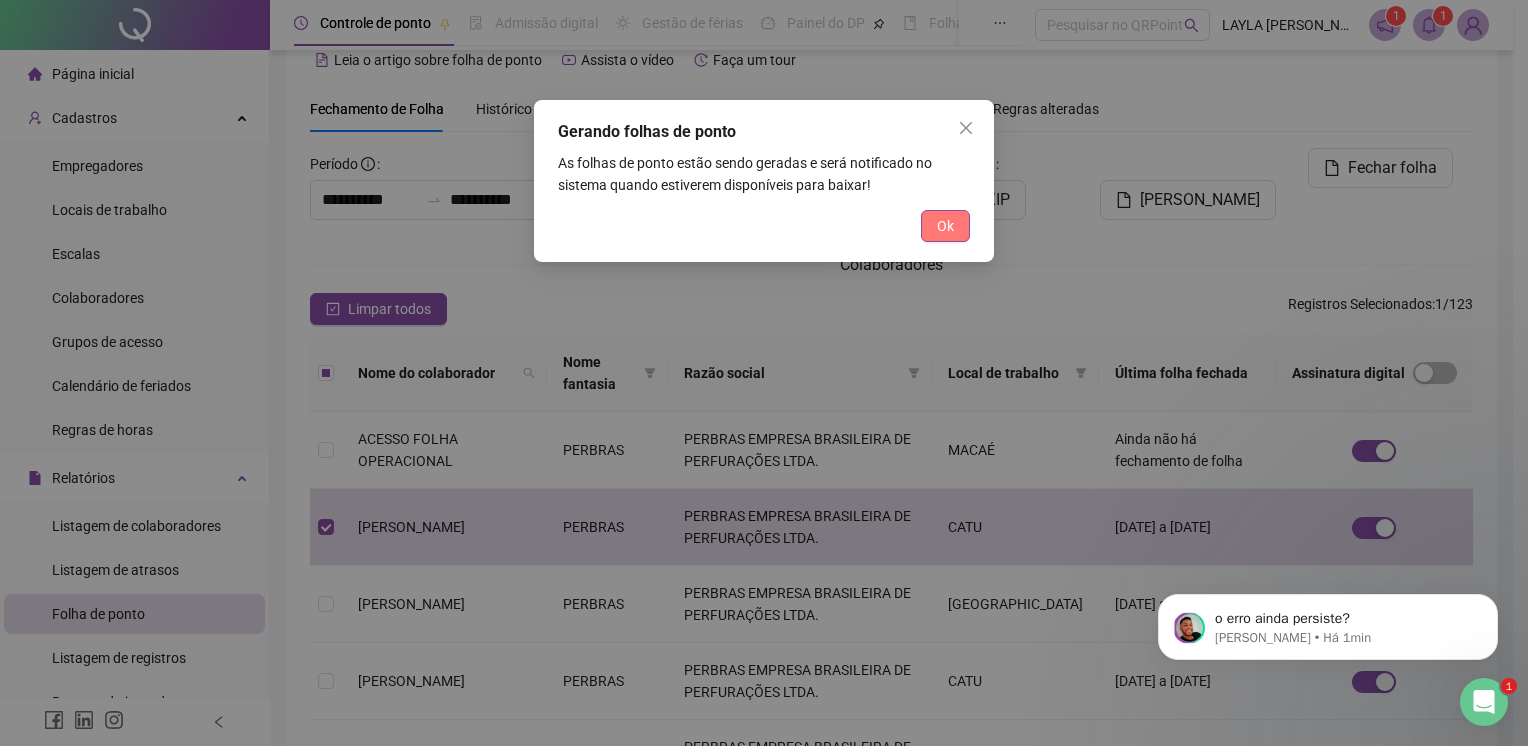 click on "Ok" at bounding box center [945, 226] 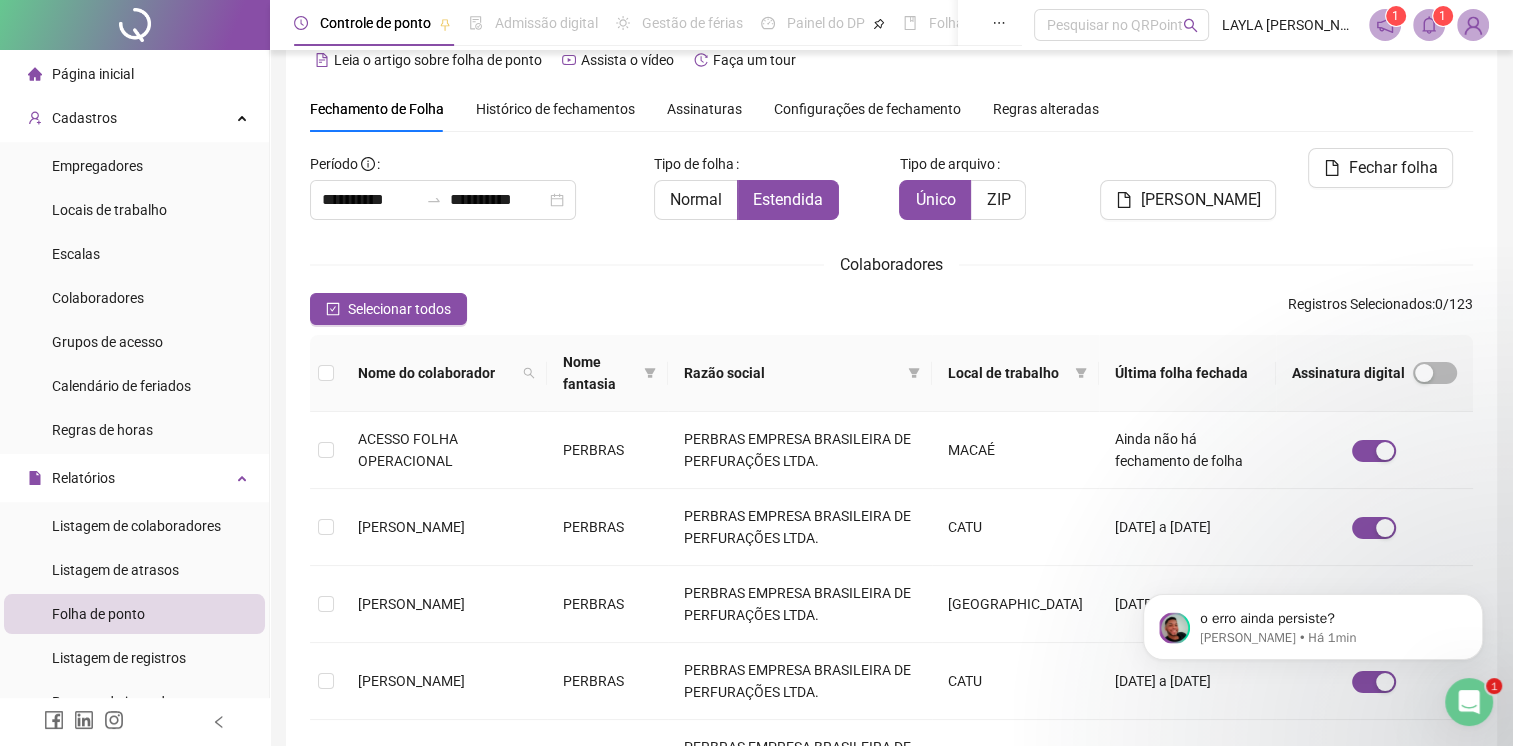 click on "Controle de ponto Admissão digital Gestão de férias Painel do DP Folha de pagamento   Pesquisar no QRPoint LAYLA MIRELLA GURJAO - PERBRAS 1 1" at bounding box center (891, 25) 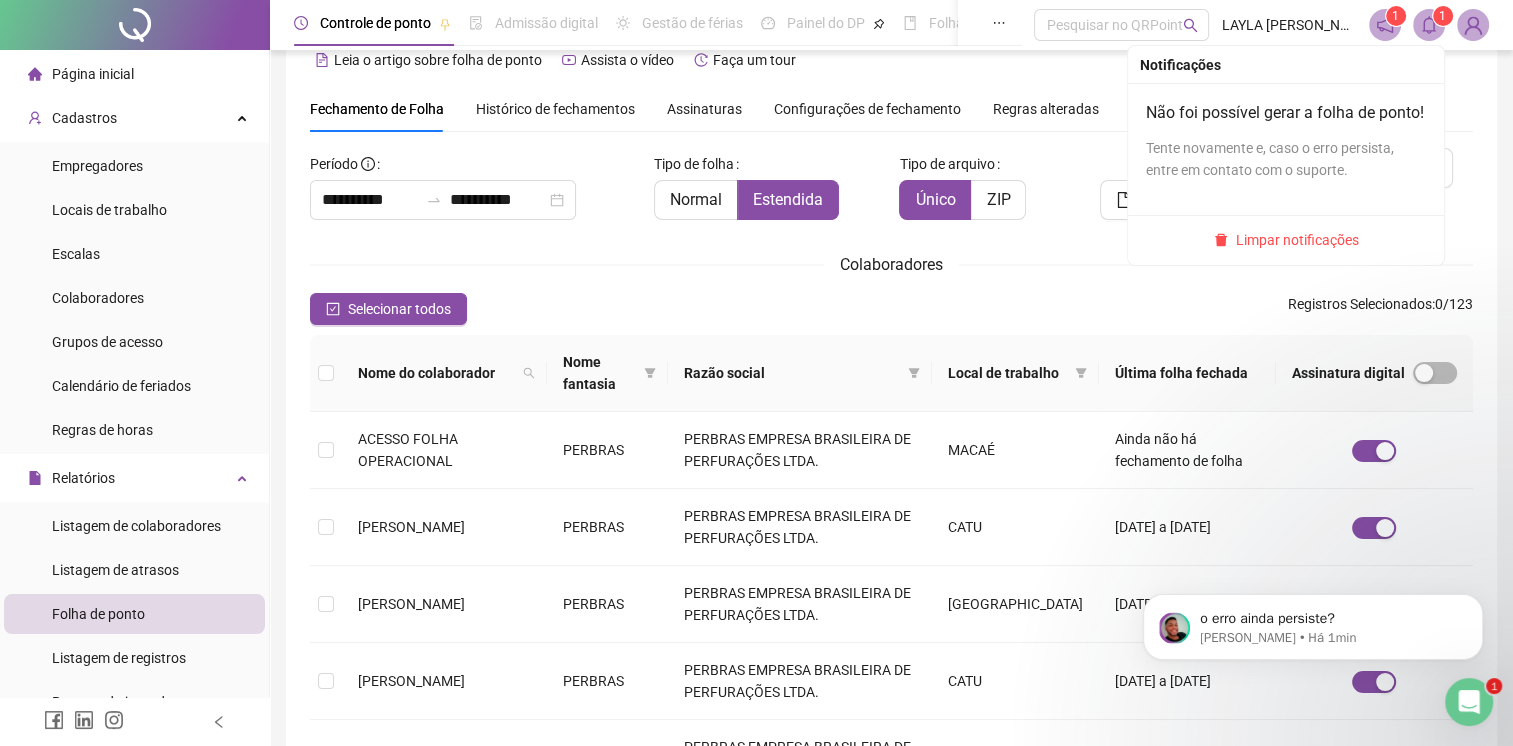 click 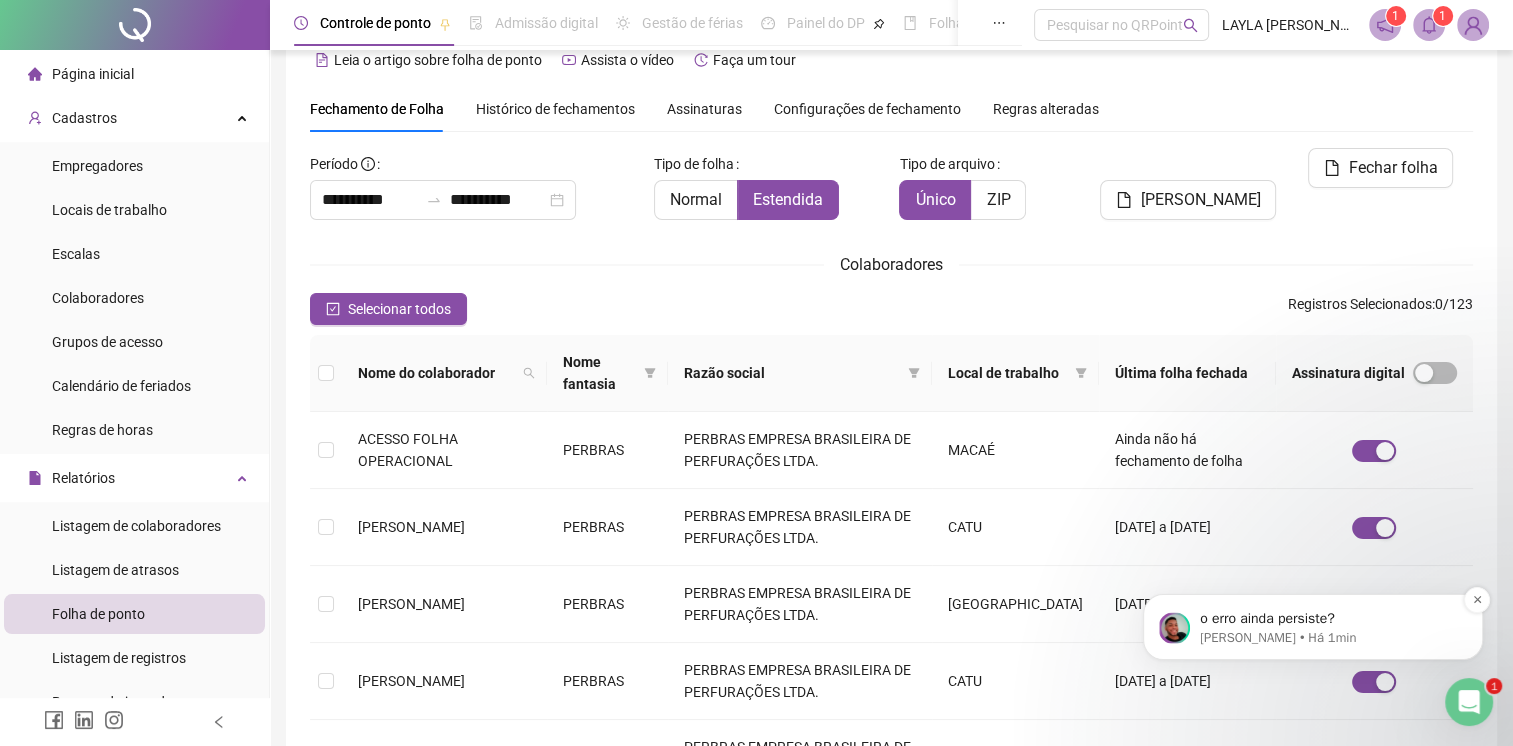 click on "João • Há 1min" at bounding box center (1329, 638) 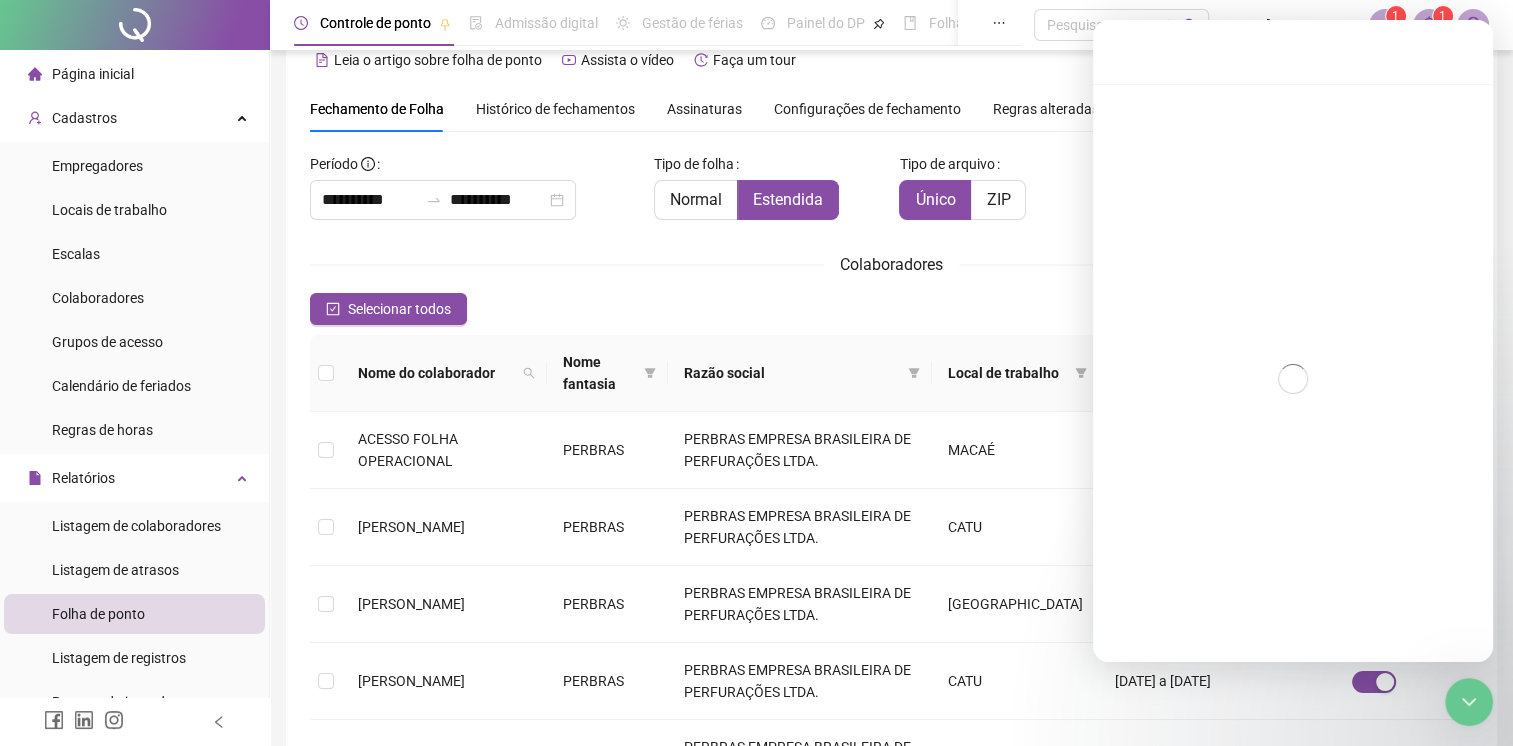 scroll, scrollTop: 136, scrollLeft: 0, axis: vertical 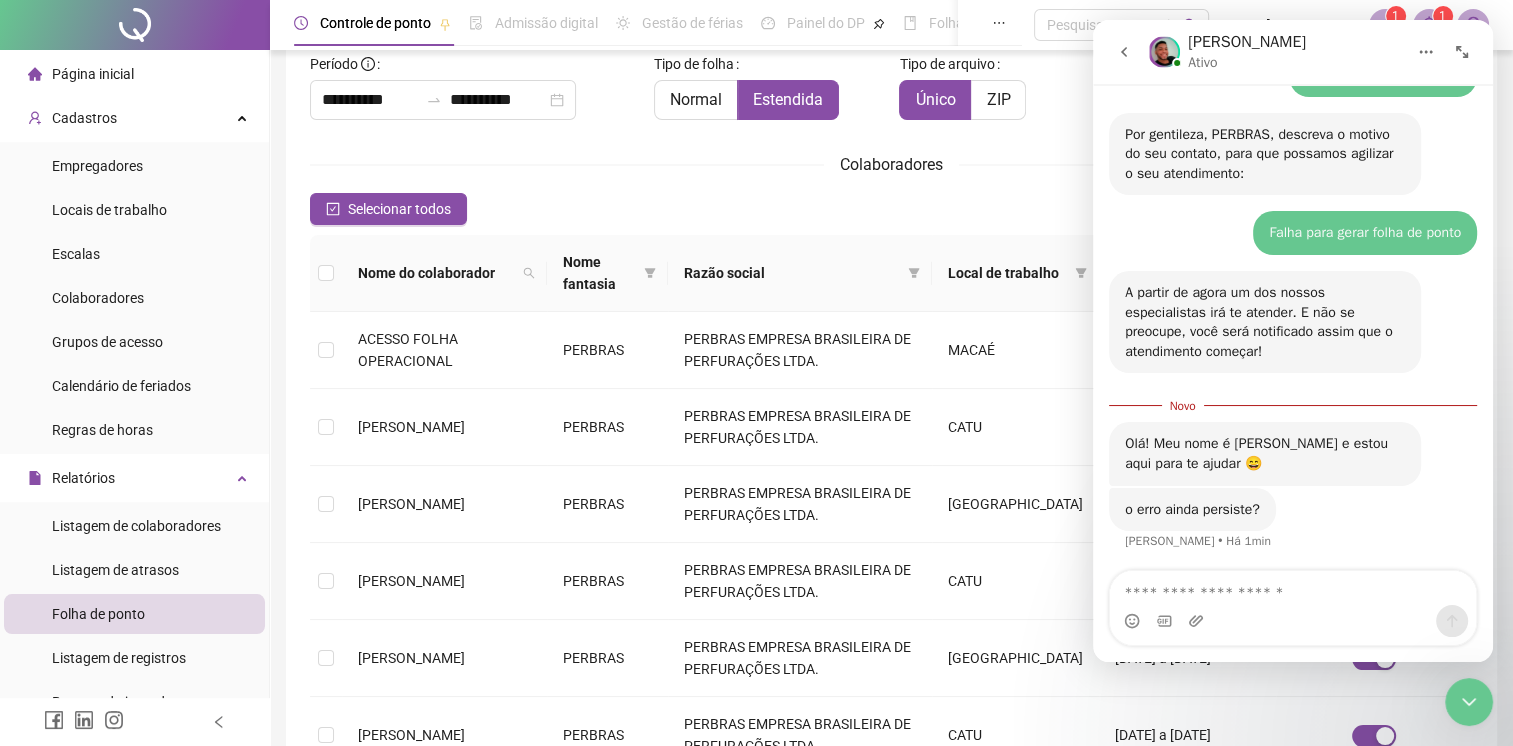 click at bounding box center (1124, 52) 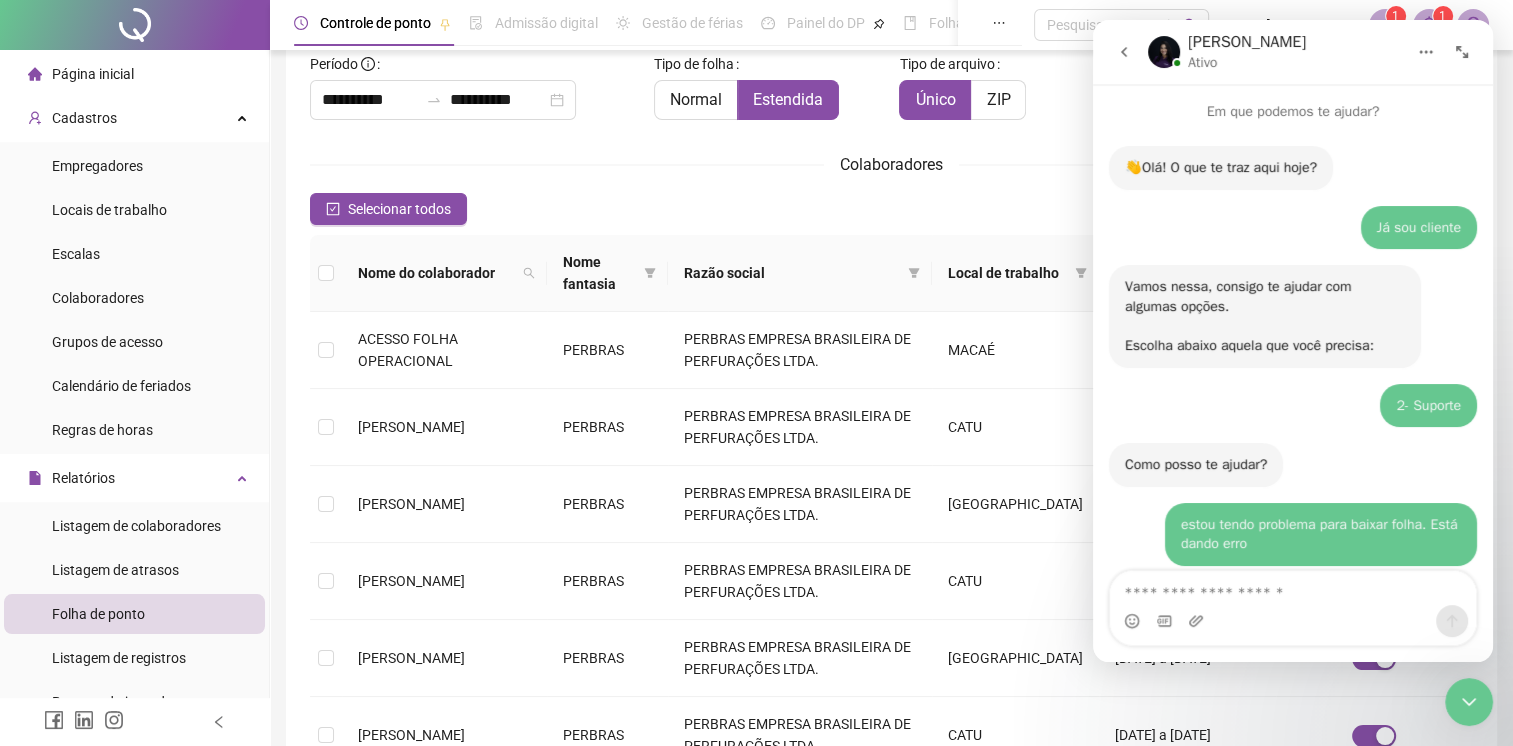 scroll, scrollTop: 1273, scrollLeft: 0, axis: vertical 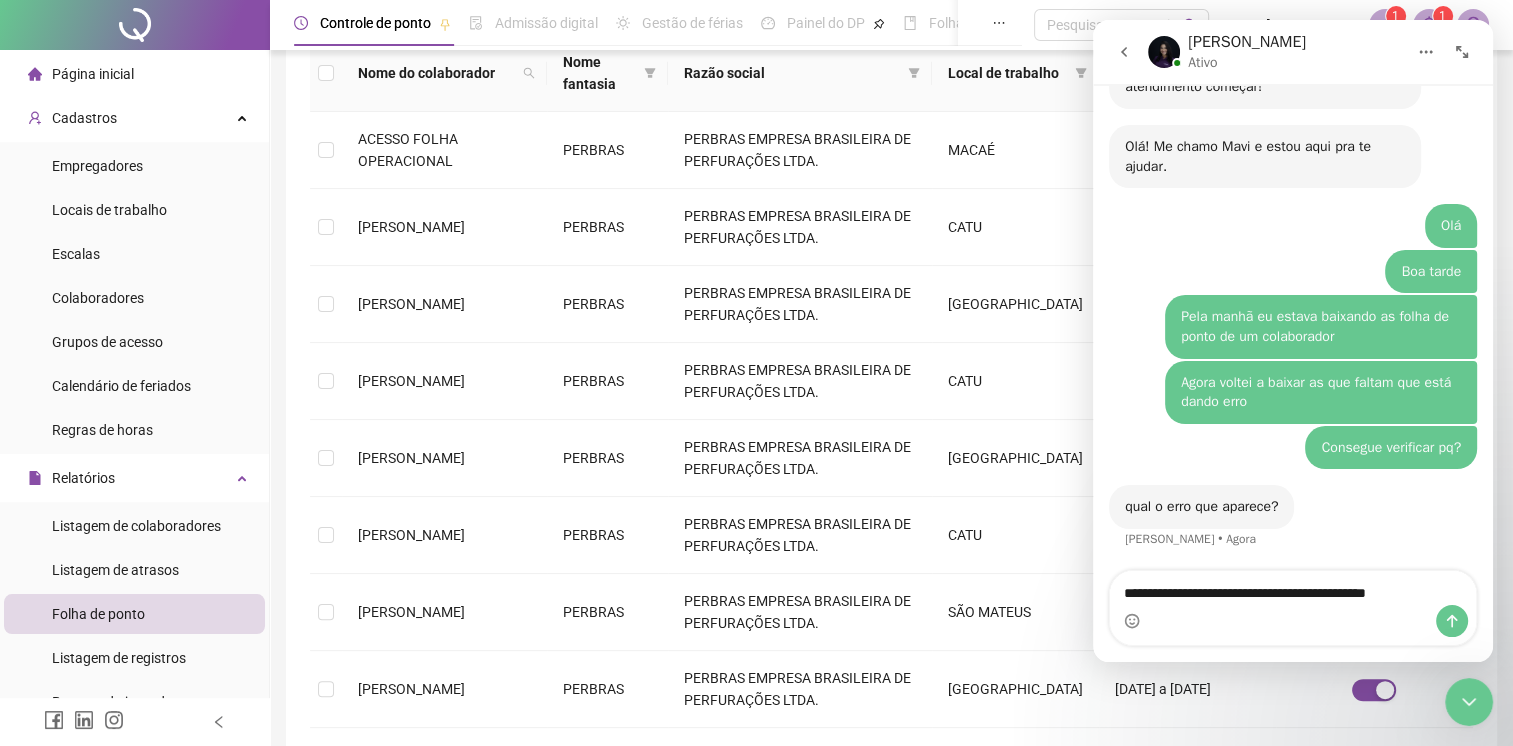 type on "**********" 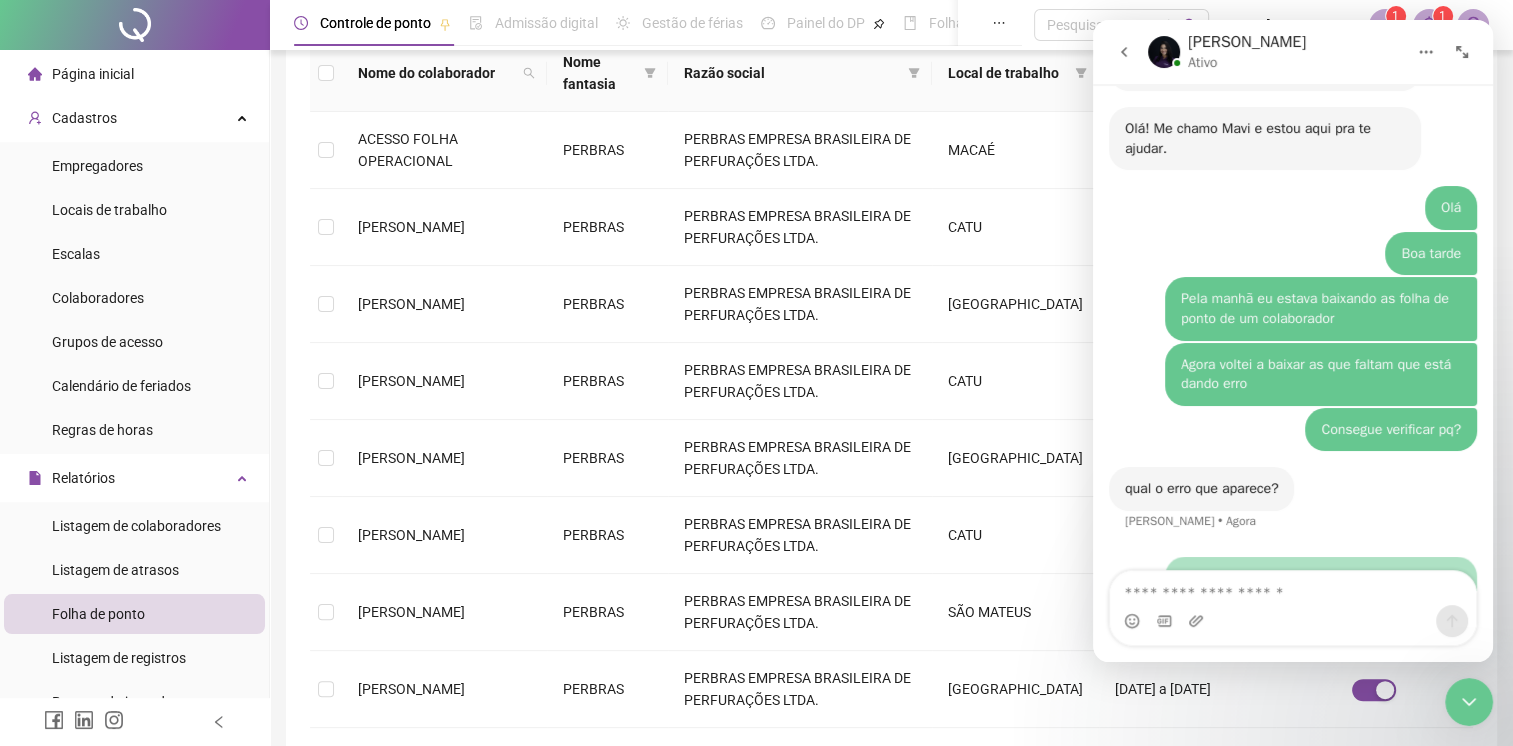 scroll, scrollTop: 1540, scrollLeft: 0, axis: vertical 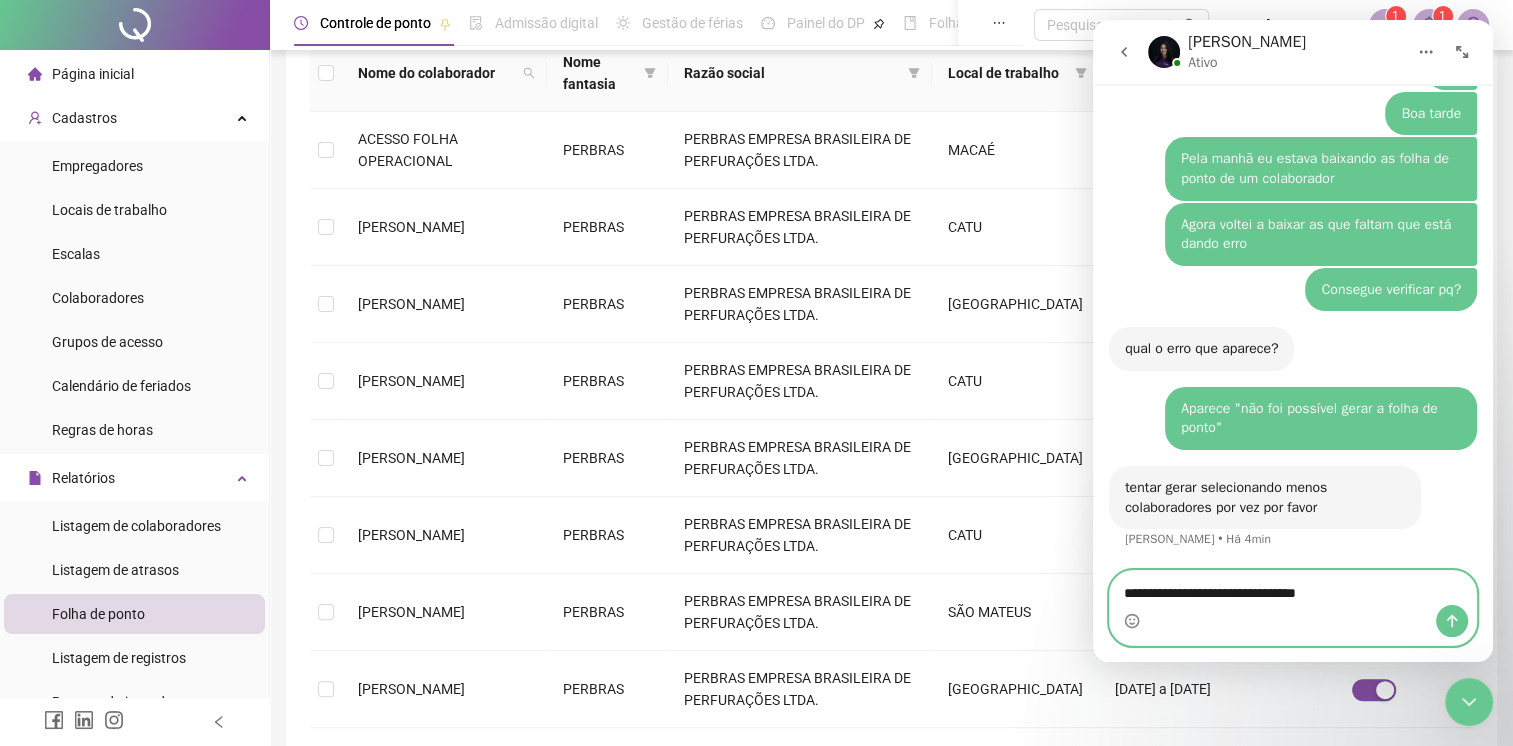 type on "**********" 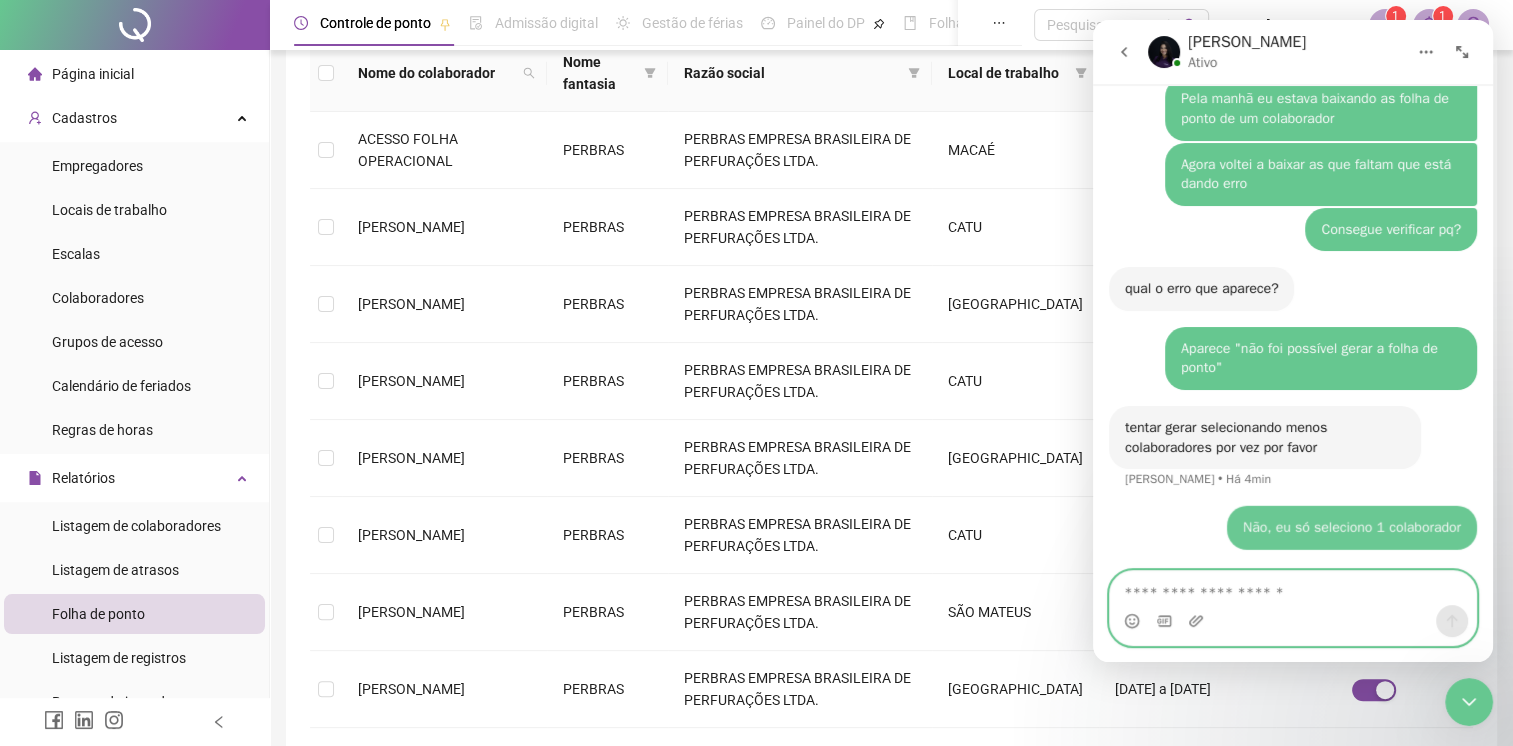 scroll, scrollTop: 1678, scrollLeft: 0, axis: vertical 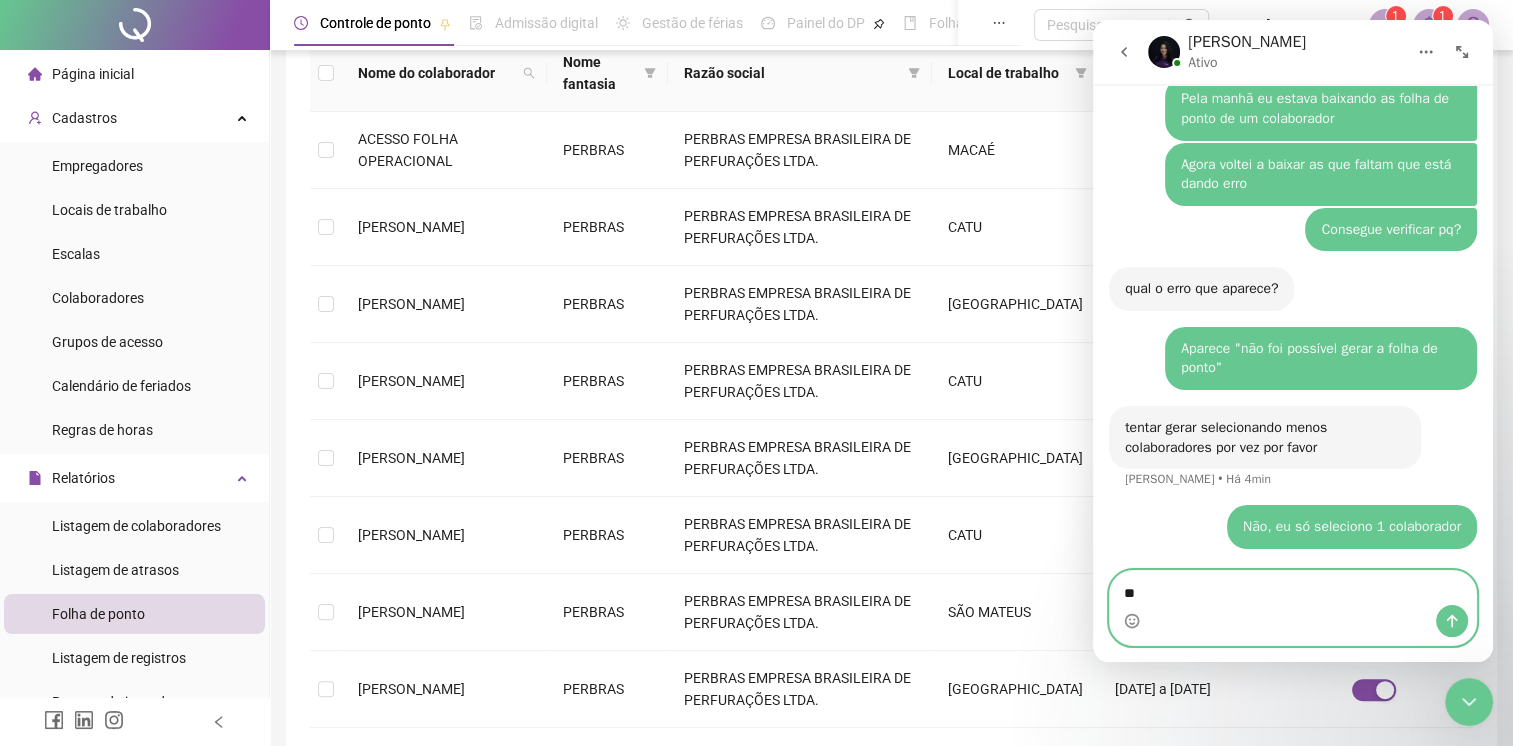 type on "*" 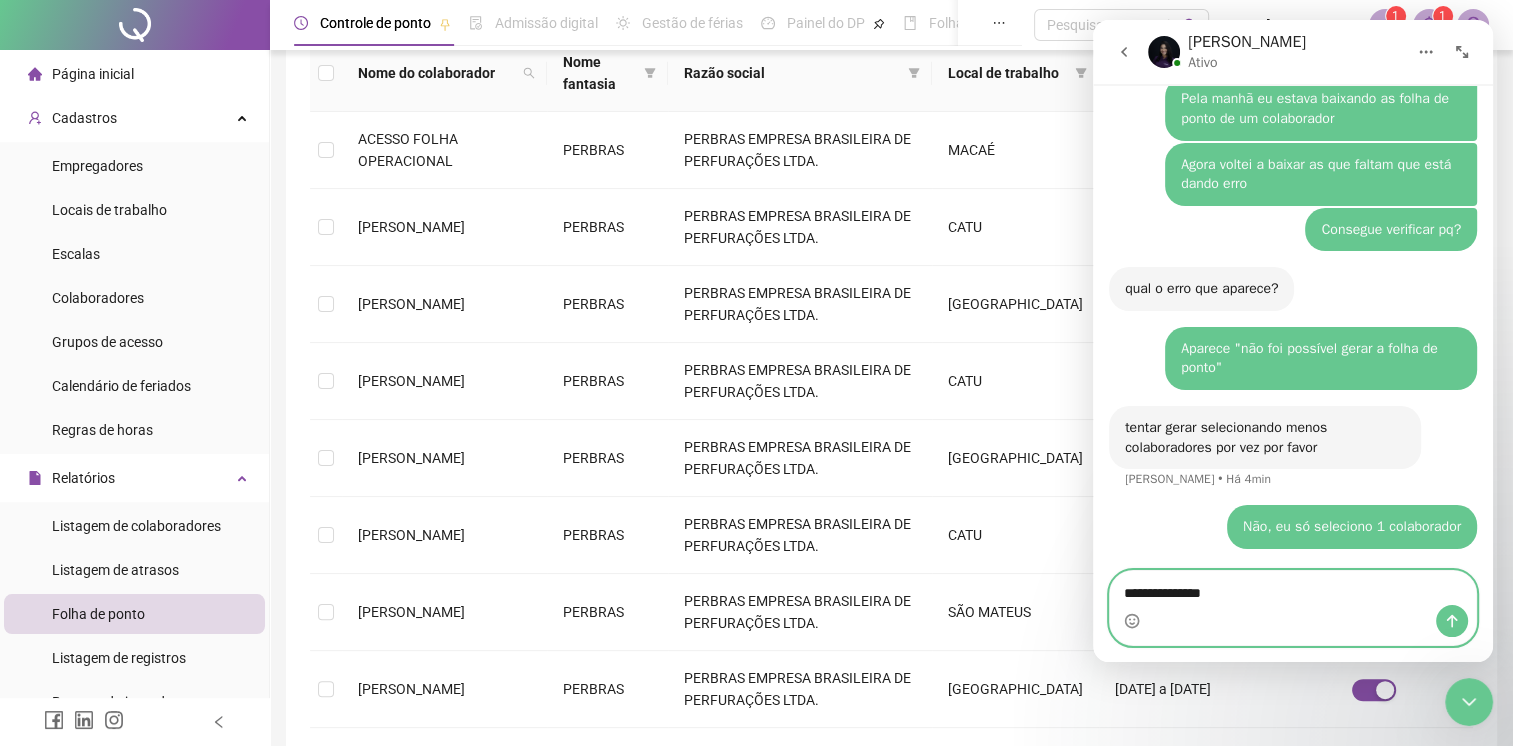 type on "**********" 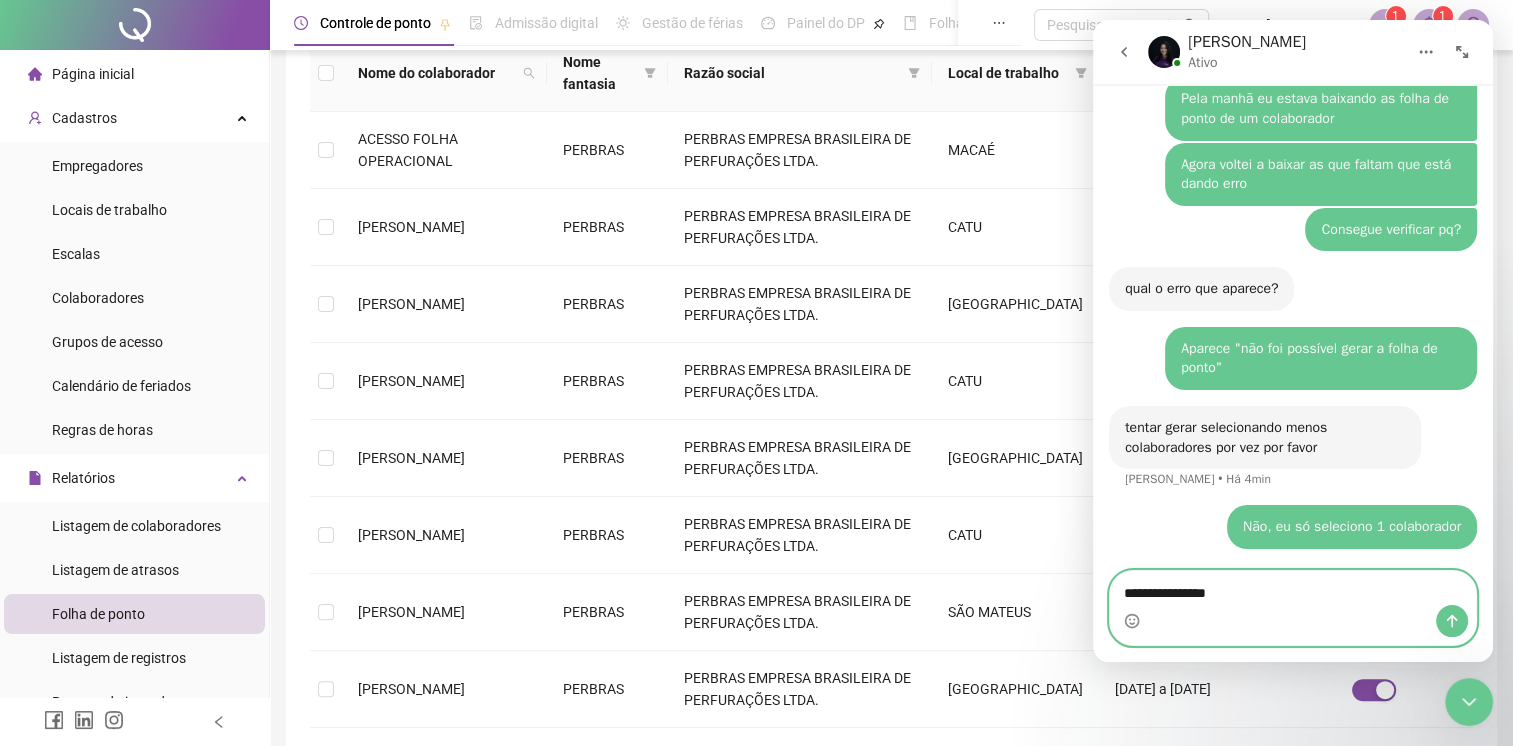 type 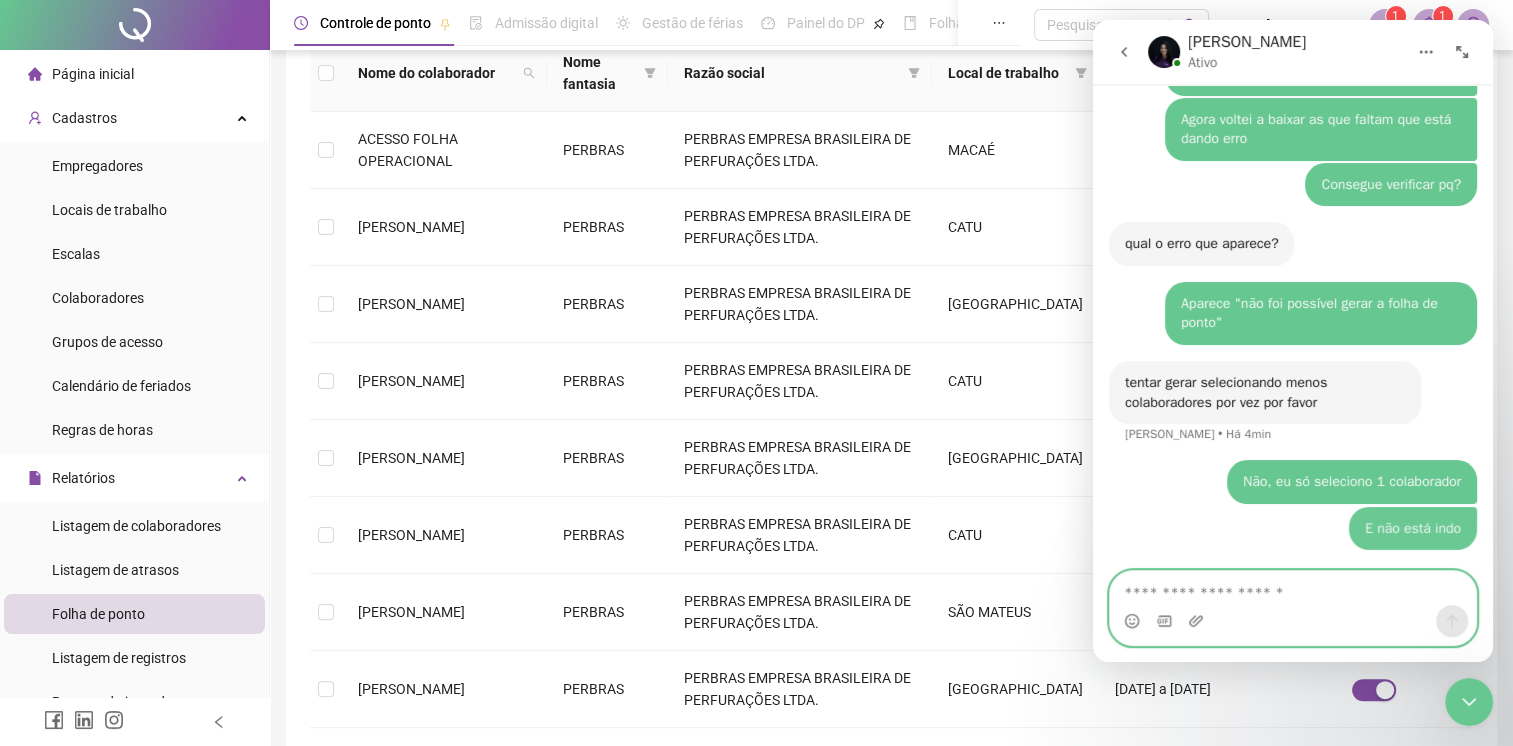 scroll, scrollTop: 1724, scrollLeft: 0, axis: vertical 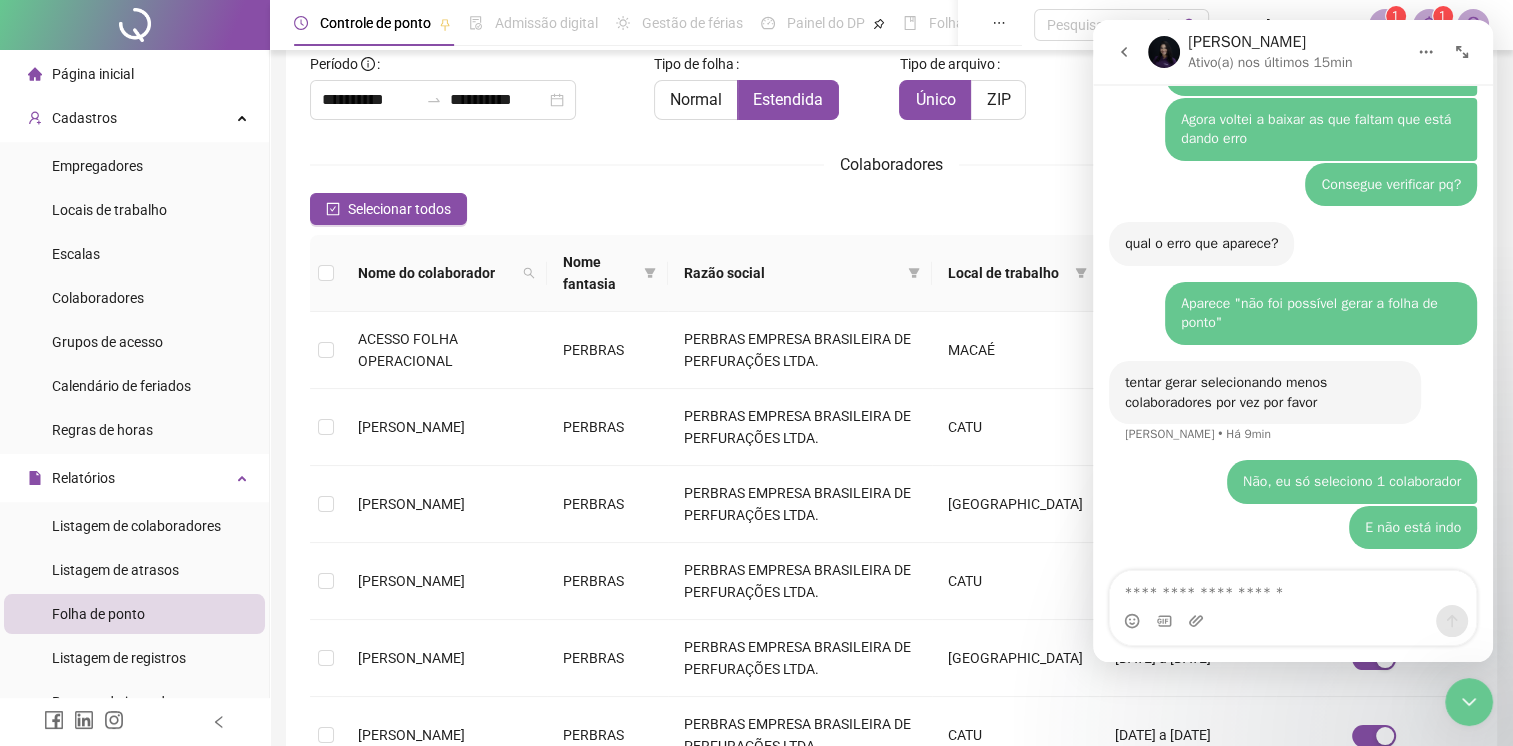 click 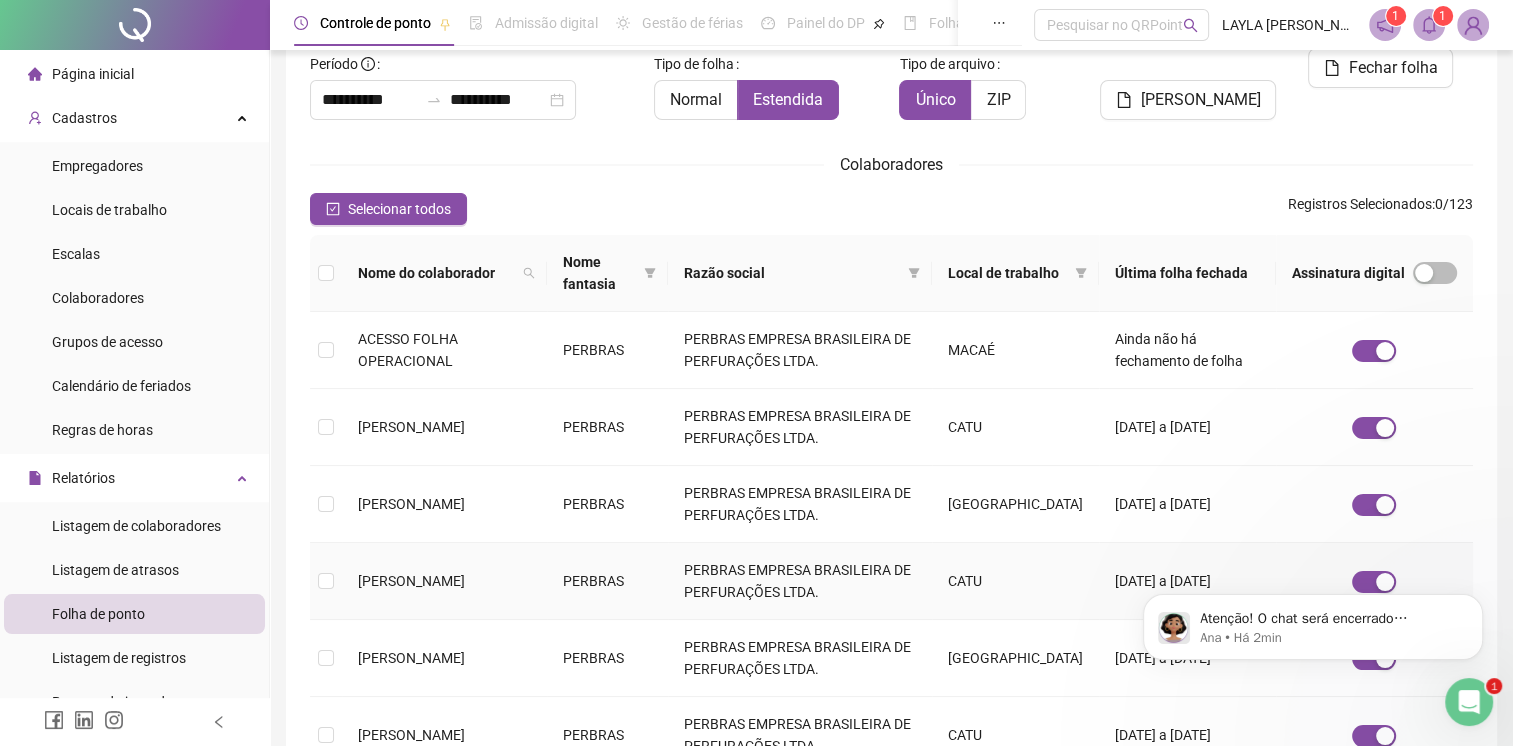 scroll, scrollTop: 0, scrollLeft: 0, axis: both 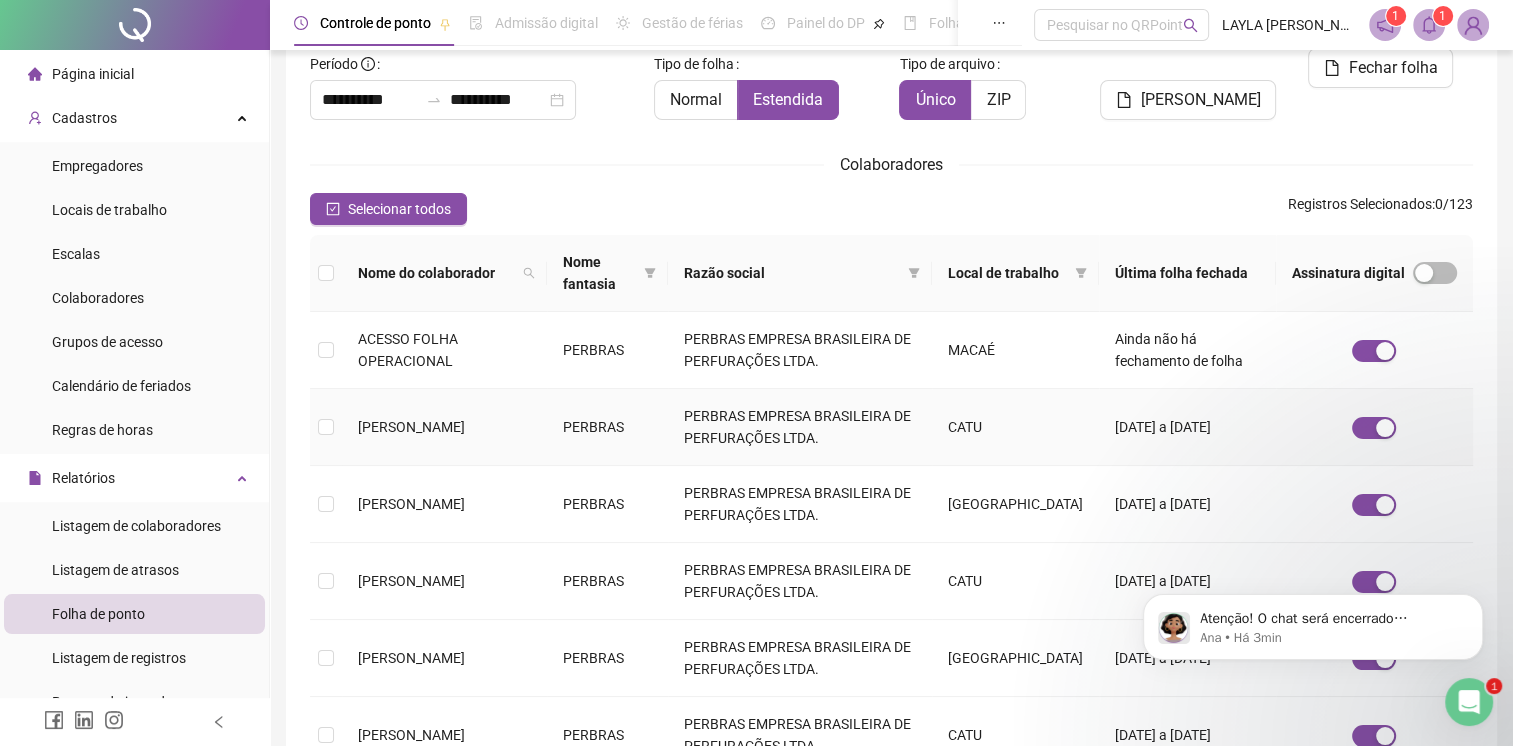 click on "[PERSON_NAME]" at bounding box center [411, 427] 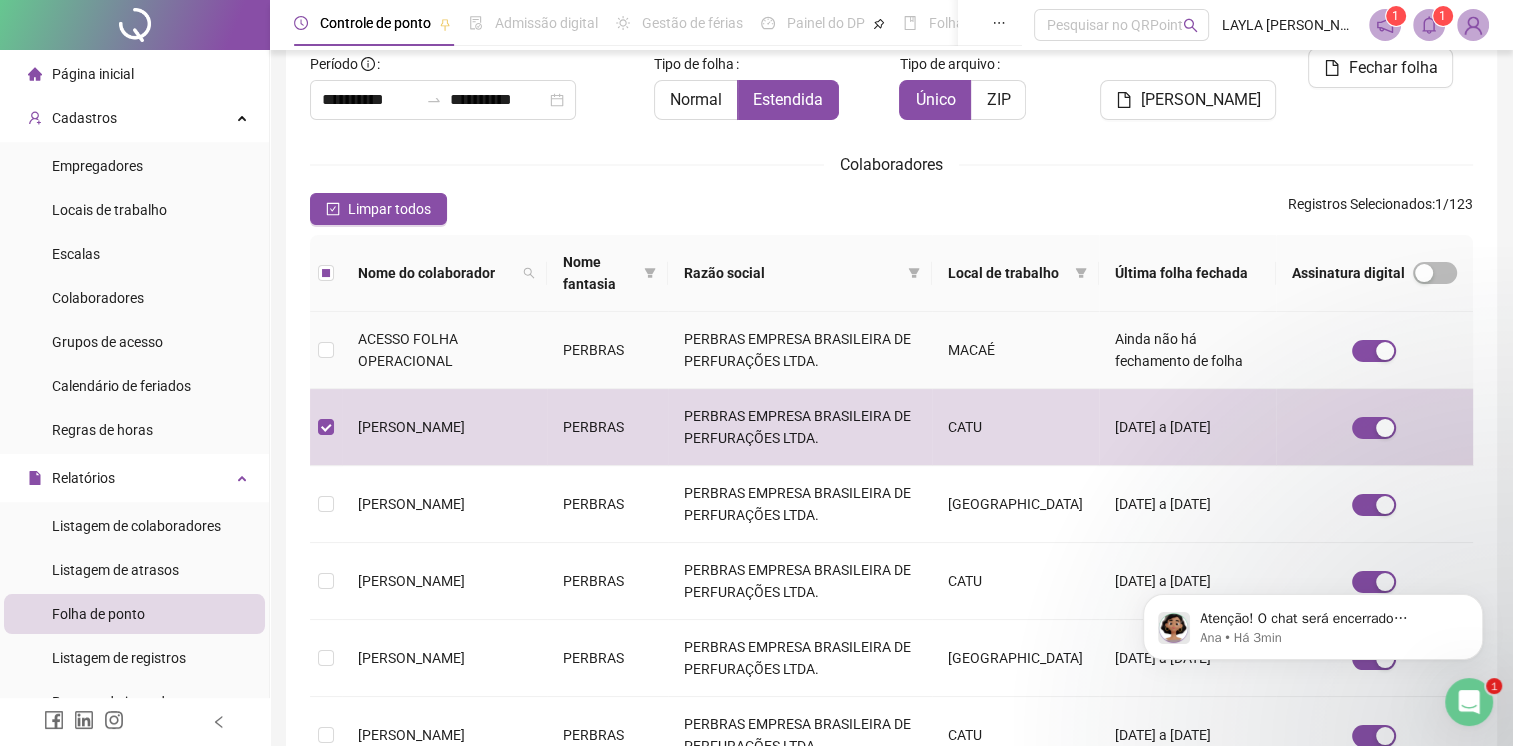 scroll, scrollTop: 36, scrollLeft: 0, axis: vertical 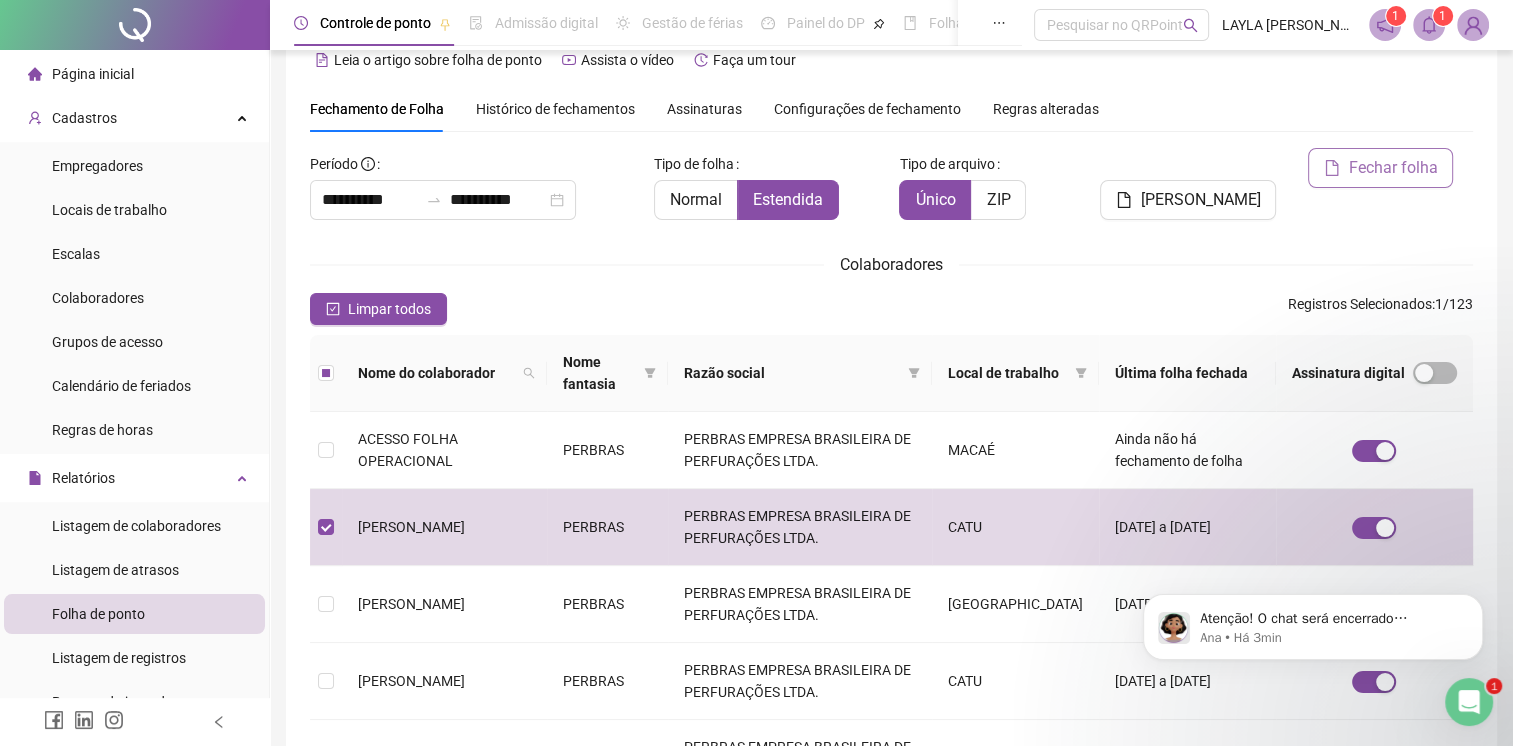 click on "Fechar folha" at bounding box center (1392, 168) 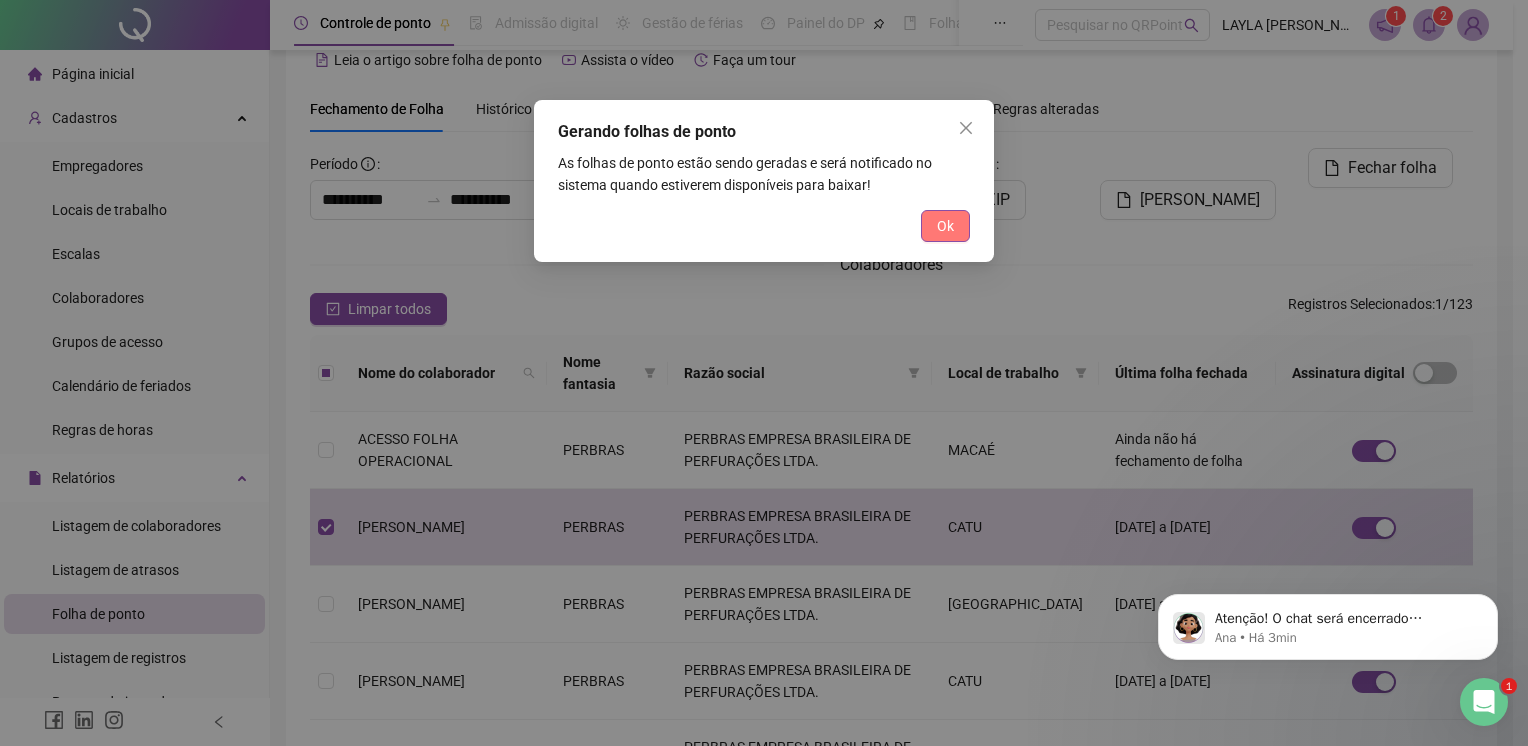click on "Ok" at bounding box center [945, 226] 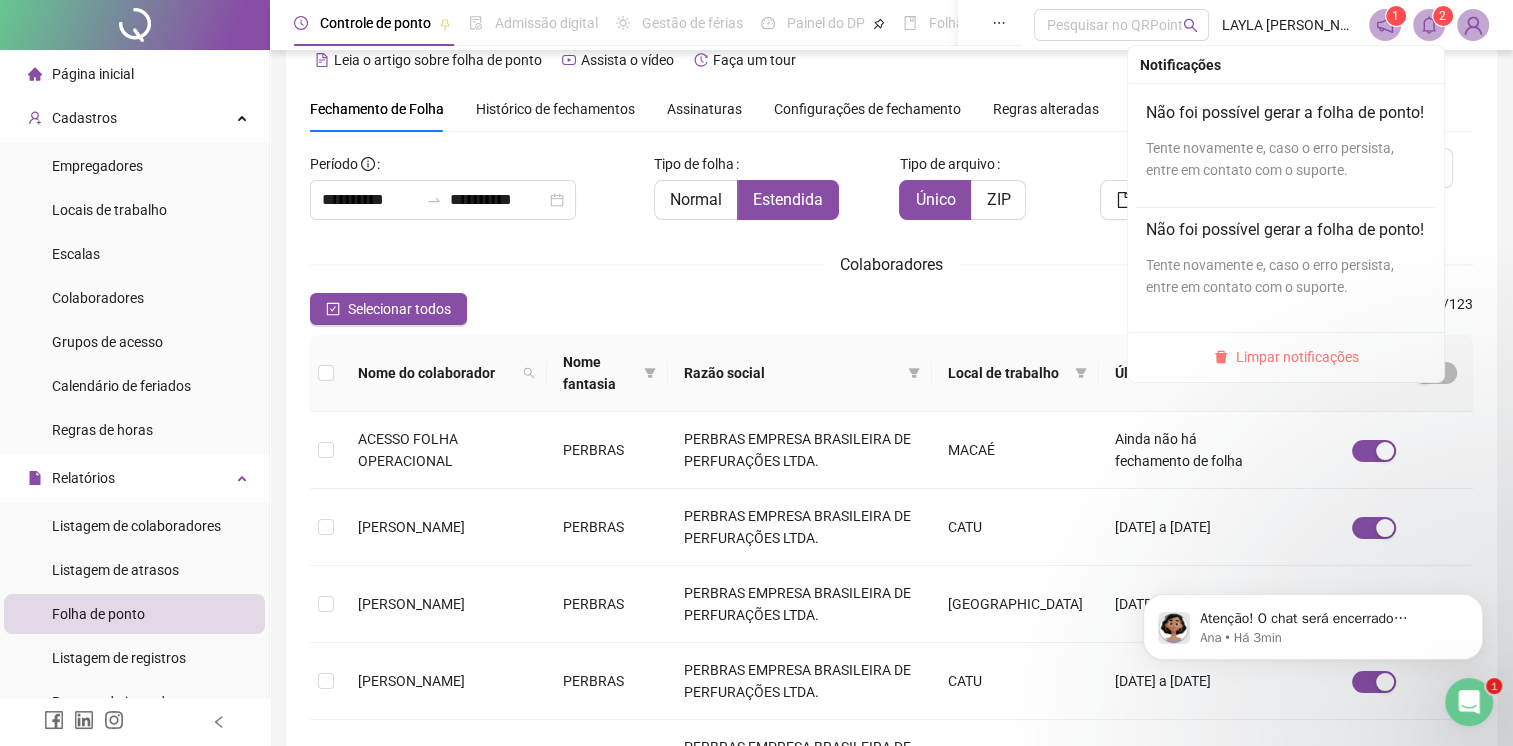 click on "Limpar notificações" at bounding box center [1297, 357] 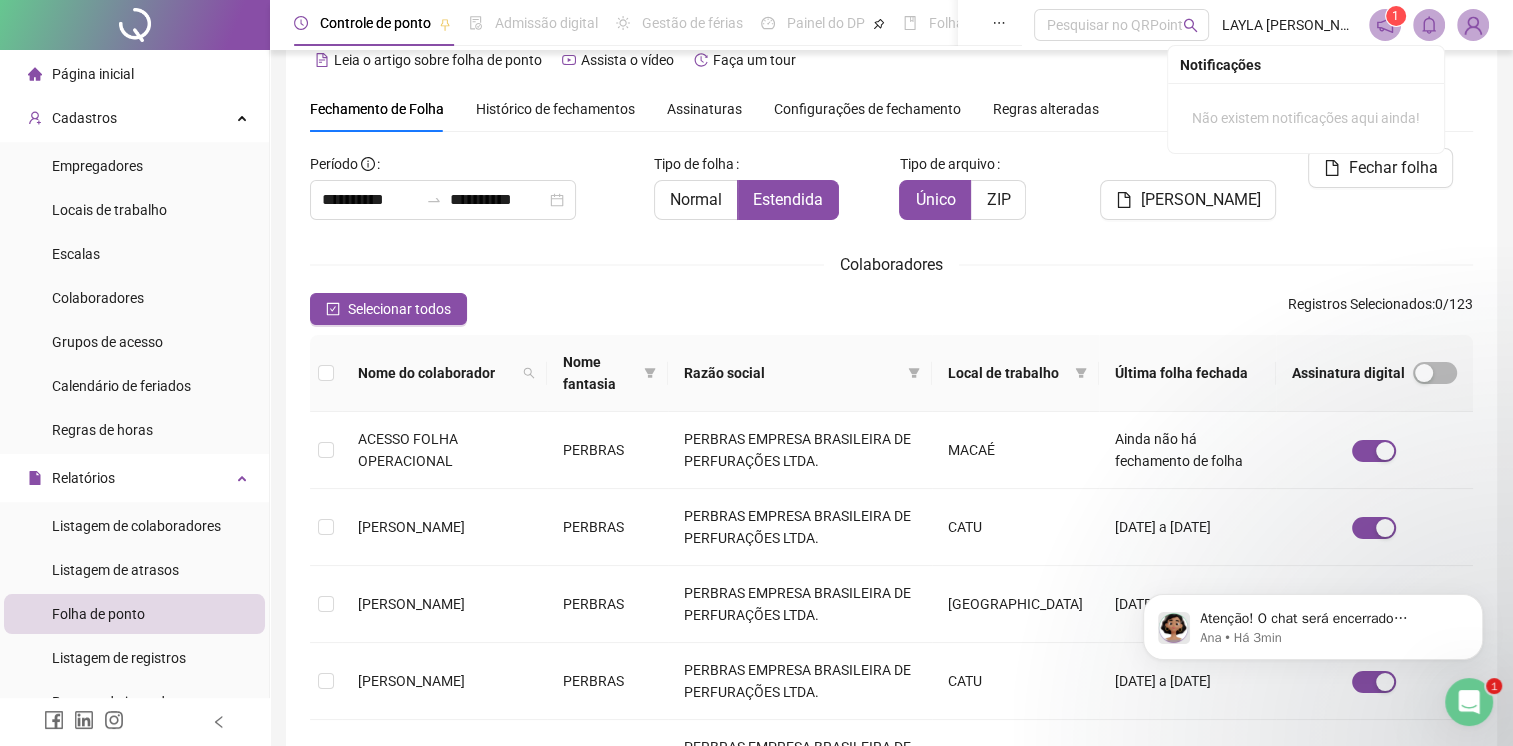 click at bounding box center [1469, 702] 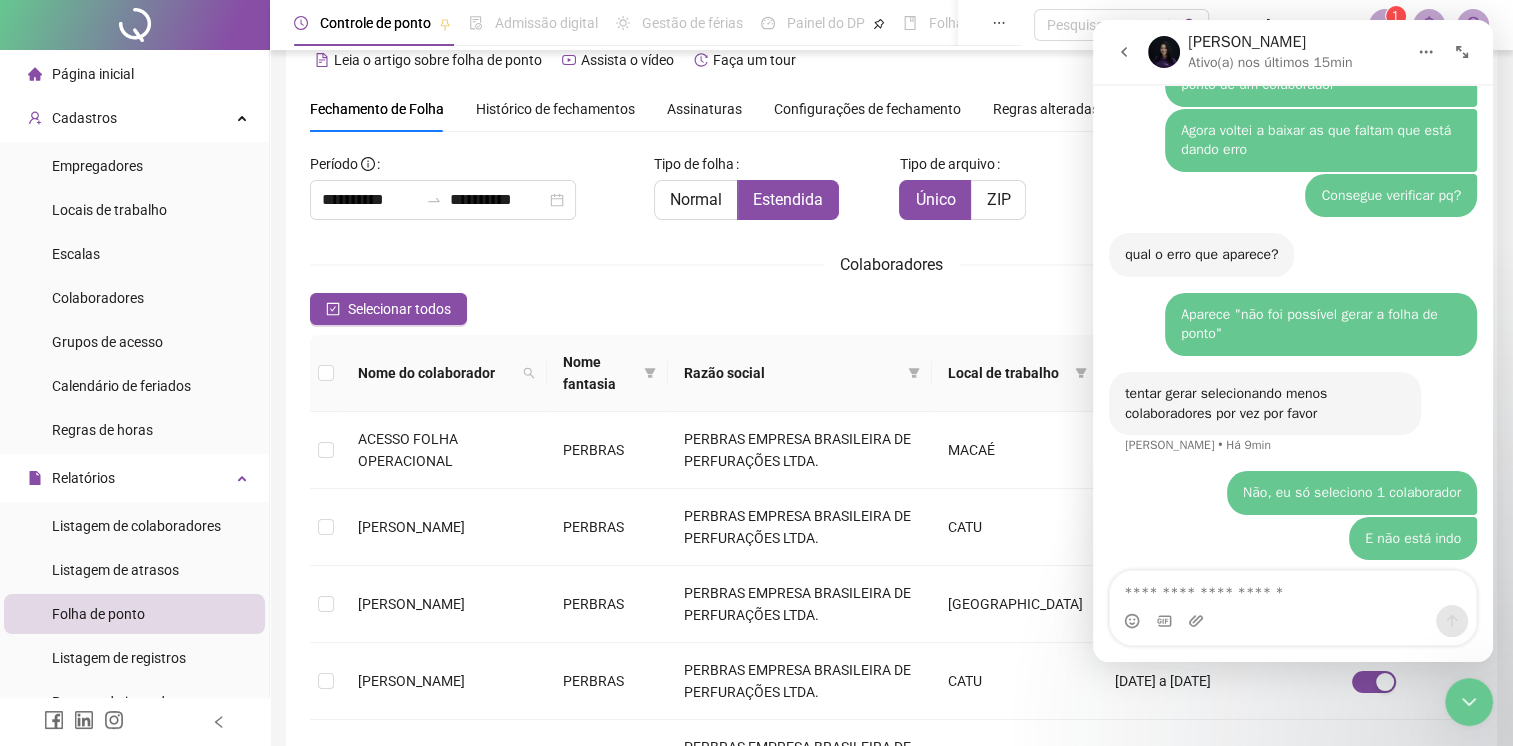 scroll, scrollTop: 1724, scrollLeft: 0, axis: vertical 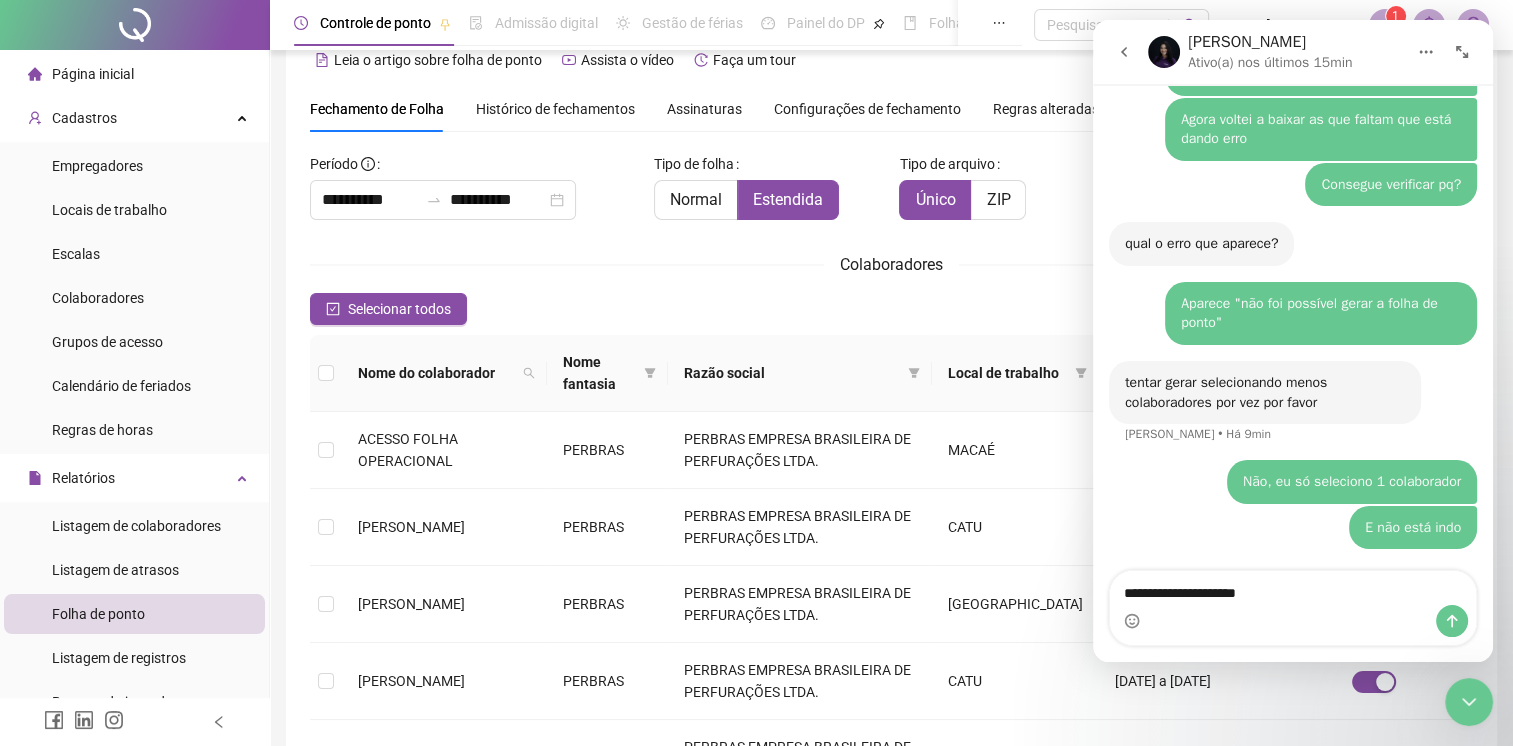 type on "**********" 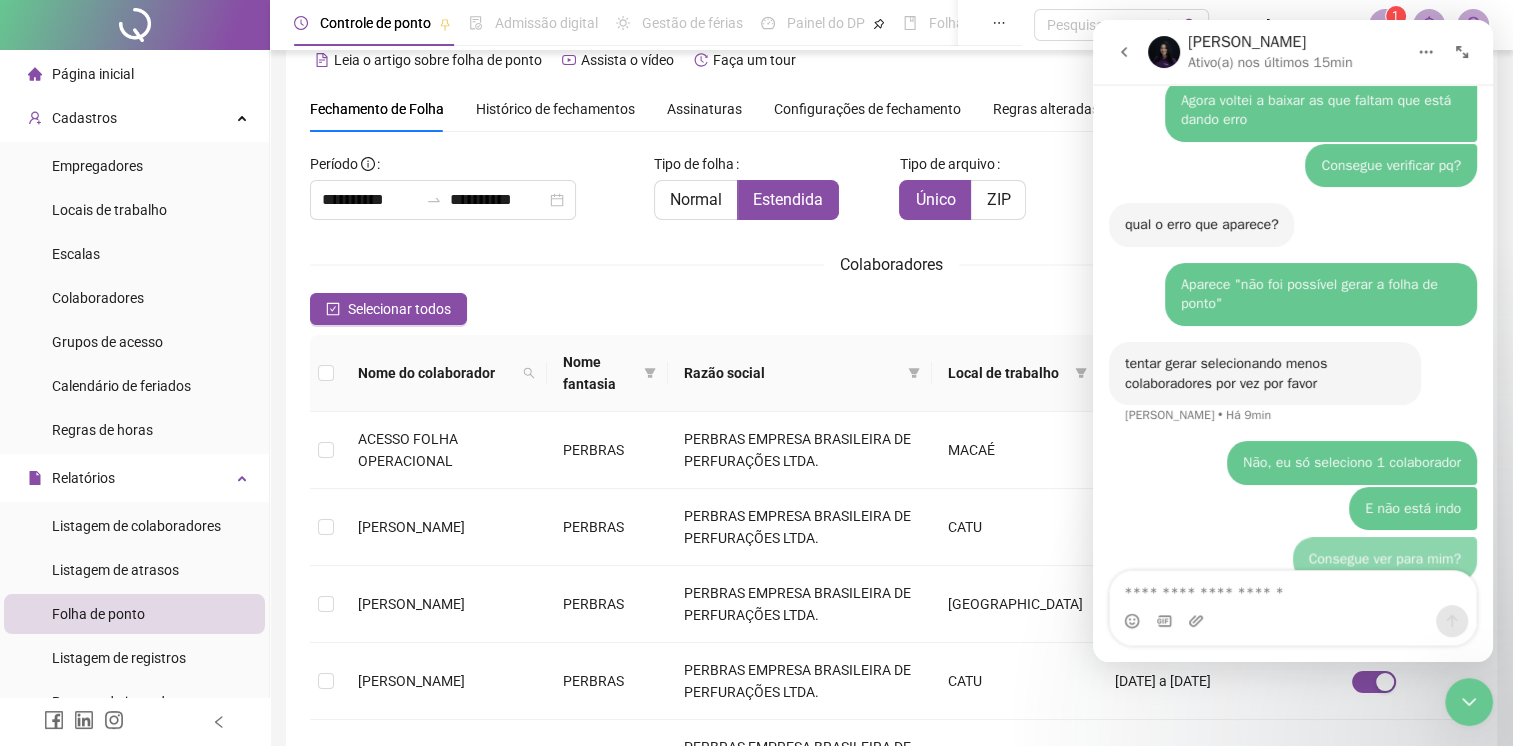 scroll, scrollTop: 1769, scrollLeft: 0, axis: vertical 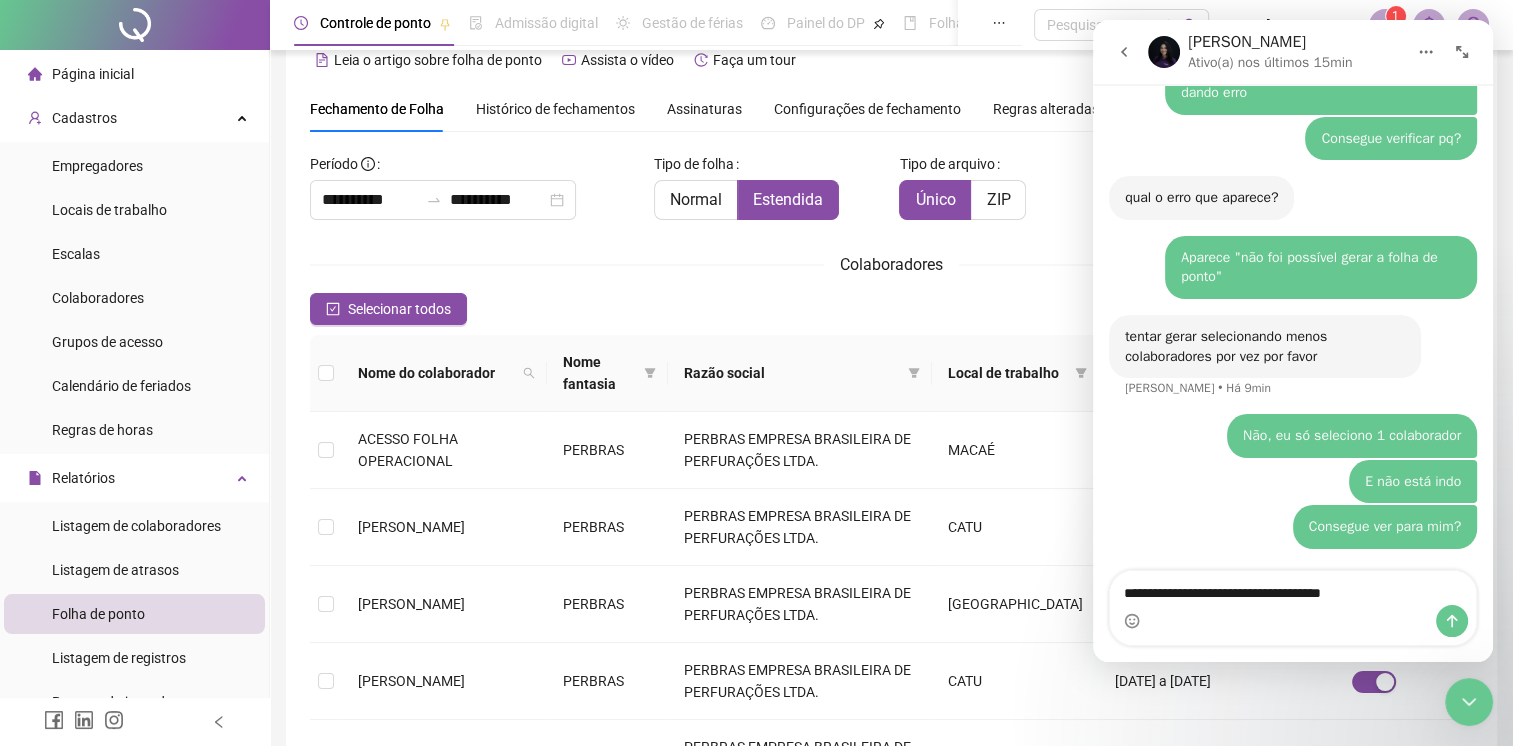 type on "**********" 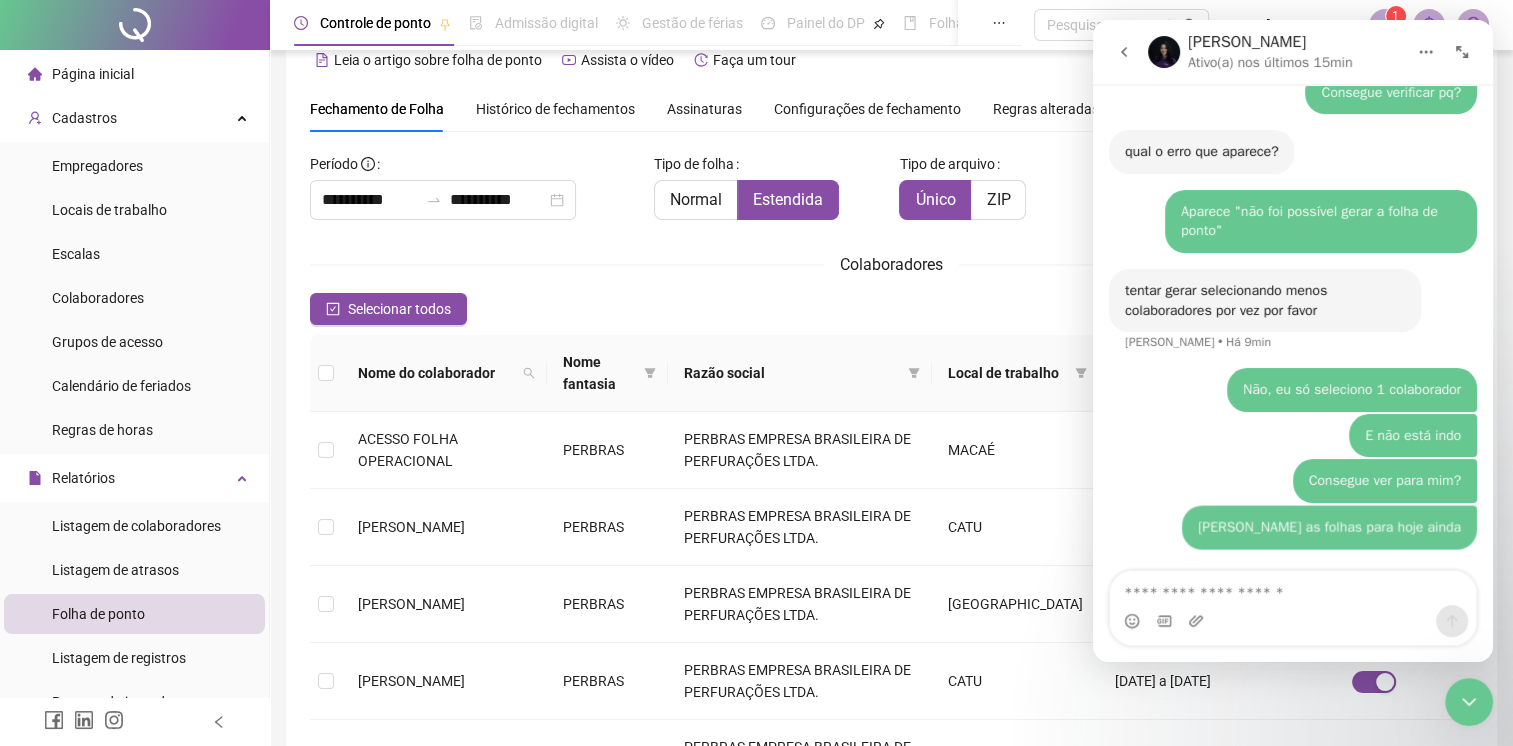 scroll, scrollTop: 1815, scrollLeft: 0, axis: vertical 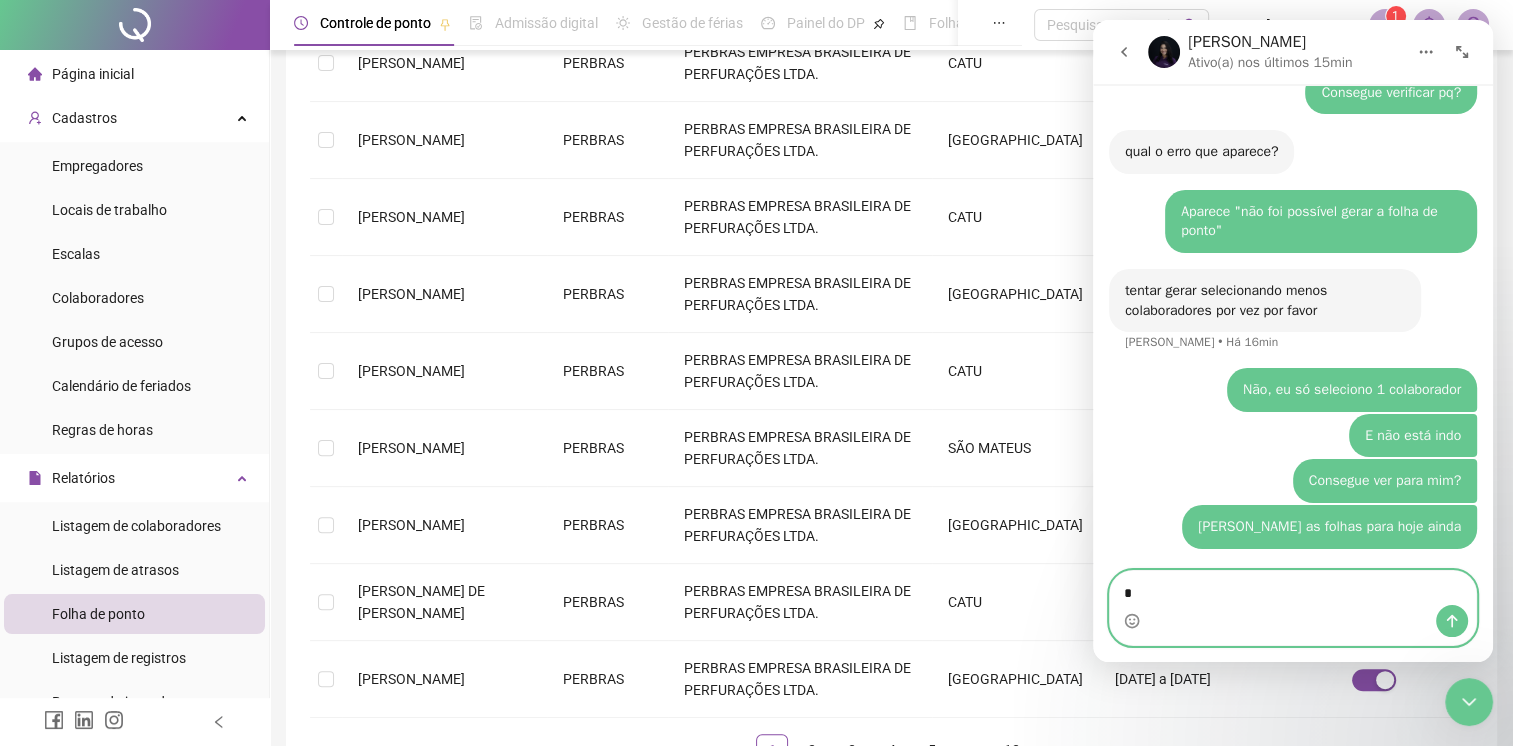 type on "**" 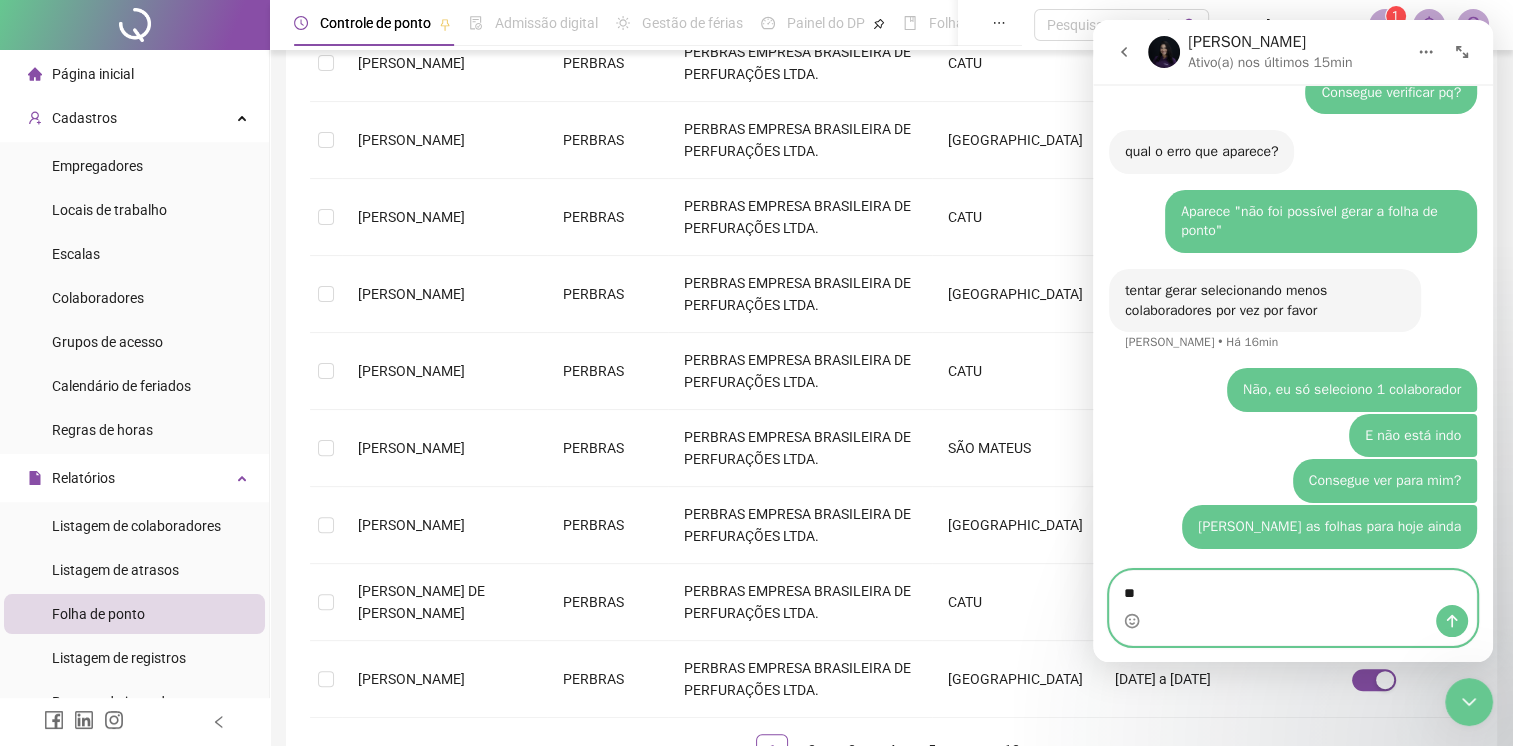 type 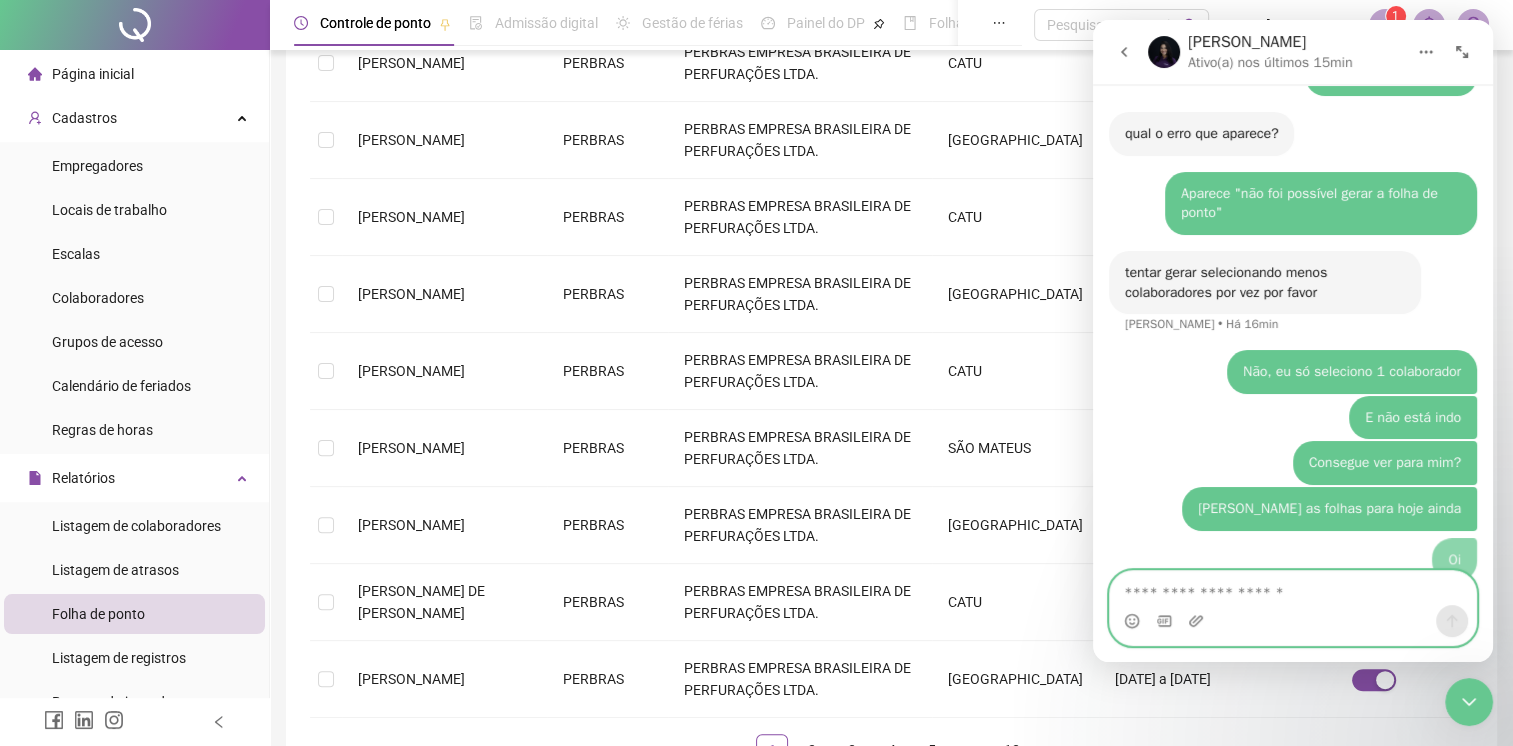 scroll, scrollTop: 1860, scrollLeft: 0, axis: vertical 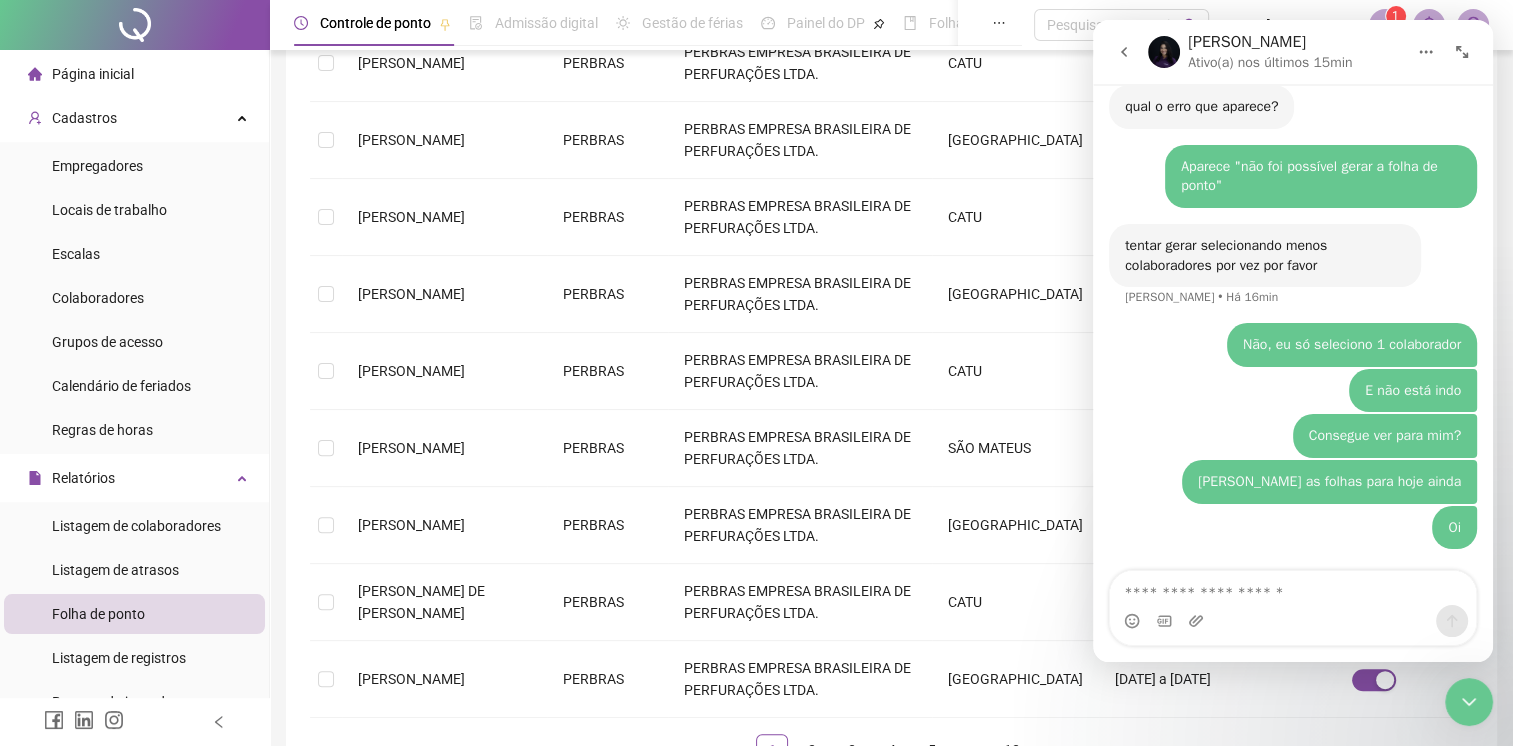 click 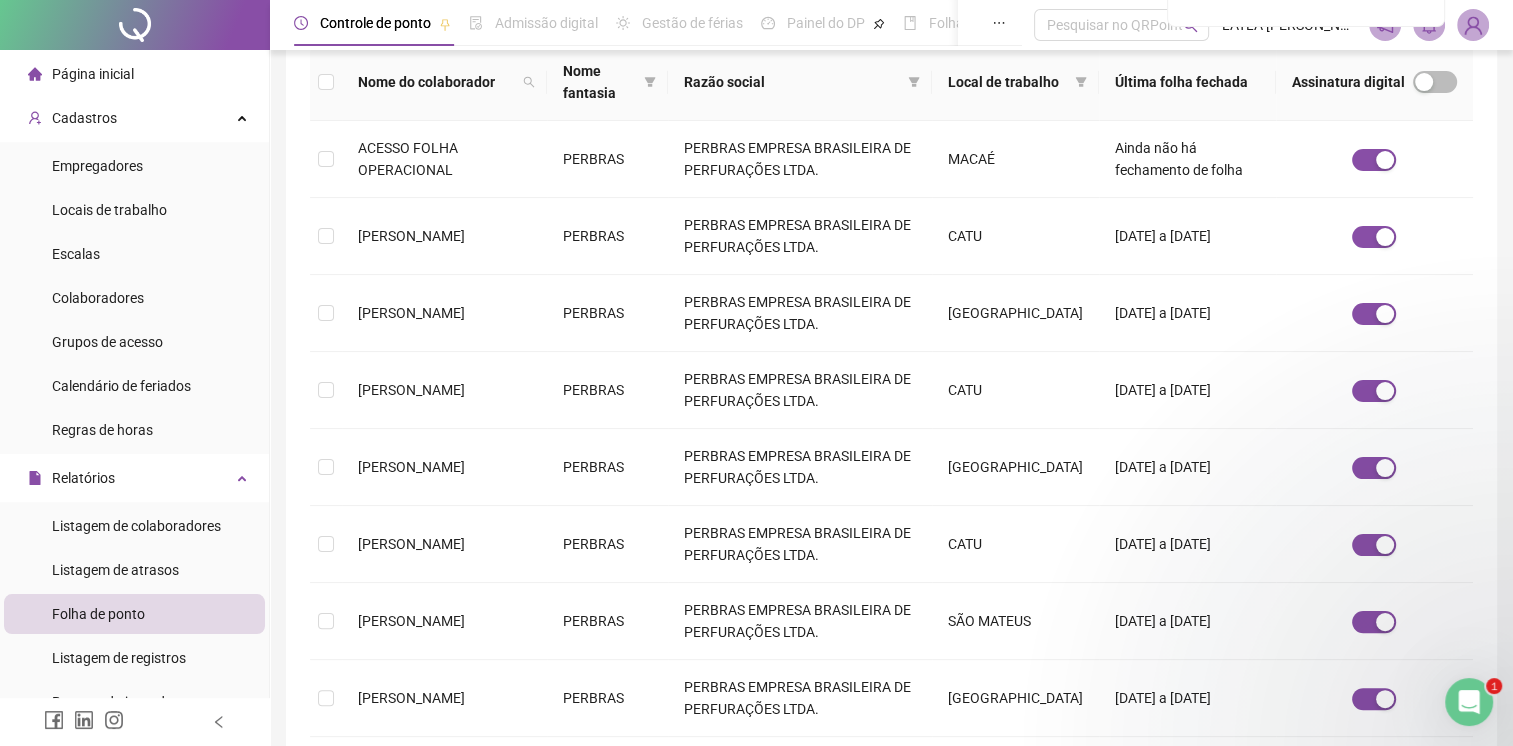 scroll, scrollTop: 200, scrollLeft: 0, axis: vertical 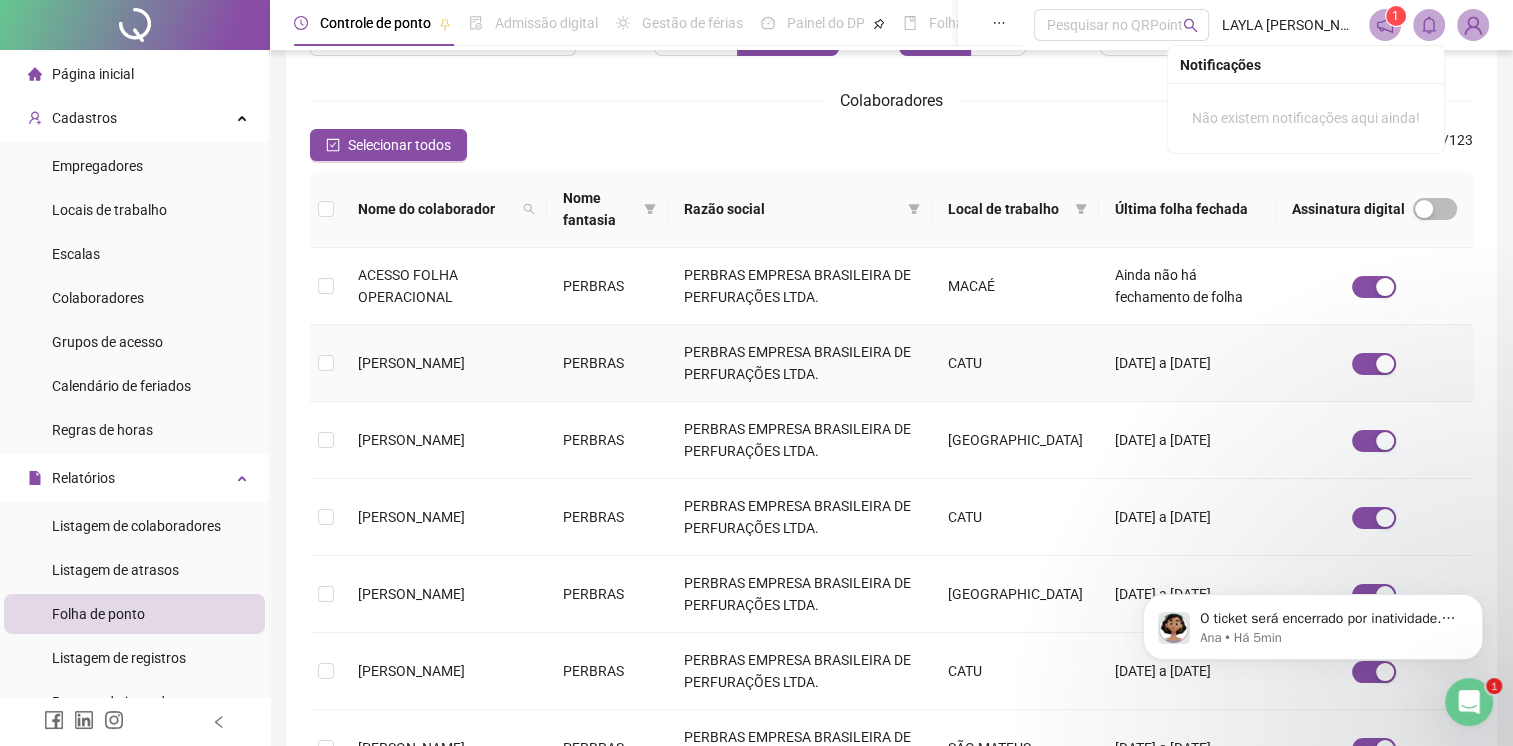 click on "[PERSON_NAME]" at bounding box center [444, 363] 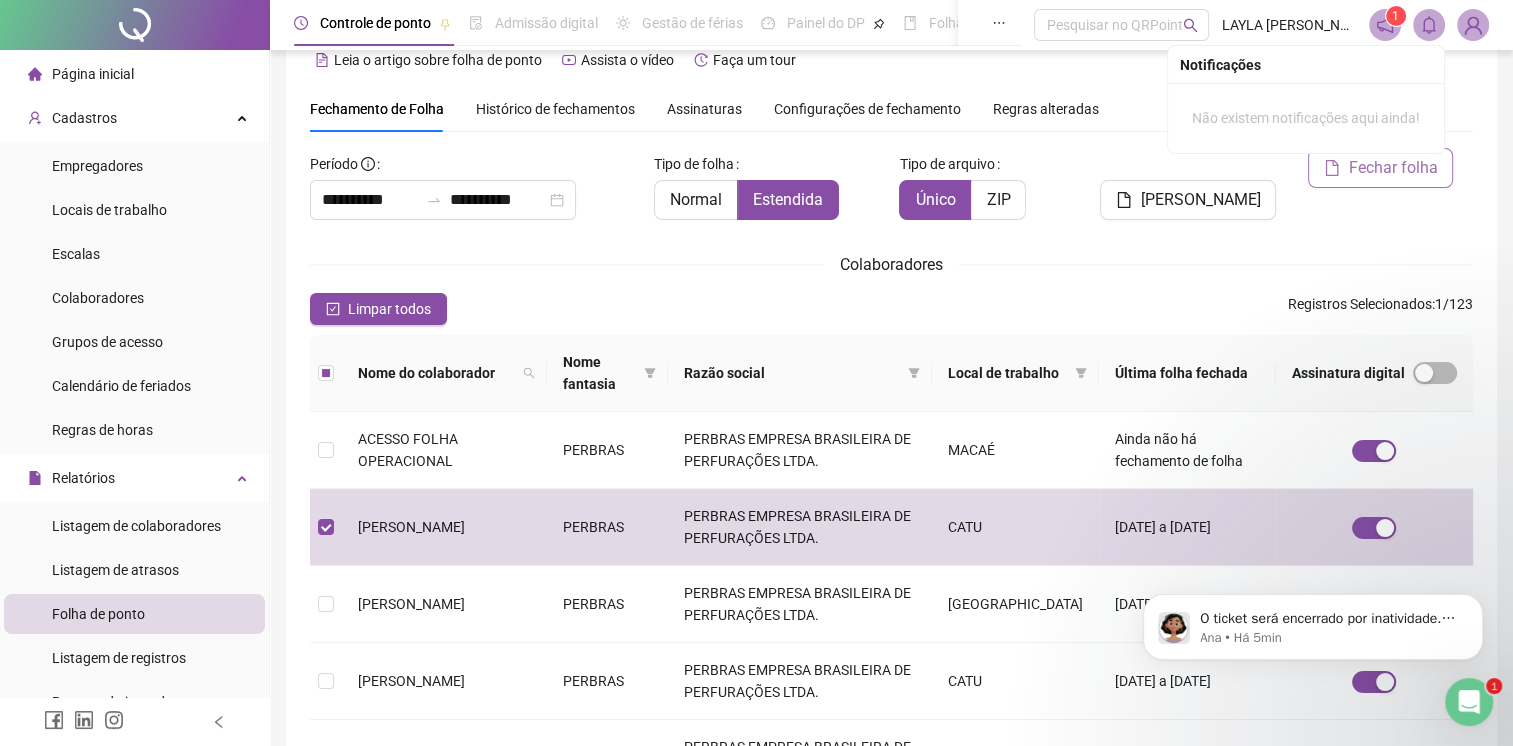 click on "Fechar folha" at bounding box center (1380, 168) 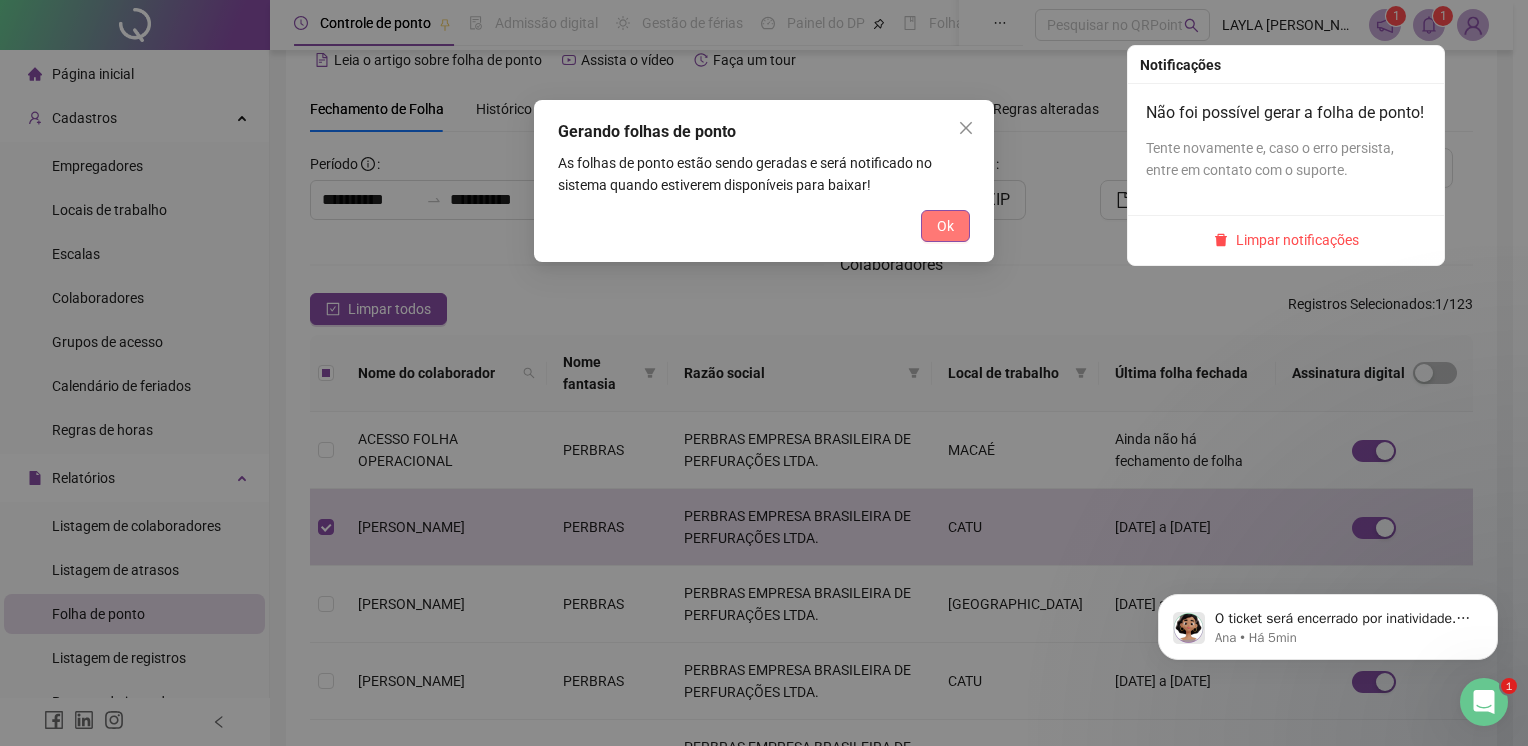 click on "Ok" at bounding box center (945, 226) 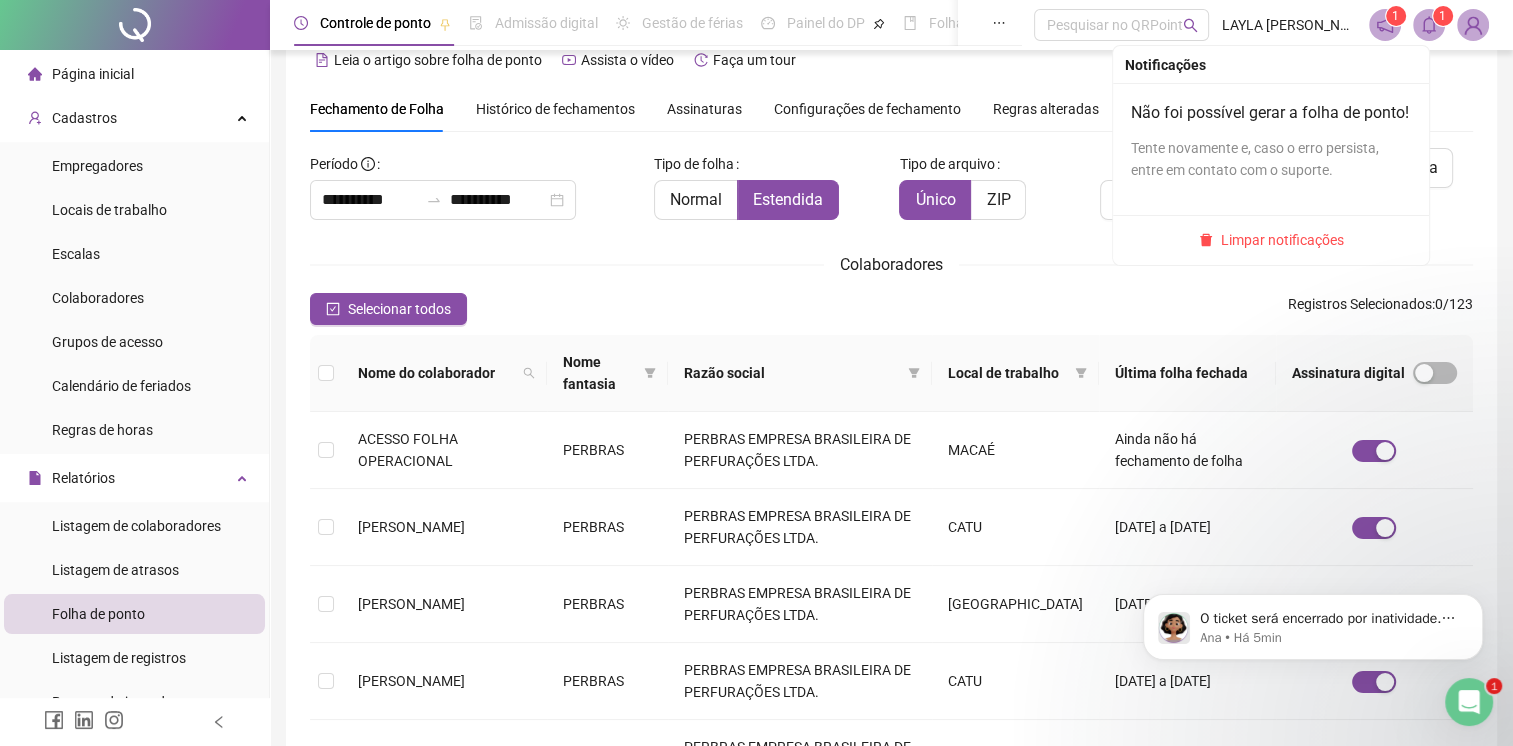 click on "Limpar notificações" at bounding box center (1271, 240) 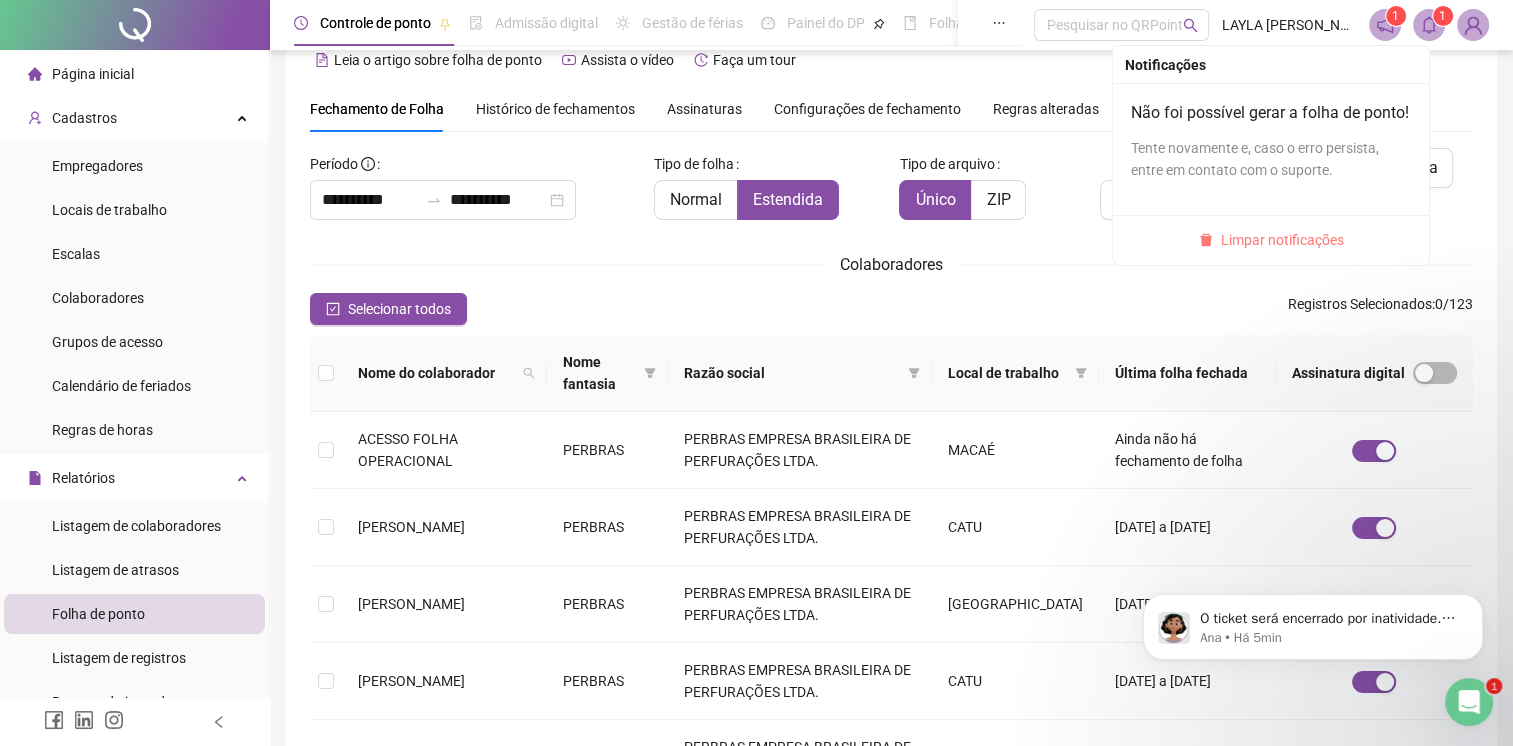 click on "Limpar notificações" at bounding box center [1282, 240] 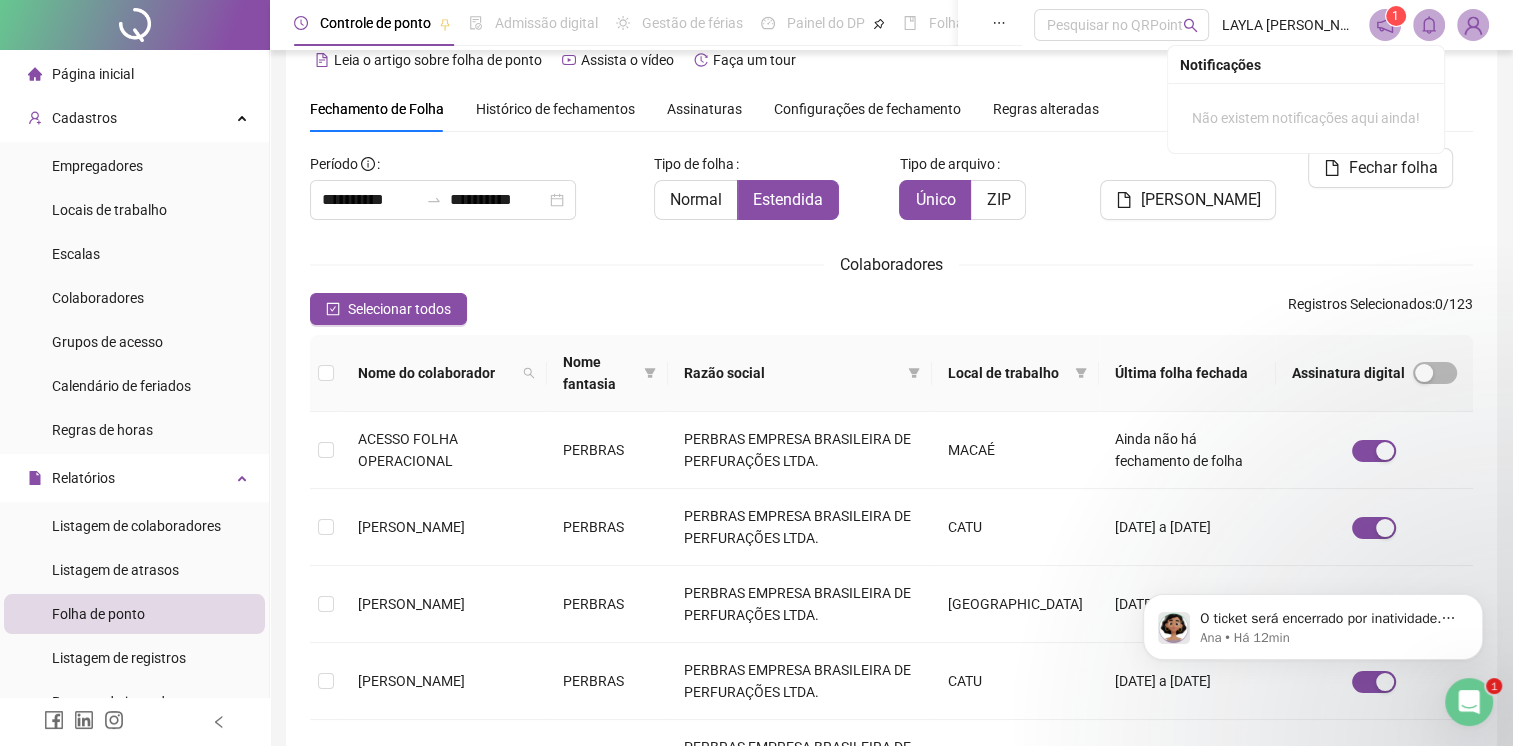click at bounding box center (1469, 702) 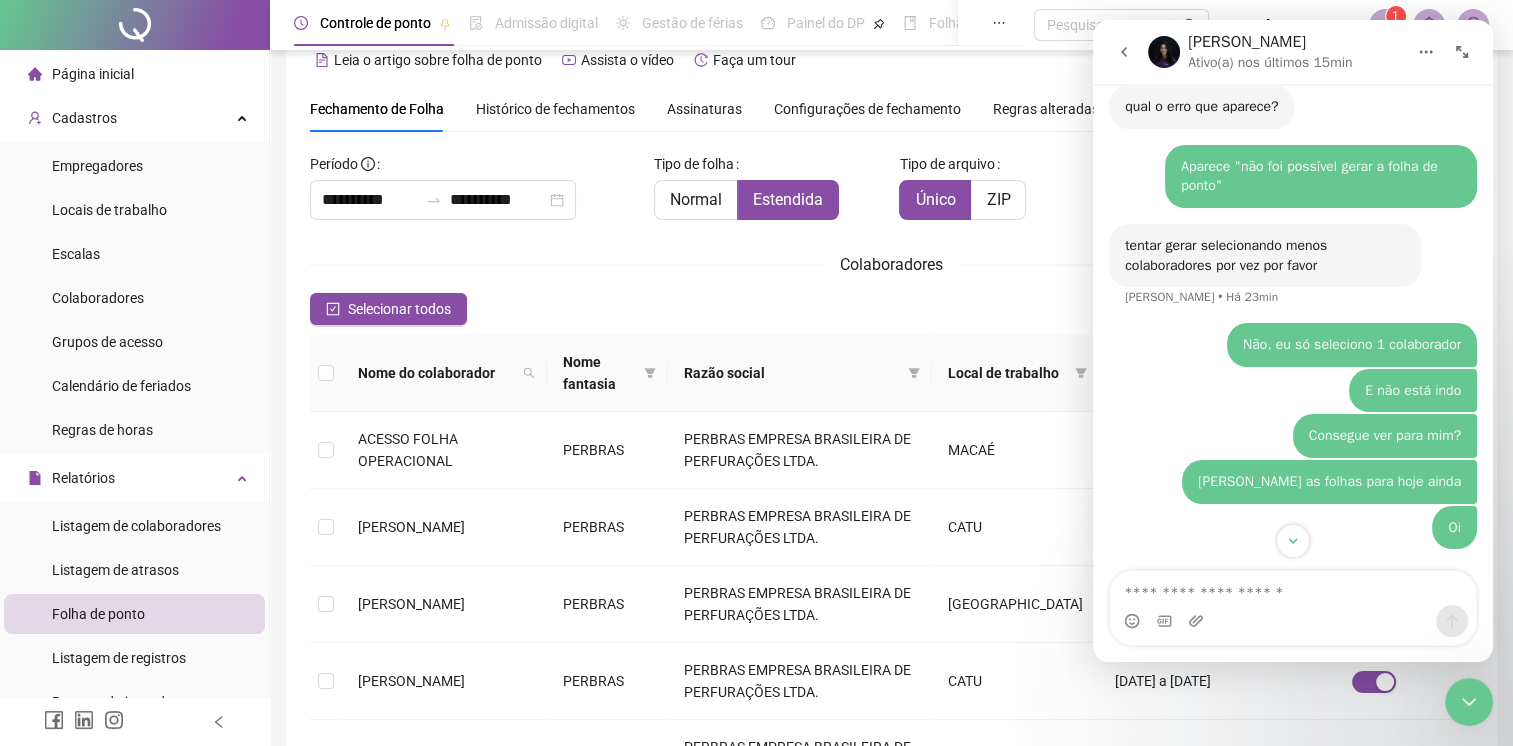 scroll, scrollTop: 1860, scrollLeft: 0, axis: vertical 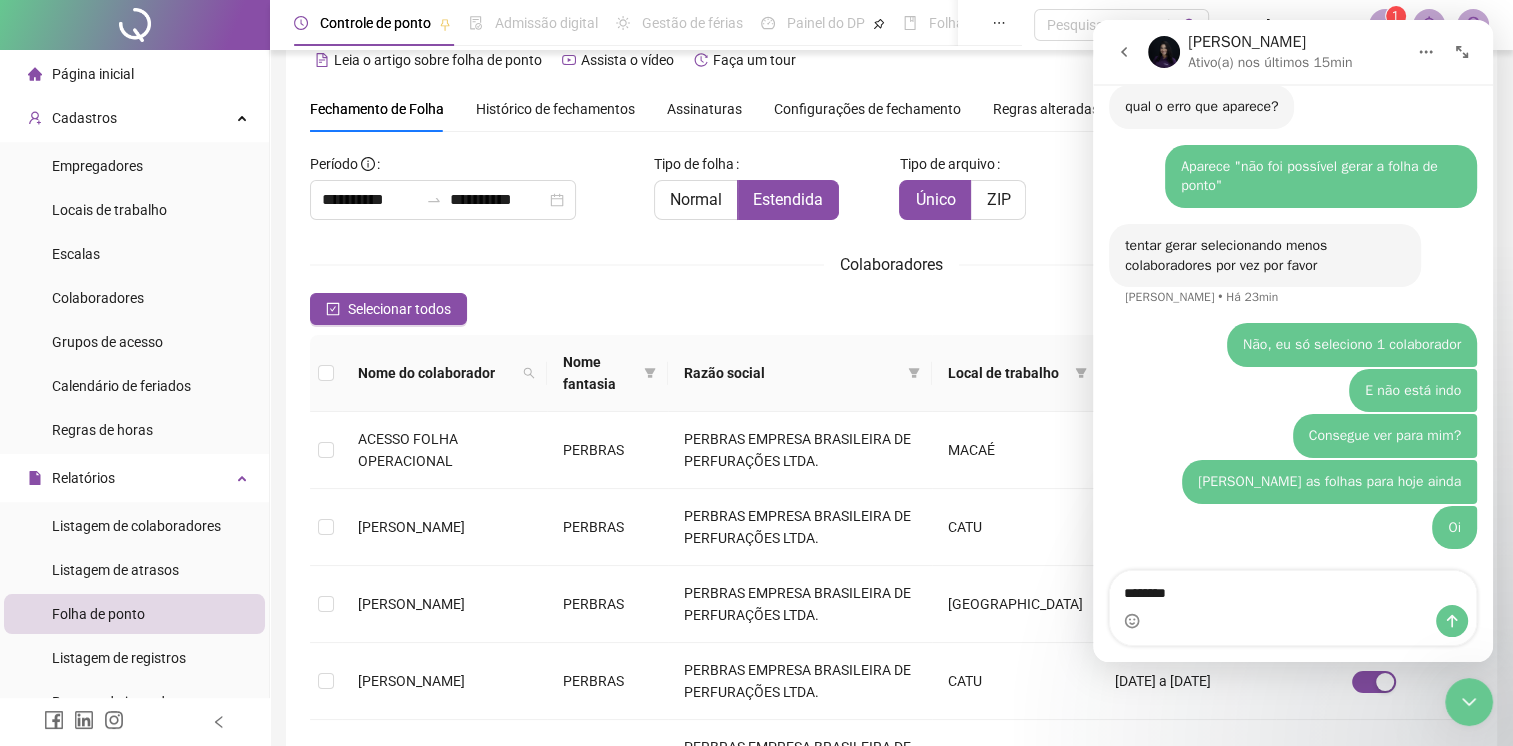 type on "********" 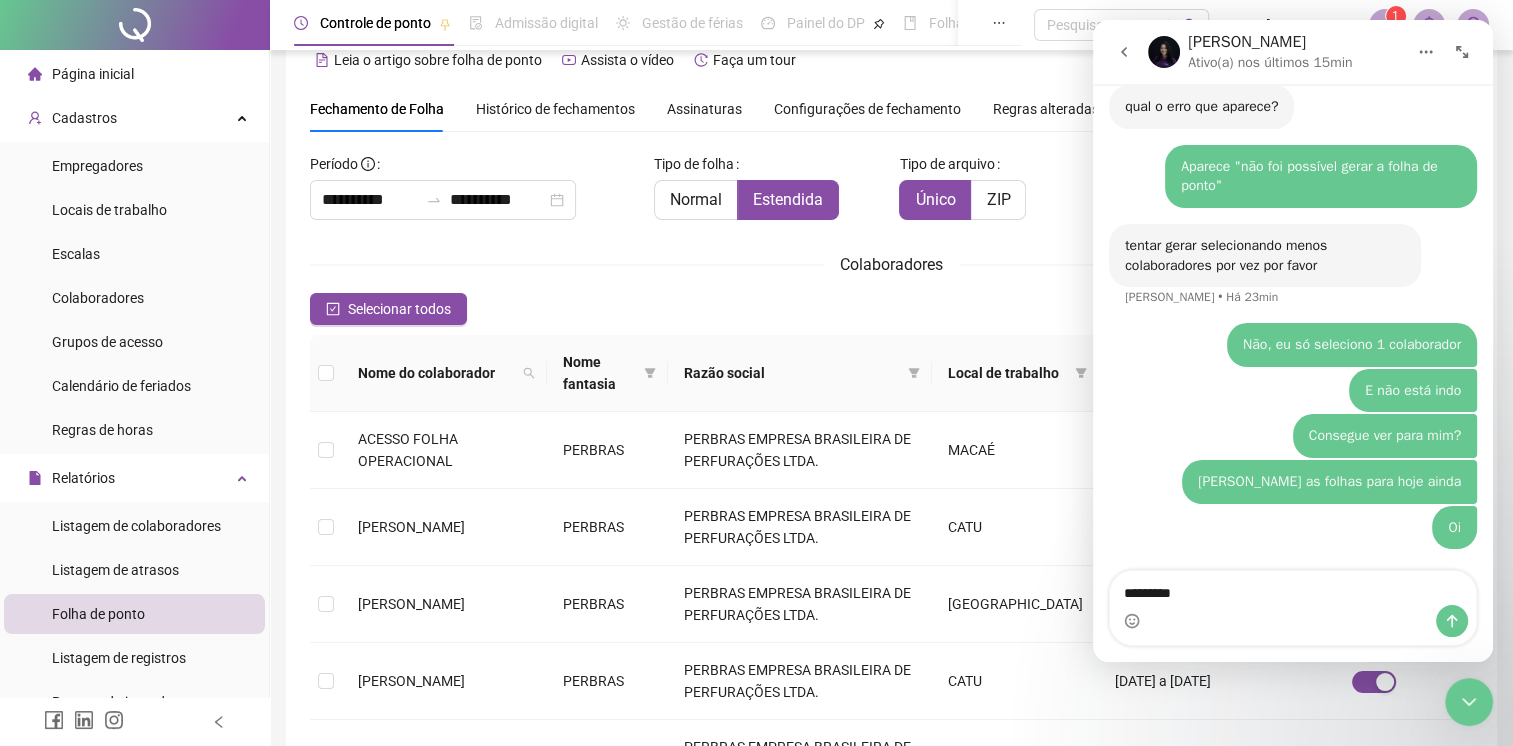 type 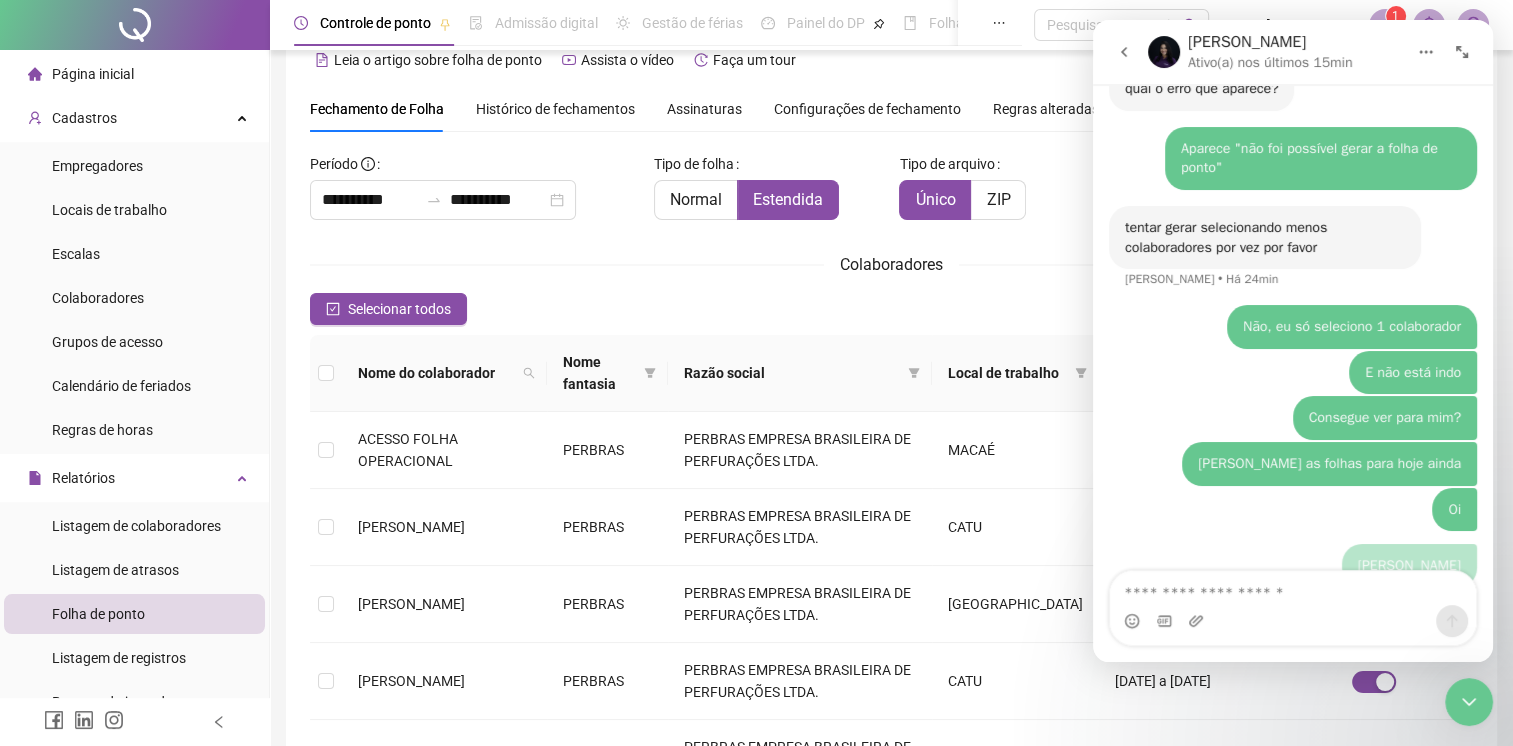 scroll, scrollTop: 1906, scrollLeft: 0, axis: vertical 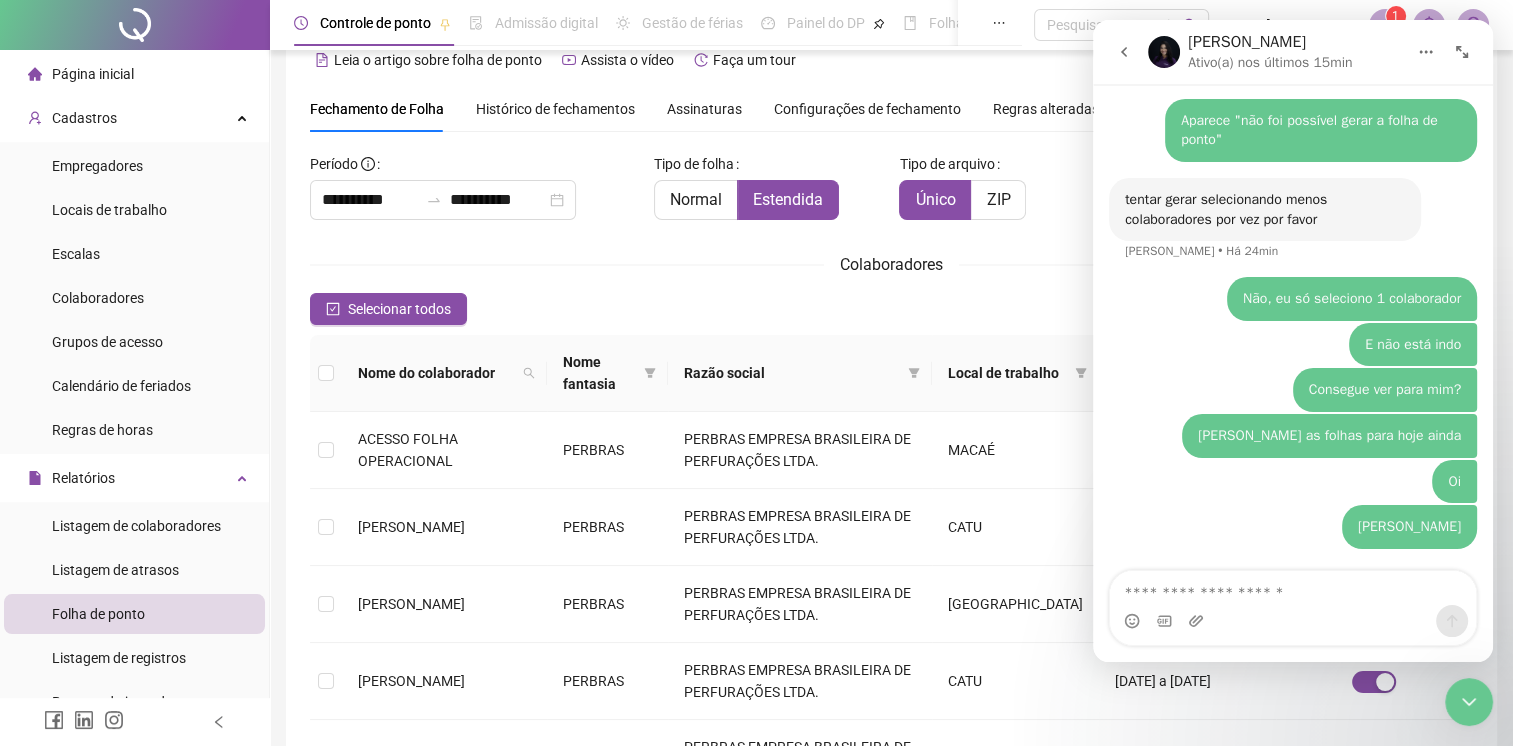 click 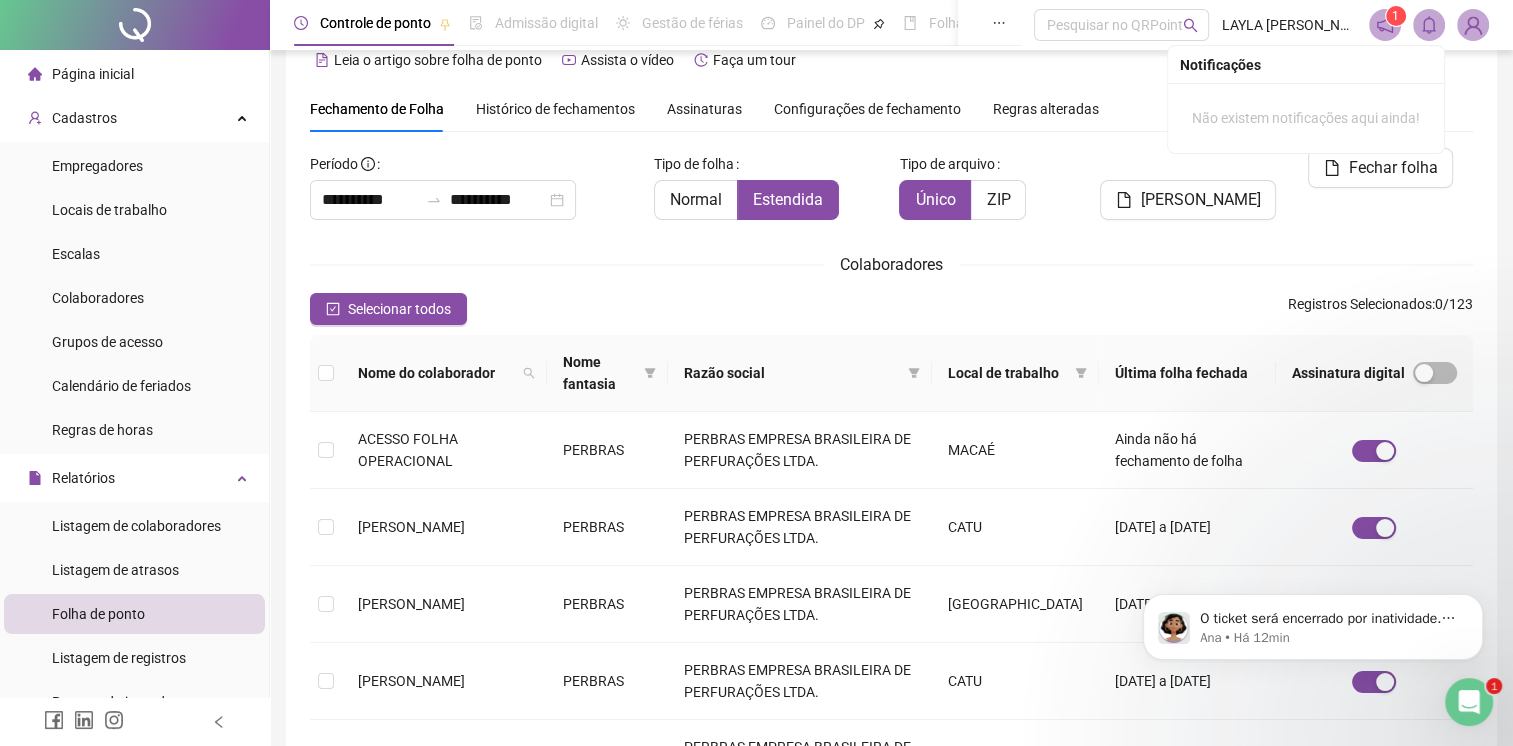 scroll, scrollTop: 0, scrollLeft: 0, axis: both 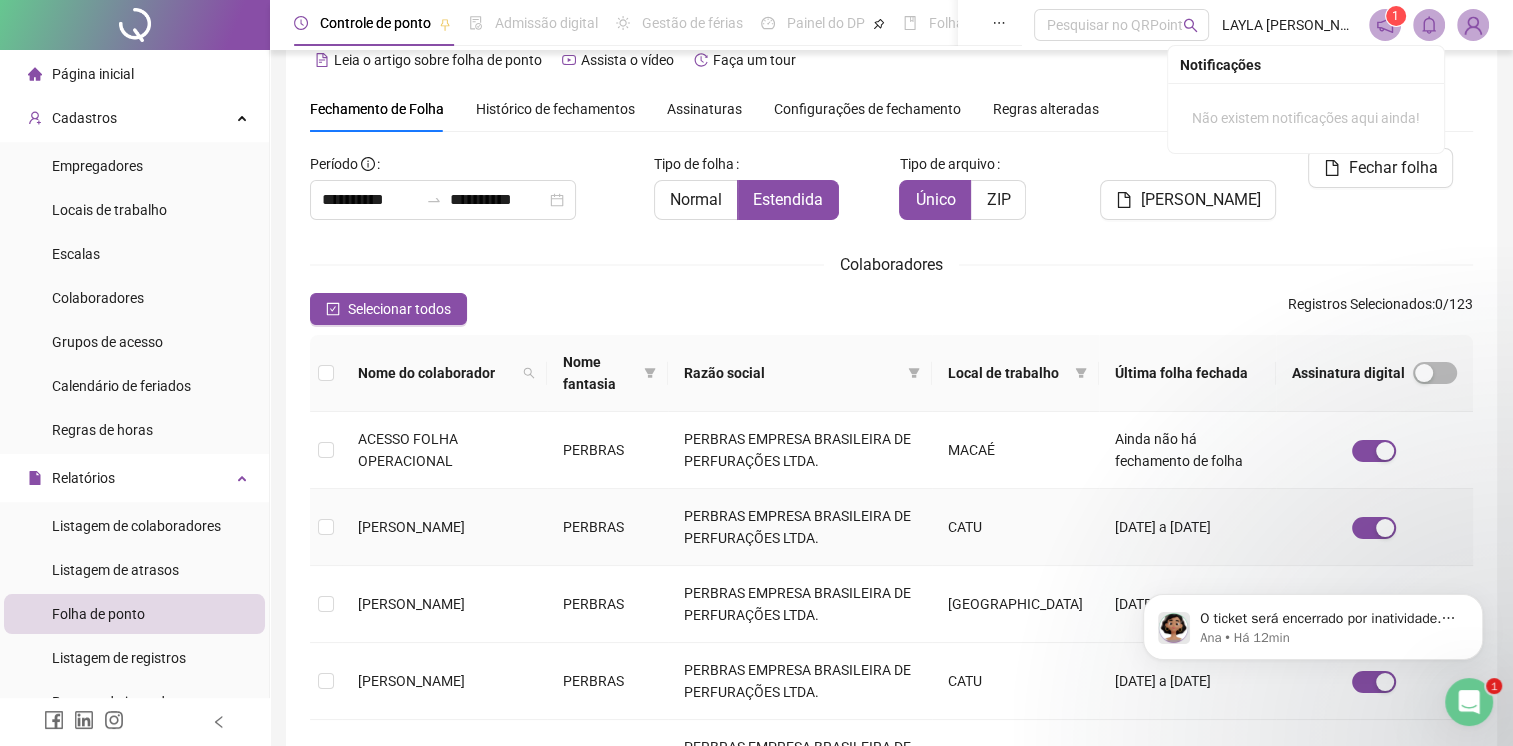 click on "PERBRAS EMPRESA BRASILEIRA DE PERFURAÇÕES LTDA." at bounding box center (800, 527) 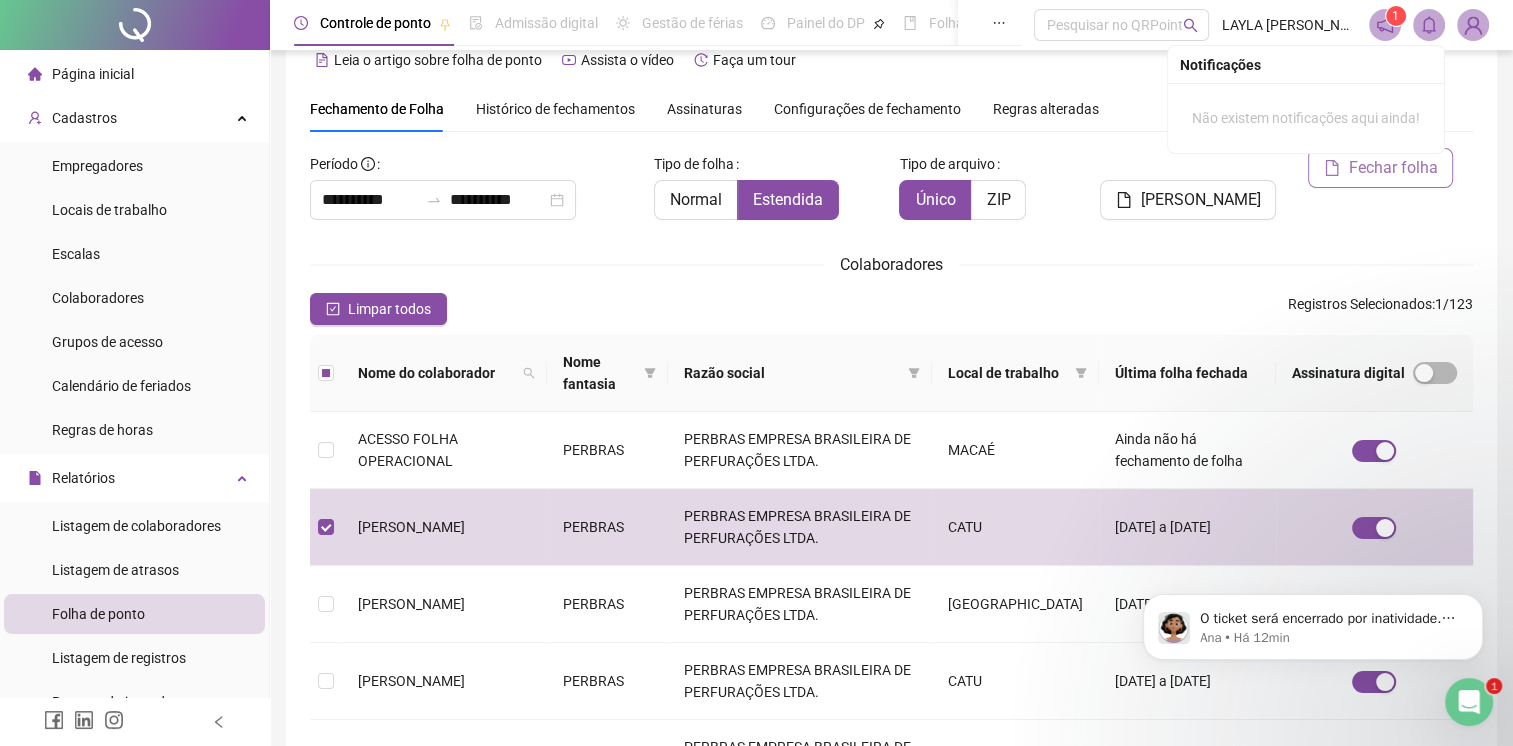 click on "Fechar folha" at bounding box center [1380, 168] 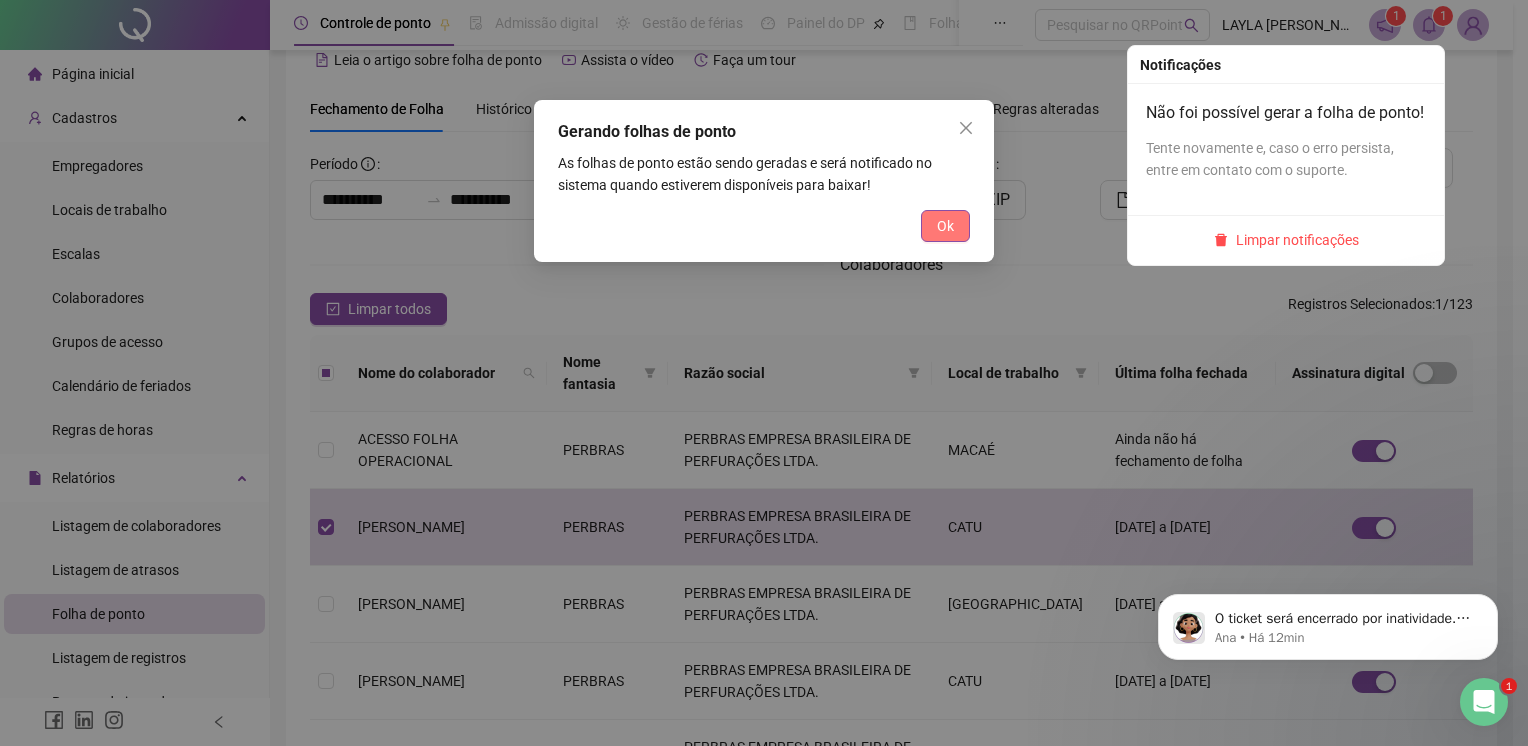 click on "Ok" at bounding box center (945, 226) 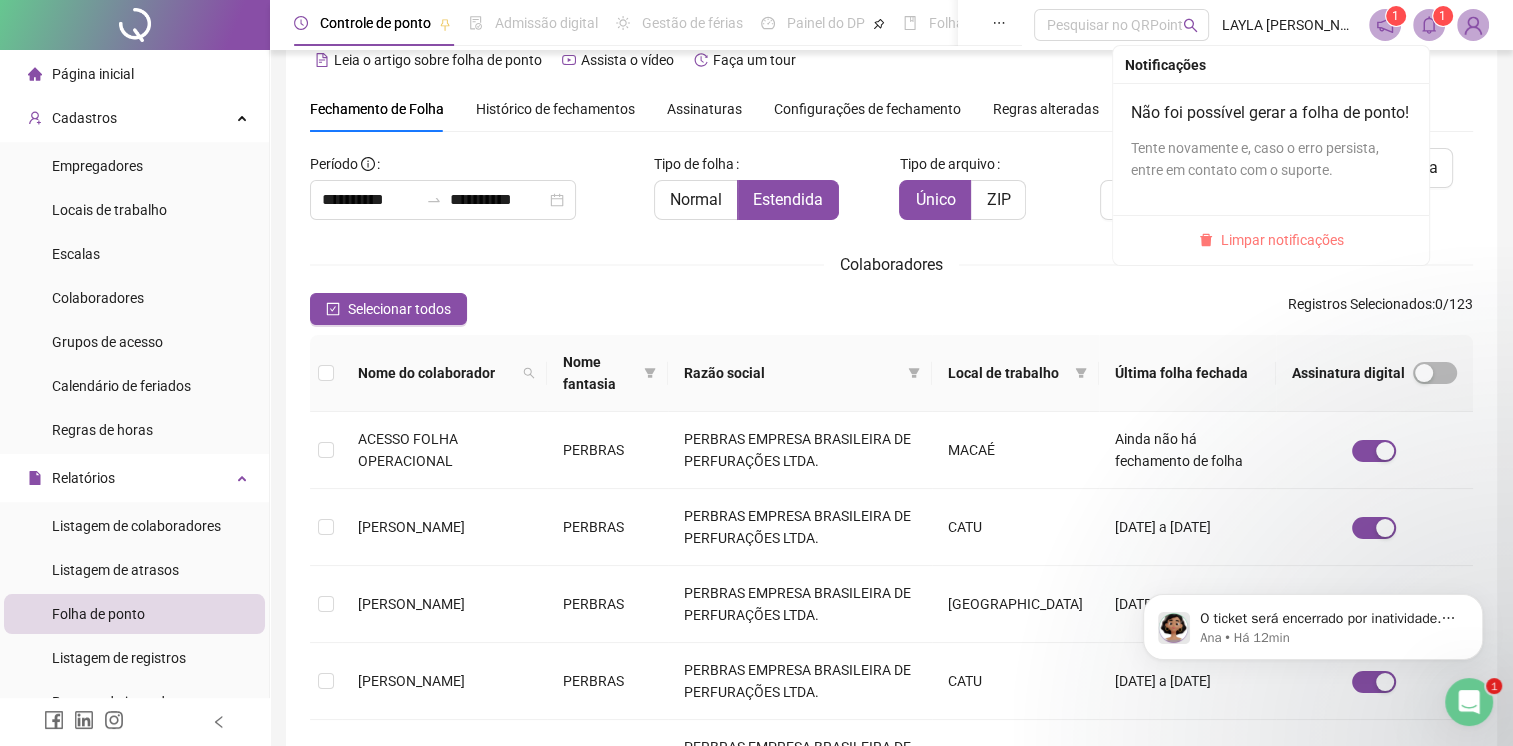 click on "Limpar notificações" at bounding box center [1282, 240] 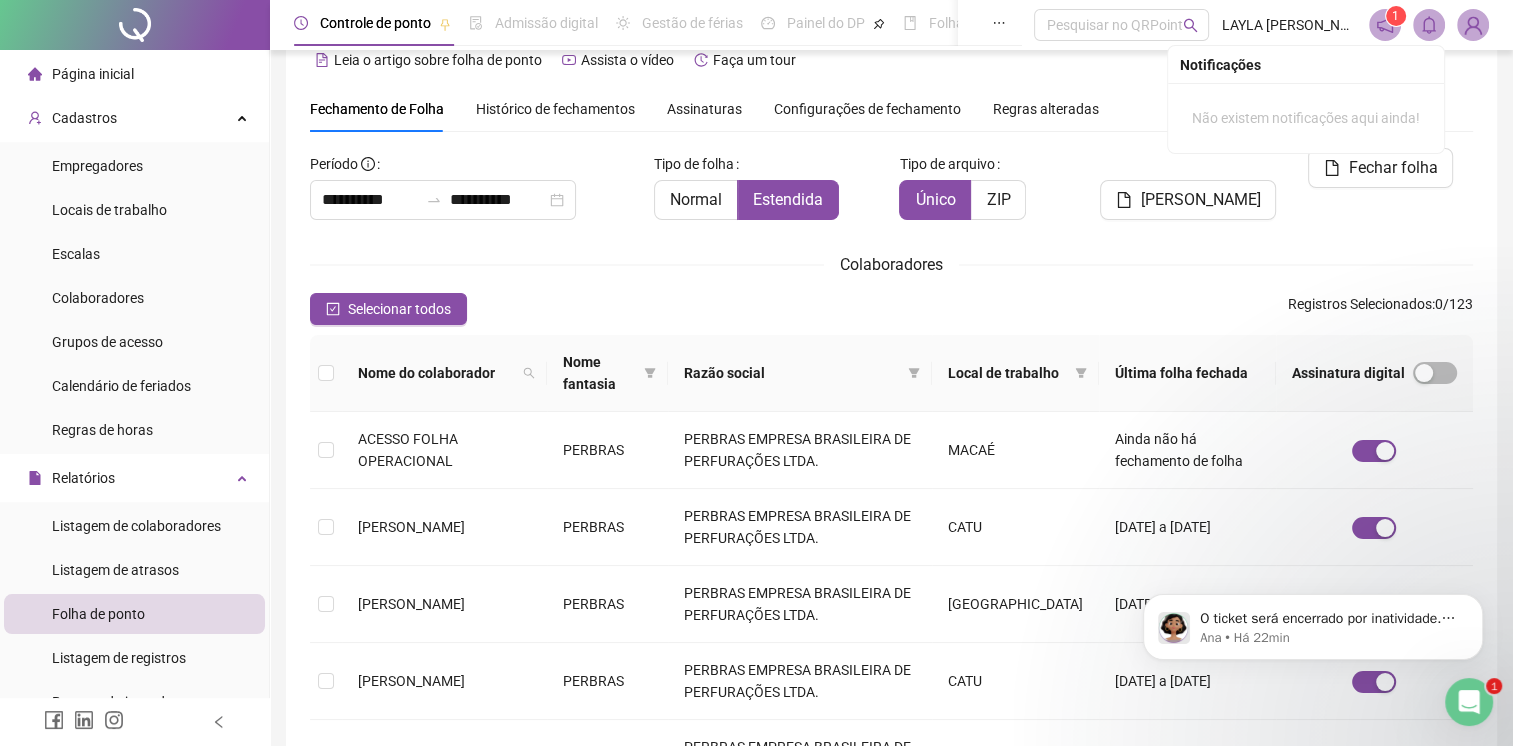 click 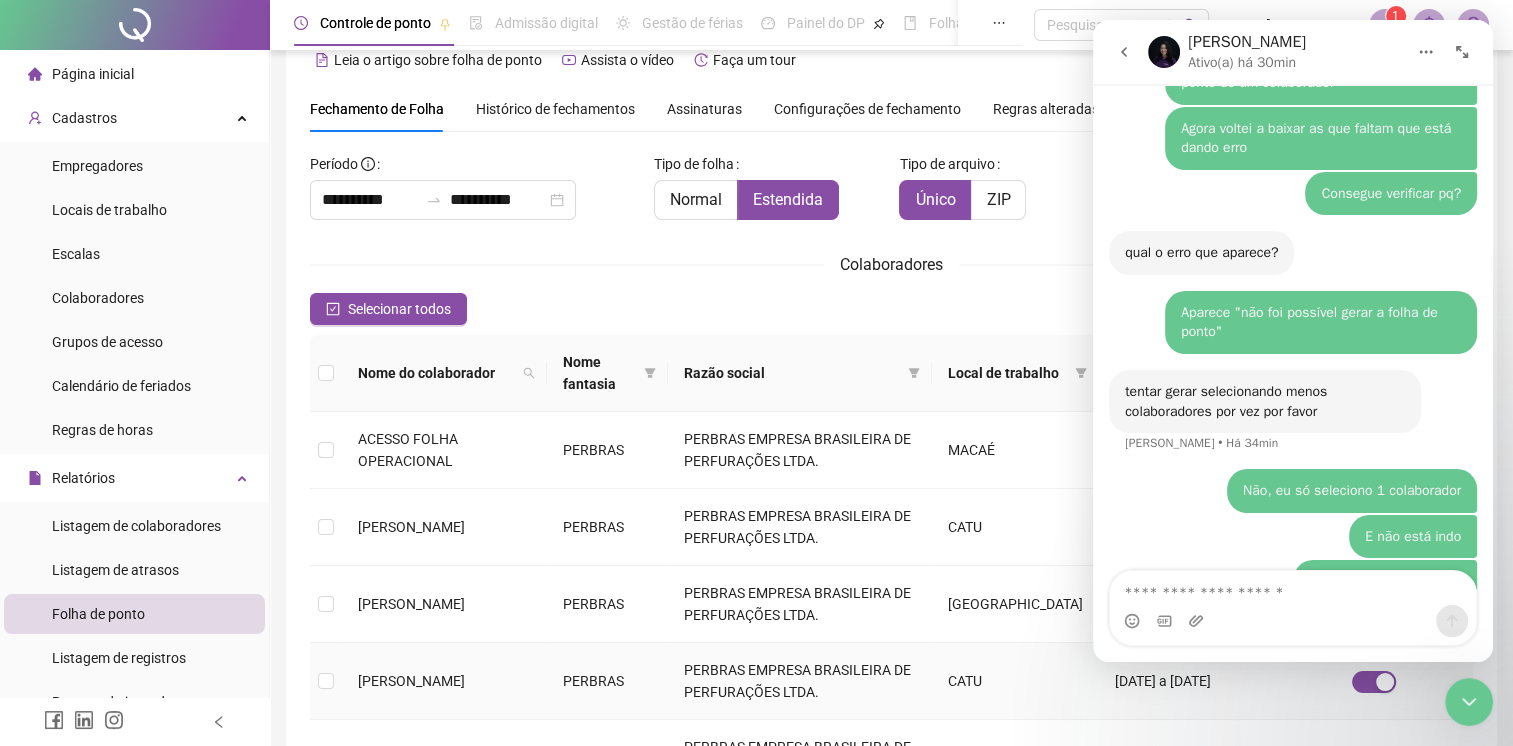 scroll, scrollTop: 1906, scrollLeft: 0, axis: vertical 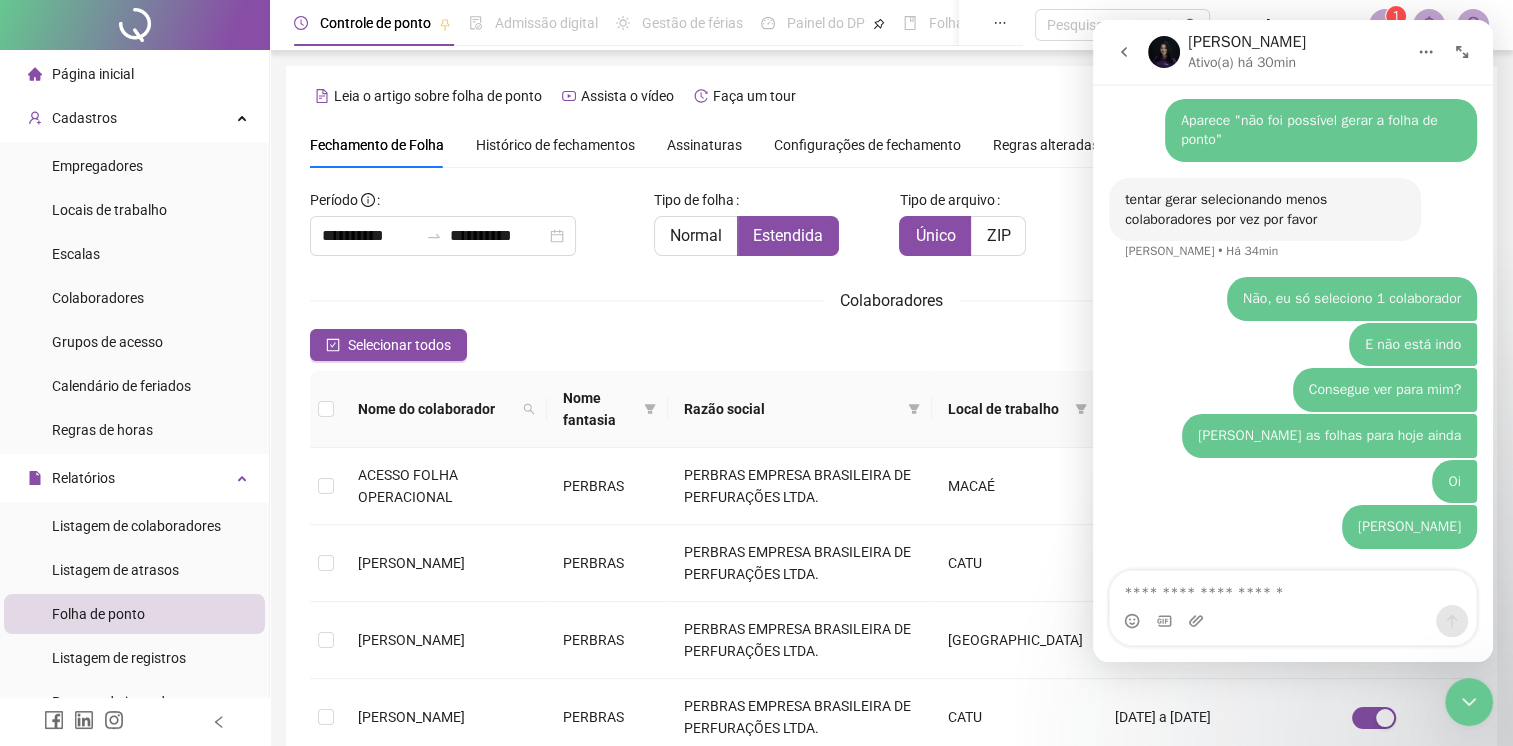 click at bounding box center [1124, 52] 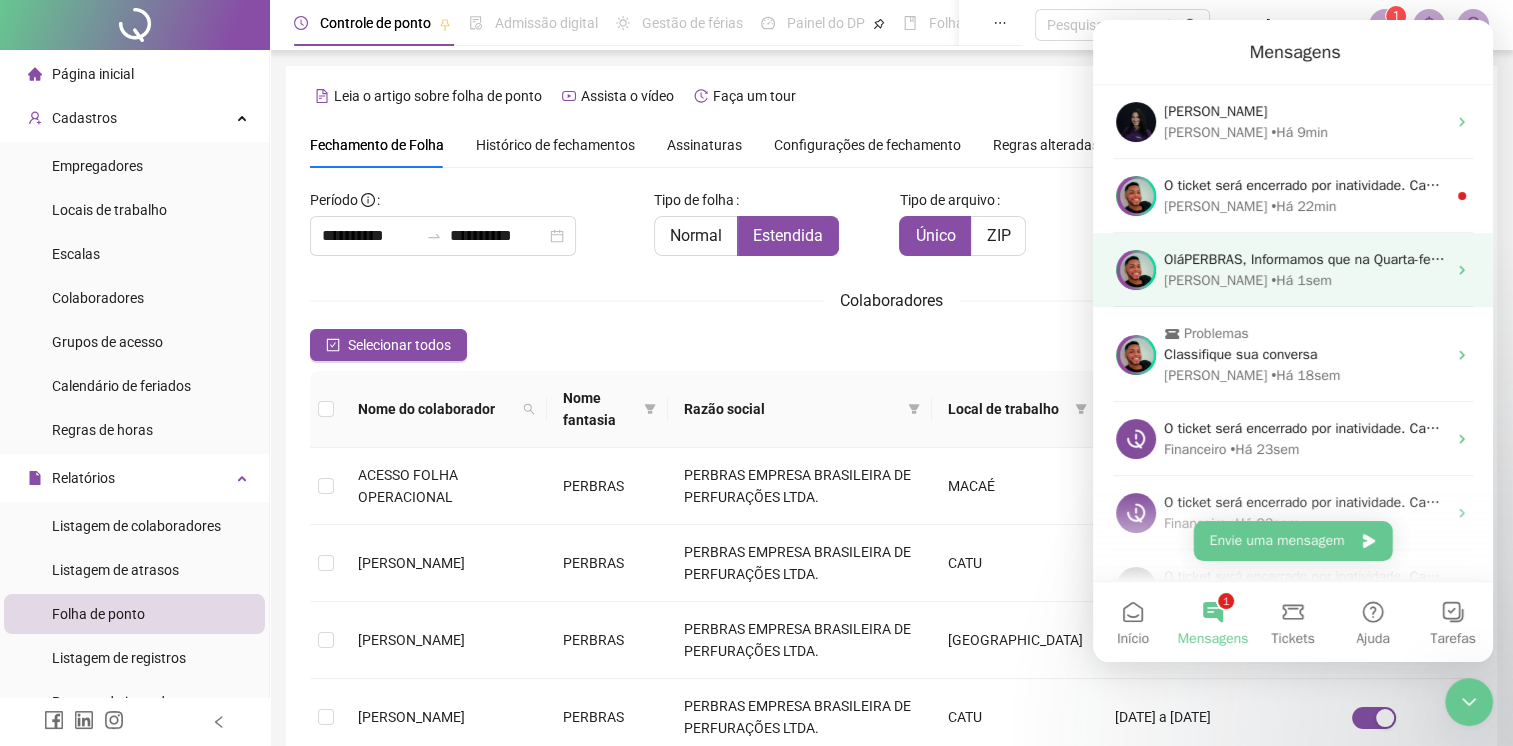 scroll, scrollTop: 0, scrollLeft: 0, axis: both 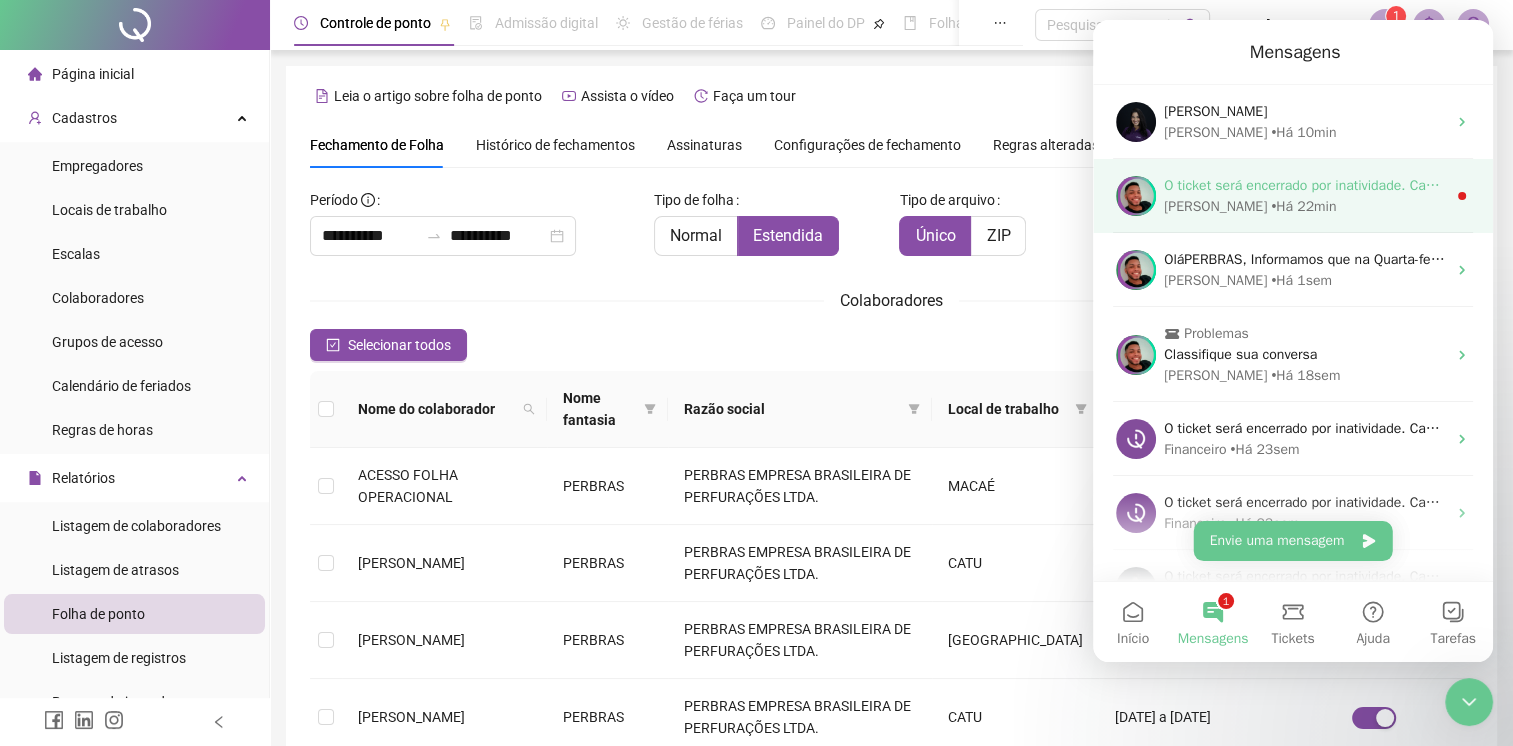 click on "O ticket será encerrado por inatividade. Caso ainda tenha dúvidas, ou precise de qualquer suporte, basta entrar em nosso chat novamente. Tenha um excelente dia!" at bounding box center (1670, 185) 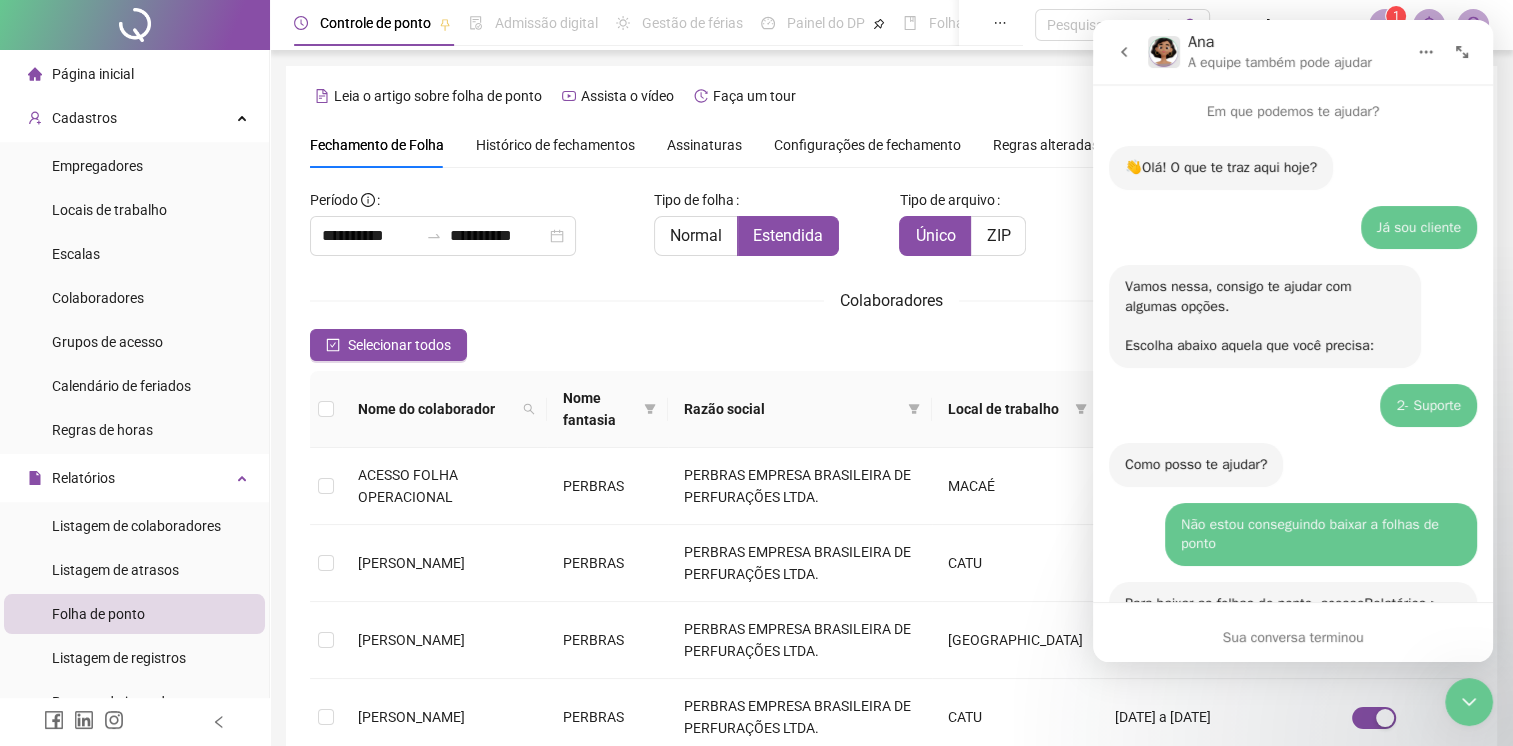 scroll, scrollTop: 3, scrollLeft: 0, axis: vertical 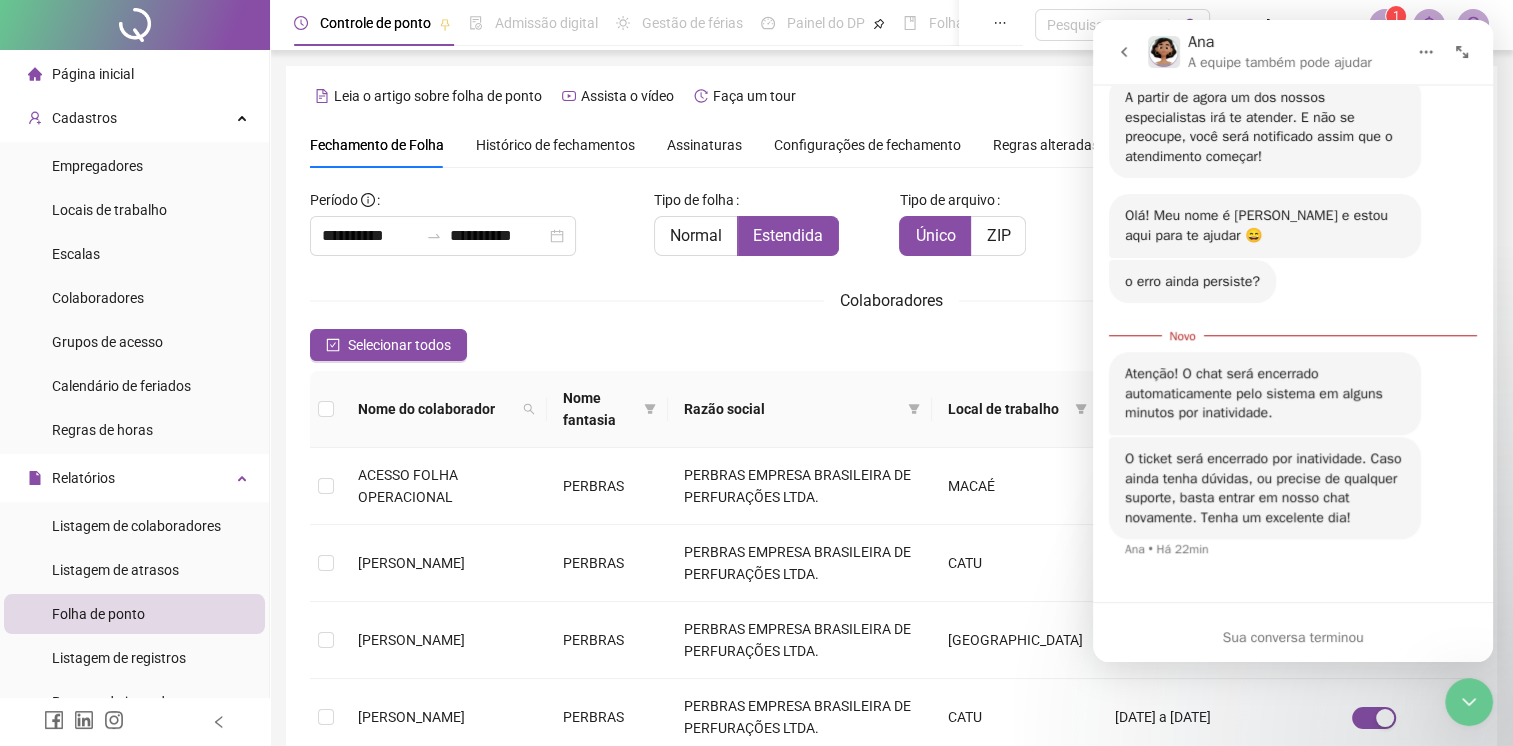 click 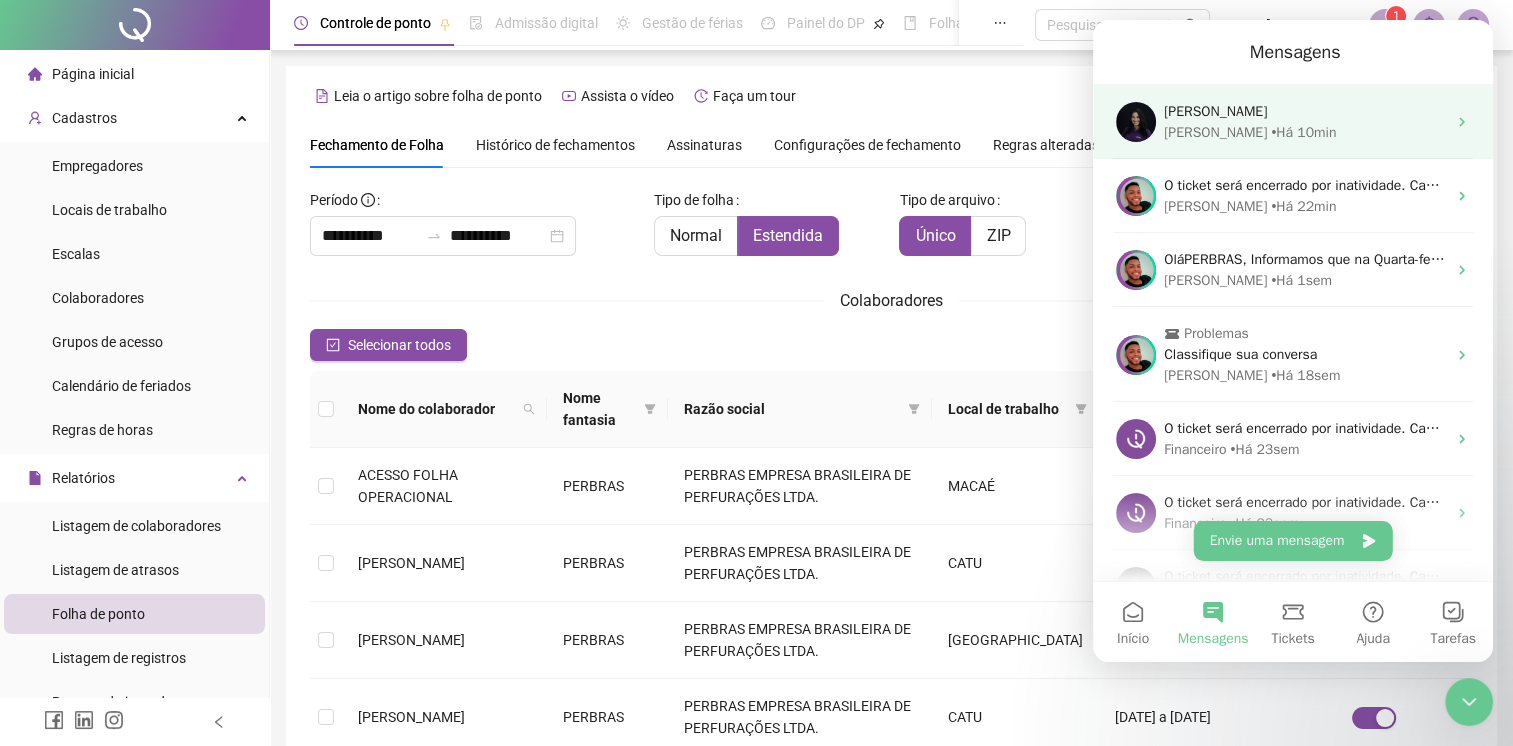 click on "•  Há 10min" at bounding box center [1303, 132] 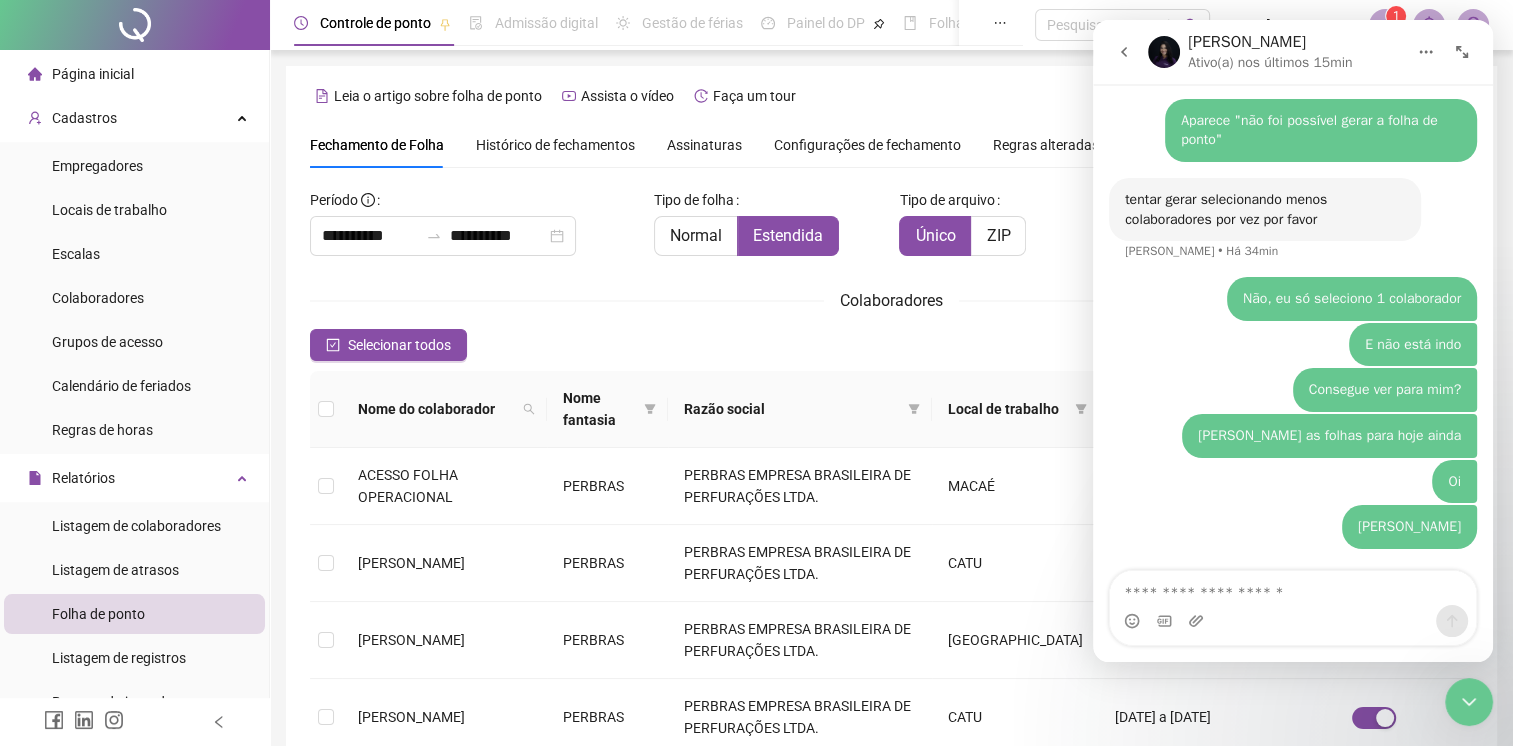 scroll, scrollTop: 1906, scrollLeft: 0, axis: vertical 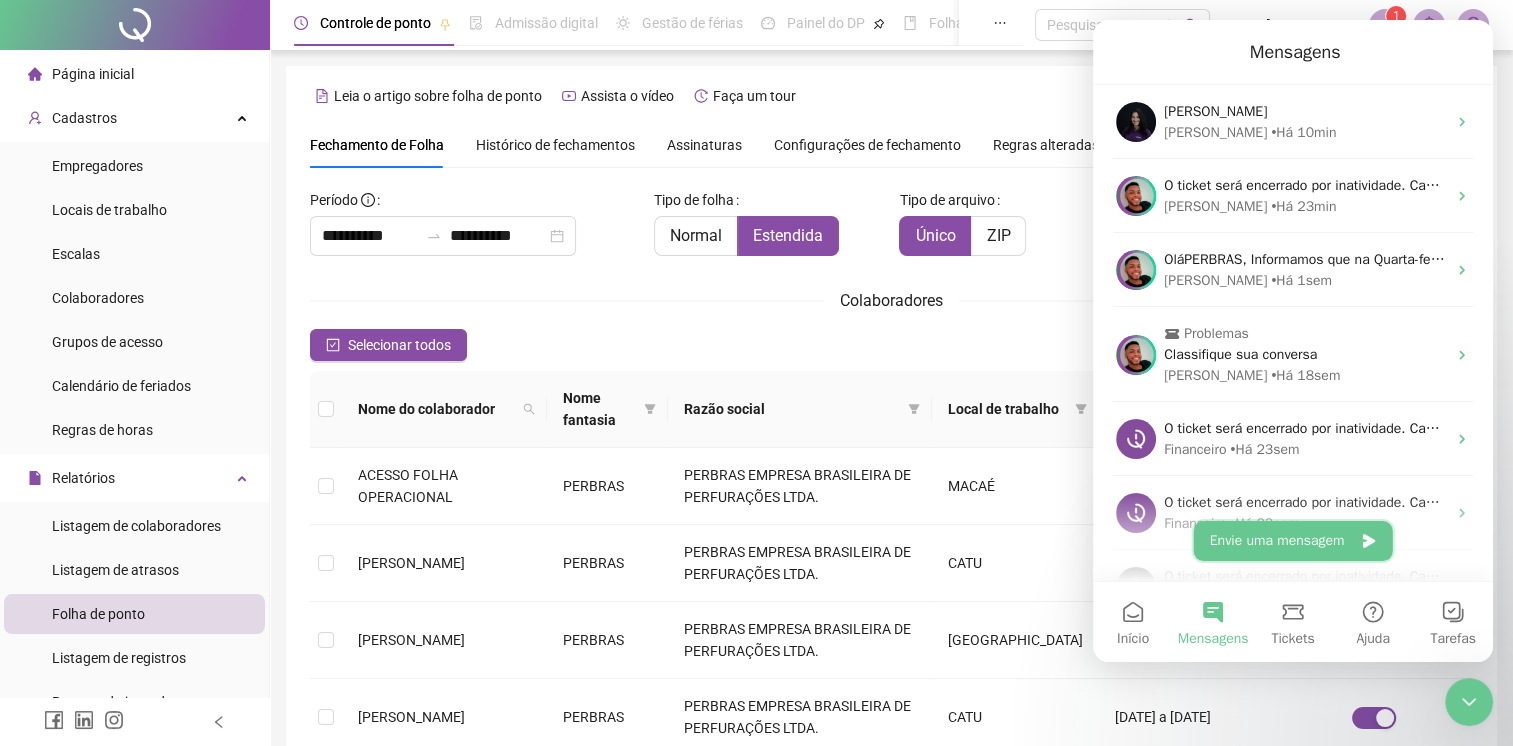 click on "Envie uma mensagem" at bounding box center [1293, 541] 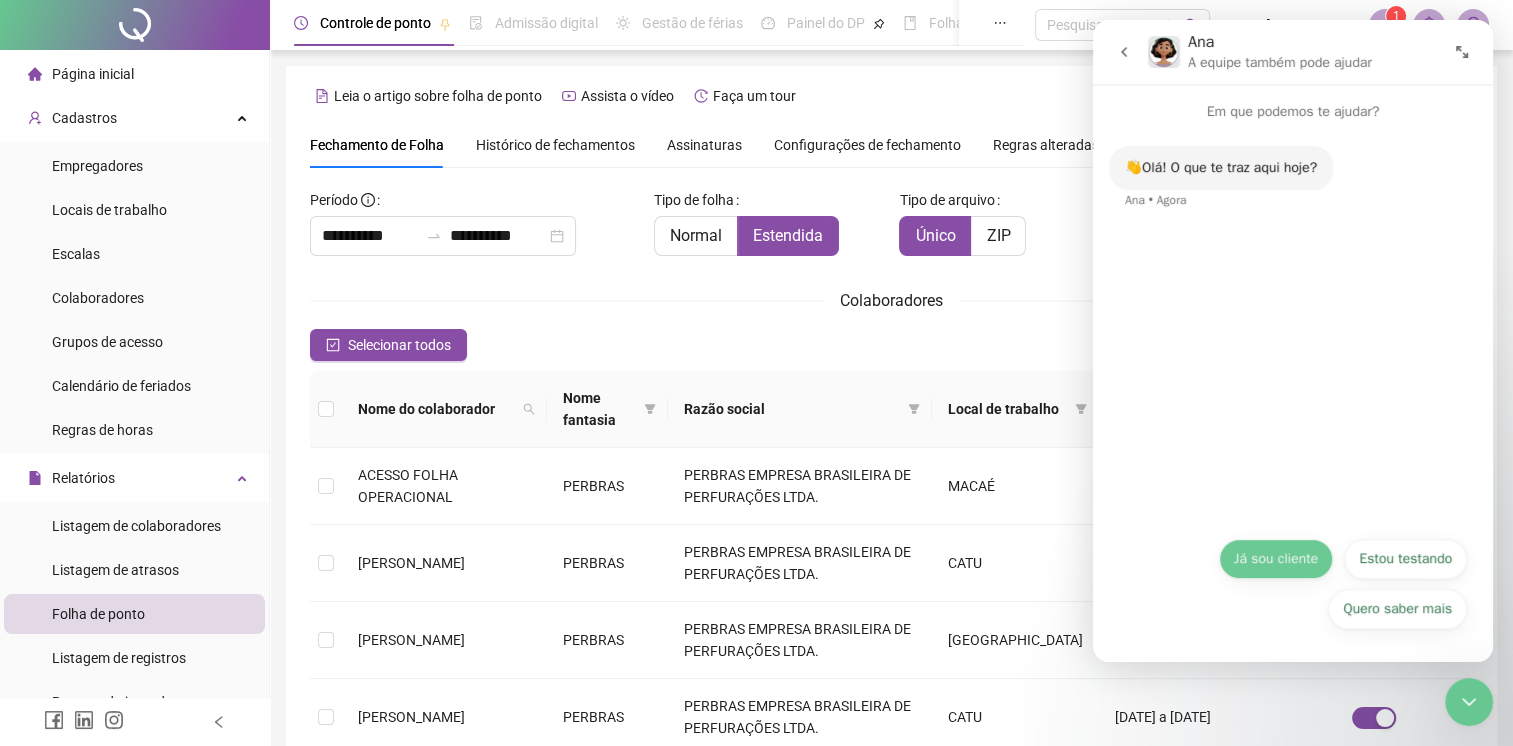click on "Já sou cliente" at bounding box center (1276, 559) 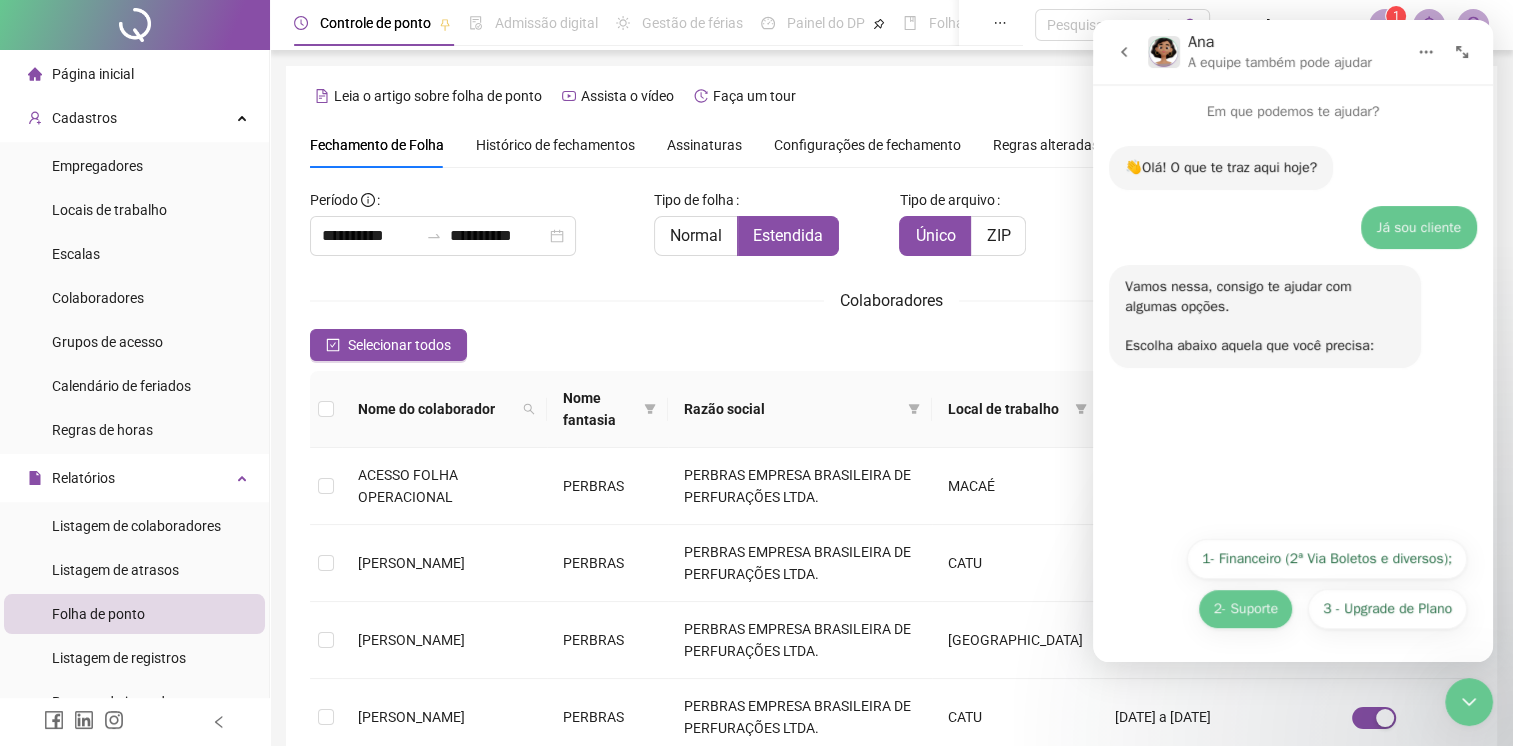 click on "2- Suporte" at bounding box center (1245, 609) 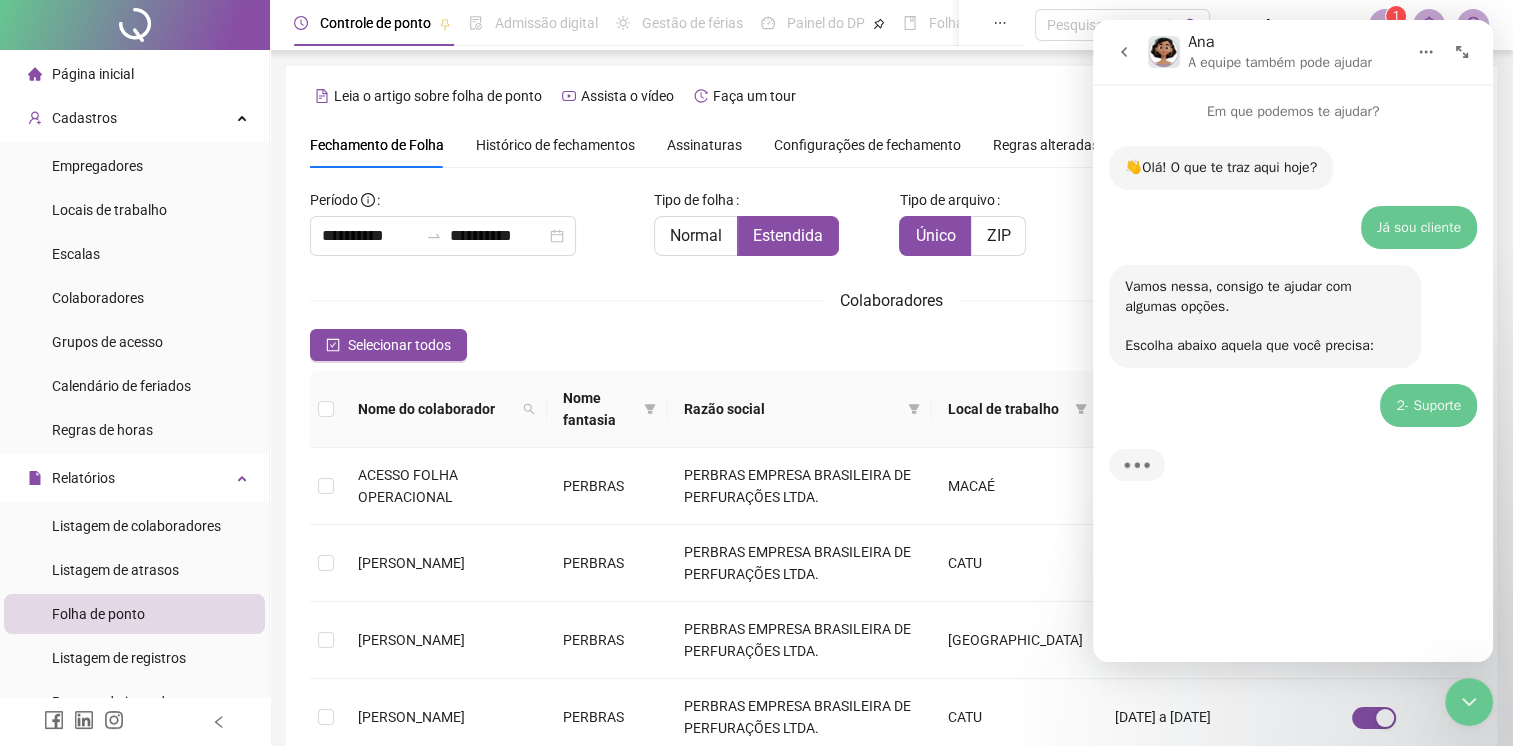 click on "**********" at bounding box center (891, 733) 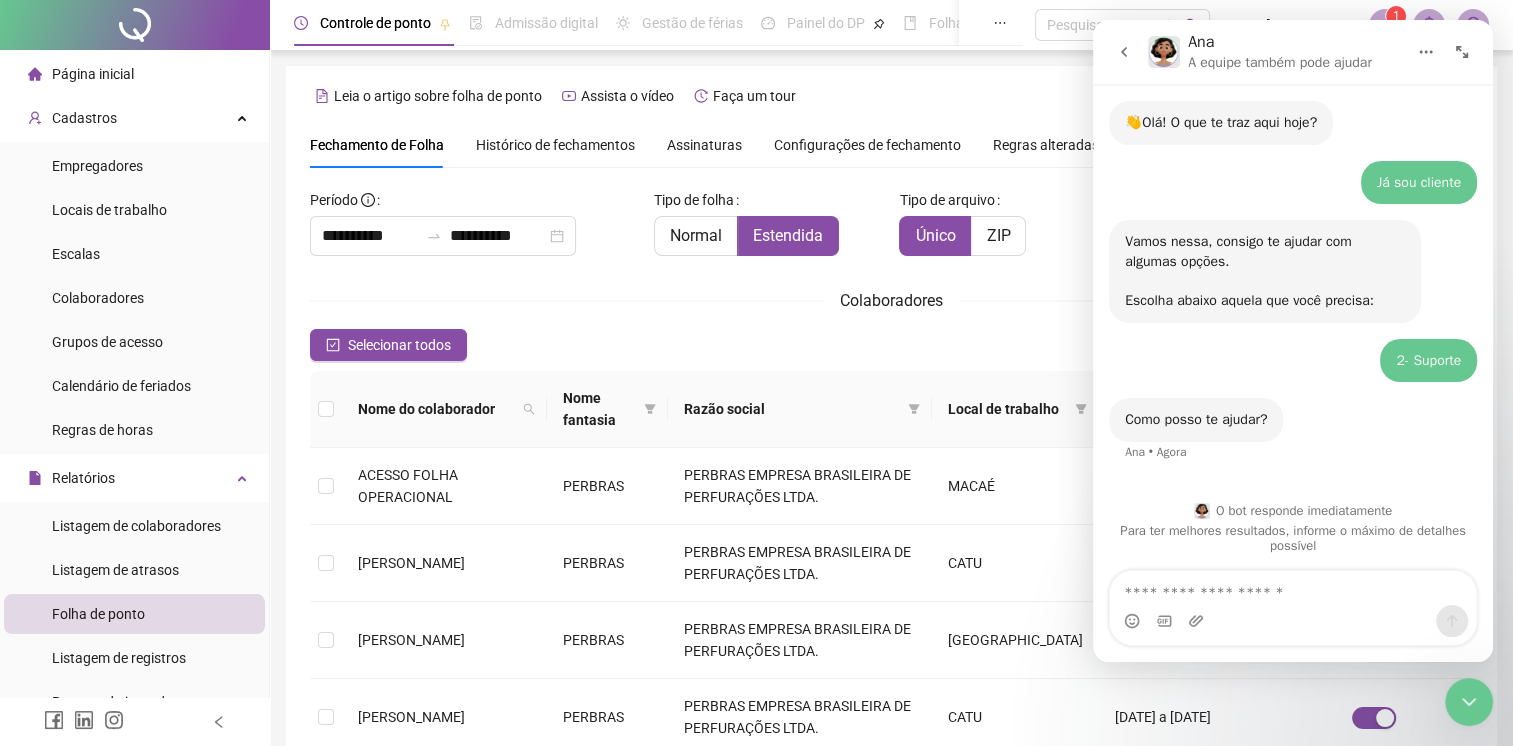 scroll, scrollTop: 46, scrollLeft: 0, axis: vertical 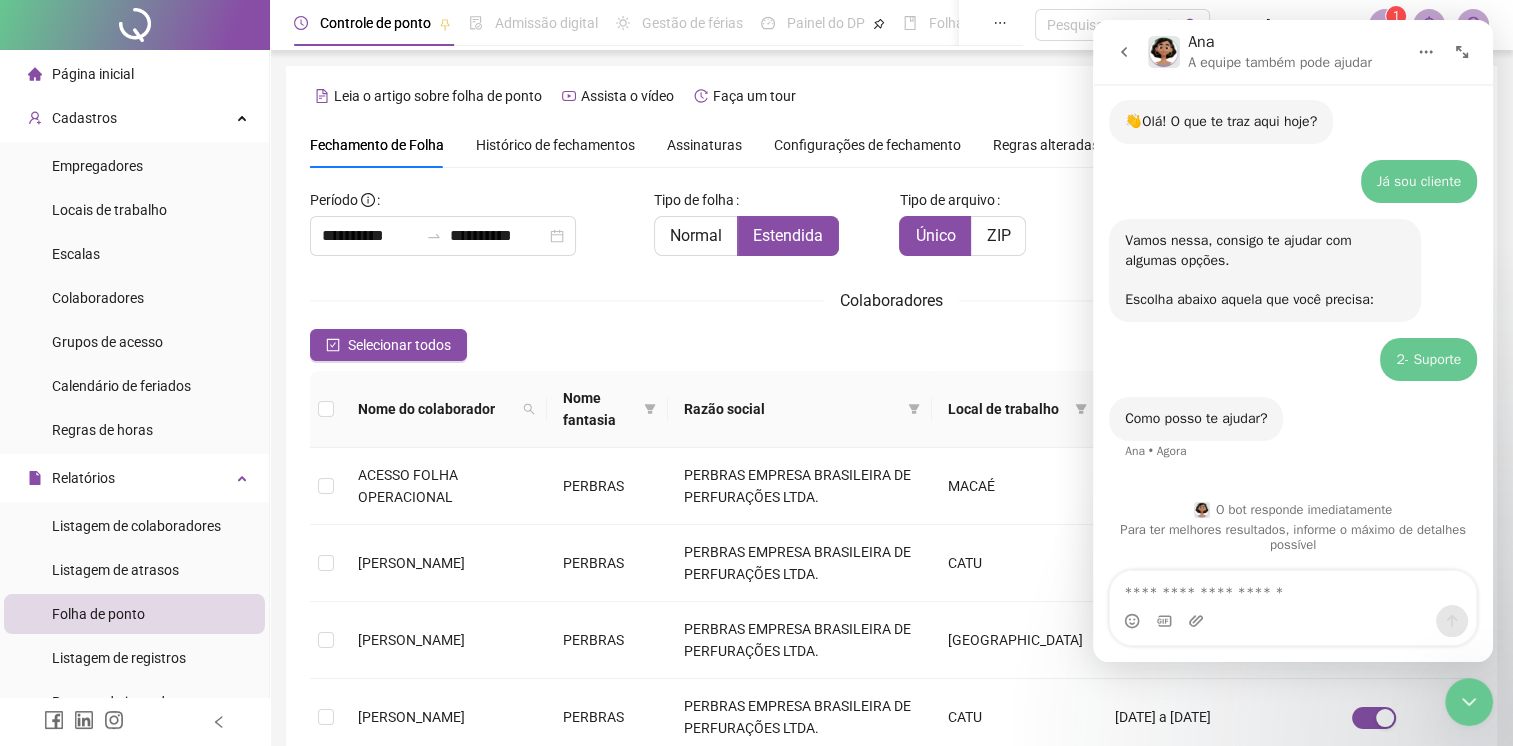click at bounding box center [1293, 588] 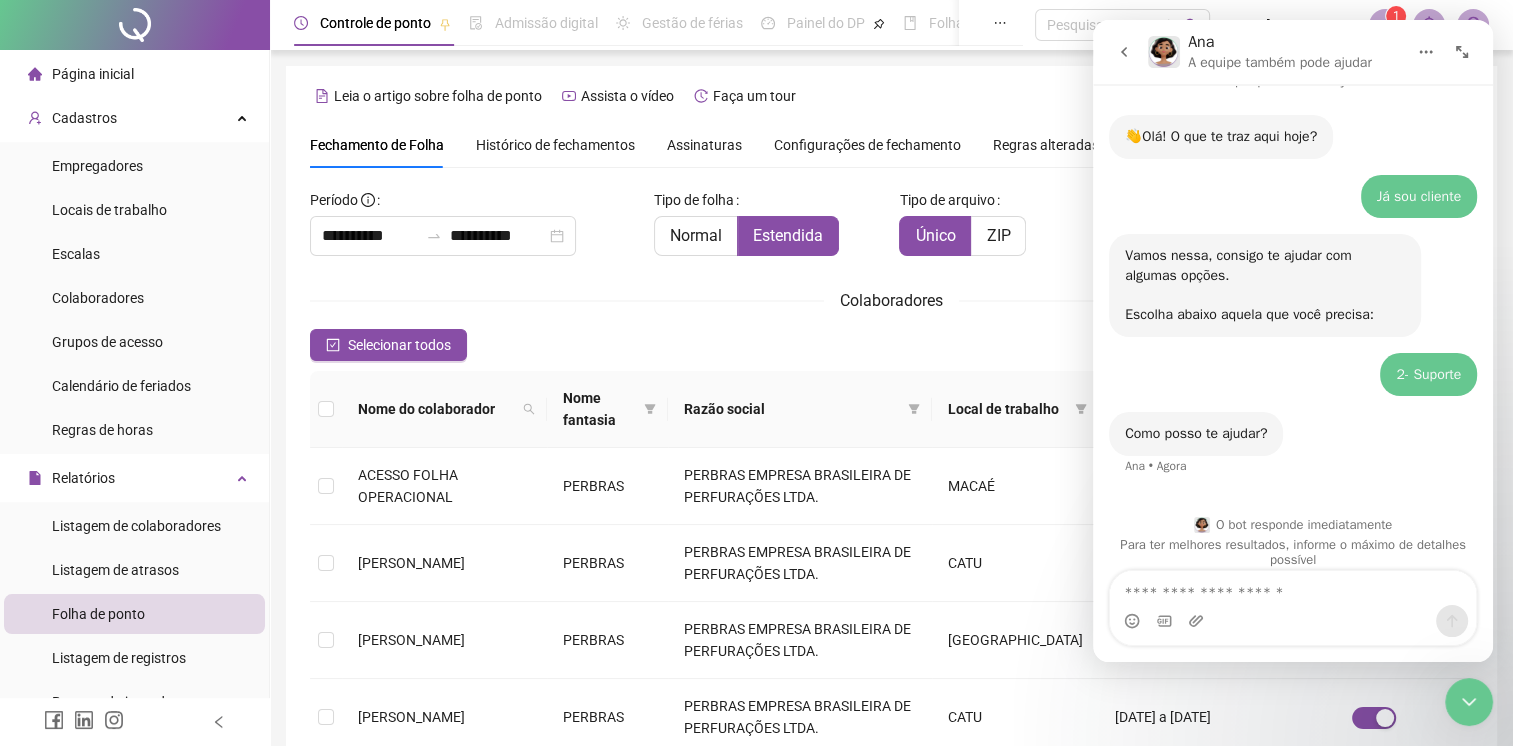 scroll, scrollTop: 46, scrollLeft: 0, axis: vertical 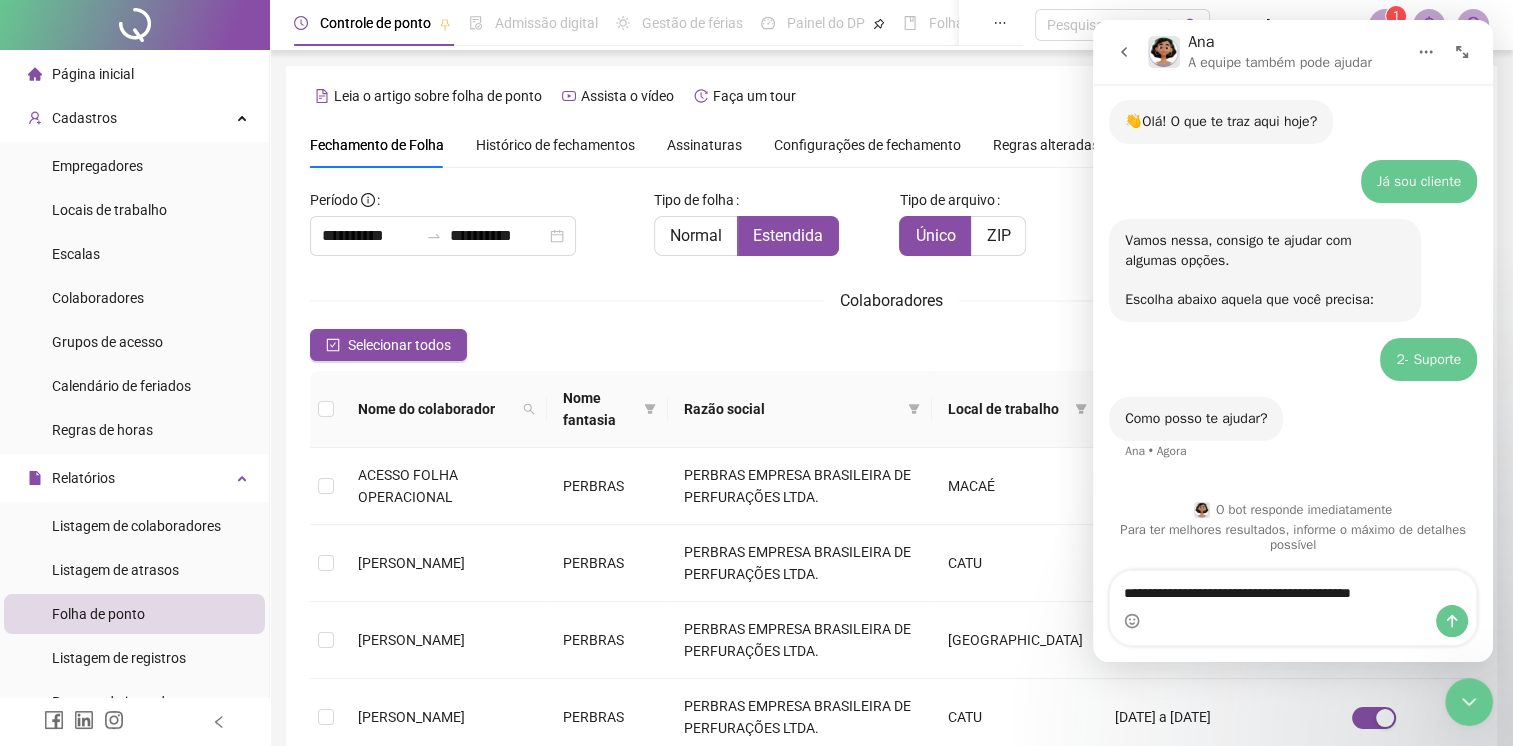 click on "**********" at bounding box center (1293, 588) 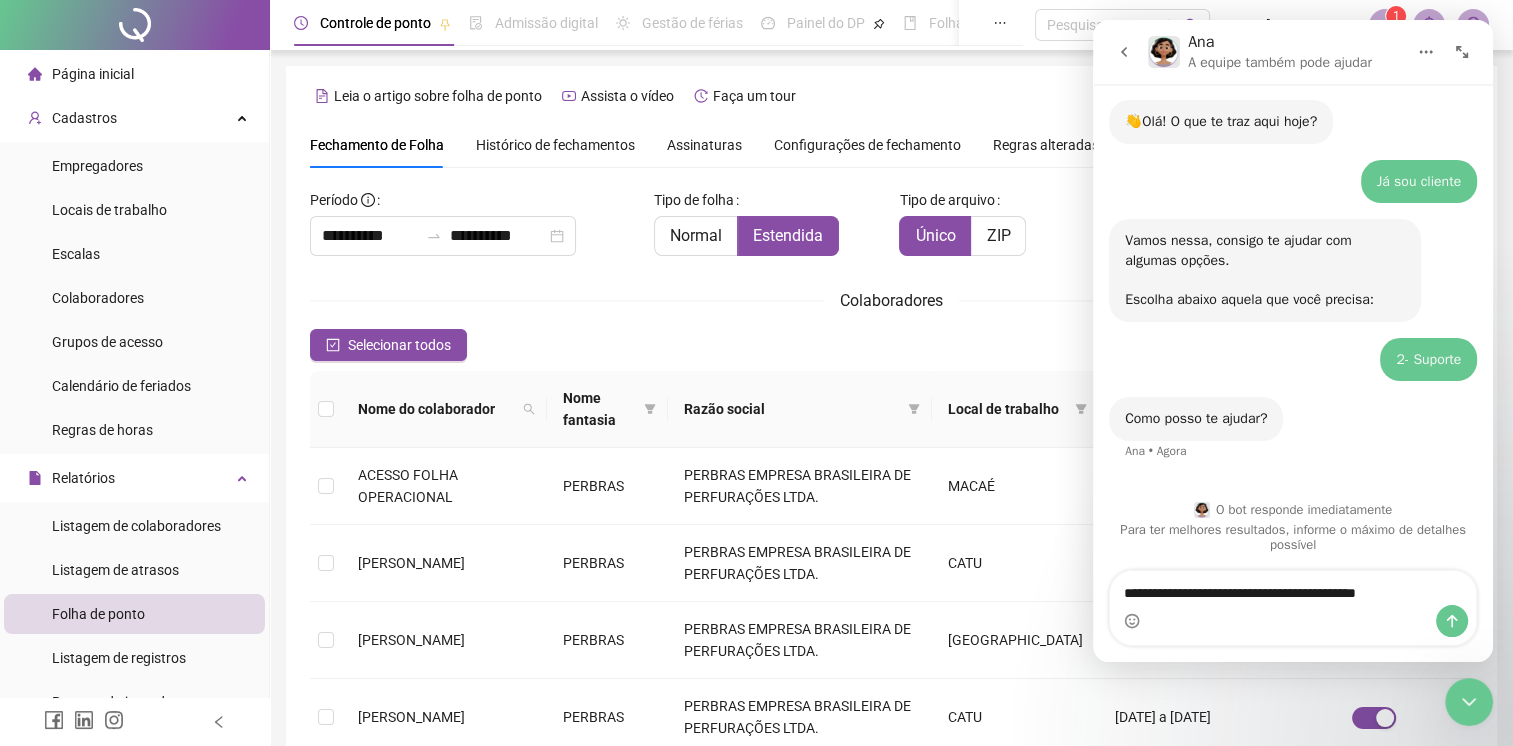 click on "**********" at bounding box center (1293, 588) 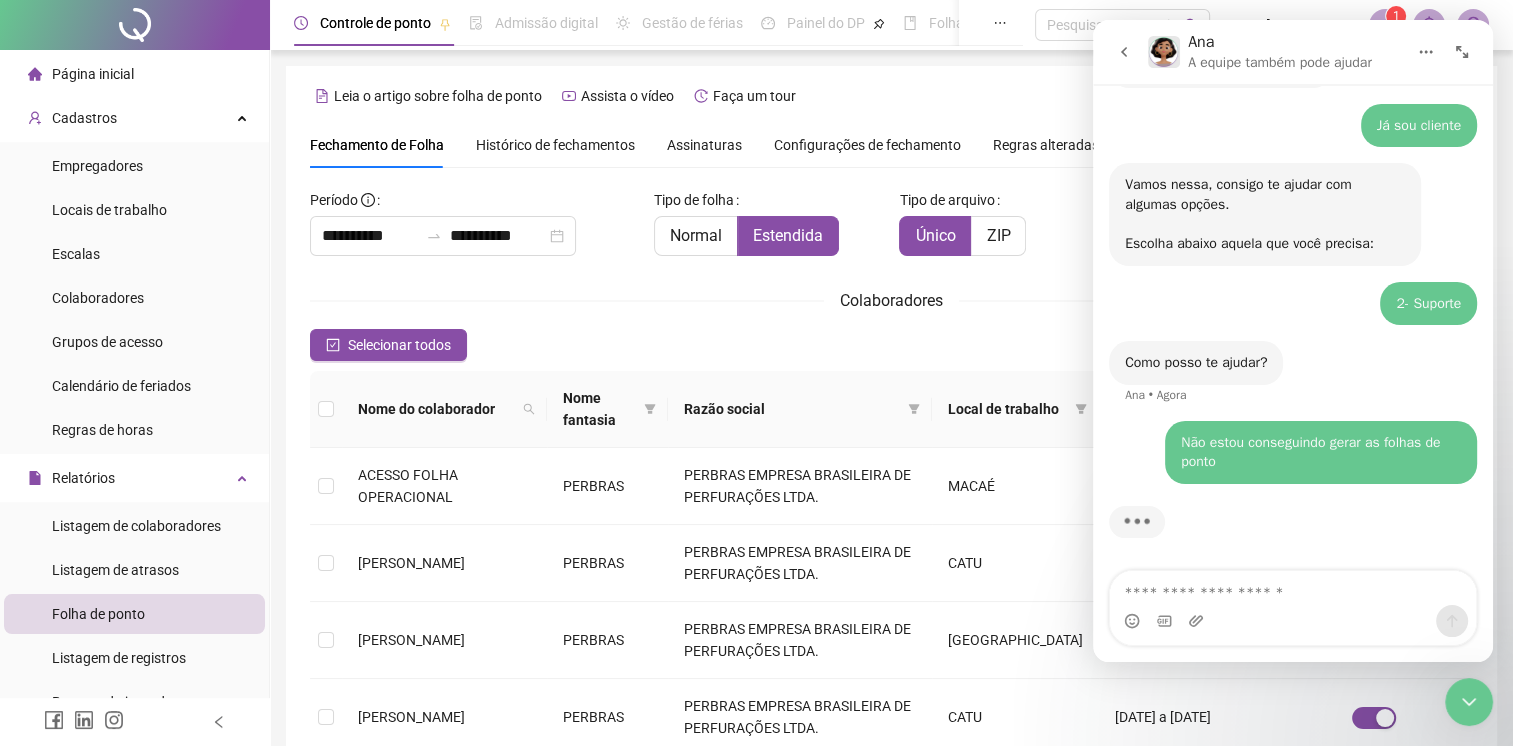 scroll, scrollTop: 100, scrollLeft: 0, axis: vertical 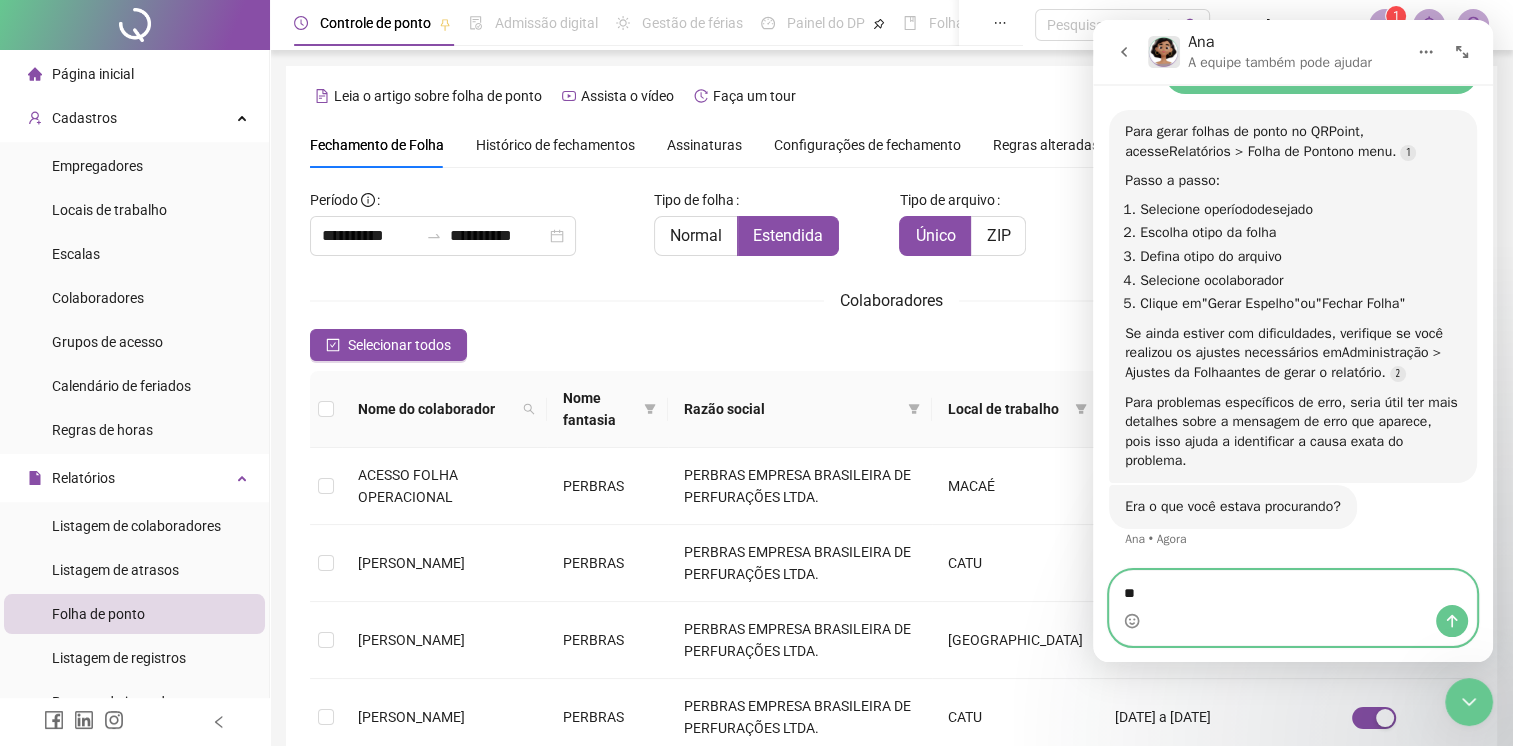 type on "***" 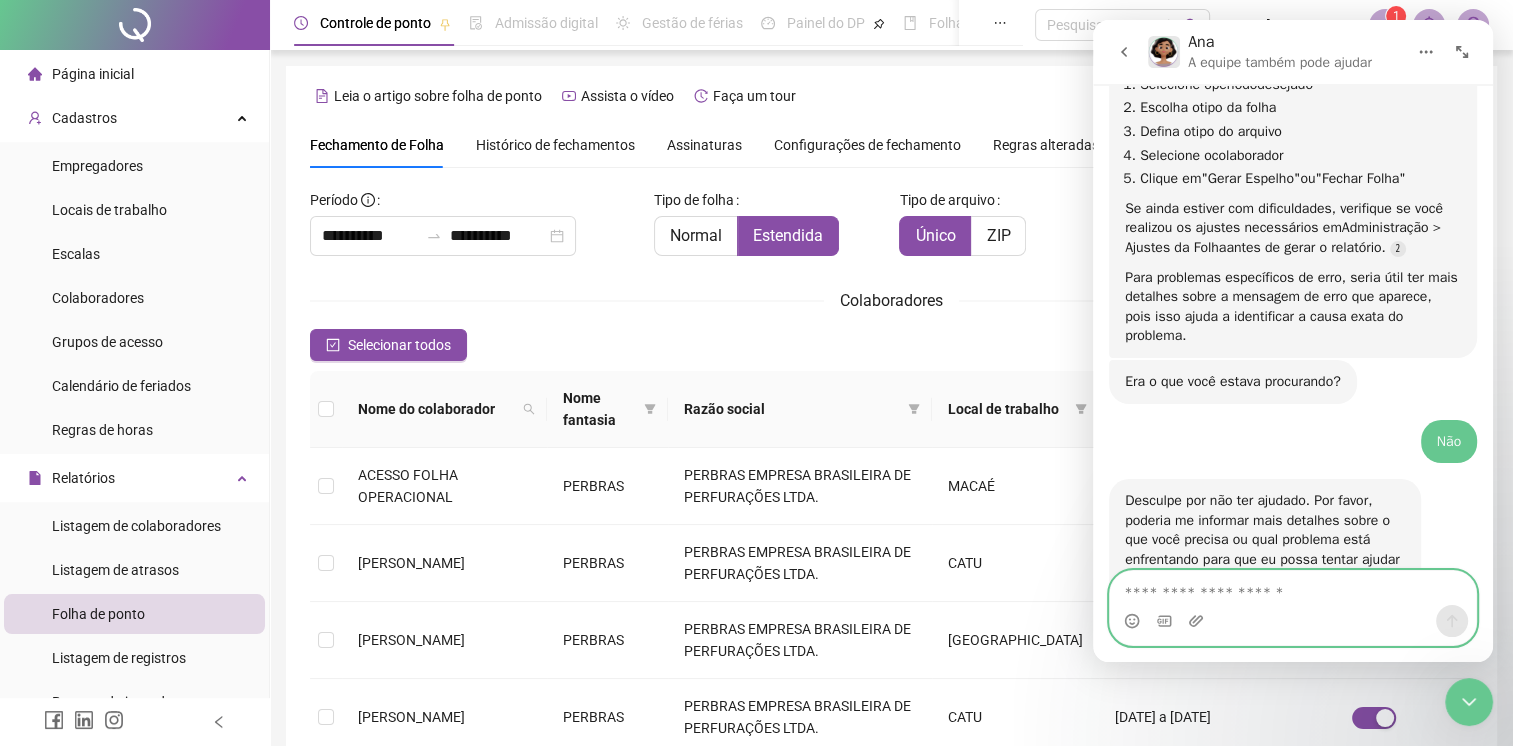 scroll, scrollTop: 668, scrollLeft: 0, axis: vertical 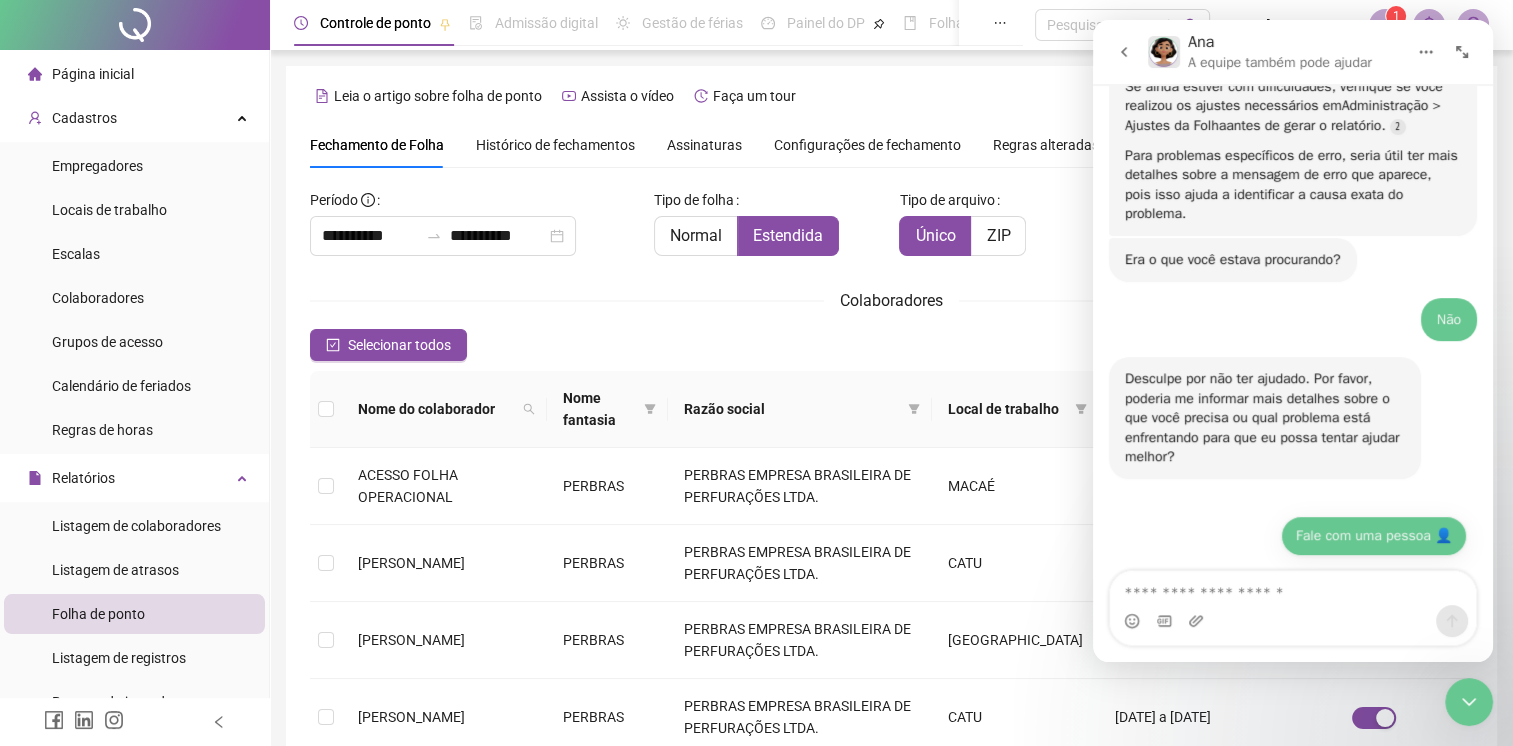 click on "Fale com uma pessoa 👤" at bounding box center (1374, 536) 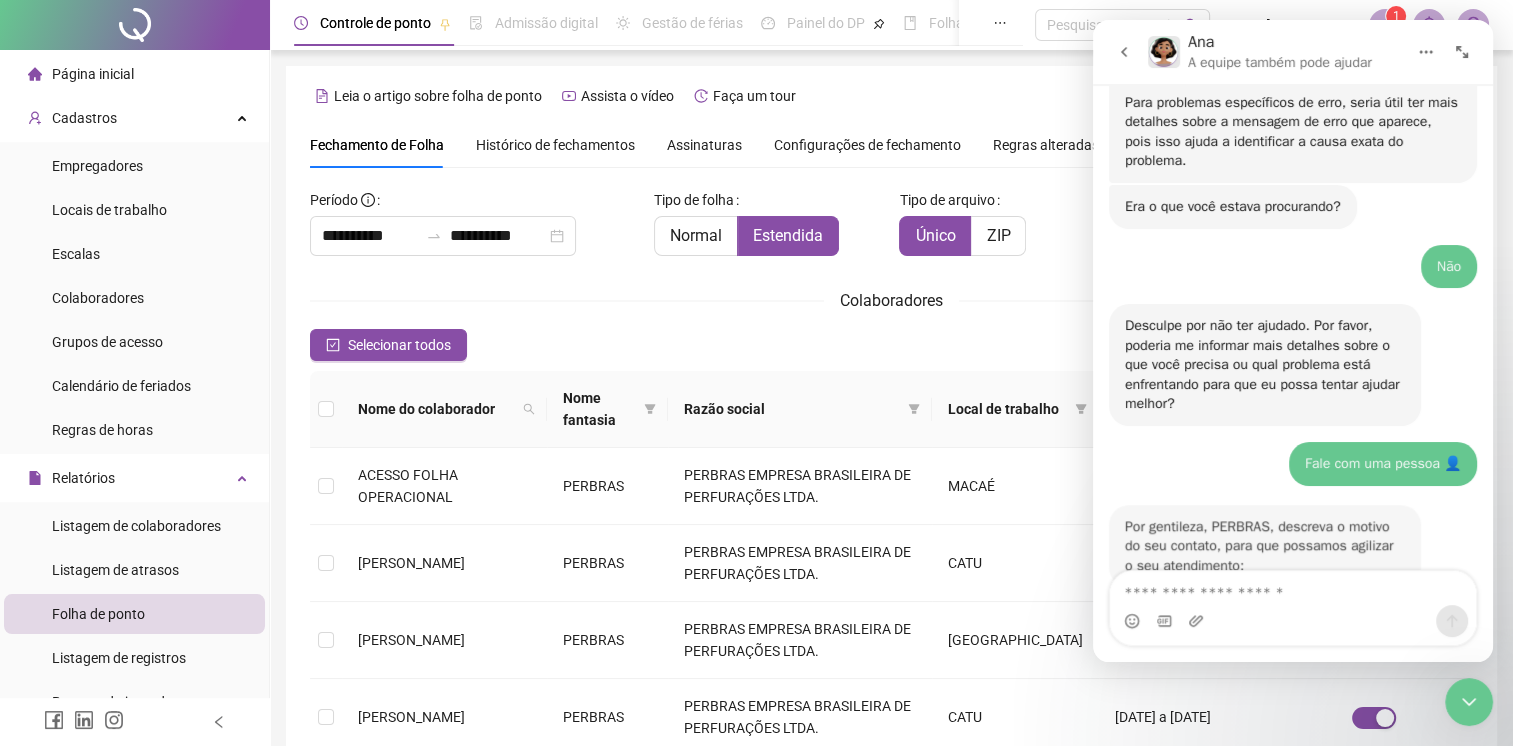 scroll, scrollTop: 826, scrollLeft: 0, axis: vertical 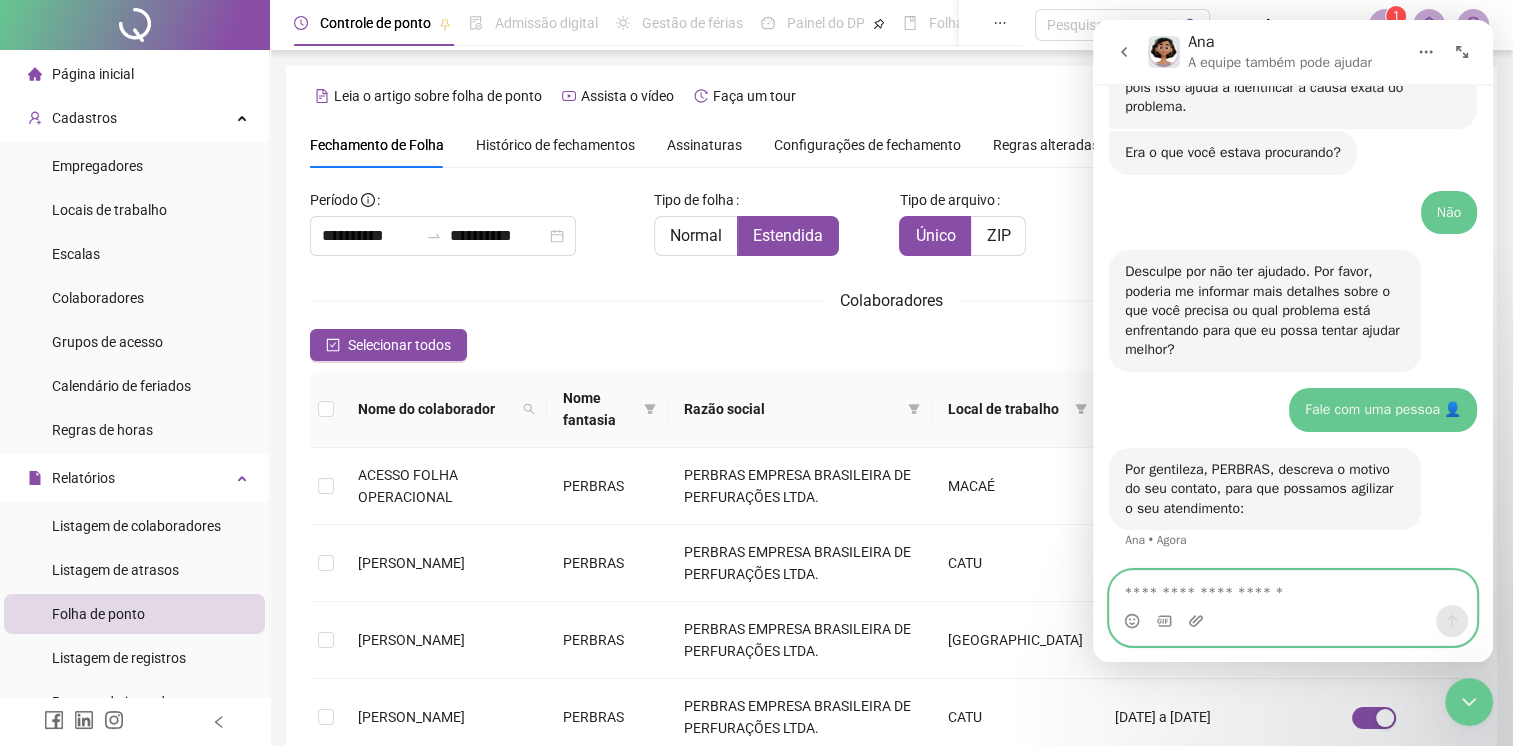 click at bounding box center [1293, 588] 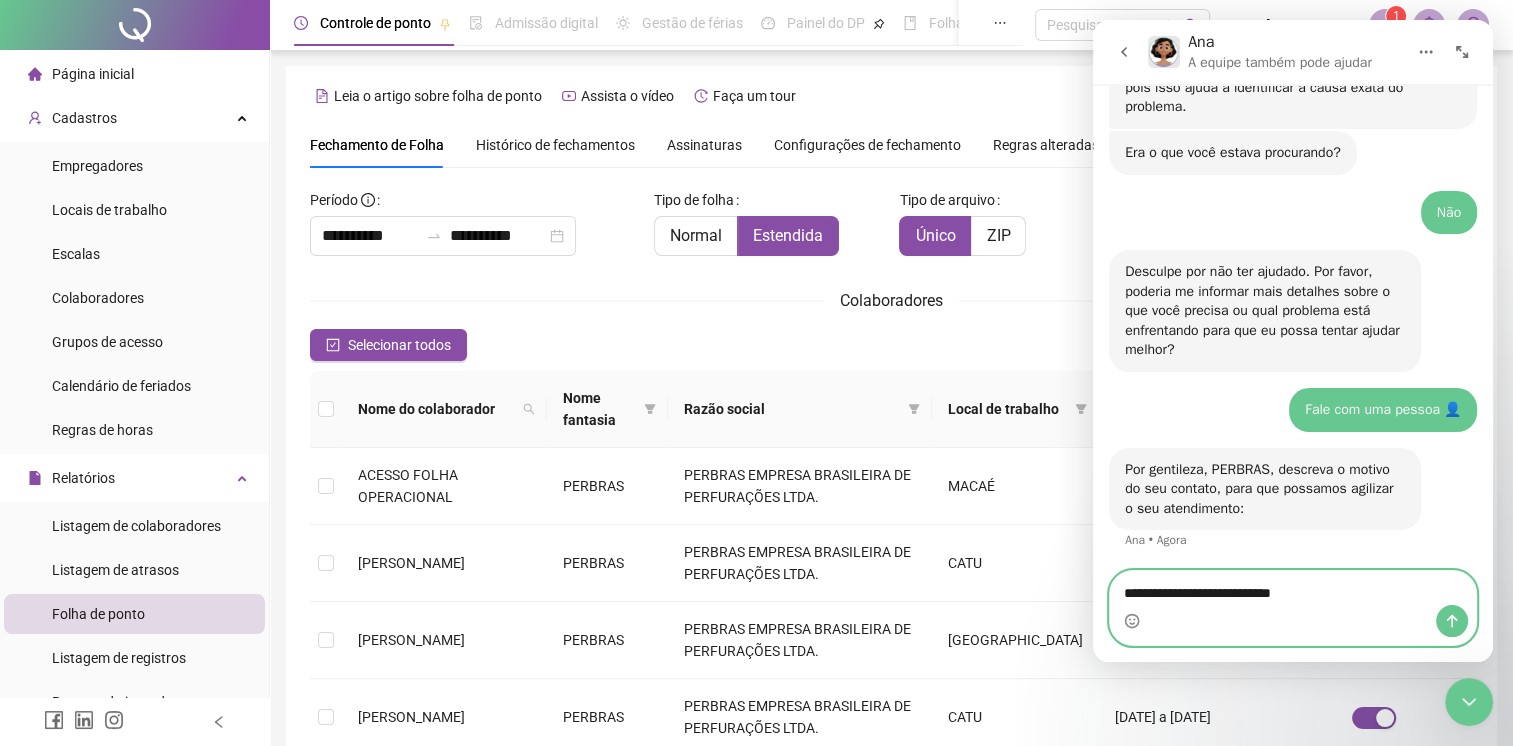 type on "**********" 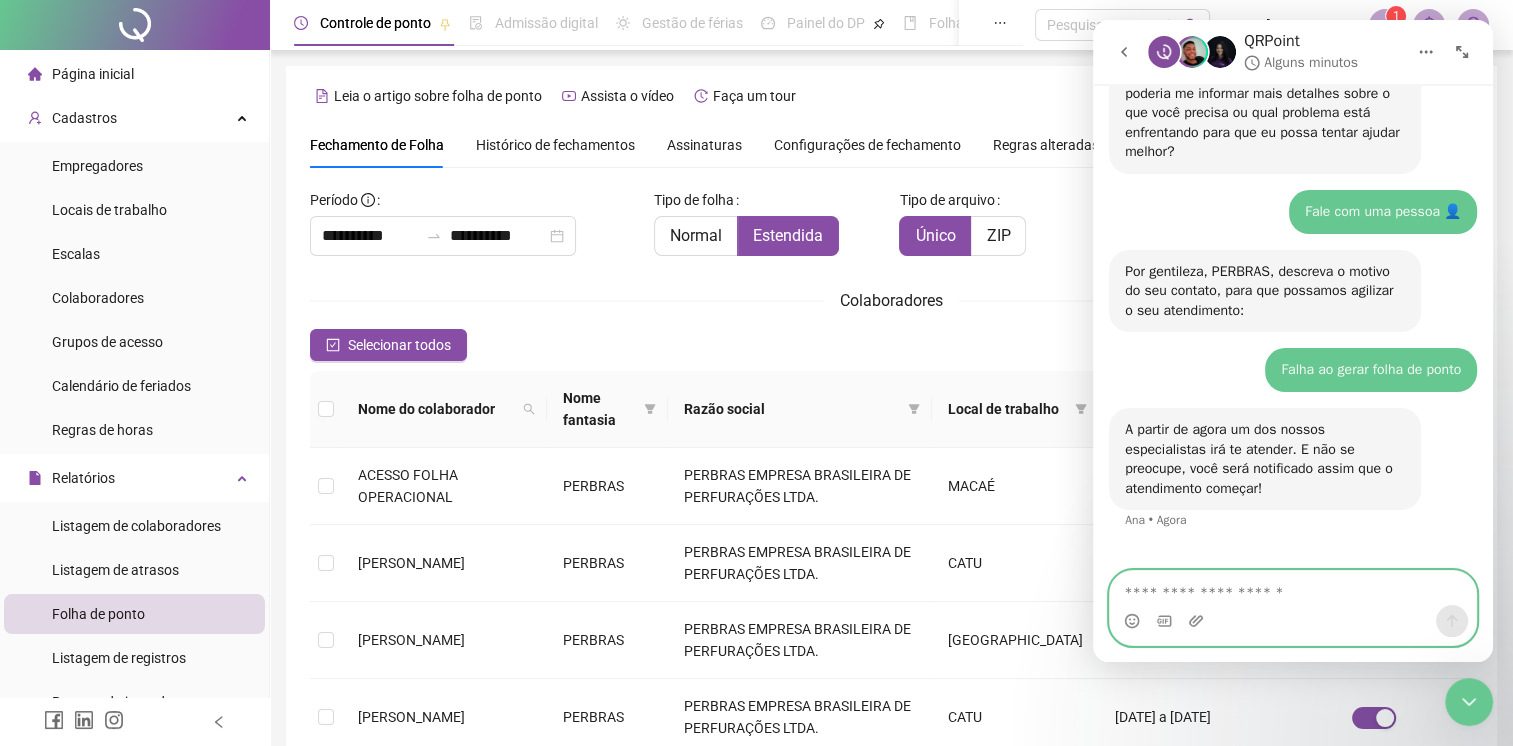 scroll, scrollTop: 1060, scrollLeft: 0, axis: vertical 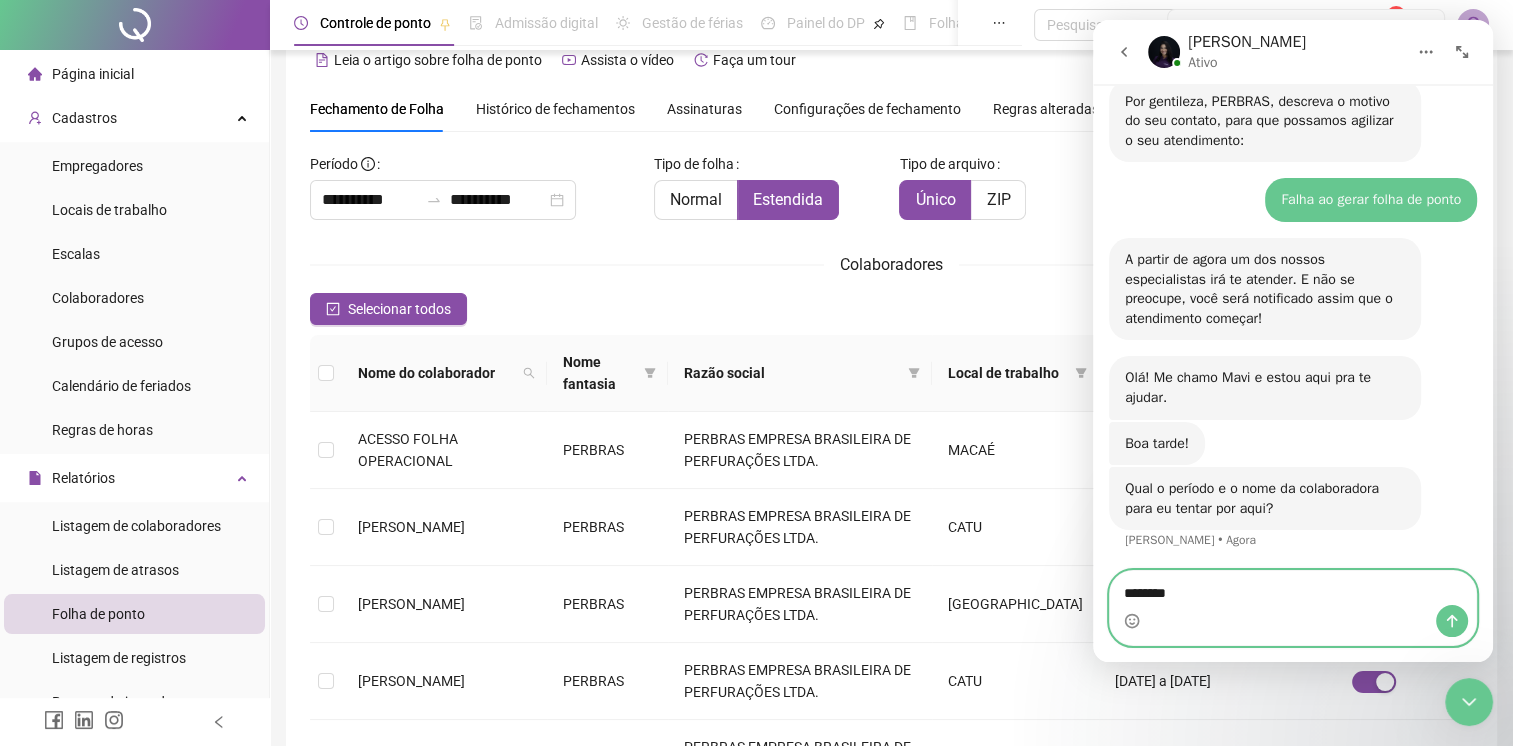 type on "*******" 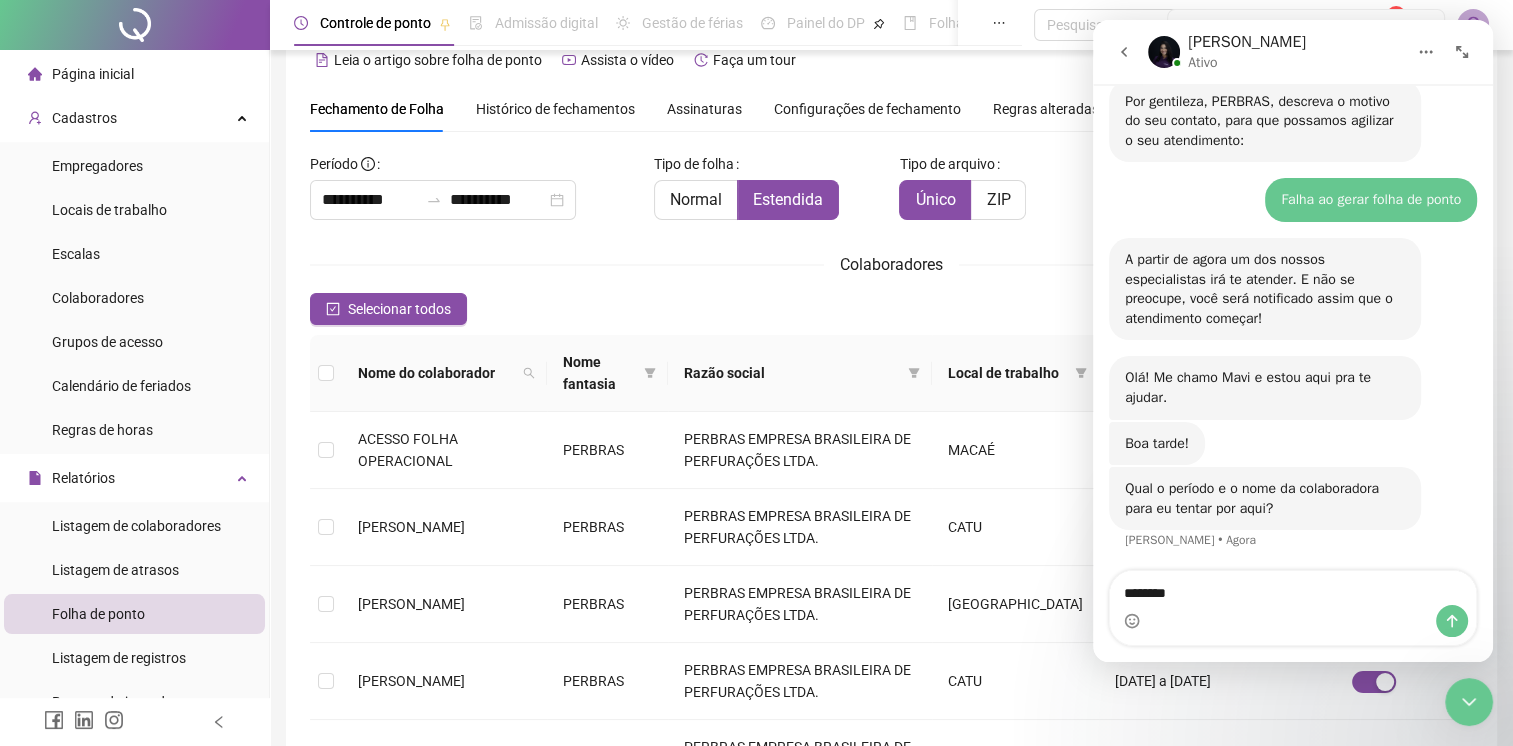 drag, startPoint x: 1144, startPoint y: 582, endPoint x: 1155, endPoint y: 617, distance: 36.687874 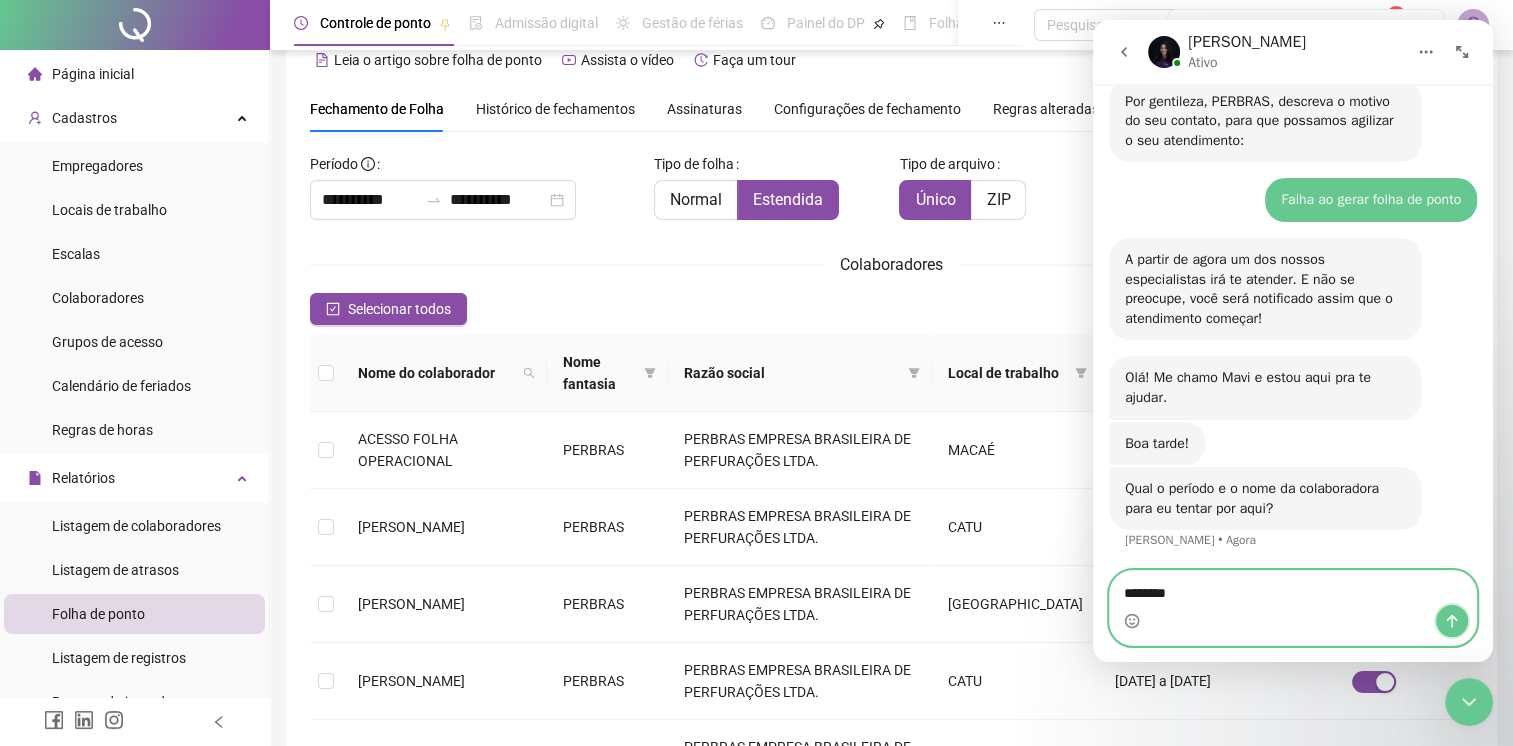 click at bounding box center [1452, 621] 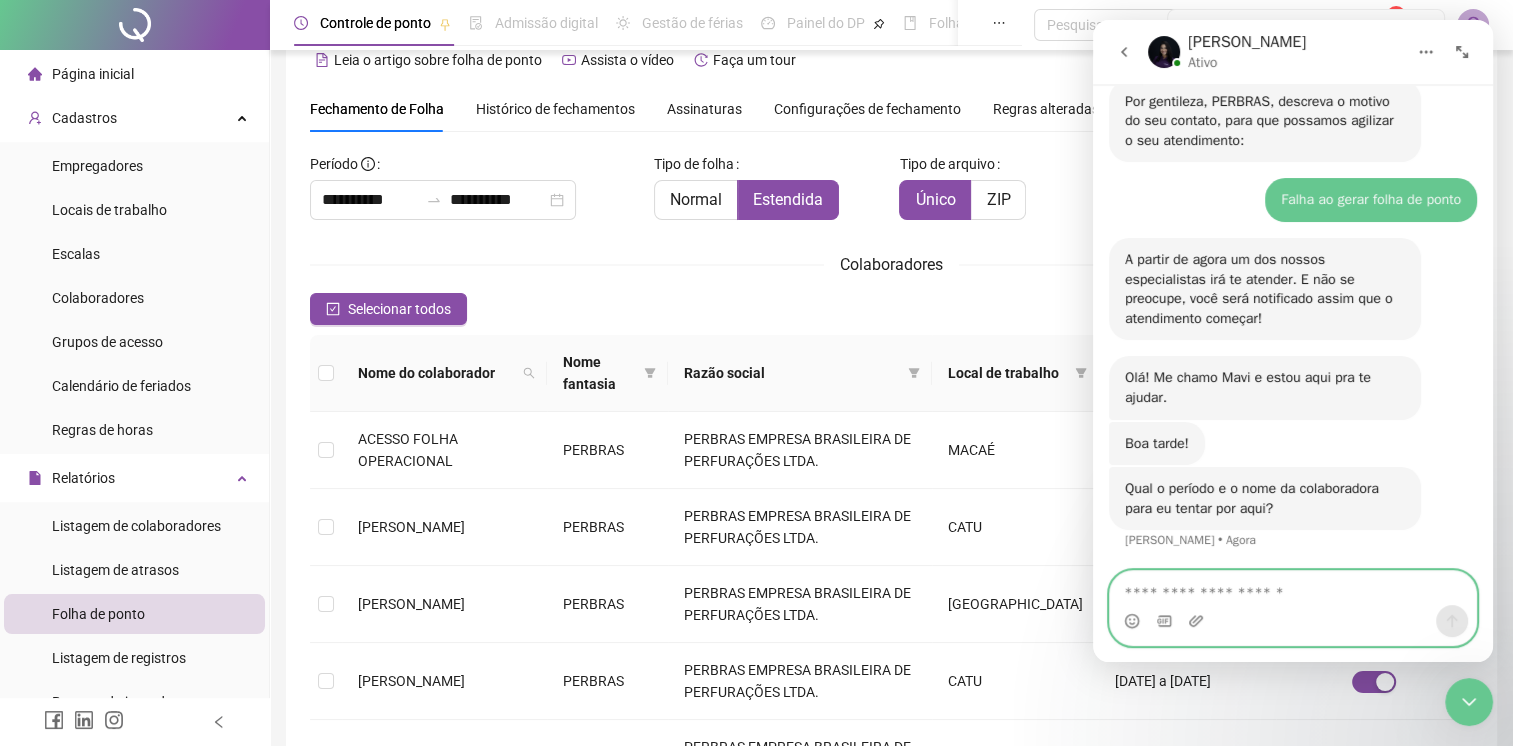 scroll, scrollTop: 1253, scrollLeft: 0, axis: vertical 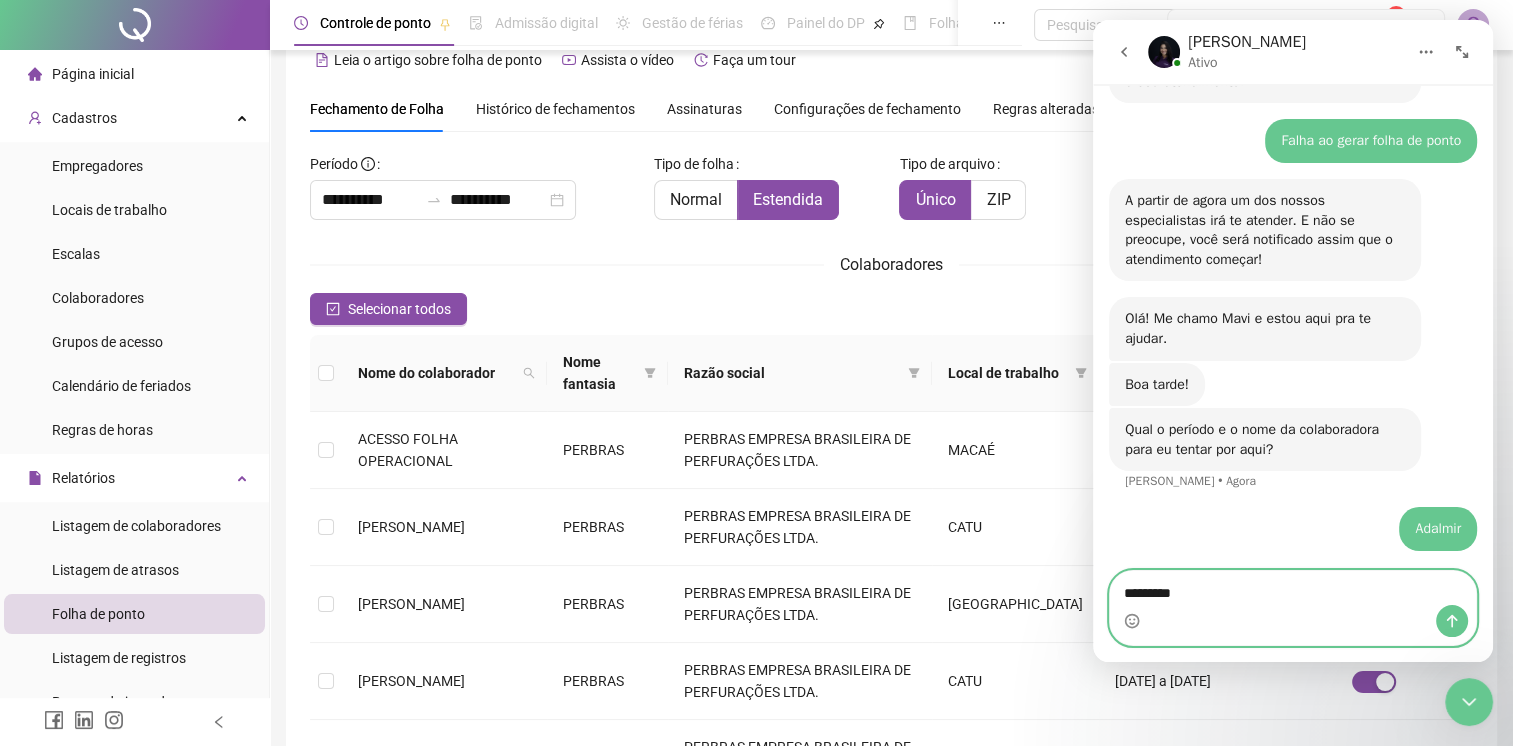 type on "**********" 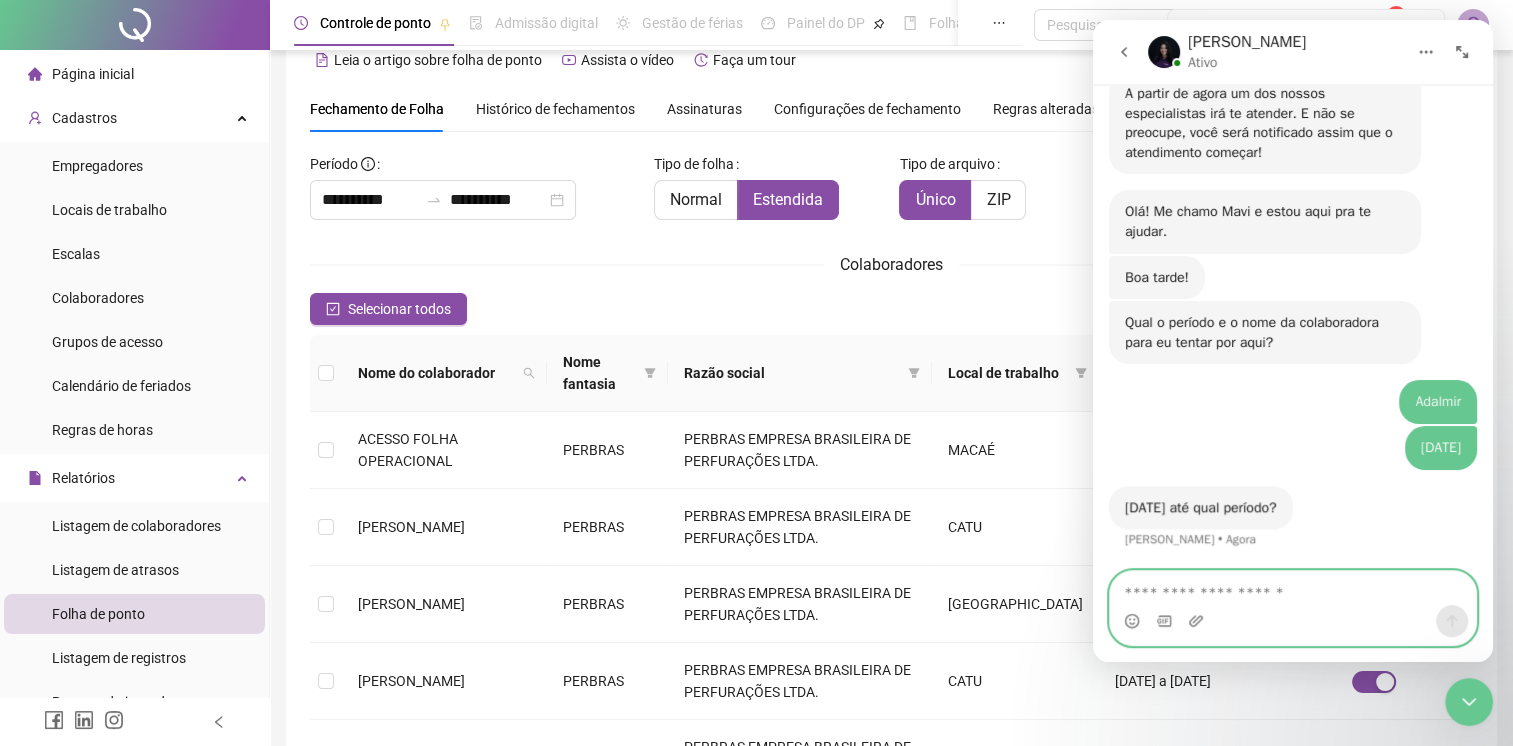 scroll, scrollTop: 1359, scrollLeft: 0, axis: vertical 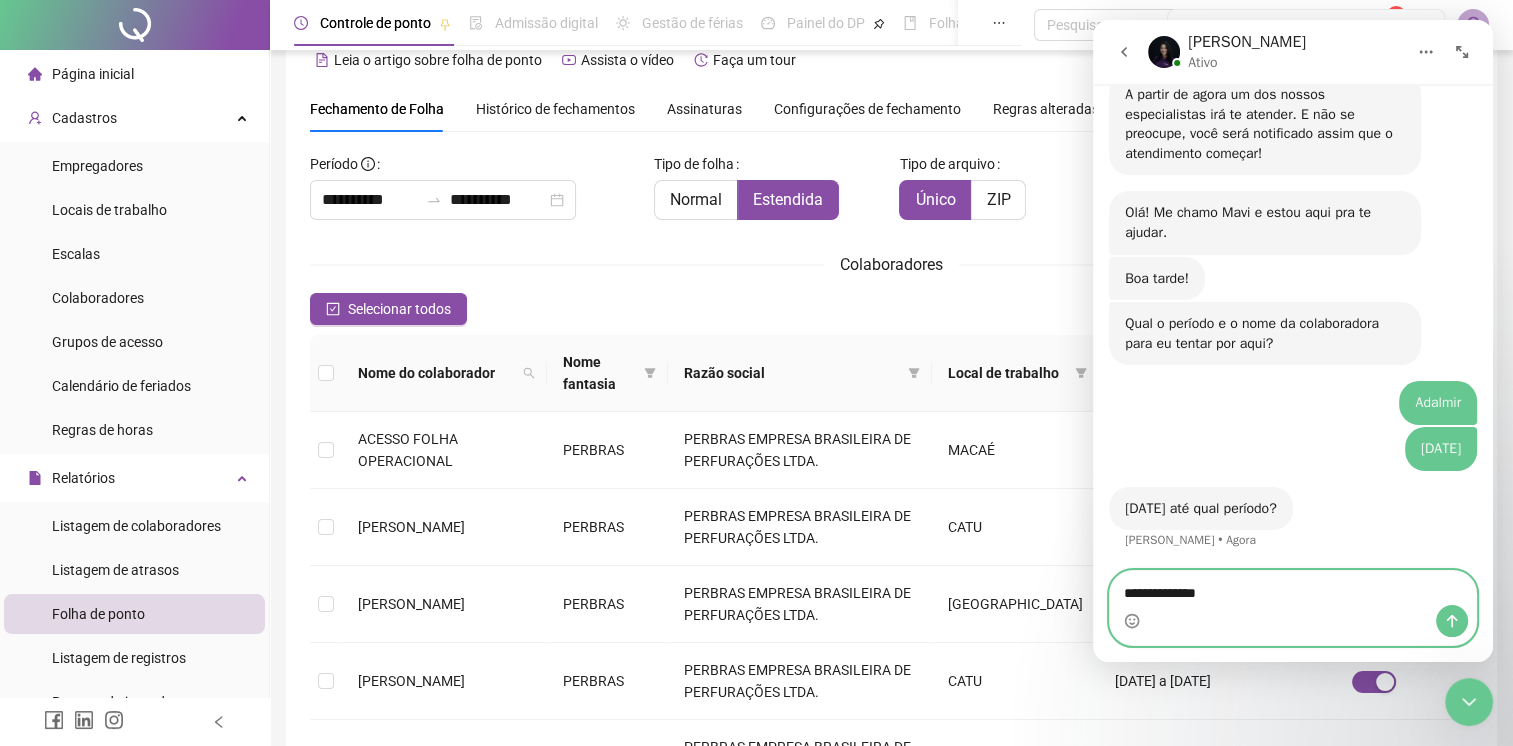 type on "**********" 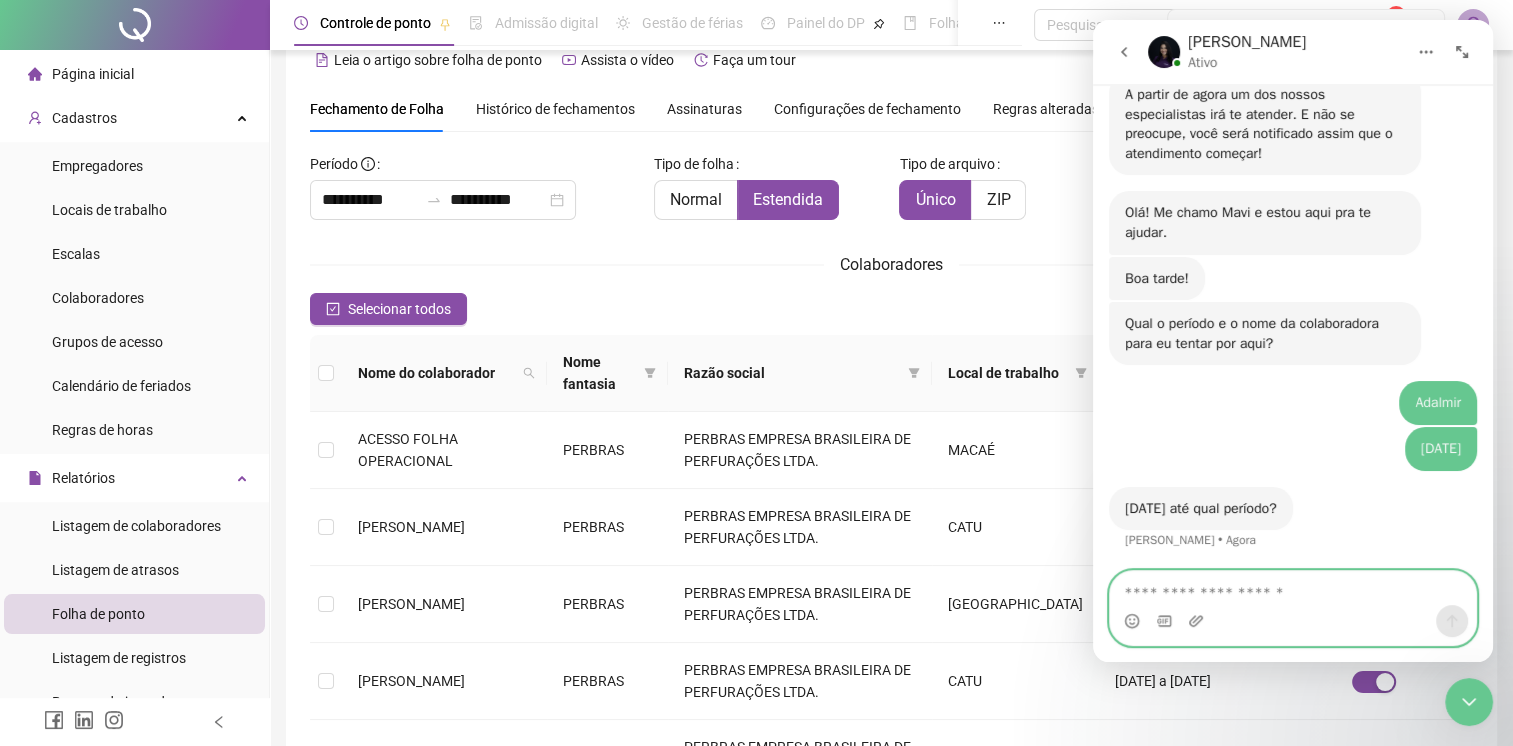 scroll, scrollTop: 1418, scrollLeft: 0, axis: vertical 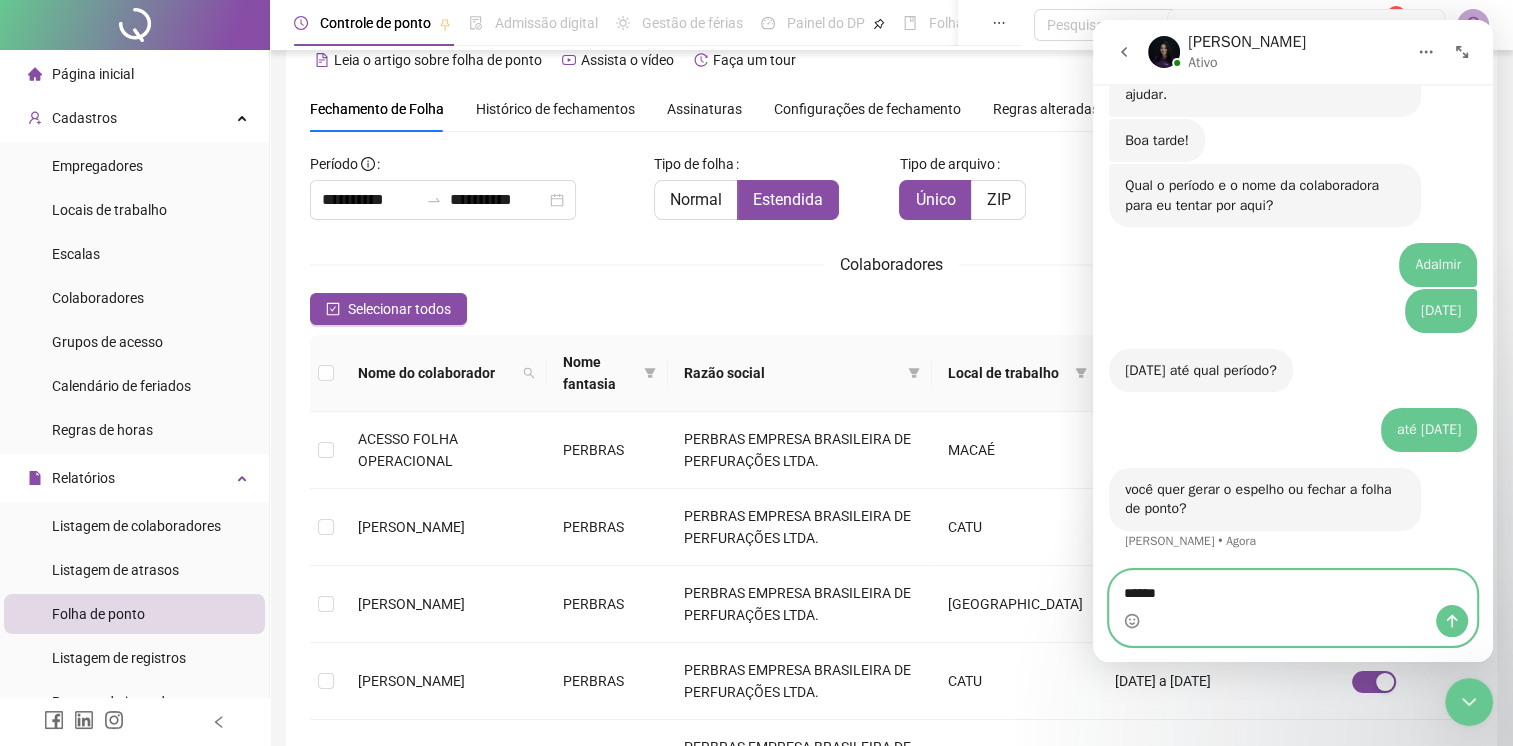 type on "******" 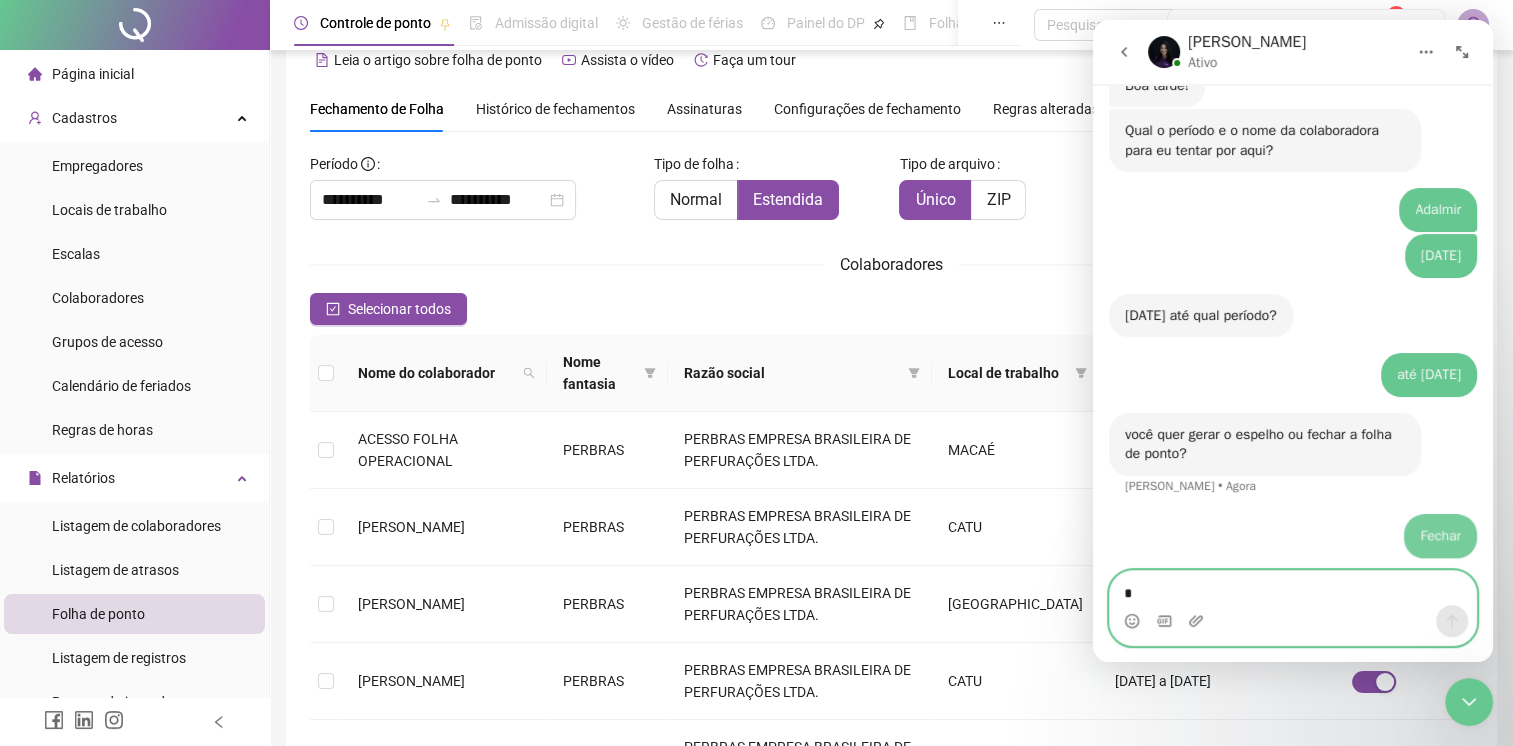 scroll, scrollTop: 1557, scrollLeft: 0, axis: vertical 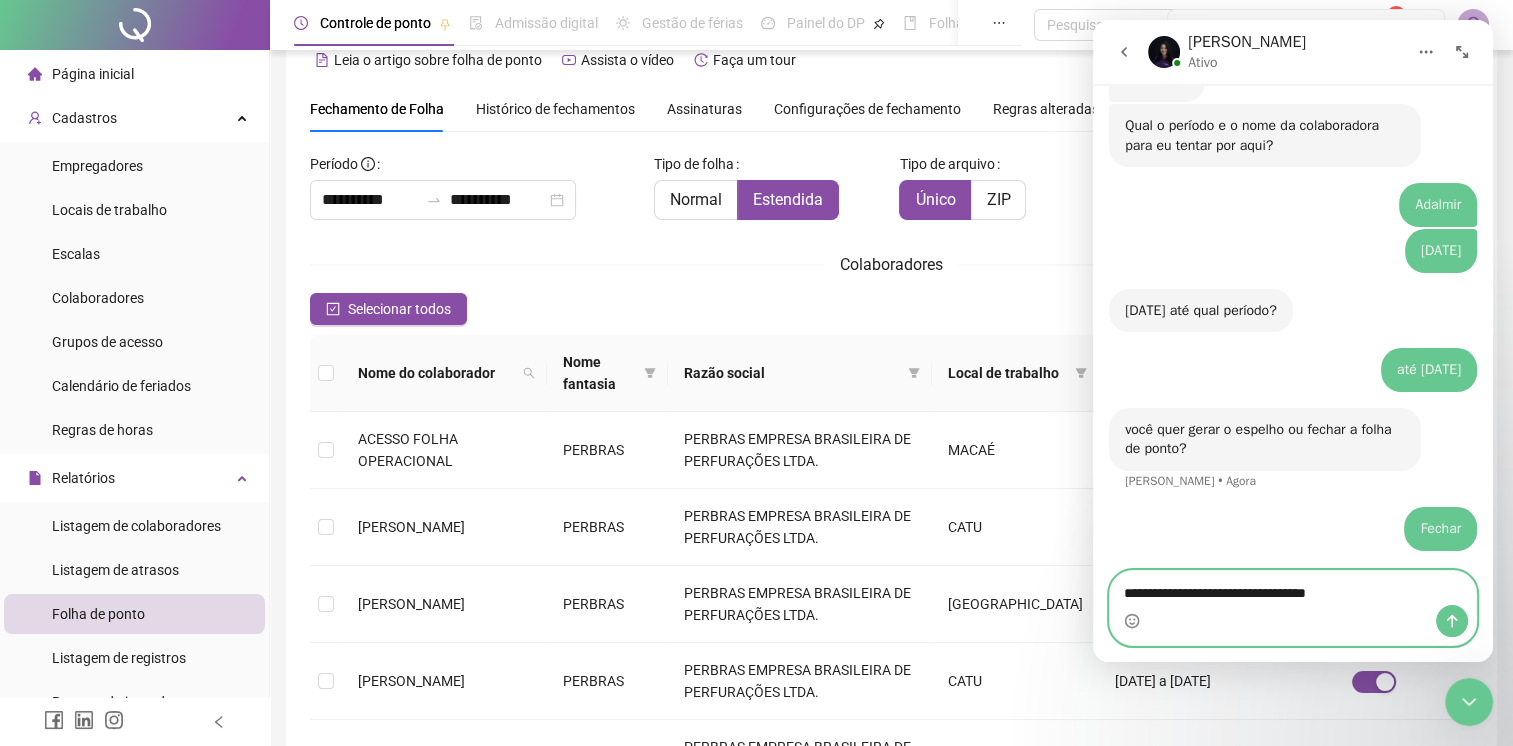 type on "**********" 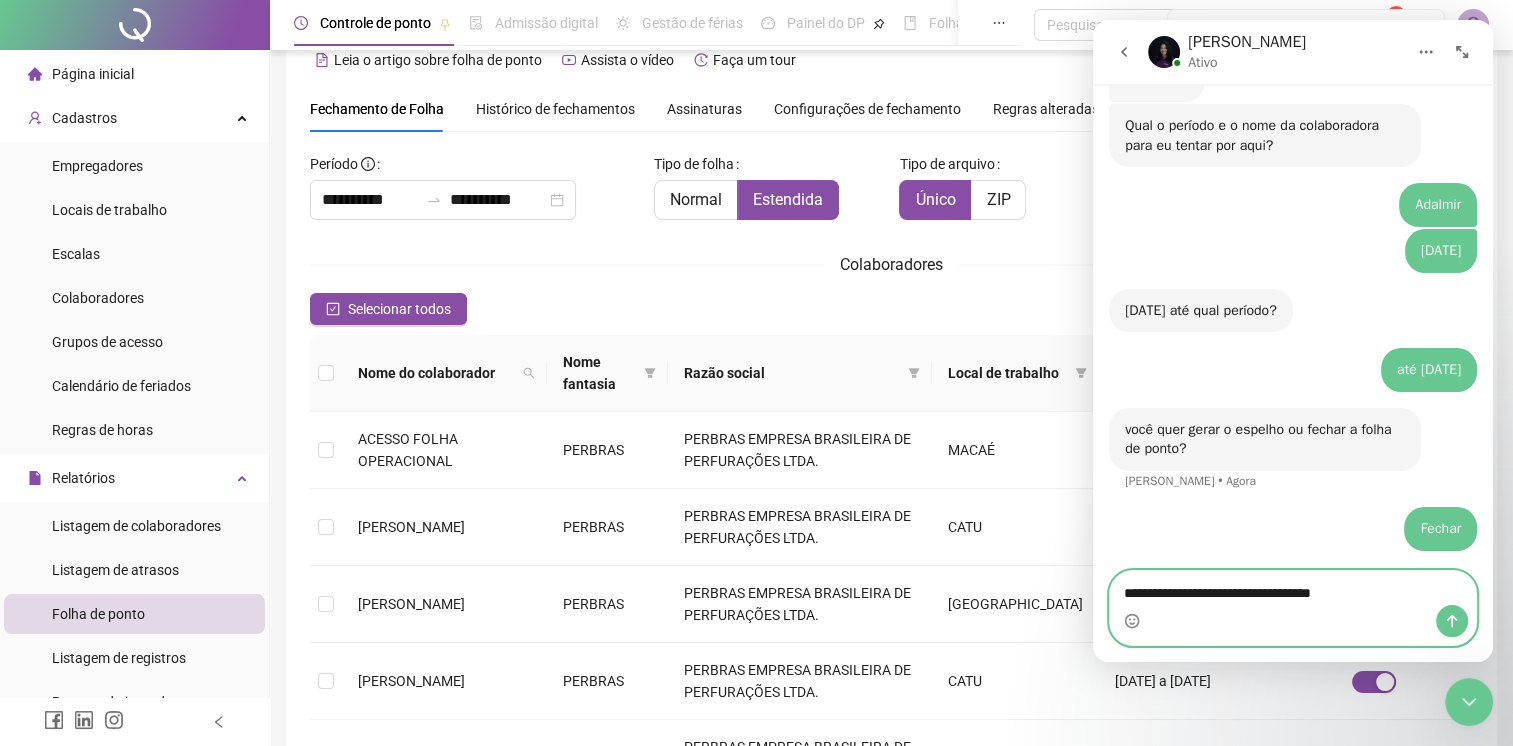type 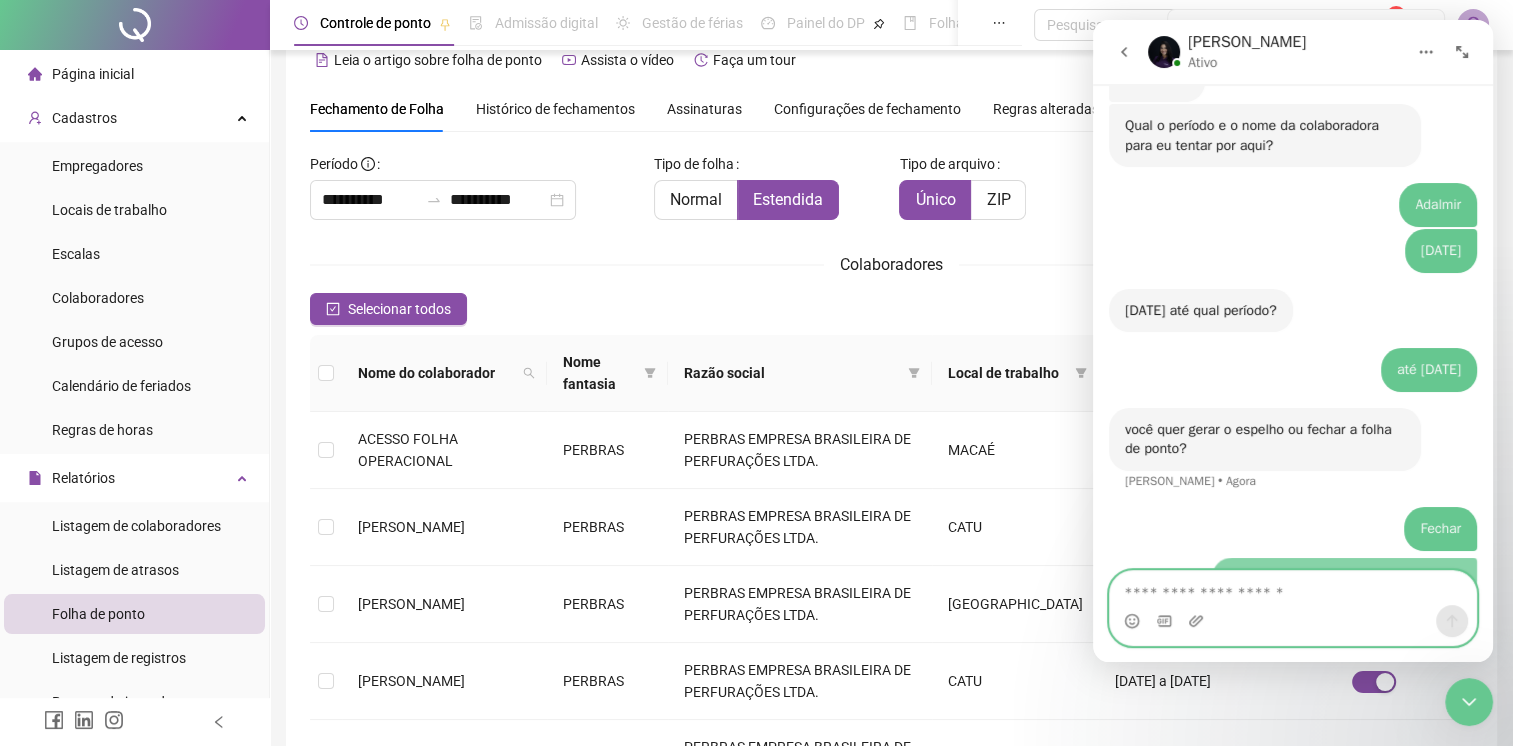 scroll, scrollTop: 1603, scrollLeft: 0, axis: vertical 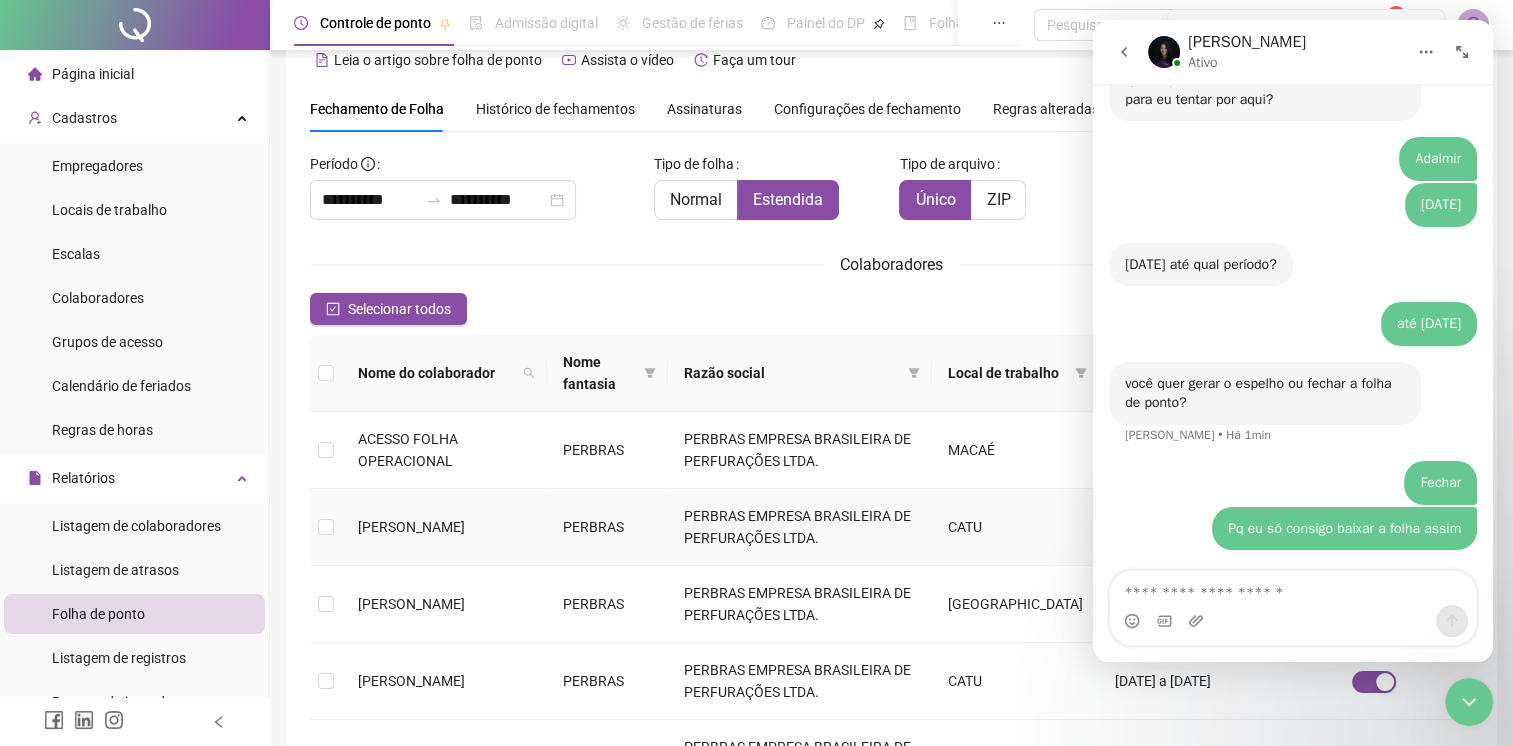 click on "[PERSON_NAME]" at bounding box center (444, 527) 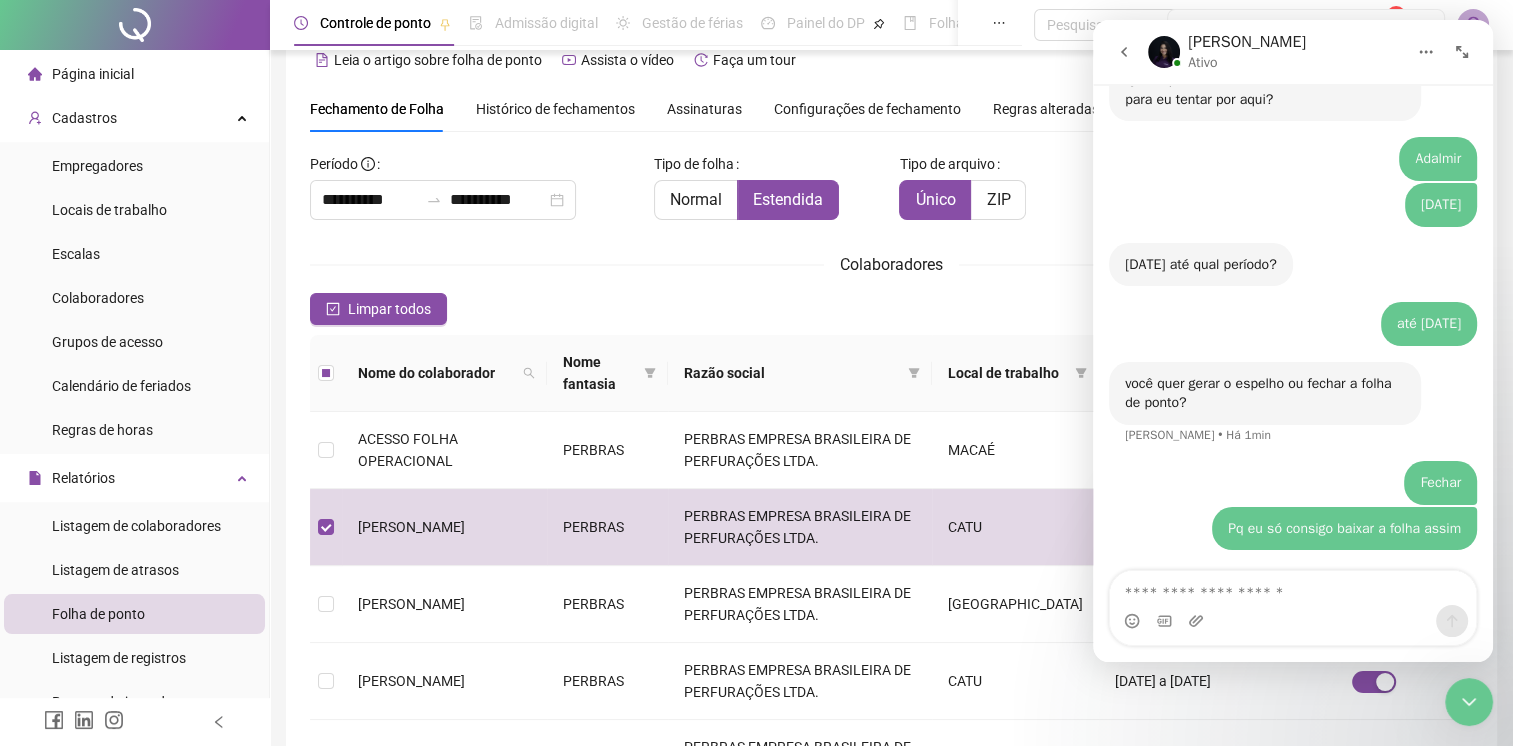 click 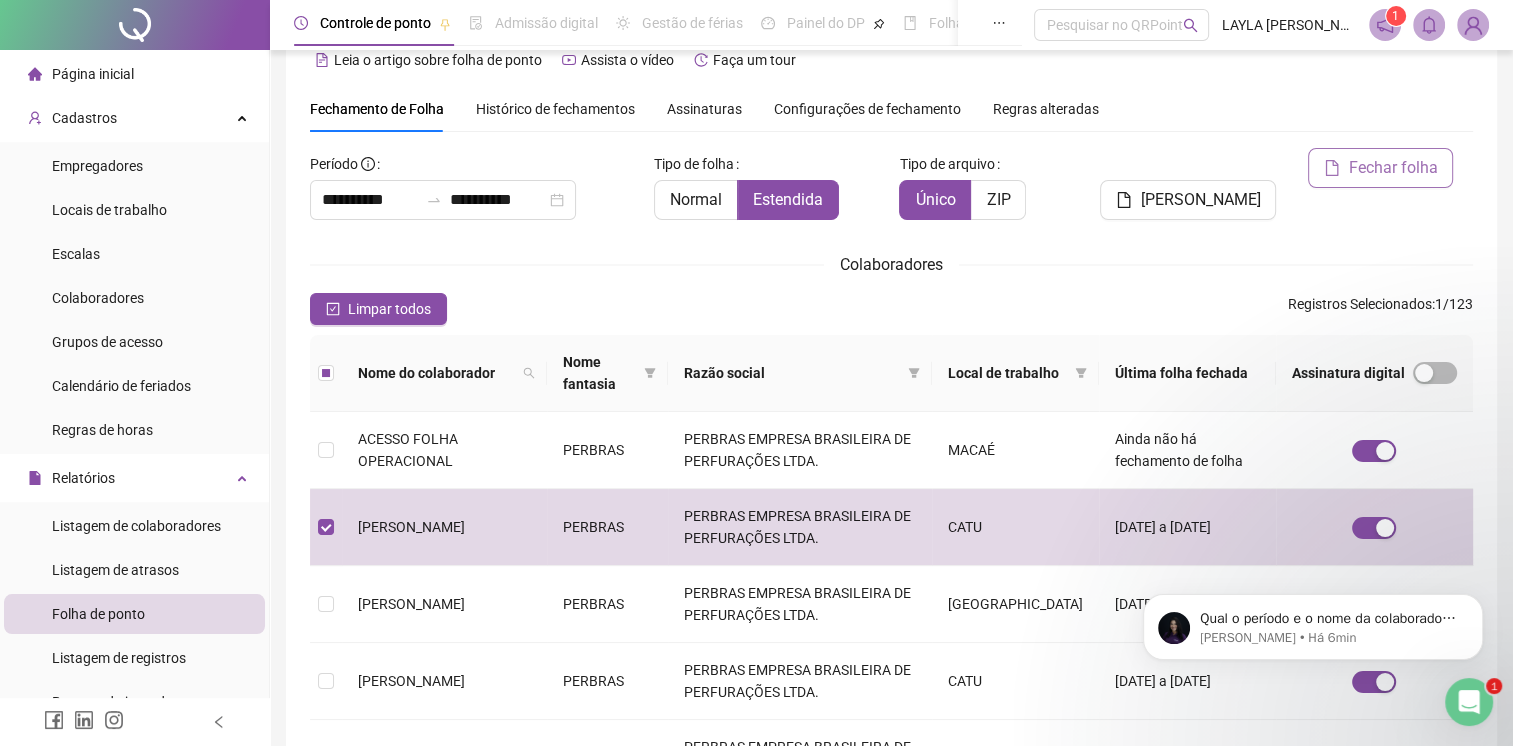scroll, scrollTop: 0, scrollLeft: 0, axis: both 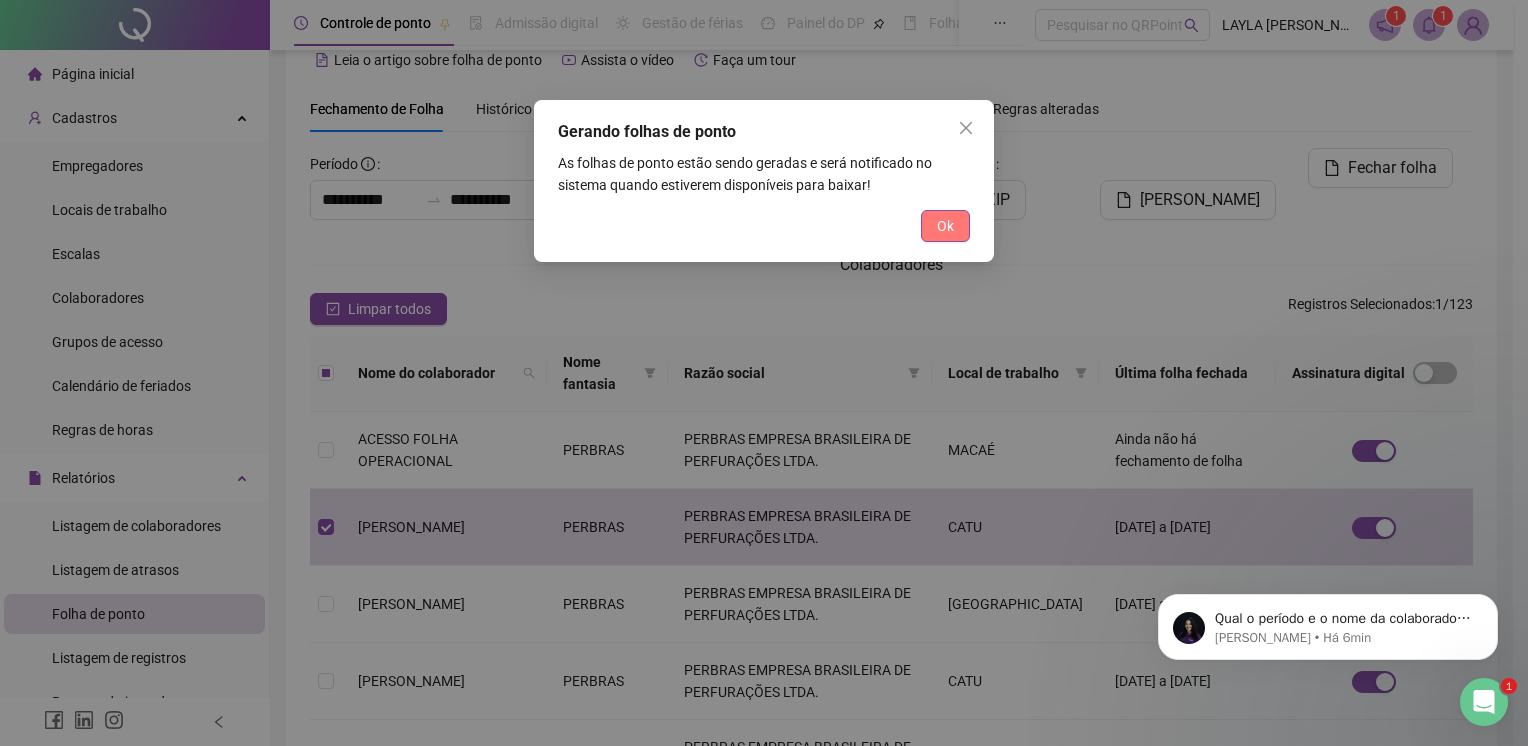 click on "Ok" at bounding box center [945, 226] 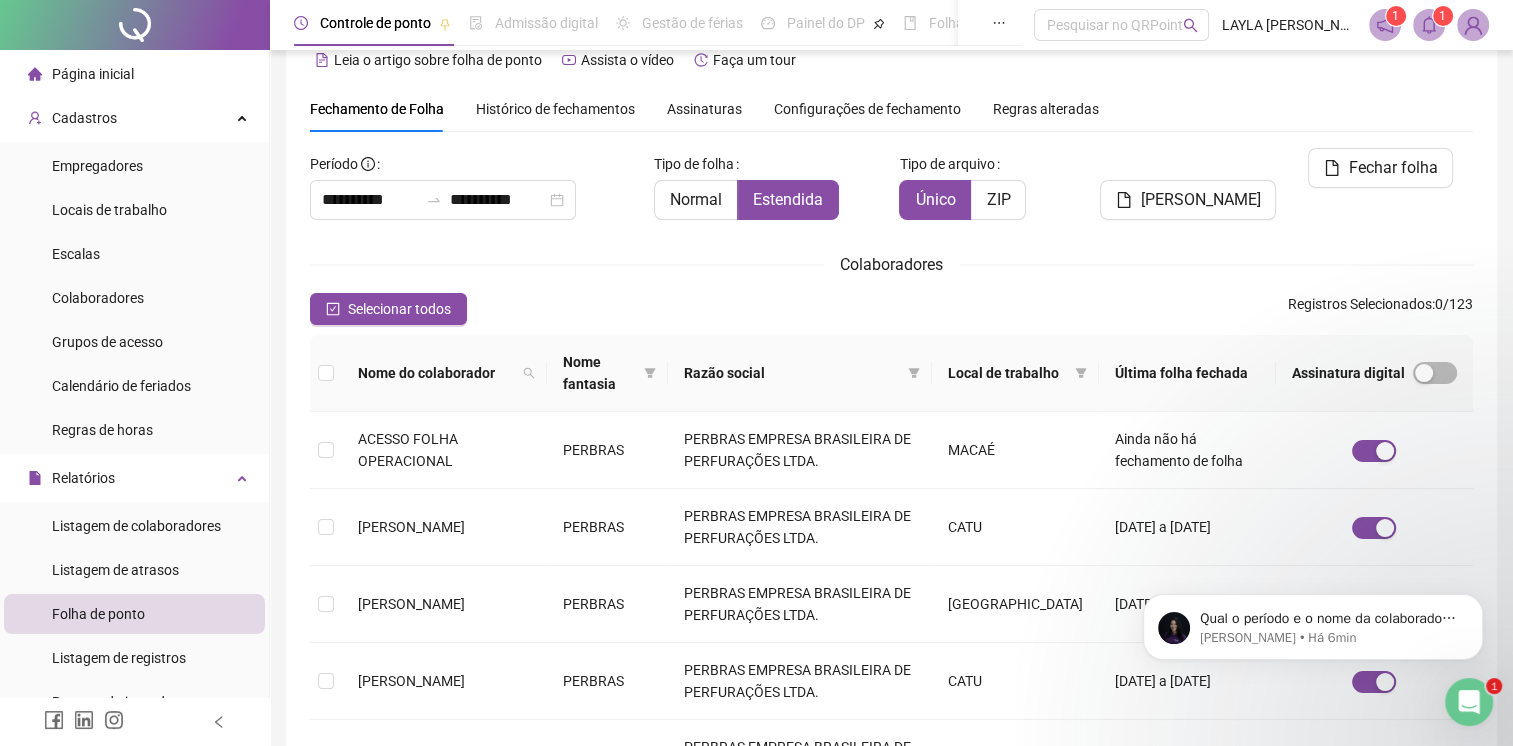 click on "Controle de ponto Admissão digital Gestão de férias Painel do DP Folha de pagamento   Pesquisar no QRPoint LAYLA MIRELLA GURJAO - PERBRAS 1 1" at bounding box center (891, 25) 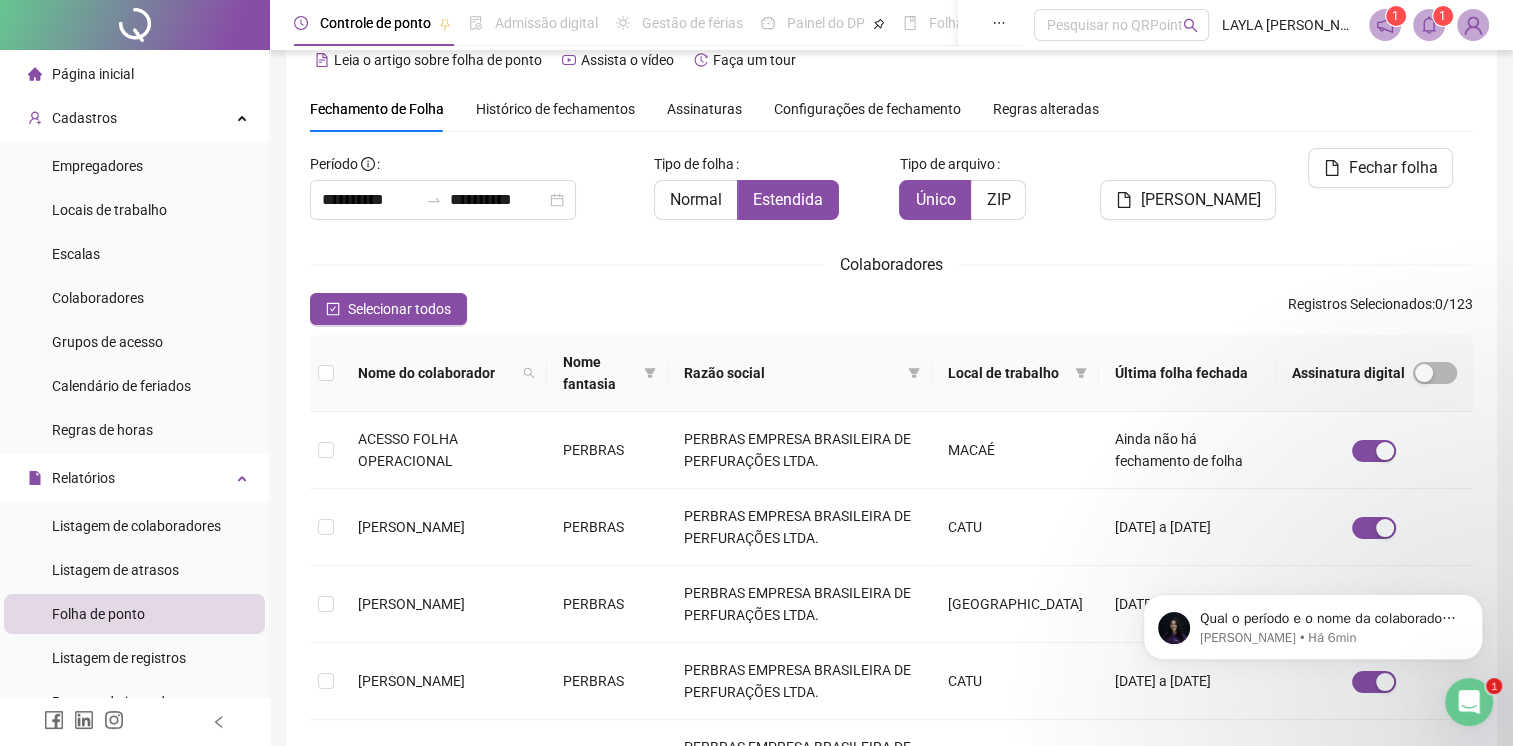 click 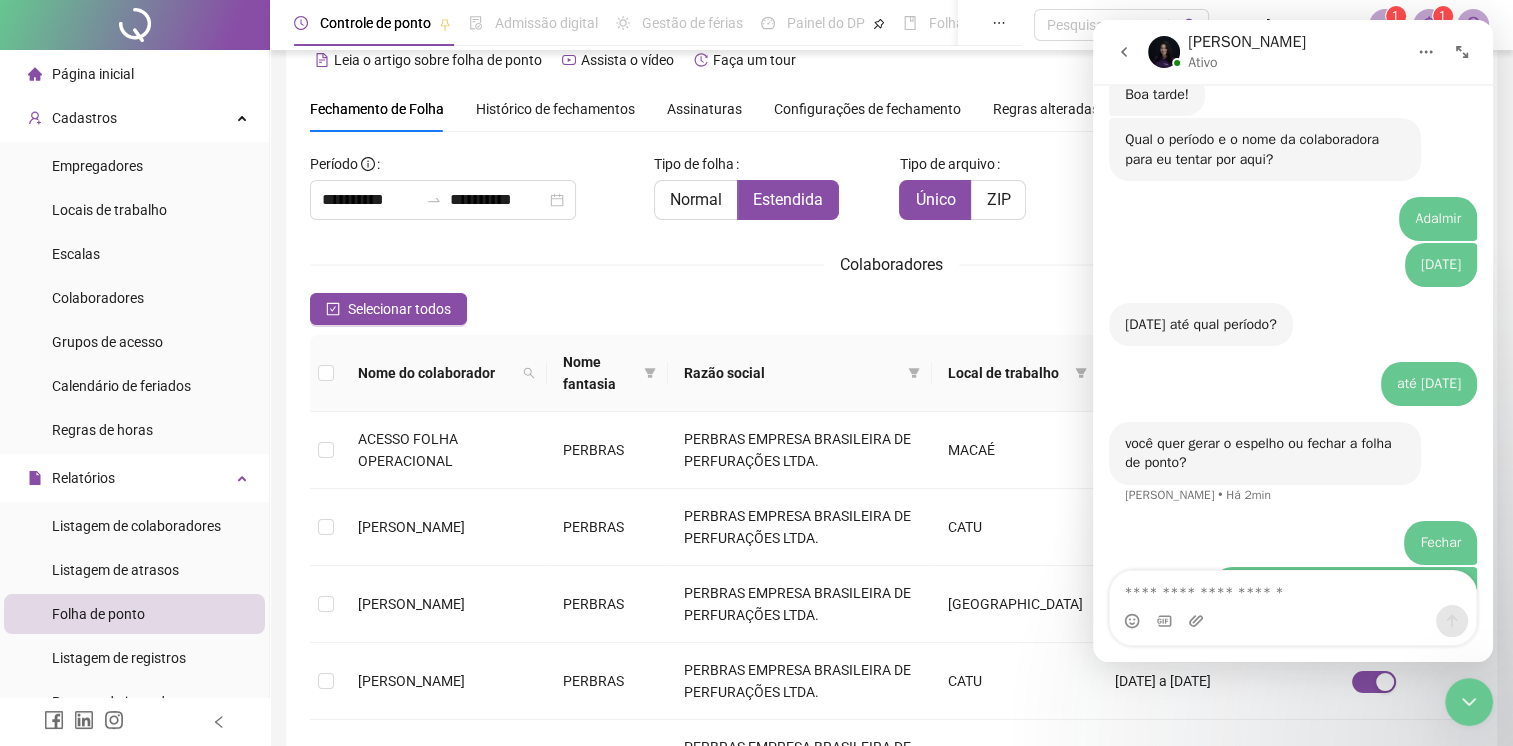 scroll, scrollTop: 1603, scrollLeft: 0, axis: vertical 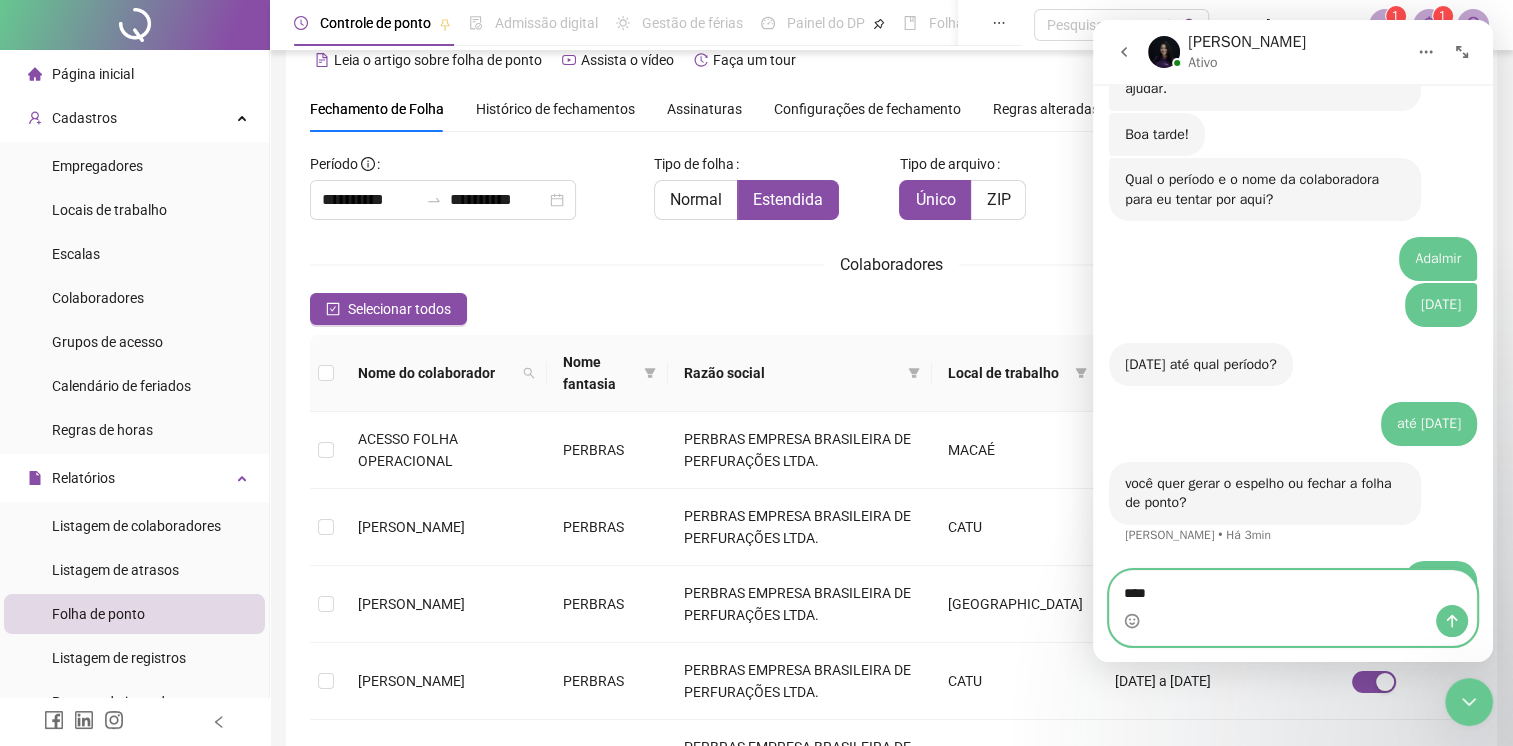type on "****" 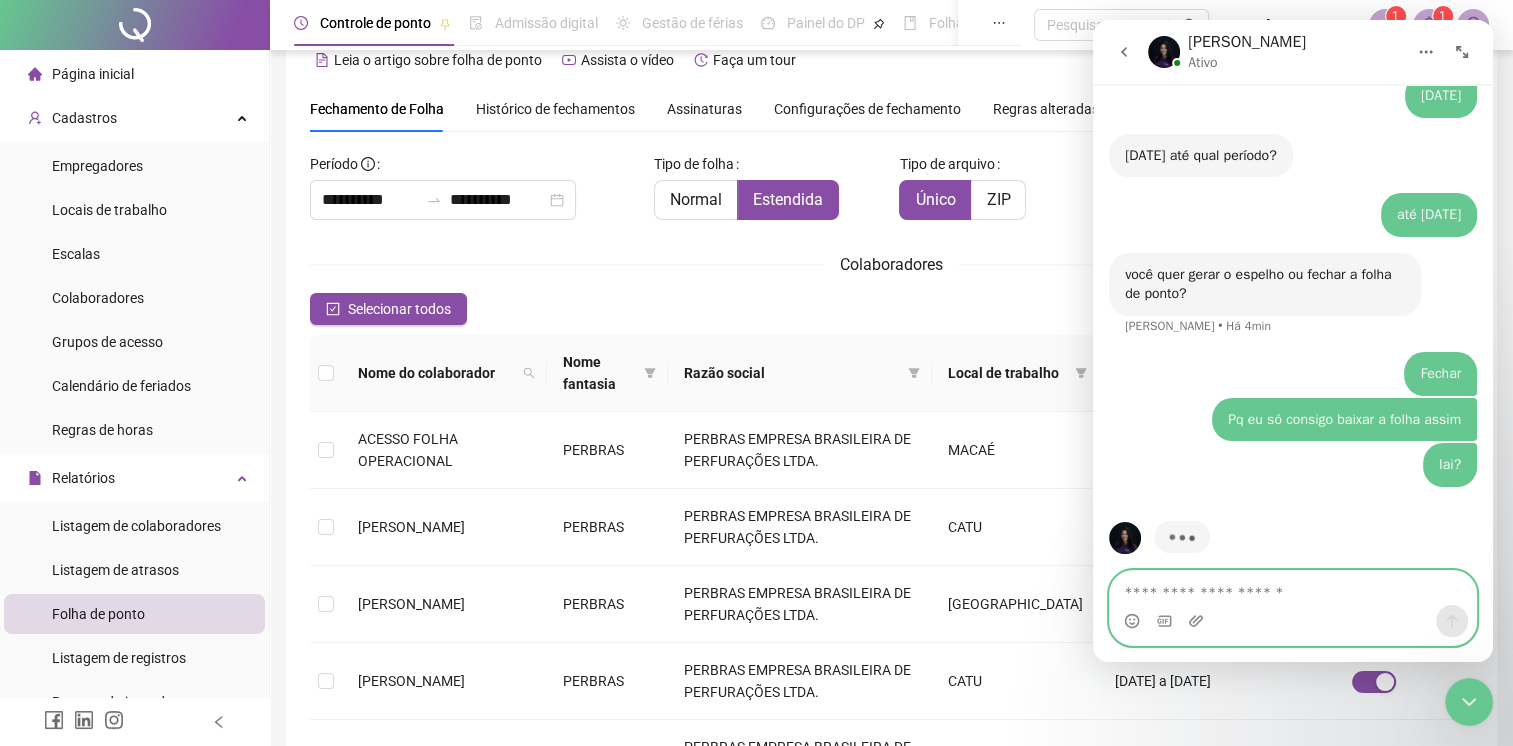 scroll, scrollTop: 1725, scrollLeft: 0, axis: vertical 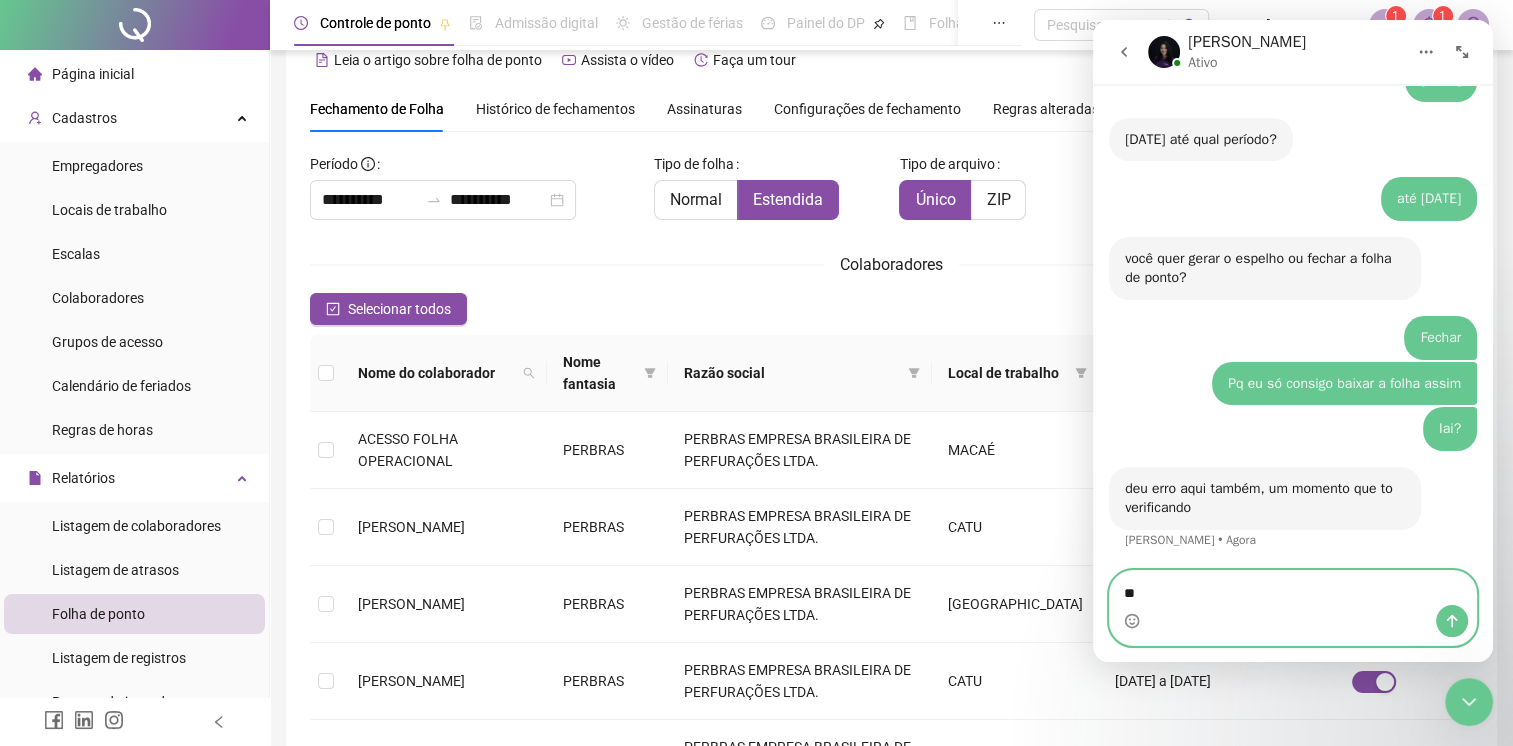 type on "***" 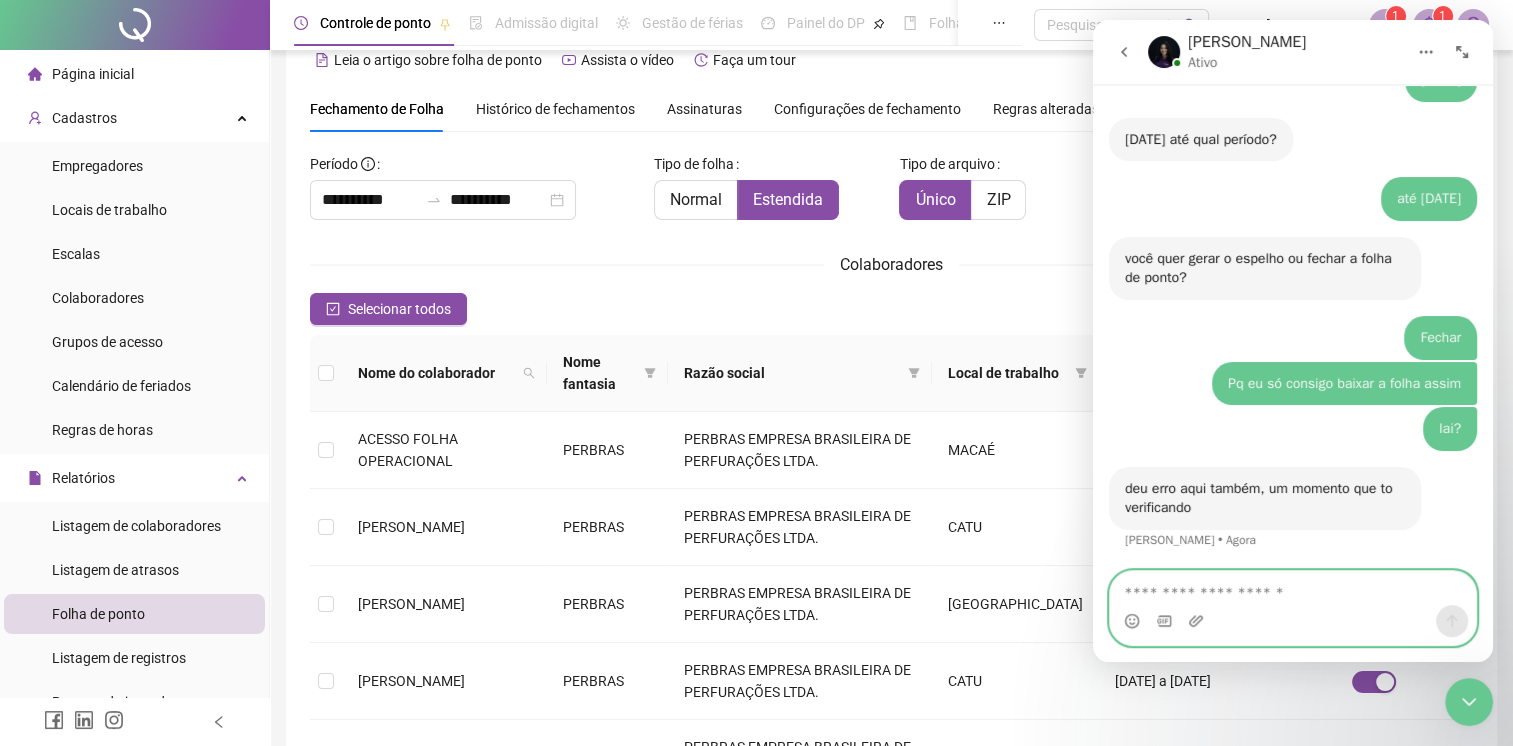 scroll, scrollTop: 1787, scrollLeft: 0, axis: vertical 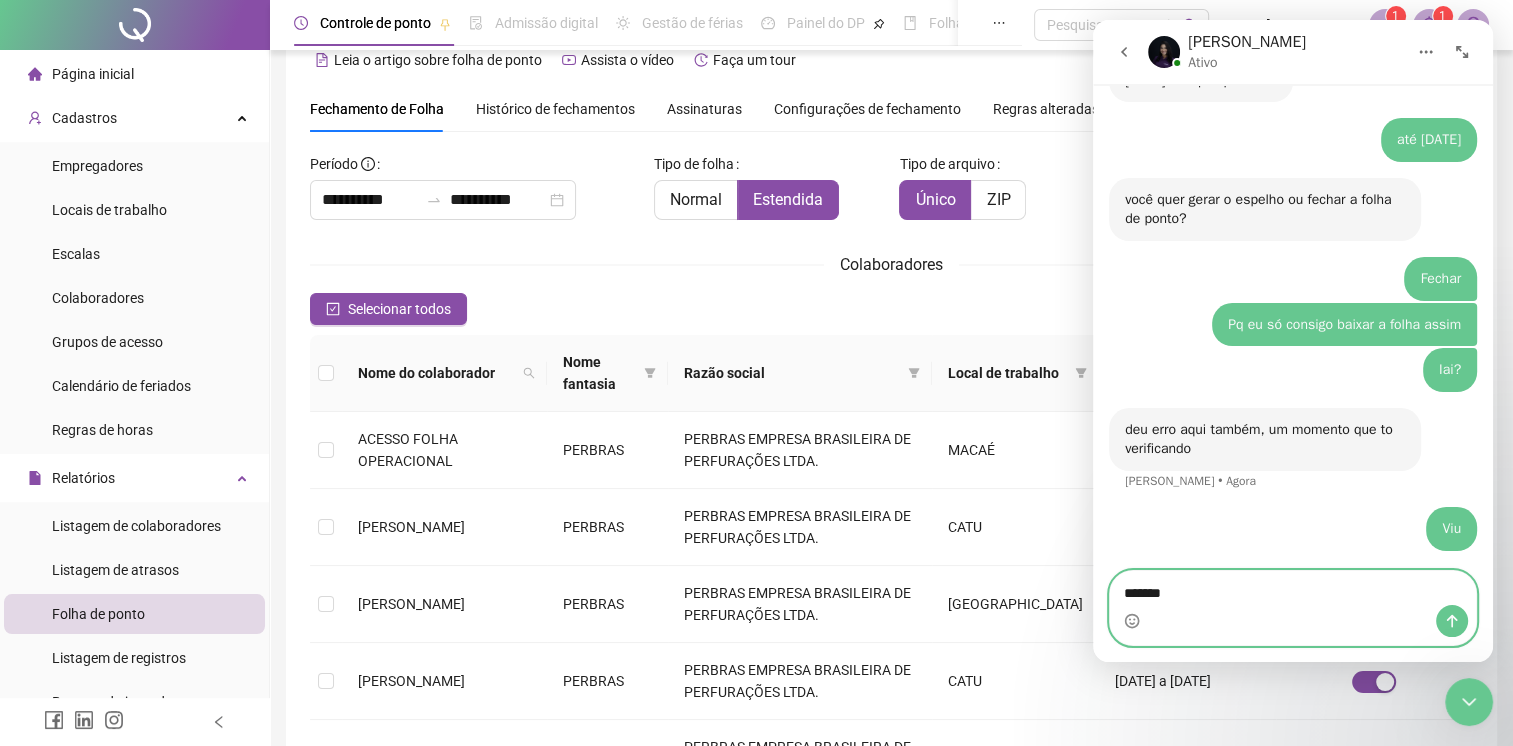 type on "********" 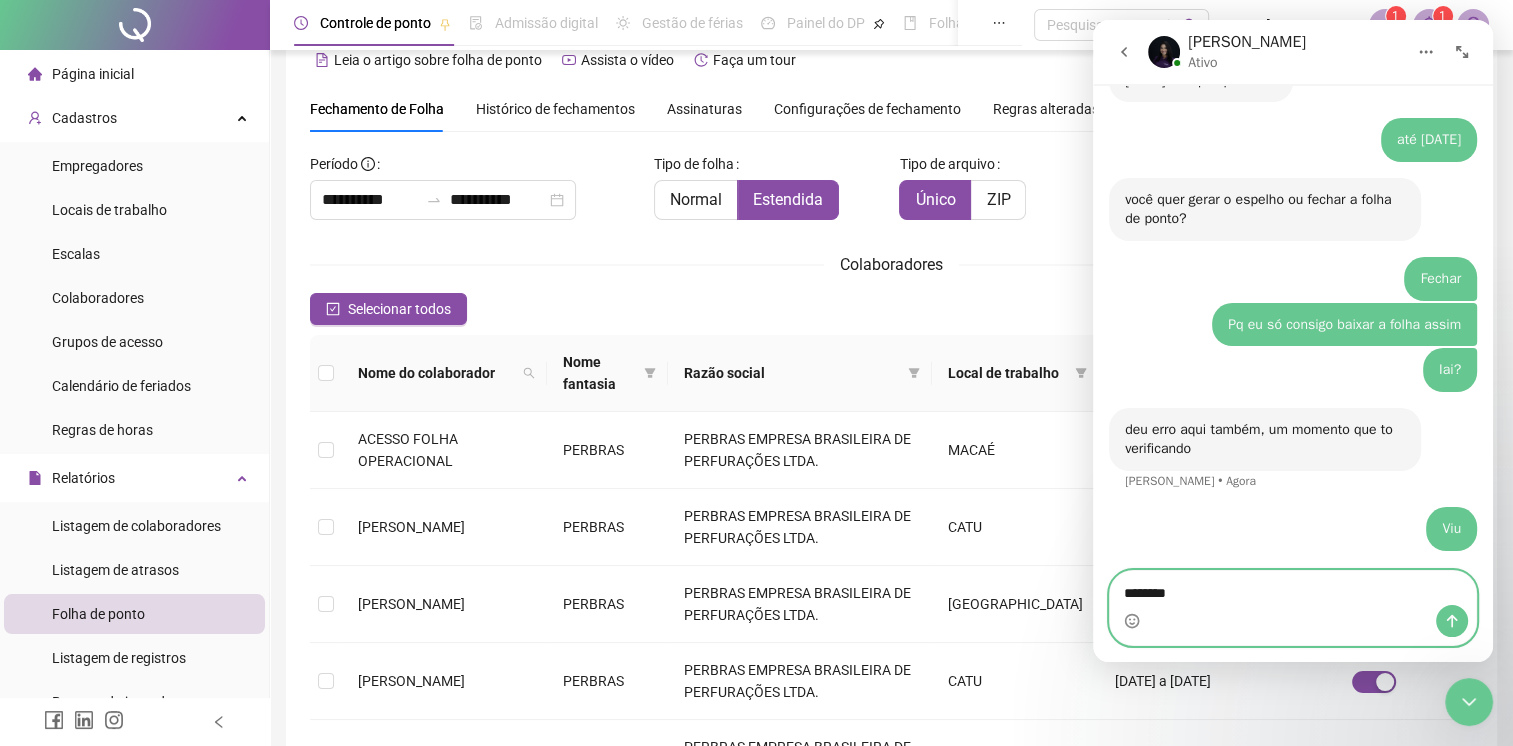 type 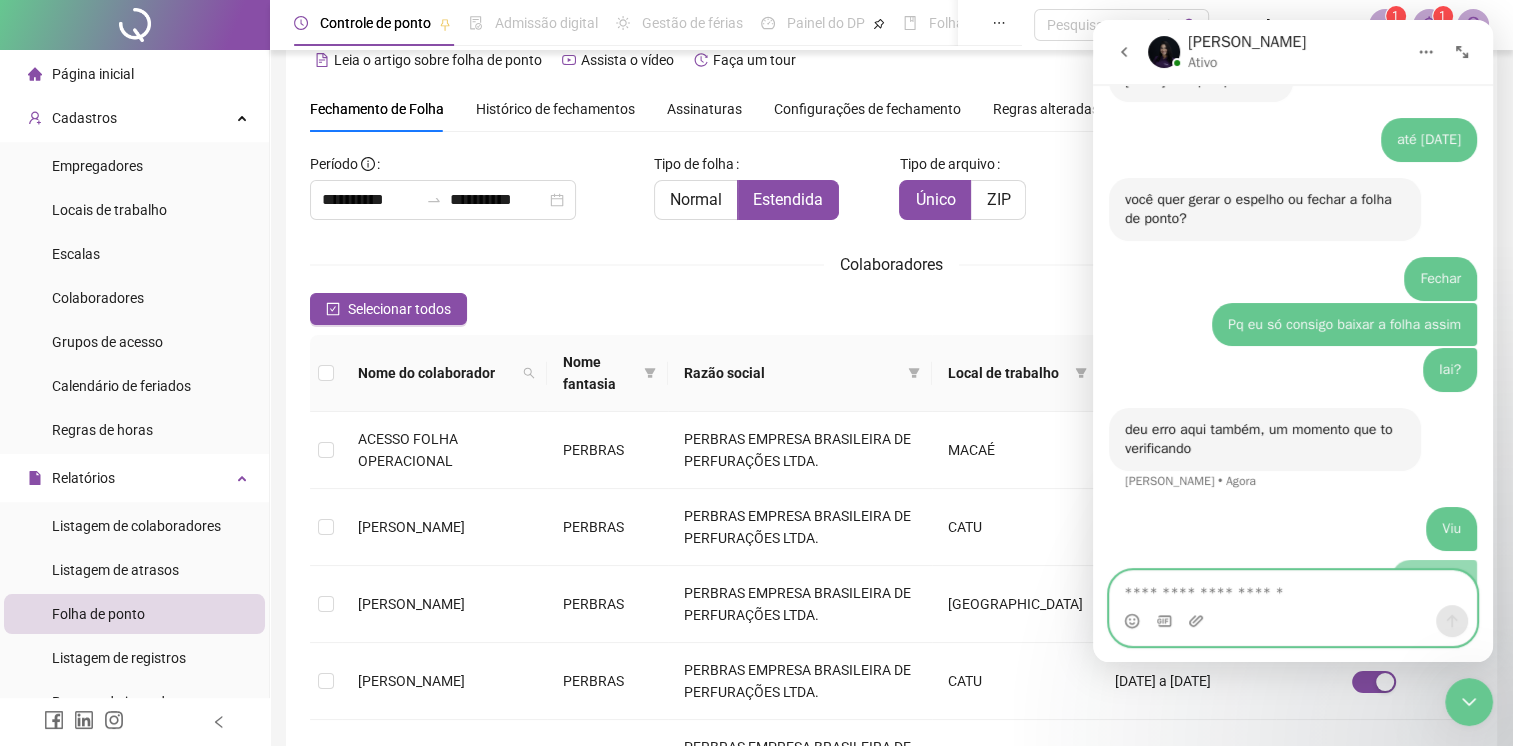 scroll, scrollTop: 1832, scrollLeft: 0, axis: vertical 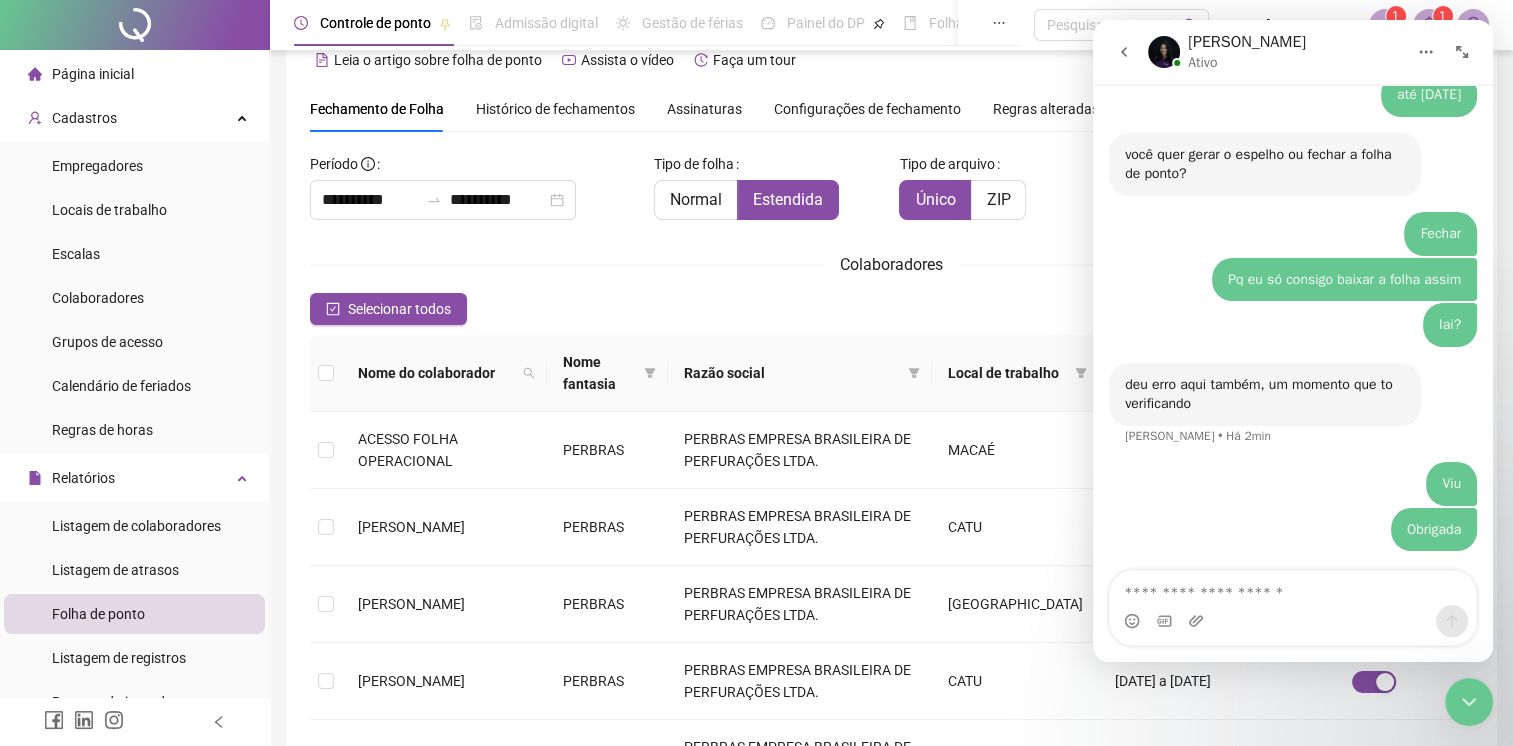 click on "Colaboradores" at bounding box center (891, 264) 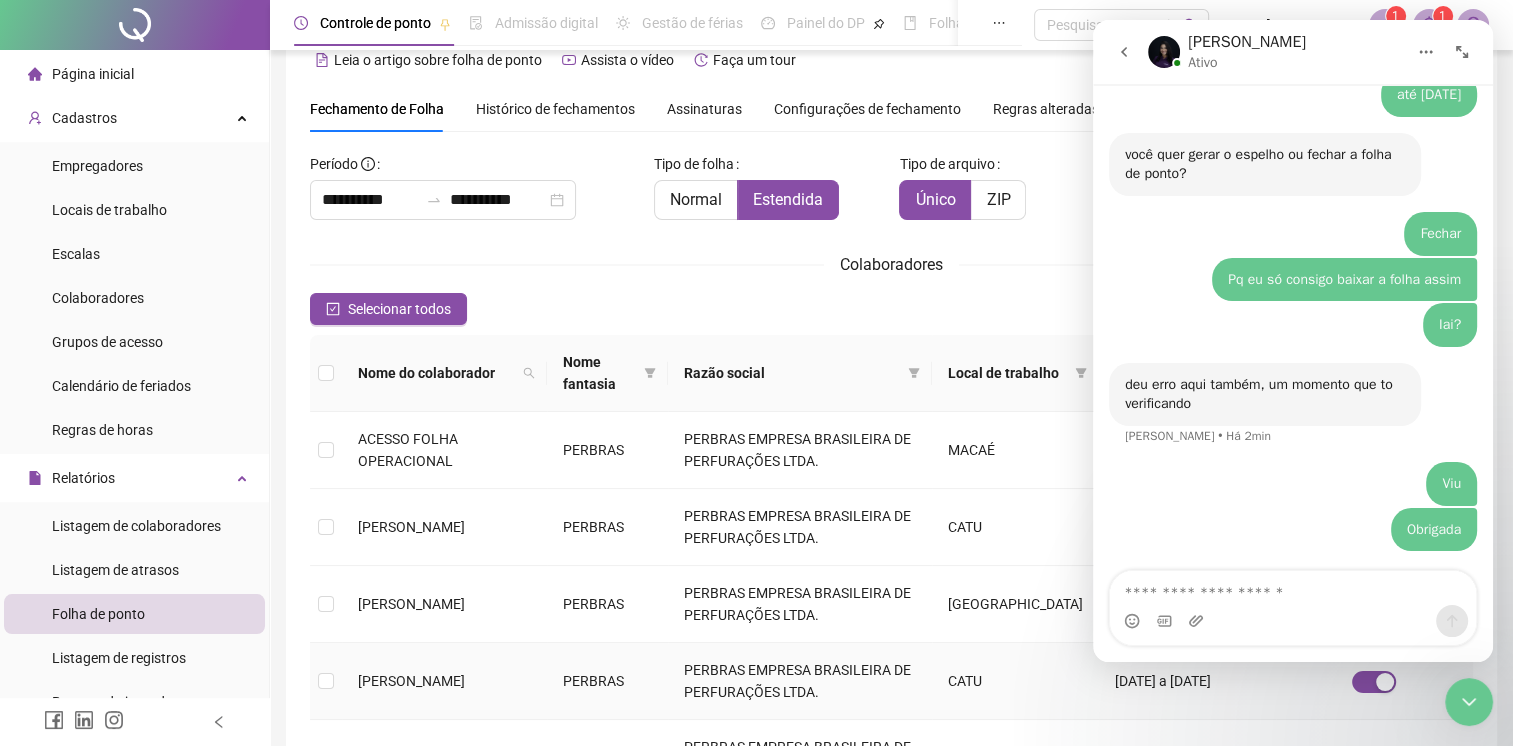 drag, startPoint x: 1439, startPoint y: 706, endPoint x: 10, endPoint y: 34, distance: 1579.1216 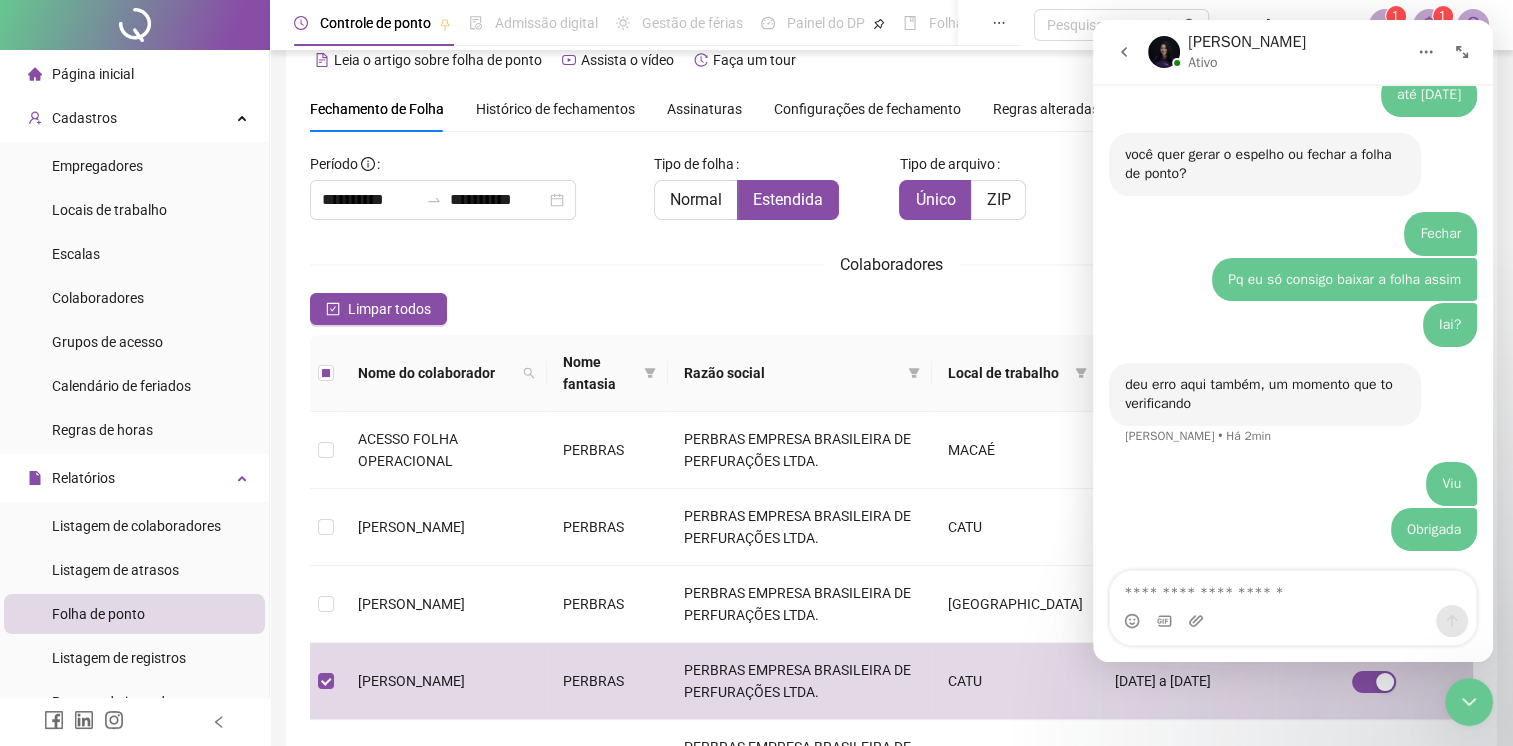 click 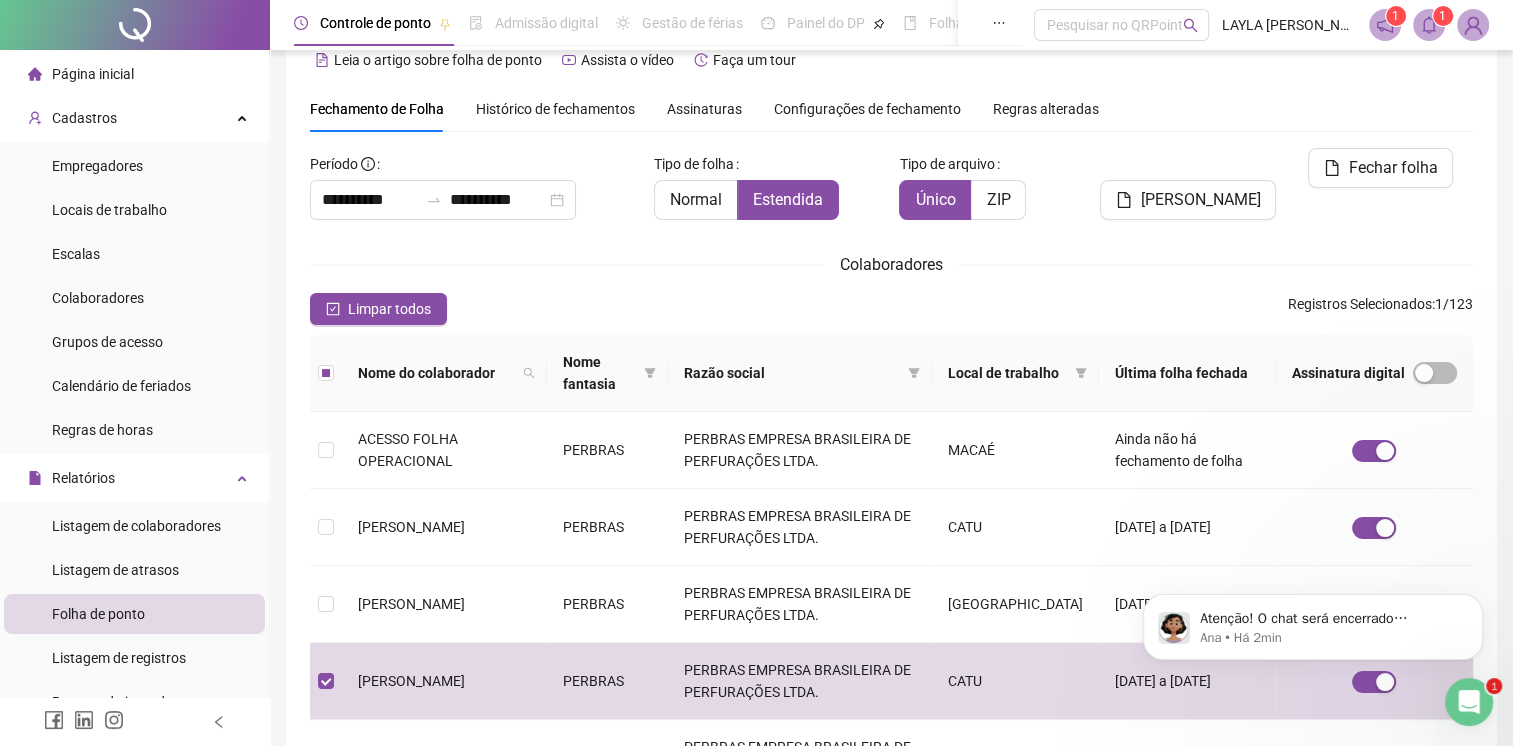 scroll, scrollTop: 0, scrollLeft: 0, axis: both 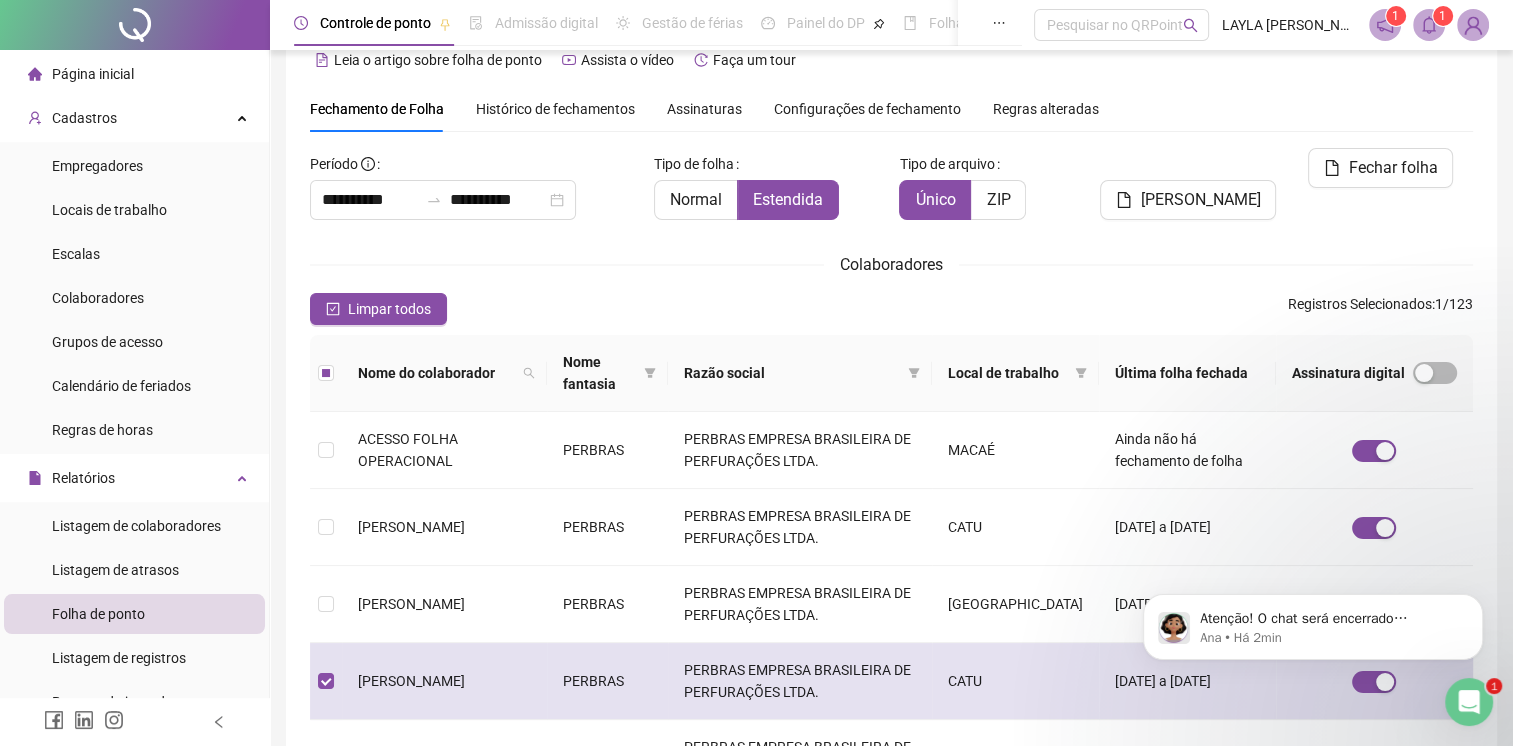 click on "[PERSON_NAME]" at bounding box center (444, 681) 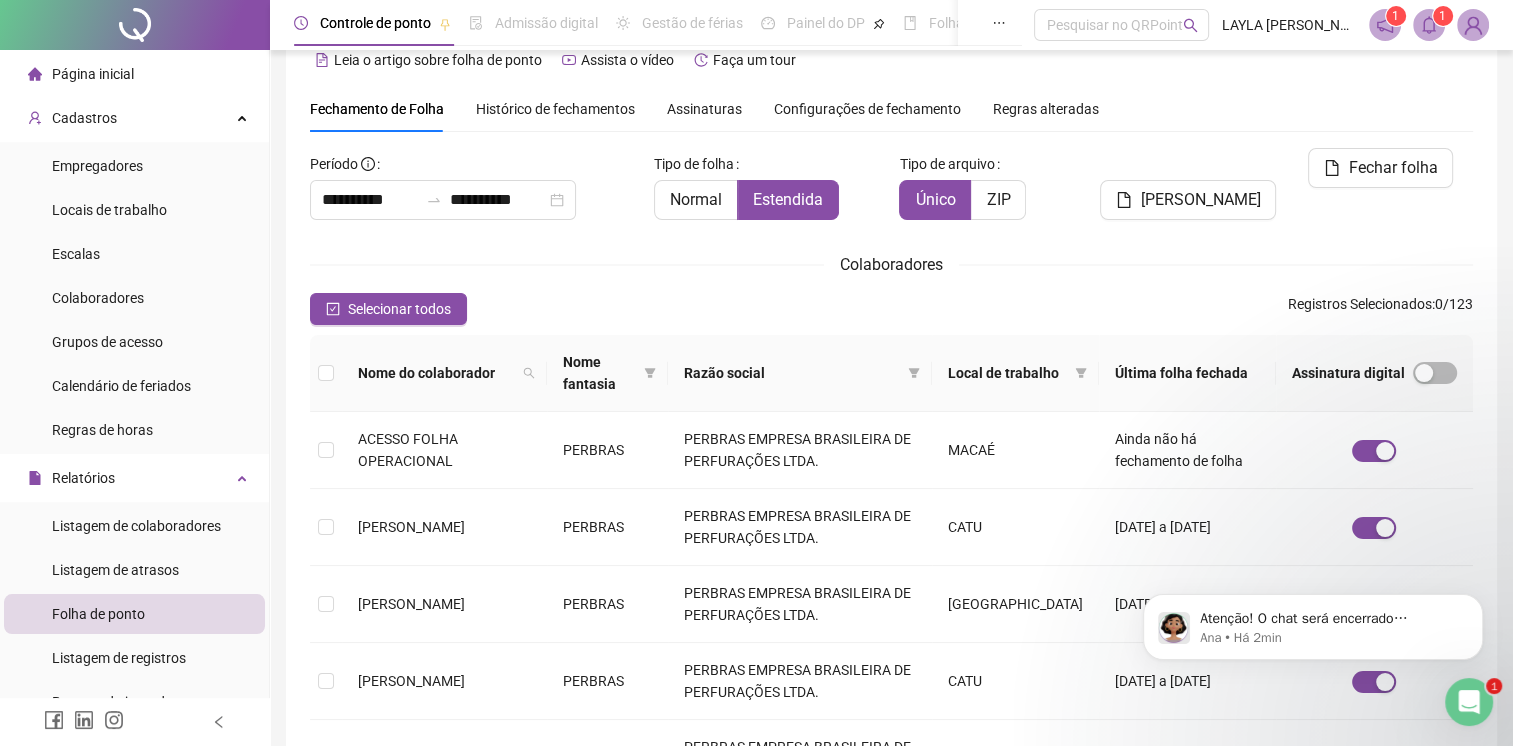 click 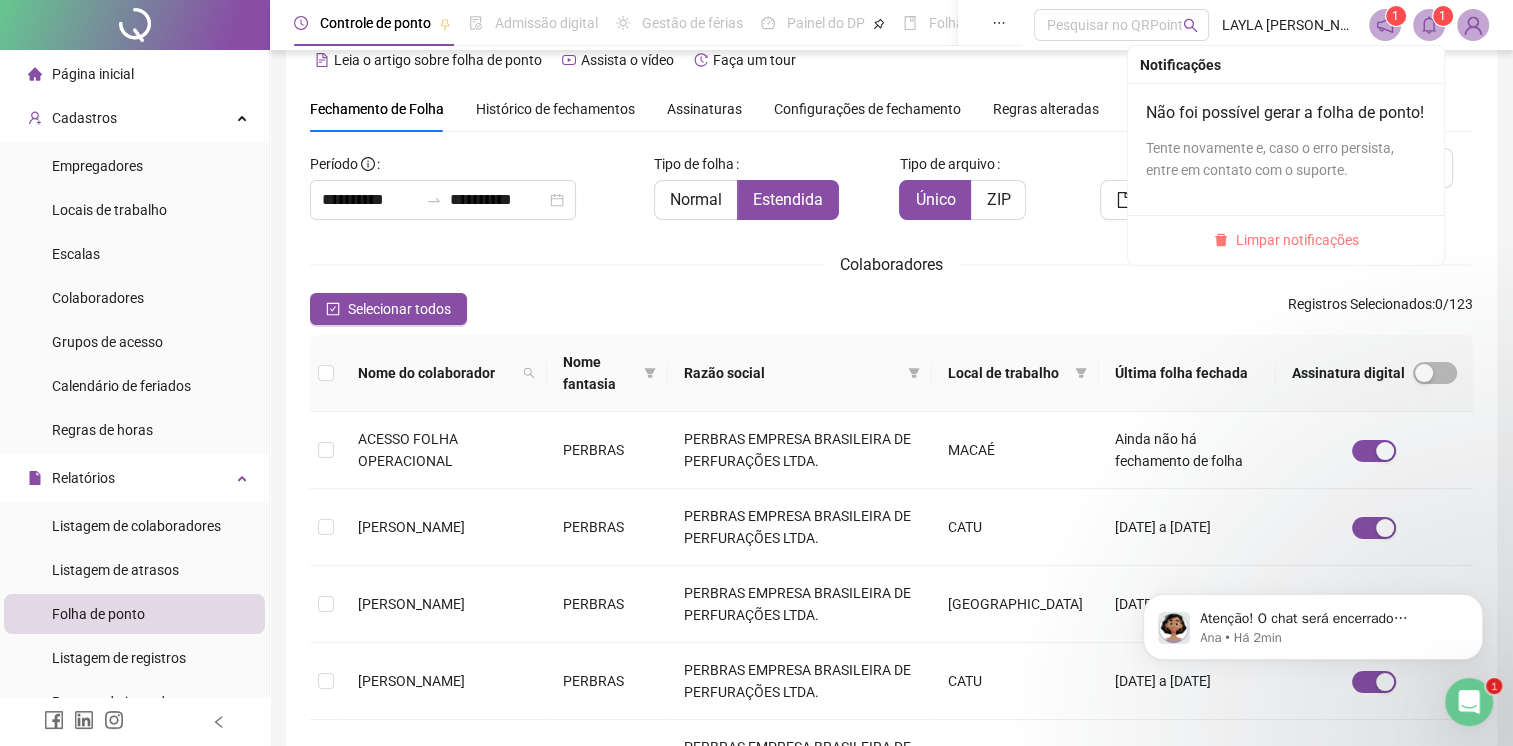 click on "Limpar notificações" at bounding box center [1297, 240] 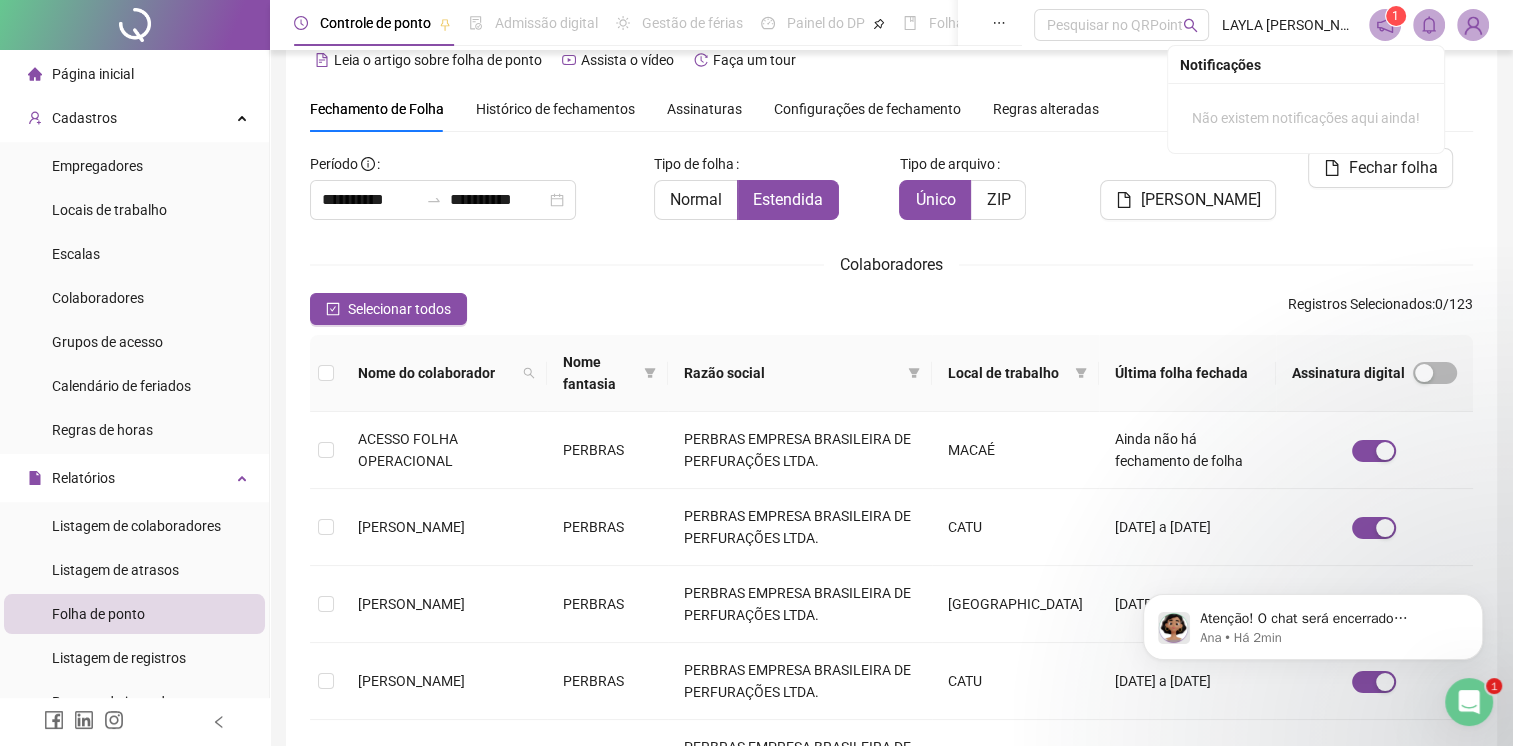 click on "Página inicial" at bounding box center (93, 74) 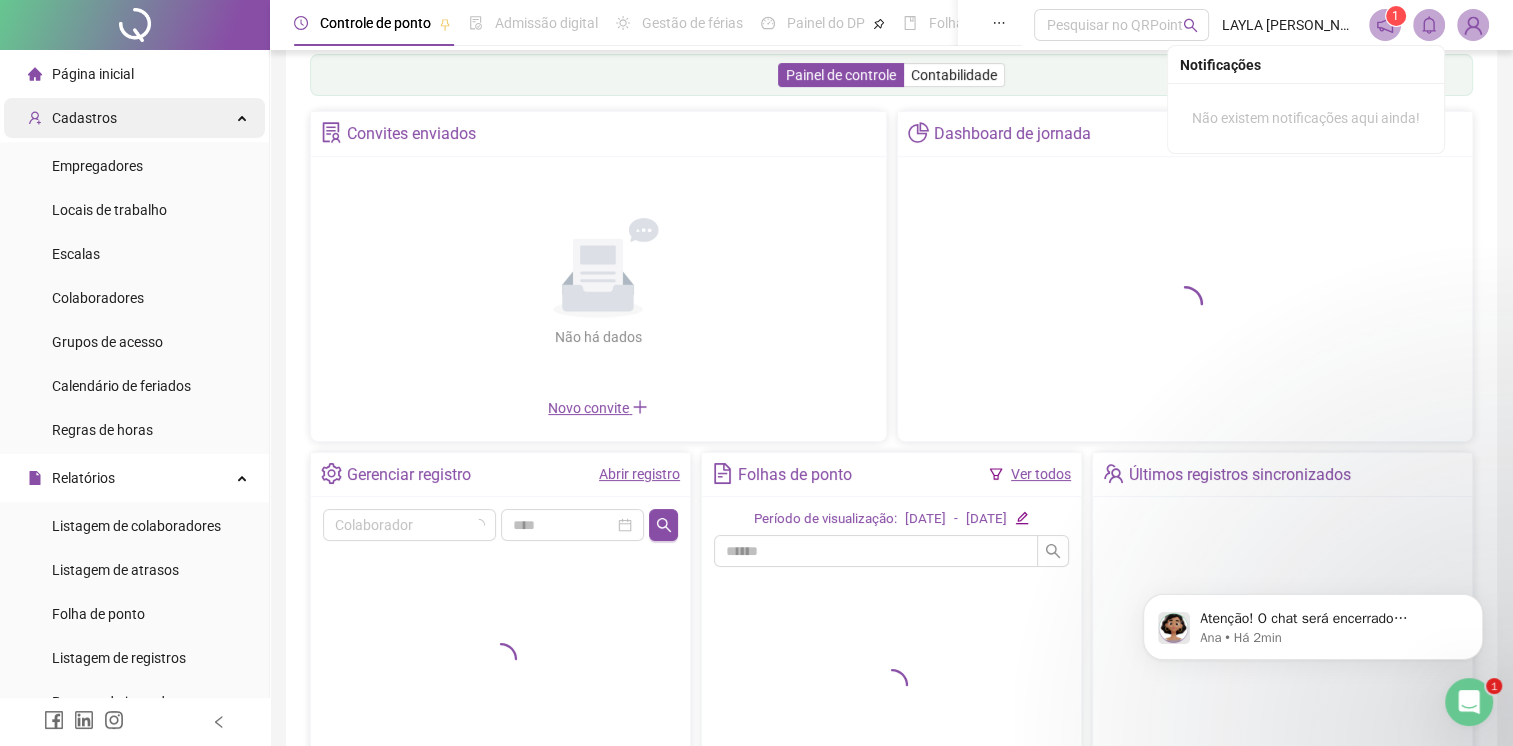 click on "Cadastros" at bounding box center (134, 118) 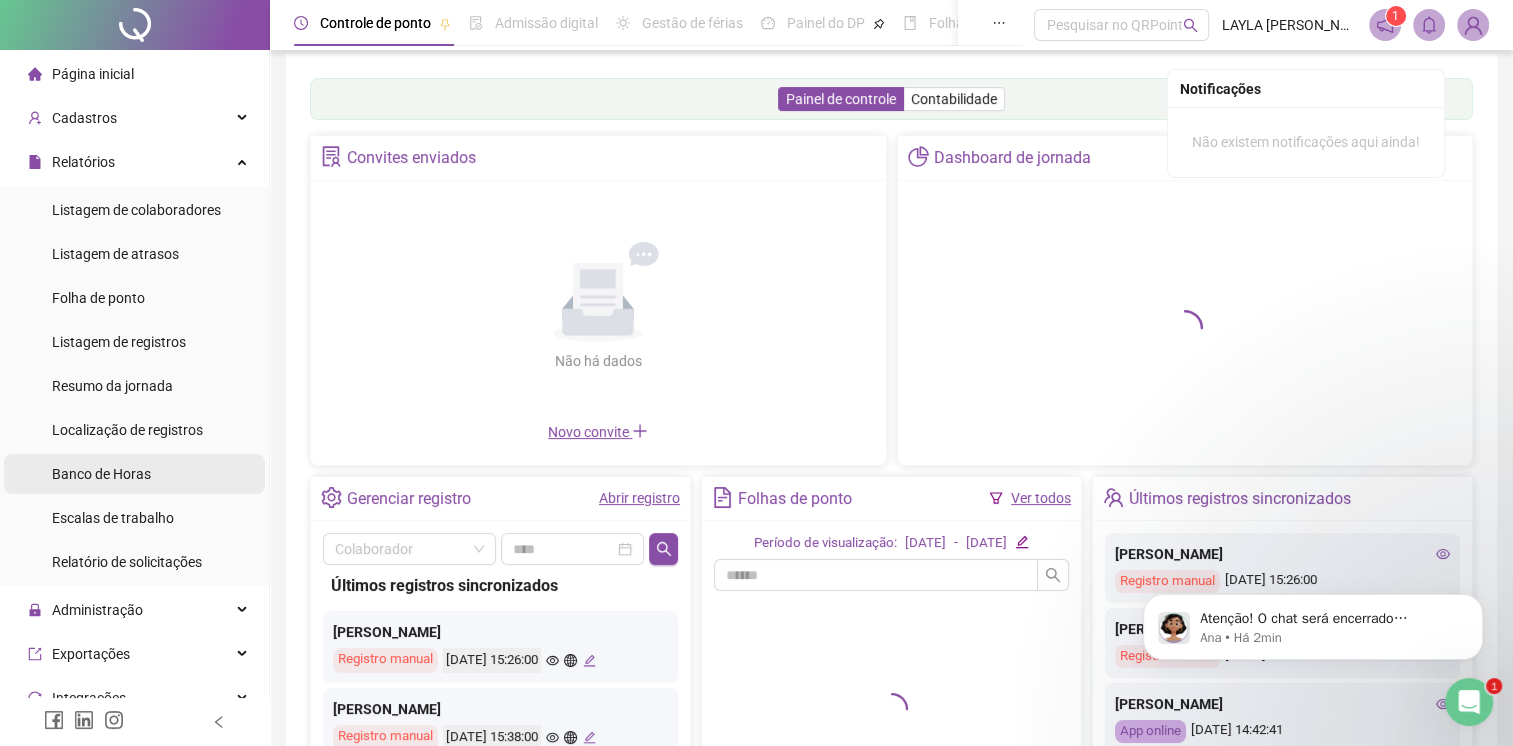 scroll, scrollTop: 0, scrollLeft: 0, axis: both 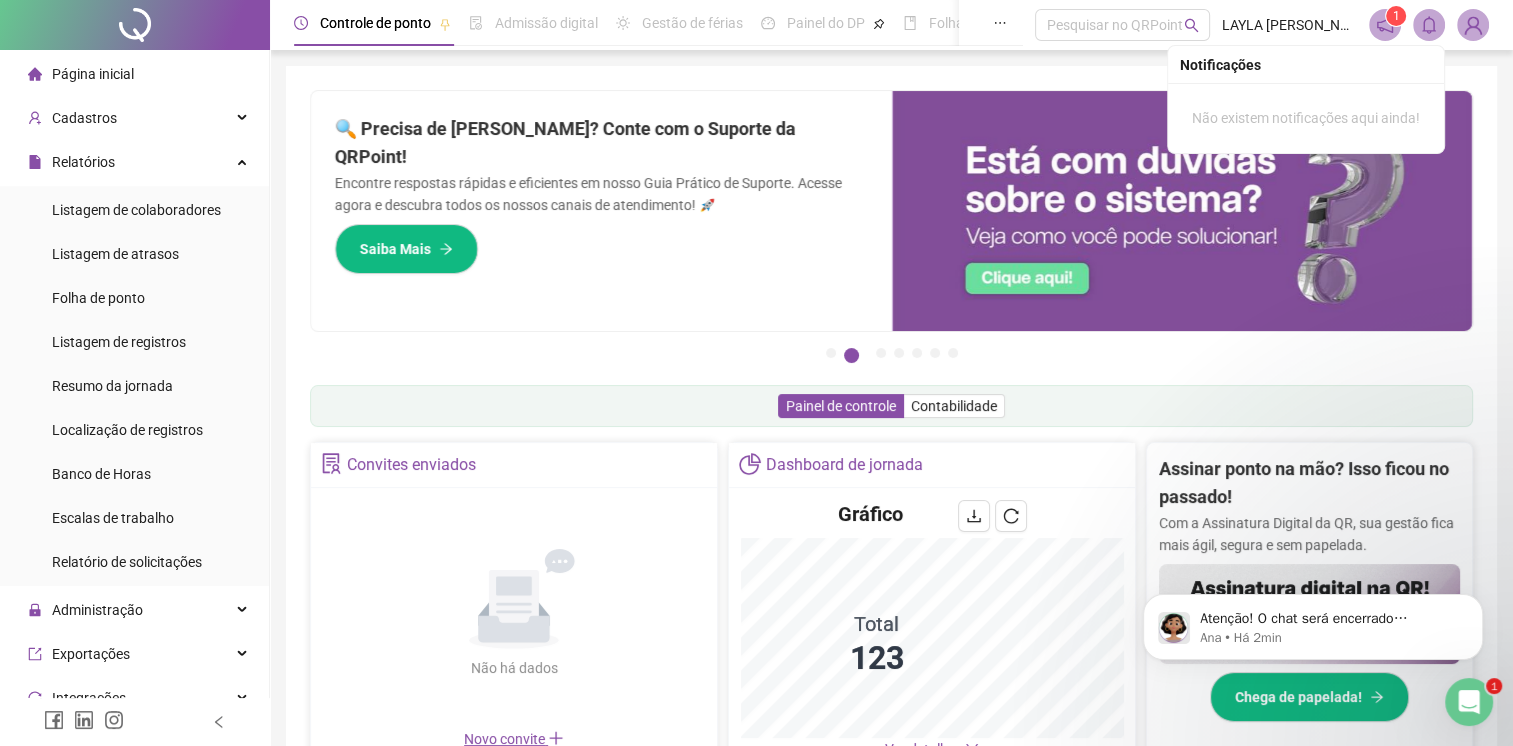 click 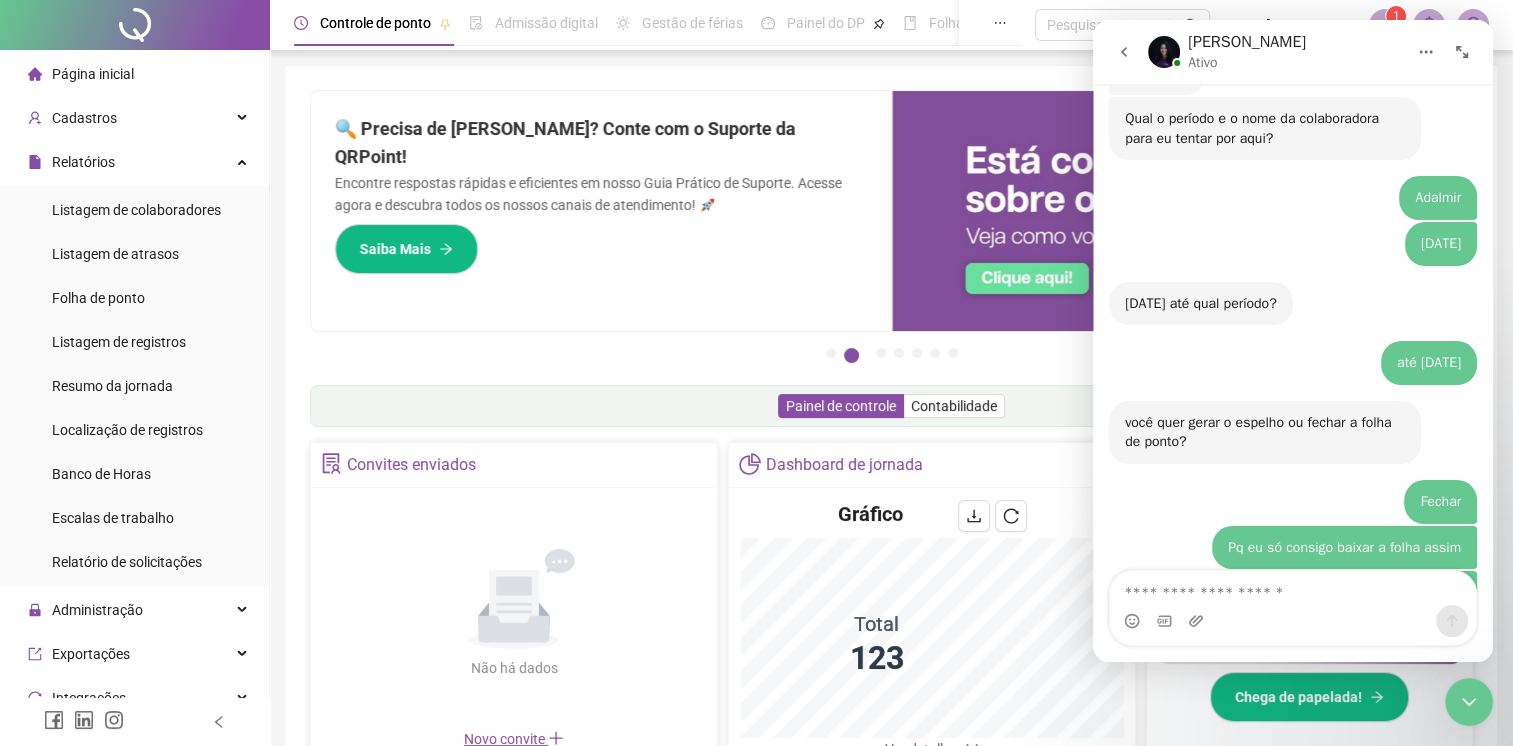 scroll, scrollTop: 1832, scrollLeft: 0, axis: vertical 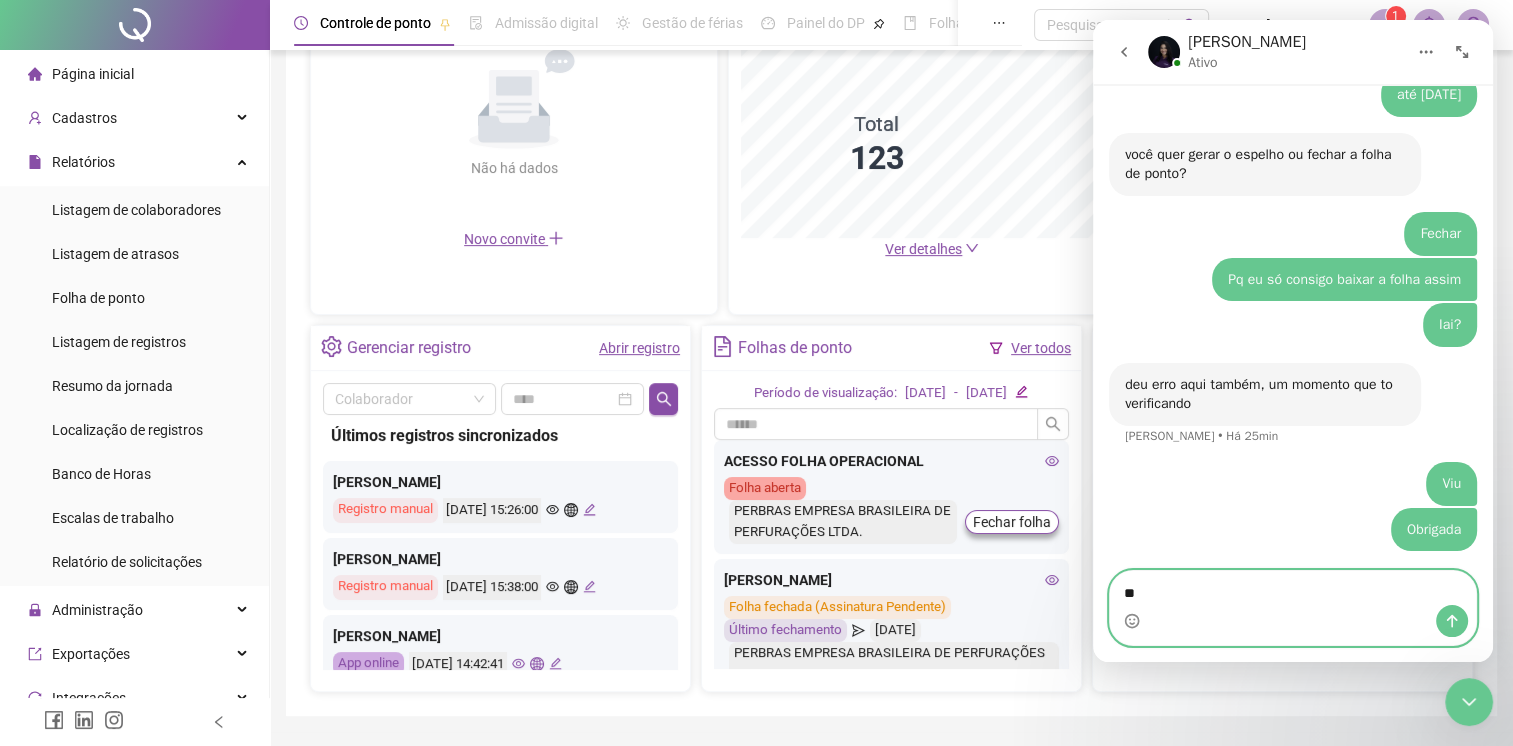 type on "***" 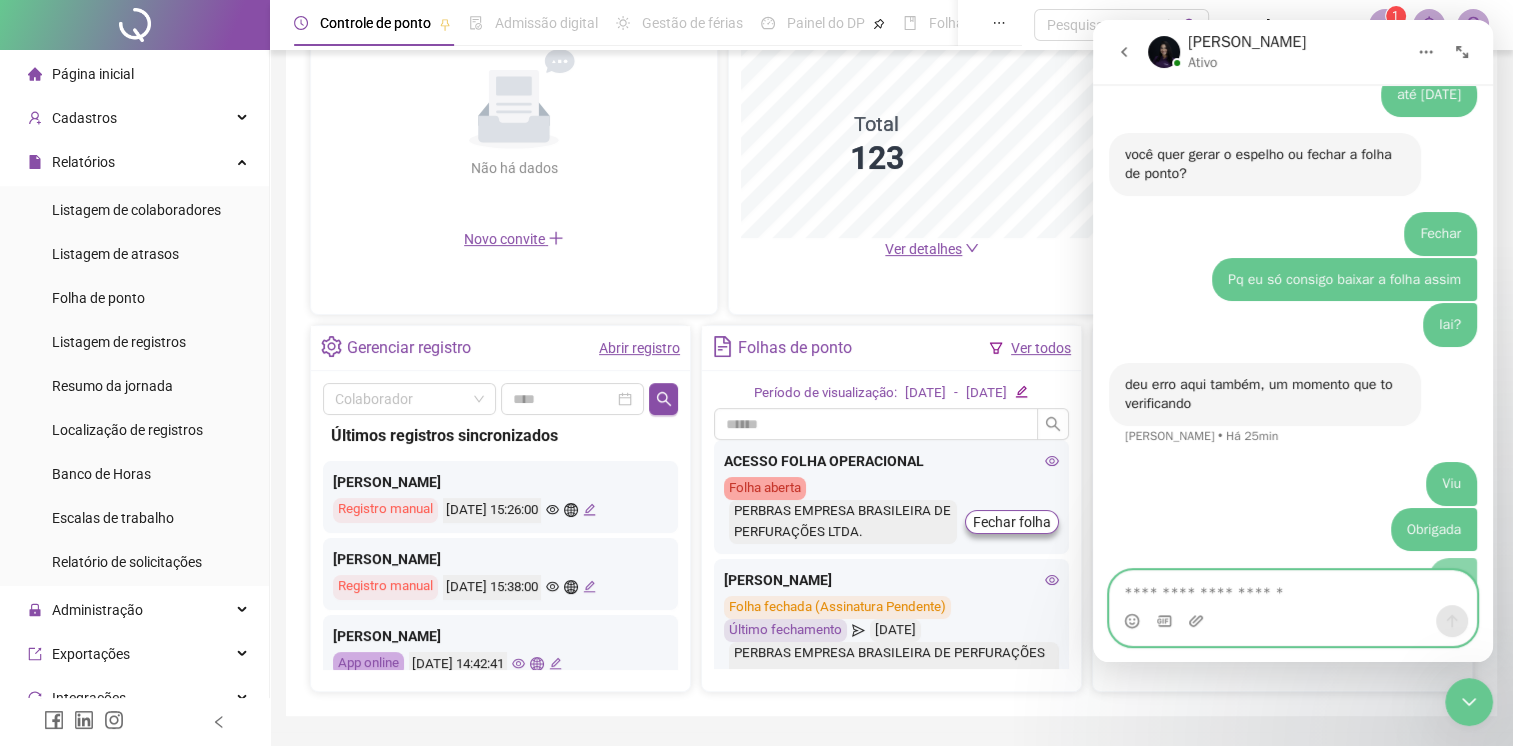 scroll, scrollTop: 1878, scrollLeft: 0, axis: vertical 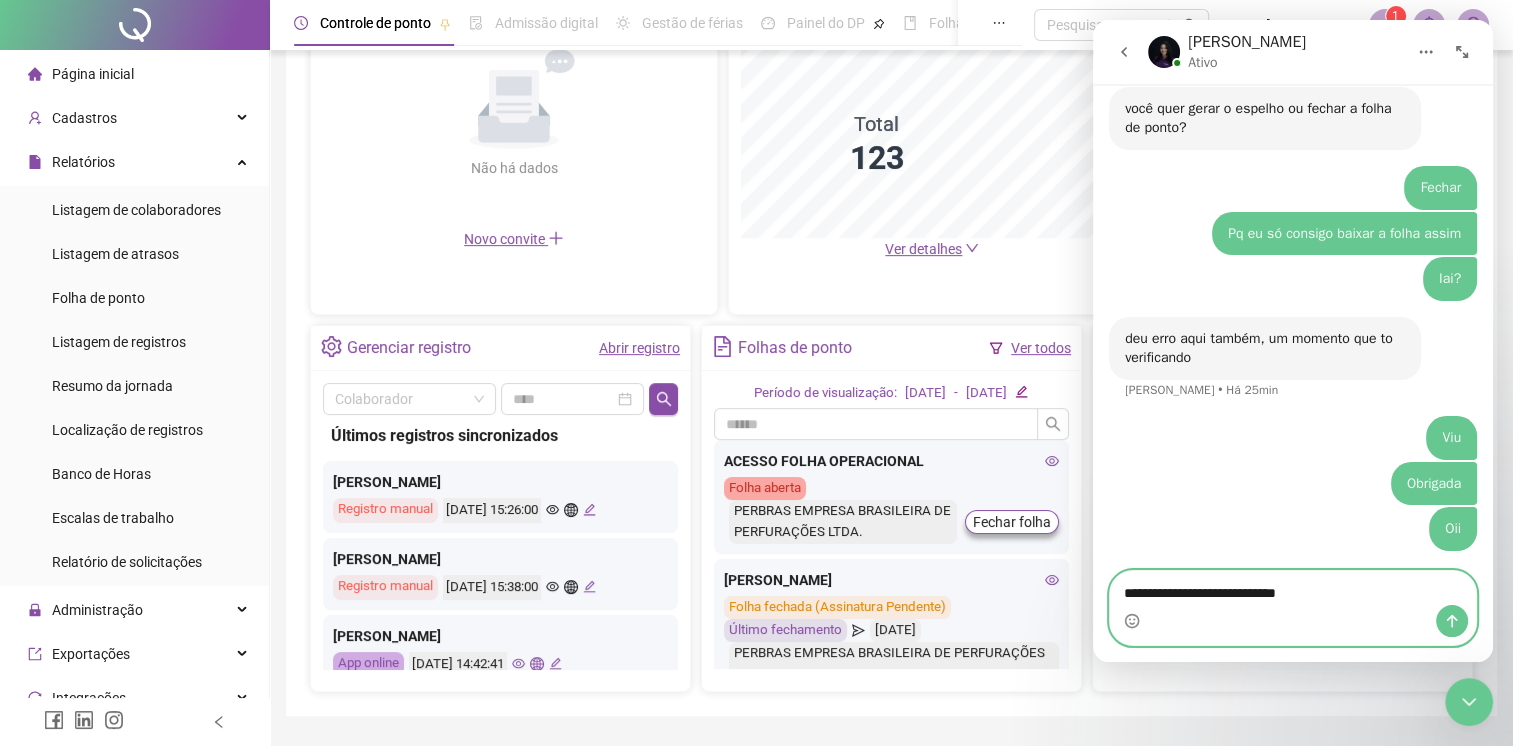 type on "**********" 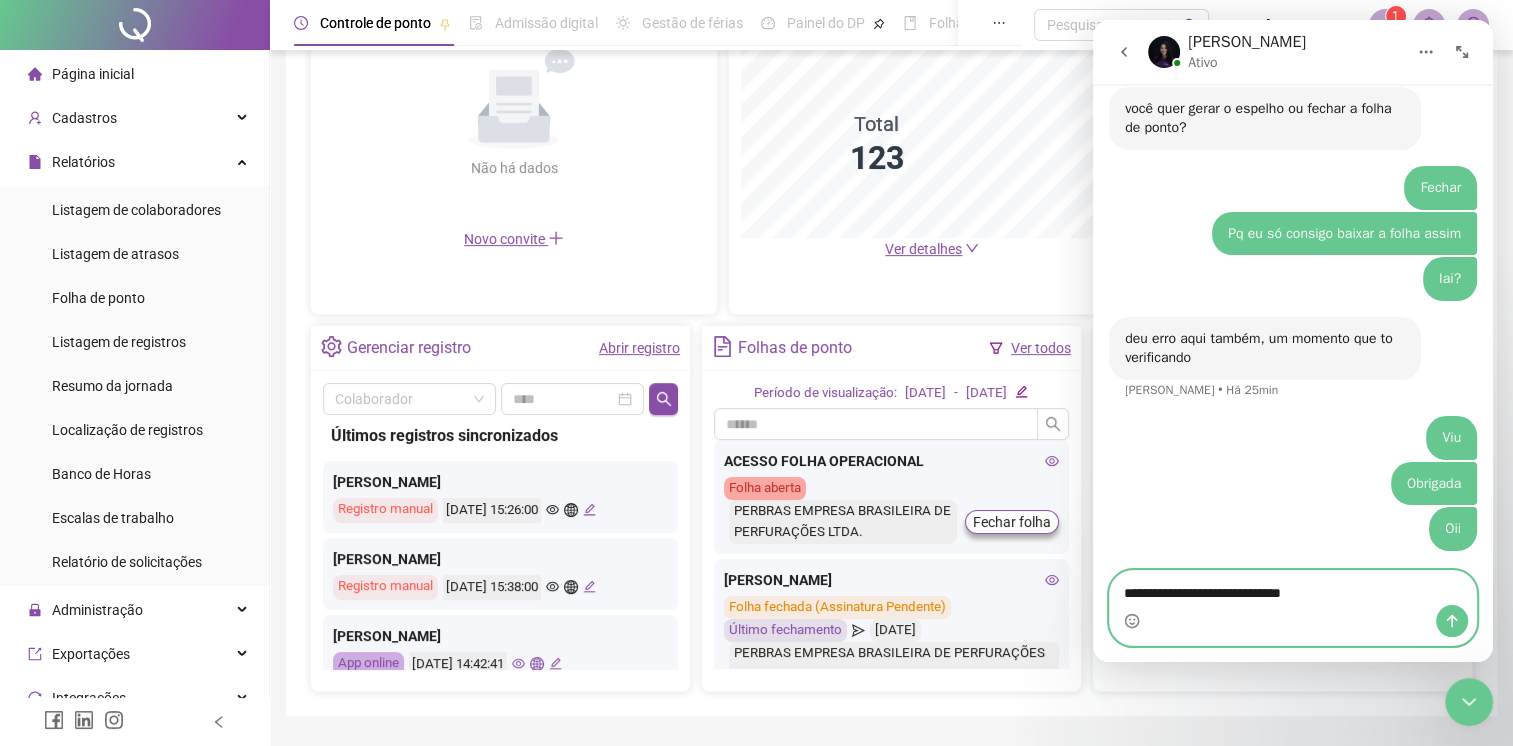type 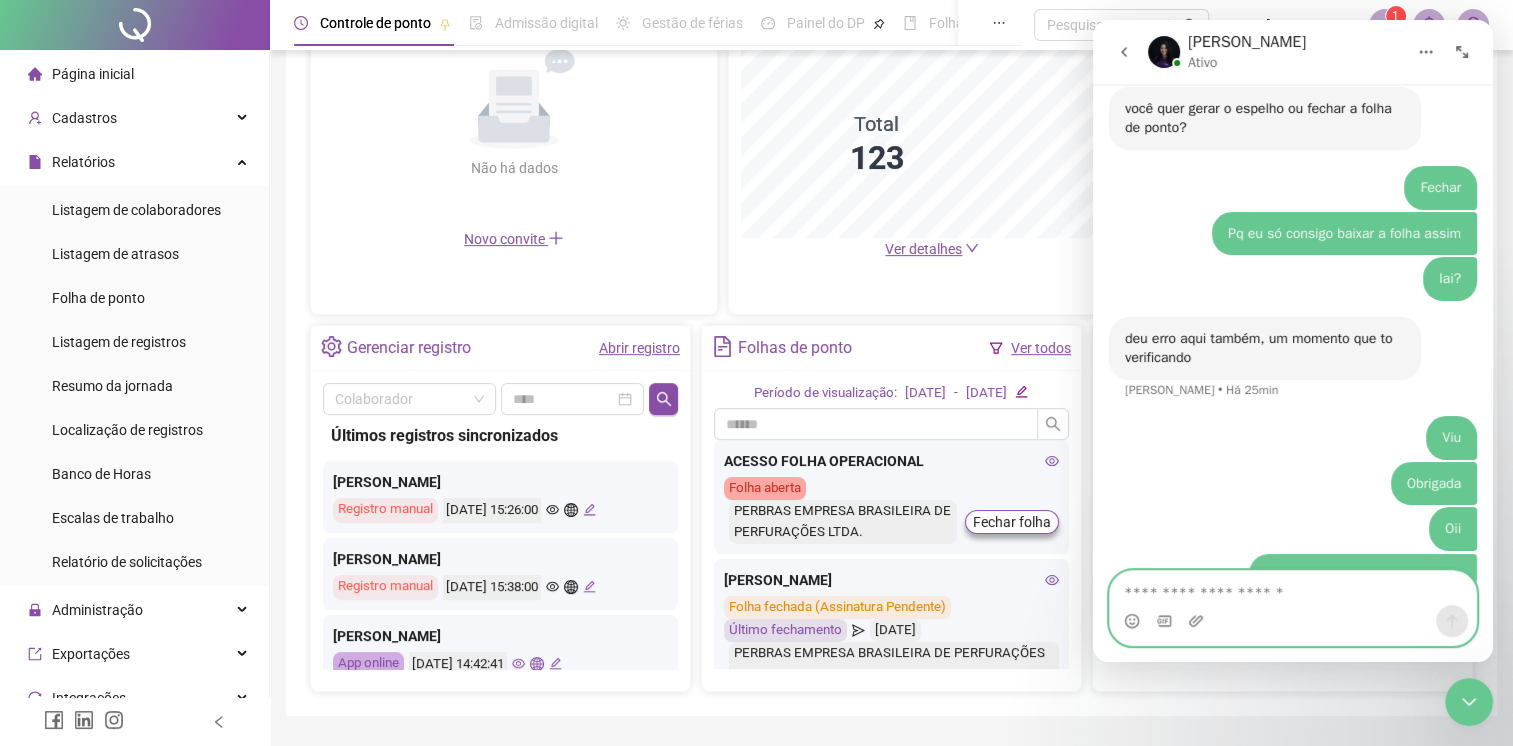scroll, scrollTop: 1924, scrollLeft: 0, axis: vertical 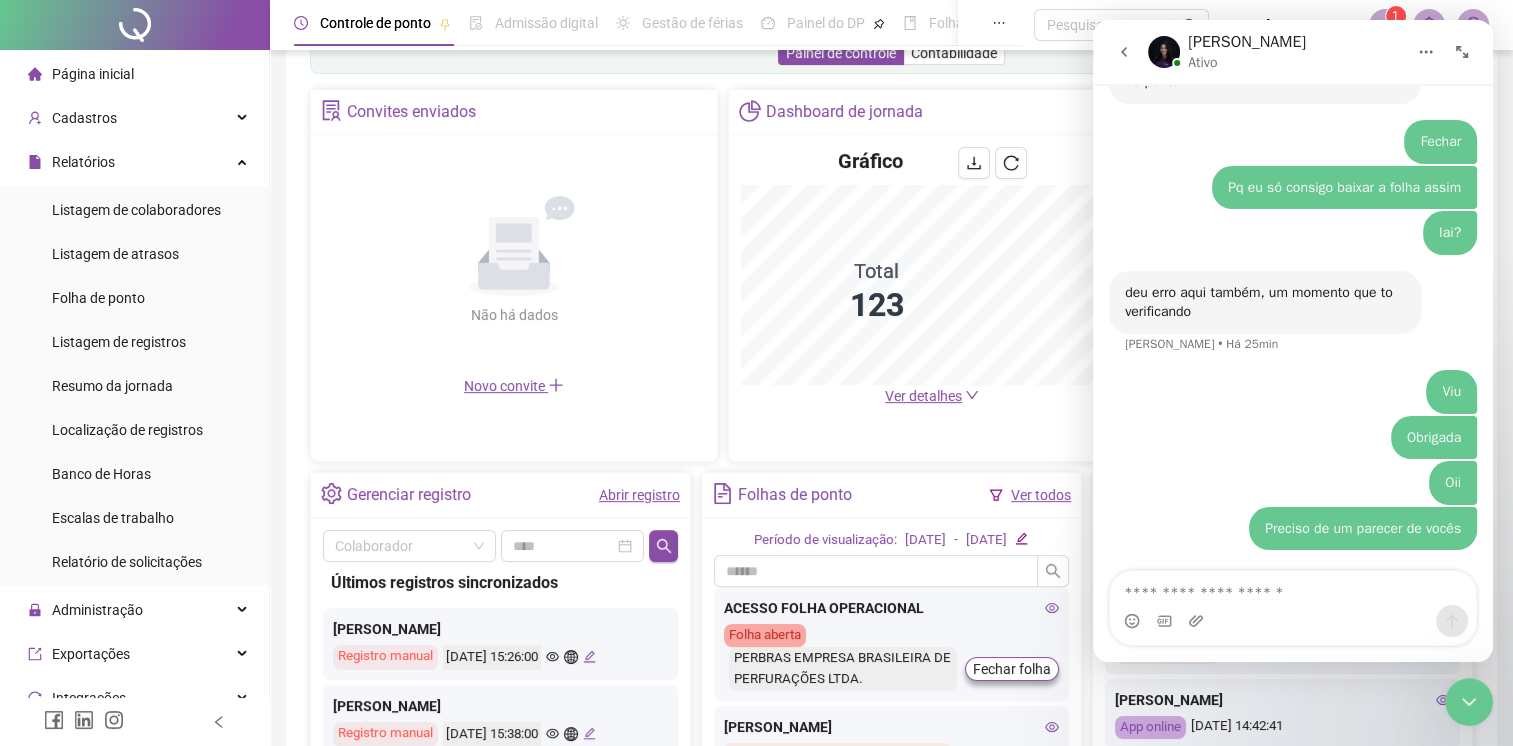 click at bounding box center [1469, 702] 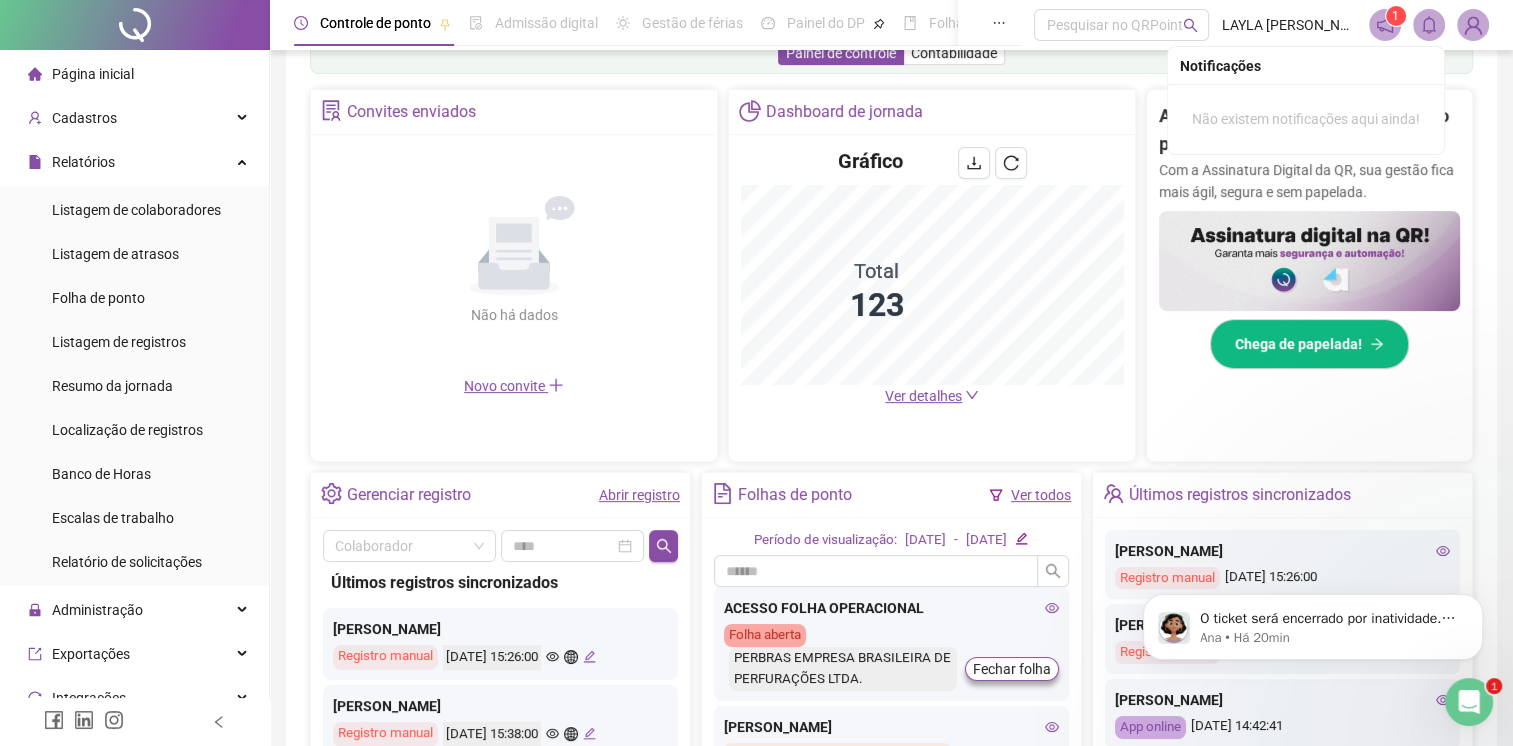 scroll, scrollTop: 0, scrollLeft: 0, axis: both 